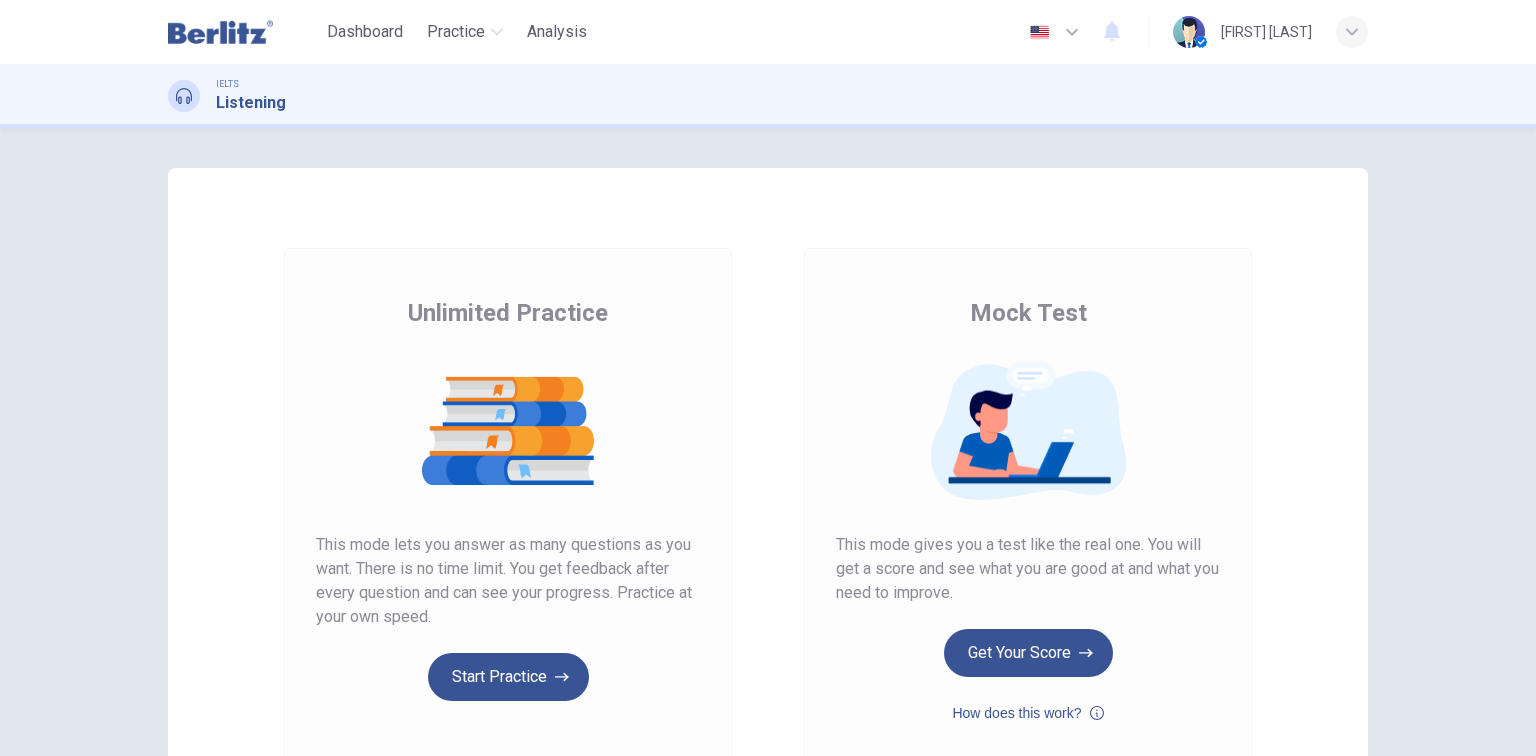 scroll, scrollTop: 0, scrollLeft: 0, axis: both 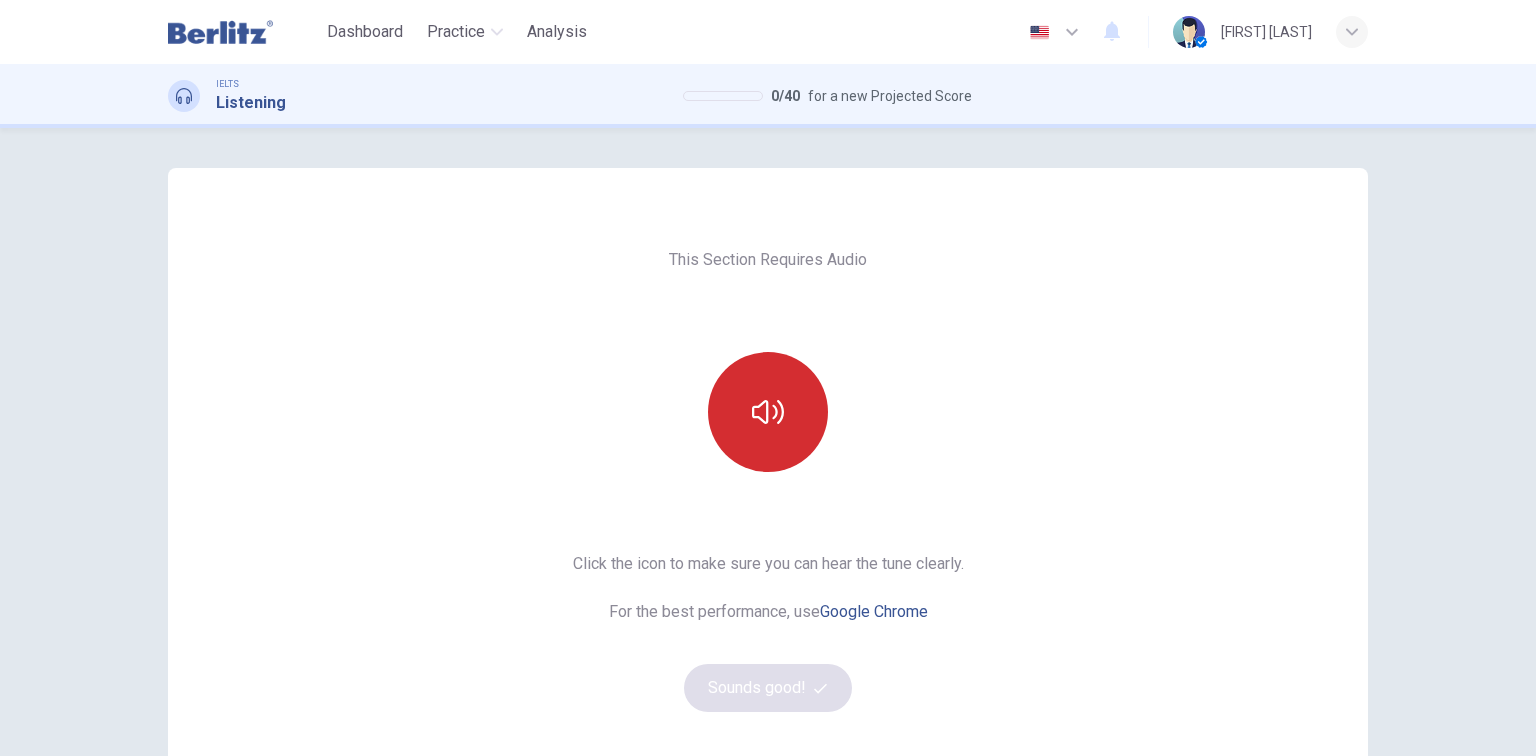 click at bounding box center (768, 412) 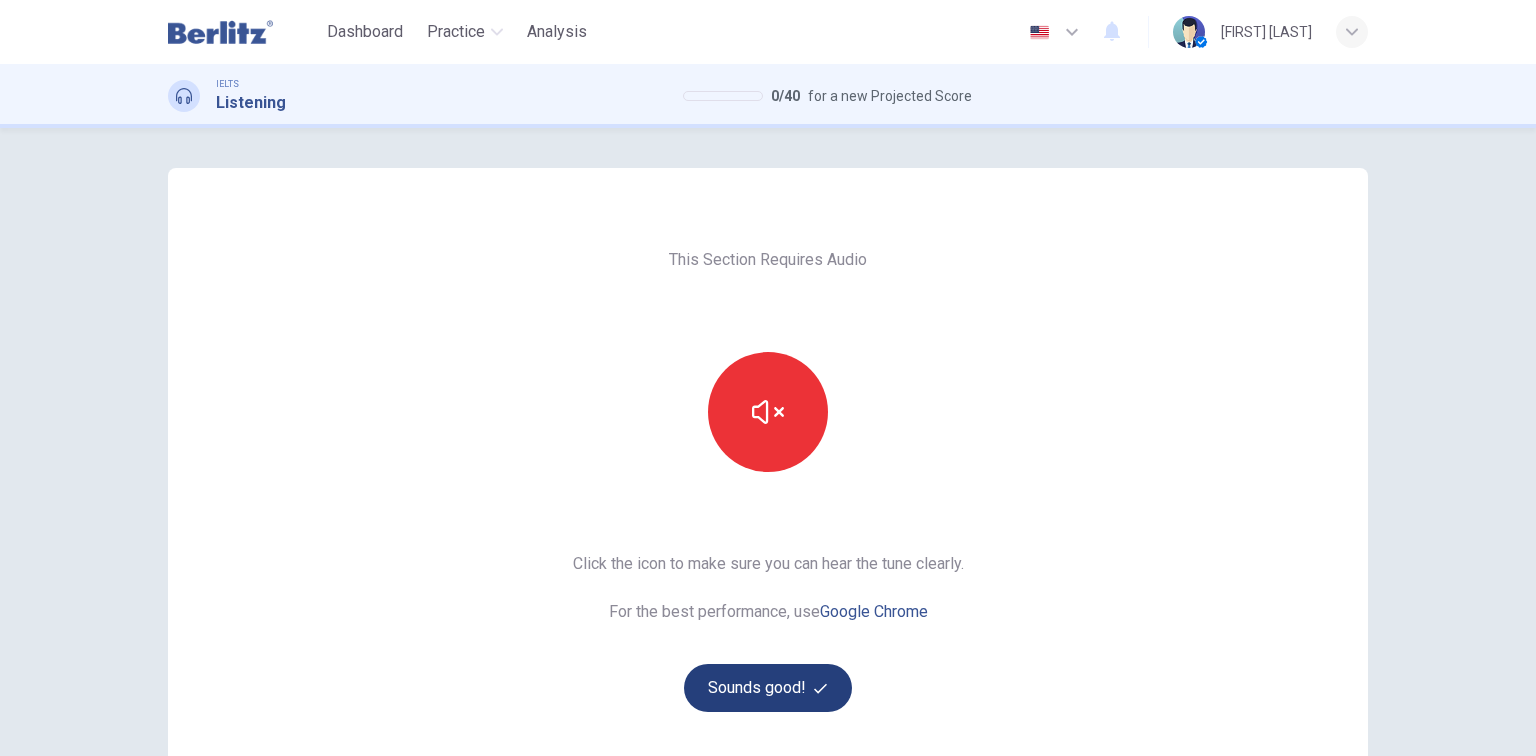 click on "Sounds good!" at bounding box center [768, 688] 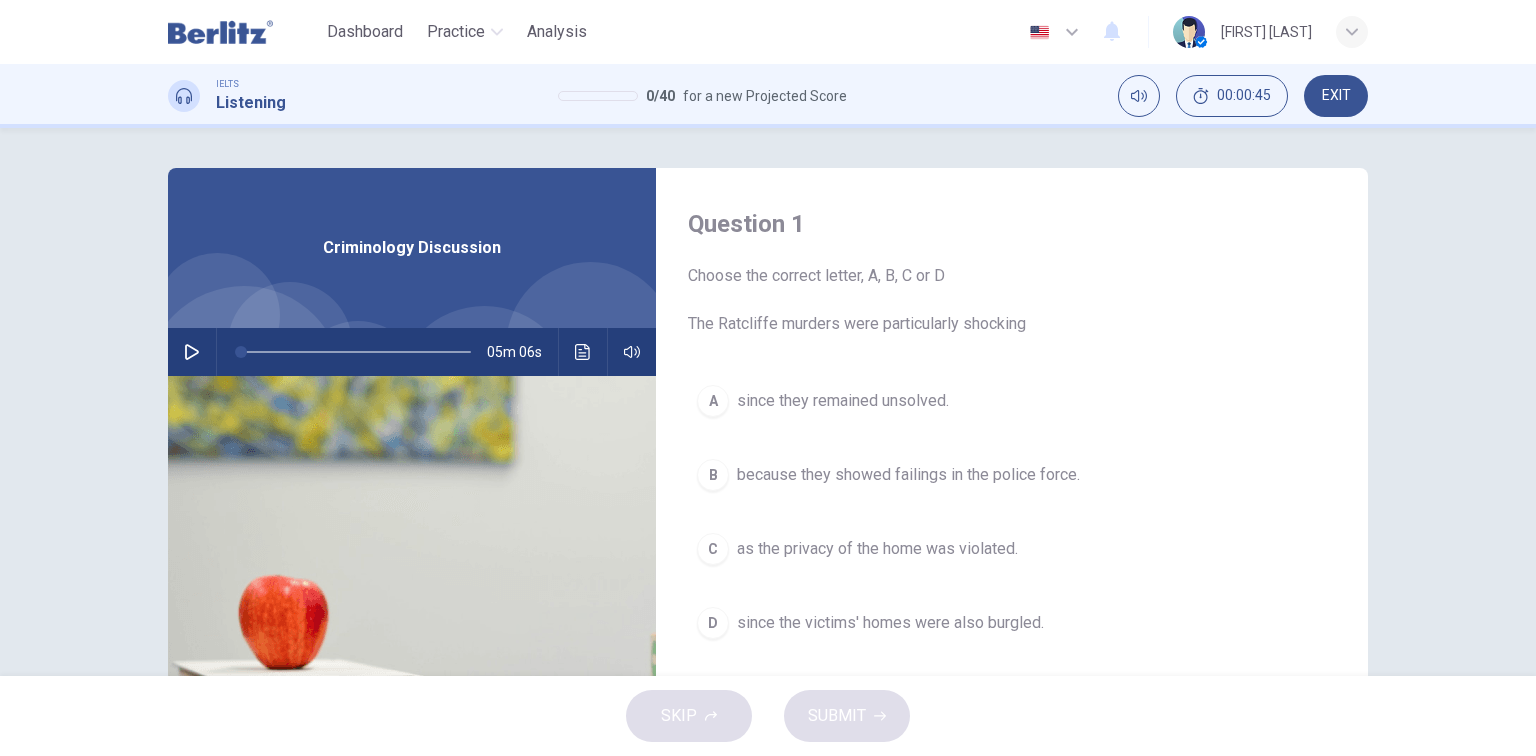 drag, startPoint x: 187, startPoint y: 348, endPoint x: 259, endPoint y: 375, distance: 76.896034 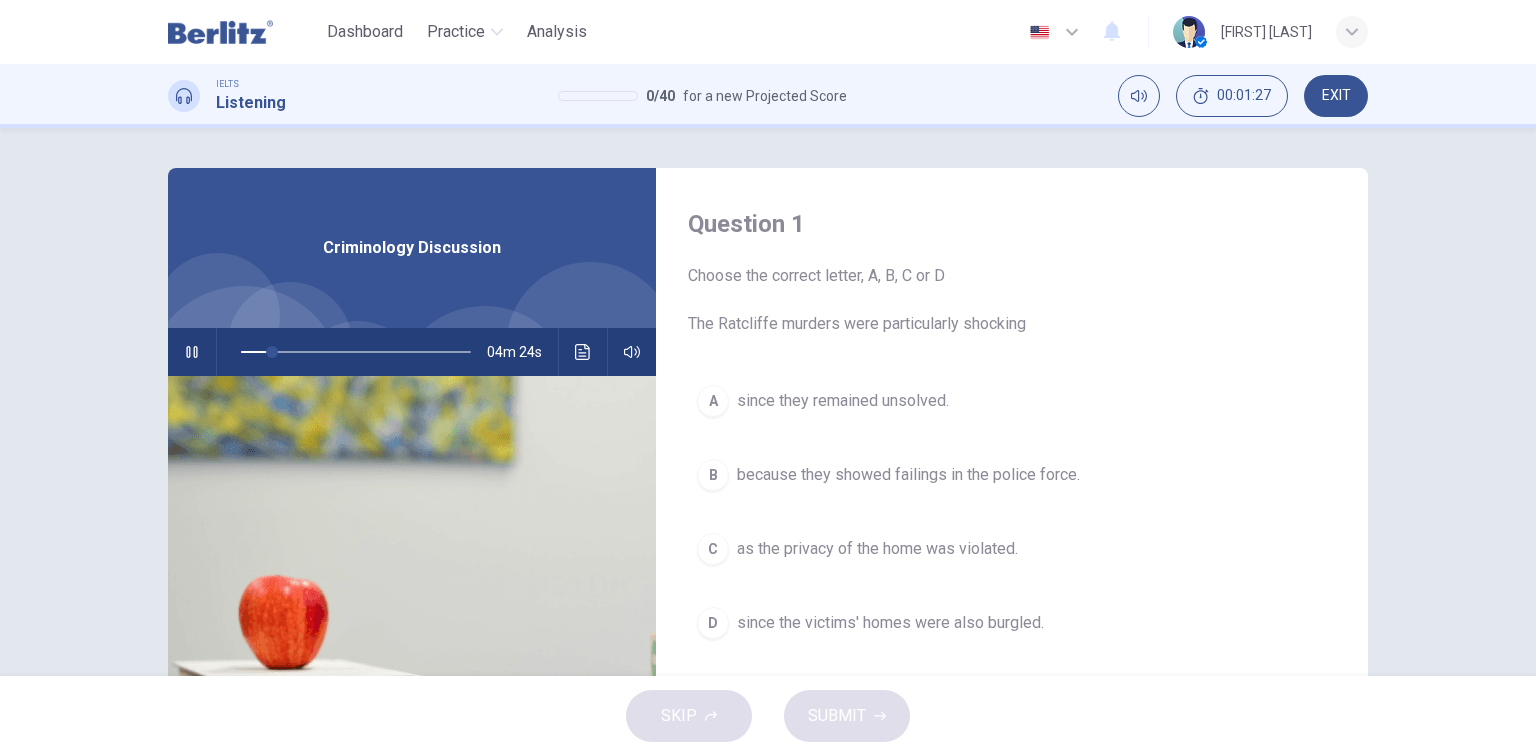 click 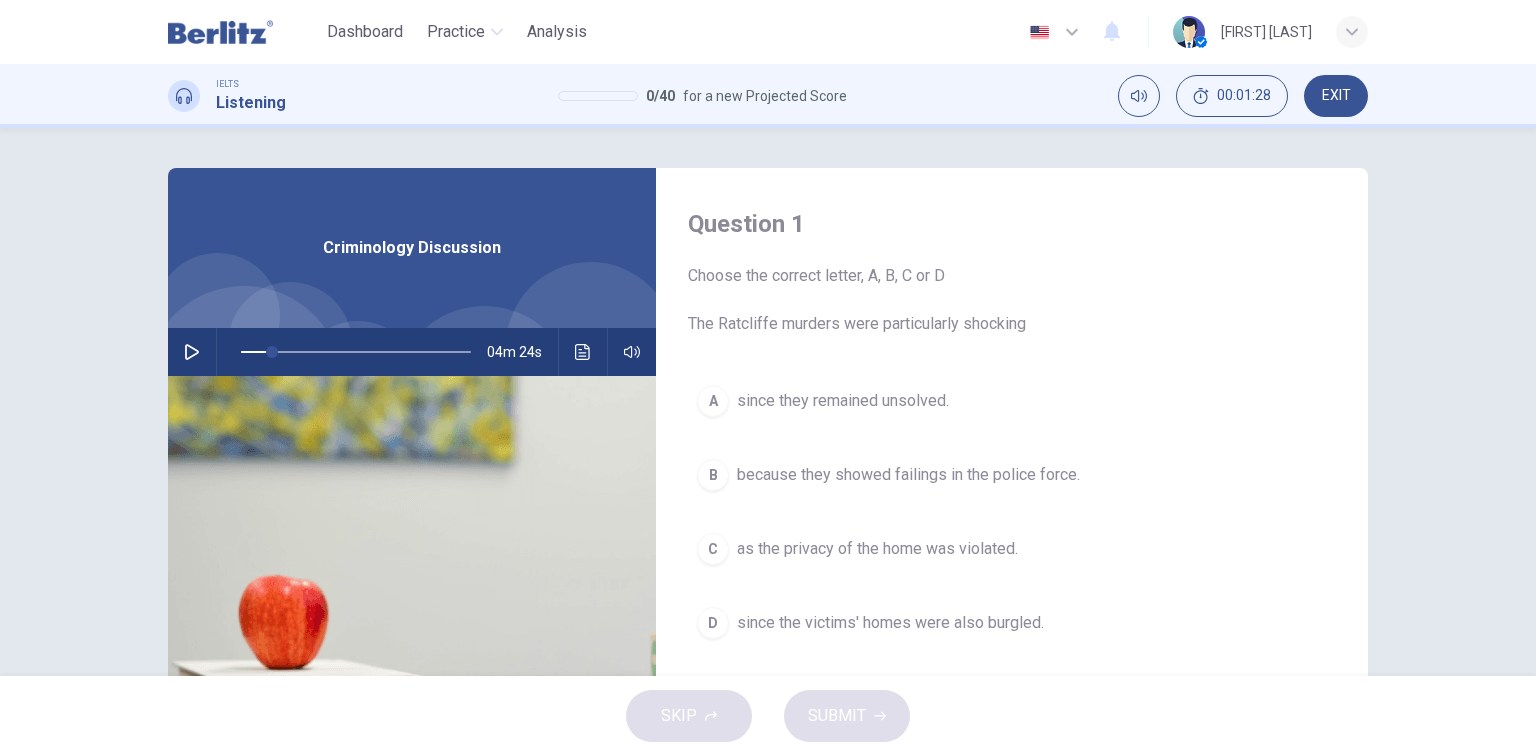 click 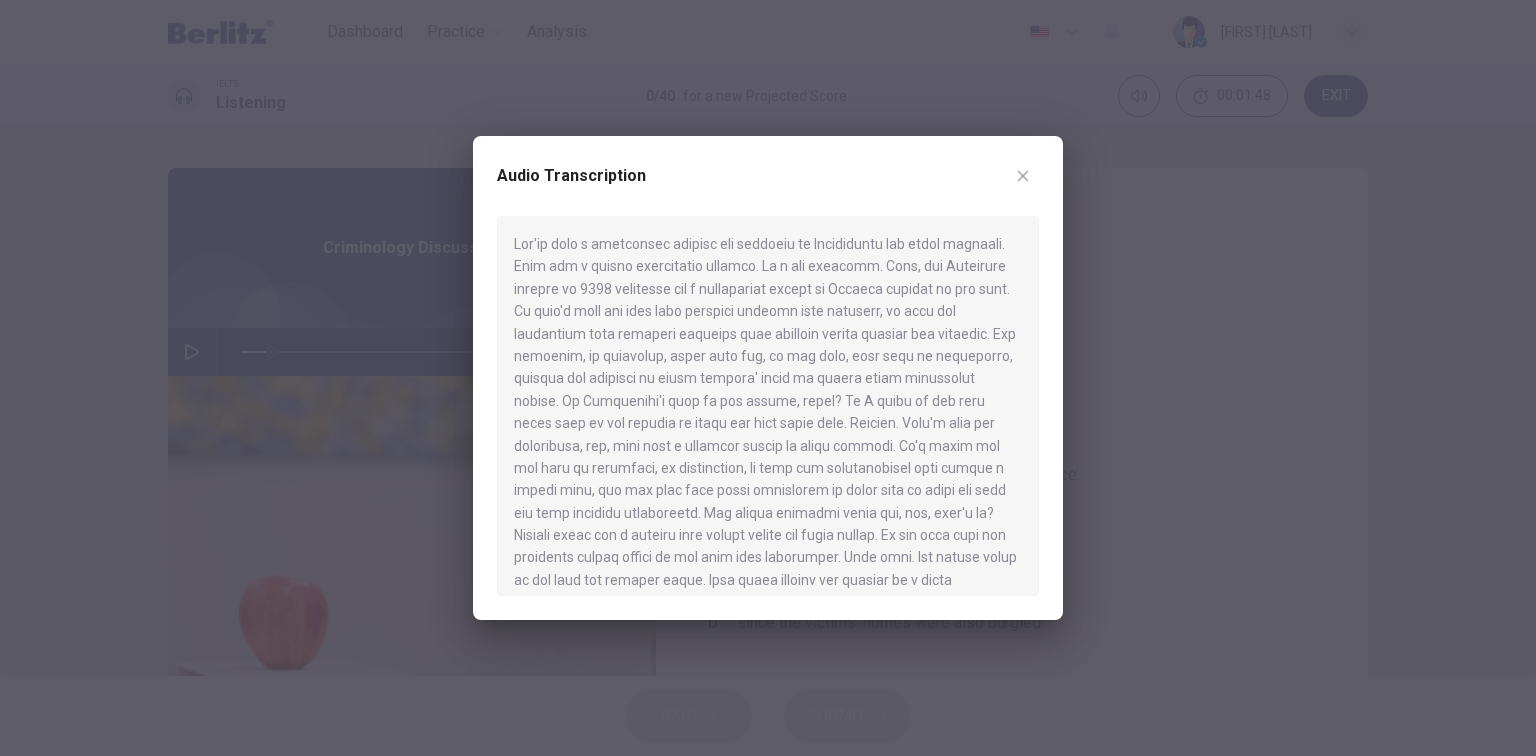 click 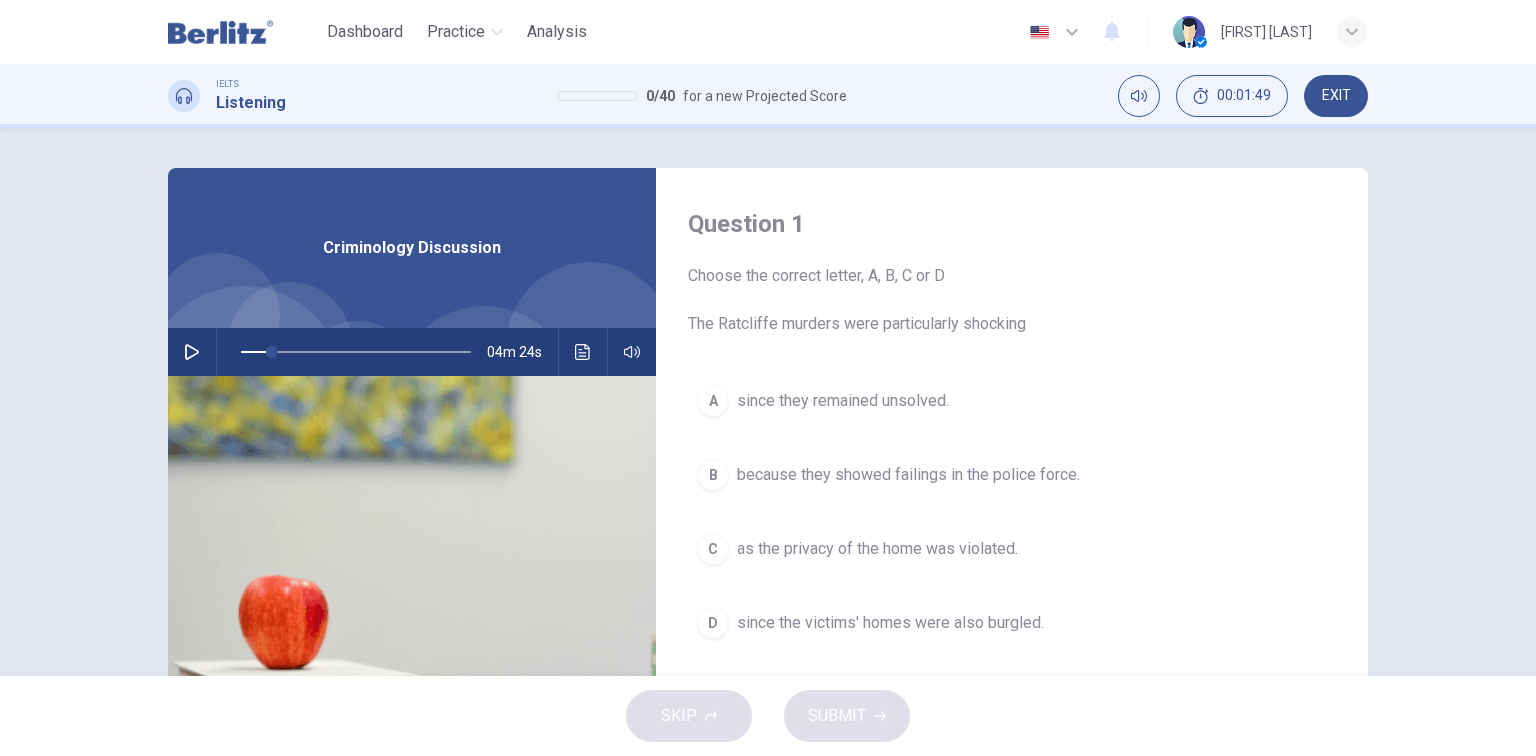 click at bounding box center (192, 352) 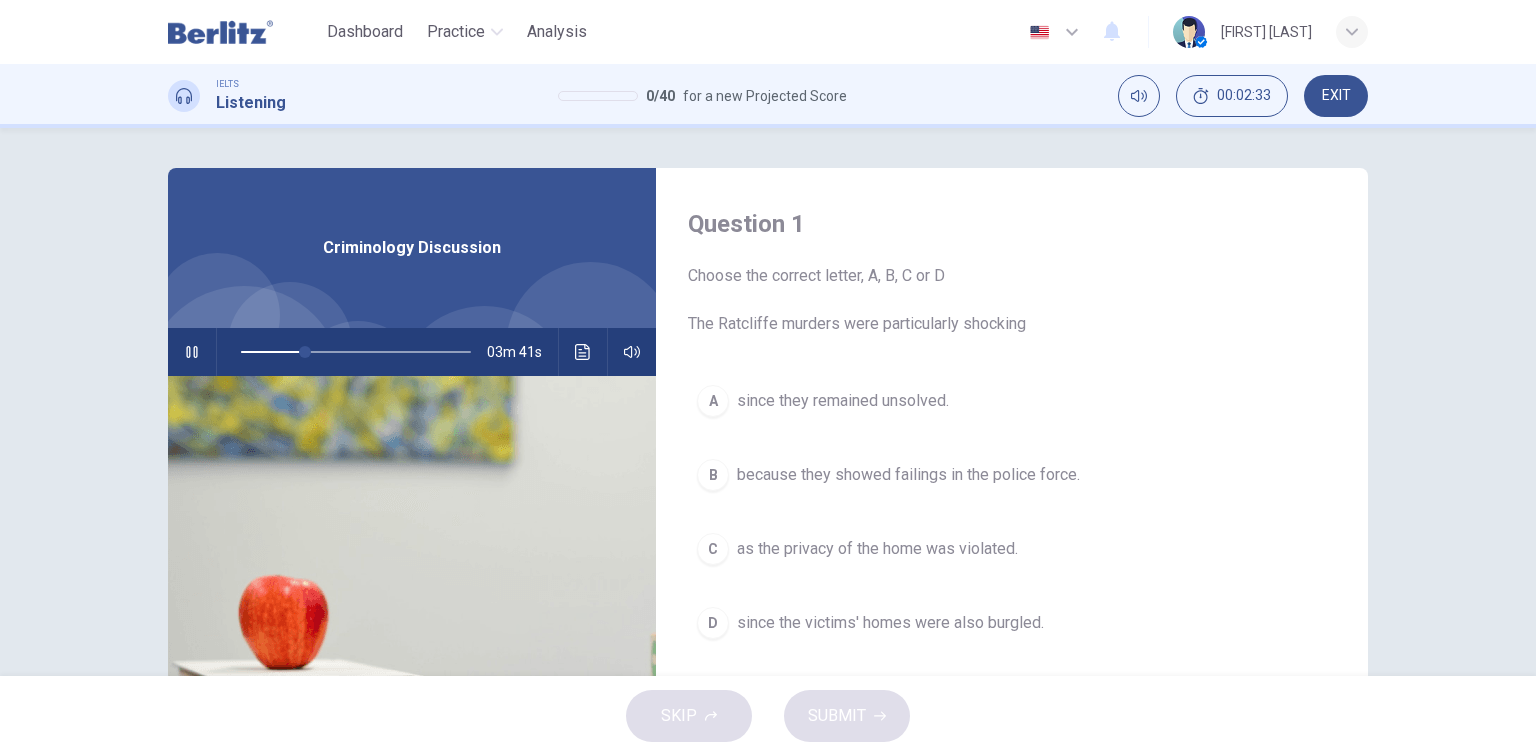 click on "because they showed failings in the police force." at bounding box center (908, 475) 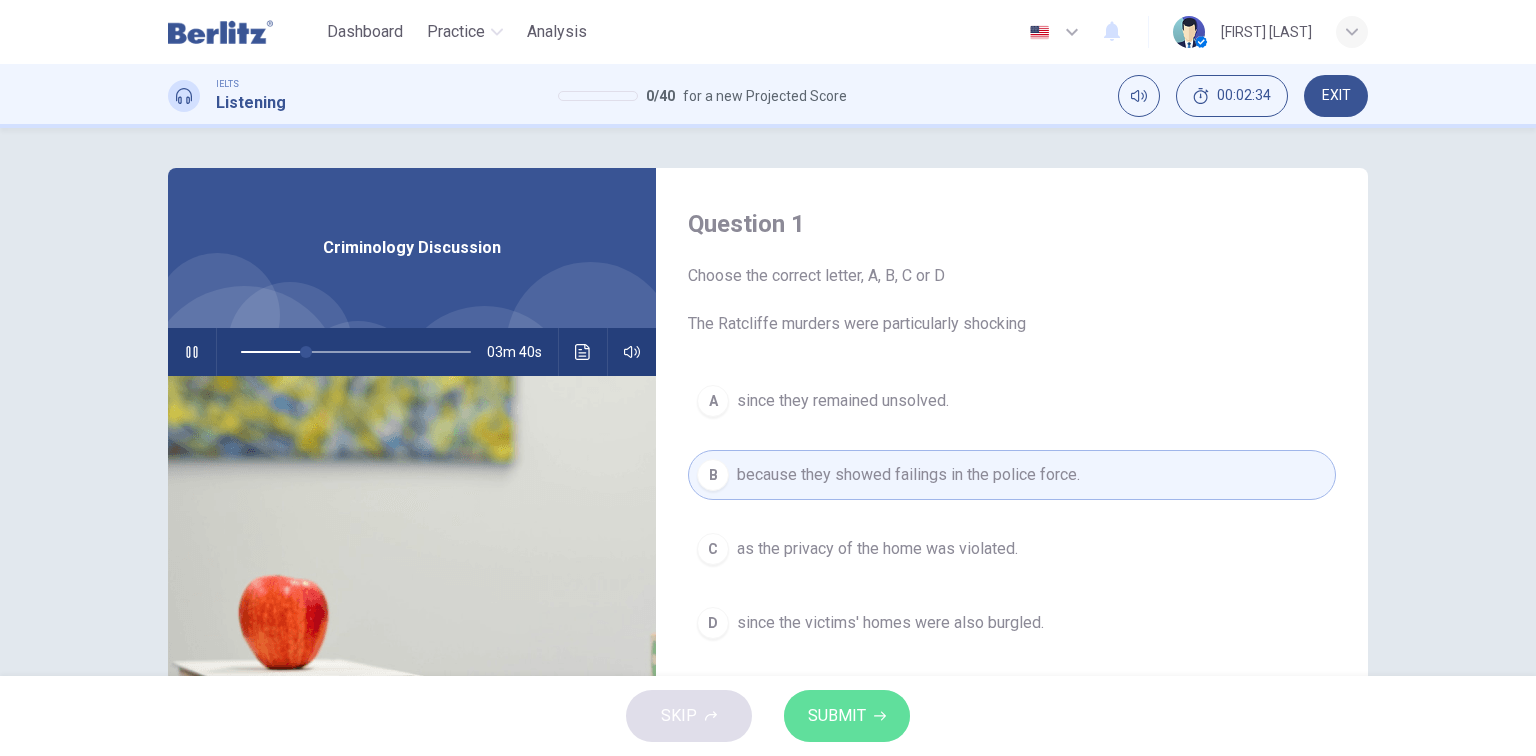 click on "SUBMIT" at bounding box center [837, 716] 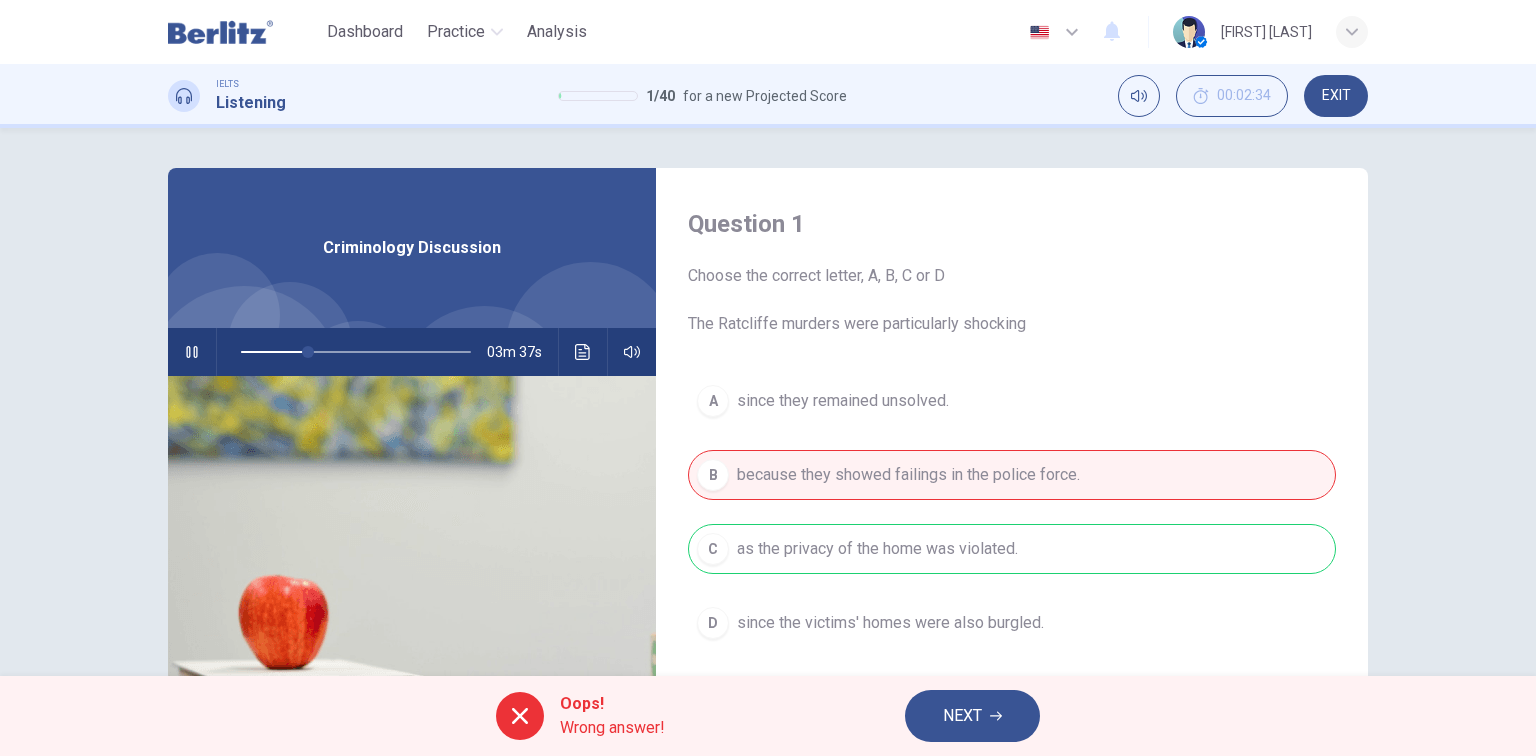 click on "NEXT" at bounding box center [962, 716] 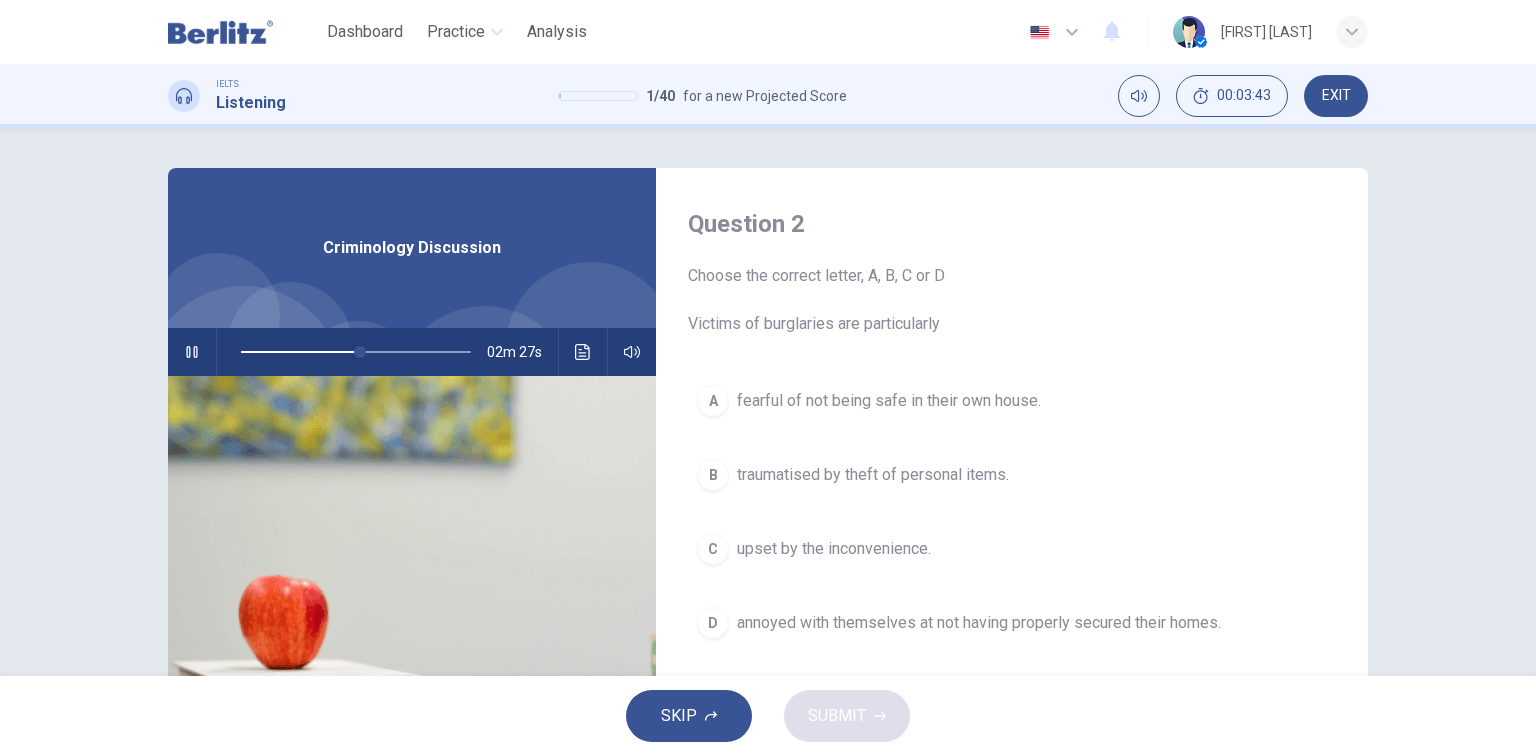 click on "A fearful of not being safe in their own house." at bounding box center (1012, 401) 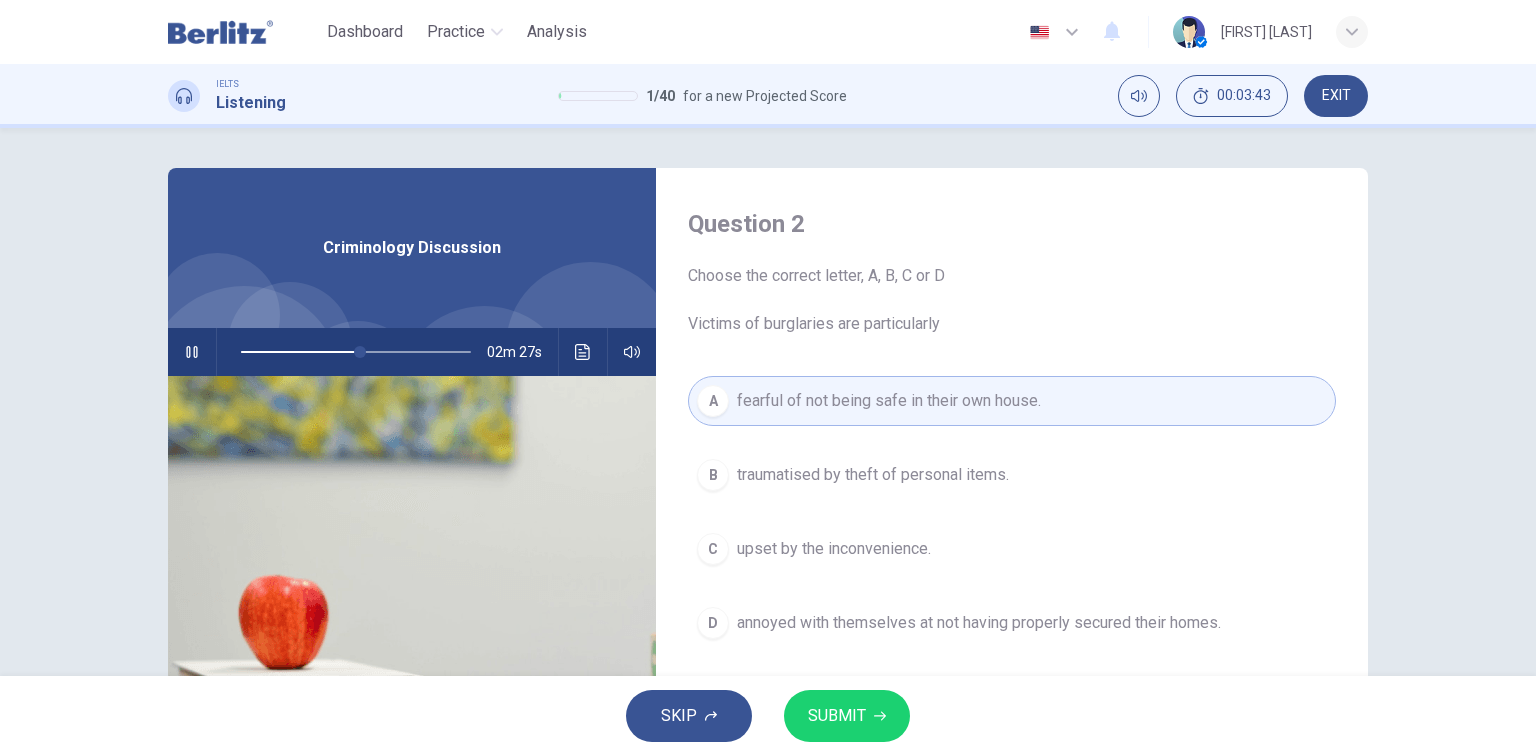 click on "SUBMIT" at bounding box center [837, 716] 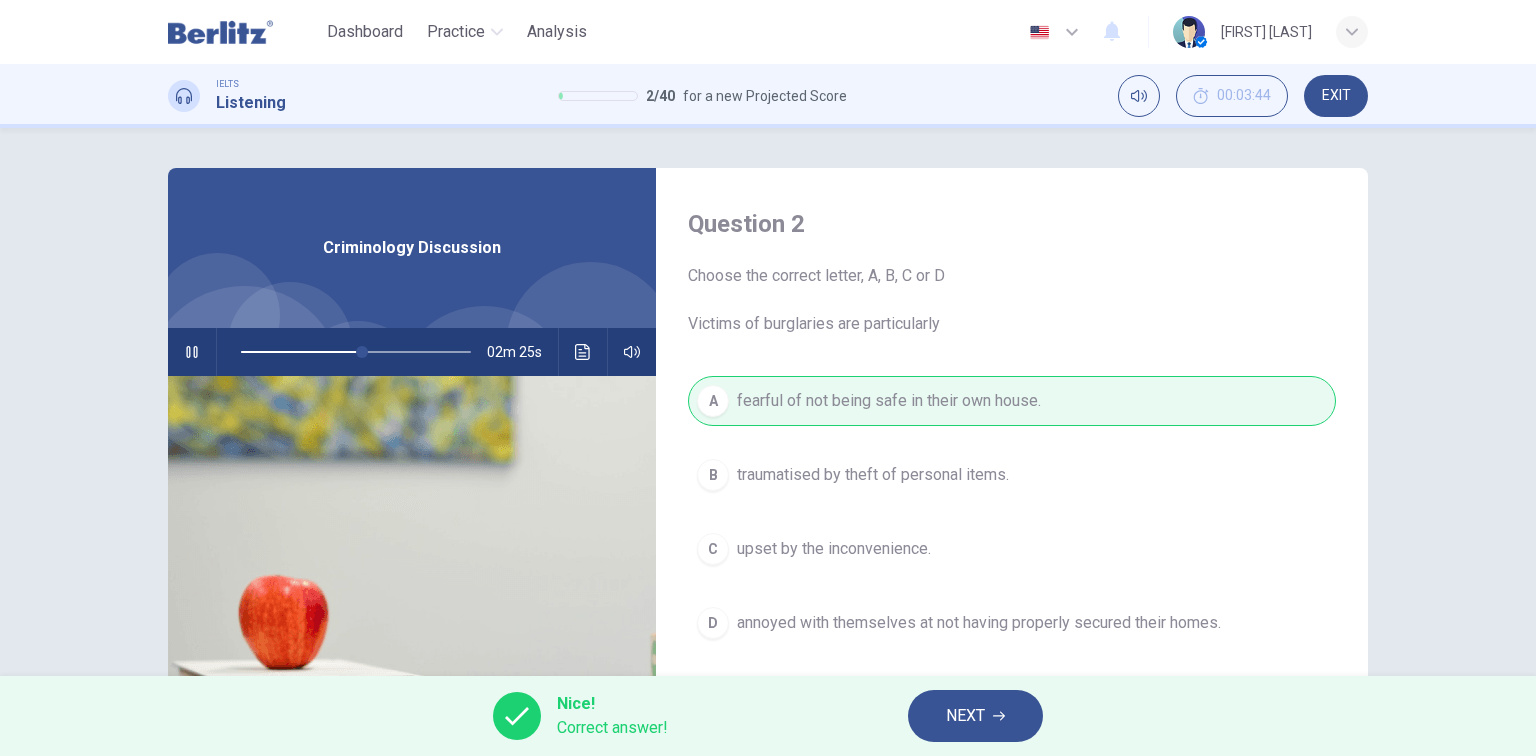 click on "NEXT" at bounding box center [965, 716] 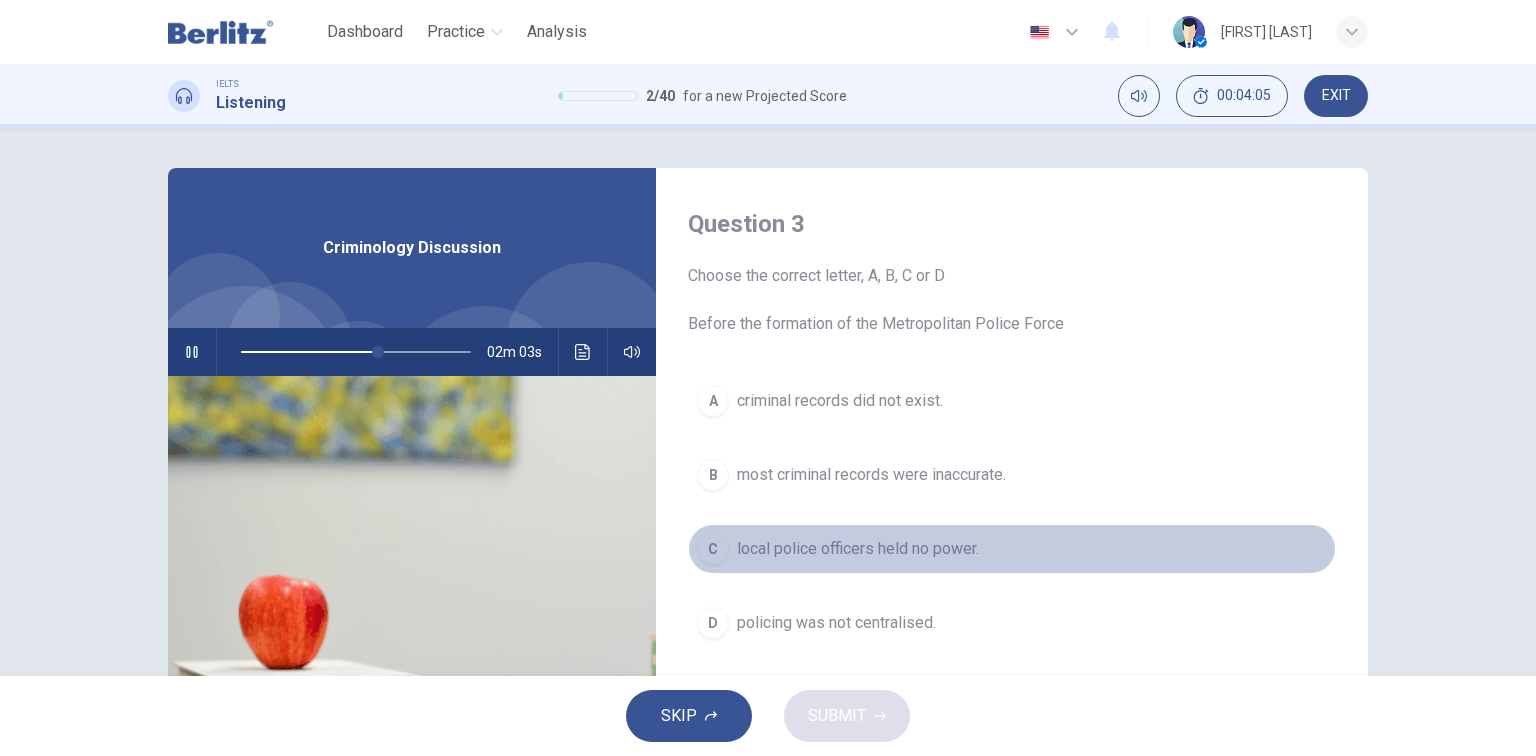 click on "local police officers held no power." at bounding box center [858, 549] 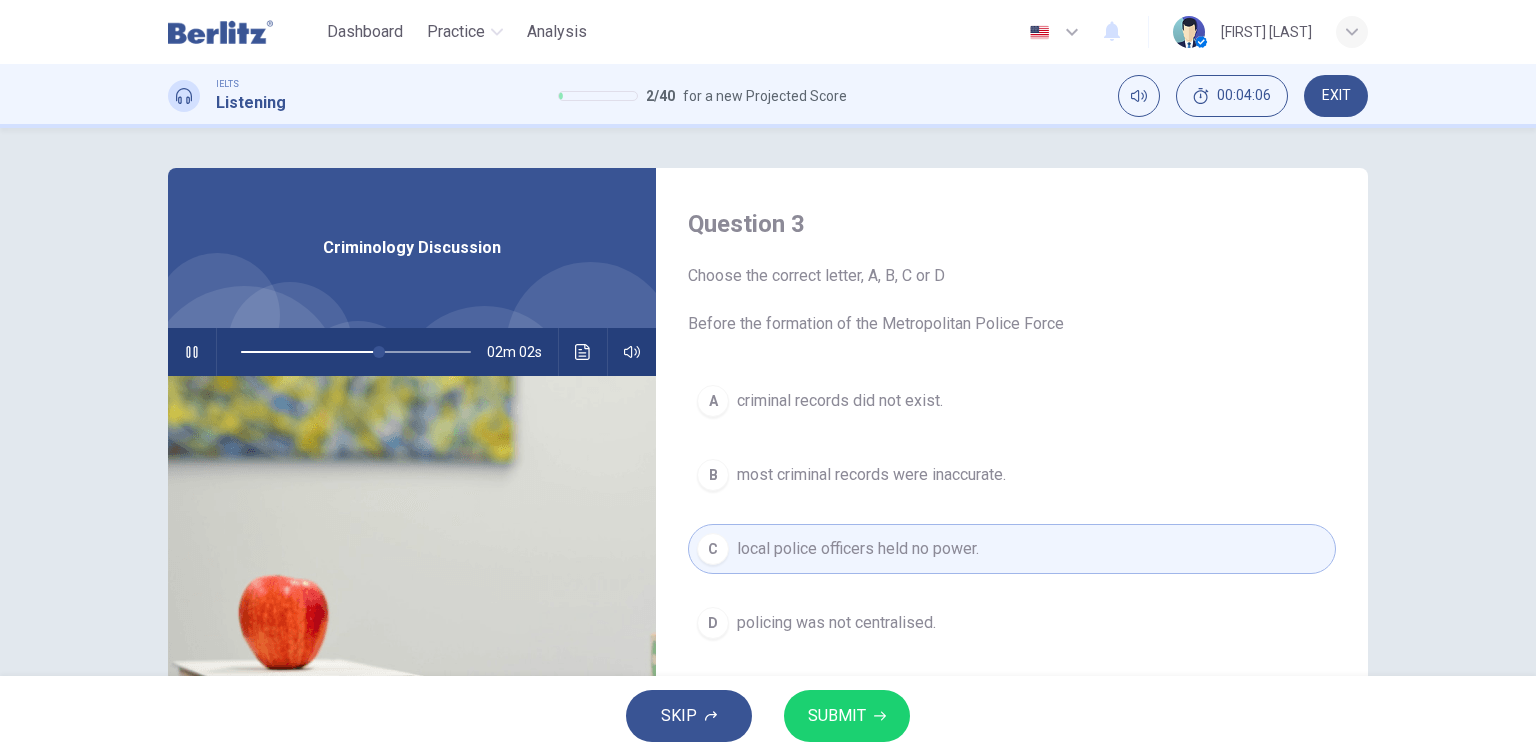 click on "SUBMIT" at bounding box center [847, 716] 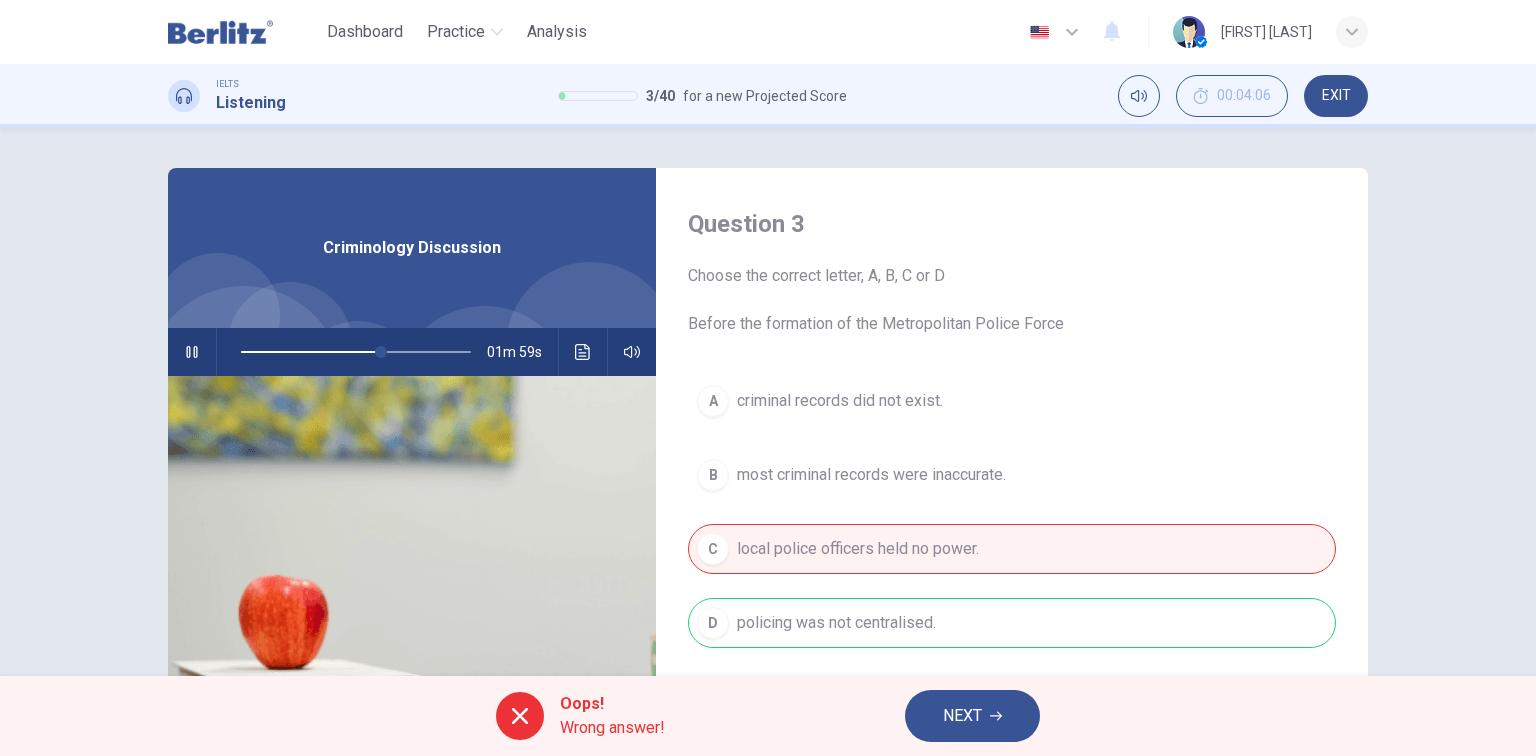 click on "NEXT" at bounding box center (962, 716) 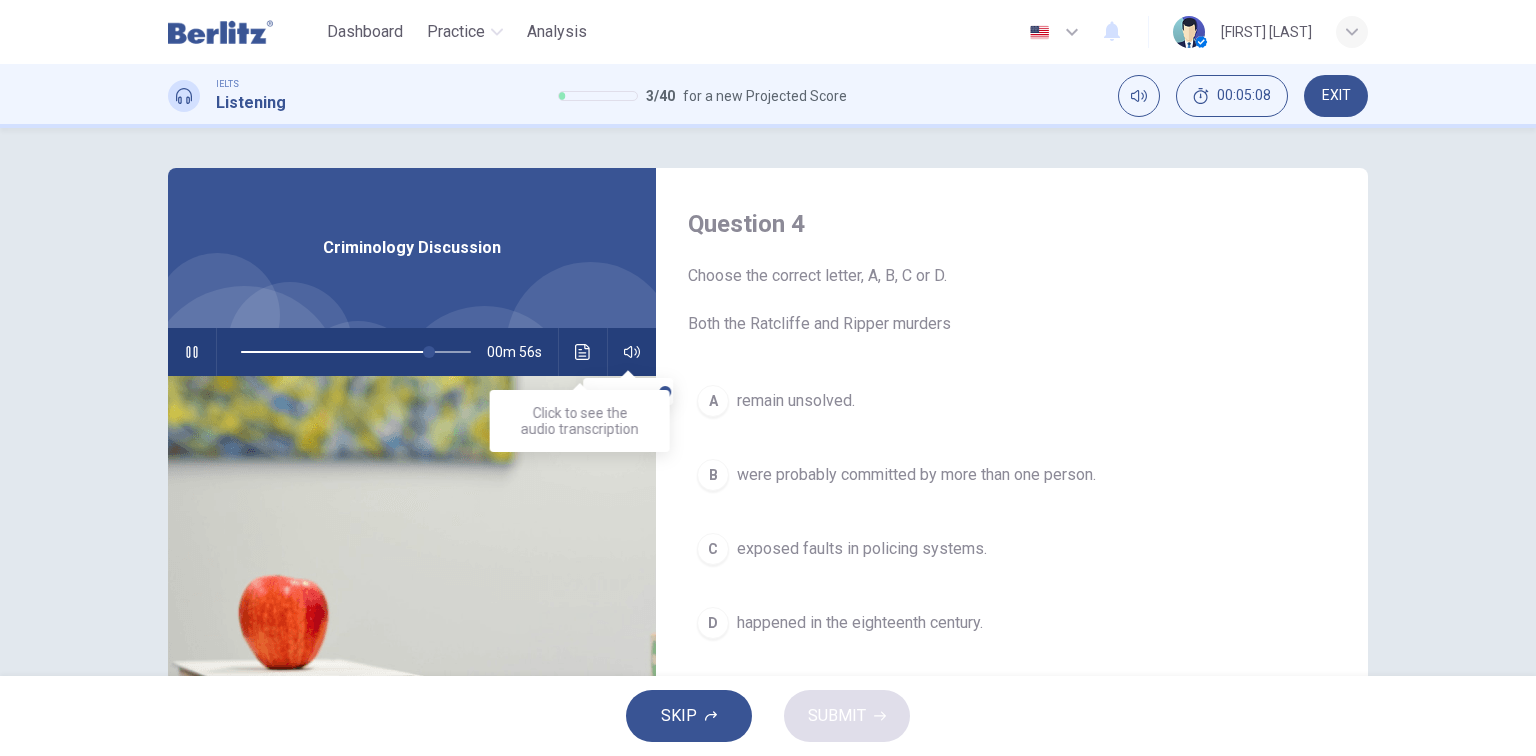 click 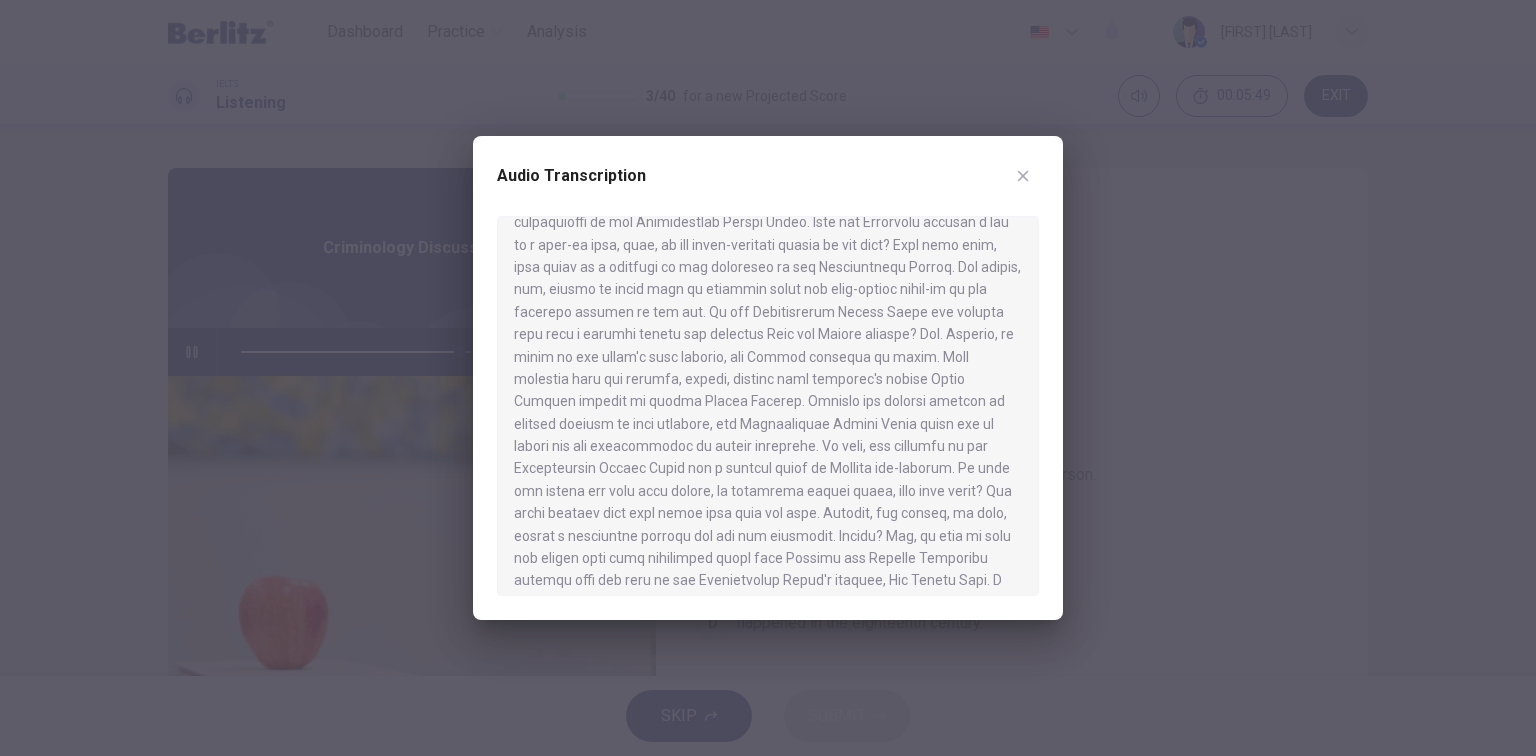 scroll, scrollTop: 575, scrollLeft: 0, axis: vertical 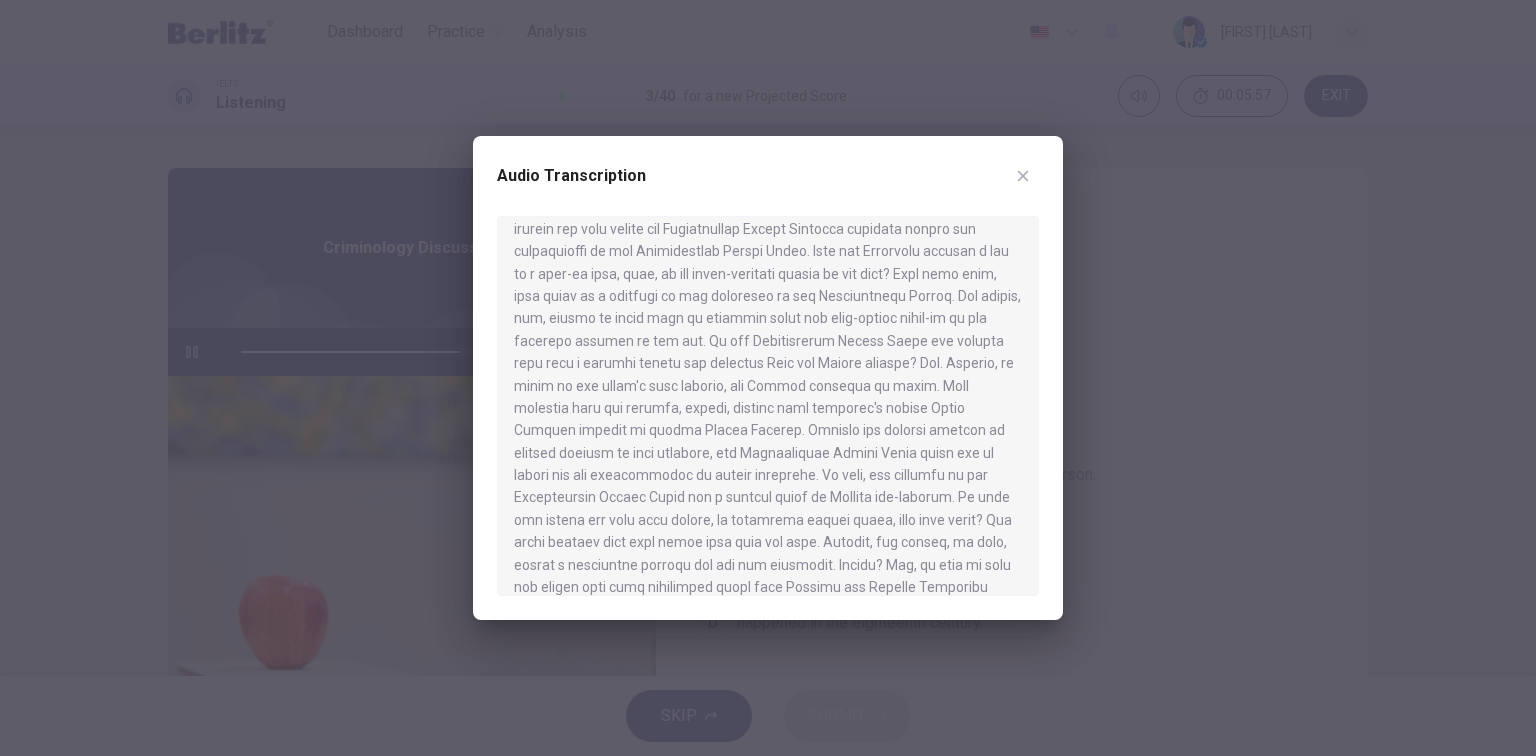 click at bounding box center (768, 378) 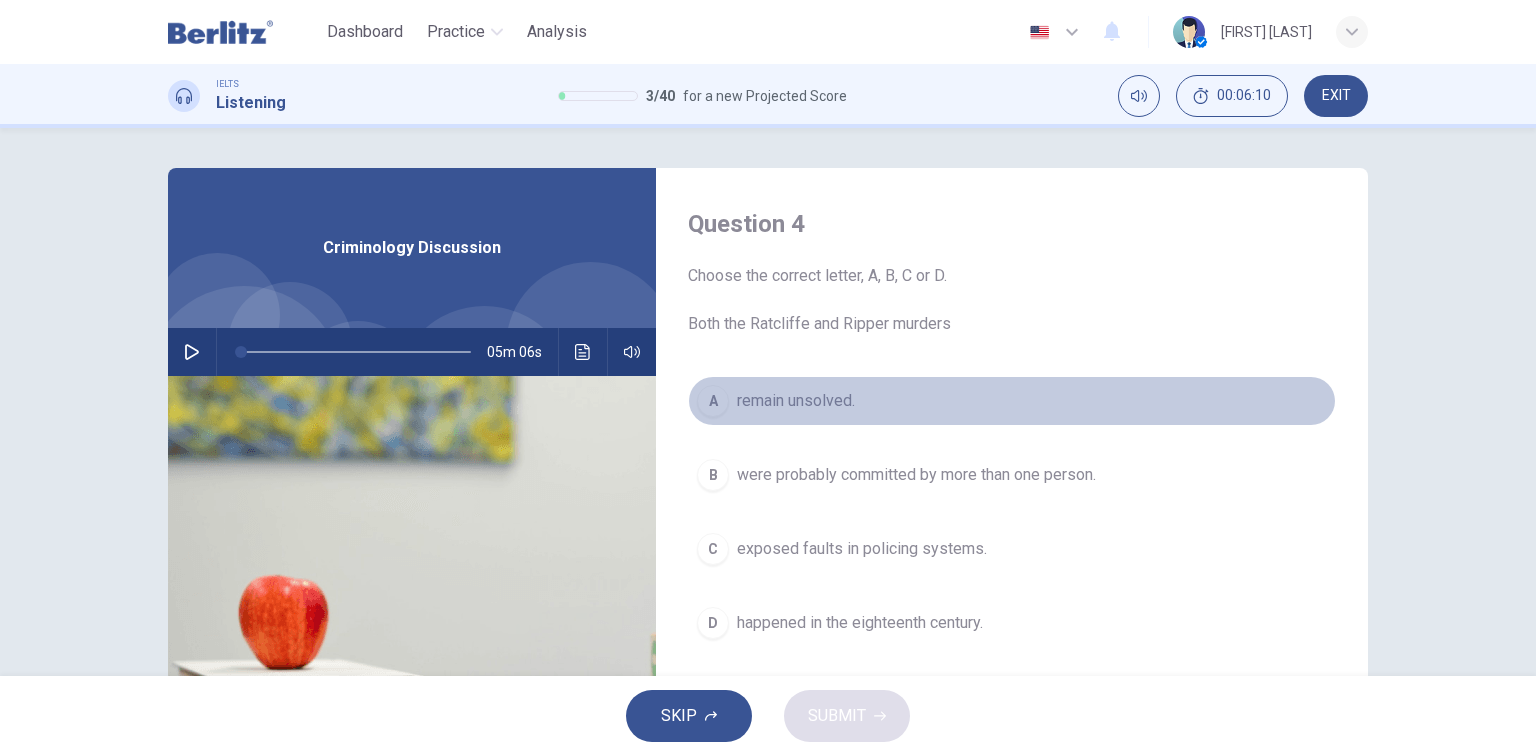 click on "remain unsolved." at bounding box center (796, 401) 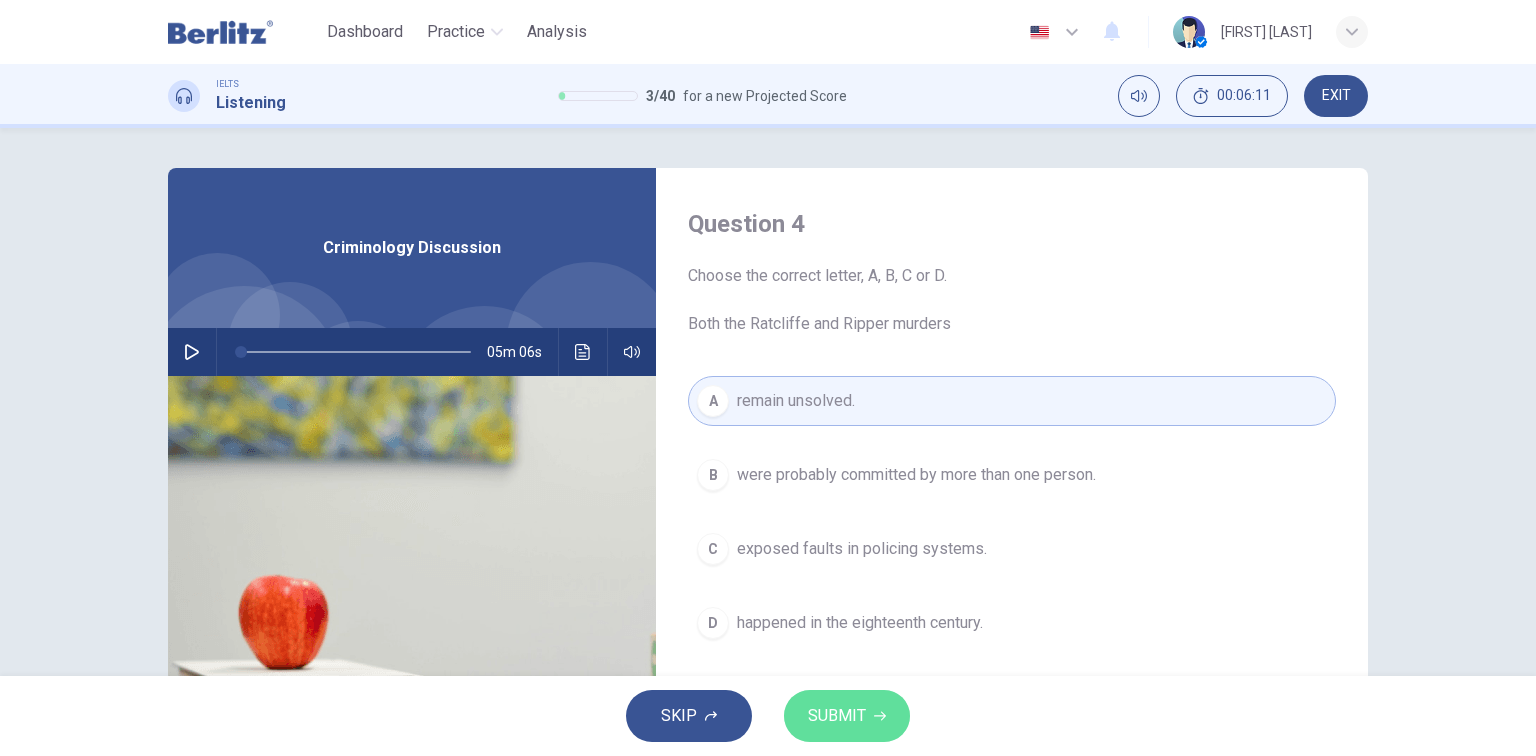 click on "SUBMIT" at bounding box center [837, 716] 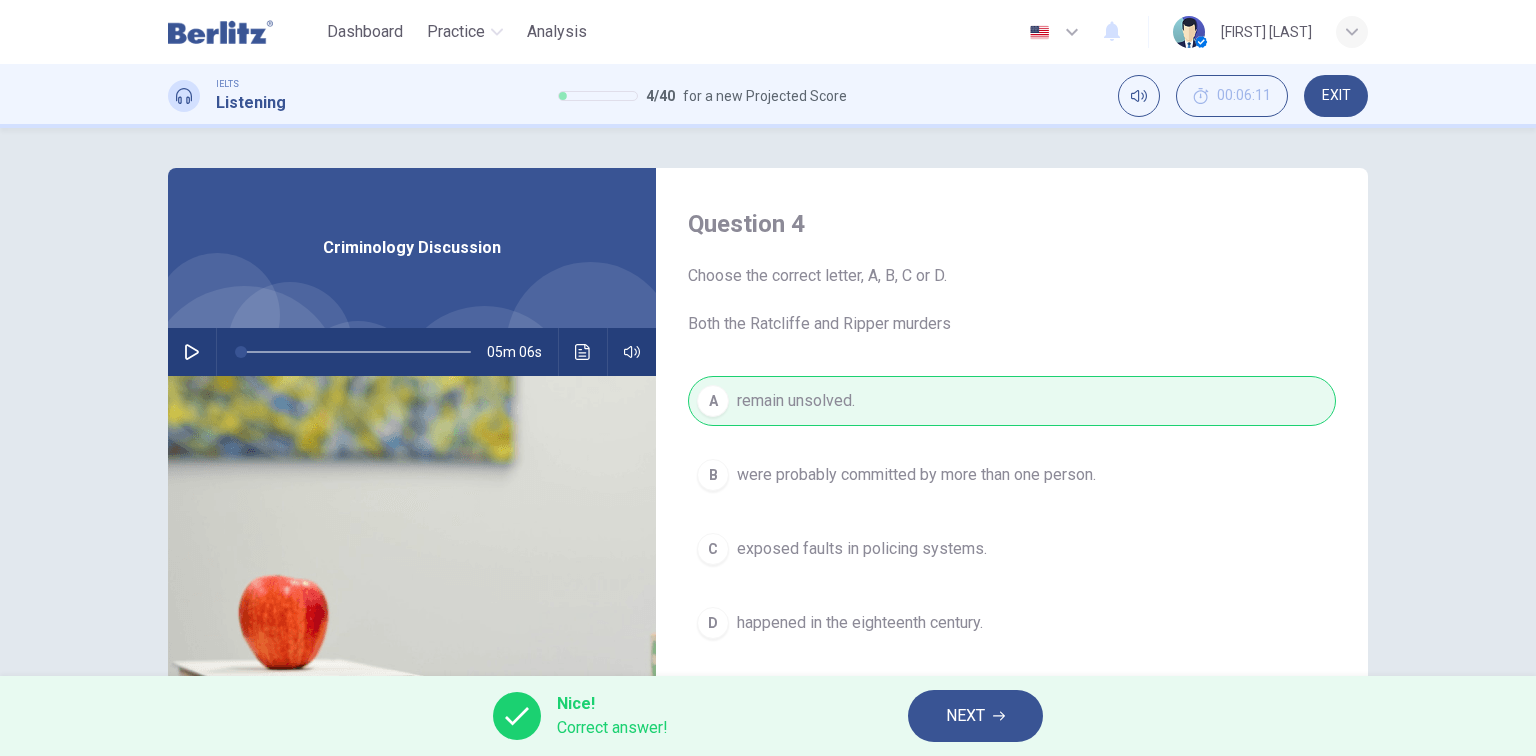 click on "NEXT" at bounding box center (965, 716) 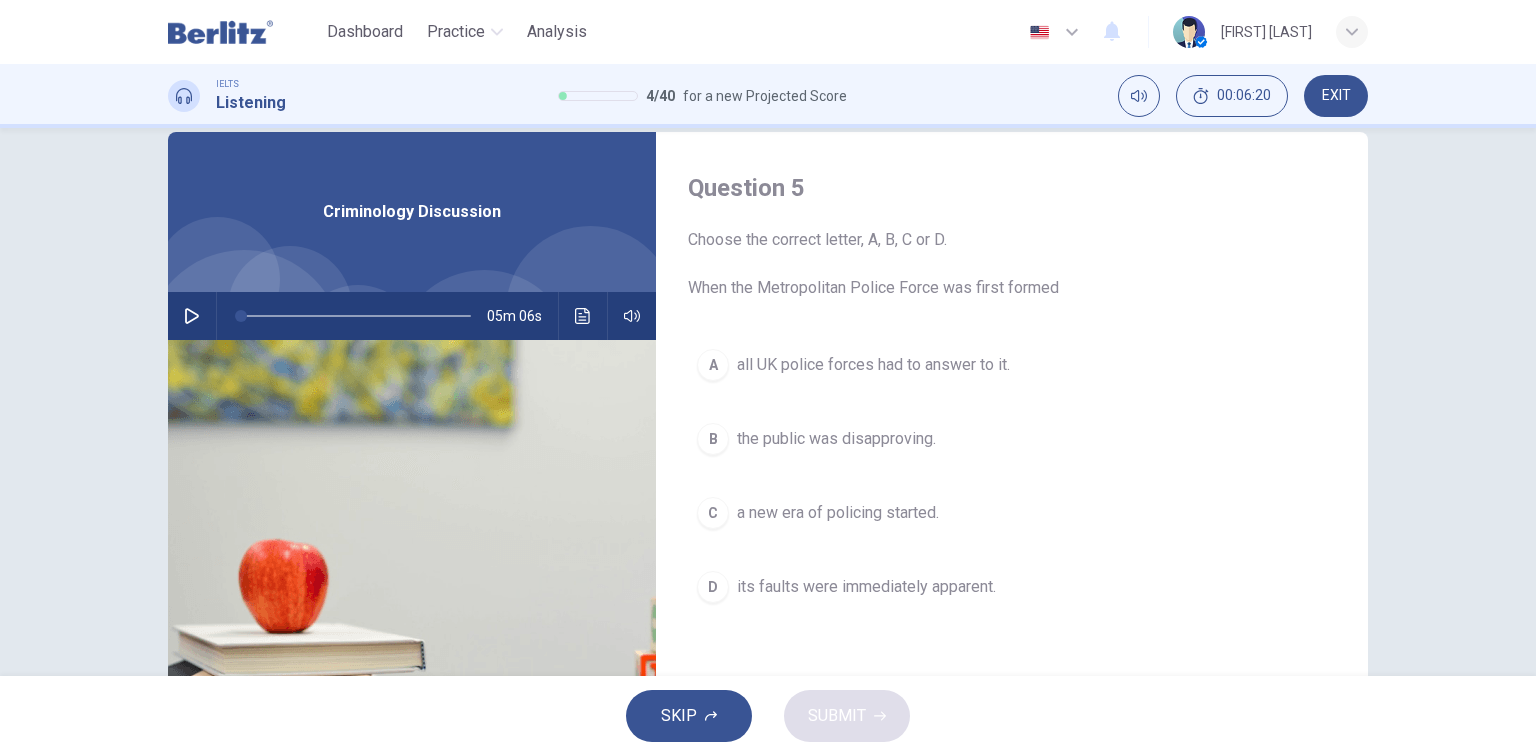 scroll, scrollTop: 0, scrollLeft: 0, axis: both 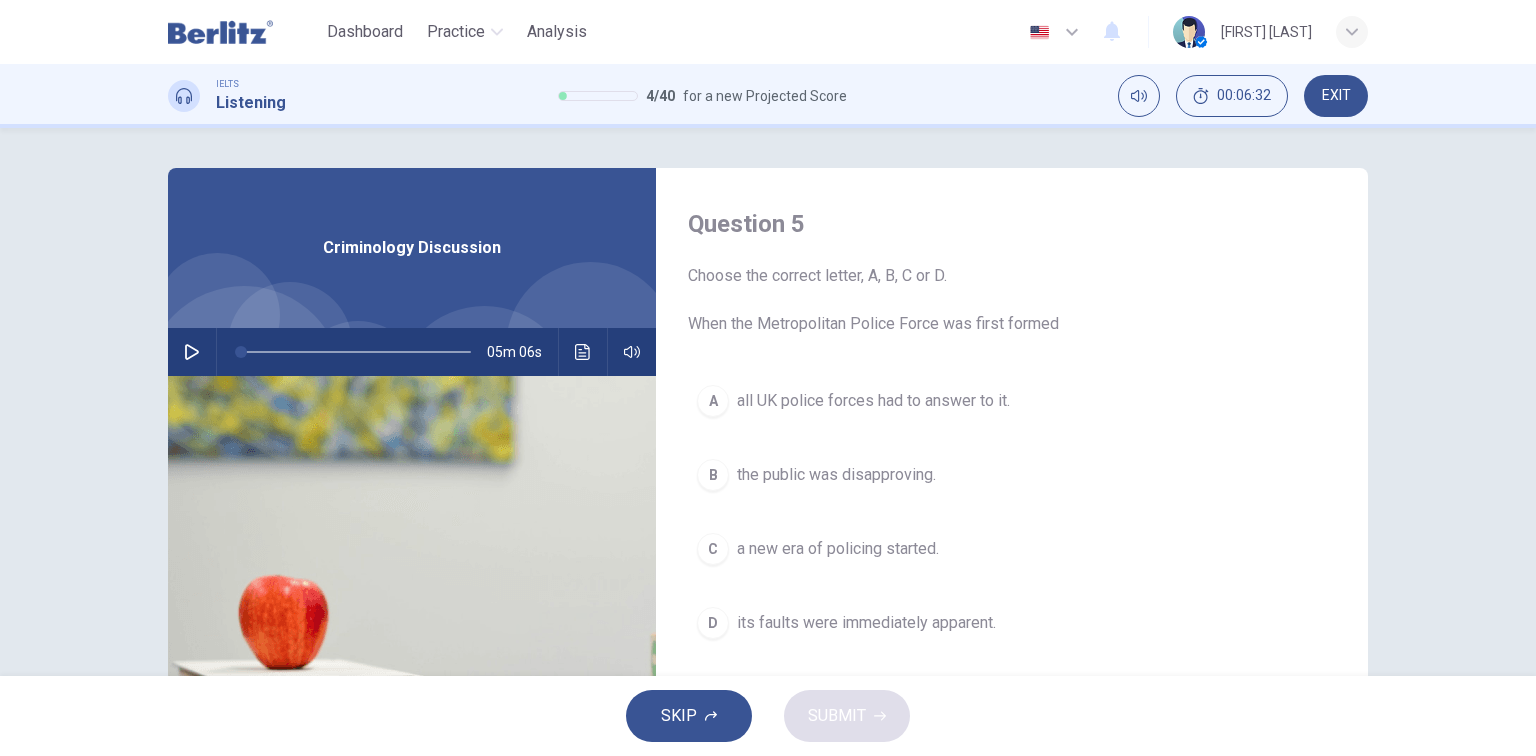 click on "all UK police forces had to answer to it." at bounding box center (873, 401) 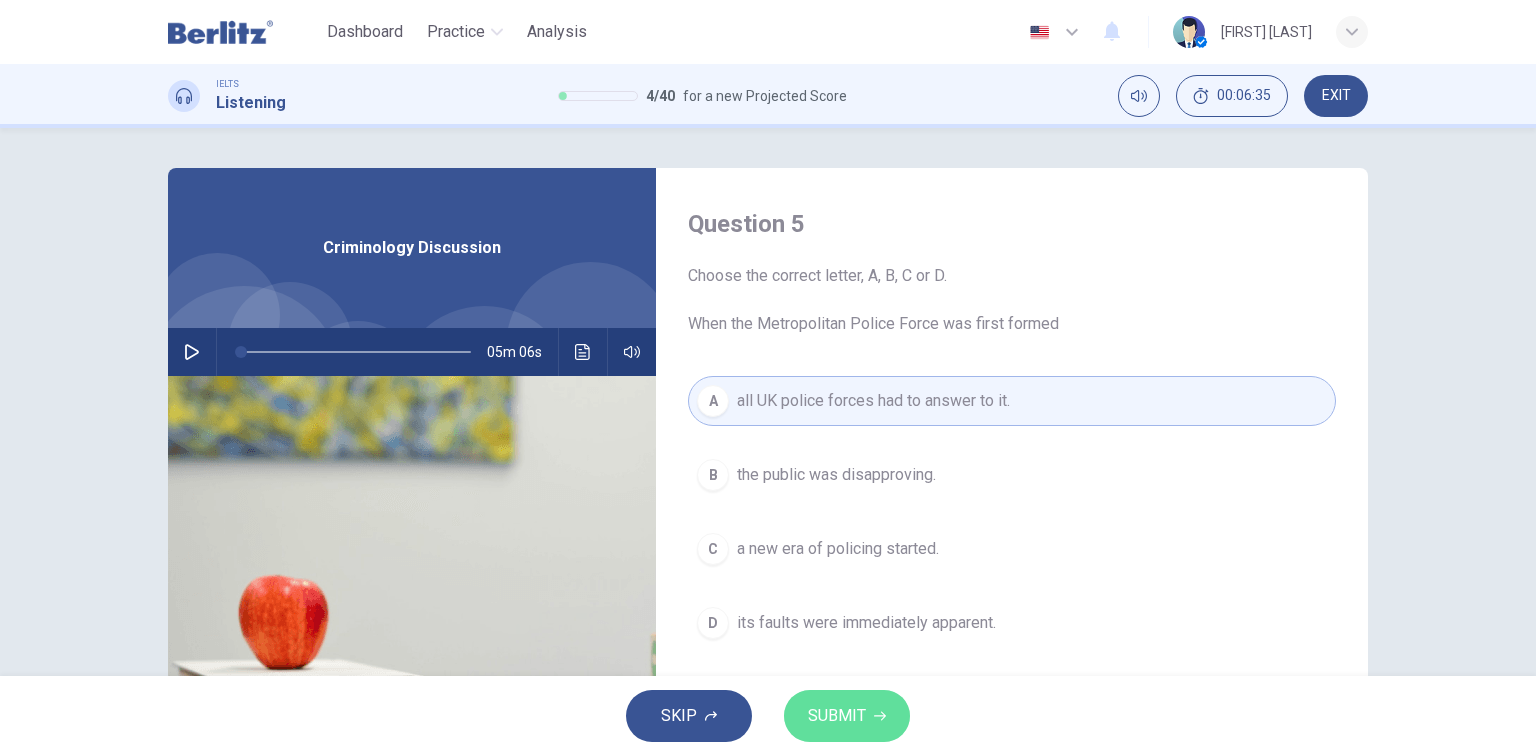 drag, startPoint x: 837, startPoint y: 694, endPoint x: 841, endPoint y: 704, distance: 10.770329 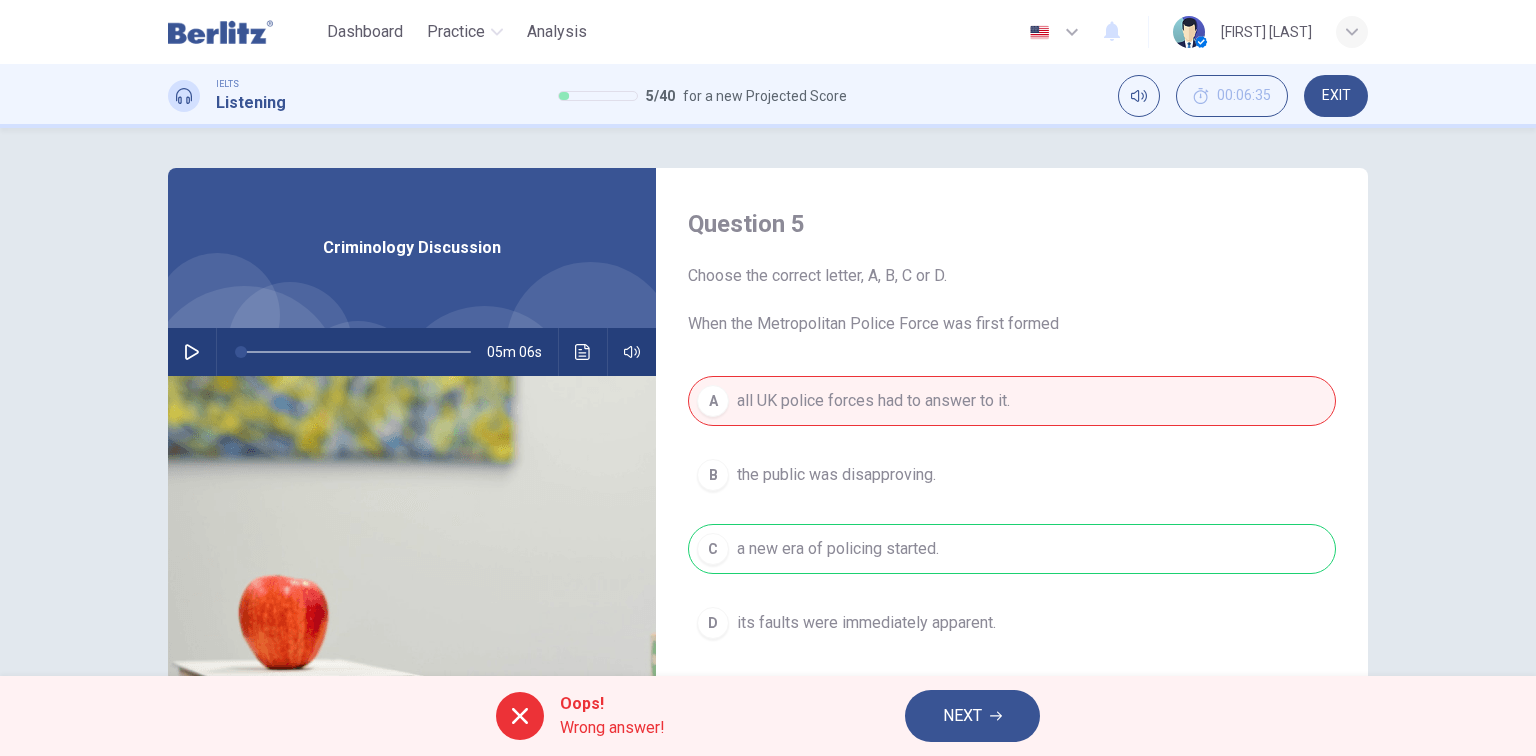 click on "NEXT" at bounding box center [962, 716] 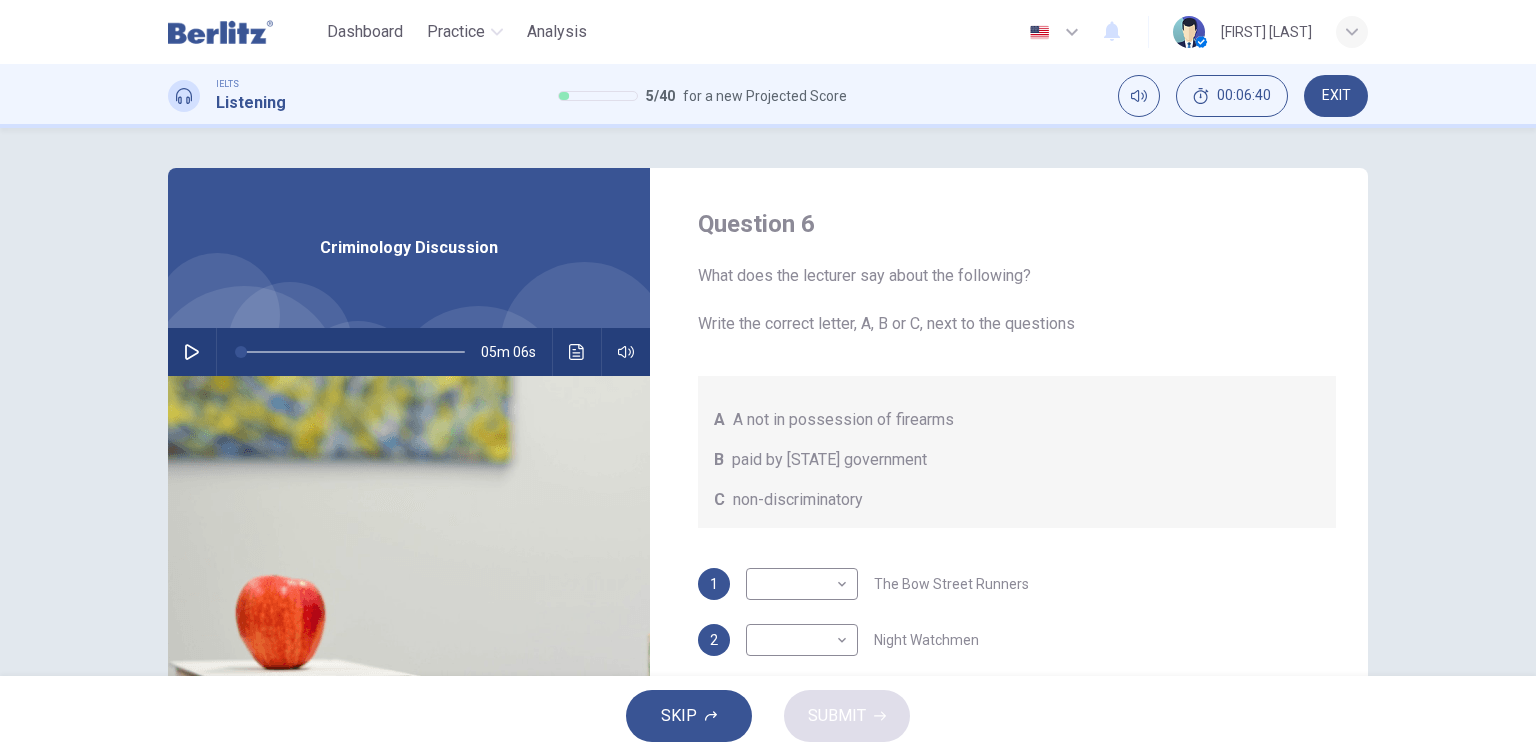 scroll, scrollTop: 0, scrollLeft: 0, axis: both 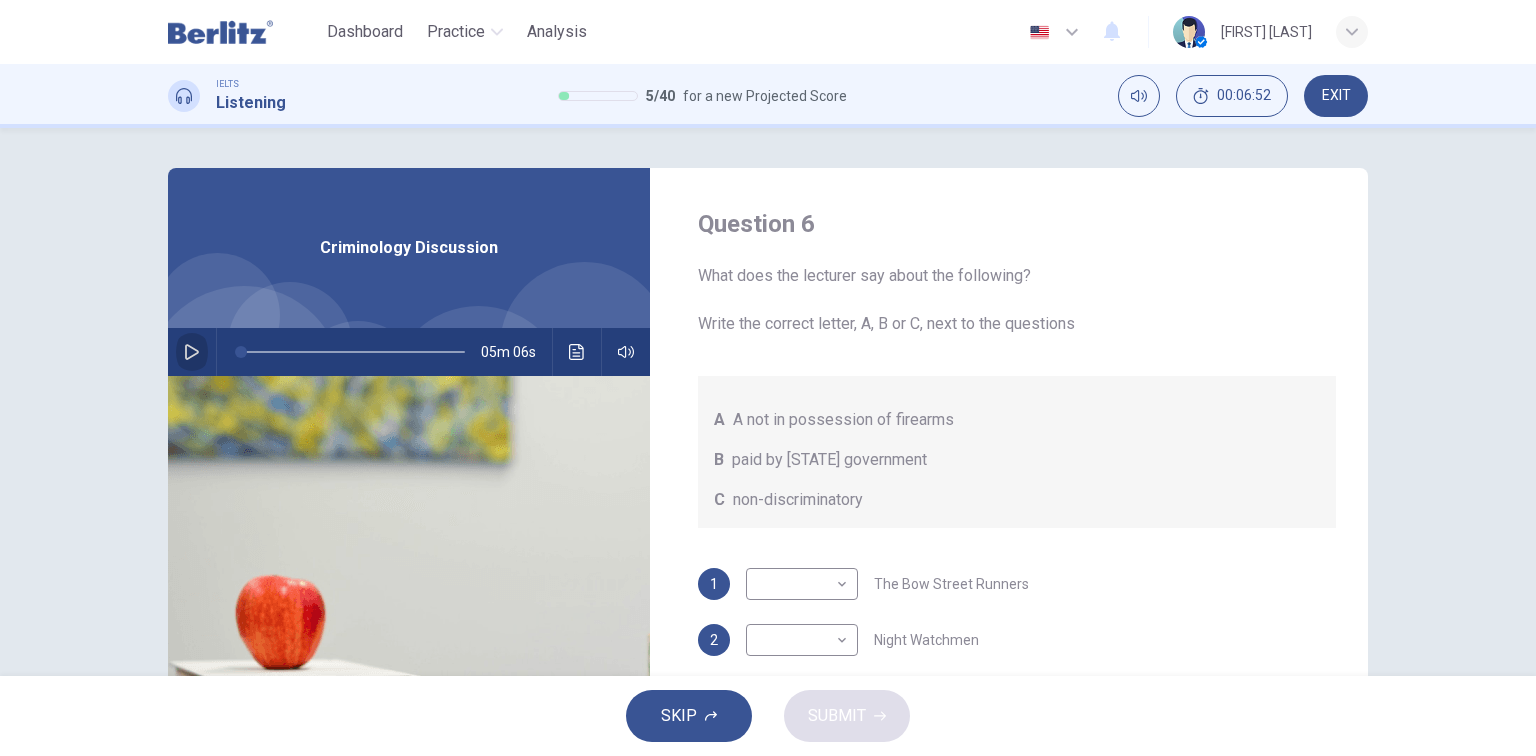 click 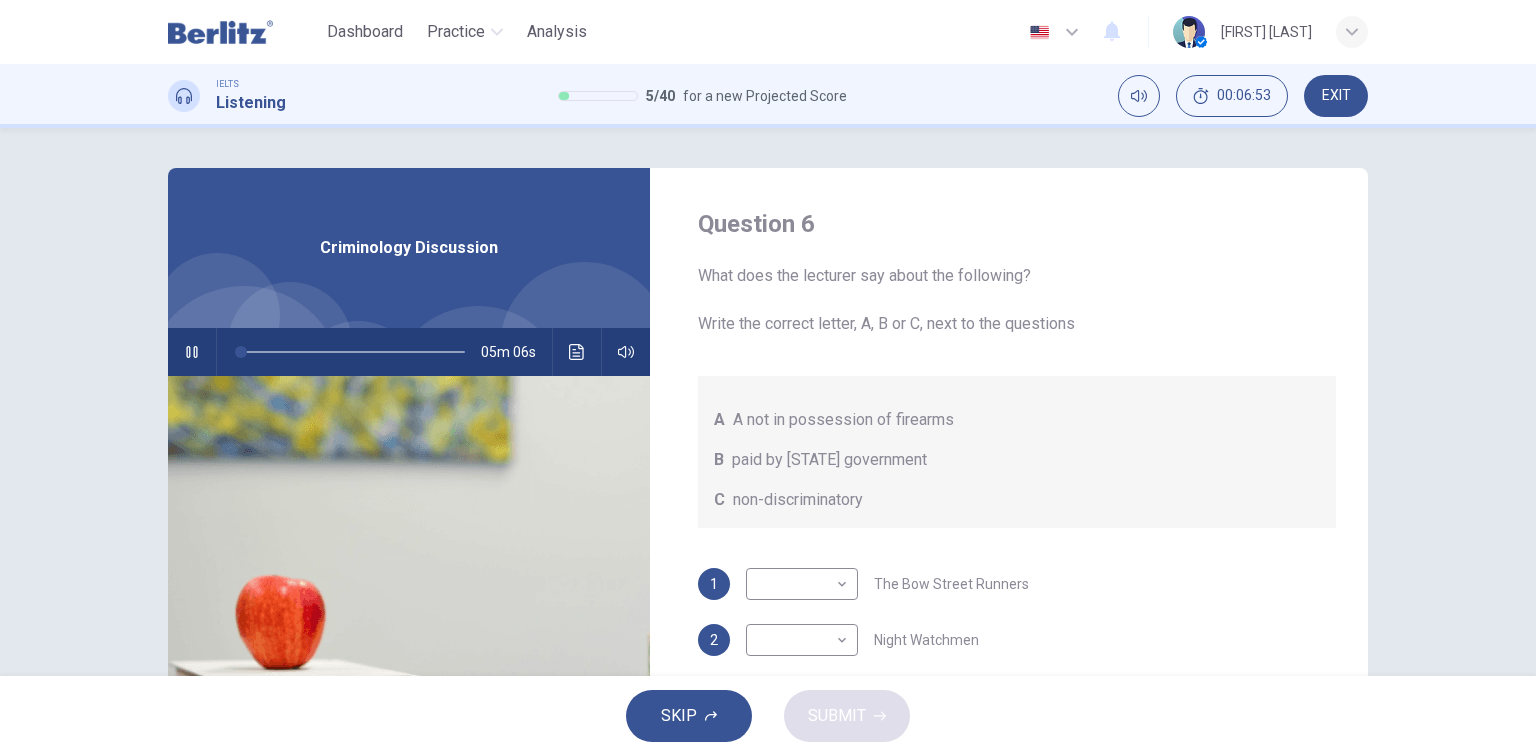 scroll, scrollTop: 0, scrollLeft: 0, axis: both 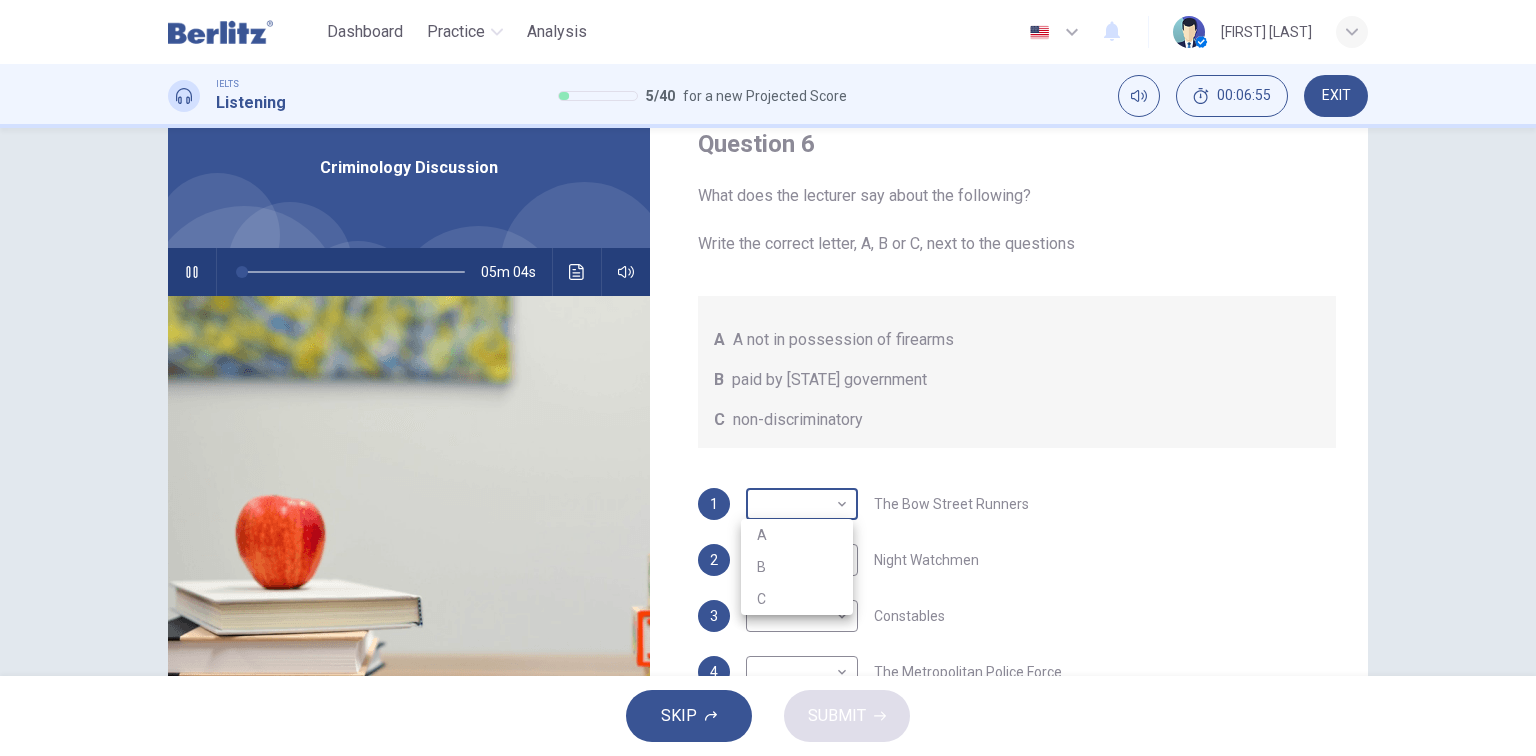 click on "This site uses cookies, as explained in our  Privacy Policy . If you agree to the use of cookies, please click the Accept button and continue to browse our site.   Privacy Policy Accept Dashboard Practice Analysis English ** ​ Elizabeth Torres IELTS Listening 5 / 40 for a new Projected Score 00:06:55 EXIT Question 6 What does the lecturer say about the following? Write the correct letter, A, B or C, next to the questions A  A not in possession of firearms B paid by local government C non-discriminatory 1 ​ ​ The Bow Street Runners
2 ​ ​ Night Watchmen 3 ​ ​ Constables 4 ​ ​ The Metropolitan Police Force 5 ​ ​ Contemporary Police Forces Criminology Discussion 05m 04s SKIP SUBMIT Berlitz LatAm - Online Testing Platform Dashboard Practice Analysis Notifications © Copyright  2025 A B C" at bounding box center (768, 378) 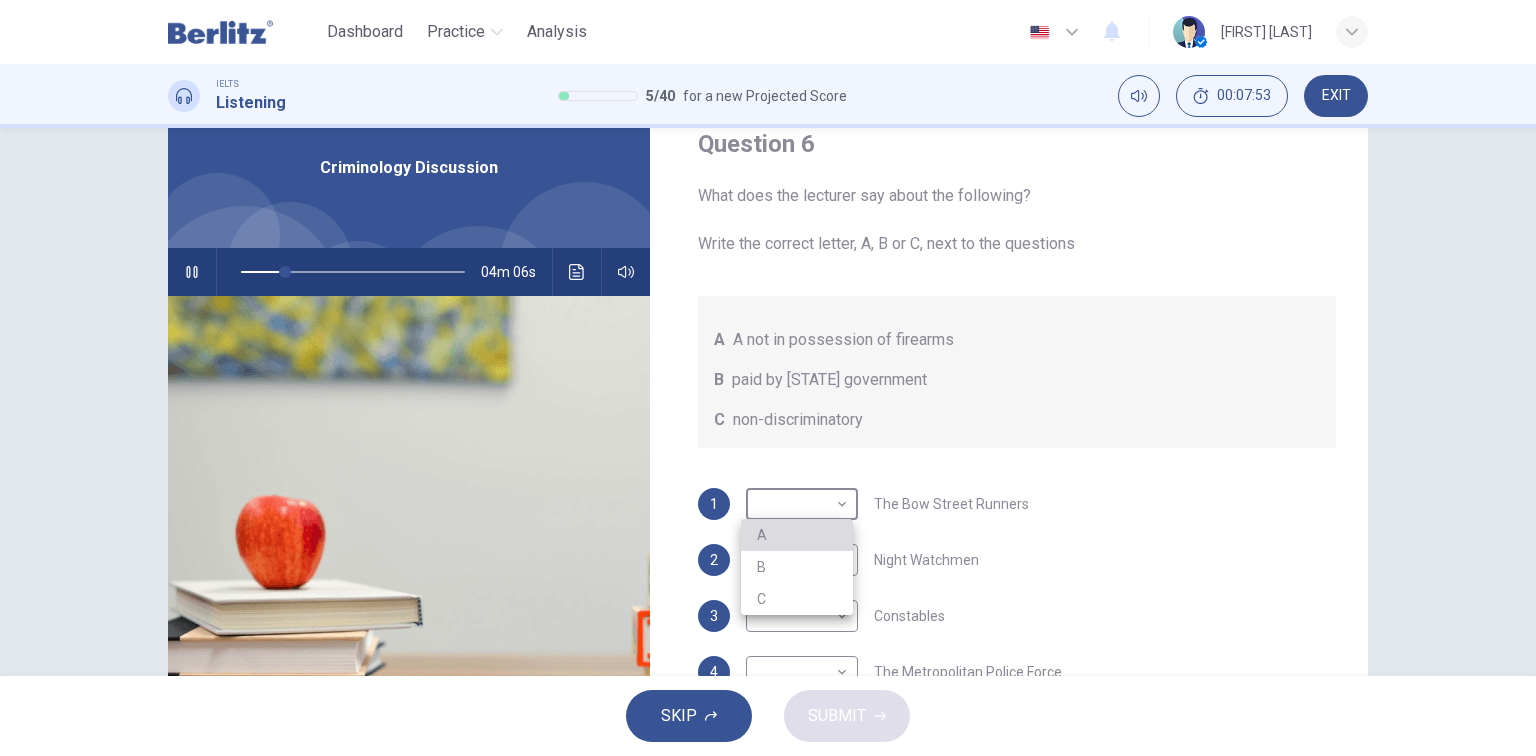 click on "A" at bounding box center (797, 535) 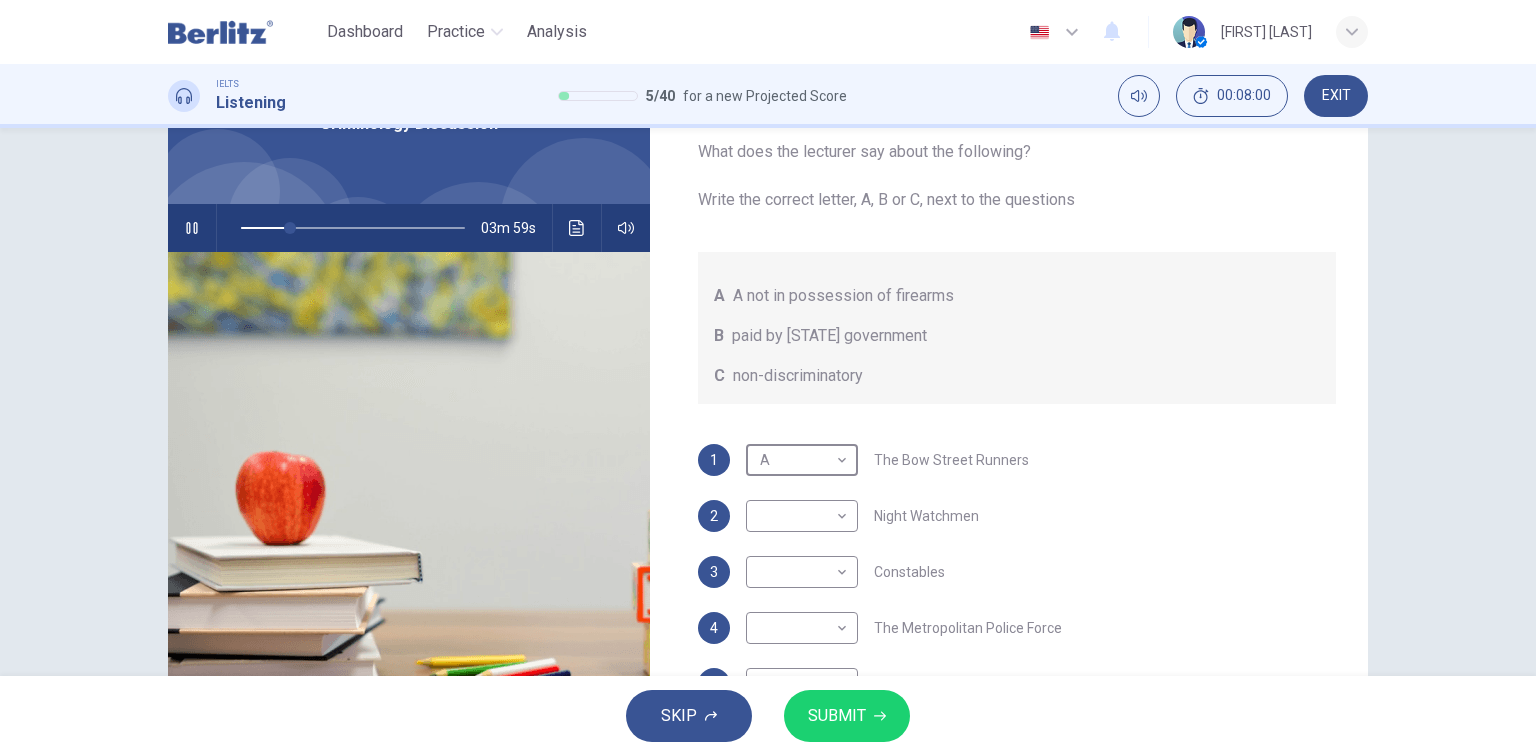 scroll, scrollTop: 160, scrollLeft: 0, axis: vertical 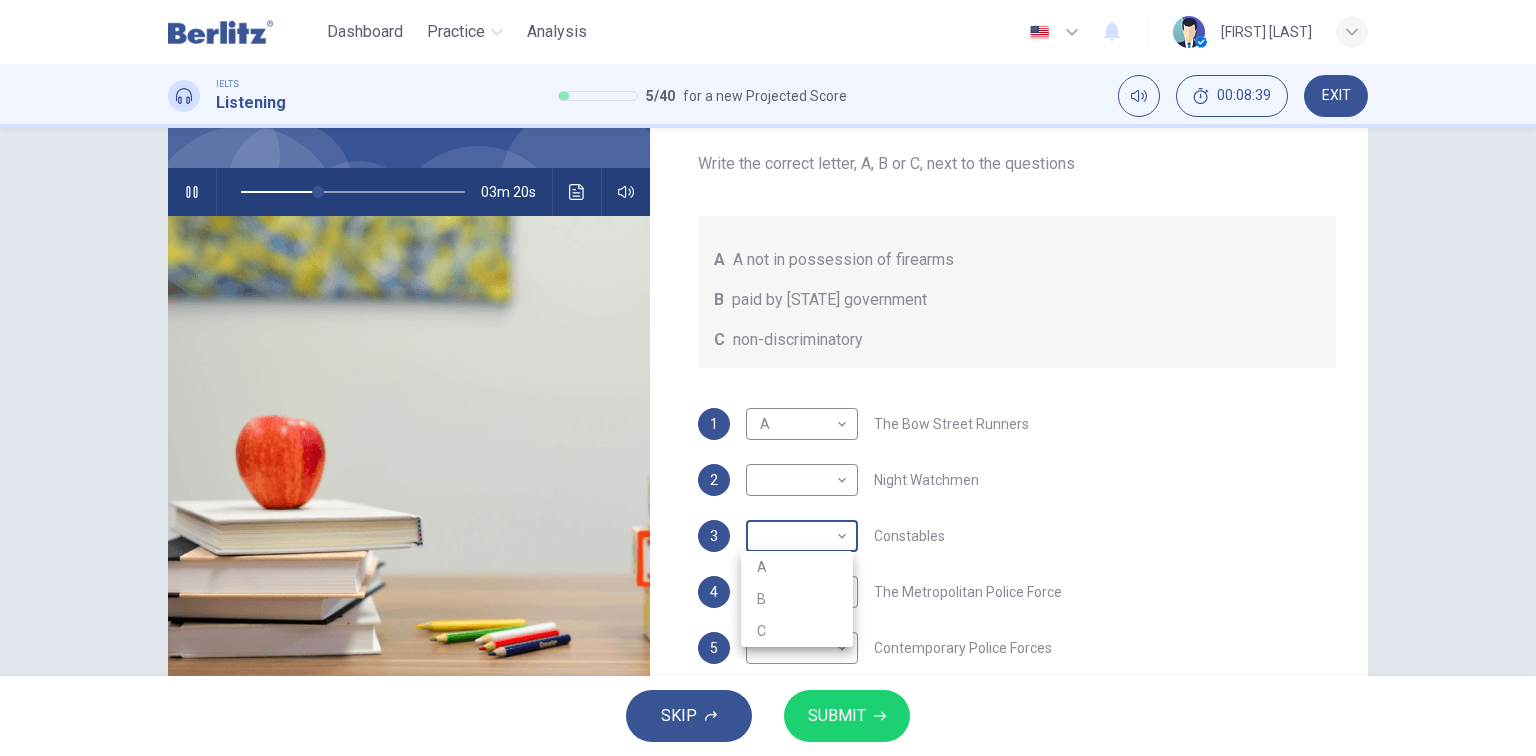 click on "This site uses cookies, as explained in our  Privacy Policy . If you agree to the use of cookies, please click the Accept button and continue to browse our site.   Privacy Policy Accept Dashboard Practice Analysis English ** ​ Elizabeth Torres IELTS Listening 5 / 40 for a new Projected Score 00:08:39 EXIT Question 6 What does the lecturer say about the following? Write the correct letter, A, B or C, next to the questions A  A not in possession of firearms B paid by local government C non-discriminatory 1 A * ​ The Bow Street Runners
2 ​ ​ Night Watchmen 3 ​ ​ Constables 4 ​ ​ The Metropolitan Police Force 5 ​ ​ Contemporary Police Forces Criminology Discussion 03m 20s SKIP SUBMIT Berlitz LatAm - Online Testing Platform Dashboard Practice Analysis Notifications © Copyright  2025 A B C" at bounding box center (768, 378) 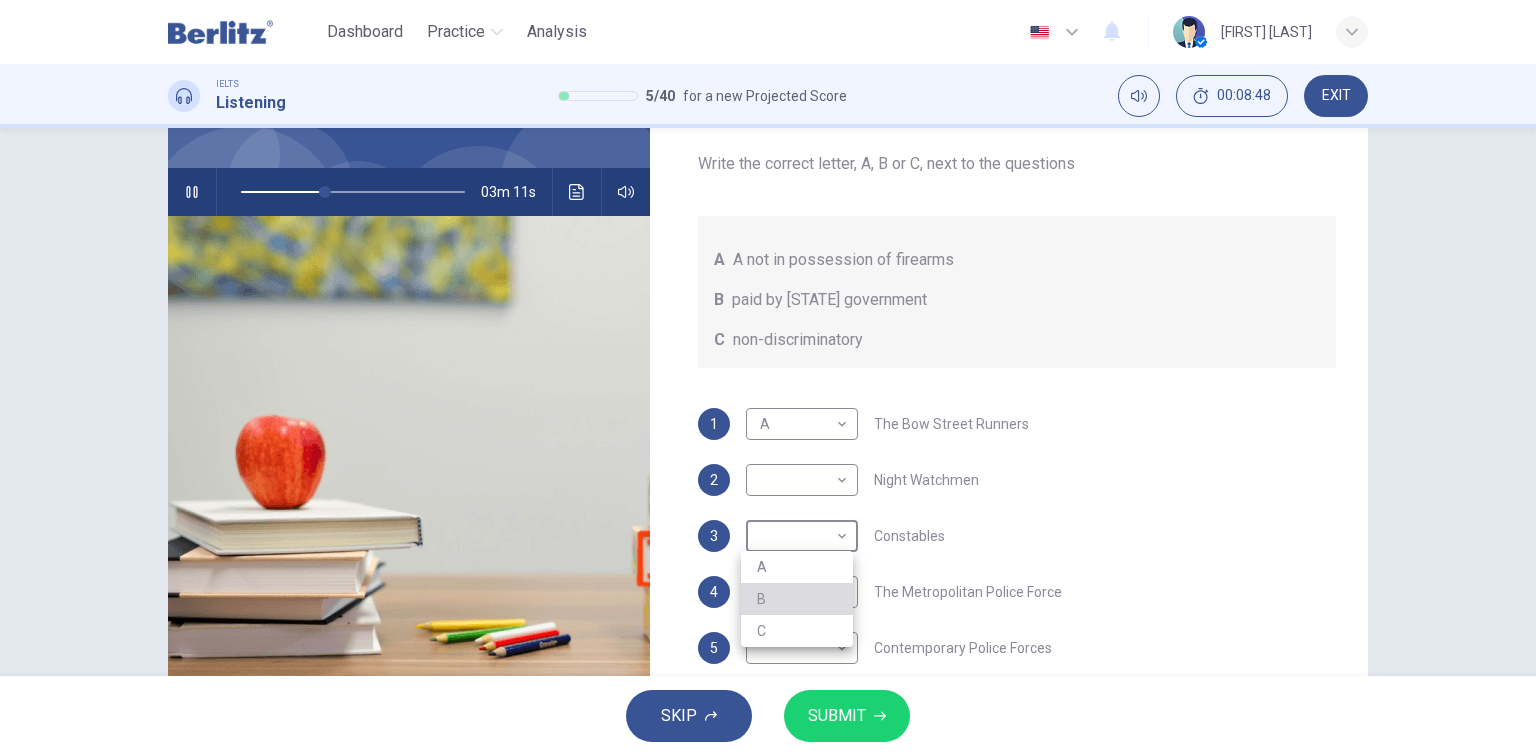 click on "B" at bounding box center [797, 599] 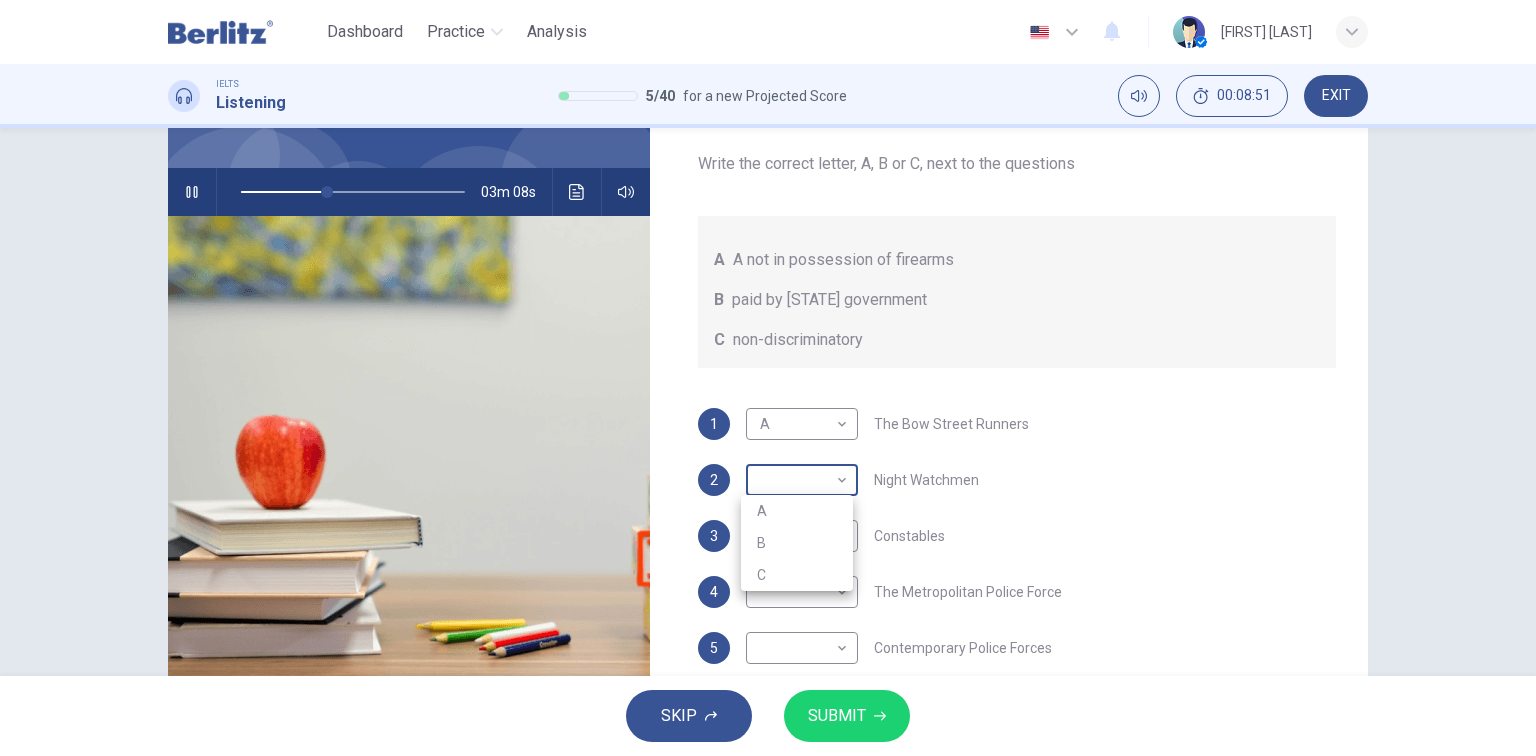 click on "This site uses cookies, as explained in our  Privacy Policy . If you agree to the use of cookies, please click the Accept button and continue to browse our site.   Privacy Policy Accept Dashboard Practice Analysis English ** ​ Elizabeth Torres IELTS Listening 5 / 40 for a new Projected Score 00:08:51 EXIT Question 6 What does the lecturer say about the following? Write the correct letter, A, B or C, next to the questions A  A not in possession of firearms B paid by local government C non-discriminatory 1 A * ​ The Bow Street Runners
2 ​ ​ Night Watchmen 3 B * ​ Constables 4 ​ ​ The Metropolitan Police Force 5 ​ ​ Contemporary Police Forces Criminology Discussion 03m 08s SKIP SUBMIT Berlitz LatAm - Online Testing Platform Dashboard Practice Analysis Notifications © Copyright  2025 A B C" at bounding box center (768, 378) 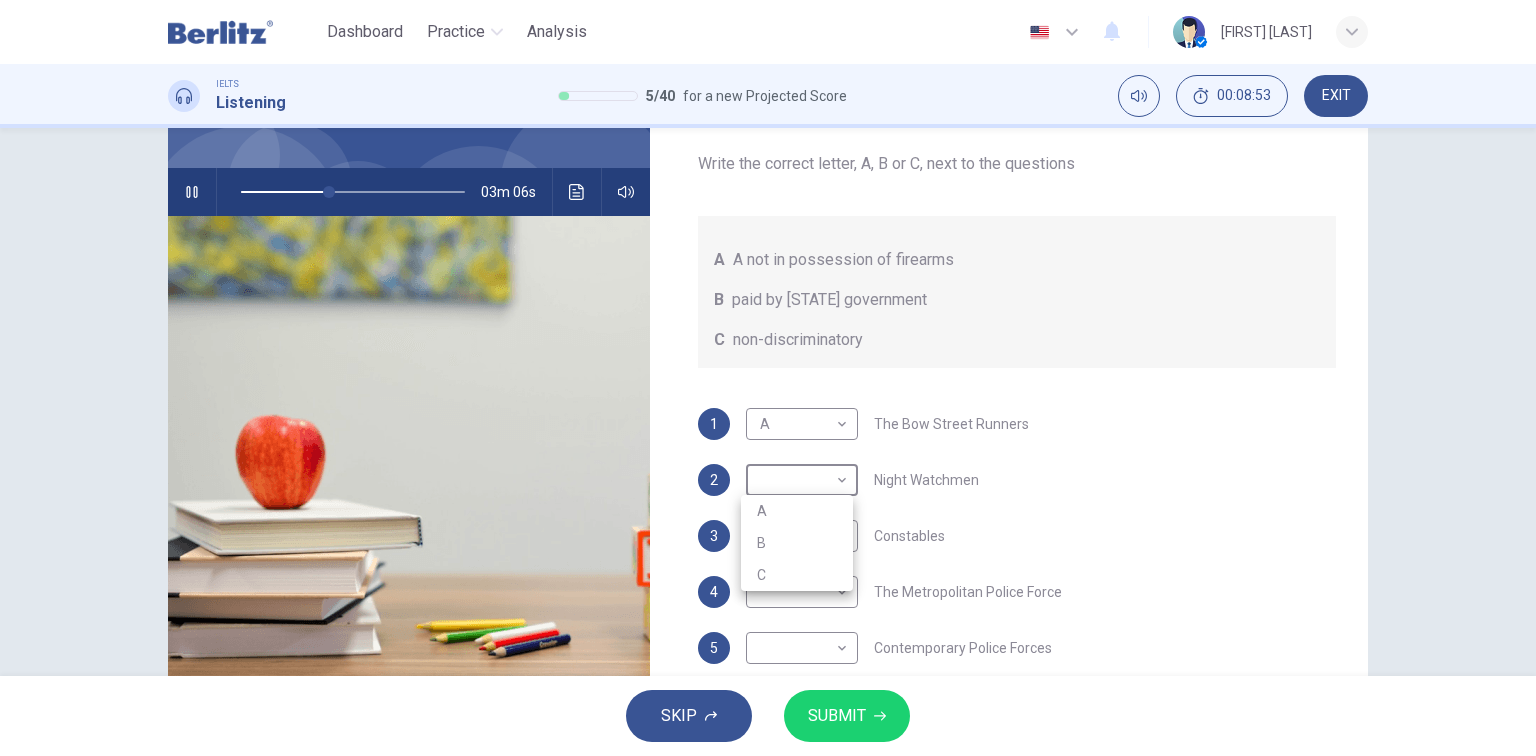 click at bounding box center [768, 378] 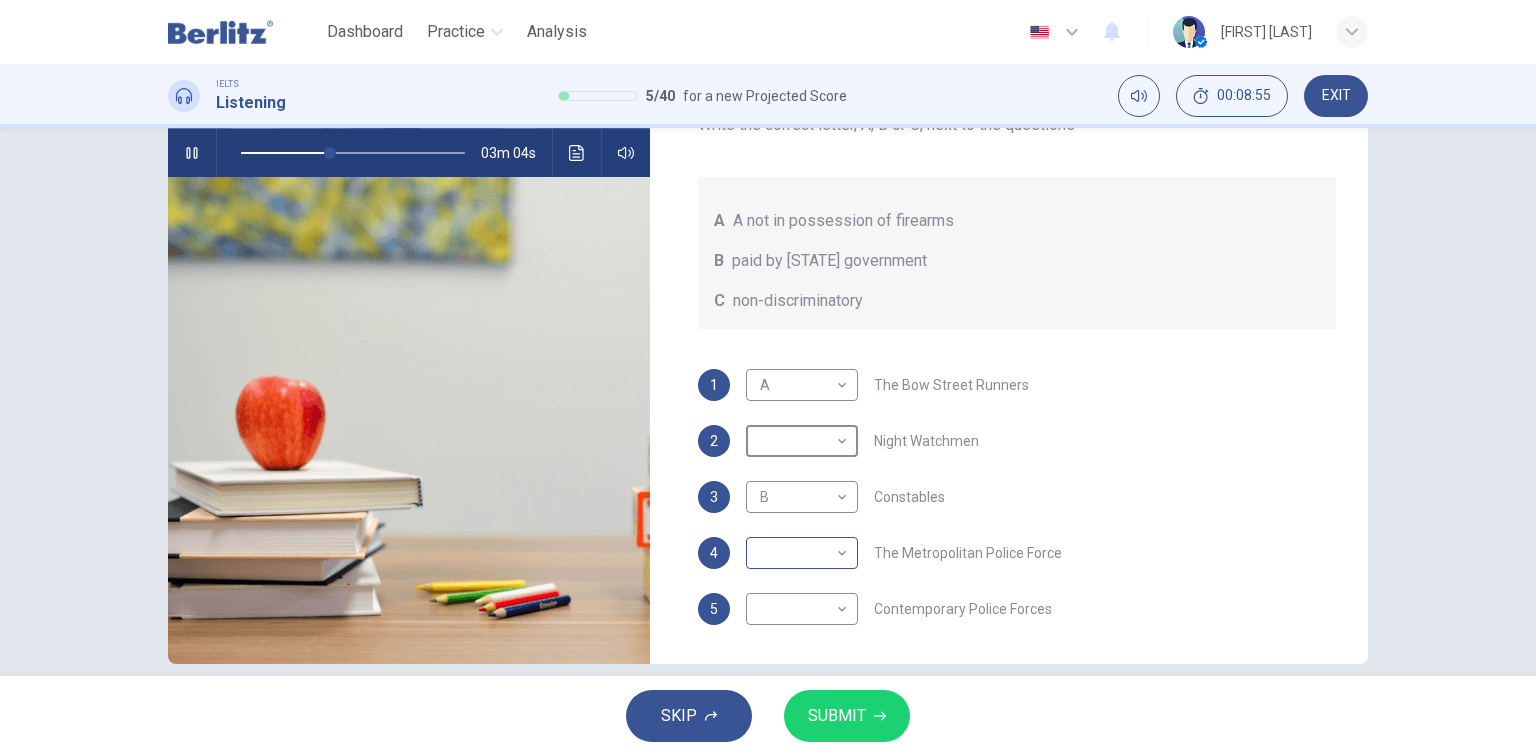 scroll, scrollTop: 227, scrollLeft: 0, axis: vertical 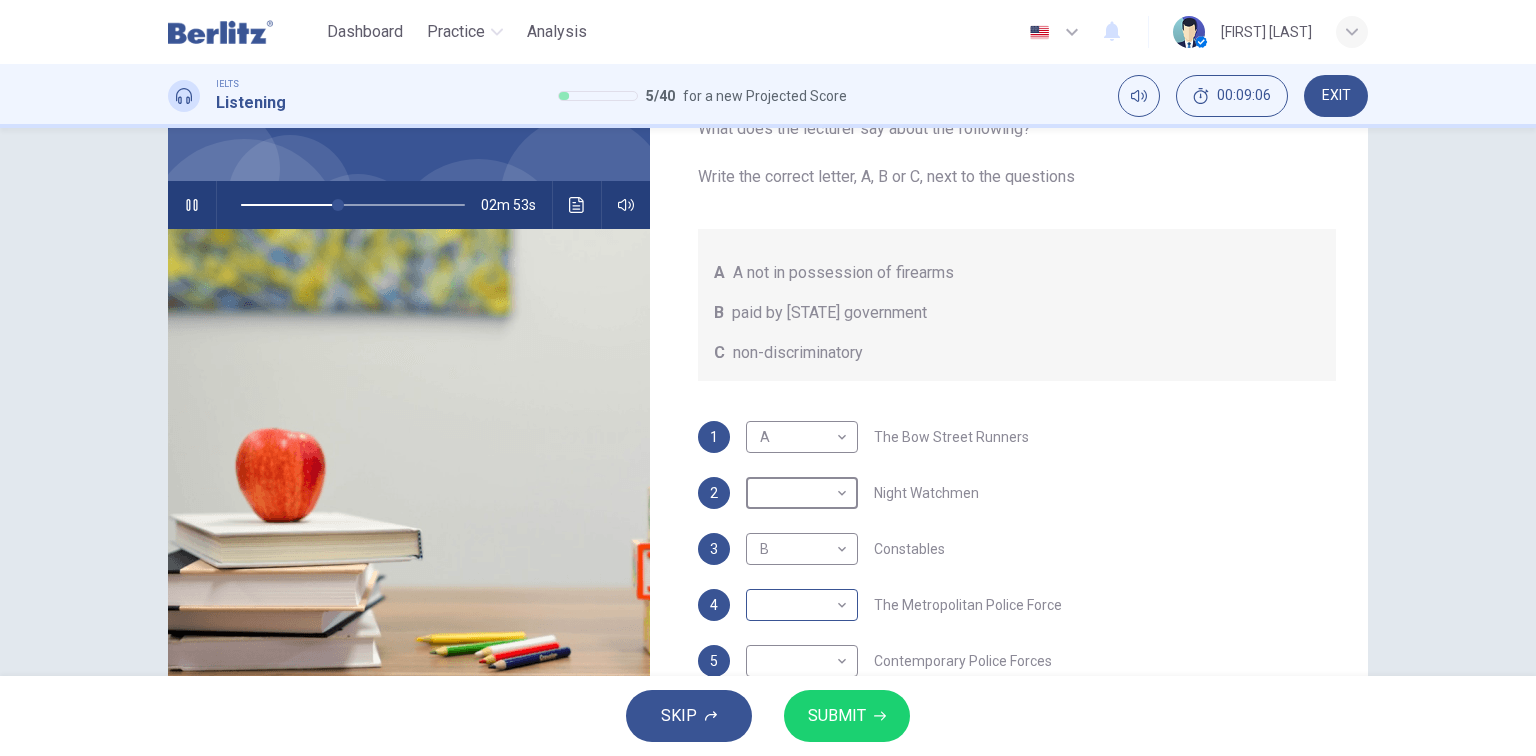 click on "This site uses cookies, as explained in our  Privacy Policy . If you agree to the use of cookies, please click the Accept button and continue to browse our site.   Privacy Policy Accept Dashboard Practice Analysis English ** ​ Elizabeth Torres IELTS Listening 5 / 40 for a new Projected Score 00:09:06 EXIT Question 6 What does the lecturer say about the following? Write the correct letter, A, B or C, next to the questions A  A not in possession of firearms B paid by local government C non-discriminatory 1 A * ​ The Bow Street Runners
2 ​ ​ Night Watchmen 3 B * ​ Constables 4 ​ ​ The Metropolitan Police Force 5 ​ ​ Contemporary Police Forces Criminology Discussion 02m 53s SKIP SUBMIT Berlitz LatAm - Online Testing Platform Dashboard Practice Analysis Notifications © Copyright  2025" at bounding box center [768, 378] 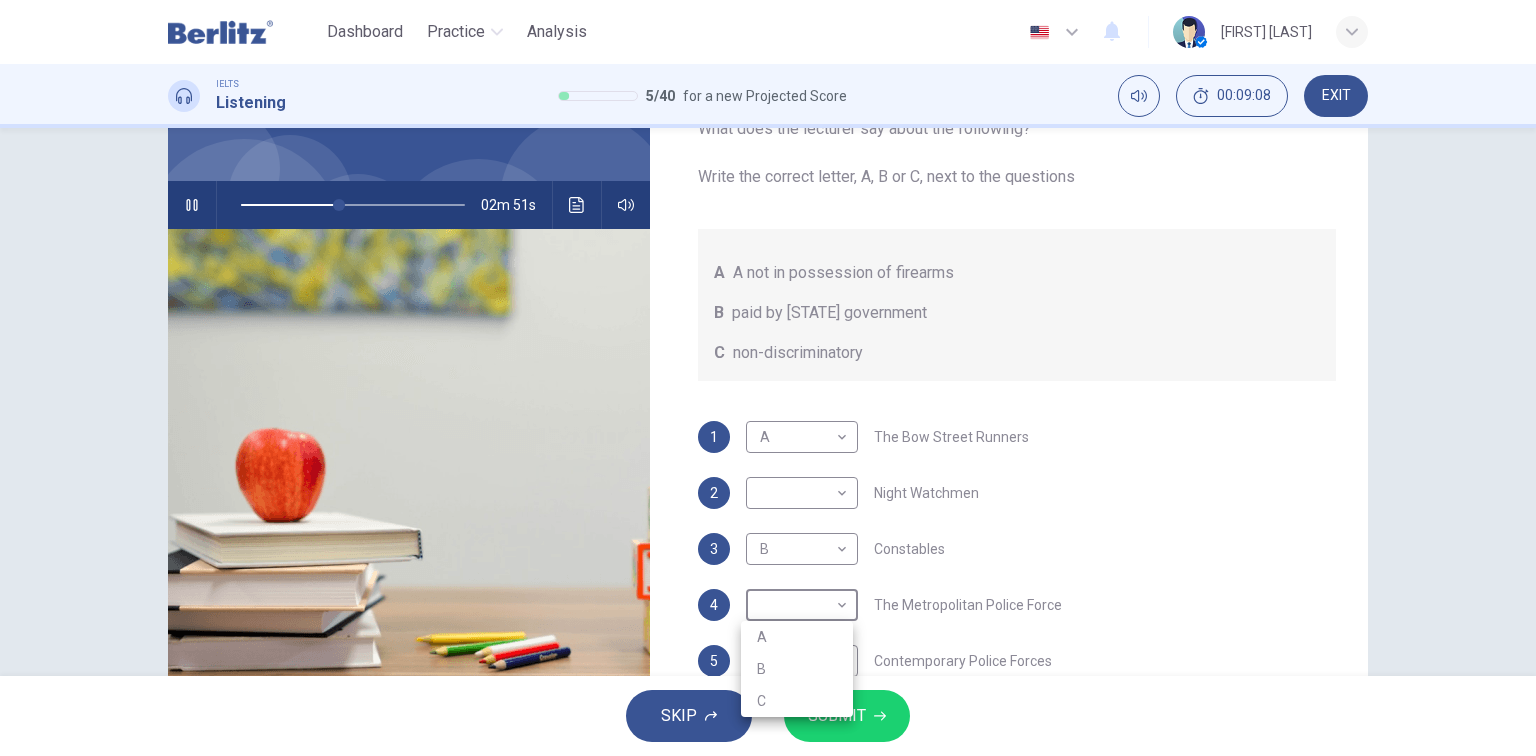 click on "B" at bounding box center (797, 669) 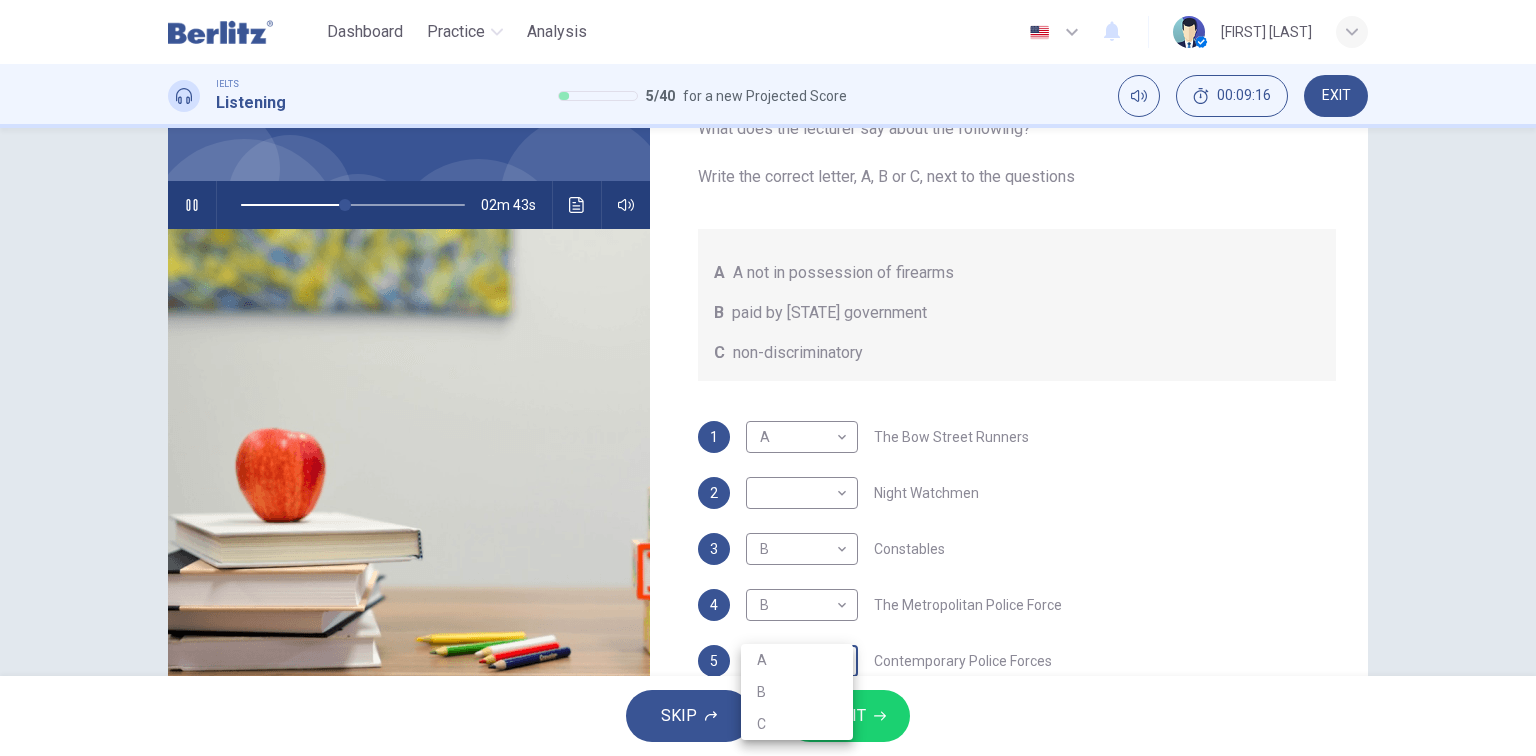 scroll, scrollTop: 160, scrollLeft: 0, axis: vertical 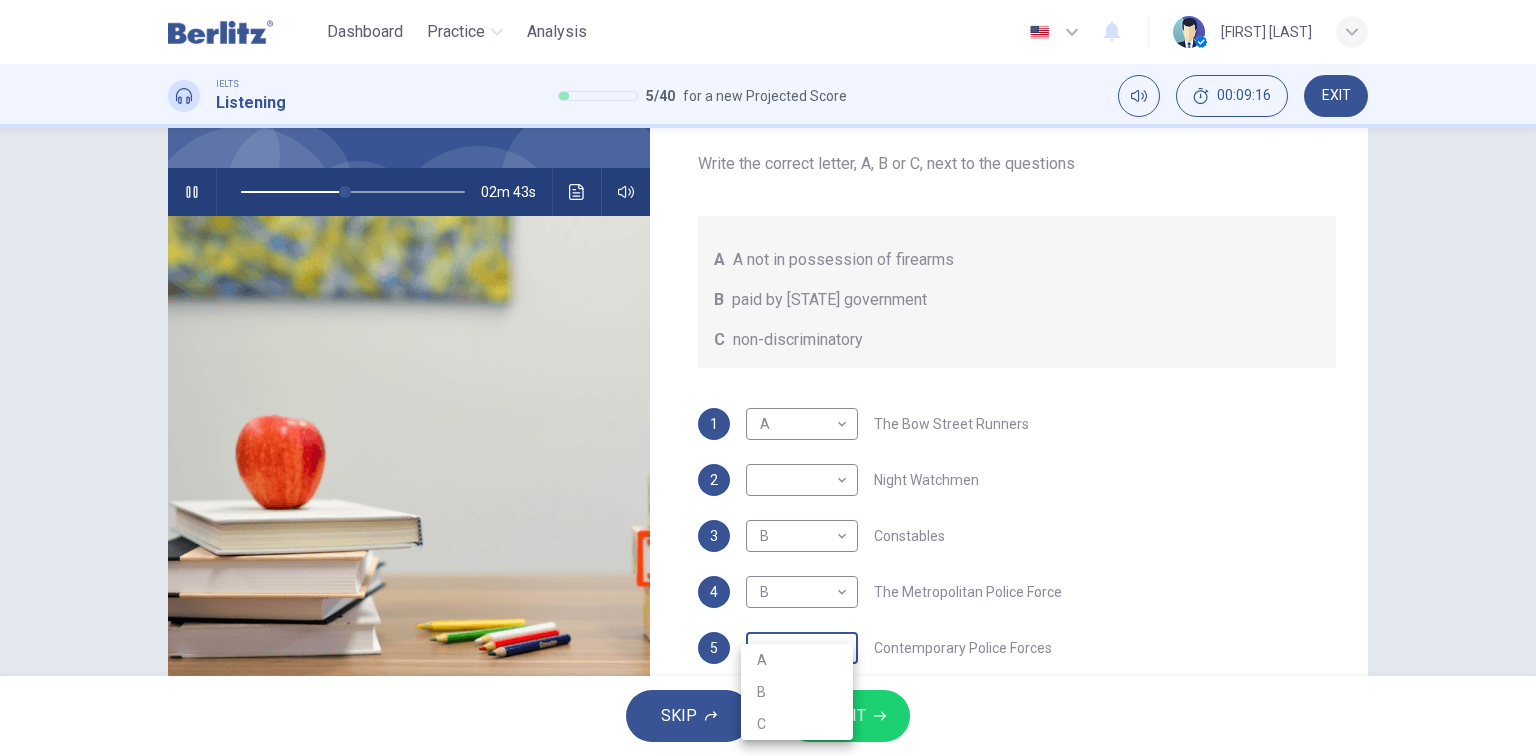 click on "This site uses cookies, as explained in our  Privacy Policy . If you agree to the use of cookies, please click the Accept button and continue to browse our site.   Privacy Policy Accept Dashboard Practice Analysis English ** ​ Elizabeth Torres IELTS Listening 5 / 40 for a new Projected Score 00:09:16 EXIT Question 6 What does the lecturer say about the following? Write the correct letter, A, B or C, next to the questions A  A not in possession of firearms B paid by local government C non-discriminatory 1 A * ​ The Bow Street Runners
2 ​ ​ Night Watchmen 3 B * ​ Constables 4 B * ​ The Metropolitan Police Force 5 ​ ​ Contemporary Police Forces Criminology Discussion 02m 43s SKIP SUBMIT Berlitz LatAm - Online Testing Platform Dashboard Practice Analysis Notifications © Copyright  2025 A B C" at bounding box center (768, 378) 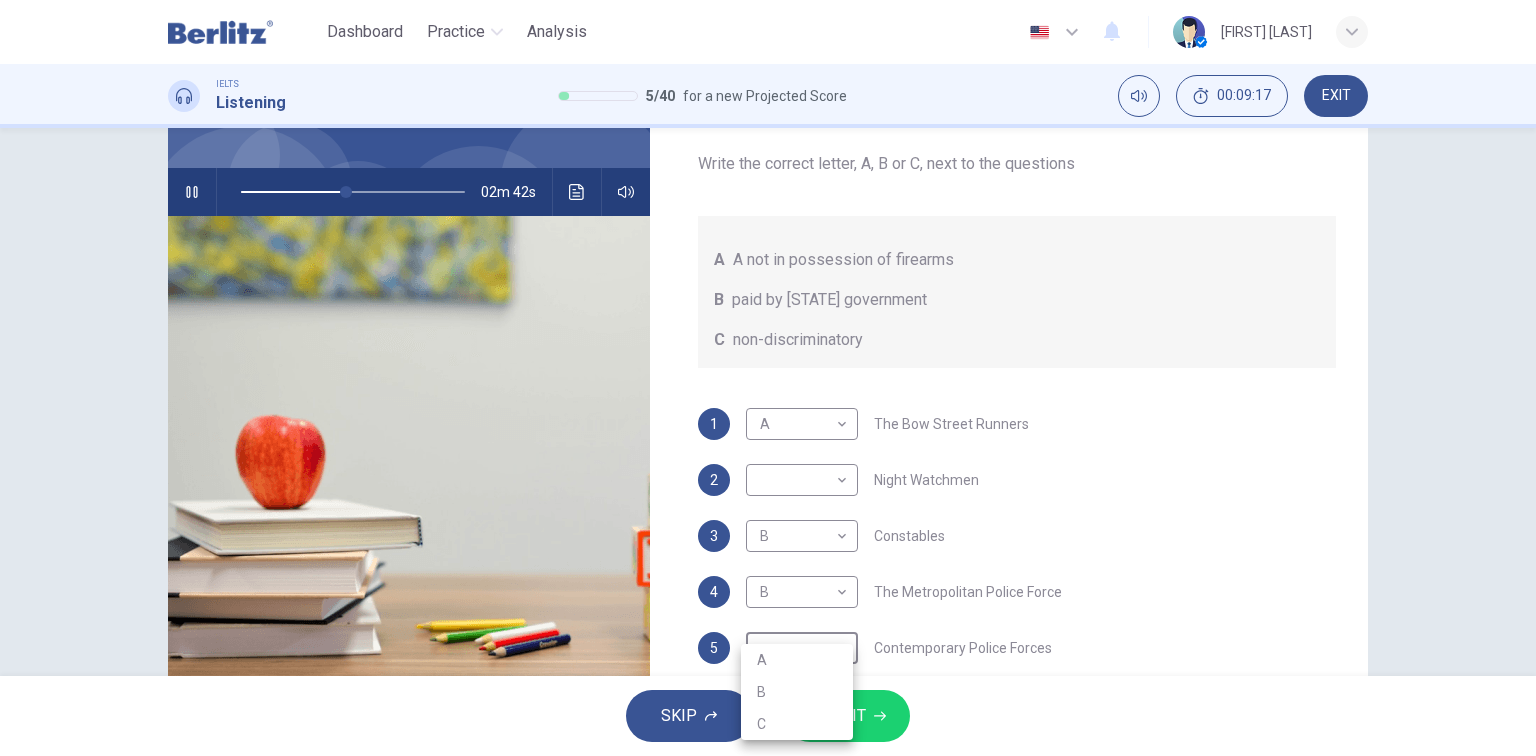 click on "C" at bounding box center (797, 724) 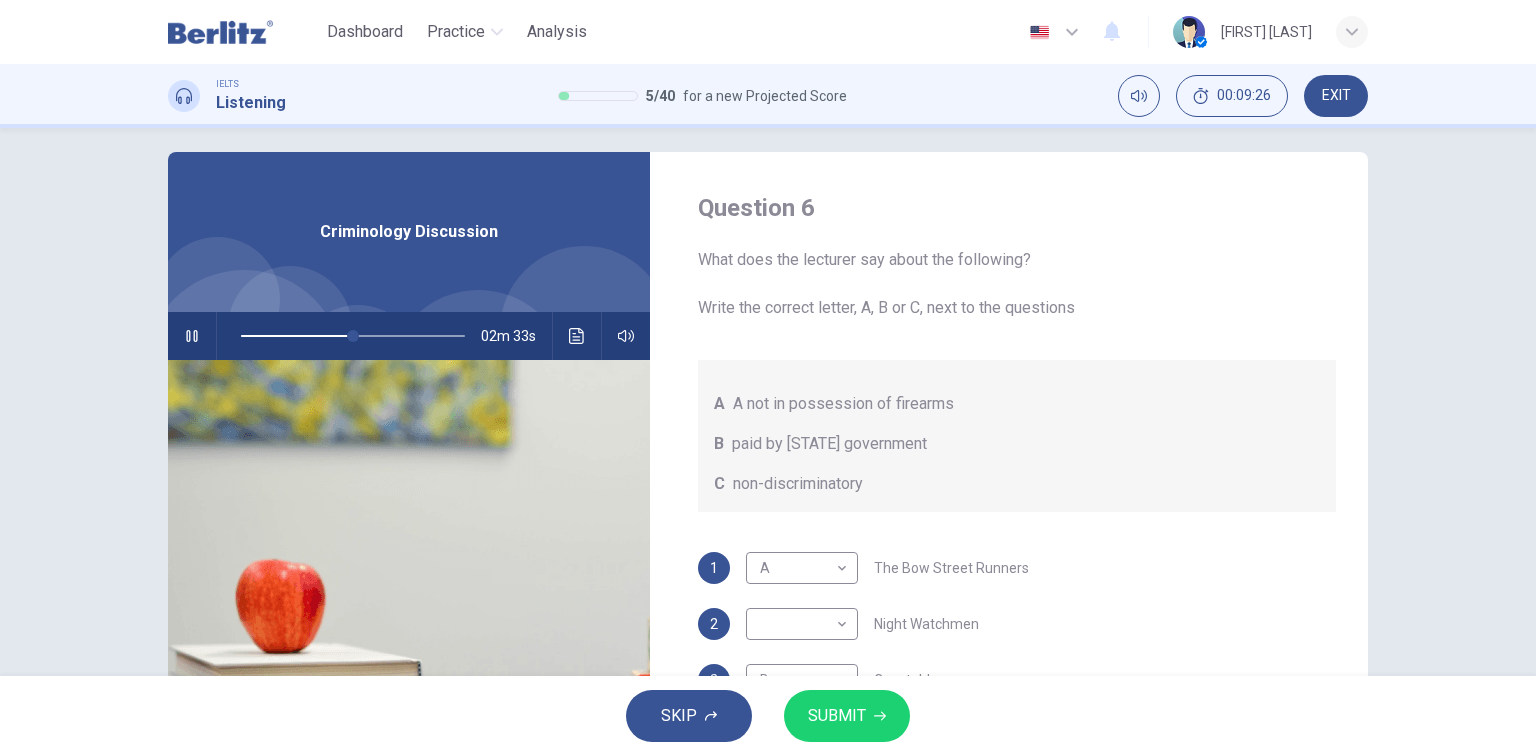 scroll, scrollTop: 0, scrollLeft: 0, axis: both 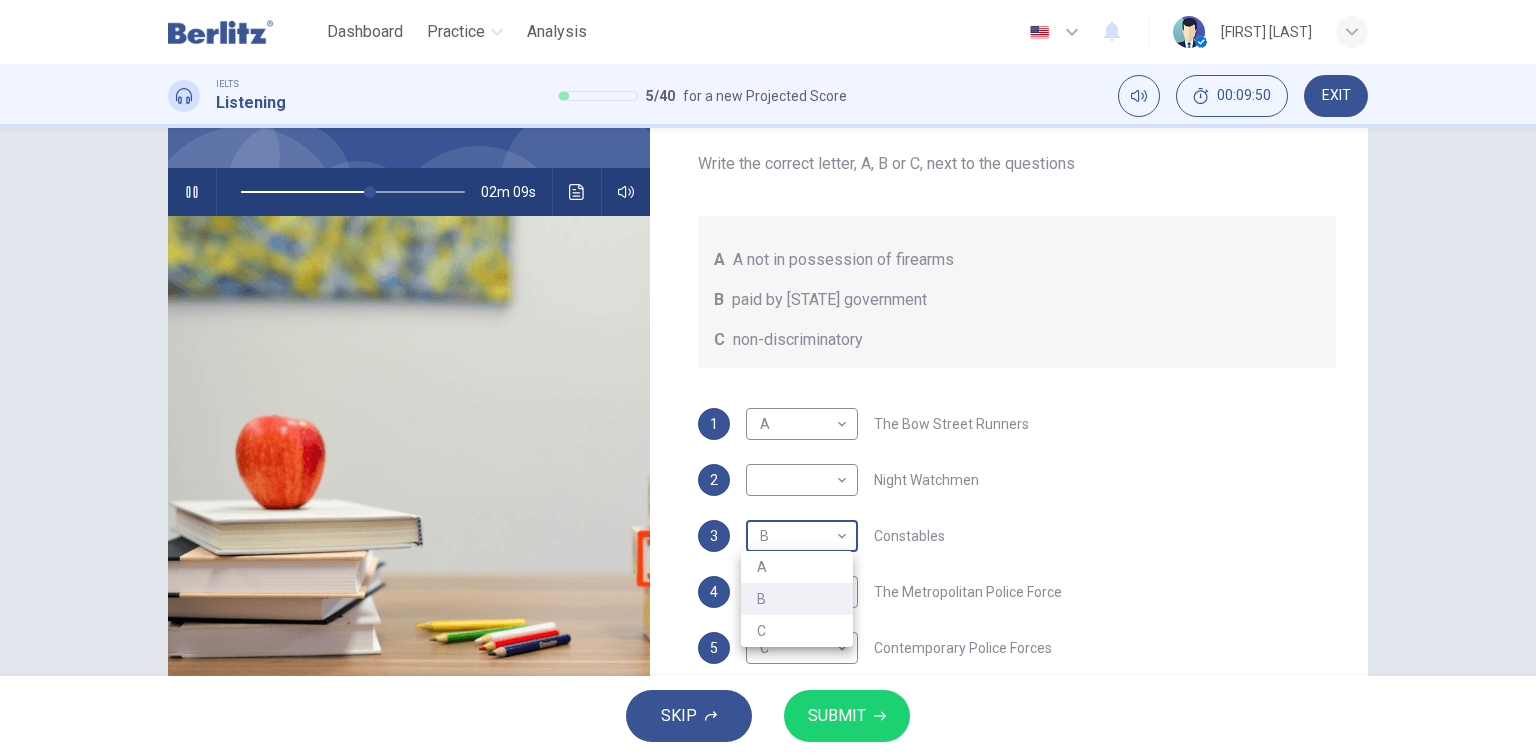 click on "This site uses cookies, as explained in our  Privacy Policy . If you agree to the use of cookies, please click the Accept button and continue to browse our site.   Privacy Policy Accept Dashboard Practice Analysis English ** ​ Elizabeth Torres IELTS Listening 5 / 40 for a new Projected Score 00:09:50 EXIT Question 6 What does the lecturer say about the following? Write the correct letter, A, B or C, next to the questions A  A not in possession of firearms B paid by local government C non-discriminatory 1 A * ​ The Bow Street Runners
2 ​ ​ Night Watchmen 3 B * ​ Constables 4 B * ​ The Metropolitan Police Force 5 C * ​ Contemporary Police Forces Criminology Discussion 02m 09s SKIP SUBMIT Berlitz LatAm - Online Testing Platform Dashboard Practice Analysis Notifications © Copyright  2025 A B C" at bounding box center [768, 378] 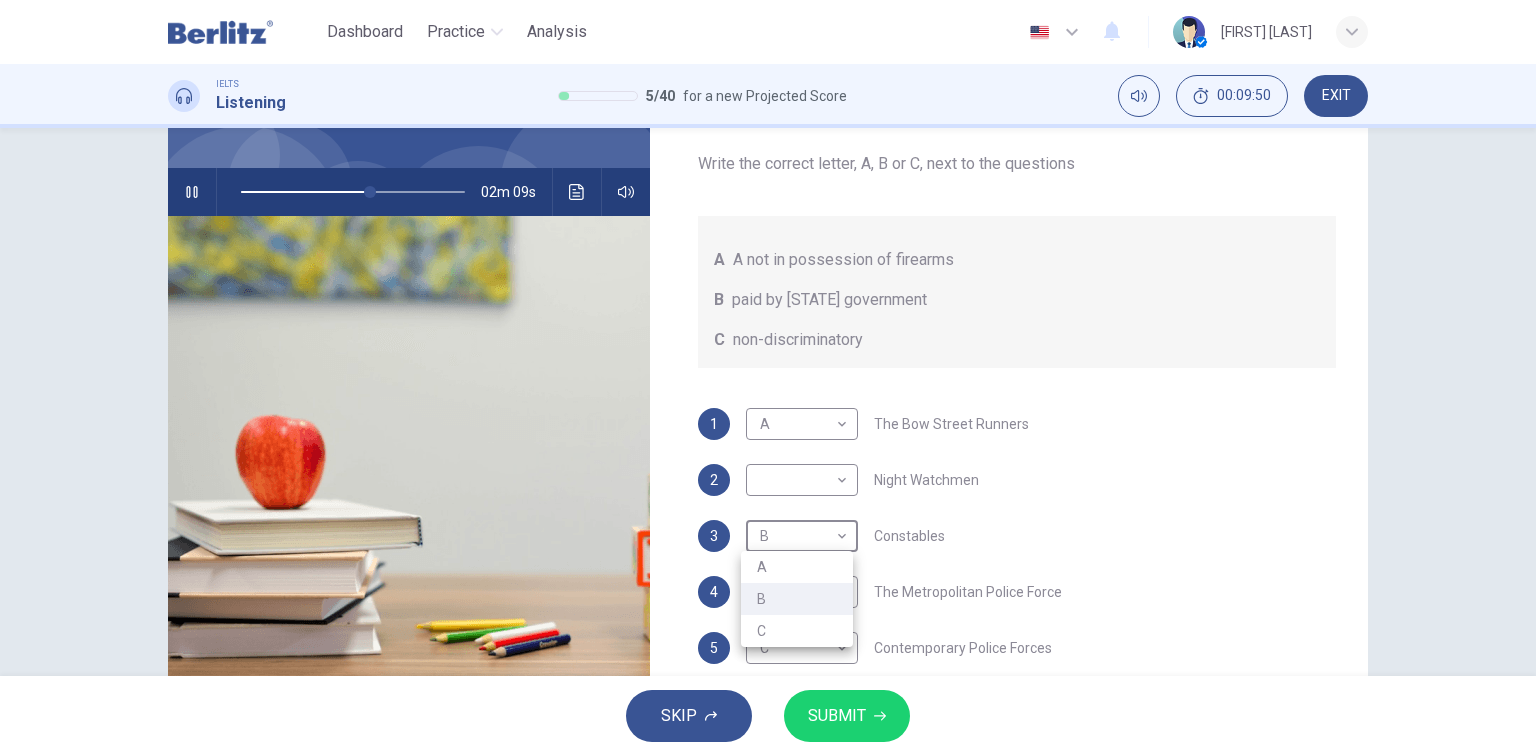 click on "C" at bounding box center [797, 631] 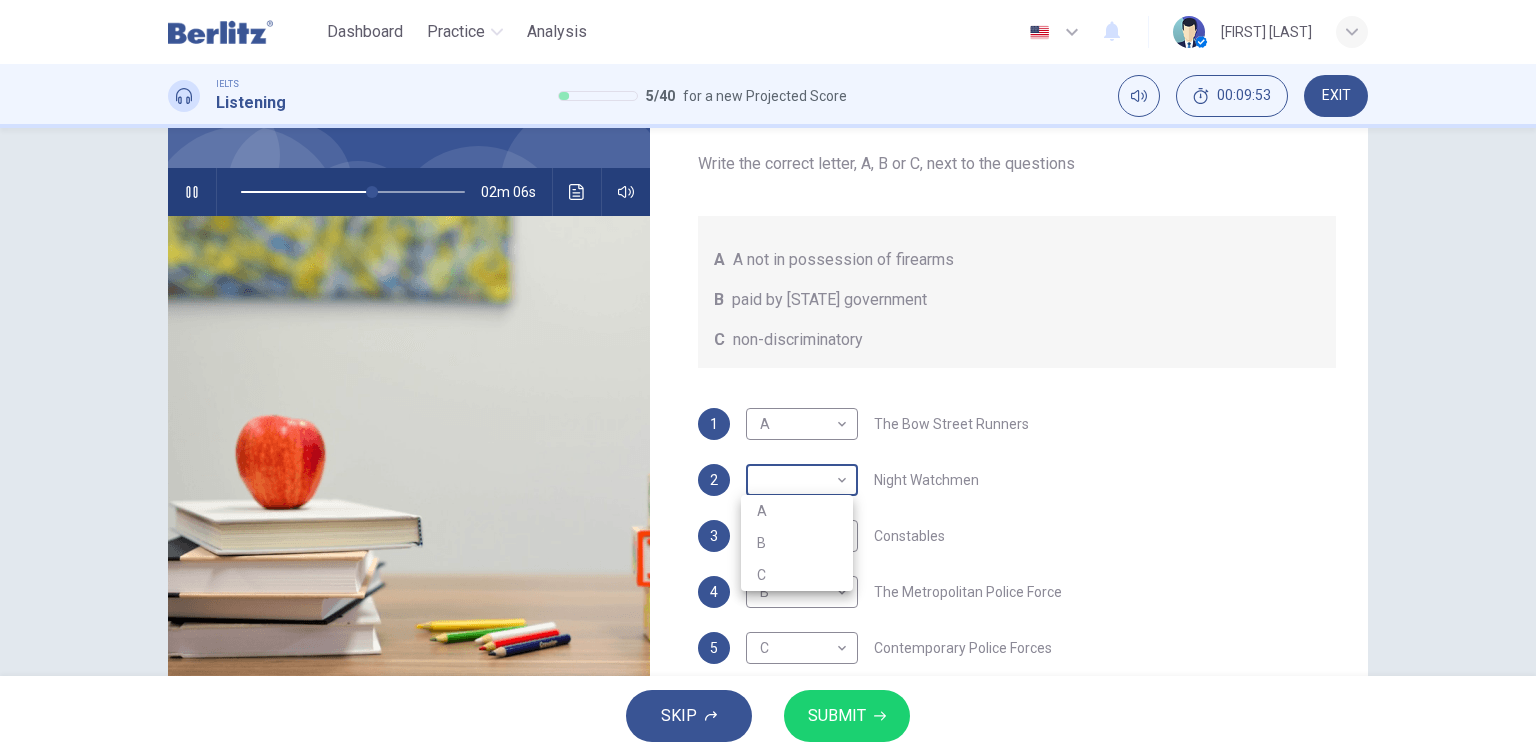 click on "This site uses cookies, as explained in our  Privacy Policy . If you agree to the use of cookies, please click the Accept button and continue to browse our site.   Privacy Policy Accept Dashboard Practice Analysis English ** ​ Elizabeth Torres IELTS Listening 5 / 40 for a new Projected Score 00:09:53 EXIT Question 6 What does the lecturer say about the following? Write the correct letter, A, B or C, next to the questions A  A not in possession of firearms B paid by local government C non-discriminatory 1 A * ​ The Bow Street Runners
2 ​ ​ Night Watchmen 3 C * ​ Constables 4 B * ​ The Metropolitan Police Force 5 C * ​ Contemporary Police Forces Criminology Discussion 02m 06s SKIP SUBMIT Berlitz LatAm - Online Testing Platform Dashboard Practice Analysis Notifications © Copyright  2025 A B C" at bounding box center [768, 378] 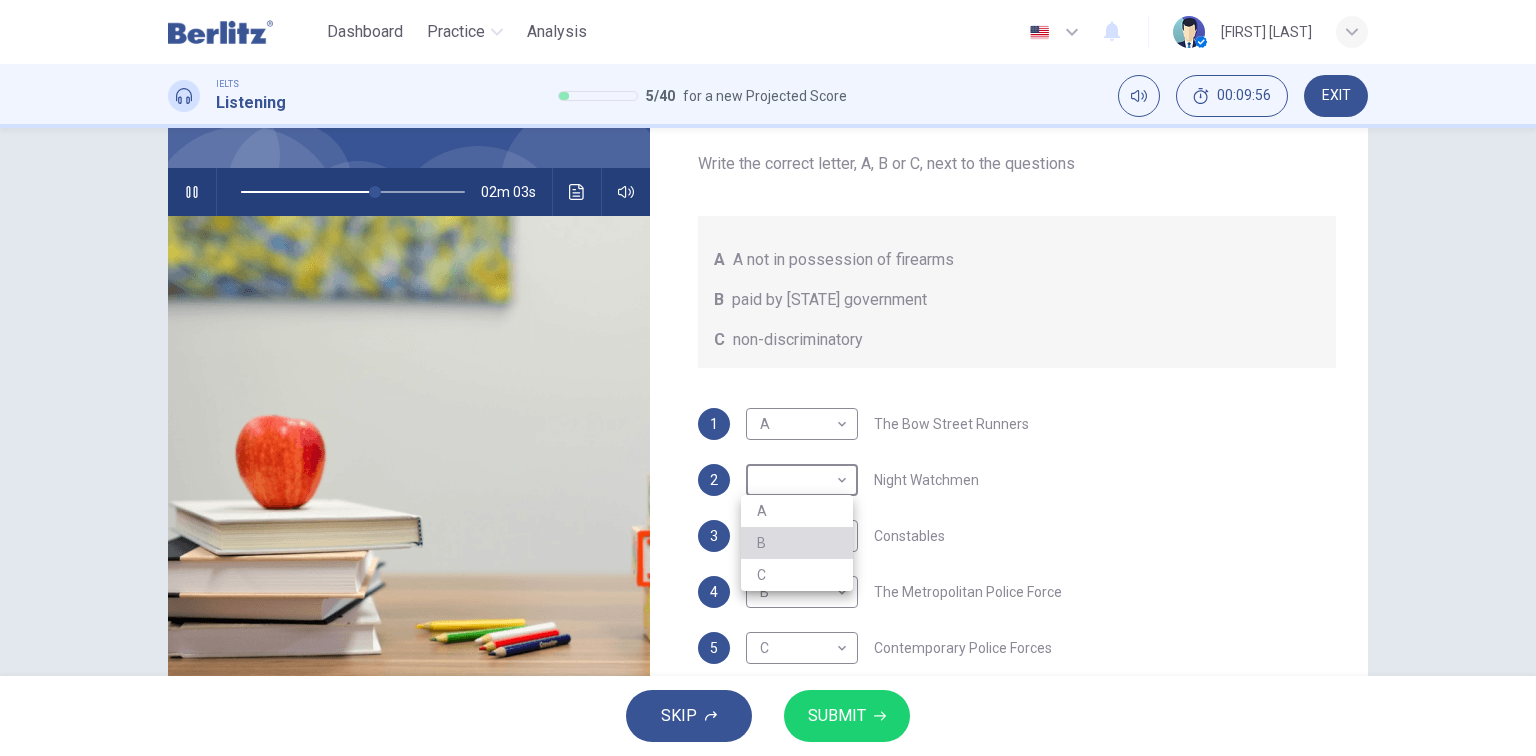 click on "B" at bounding box center (797, 543) 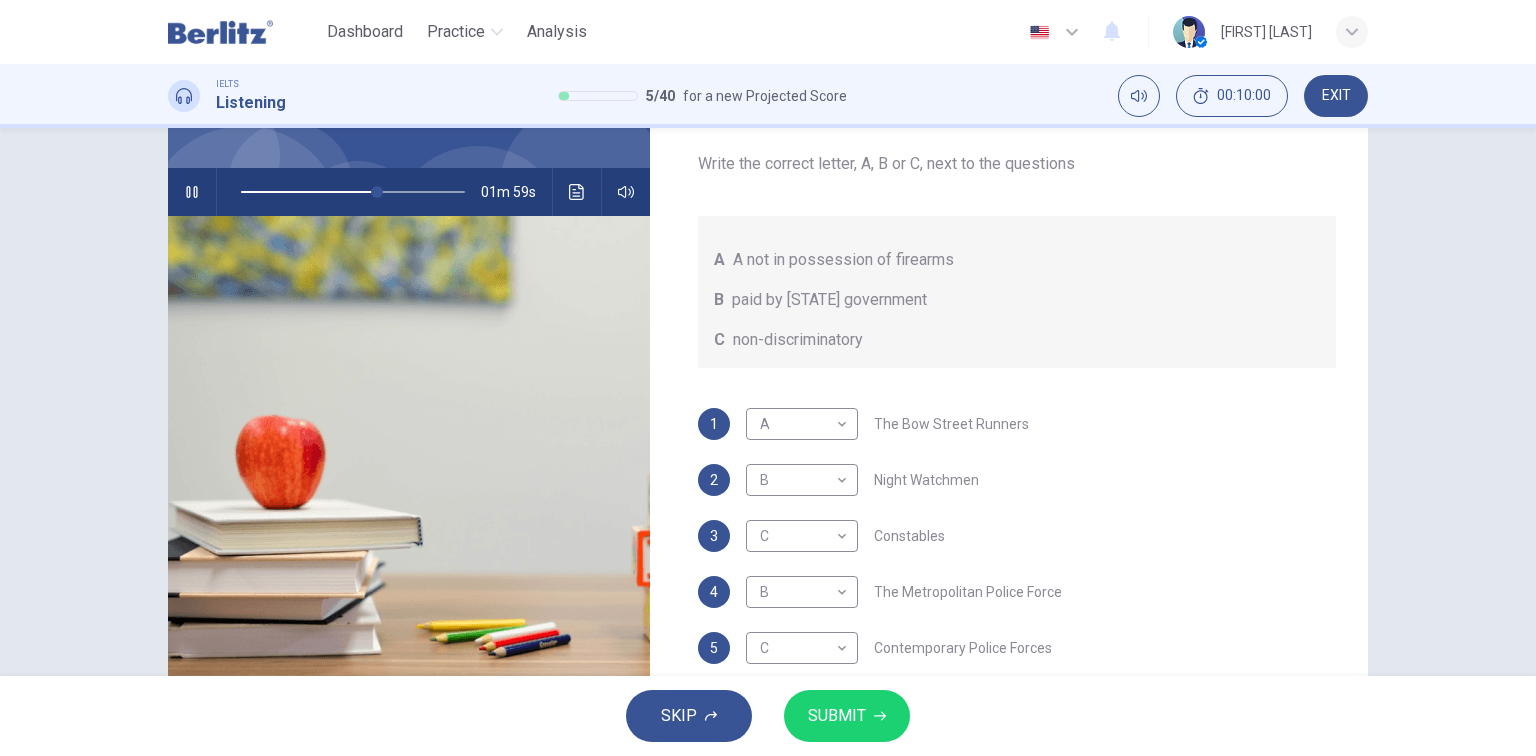 drag, startPoint x: 957, startPoint y: 263, endPoint x: 767, endPoint y: 259, distance: 190.0421 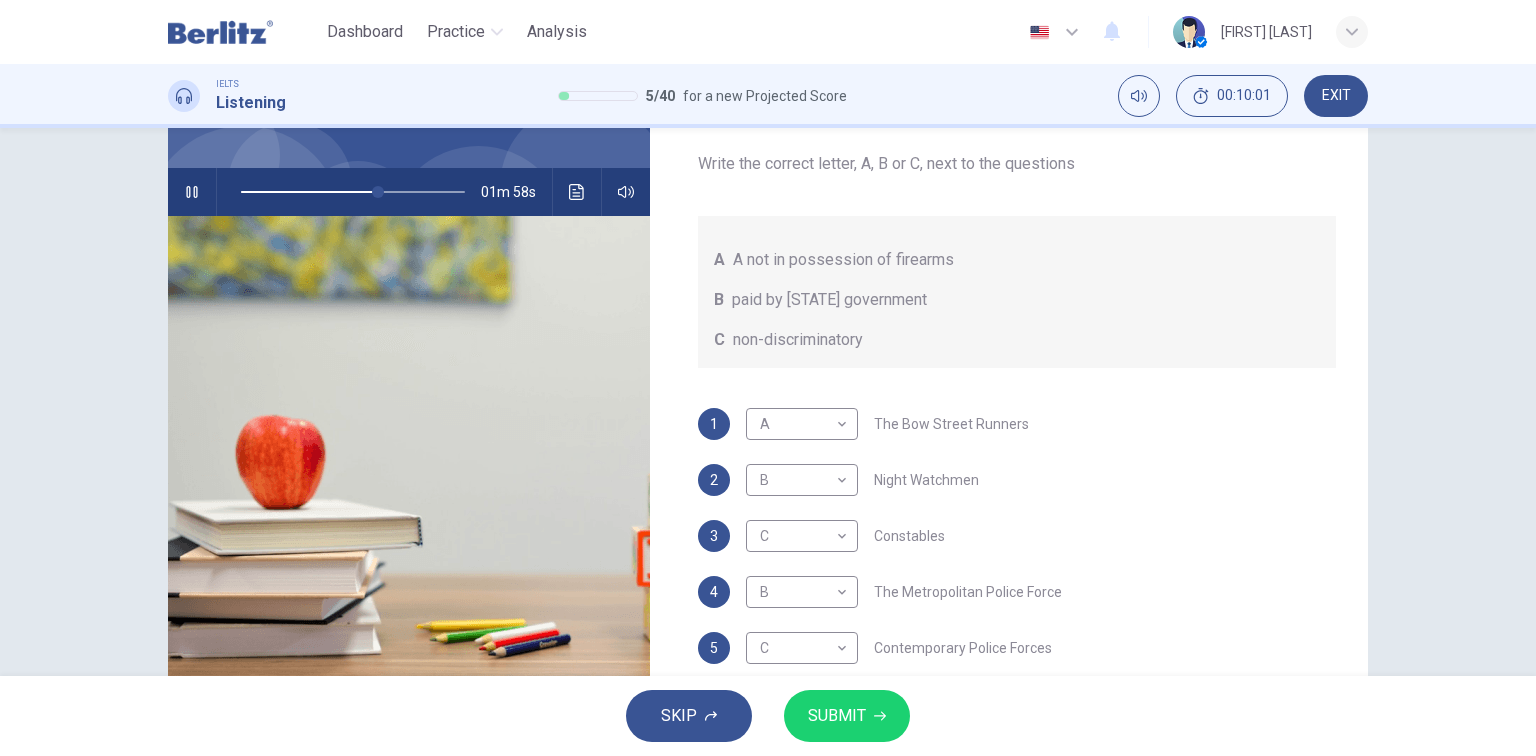 drag, startPoint x: 732, startPoint y: 262, endPoint x: 932, endPoint y: 270, distance: 200.15994 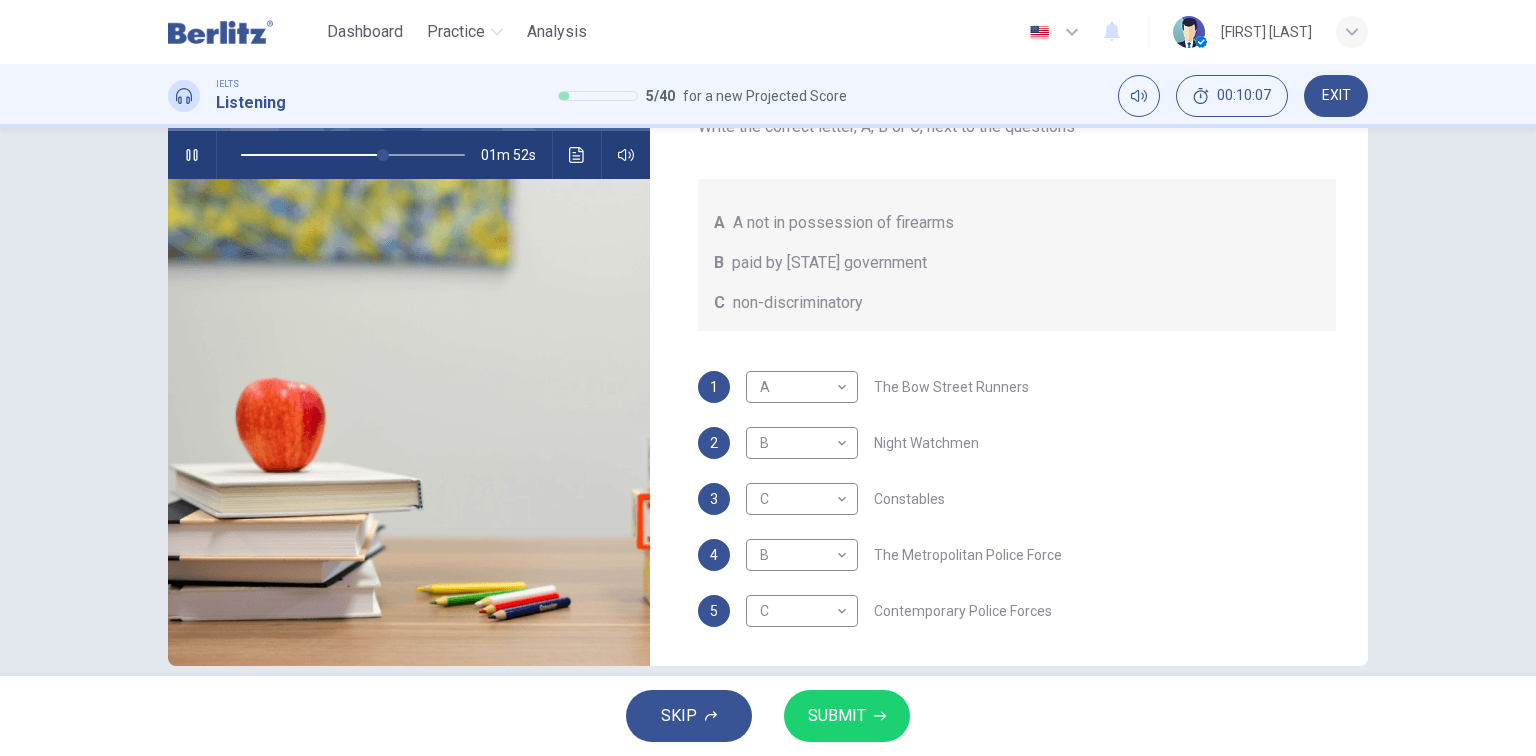 scroll, scrollTop: 227, scrollLeft: 0, axis: vertical 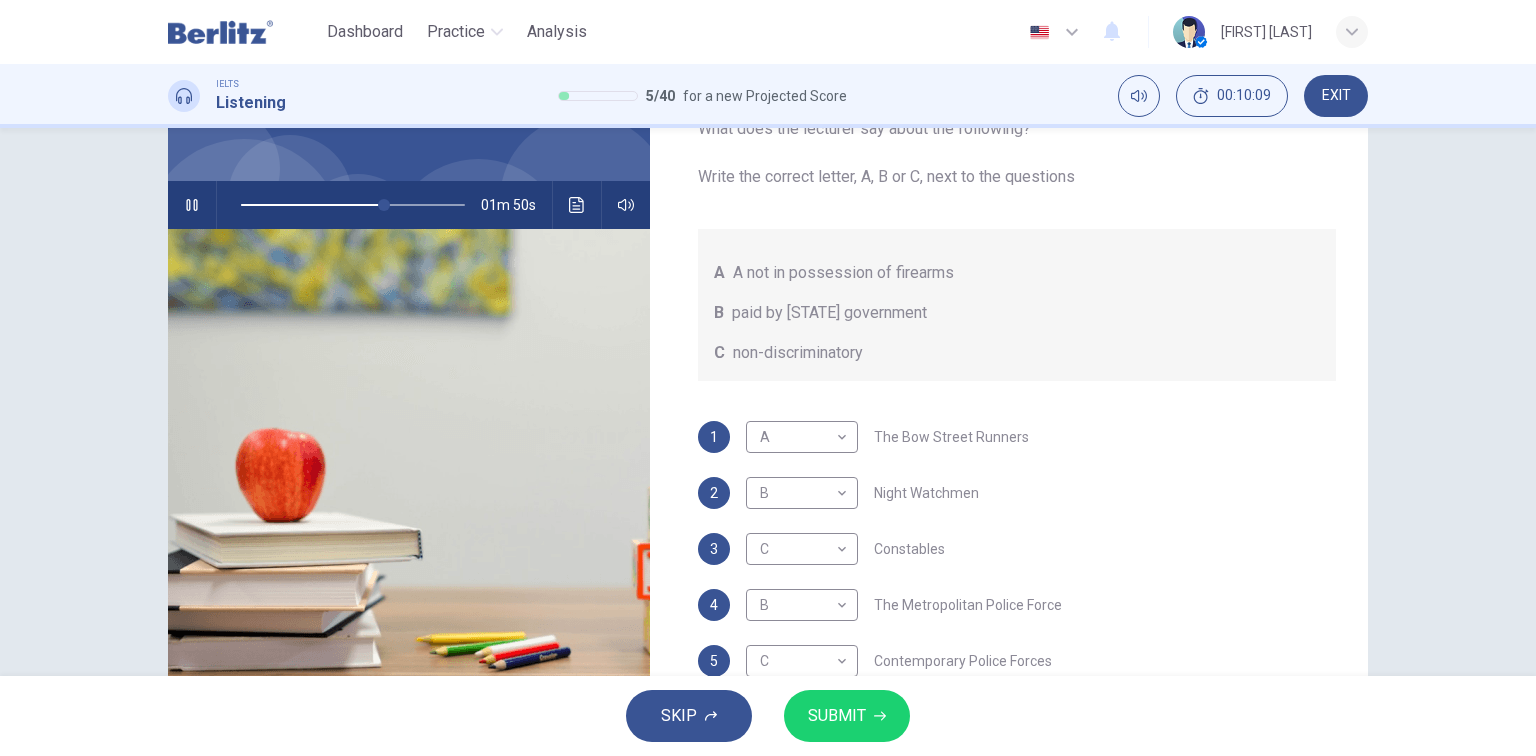 click on "SUBMIT" at bounding box center [837, 716] 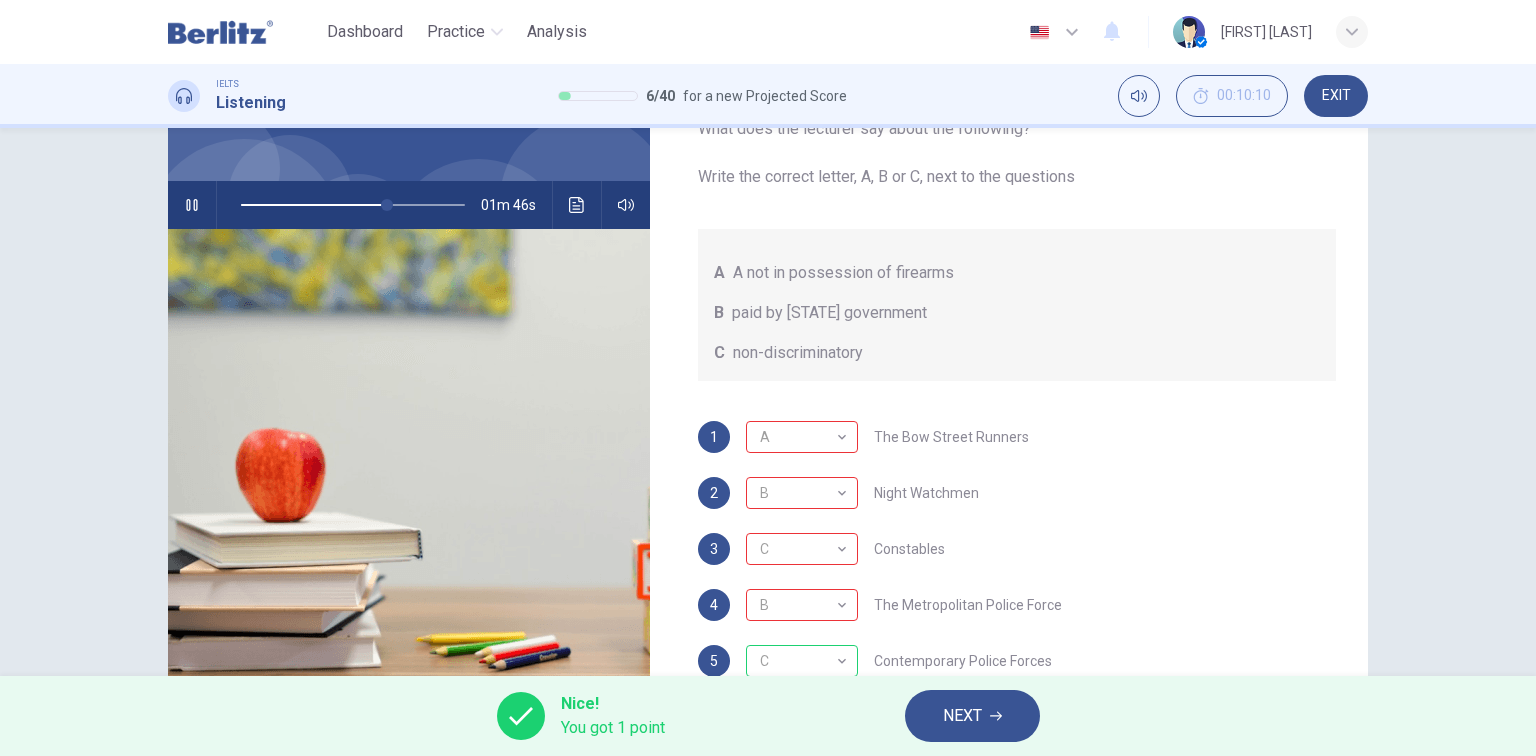 scroll, scrollTop: 0, scrollLeft: 0, axis: both 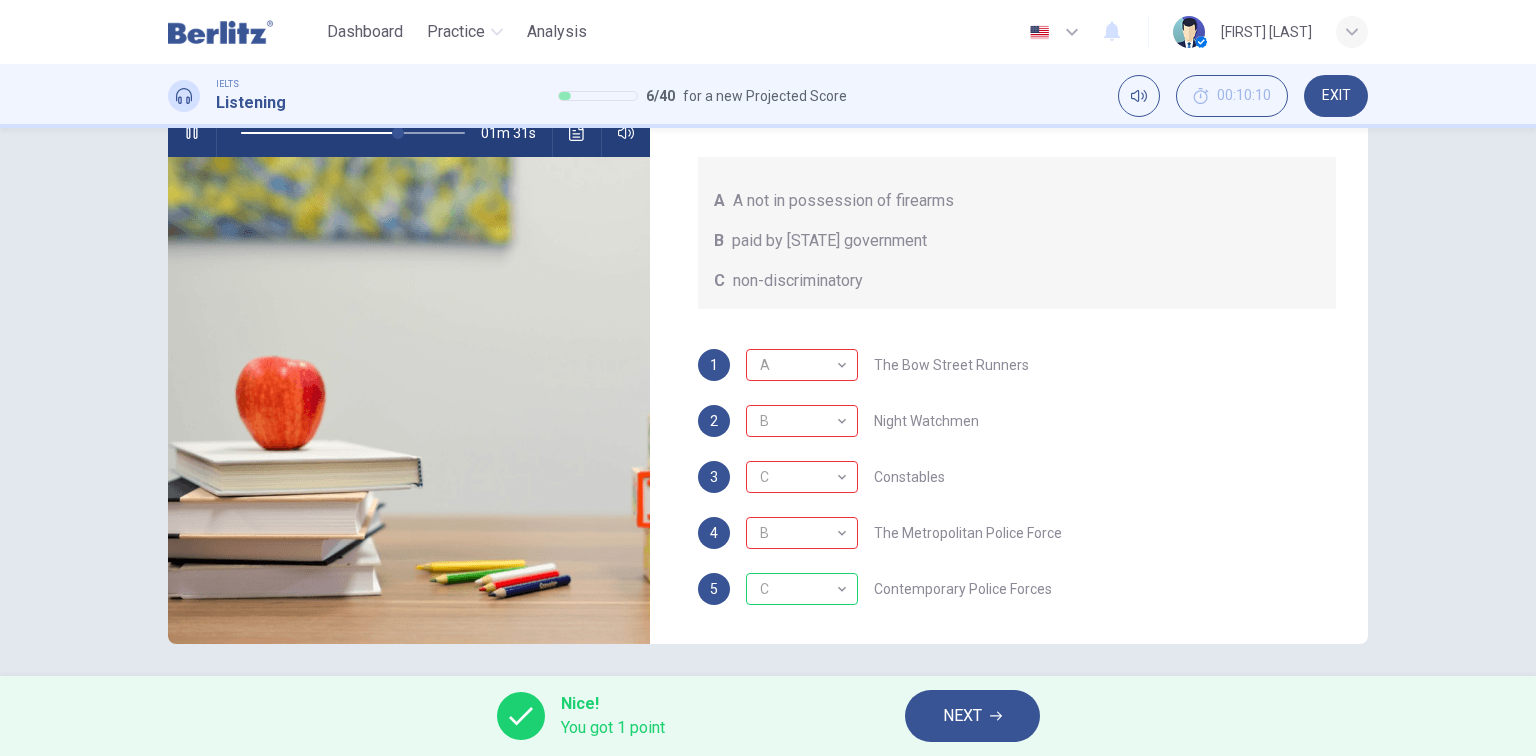type on "**" 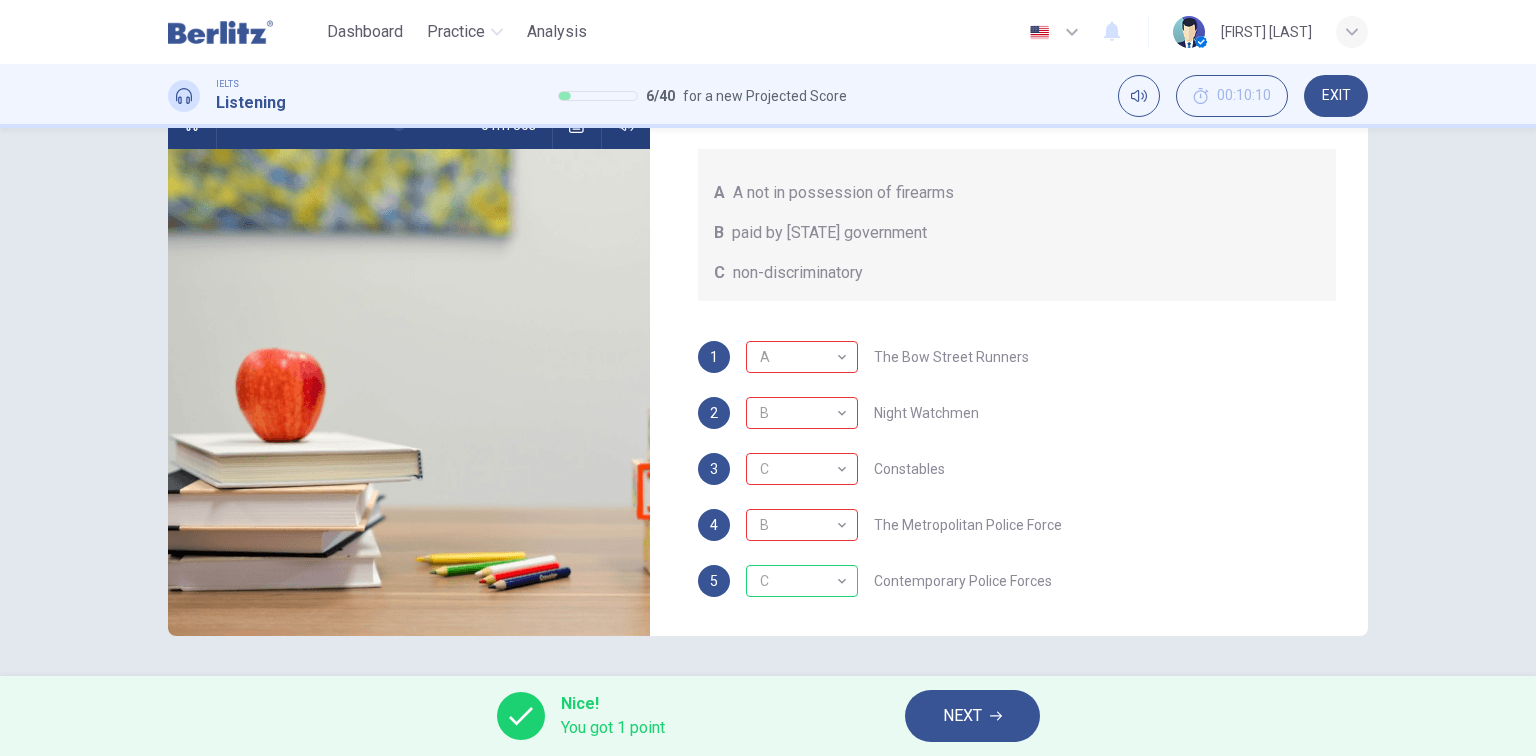 click on "NEXT" at bounding box center [962, 716] 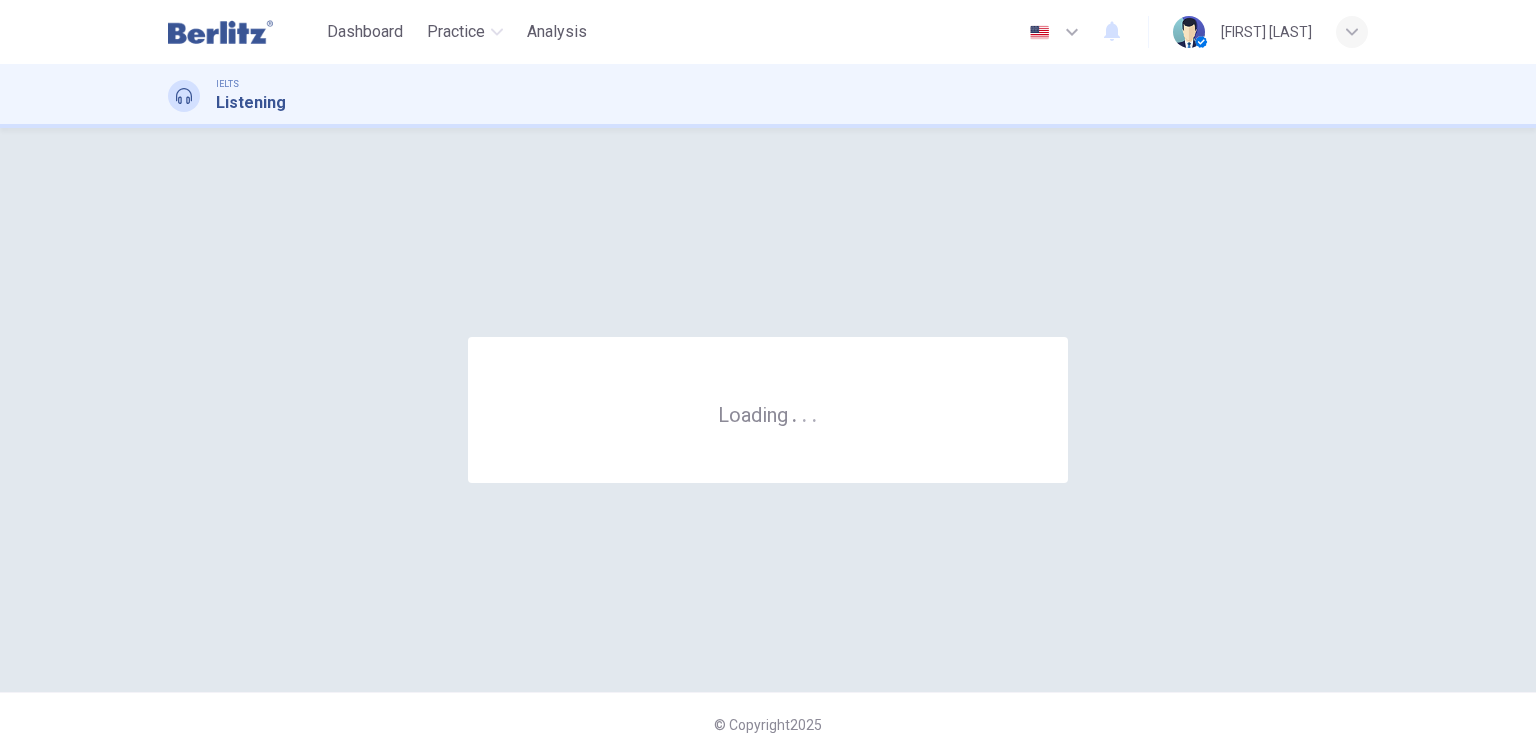 scroll, scrollTop: 0, scrollLeft: 0, axis: both 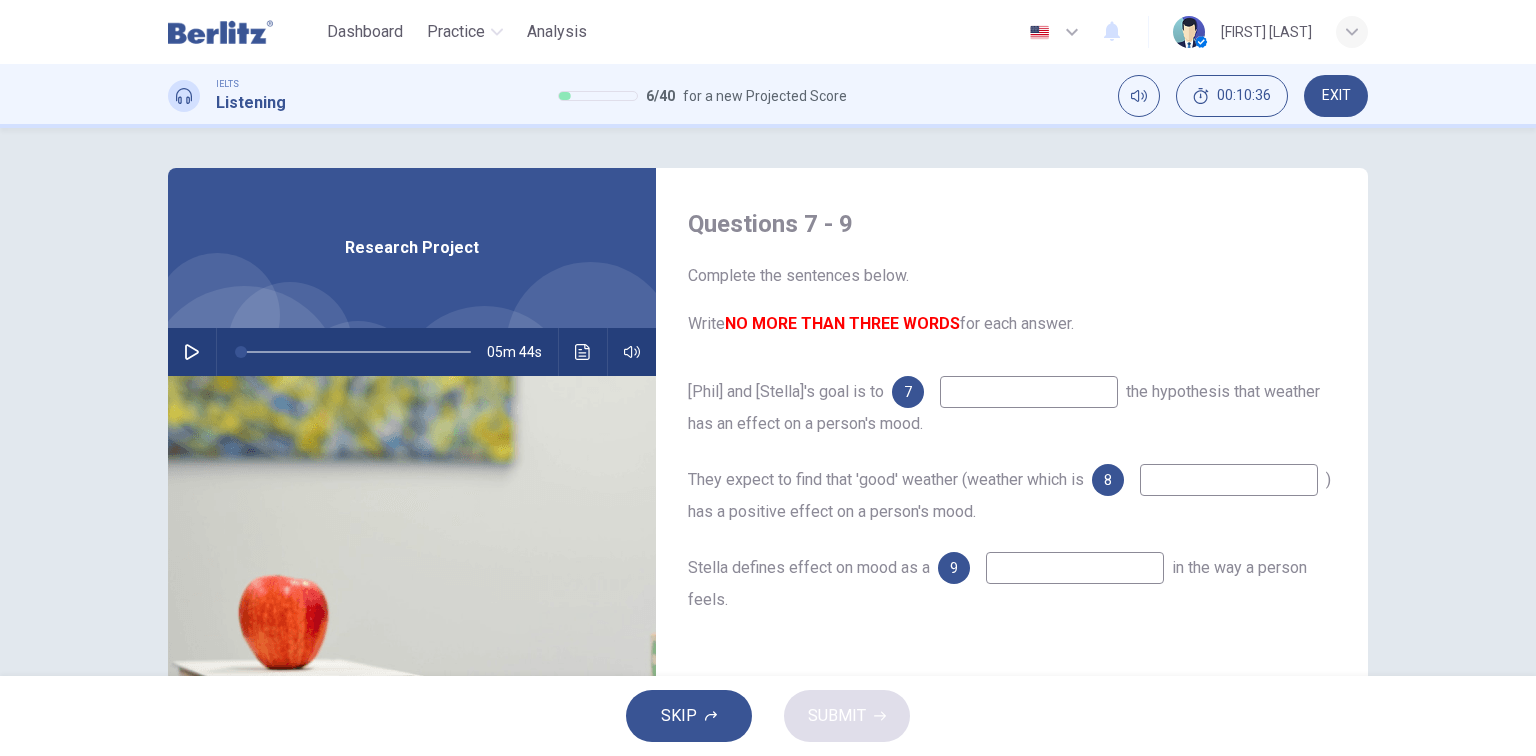 click 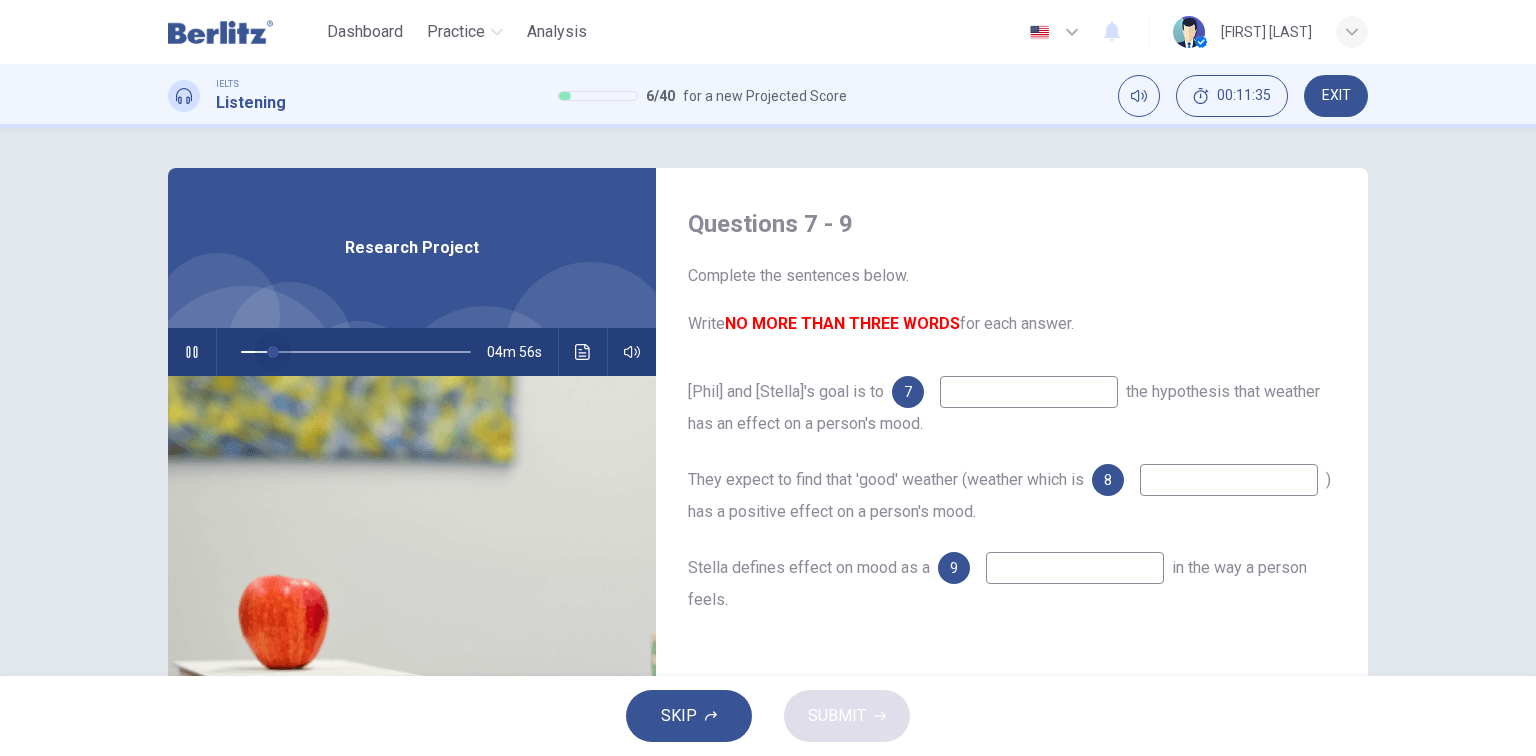 click at bounding box center (273, 352) 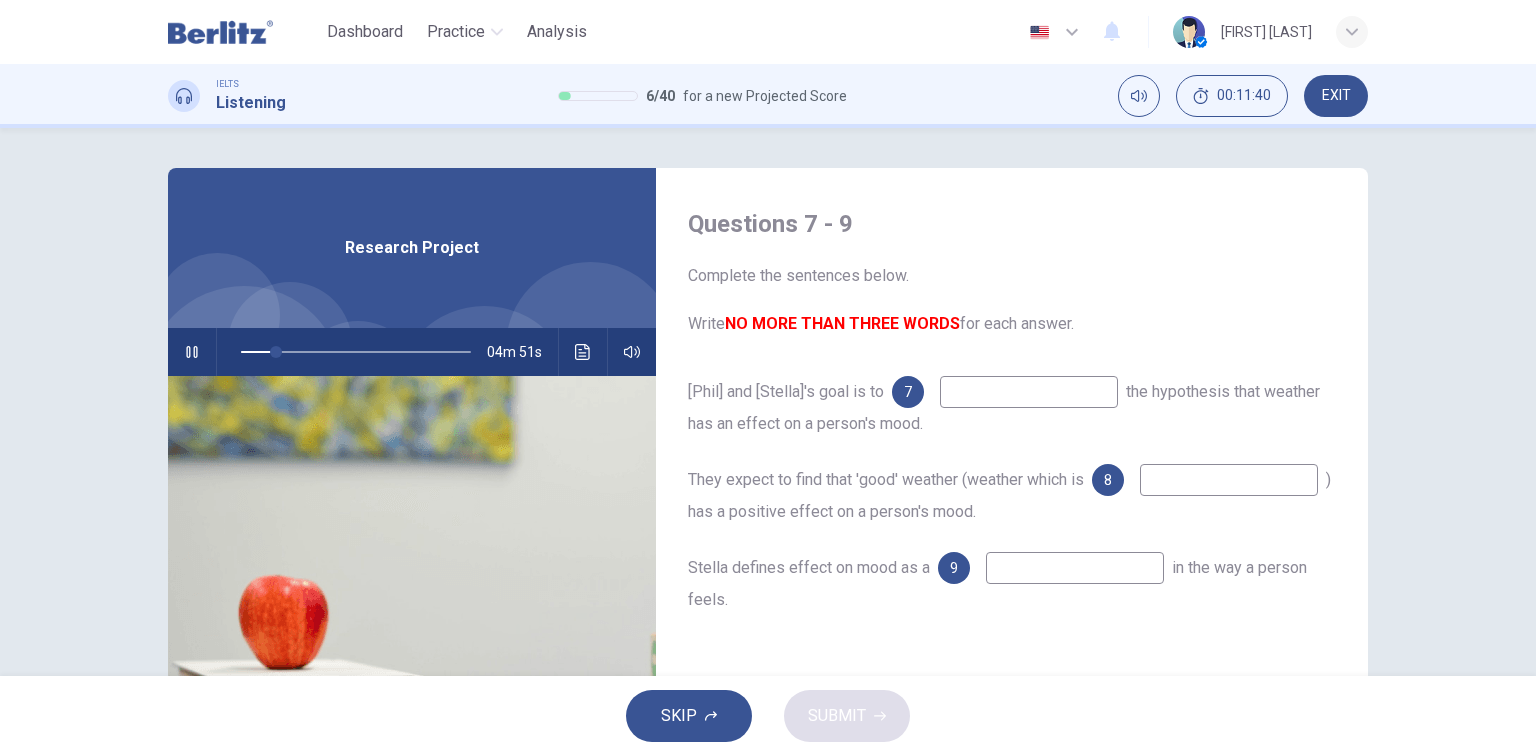 click at bounding box center [1029, 392] 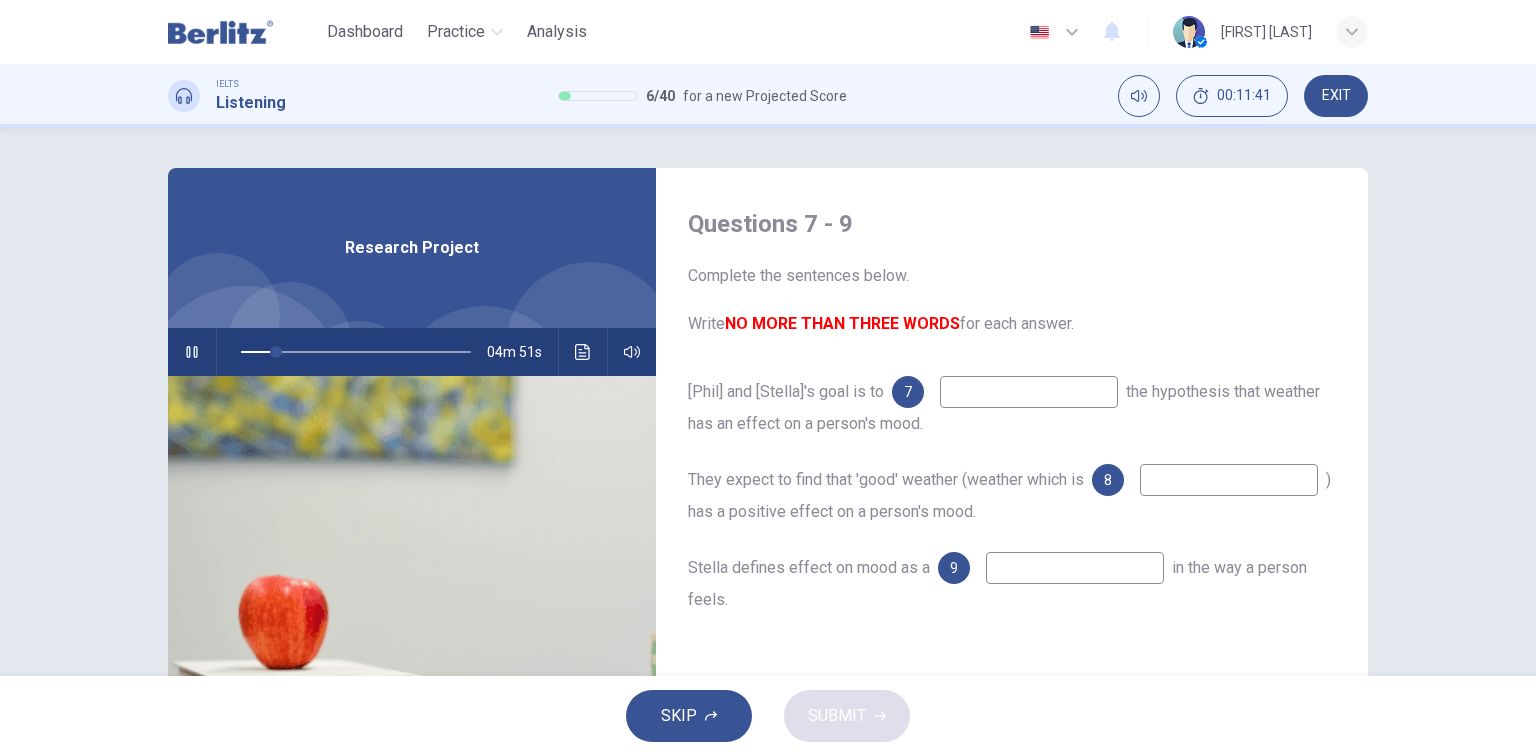 type on "**" 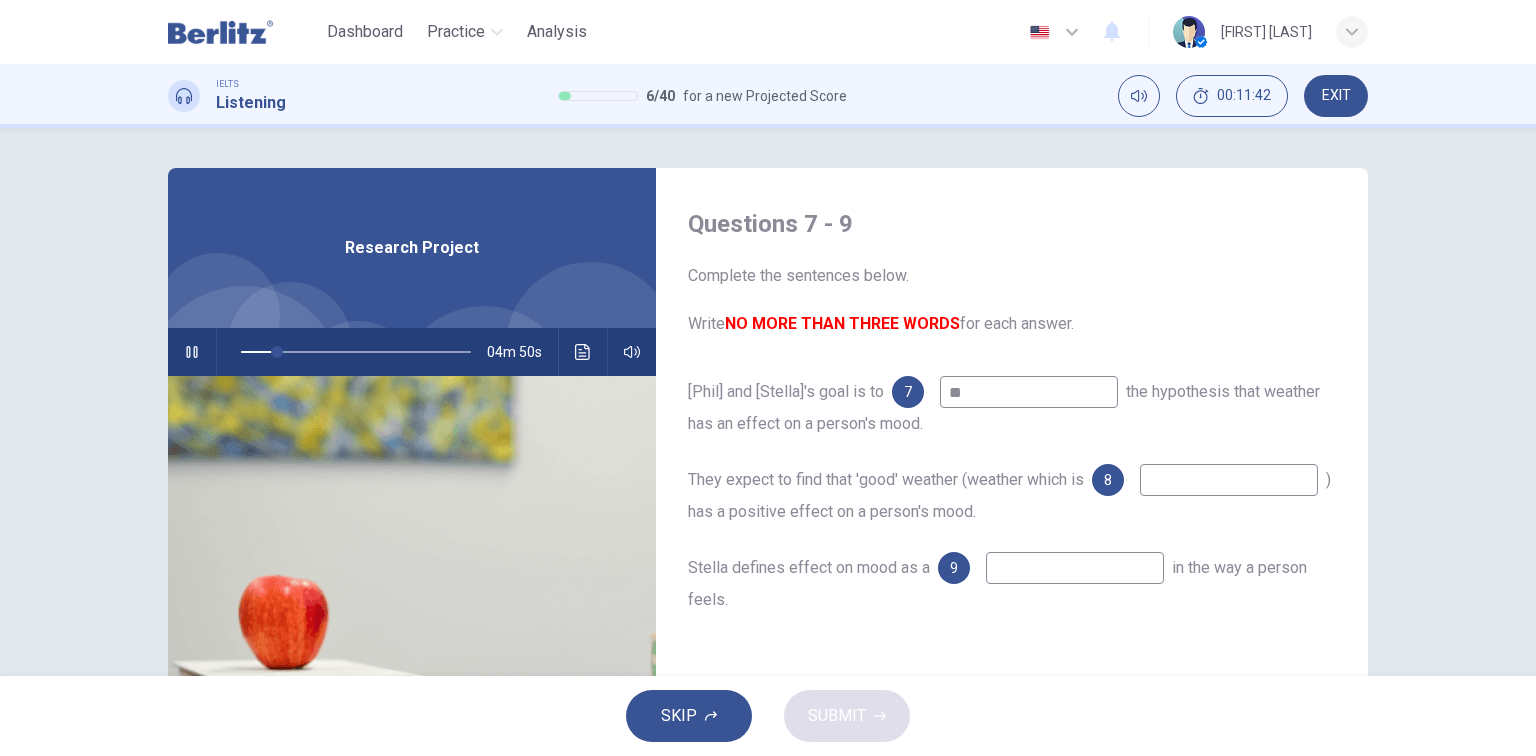 type on "***" 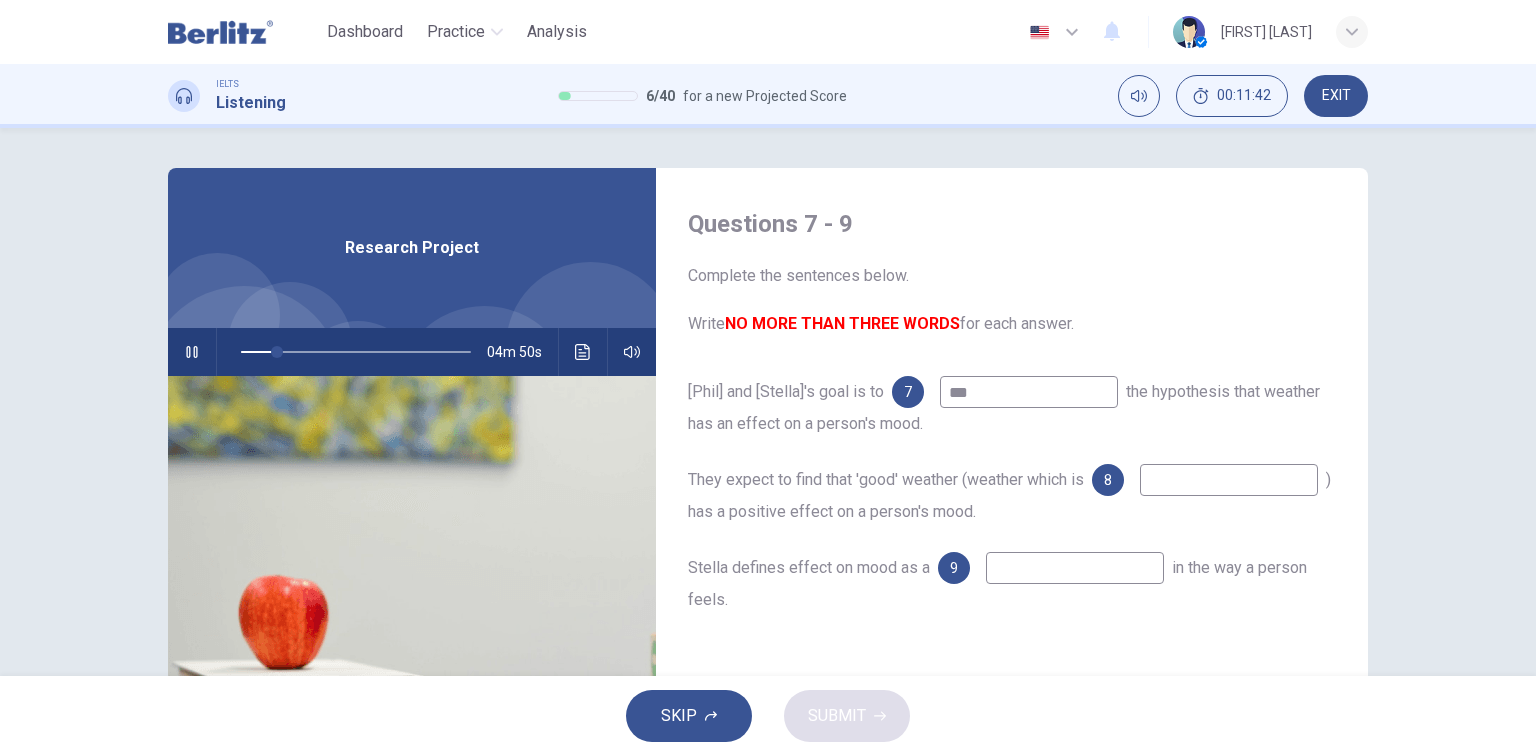 type on "**" 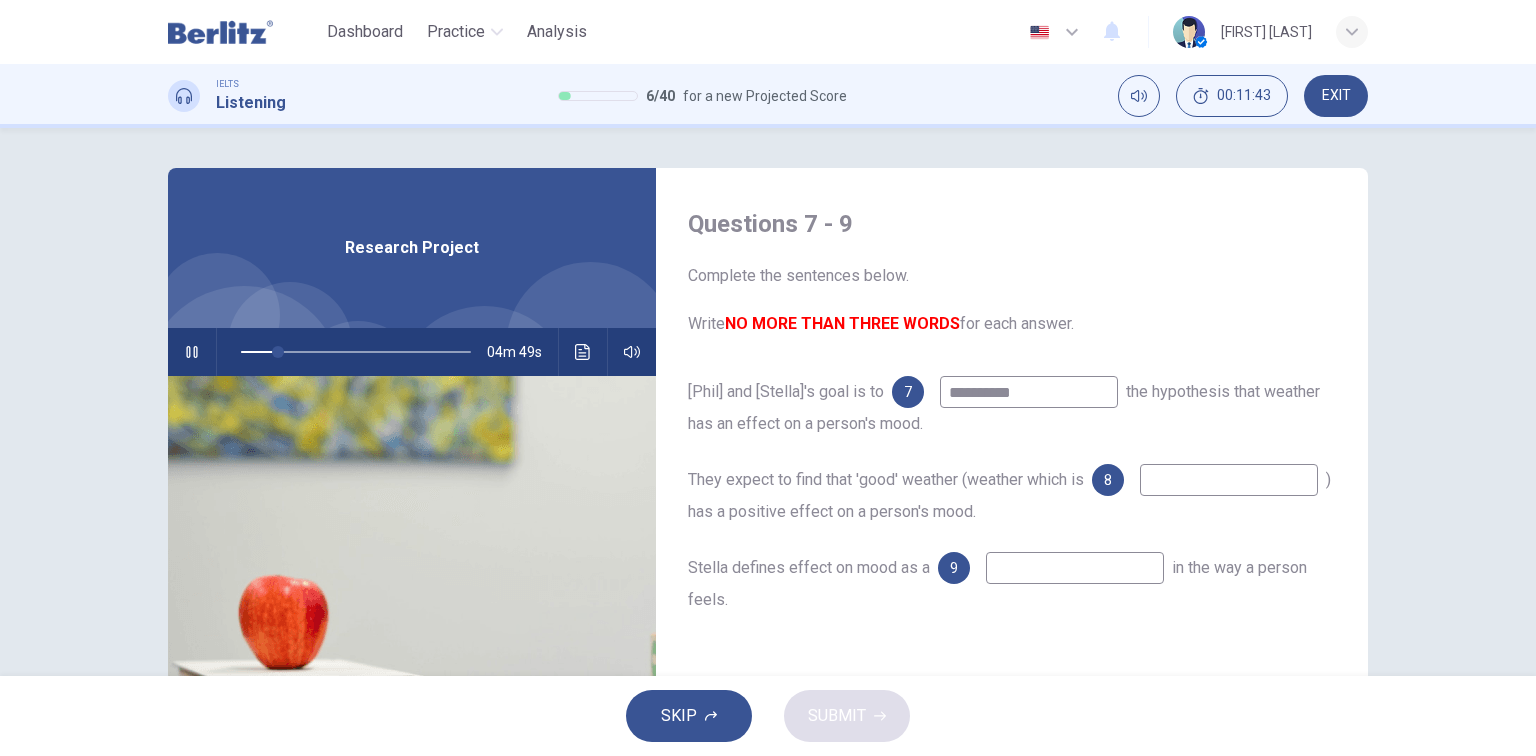 type on "**********" 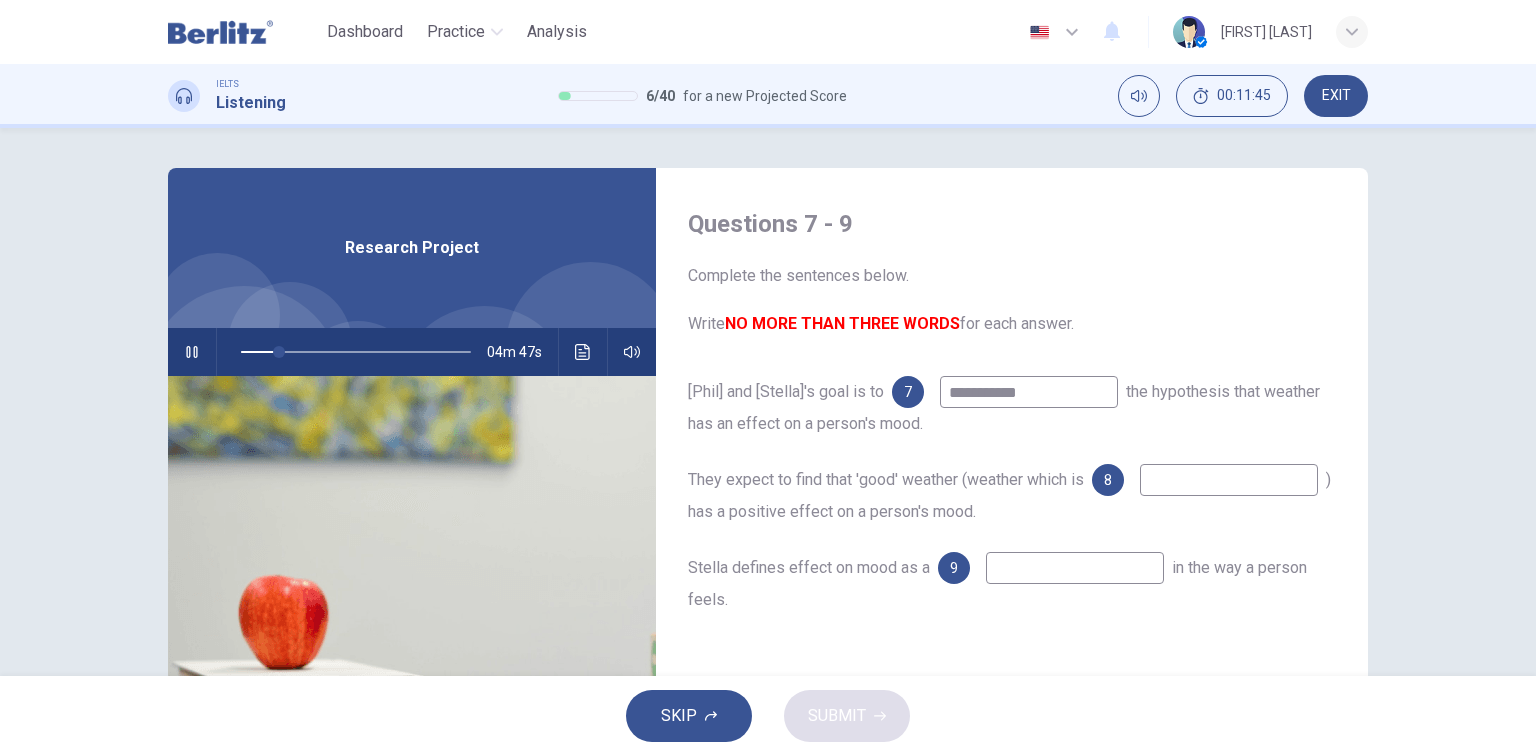 type on "**" 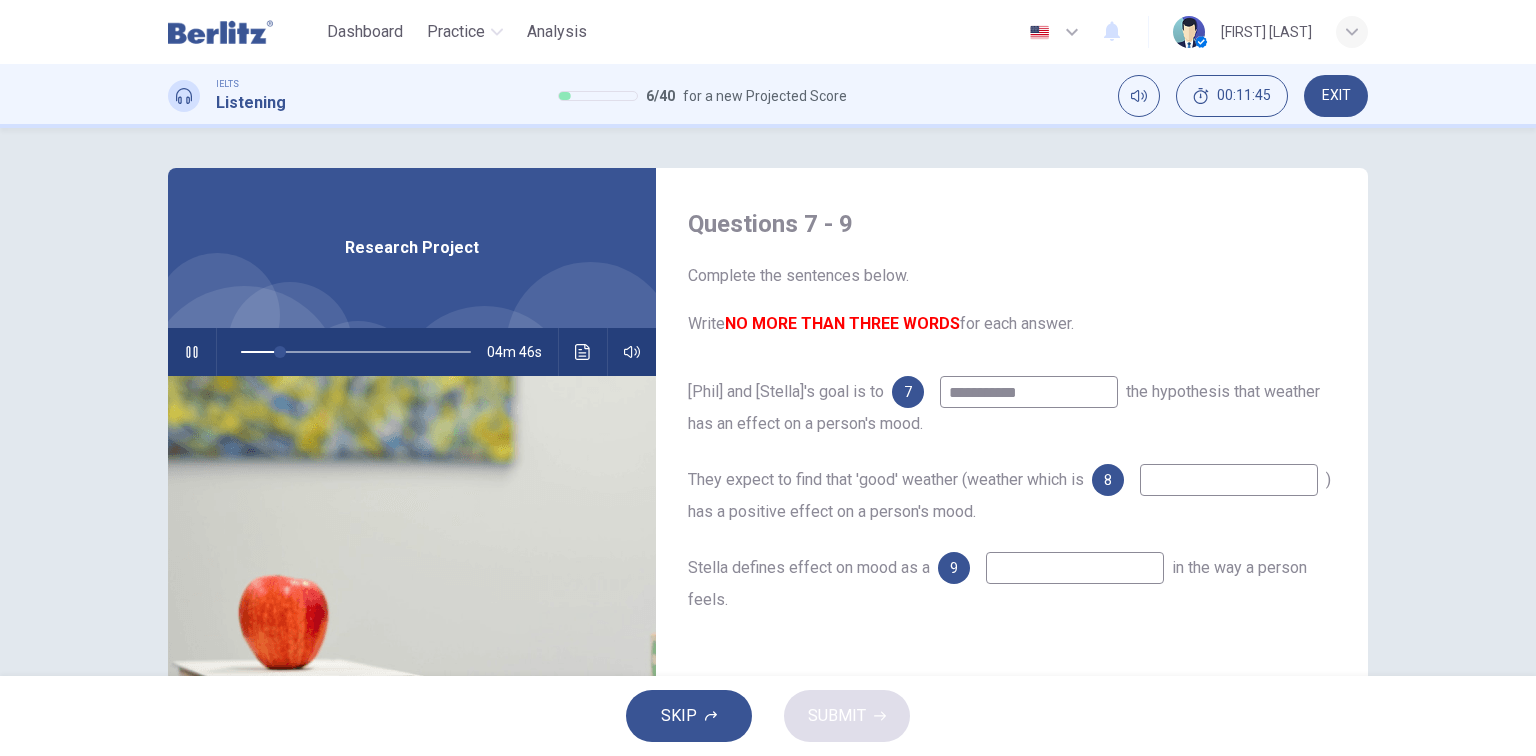 click on "**********" at bounding box center (1029, 392) 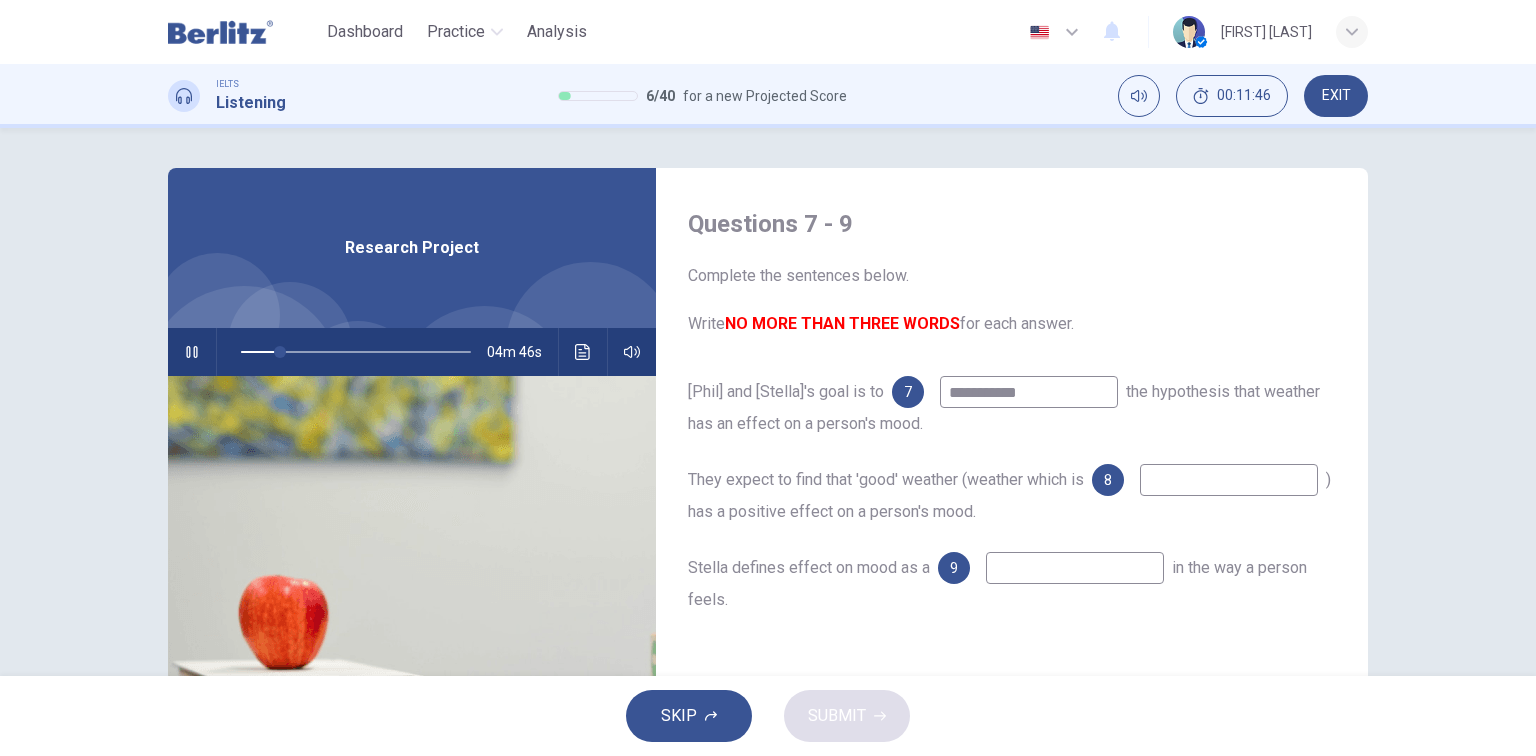 type on "**********" 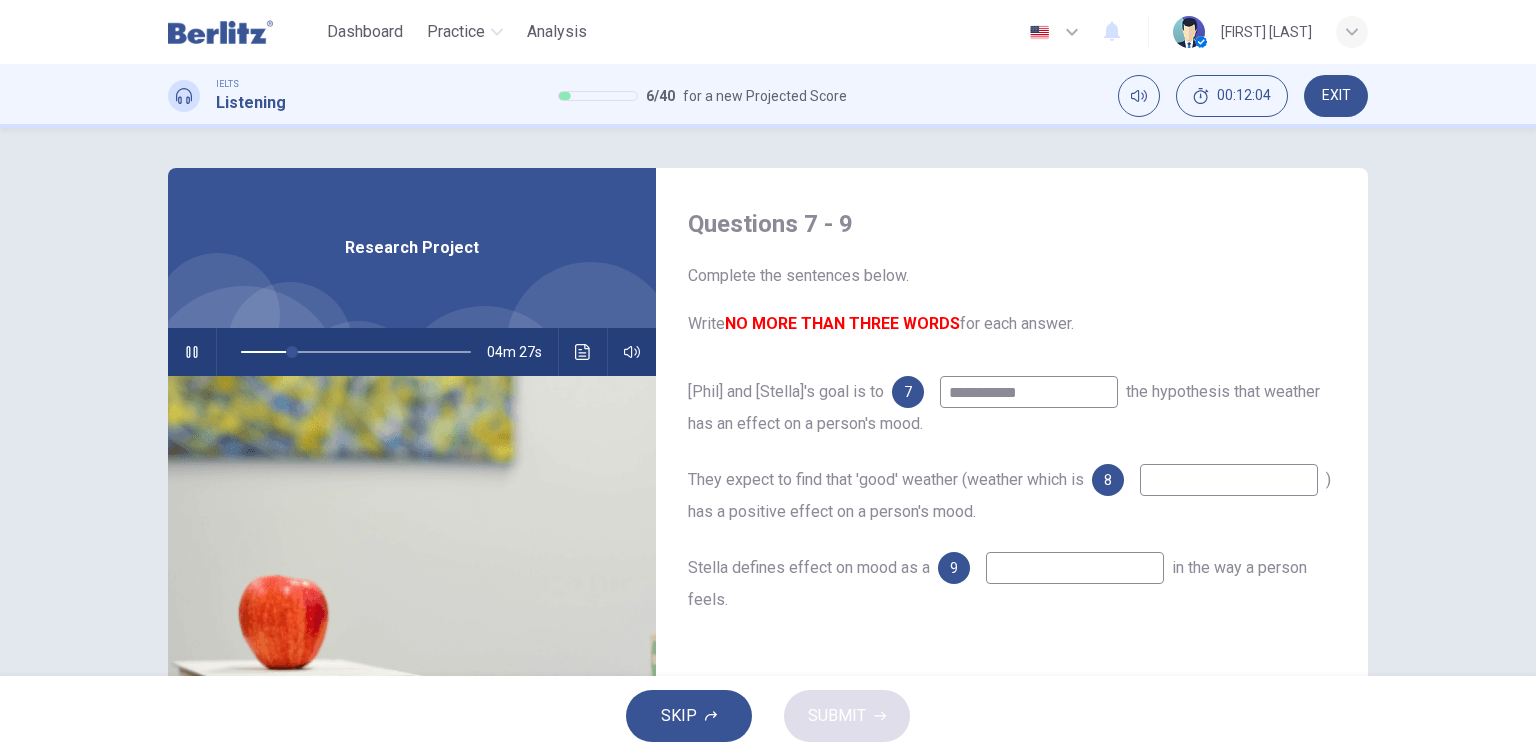click at bounding box center [1229, 480] 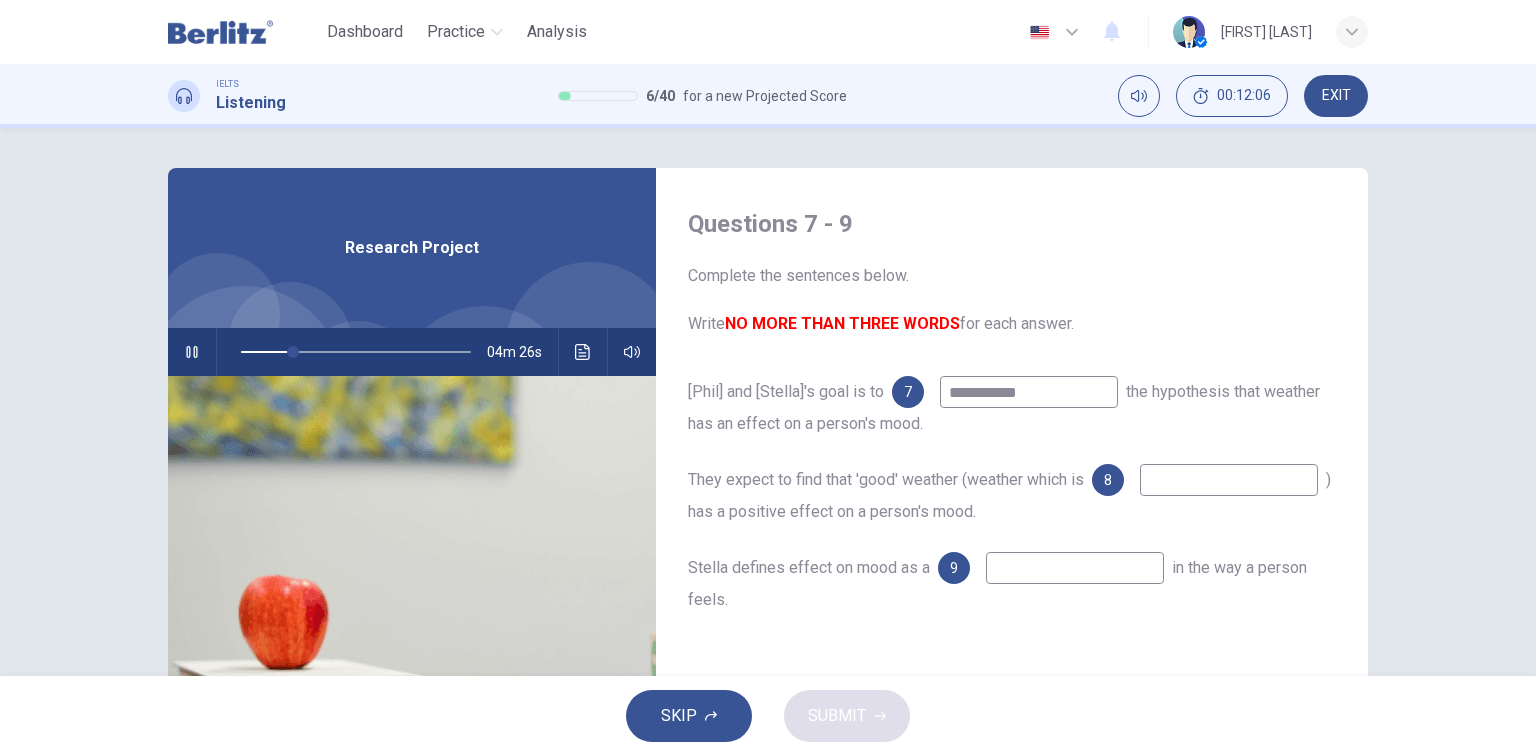 type on "**" 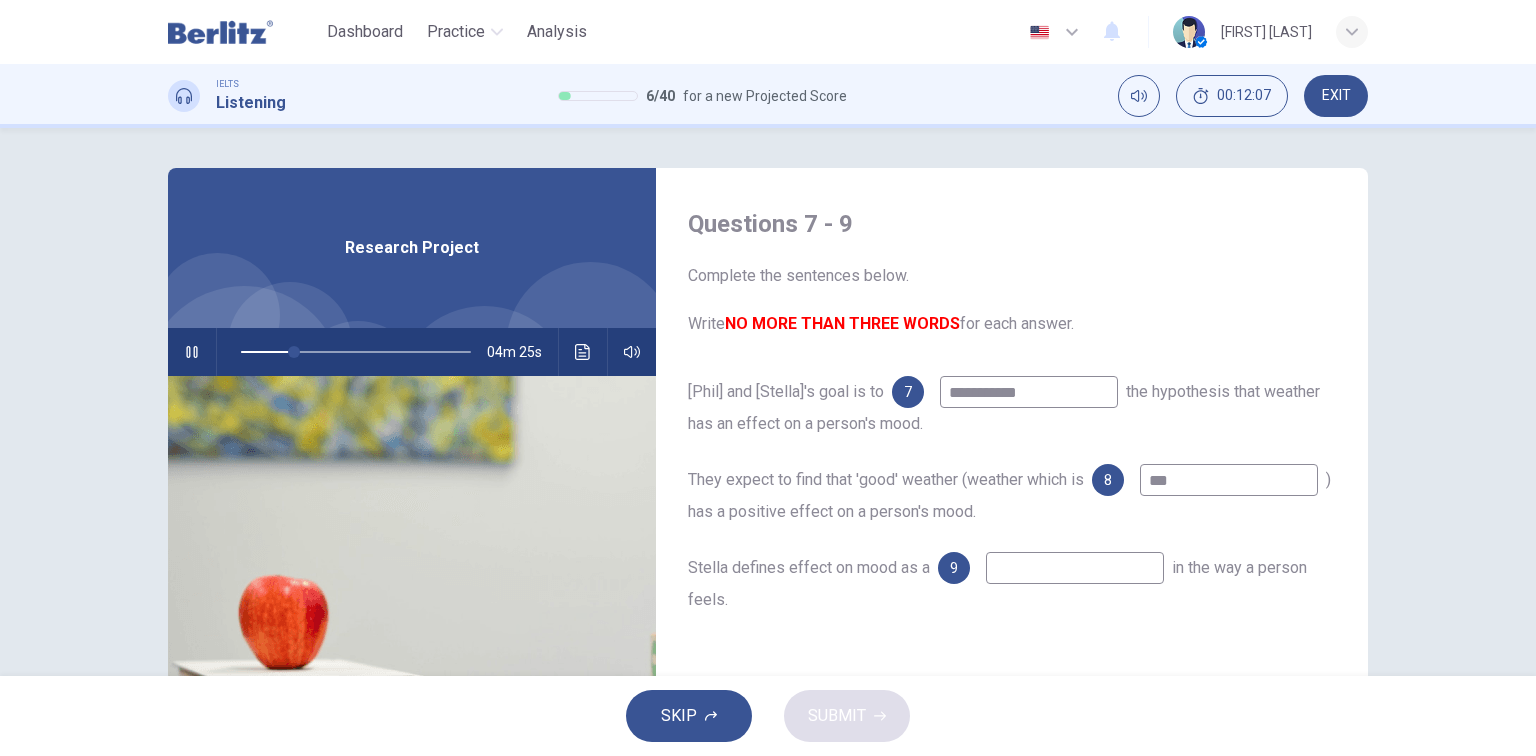 type on "****" 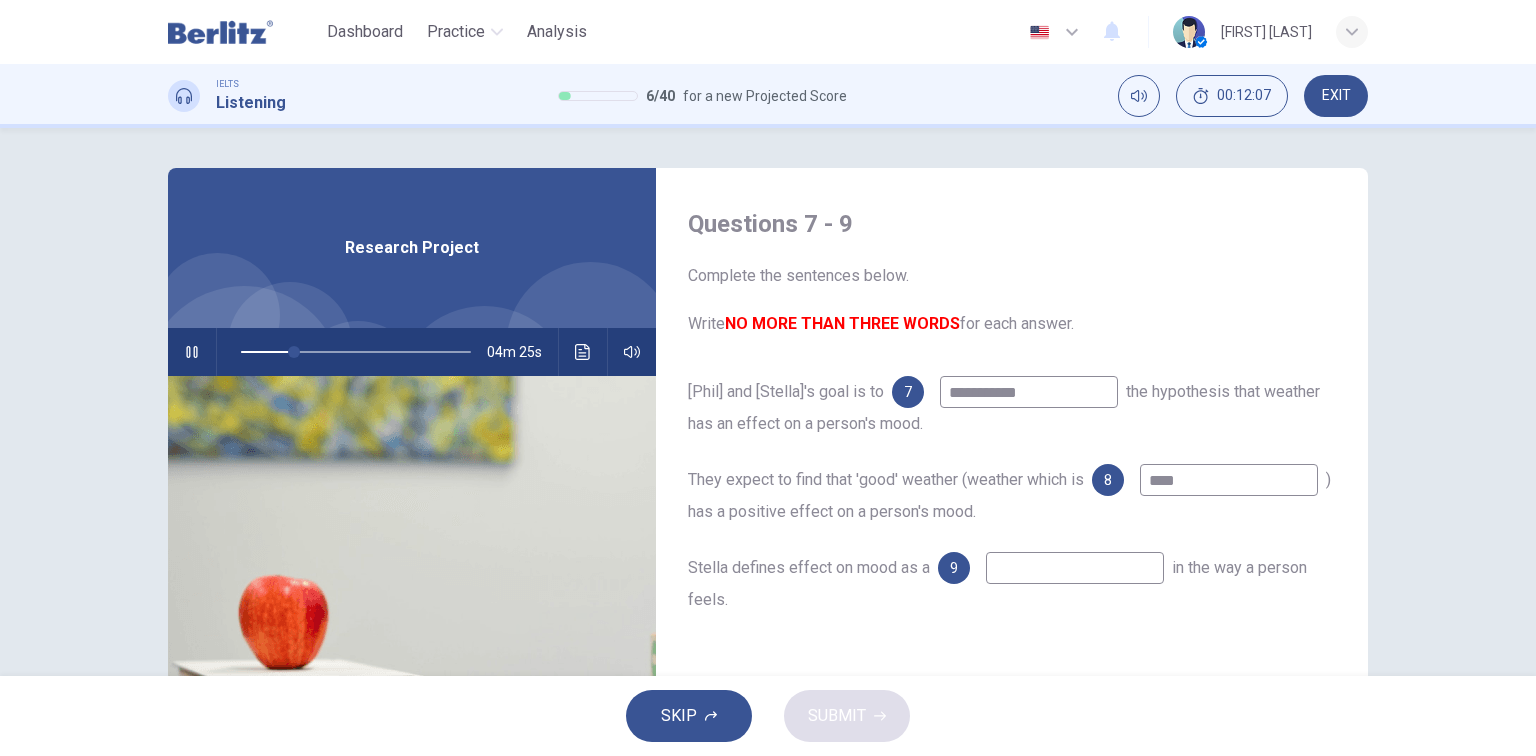 type on "**" 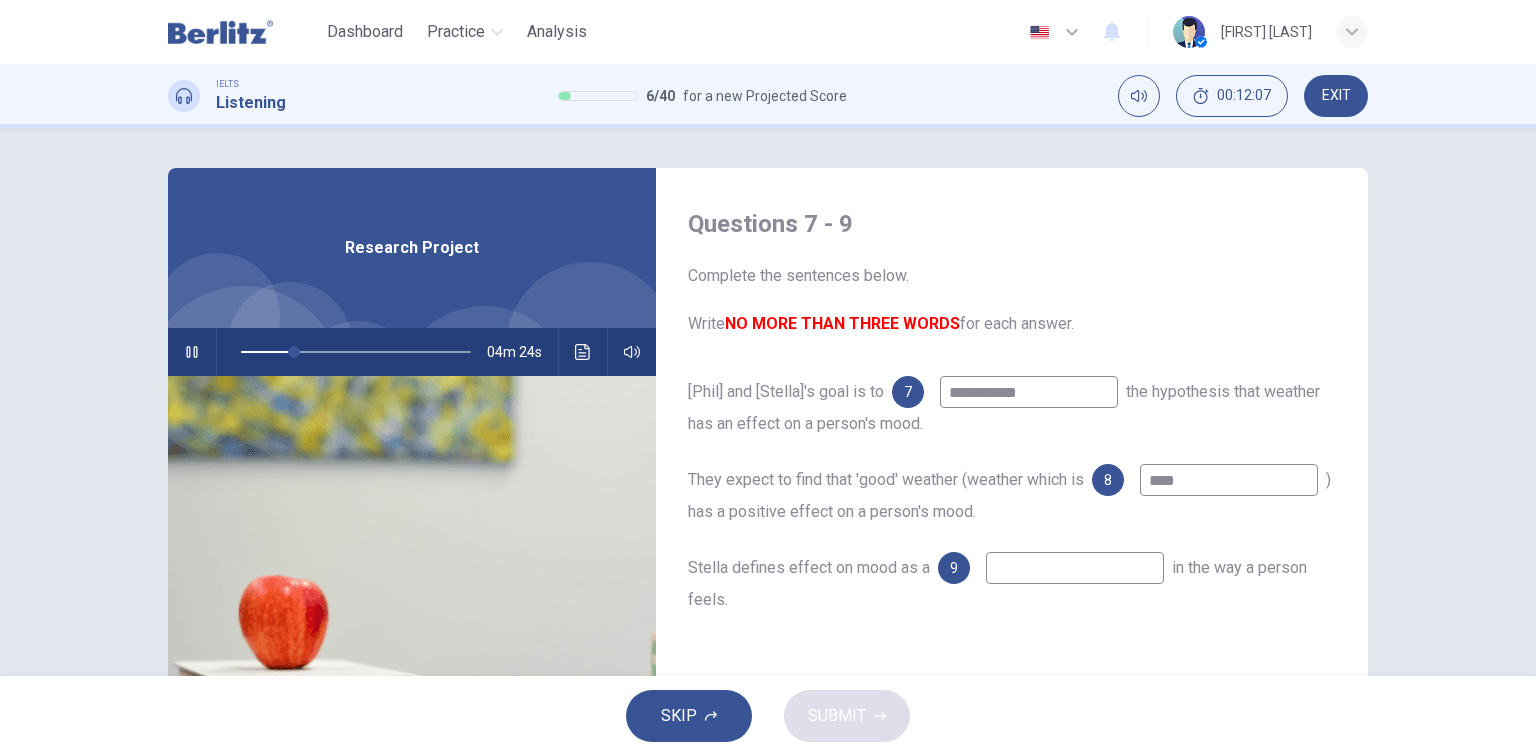 type on "*****" 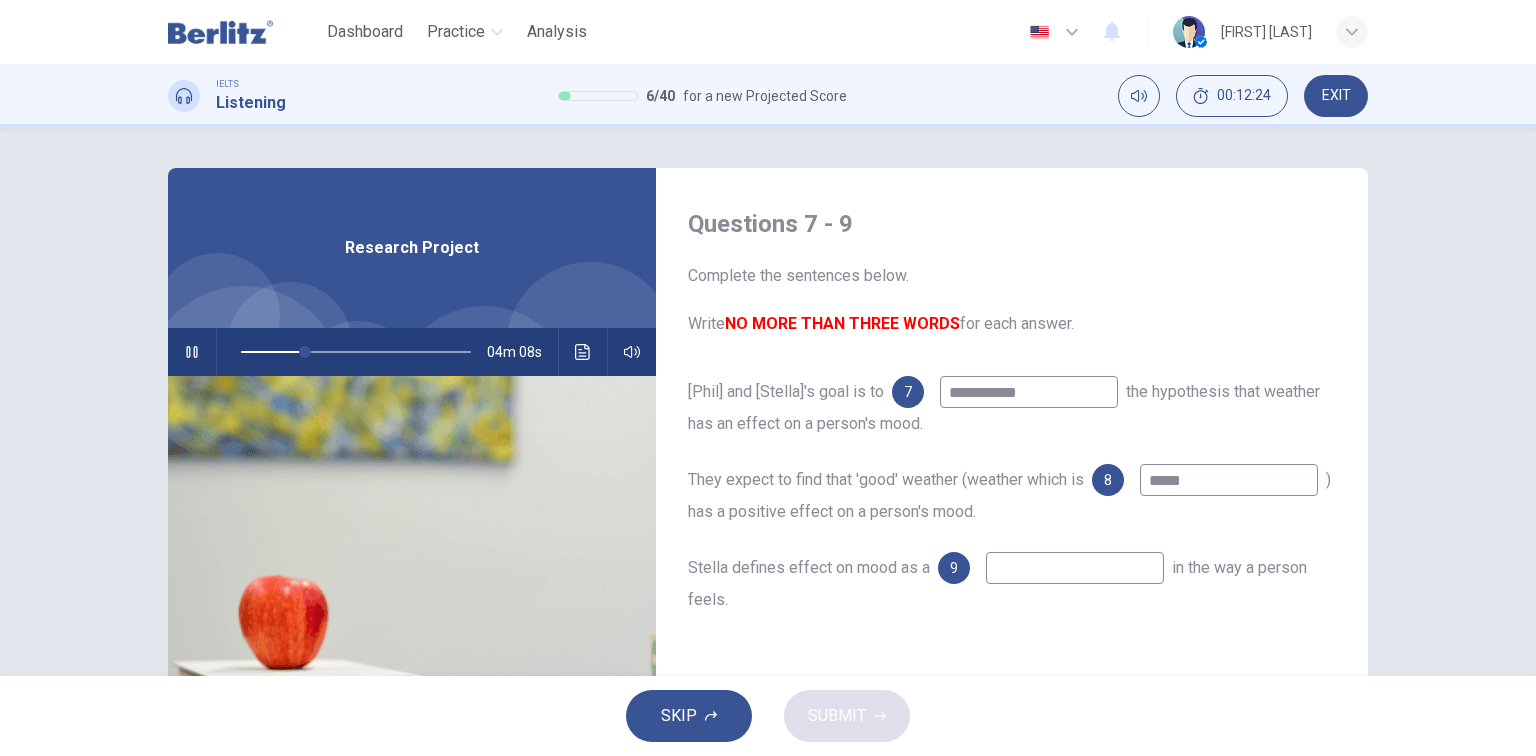 type on "**" 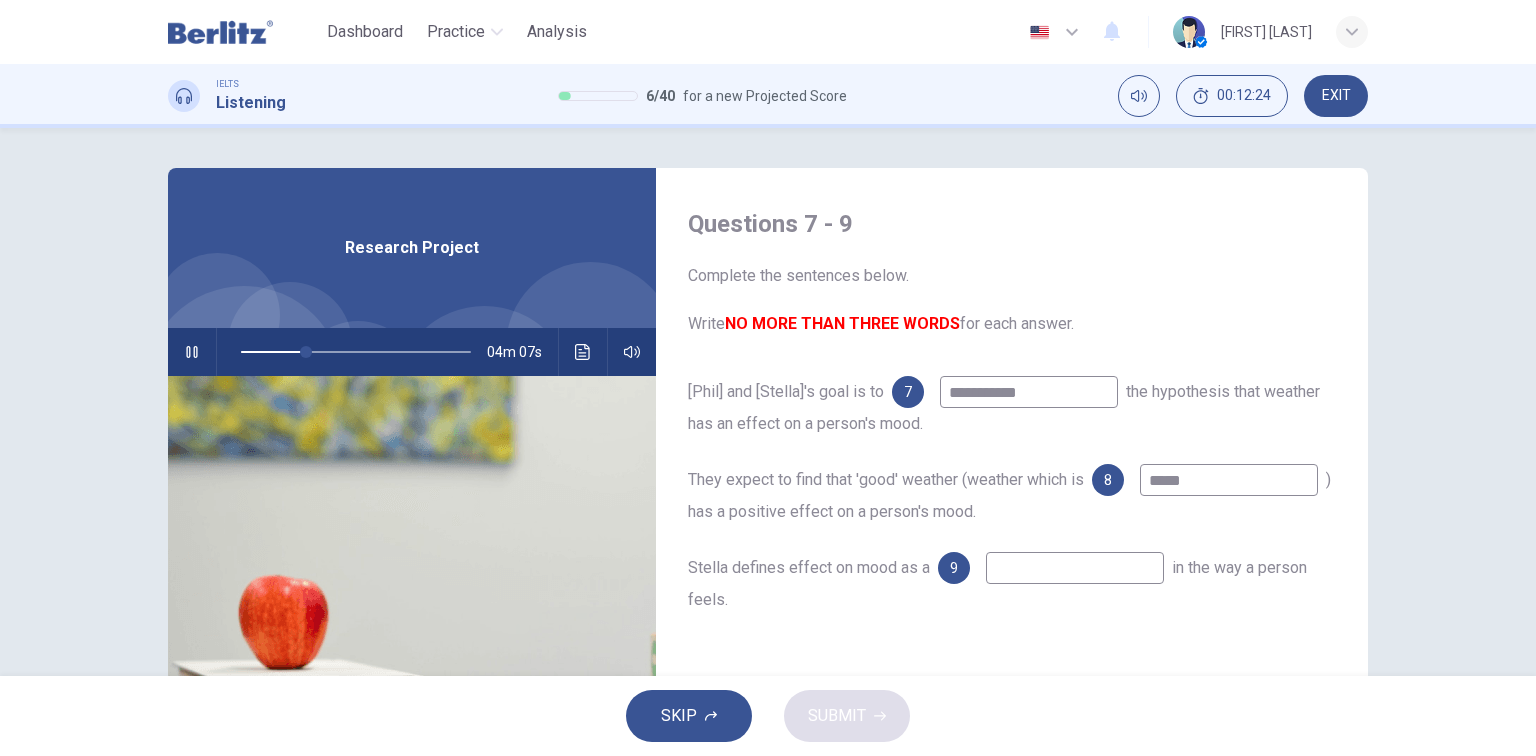 type on "*****" 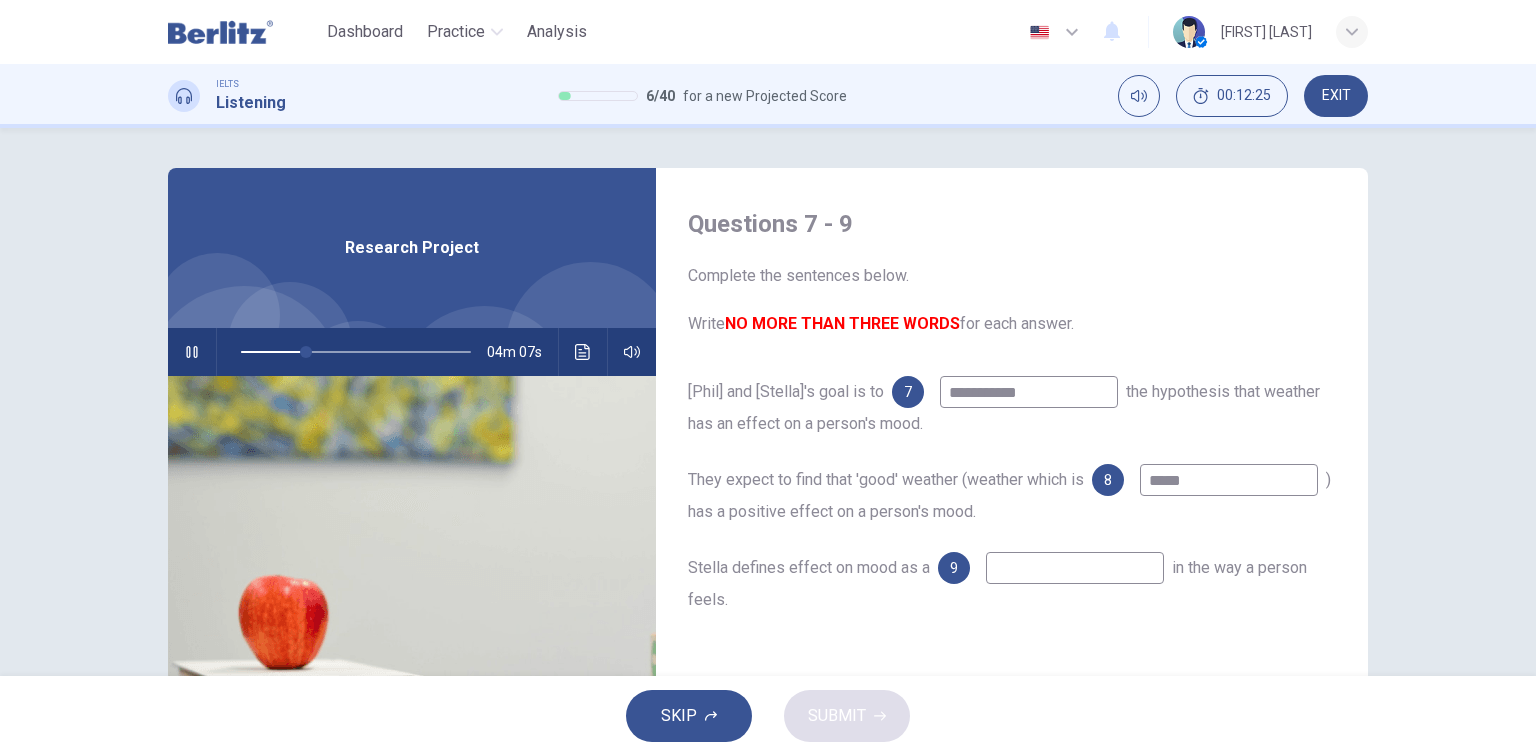 type on "**" 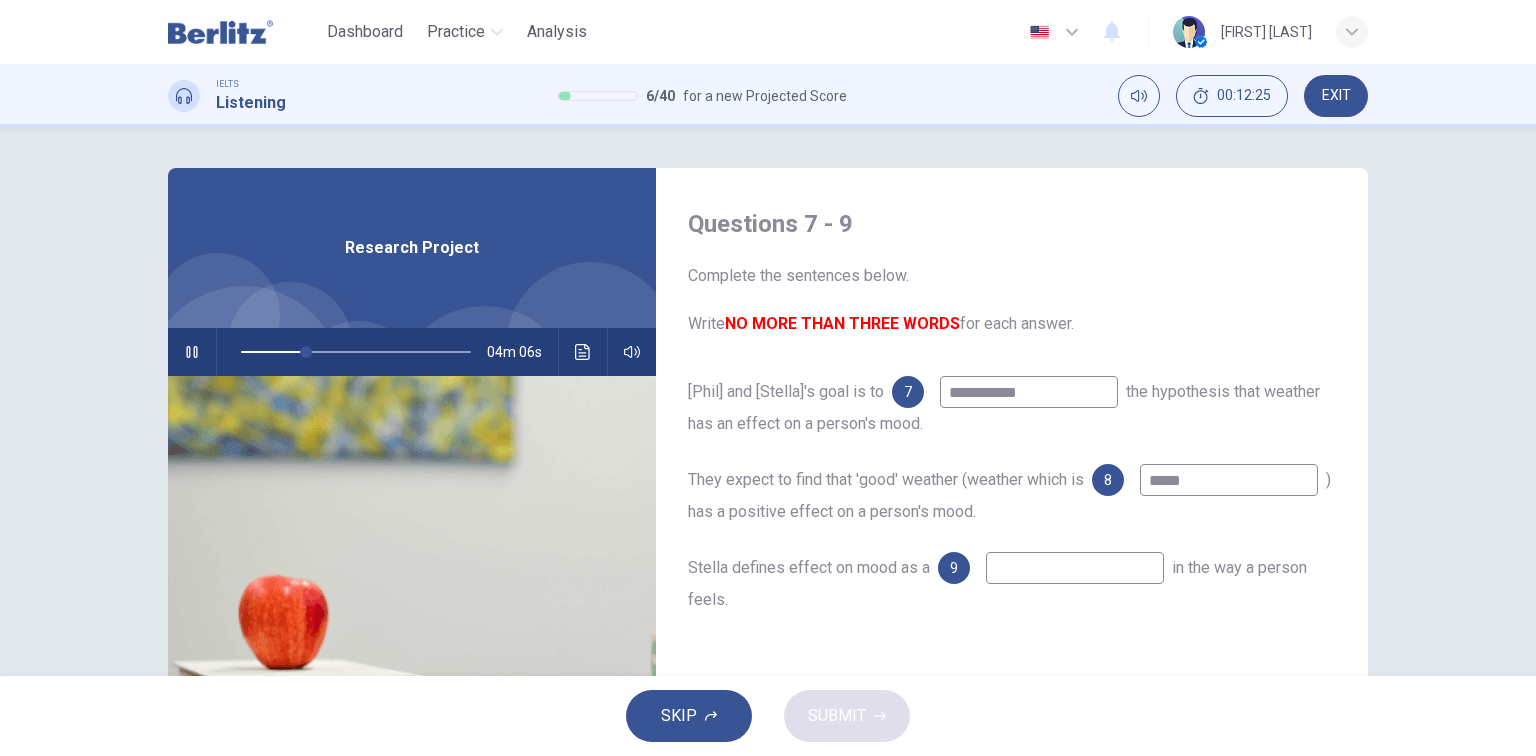 type on "*" 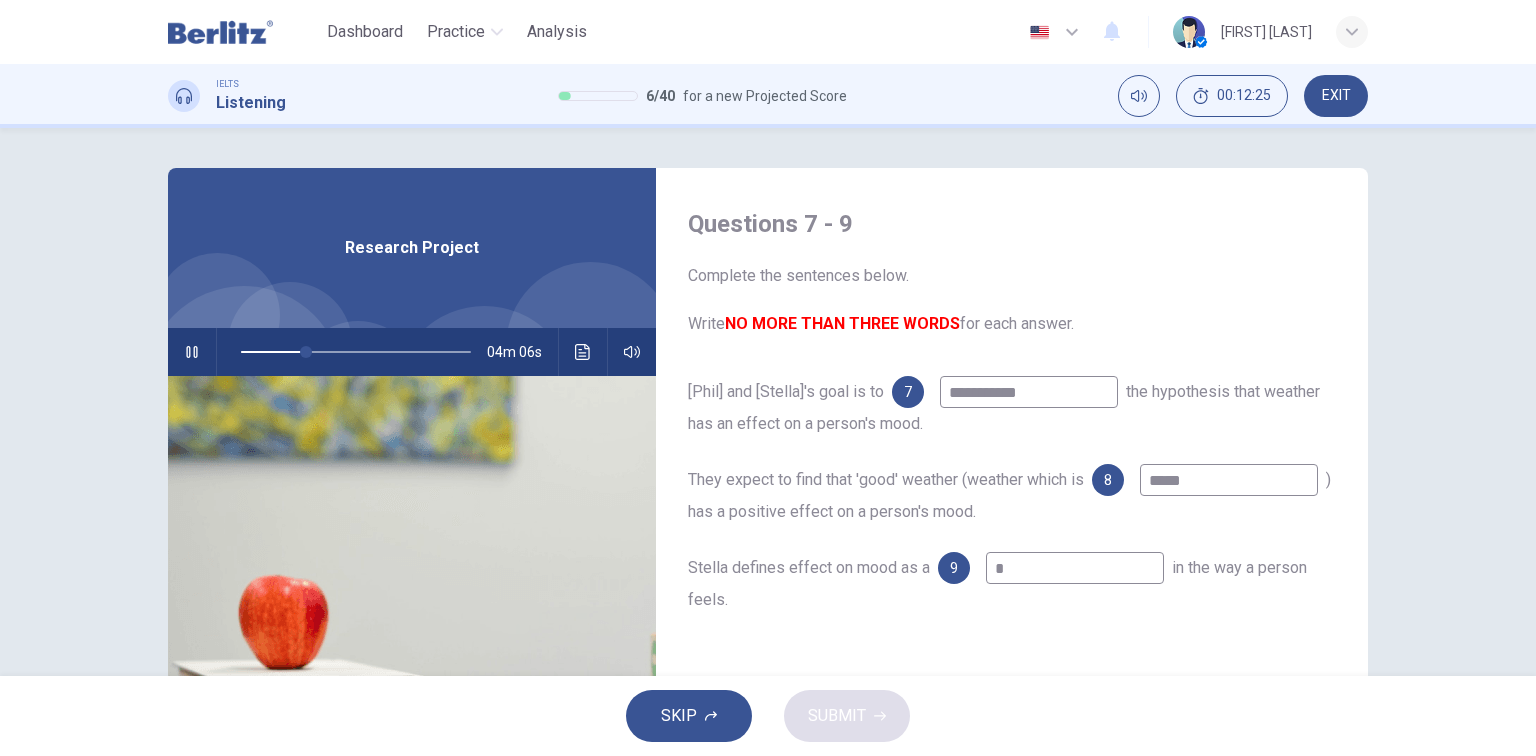 type on "**" 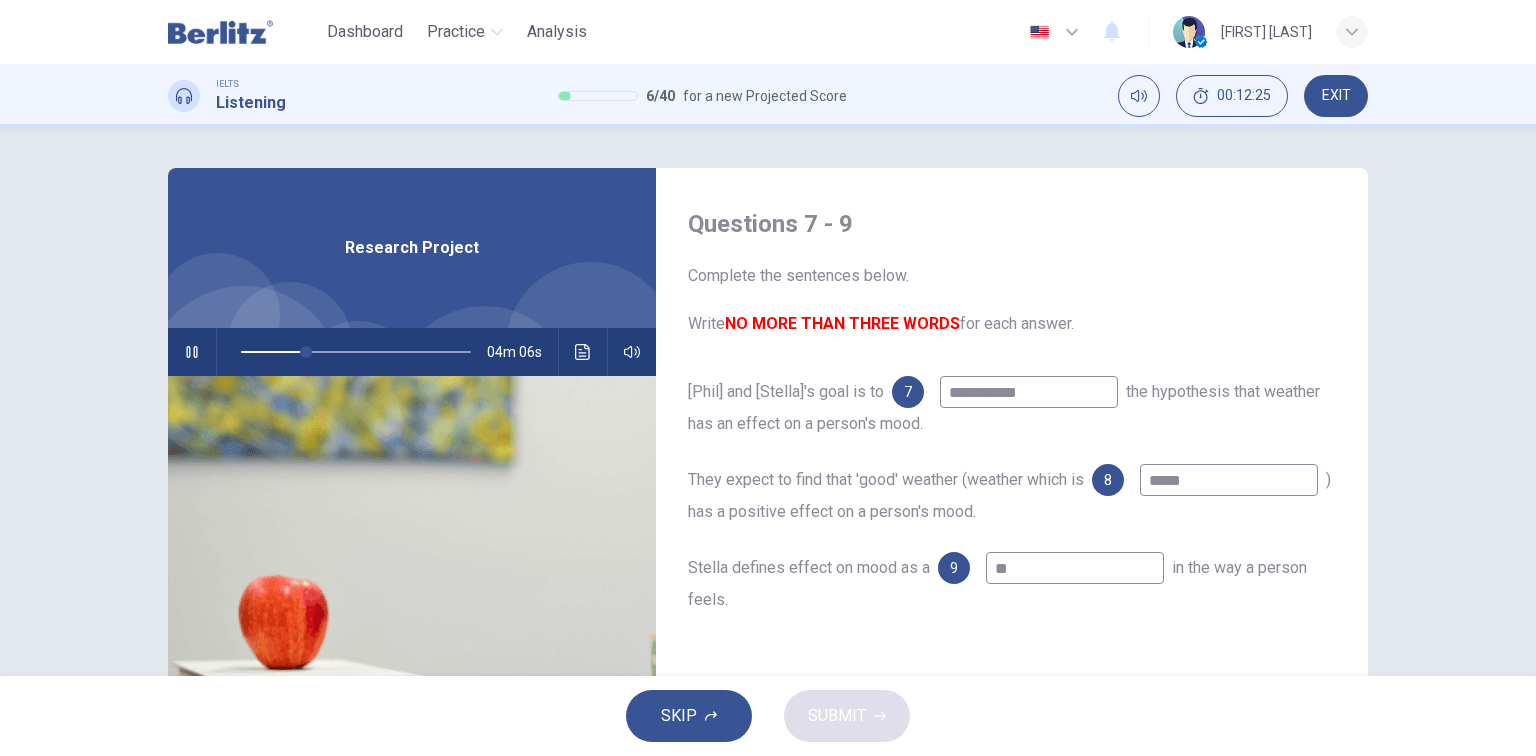 type on "**" 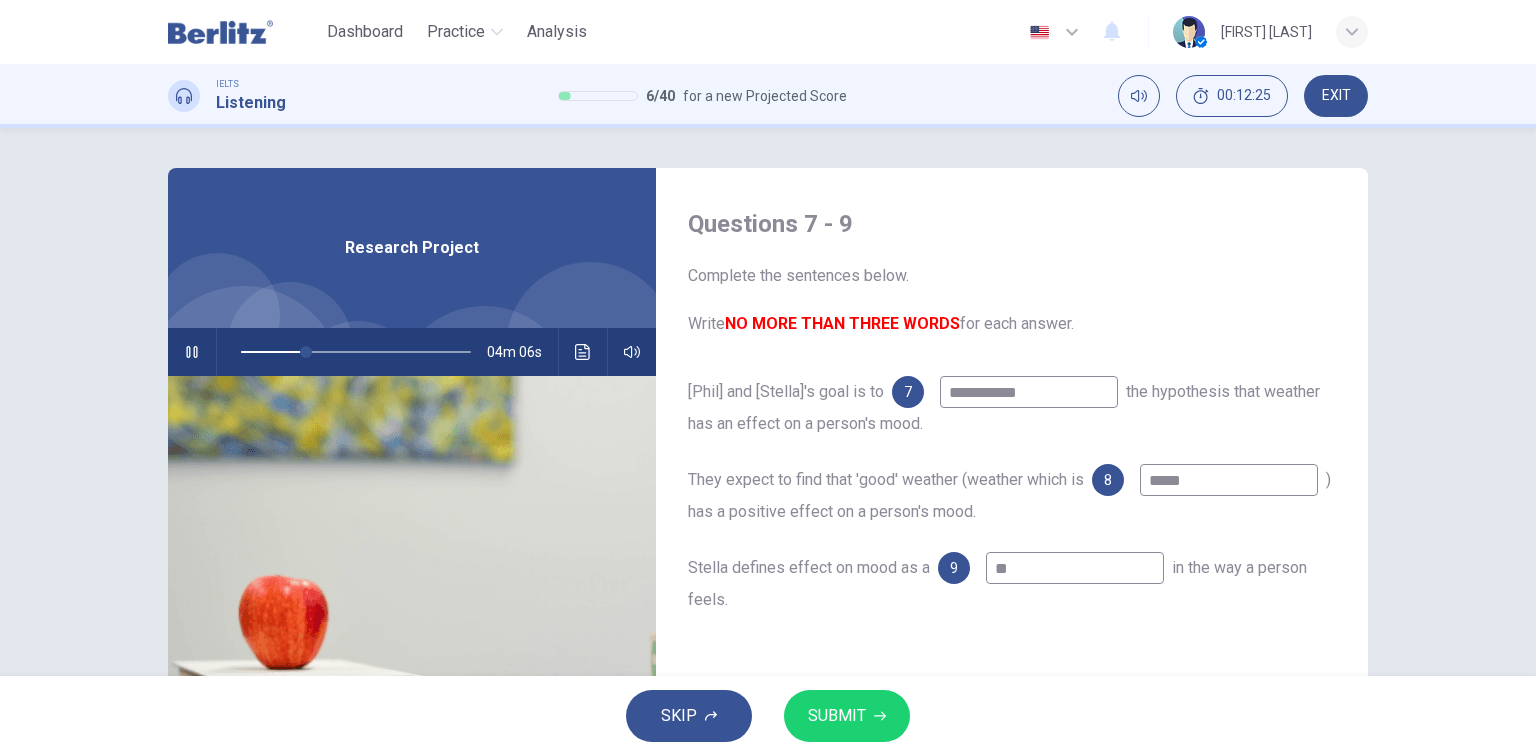 type on "***" 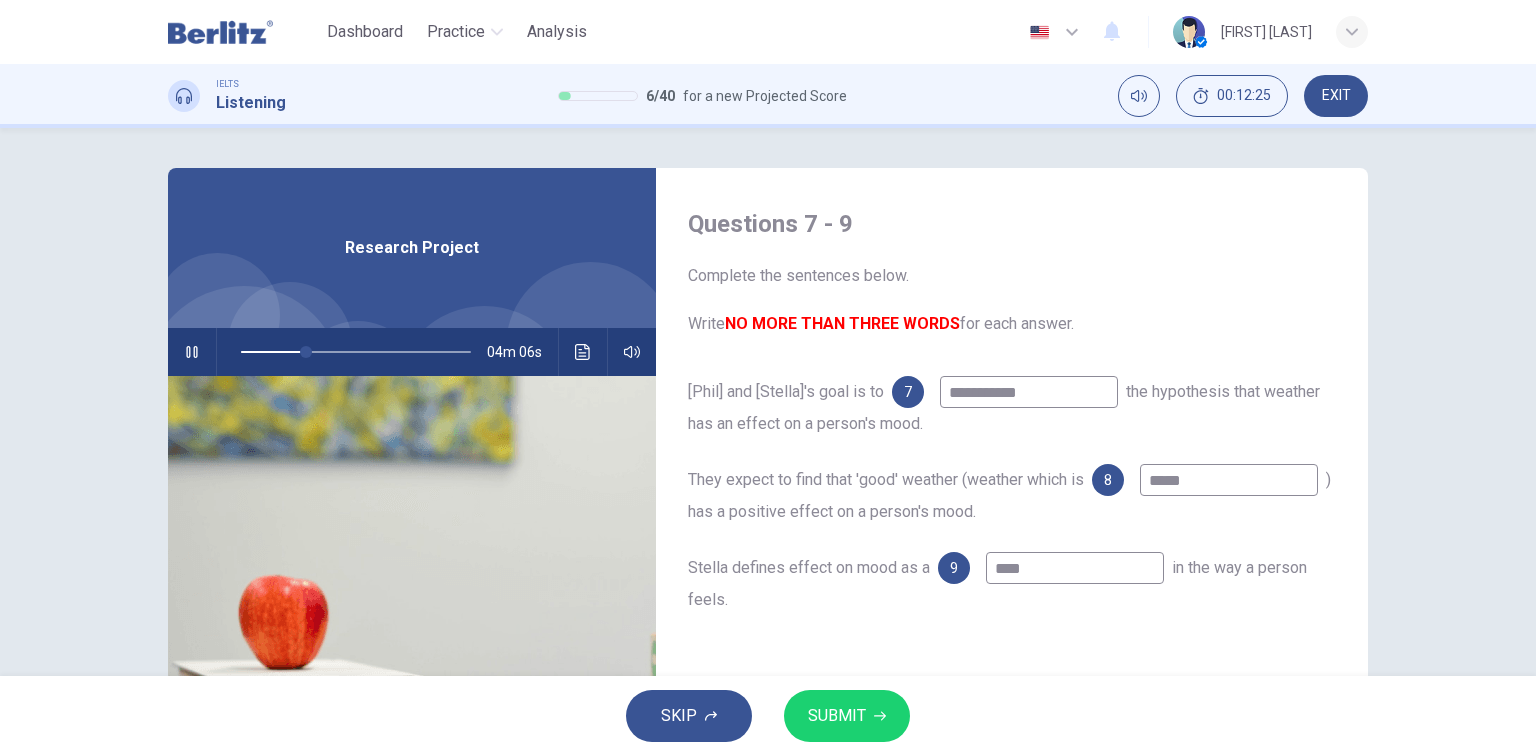 type on "**" 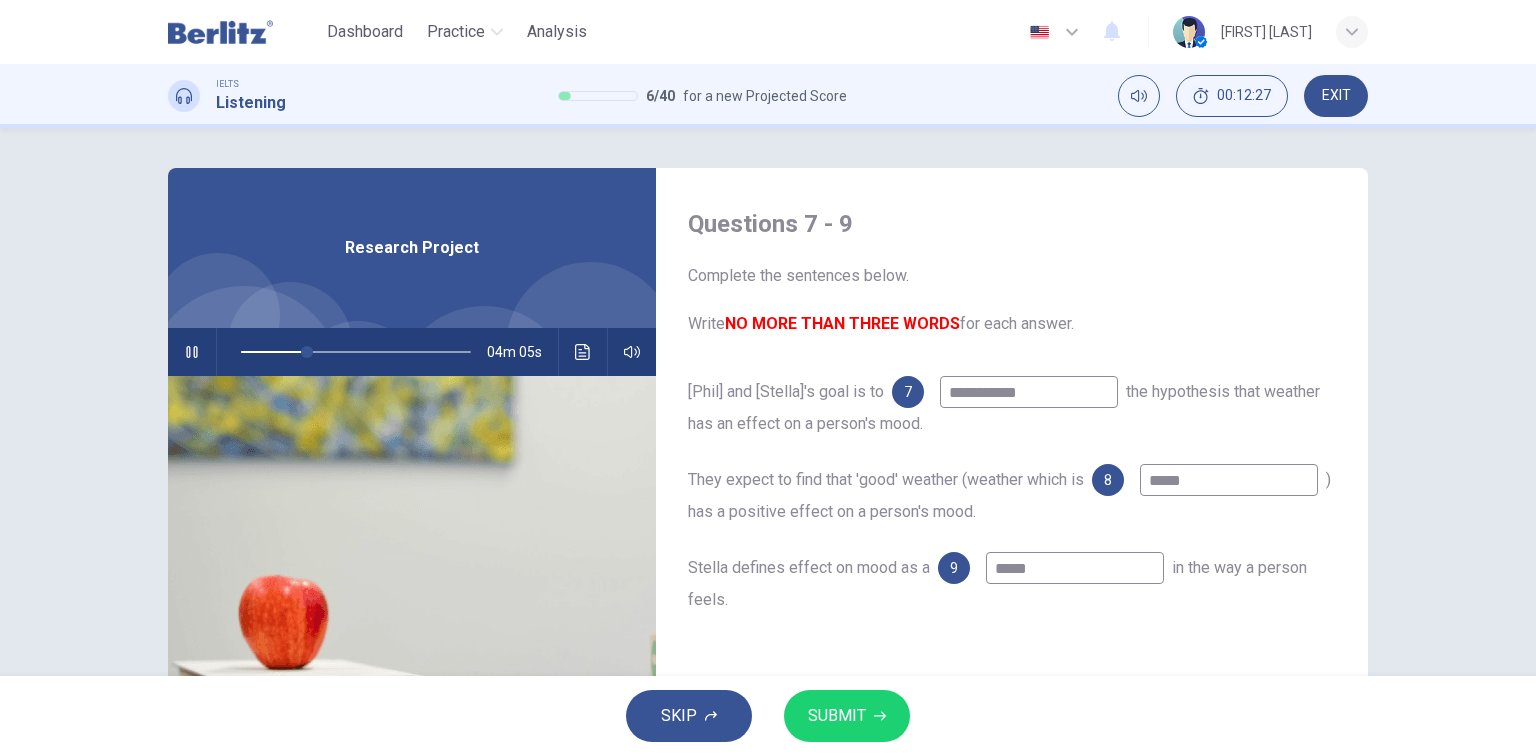 type on "**" 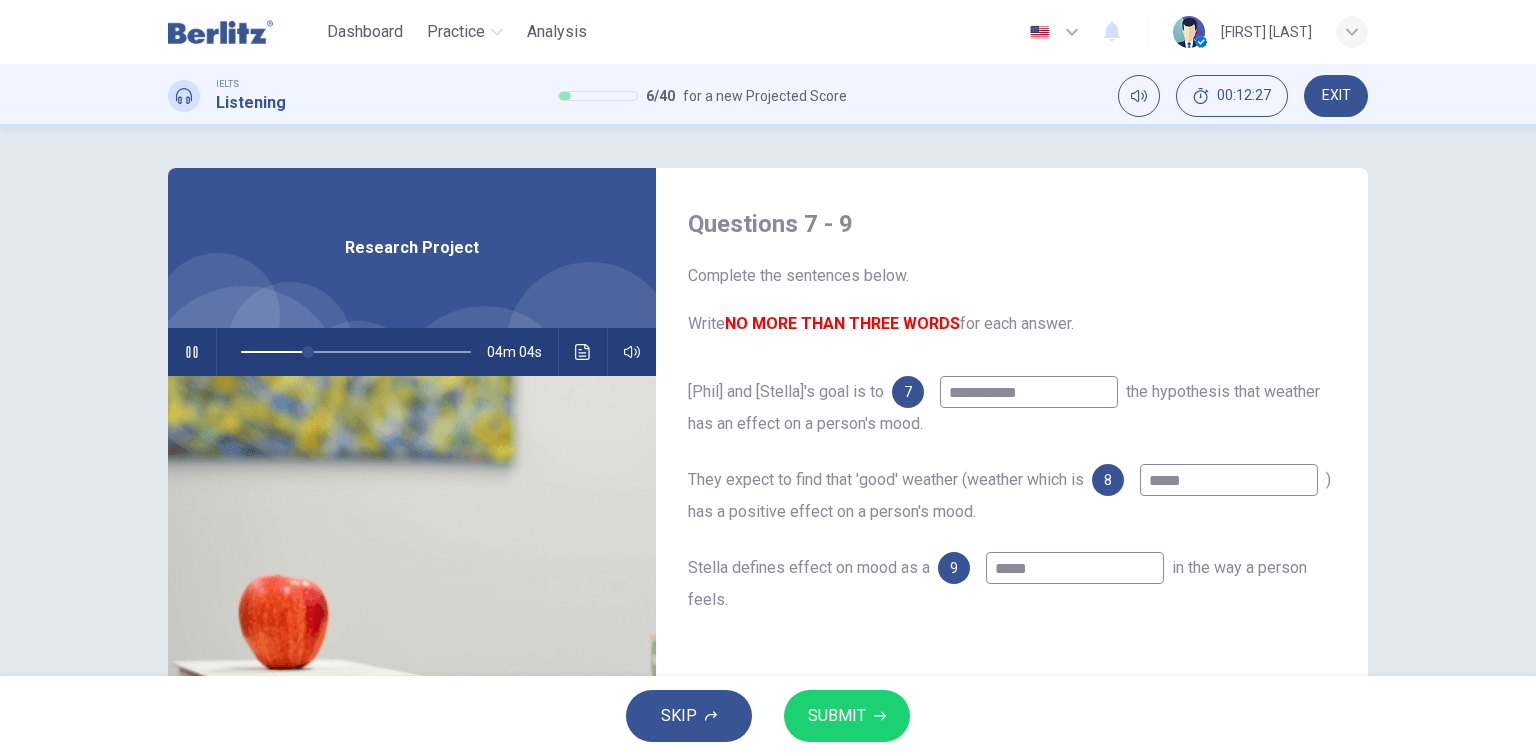 click on "*****" at bounding box center [1075, 568] 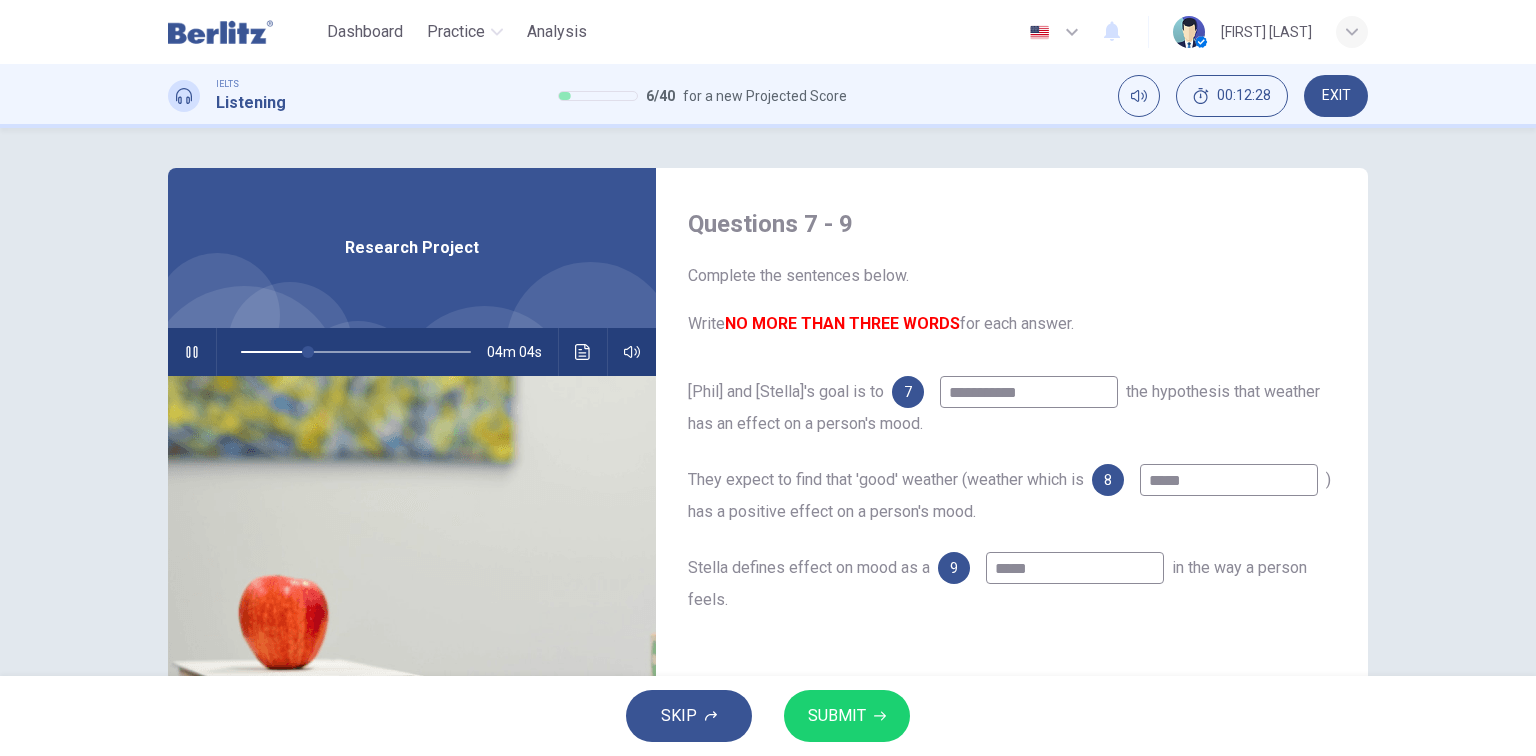 type on "******" 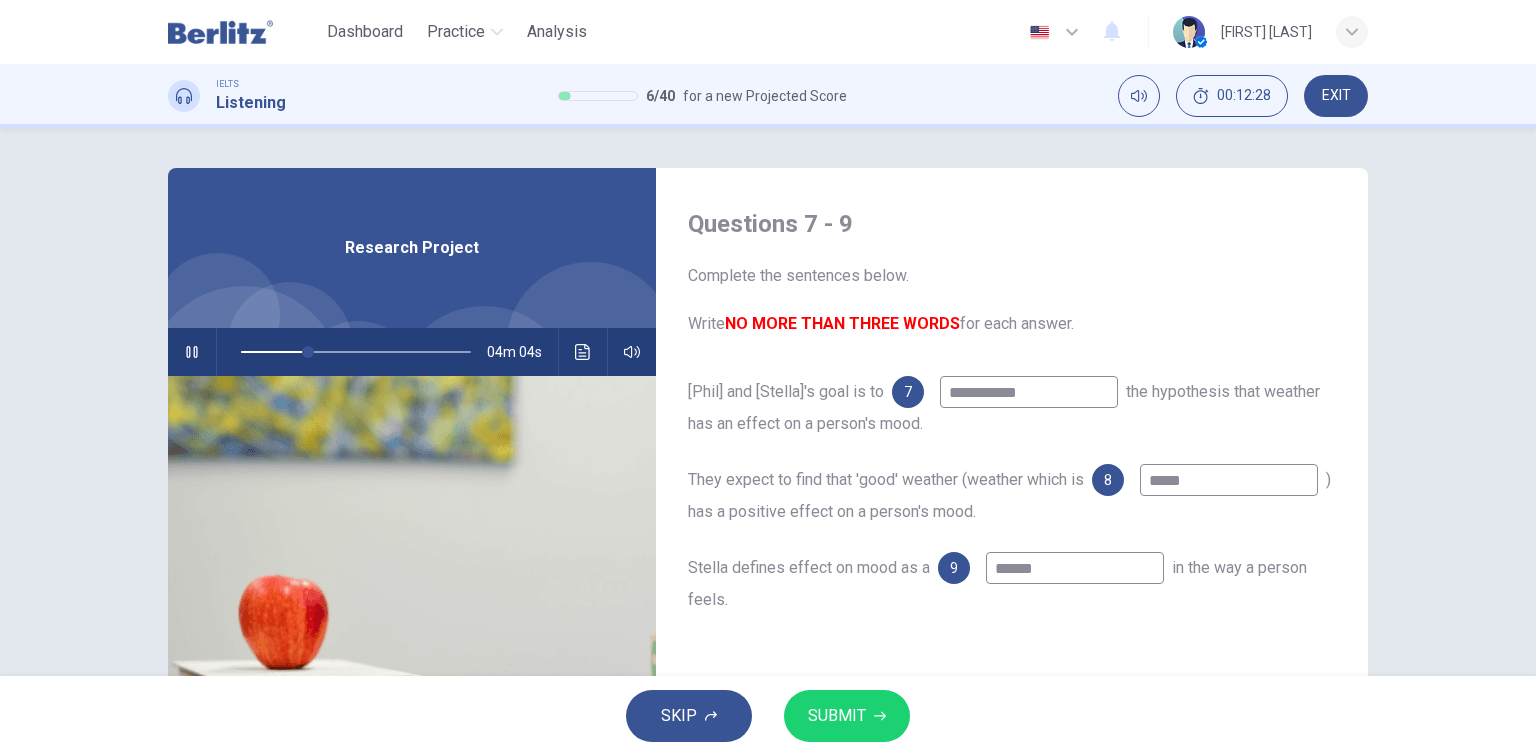 type on "**" 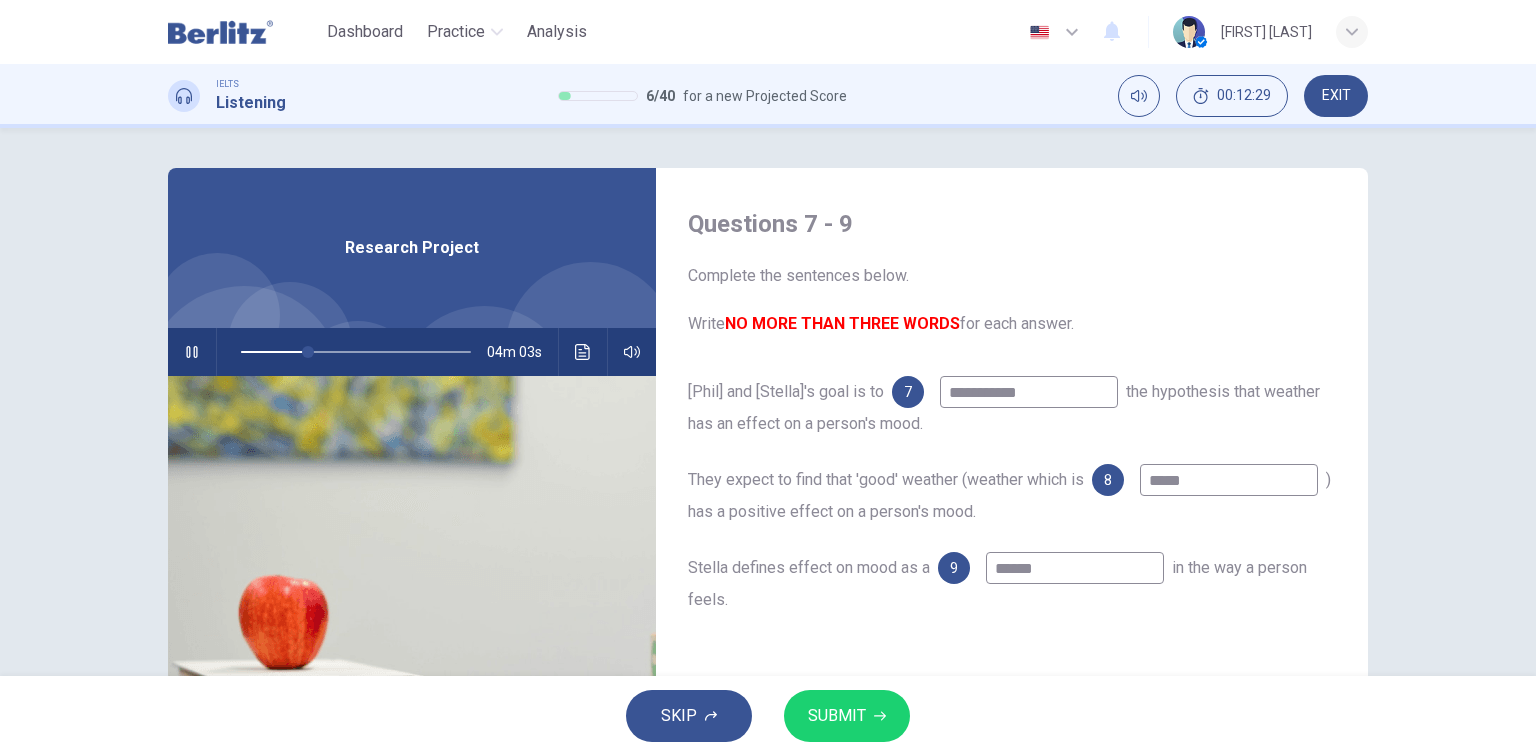 type on "******" 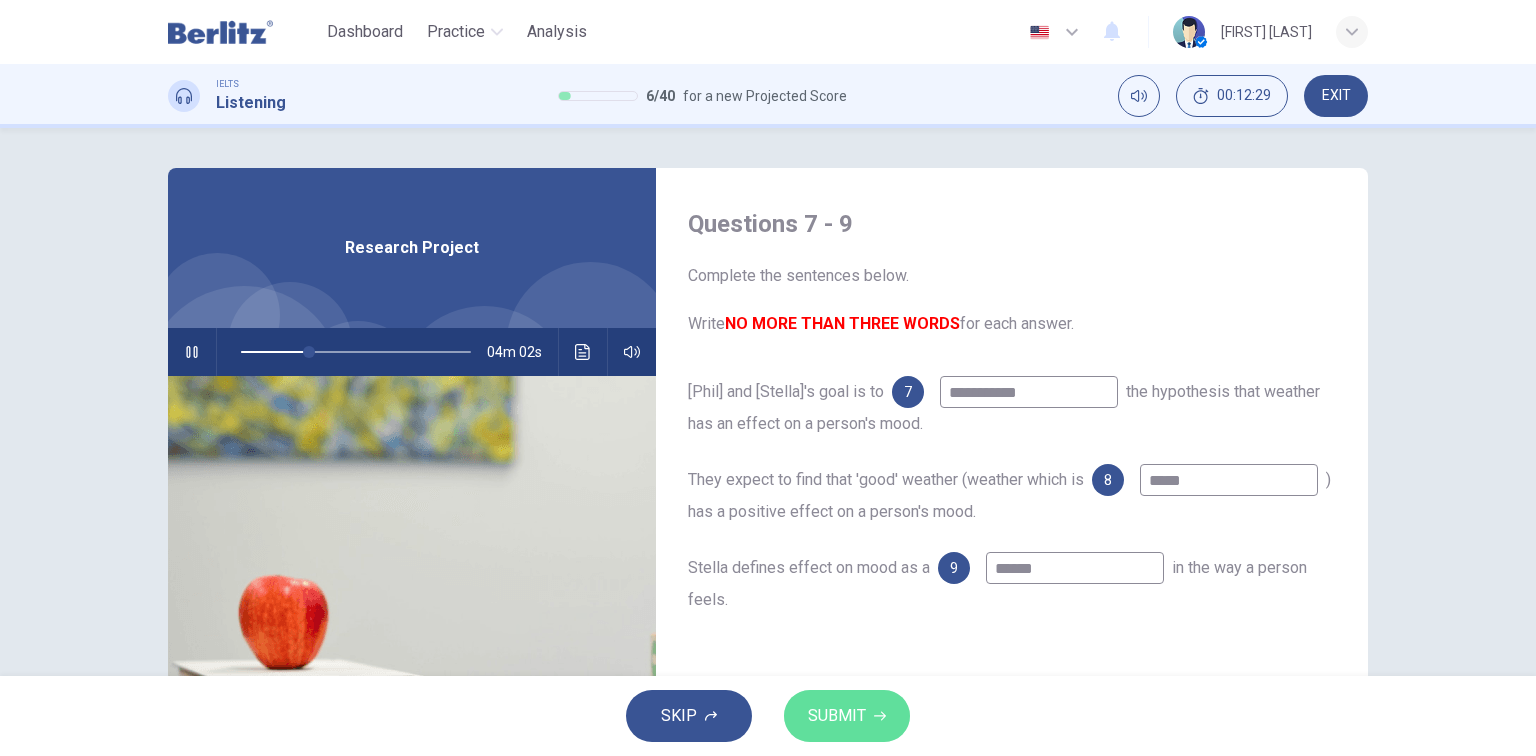 click on "SUBMIT" at bounding box center (837, 716) 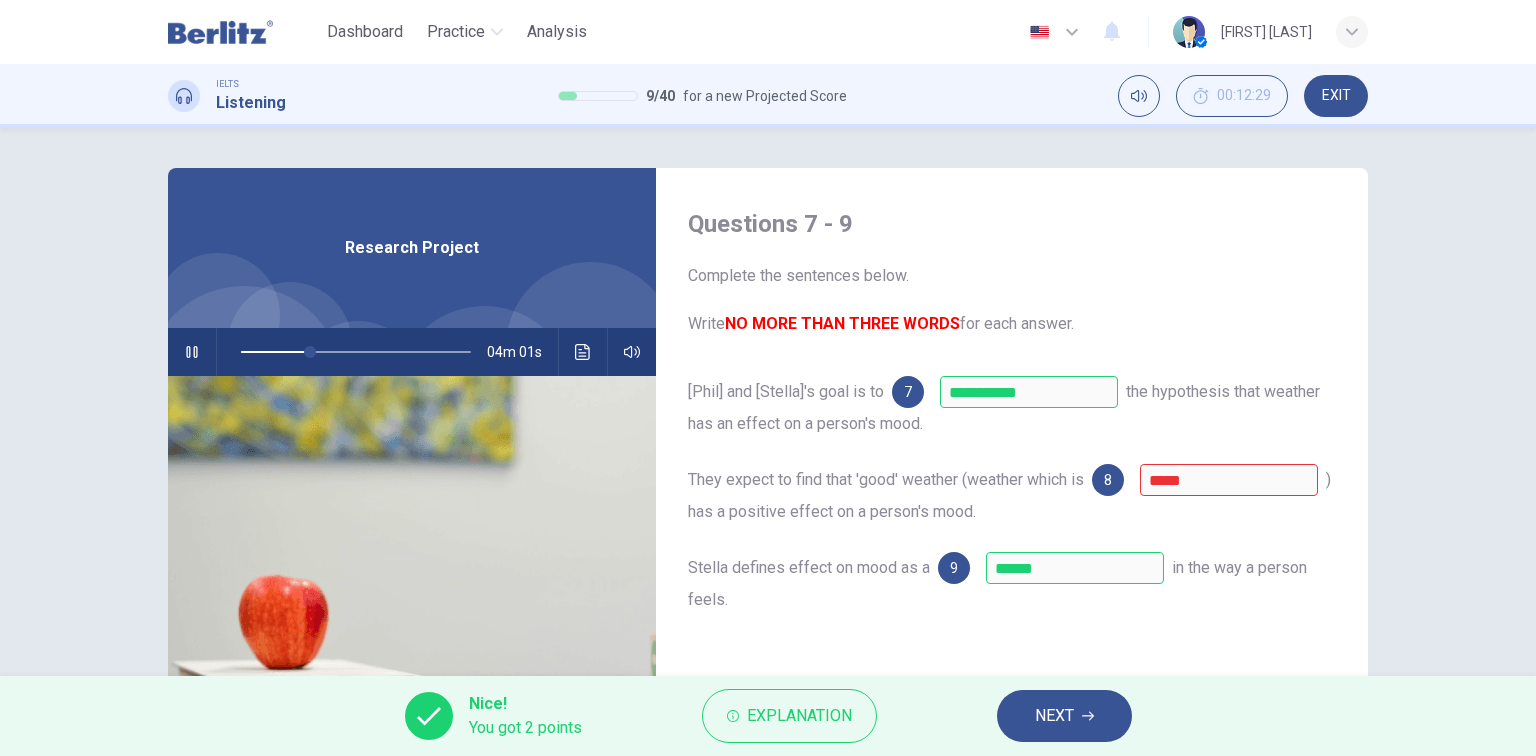 click 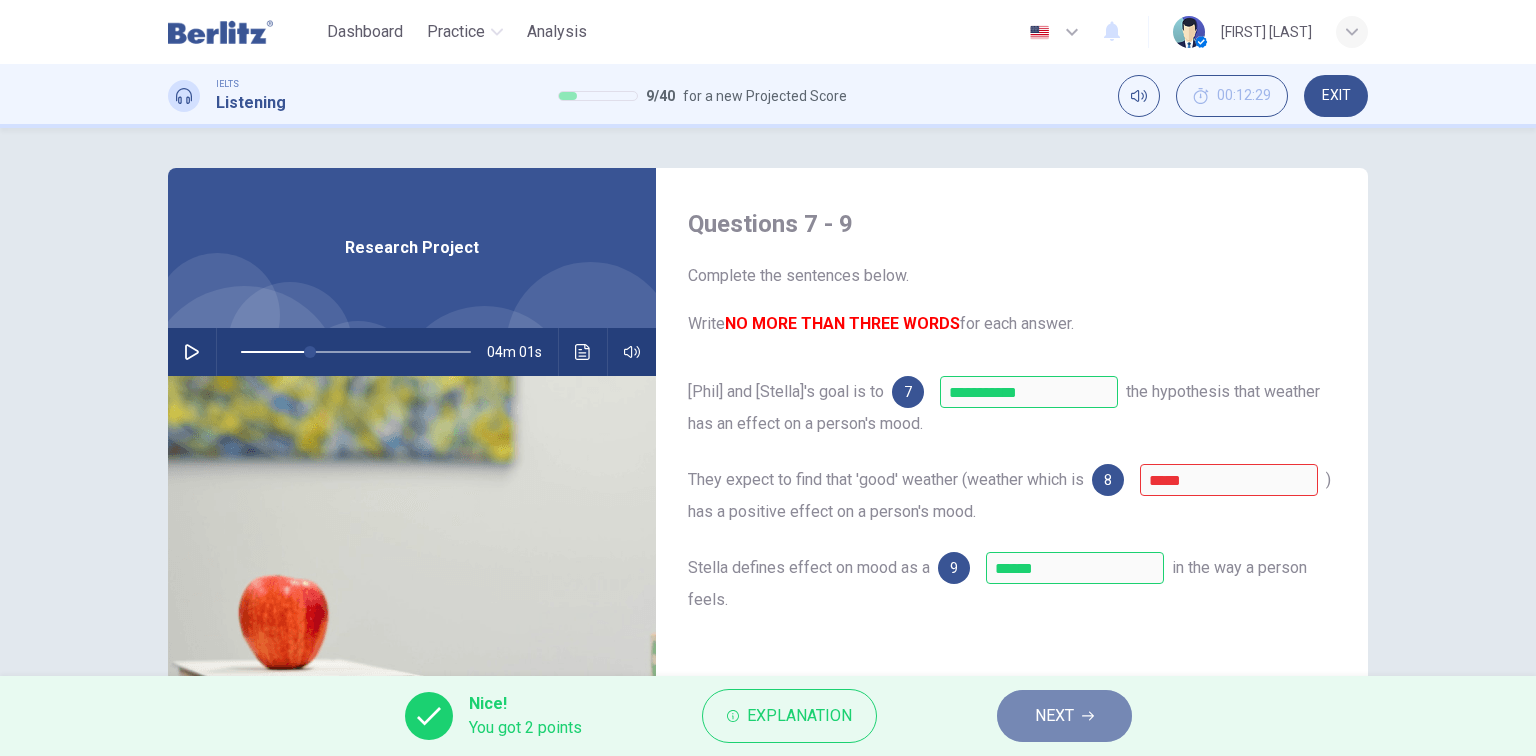 click on "NEXT" at bounding box center [1064, 716] 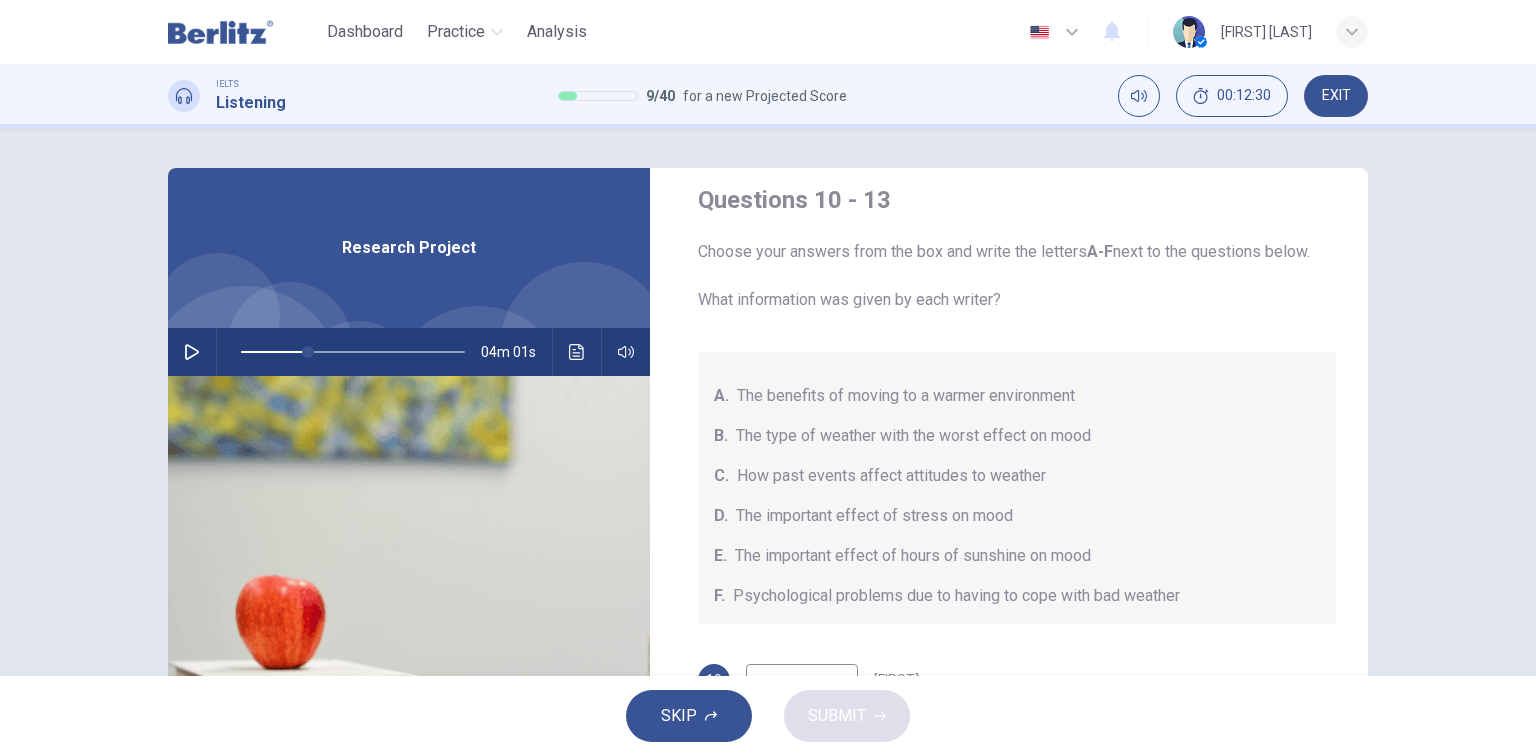 scroll, scrollTop: 64, scrollLeft: 0, axis: vertical 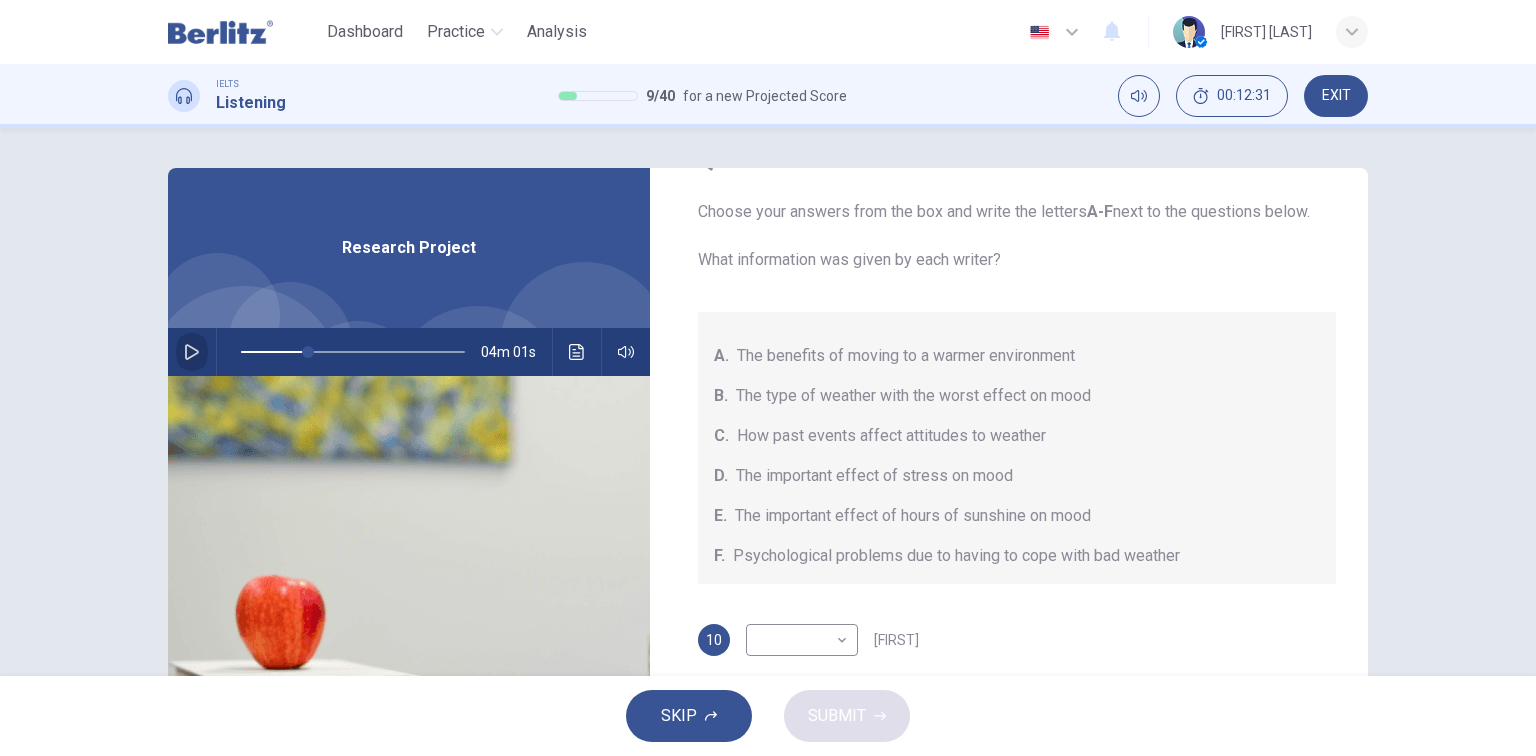 click 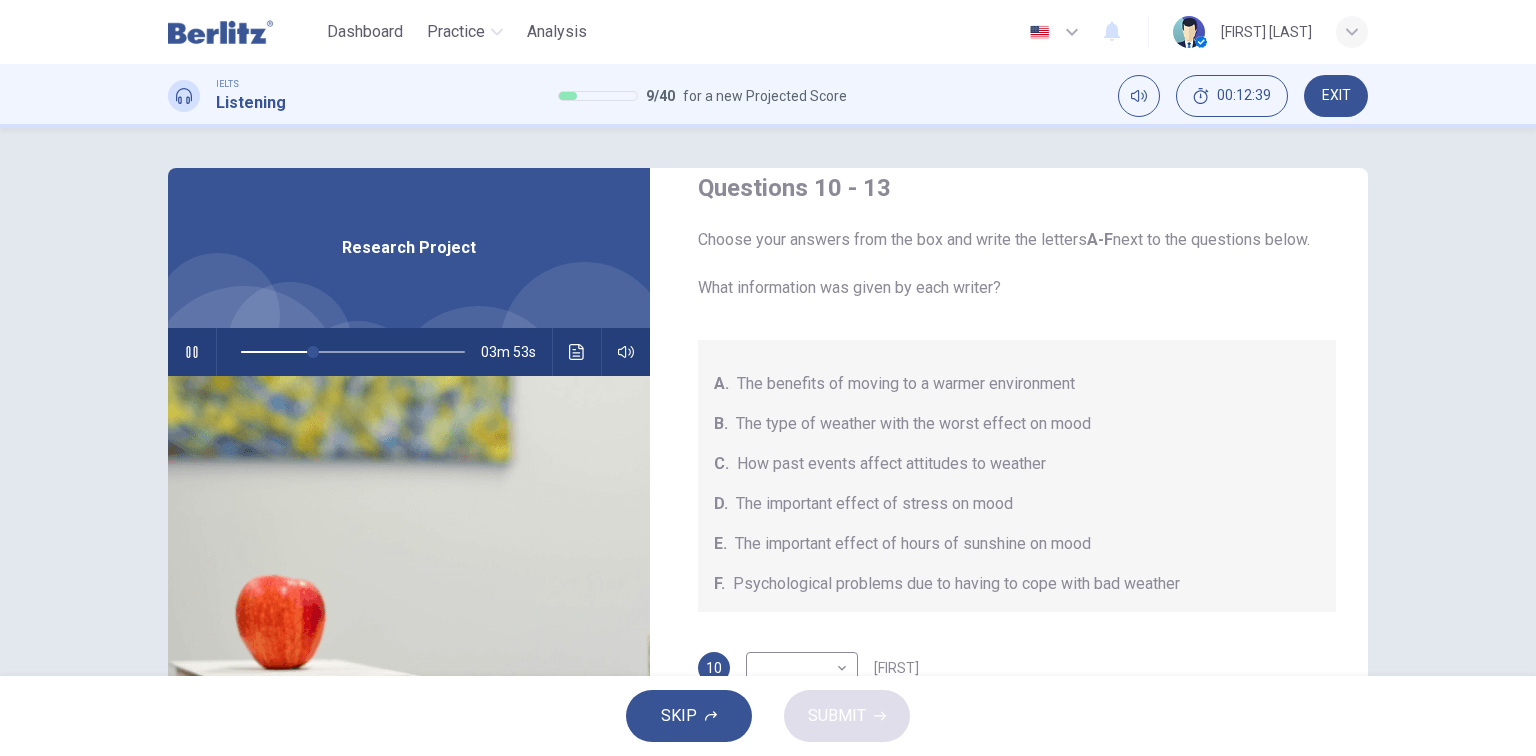 scroll, scrollTop: 64, scrollLeft: 0, axis: vertical 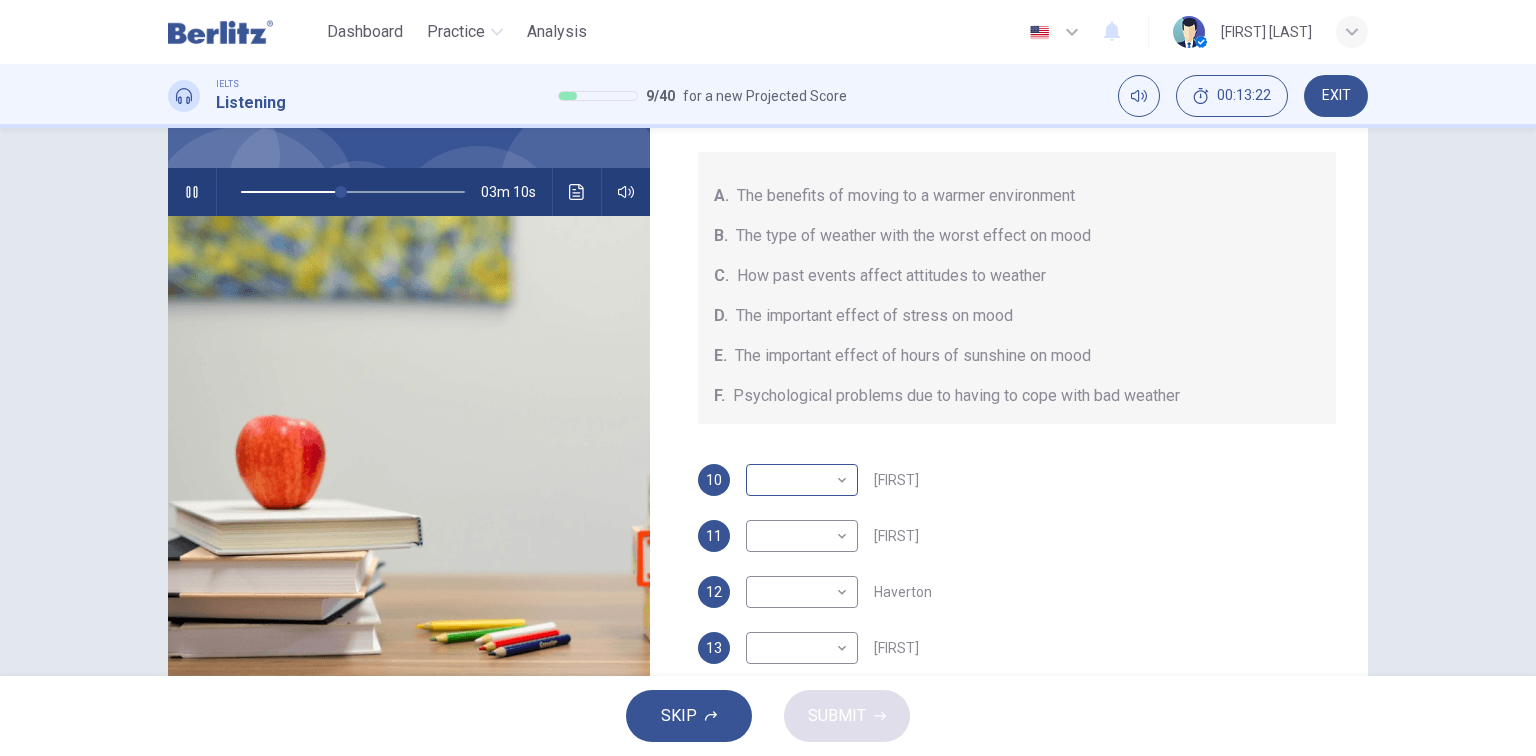 click on "This site uses cookies, as explained in our  Privacy Policy . If you agree to the use of cookies, please click the Accept button and continue to browse our site.   Privacy Policy Accept Dashboard Practice Analysis English ** ​ Elizabeth Torres IELTS Listening 9 / 40 for a new Projected Score 00:13:22 EXIT Questions 10 - 13 Choose your answers from the box and write the letters  A-F  next to the questions below. What information was given by each writer? A. The benefits of moving to a warmer environment B. The type of weather with the worst effect on mood C. How past events affect attitudes to weather D. The important effect of stress on mood E. The important effect of hours of sunshine on mood F. Psychological problems due to having to cope with bad weather 10 ​ ​ Vickers 11 ​ ​ Whitebourne 12 ​ ​ Haverton 13 ​ ​ Stanfield Research Project 03m 10s SKIP SUBMIT Berlitz LatAm - Online Testing Platform Dashboard Practice Analysis Notifications © Copyright  2025" at bounding box center (768, 378) 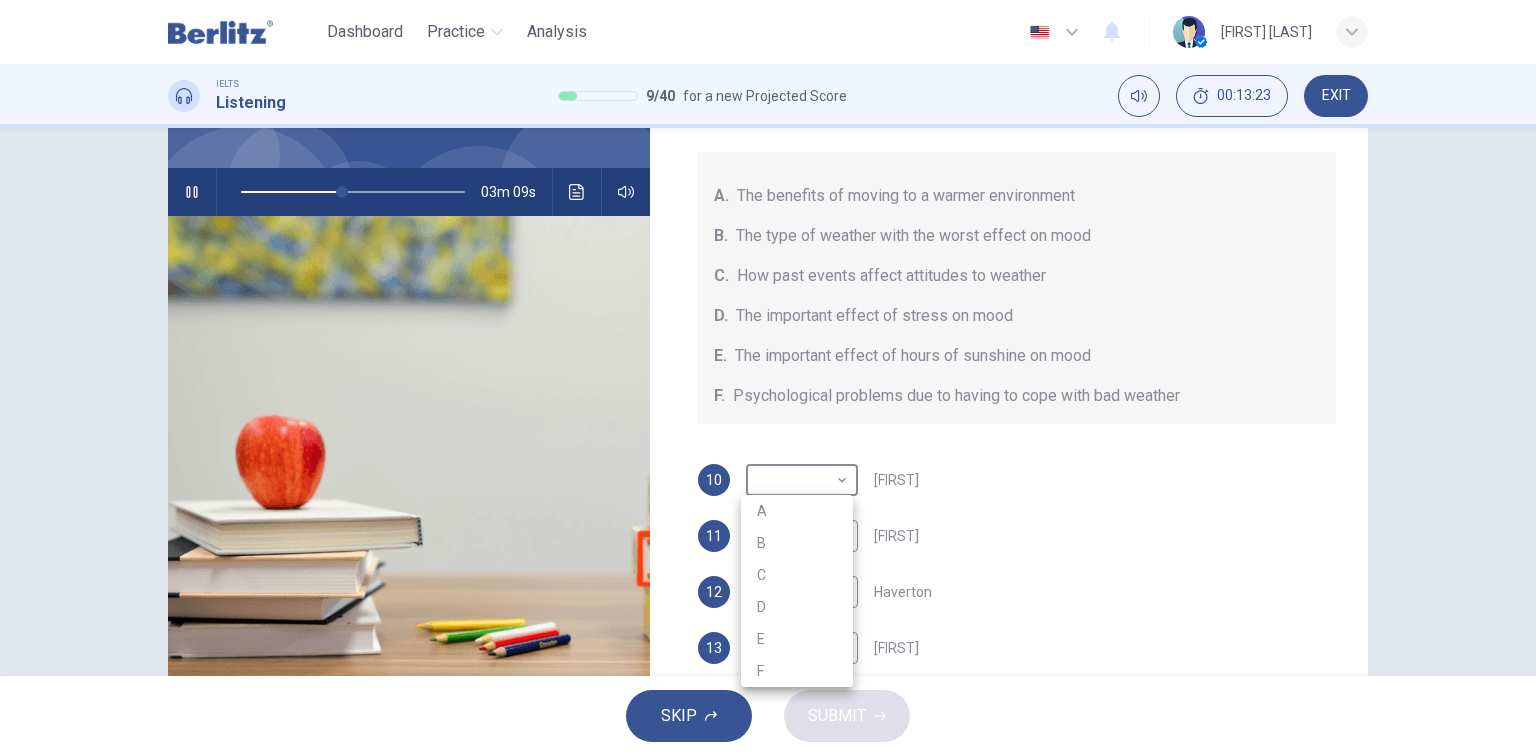 click on "F" at bounding box center (797, 671) 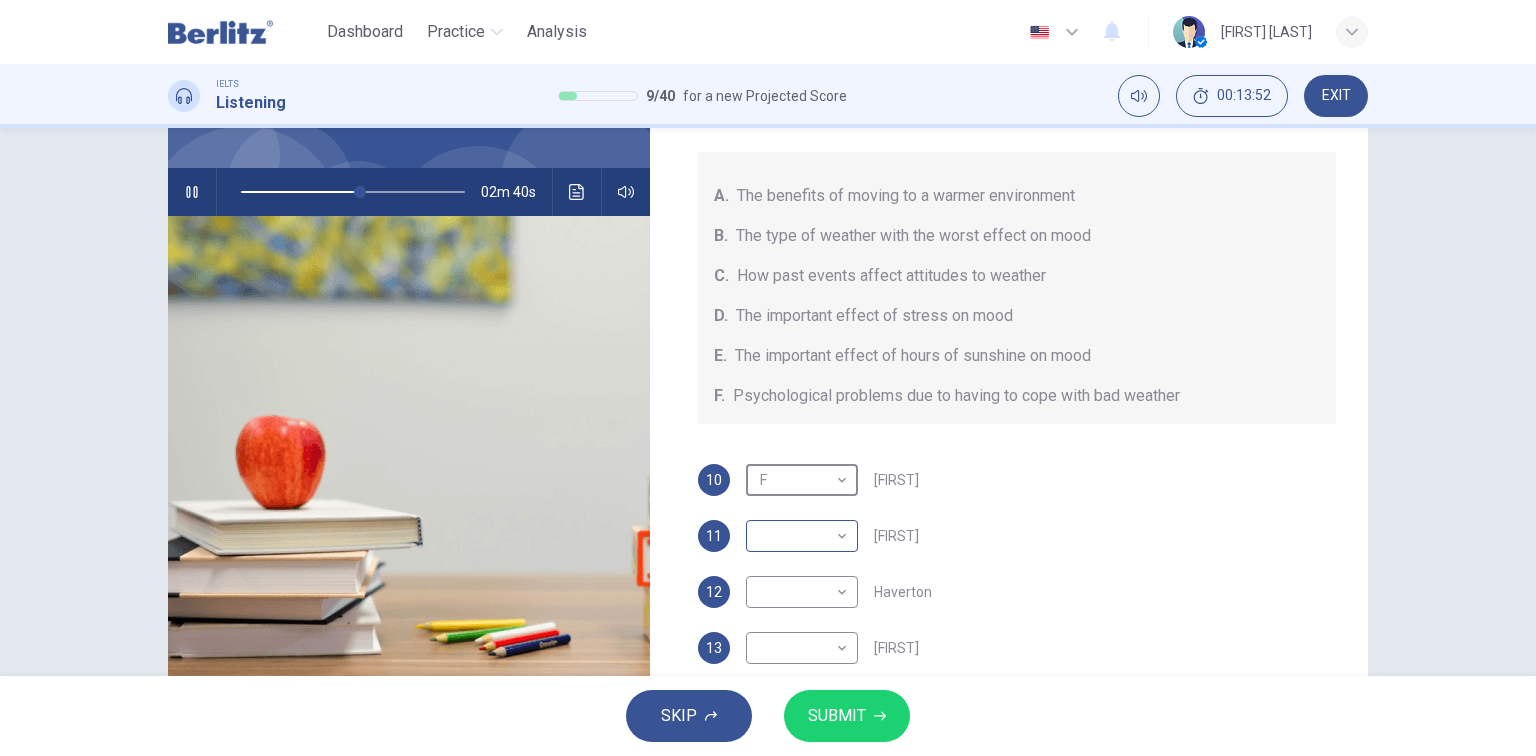 click on "This site uses cookies, as explained in our  Privacy Policy . If you agree to the use of cookies, please click the Accept button and continue to browse our site.   Privacy Policy Accept Dashboard Practice Analysis English ** ​ Elizabeth Torres IELTS Listening 9 / 40 for a new Projected Score 00:13:52 EXIT Questions 10 - 13 Choose your answers from the box and write the letters  A-F  next to the questions below. What information was given by each writer? A. The benefits of moving to a warmer environment B. The type of weather with the worst effect on mood C. How past events affect attitudes to weather D. The important effect of stress on mood E. The important effect of hours of sunshine on mood F. Psychological problems due to having to cope with bad weather 10 F * ​ Vickers 11 ​ ​ Whitebourne 12 ​ ​ Haverton 13 ​ ​ Stanfield Research Project 02m 40s SKIP SUBMIT Berlitz LatAm - Online Testing Platform Dashboard Practice Analysis Notifications © Copyright  2025" at bounding box center (768, 378) 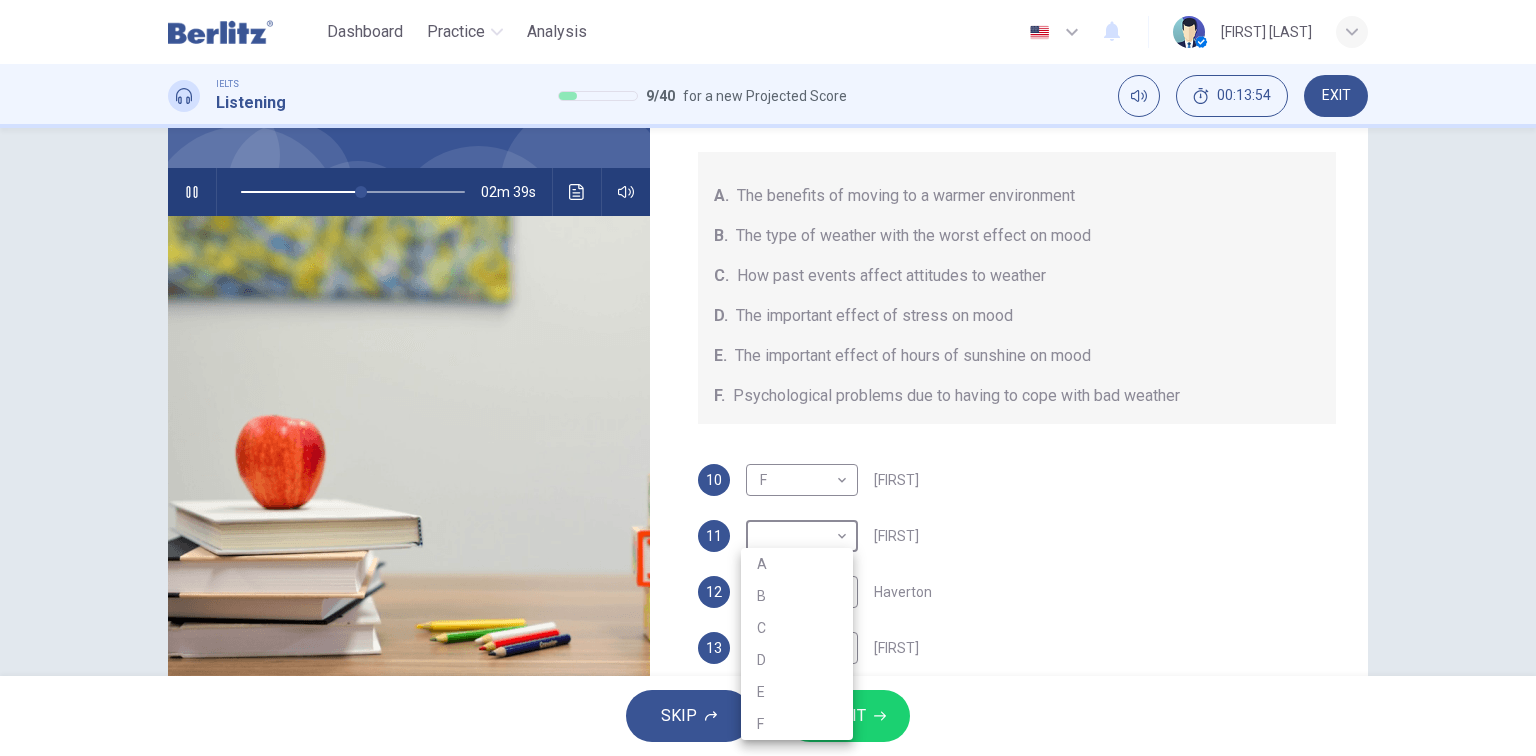 click on "D" at bounding box center [797, 660] 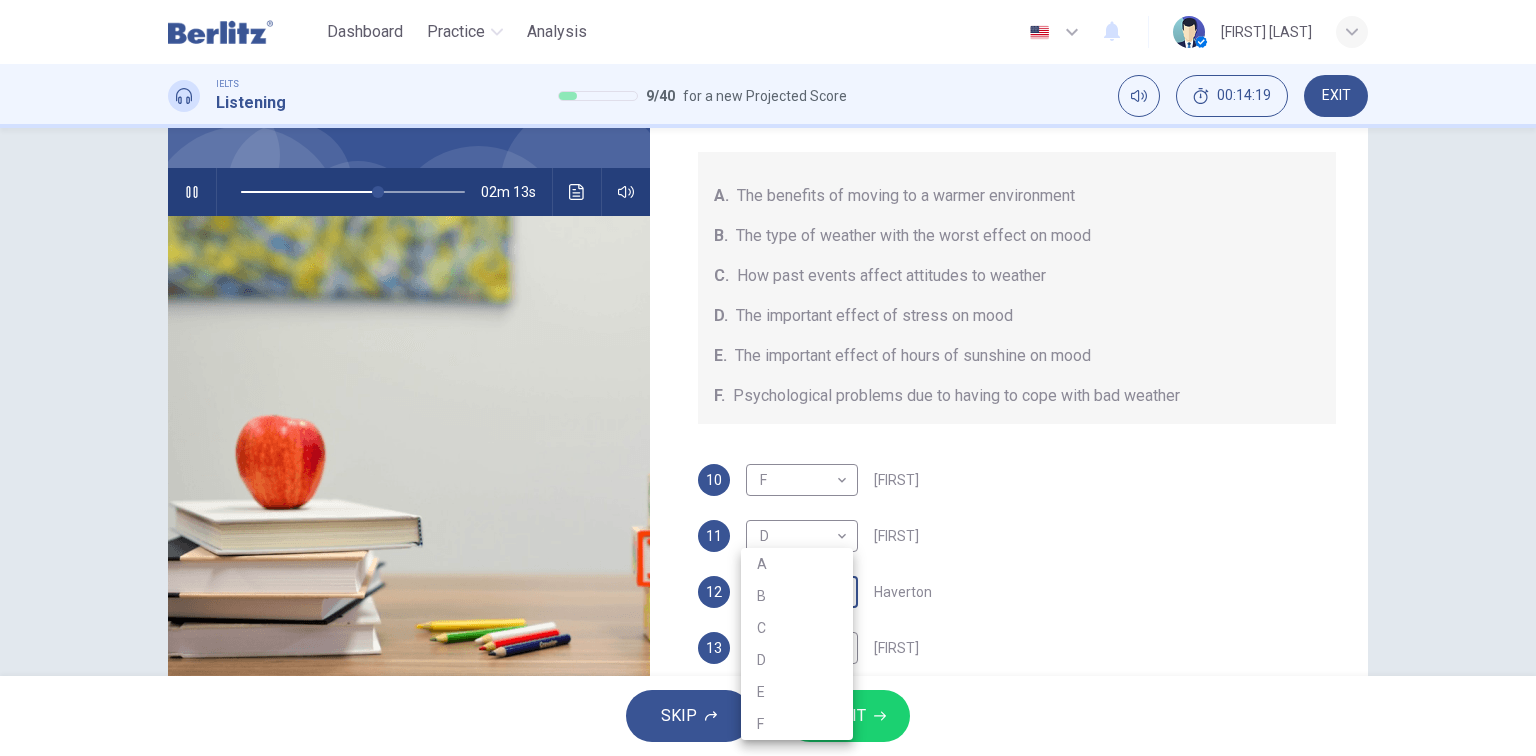 click on "This site uses cookies, as explained in our  Privacy Policy . If you agree to the use of cookies, please click the Accept button and continue to browse our site.   Privacy Policy Accept Dashboard Practice Analysis English ** ​ Elizabeth Torres IELTS Listening 9 / 40 for a new Projected Score 00:14:19 EXIT Questions 10 - 13 Choose your answers from the box and write the letters  A-F  next to the questions below. What information was given by each writer? A. The benefits of moving to a warmer environment B. The type of weather with the worst effect on mood C. How past events affect attitudes to weather D. The important effect of stress on mood E. The important effect of hours of sunshine on mood F. Psychological problems due to having to cope with bad weather 10 F * ​ Vickers 11 D * ​ Whitebourne 12 ​ ​ Haverton 13 ​ ​ Stanfield Research Project 02m 13s SKIP SUBMIT Berlitz LatAm - Online Testing Platform Dashboard Practice Analysis Notifications © Copyright  2025 A B C D E F" at bounding box center [768, 378] 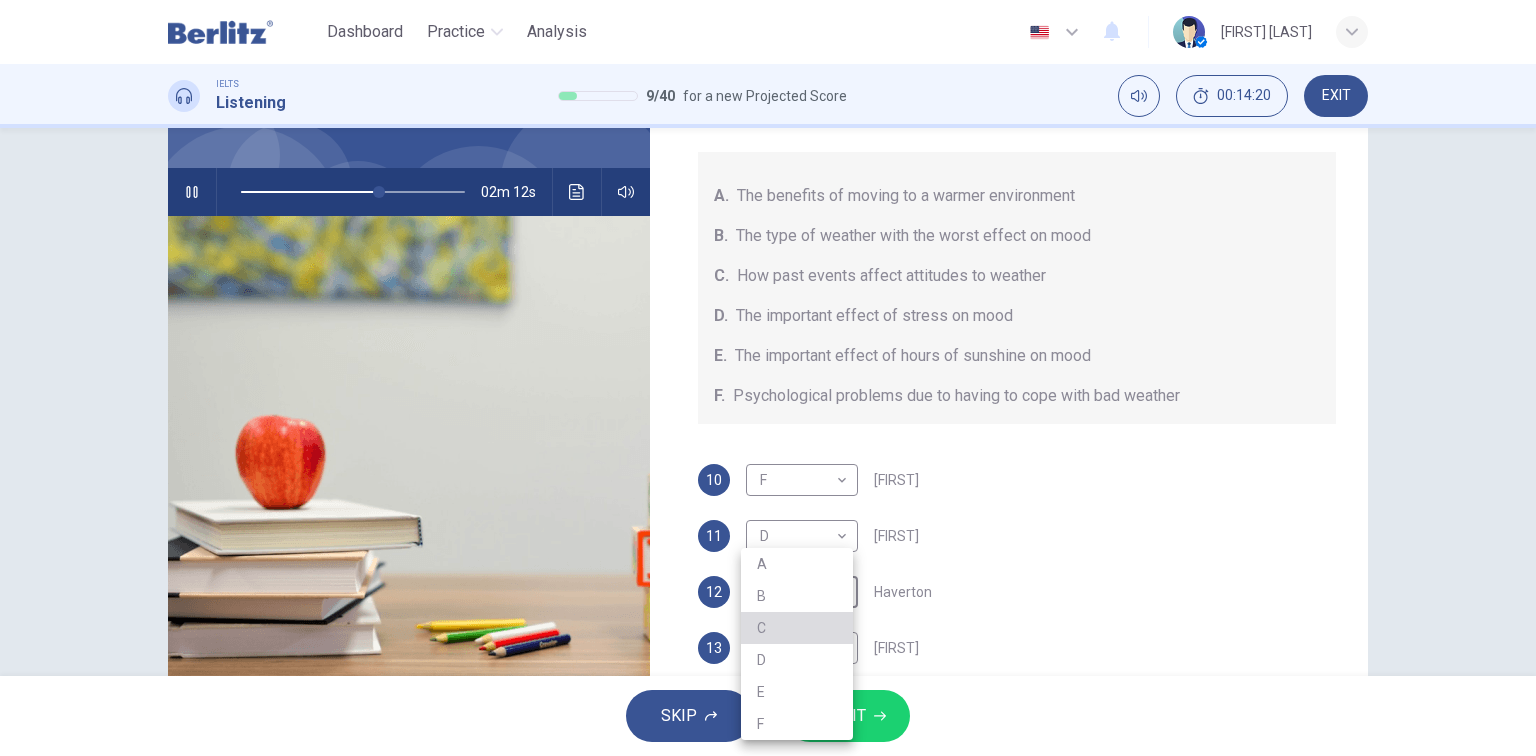 click on "C" at bounding box center [797, 628] 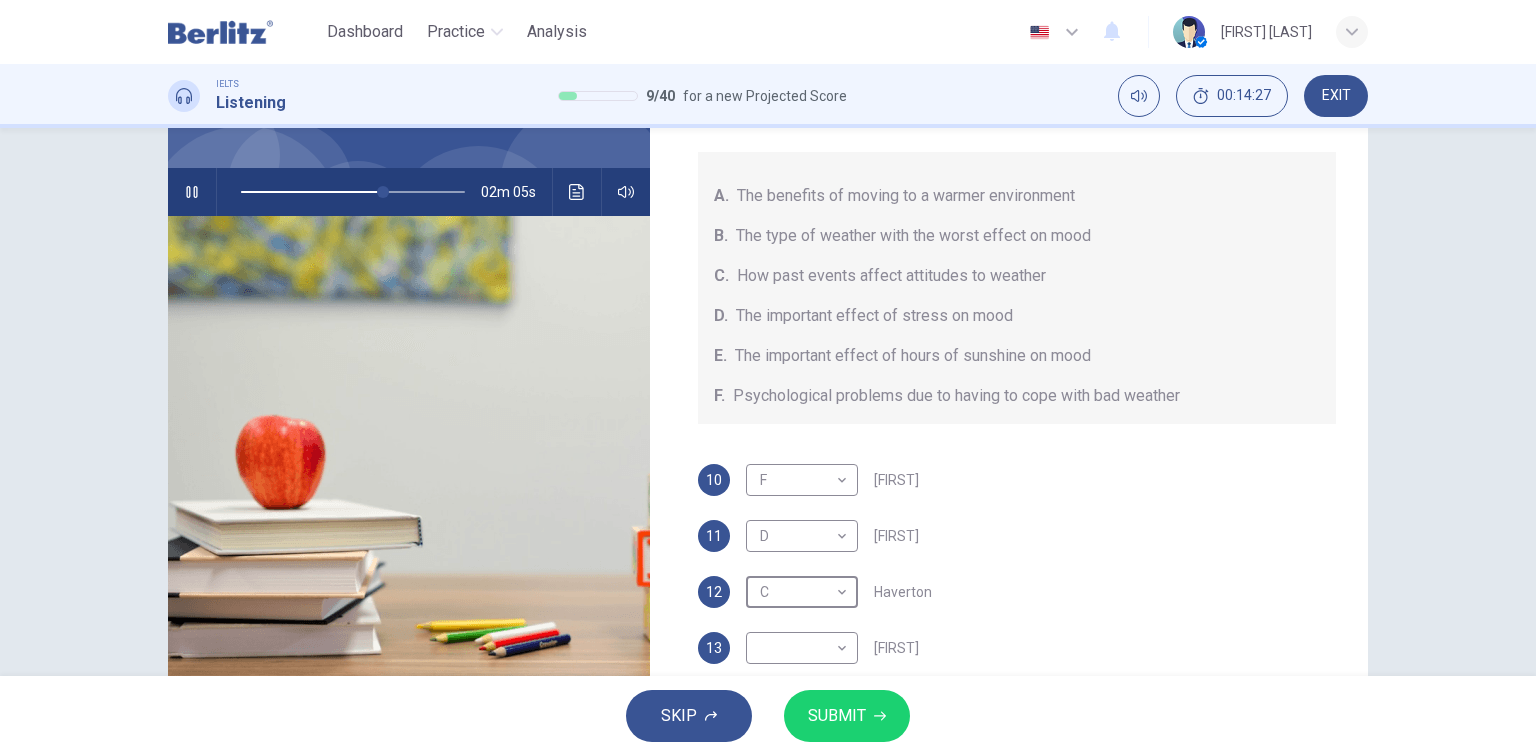 scroll, scrollTop: 227, scrollLeft: 0, axis: vertical 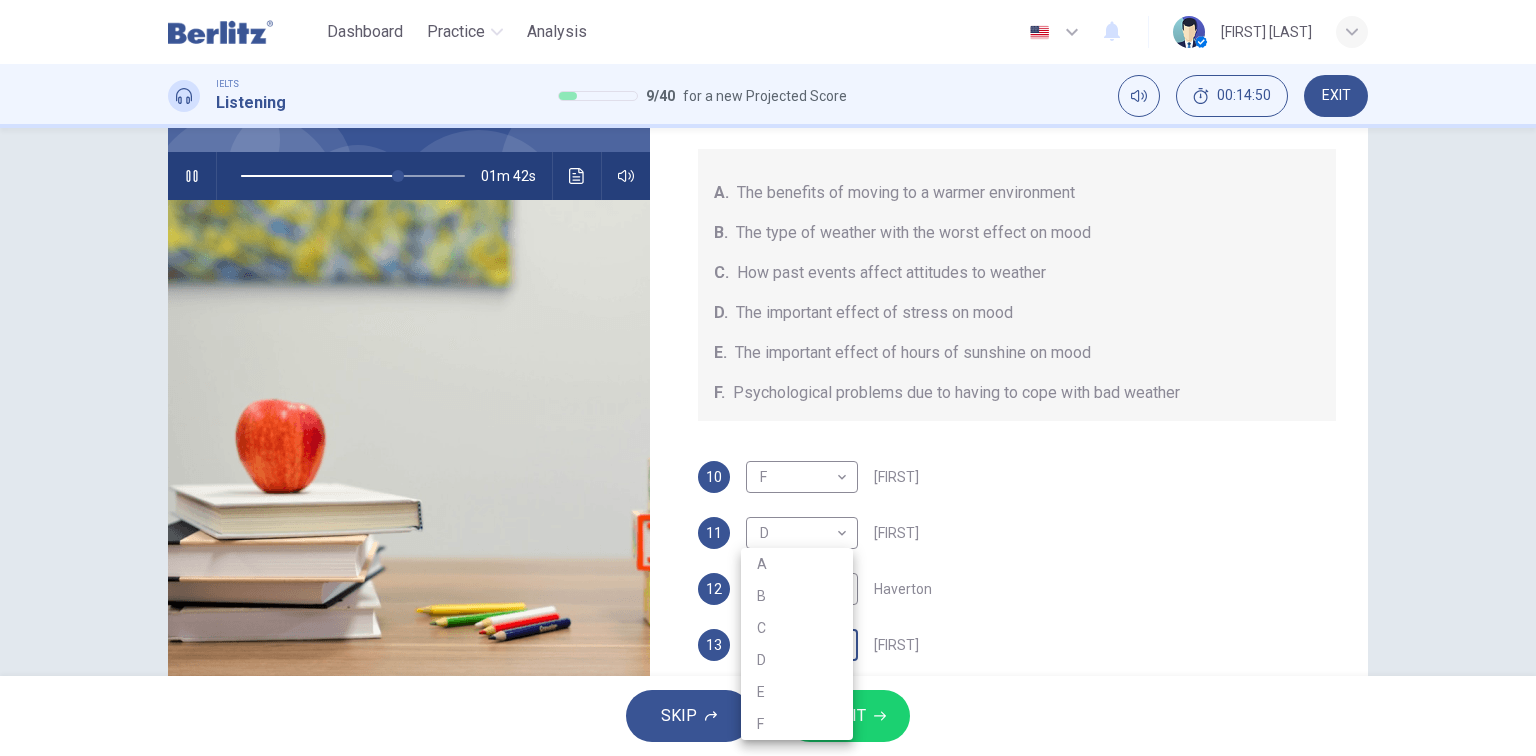 click on "This site uses cookies, as explained in our  Privacy Policy . If you agree to the use of cookies, please click the Accept button and continue to browse our site.   Privacy Policy Accept Dashboard Practice Analysis English ** ​ Elizabeth Torres IELTS Listening 9 / 40 for a new Projected Score 00:14:50 EXIT Questions 10 - 13 Choose your answers from the box and write the letters  A-F  next to the questions below. What information was given by each writer? A. The benefits of moving to a warmer environment B. The type of weather with the worst effect on mood C. How past events affect attitudes to weather D. The important effect of stress on mood E. The important effect of hours of sunshine on mood F. Psychological problems due to having to cope with bad weather 10 F * ​ Vickers 11 D * ​ Whitebourne 12 C * ​ Haverton 13 ​ ​ Stanfield Research Project 01m 42s SKIP SUBMIT Berlitz LatAm - Online Testing Platform Dashboard Practice Analysis Notifications © Copyright  2025 A B C D E F" at bounding box center (768, 378) 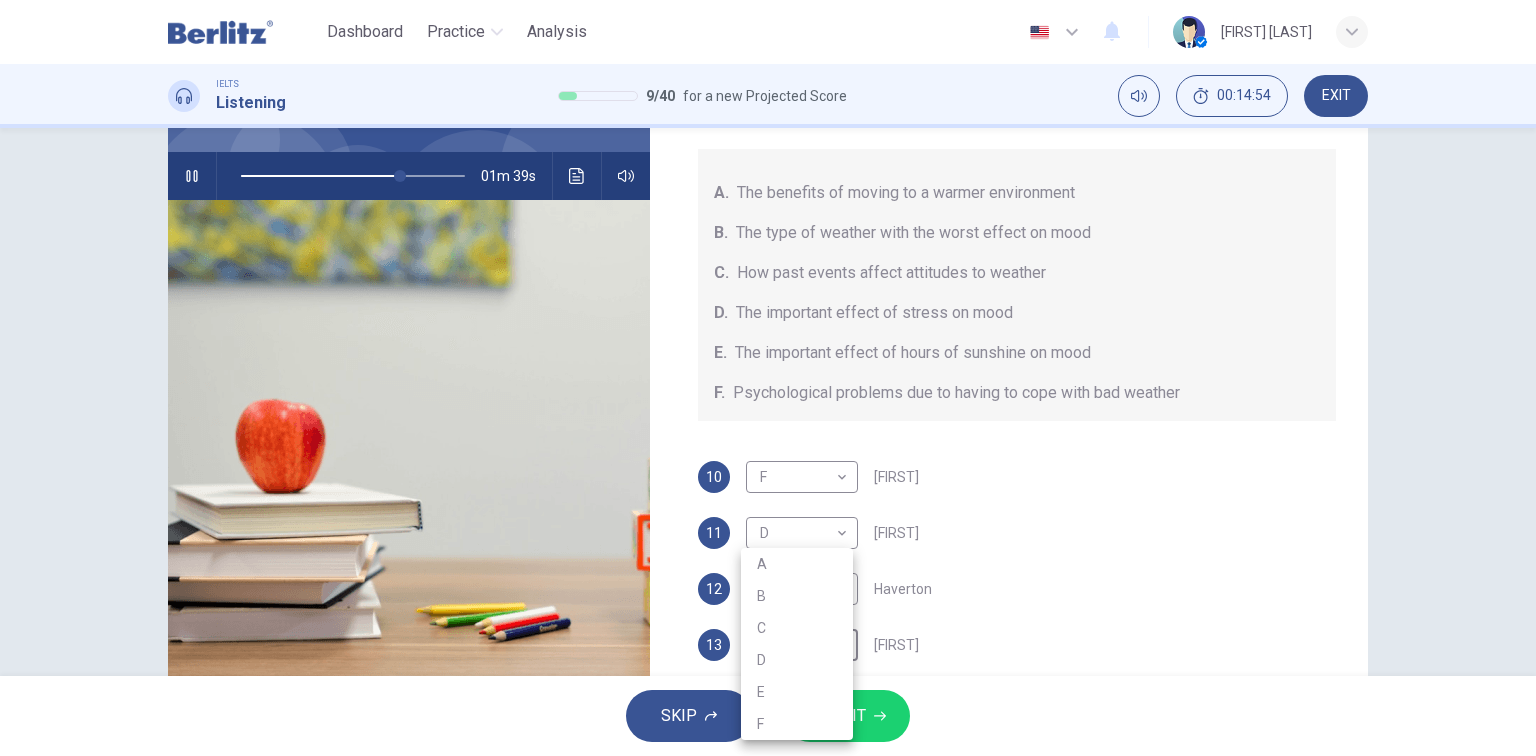 click on "B" at bounding box center [797, 596] 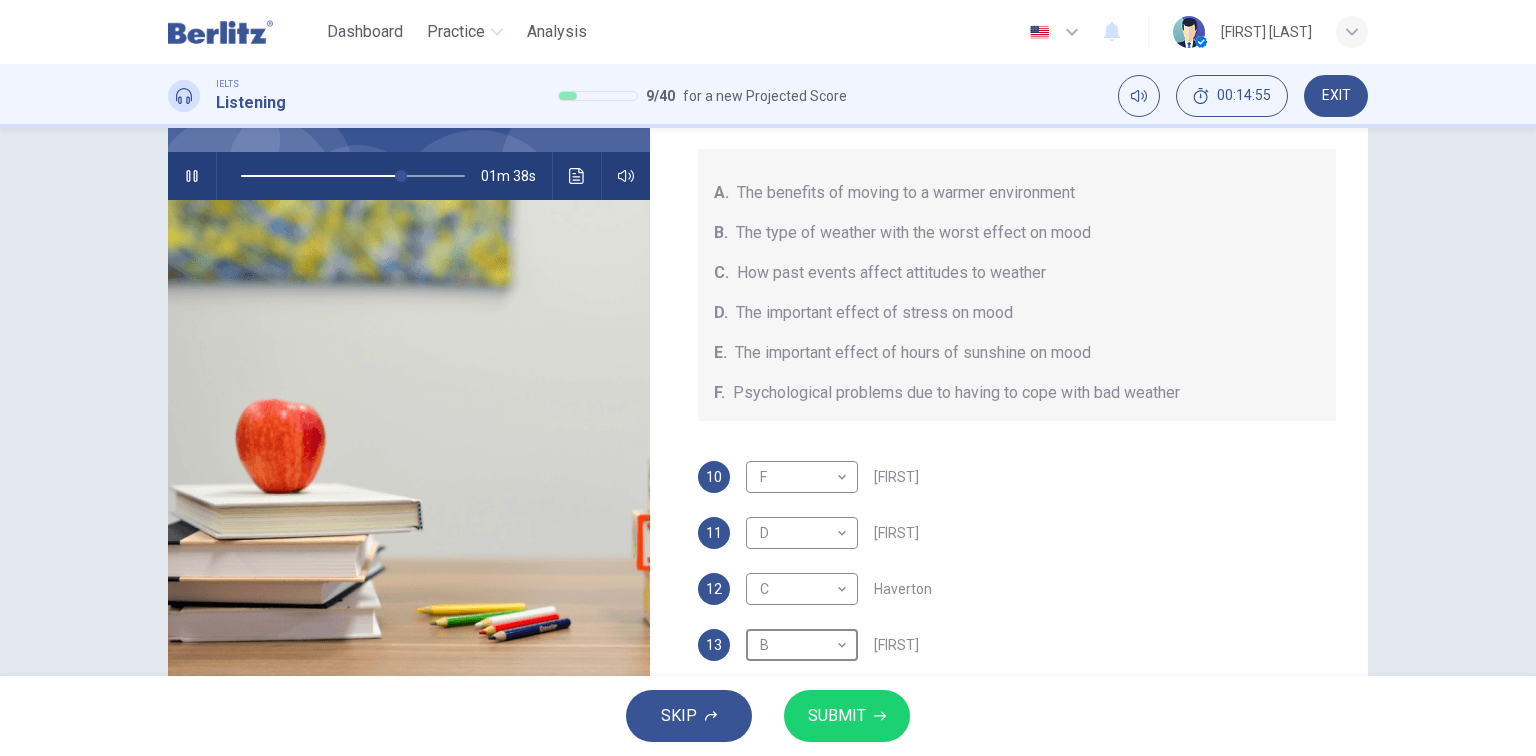 click on "SUBMIT" at bounding box center (837, 716) 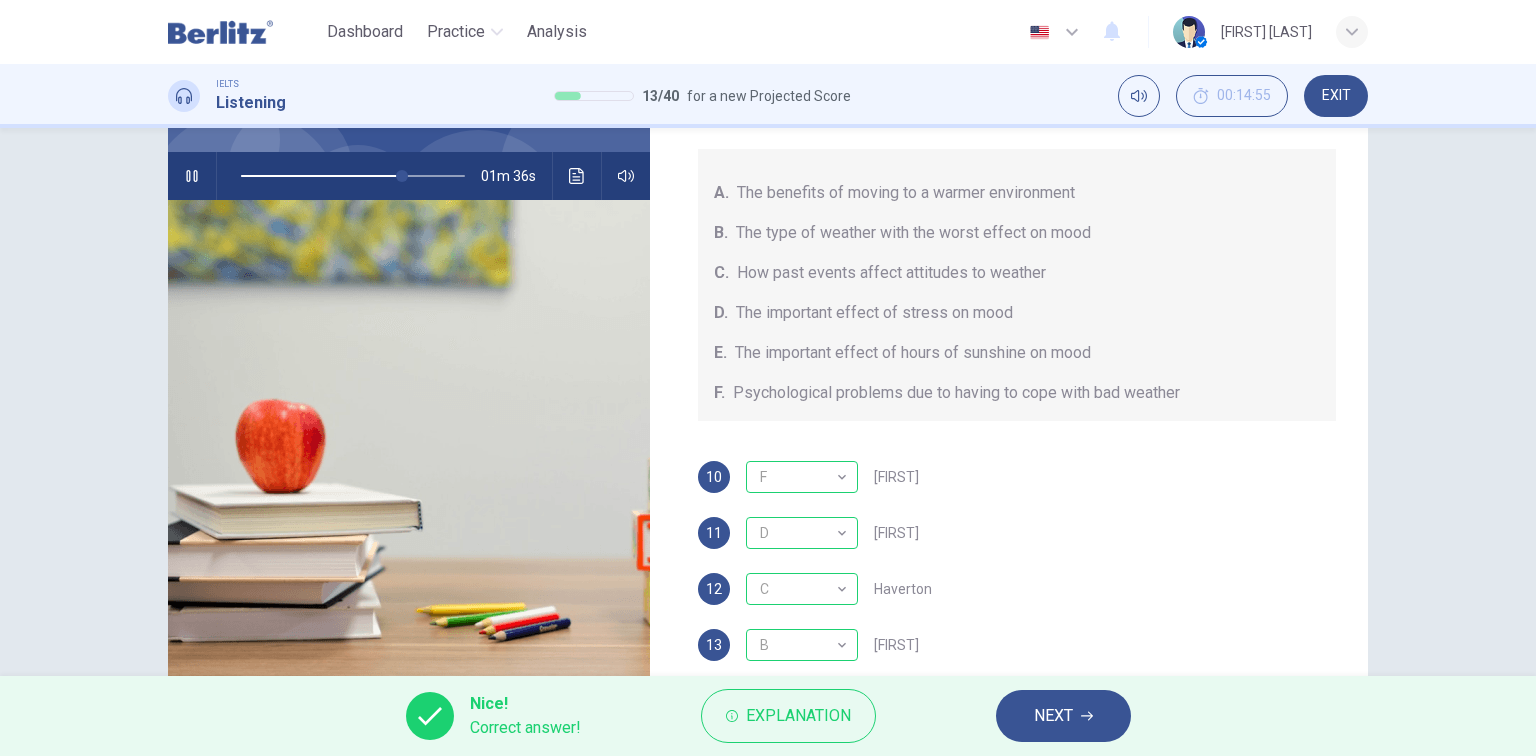 type on "**" 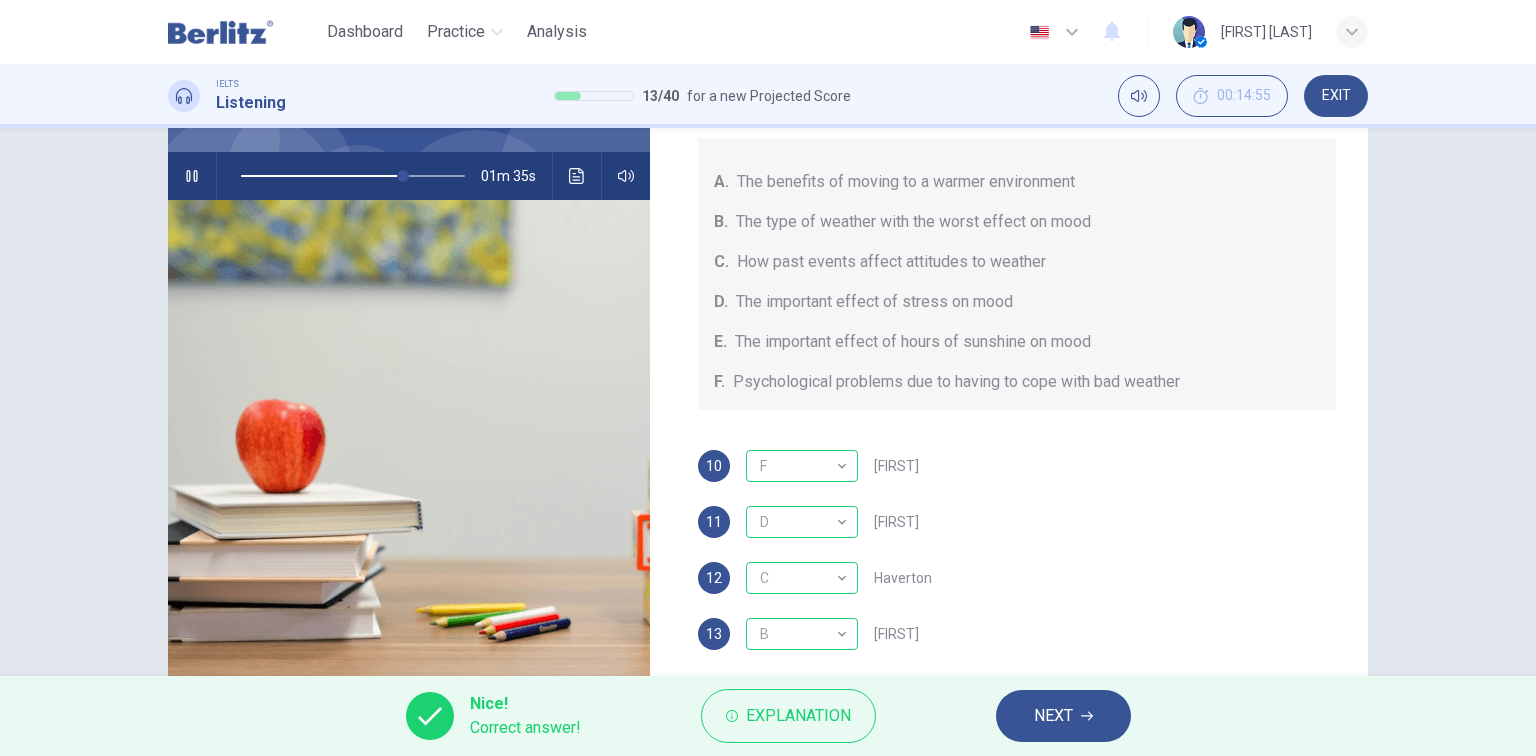 scroll, scrollTop: 64, scrollLeft: 0, axis: vertical 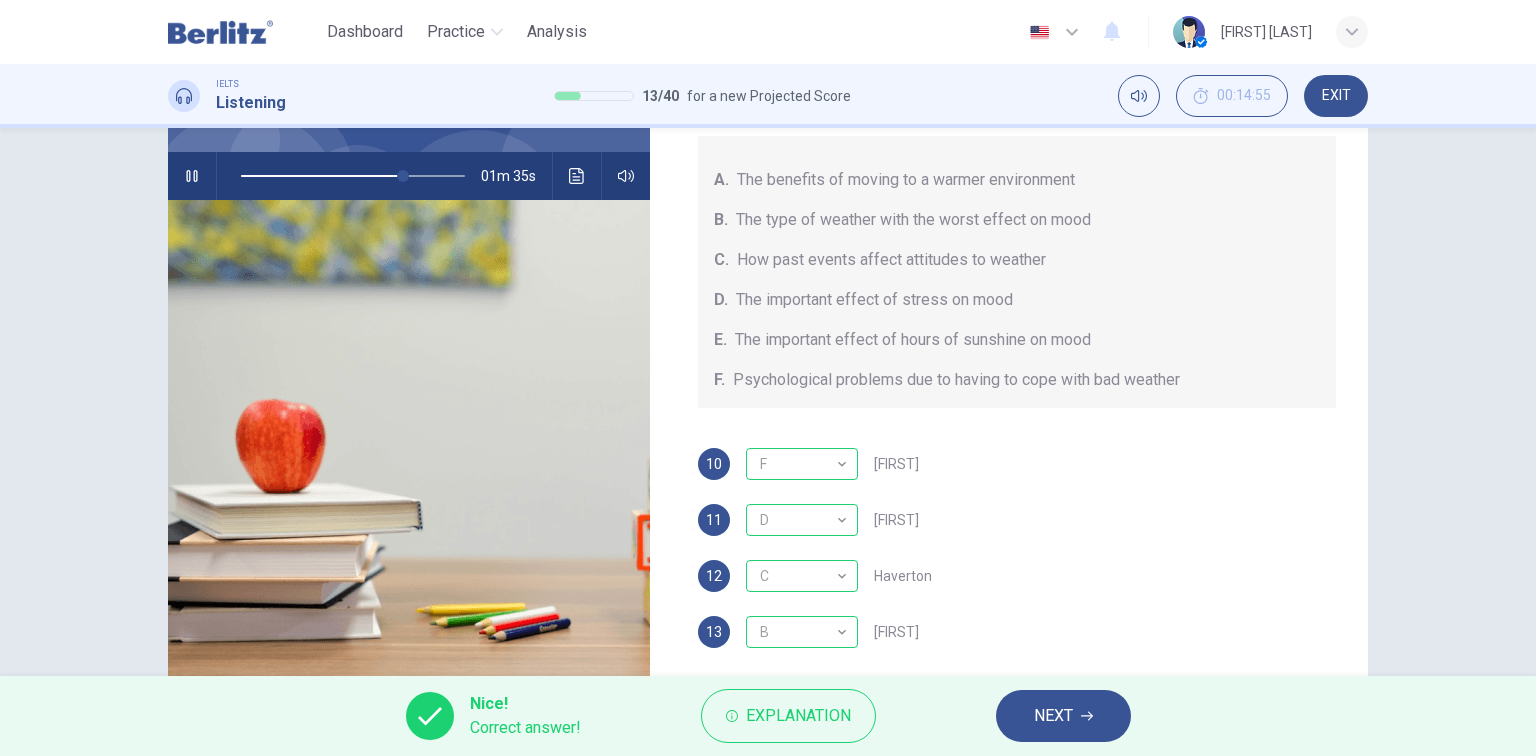 click on "NEXT" at bounding box center (1053, 716) 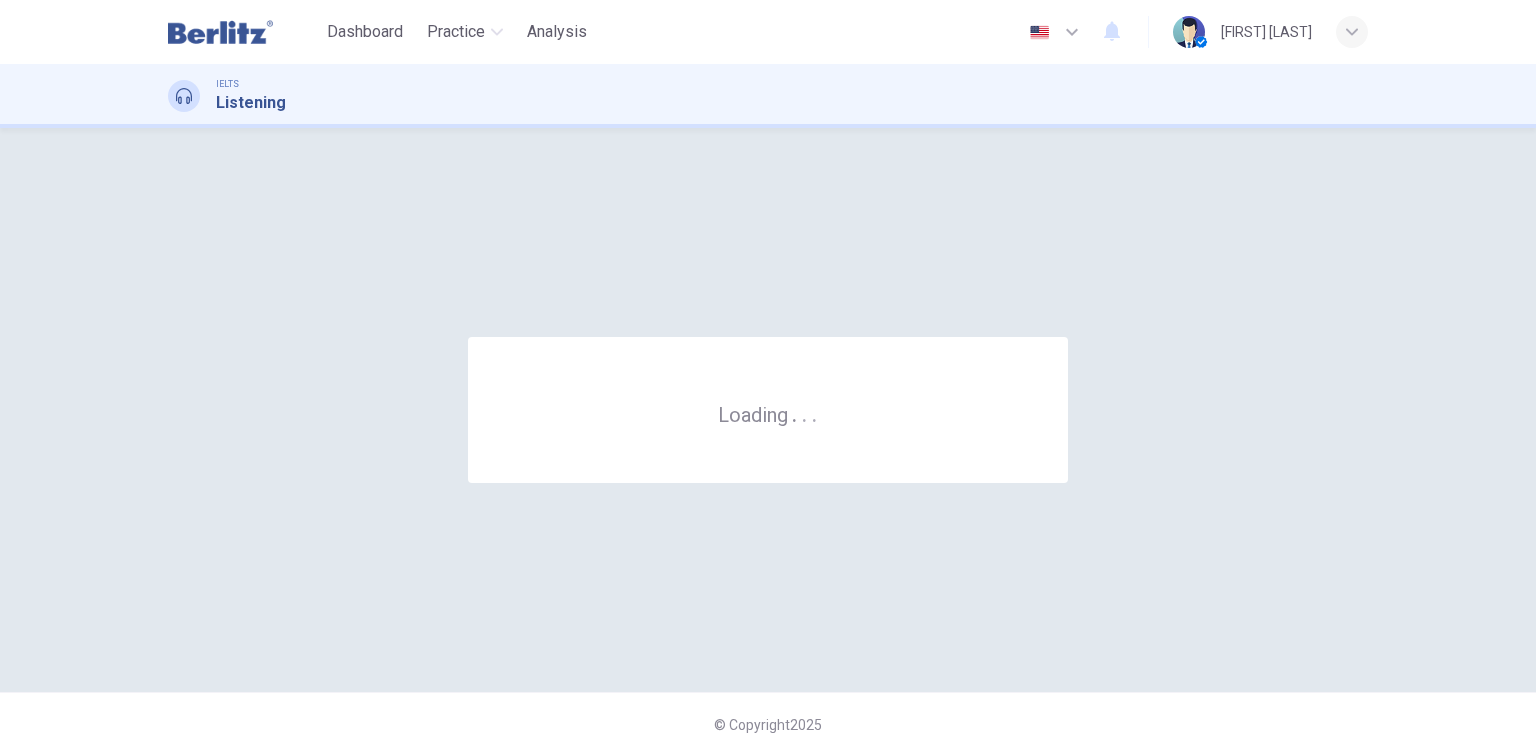 scroll, scrollTop: 0, scrollLeft: 0, axis: both 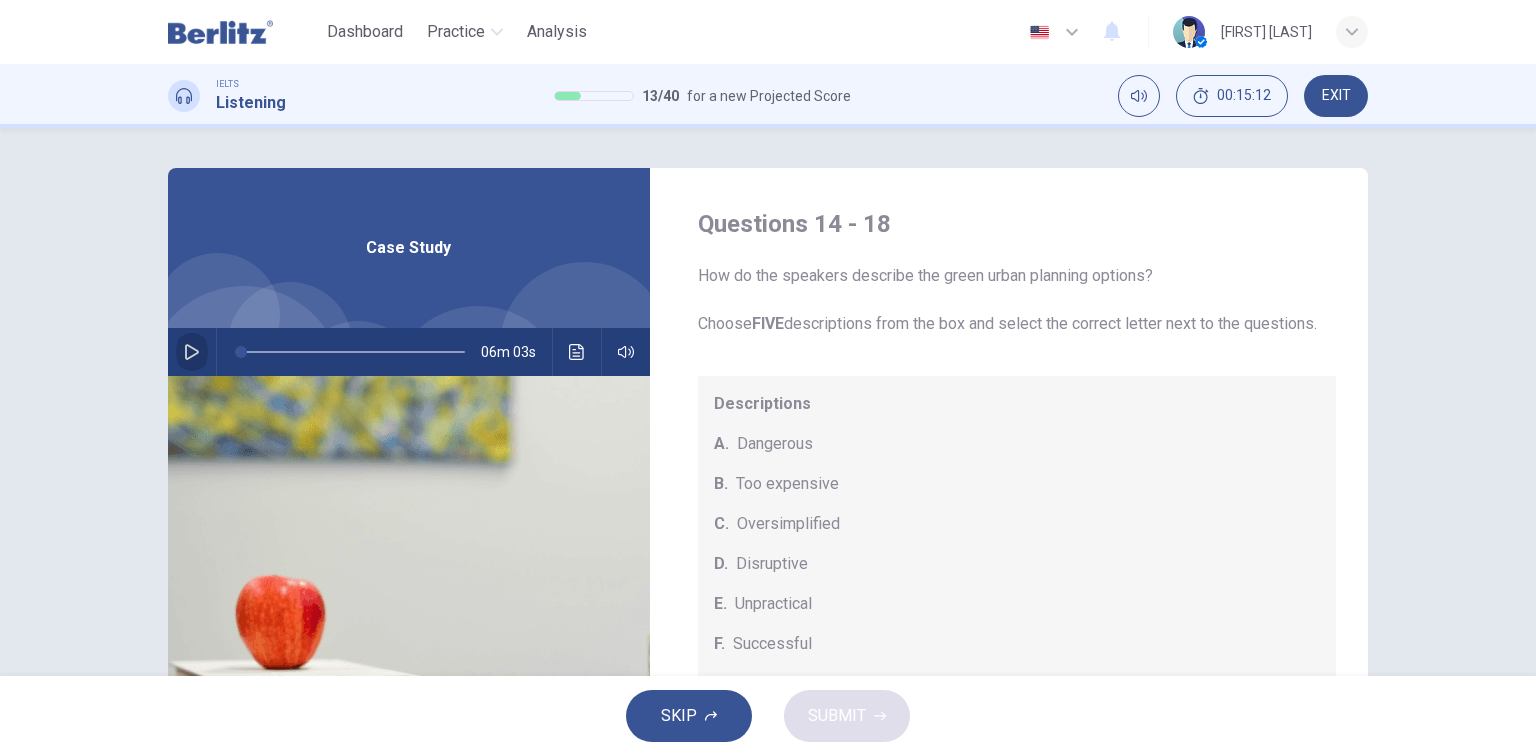 click 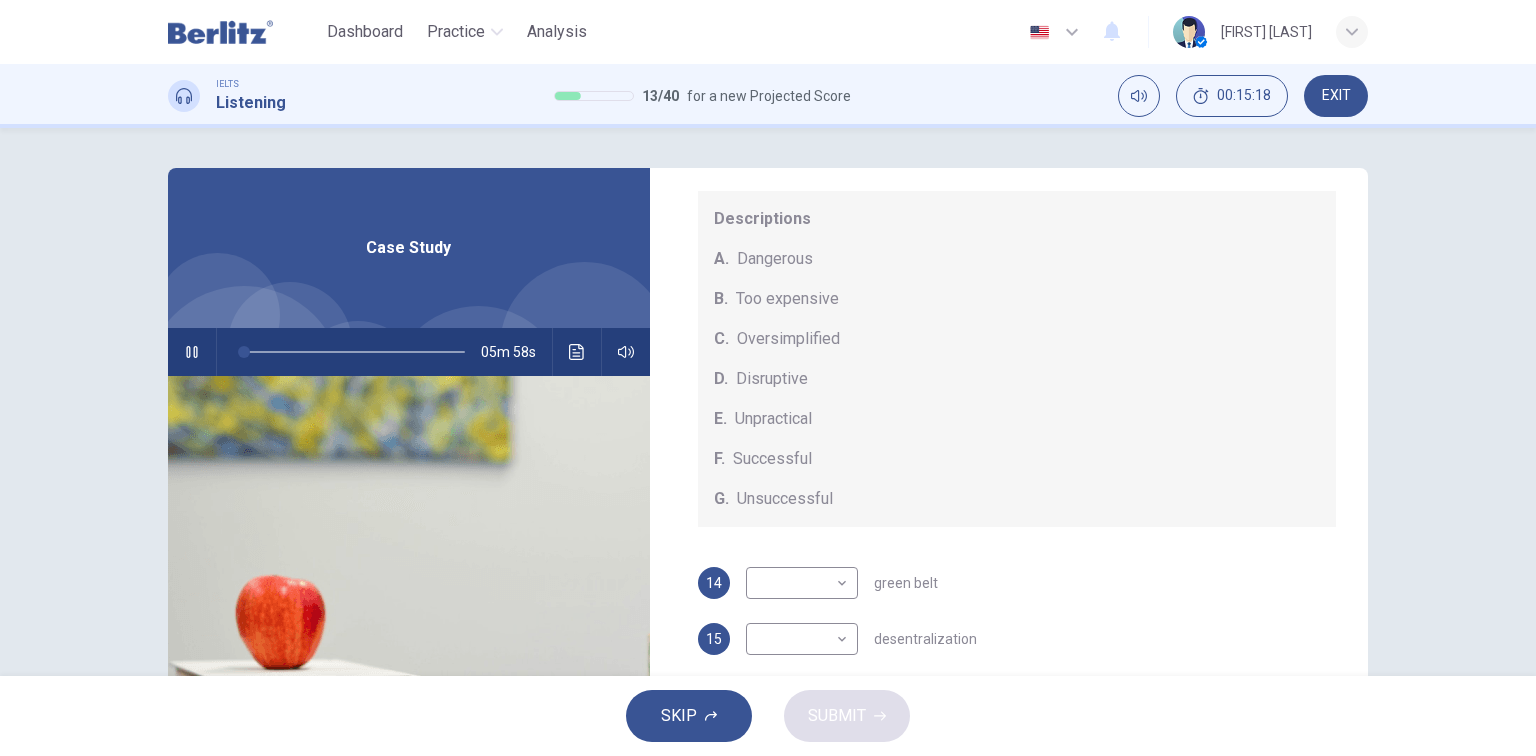 scroll, scrollTop: 208, scrollLeft: 0, axis: vertical 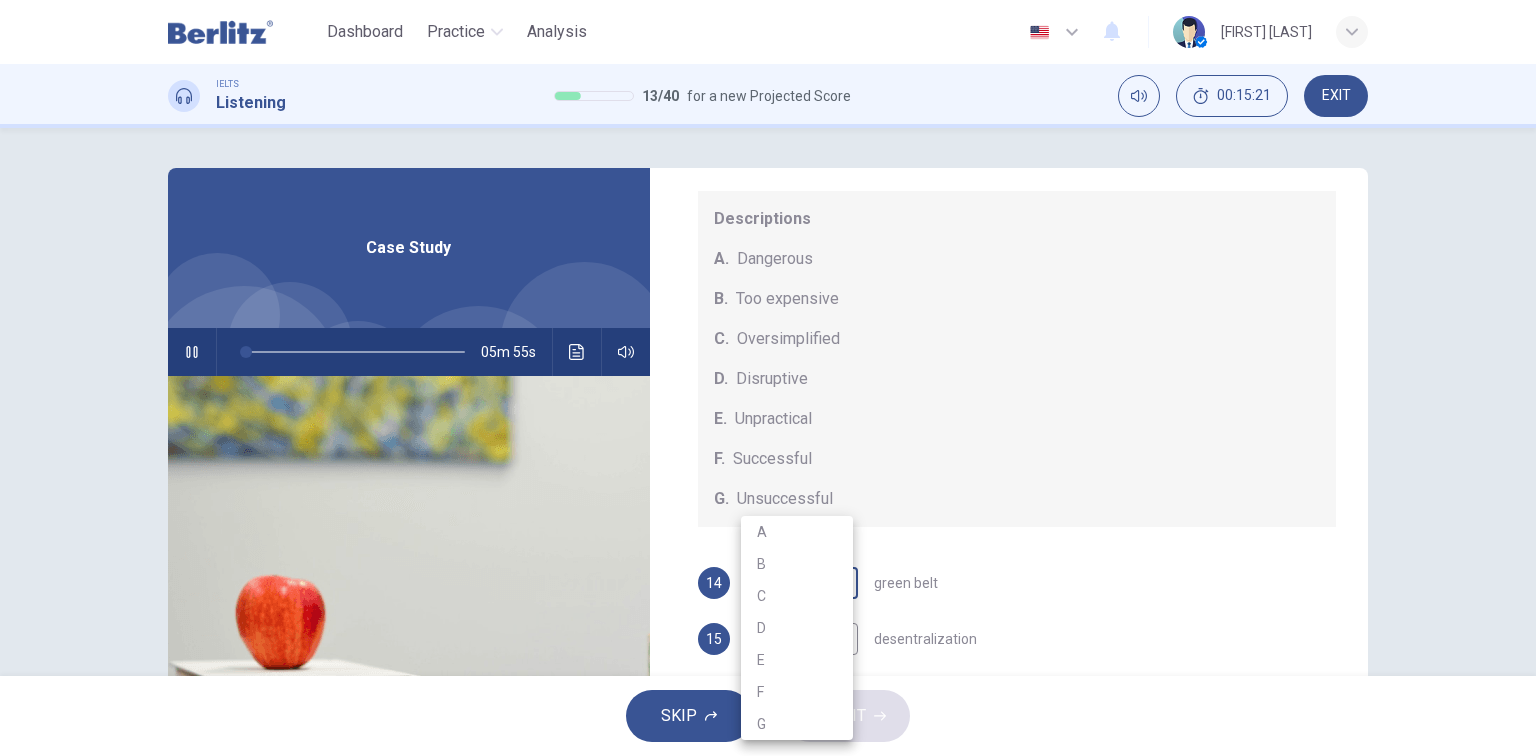 click on "This site uses cookies, as explained in our  Privacy Policy . If you agree to the use of cookies, please click the Accept button and continue to browse our site.   Privacy Policy Accept Dashboard Practice Analysis English ** ​ Elizabeth Torres IELTS Listening 13 / 40 for a new Projected Score 00:15:21 EXIT Questions 14 - 18 How do the speakers describe the green urban planning options? Choose  FIVE  descriptions from the box and select the correct letter next to the questions. Descriptions A. Dangerous B. Too expensive C. Oversimplified  D. Disruptive E. Unpractical F. Successful G. Unsuccessful 14 ​ ​ green belt 15 ​ ​ desentralization 16 ​ ​ new towns 17 ​ ​ brownfield sites 18 ​ ​ pedestrianized zones Case Study 05m 55s SKIP SUBMIT Berlitz LatAm - Online Testing Platform Dashboard Practice Analysis Notifications © Copyright  2025 A B C D E F G" at bounding box center [768, 378] 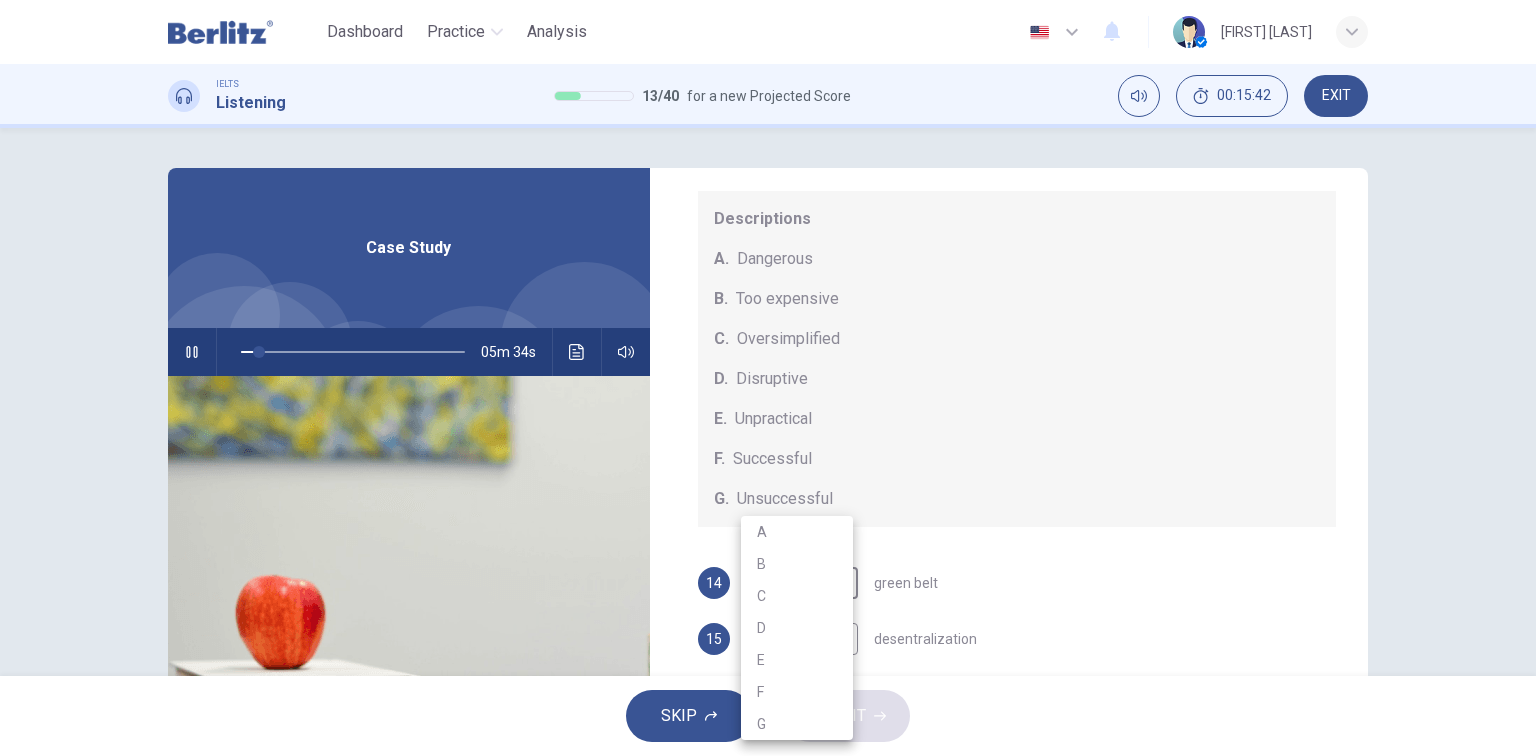 click at bounding box center (768, 378) 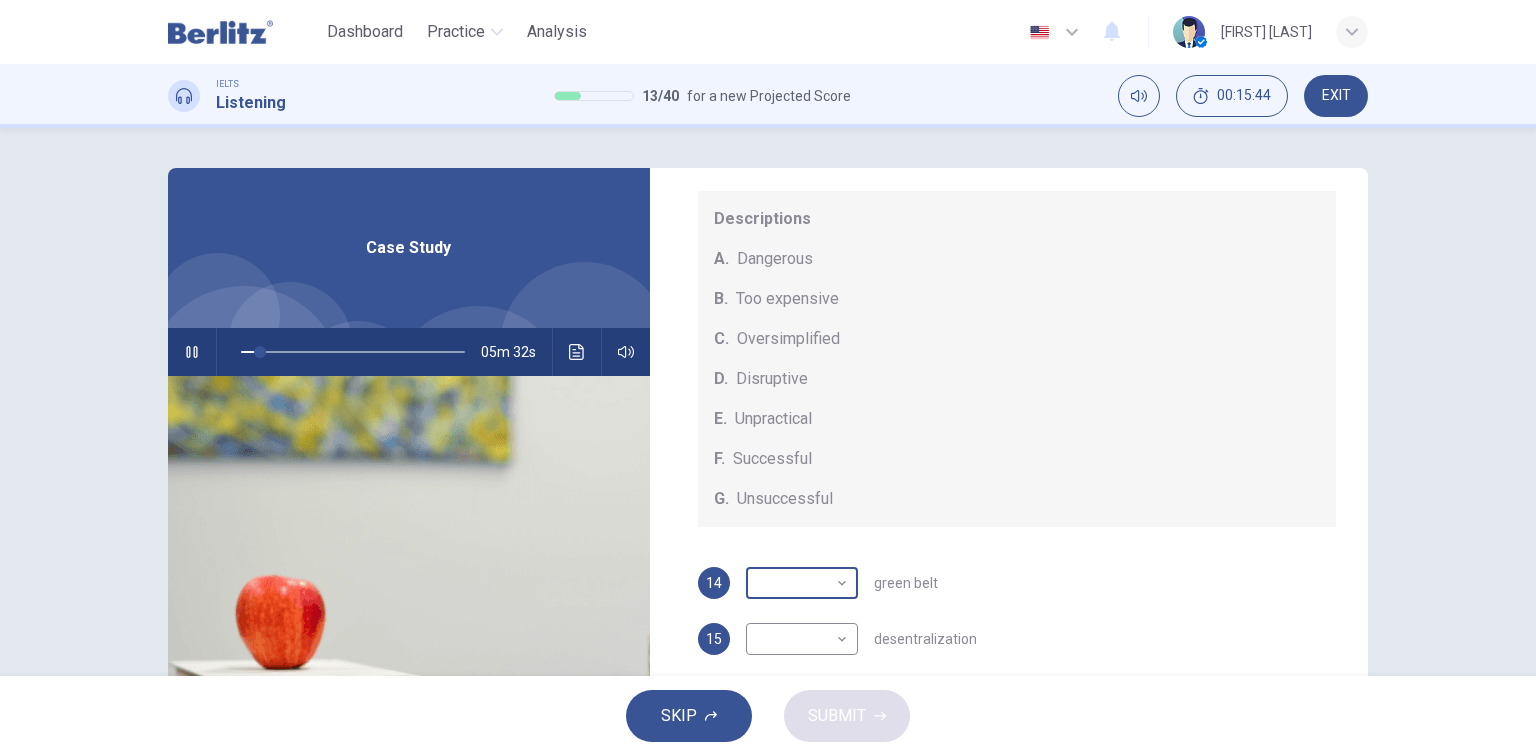 click on "This site uses cookies, as explained in our  Privacy Policy . If you agree to the use of cookies, please click the Accept button and continue to browse our site.   Privacy Policy Accept Dashboard Practice Analysis English ** ​ Elizabeth Torres IELTS Listening 13 / 40 for a new Projected Score 00:15:44 EXIT Questions 14 - 18 How do the speakers describe the green urban planning options? Choose  FIVE  descriptions from the box and select the correct letter next to the questions. Descriptions A. Dangerous B. Too expensive C. Oversimplified  D. Disruptive E. Unpractical F. Successful G. Unsuccessful 14 ​ ​ green belt 15 ​ ​ desentralization 16 ​ ​ new towns 17 ​ ​ brownfield sites 18 ​ ​ pedestrianized zones Case Study 05m 32s SKIP SUBMIT Berlitz LatAm - Online Testing Platform Dashboard Practice Analysis Notifications © Copyright  2025" at bounding box center [768, 378] 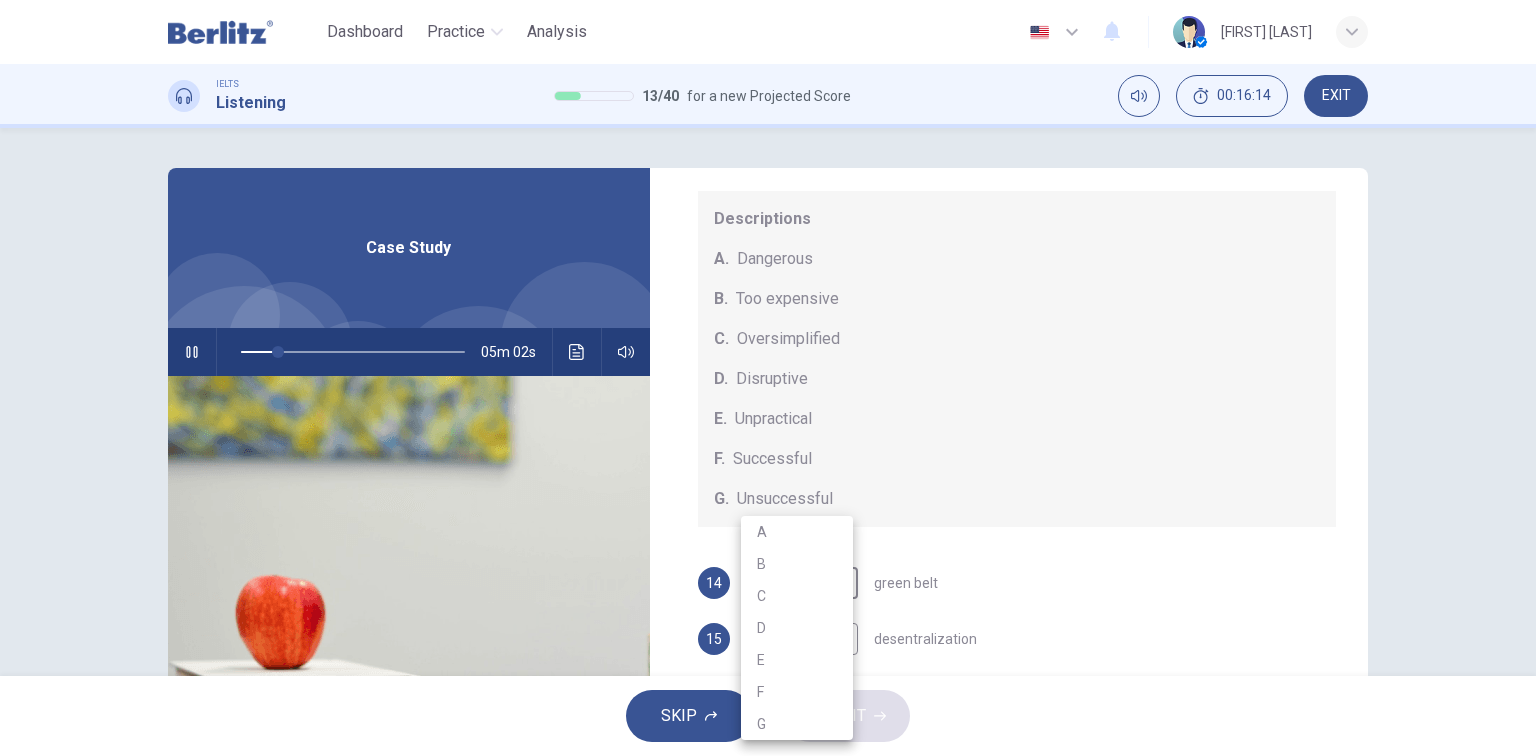 type on "**" 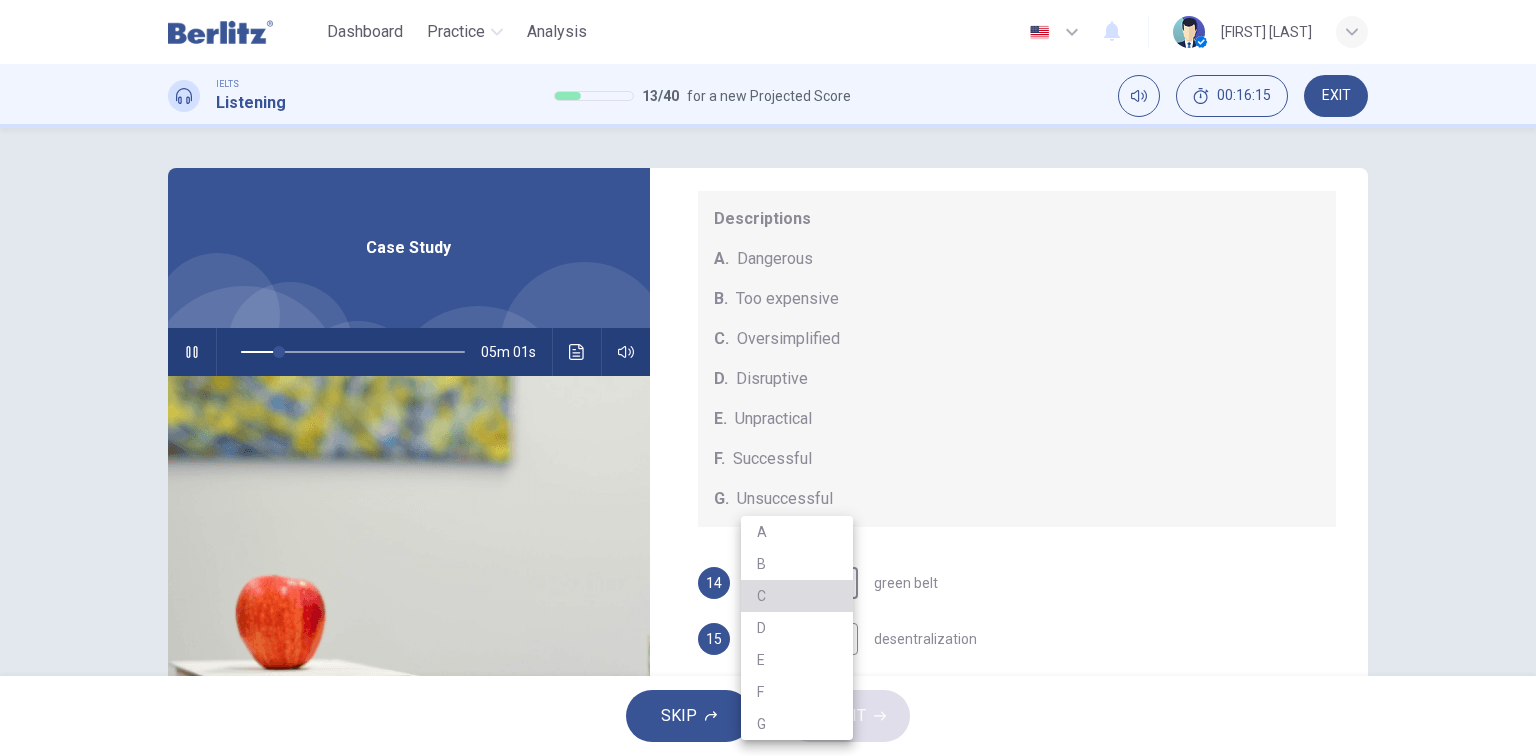 click on "C" at bounding box center [797, 596] 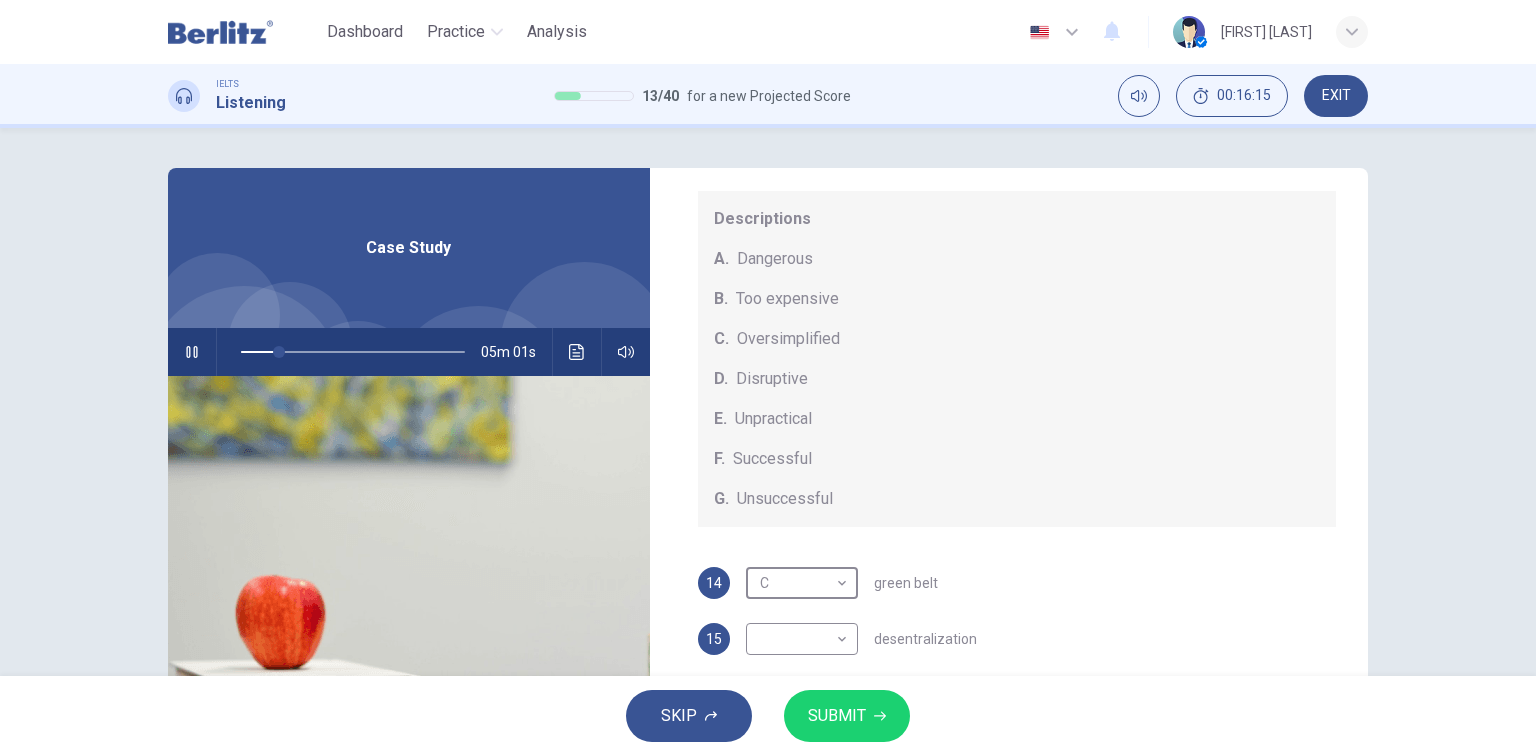 scroll, scrollTop: 80, scrollLeft: 0, axis: vertical 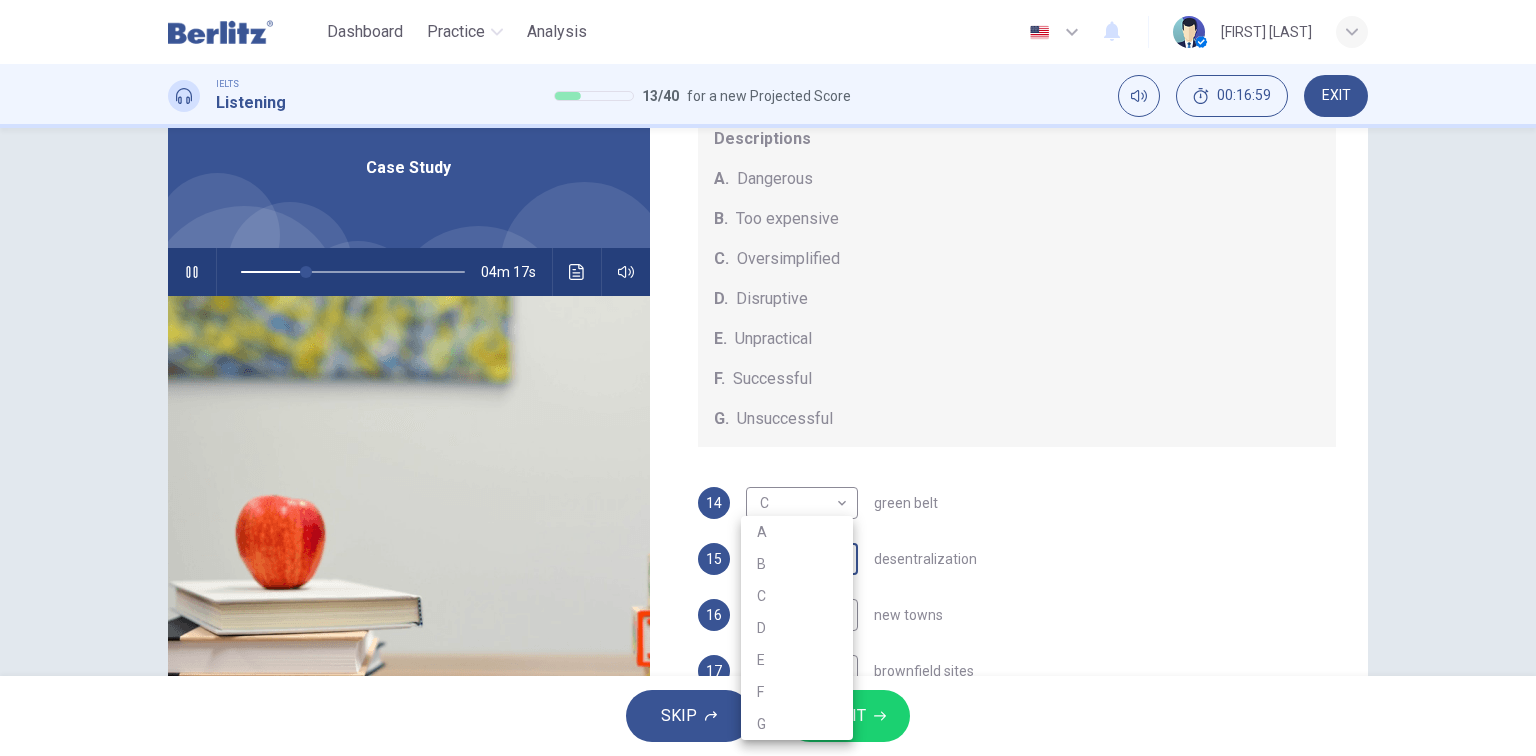 click on "This site uses cookies, as explained in our  Privacy Policy . If you agree to the use of cookies, please click the Accept button and continue to browse our site.   Privacy Policy Accept Dashboard Practice Analysis English ** ​ Elizabeth Torres IELTS Listening 13 / 40 for a new Projected Score 00:16:59 EXIT Questions 14 - 18 How do the speakers describe the green urban planning options? Choose  FIVE  descriptions from the box and select the correct letter next to the questions. Descriptions A. Dangerous B. Too expensive C. Oversimplified  D. Disruptive E. Unpractical F. Successful G. Unsuccessful 14 C * ​ green belt 15 ​ ​ desentralization 16 ​ ​ new towns 17 ​ ​ brownfield sites 18 ​ ​ pedestrianized zones Case Study 04m 17s SKIP SUBMIT Berlitz LatAm - Online Testing Platform Dashboard Practice Analysis Notifications © Copyright  2025 A B C D E F G" at bounding box center [768, 378] 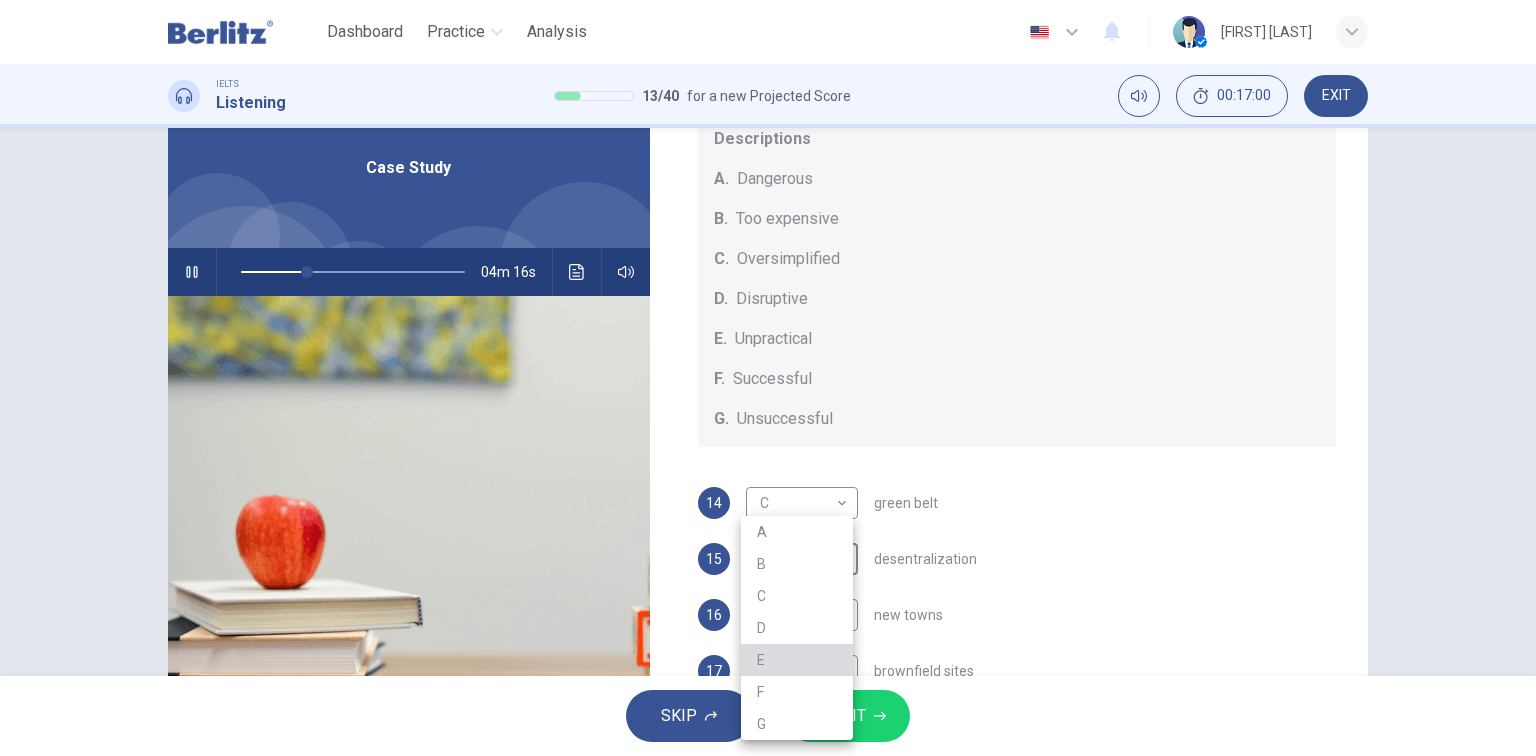 click on "E" at bounding box center [797, 660] 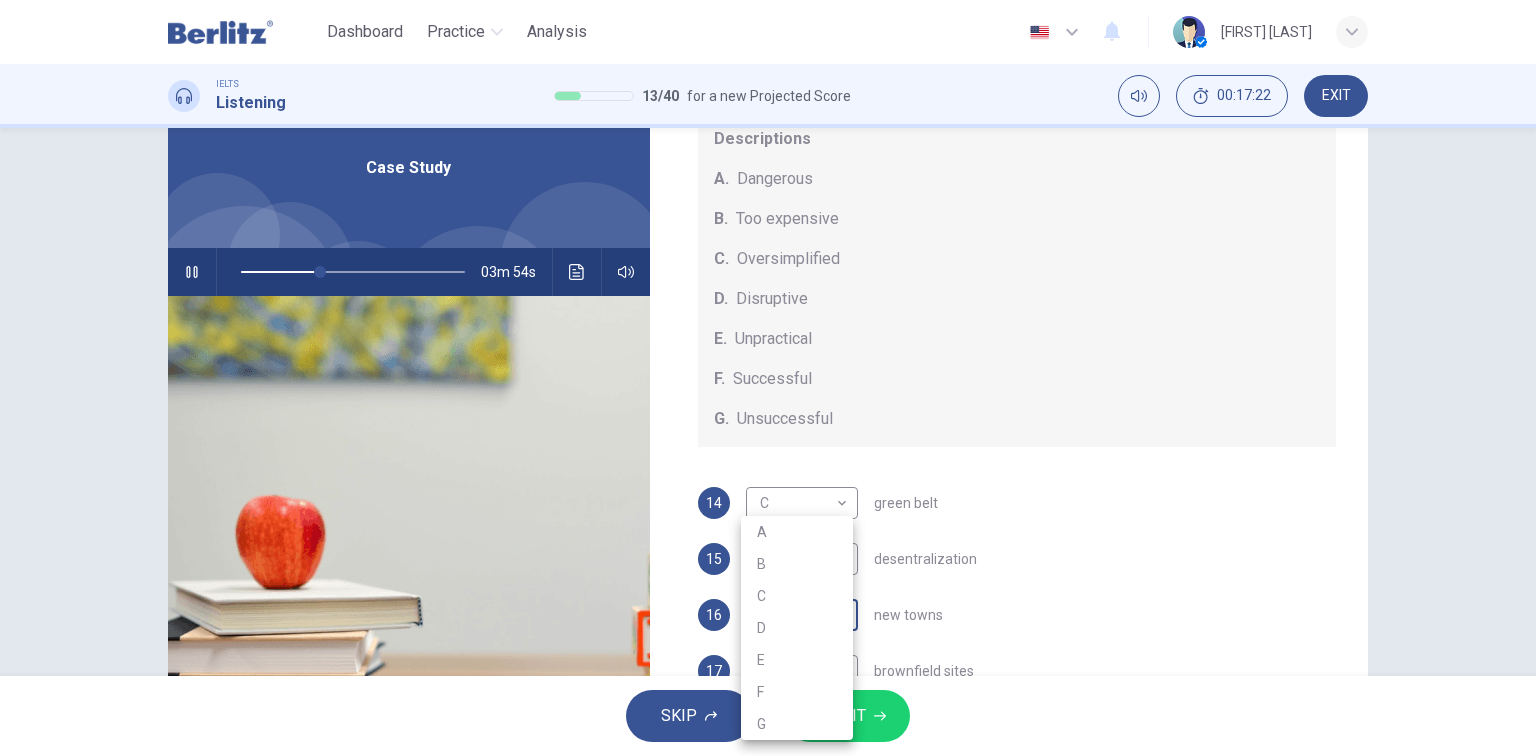 click on "This site uses cookies, as explained in our  Privacy Policy . If you agree to the use of cookies, please click the Accept button and continue to browse our site.   Privacy Policy Accept Dashboard Practice Analysis English ** ​ Elizabeth Torres IELTS Listening 13 / 40 for a new Projected Score 00:17:22 EXIT Questions 14 - 18 How do the speakers describe the green urban planning options? Choose  FIVE  descriptions from the box and select the correct letter next to the questions. Descriptions A. Dangerous B. Too expensive C. Oversimplified  D. Disruptive E. Unpractical F. Successful G. Unsuccessful 14 C * ​ green belt 15 E * ​ desentralization 16 ​ ​ new towns 17 ​ ​ brownfield sites 18 ​ ​ pedestrianized zones Case Study 03m 54s SKIP SUBMIT Berlitz LatAm - Online Testing Platform Dashboard Practice Analysis Notifications © Copyright  2025 A B C D E F G" at bounding box center [768, 378] 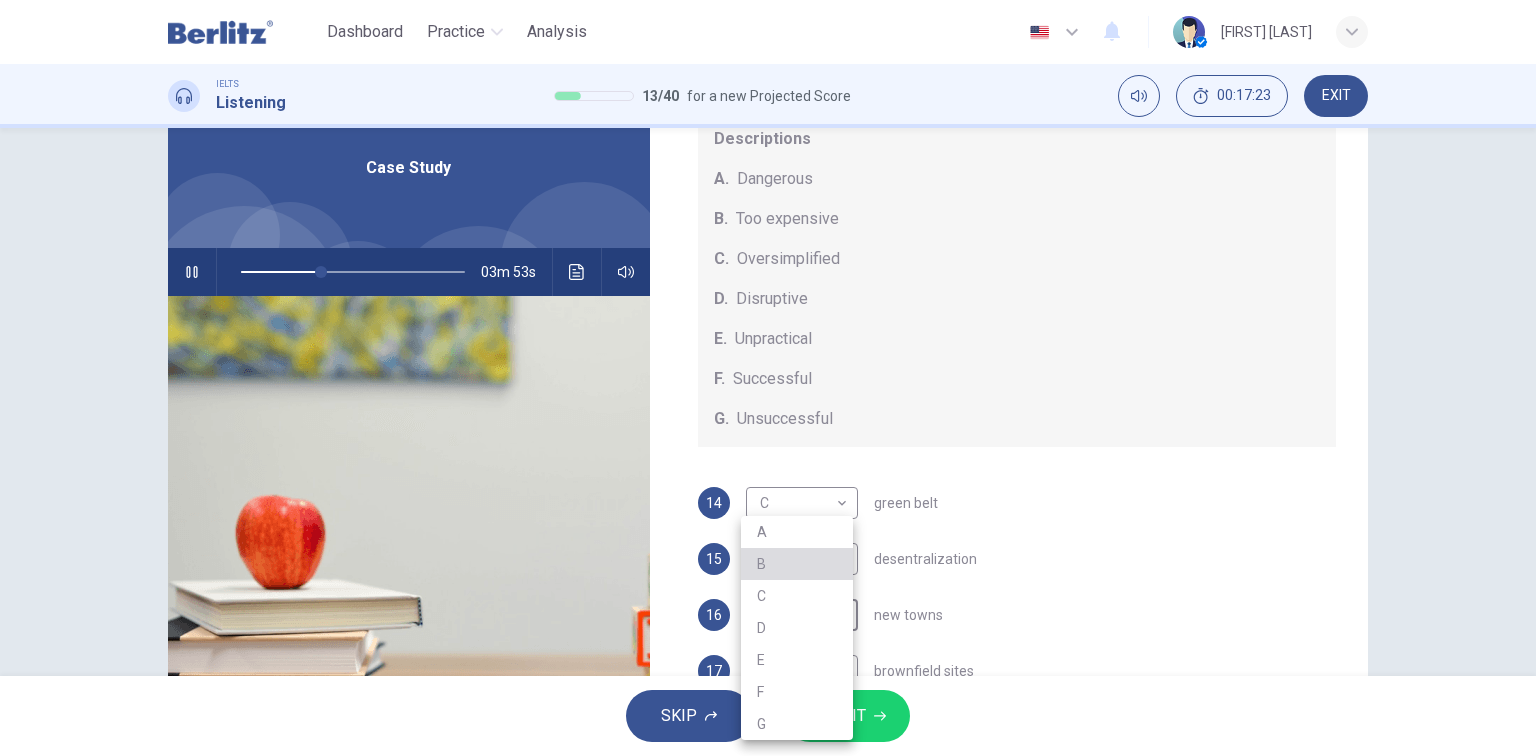 click on "B" at bounding box center (797, 564) 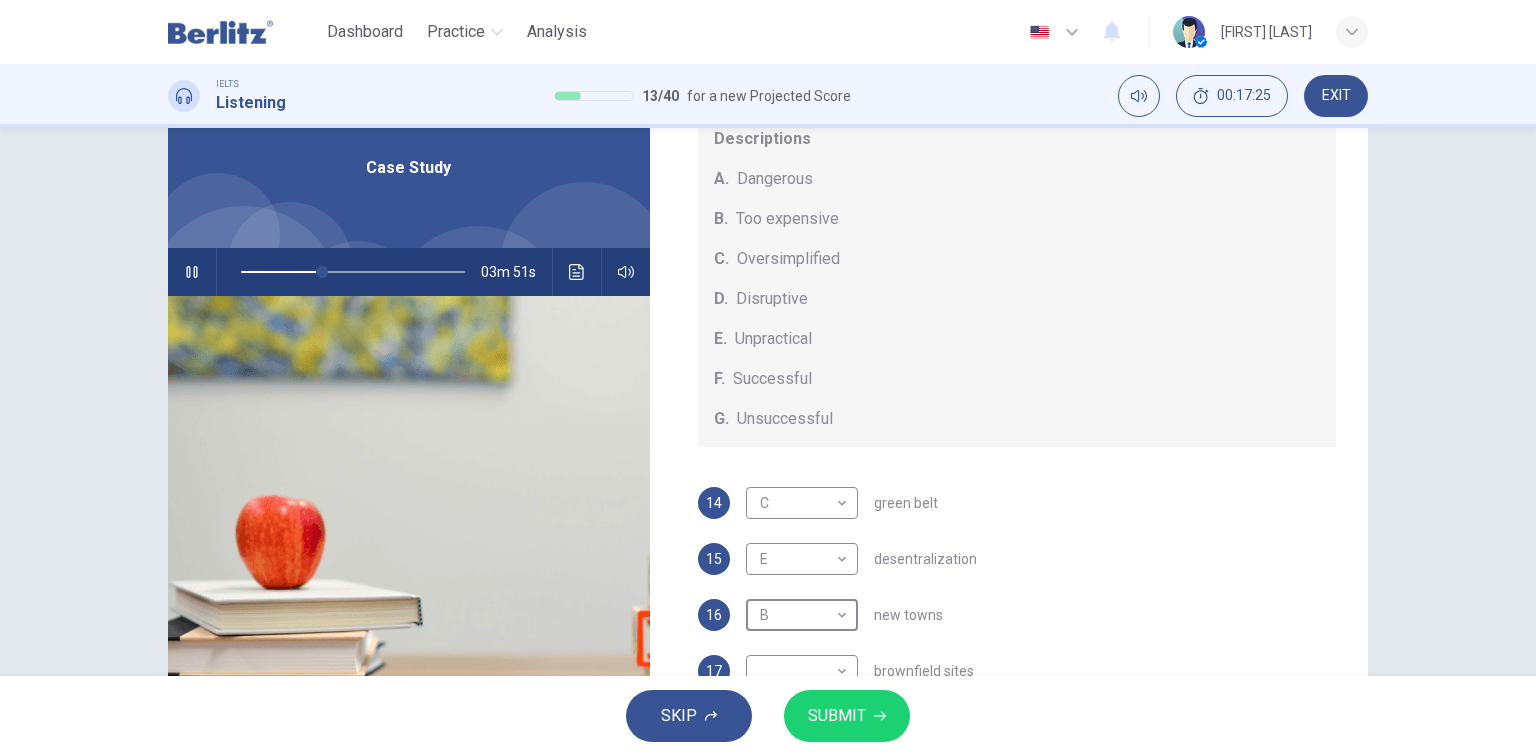 scroll, scrollTop: 160, scrollLeft: 0, axis: vertical 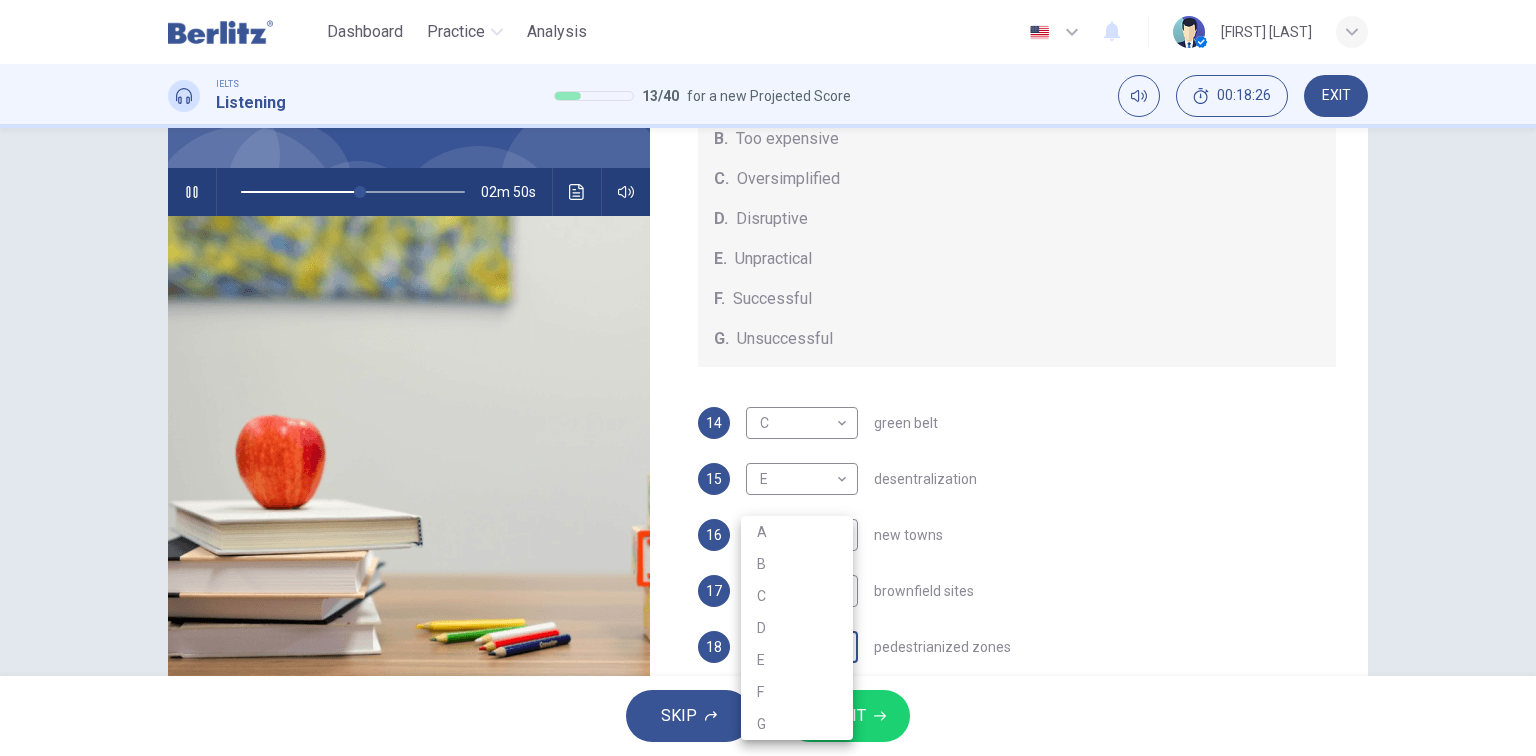 click on "This site uses cookies, as explained in our  Privacy Policy . If you agree to the use of cookies, please click the Accept button and continue to browse our site.   Privacy Policy Accept Dashboard Practice Analysis English ** ​ Elizabeth Torres IELTS Listening 13 / 40 for a new Projected Score 00:18:26 EXIT Questions 14 - 18 How do the speakers describe the green urban planning options? Choose  FIVE  descriptions from the box and select the correct letter next to the questions. Descriptions A. Dangerous B. Too expensive C. Oversimplified  D. Disruptive E. Unpractical F. Successful G. Unsuccessful 14 C * ​ green belt 15 E * ​ desentralization 16 B * ​ new towns 17 ​ ​ brownfield sites 18 ​ ​ pedestrianized zones Case Study 02m 50s SKIP SUBMIT Berlitz LatAm - Online Testing Platform Dashboard Practice Analysis Notifications © Copyright  2025 A B C D E F G" at bounding box center (768, 378) 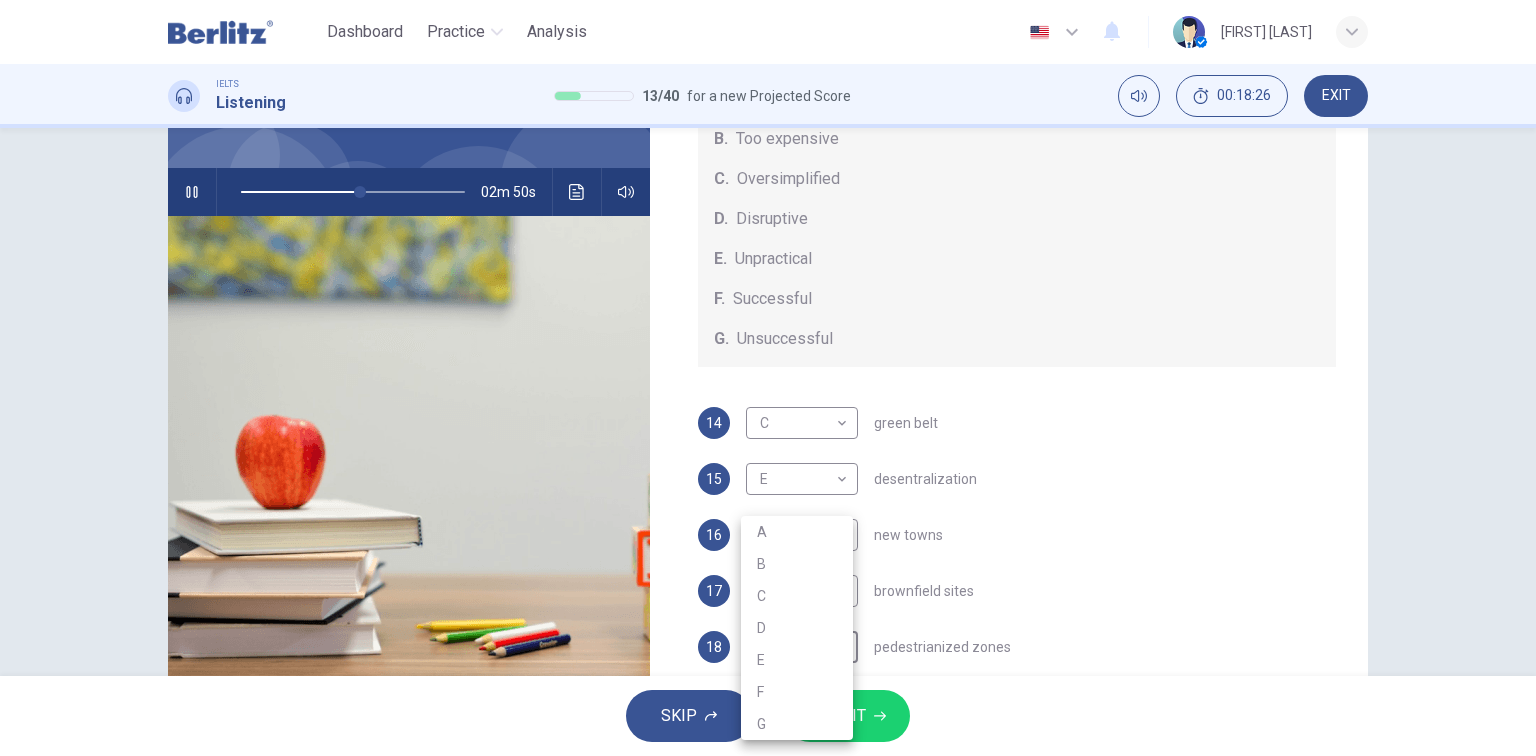 type on "**" 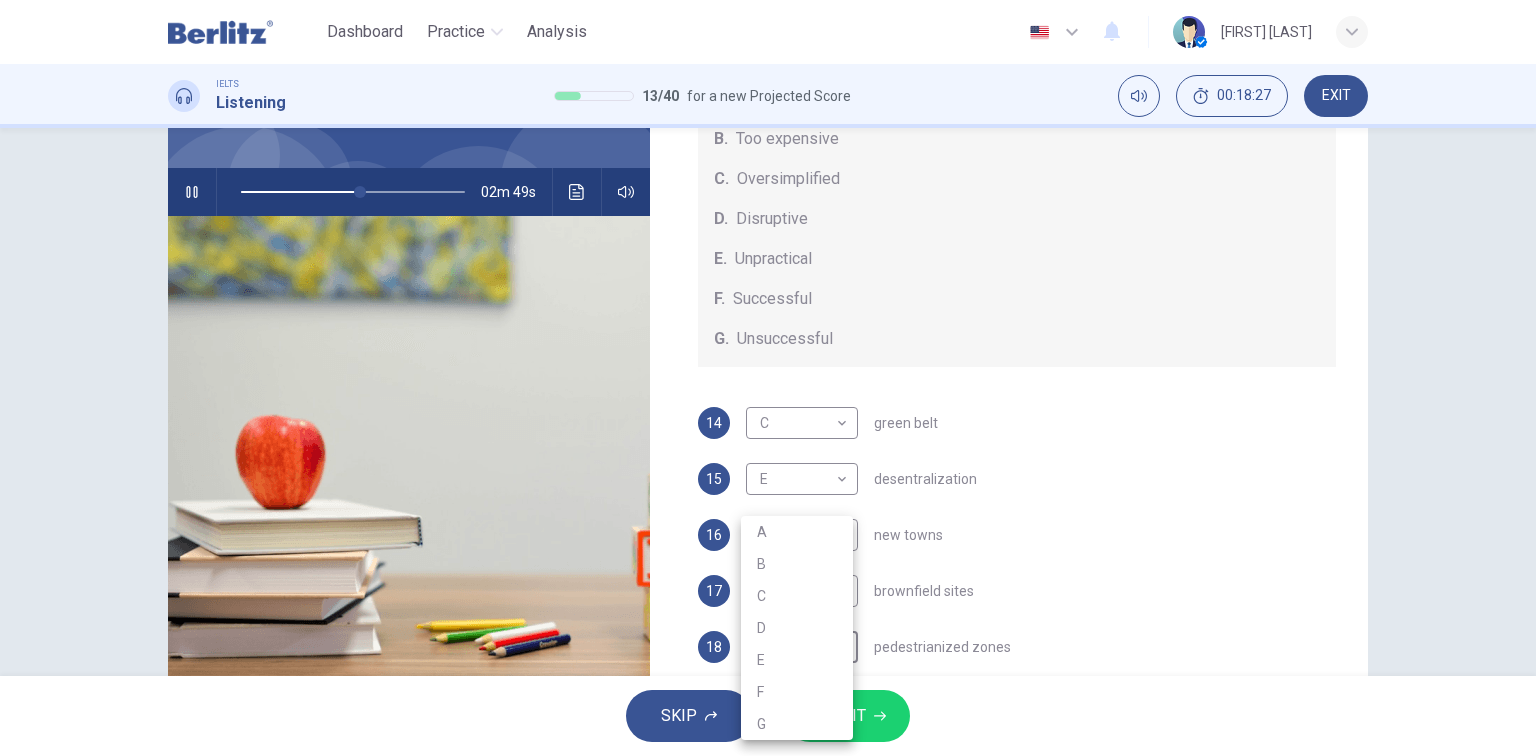 click on "D" at bounding box center [797, 628] 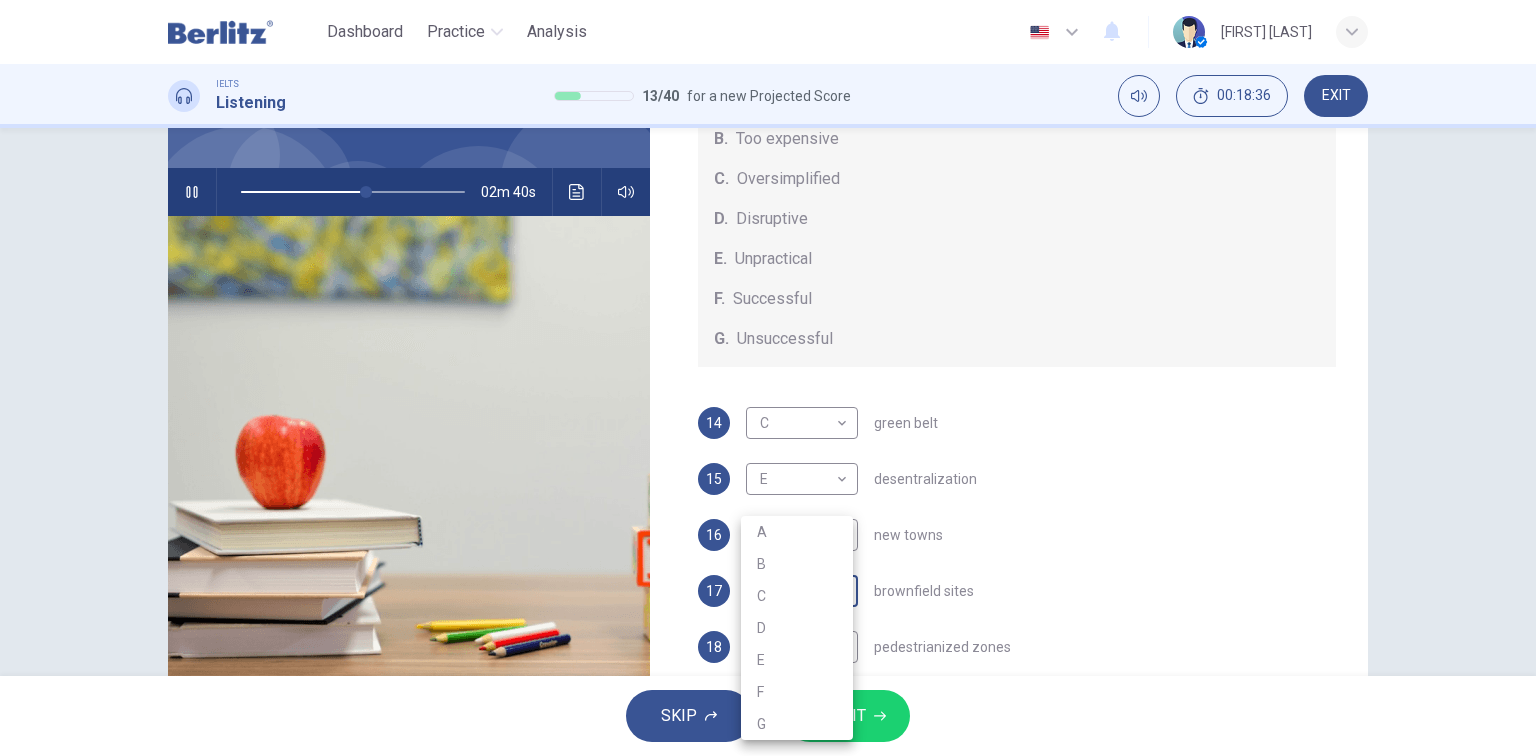 click on "This site uses cookies, as explained in our  Privacy Policy . If you agree to the use of cookies, please click the Accept button and continue to browse our site.   Privacy Policy Accept Dashboard Practice Analysis English ** ​ Elizabeth Torres IELTS Listening 13 / 40 for a new Projected Score 00:18:36 EXIT Questions 14 - 18 How do the speakers describe the green urban planning options? Choose  FIVE  descriptions from the box and select the correct letter next to the questions. Descriptions A. Dangerous B. Too expensive C. Oversimplified  D. Disruptive E. Unpractical F. Successful G. Unsuccessful 14 C * ​ green belt 15 E * ​ desentralization 16 B * ​ new towns 17 ​ ​ brownfield sites 18 D * ​ pedestrianized zones Case Study 02m 40s SKIP SUBMIT Berlitz LatAm - Online Testing Platform Dashboard Practice Analysis Notifications © Copyright  2025 A B C D E F G" at bounding box center [768, 378] 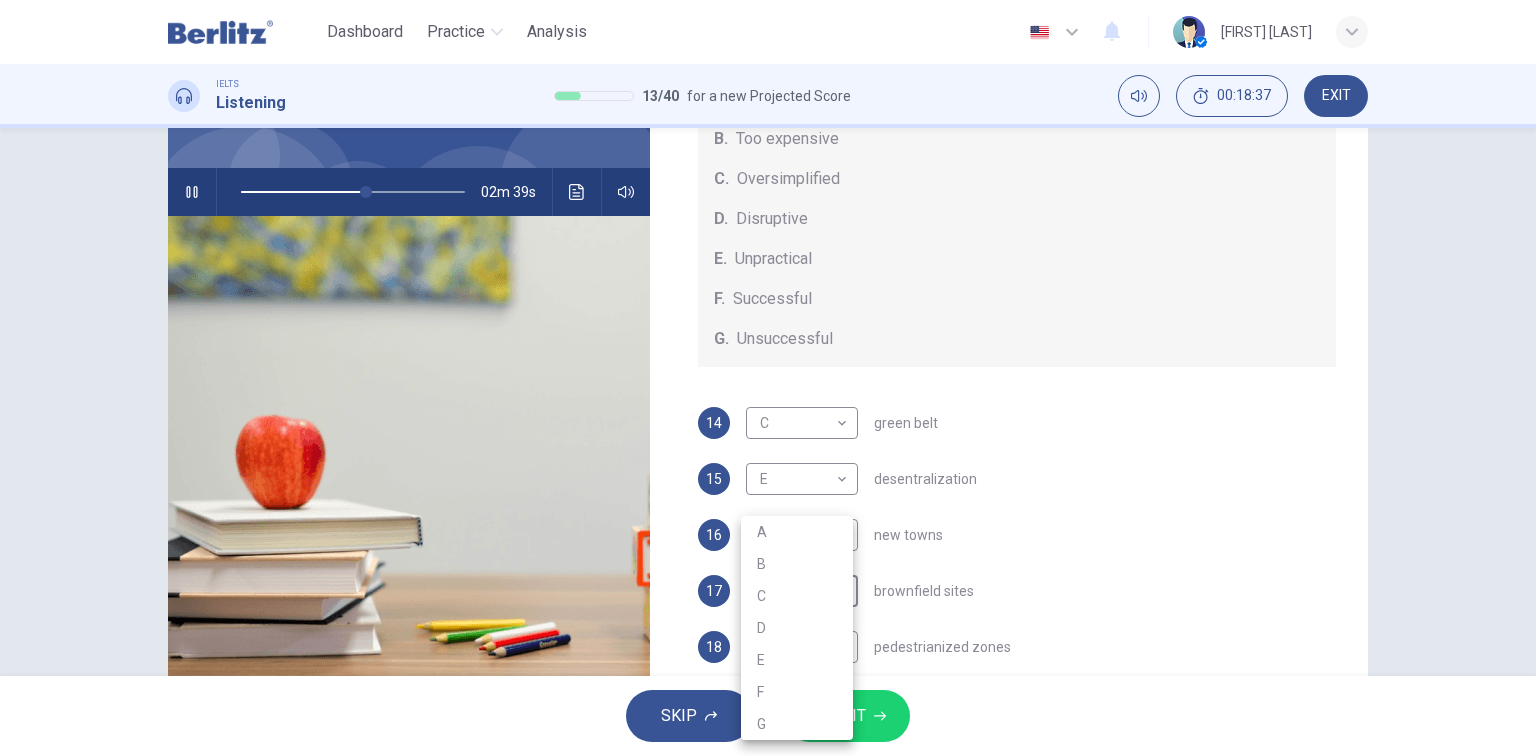 type on "**" 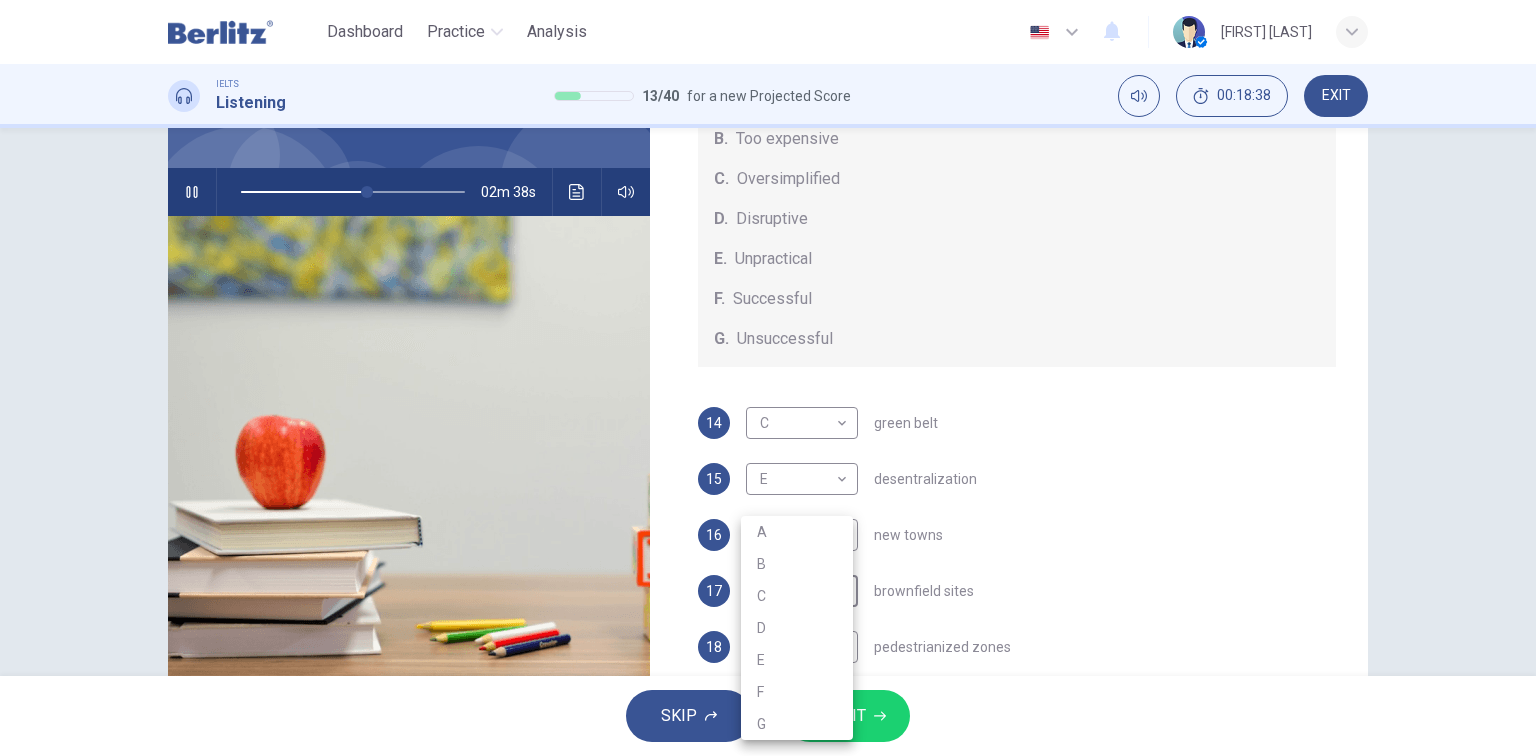 click on "D" at bounding box center (797, 628) 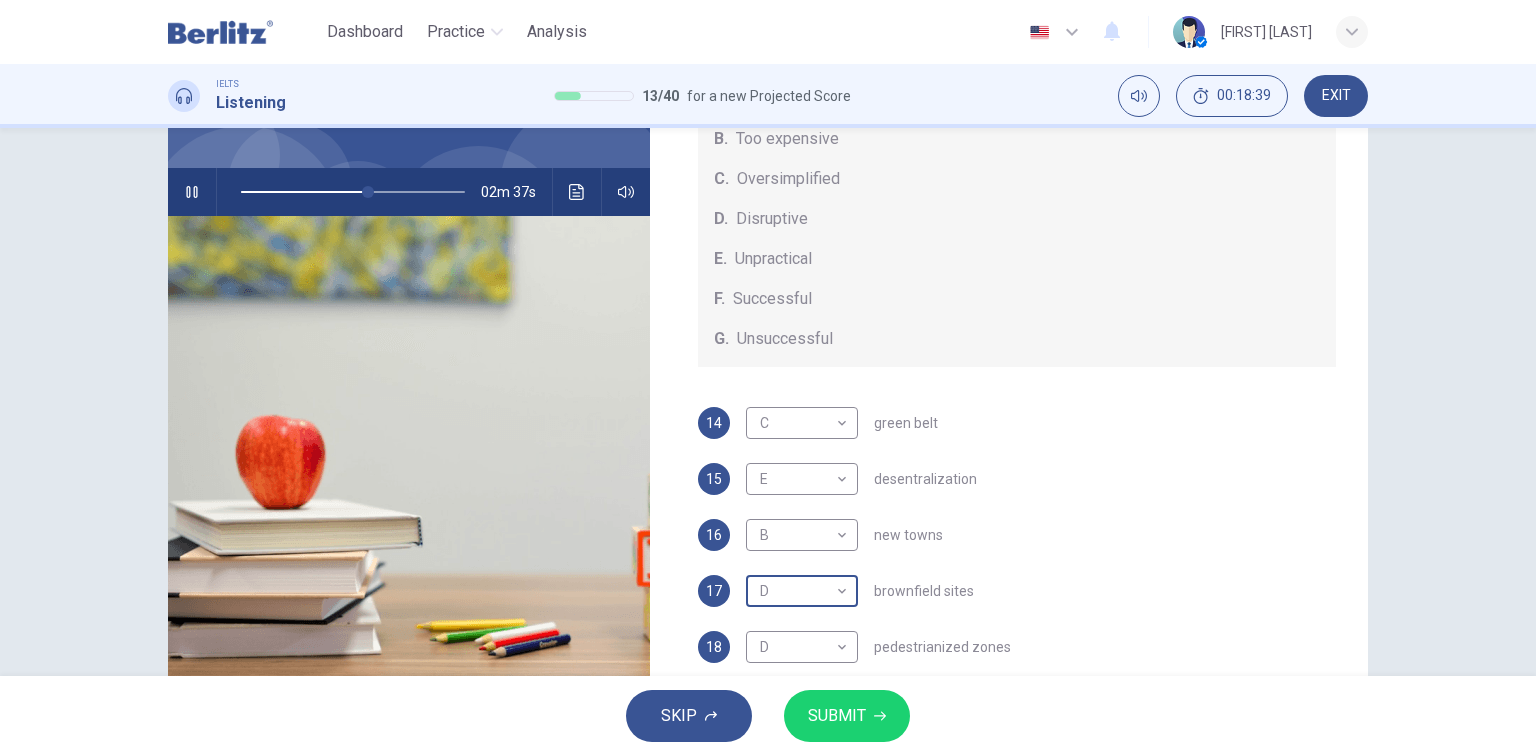 click on "This site uses cookies, as explained in our  Privacy Policy . If you agree to the use of cookies, please click the Accept button and continue to browse our site.   Privacy Policy Accept Dashboard Practice Analysis English ** ​ Elizabeth Torres IELTS Listening 13 / 40 for a new Projected Score 00:18:39 EXIT Questions 14 - 18 How do the speakers describe the green urban planning options? Choose  FIVE  descriptions from the box and select the correct letter next to the questions. Descriptions A. Dangerous B. Too expensive C. Oversimplified  D. Disruptive E. Unpractical F. Successful G. Unsuccessful 14 C * ​ green belt 15 E * ​ desentralization 16 B * ​ new towns 17 D * ​ brownfield sites 18 D * ​ pedestrianized zones Case Study 02m 37s SKIP SUBMIT Berlitz LatAm - Online Testing Platform Dashboard Practice Analysis Notifications © Copyright  2025" at bounding box center (768, 378) 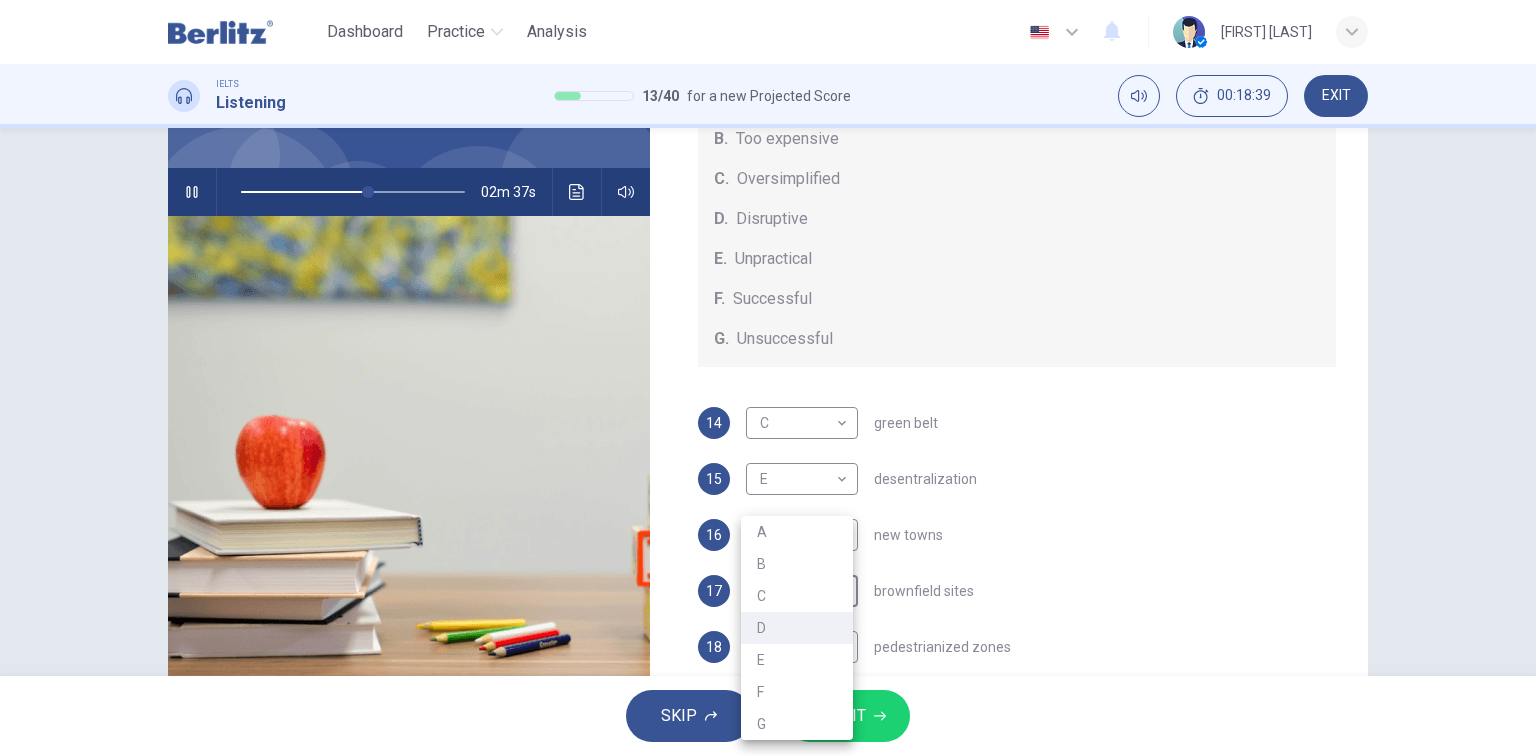 type on "**" 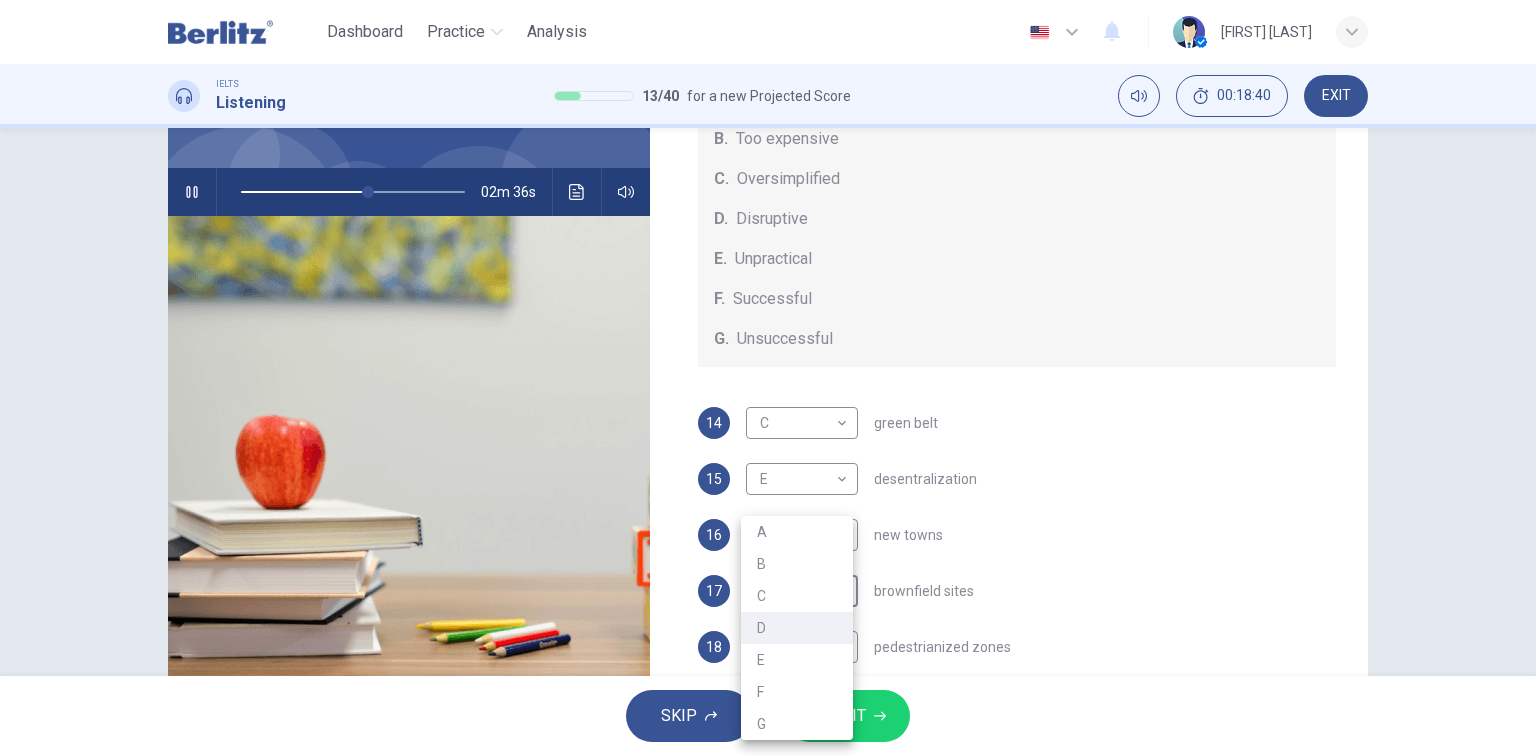 click on "A" at bounding box center [797, 532] 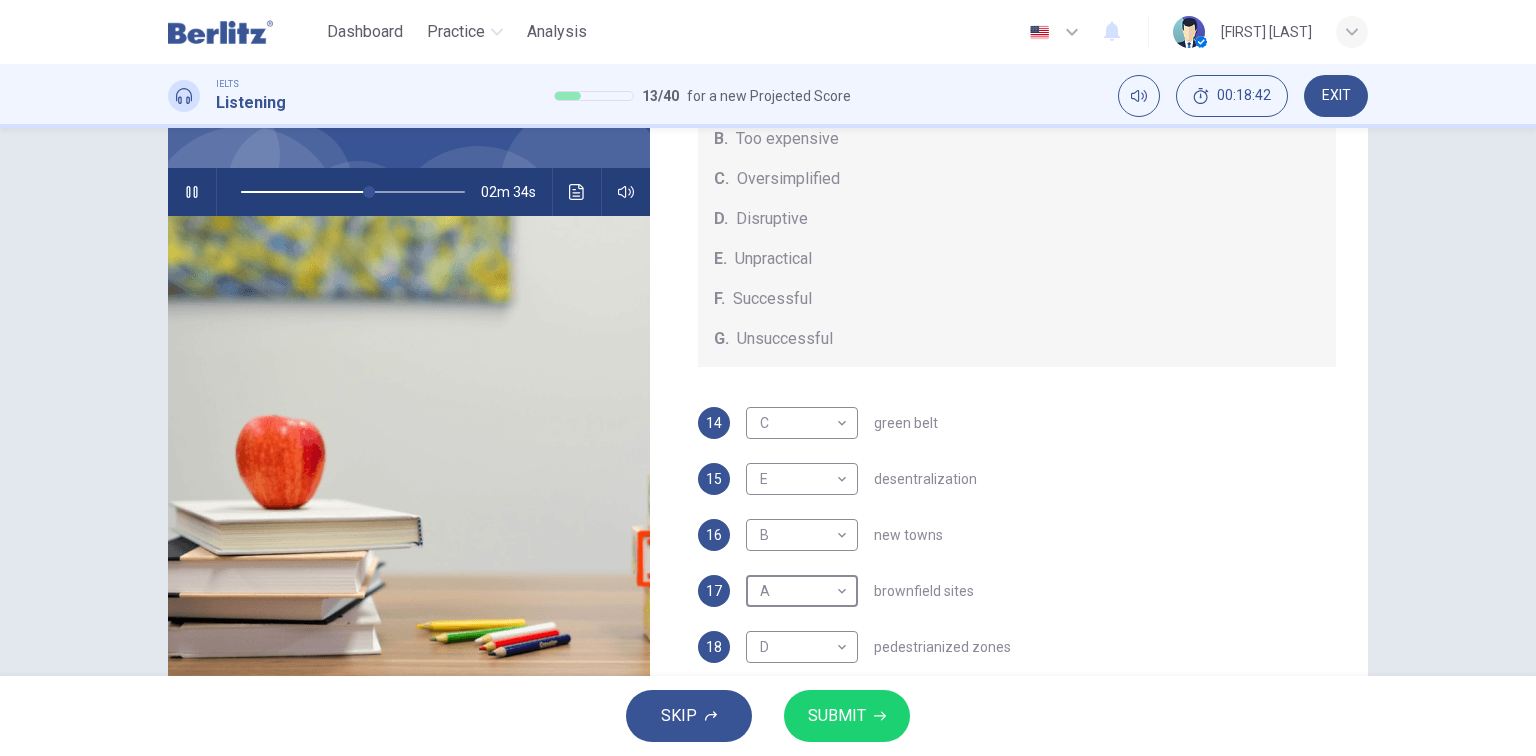 click 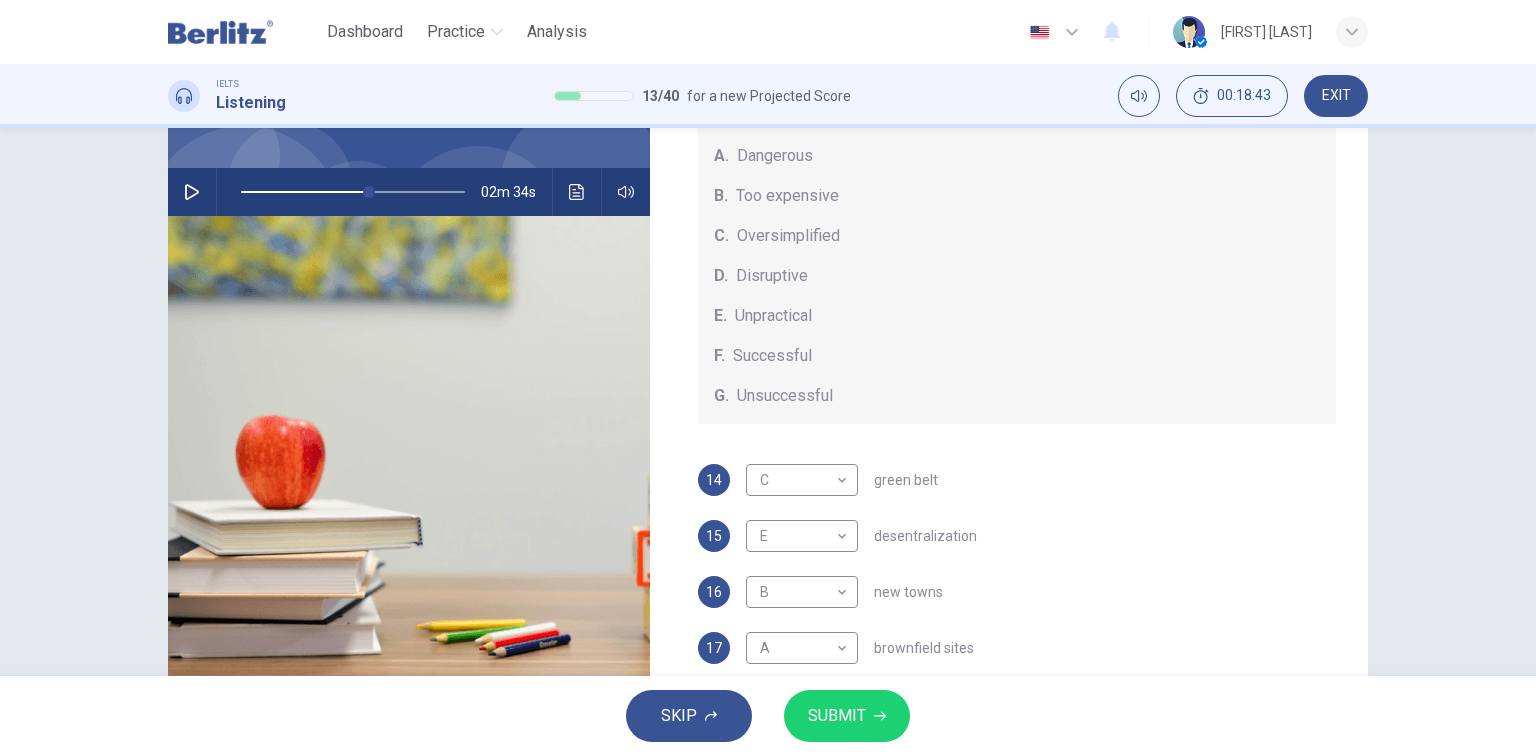 scroll, scrollTop: 208, scrollLeft: 0, axis: vertical 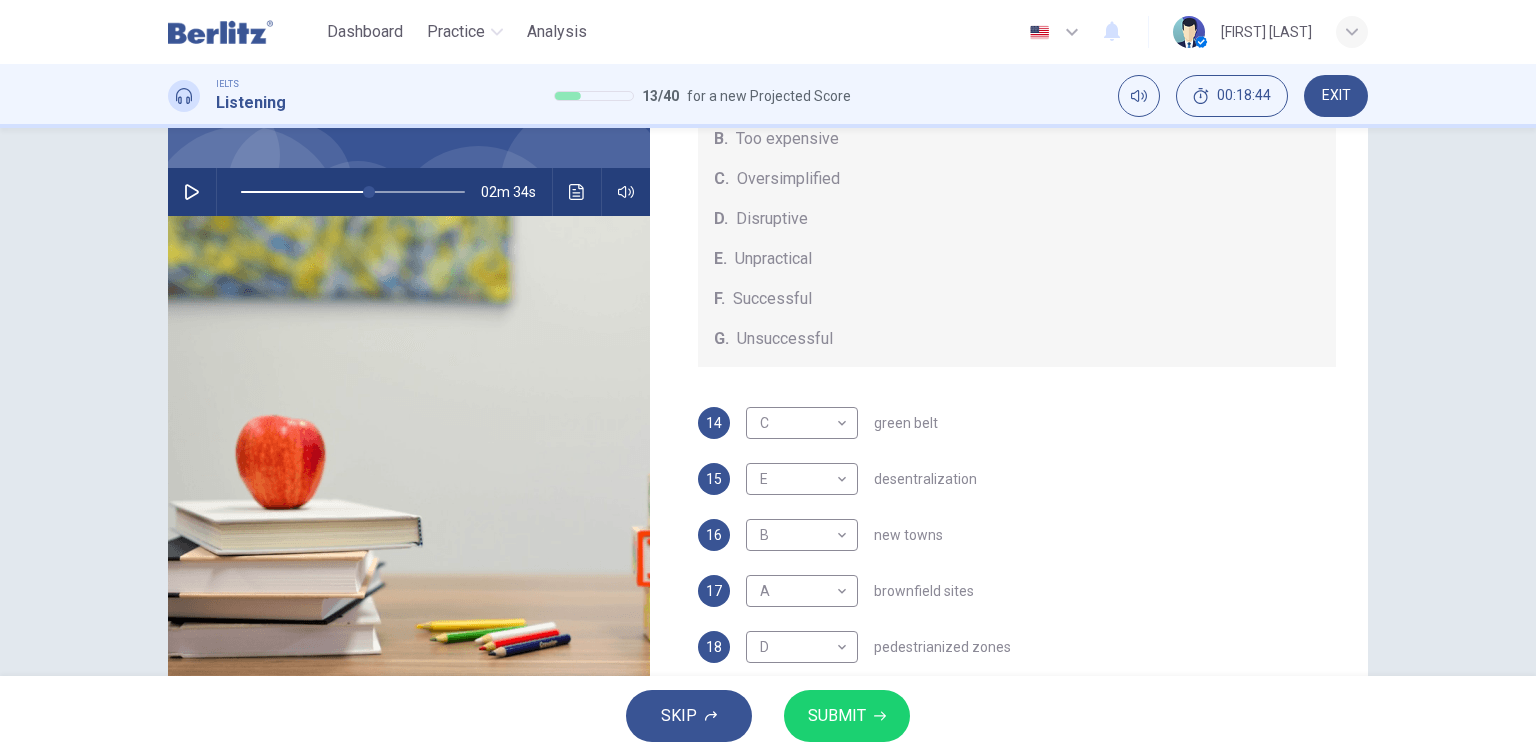 click on "SUBMIT" at bounding box center [837, 716] 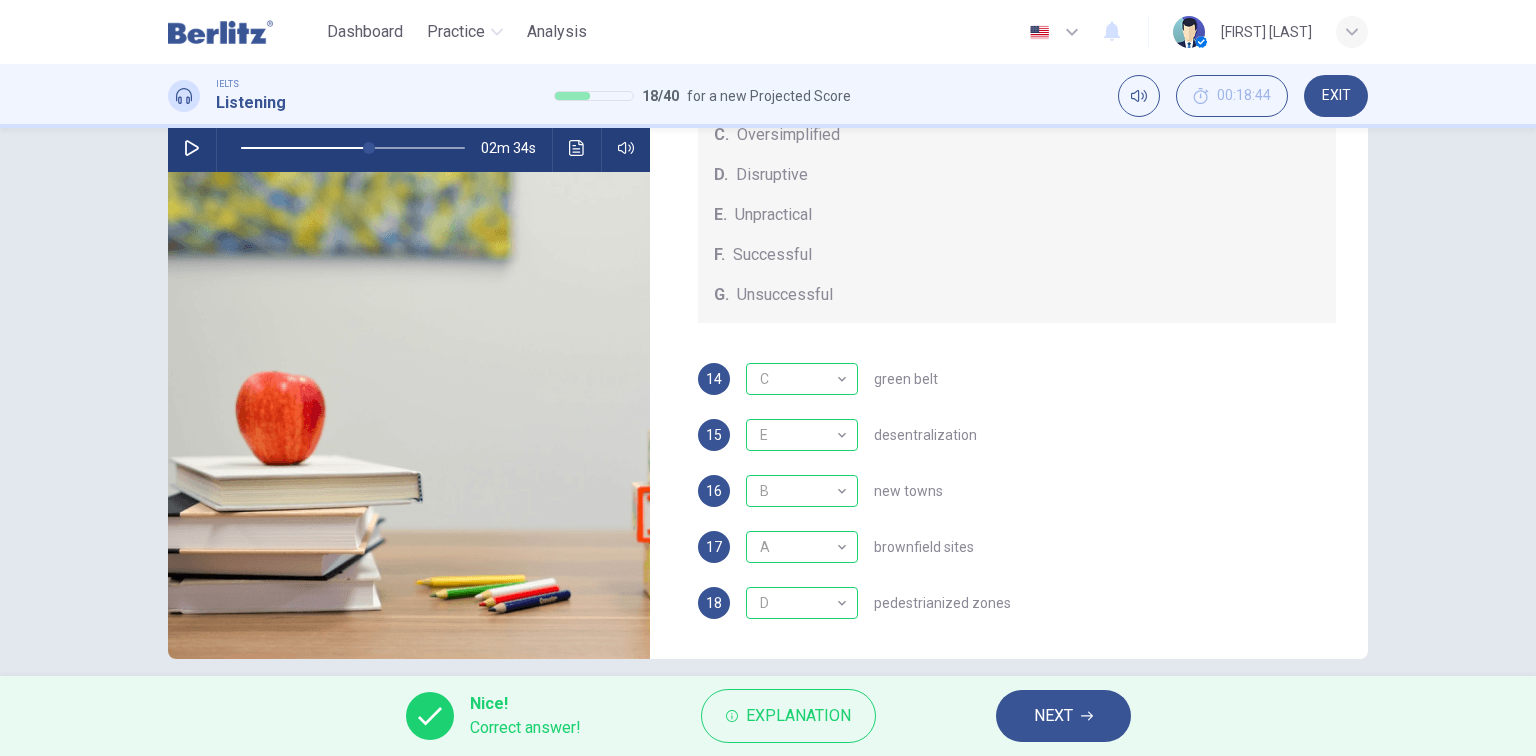 scroll, scrollTop: 227, scrollLeft: 0, axis: vertical 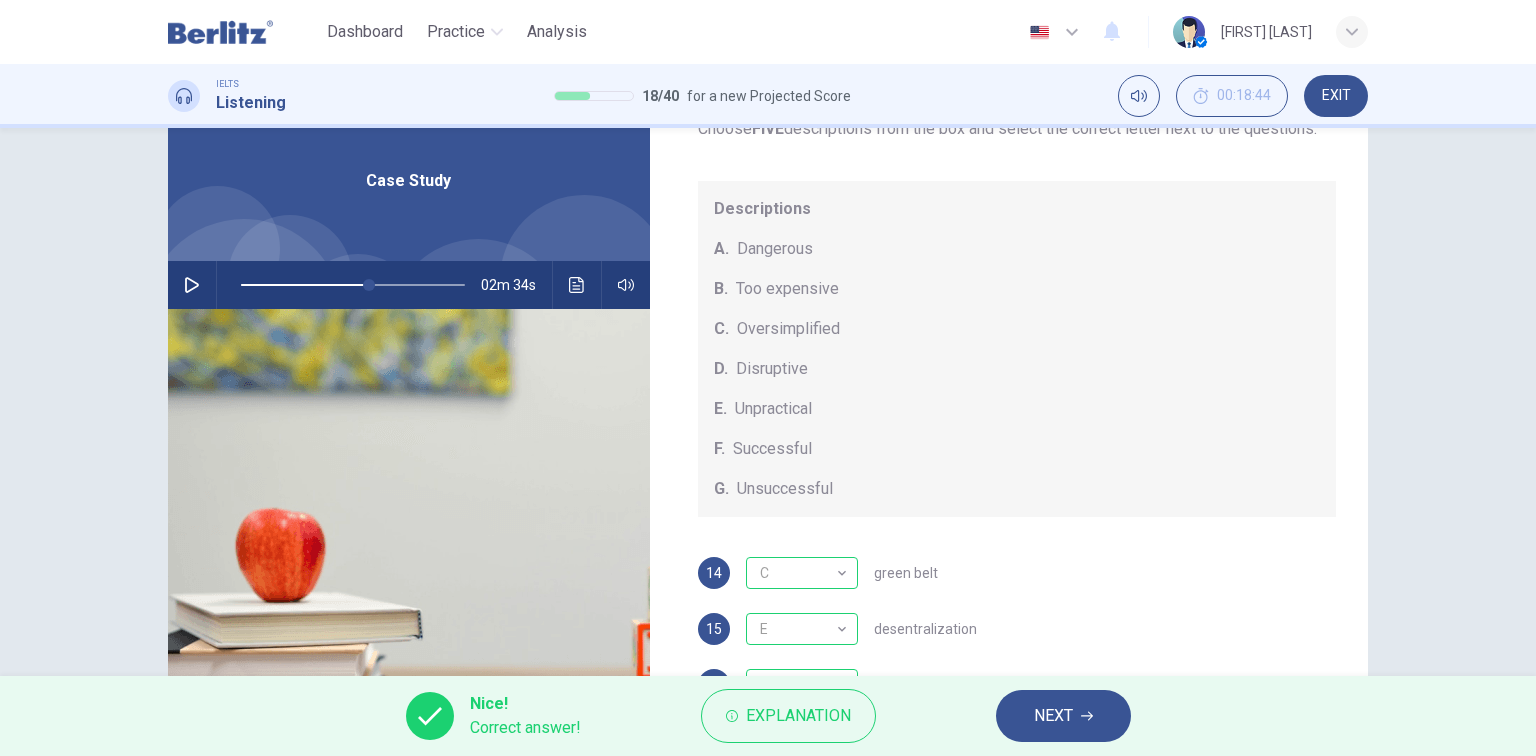 click 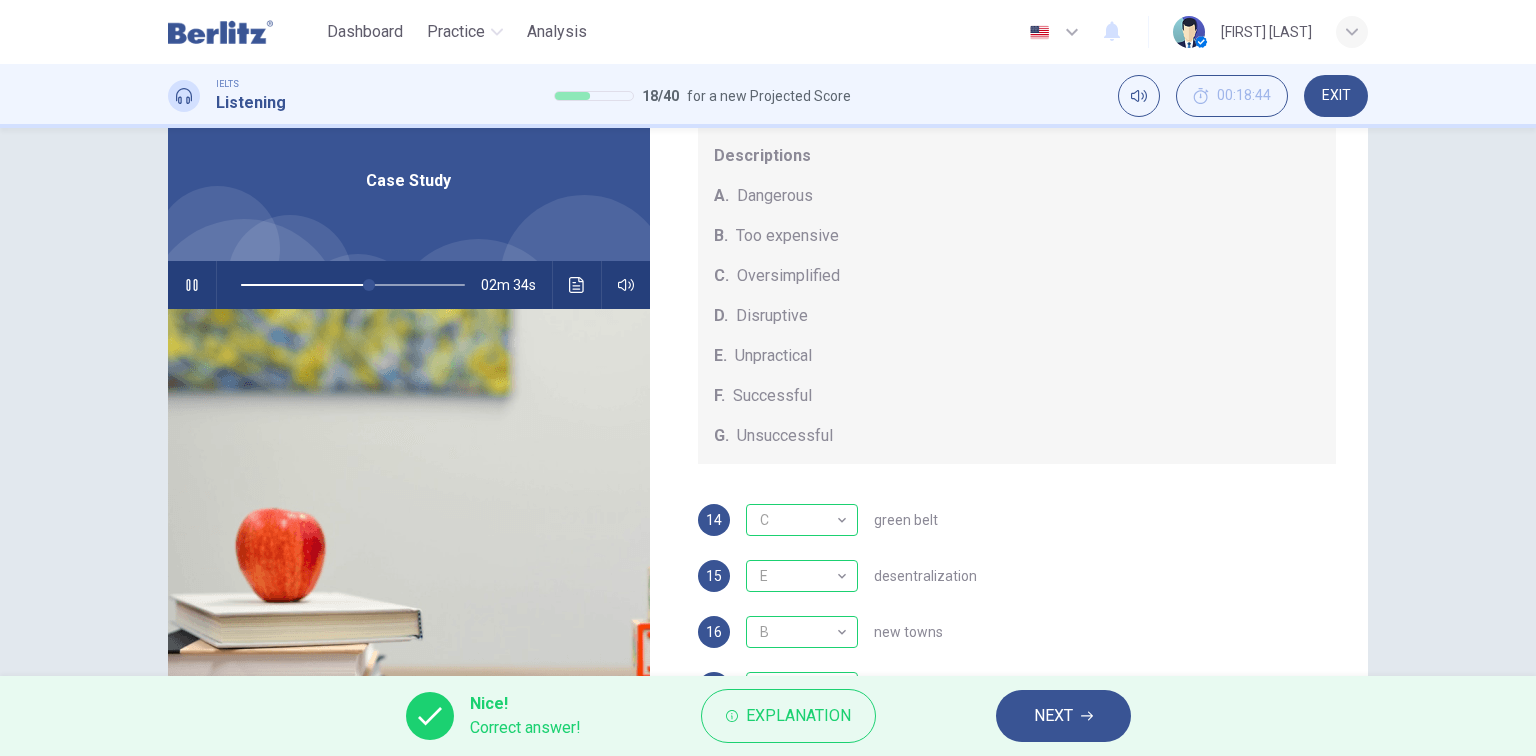 scroll, scrollTop: 208, scrollLeft: 0, axis: vertical 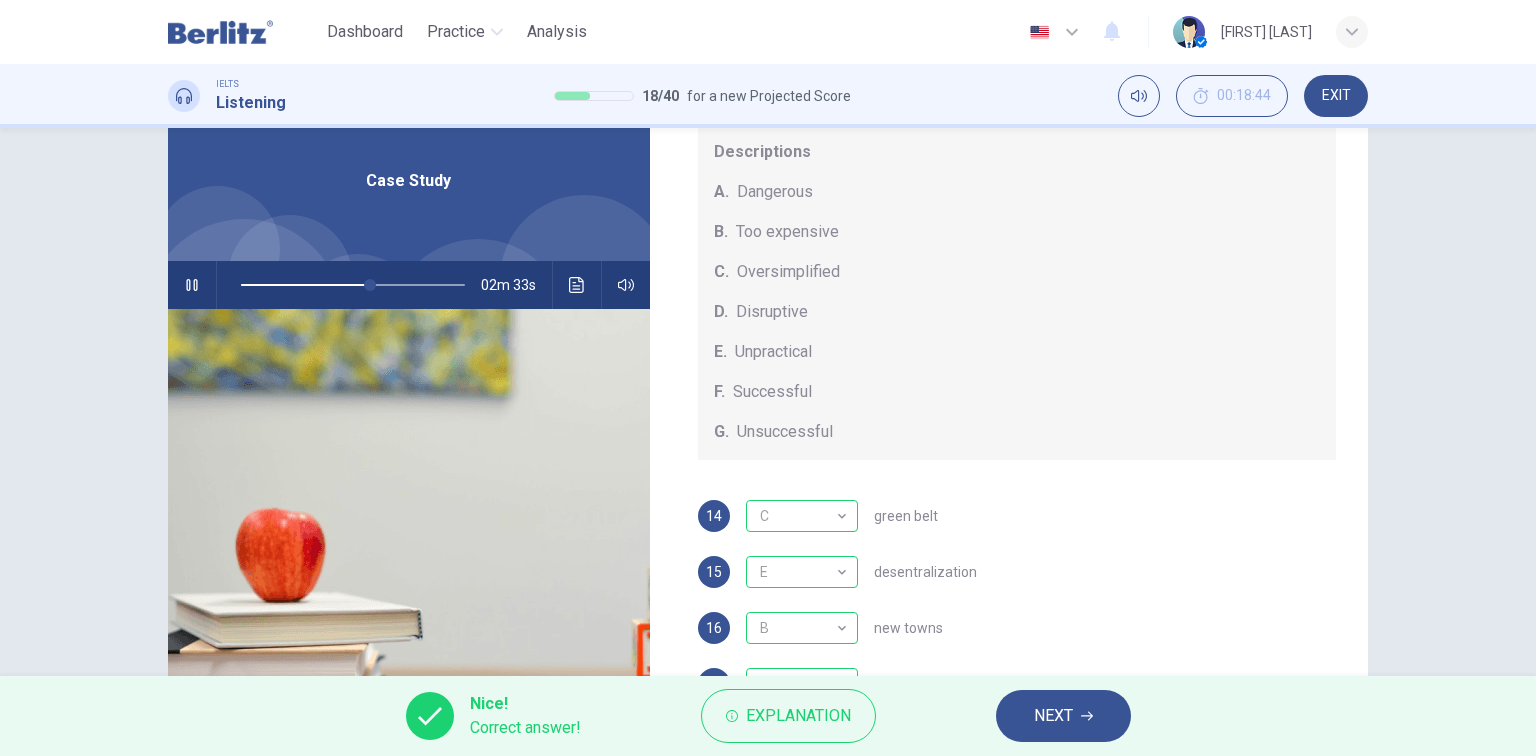 click on "NEXT" at bounding box center [1053, 716] 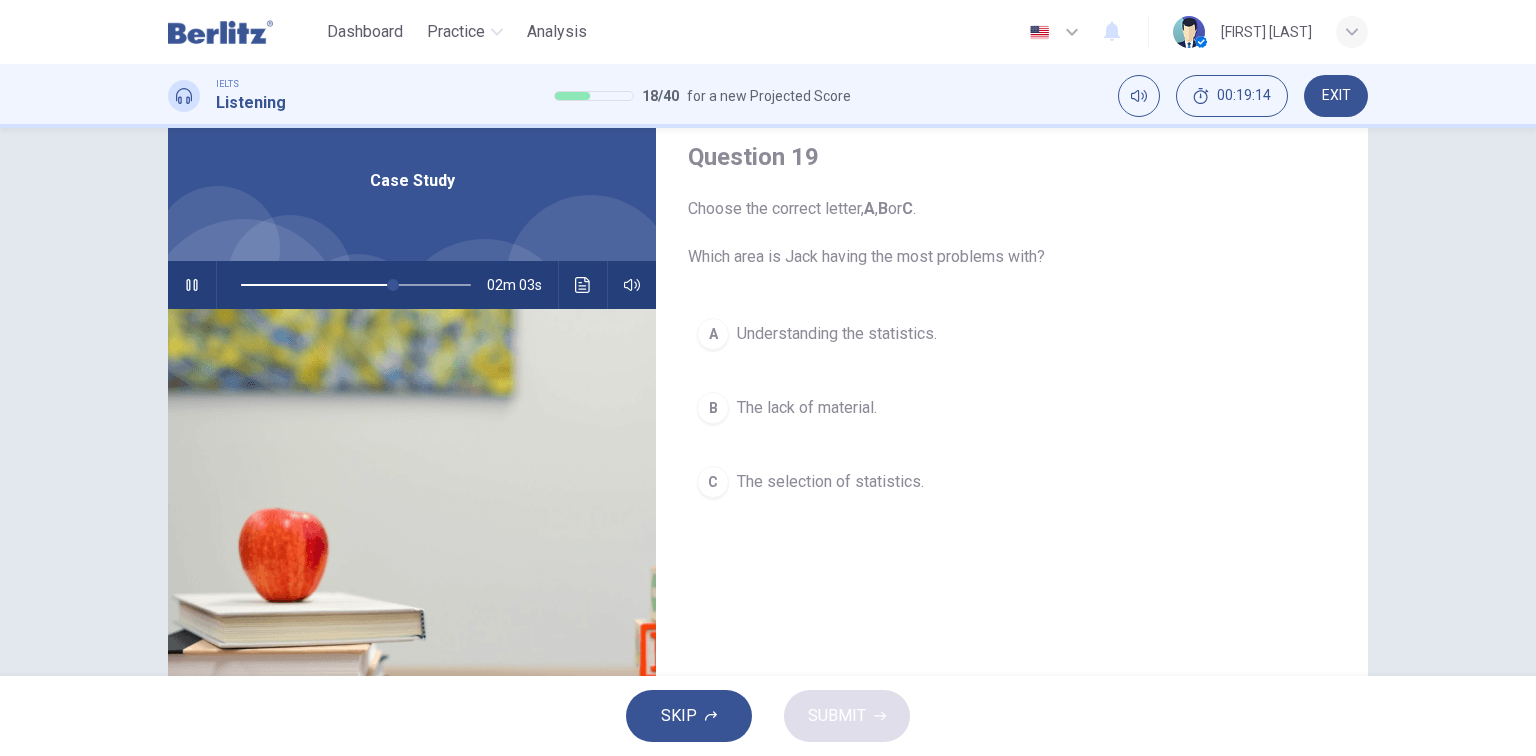 click on "The selection of statistics." at bounding box center (830, 482) 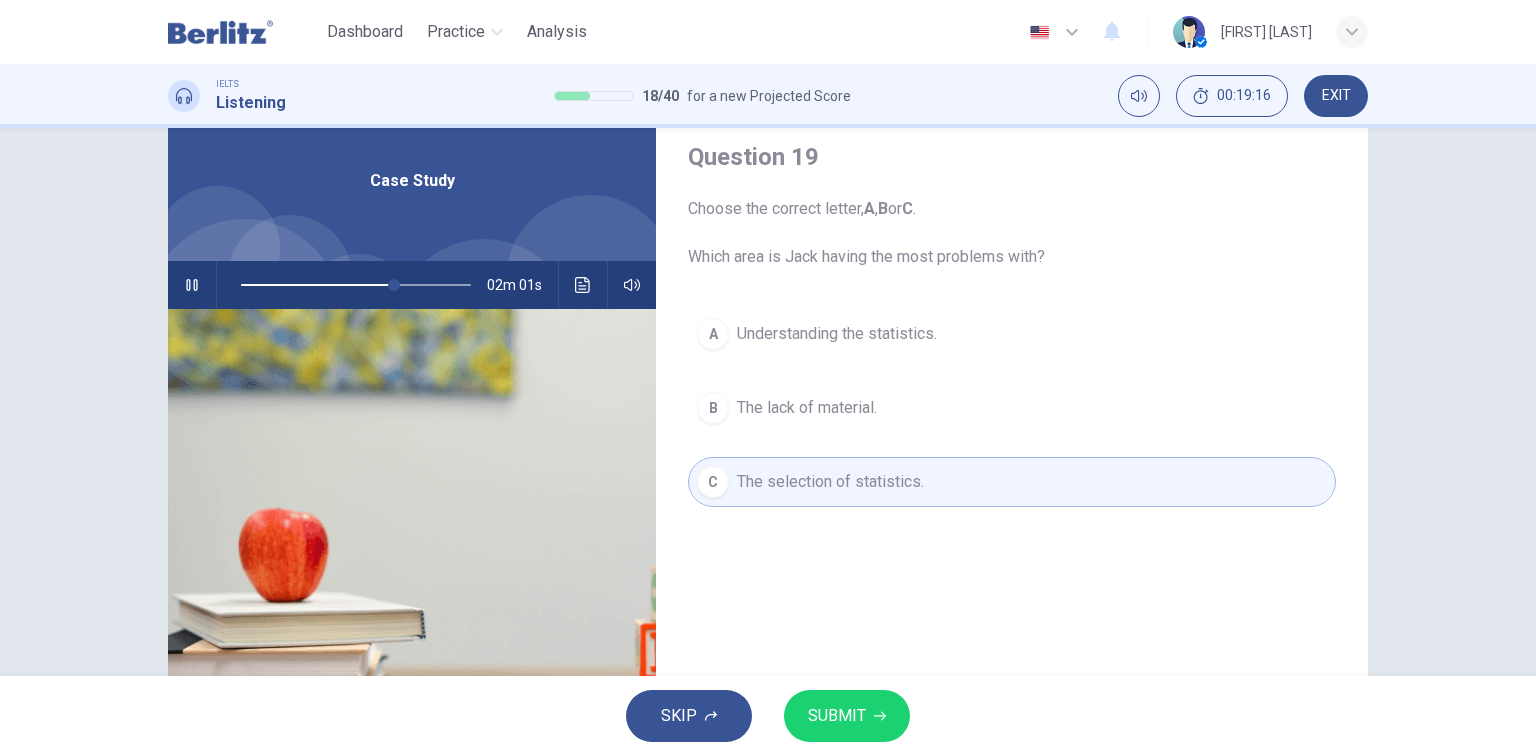 click on "SUBMIT" at bounding box center (837, 716) 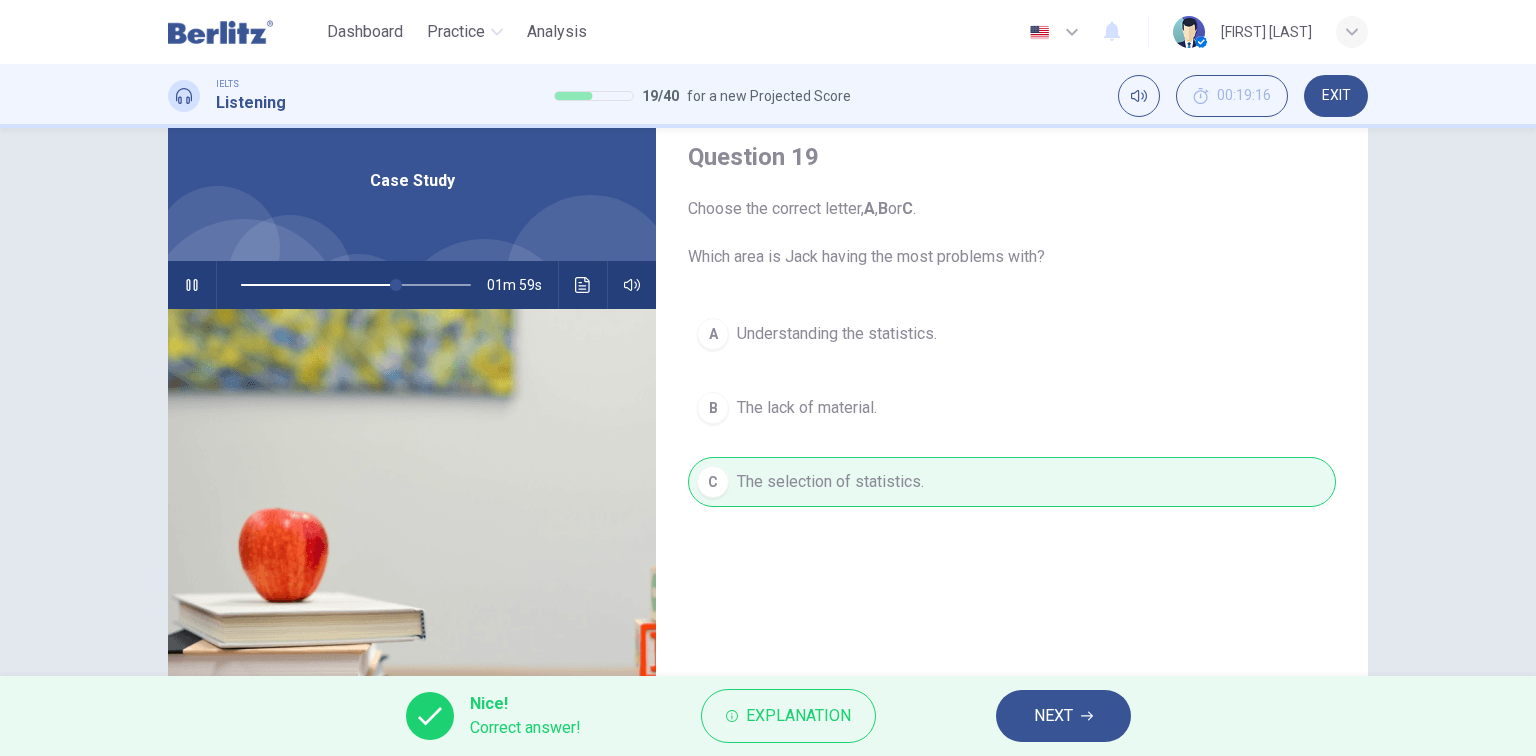 click on "NEXT" at bounding box center (1063, 716) 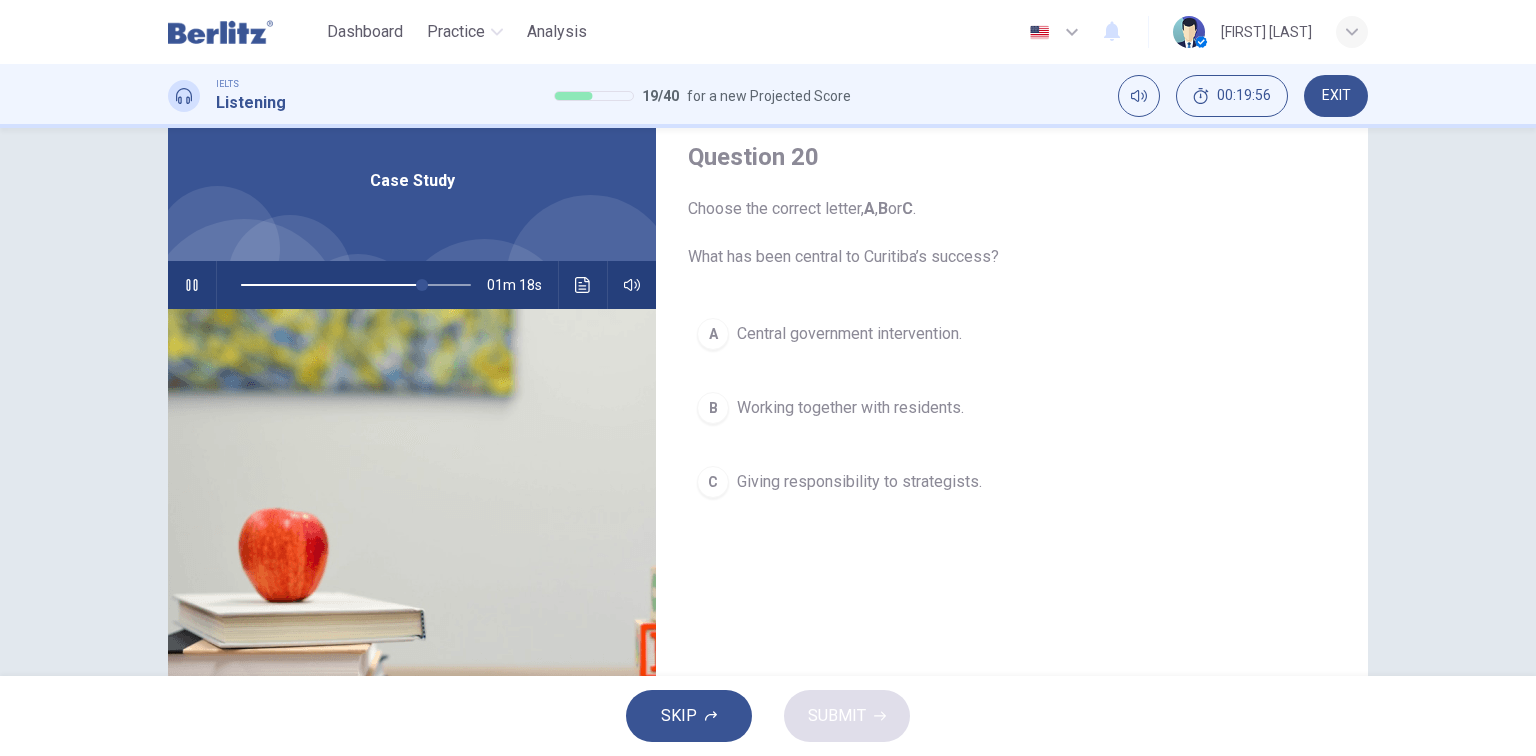 click on "A Central government intervention." at bounding box center [1012, 334] 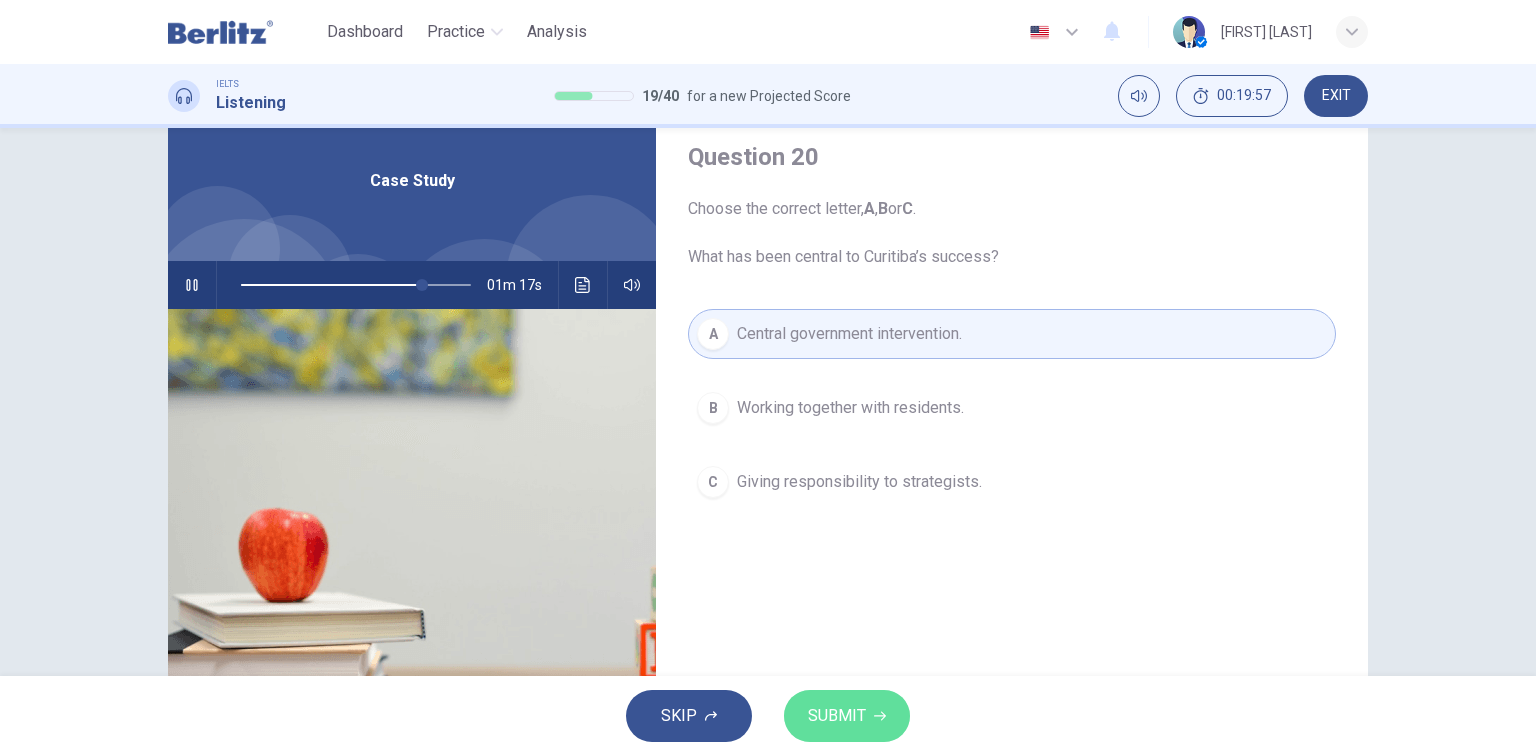 click on "SUBMIT" at bounding box center (837, 716) 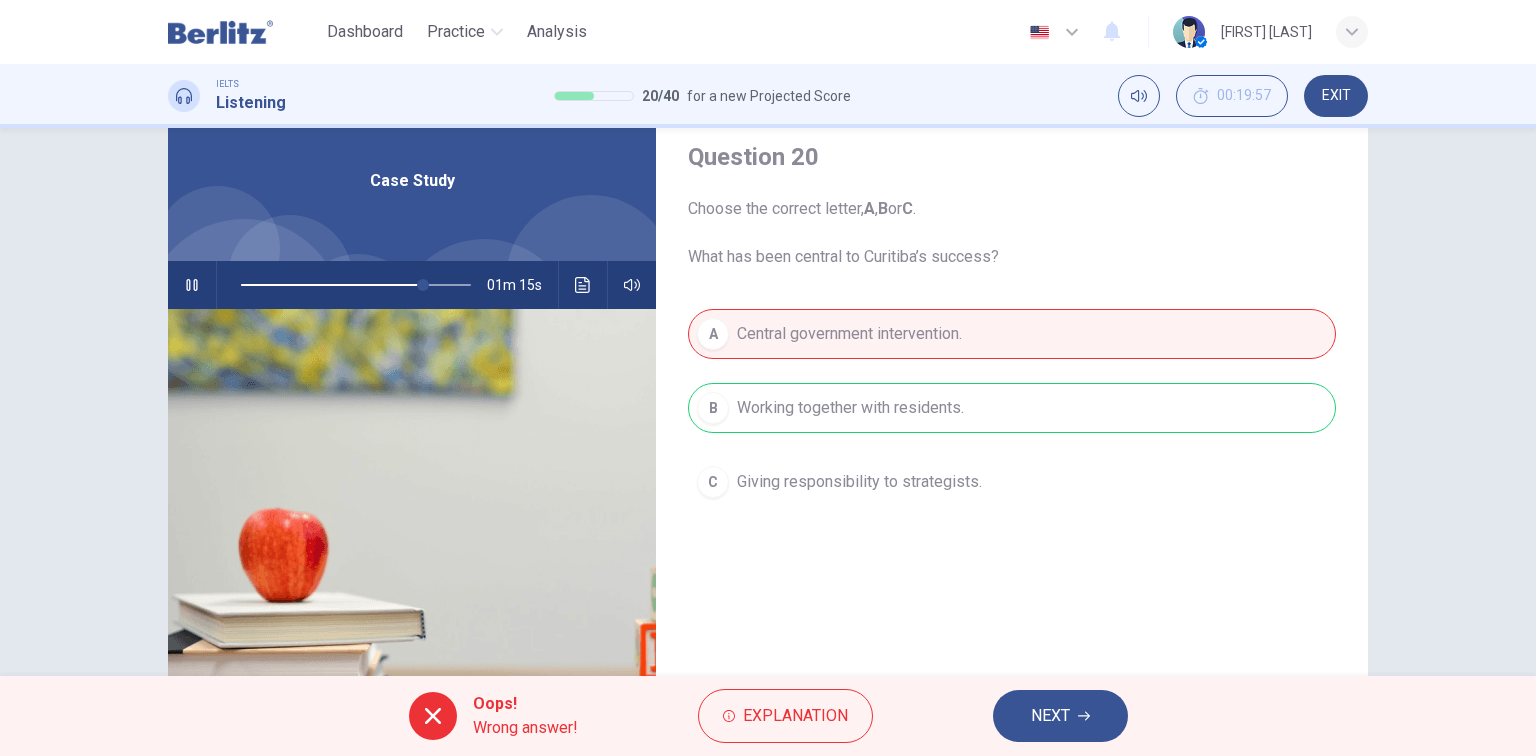 click on "NEXT" at bounding box center [1050, 716] 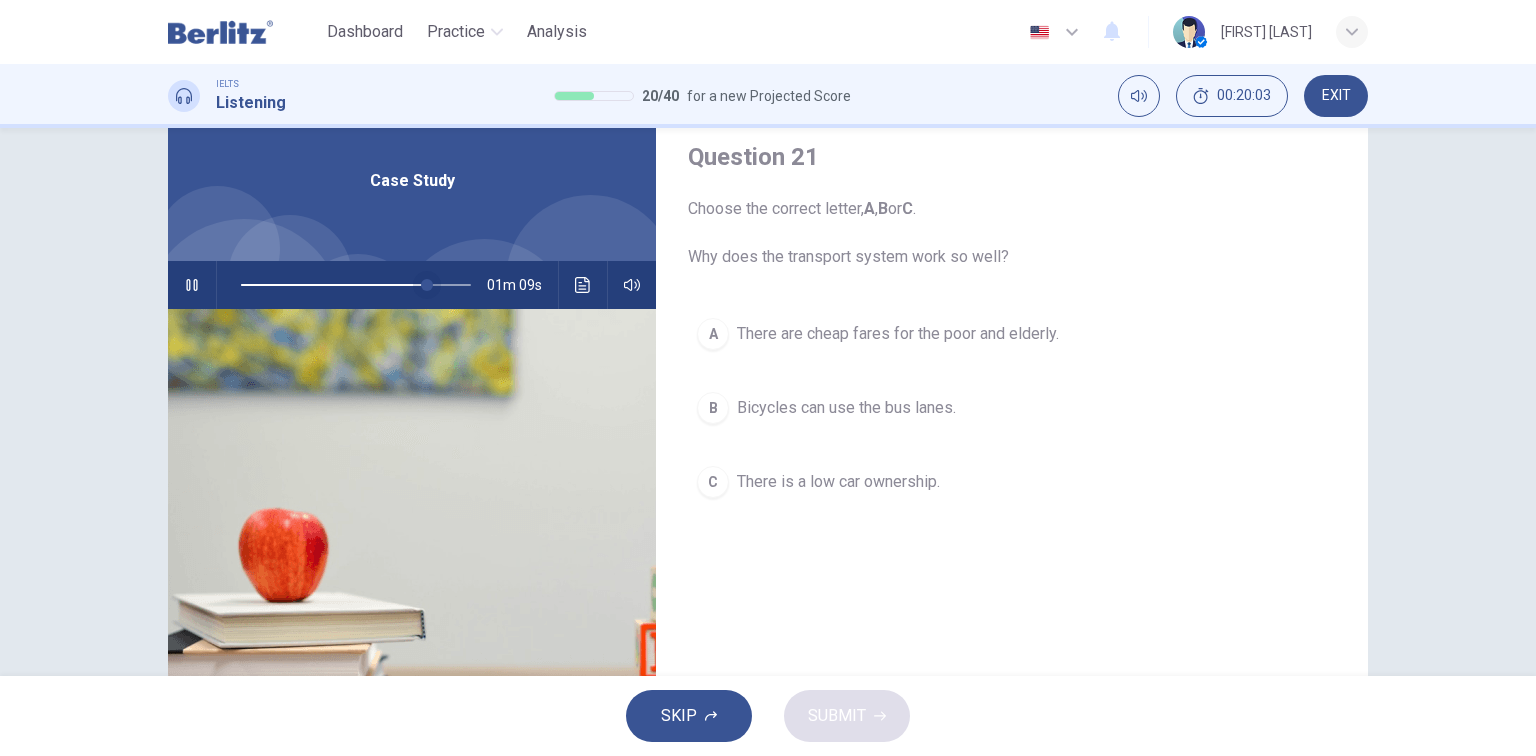 click at bounding box center [427, 285] 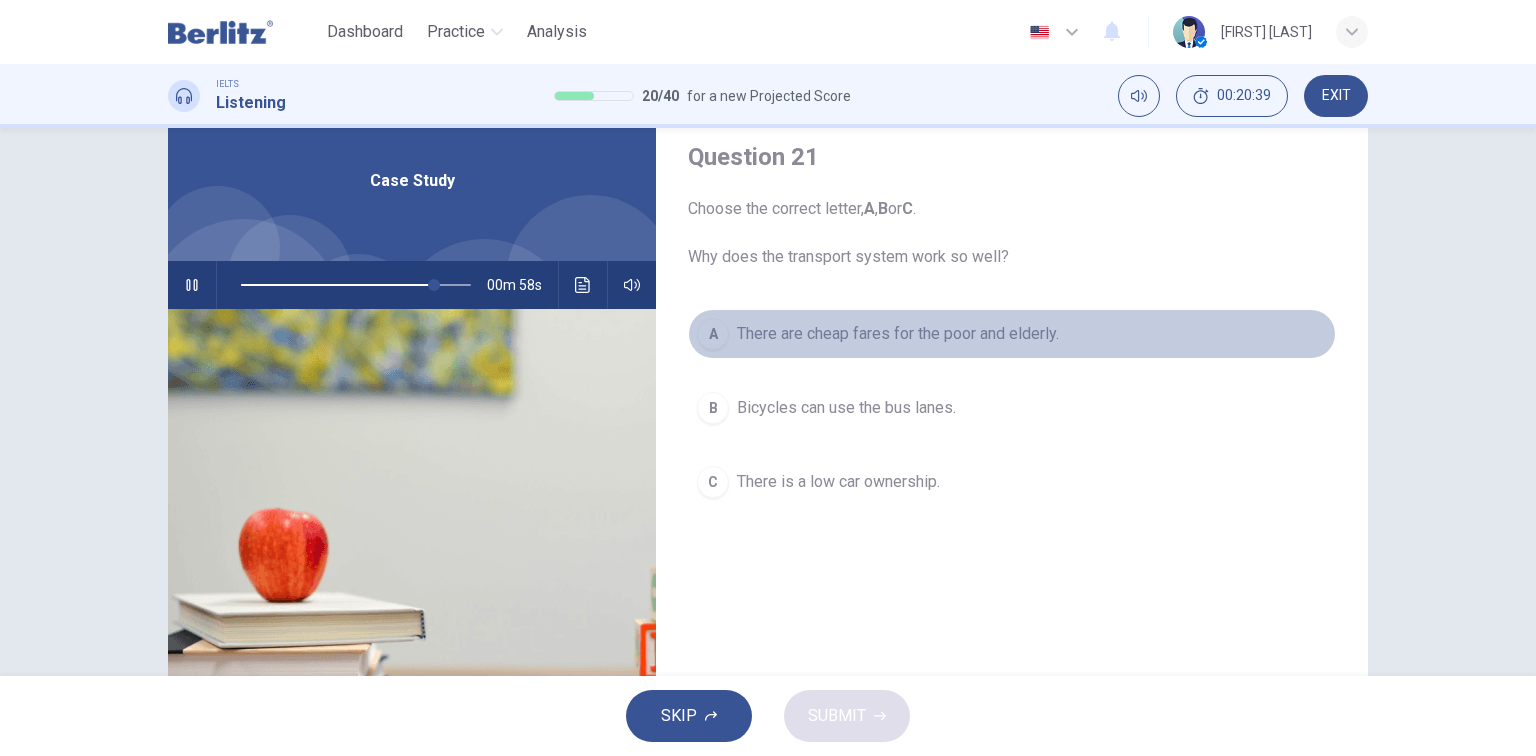 click on "There are cheap fares for the poor and elderly." at bounding box center (898, 334) 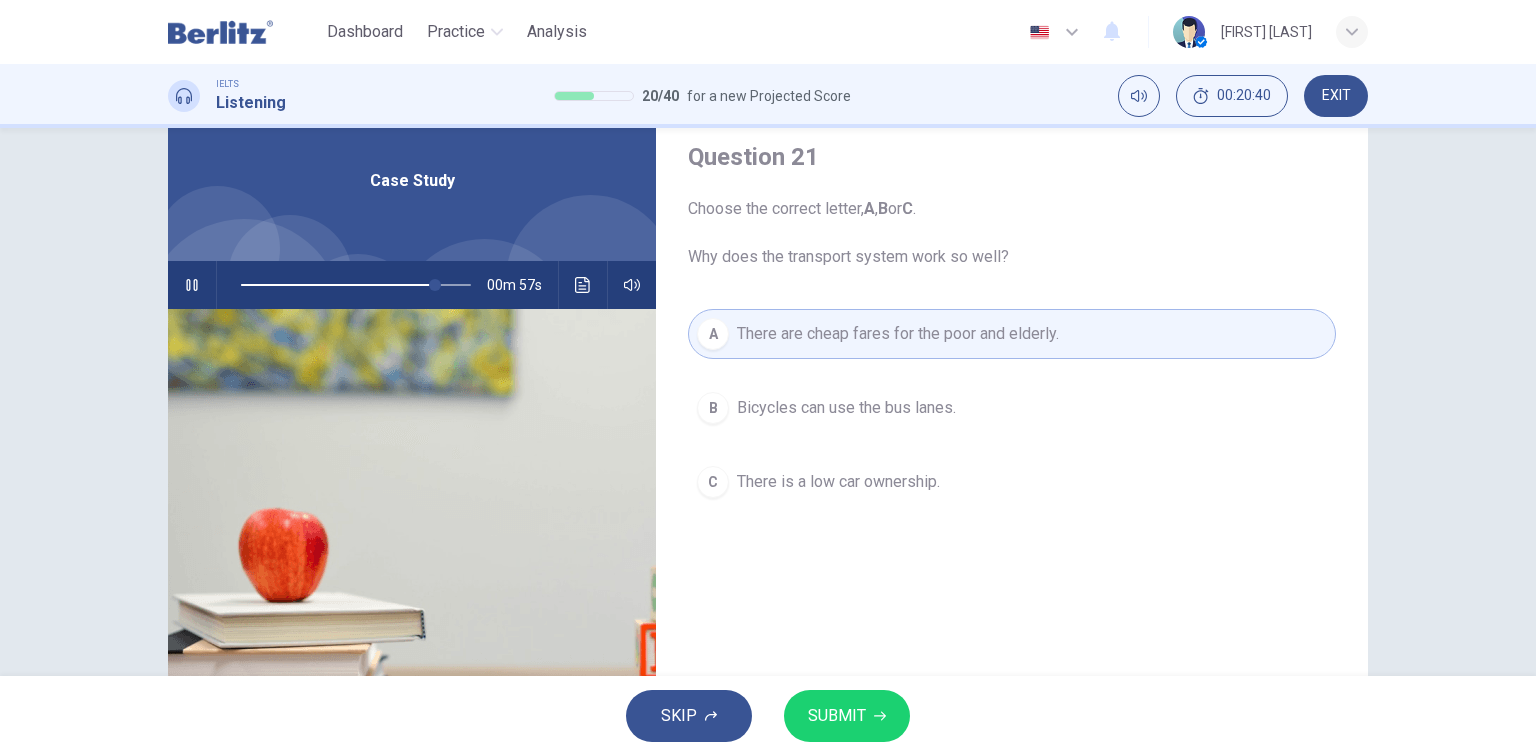 click on "SUBMIT" at bounding box center [837, 716] 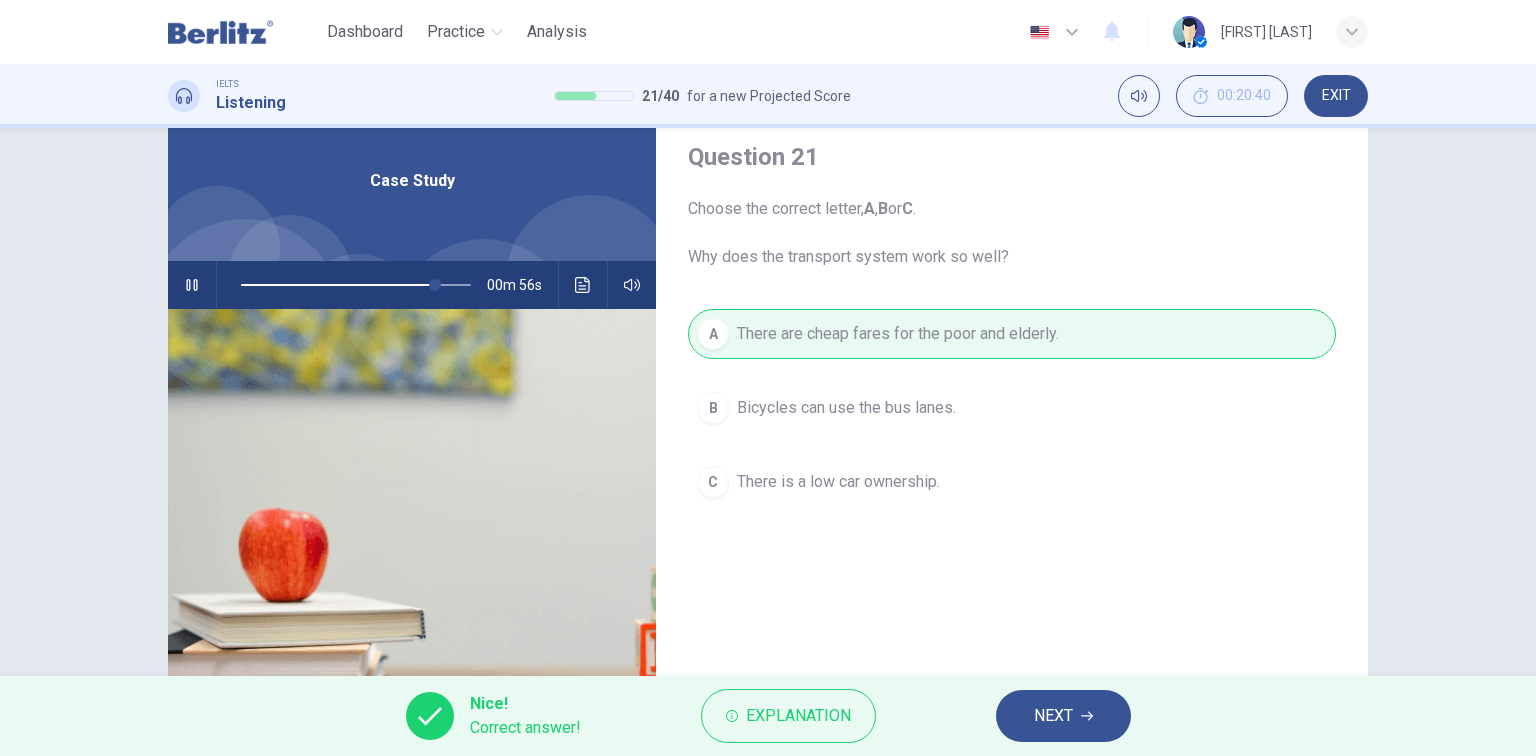 click on "NEXT" at bounding box center [1053, 716] 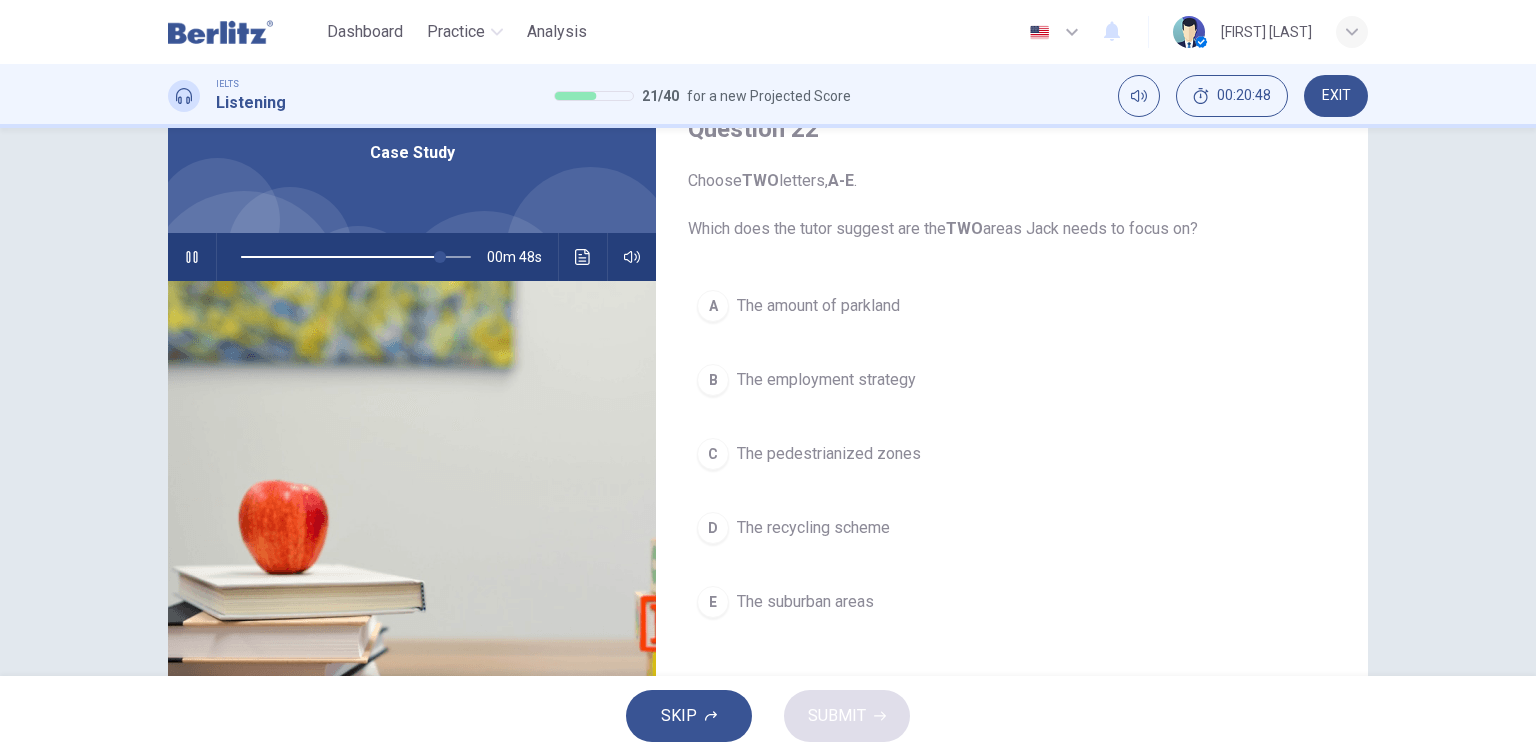 scroll, scrollTop: 67, scrollLeft: 0, axis: vertical 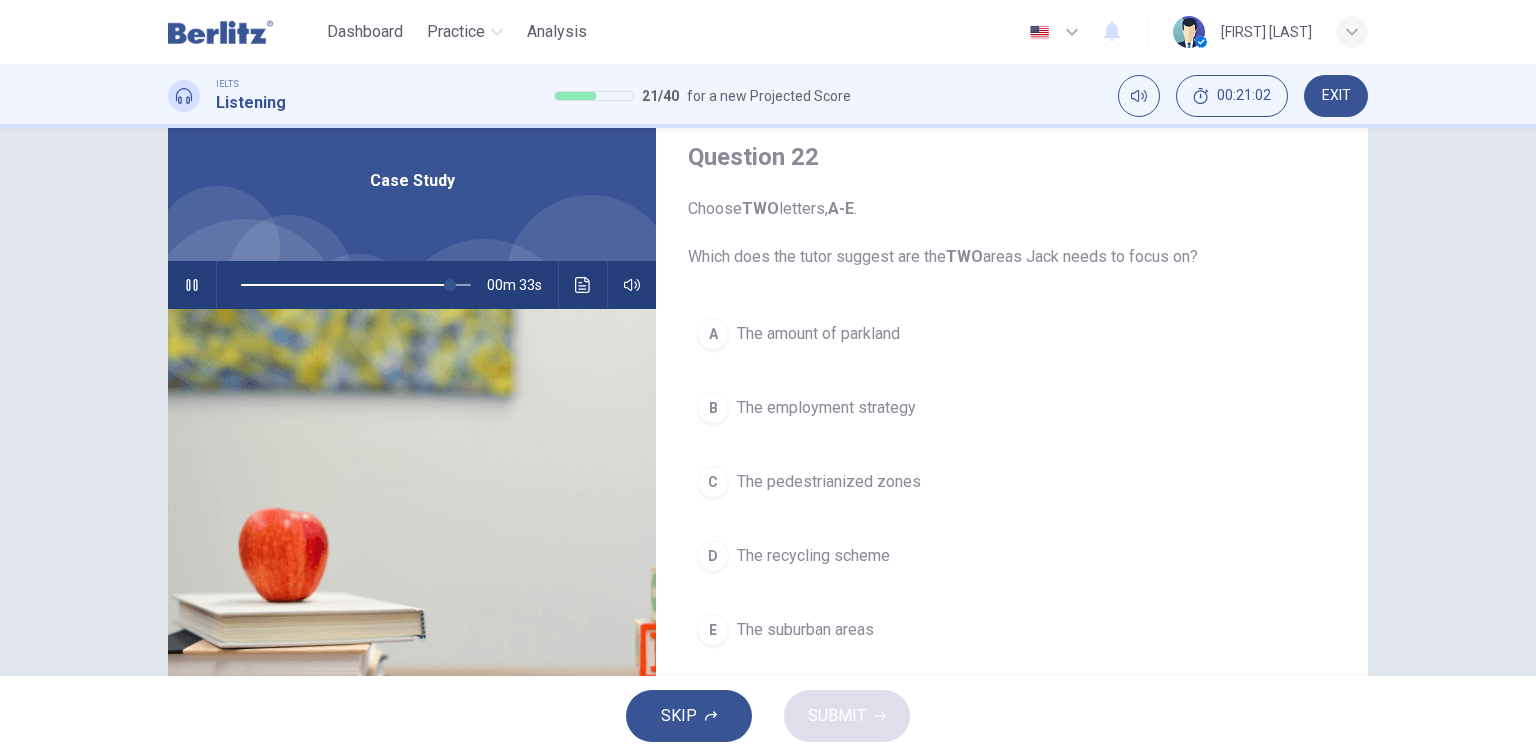 click on "The amount of parkland" at bounding box center (818, 334) 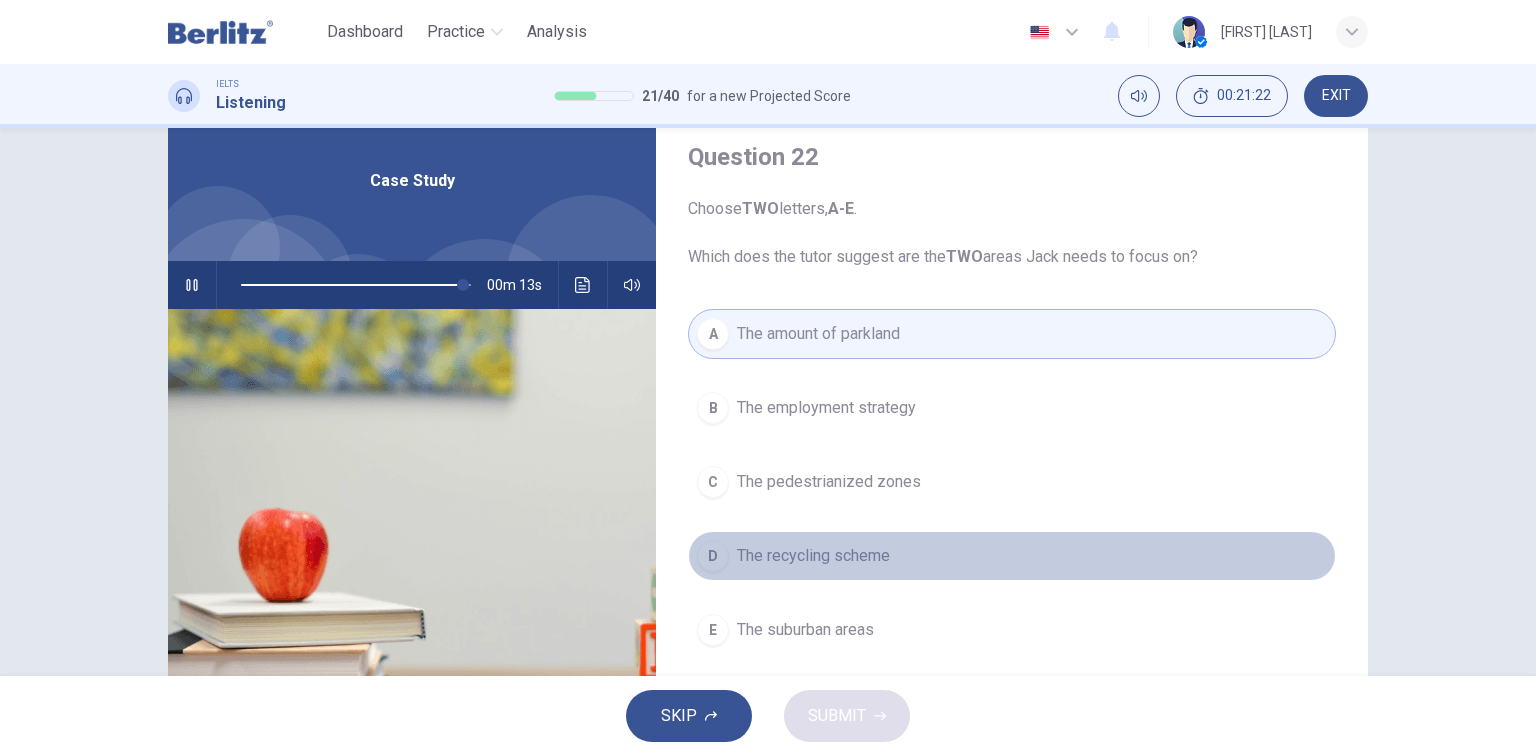 click on "The recycling scheme" at bounding box center (813, 556) 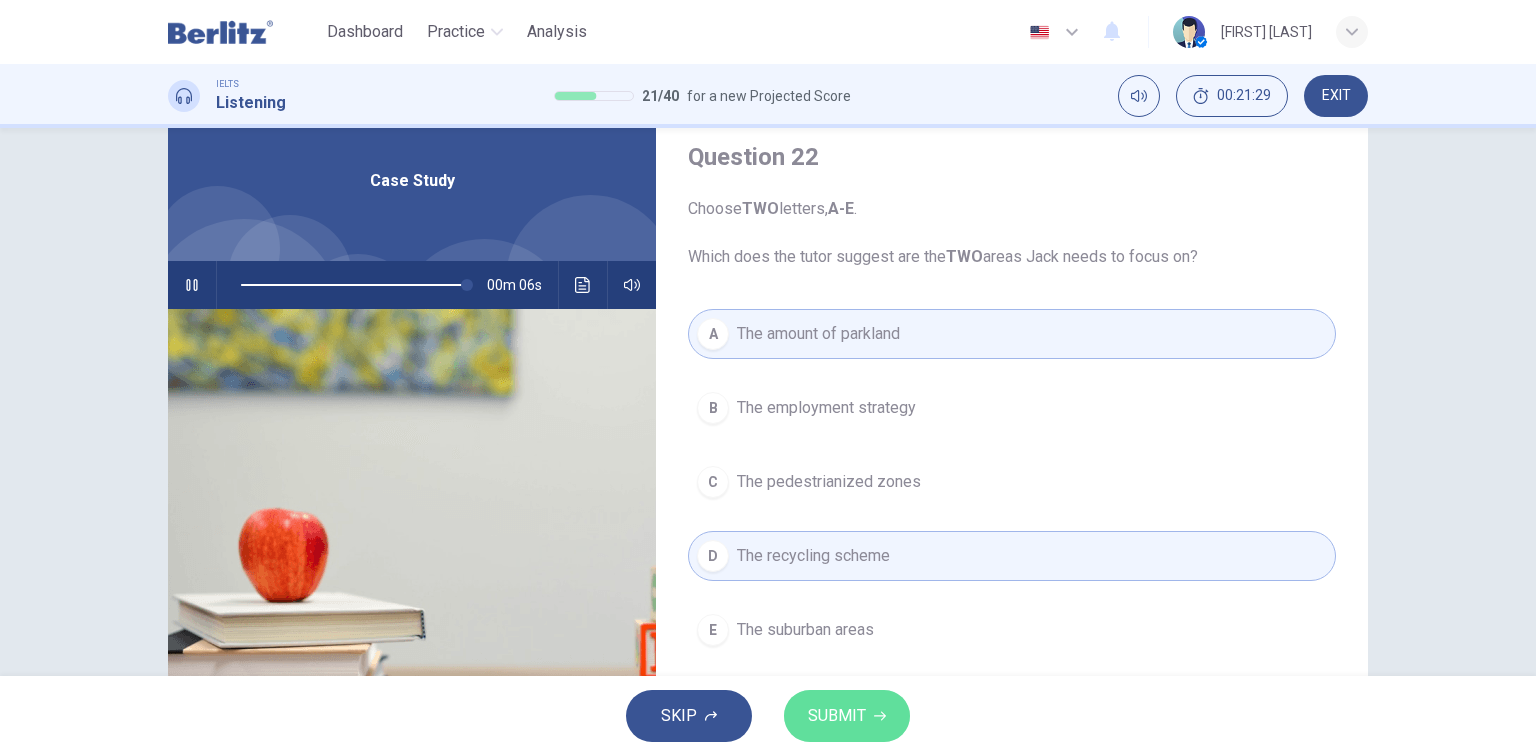 click on "SUBMIT" at bounding box center (837, 716) 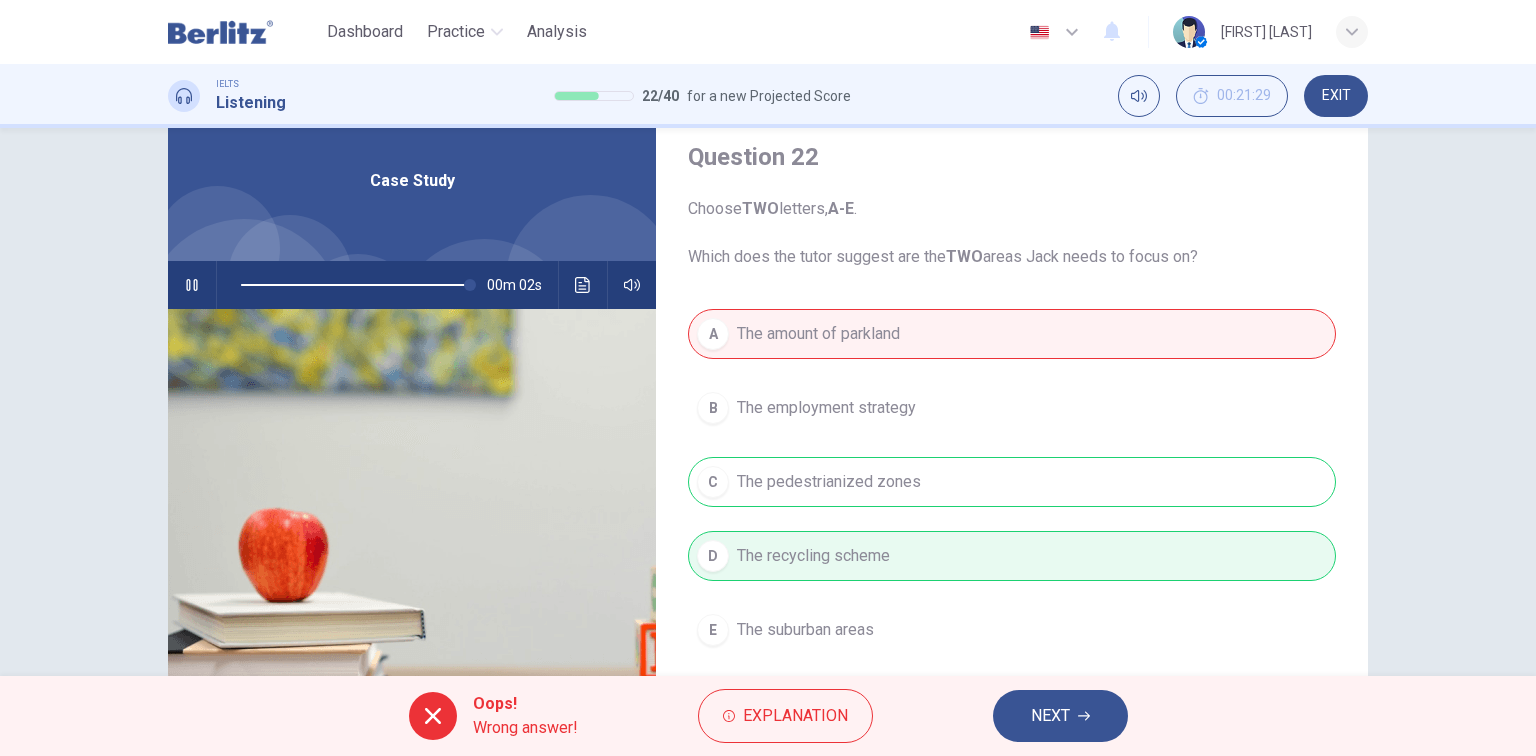 type on "***" 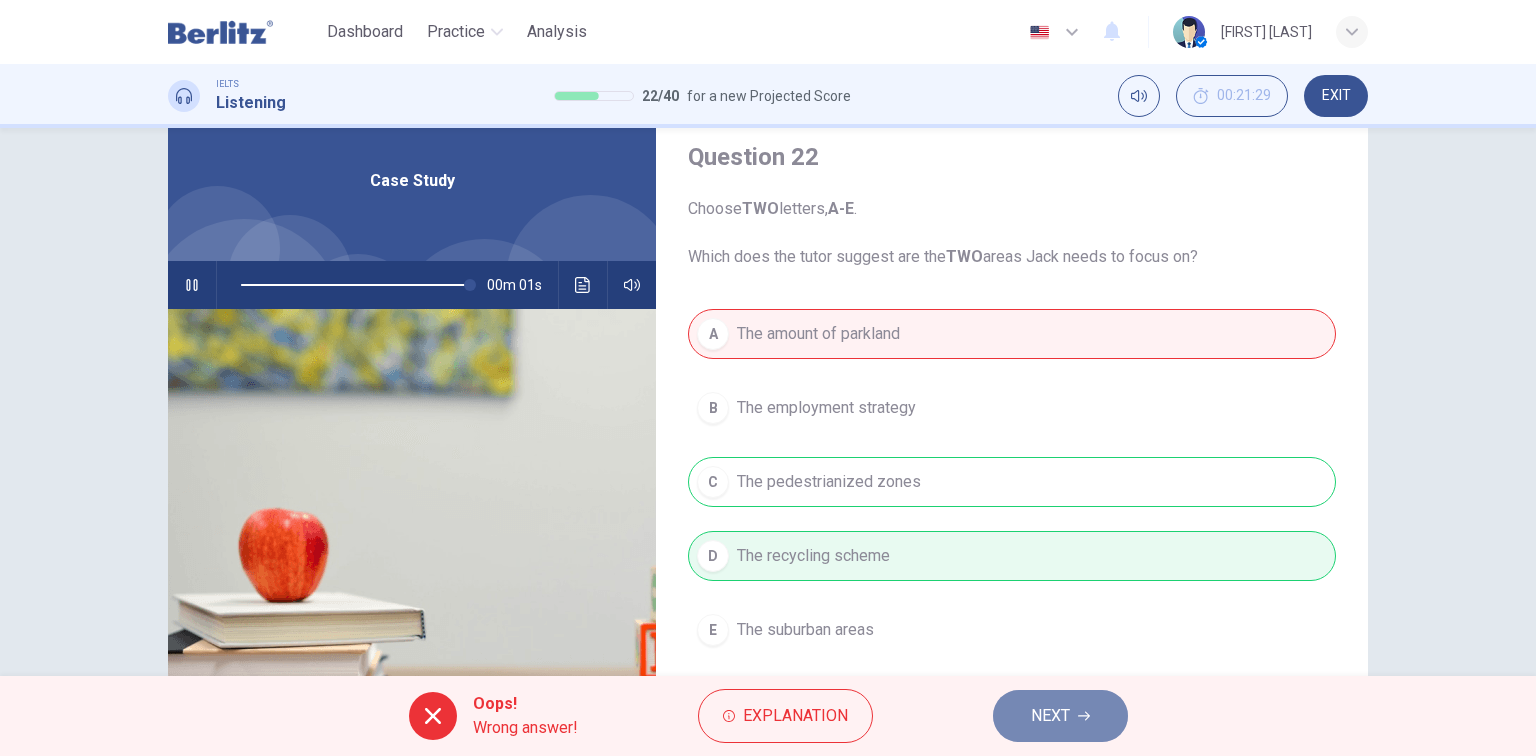 click on "NEXT" at bounding box center (1050, 716) 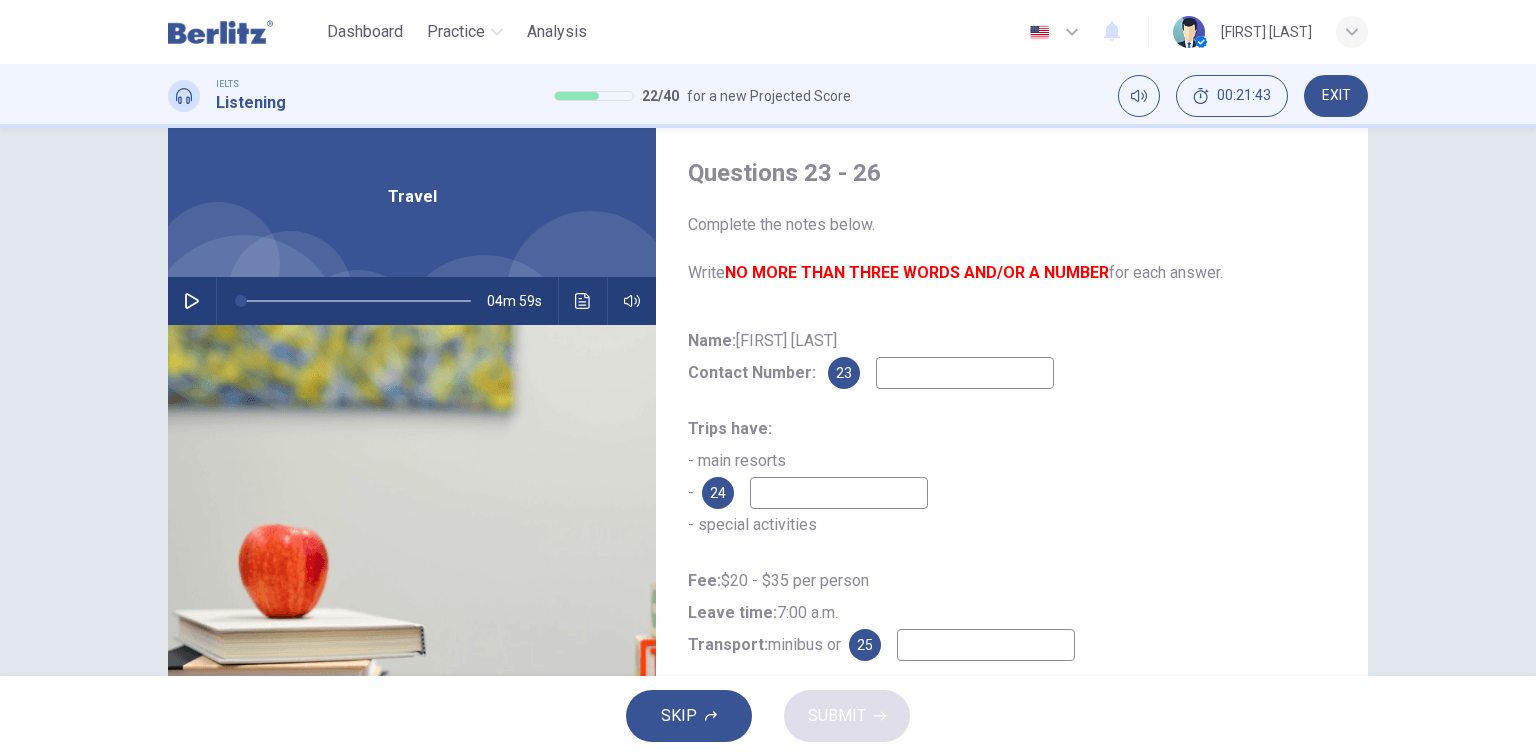 scroll, scrollTop: 0, scrollLeft: 0, axis: both 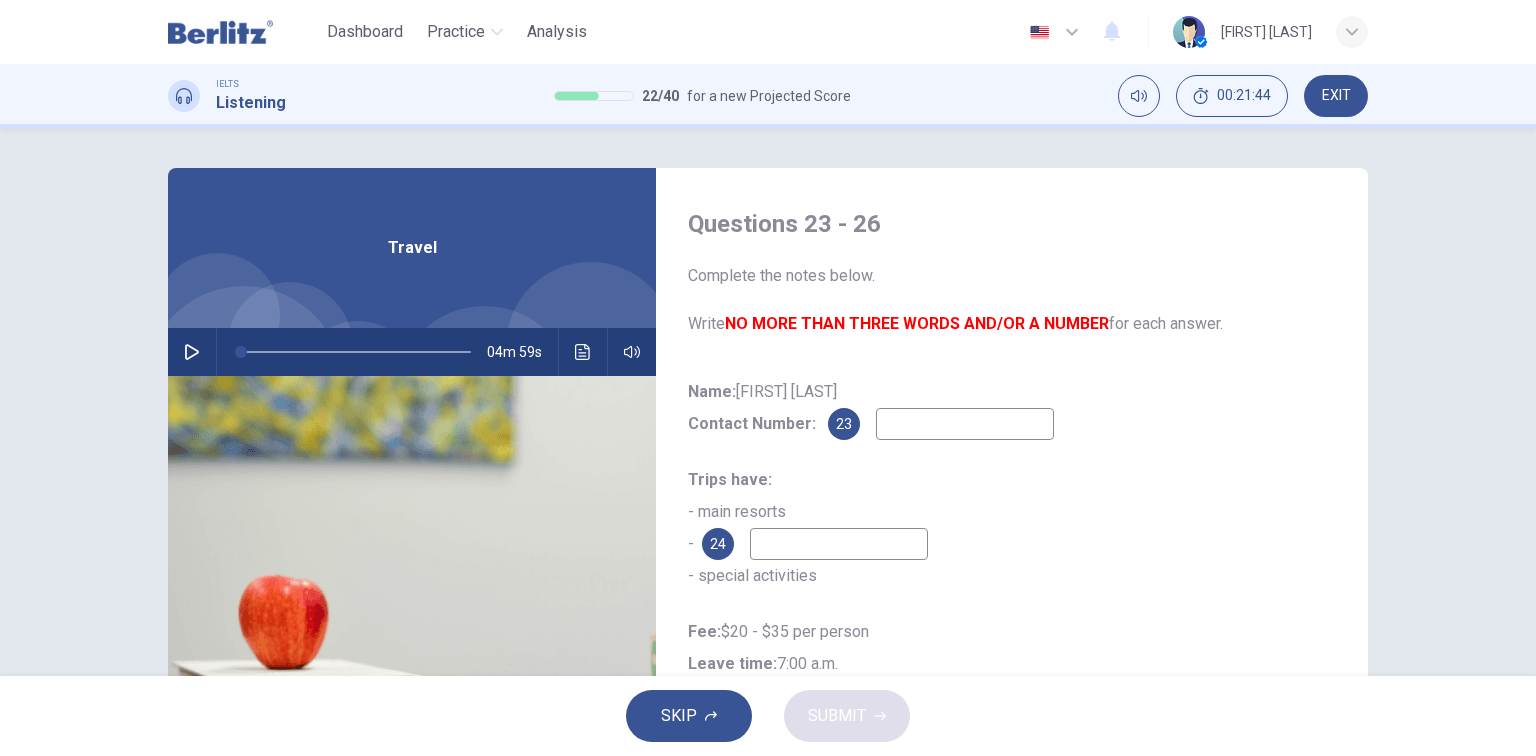 click 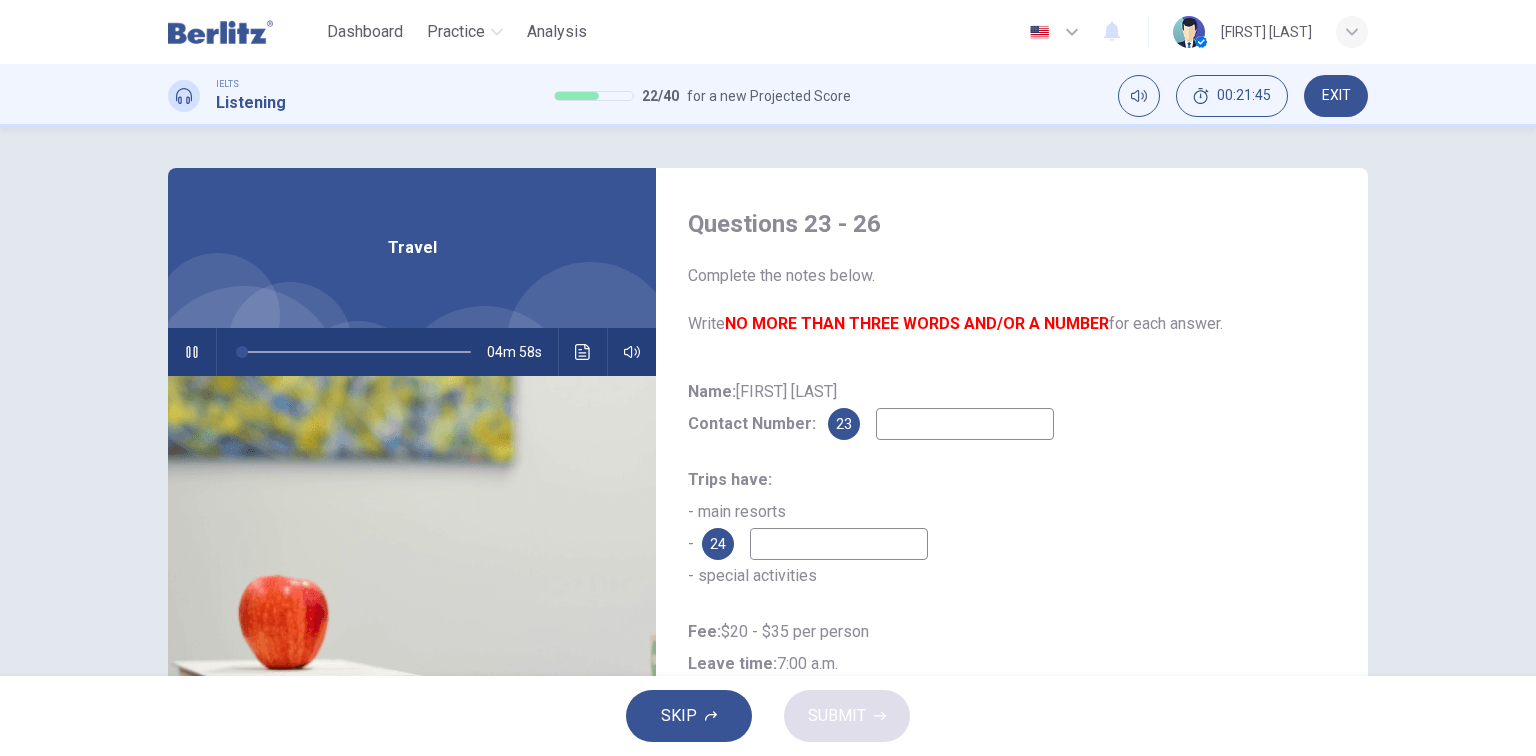 click at bounding box center (965, 424) 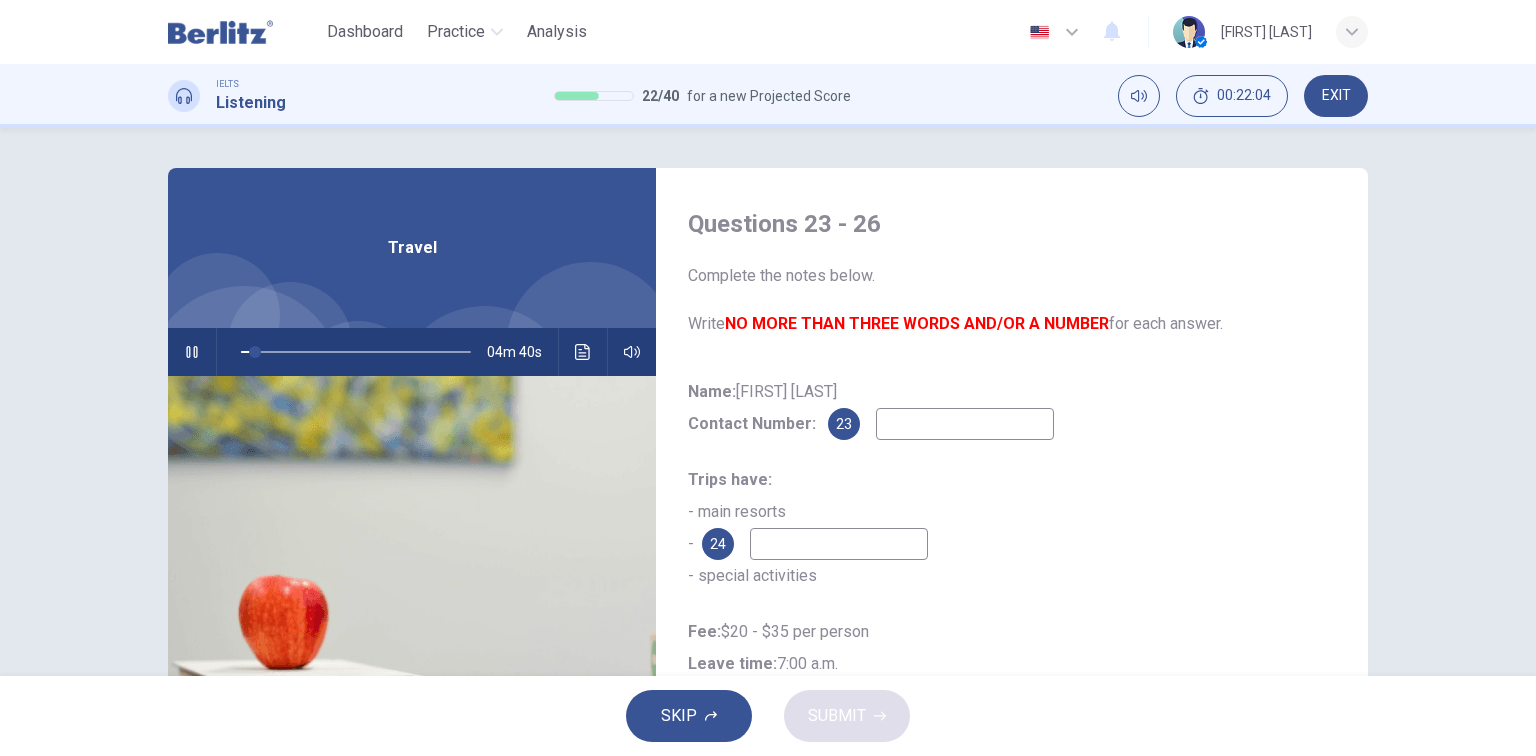 click at bounding box center (965, 424) 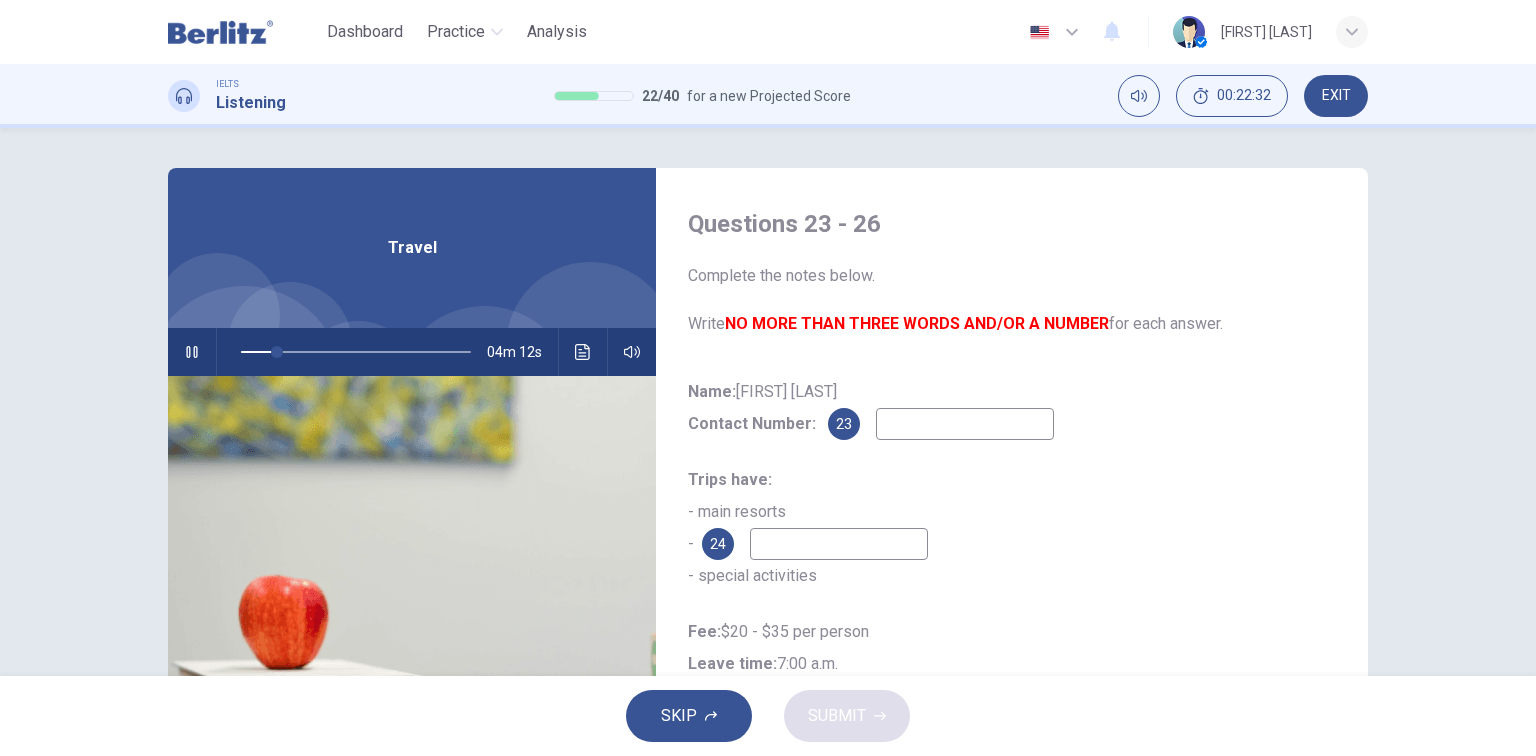 type on "**" 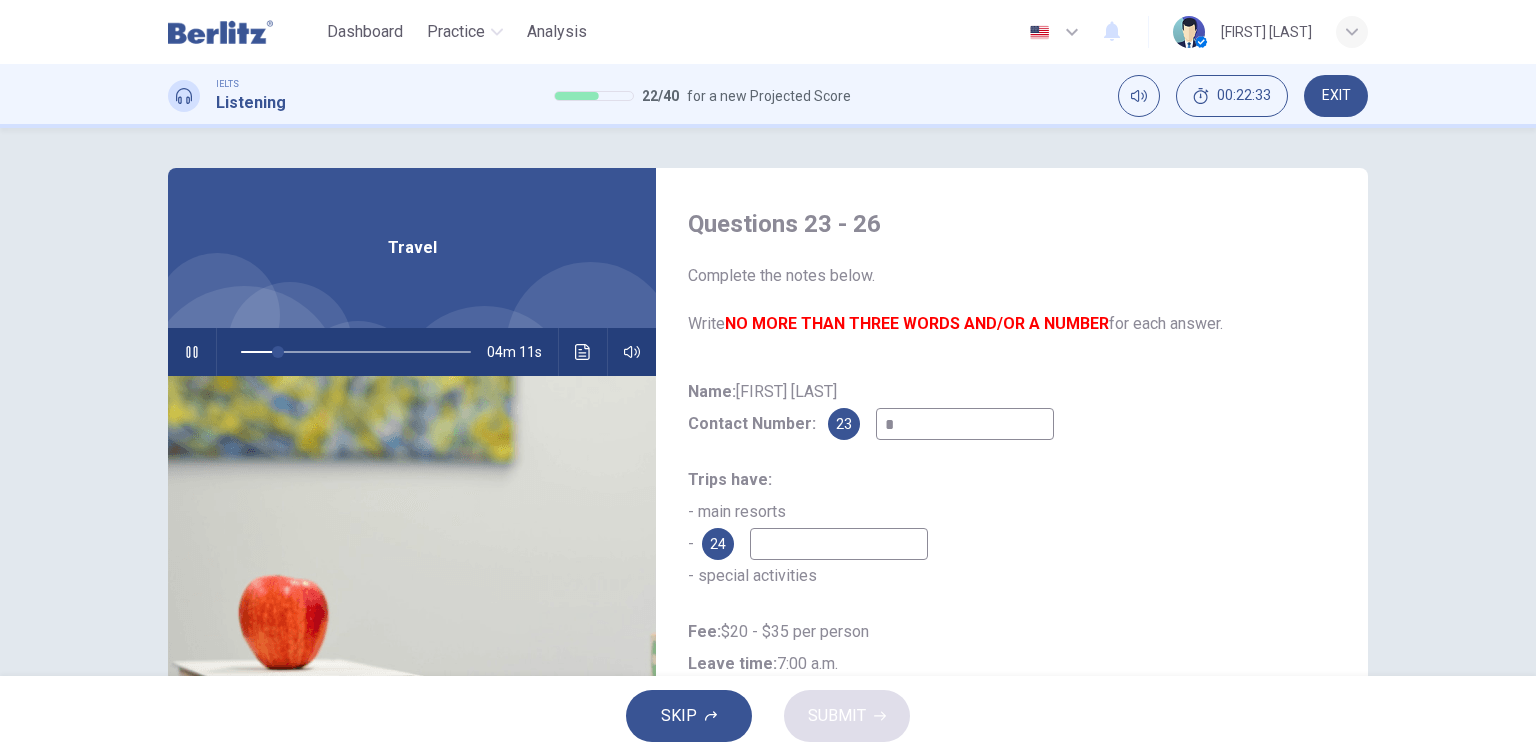 type on "**" 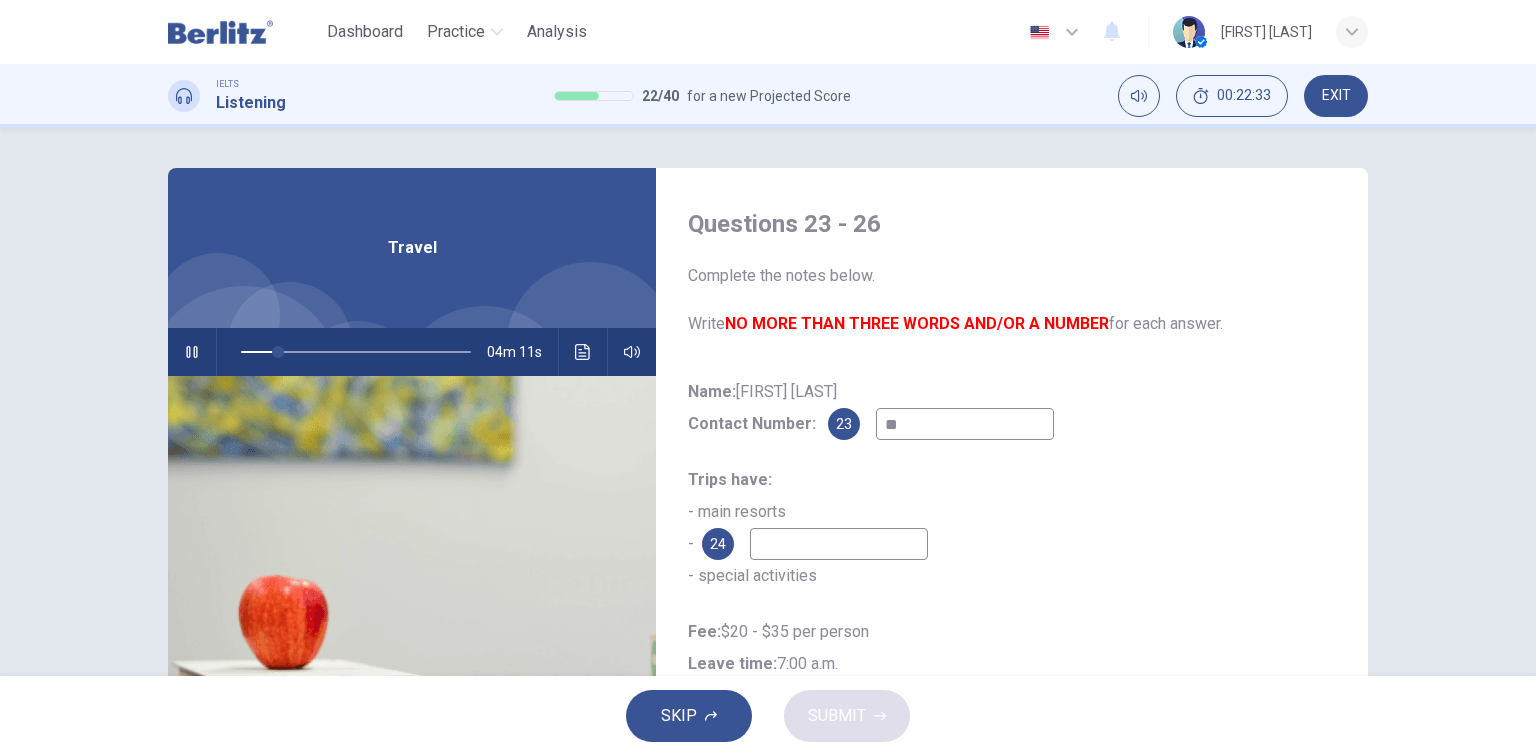type on "**" 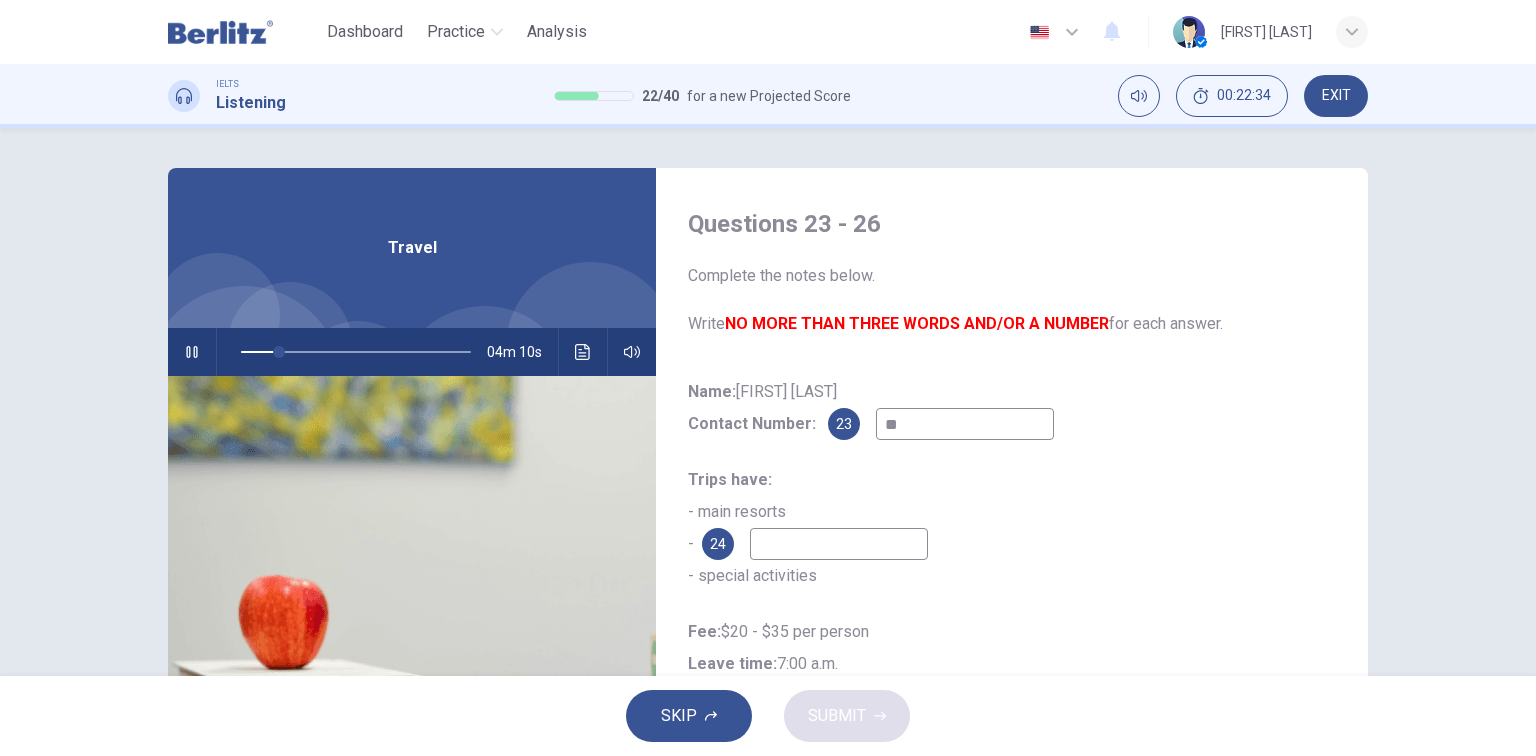 type on "***" 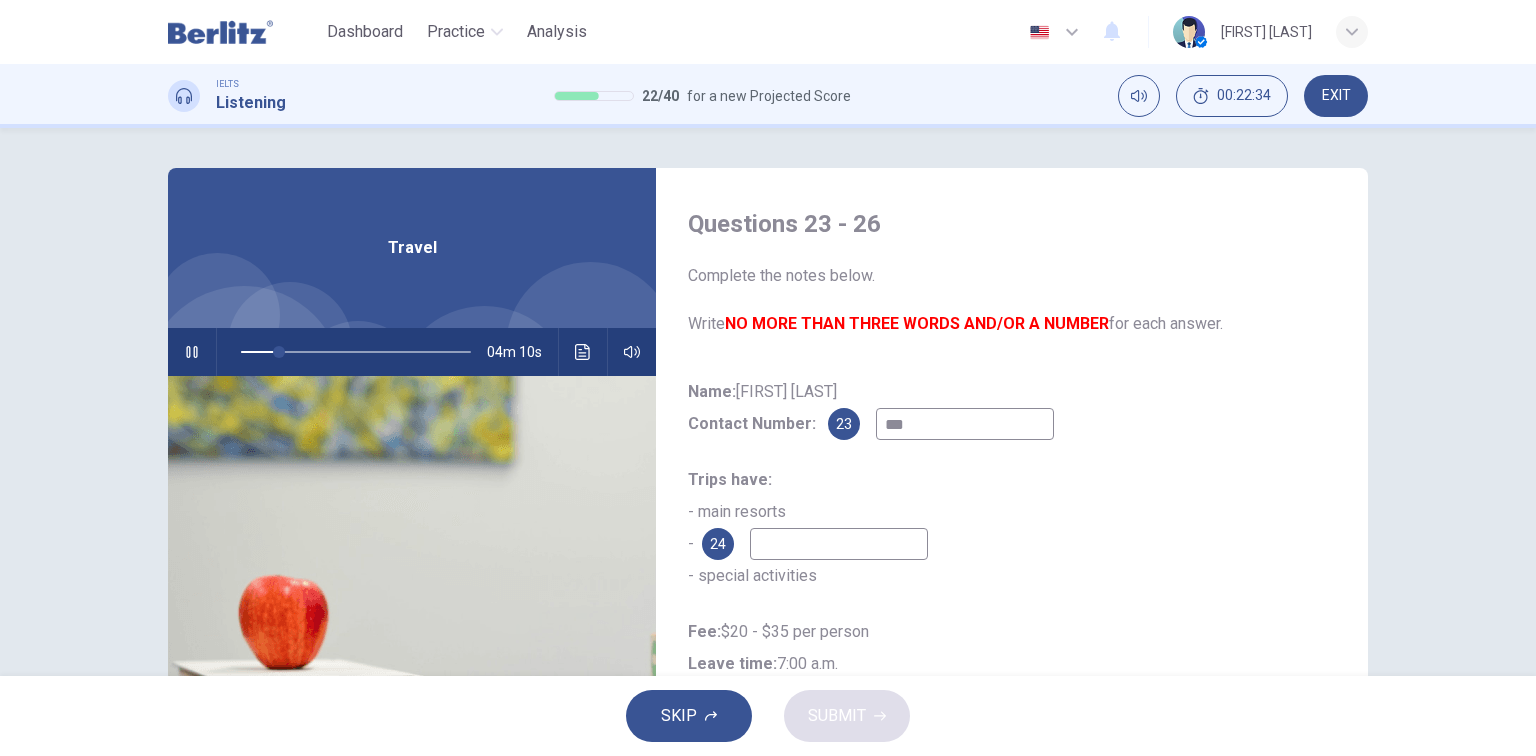 type on "**" 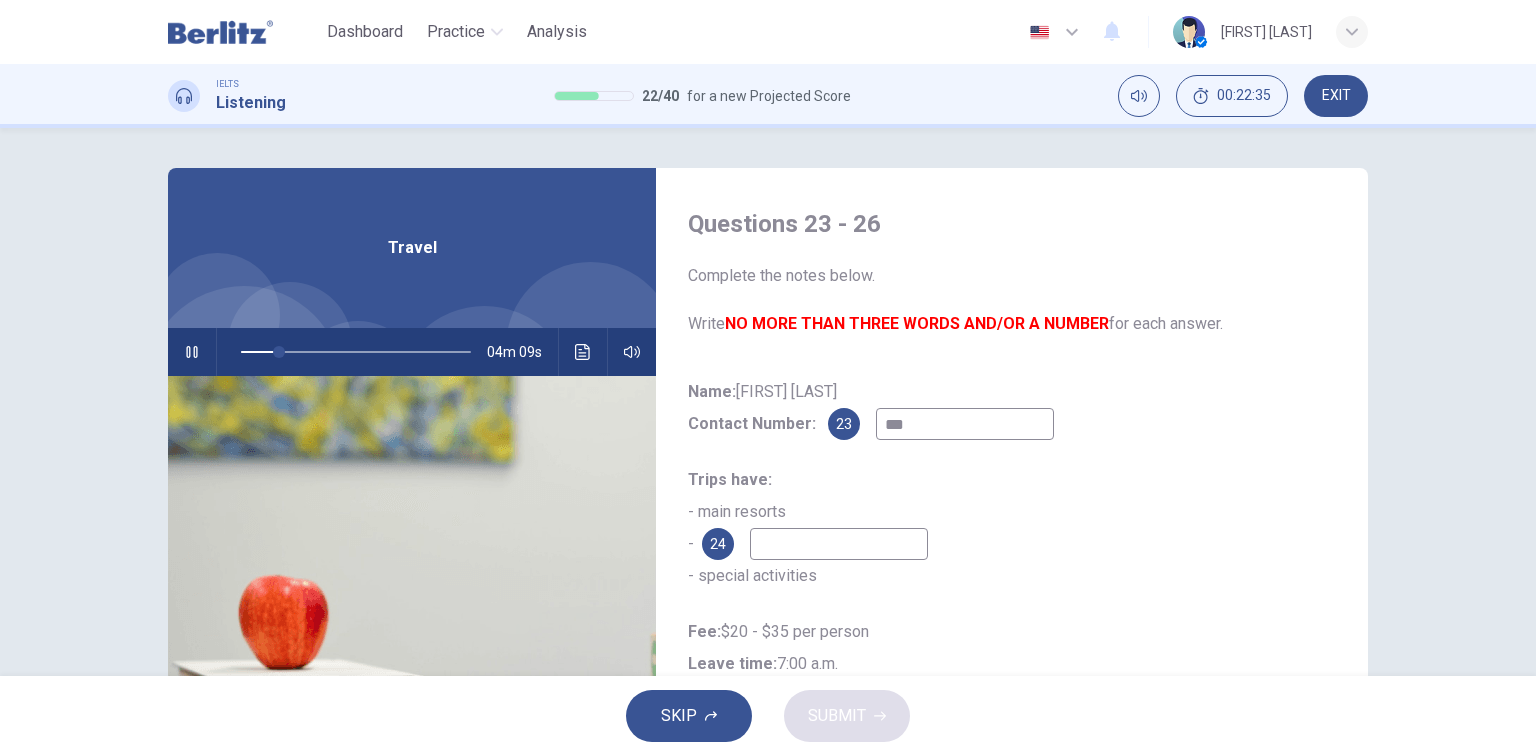 type on "****" 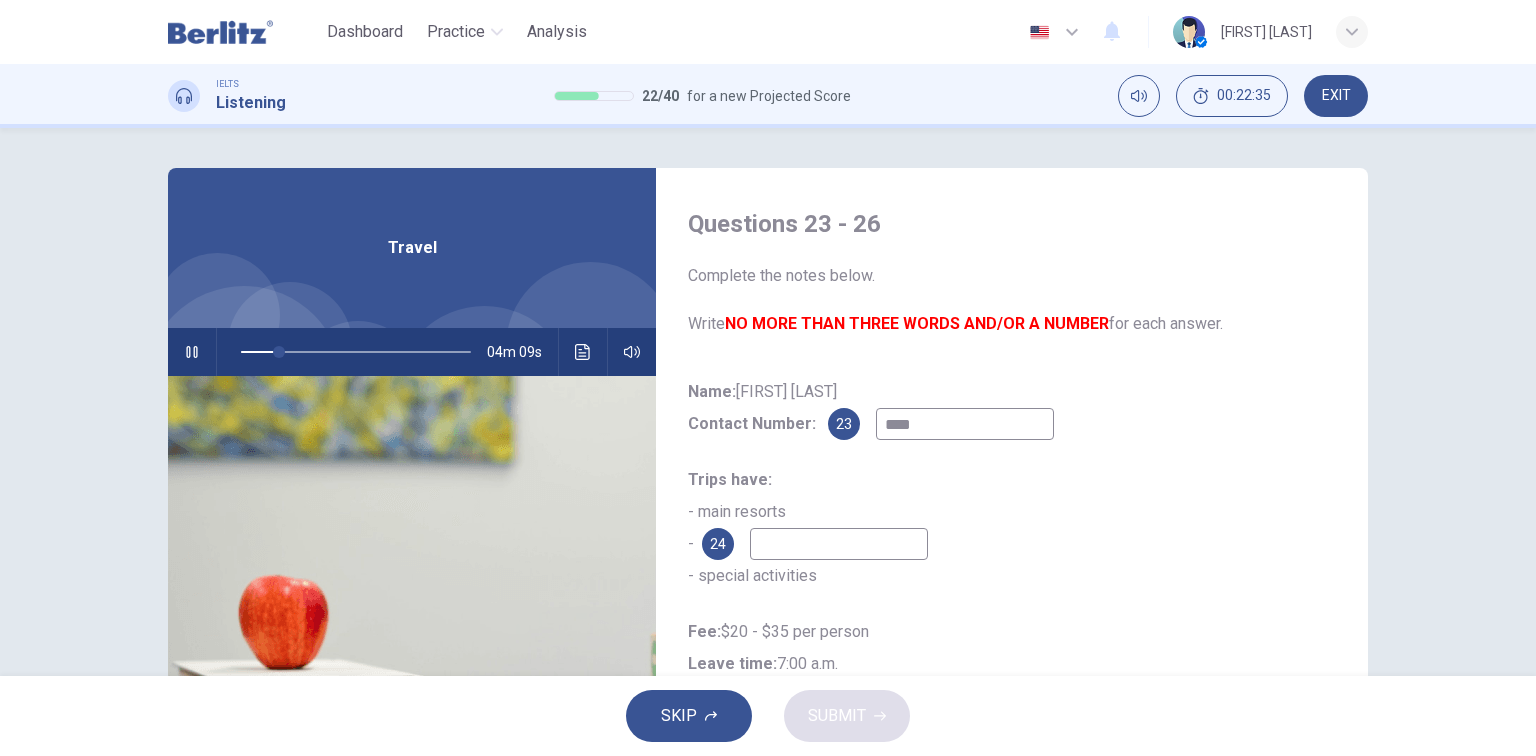 type on "**" 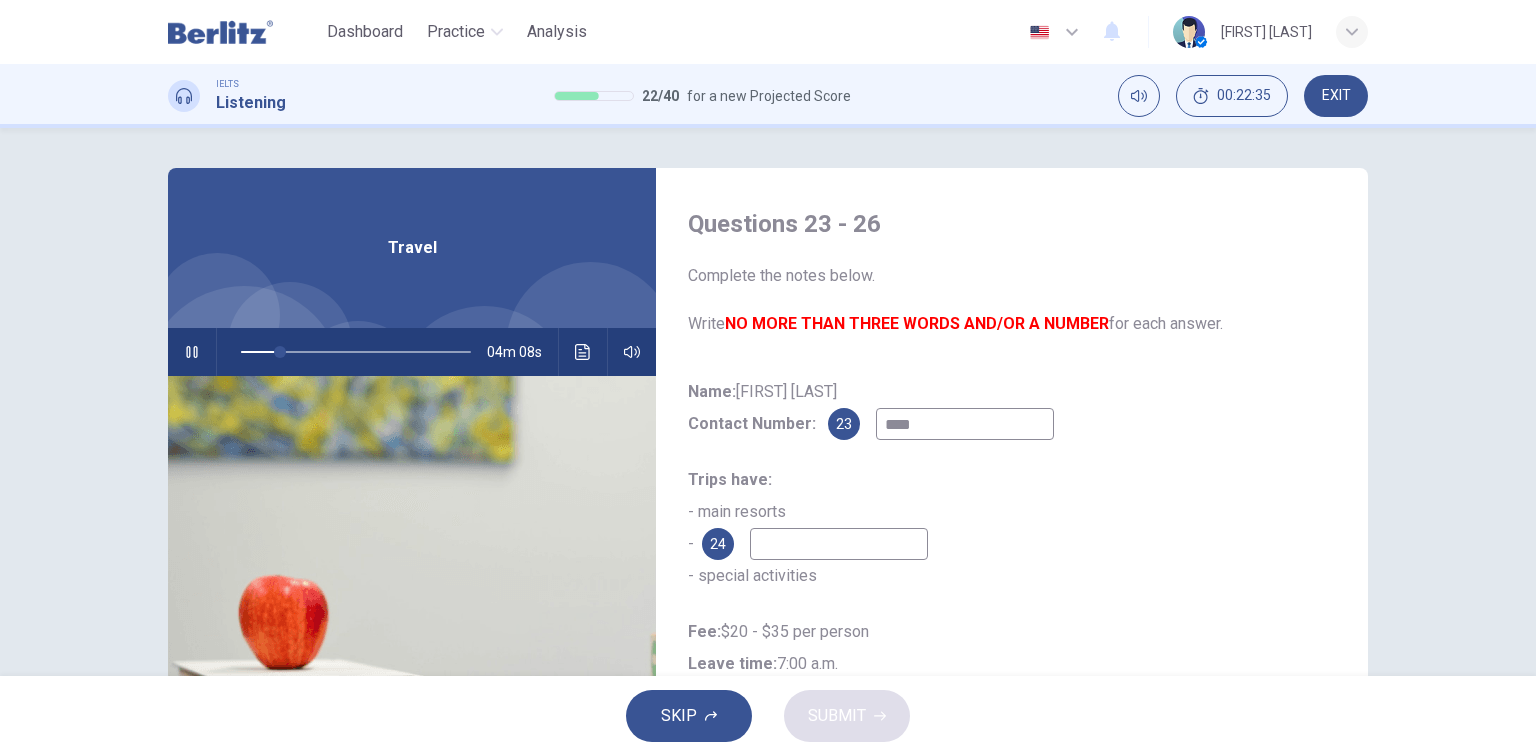 type on "*****" 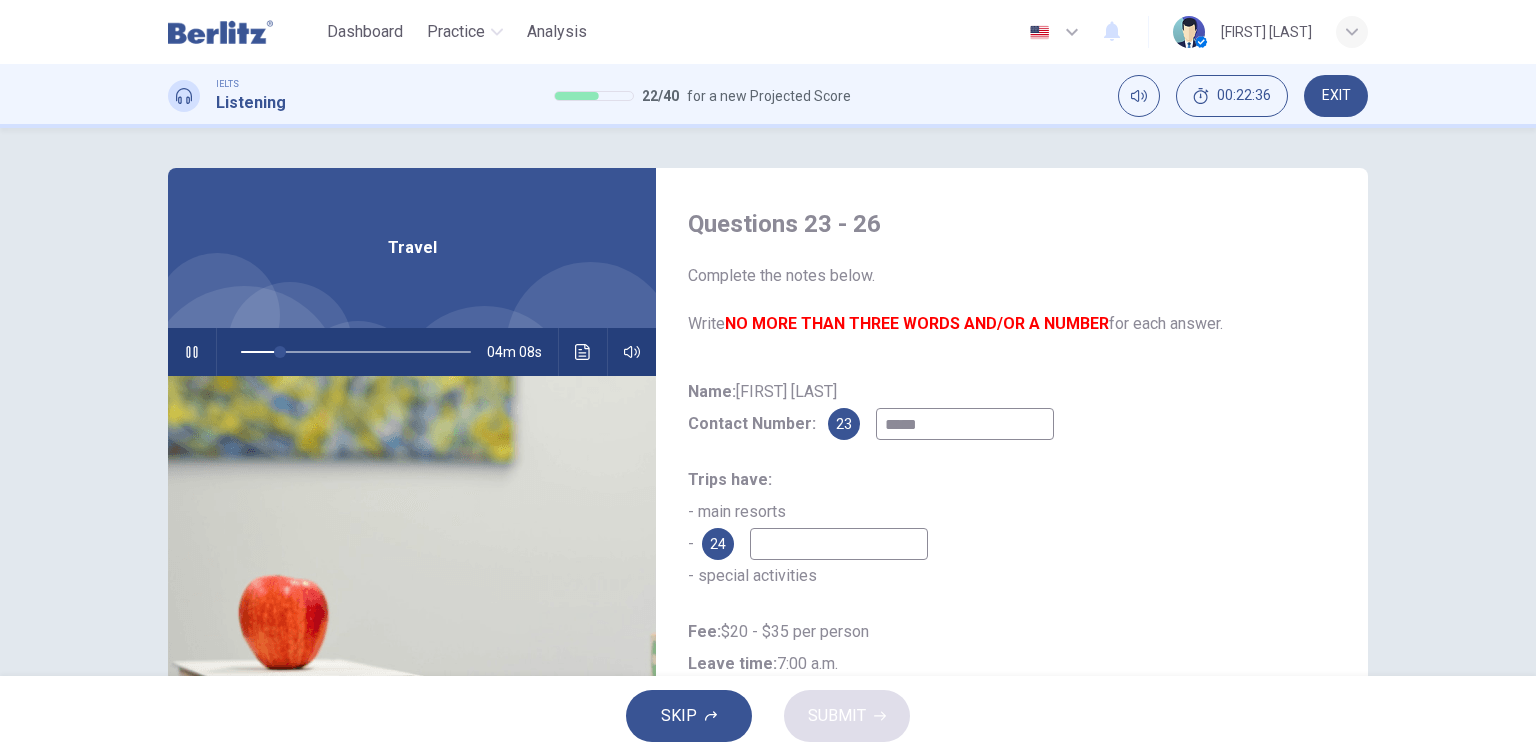 type on "**" 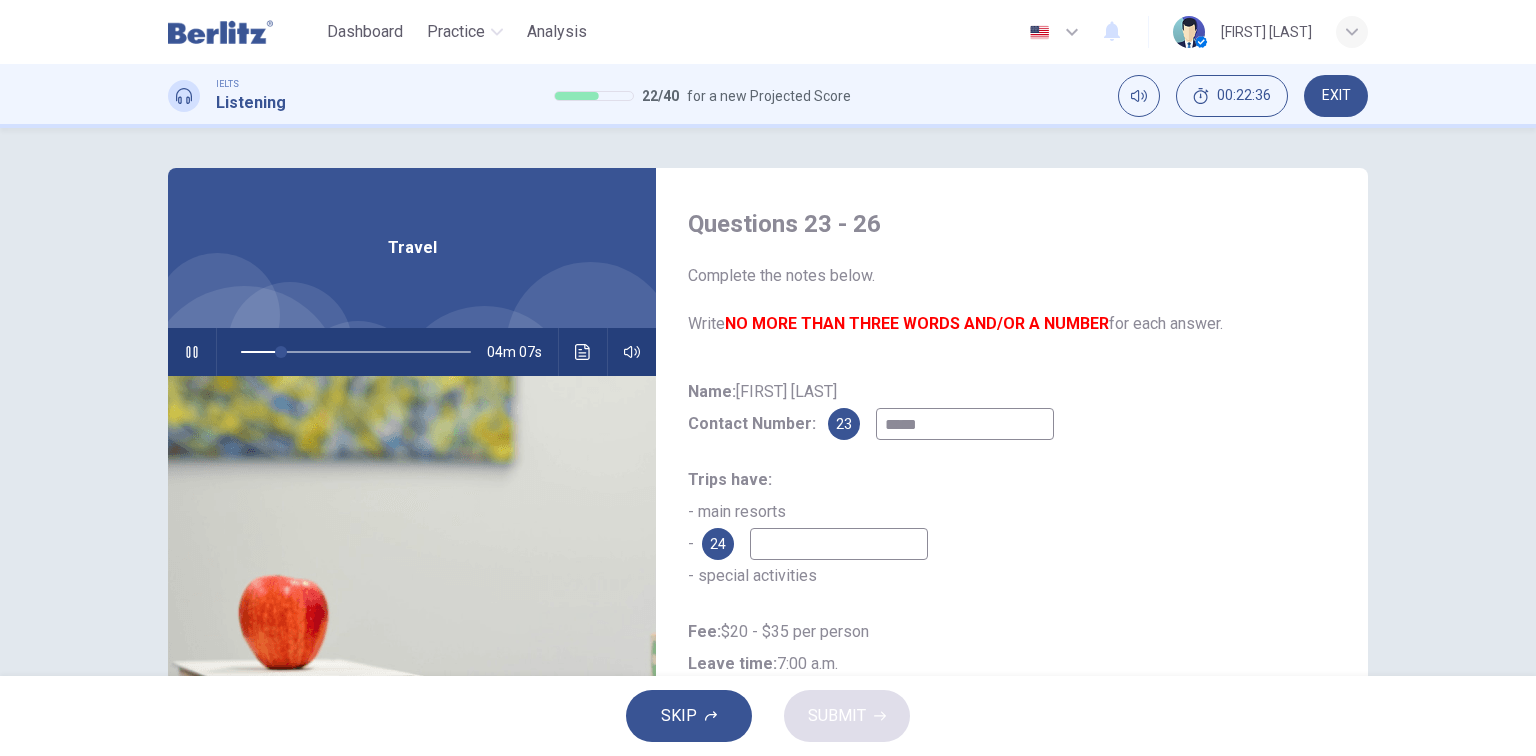 type on "******" 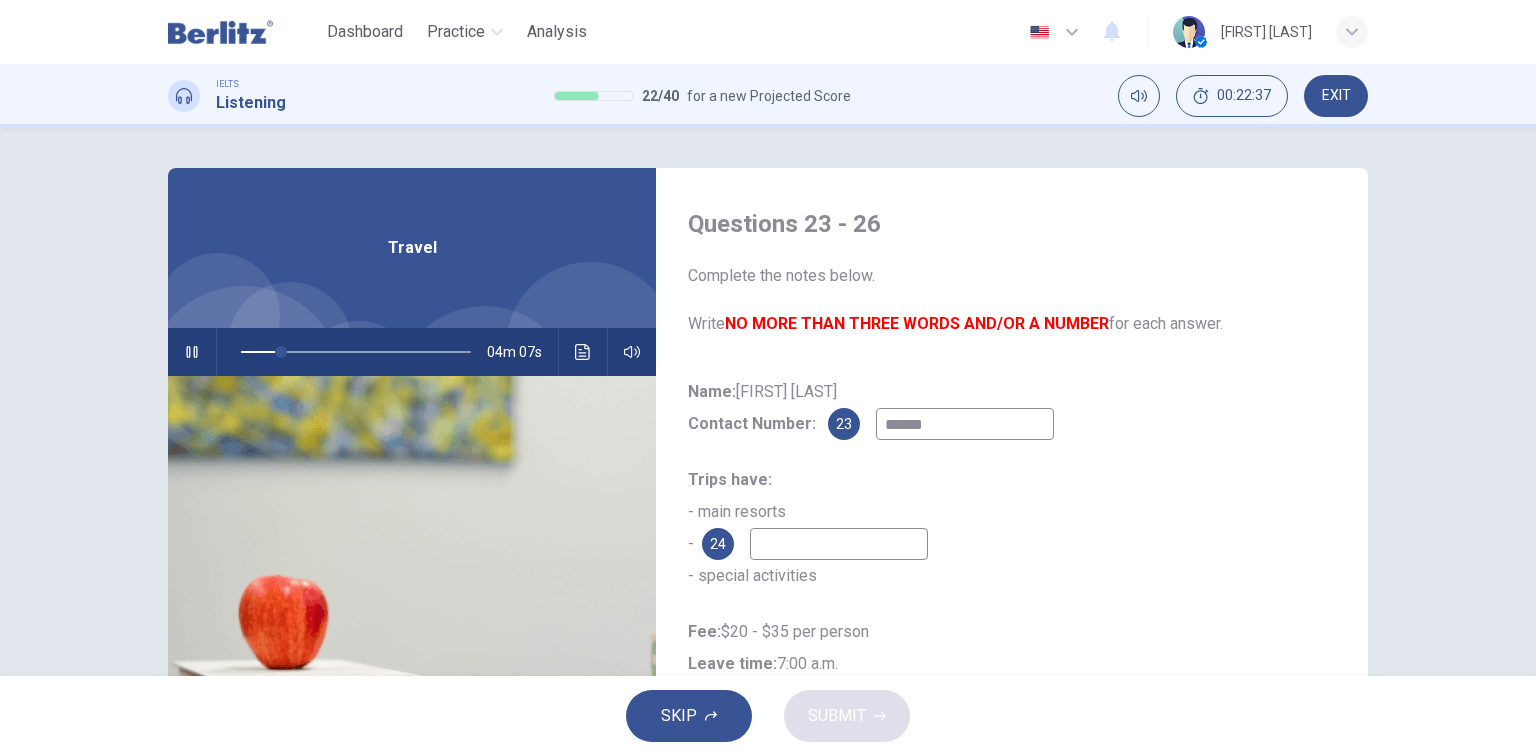 type on "**" 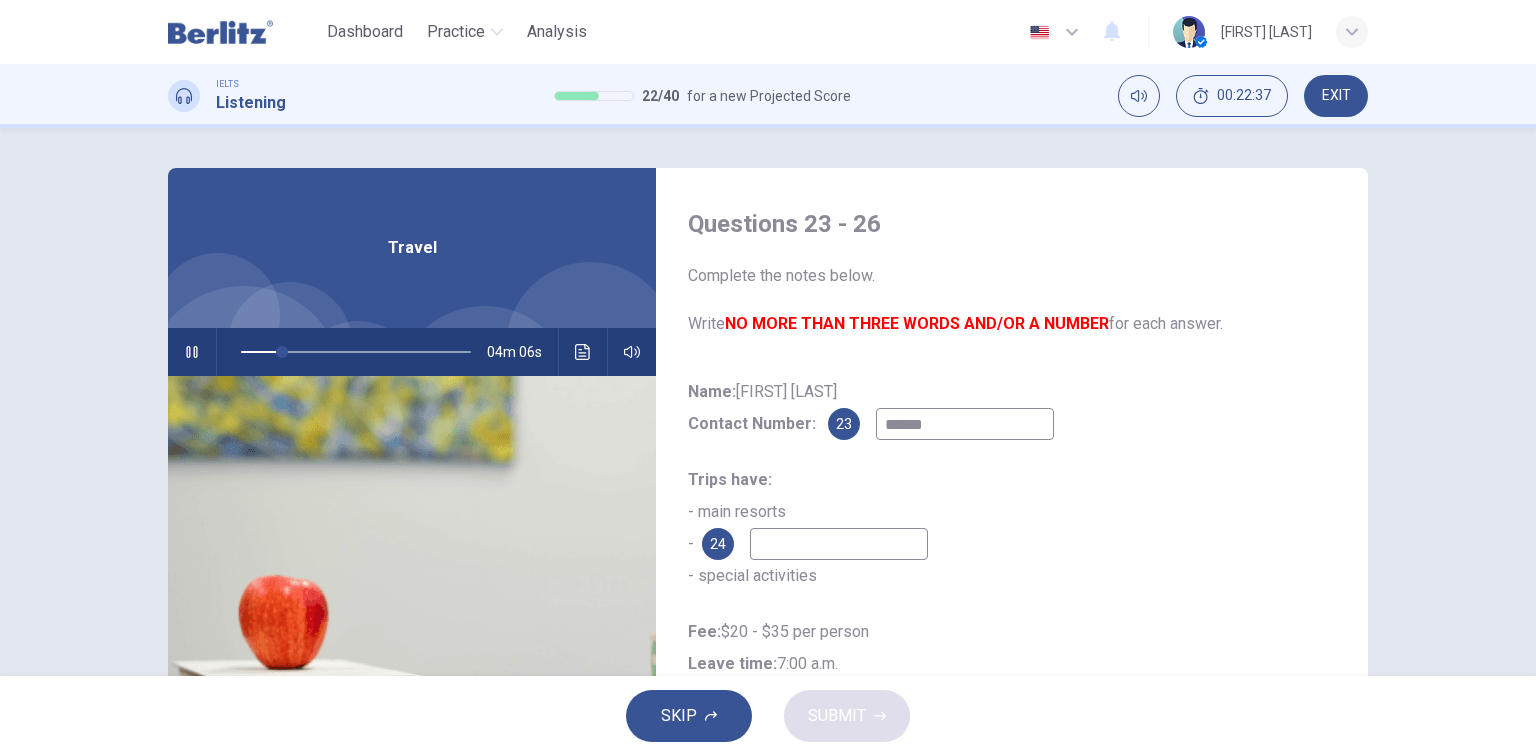 type on "*******" 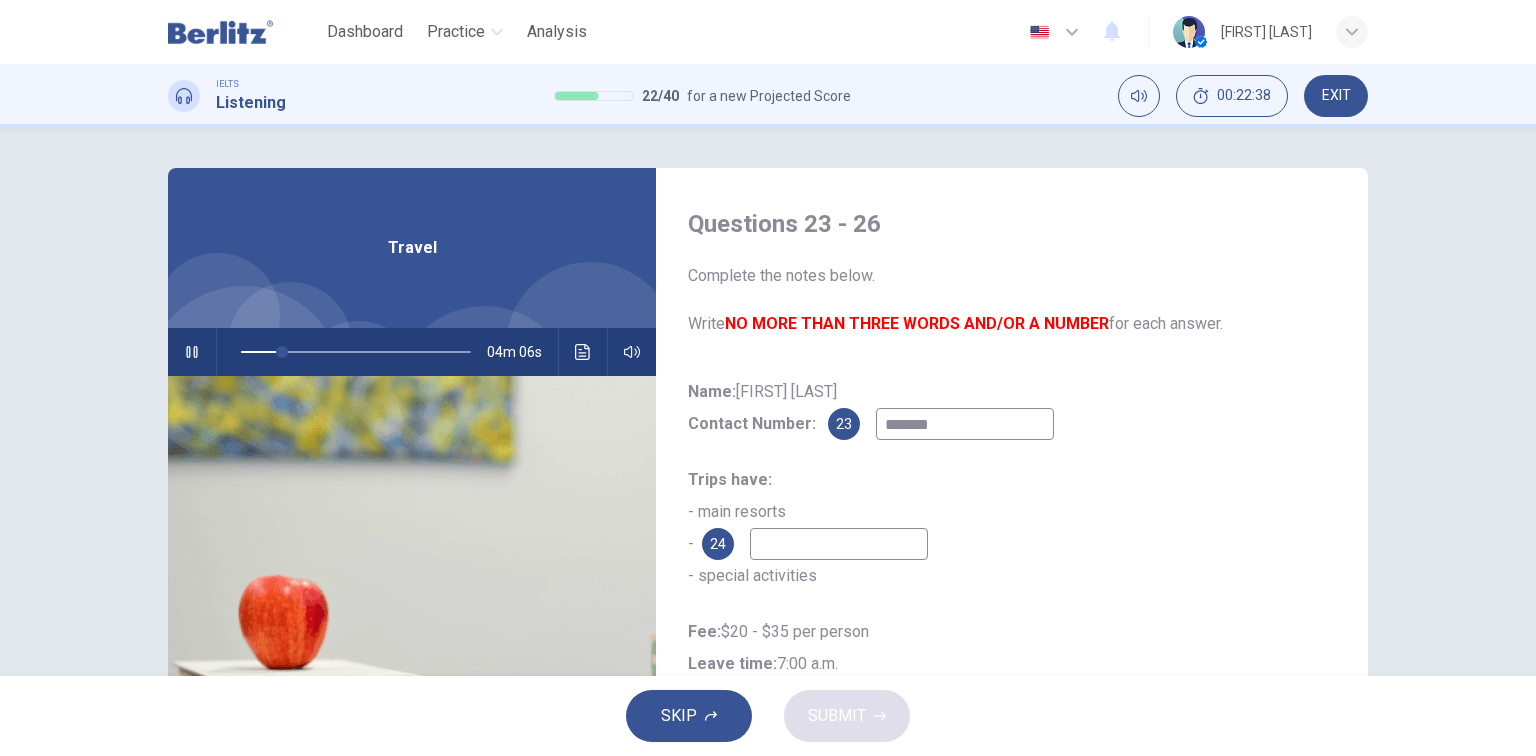 type on "**" 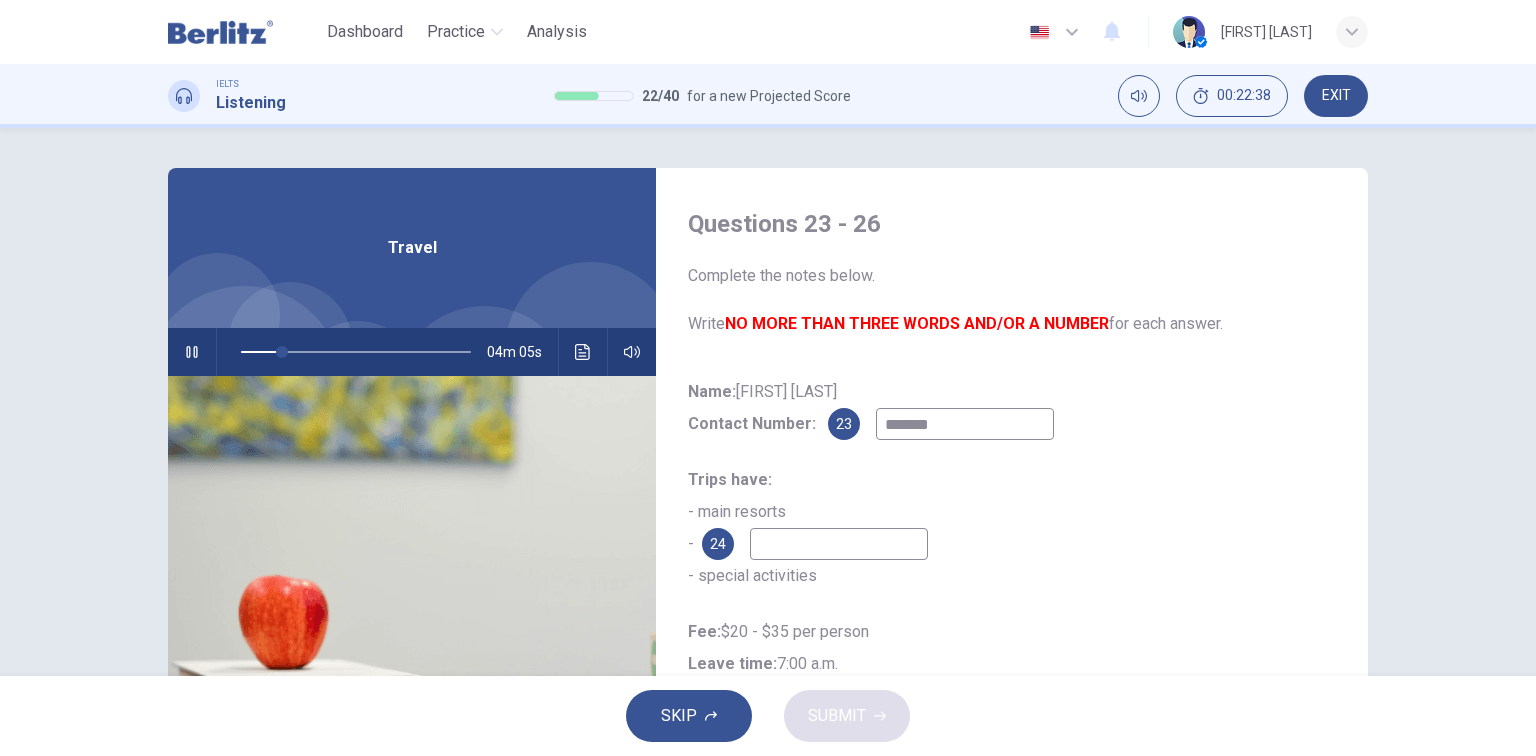 type on "********" 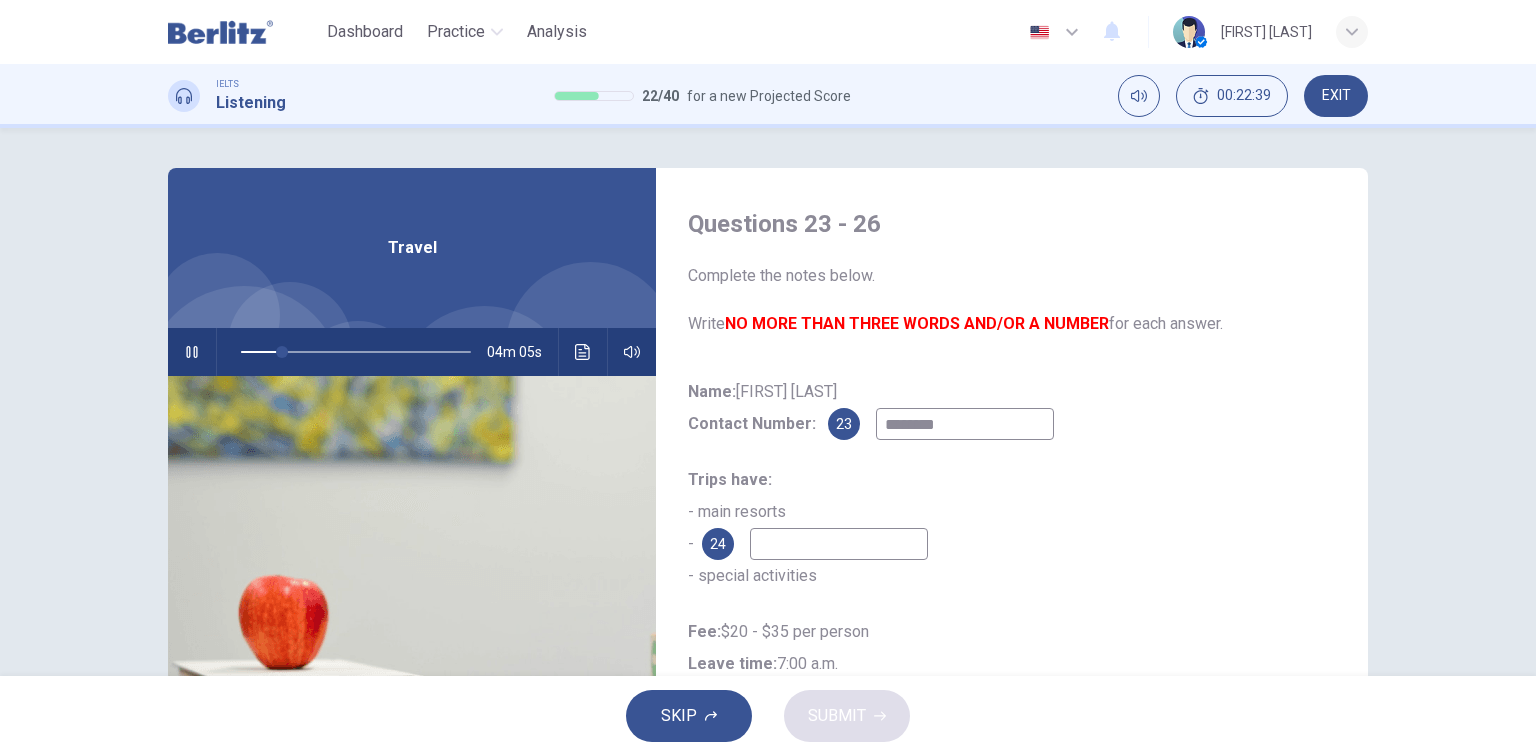 type on "**" 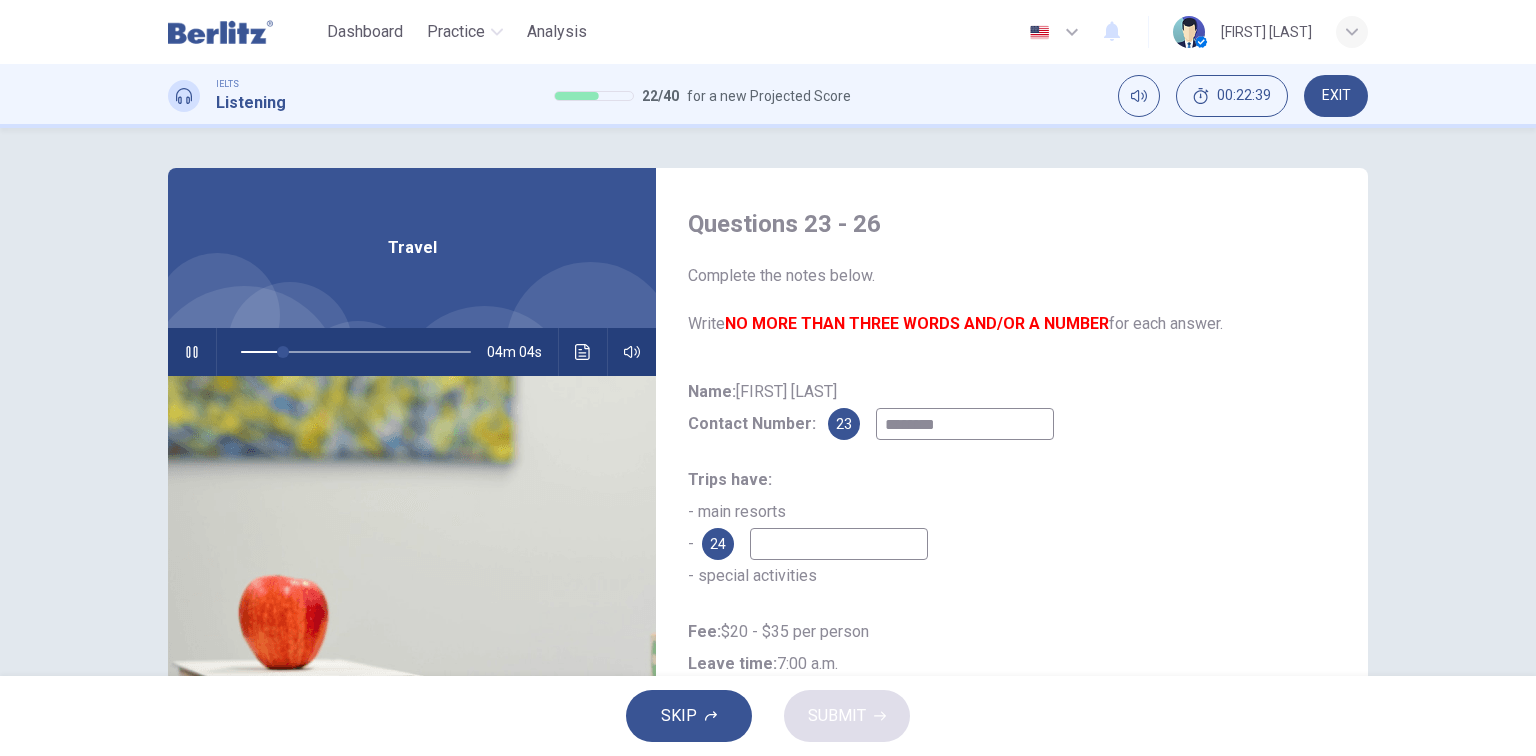 type on "********" 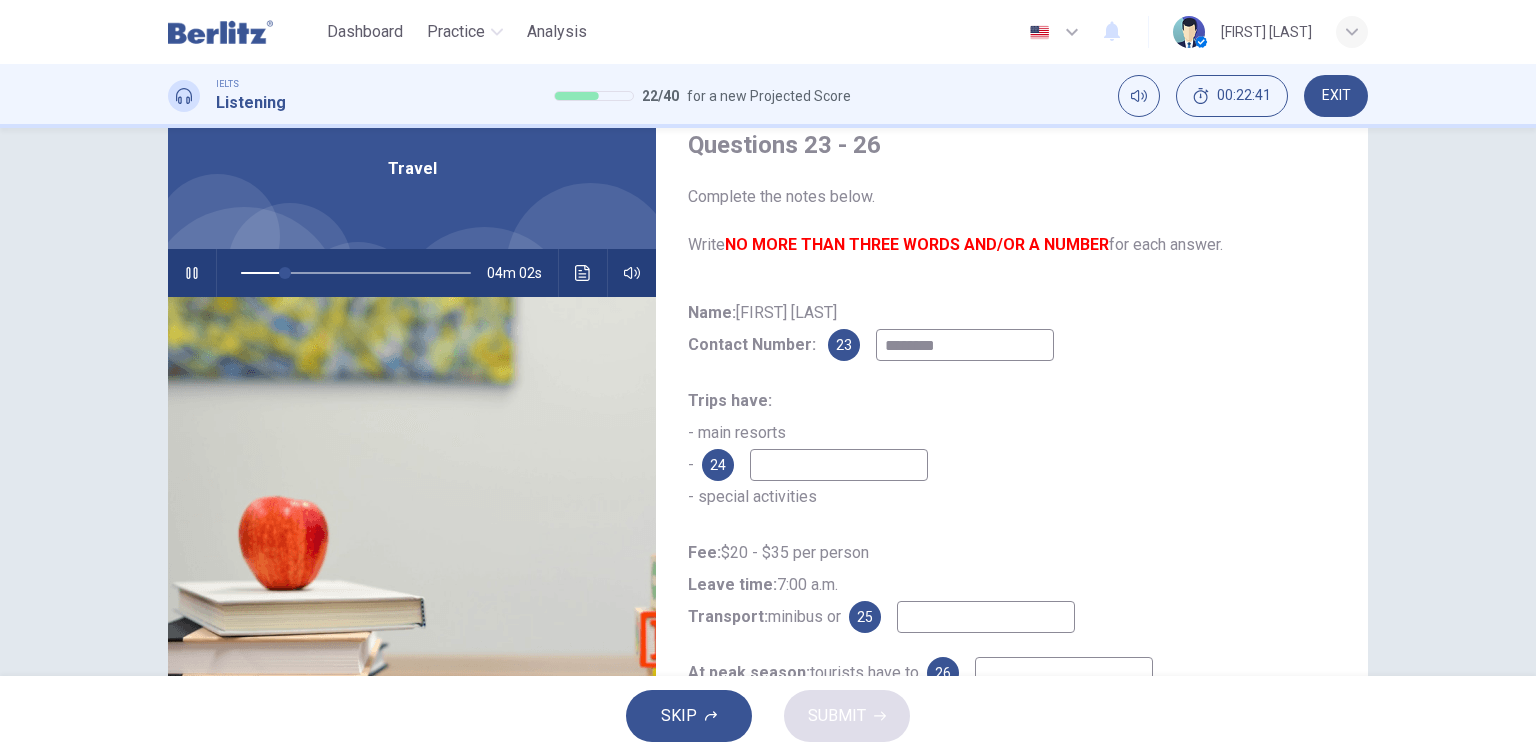 scroll, scrollTop: 80, scrollLeft: 0, axis: vertical 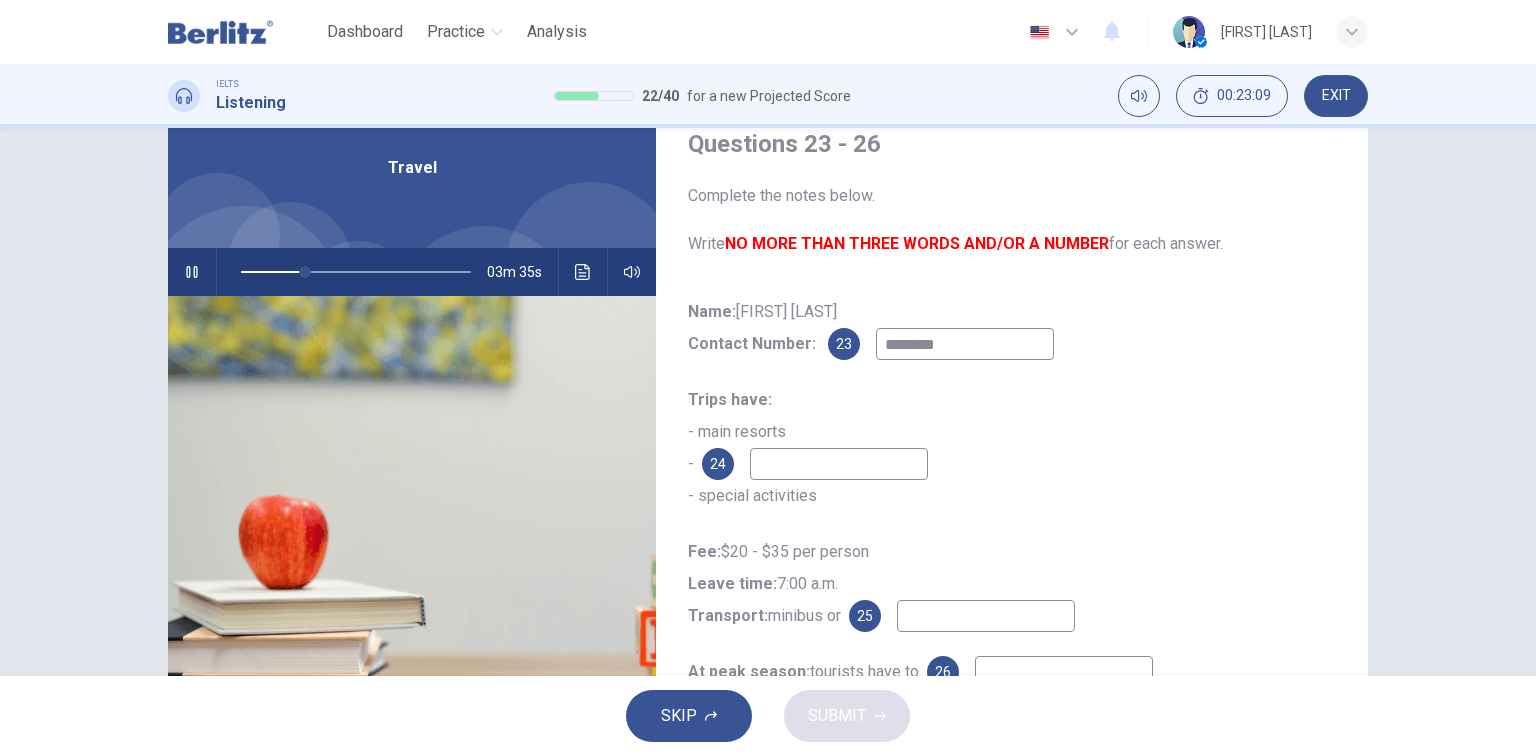 type on "**" 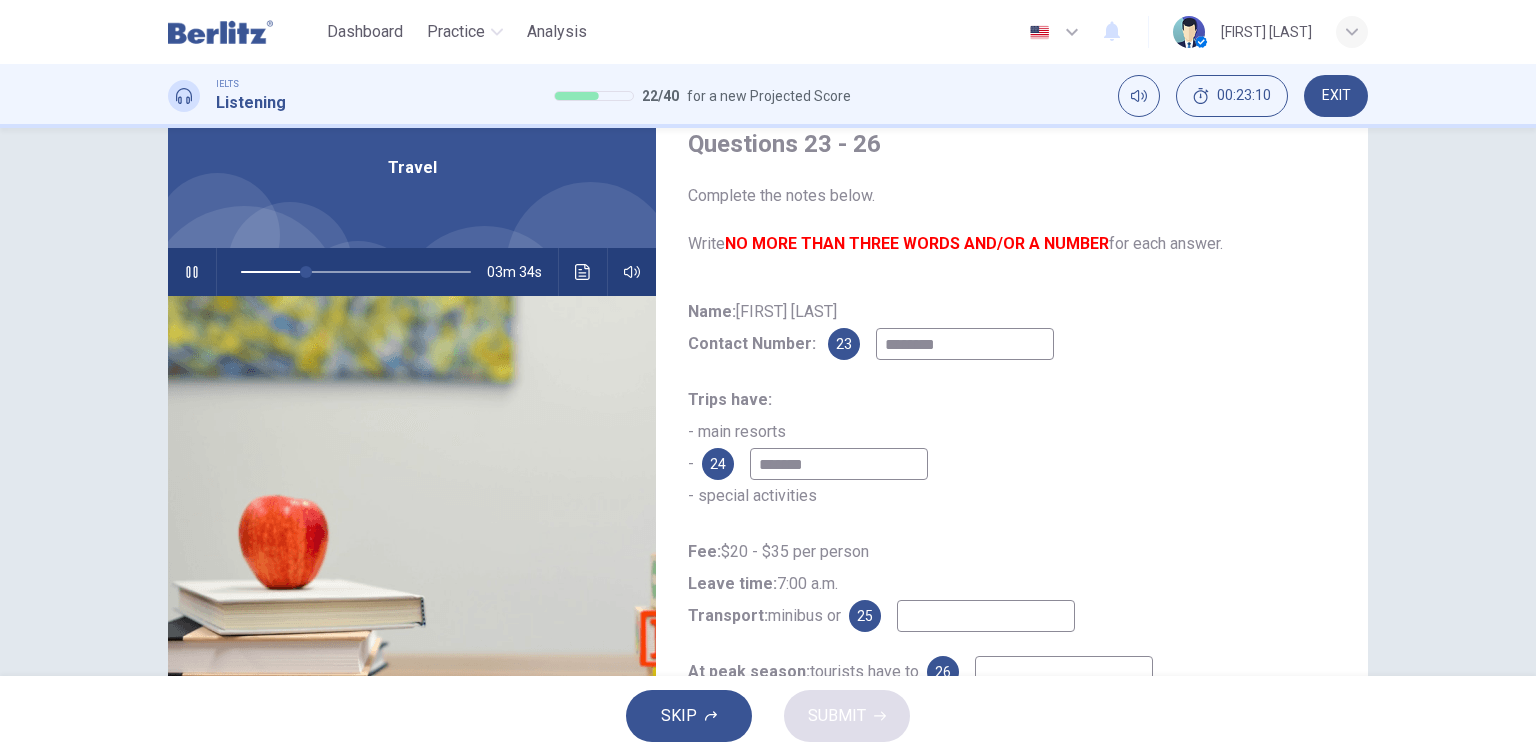 type on "********" 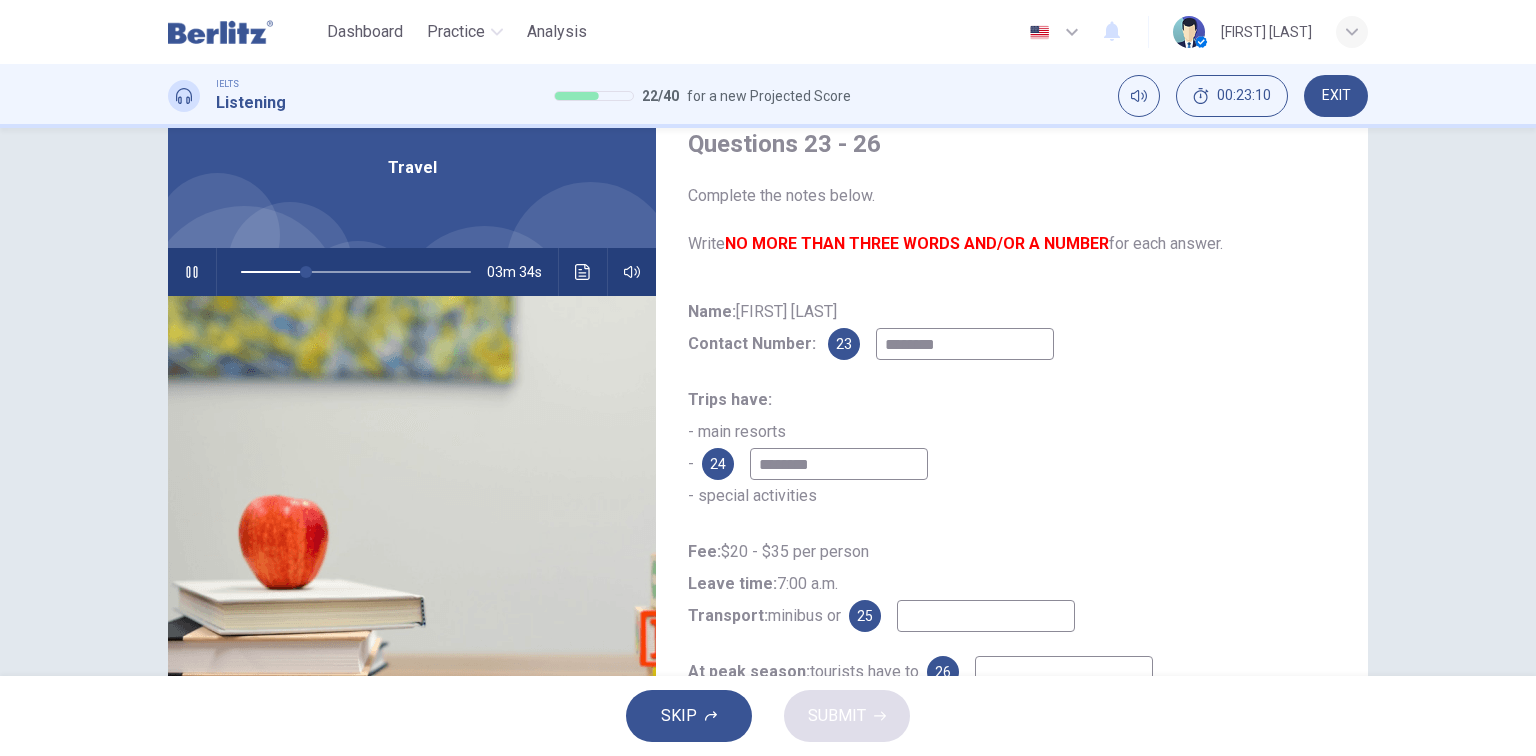 type on "**" 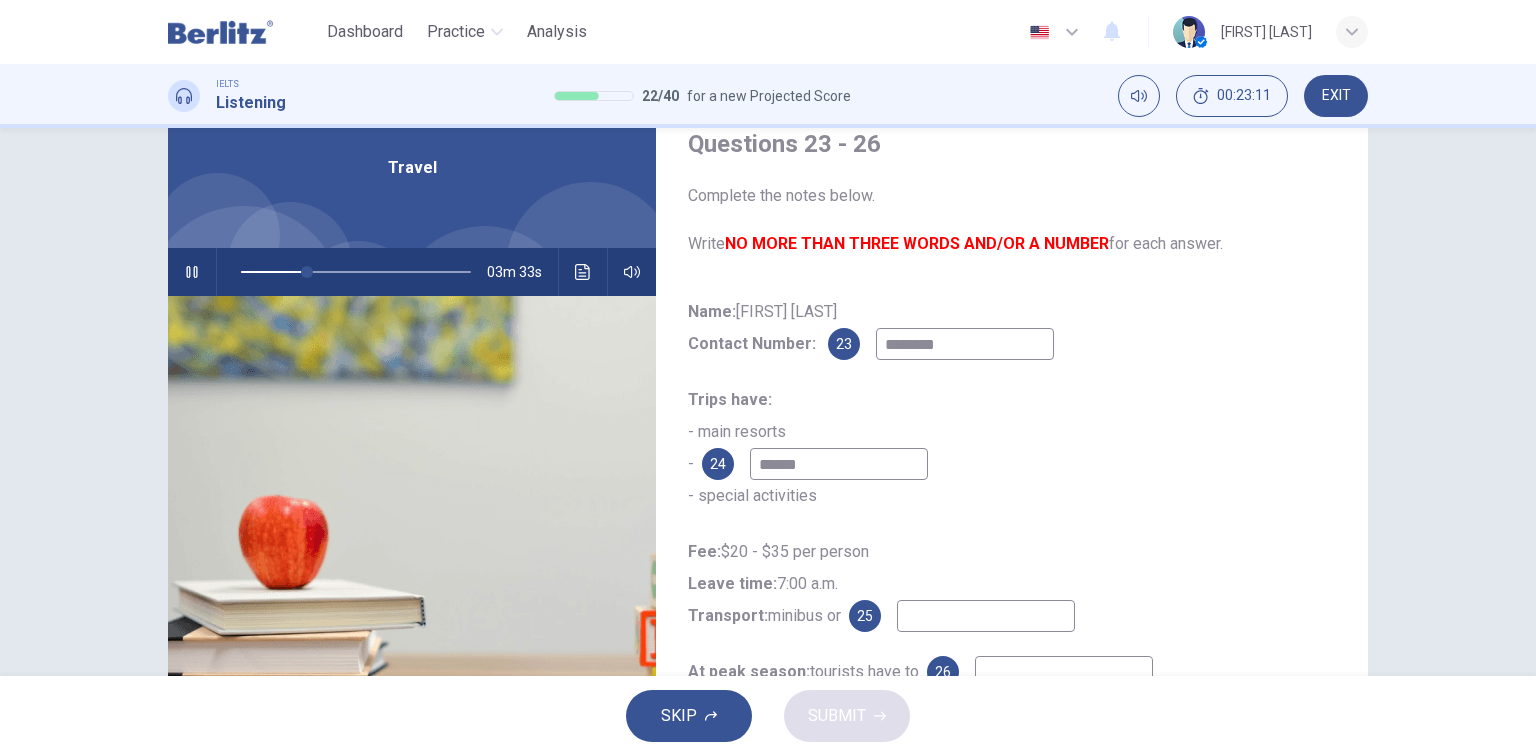 type on "*****" 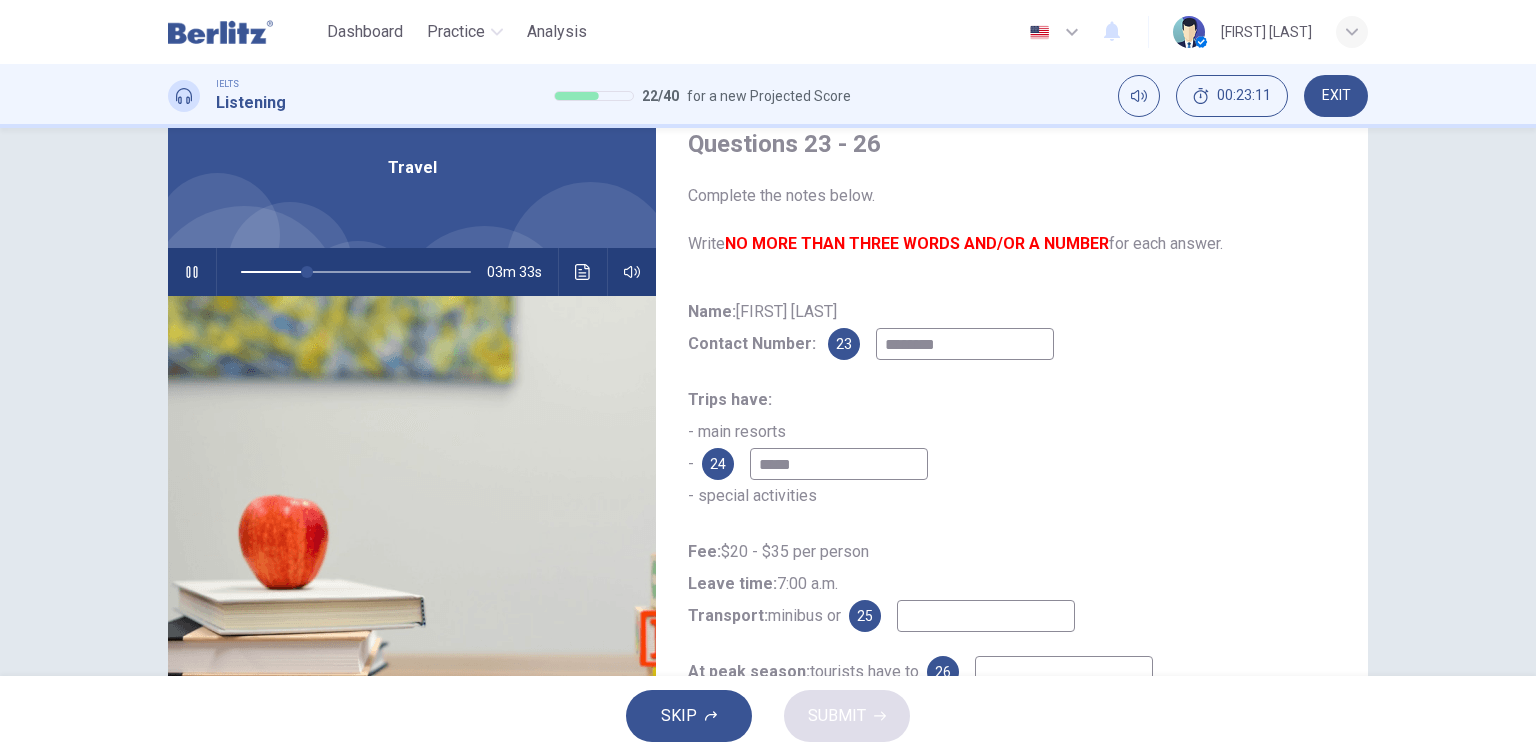 type on "**" 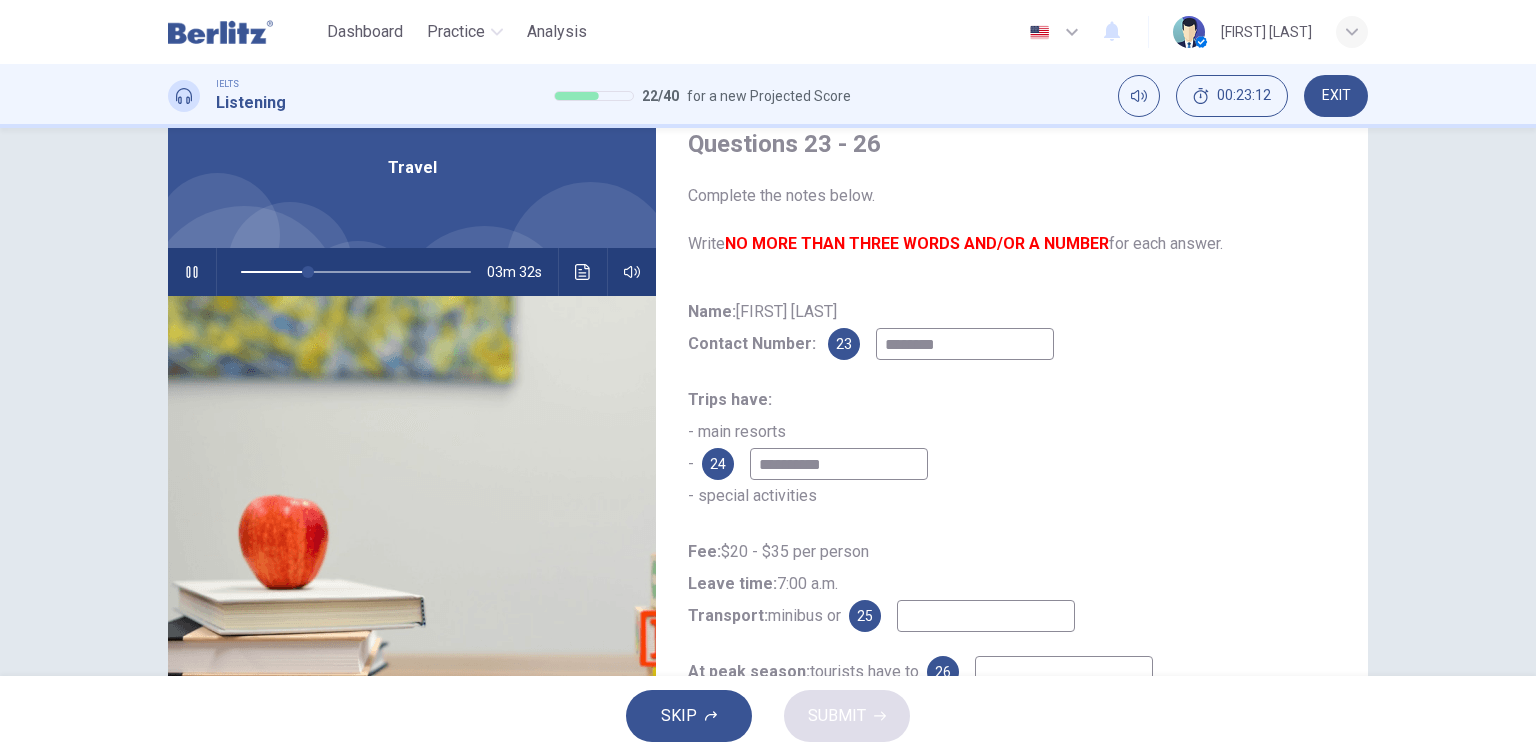 type on "**********" 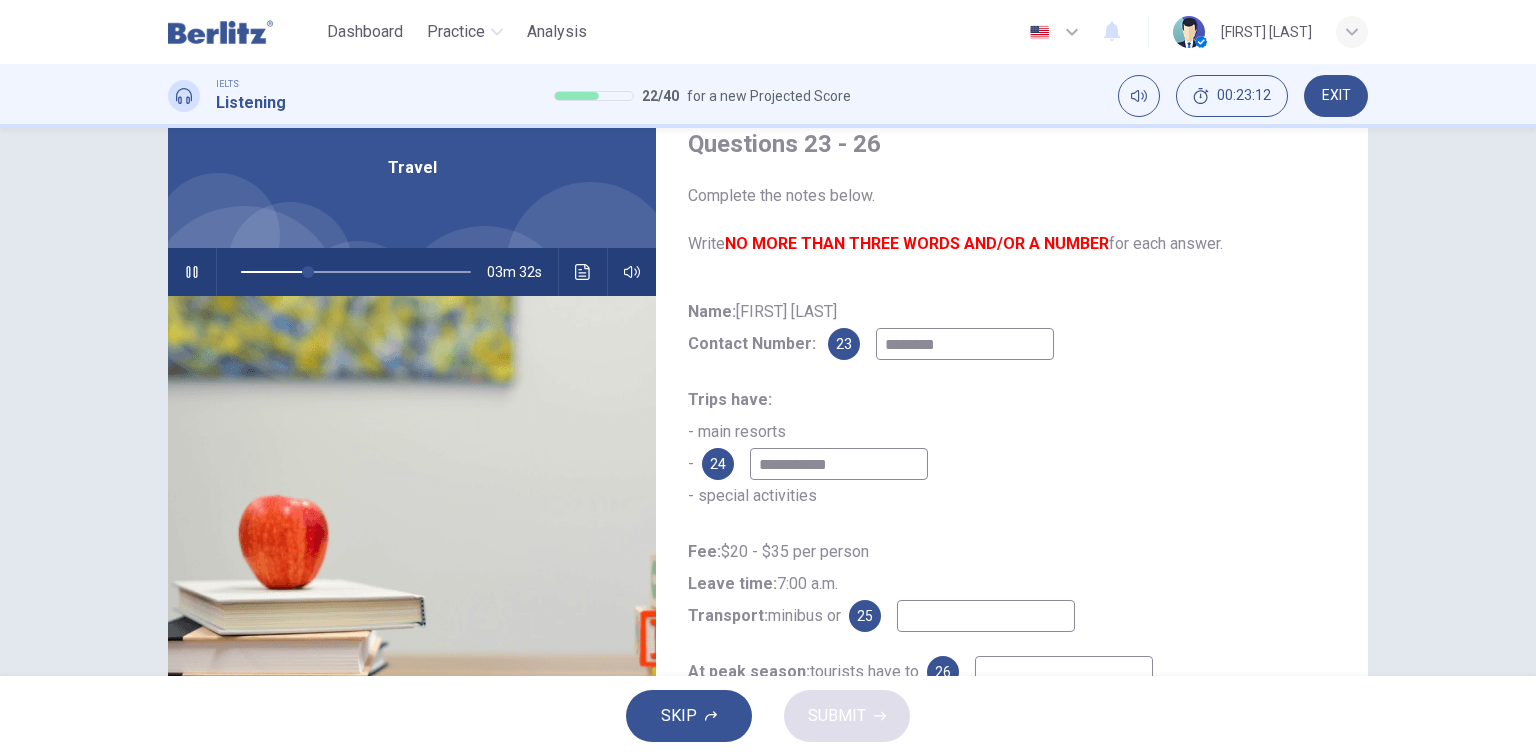 type on "**" 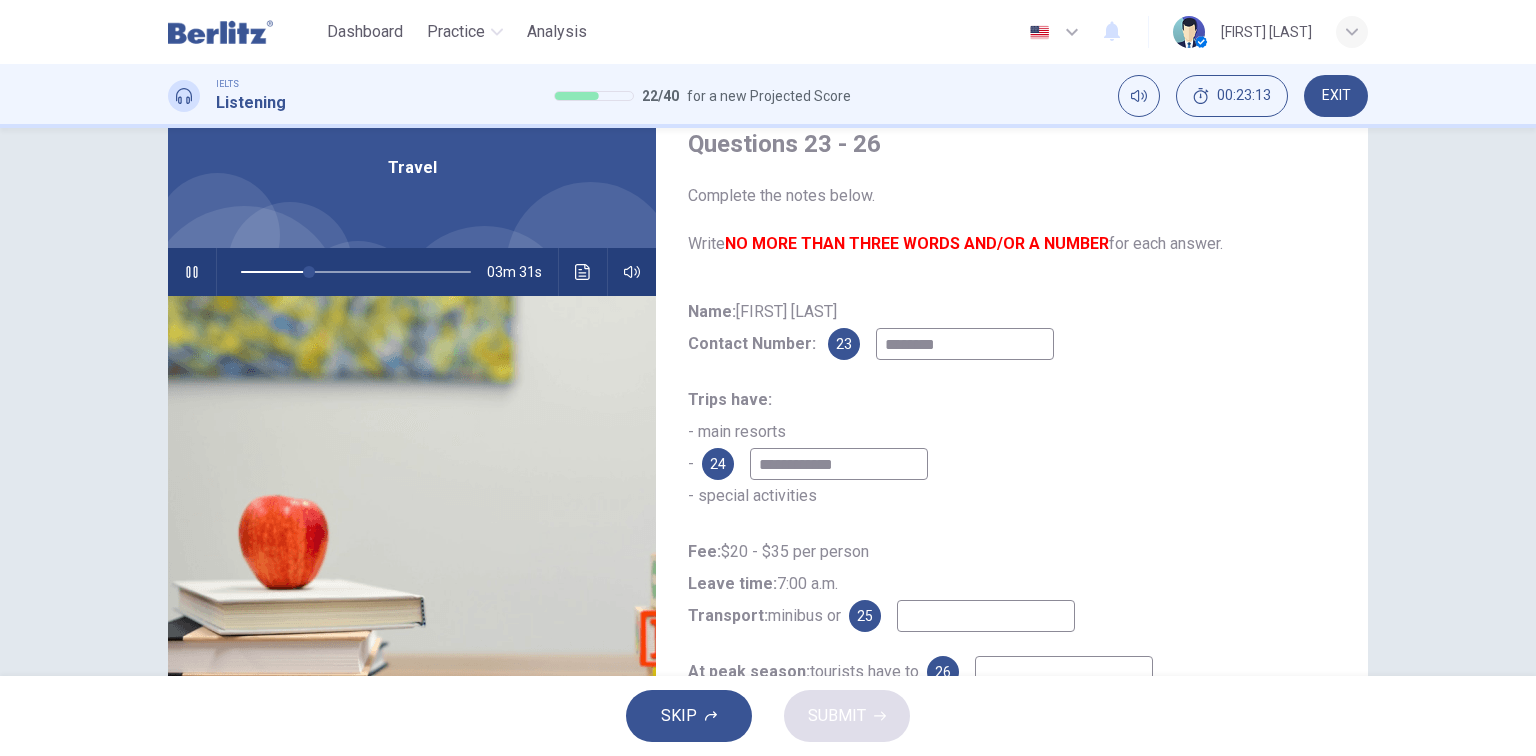 type on "**********" 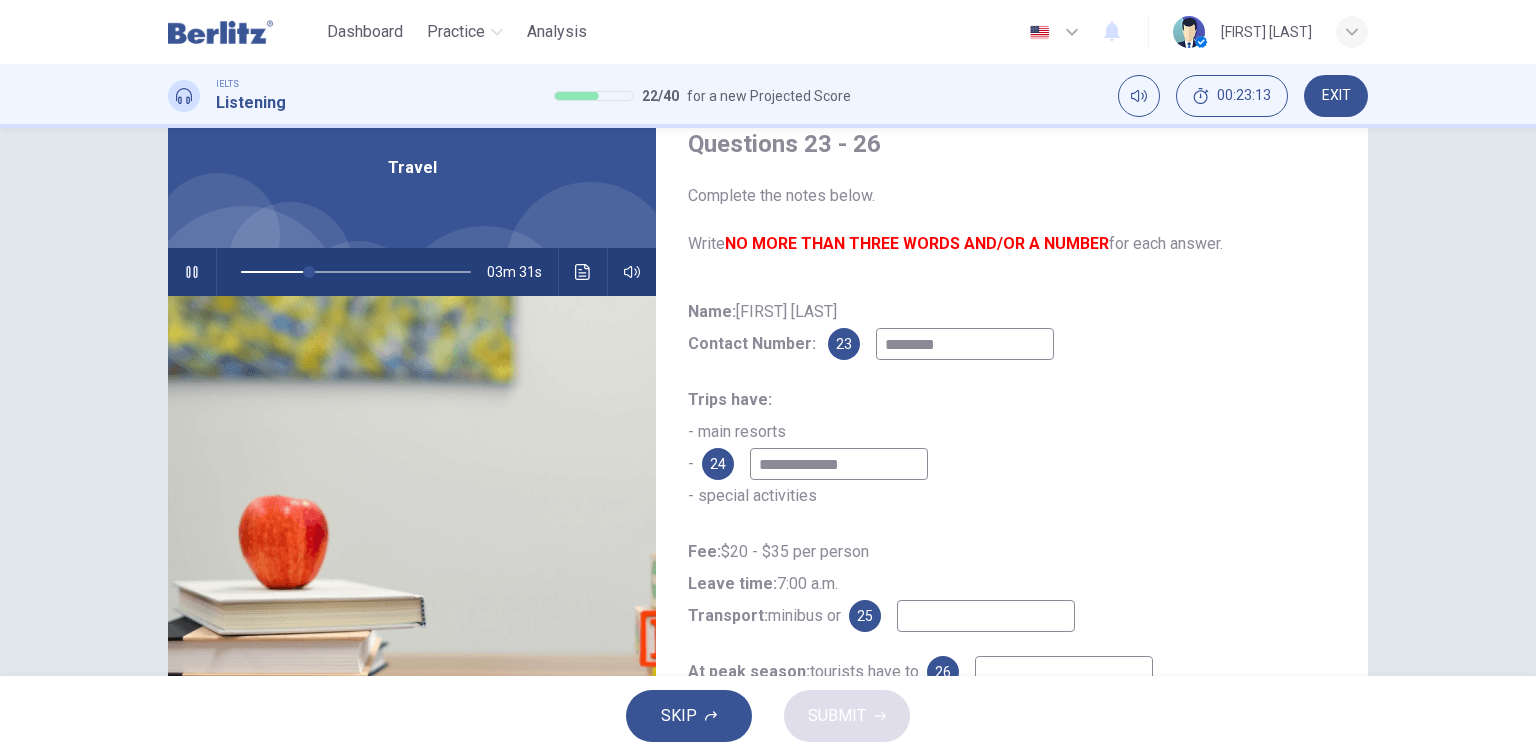 type on "**" 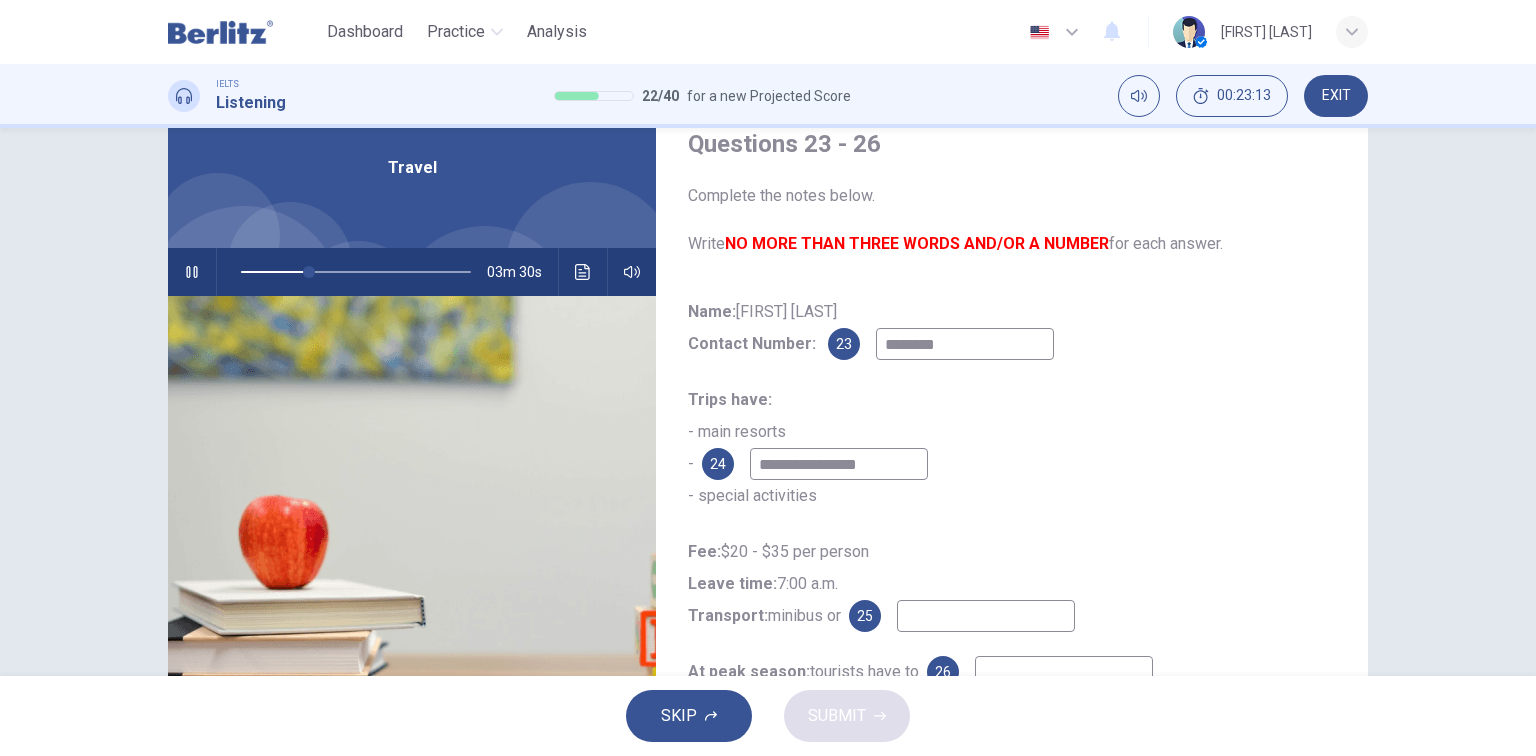 type on "**********" 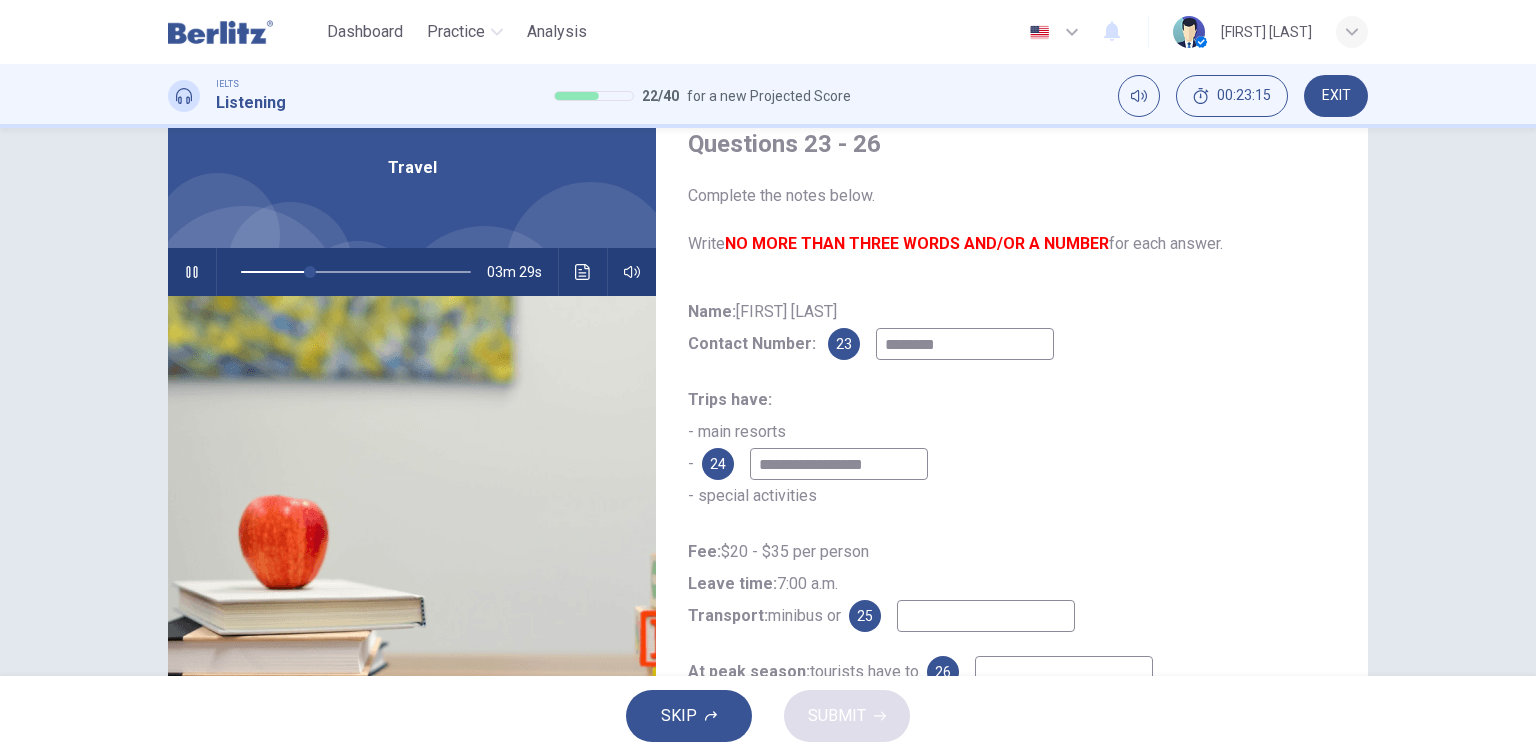 type on "**" 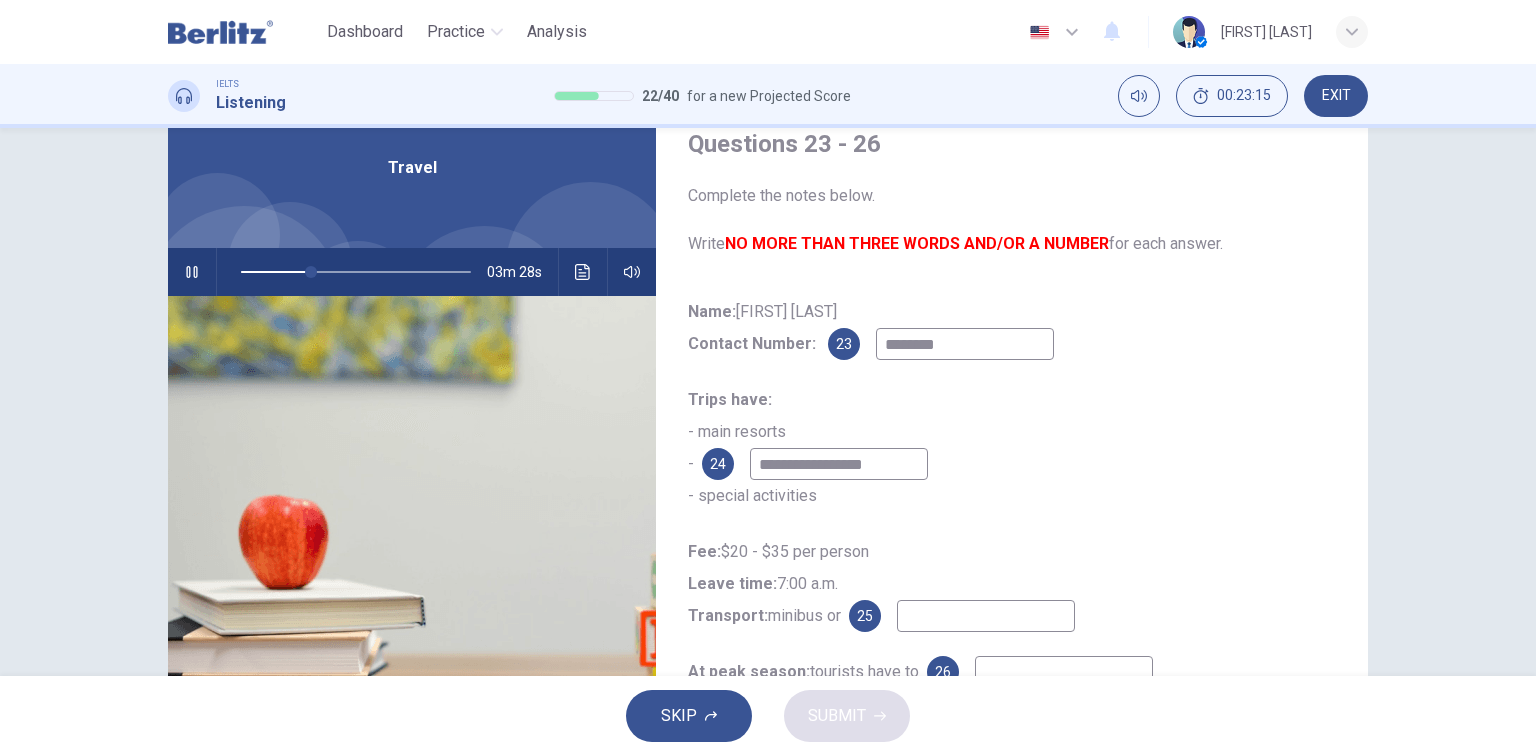 type on "**********" 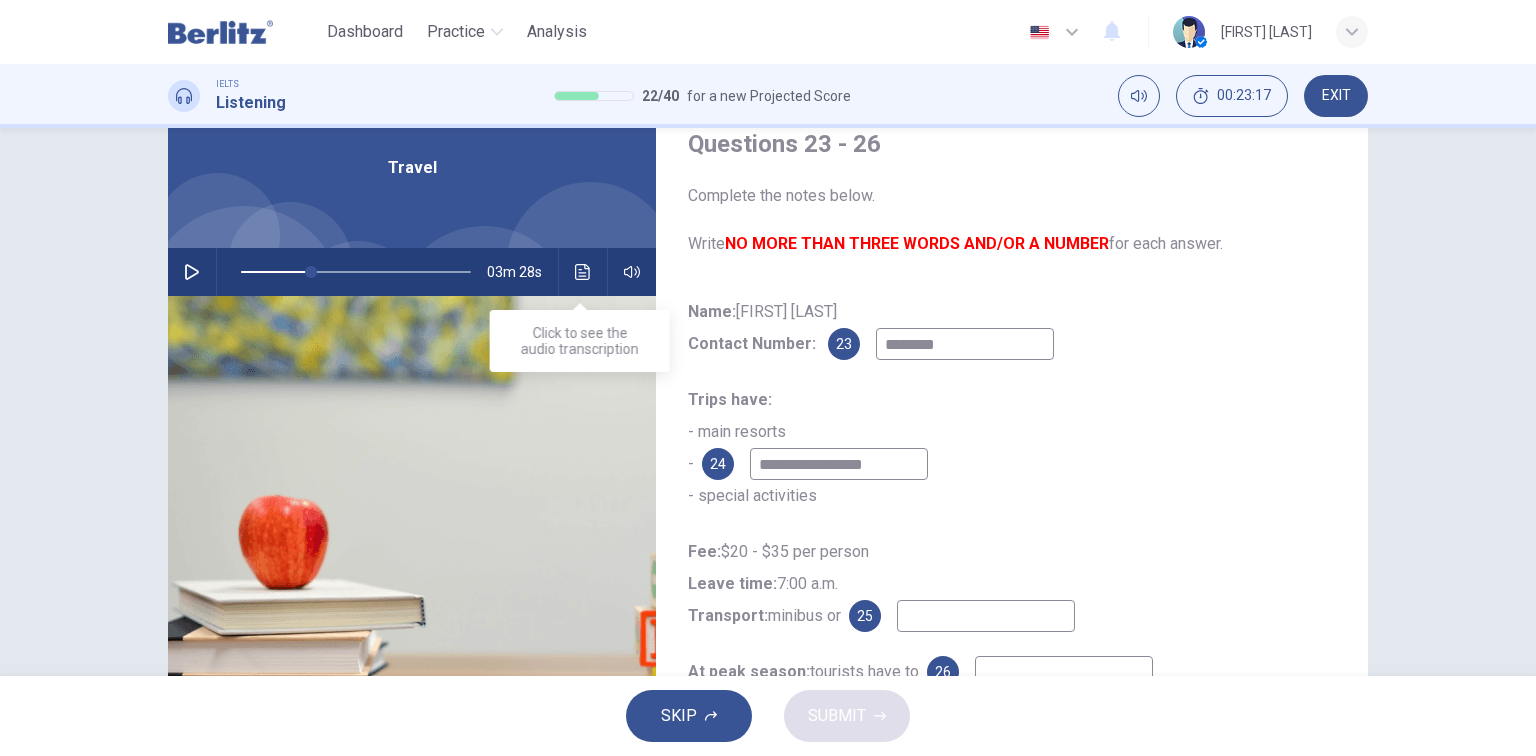 click at bounding box center [583, 272] 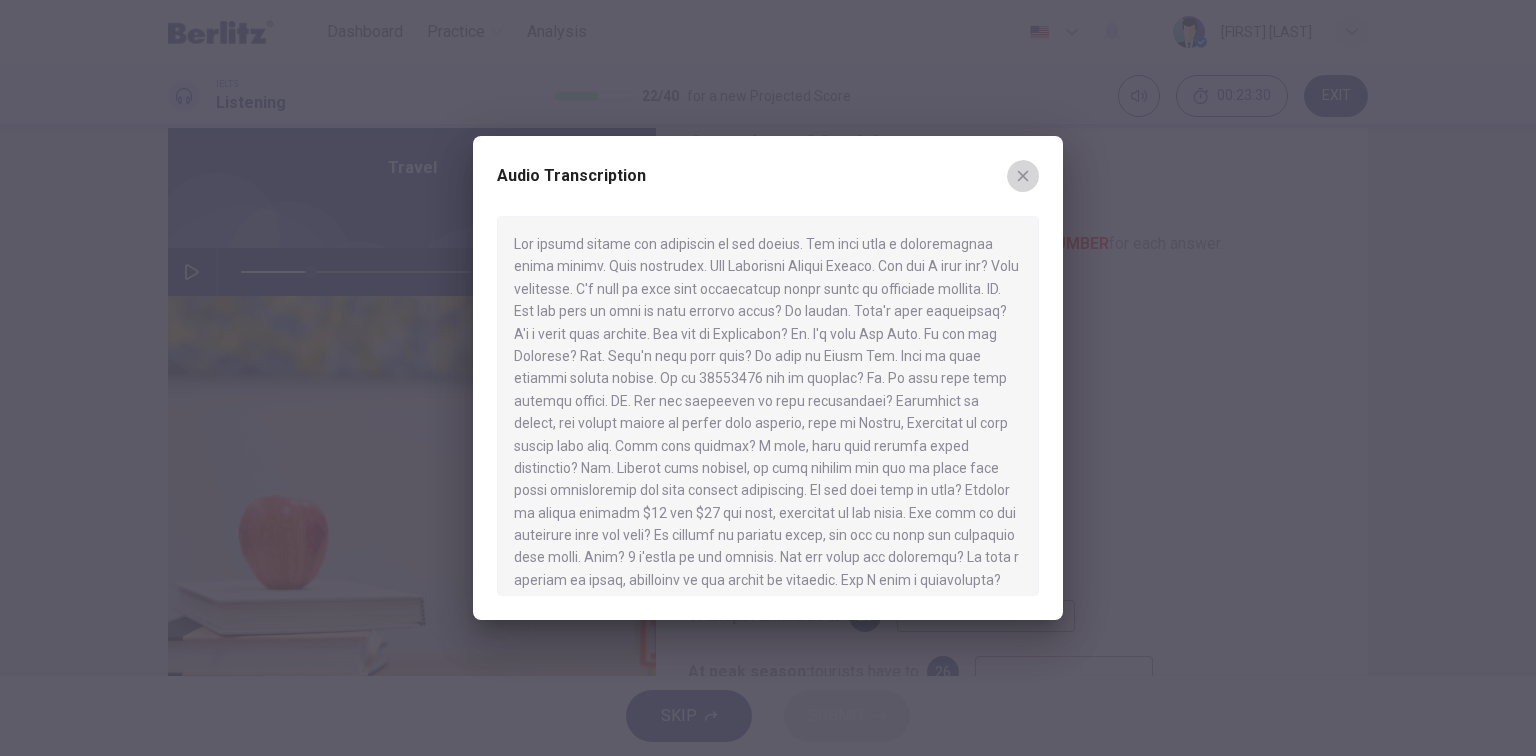 click 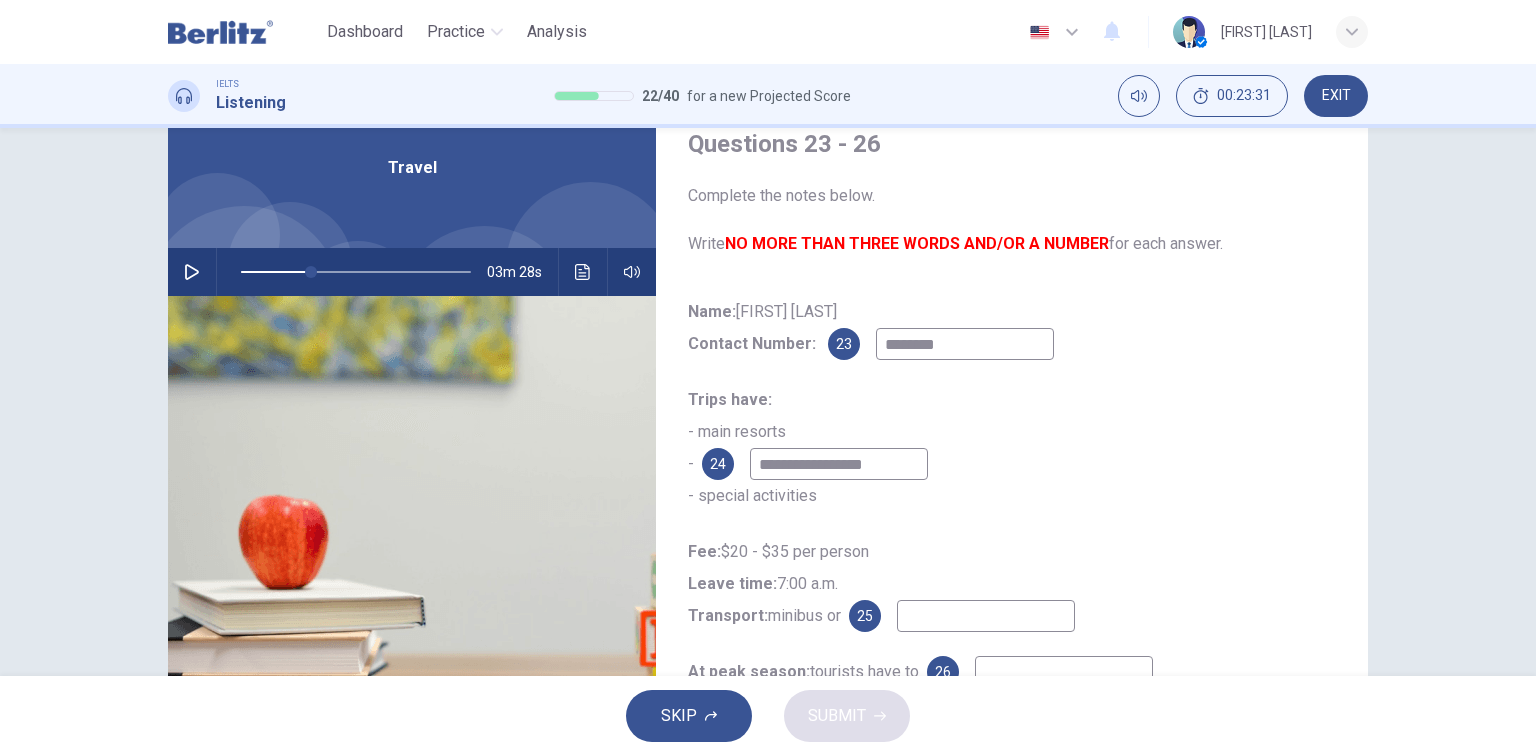 click on "**********" at bounding box center [839, 464] 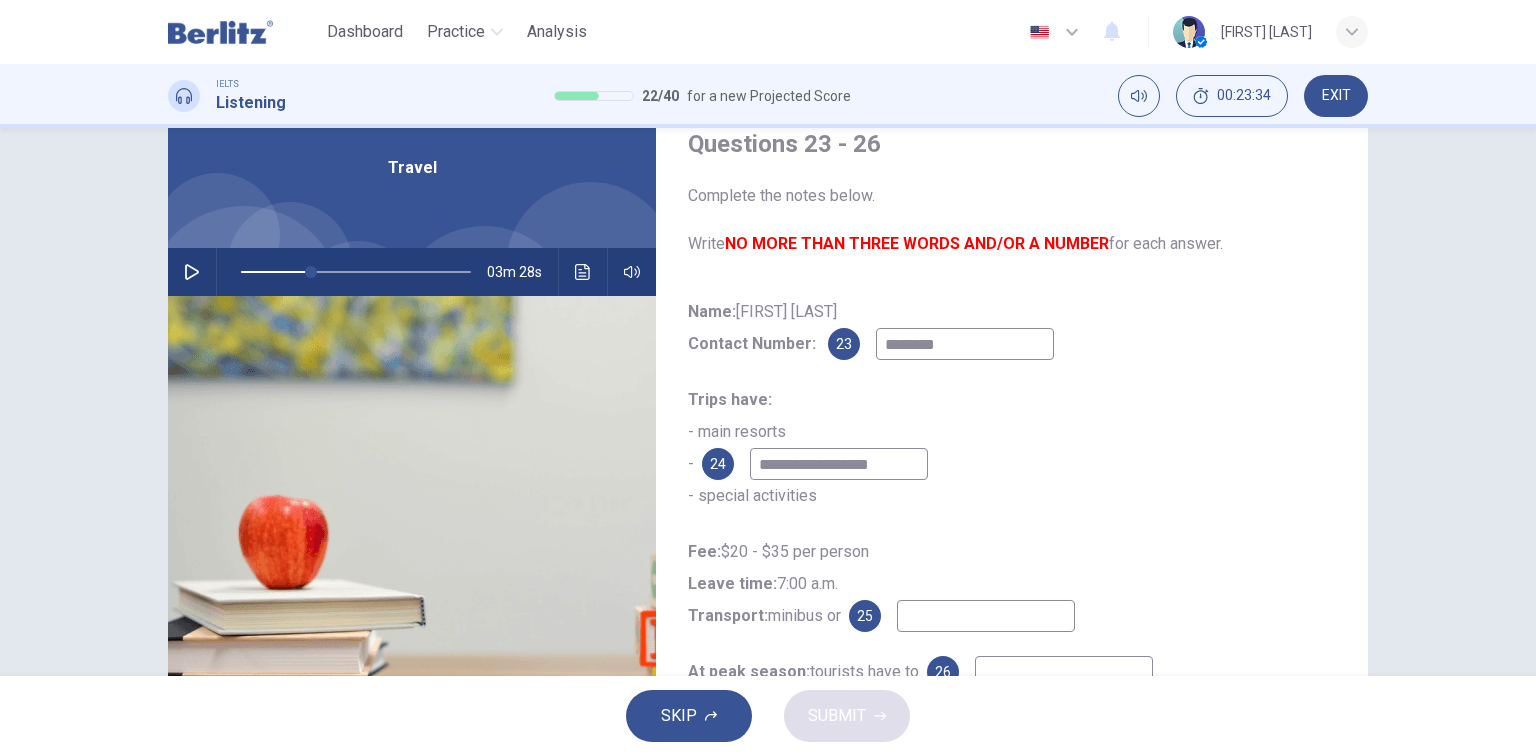 type on "**********" 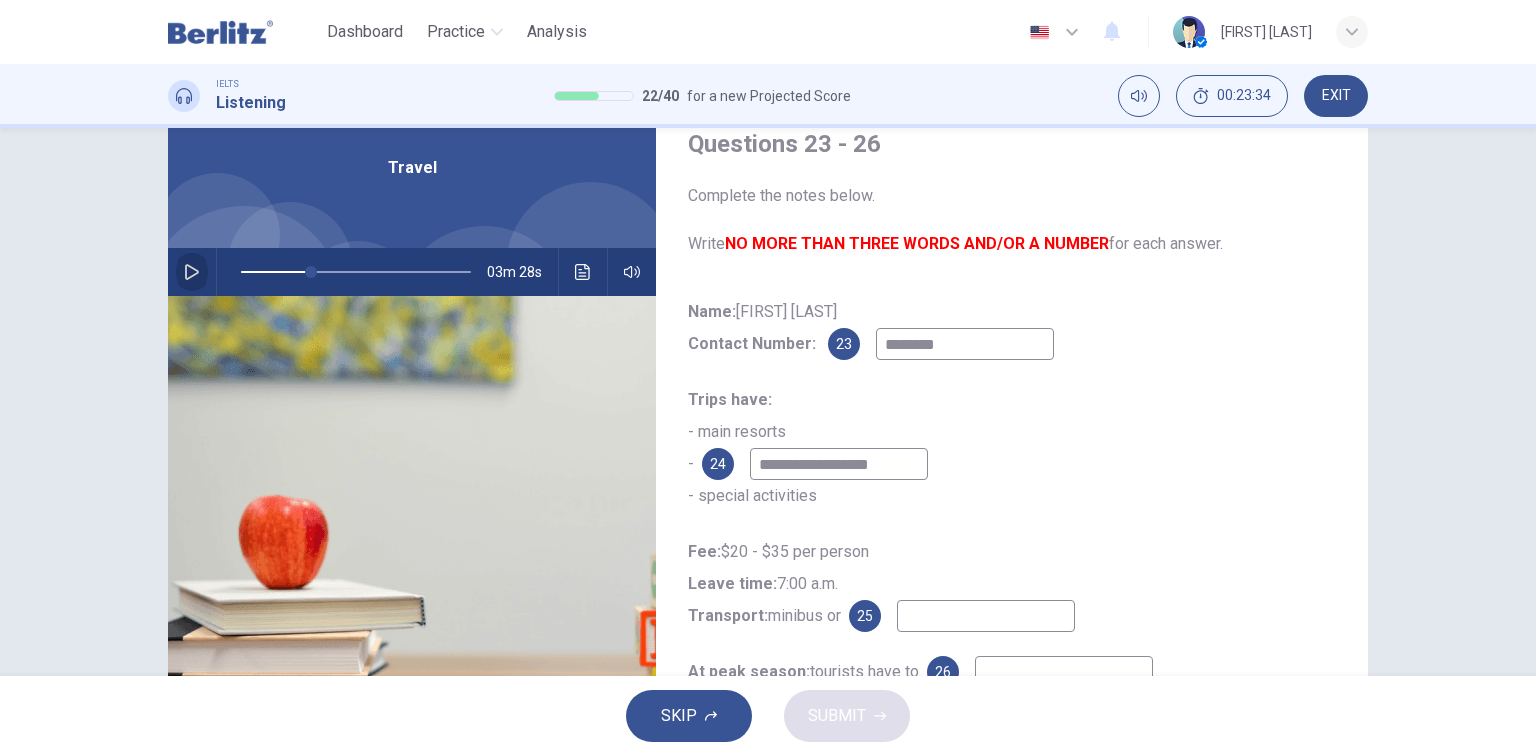 click at bounding box center [192, 272] 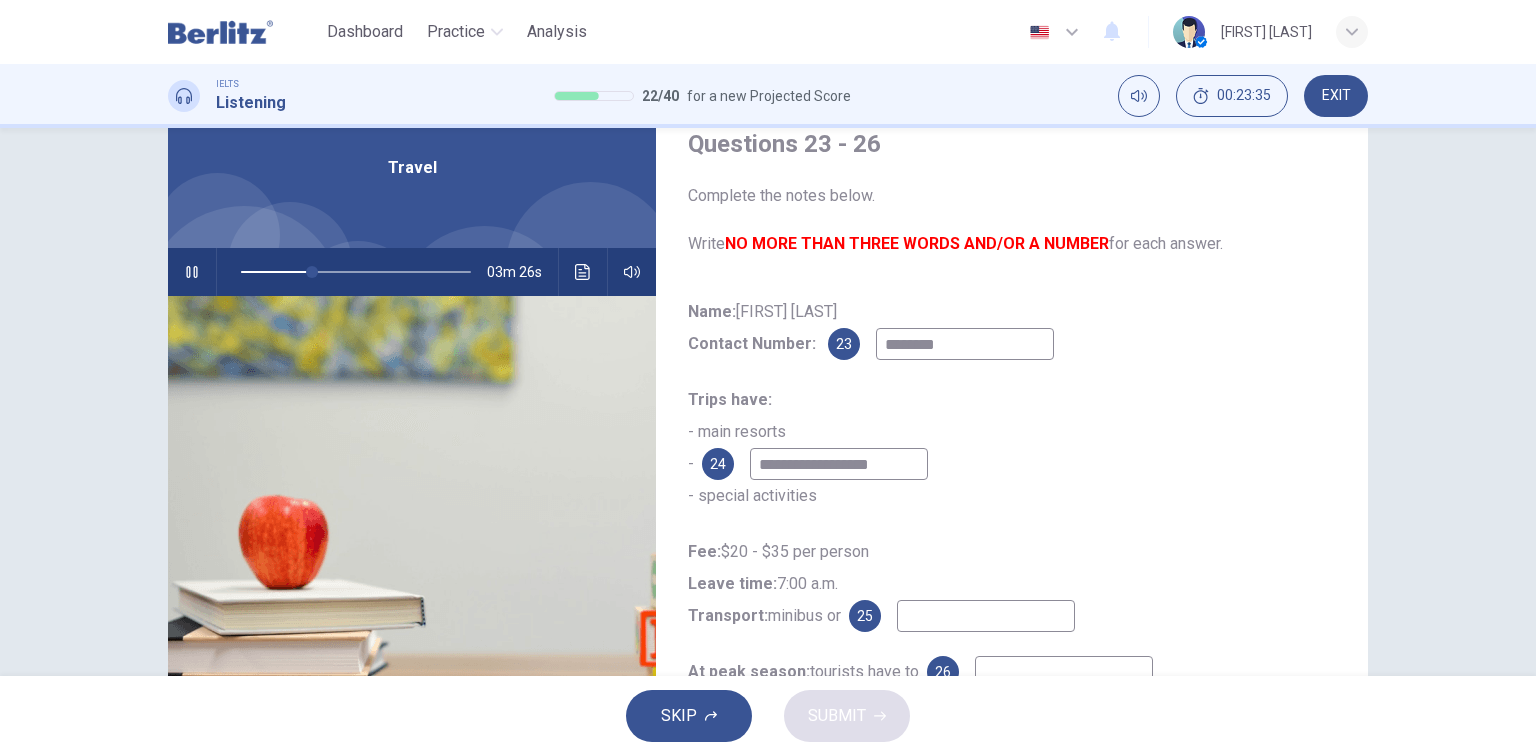 click at bounding box center (986, 616) 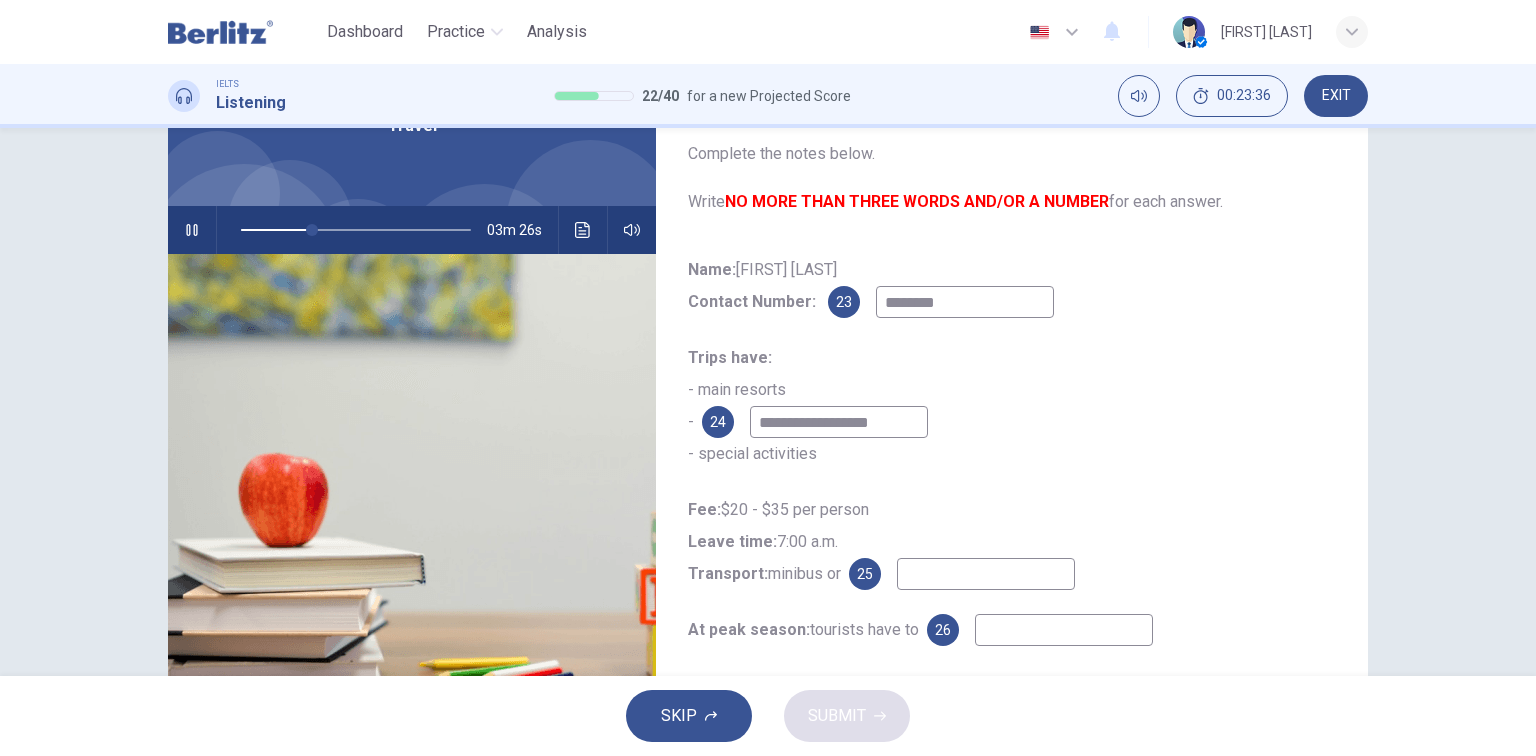 scroll, scrollTop: 160, scrollLeft: 0, axis: vertical 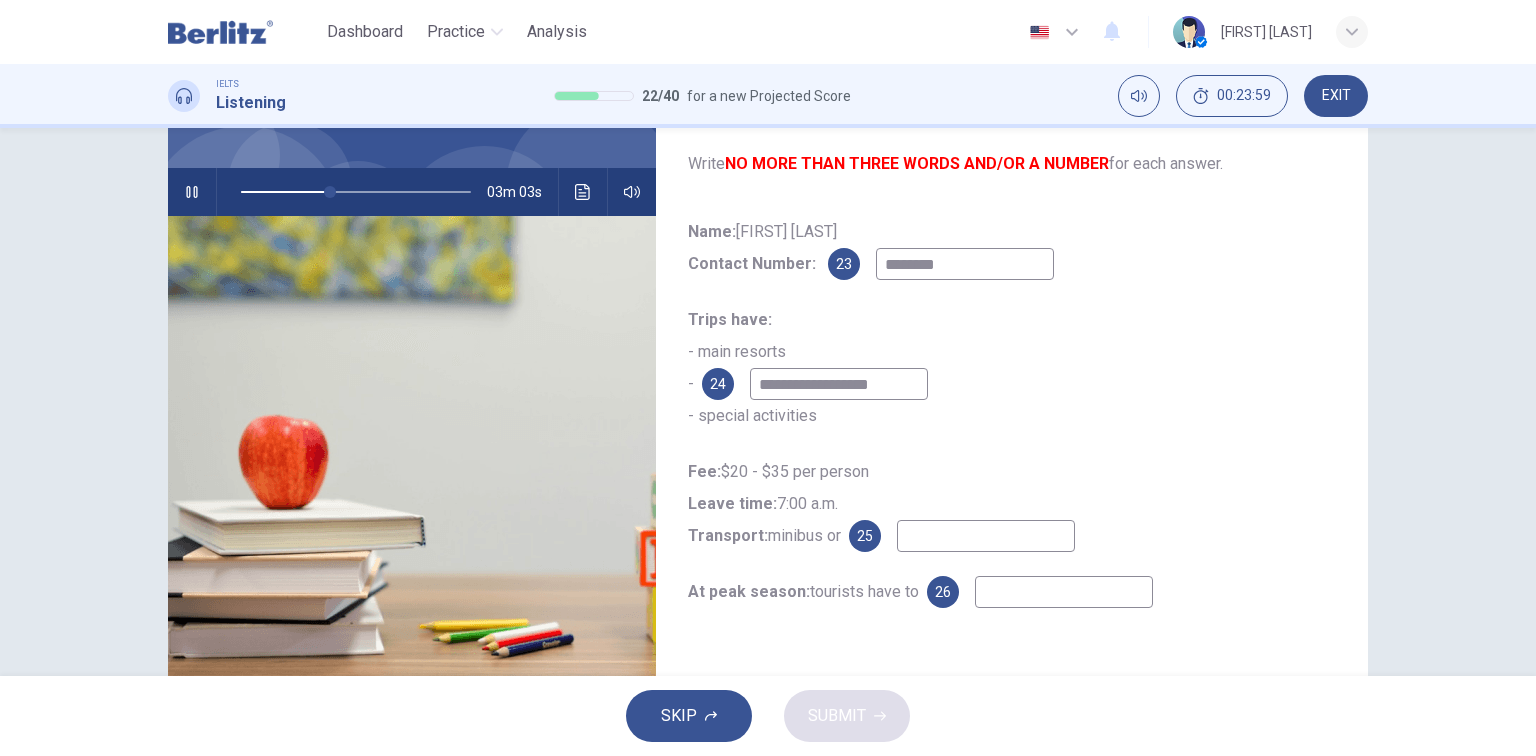 type on "**" 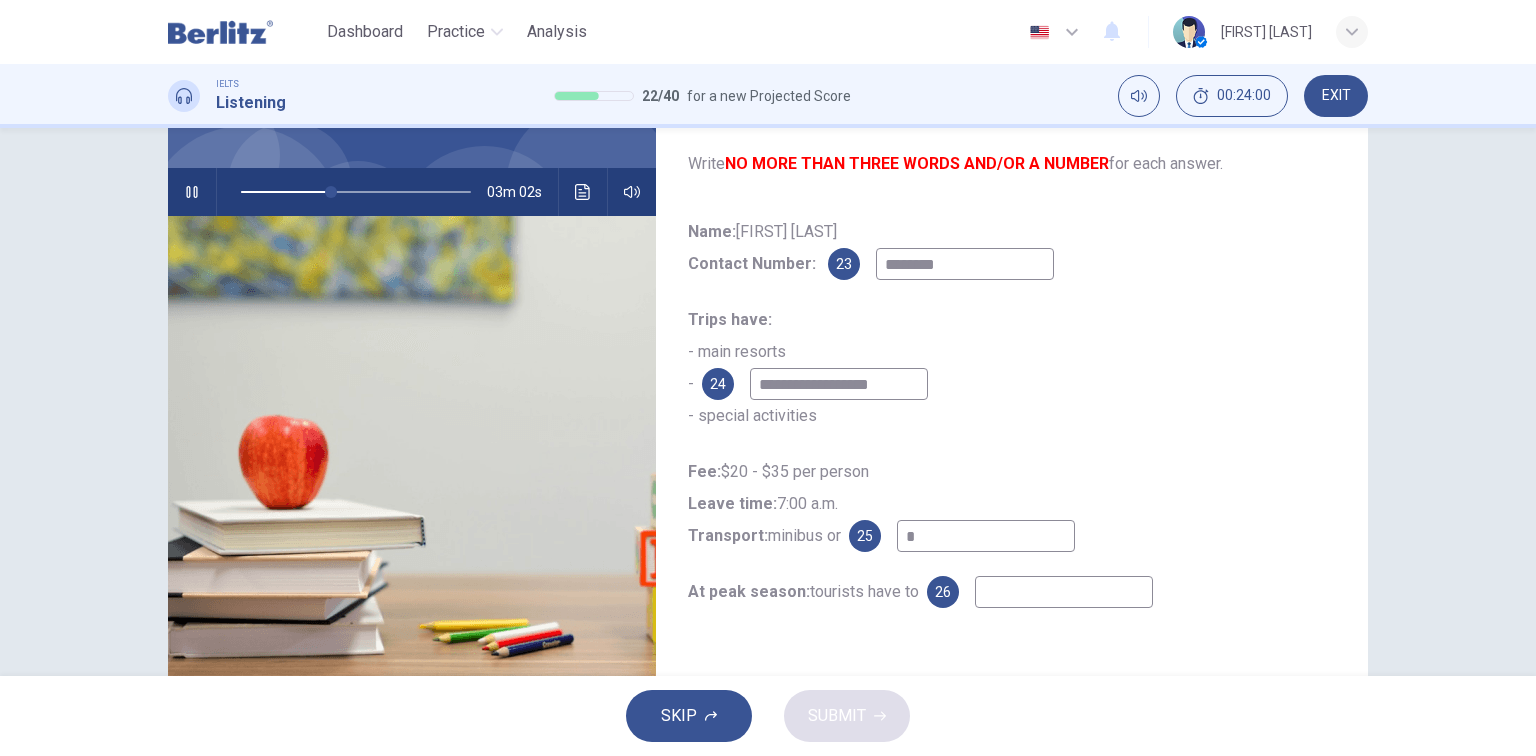 type on "**" 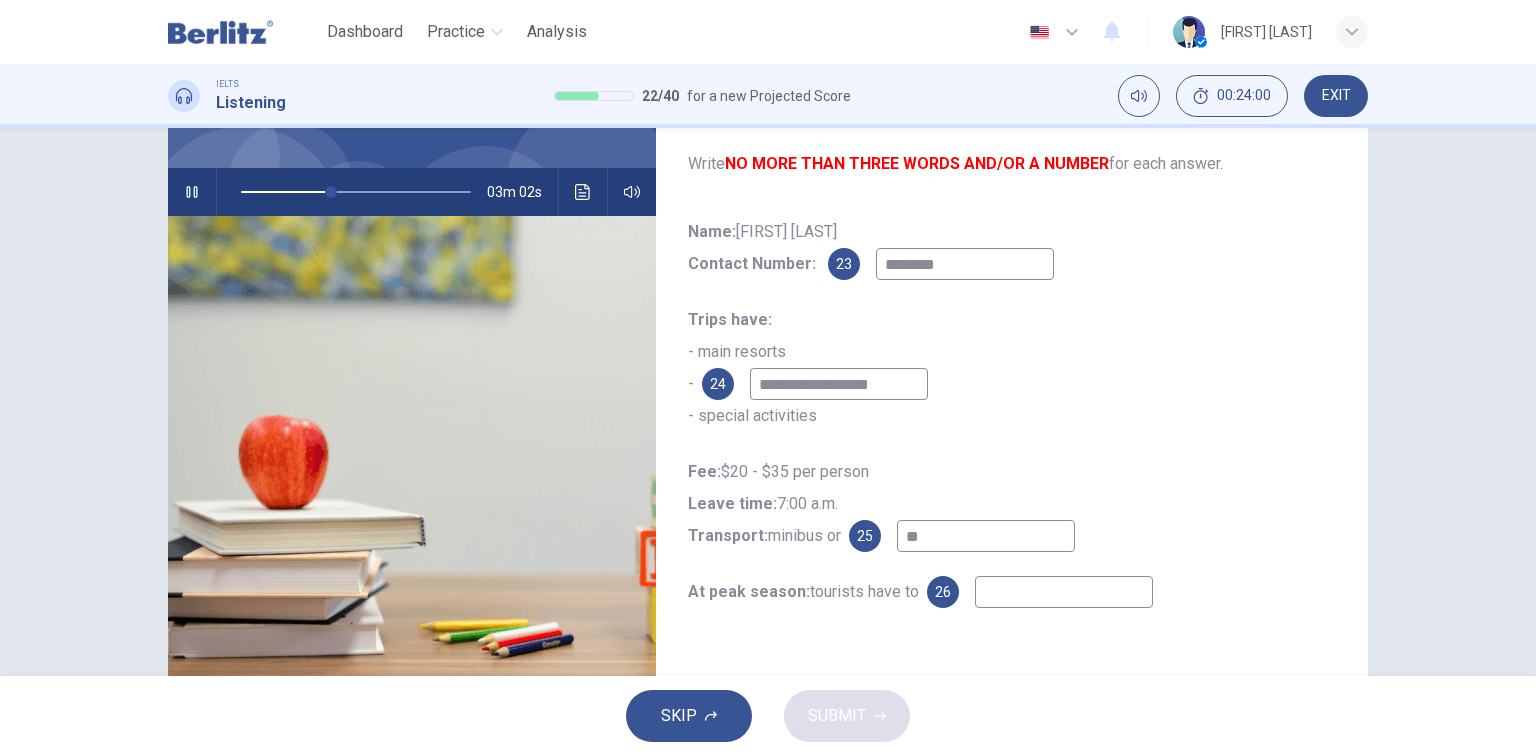 type on "**" 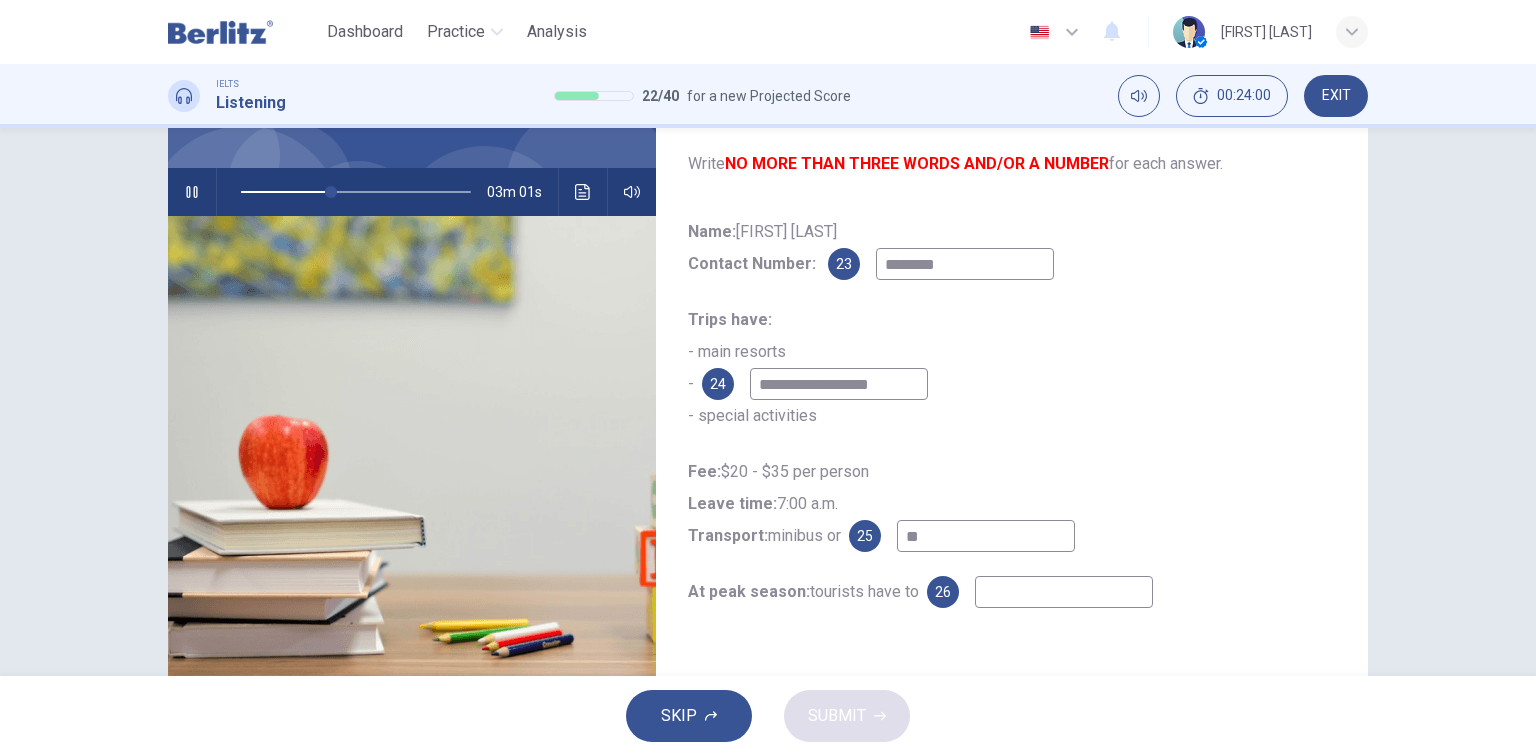 type on "***" 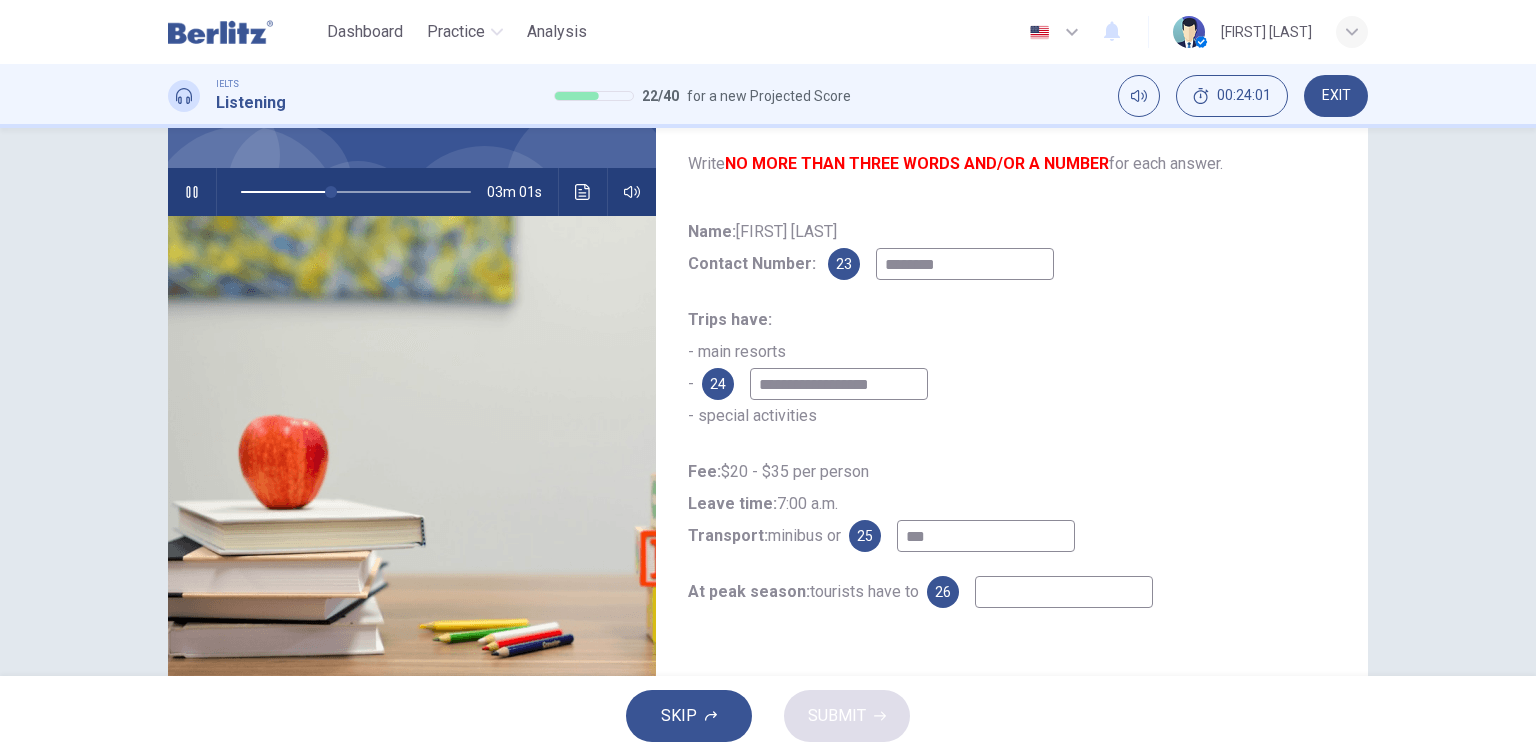 type on "**" 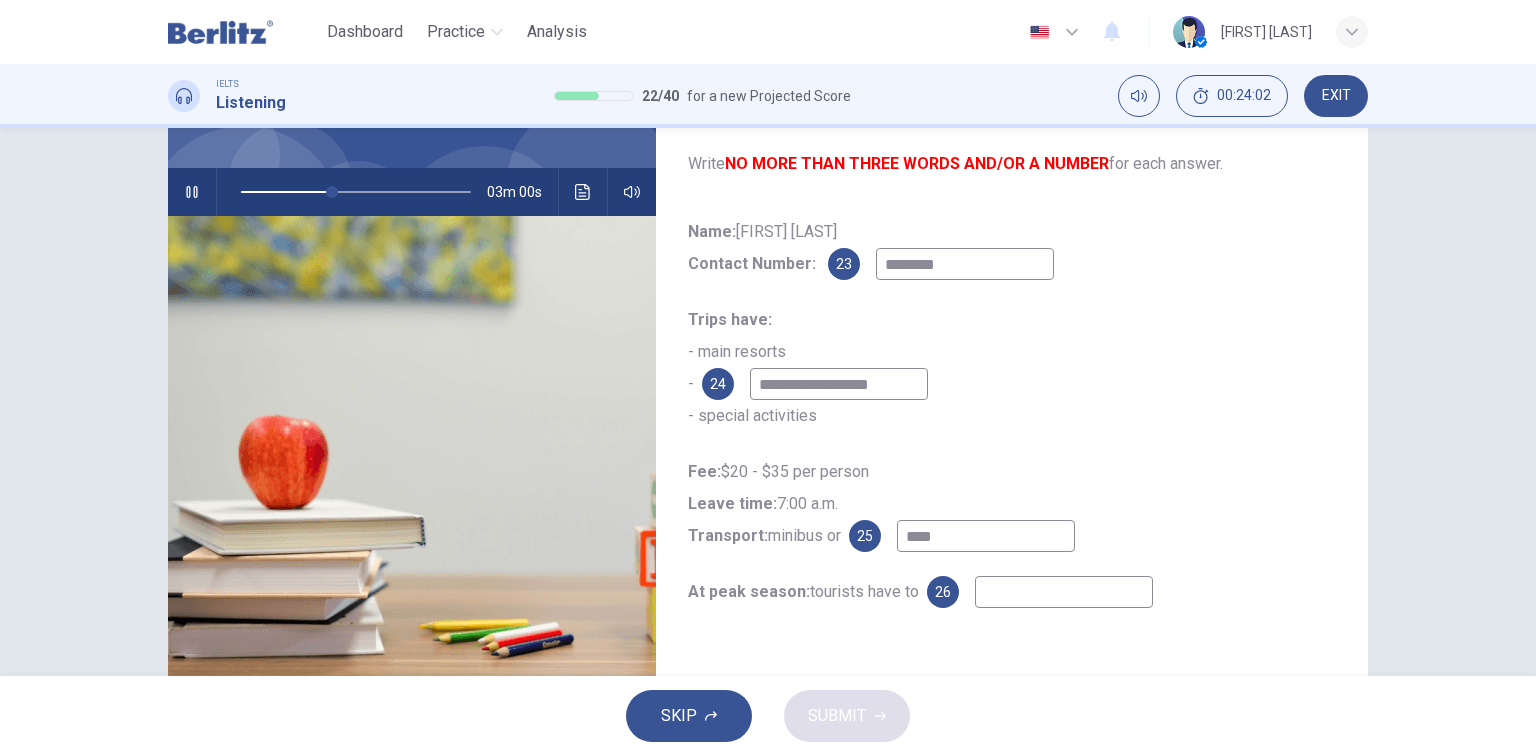 type on "**" 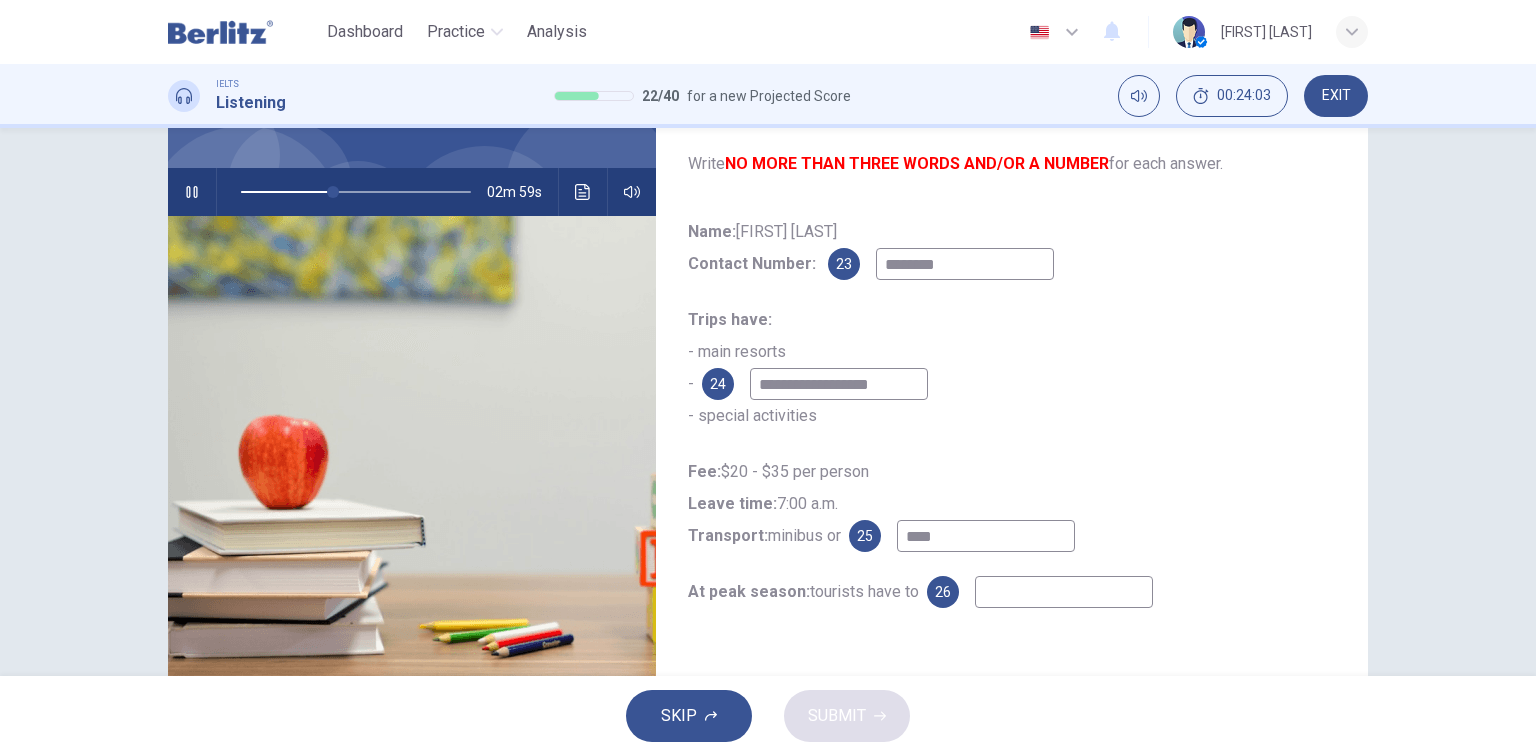 type on "****" 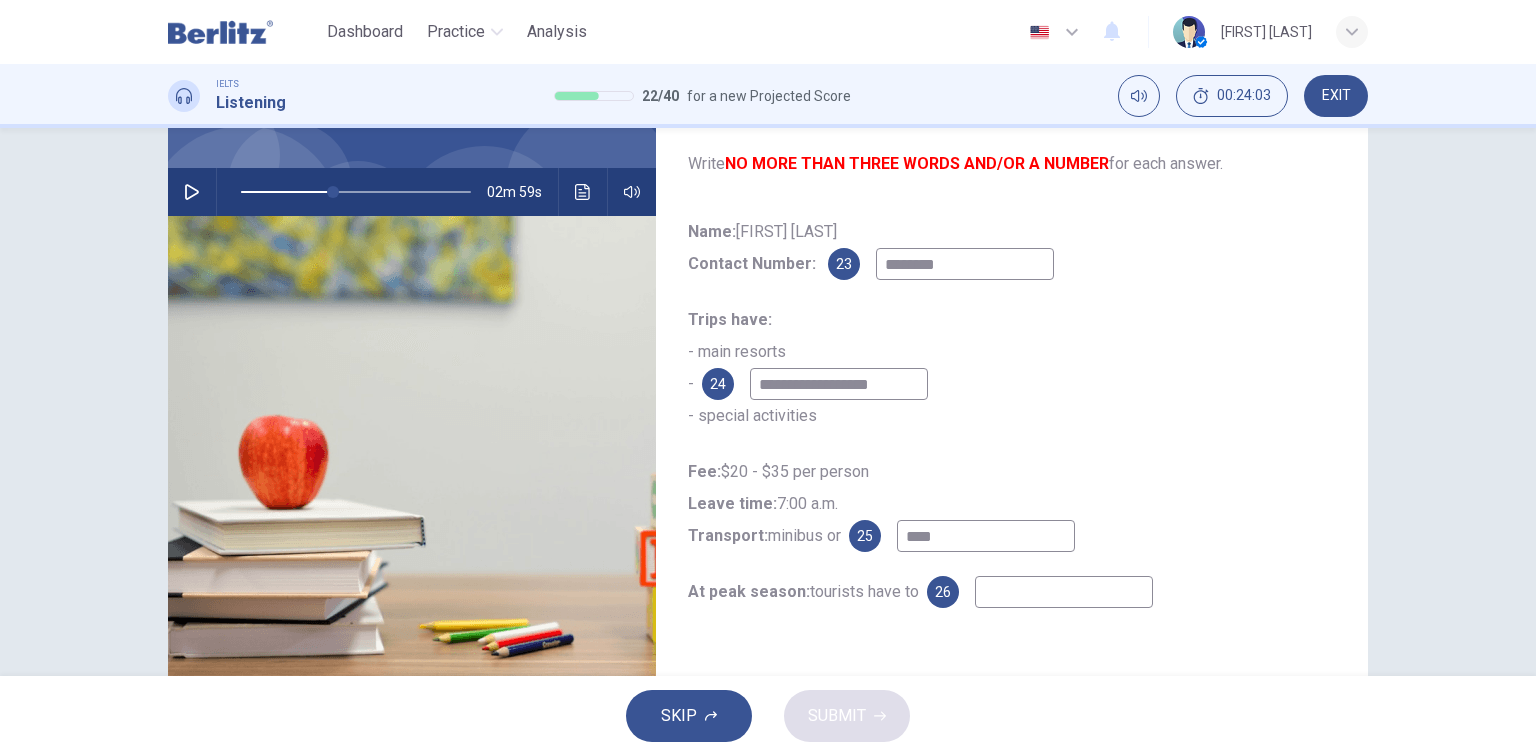 click 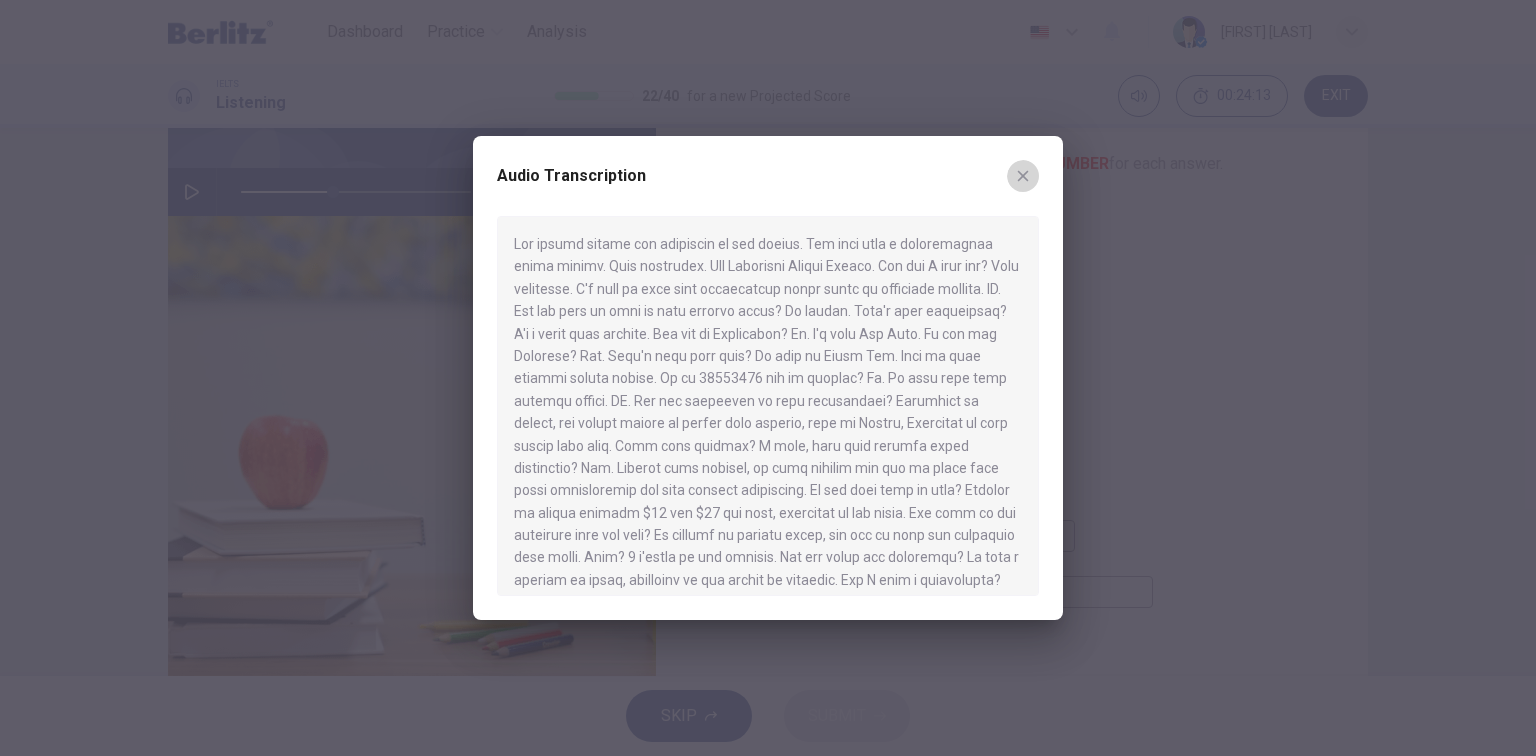 click 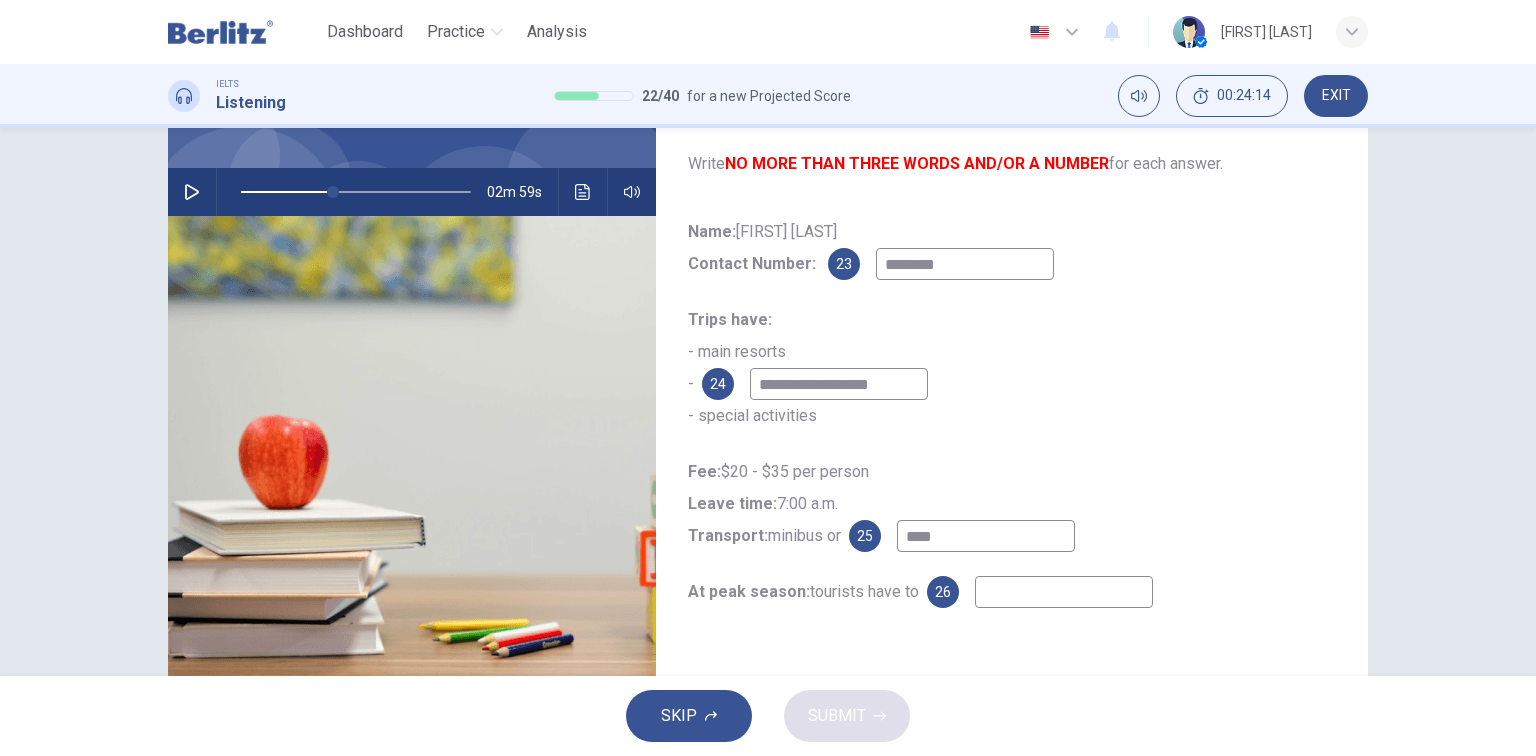 click on "****" at bounding box center [986, 536] 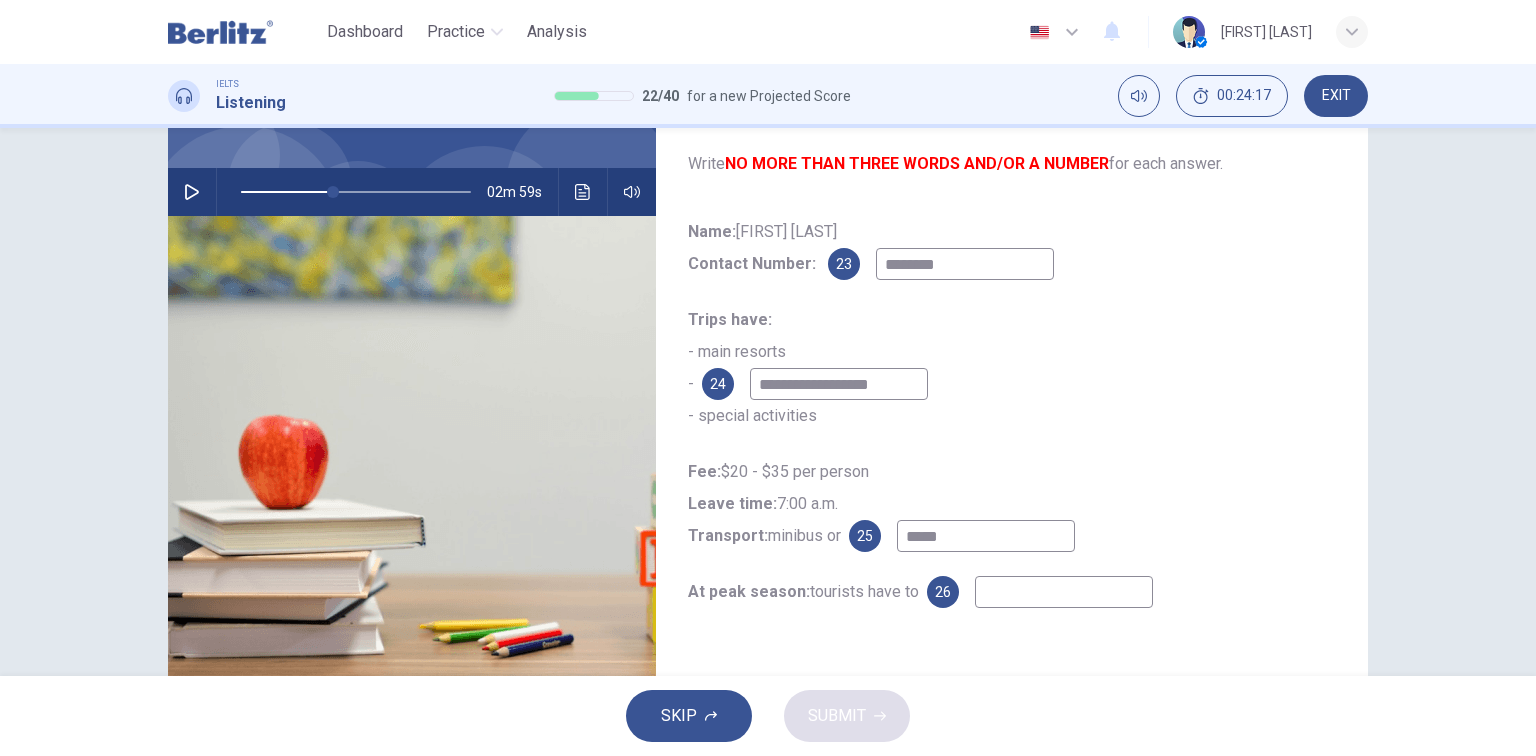 type on "*****" 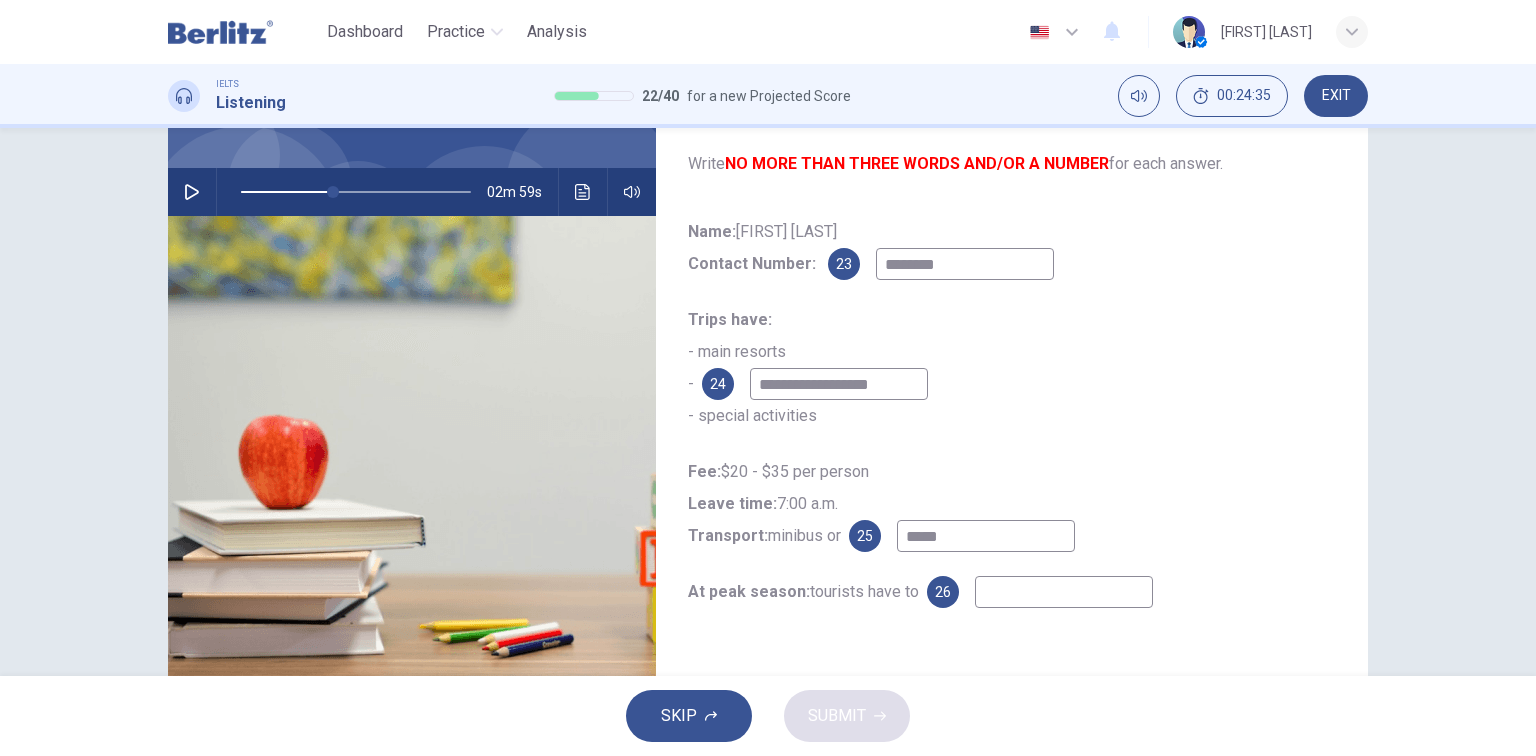 drag, startPoint x: 179, startPoint y: 193, endPoint x: 266, endPoint y: 268, distance: 114.865135 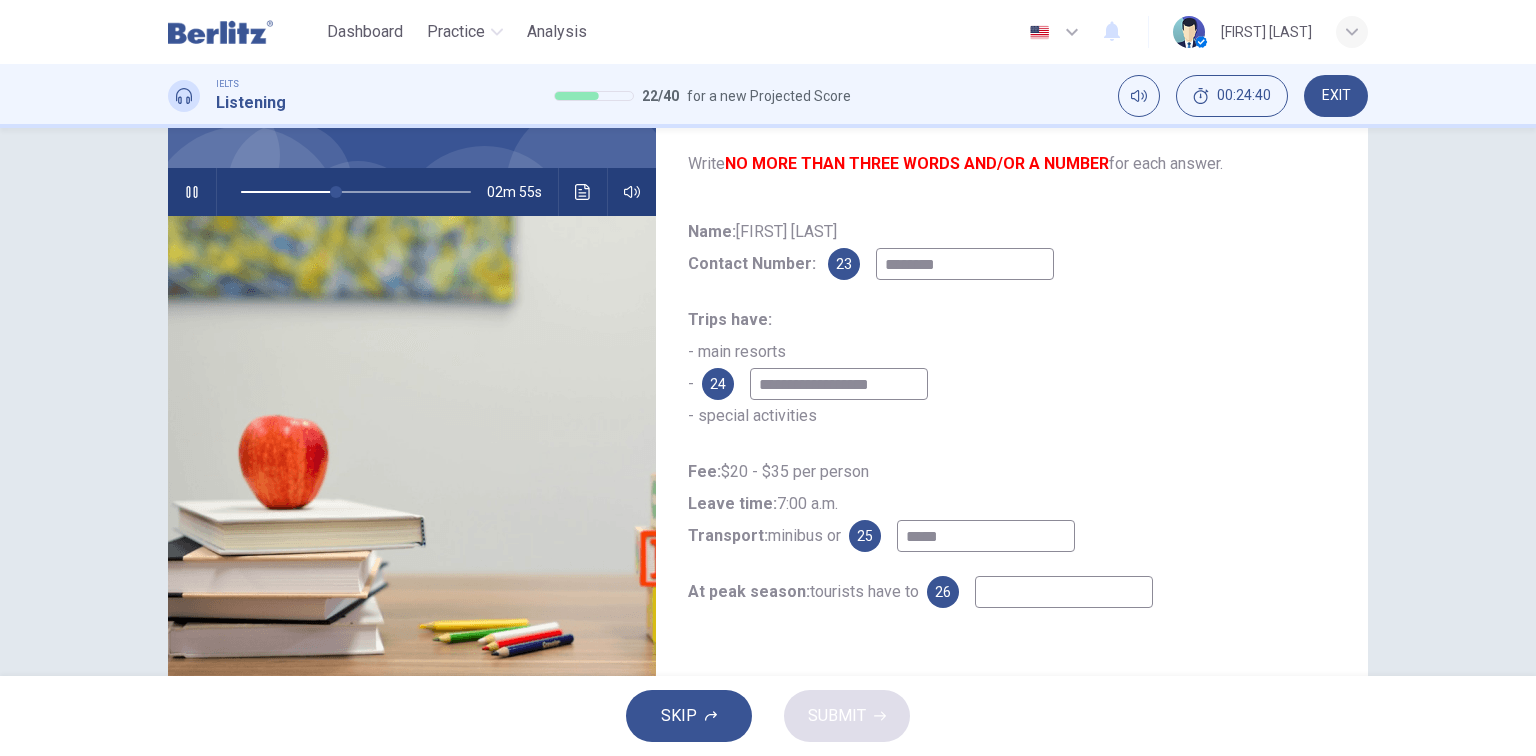 click at bounding box center [1064, 592] 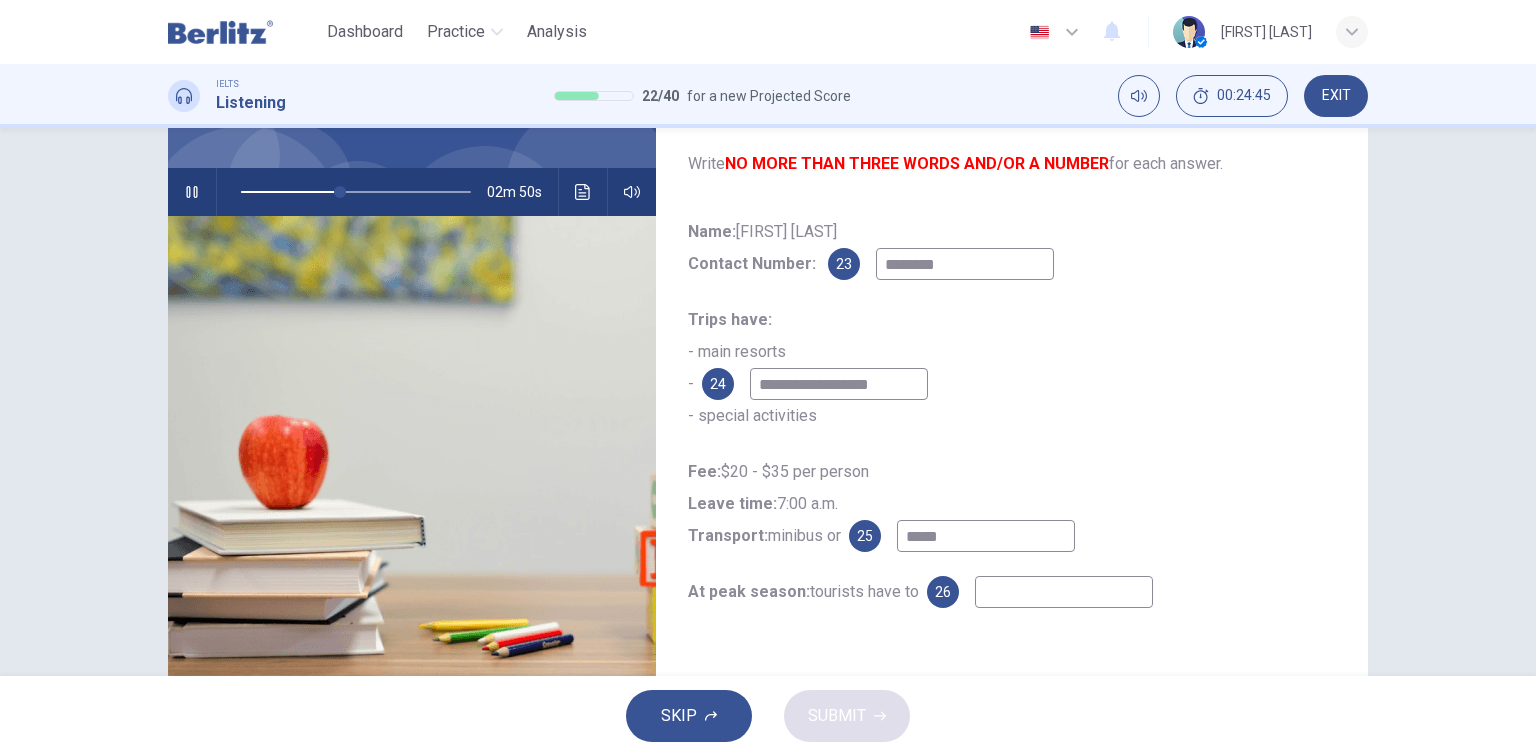 type on "**" 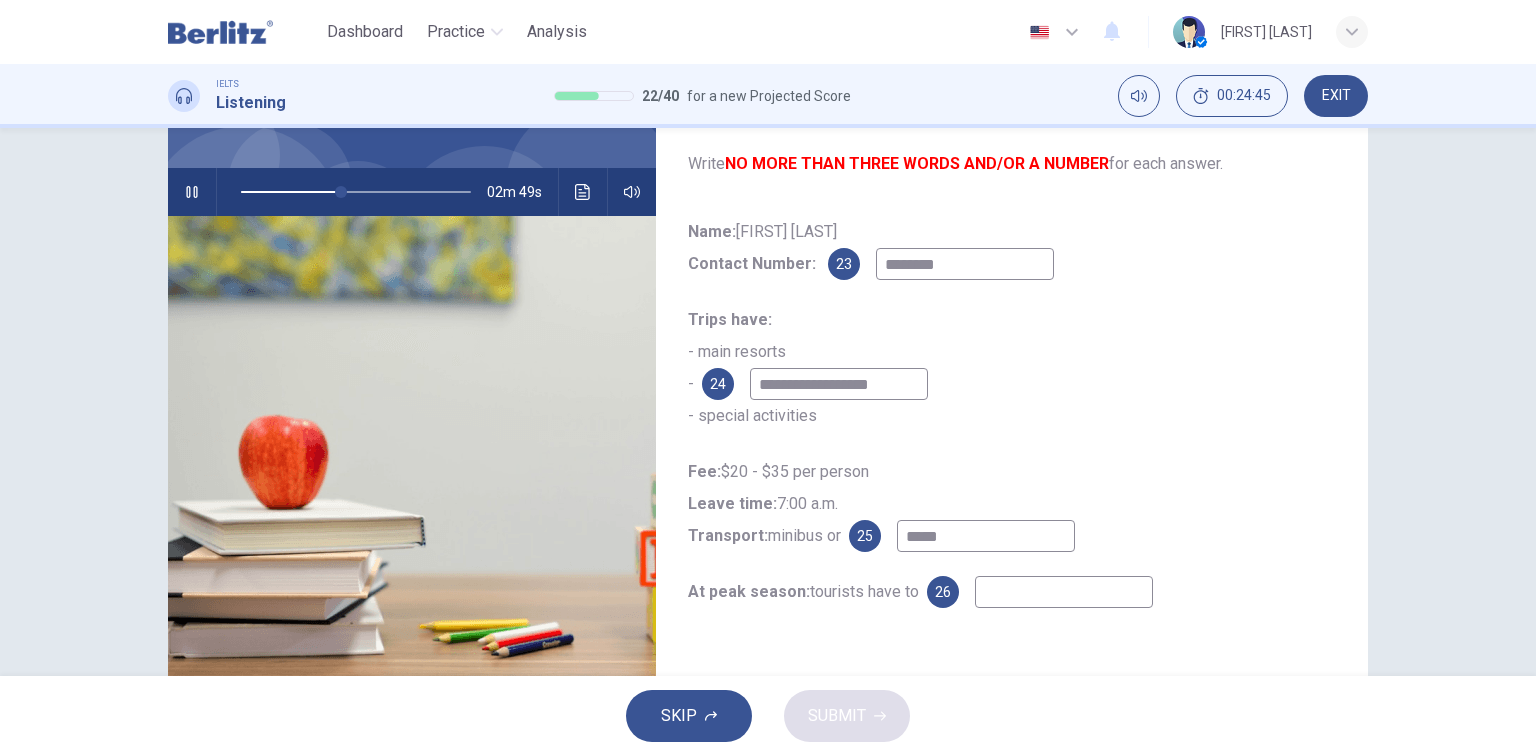type on "*" 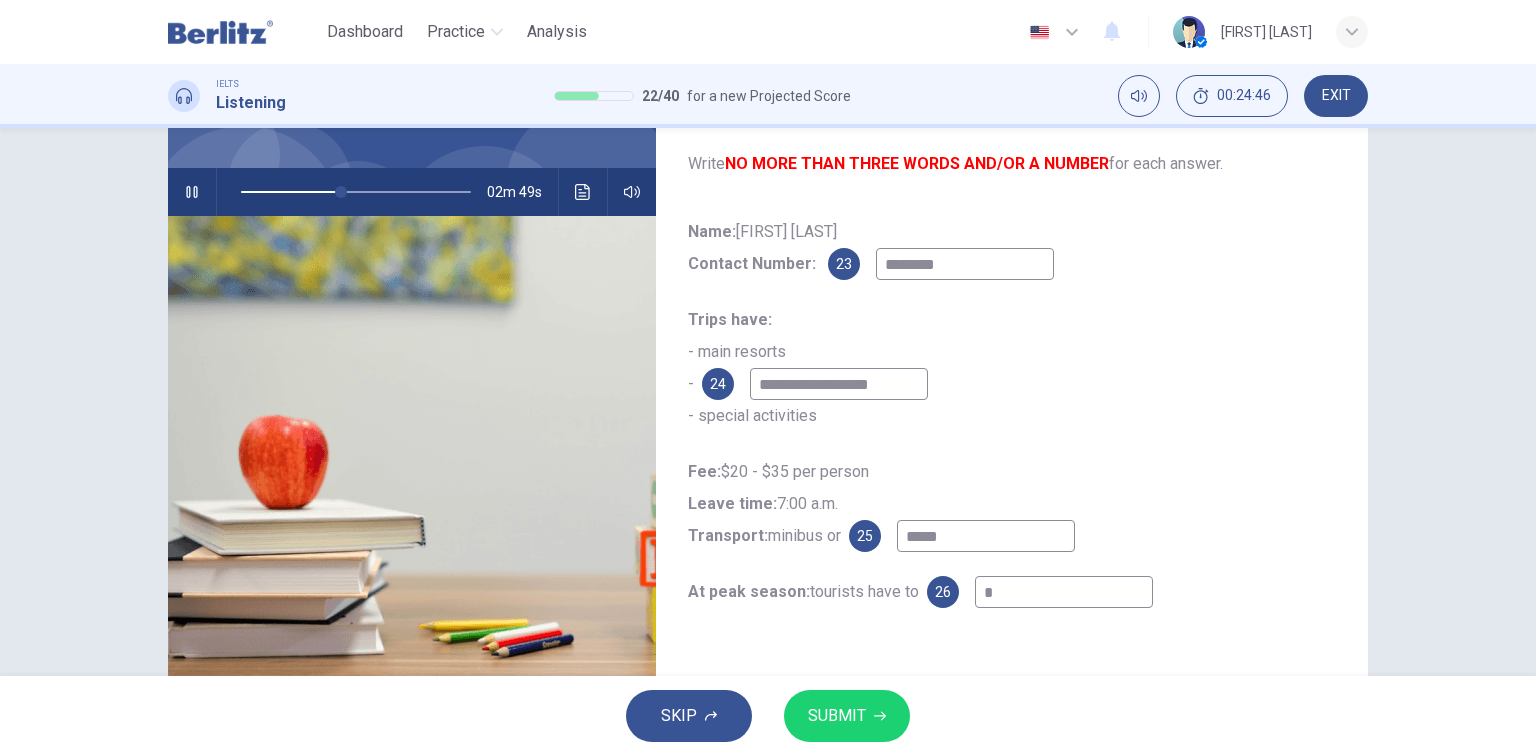 type on "**" 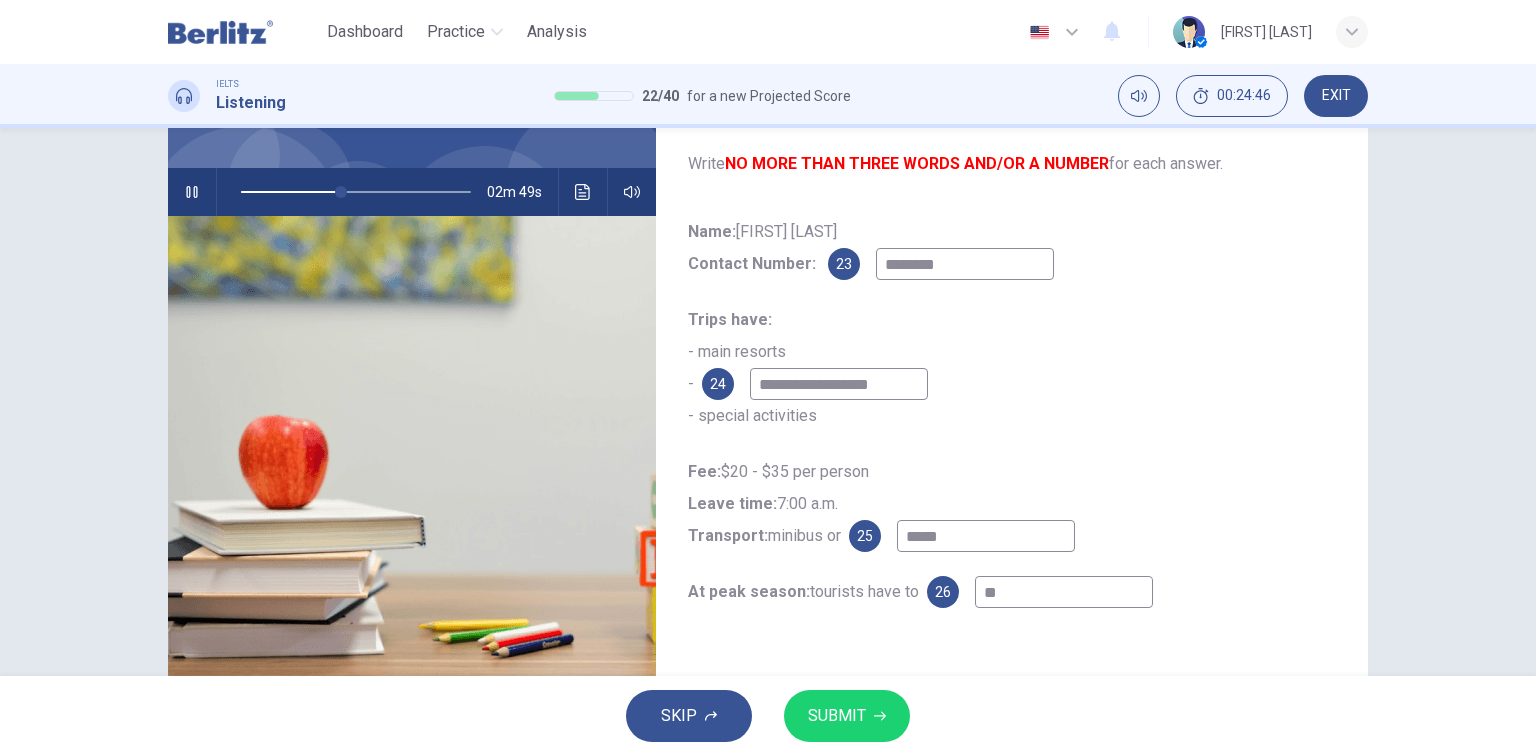type on "**" 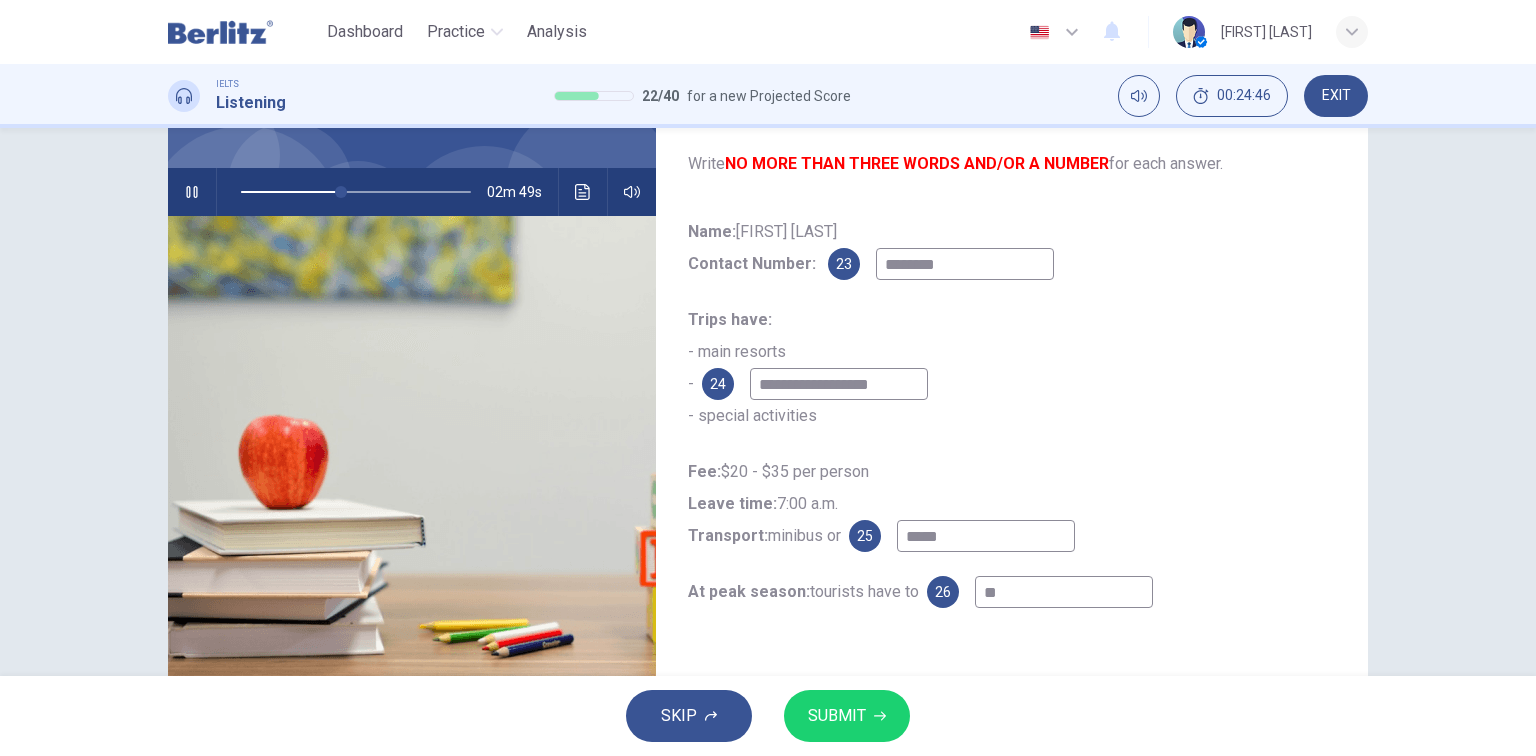 type on "***" 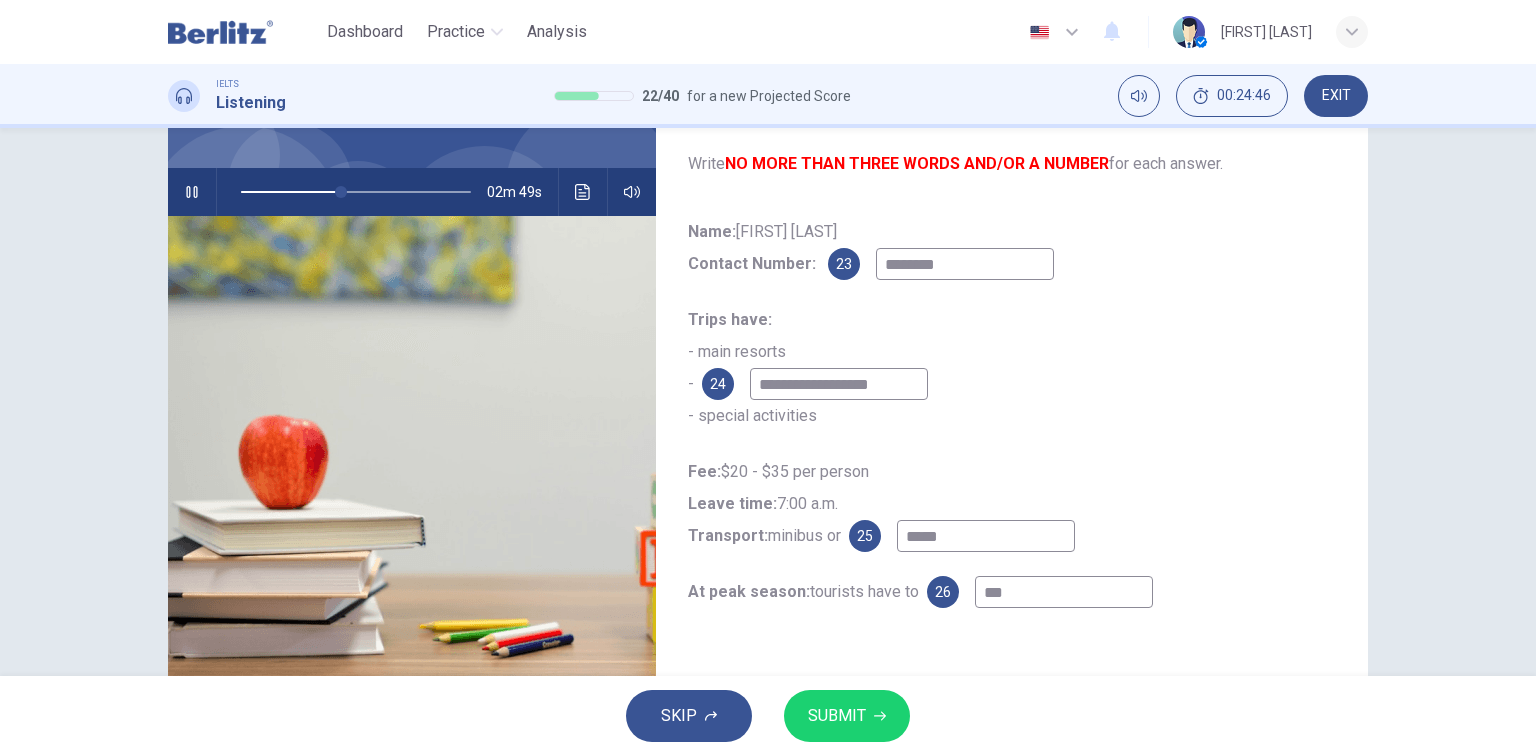 type on "**" 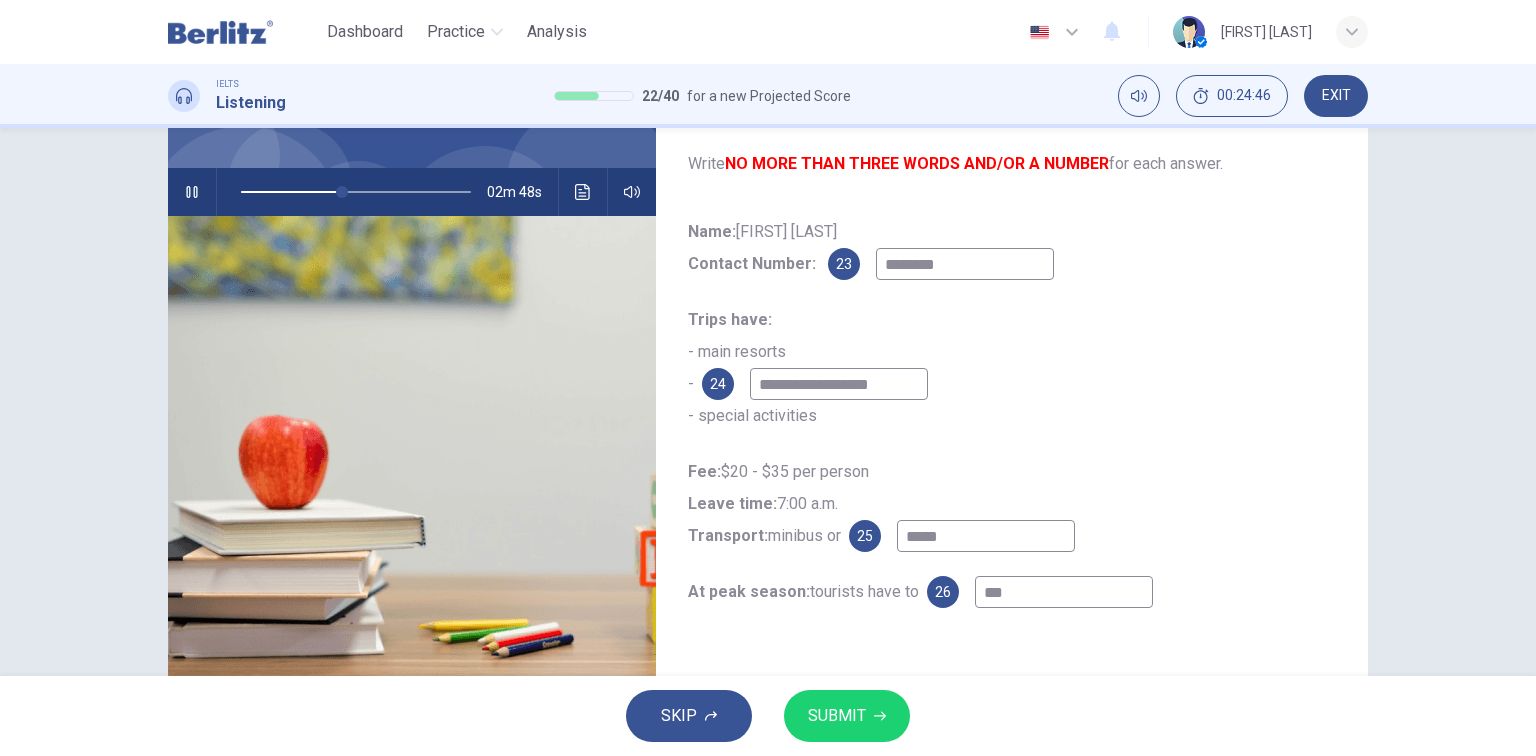 type on "****" 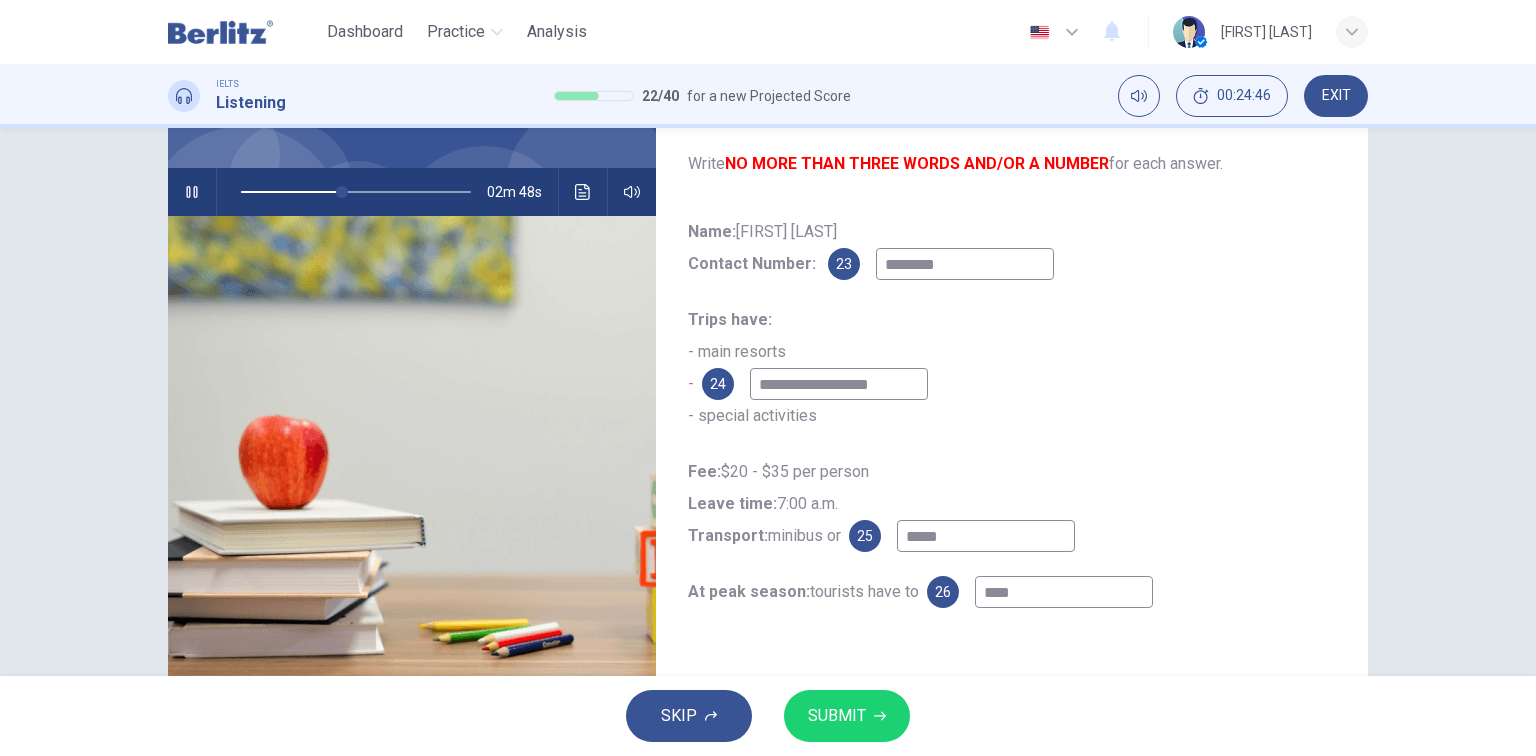 type on "**" 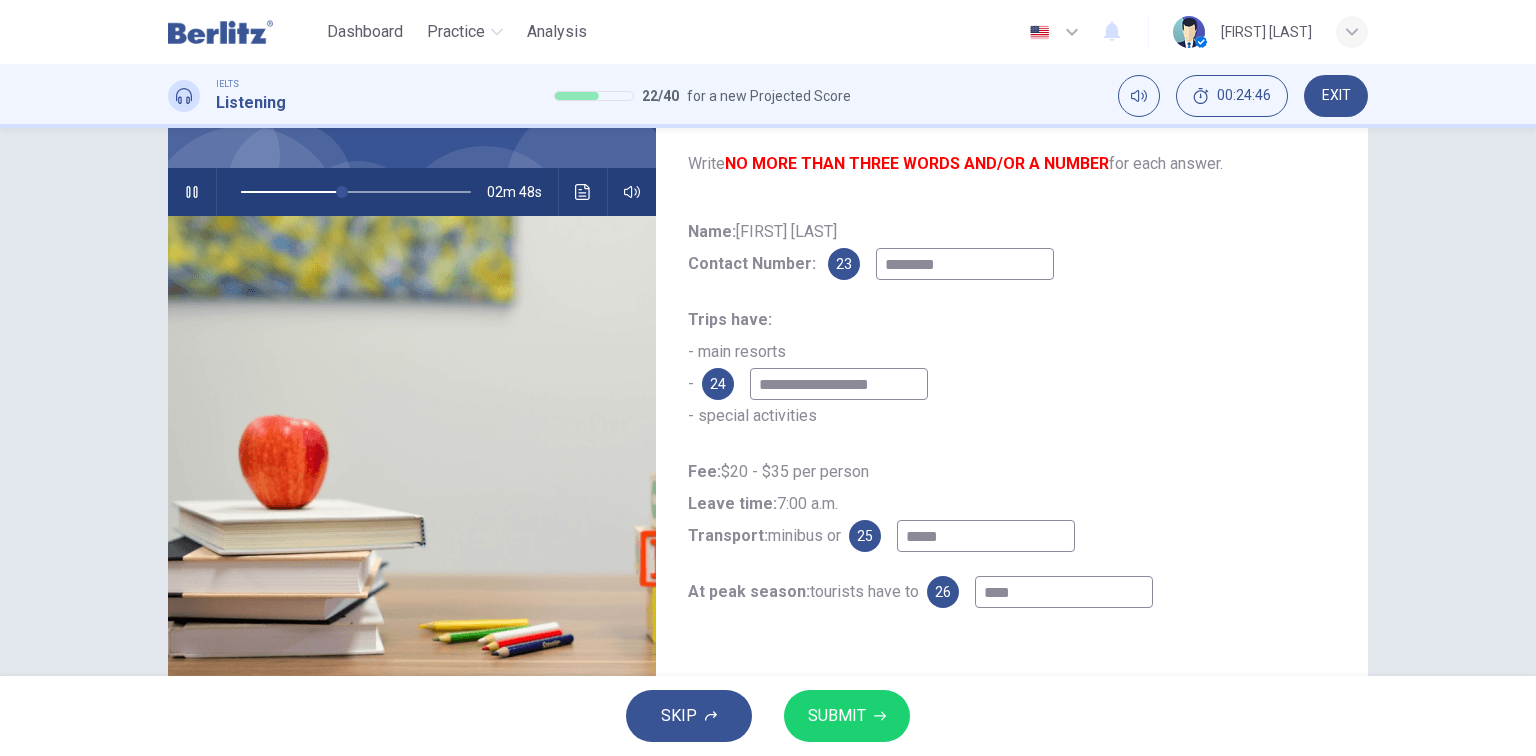 type on "*****" 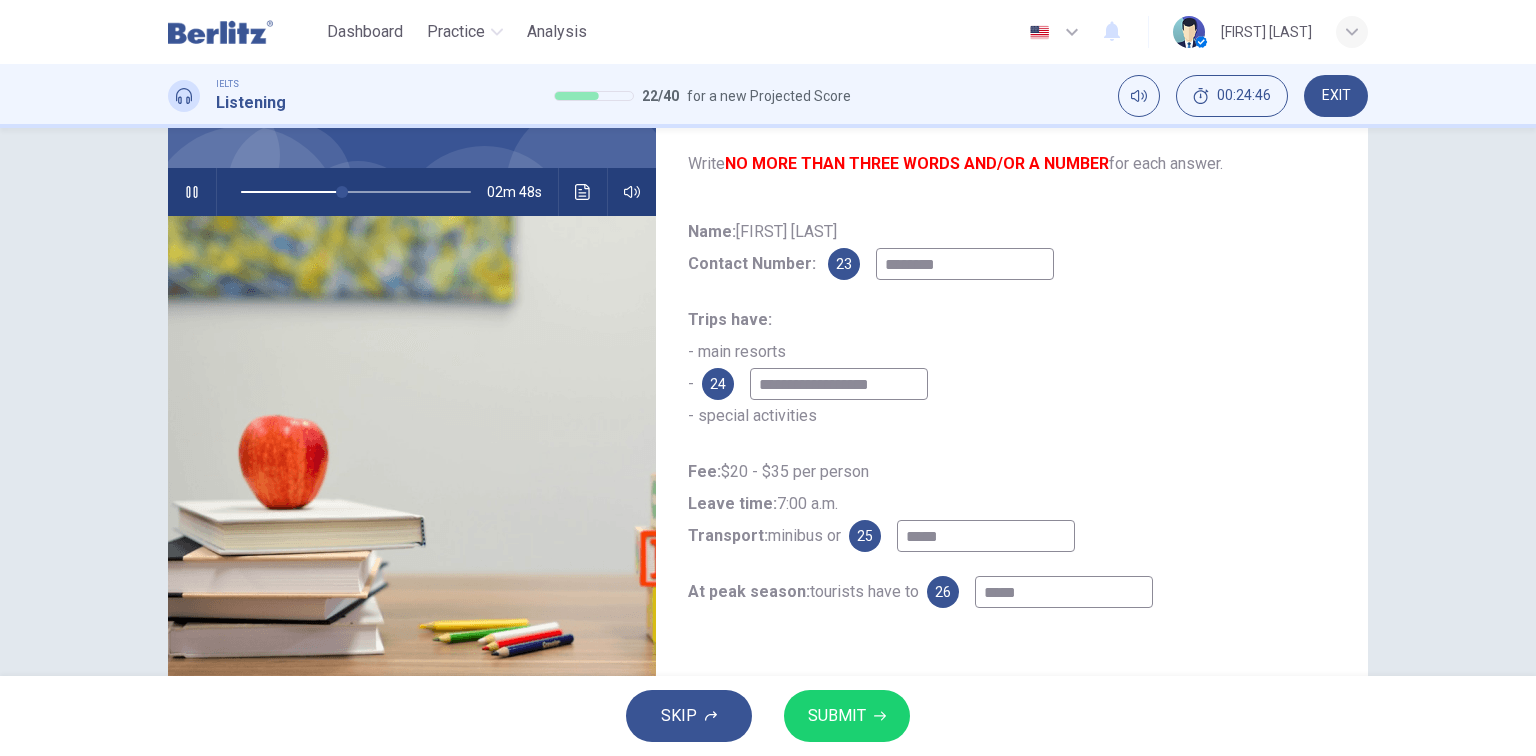 type on "**" 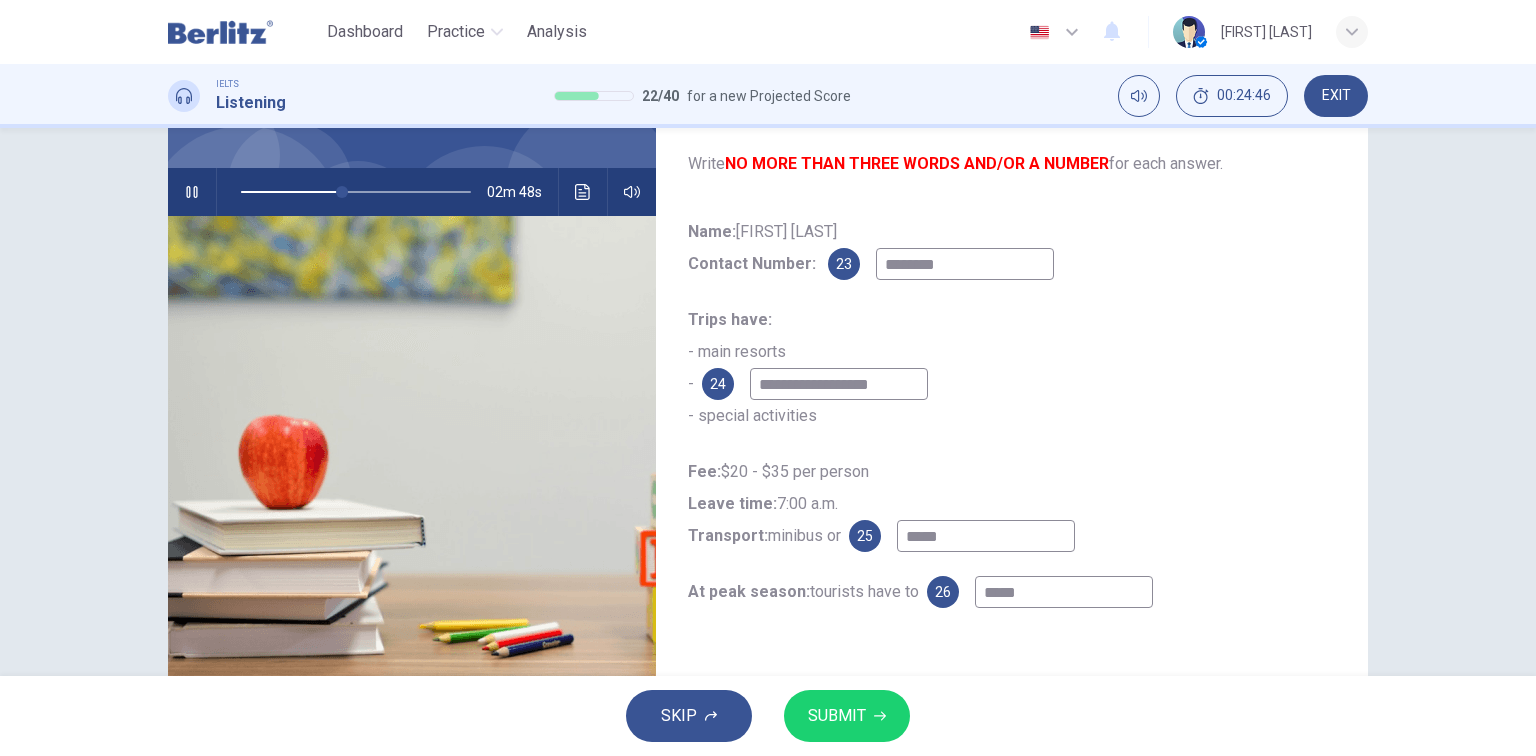 type on "******" 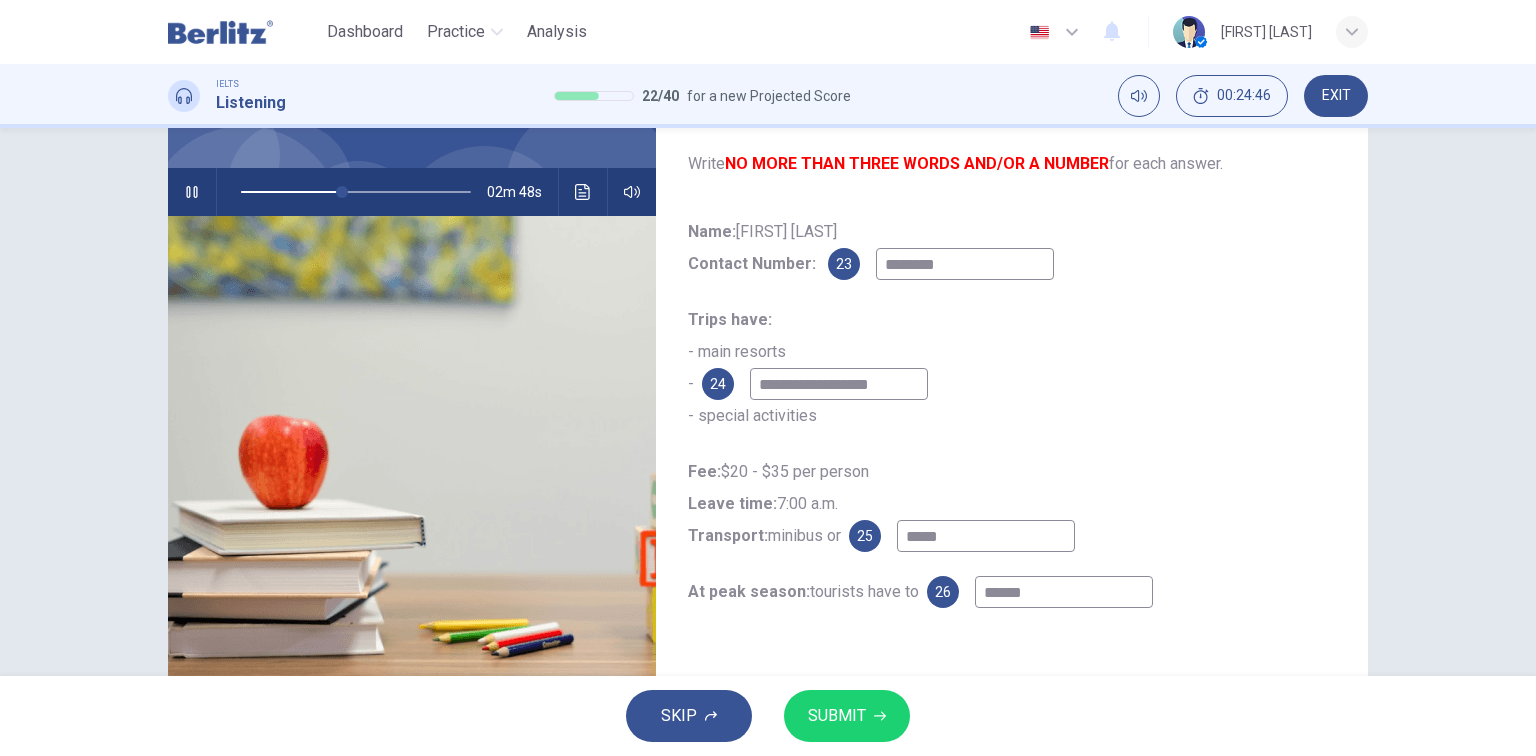 type on "*******" 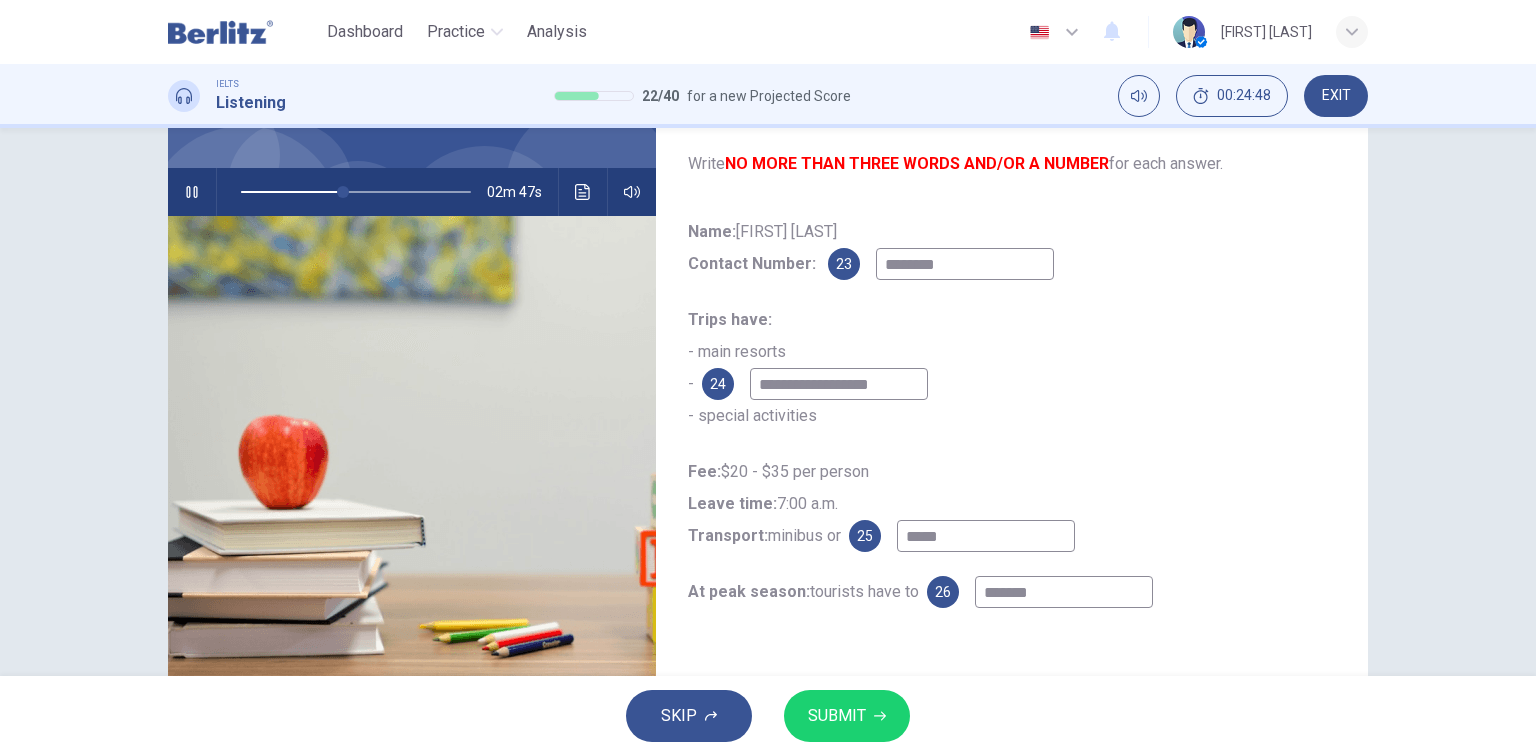 type on "**" 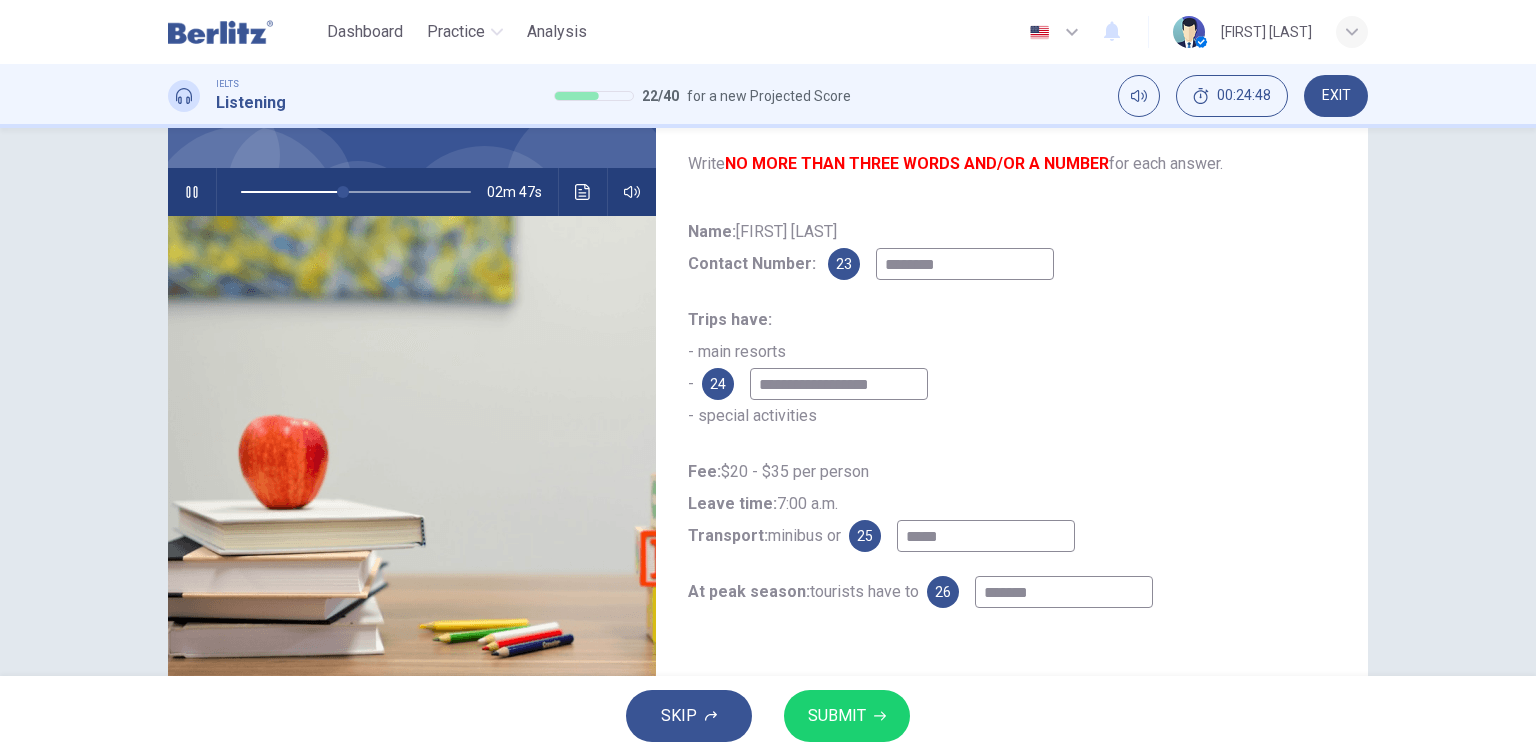type on "*******" 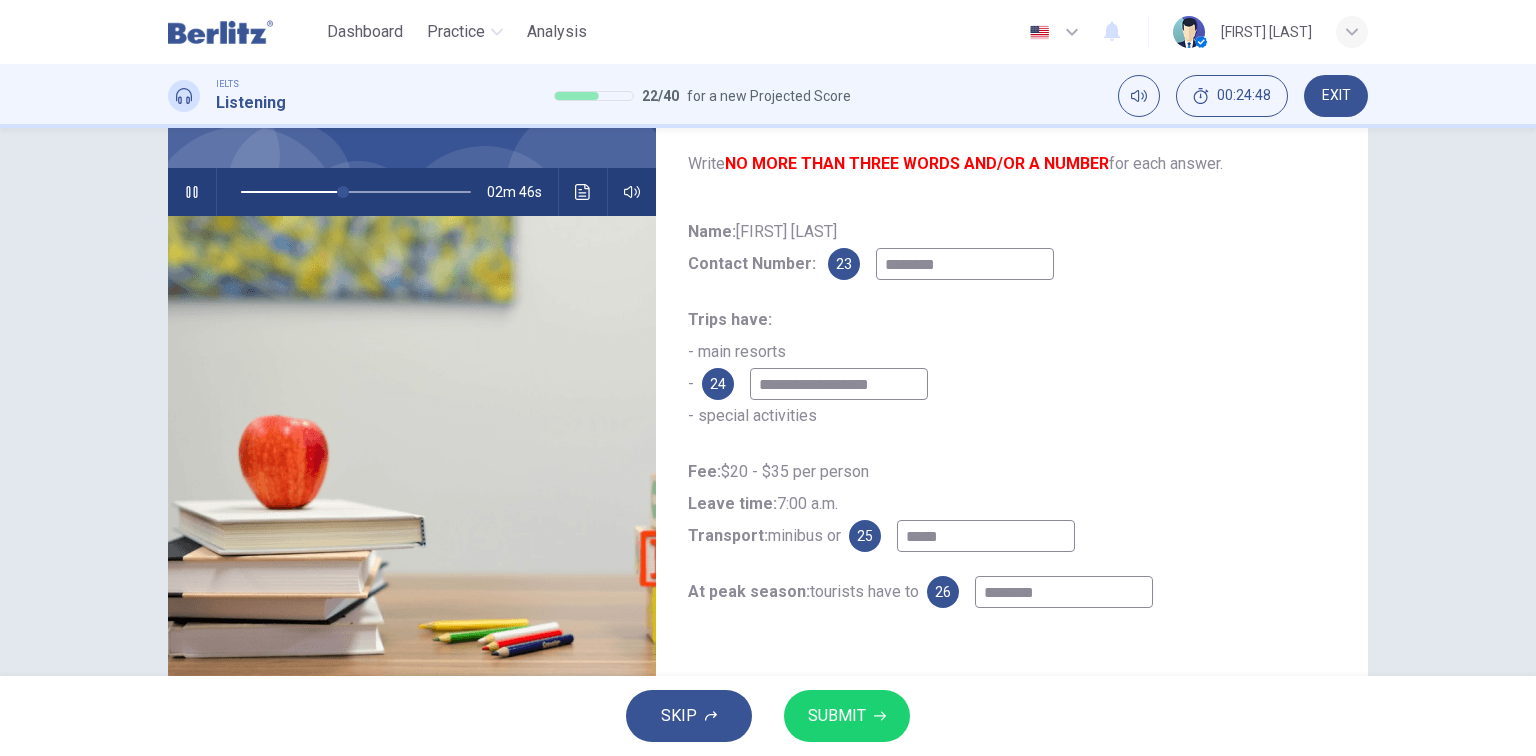 type on "*********" 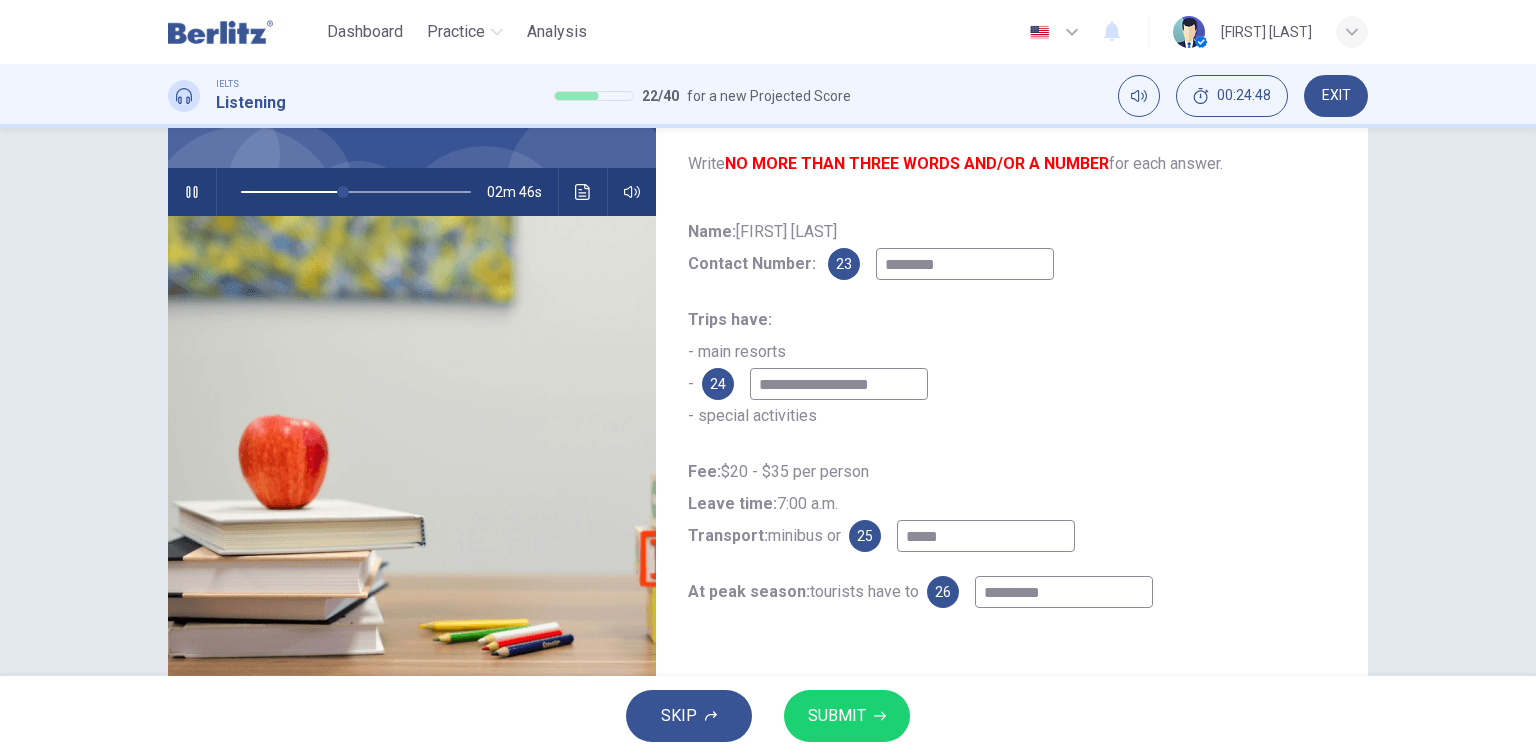type on "**" 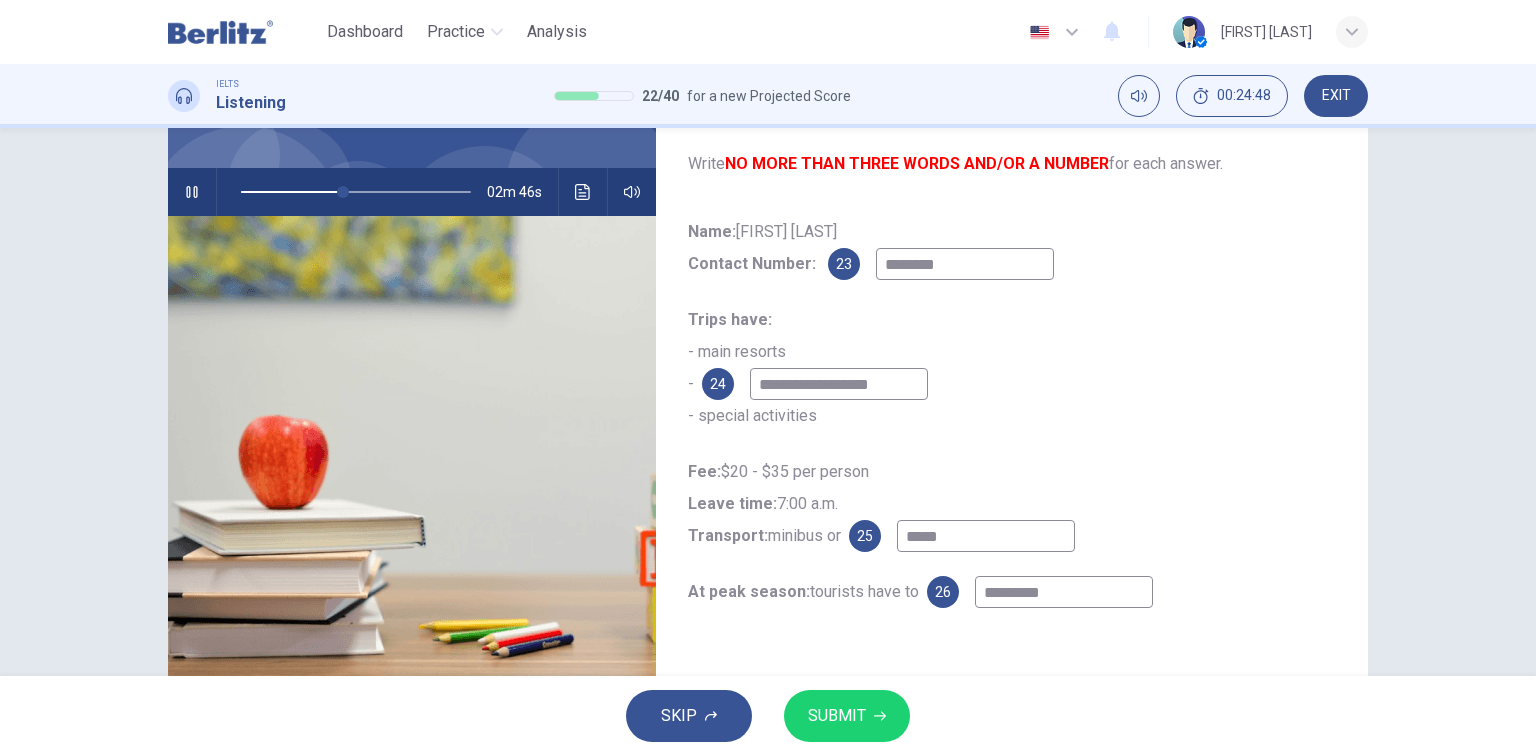 type on "**********" 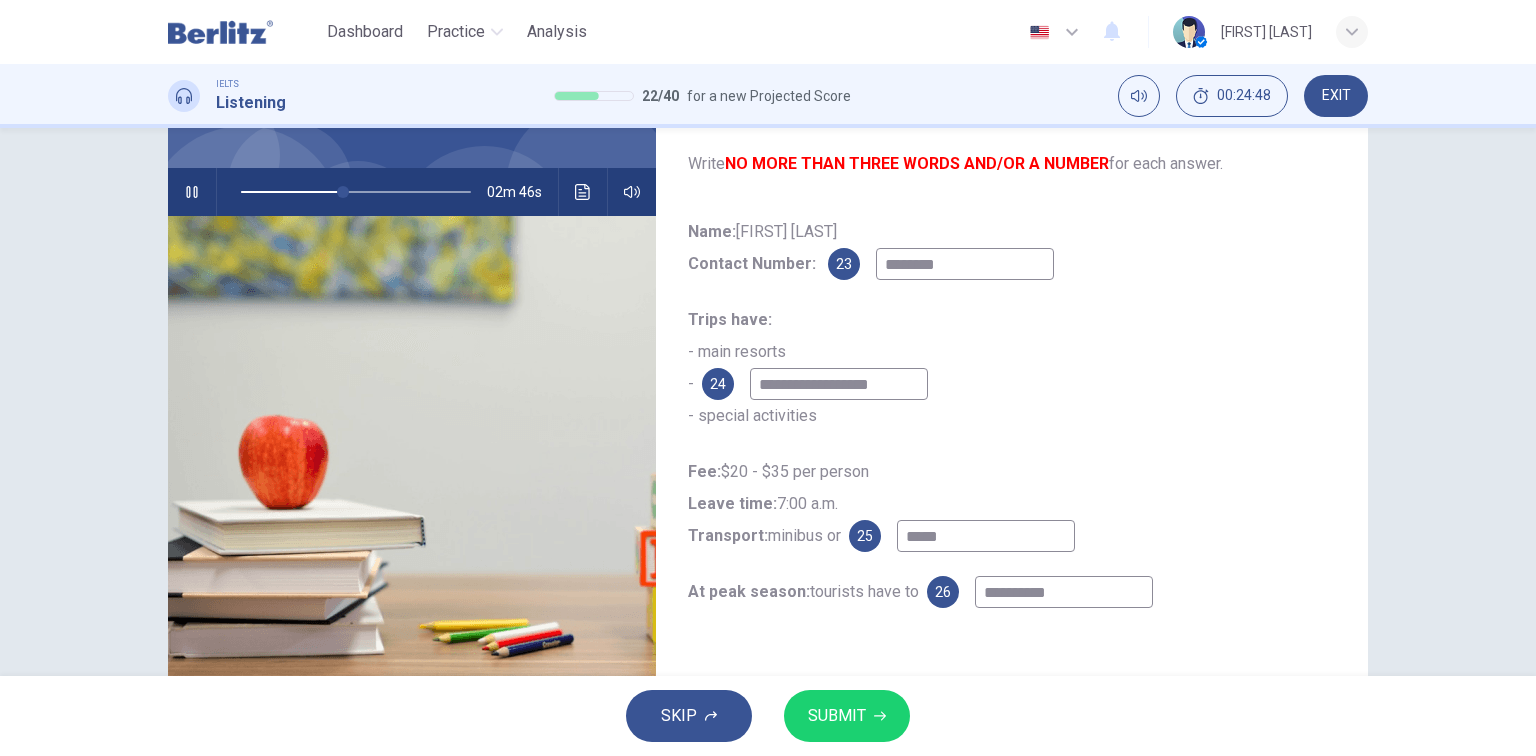 type on "**********" 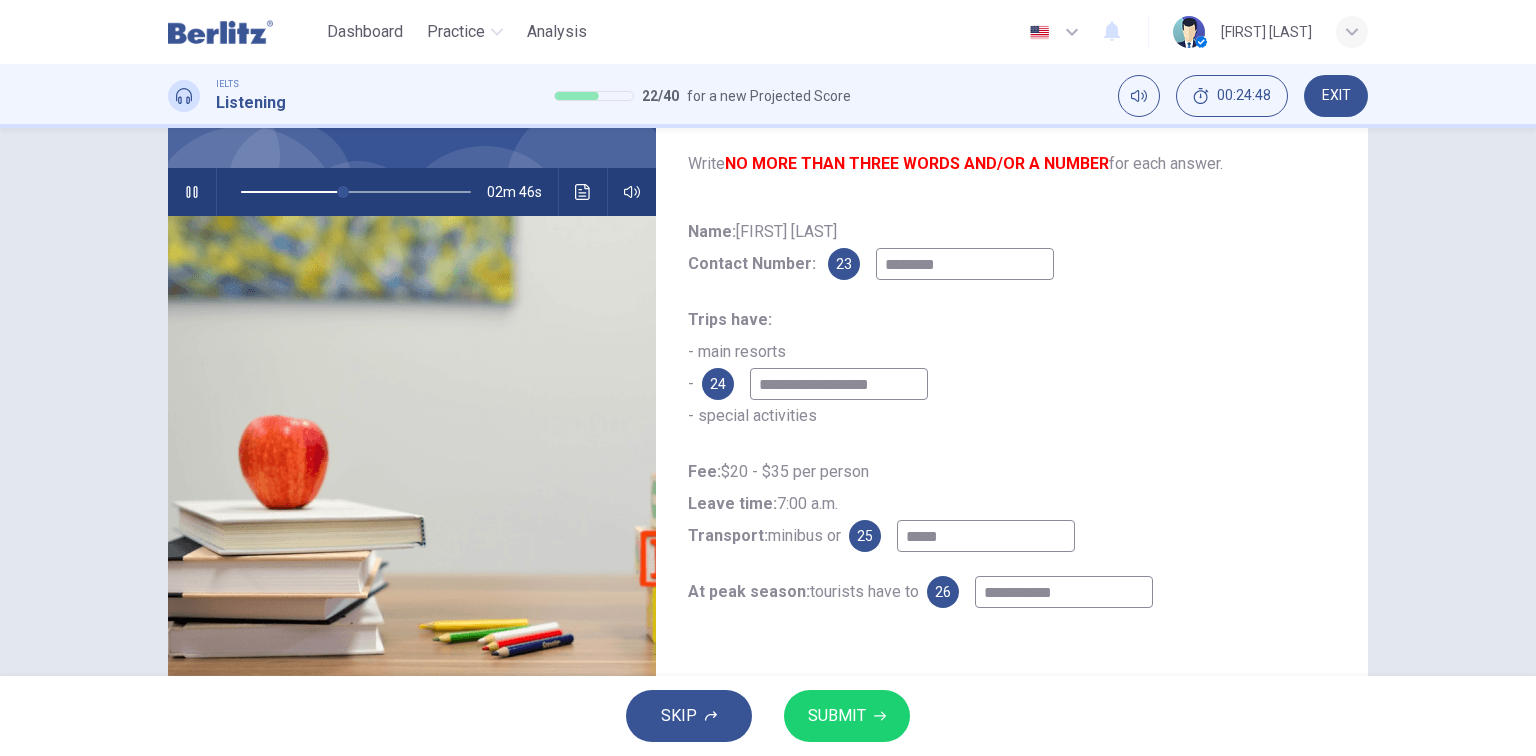 type on "**" 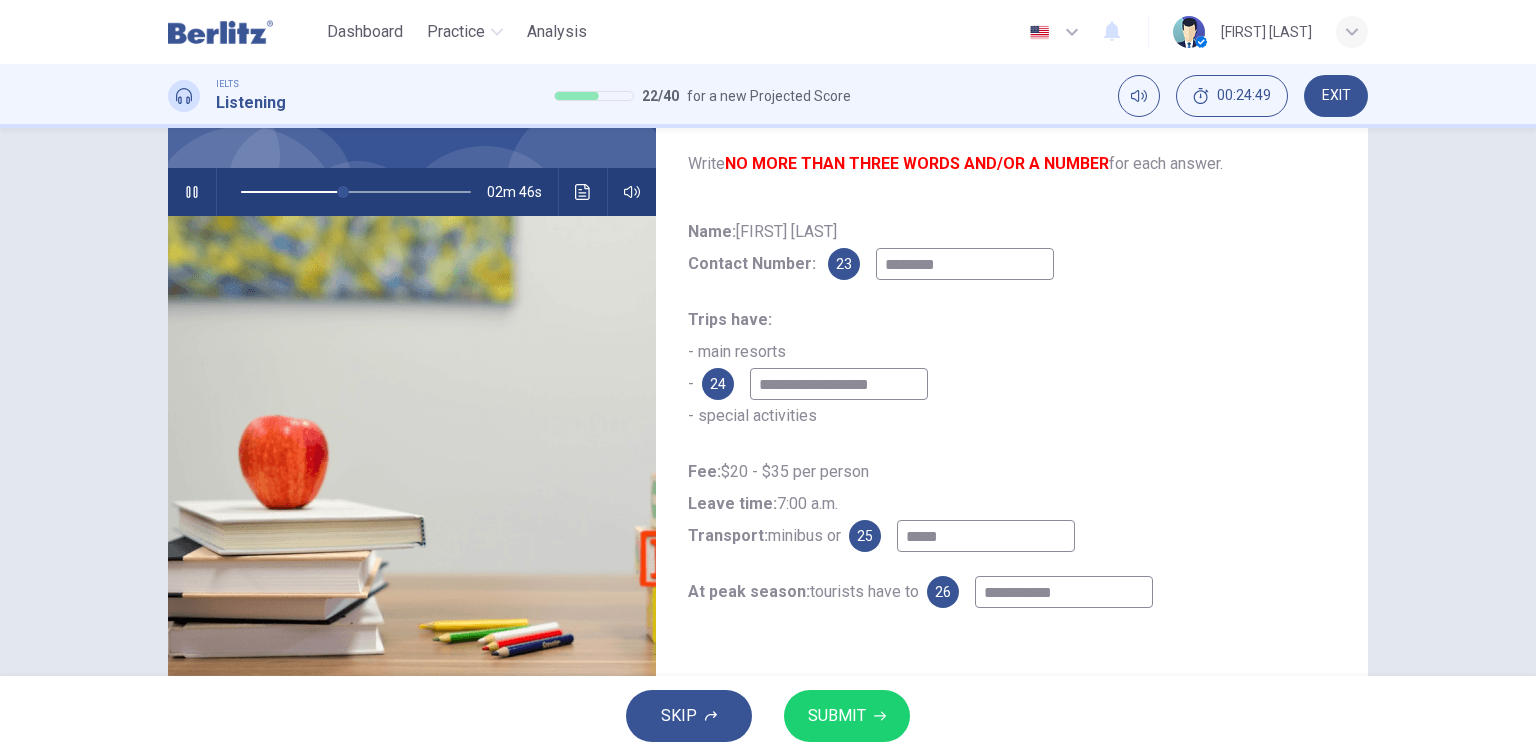 type on "**********" 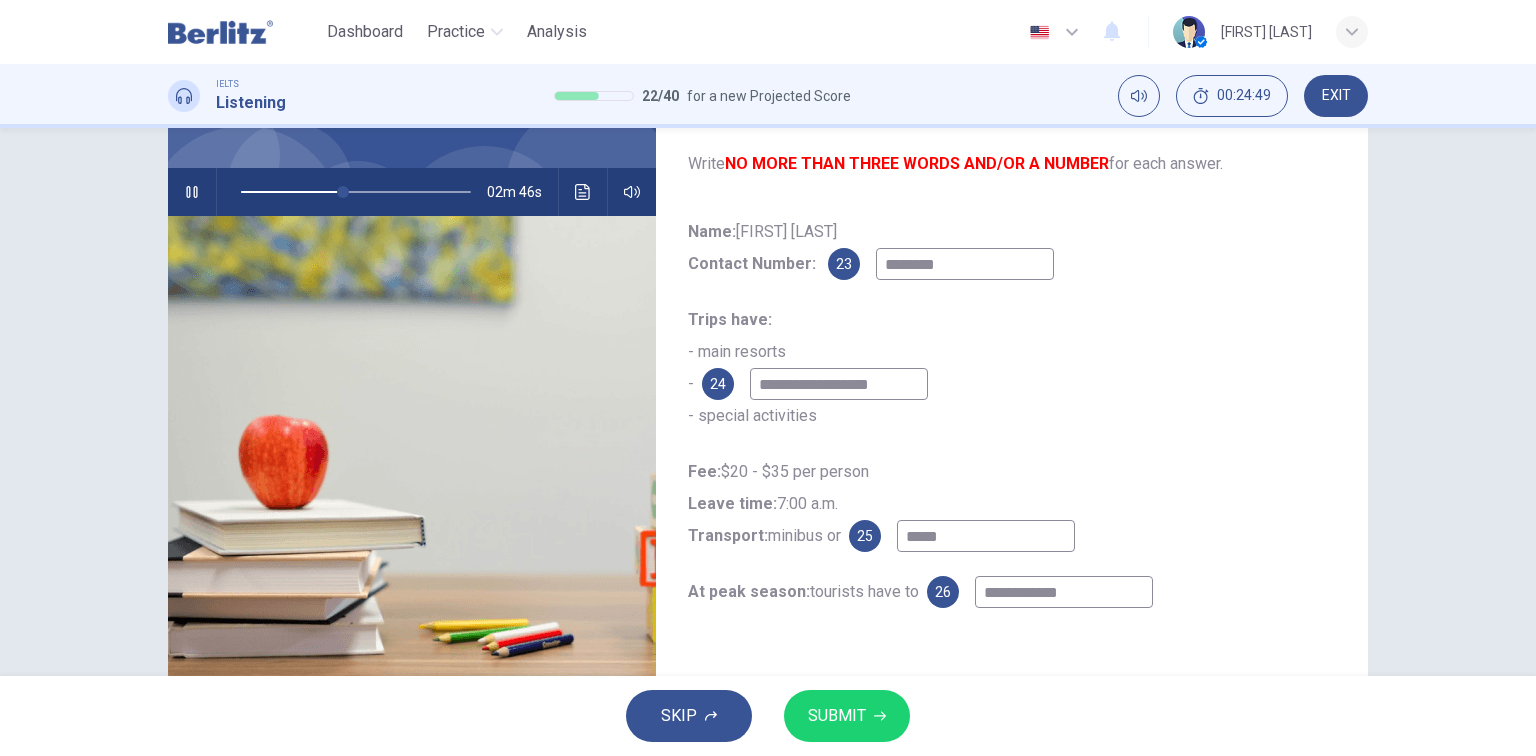 type on "**" 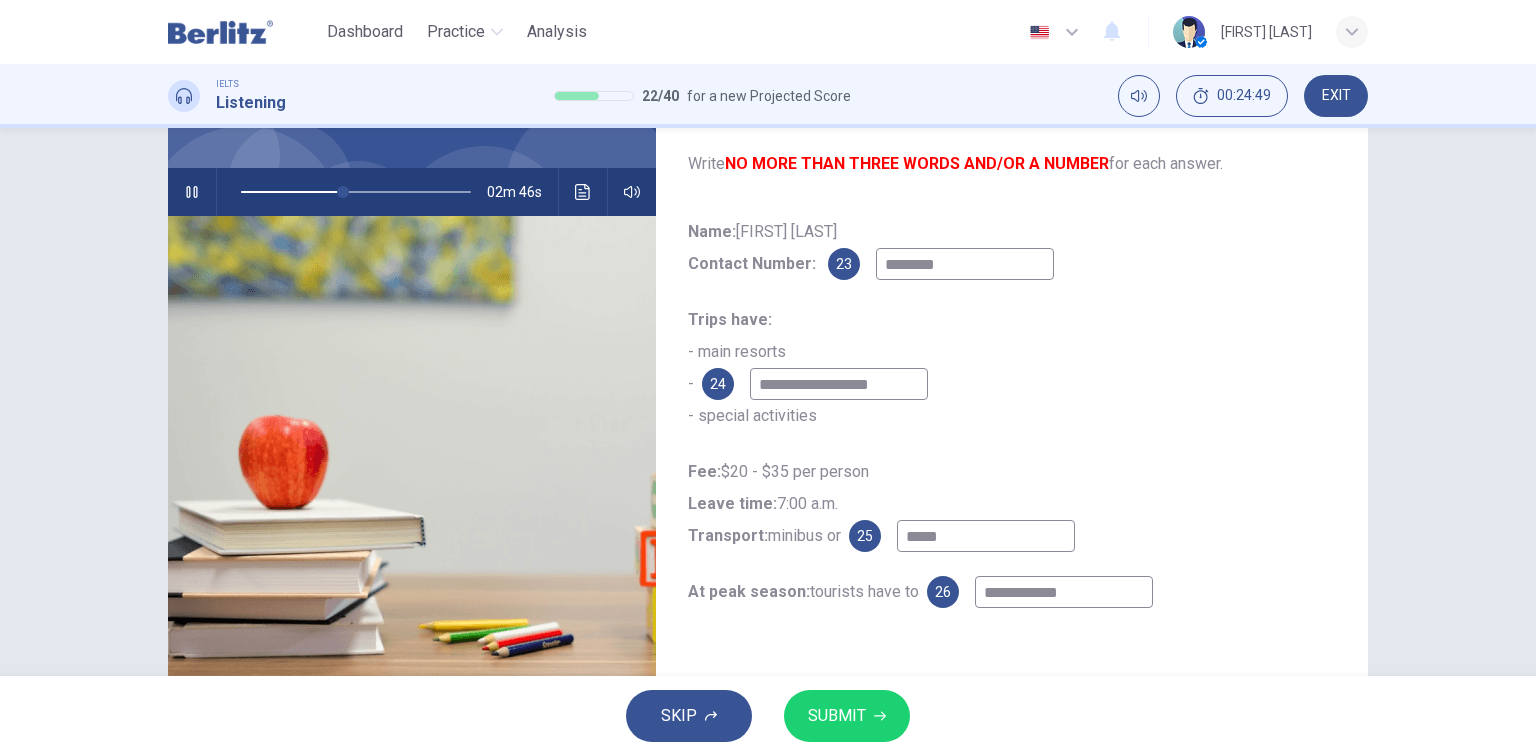 type on "**********" 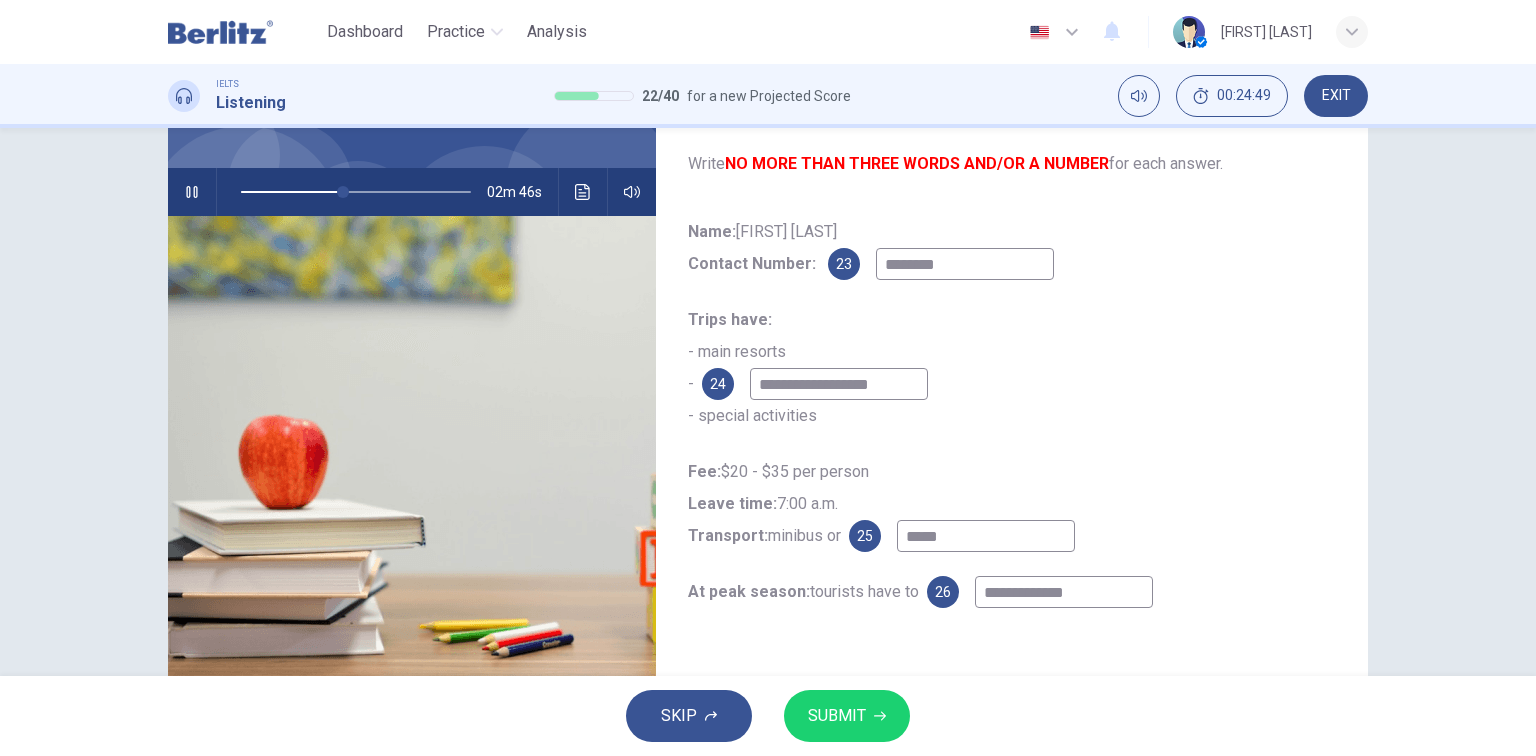 type on "**" 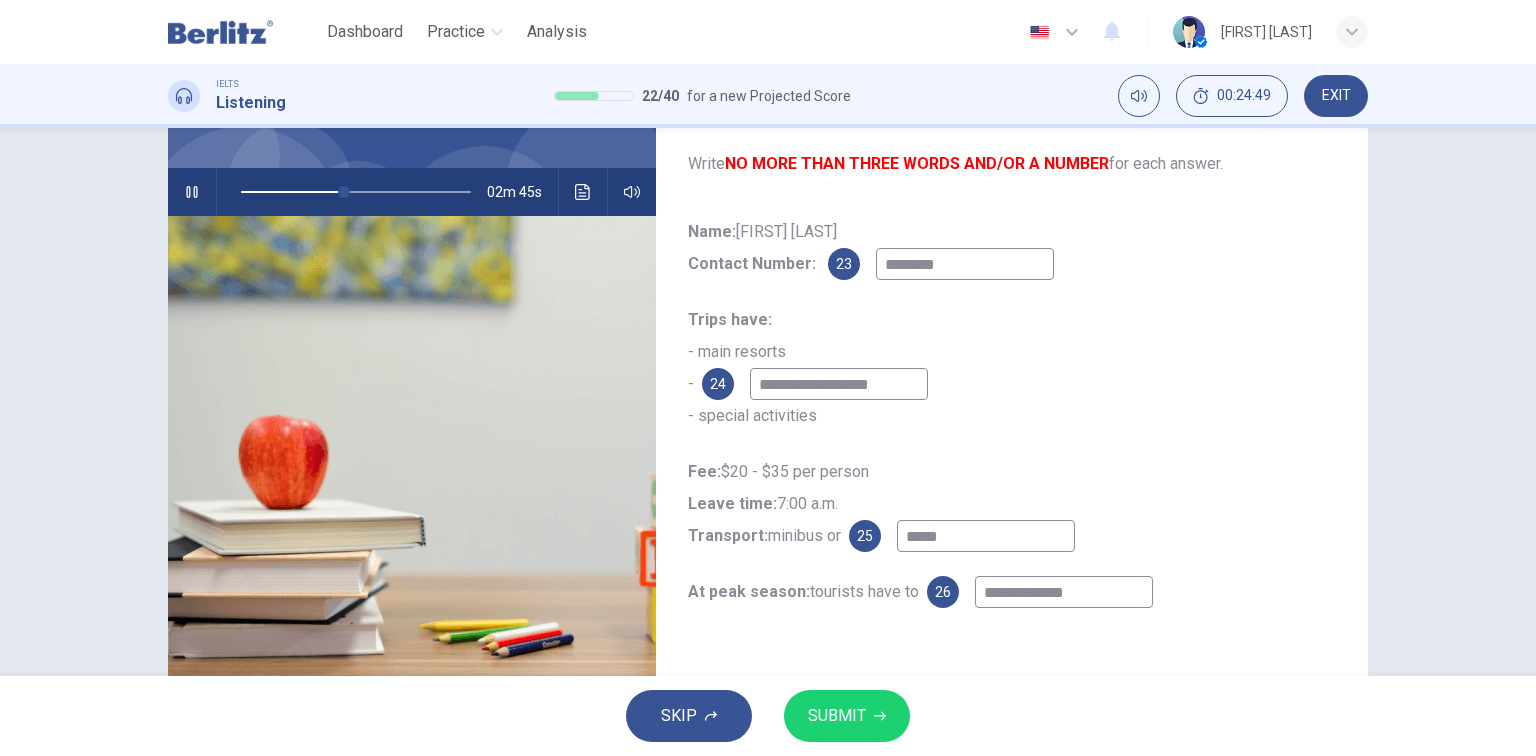 type on "**********" 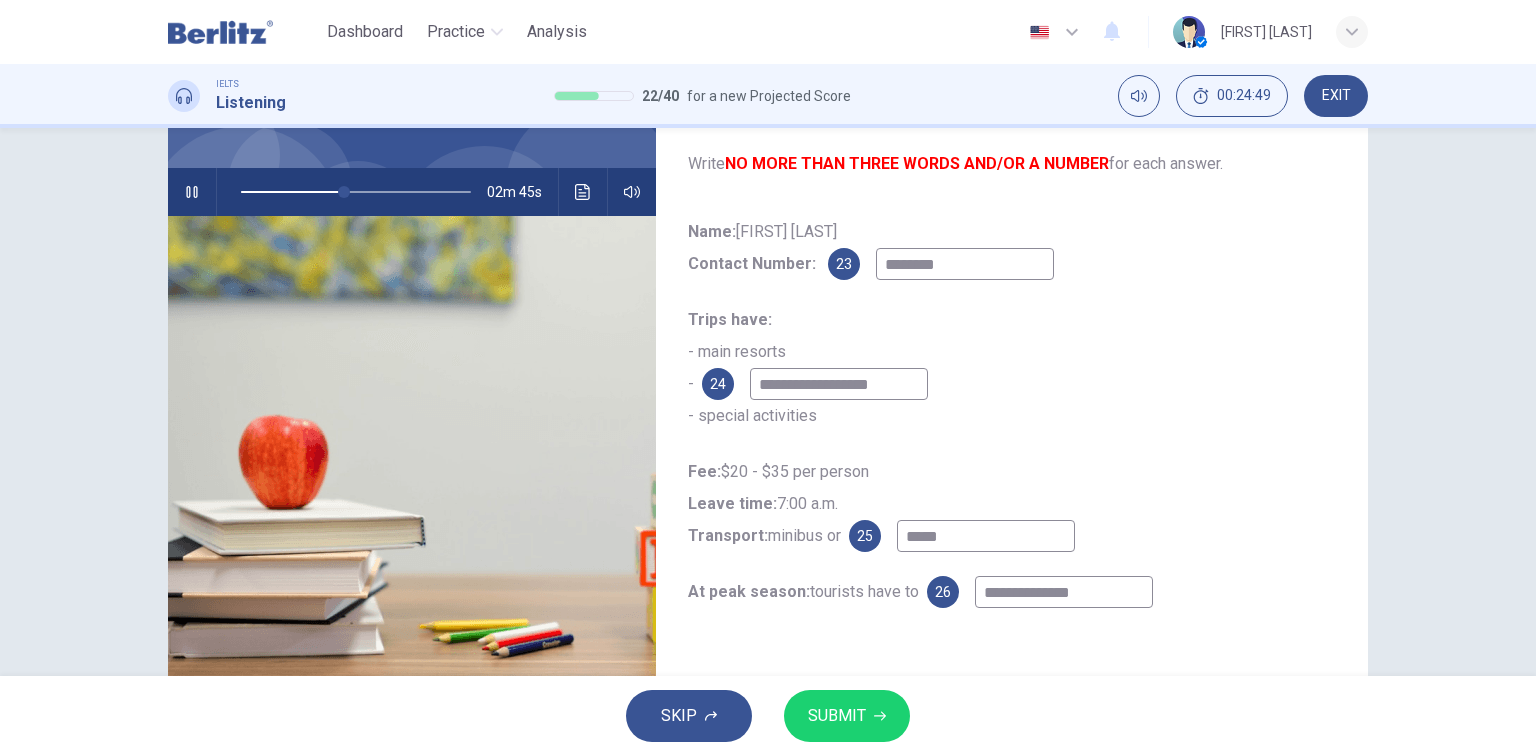 type on "**" 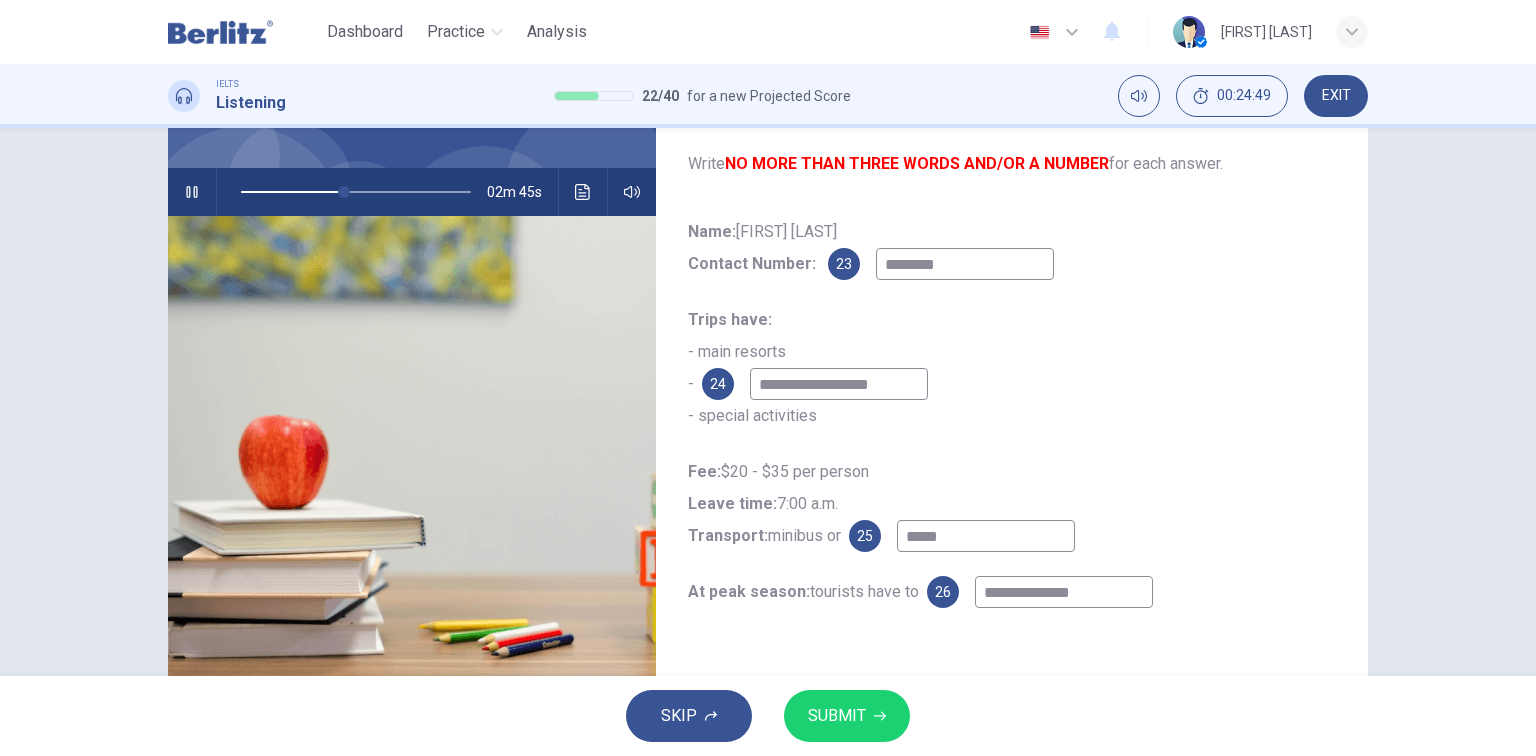 type on "**********" 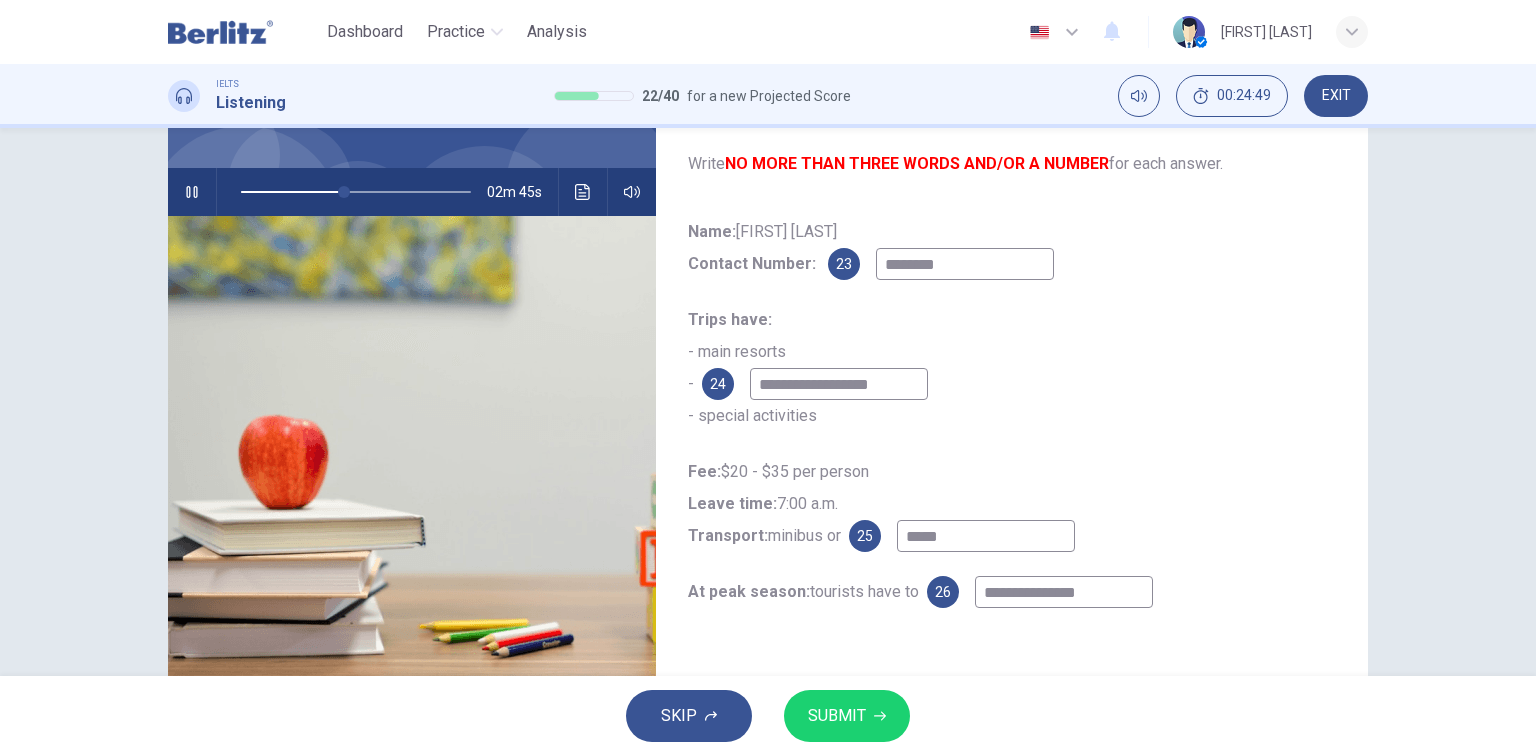 type on "**" 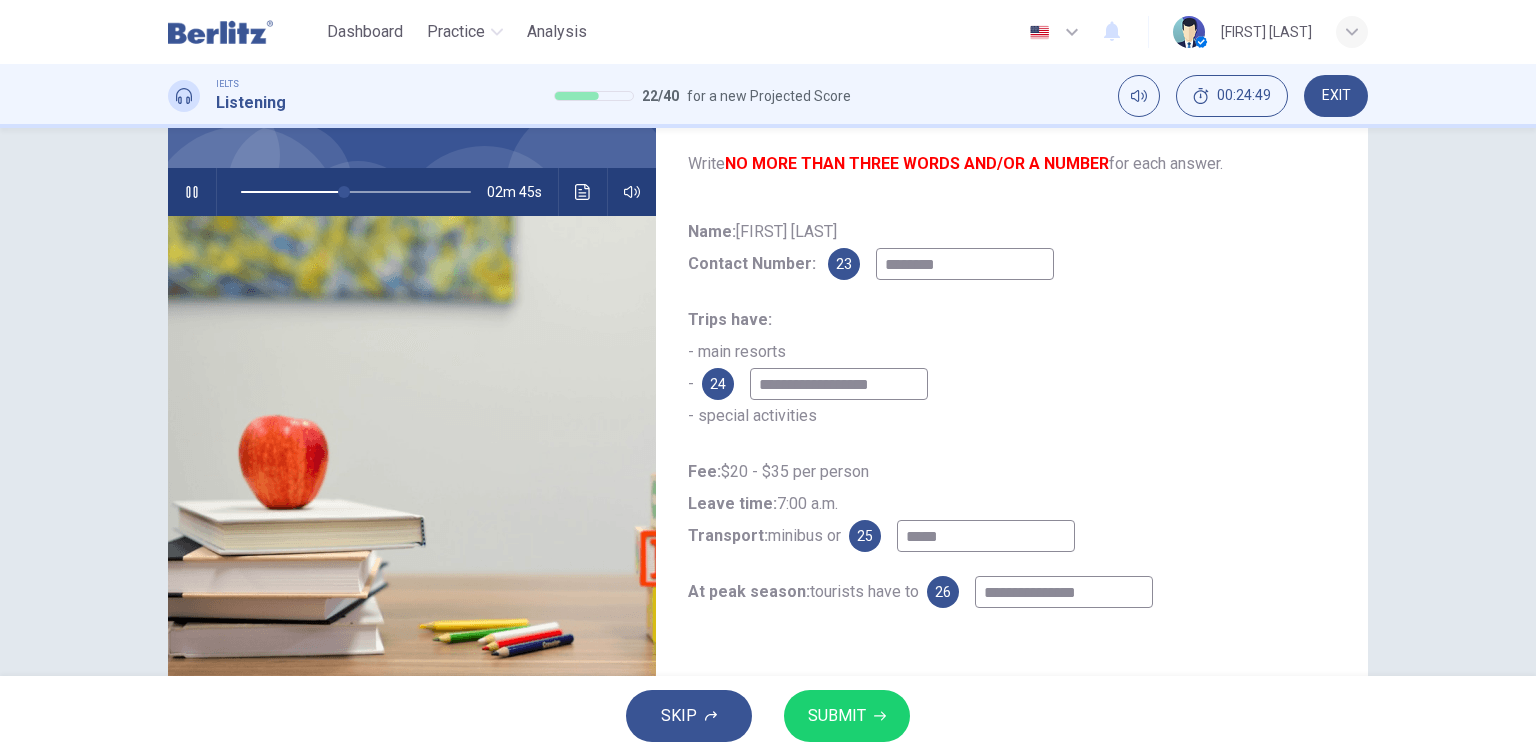 type on "**********" 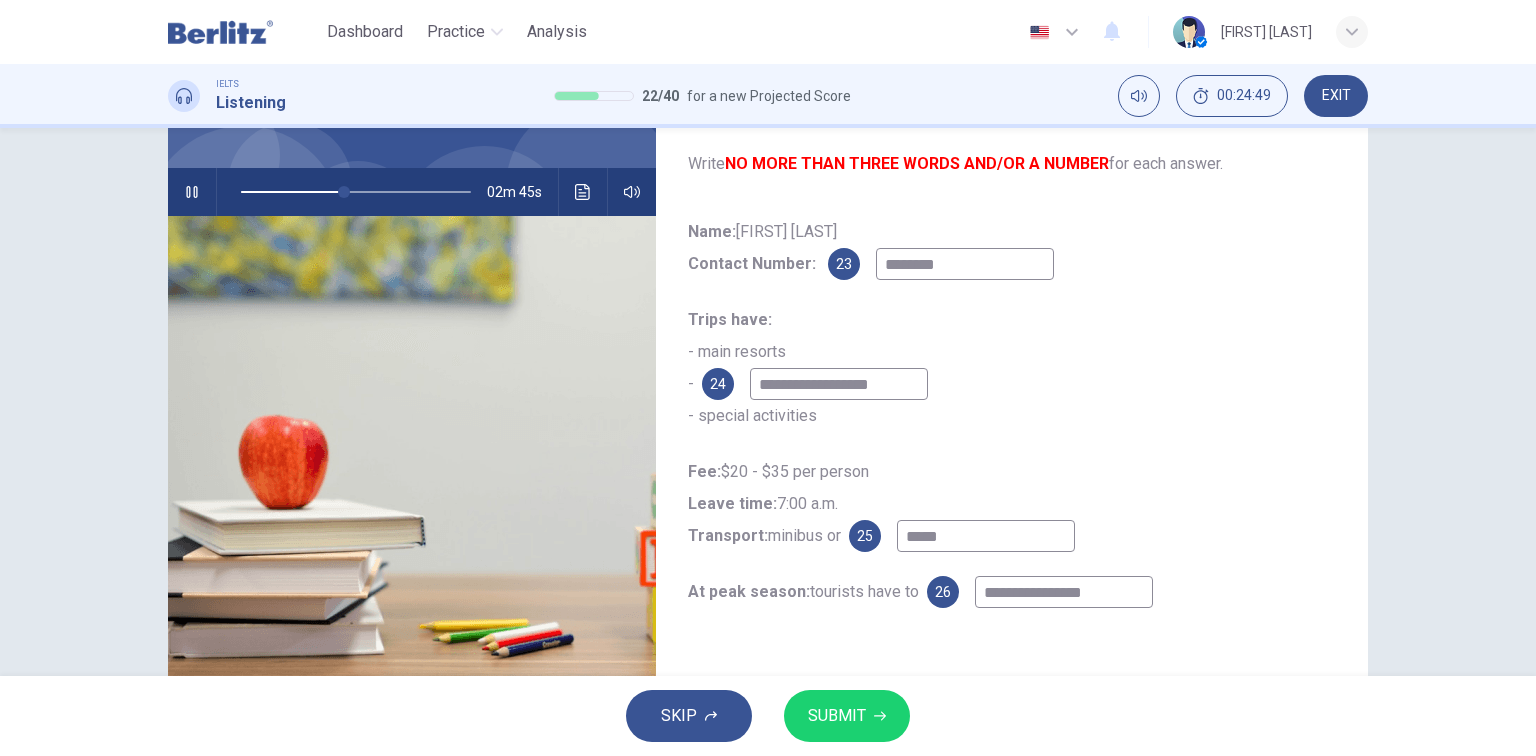 type on "**********" 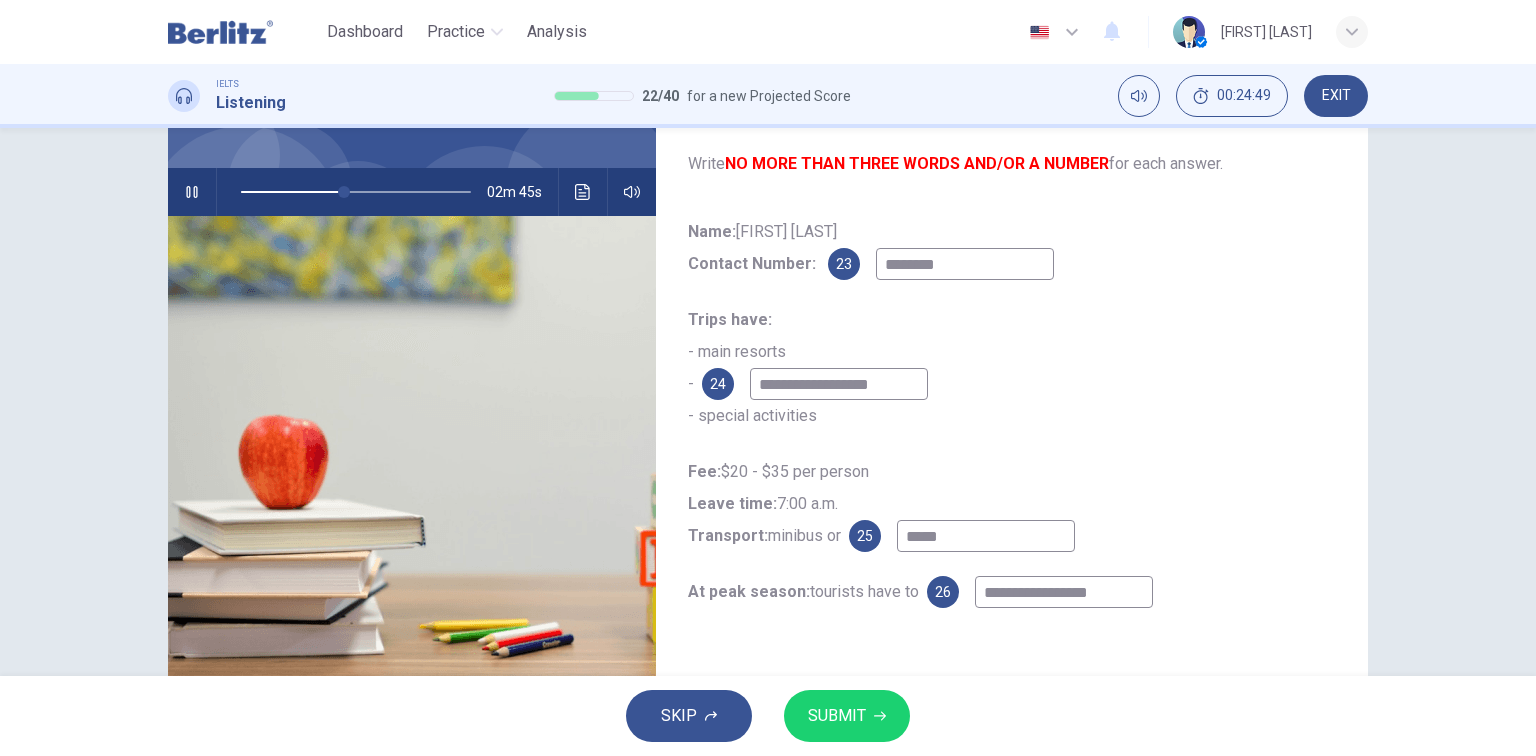 type on "**" 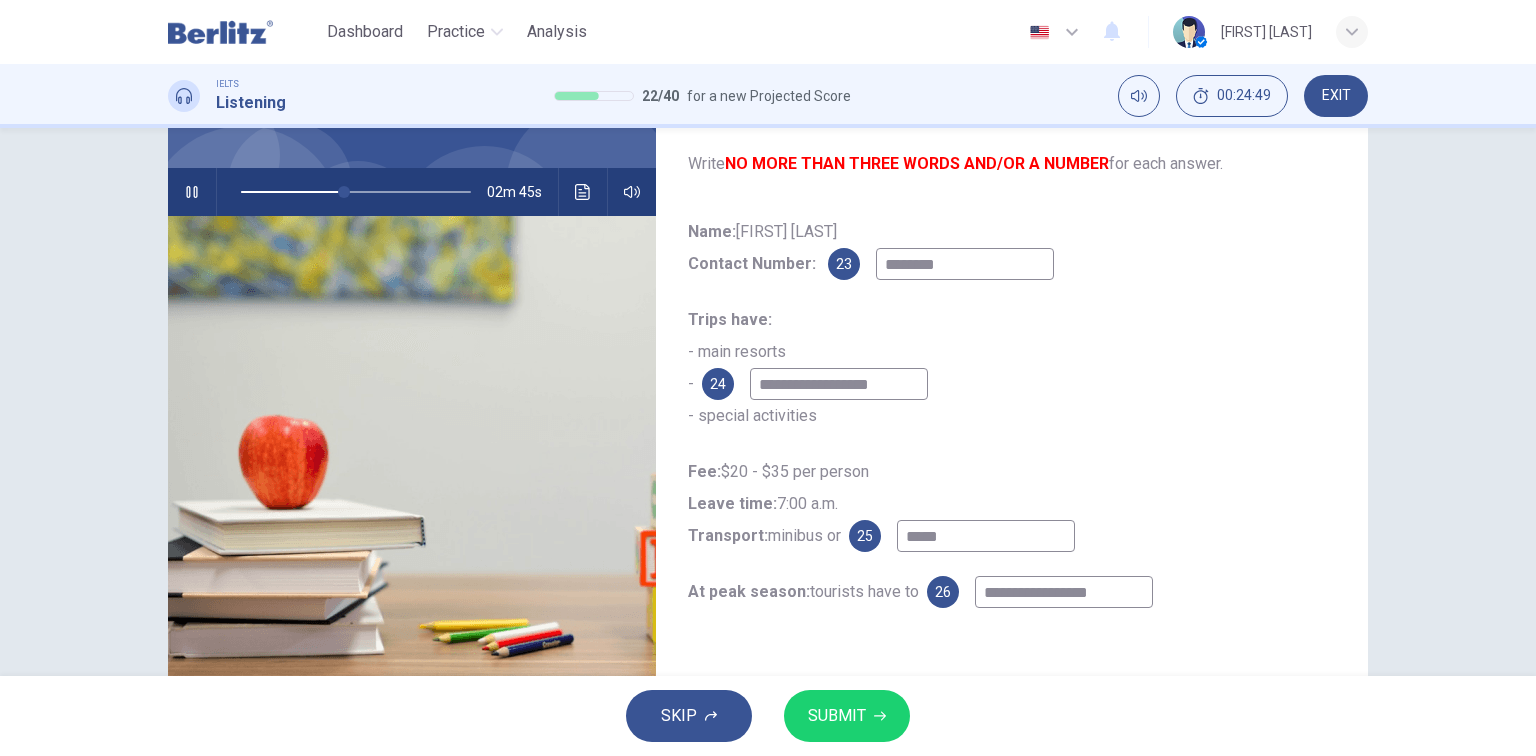type on "**********" 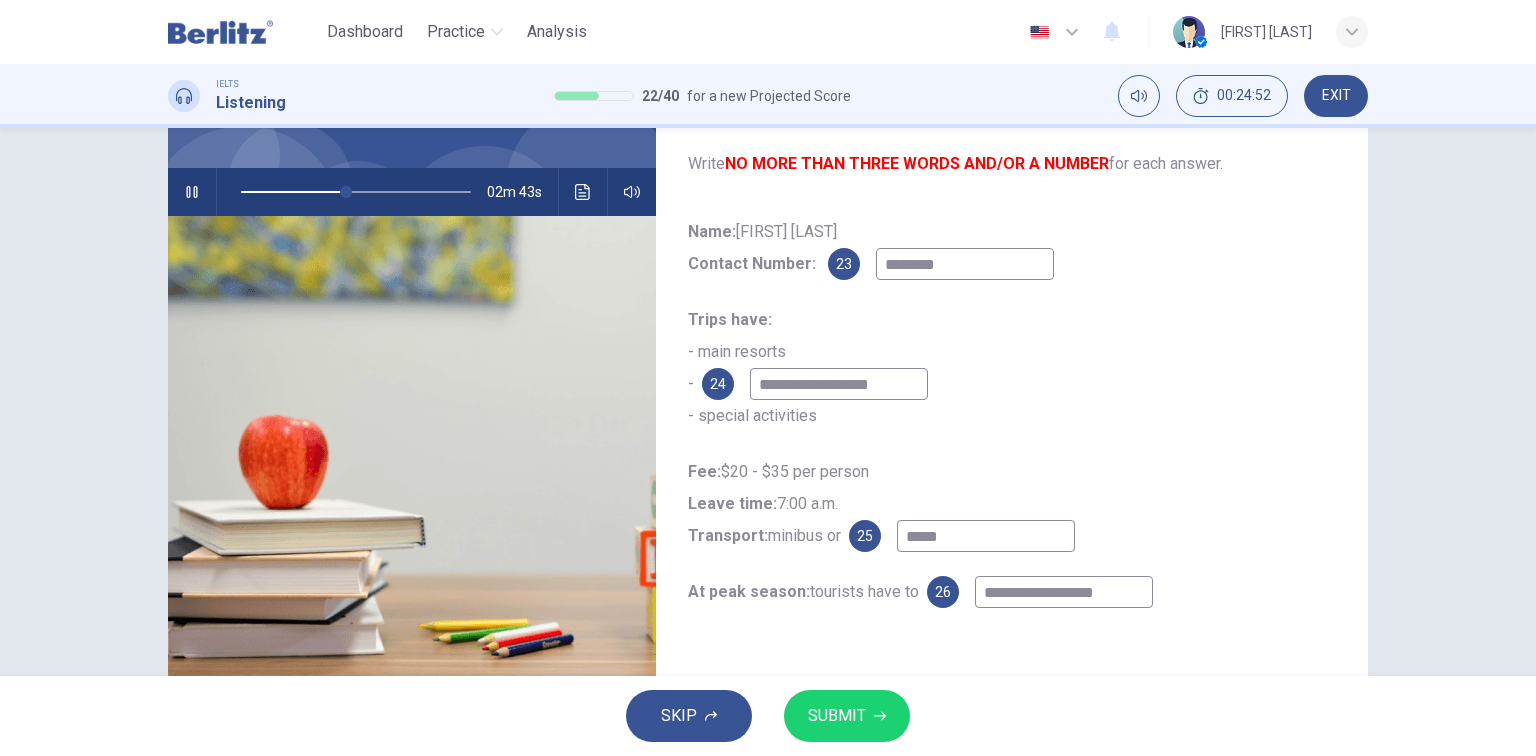 type on "**" 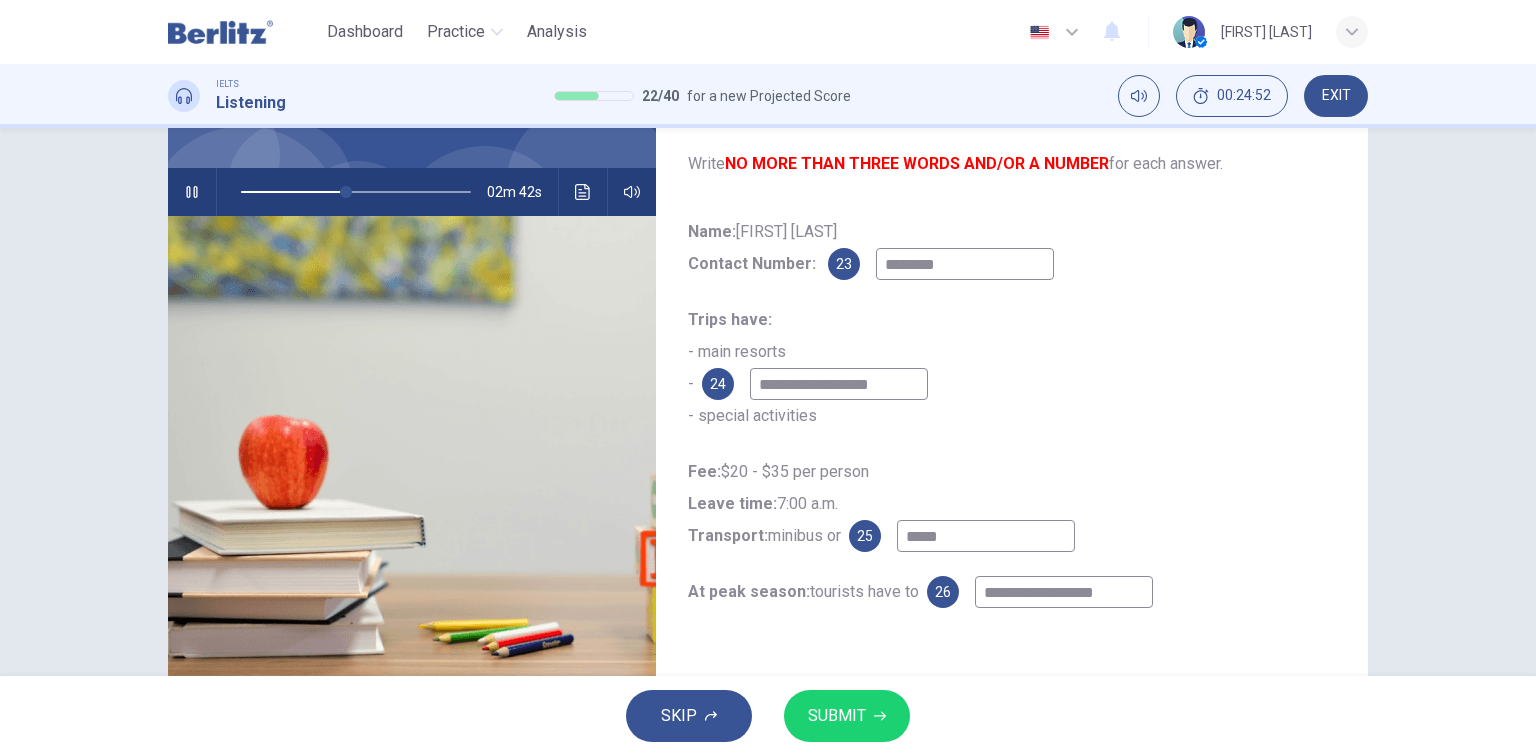 type on "**********" 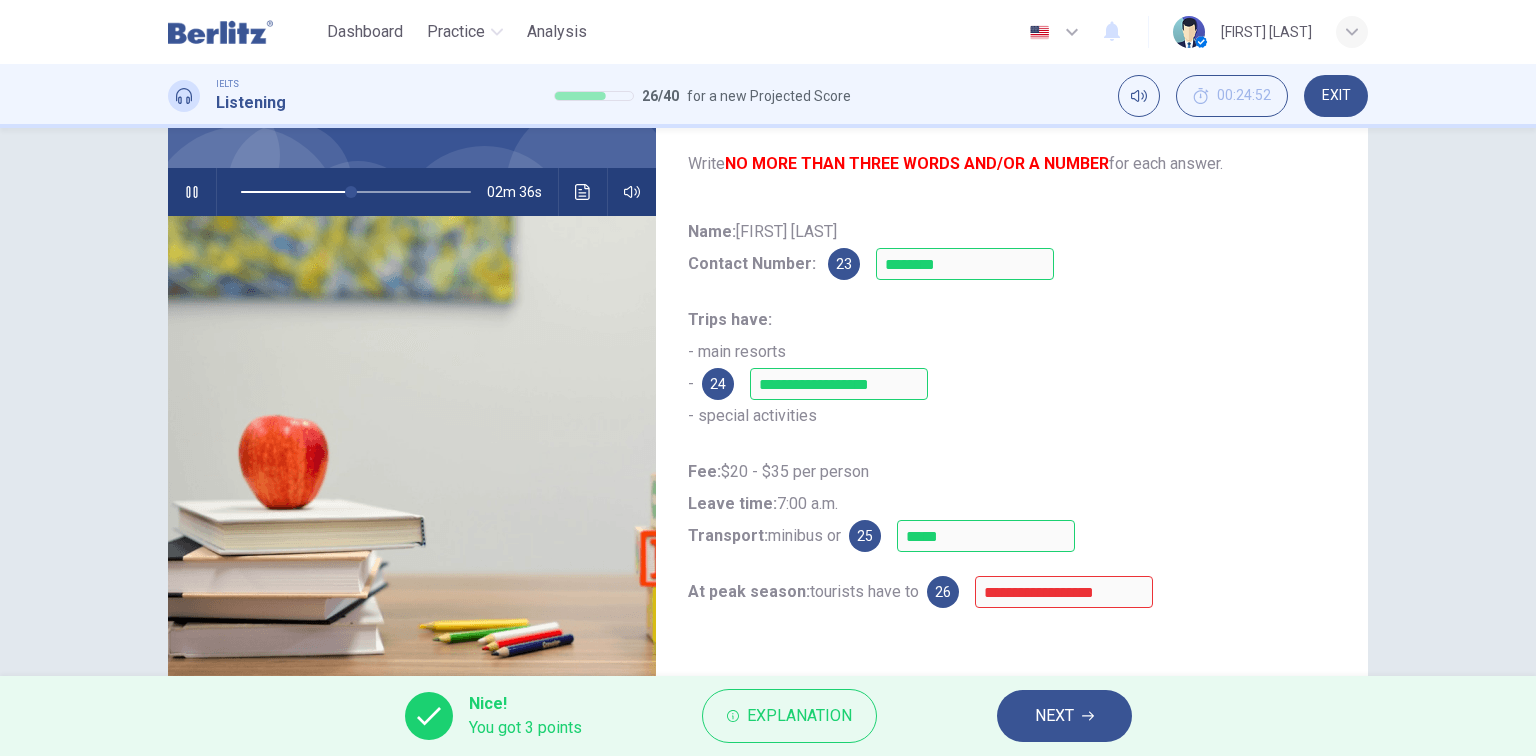 click on "NEXT" at bounding box center (1054, 716) 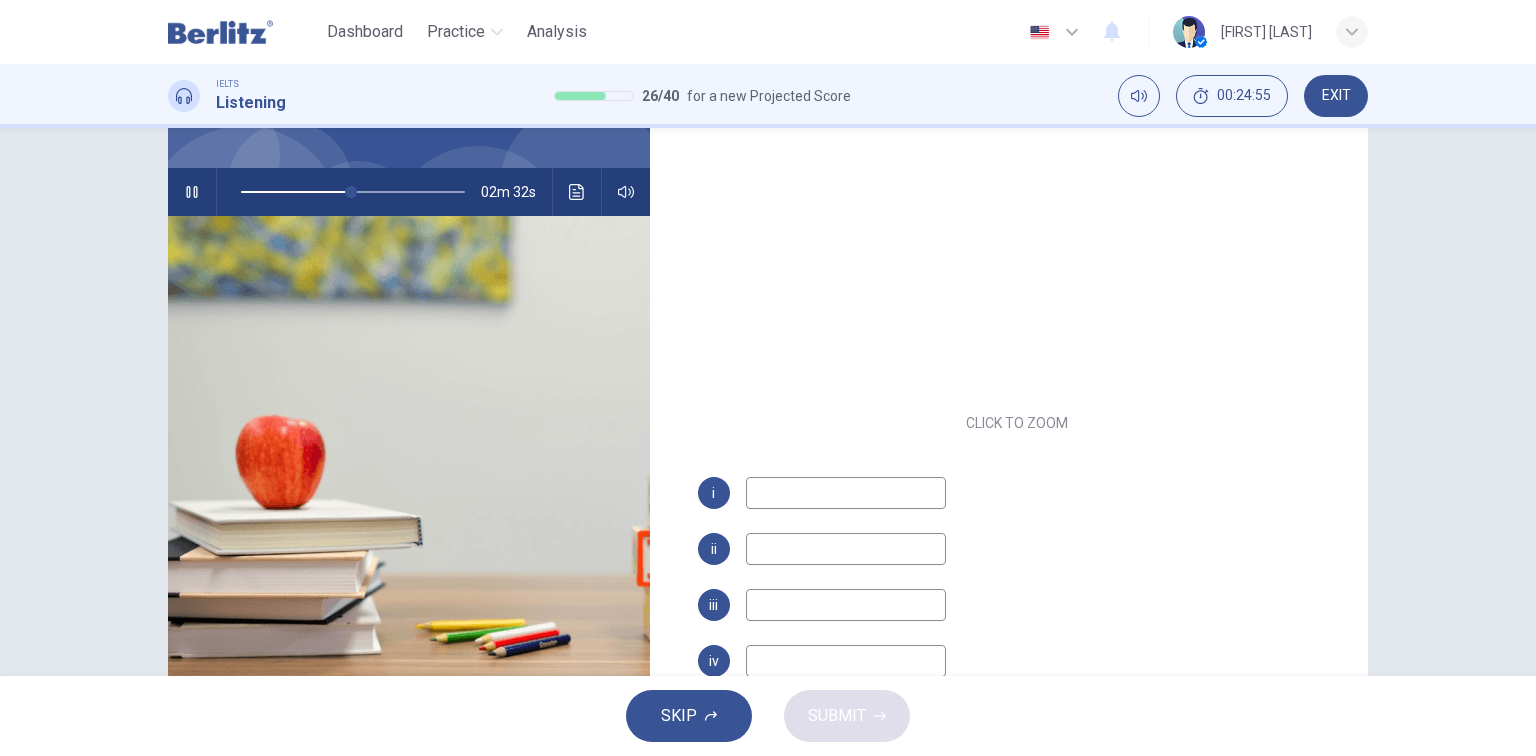 scroll, scrollTop: 80, scrollLeft: 0, axis: vertical 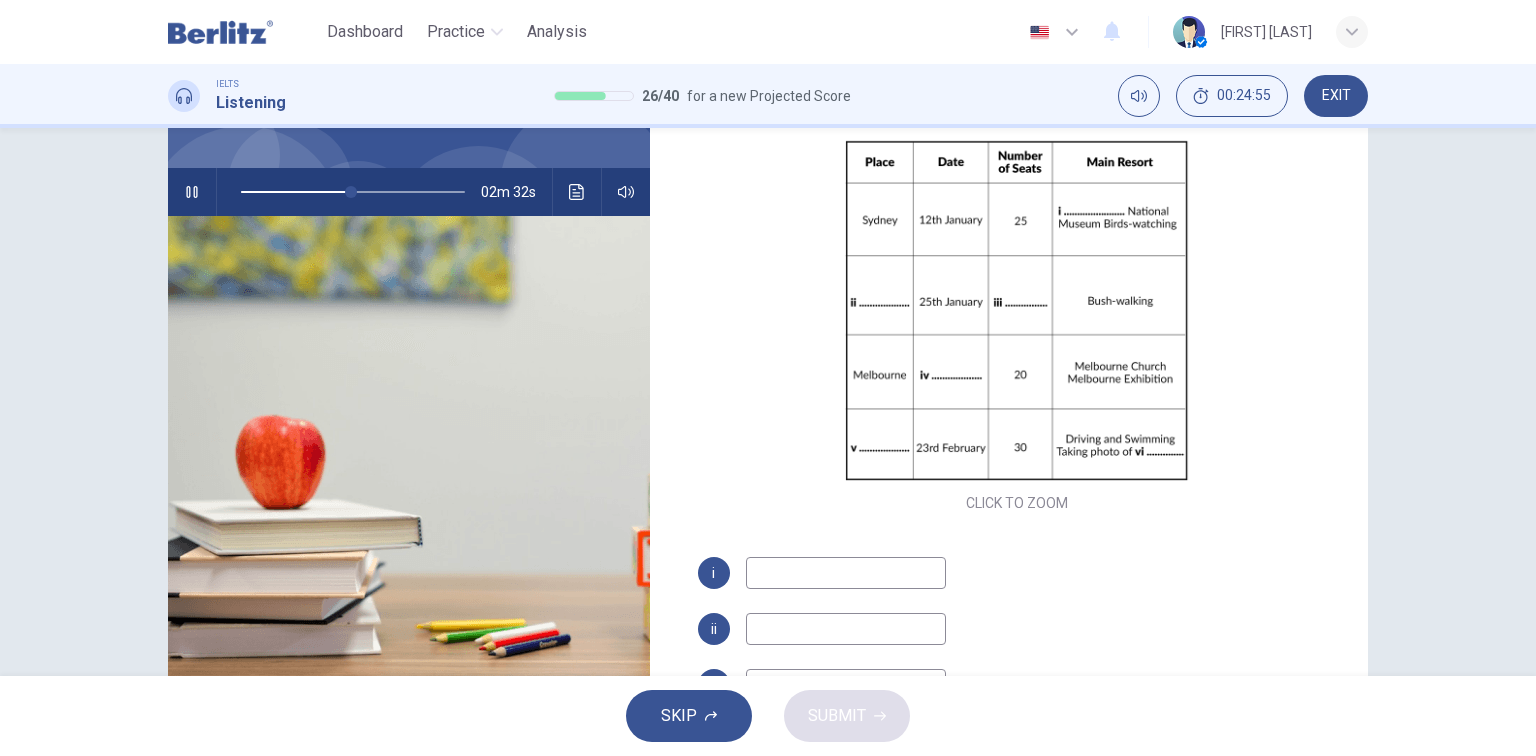 click at bounding box center [846, 573] 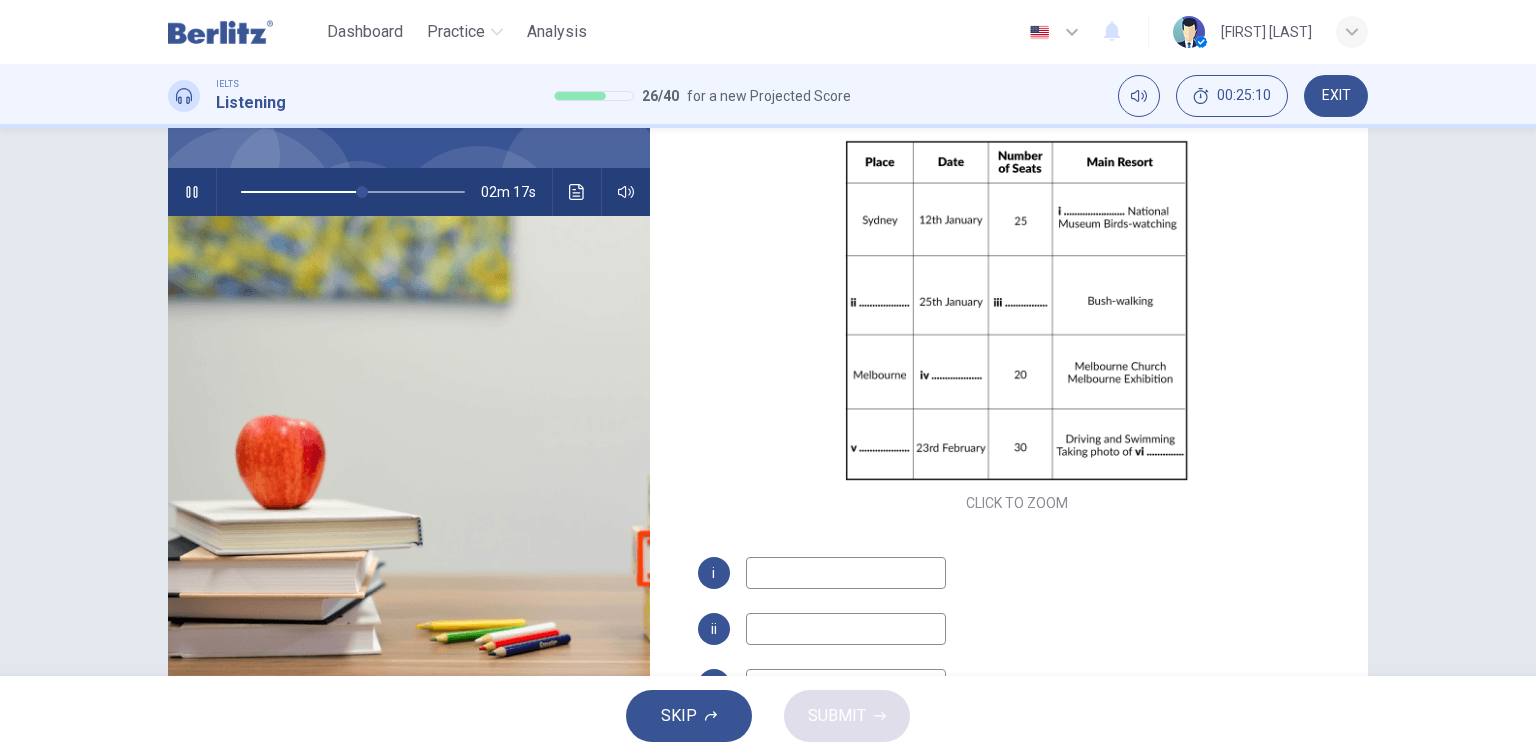 type on "**" 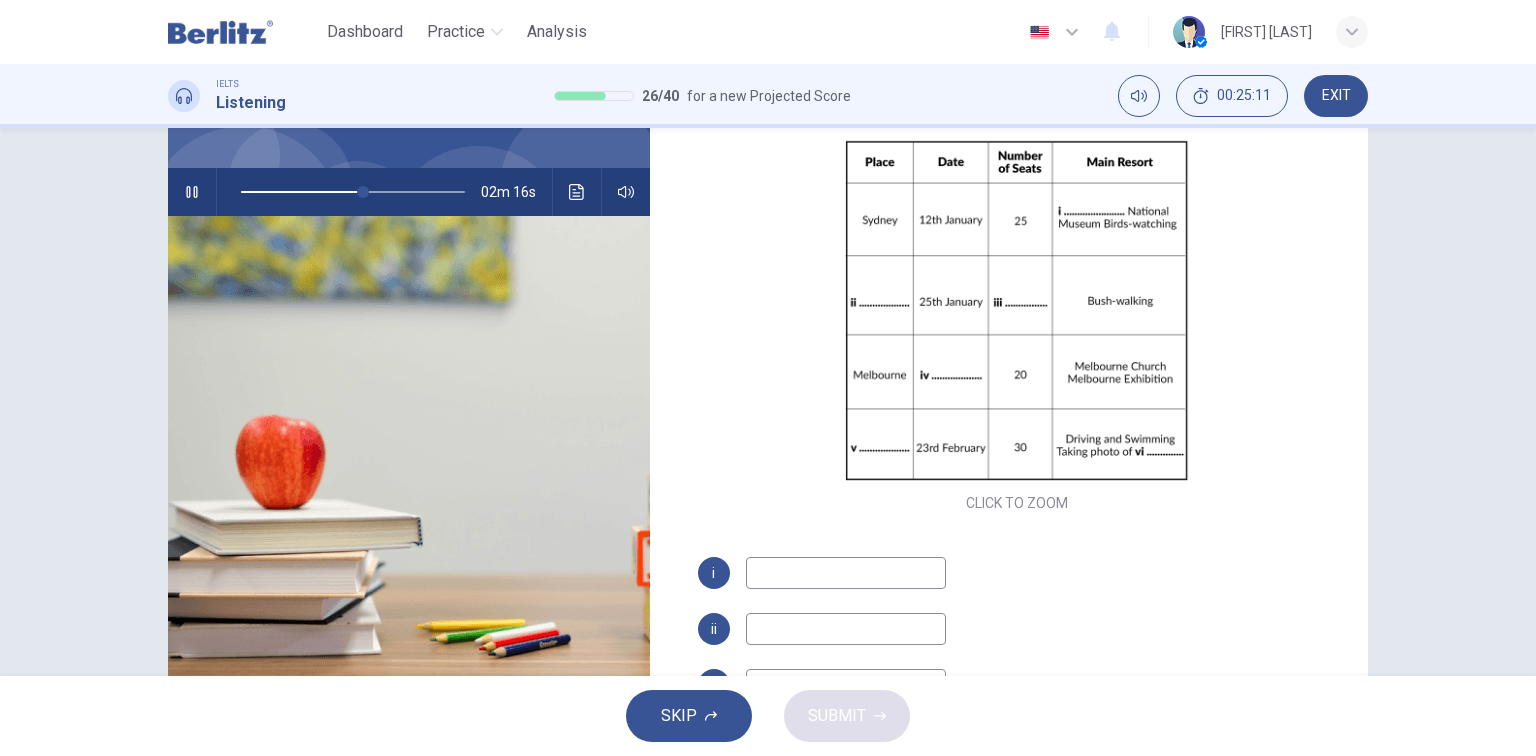 type on "*" 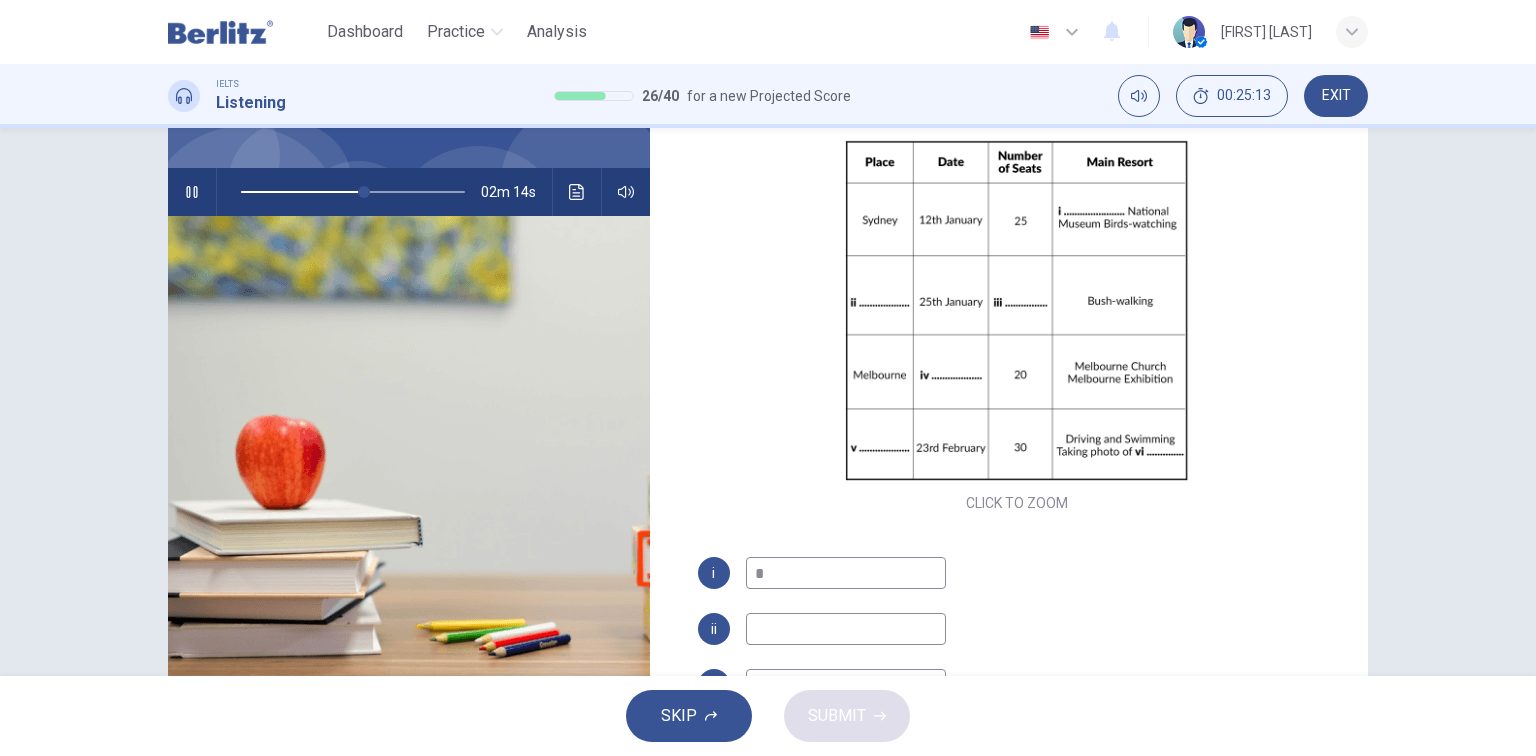 type on "**" 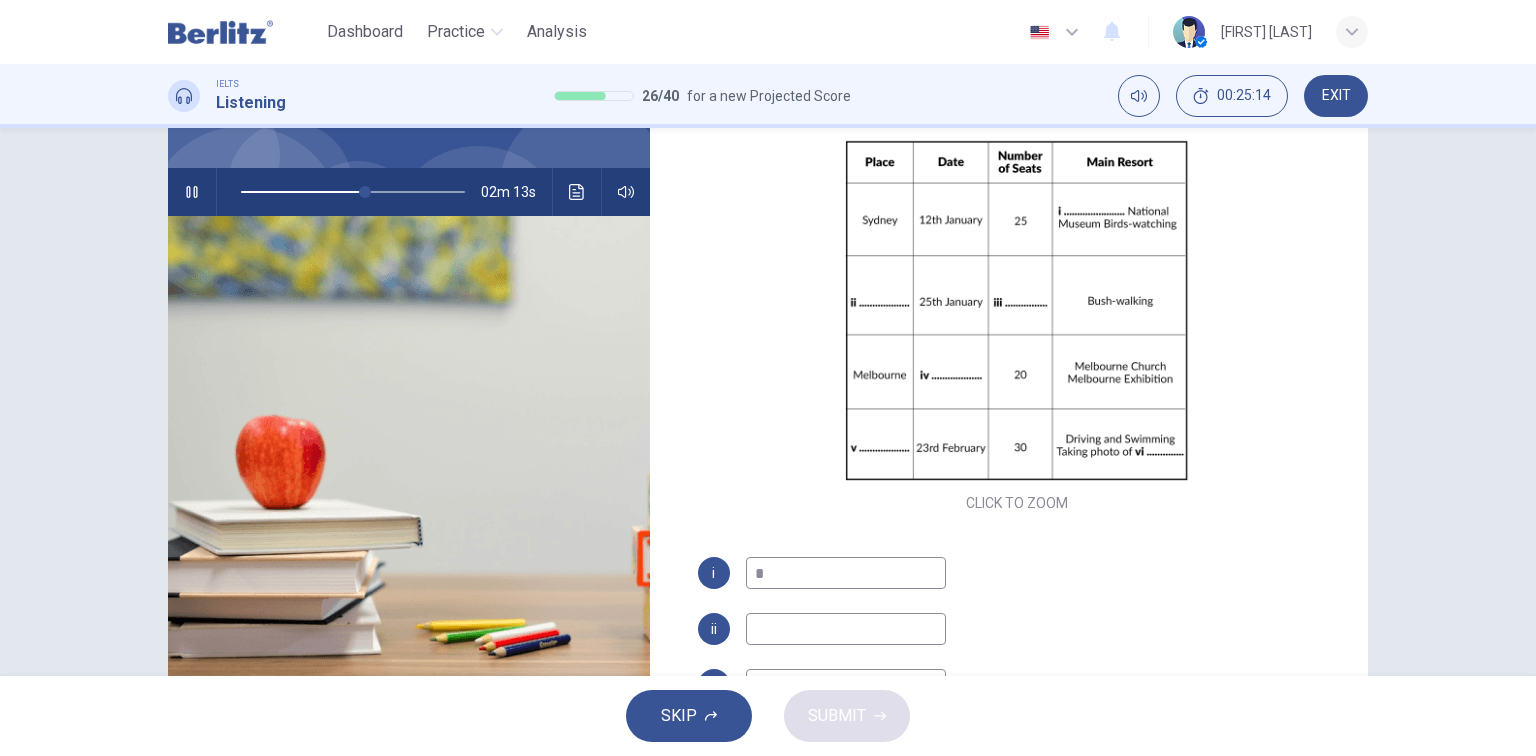 type on "**" 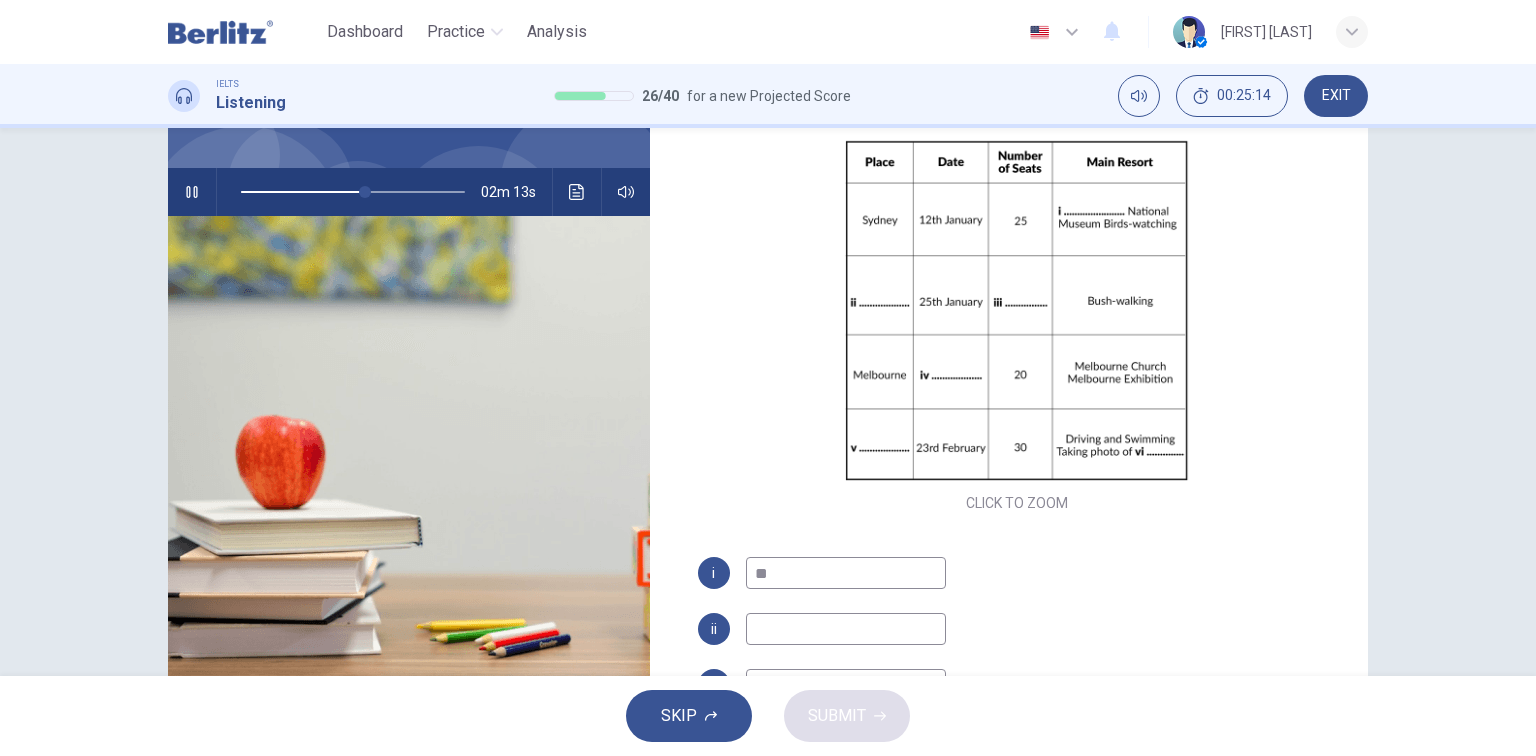 type on "**" 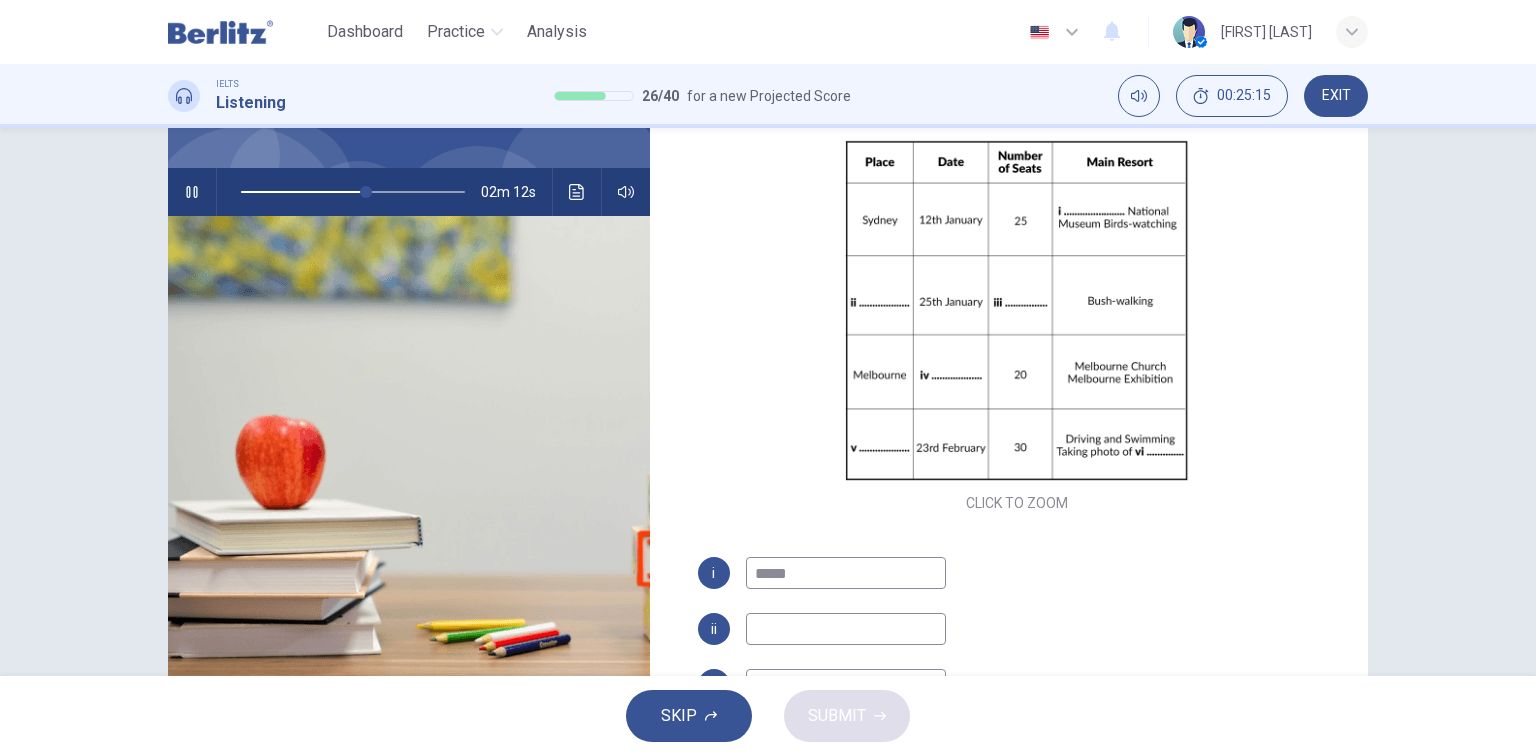 type on "******" 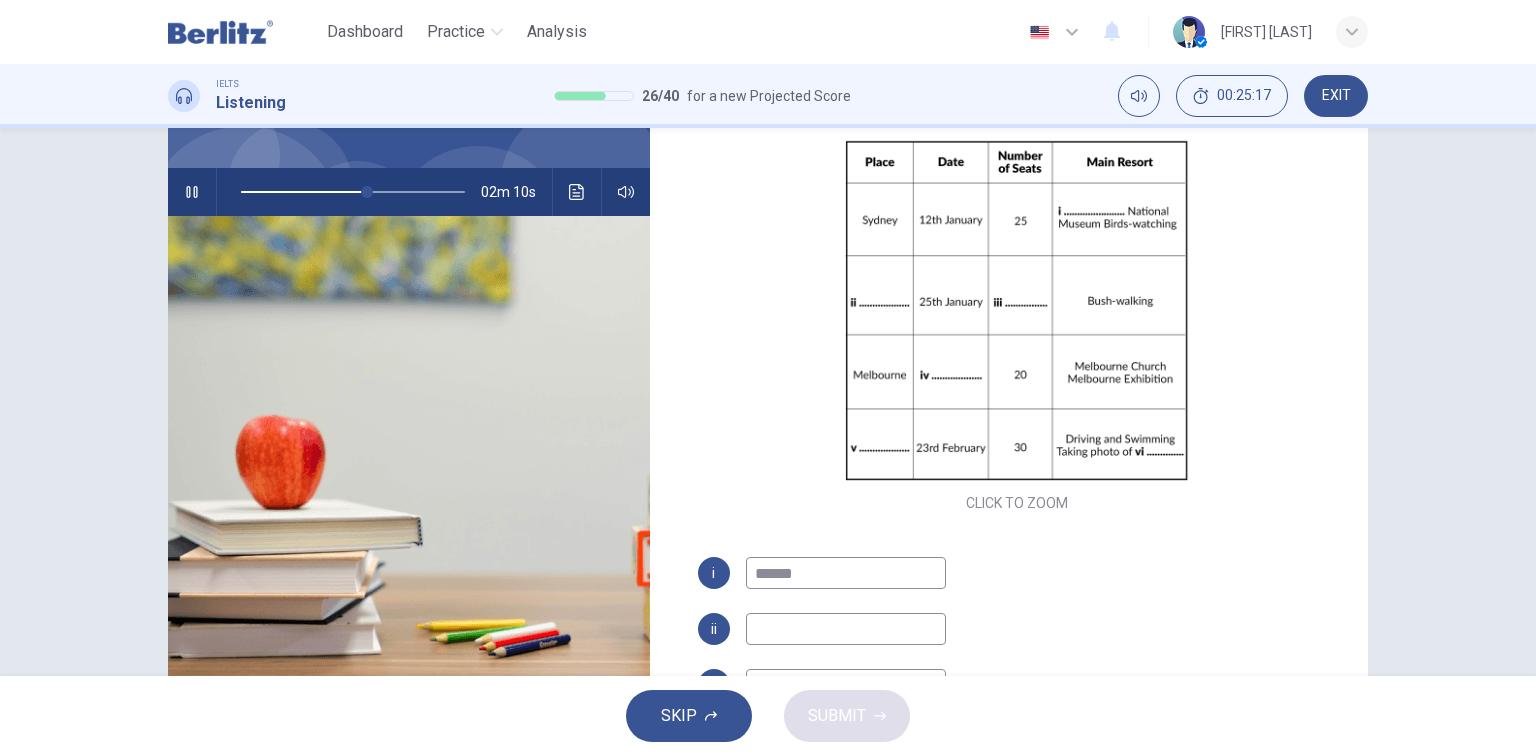 type on "**" 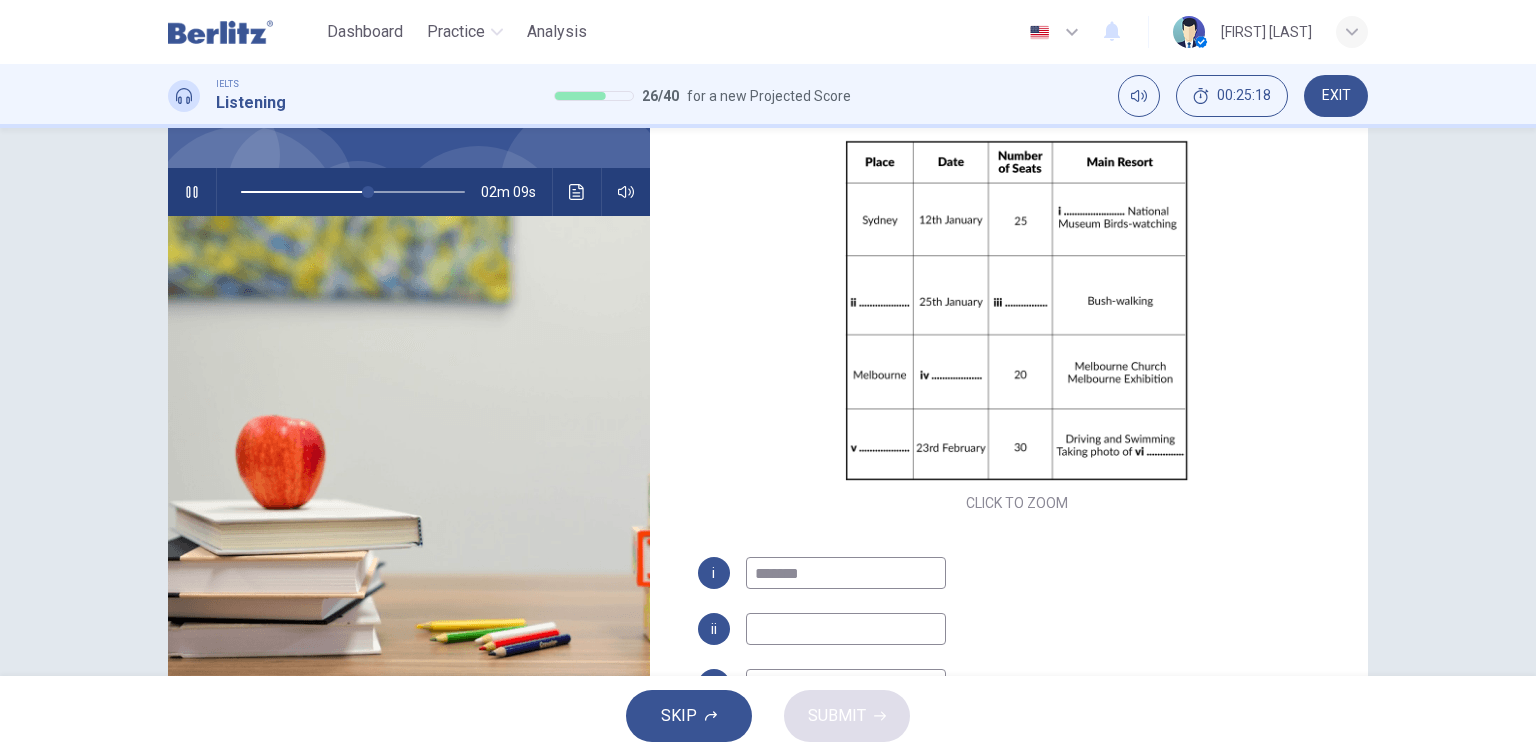 type on "********" 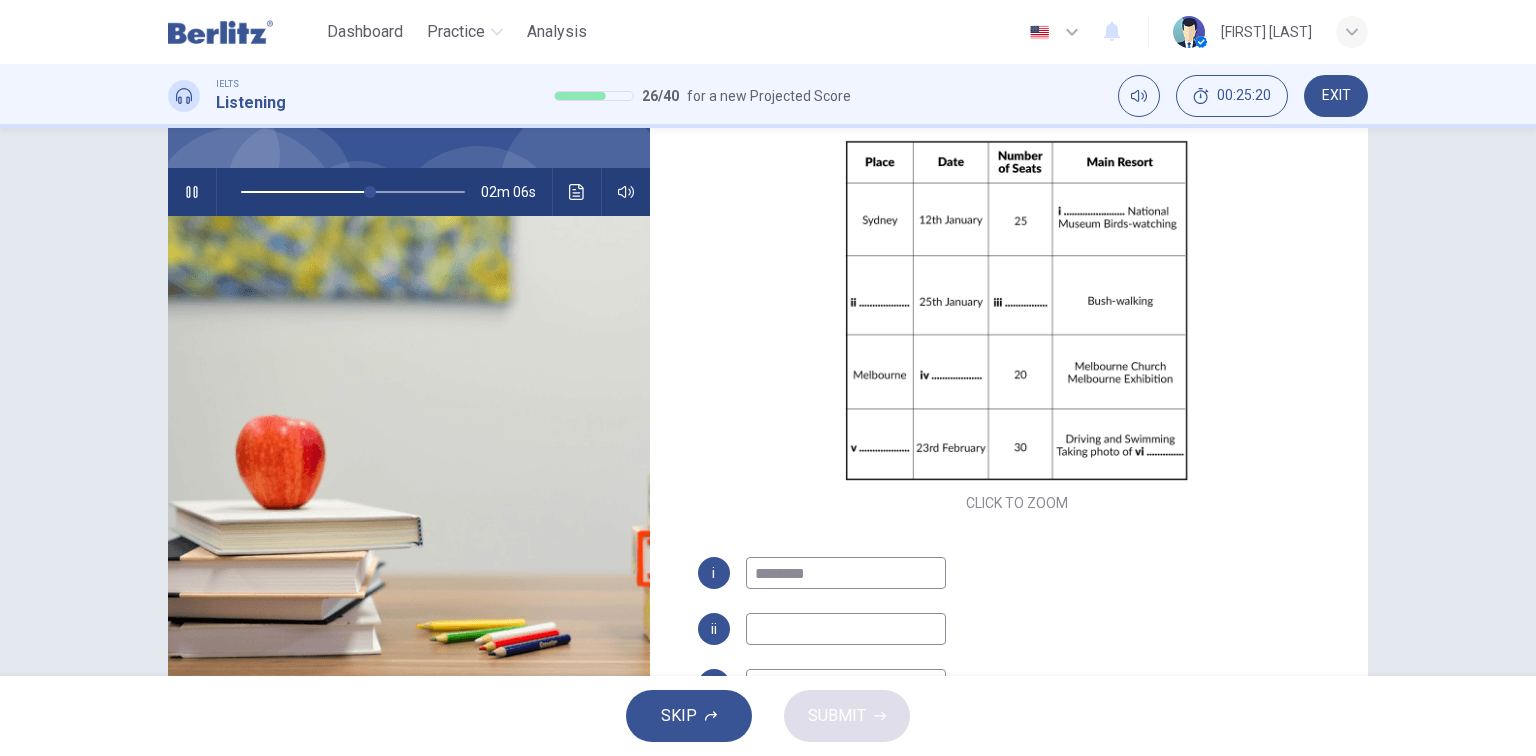 drag, startPoint x: 820, startPoint y: 572, endPoint x: 707, endPoint y: 565, distance: 113.216606 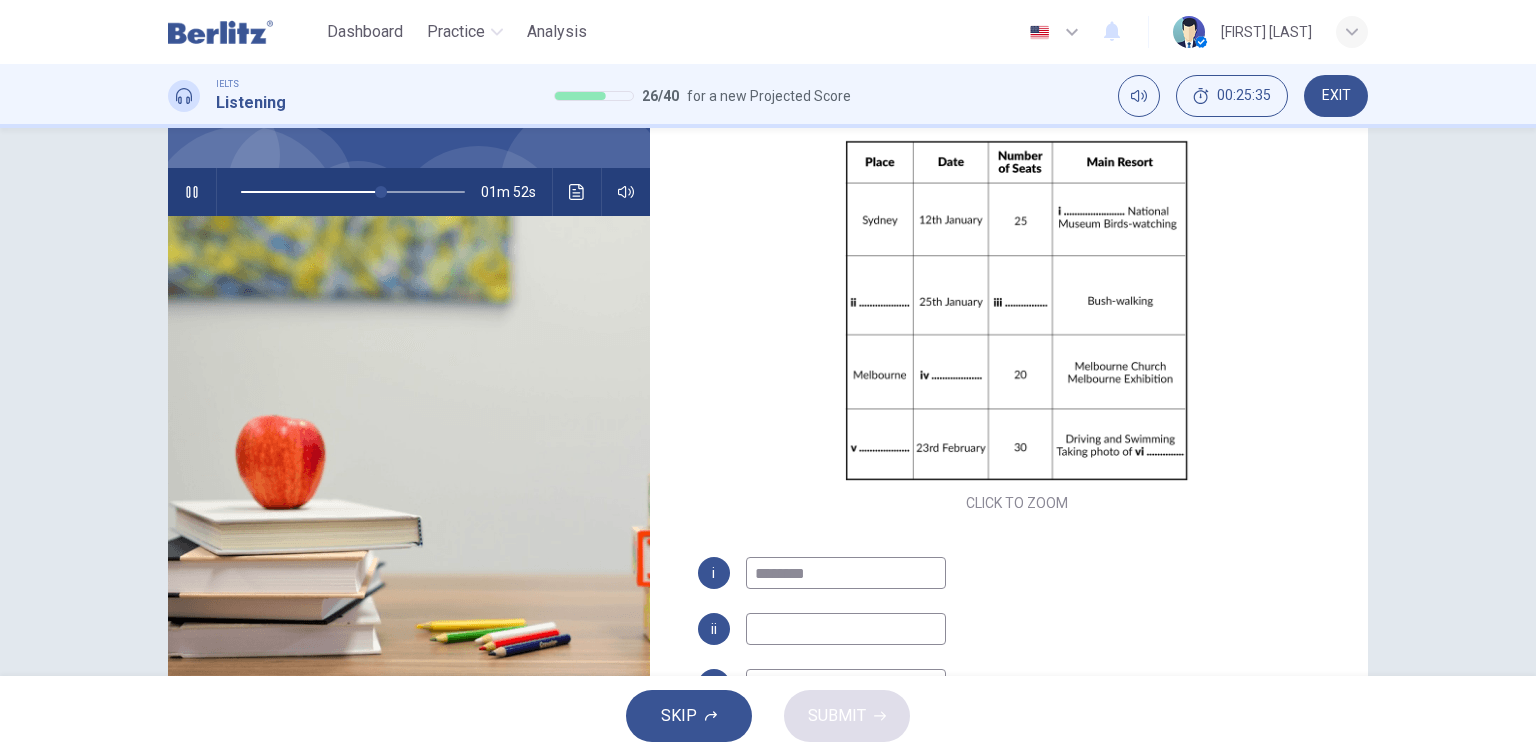 click on "********" at bounding box center [846, 573] 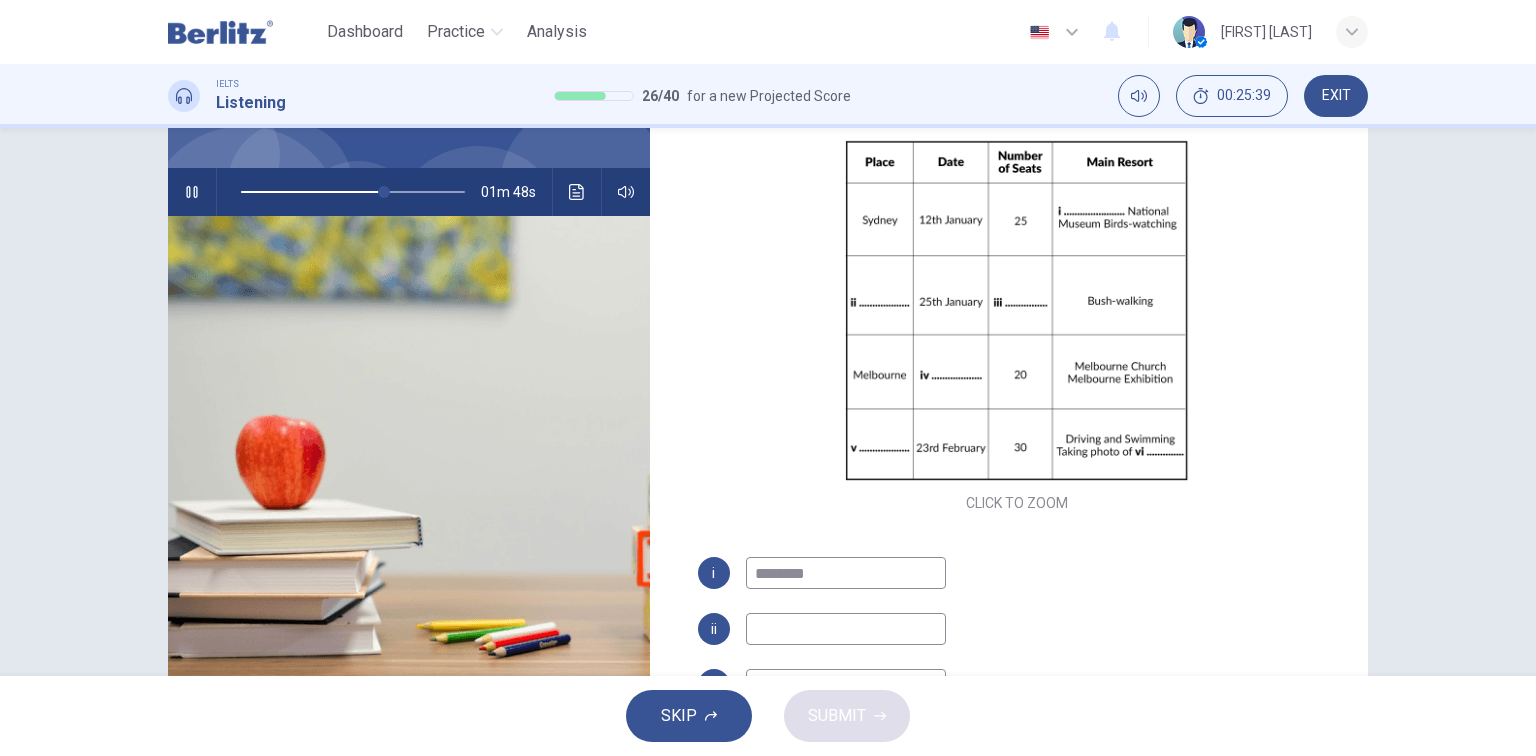 drag, startPoint x: 872, startPoint y: 573, endPoint x: 746, endPoint y: 577, distance: 126.06348 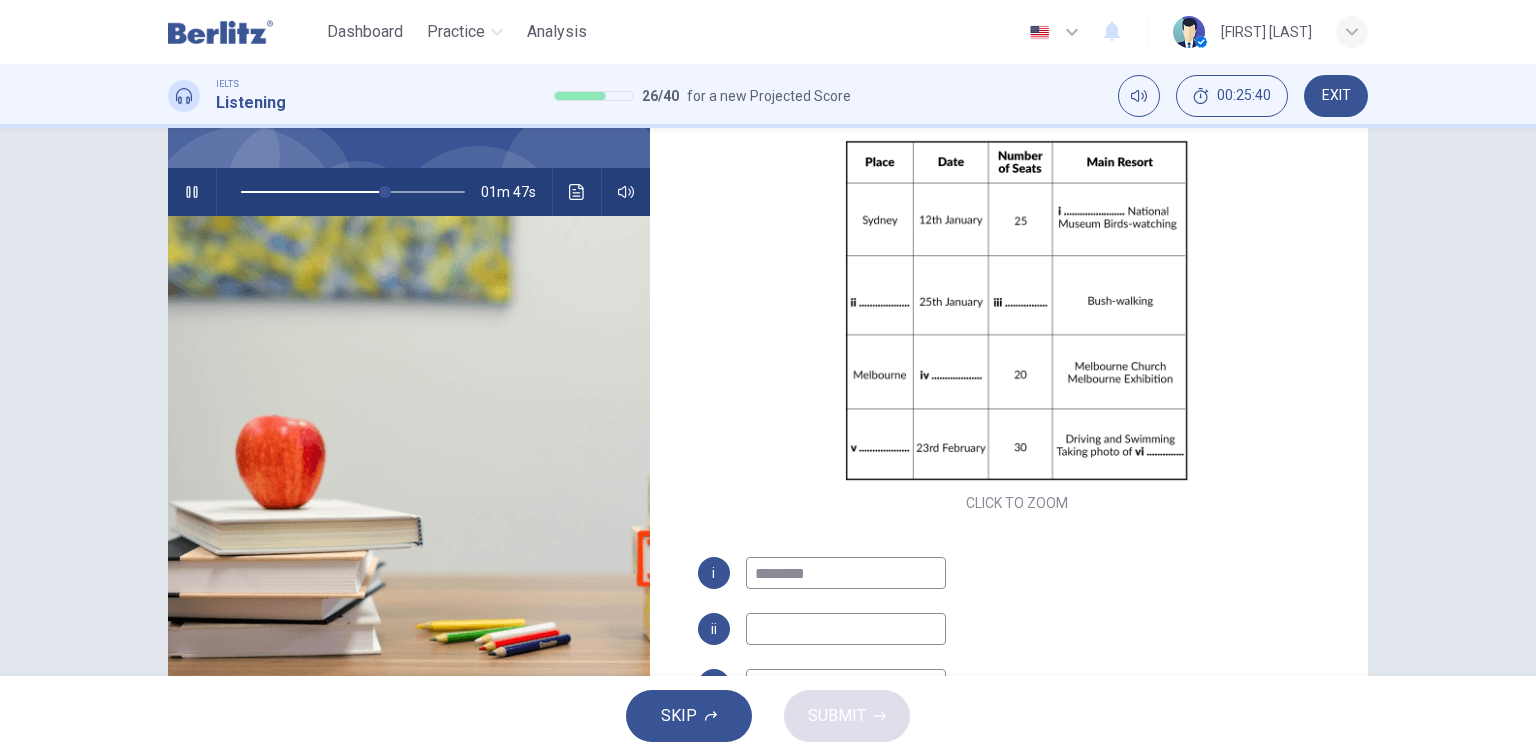 type on "**" 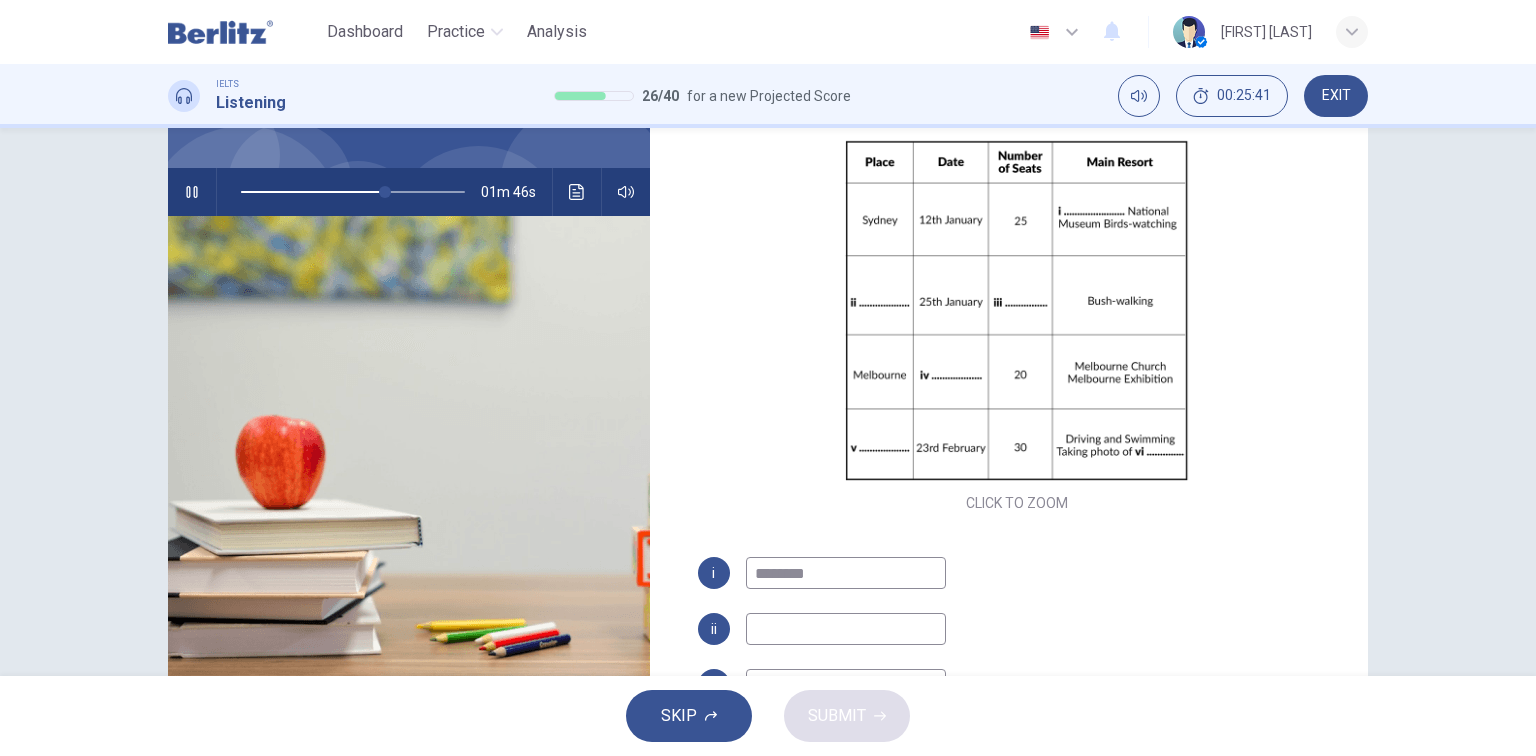 type on "********" 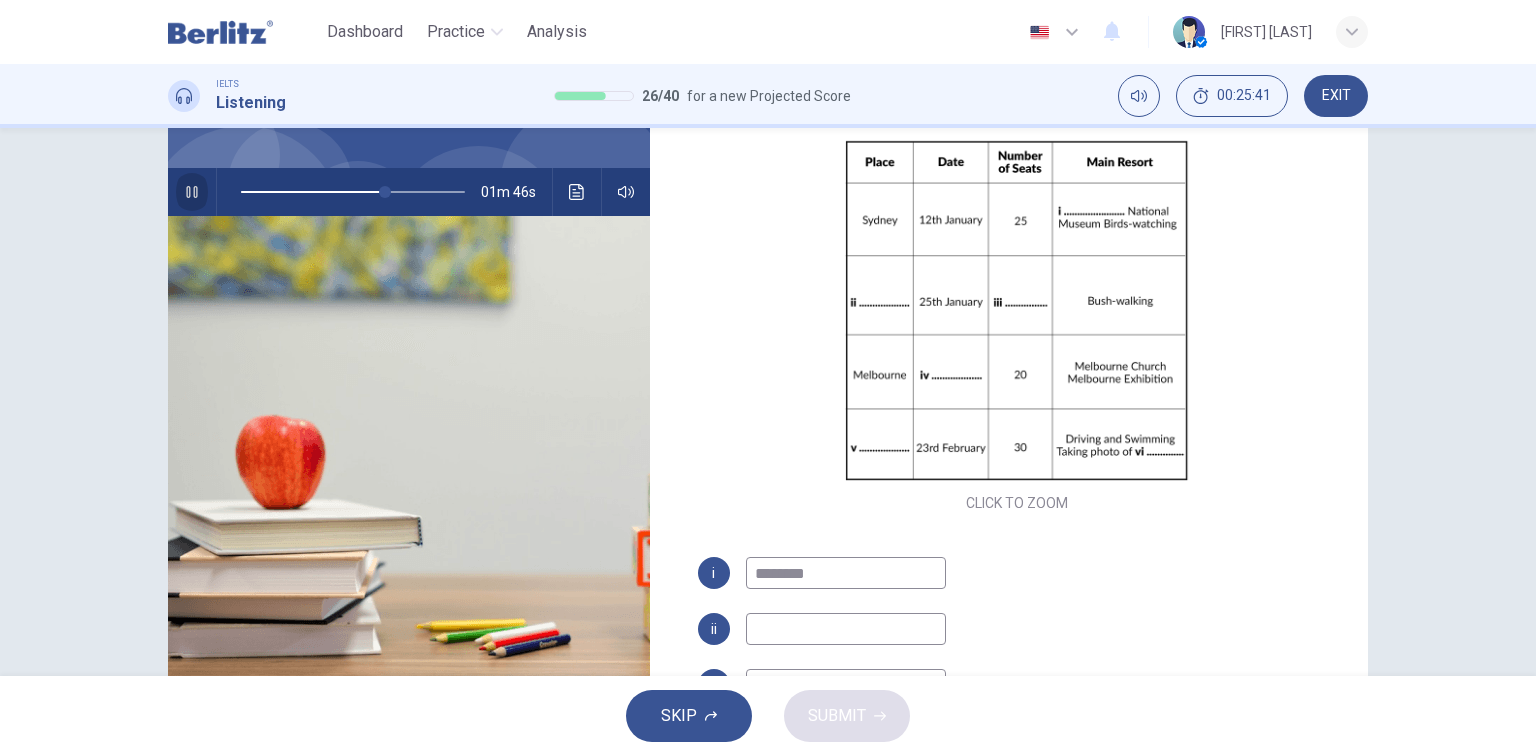 click 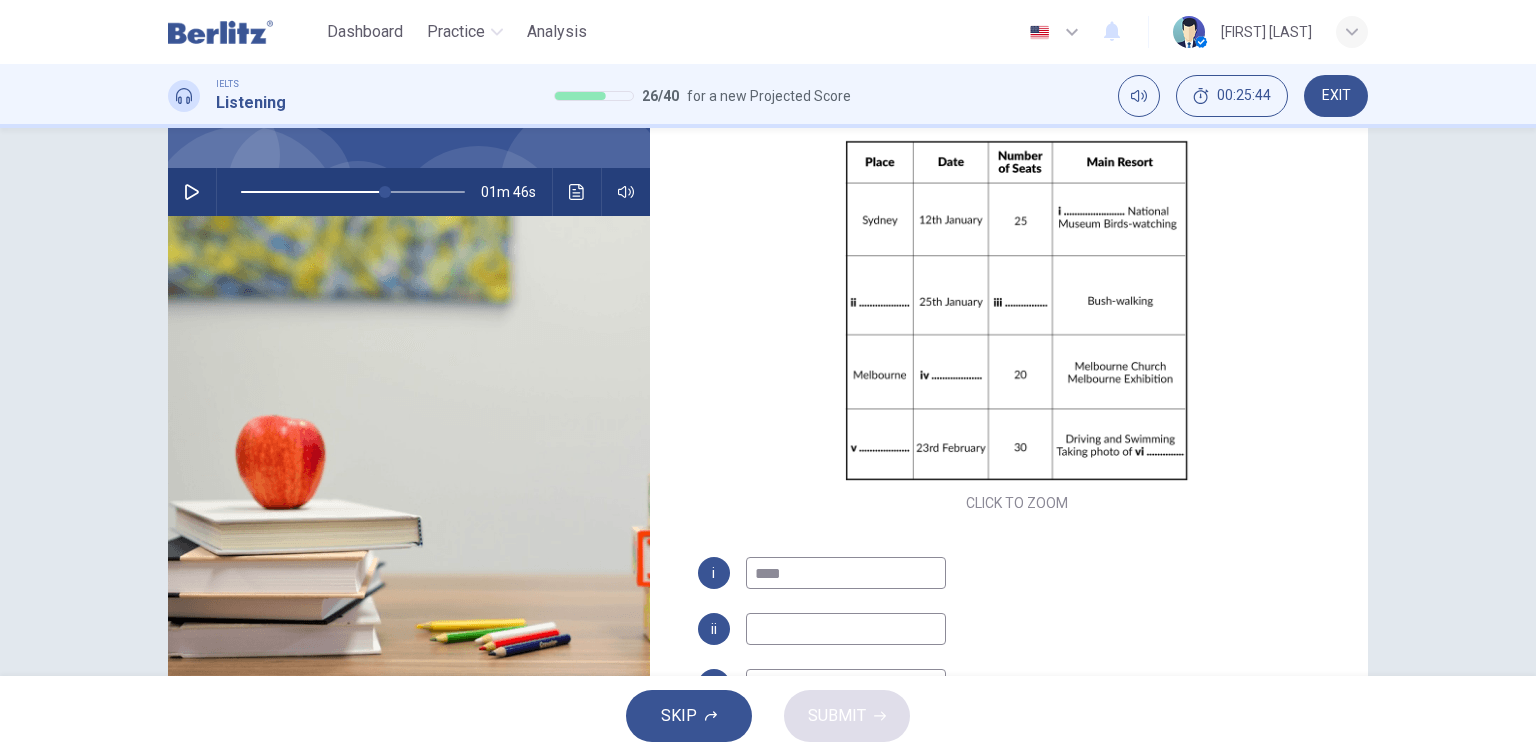 type on "*****" 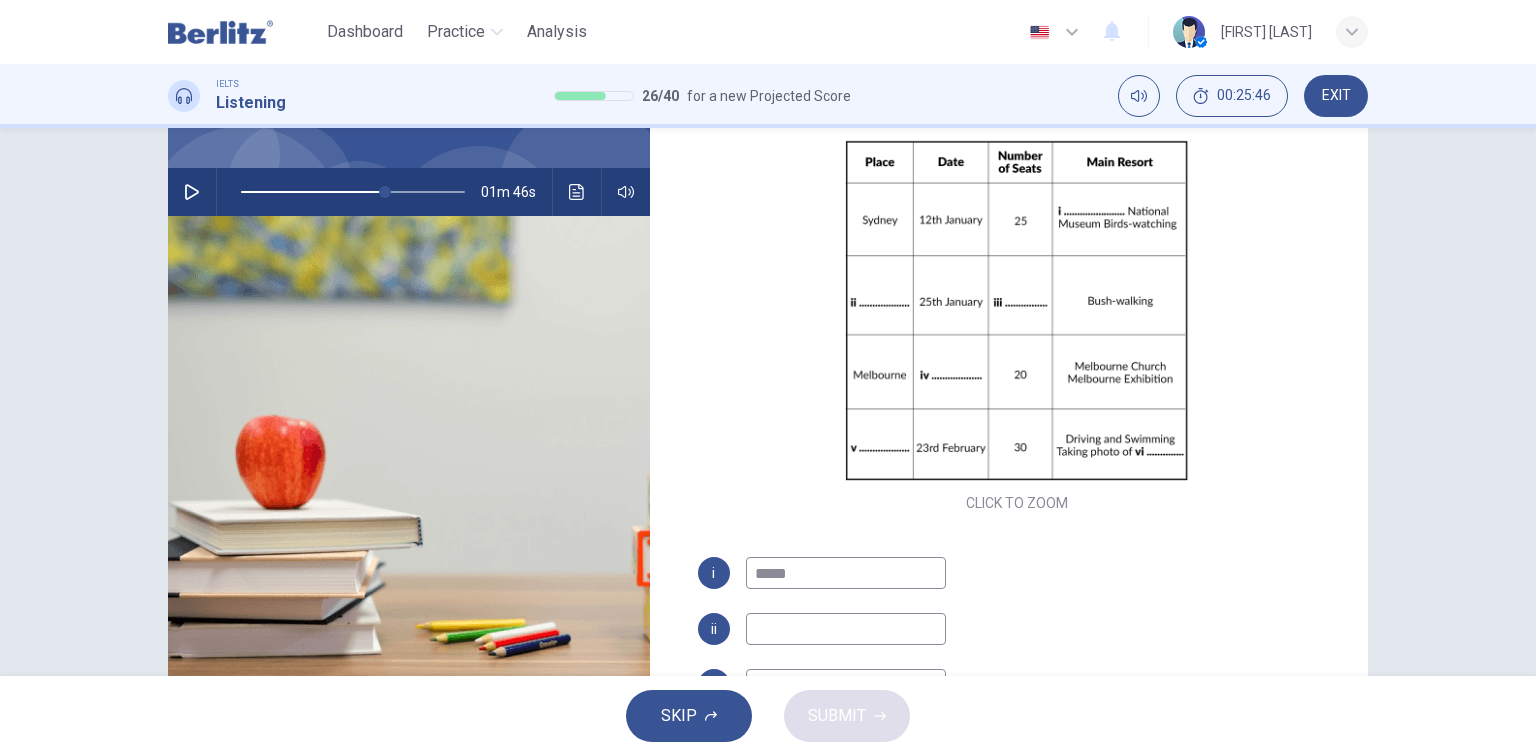 type on "**" 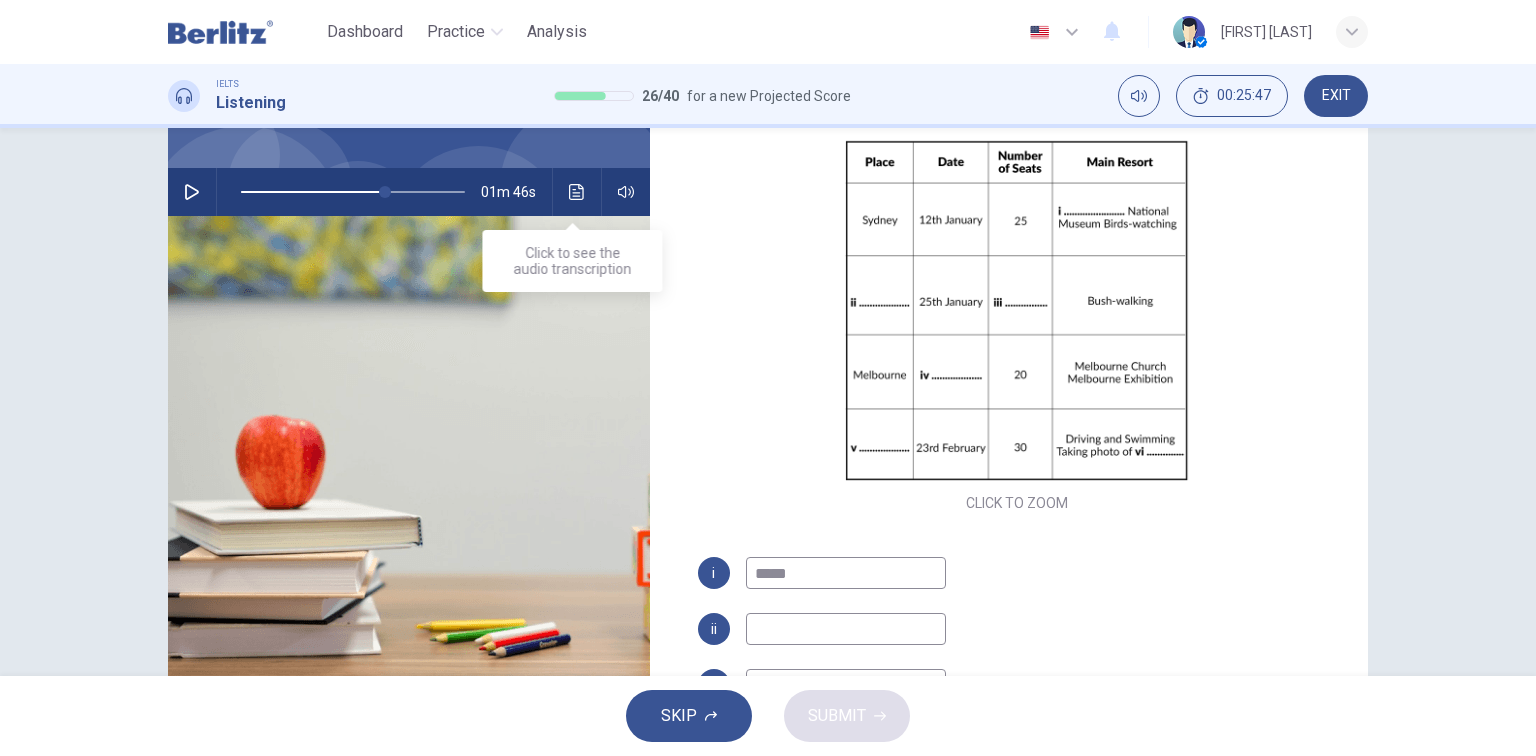 type on "*****" 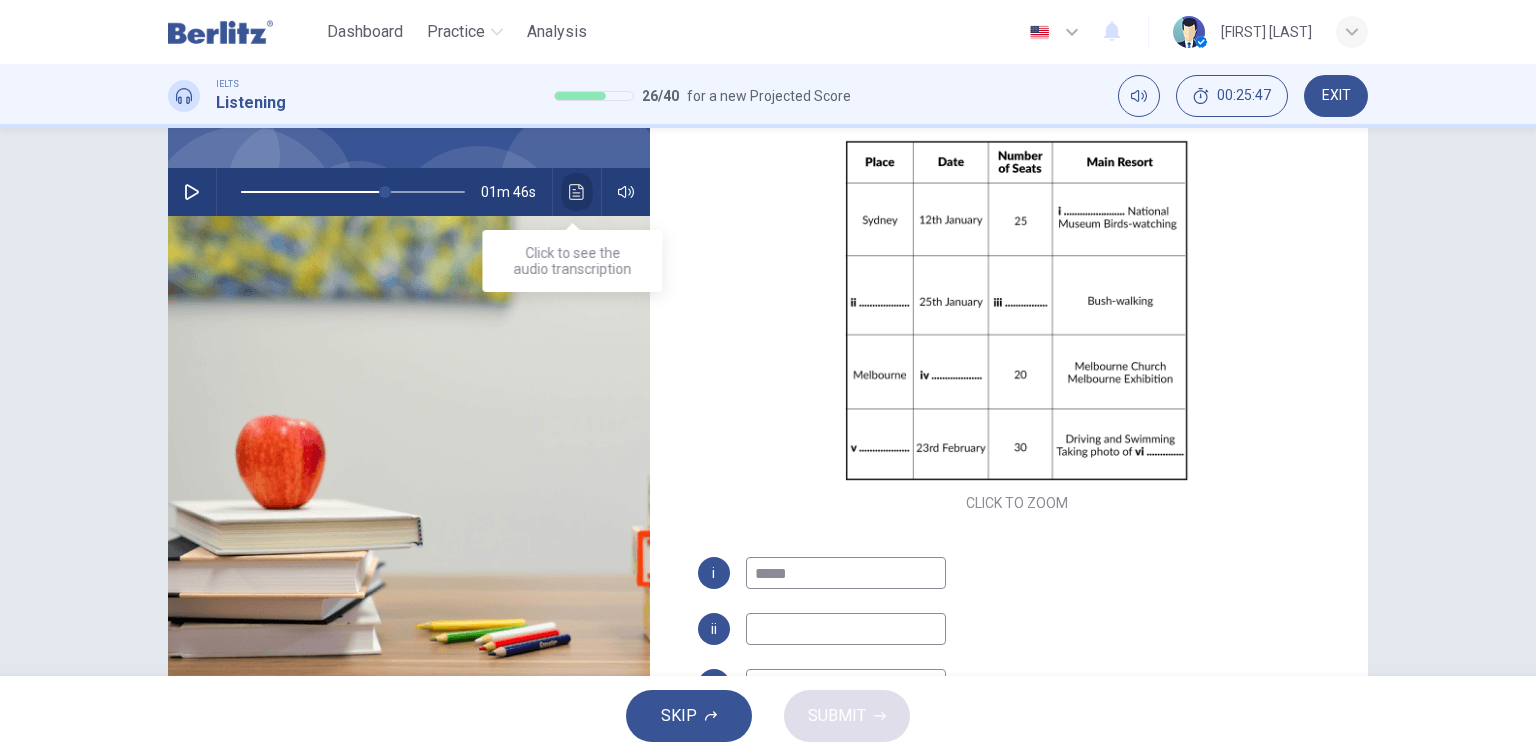 click 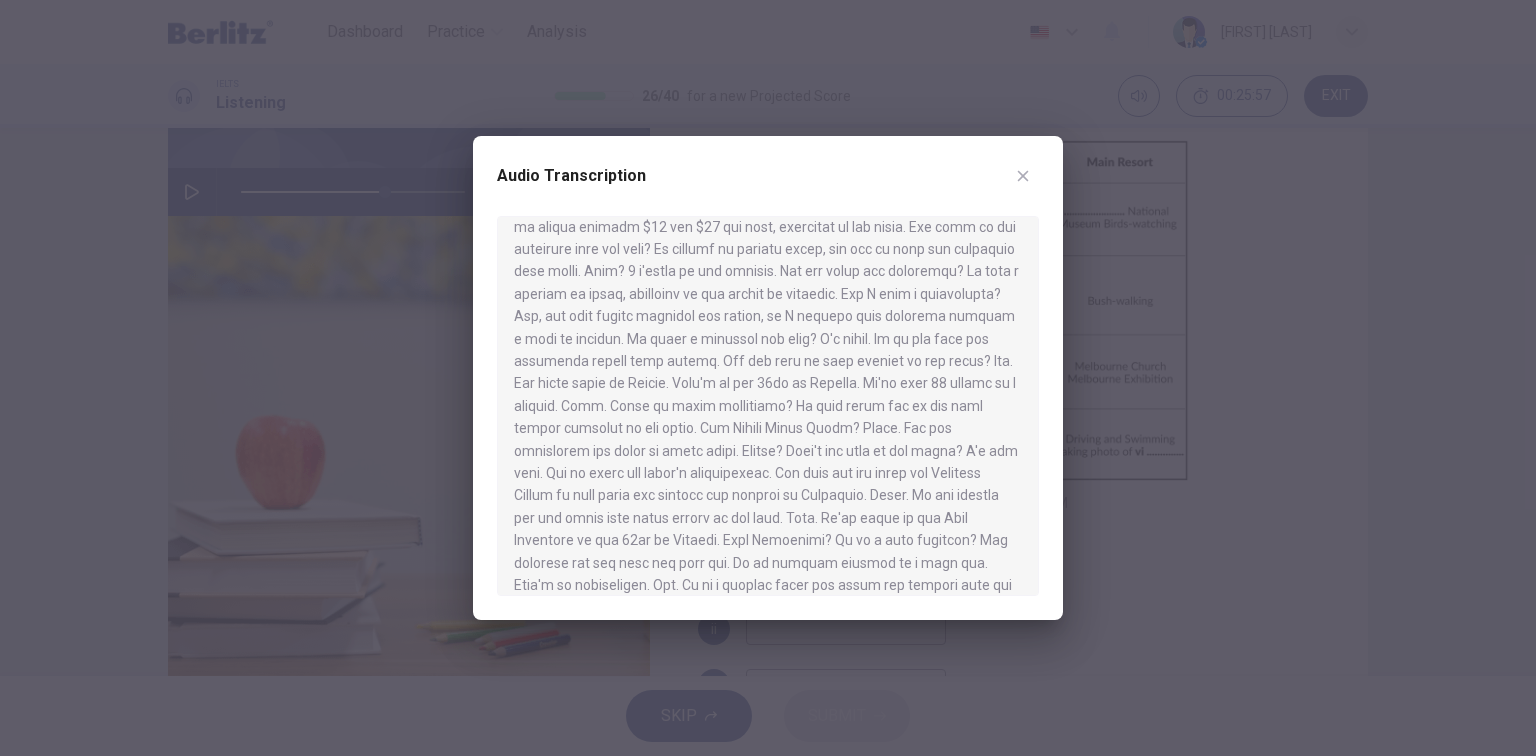 scroll, scrollTop: 320, scrollLeft: 0, axis: vertical 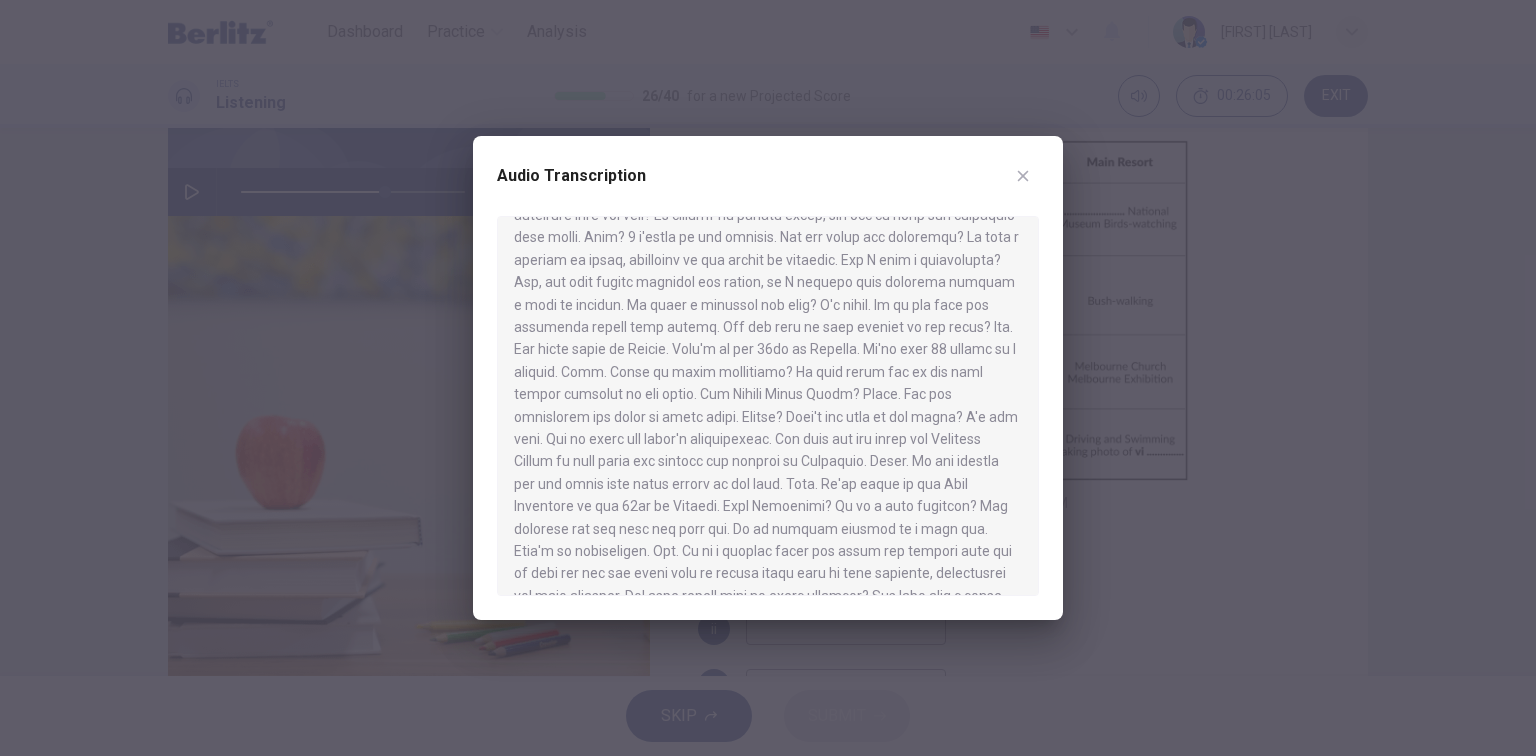 click at bounding box center [768, 378] 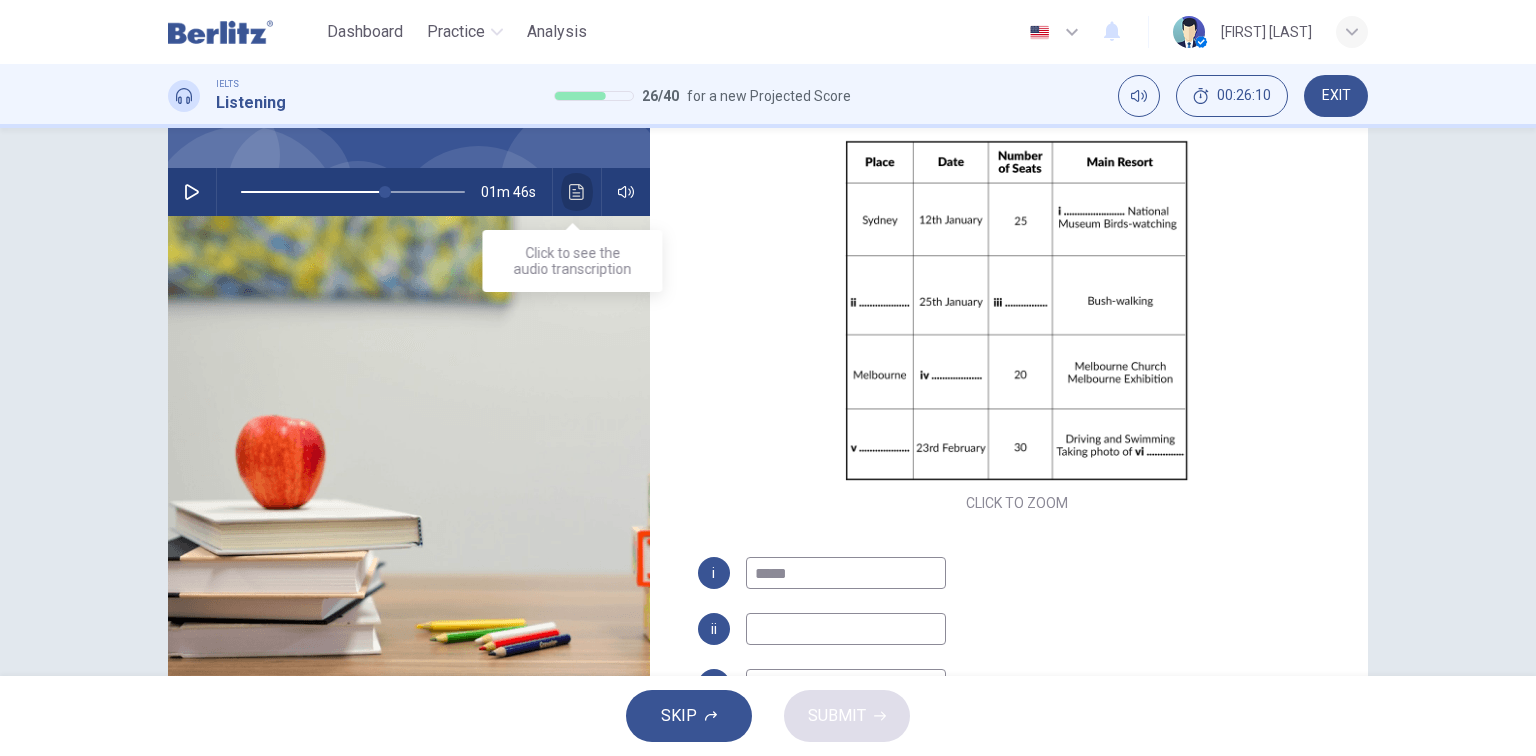 click 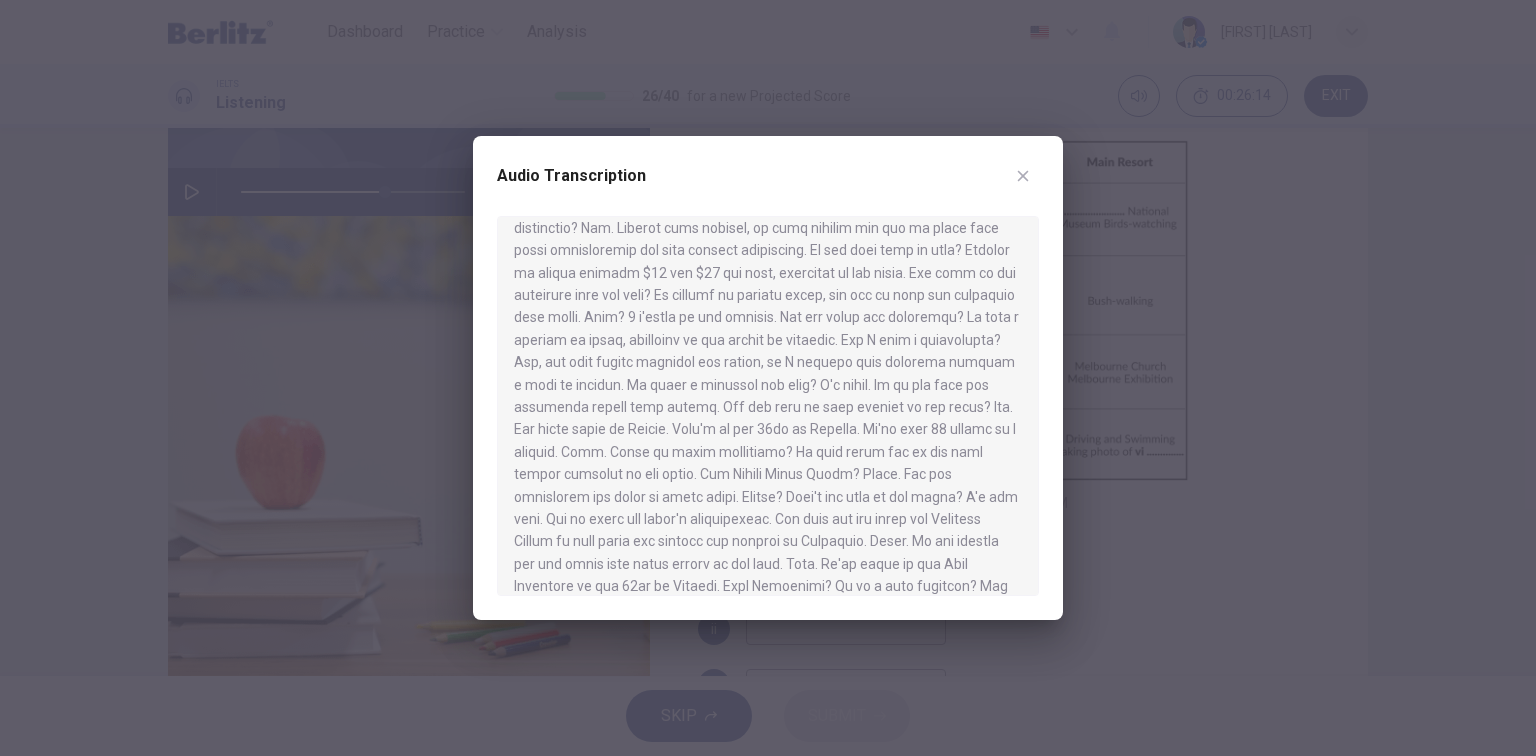 scroll, scrollTop: 320, scrollLeft: 0, axis: vertical 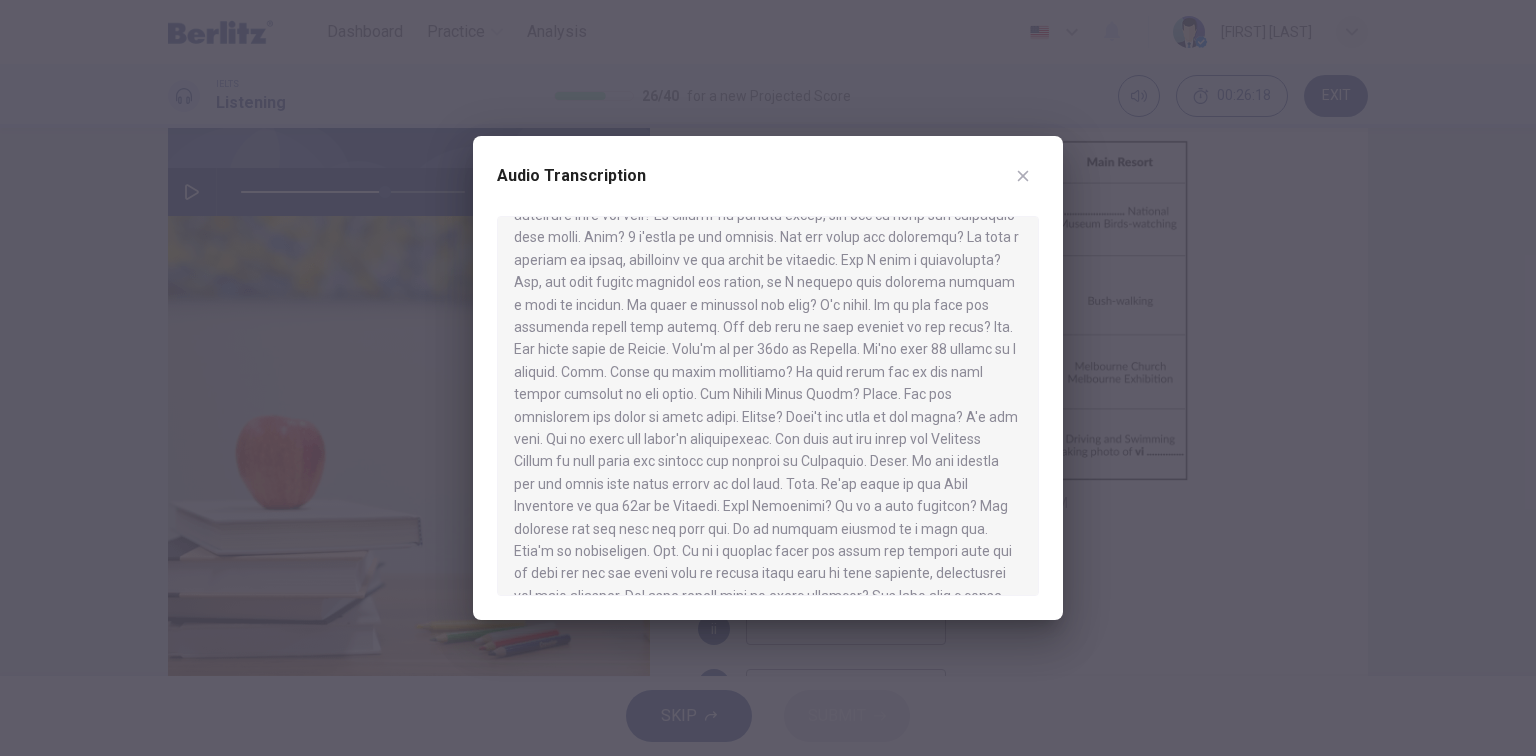 click at bounding box center (768, 378) 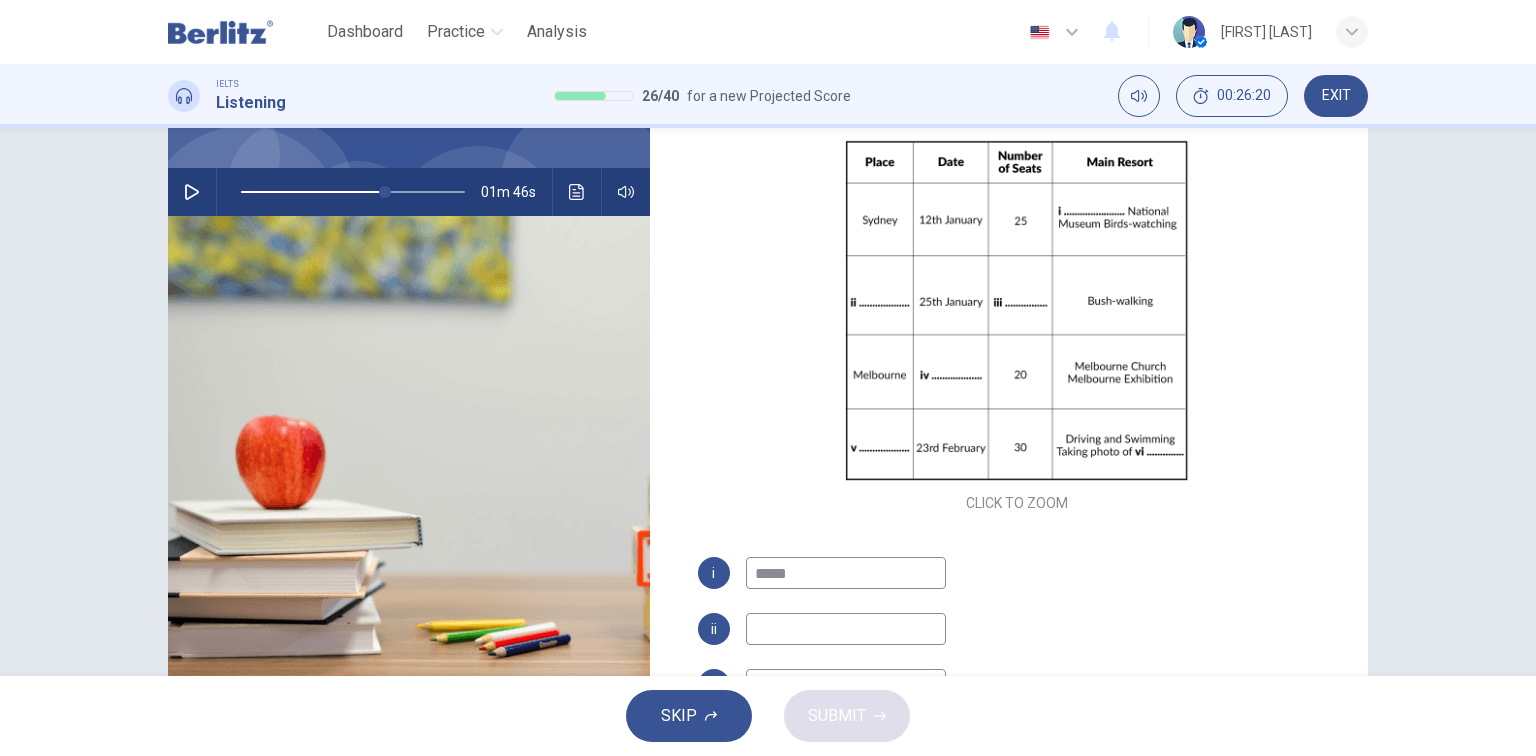 click at bounding box center [846, 629] 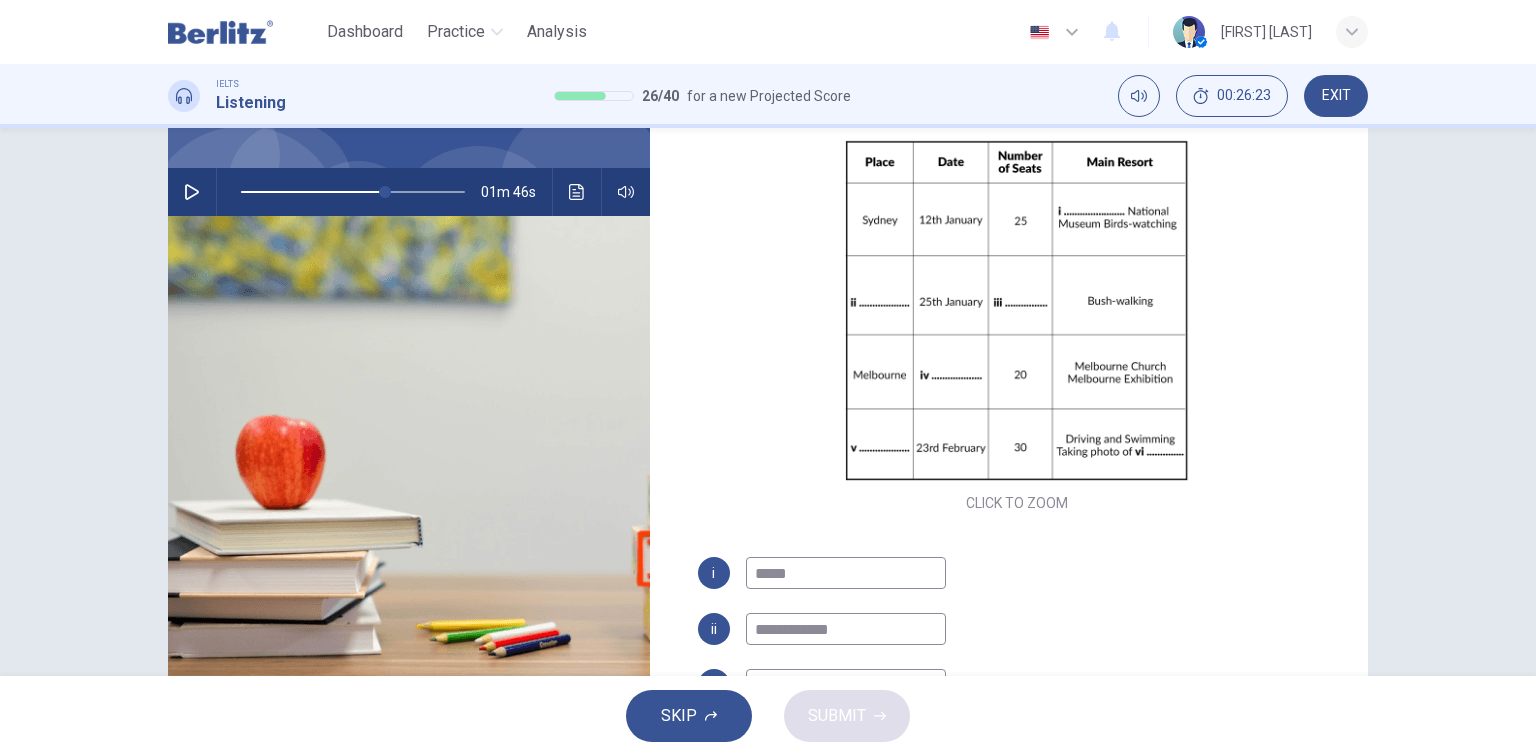 type on "**********" 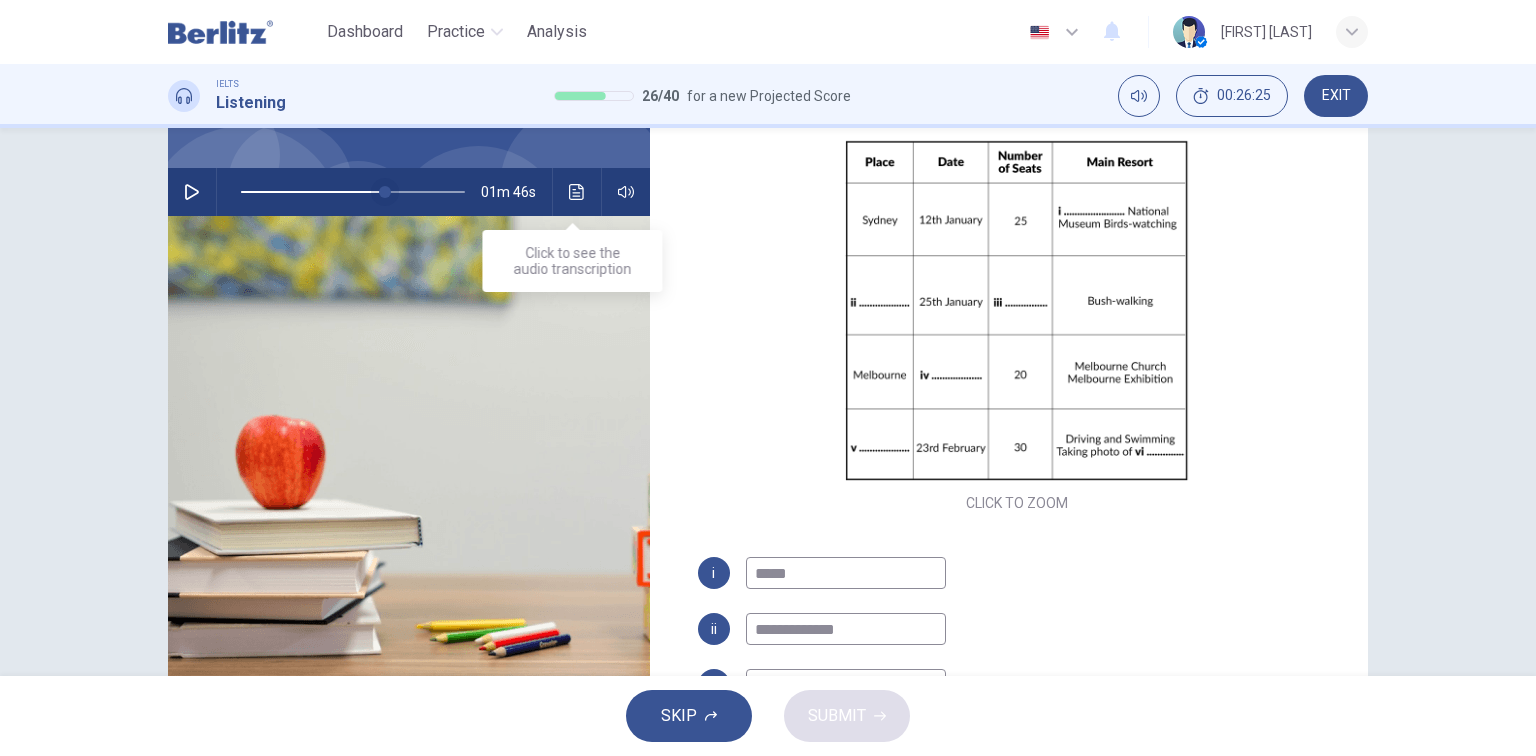 type on "**" 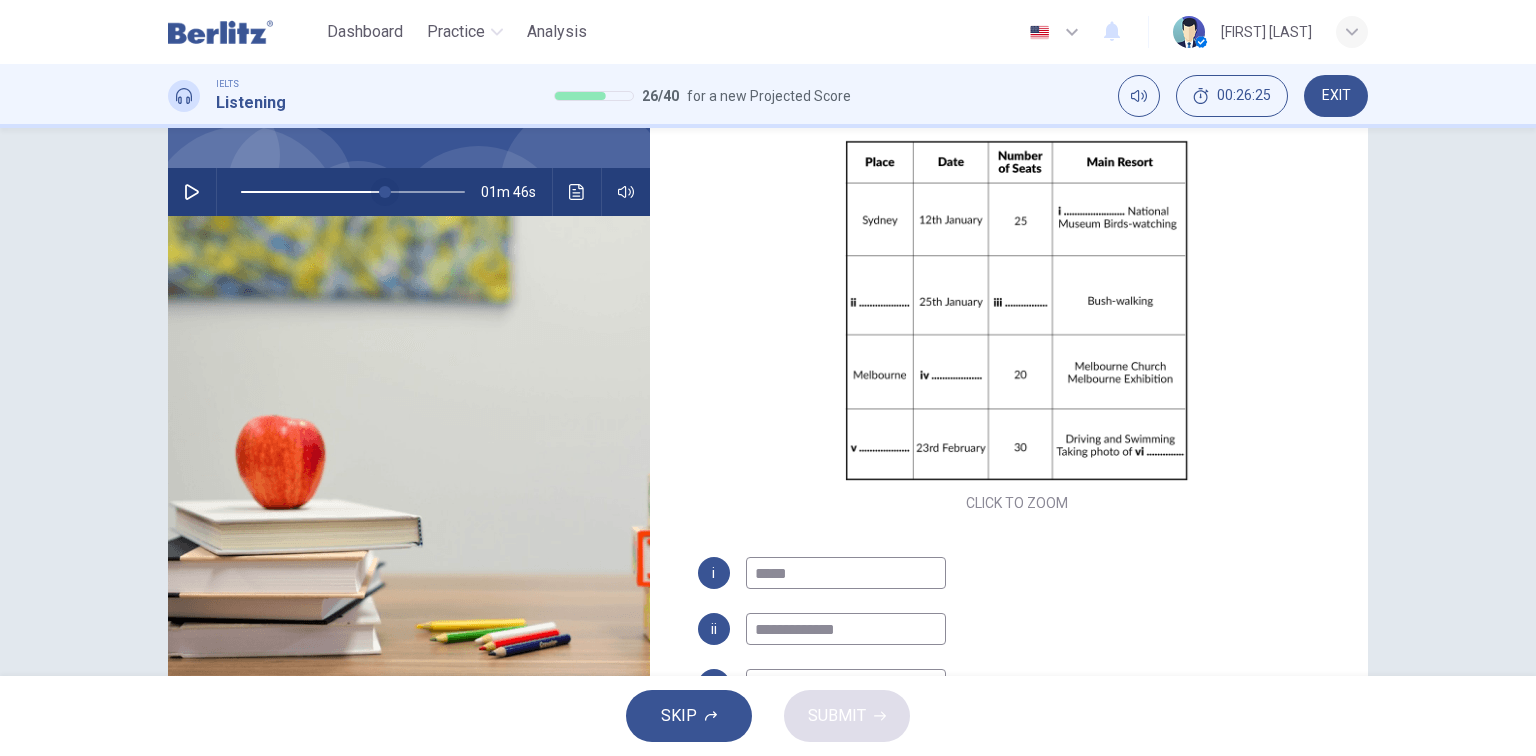 type on "**********" 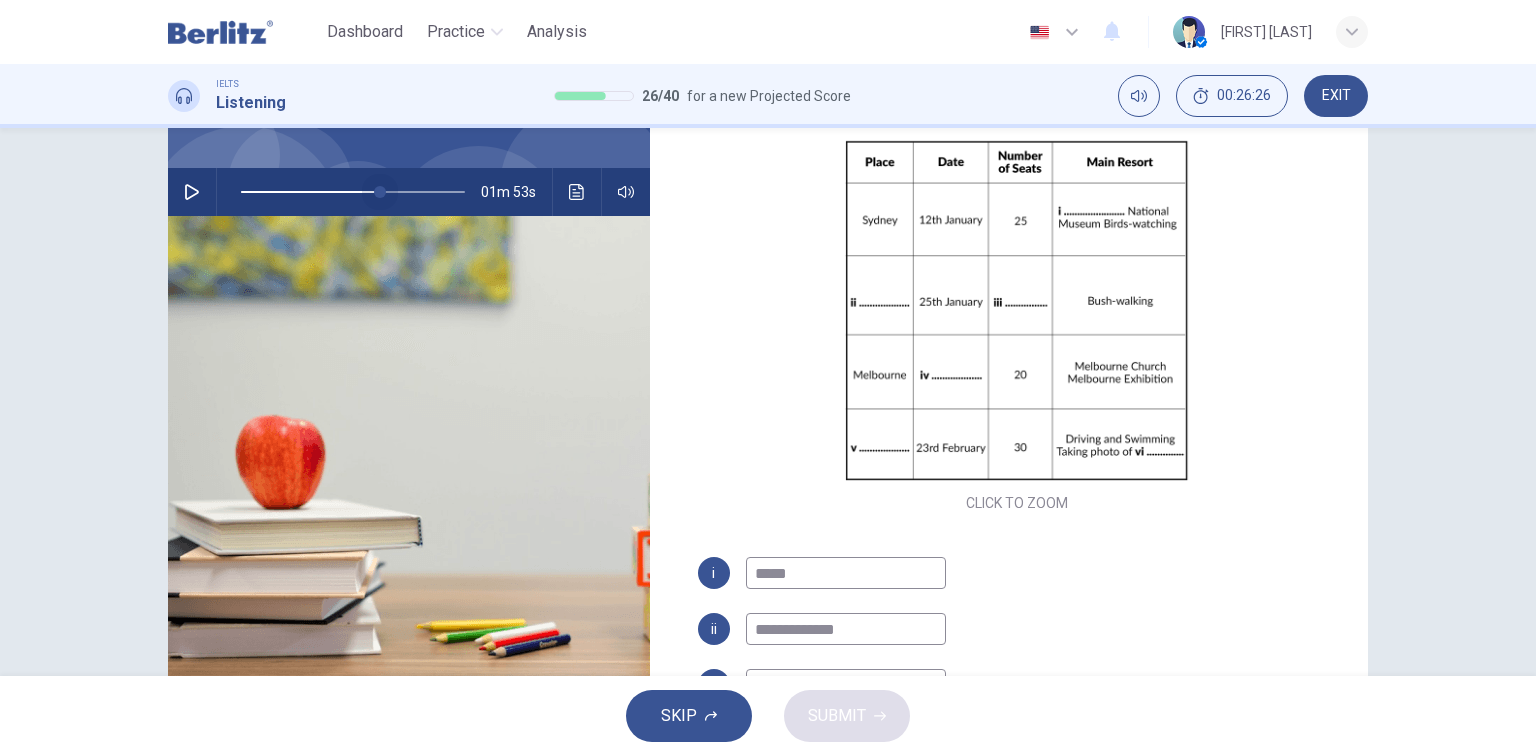 drag, startPoint x: 379, startPoint y: 193, endPoint x: 257, endPoint y: 200, distance: 122.20065 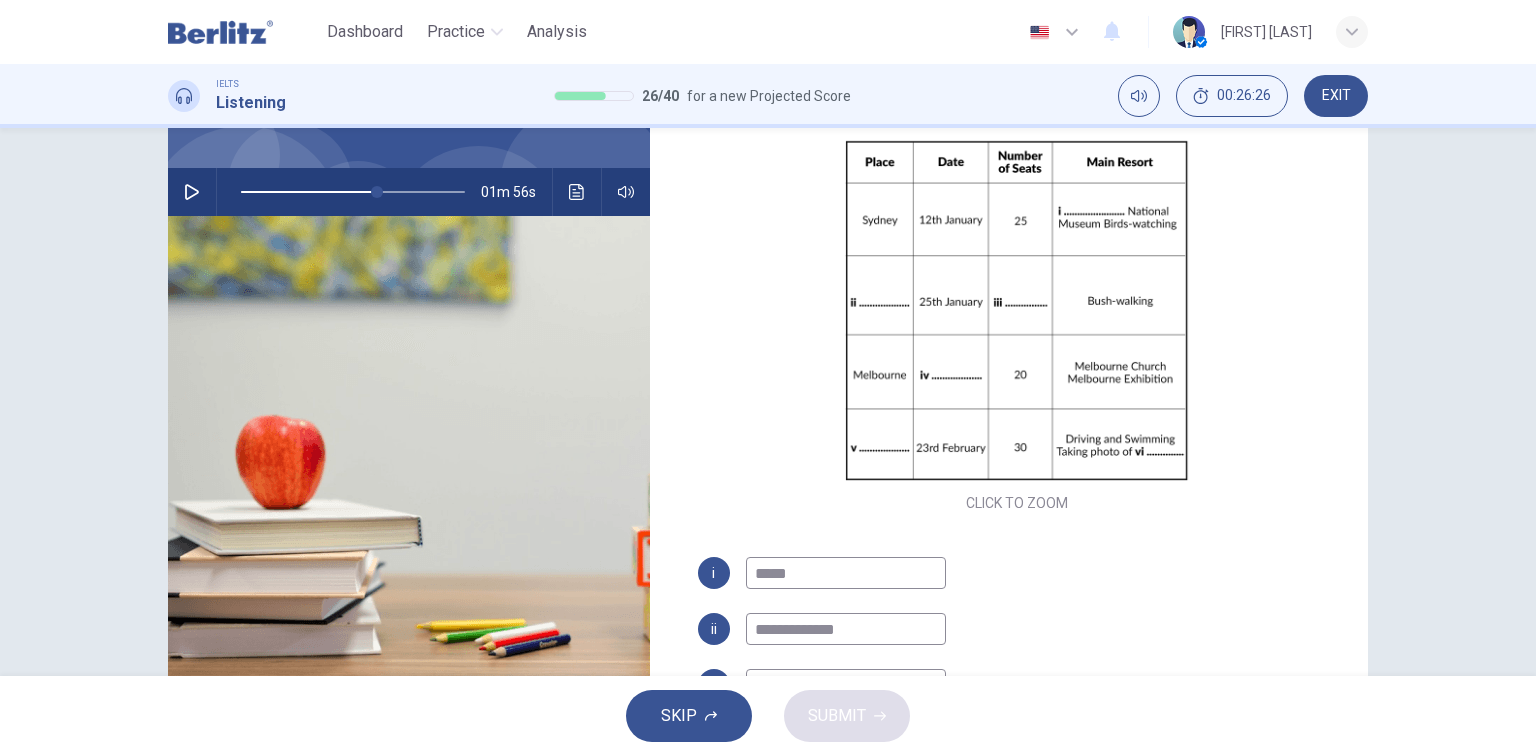 click at bounding box center [192, 192] 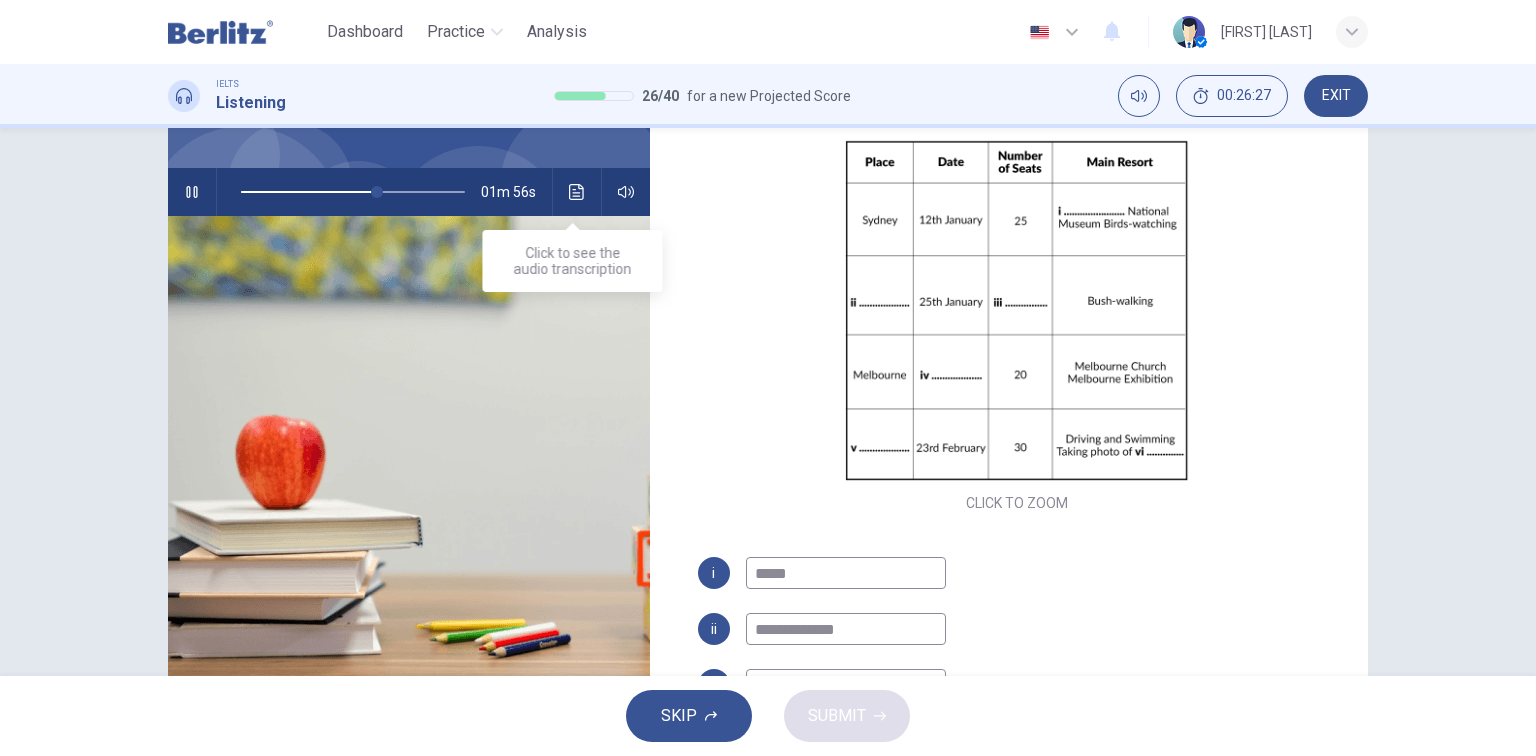 click at bounding box center (577, 192) 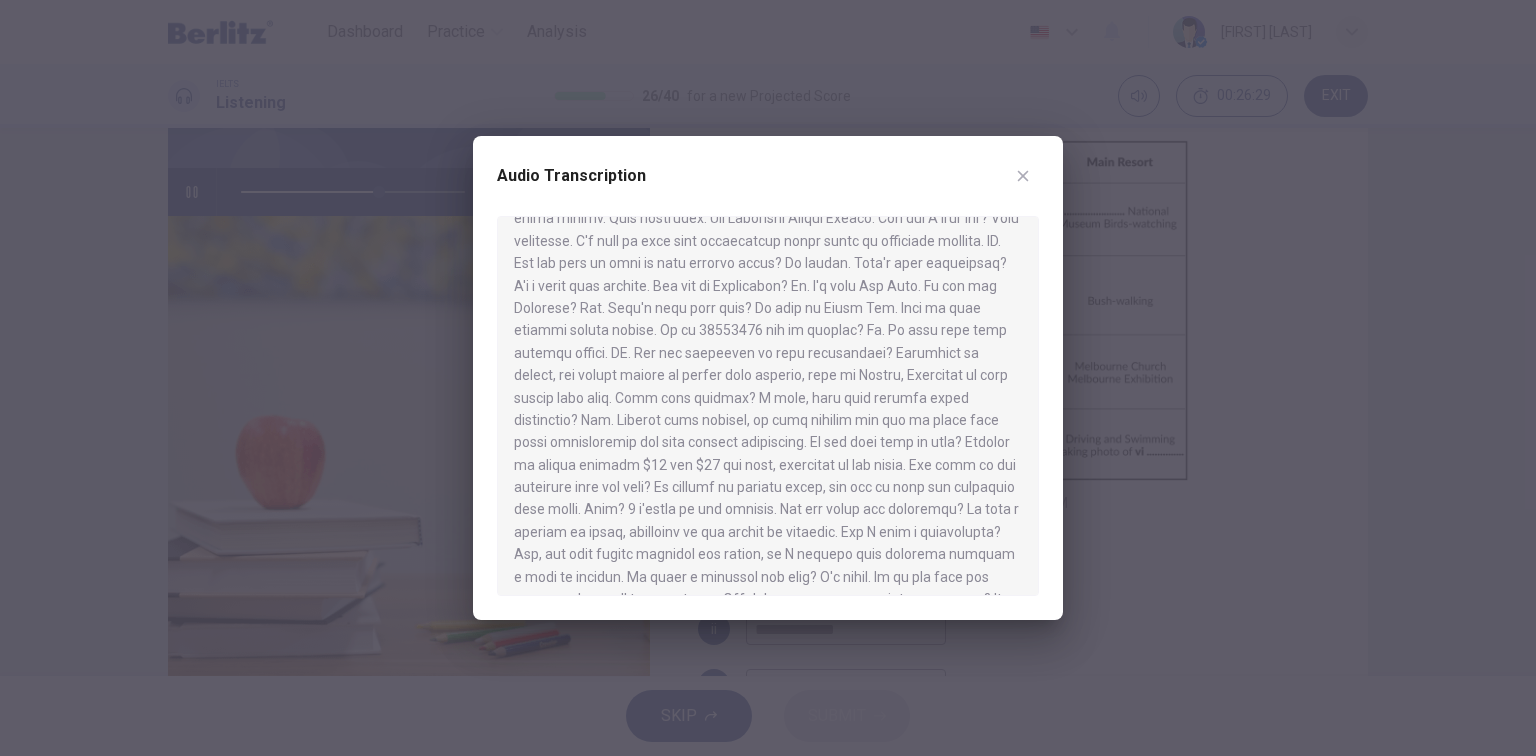 scroll, scrollTop: 80, scrollLeft: 0, axis: vertical 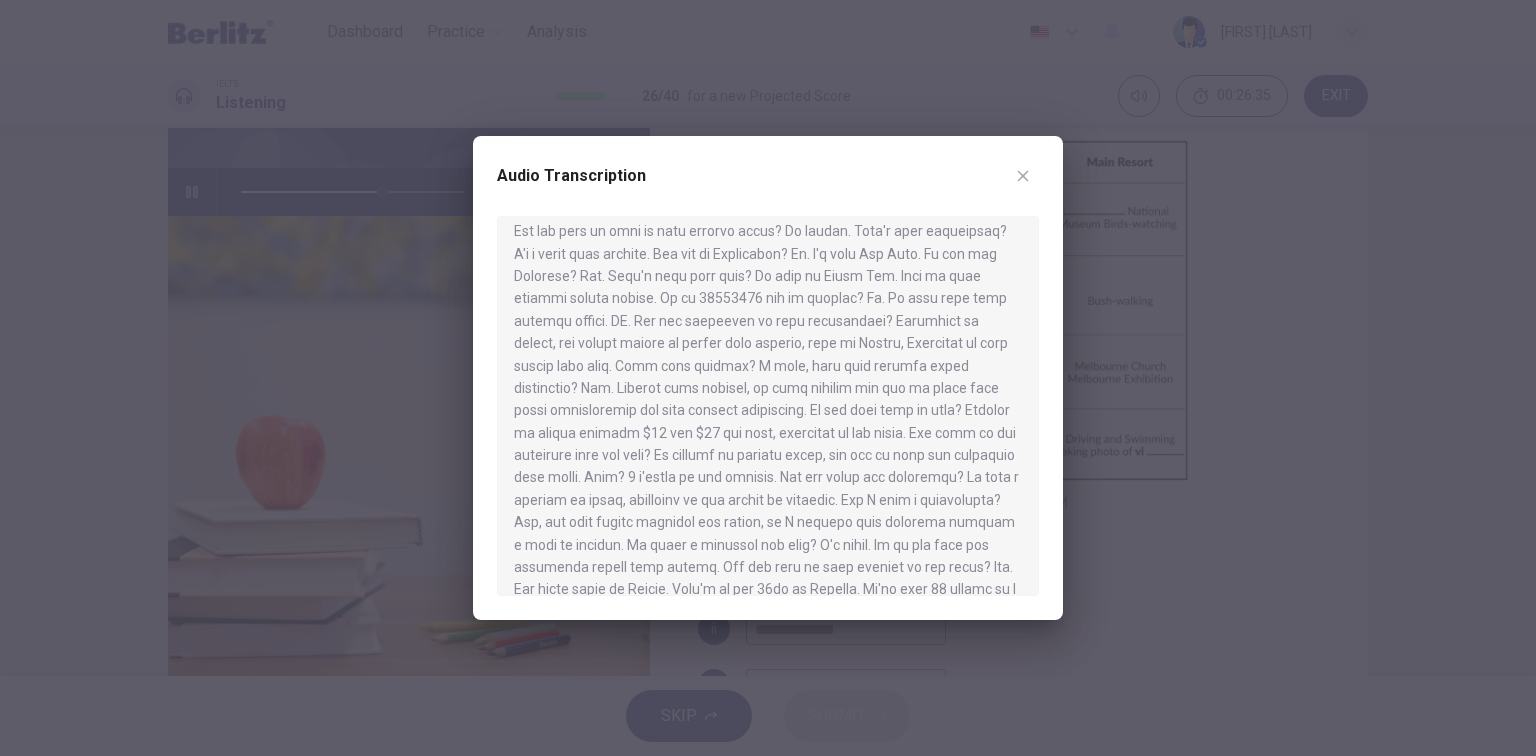 click at bounding box center (768, 378) 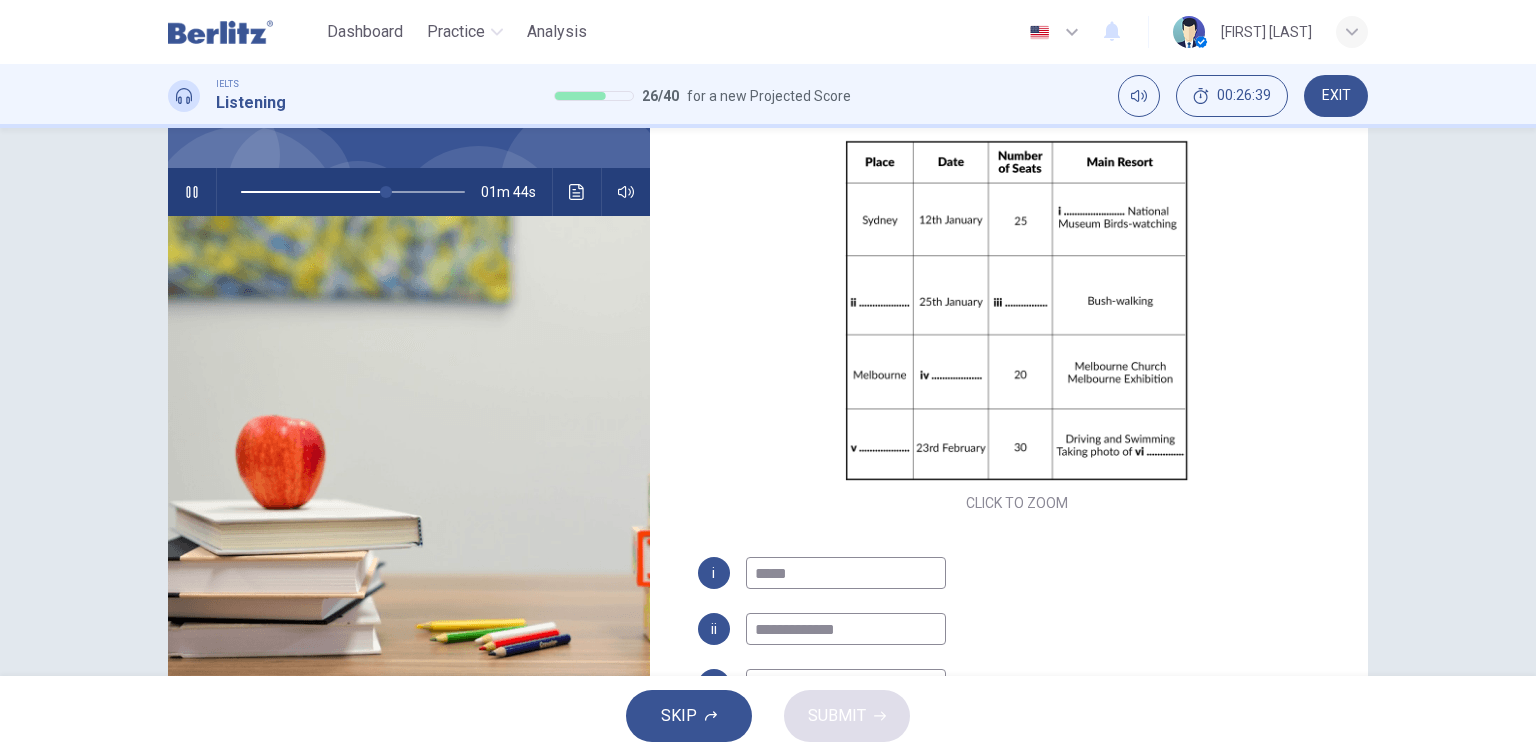 scroll, scrollTop: 160, scrollLeft: 0, axis: vertical 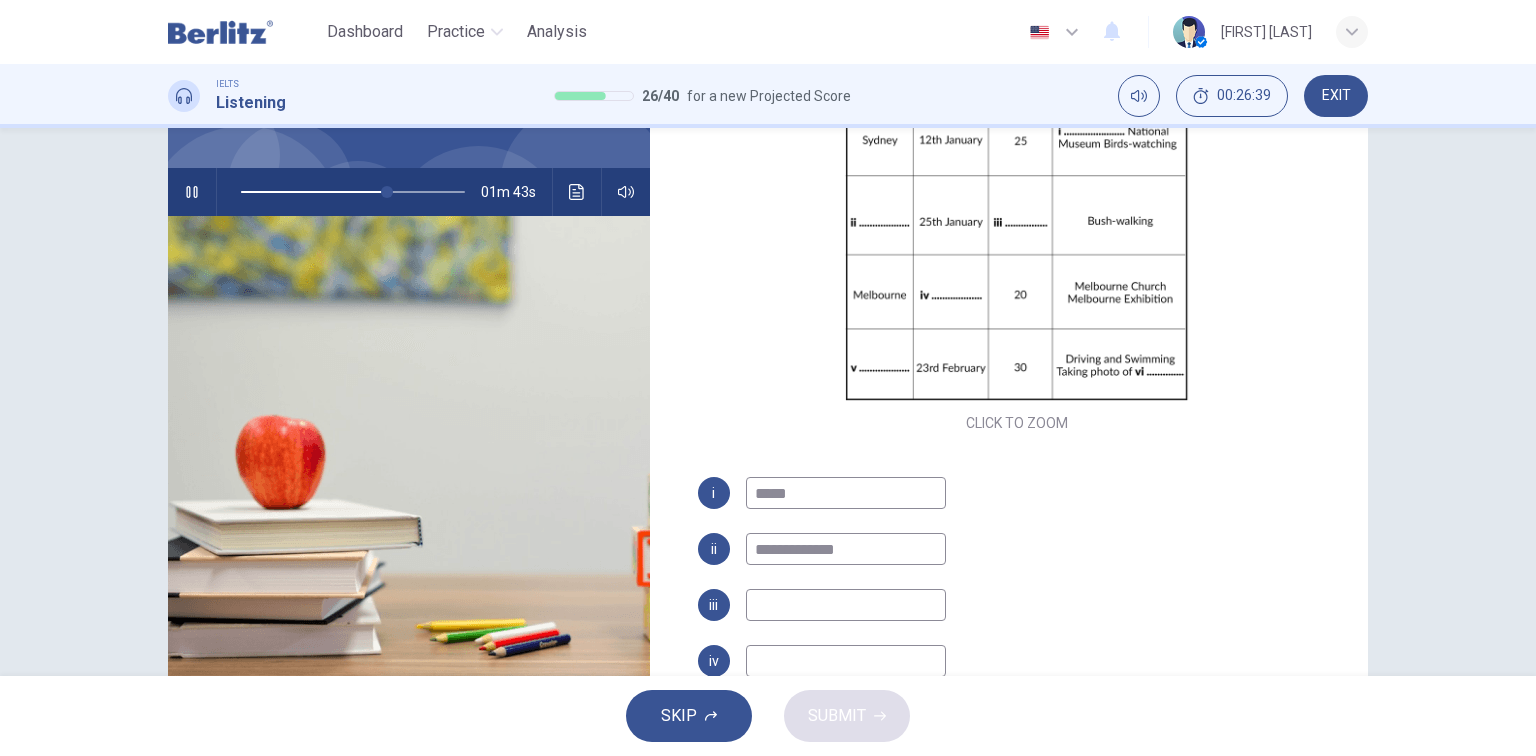 click at bounding box center [846, 605] 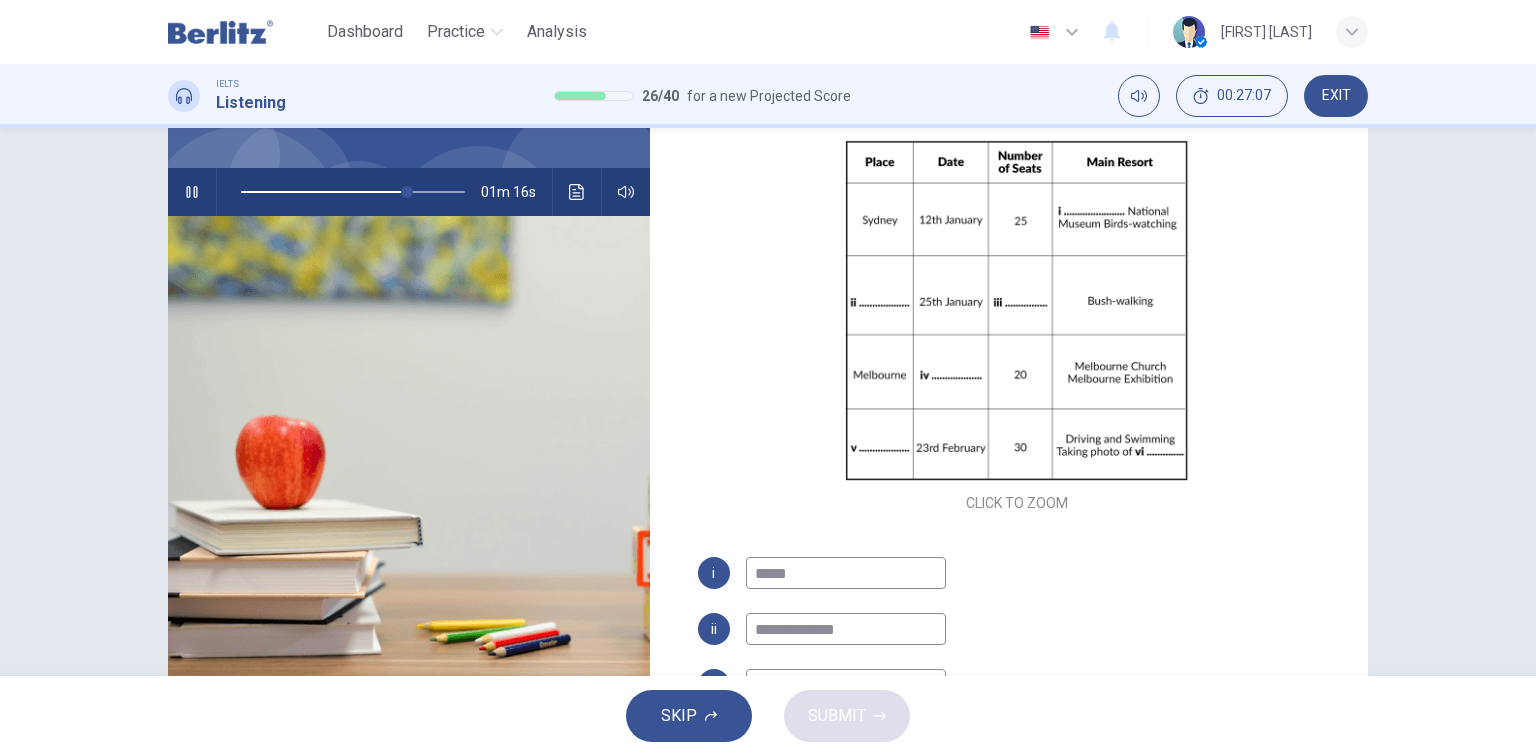 scroll, scrollTop: 160, scrollLeft: 0, axis: vertical 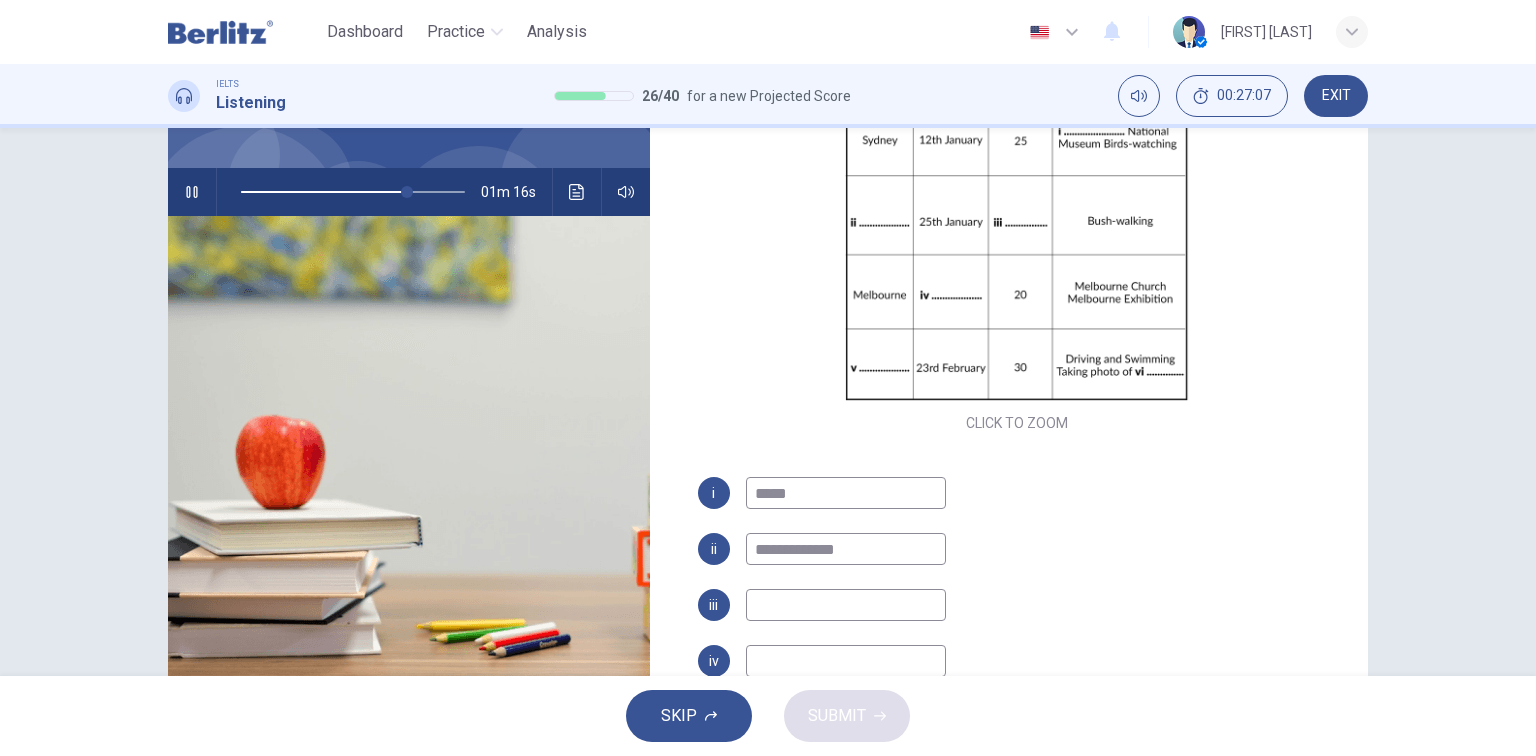 click at bounding box center [846, 605] 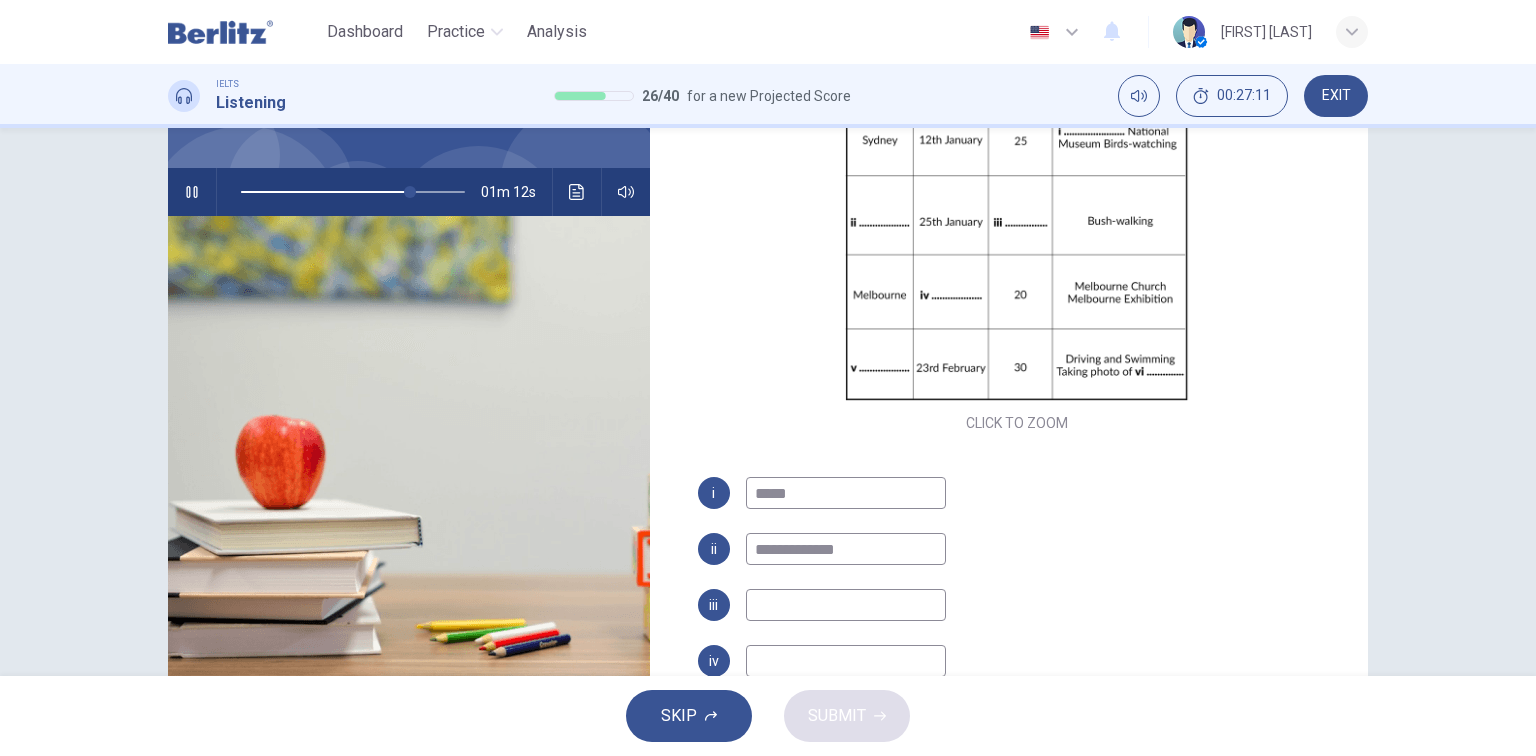 type on "**" 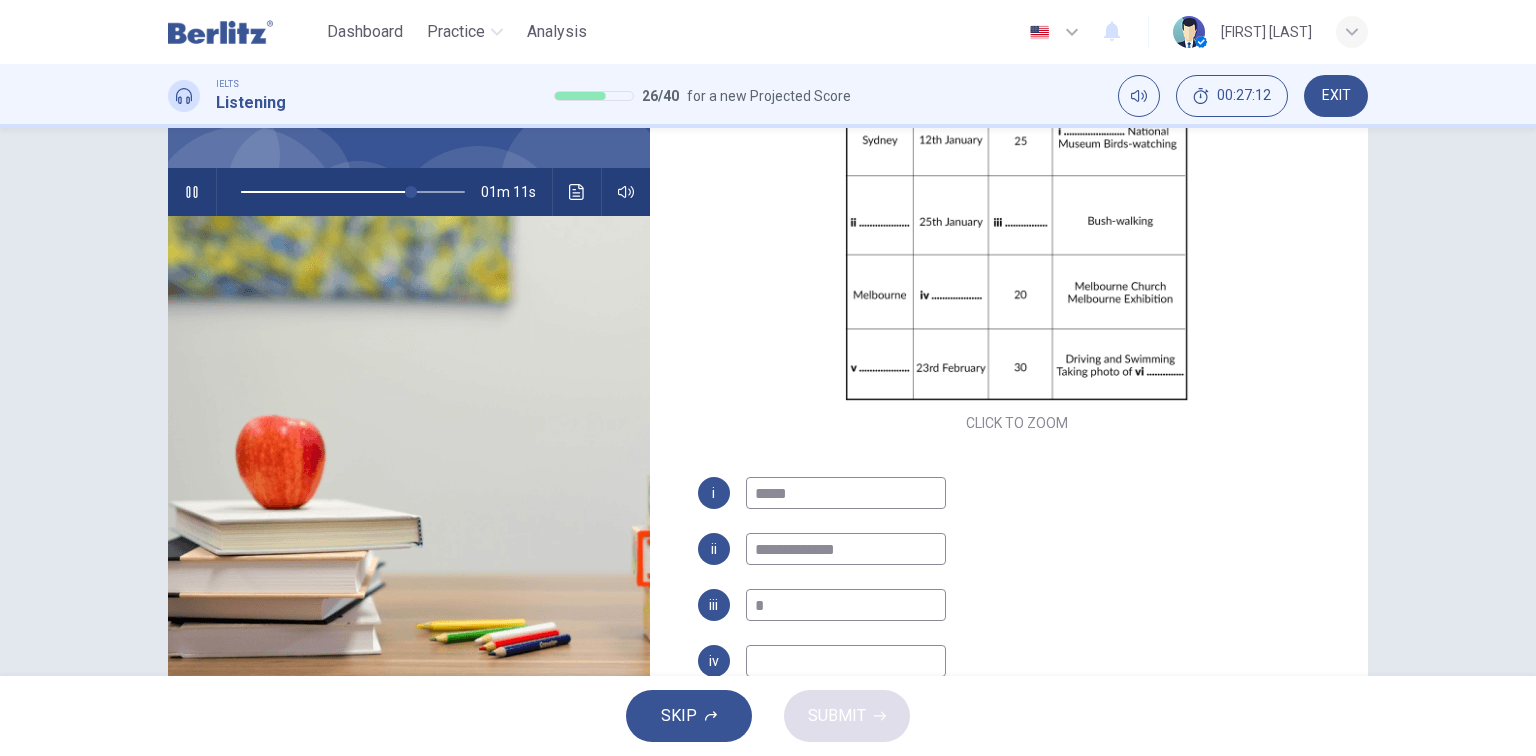 type on "**" 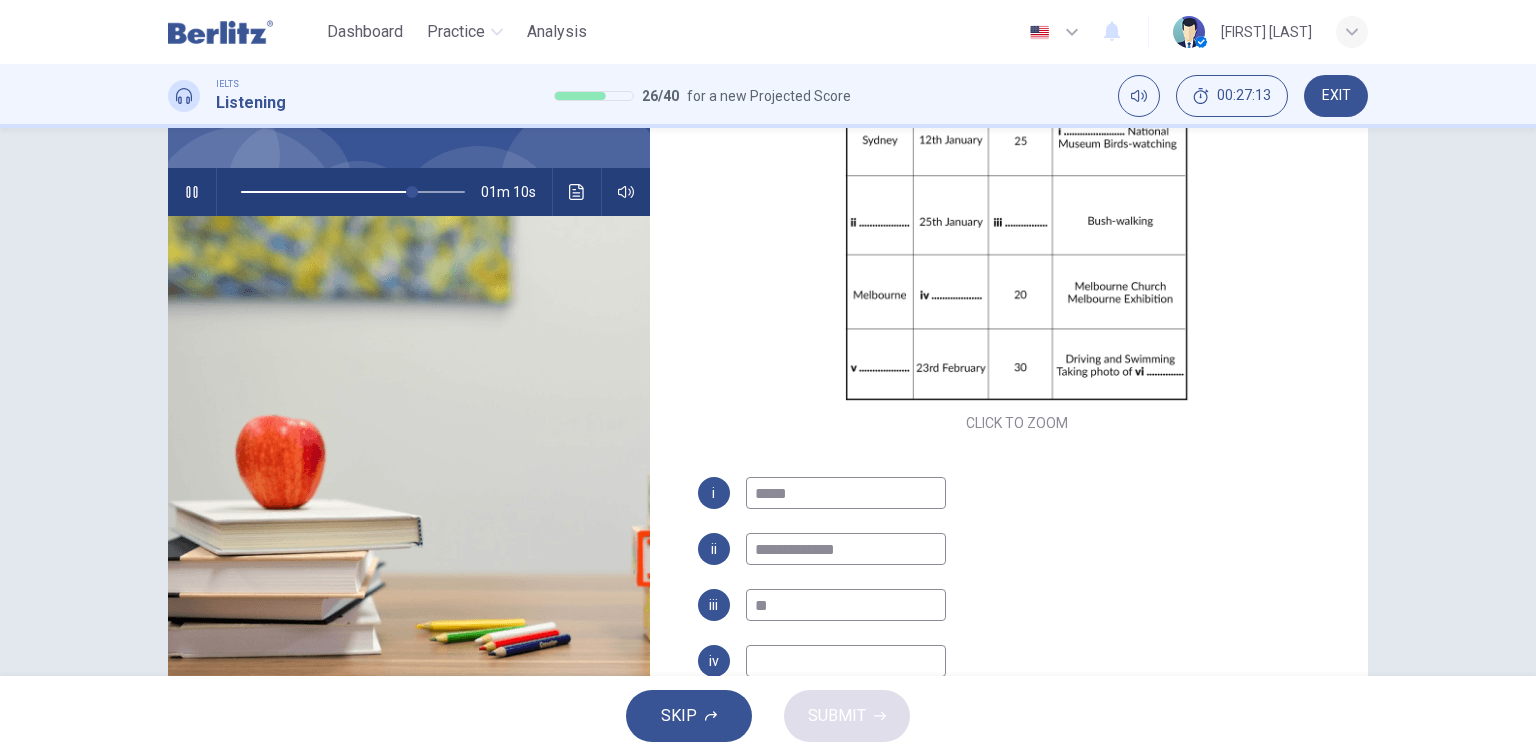 type on "**" 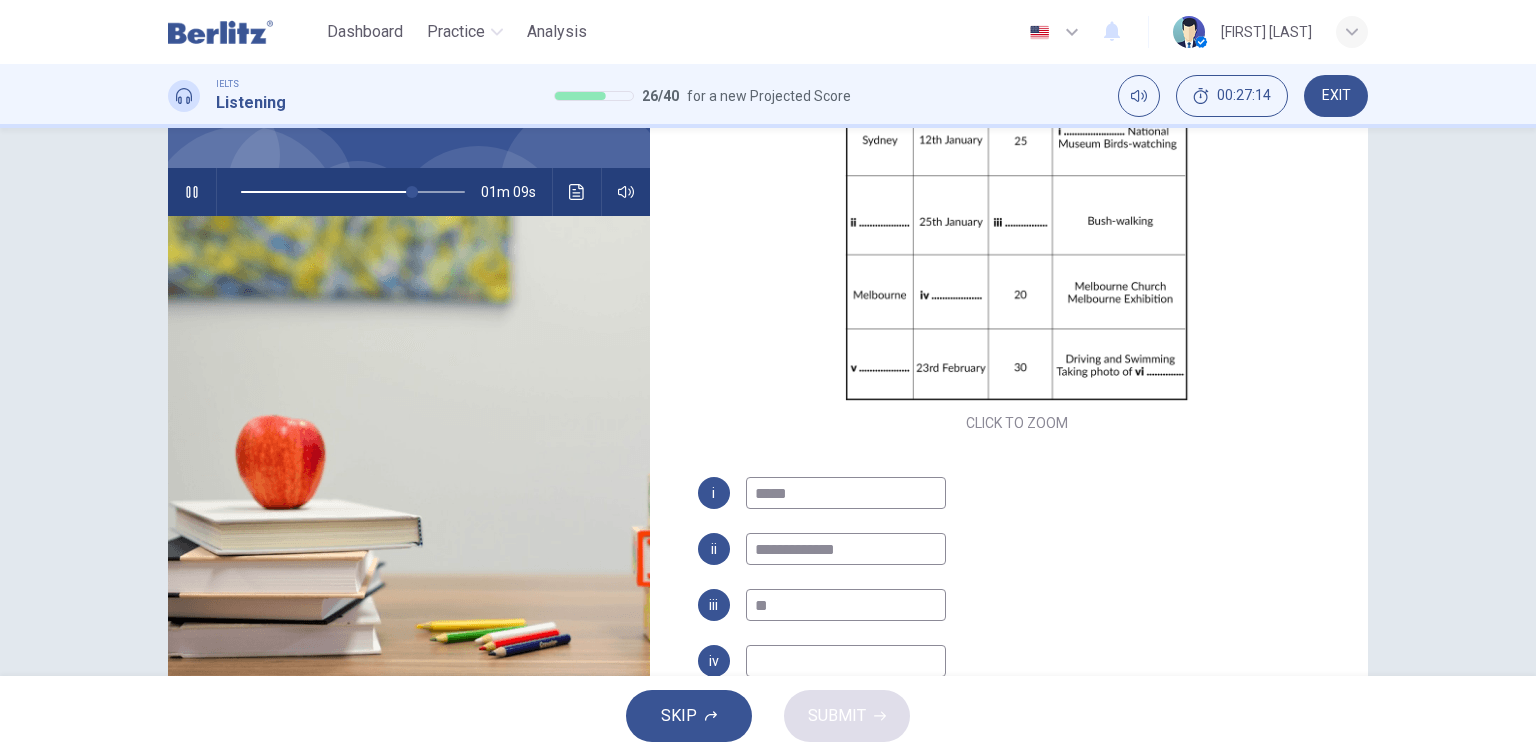 type on "**" 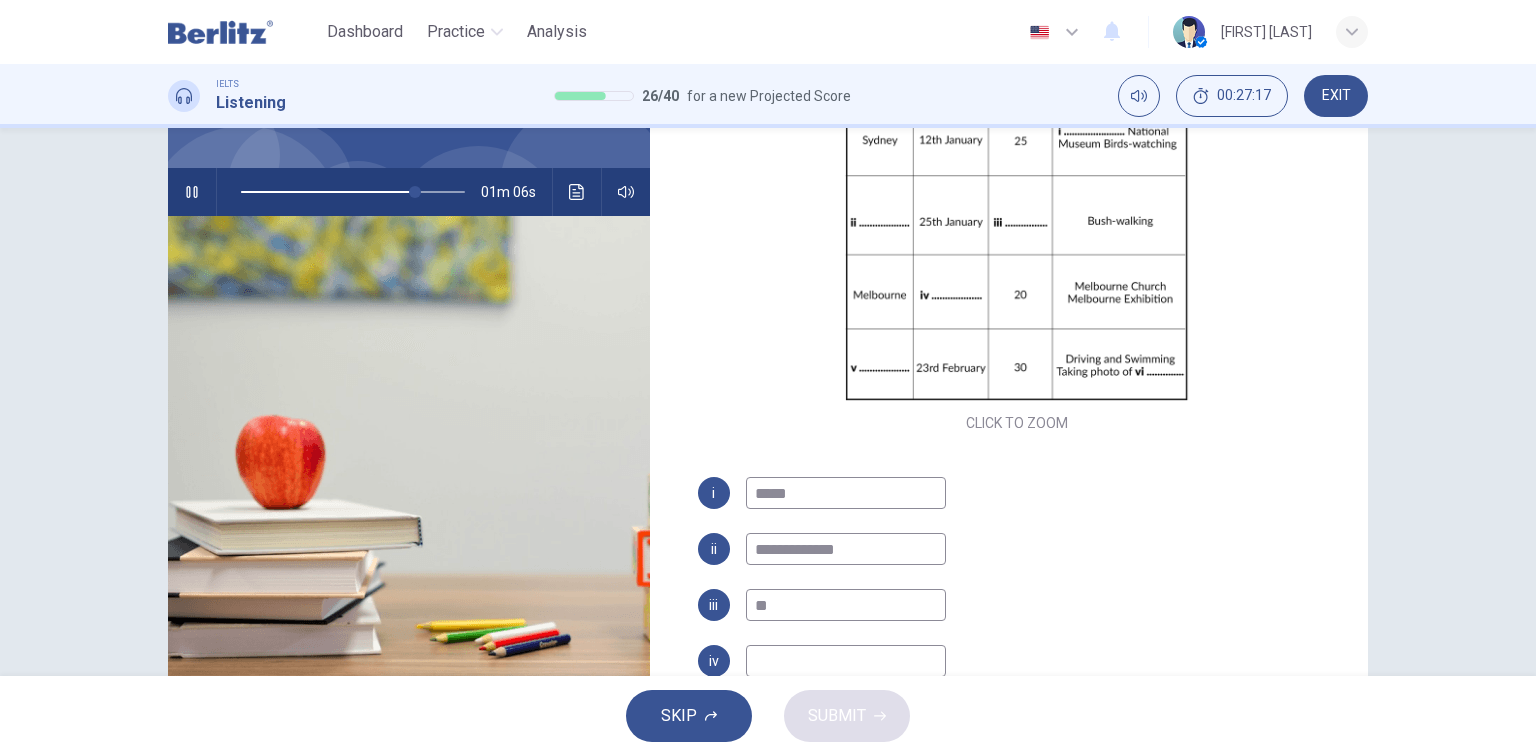 type on "**" 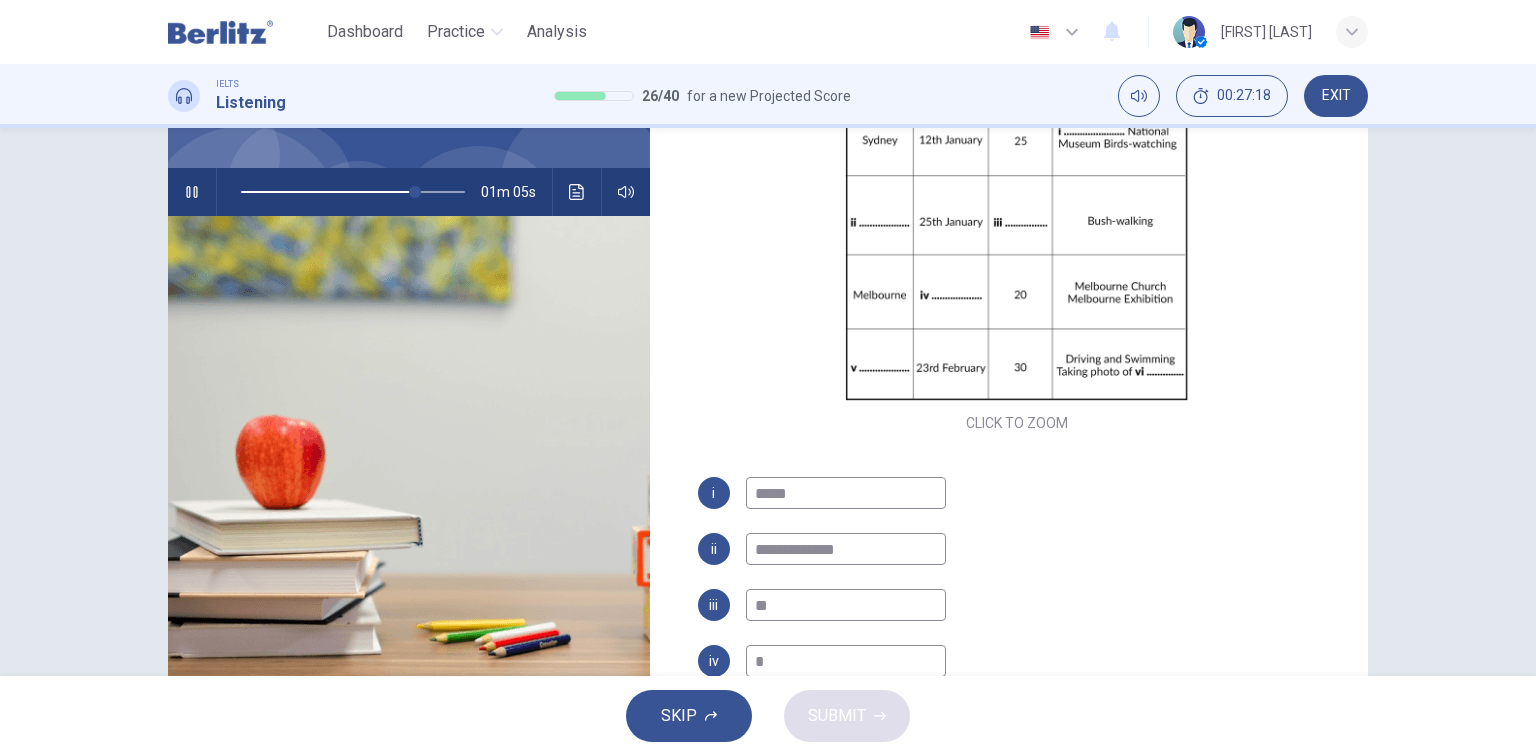 type on "**" 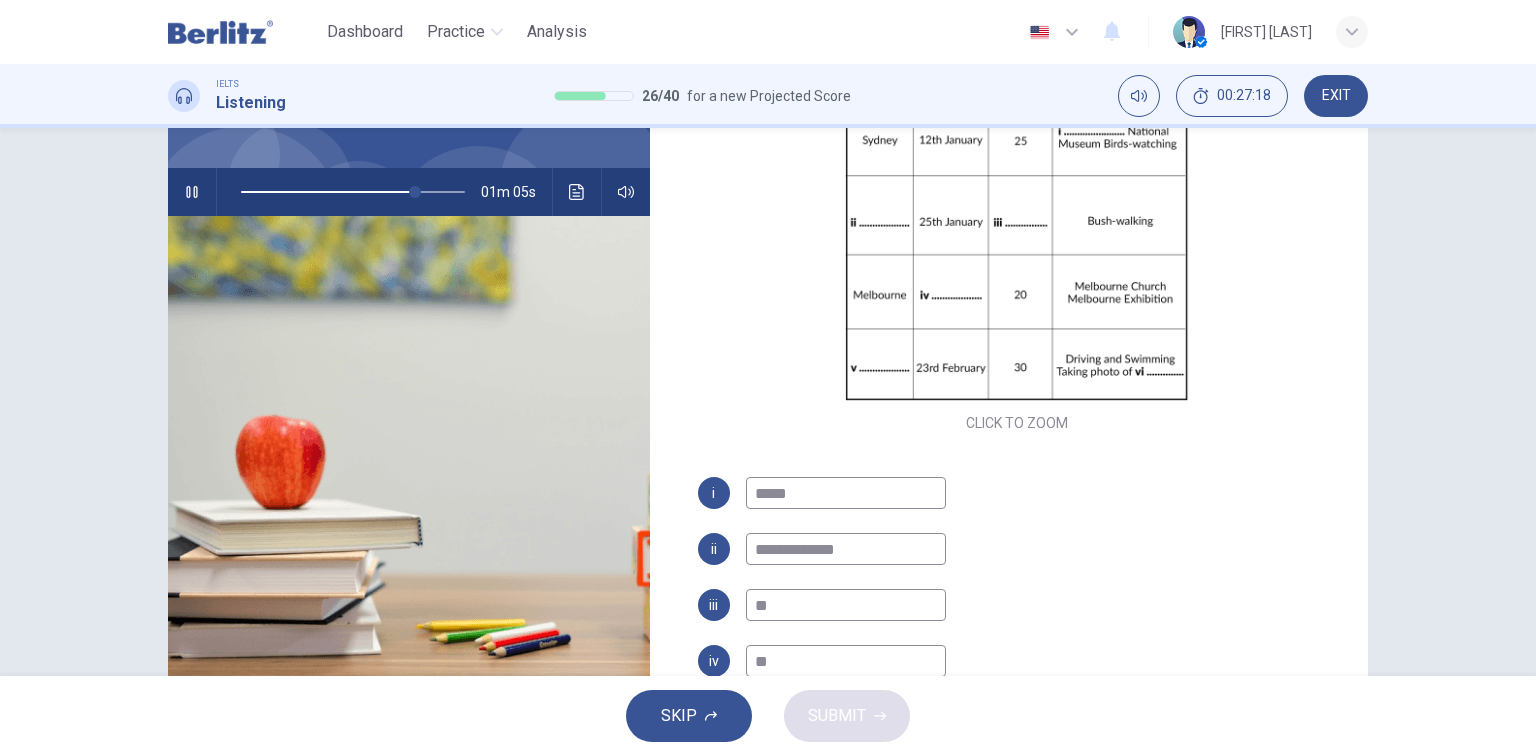 type on "**" 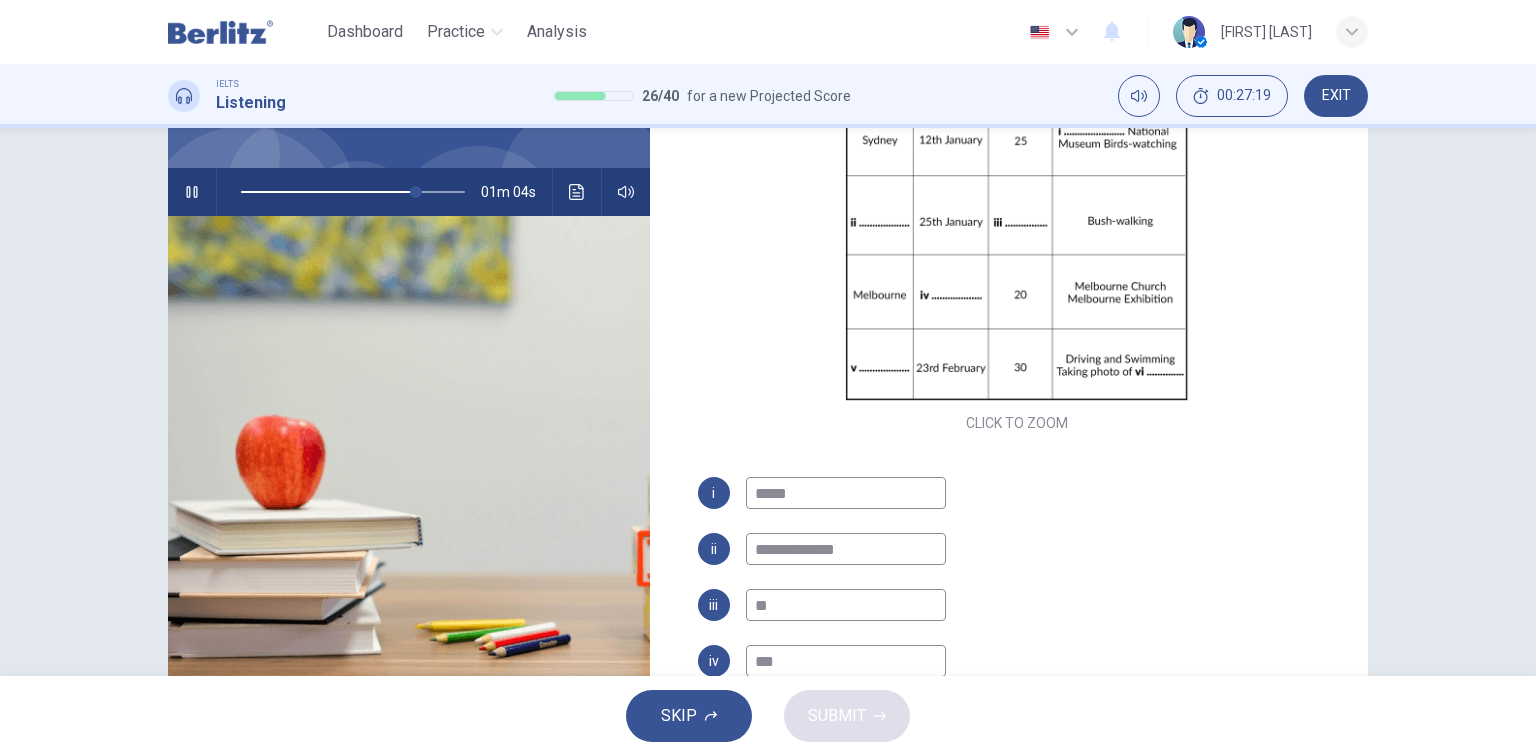 type on "**" 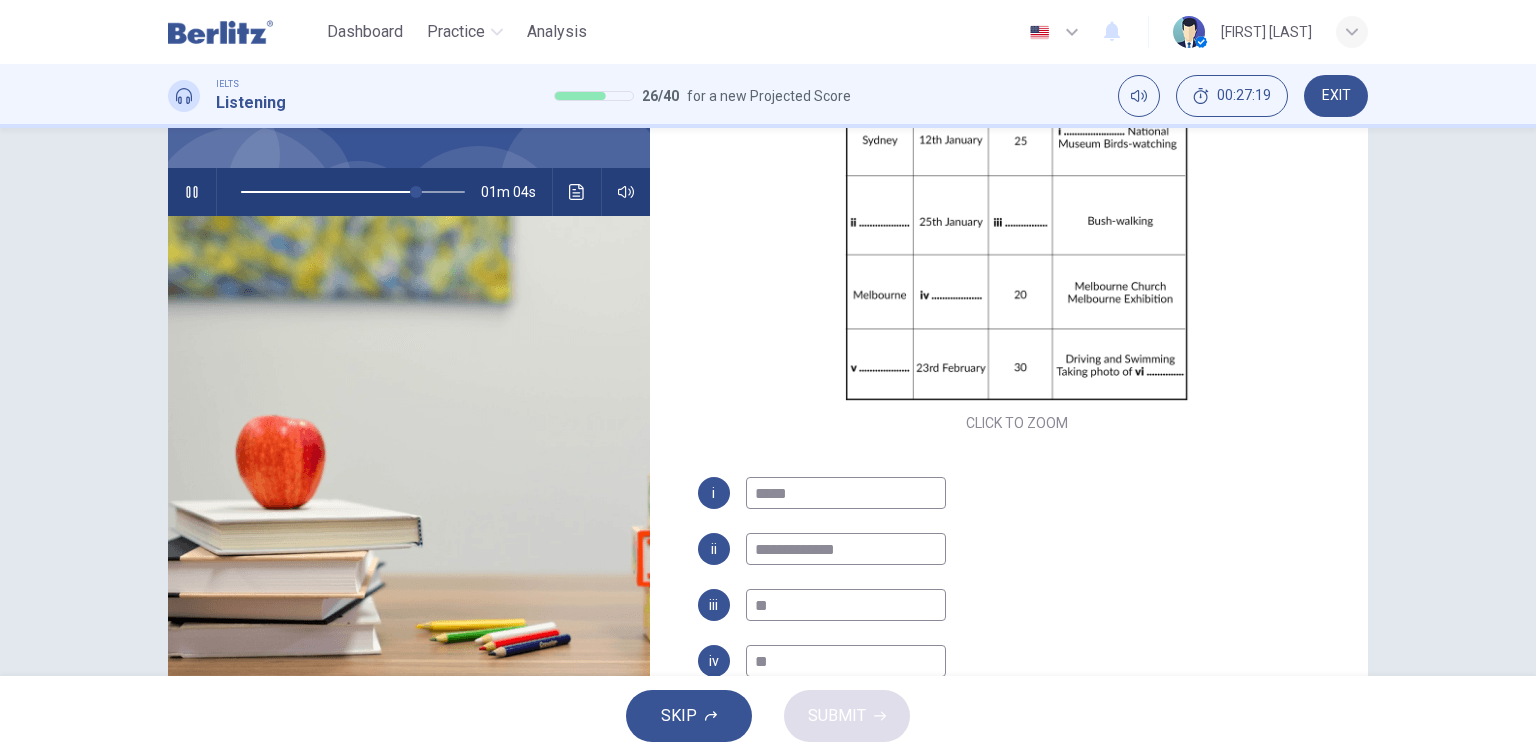 type on "**" 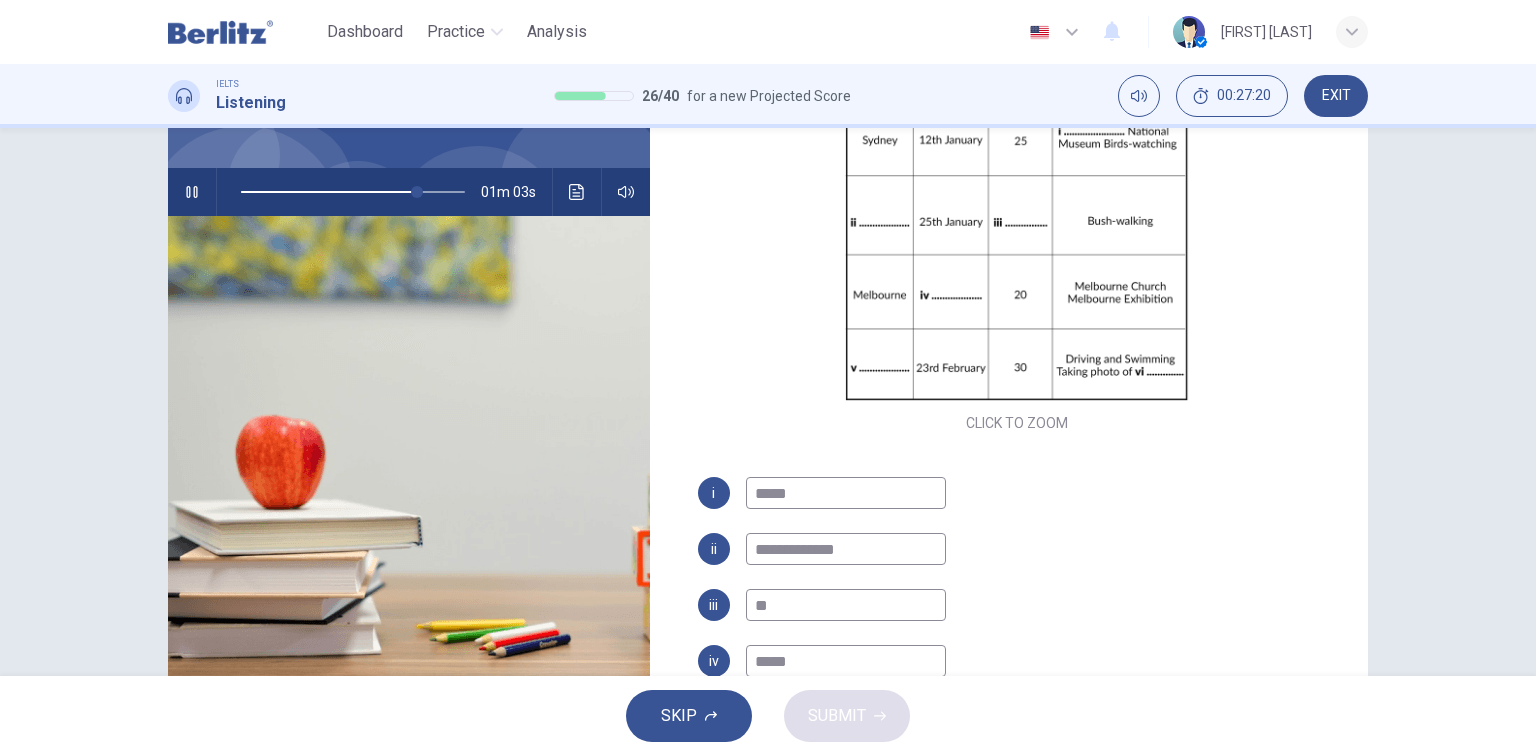 type on "******" 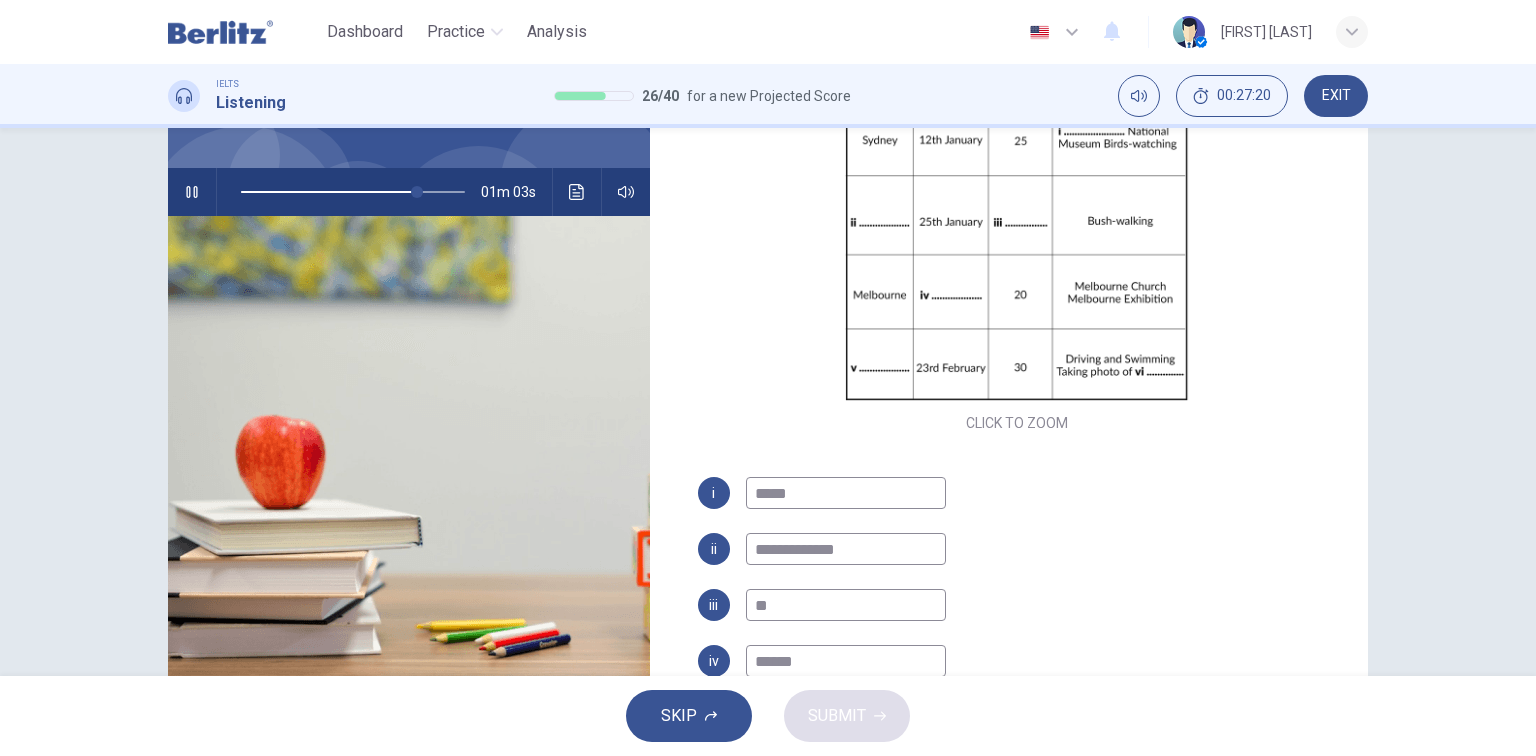 type on "**" 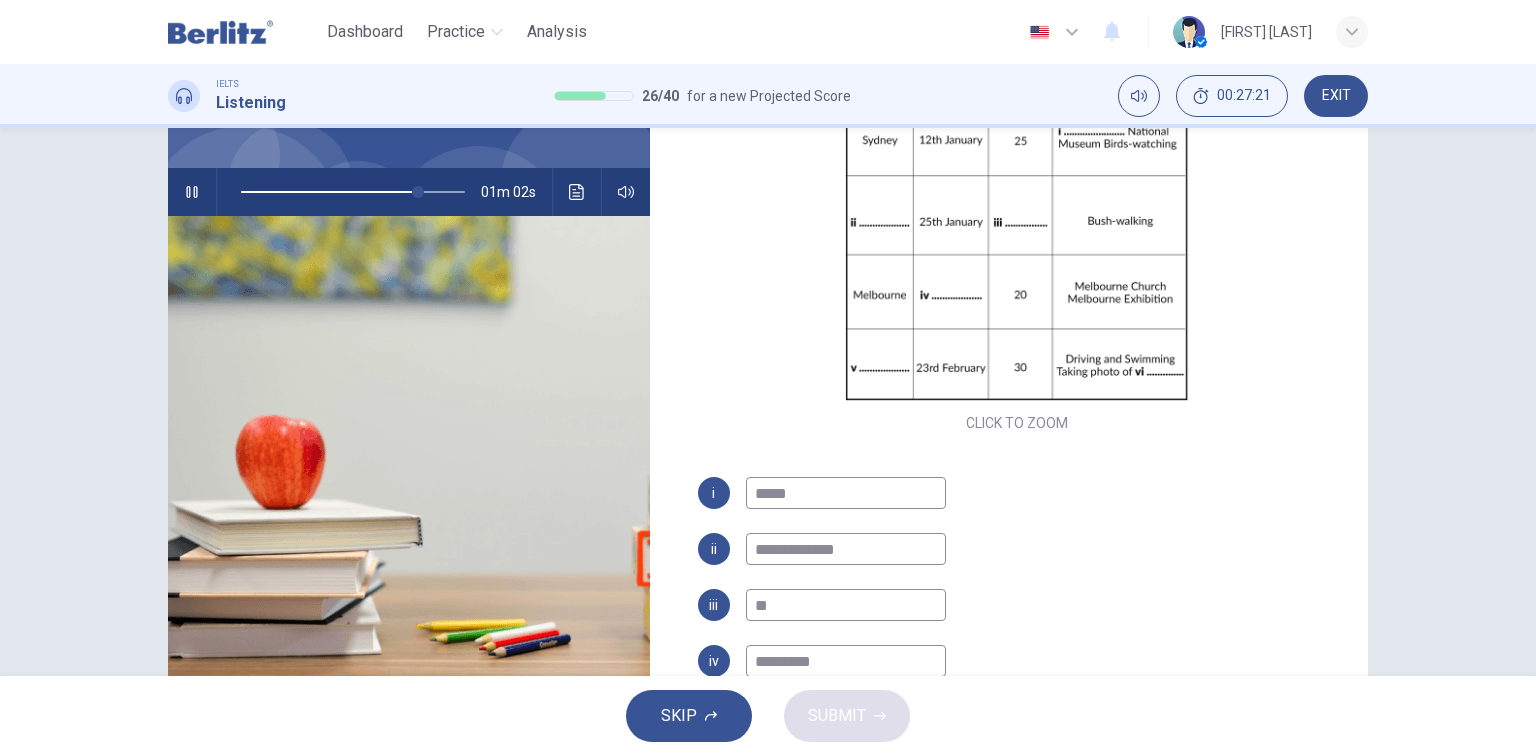 type on "**********" 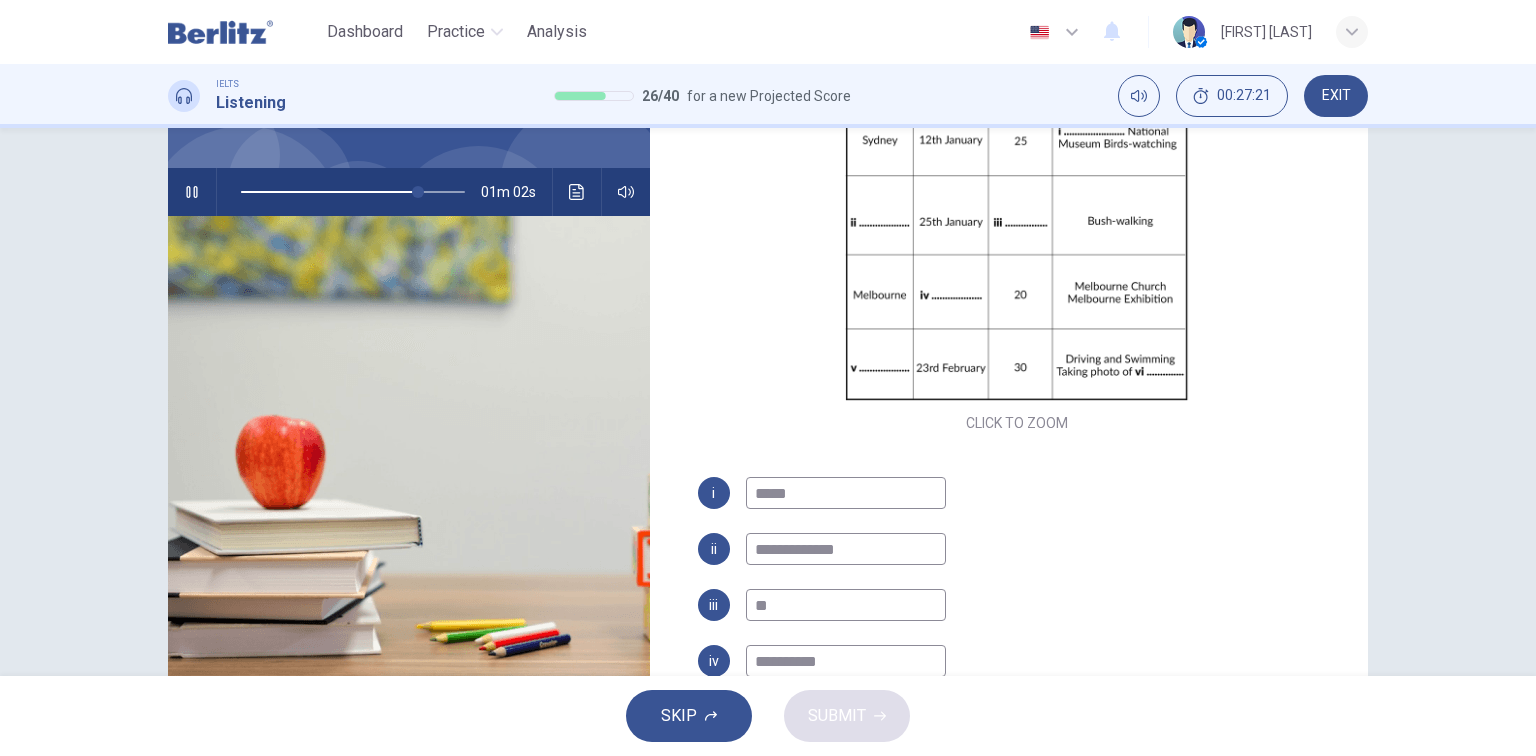 type on "**" 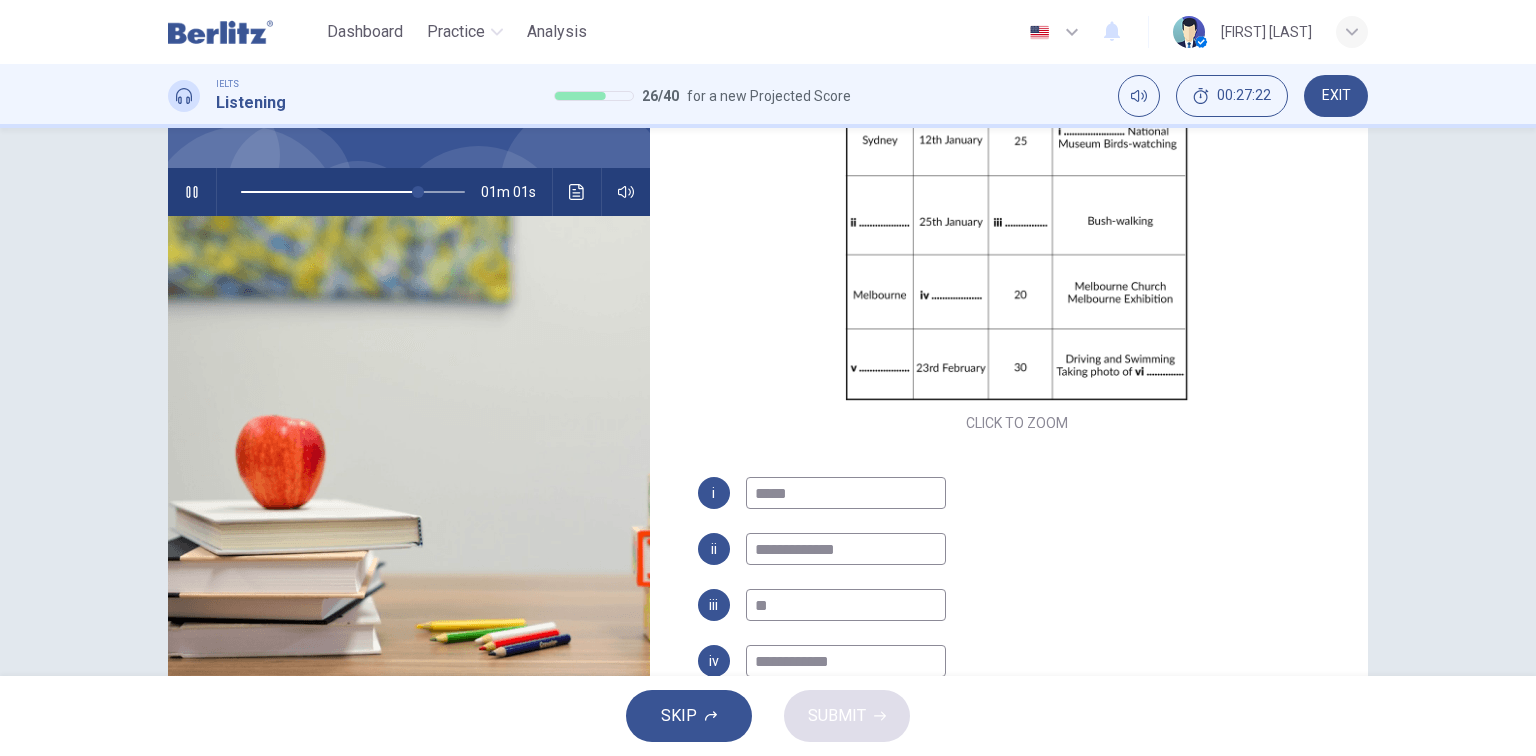 type on "**********" 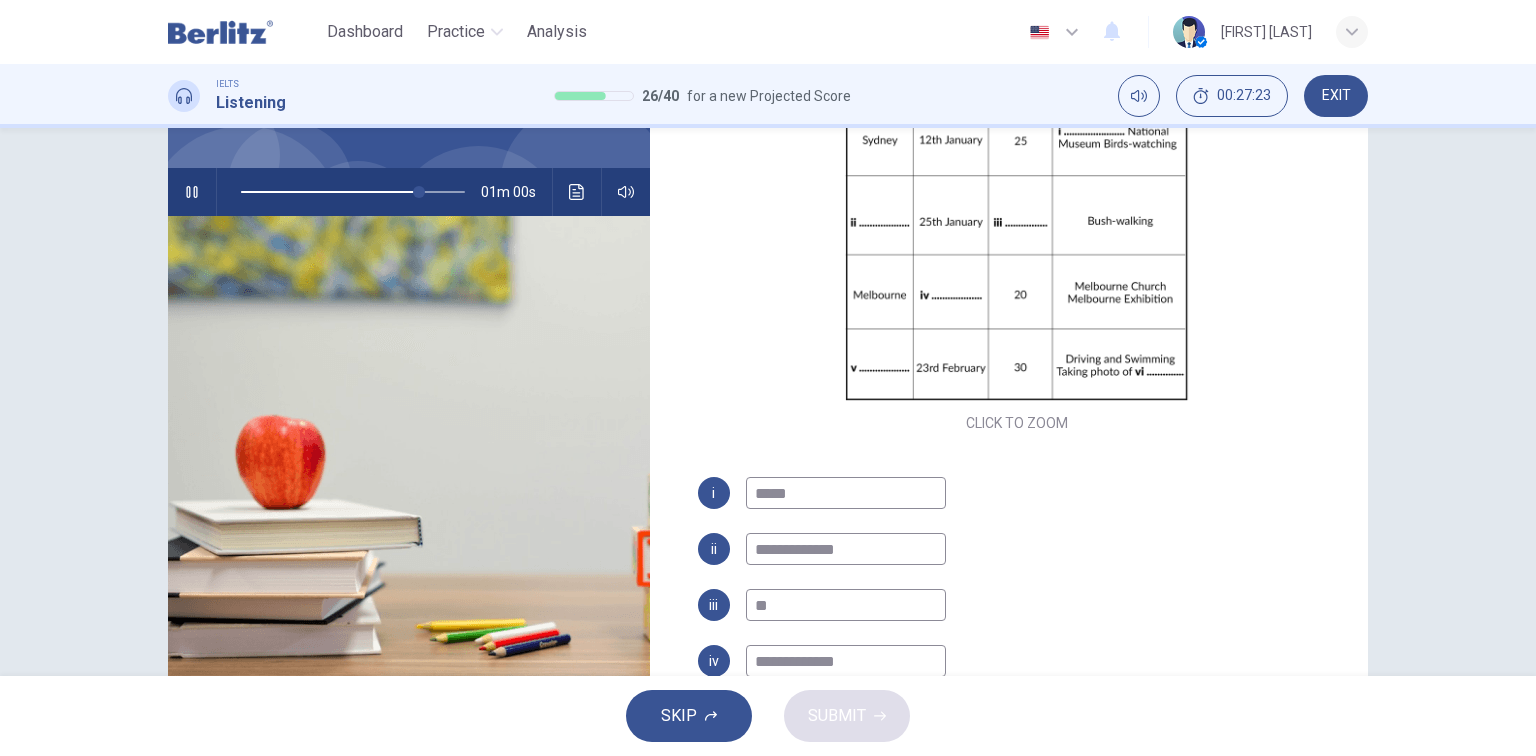 type on "**" 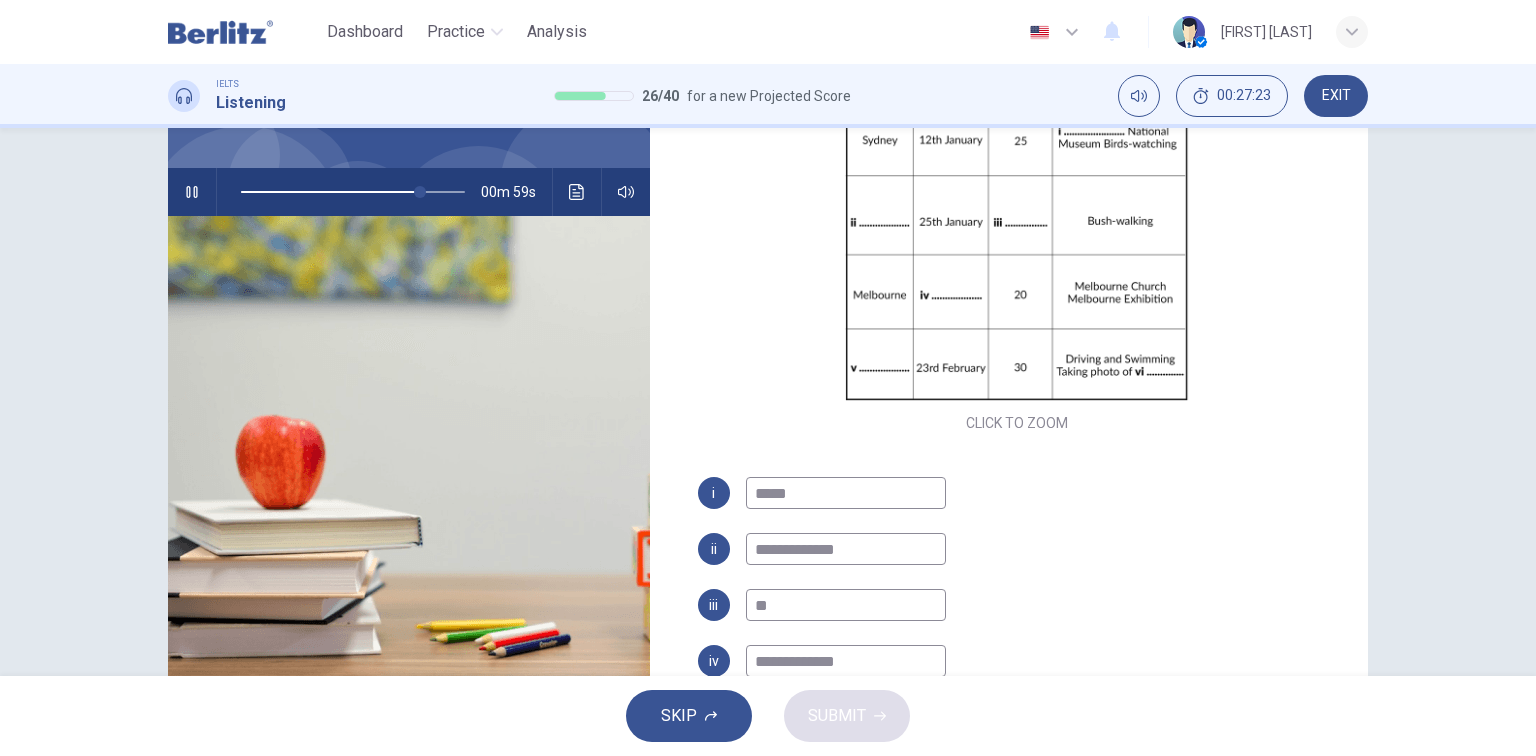 drag, startPoint x: 799, startPoint y: 661, endPoint x: 964, endPoint y: 665, distance: 165.04848 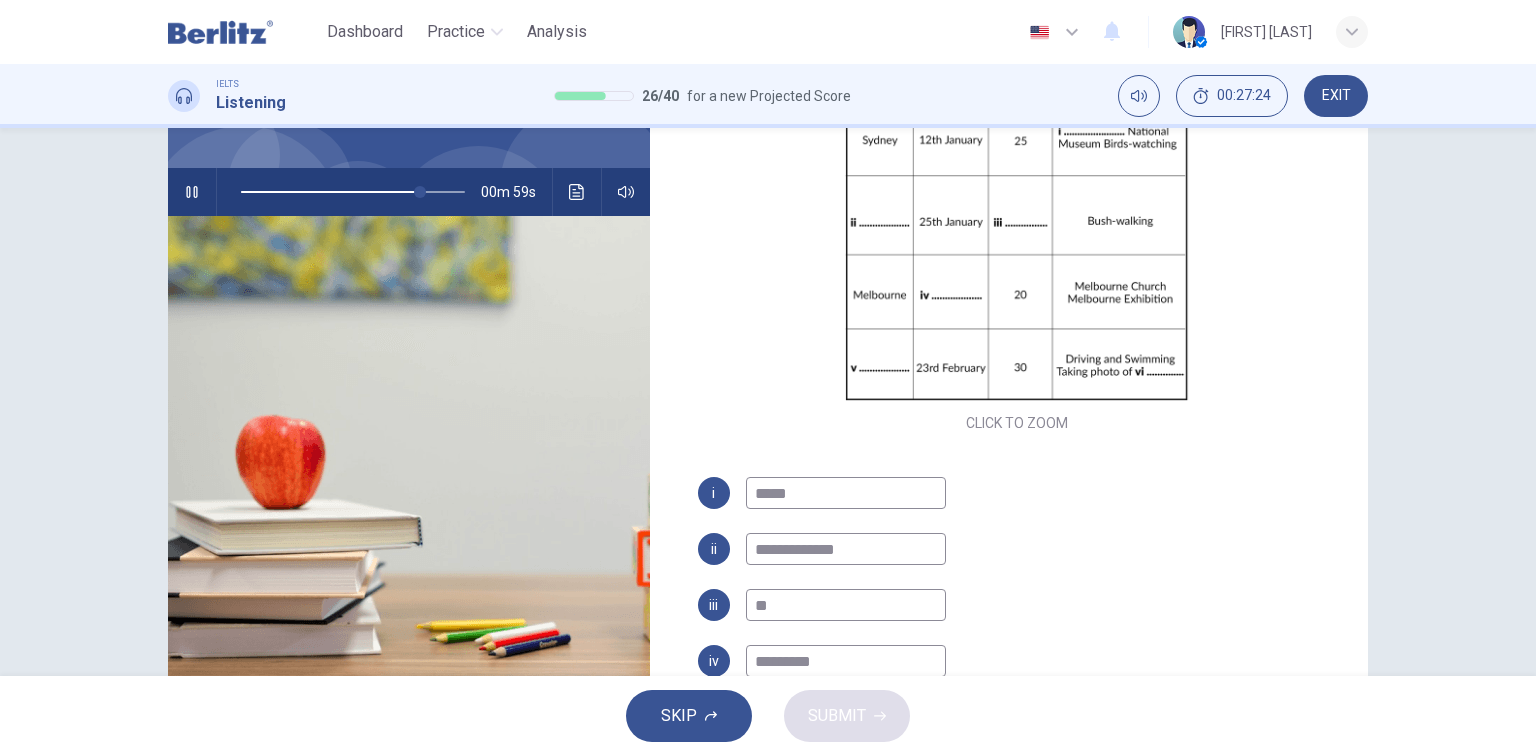 type on "**********" 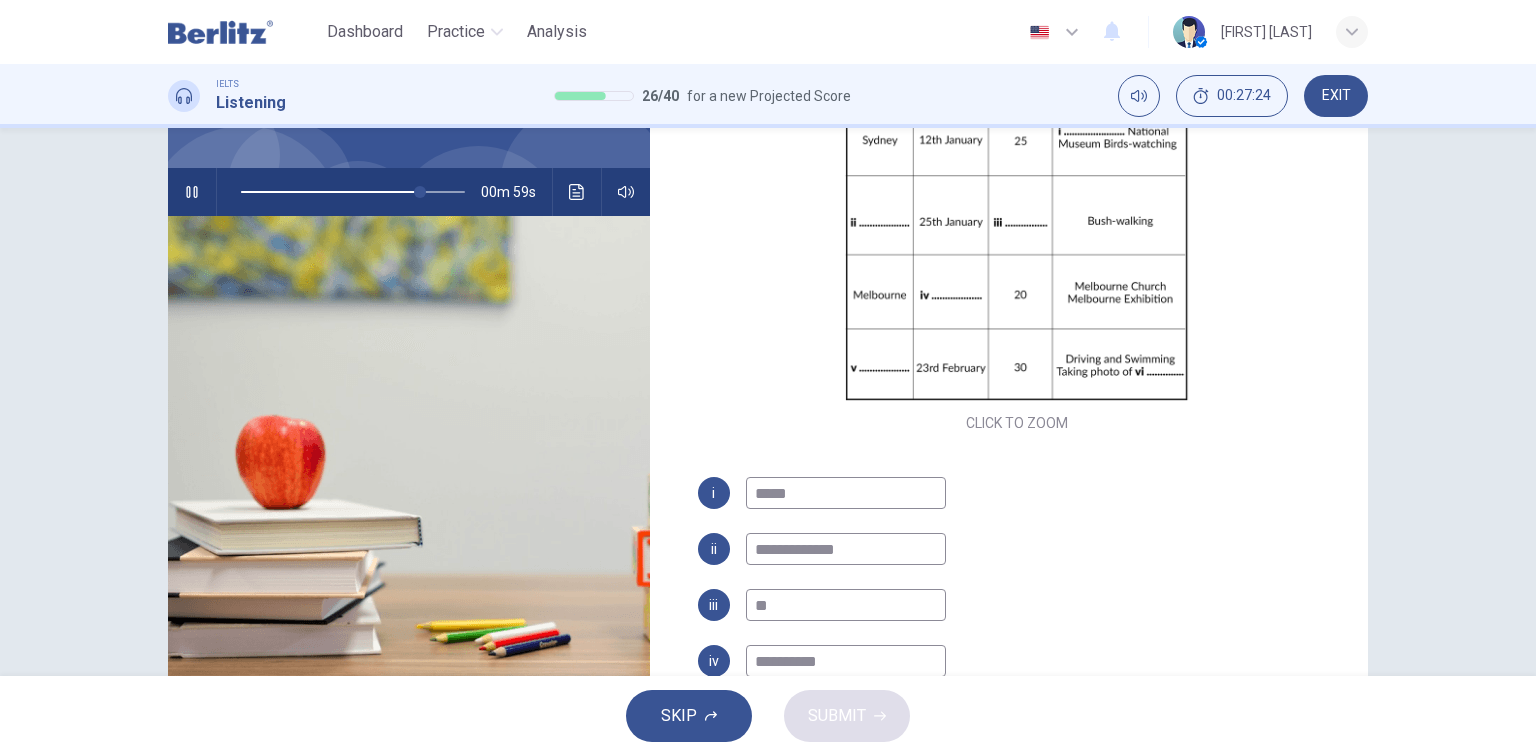 type on "**" 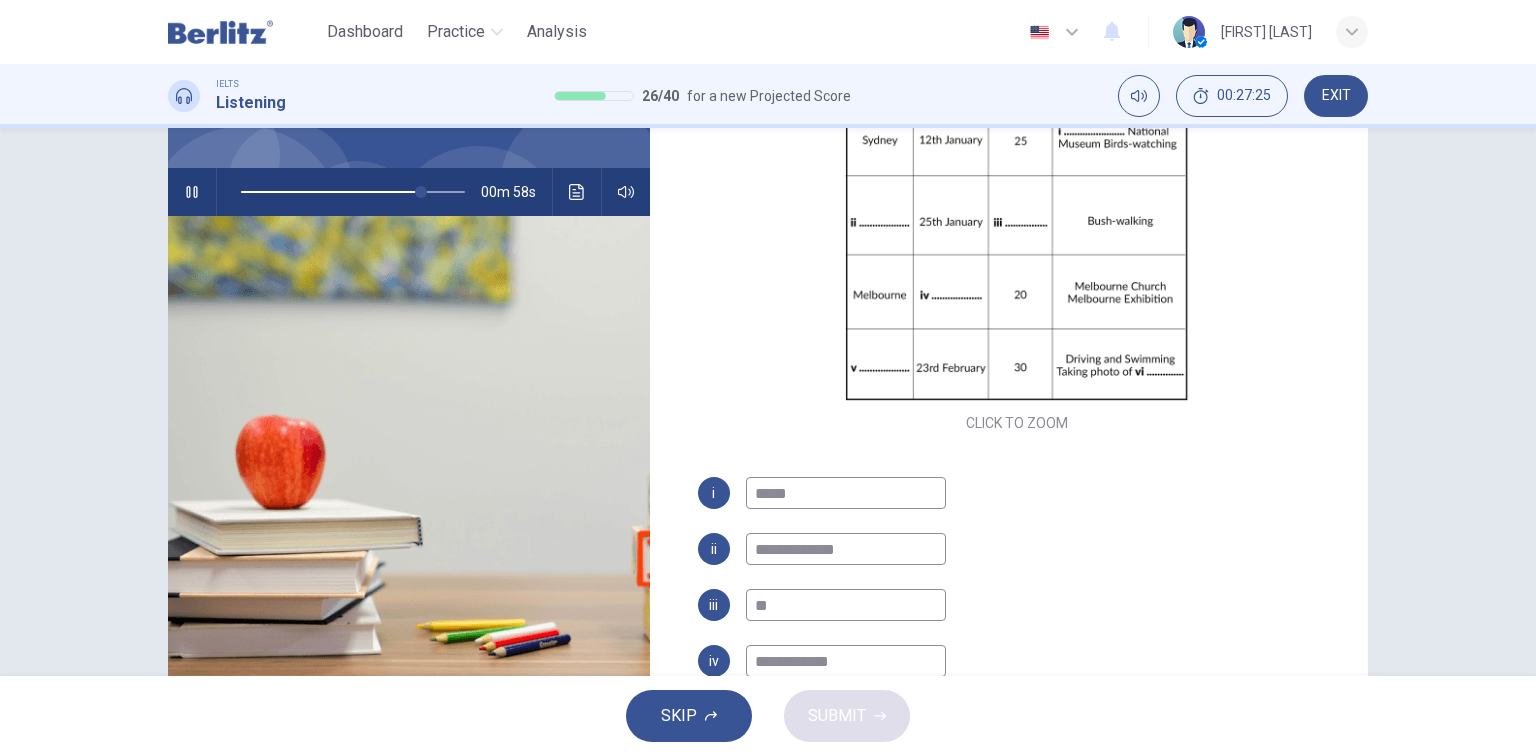 type on "**********" 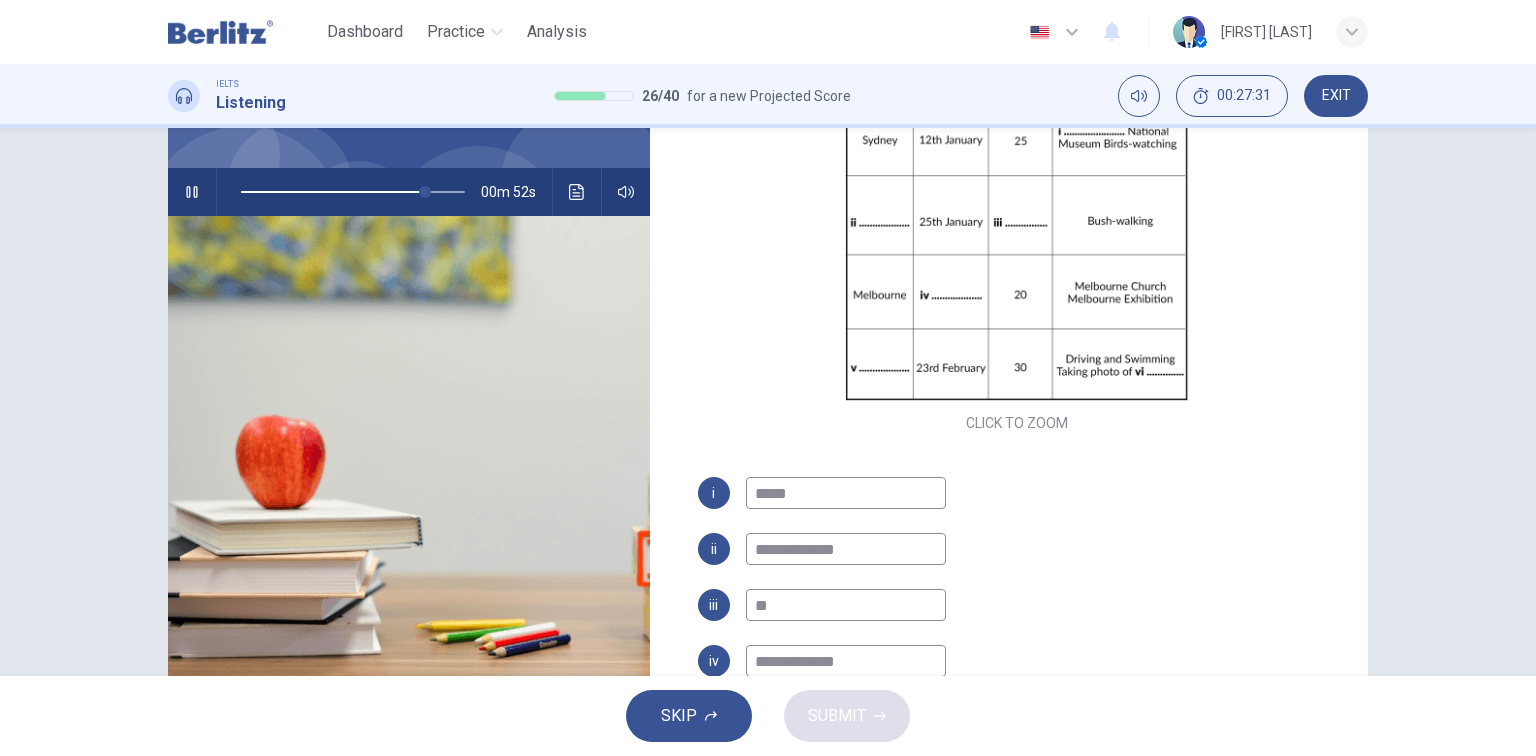 type on "**" 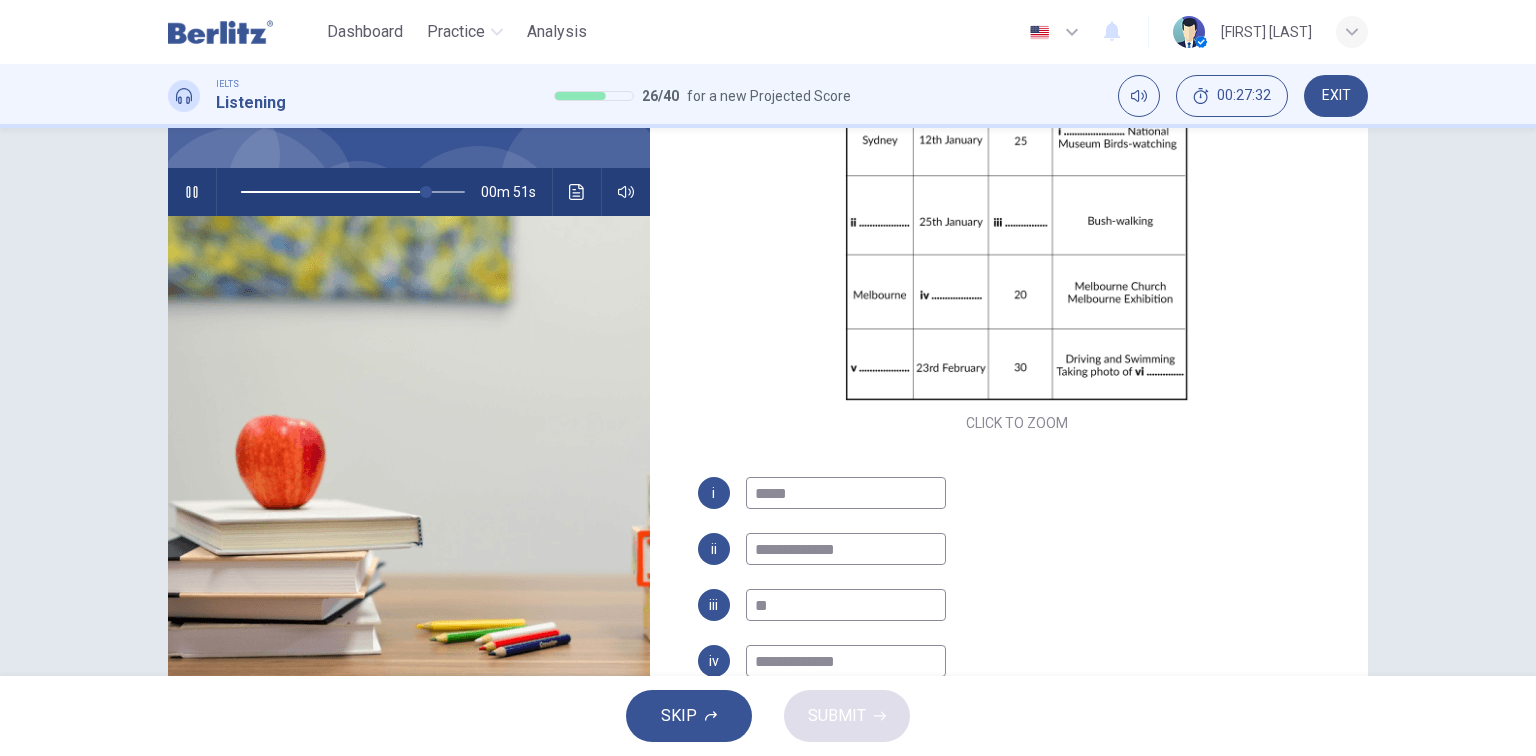 type on "**********" 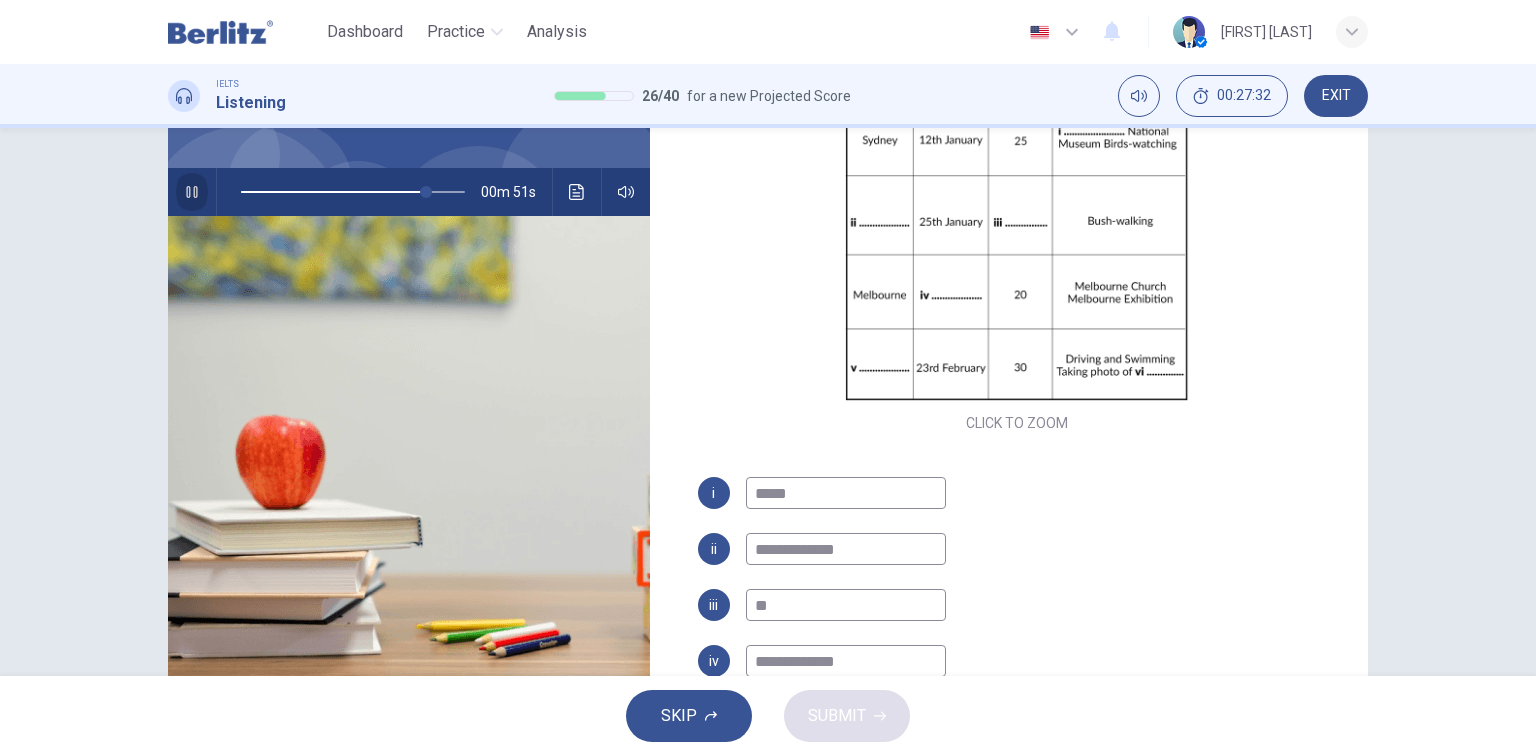 click 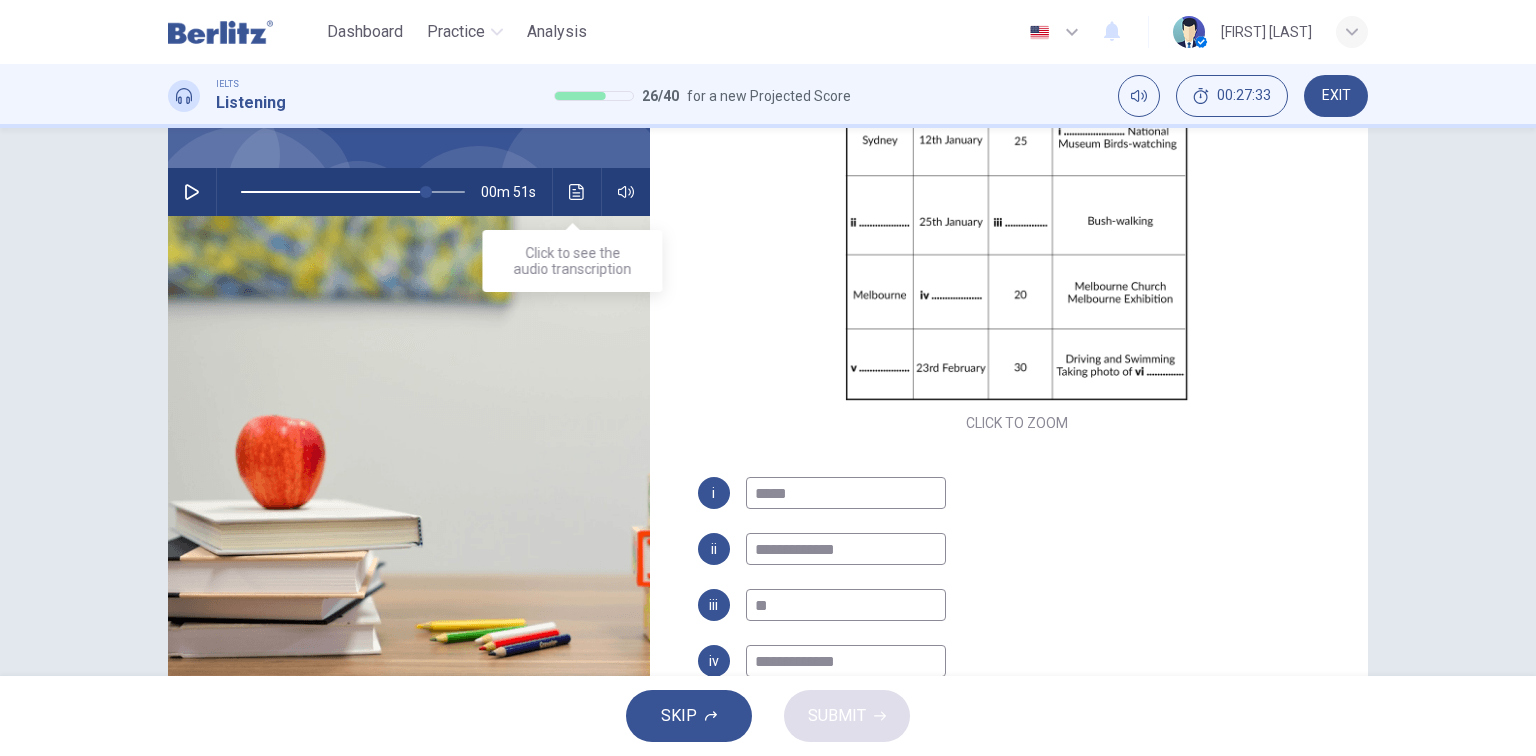 click 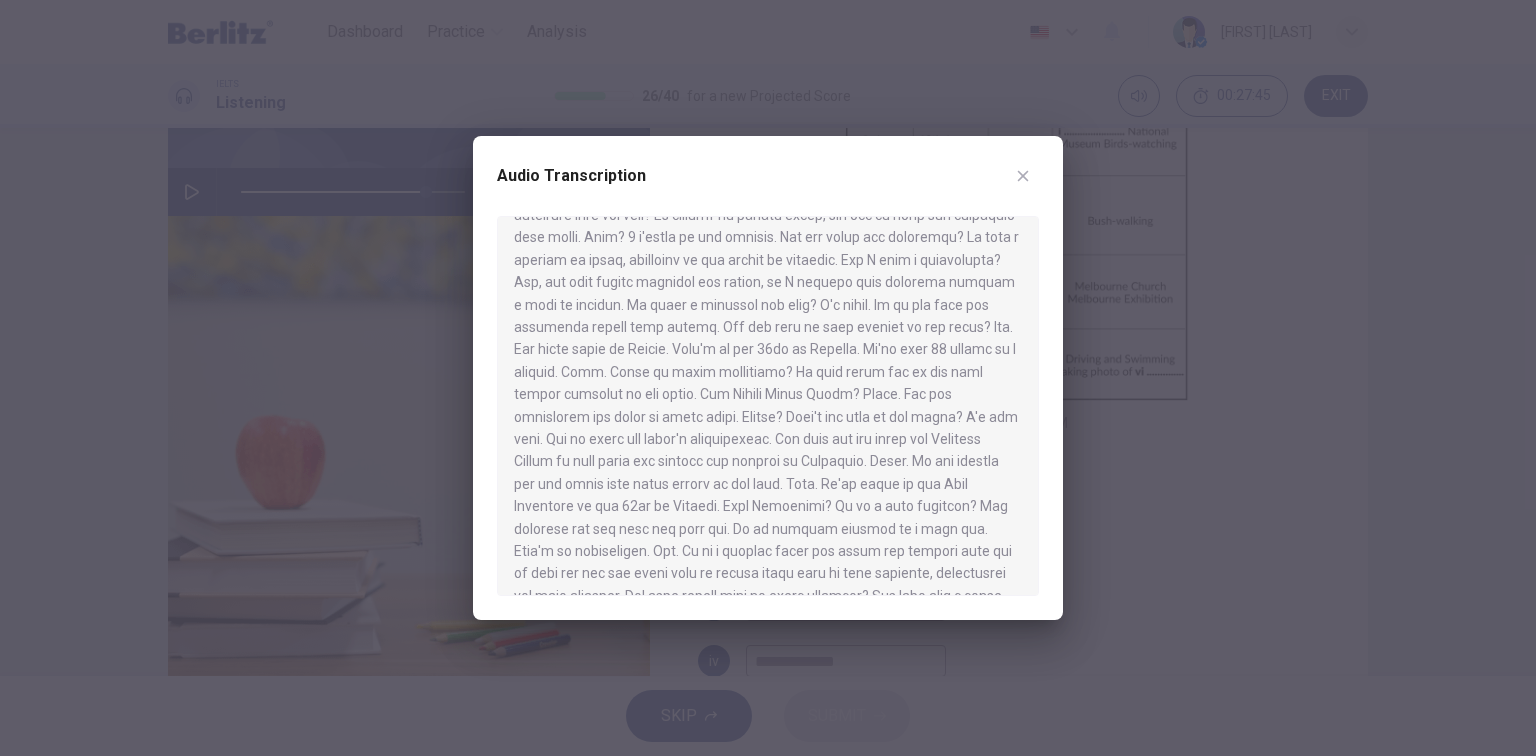 scroll, scrollTop: 400, scrollLeft: 0, axis: vertical 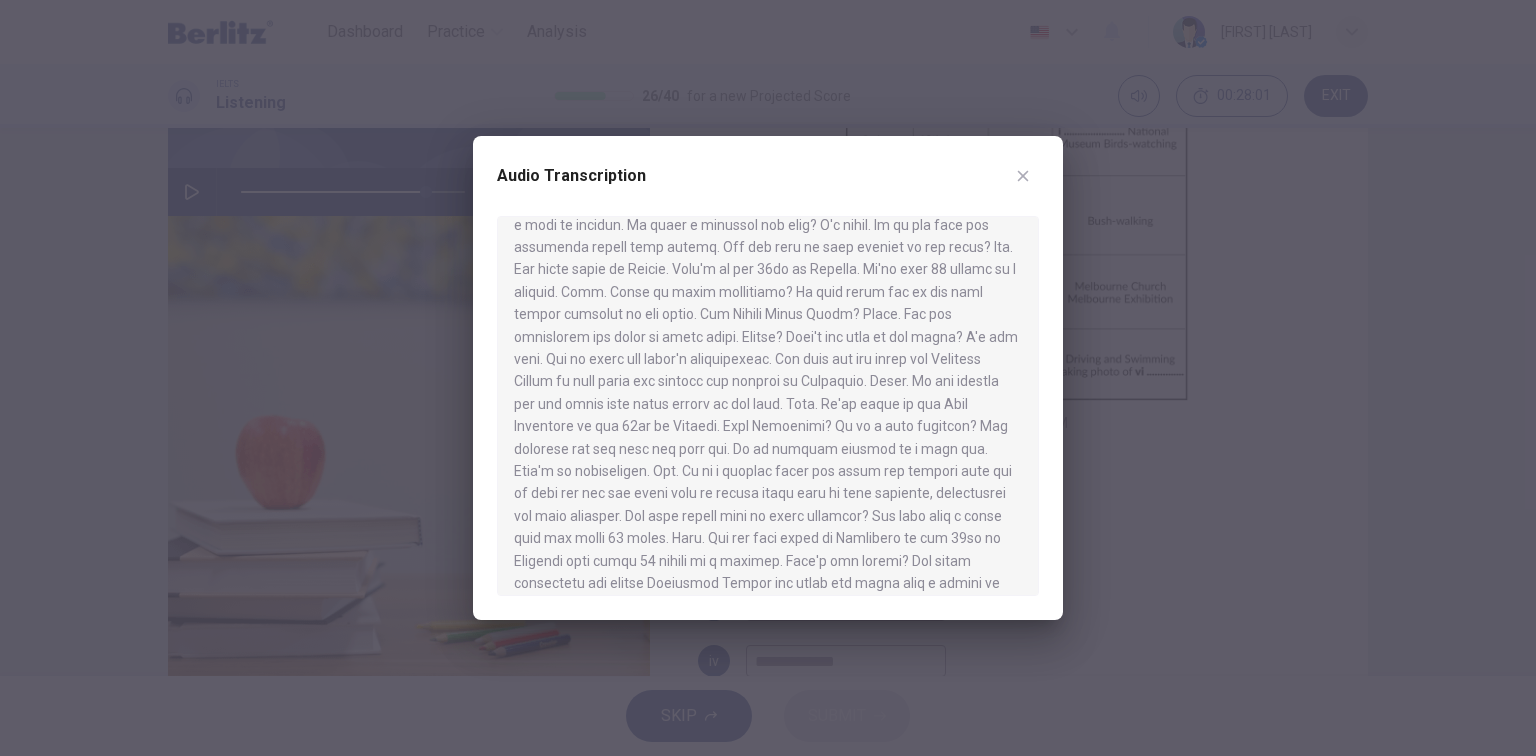 click at bounding box center [768, 378] 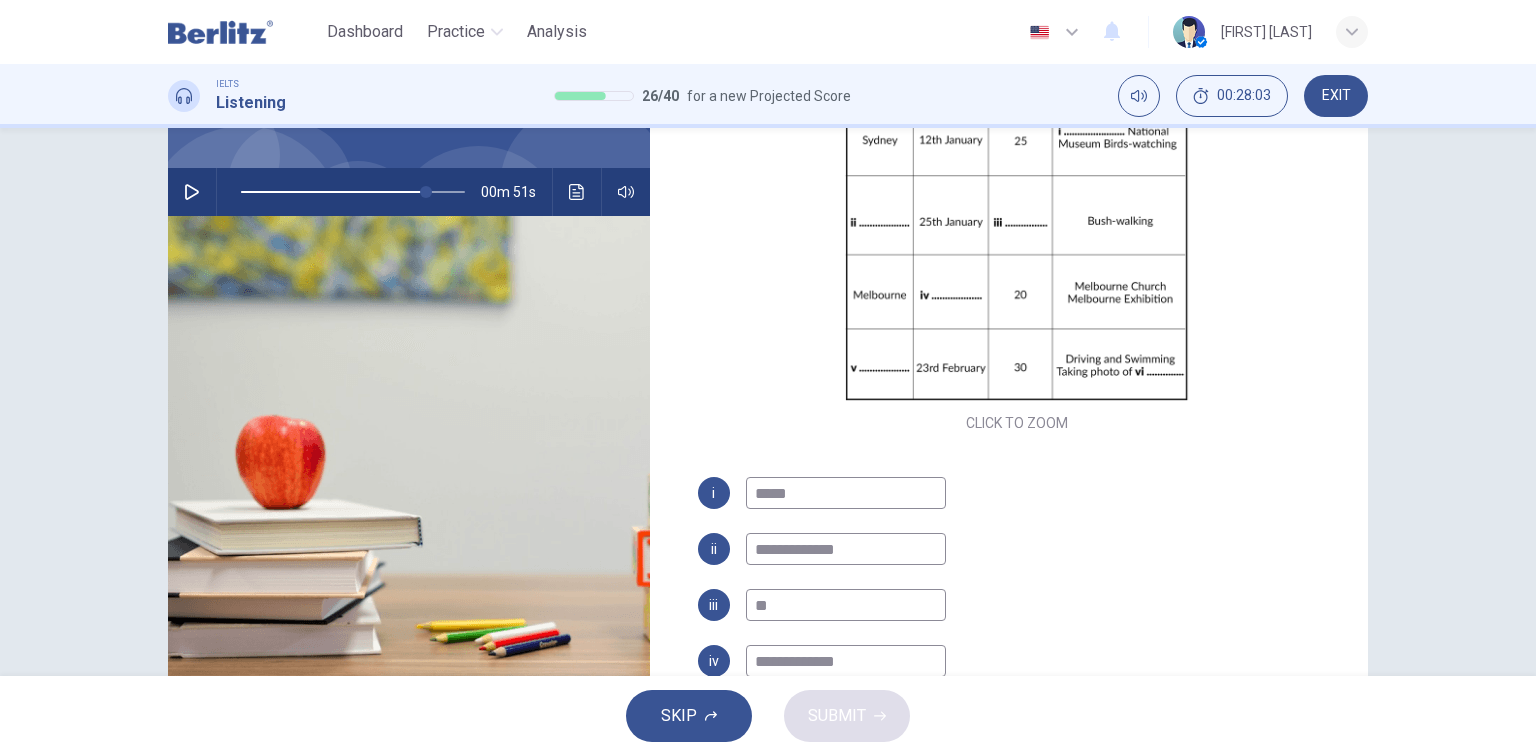 drag, startPoint x: 872, startPoint y: 553, endPoint x: 791, endPoint y: 549, distance: 81.09871 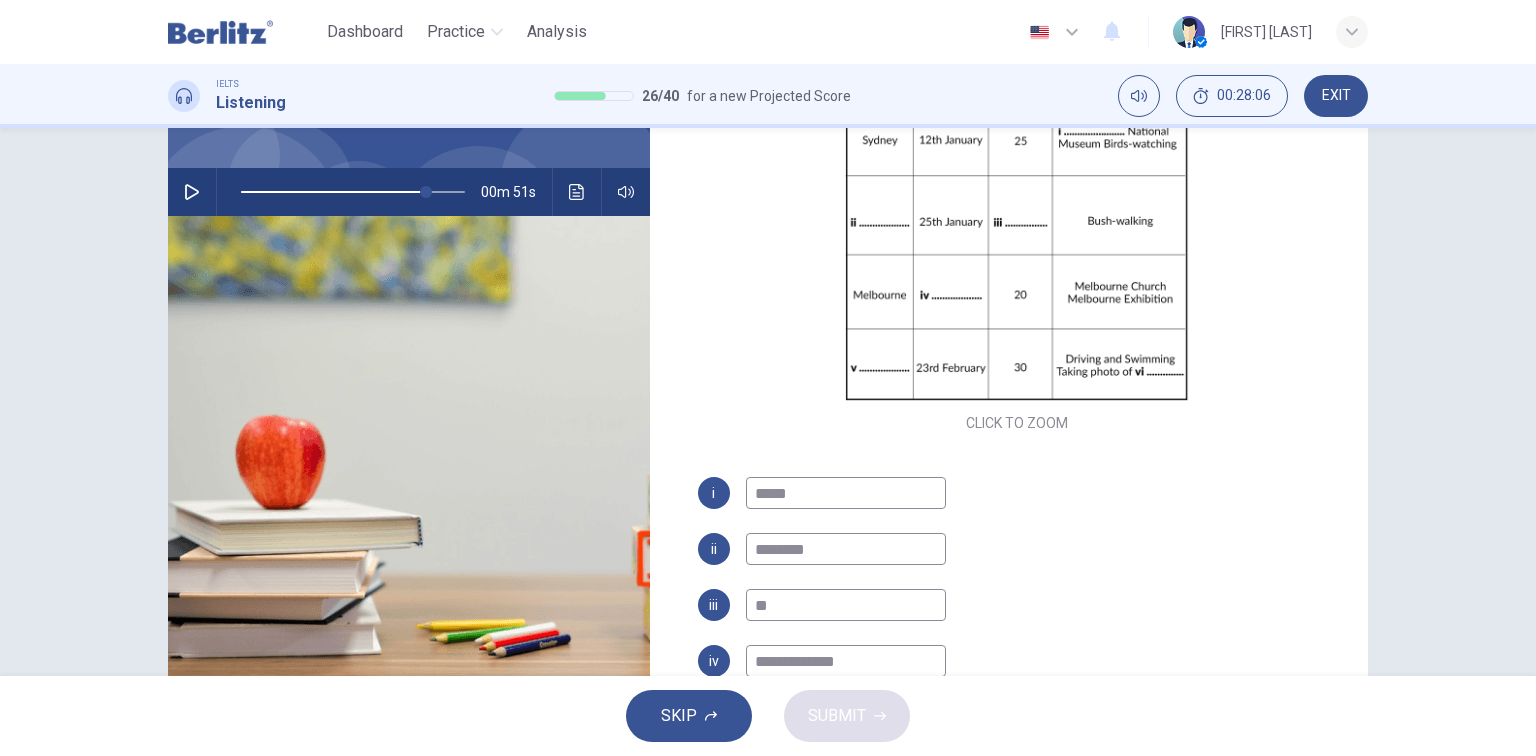 scroll, scrollTop: 240, scrollLeft: 0, axis: vertical 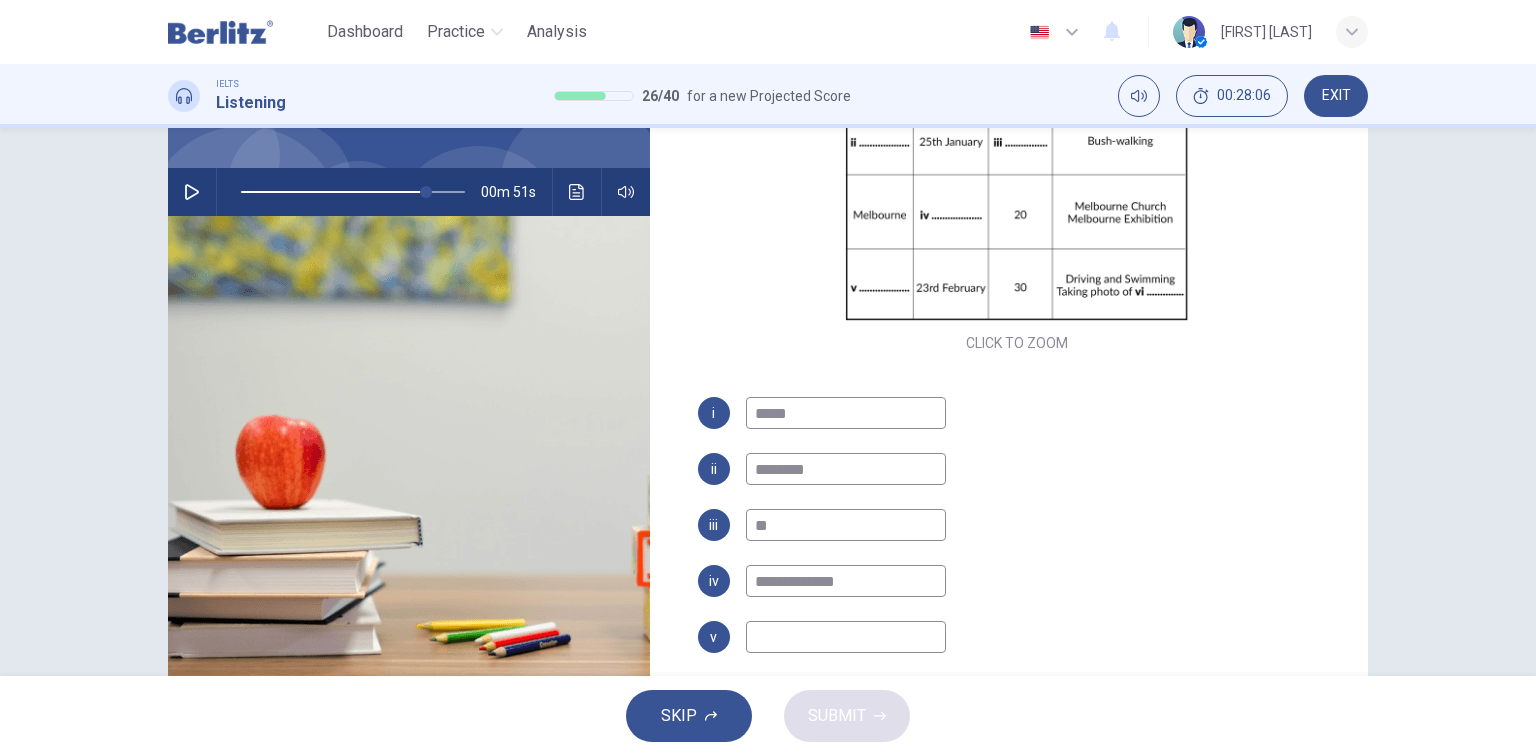 type on "********" 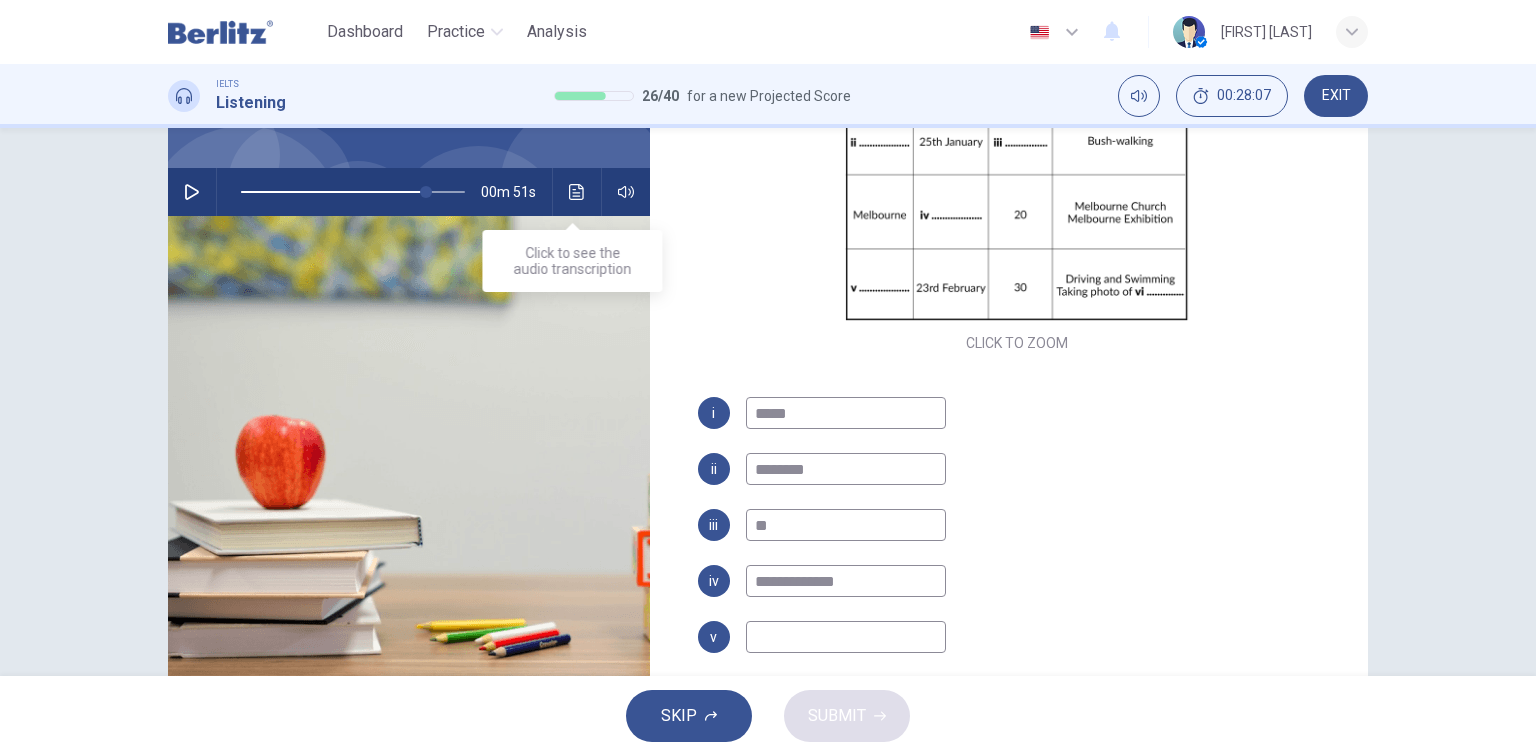 click 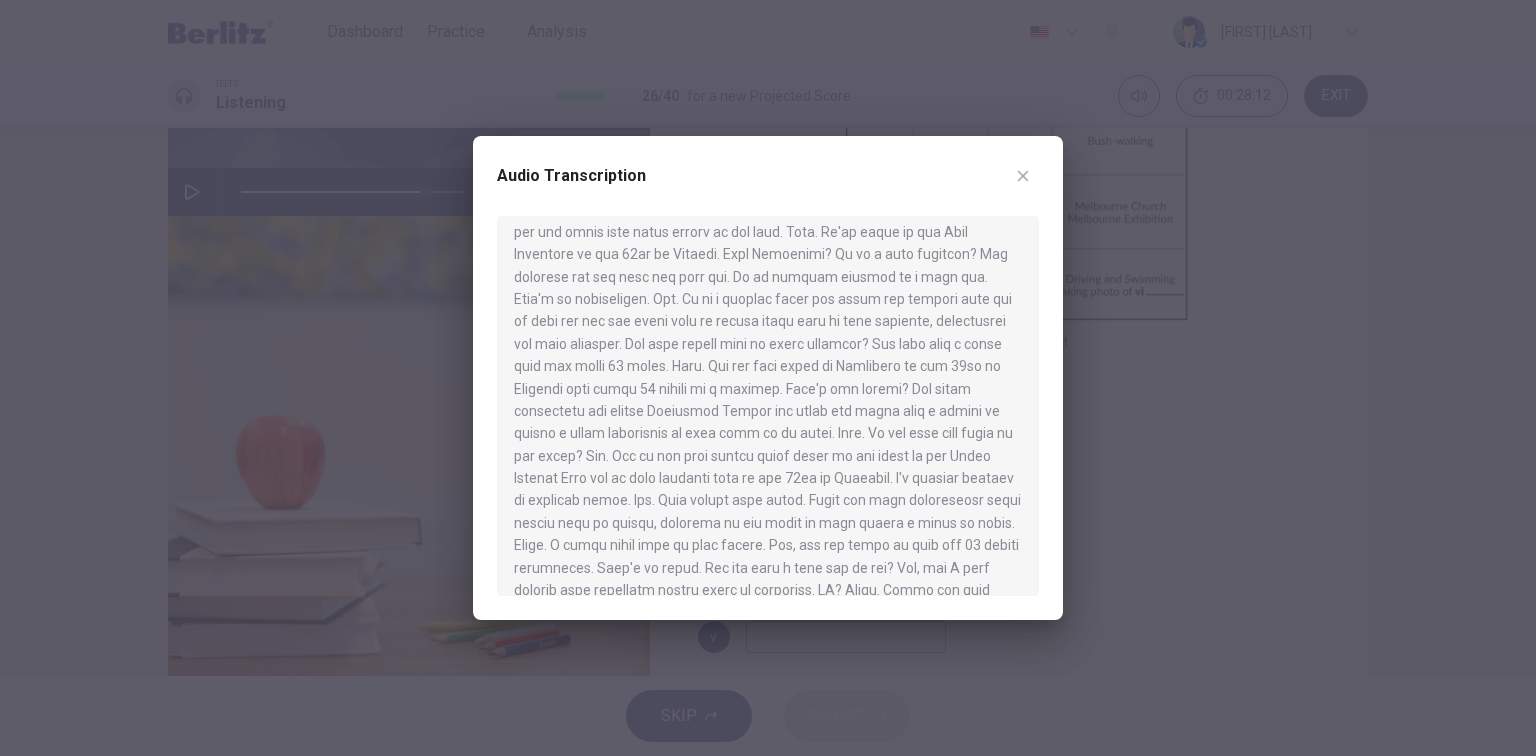scroll, scrollTop: 536, scrollLeft: 0, axis: vertical 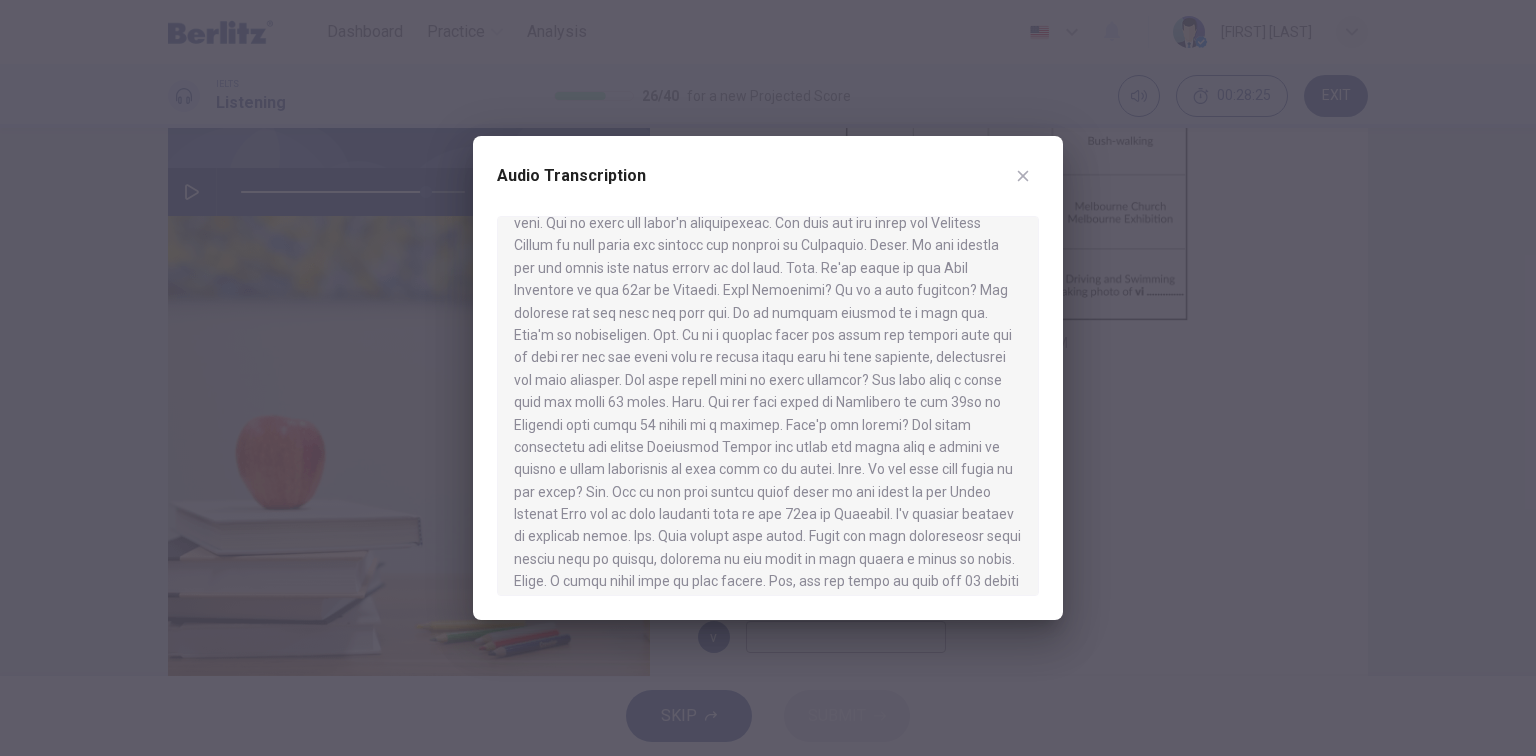 click at bounding box center [768, 378] 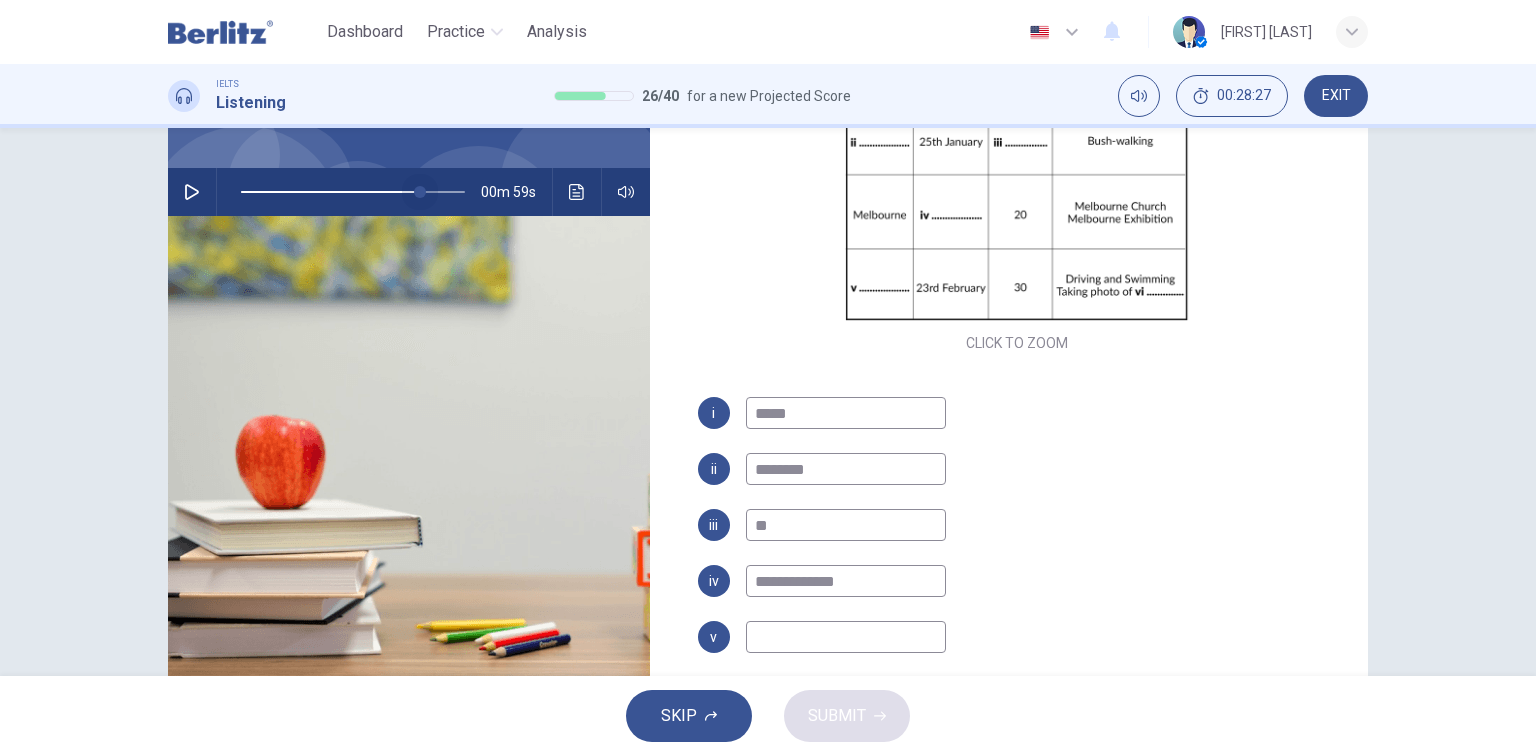 click at bounding box center (420, 192) 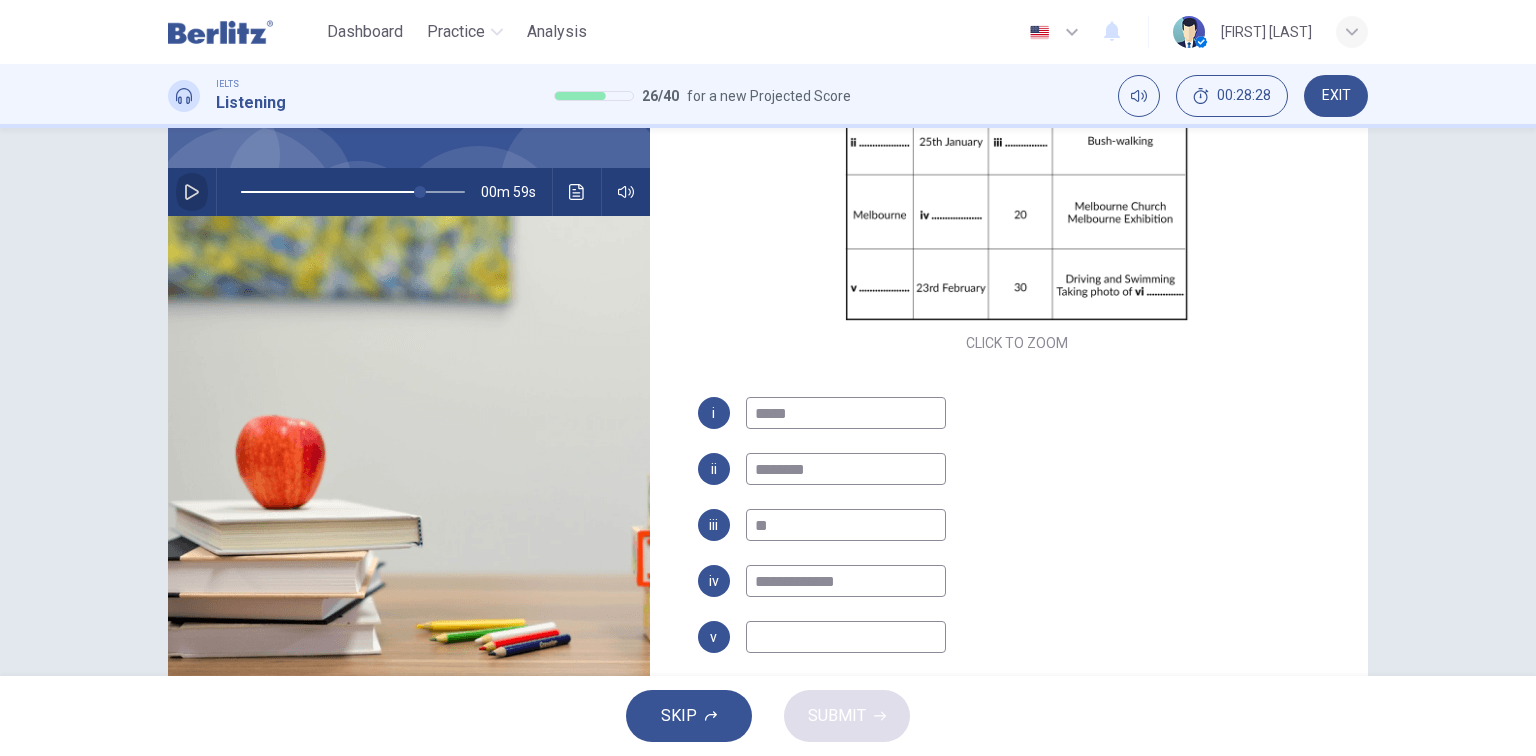 click at bounding box center [192, 192] 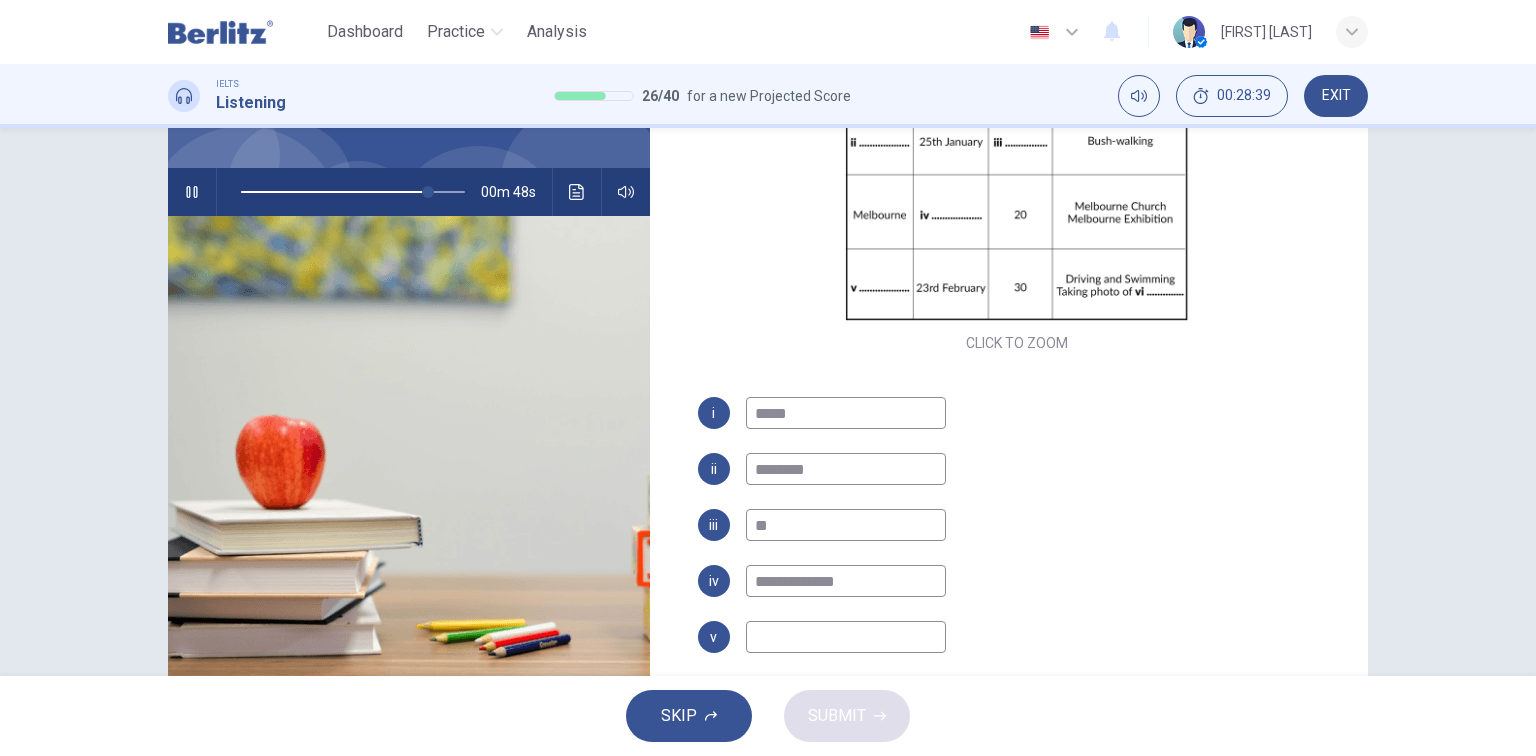 click at bounding box center [846, 637] 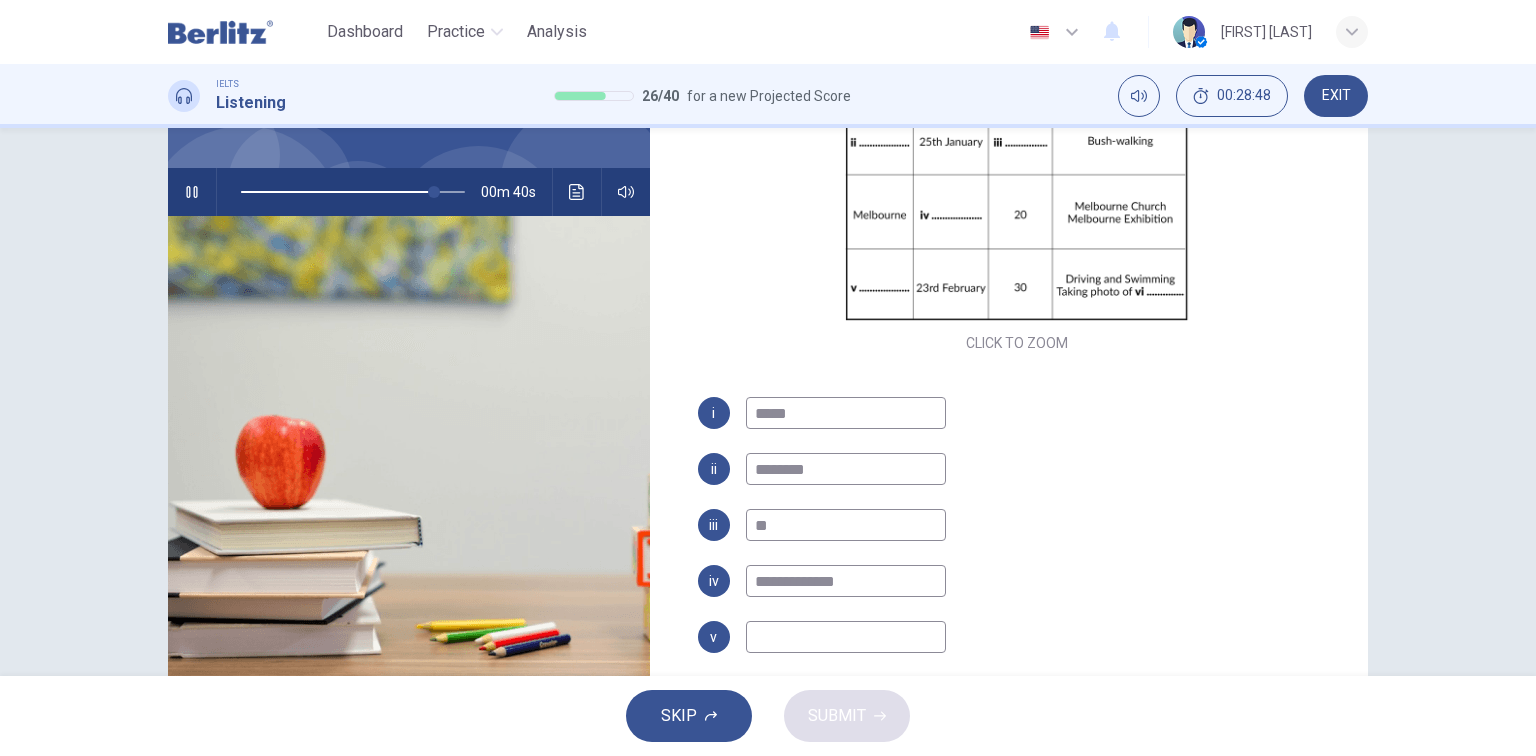 type on "**" 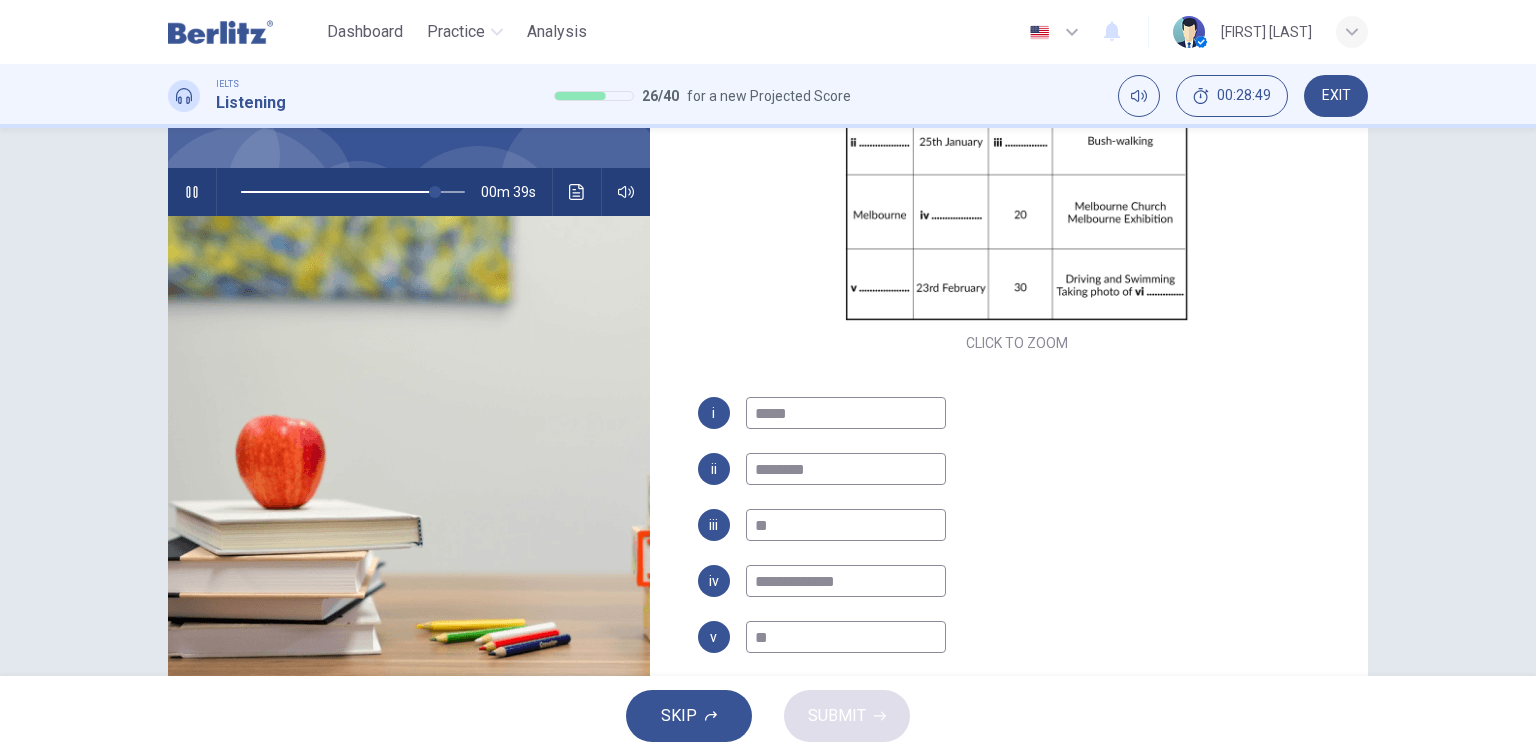 type on "***" 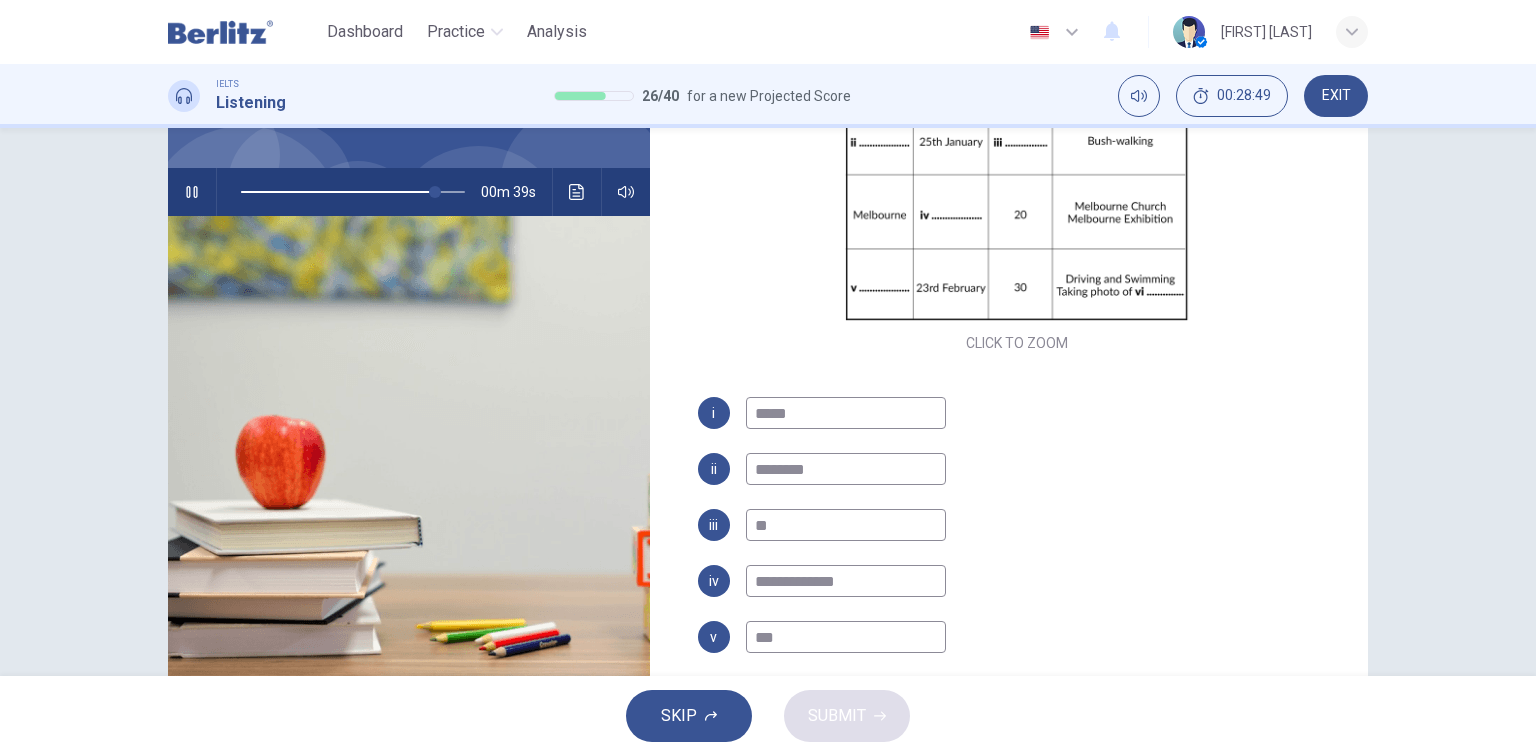 type on "**" 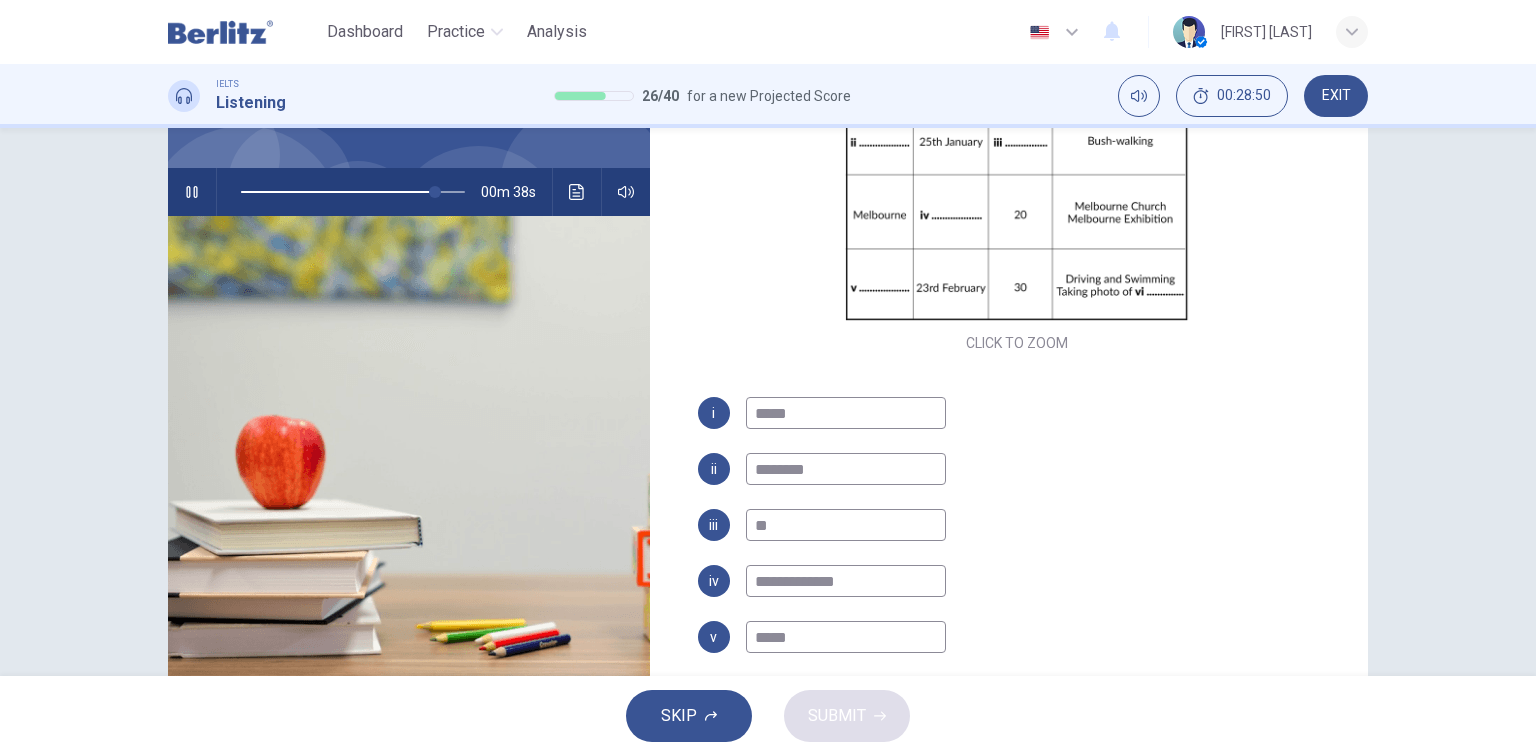 type on "*****" 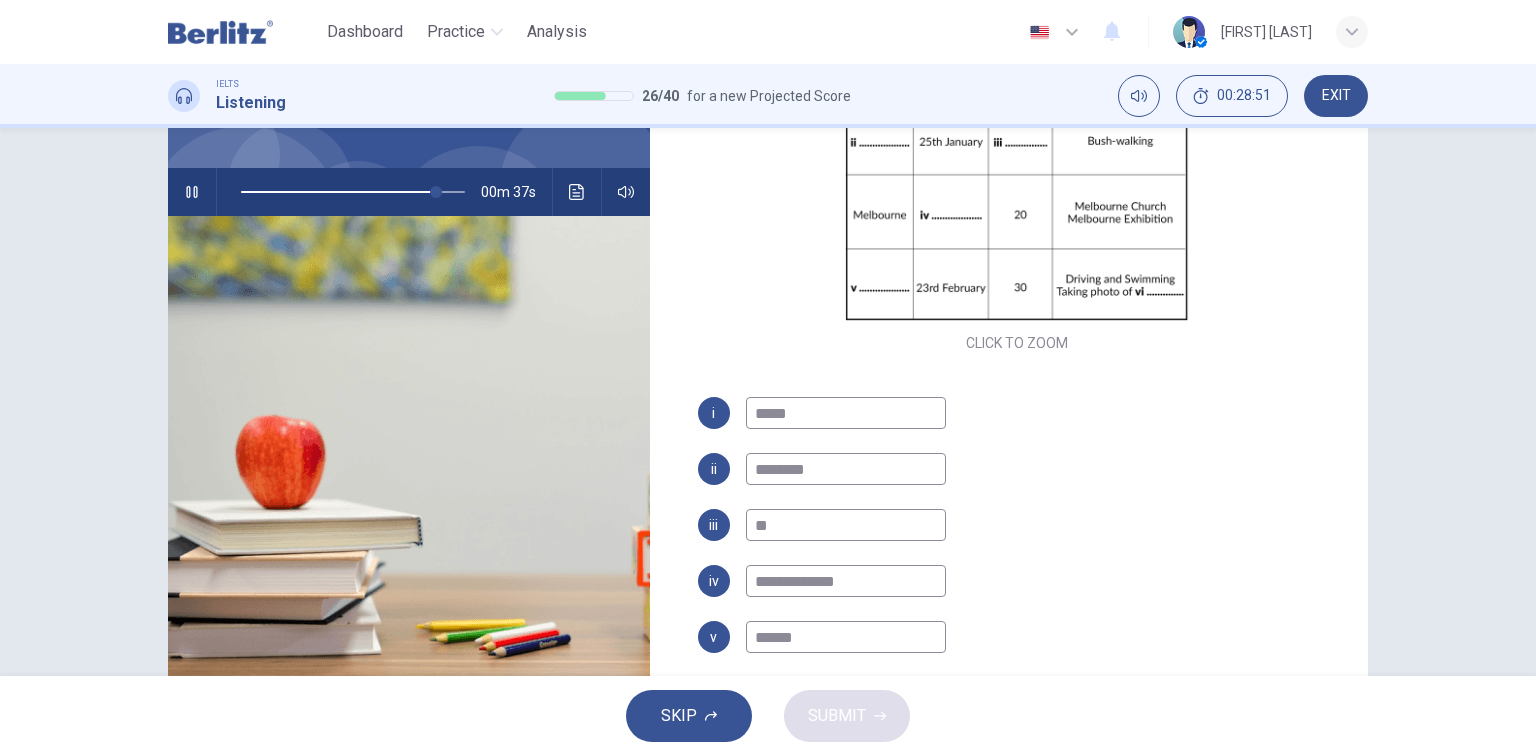 type on "**" 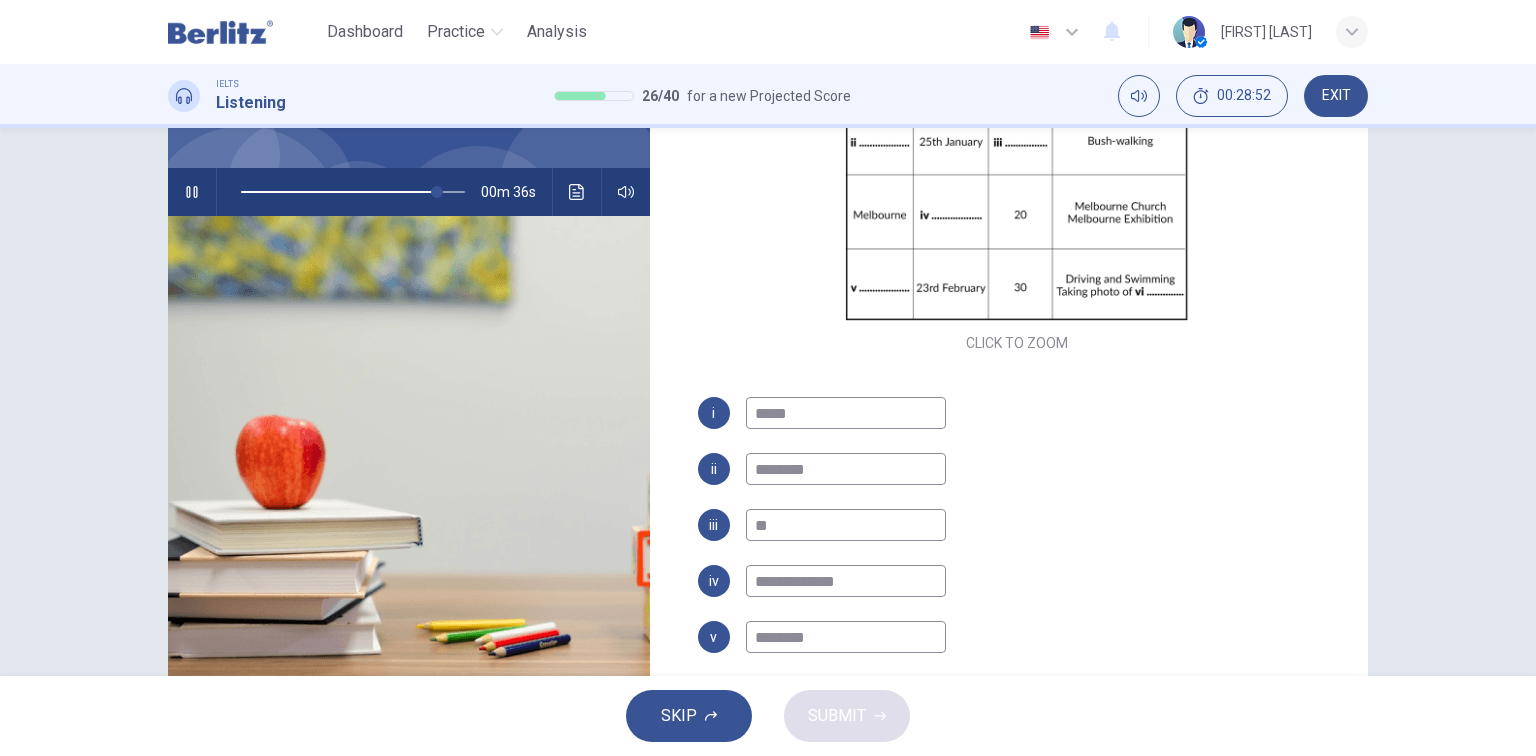 type on "*******" 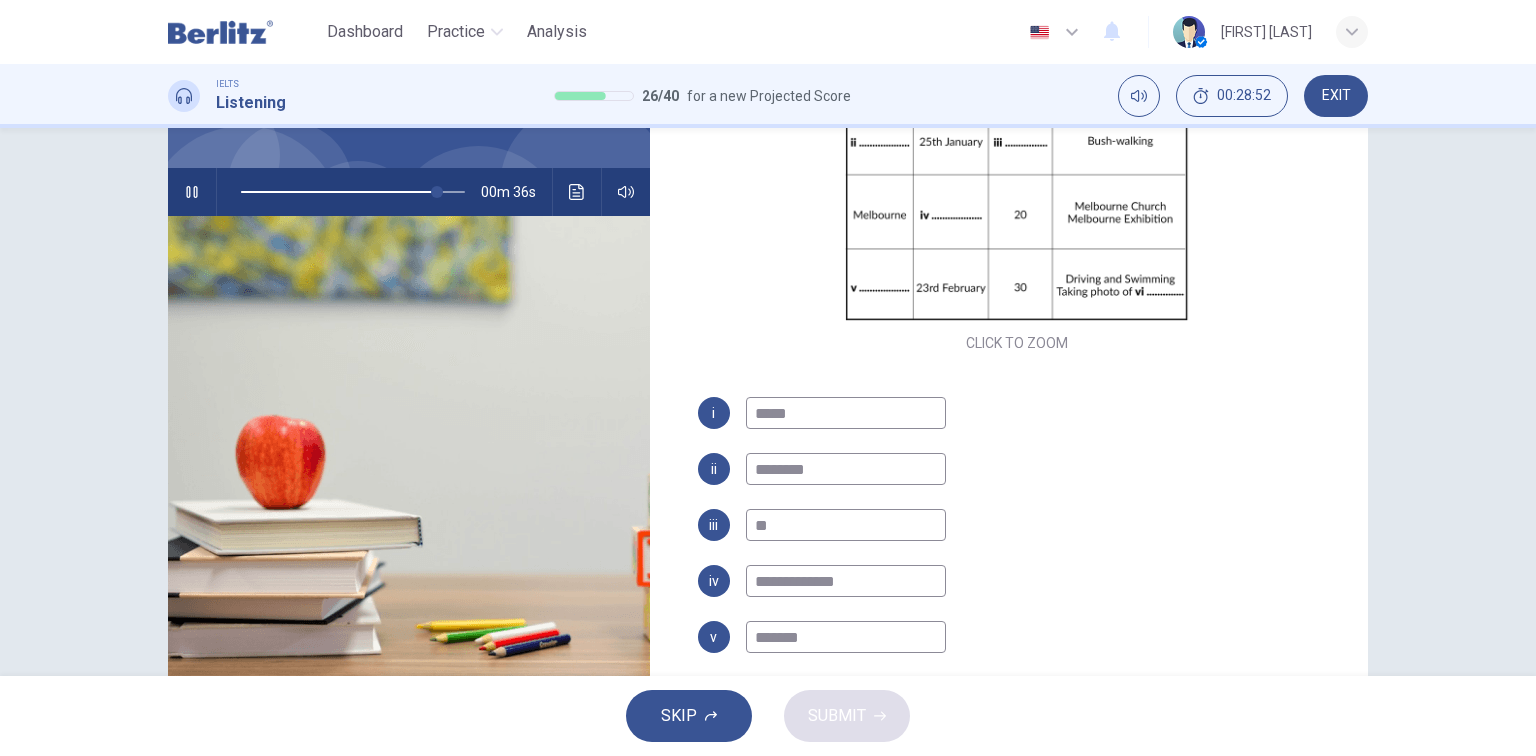 type on "**" 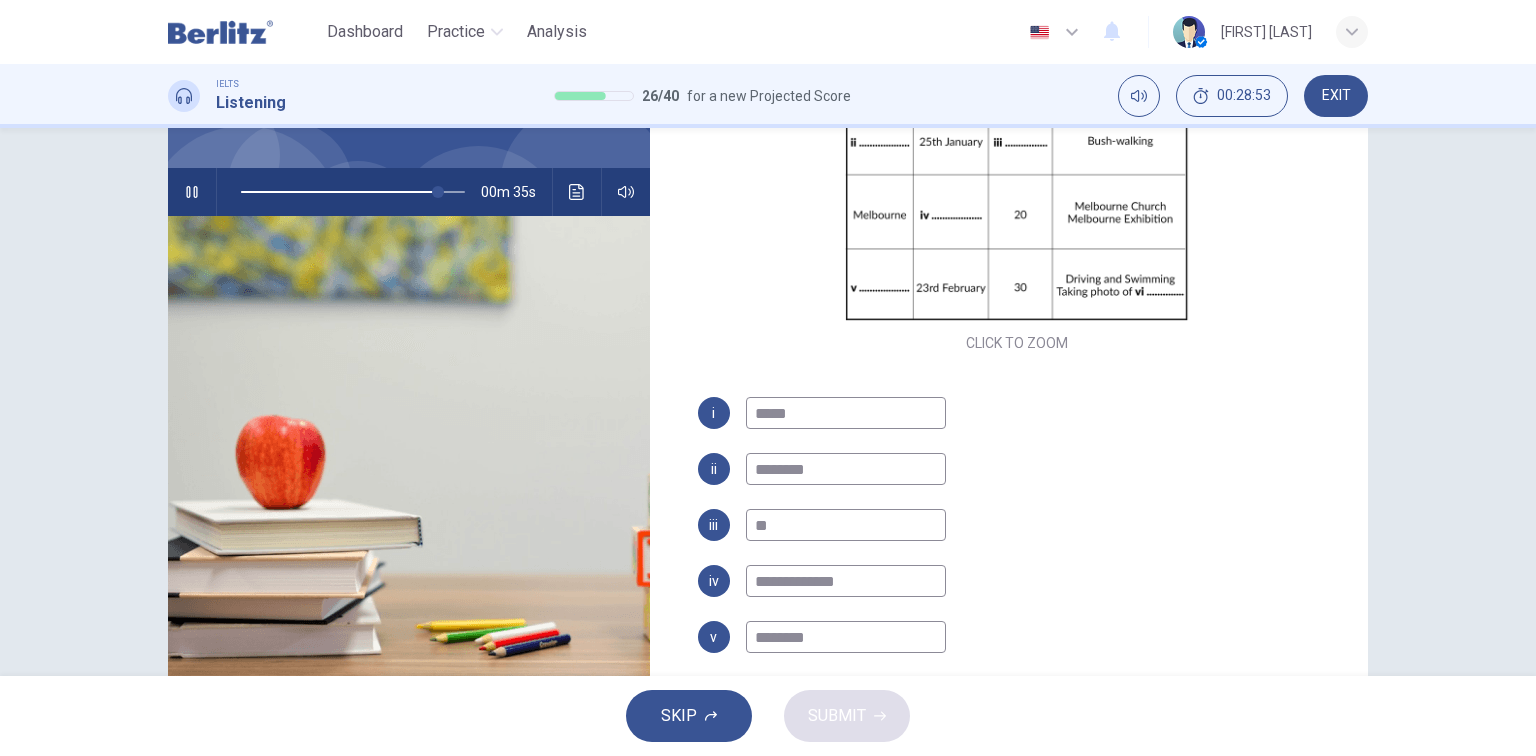type on "*********" 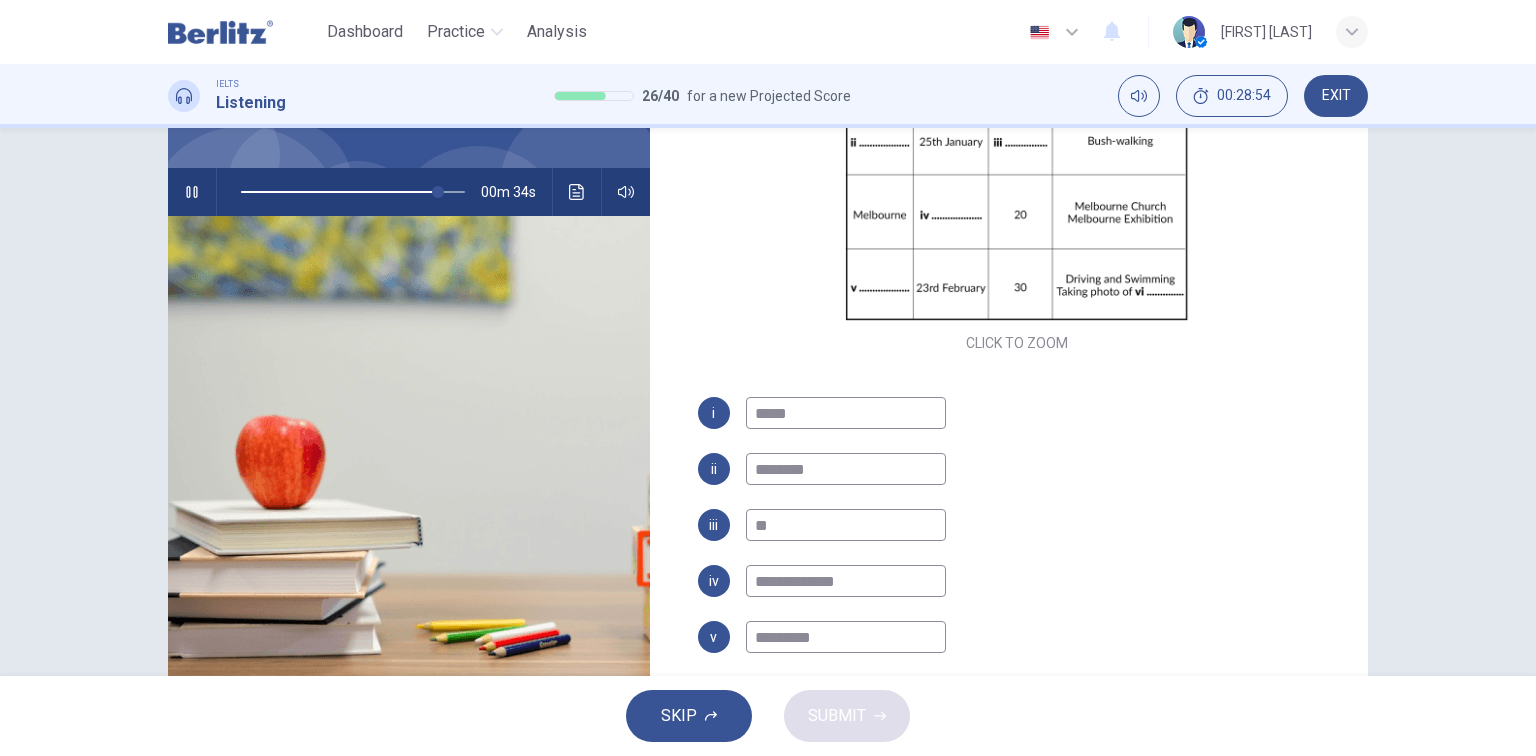 type on "**" 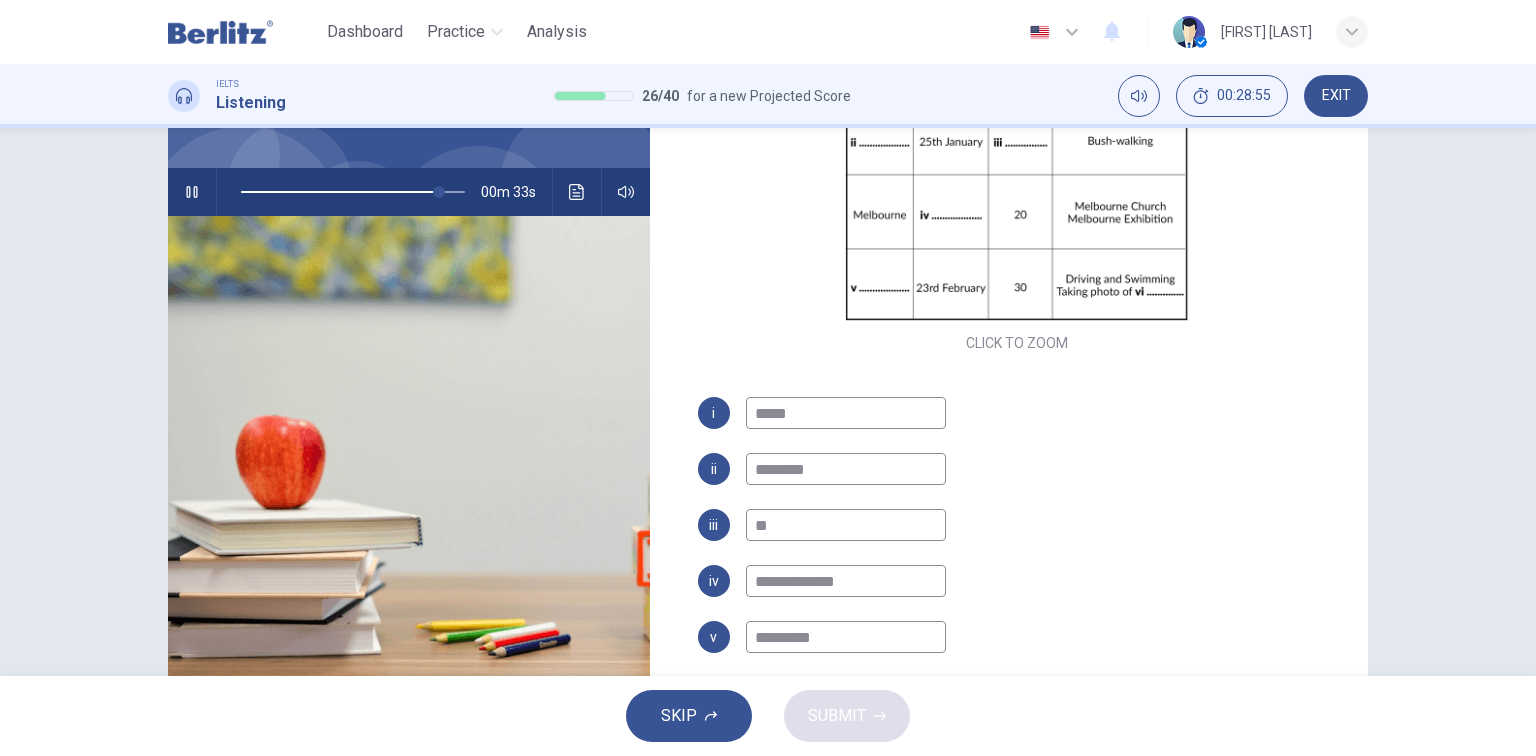 type on "*********" 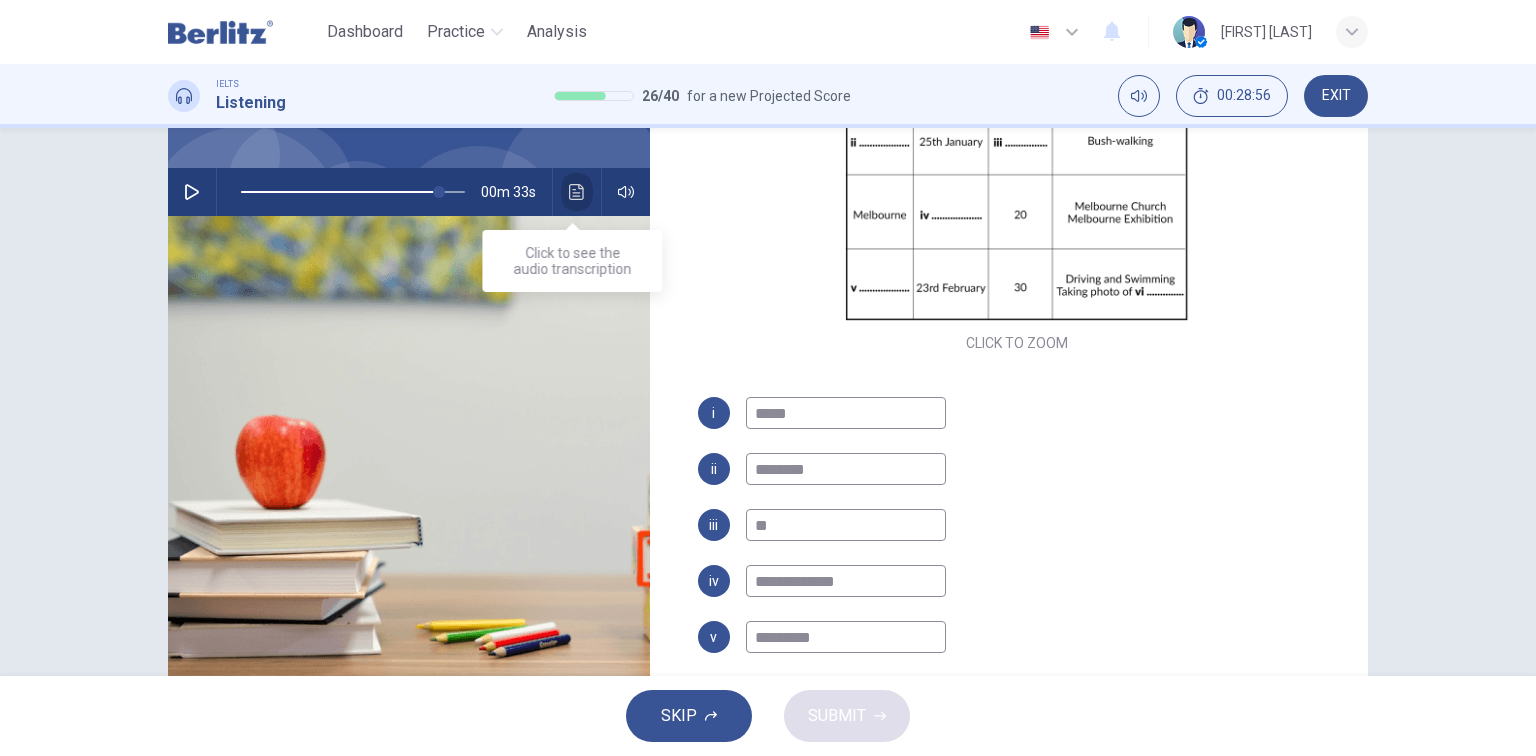 click at bounding box center [577, 192] 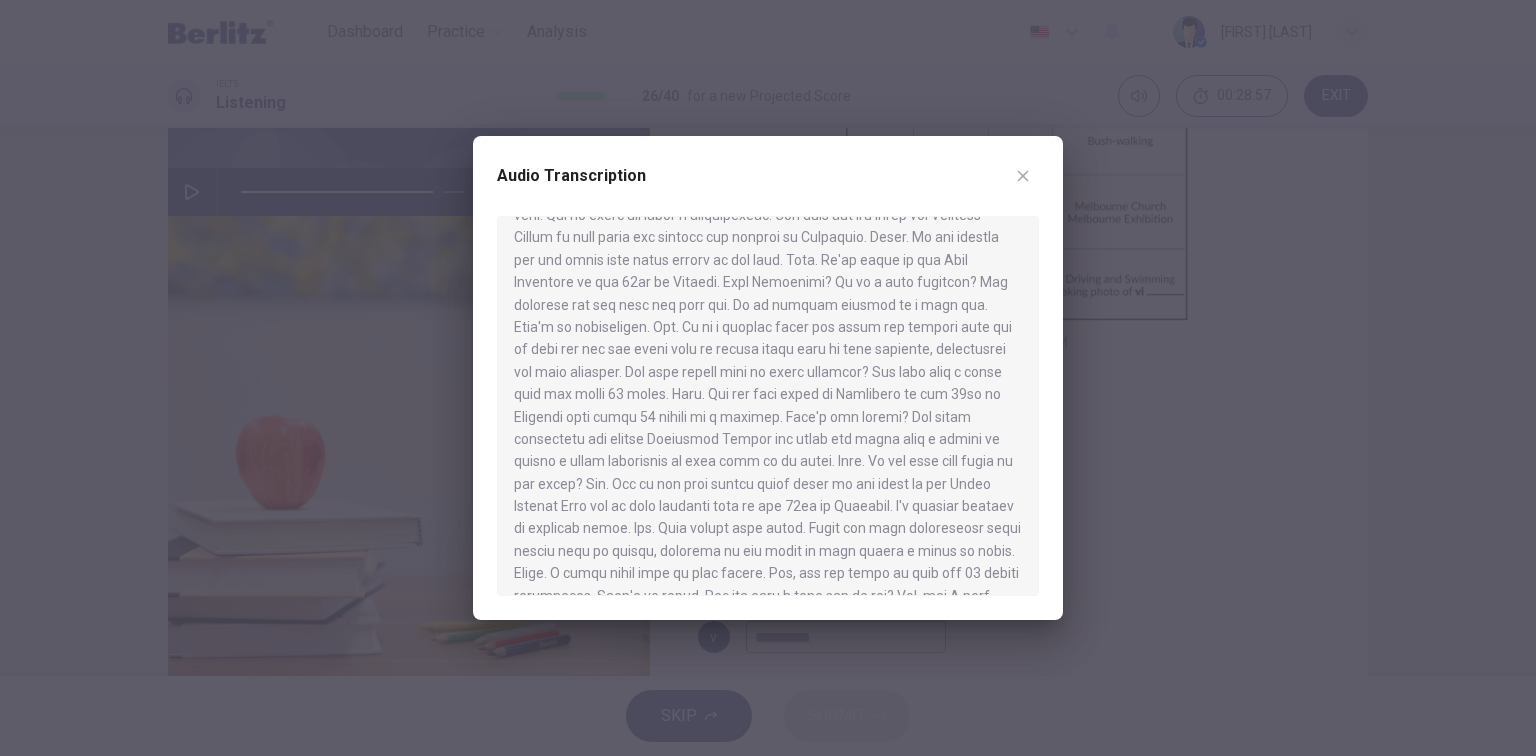 scroll, scrollTop: 616, scrollLeft: 0, axis: vertical 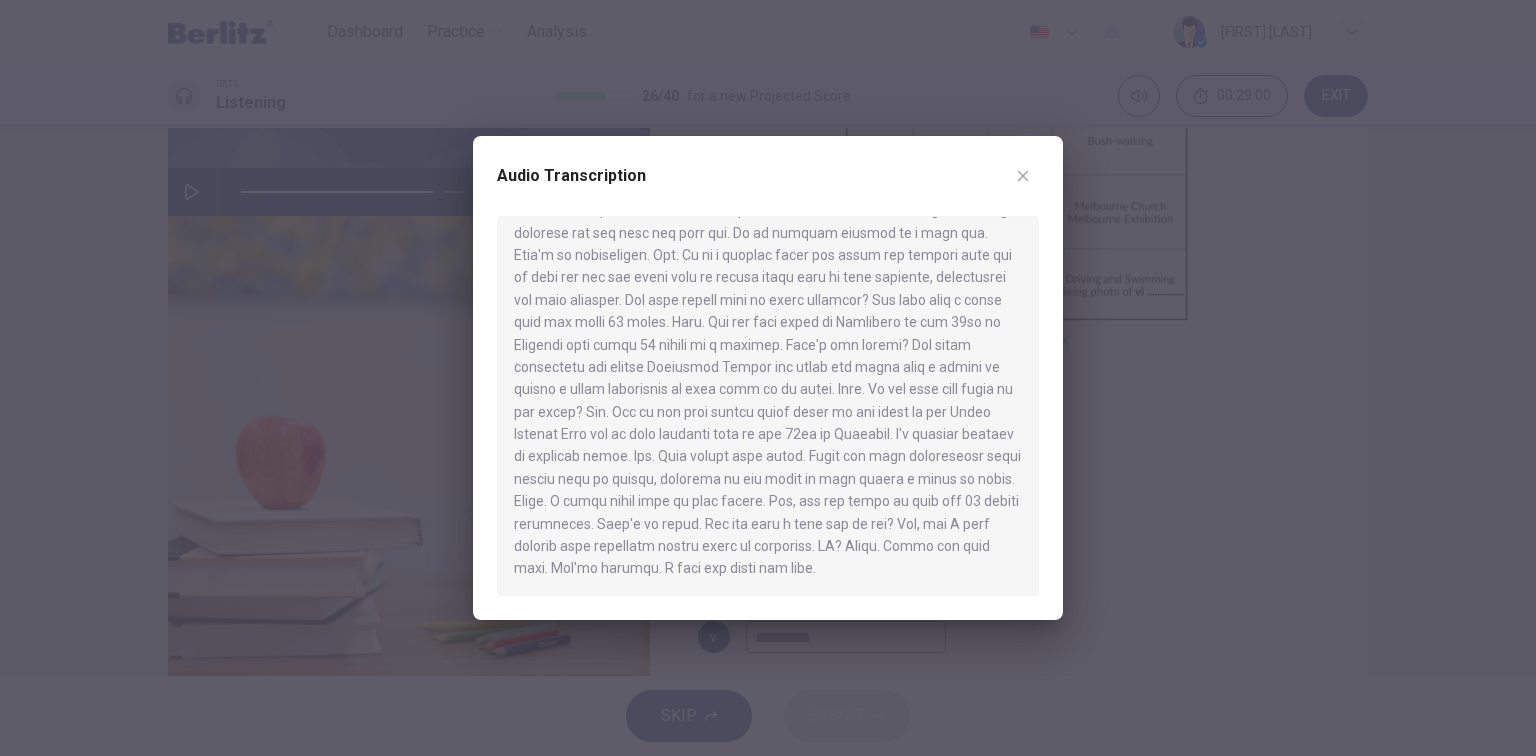 click at bounding box center [768, 378] 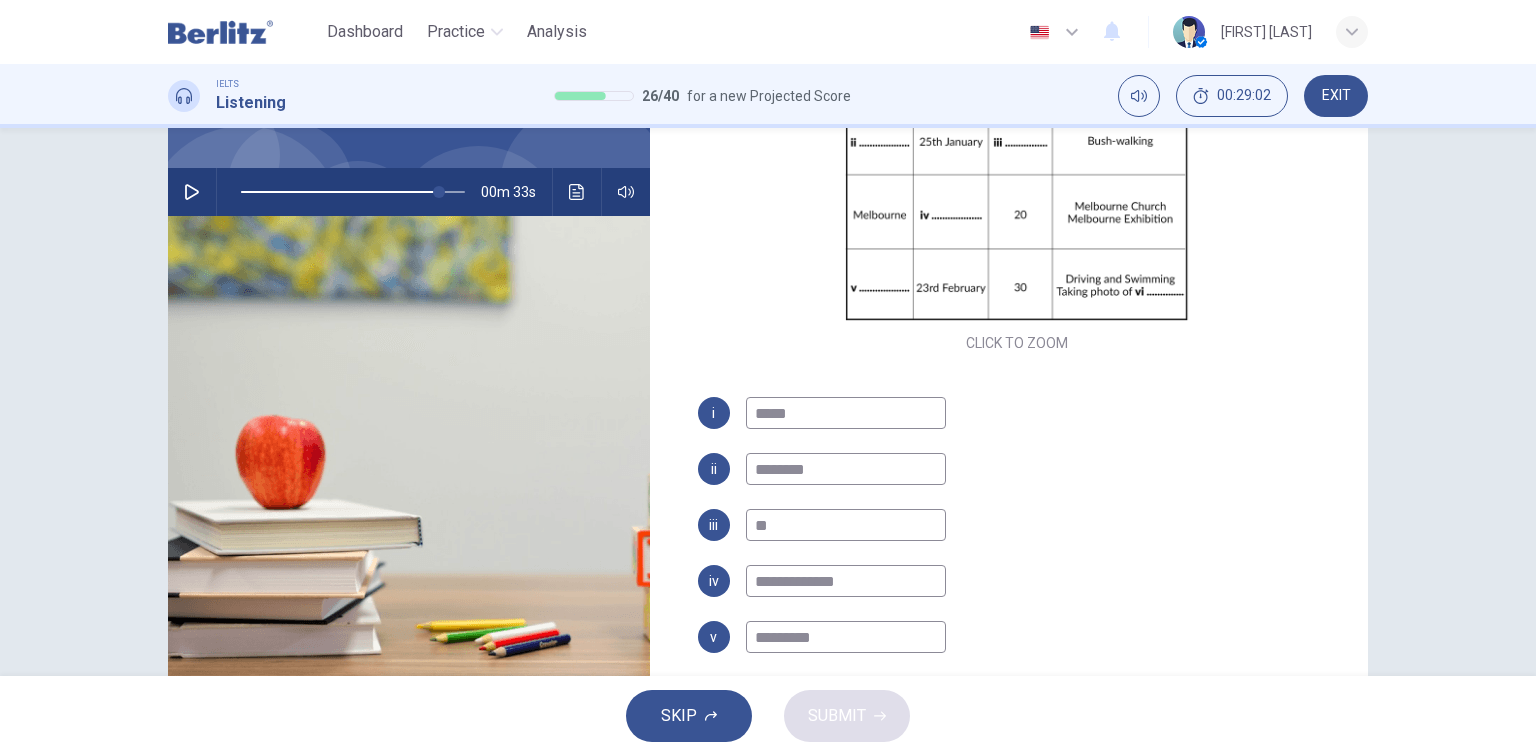 drag, startPoint x: 840, startPoint y: 639, endPoint x: 778, endPoint y: 636, distance: 62.072536 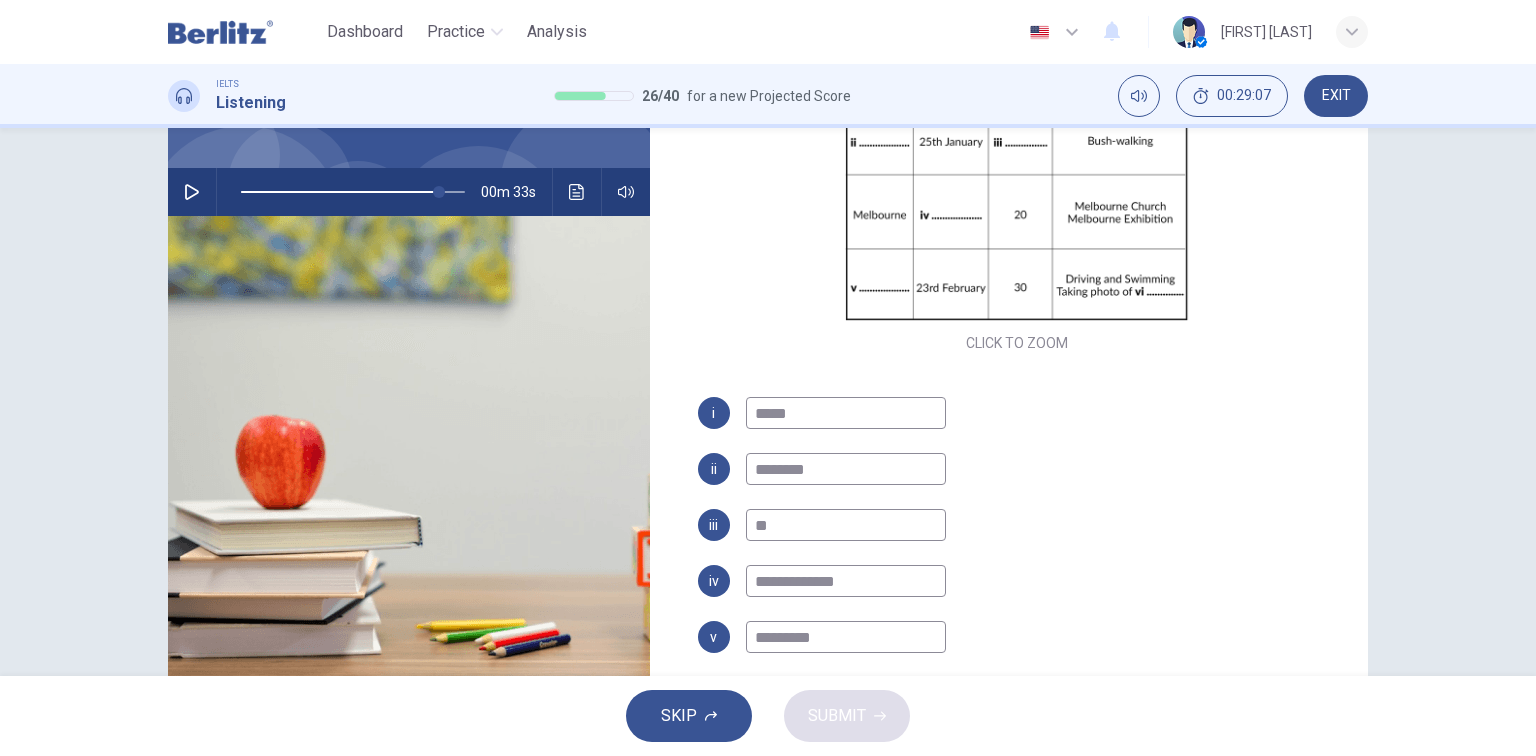 click on "*********" at bounding box center (846, 637) 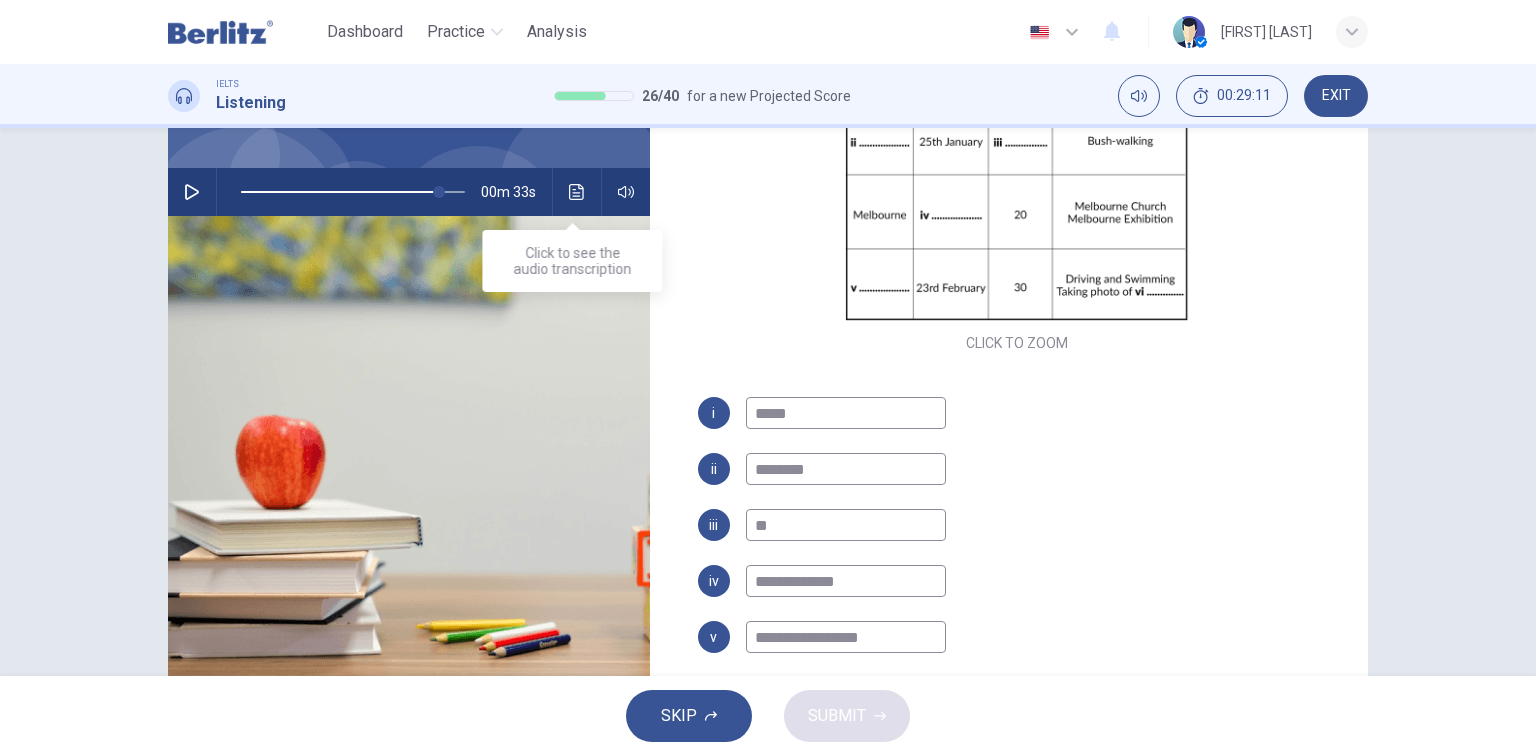 type on "**********" 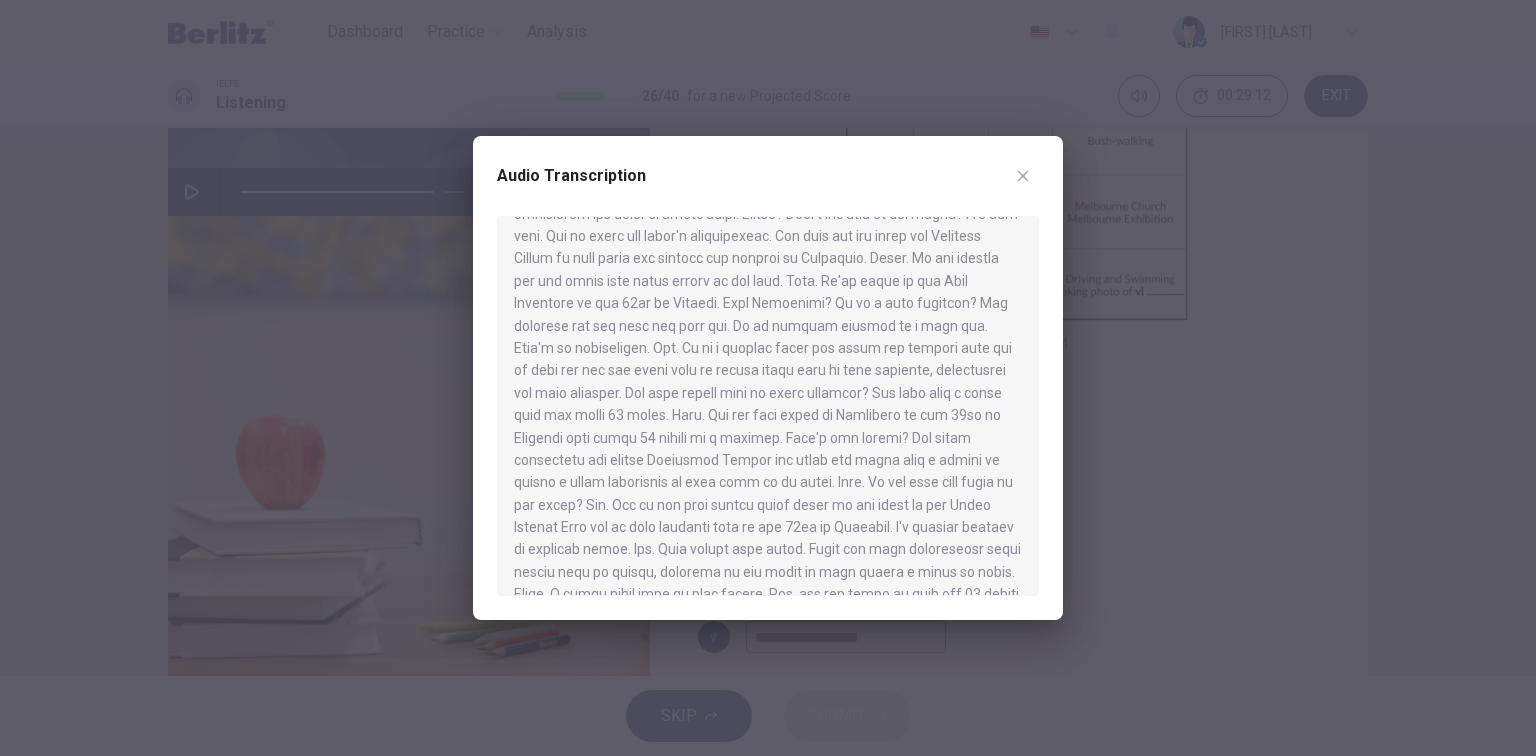 scroll, scrollTop: 616, scrollLeft: 0, axis: vertical 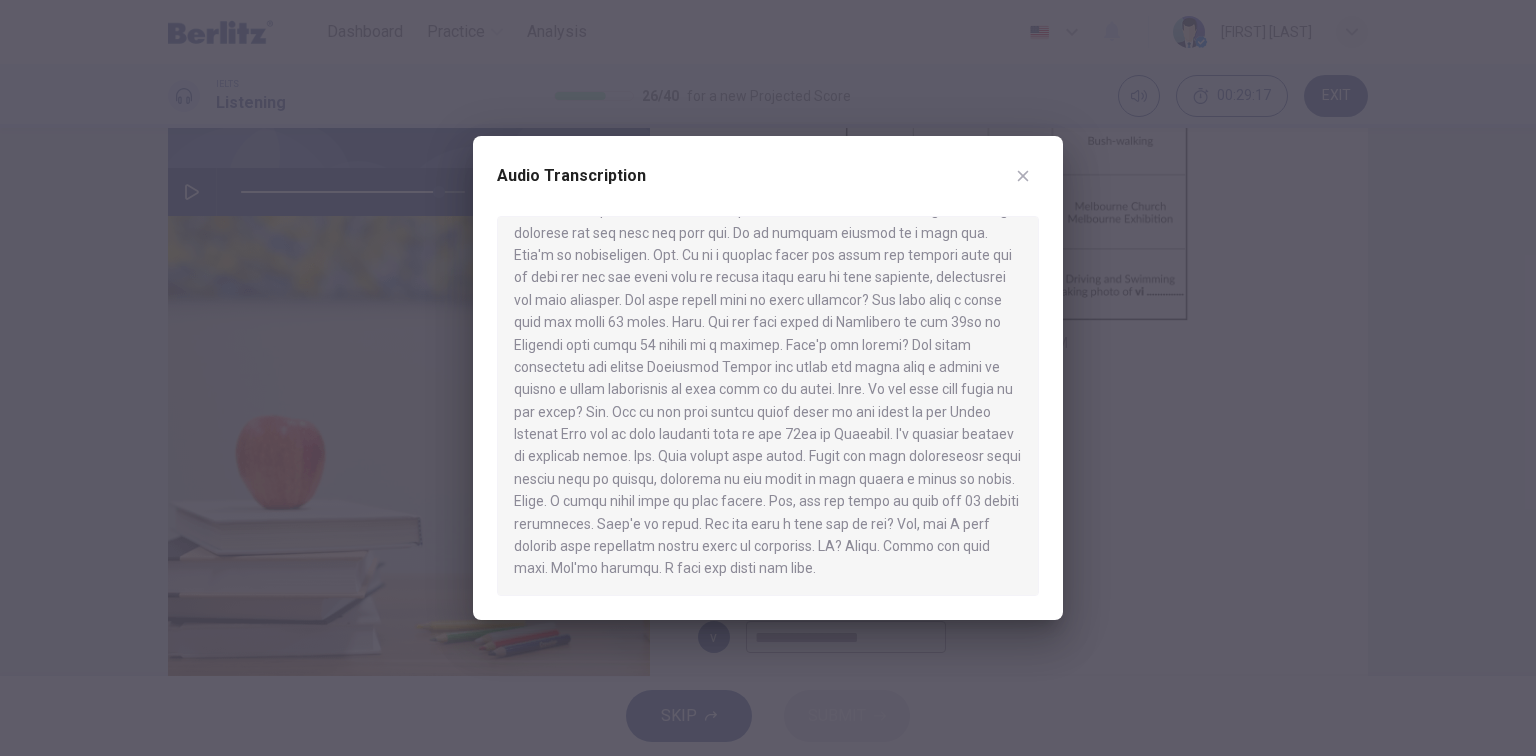 click at bounding box center [768, 378] 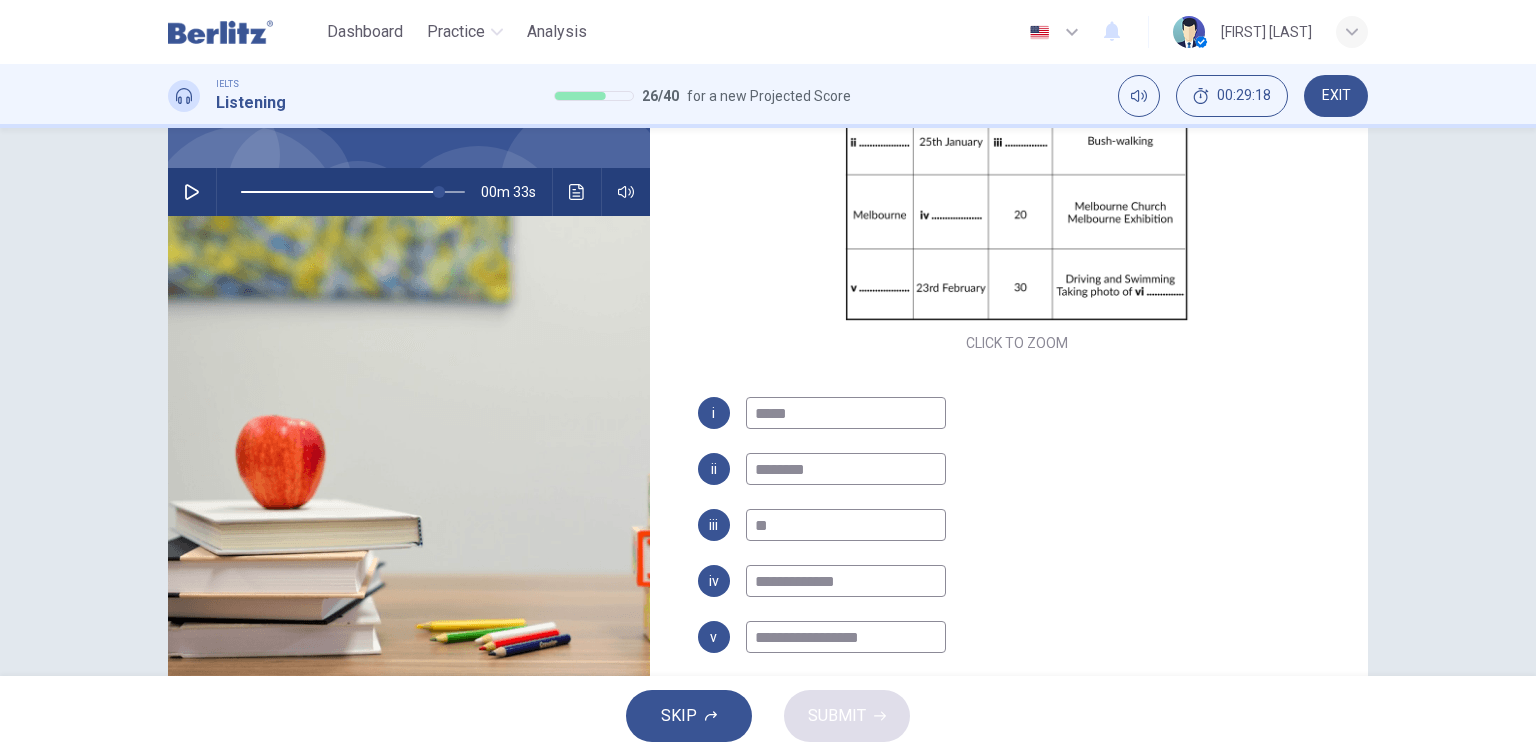 click on "**********" at bounding box center [846, 637] 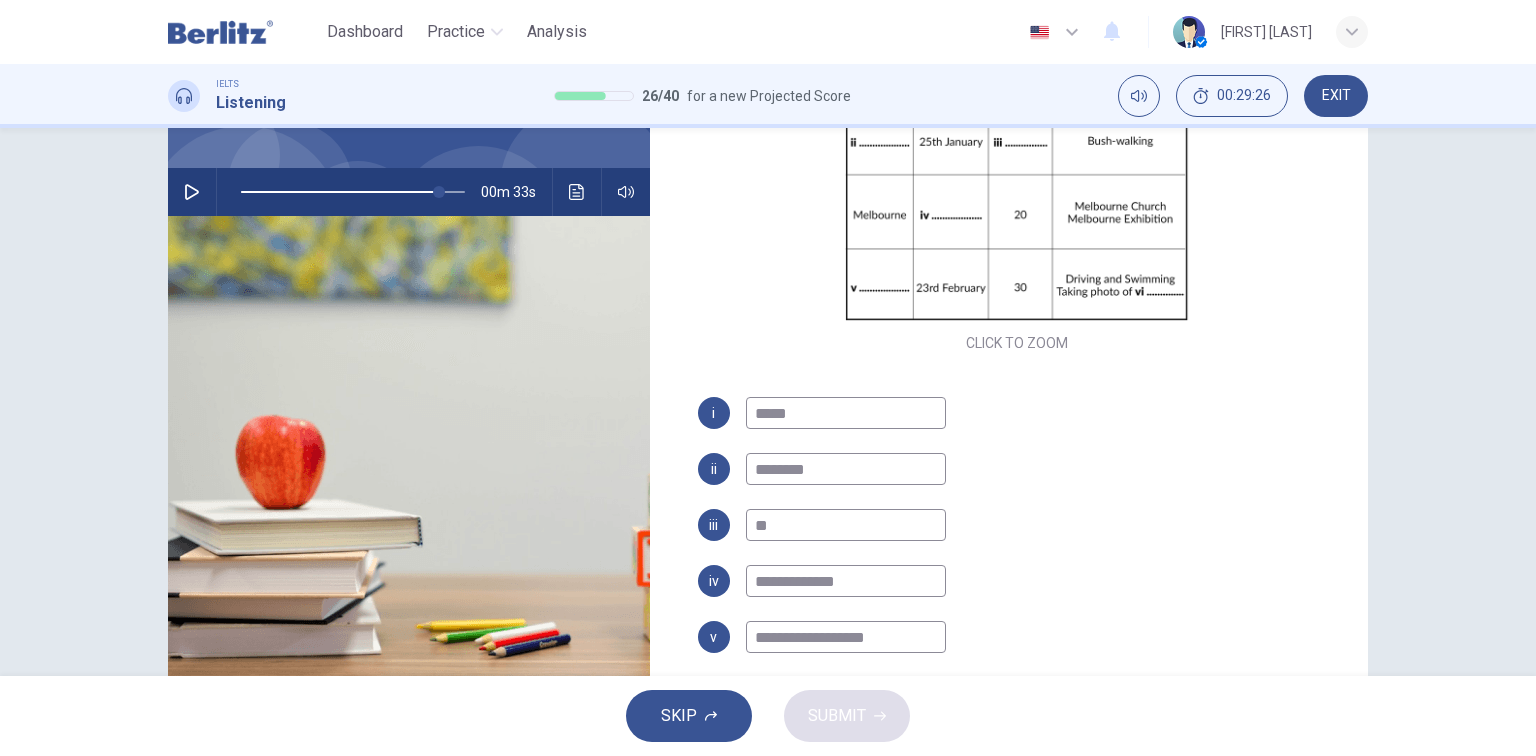 type on "**********" 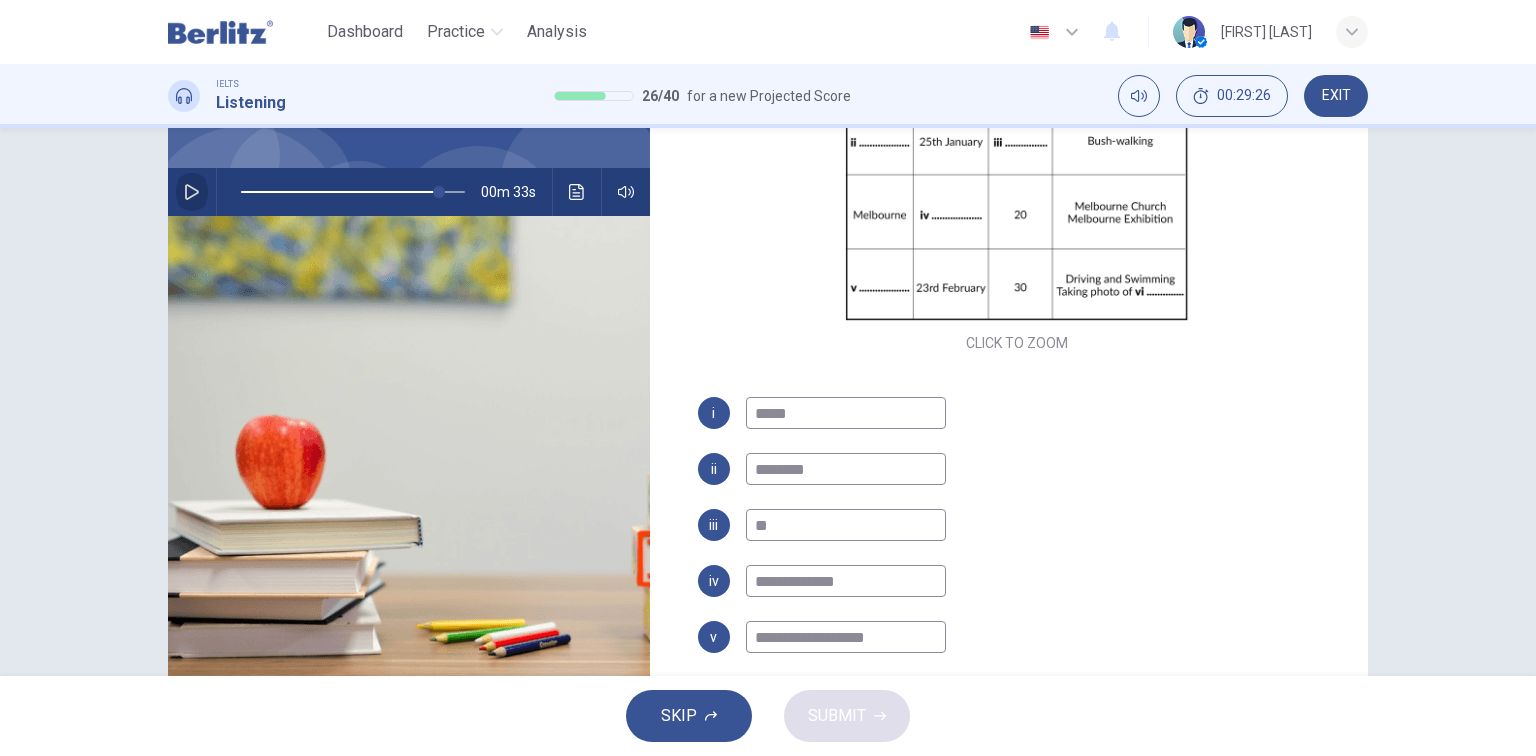 click 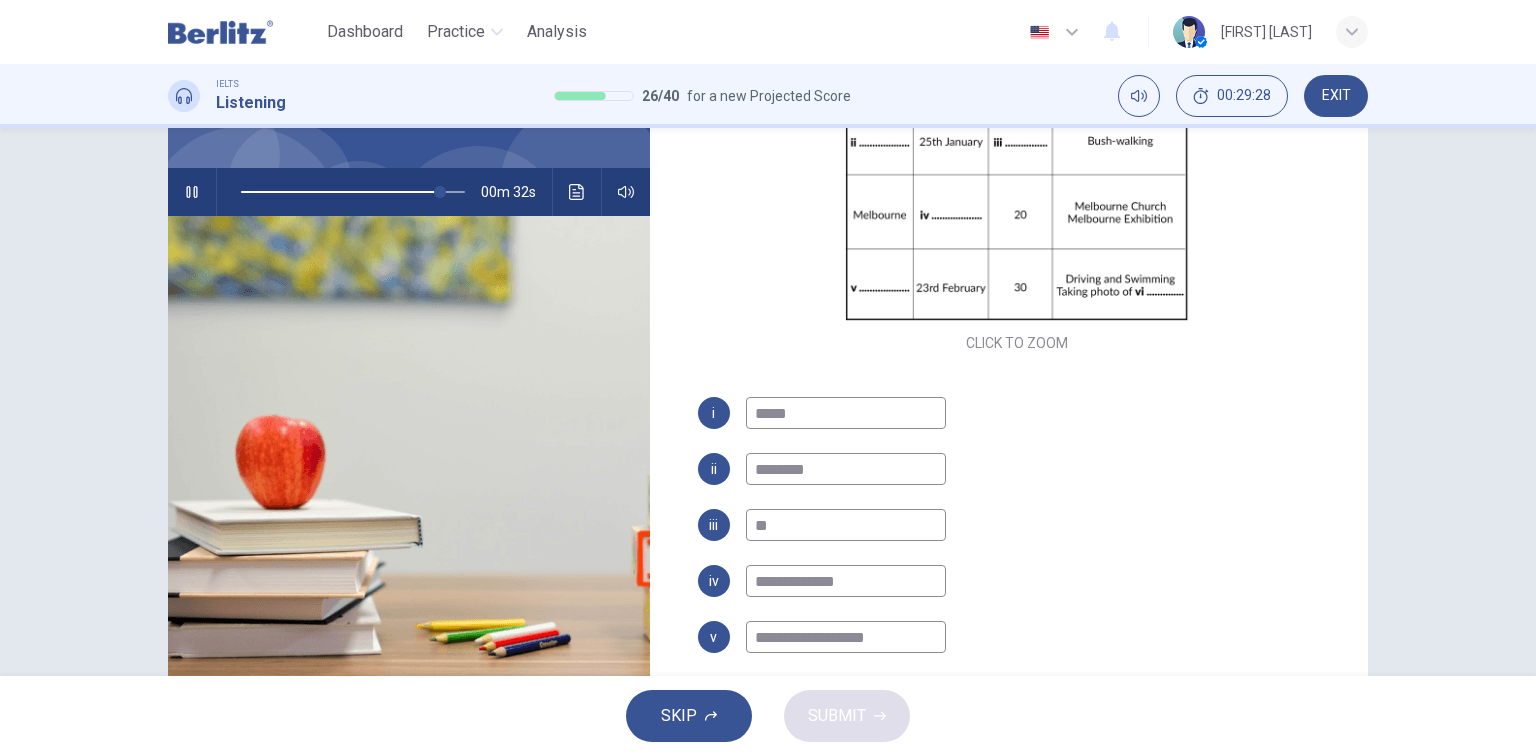 scroll, scrollTop: 285, scrollLeft: 0, axis: vertical 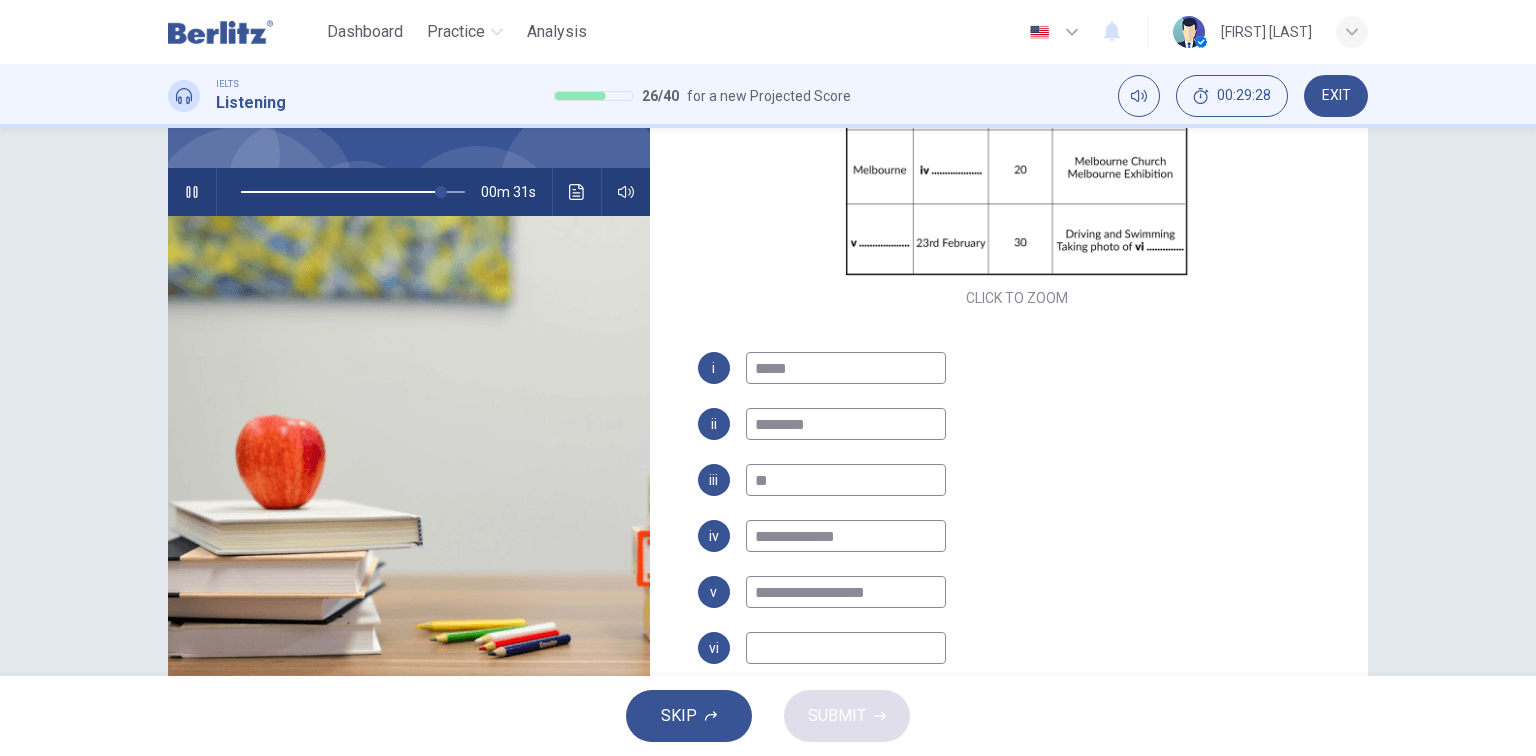 click at bounding box center [846, 648] 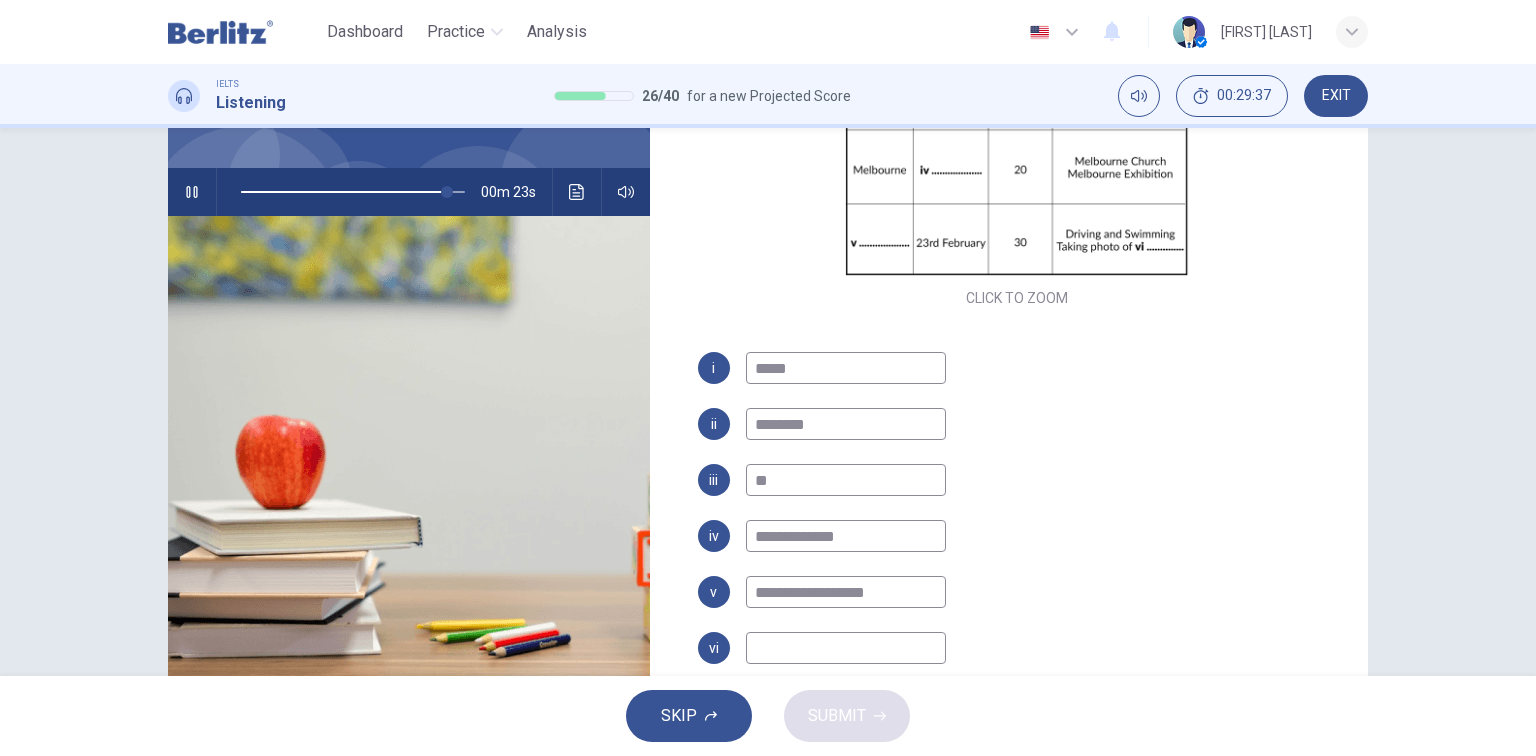 type on "**" 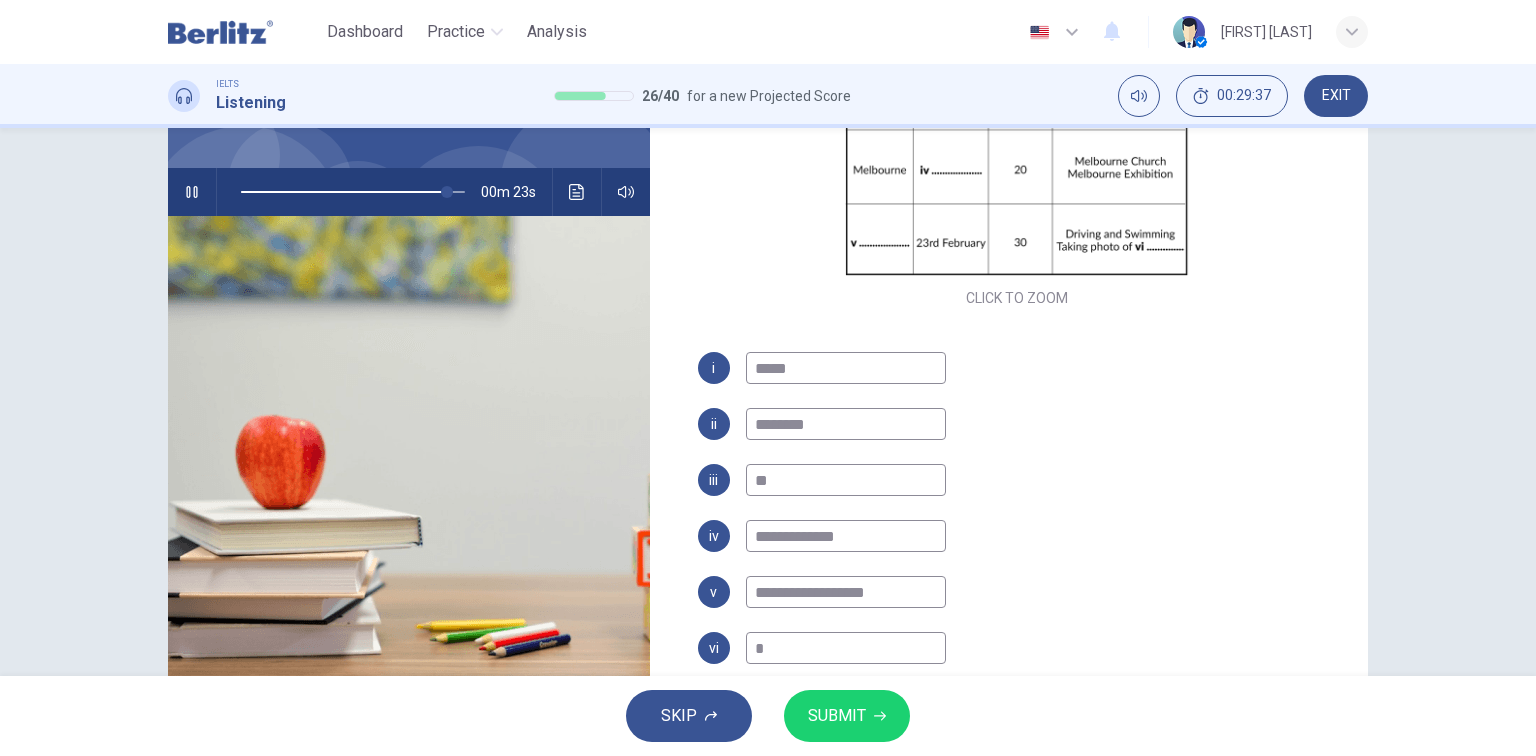 type on "**" 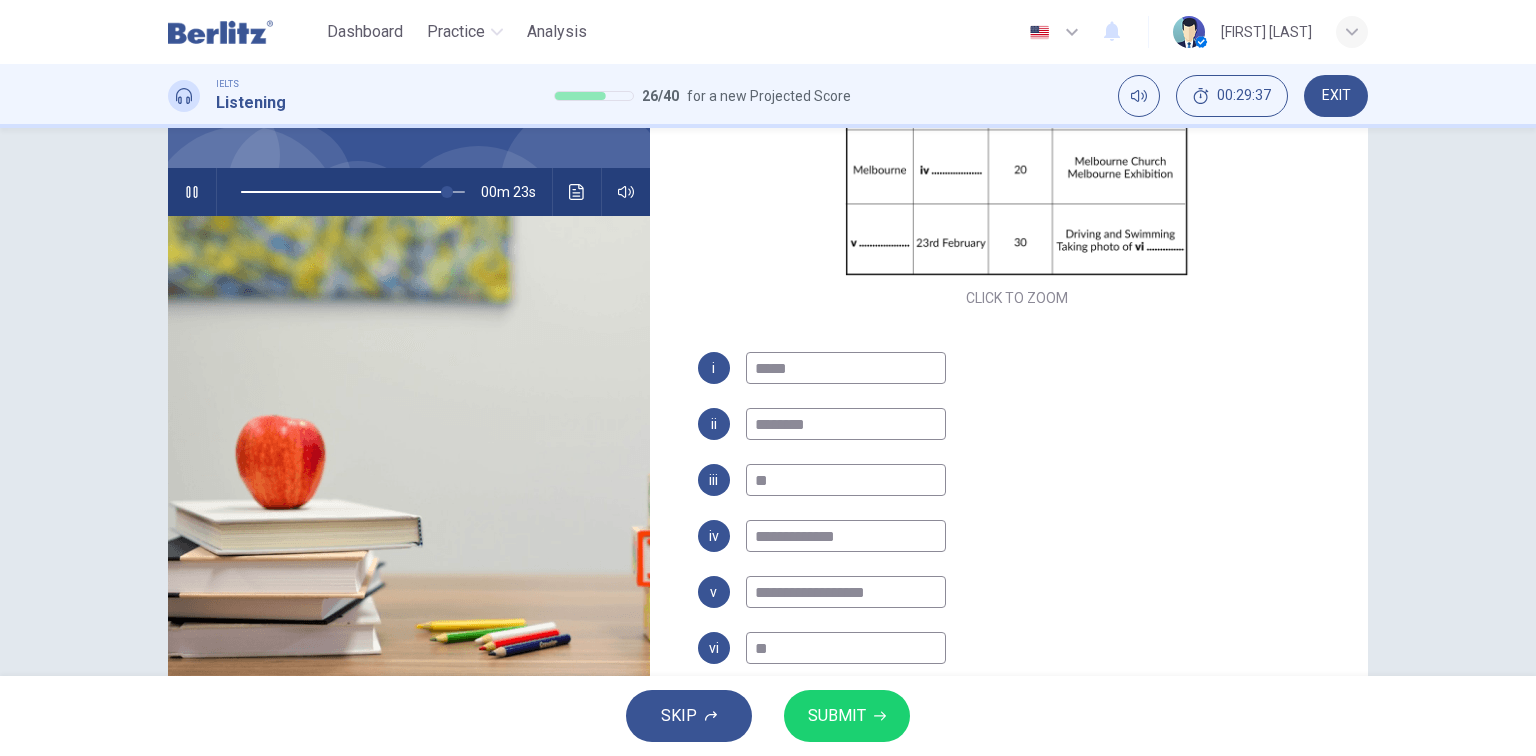 type on "***" 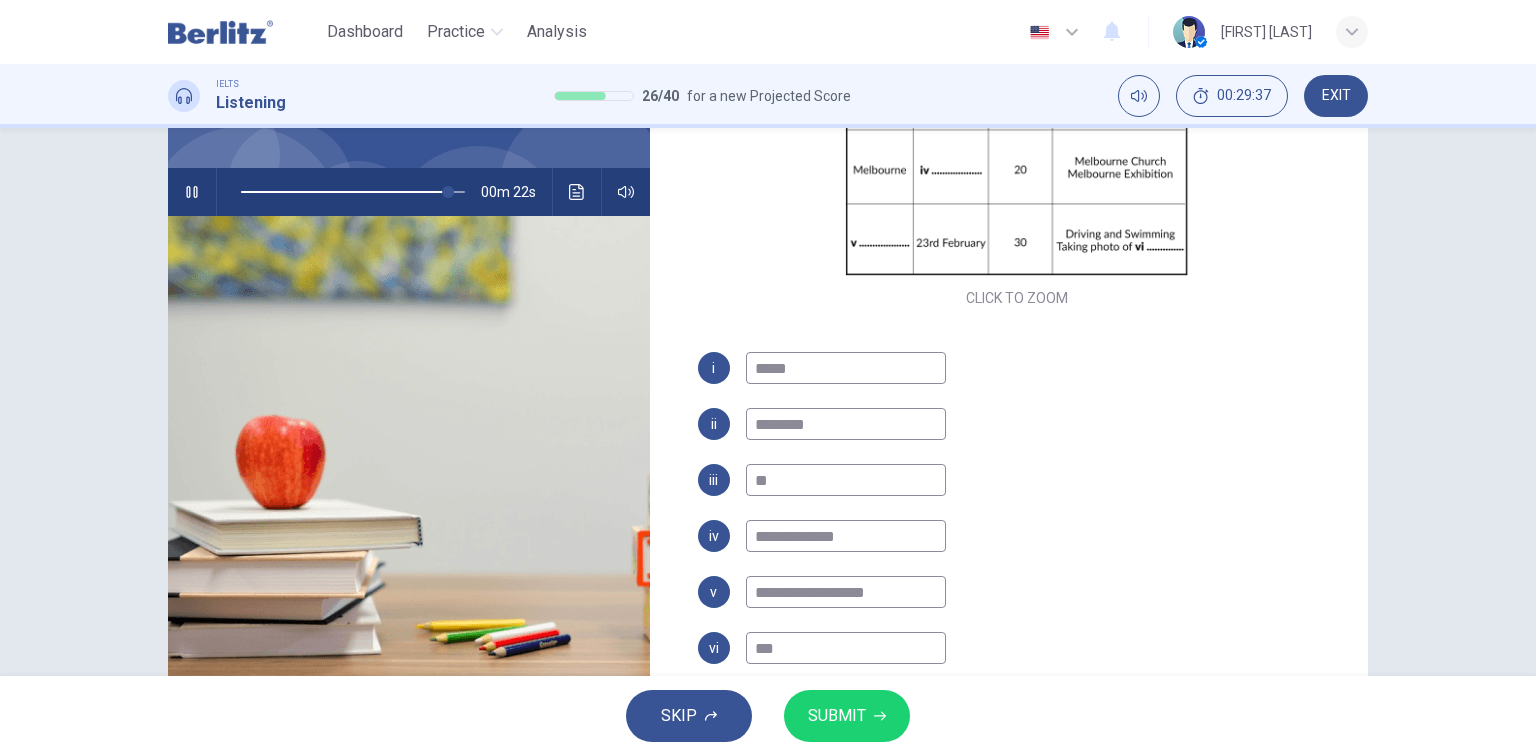 type on "**" 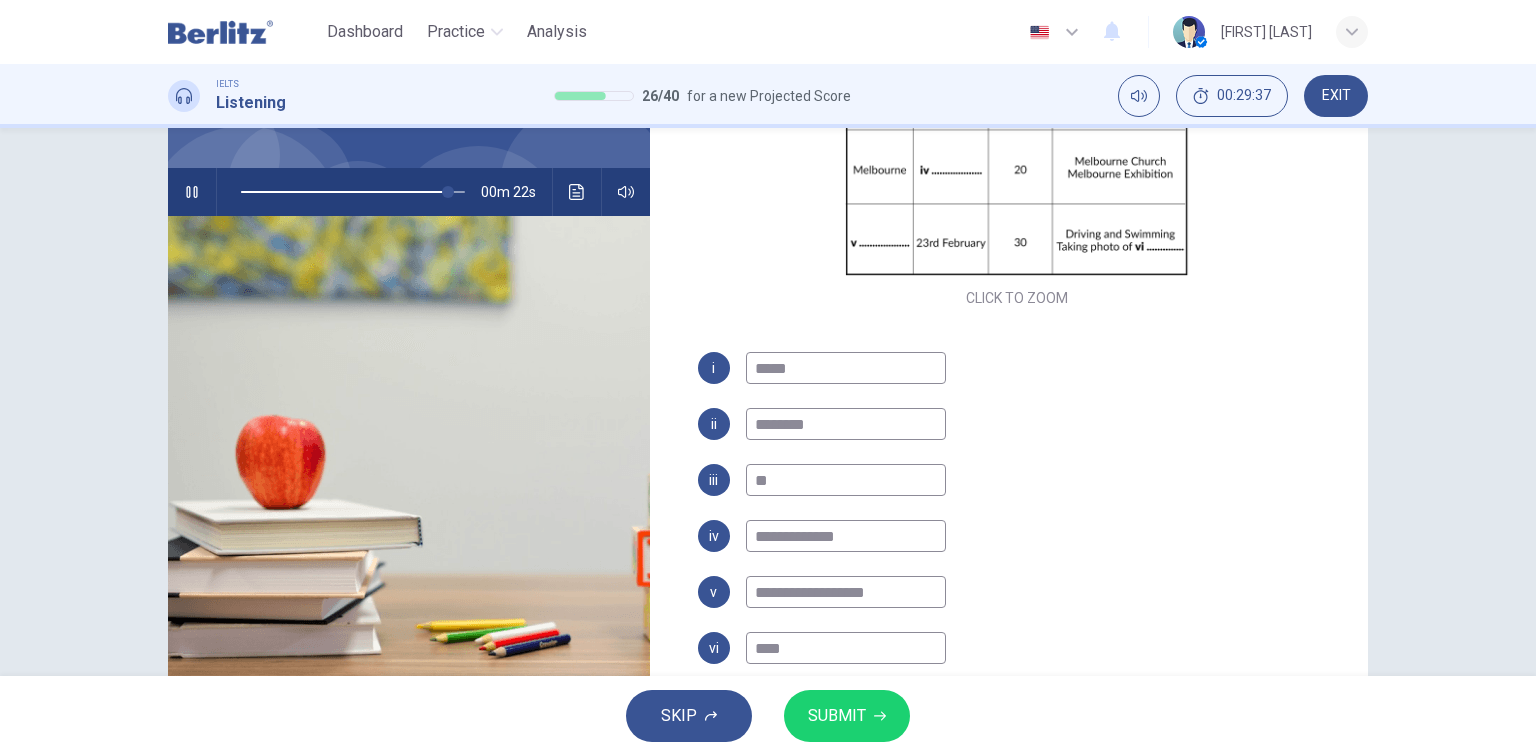 type on "**" 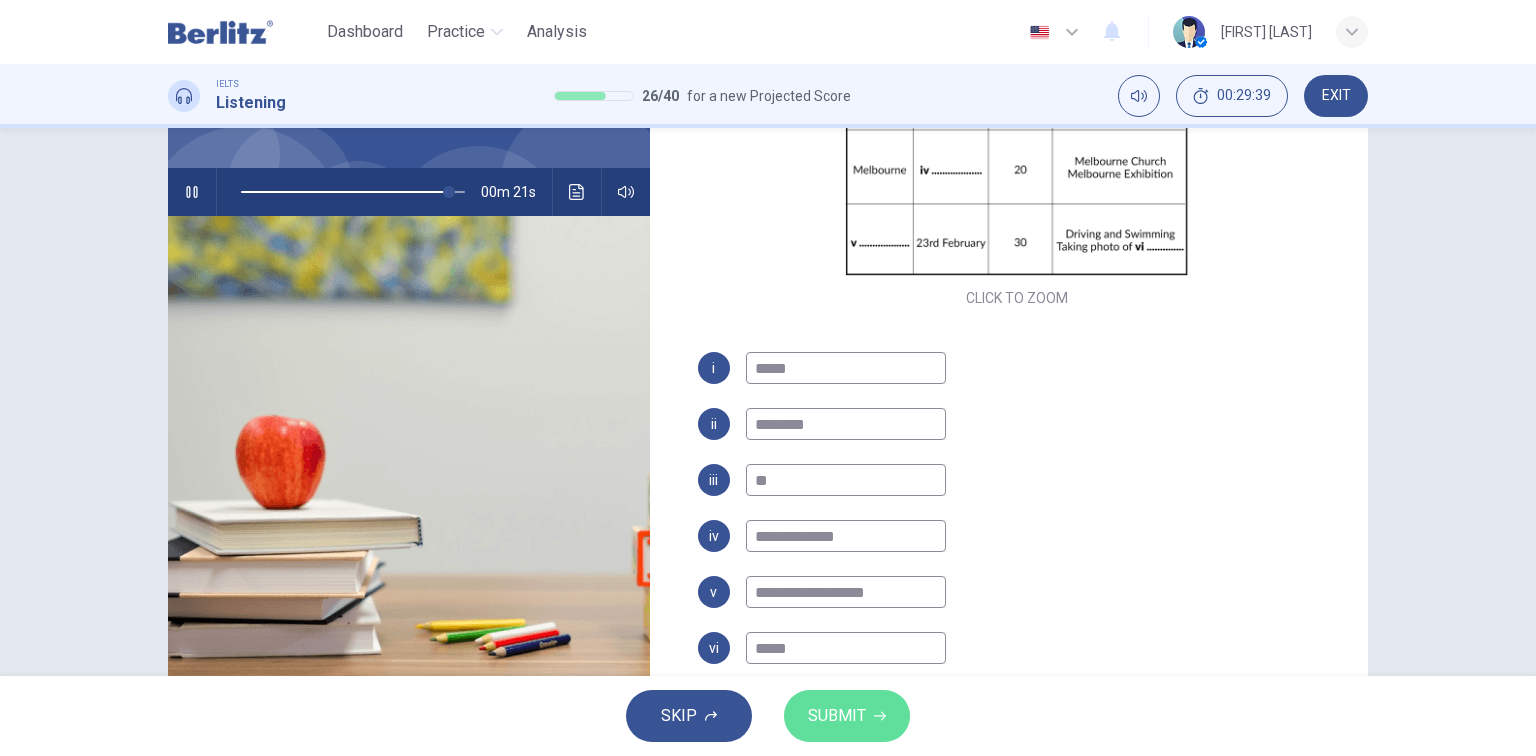 click on "SUBMIT" at bounding box center [847, 716] 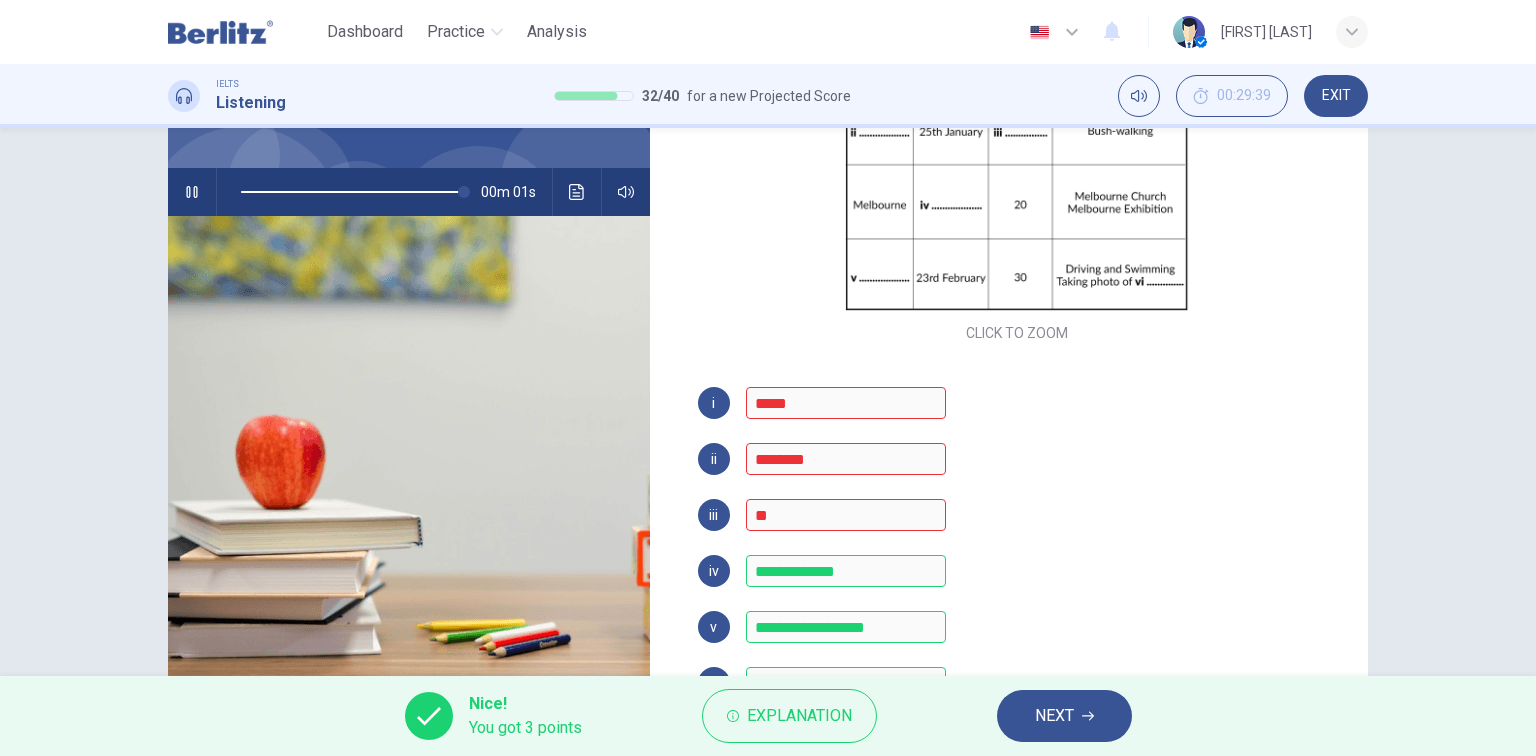 scroll, scrollTop: 285, scrollLeft: 0, axis: vertical 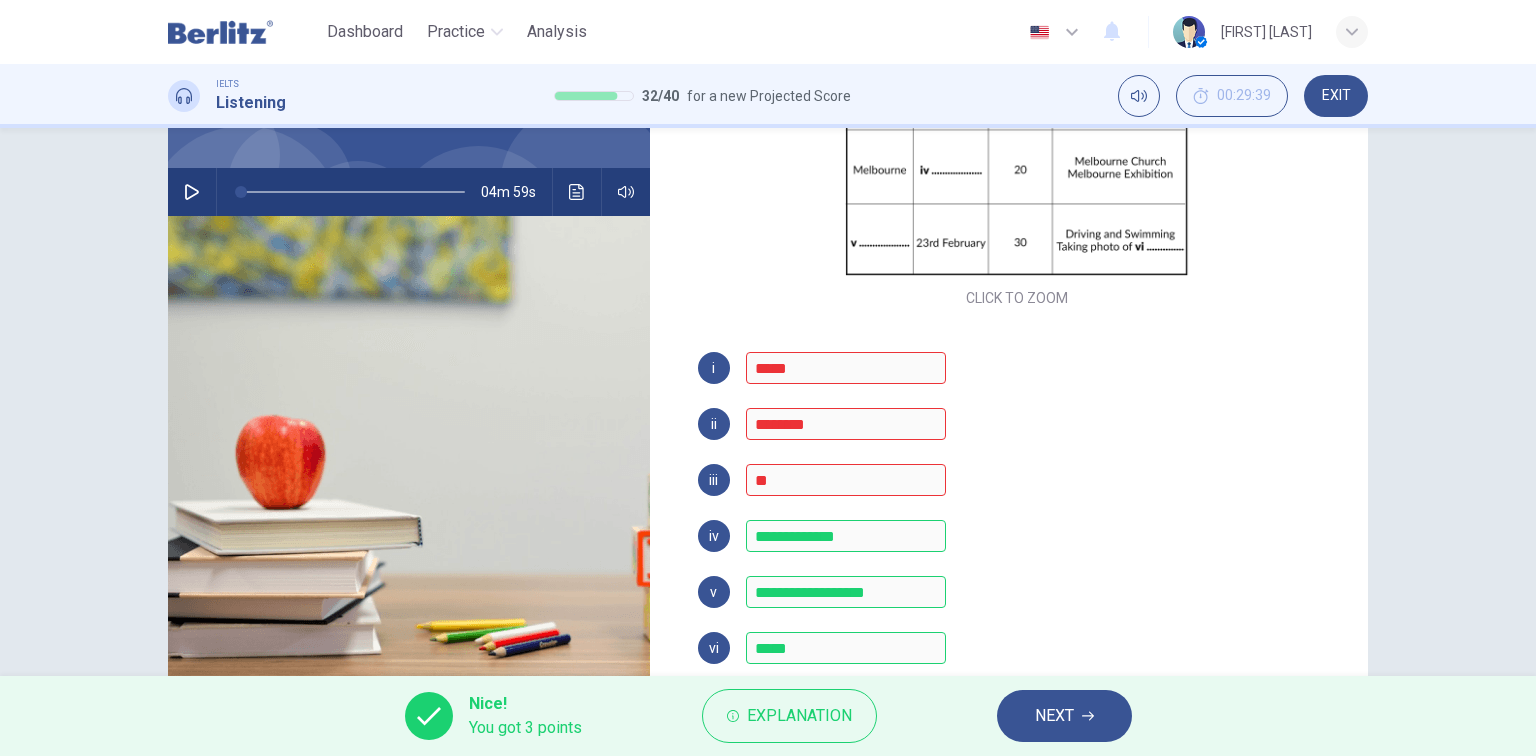 click on "NEXT" at bounding box center [1054, 716] 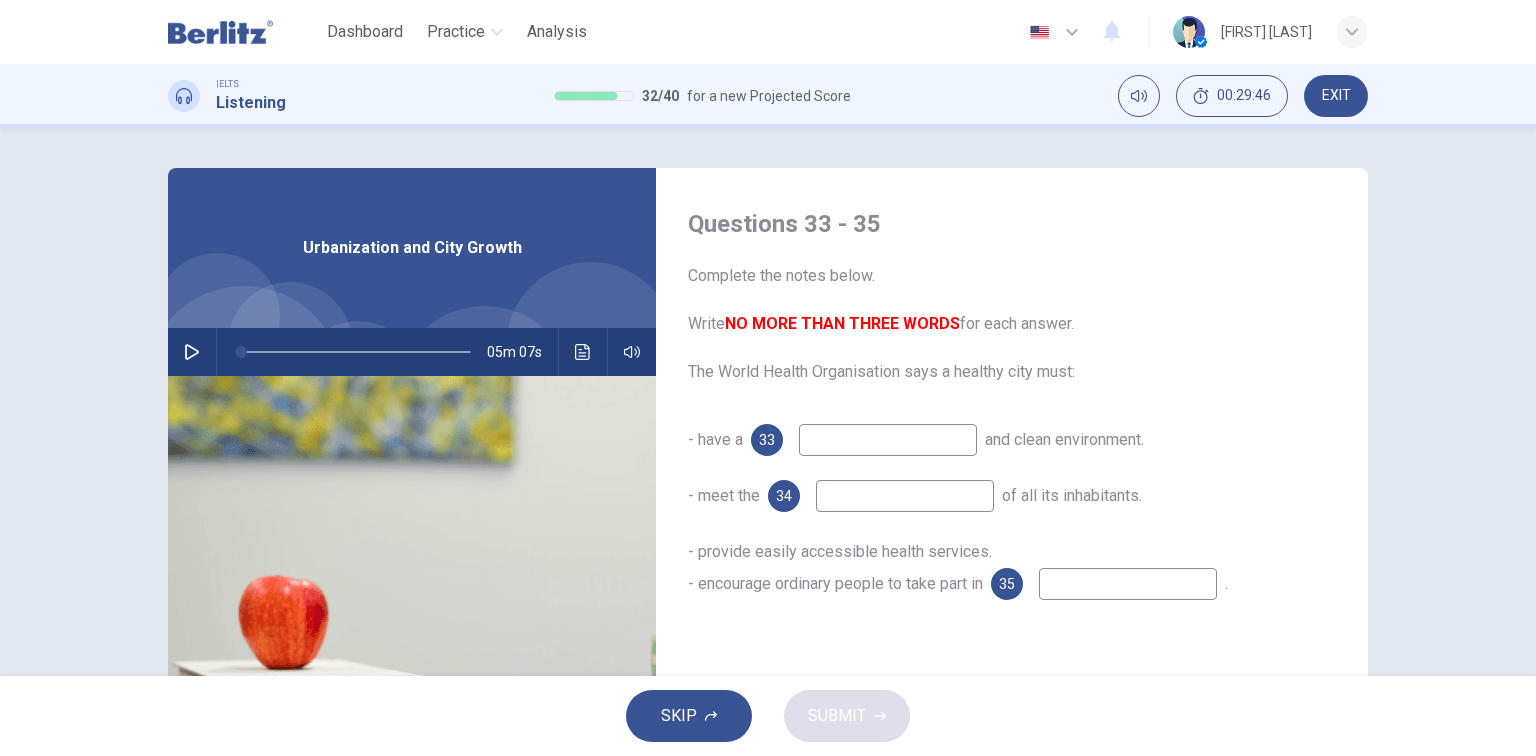 scroll, scrollTop: 80, scrollLeft: 0, axis: vertical 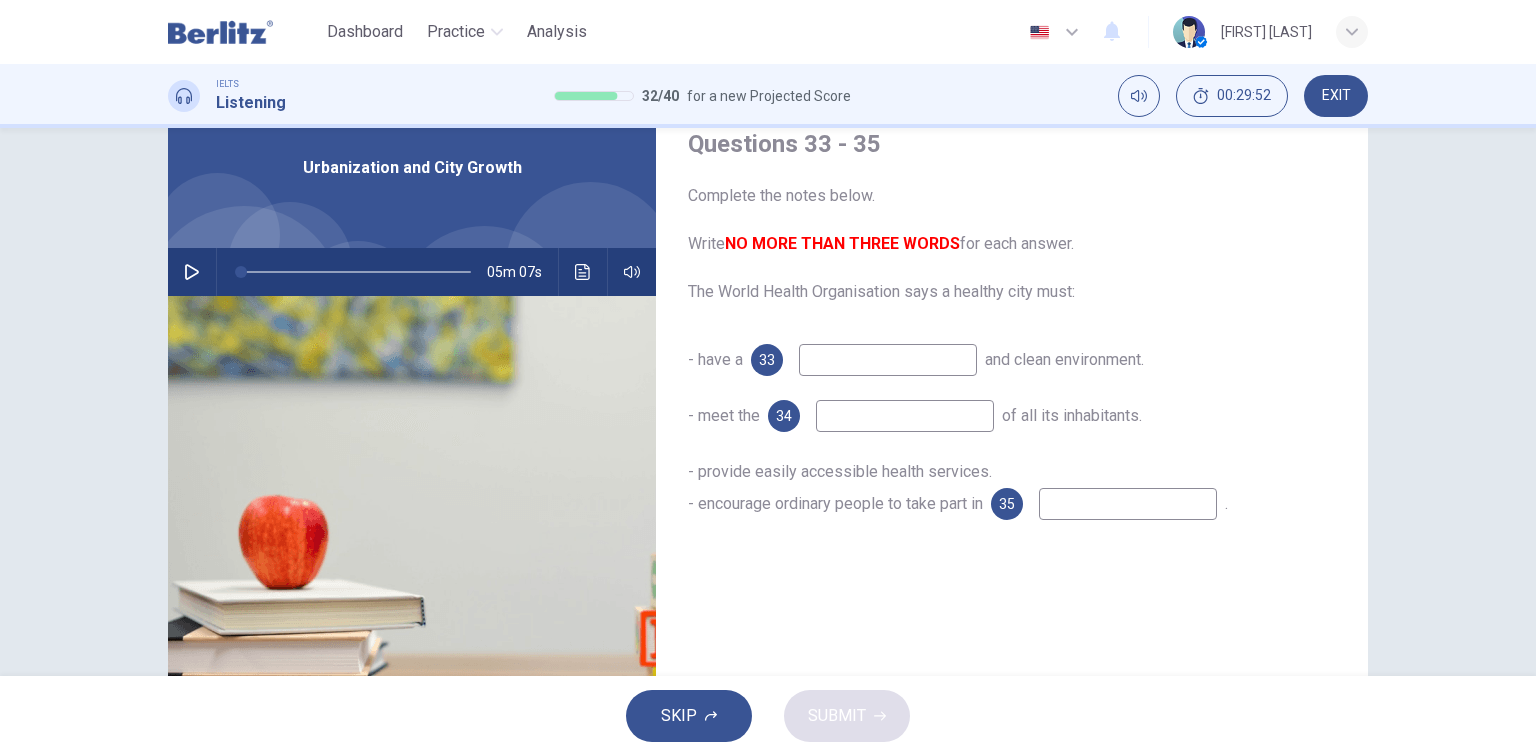 click 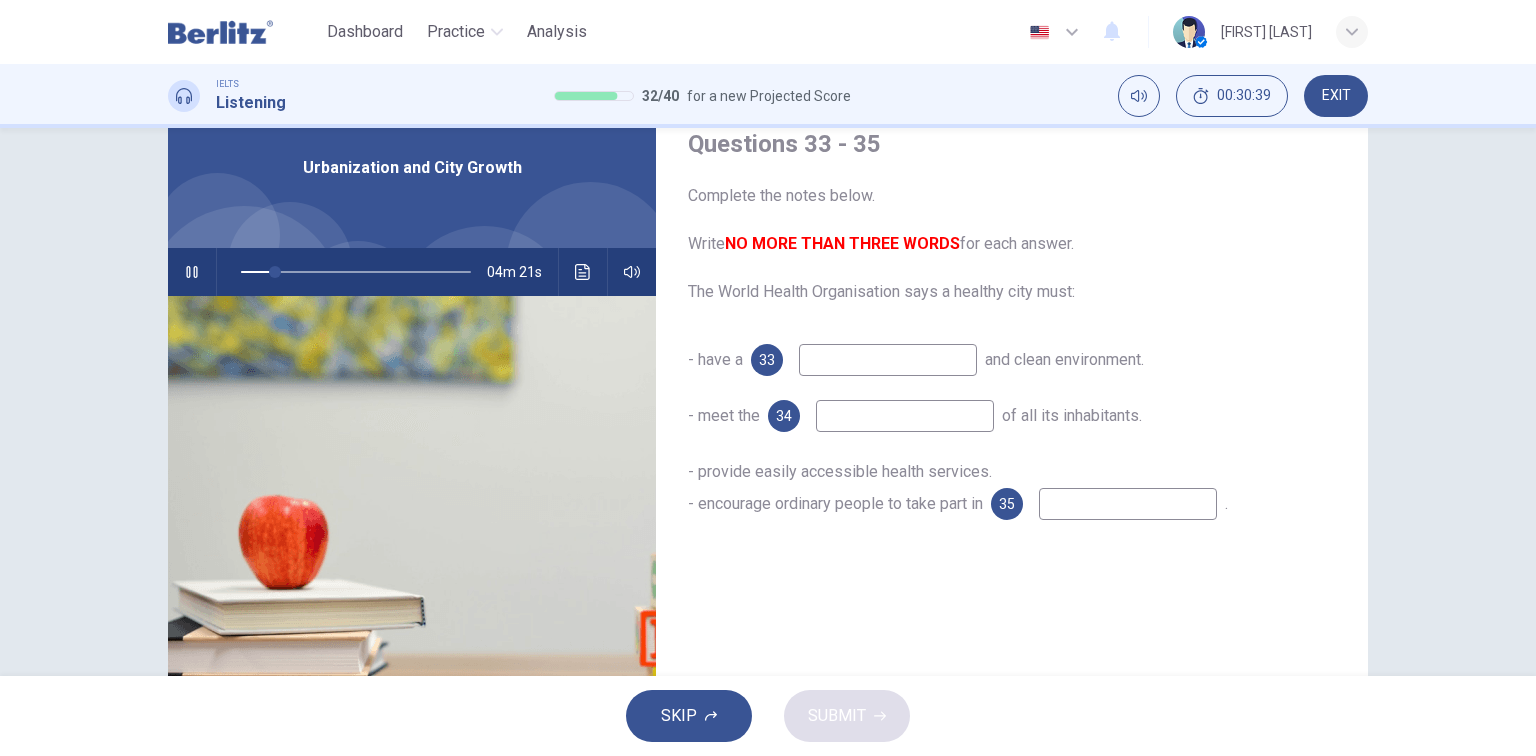 click at bounding box center (888, 360) 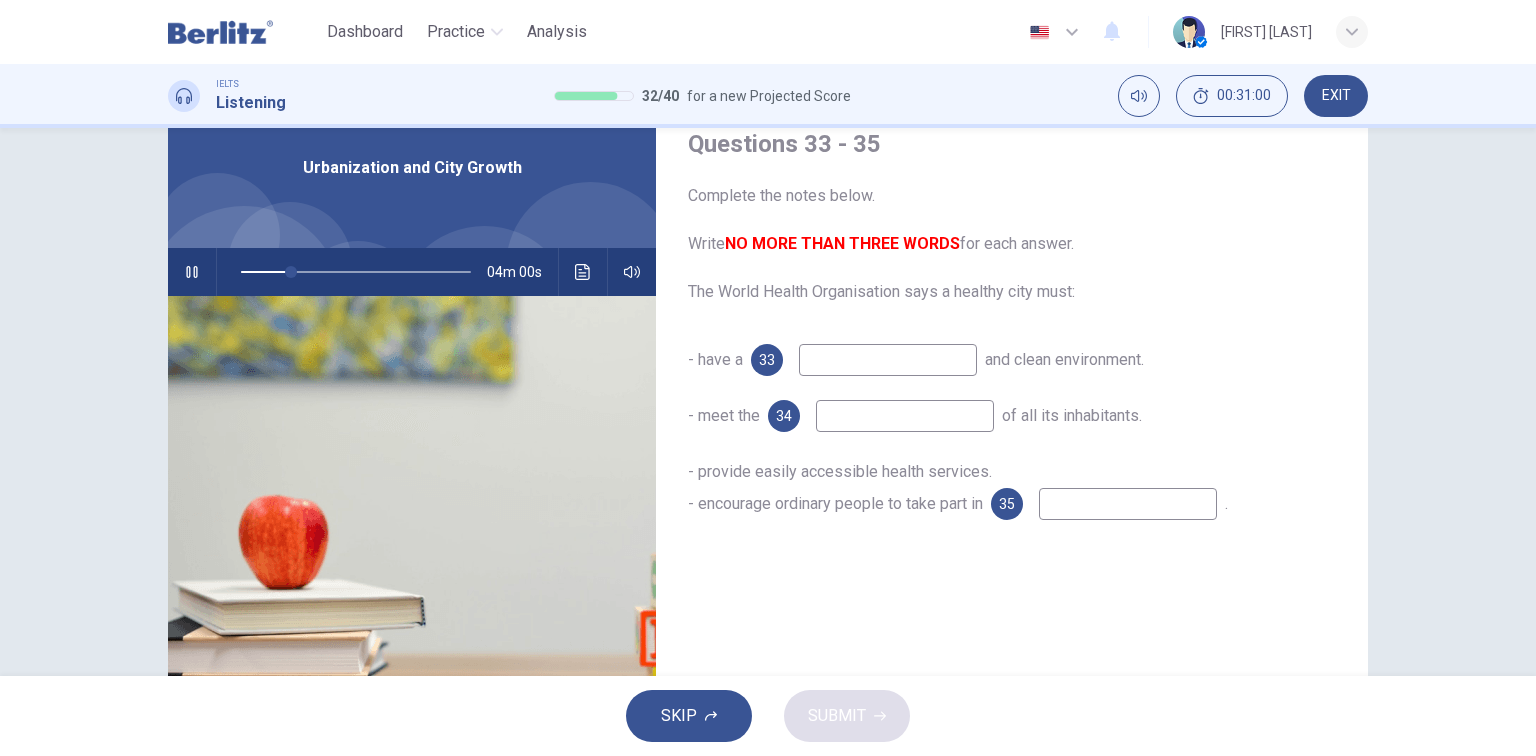 click at bounding box center [888, 360] 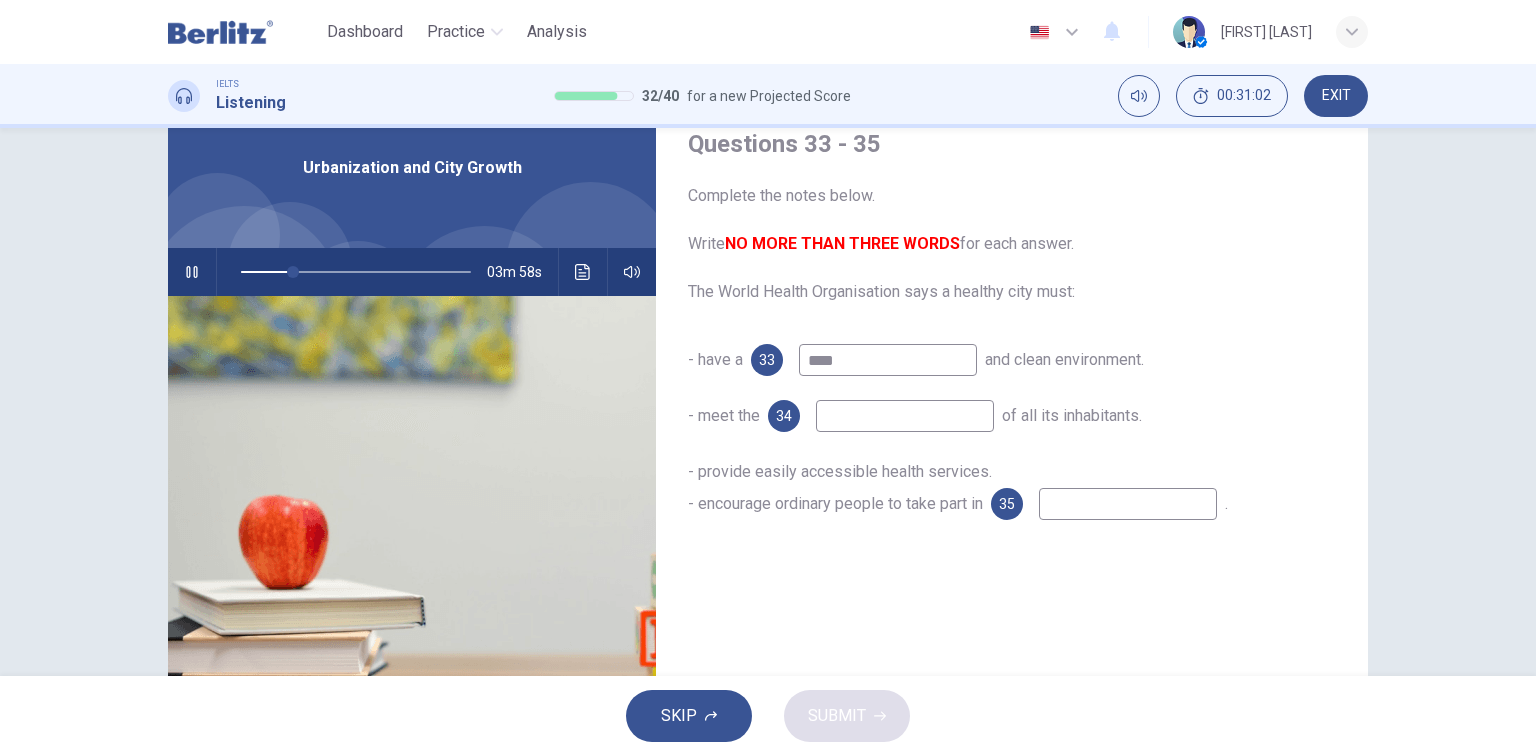 click at bounding box center (905, 416) 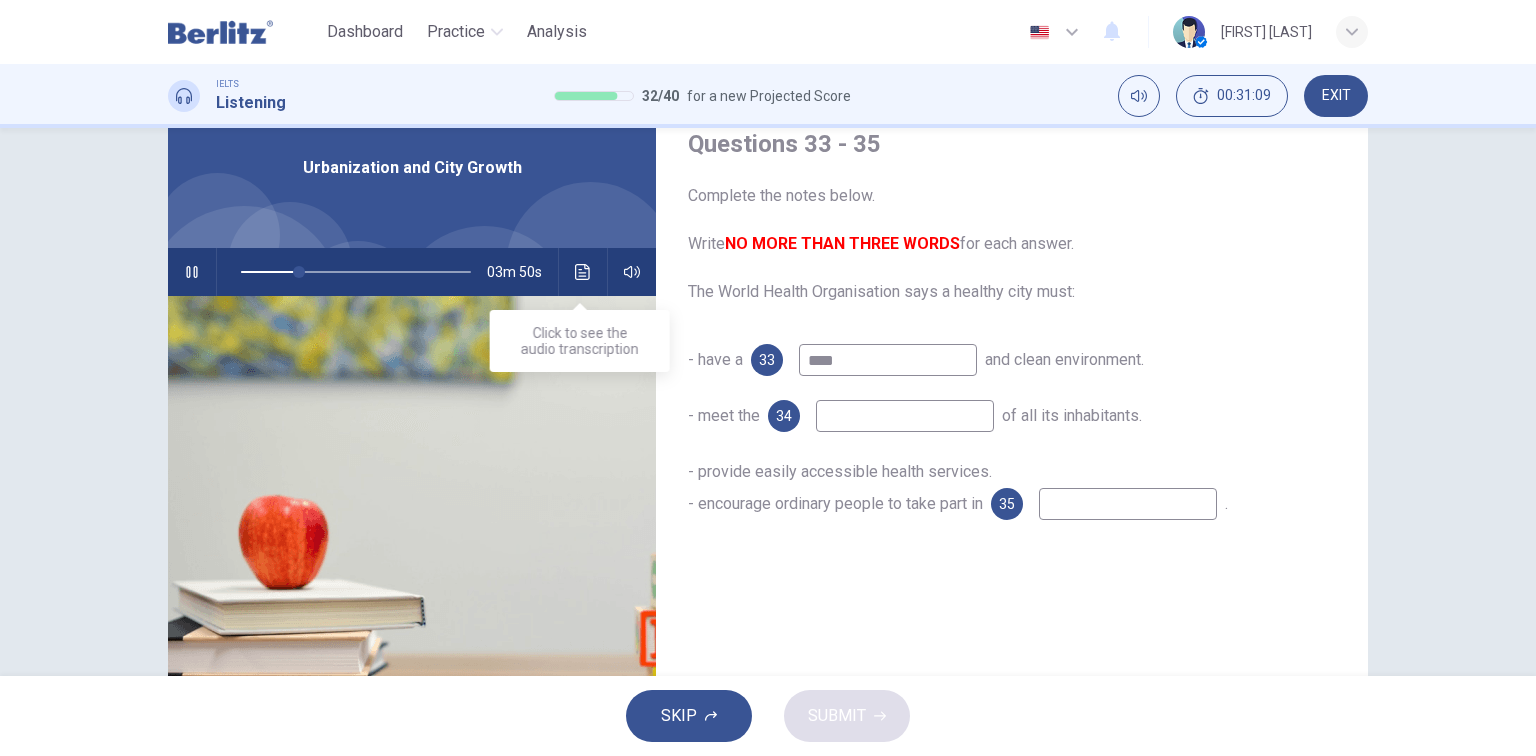 click 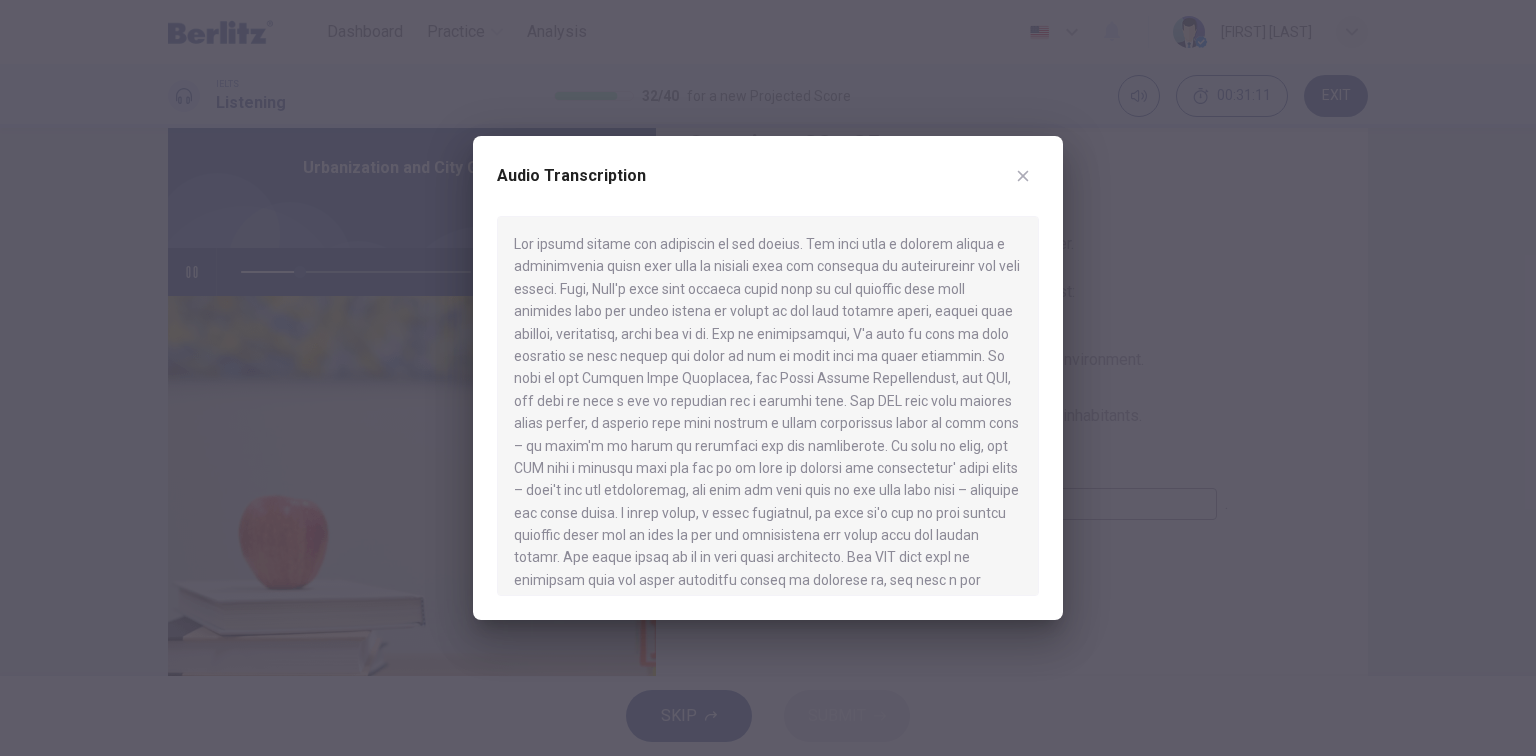 click at bounding box center (768, 378) 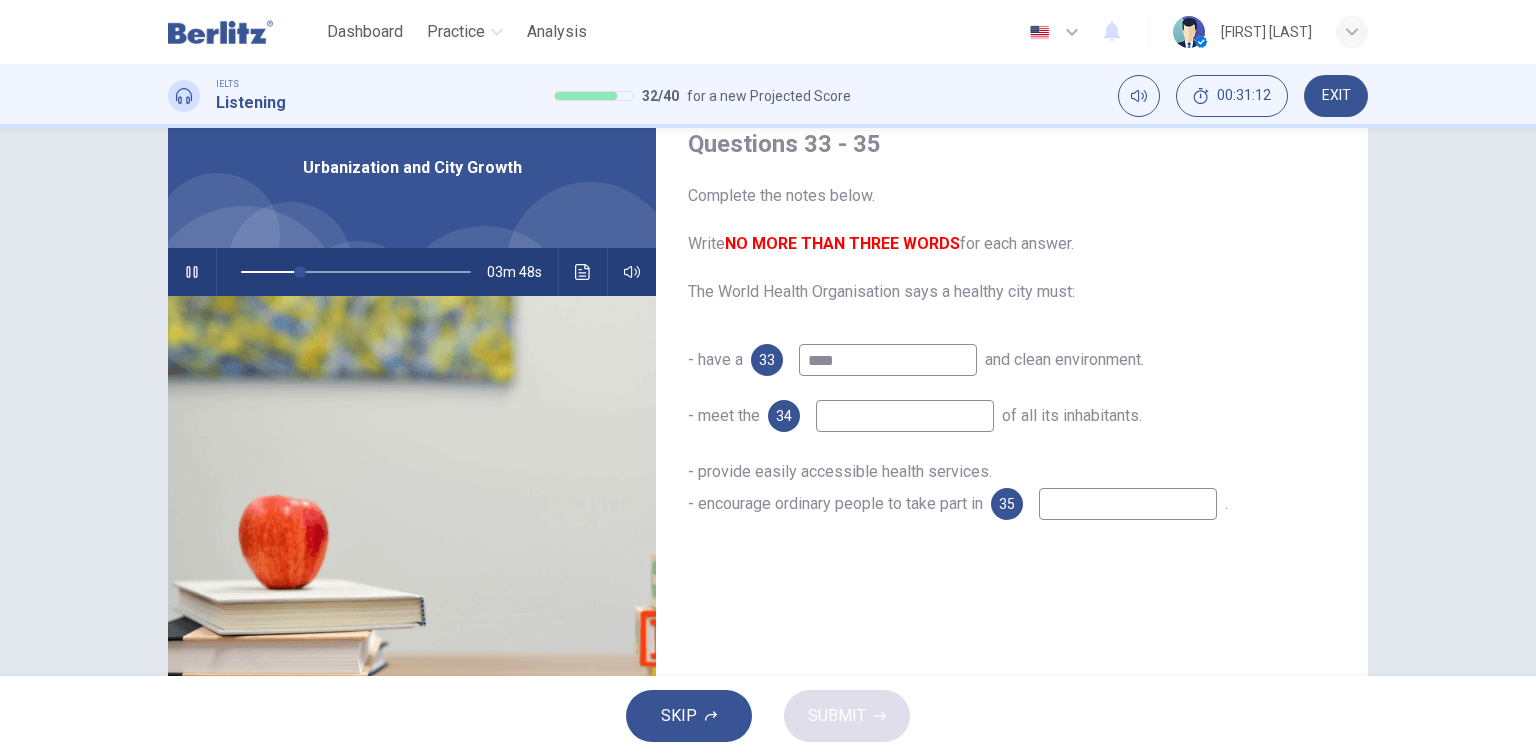 click 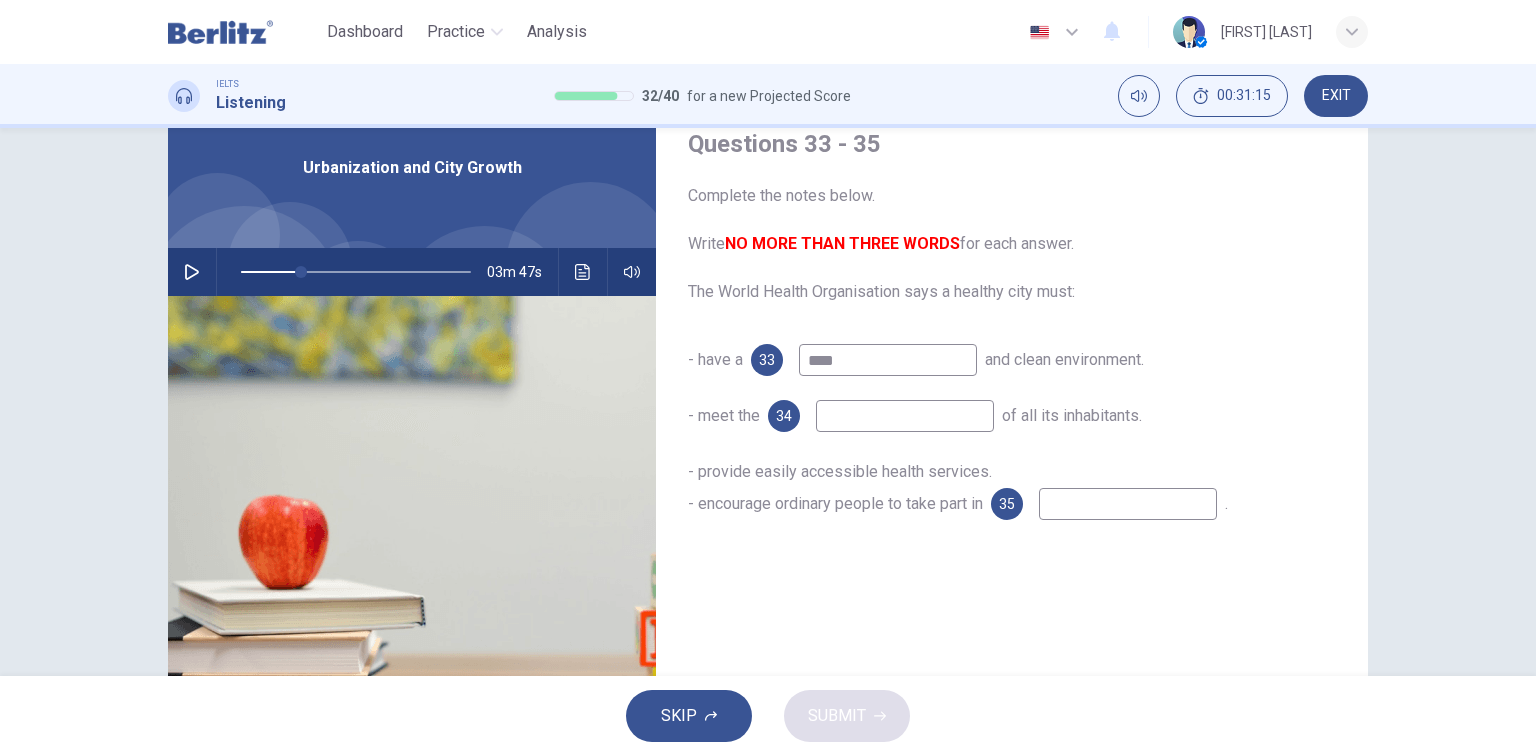 click 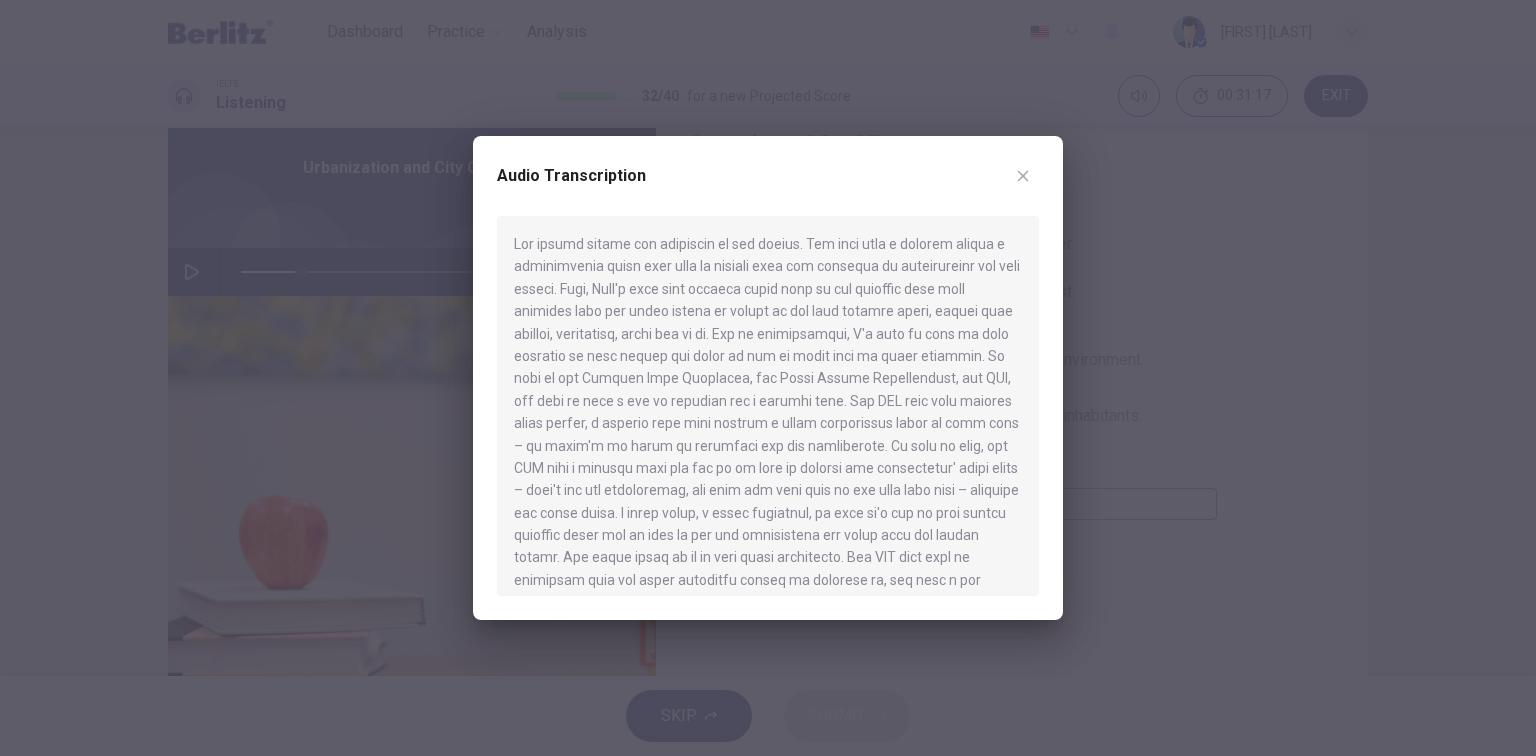 click at bounding box center [768, 378] 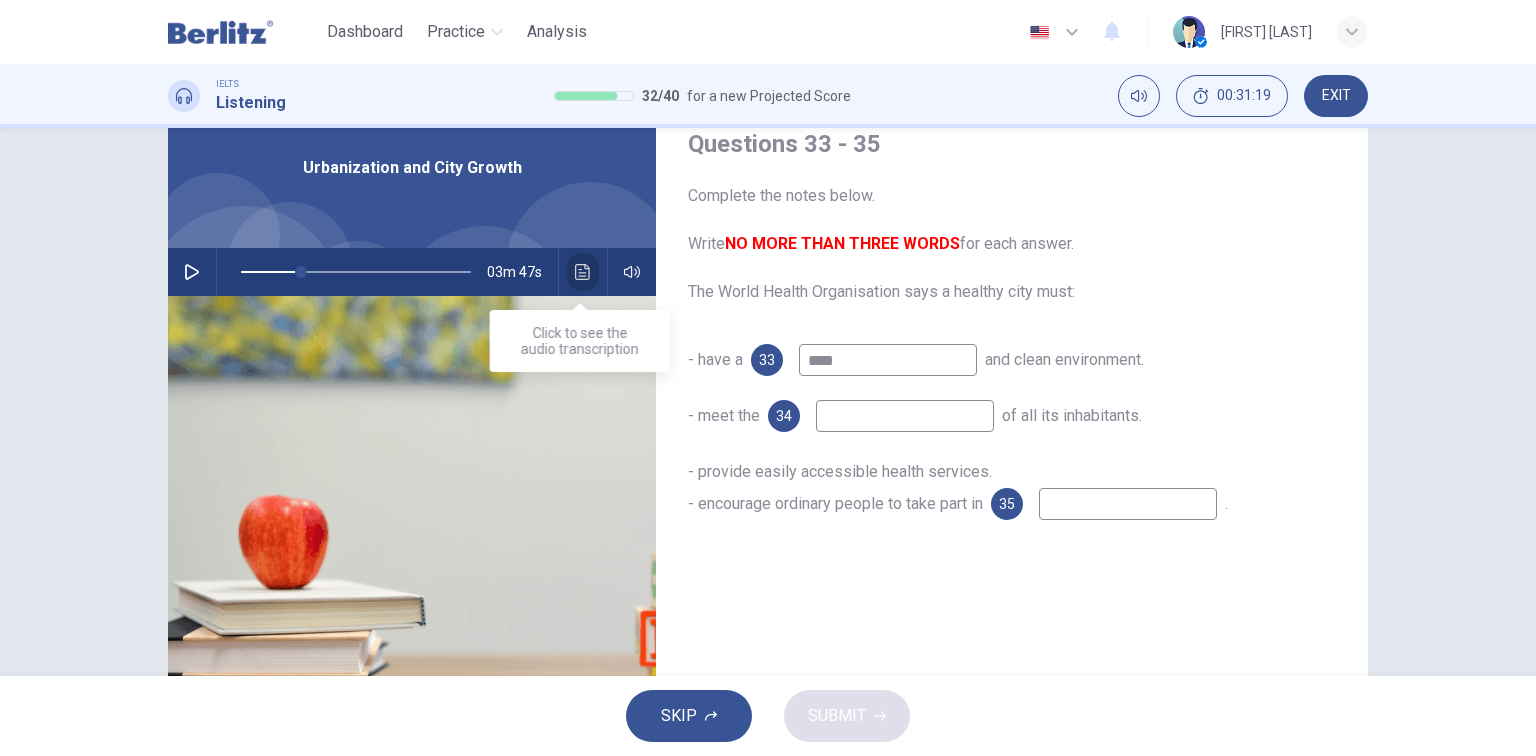 click 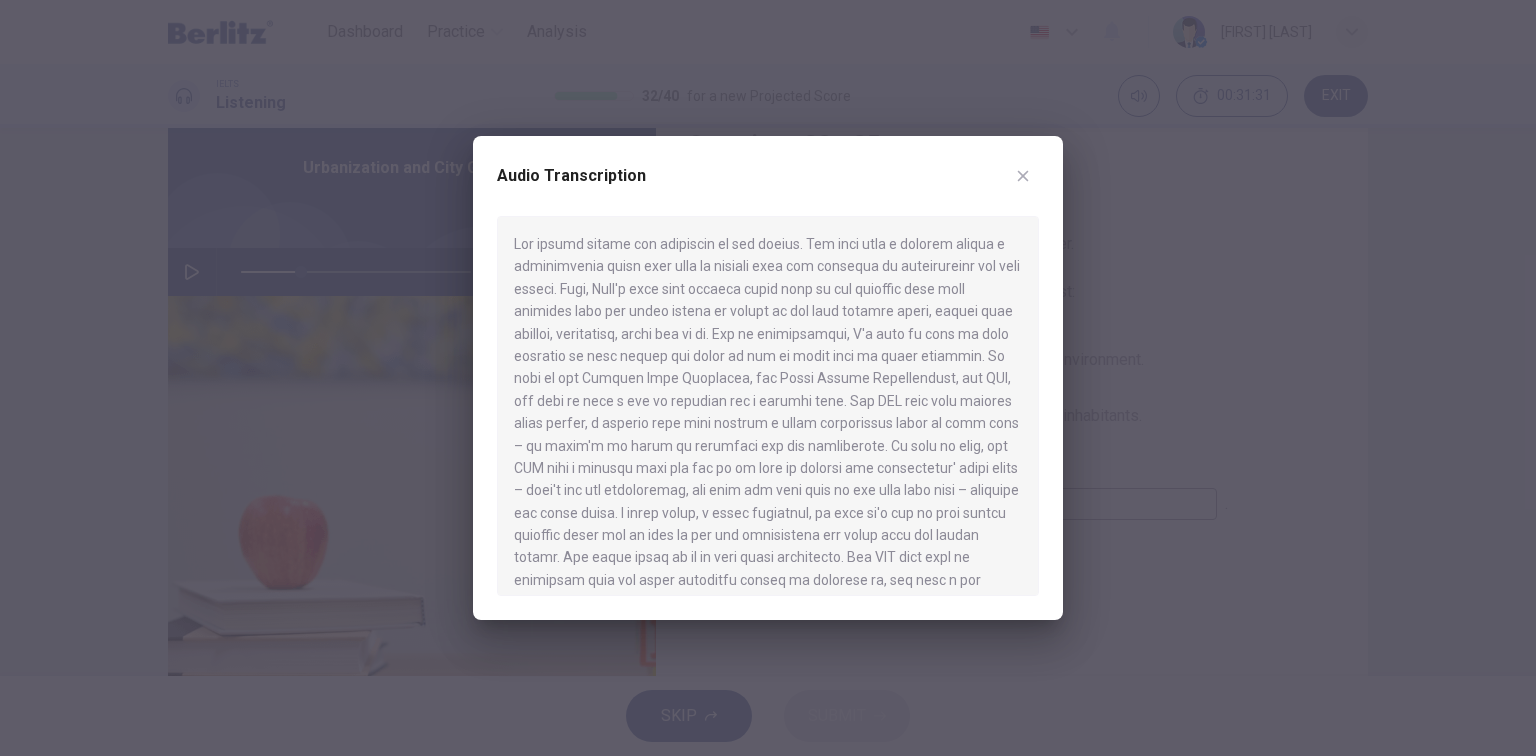 click at bounding box center [768, 378] 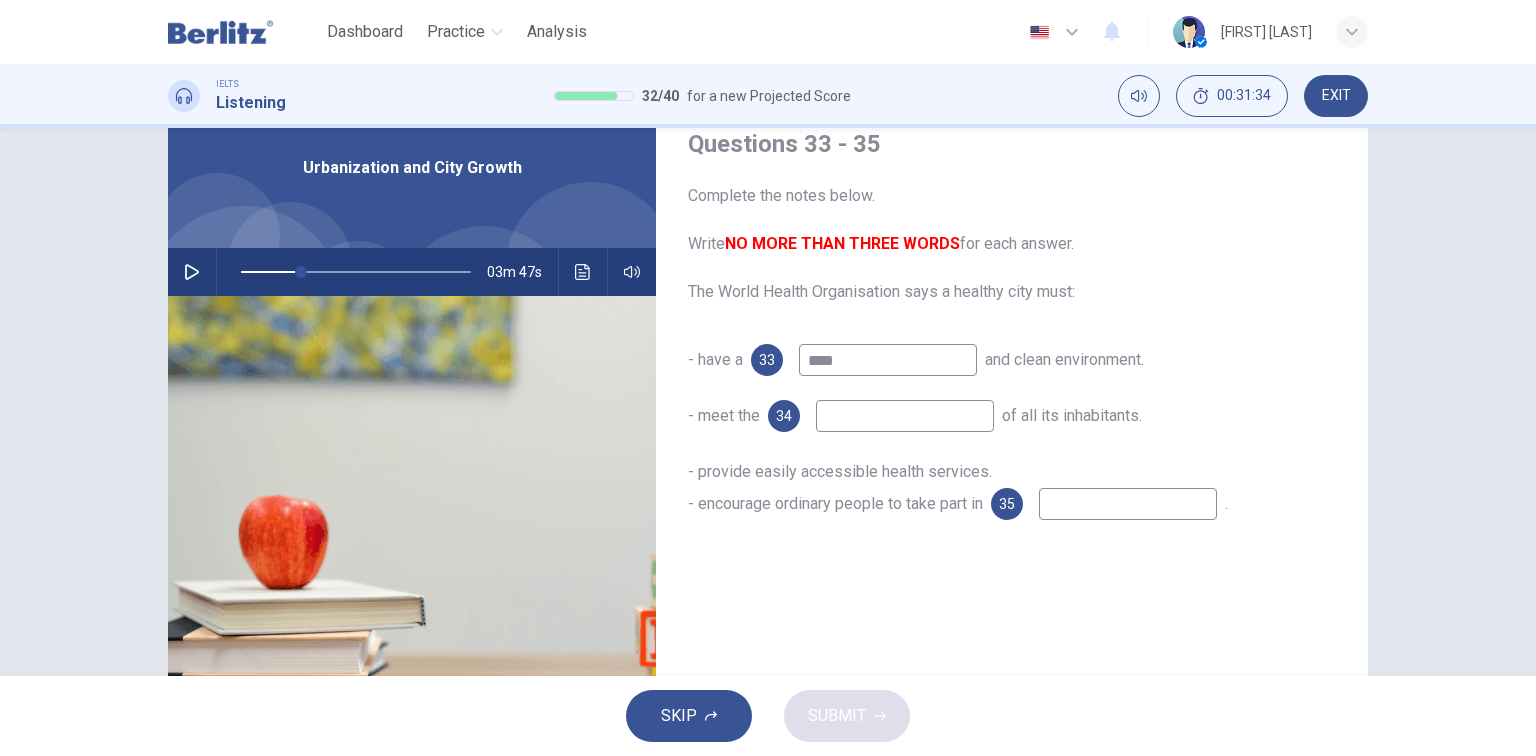 click at bounding box center [905, 416] 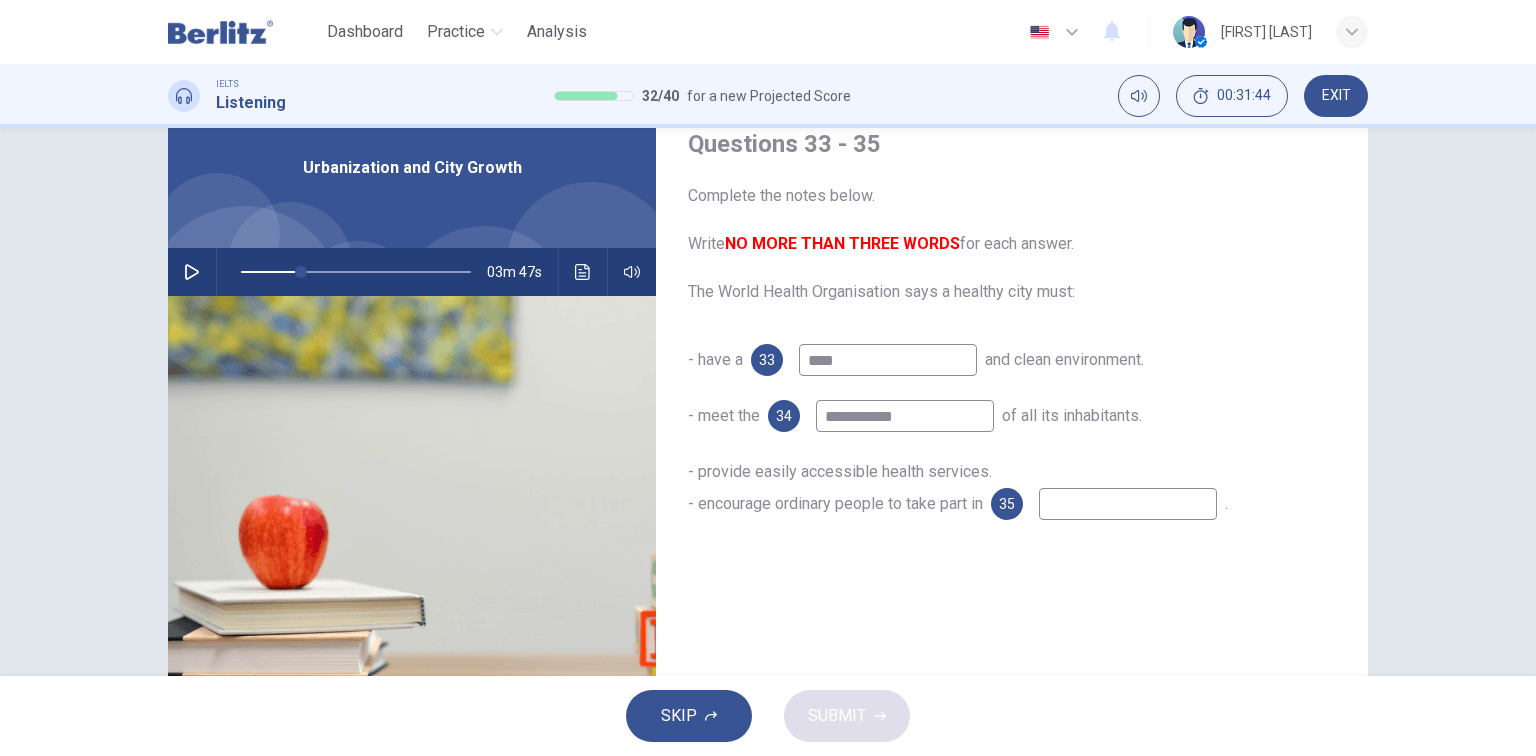 click at bounding box center [192, 272] 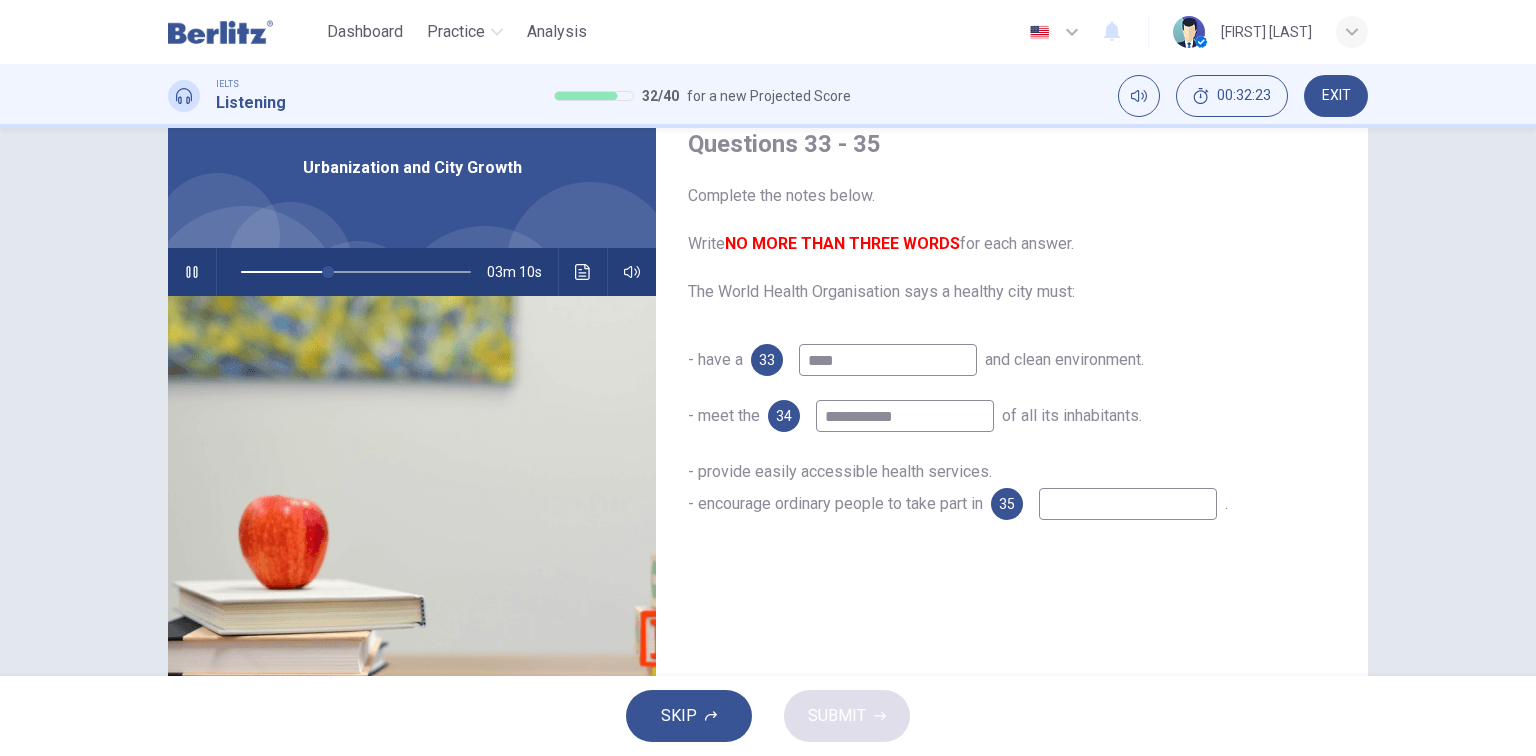 click at bounding box center (1128, 504) 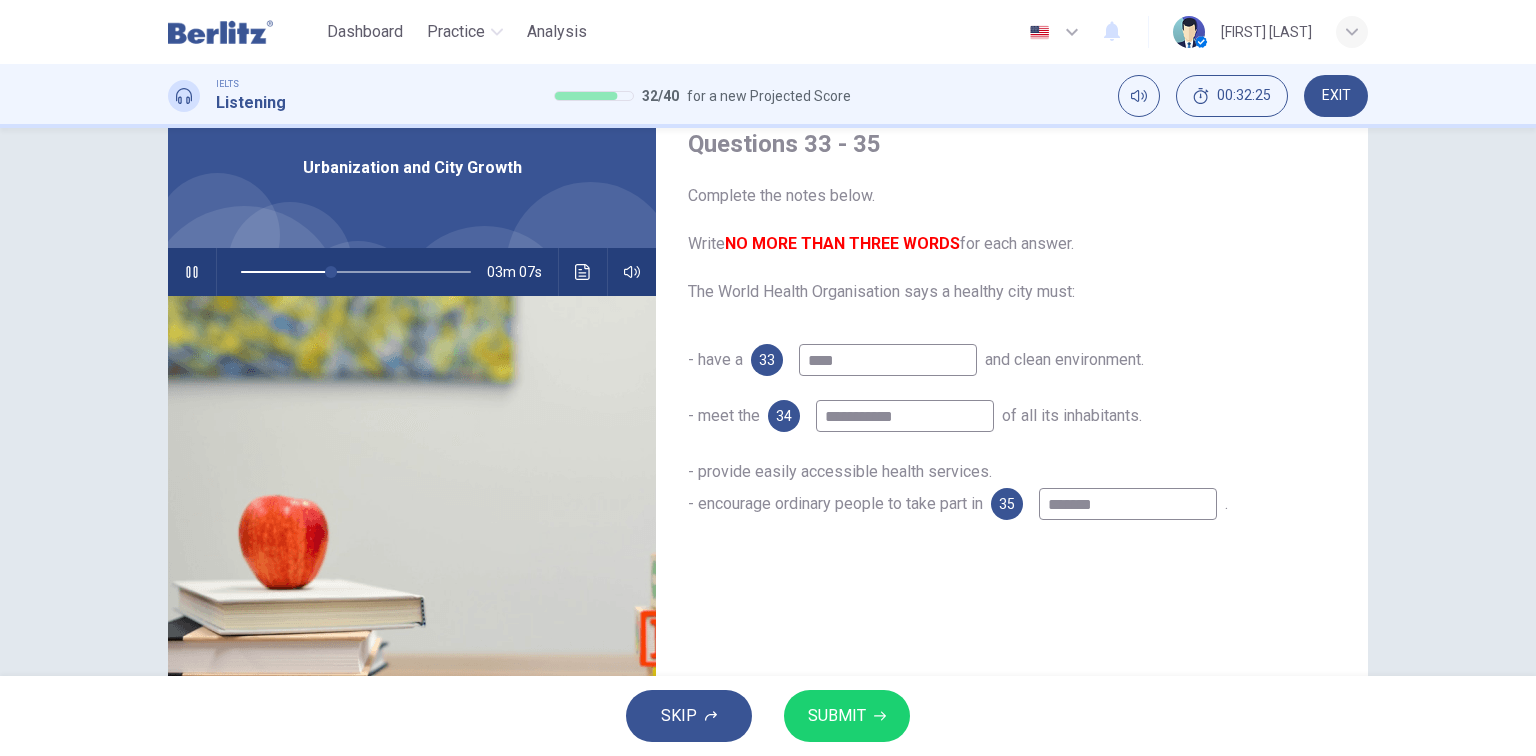 click on "SUBMIT" at bounding box center [837, 716] 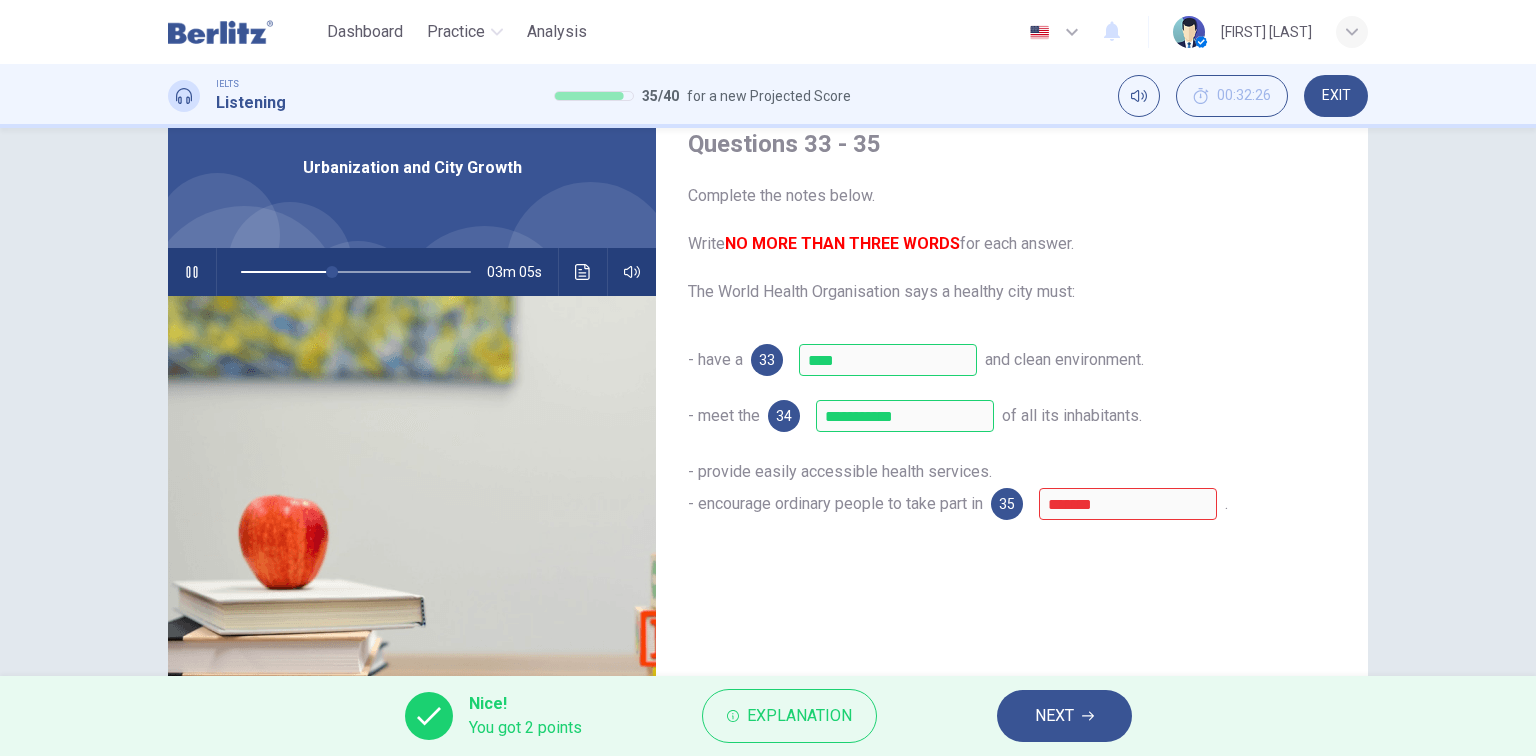 click 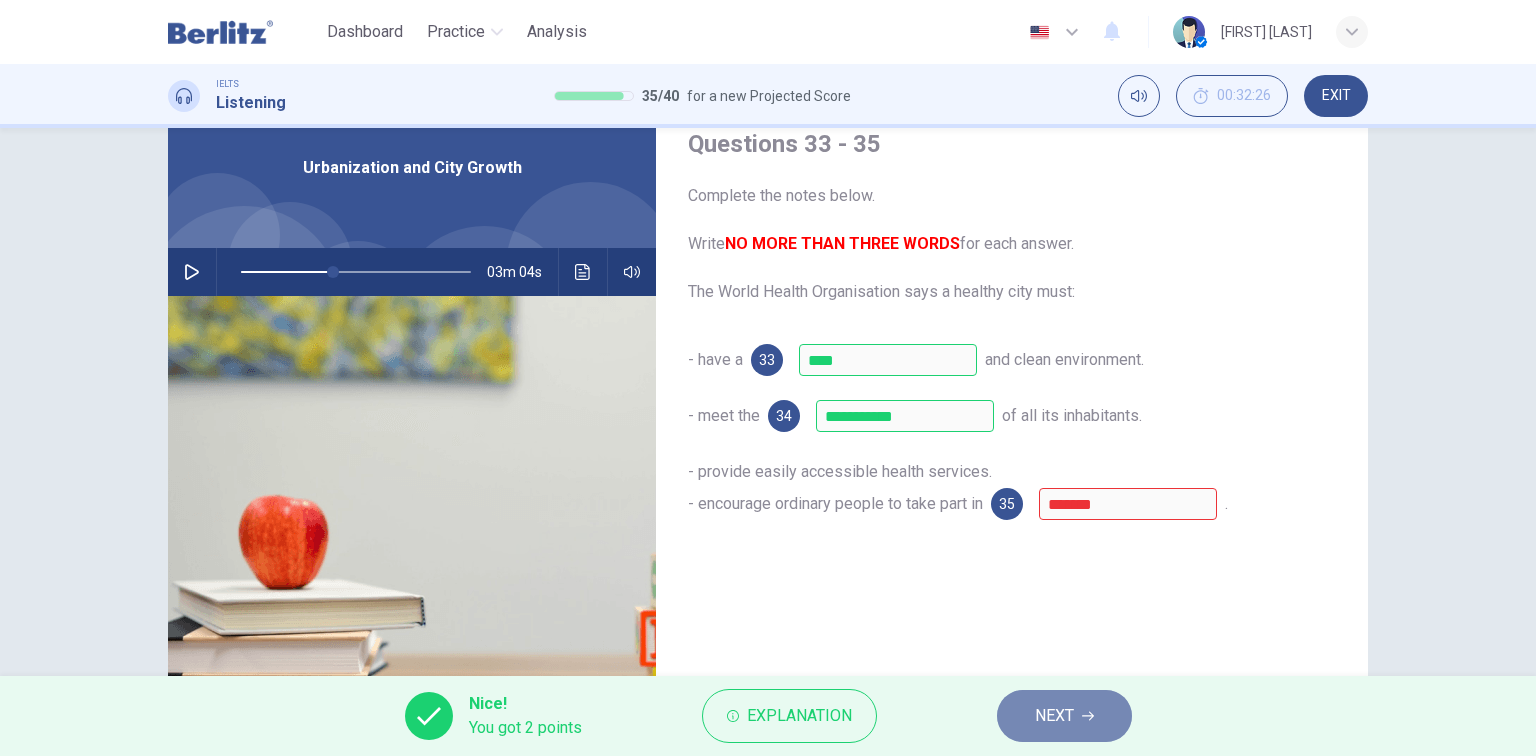 click on "NEXT" at bounding box center [1054, 716] 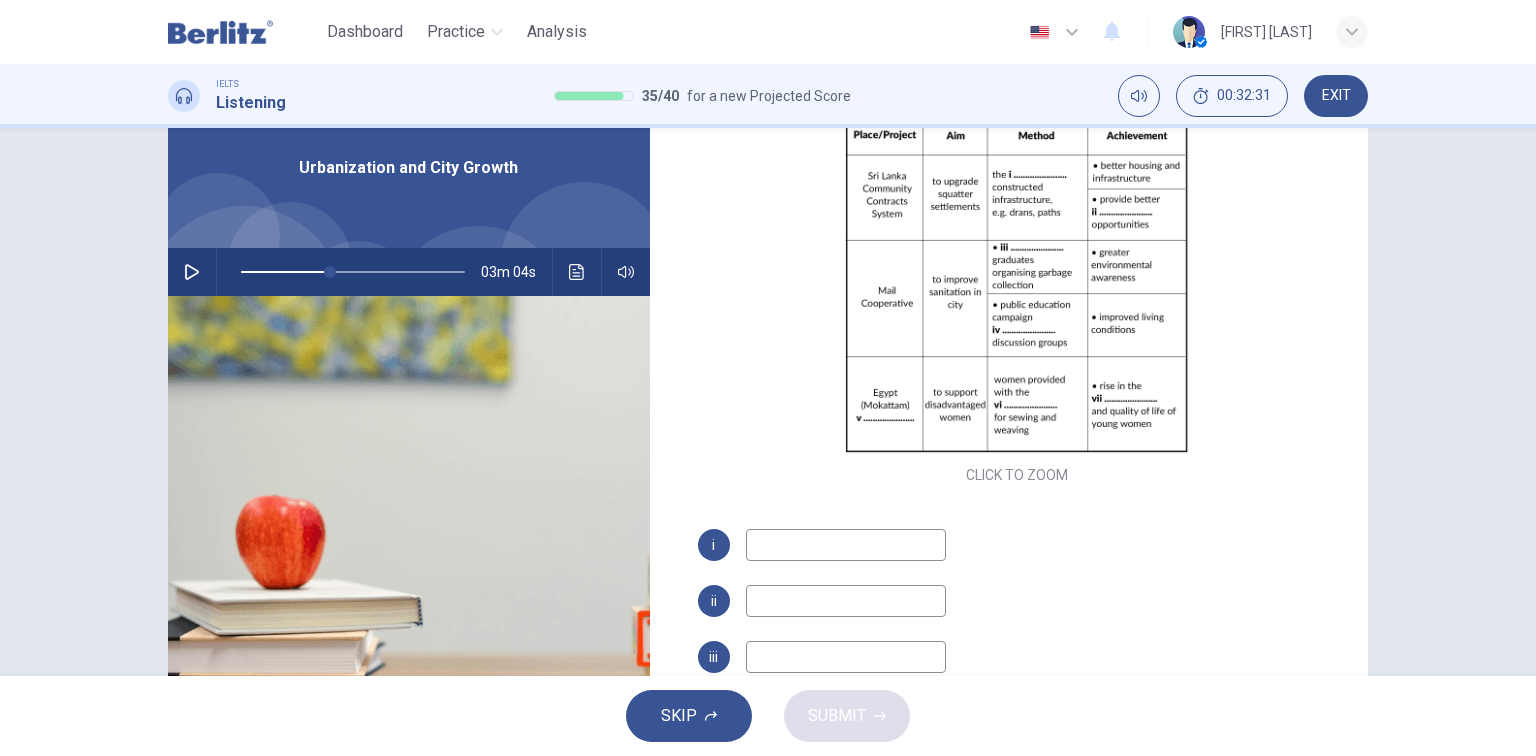 scroll, scrollTop: 160, scrollLeft: 0, axis: vertical 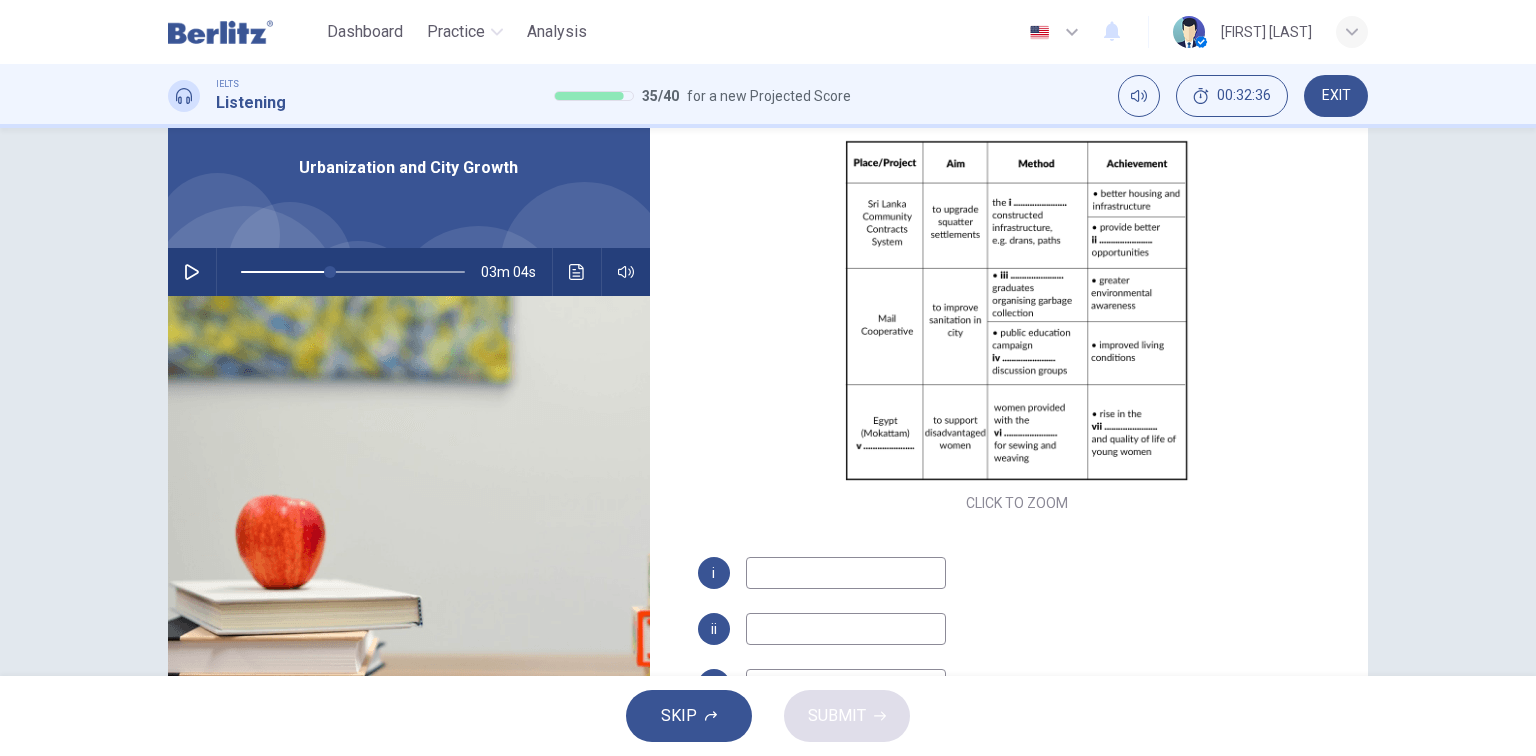 click 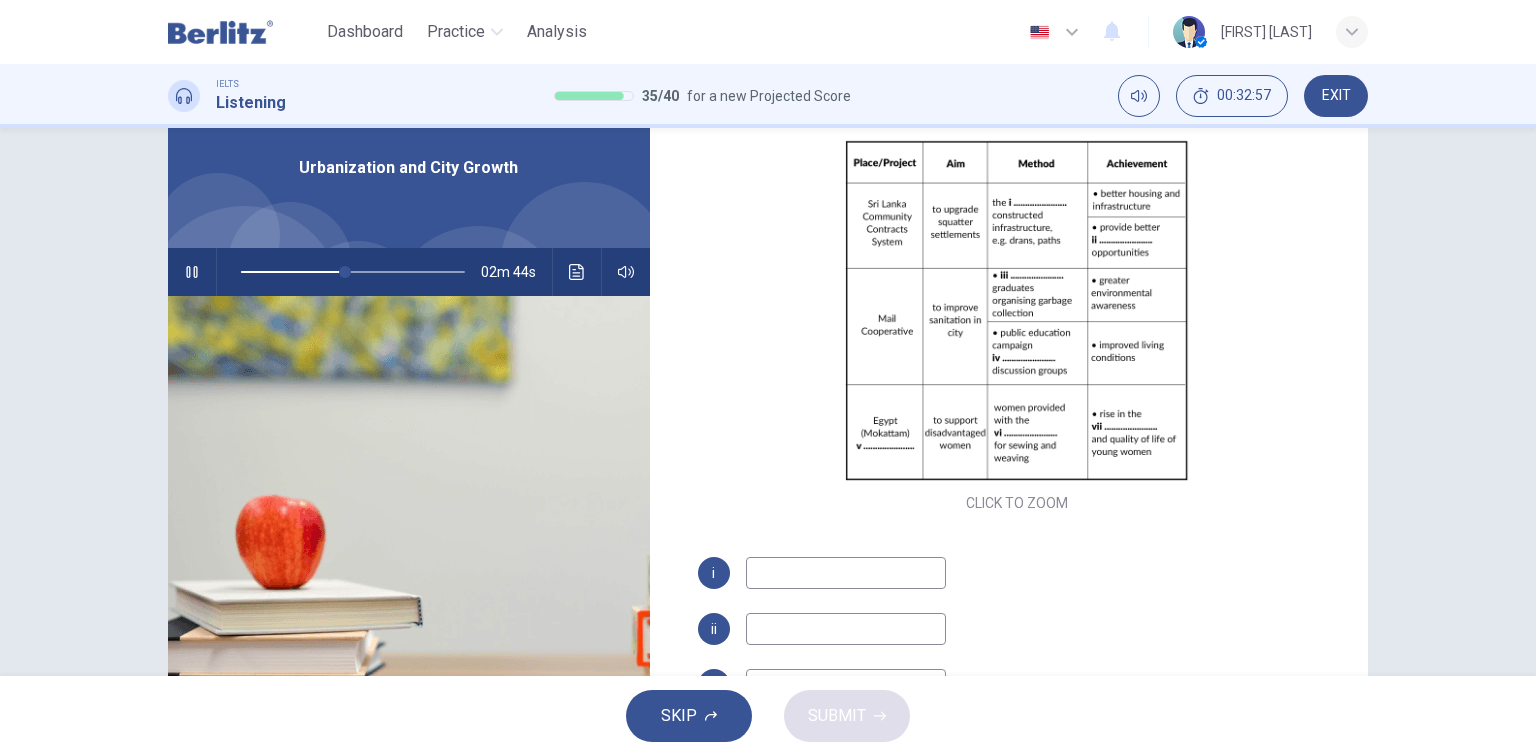 click at bounding box center [846, 573] 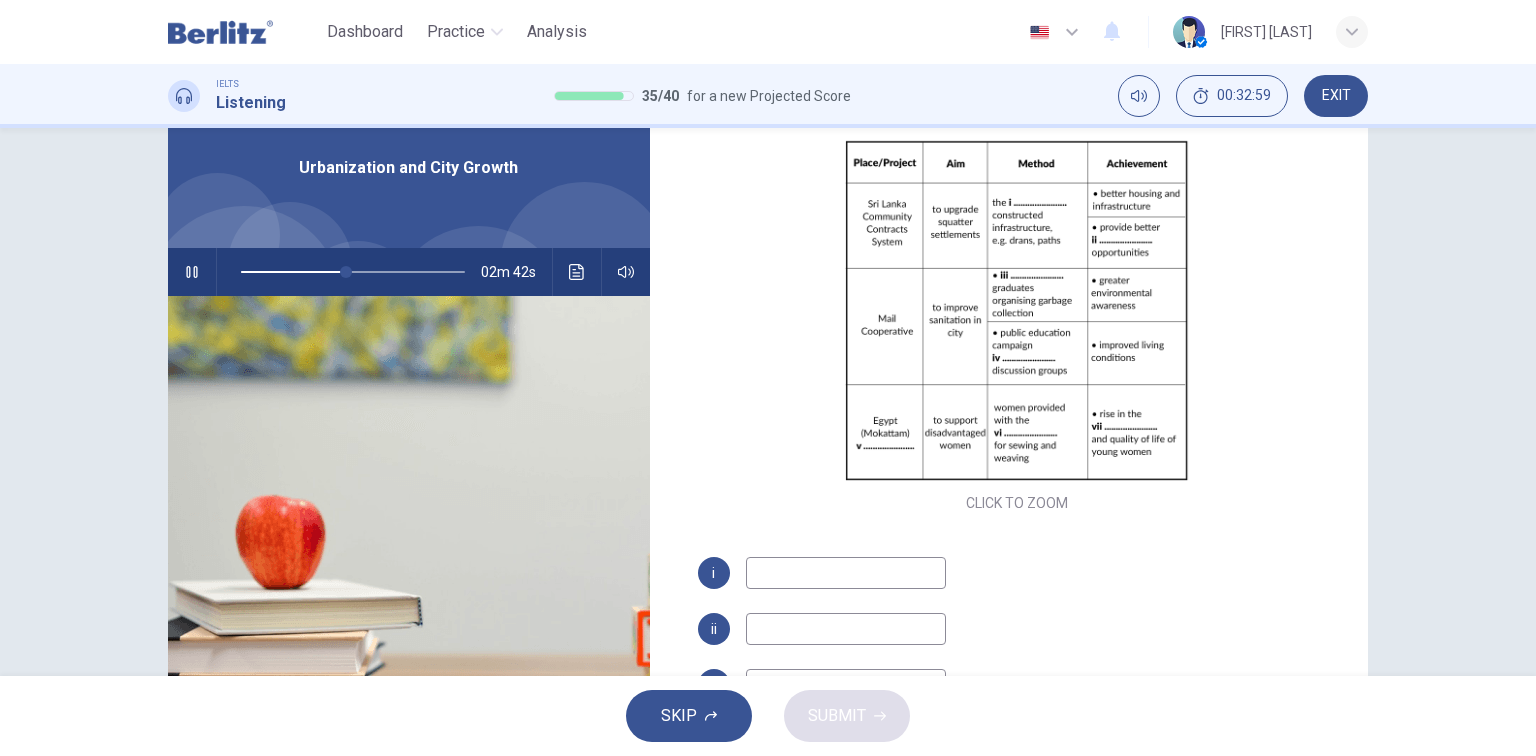 click 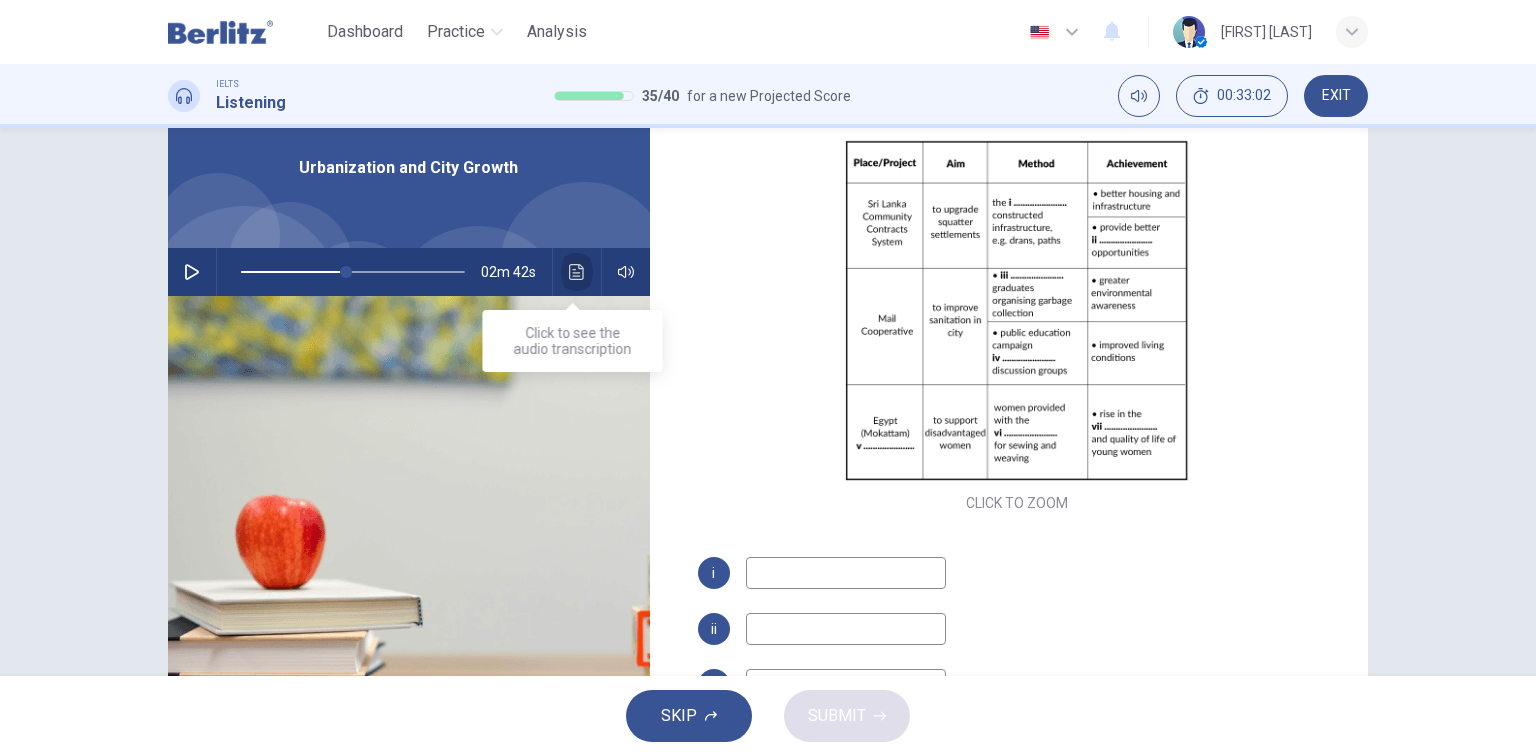 click 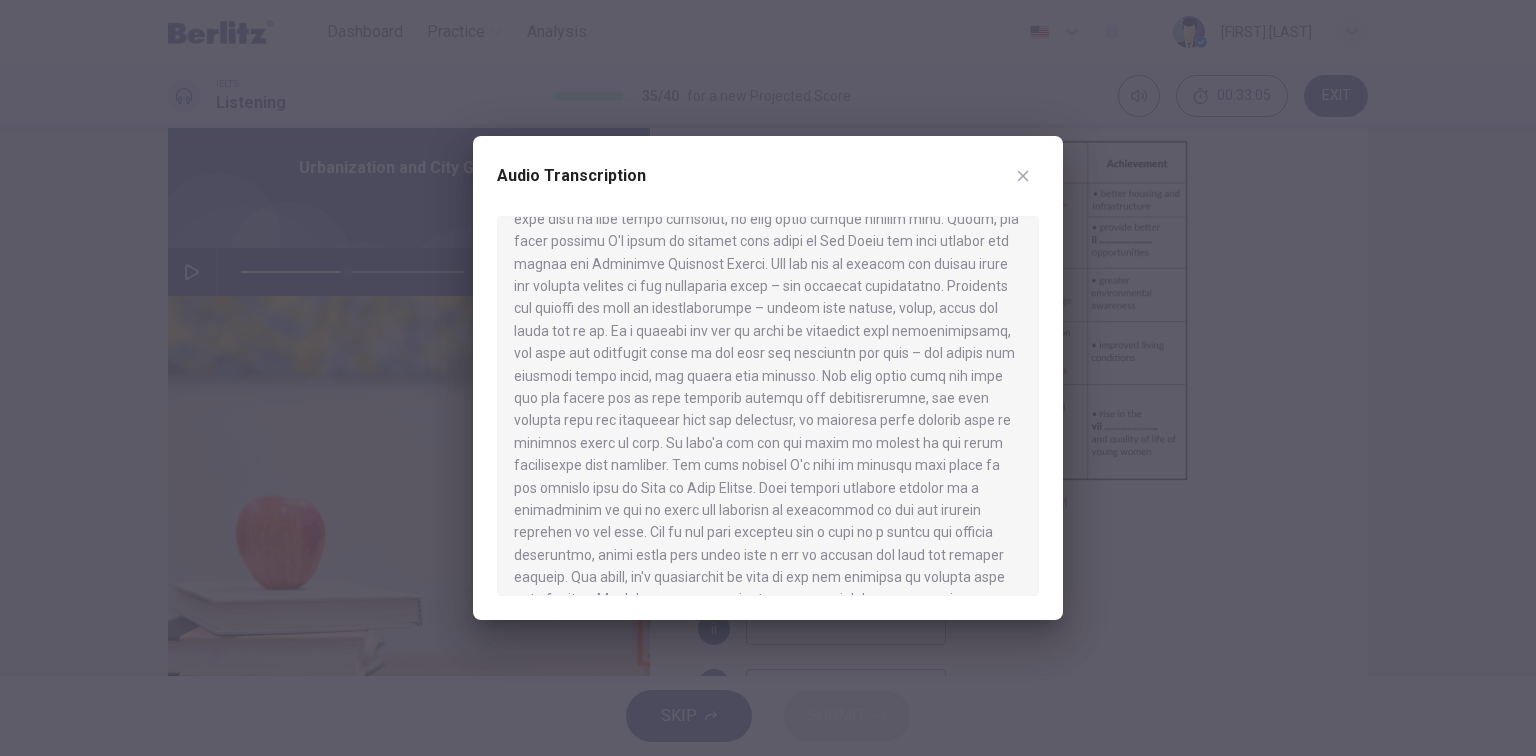 scroll, scrollTop: 480, scrollLeft: 0, axis: vertical 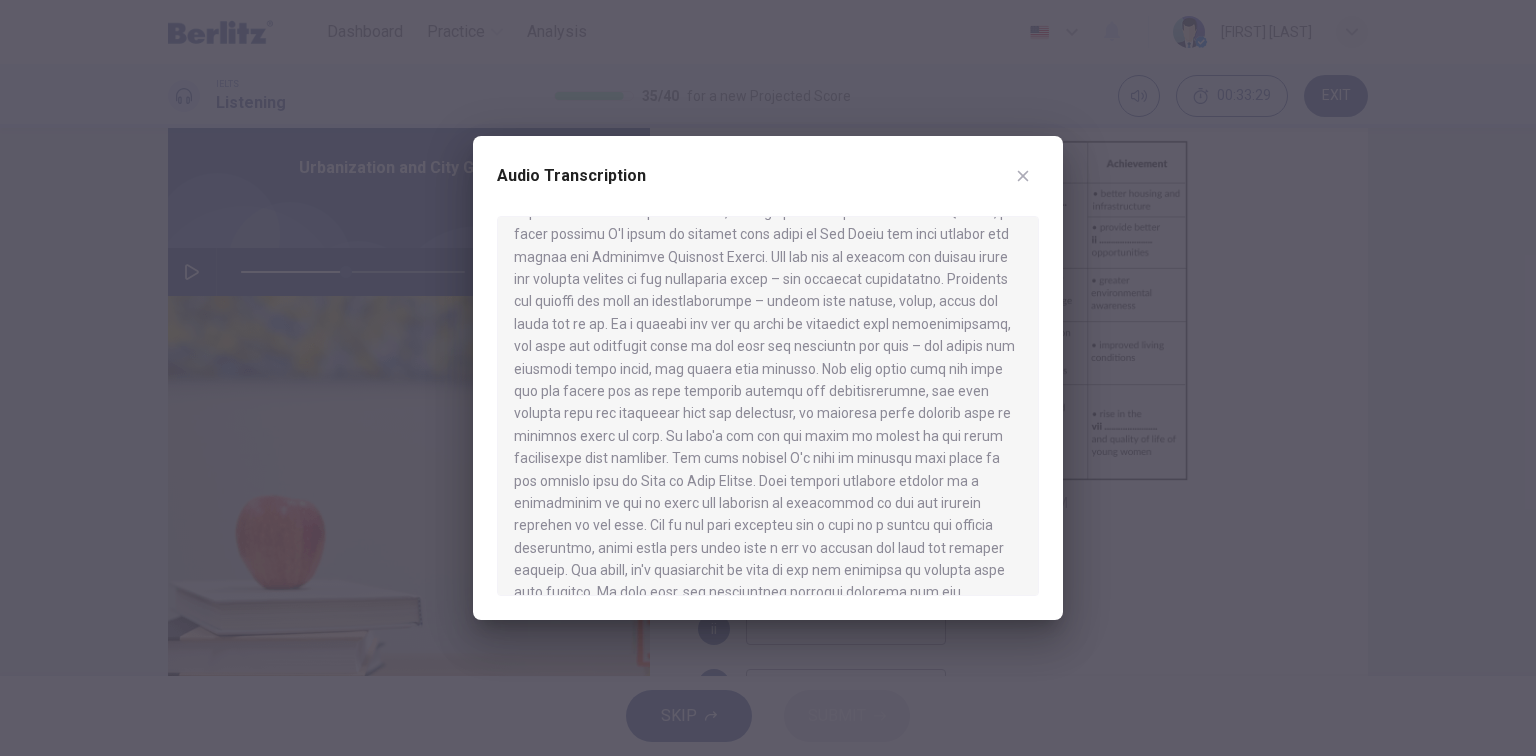 click at bounding box center [768, 378] 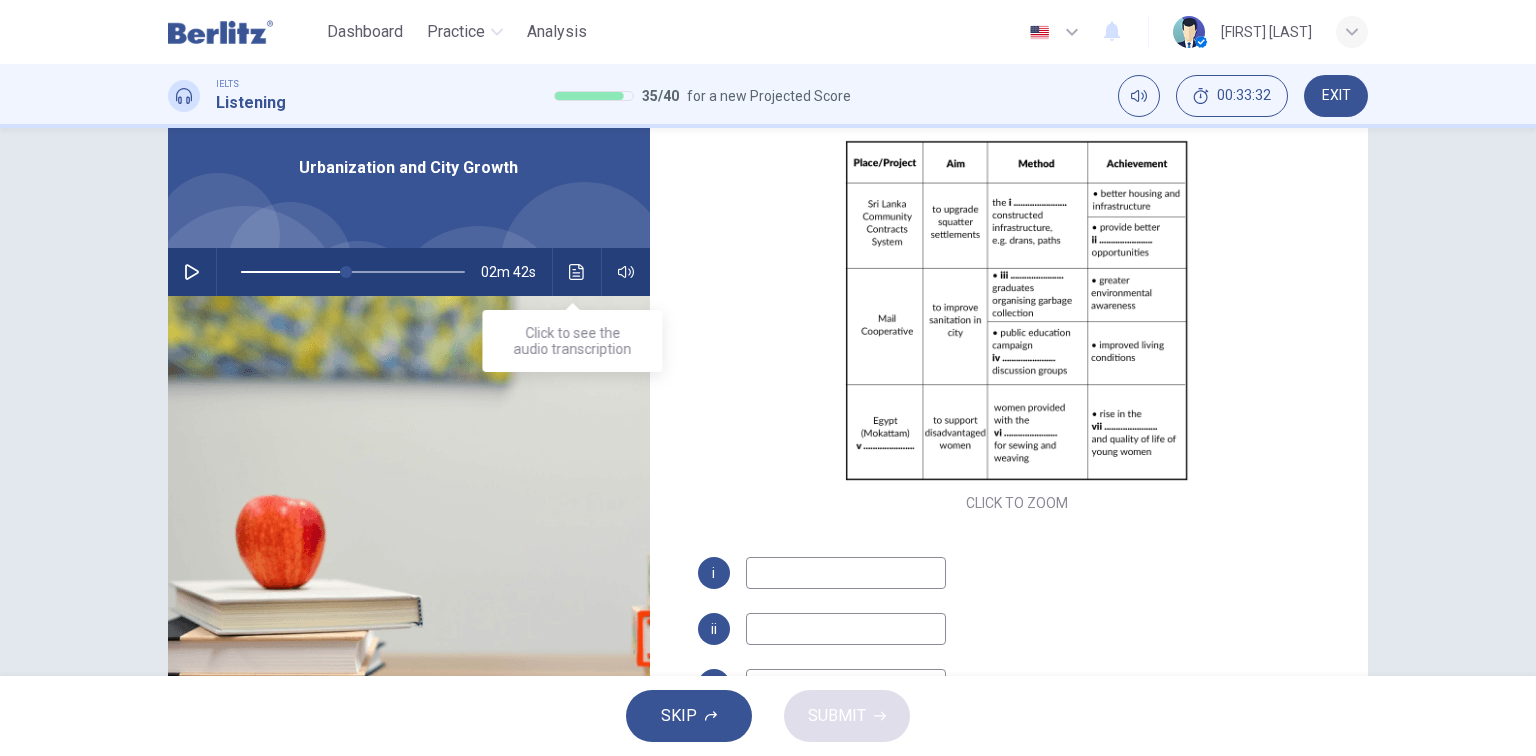 click 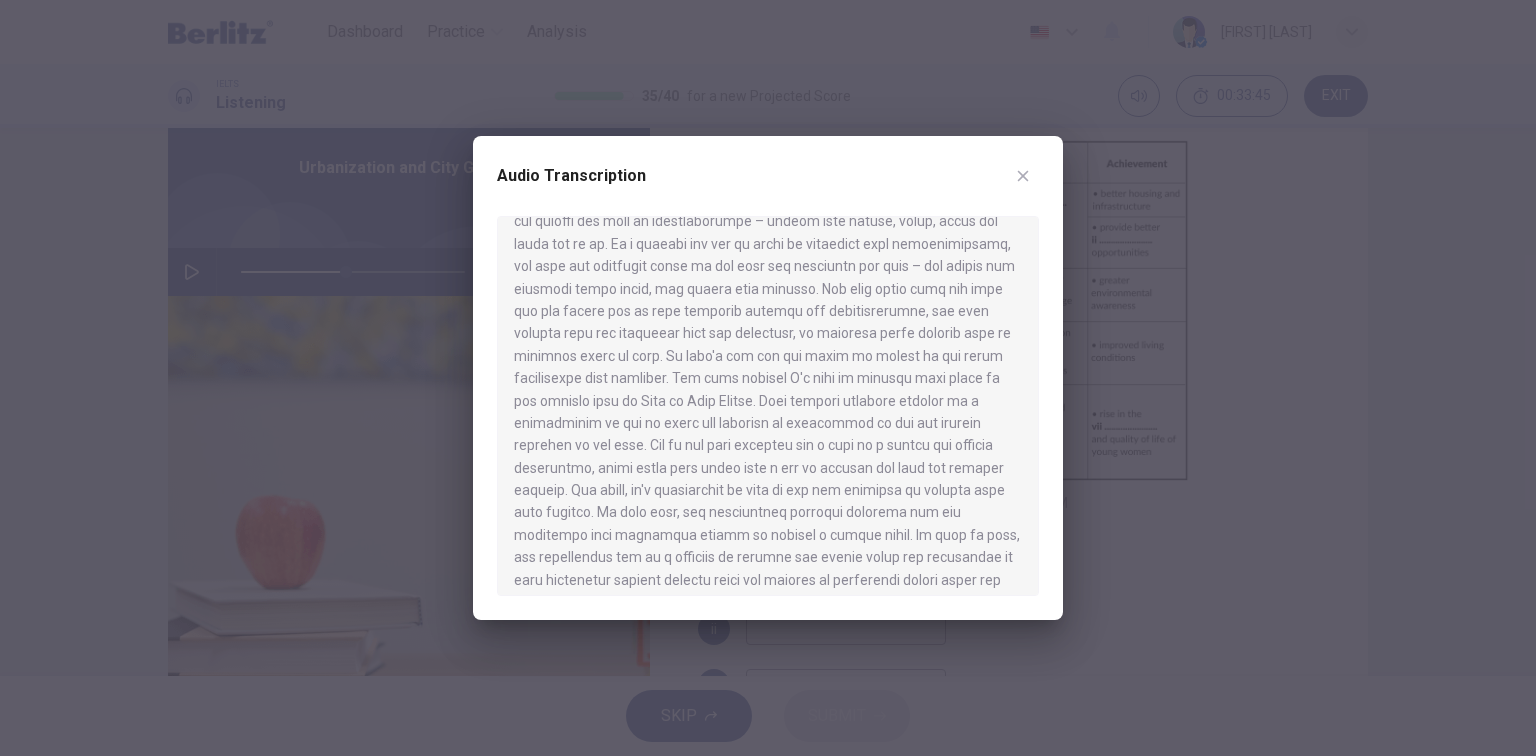 scroll, scrollTop: 480, scrollLeft: 0, axis: vertical 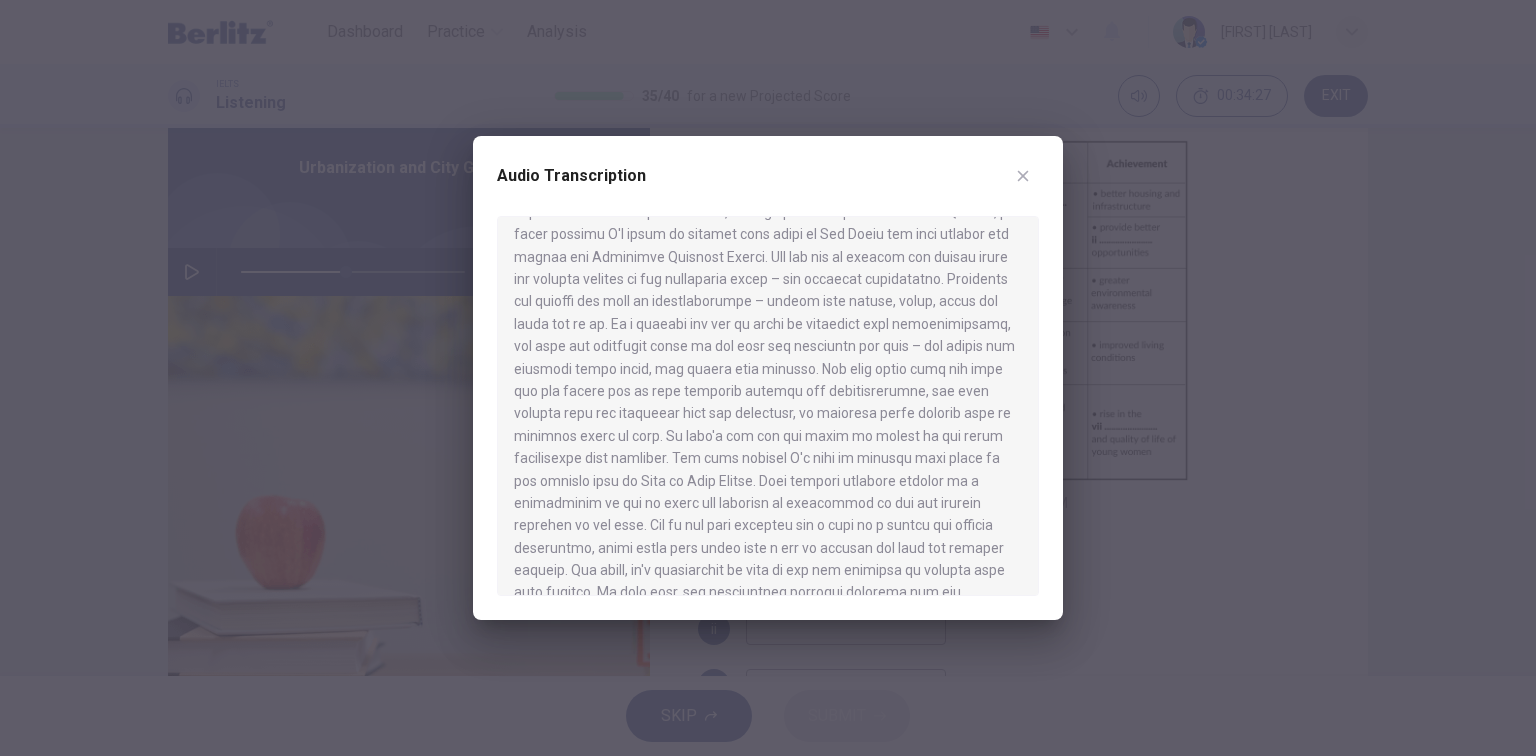 click at bounding box center [768, 378] 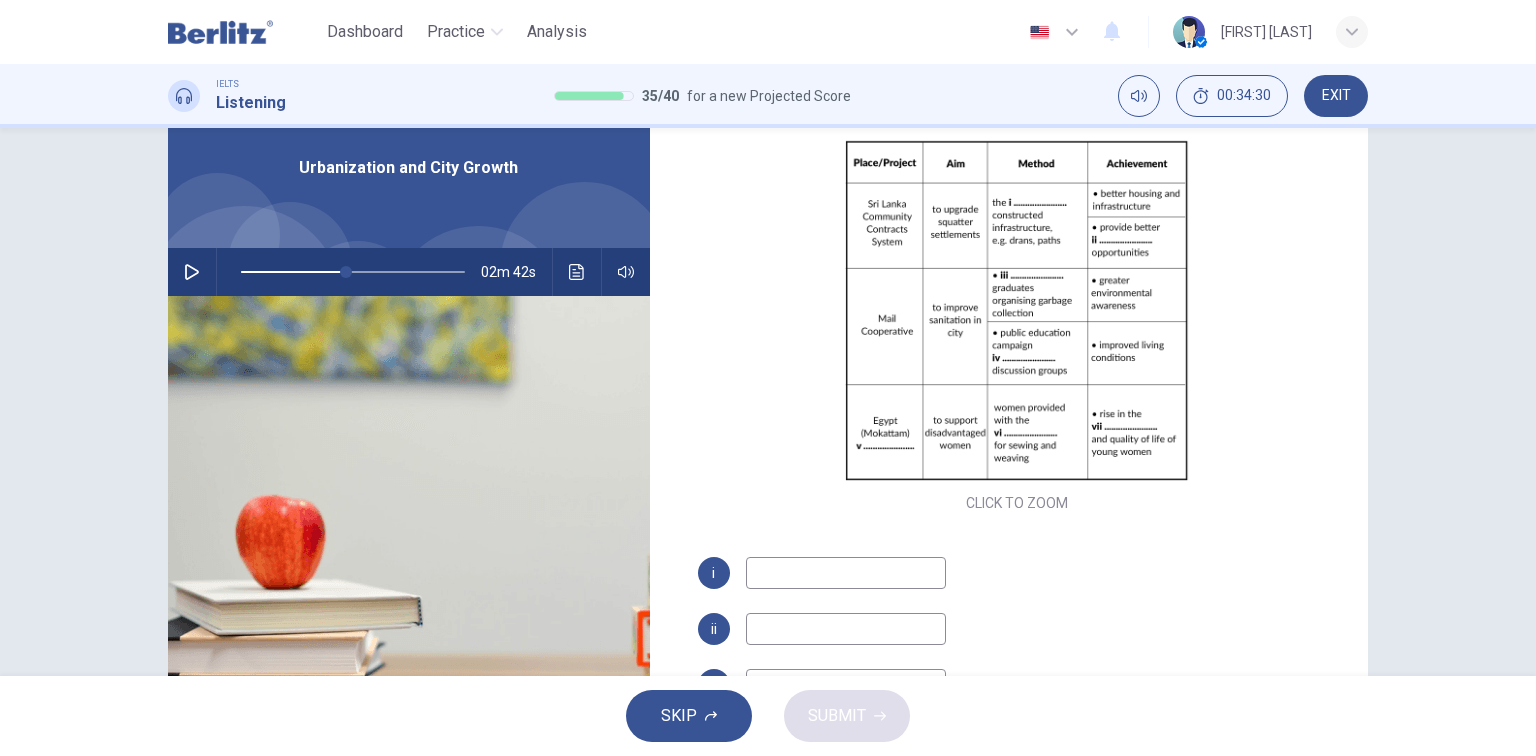 click 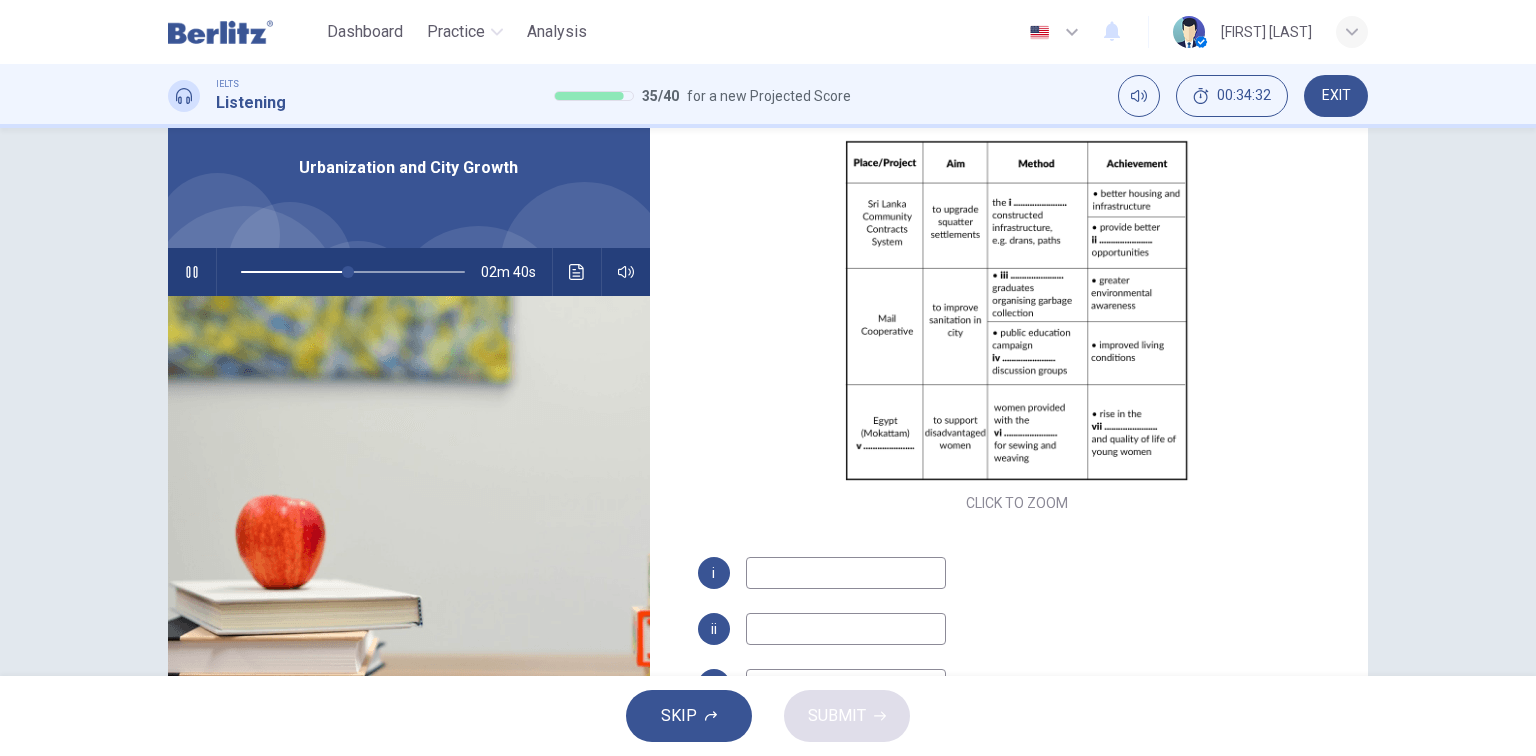 click at bounding box center (846, 573) 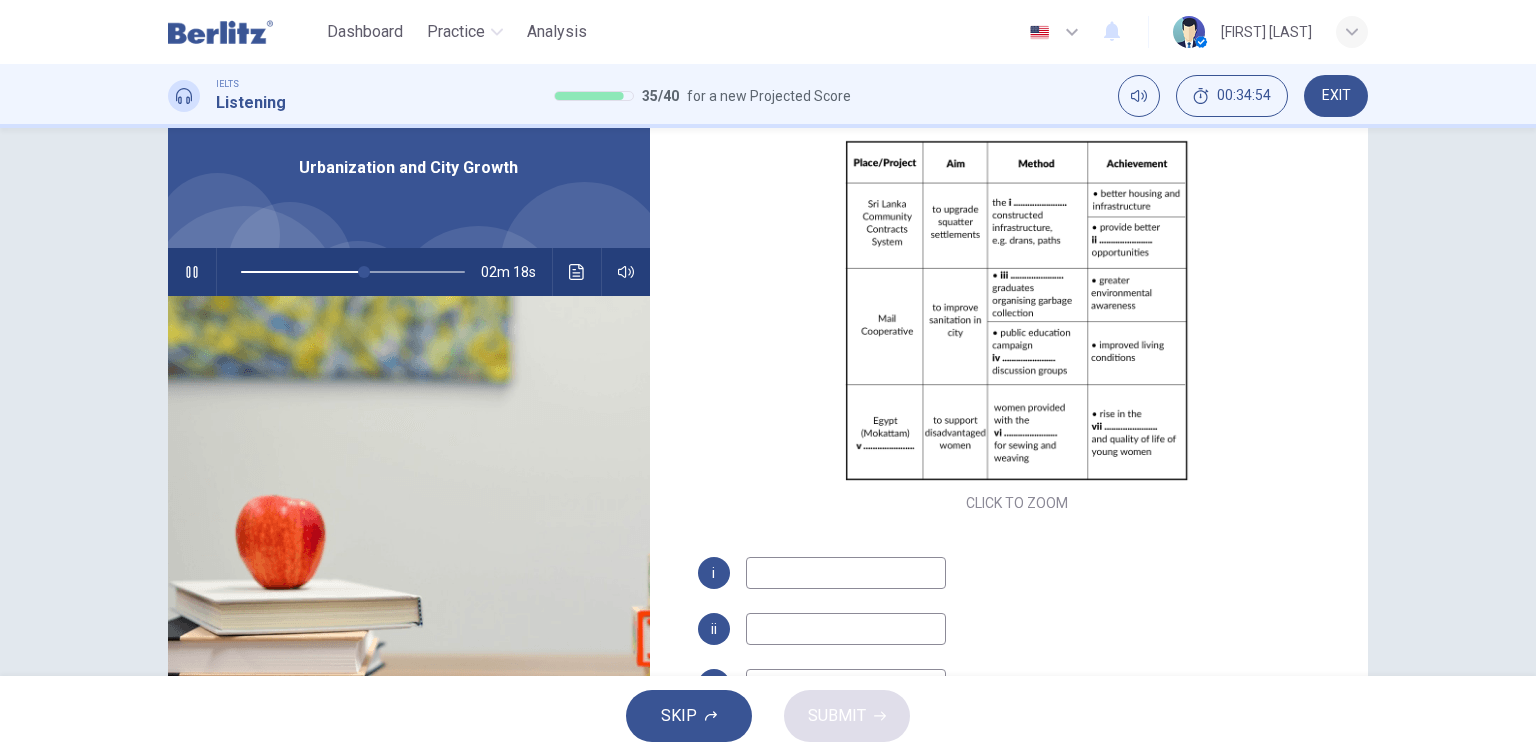 click at bounding box center (846, 629) 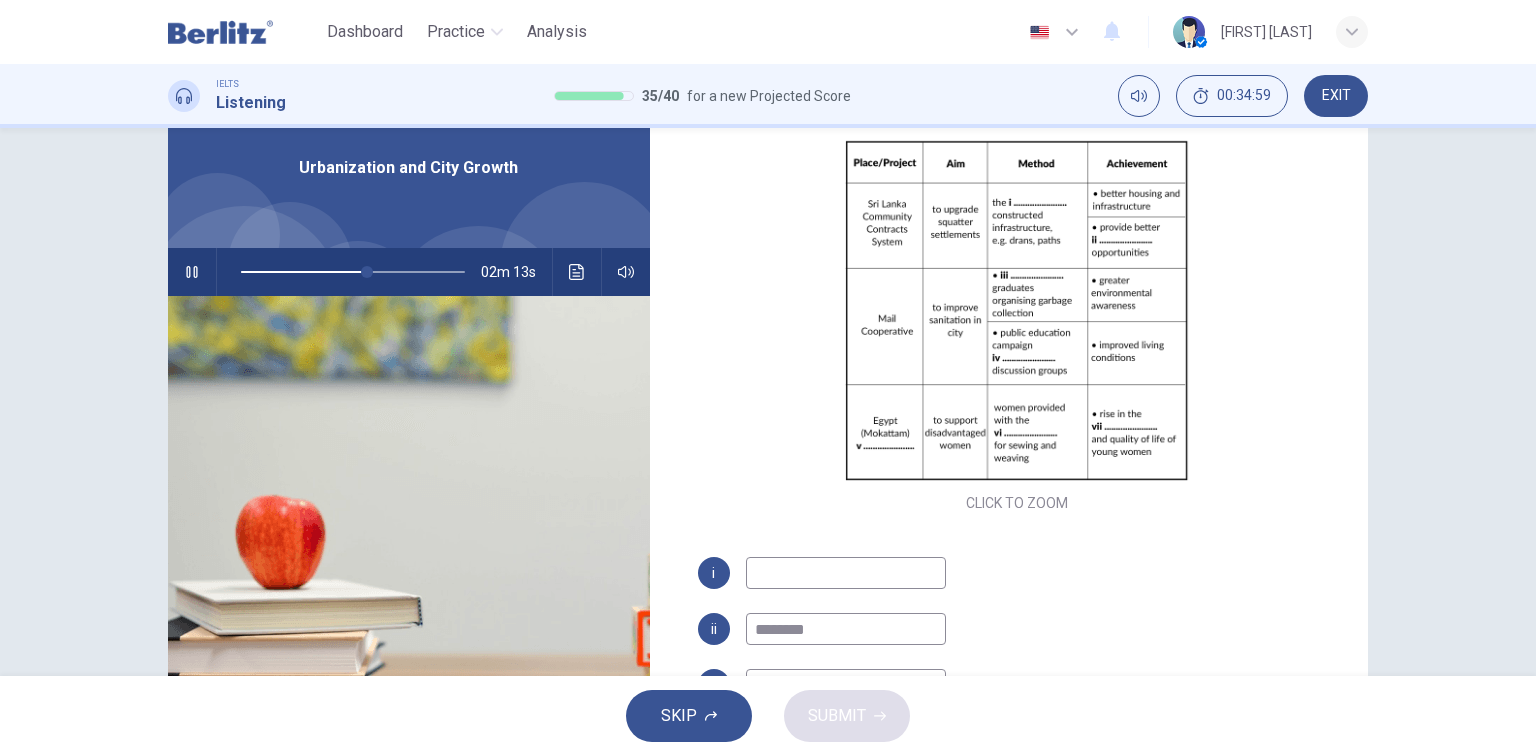 click at bounding box center (846, 573) 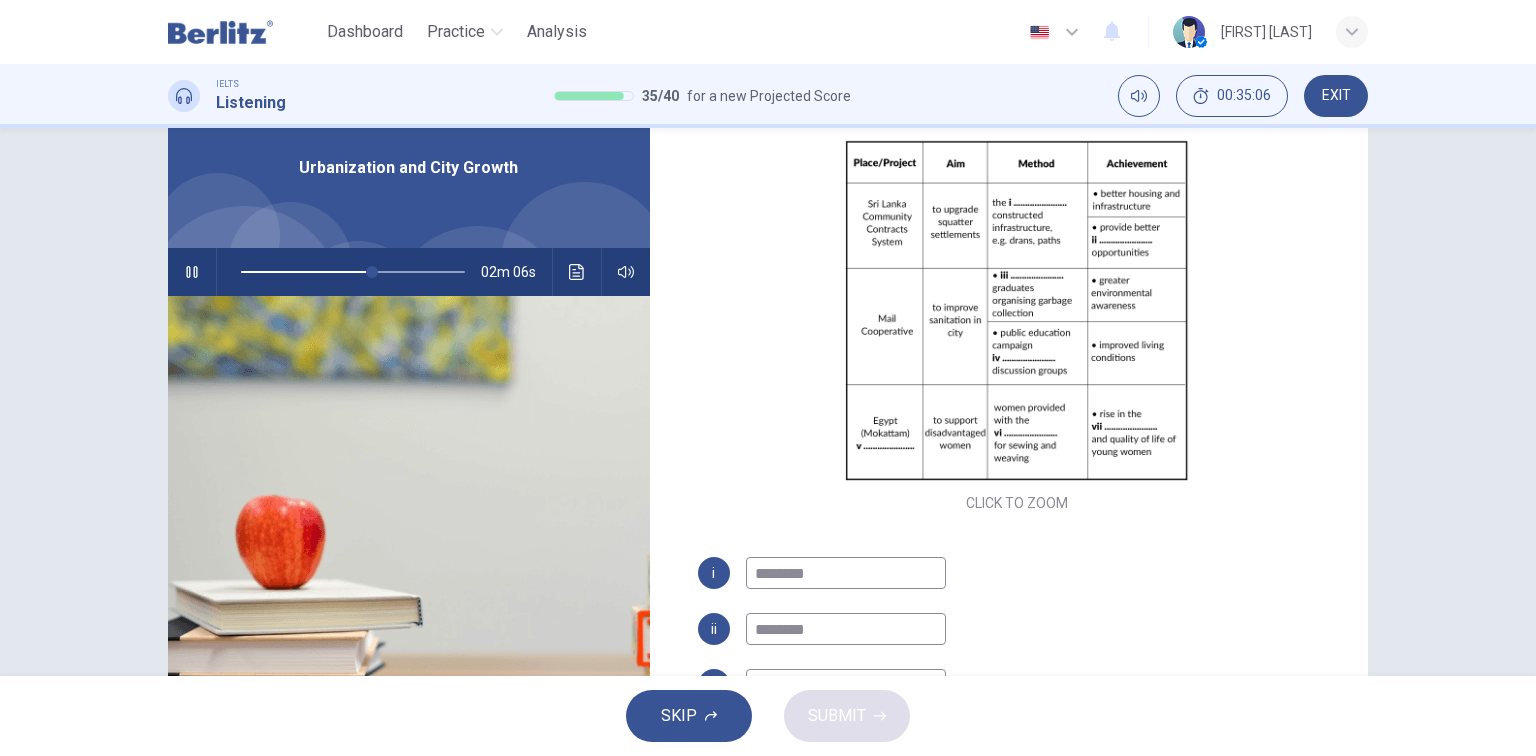 click on "********" at bounding box center [846, 573] 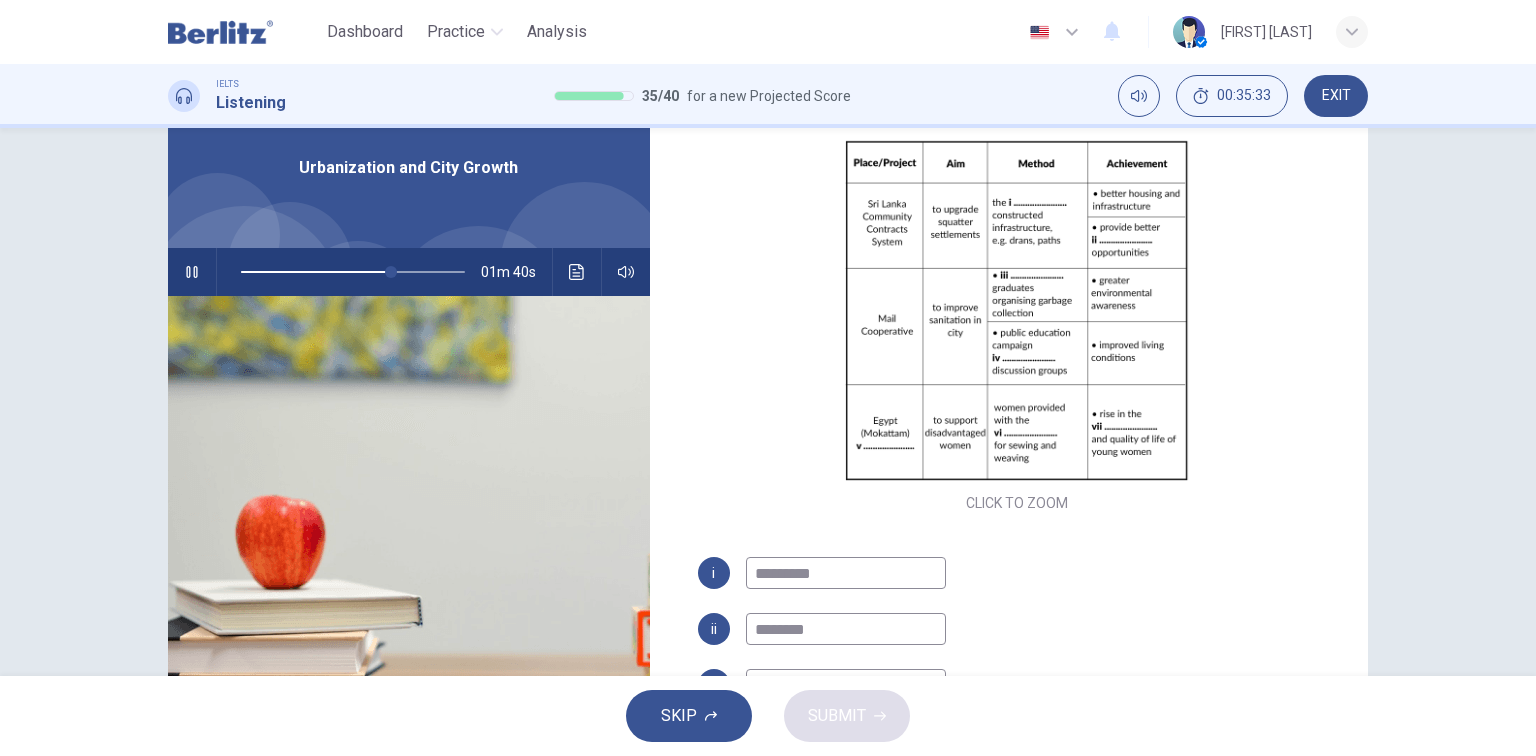scroll, scrollTop: 240, scrollLeft: 0, axis: vertical 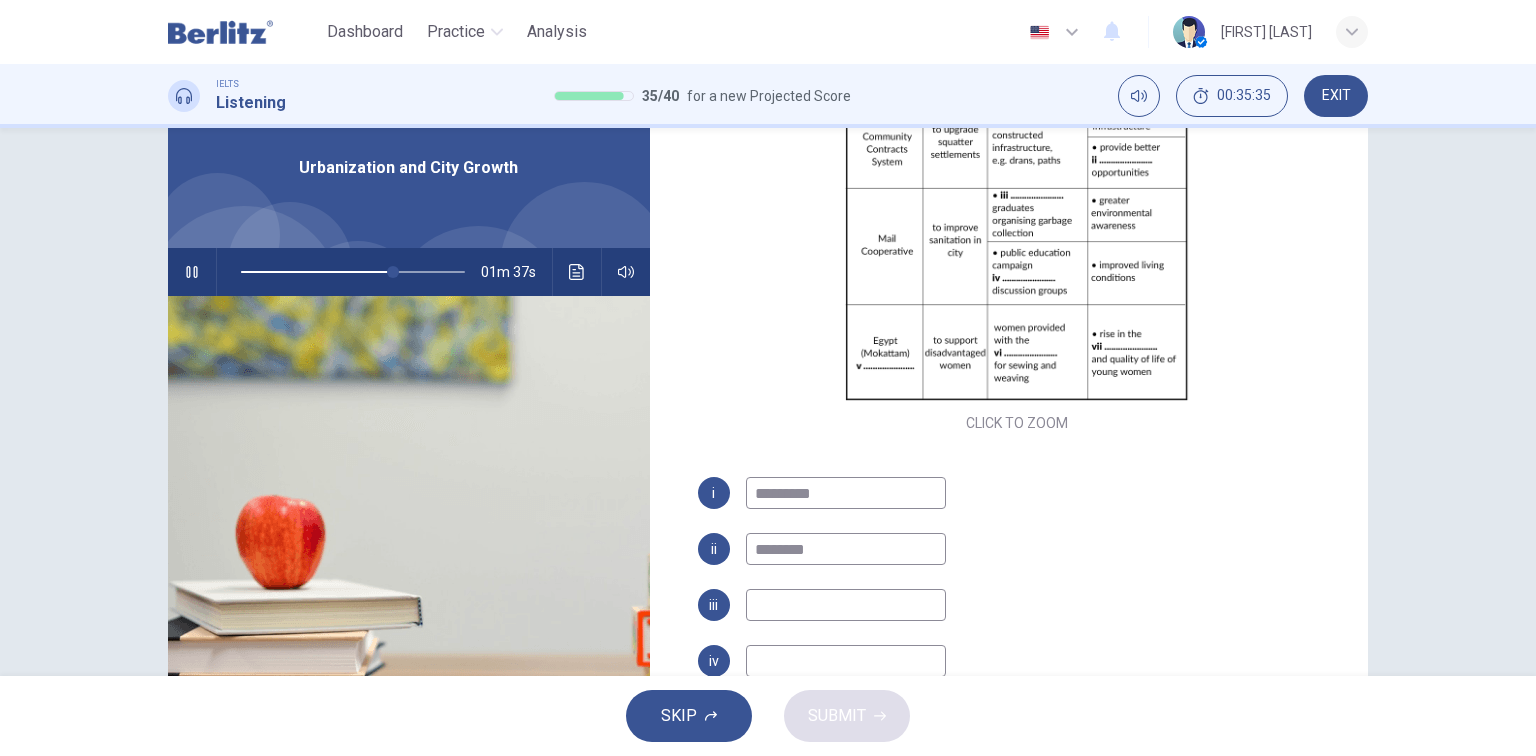 click at bounding box center (846, 605) 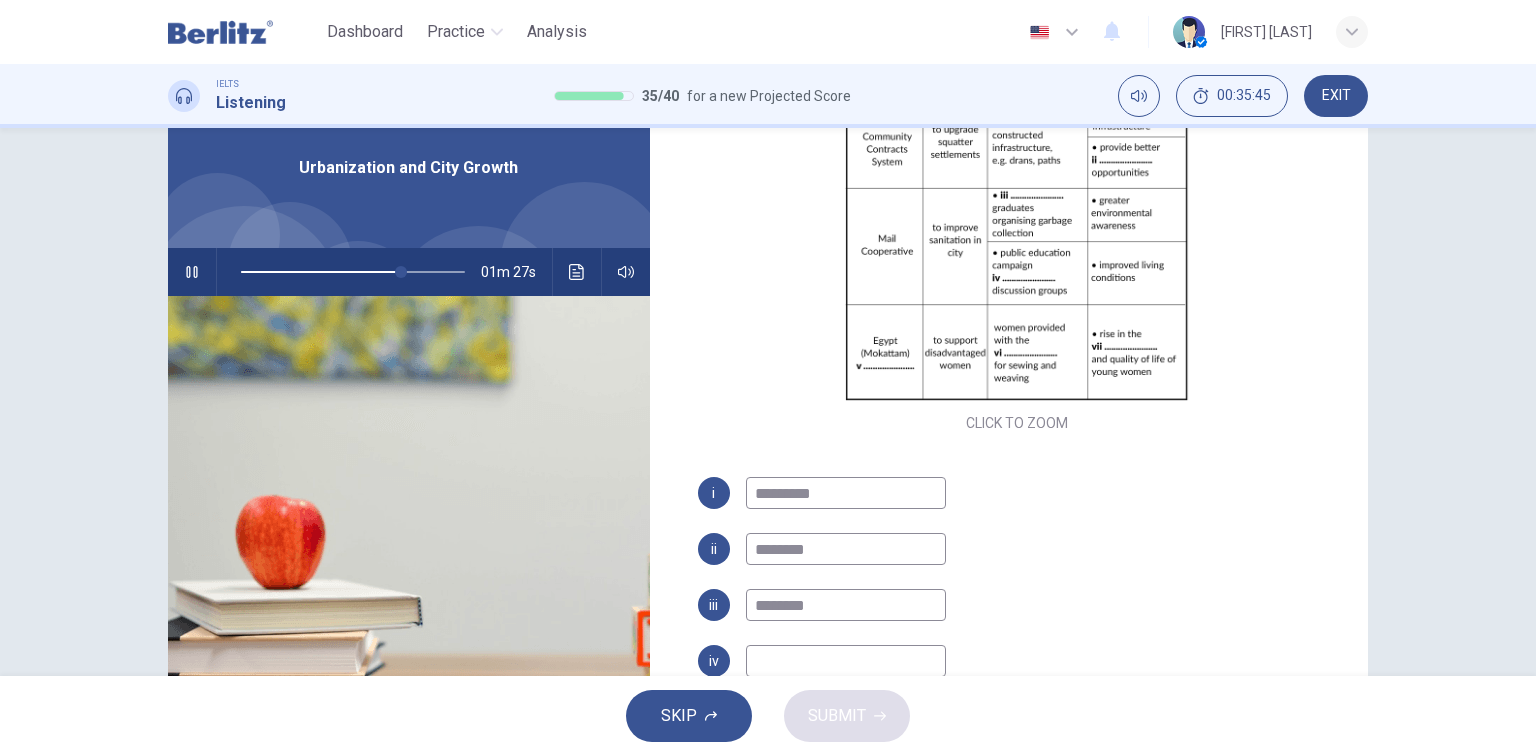 click at bounding box center (846, 661) 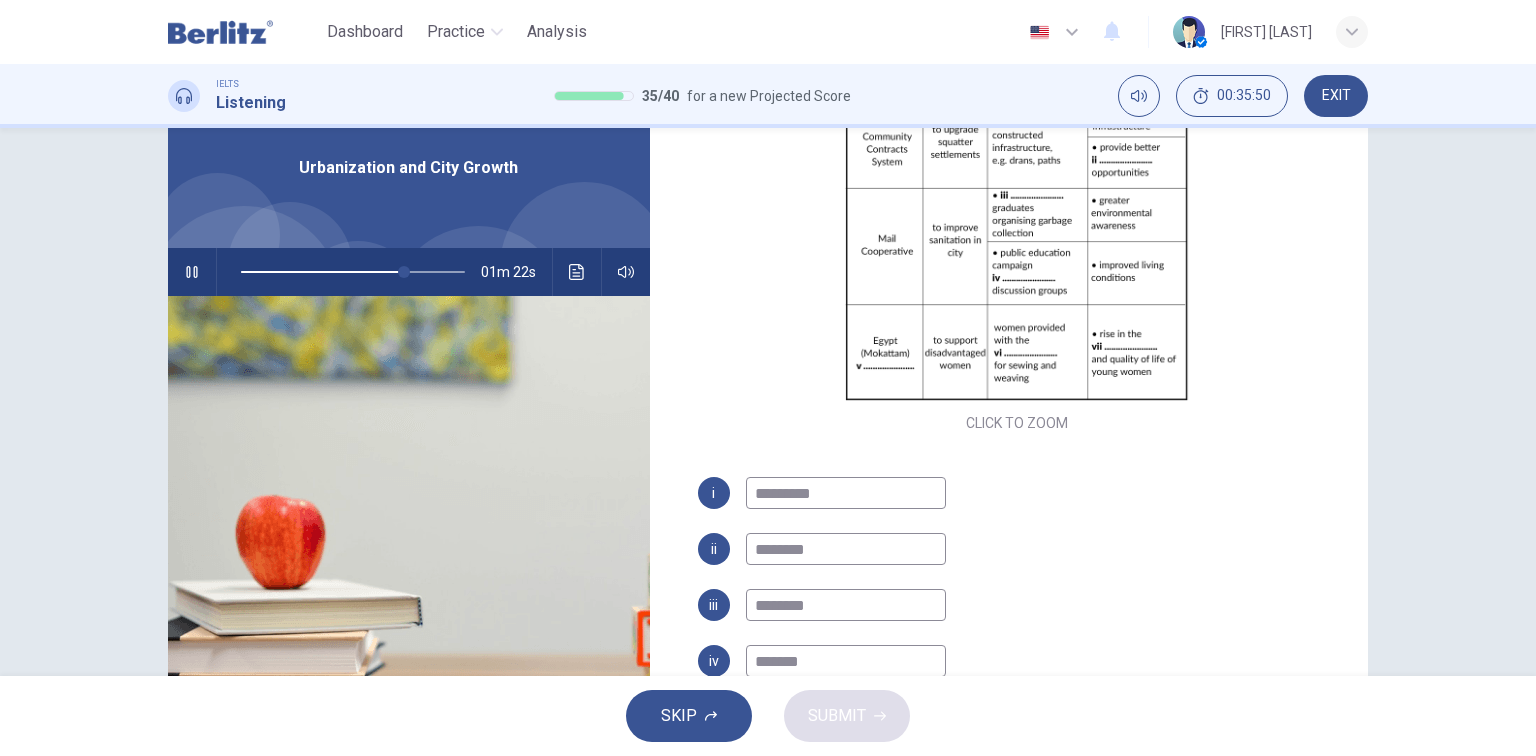scroll, scrollTop: 320, scrollLeft: 0, axis: vertical 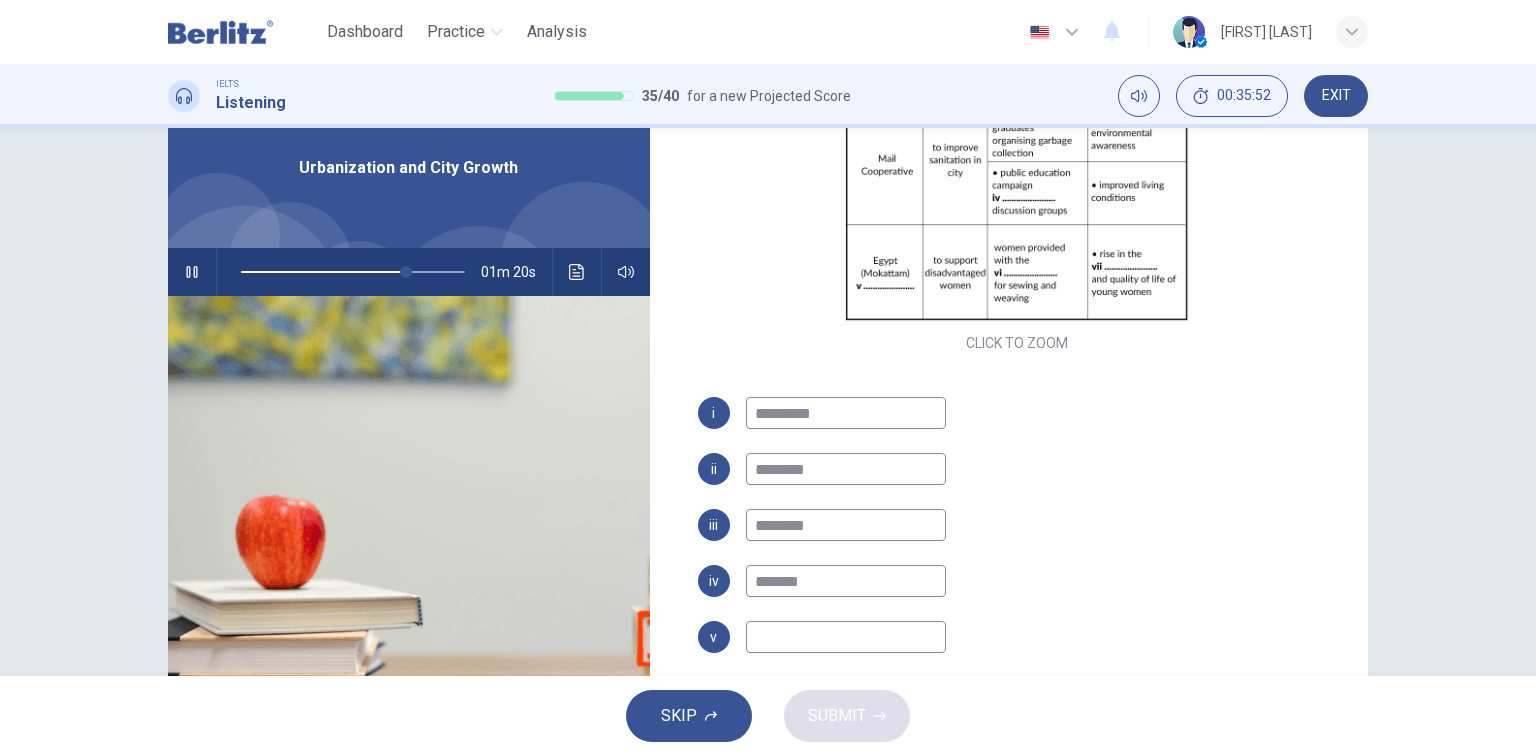 click at bounding box center [846, 637] 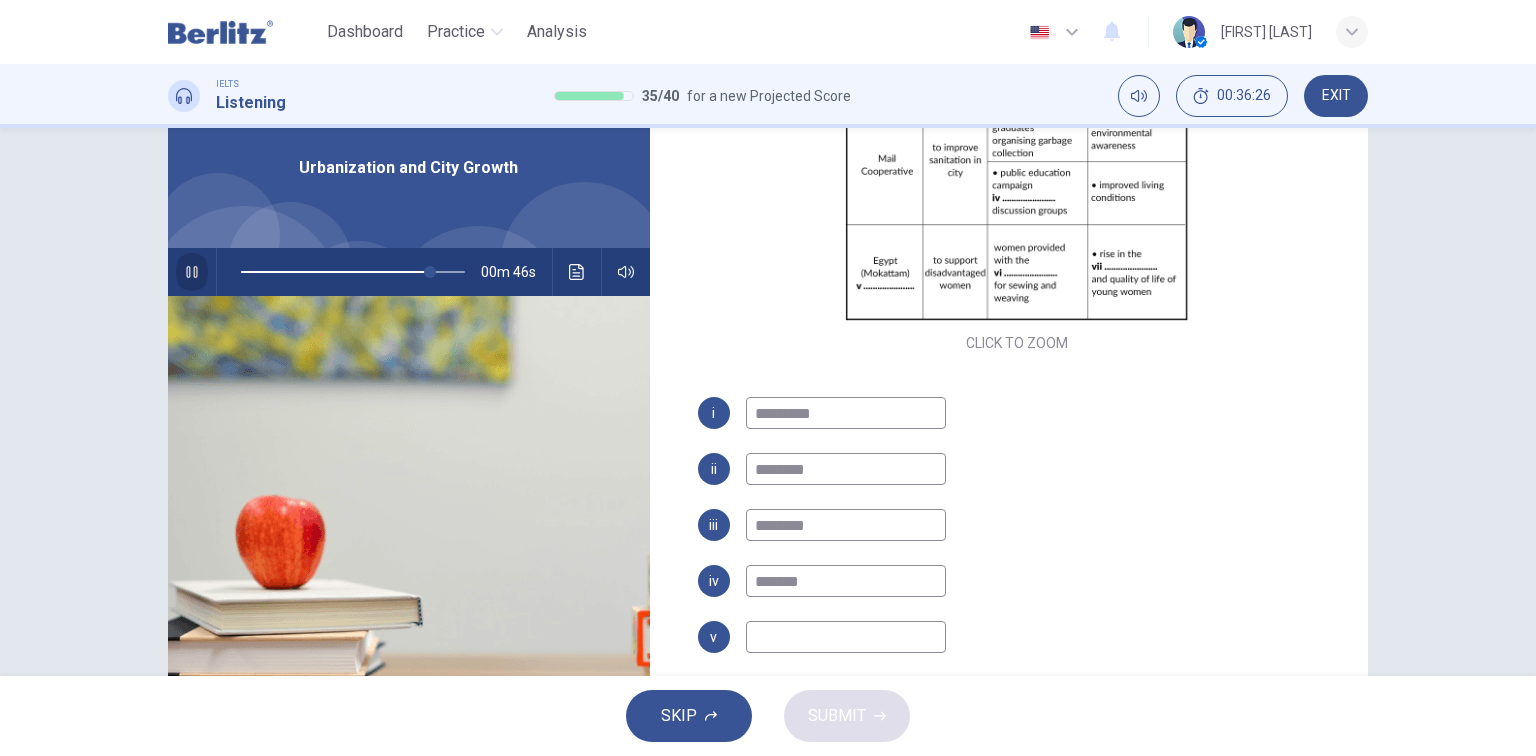 click 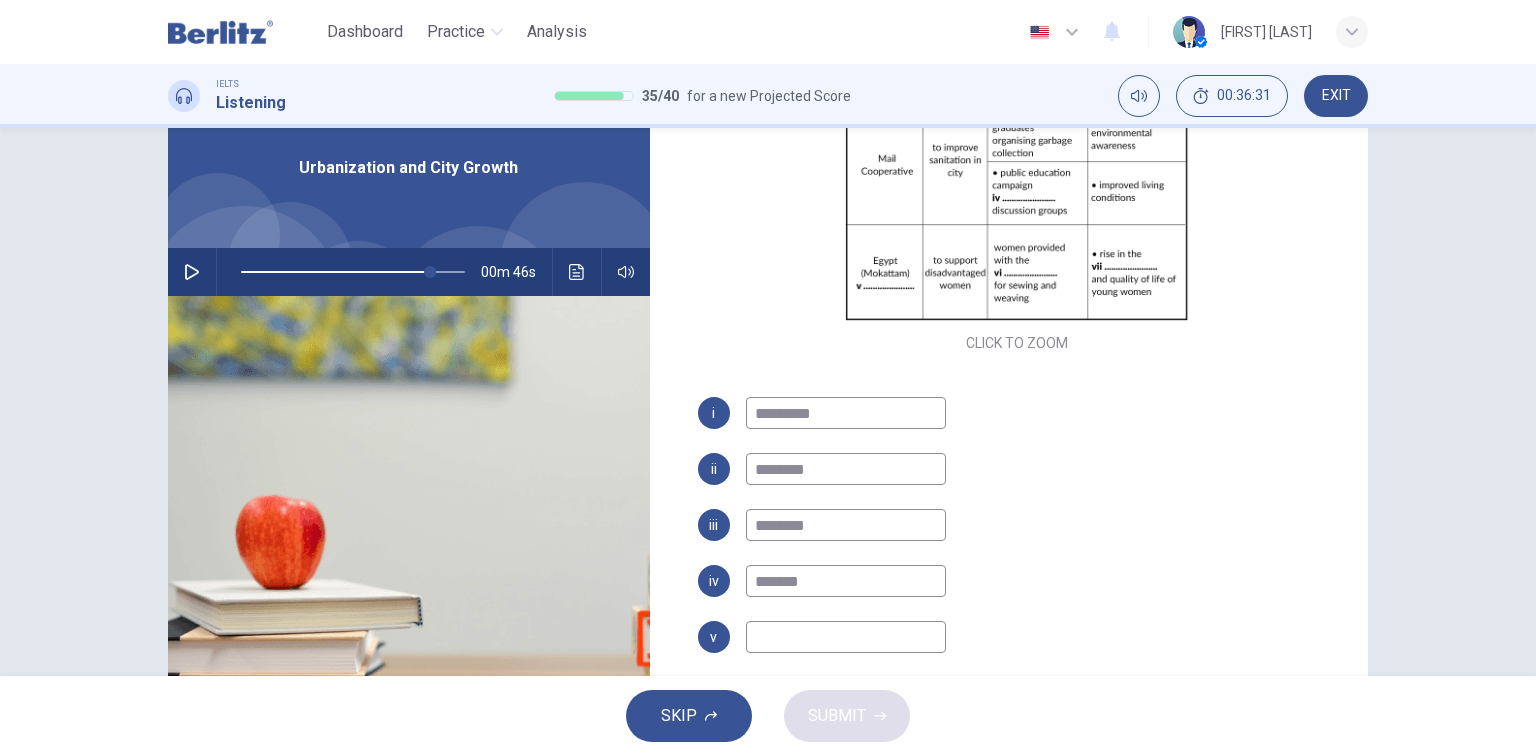 click at bounding box center (846, 637) 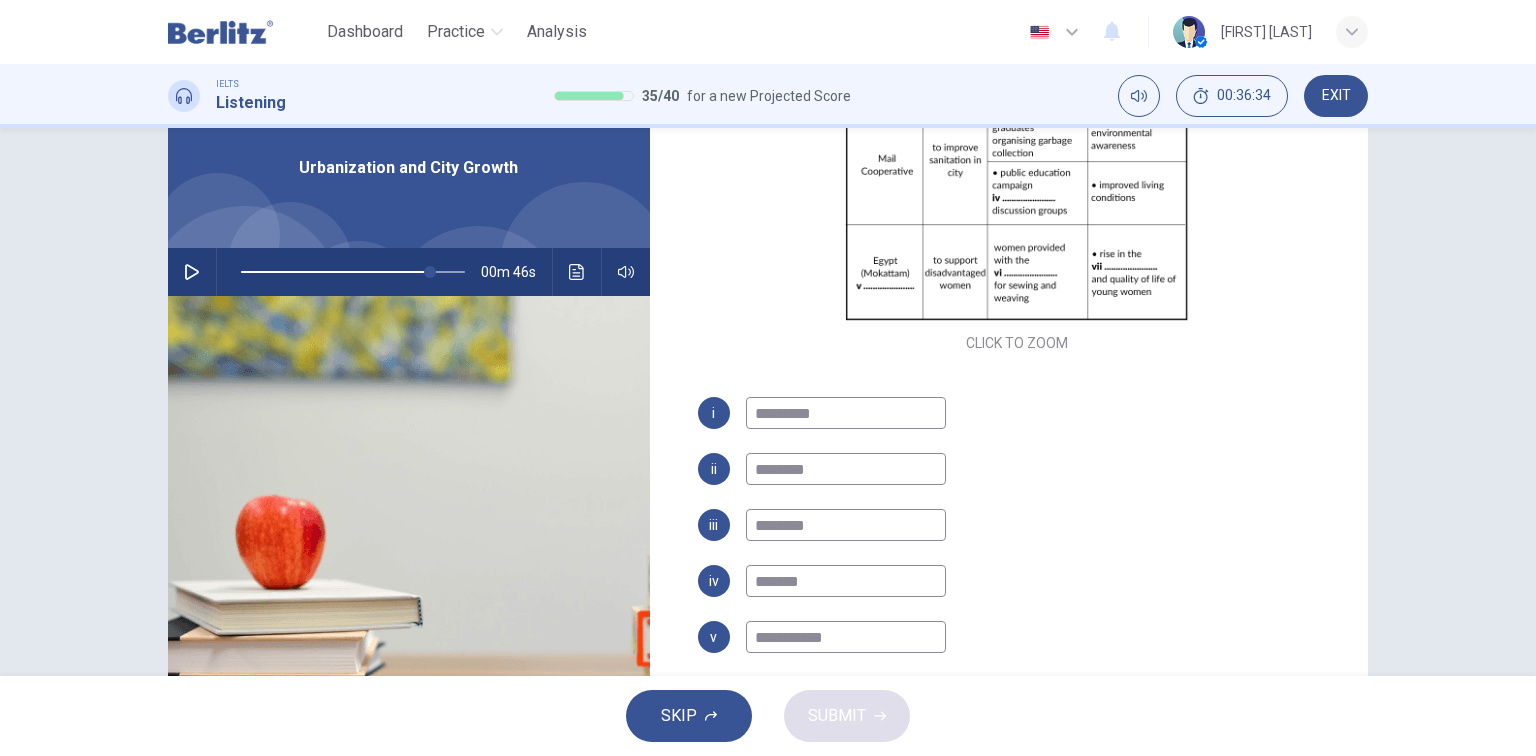 scroll, scrollTop: 341, scrollLeft: 0, axis: vertical 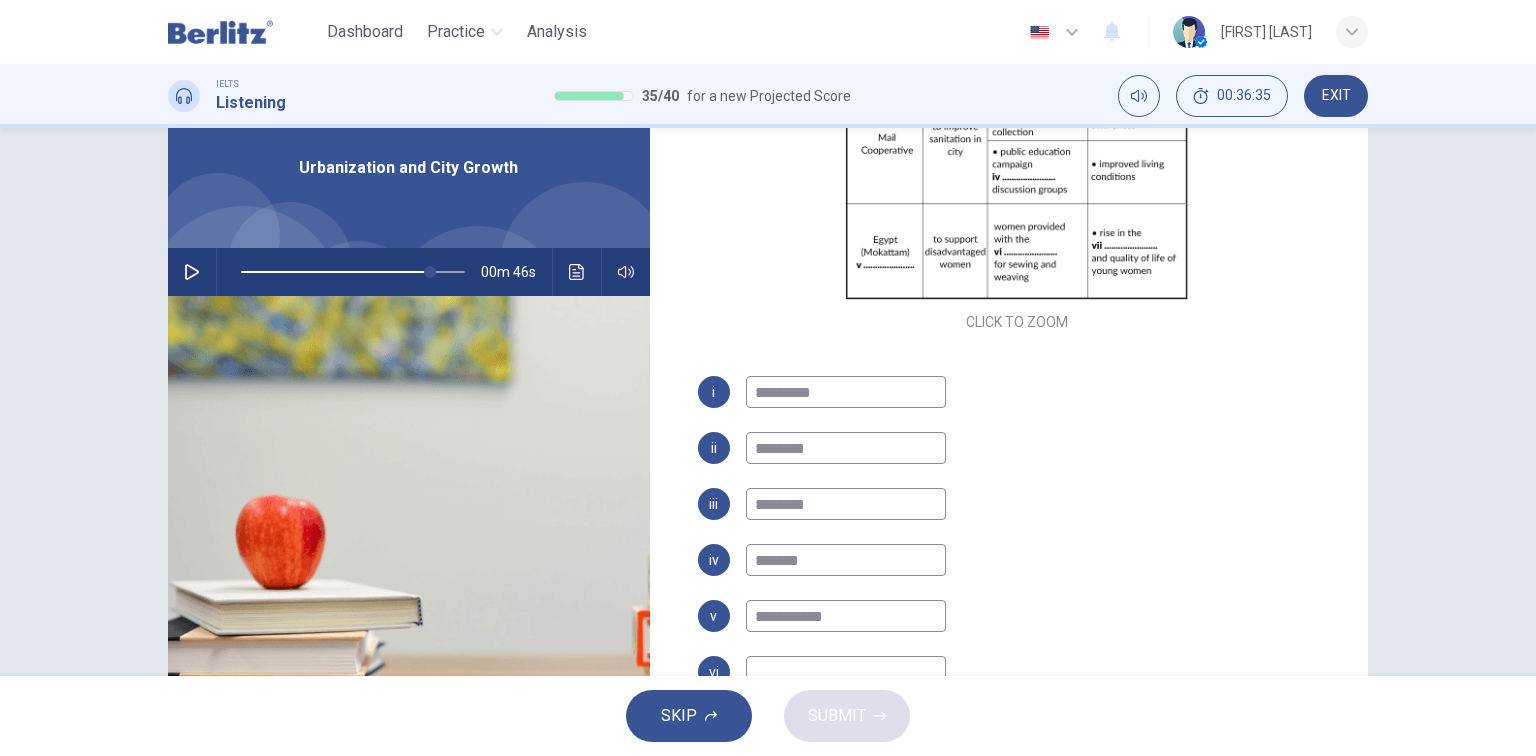 click 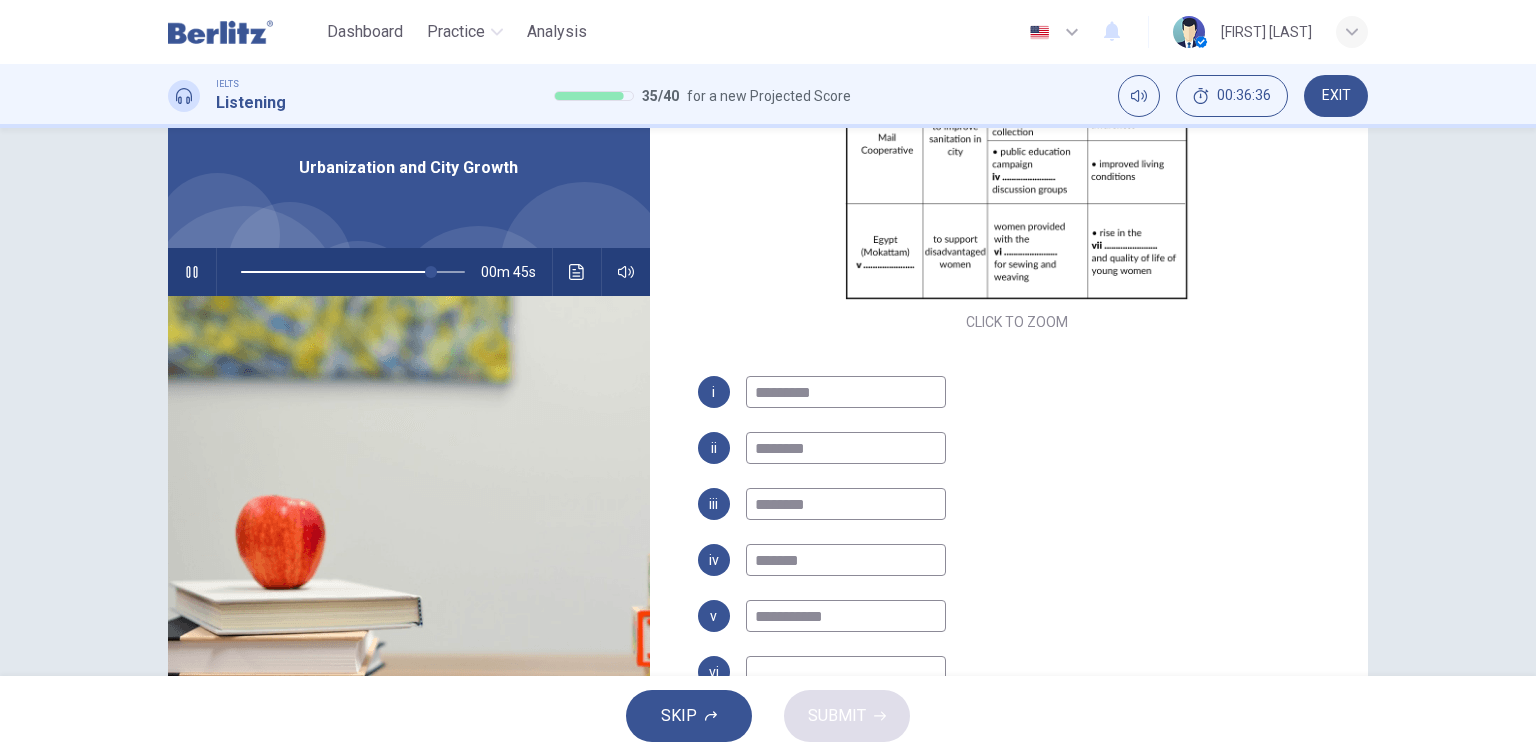 drag, startPoint x: 725, startPoint y: 614, endPoint x: 675, endPoint y: 612, distance: 50.039986 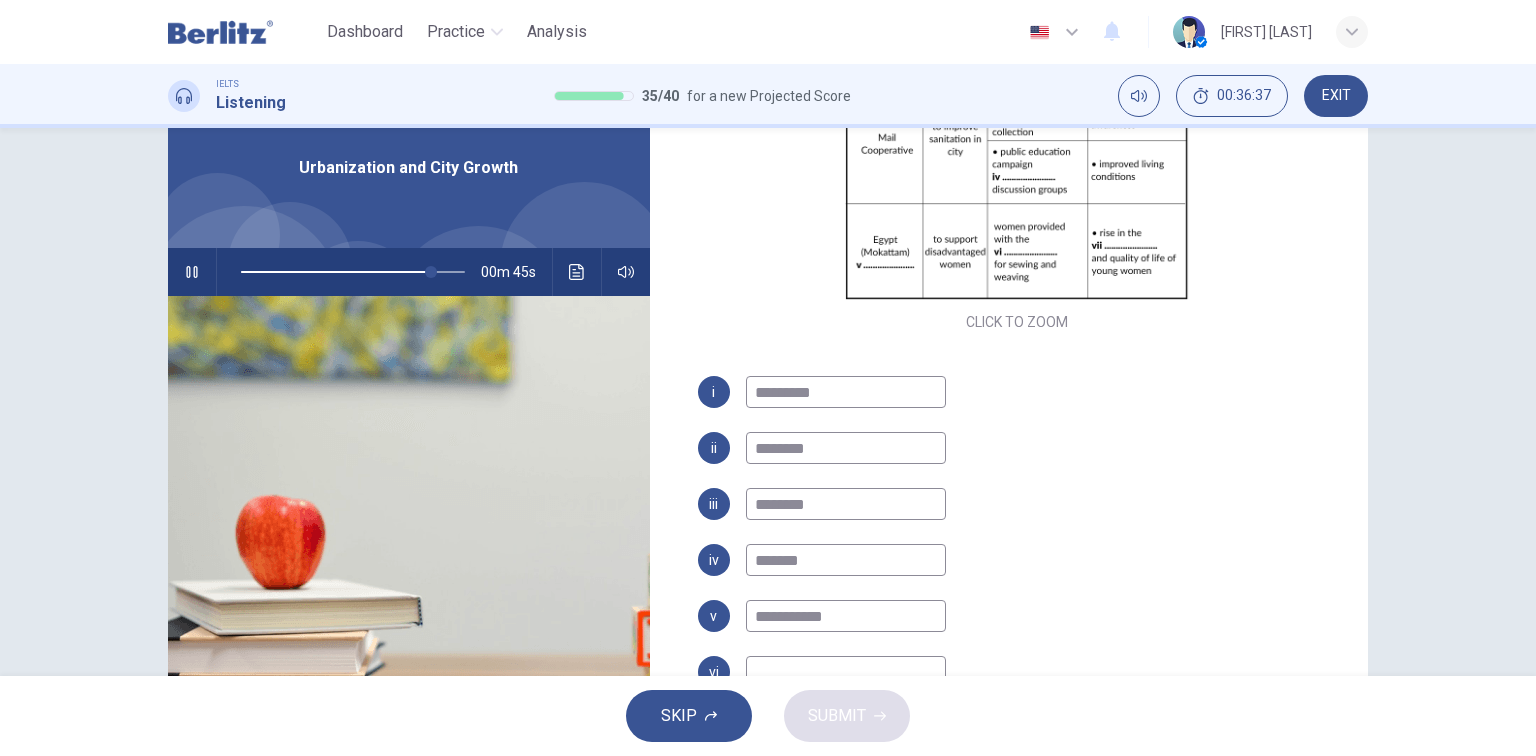 scroll, scrollTop: 160, scrollLeft: 0, axis: vertical 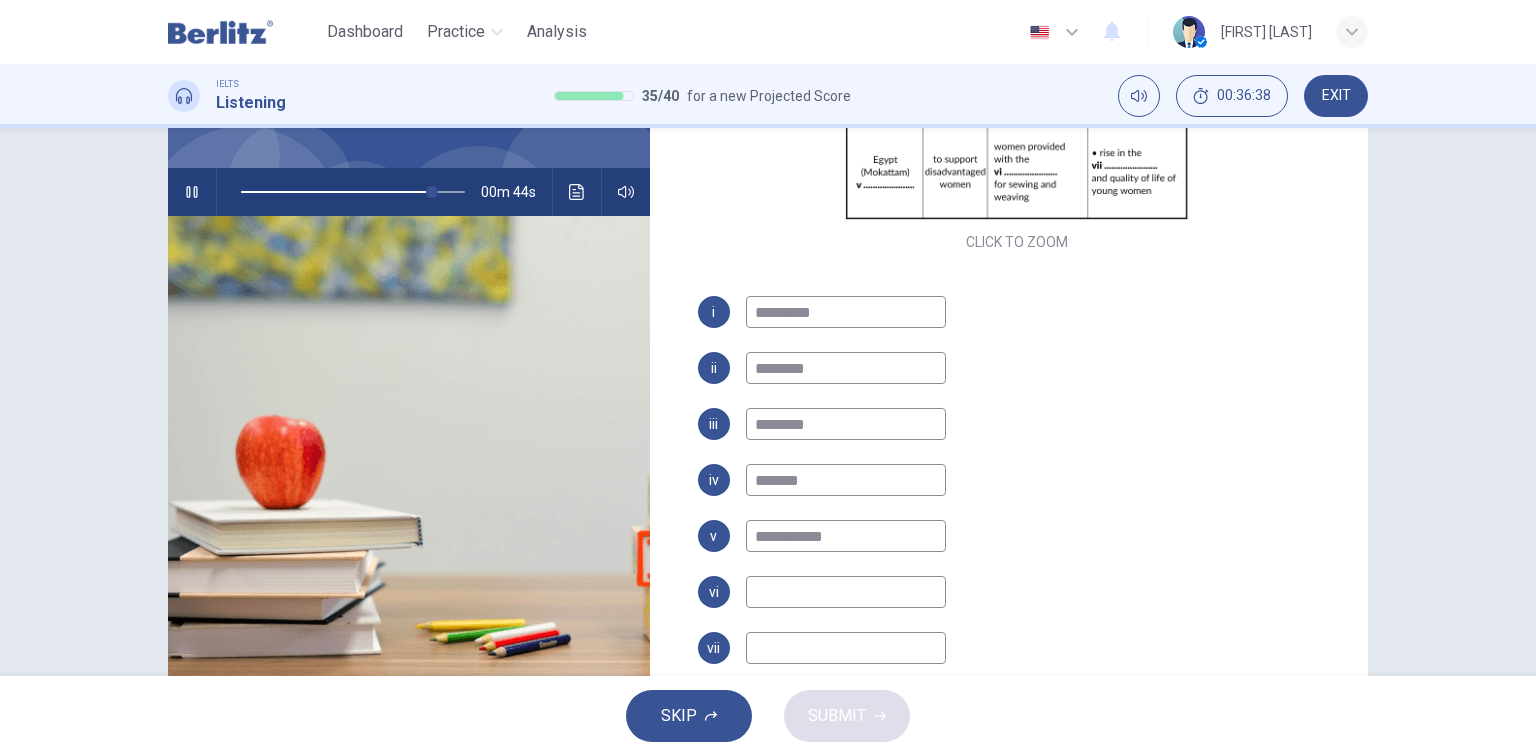 click at bounding box center [846, 592] 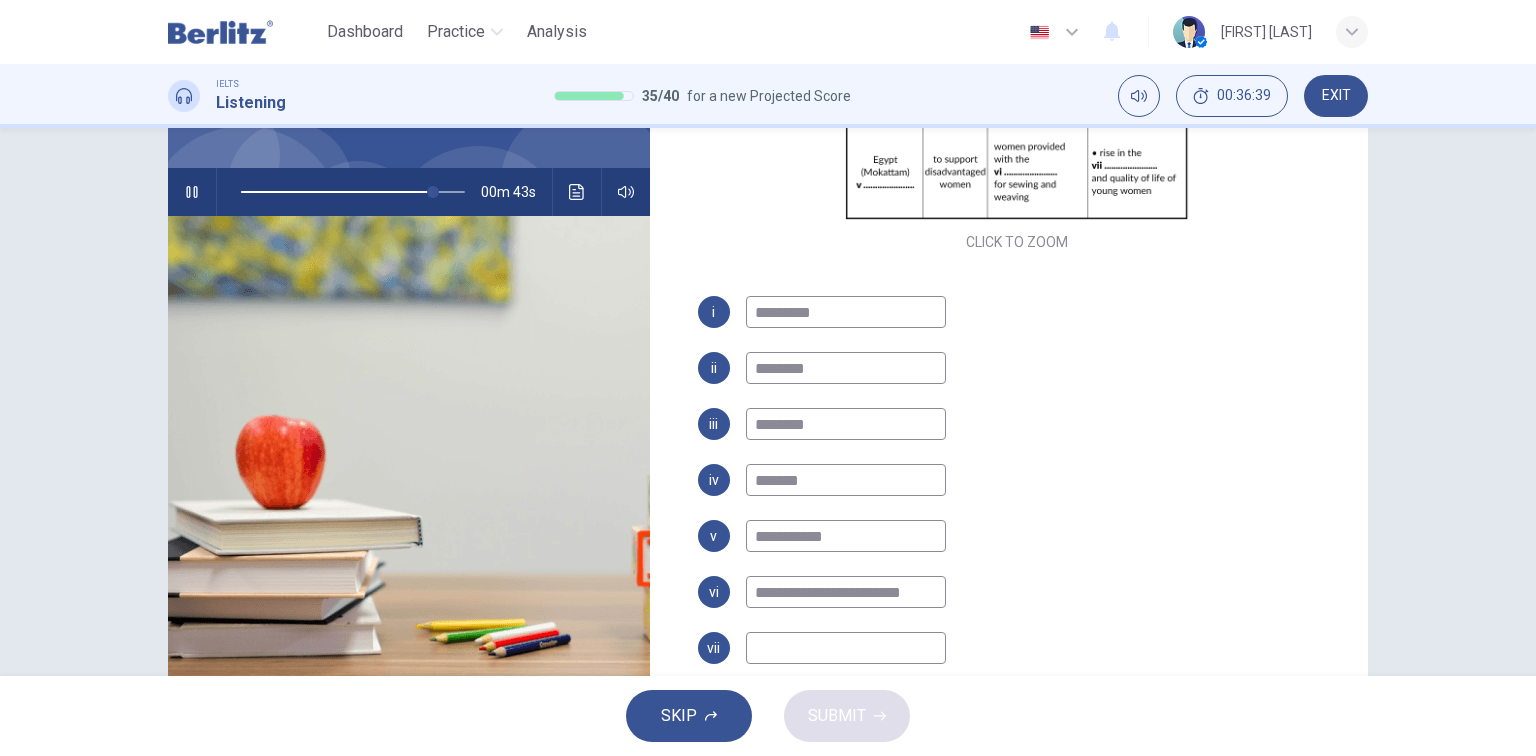 drag, startPoint x: 839, startPoint y: 532, endPoint x: 697, endPoint y: 529, distance: 142.0317 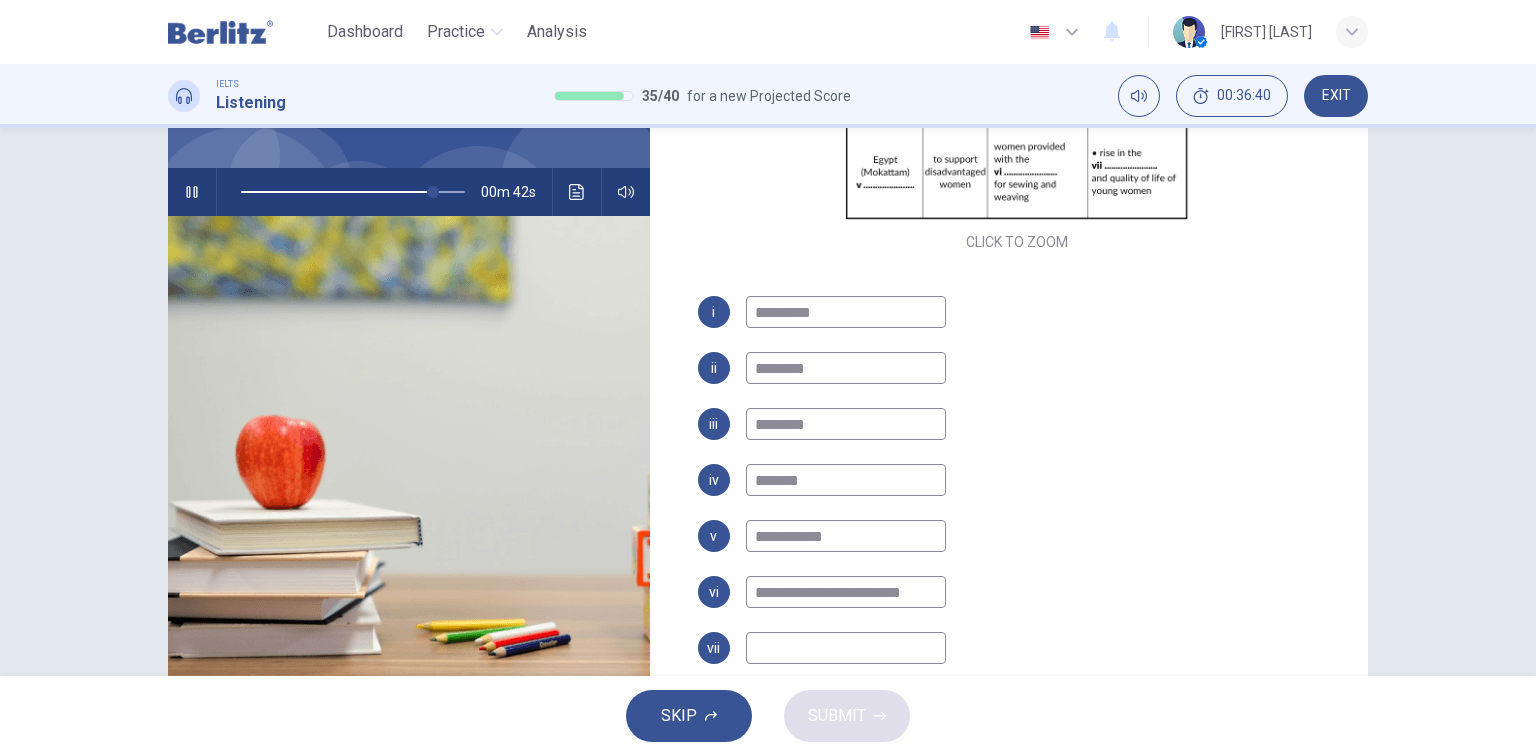 drag, startPoint x: 926, startPoint y: 590, endPoint x: 640, endPoint y: 576, distance: 286.34244 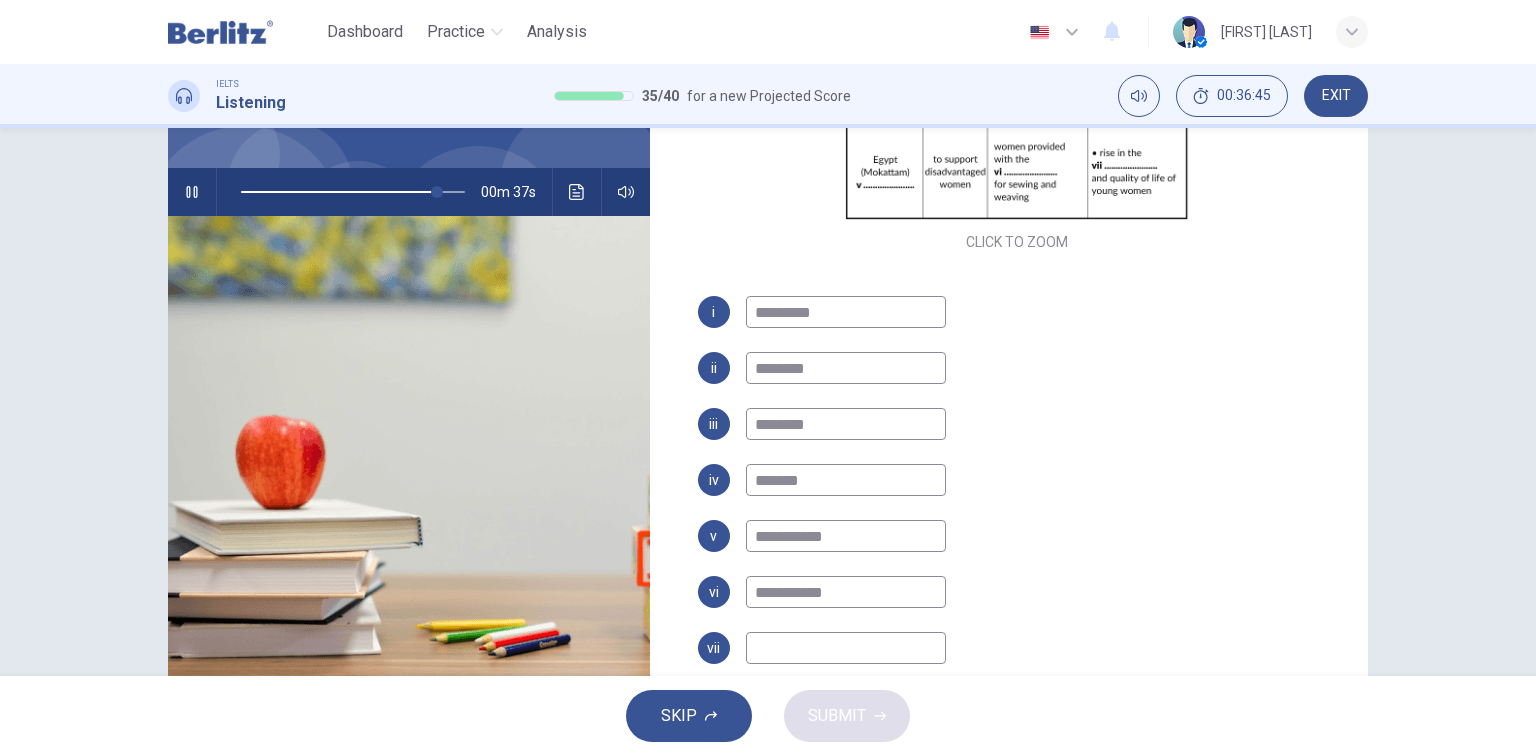 drag, startPoint x: 848, startPoint y: 537, endPoint x: 677, endPoint y: 528, distance: 171.23668 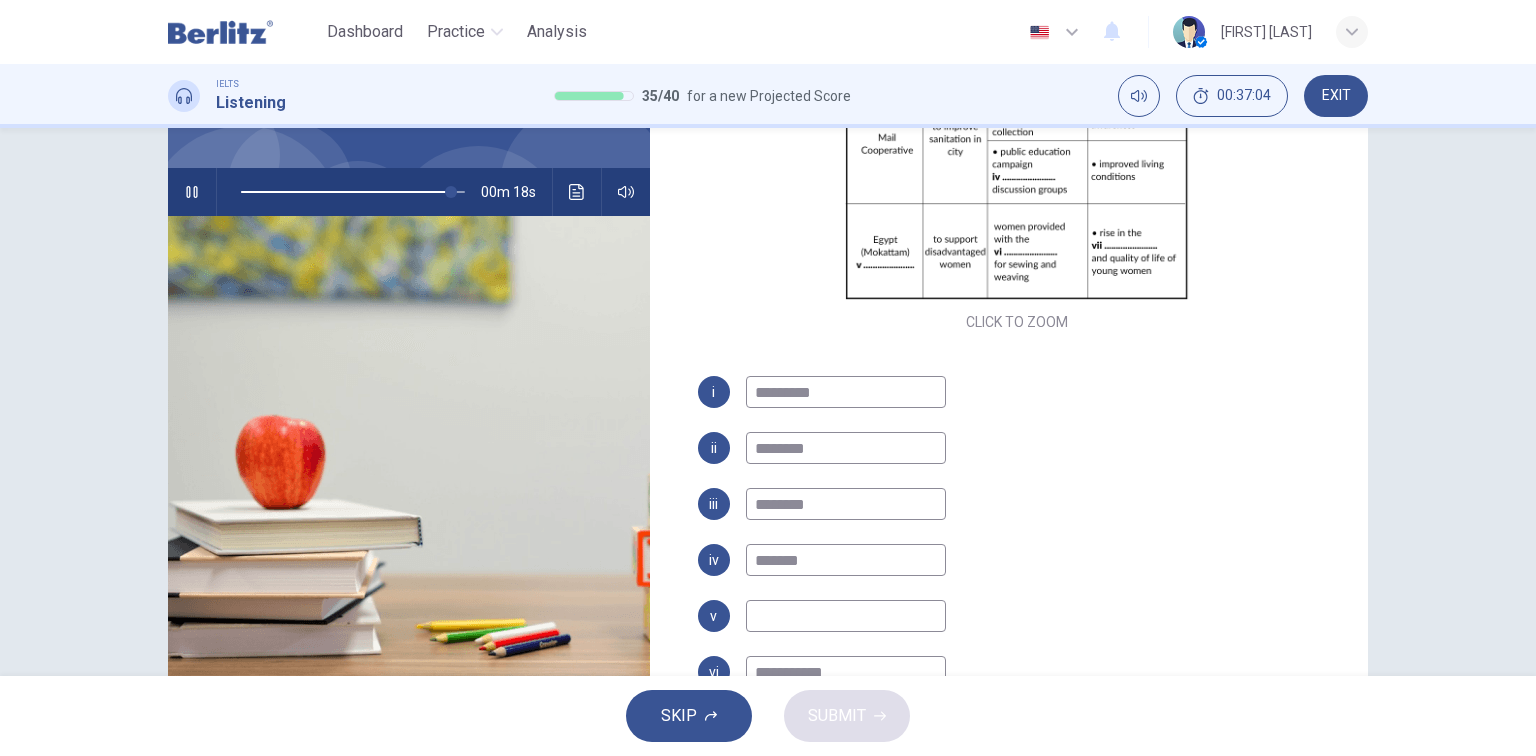scroll, scrollTop: 341, scrollLeft: 0, axis: vertical 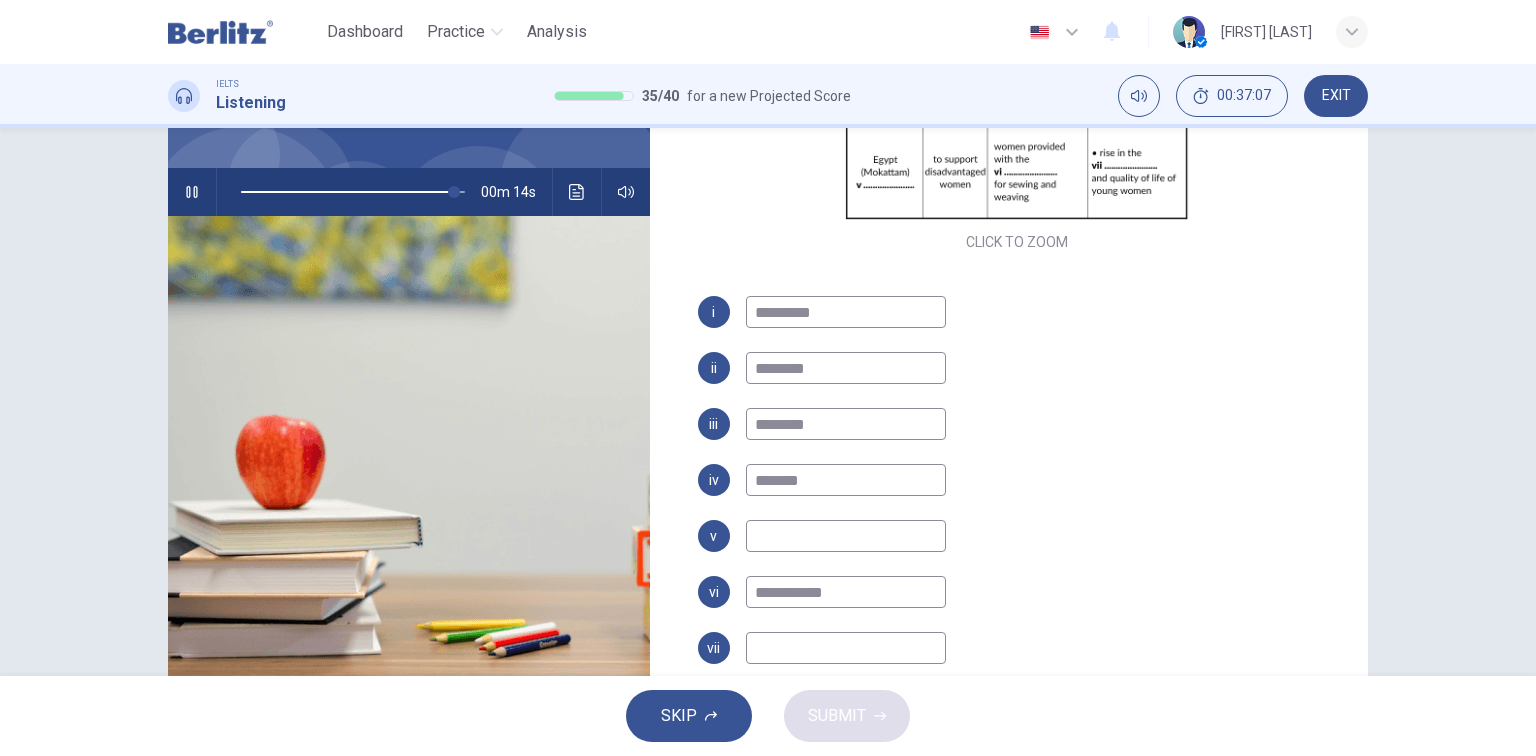 click at bounding box center (846, 648) 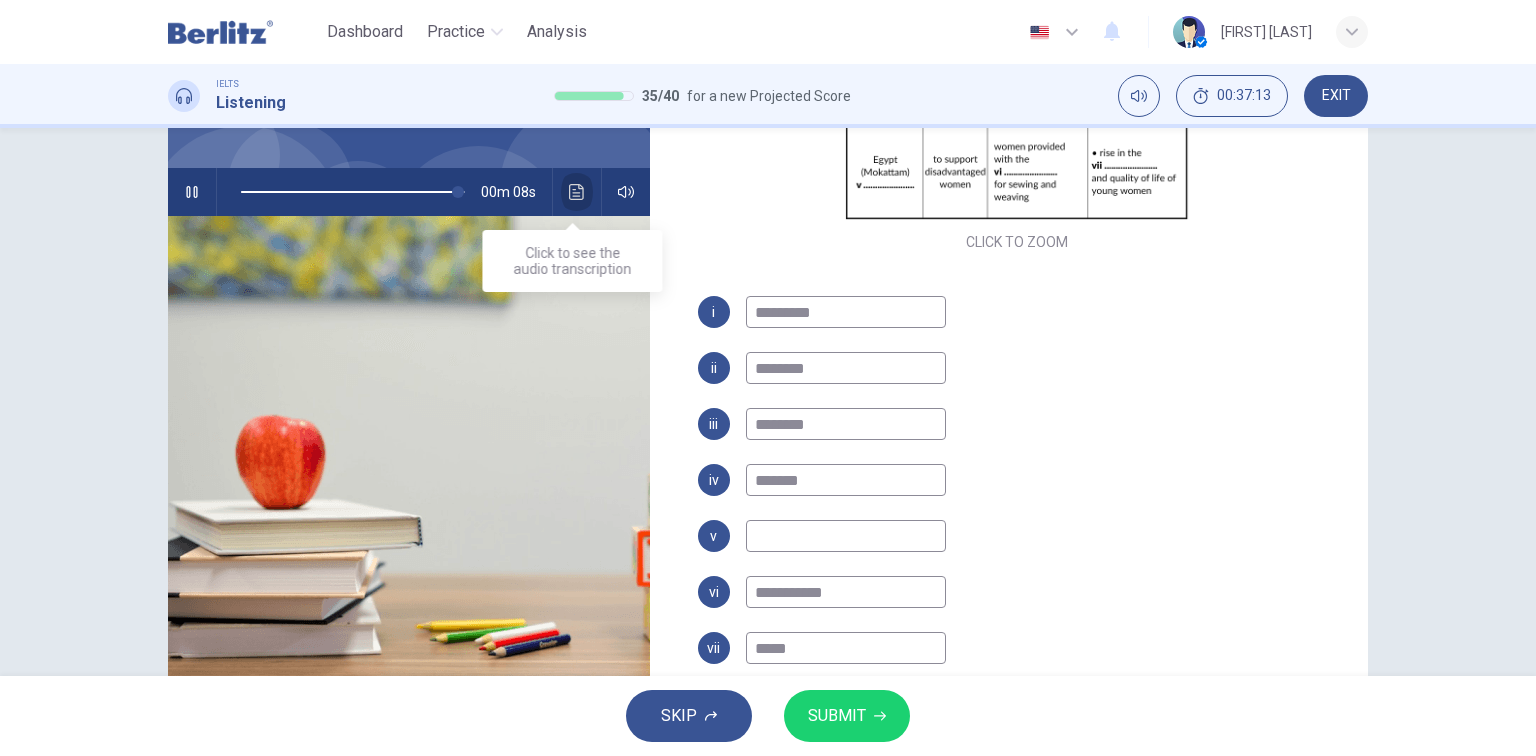 click 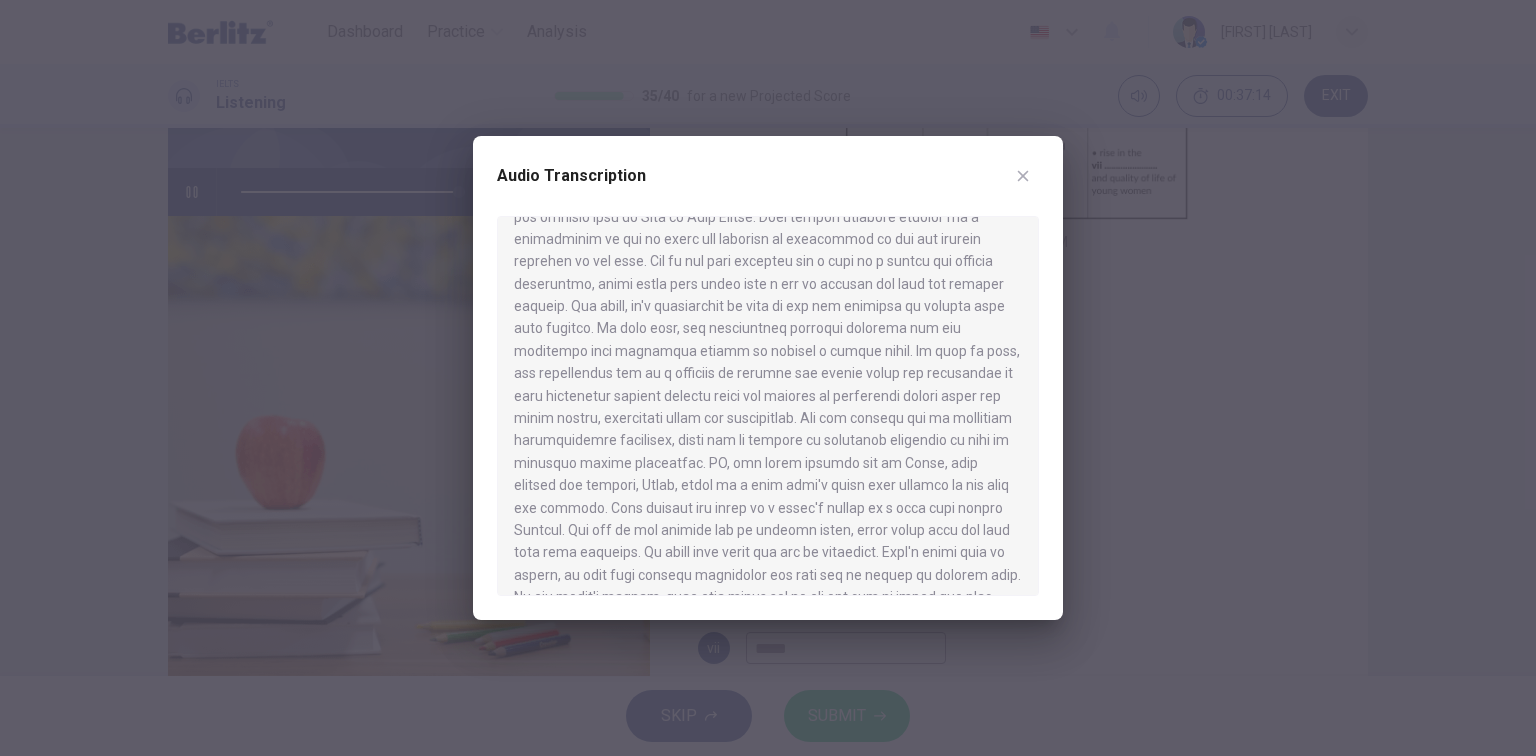 scroll, scrollTop: 930, scrollLeft: 0, axis: vertical 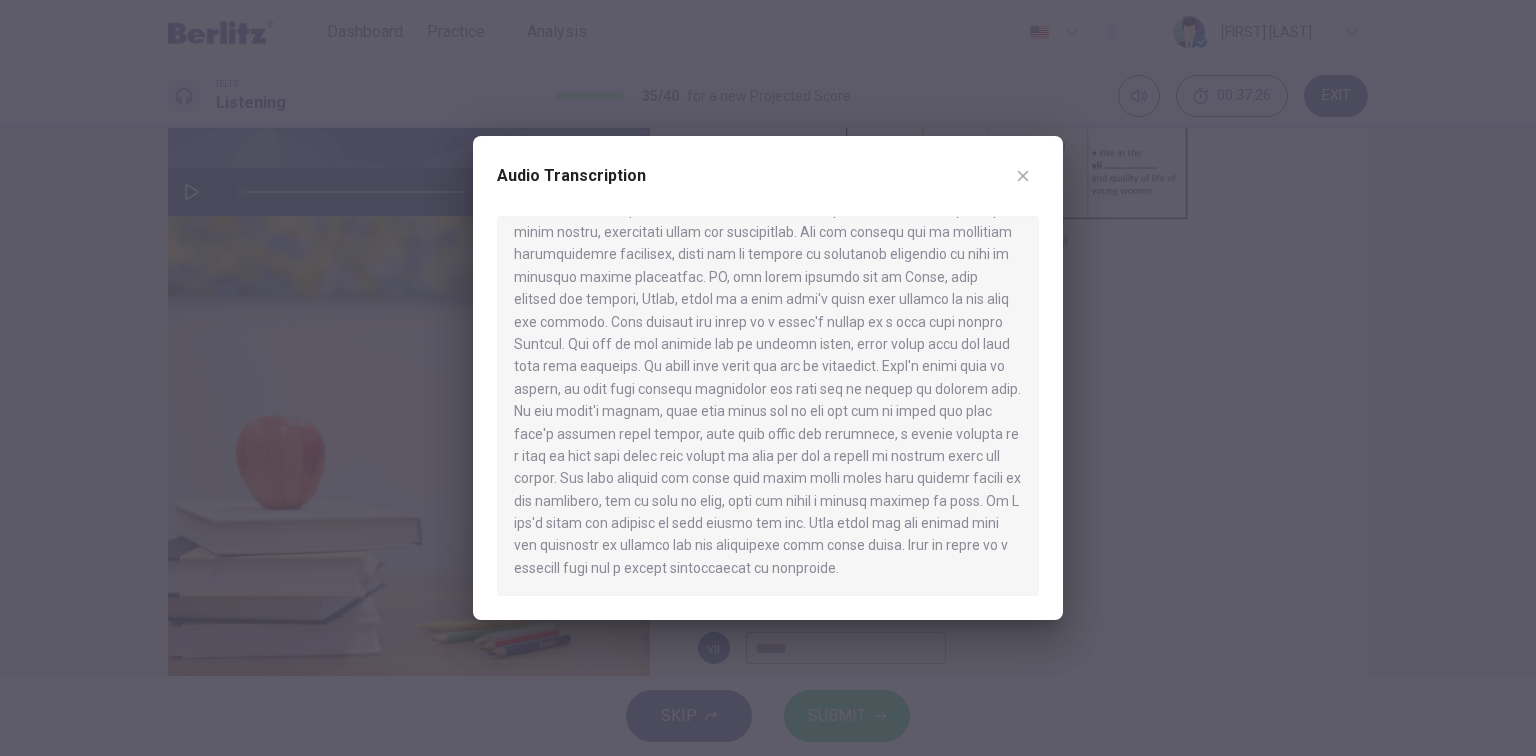 click at bounding box center (768, 378) 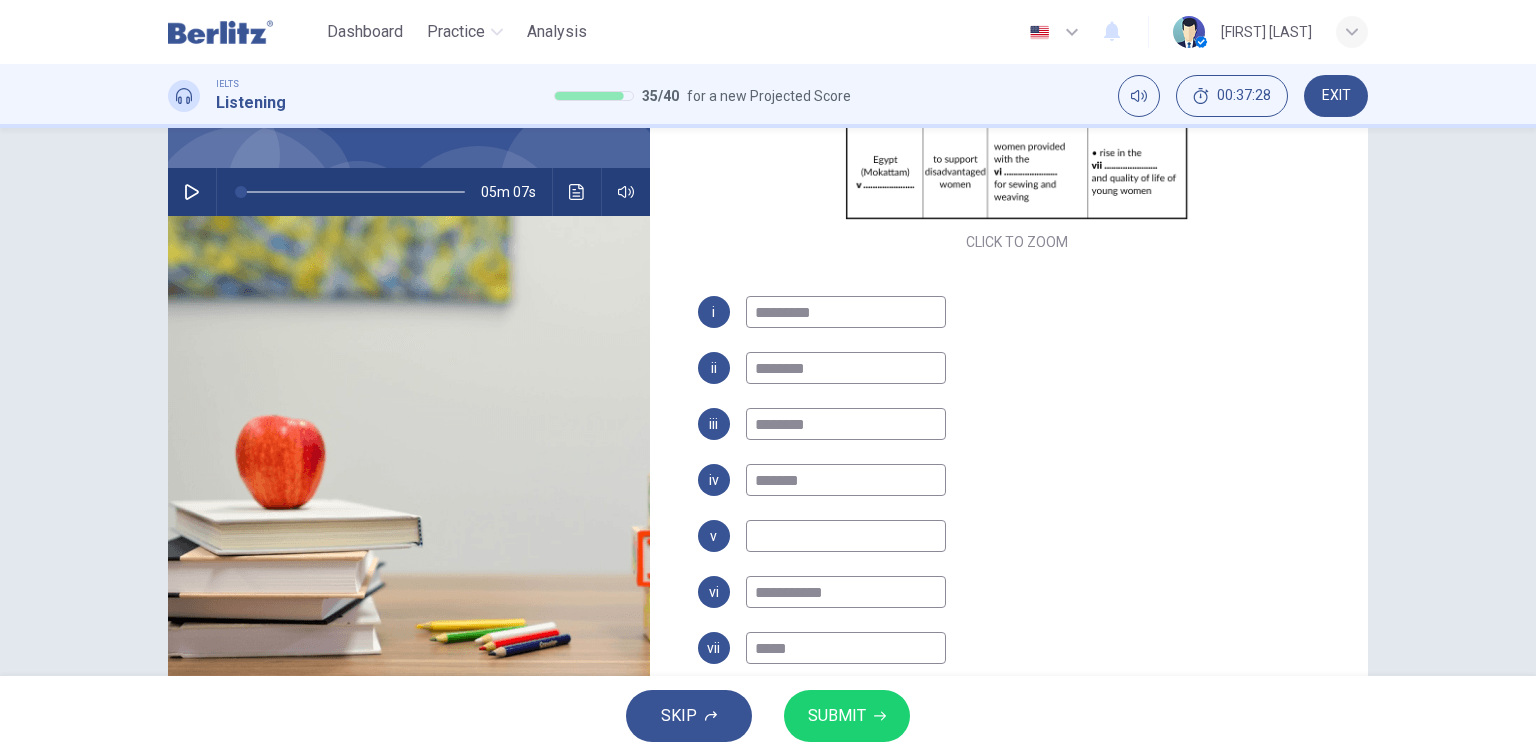 click at bounding box center [846, 536] 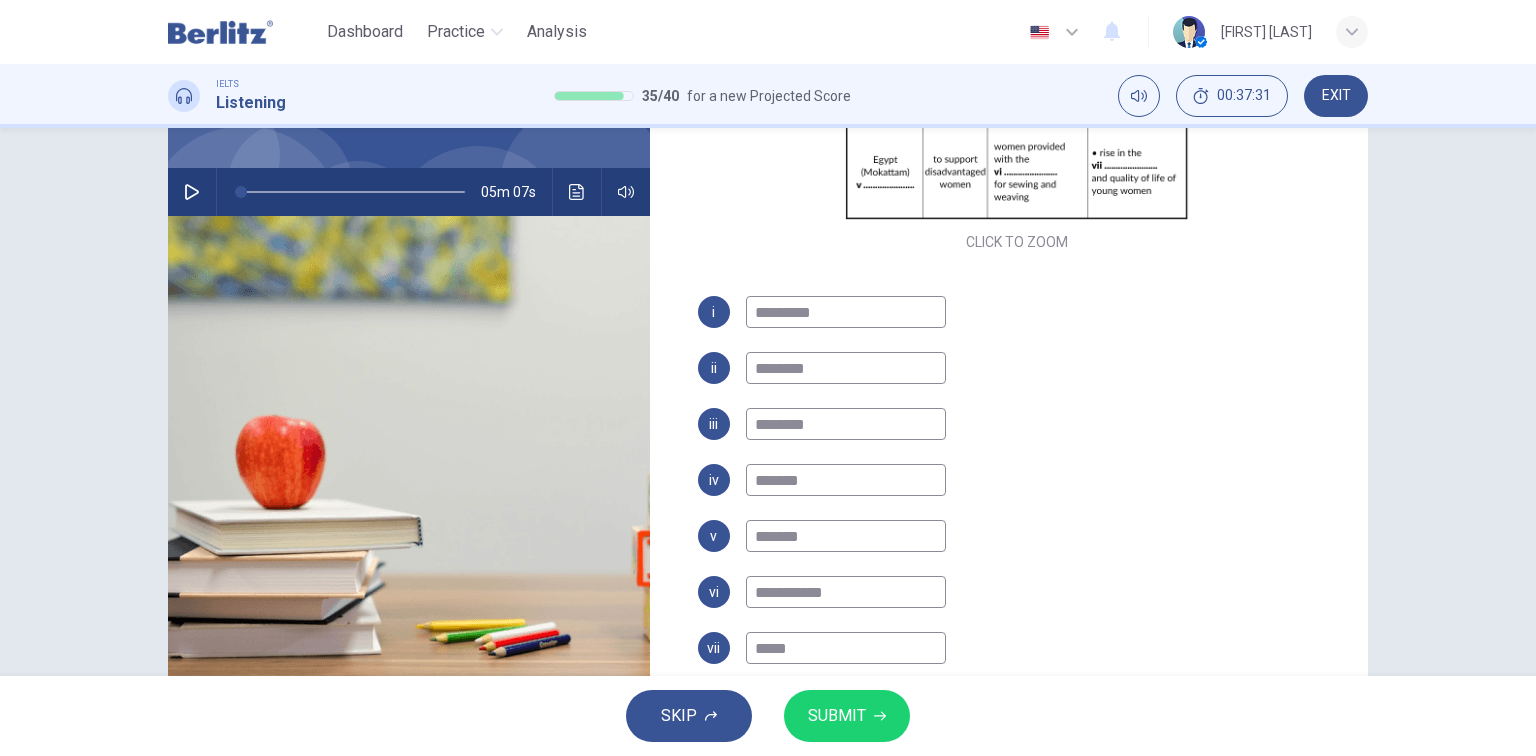 click on "**********" at bounding box center (846, 592) 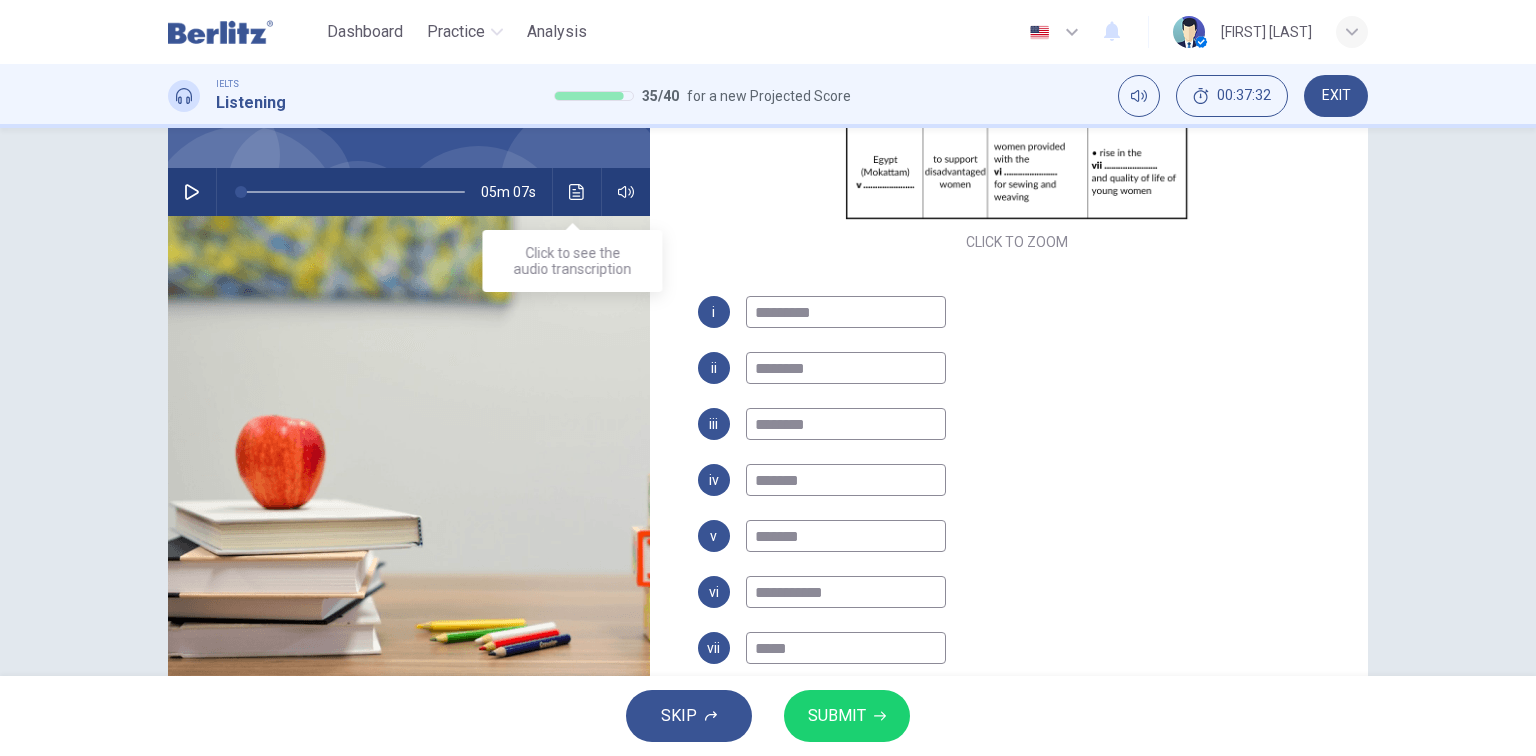 click 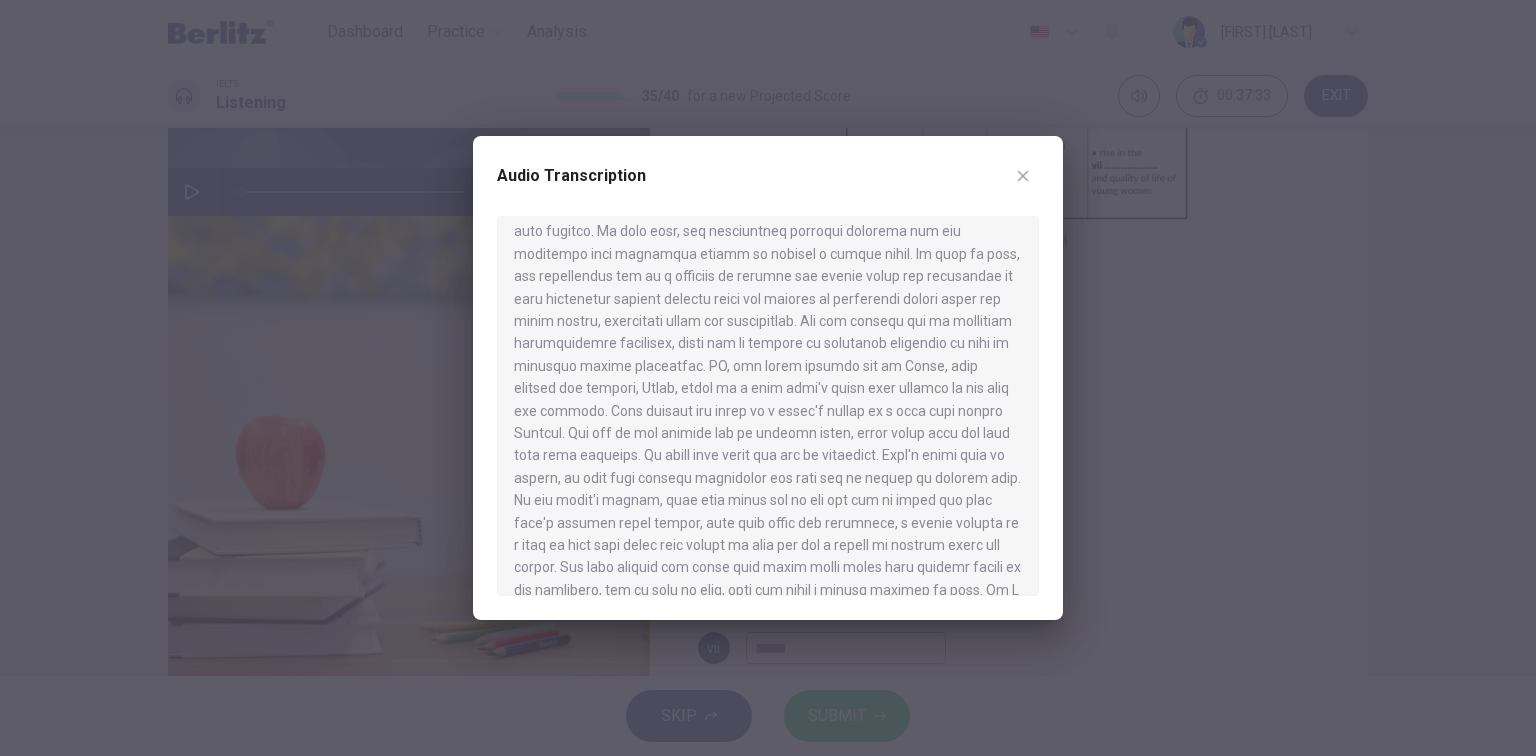 scroll, scrollTop: 930, scrollLeft: 0, axis: vertical 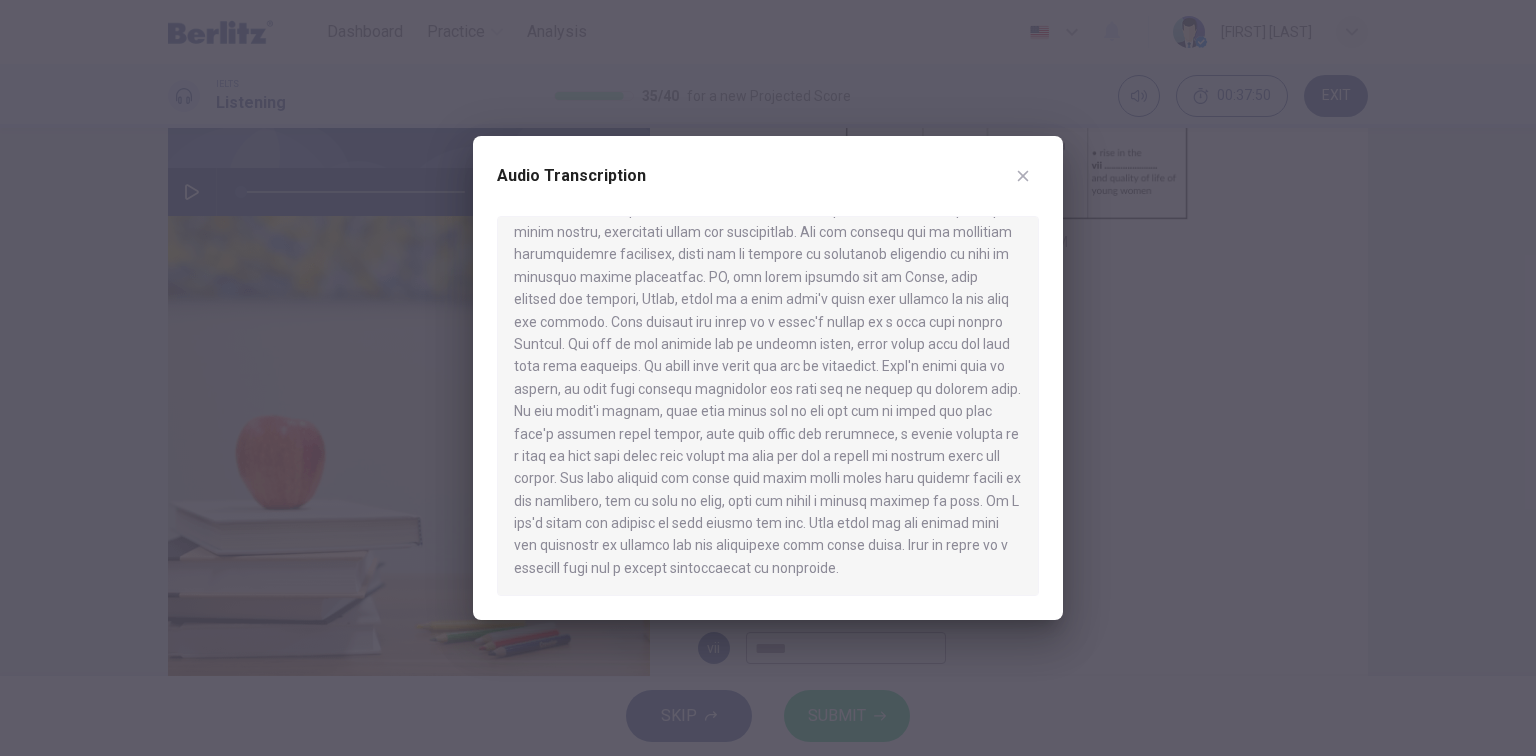 click at bounding box center [768, 378] 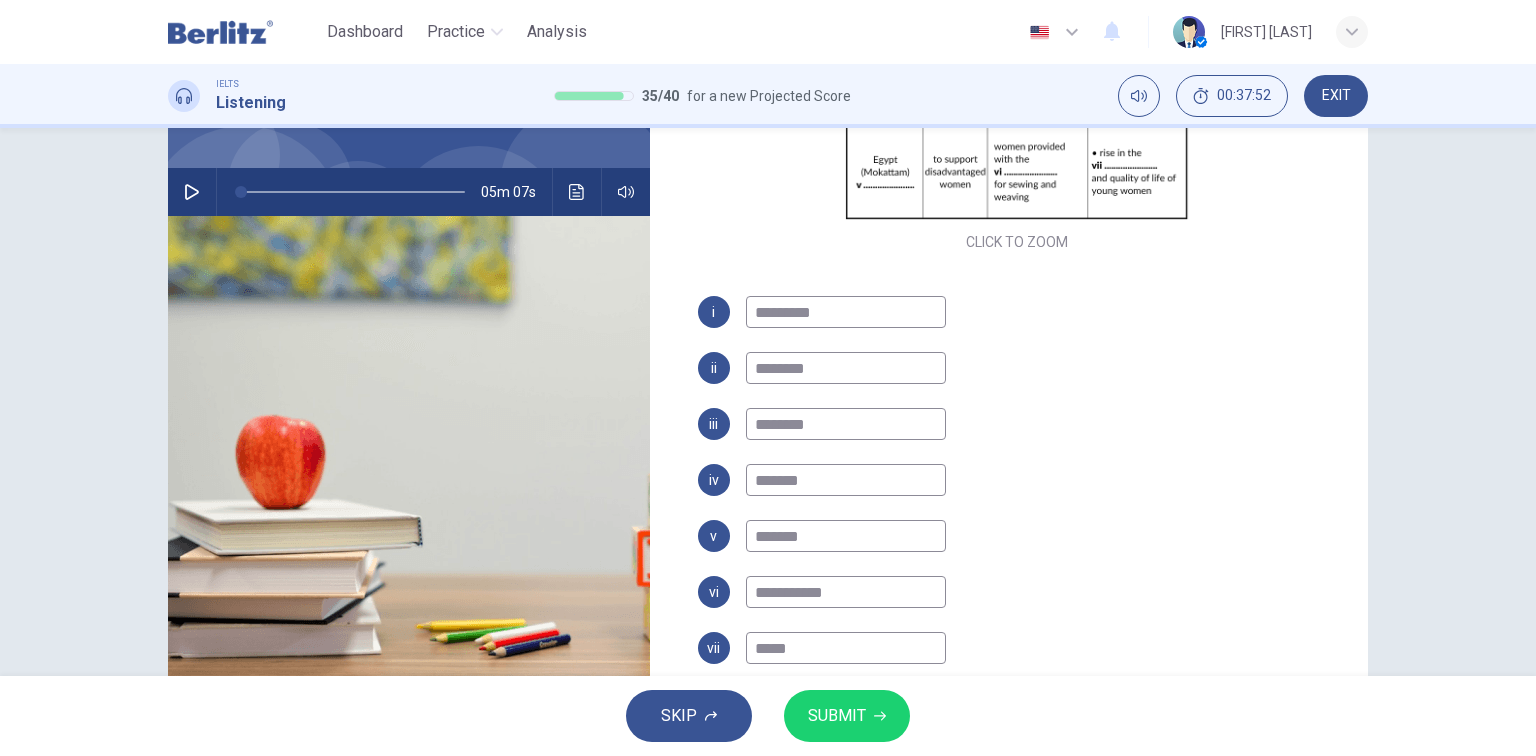 drag, startPoint x: 862, startPoint y: 590, endPoint x: 719, endPoint y: 571, distance: 144.25671 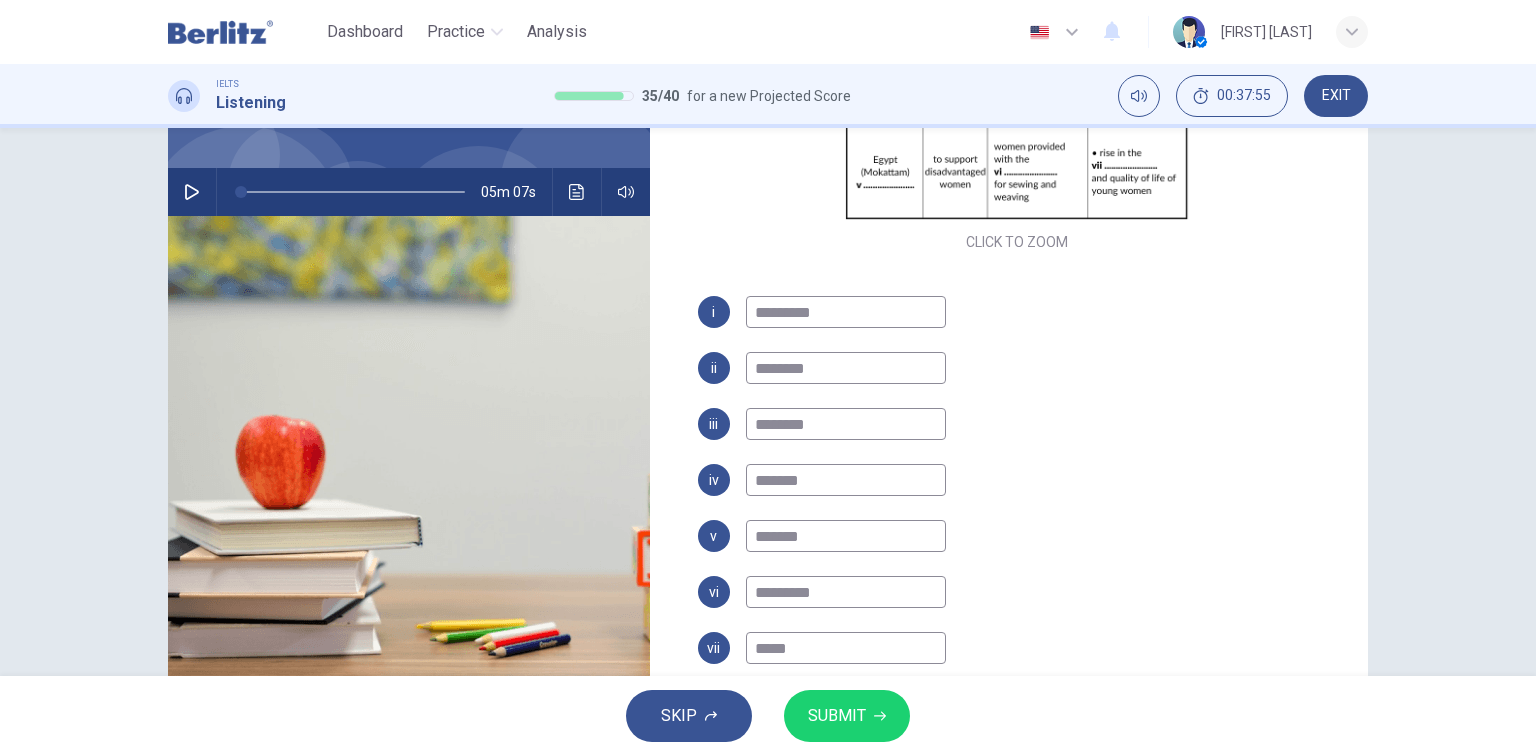click on "SUBMIT" at bounding box center (837, 716) 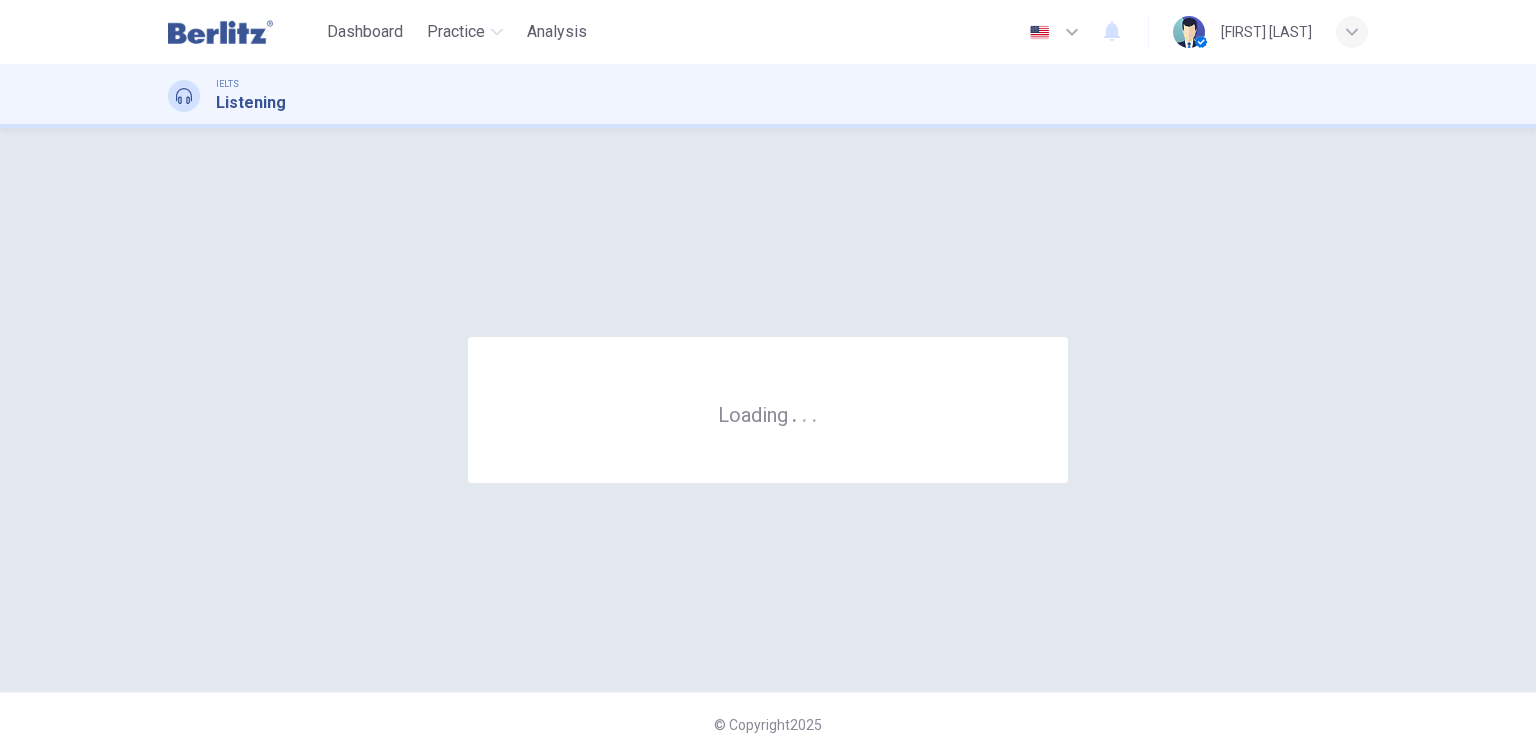 scroll, scrollTop: 0, scrollLeft: 0, axis: both 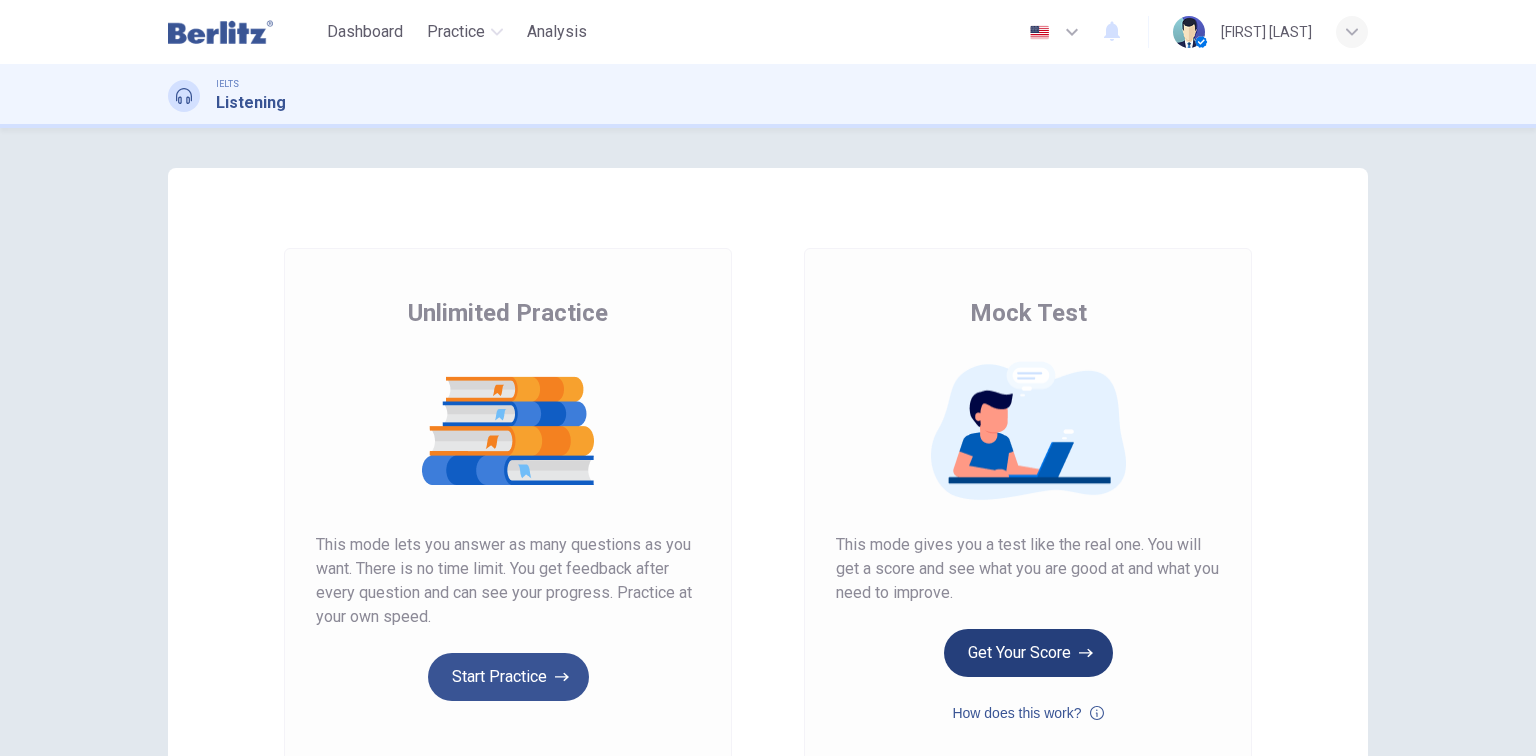click on "Get Your Score" at bounding box center [1028, 653] 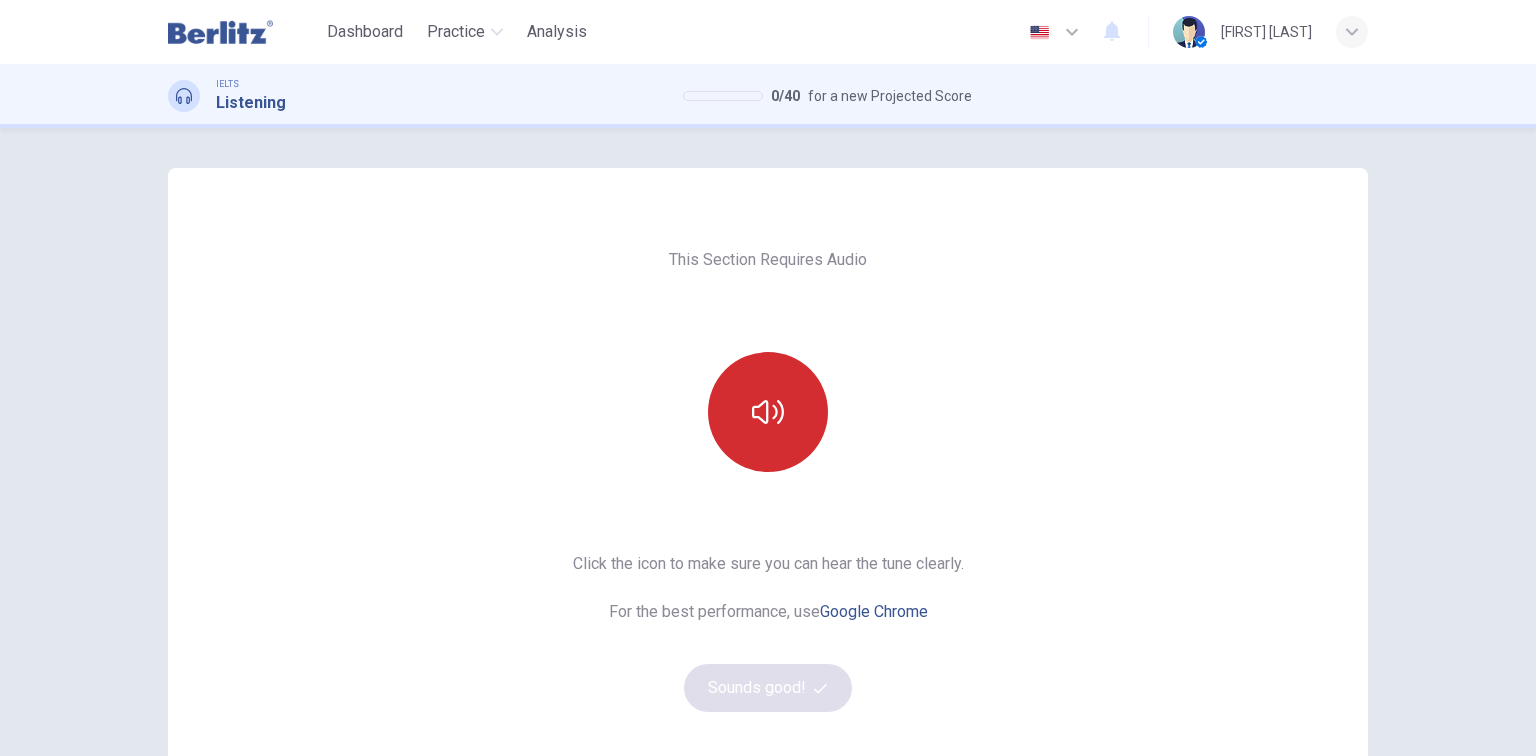 click 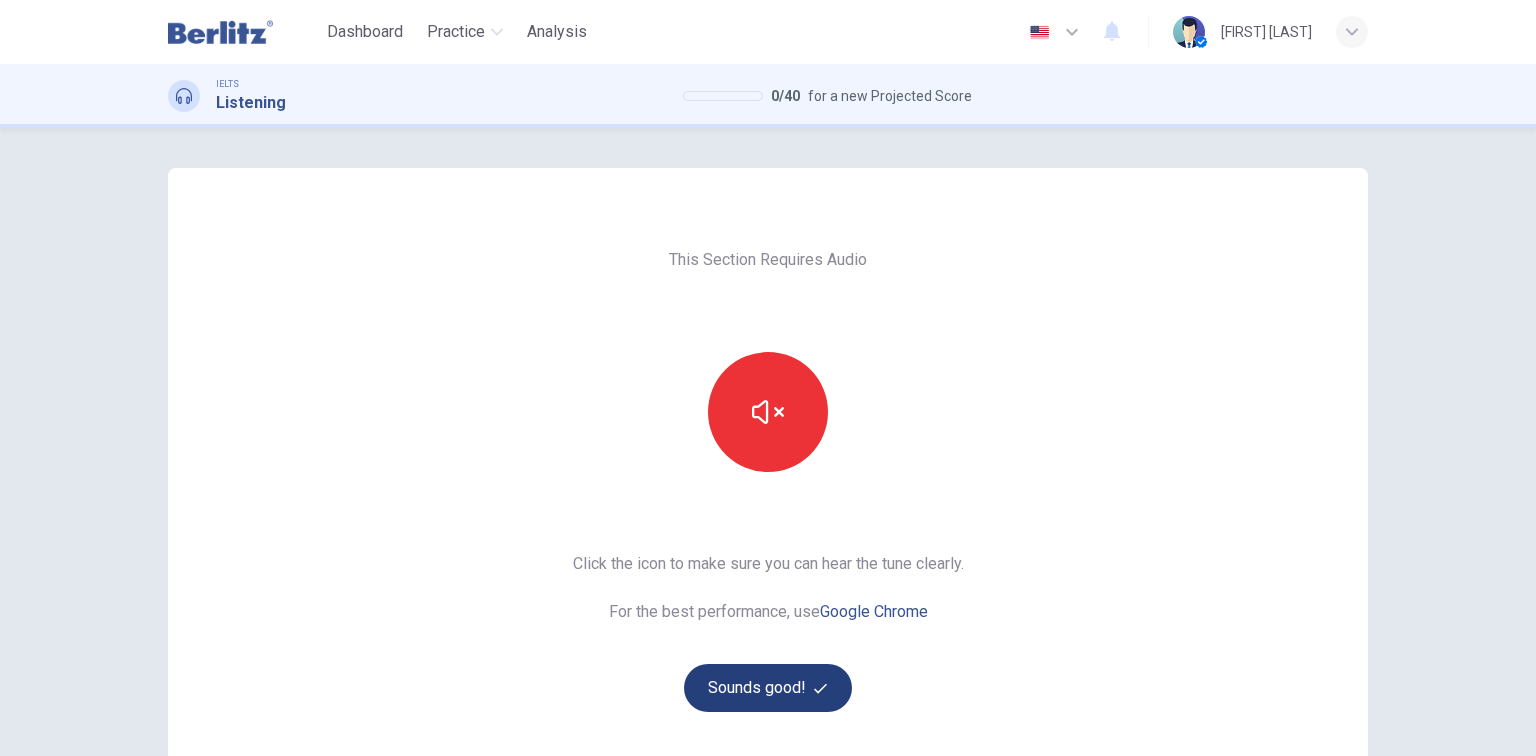click on "Sounds good!" at bounding box center [768, 688] 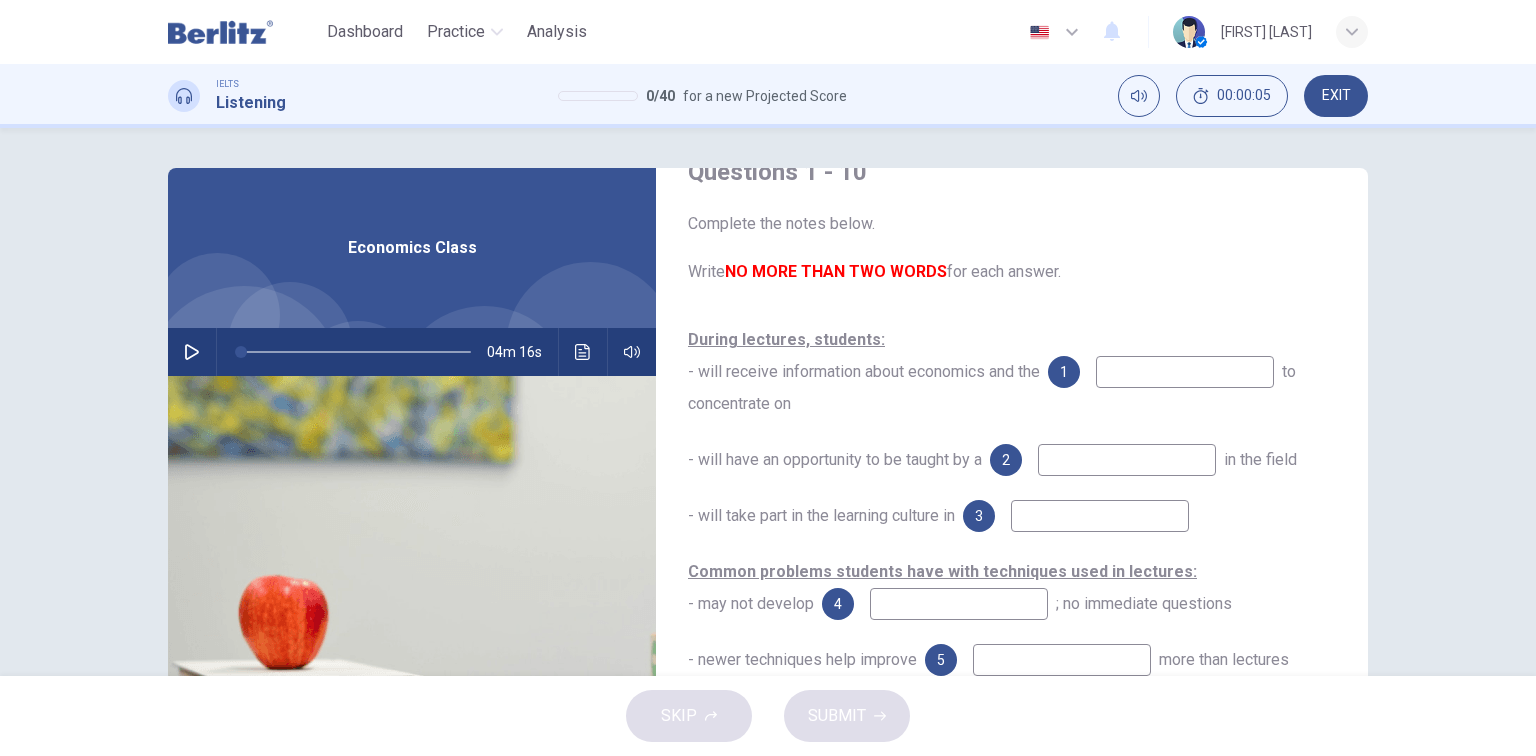 scroll, scrollTop: 80, scrollLeft: 0, axis: vertical 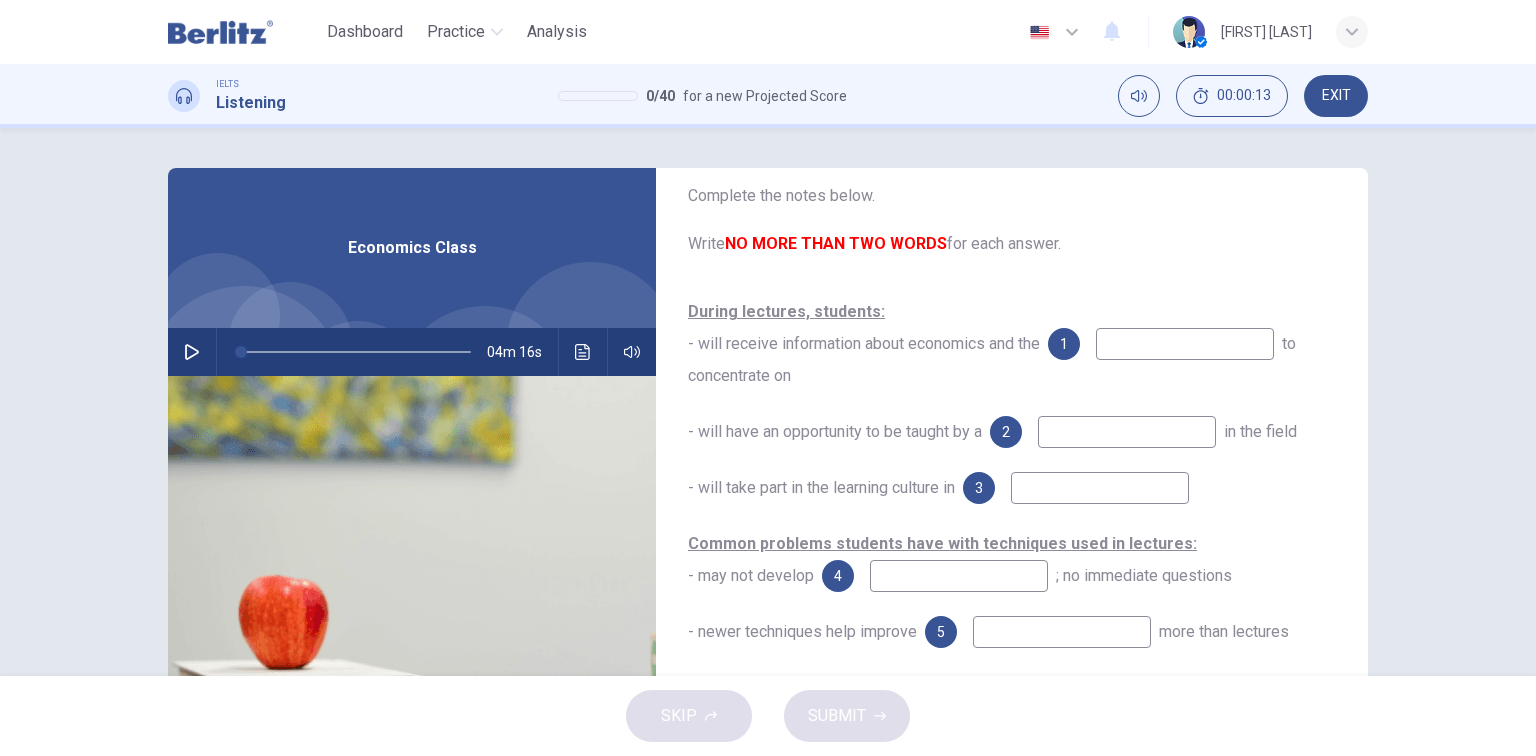 click 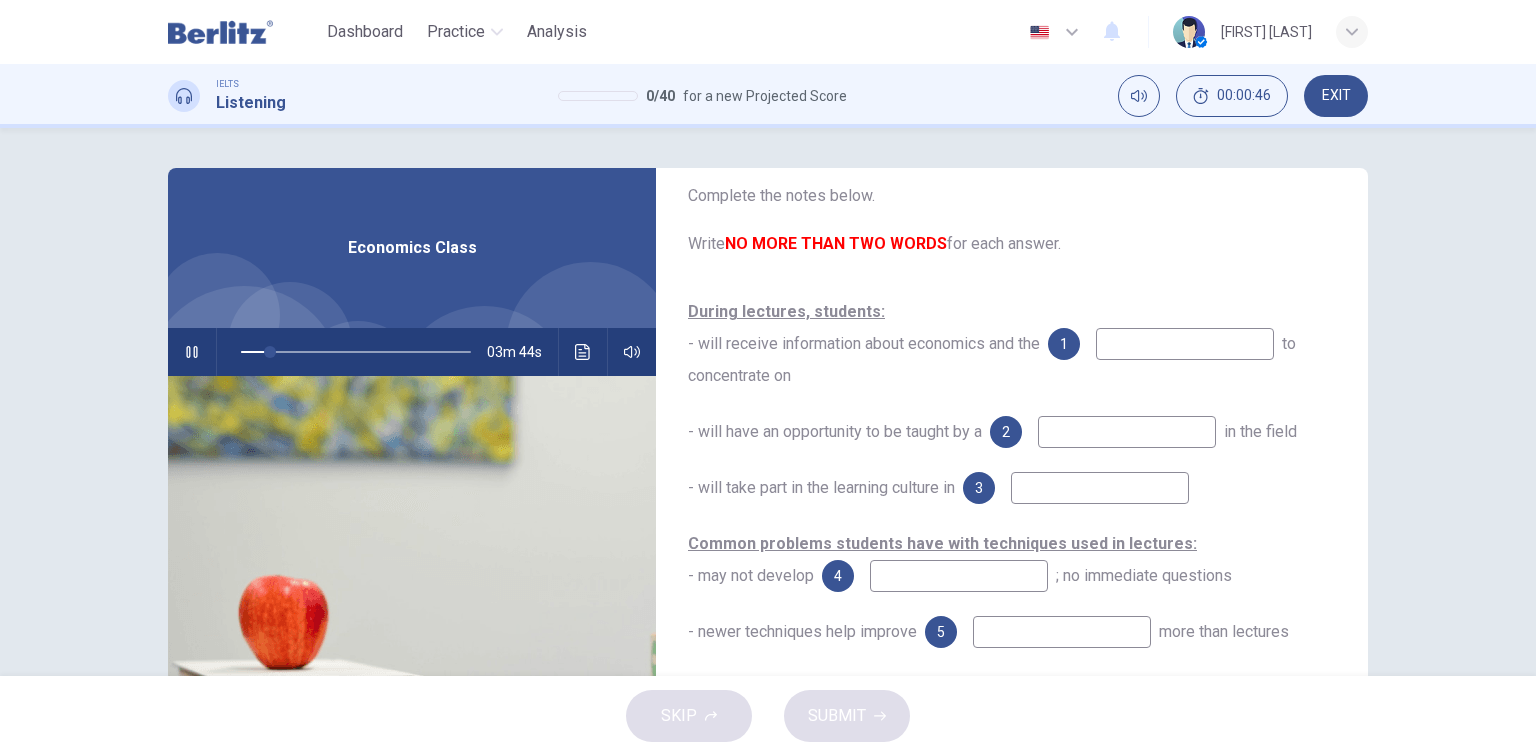 click at bounding box center (1127, 432) 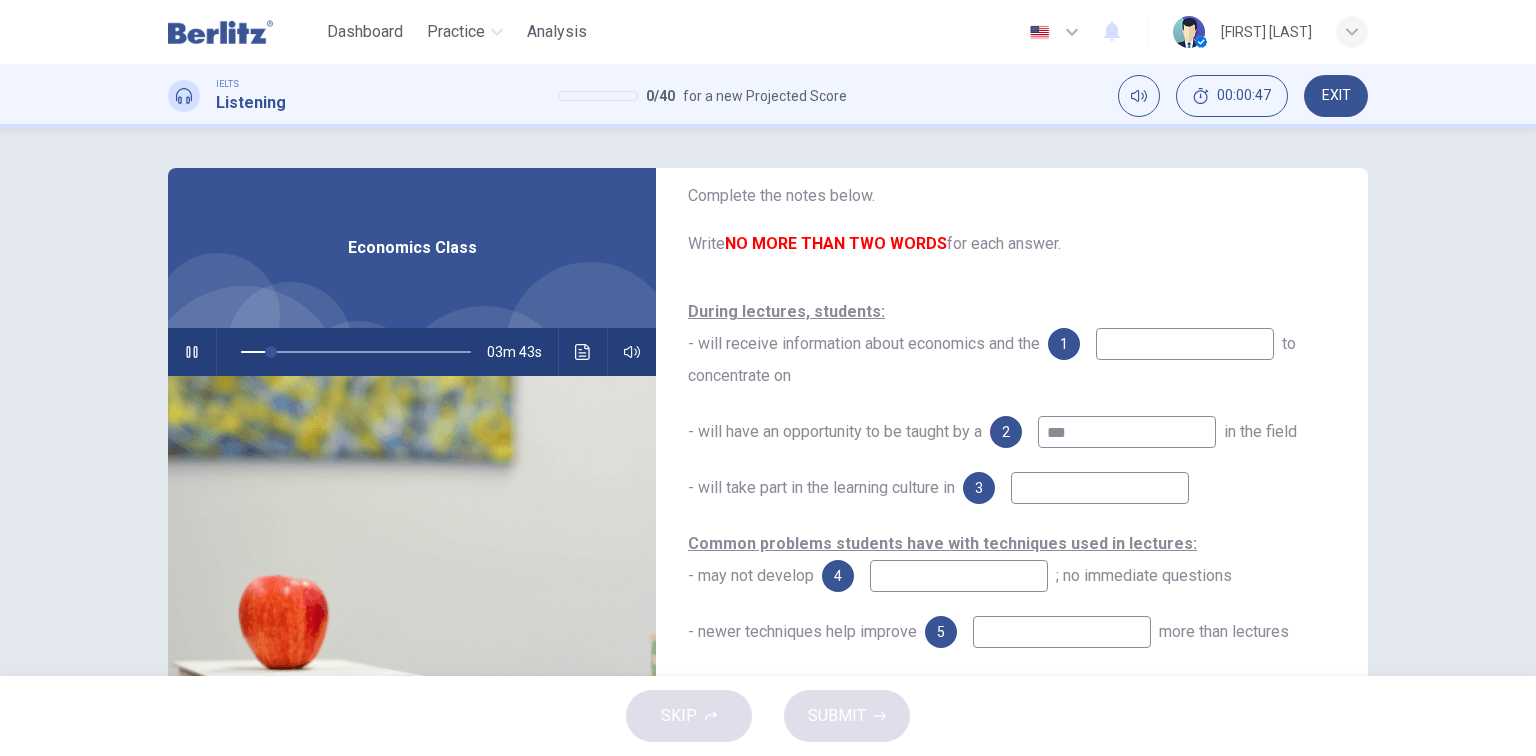 type on "****" 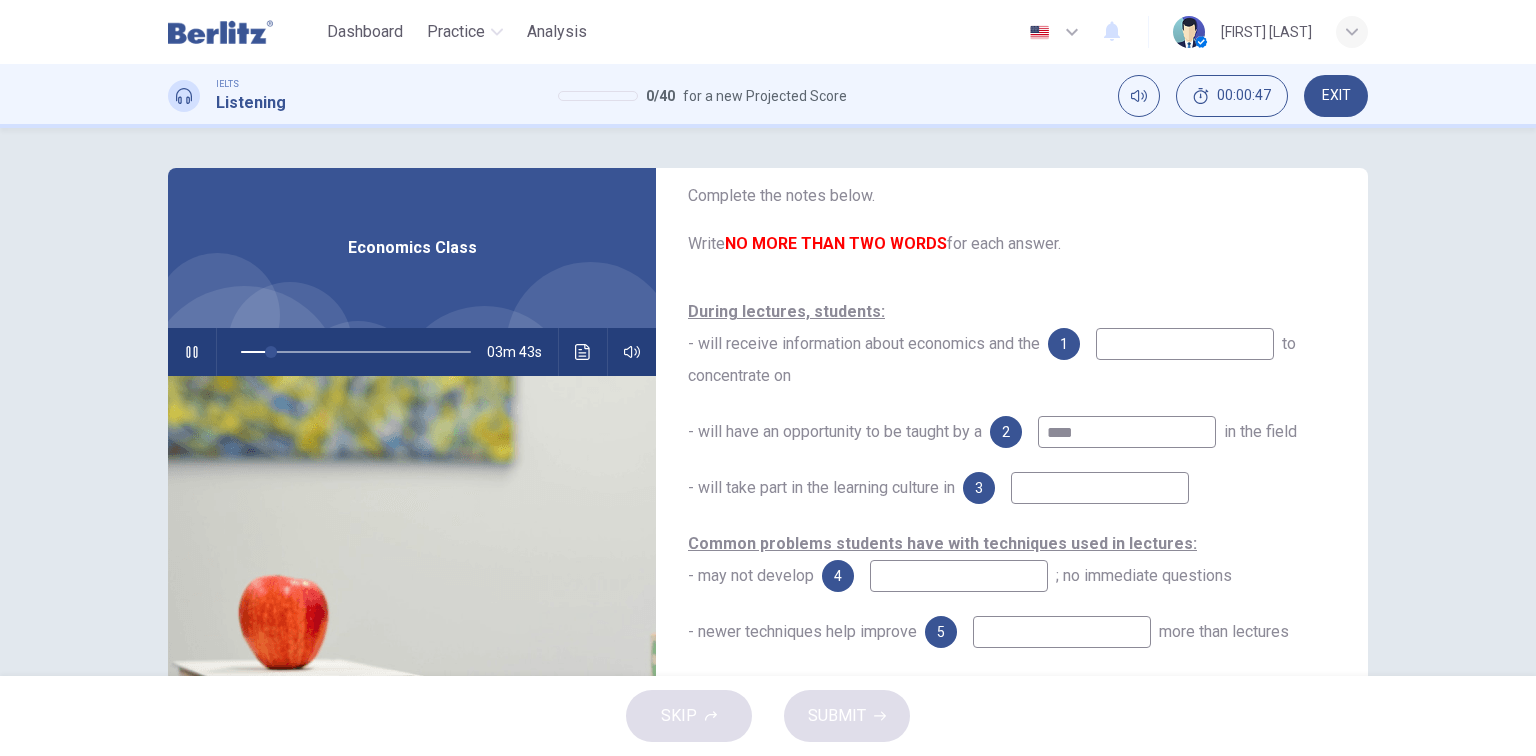 type on "**" 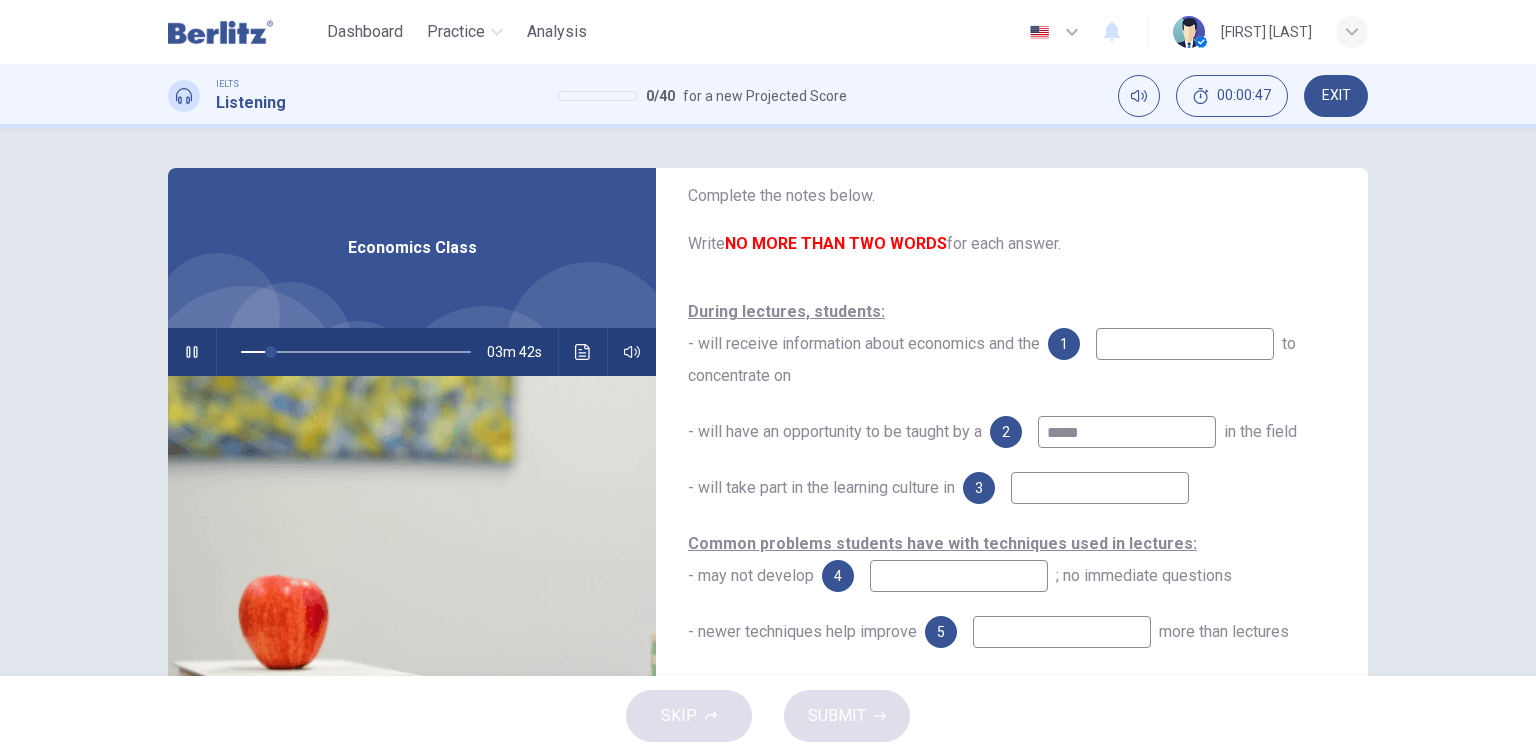 type on "******" 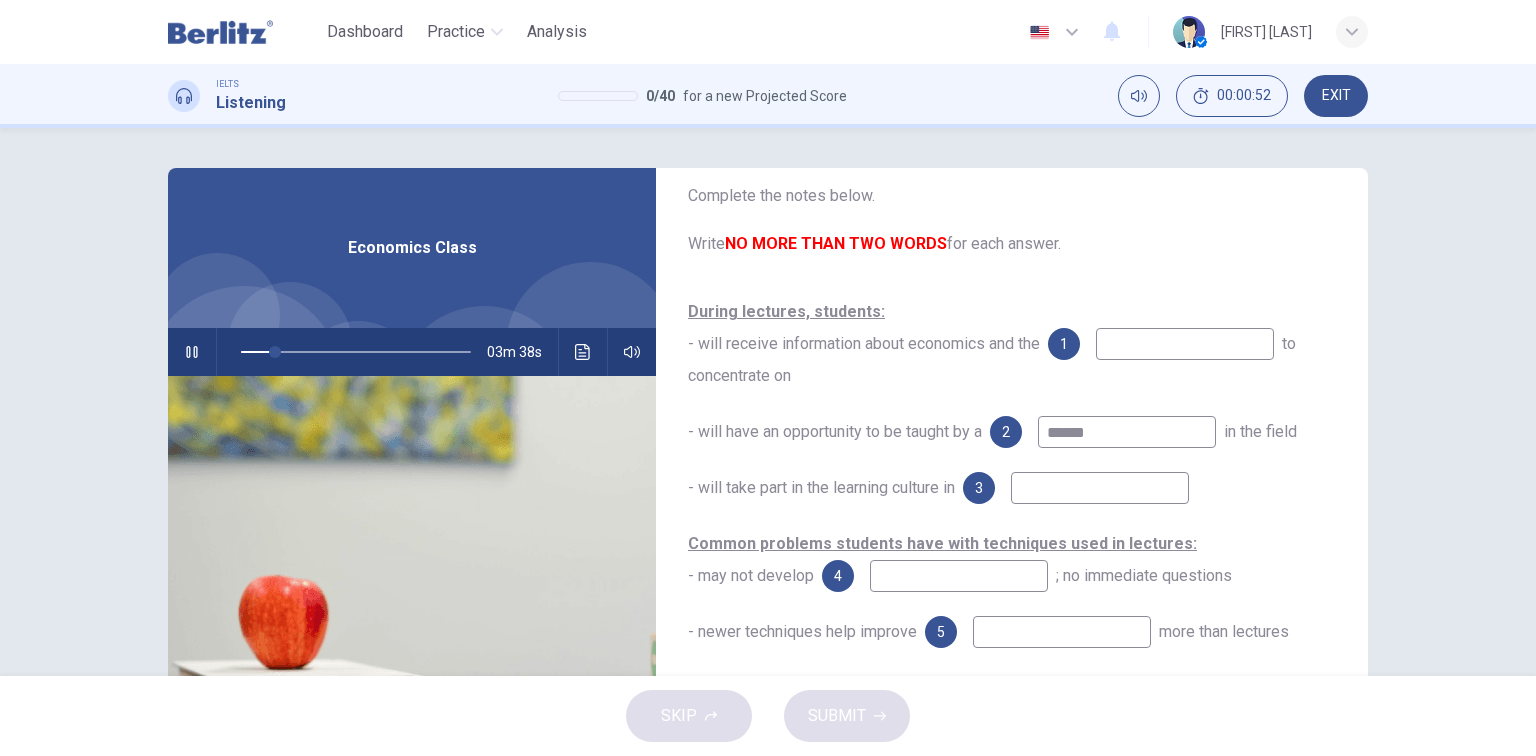 type on "**" 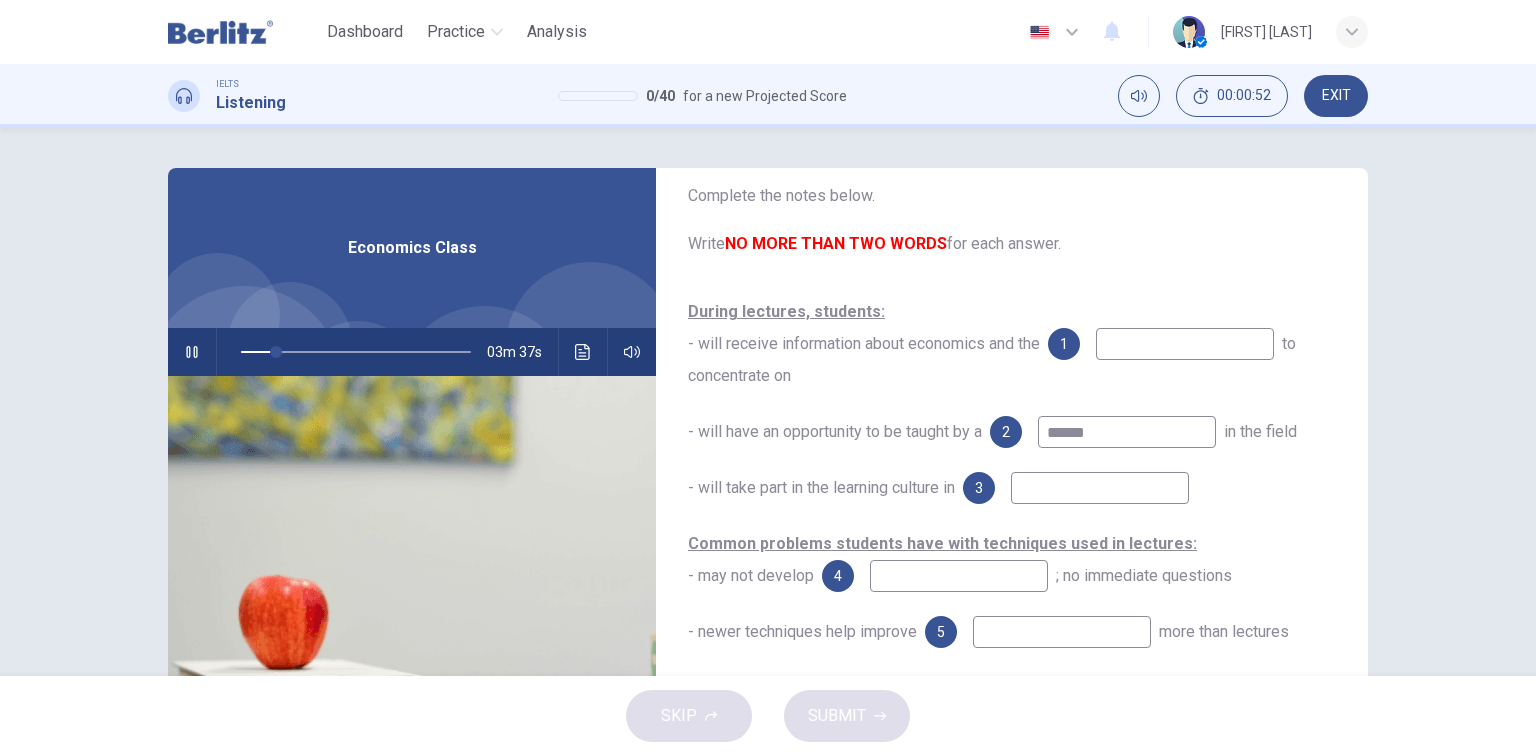 type on "******" 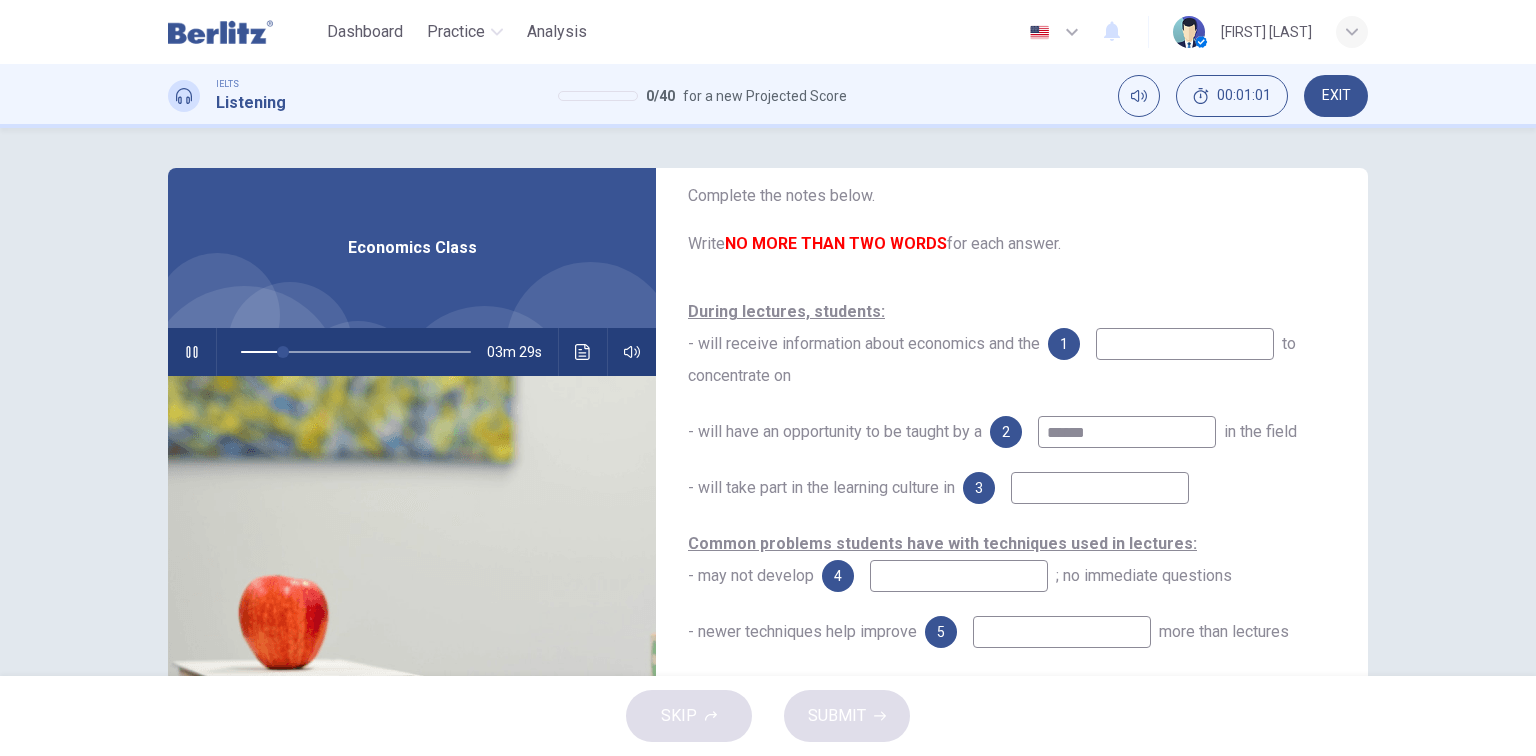 type on "**" 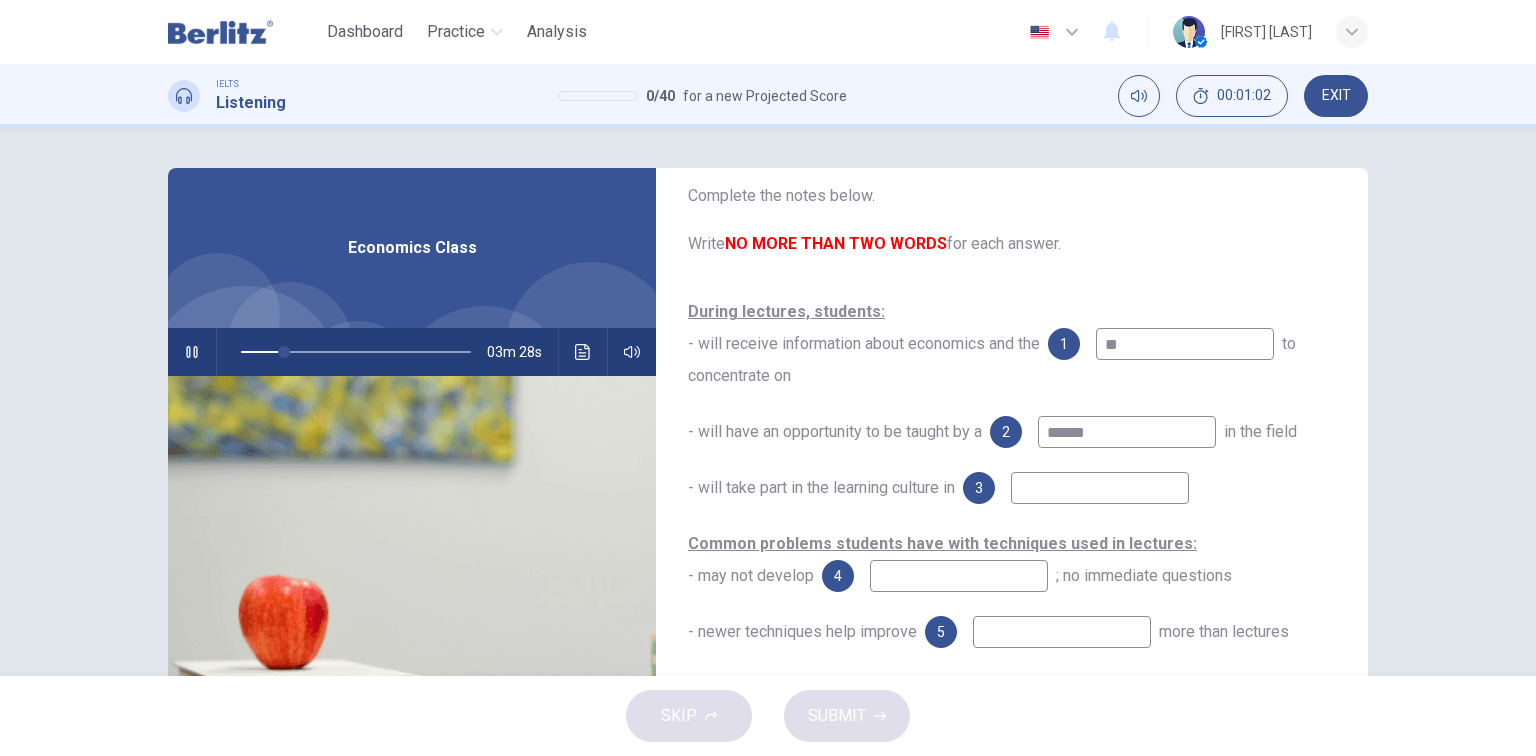 type on "***" 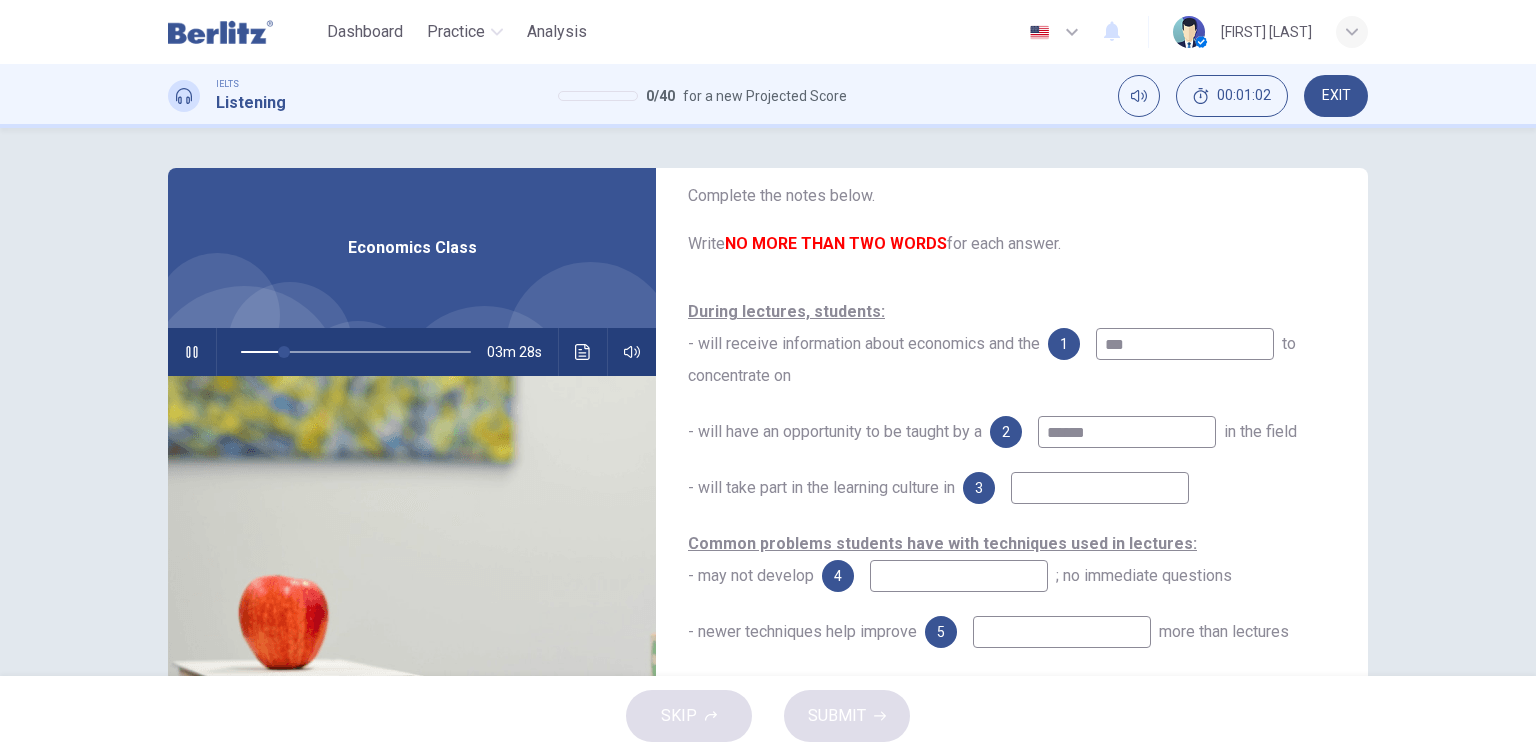 type on "**" 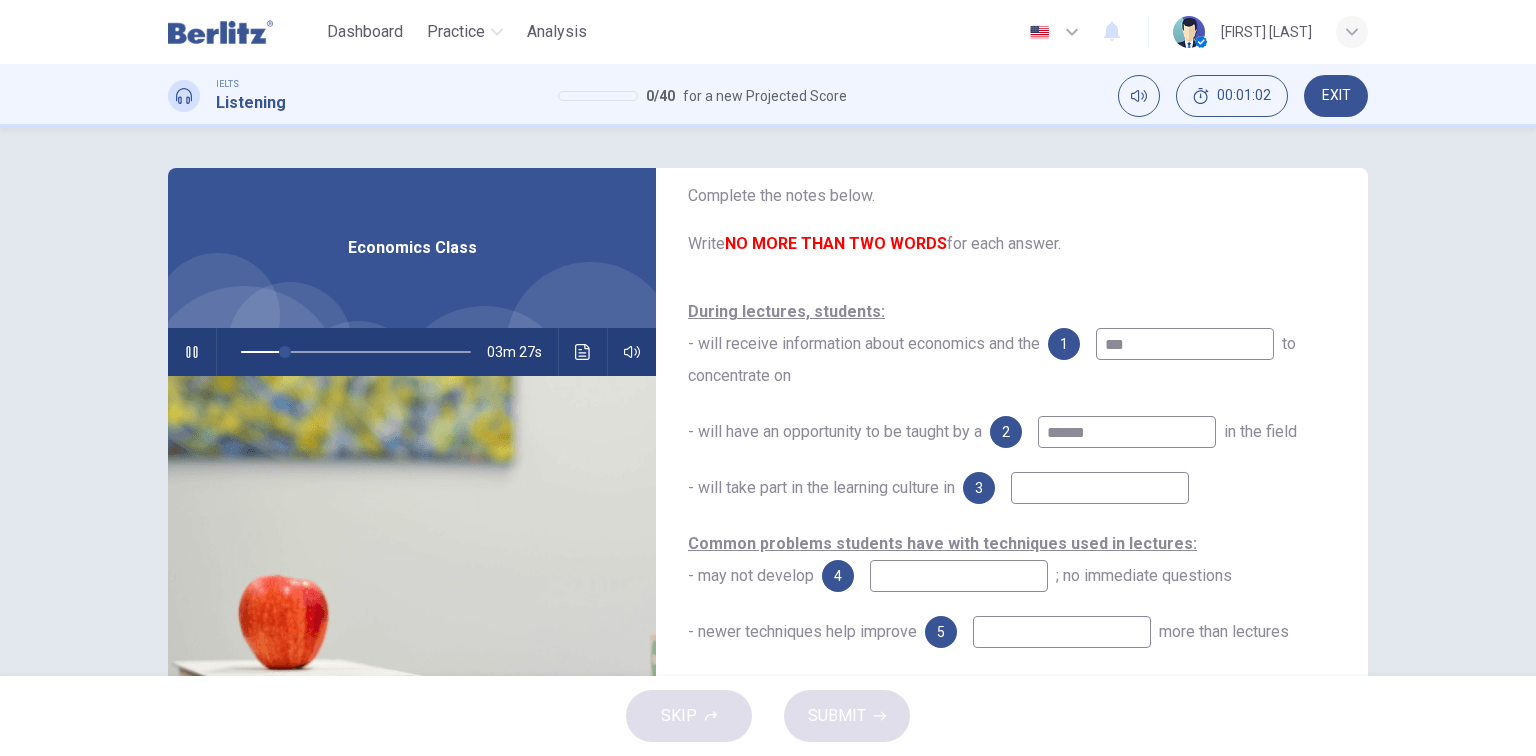 type on "****" 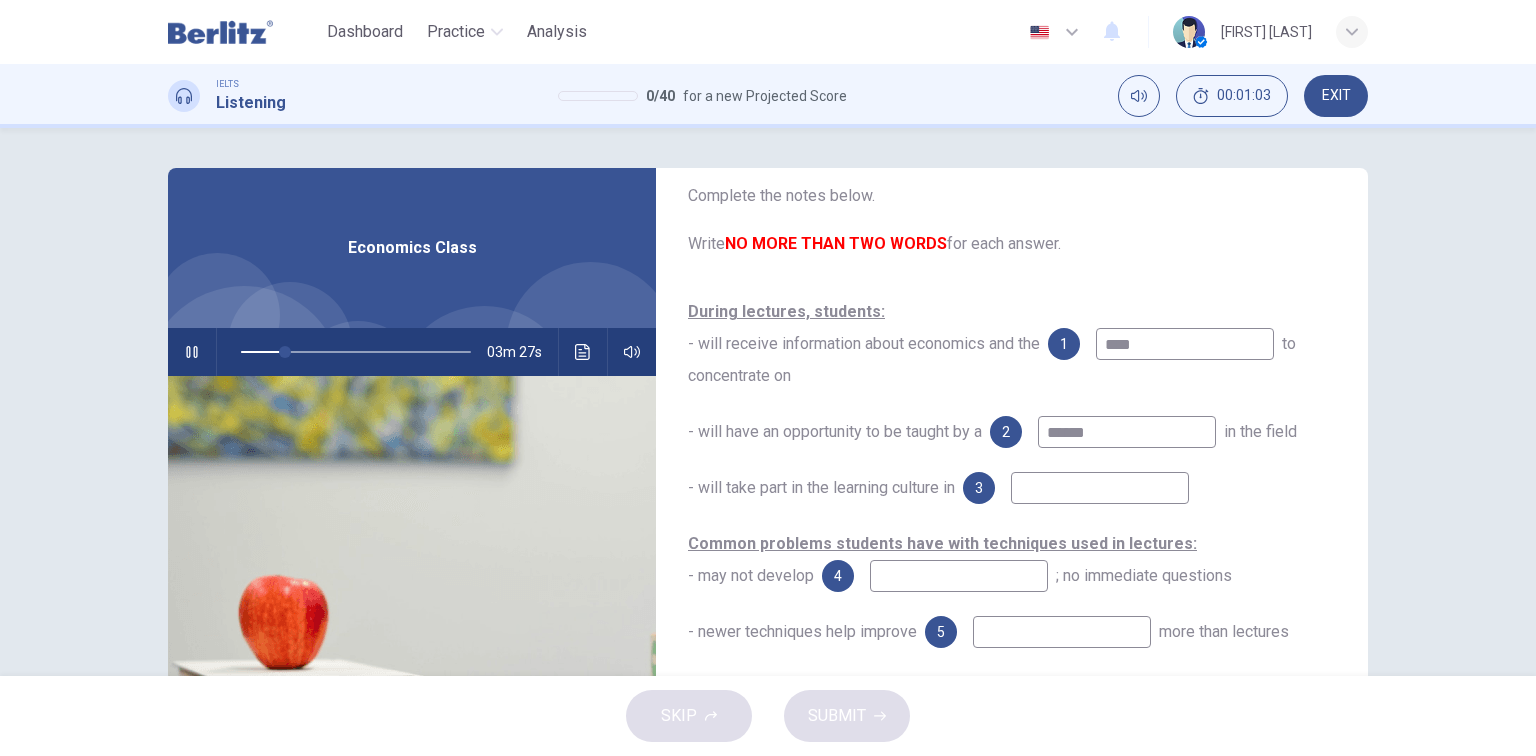 type on "**" 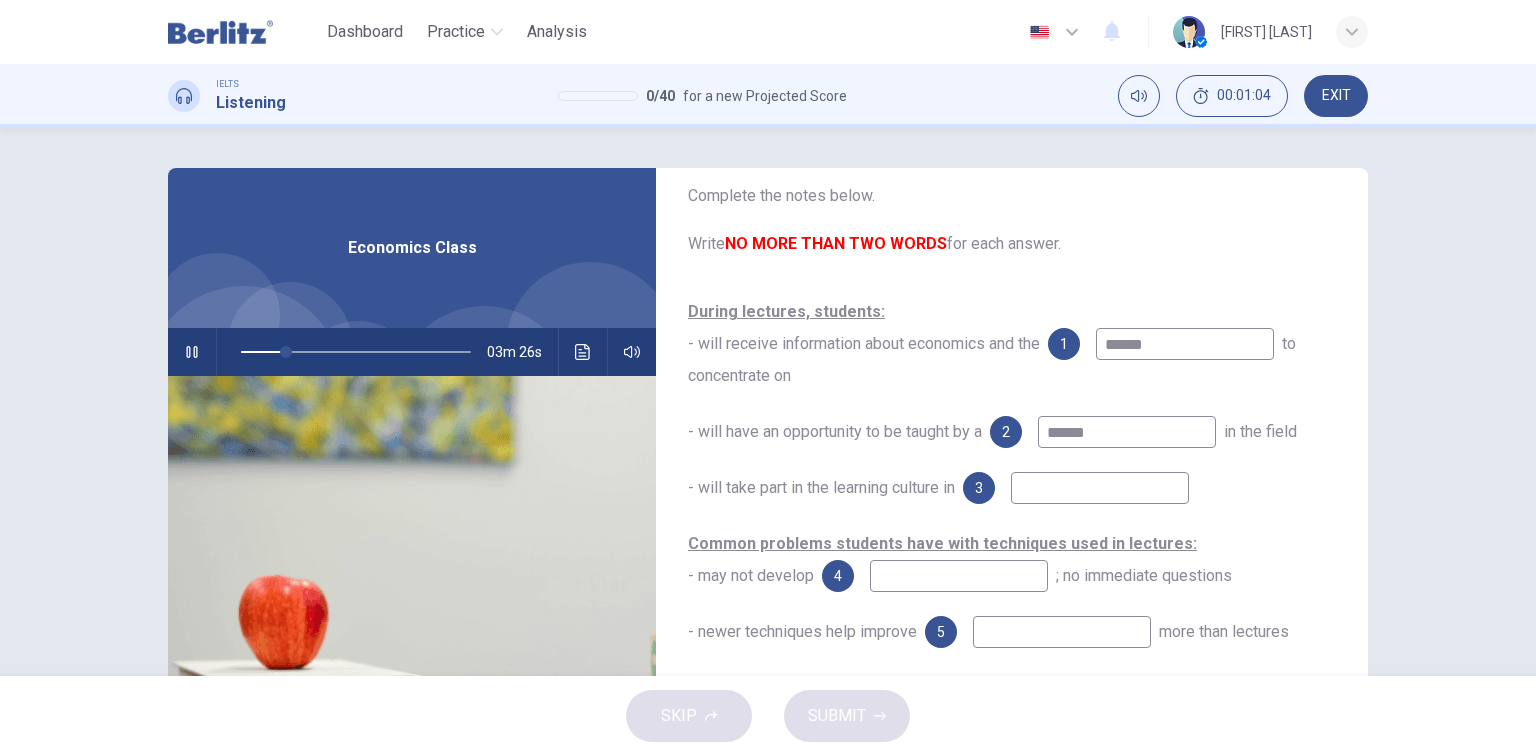 type on "*******" 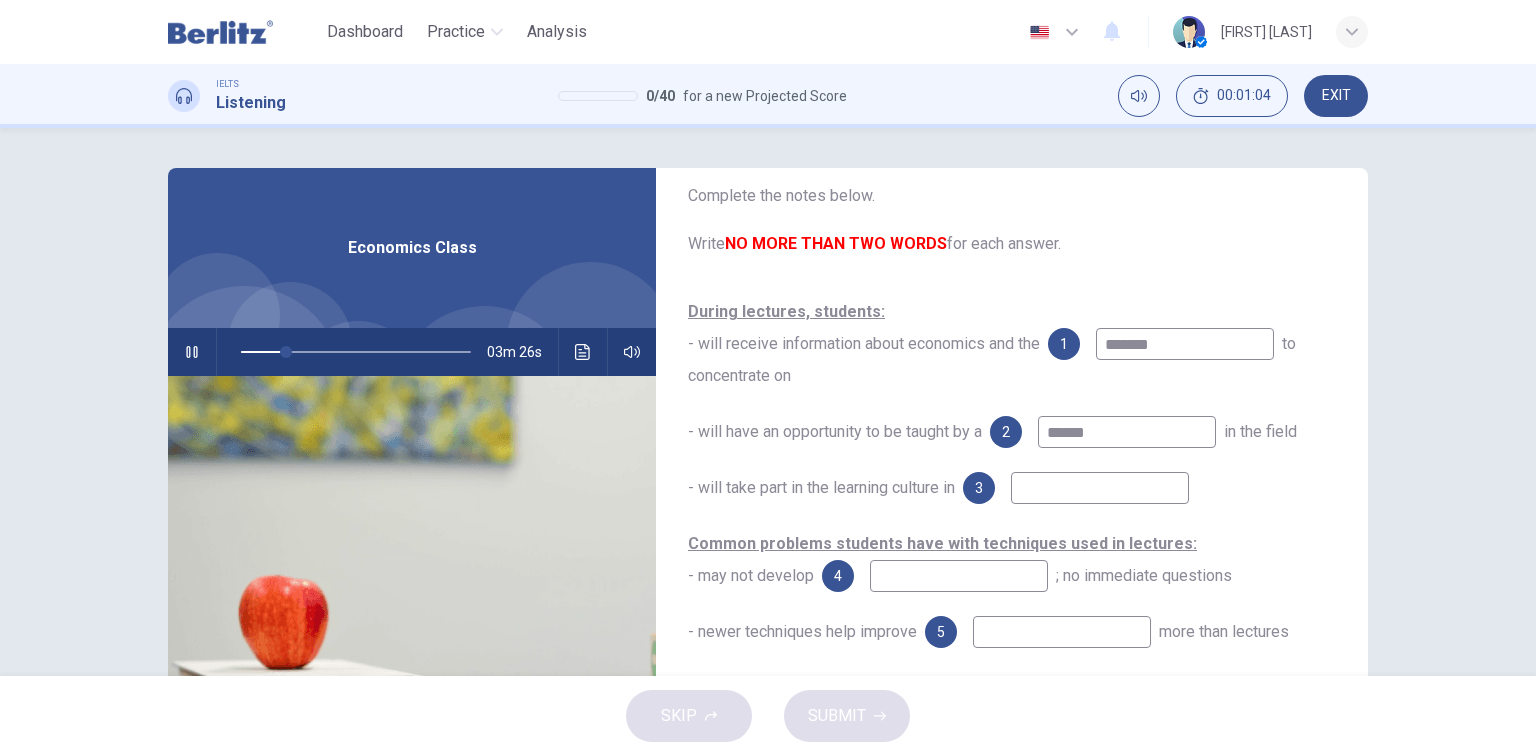 type on "**" 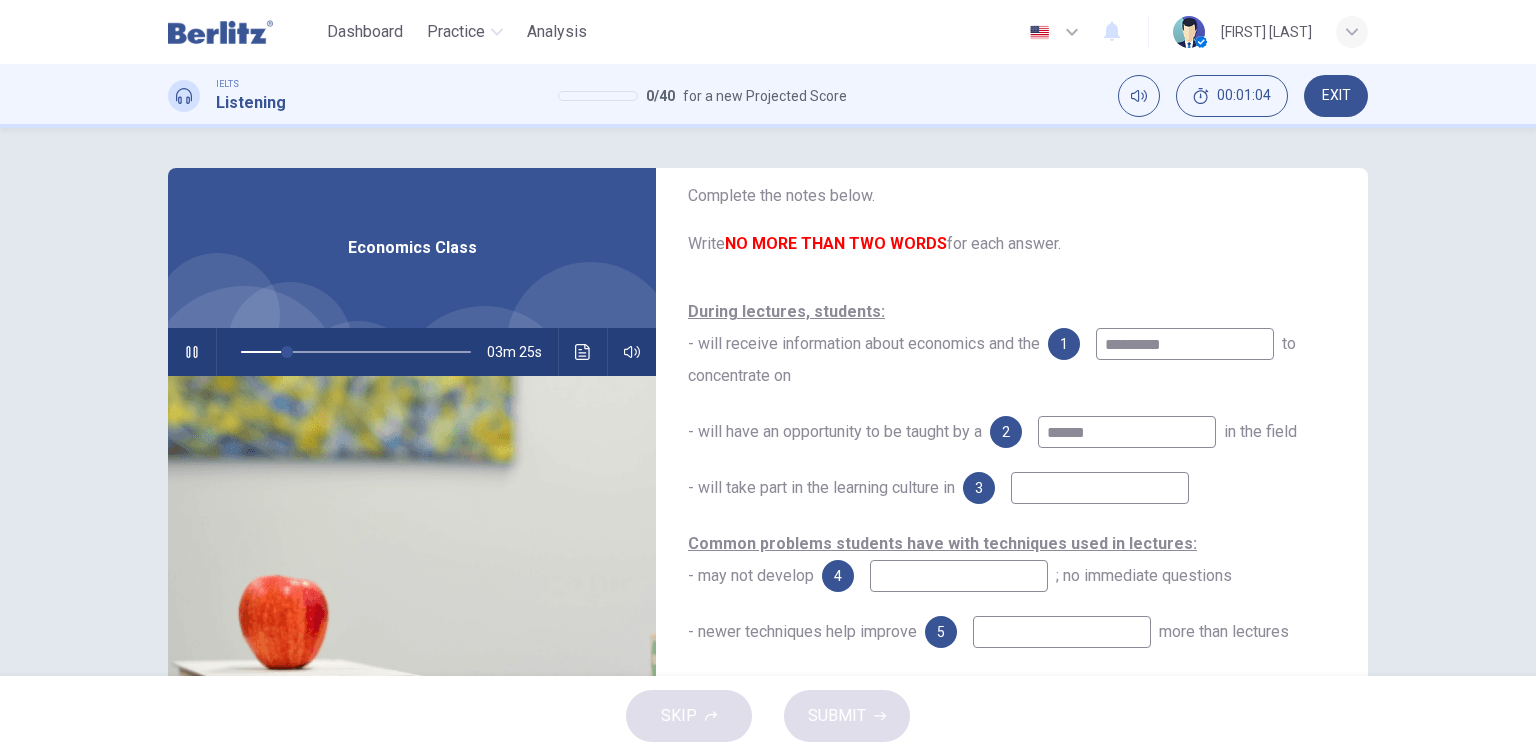 type on "**********" 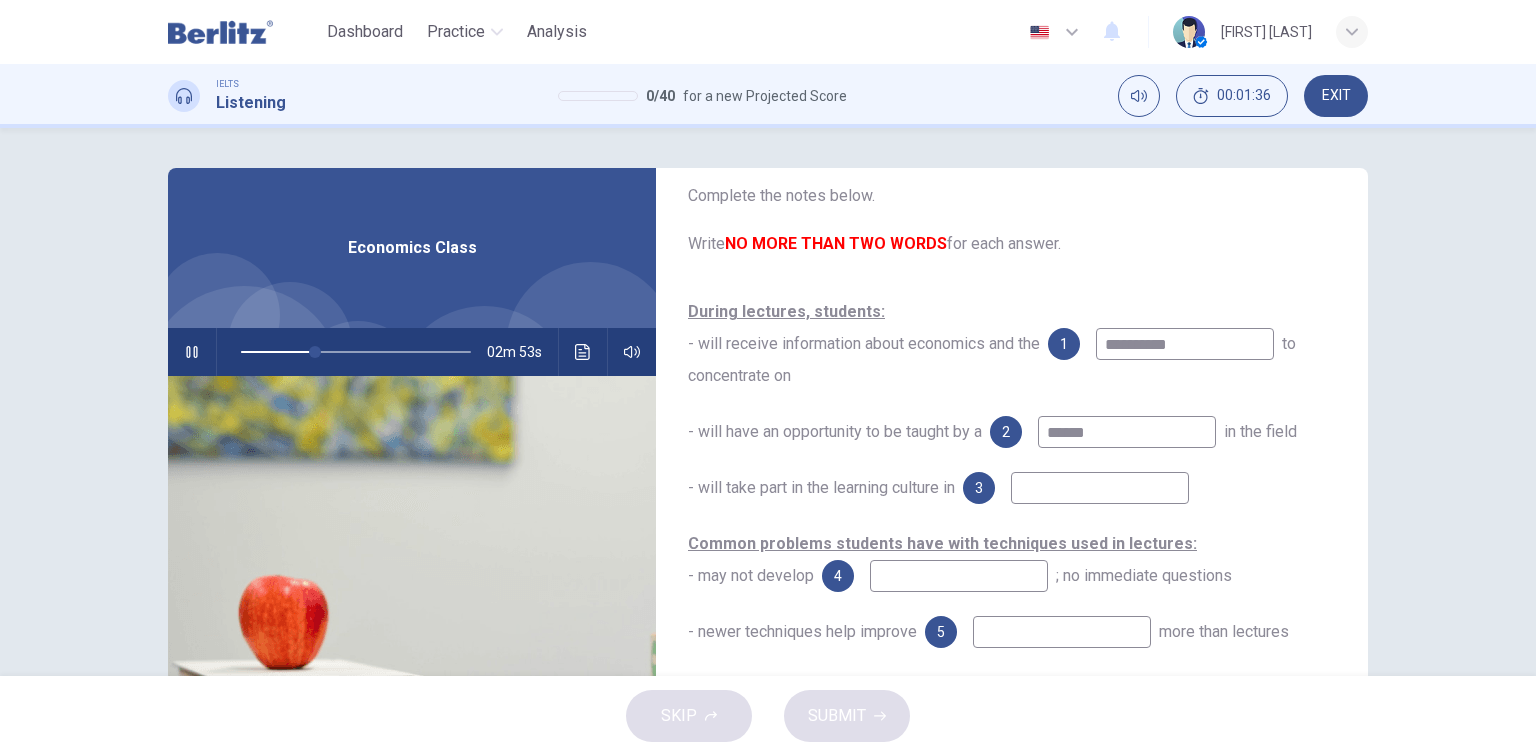 scroll, scrollTop: 160, scrollLeft: 0, axis: vertical 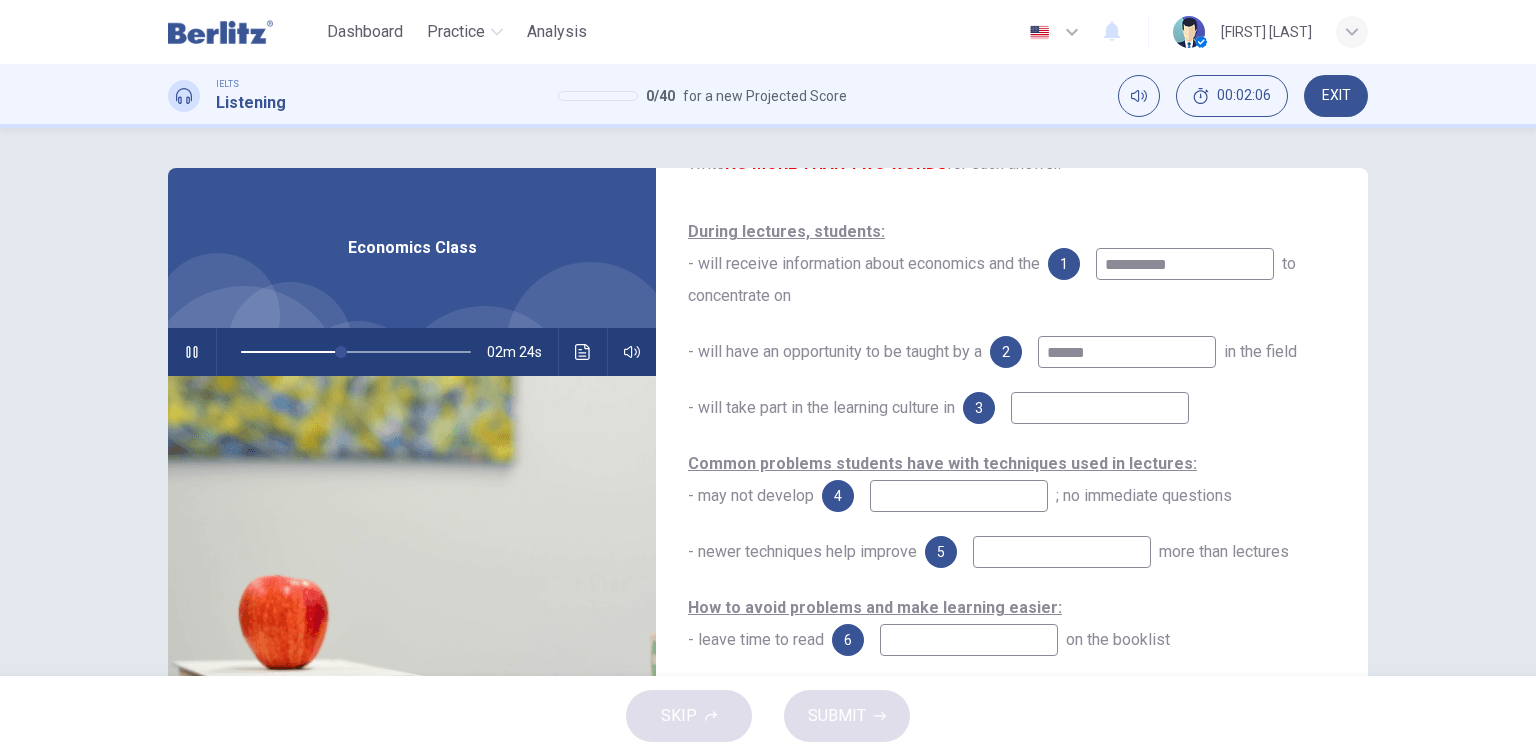 type on "**" 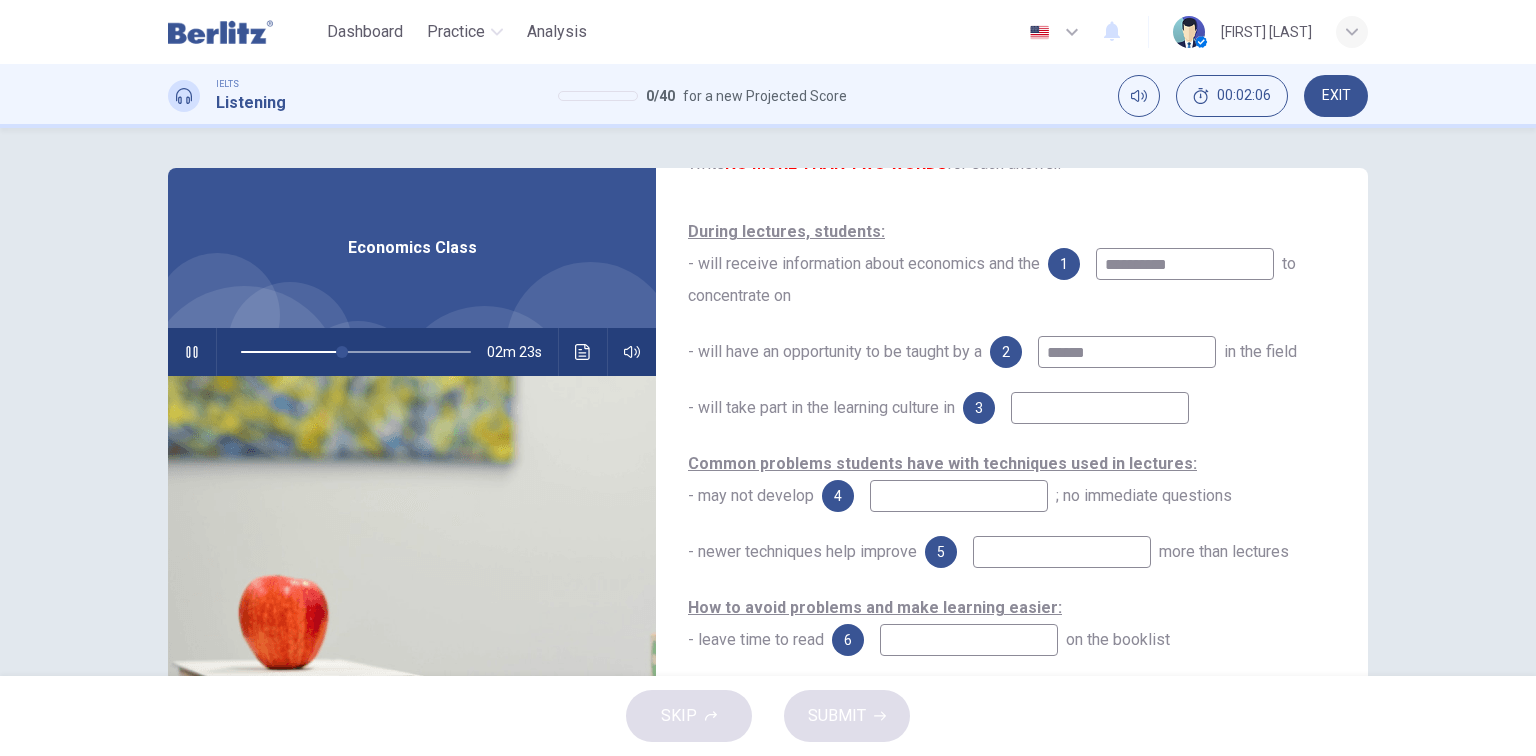 type on "**********" 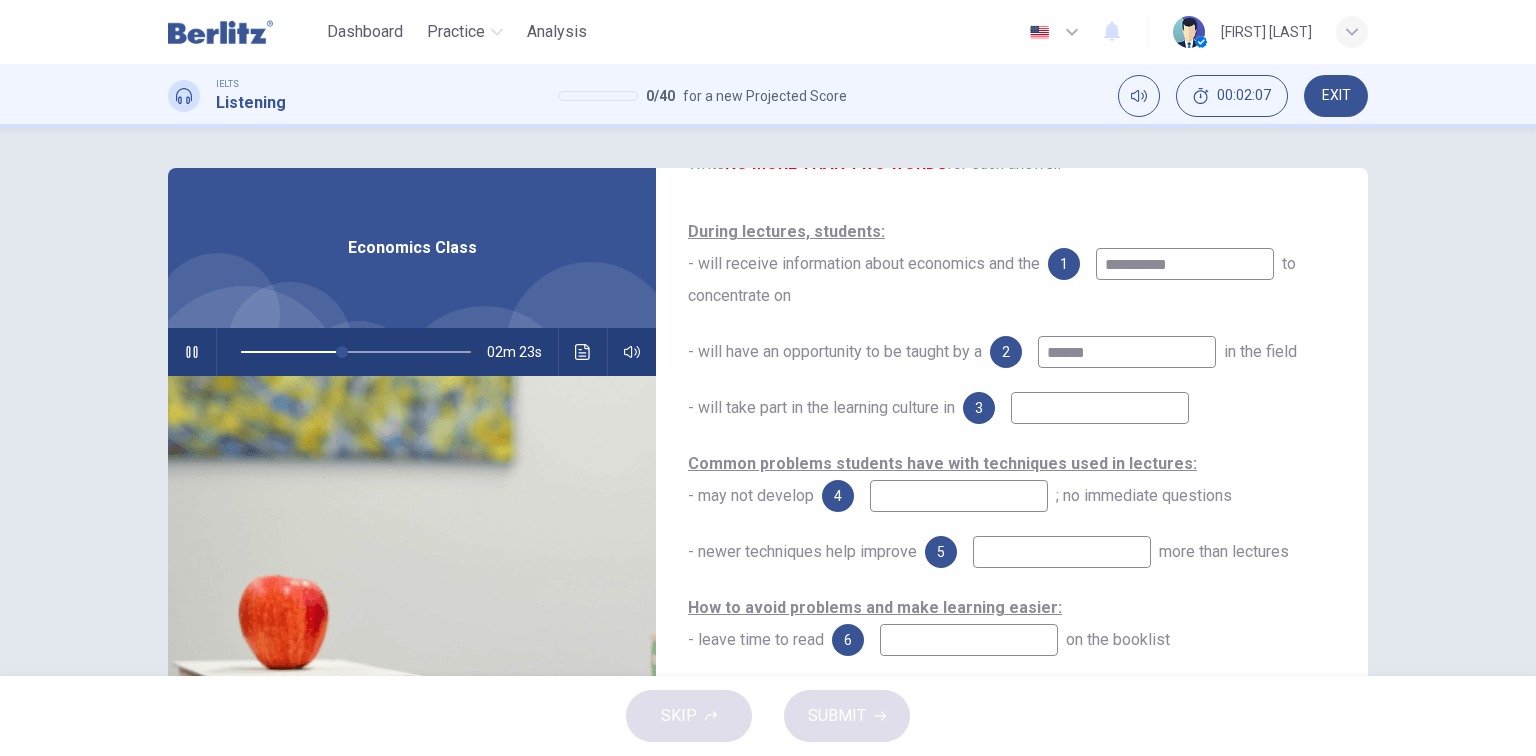 type on "**" 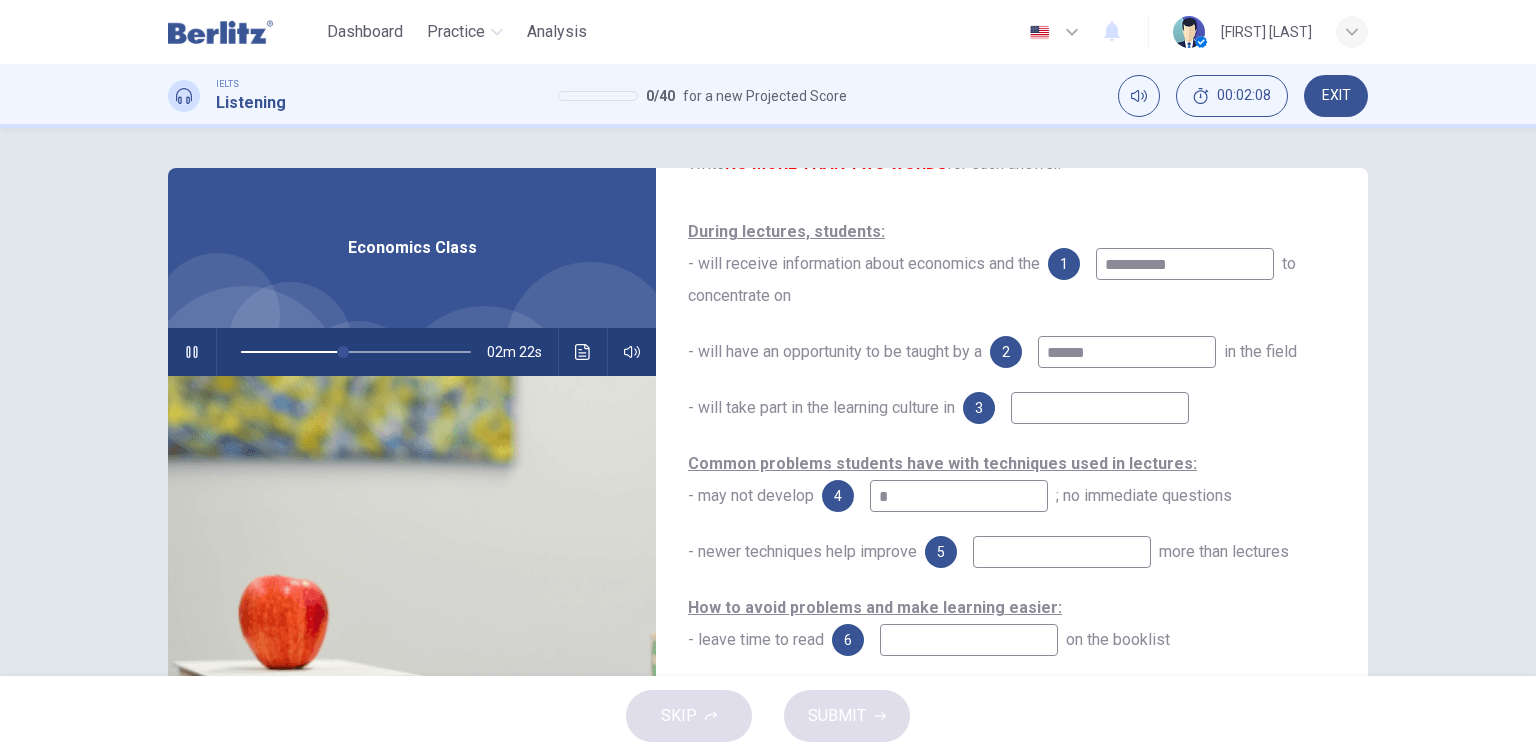 type on "**" 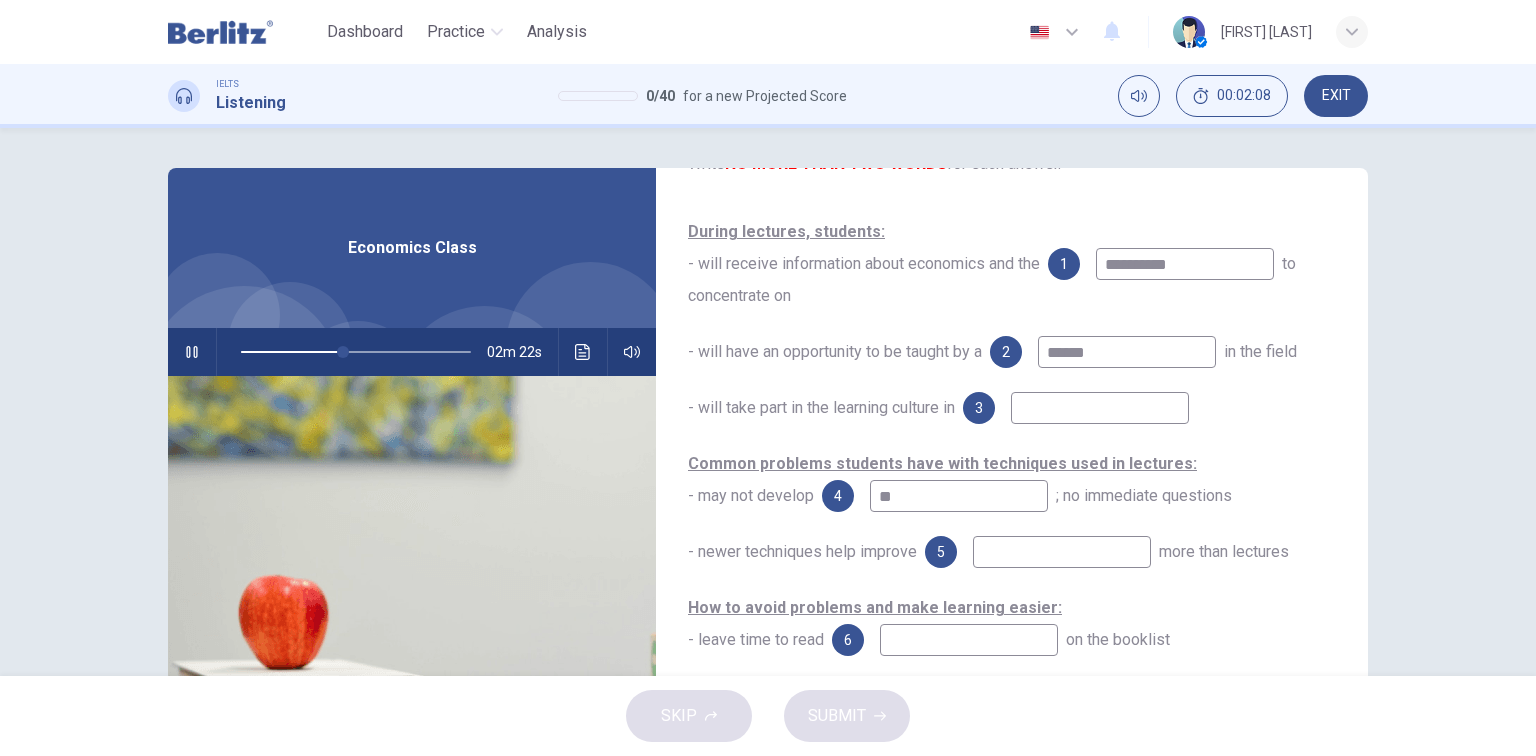 type on "**" 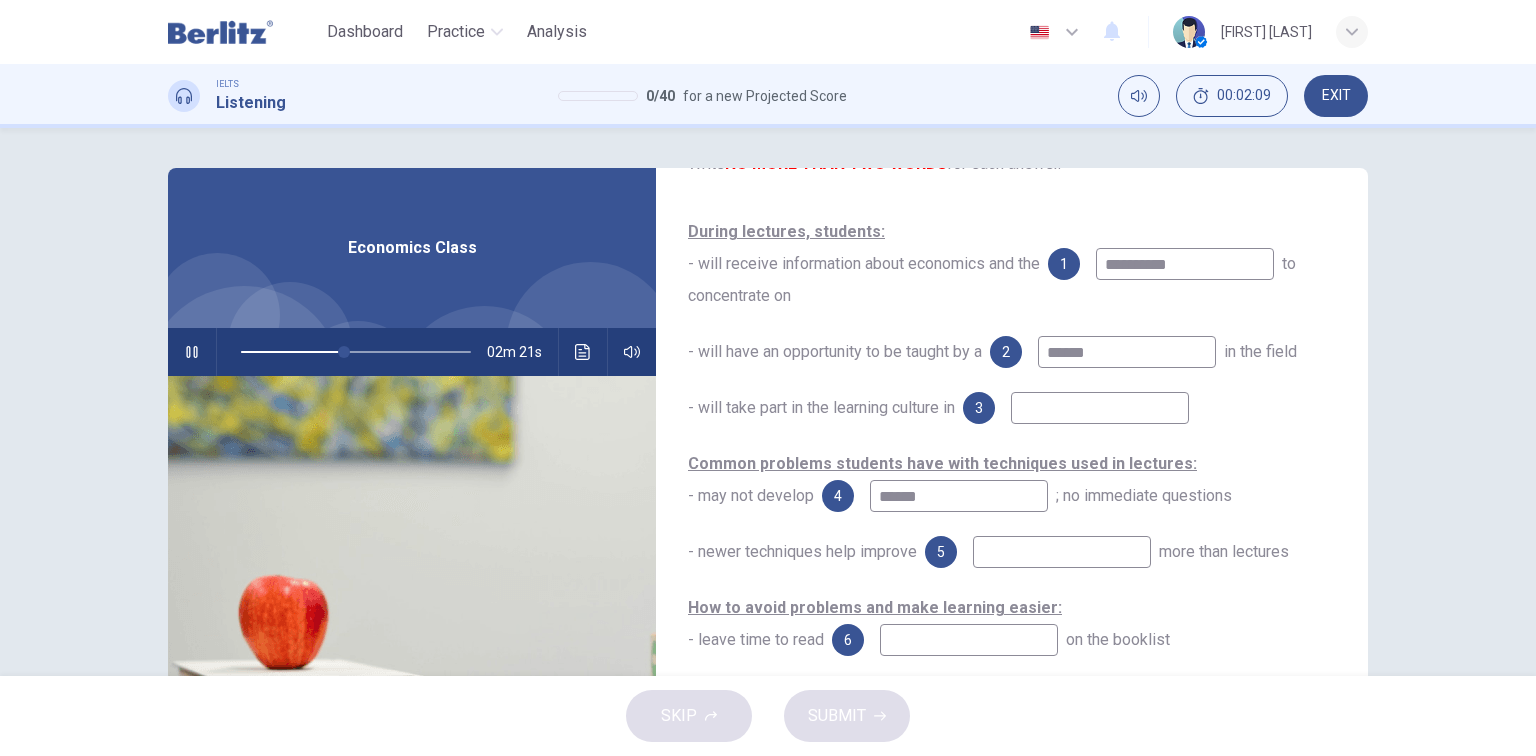 type on "*******" 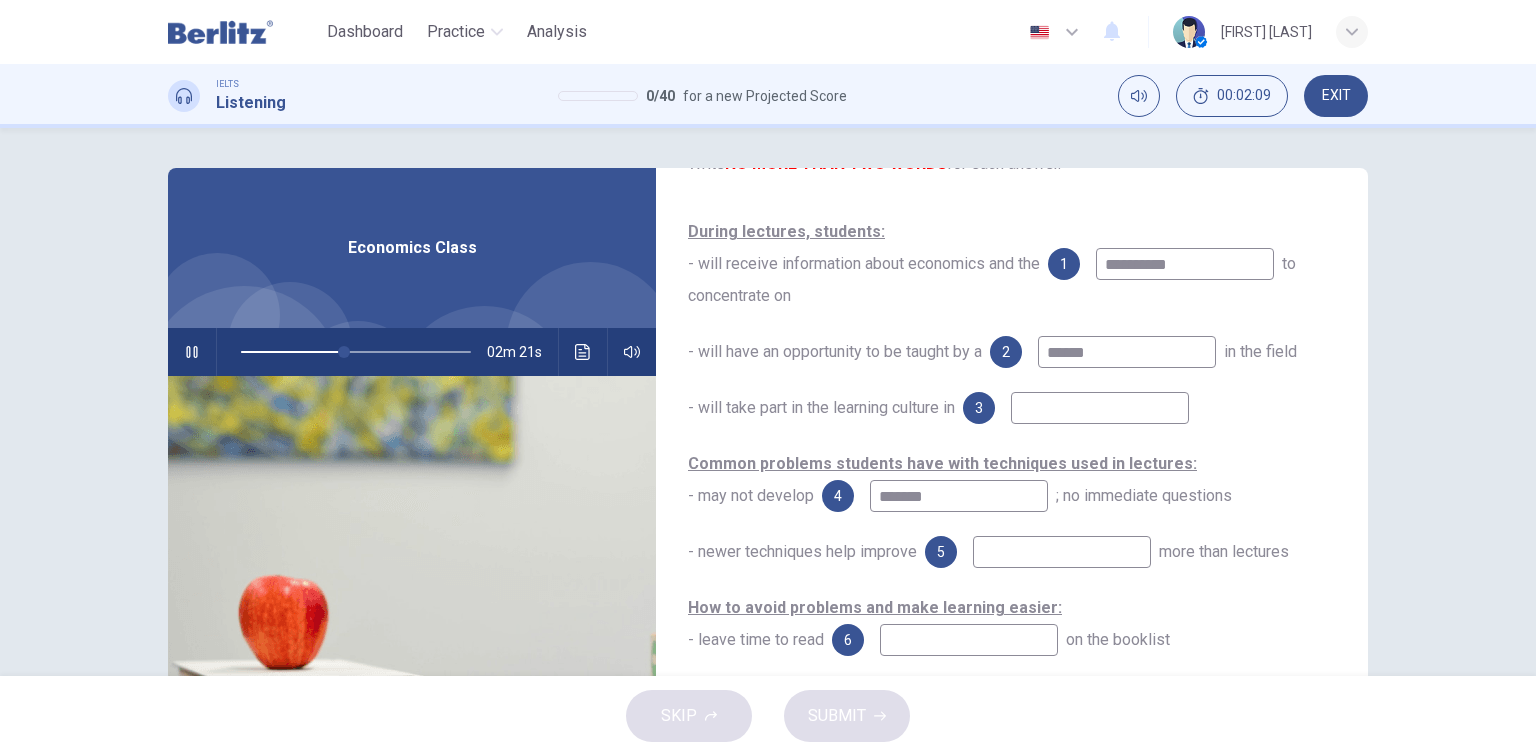 type on "**" 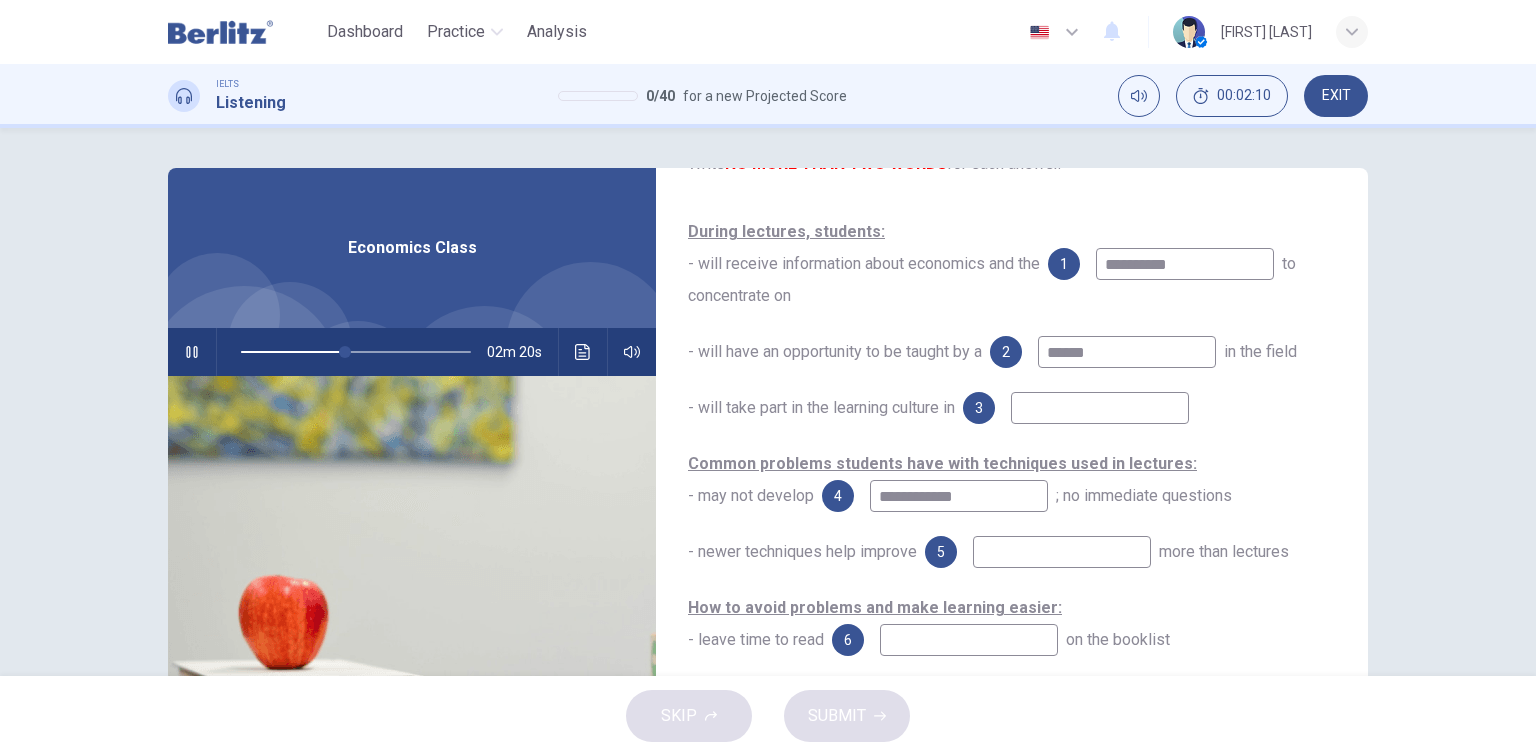 type on "**********" 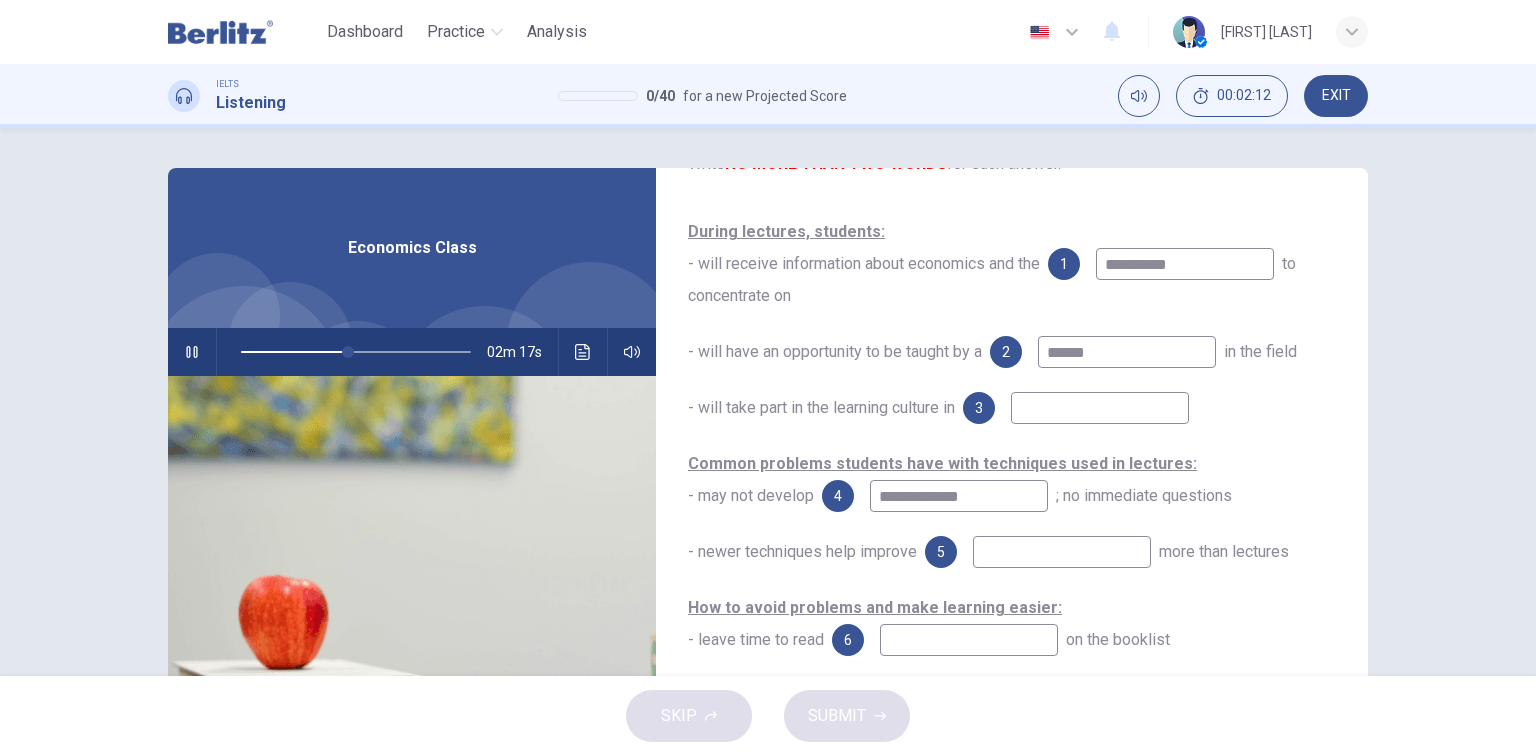 click on "**********" at bounding box center (959, 496) 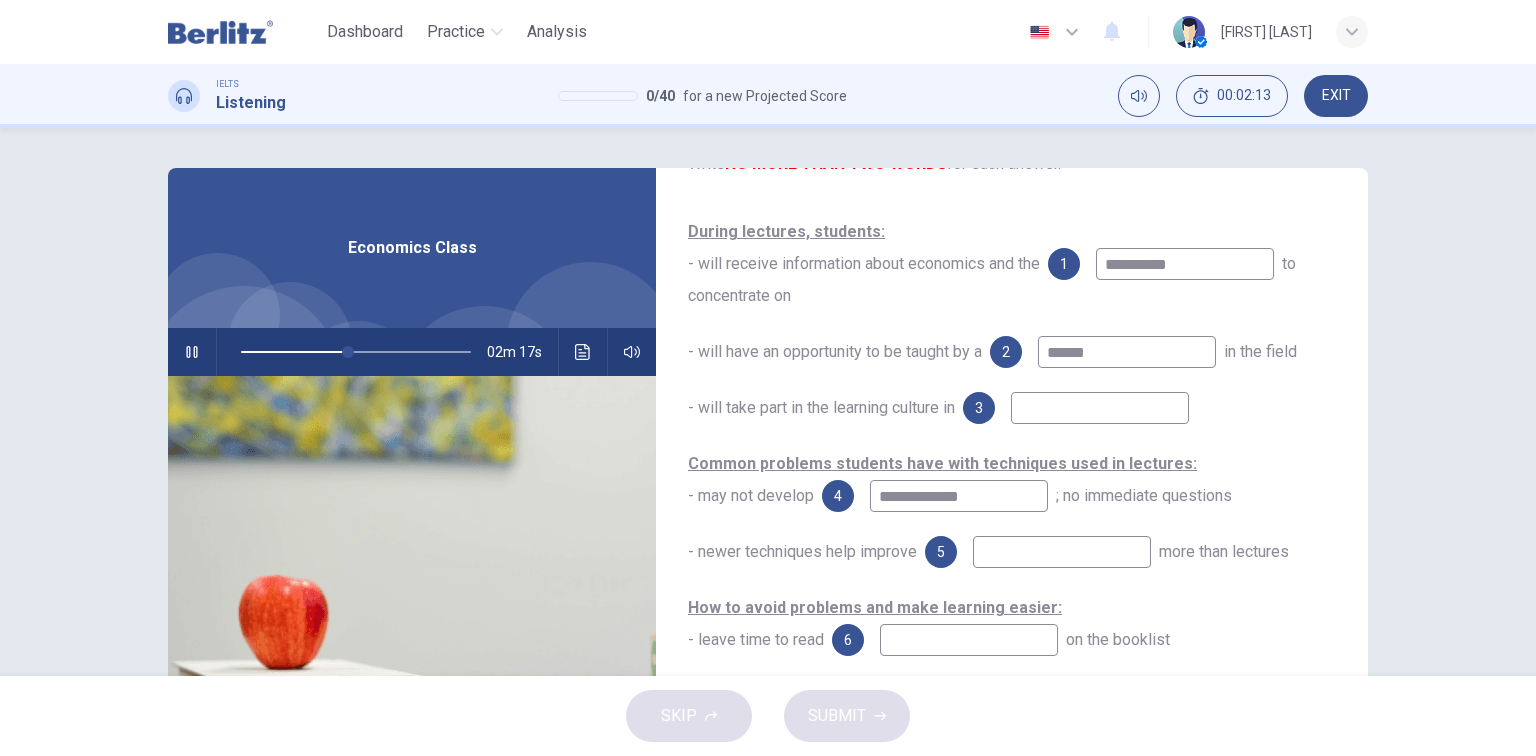 type on "**" 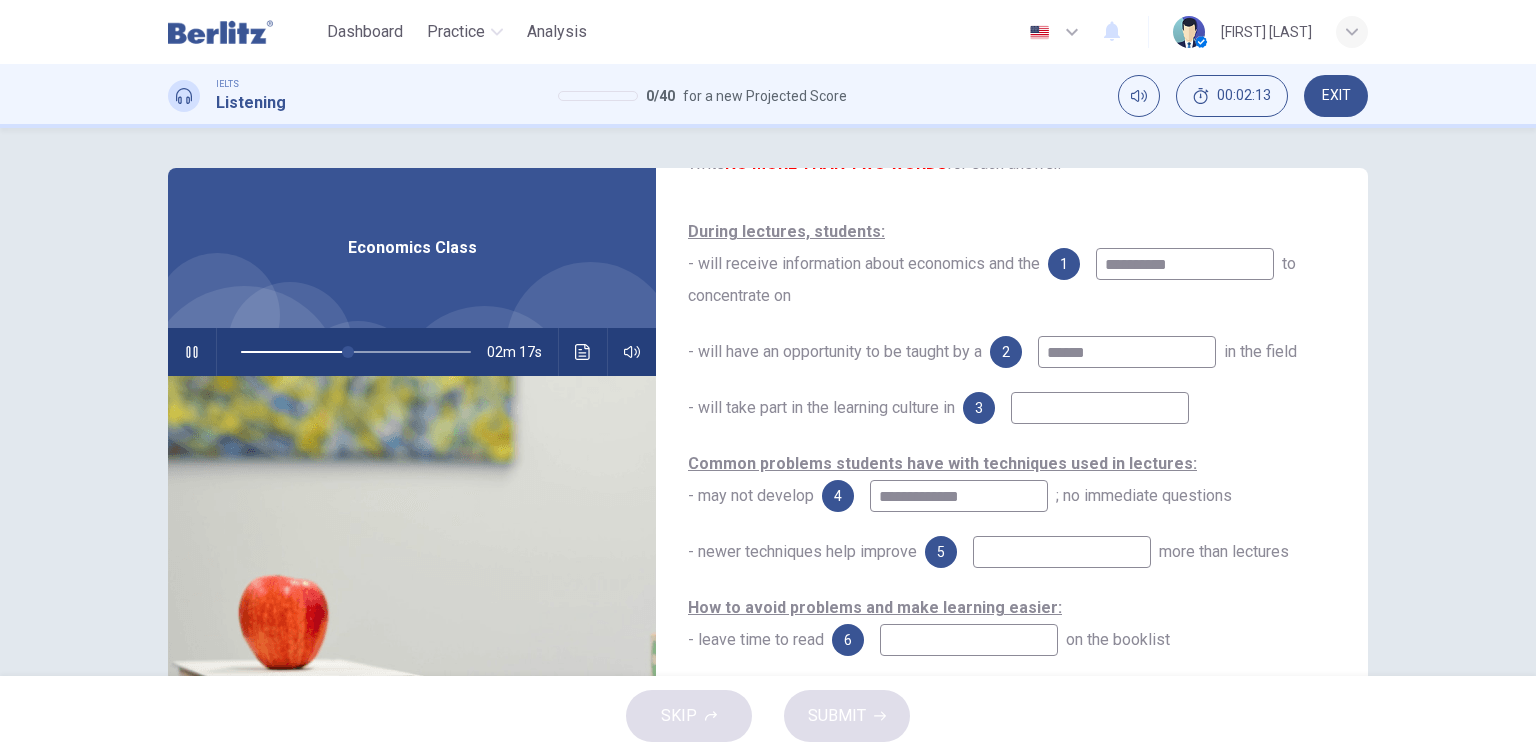 type on "**********" 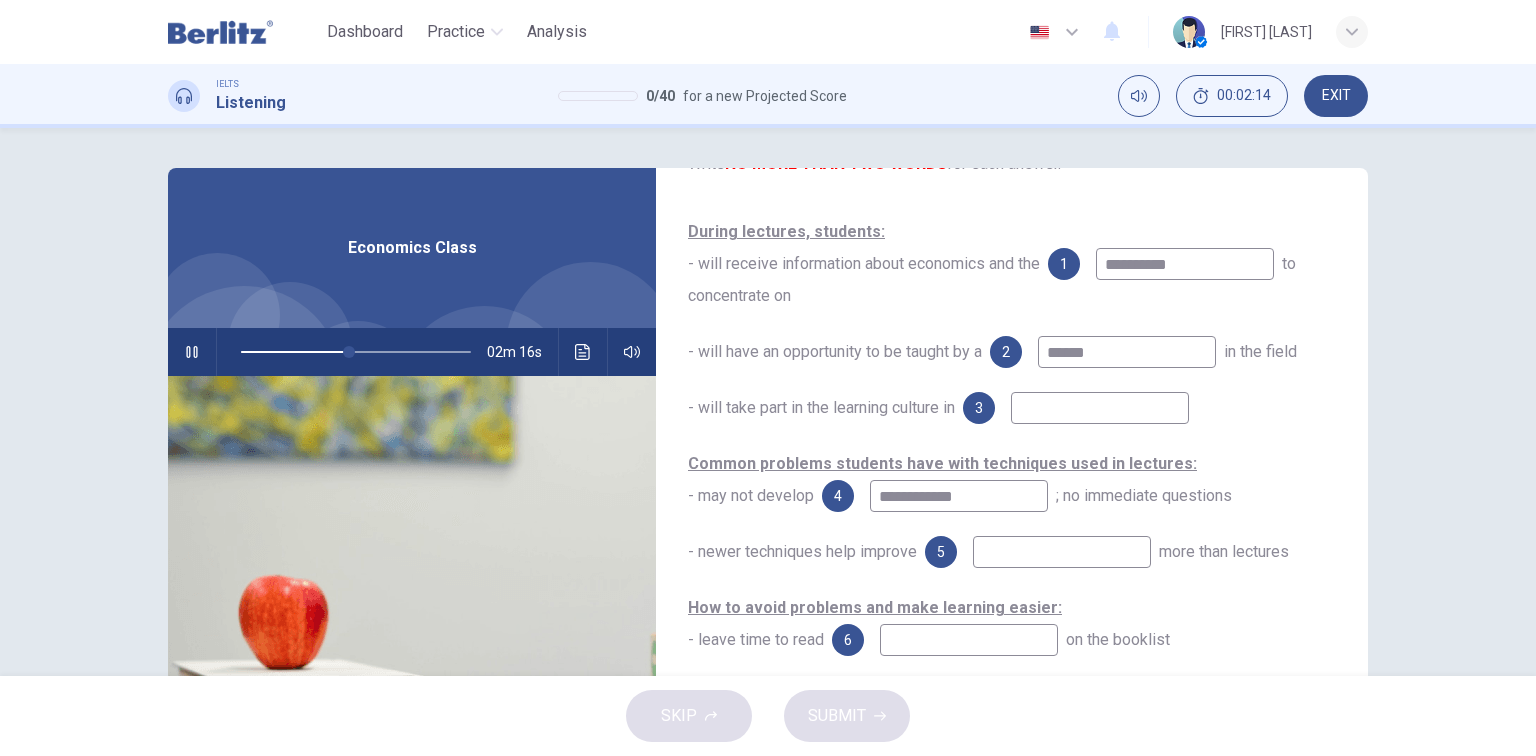 type on "**" 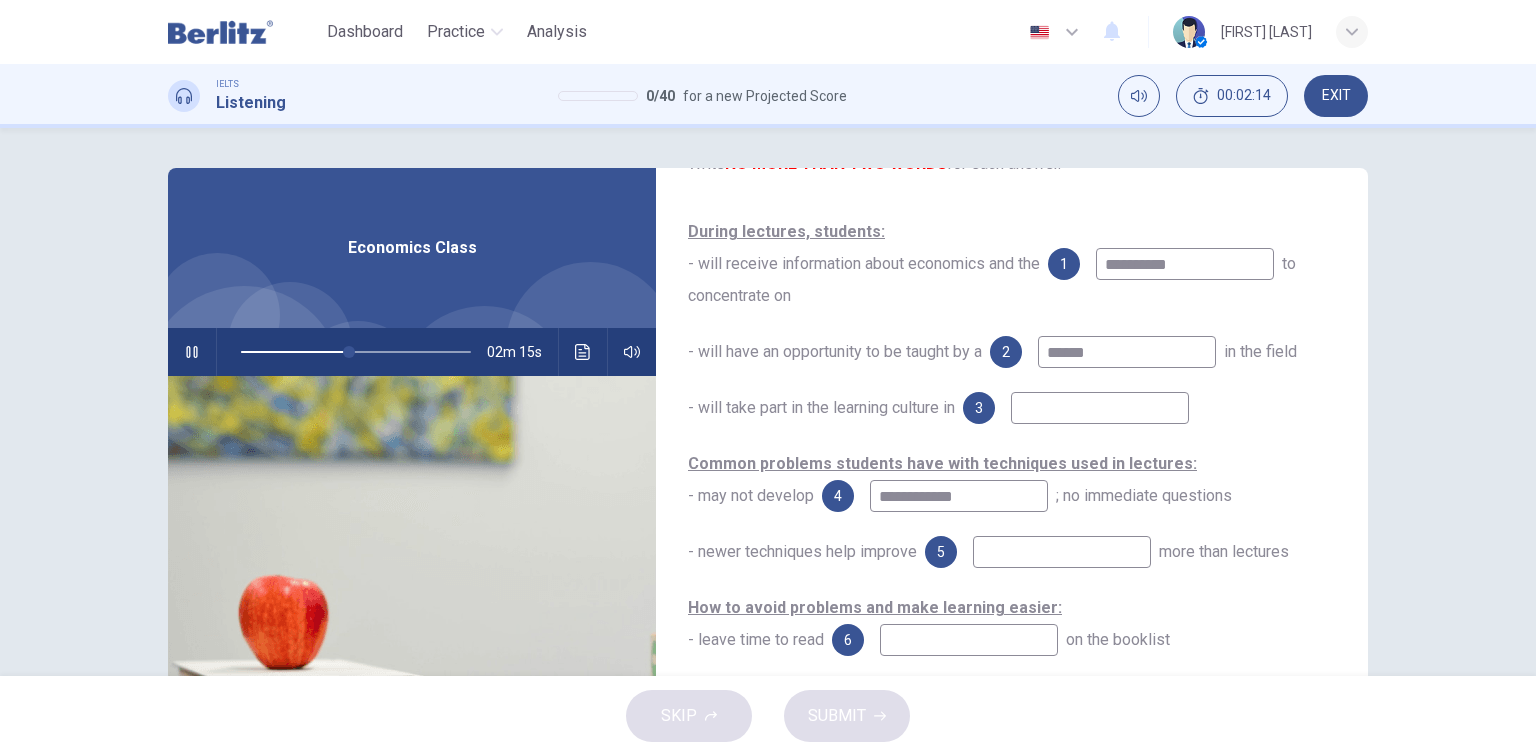 type on "**********" 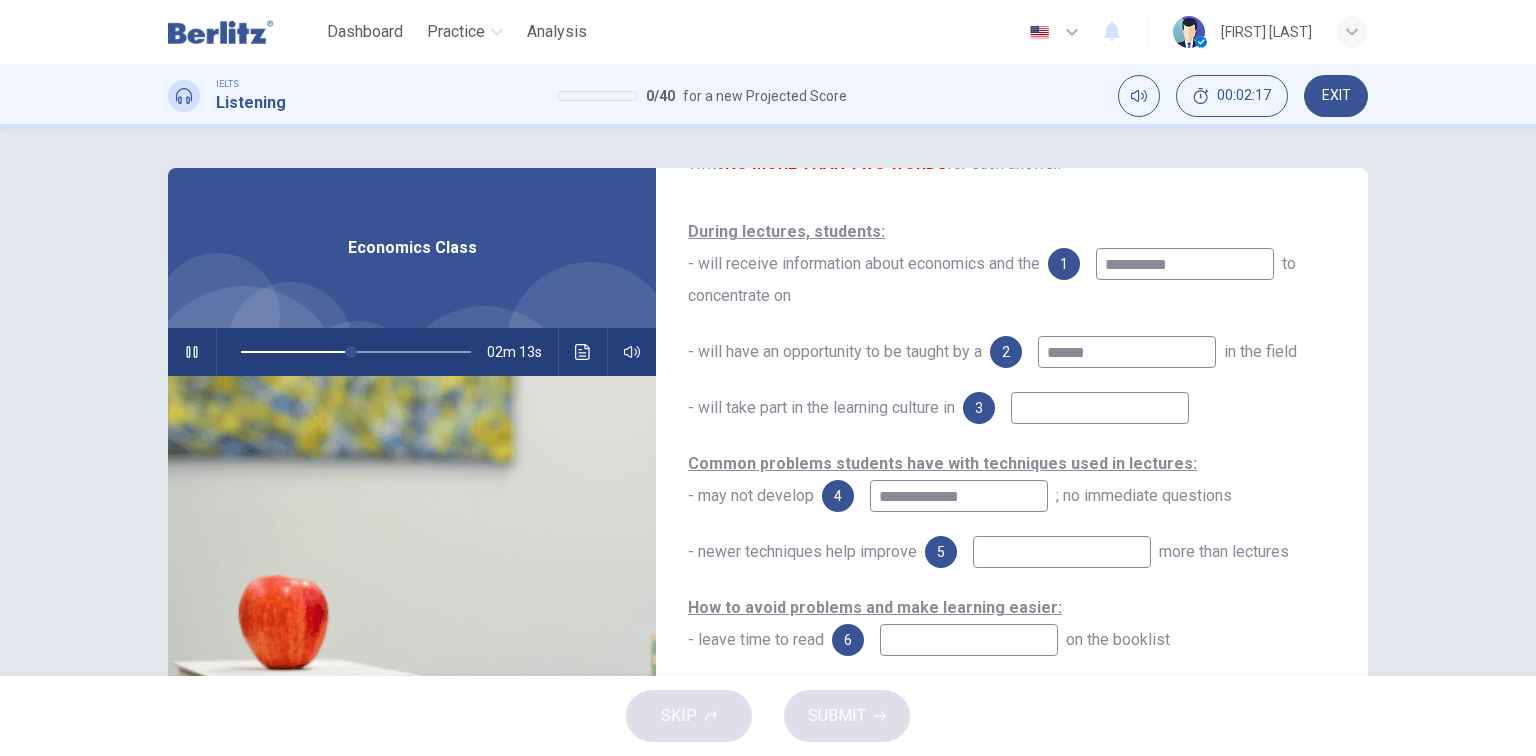 type on "**" 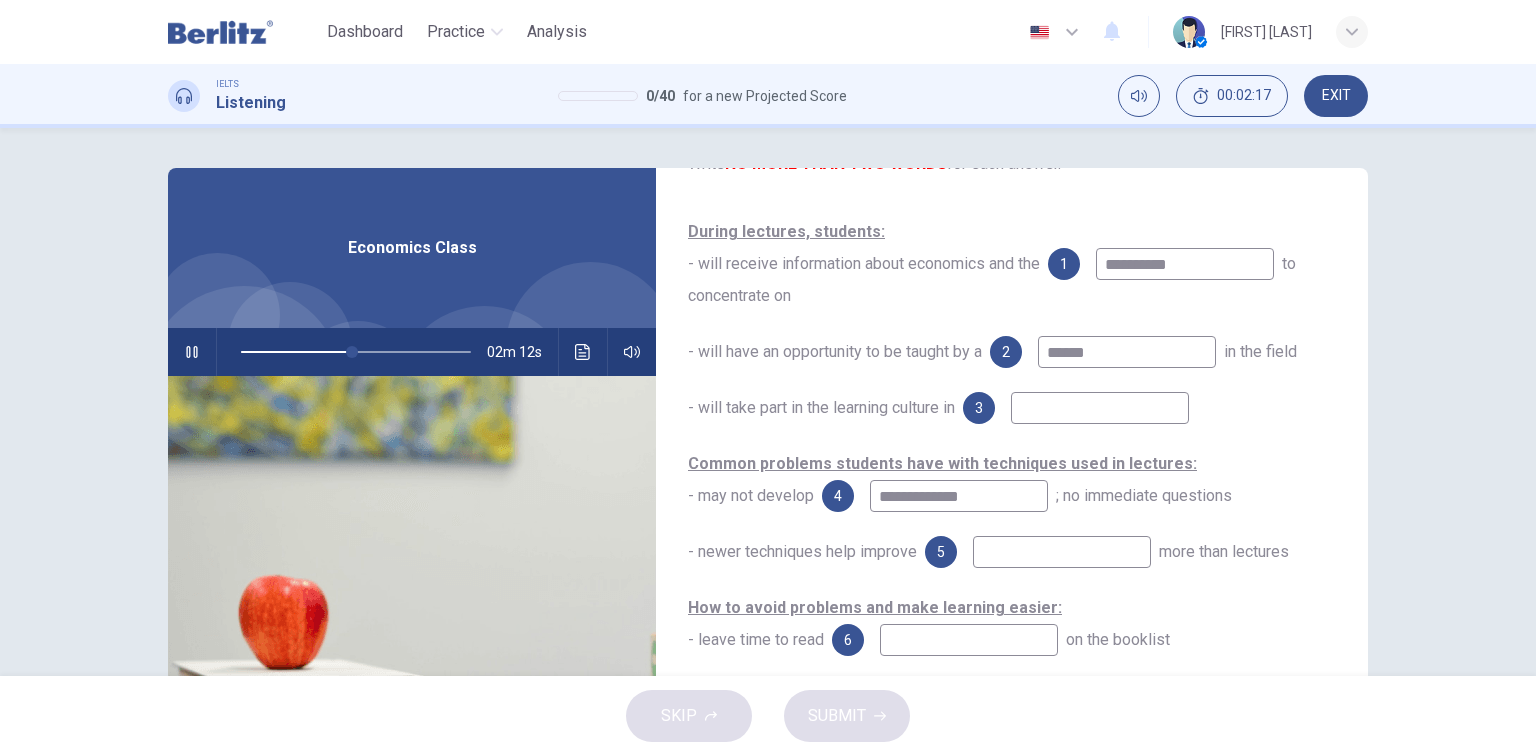 type on "**********" 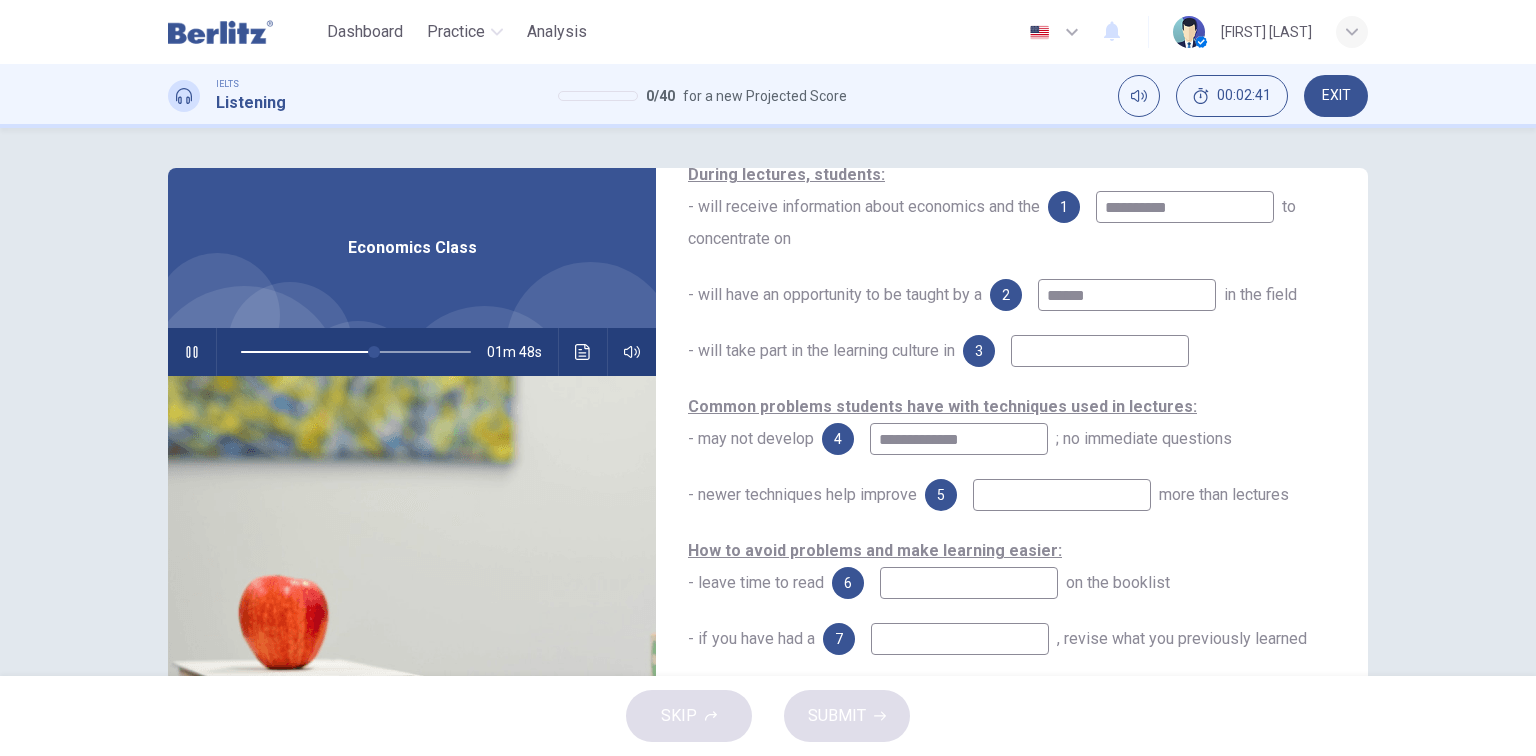 scroll, scrollTop: 287, scrollLeft: 0, axis: vertical 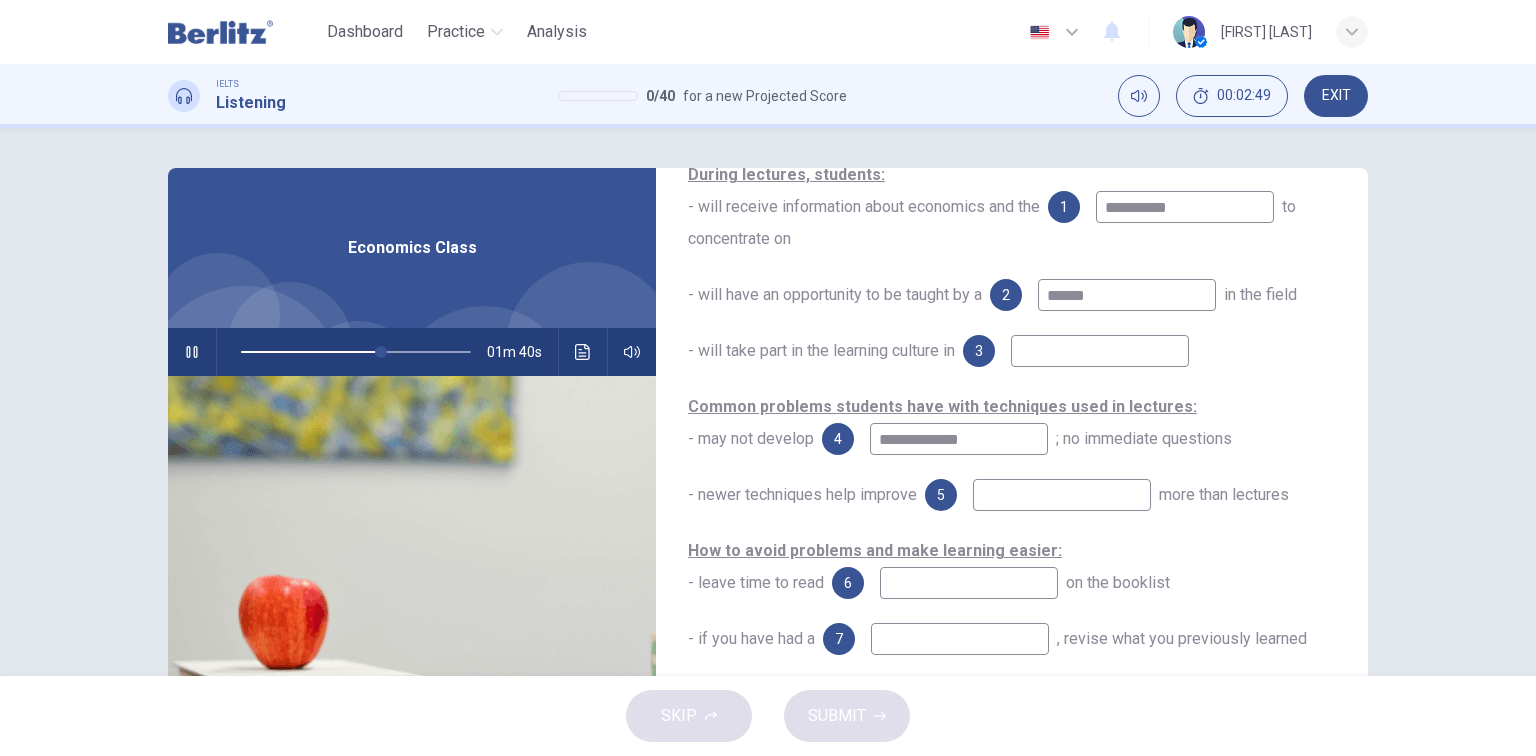 click at bounding box center (969, 583) 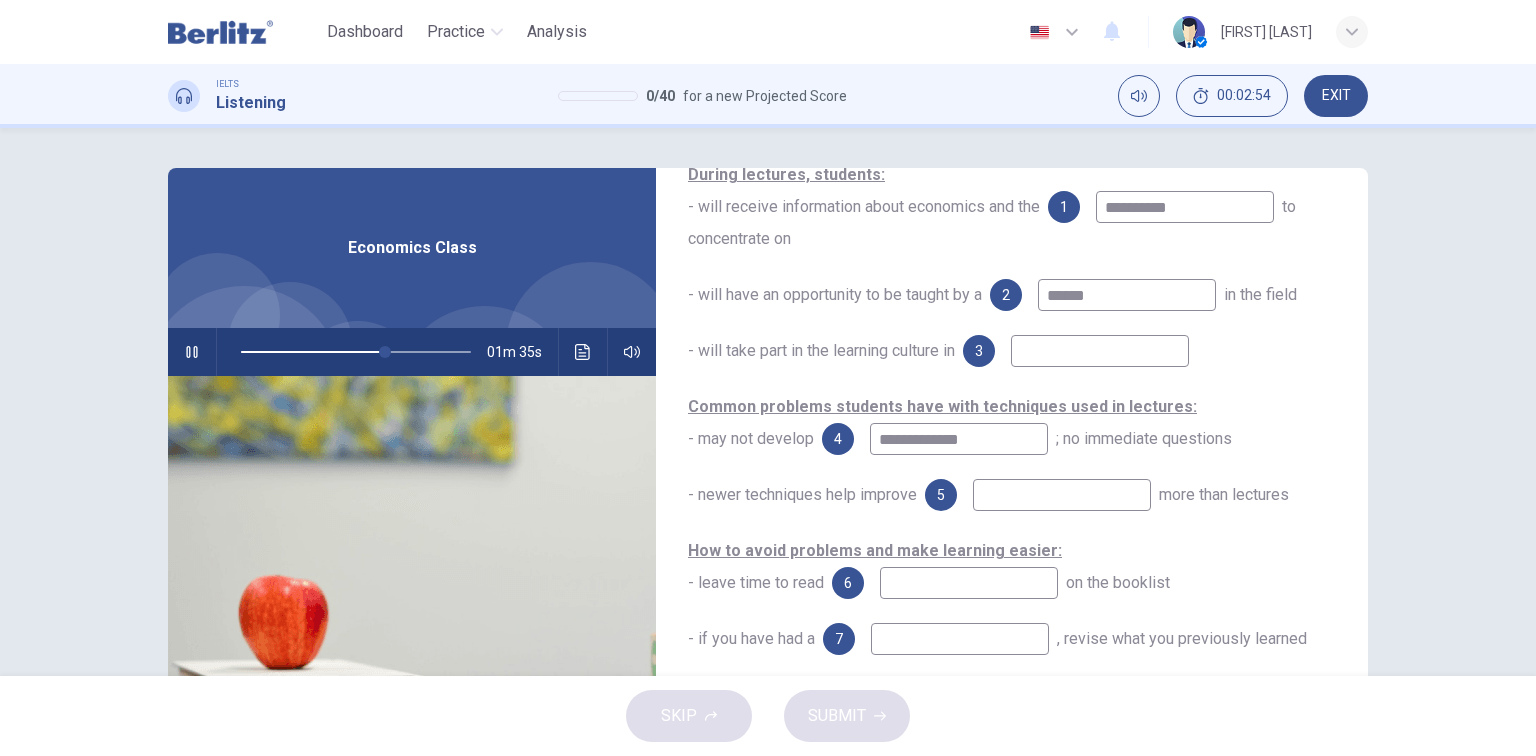 click at bounding box center (969, 583) 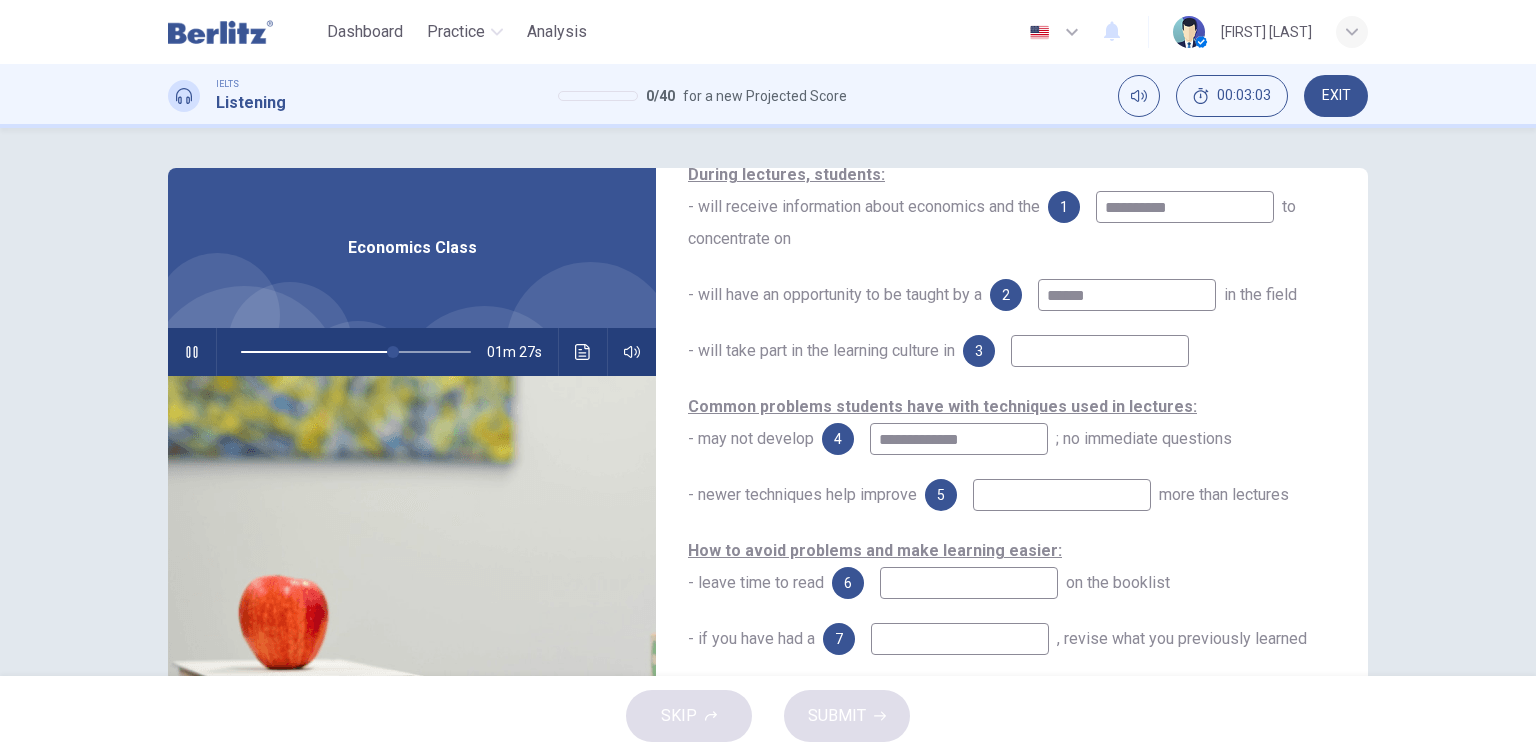 type on "**" 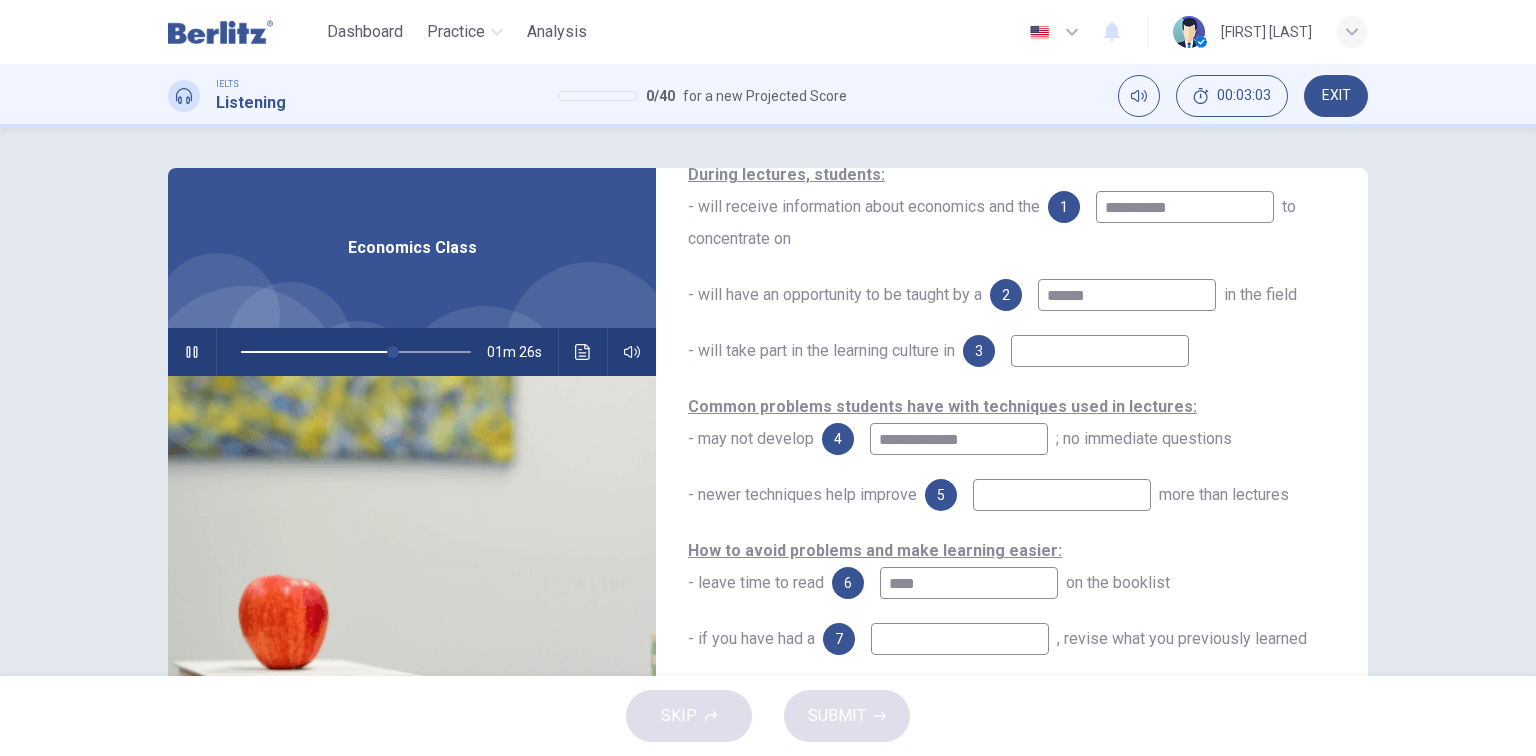 type on "*****" 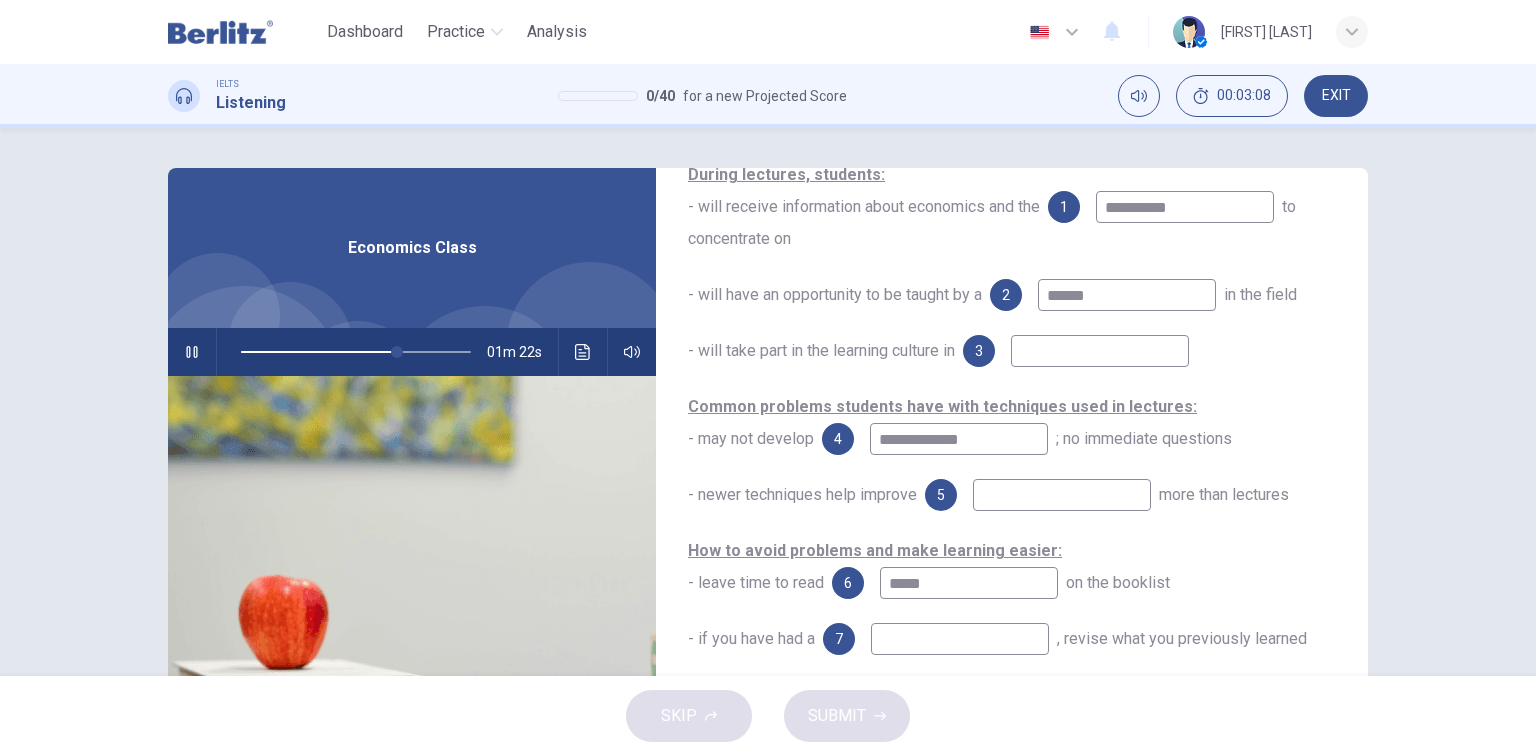 type on "**" 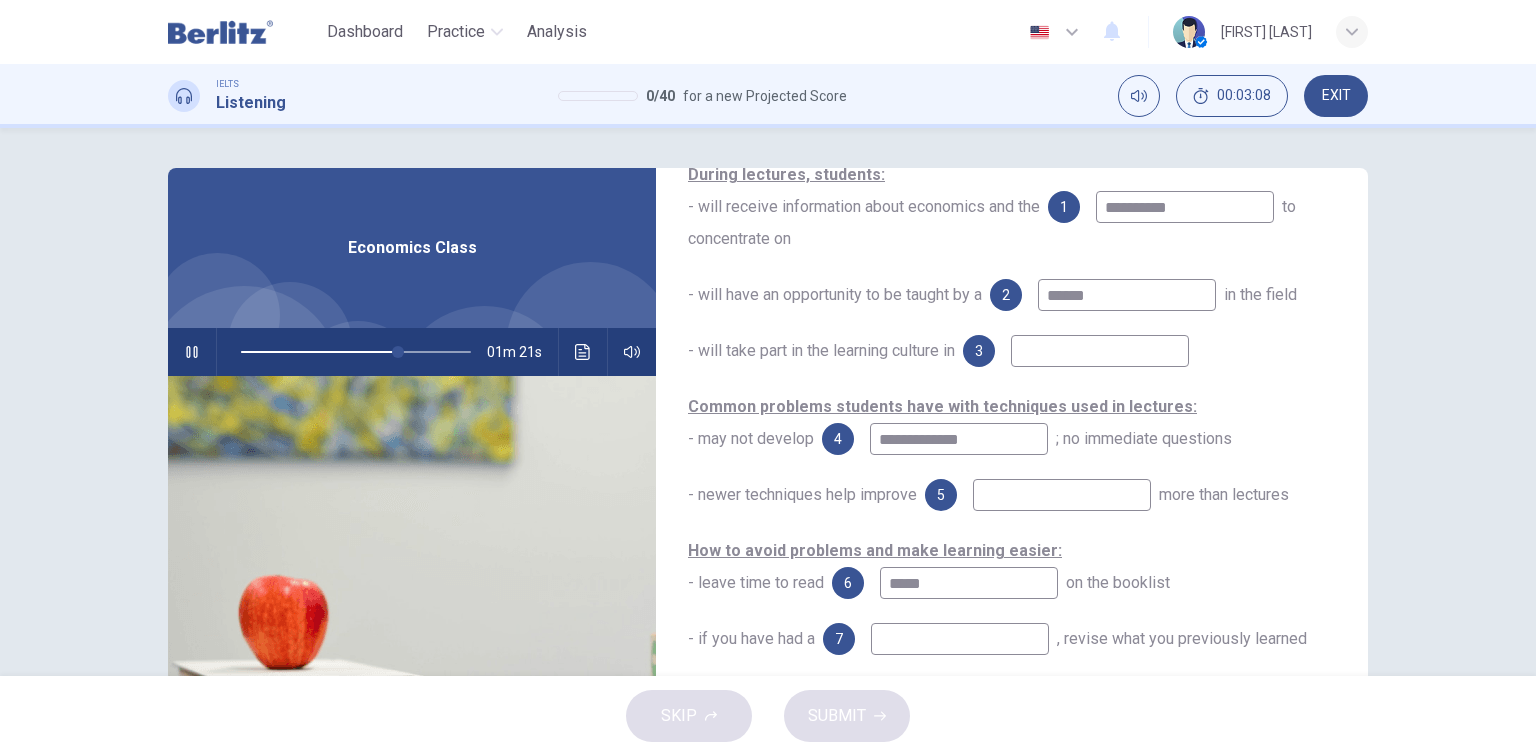drag, startPoint x: 934, startPoint y: 545, endPoint x: 852, endPoint y: 547, distance: 82.02438 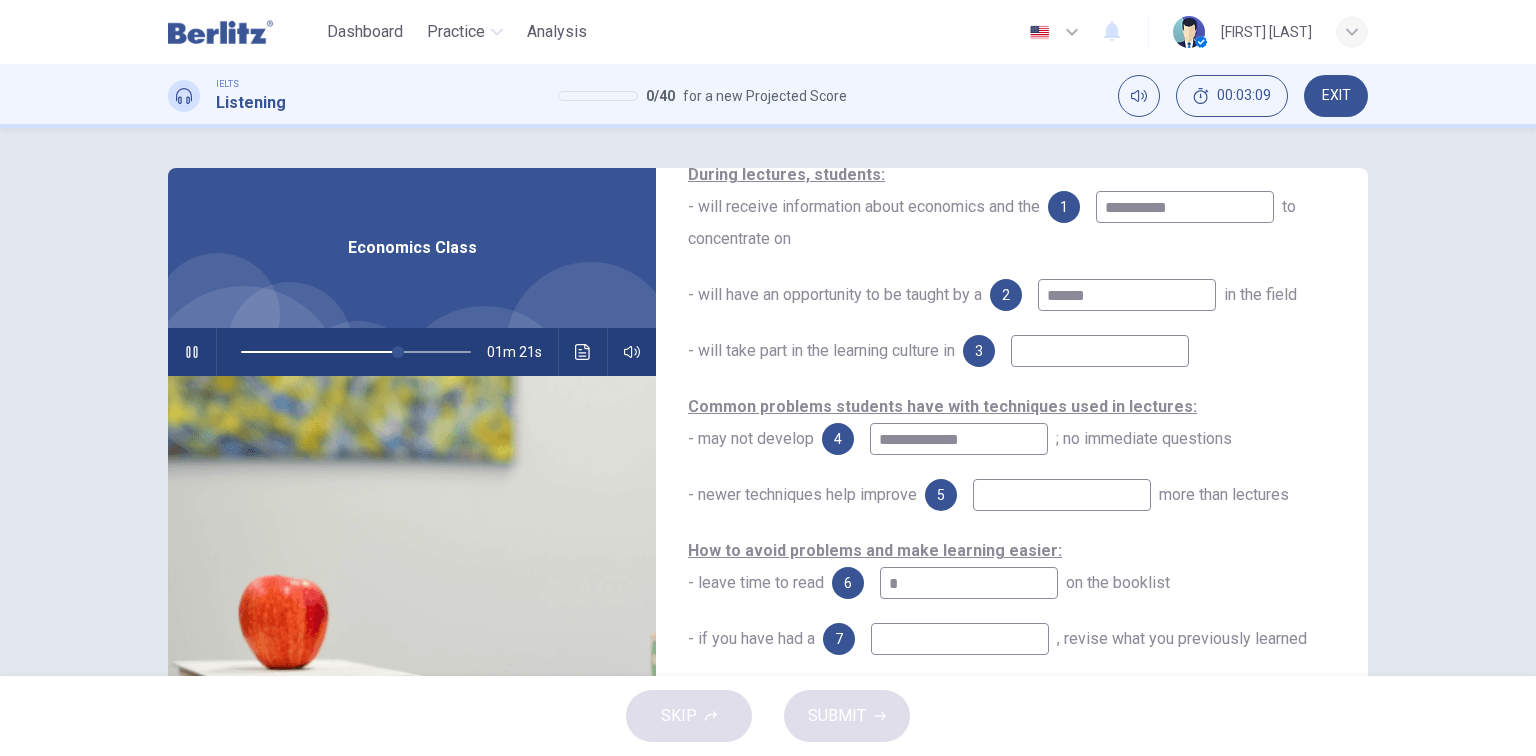 type on "**" 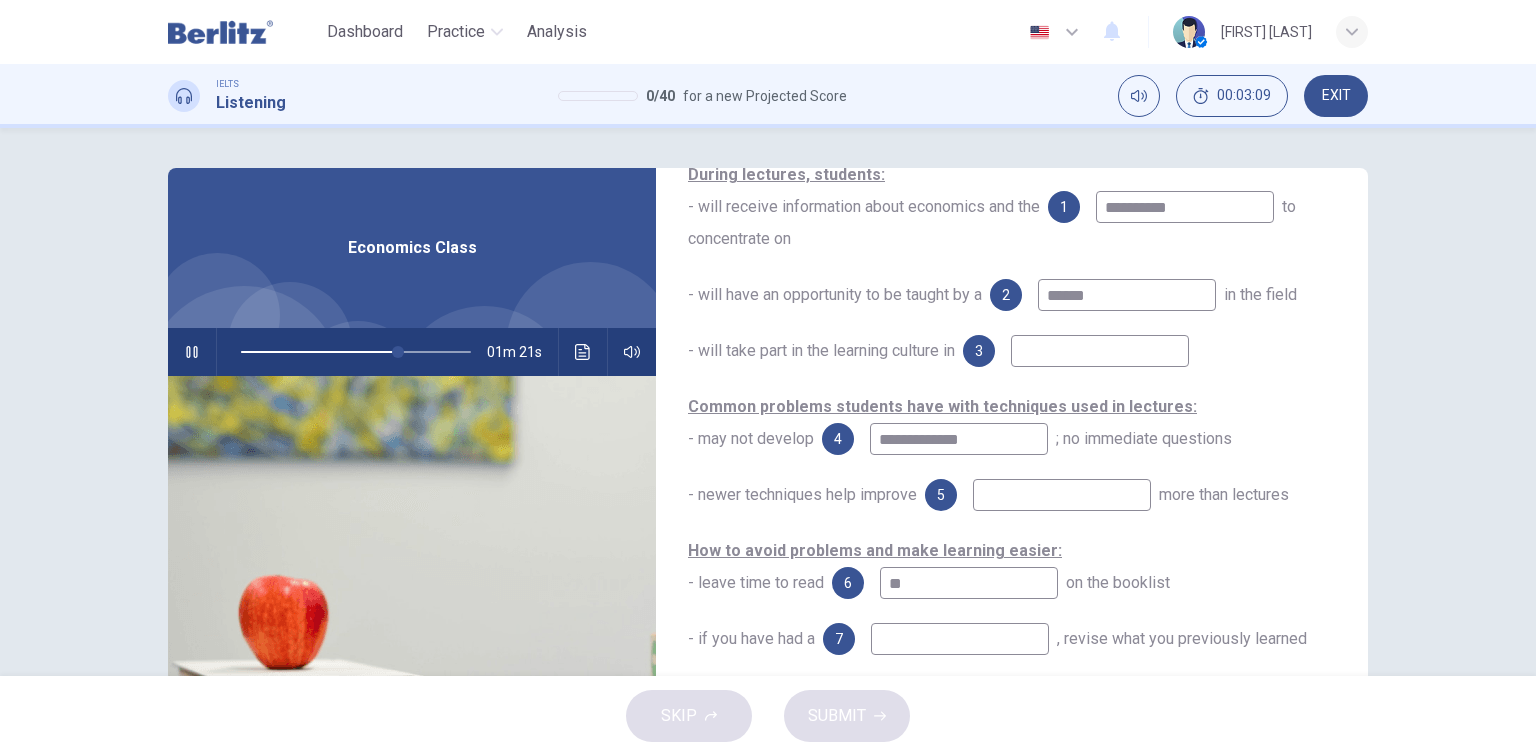 type on "**" 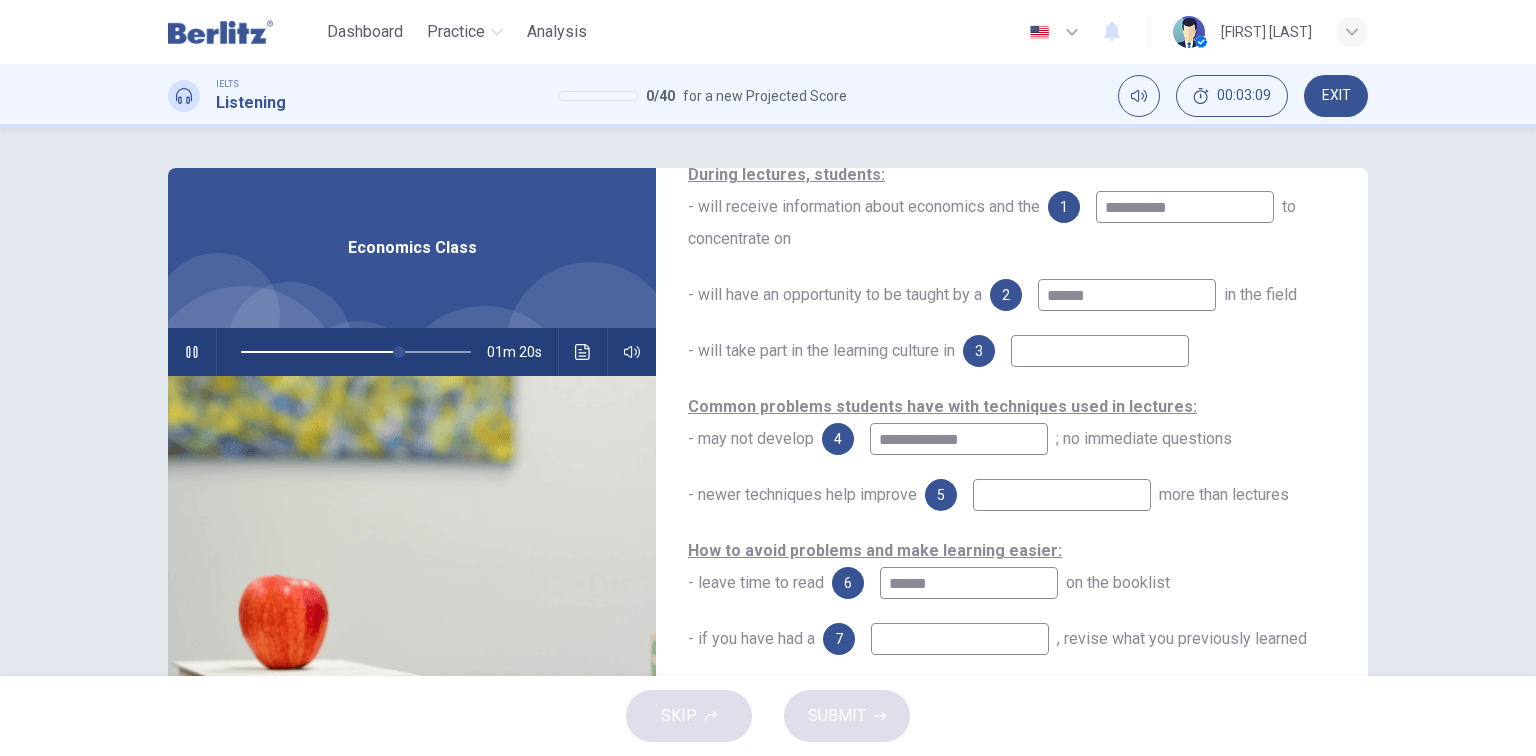 type on "*******" 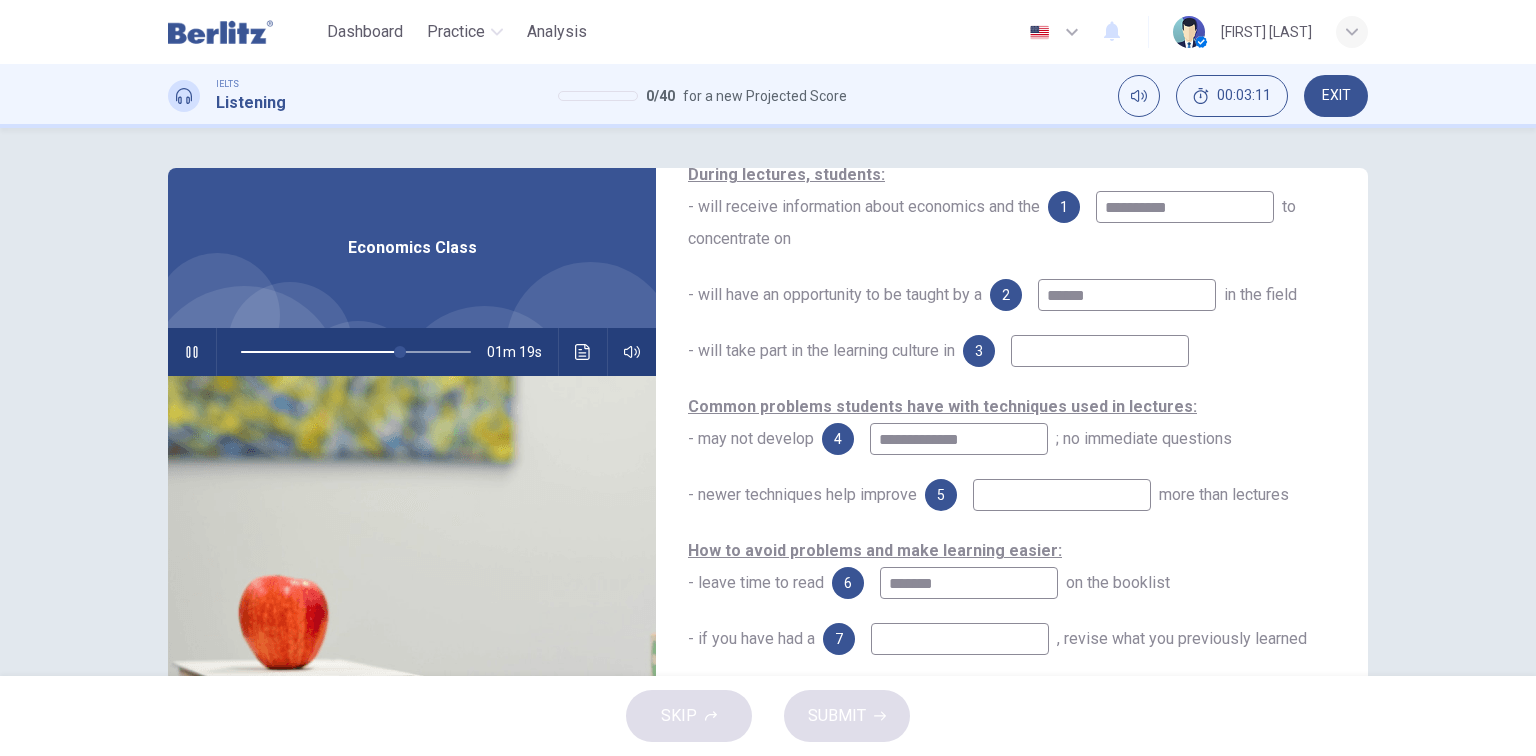 type on "**" 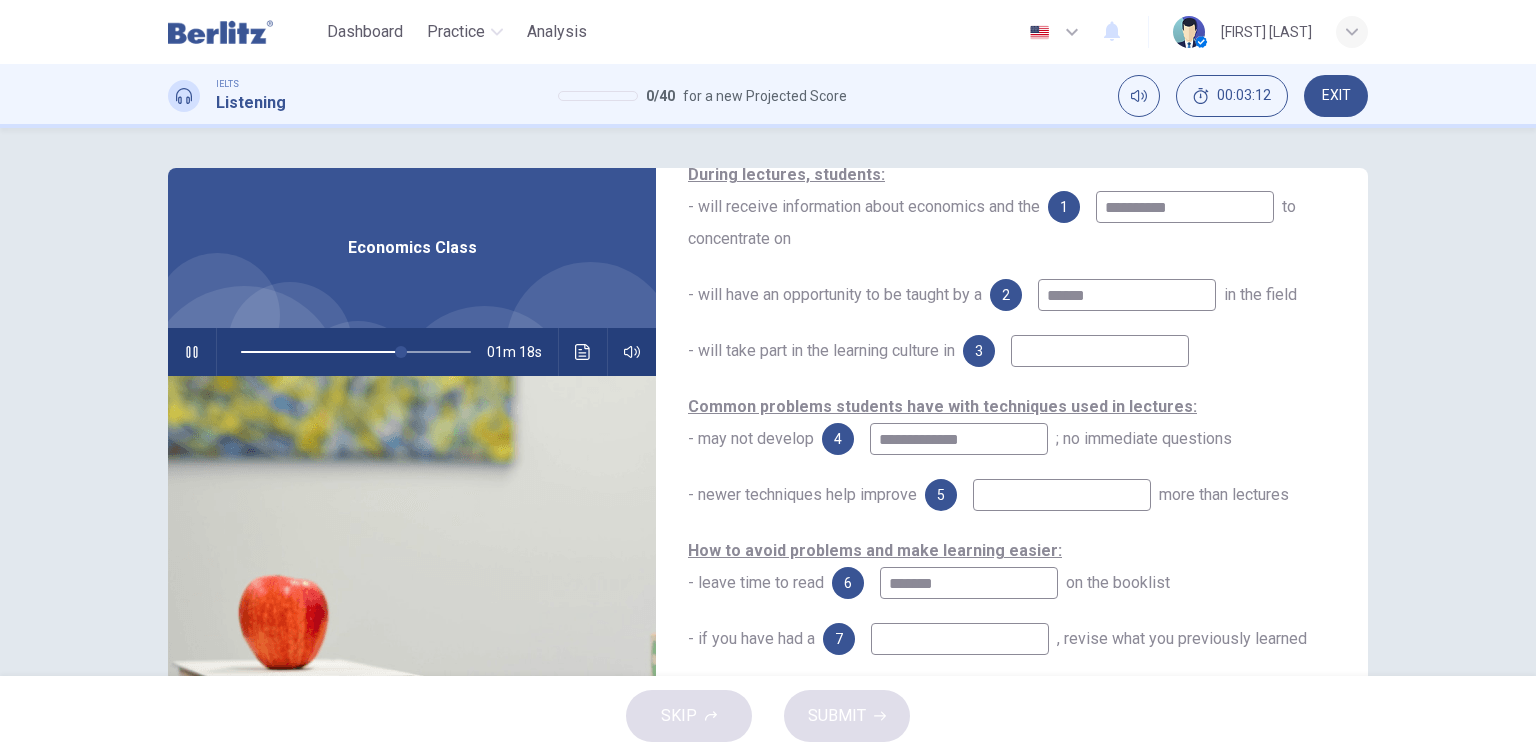 type on "********" 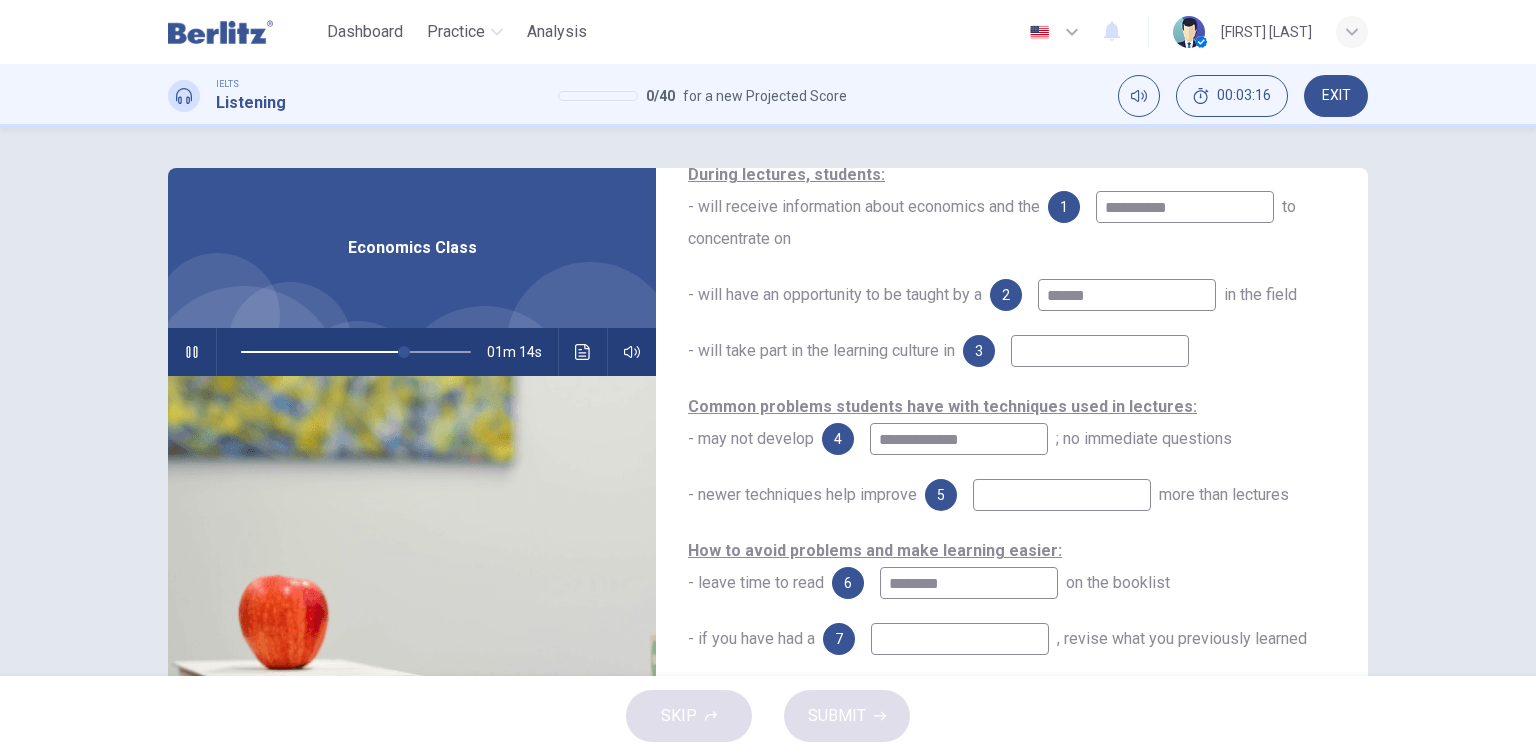 type on "**" 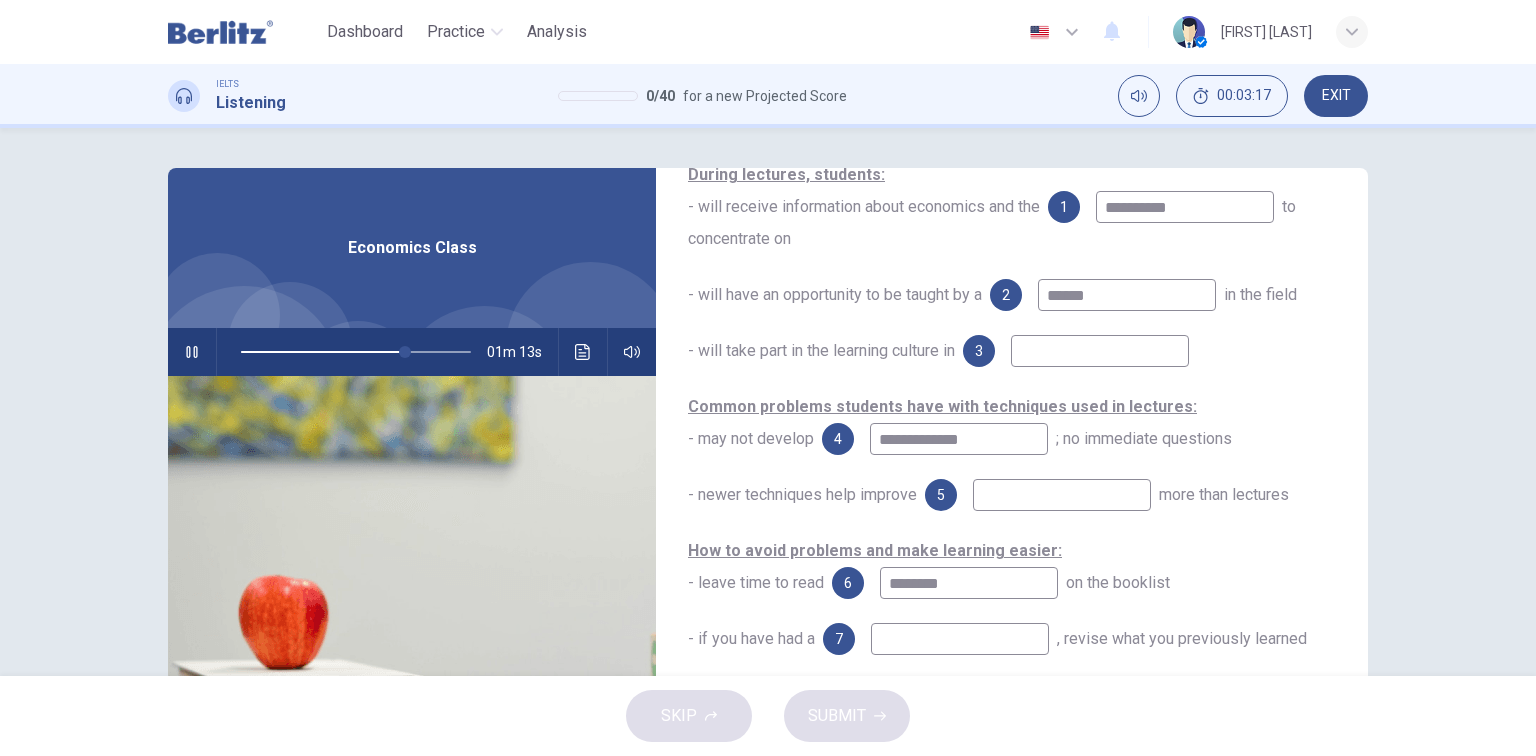type on "********" 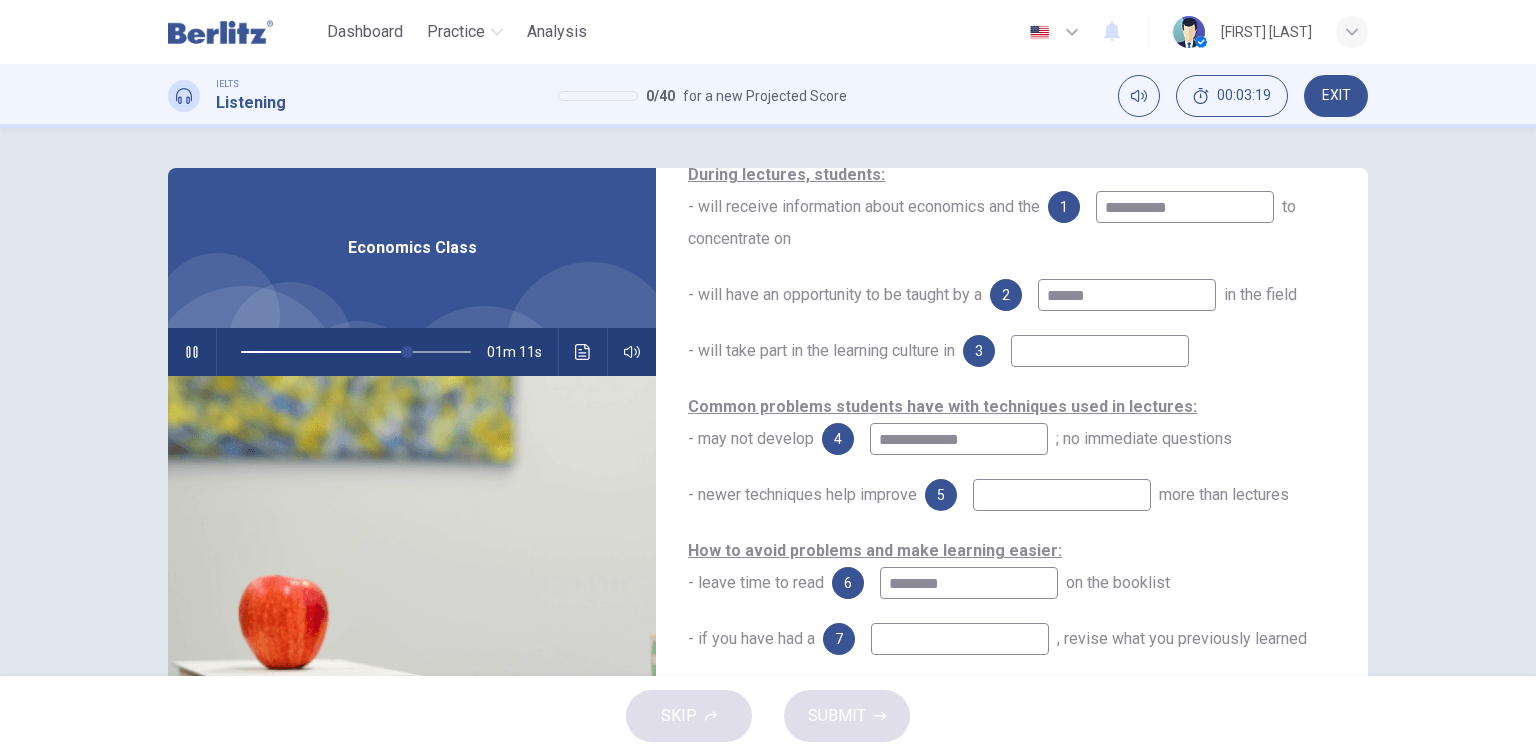 type on "**" 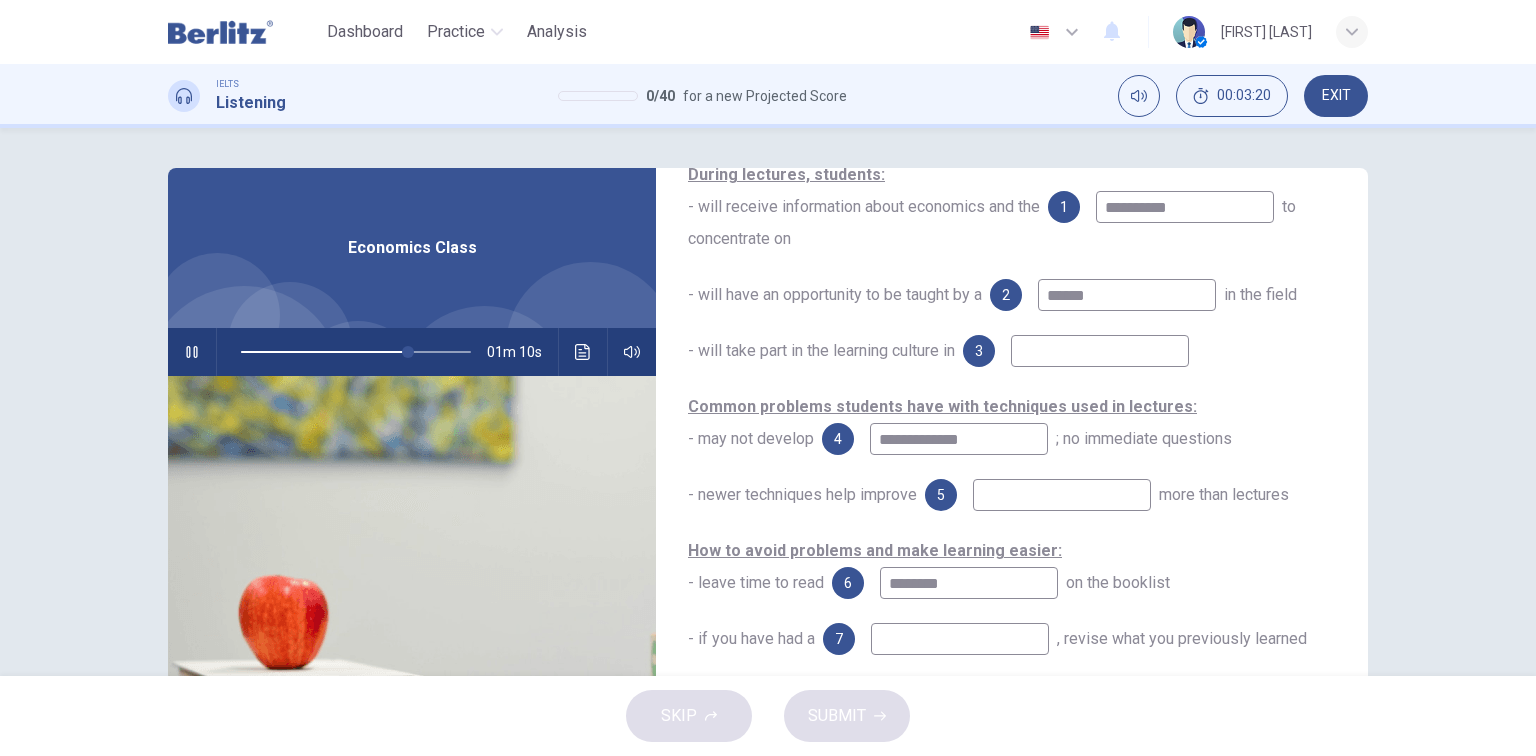 type on "*" 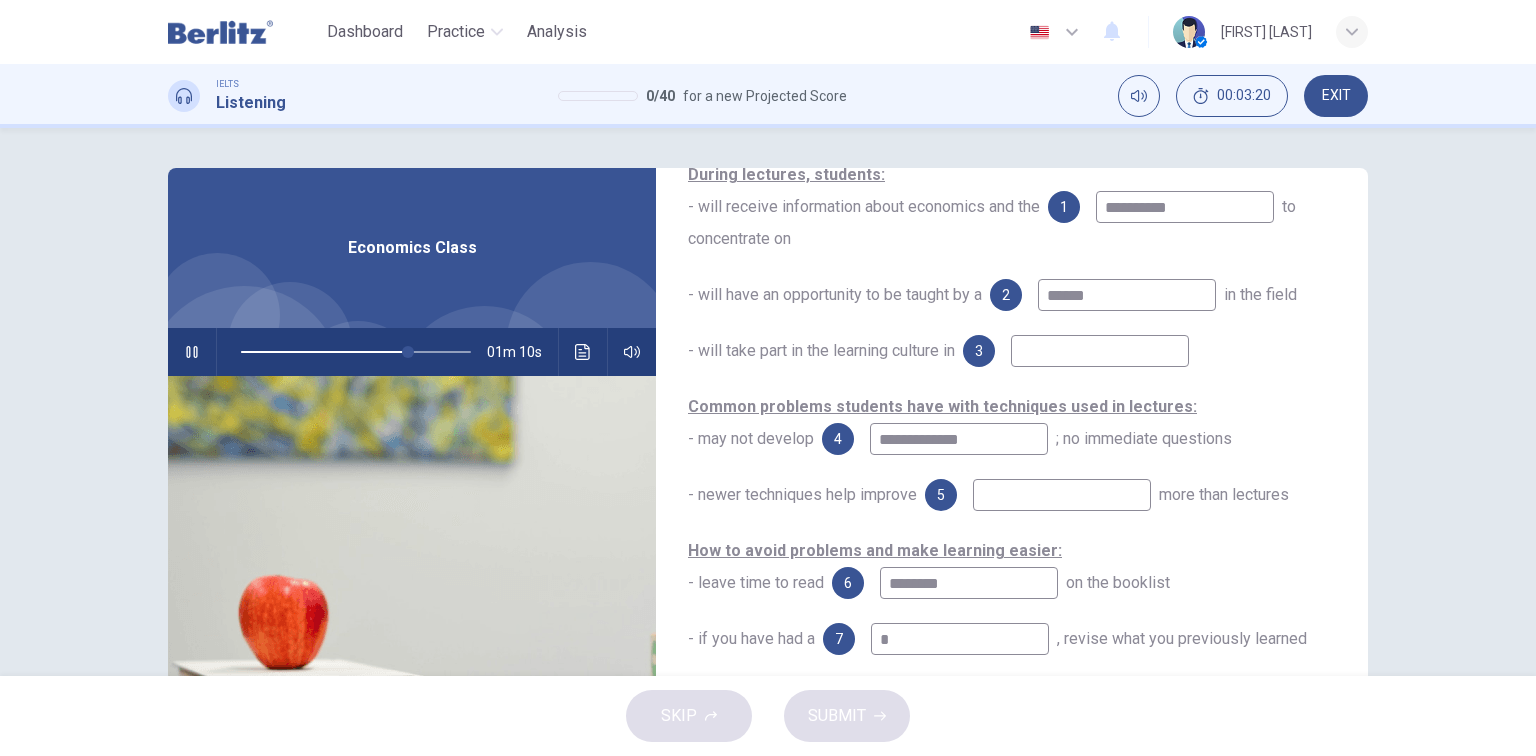 type on "**" 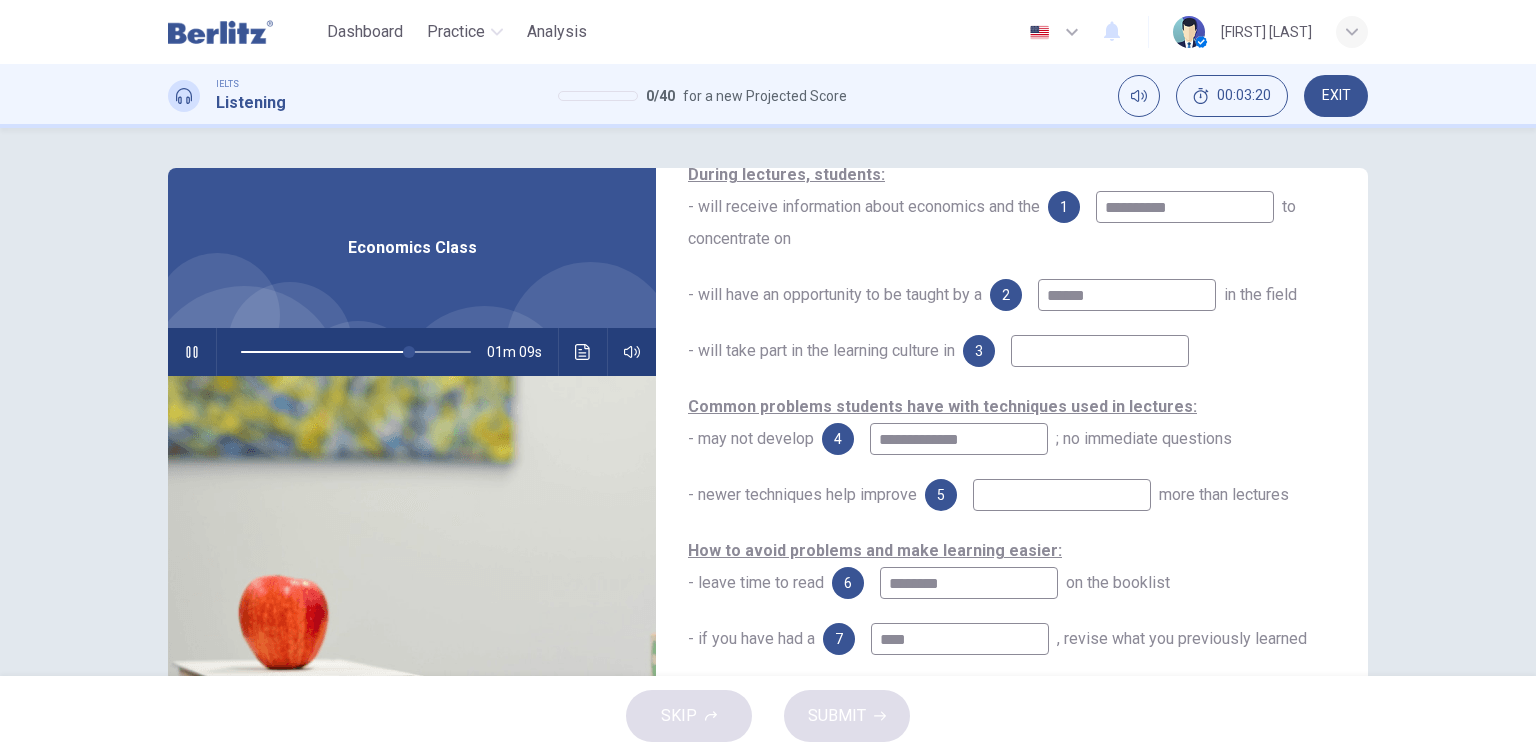 type on "*****" 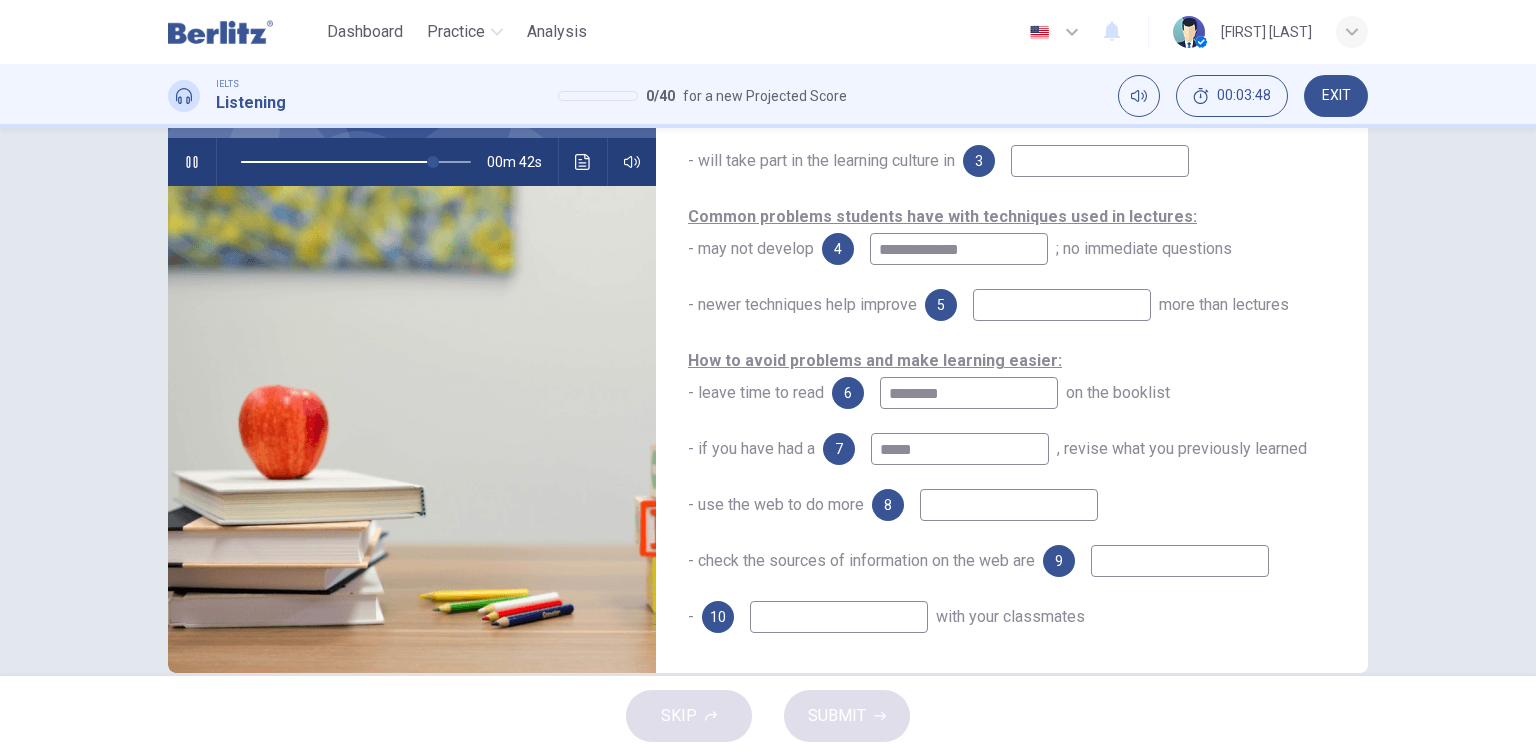 scroll, scrollTop: 227, scrollLeft: 0, axis: vertical 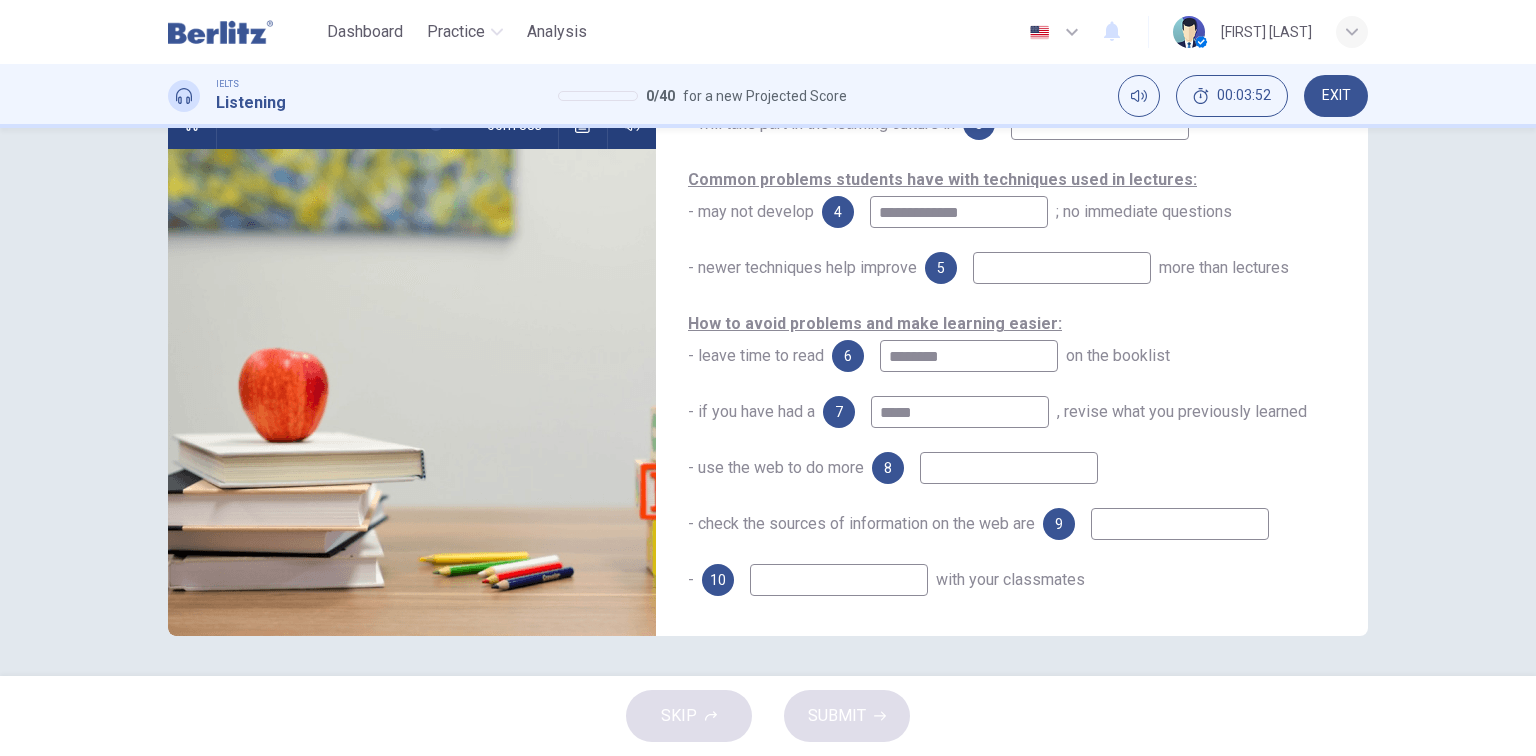 type on "**" 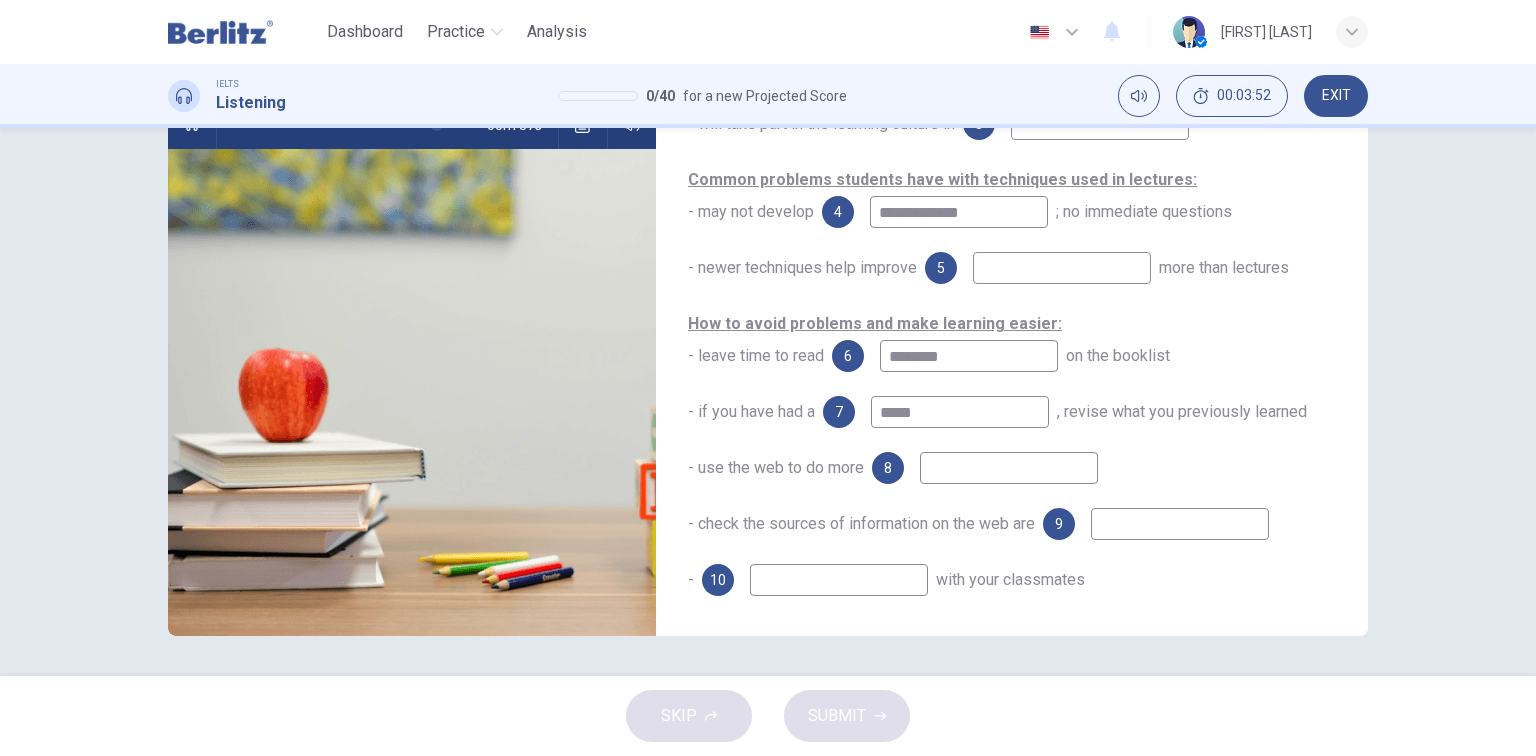 type on "*****" 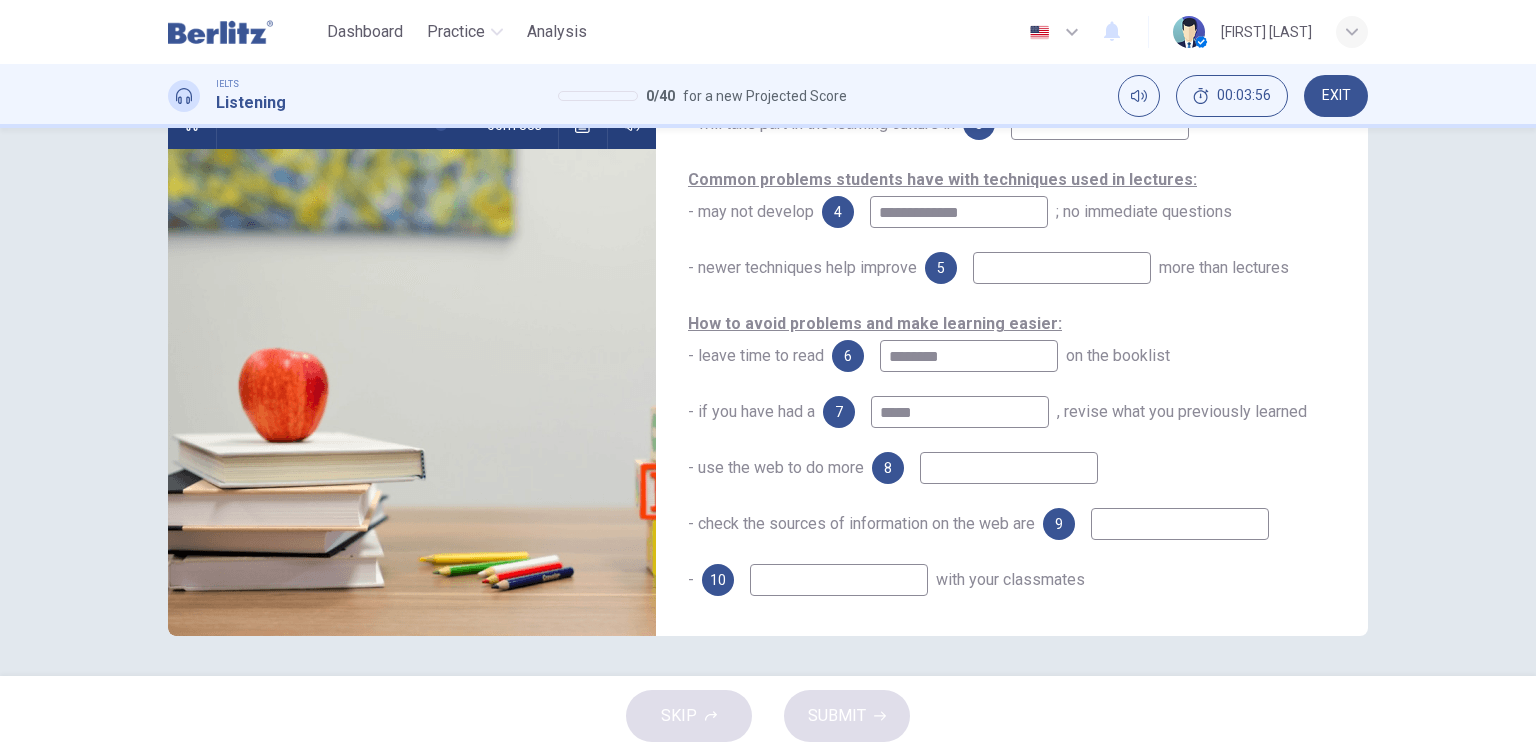 click at bounding box center [1009, 468] 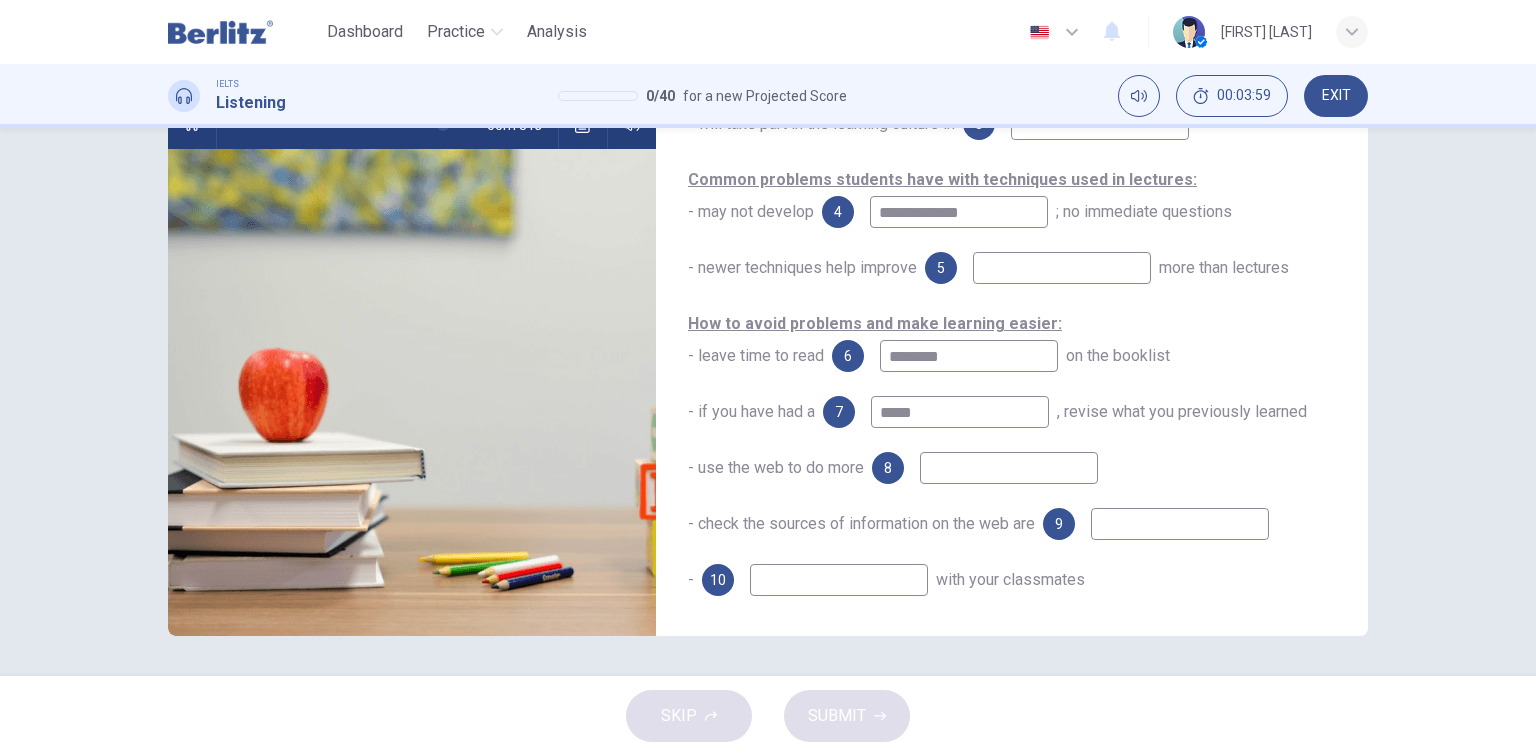 type on "**" 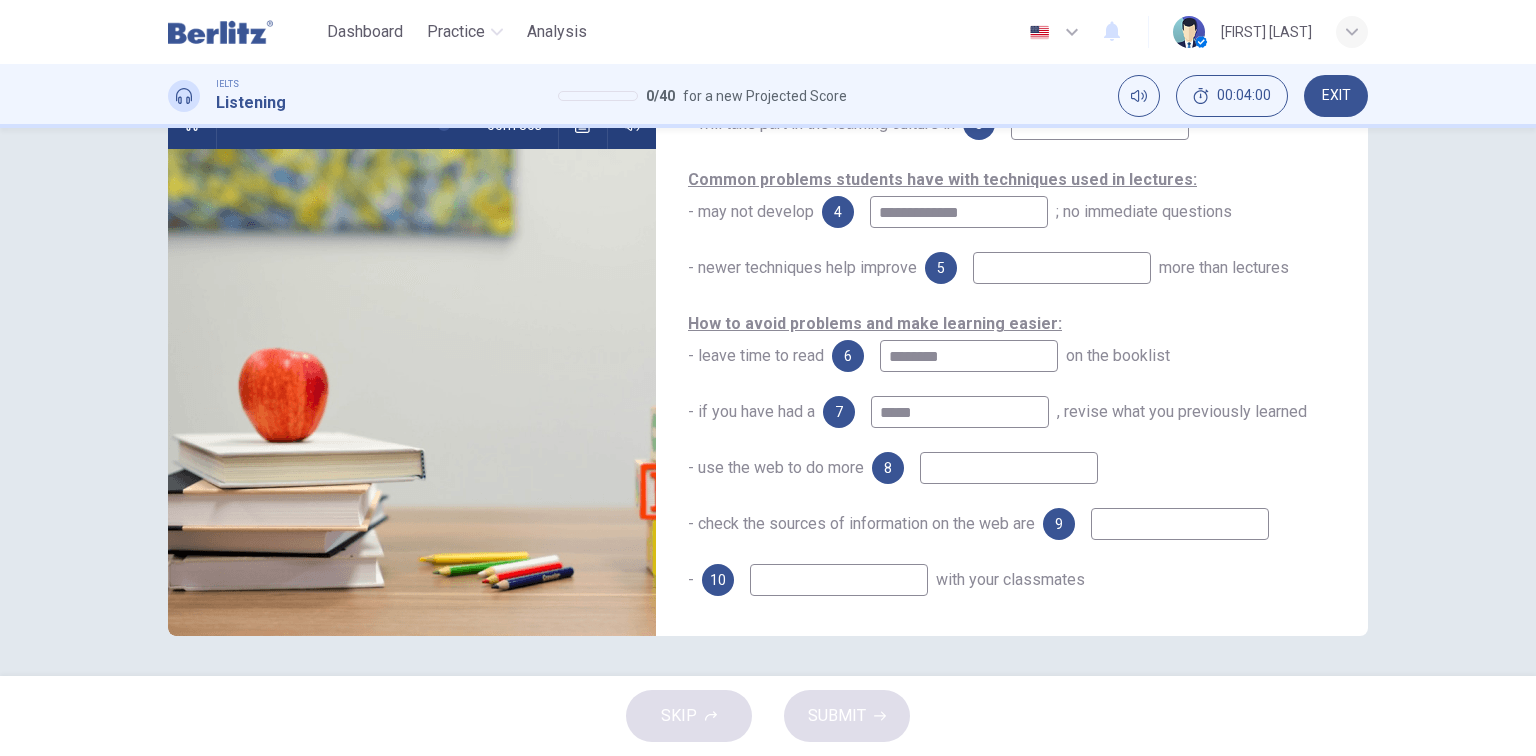 type on "*" 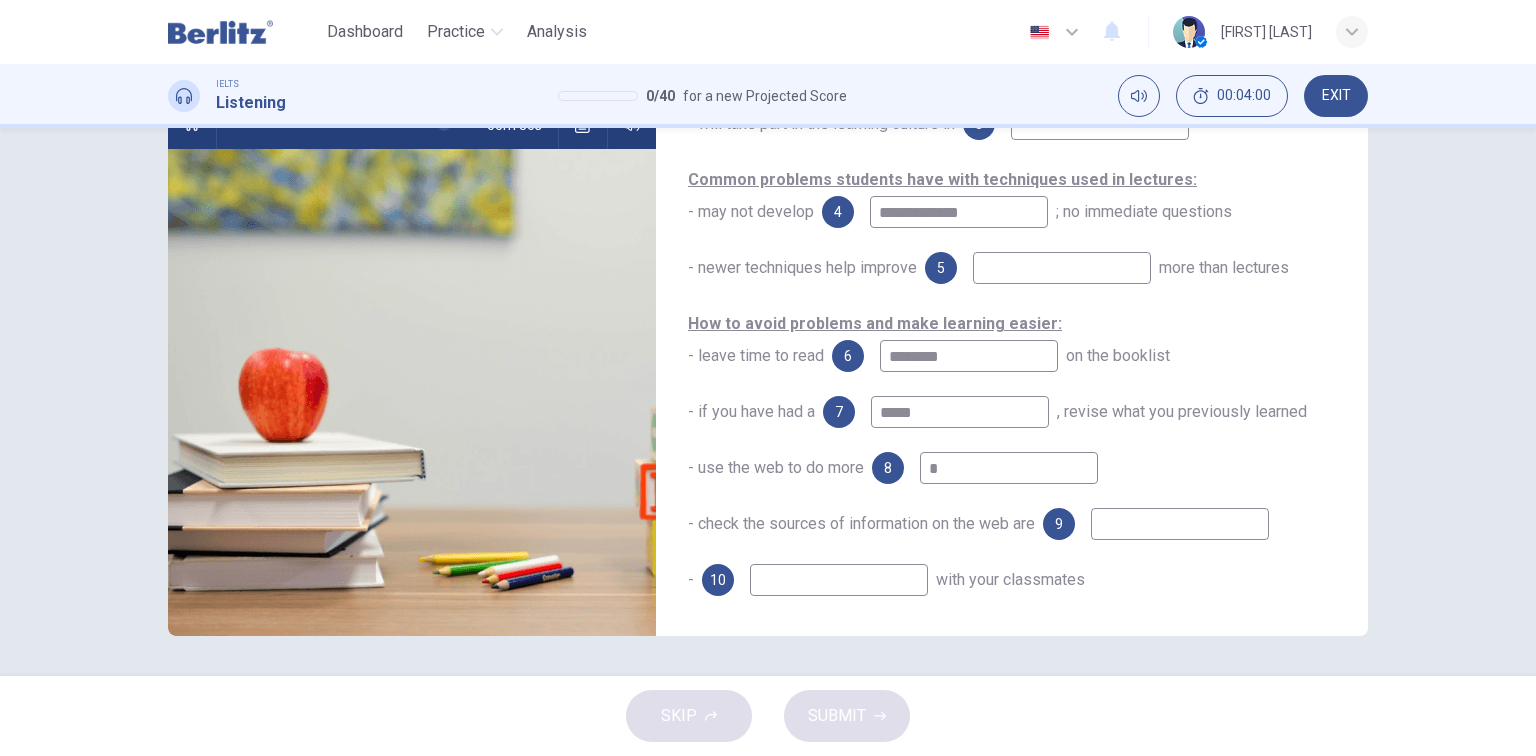type on "**" 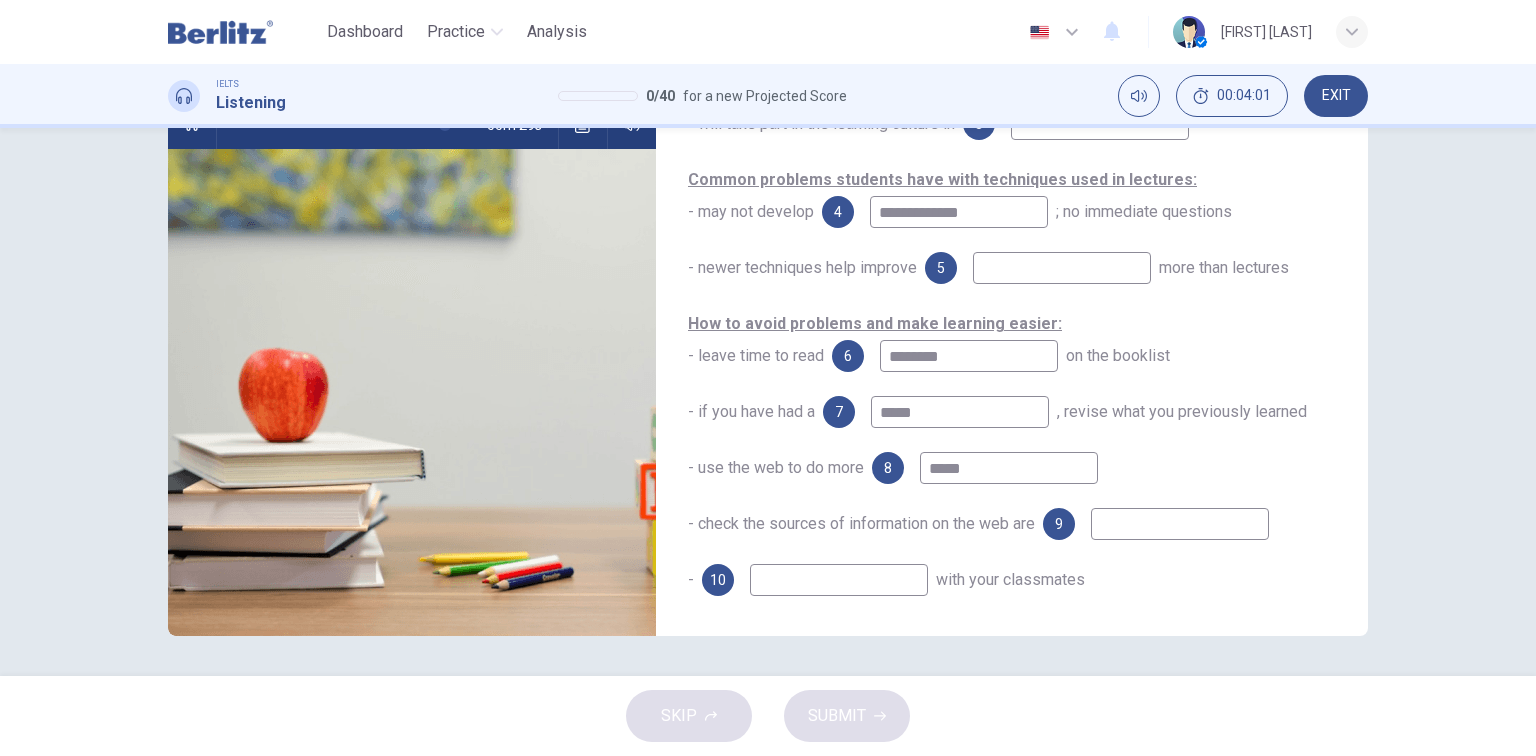 type on "******" 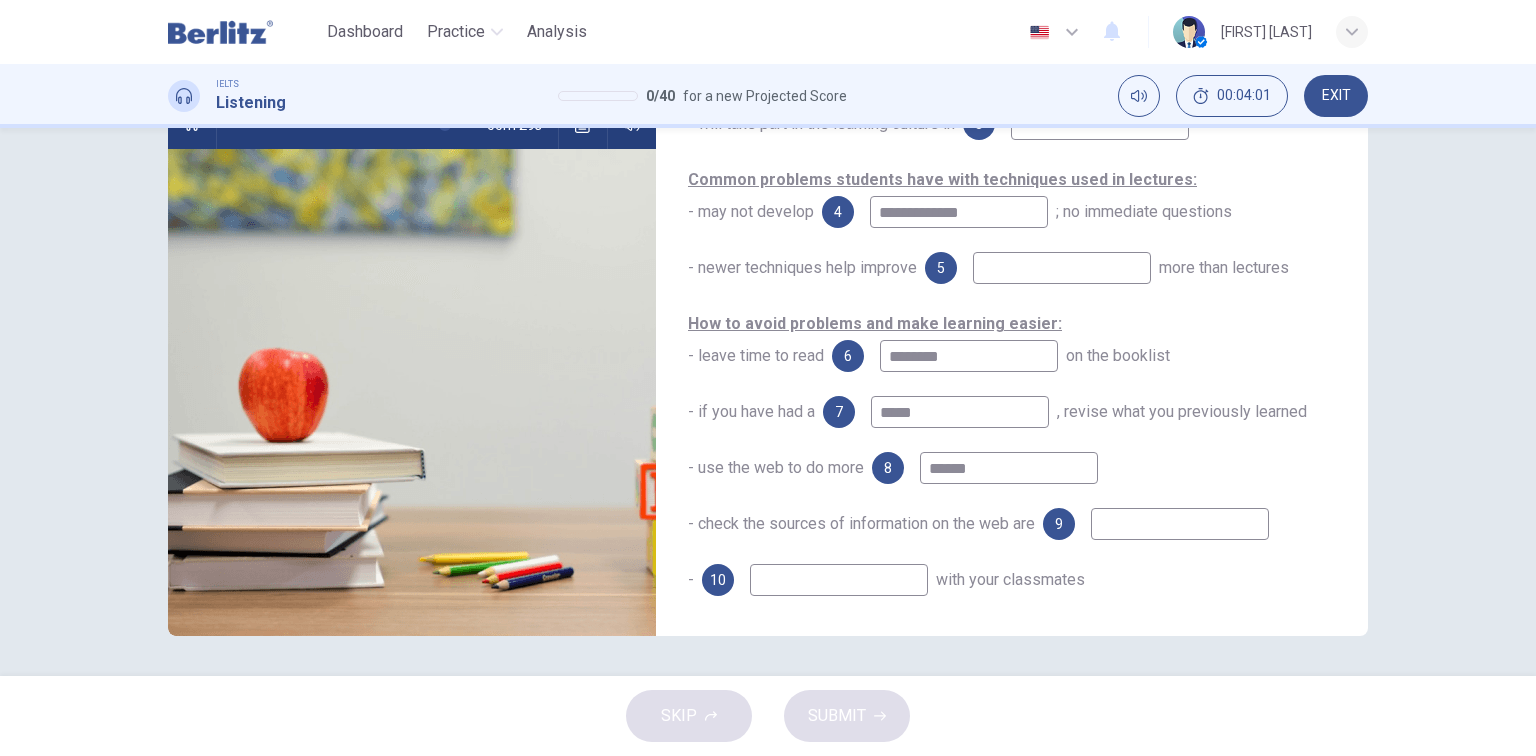 type on "**" 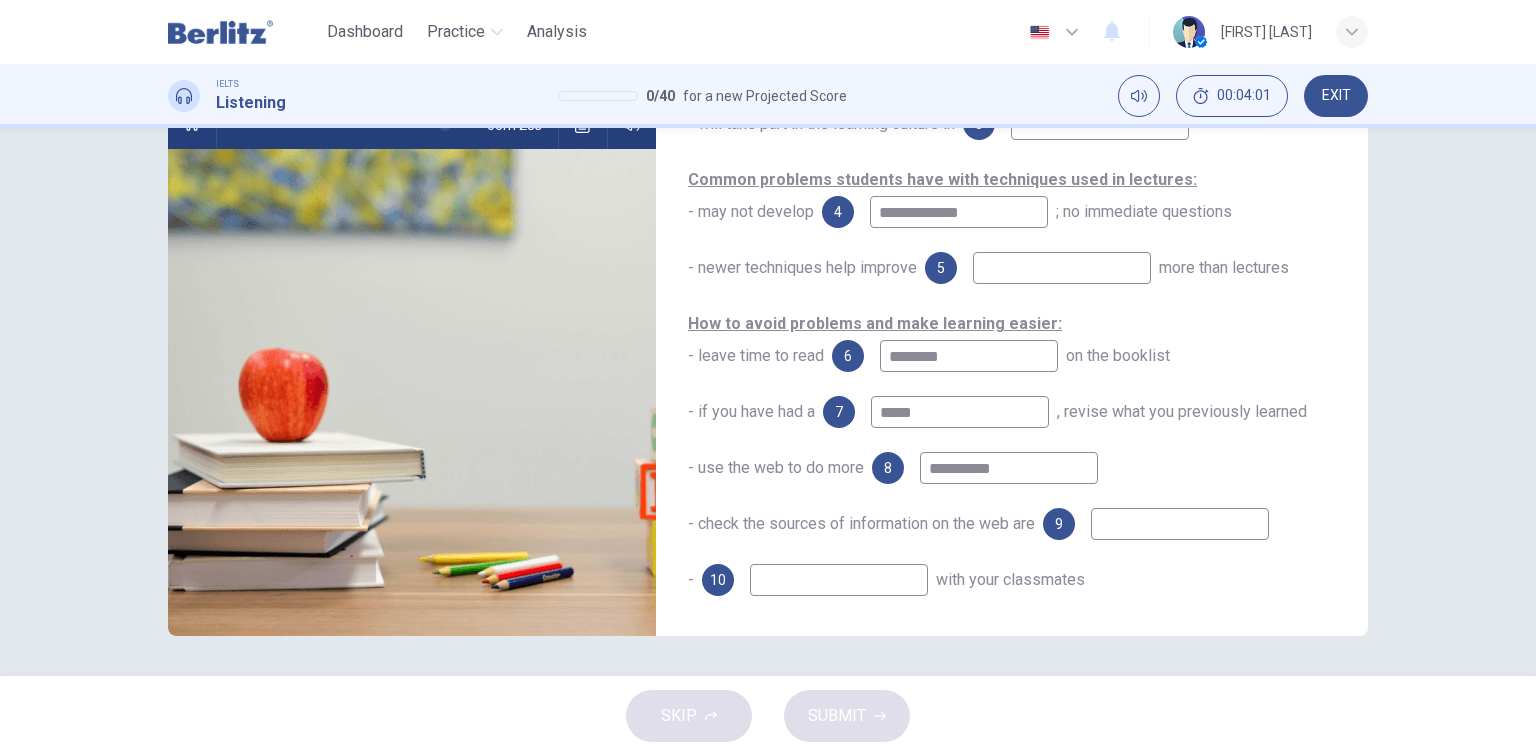 type on "**********" 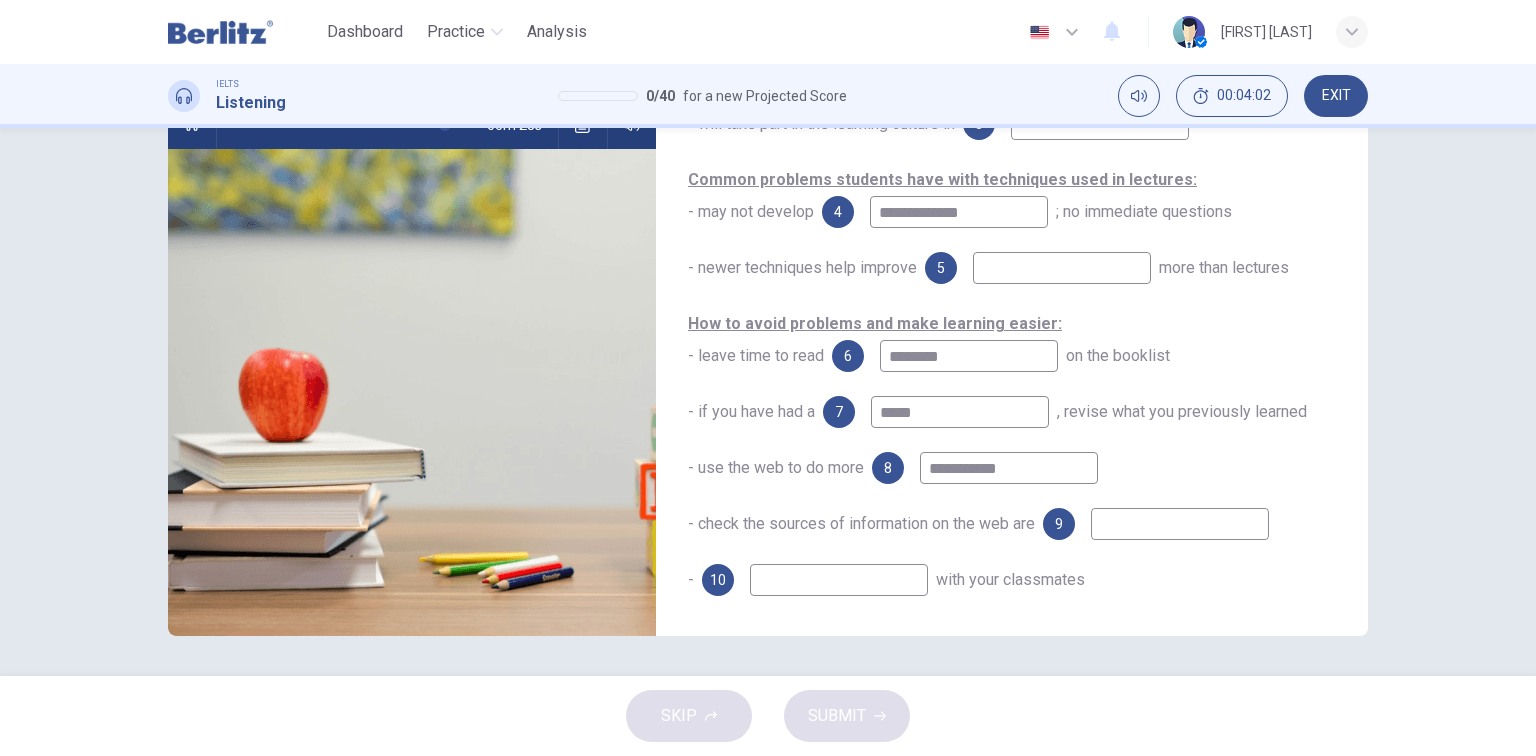 type on "**" 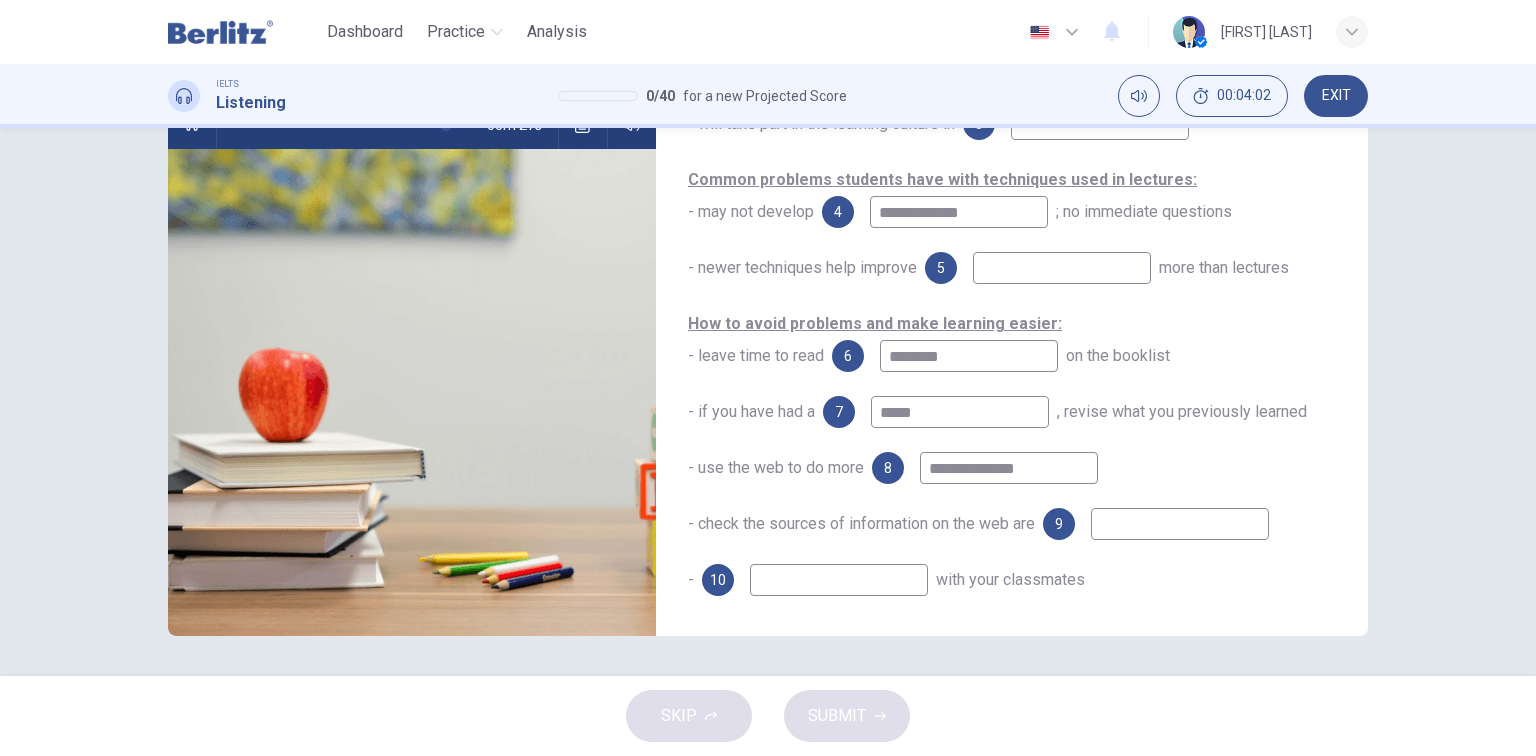 type on "**********" 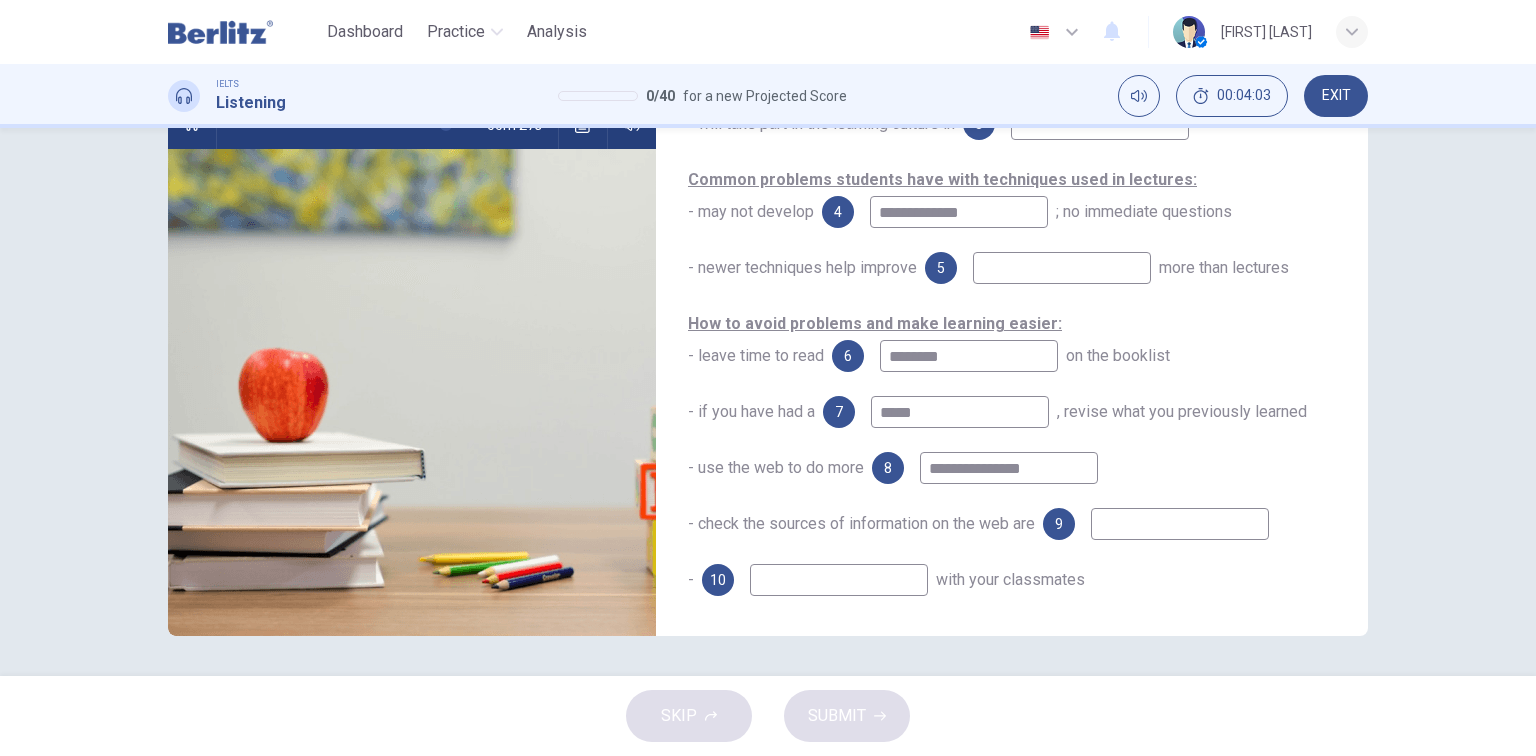 type on "**" 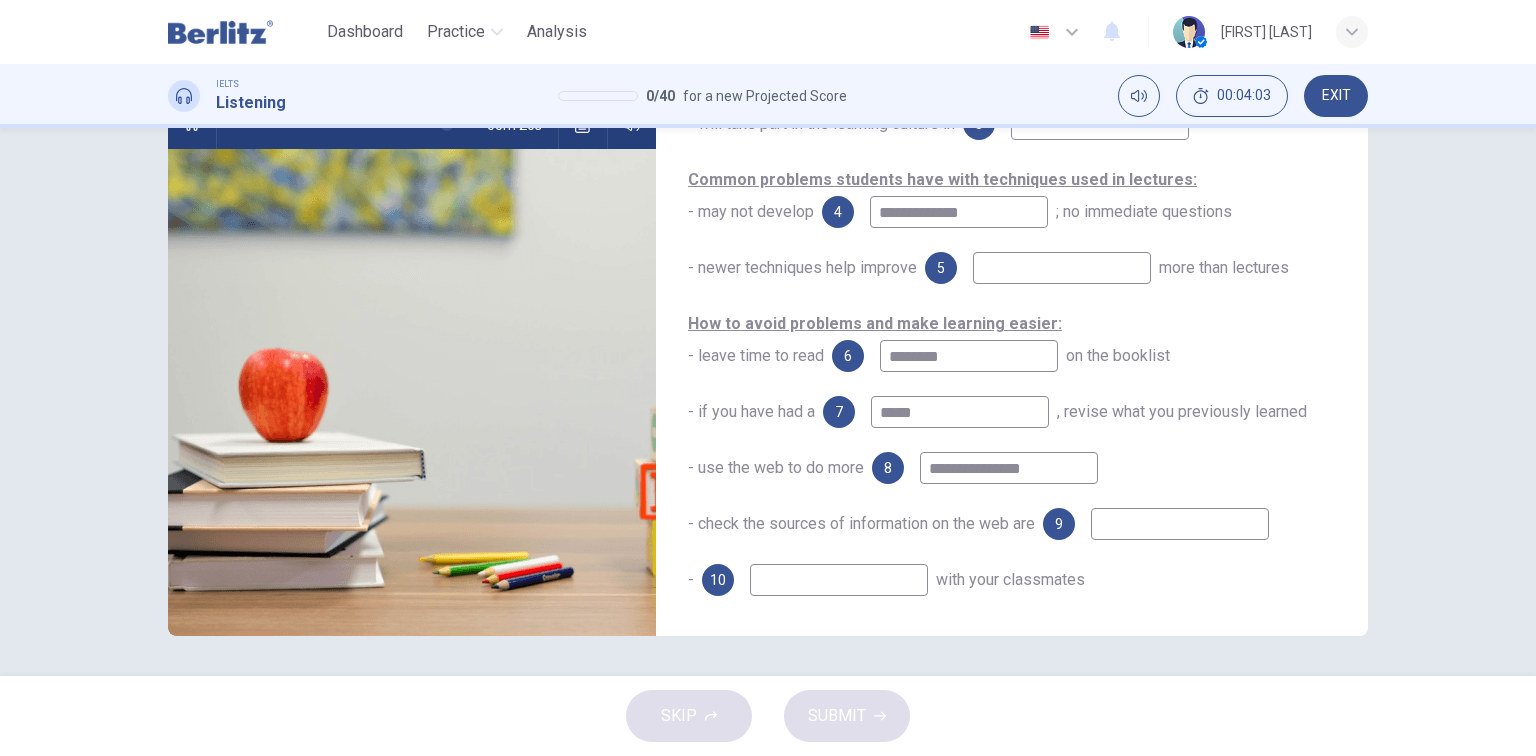 click on "**********" at bounding box center [1009, 468] 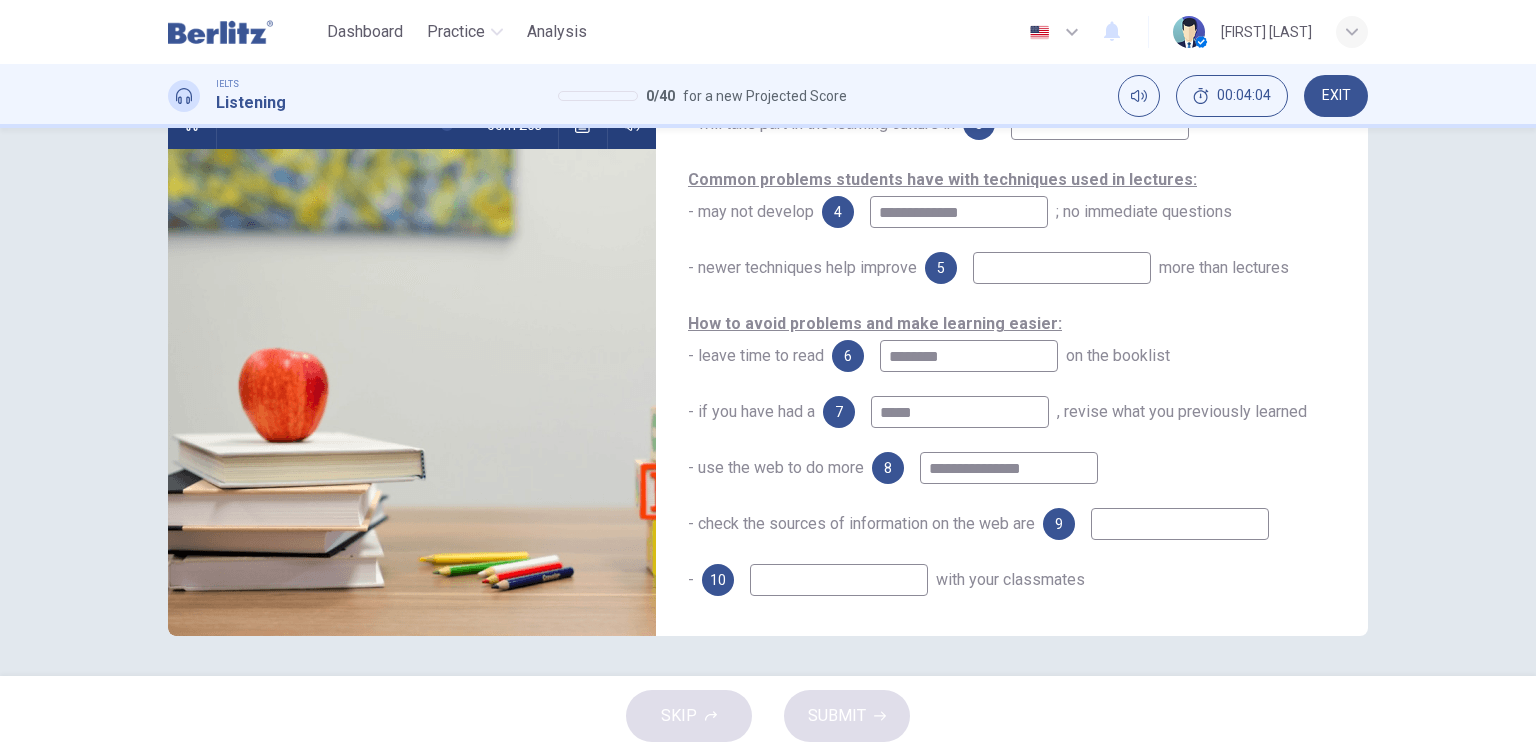 type on "**********" 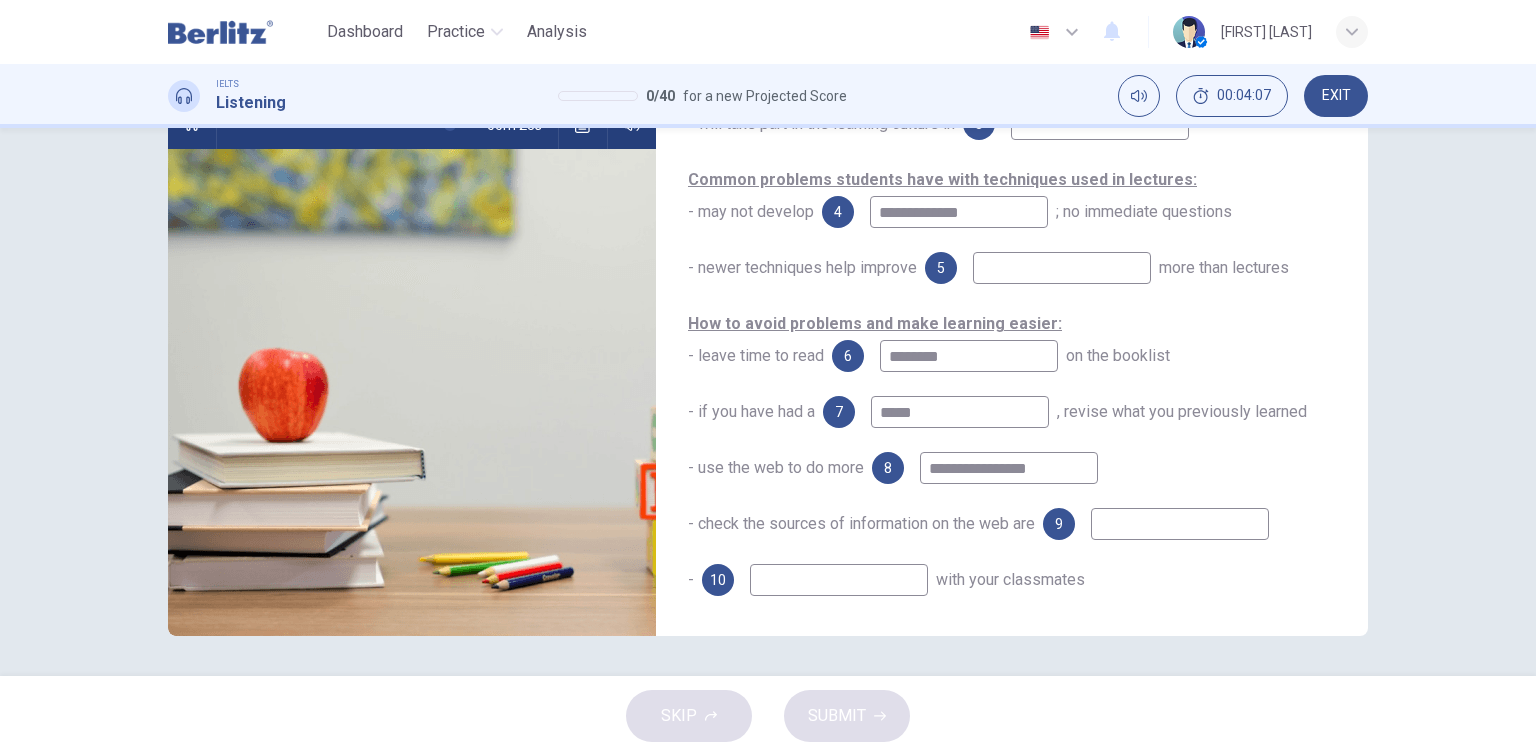 type on "**" 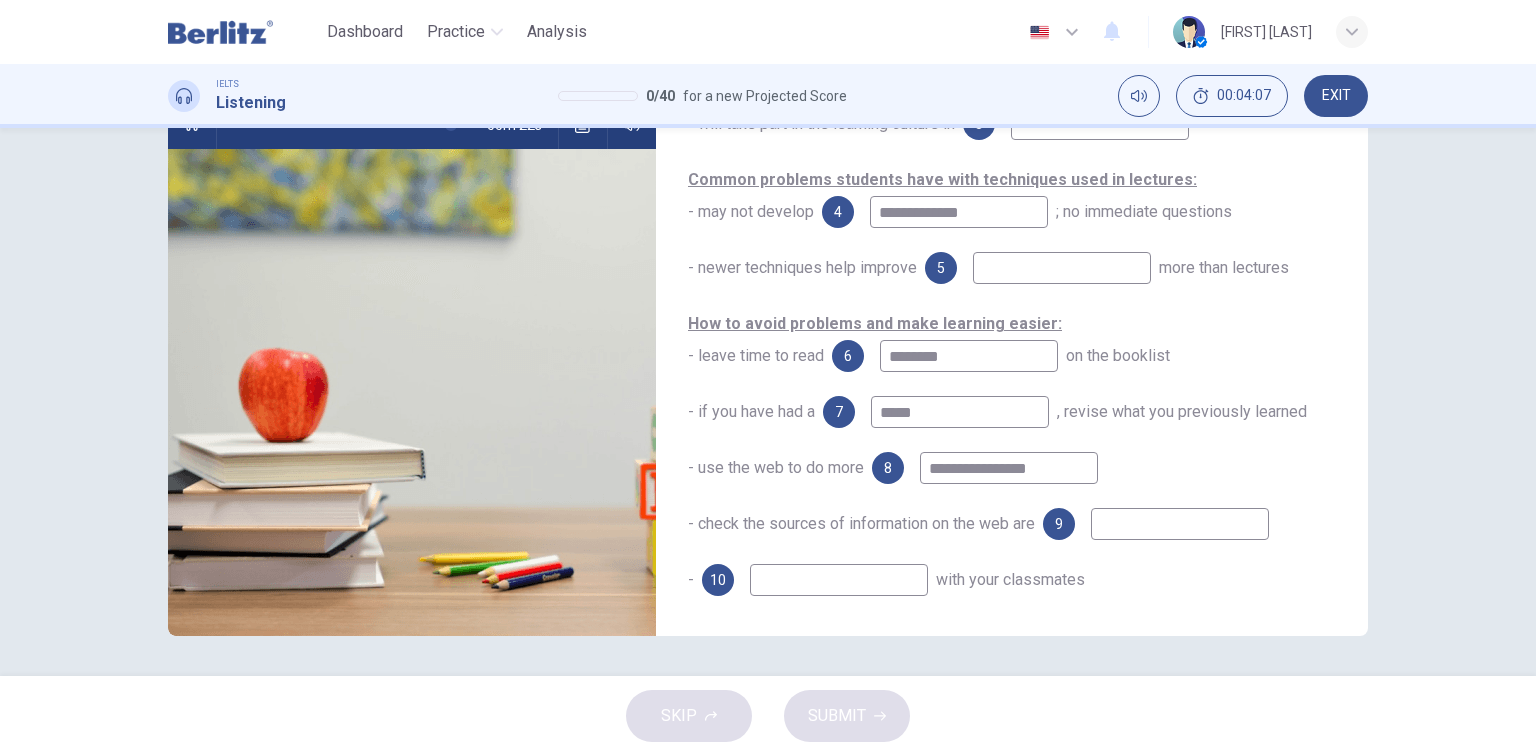 type on "**********" 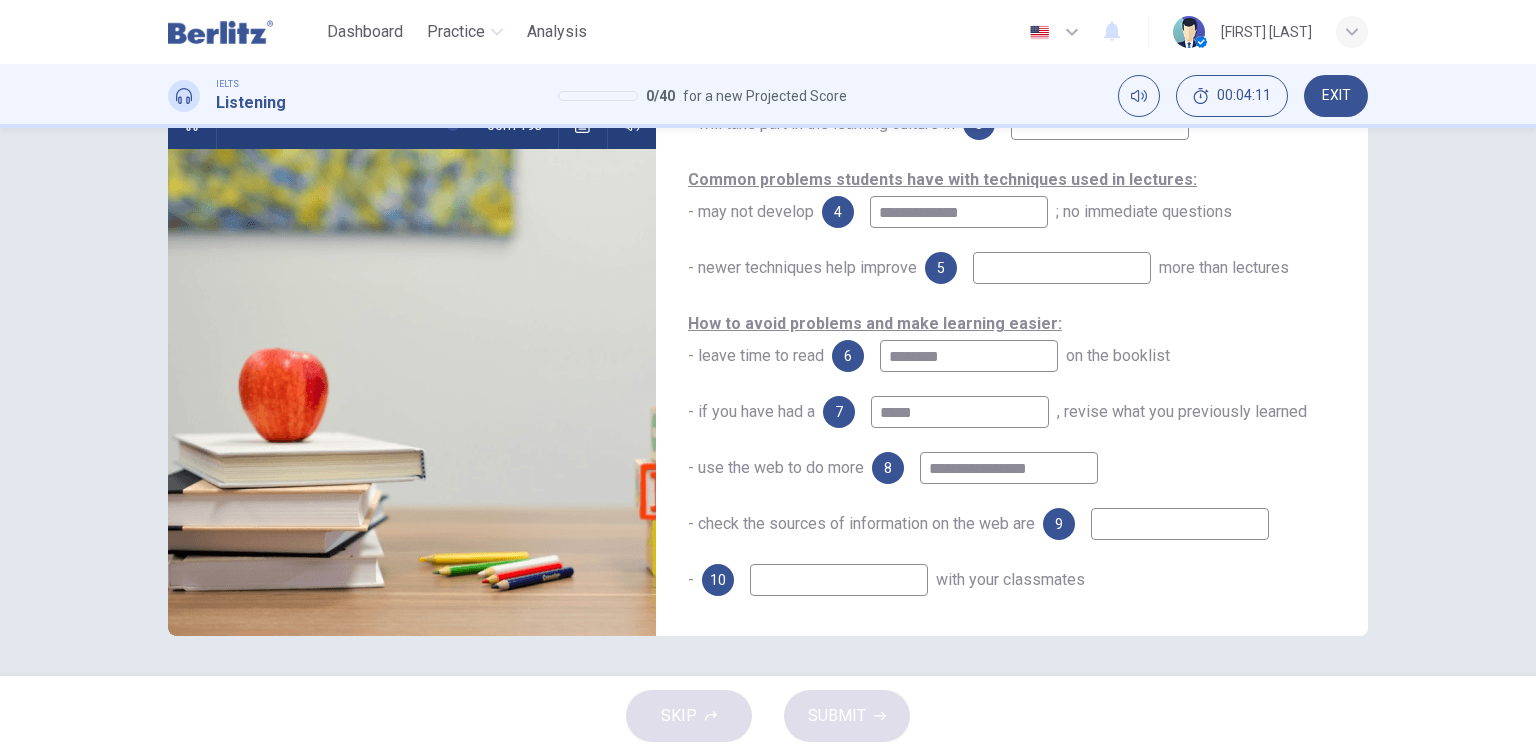type on "**" 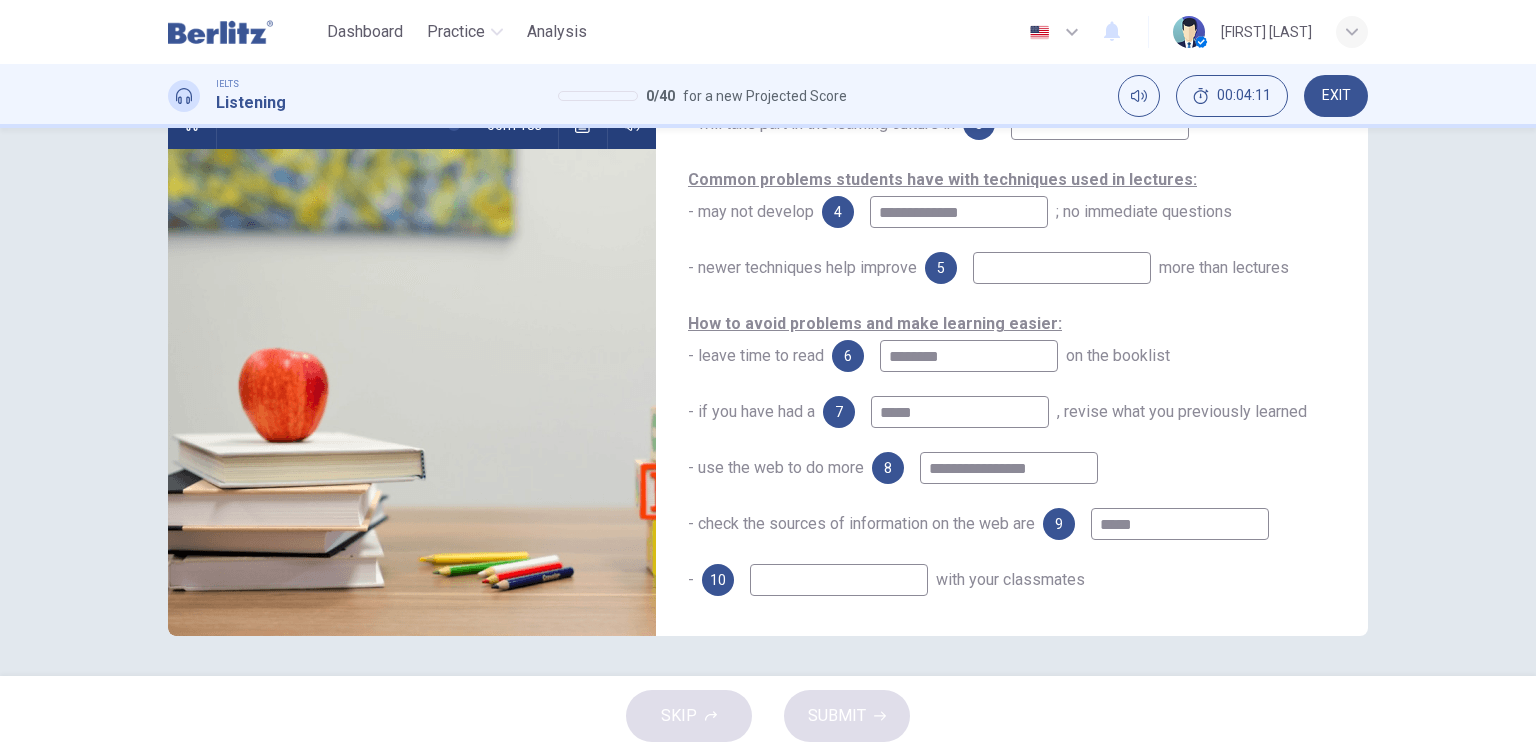 type on "******" 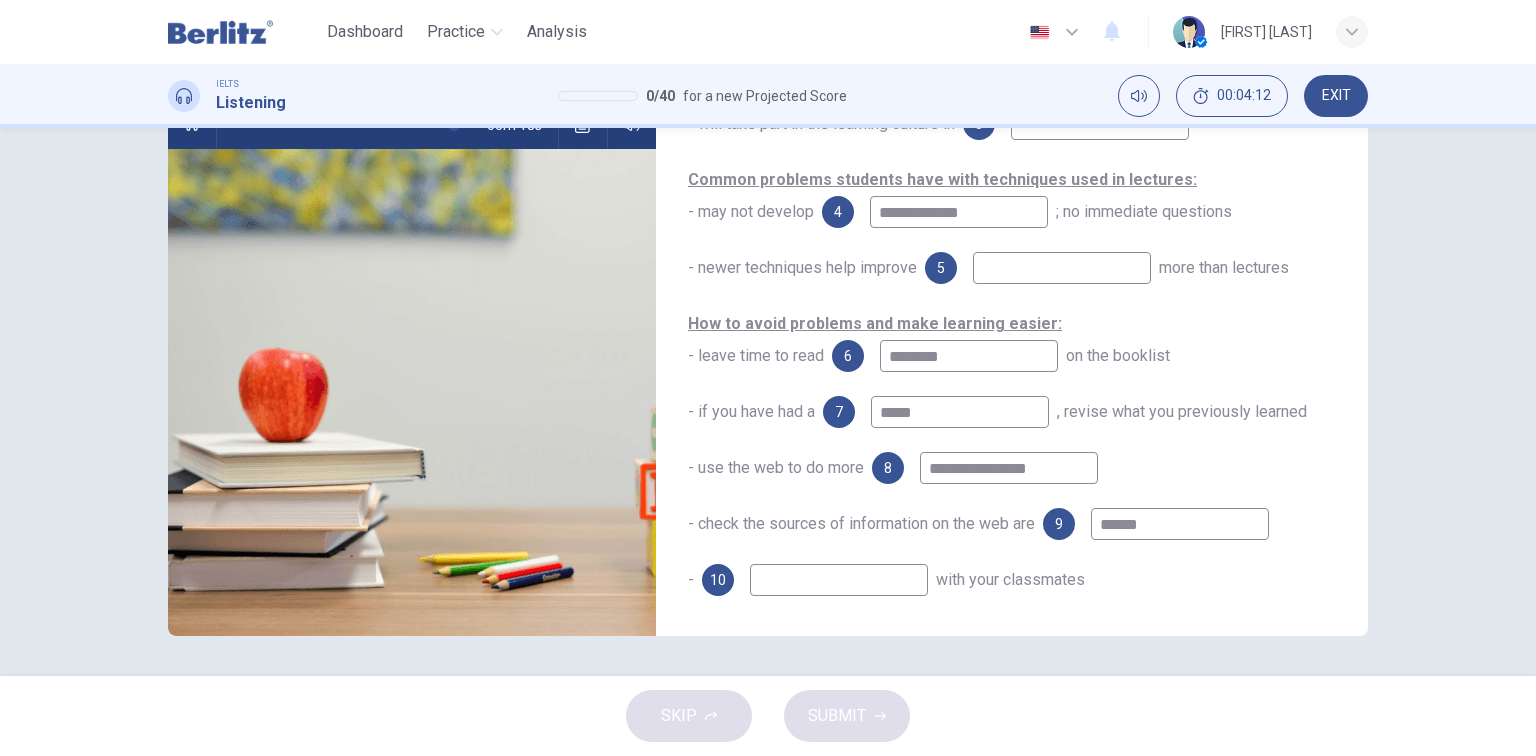 type on "**" 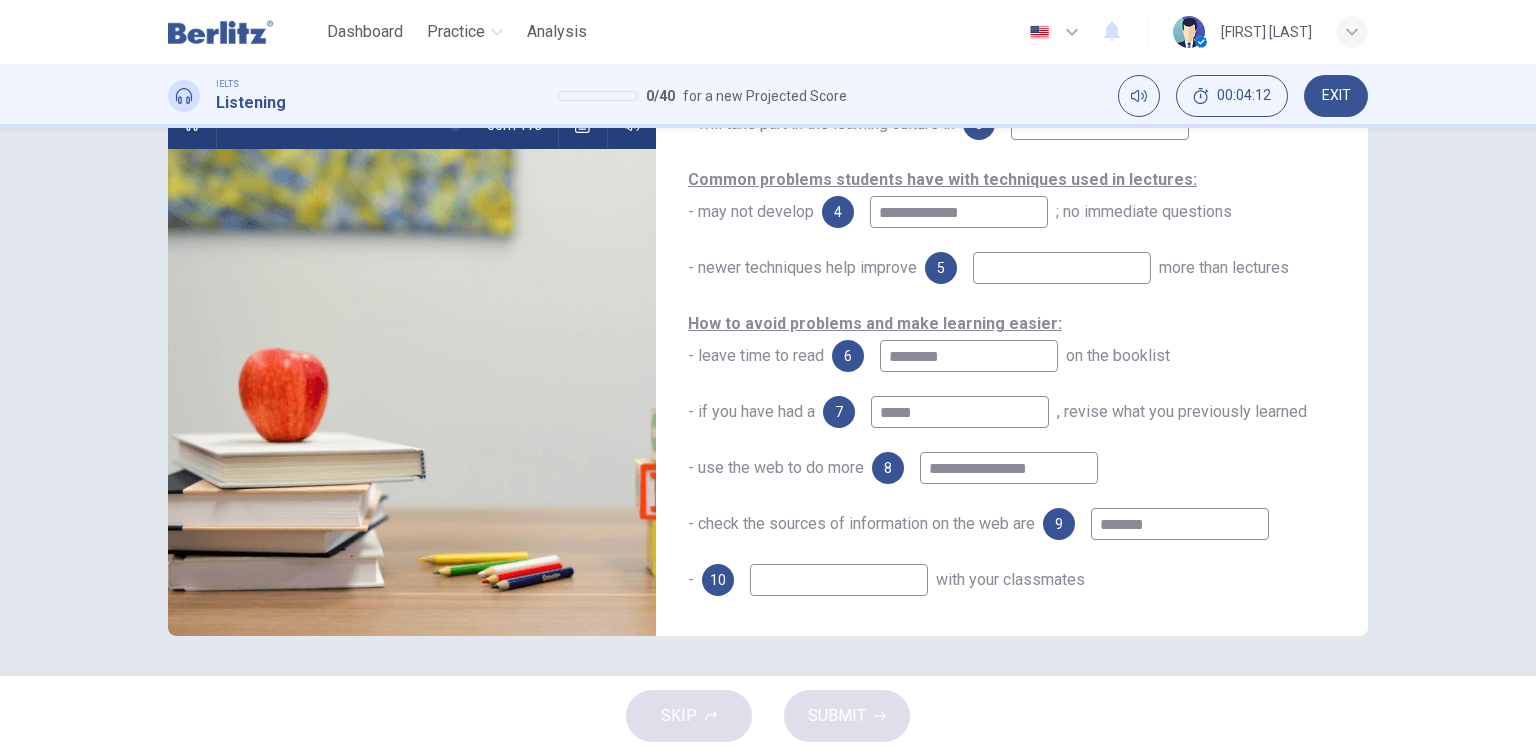 type on "********" 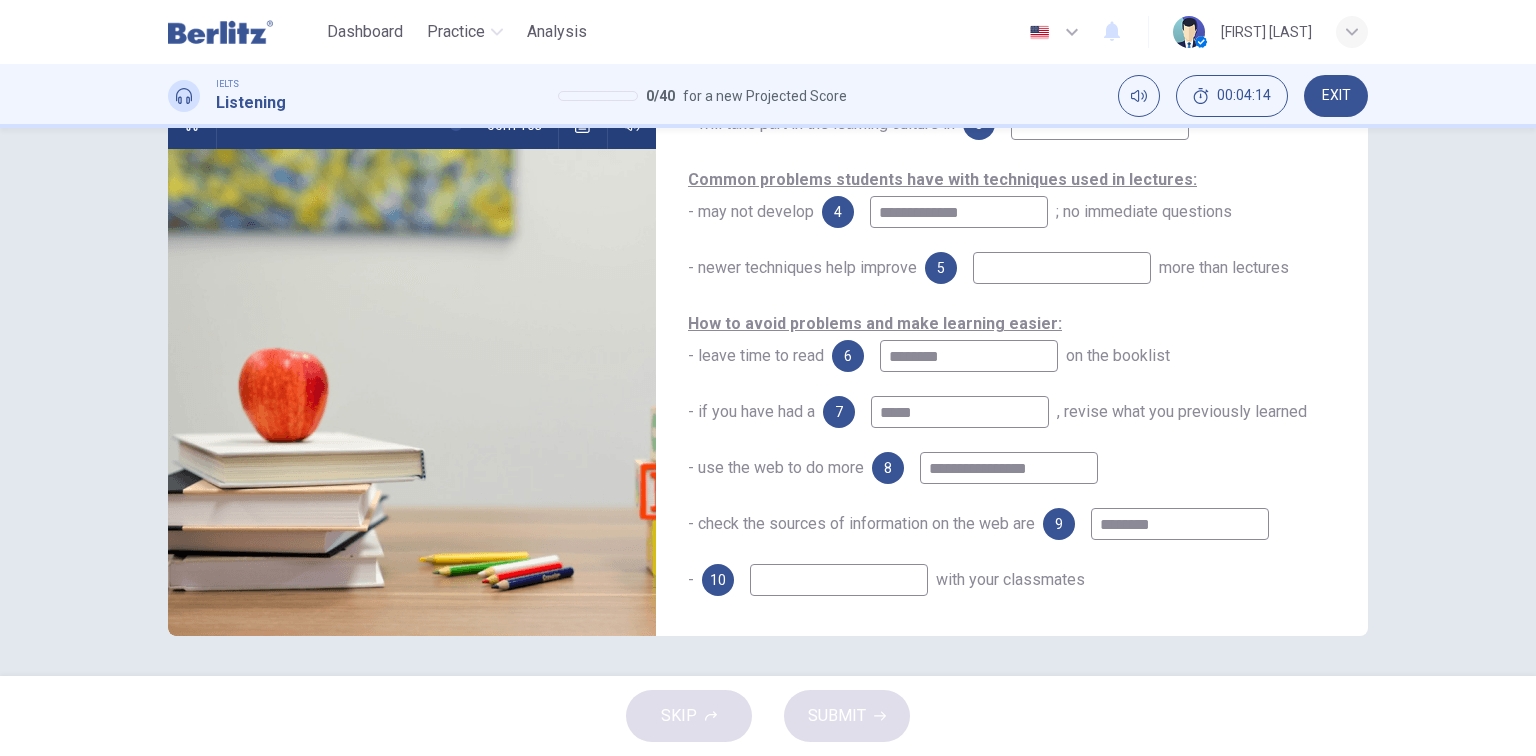 type on "**" 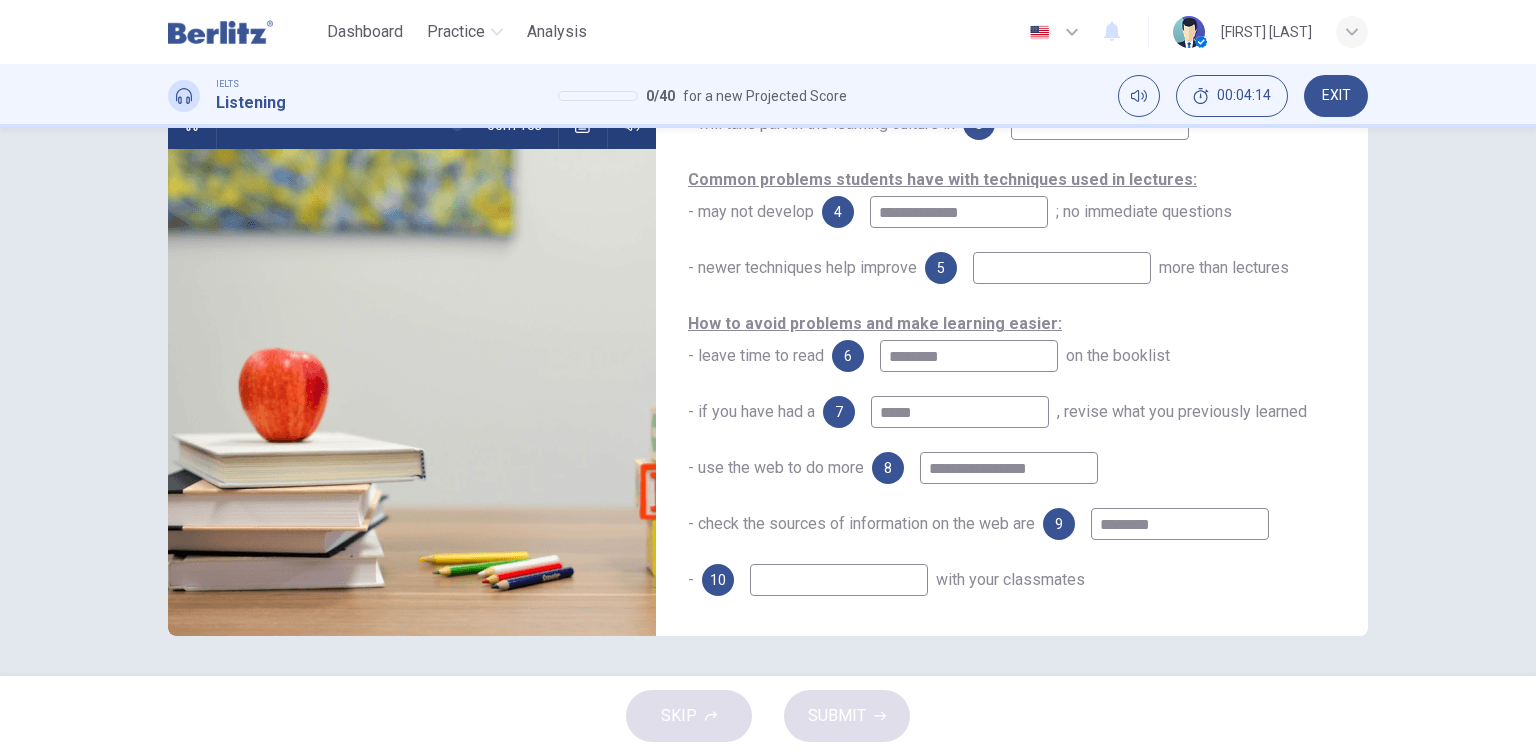 type on "********" 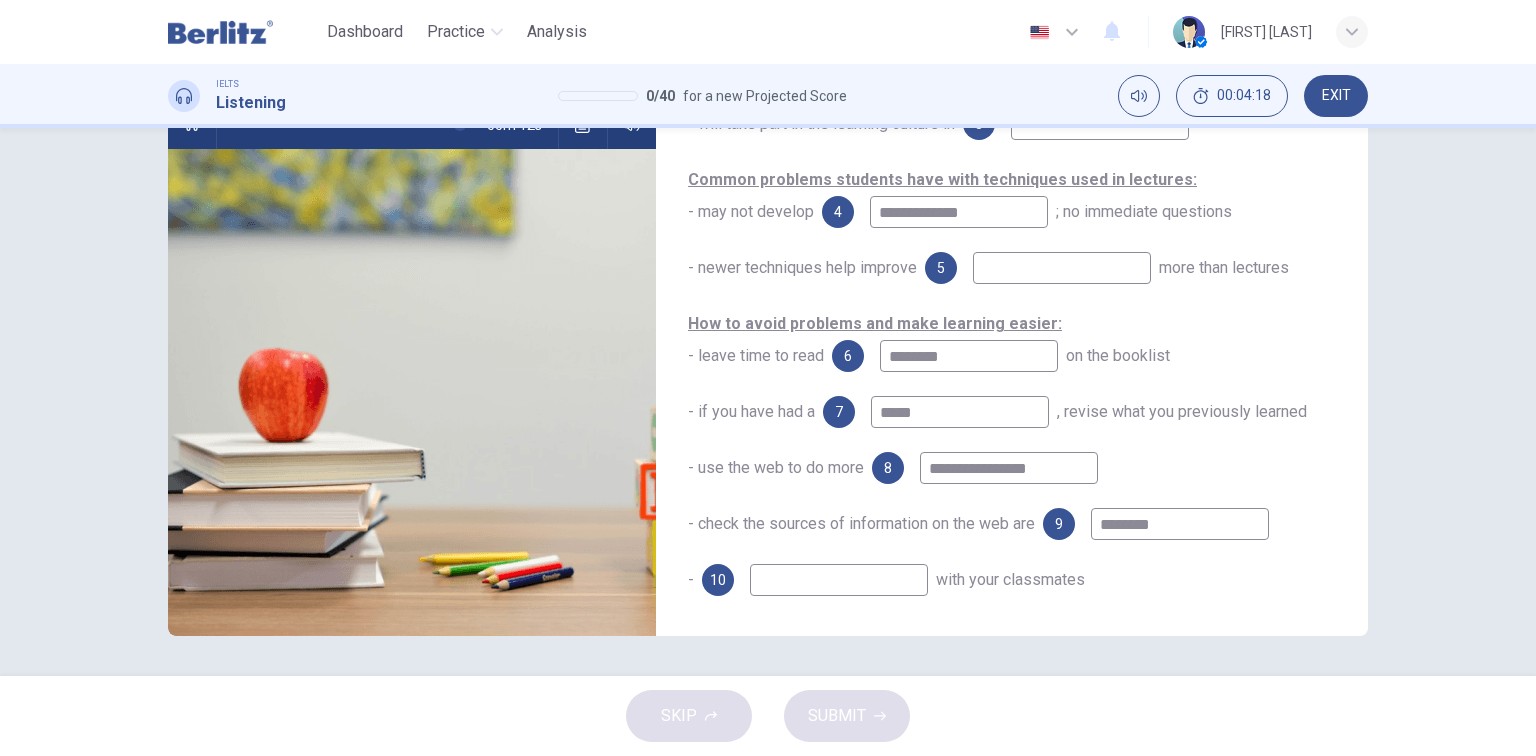 scroll, scrollTop: 207, scrollLeft: 0, axis: vertical 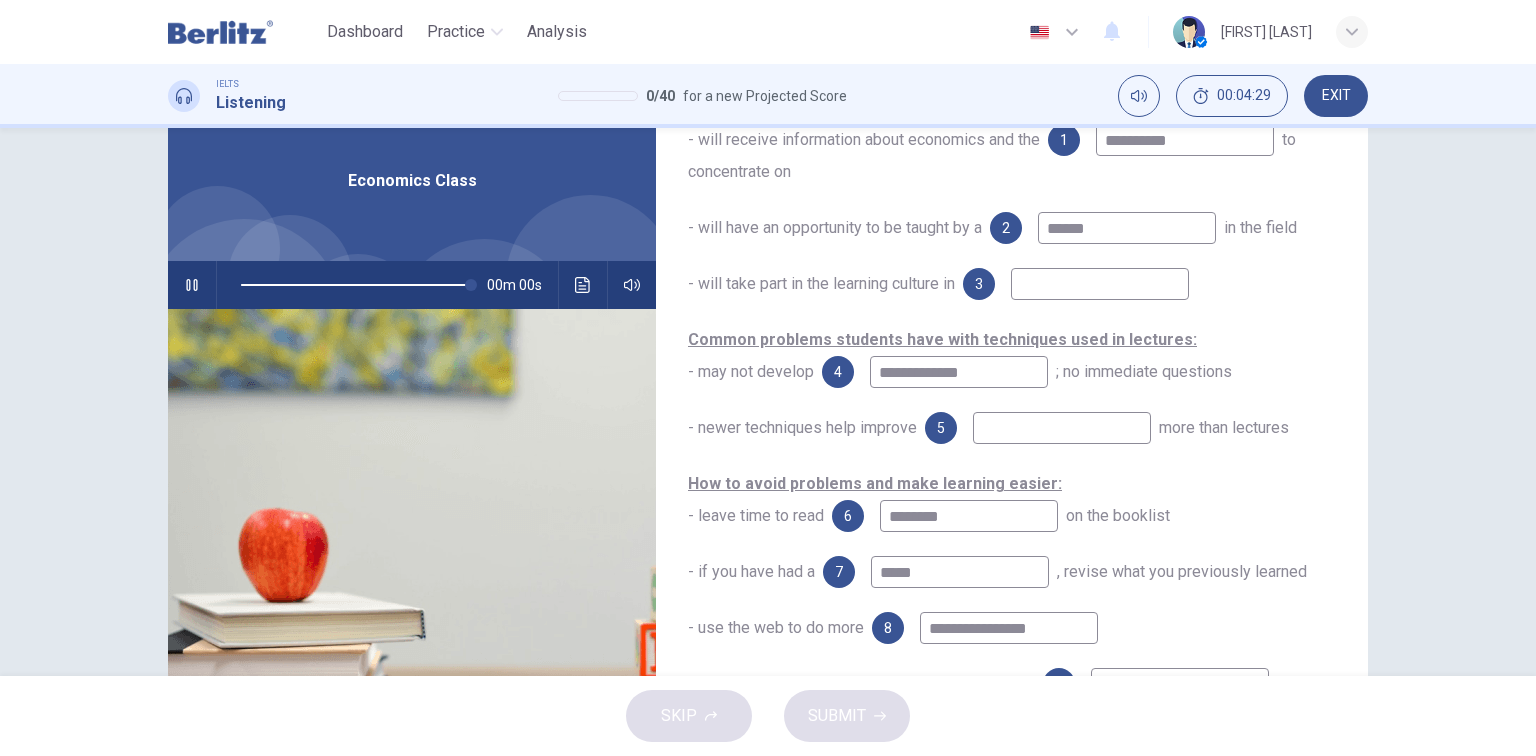 type on "*" 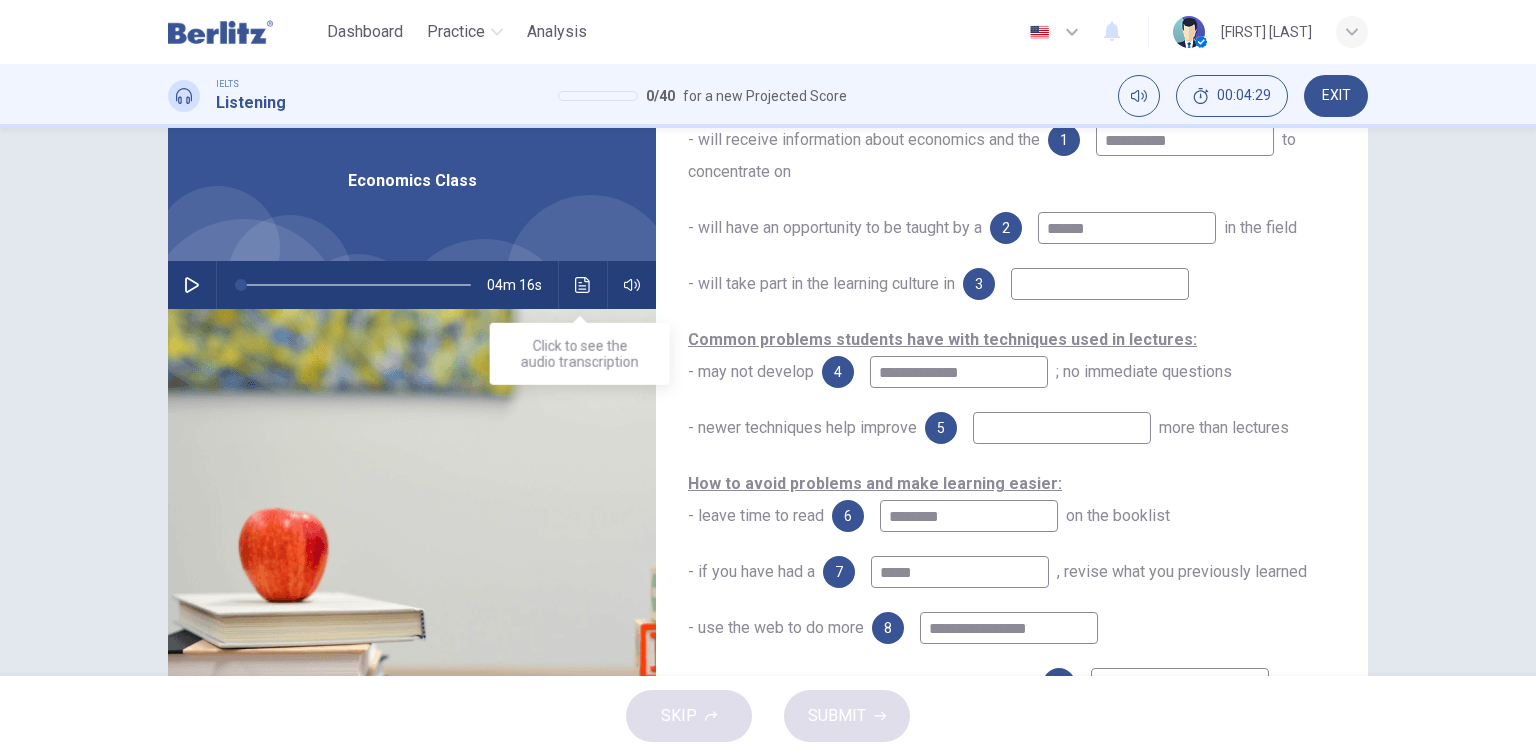 click at bounding box center [583, 285] 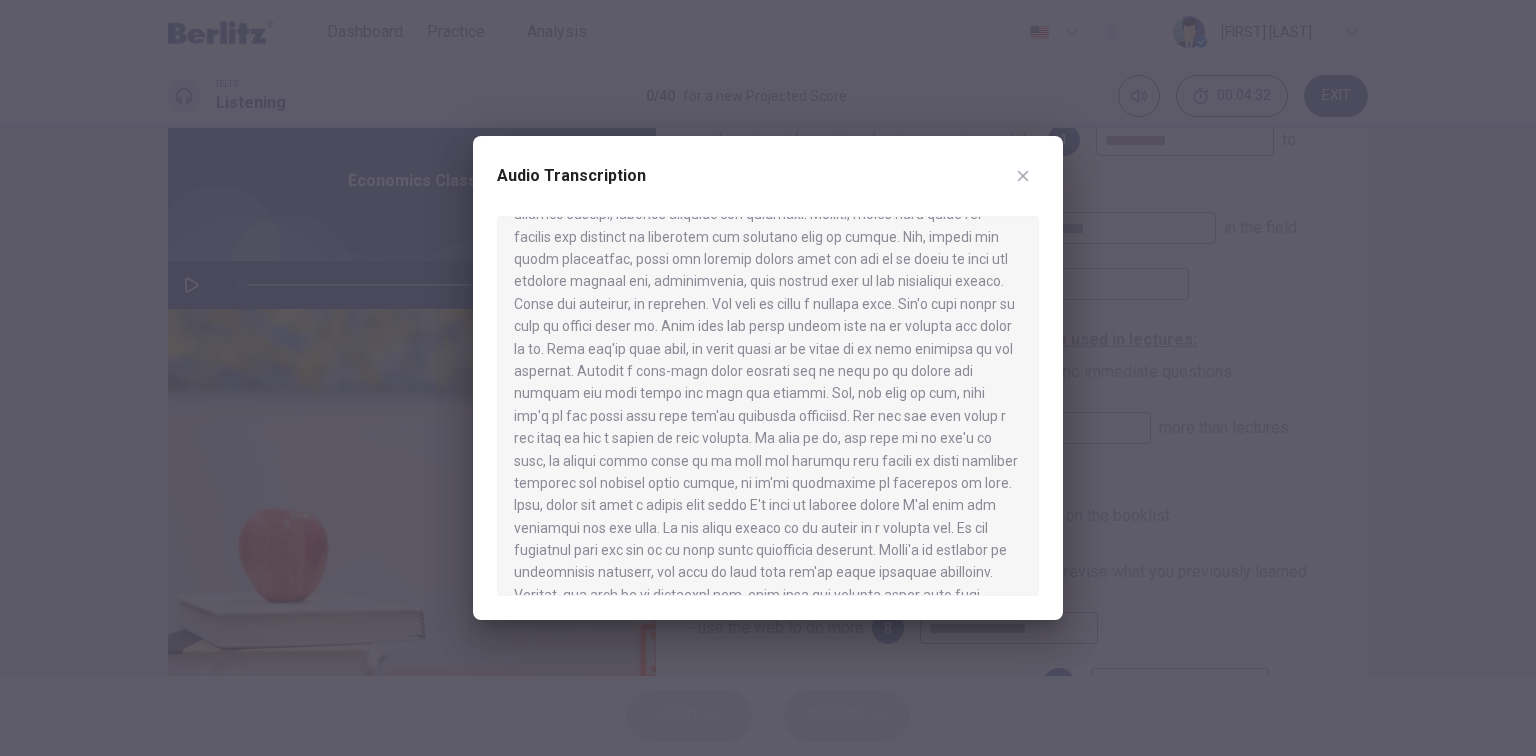 scroll, scrollTop: 594, scrollLeft: 0, axis: vertical 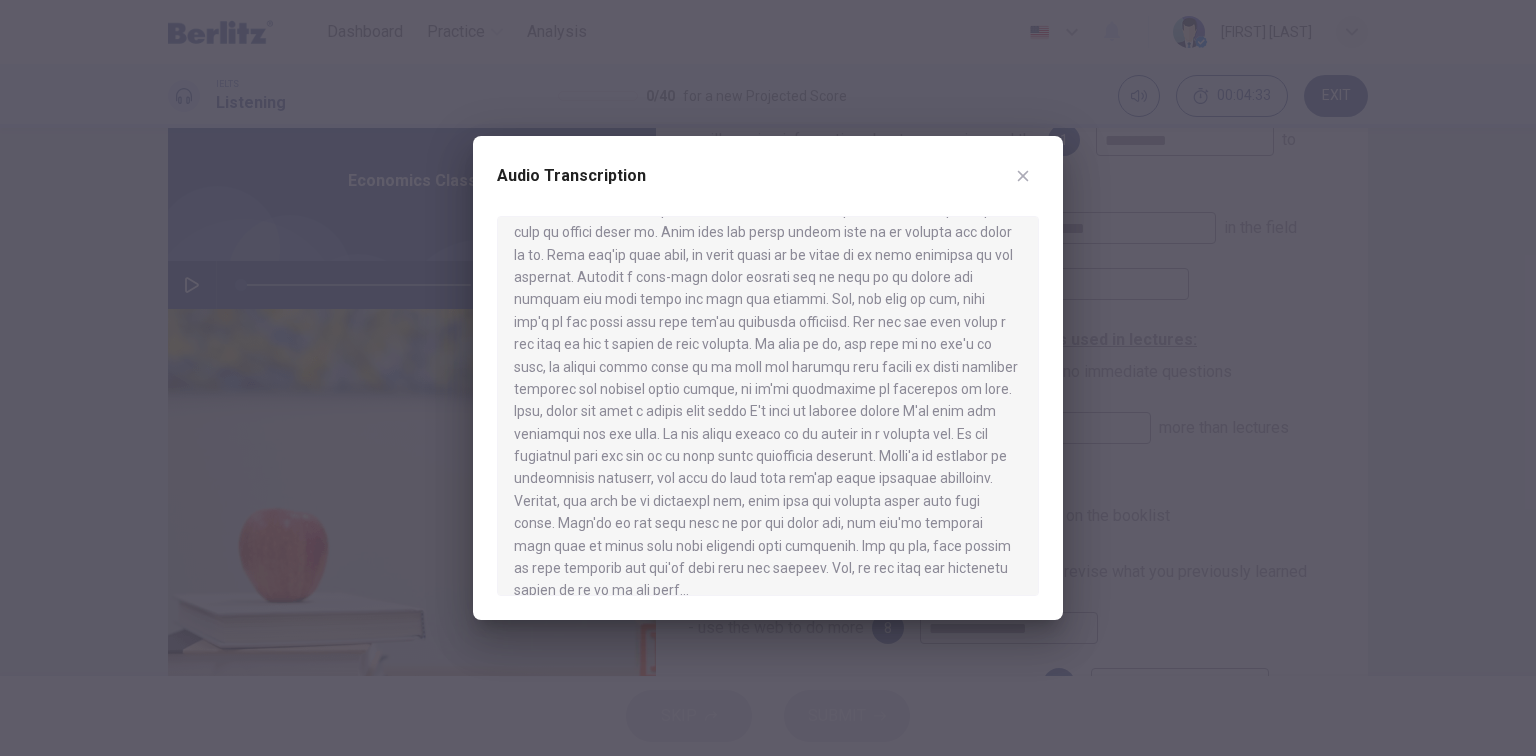 click at bounding box center [768, 378] 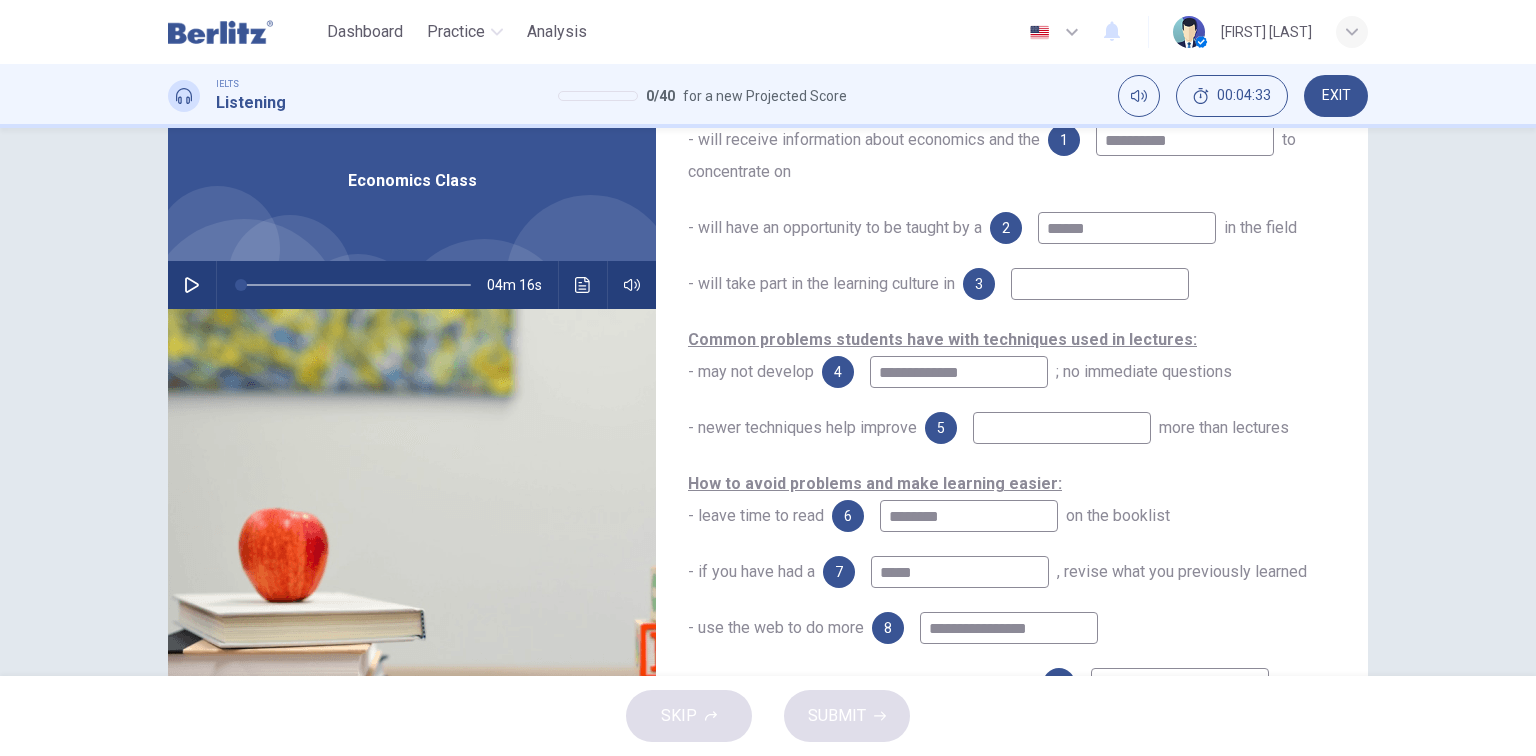 scroll, scrollTop: 207, scrollLeft: 0, axis: vertical 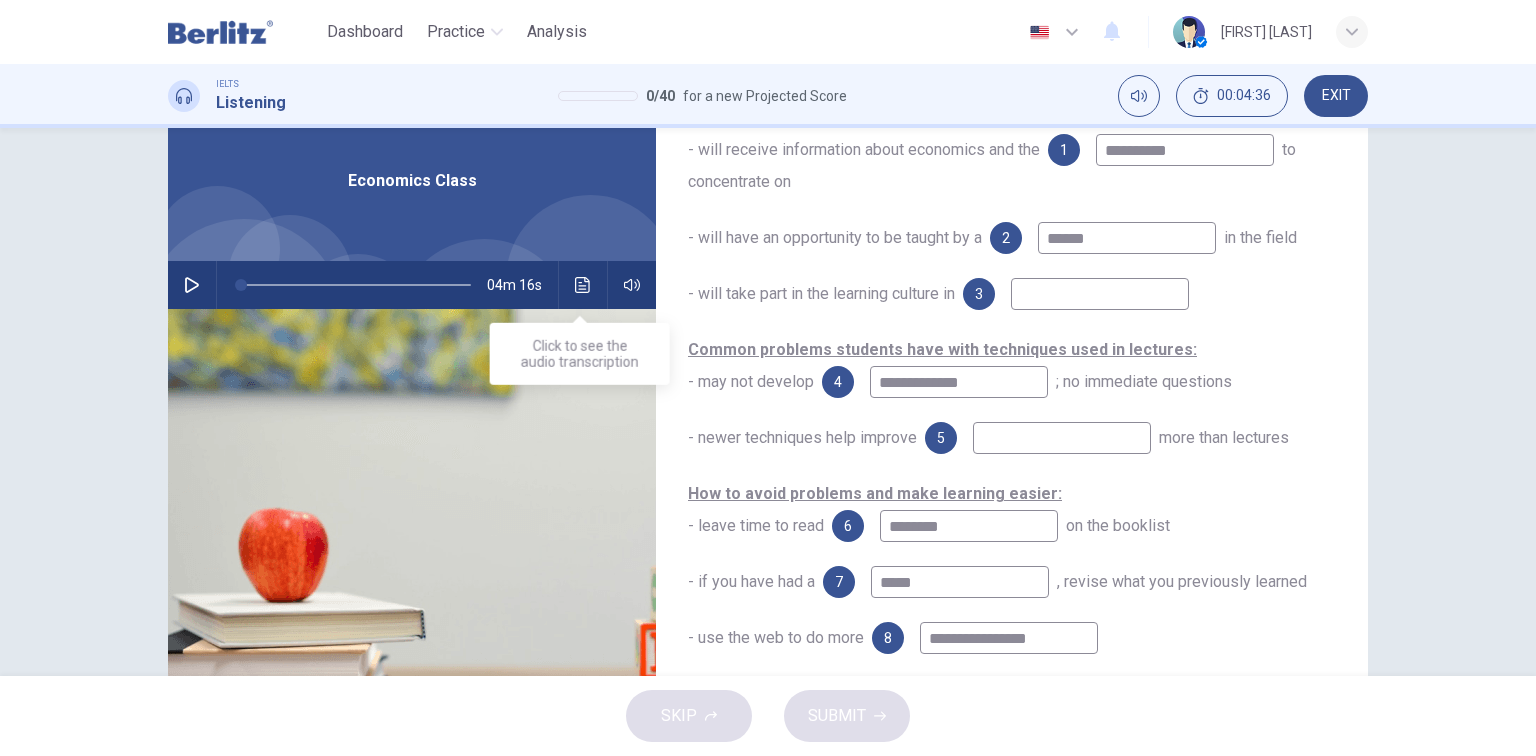 click 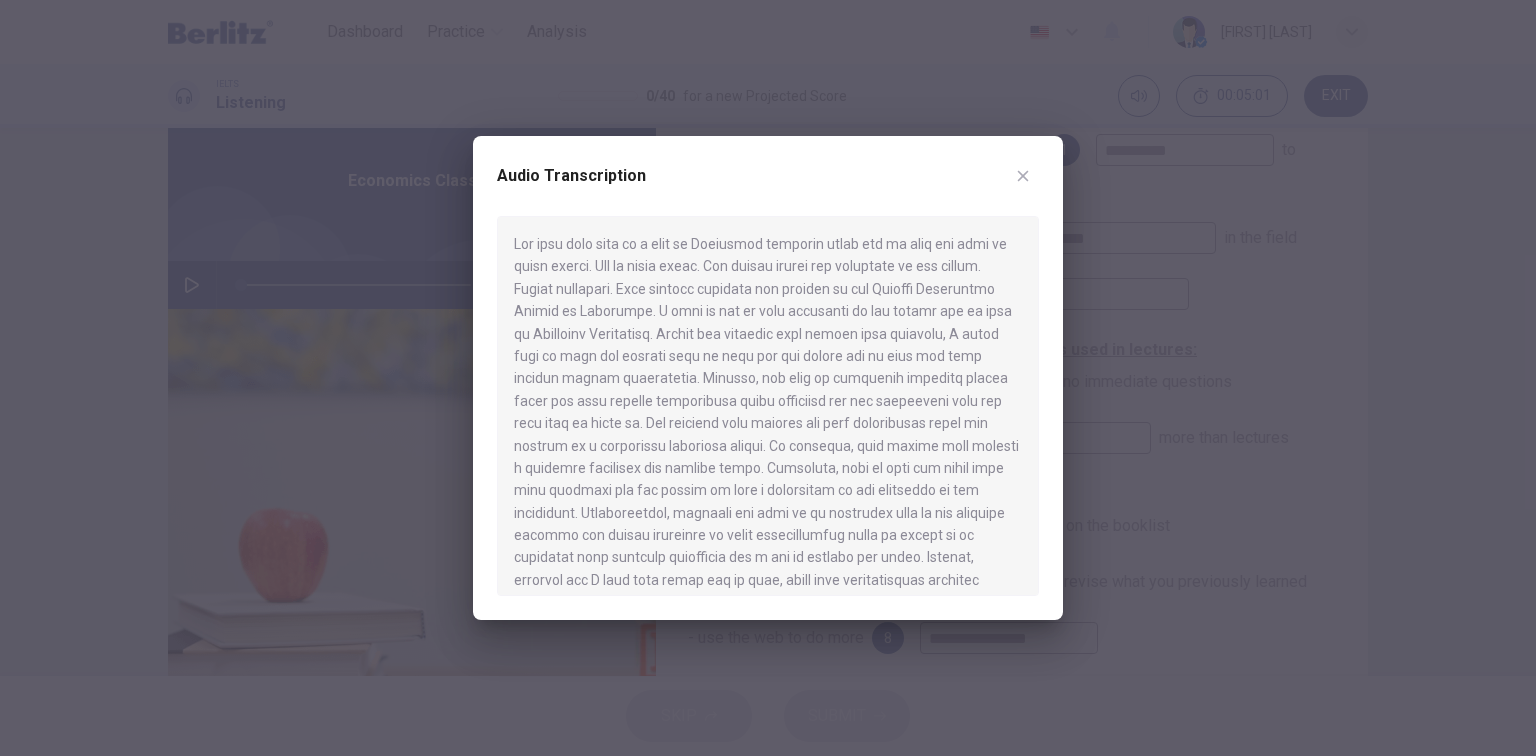 scroll, scrollTop: 80, scrollLeft: 0, axis: vertical 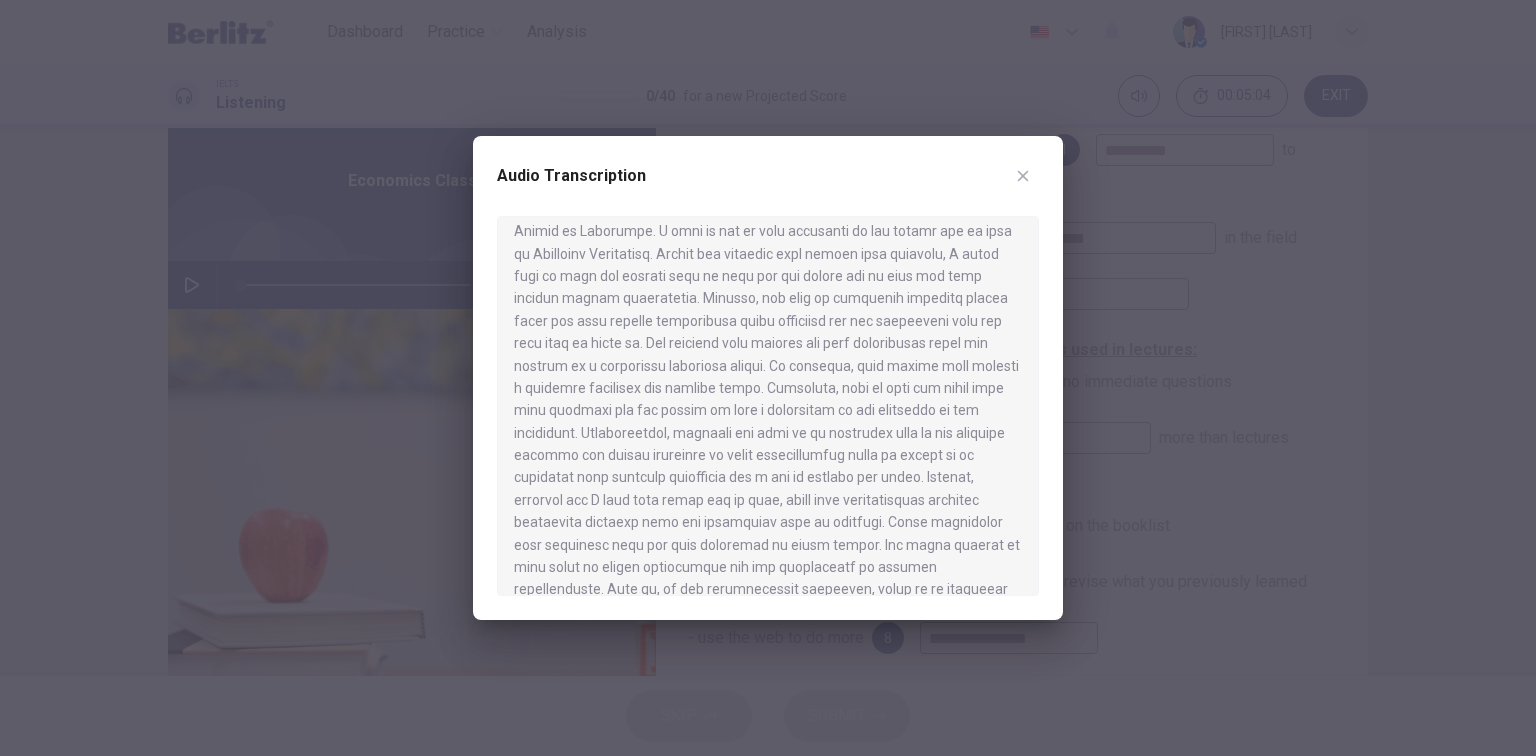 click at bounding box center (768, 378) 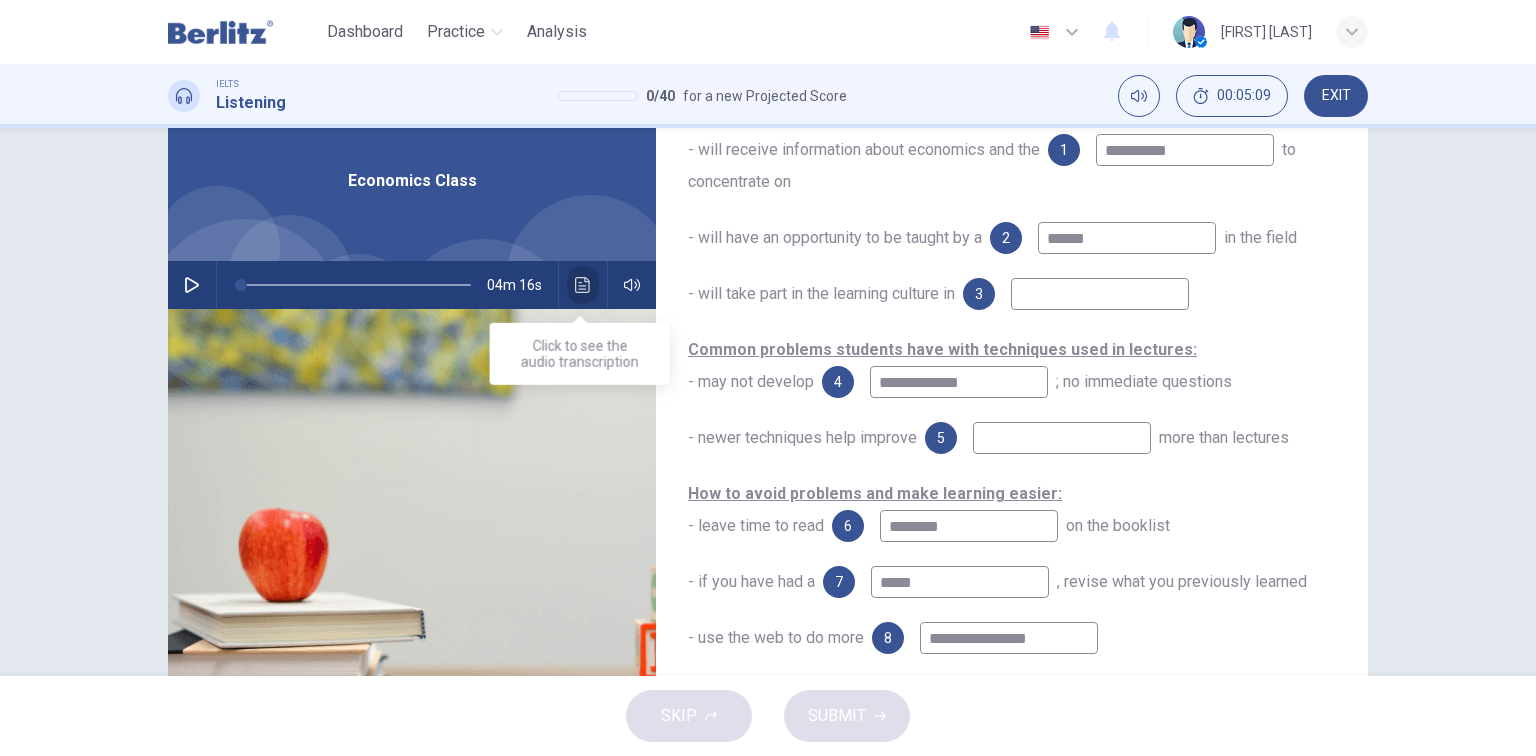 click 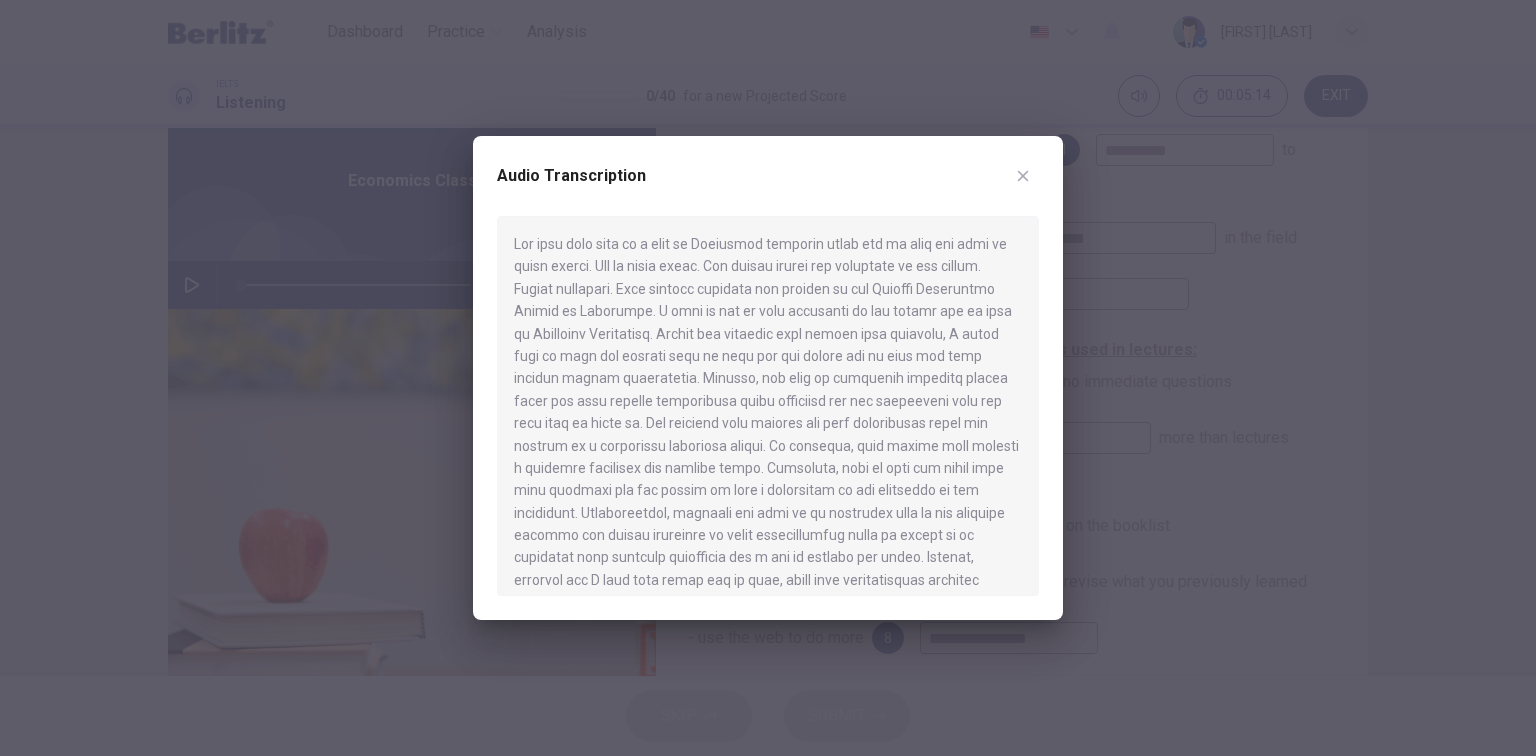 click at bounding box center (768, 378) 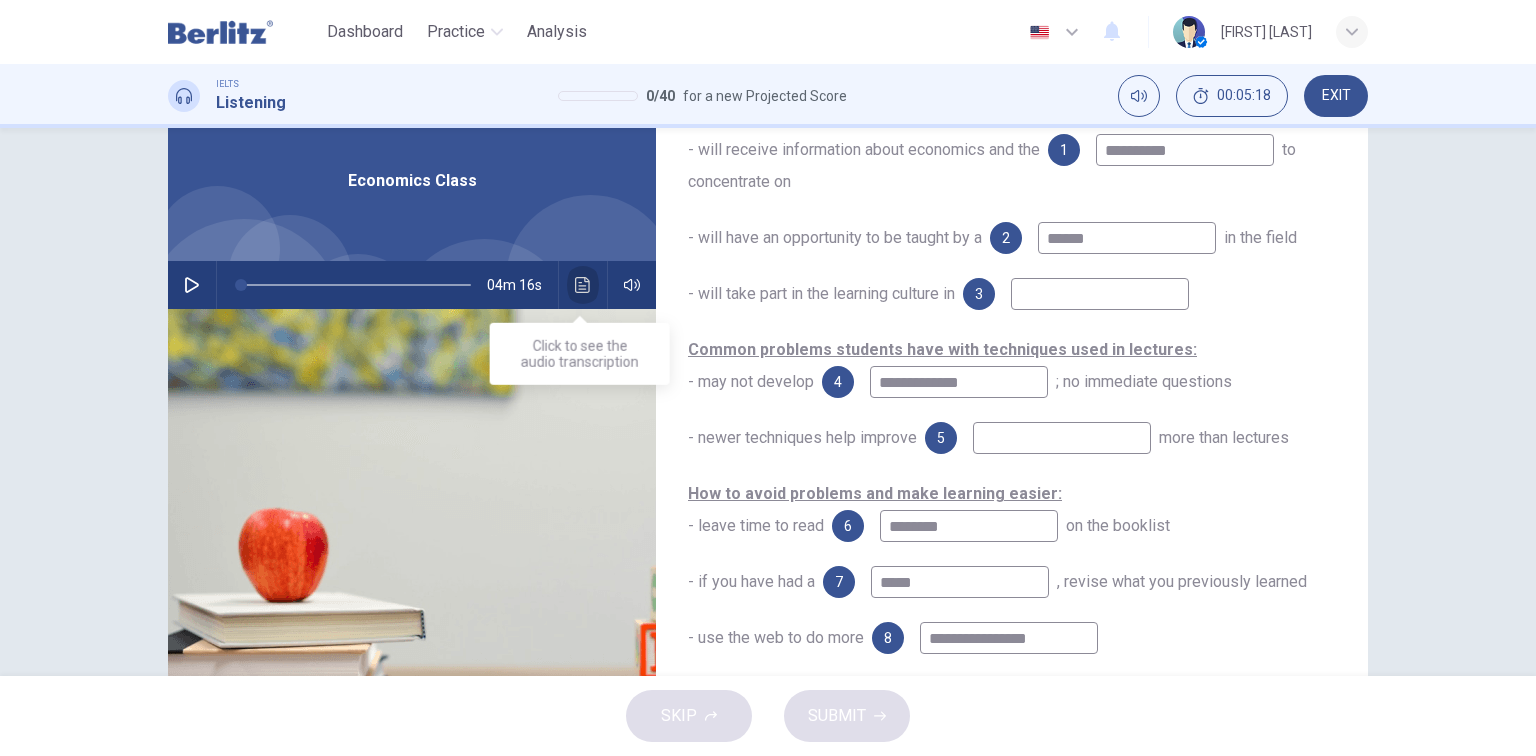 click 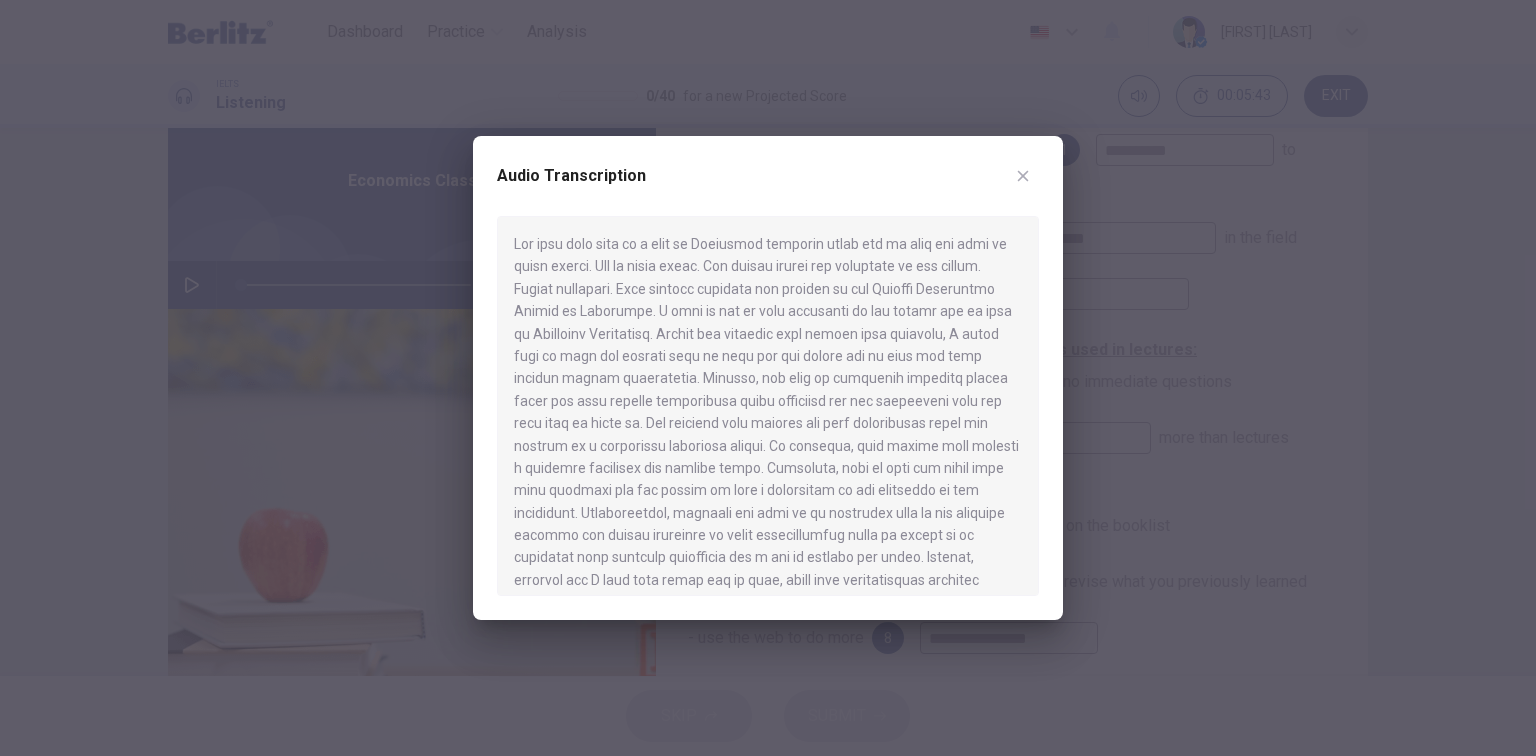 click at bounding box center [768, 378] 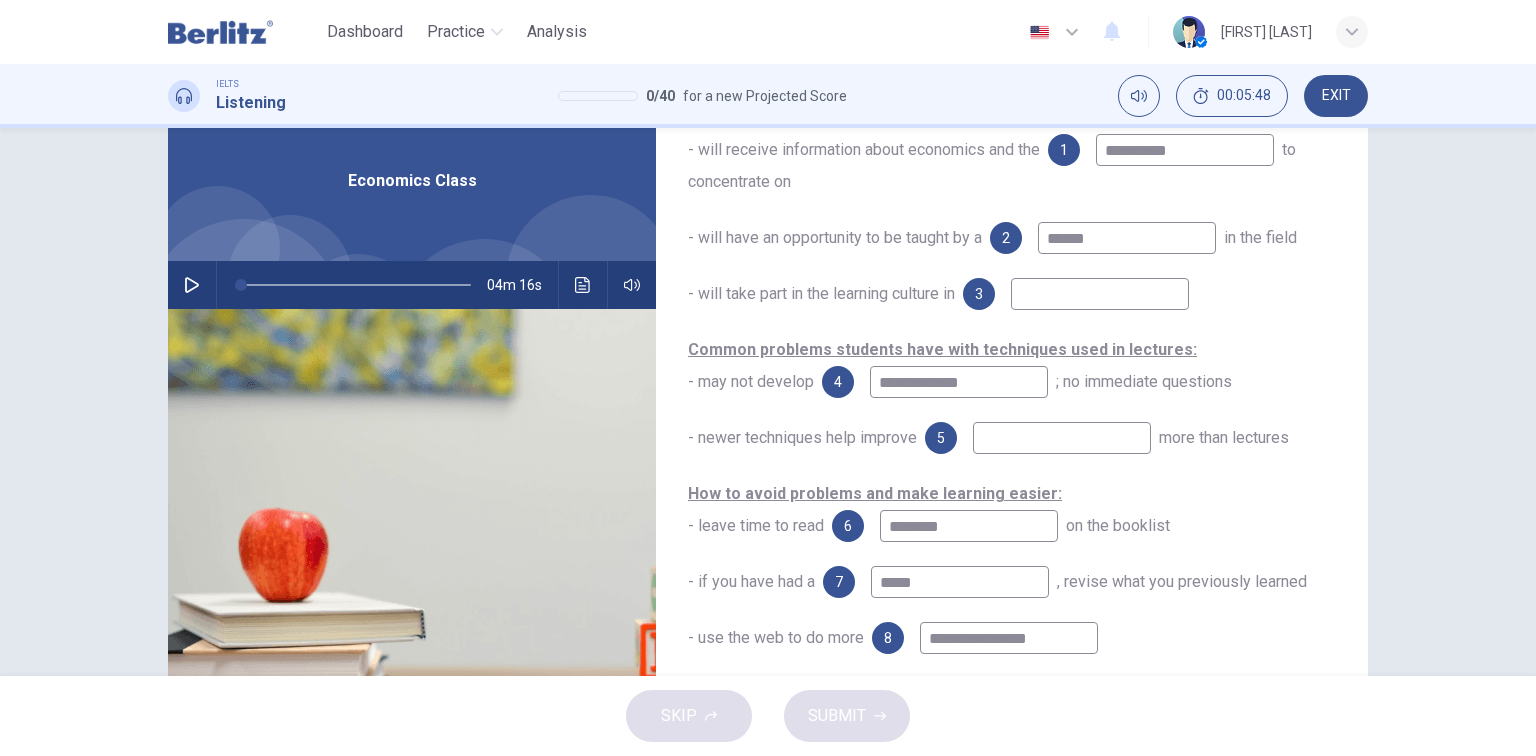 click on "******" at bounding box center (1127, 238) 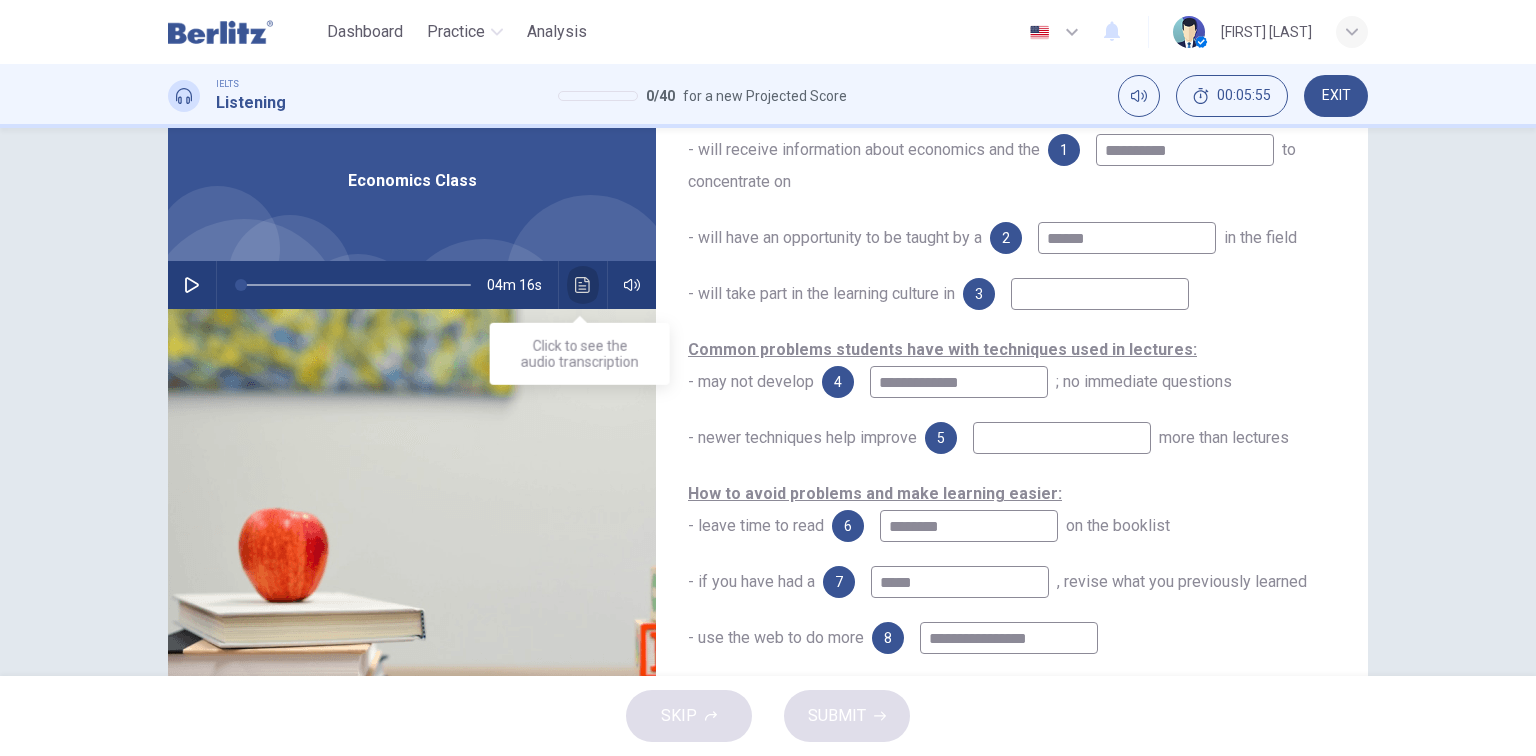 click at bounding box center [583, 285] 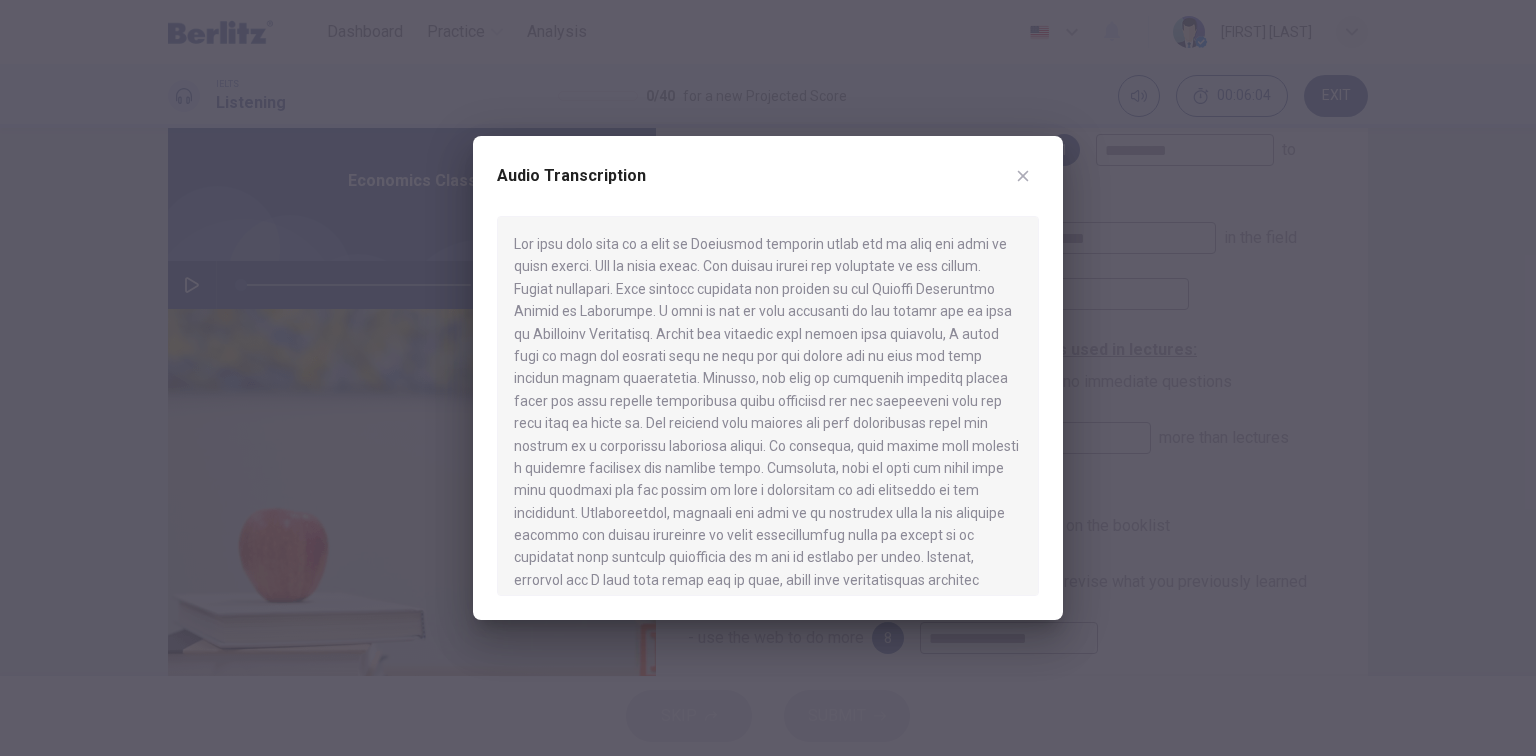 scroll, scrollTop: 80, scrollLeft: 0, axis: vertical 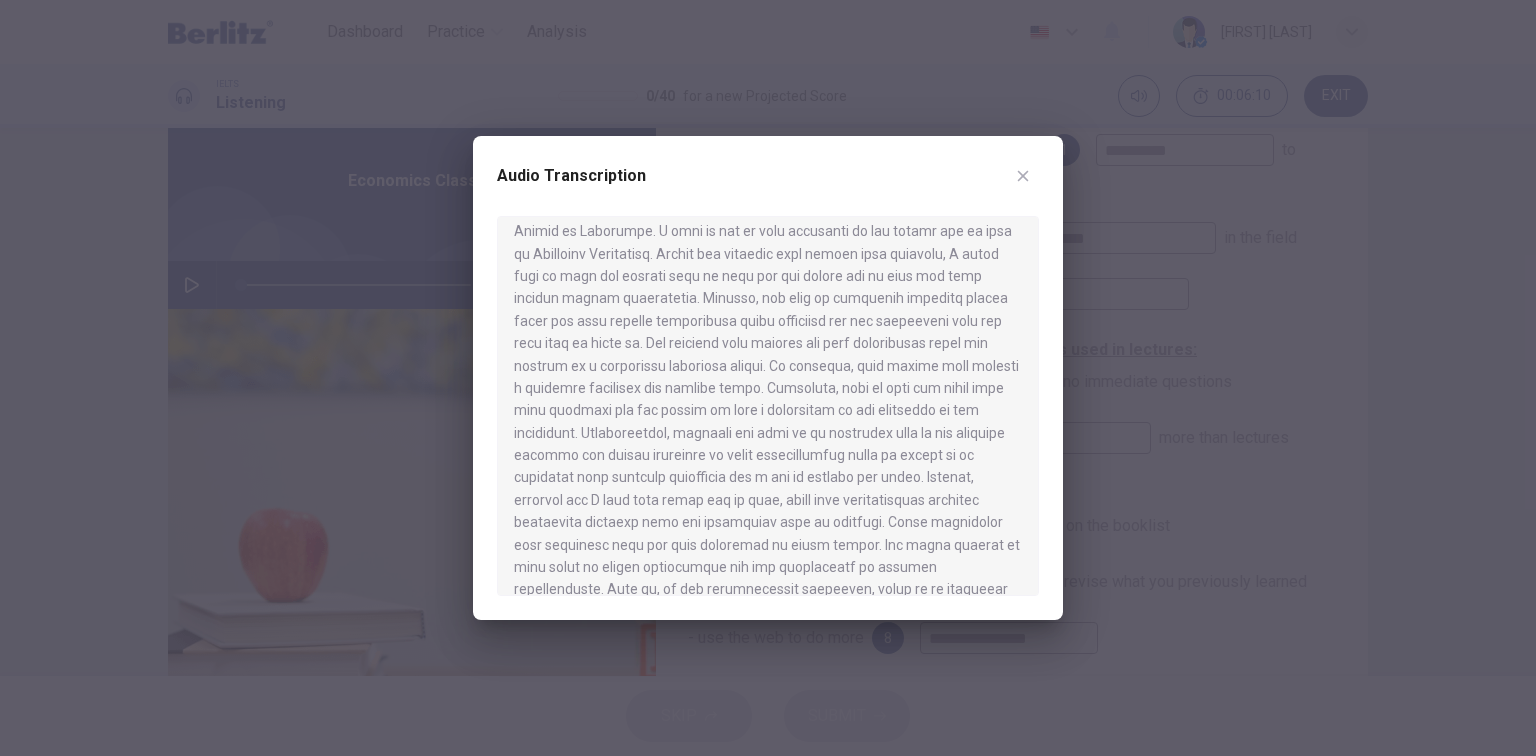 click at bounding box center (768, 378) 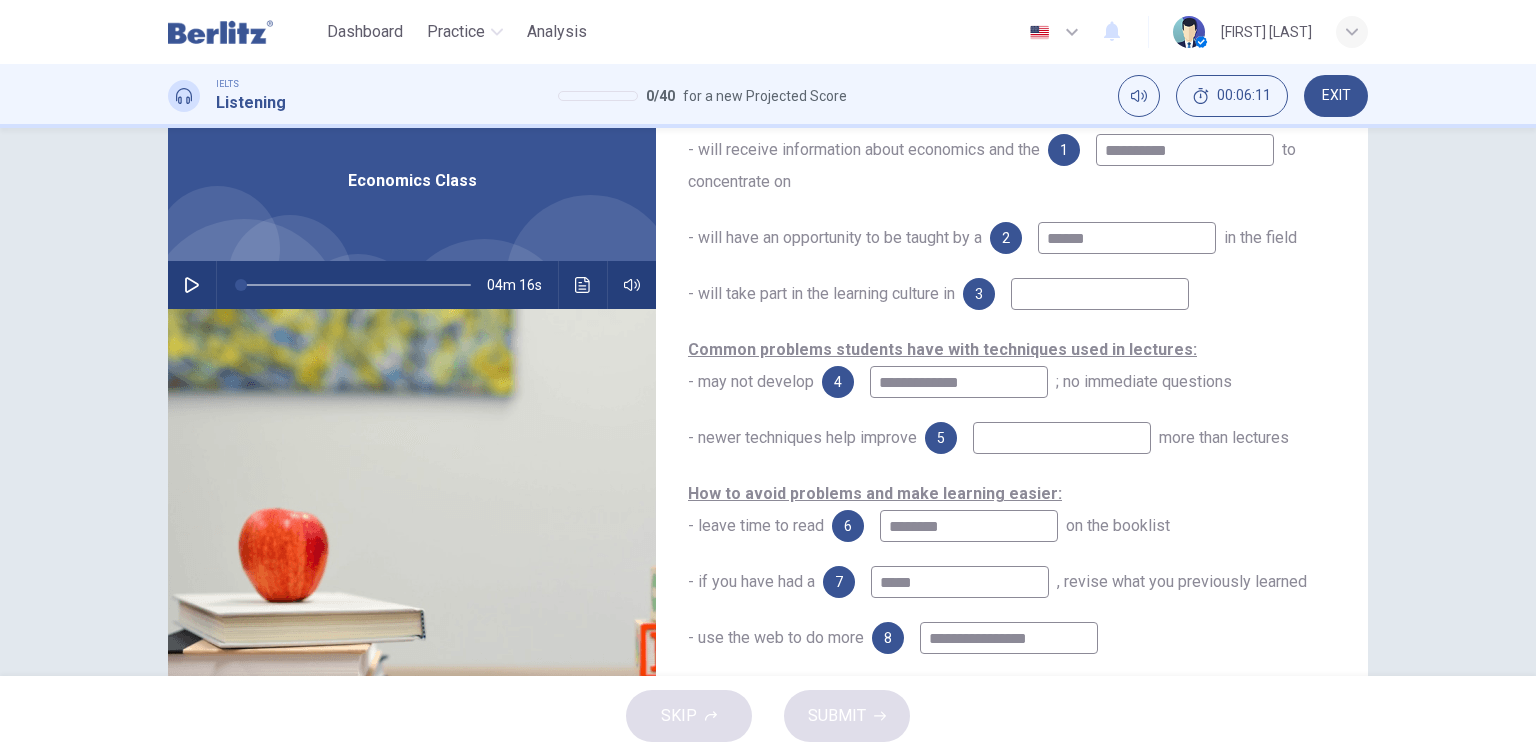 click at bounding box center (1100, 294) 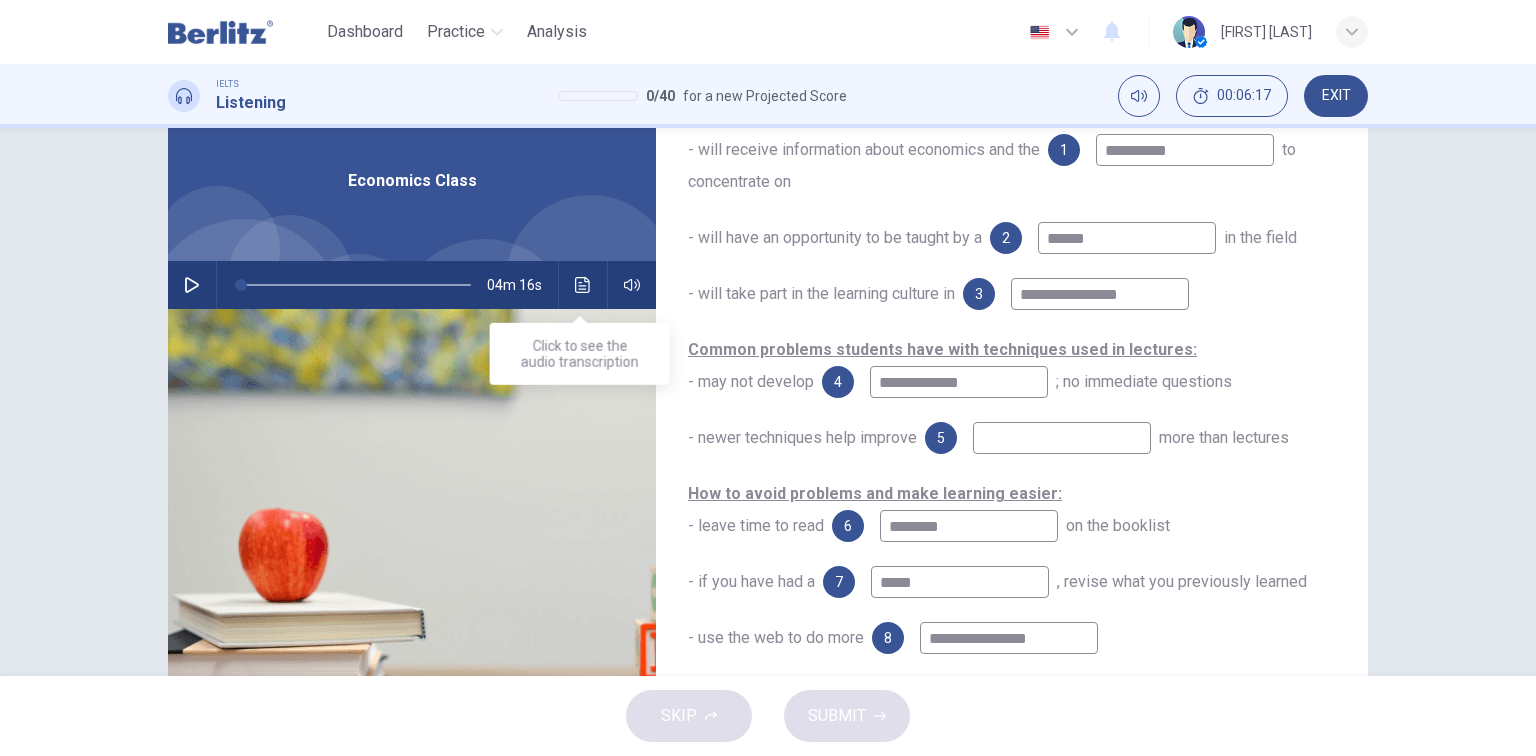 type on "**********" 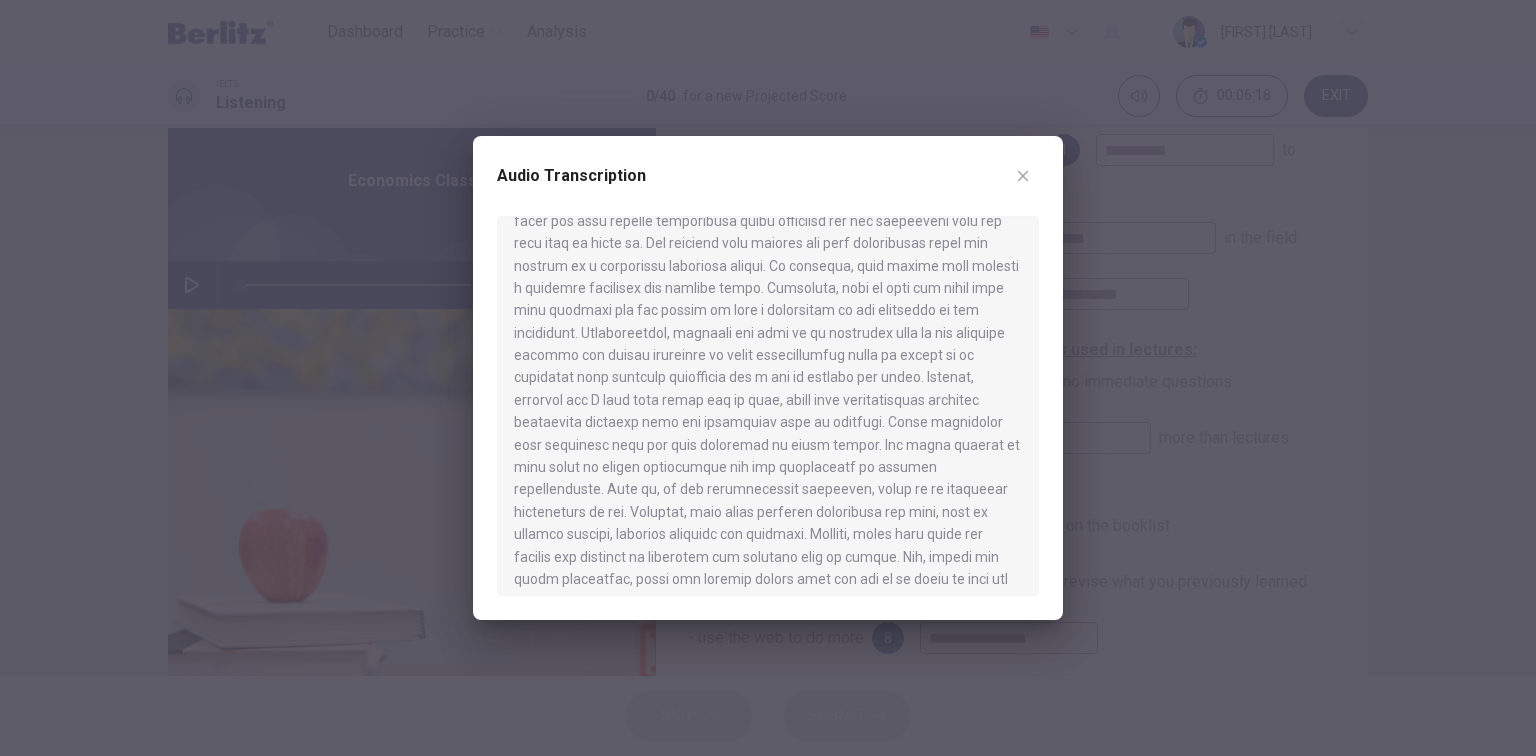 scroll, scrollTop: 400, scrollLeft: 0, axis: vertical 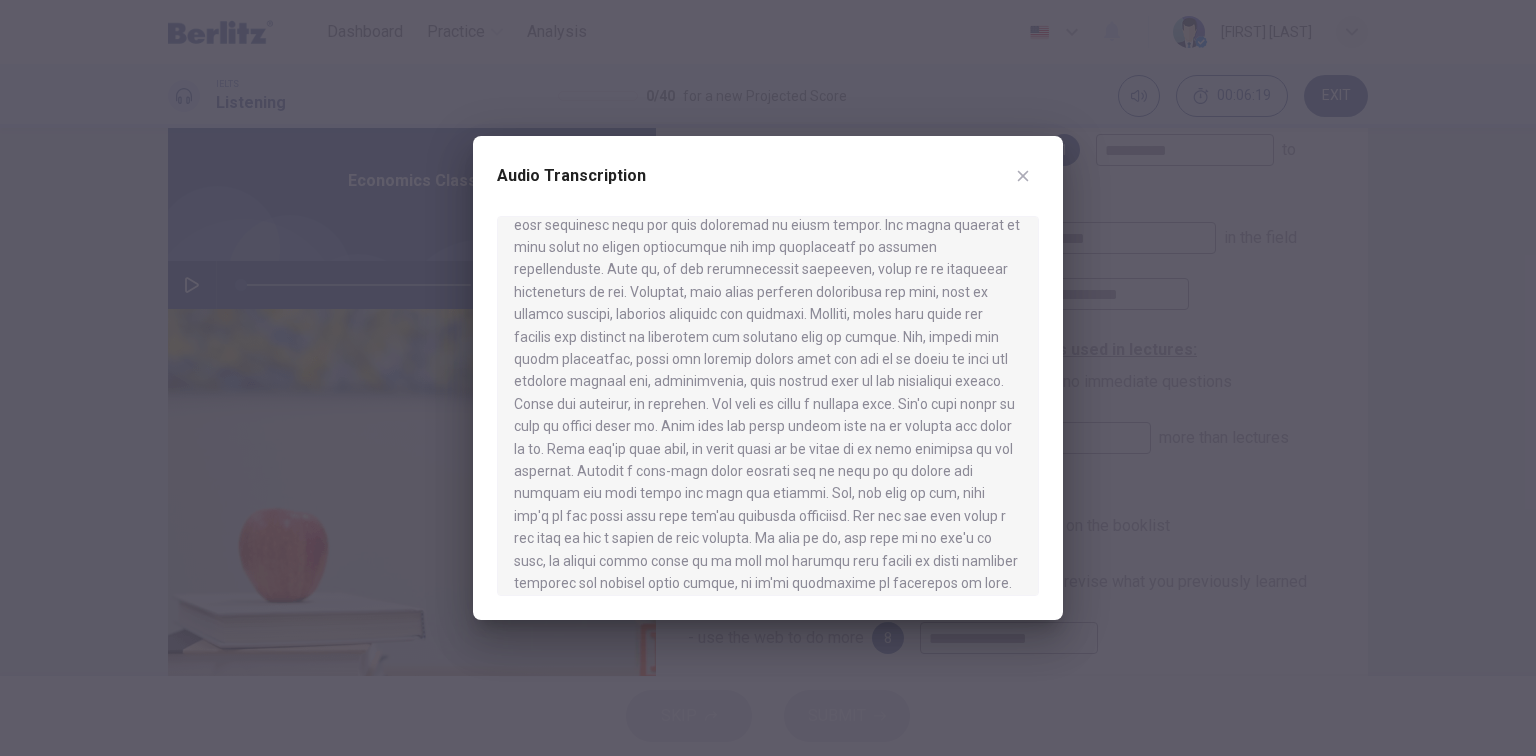 click at bounding box center (768, 378) 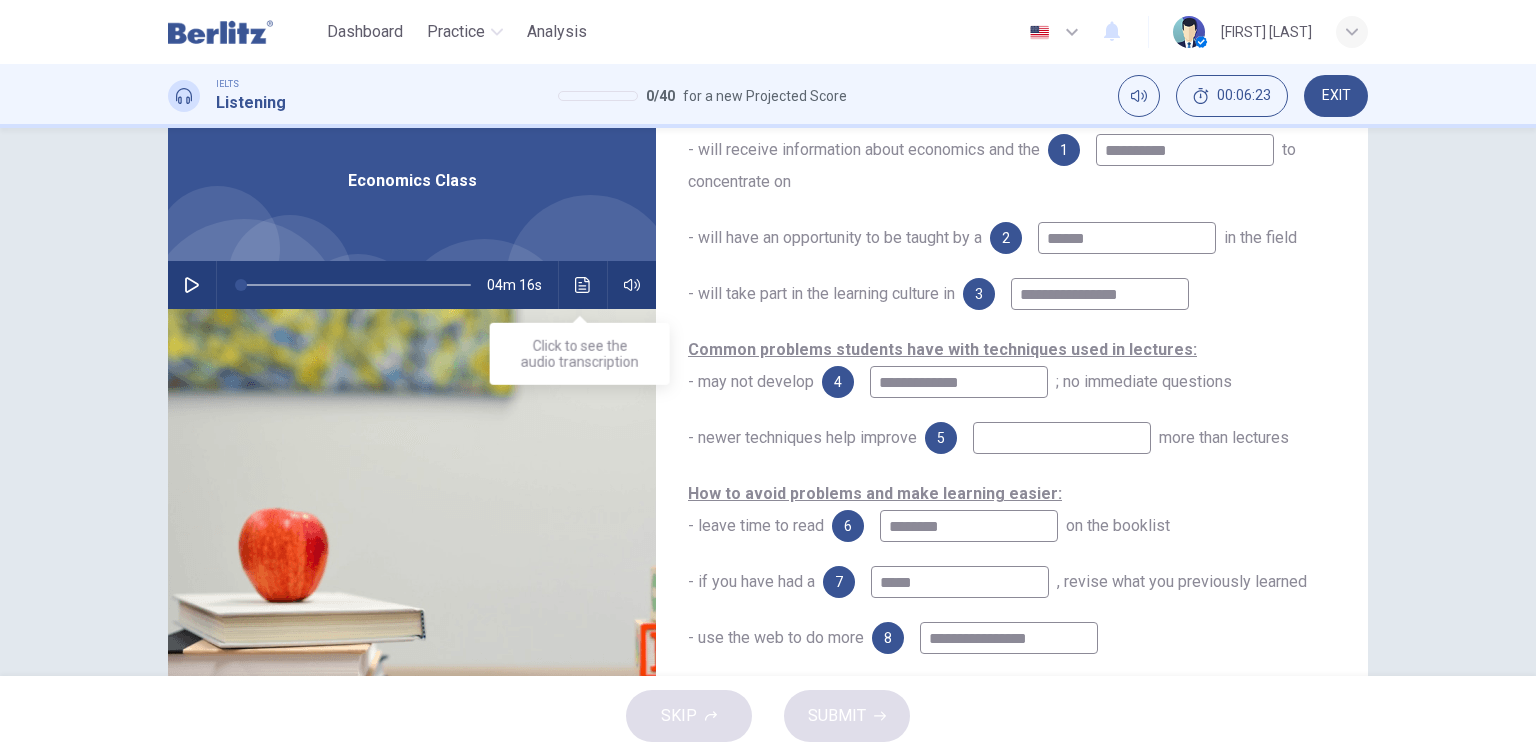 click 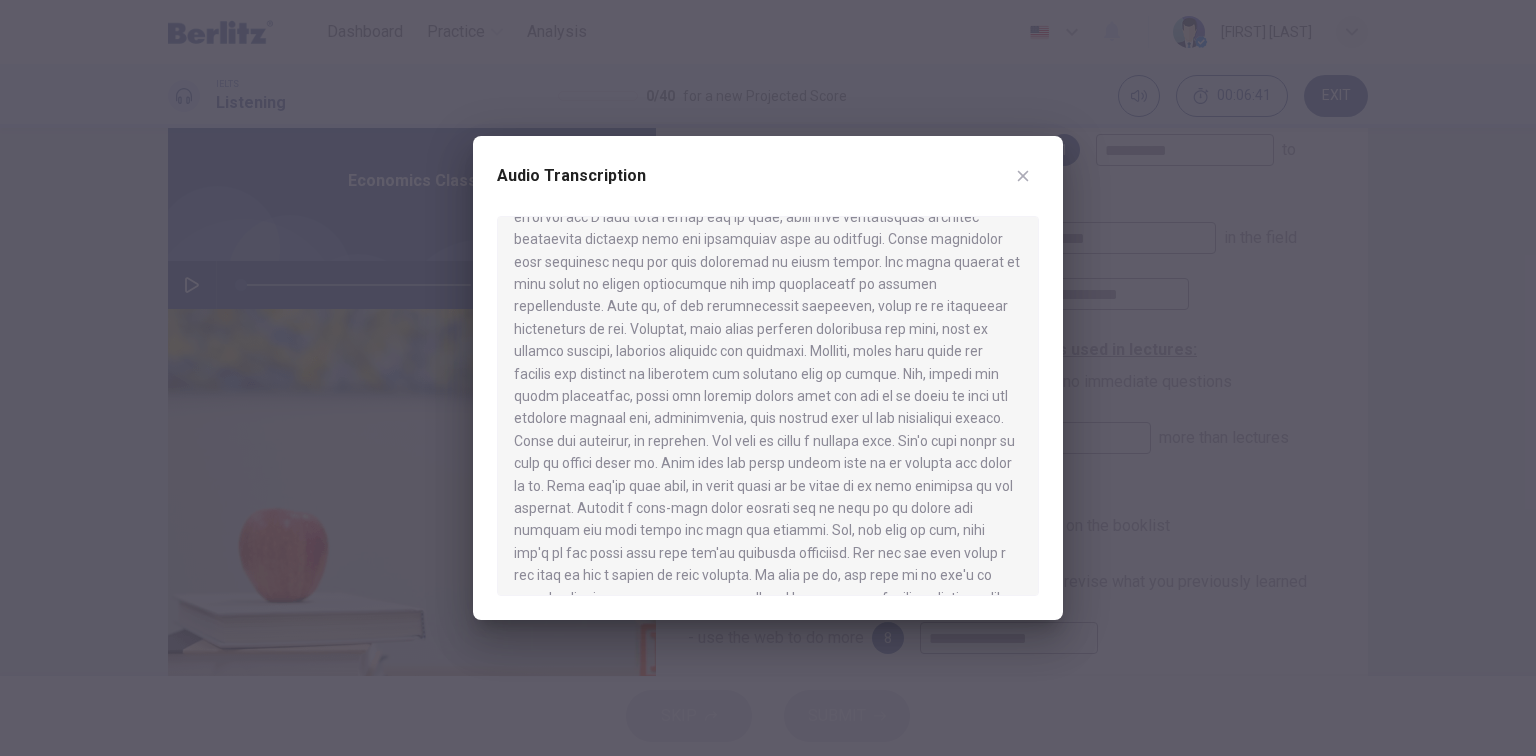 scroll, scrollTop: 400, scrollLeft: 0, axis: vertical 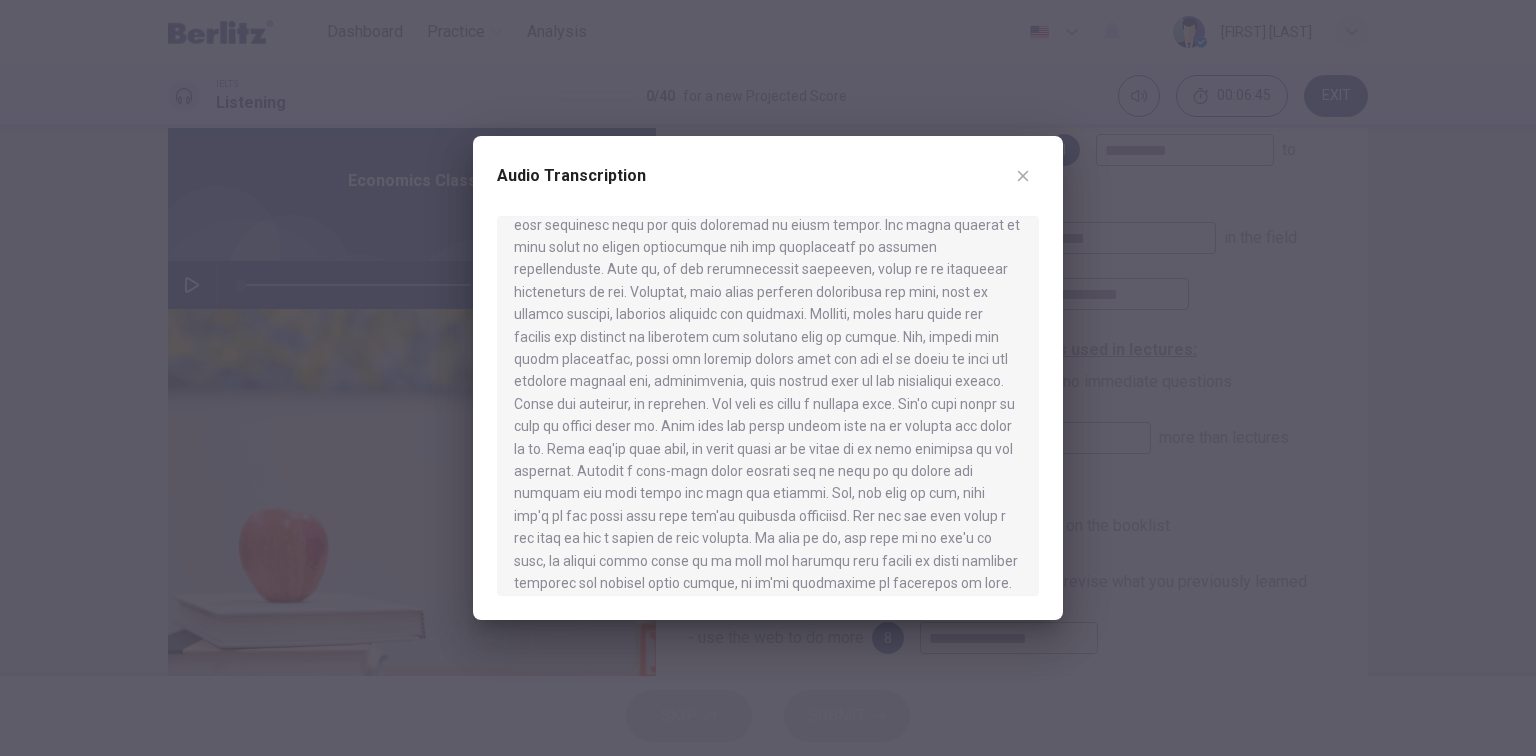 click at bounding box center (768, 378) 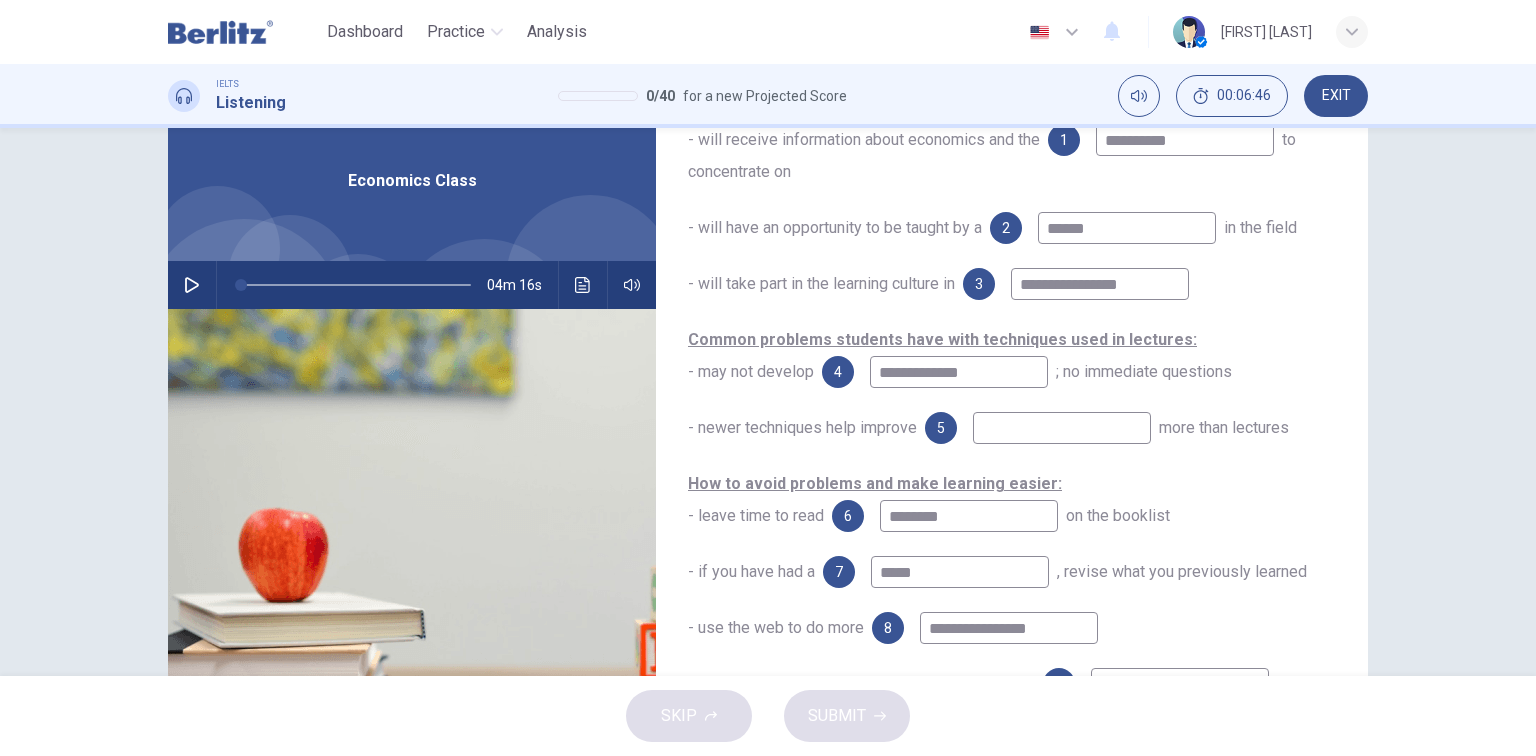 scroll, scrollTop: 287, scrollLeft: 0, axis: vertical 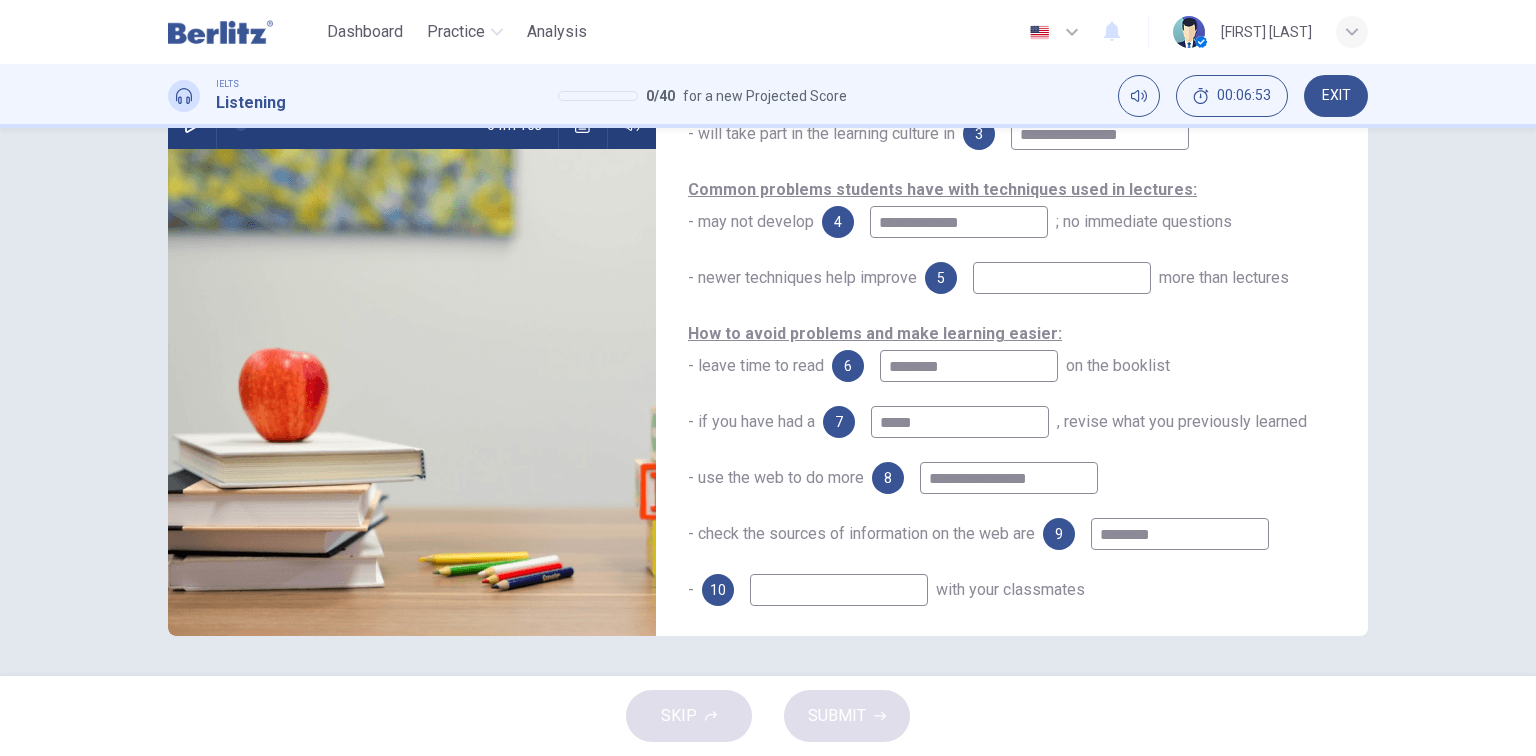click at bounding box center [1062, 278] 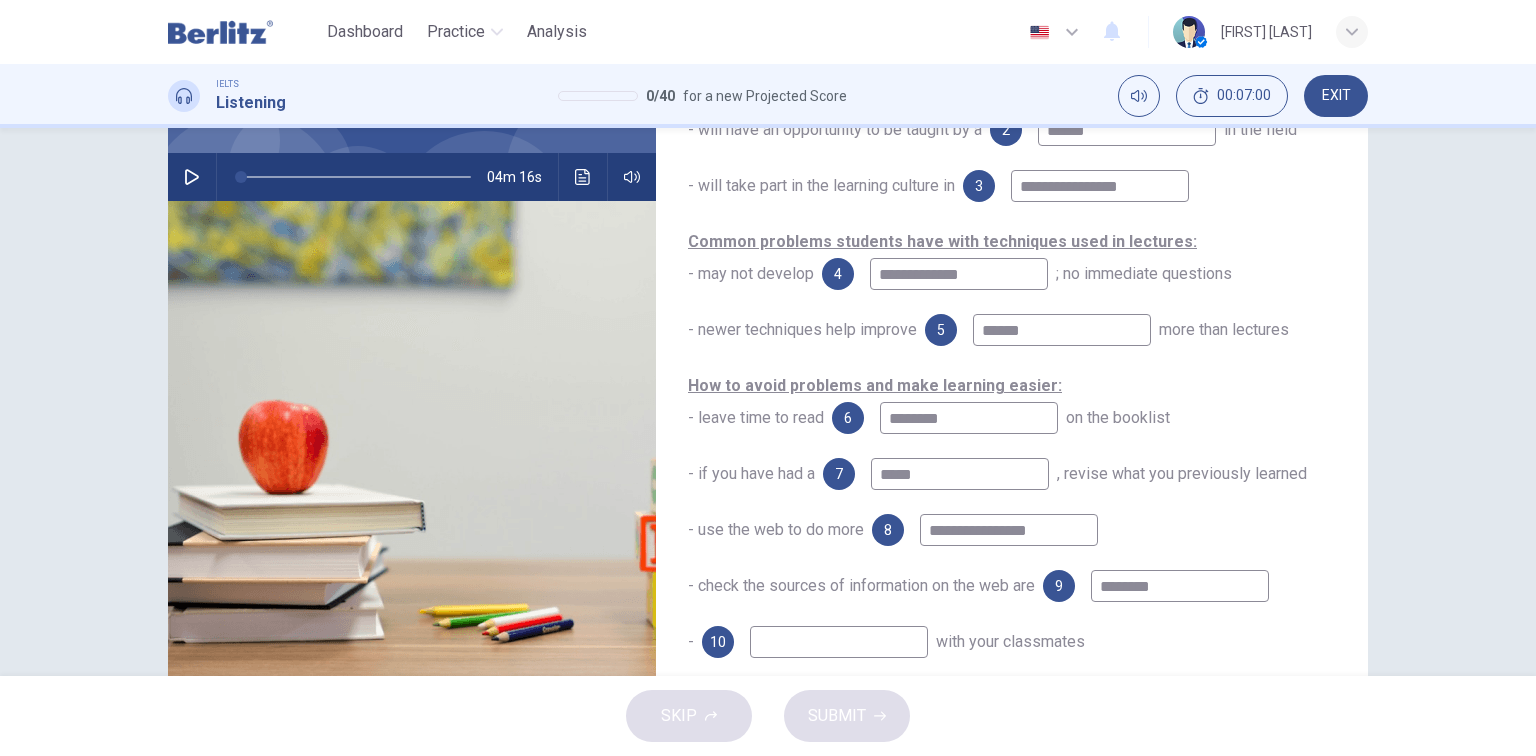 scroll, scrollTop: 147, scrollLeft: 0, axis: vertical 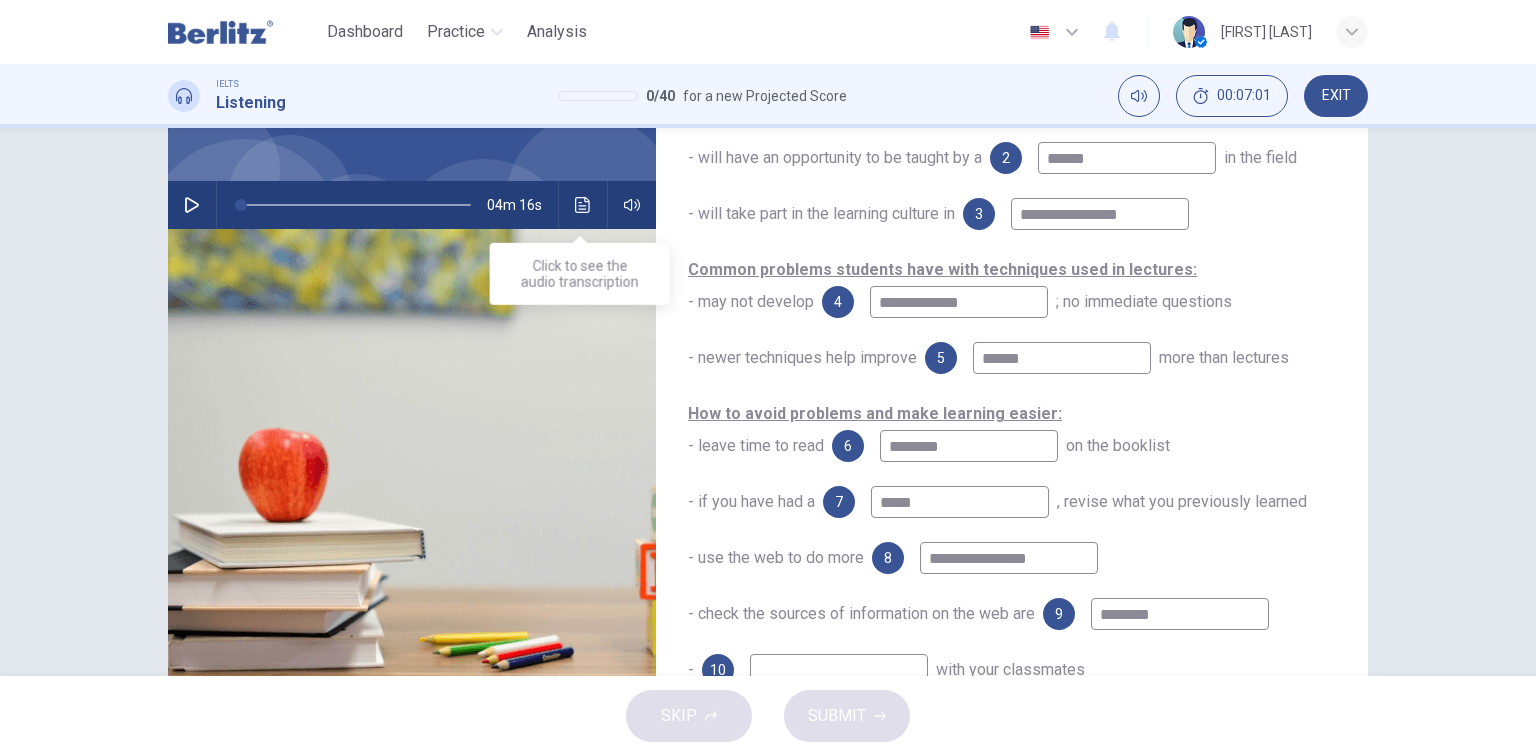 click 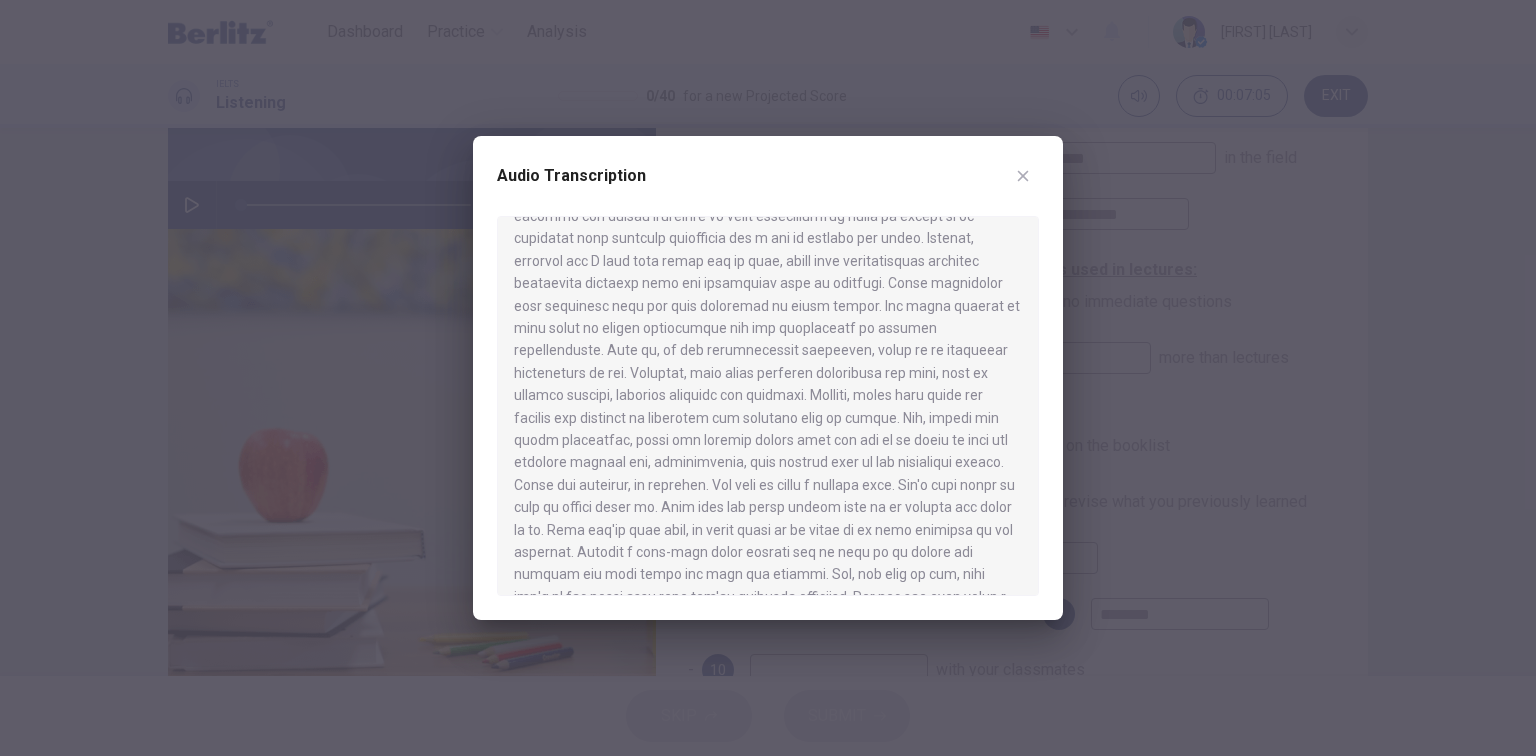 scroll, scrollTop: 320, scrollLeft: 0, axis: vertical 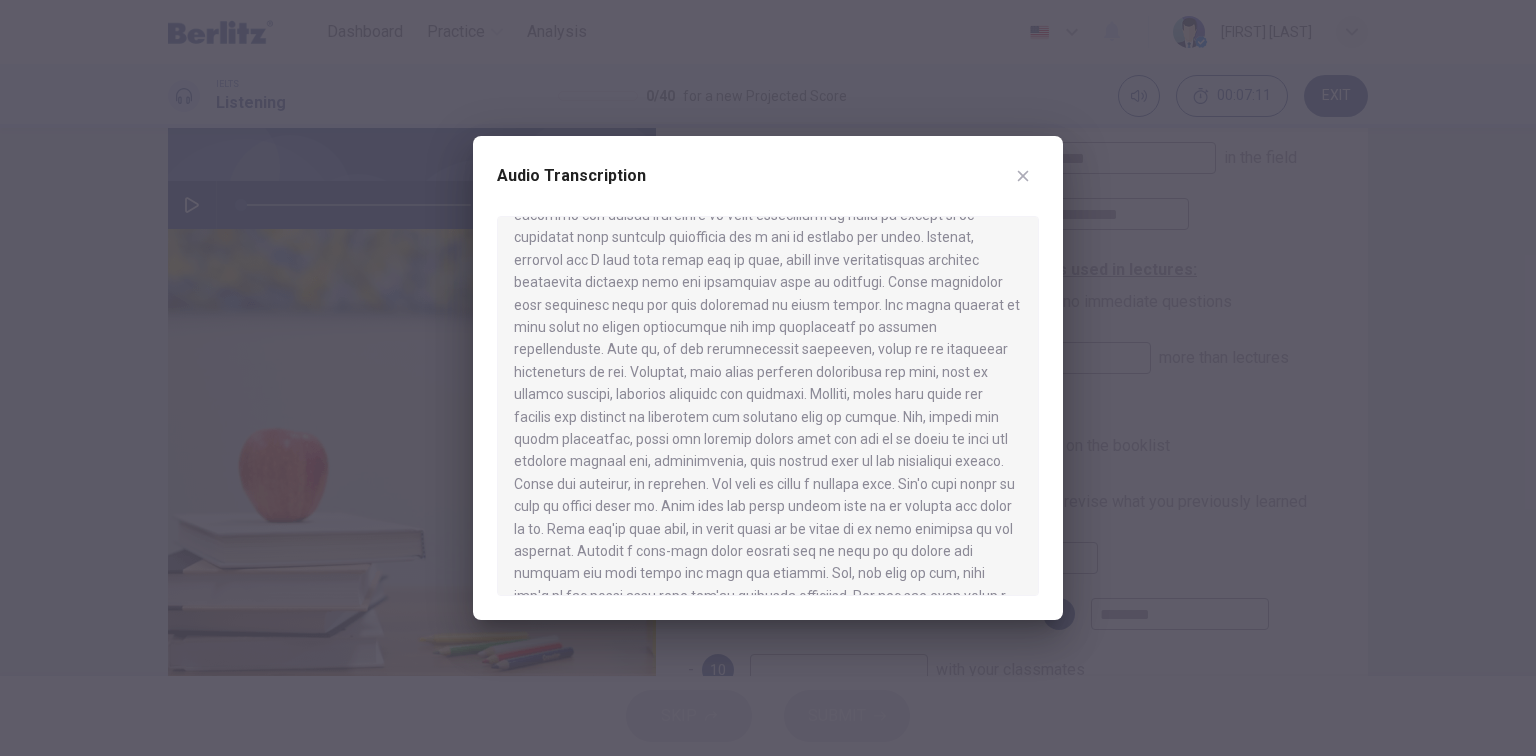 click at bounding box center [768, 378] 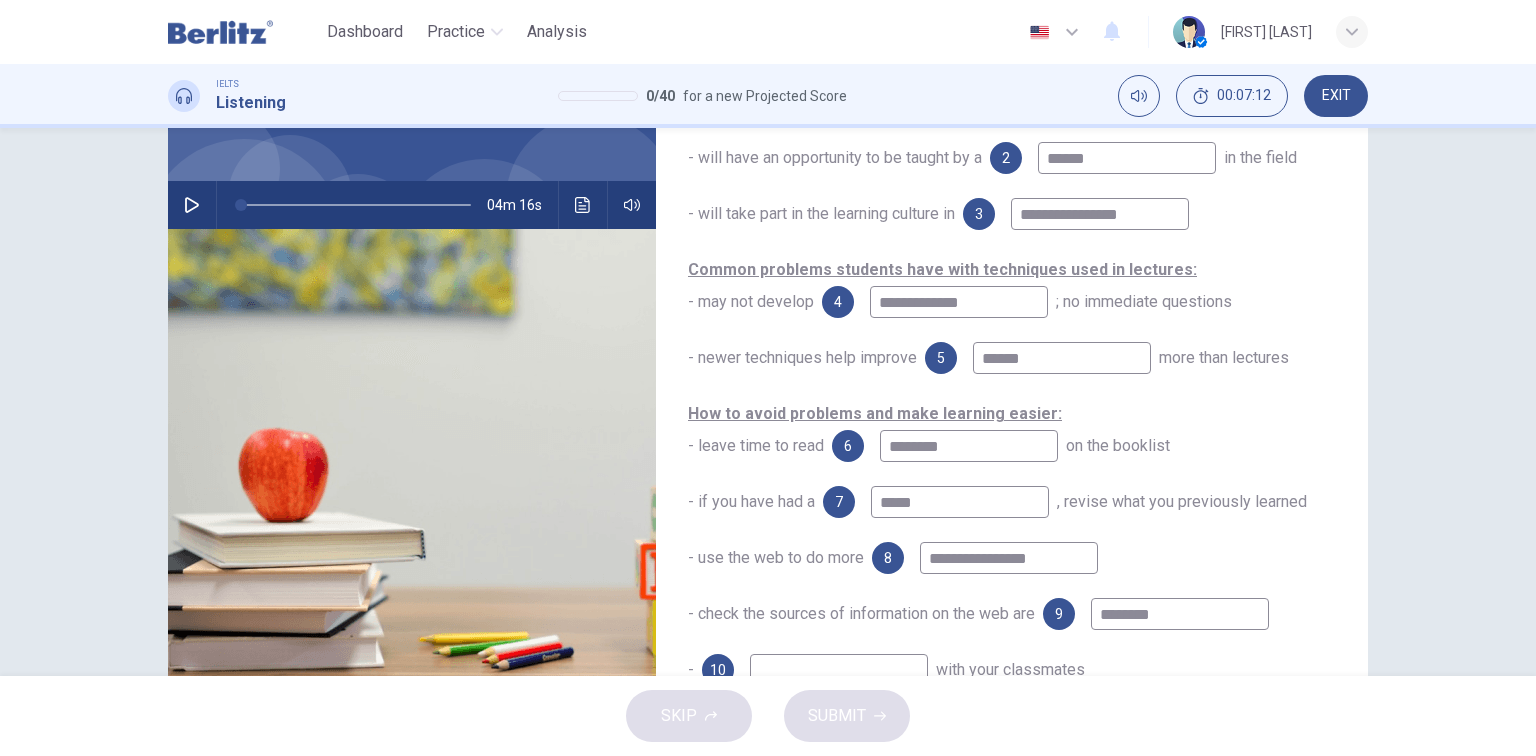 drag, startPoint x: 1070, startPoint y: 400, endPoint x: 901, endPoint y: 399, distance: 169.00296 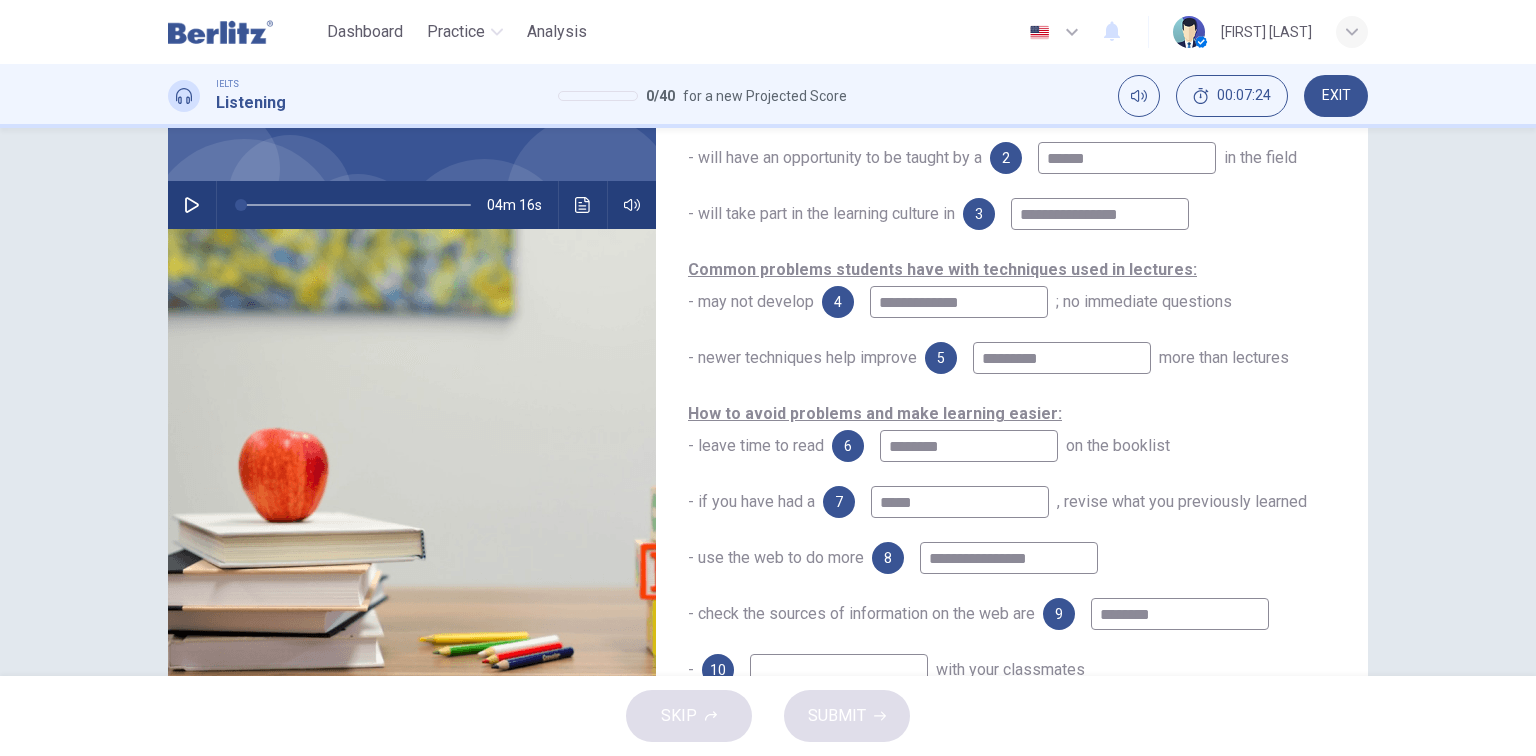 click on "*********" at bounding box center [1062, 358] 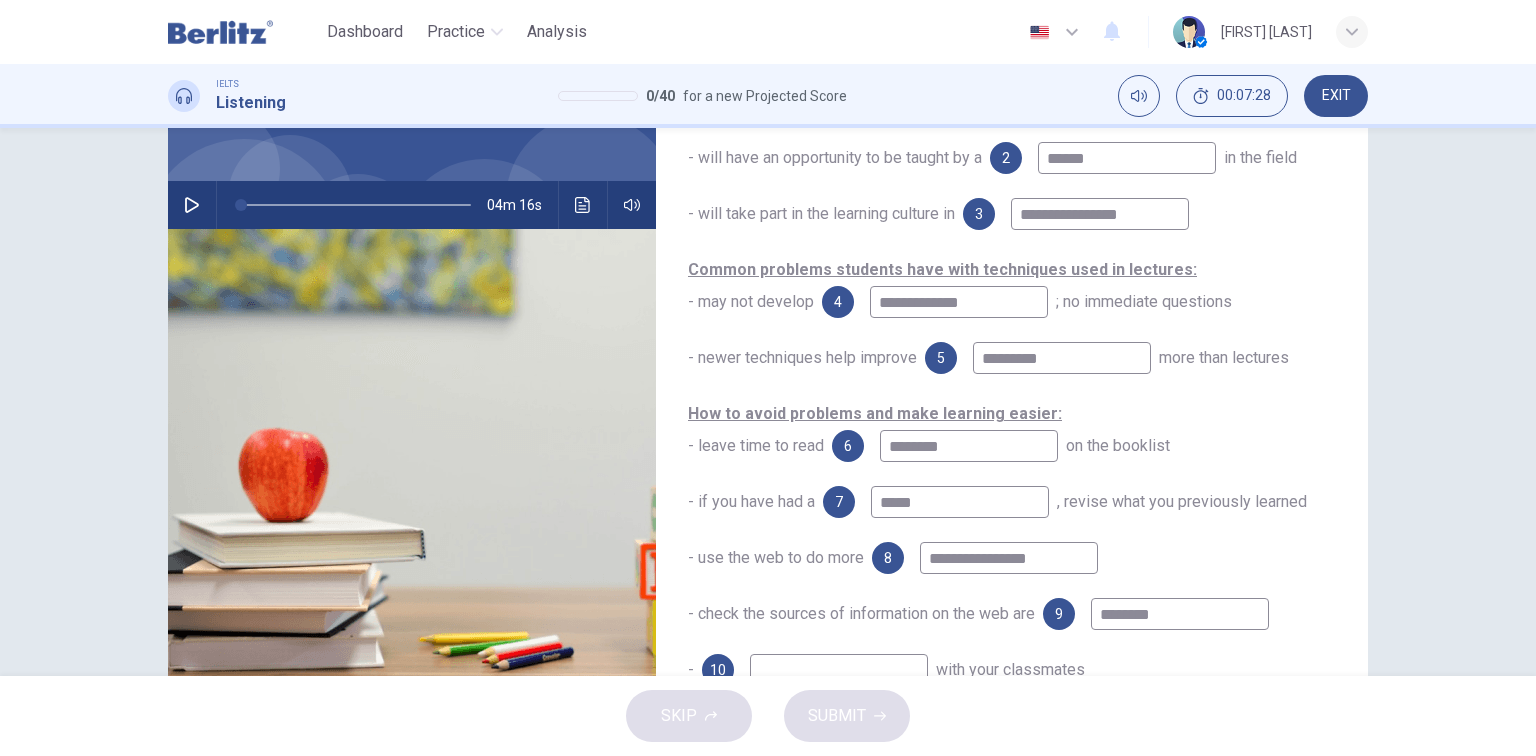 type on "*********" 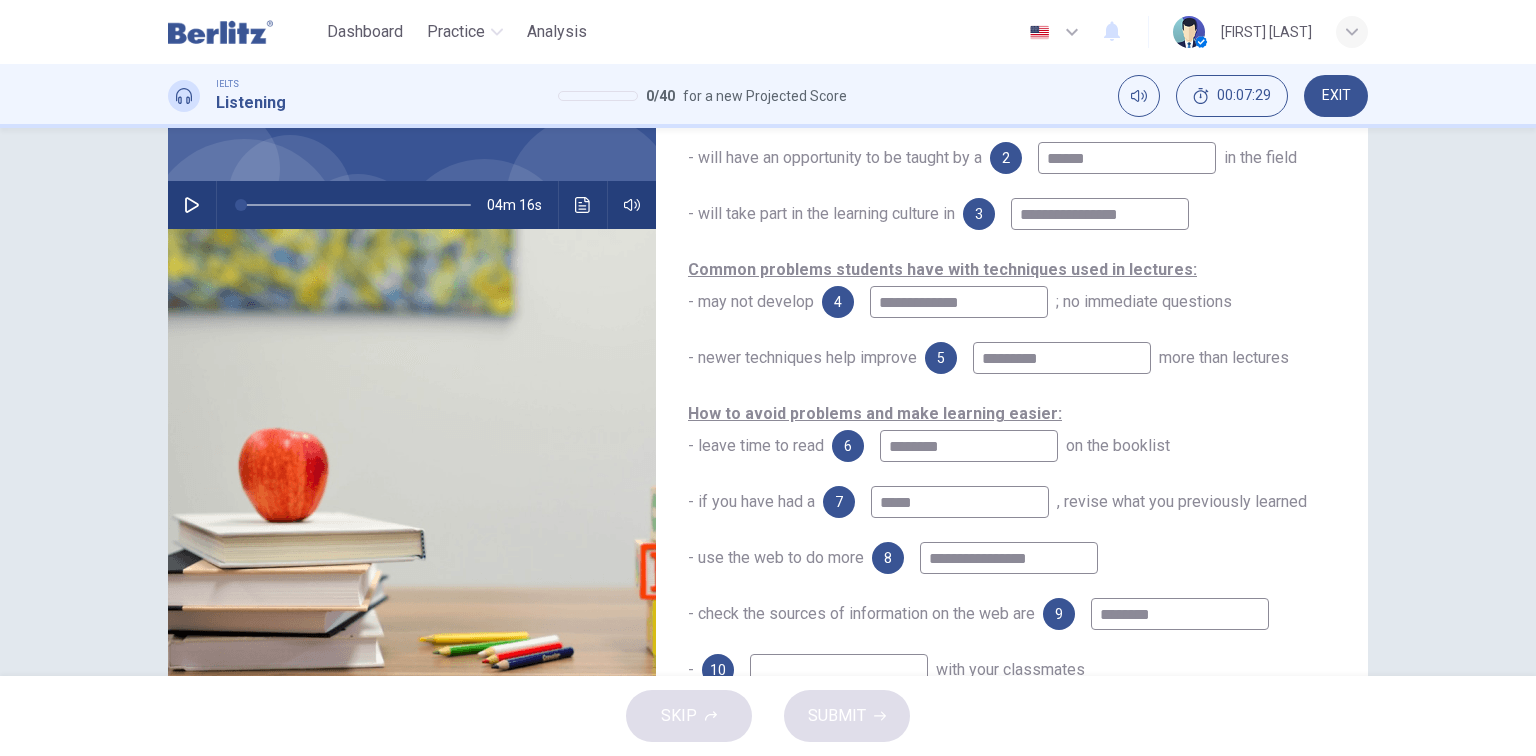 scroll, scrollTop: 287, scrollLeft: 0, axis: vertical 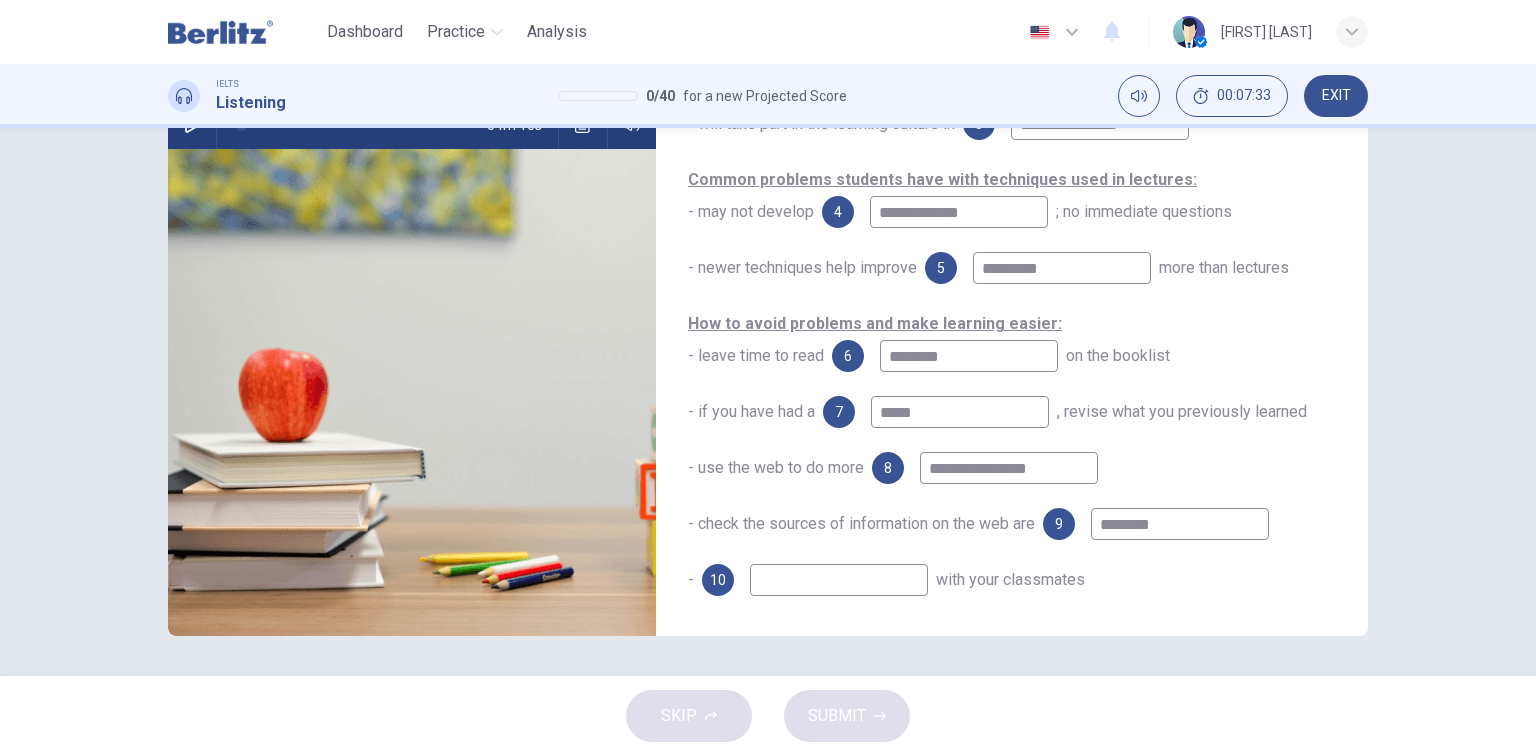 drag, startPoint x: 966, startPoint y: 462, endPoint x: 904, endPoint y: 464, distance: 62.03225 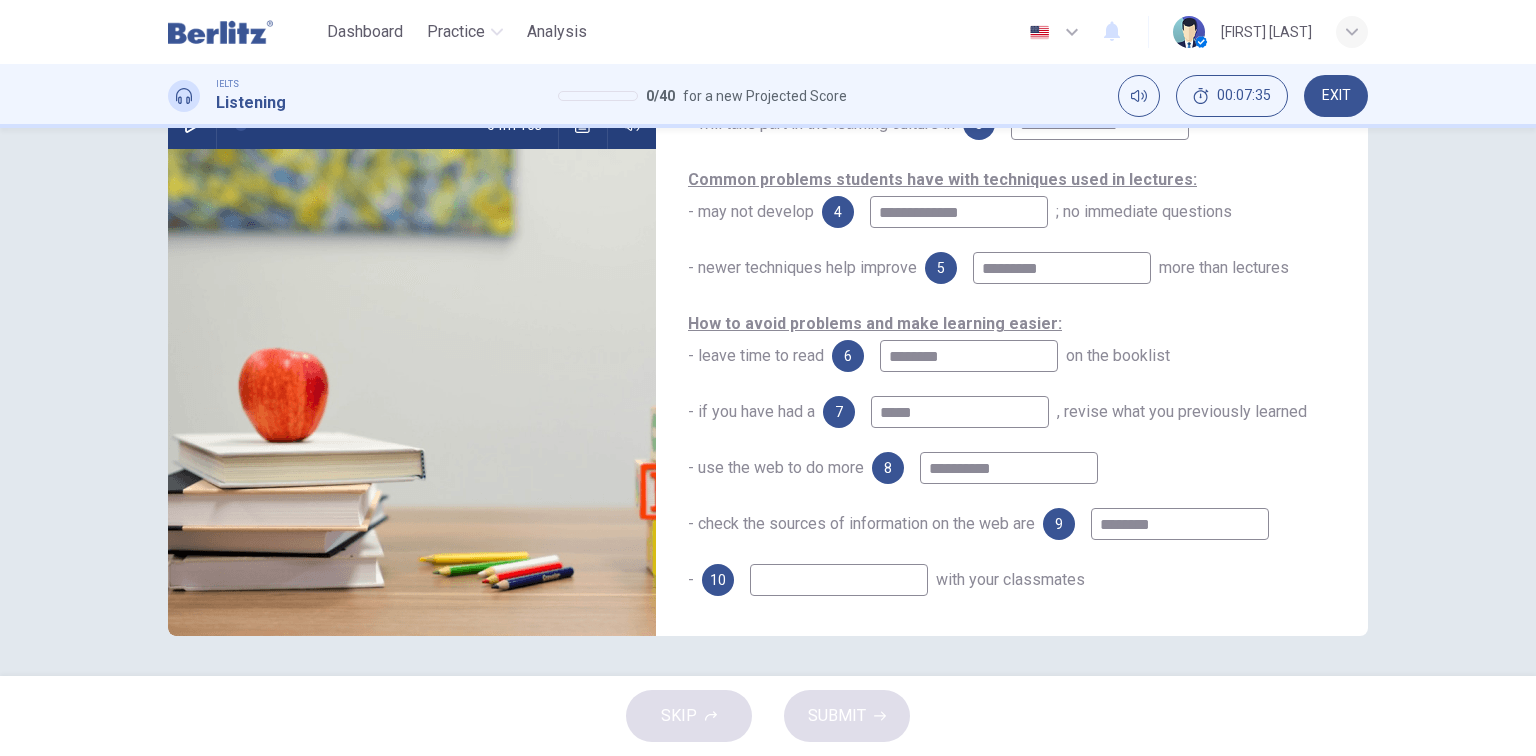 click at bounding box center [839, 580] 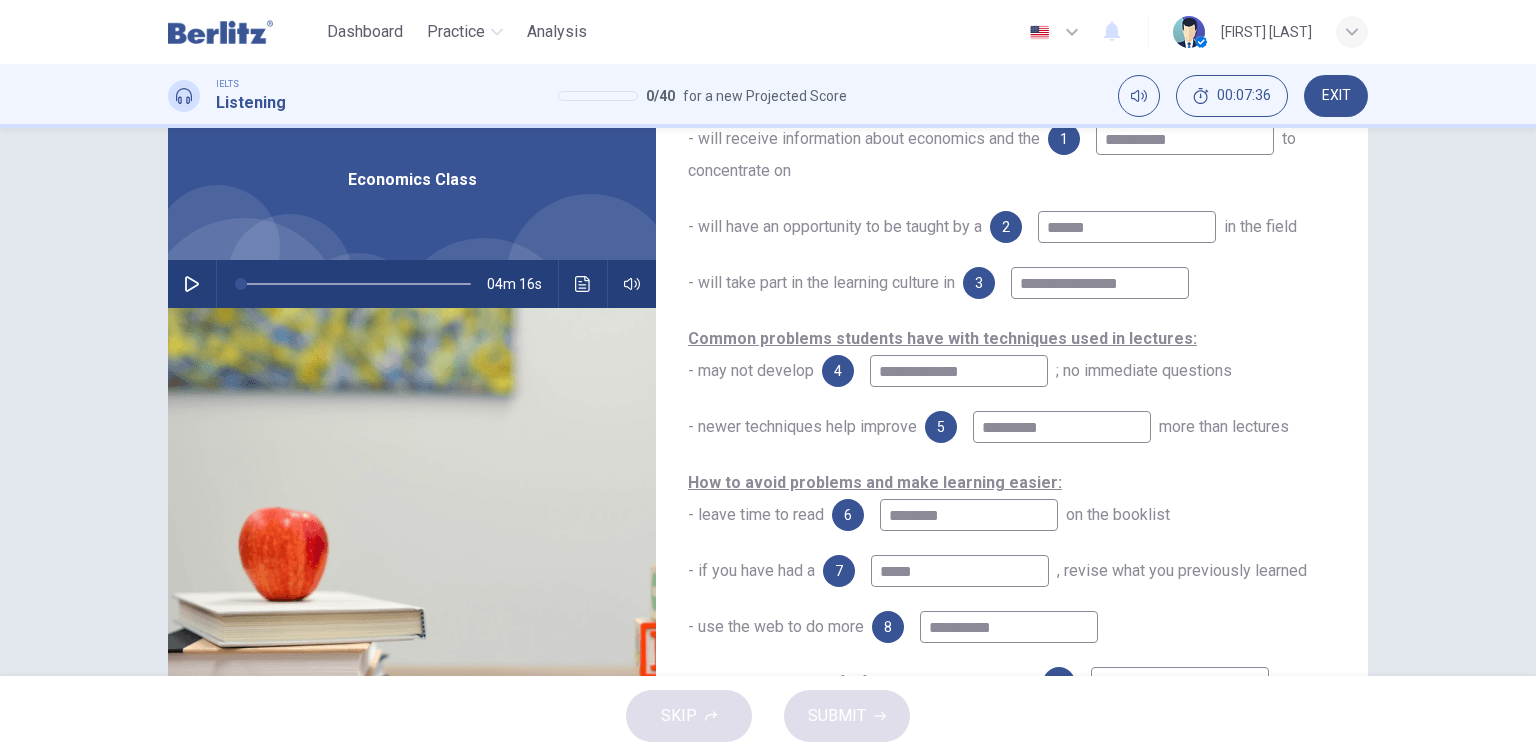 scroll, scrollTop: 67, scrollLeft: 0, axis: vertical 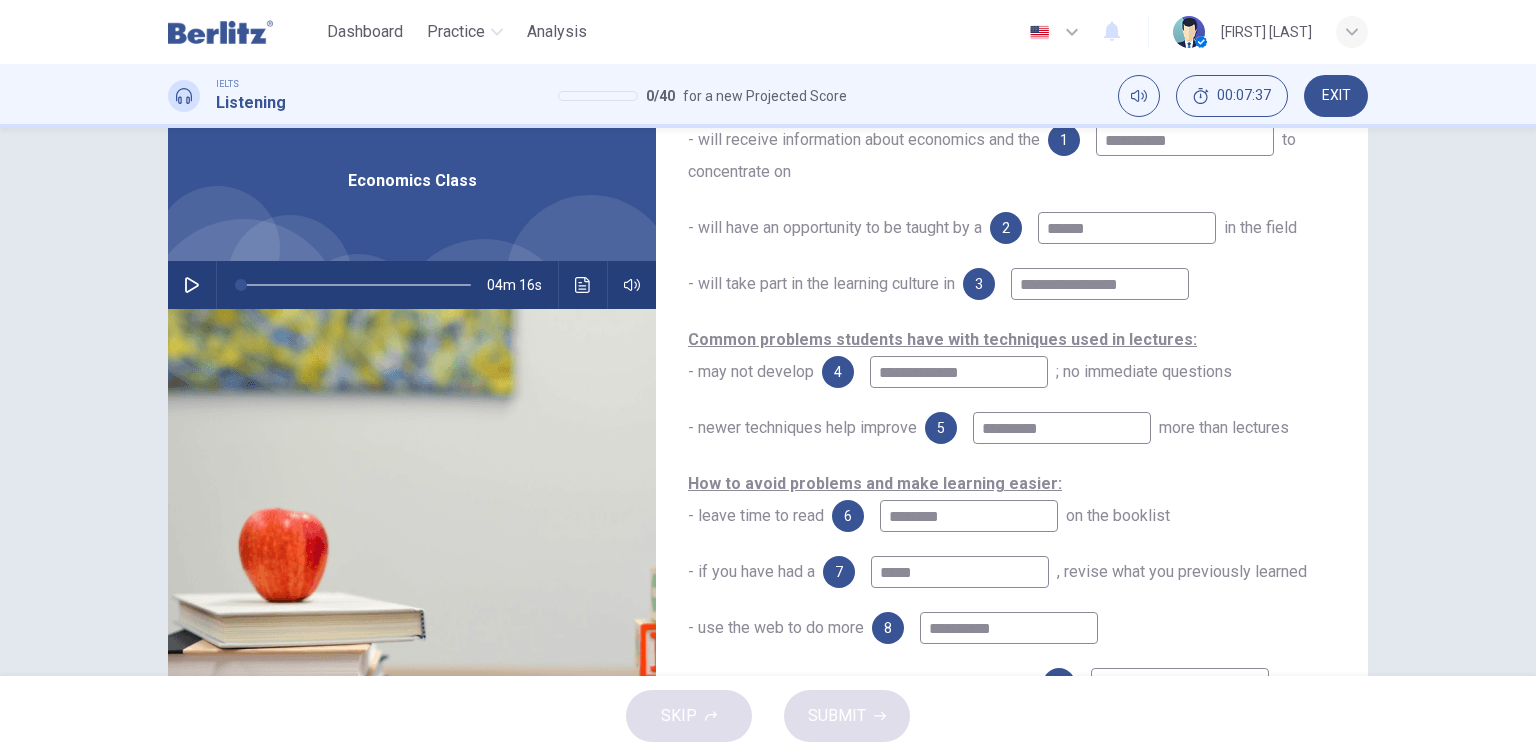 click 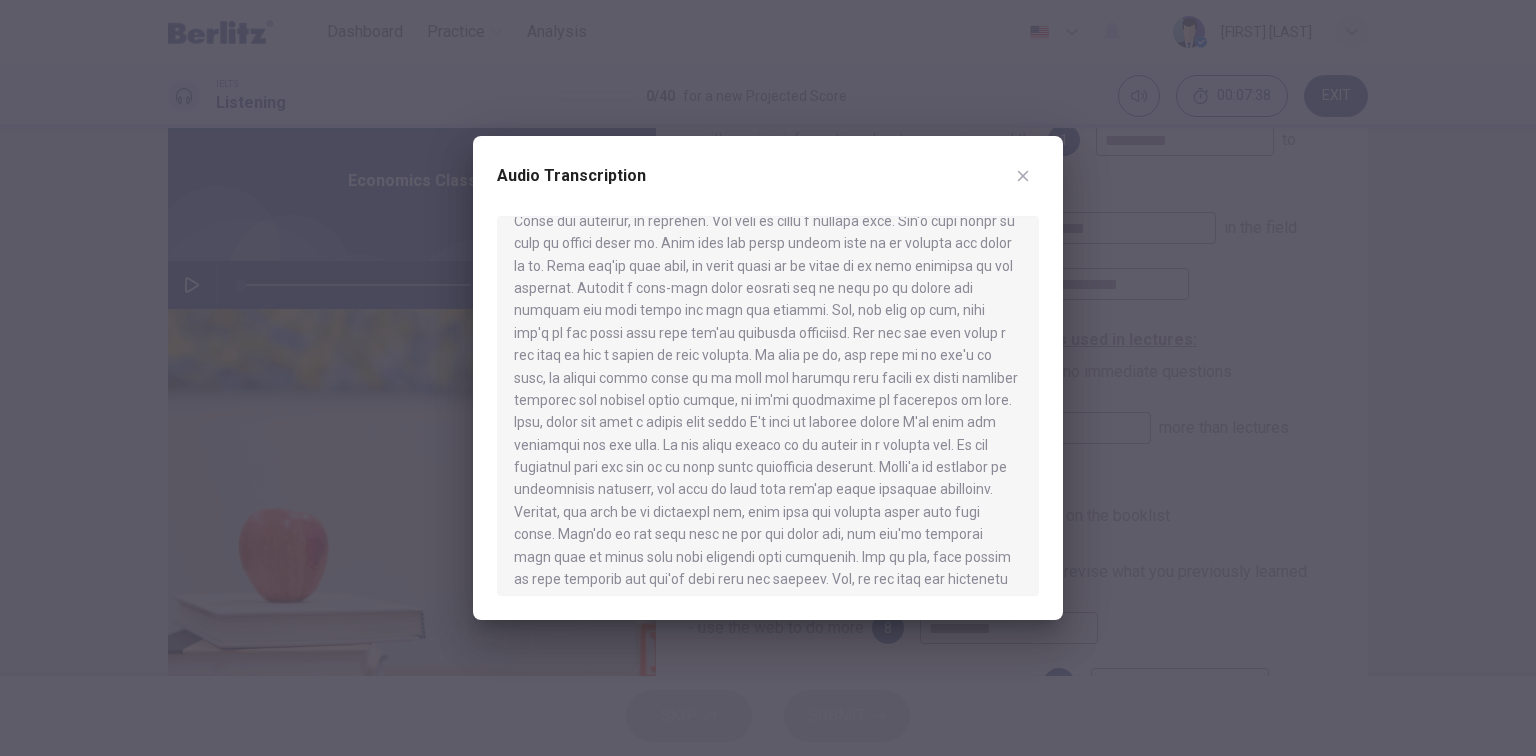 scroll, scrollTop: 594, scrollLeft: 0, axis: vertical 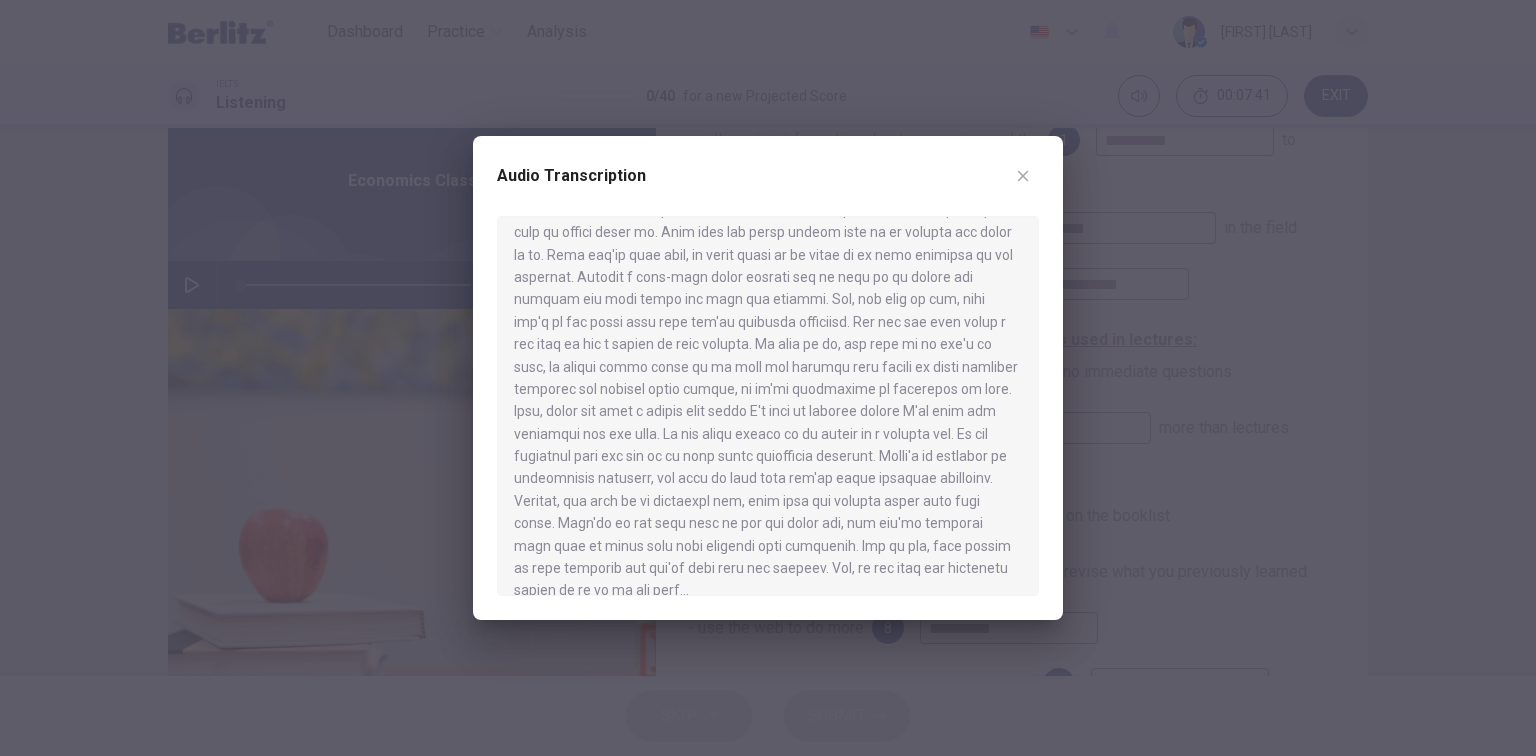 click at bounding box center [768, 378] 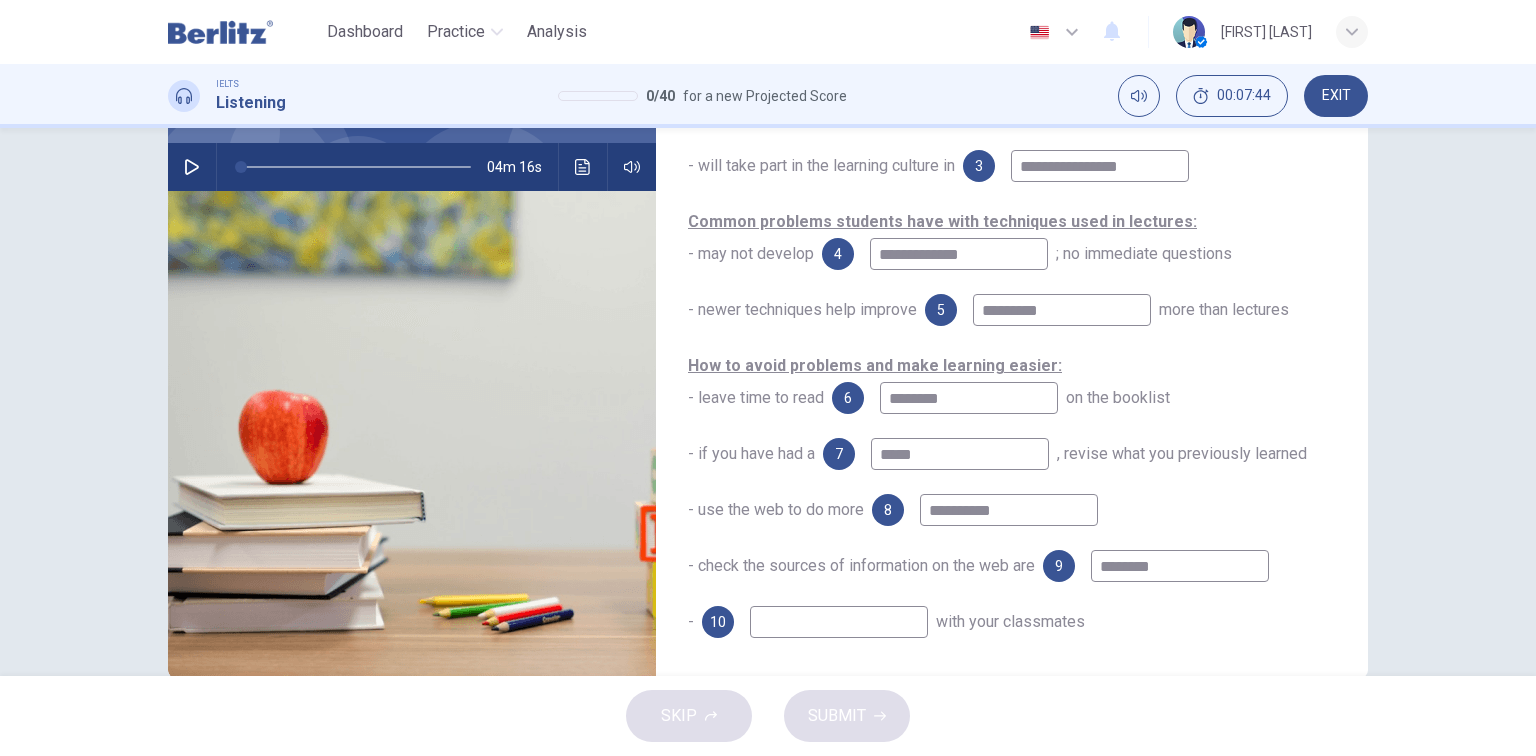 scroll, scrollTop: 147, scrollLeft: 0, axis: vertical 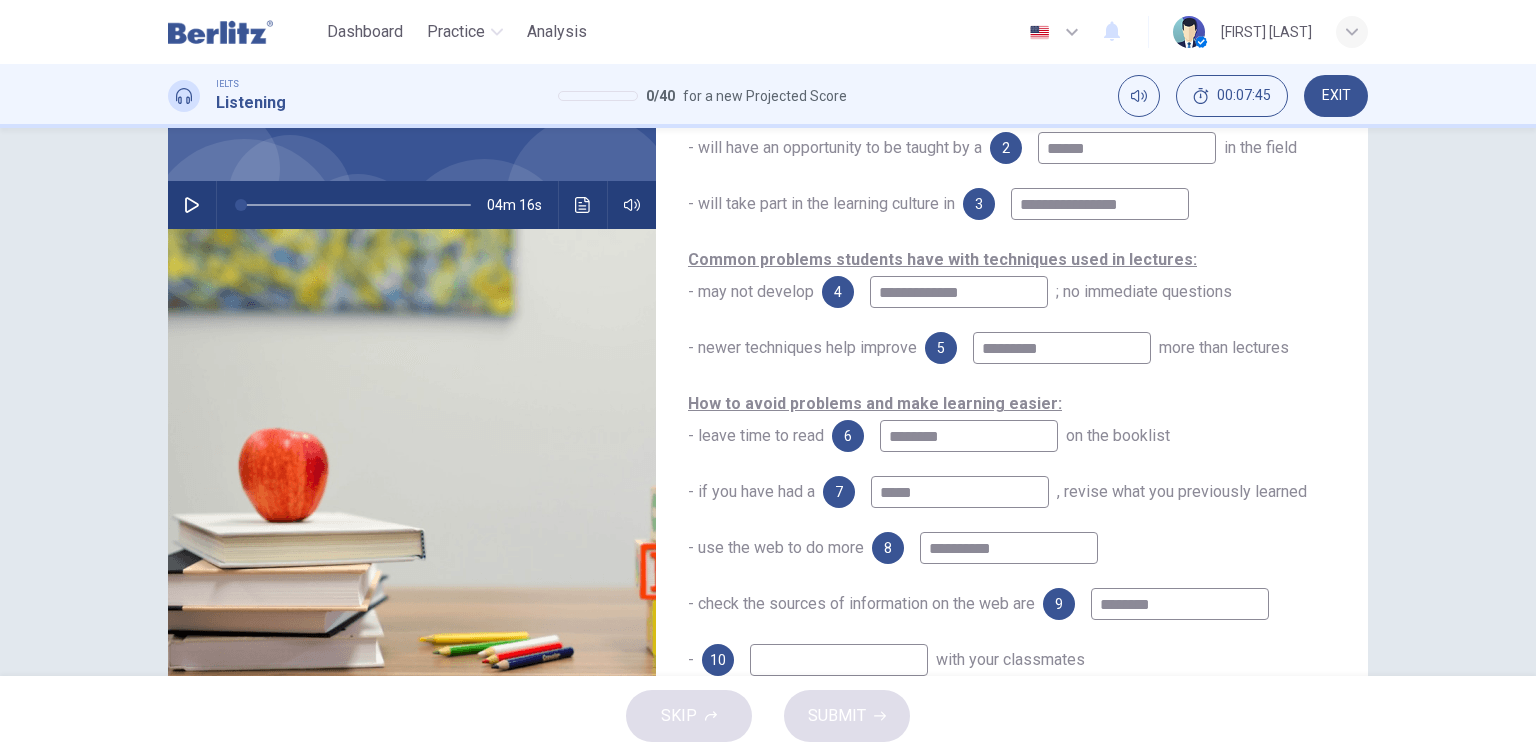click at bounding box center [583, 205] 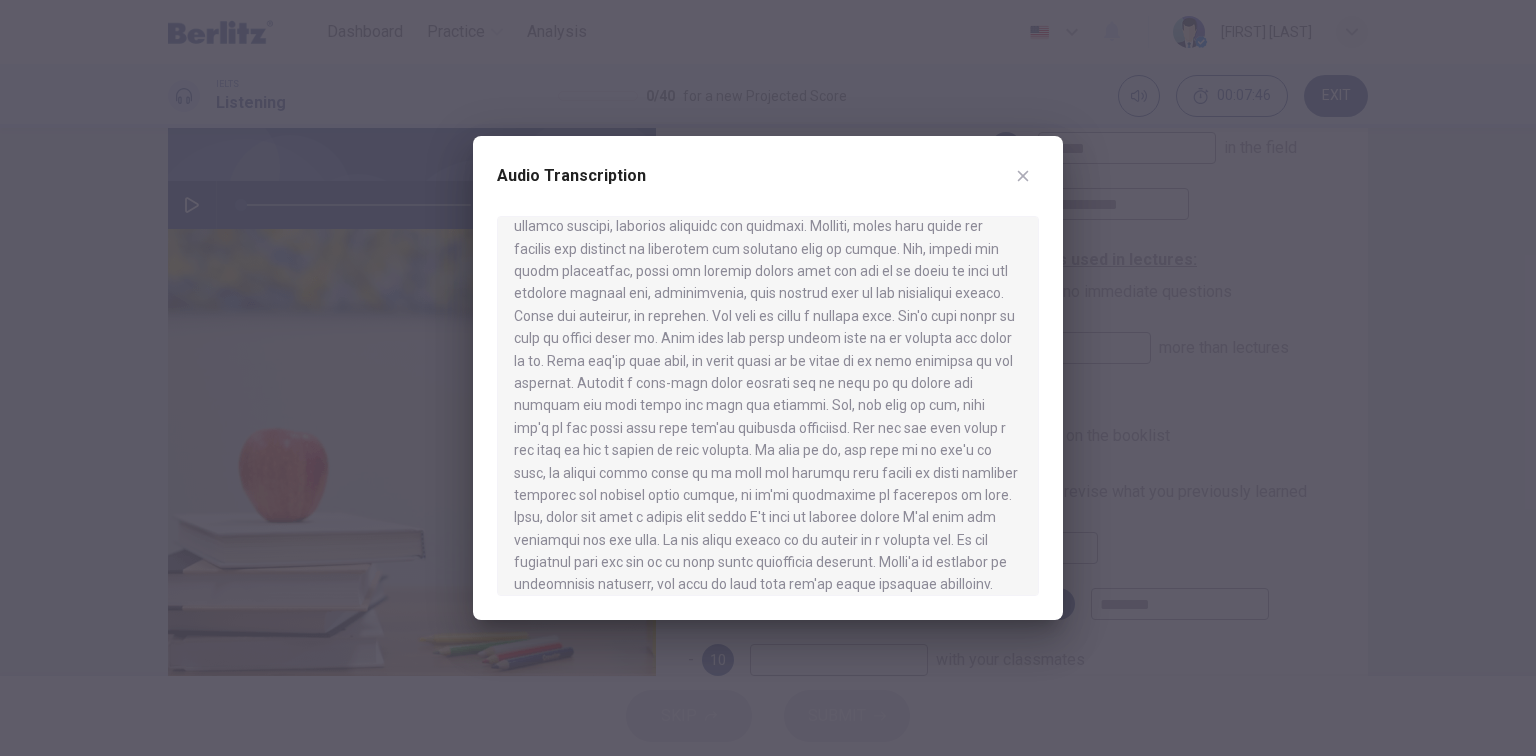scroll, scrollTop: 594, scrollLeft: 0, axis: vertical 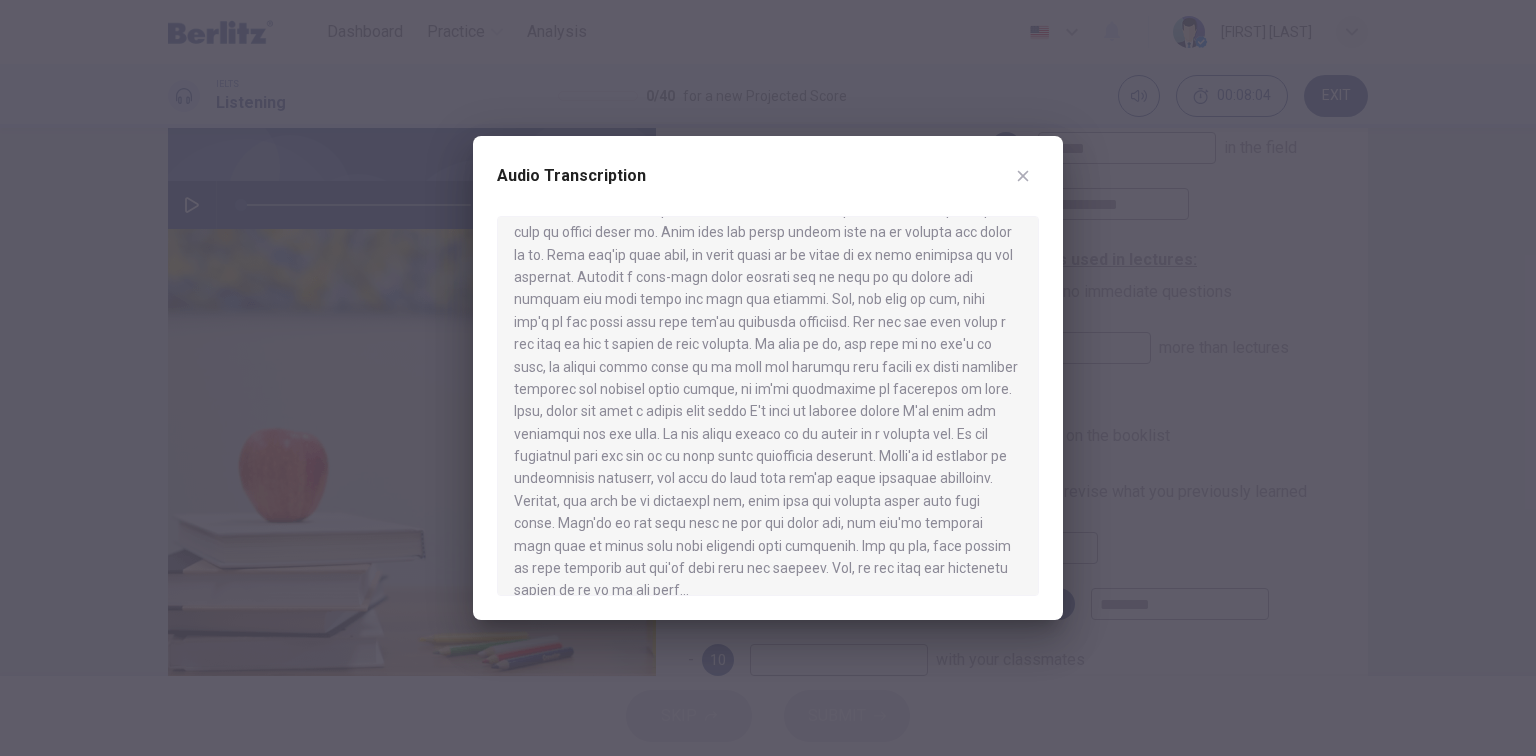 click at bounding box center [768, 378] 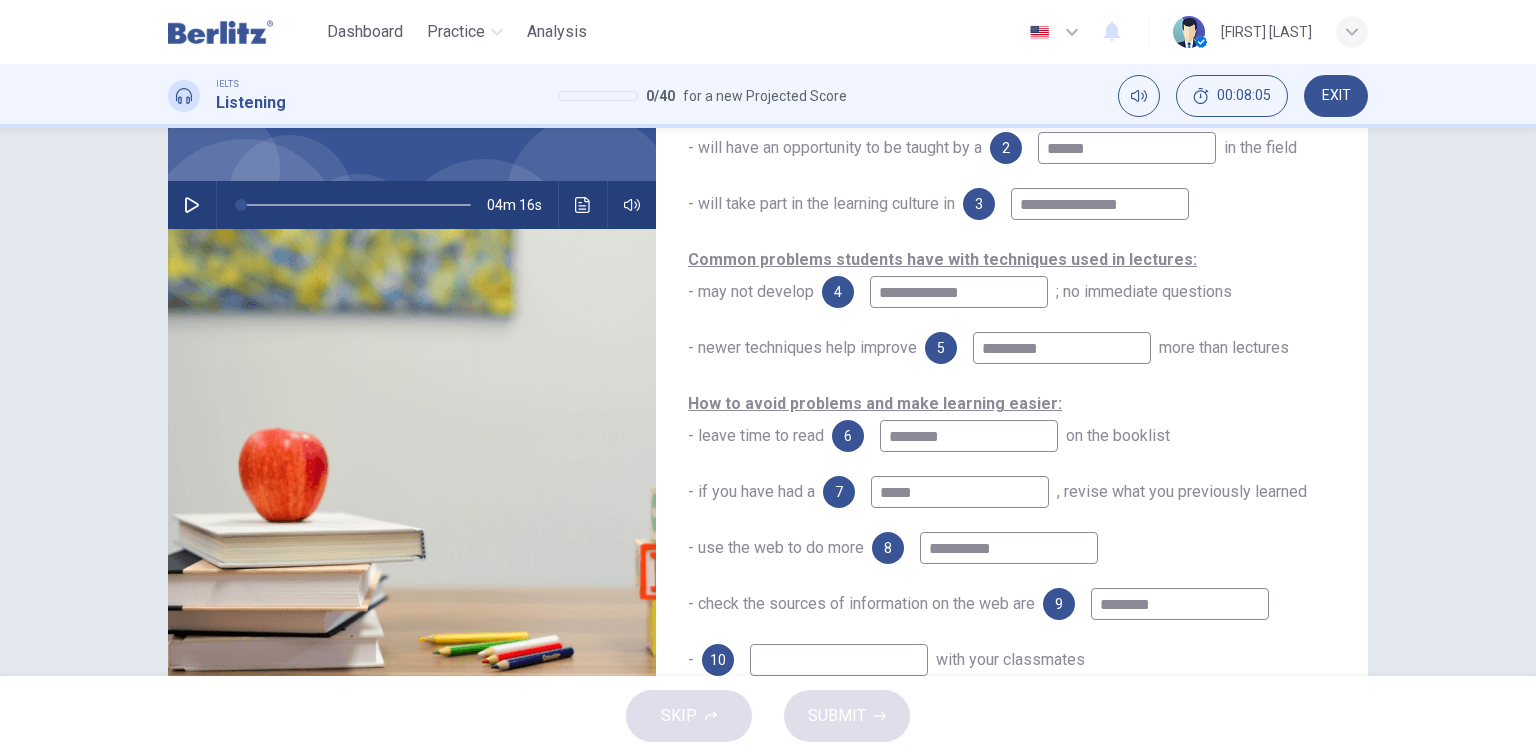 click on "**********" at bounding box center [1009, 548] 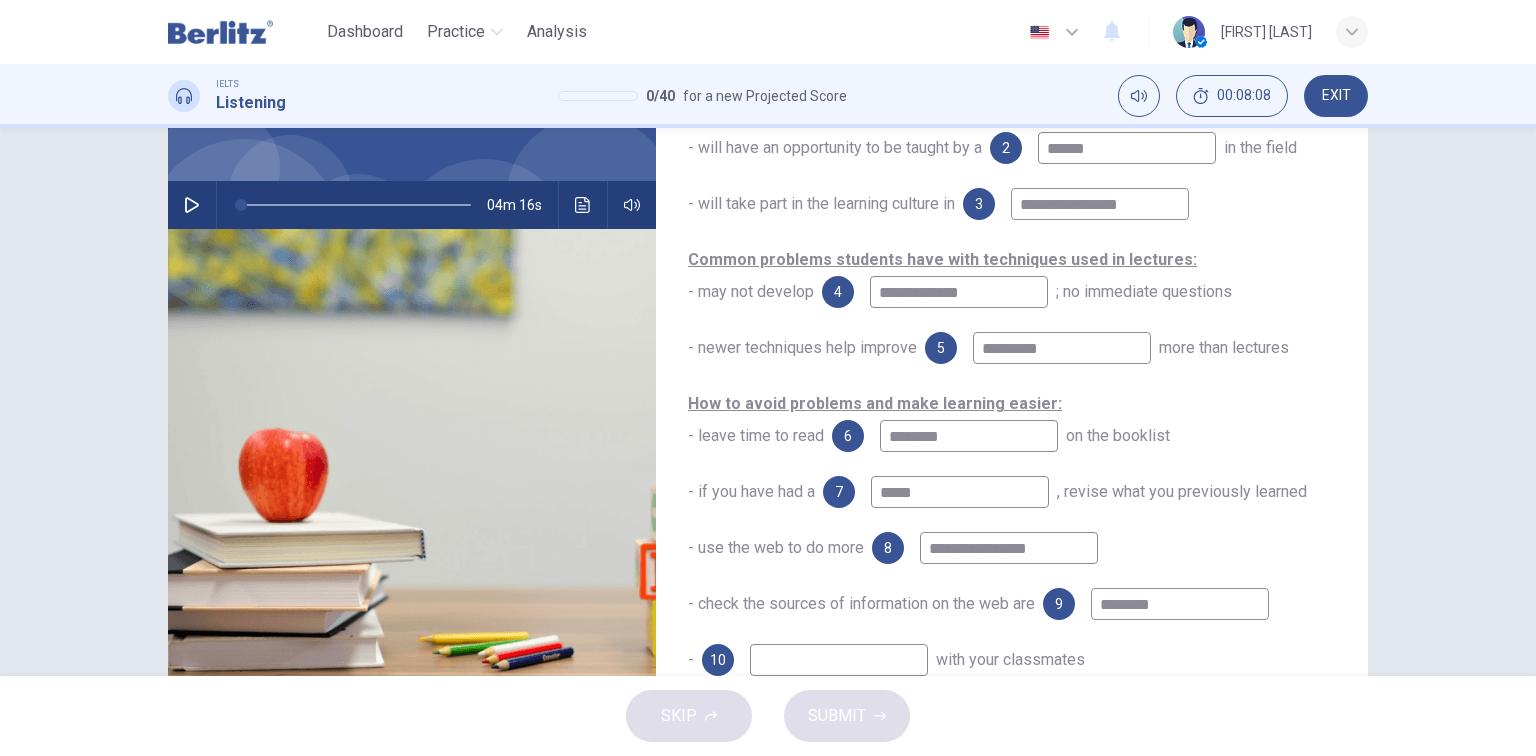 type on "**********" 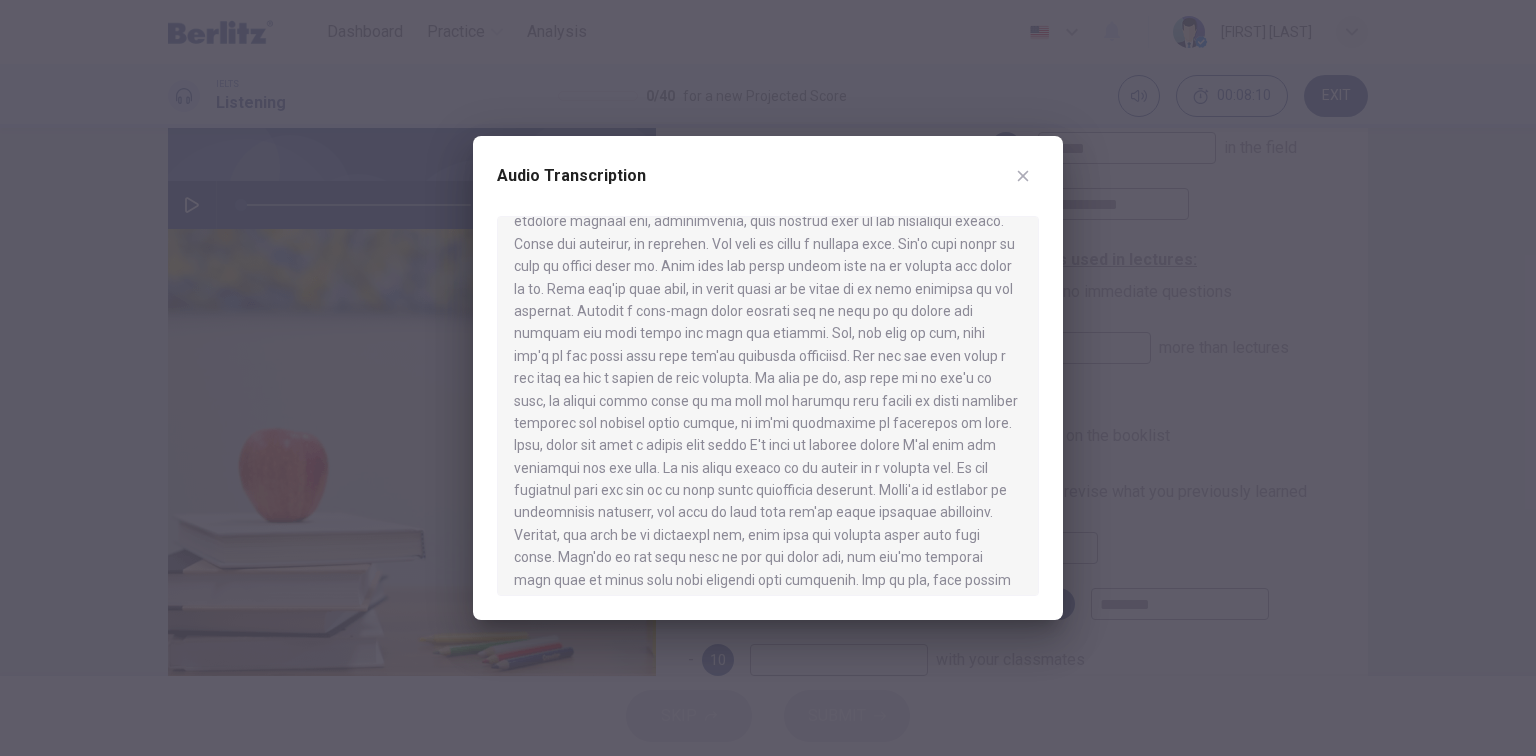 scroll, scrollTop: 594, scrollLeft: 0, axis: vertical 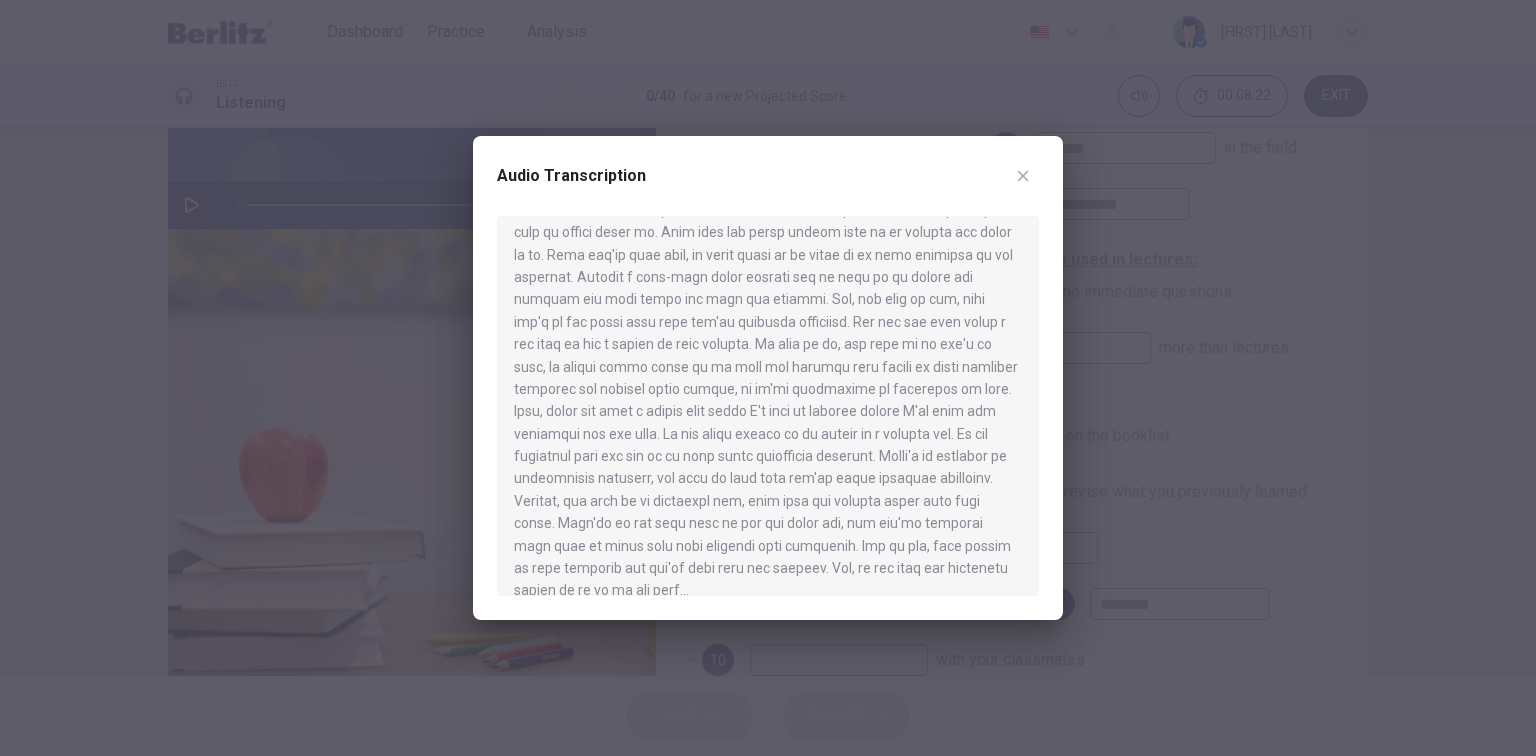 click at bounding box center (768, 378) 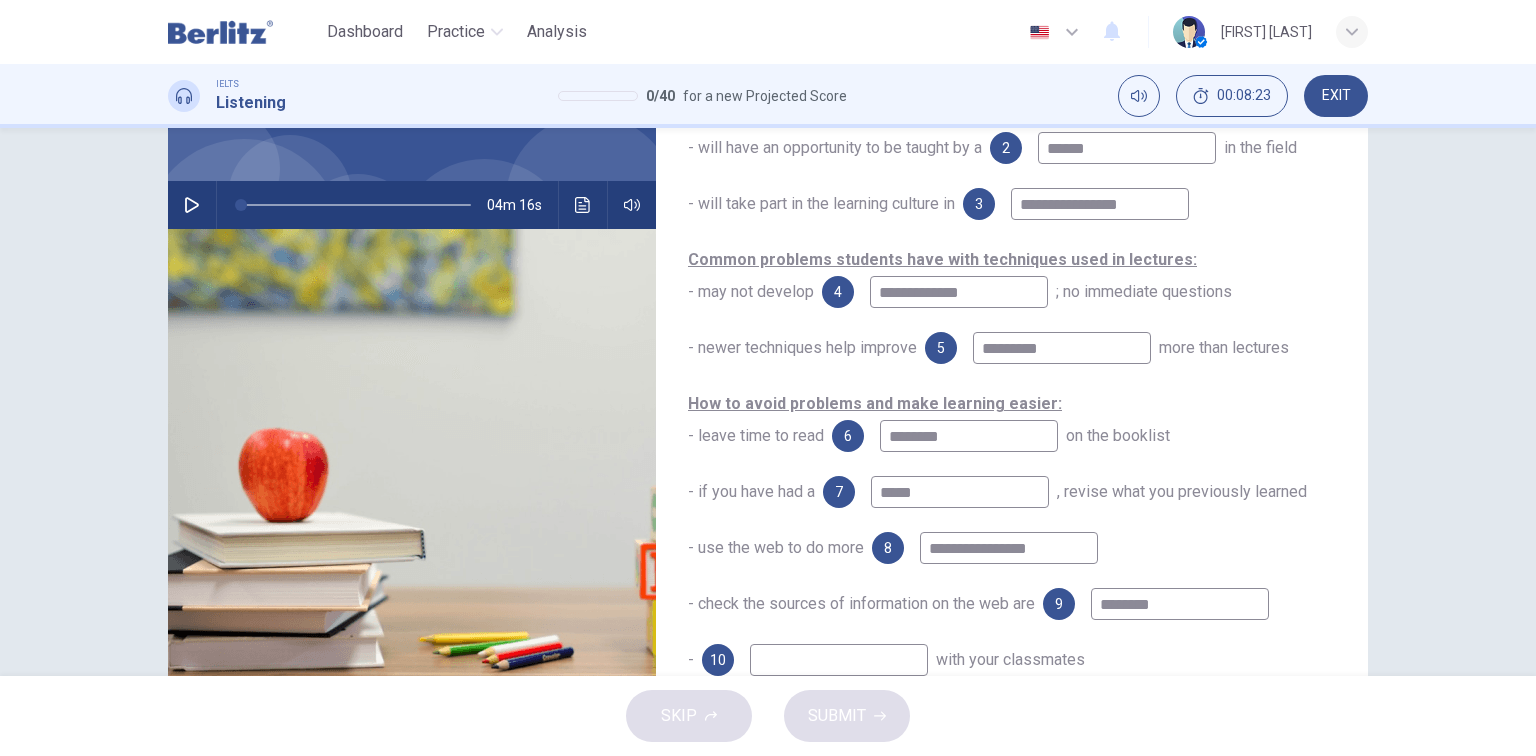 click at bounding box center [839, 660] 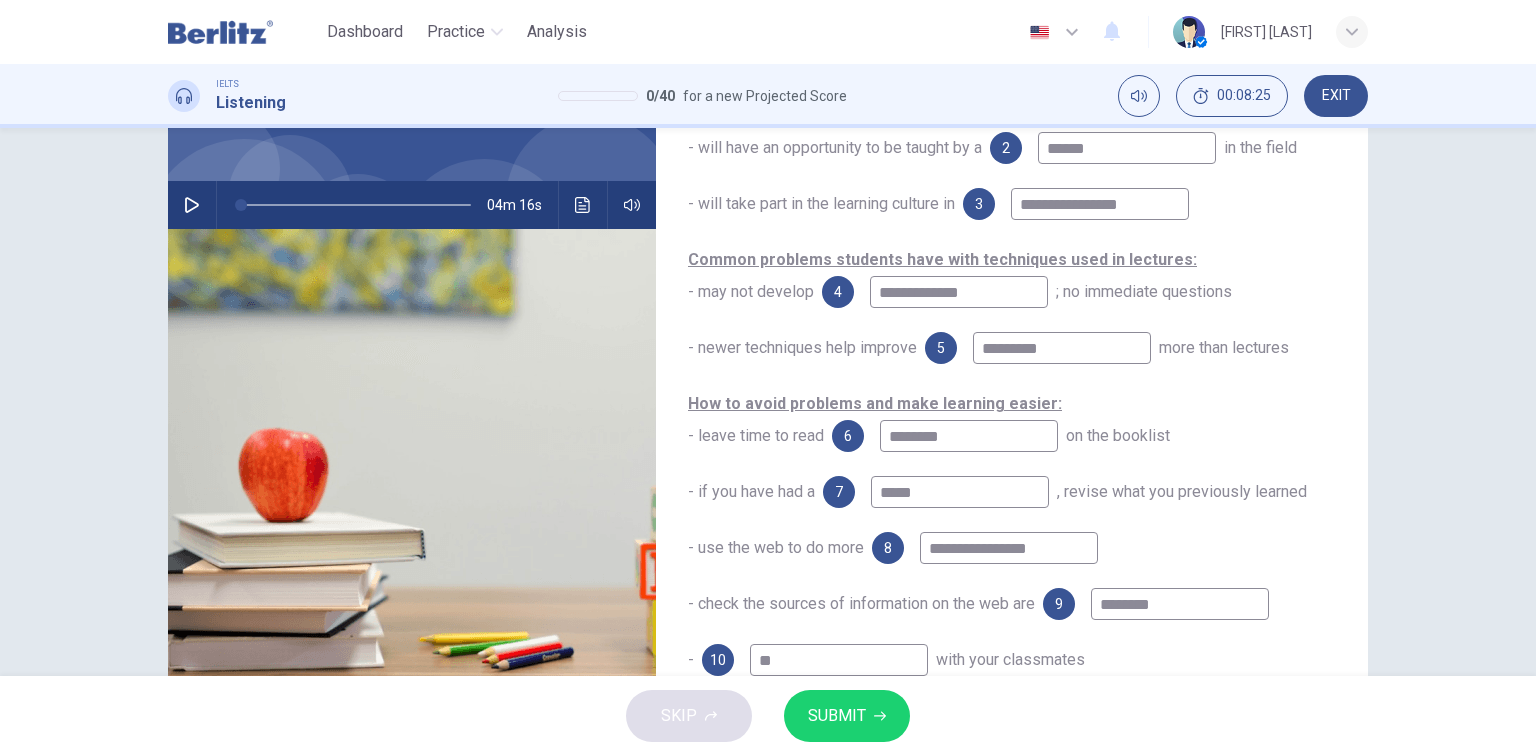 type on "*" 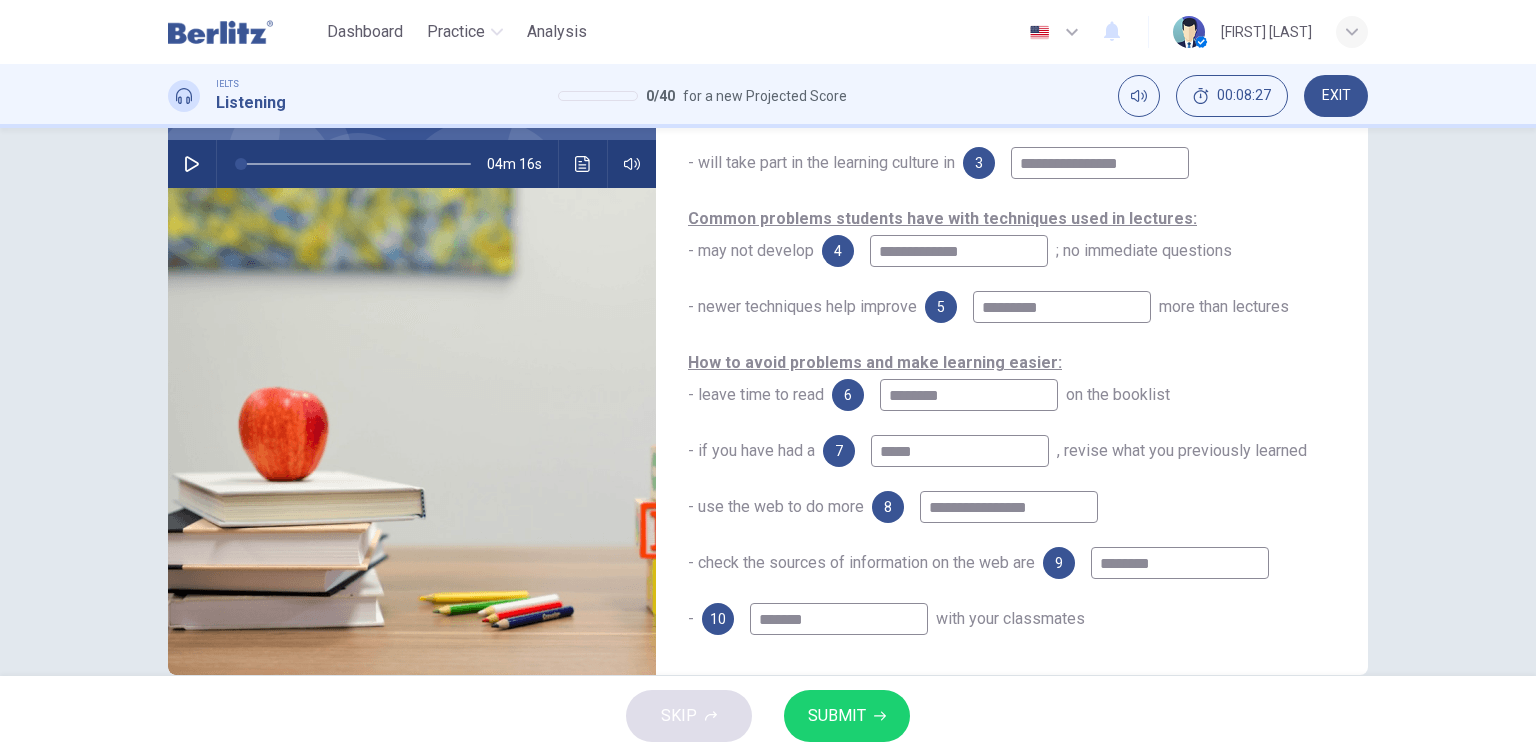 scroll, scrollTop: 227, scrollLeft: 0, axis: vertical 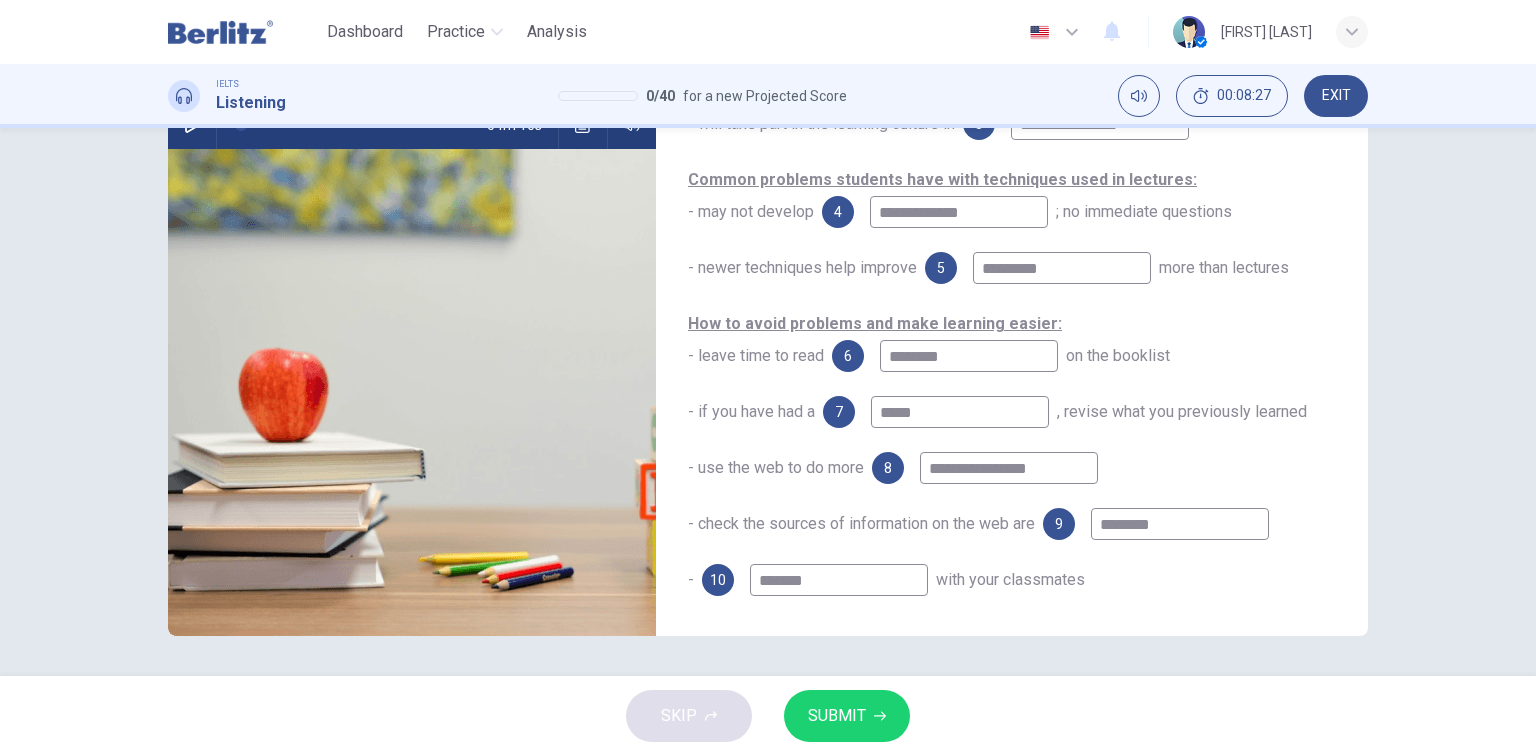 type on "*******" 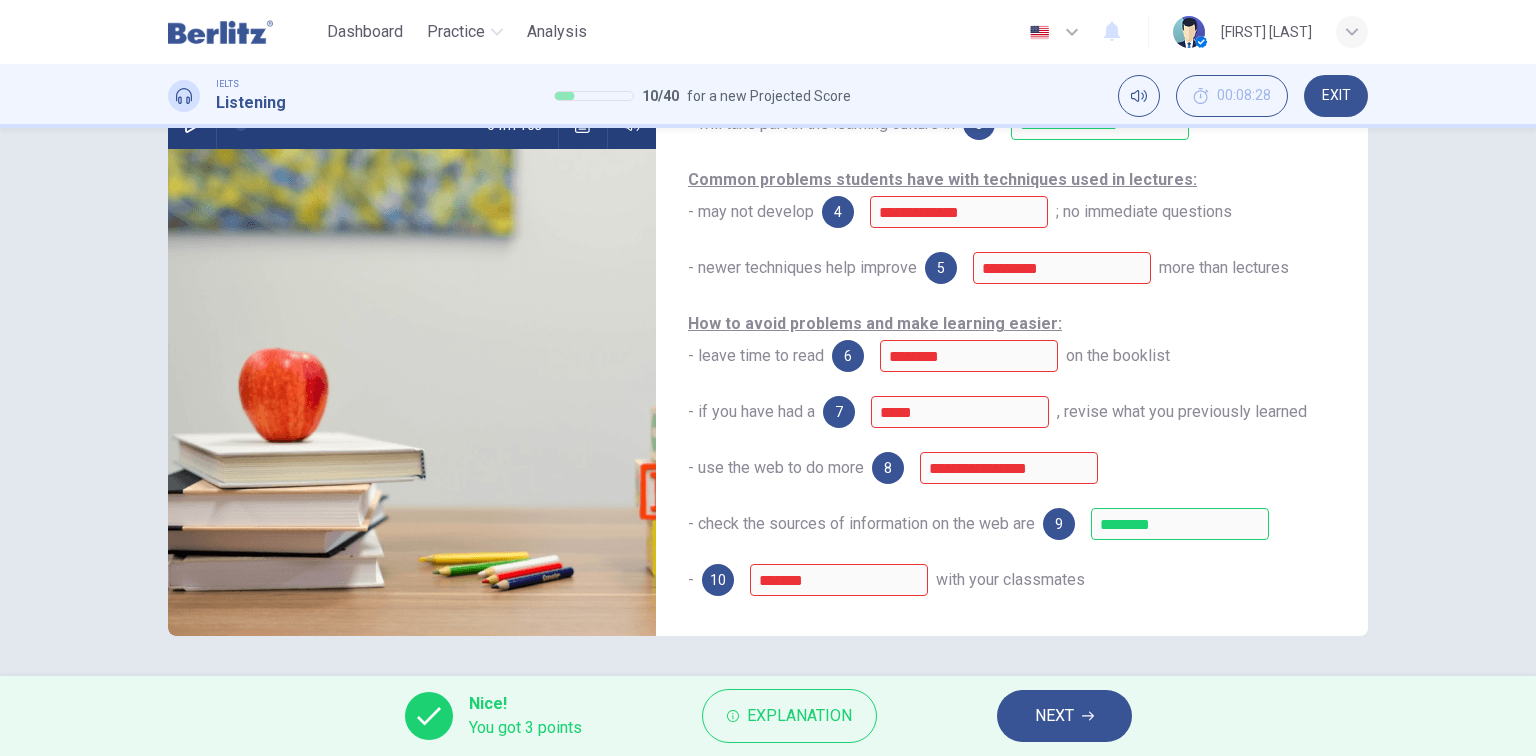 scroll, scrollTop: 287, scrollLeft: 0, axis: vertical 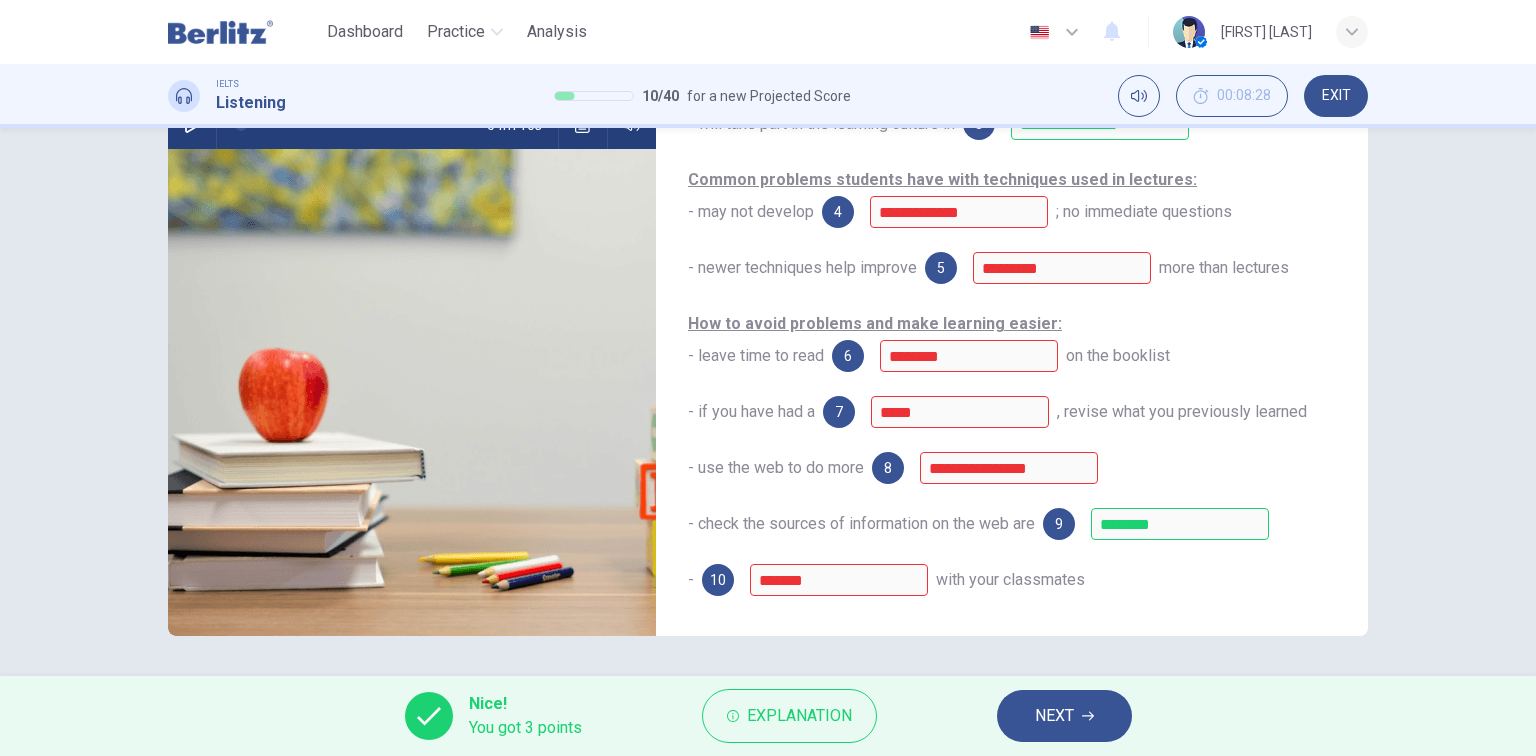 click on "NEXT" at bounding box center (1054, 716) 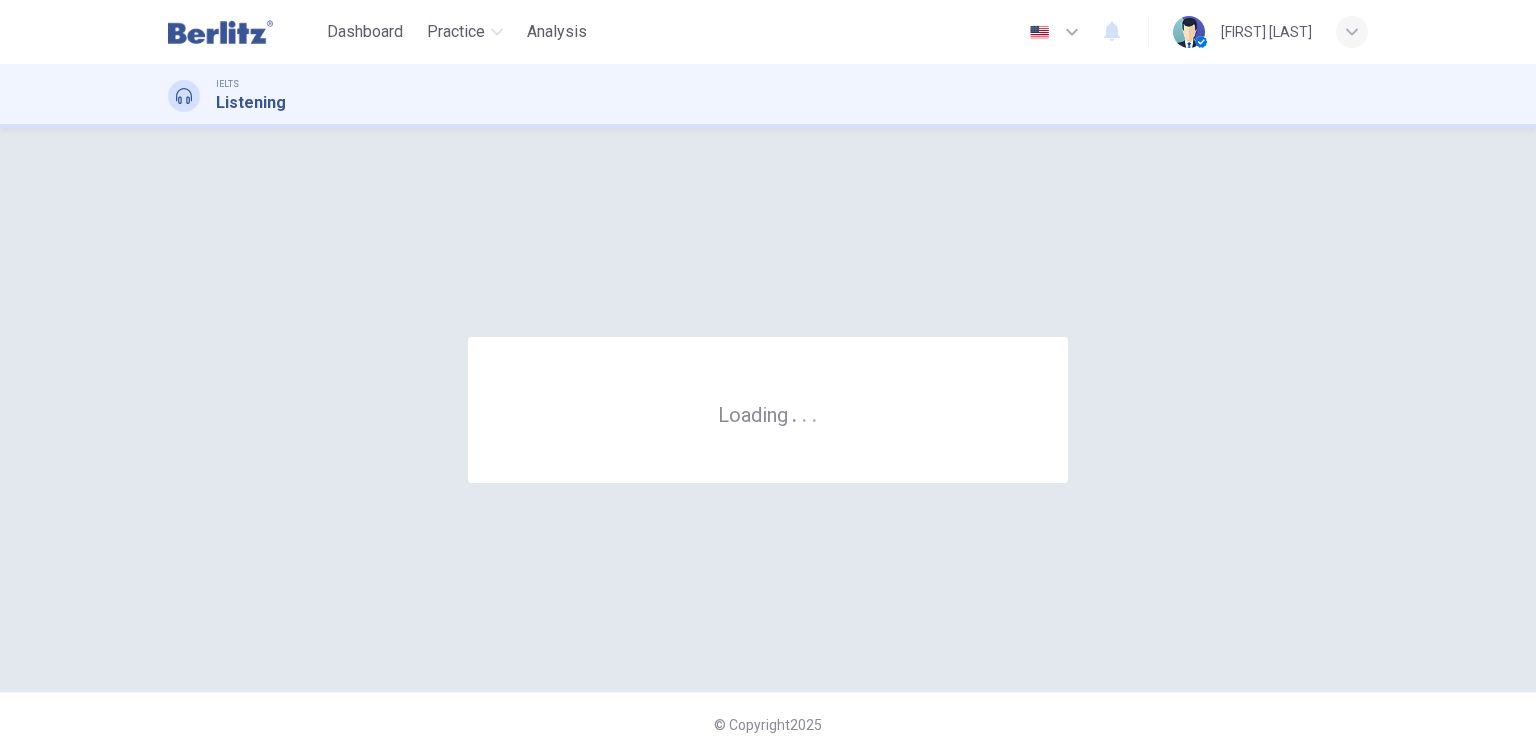 scroll, scrollTop: 0, scrollLeft: 0, axis: both 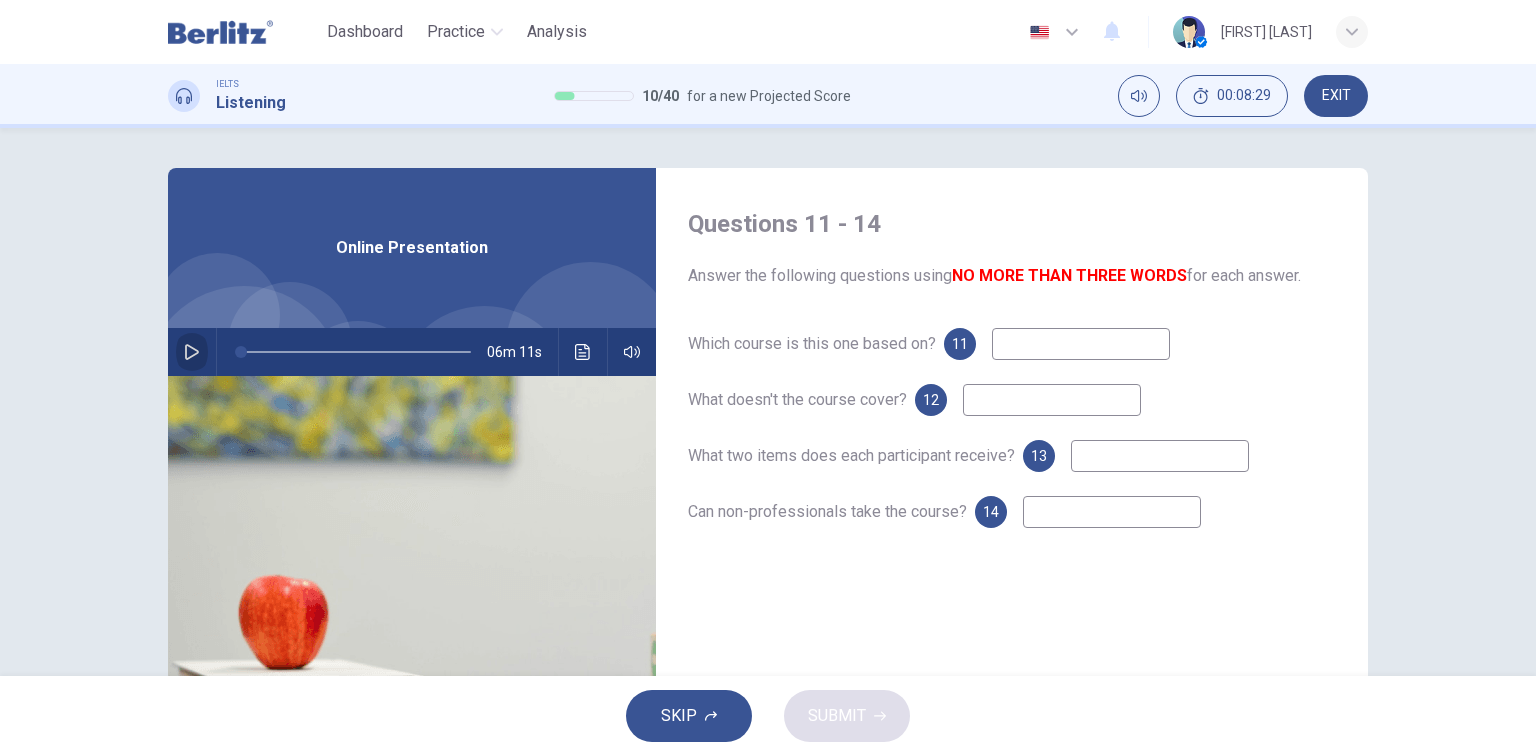click 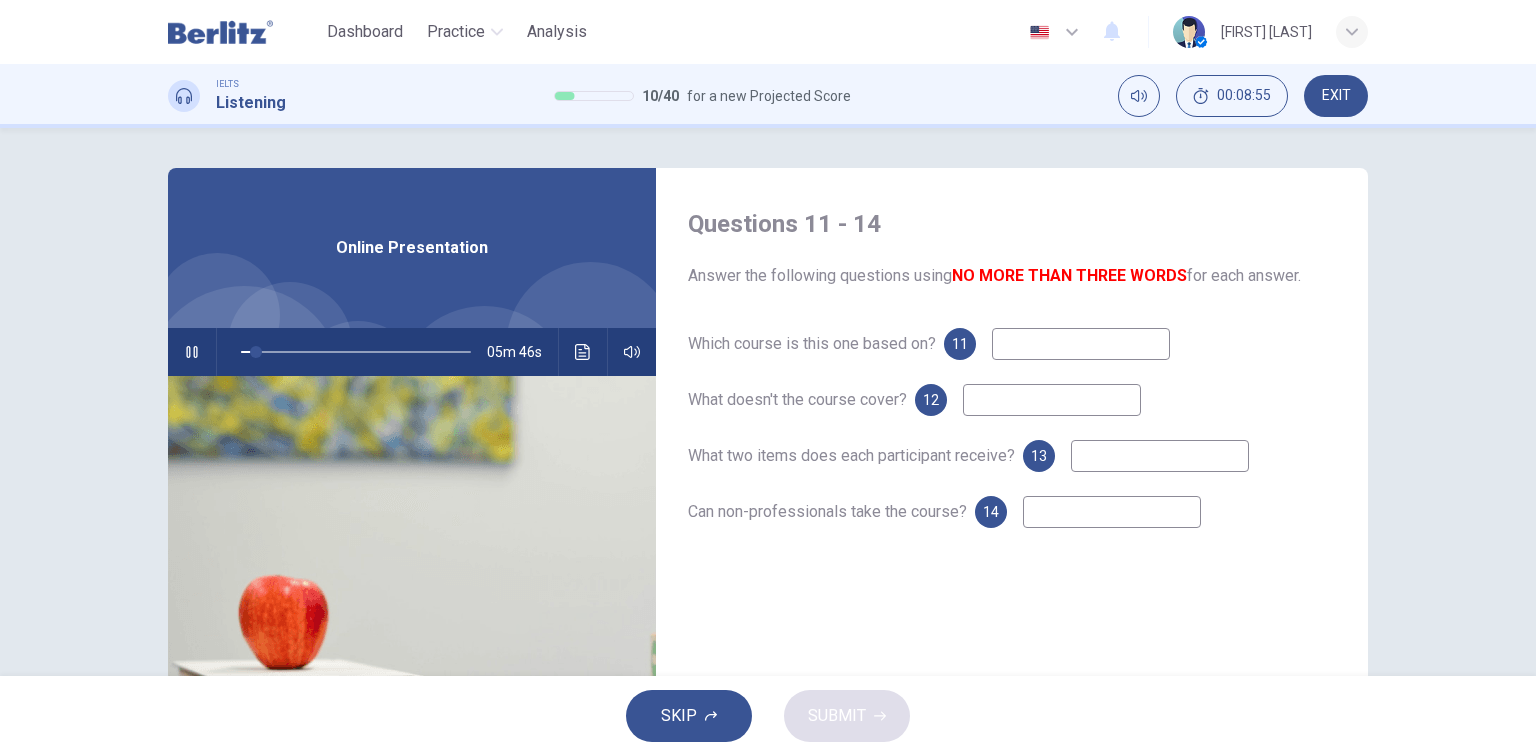 click at bounding box center (1081, 344) 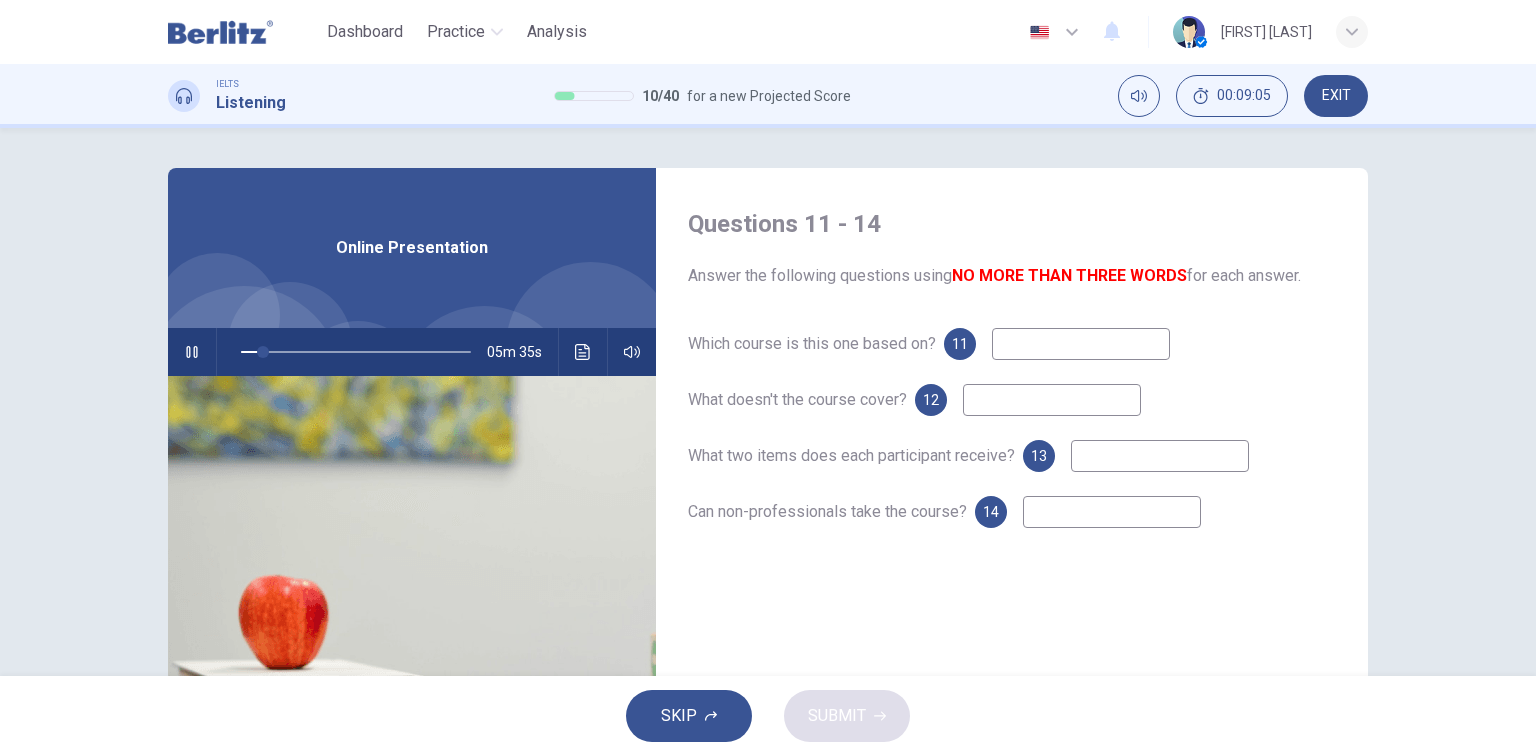 click at bounding box center [1081, 344] 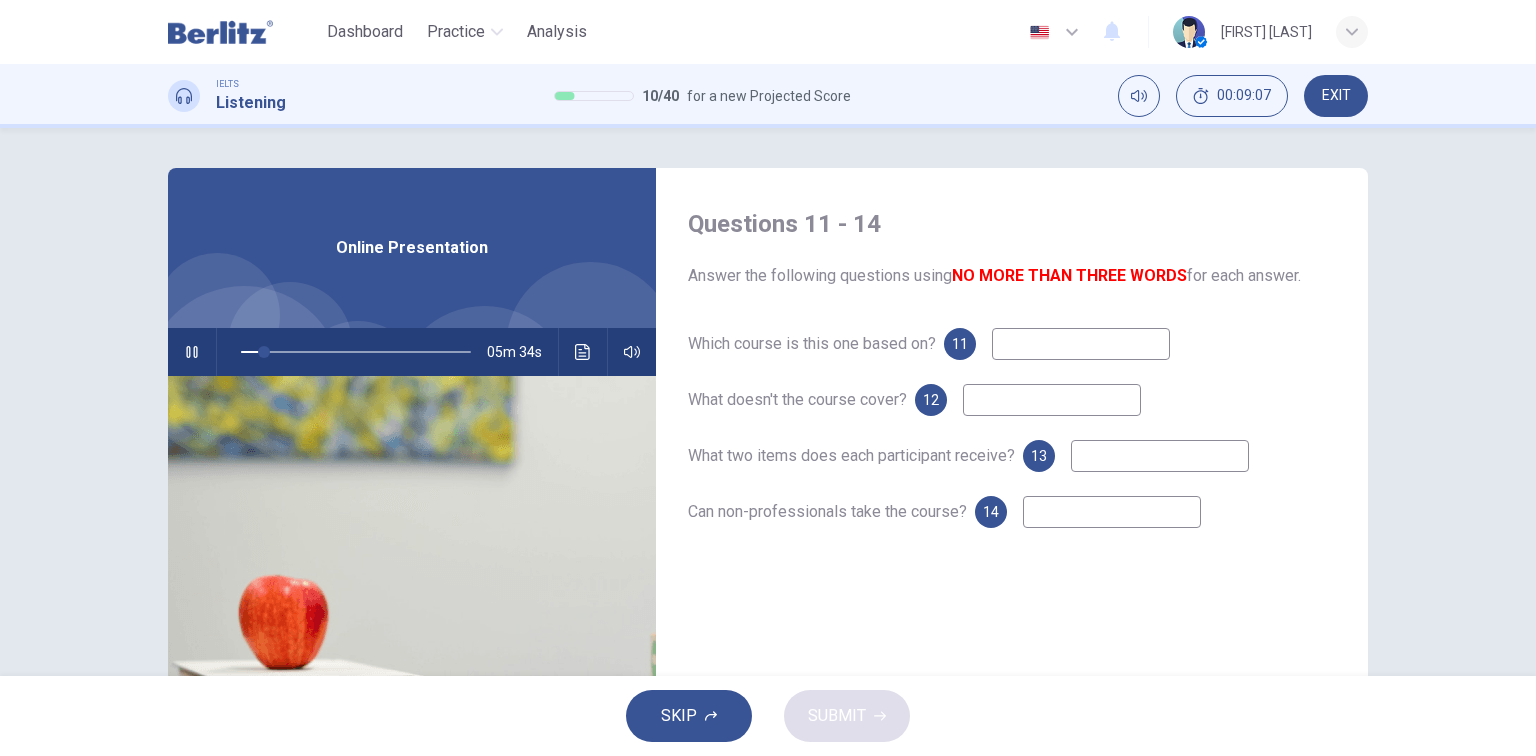 type on "**" 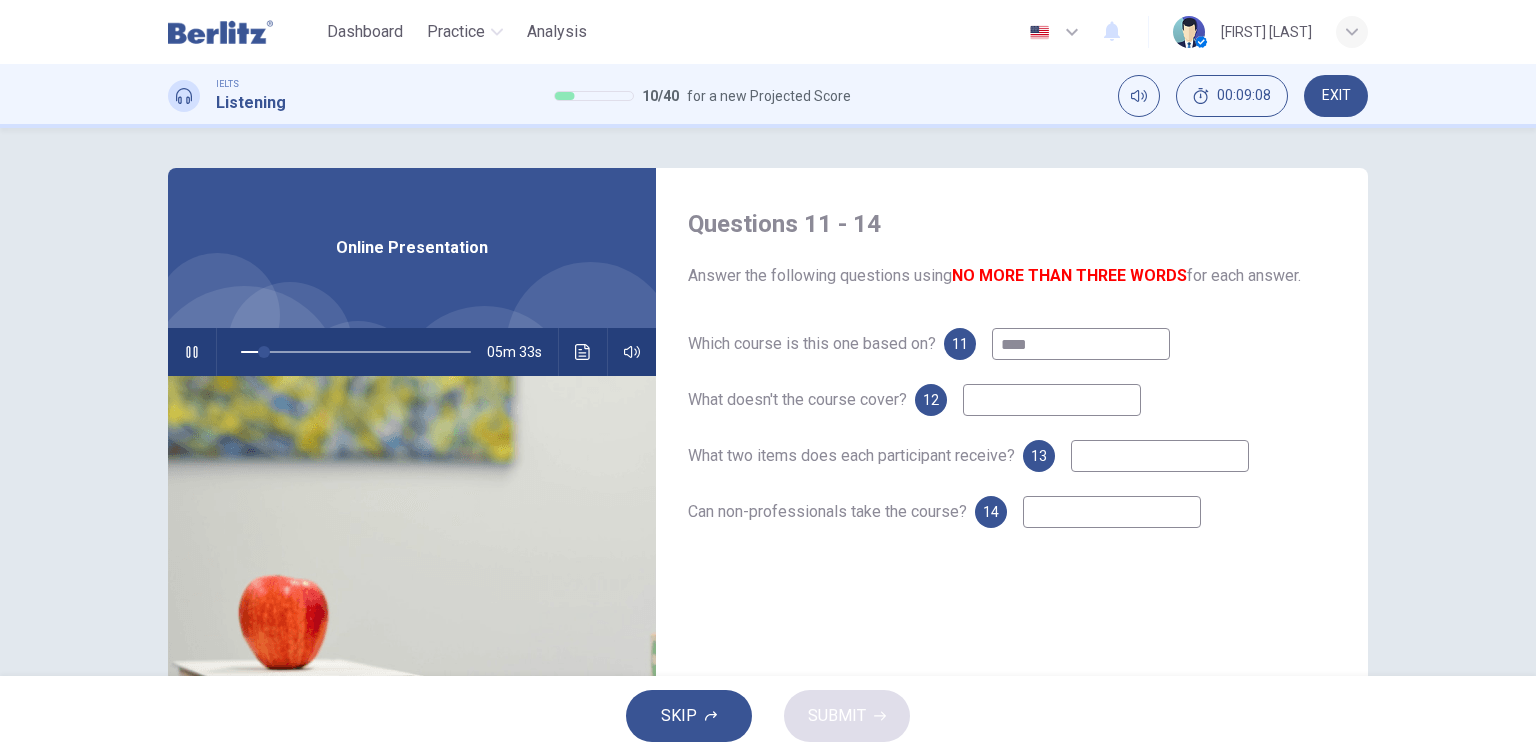 type on "*****" 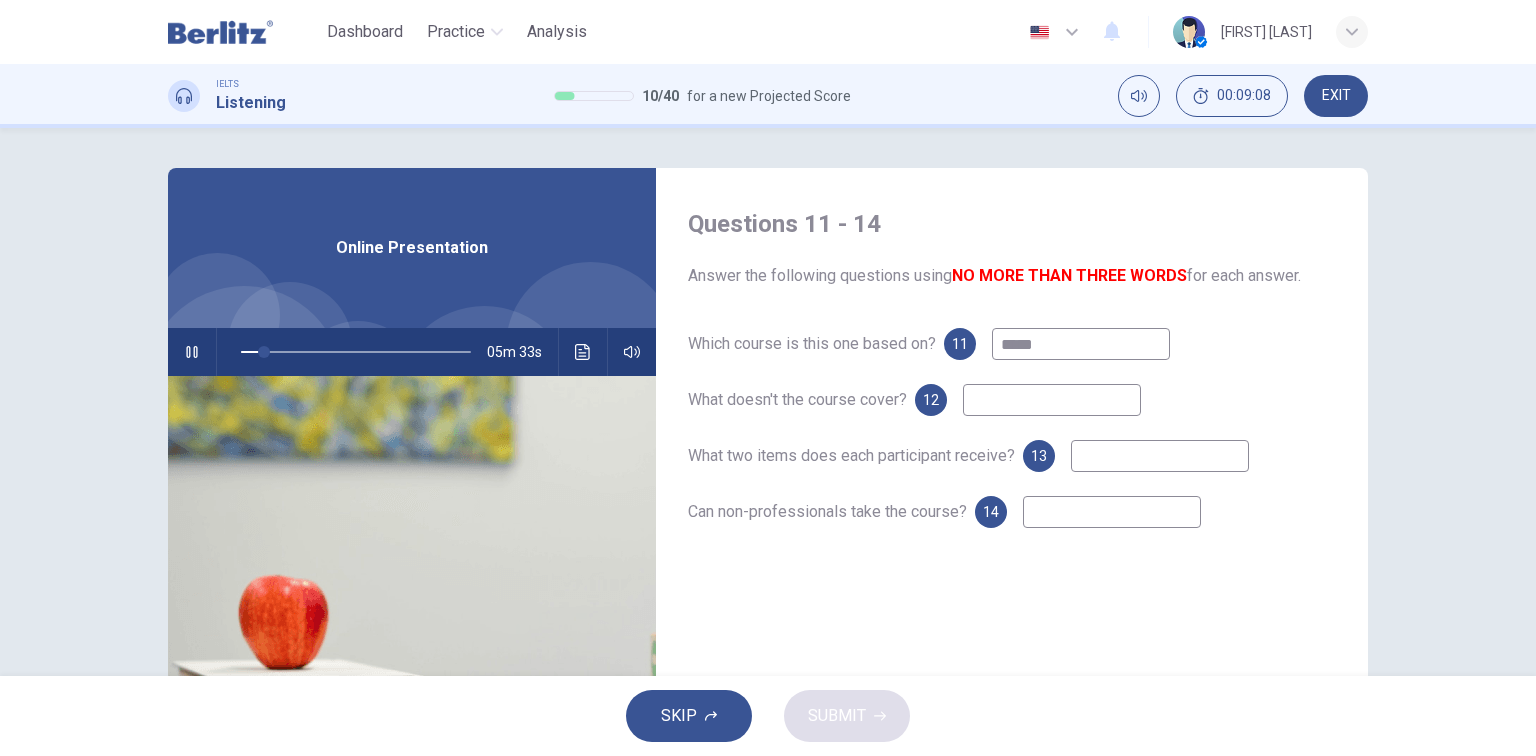 type on "**" 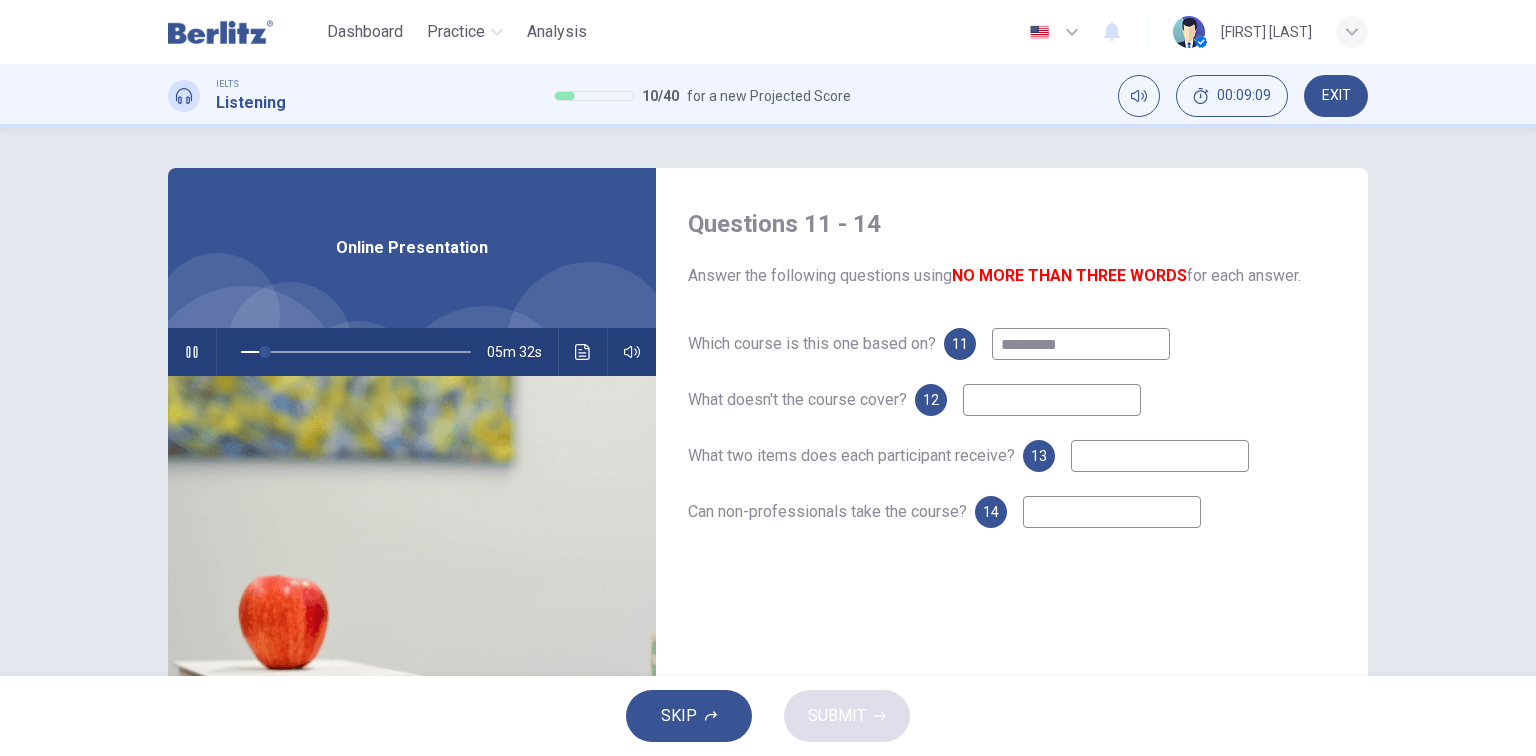 type on "**********" 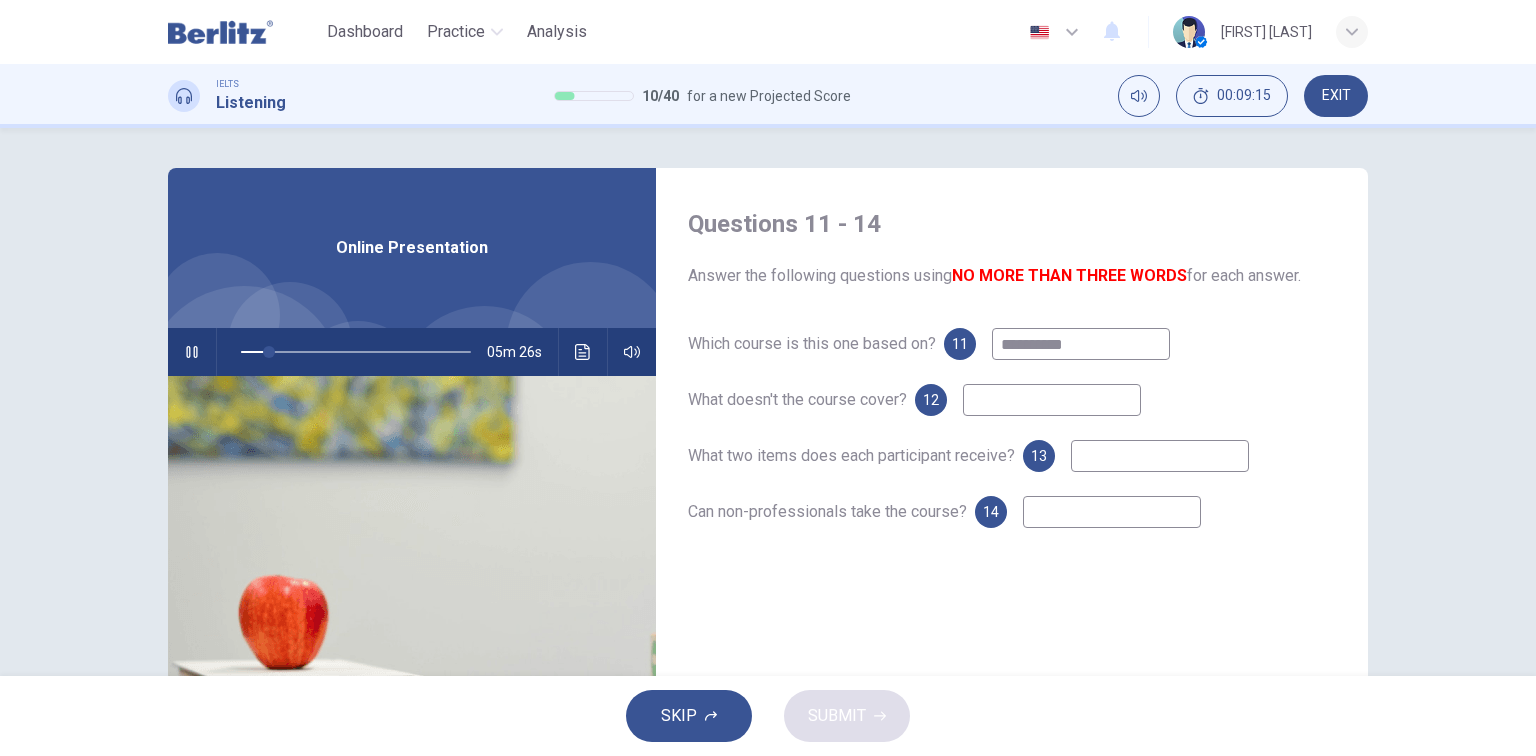 type on "**" 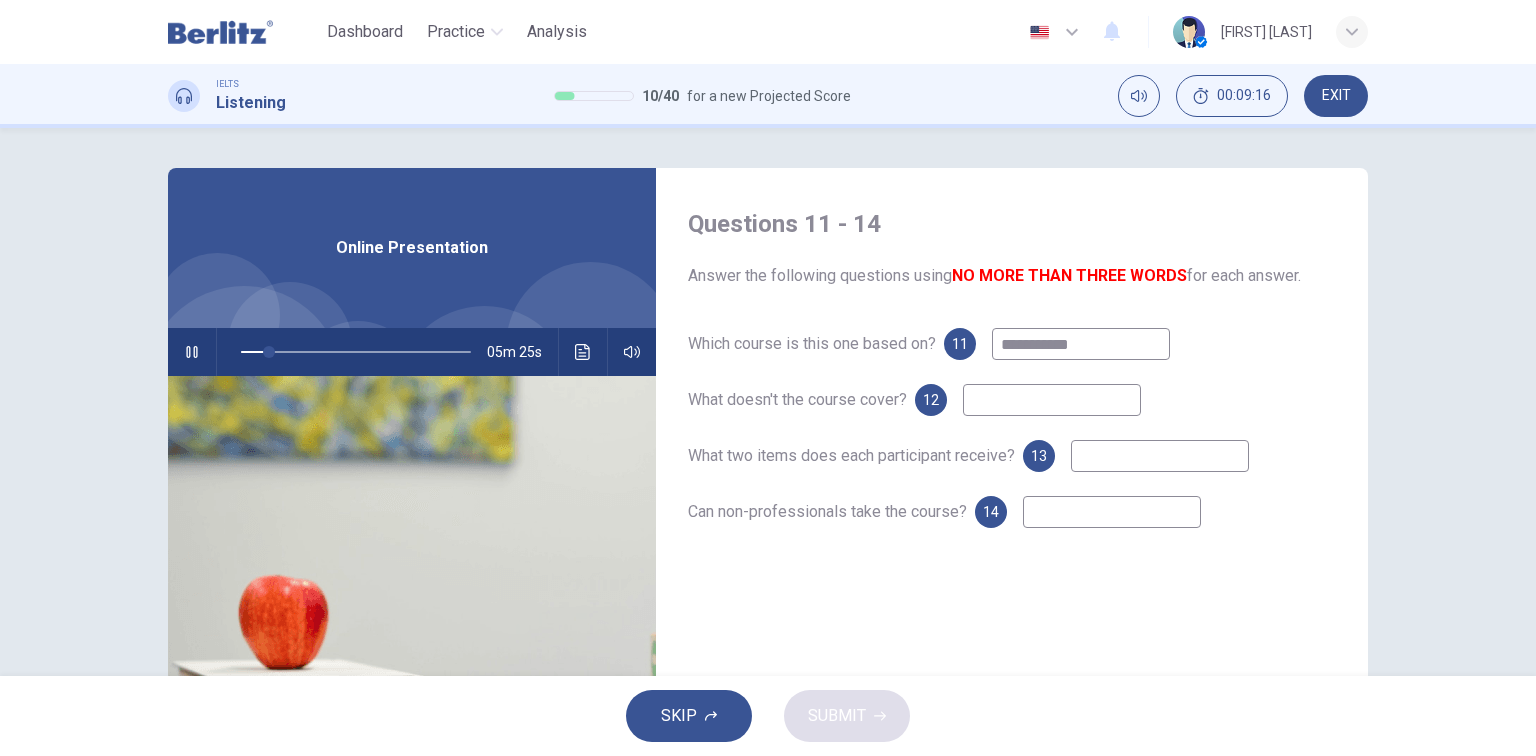 type on "**********" 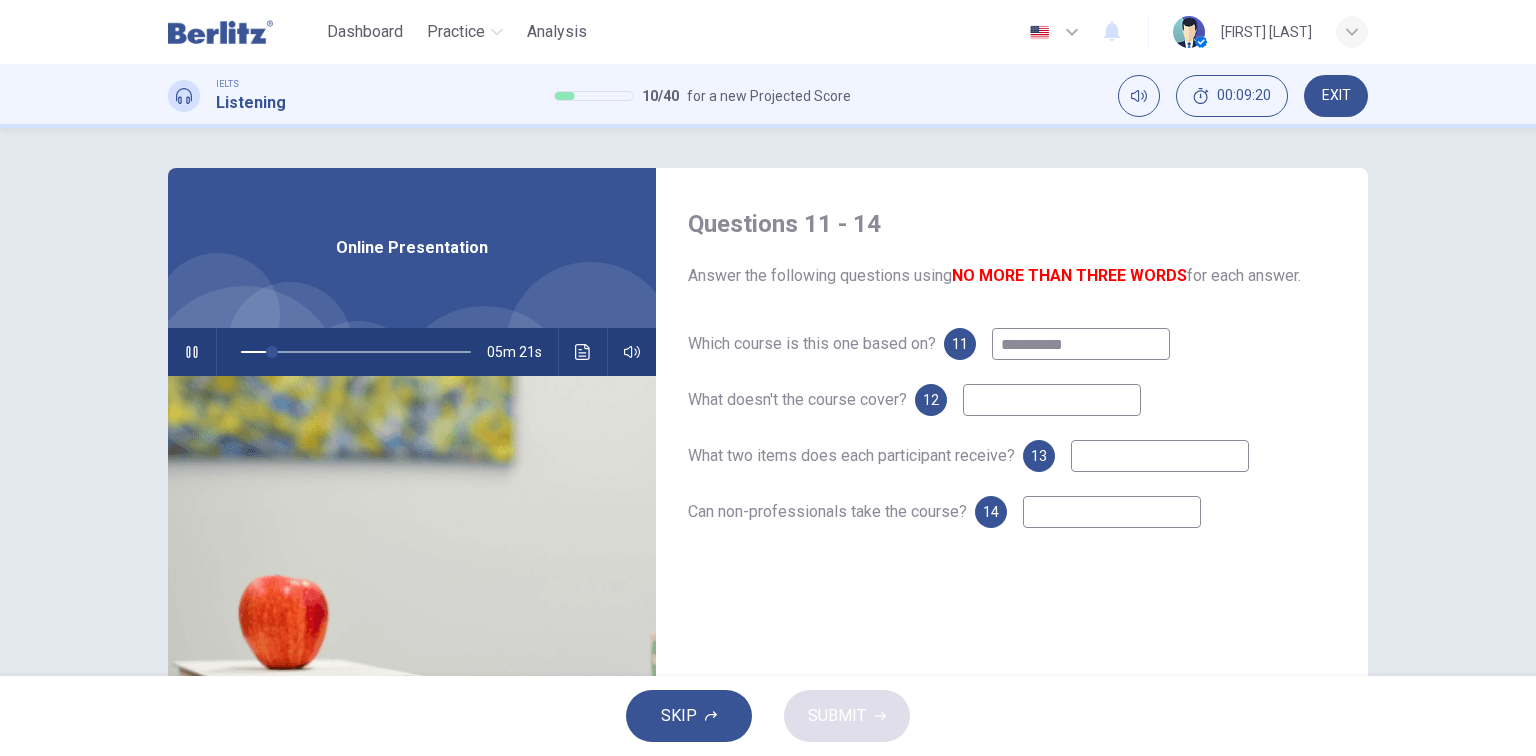 type on "**" 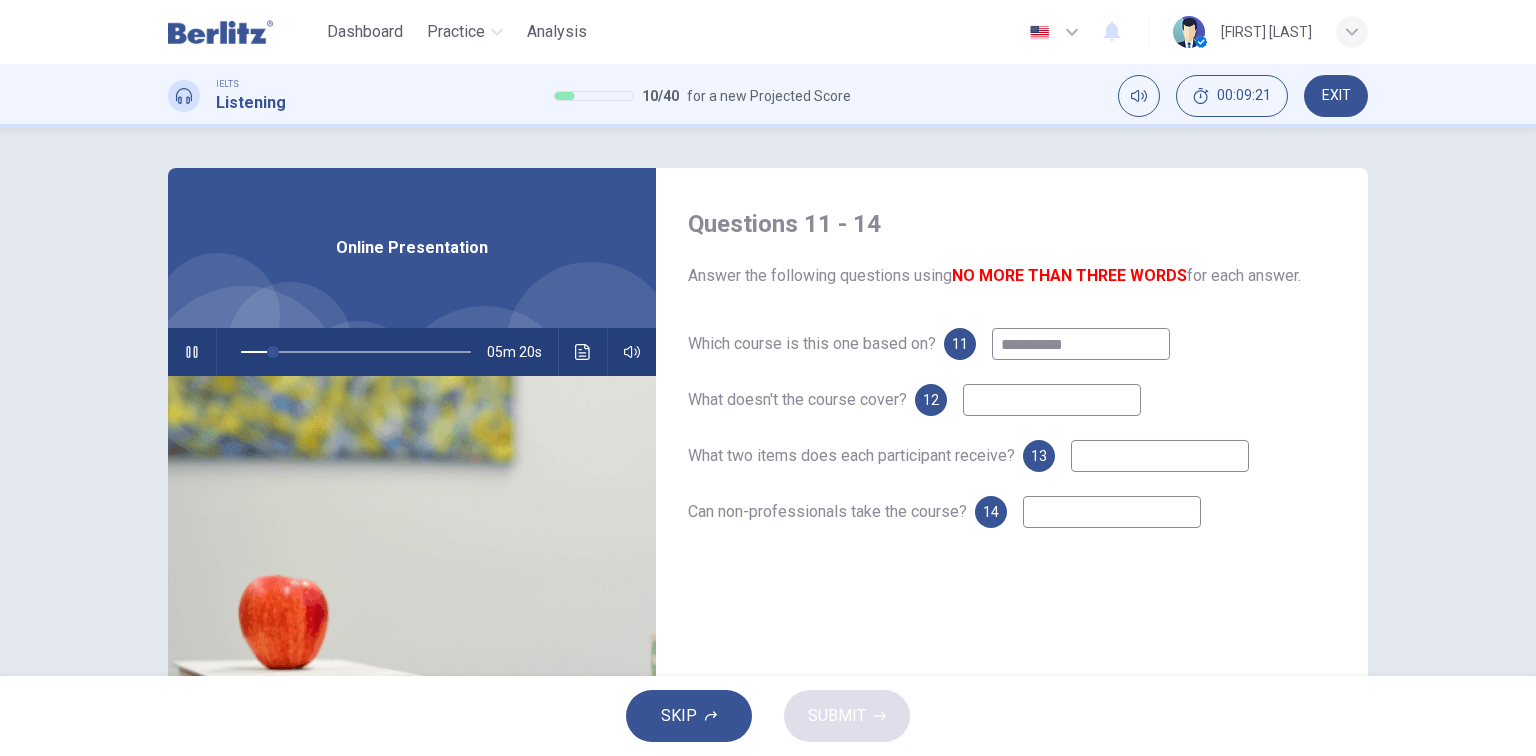 type on "**********" 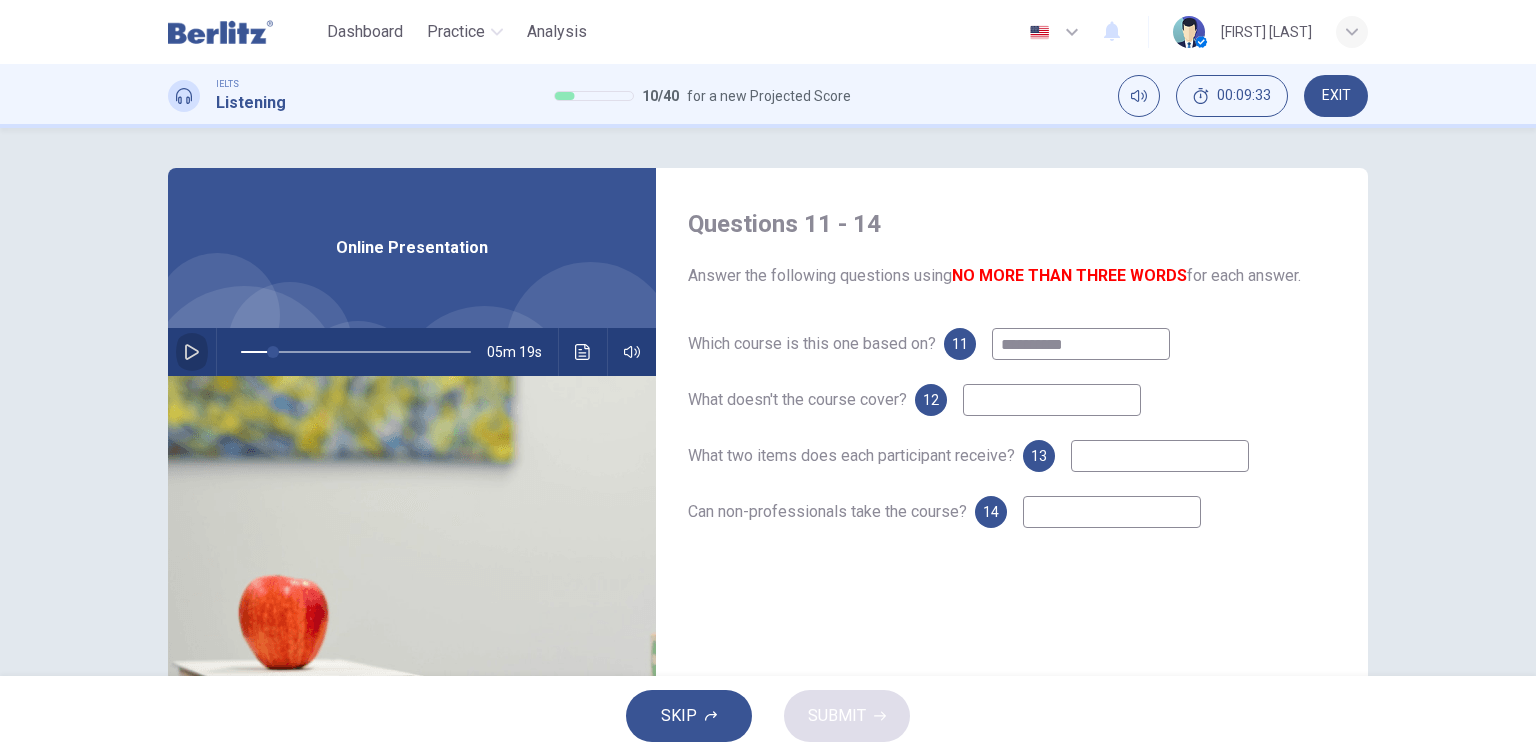 click 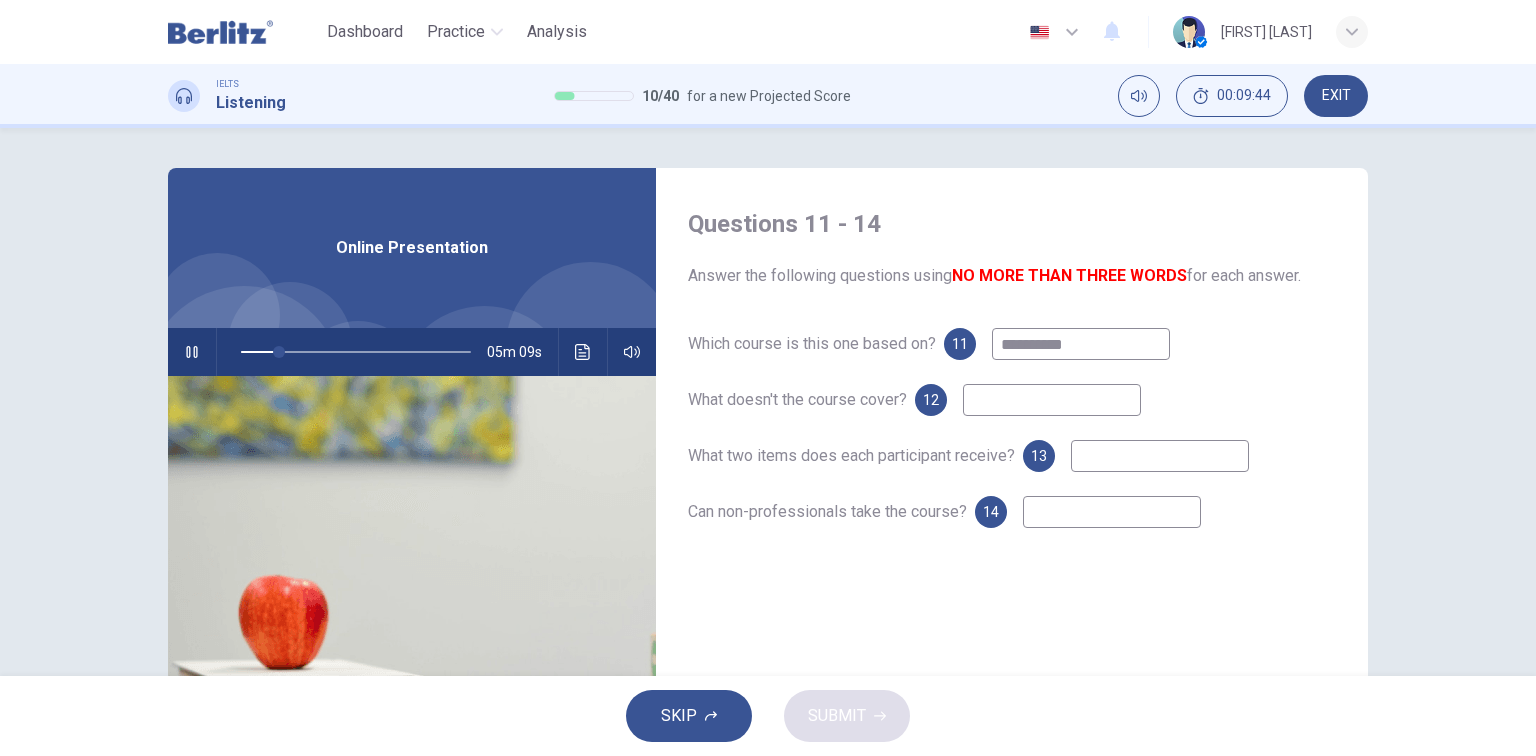 click at bounding box center (1052, 400) 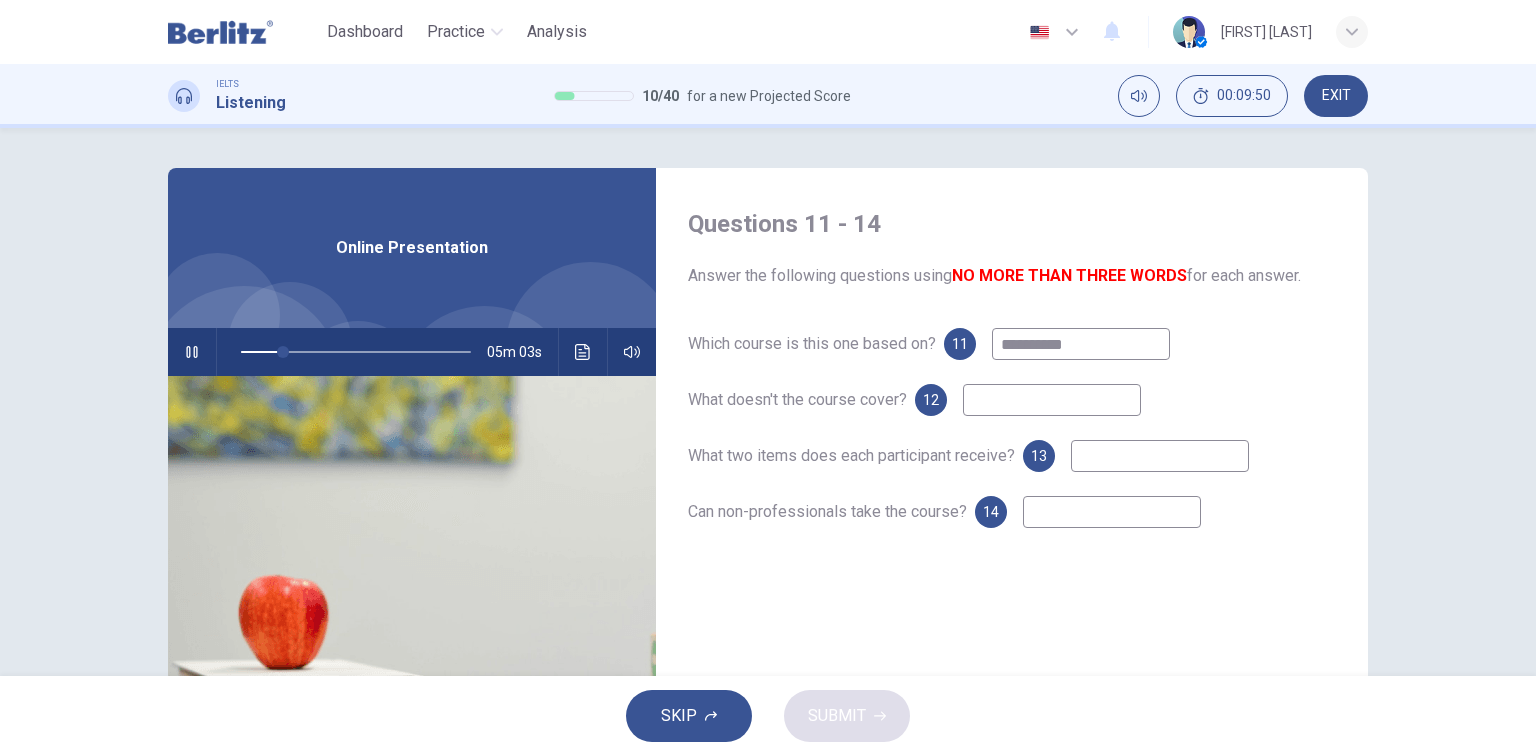 type on "**" 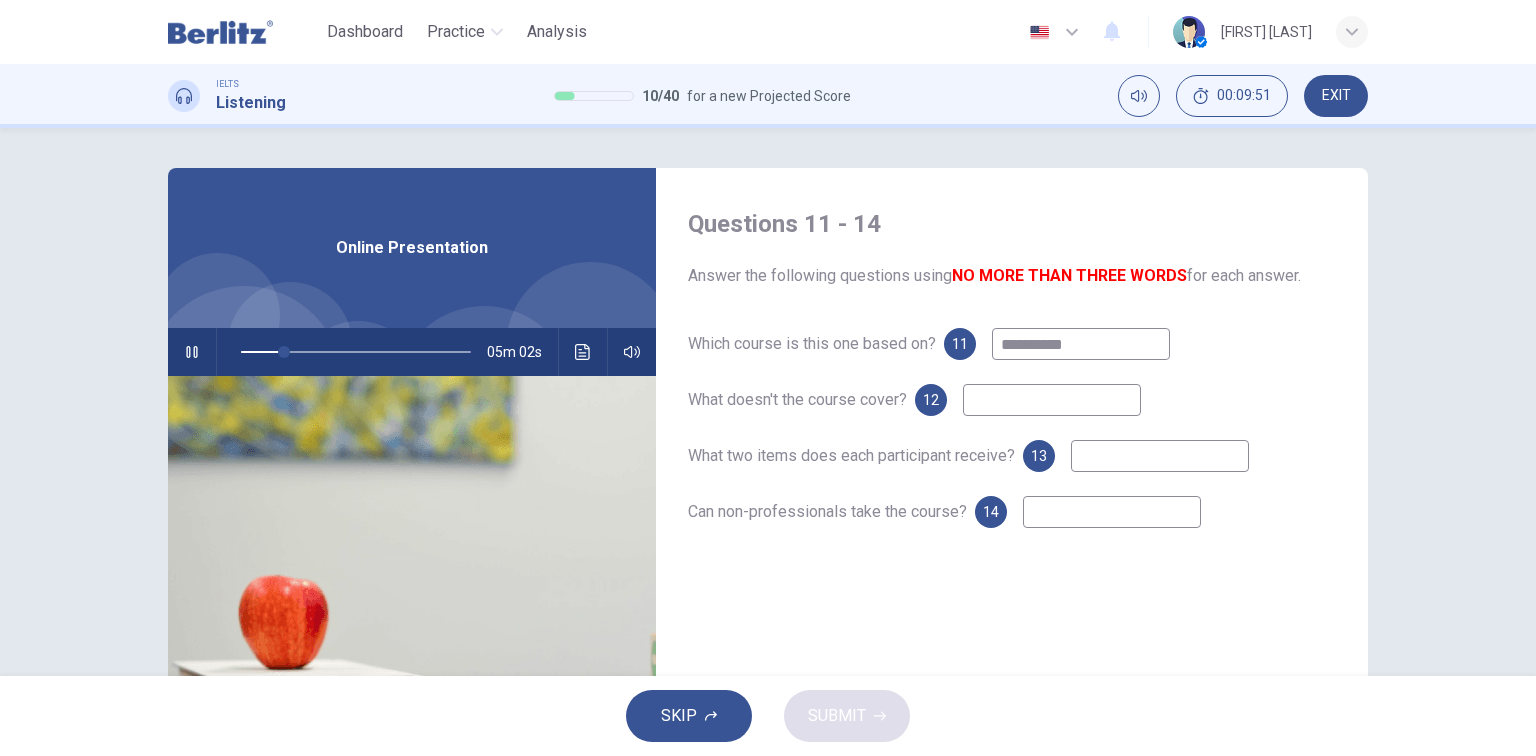 type on "*" 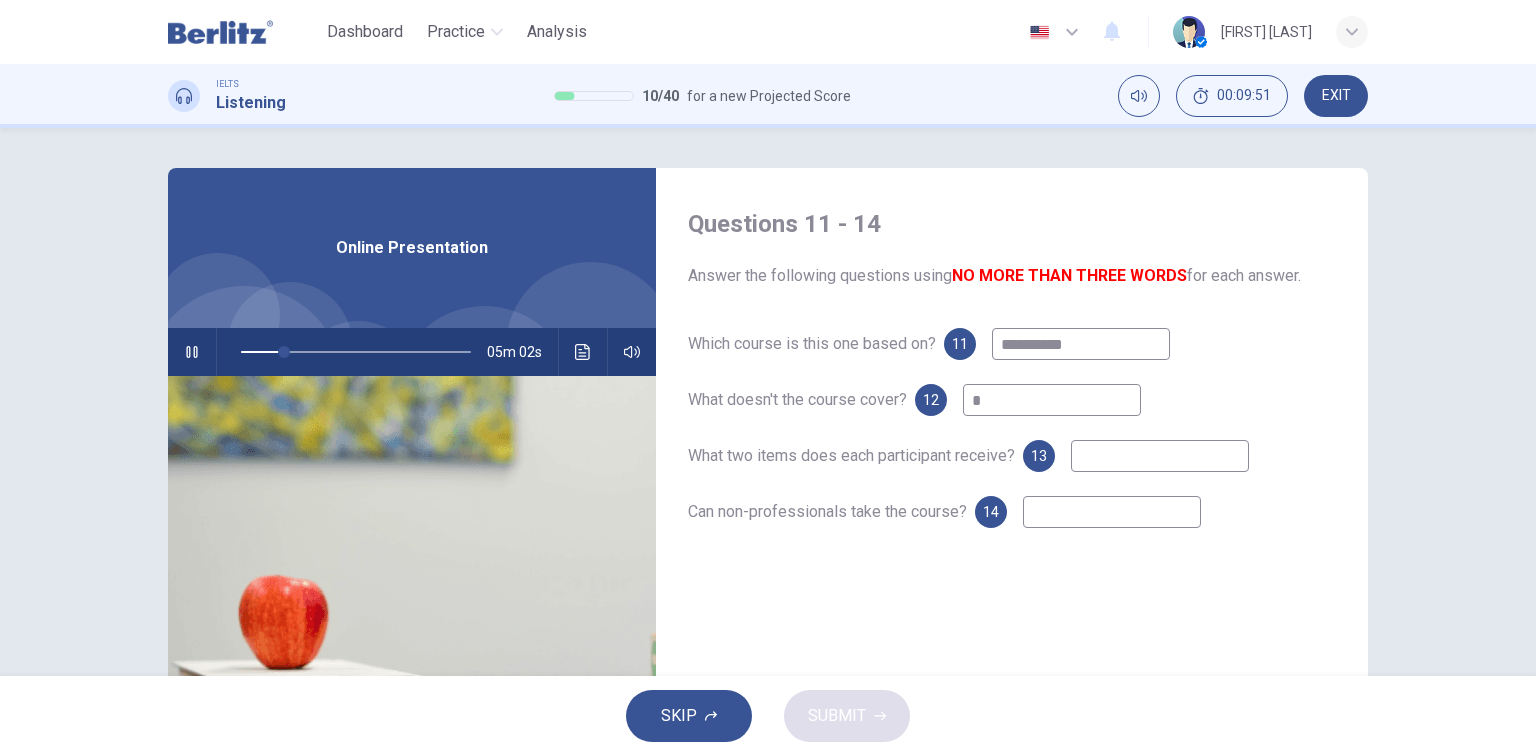type on "**" 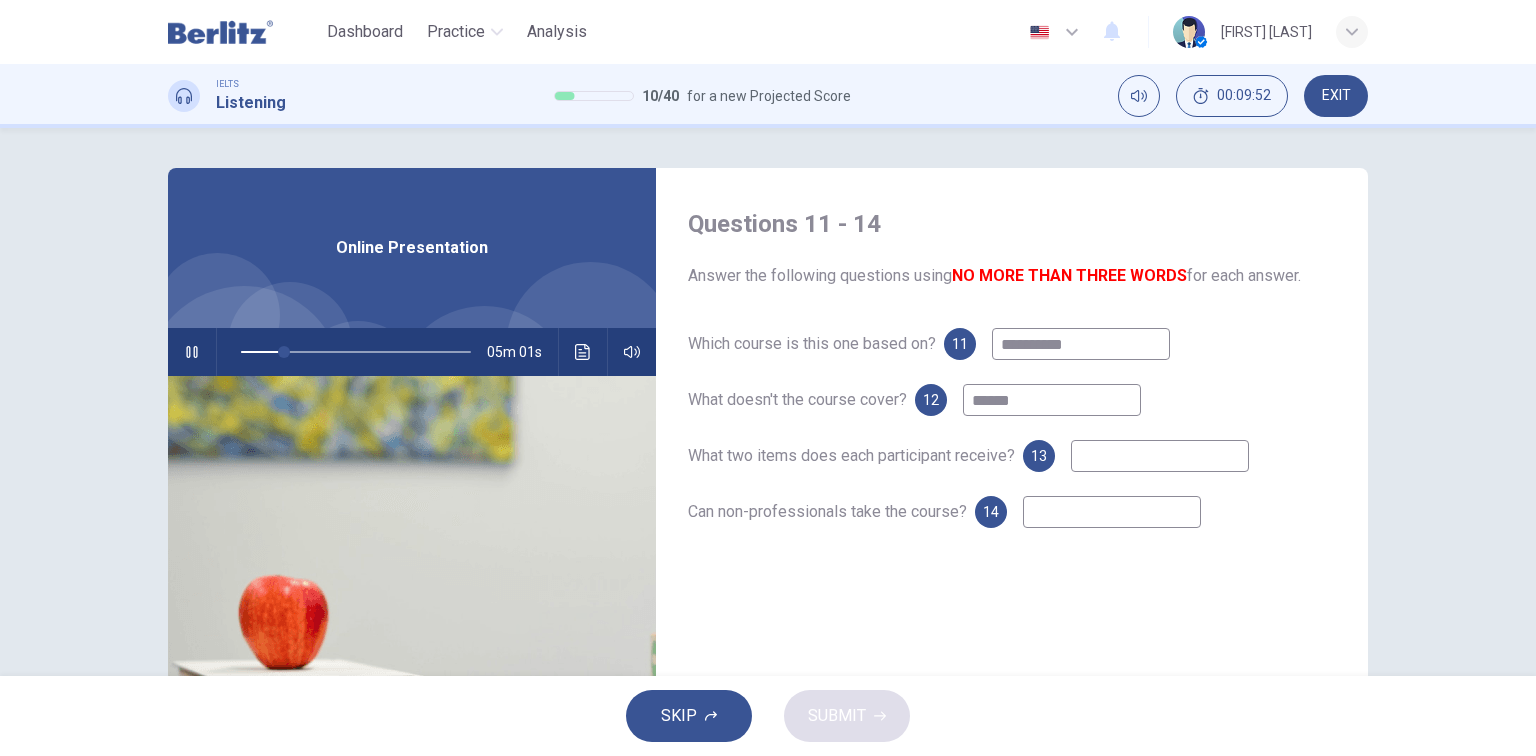 type on "******" 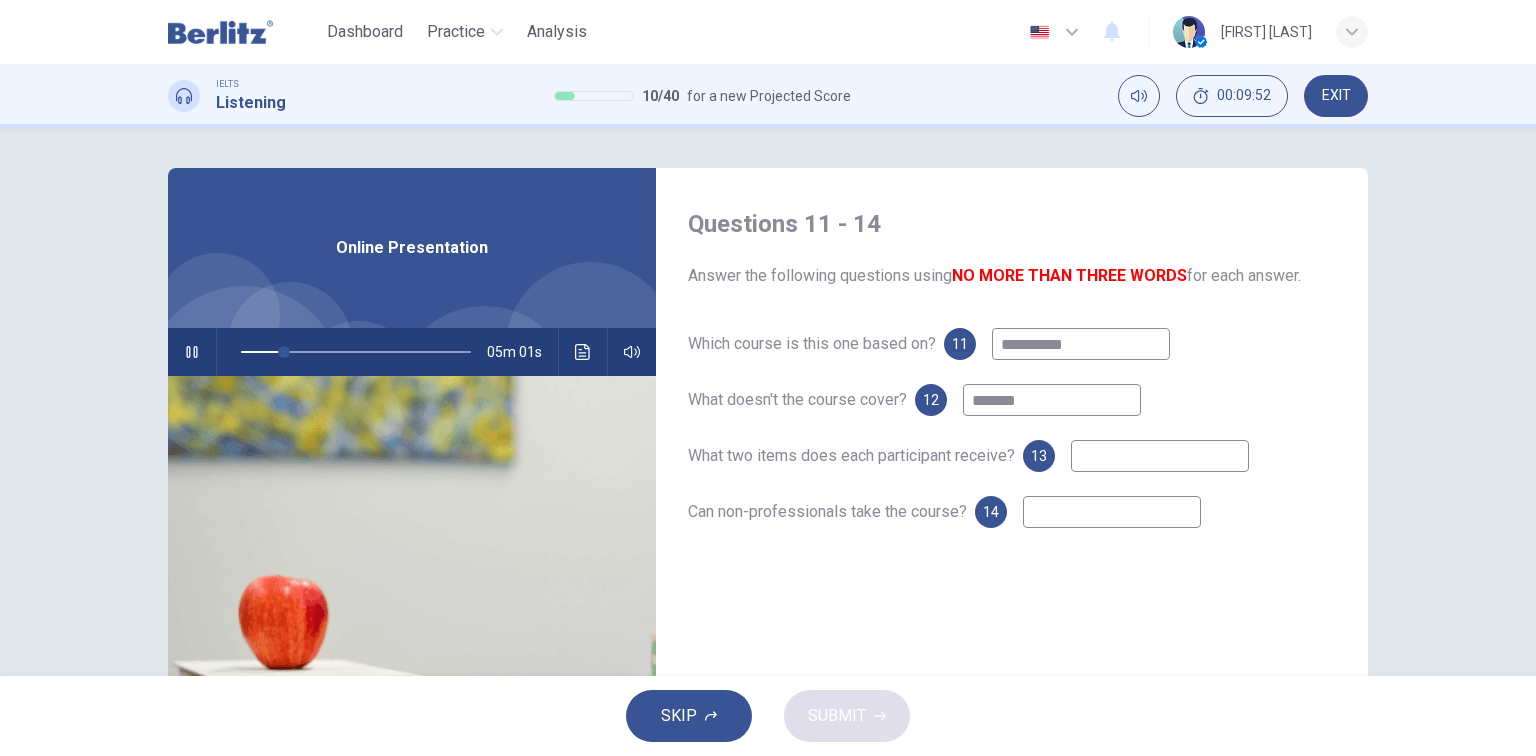 type on "**" 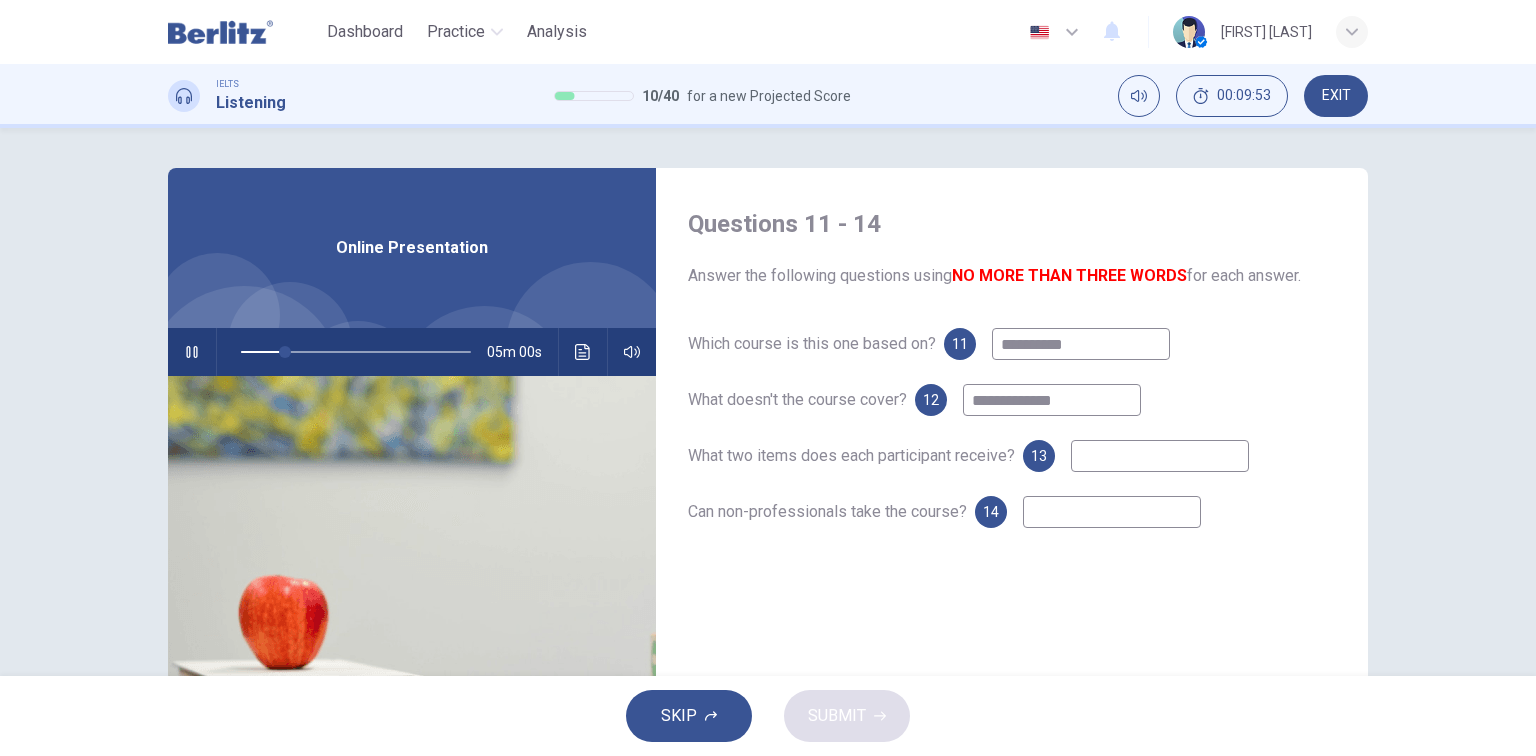 type on "**********" 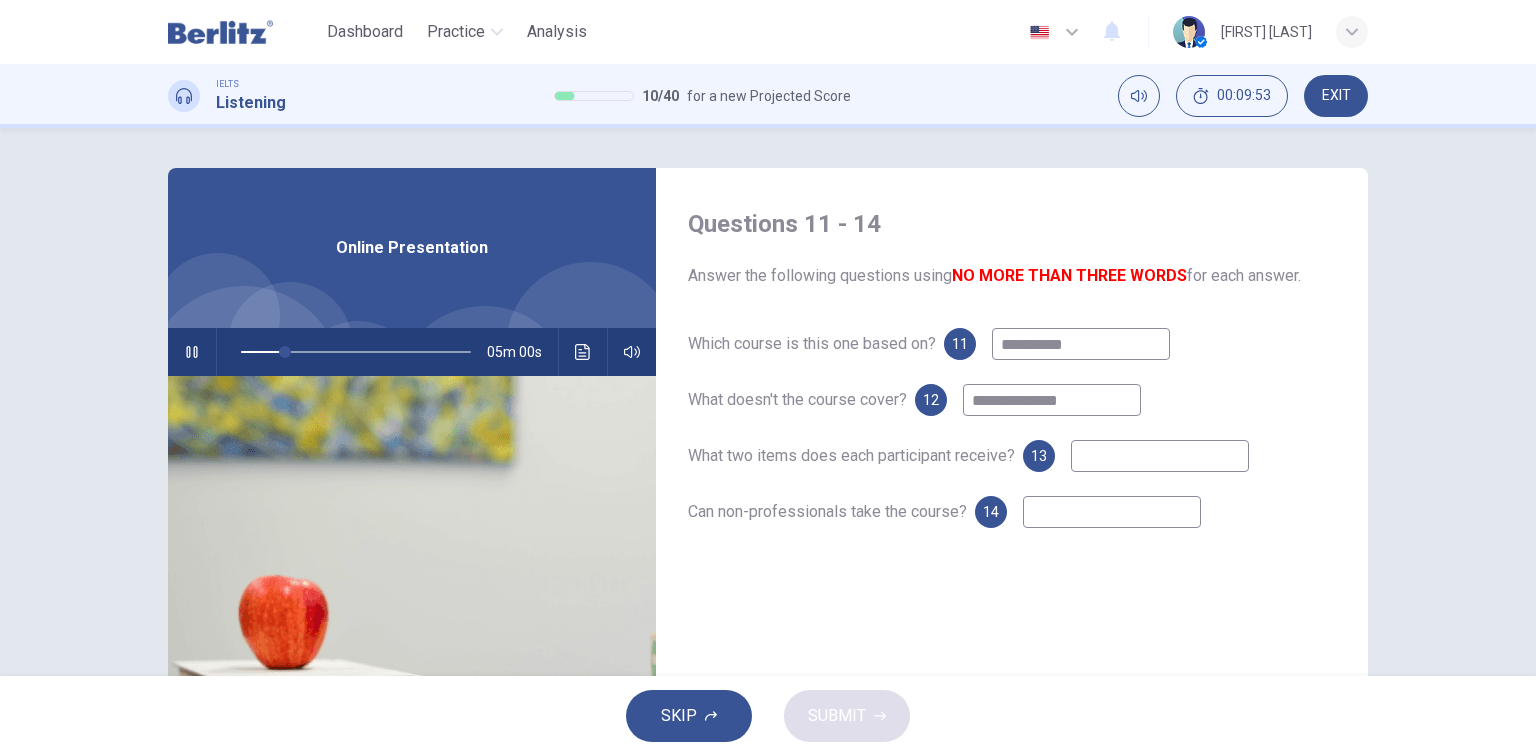 type on "**" 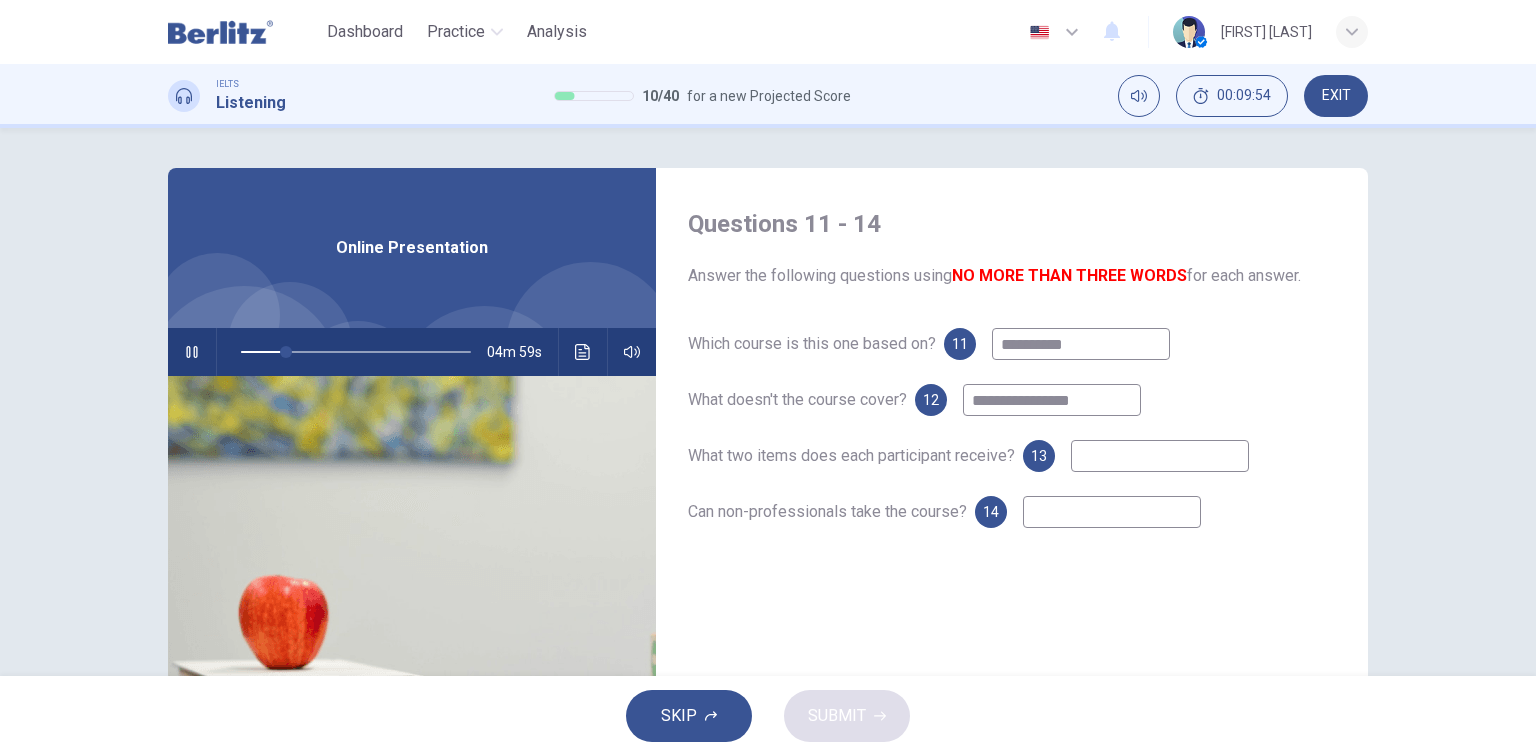 type on "**********" 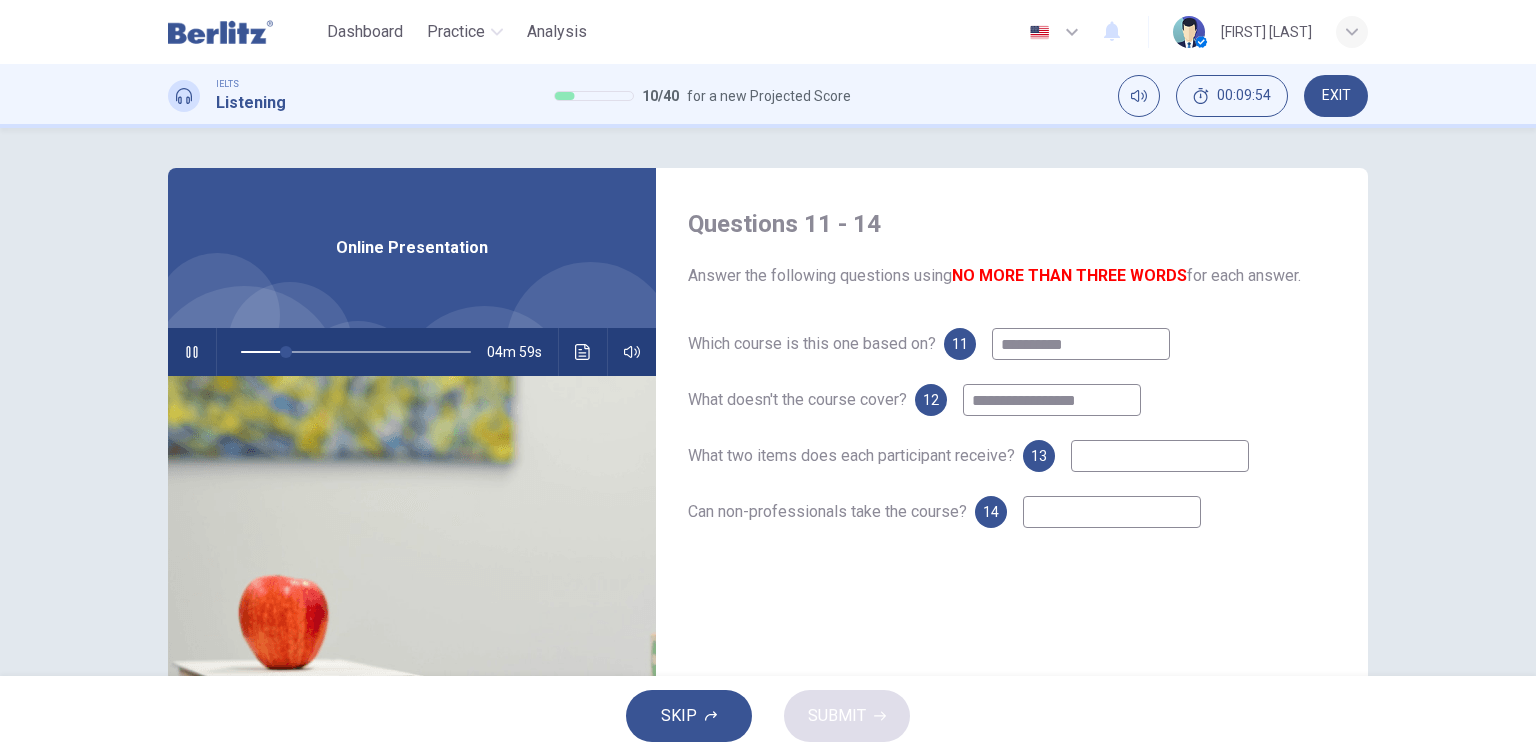 type on "**" 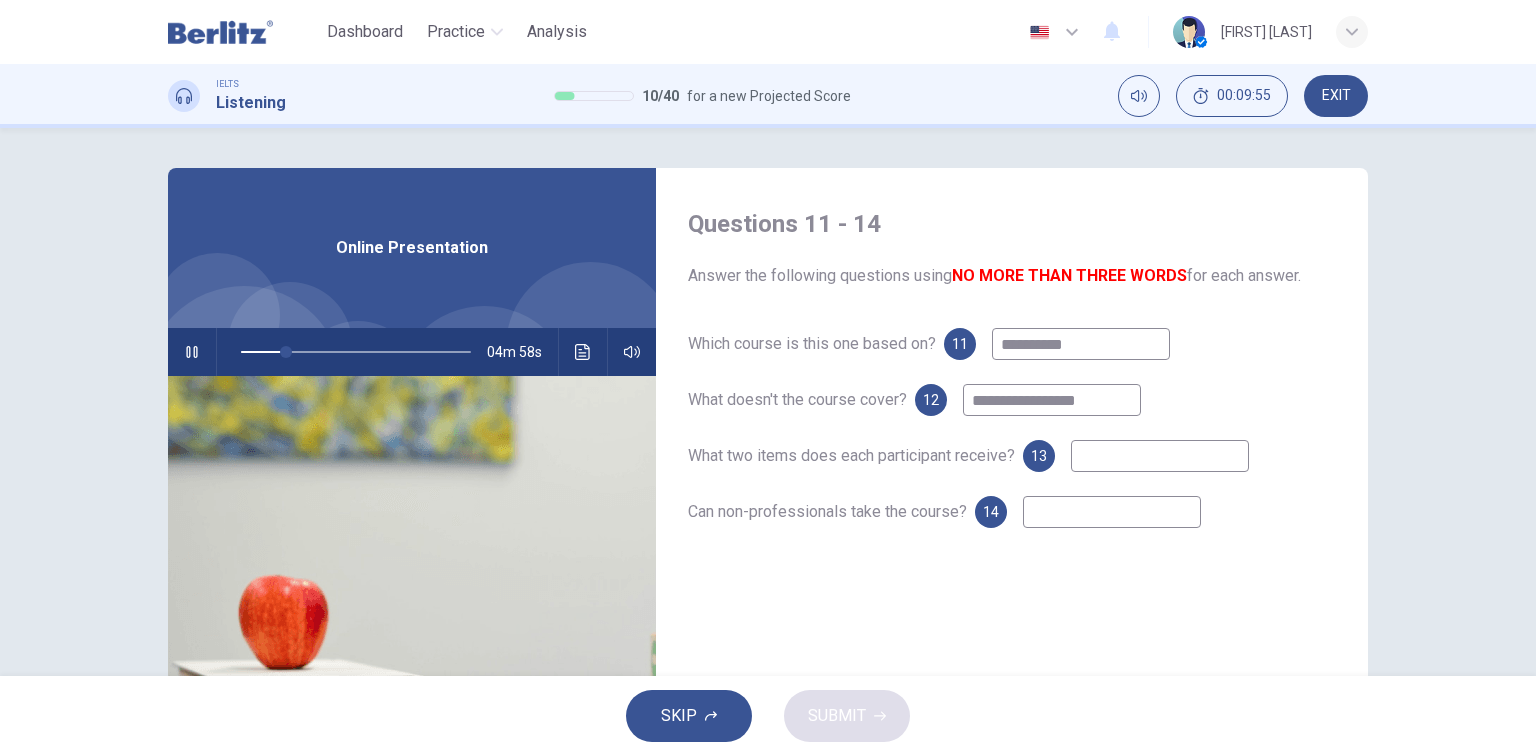 type on "**********" 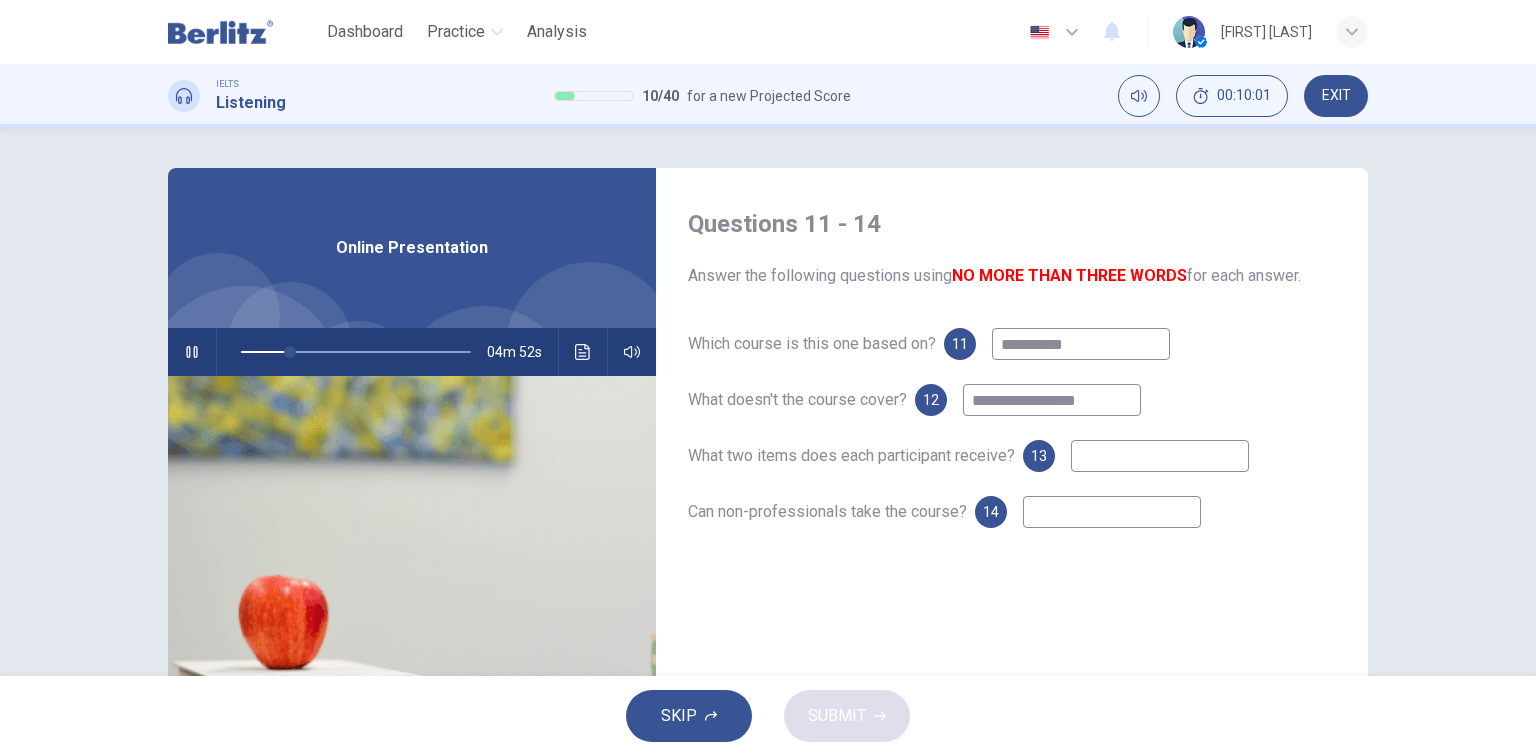 click on "**********" at bounding box center (1052, 400) 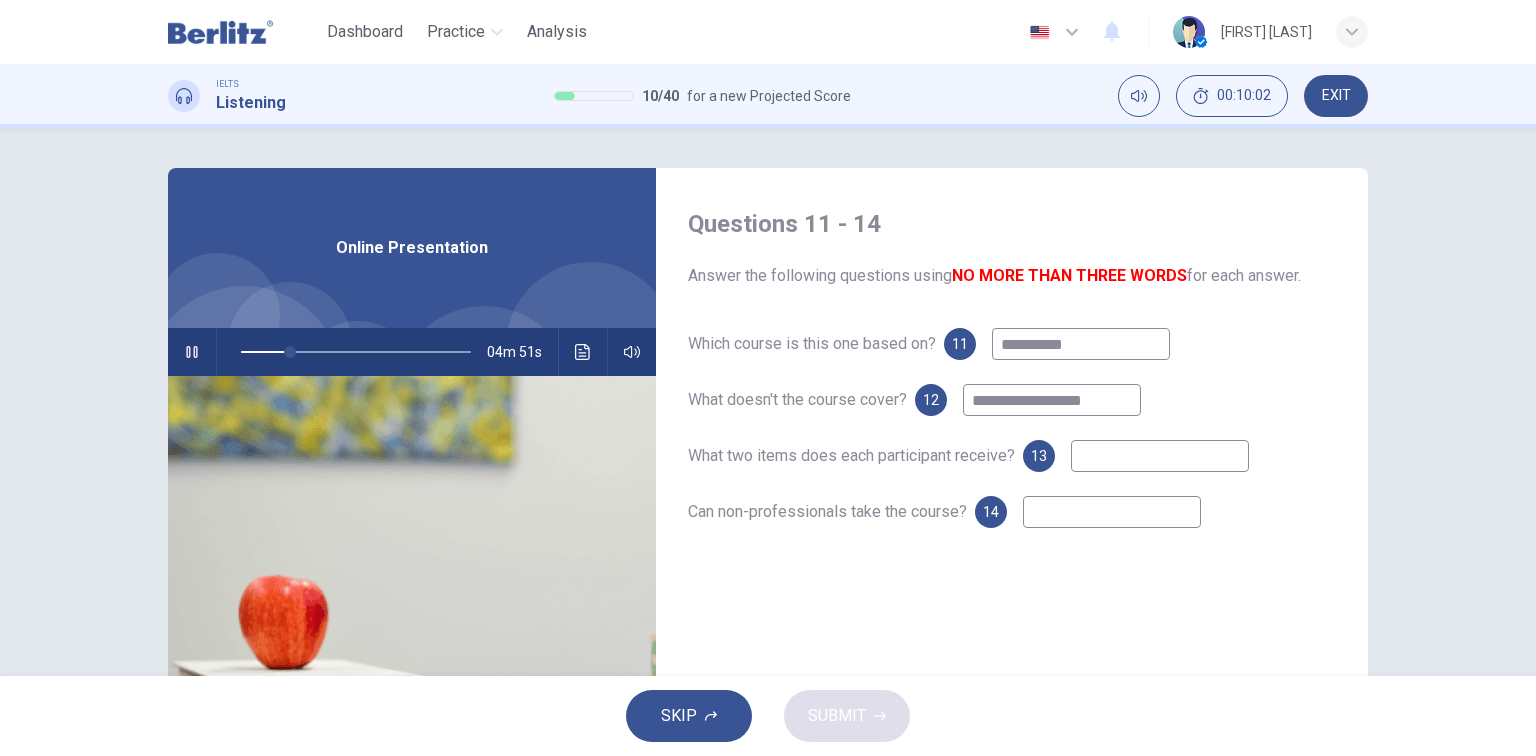 type on "**********" 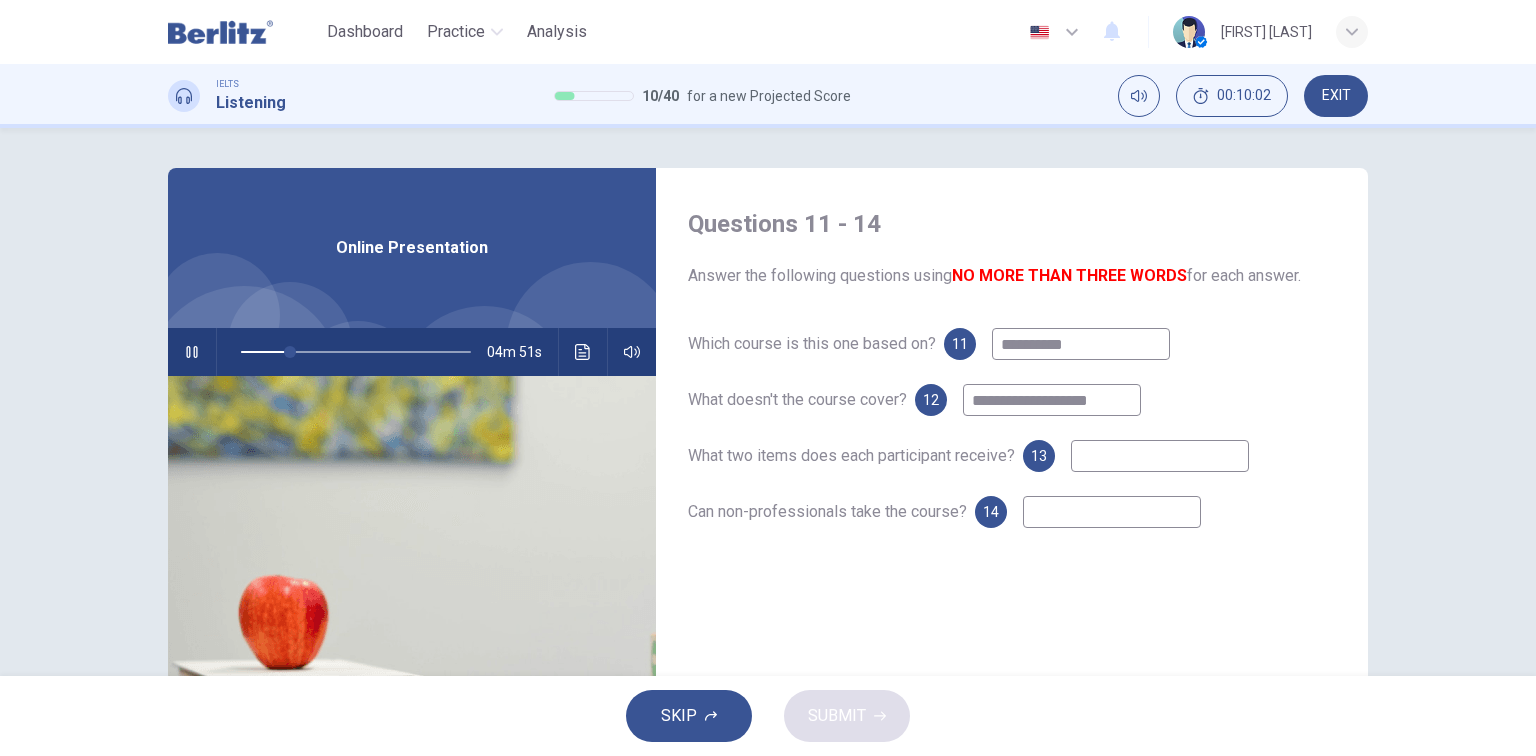 type on "**" 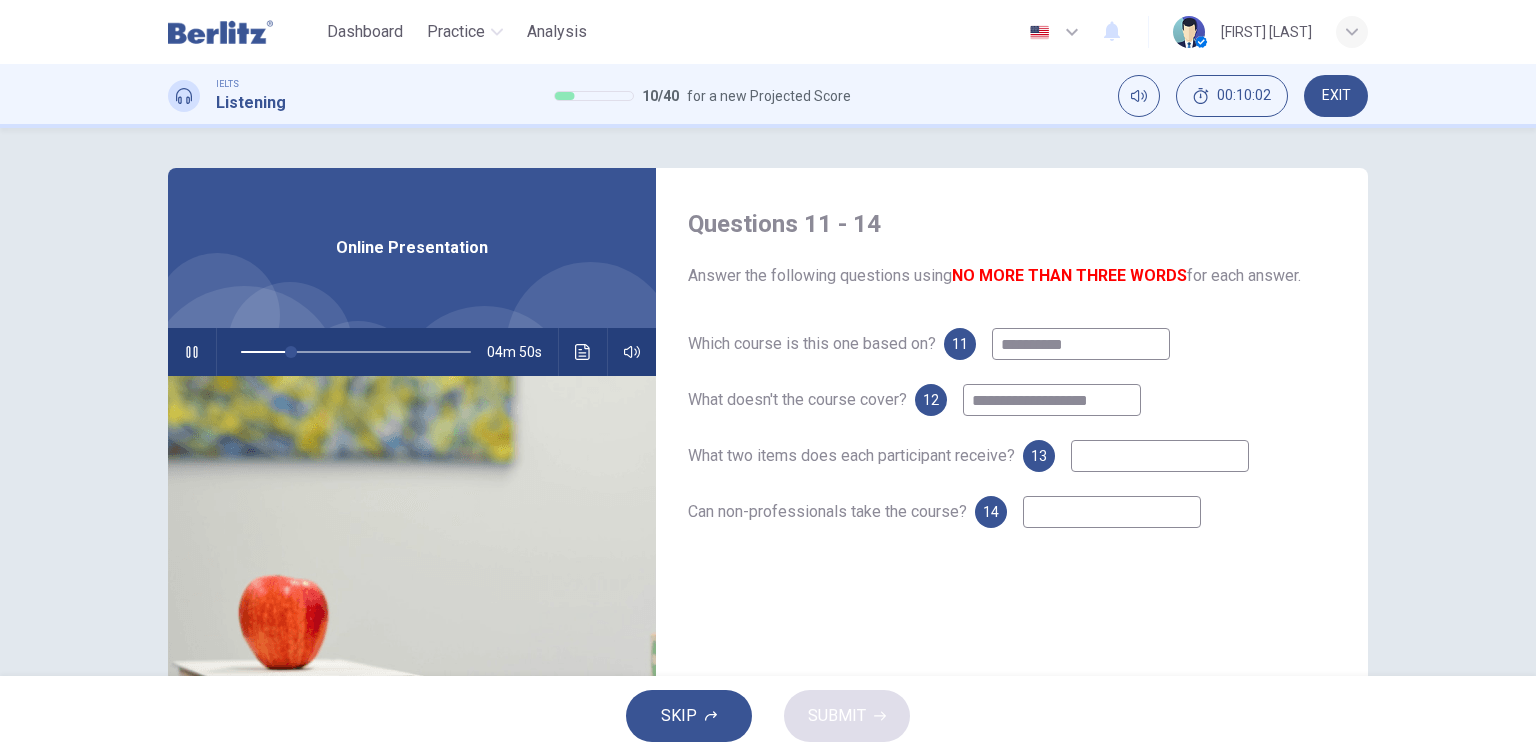 type on "**********" 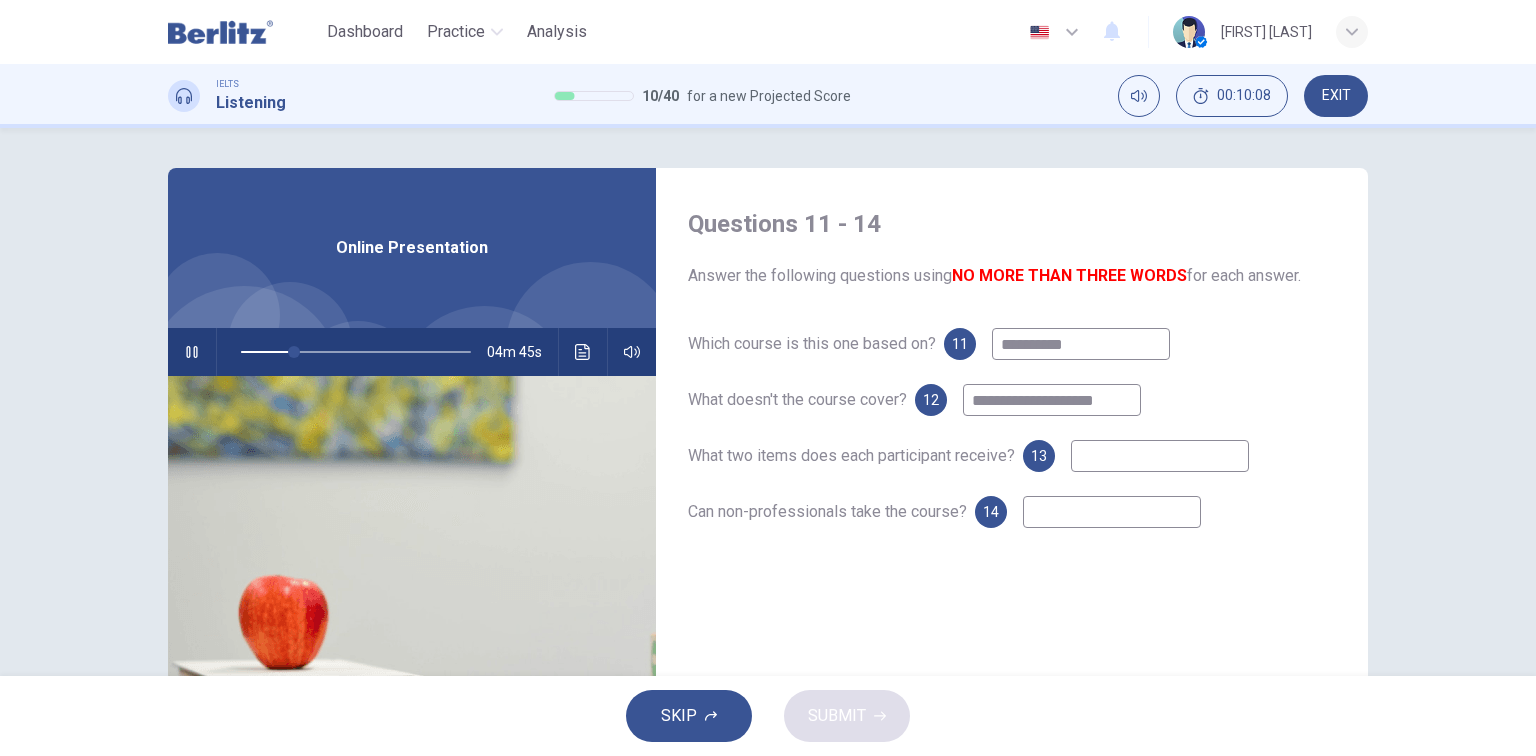 type on "**" 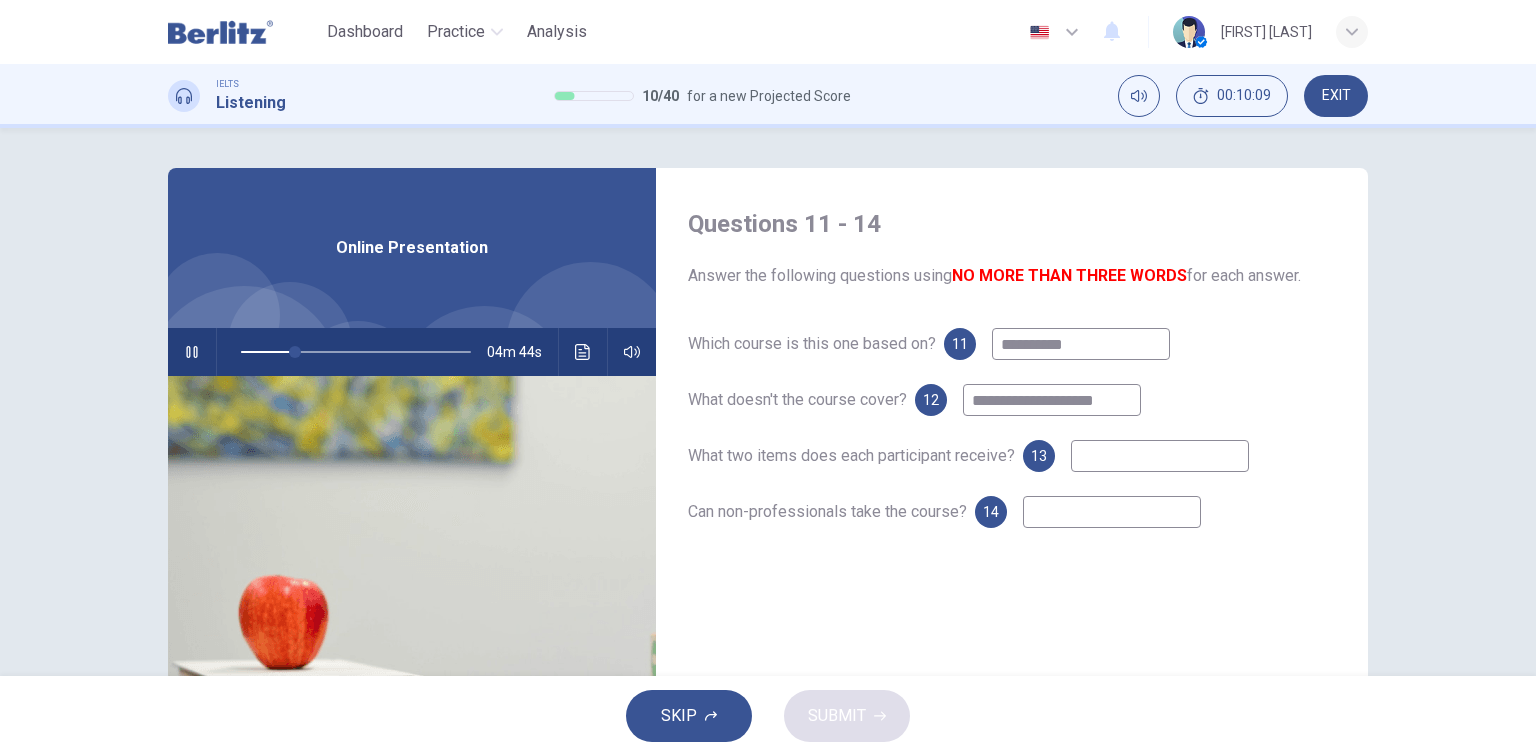 type on "**********" 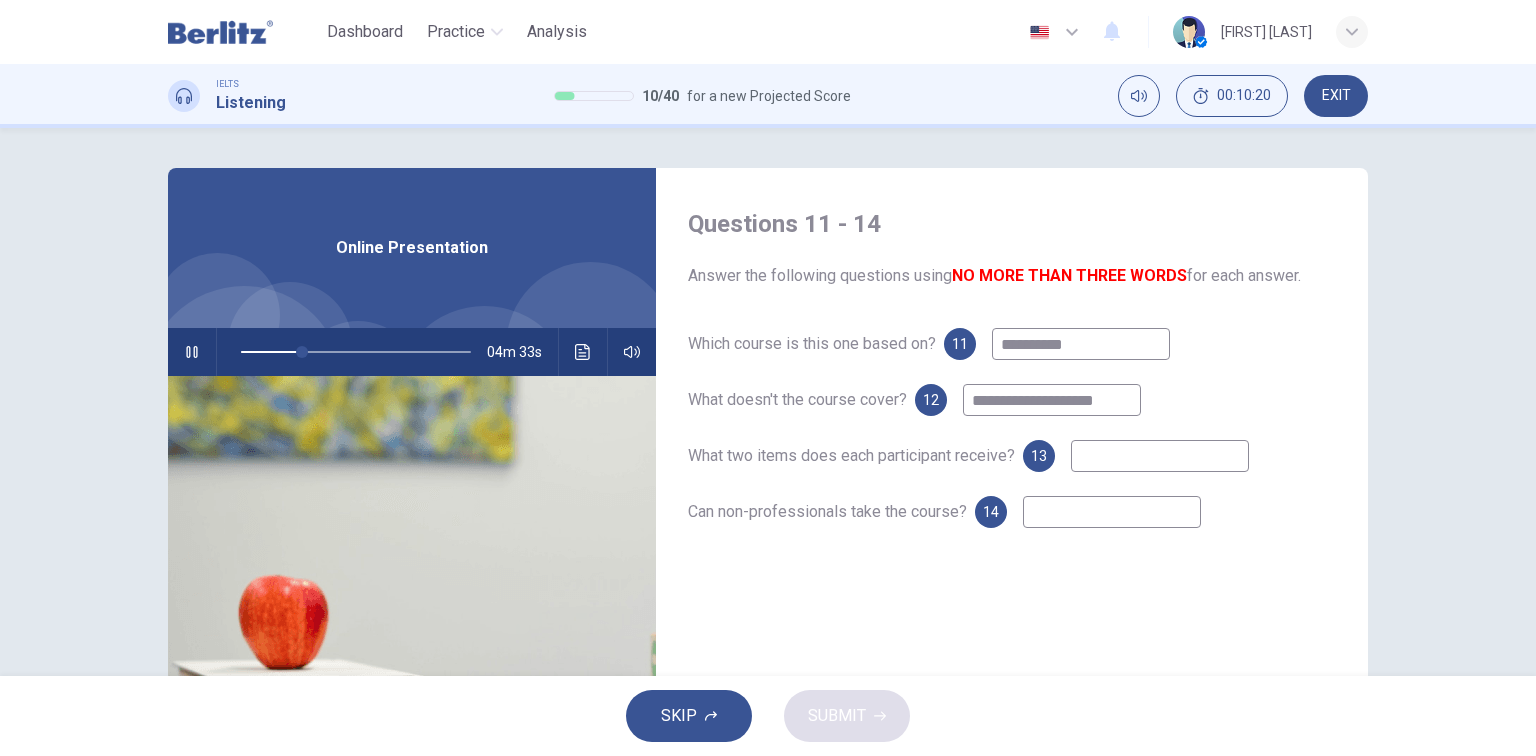 type on "**" 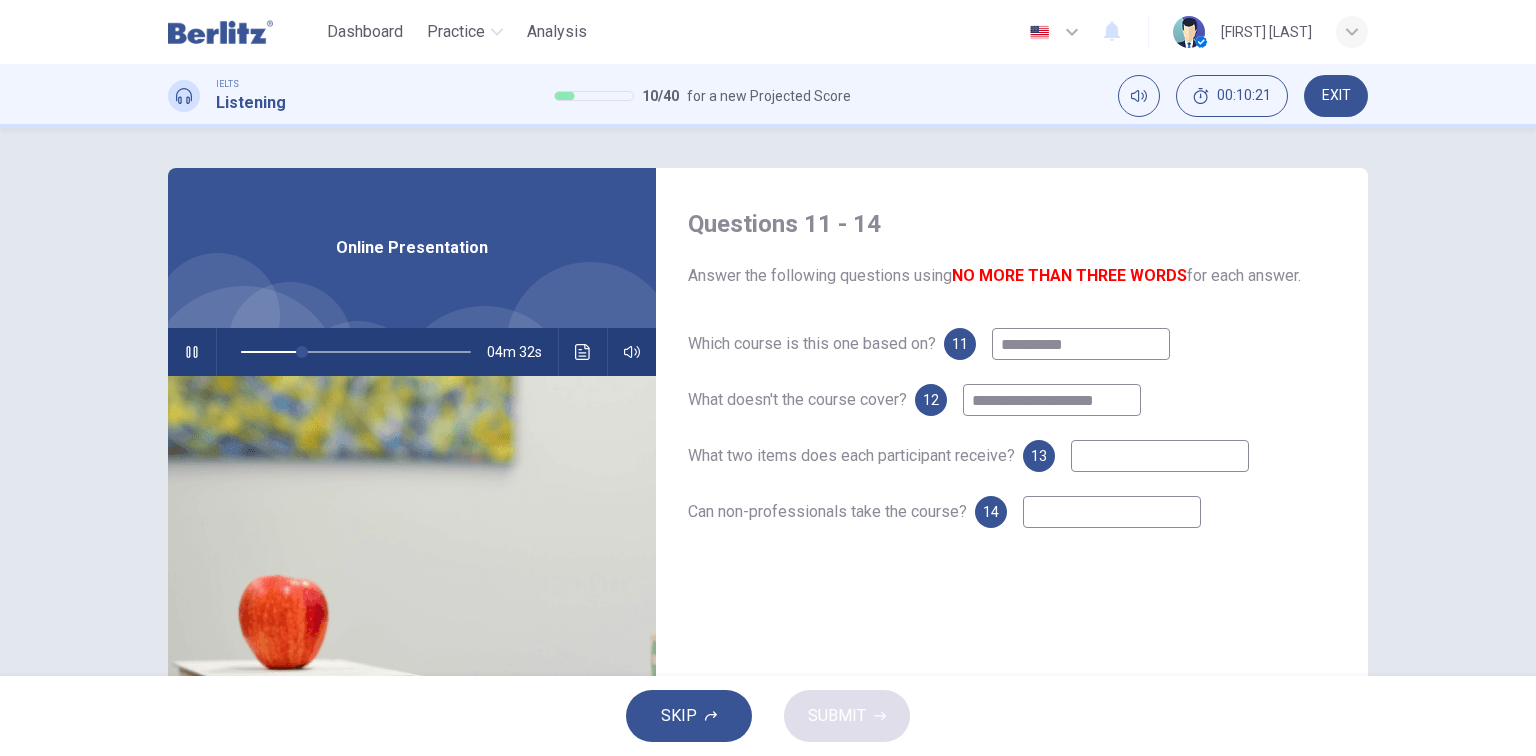 type on "*" 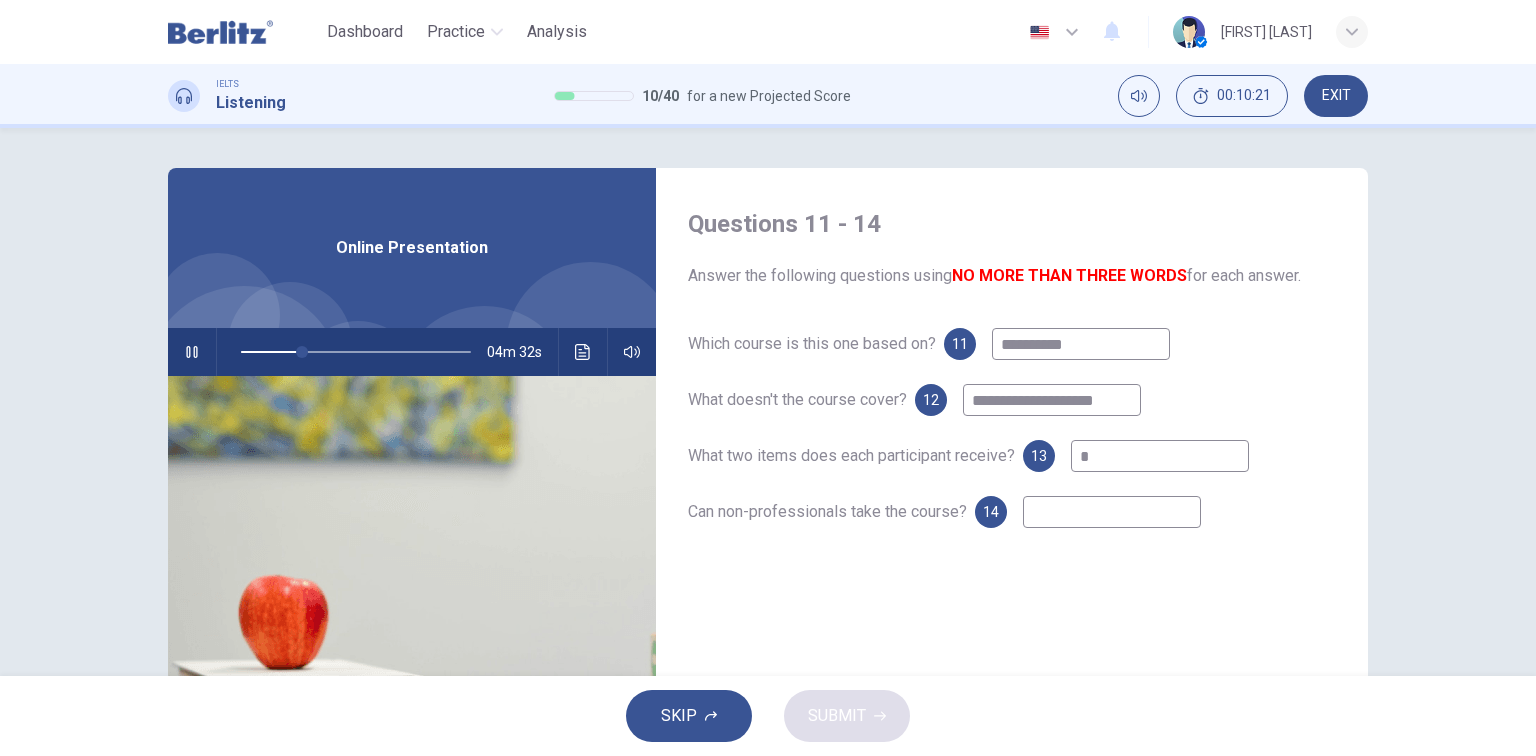 type on "**" 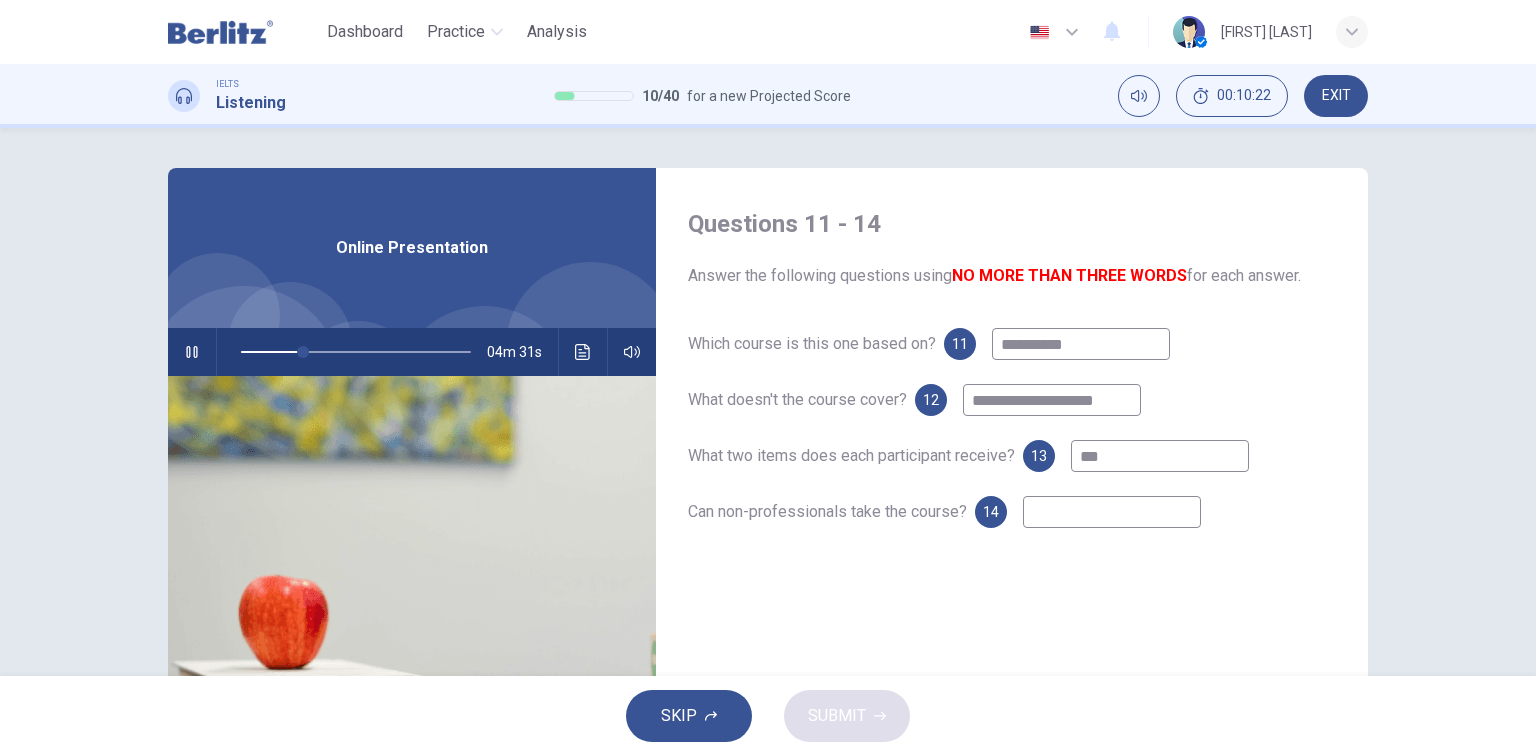type on "****" 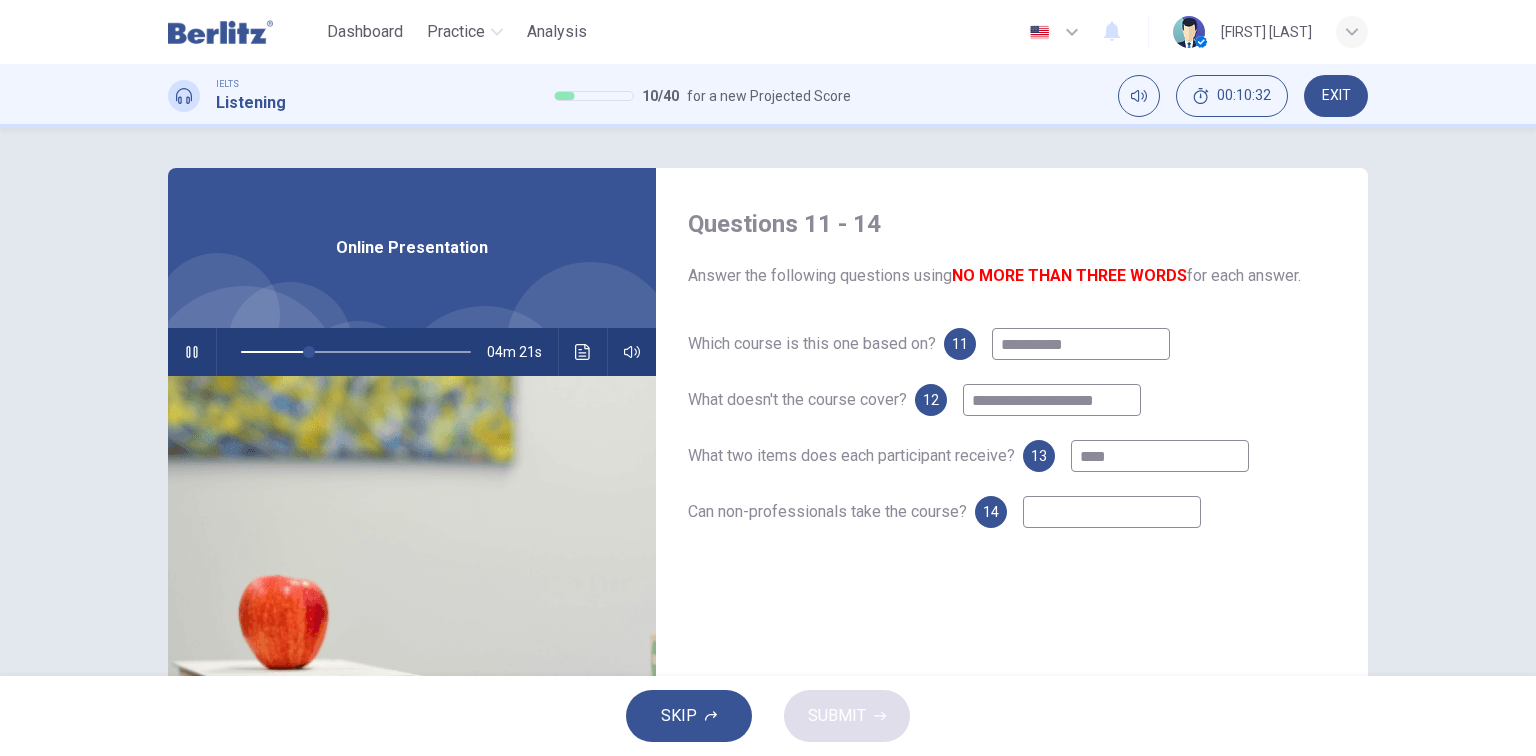 type on "**" 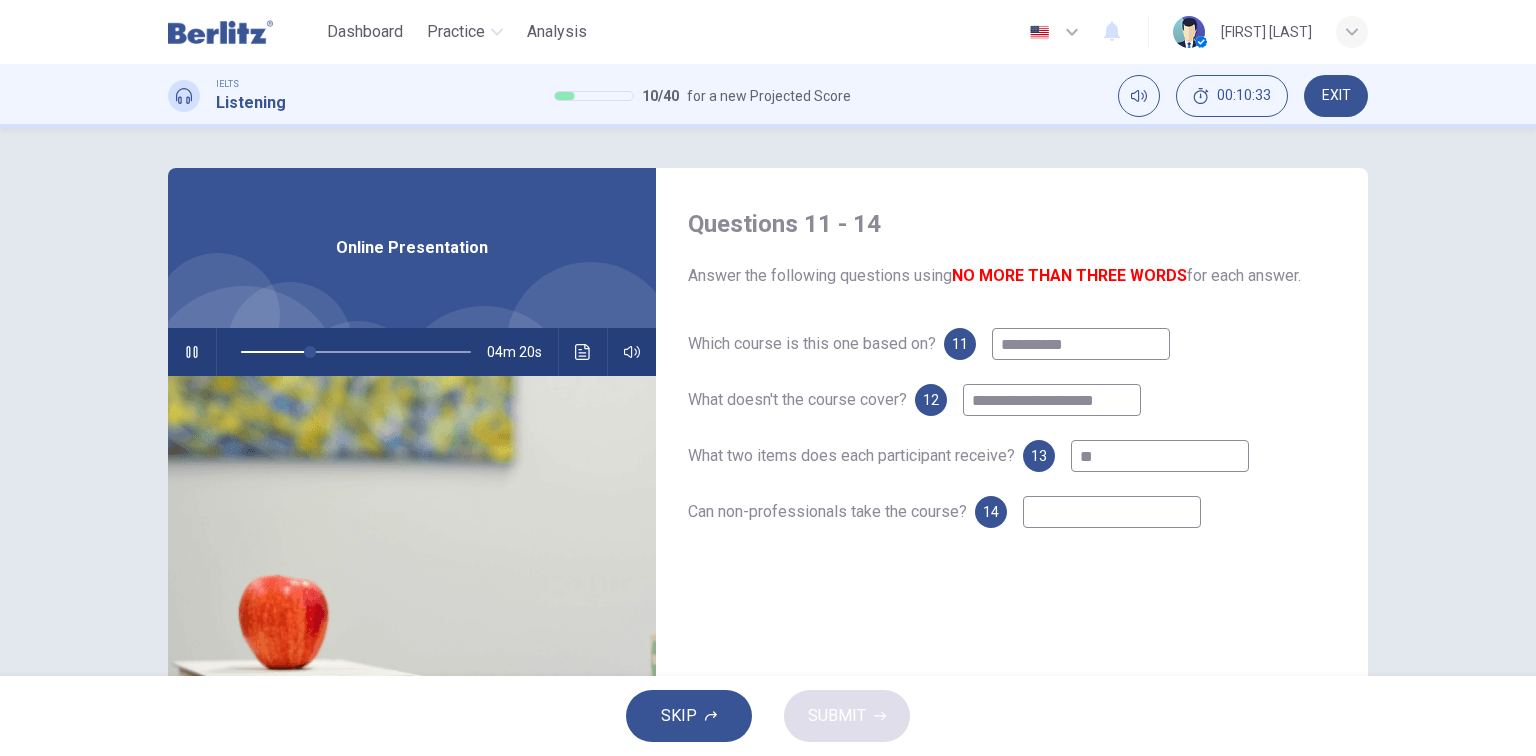 type on "*" 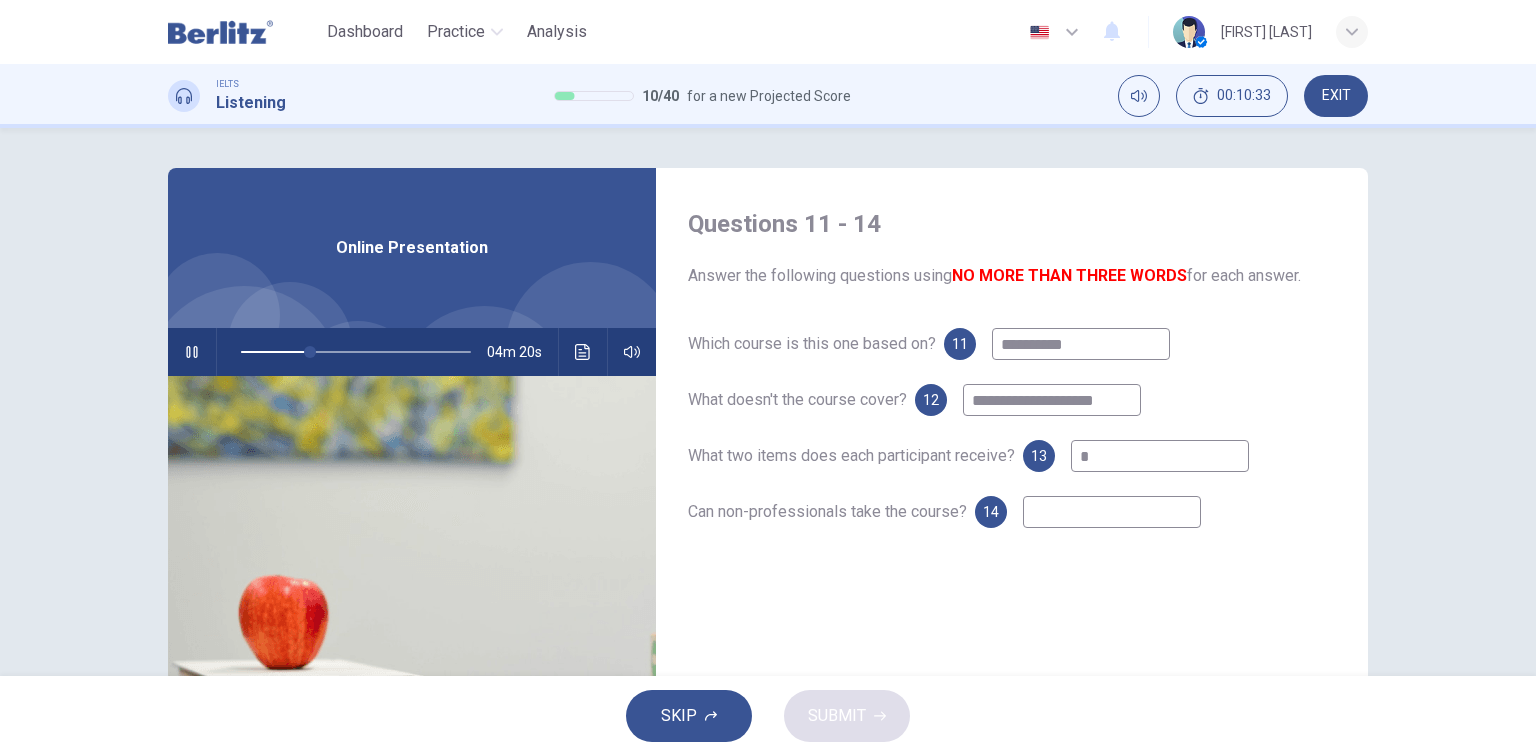 type 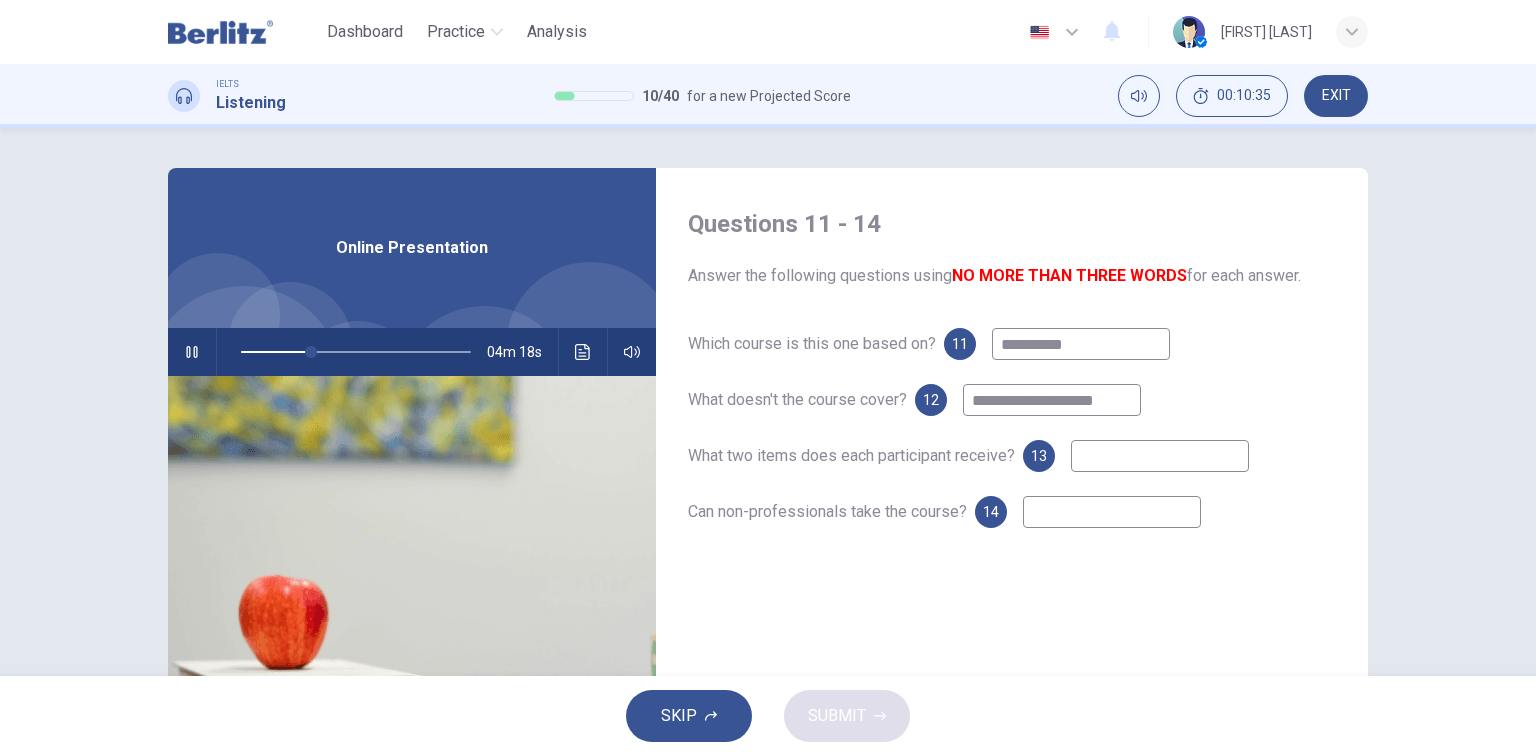 type on "**" 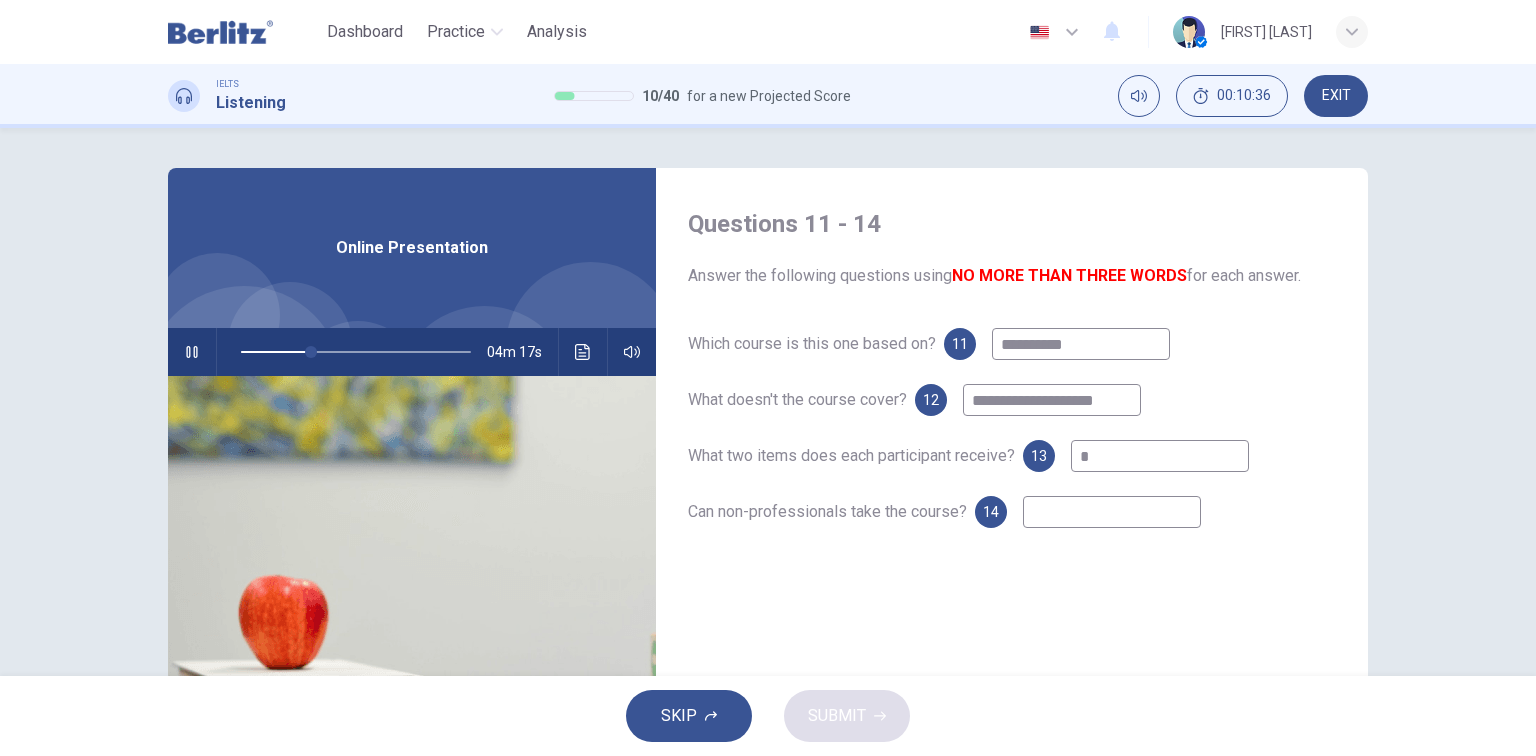 type on "**" 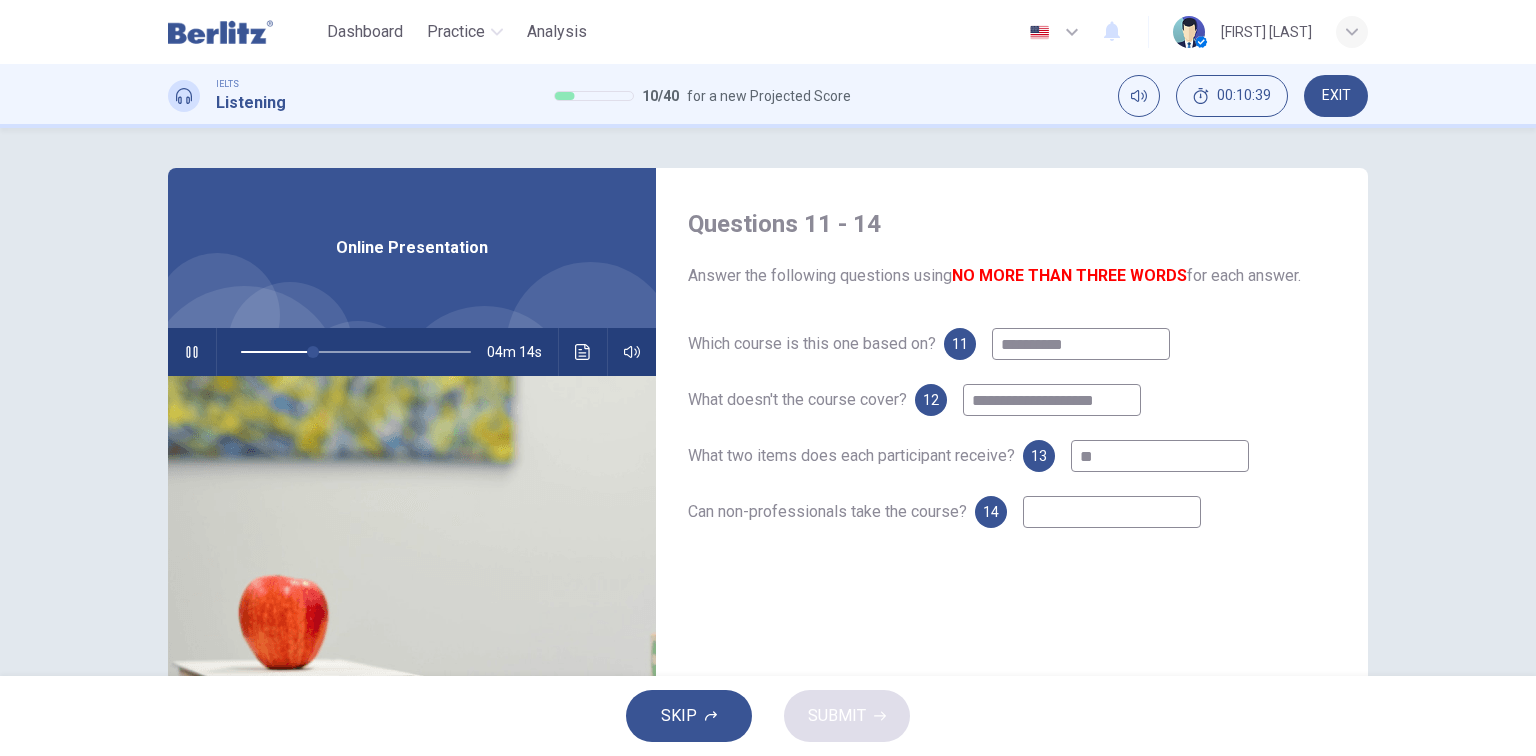 type on "**" 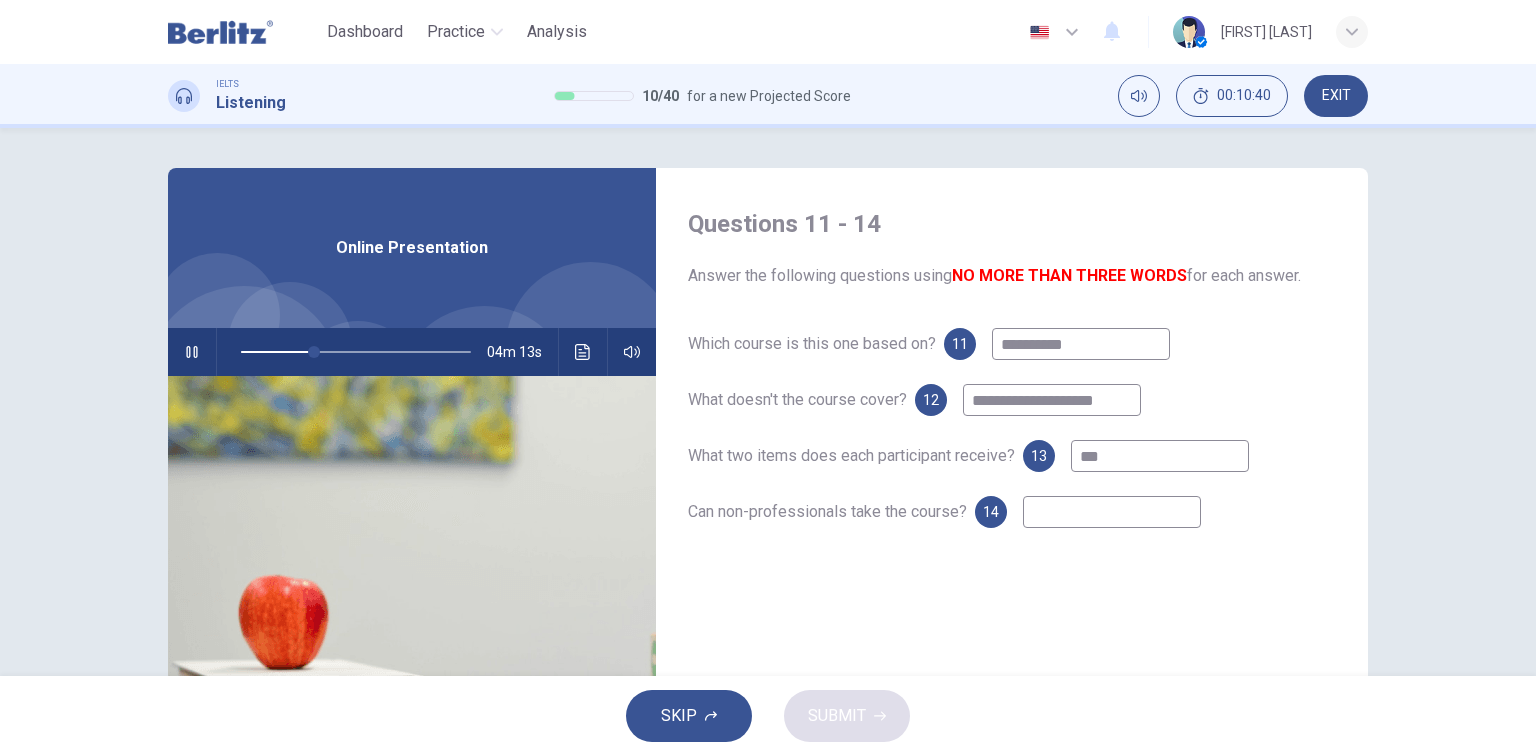 type on "****" 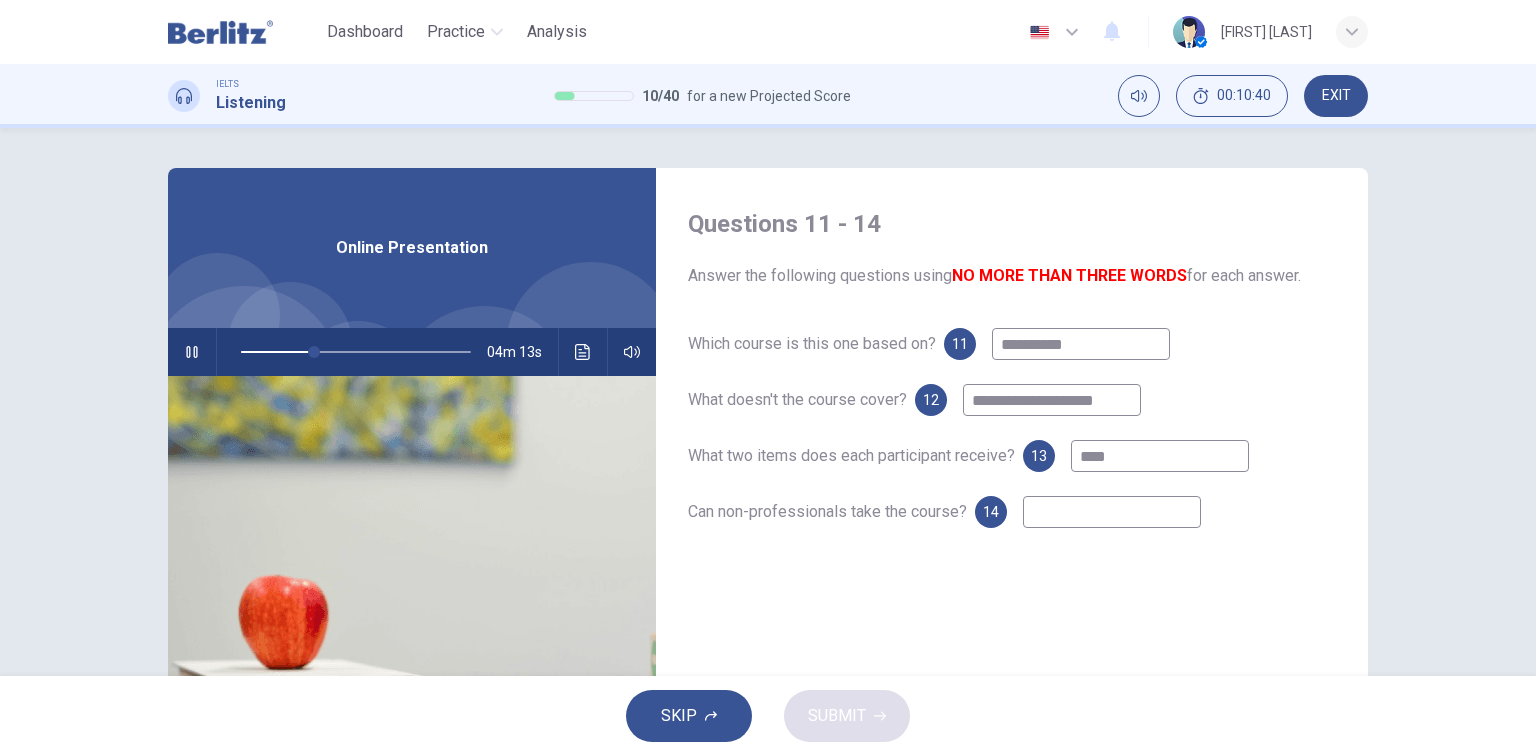 type on "**" 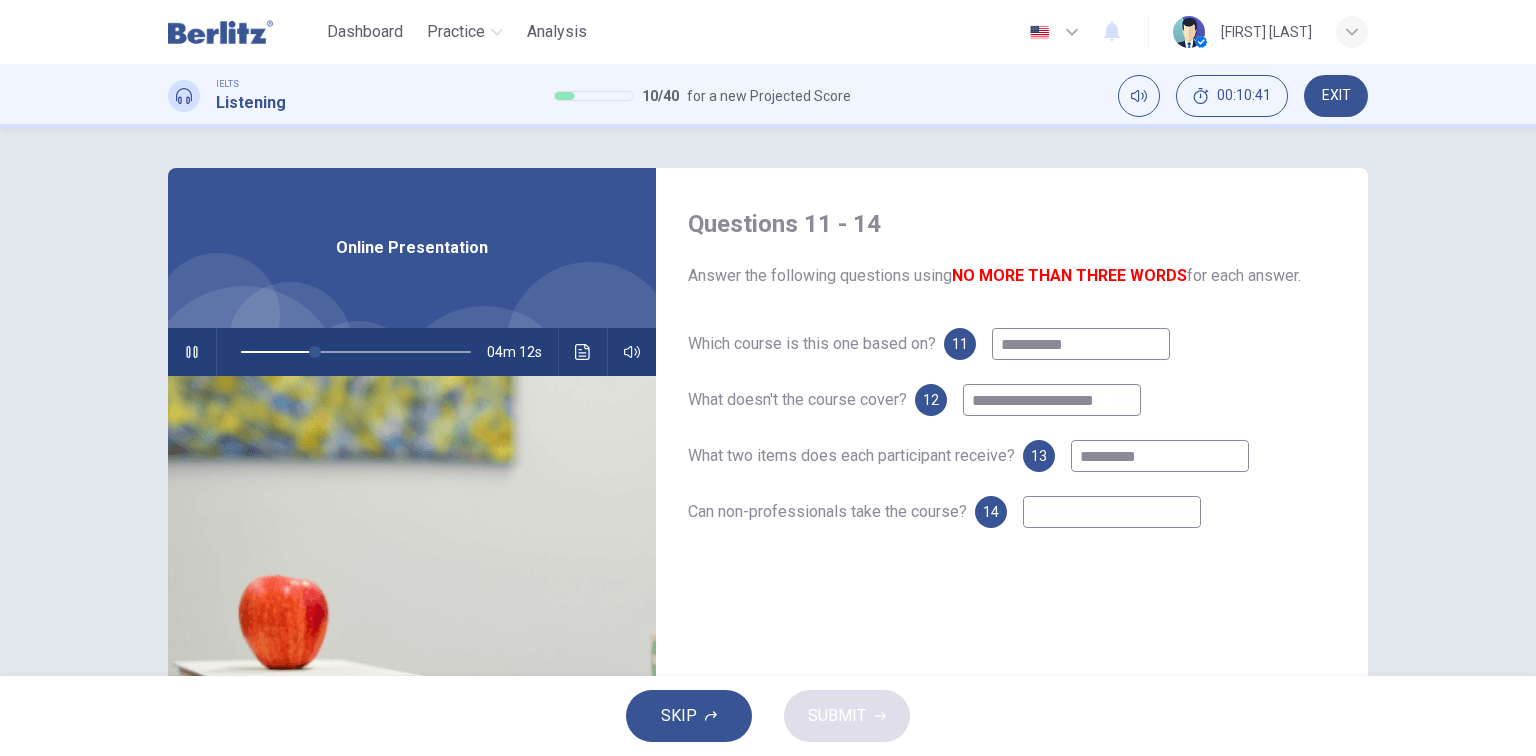 type on "**********" 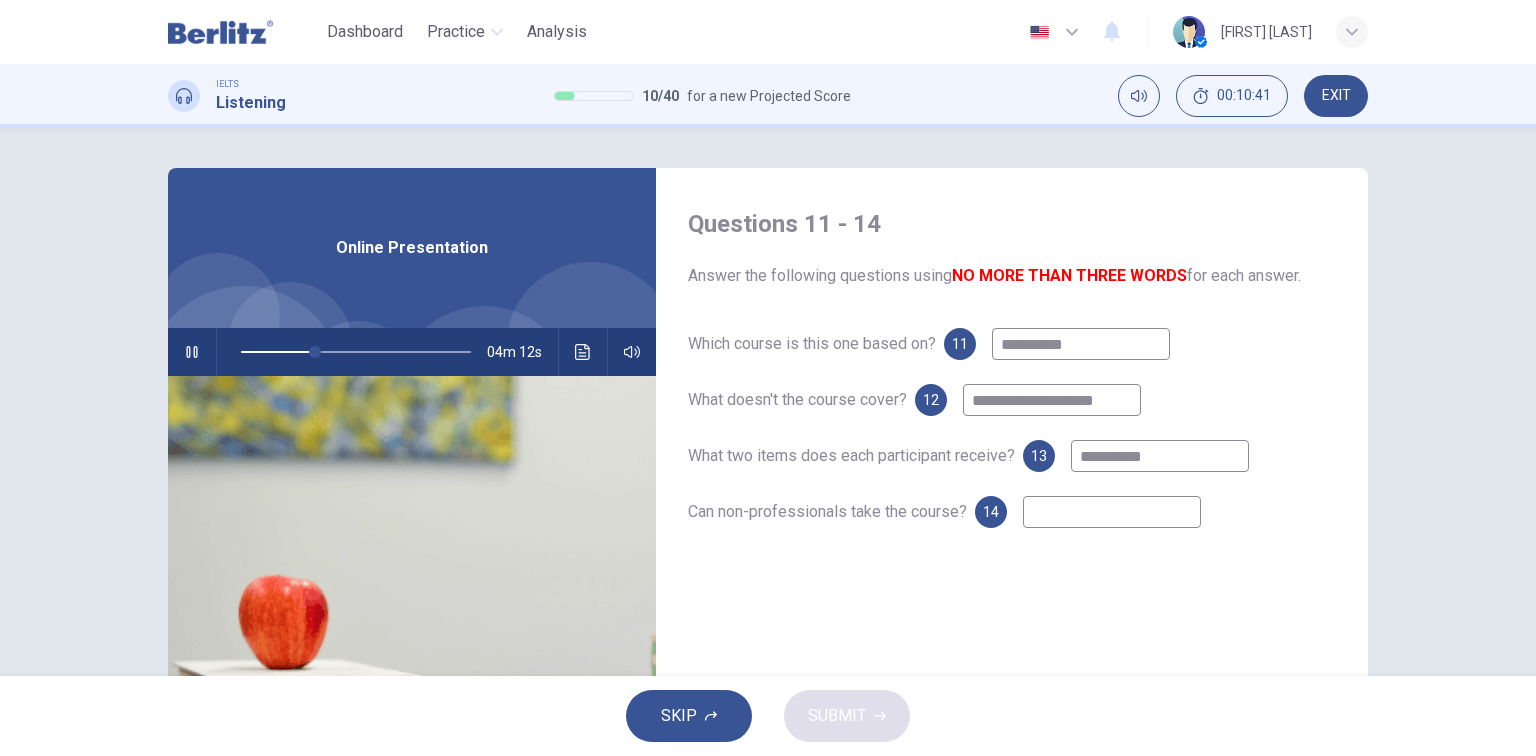 type on "**" 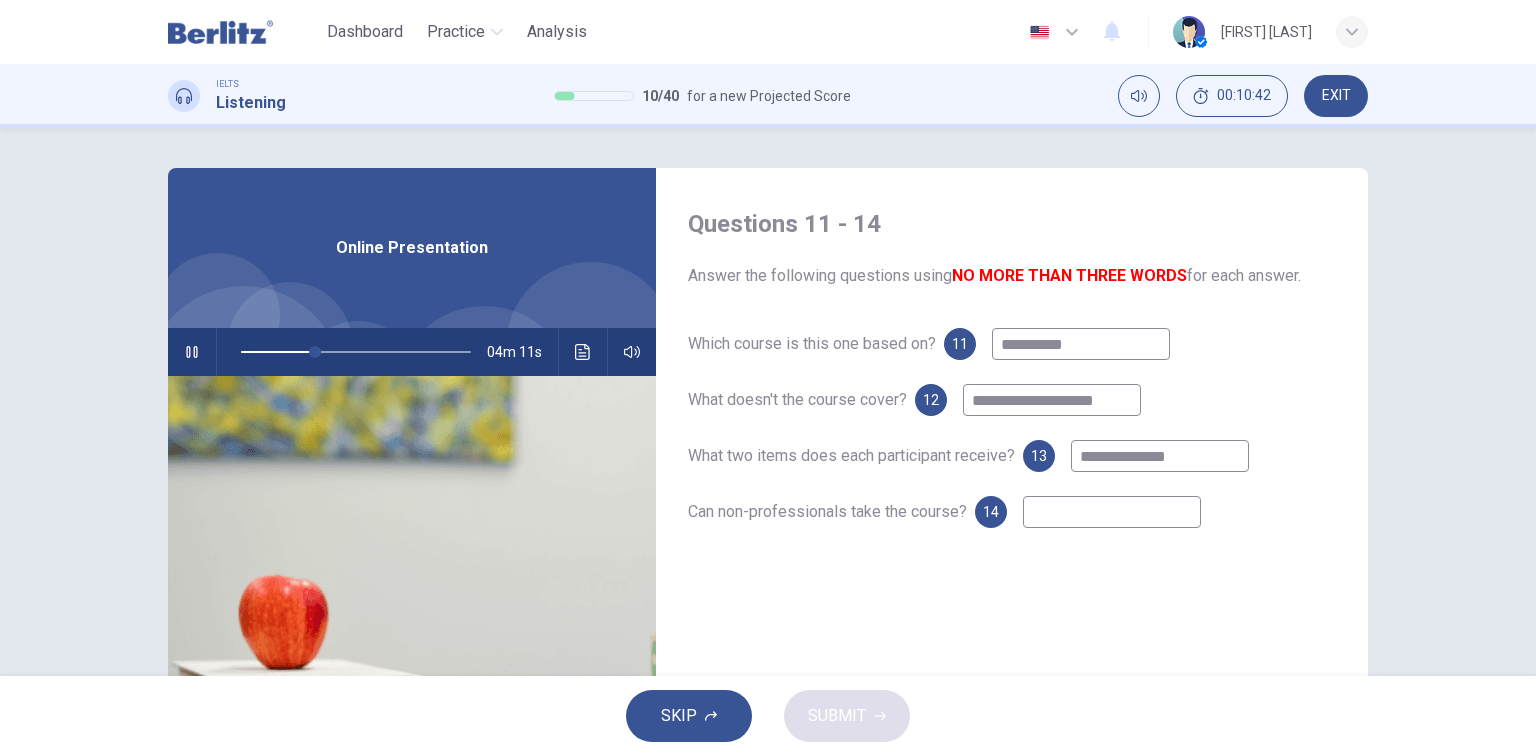 type on "**********" 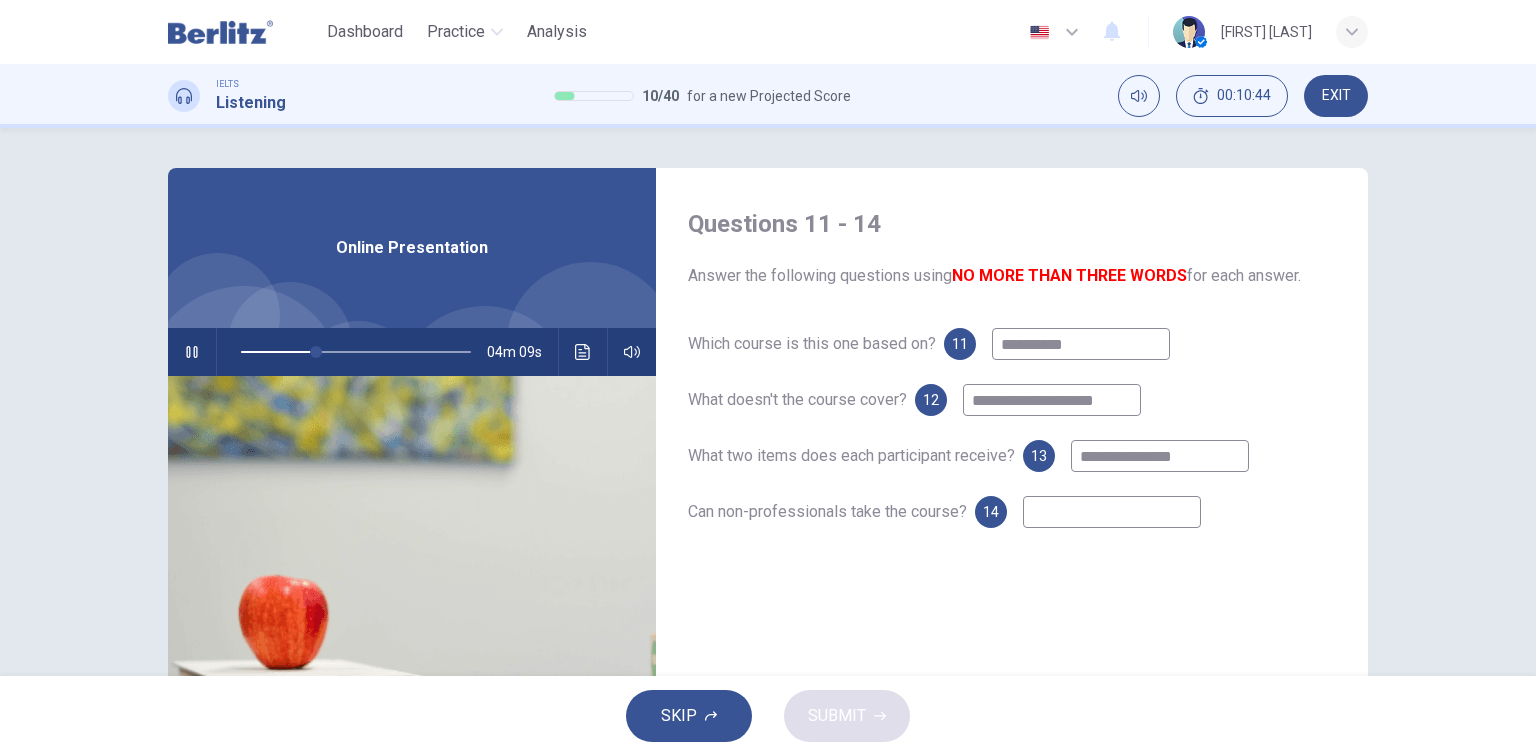 type on "**" 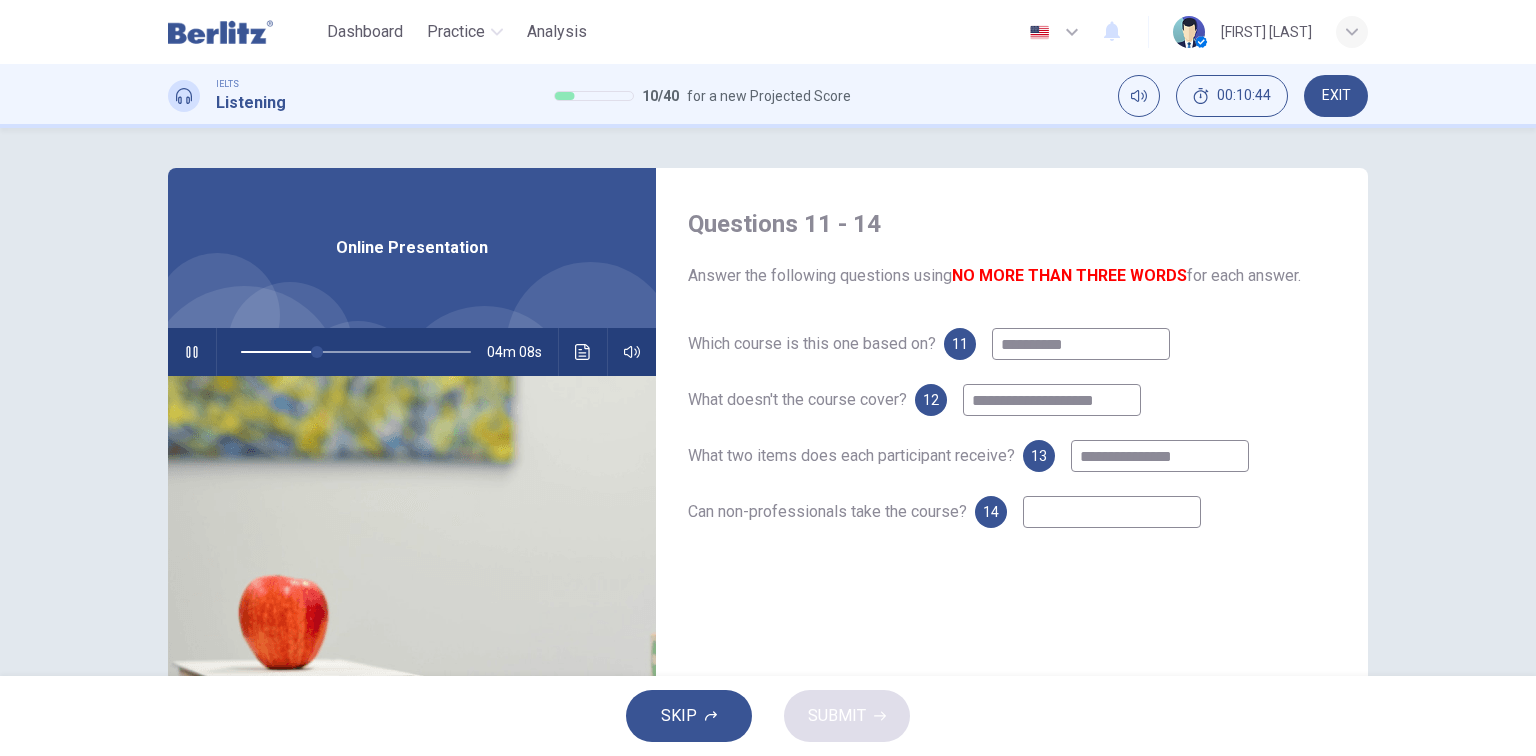 drag, startPoint x: 1106, startPoint y: 460, endPoint x: 1251, endPoint y: 460, distance: 145 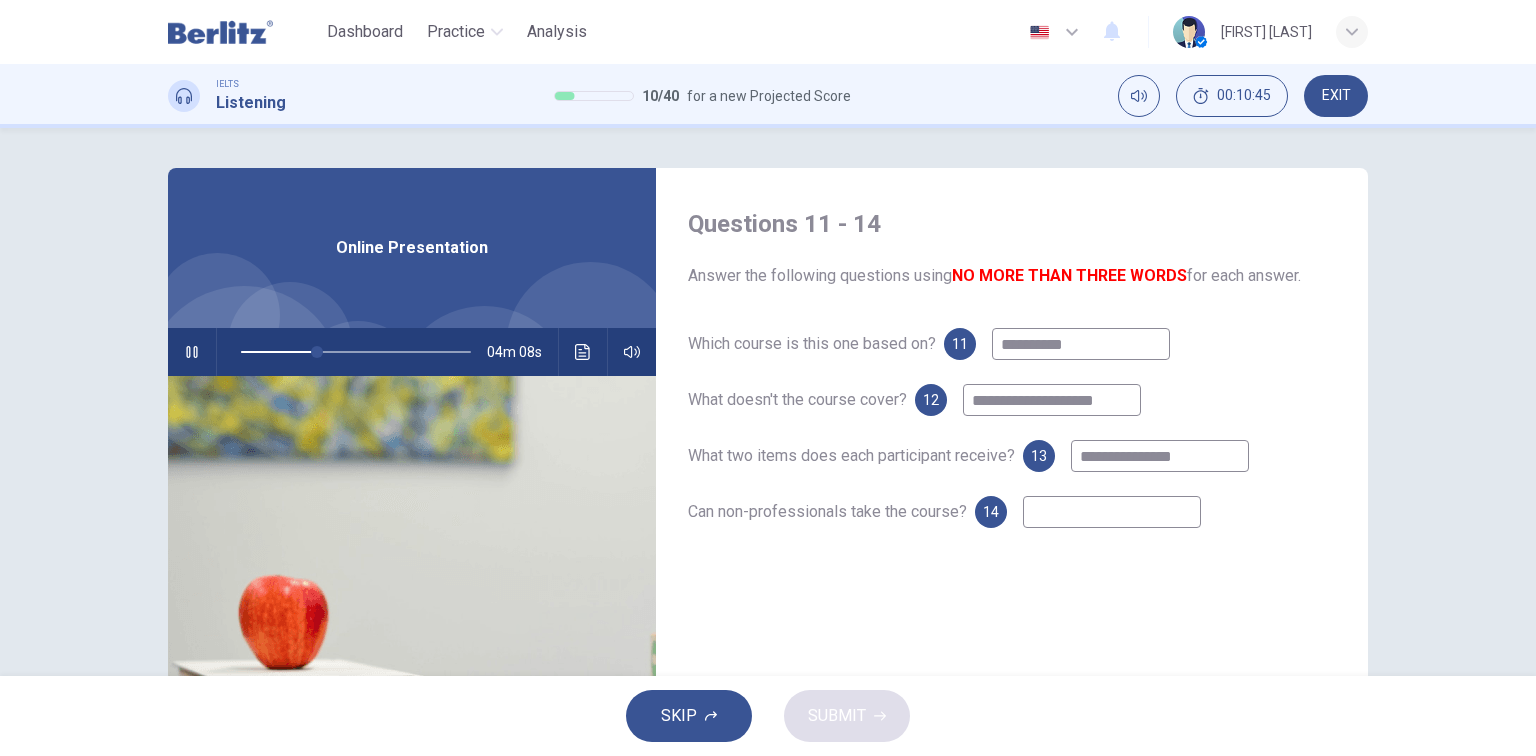 type on "****" 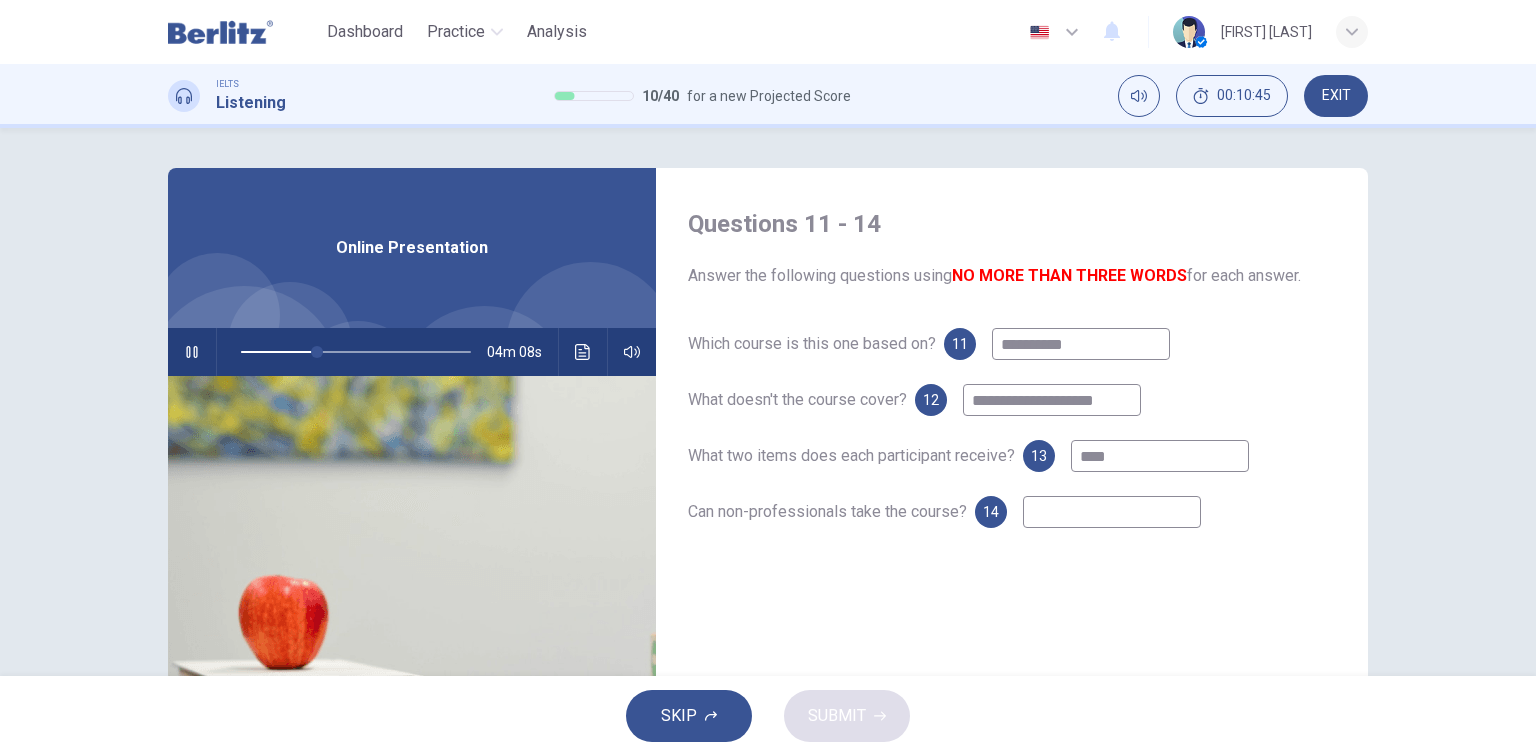 type on "**" 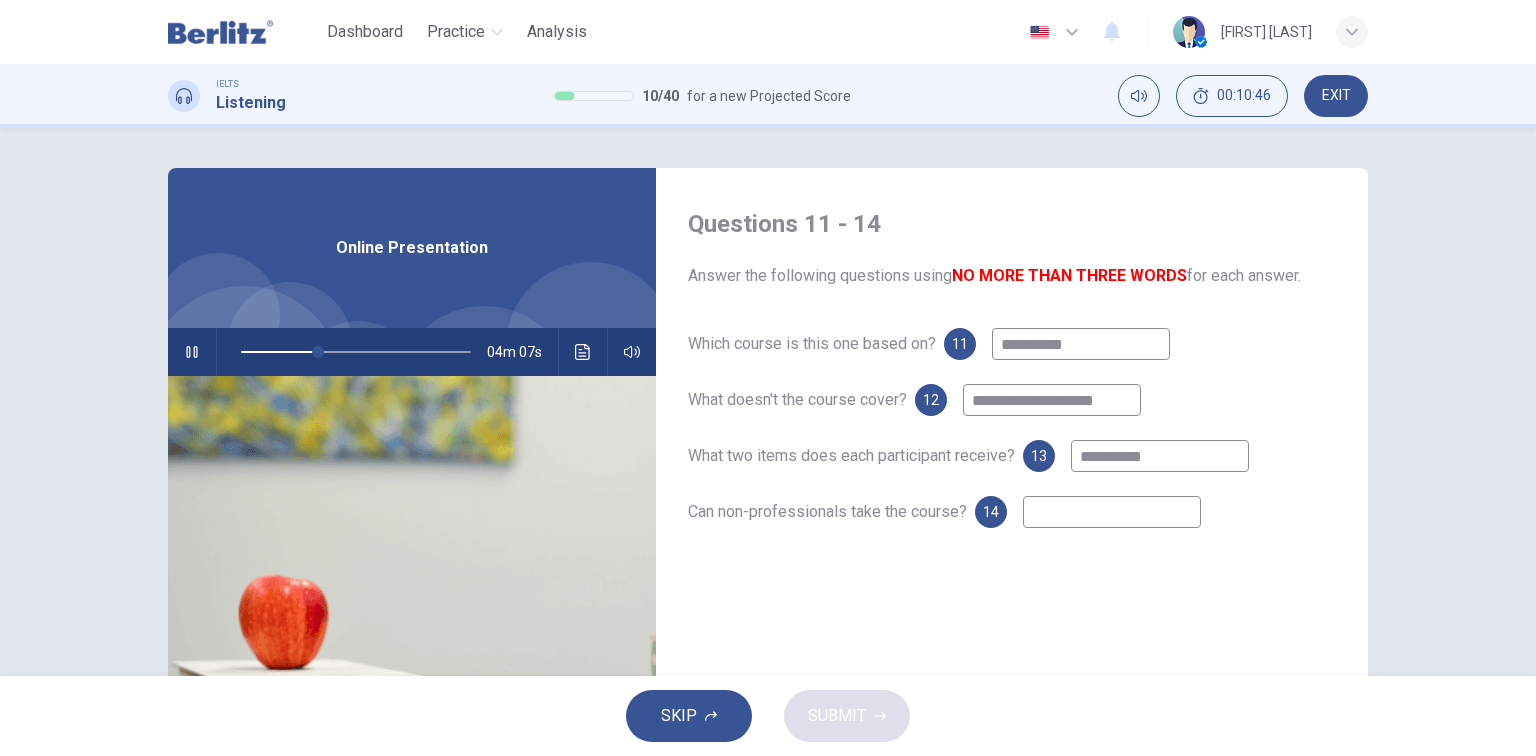 type on "**********" 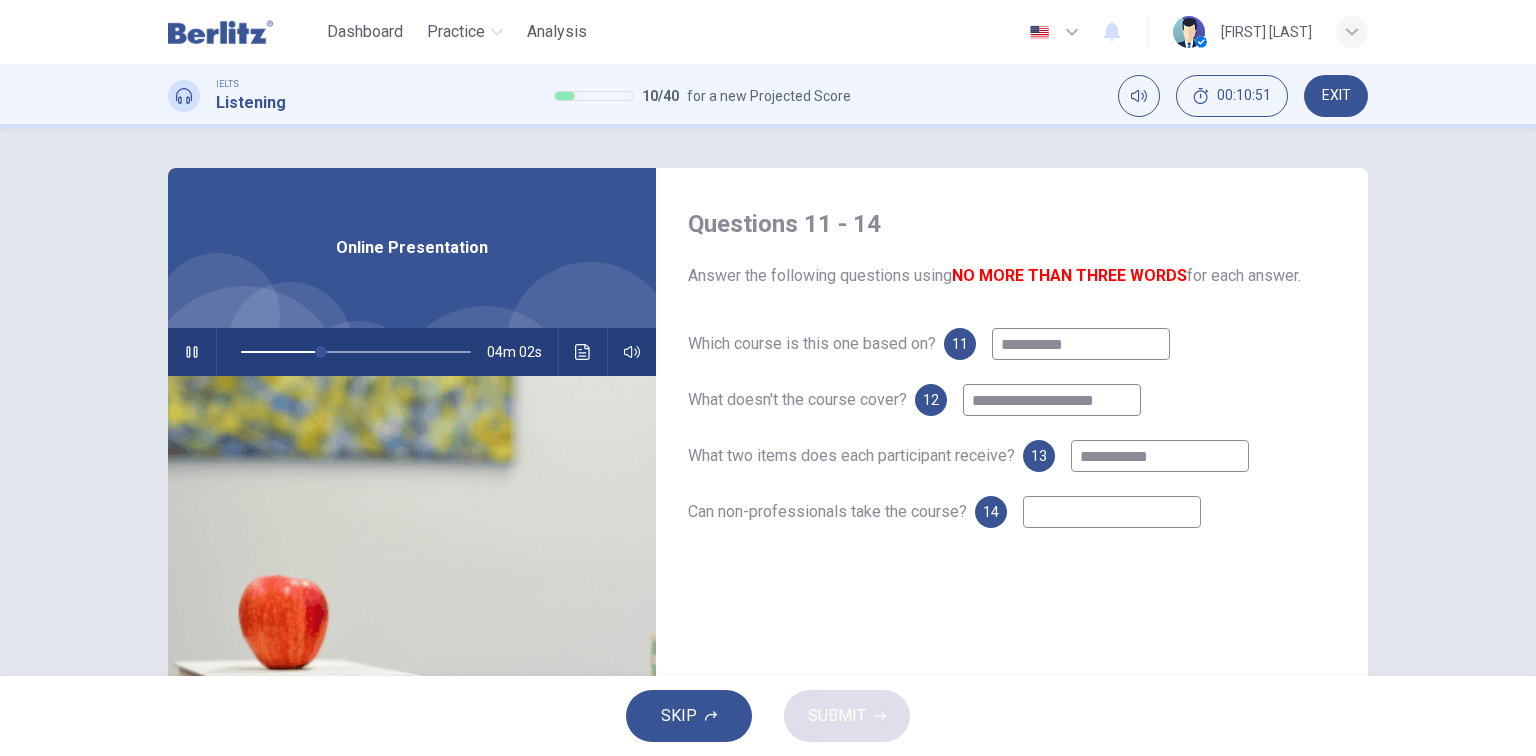 type on "**" 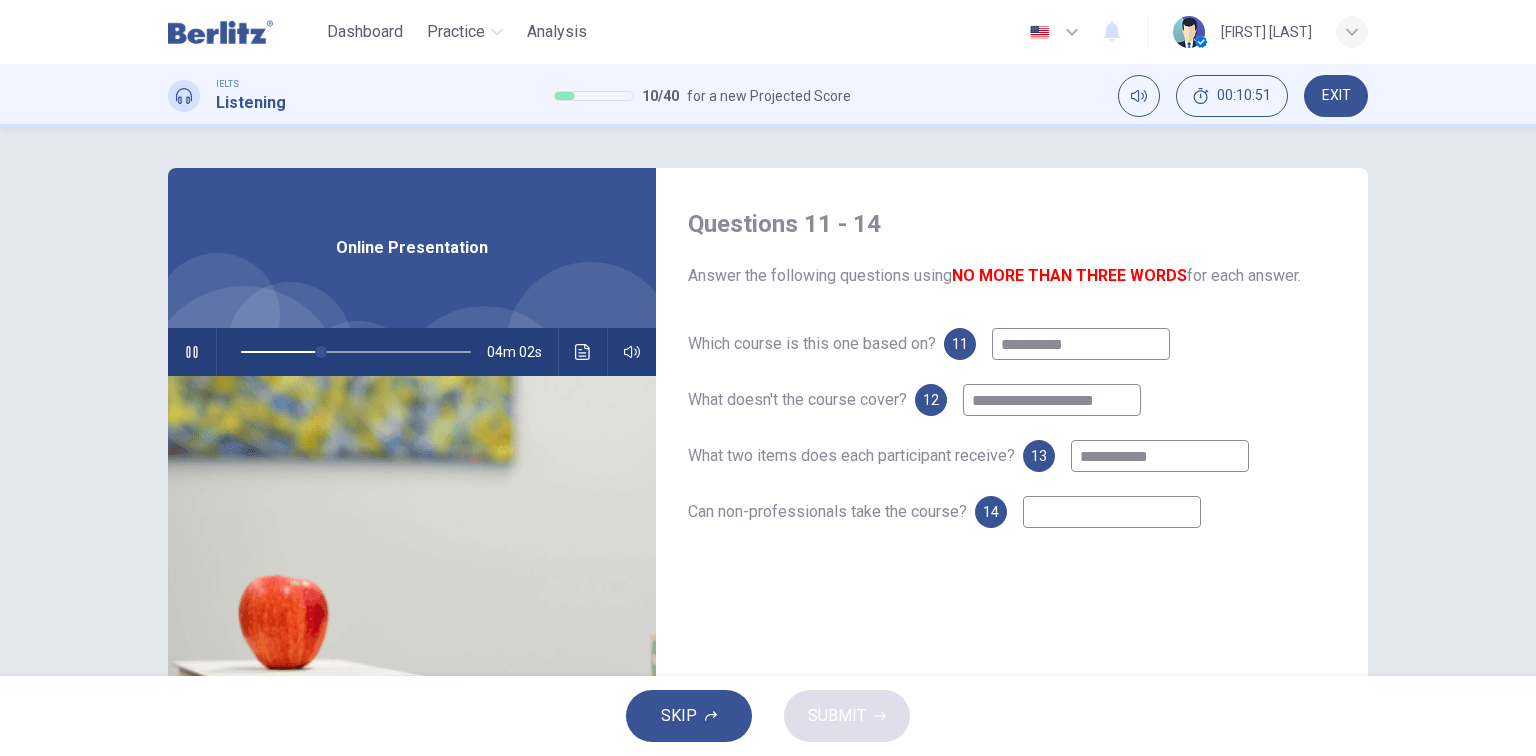 type on "**********" 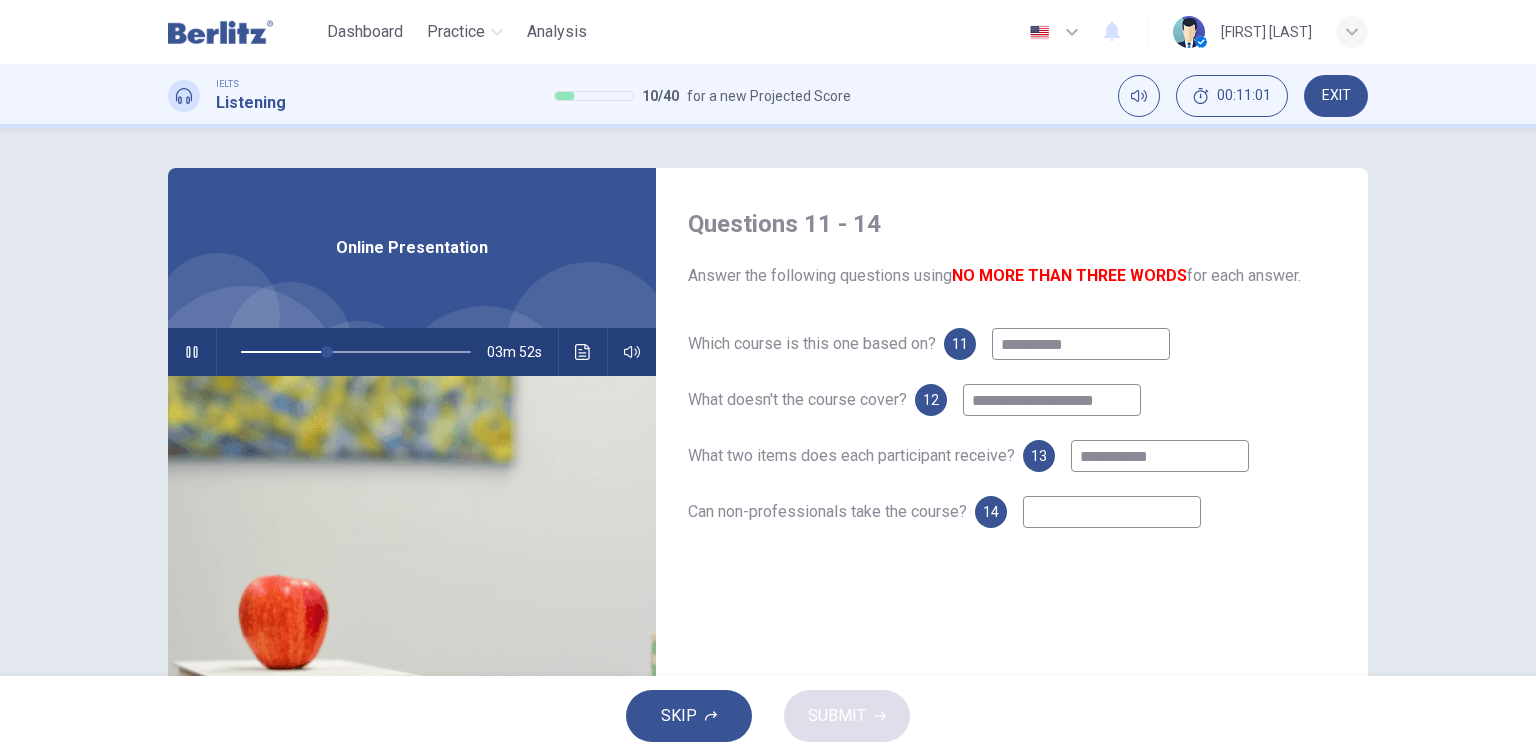drag, startPoint x: 962, startPoint y: 516, endPoint x: 657, endPoint y: 514, distance: 305.00656 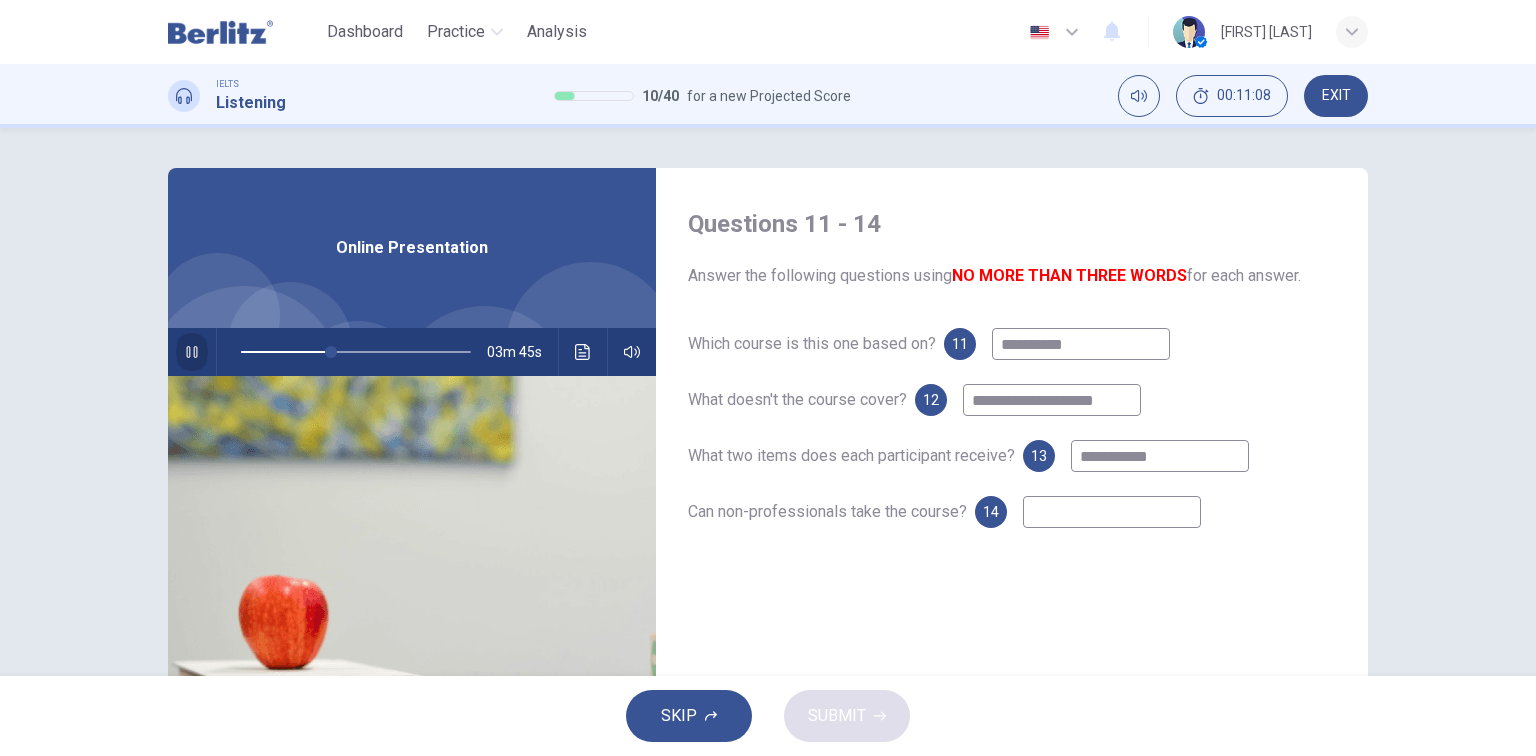 click 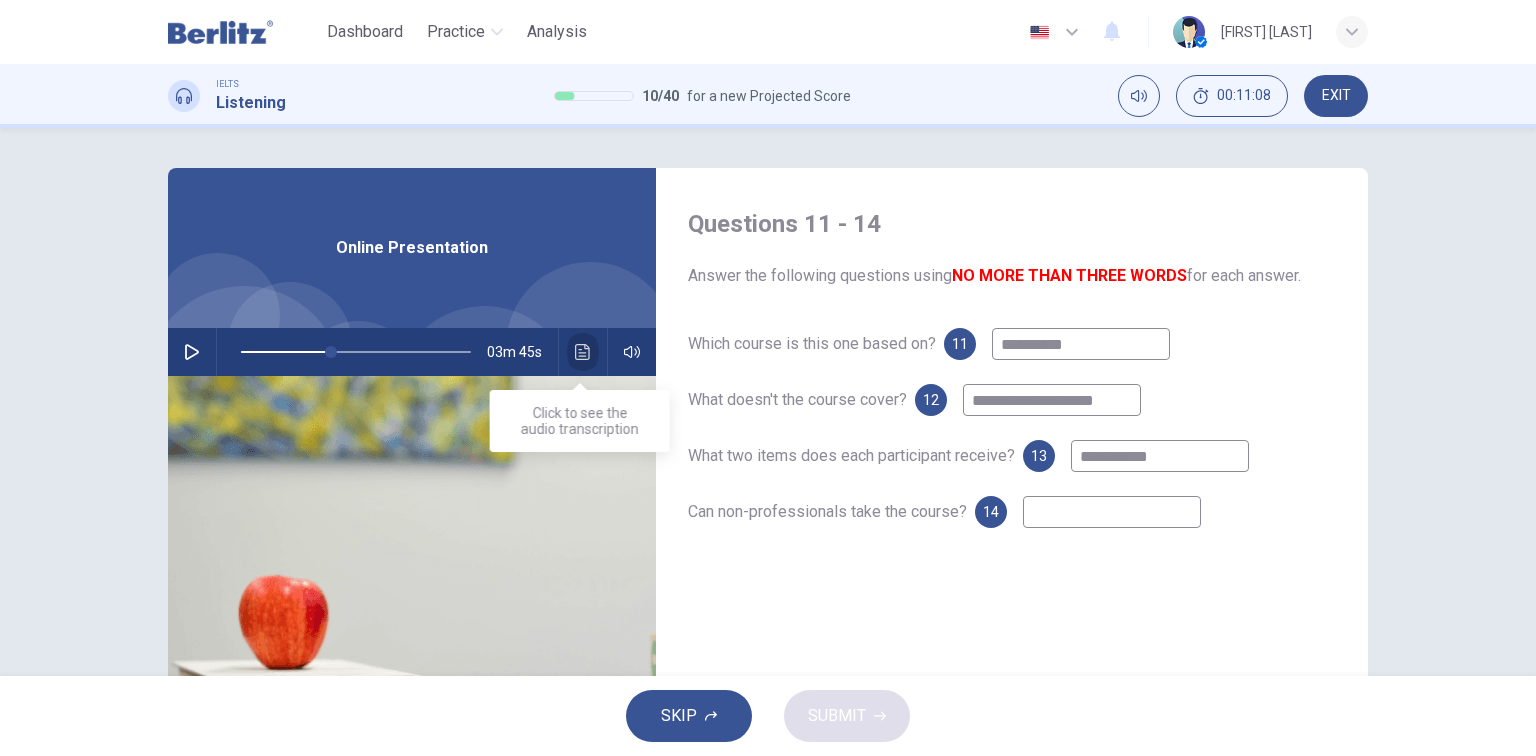 click 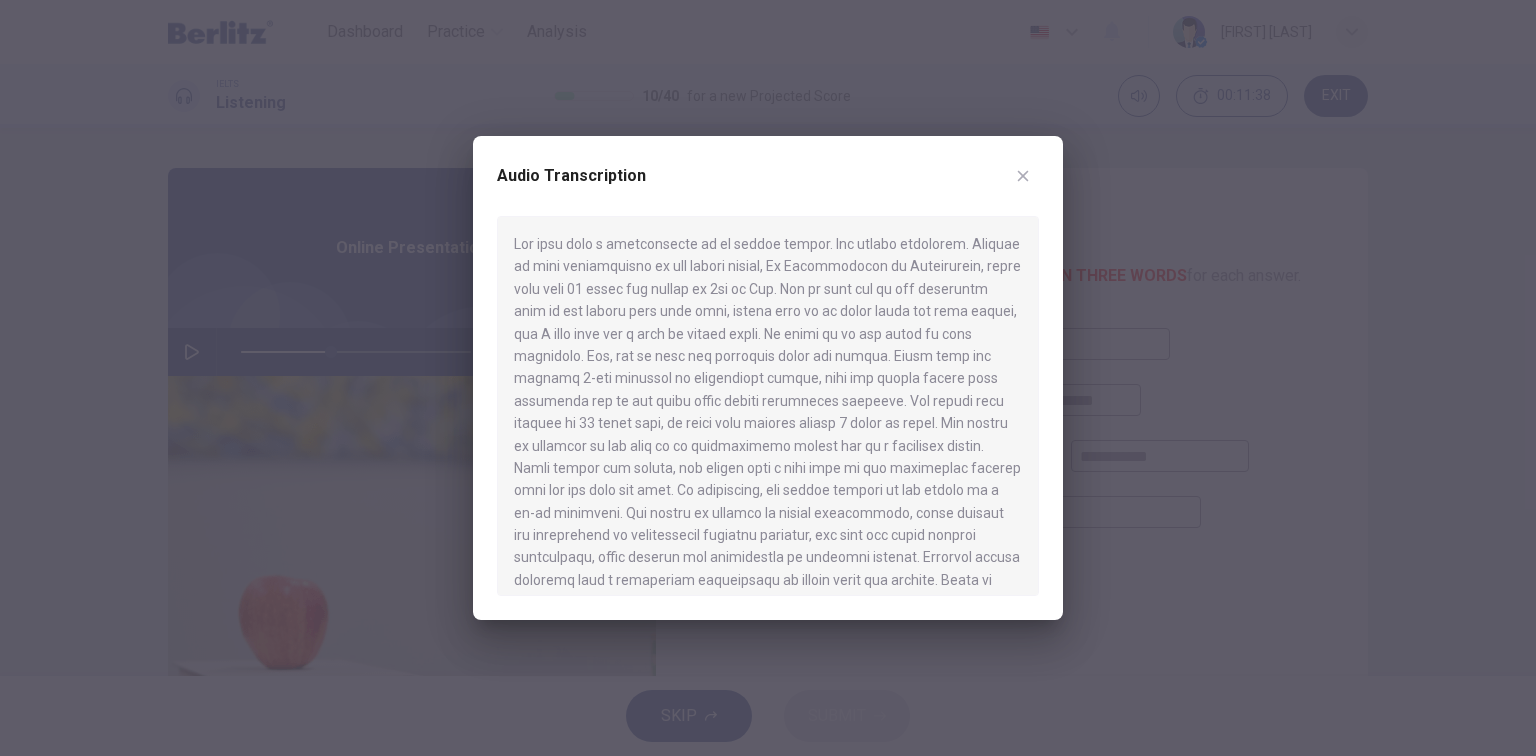 click at bounding box center [768, 378] 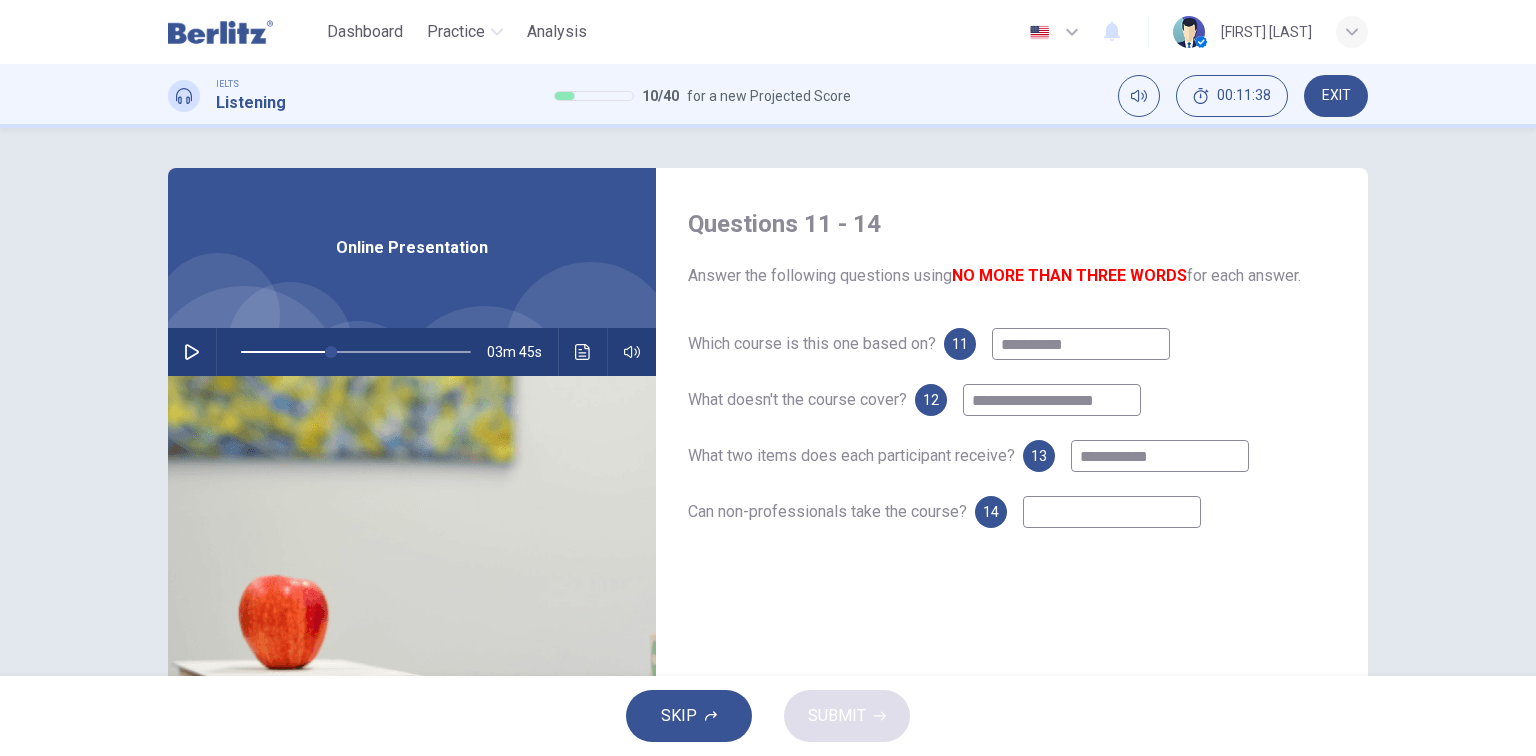 click on "**********" at bounding box center (1081, 344) 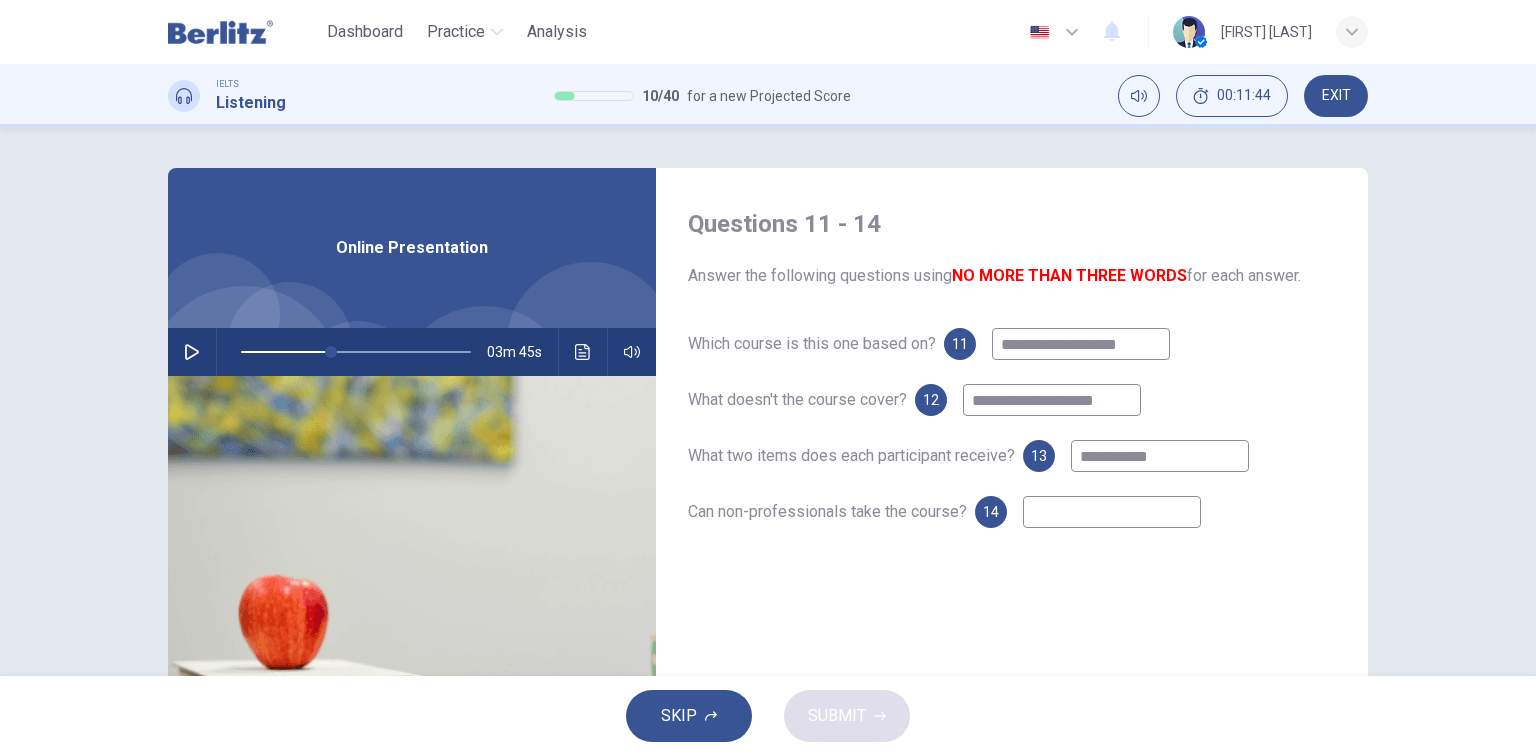 type on "**********" 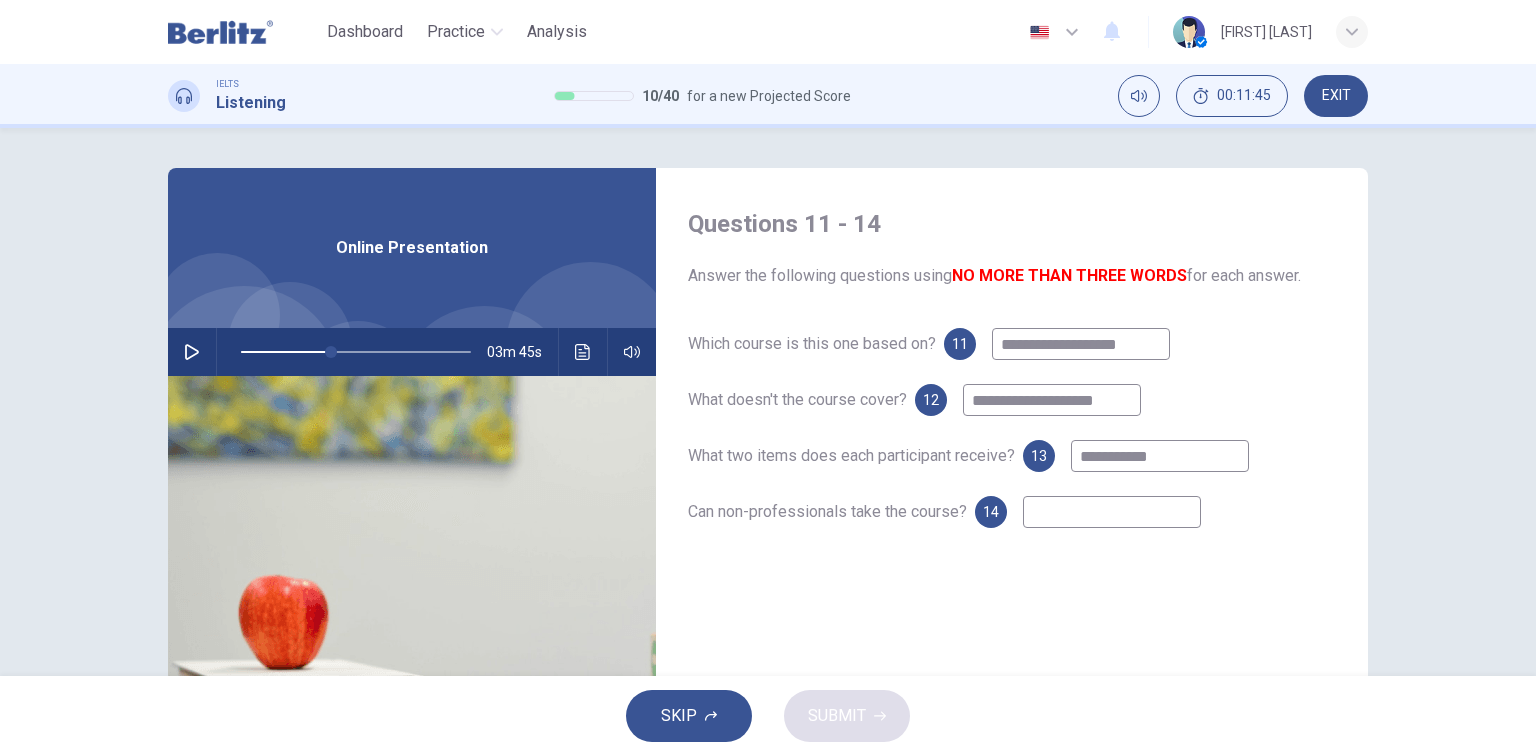 click on "**********" at bounding box center (1052, 400) 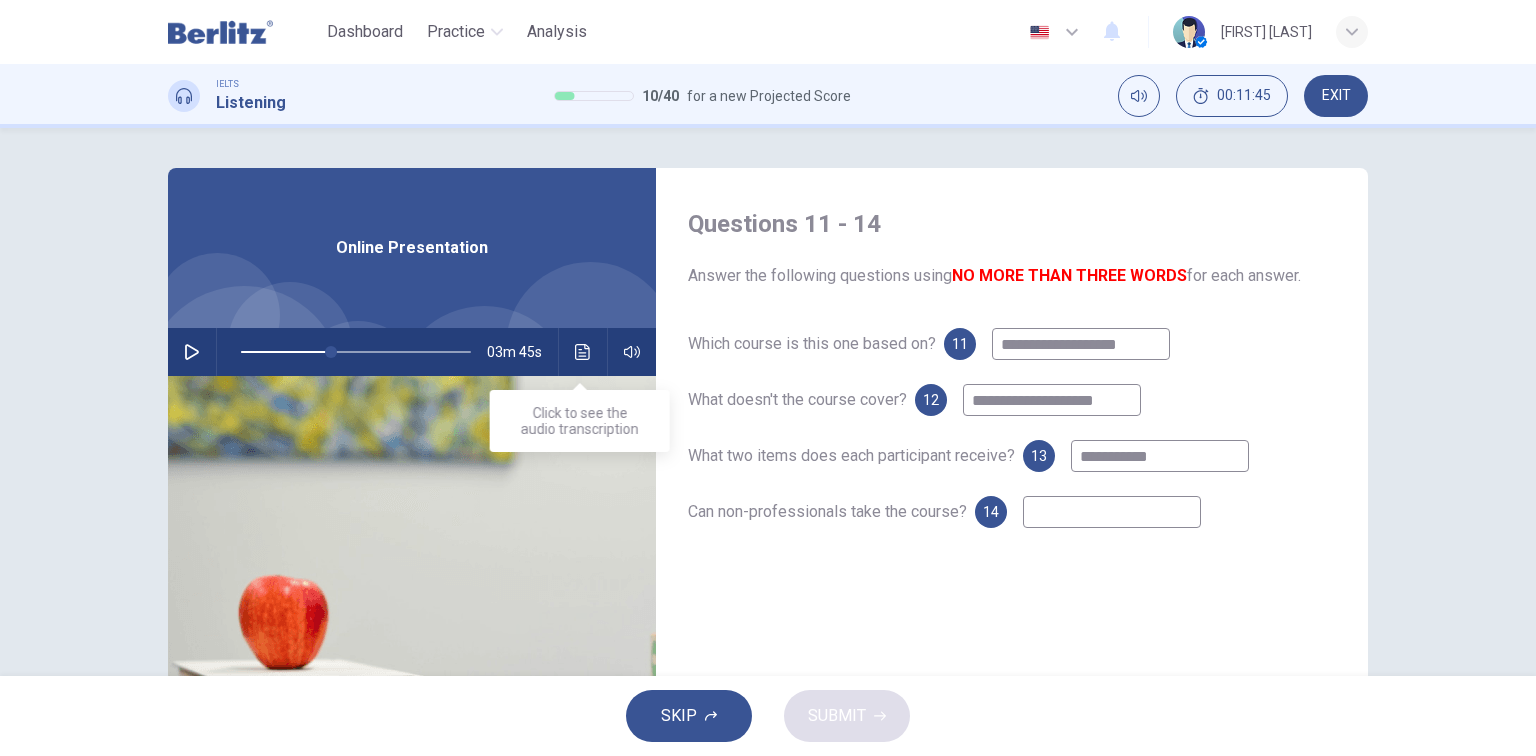 click 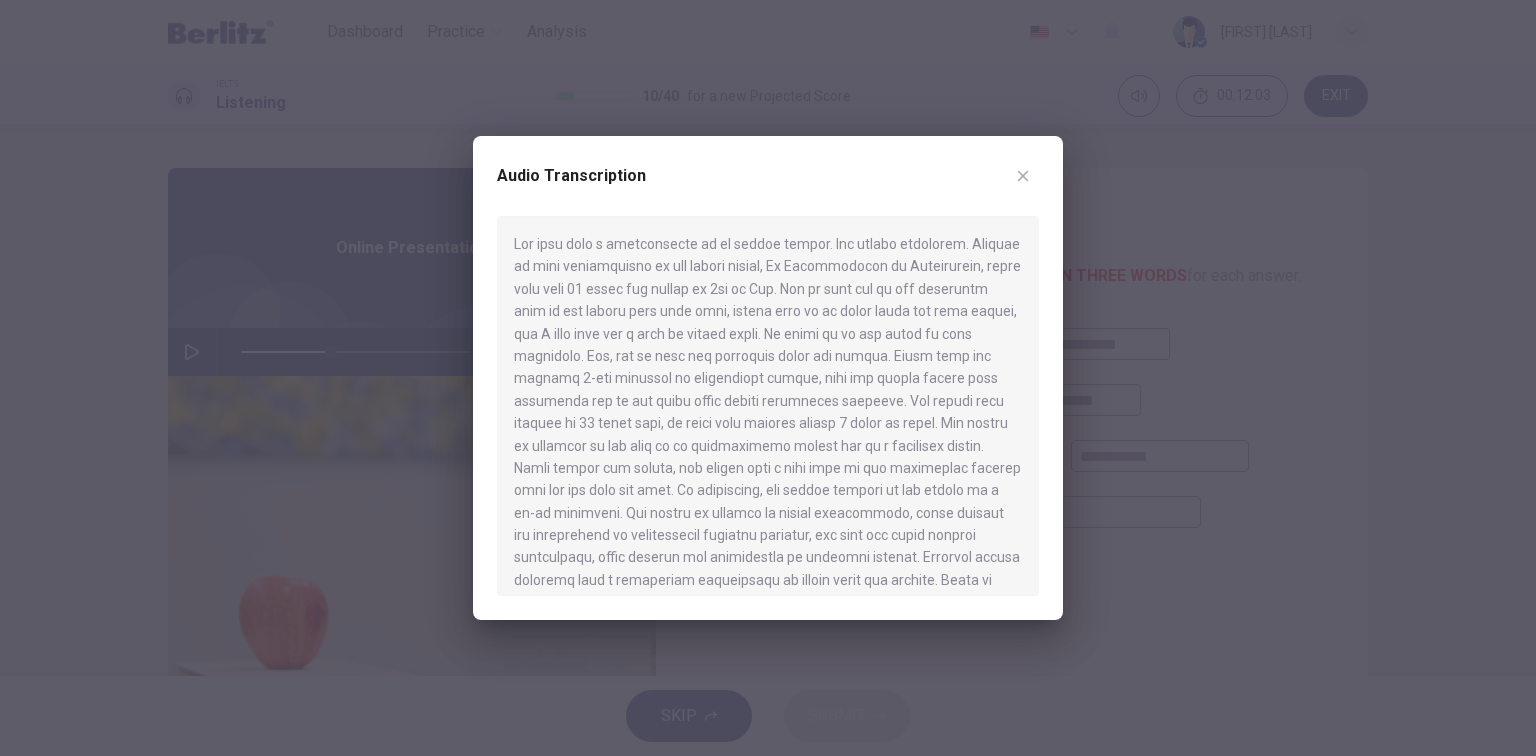 click at bounding box center (768, 378) 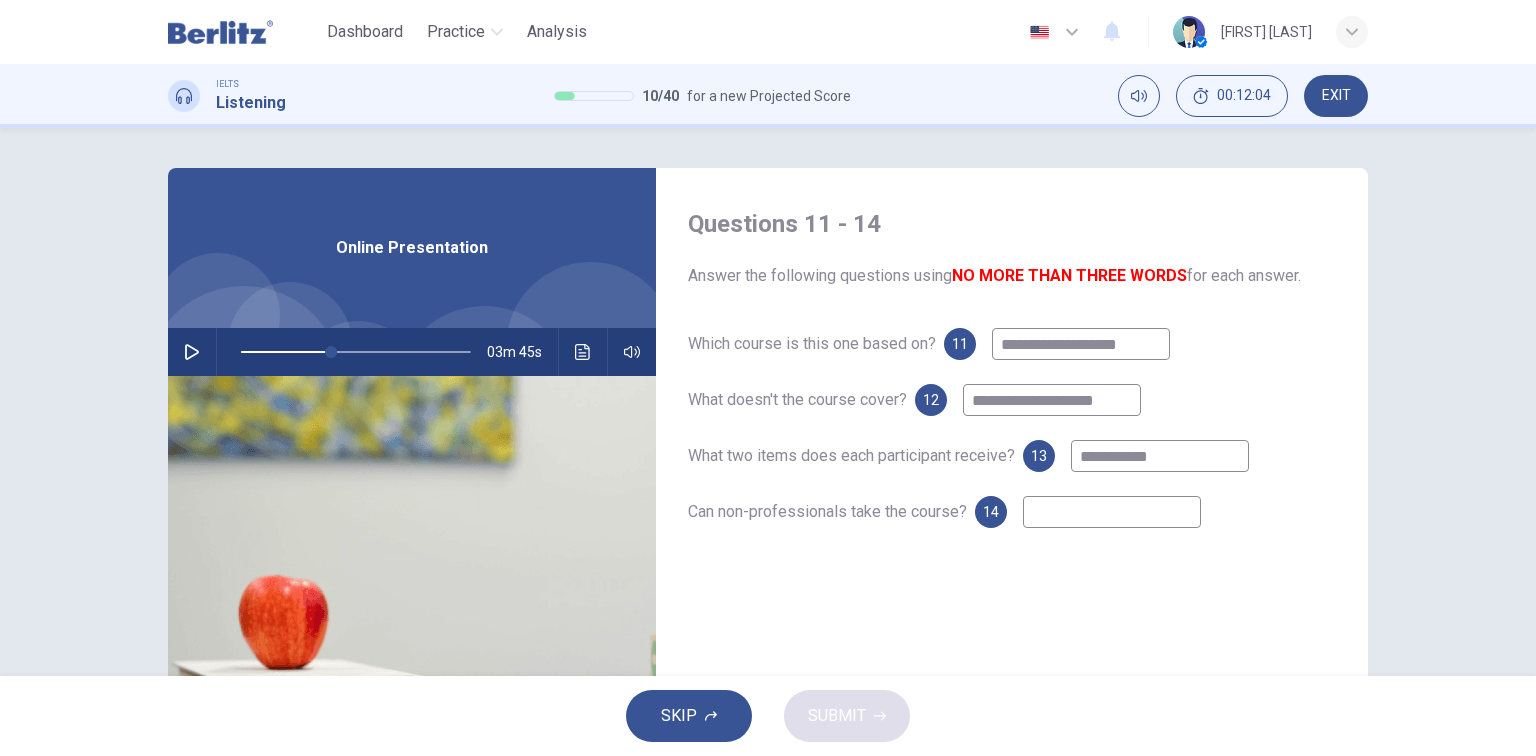 click on "**********" at bounding box center (1052, 400) 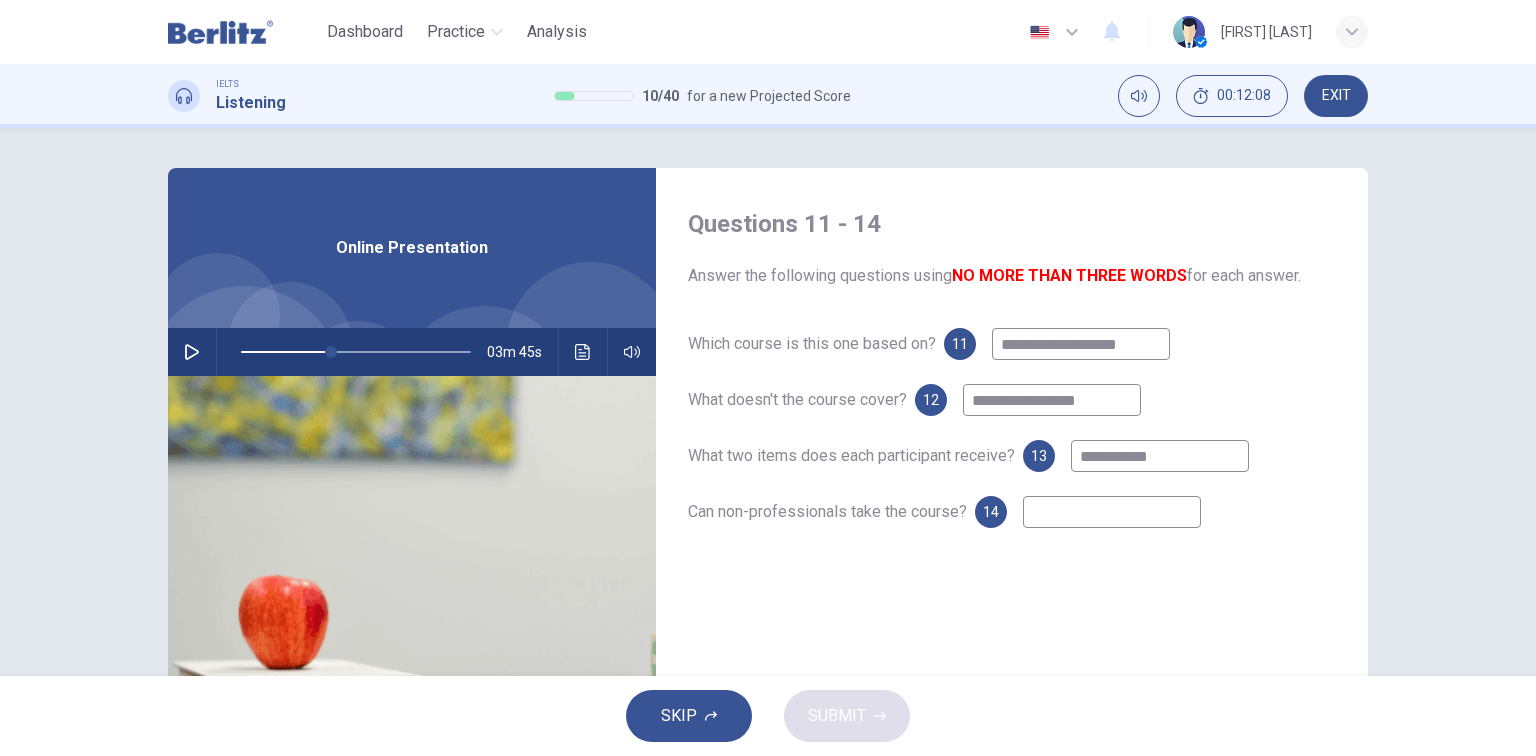 click on "**********" at bounding box center [1052, 400] 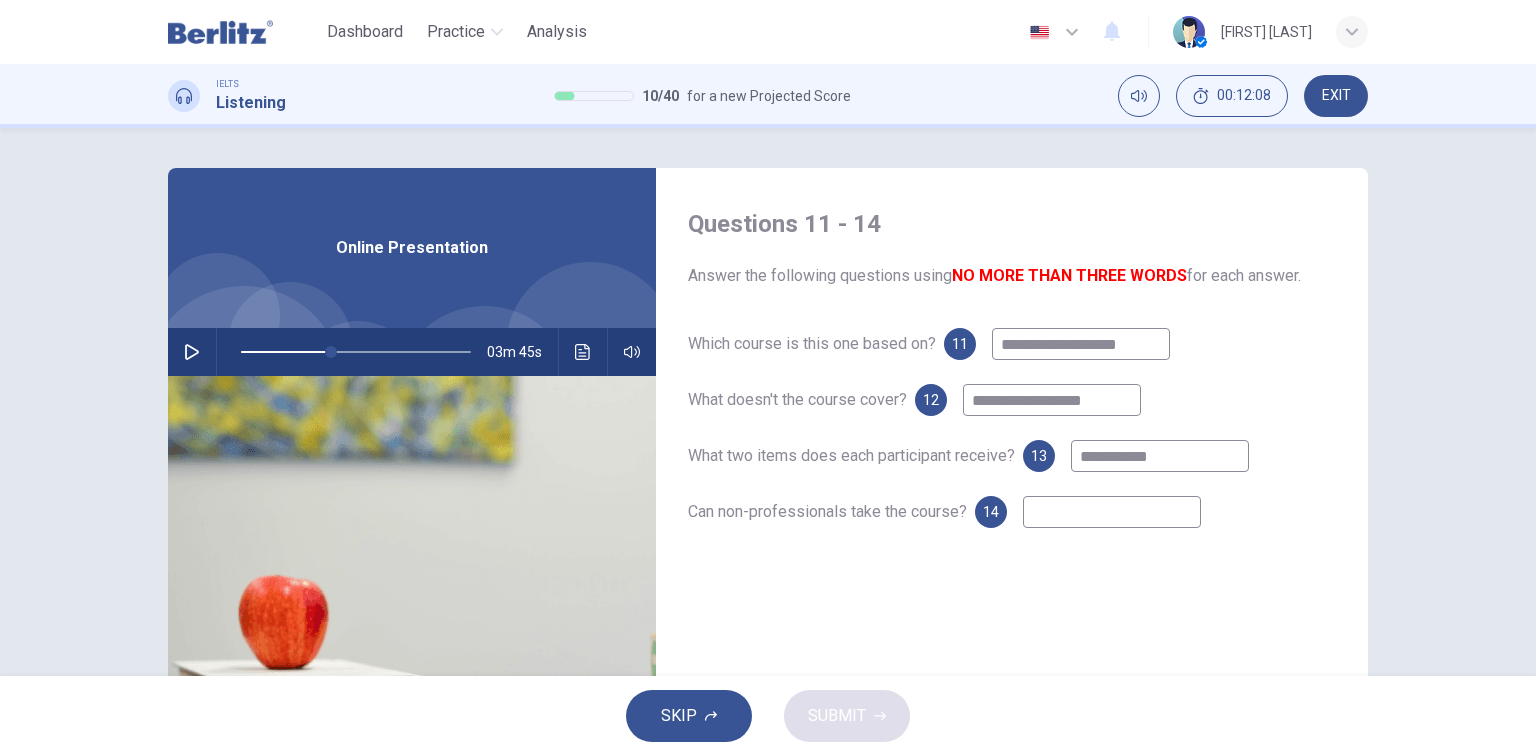 type on "**********" 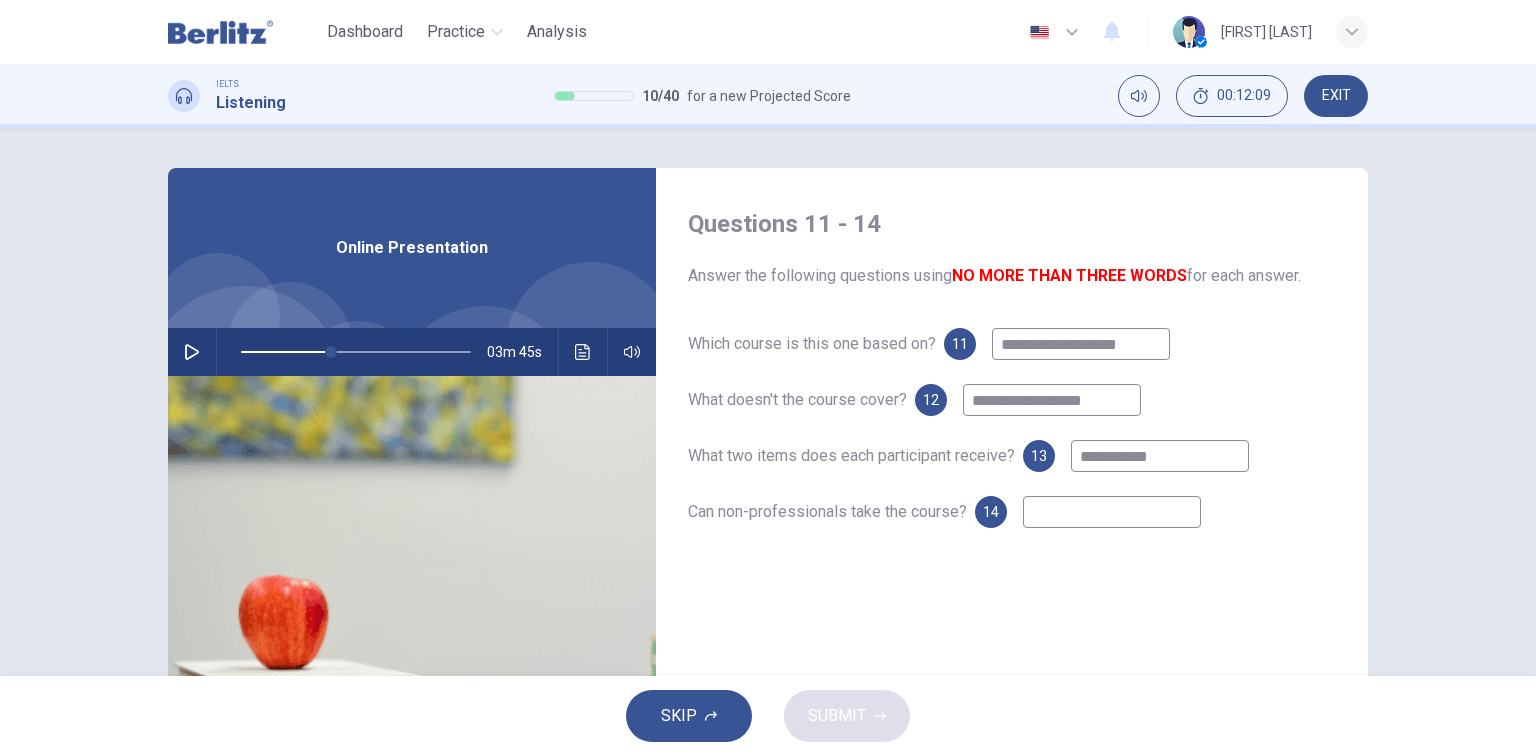 click on "**********" at bounding box center [1160, 456] 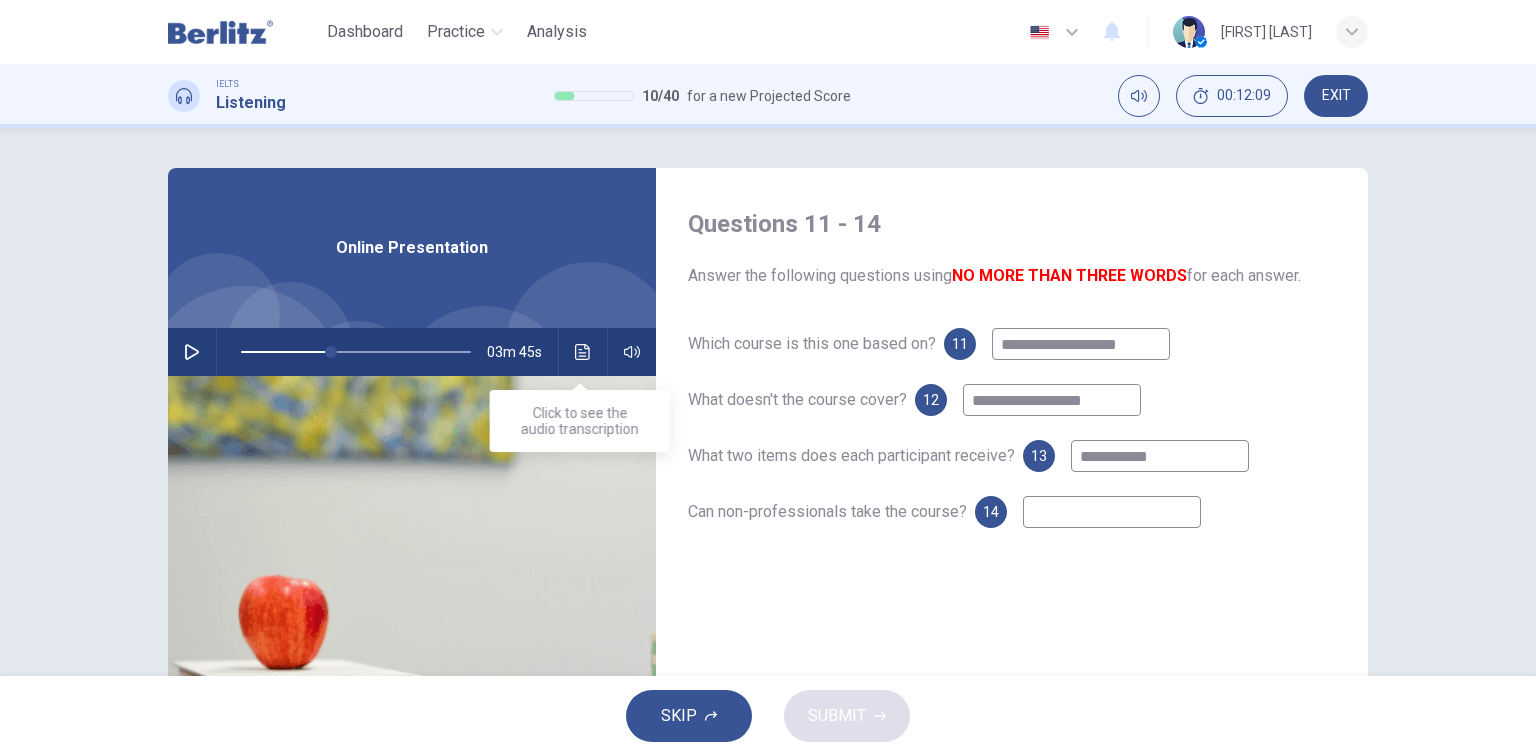 click 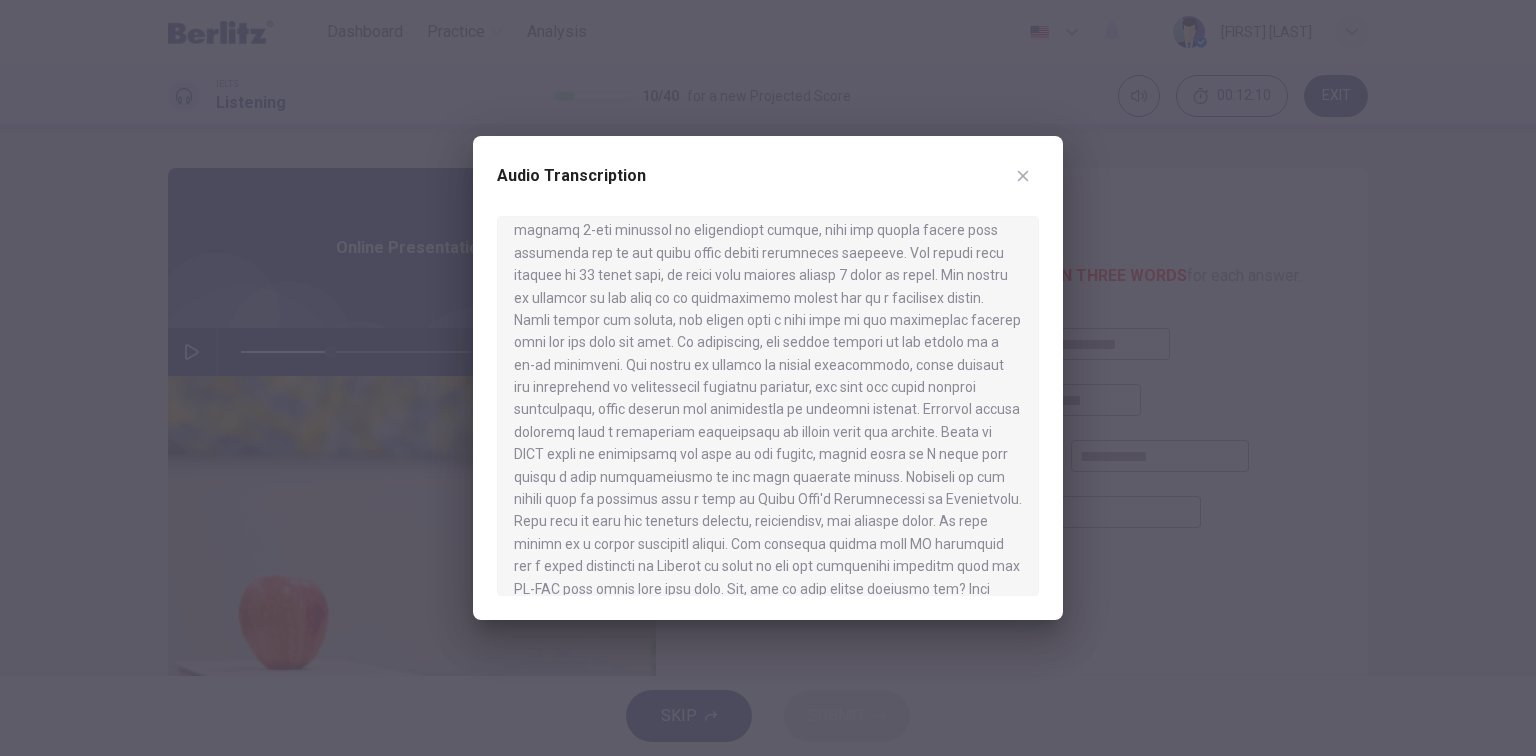 scroll, scrollTop: 400, scrollLeft: 0, axis: vertical 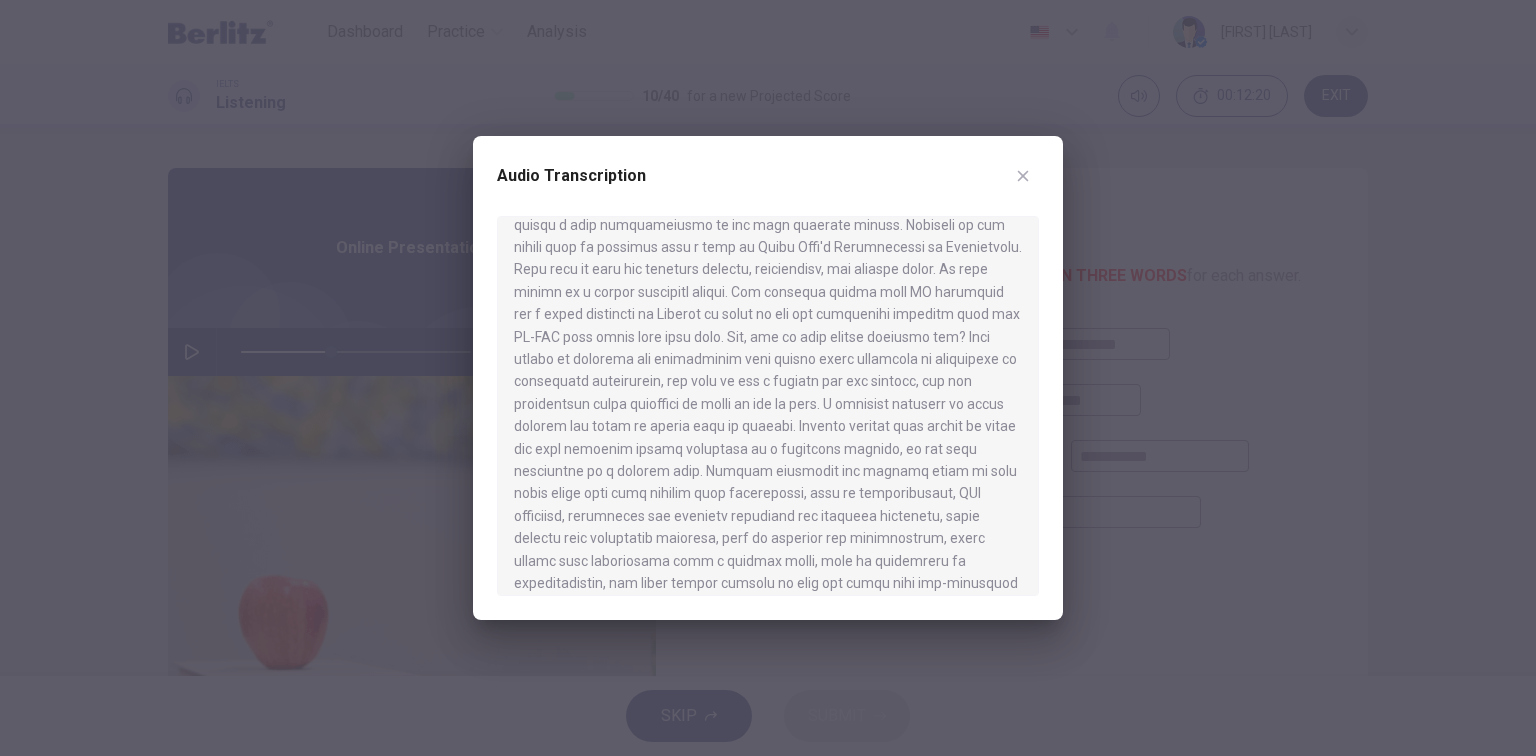 click at bounding box center [768, 378] 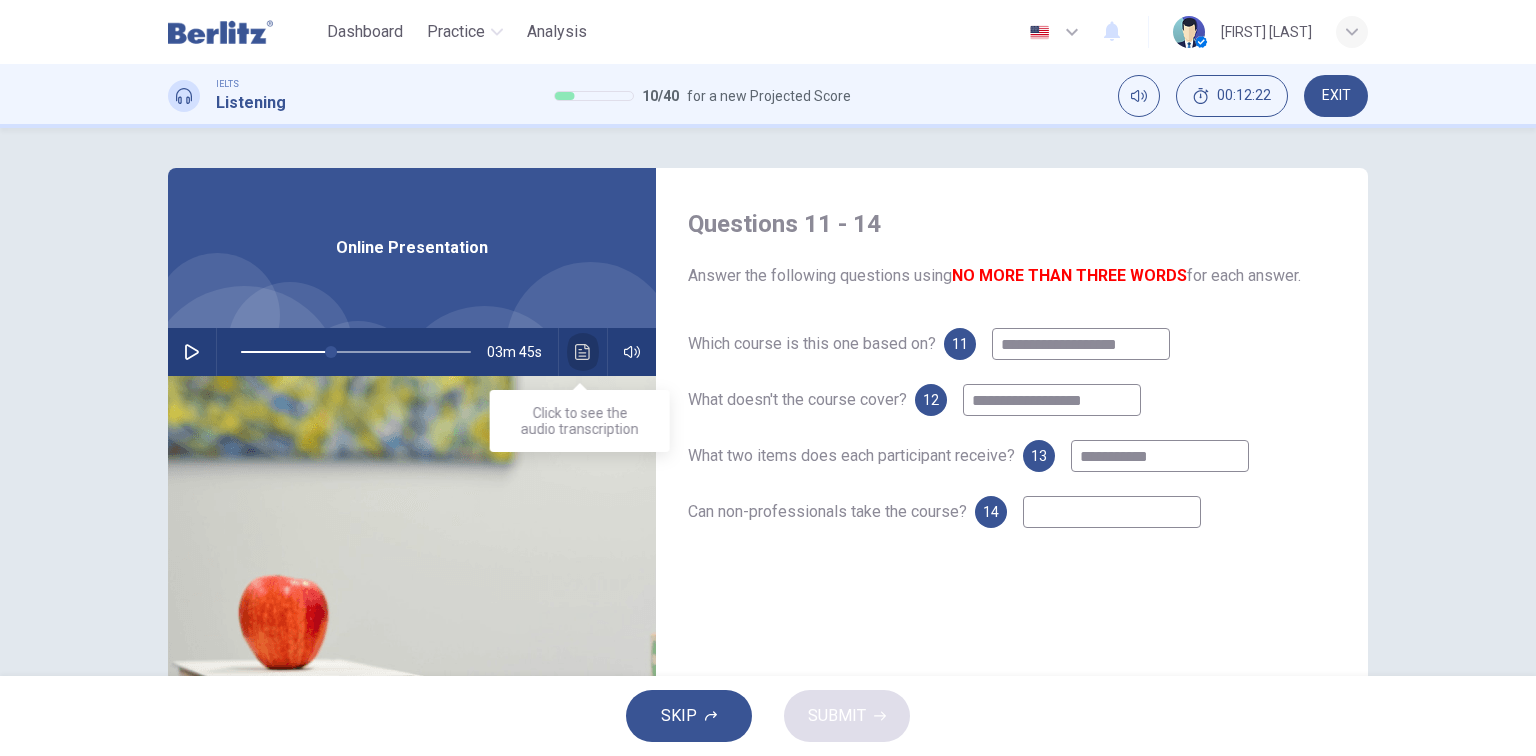 click 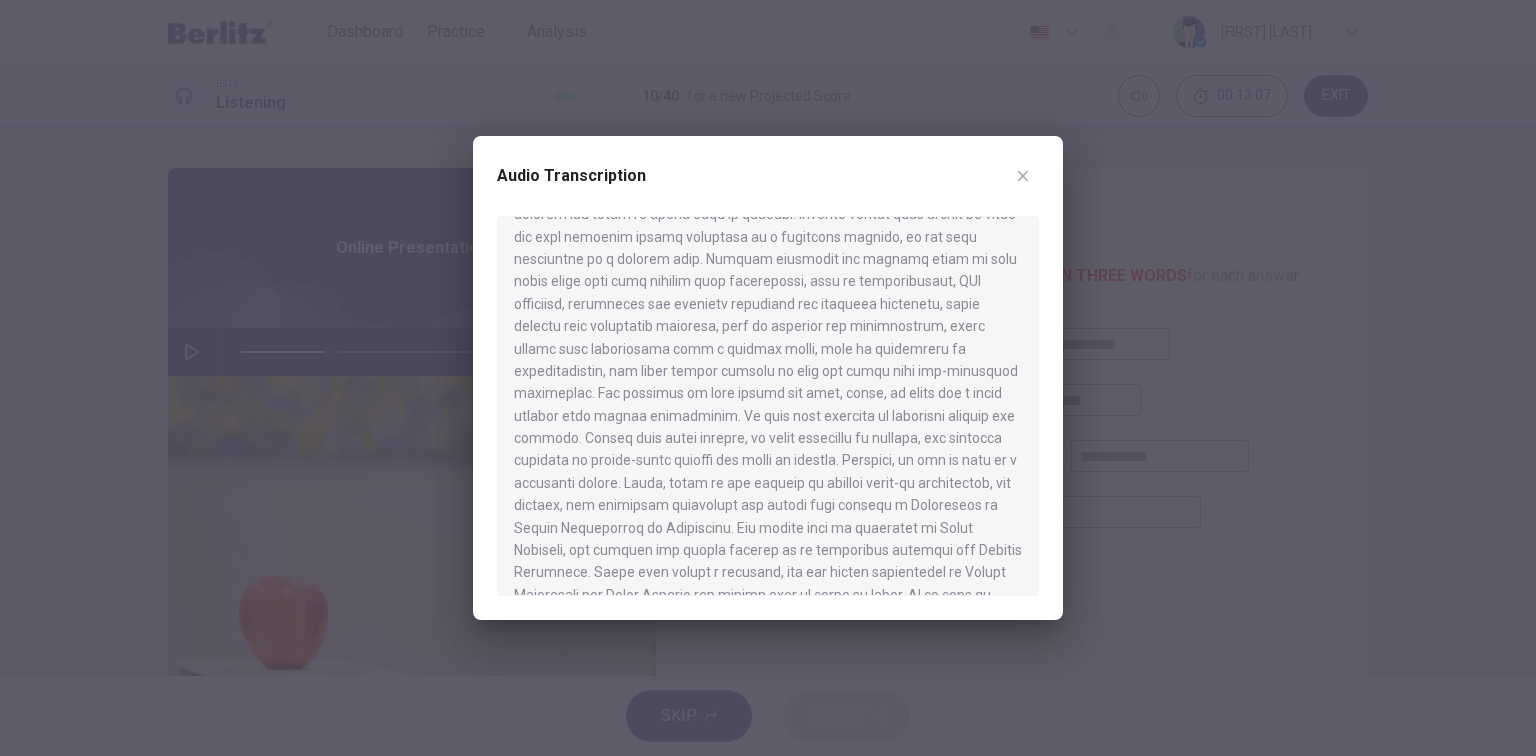 scroll, scrollTop: 640, scrollLeft: 0, axis: vertical 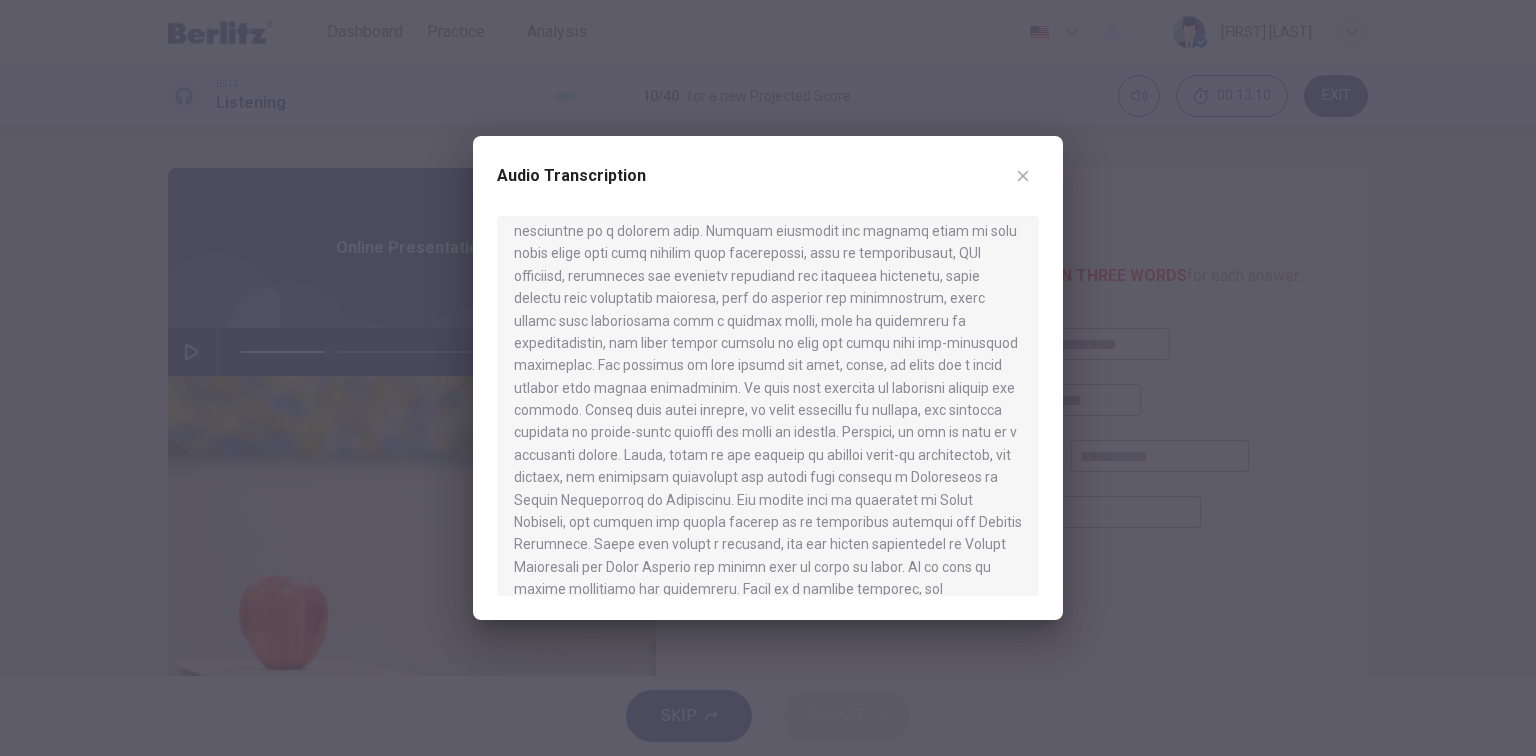 drag, startPoint x: 1208, startPoint y: 663, endPoint x: 1191, endPoint y: 664, distance: 17.029387 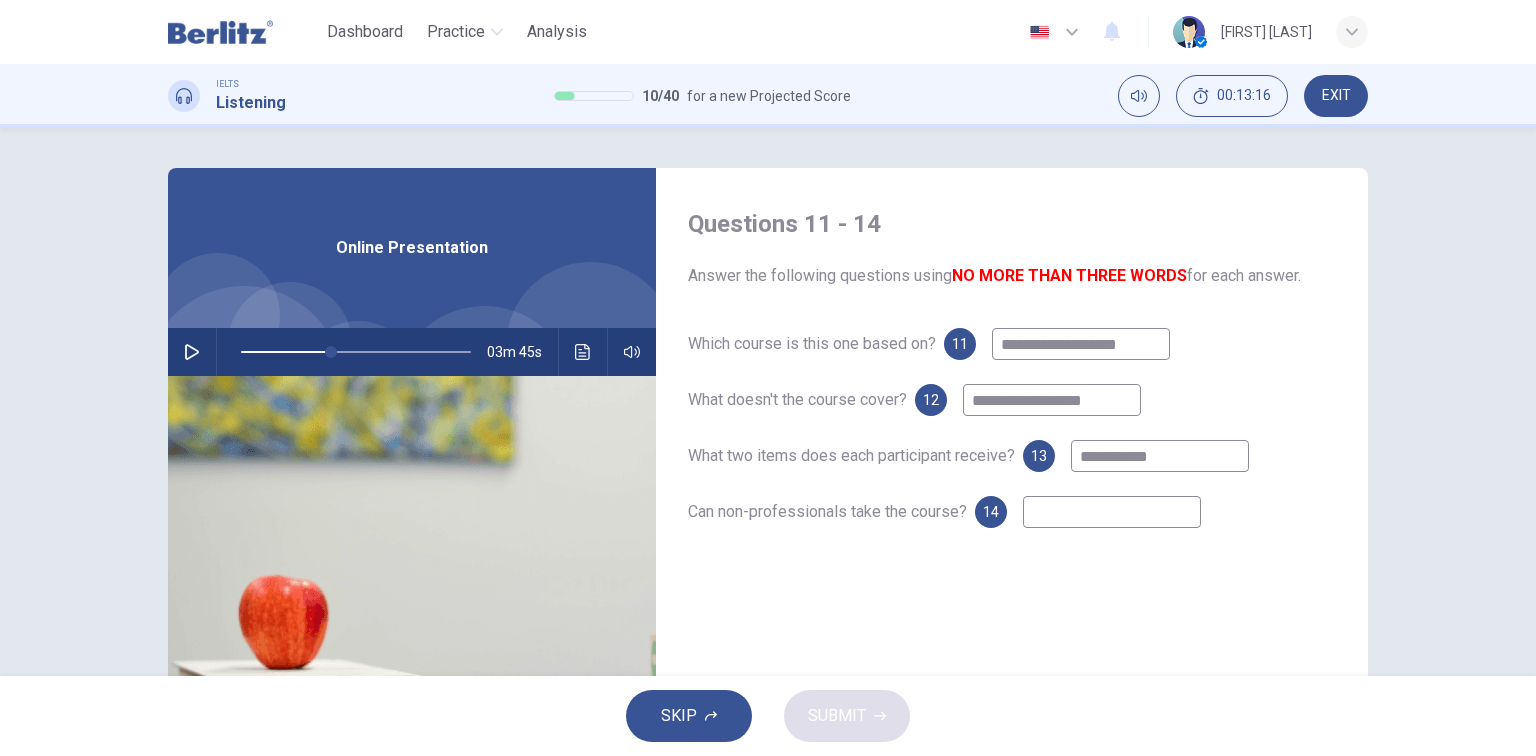 click at bounding box center (1112, 512) 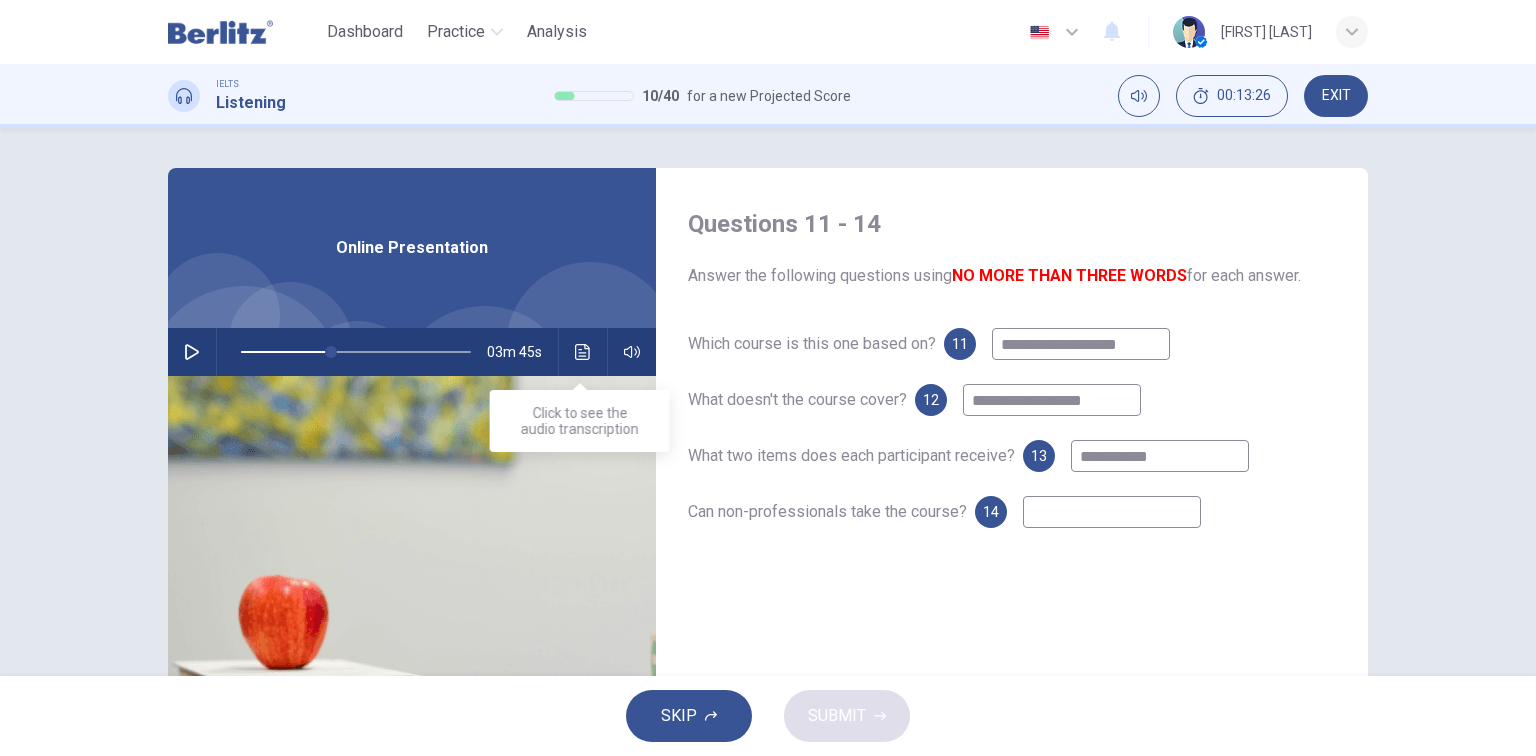 click 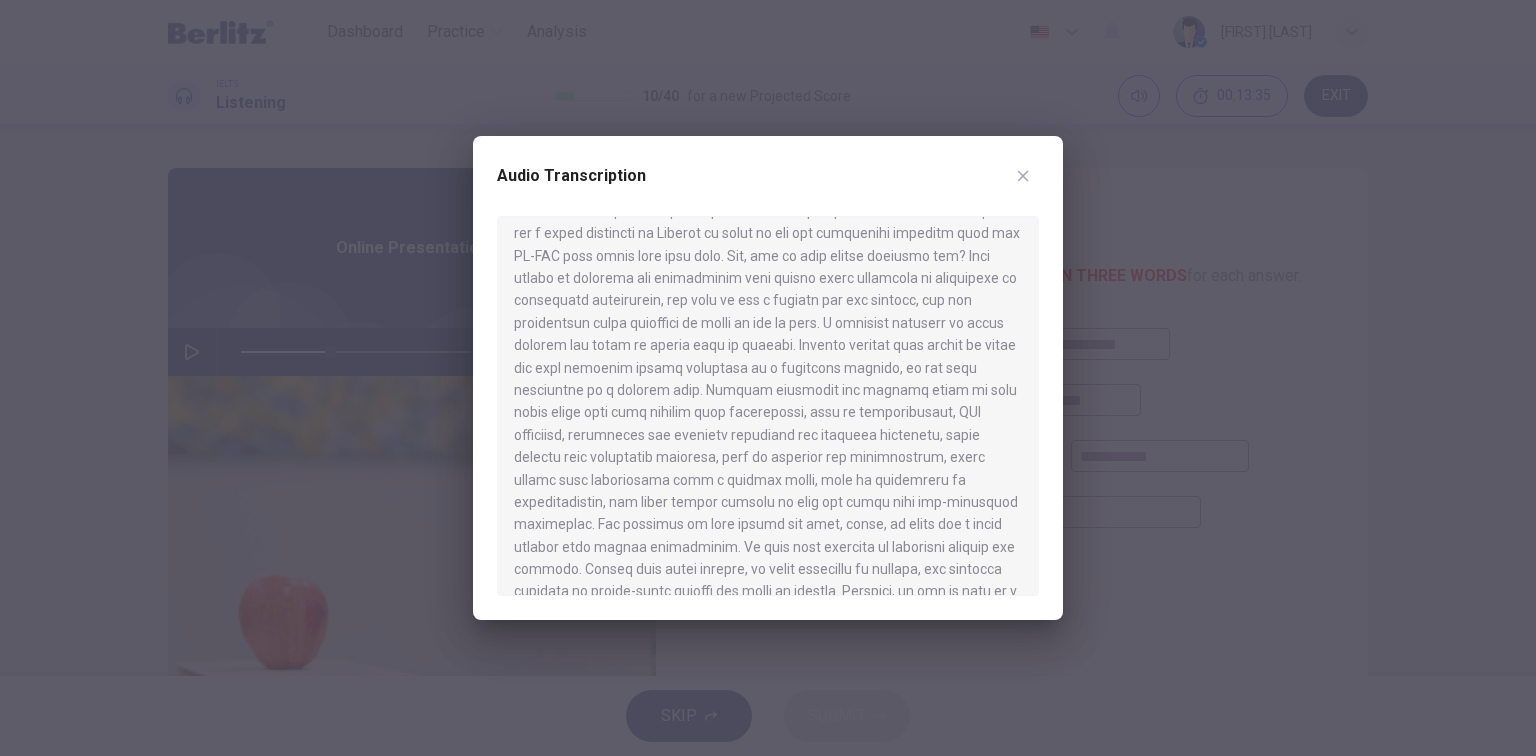scroll, scrollTop: 469, scrollLeft: 0, axis: vertical 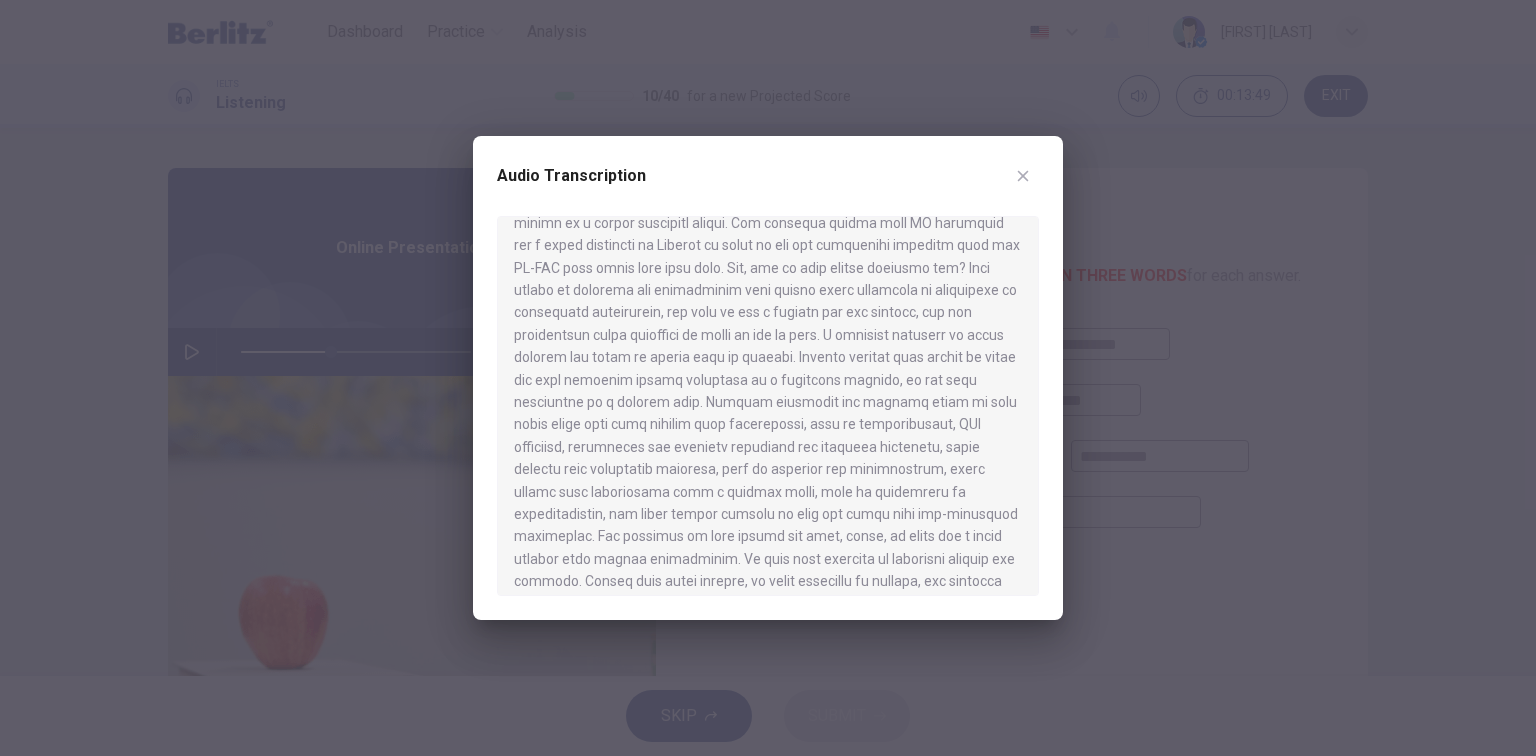 click at bounding box center (768, 378) 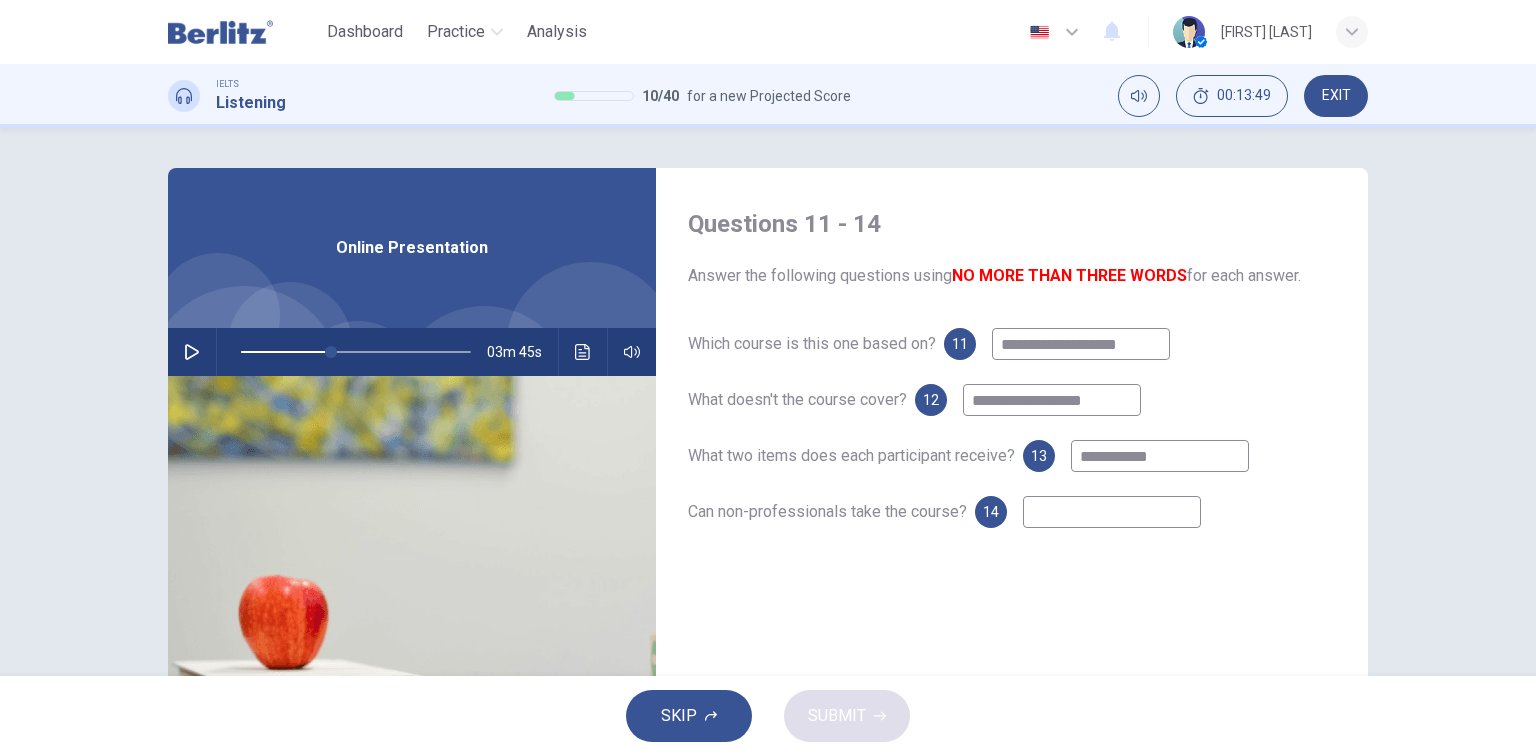 click at bounding box center [1112, 512] 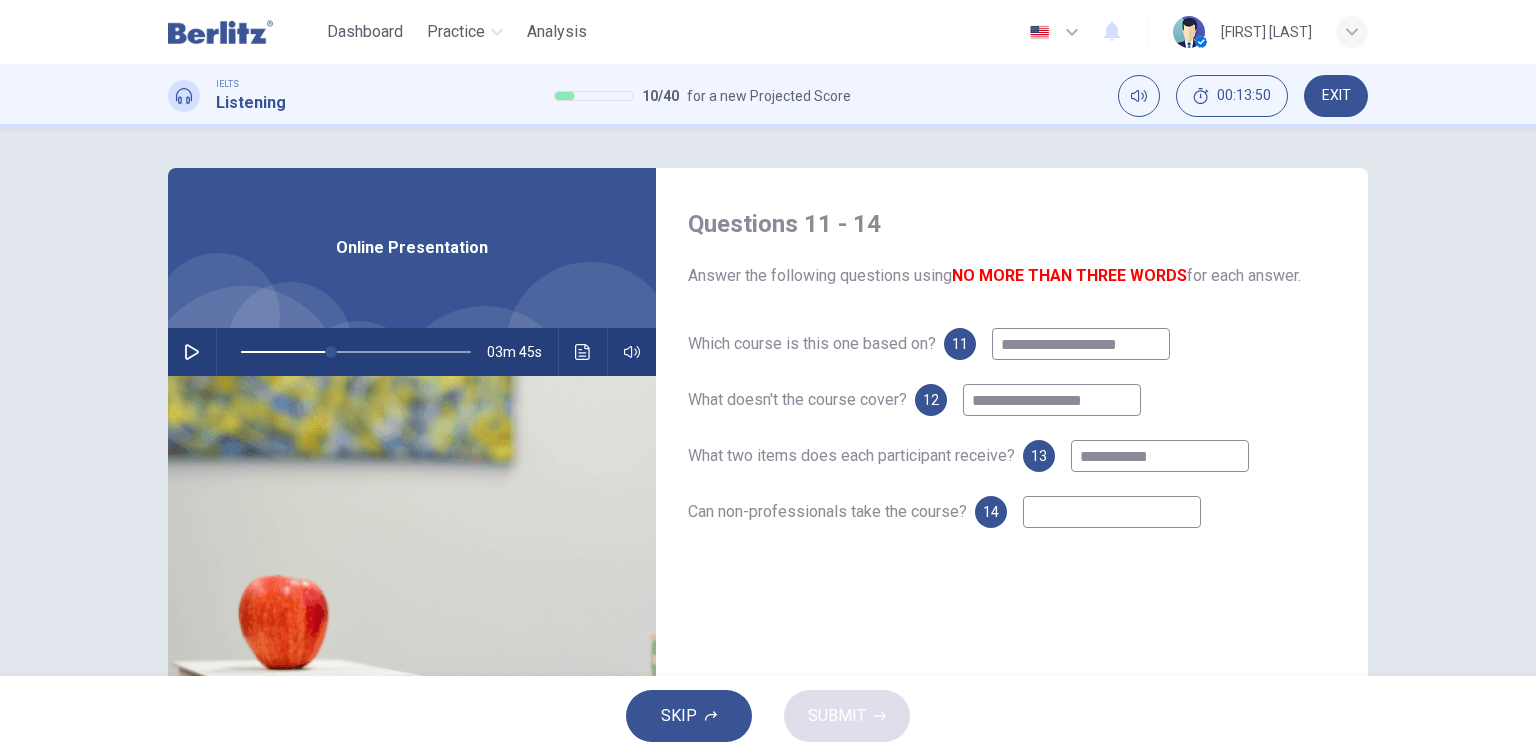 type on "*" 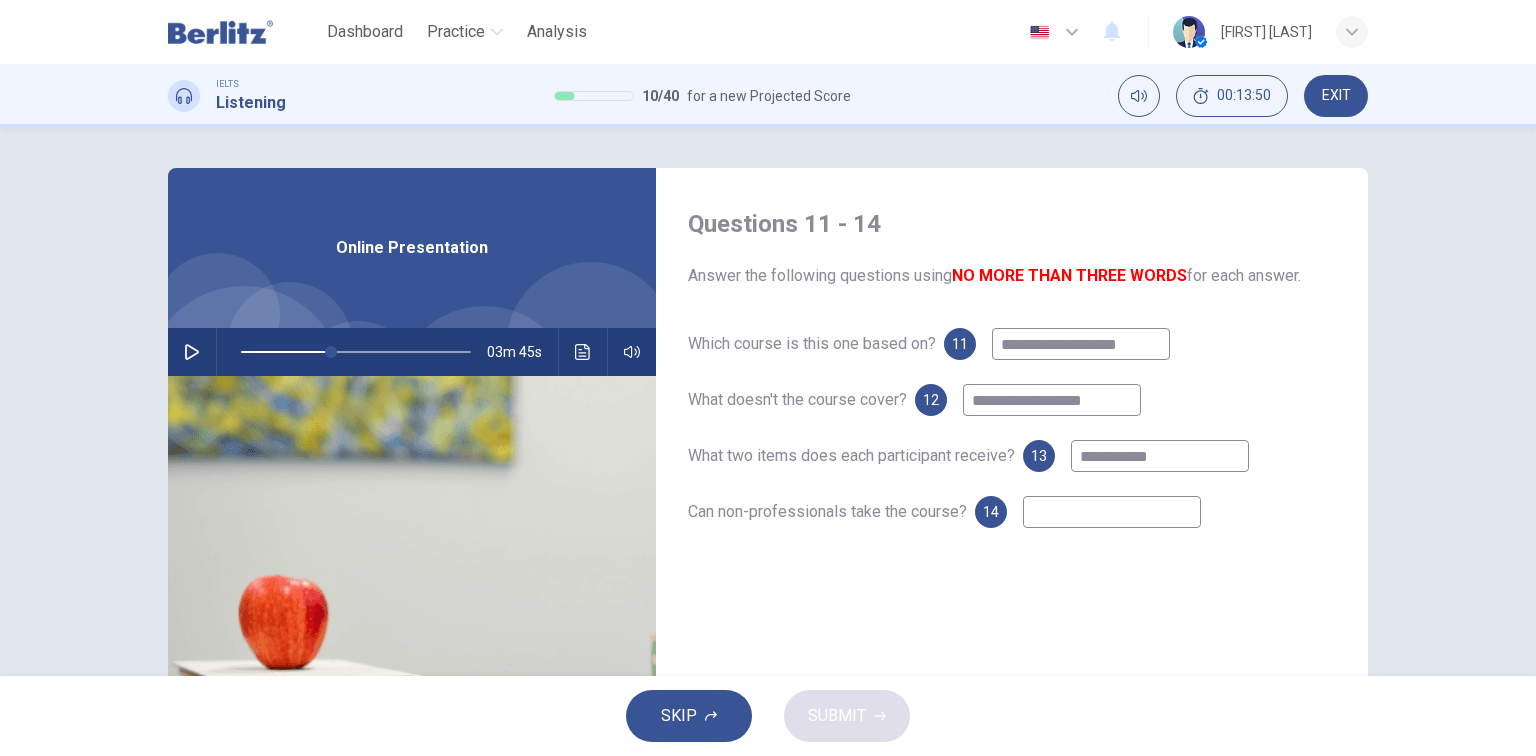 type on "**" 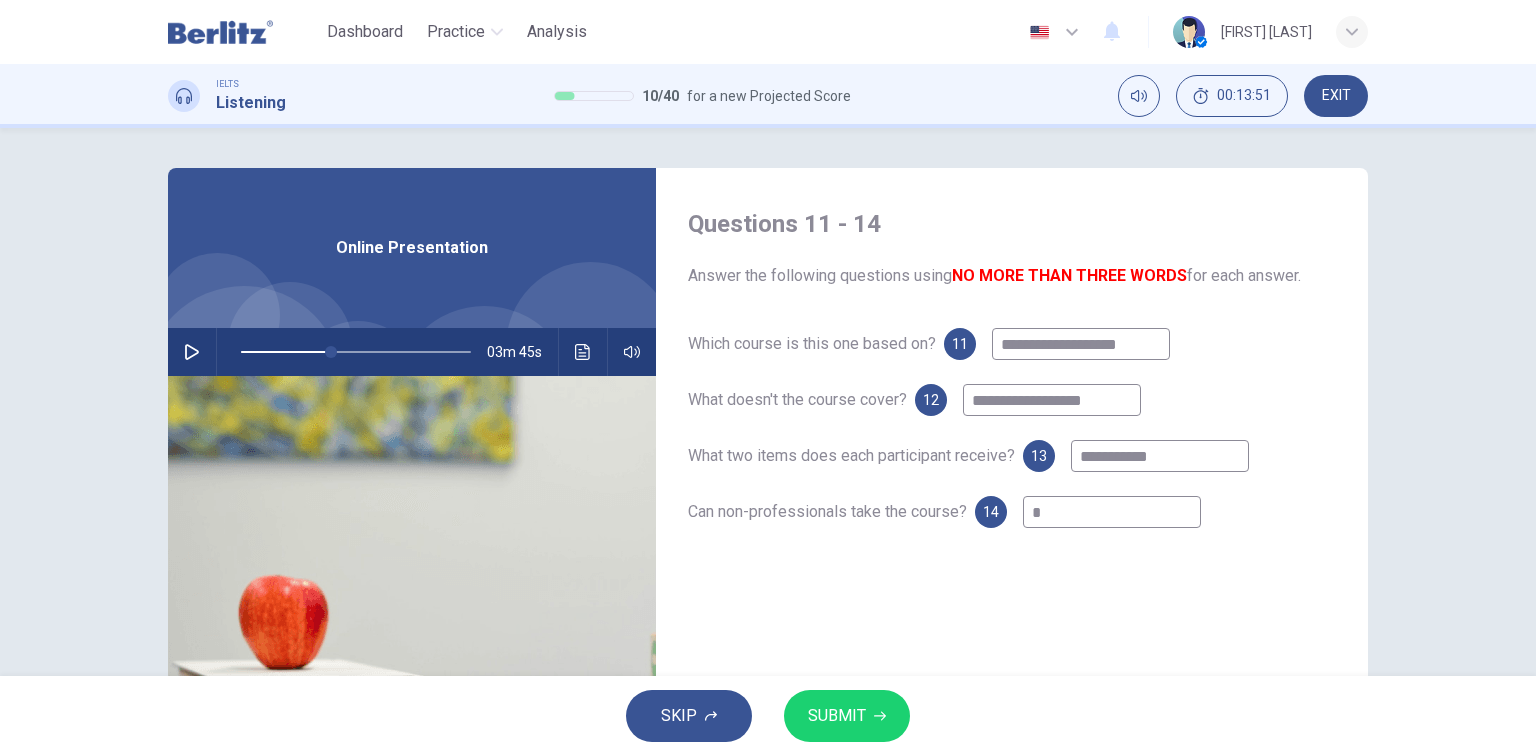 type on "**" 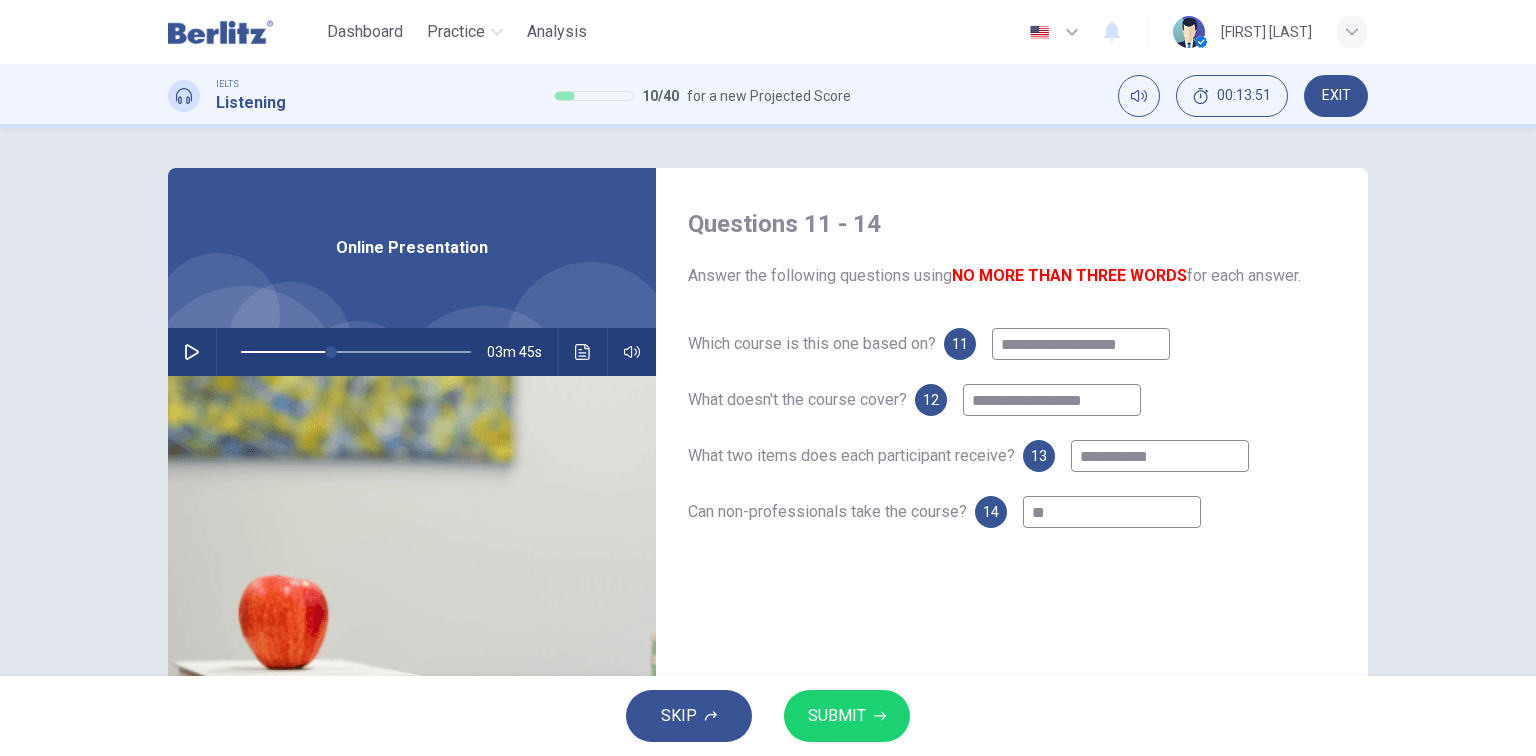 type on "**" 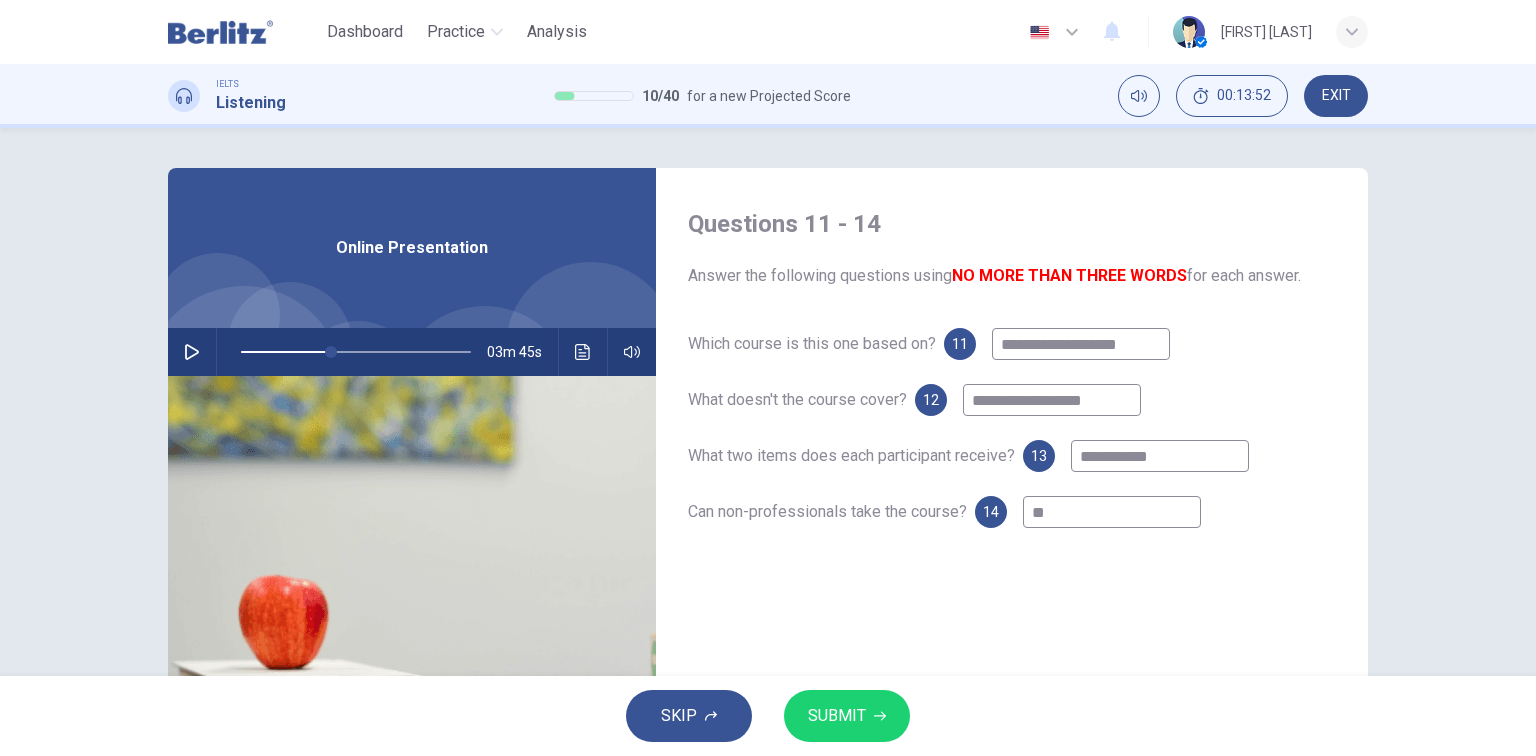 type on "**" 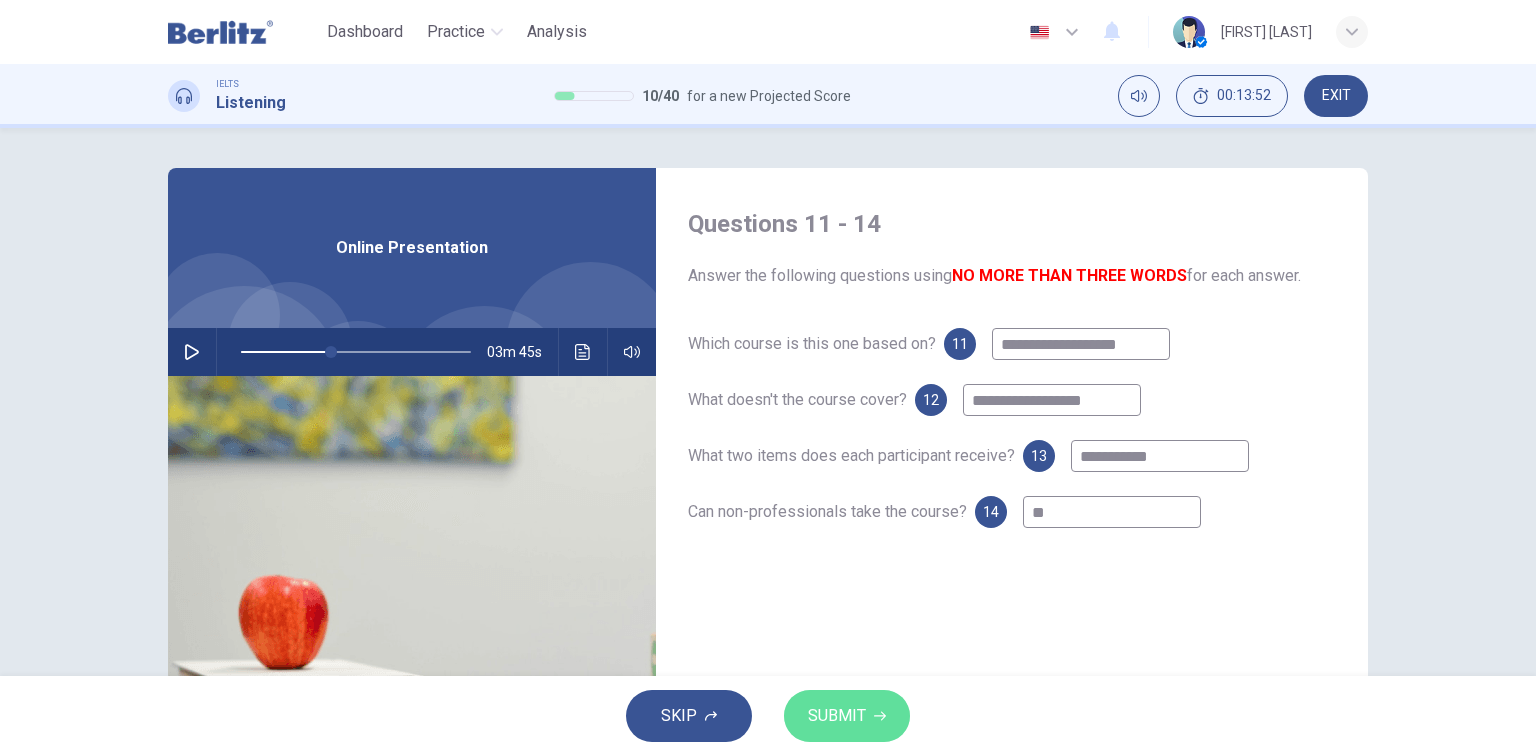 click on "SUBMIT" at bounding box center [837, 716] 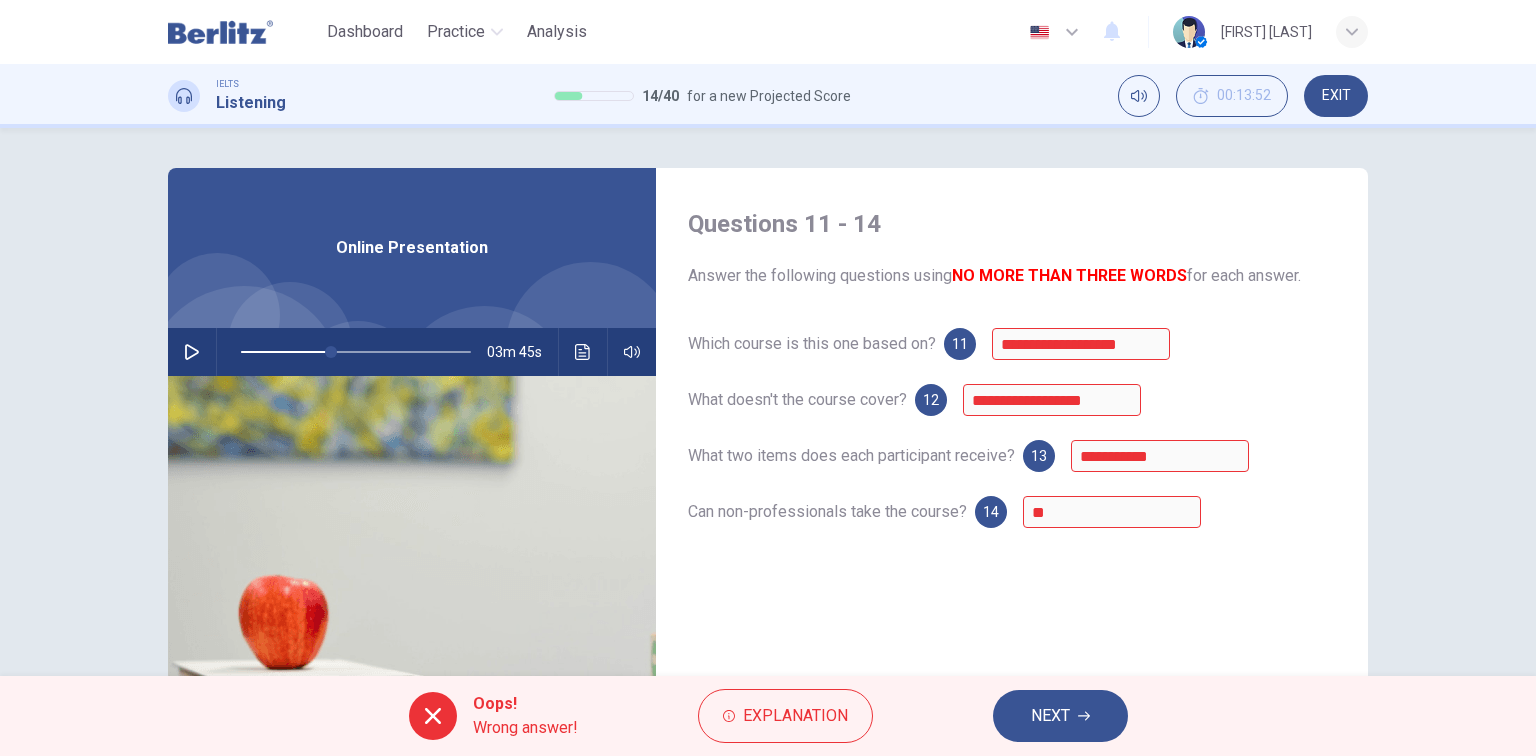 click on "NEXT" at bounding box center [1050, 716] 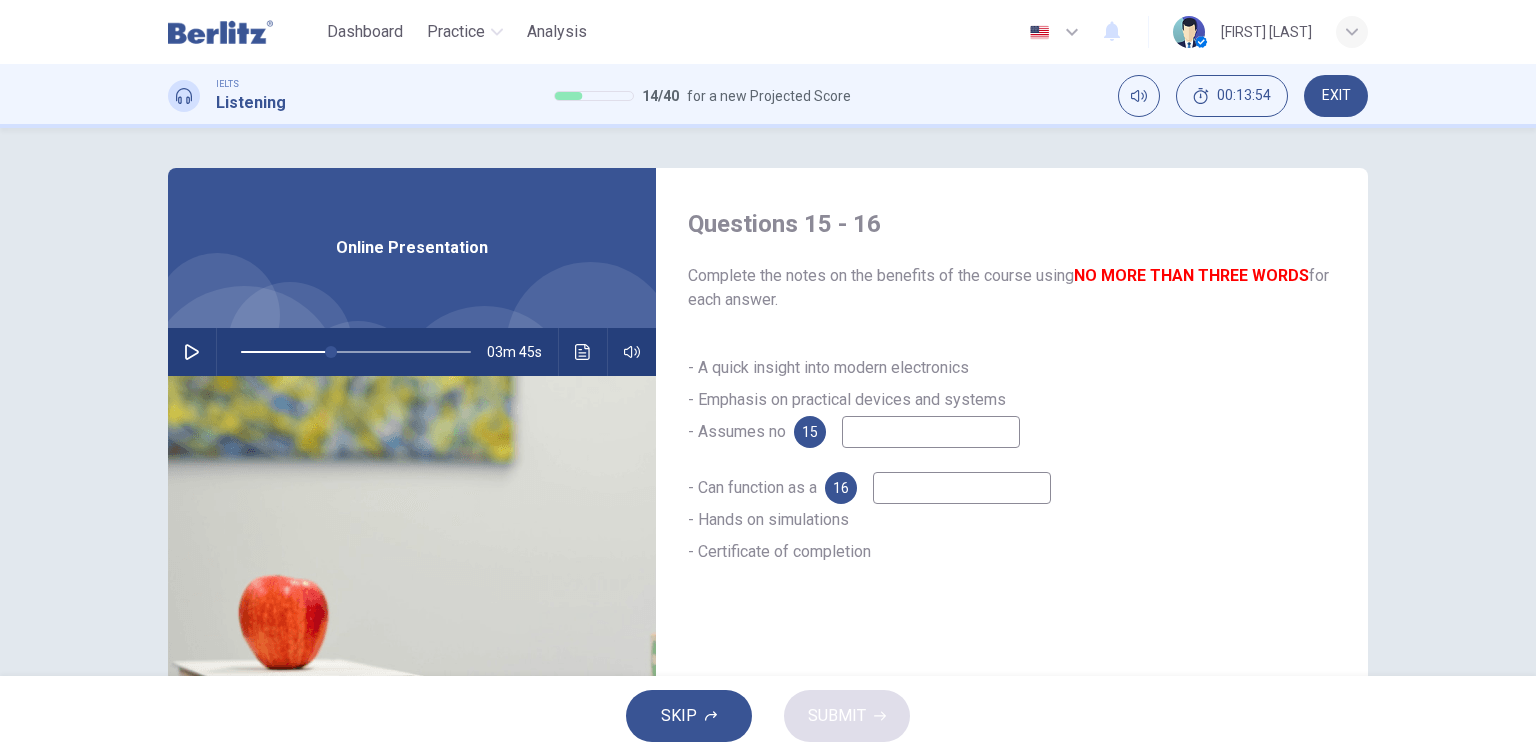 click 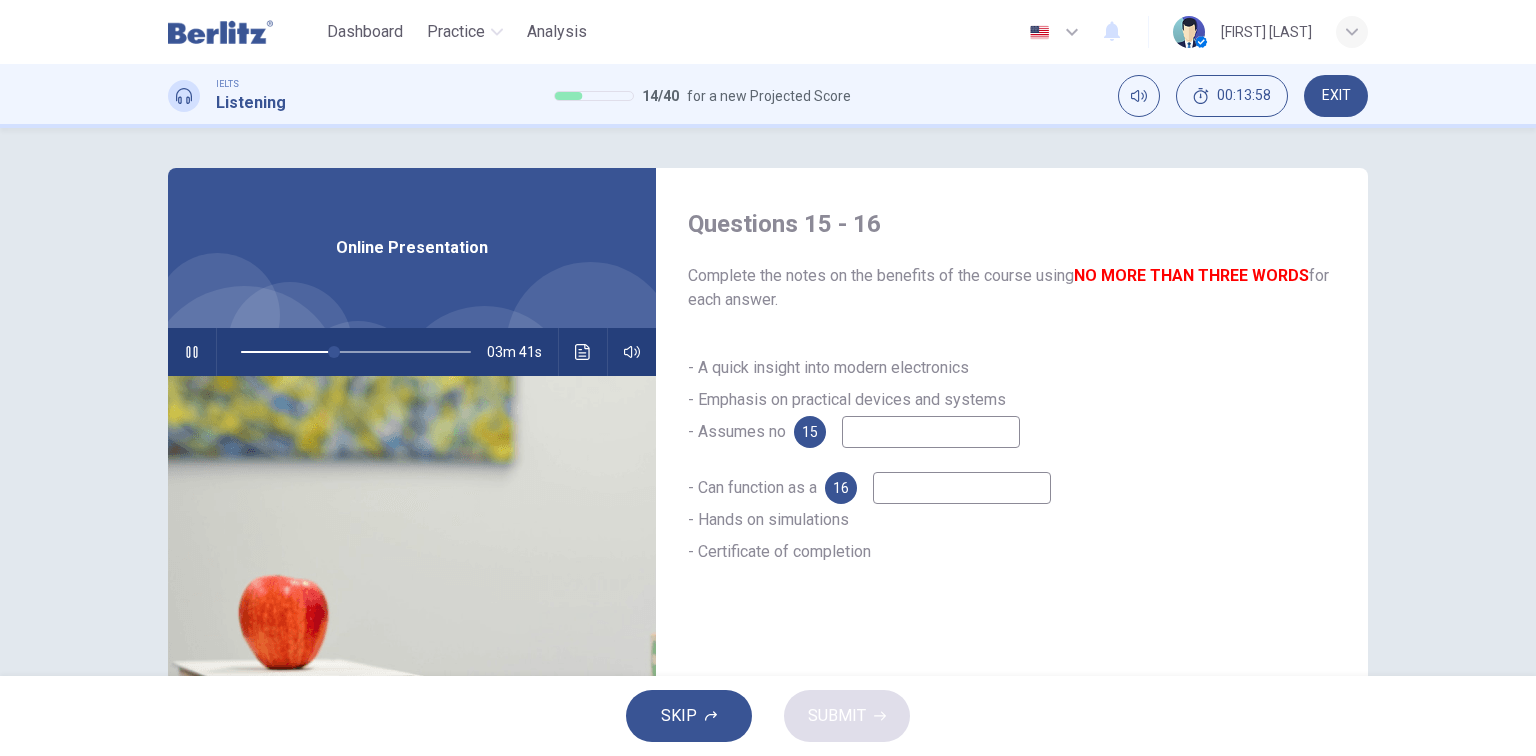type on "**" 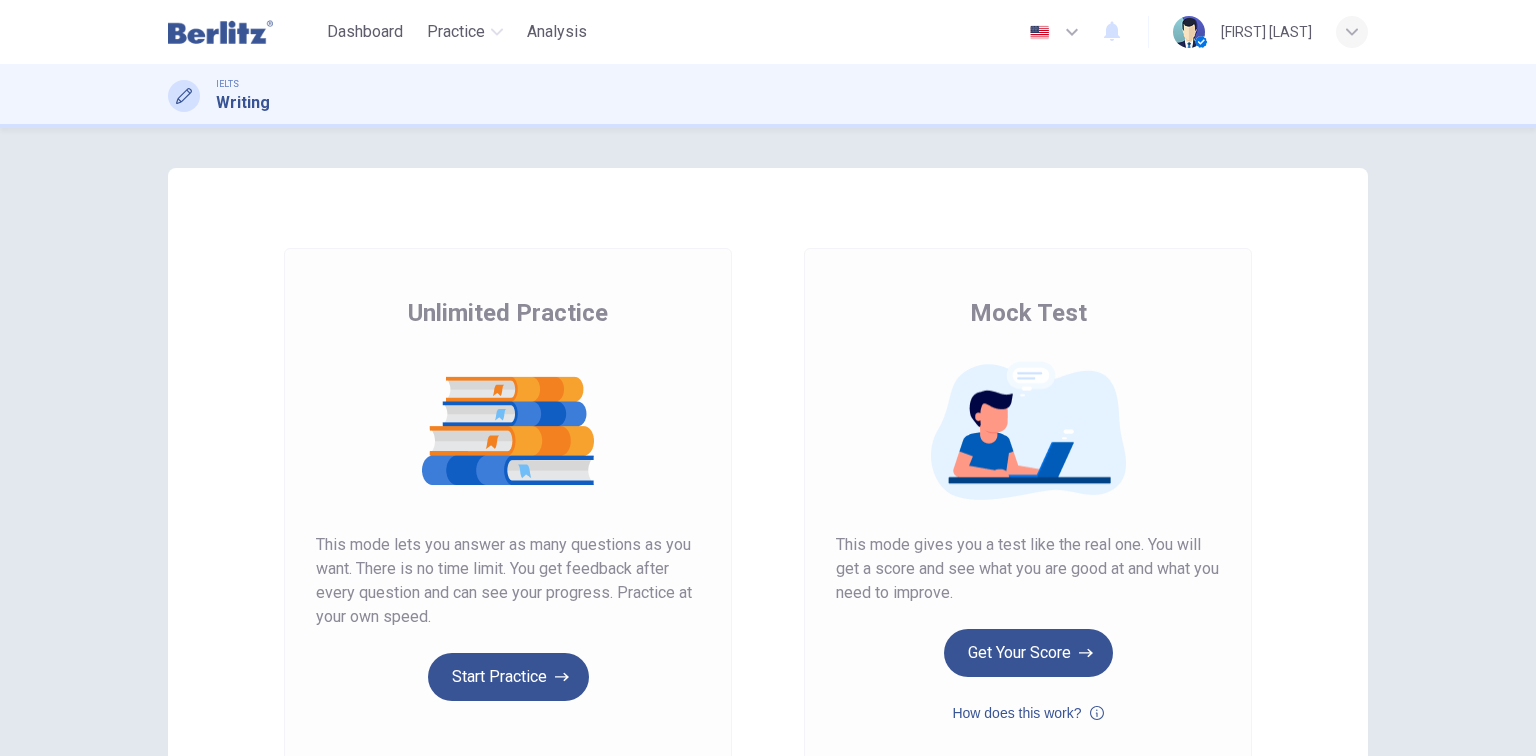 scroll, scrollTop: 0, scrollLeft: 0, axis: both 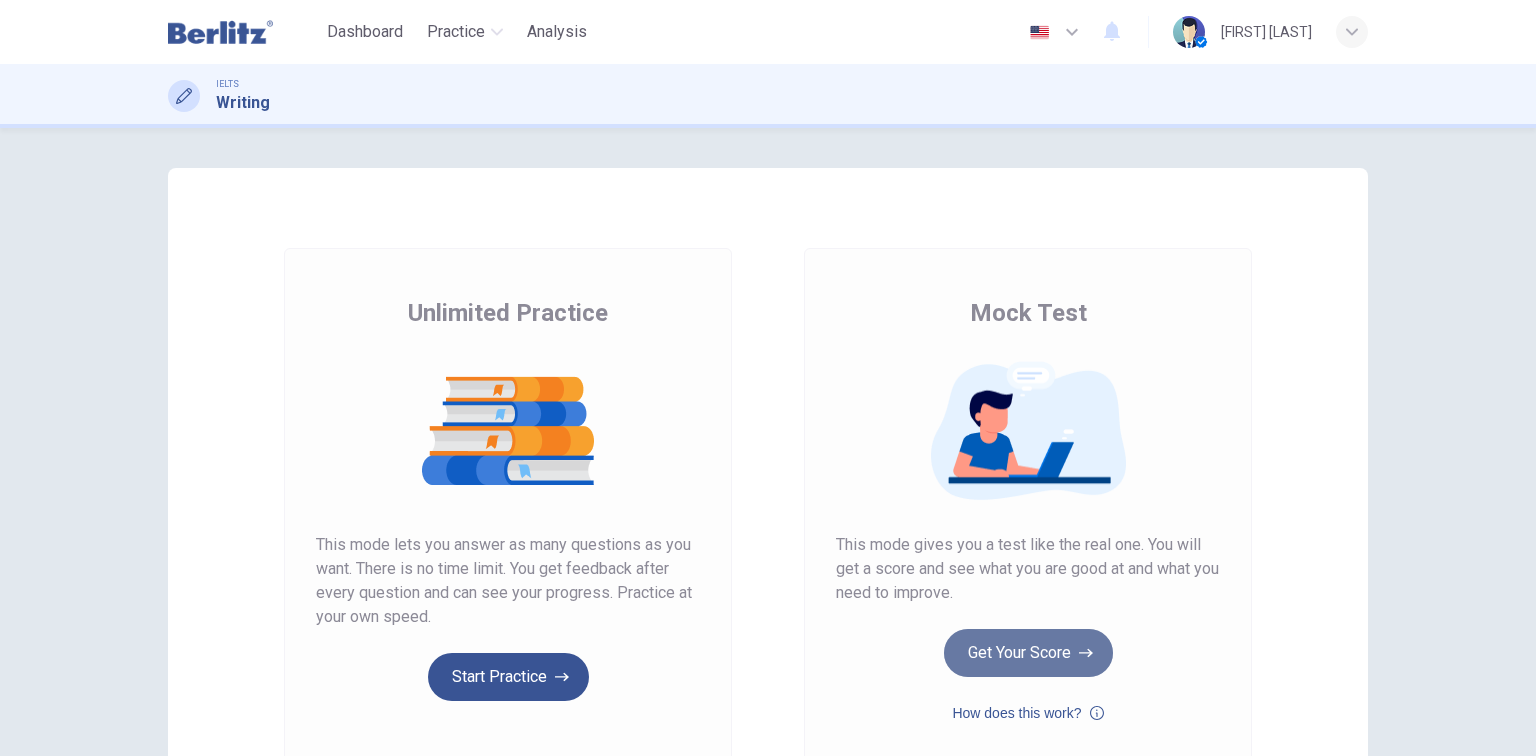 click on "Get Your Score" at bounding box center [1028, 653] 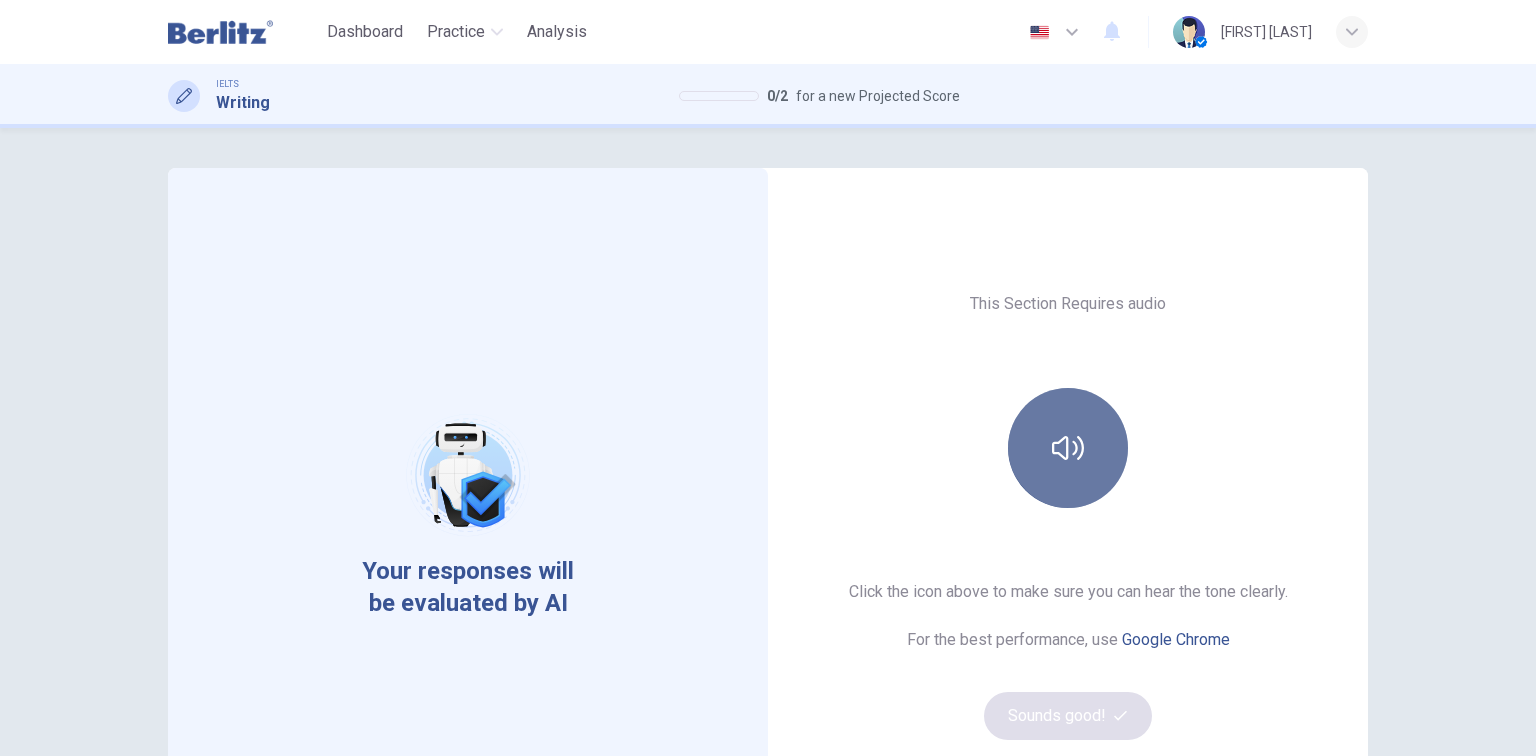 click 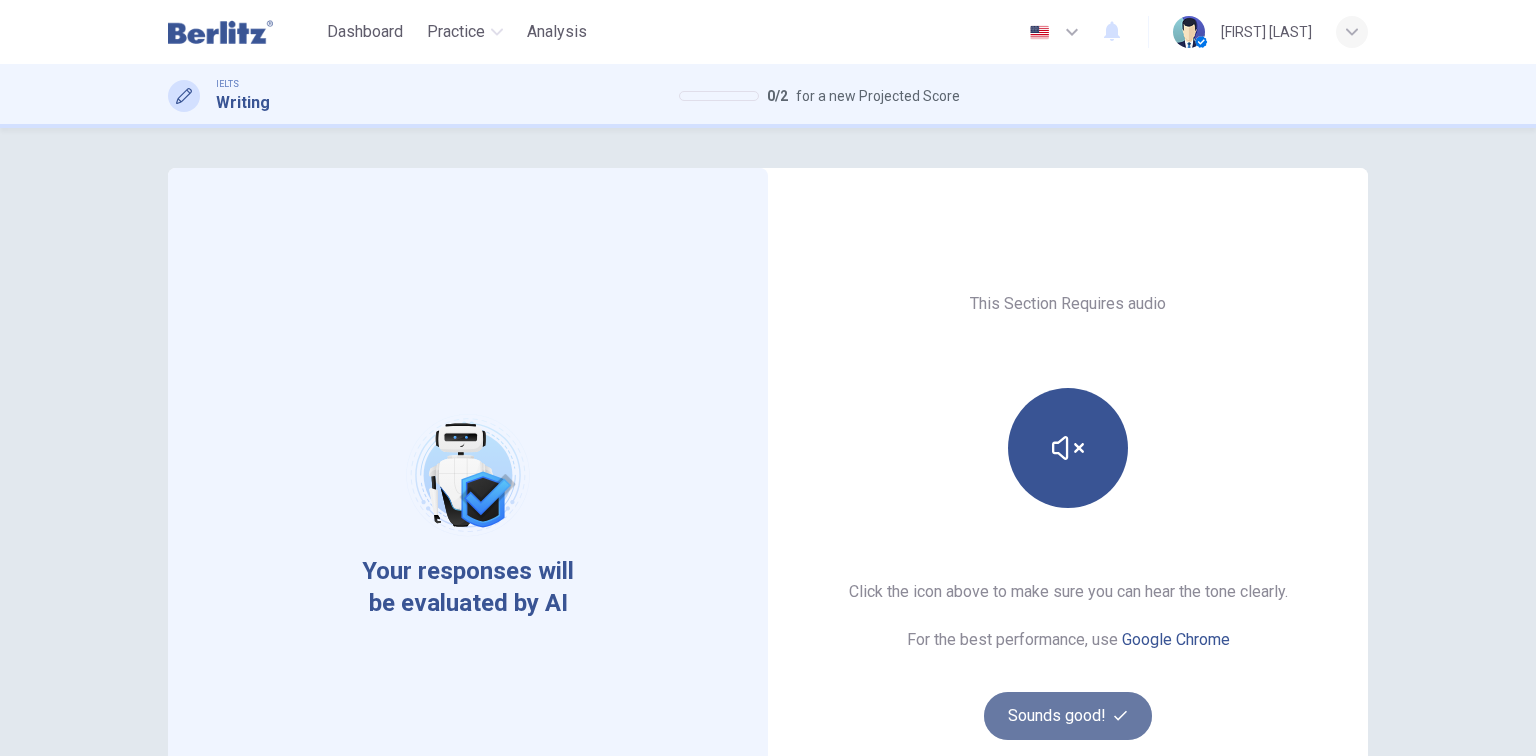 click on "Sounds good!" at bounding box center [1068, 716] 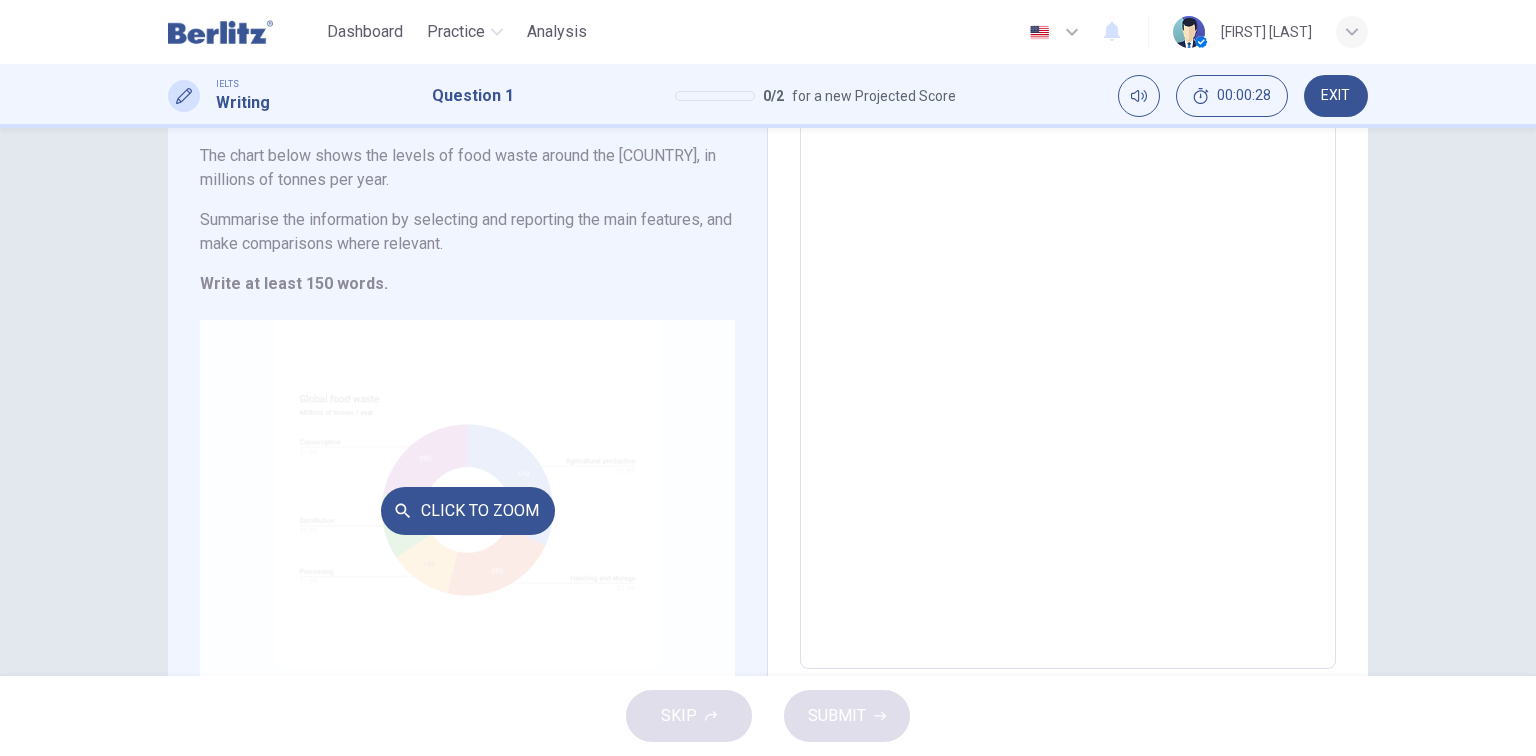 scroll, scrollTop: 240, scrollLeft: 0, axis: vertical 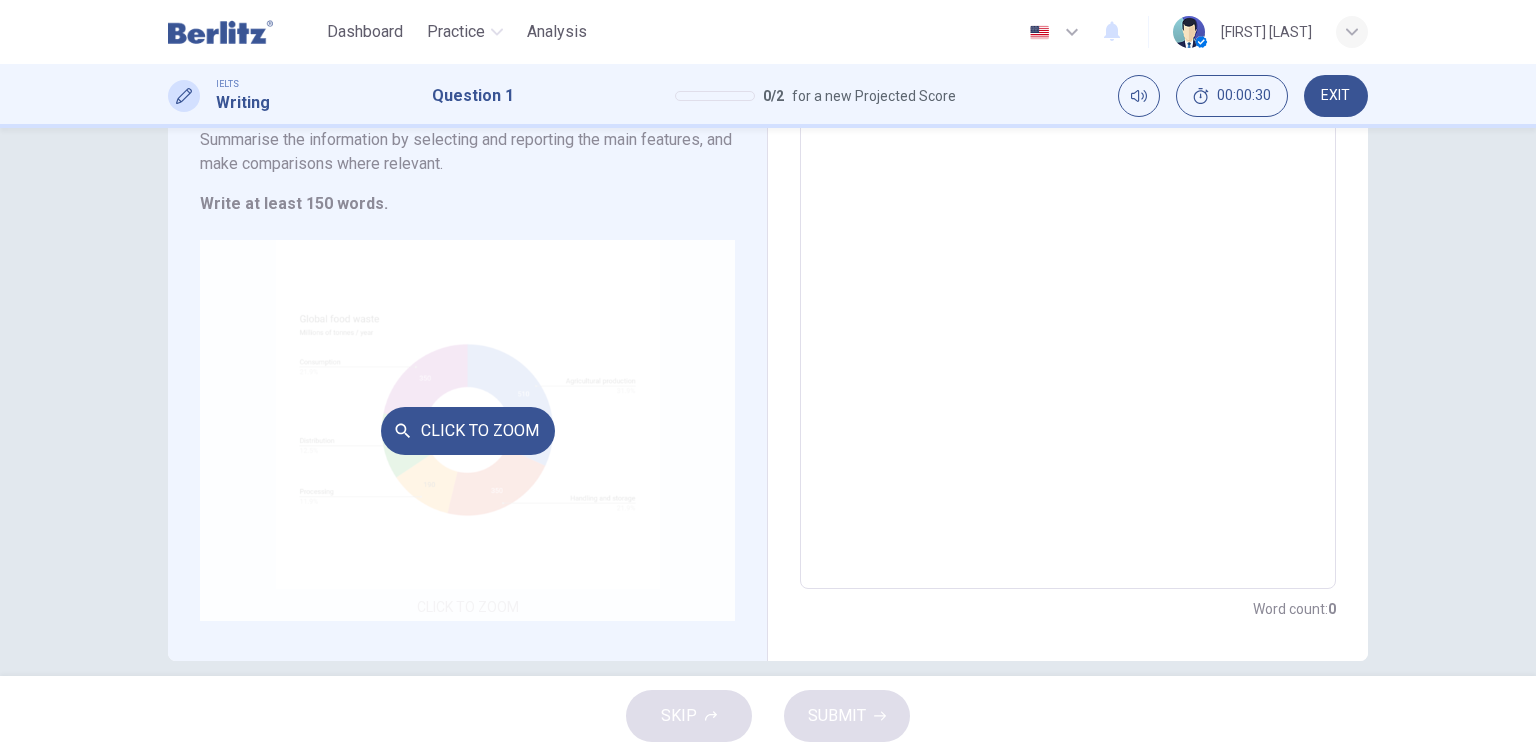 click on "Click to Zoom" at bounding box center (468, 431) 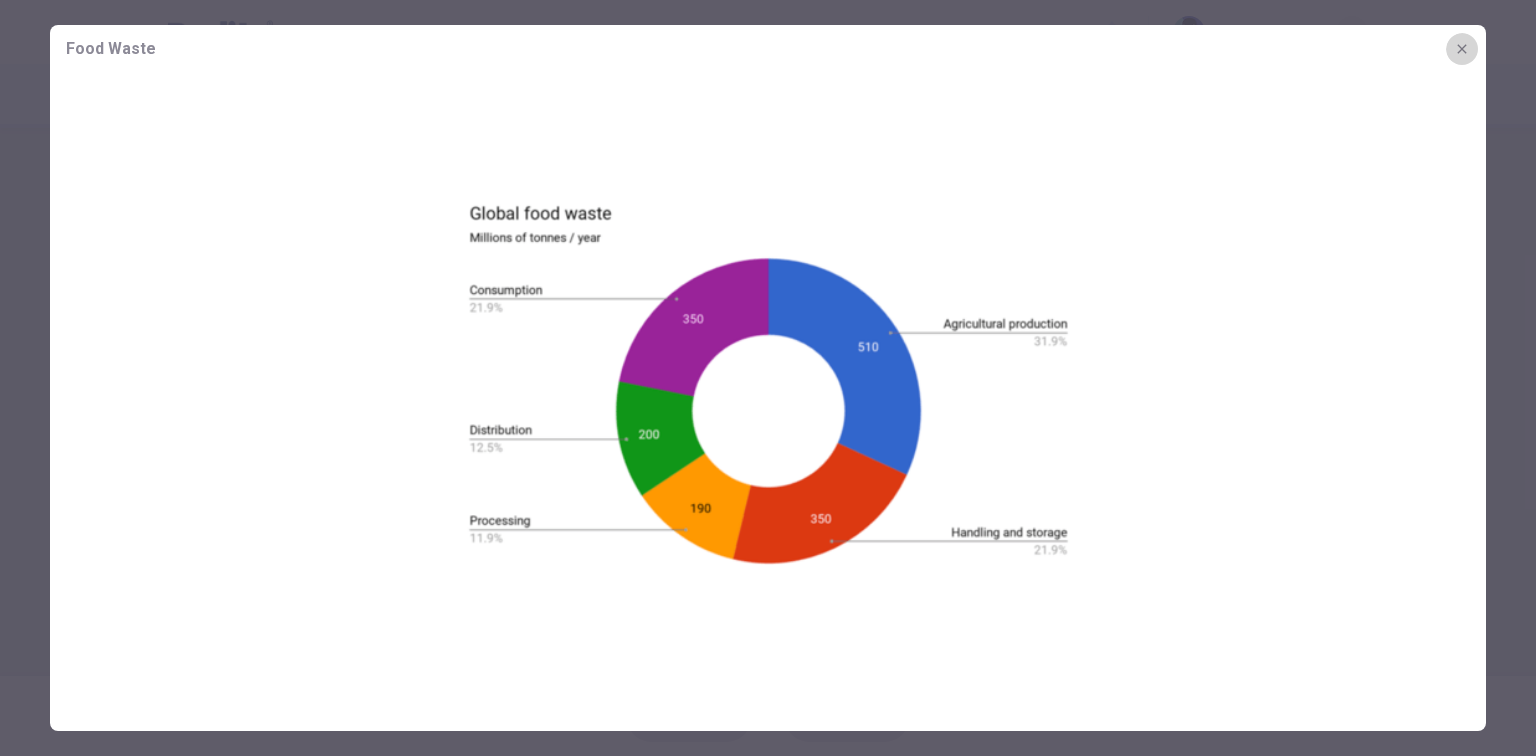 click 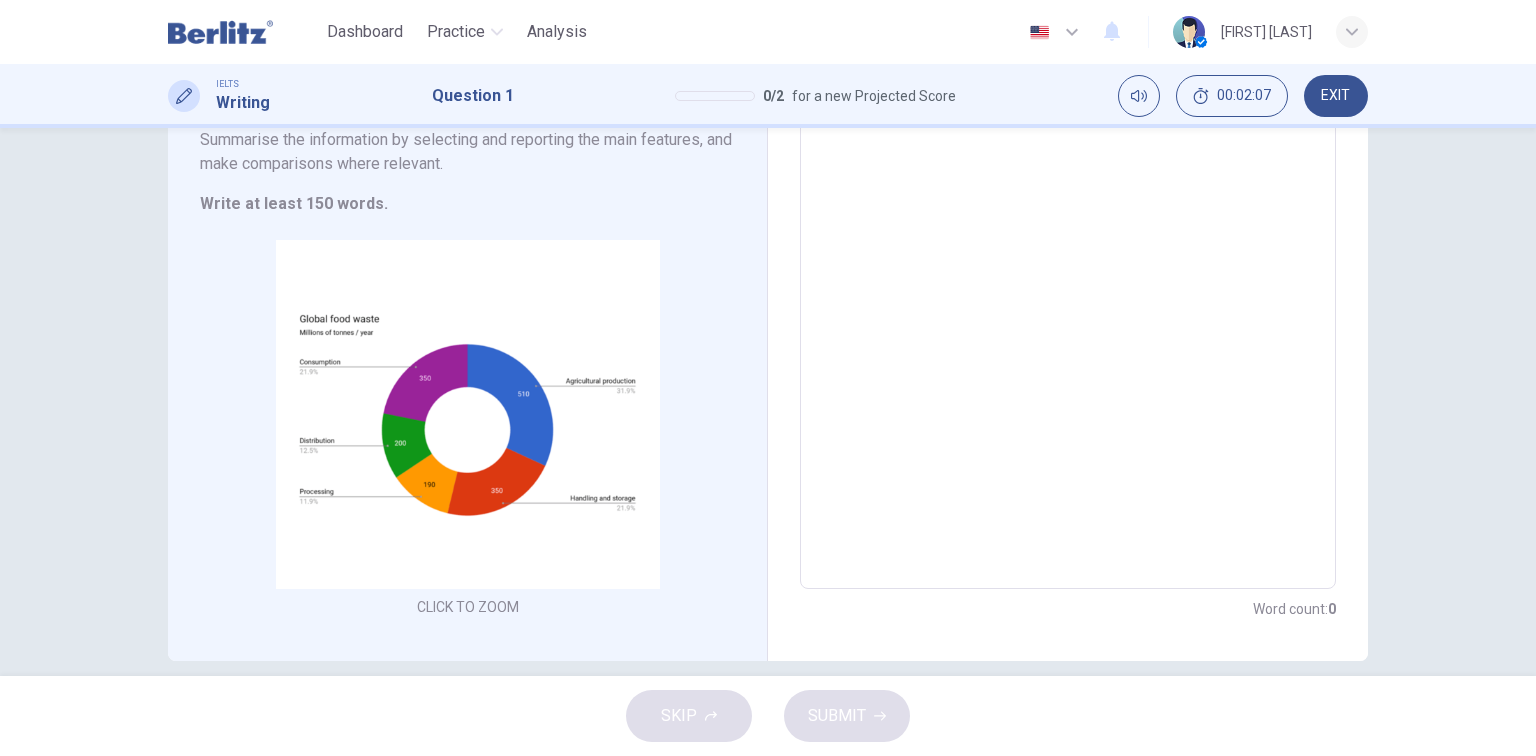 click at bounding box center [1068, 294] 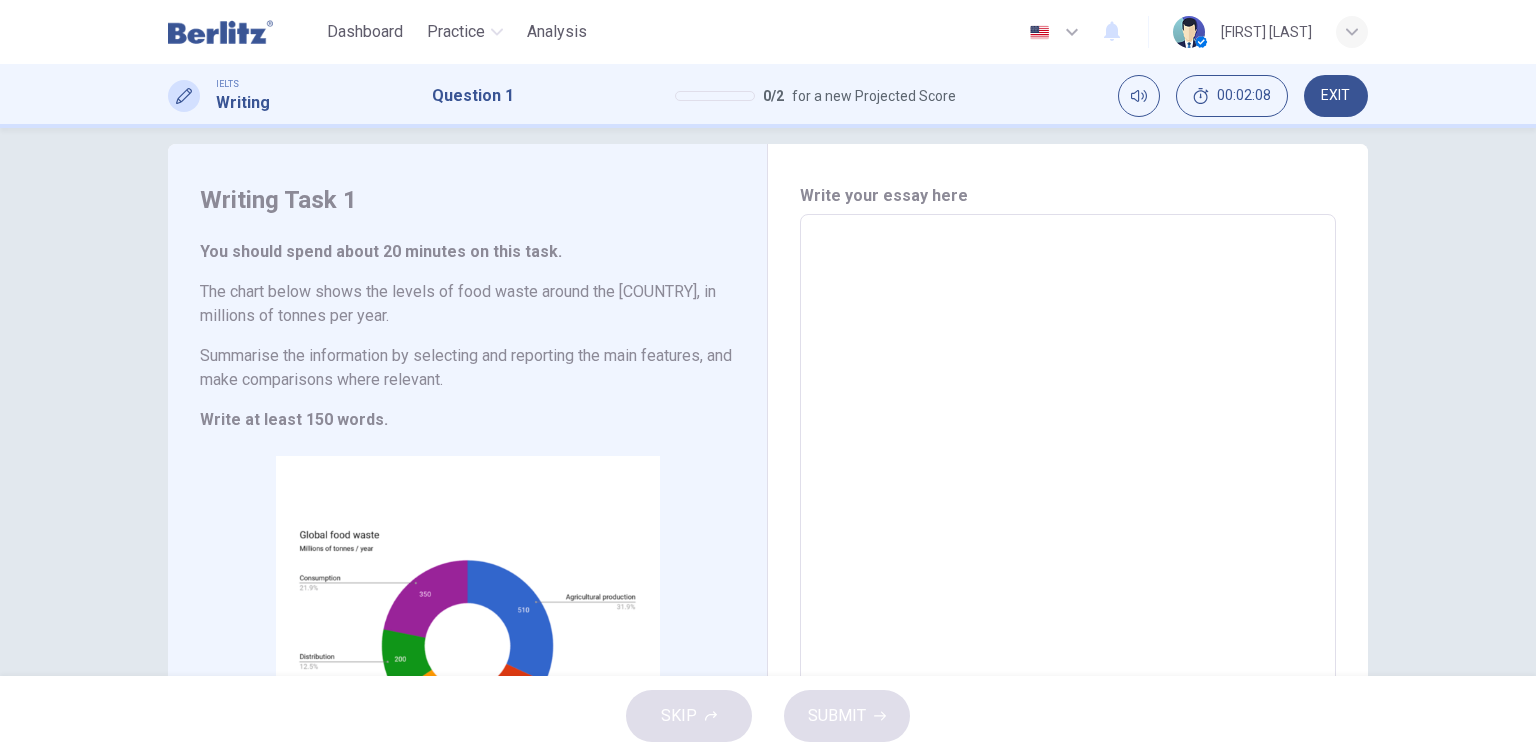 scroll, scrollTop: 0, scrollLeft: 0, axis: both 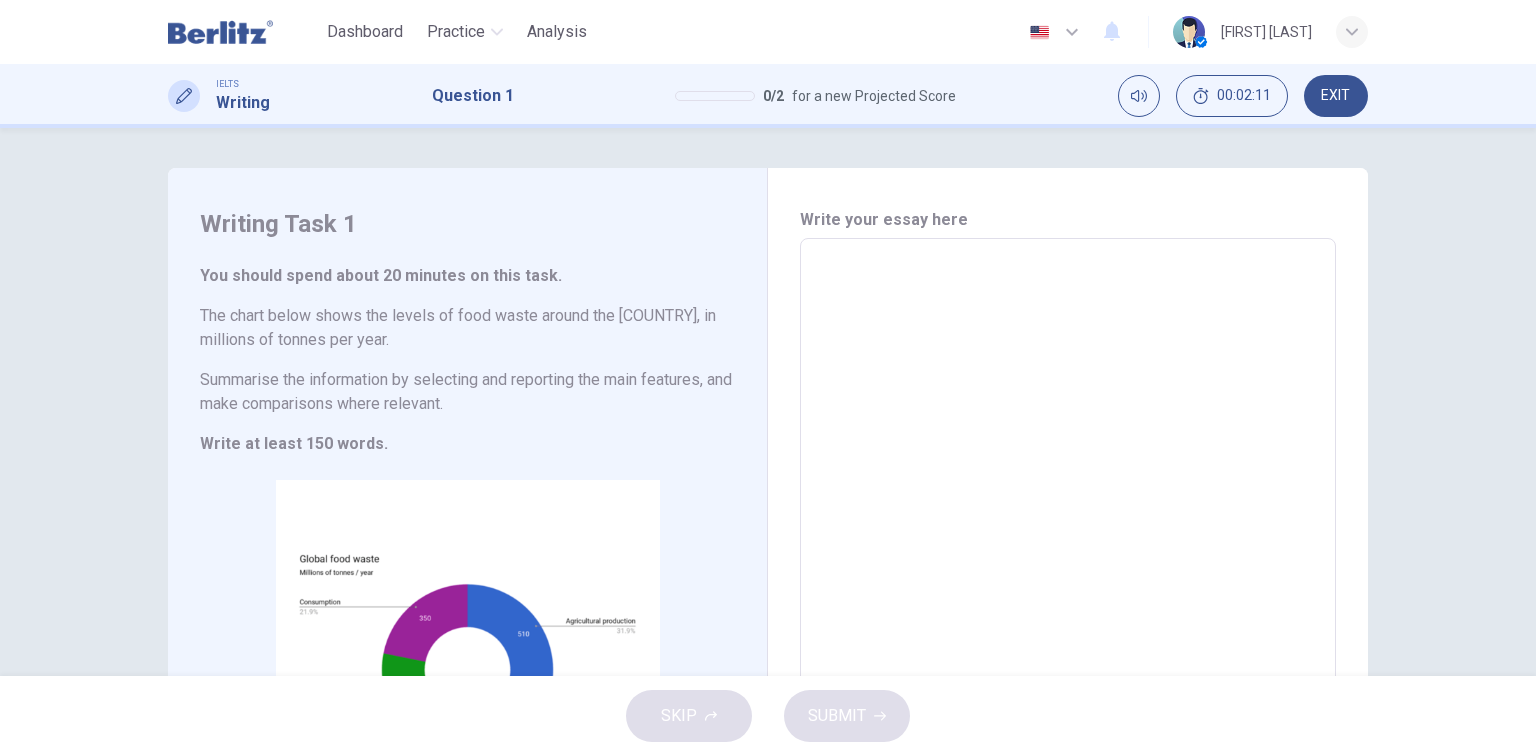 type on "*" 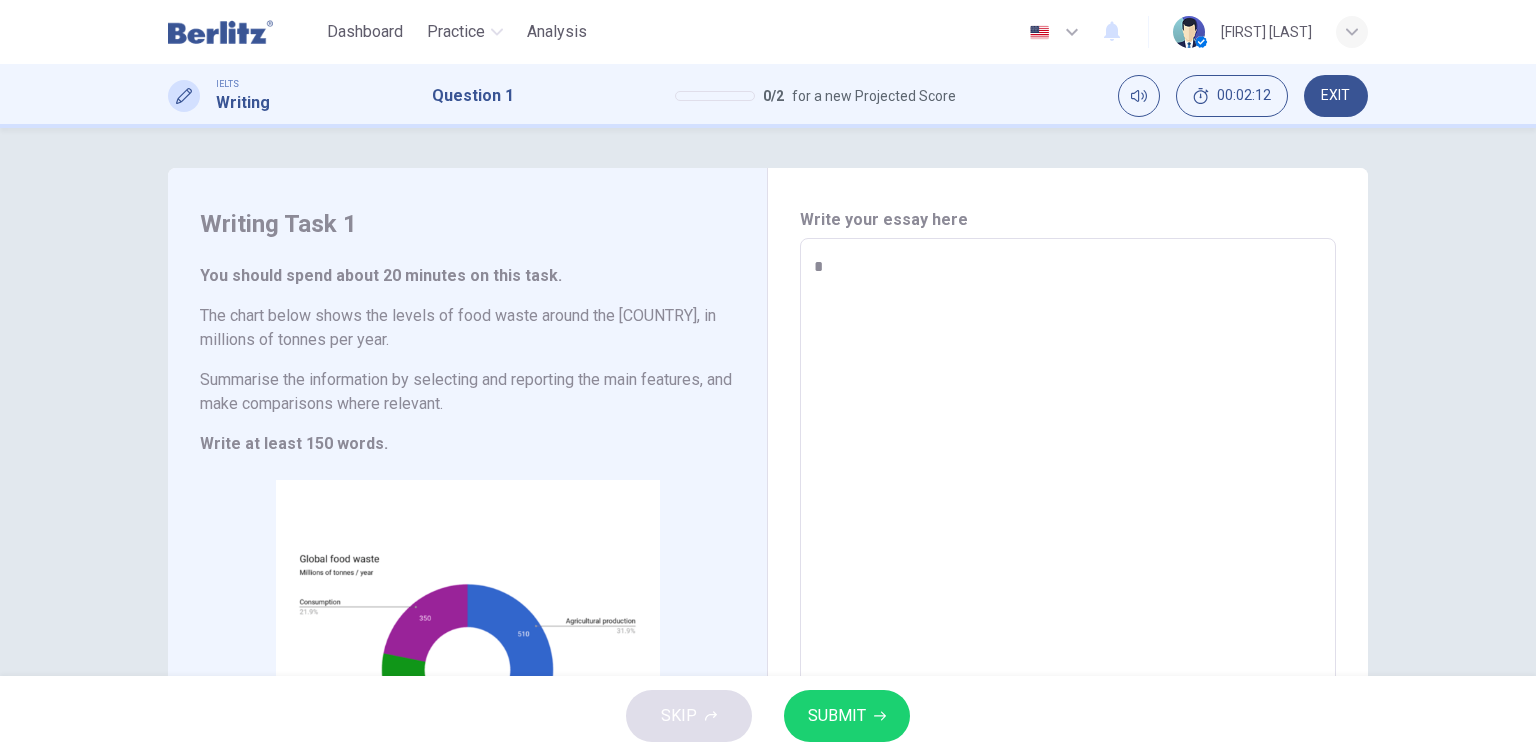type on "**" 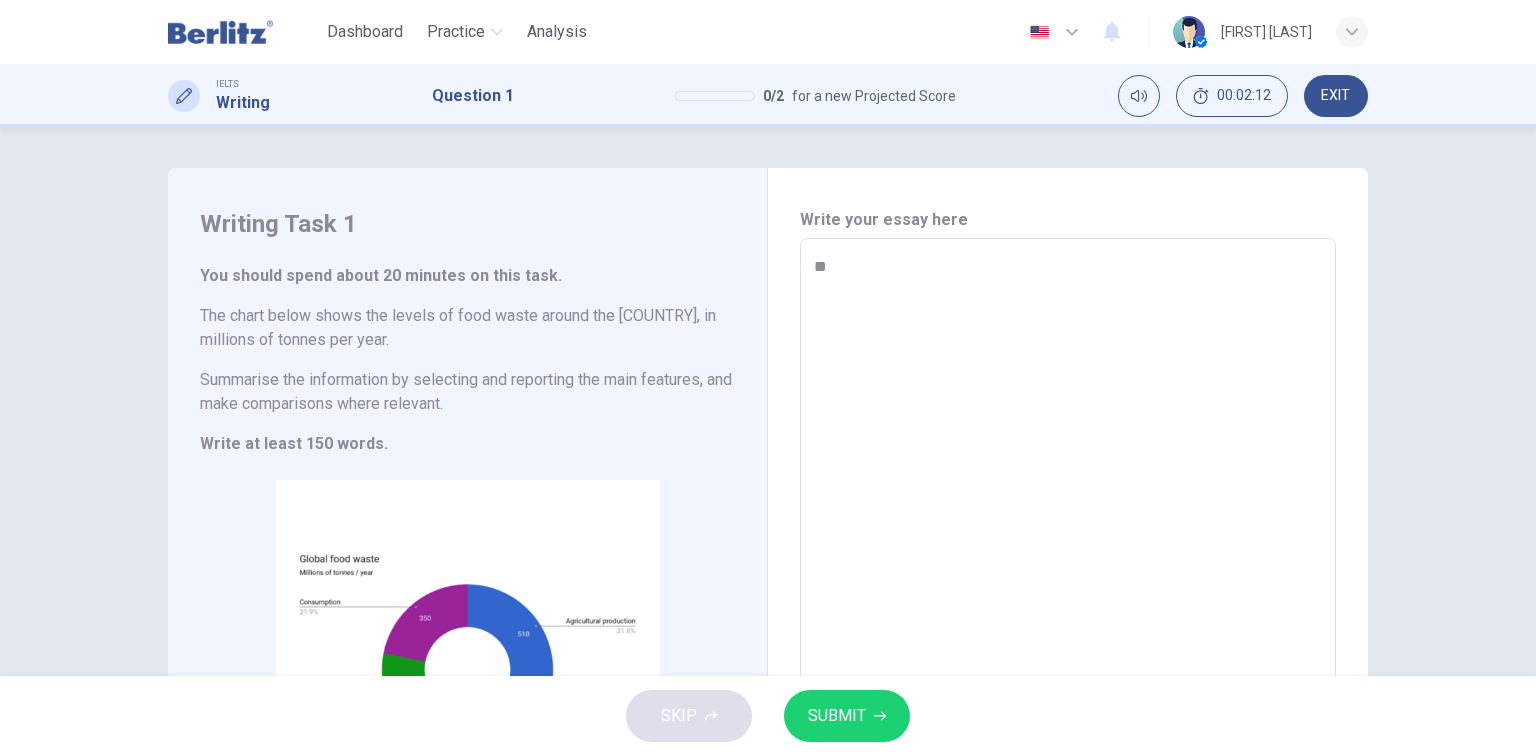 type on "*" 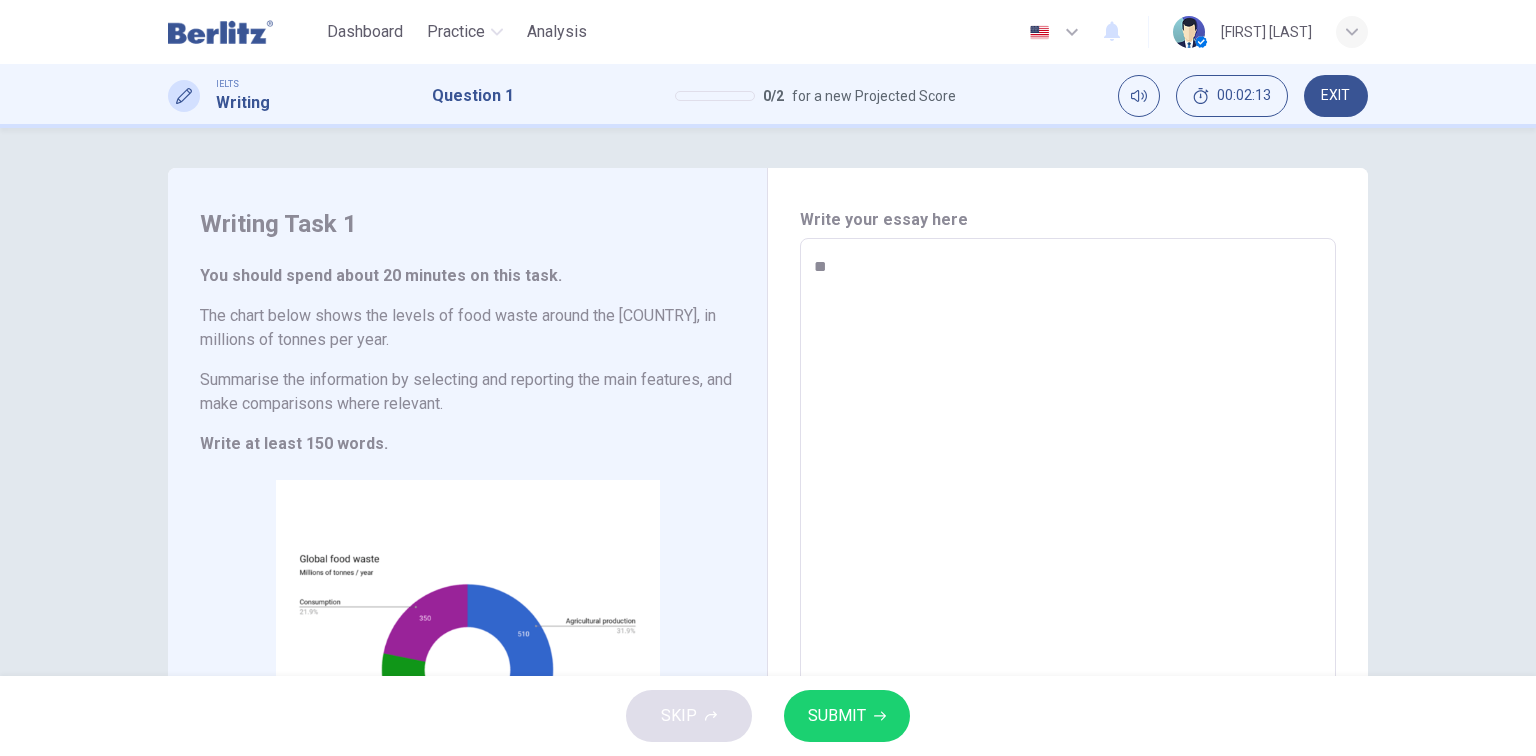 type on "***" 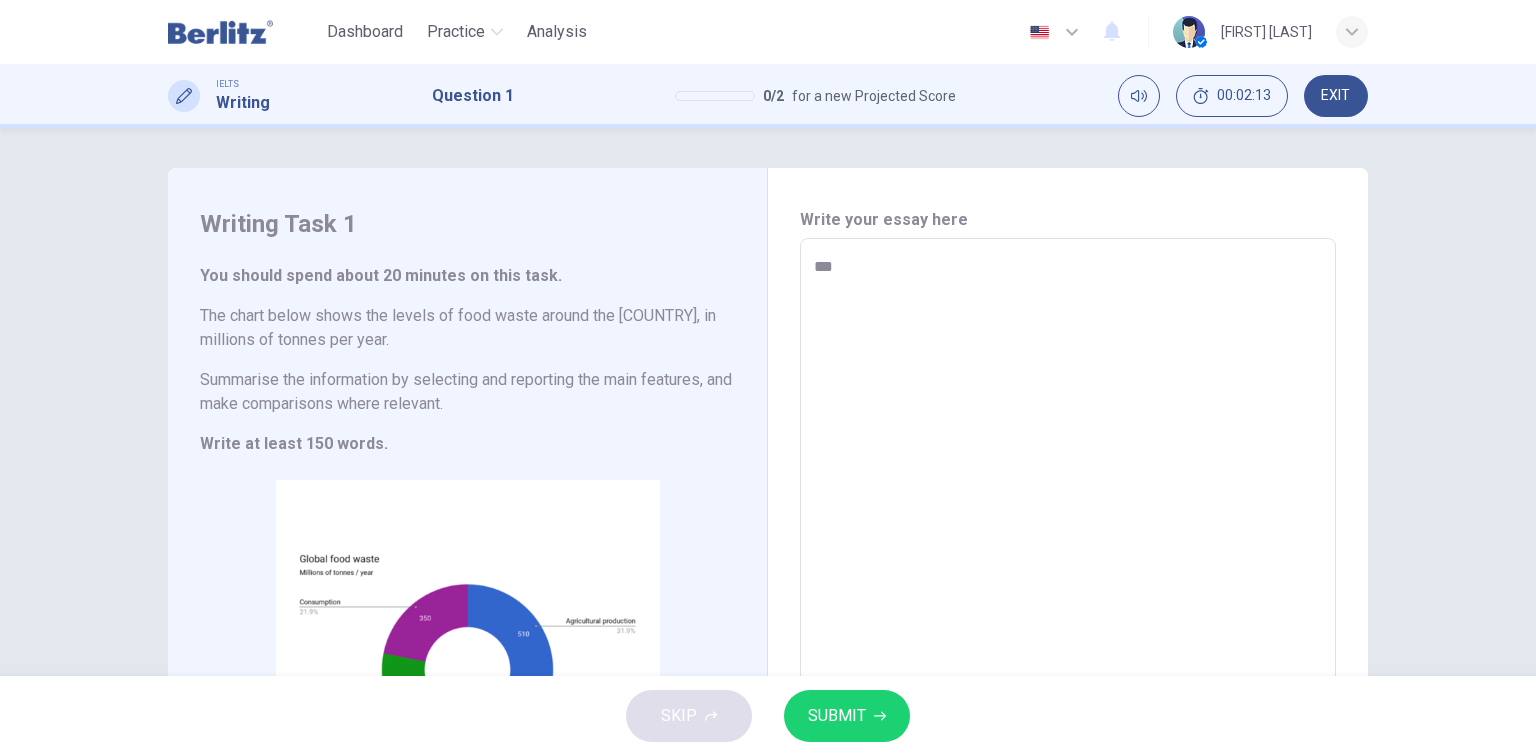 type on "****" 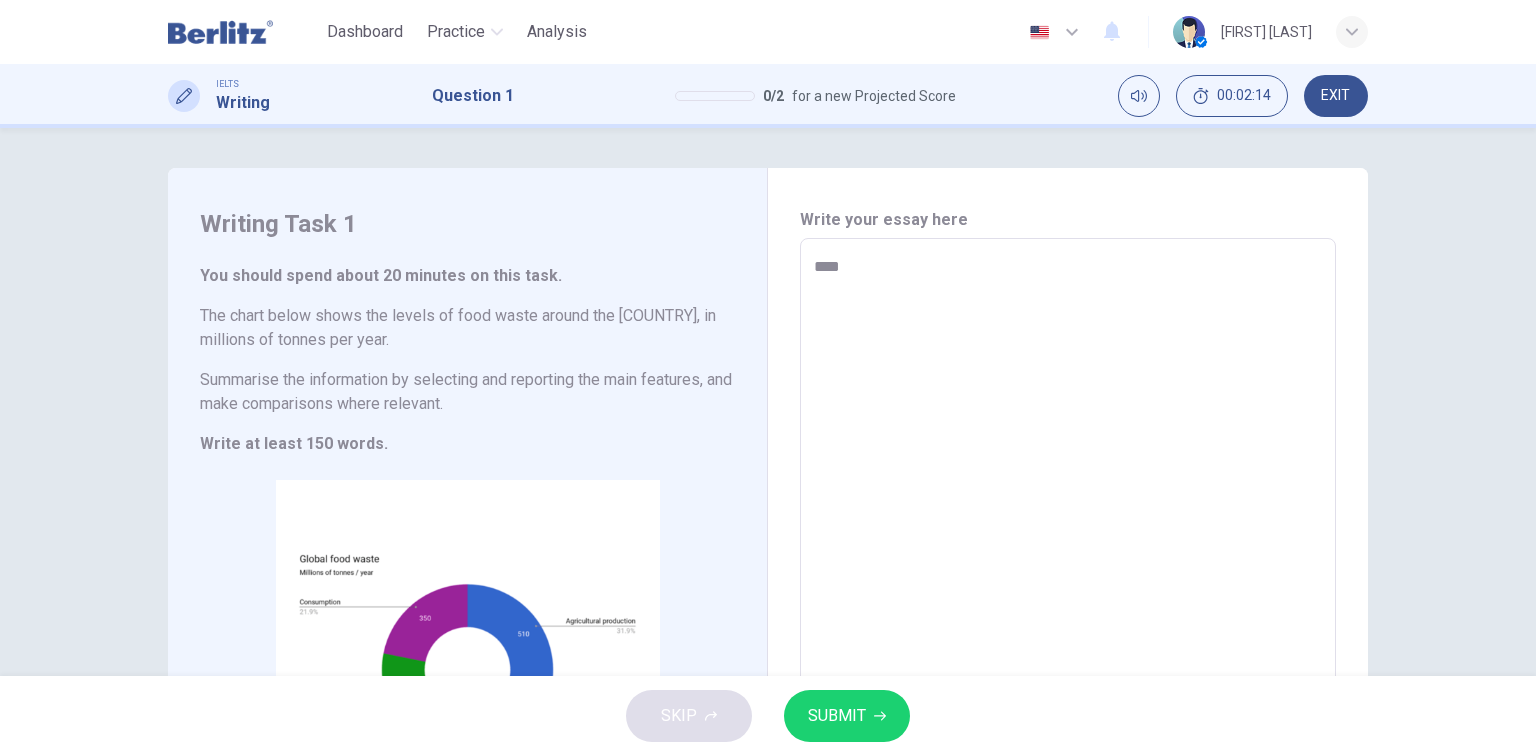 type on "*" 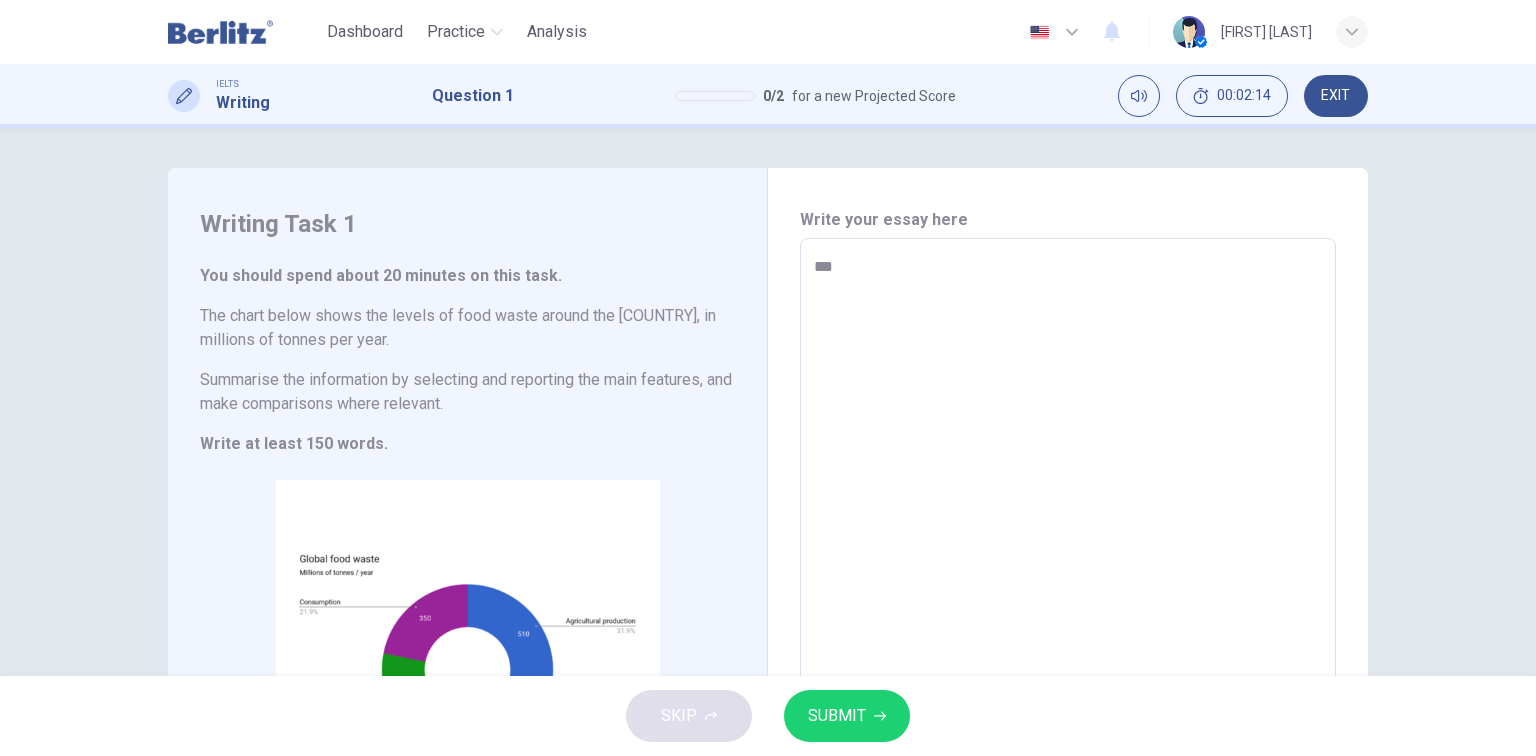 type on "*" 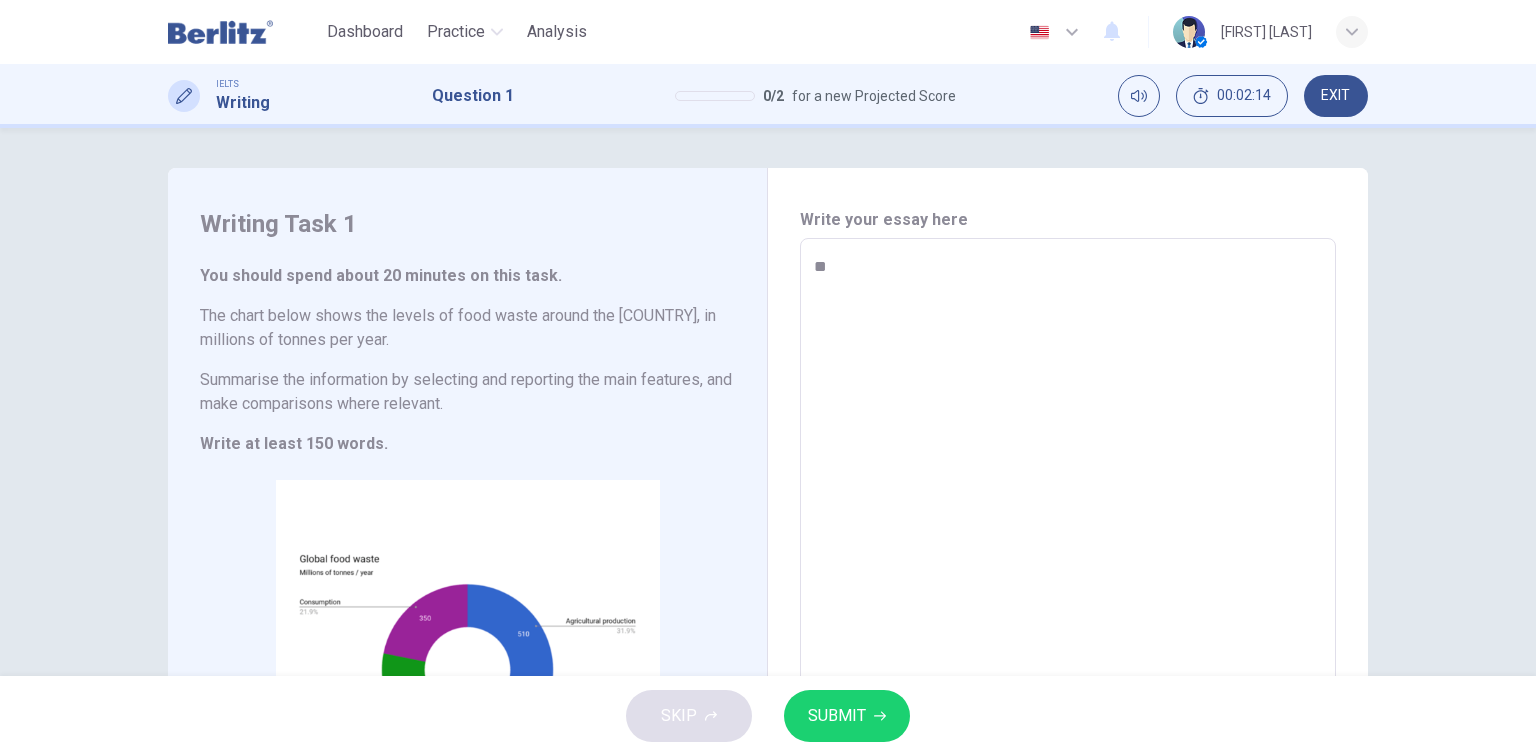 type on "*" 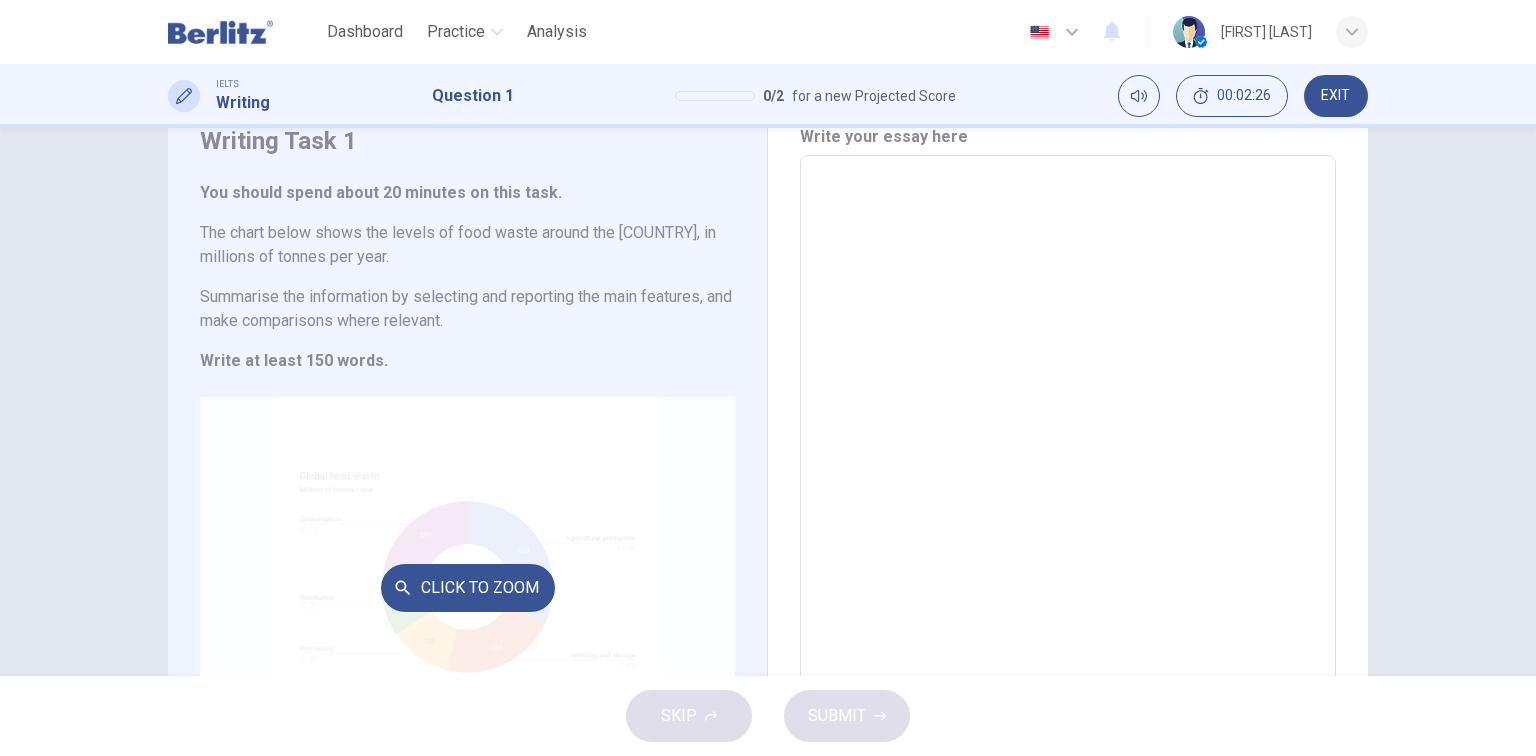 scroll, scrollTop: 160, scrollLeft: 0, axis: vertical 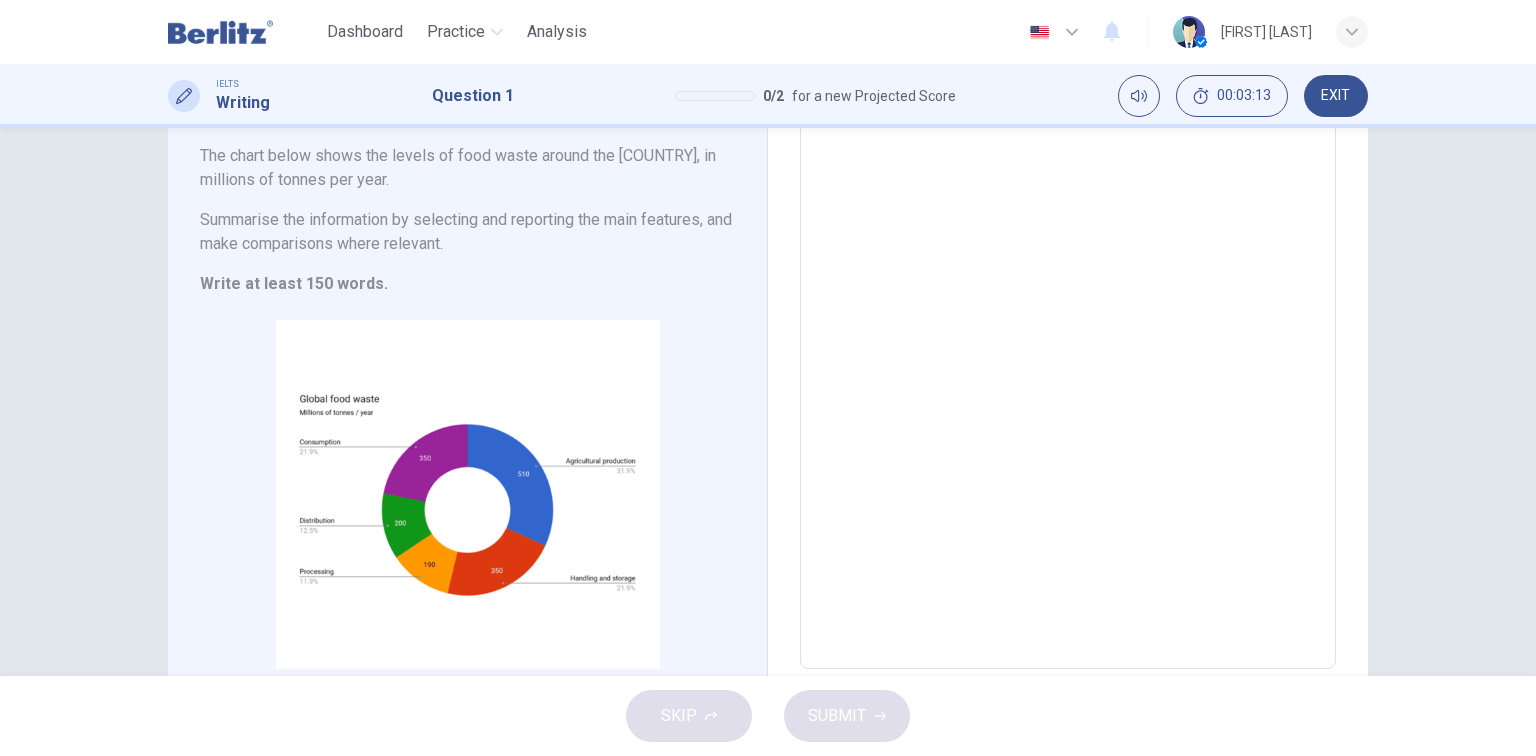 click at bounding box center [1068, 374] 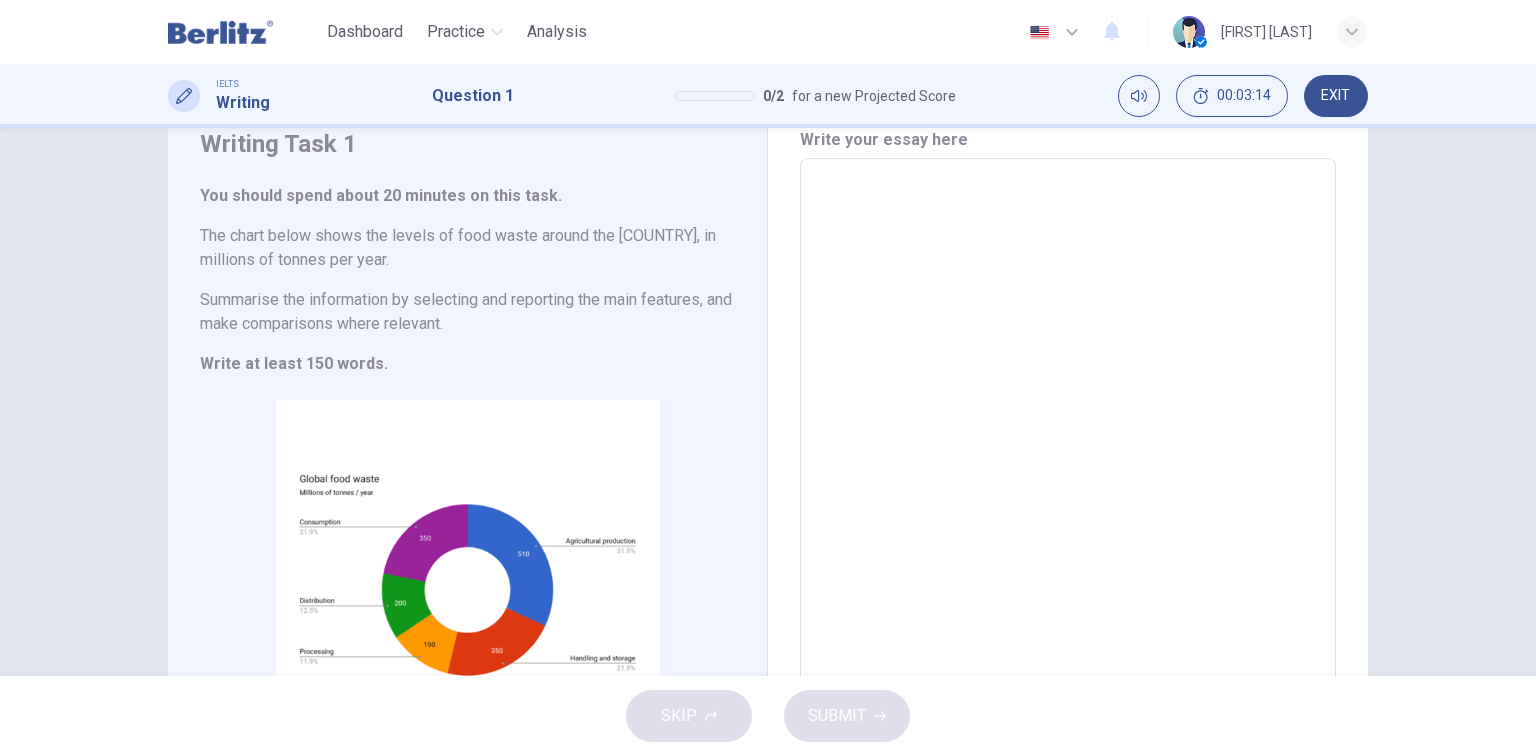 type on "*" 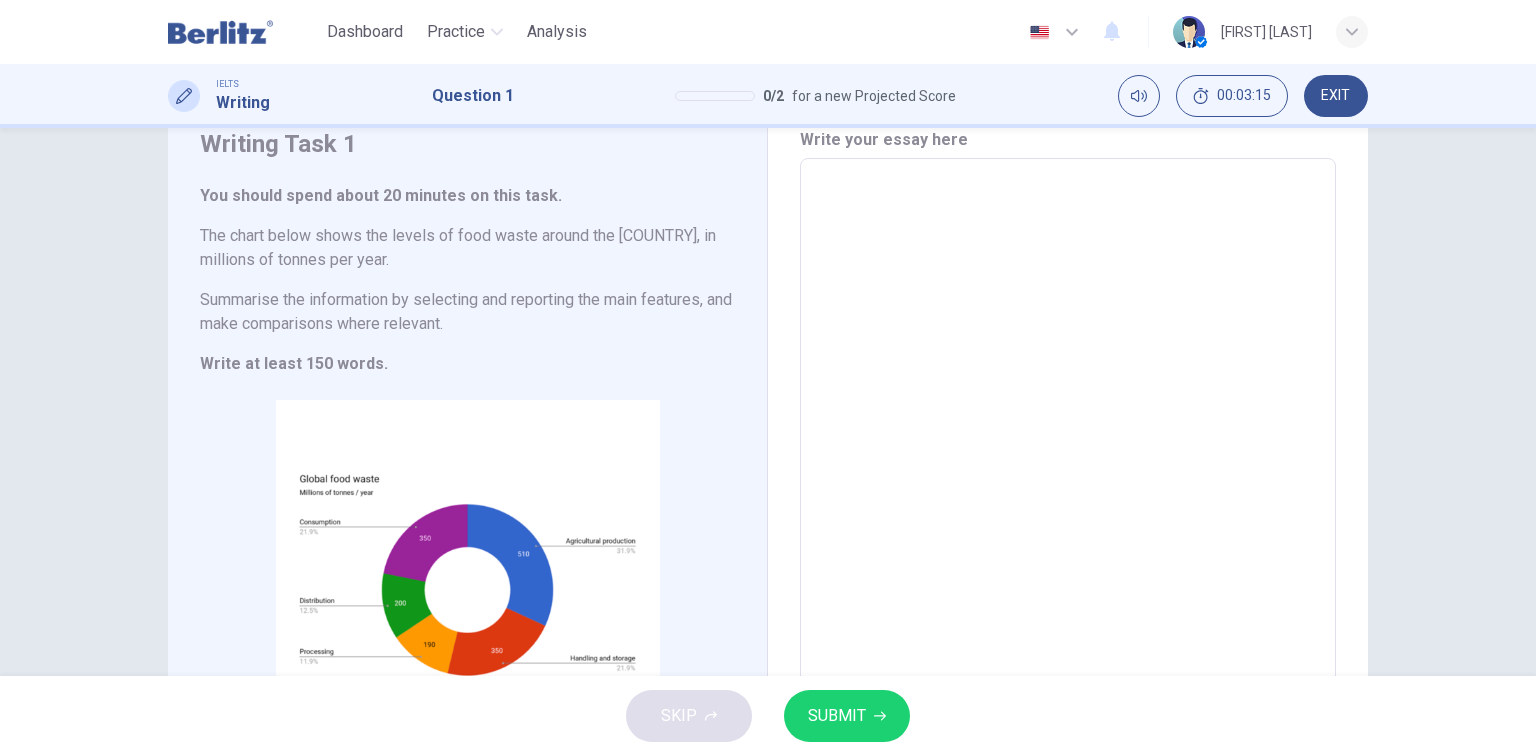 type on "*" 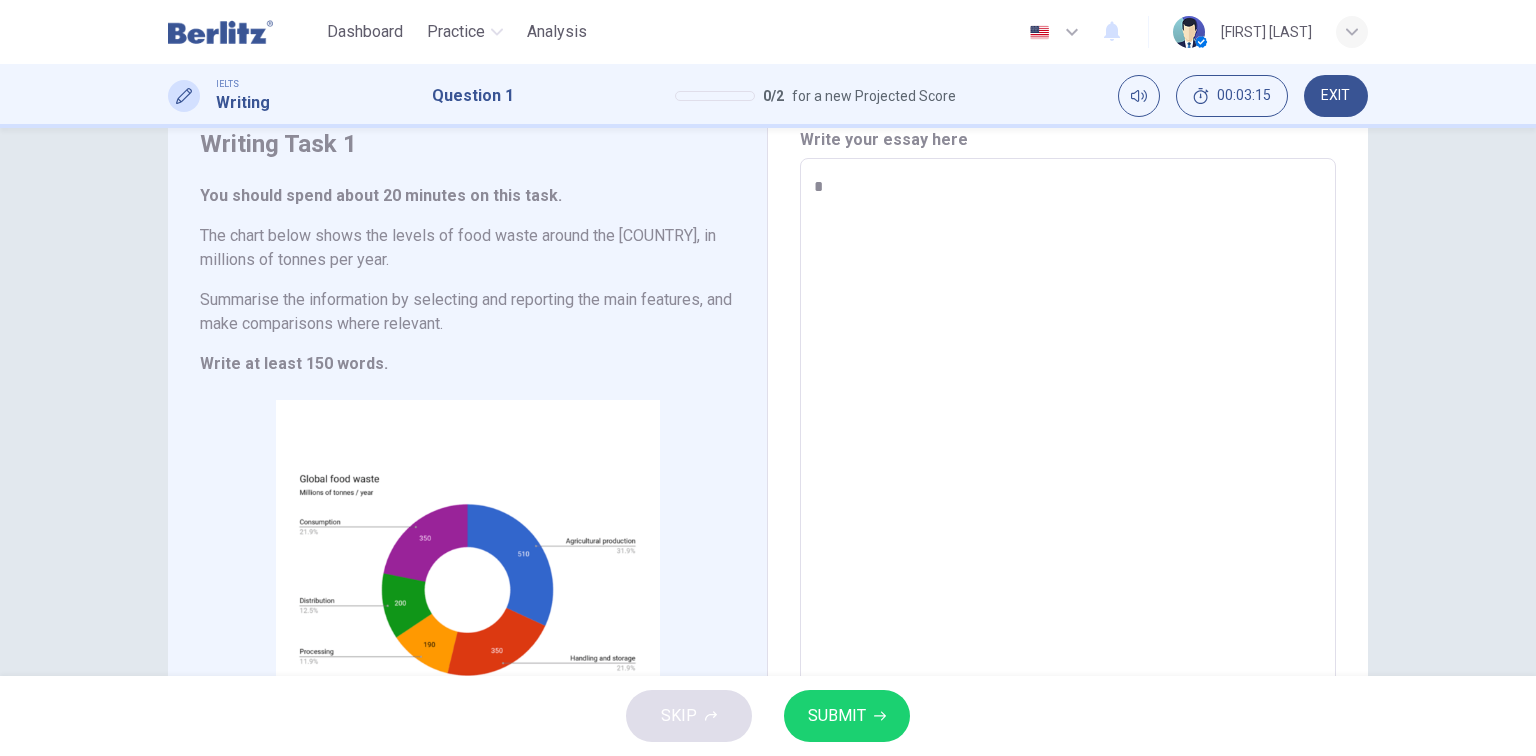 type on "*" 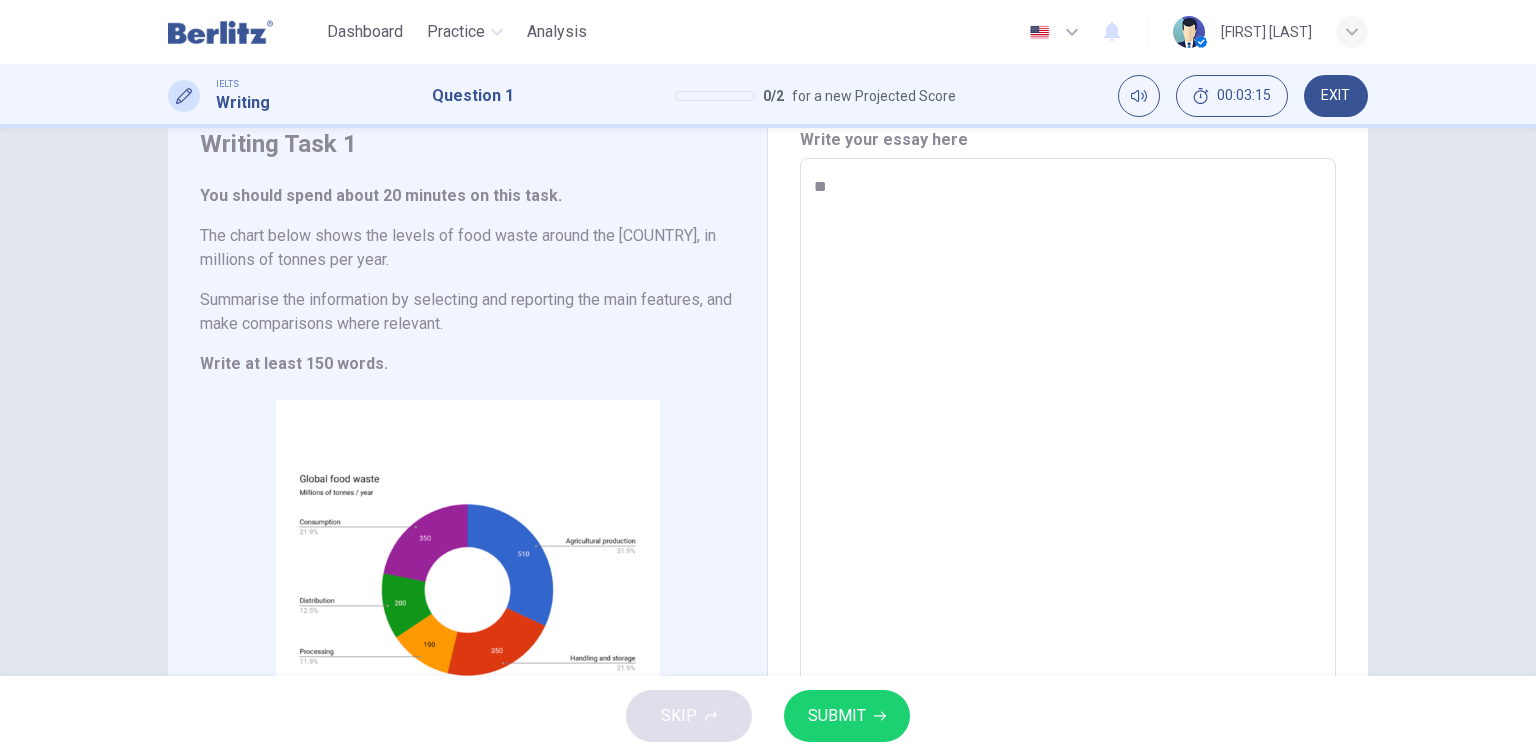 type on "*" 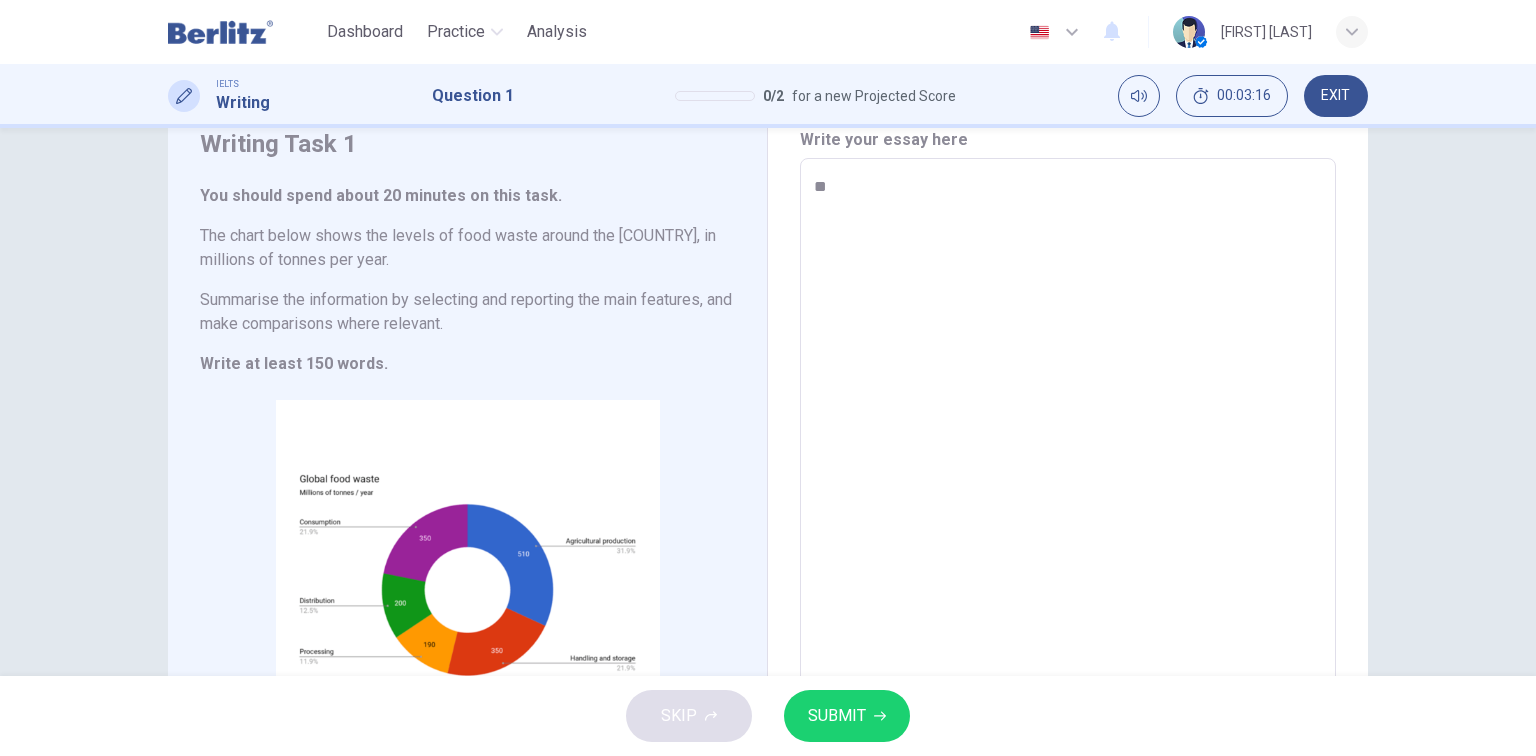 type on "***" 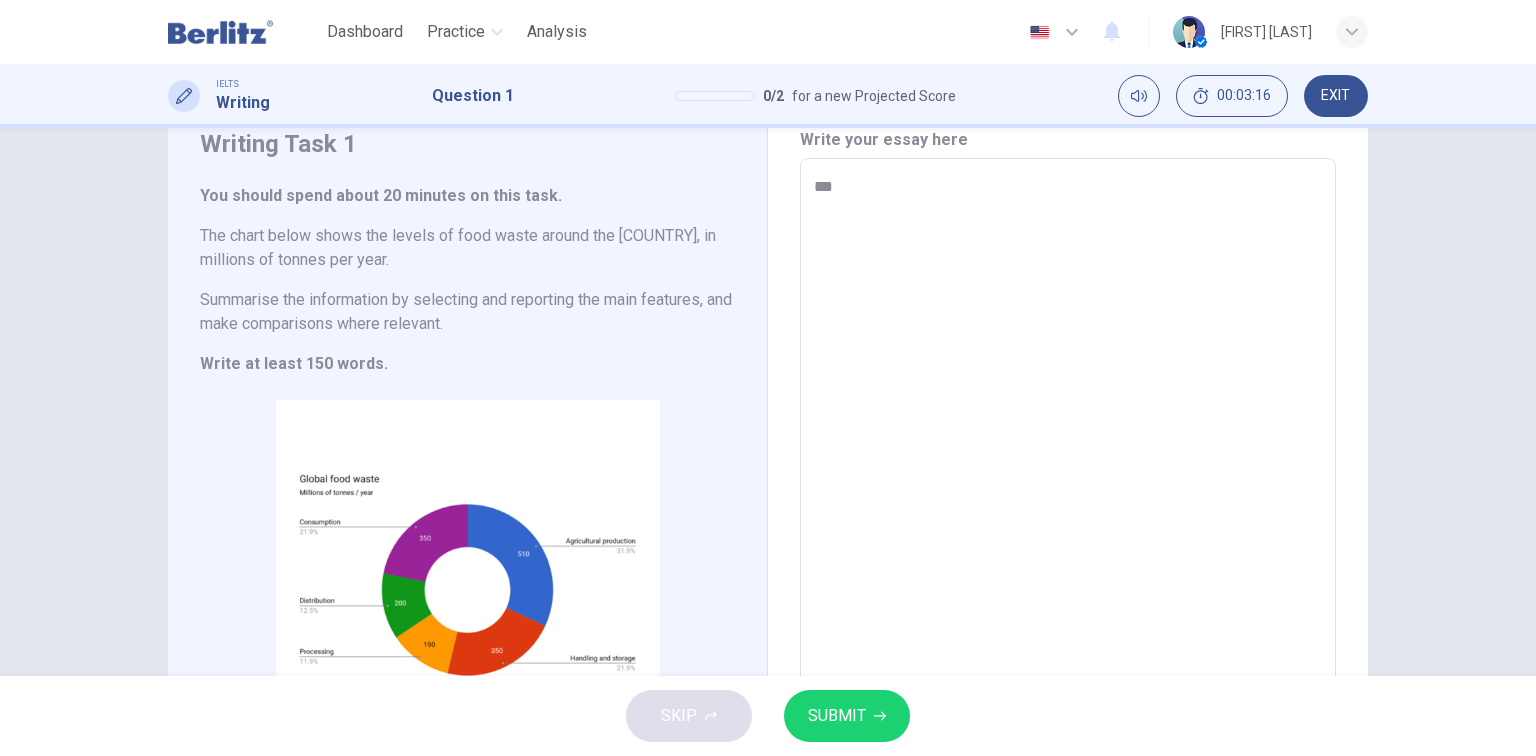 type on "*" 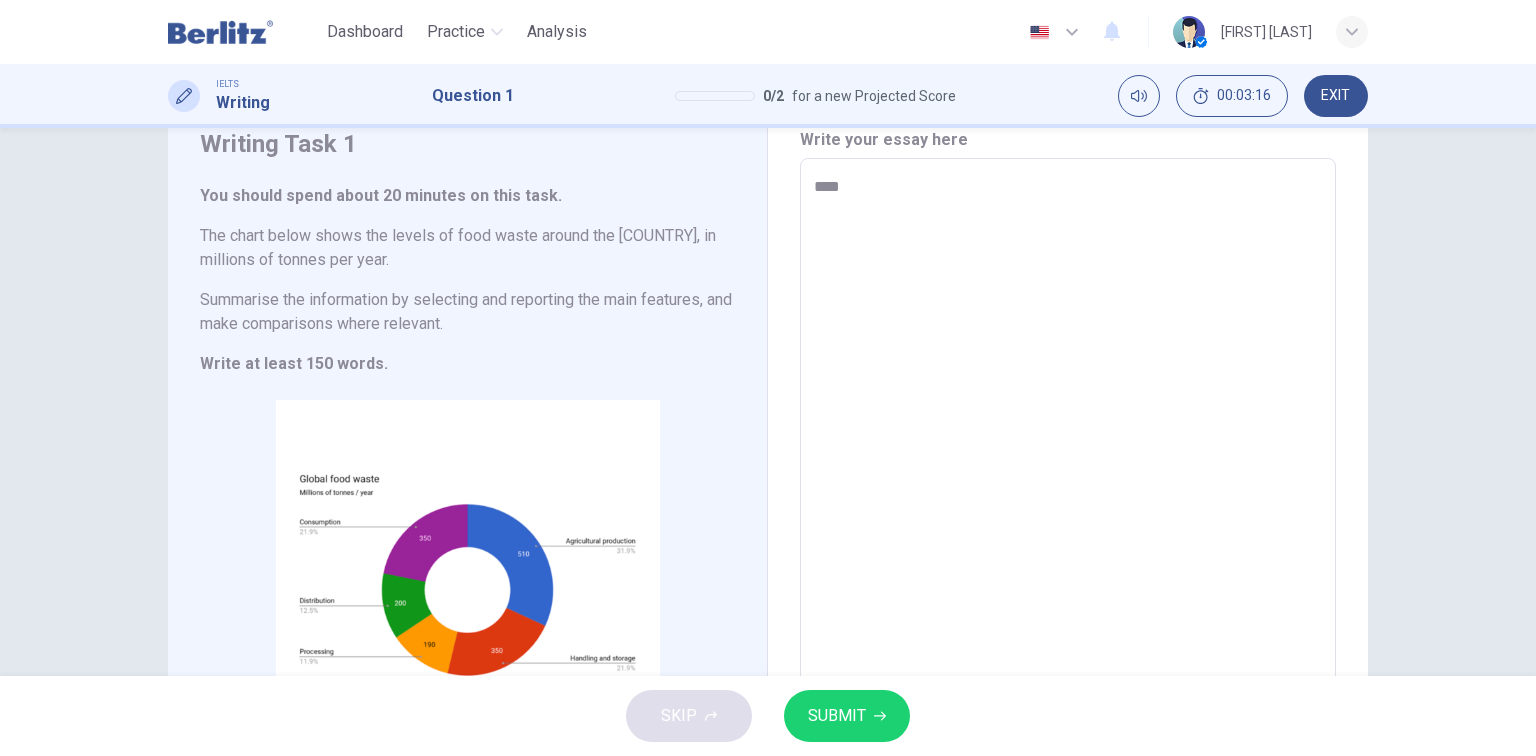 type on "*" 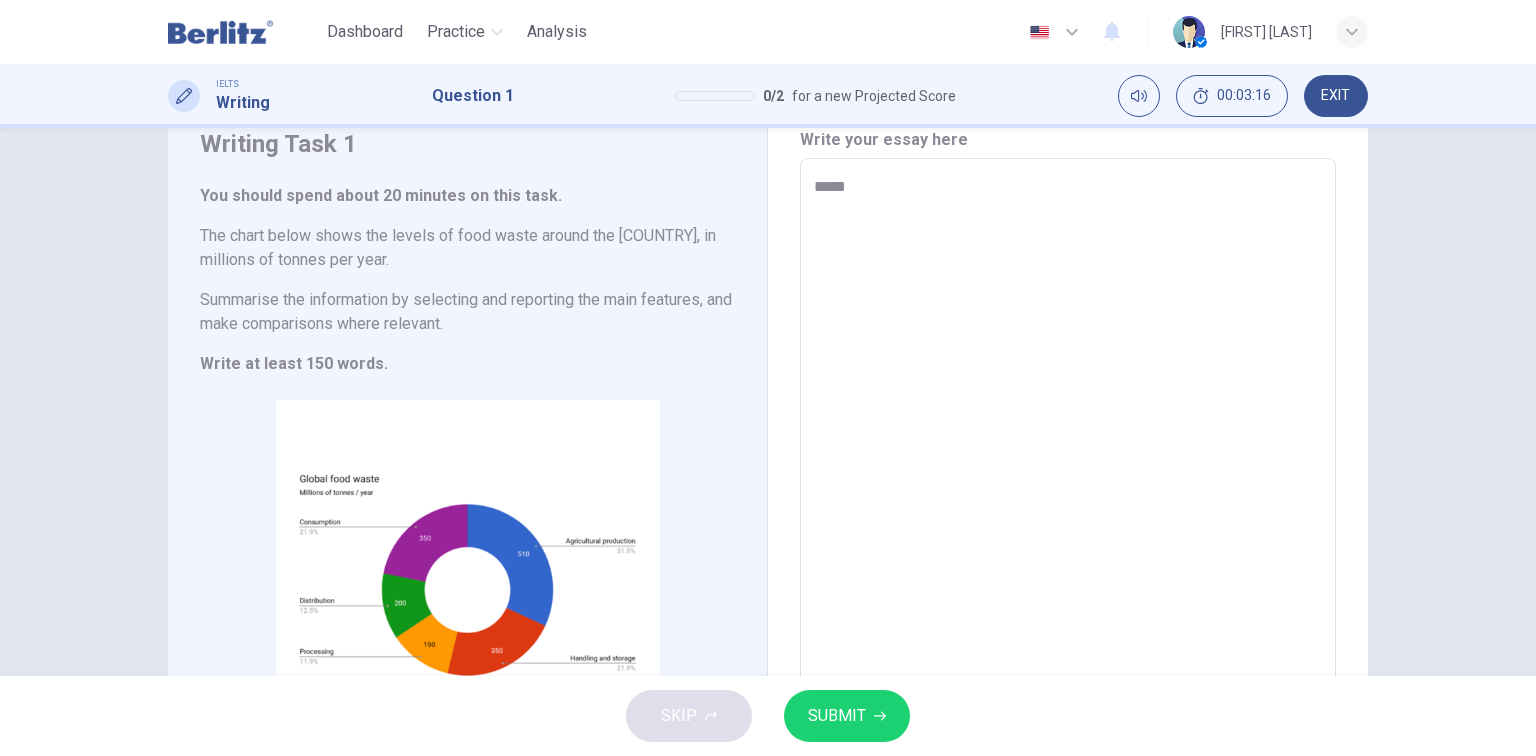 type on "*" 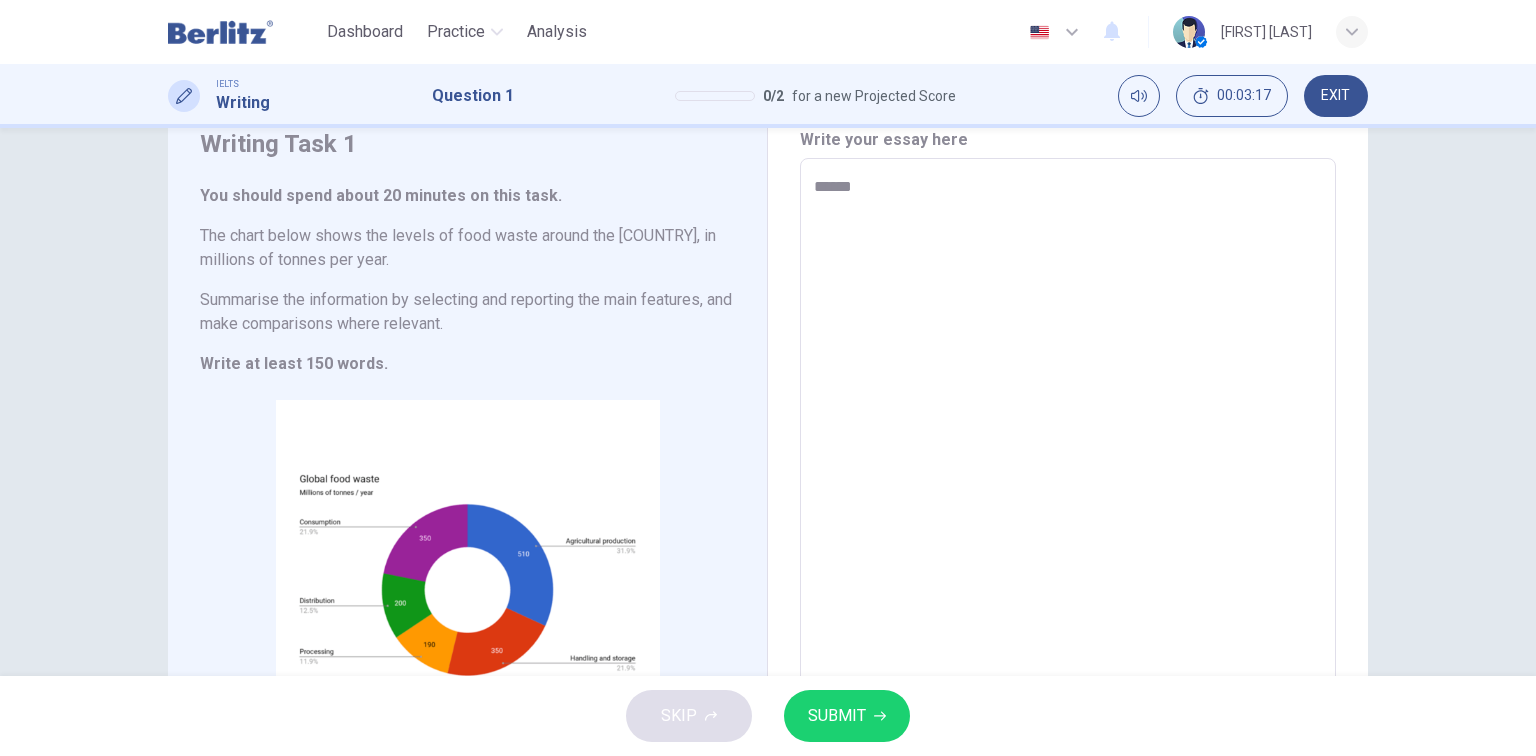 type on "*******" 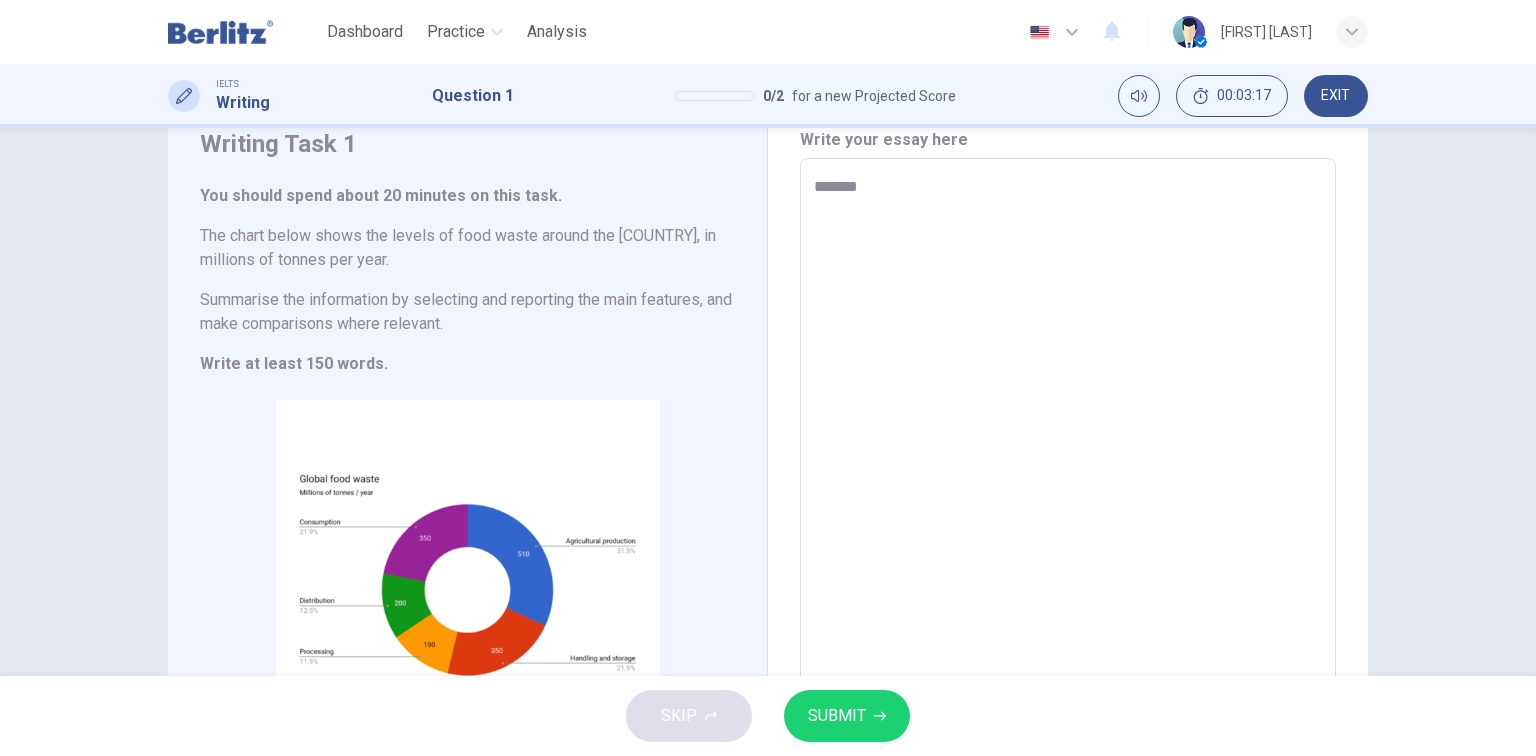 type on "*" 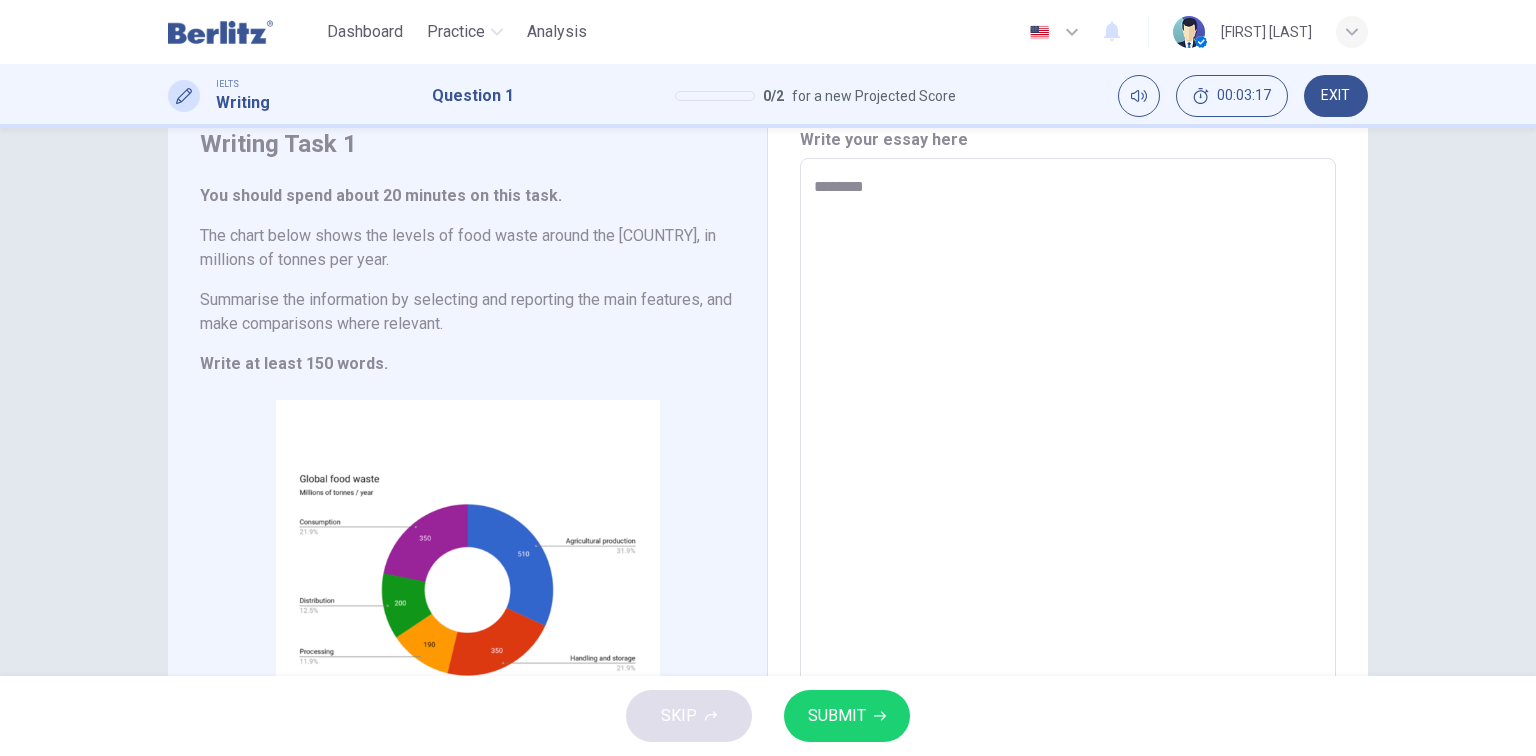 type on "*********" 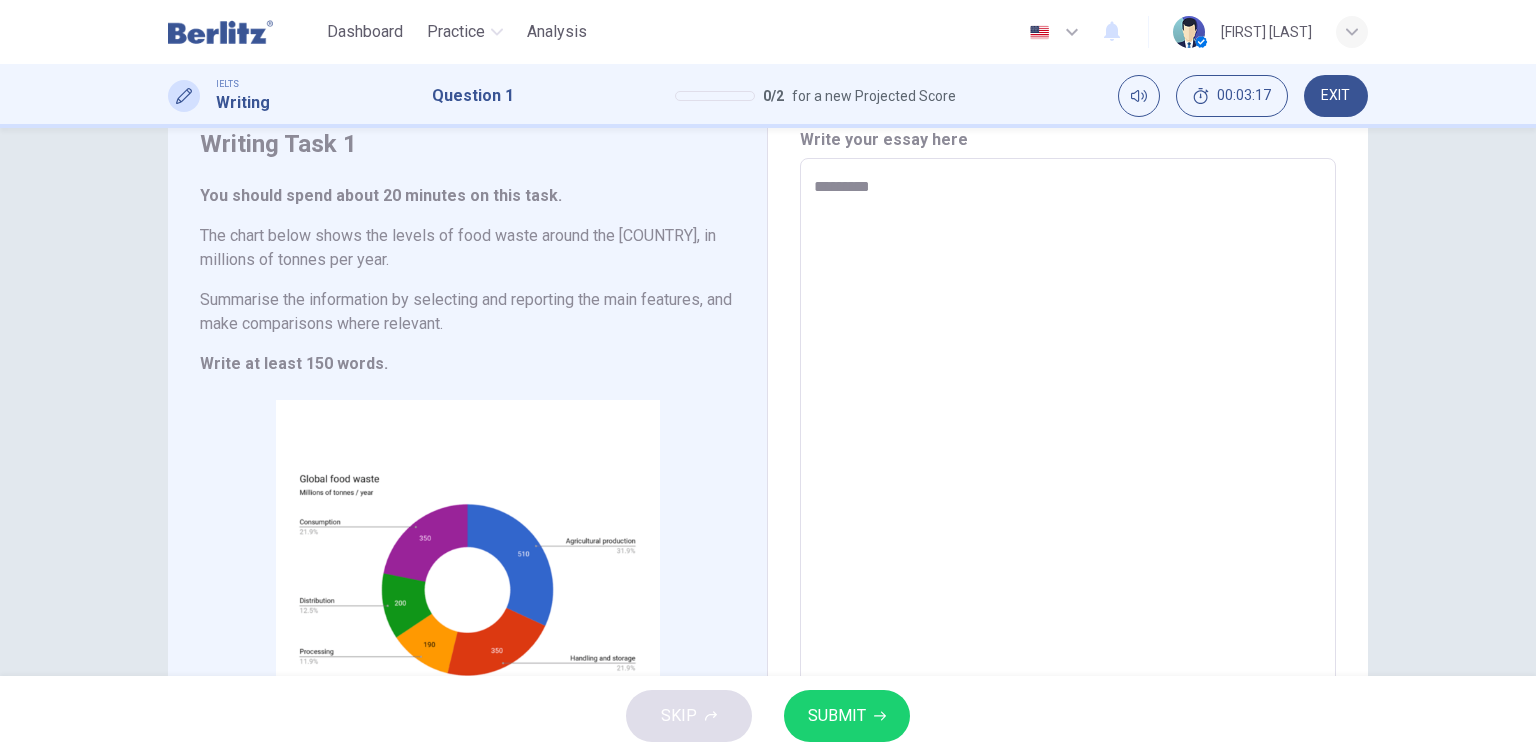 type on "*" 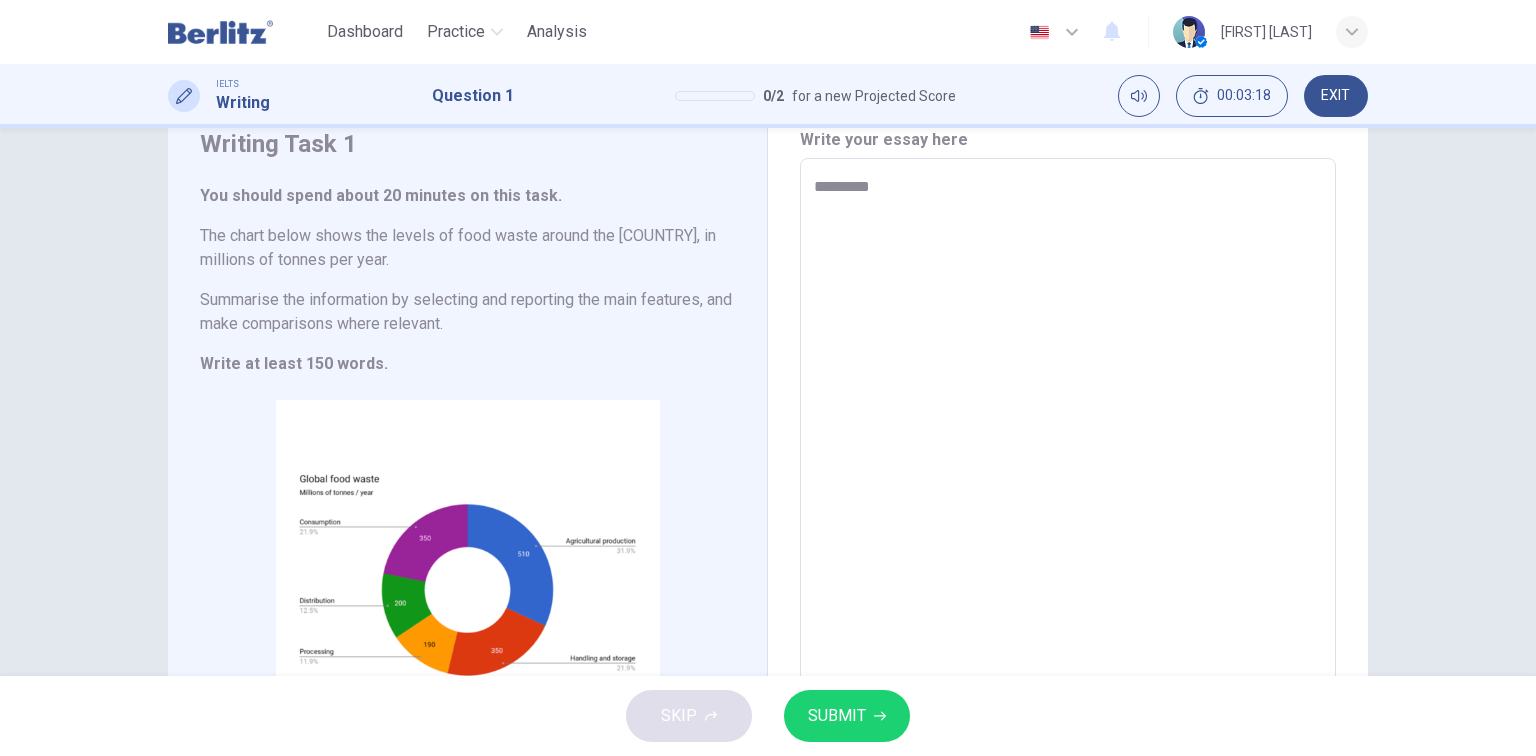 type on "*********" 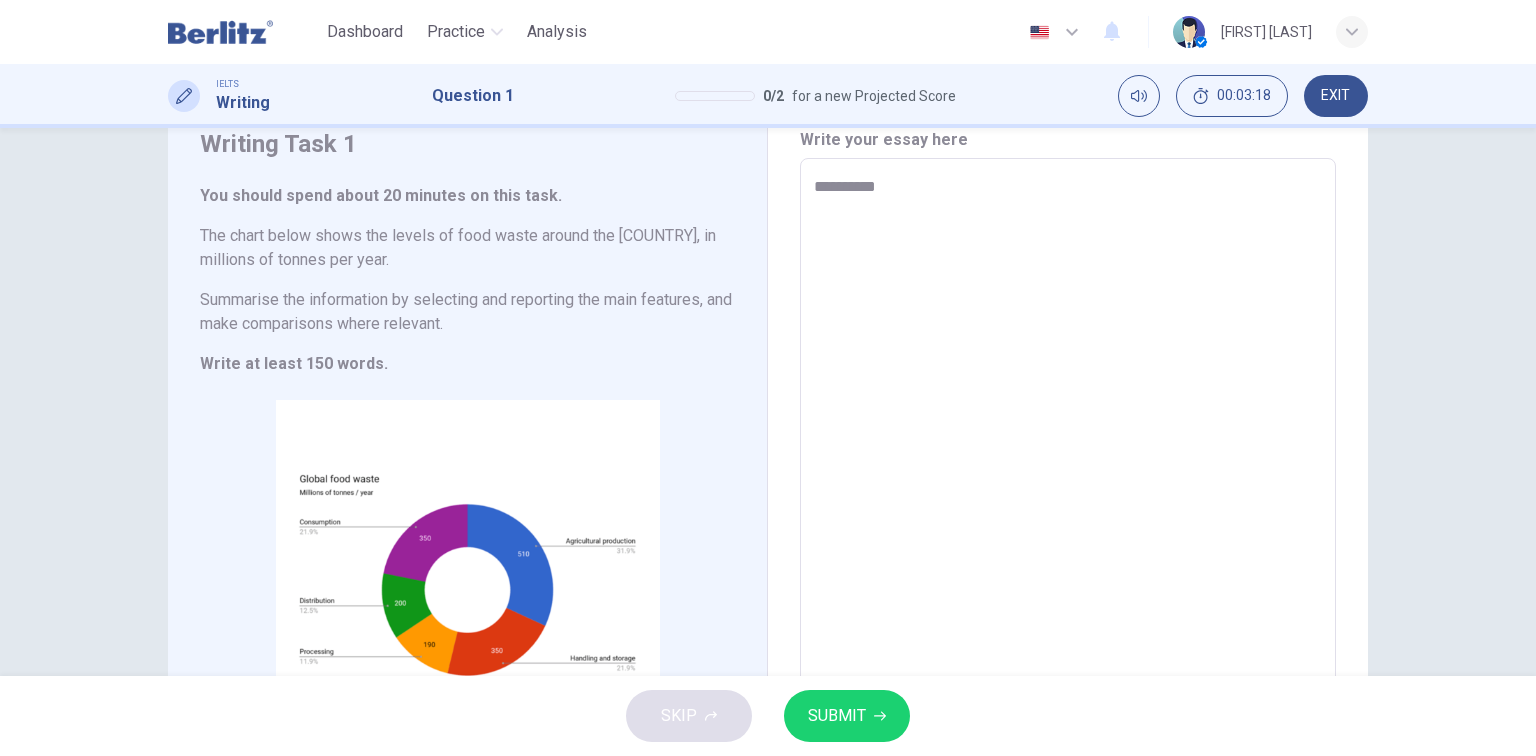 type on "*" 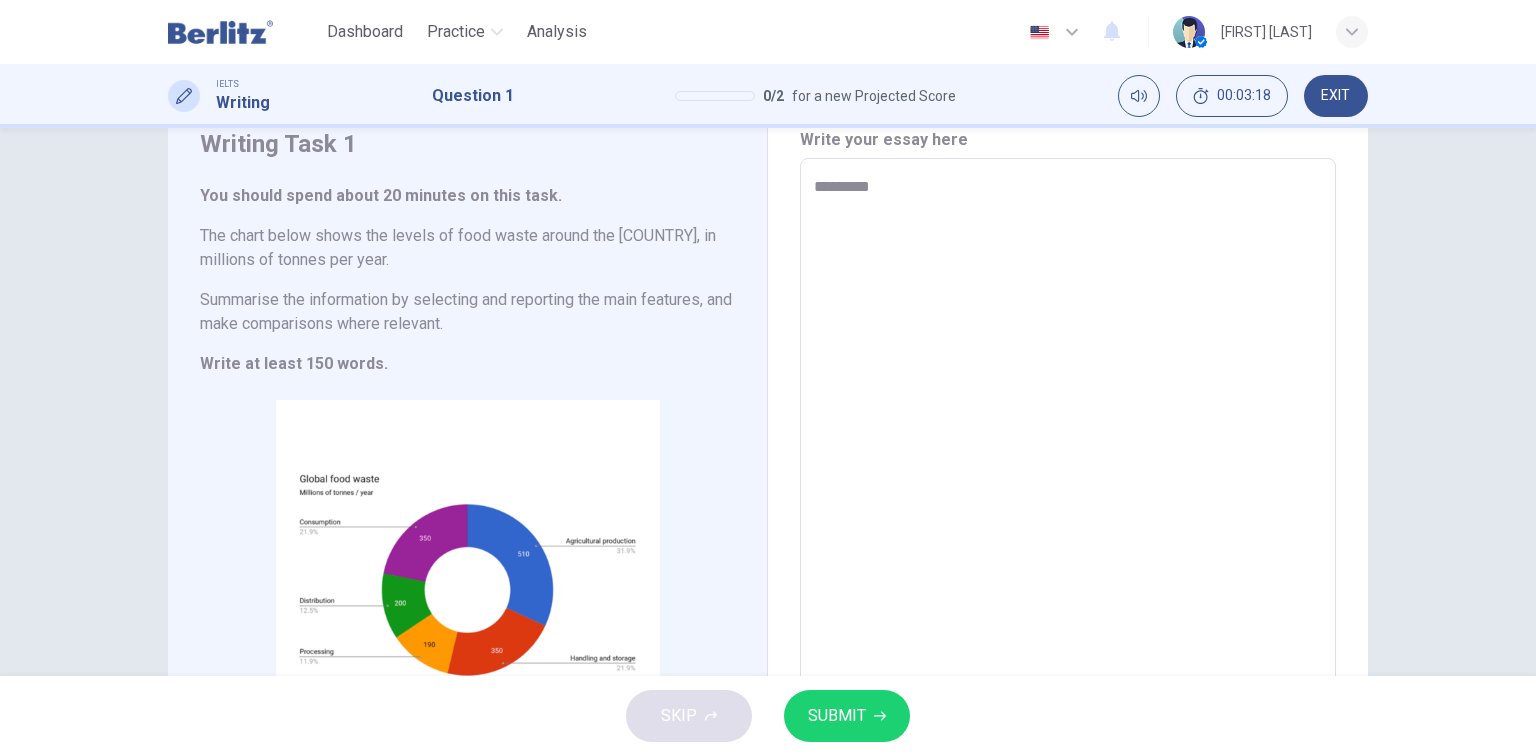 type on "*" 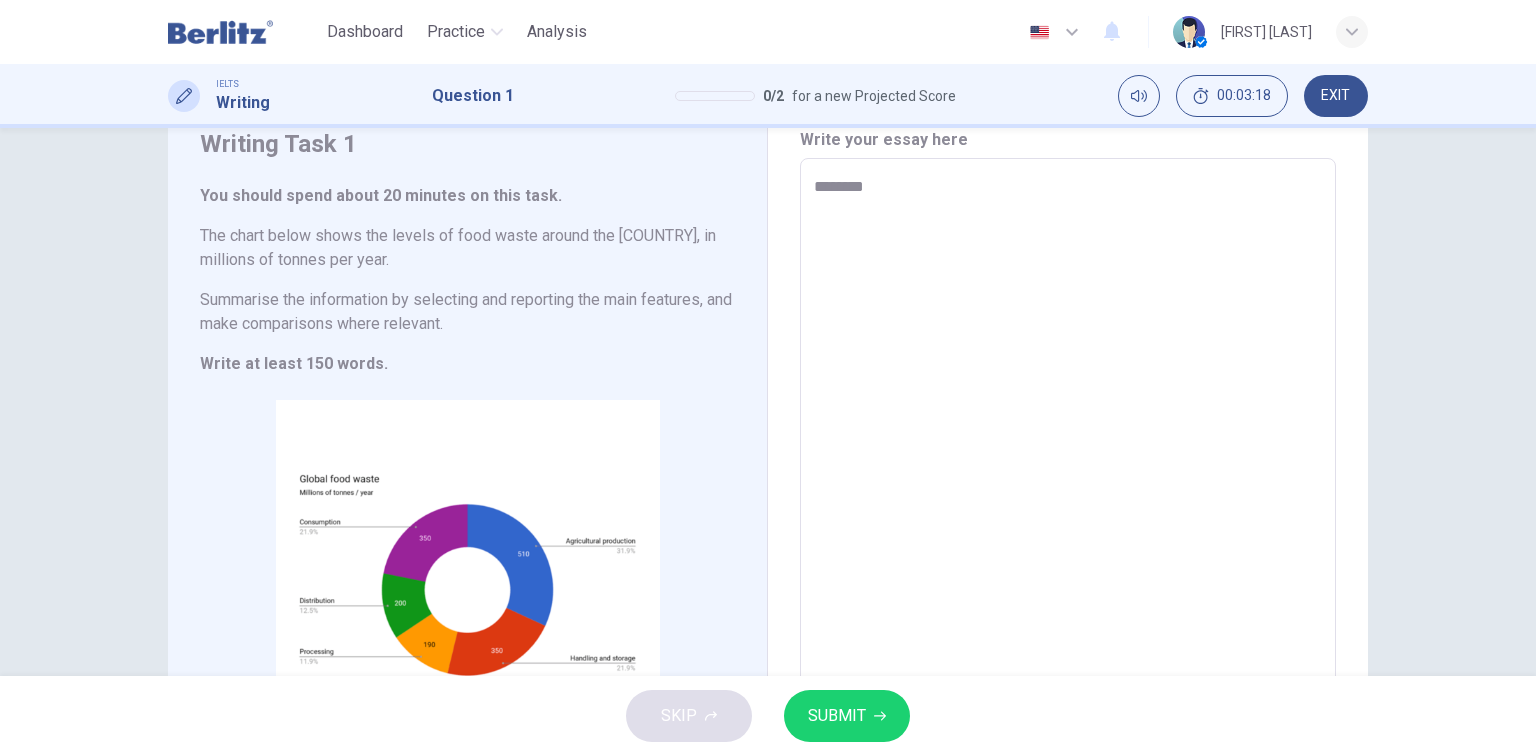 type on "*" 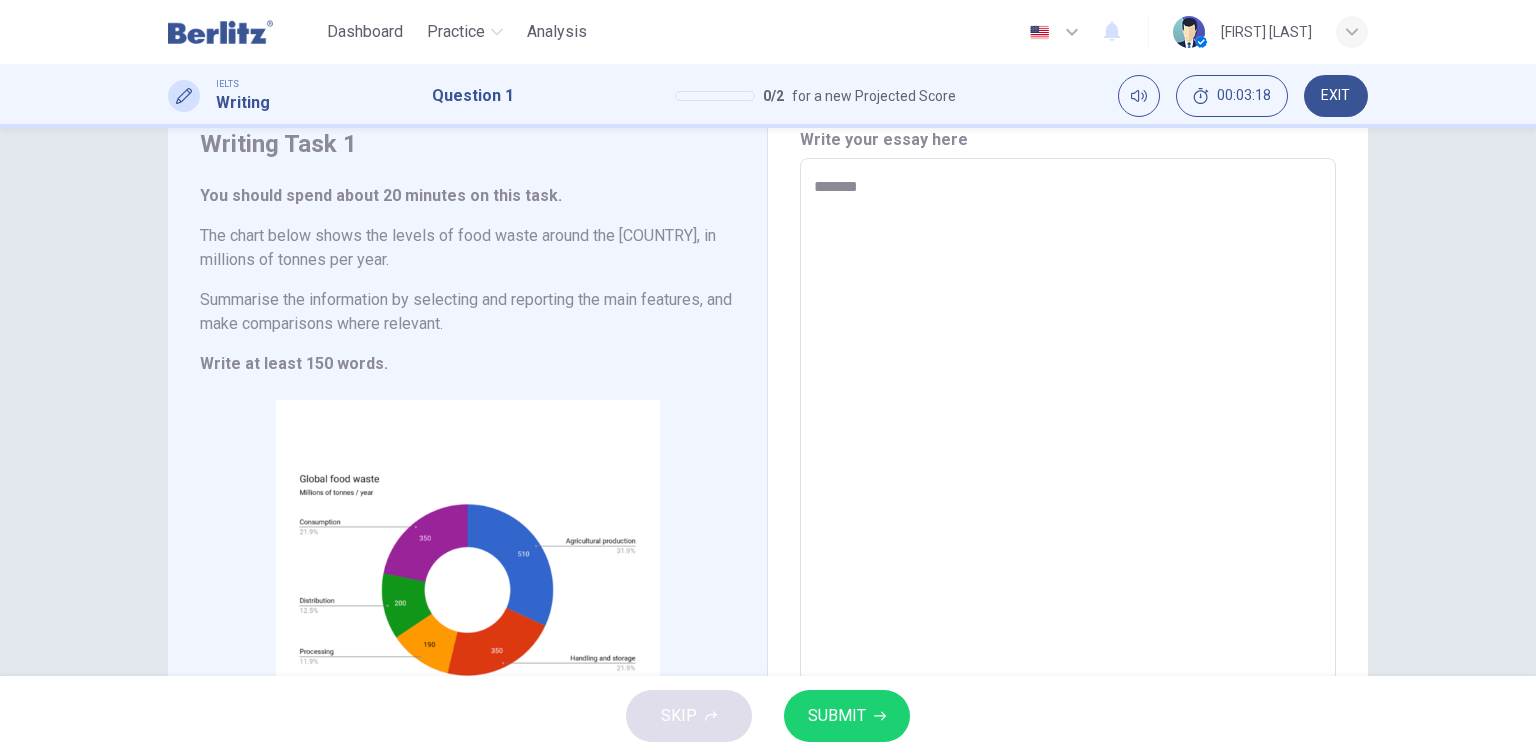 type on "******" 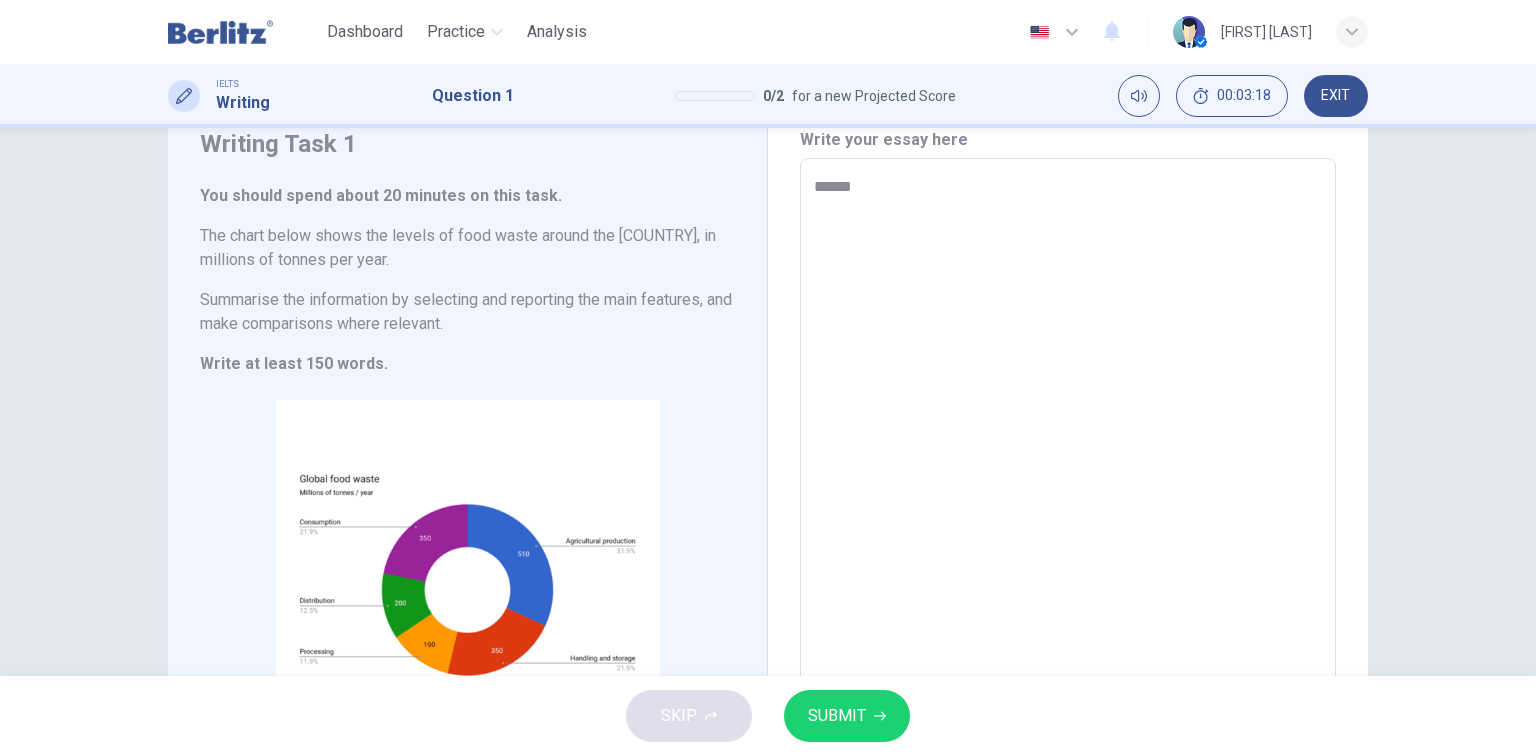 type on "*" 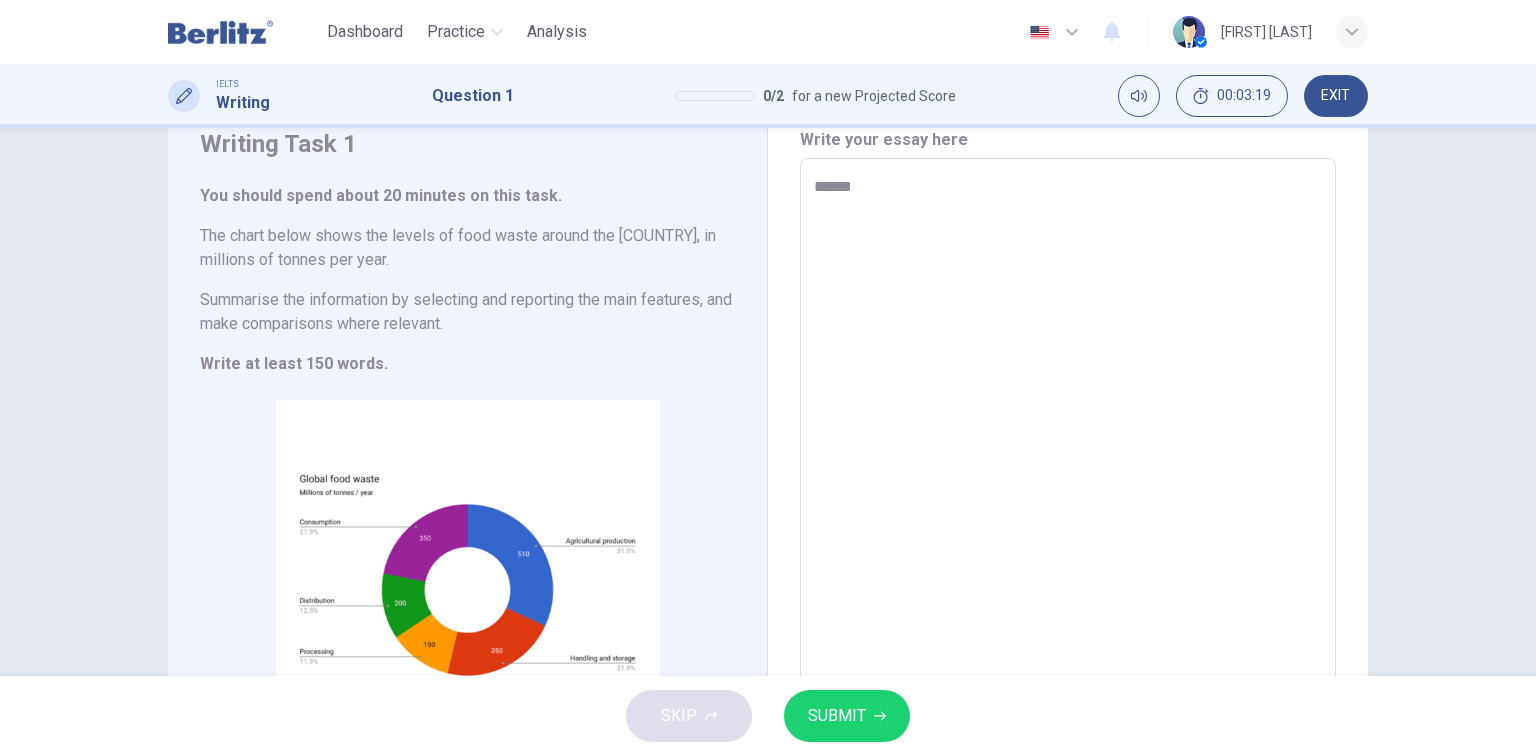 type on "*******" 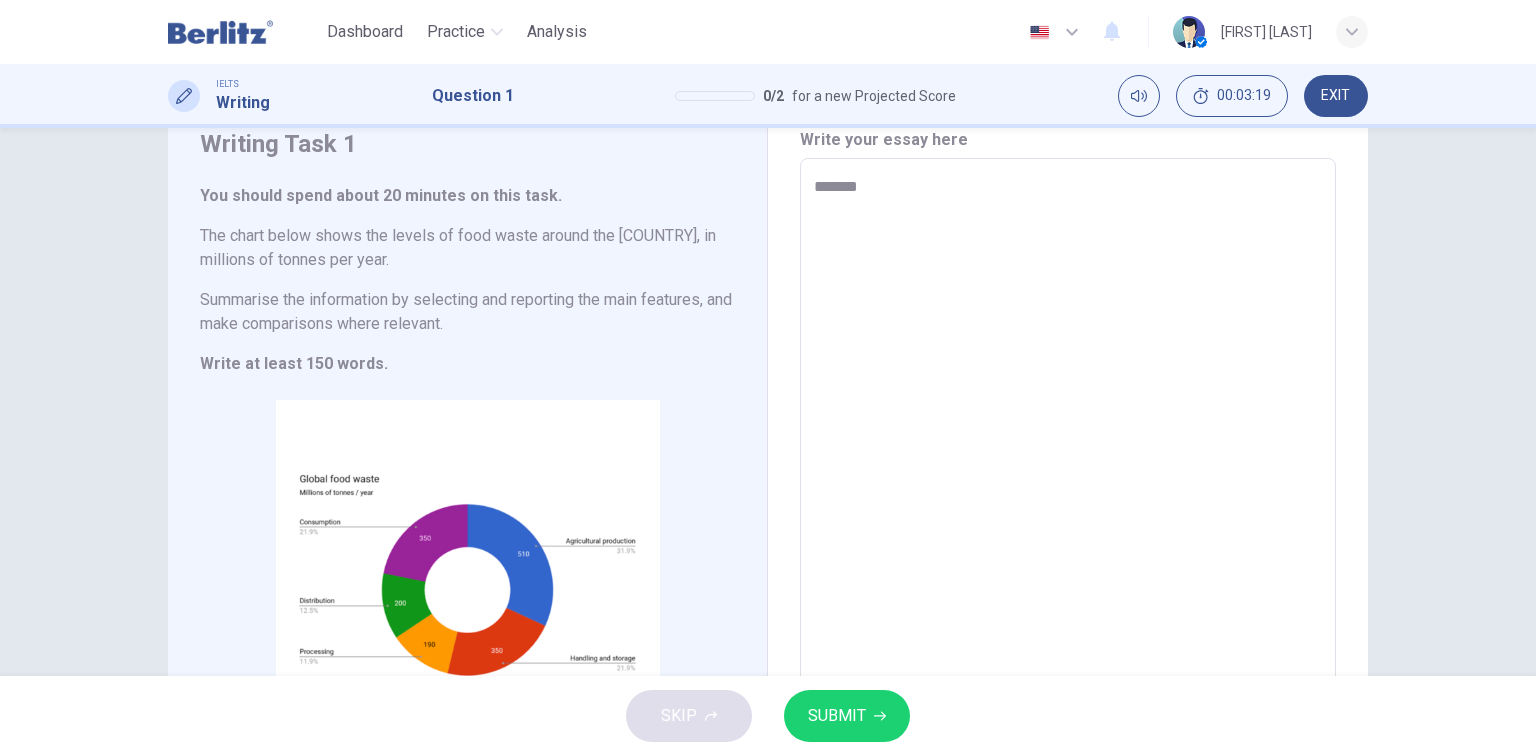 type on "*" 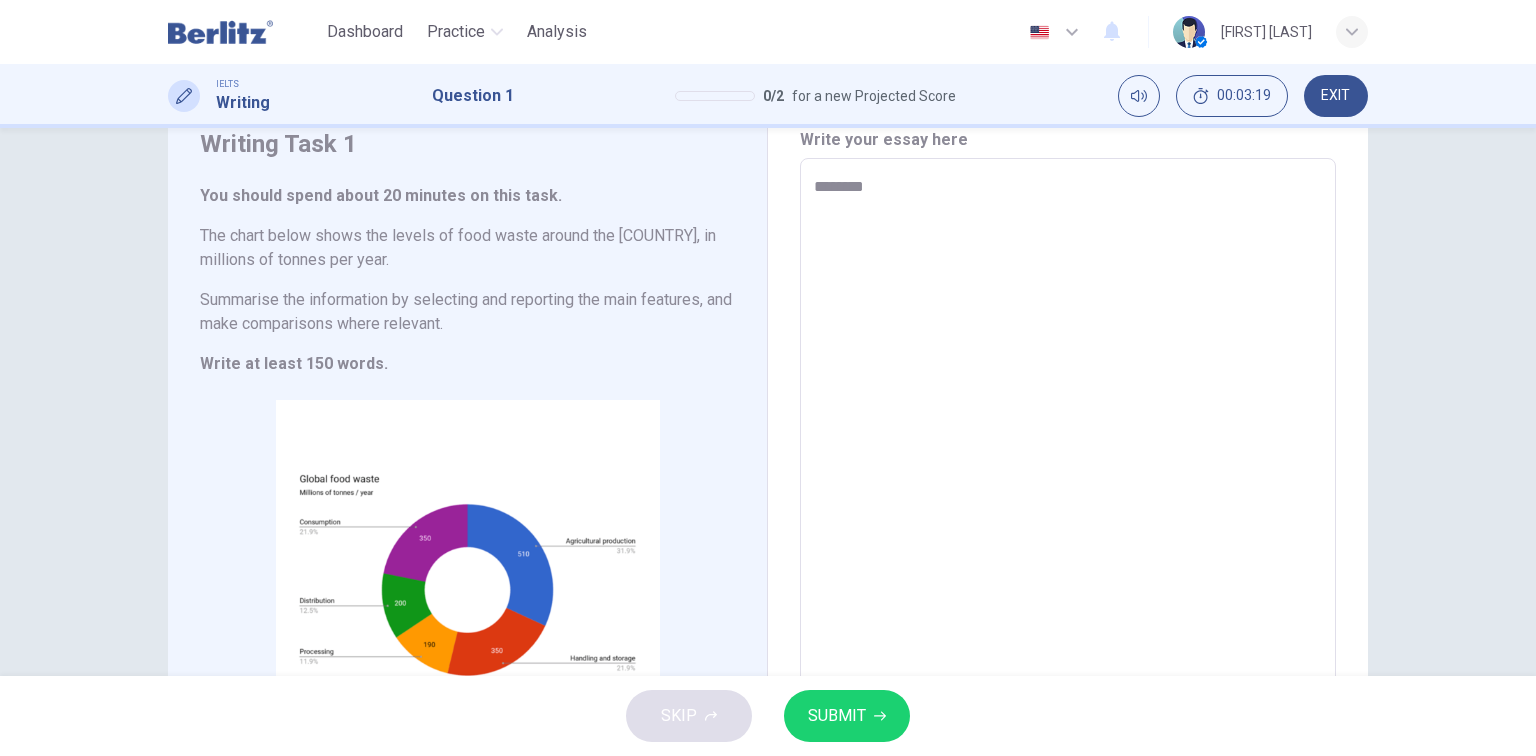 type on "*********" 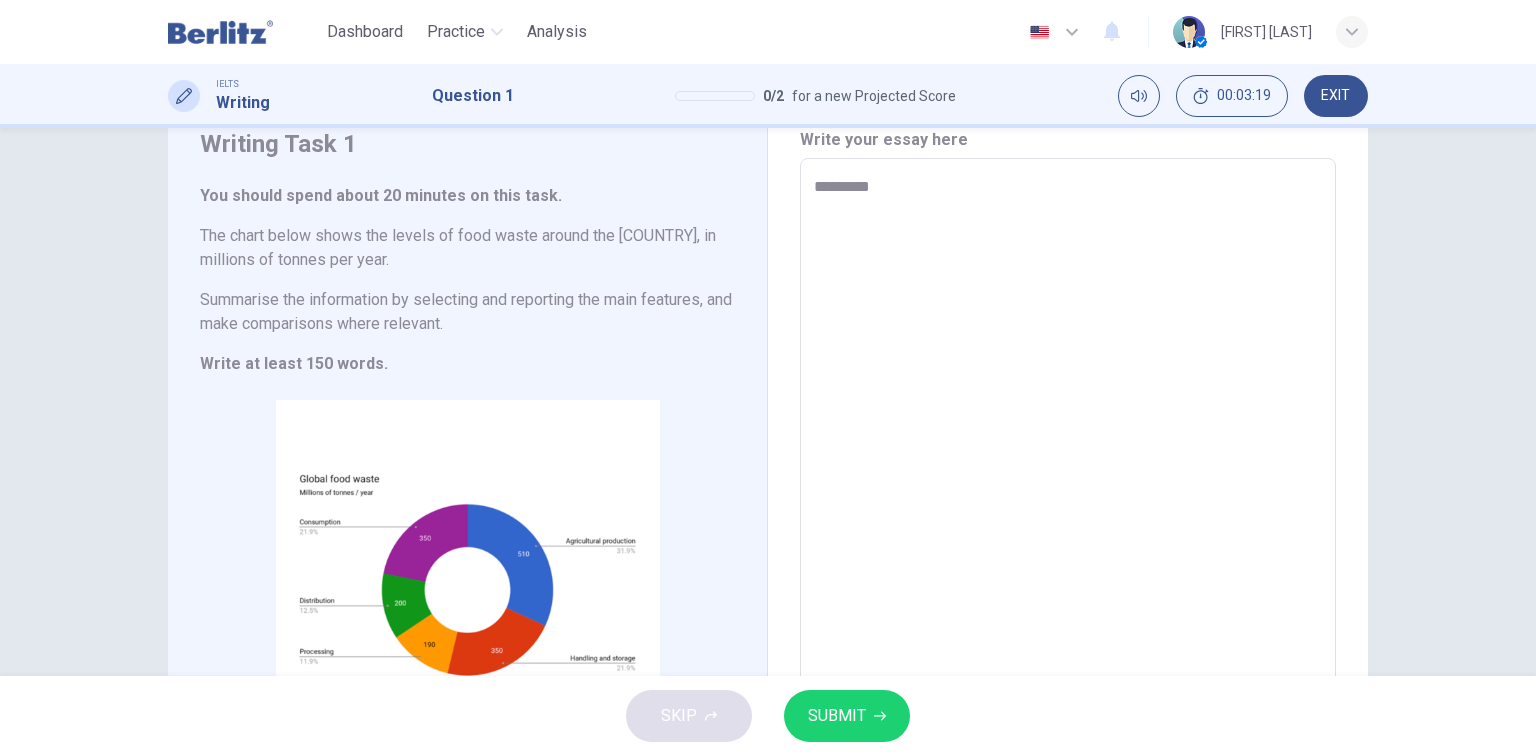 type on "*" 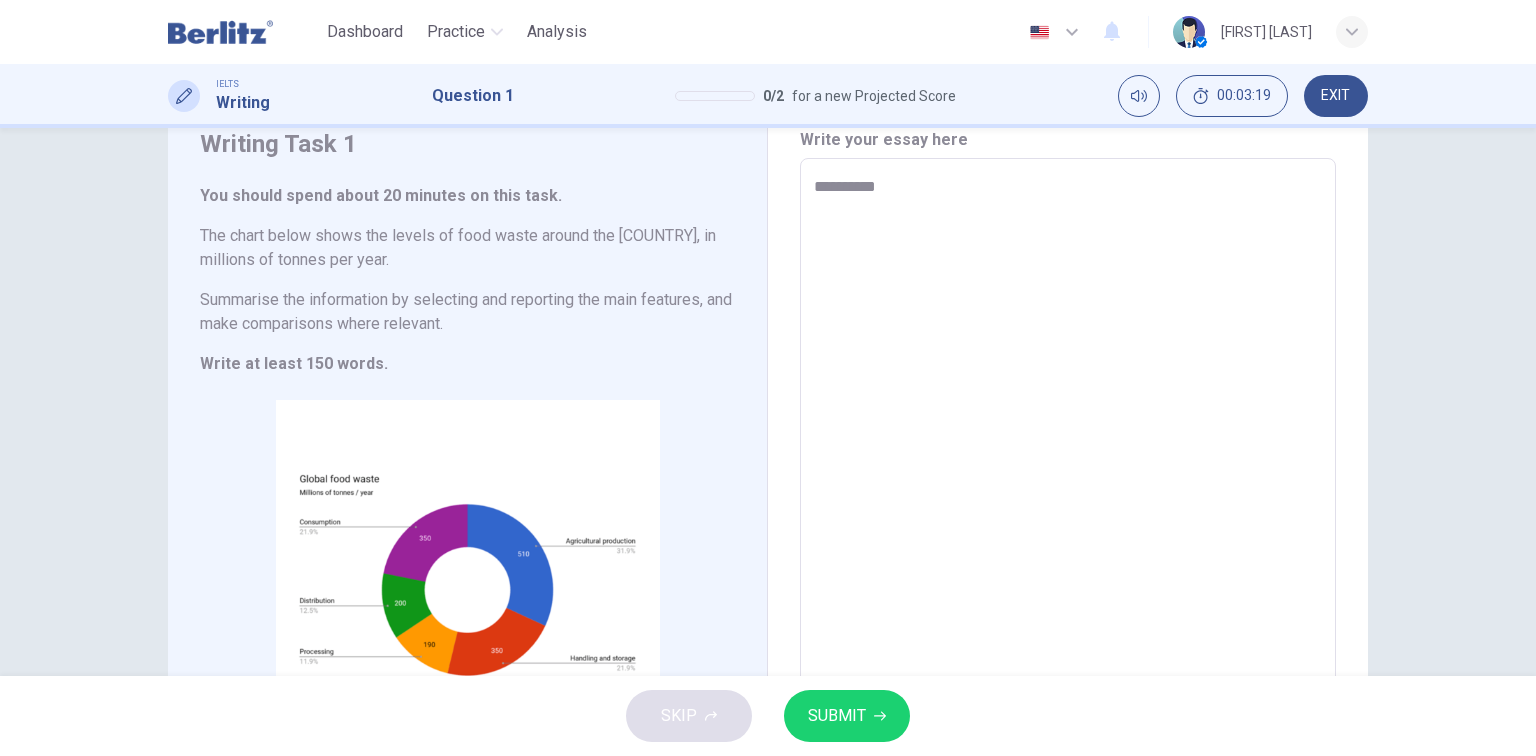 type on "*" 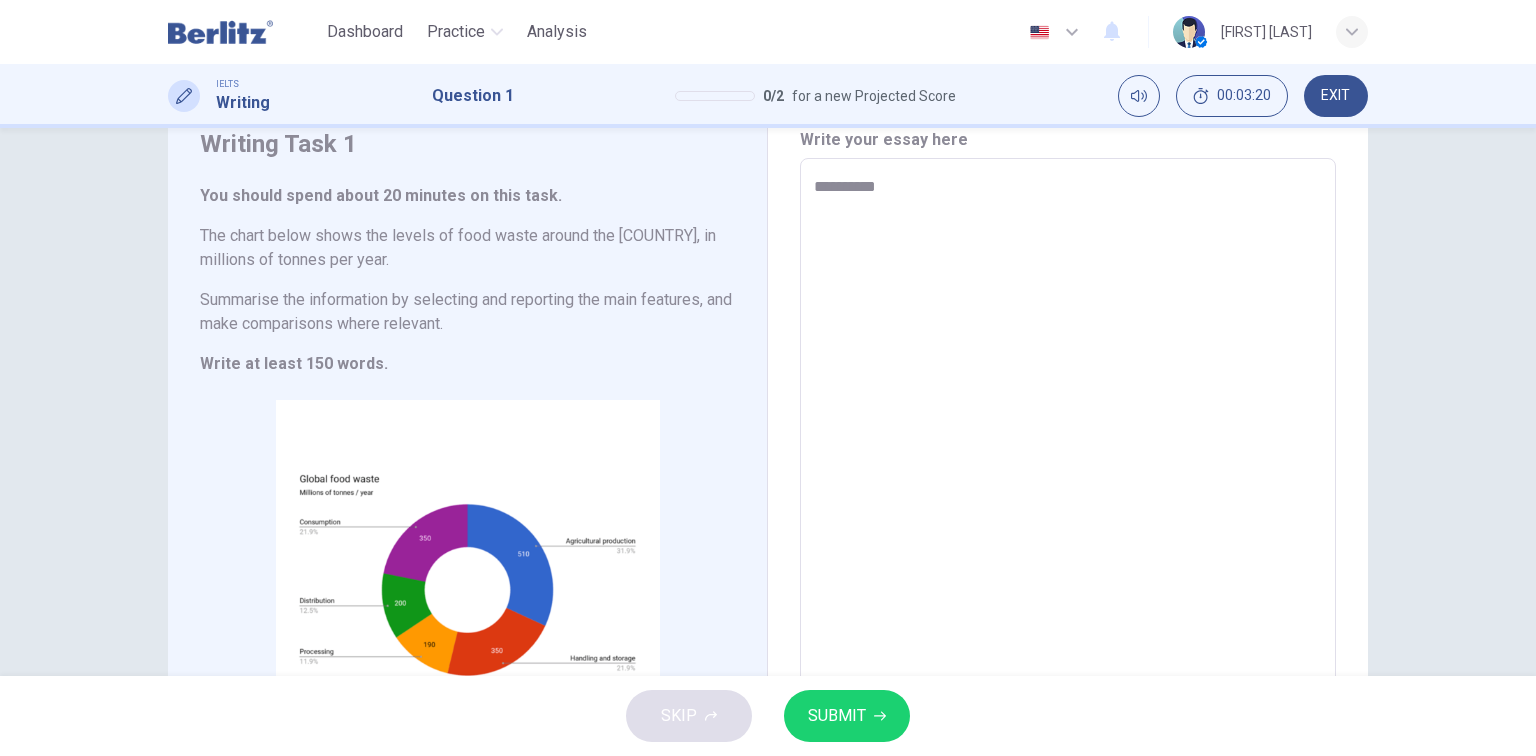 type on "*********" 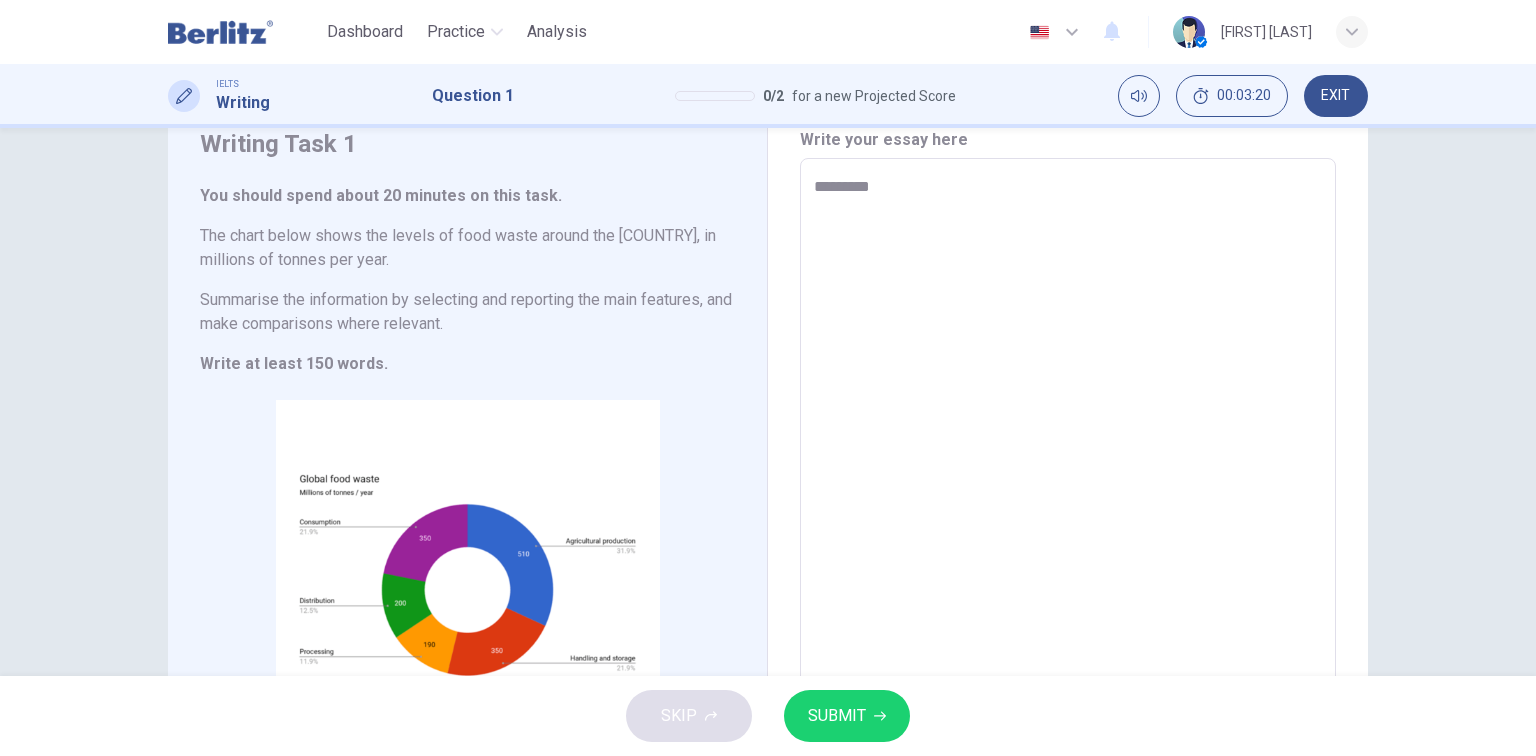 type on "********" 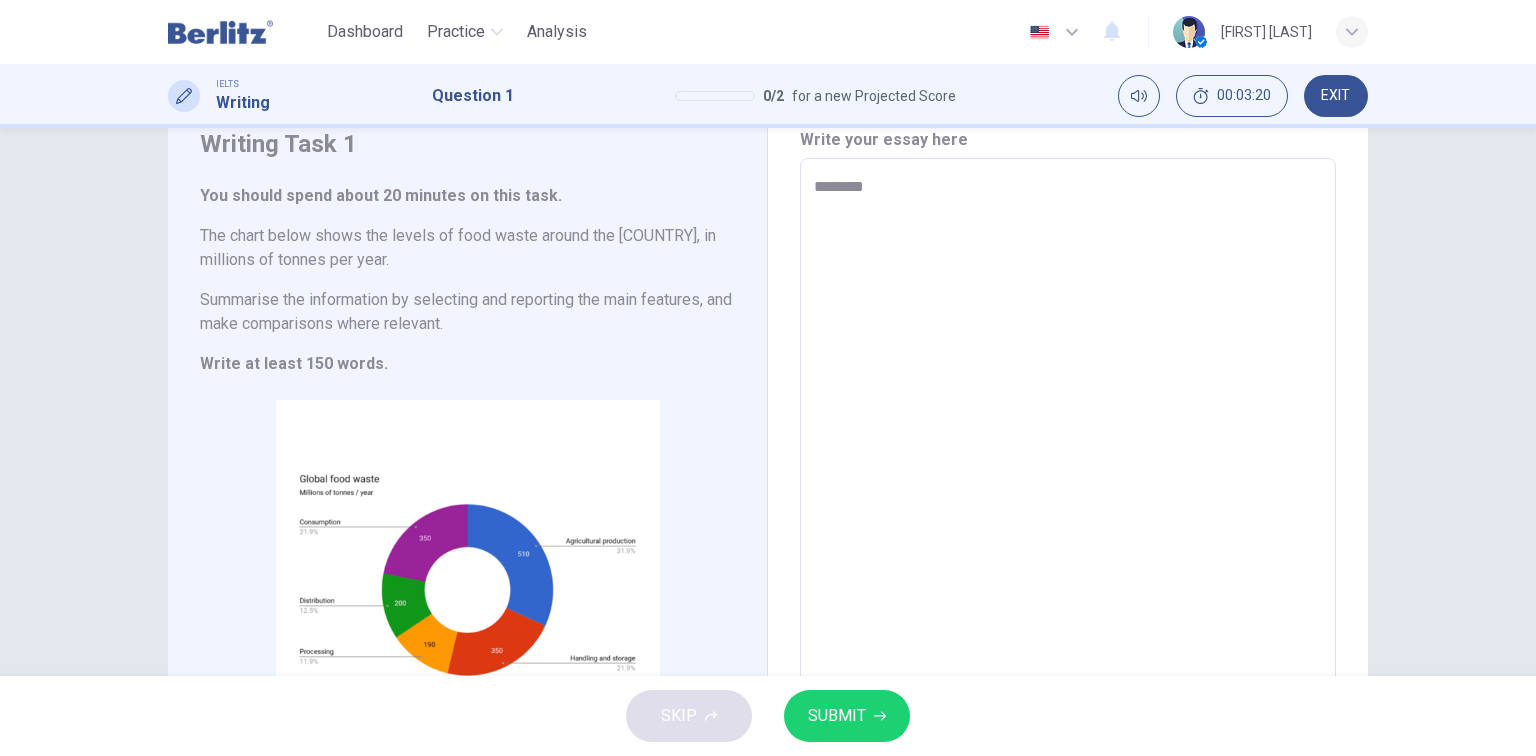 type on "*" 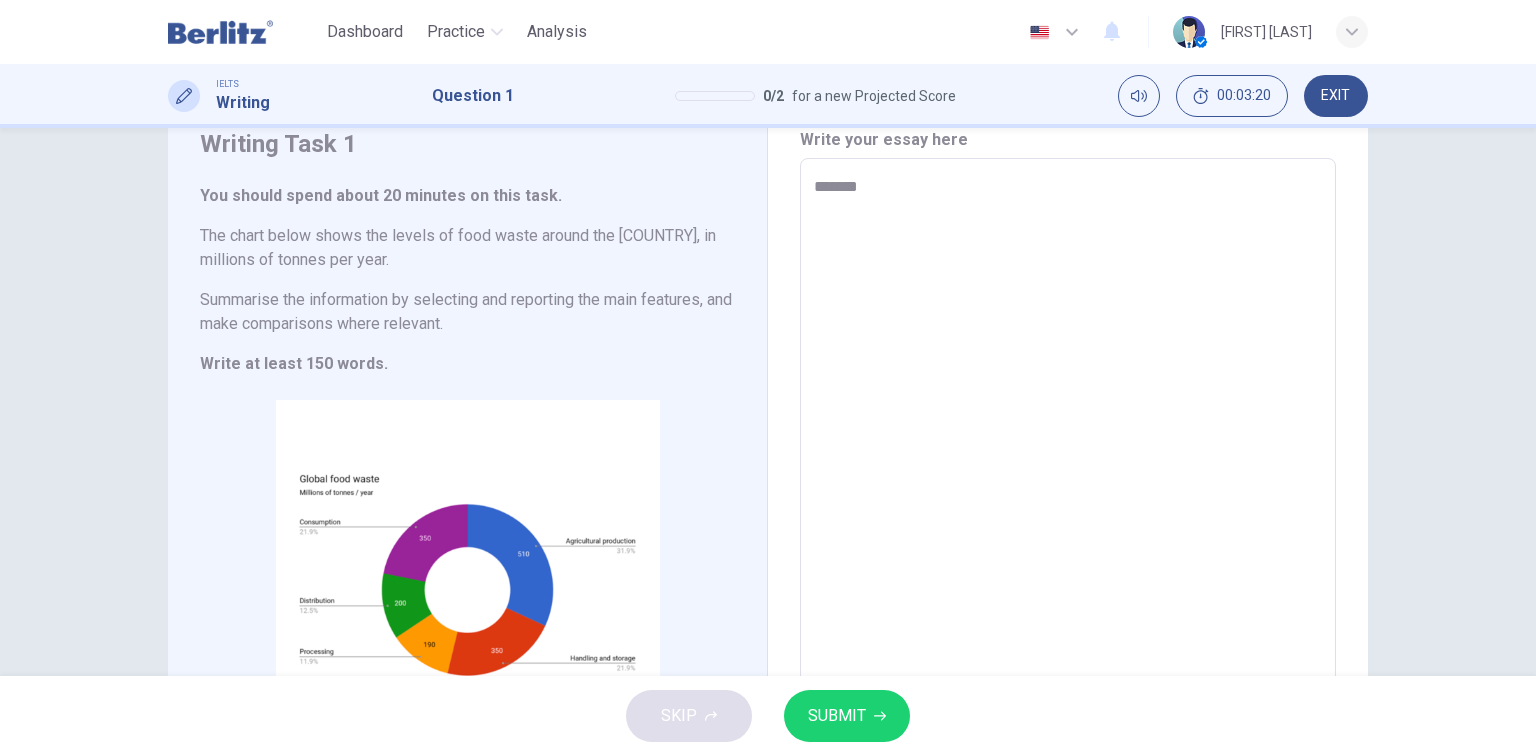 type on "*" 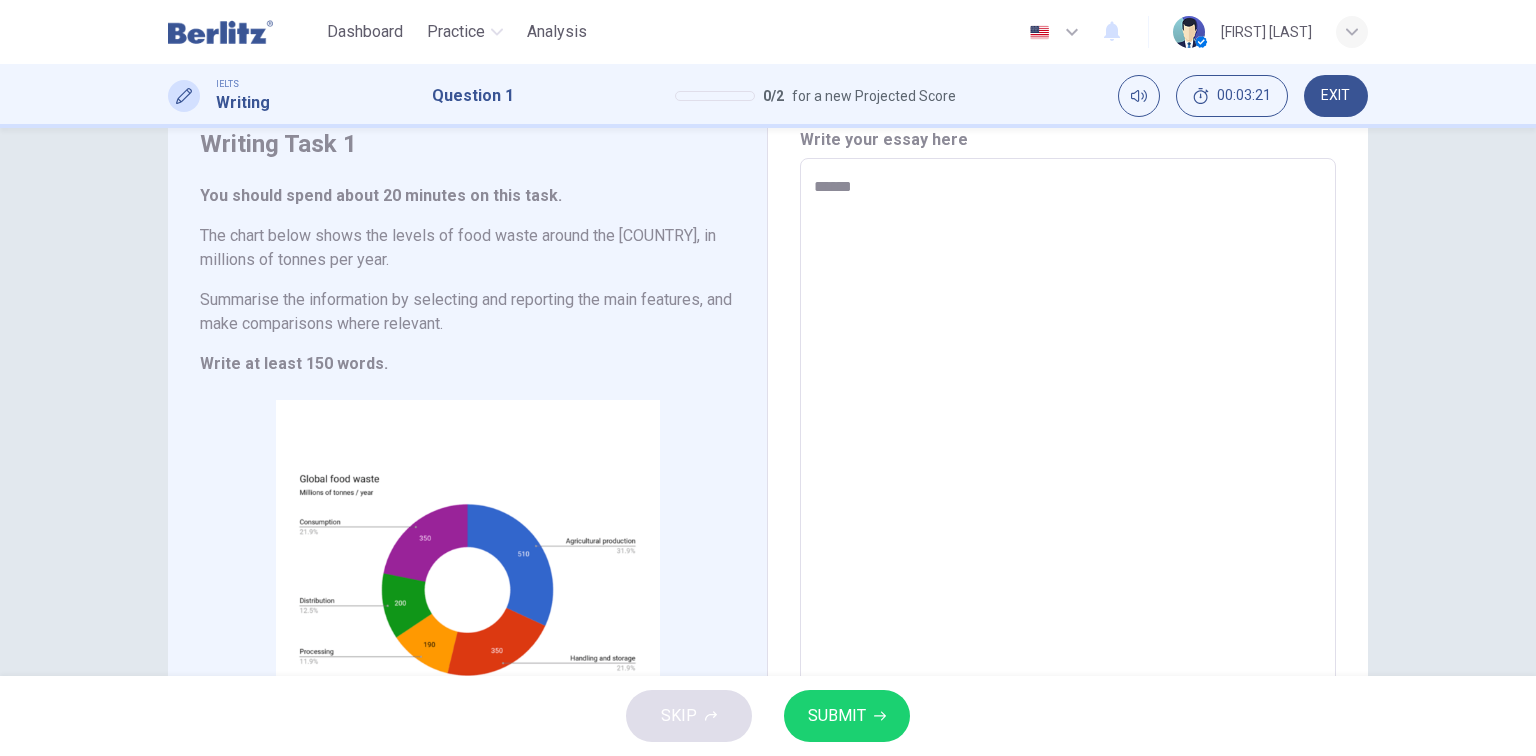 type on "*" 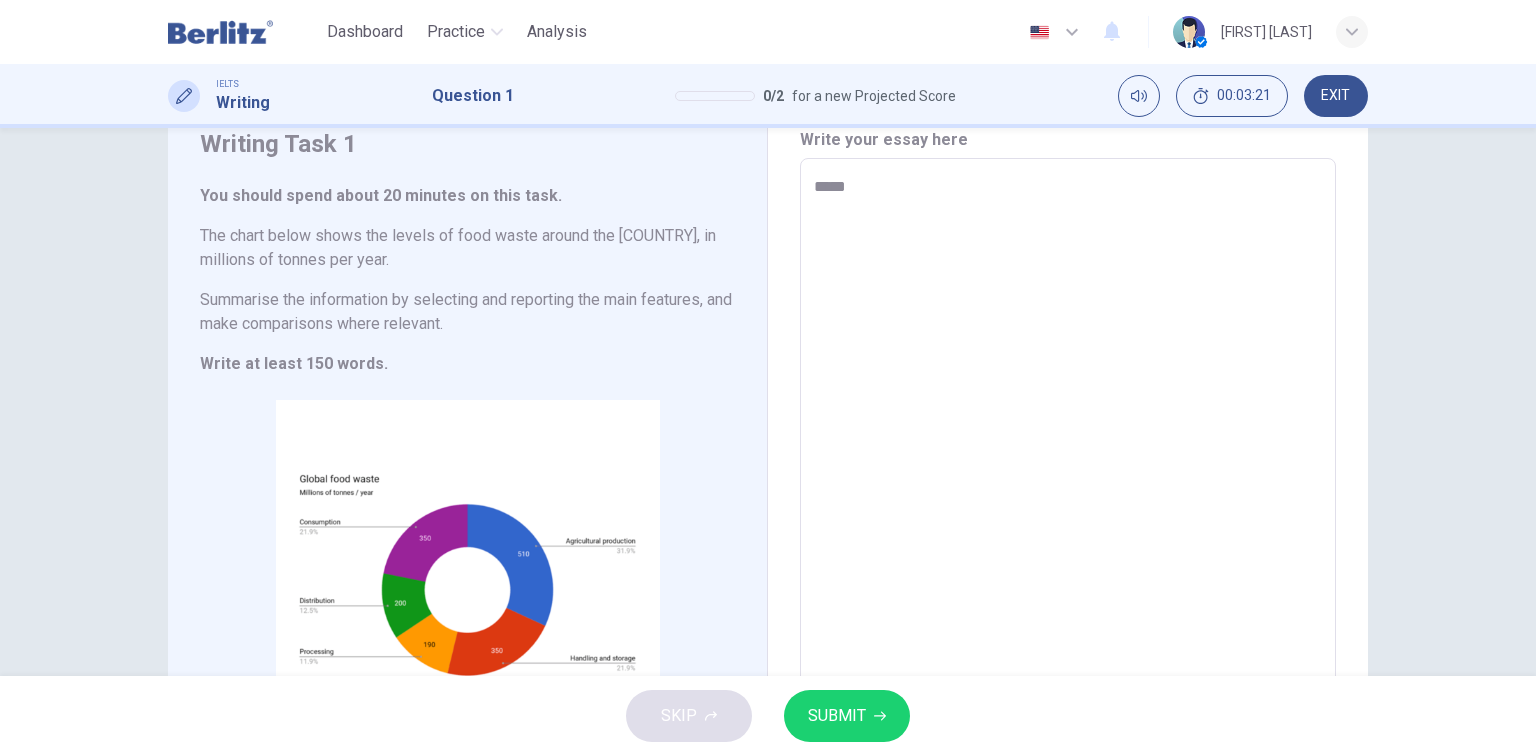 type on "*" 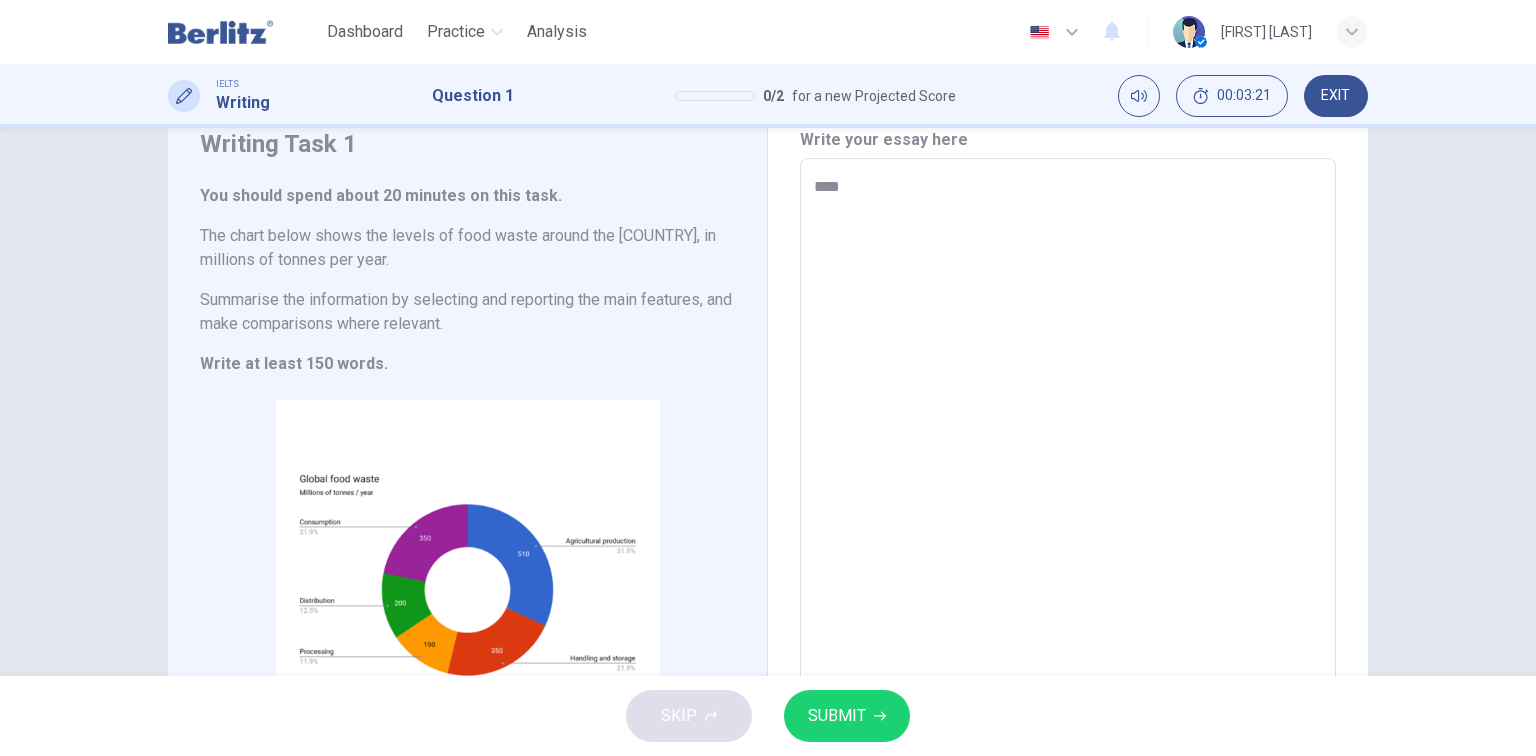 type on "*" 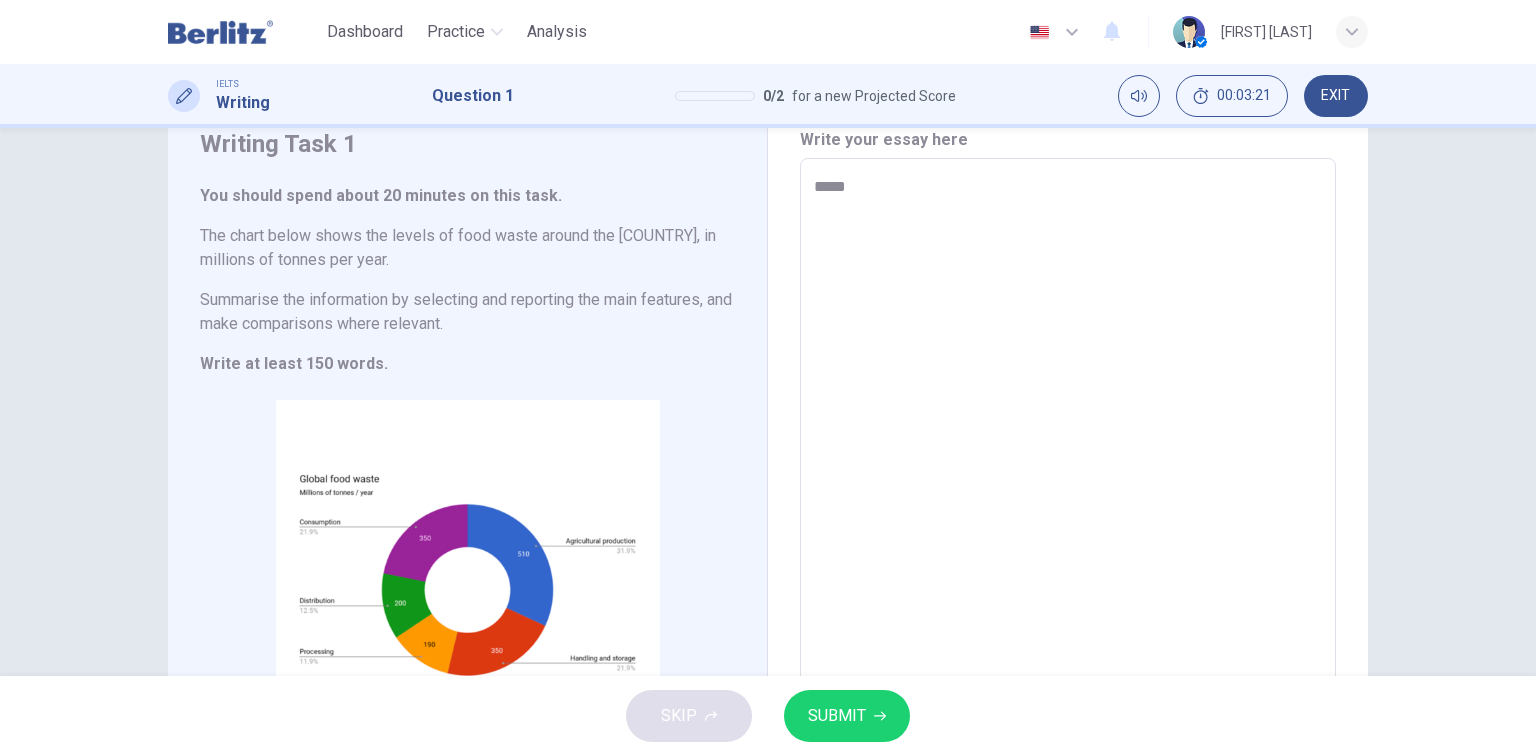type on "******" 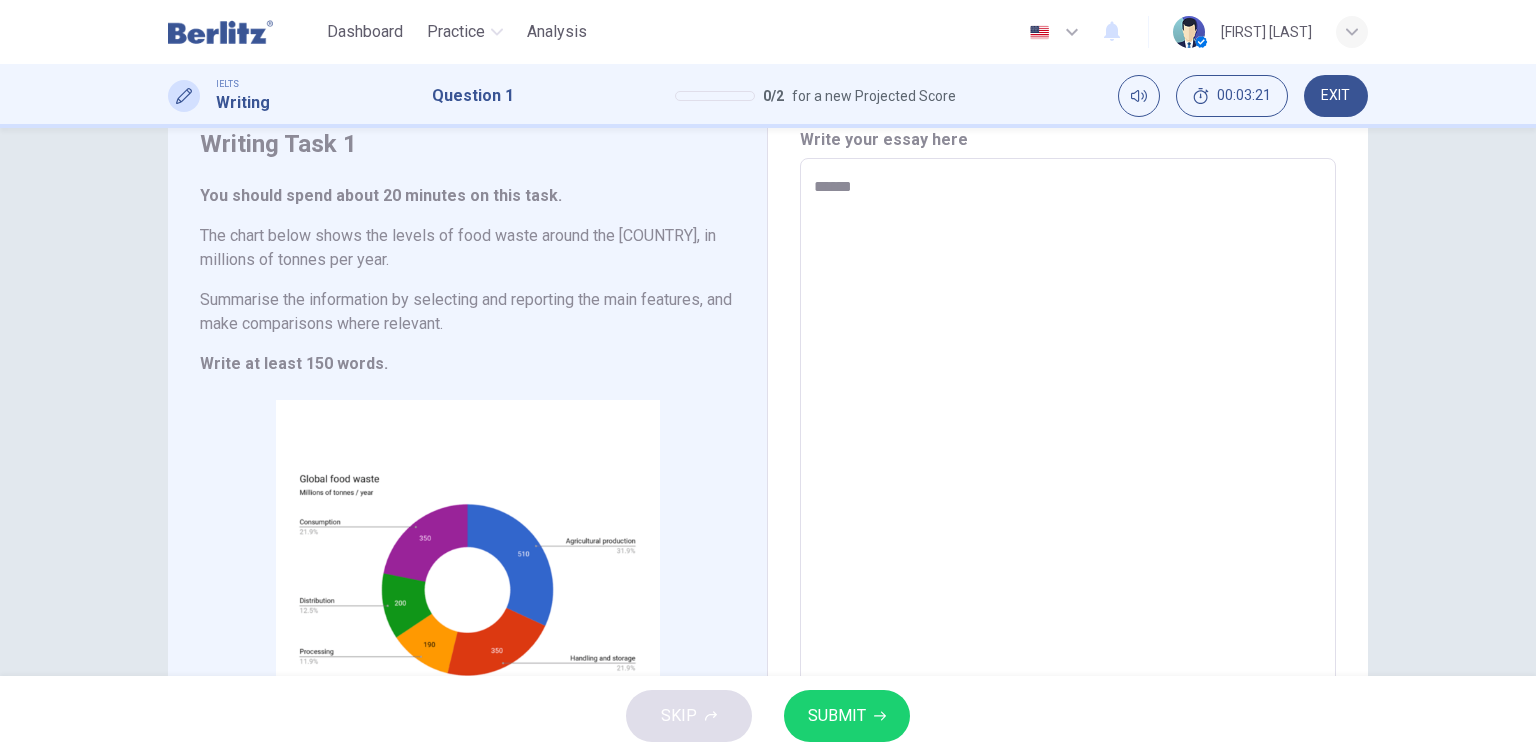 type on "*" 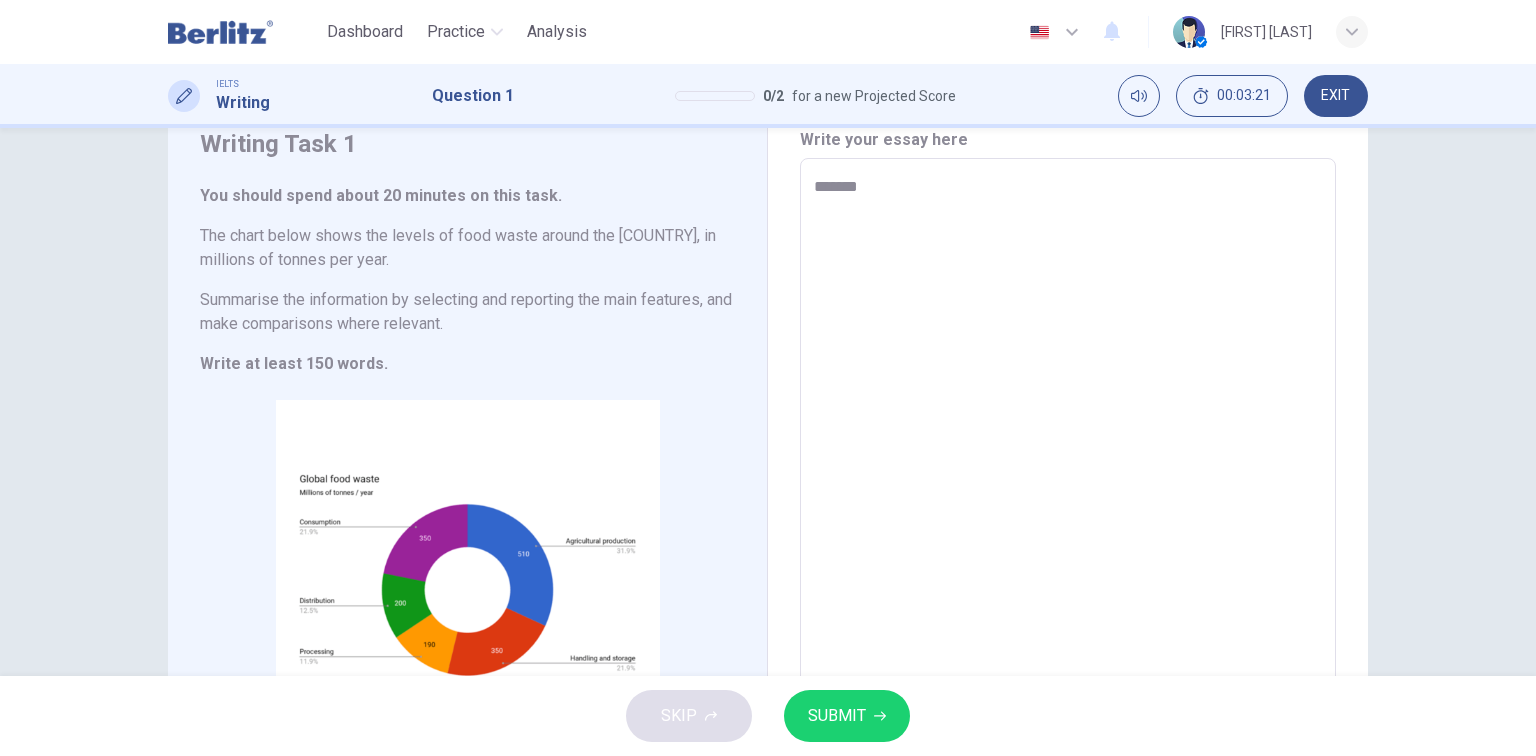 type on "*" 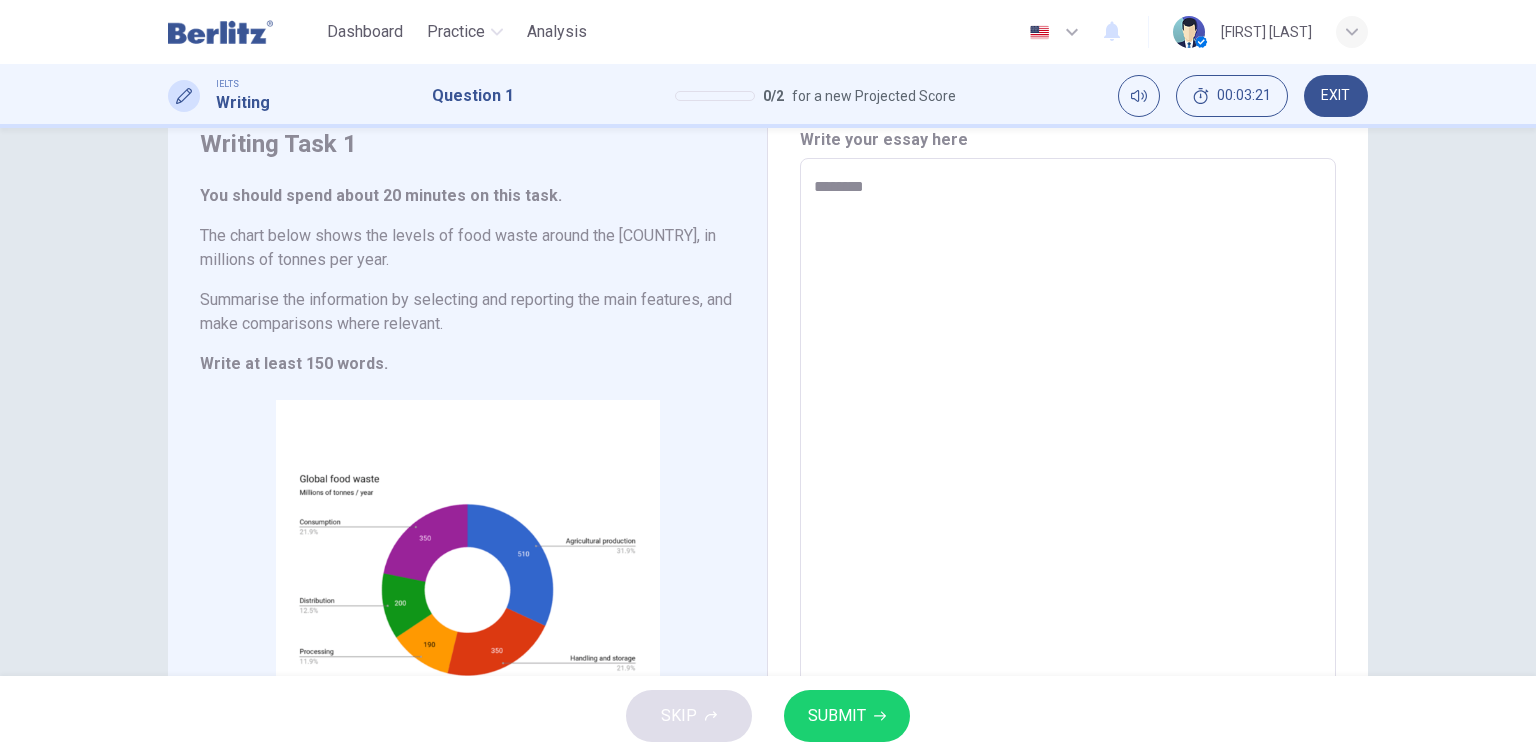 type on "********" 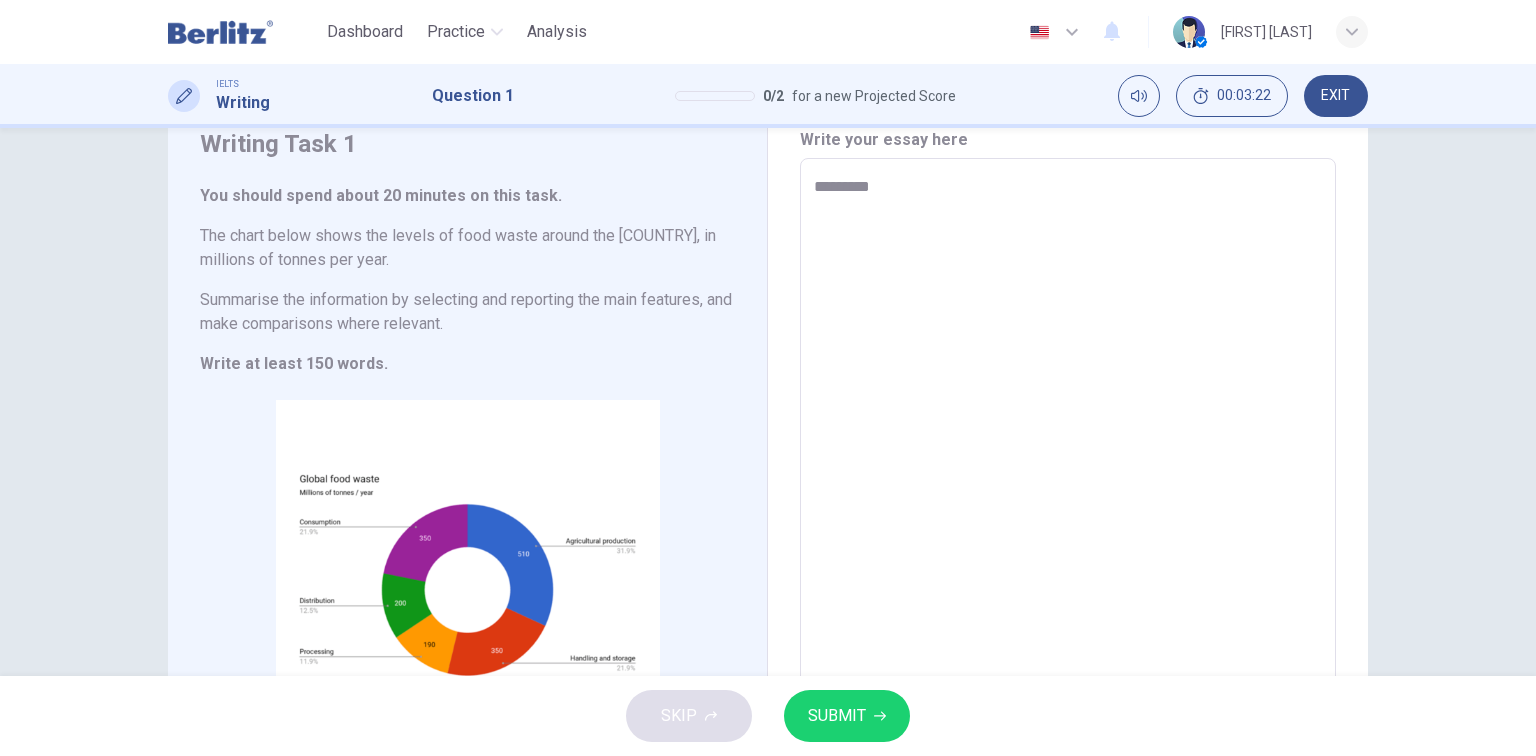 type on "*" 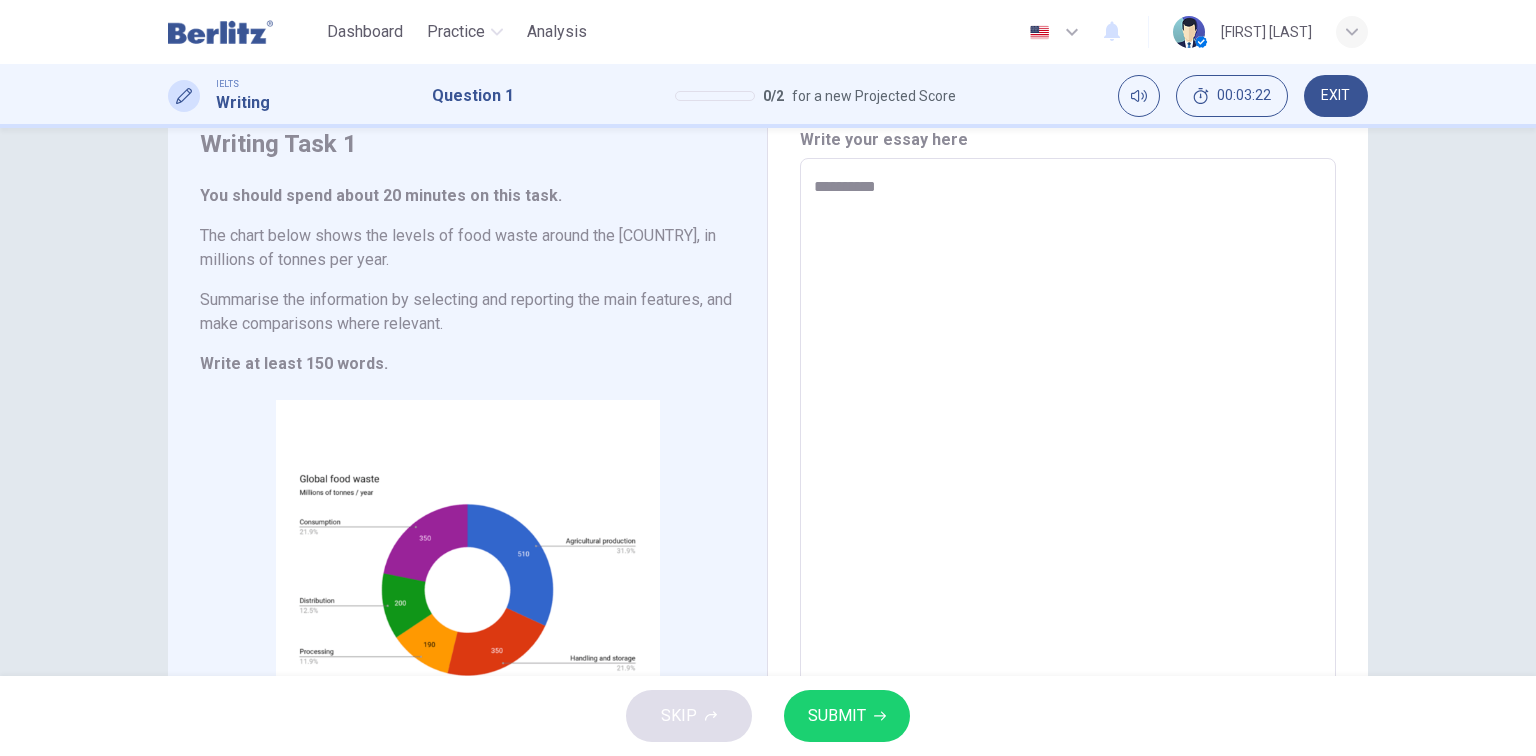 type on "*" 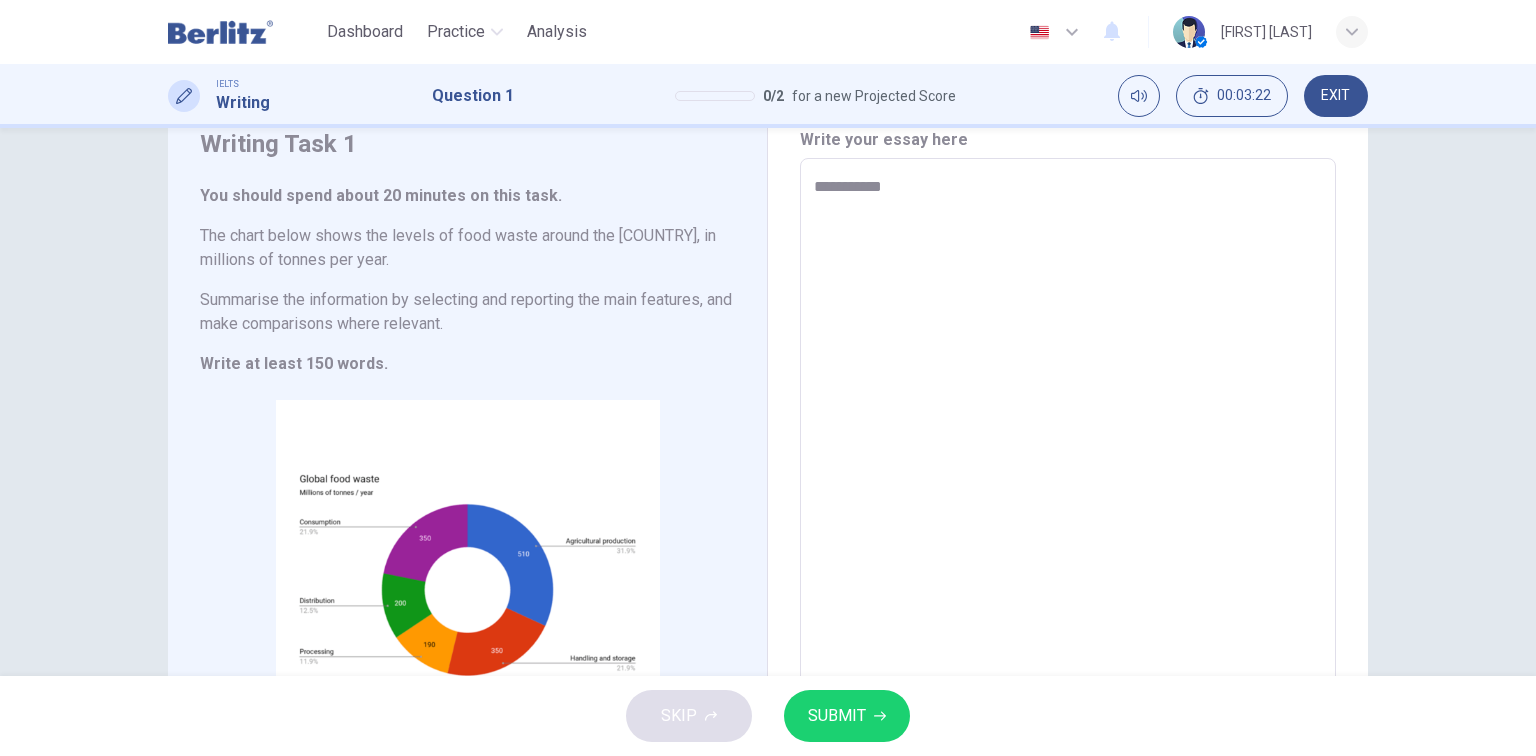 type on "*" 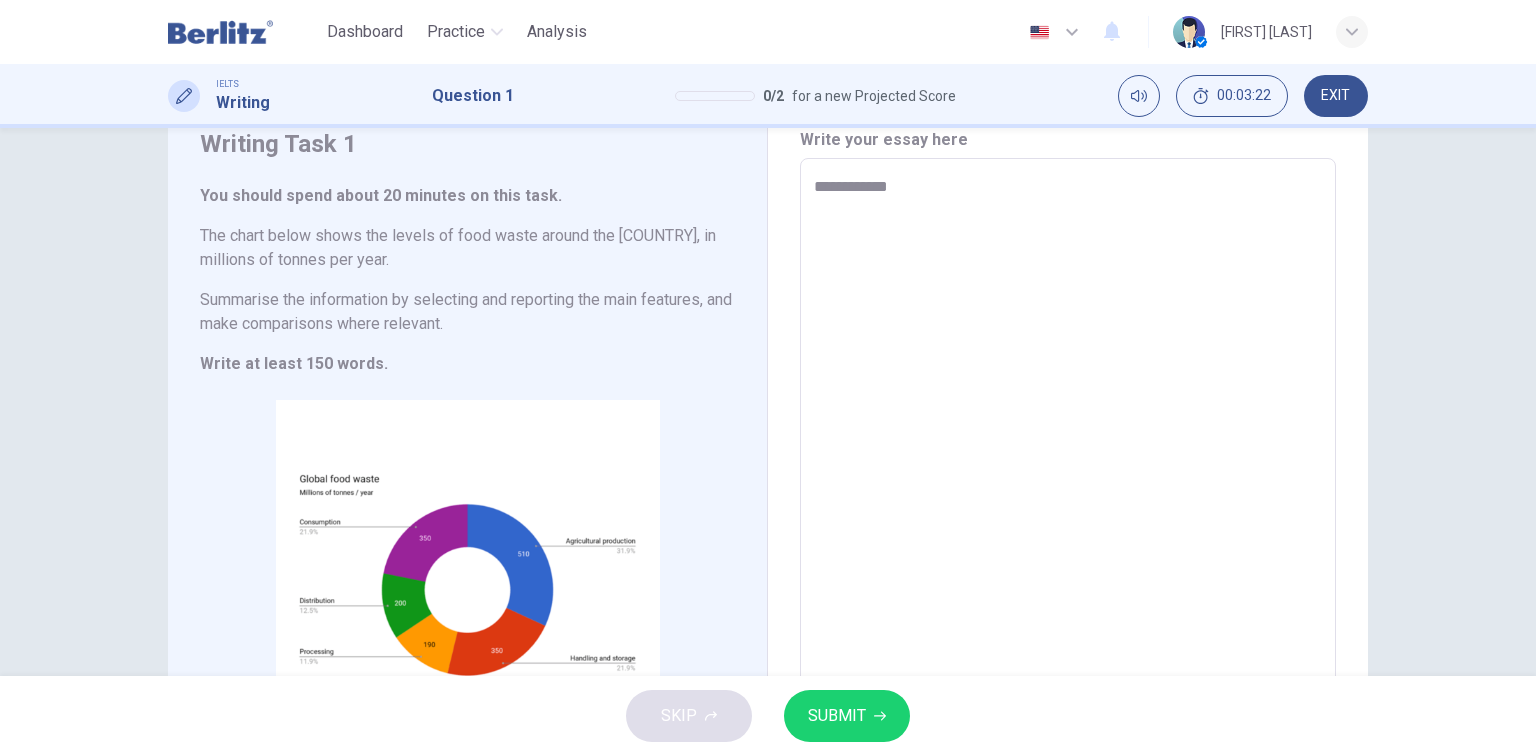type on "*" 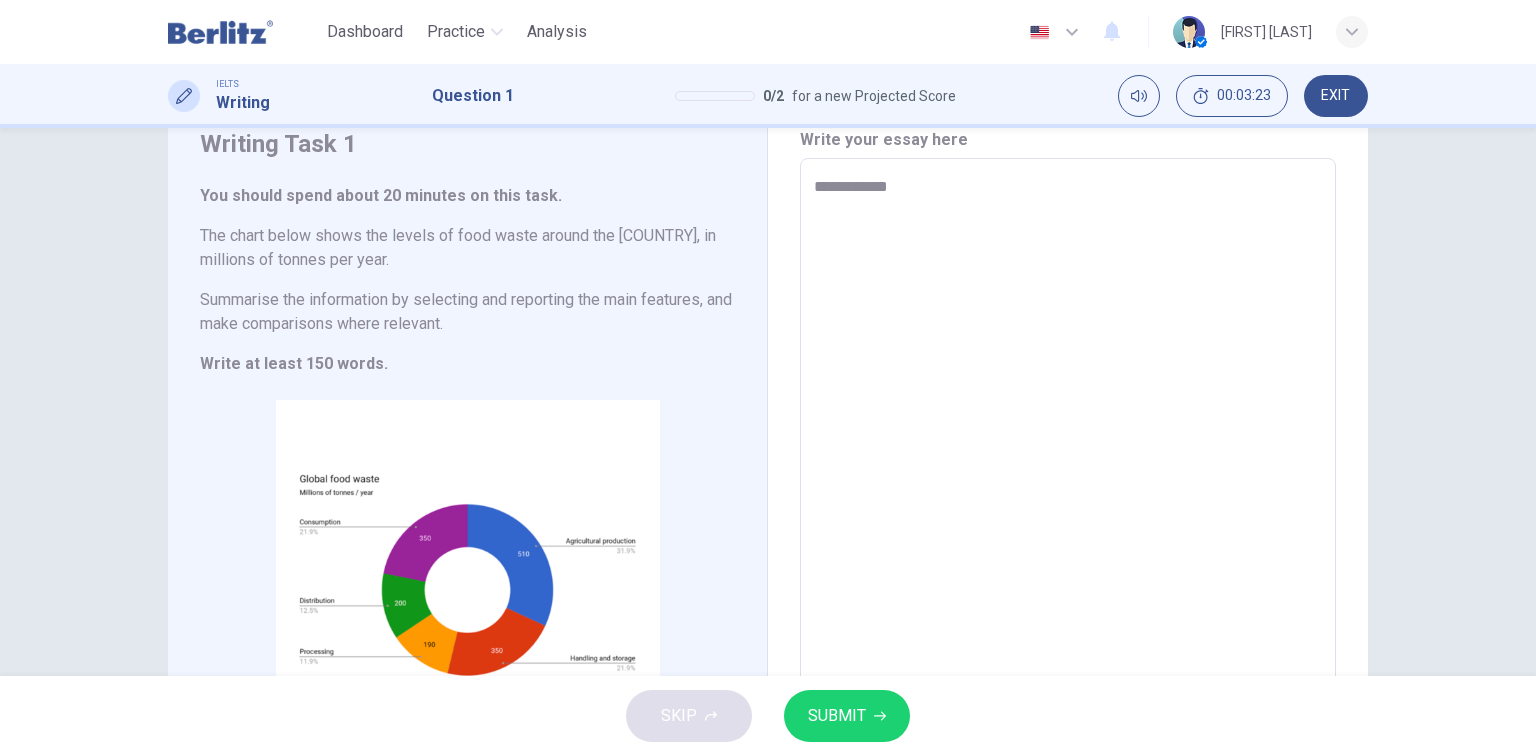 type on "**********" 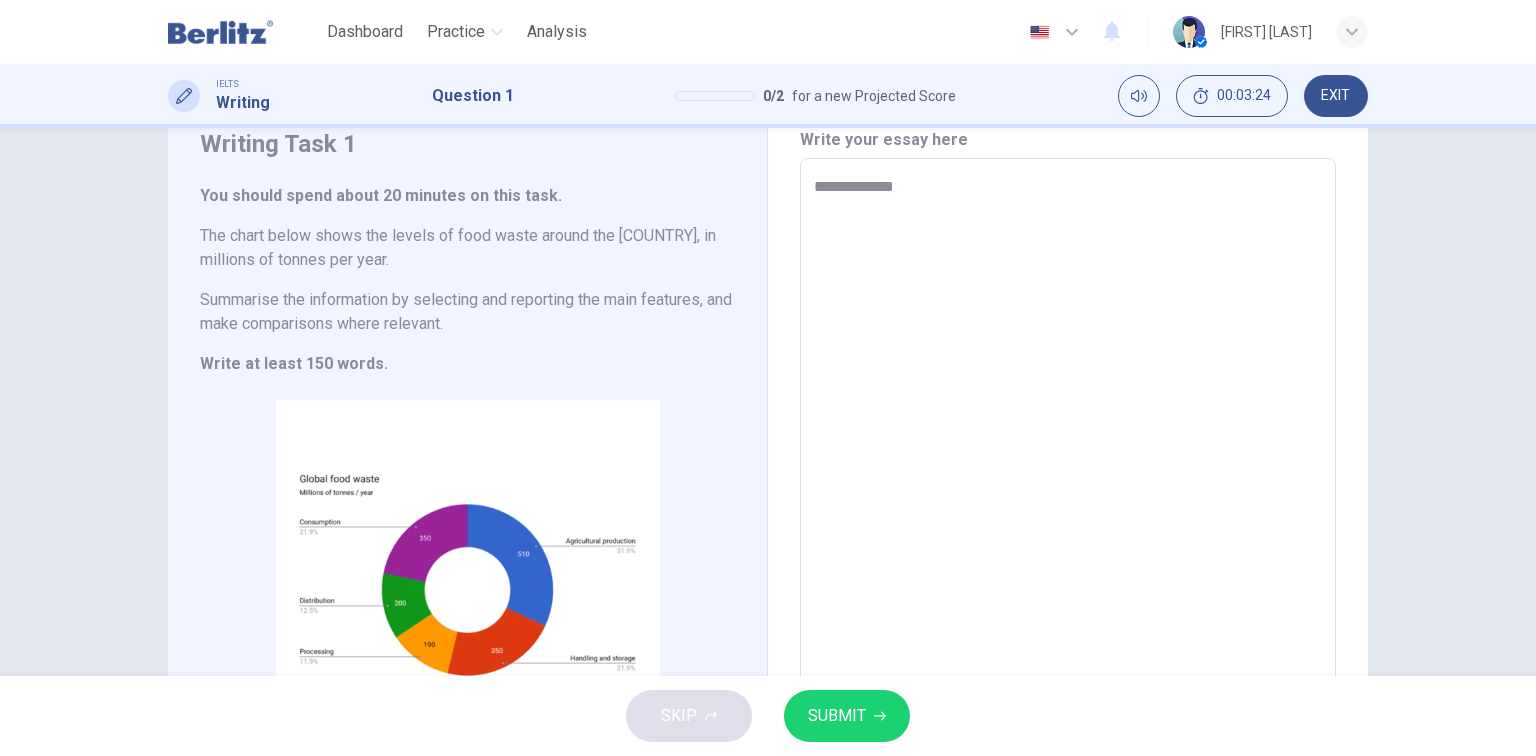 type on "**********" 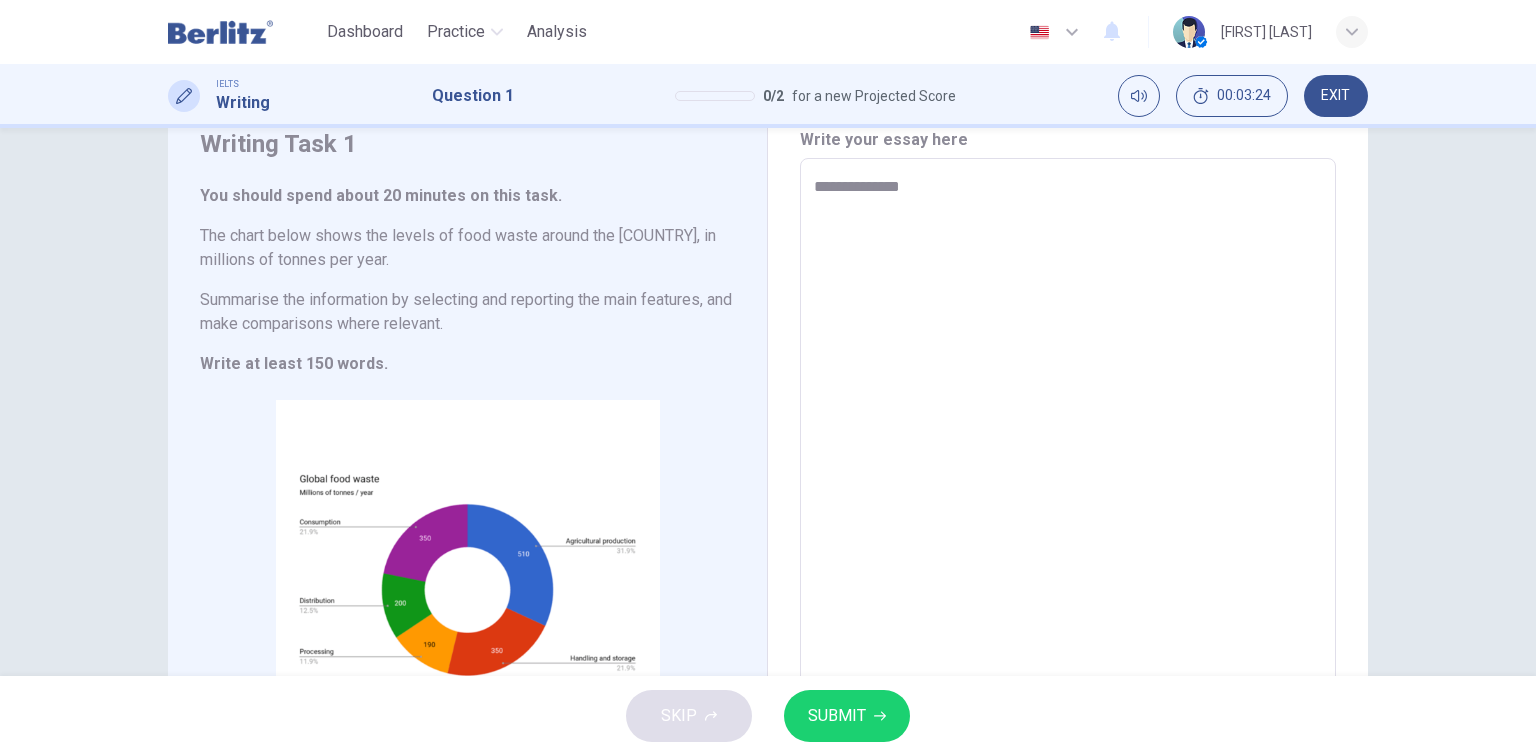 type on "*" 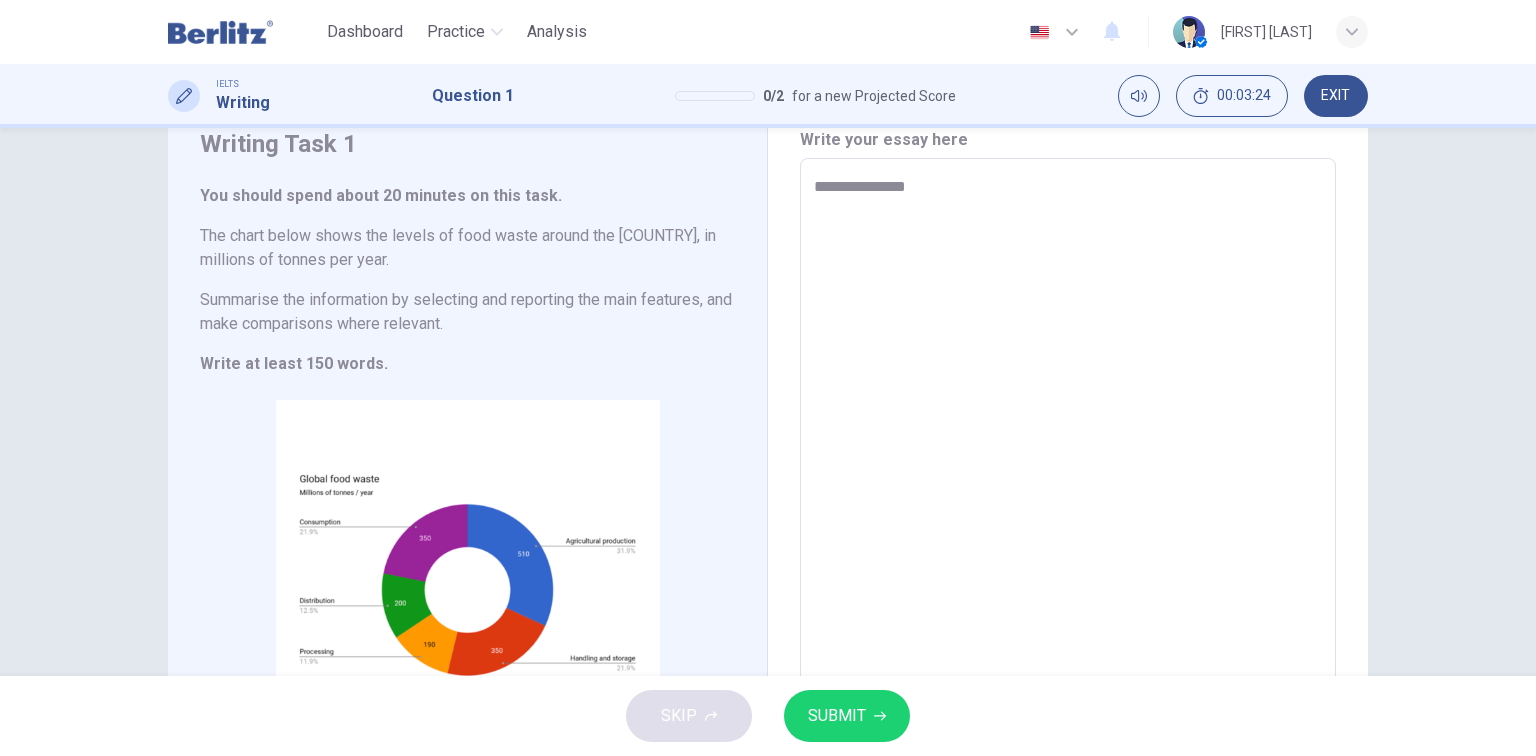 type on "*" 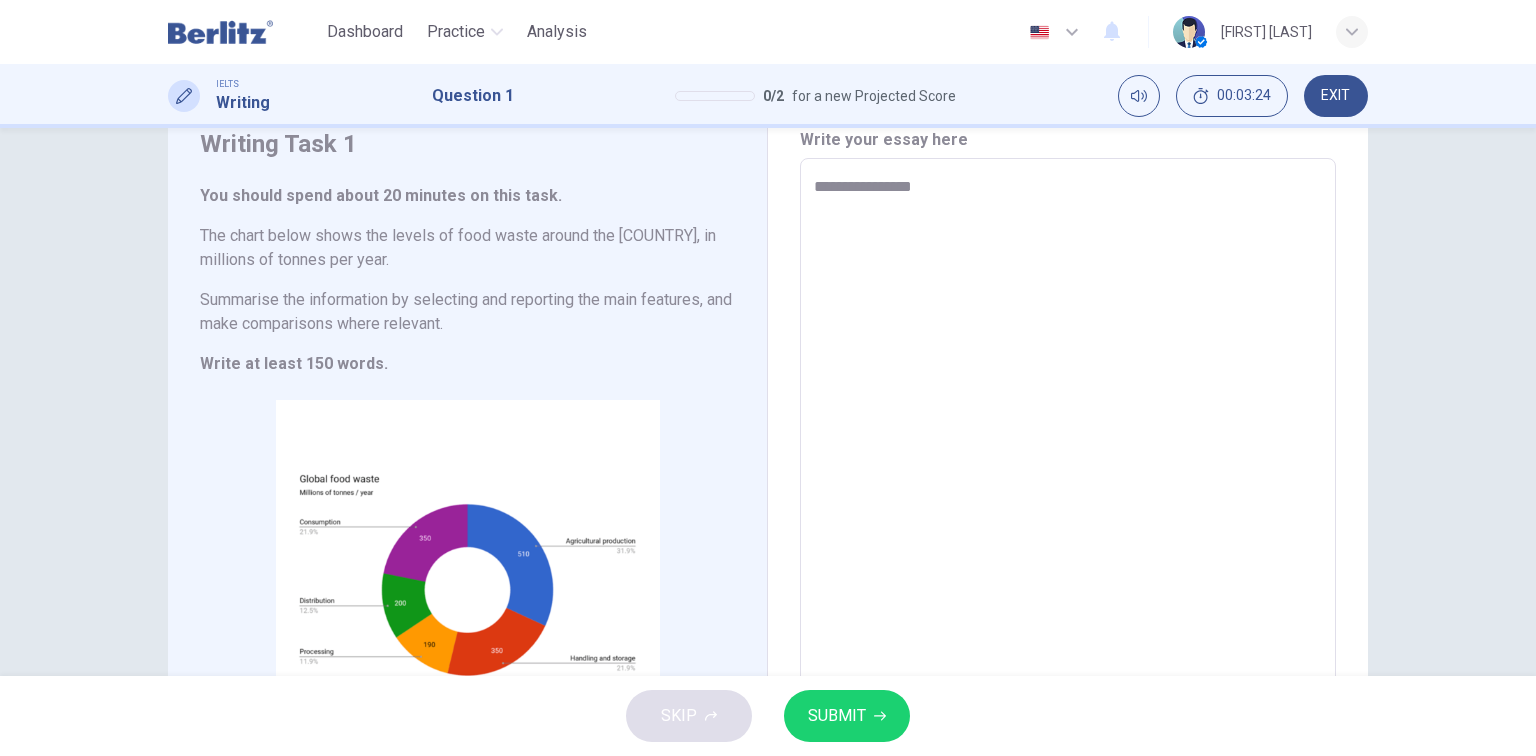 type on "*" 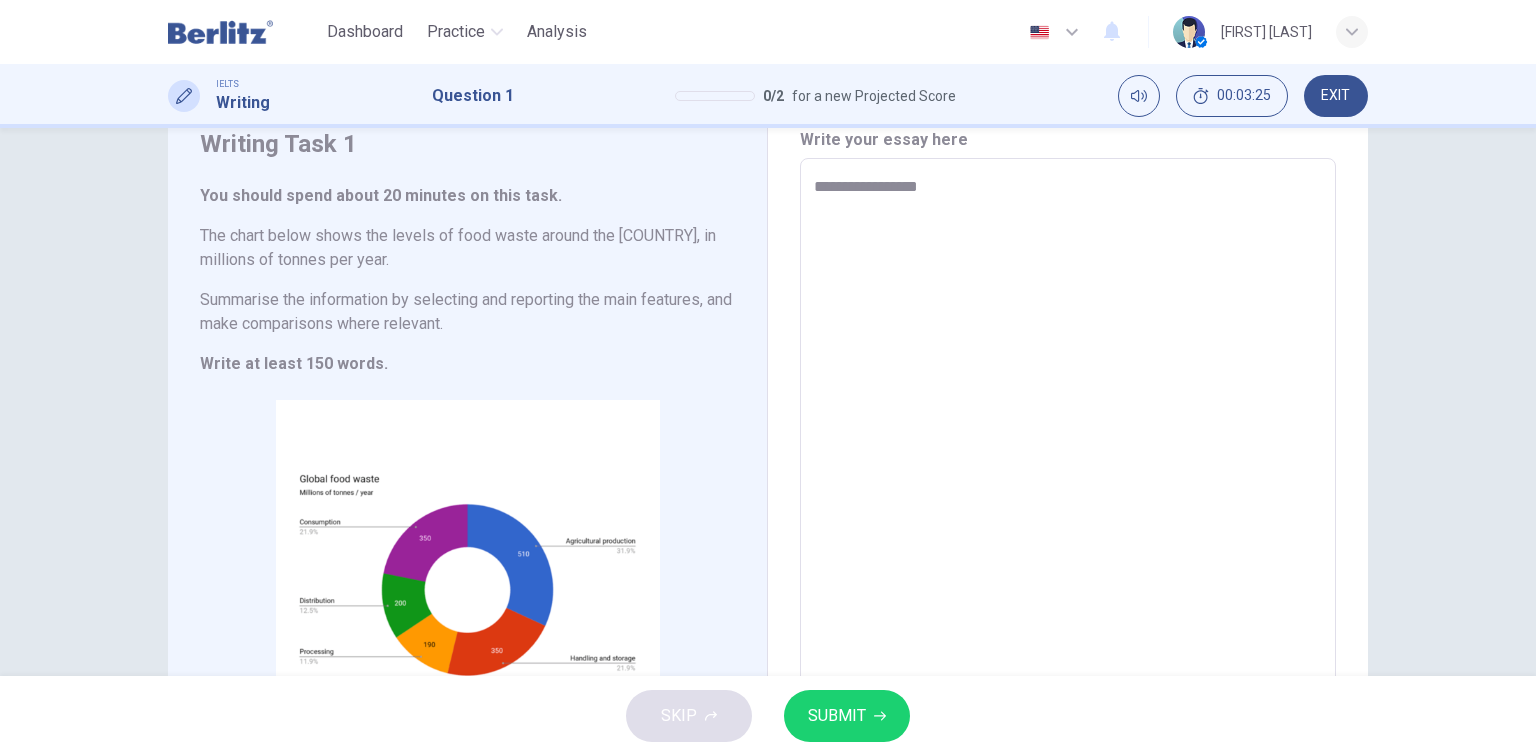 type on "**********" 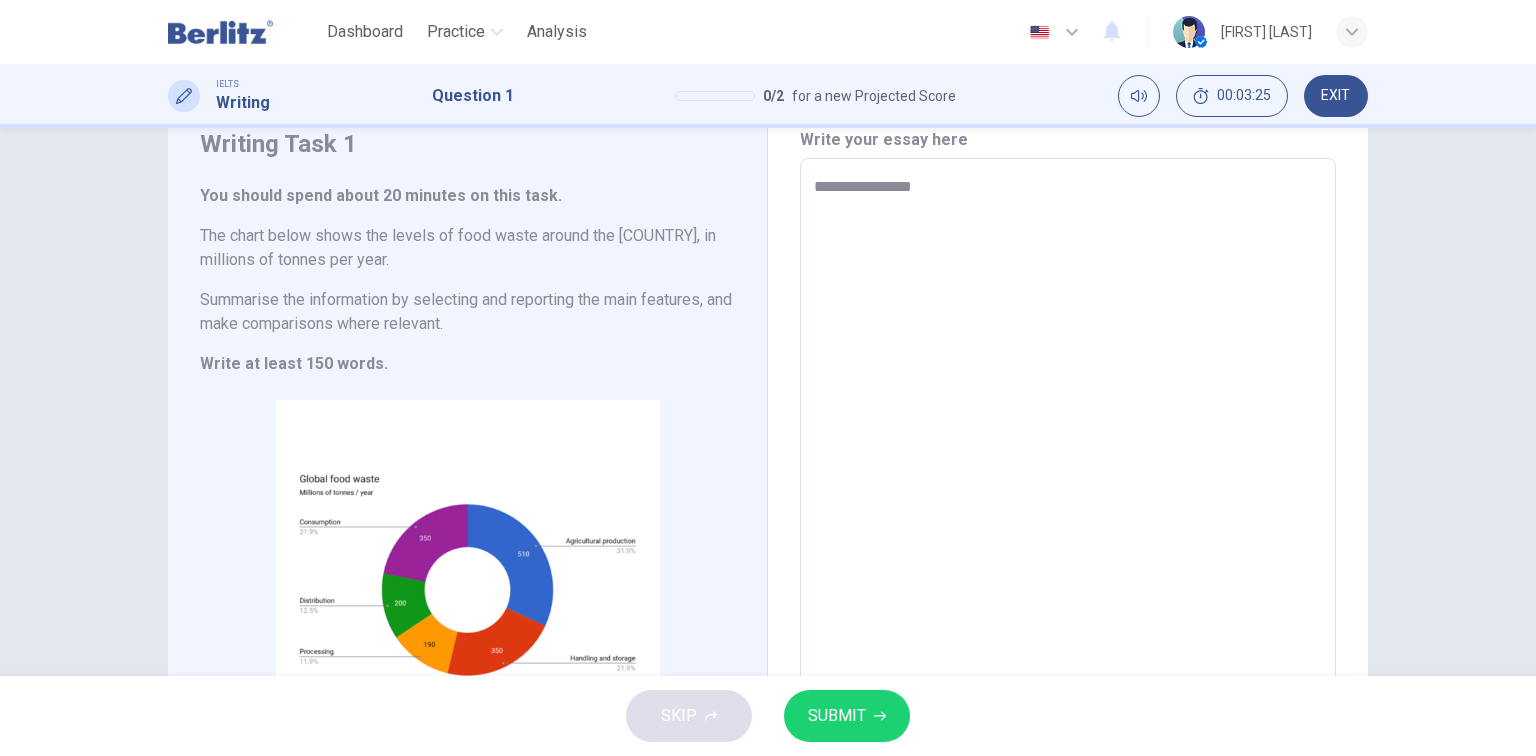 type on "*" 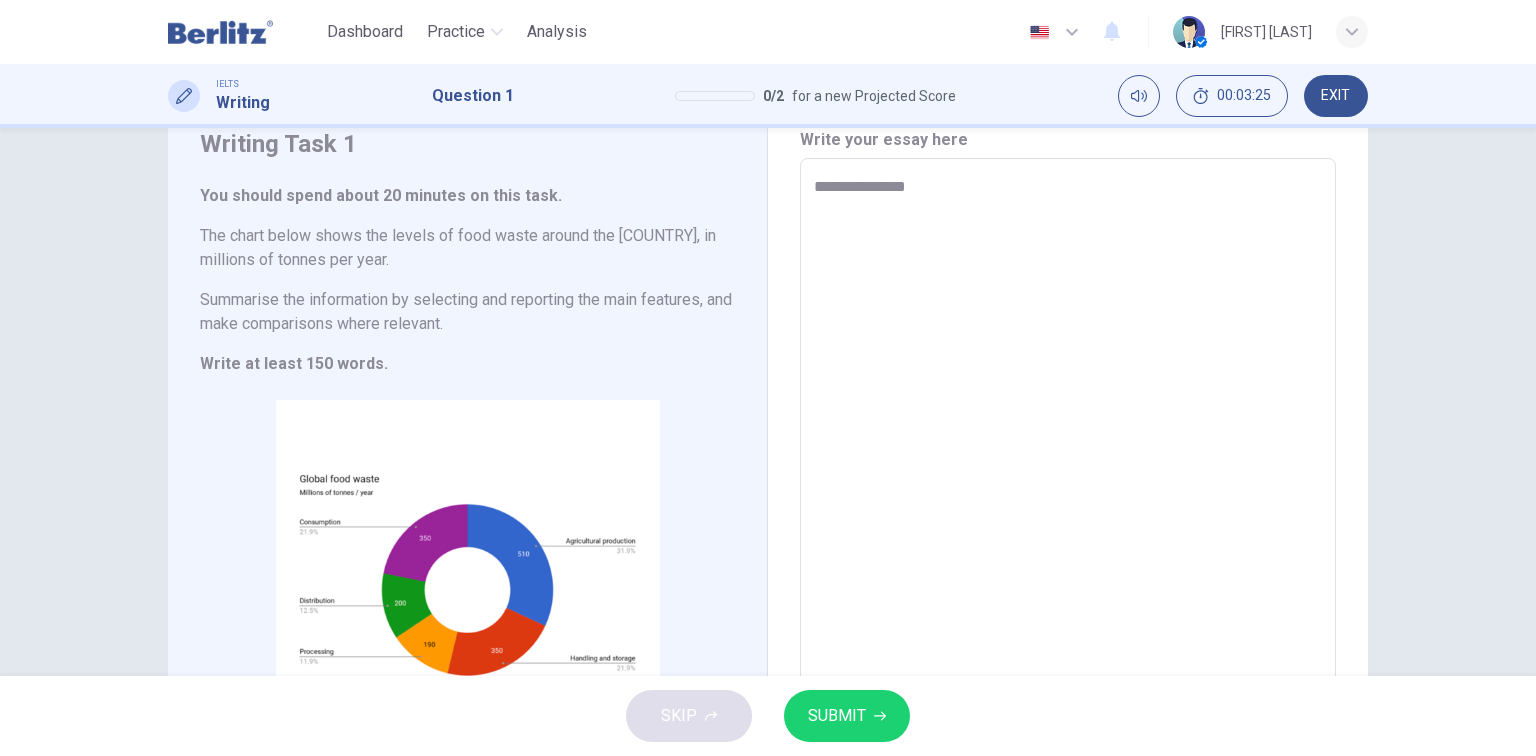type on "**********" 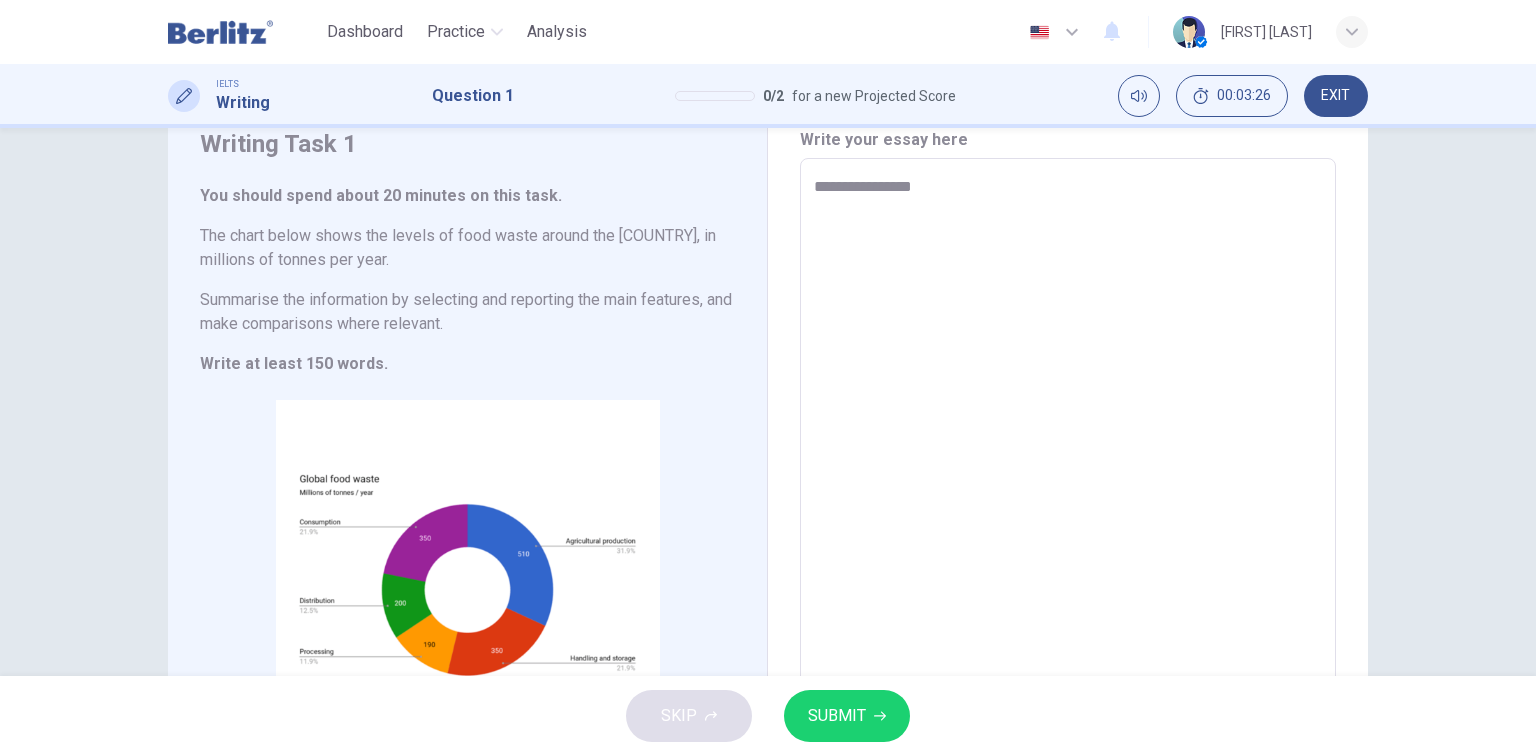type on "**********" 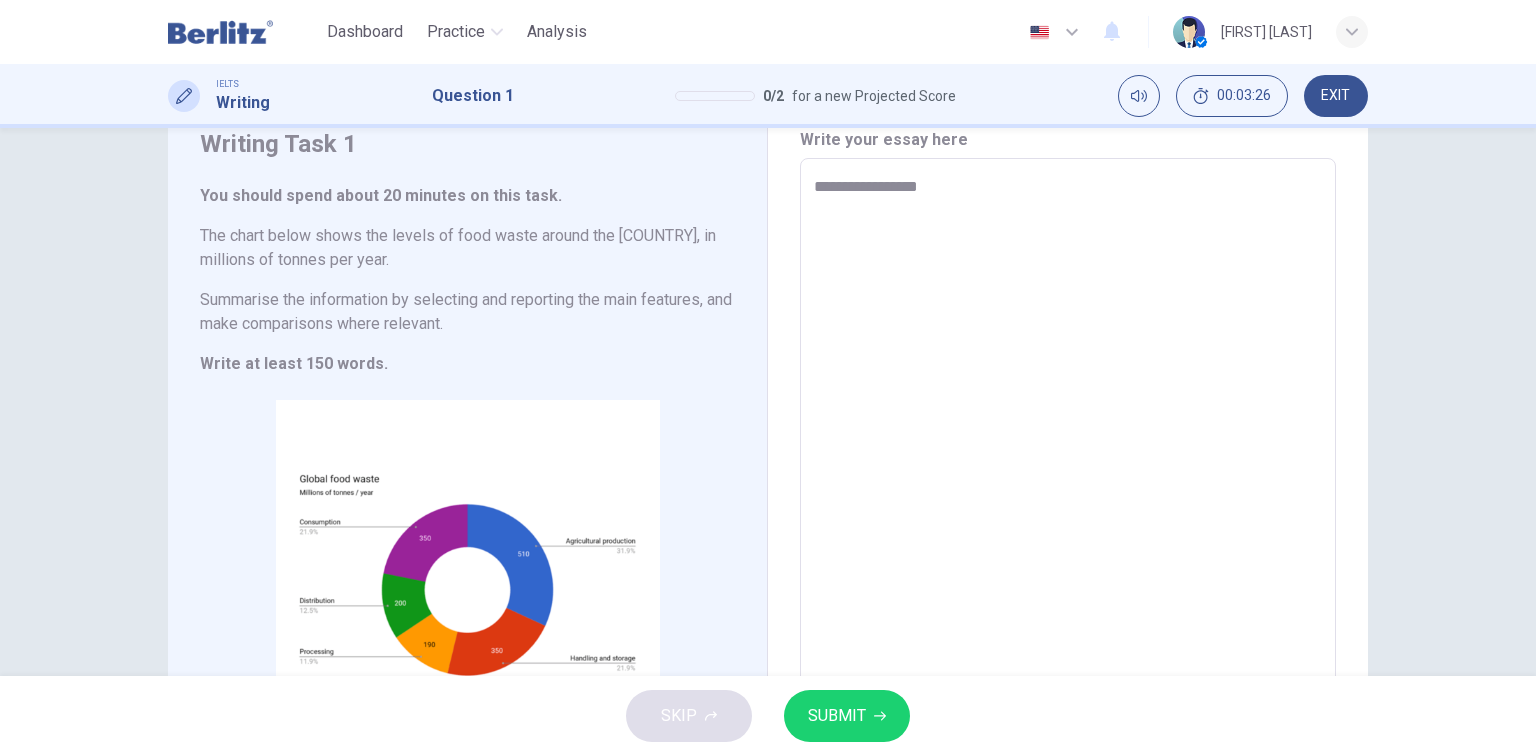 type on "*" 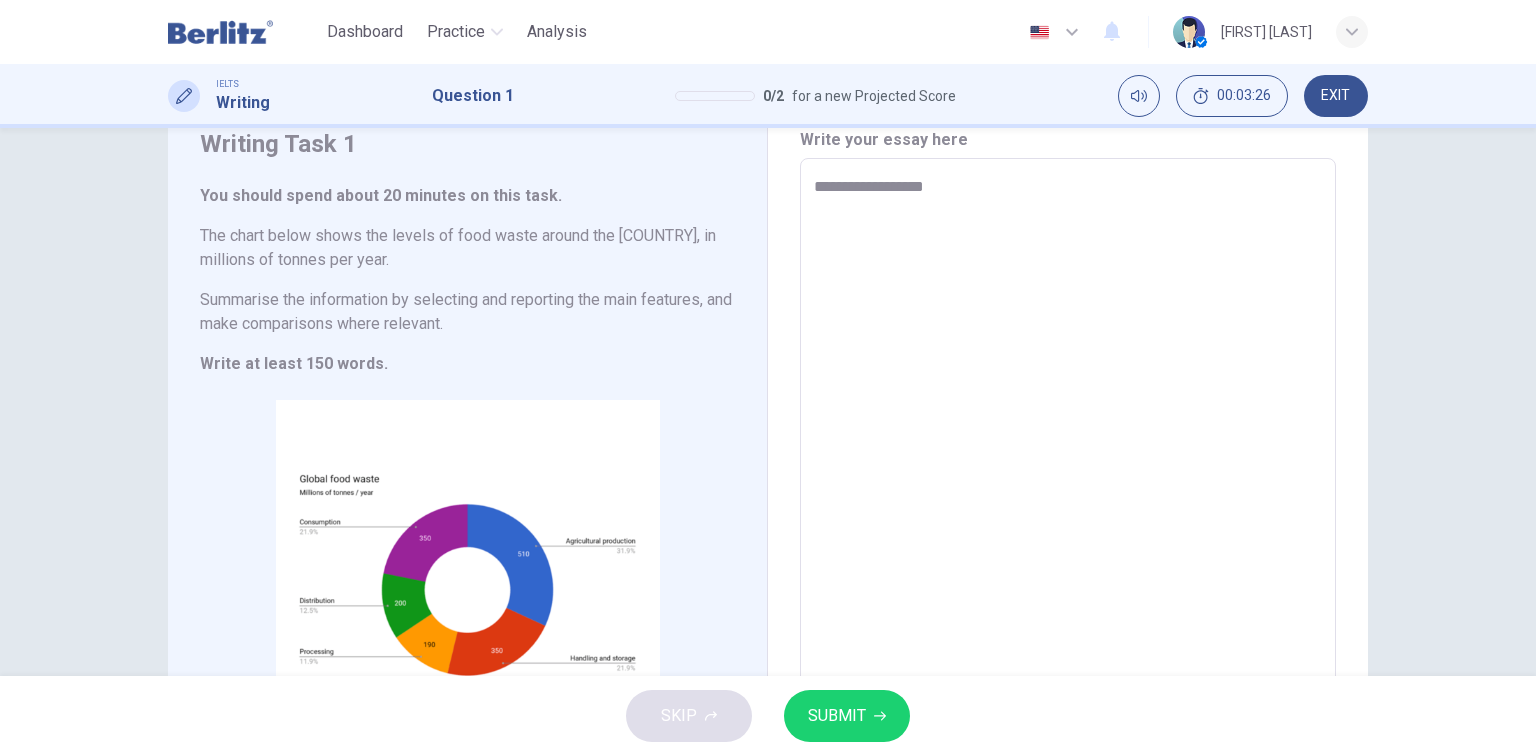 type on "*" 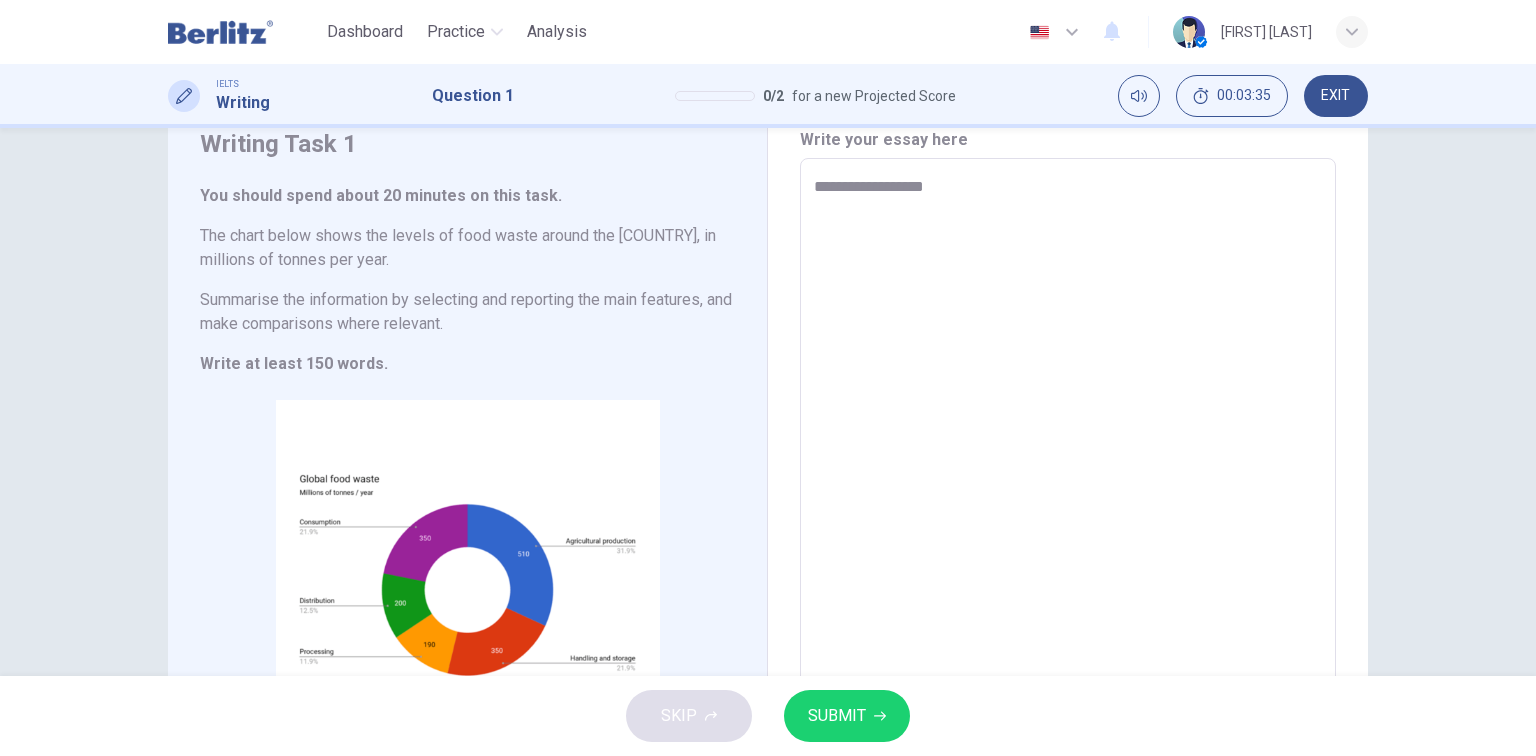 type on "**********" 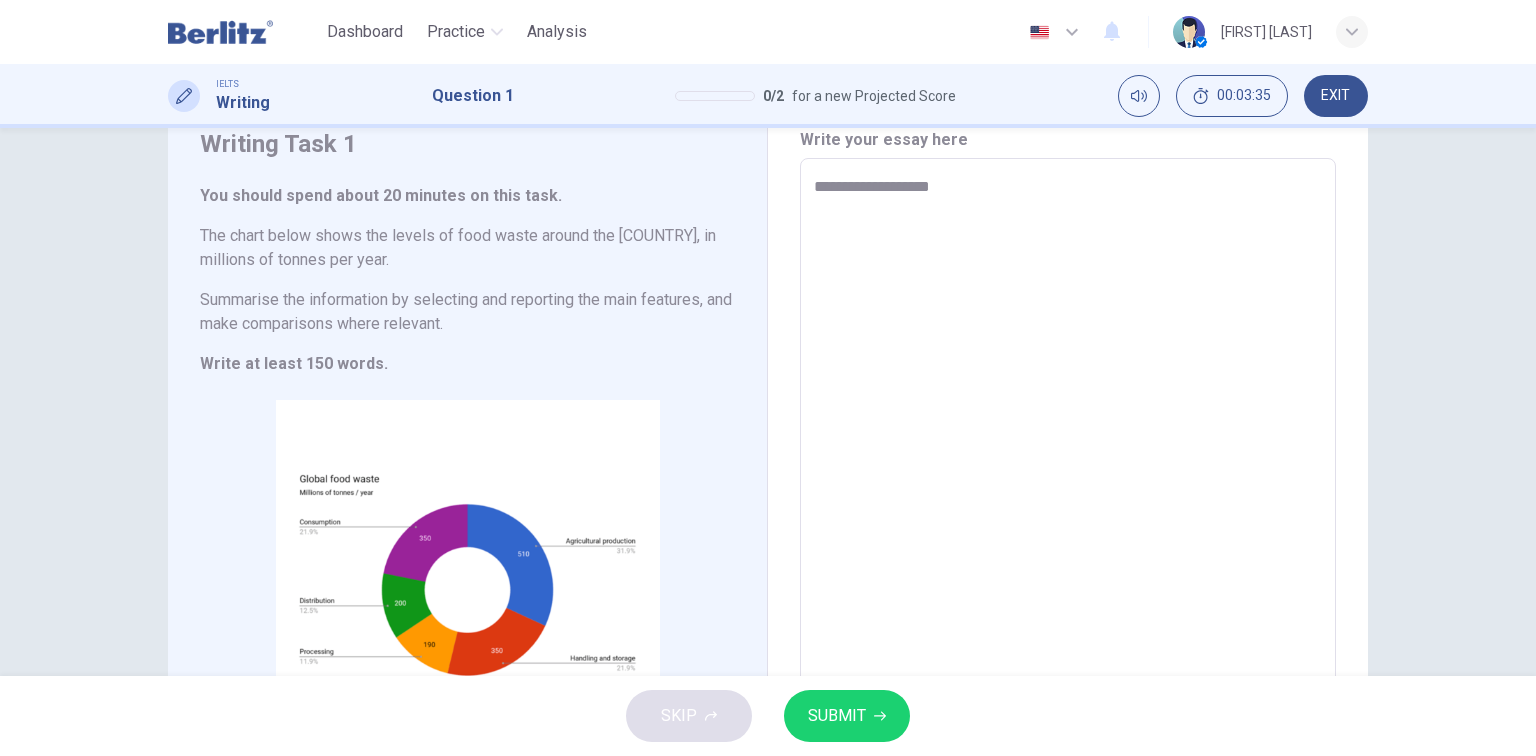 type on "**********" 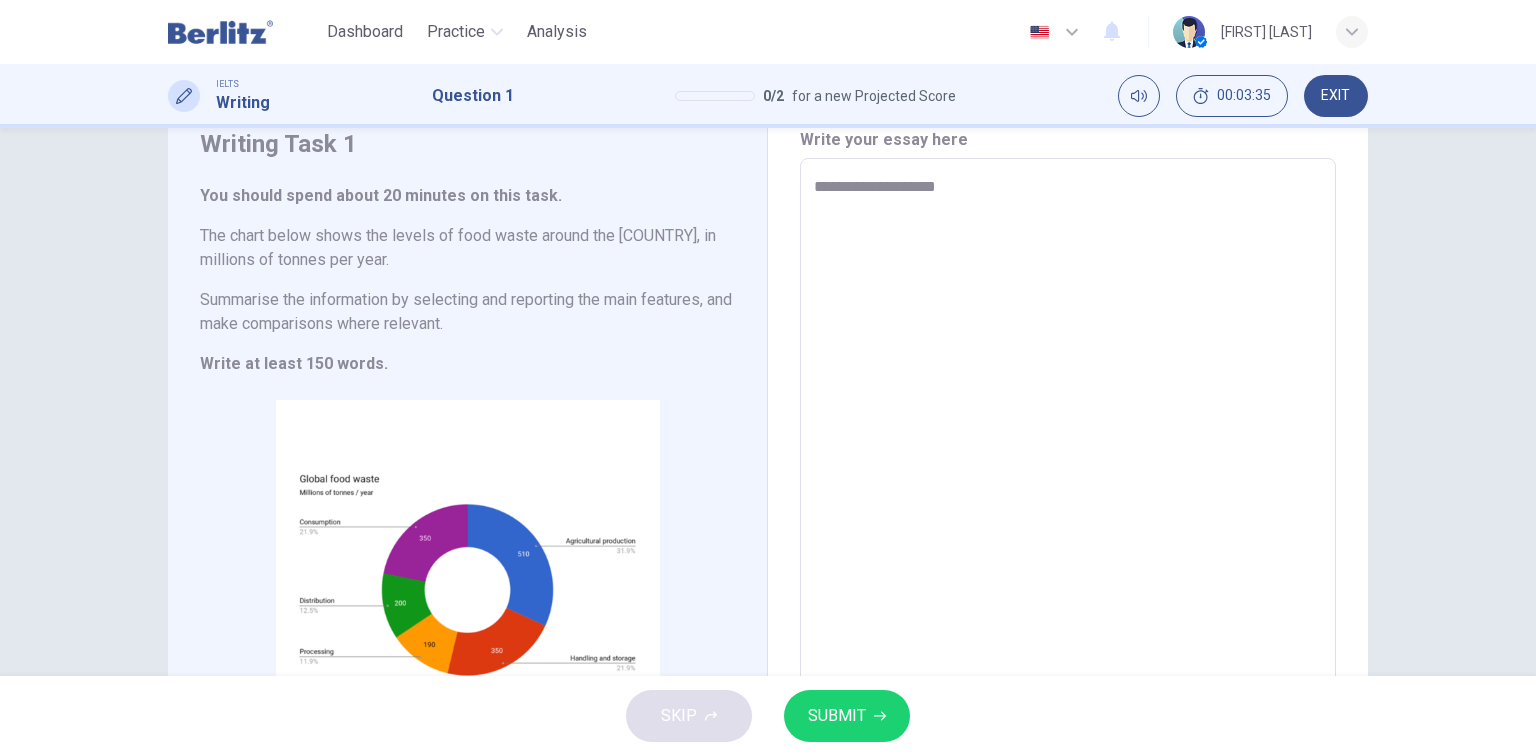 type on "**********" 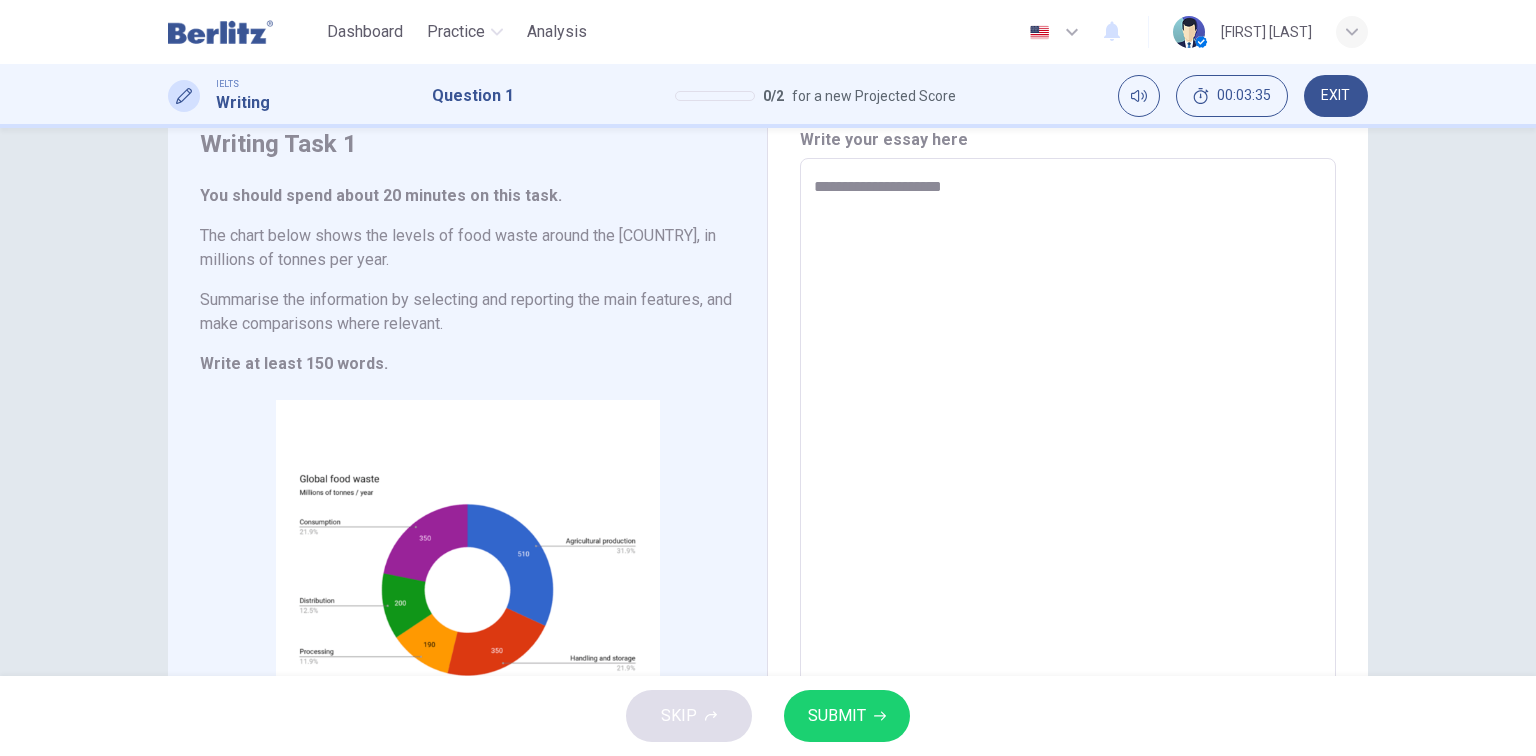 type on "*" 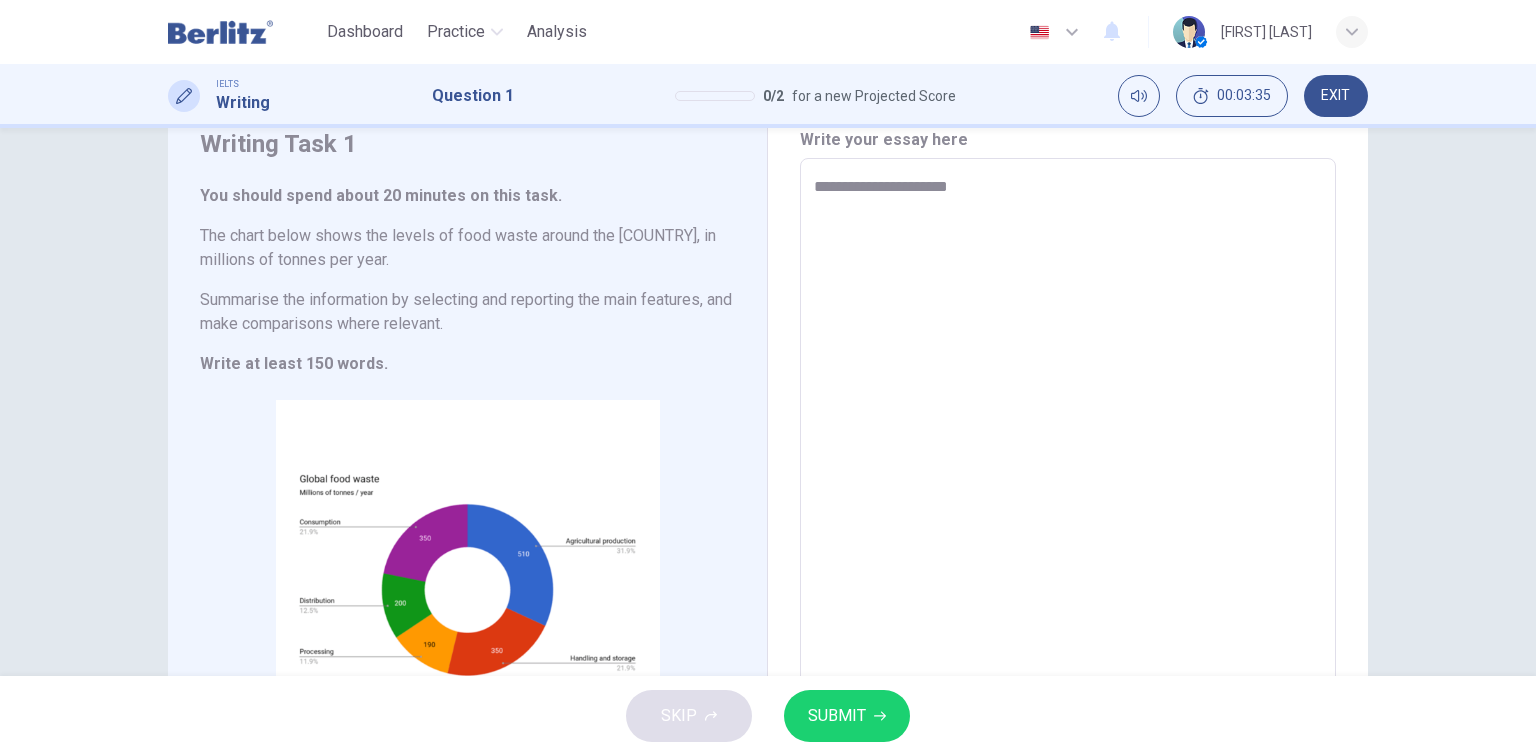 type on "**********" 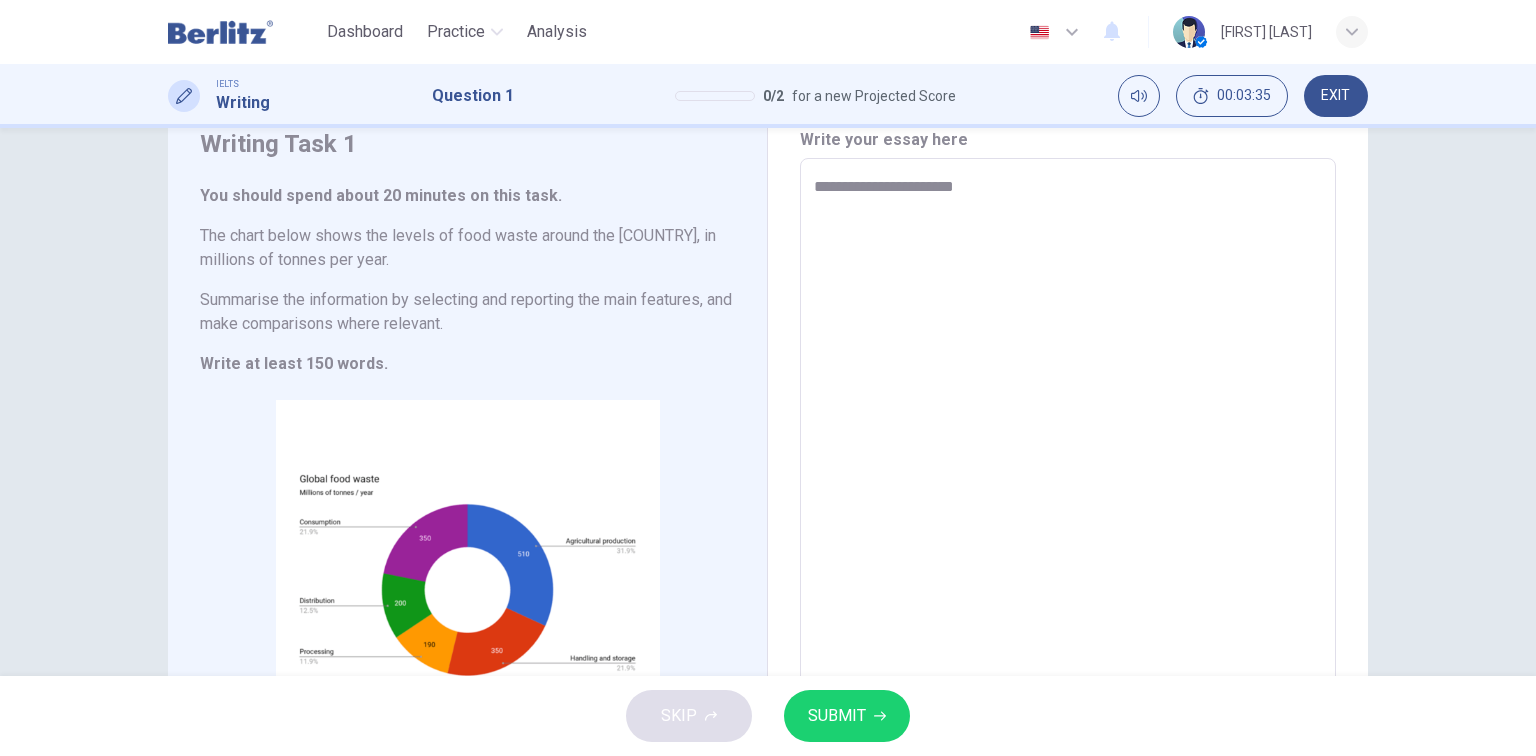 type on "*" 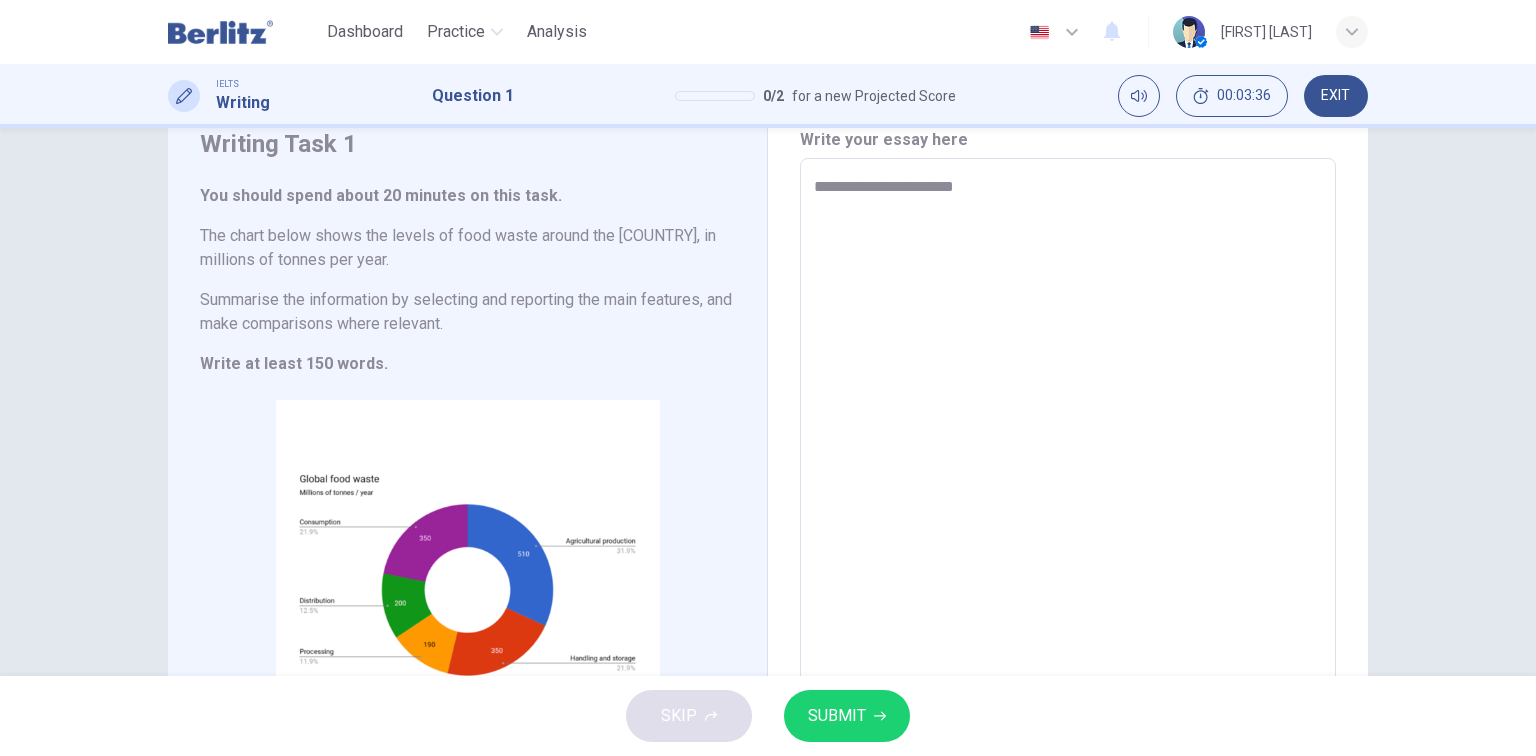 type on "**********" 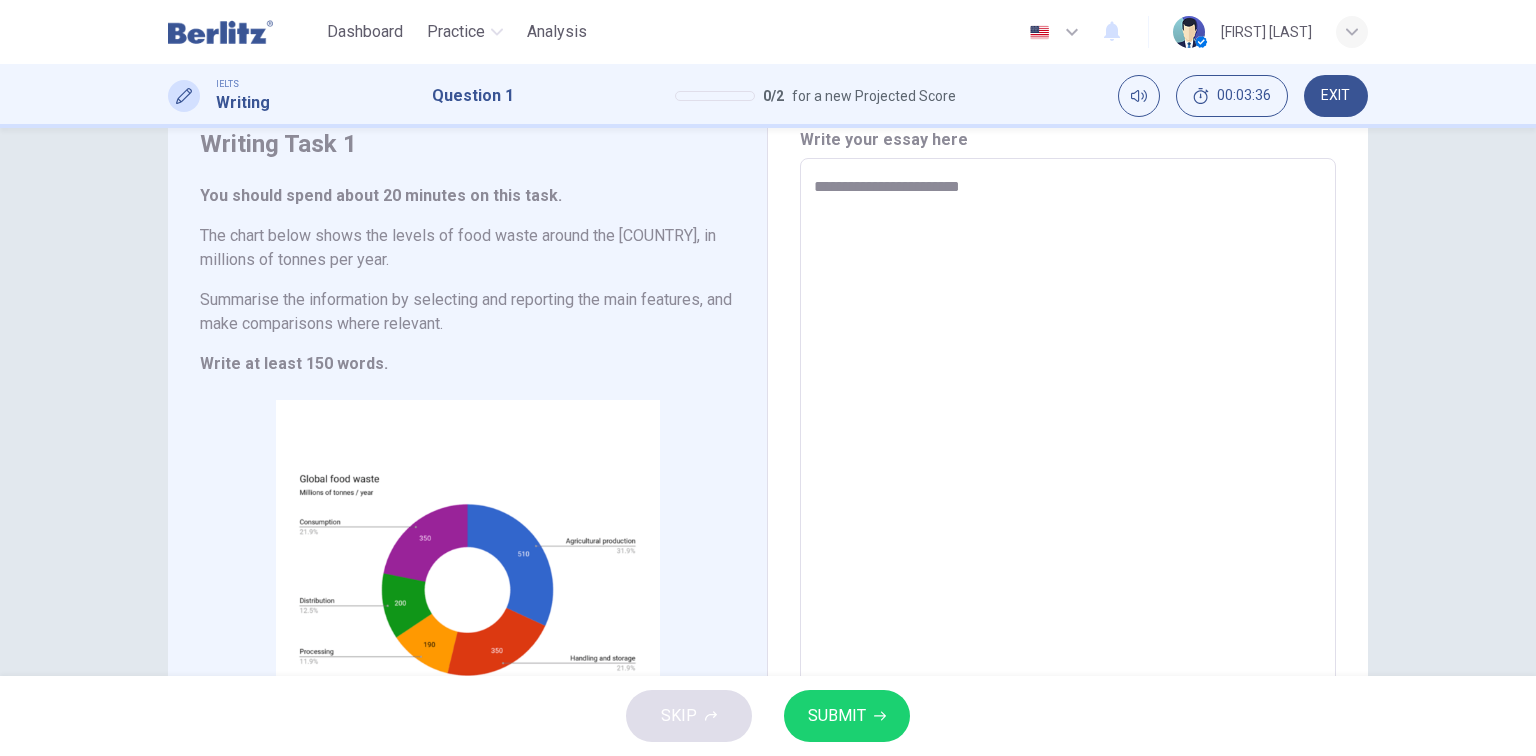 type on "*" 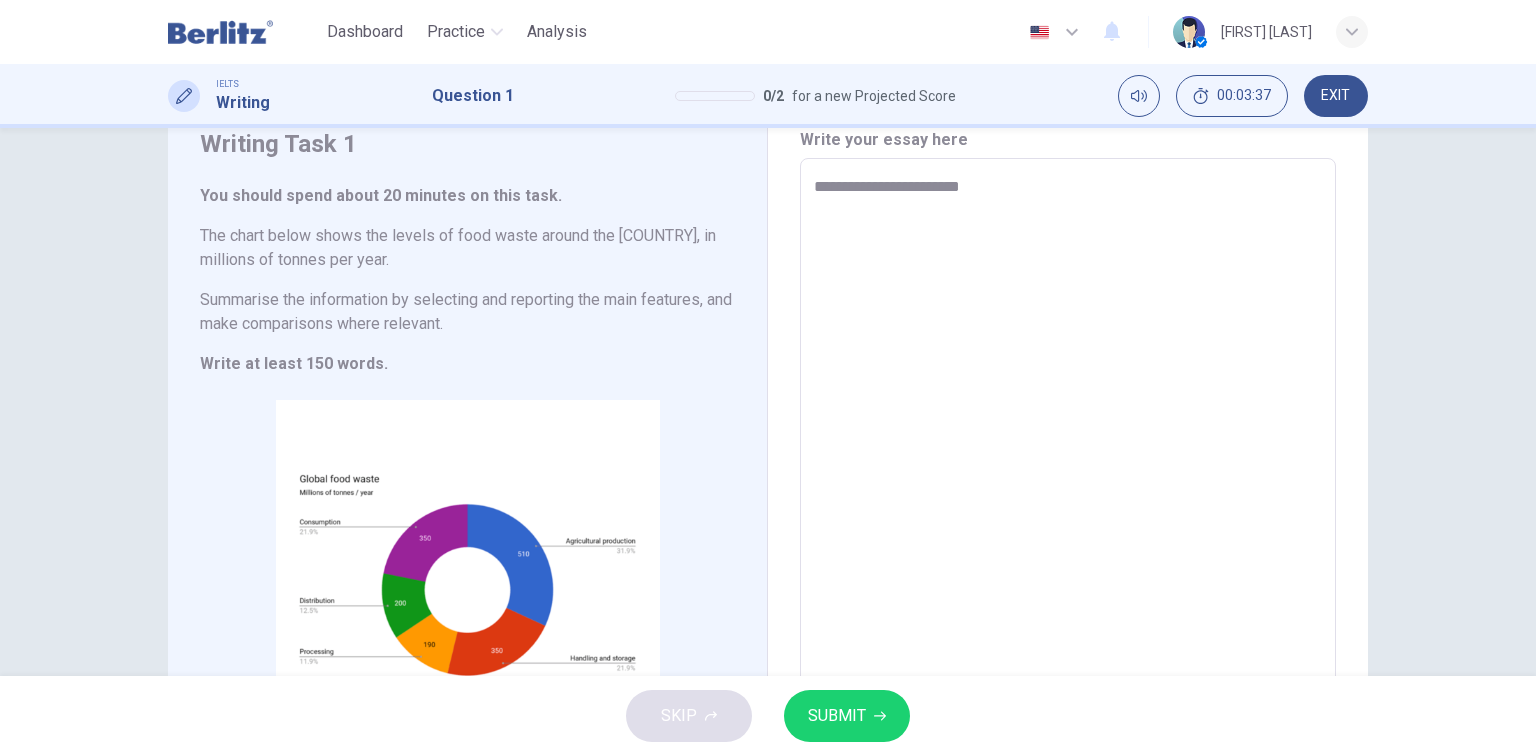 type on "**********" 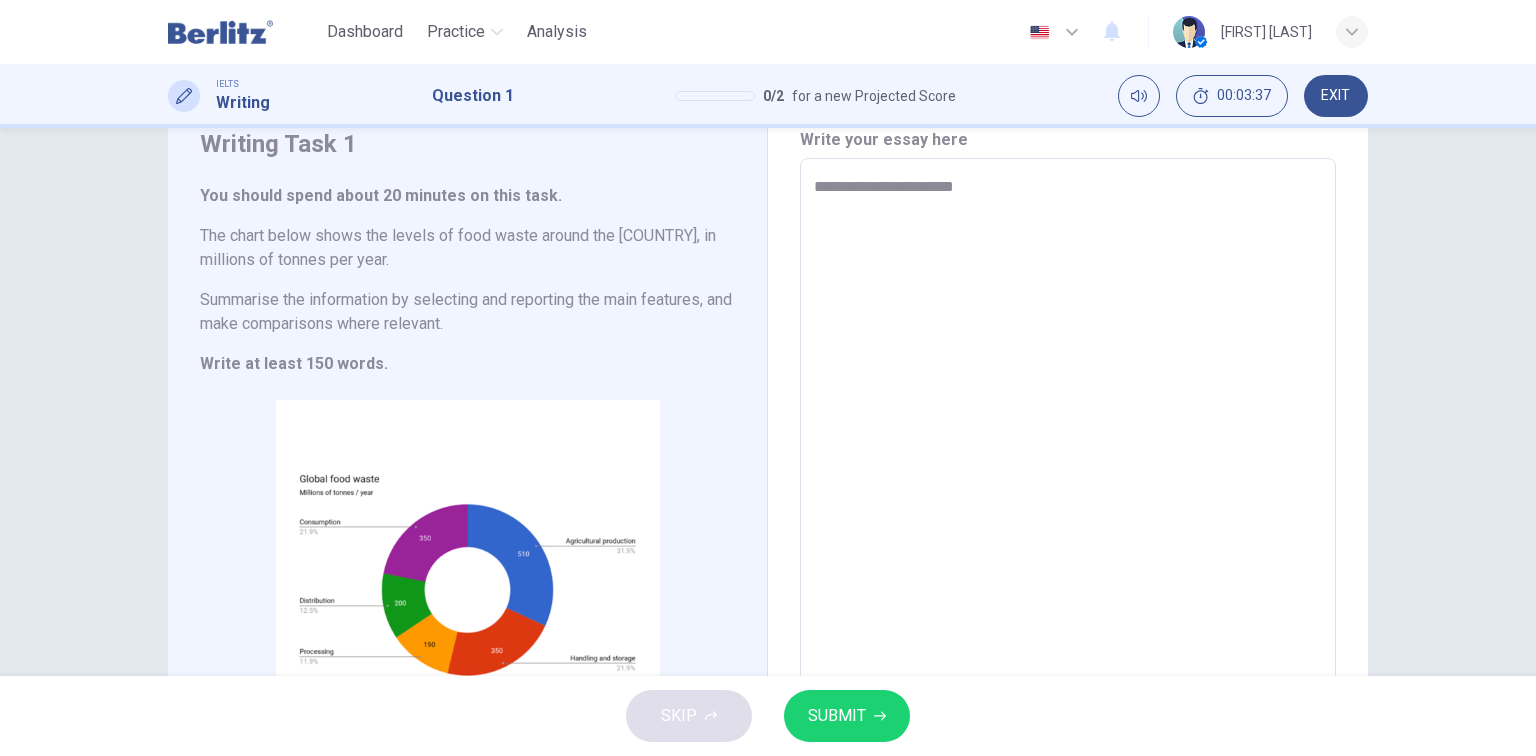 type on "**********" 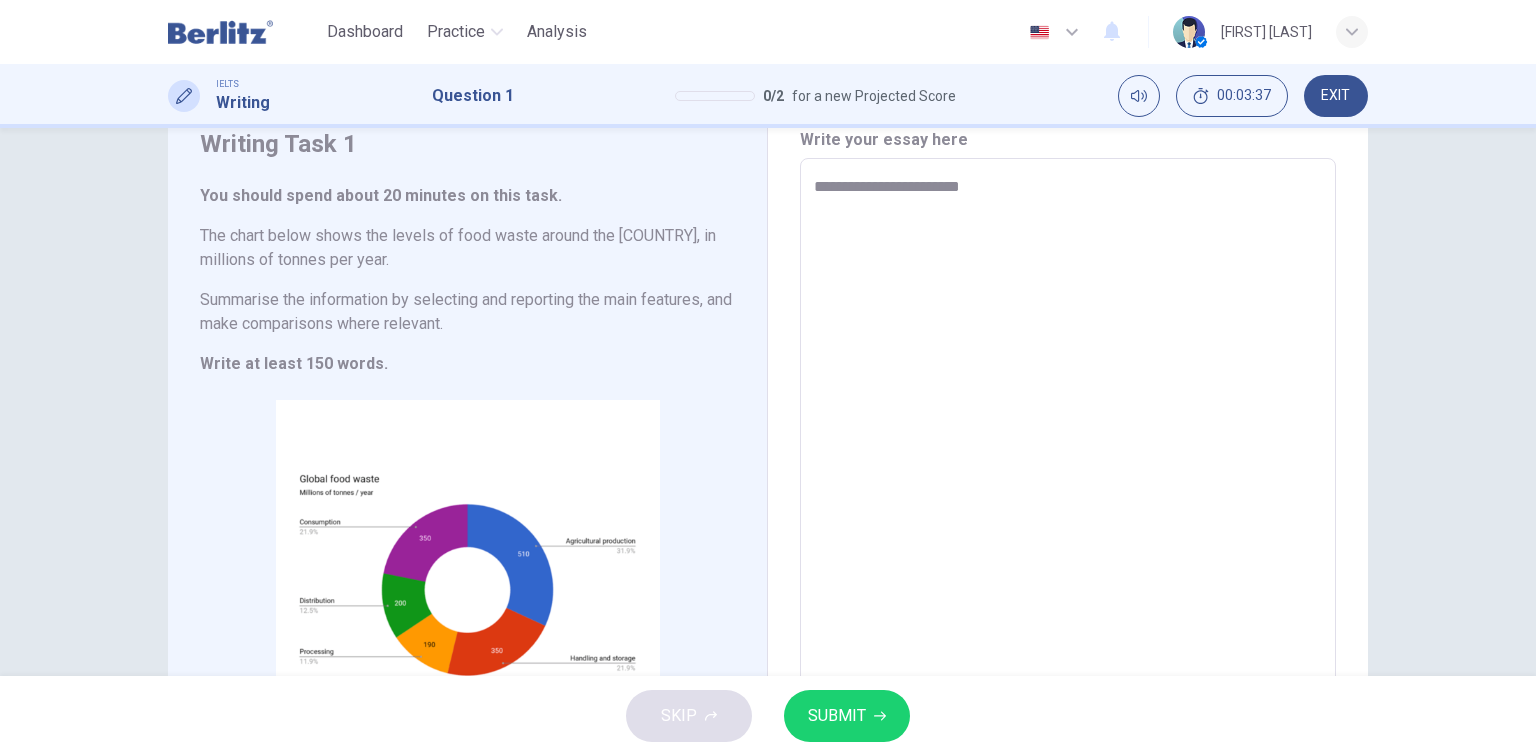 type on "*" 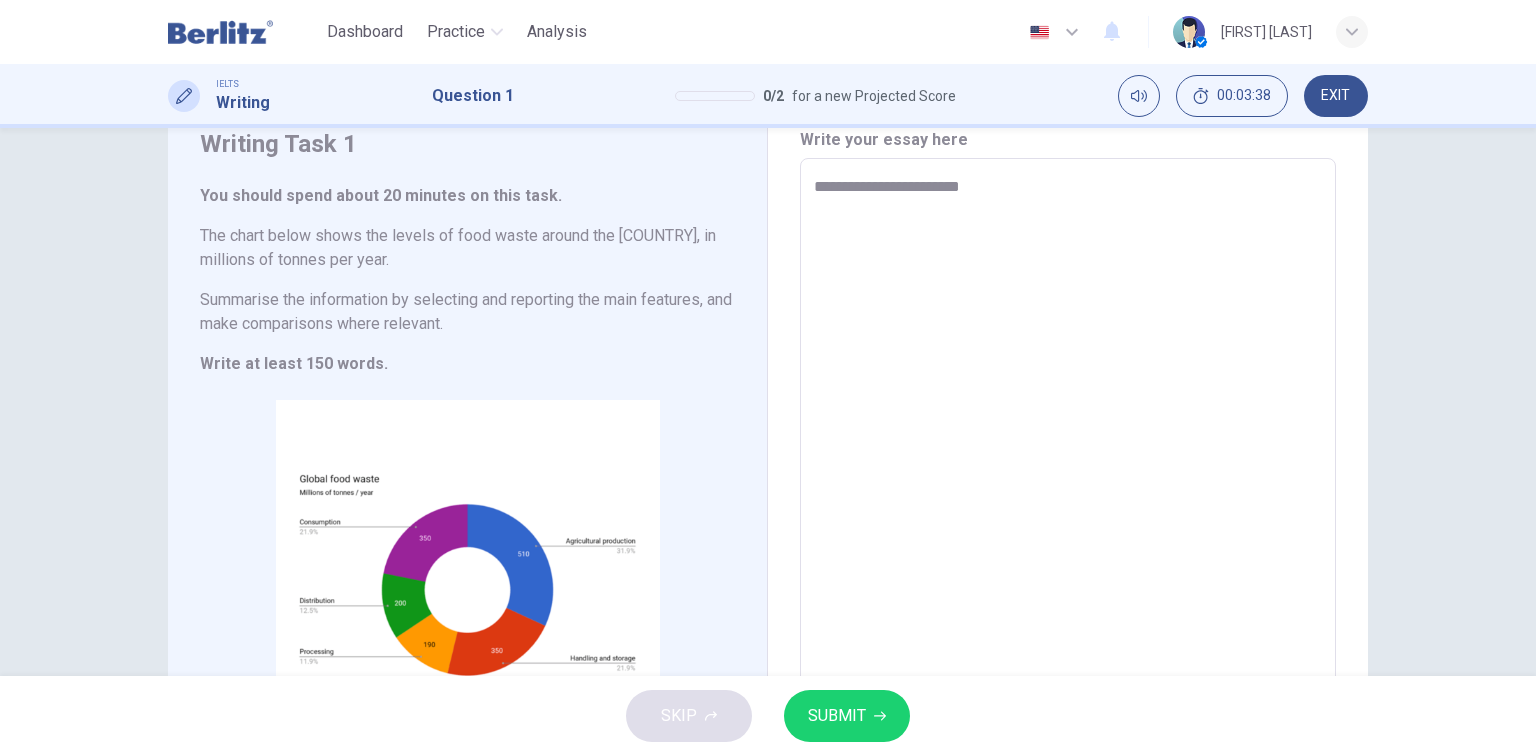 type on "**********" 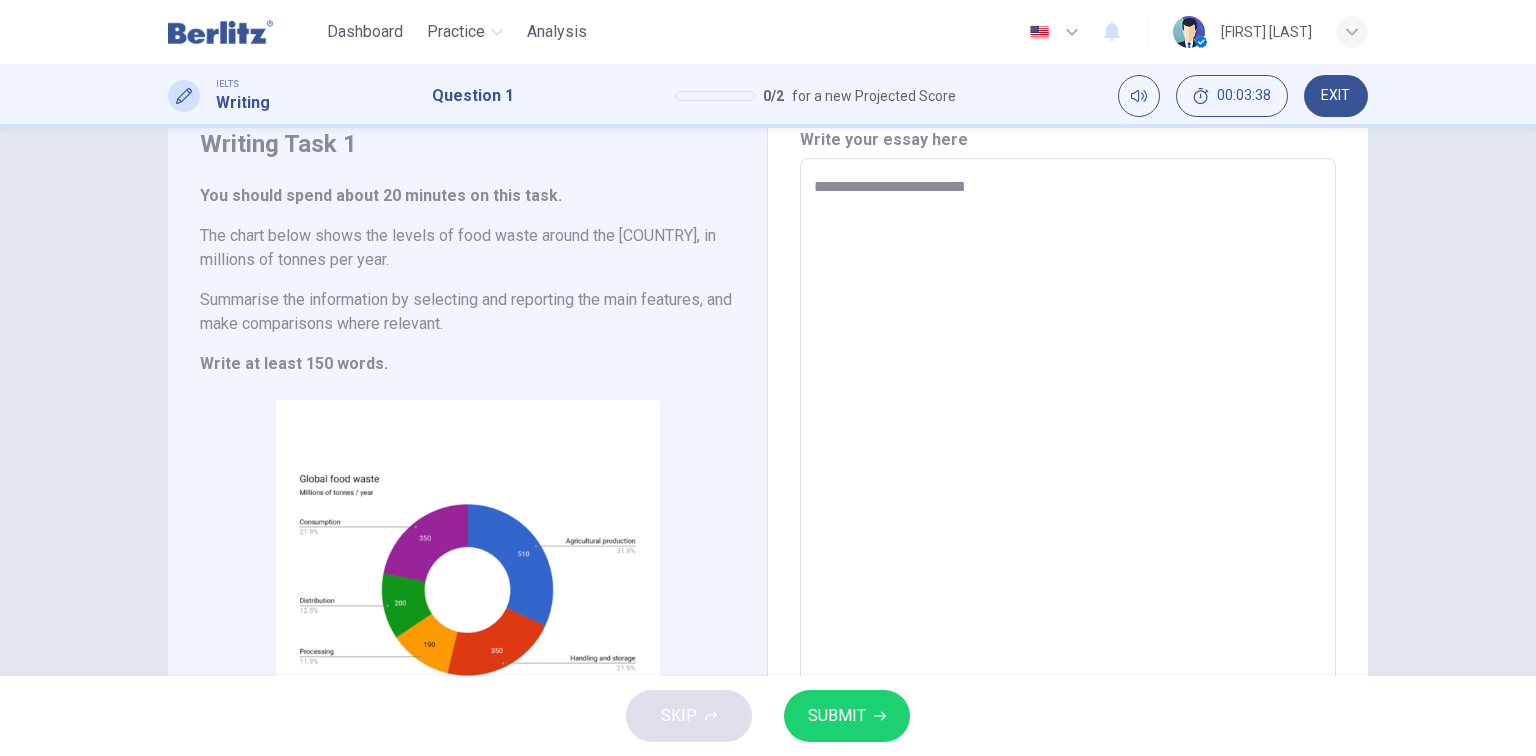 type on "*" 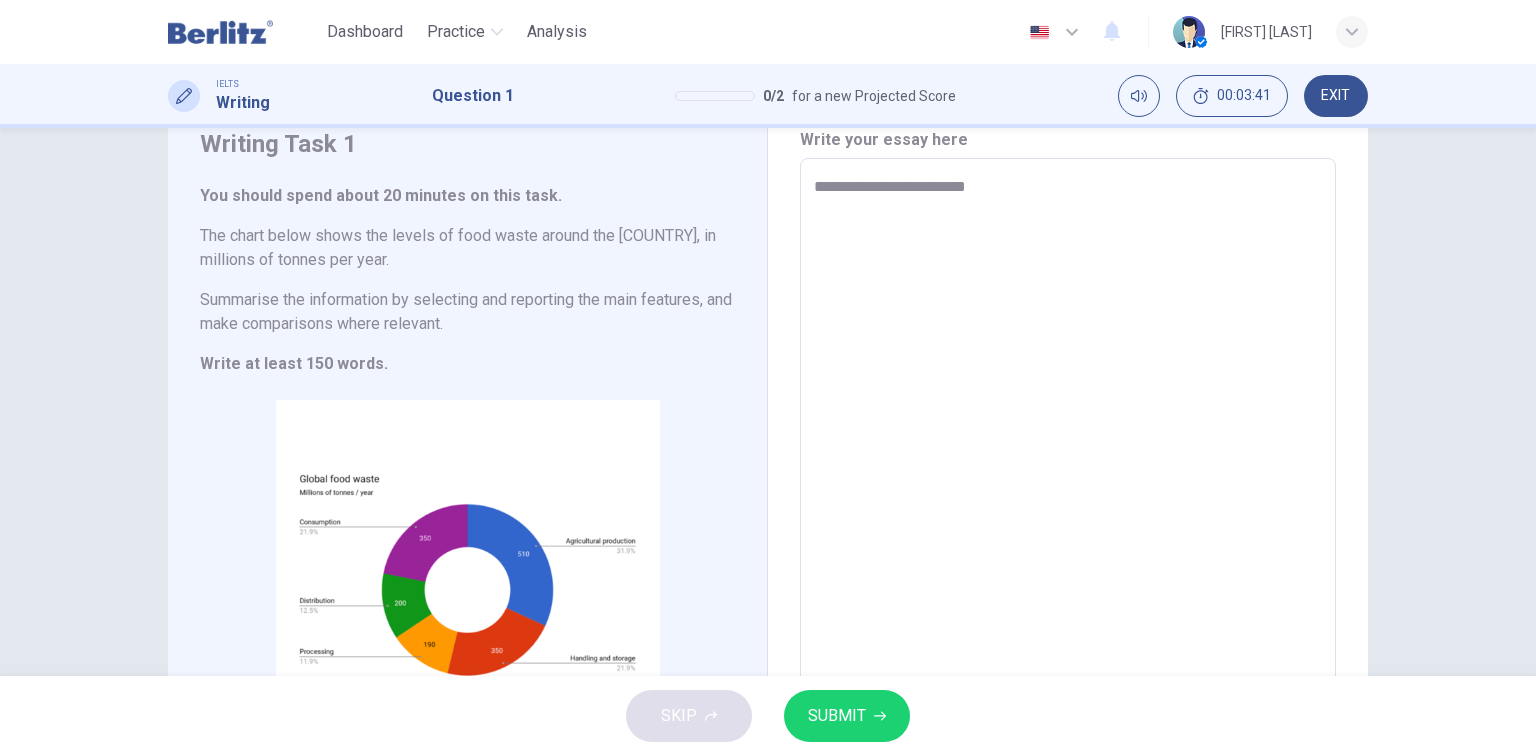 type on "**********" 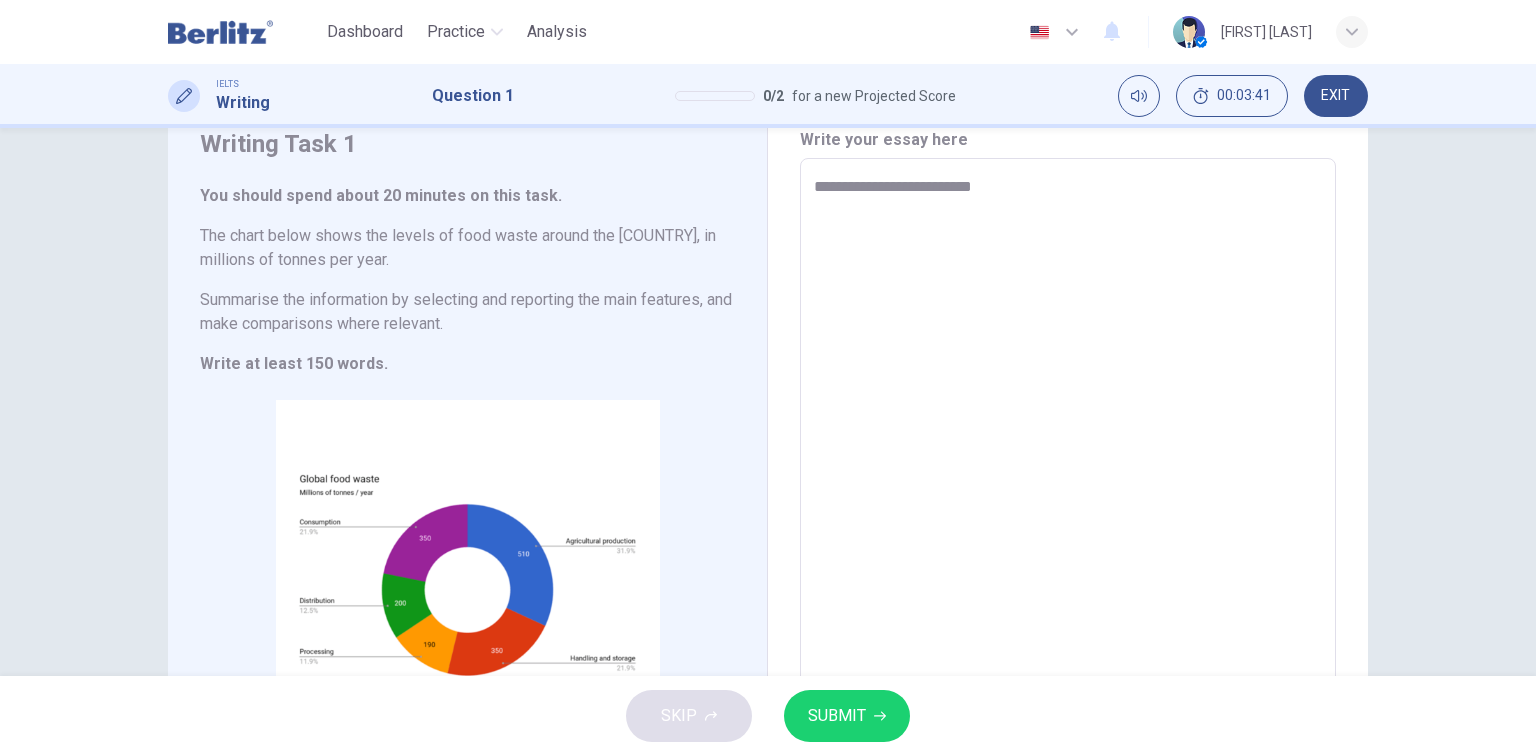 type on "**********" 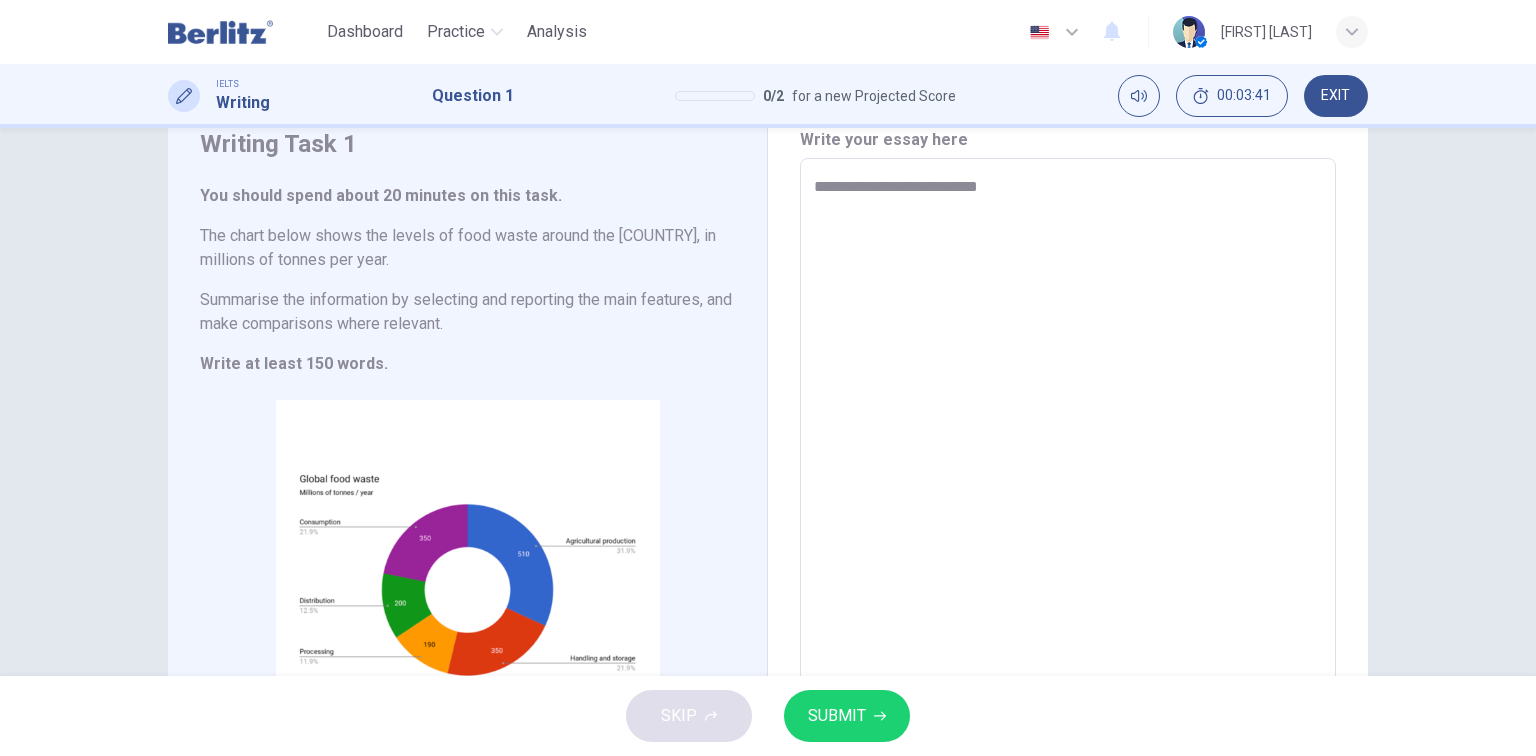 type on "**********" 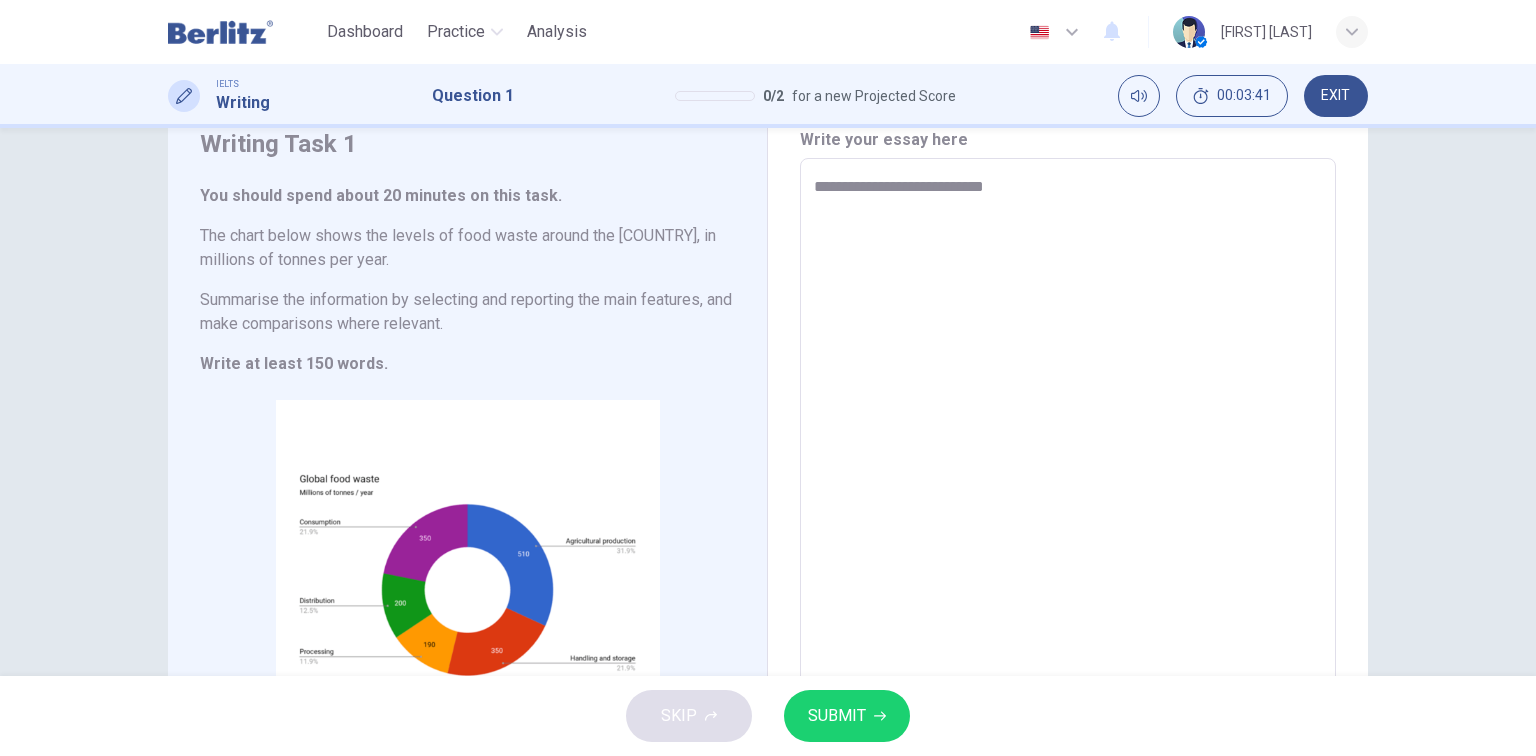 type on "*" 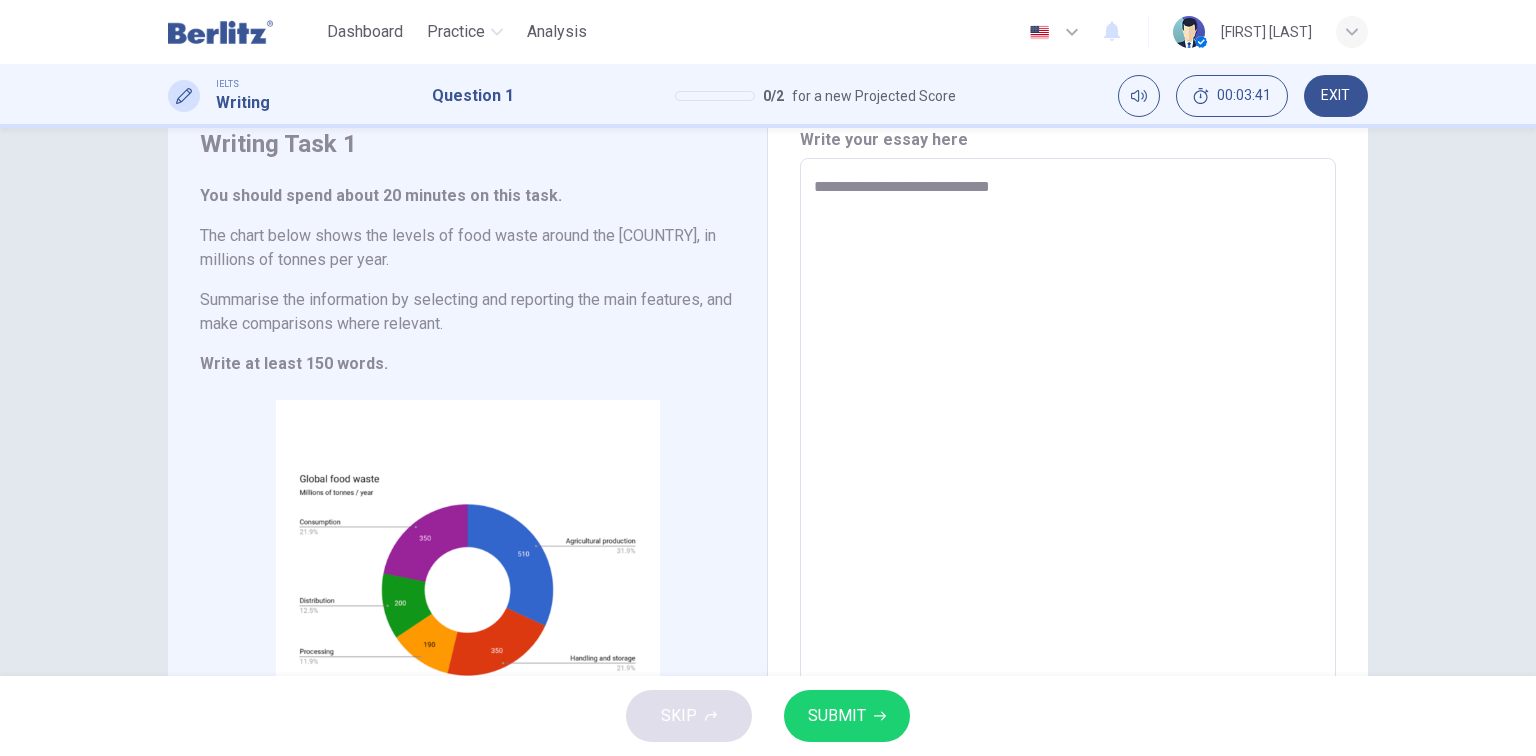 type on "*" 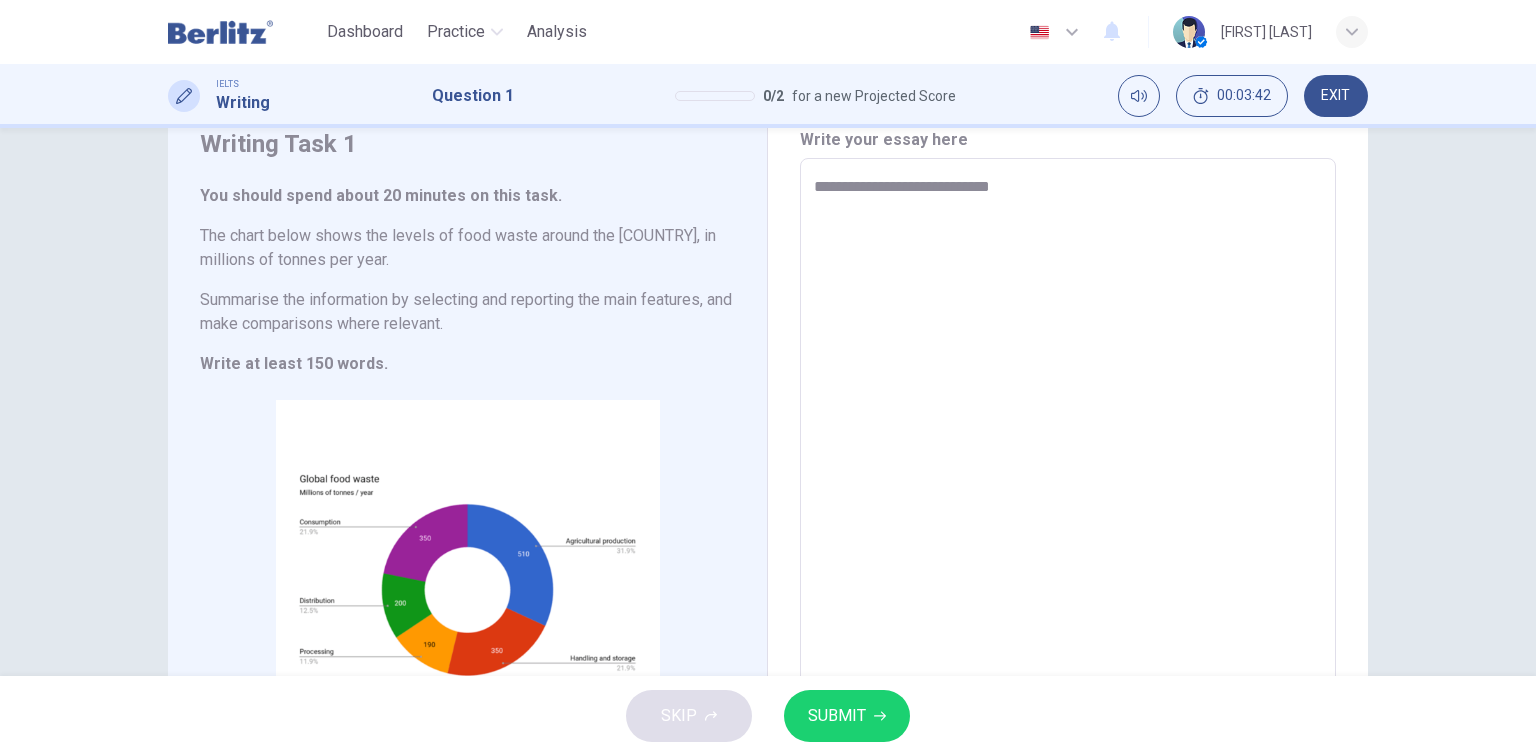 type on "**********" 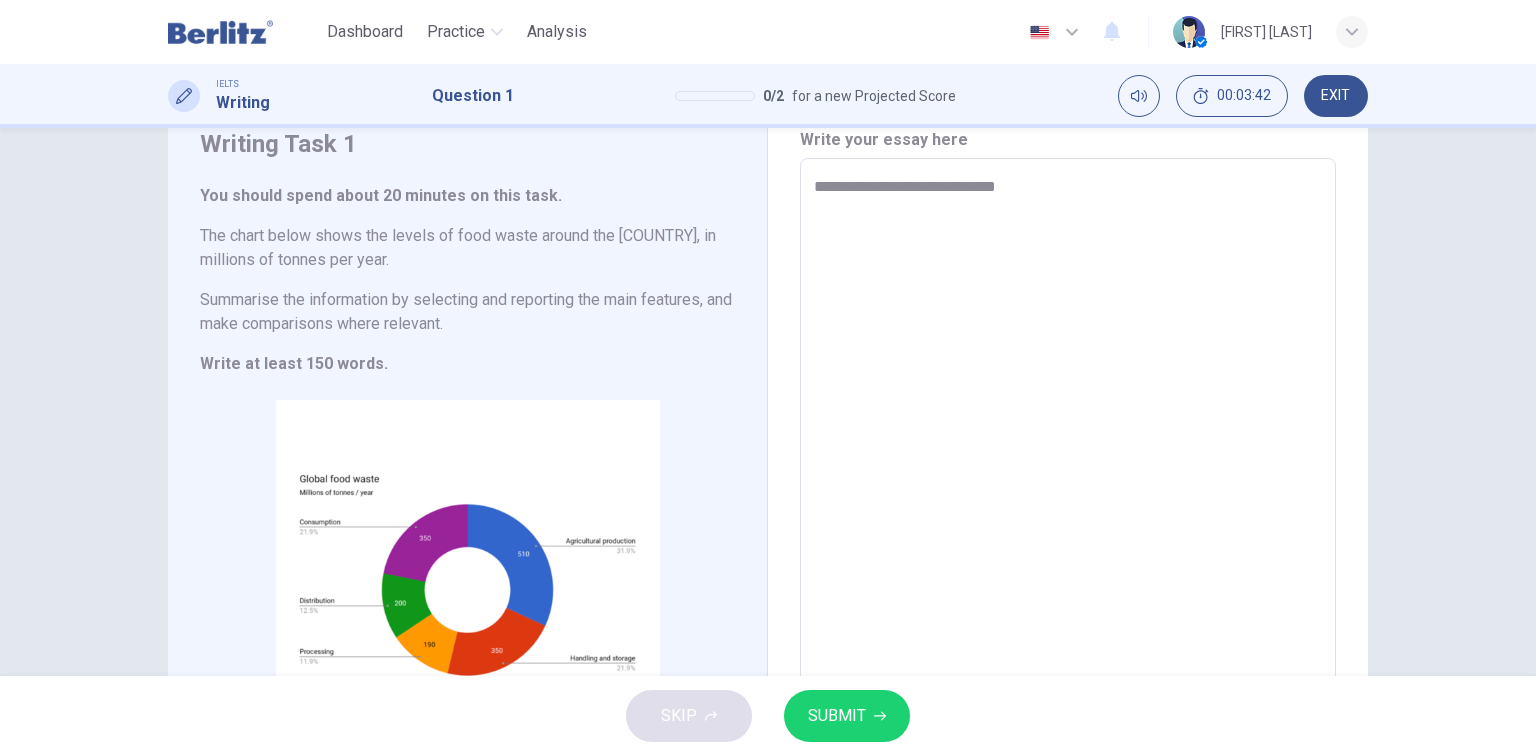 type on "*" 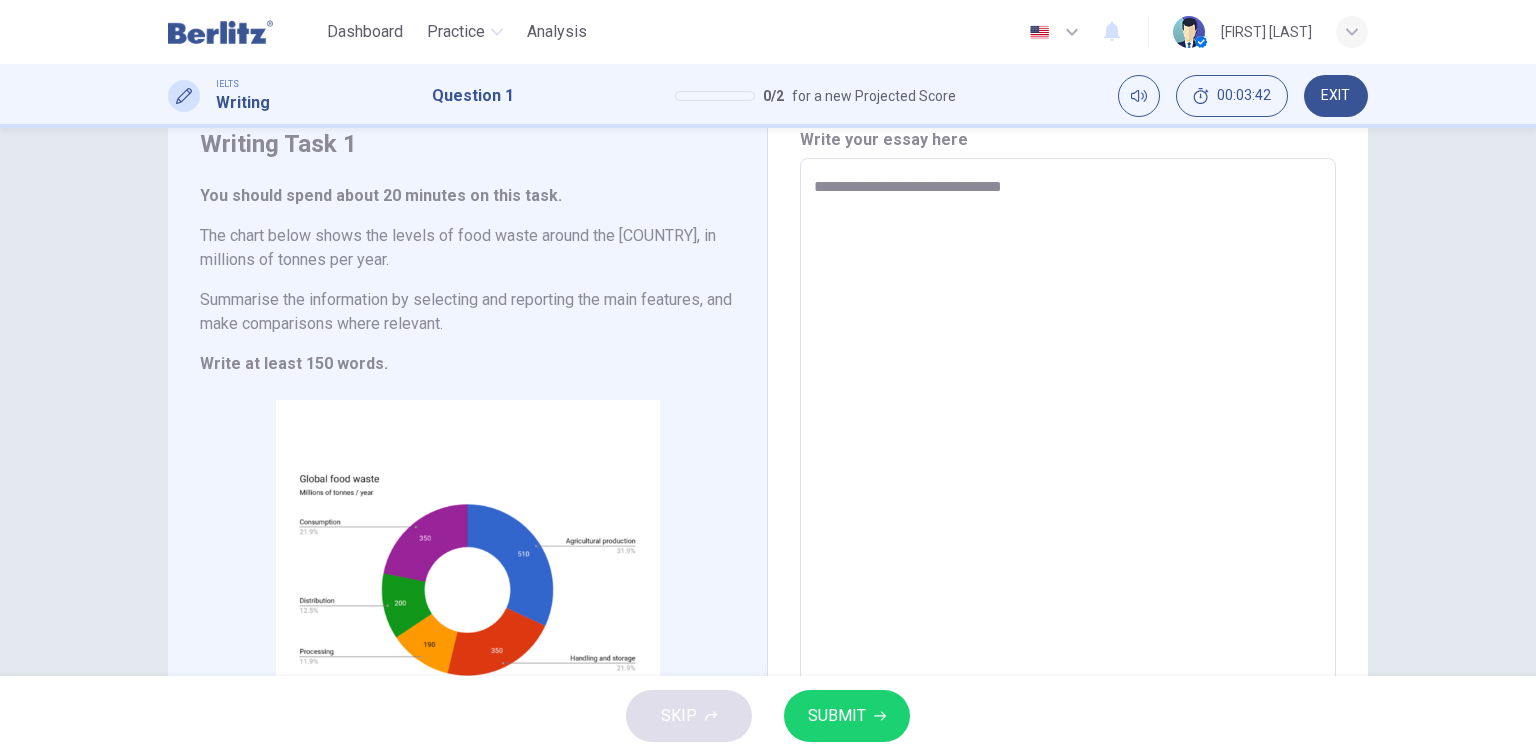 type on "*" 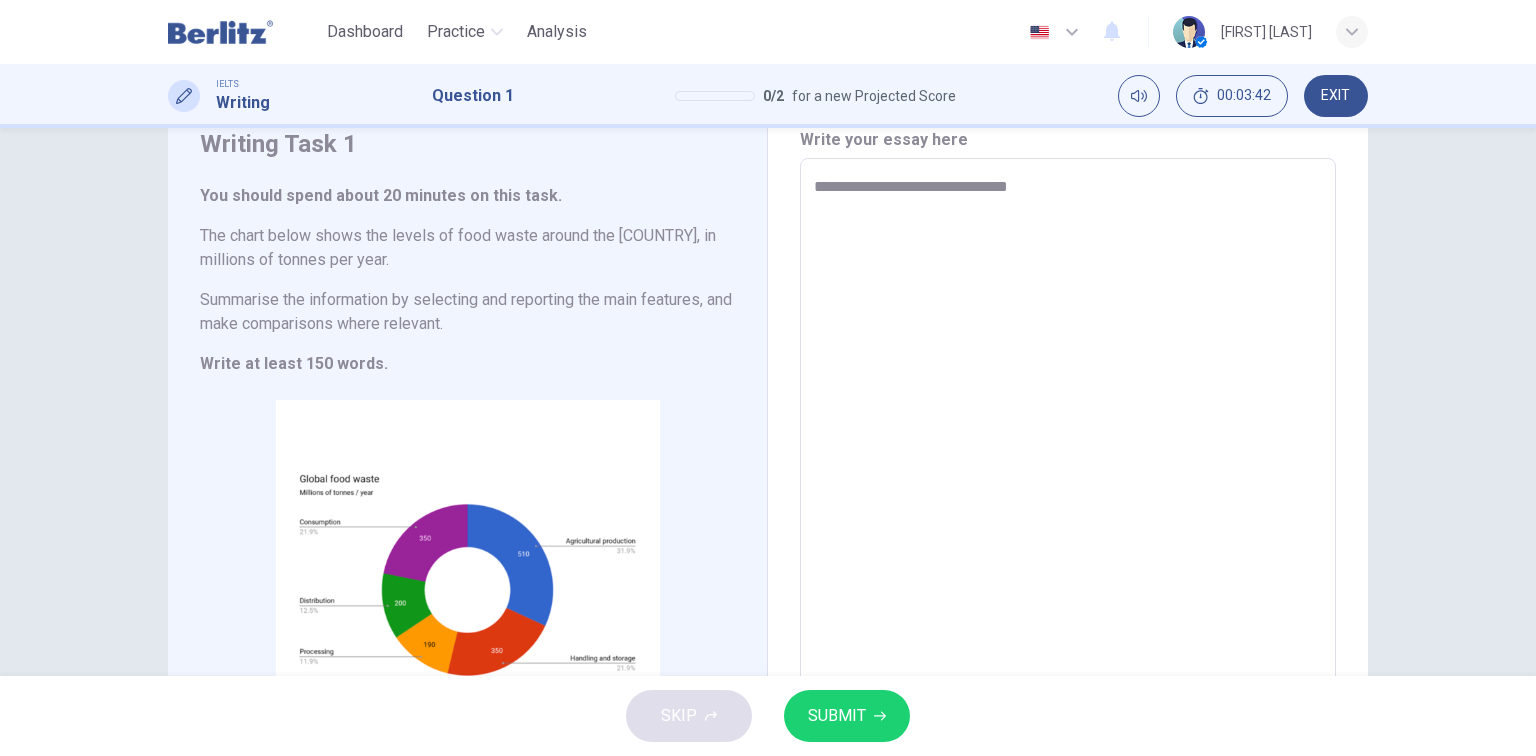type on "*" 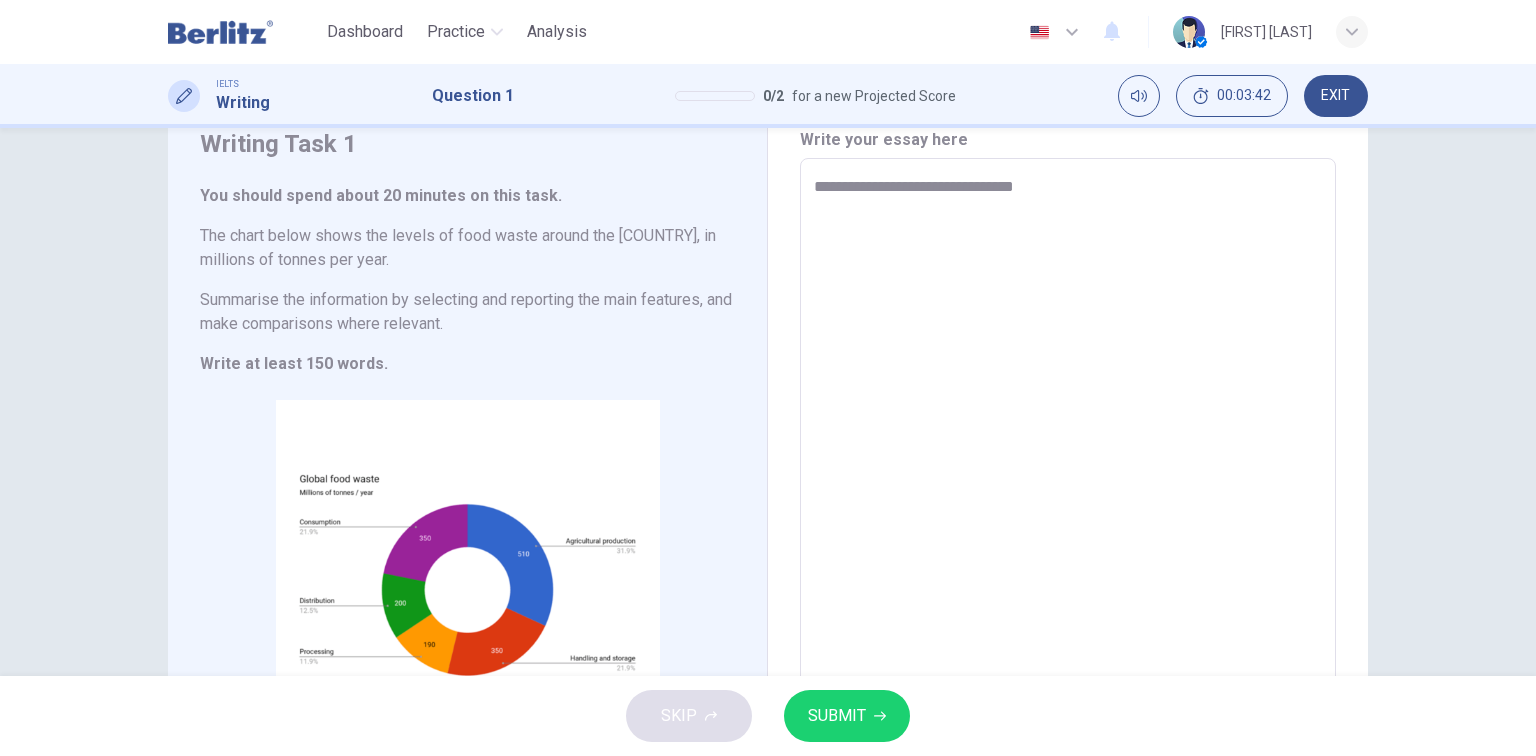 type on "*" 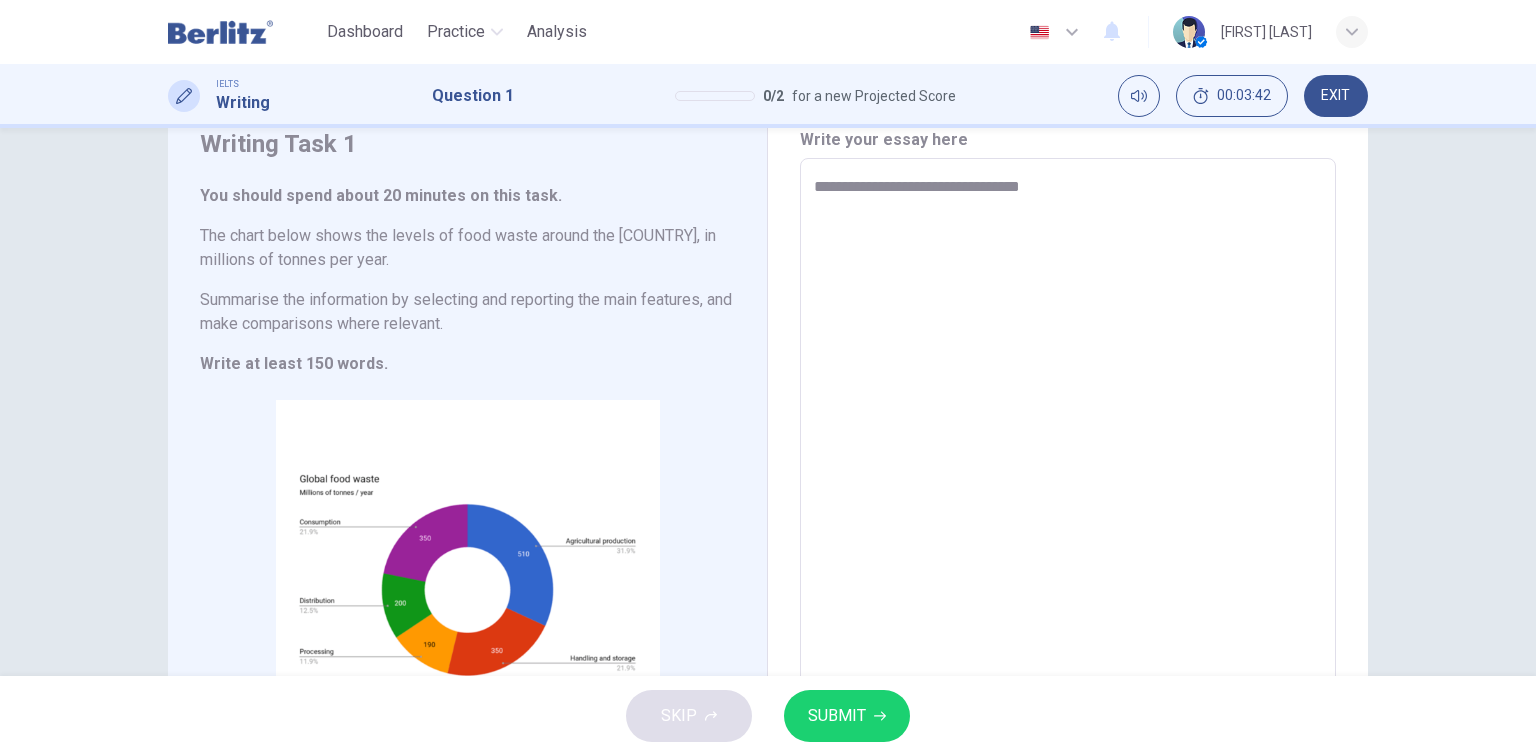 type on "*" 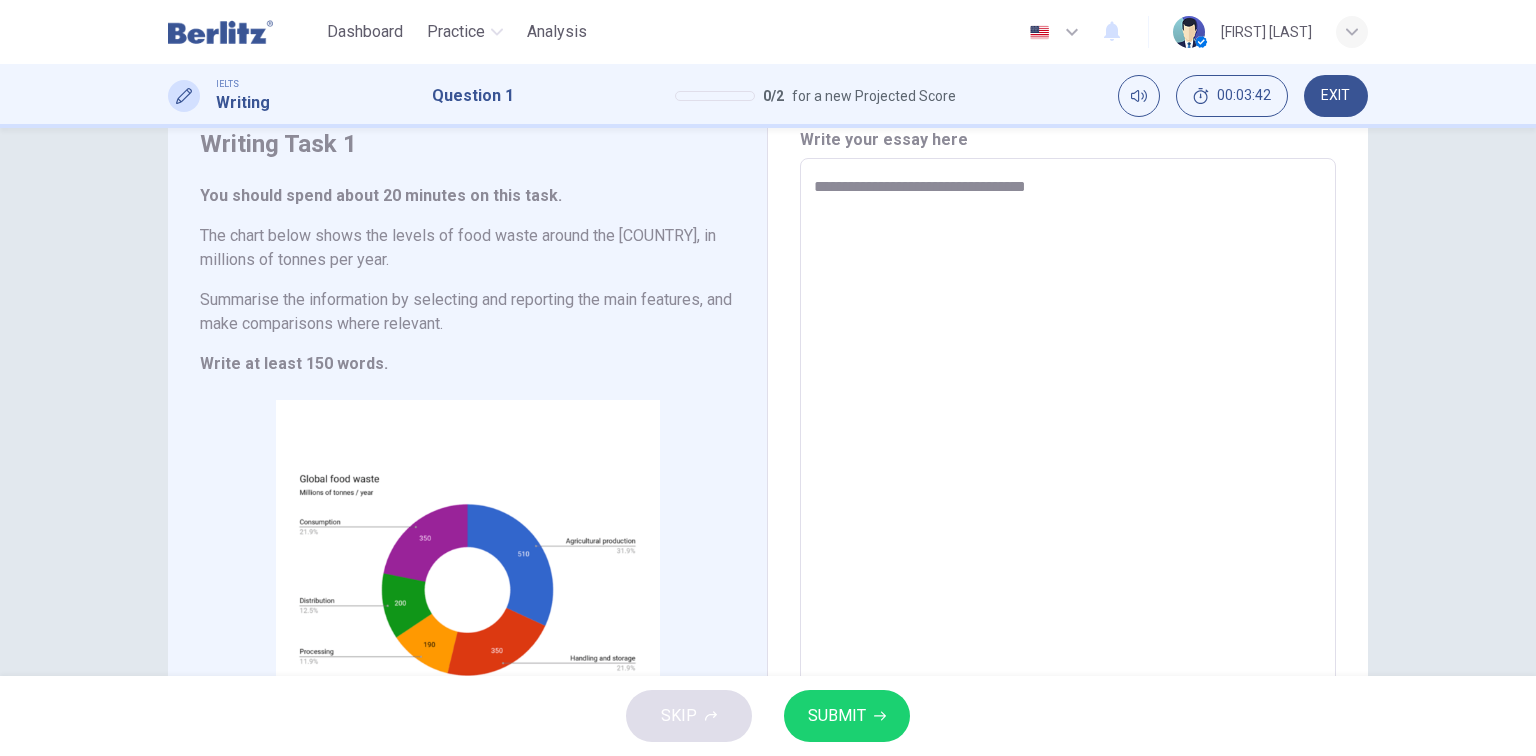 type on "*" 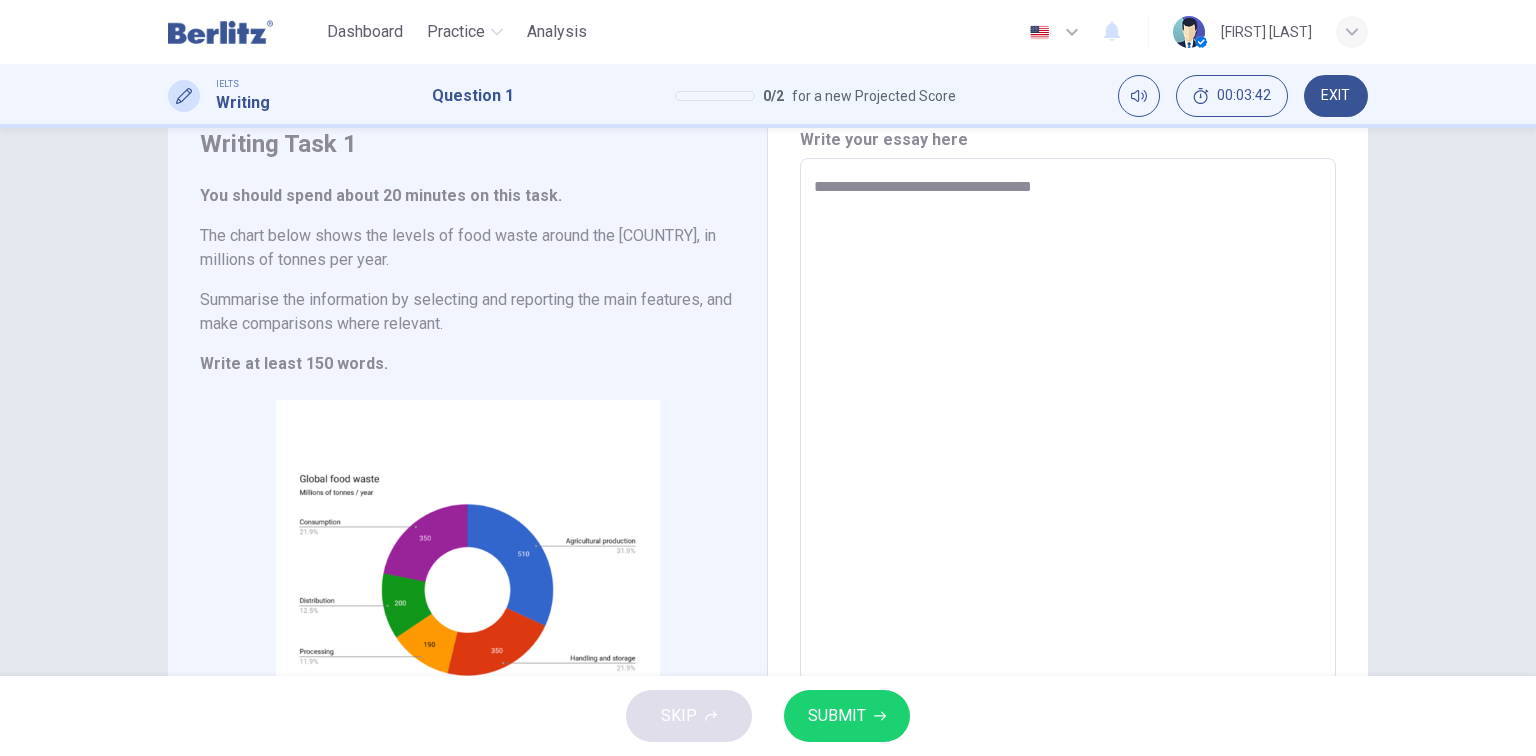 type on "*" 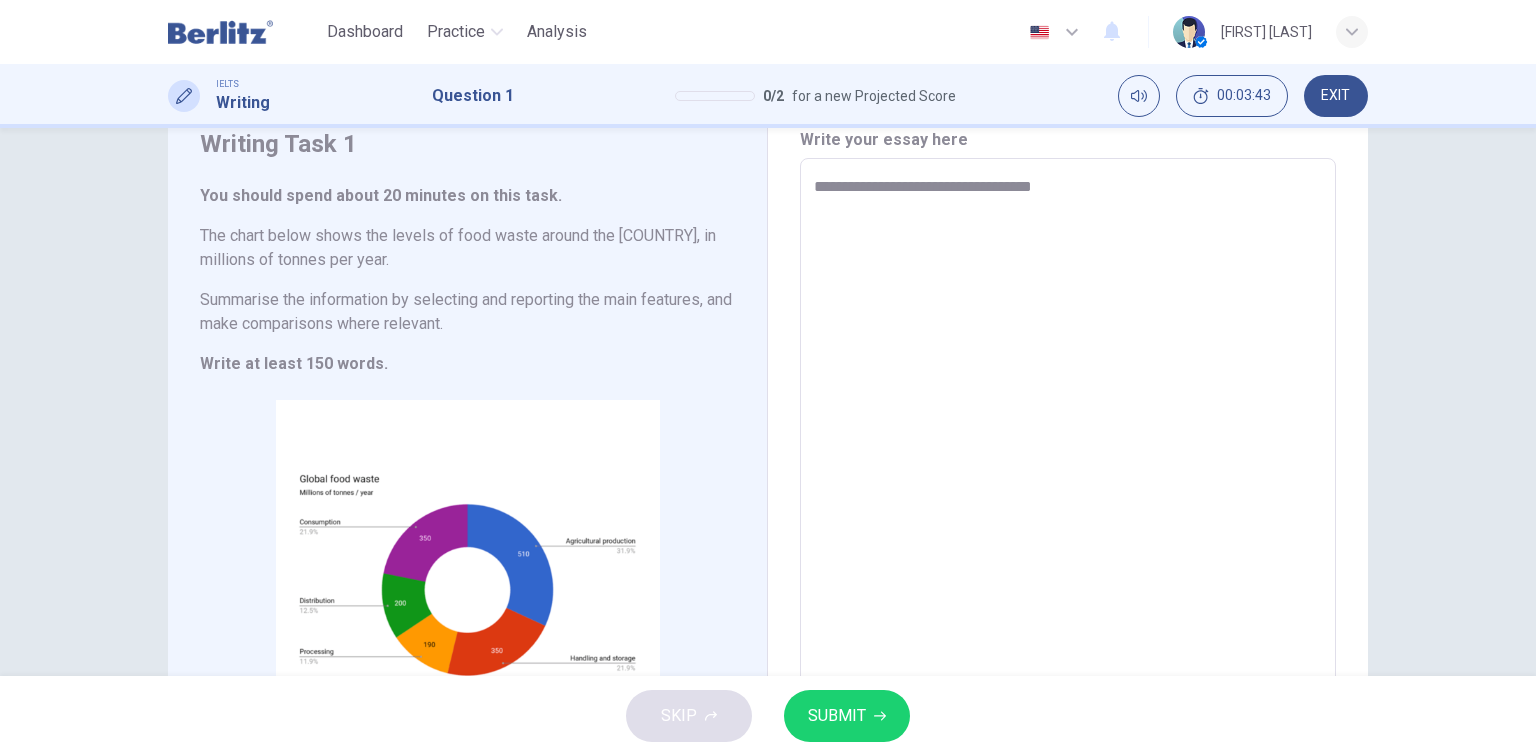type on "**********" 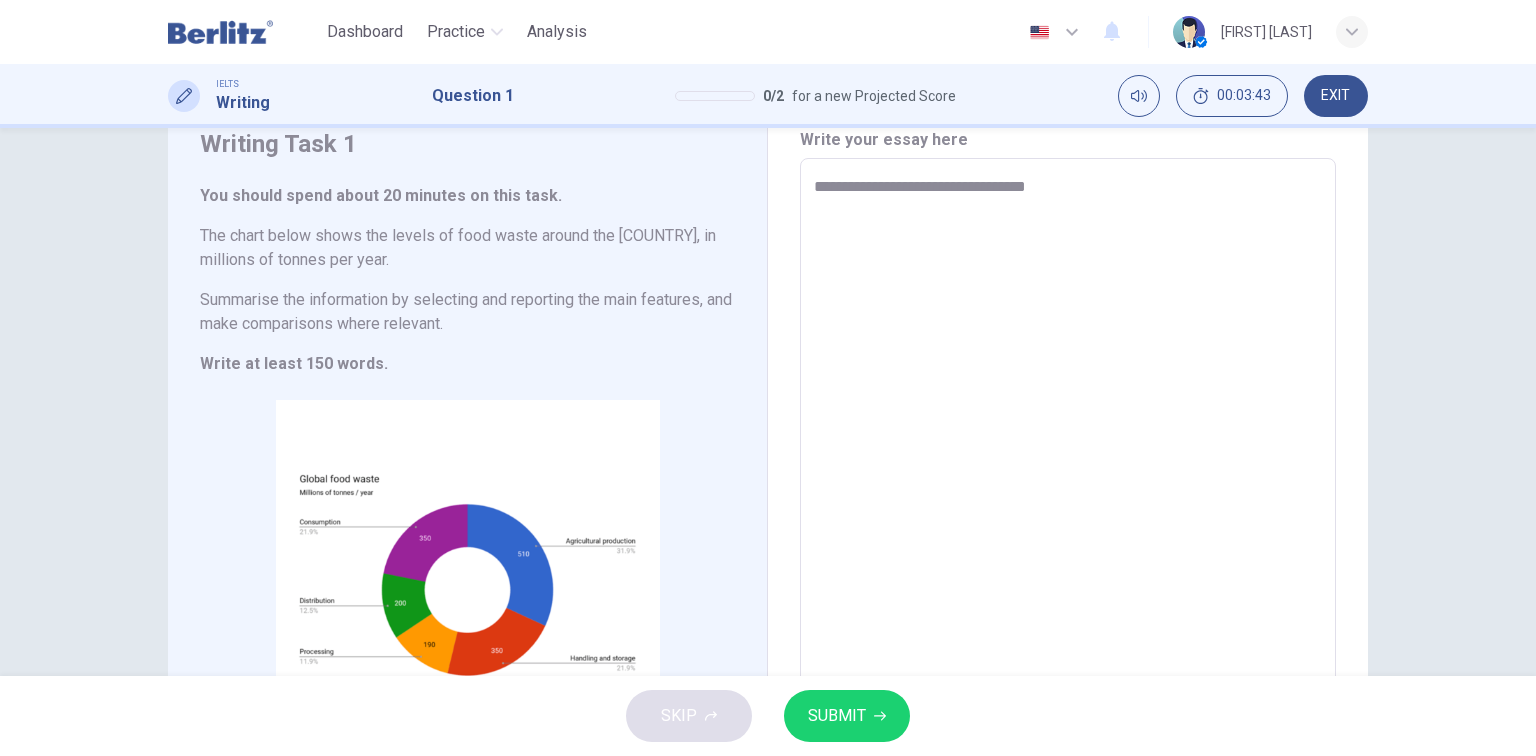 type on "*" 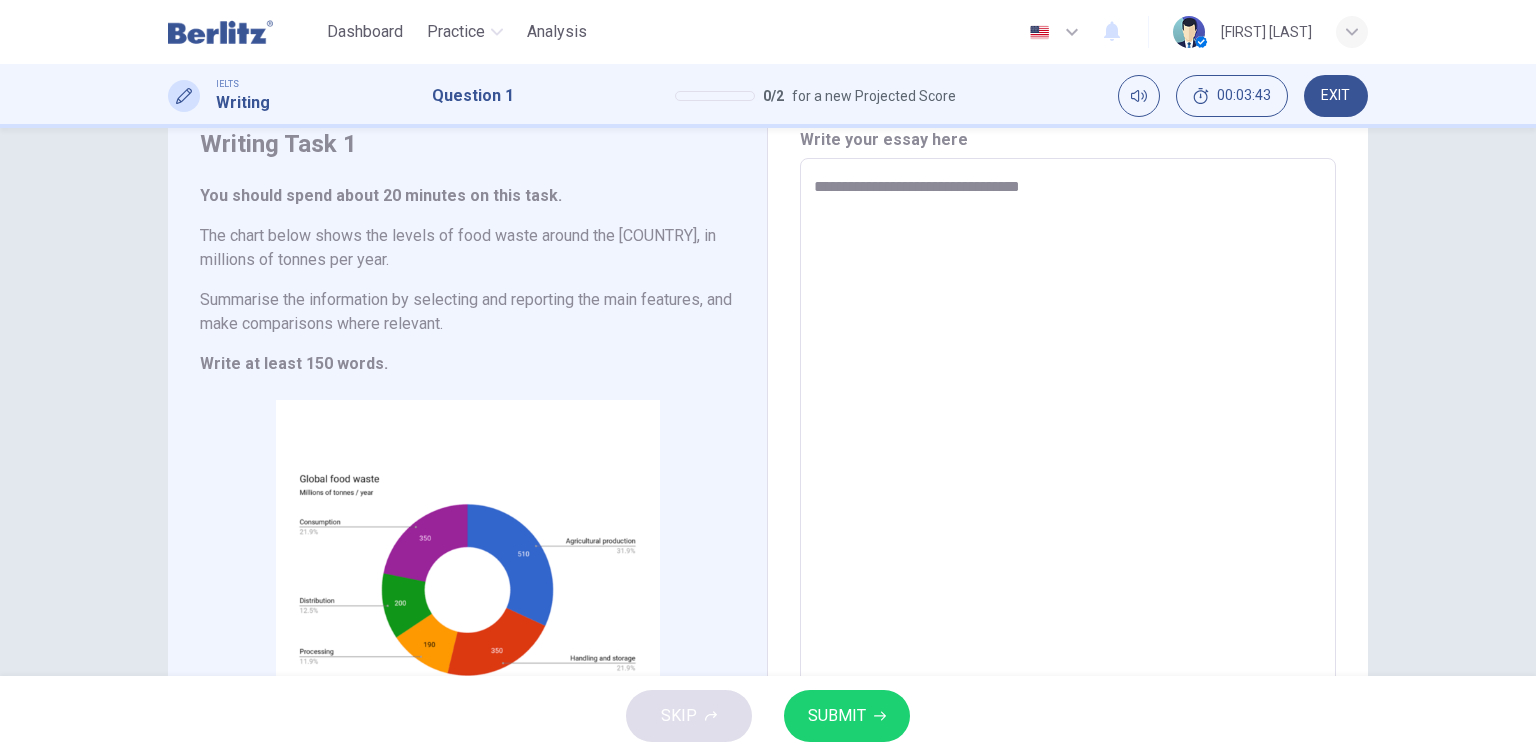 type on "**********" 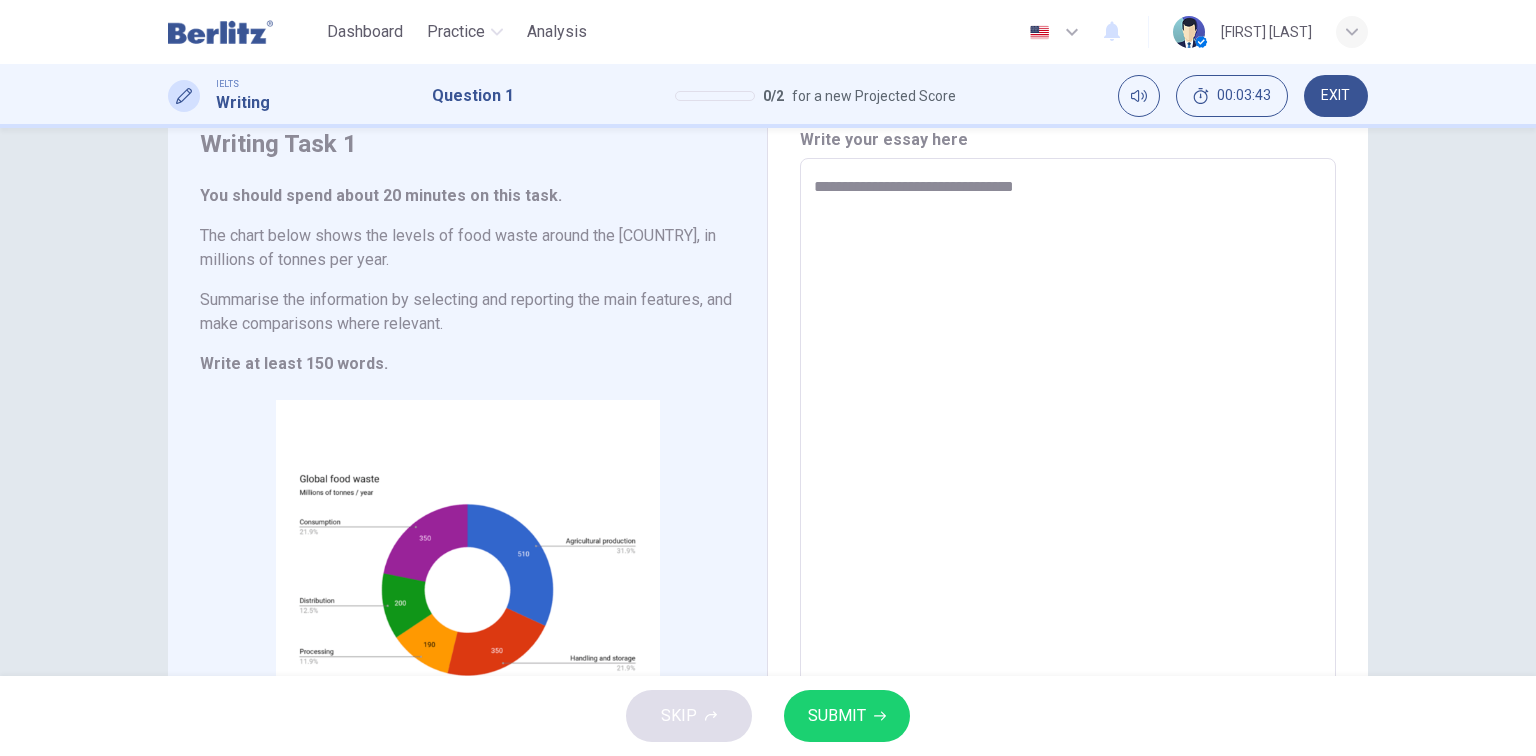 type on "**********" 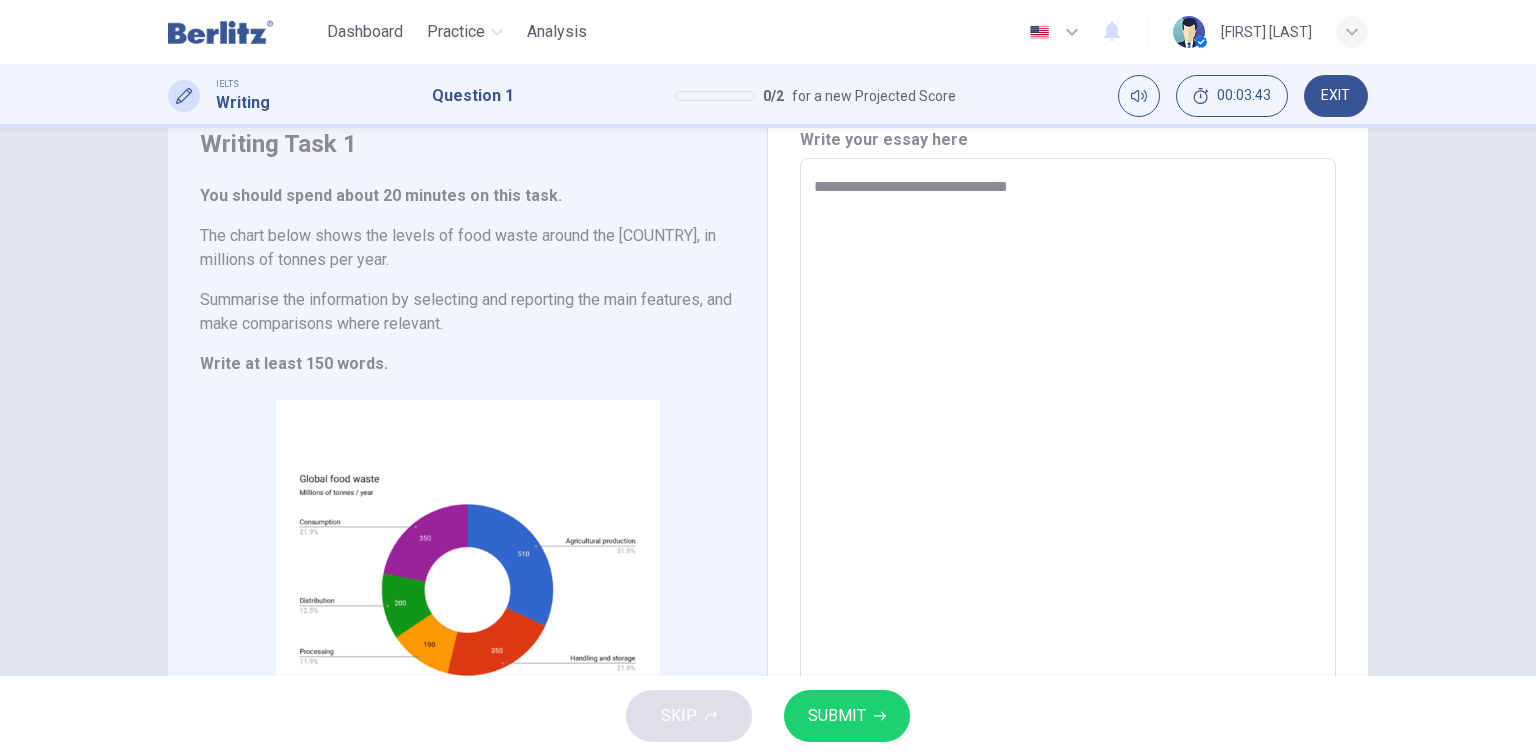 type on "**********" 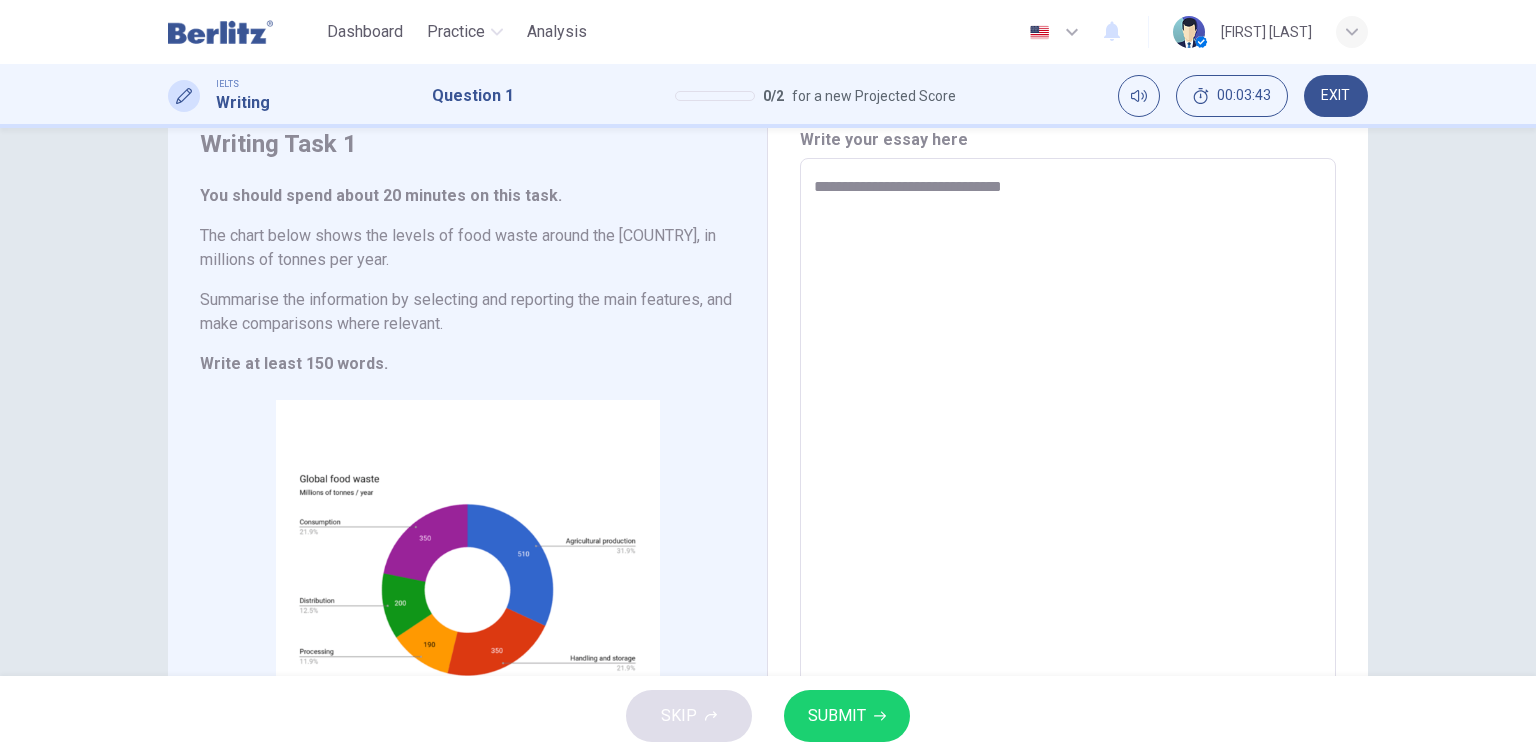 type on "**********" 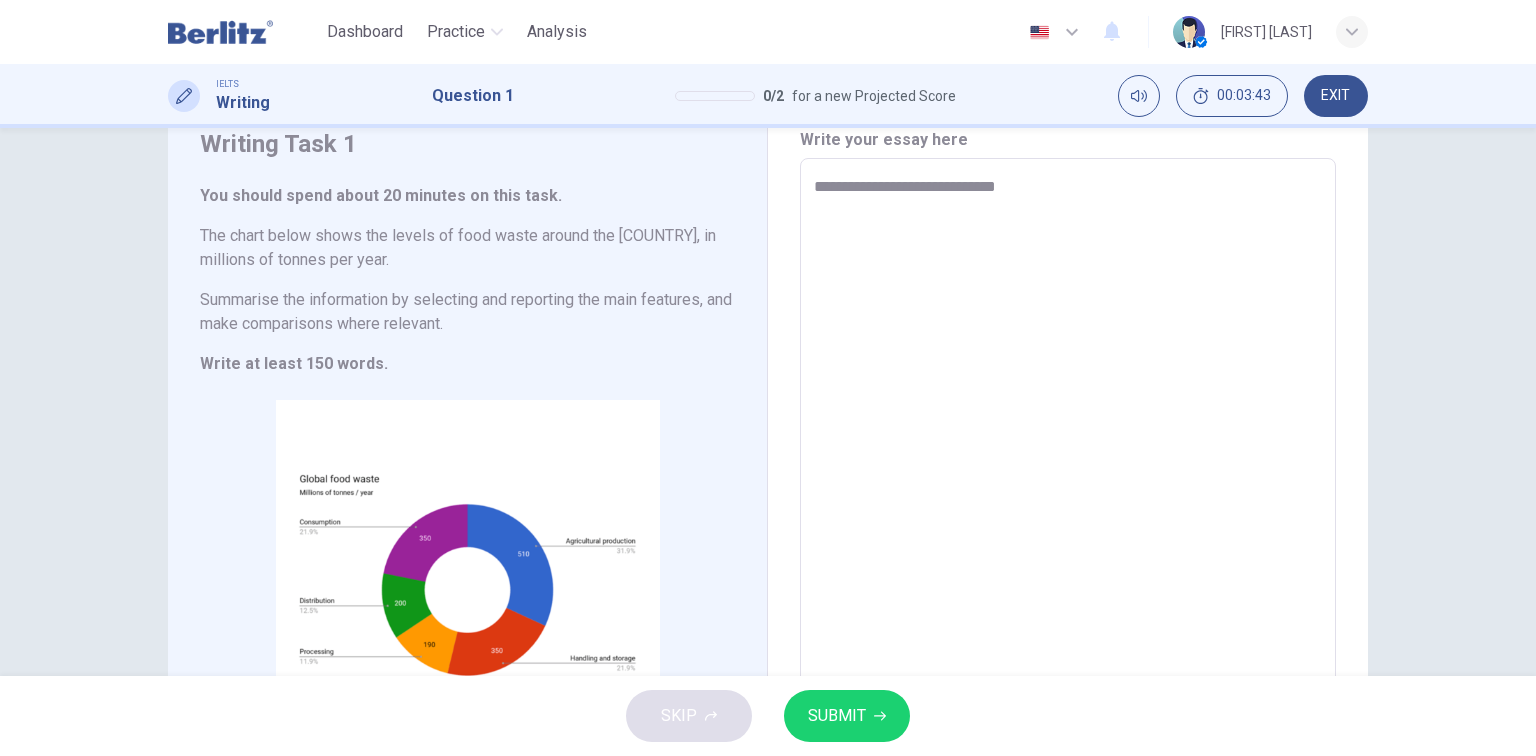 type on "**********" 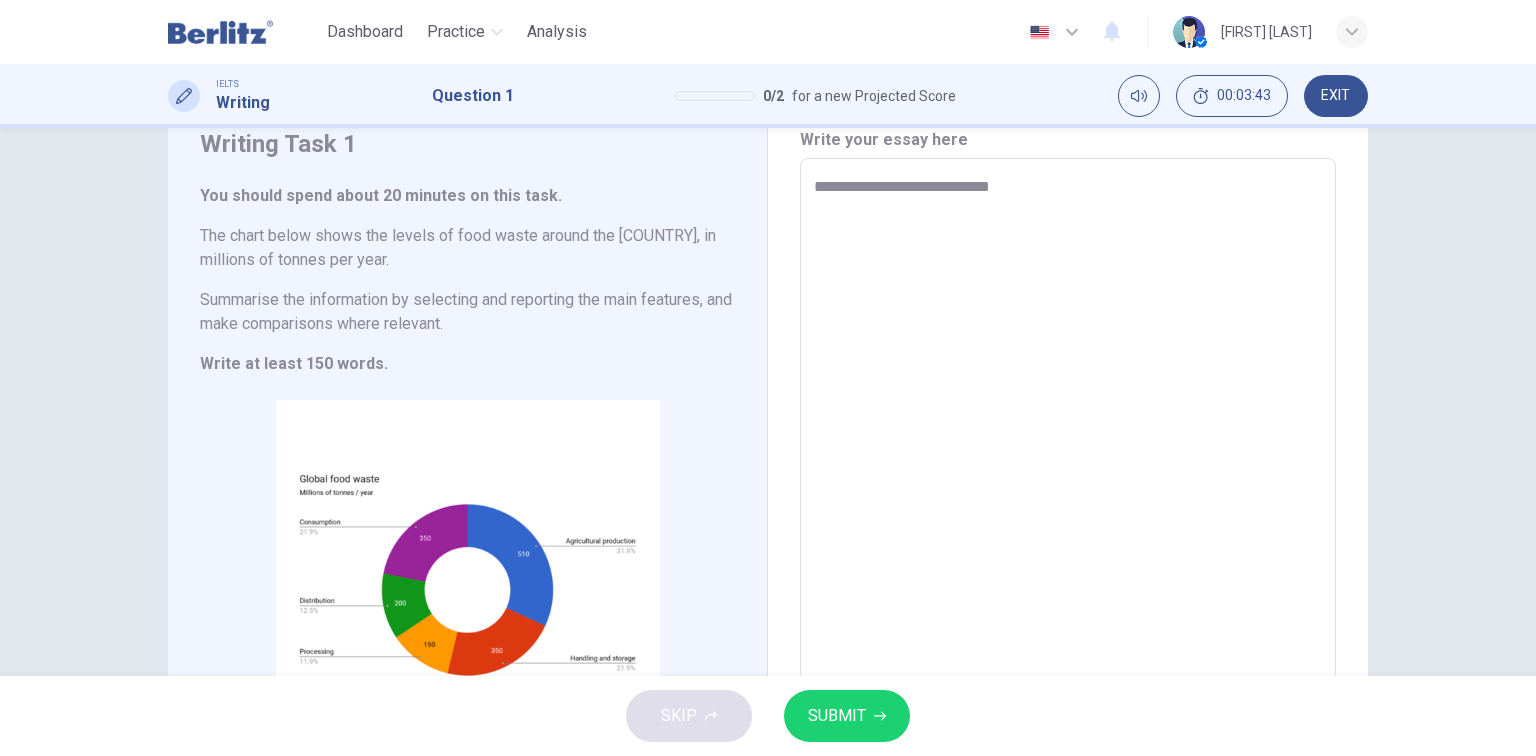 type on "**********" 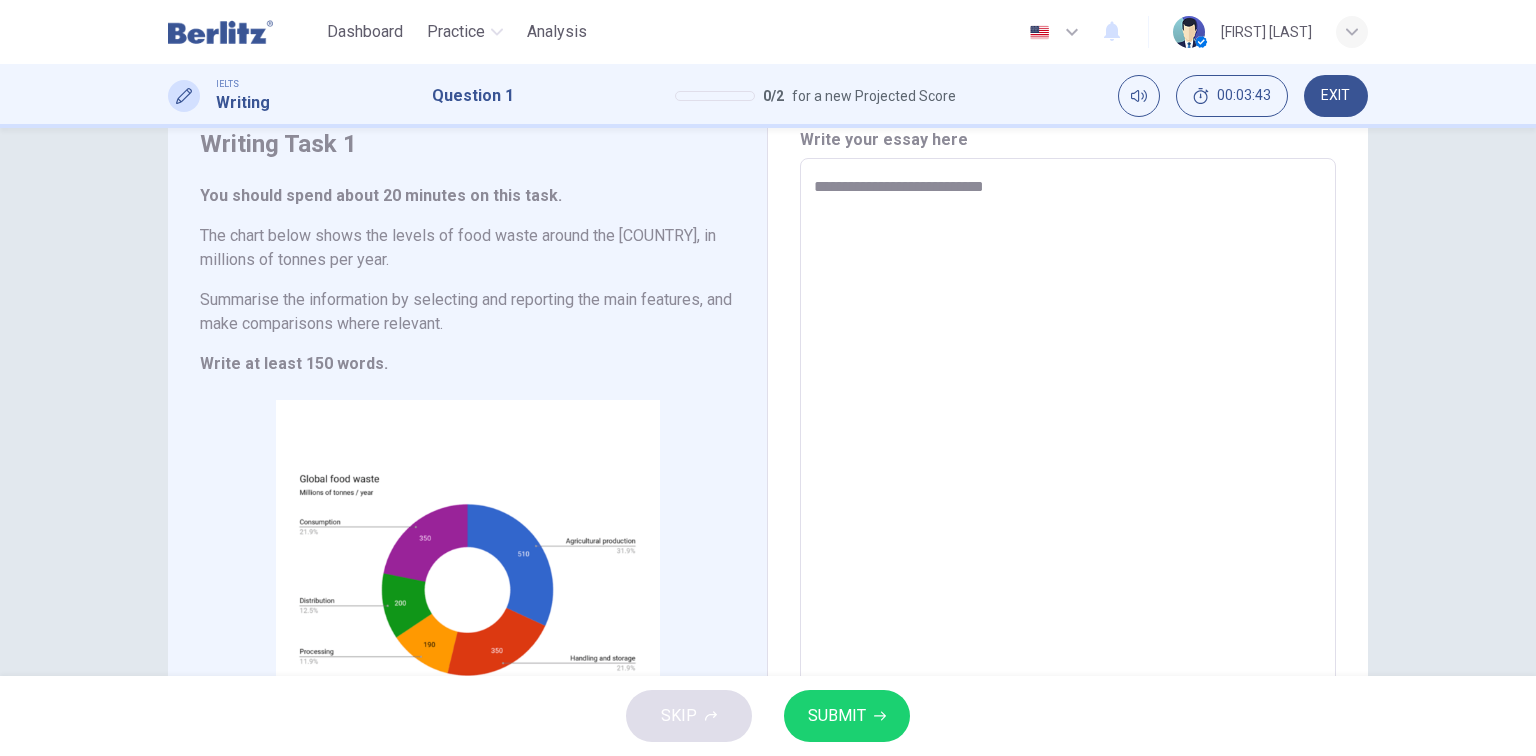 type on "**********" 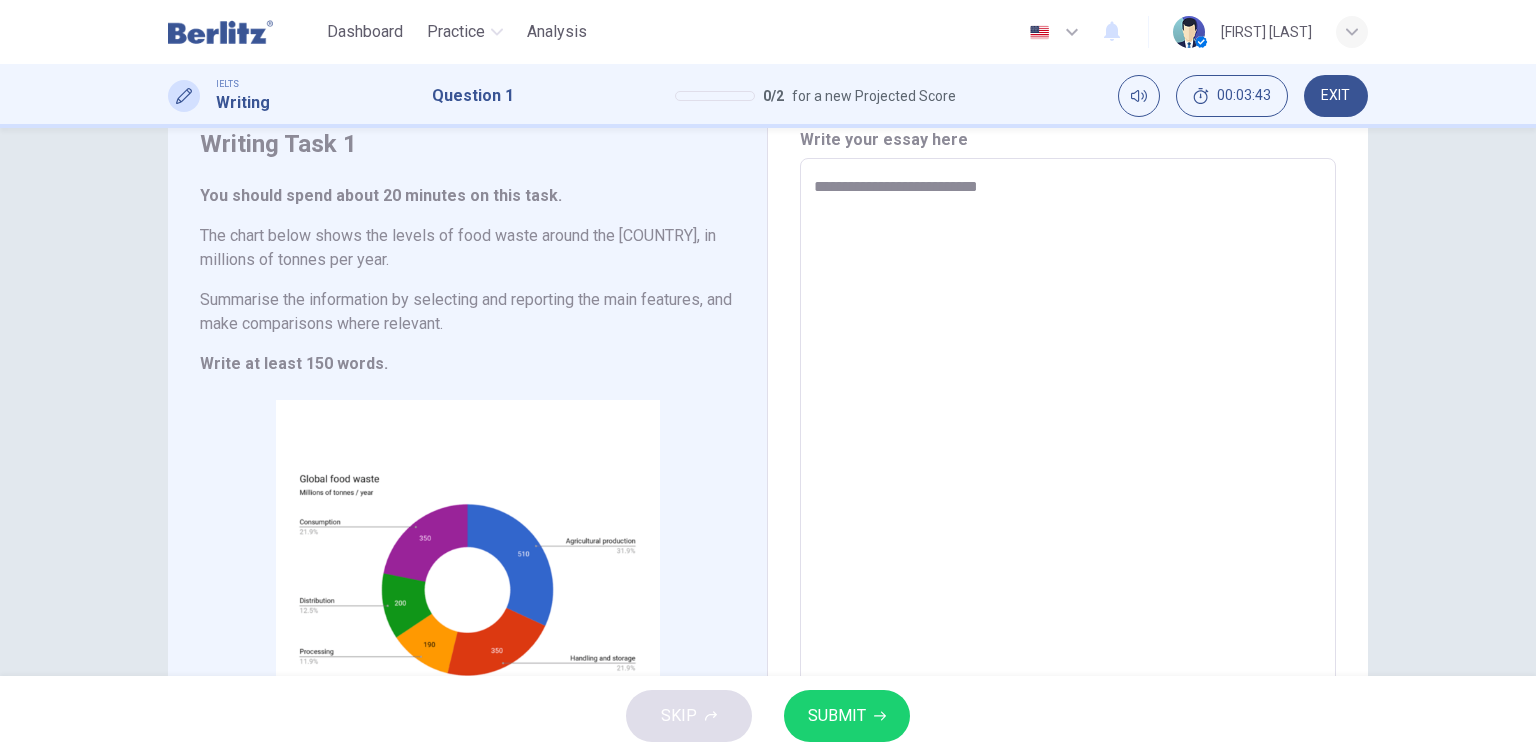 type on "*" 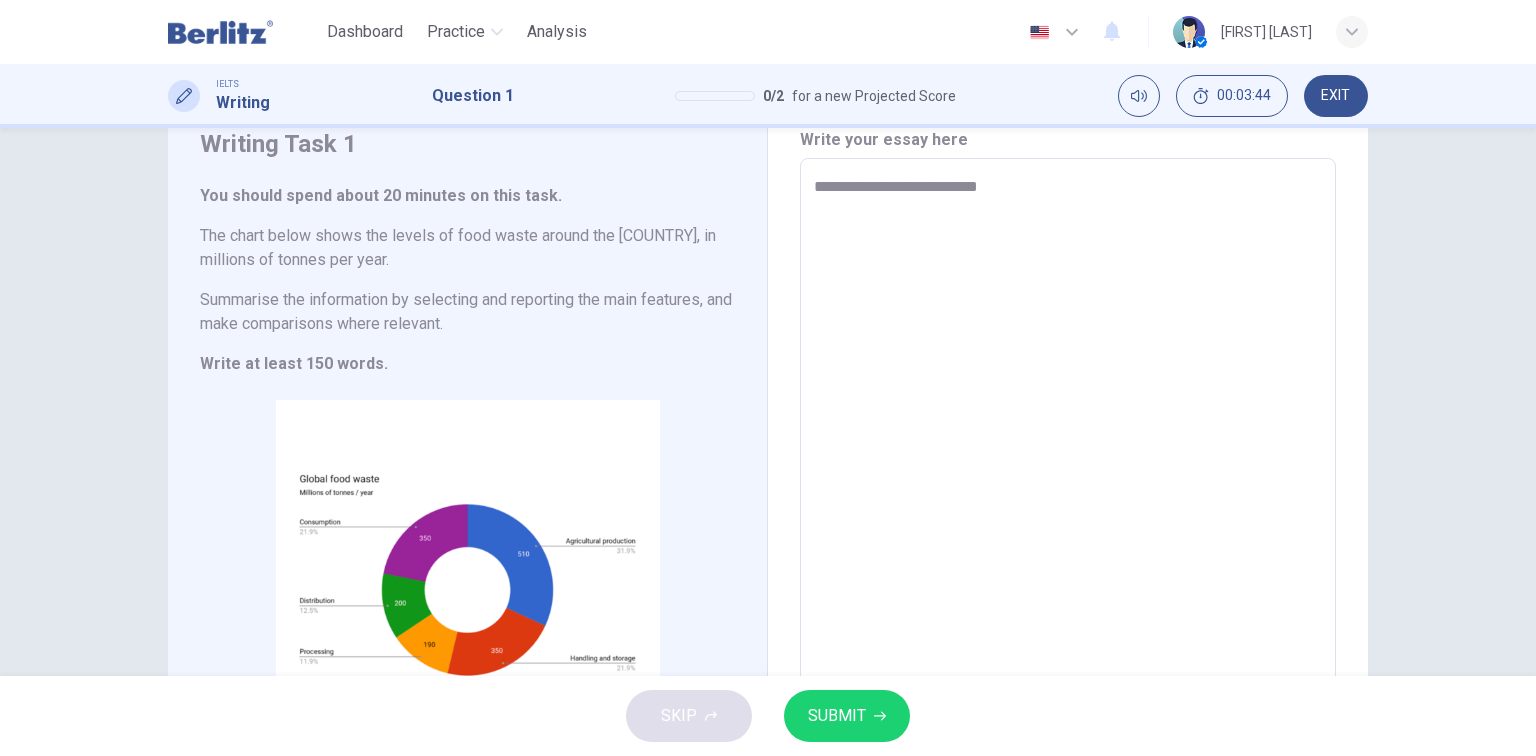 type on "**********" 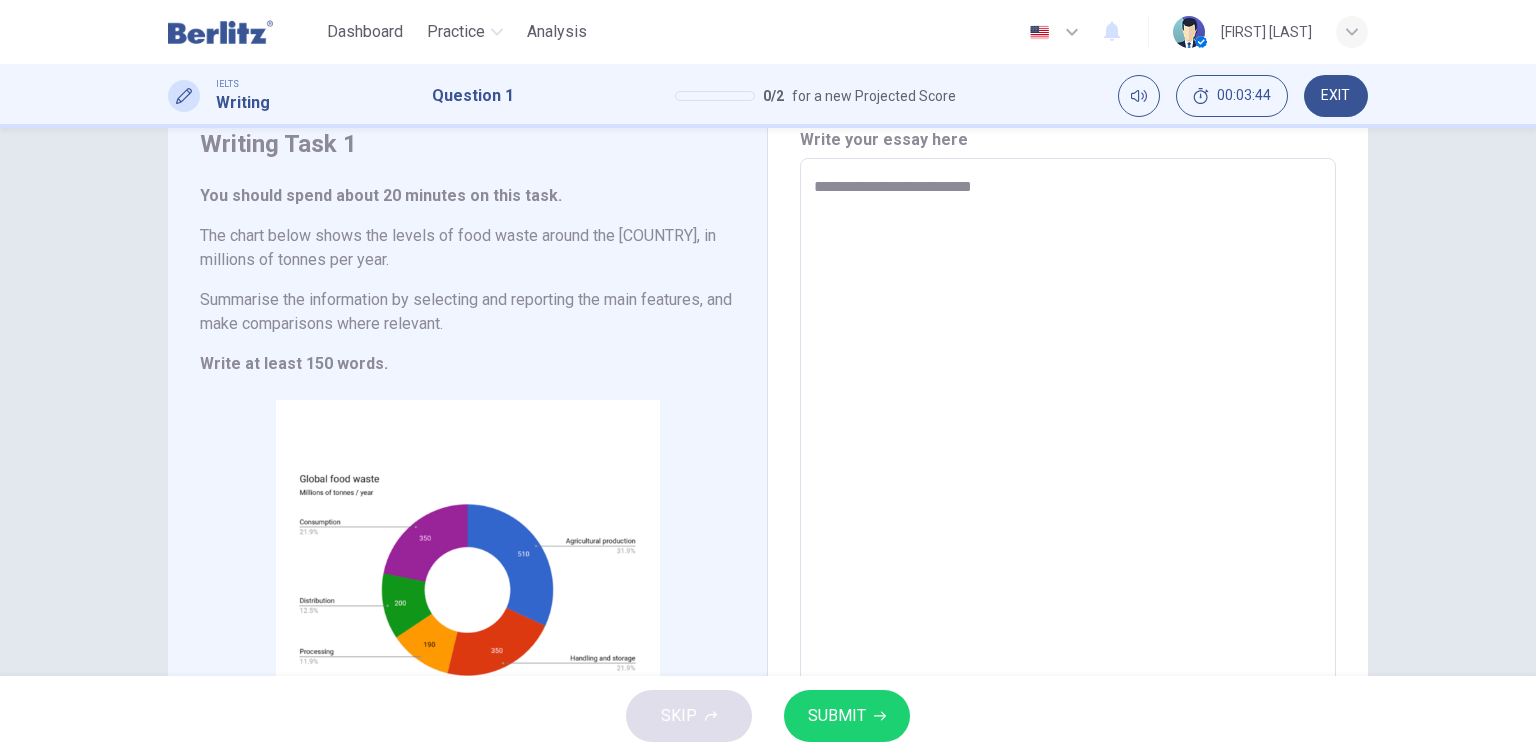 type on "*" 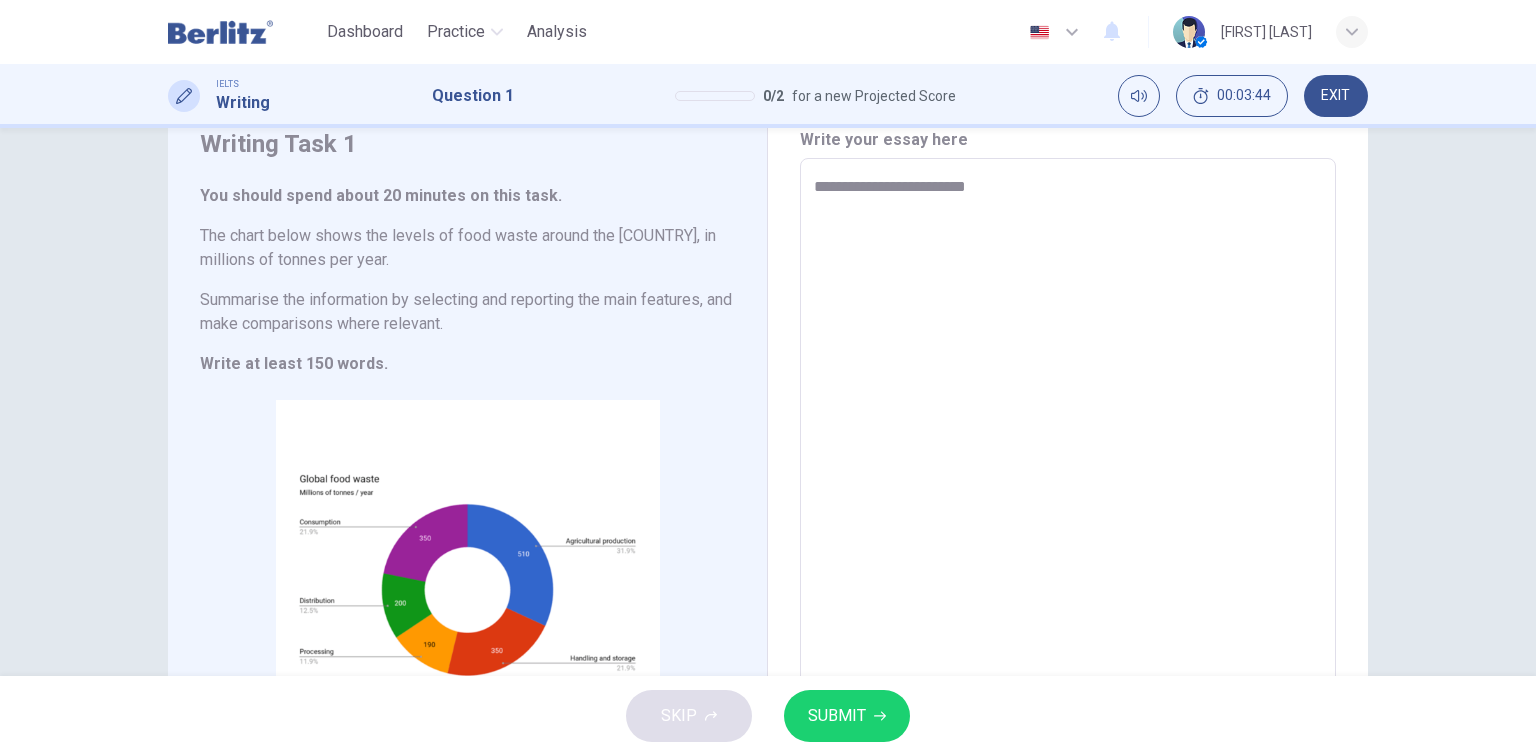 type on "*" 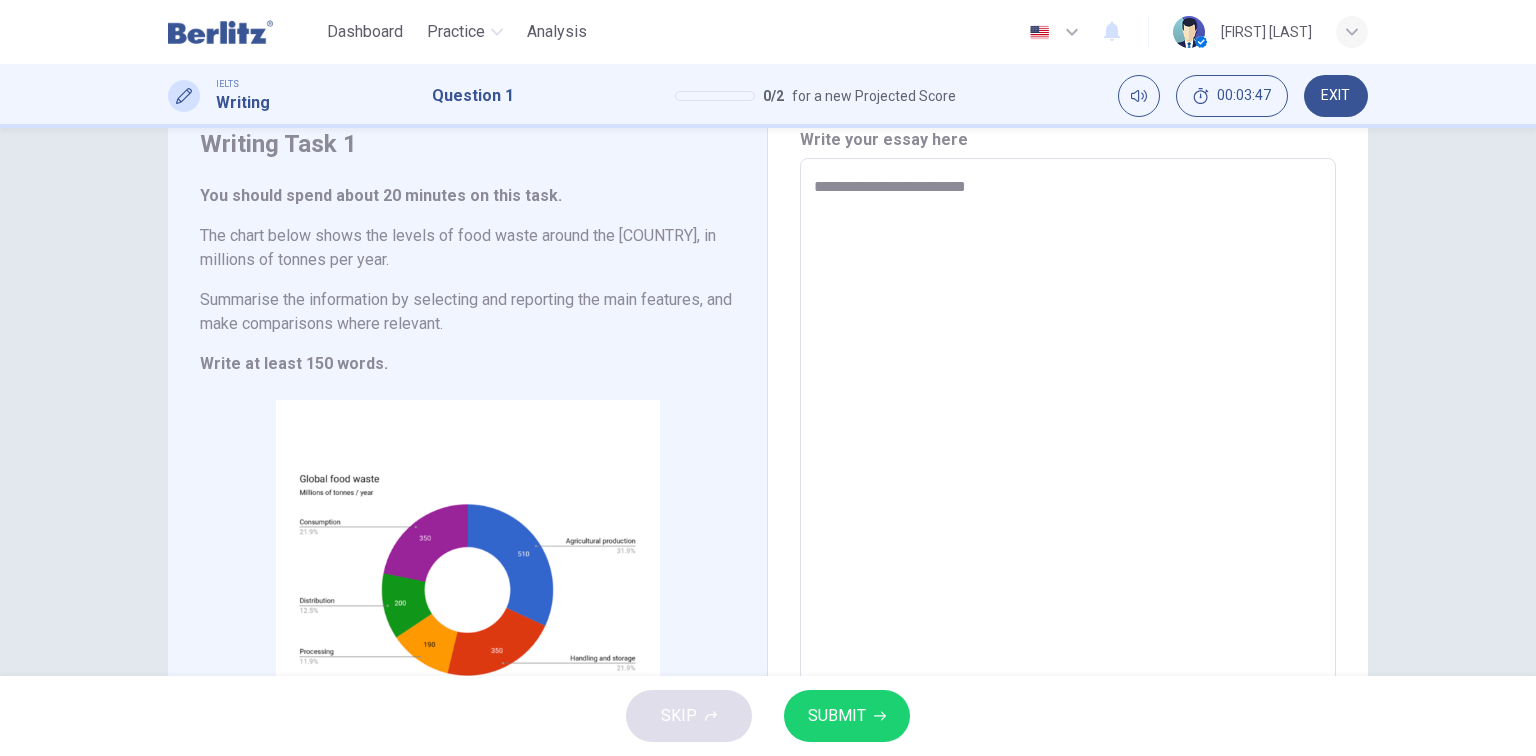 type on "**********" 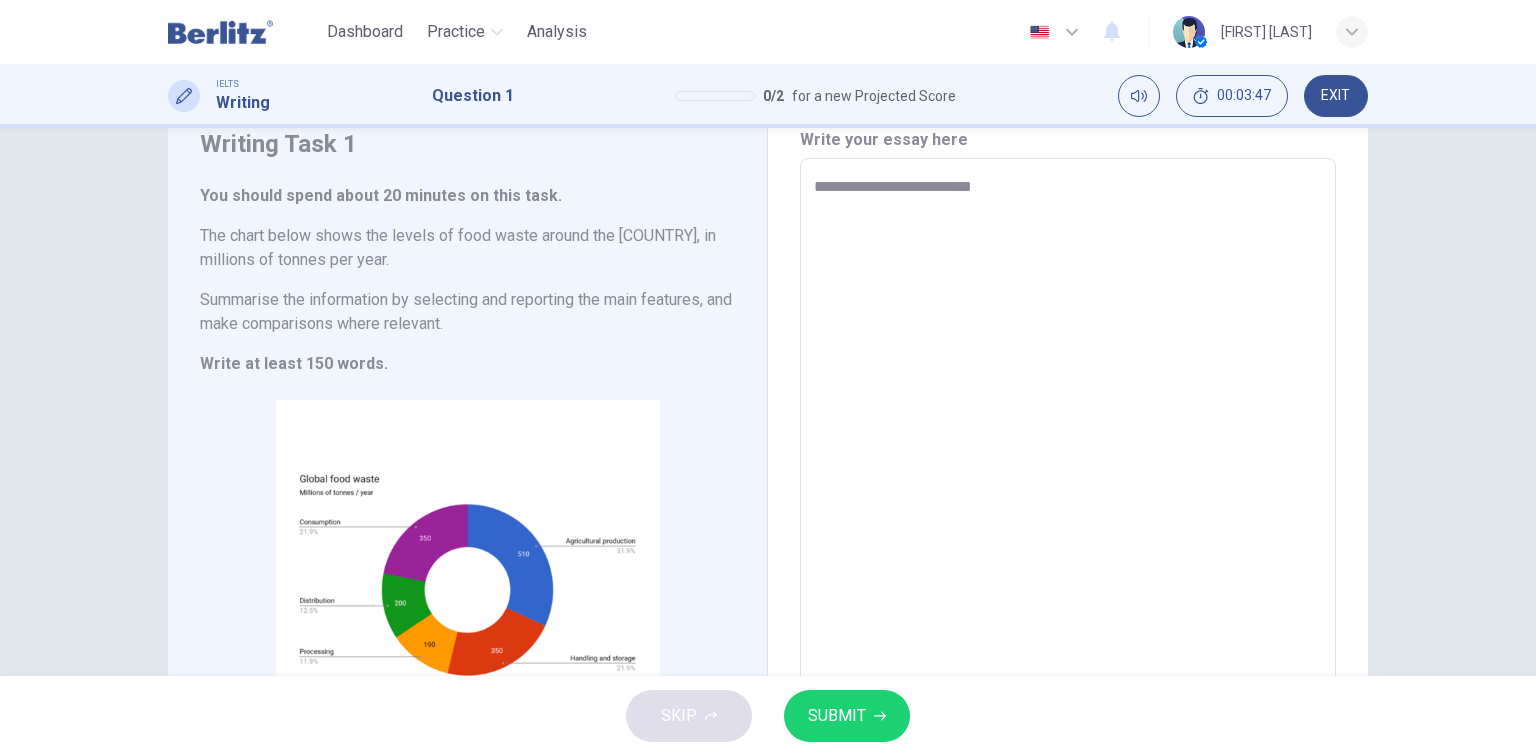 type on "**********" 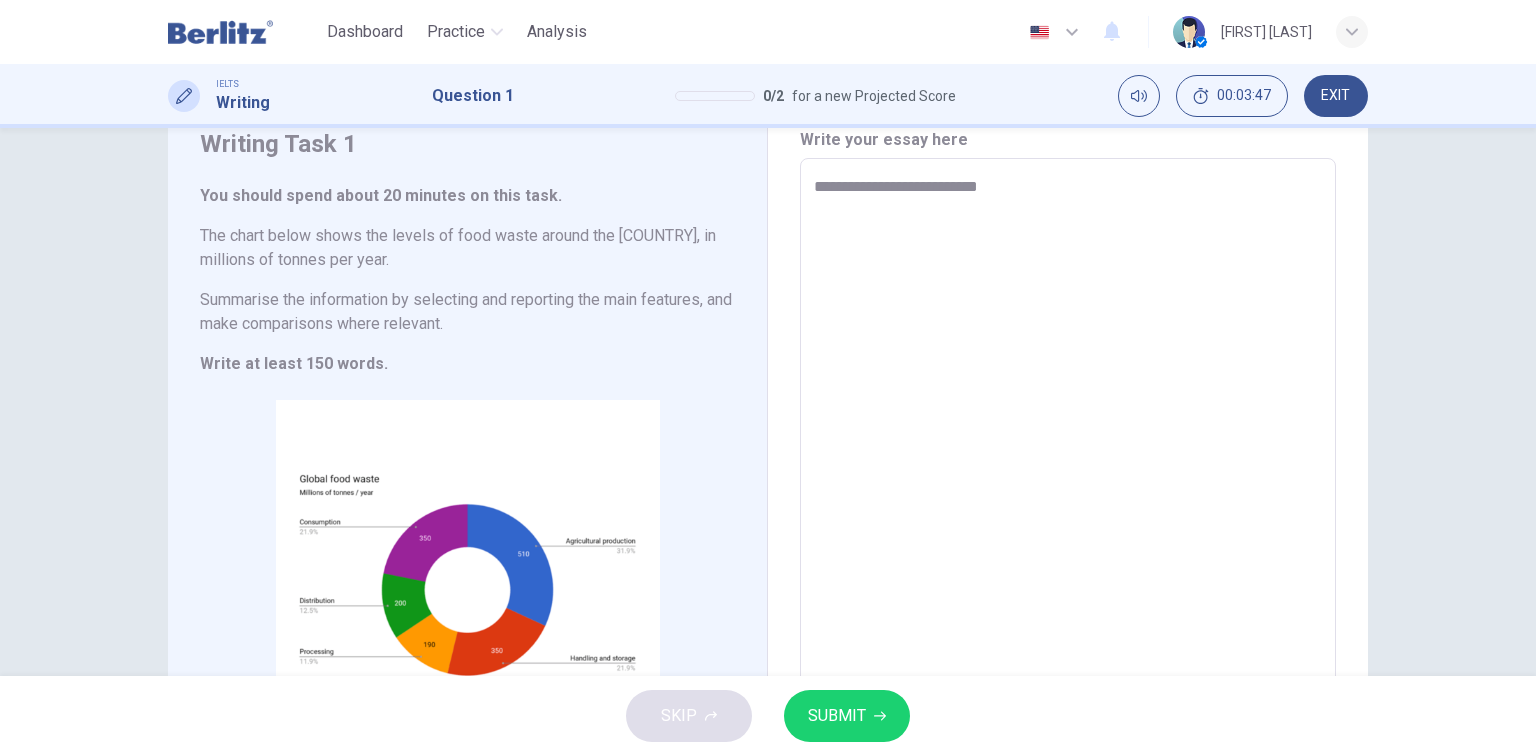 type on "*" 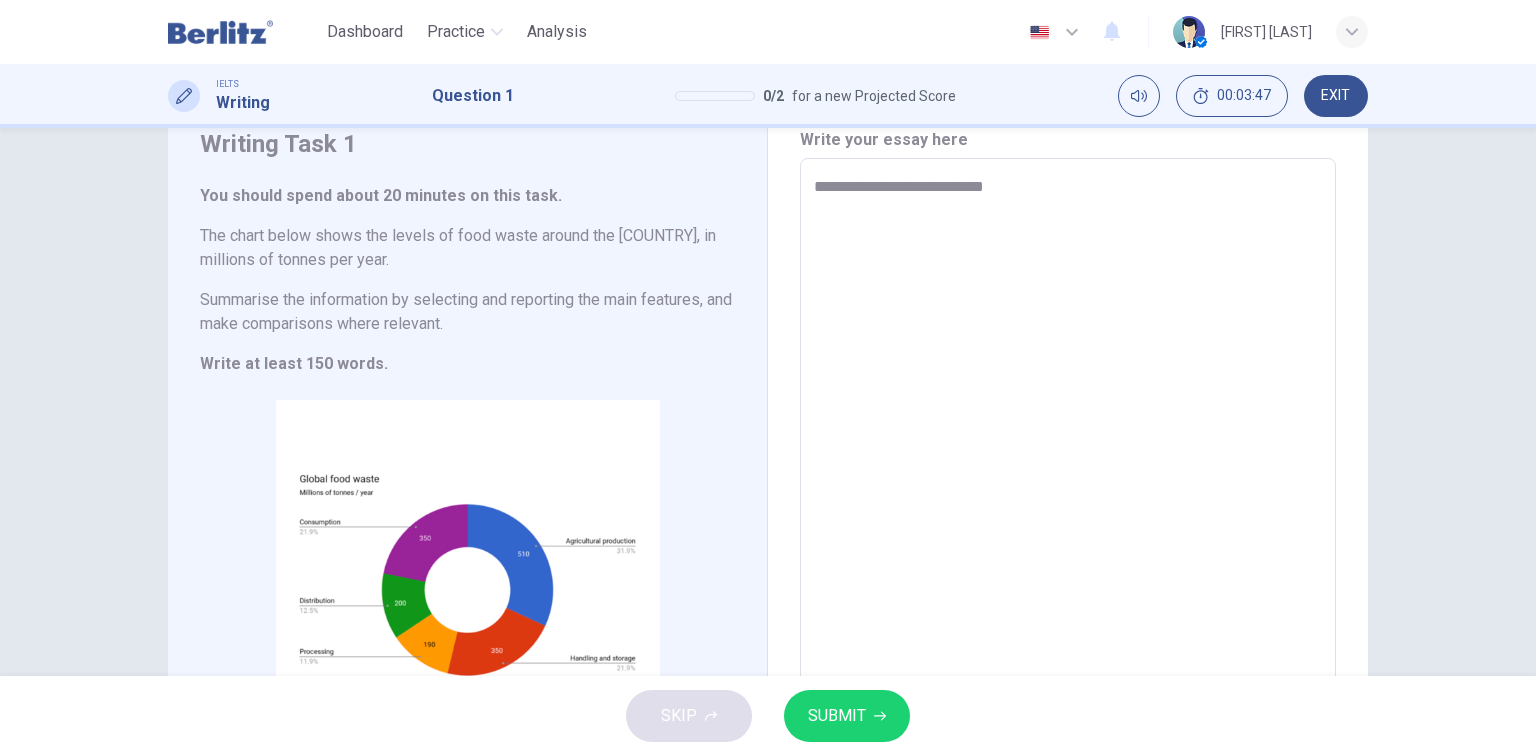 type on "*" 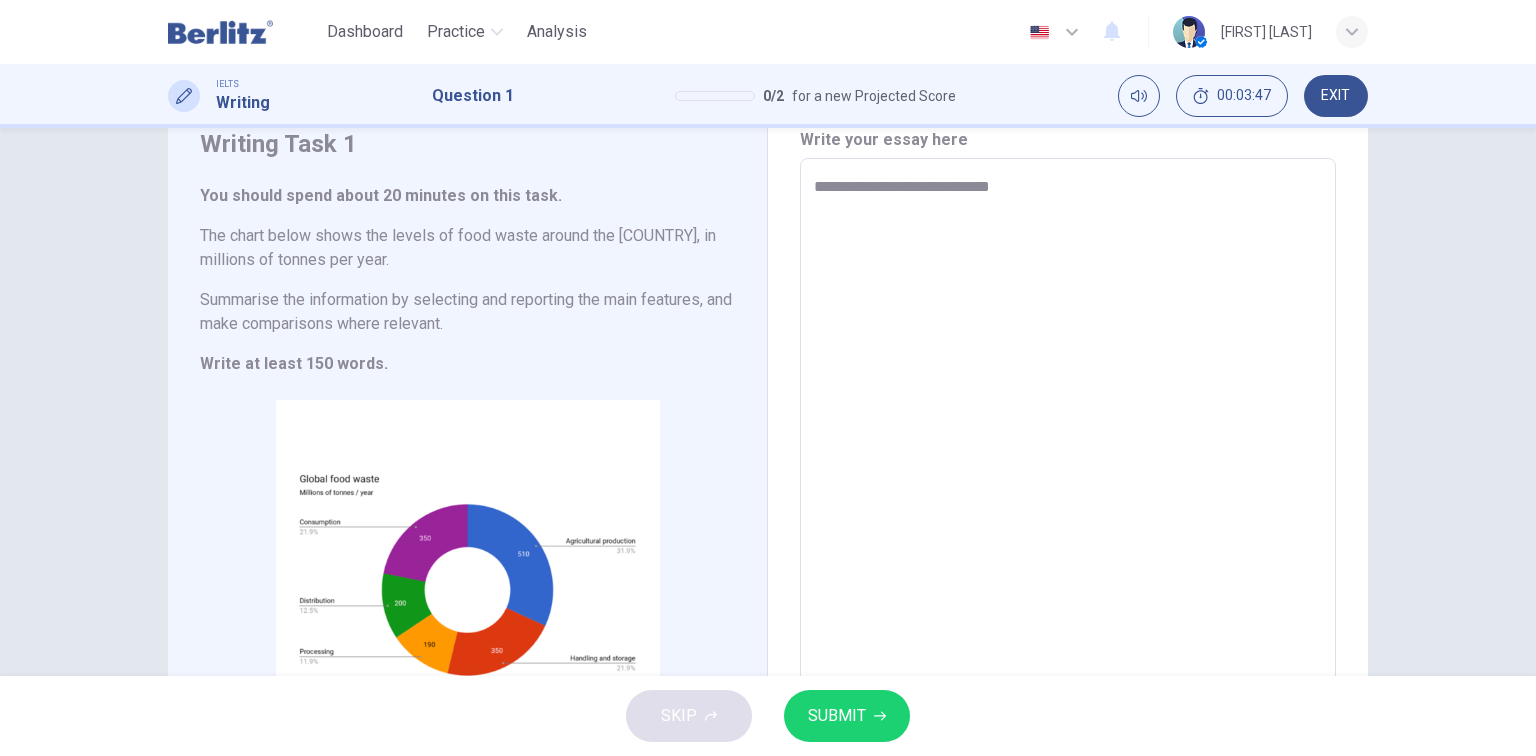 type on "*" 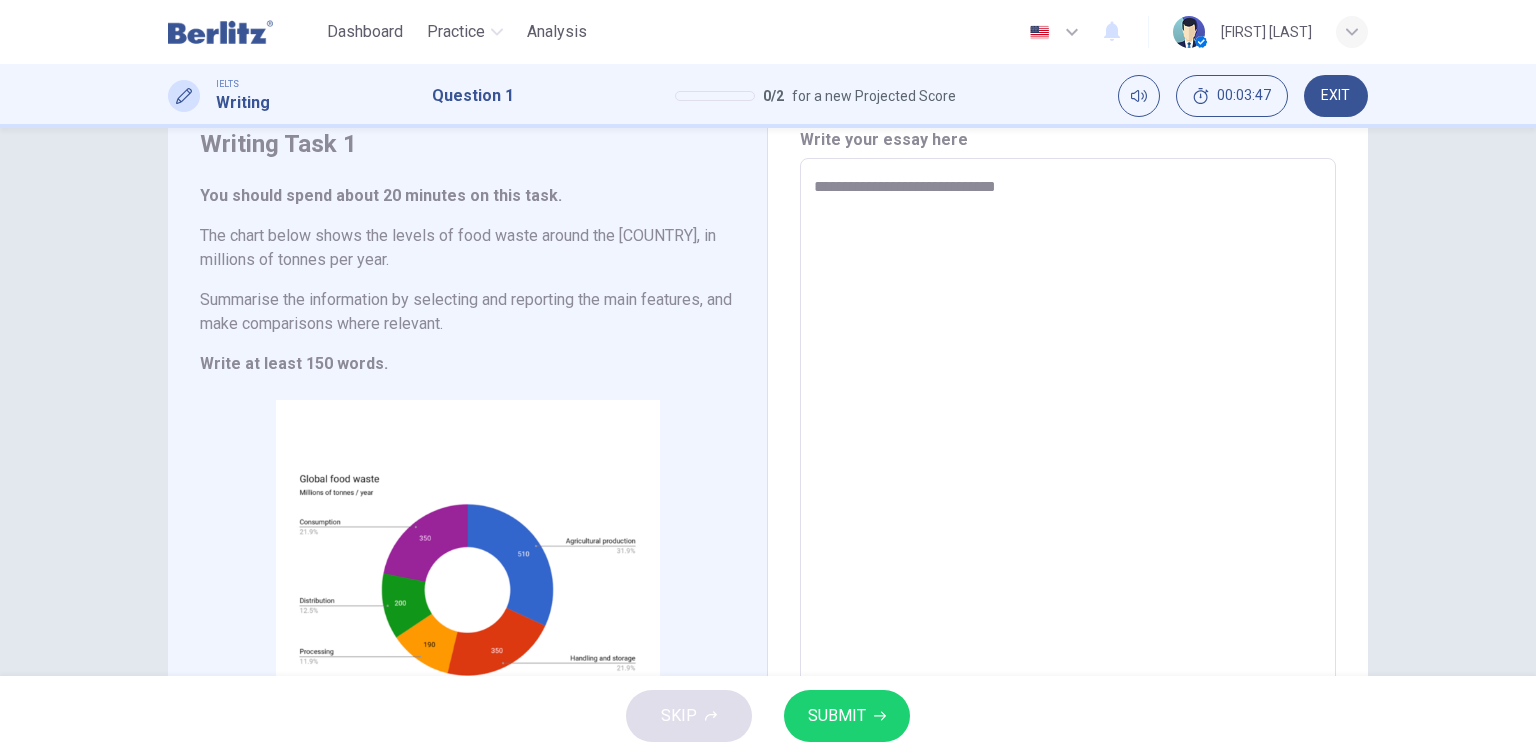 type on "*" 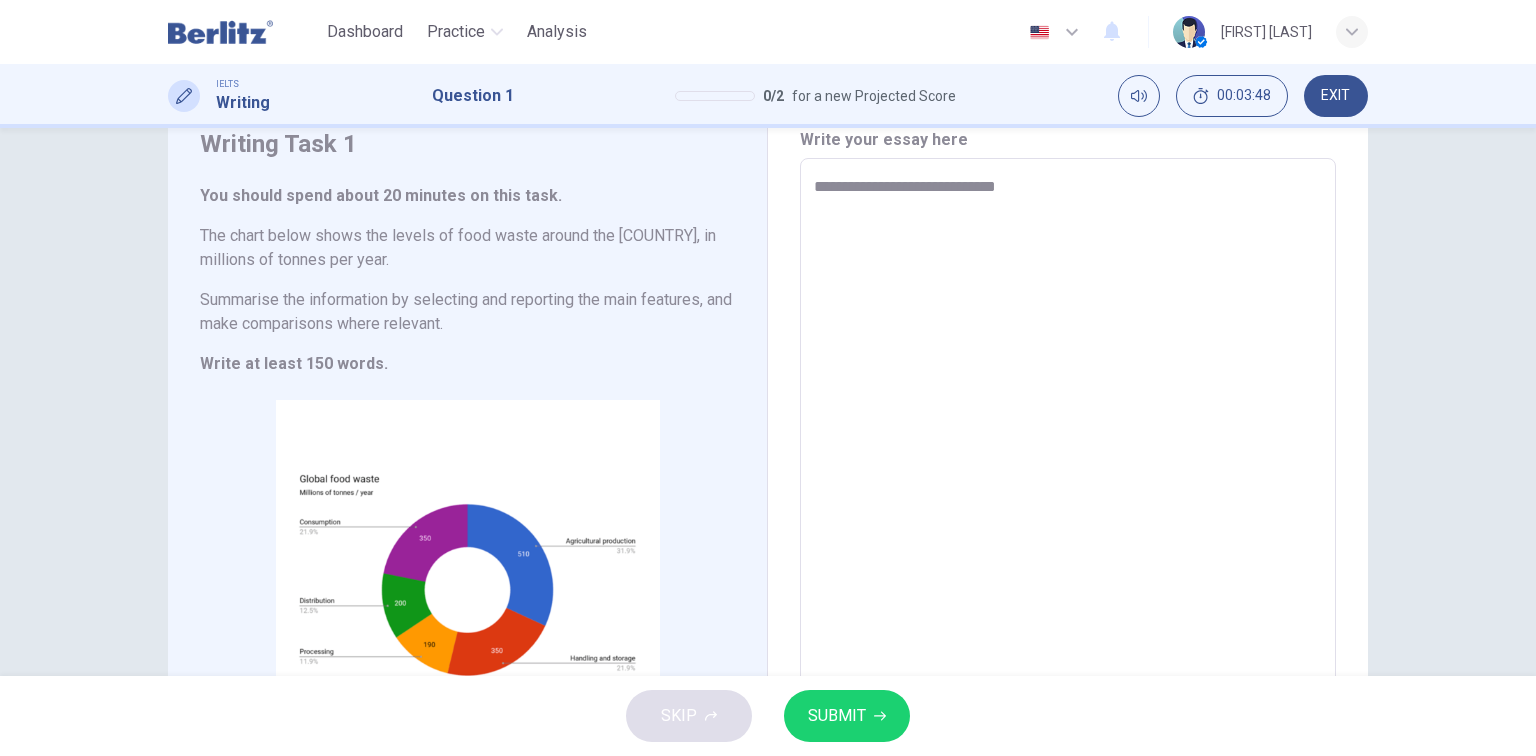 type on "**********" 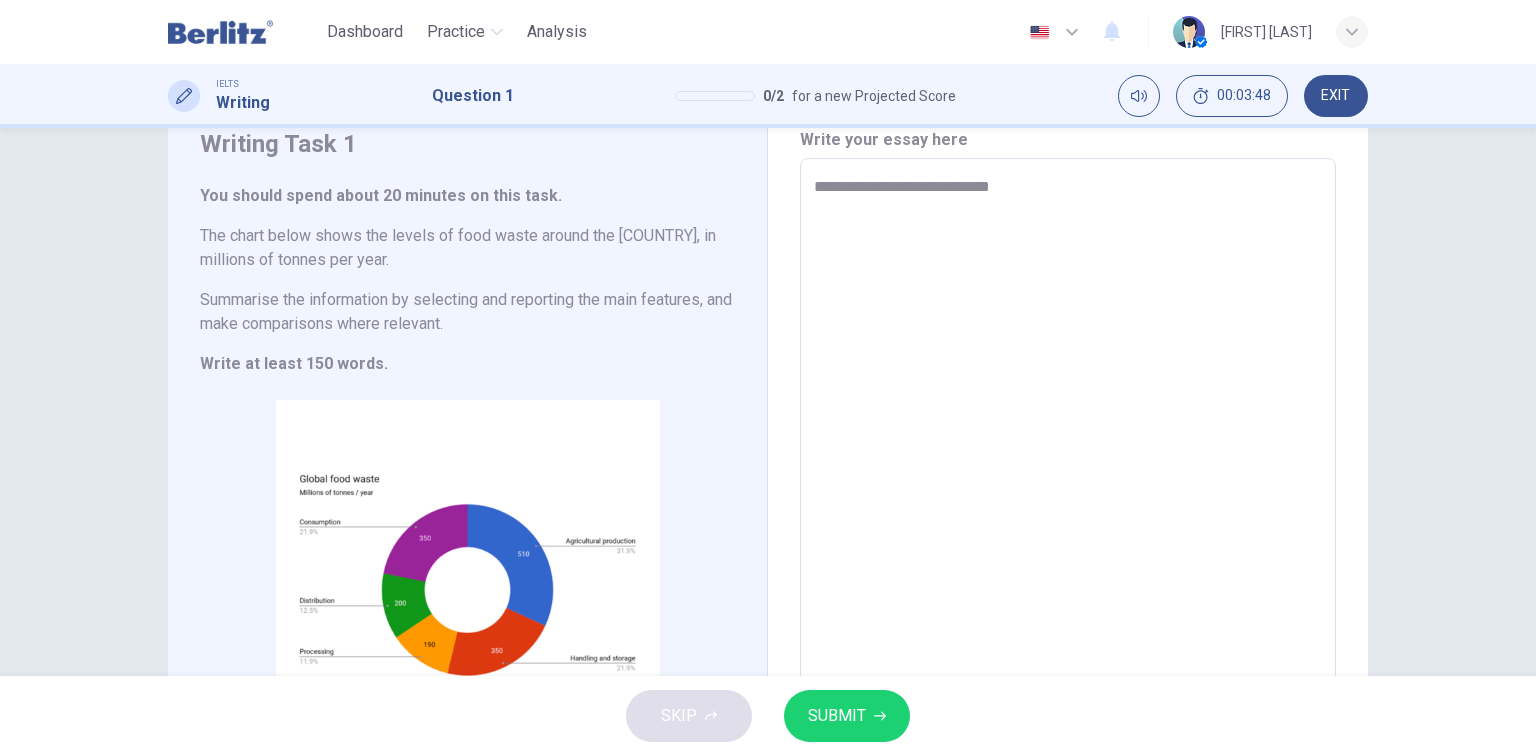 type on "*" 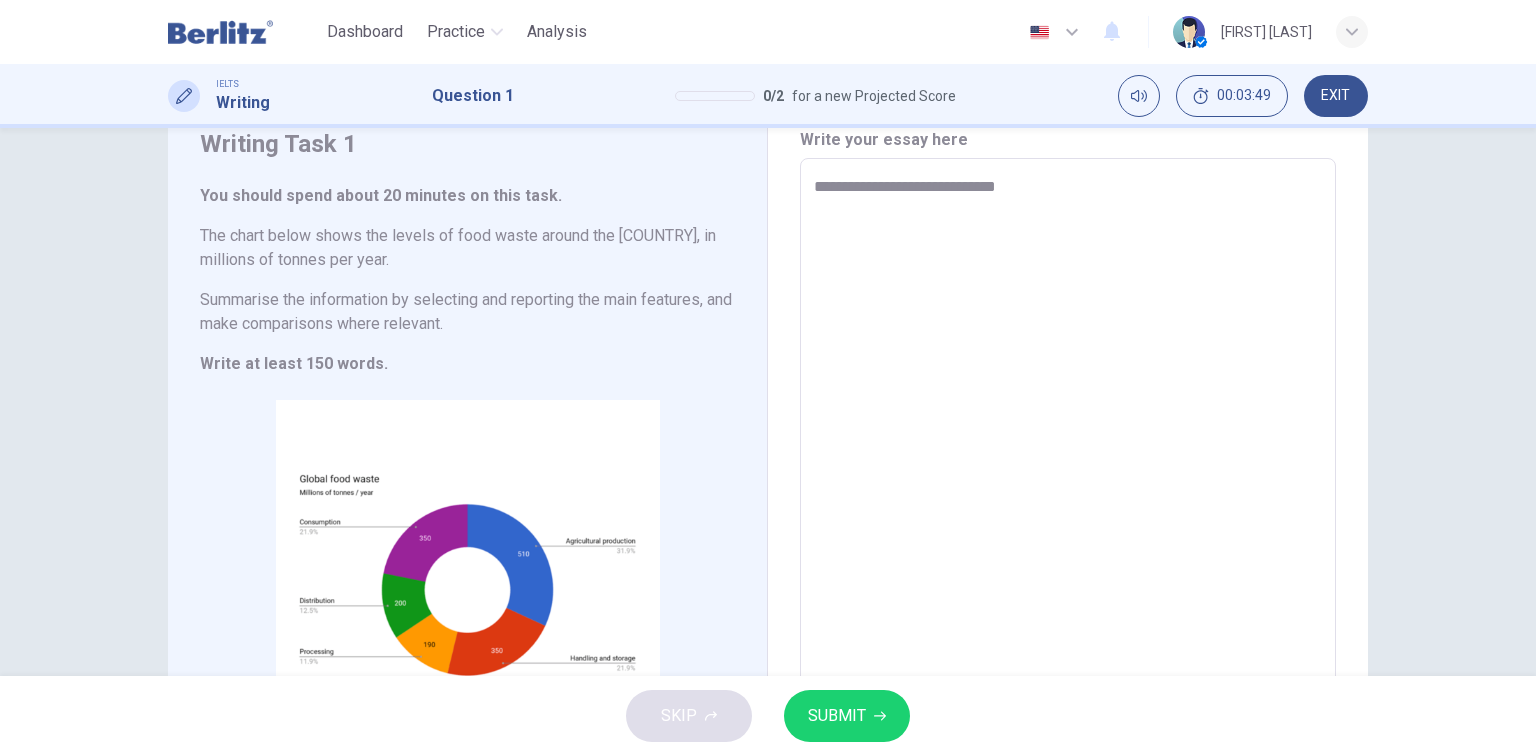 type on "**********" 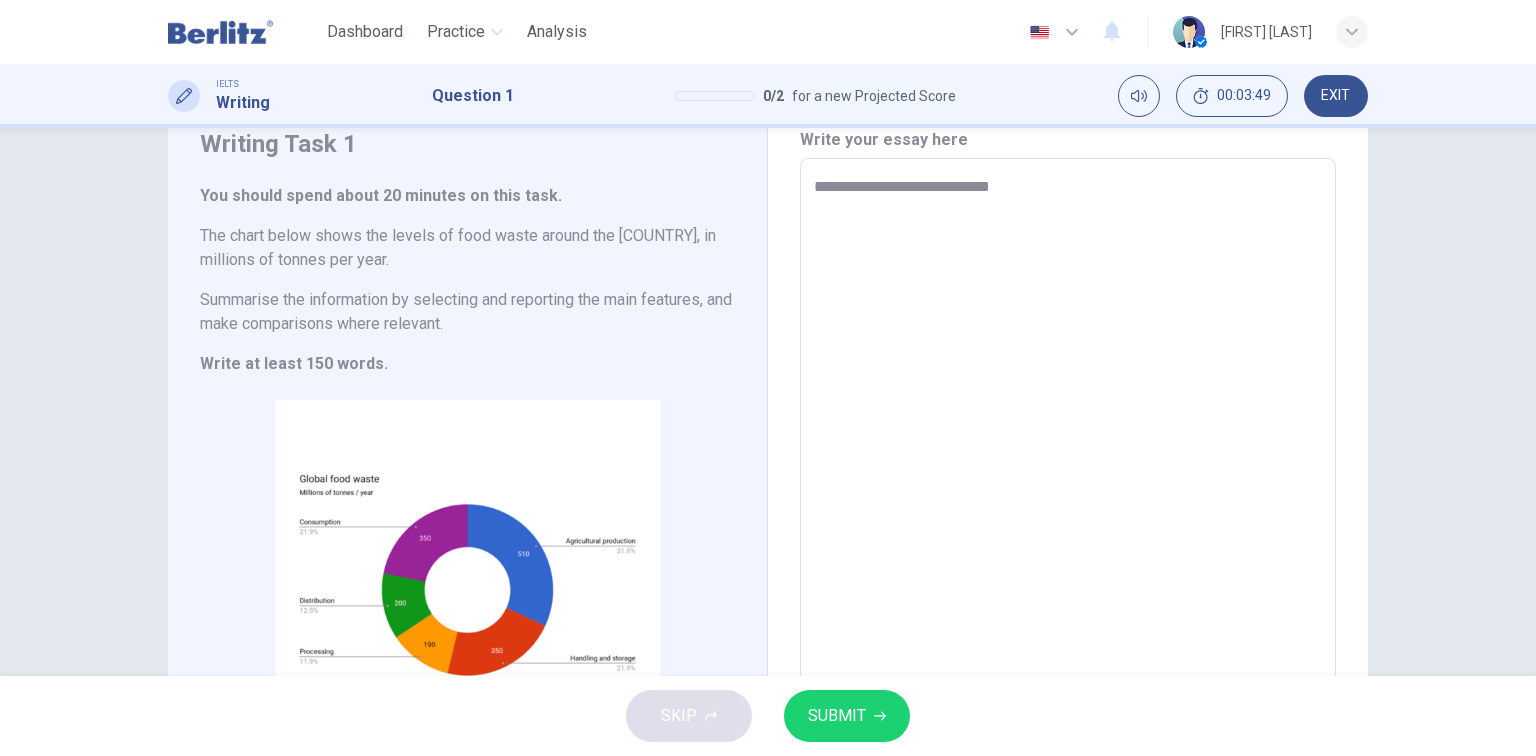 type on "*" 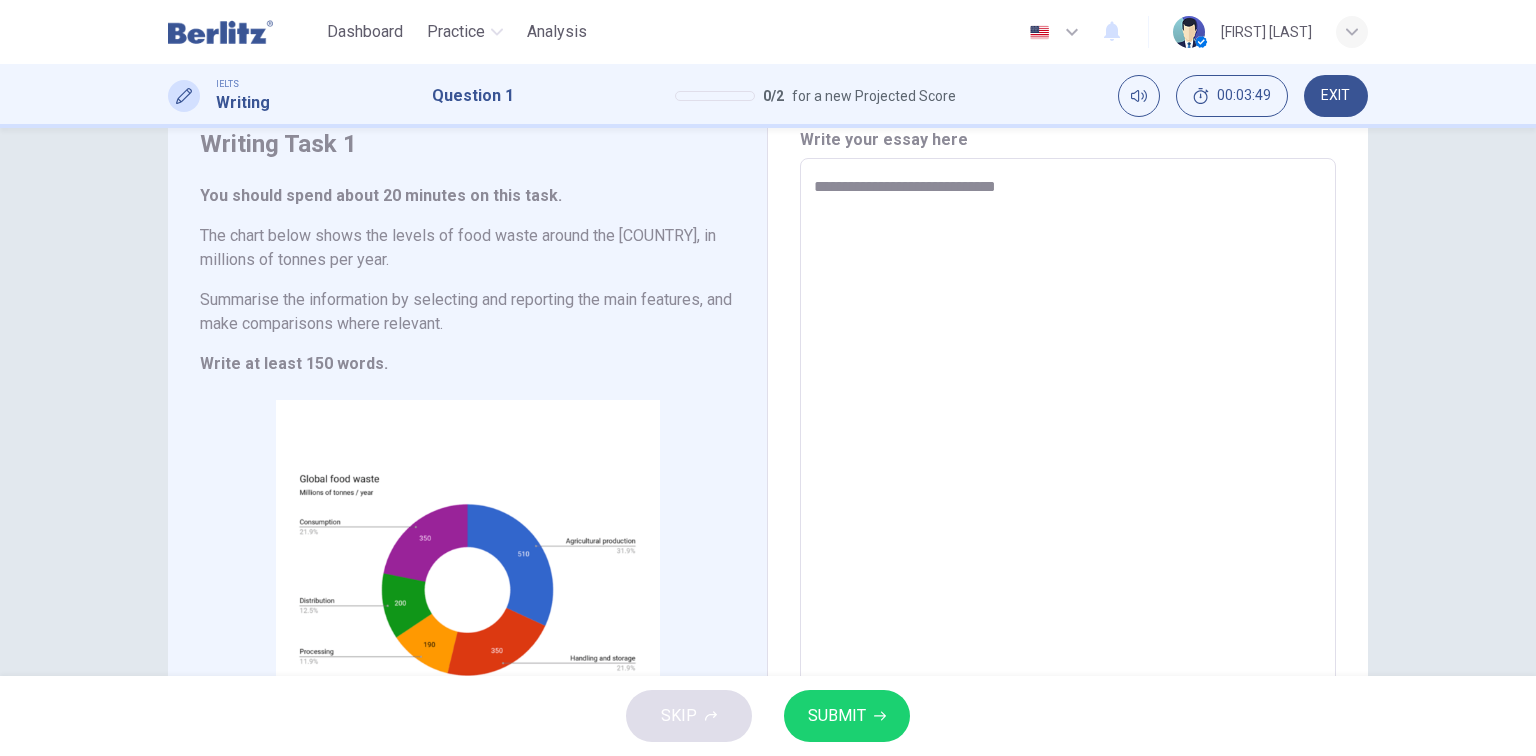 type on "**********" 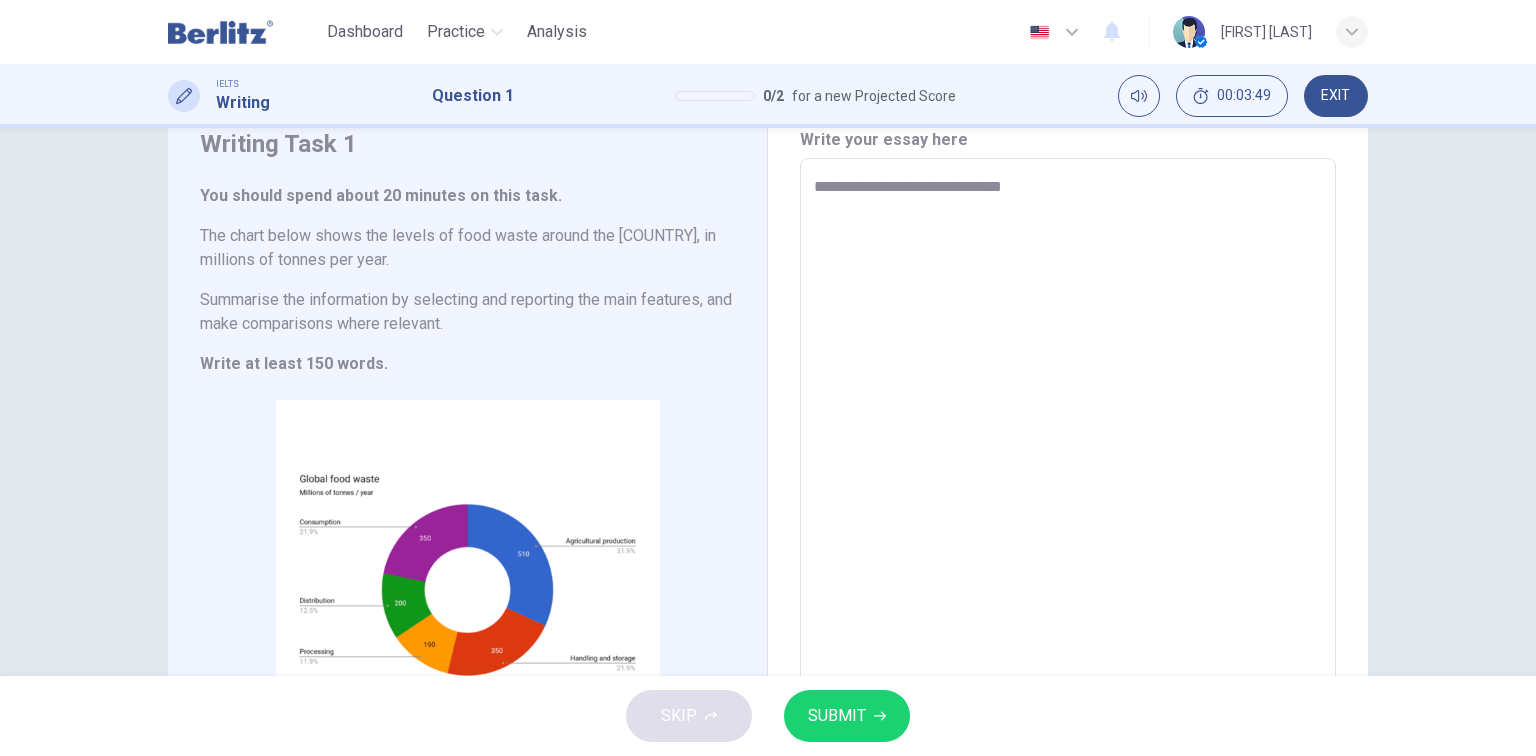type on "*" 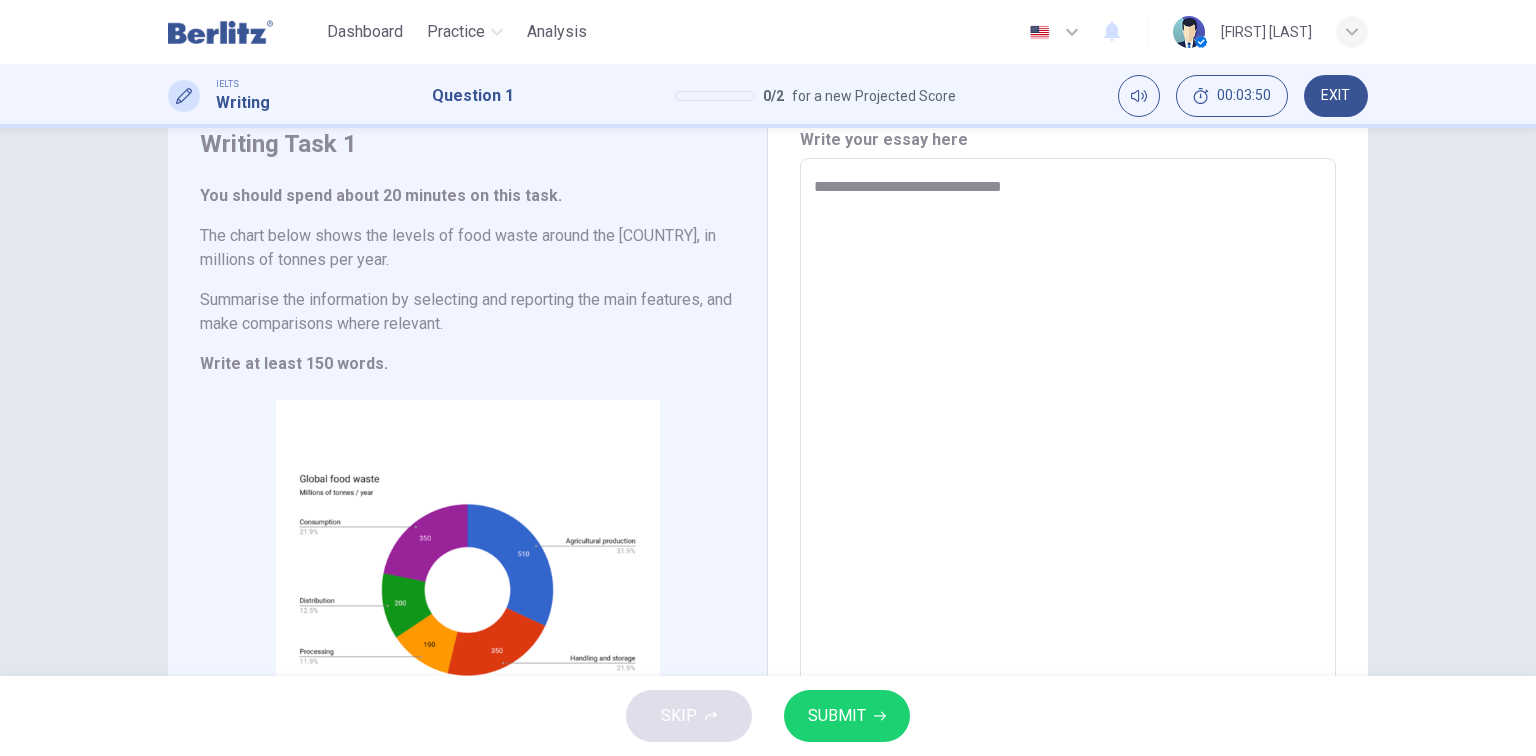 type on "**********" 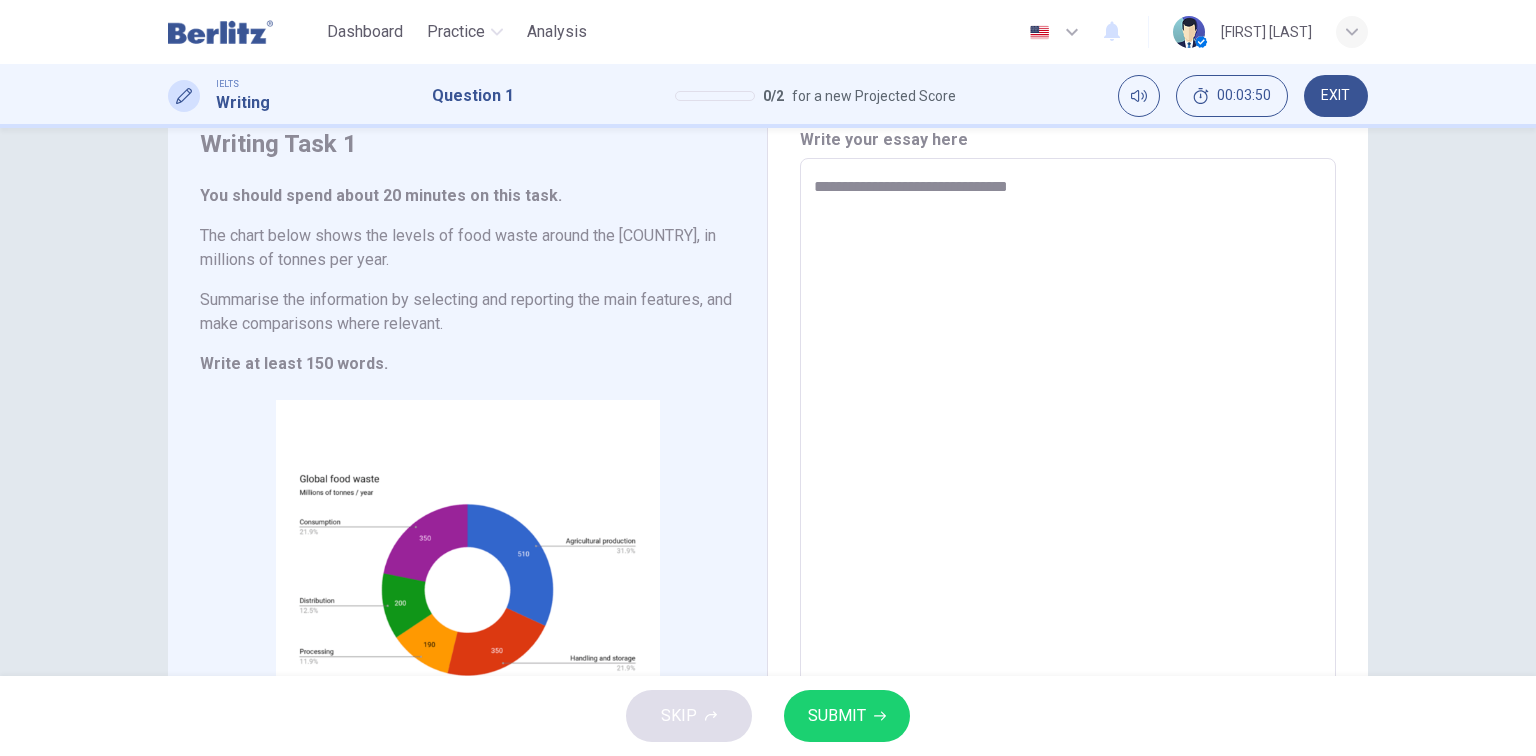 type on "*" 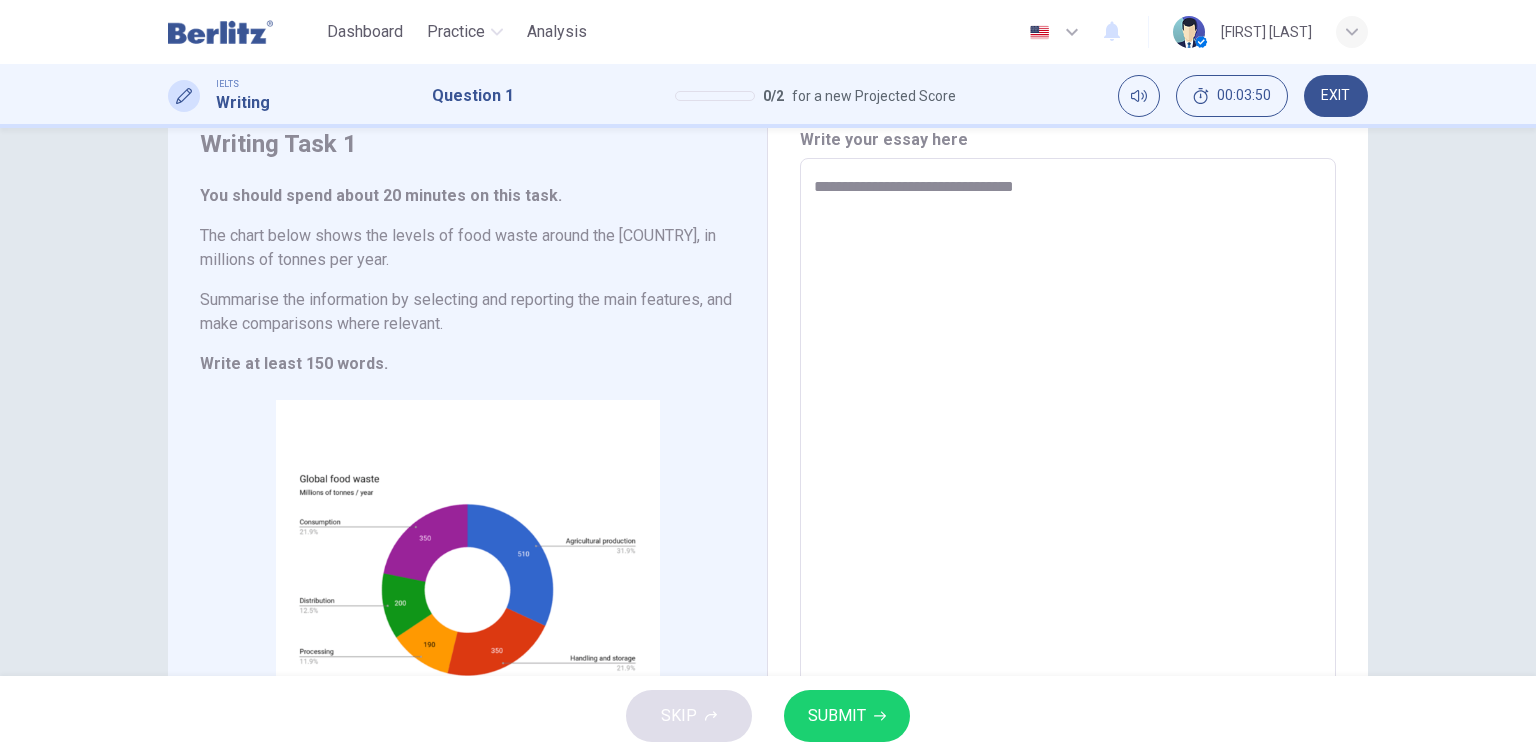 type on "*" 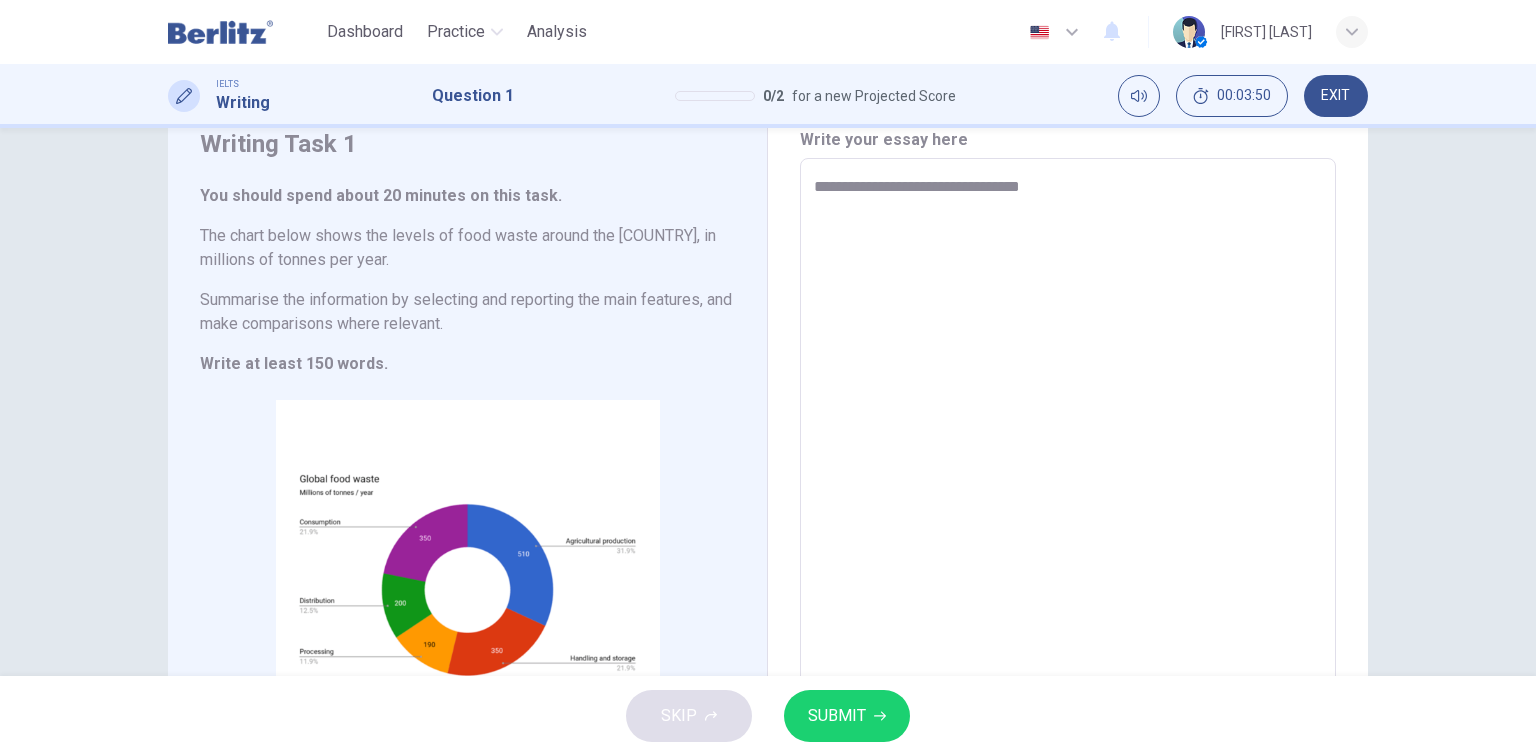 type on "*" 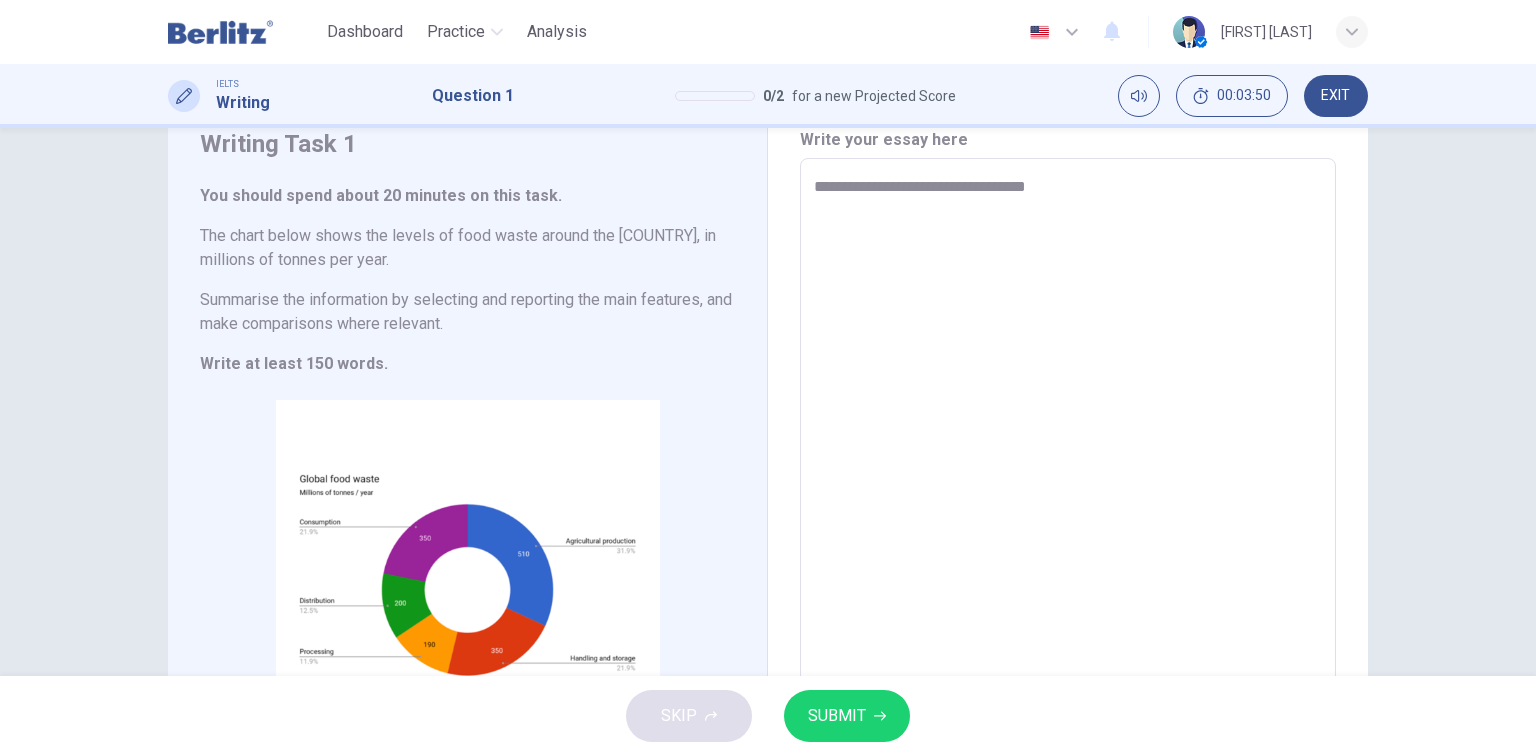 type on "*" 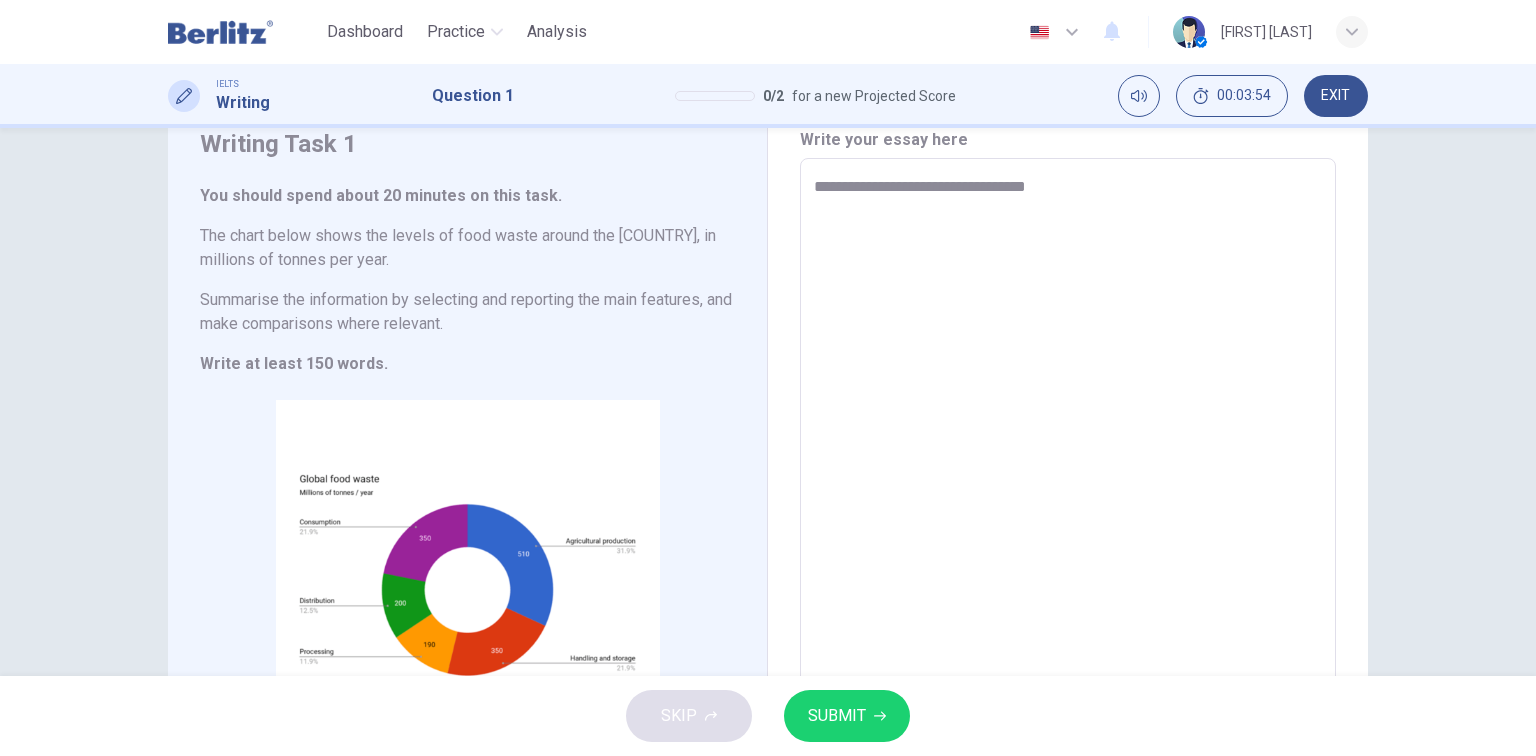 drag, startPoint x: 940, startPoint y: 185, endPoint x: 1086, endPoint y: 185, distance: 146 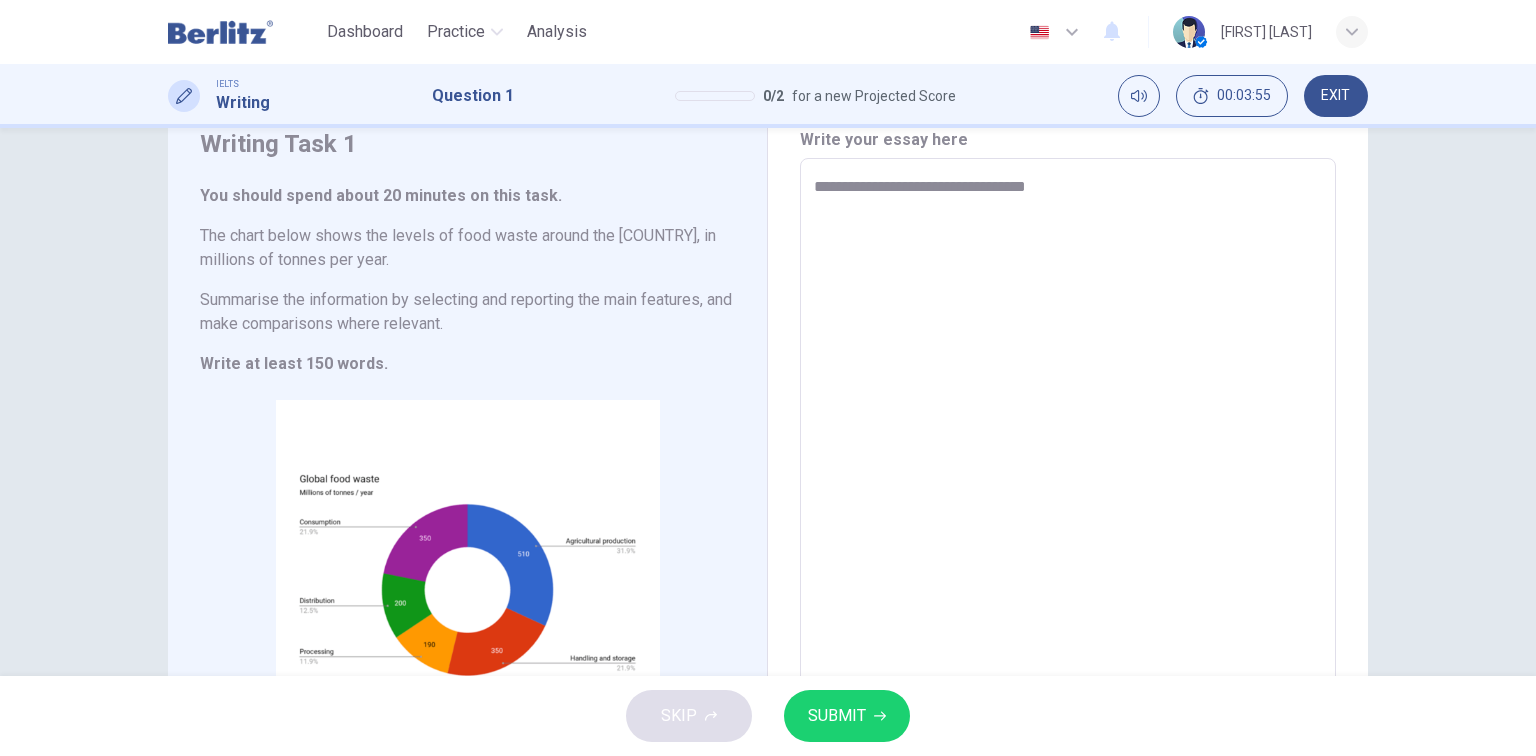 type on "**********" 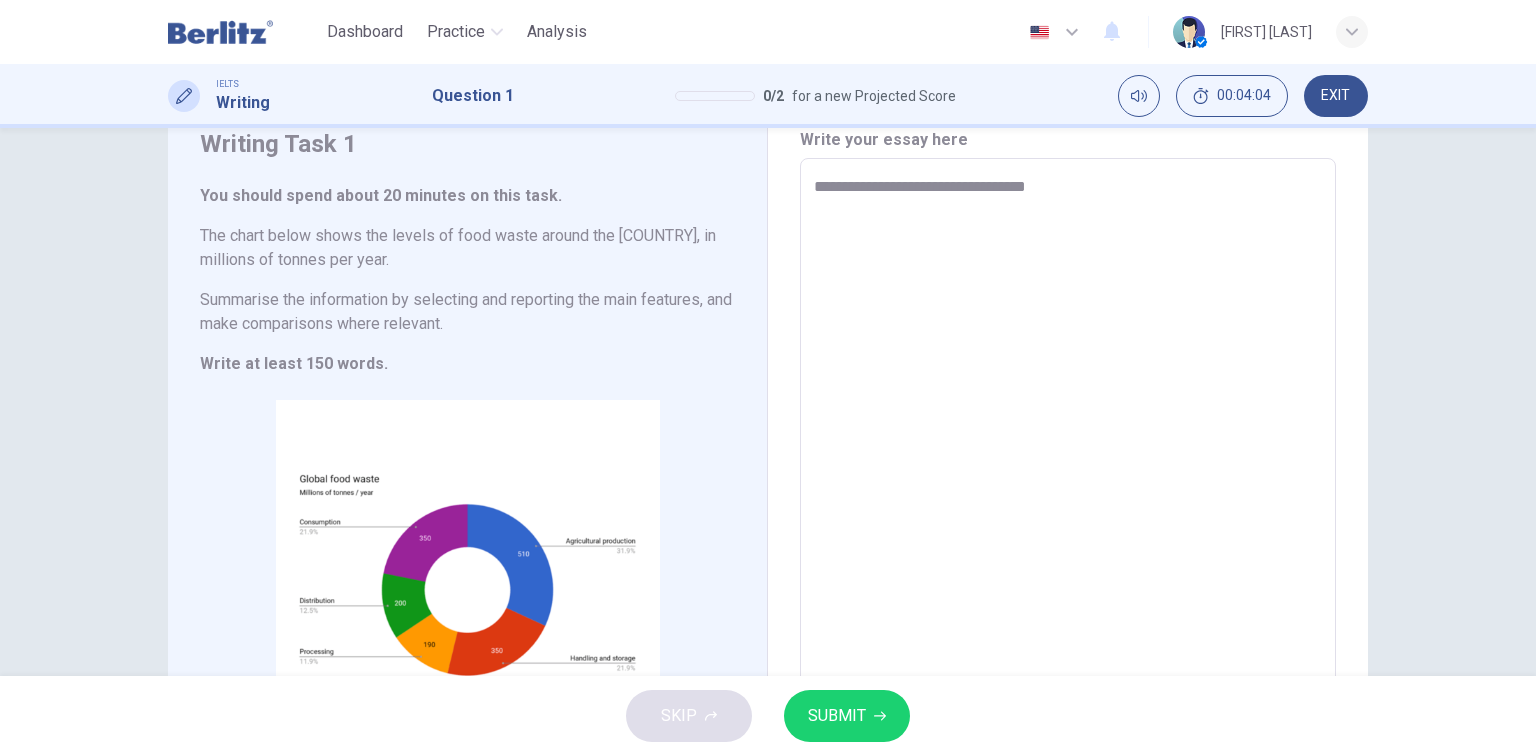type on "*" 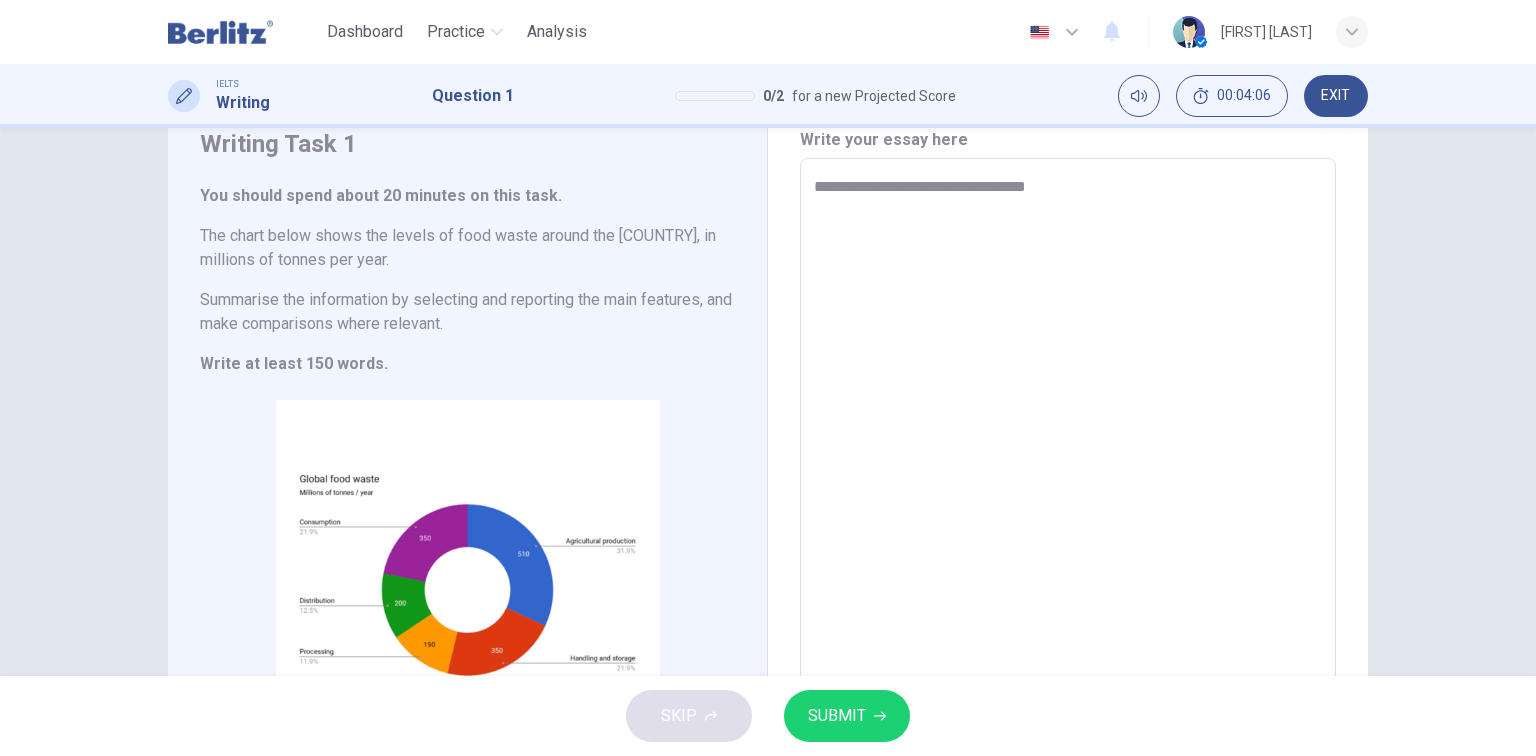 drag, startPoint x: 1075, startPoint y: 188, endPoint x: 944, endPoint y: 188, distance: 131 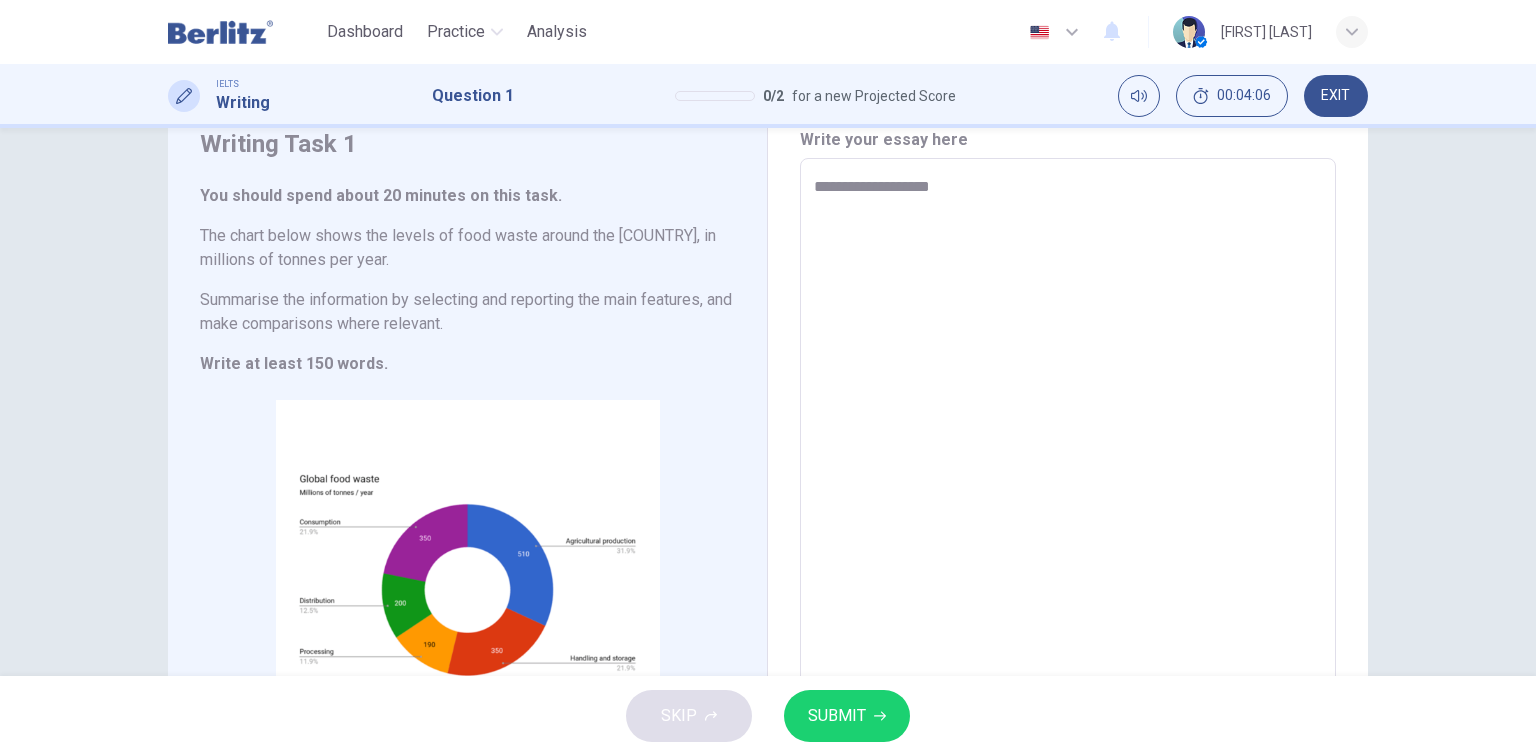 type on "*" 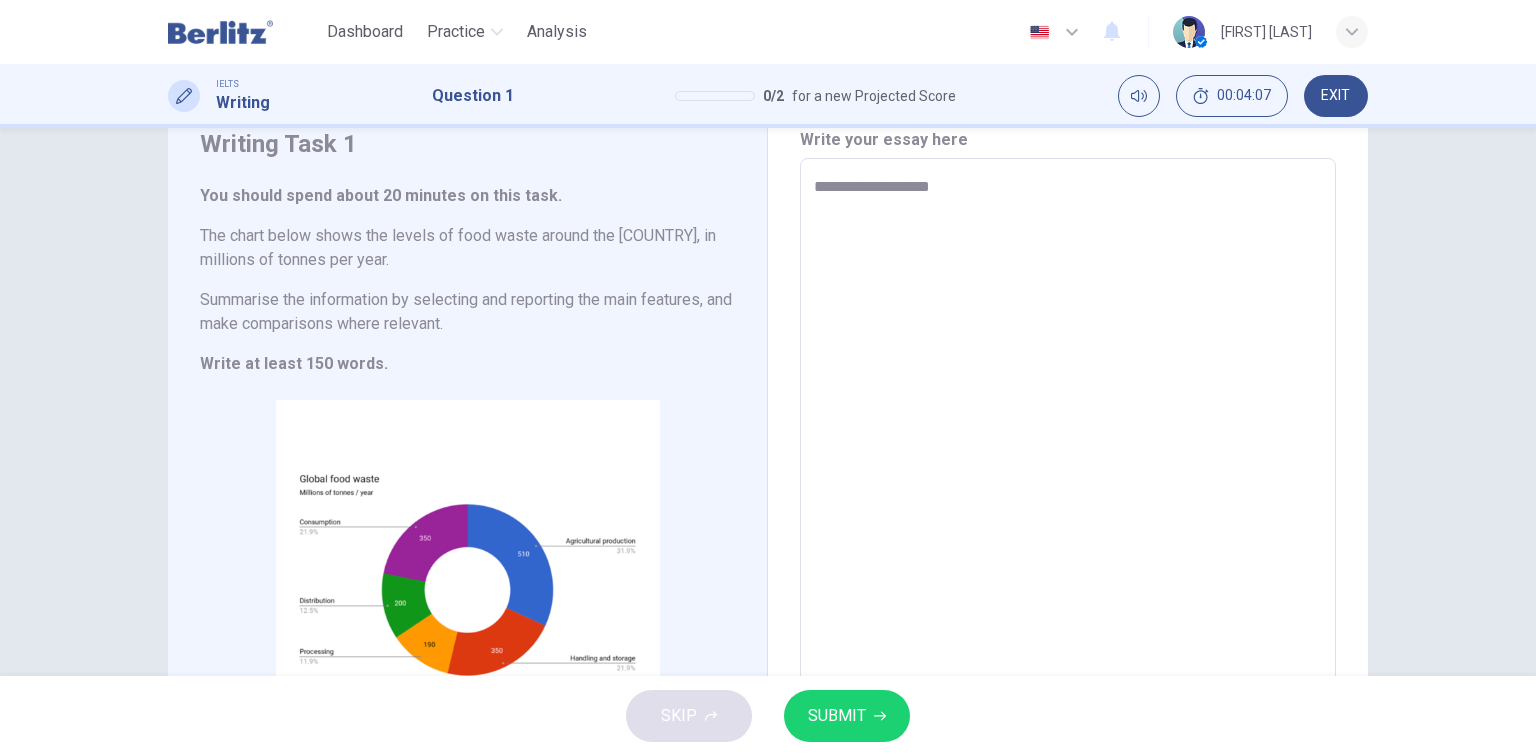 type on "**********" 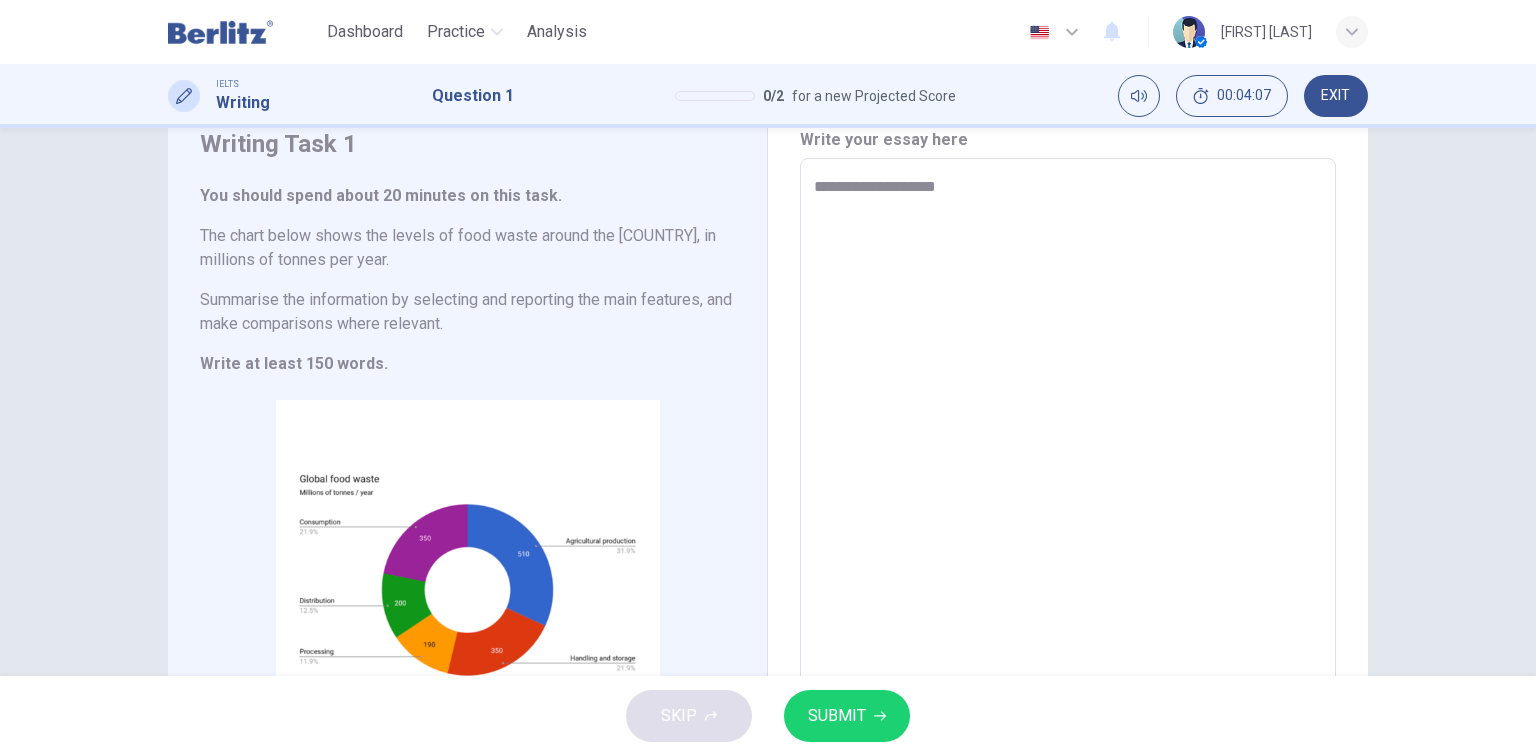 type on "*" 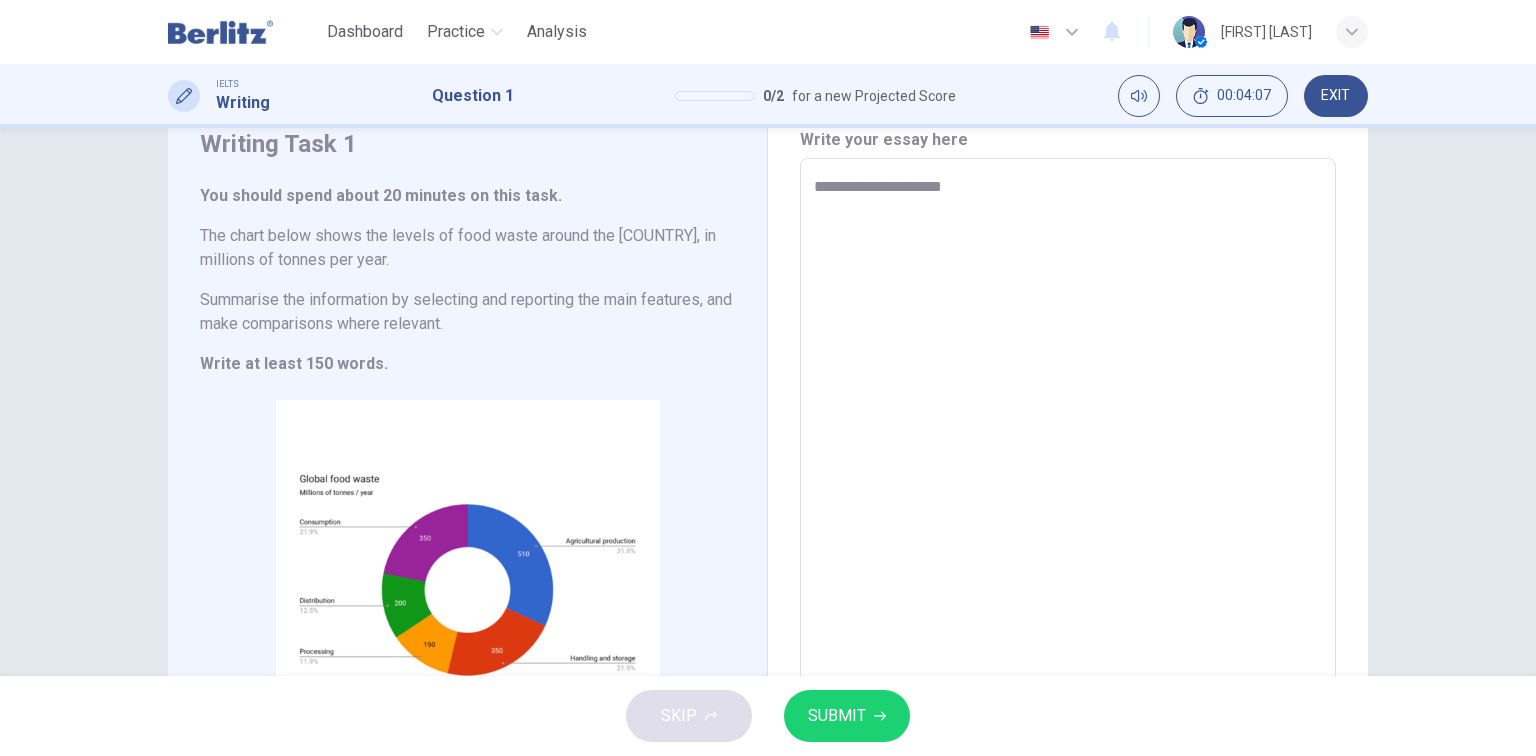 type on "*" 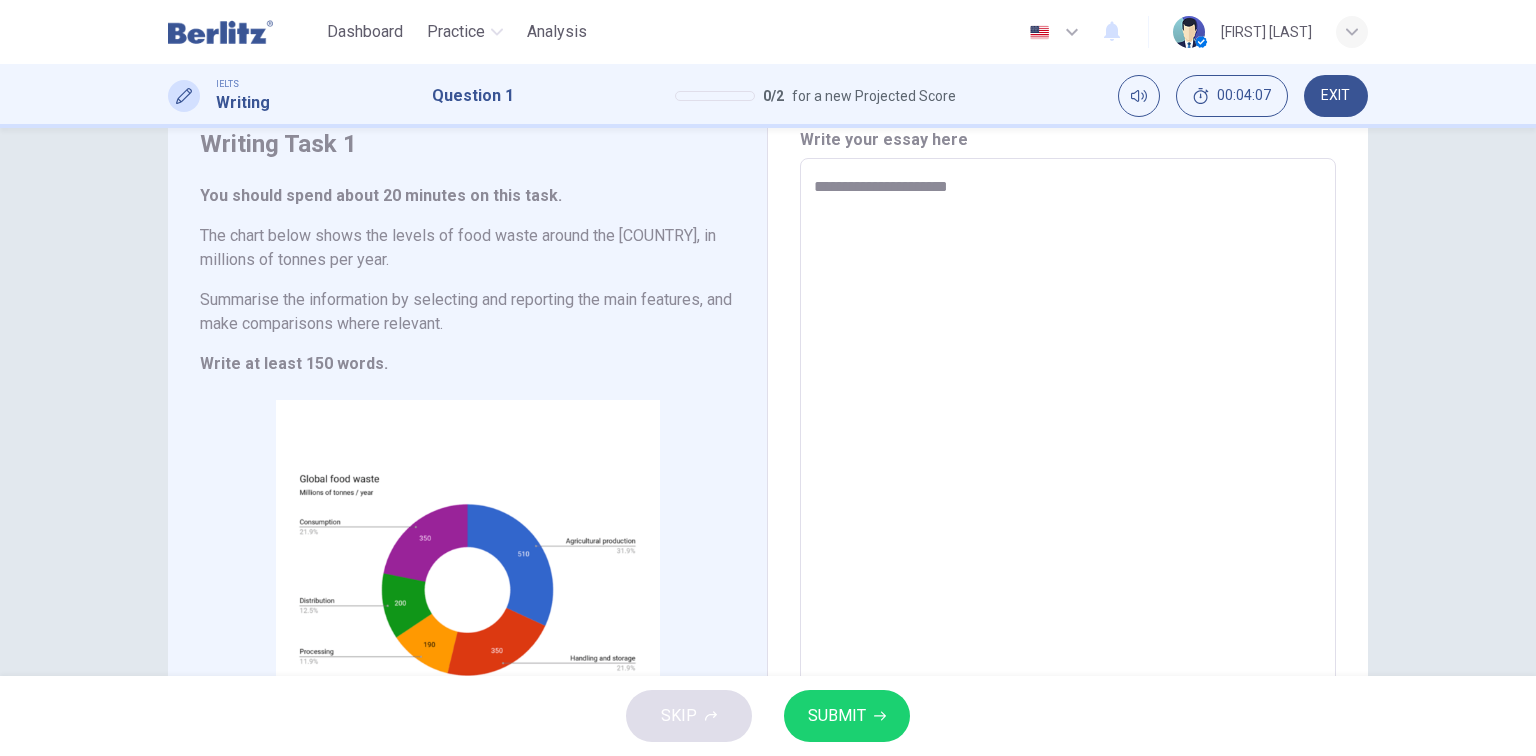 type on "*" 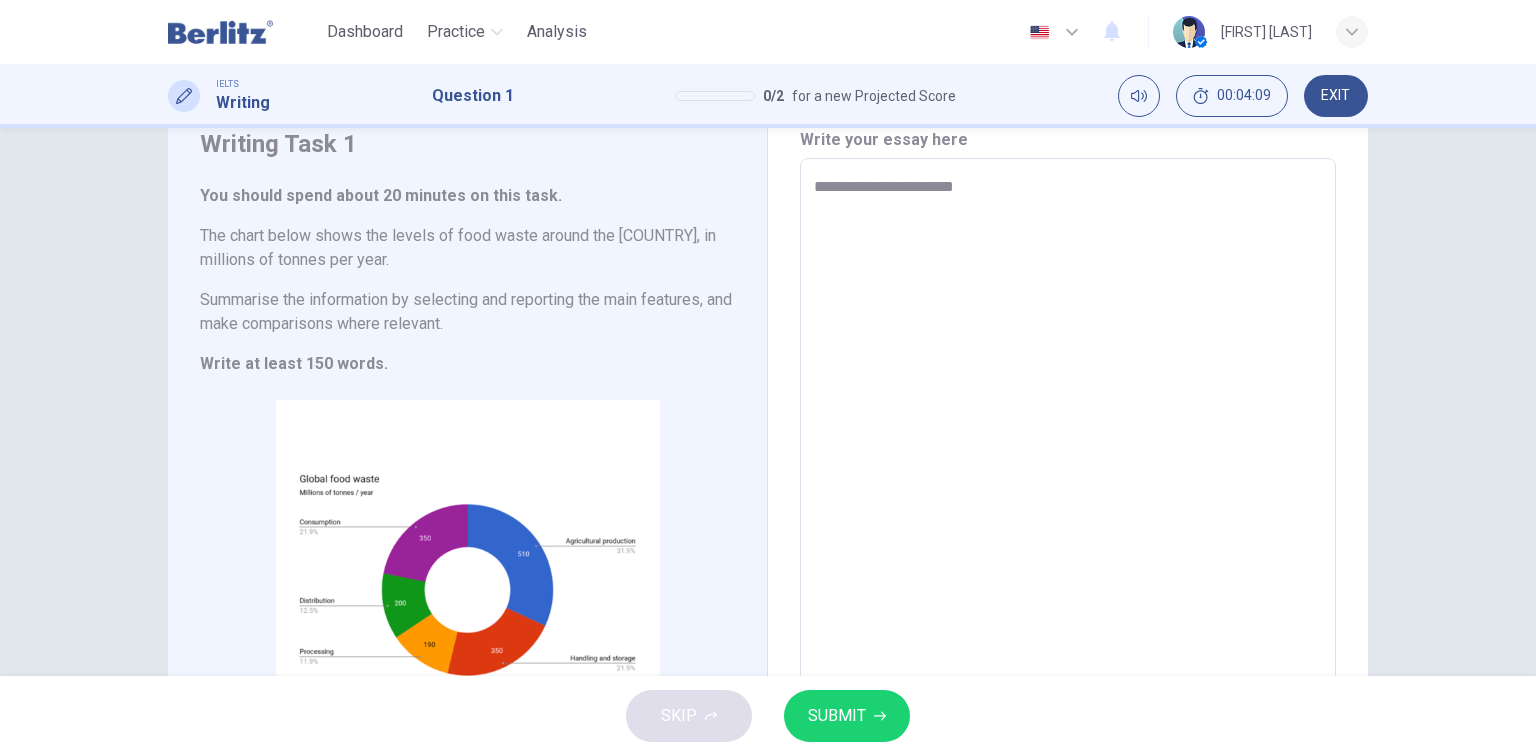 type on "**********" 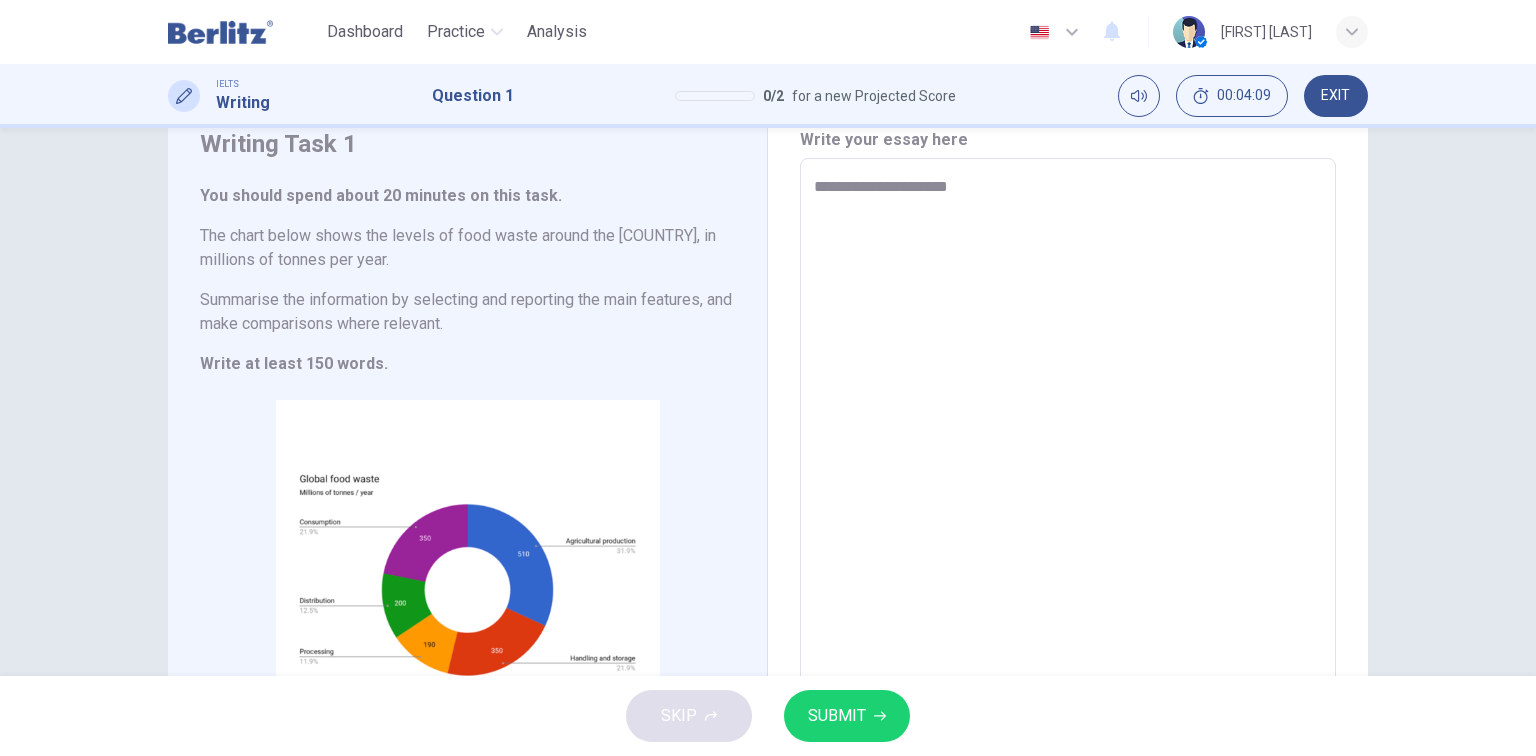 type 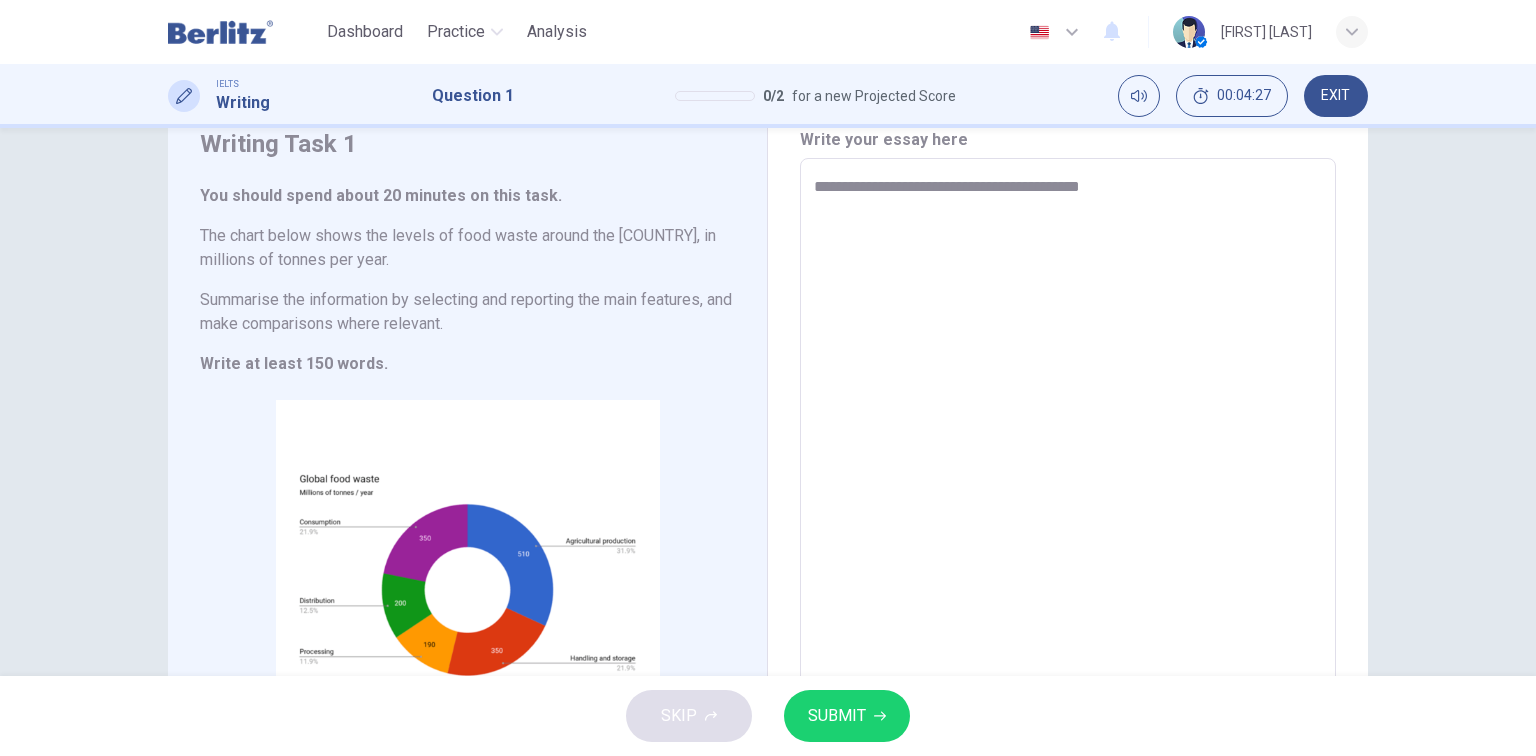 drag, startPoint x: 1127, startPoint y: 185, endPoint x: 1032, endPoint y: 183, distance: 95.02105 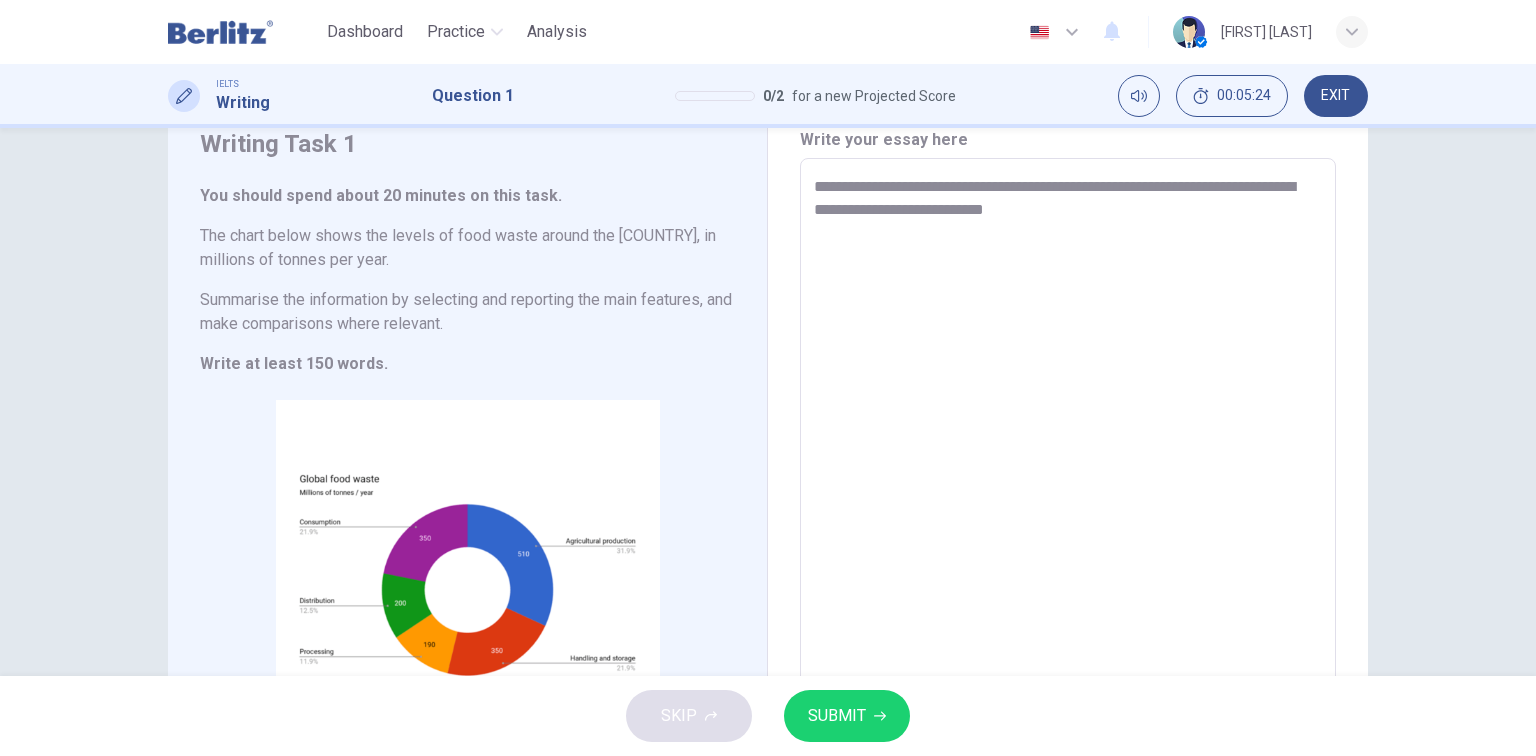 click on "**********" at bounding box center [1068, 454] 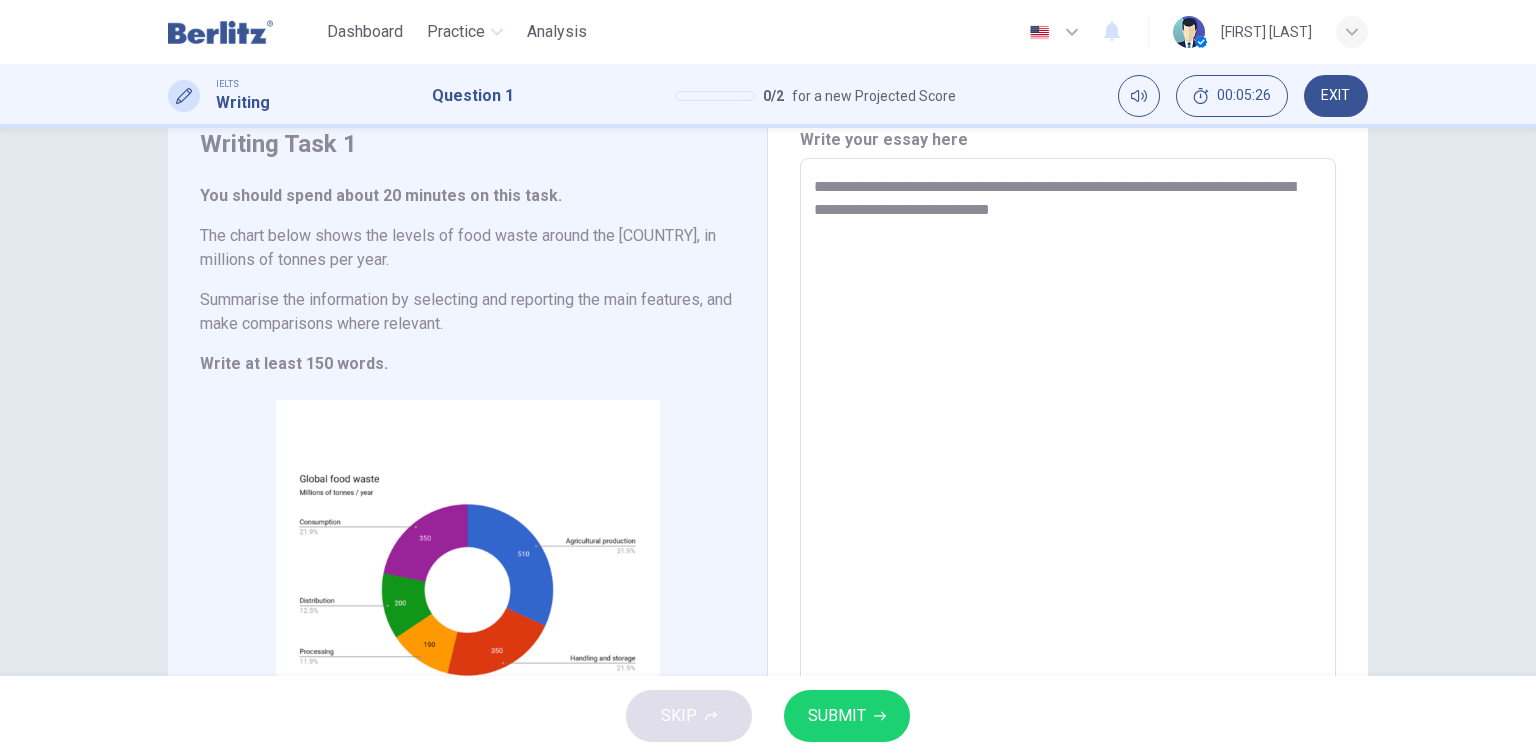click on "**********" at bounding box center [1068, 454] 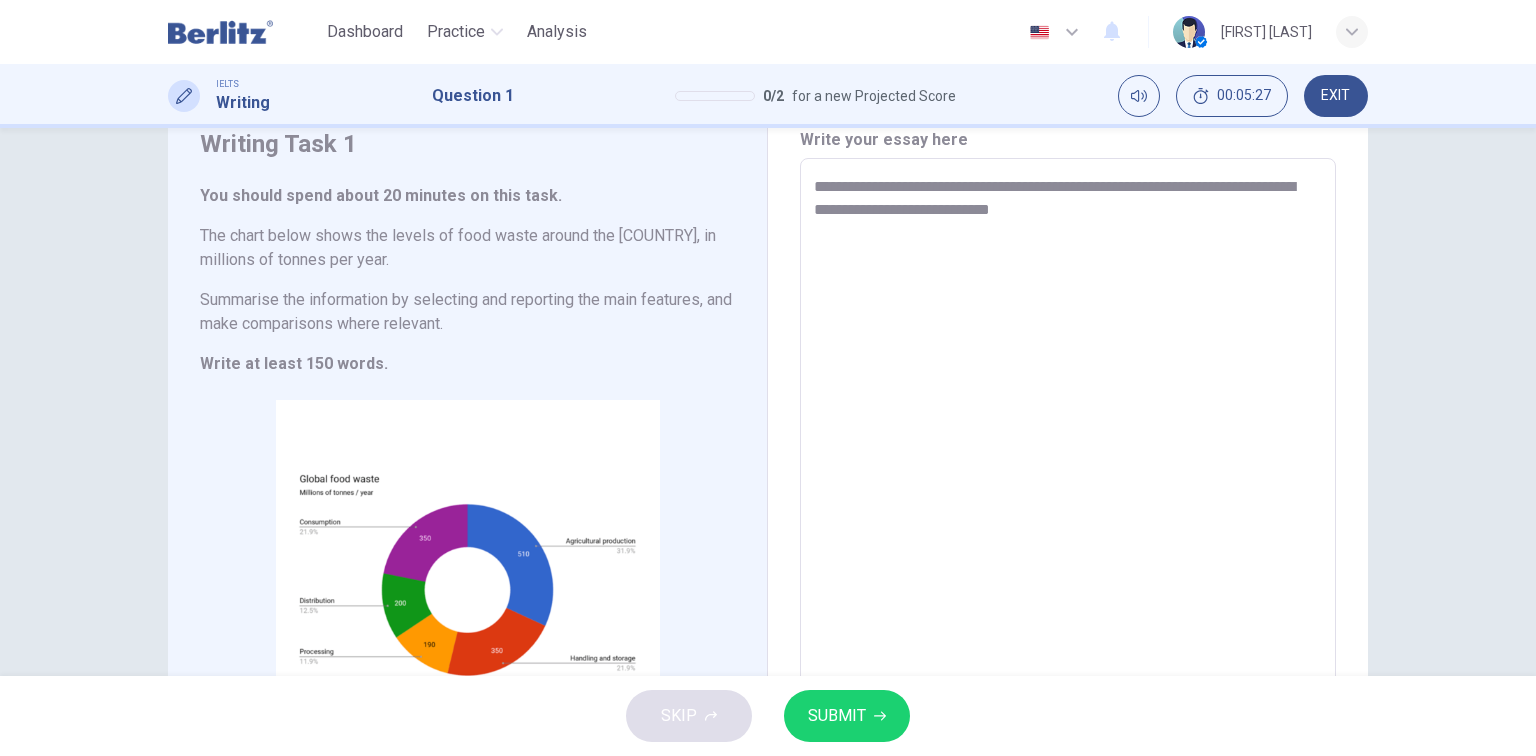 click on "**********" at bounding box center [1068, 454] 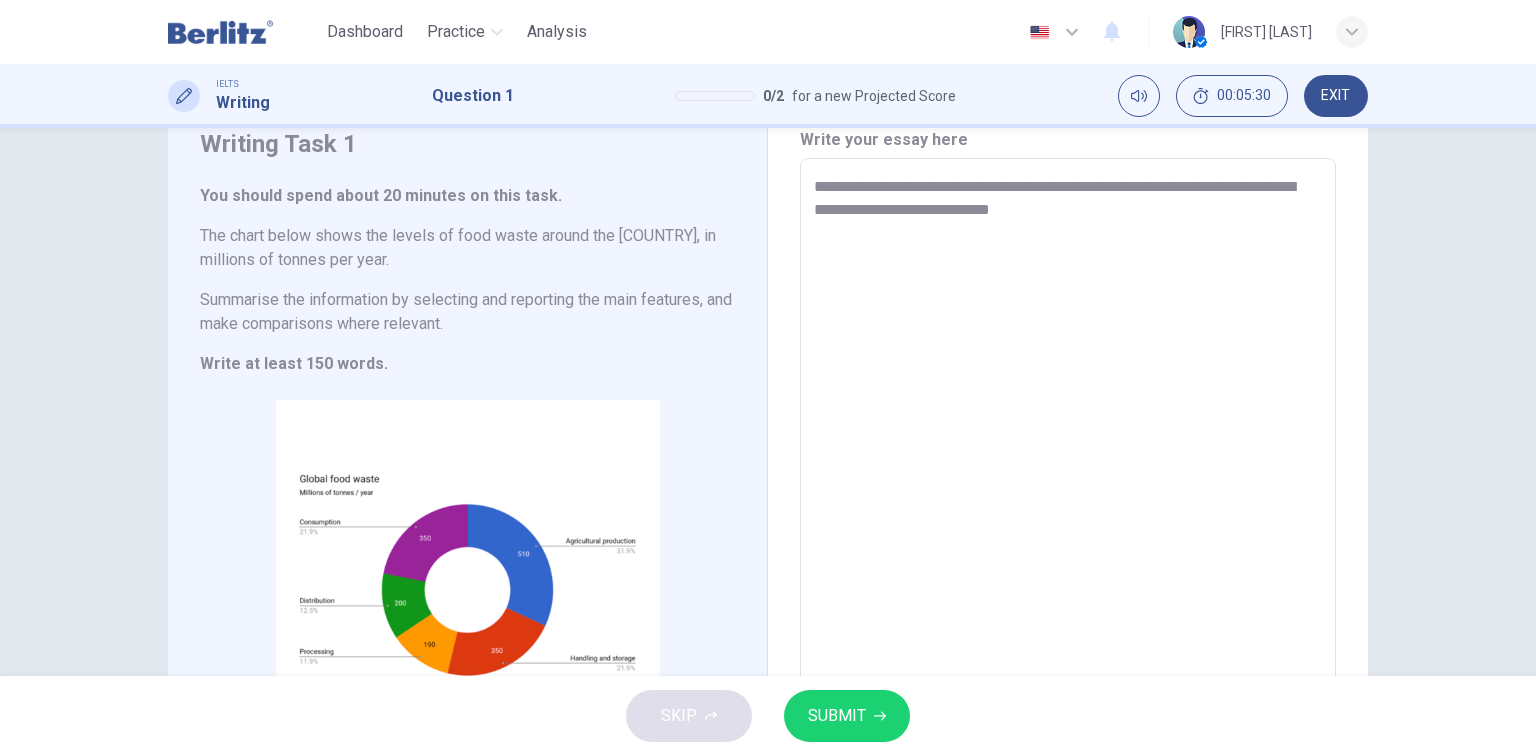 drag, startPoint x: 1095, startPoint y: 208, endPoint x: 814, endPoint y: 191, distance: 281.51376 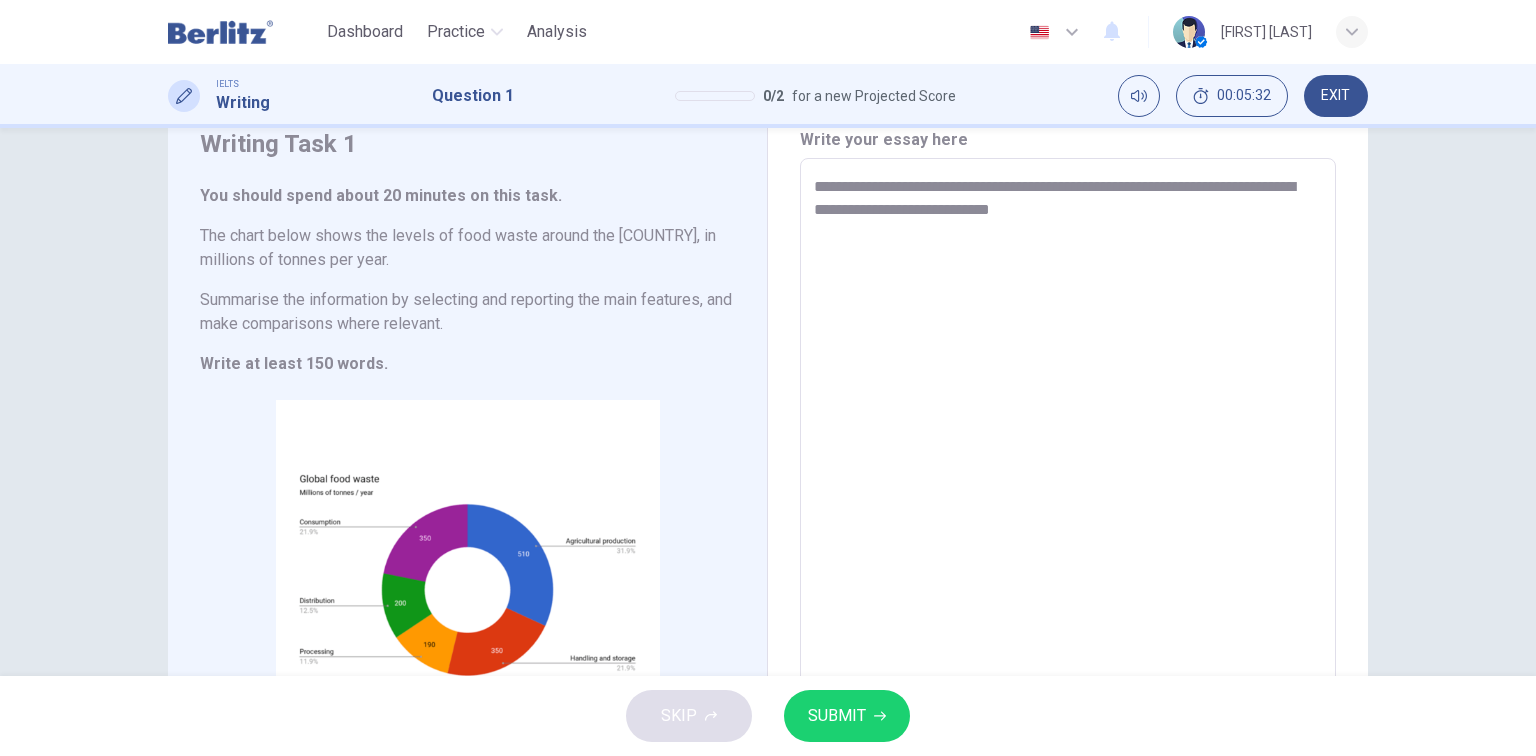 click on "**********" at bounding box center (1068, 454) 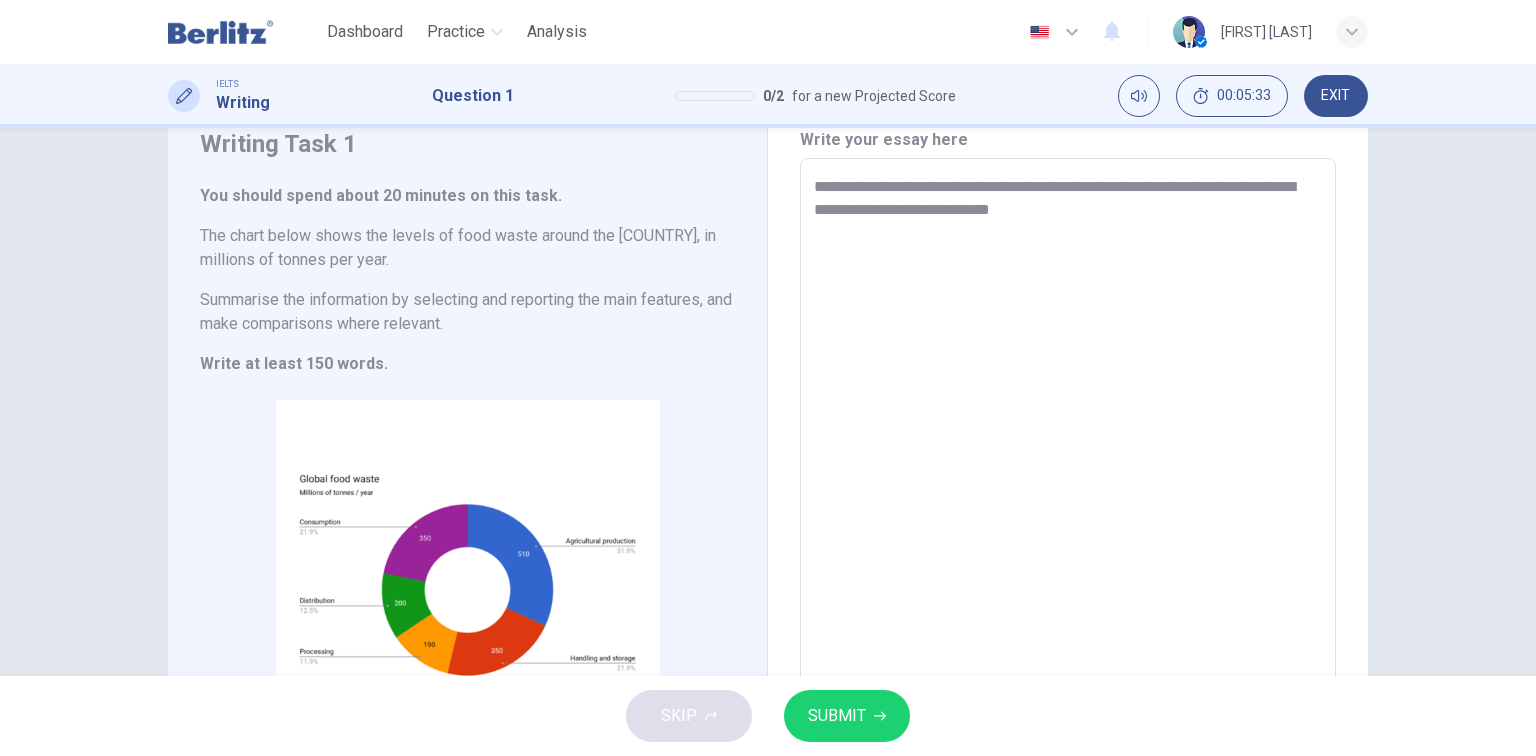 drag, startPoint x: 1111, startPoint y: 210, endPoint x: 717, endPoint y: 206, distance: 394.0203 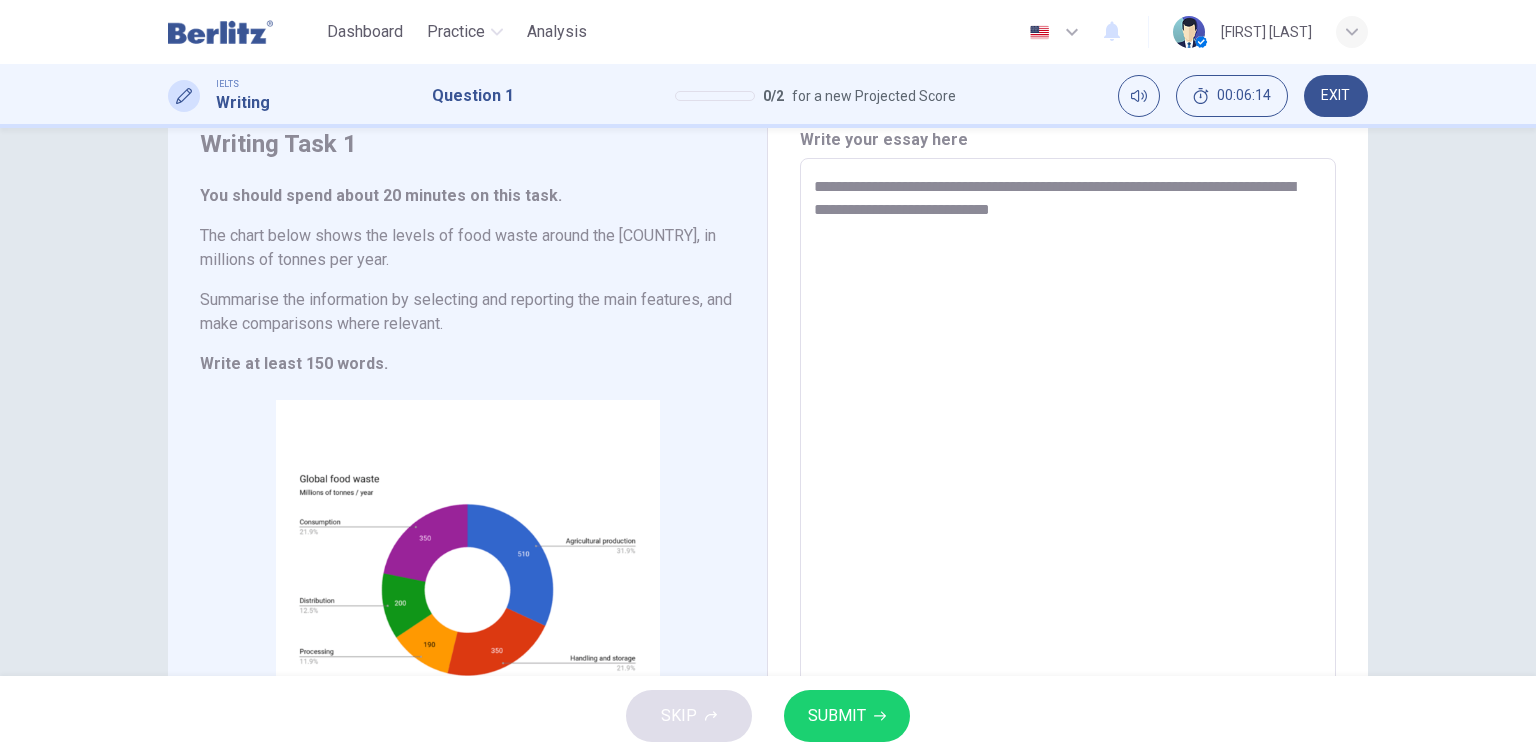 drag, startPoint x: 1156, startPoint y: 204, endPoint x: 1144, endPoint y: 207, distance: 12.369317 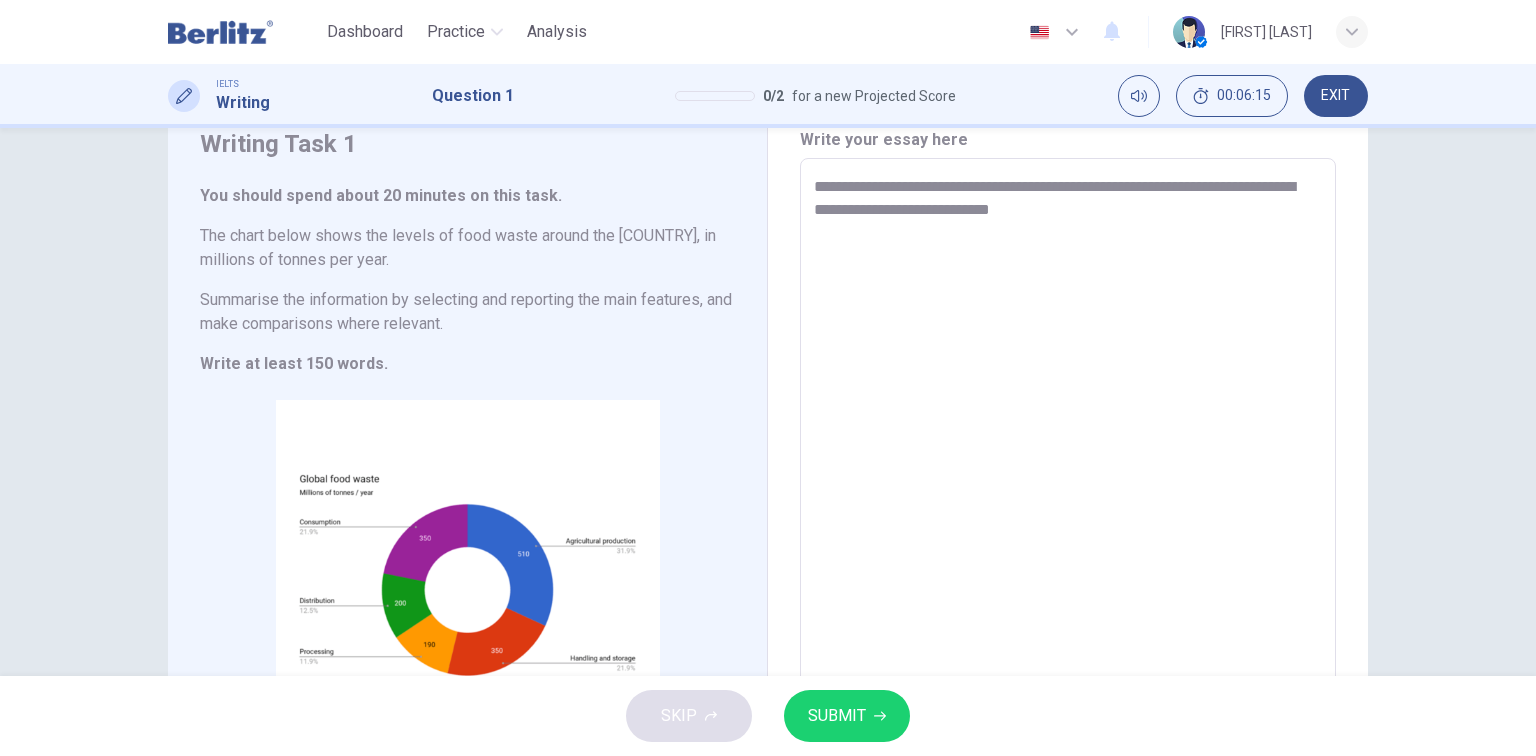 click on "**********" at bounding box center (1068, 454) 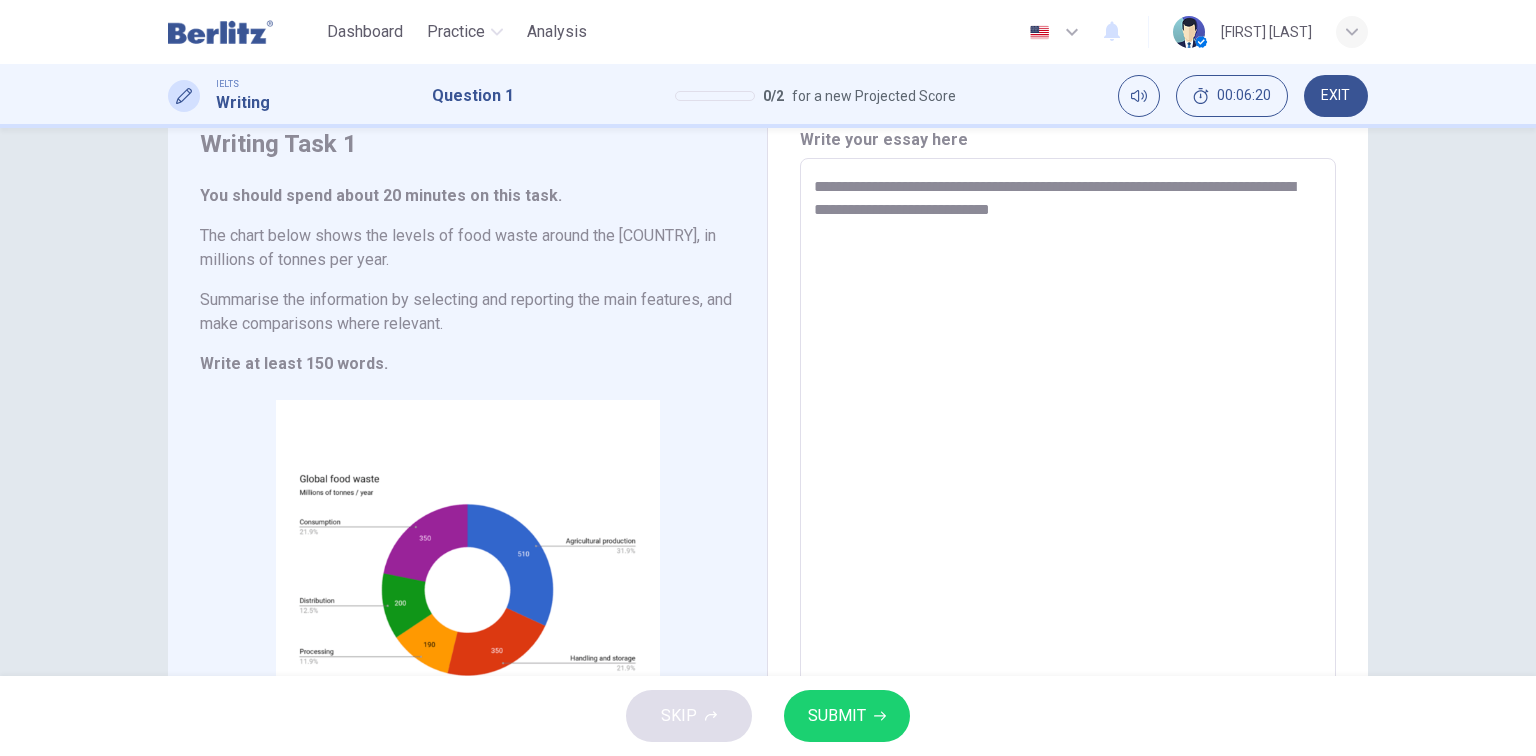 click on "**********" at bounding box center [1068, 454] 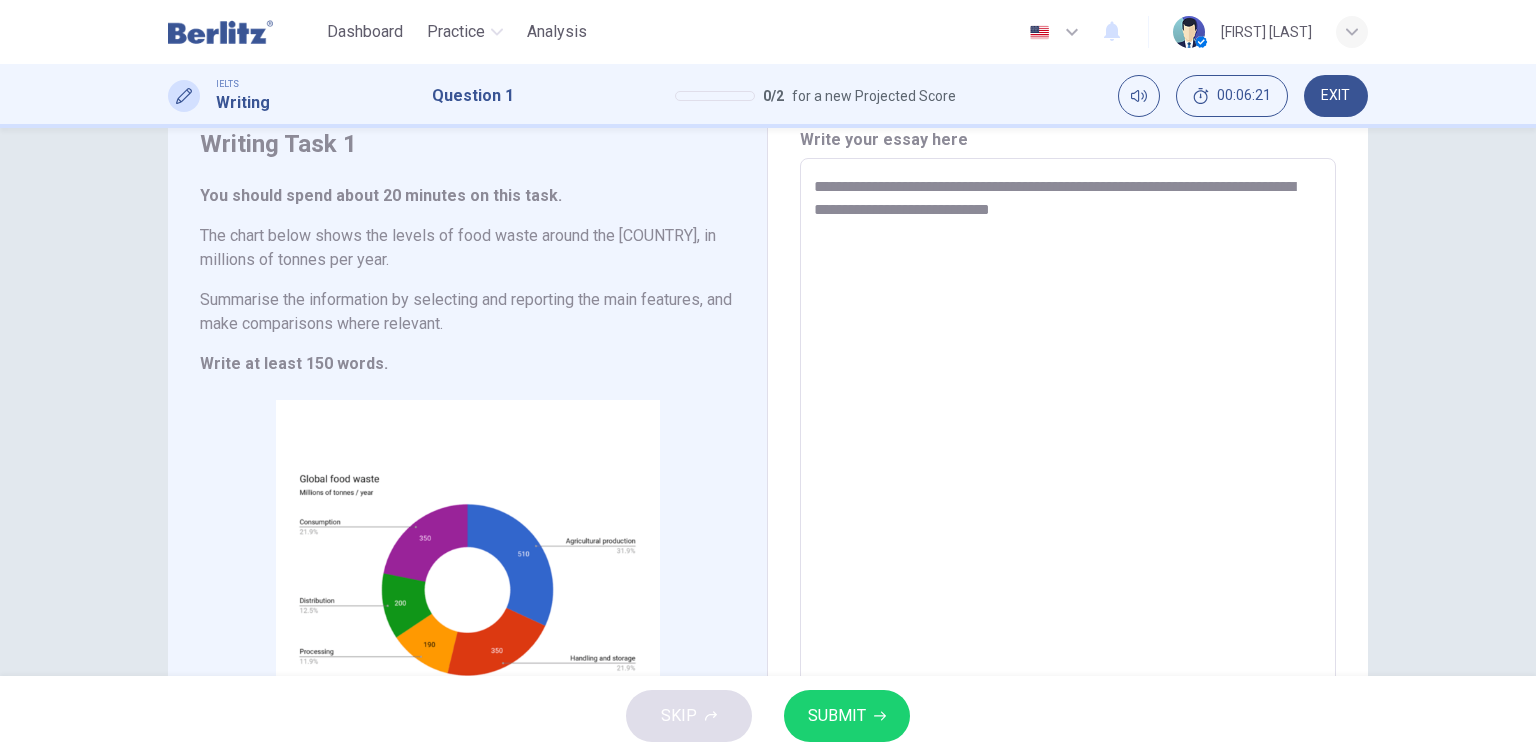 click on "**********" at bounding box center [1068, 454] 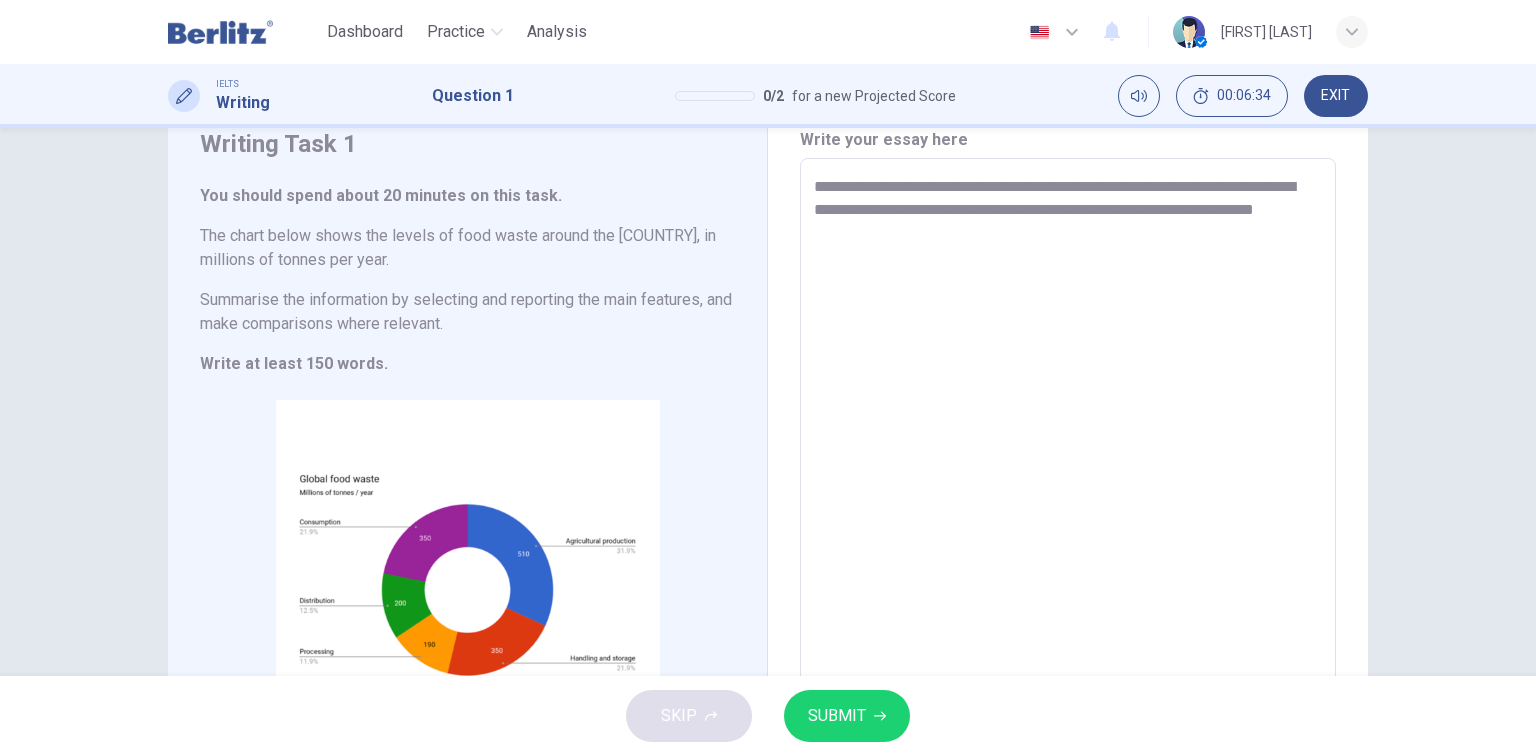 drag, startPoint x: 1008, startPoint y: 209, endPoint x: 1044, endPoint y: 234, distance: 43.829212 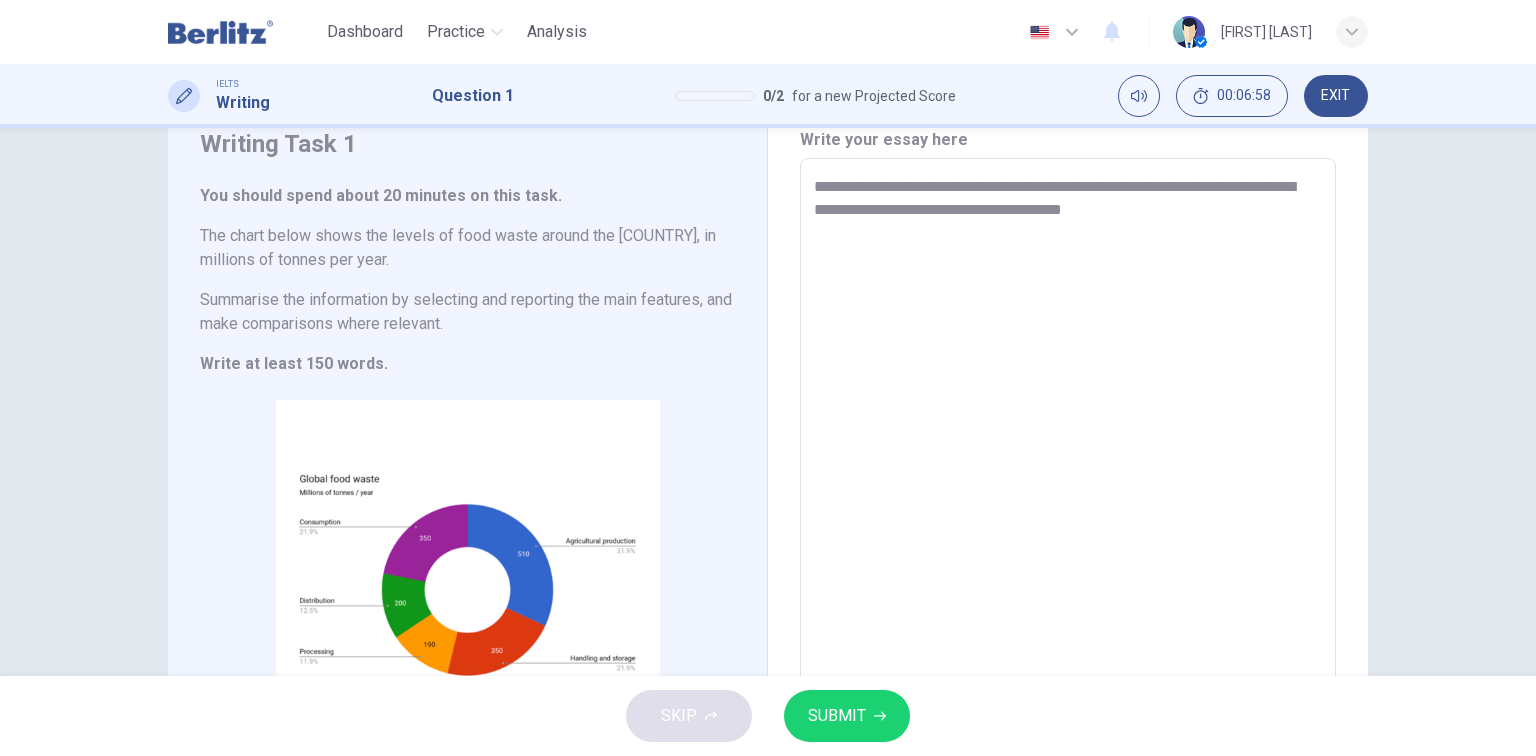 drag, startPoint x: 1069, startPoint y: 205, endPoint x: 1044, endPoint y: 206, distance: 25.019993 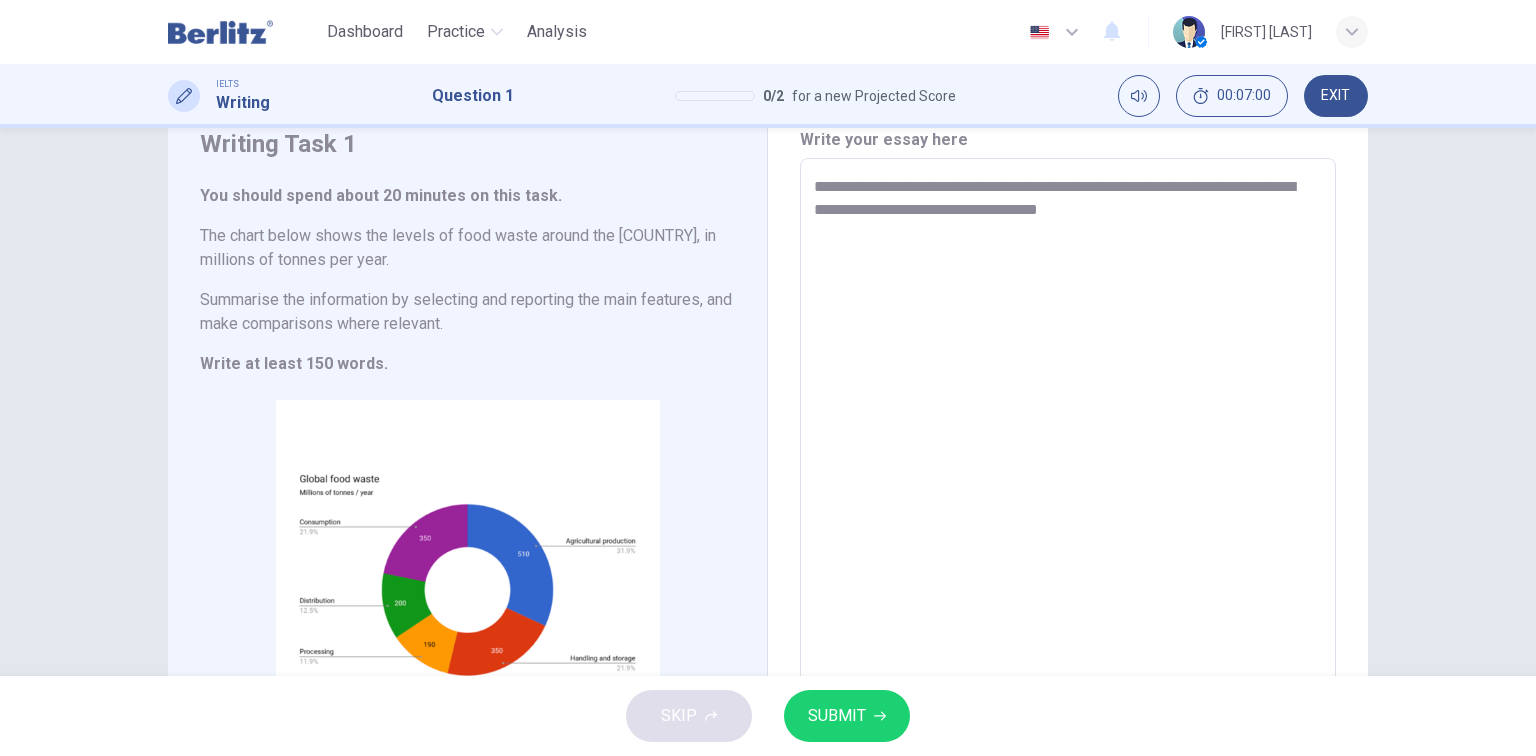 drag, startPoint x: 1136, startPoint y: 201, endPoint x: 975, endPoint y: 216, distance: 161.69725 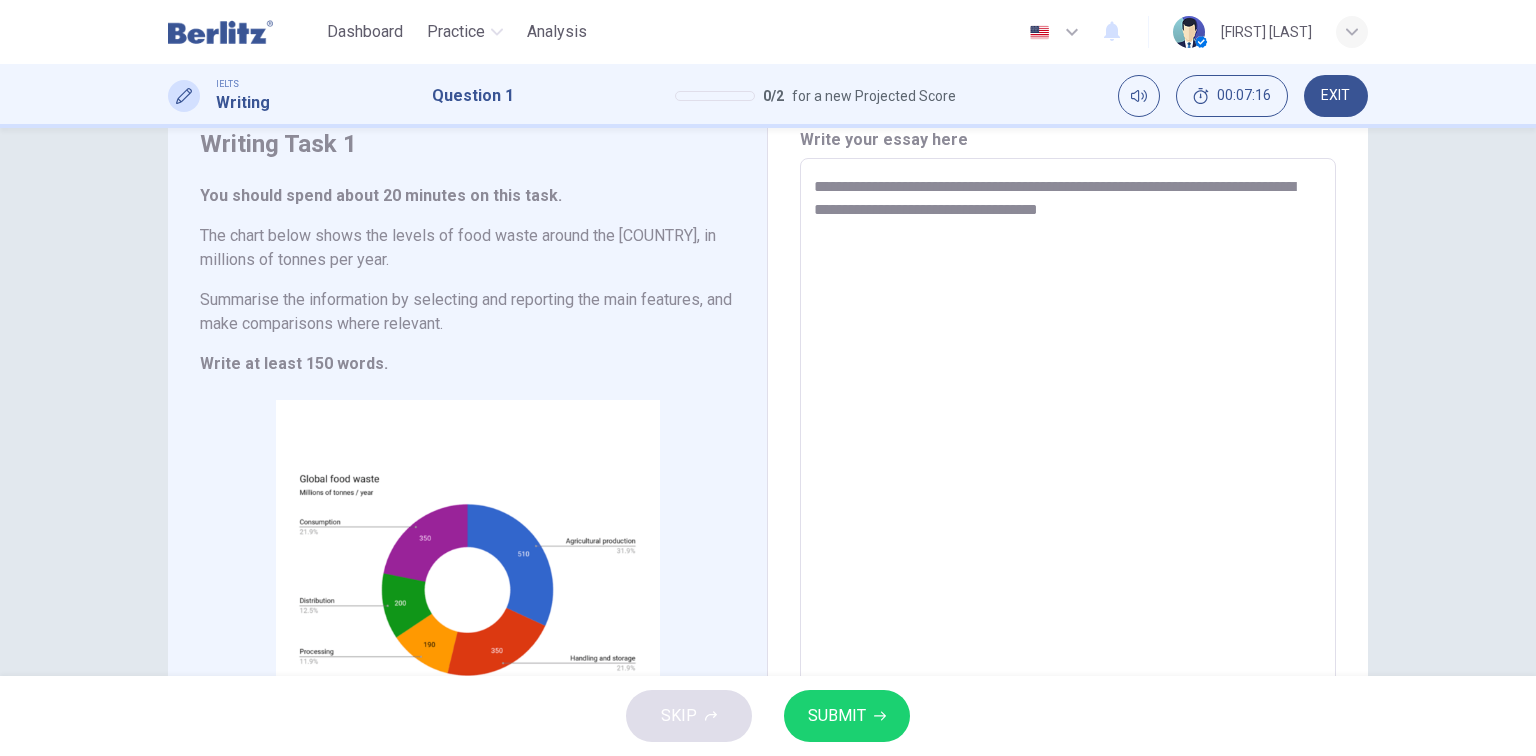 click on "**********" at bounding box center (1068, 454) 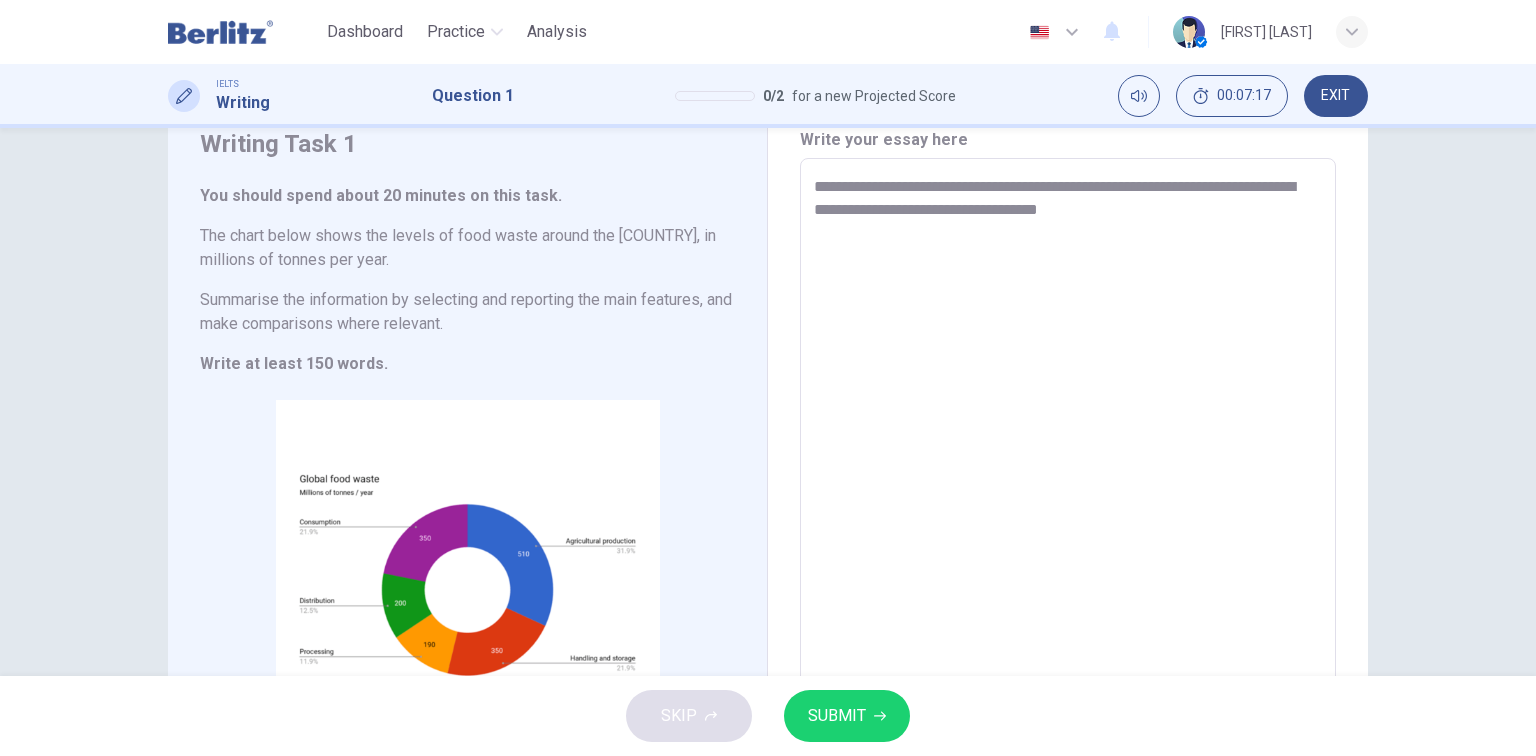 click on "**********" at bounding box center [1068, 454] 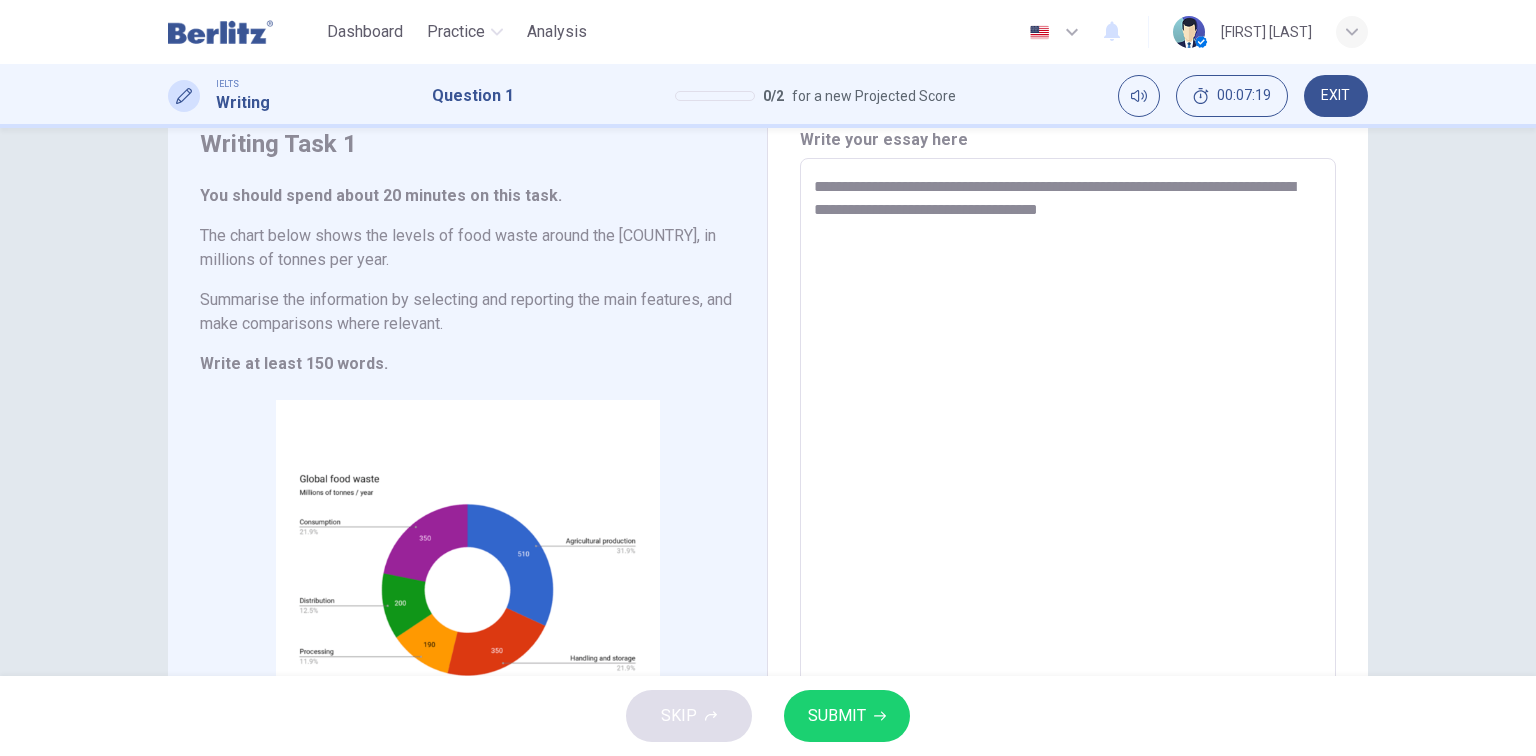 drag, startPoint x: 1141, startPoint y: 208, endPoint x: 1014, endPoint y: 208, distance: 127 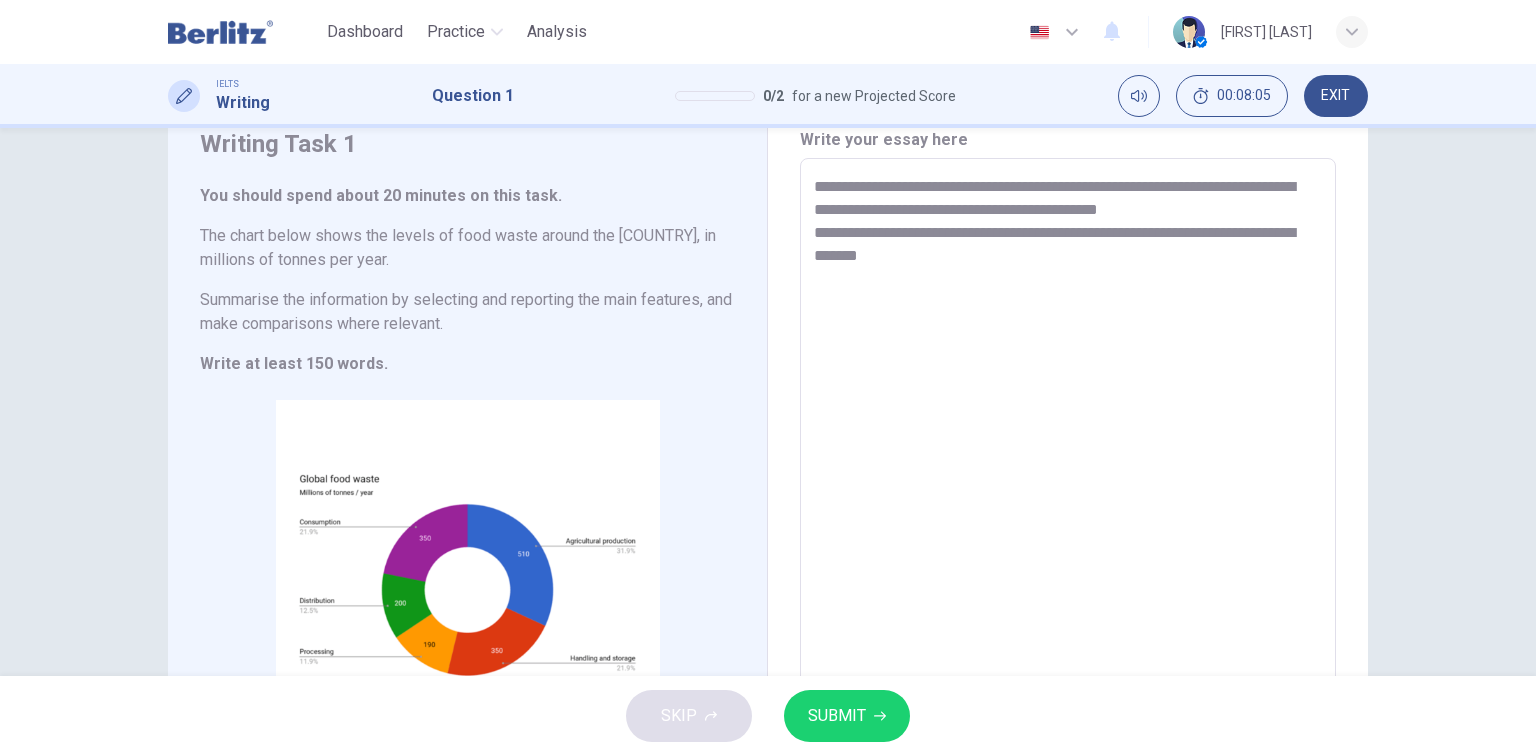 drag, startPoint x: 900, startPoint y: 250, endPoint x: 804, endPoint y: 193, distance: 111.64677 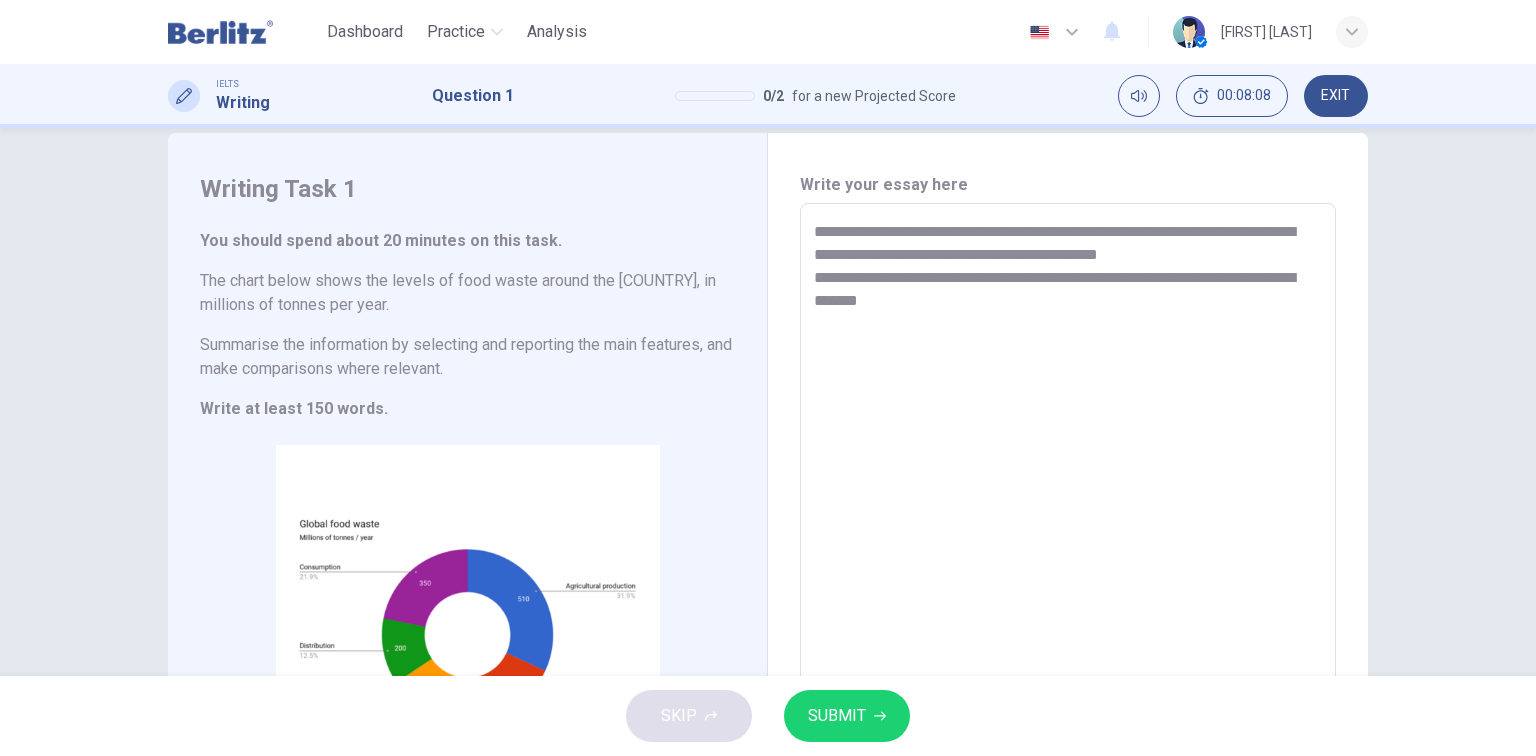 scroll, scrollTop: 0, scrollLeft: 0, axis: both 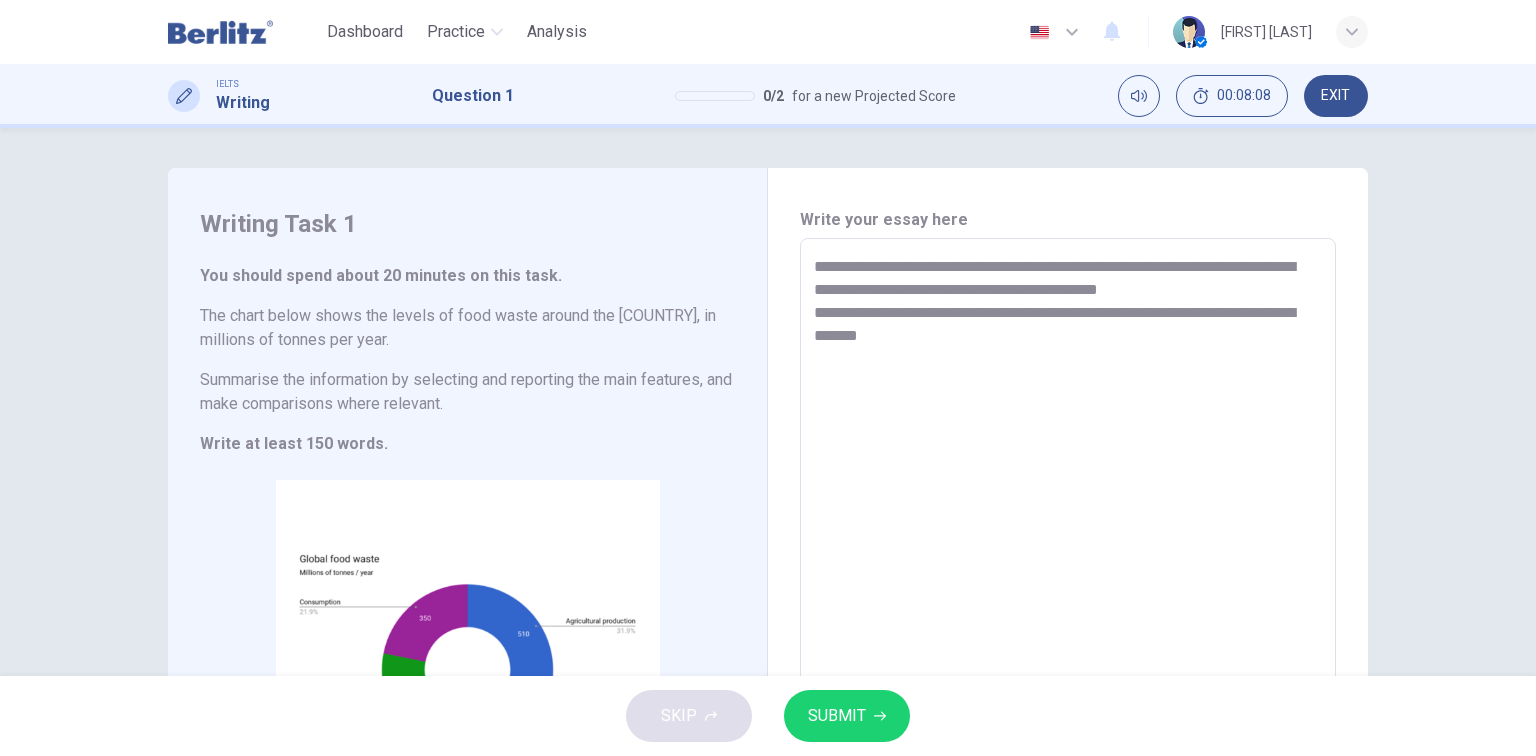 click on "**********" at bounding box center (1068, 534) 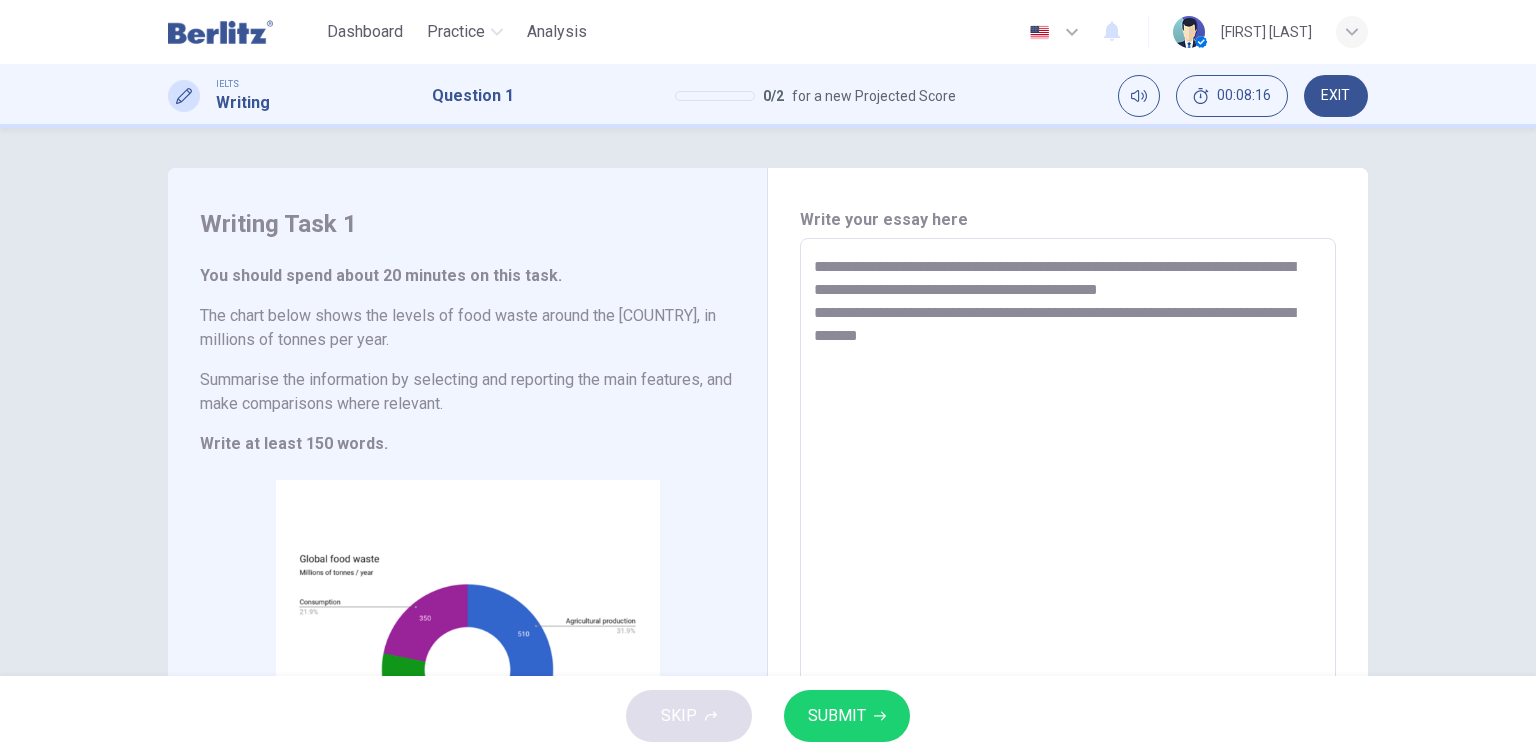 click on "**********" at bounding box center (1068, 534) 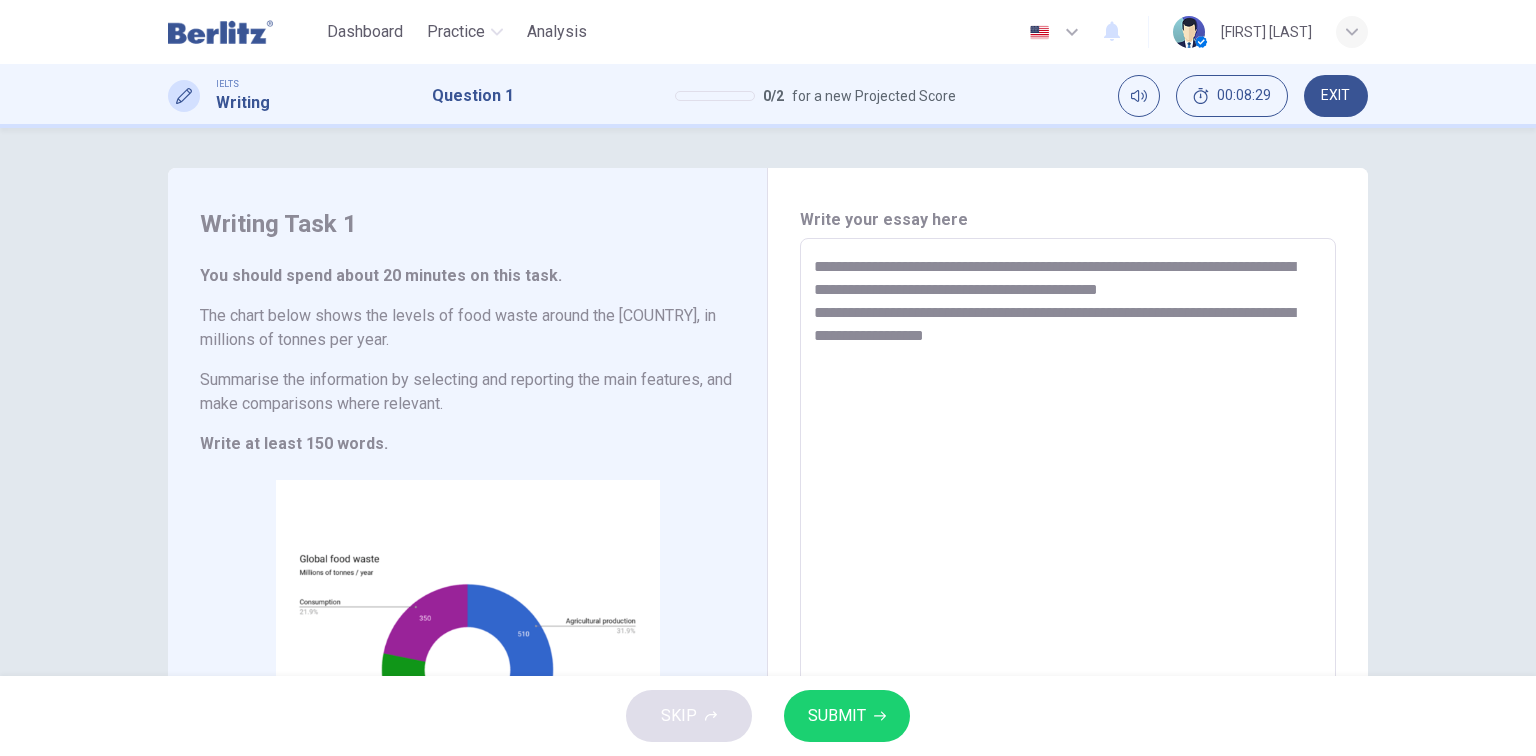 click on "**********" at bounding box center (1068, 534) 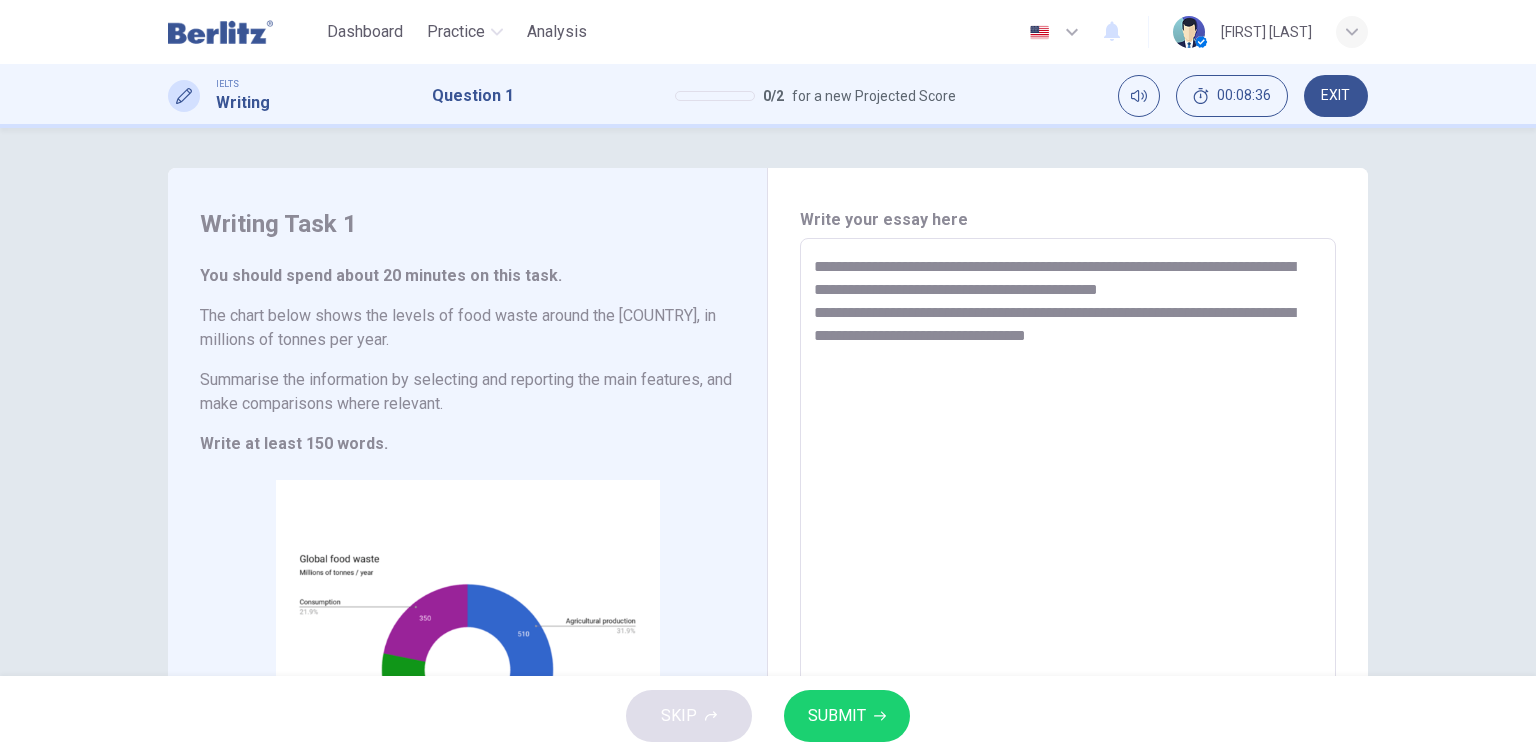 drag, startPoint x: 1016, startPoint y: 332, endPoint x: 1184, endPoint y: 332, distance: 168 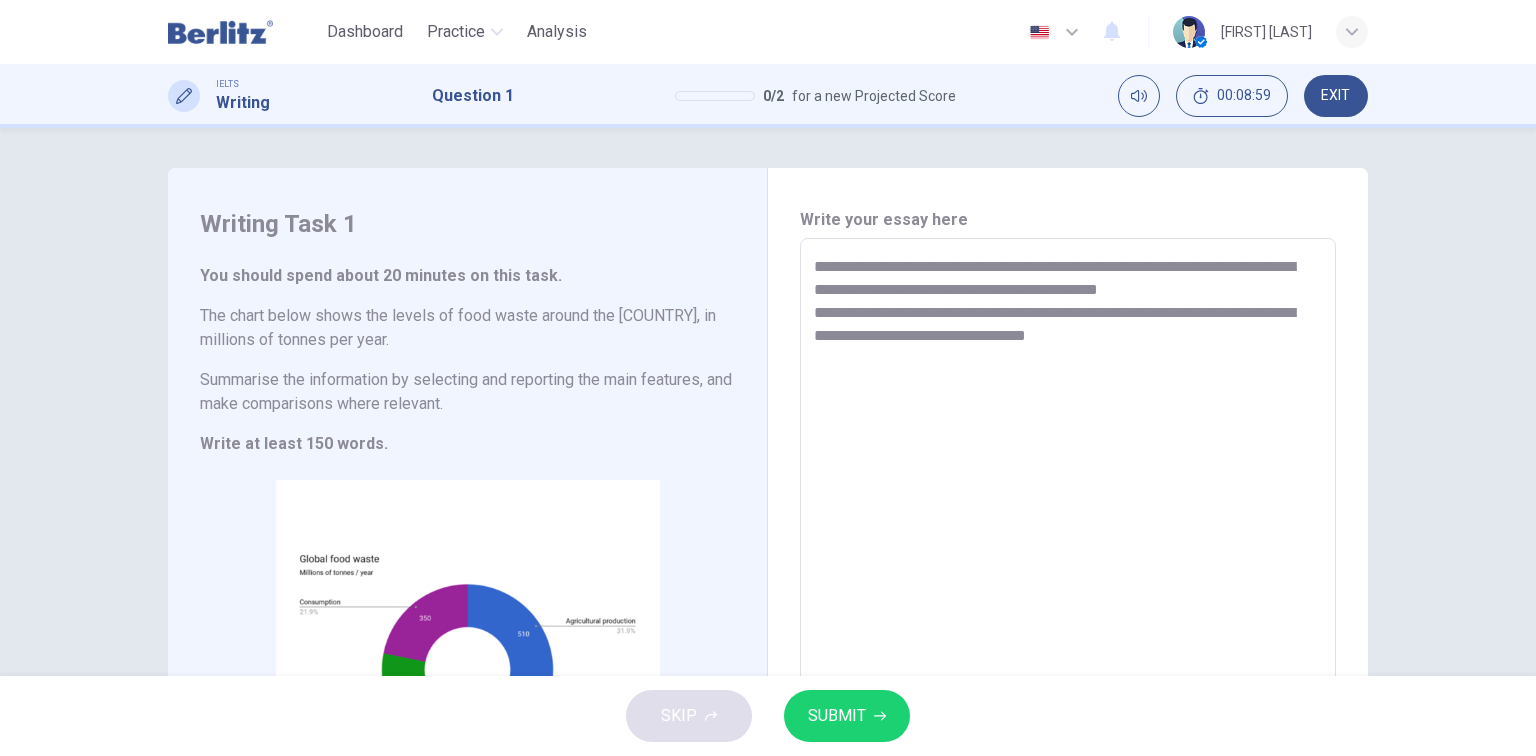 click on "**********" at bounding box center [1068, 534] 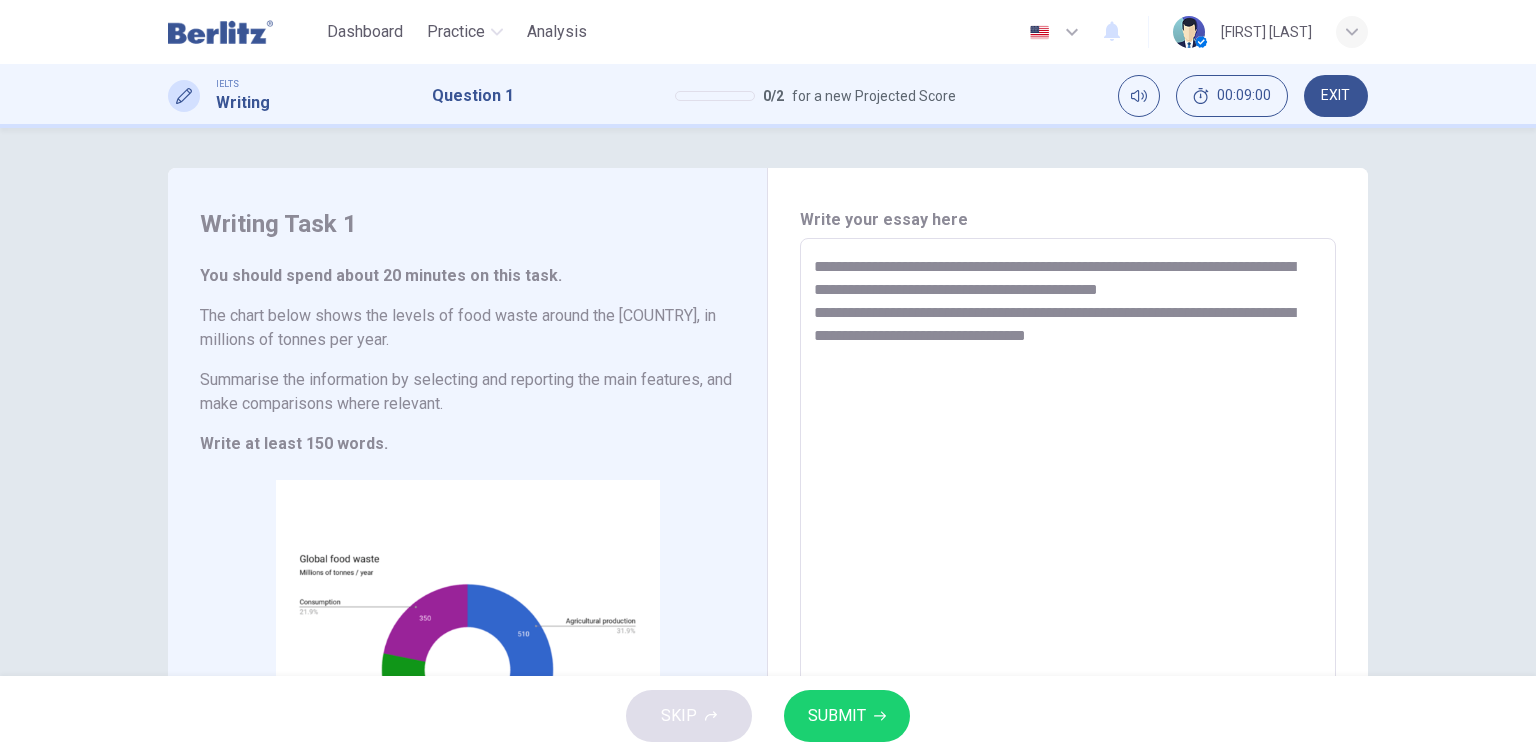 click on "**********" at bounding box center (1068, 534) 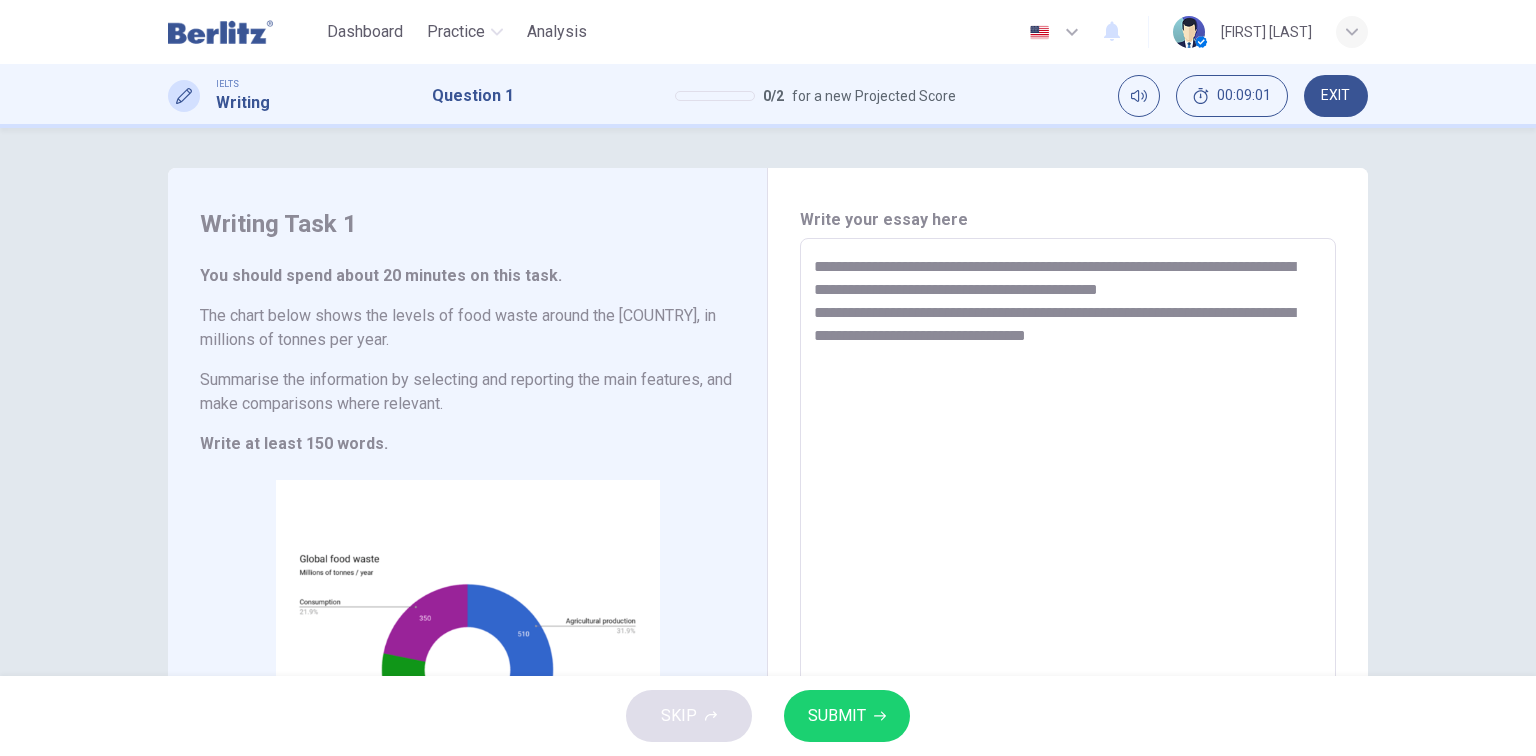 drag, startPoint x: 1120, startPoint y: 335, endPoint x: 1018, endPoint y: 329, distance: 102.176315 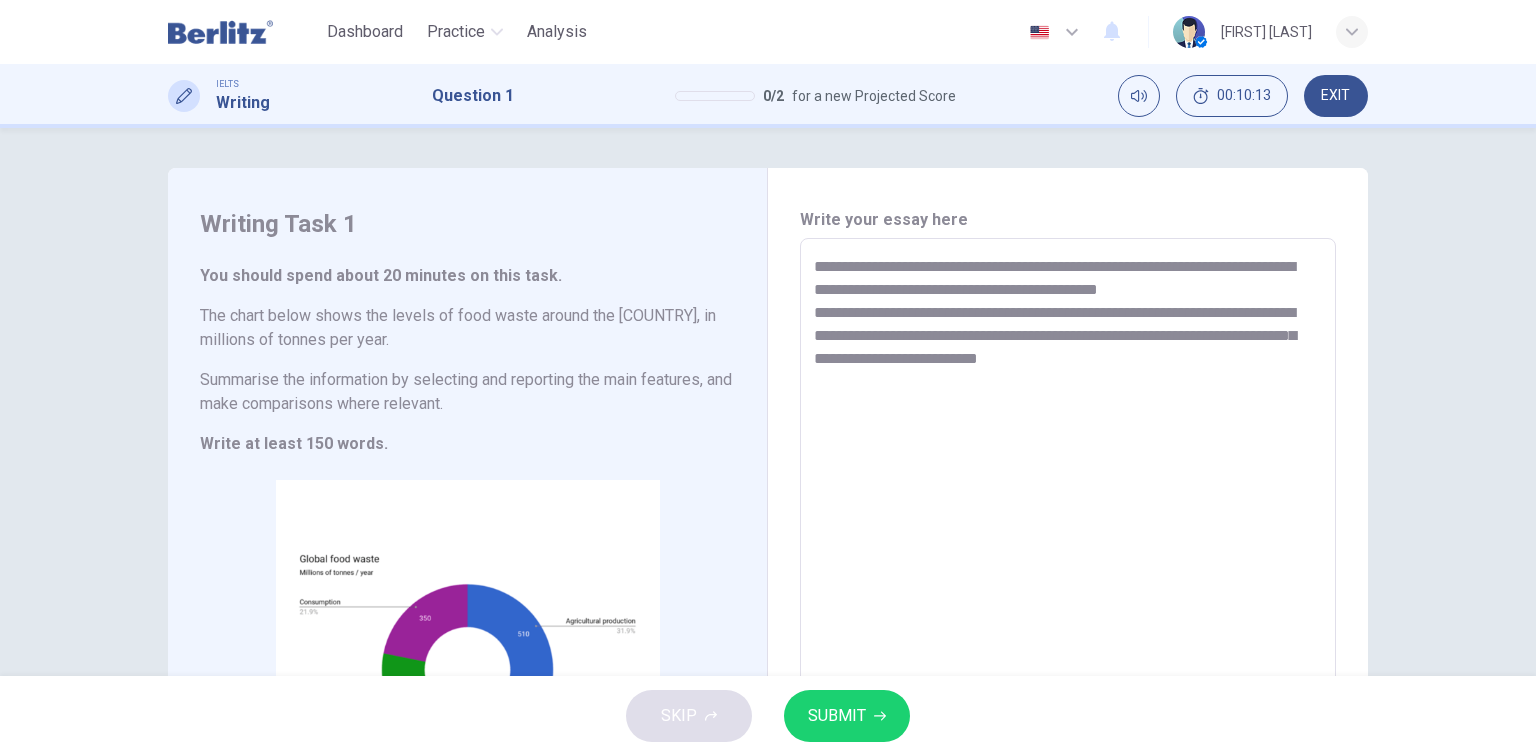 click on "**********" at bounding box center [1068, 534] 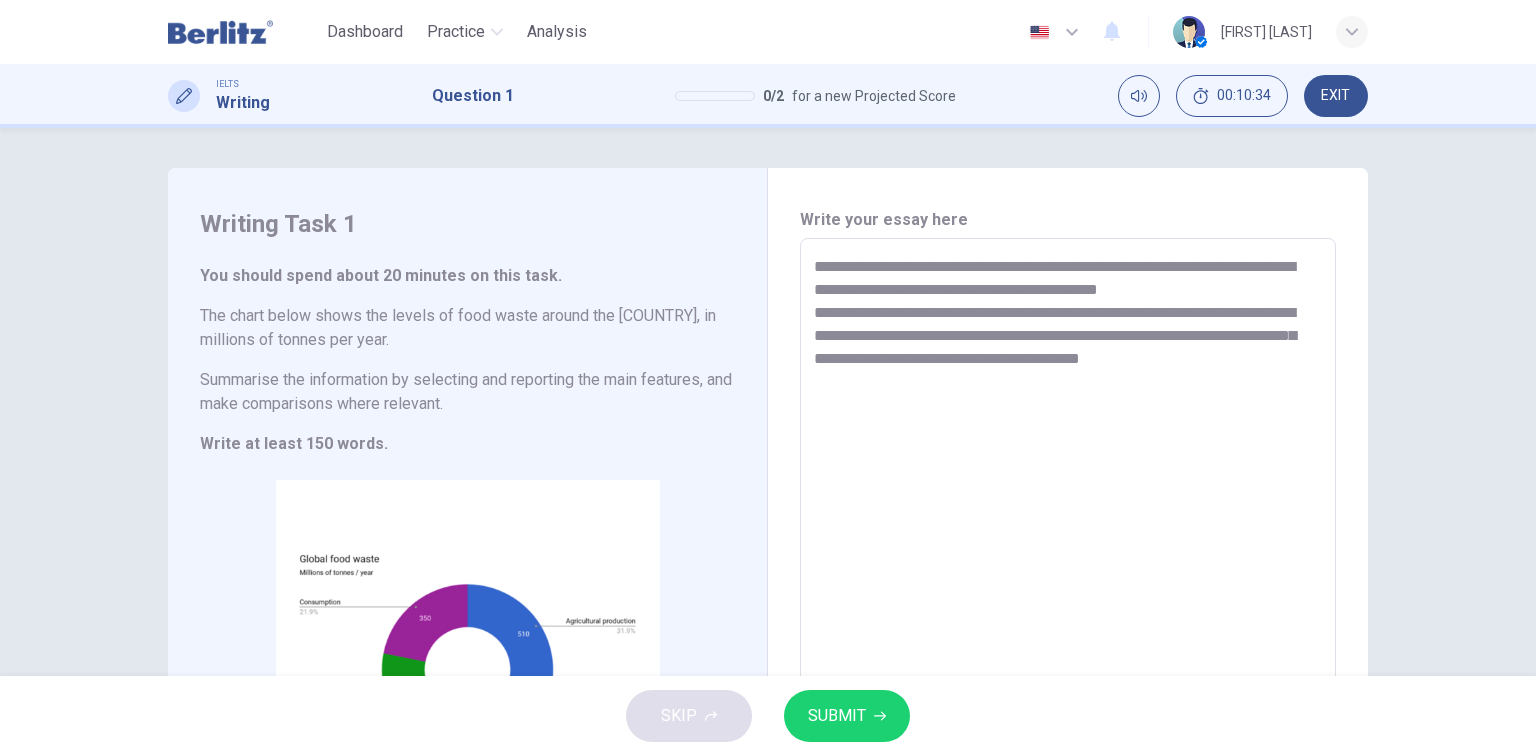 drag, startPoint x: 1298, startPoint y: 356, endPoint x: 1174, endPoint y: 352, distance: 124.0645 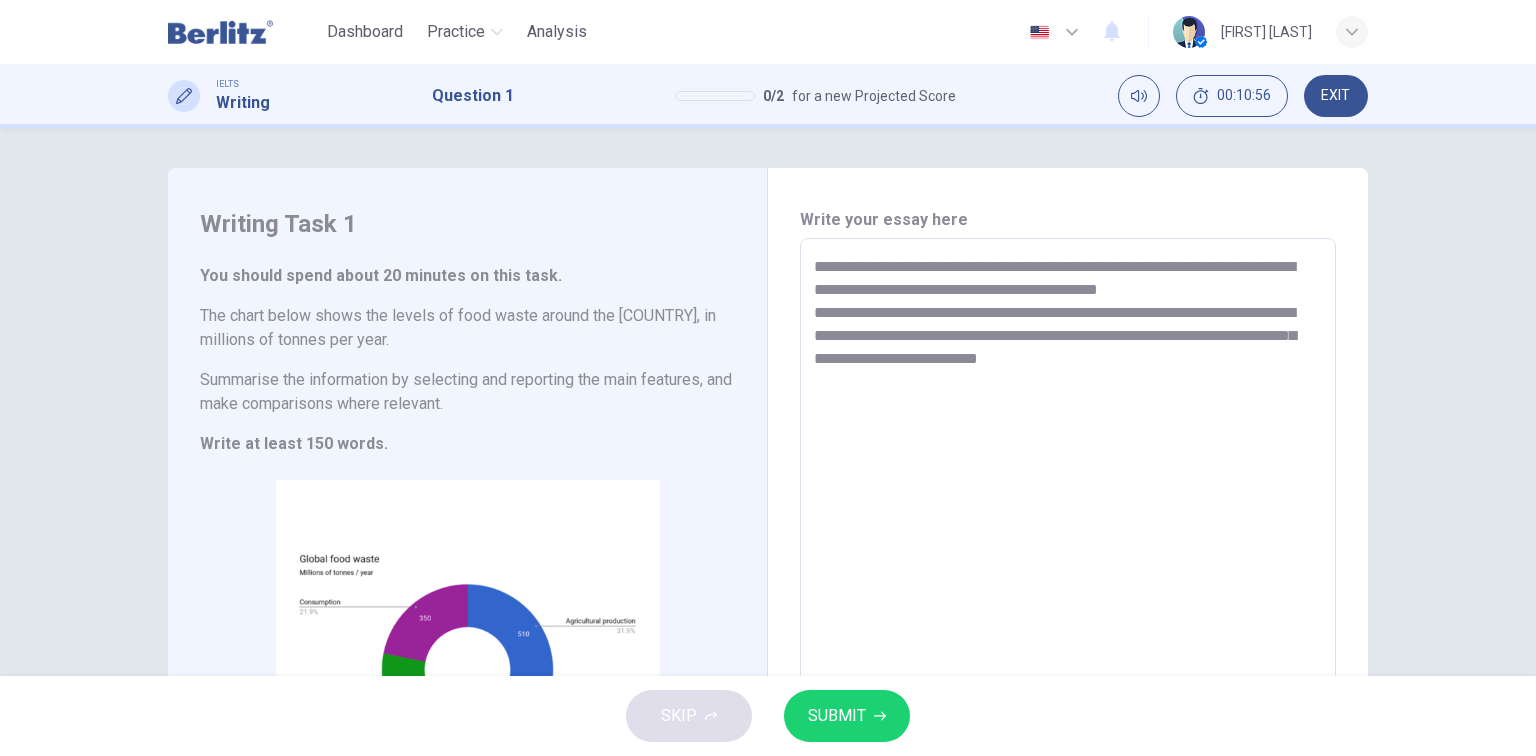 drag, startPoint x: 1190, startPoint y: 355, endPoint x: 1108, endPoint y: 356, distance: 82.006096 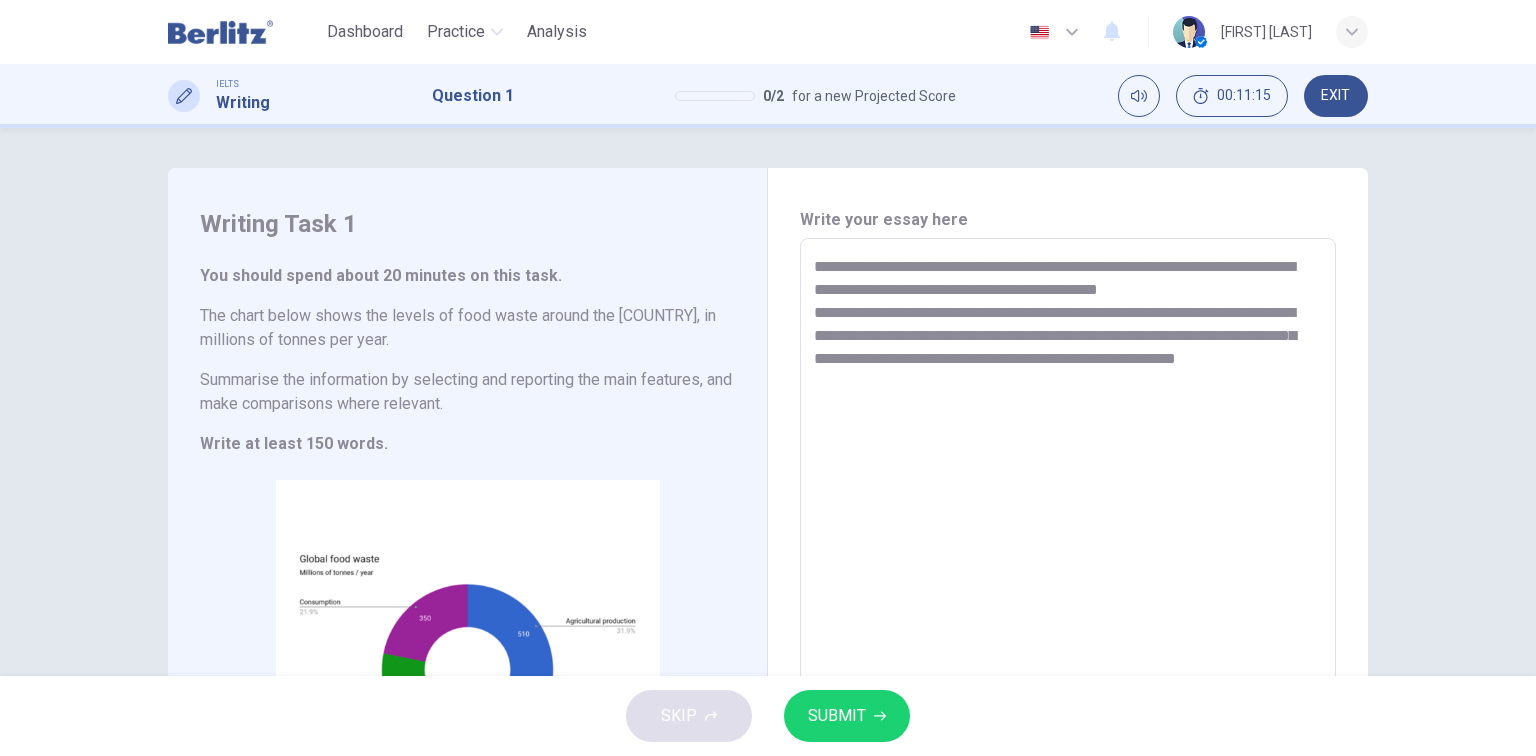 click on "**********" at bounding box center (1068, 534) 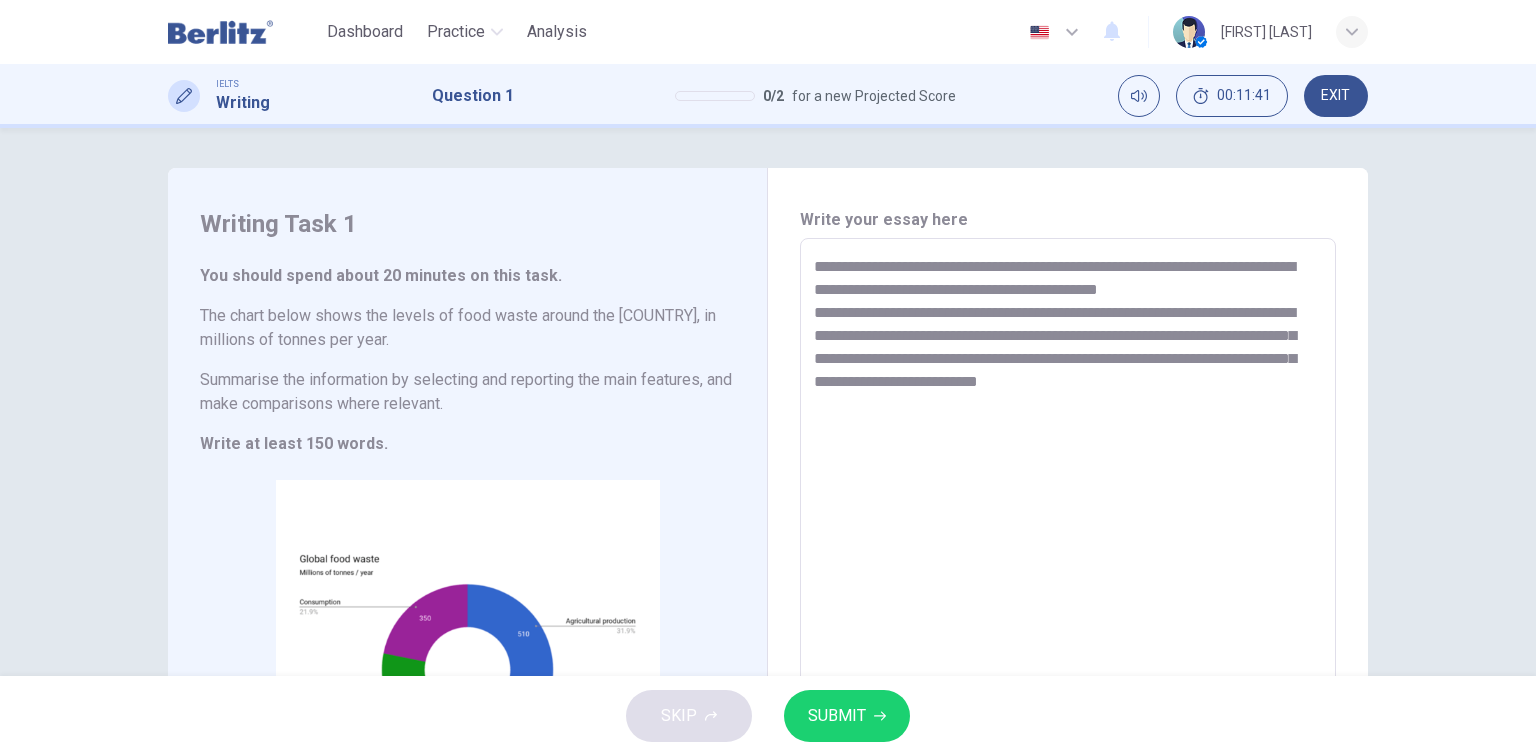 drag, startPoint x: 1287, startPoint y: 385, endPoint x: 1268, endPoint y: 401, distance: 24.839485 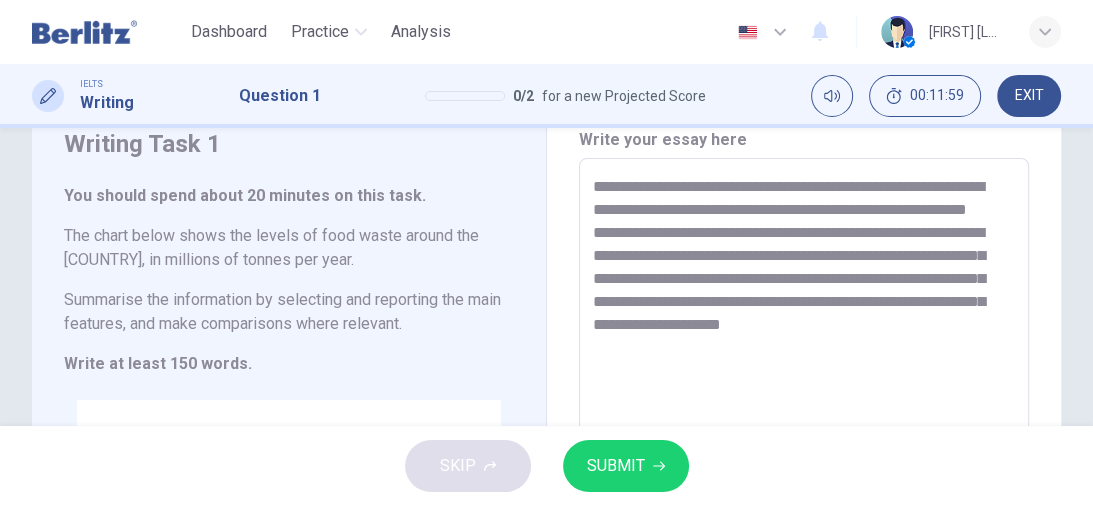click on "**********" at bounding box center (802, 436) 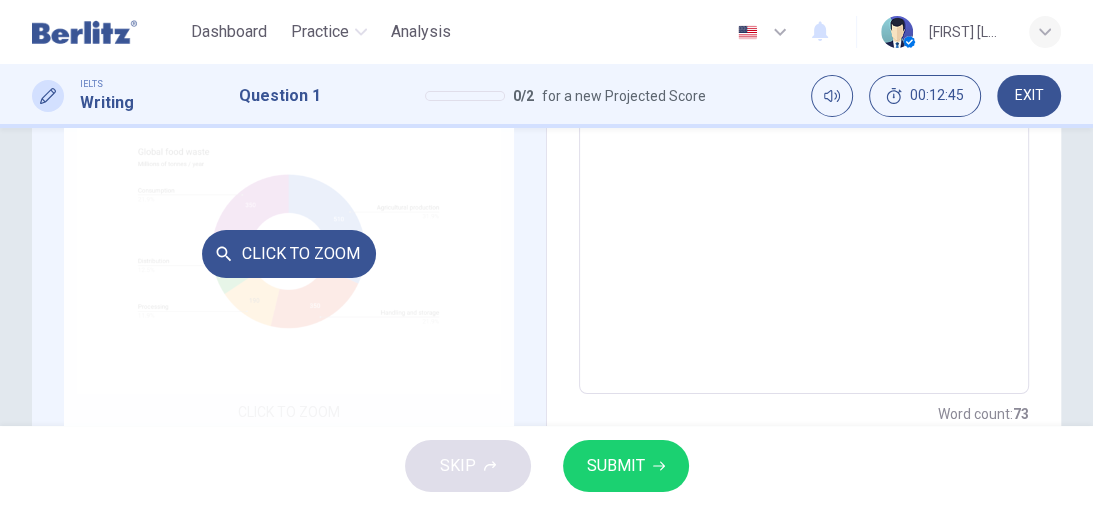 scroll, scrollTop: 400, scrollLeft: 0, axis: vertical 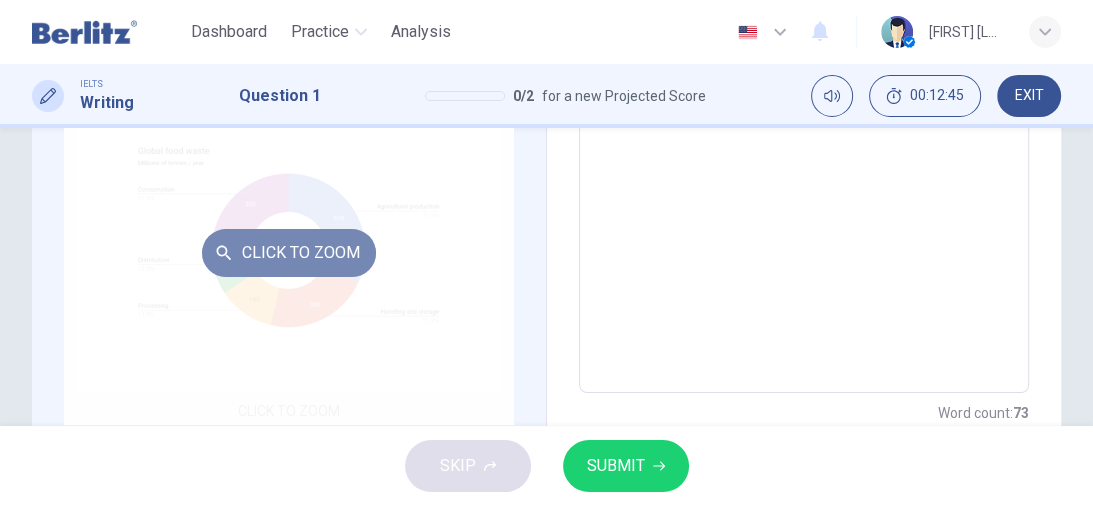 click on "Click to Zoom" at bounding box center (289, 253) 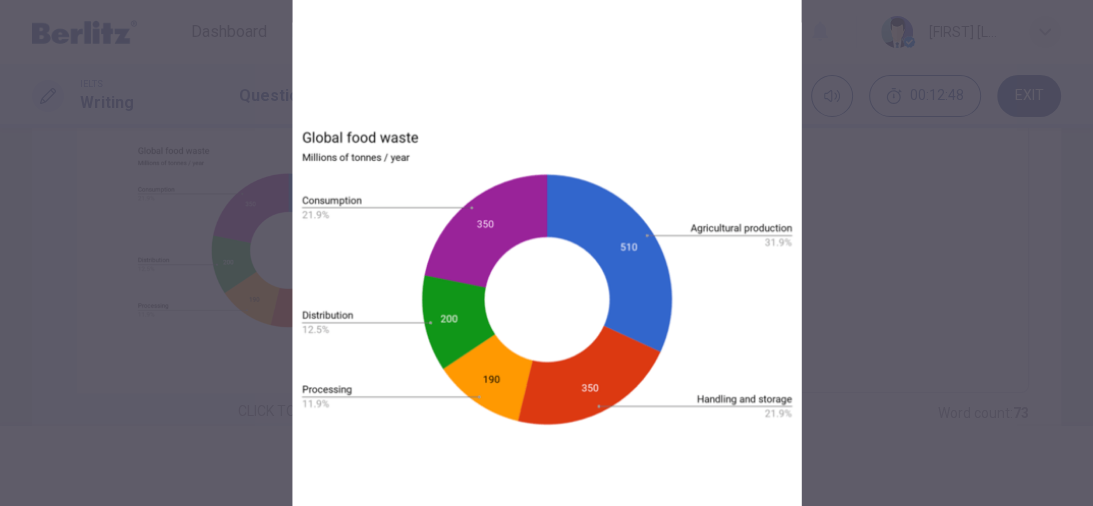 click at bounding box center [546, 253] 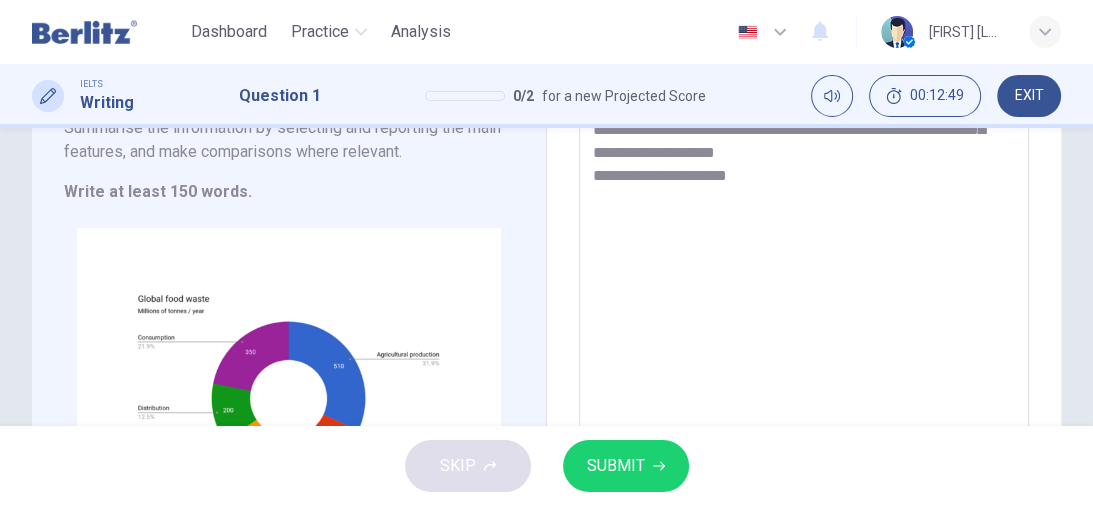 scroll, scrollTop: 240, scrollLeft: 0, axis: vertical 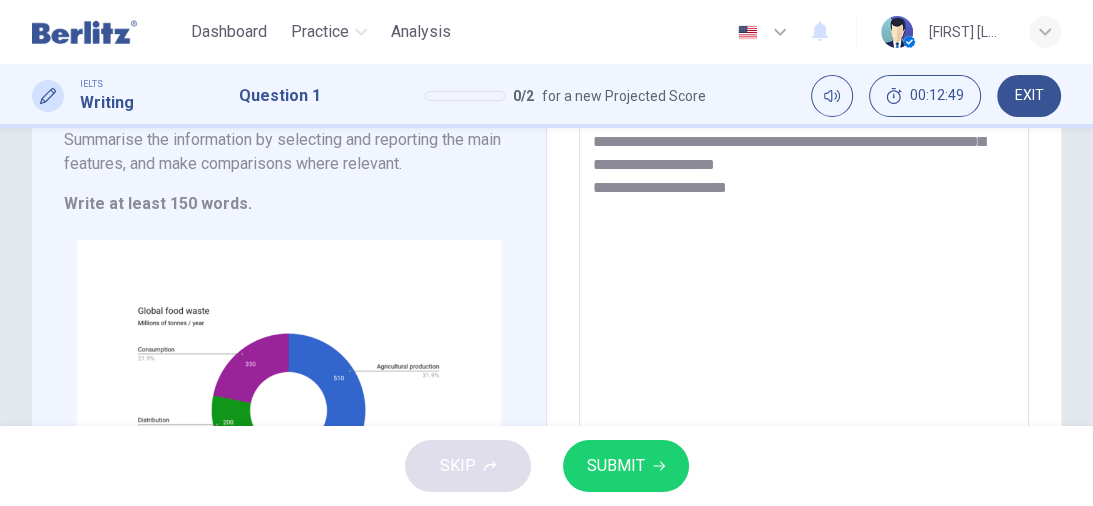 click on "**********" at bounding box center (802, 276) 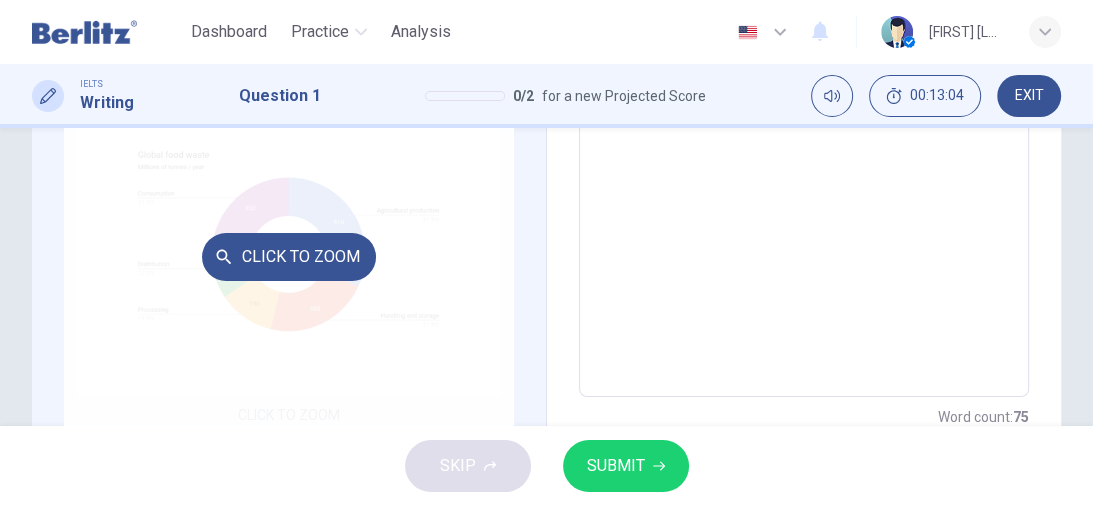scroll, scrollTop: 400, scrollLeft: 0, axis: vertical 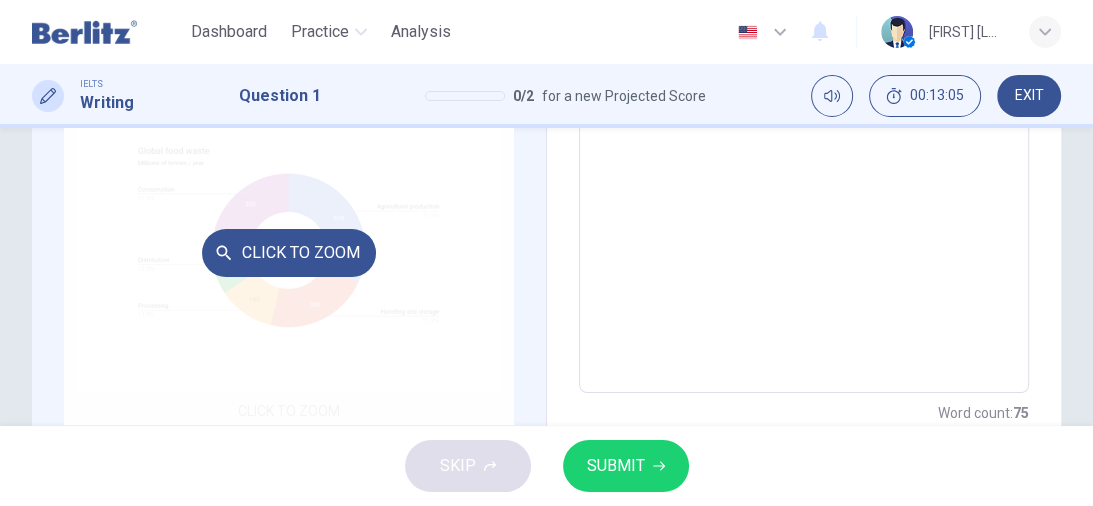 click on "Click to Zoom" at bounding box center (289, 252) 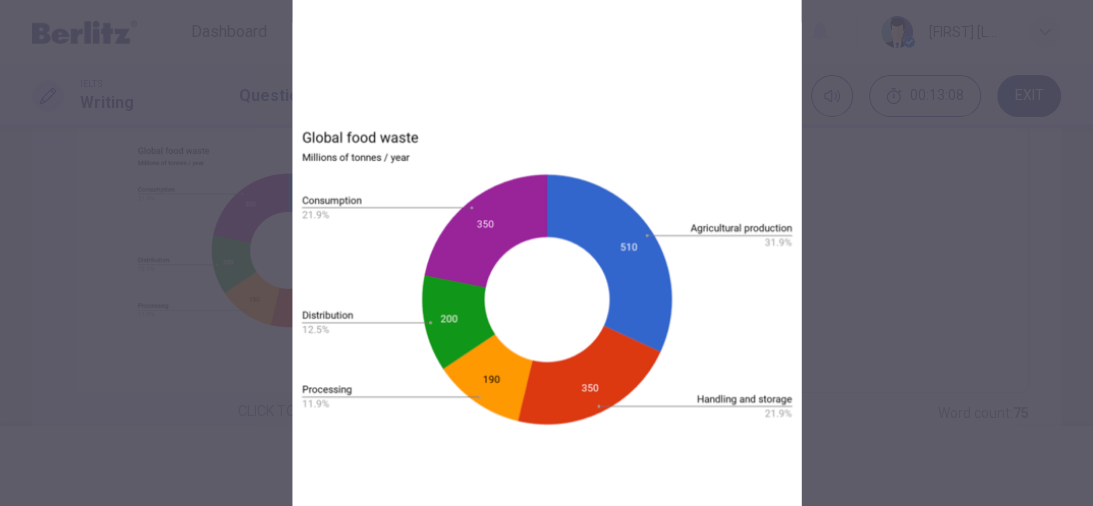 click at bounding box center (546, 253) 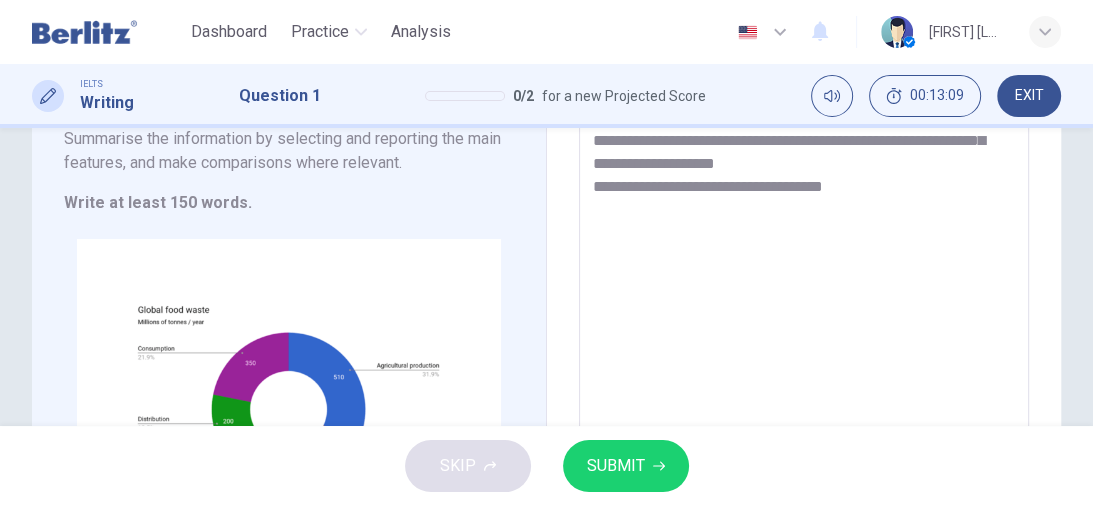 scroll, scrollTop: 240, scrollLeft: 0, axis: vertical 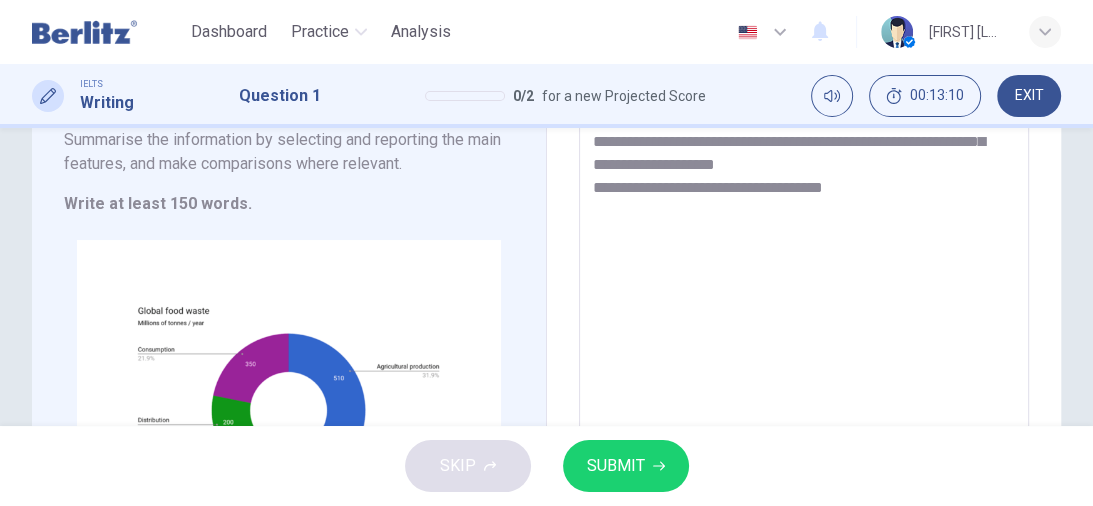 click on "**********" at bounding box center [802, 276] 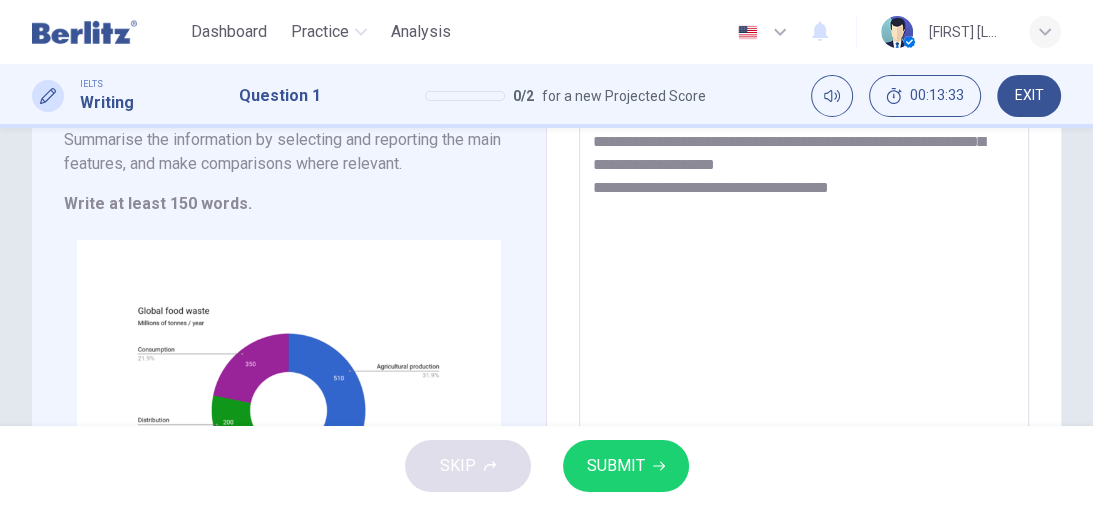 click on "**********" at bounding box center (802, 276) 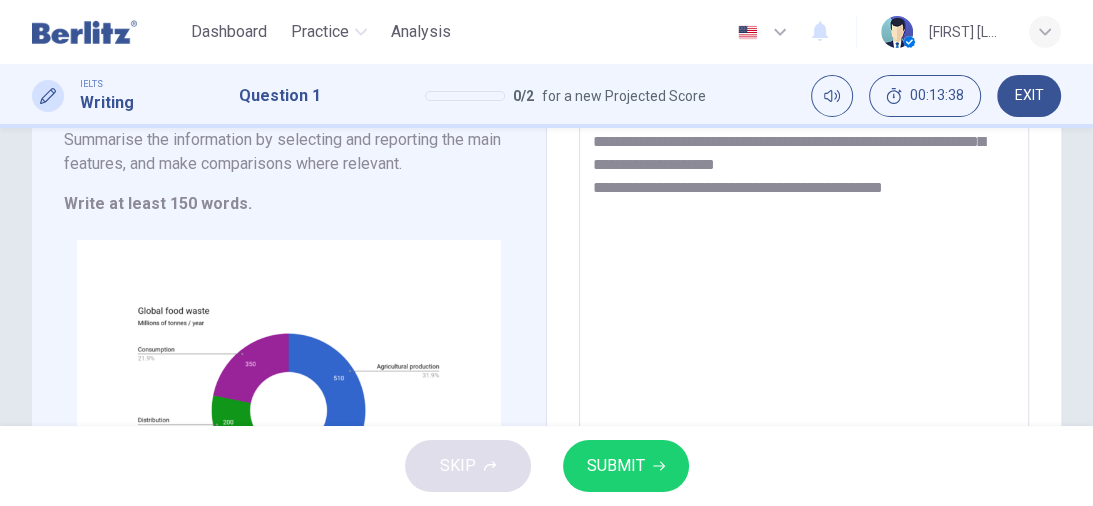 drag, startPoint x: 739, startPoint y: 236, endPoint x: 798, endPoint y: 225, distance: 60.016663 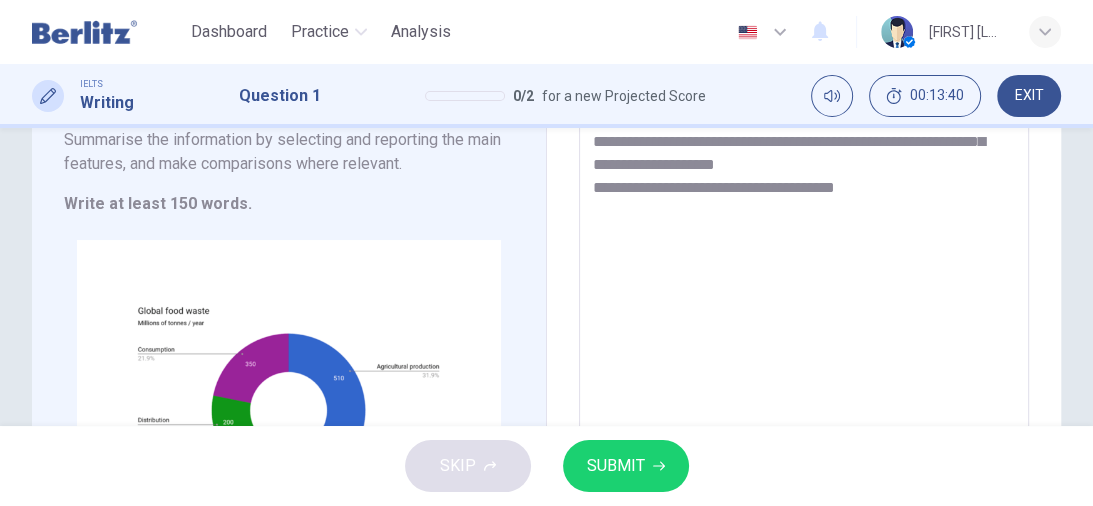 click on "**********" at bounding box center (802, 276) 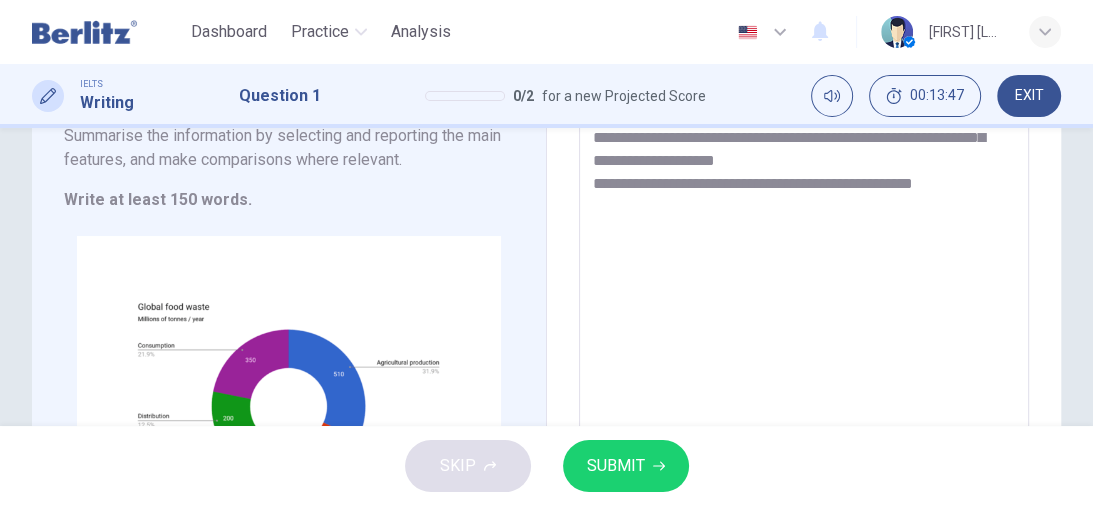 scroll, scrollTop: 238, scrollLeft: 0, axis: vertical 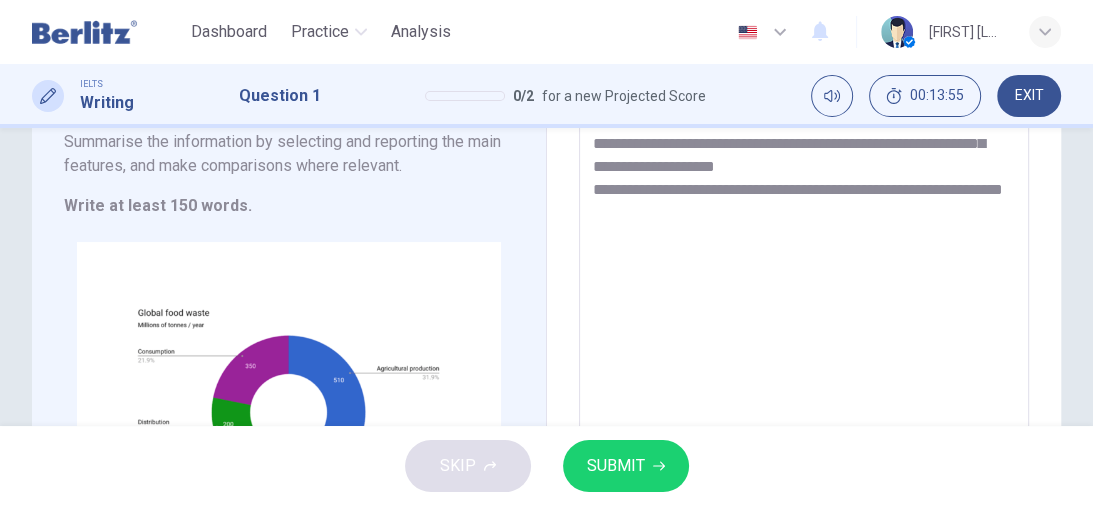 click on "**********" at bounding box center [802, 278] 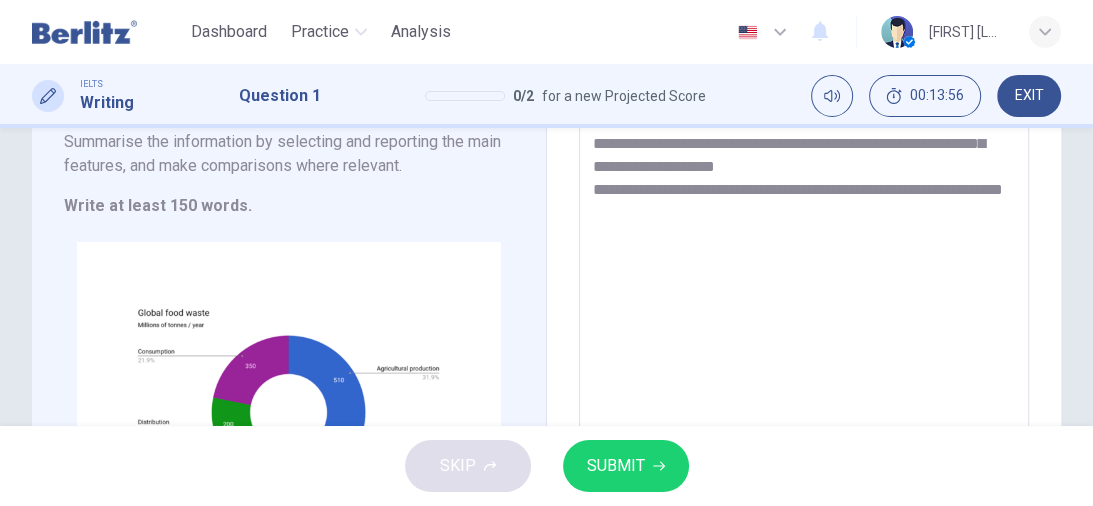 click on "**********" at bounding box center (802, 278) 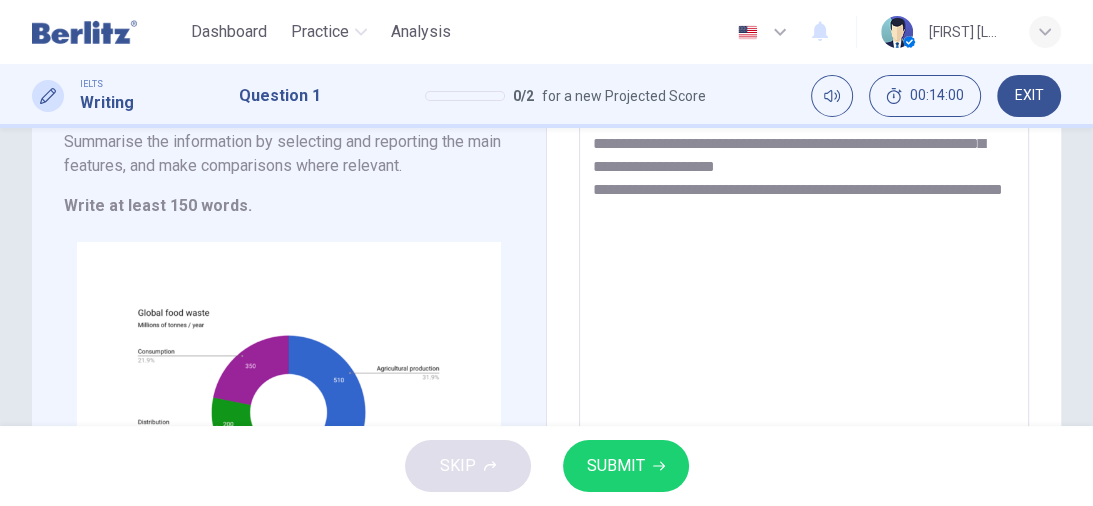 click on "**********" at bounding box center (802, 278) 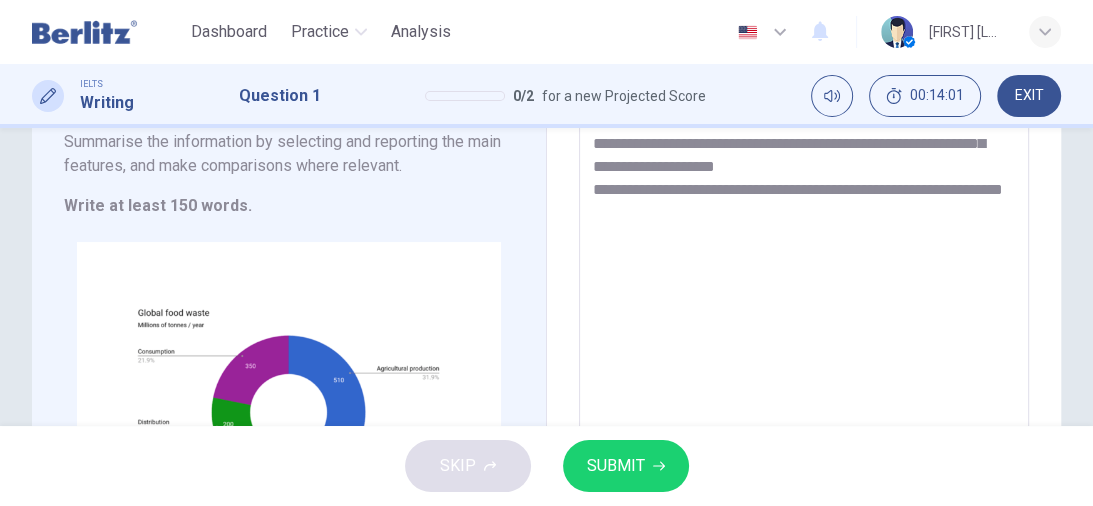 click on "**********" at bounding box center (802, 278) 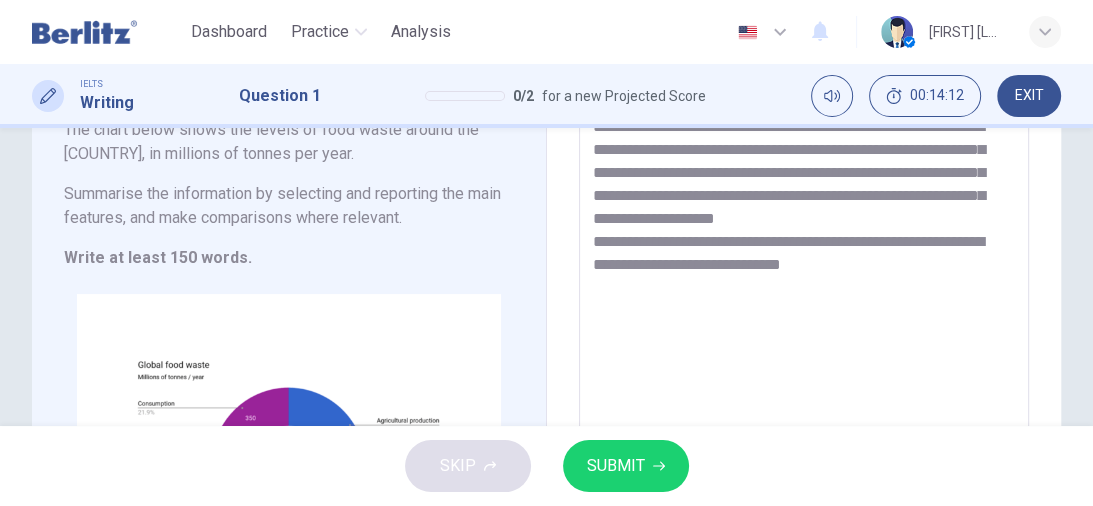 scroll, scrollTop: 158, scrollLeft: 0, axis: vertical 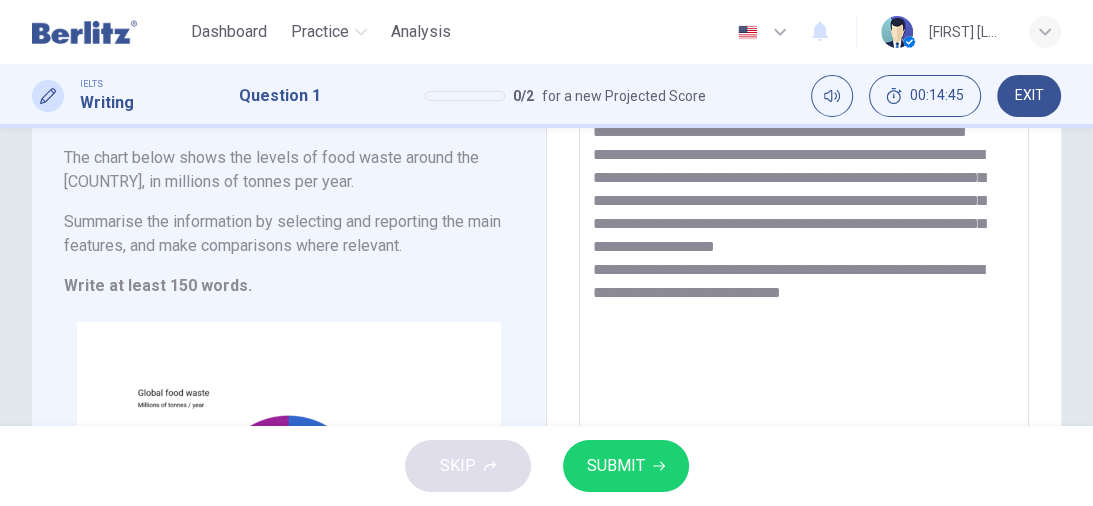 drag, startPoint x: 926, startPoint y: 339, endPoint x: 820, endPoint y: 339, distance: 106 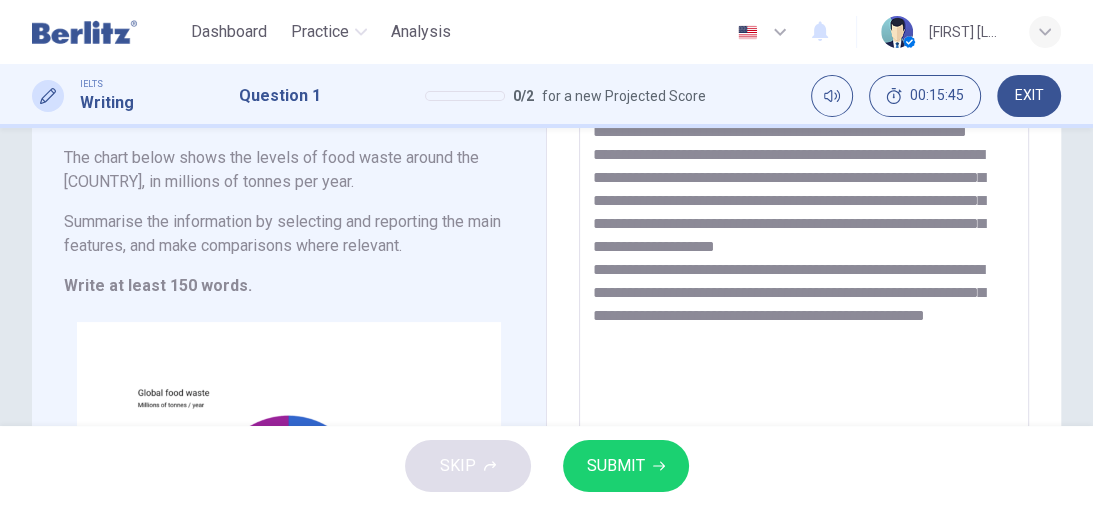 click on "**********" at bounding box center [802, 358] 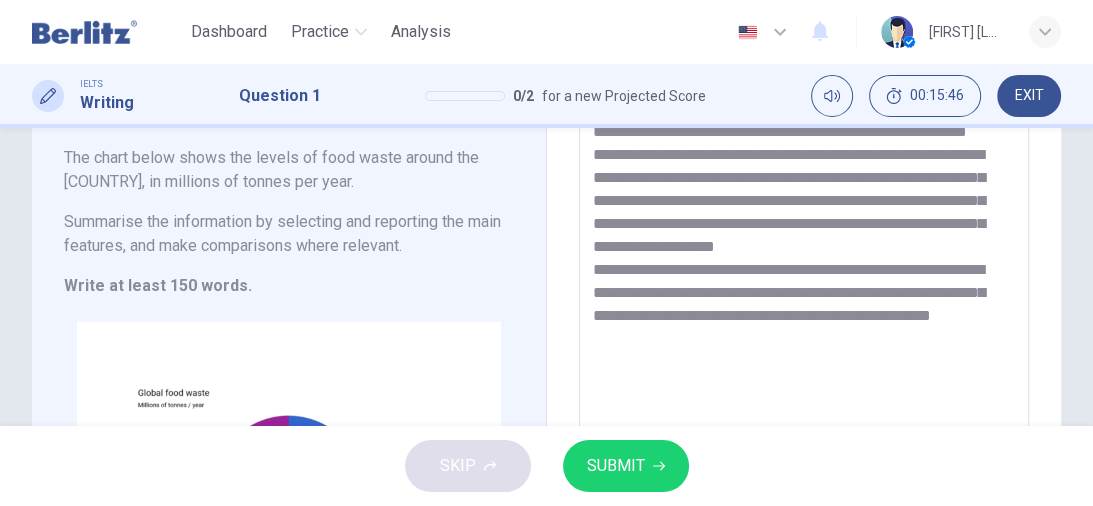 click on "**********" at bounding box center [802, 358] 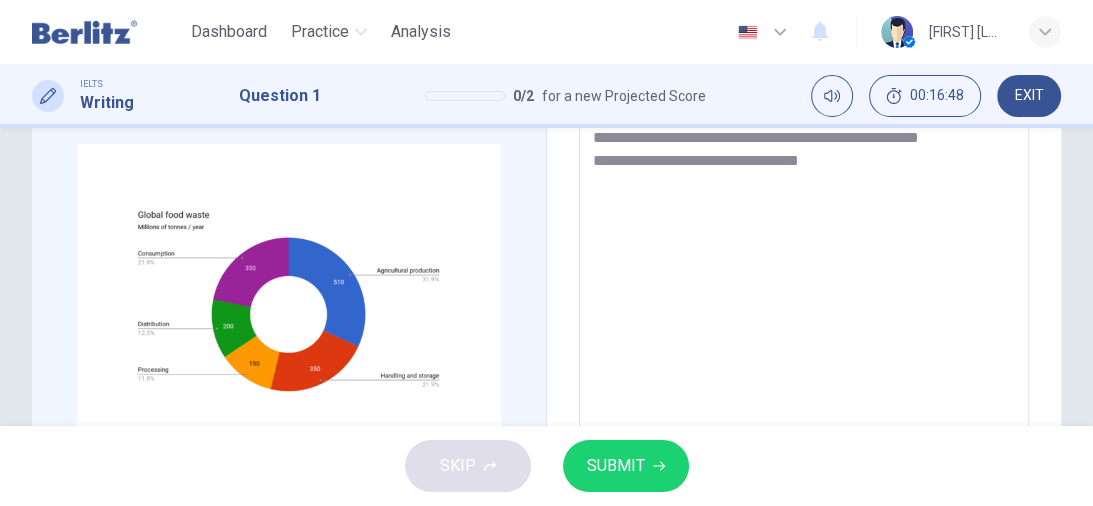 scroll, scrollTop: 318, scrollLeft: 0, axis: vertical 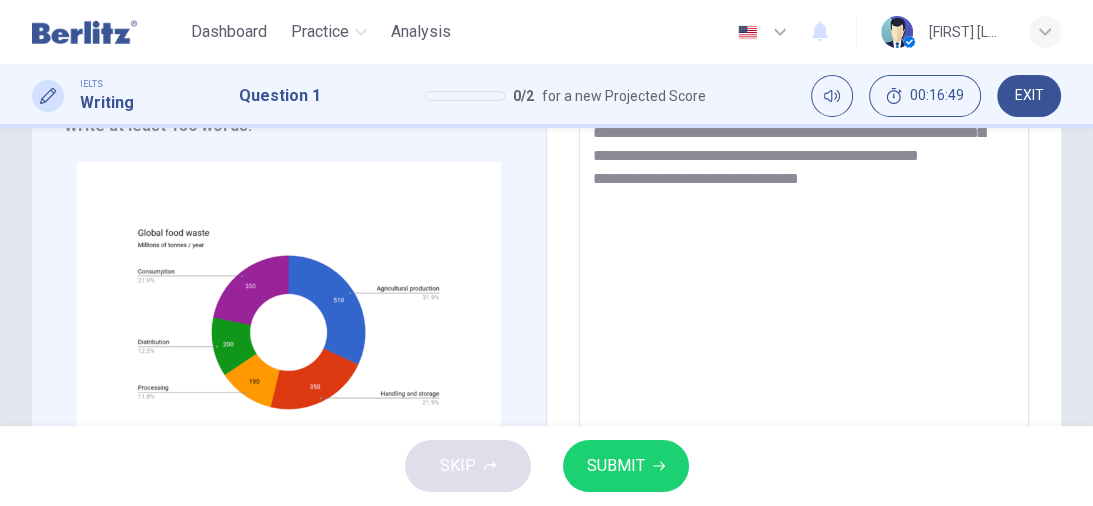 click on "**********" at bounding box center (802, 198) 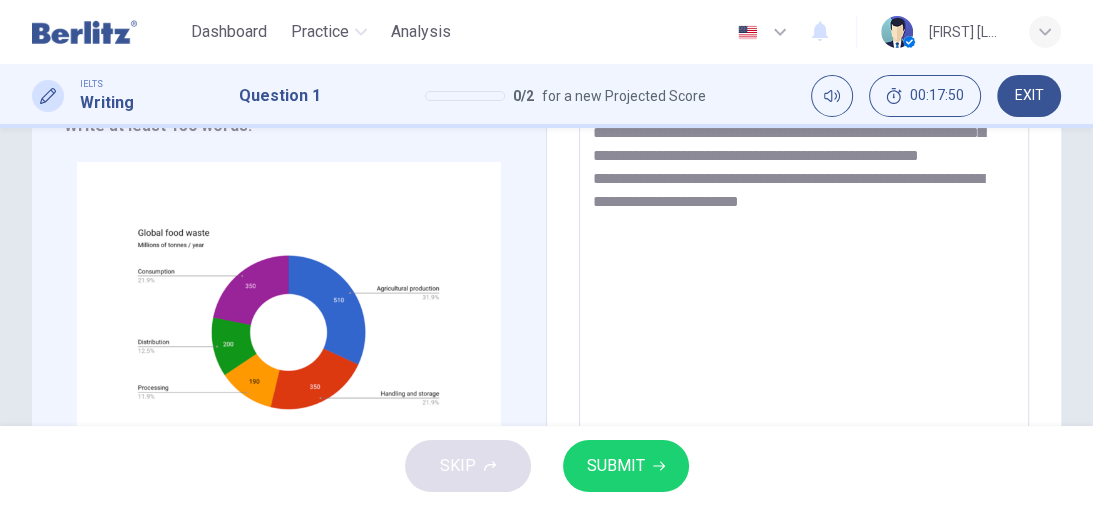drag, startPoint x: 841, startPoint y: 268, endPoint x: 742, endPoint y: 268, distance: 99 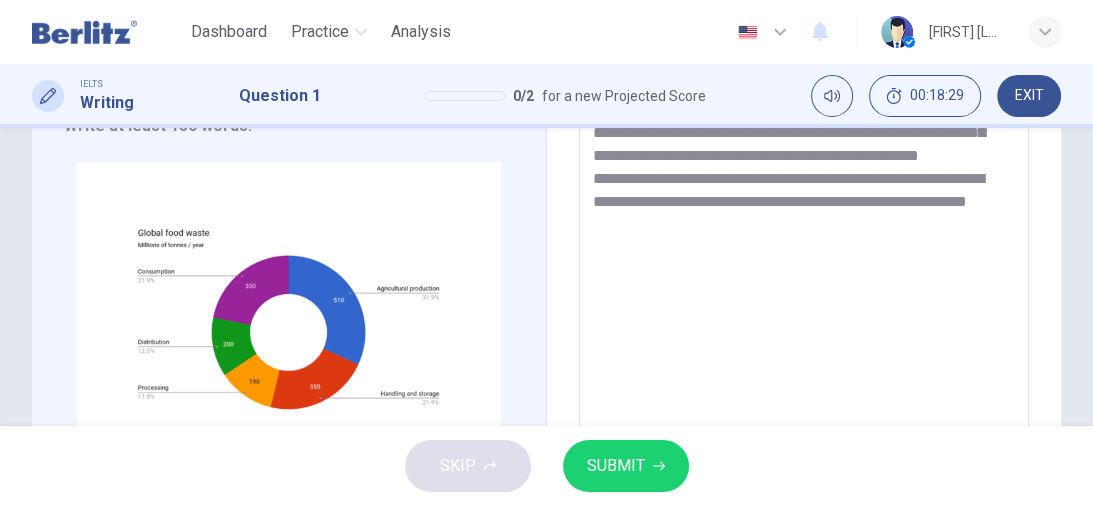 click on "**********" at bounding box center (802, 198) 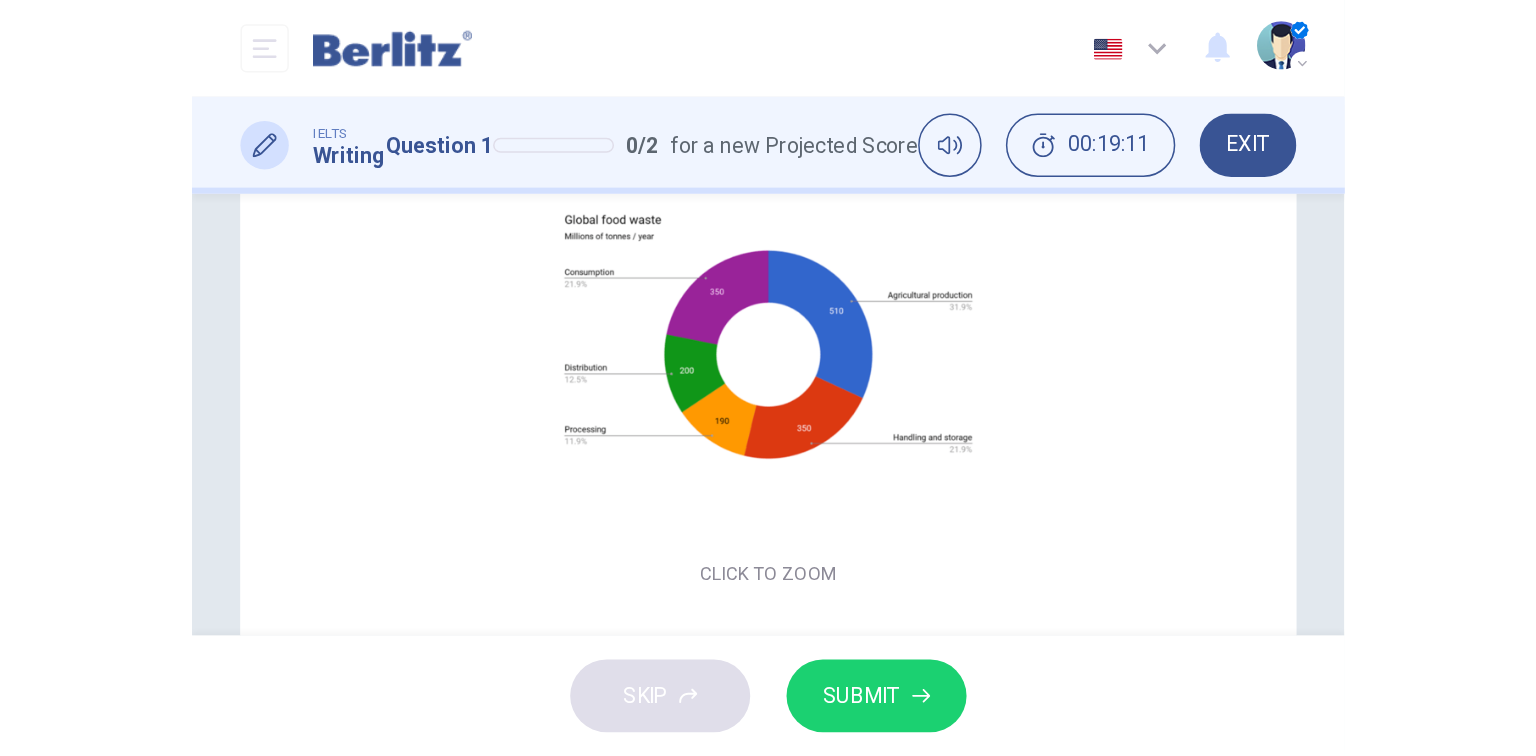 scroll, scrollTop: 227, scrollLeft: 0, axis: vertical 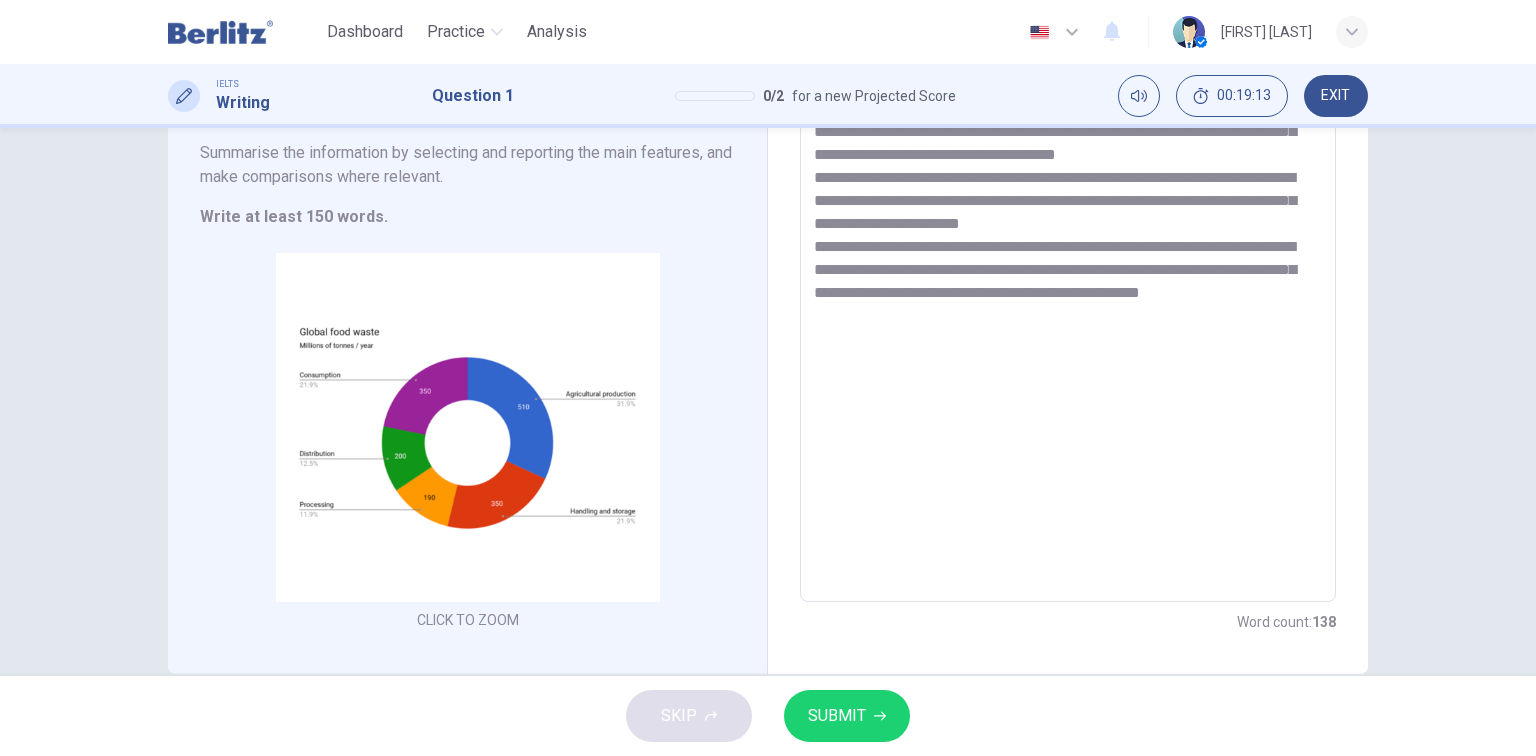 click on "**********" at bounding box center [1068, 307] 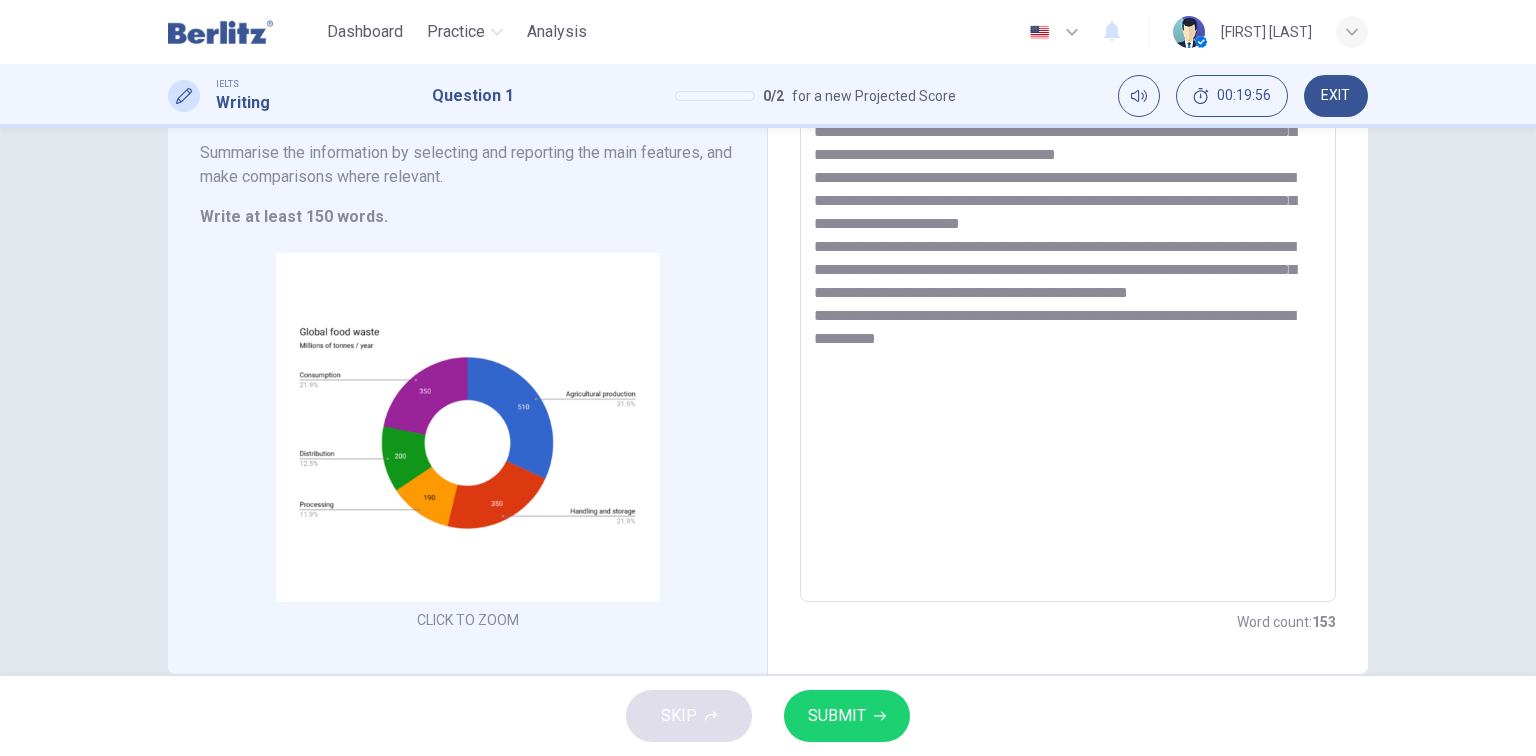 drag, startPoint x: 952, startPoint y: 385, endPoint x: 818, endPoint y: 384, distance: 134.00374 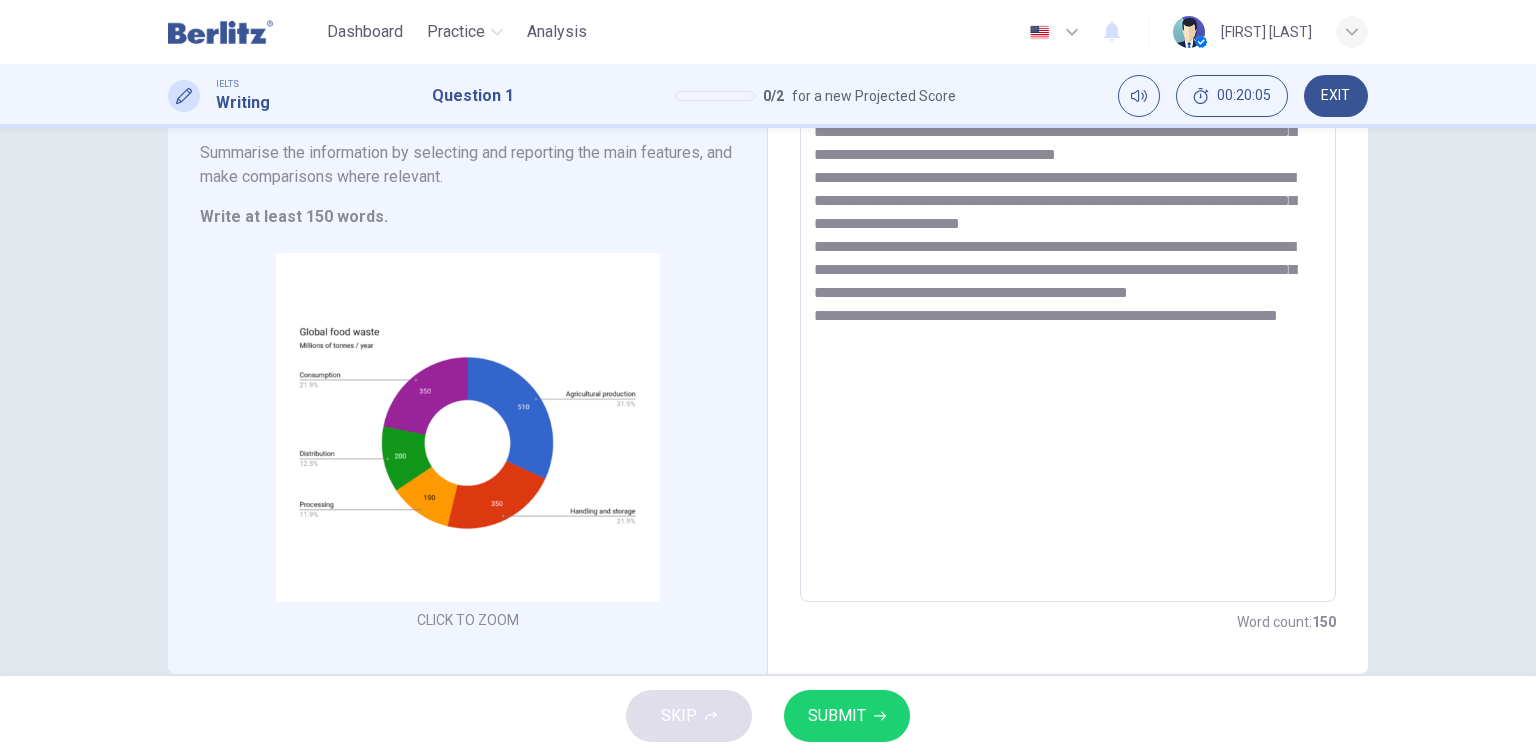 click on "**********" at bounding box center (1068, 307) 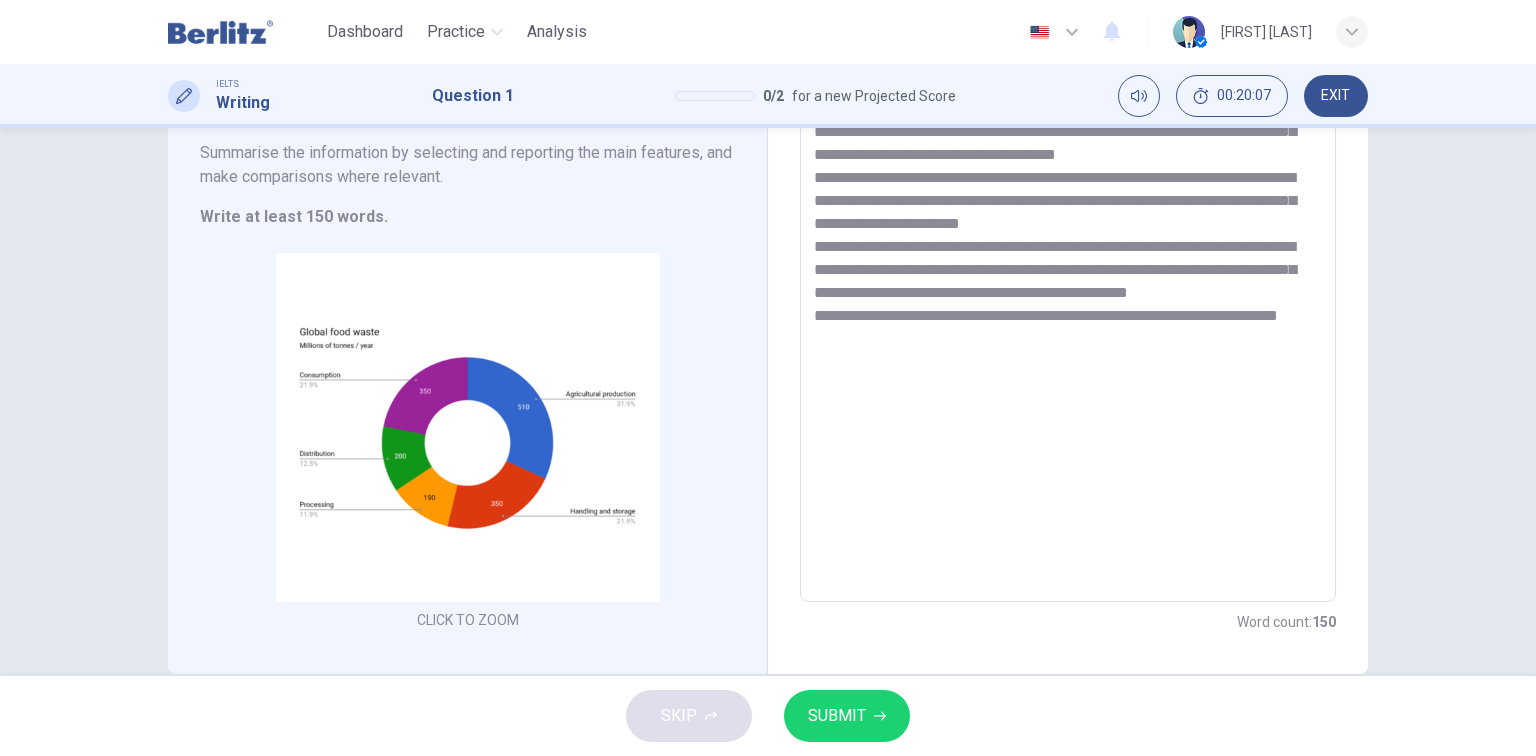 click on "SUBMIT" at bounding box center (847, 716) 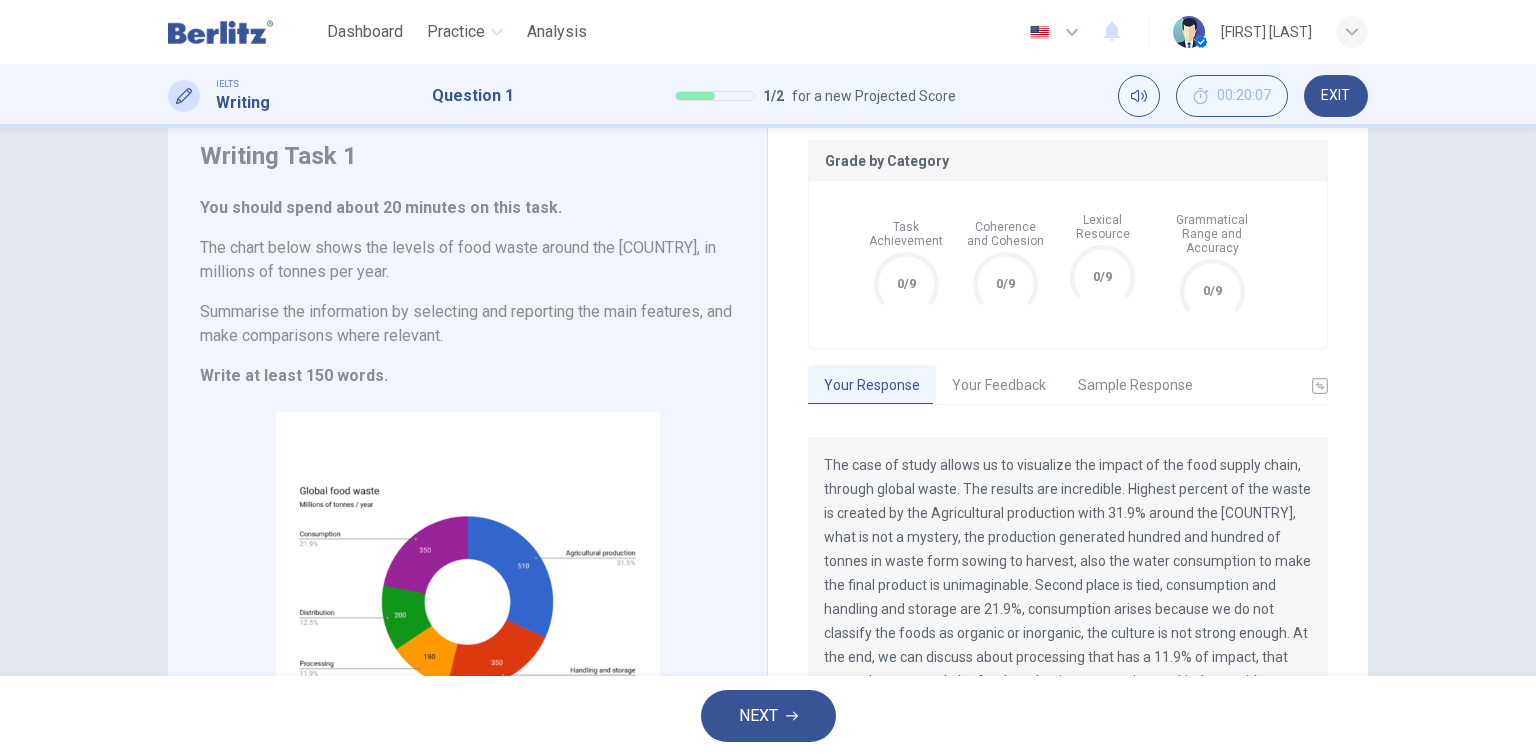 scroll, scrollTop: 160, scrollLeft: 0, axis: vertical 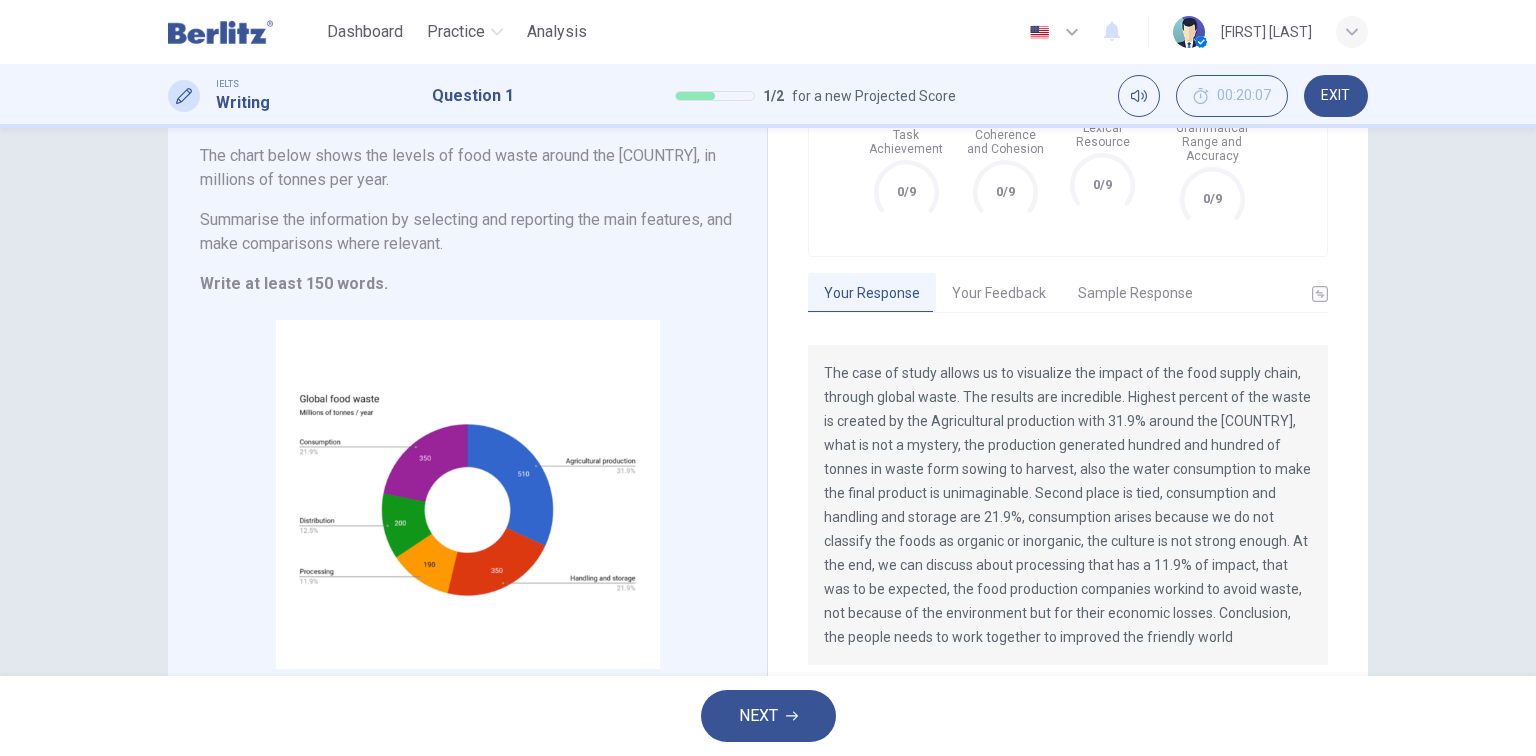 click on "Your Feedback" at bounding box center (999, 294) 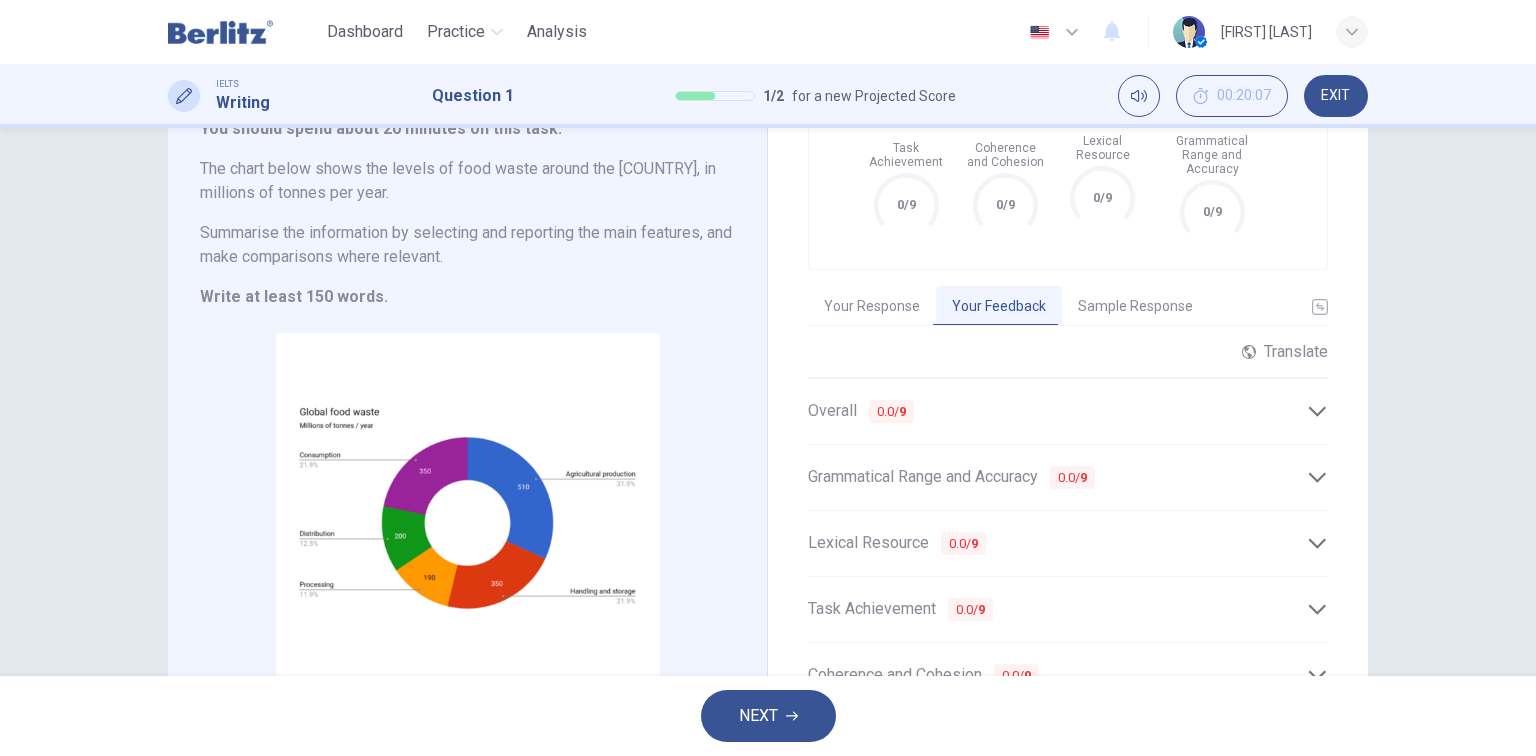 scroll, scrollTop: 128, scrollLeft: 0, axis: vertical 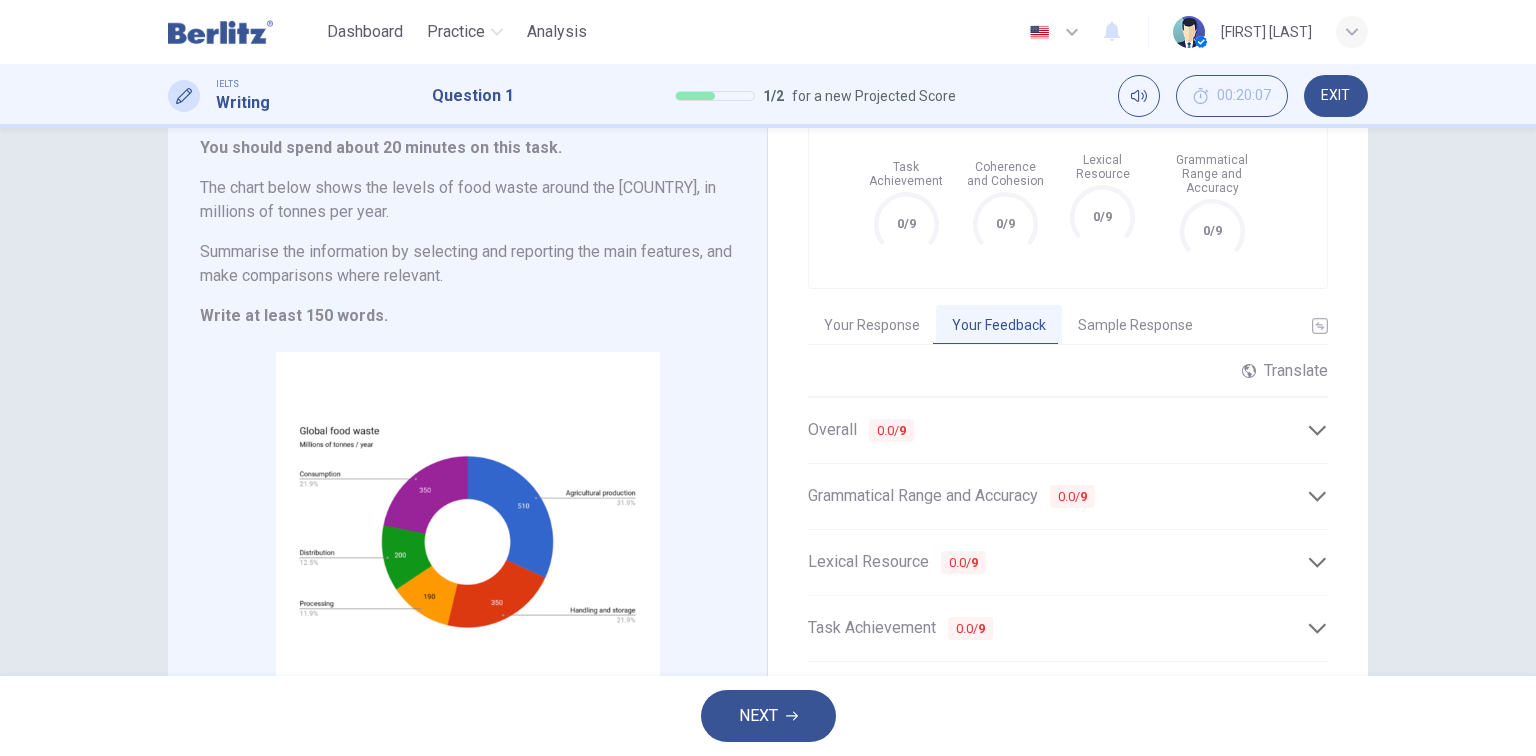 click on "Your Response" at bounding box center (872, 326) 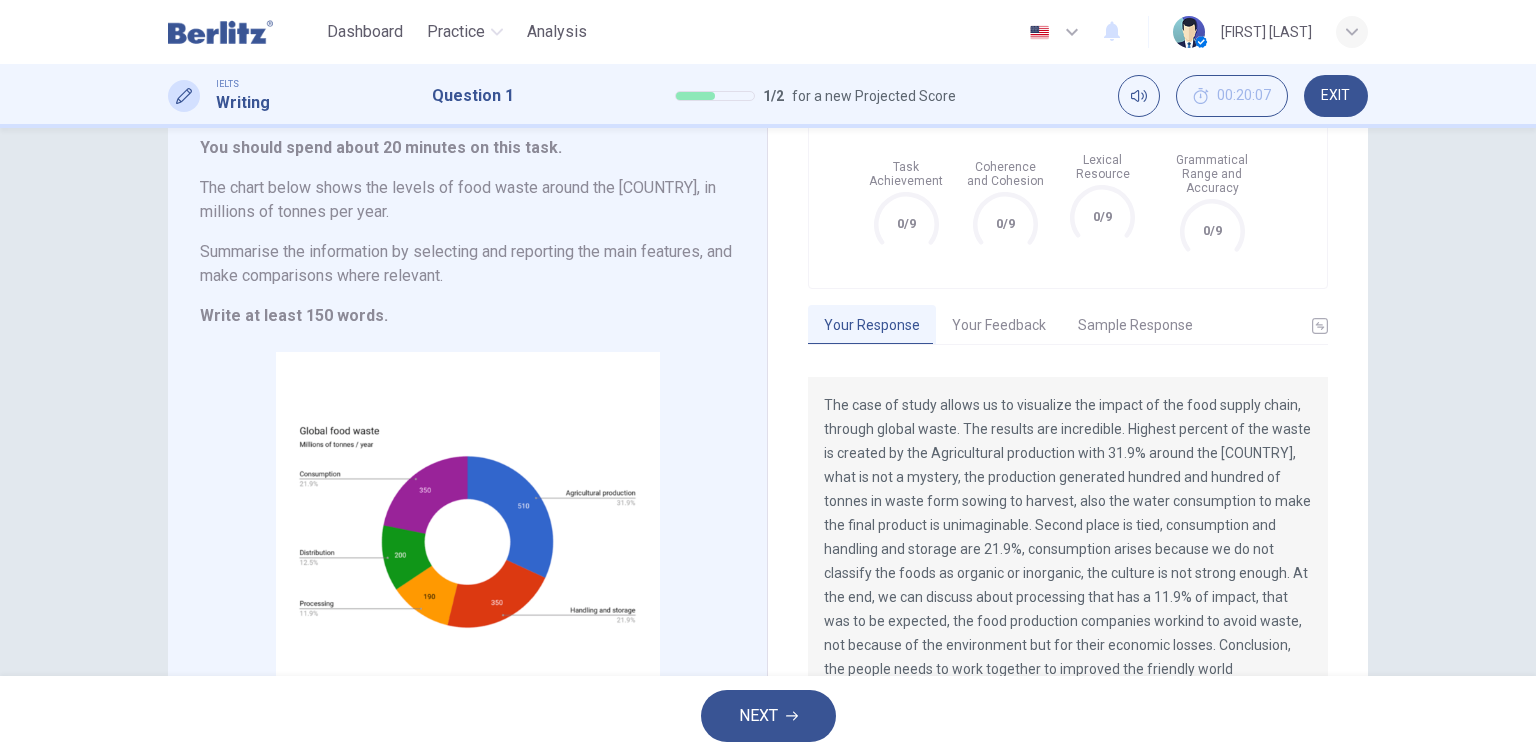 scroll, scrollTop: 104, scrollLeft: 0, axis: vertical 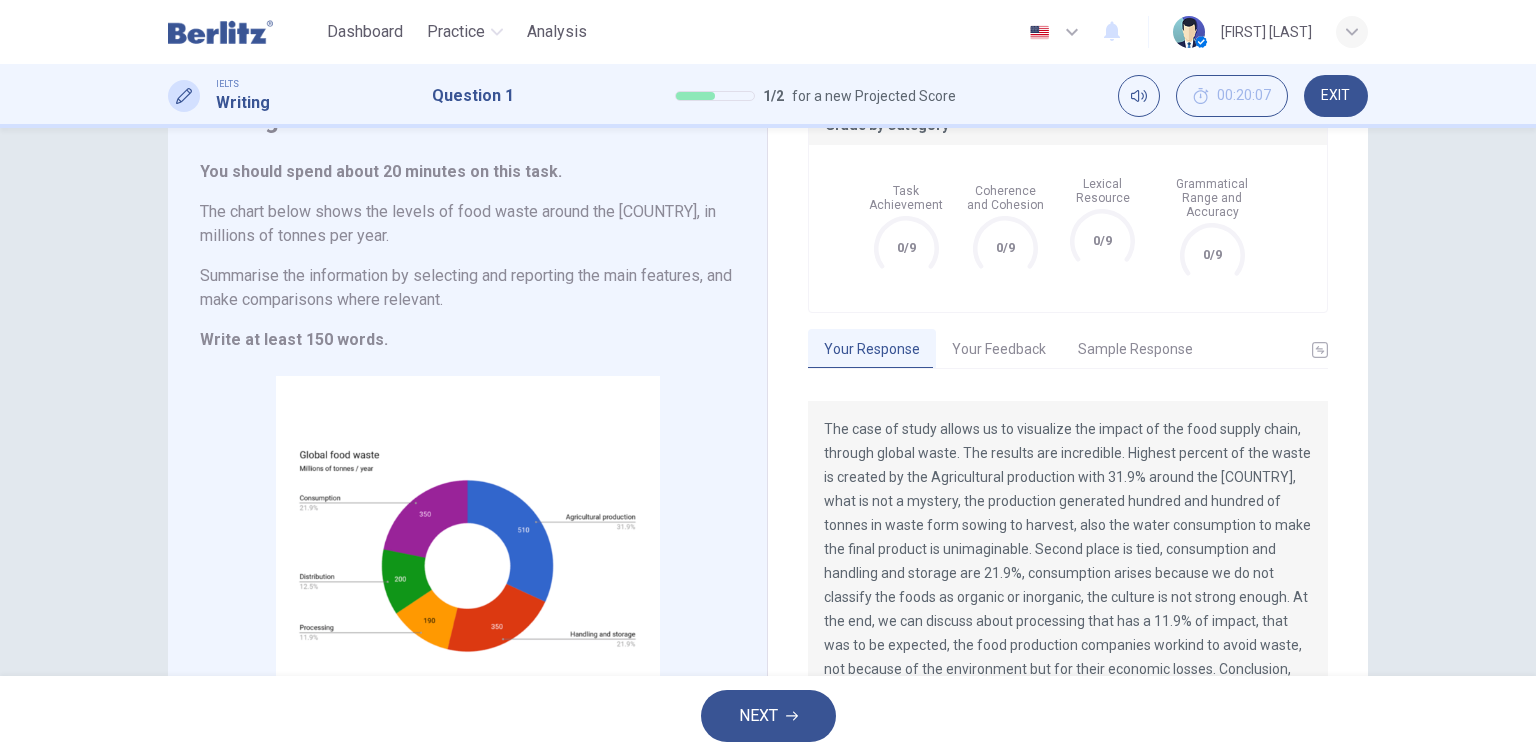 click on "Sample Response" at bounding box center (1135, 350) 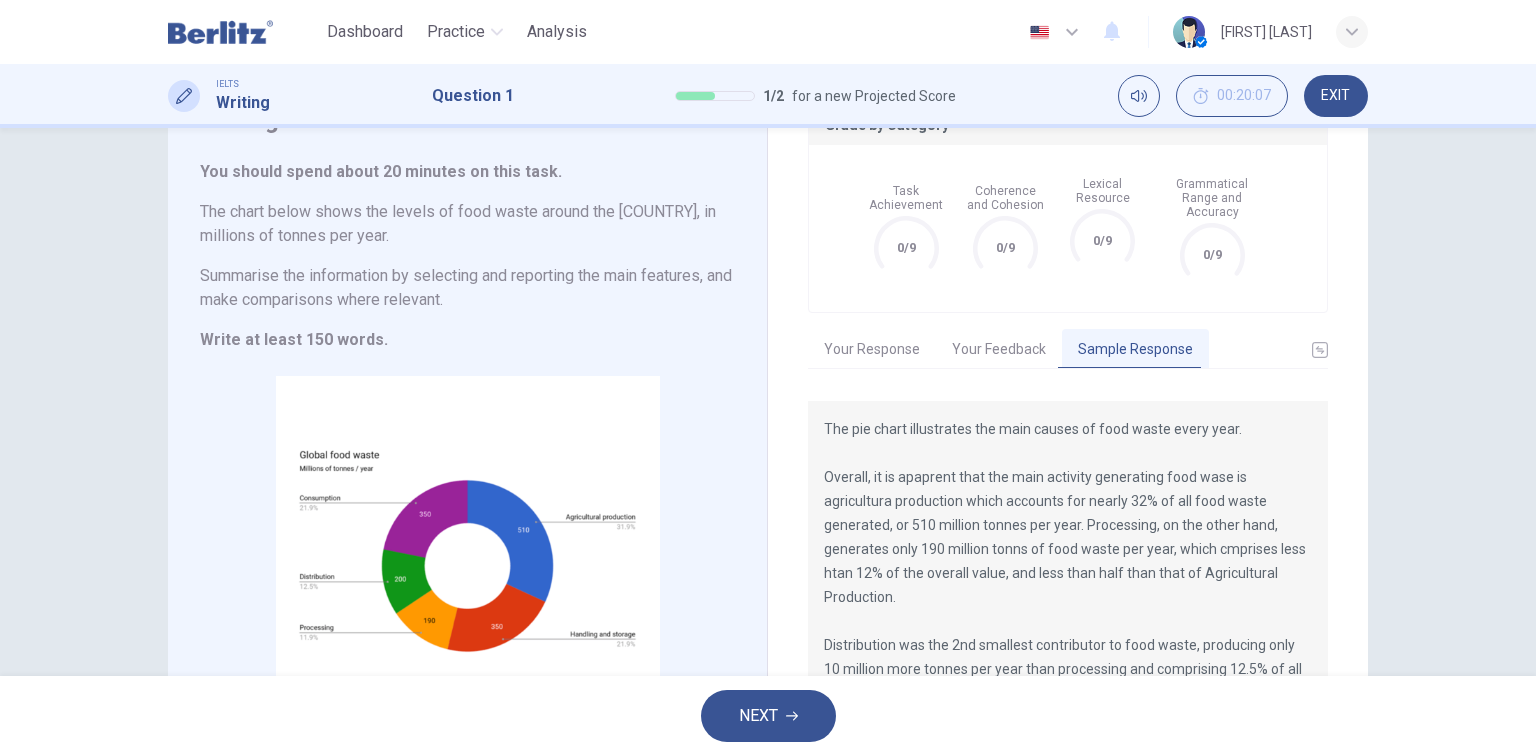 click on "Your Feedback" at bounding box center [999, 350] 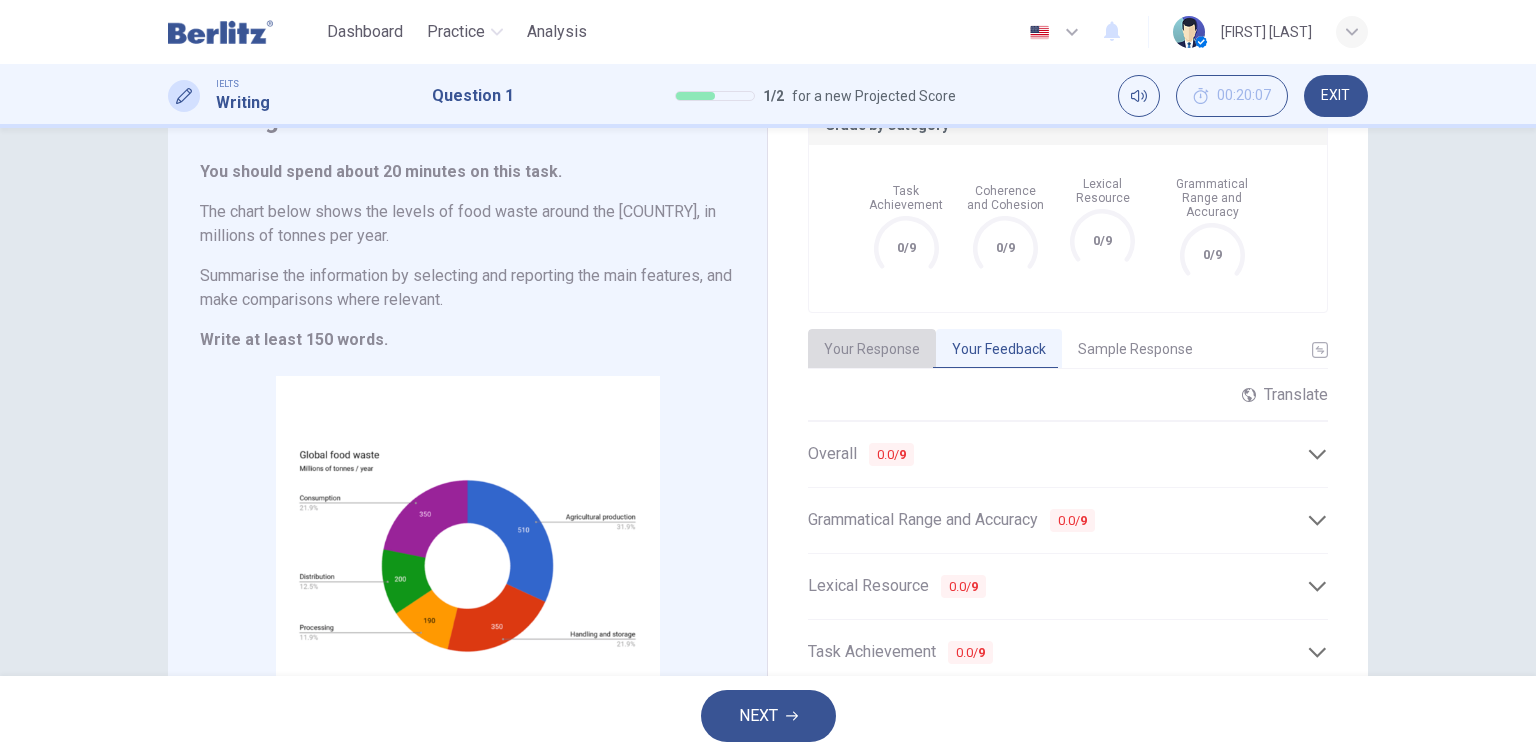click on "Your Response" at bounding box center (872, 350) 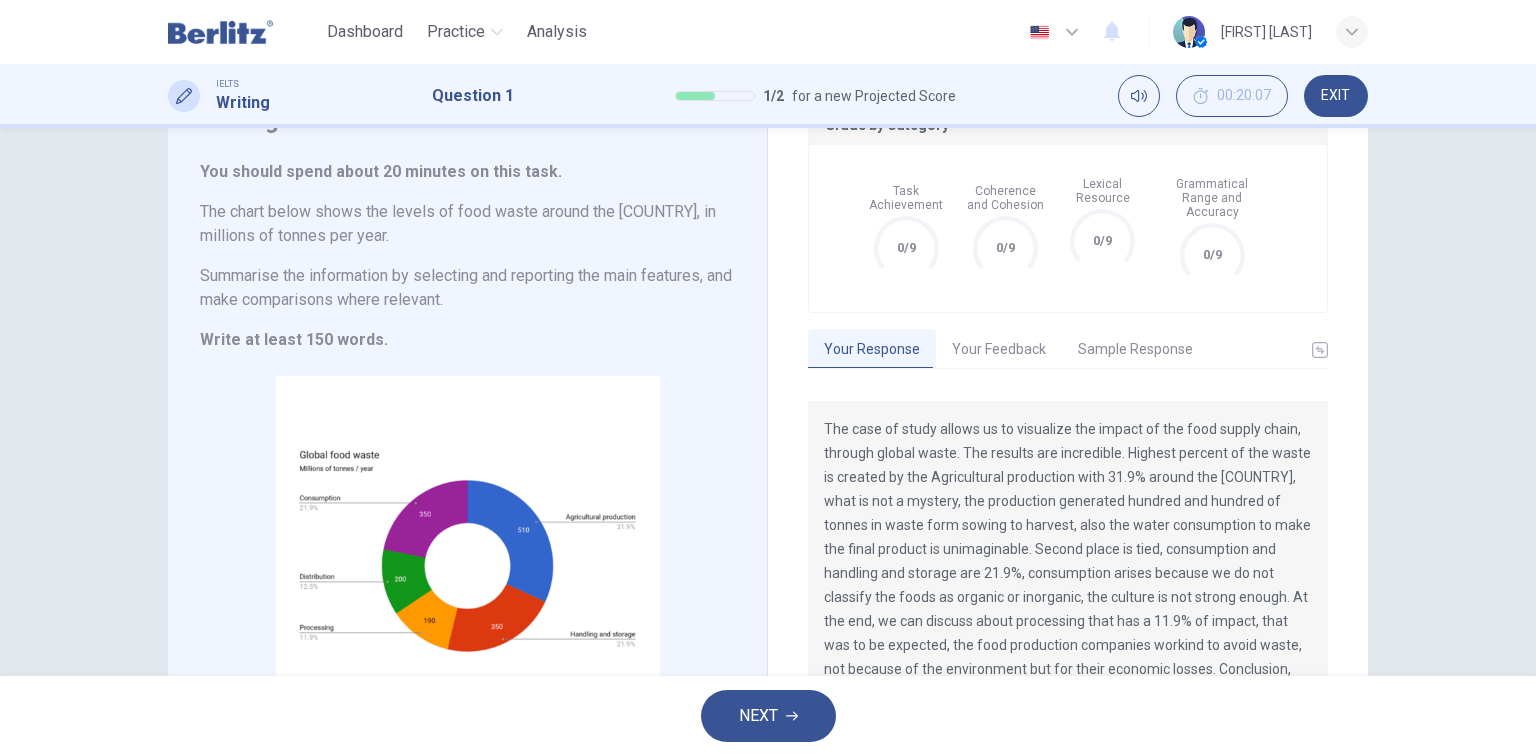 scroll, scrollTop: 264, scrollLeft: 0, axis: vertical 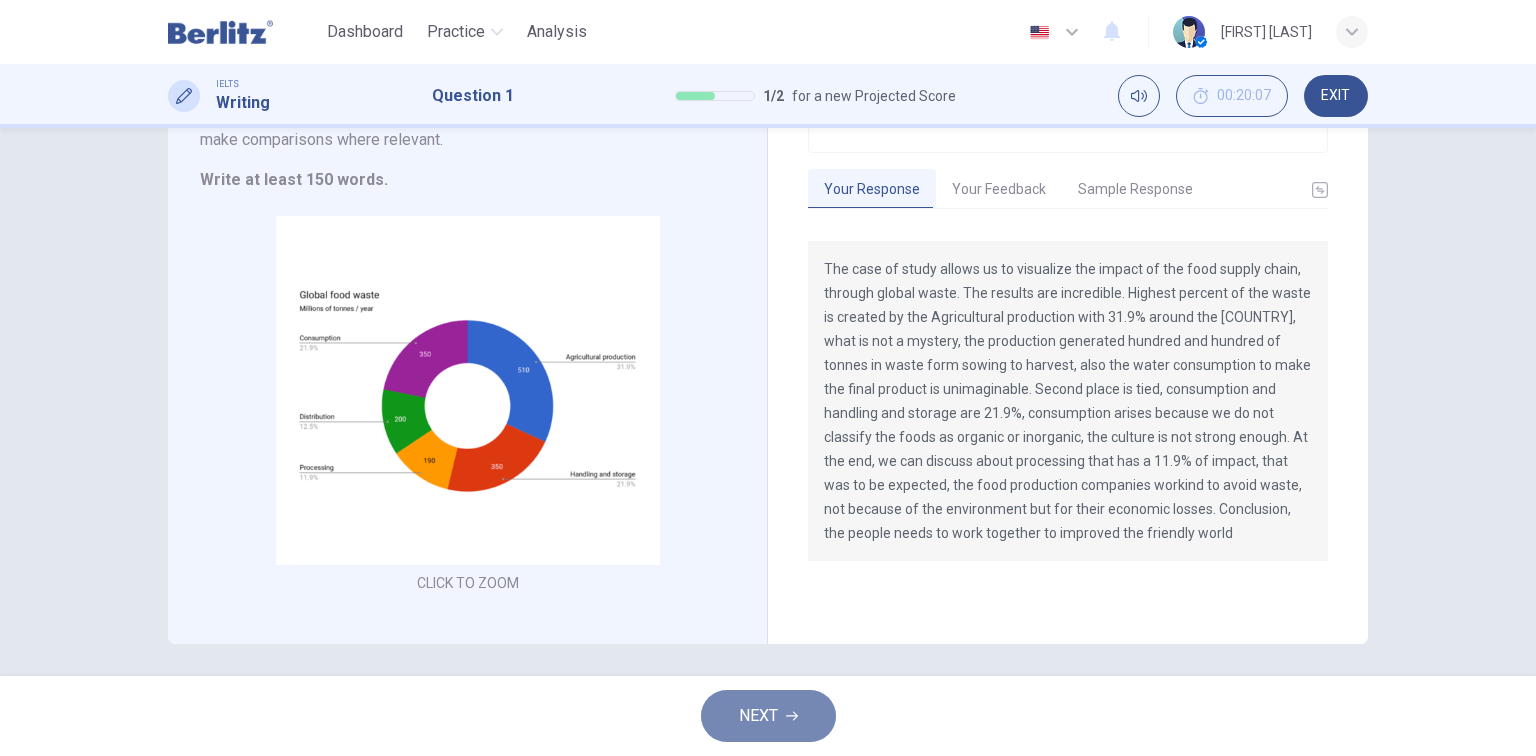 click on "NEXT" at bounding box center (758, 716) 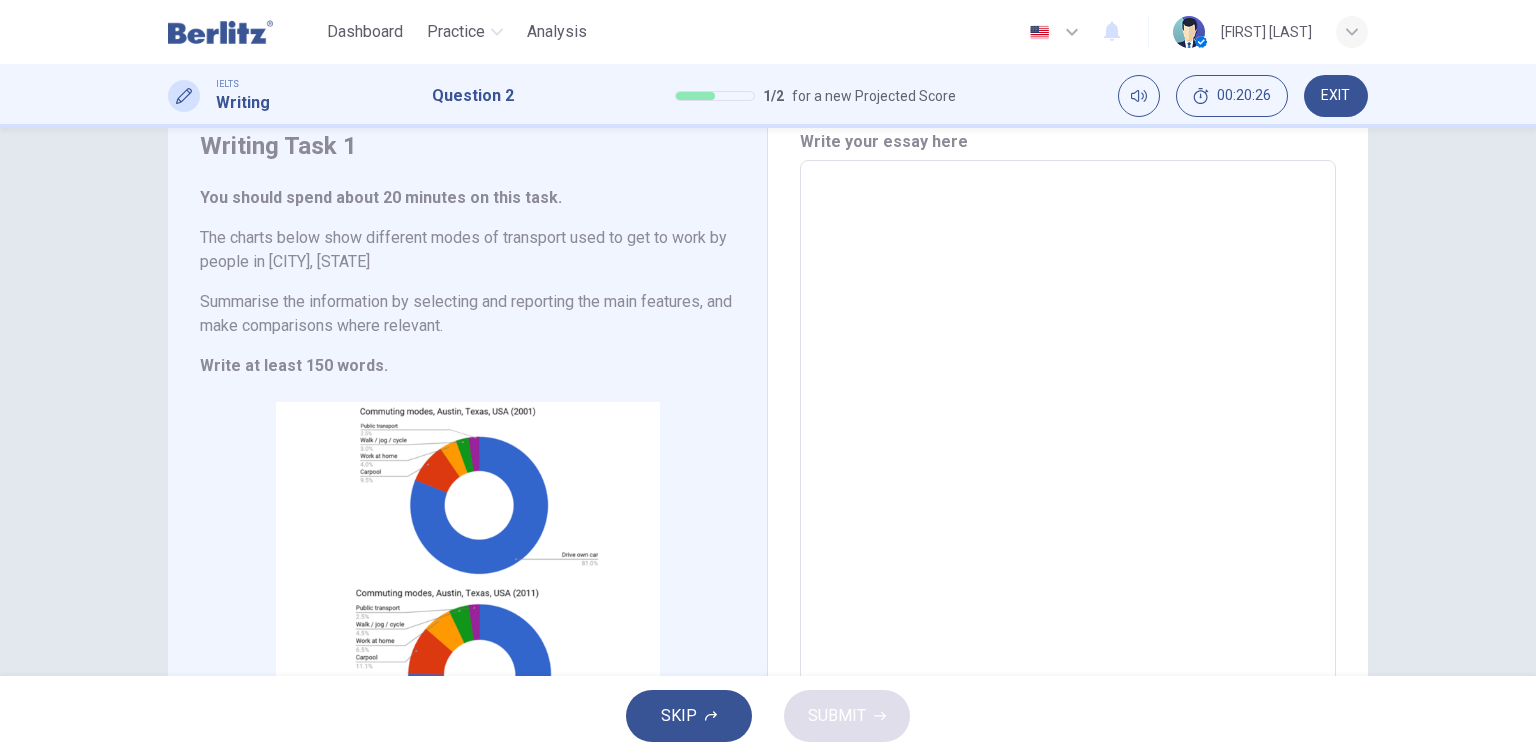 scroll, scrollTop: 80, scrollLeft: 0, axis: vertical 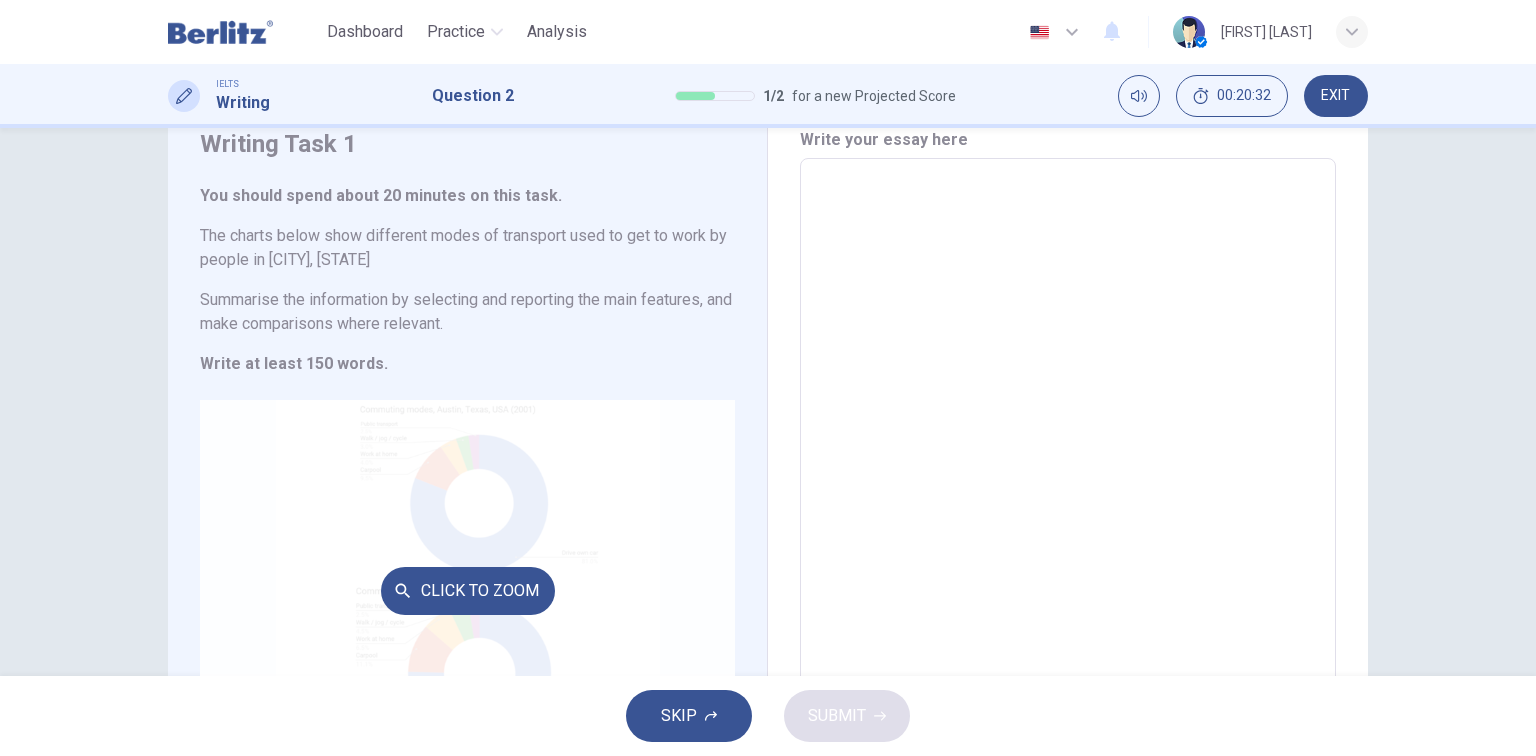 click on "Click to Zoom" at bounding box center (467, 590) 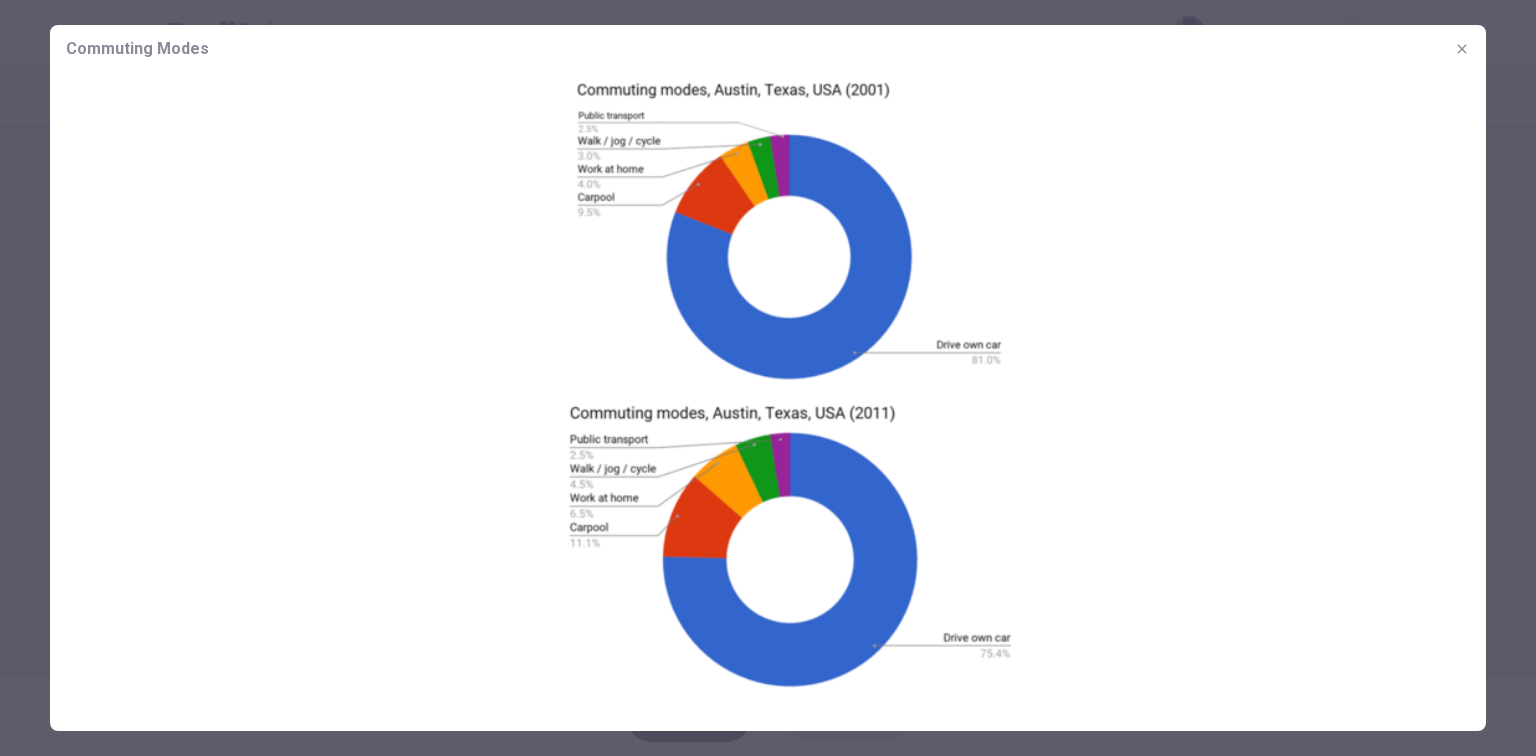 click 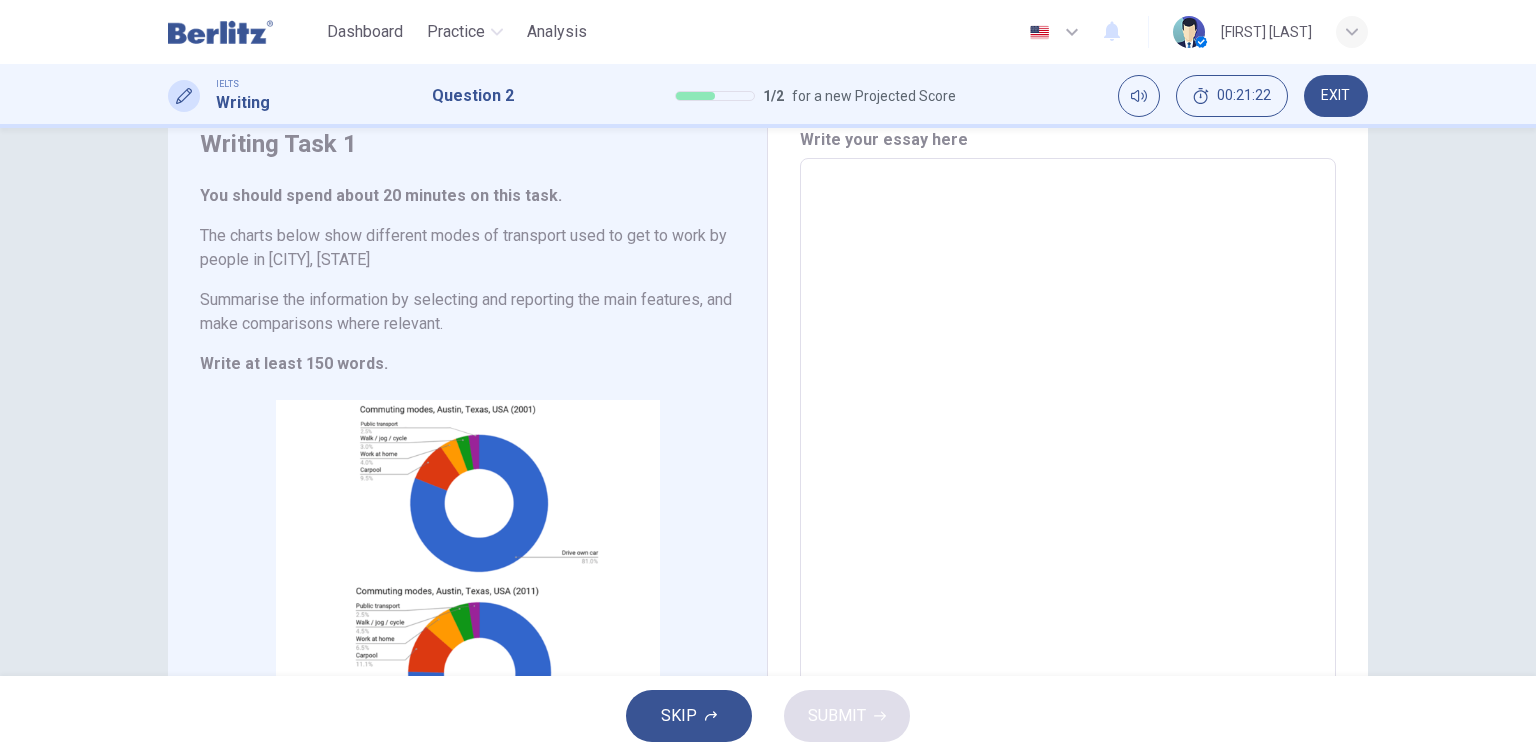 click at bounding box center [1068, 454] 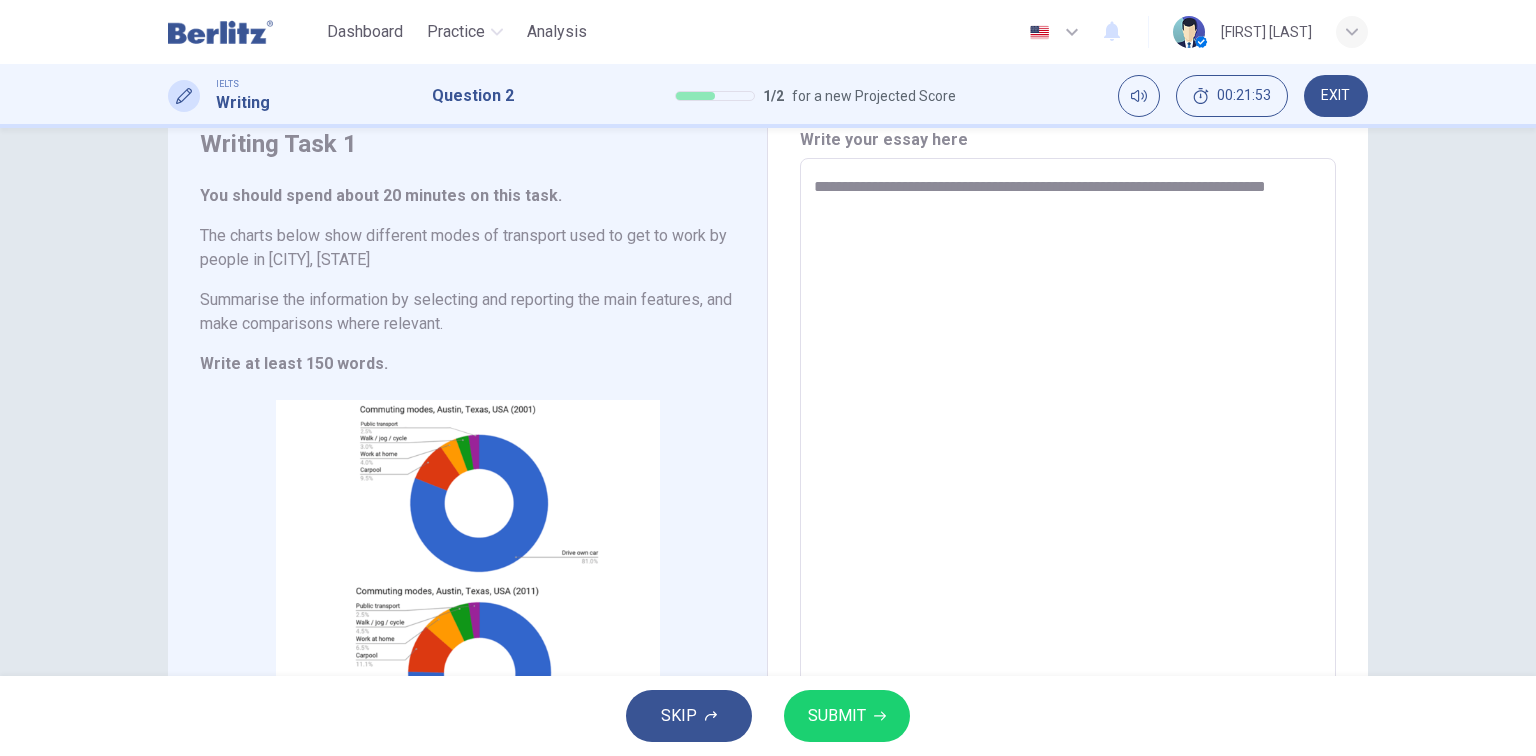 click on "**********" at bounding box center [1068, 454] 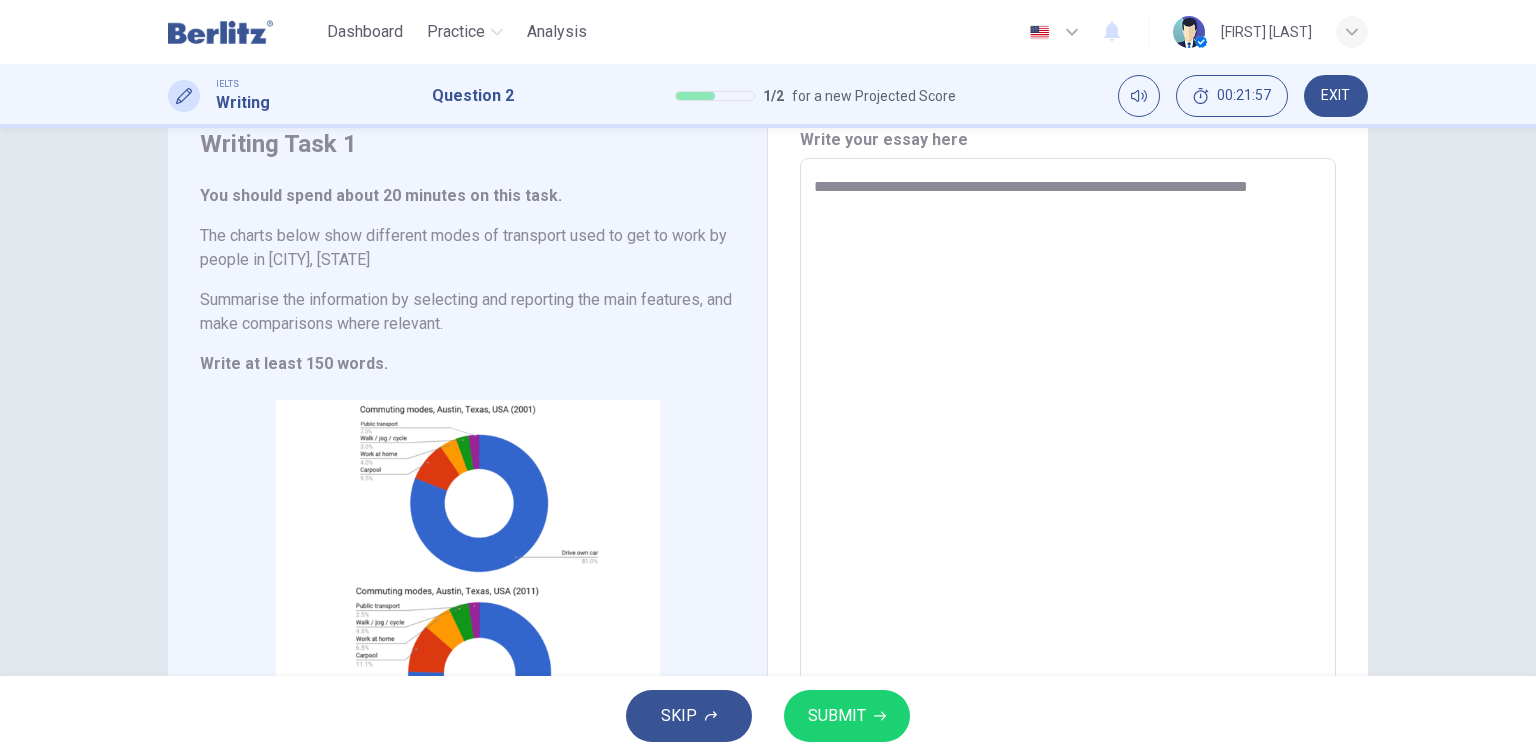 click on "**********" at bounding box center (1068, 454) 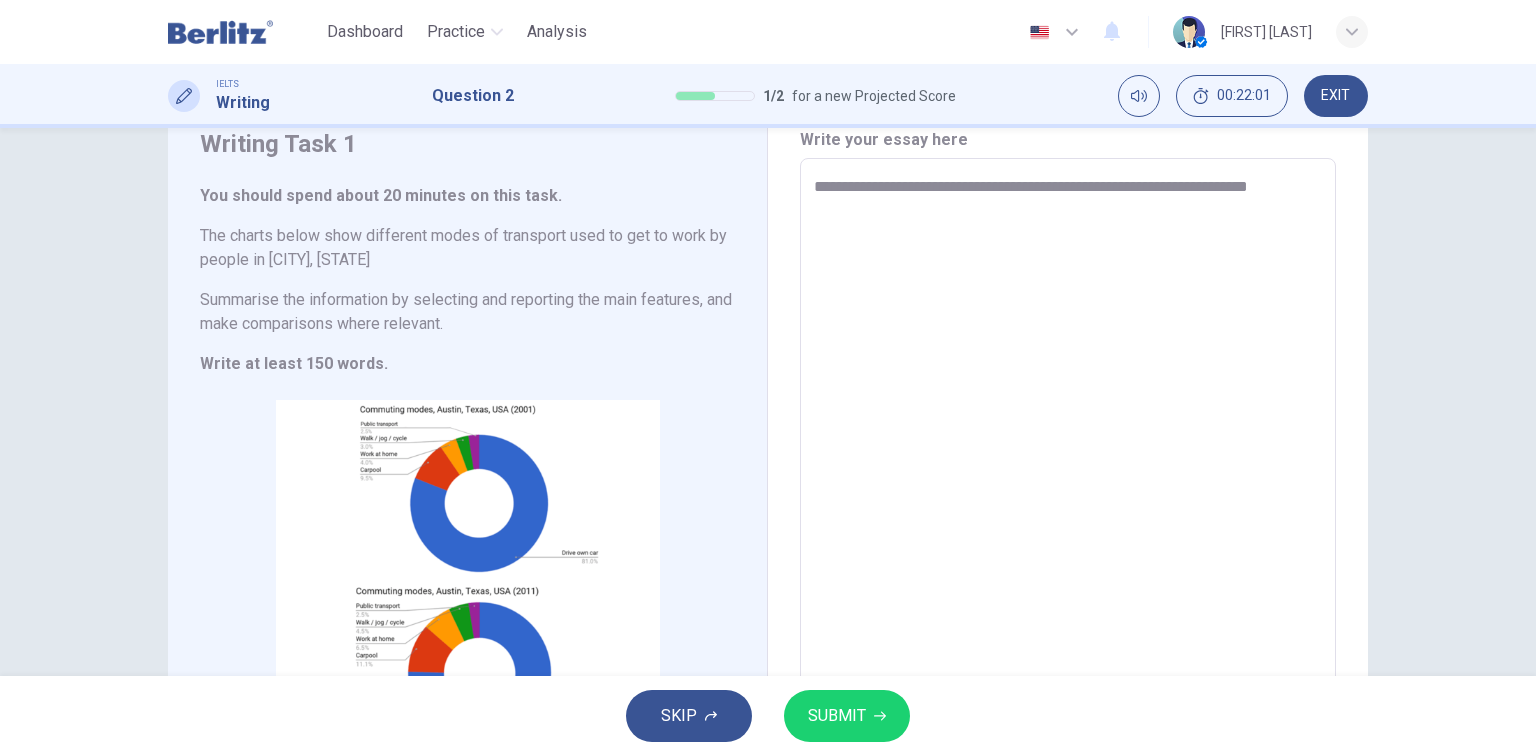drag, startPoint x: 1082, startPoint y: 185, endPoint x: 1148, endPoint y: 185, distance: 66 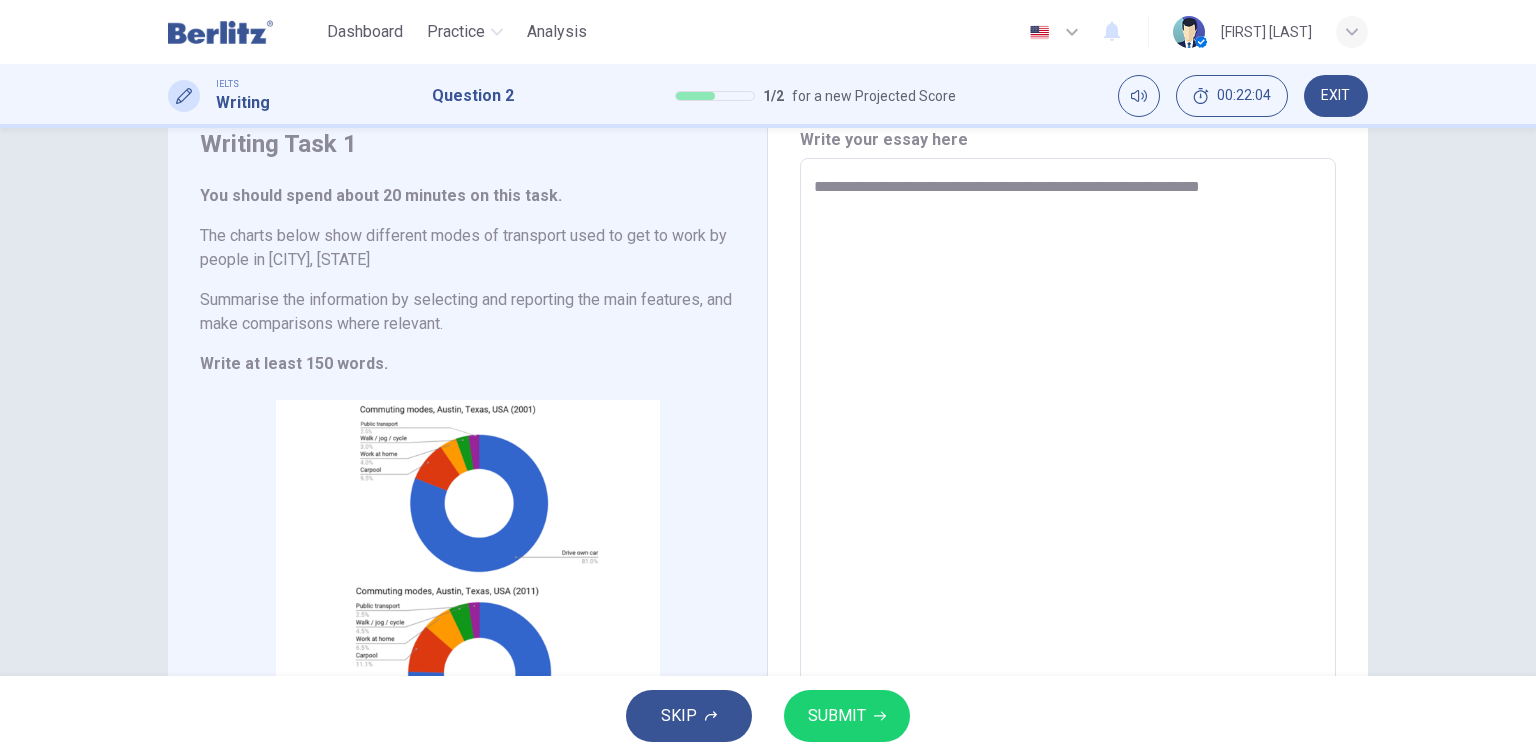 click on "**********" at bounding box center [1068, 454] 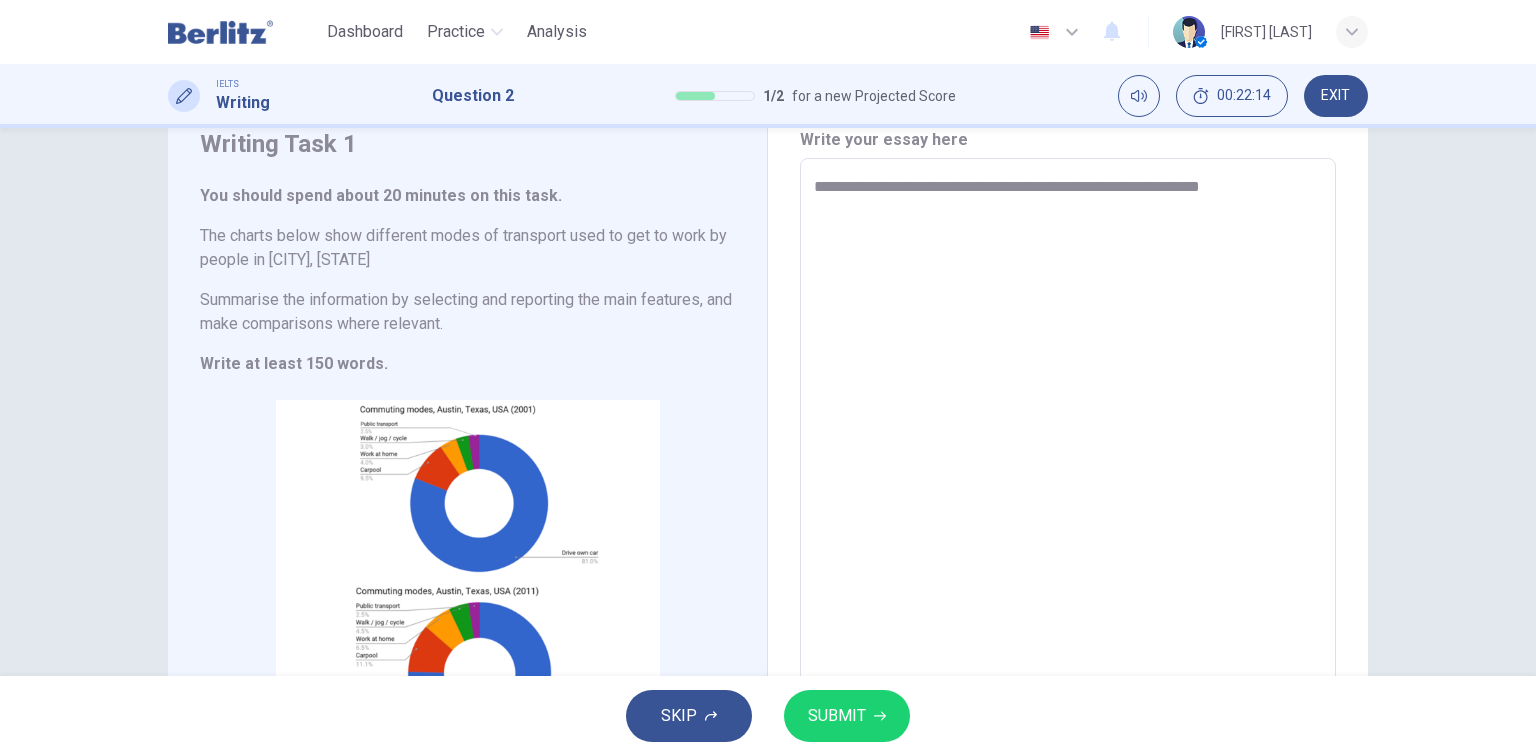 drag, startPoint x: 1164, startPoint y: 186, endPoint x: 1316, endPoint y: 176, distance: 152.3286 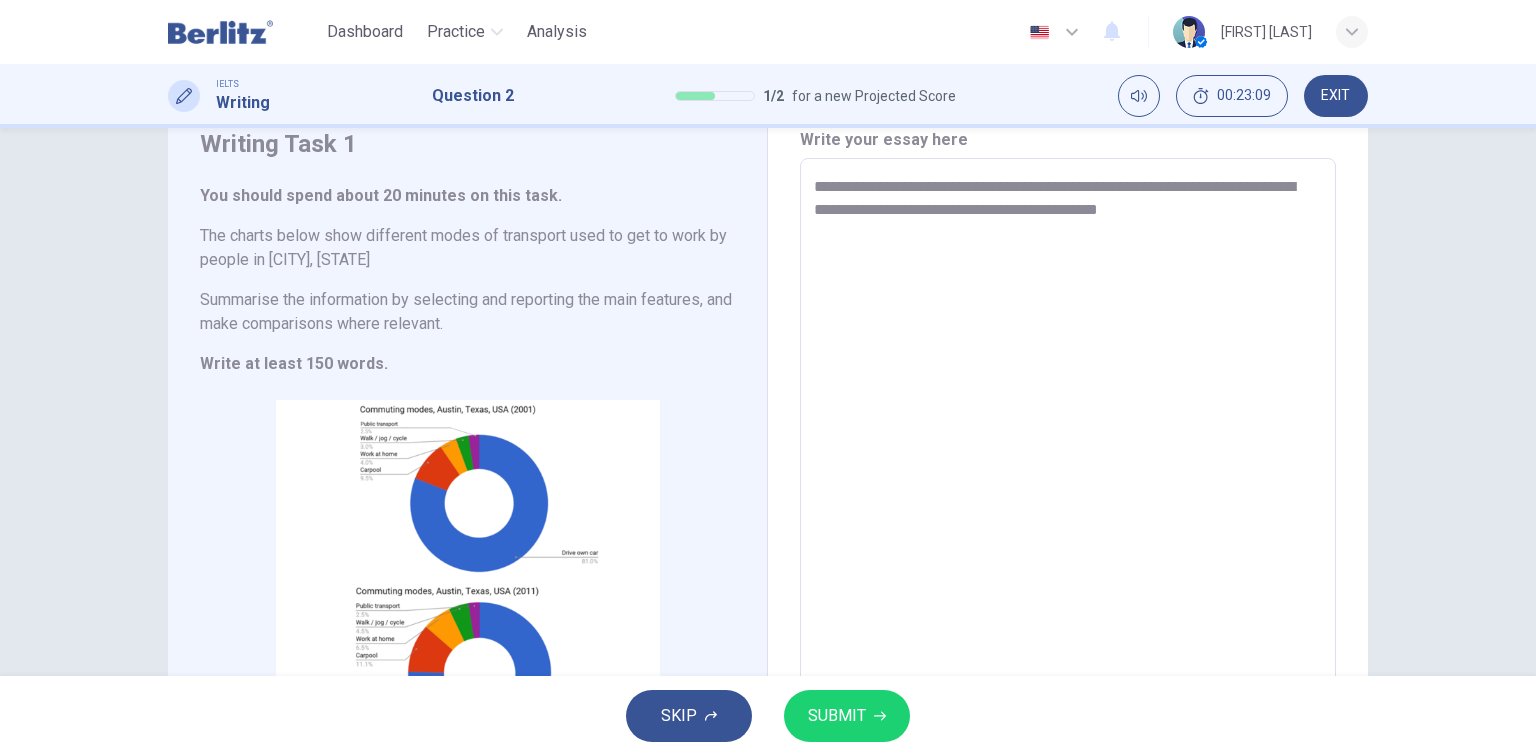 click on "**********" at bounding box center (1068, 454) 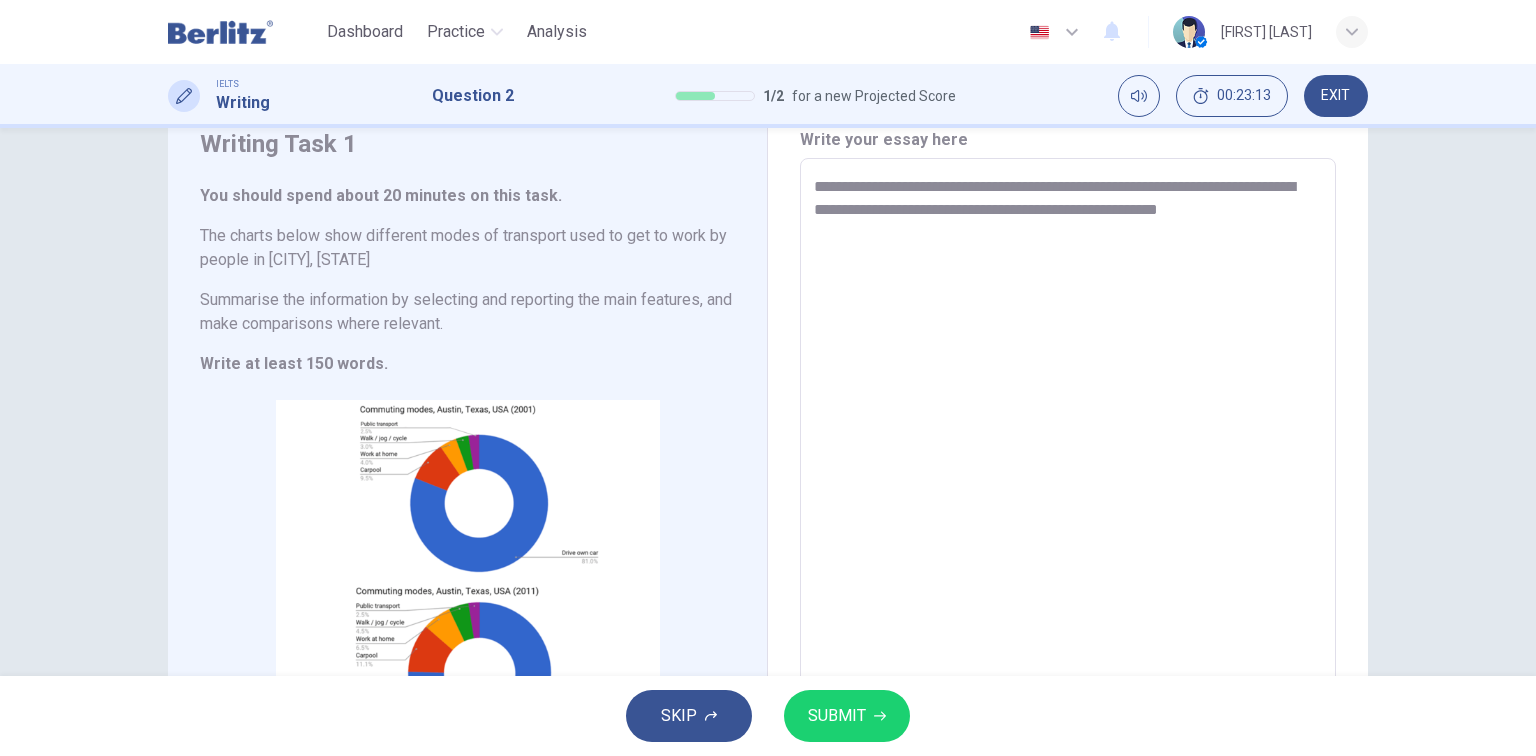 click on "**********" at bounding box center (1068, 454) 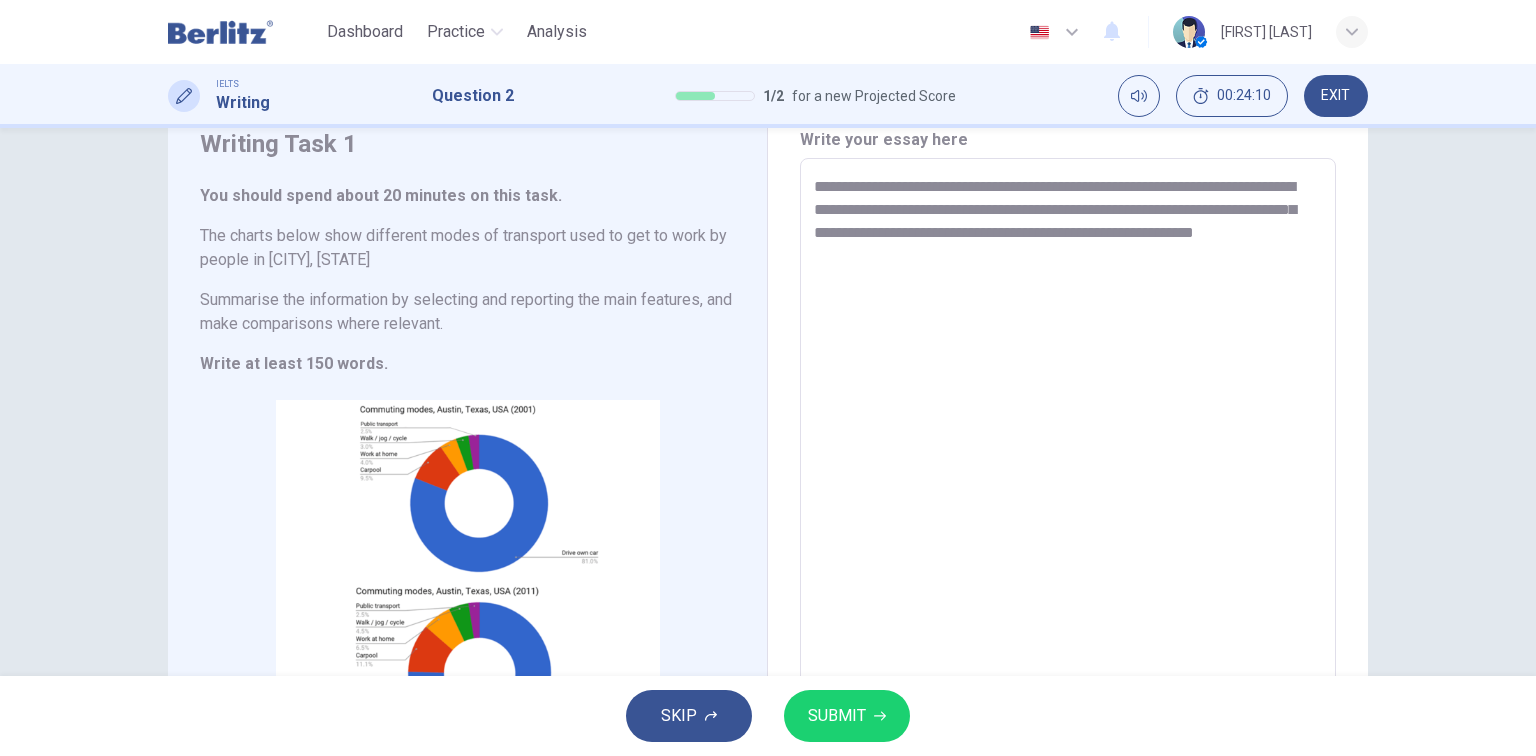 click on "**********" at bounding box center [1068, 454] 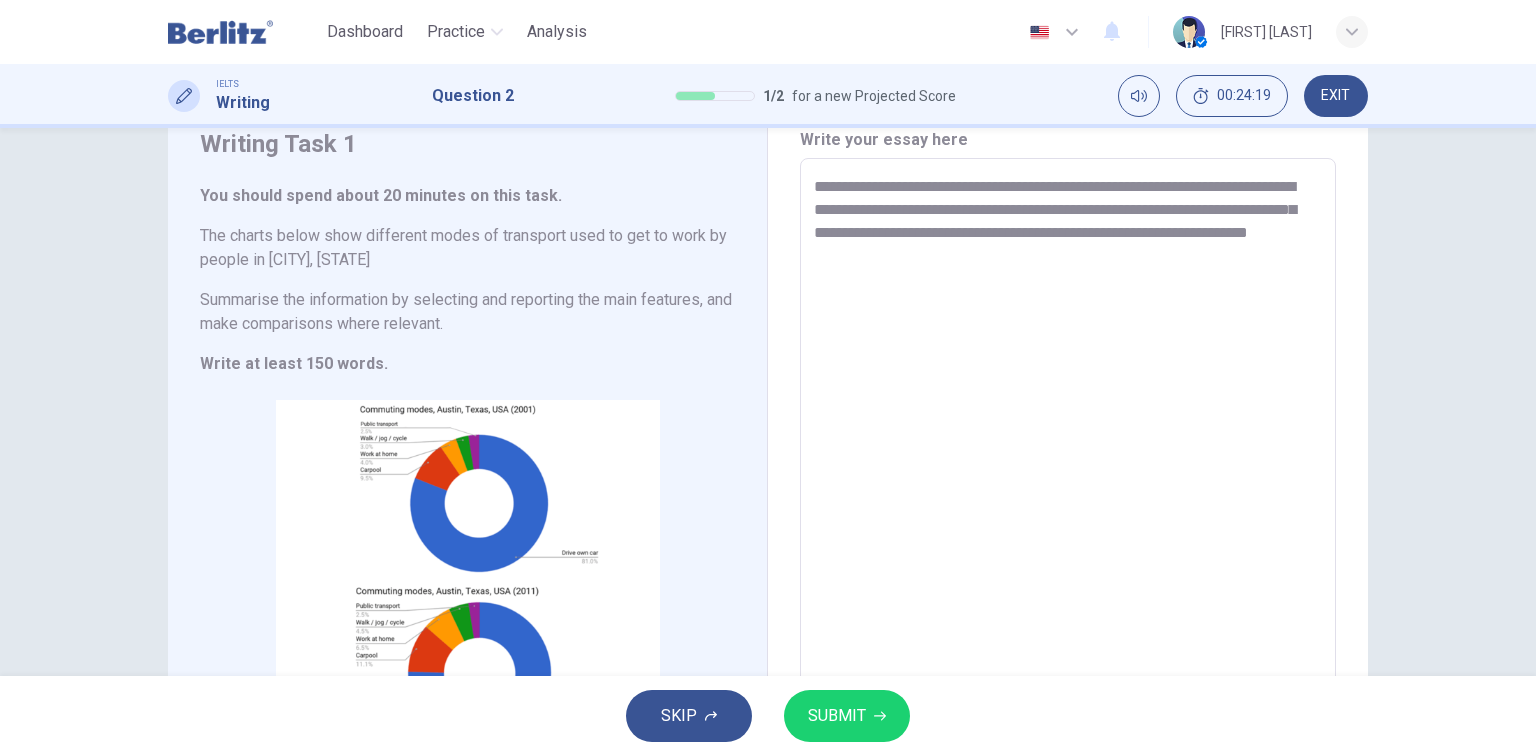 click on "**********" at bounding box center (1068, 454) 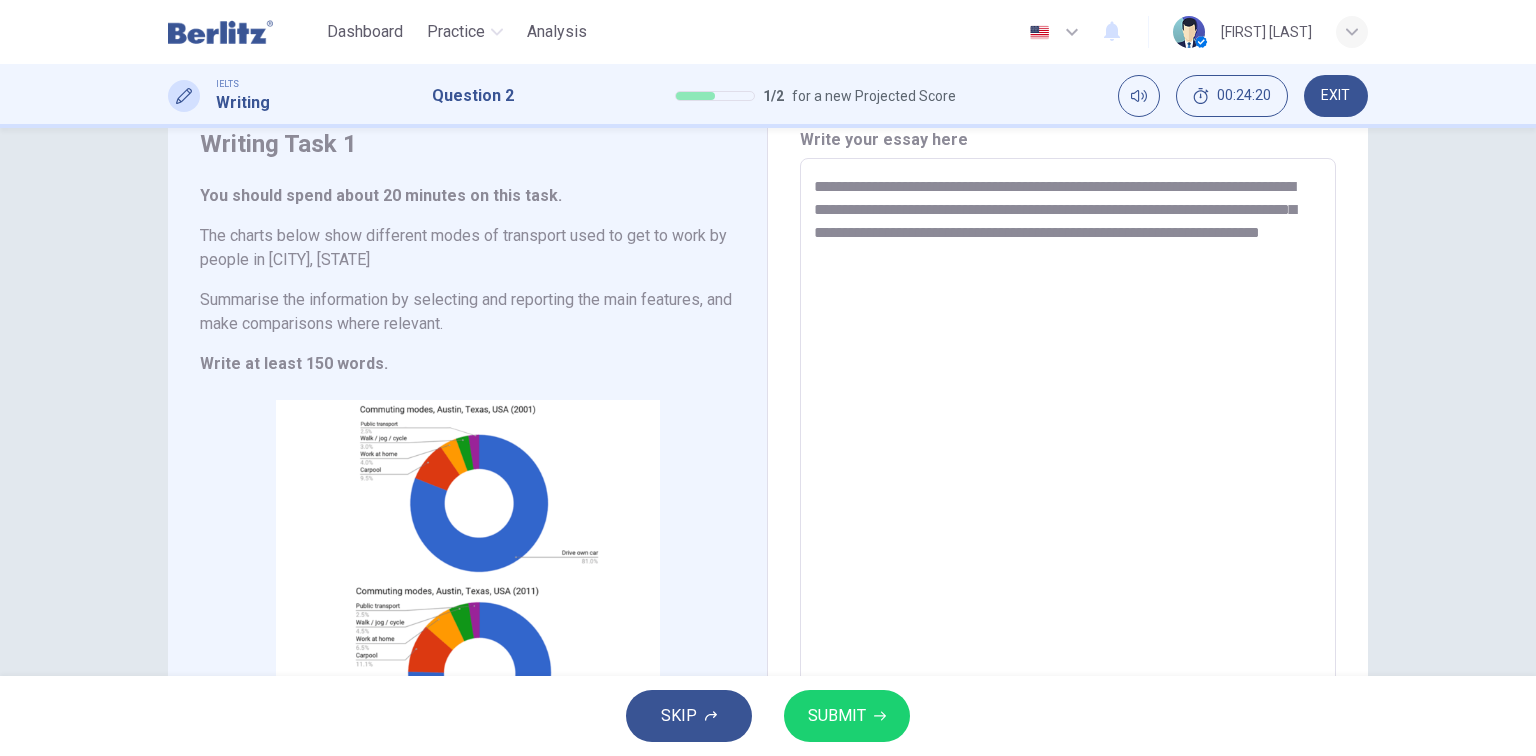 click on "**********" at bounding box center (1068, 454) 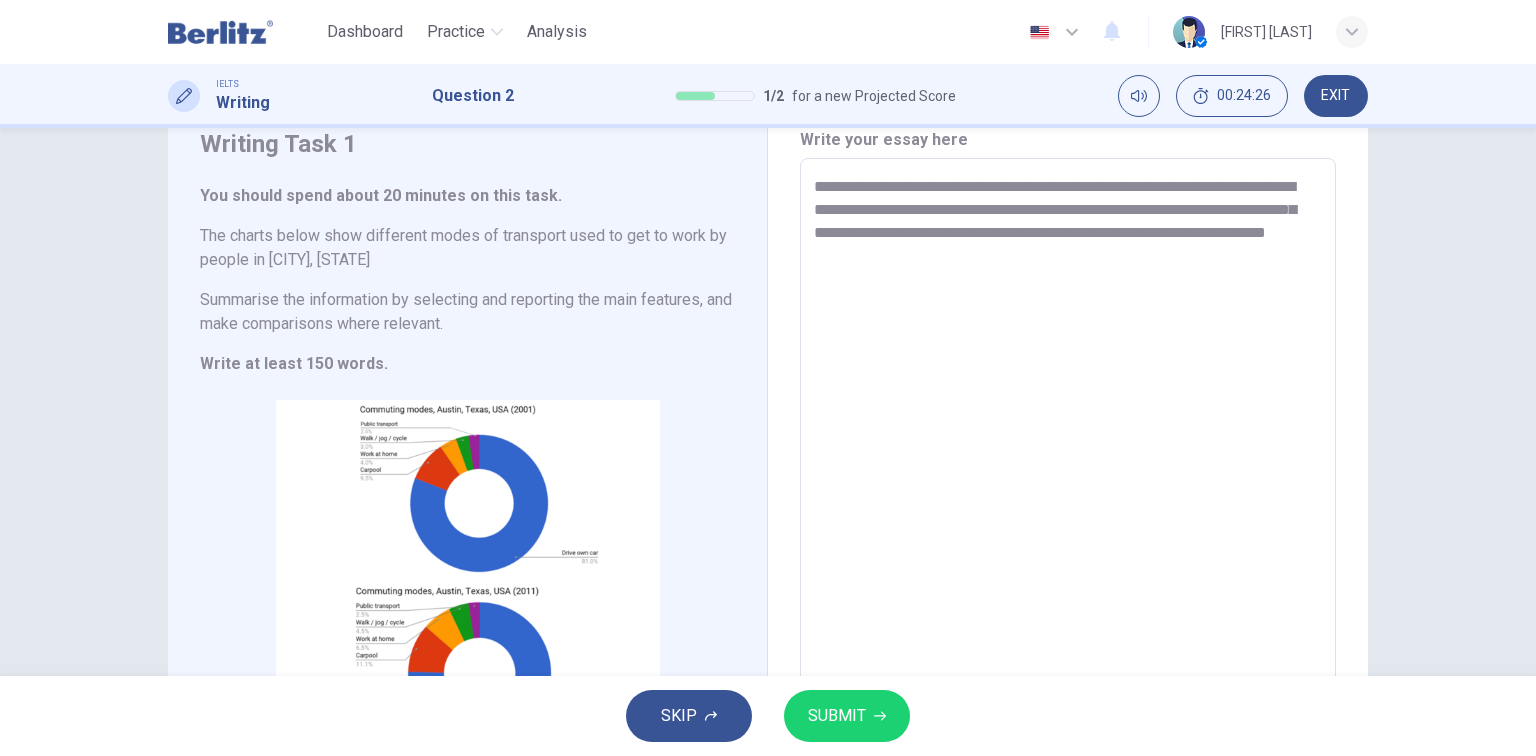 drag, startPoint x: 966, startPoint y: 253, endPoint x: 952, endPoint y: 253, distance: 14 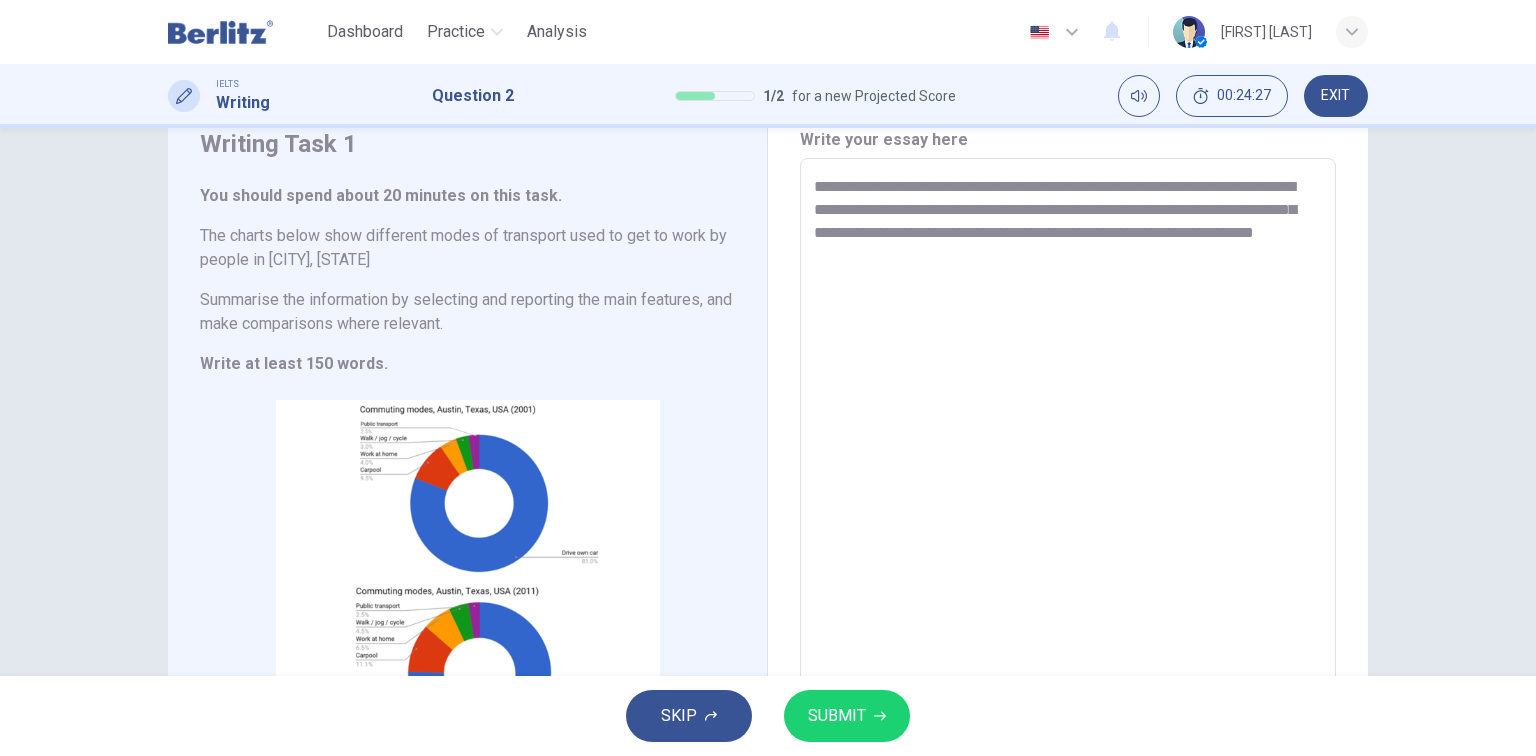 click on "**********" at bounding box center [1068, 454] 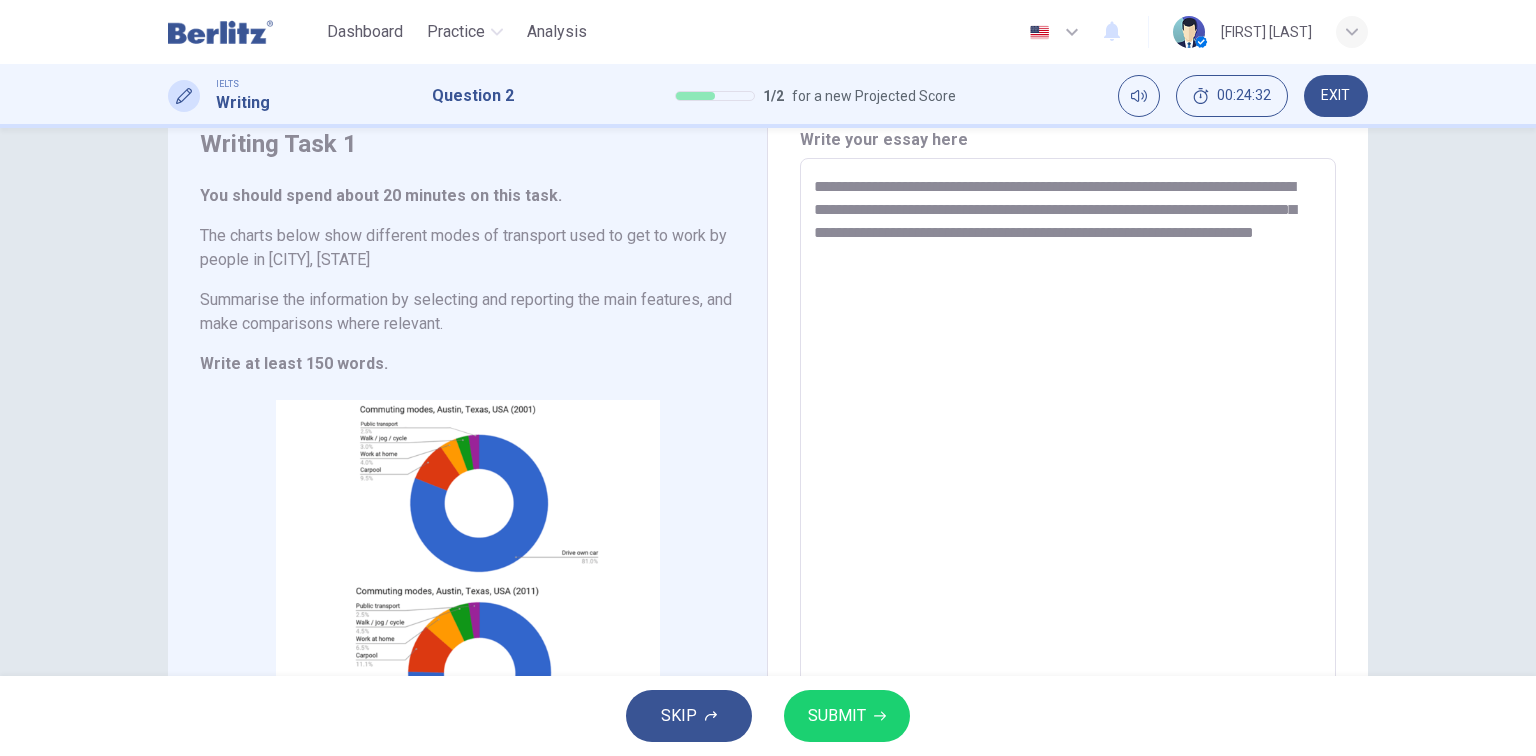 drag, startPoint x: 925, startPoint y: 255, endPoint x: 812, endPoint y: 253, distance: 113.0177 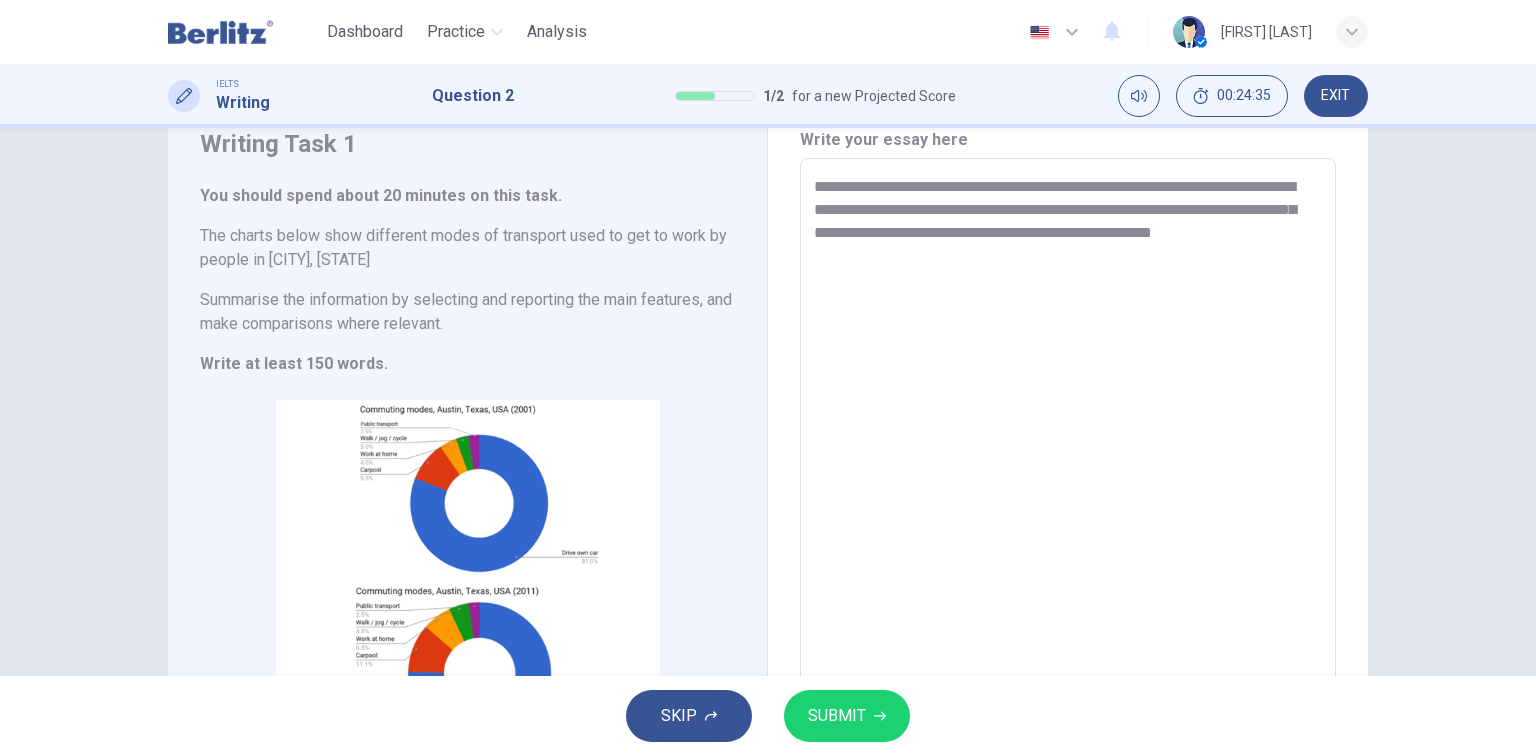 click on "**********" at bounding box center [1068, 454] 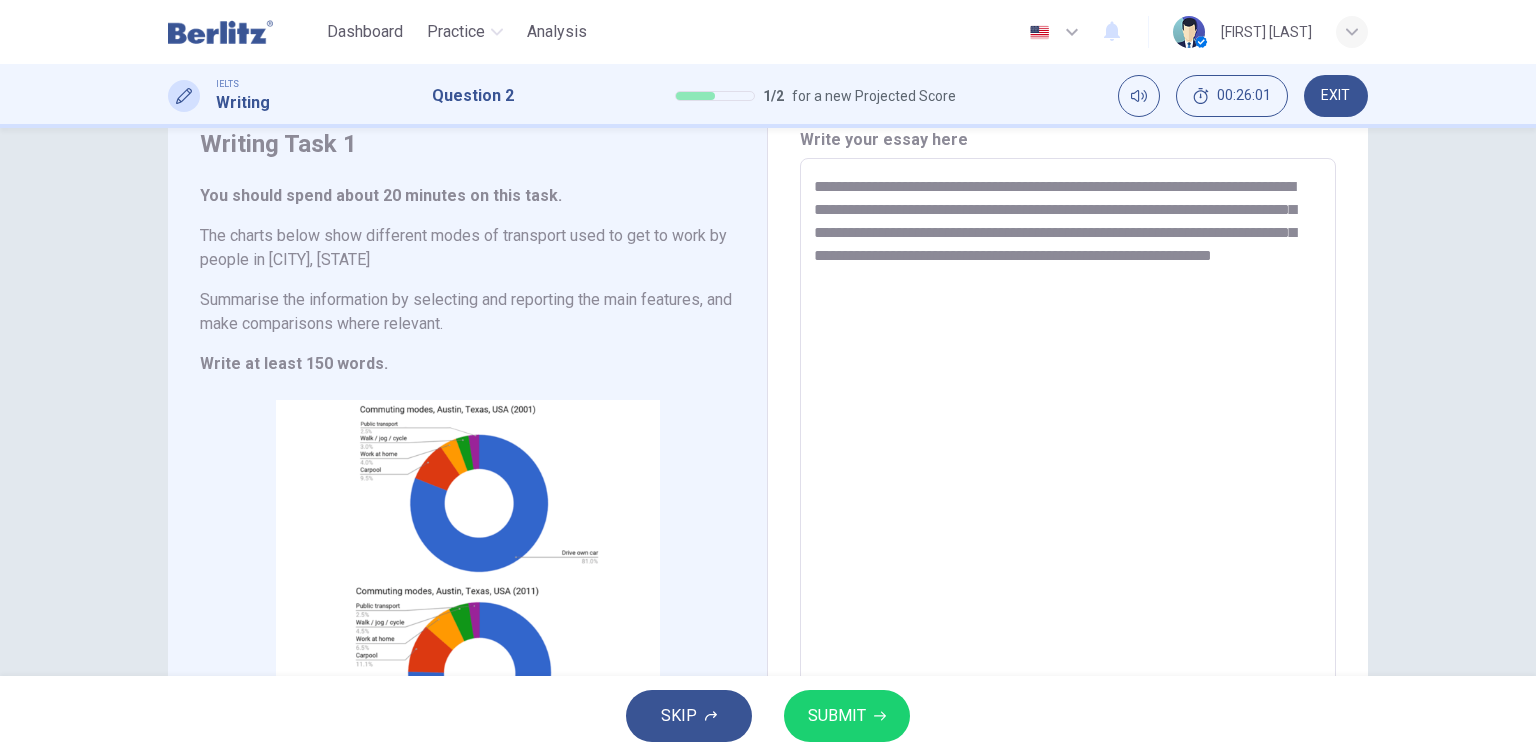 drag, startPoint x: 1081, startPoint y: 276, endPoint x: 1033, endPoint y: 281, distance: 48.259712 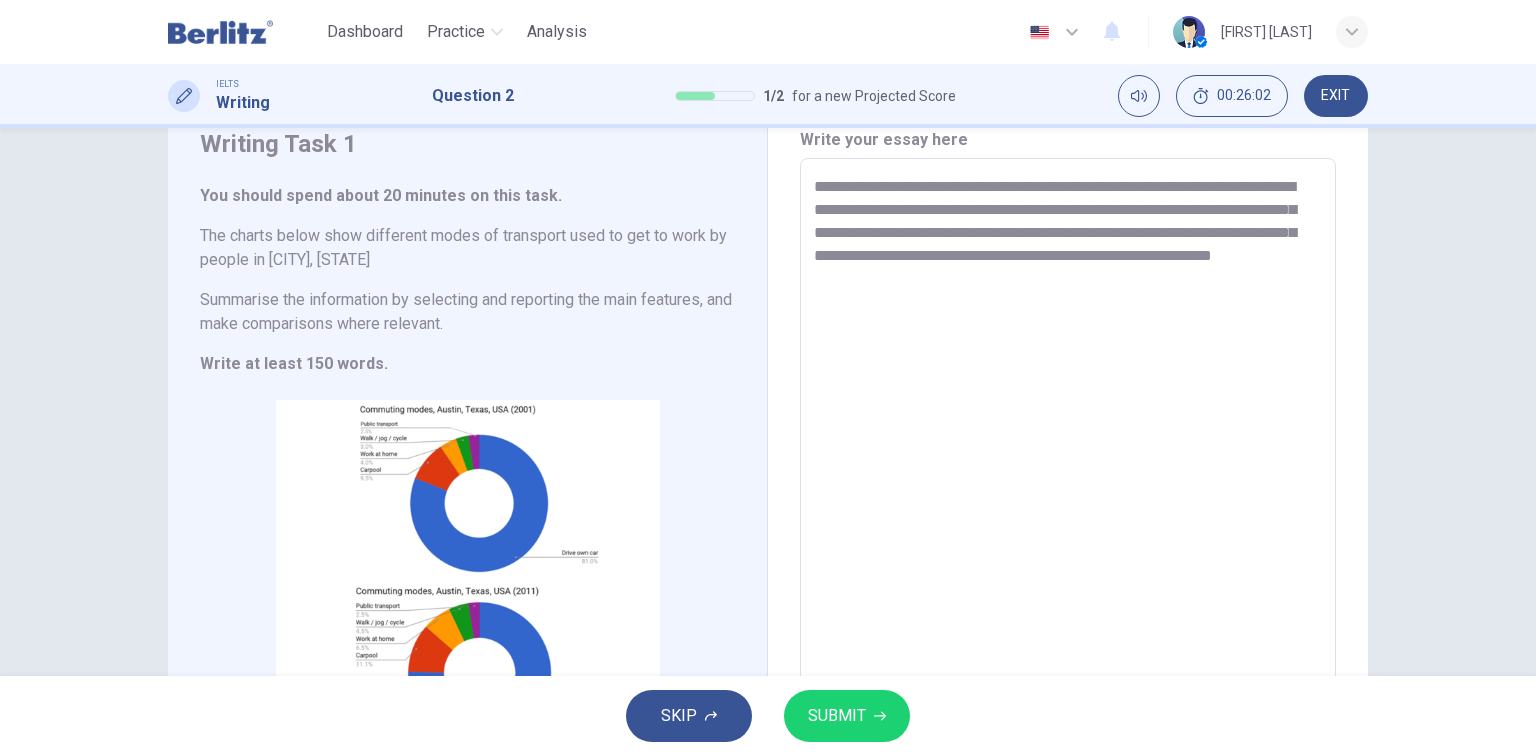 click on "**********" at bounding box center [1068, 454] 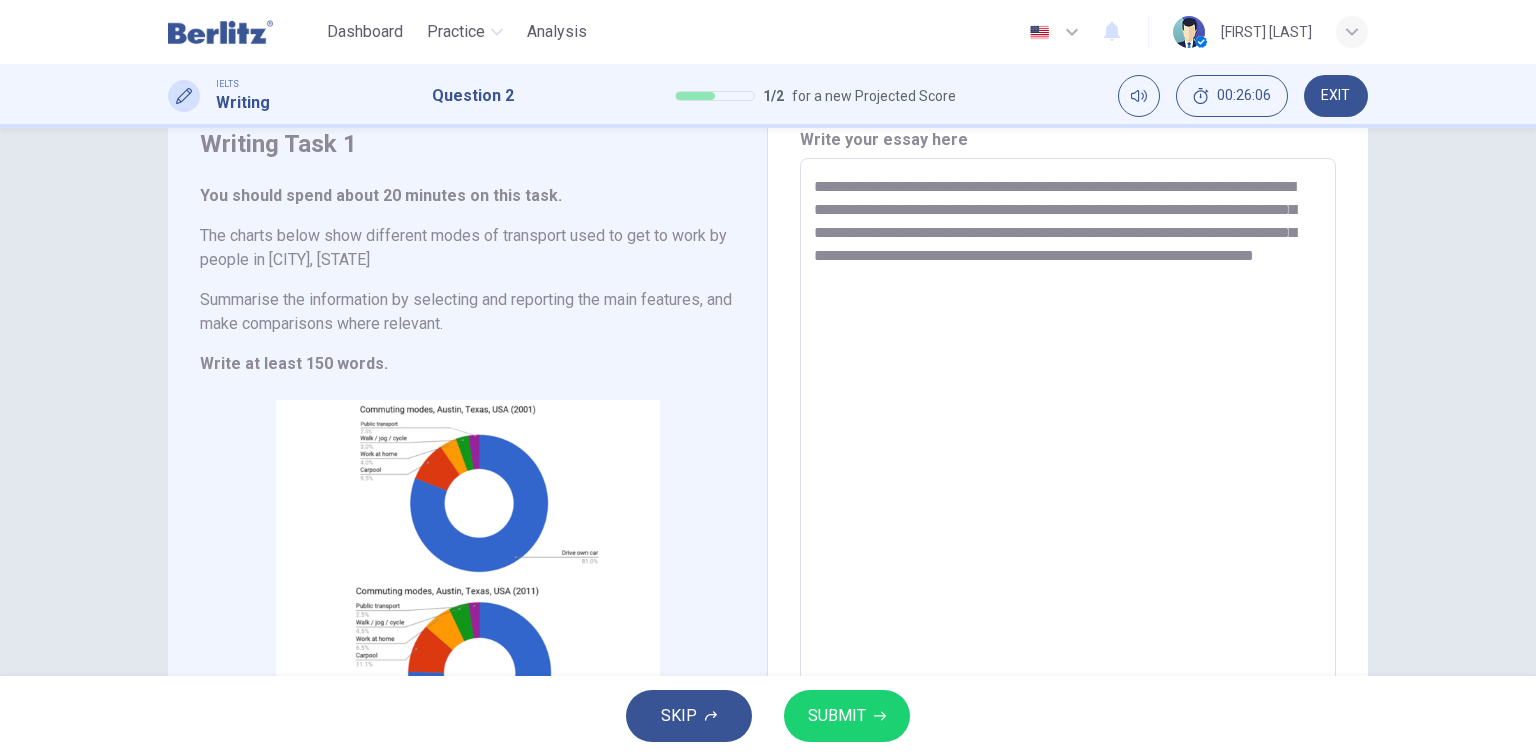 click on "**********" at bounding box center [1068, 454] 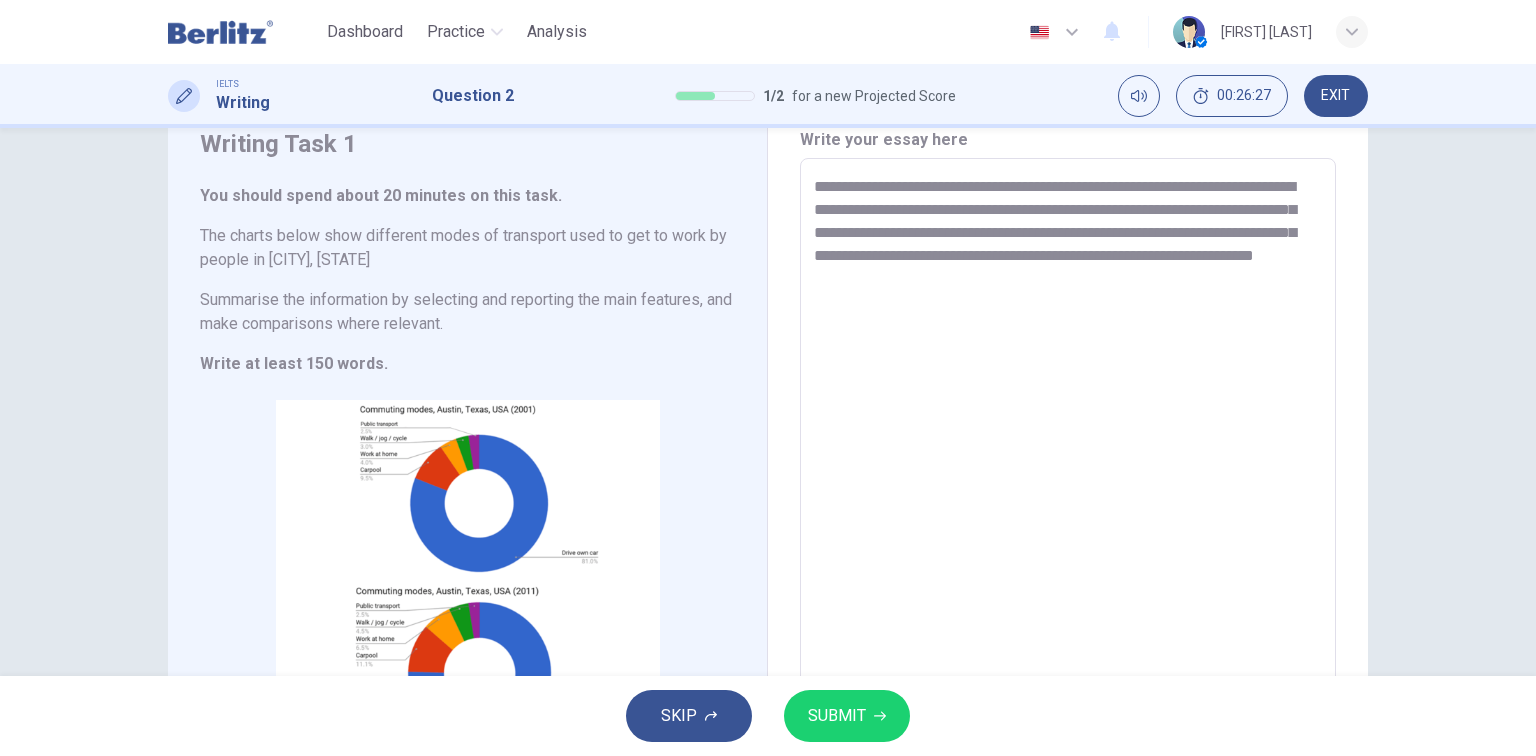 click on "**********" at bounding box center (1068, 454) 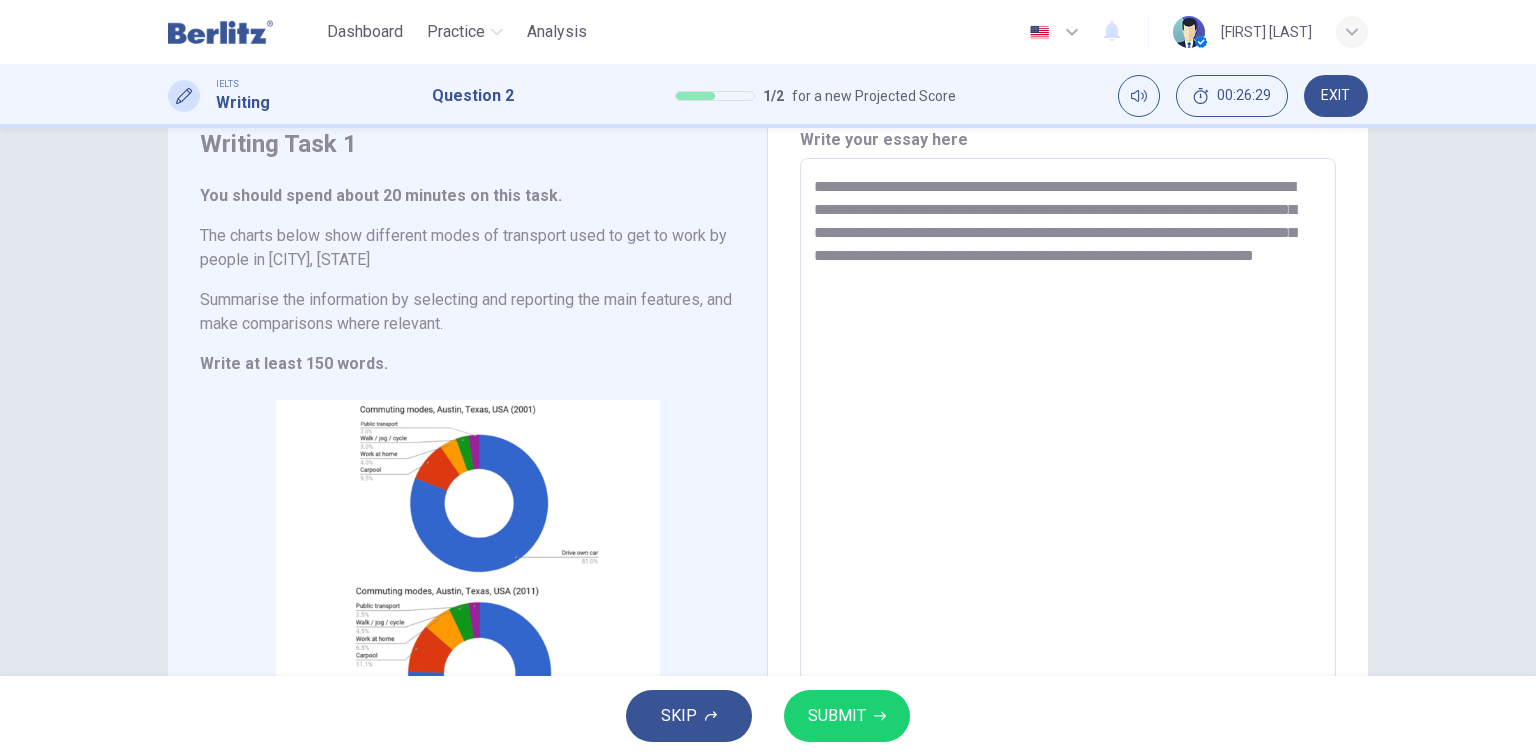 click on "**********" at bounding box center (1068, 454) 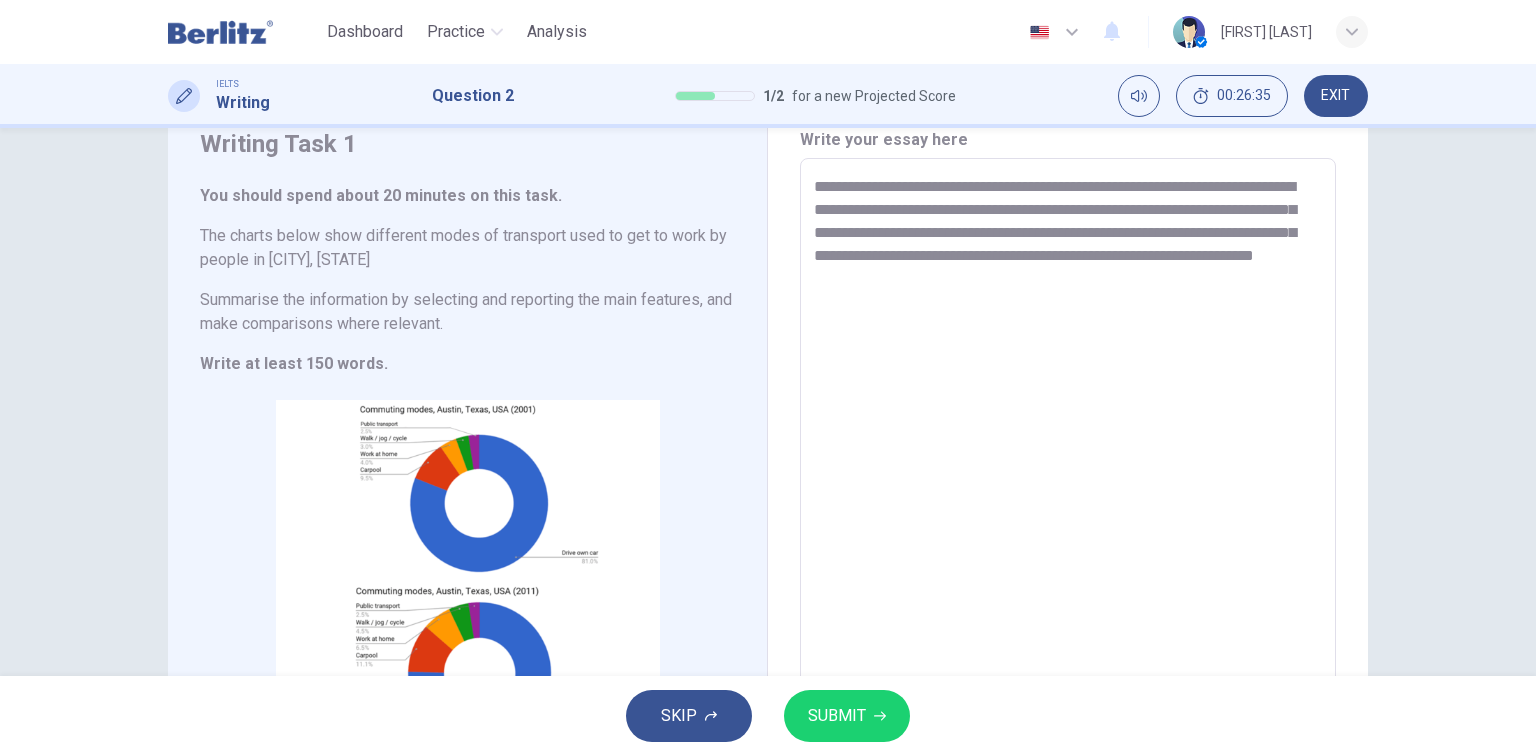 scroll, scrollTop: 160, scrollLeft: 0, axis: vertical 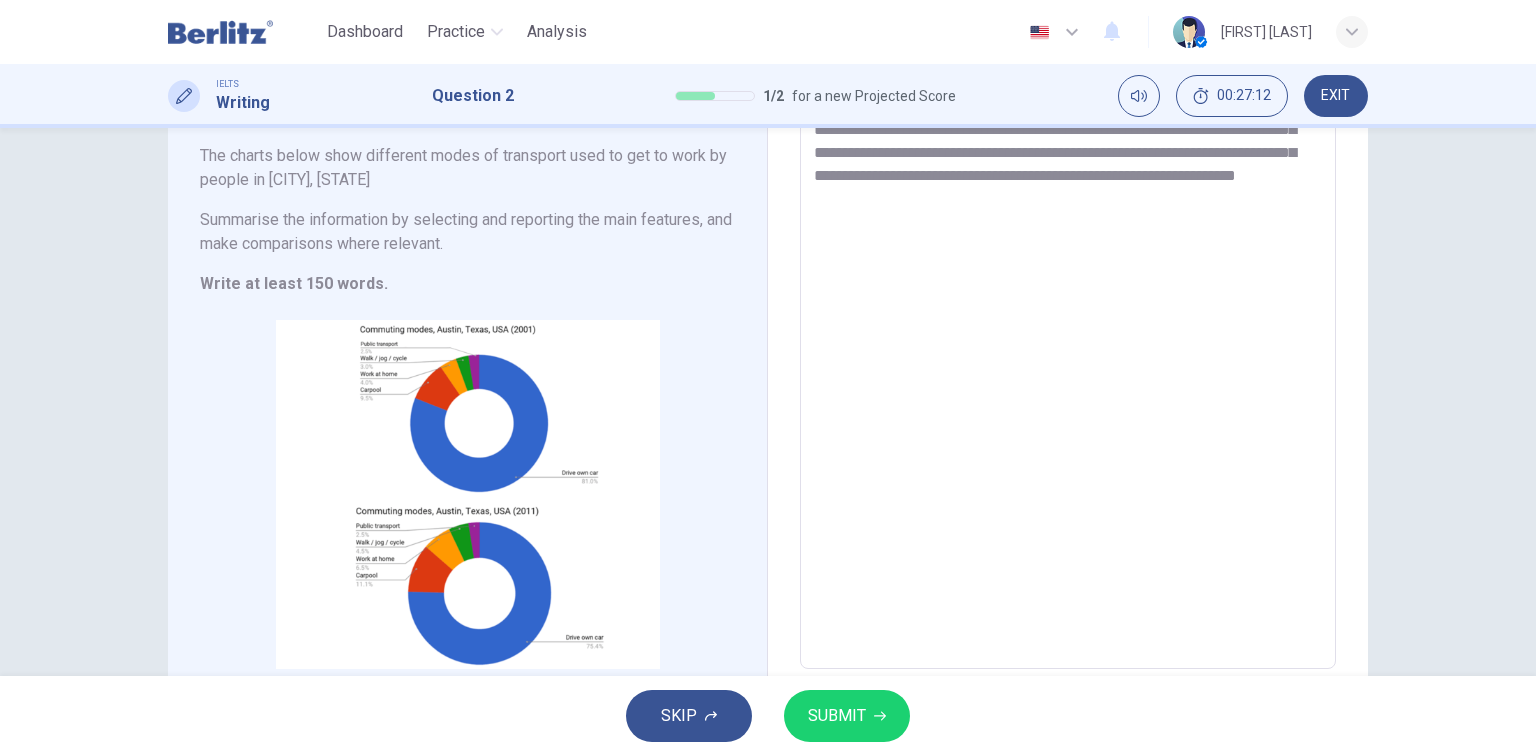 click on "**********" at bounding box center [1068, 374] 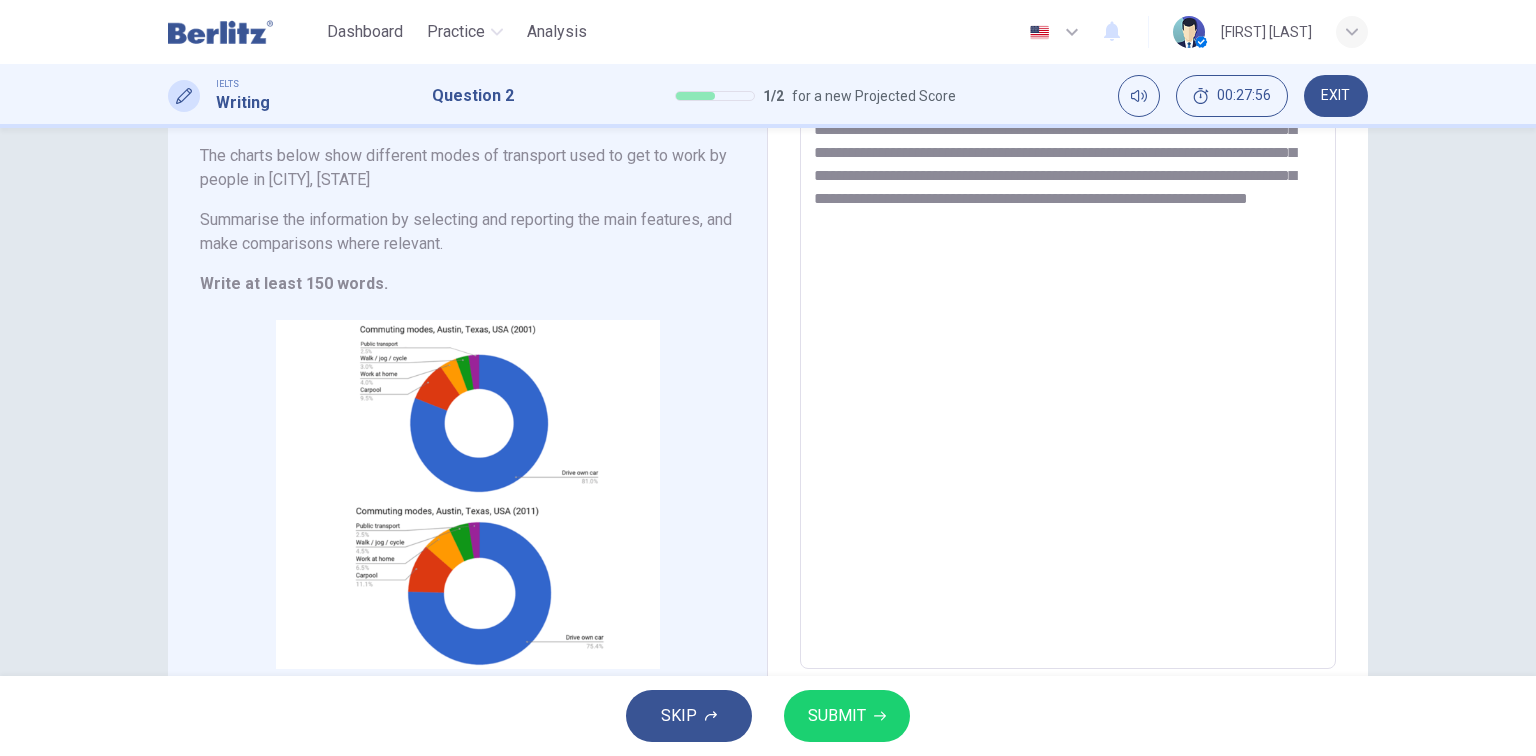 click on "**********" at bounding box center [1068, 374] 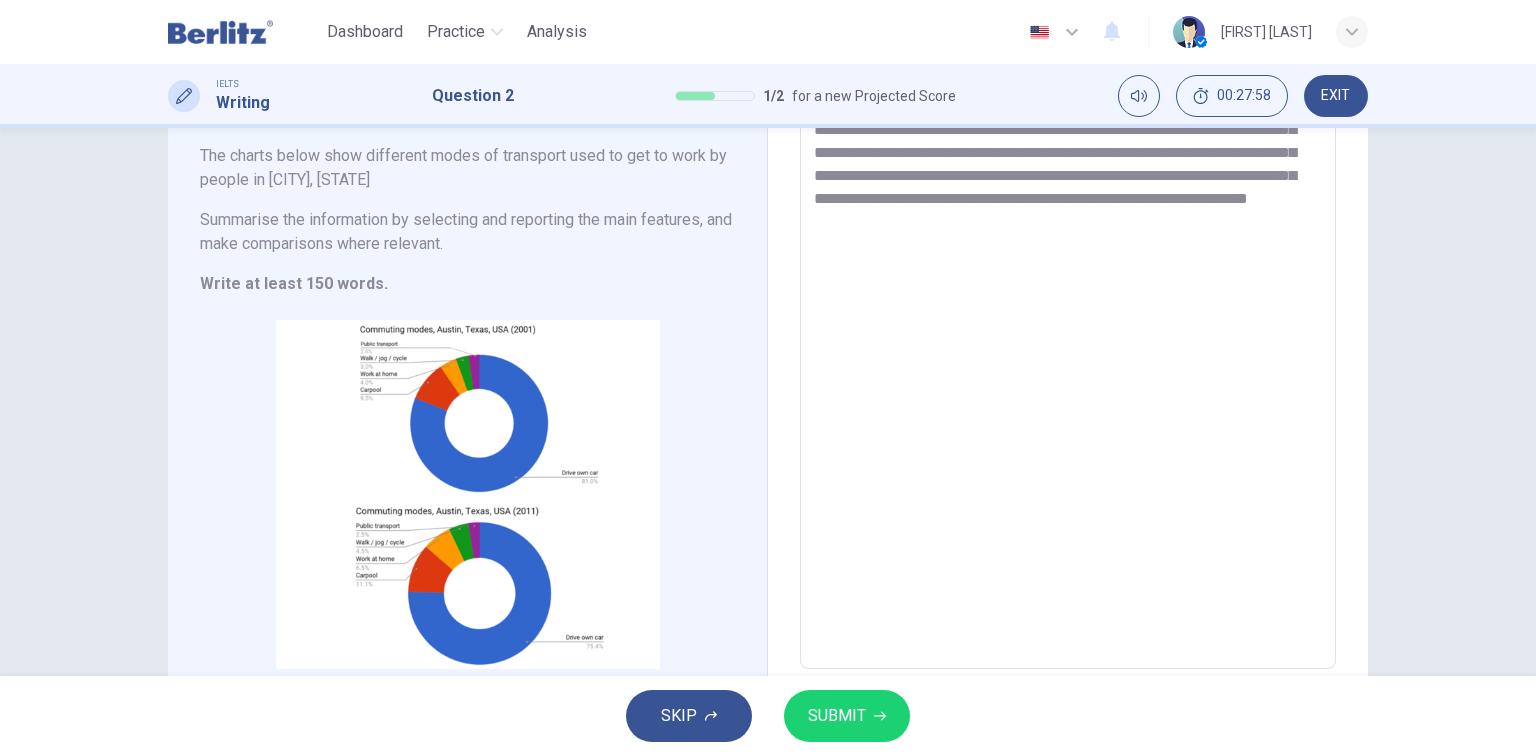 click on "**********" at bounding box center [1068, 374] 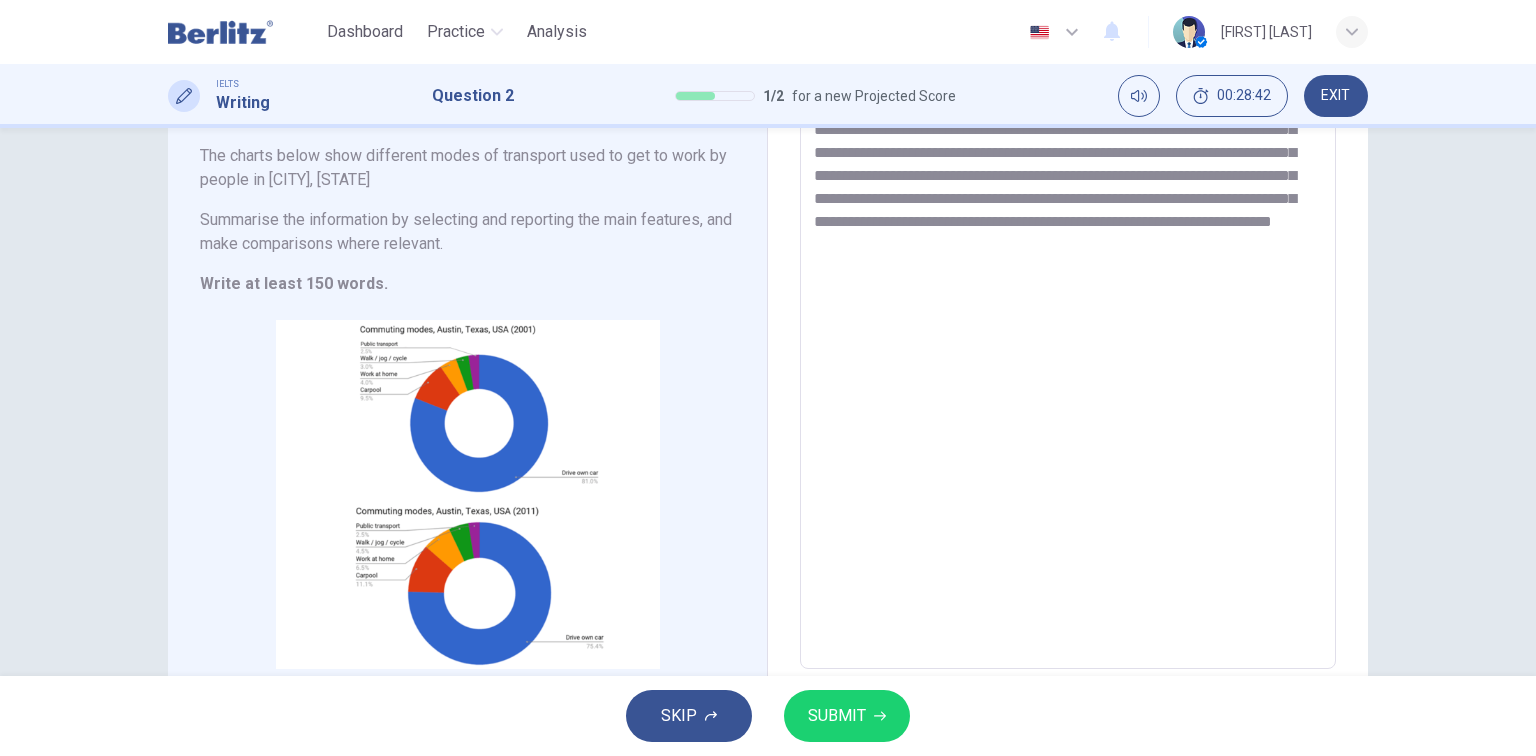 click on "**********" at bounding box center [1068, 374] 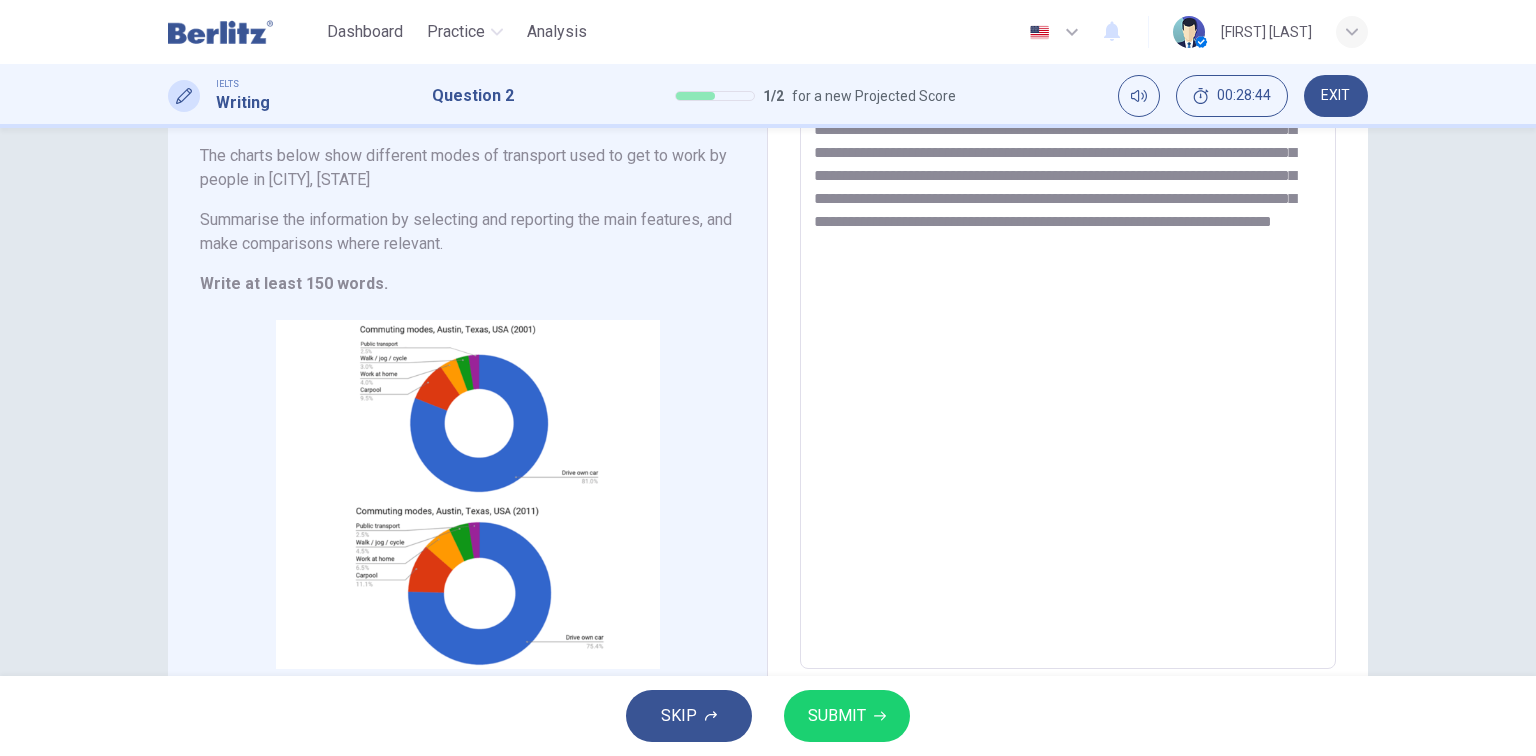 click on "**********" at bounding box center (1068, 374) 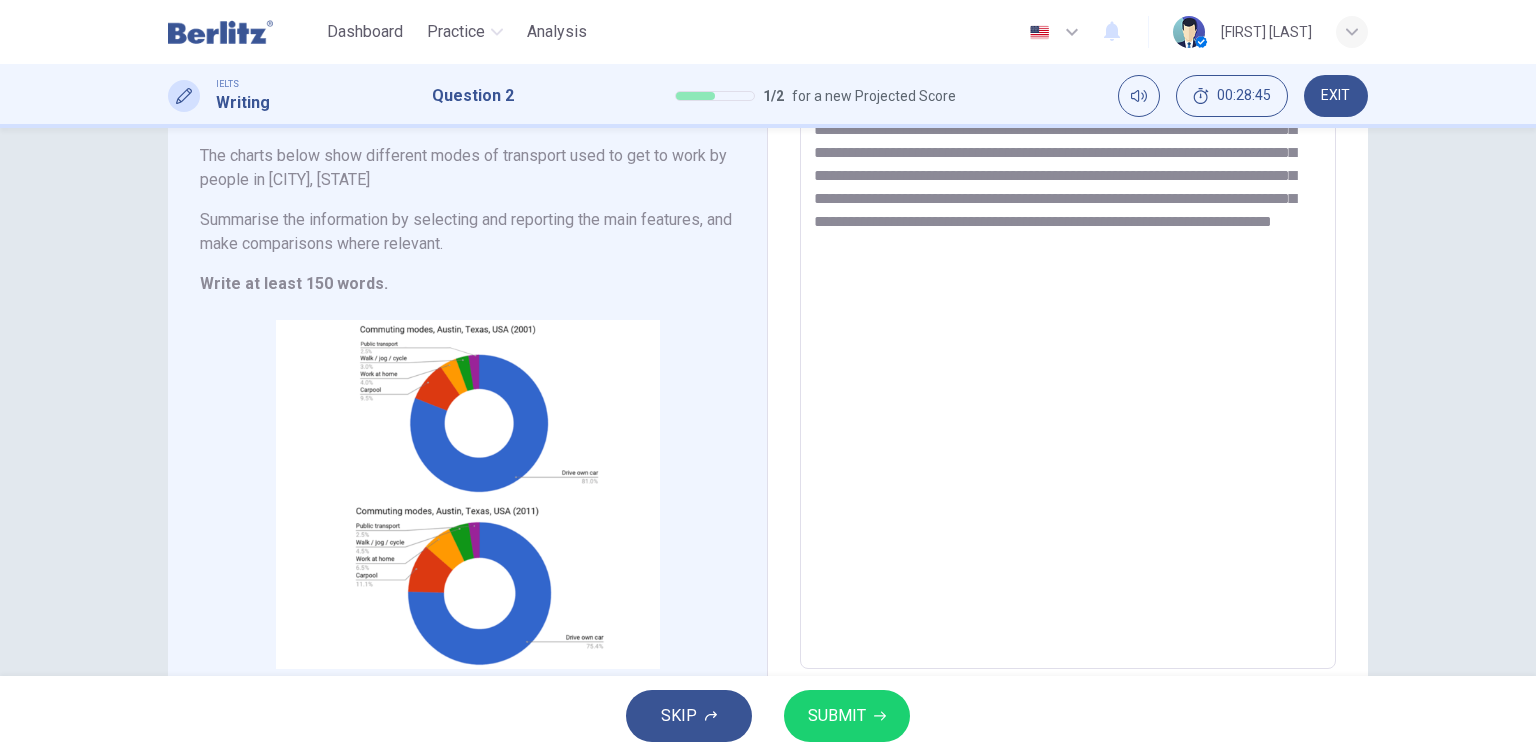 click on "**********" at bounding box center [1068, 374] 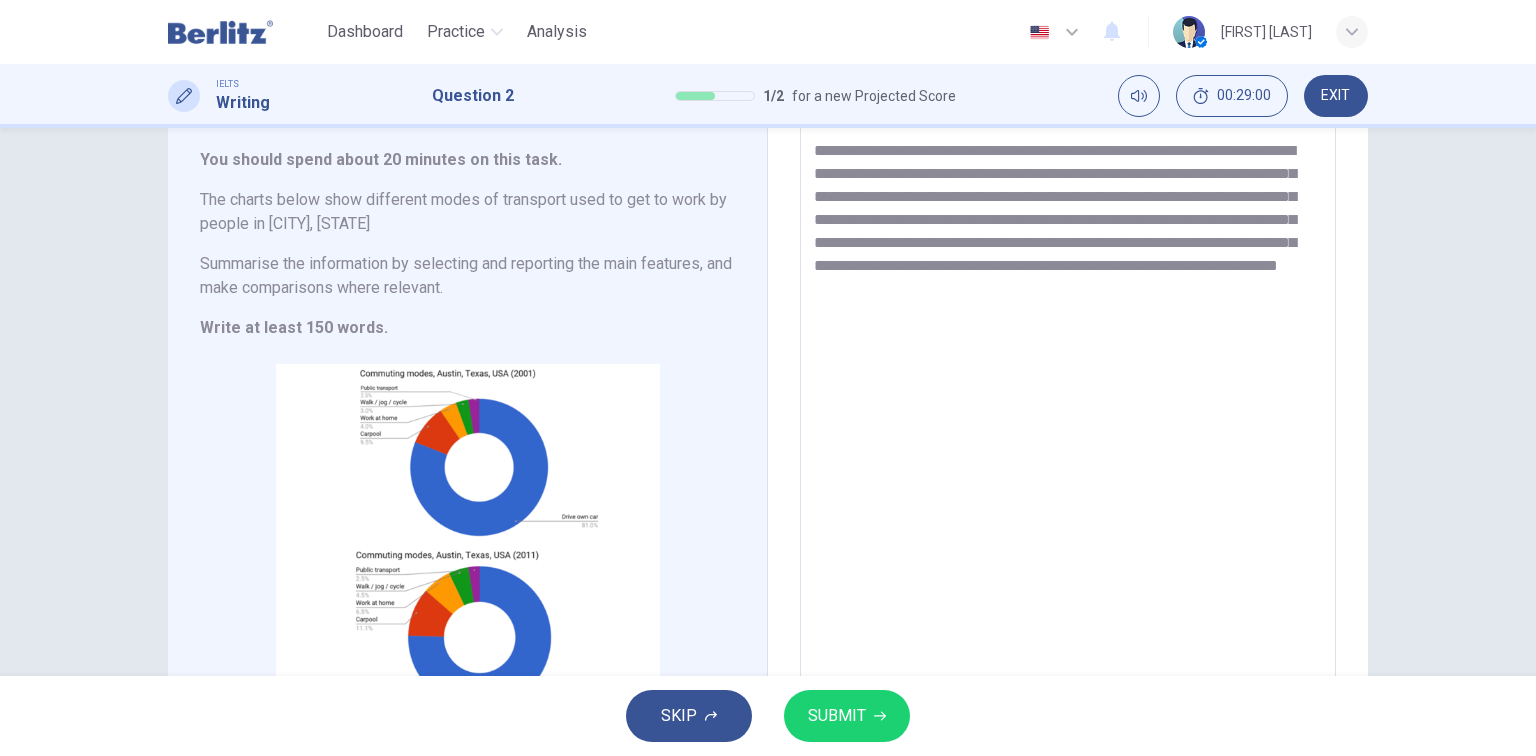 scroll, scrollTop: 80, scrollLeft: 0, axis: vertical 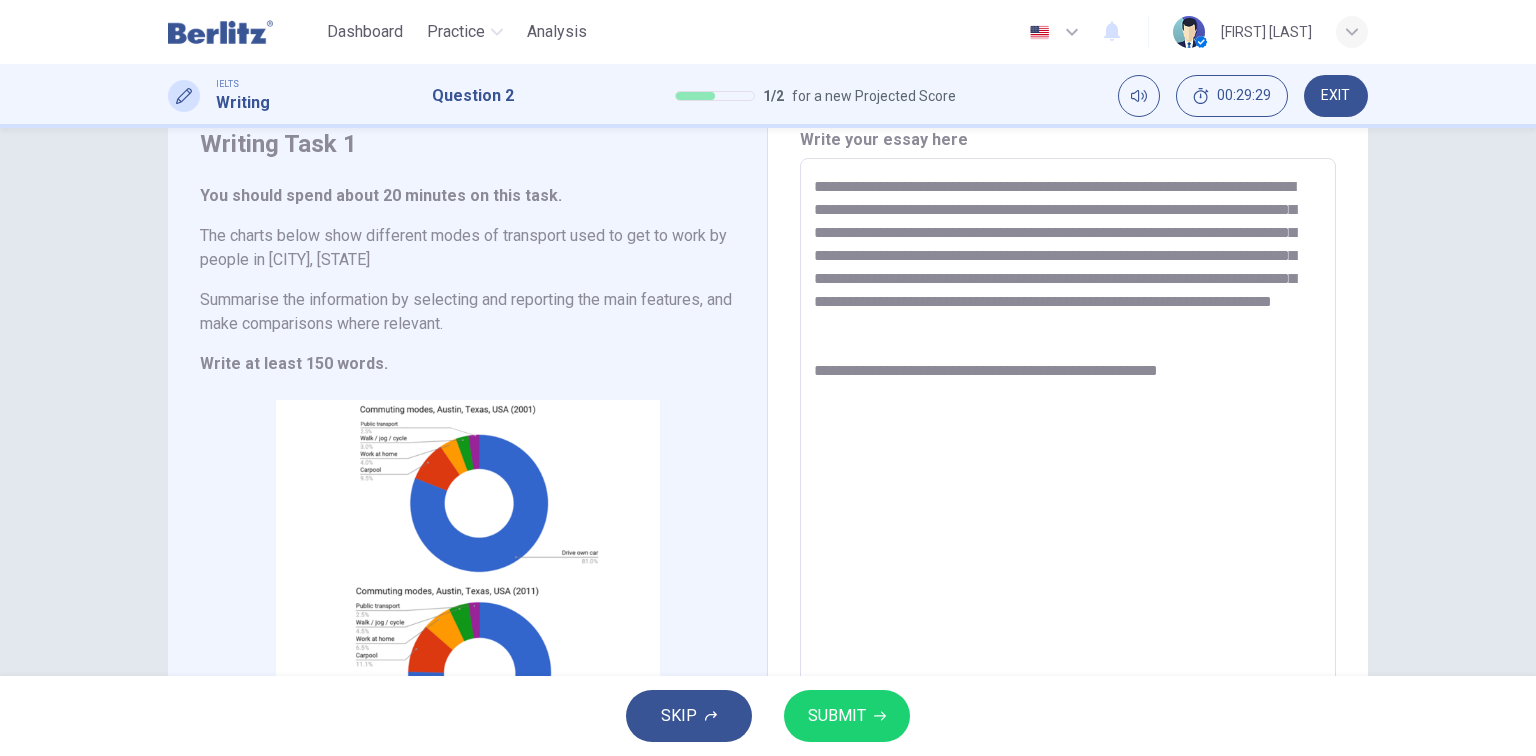 drag, startPoint x: 896, startPoint y: 391, endPoint x: 1238, endPoint y: 411, distance: 342.5843 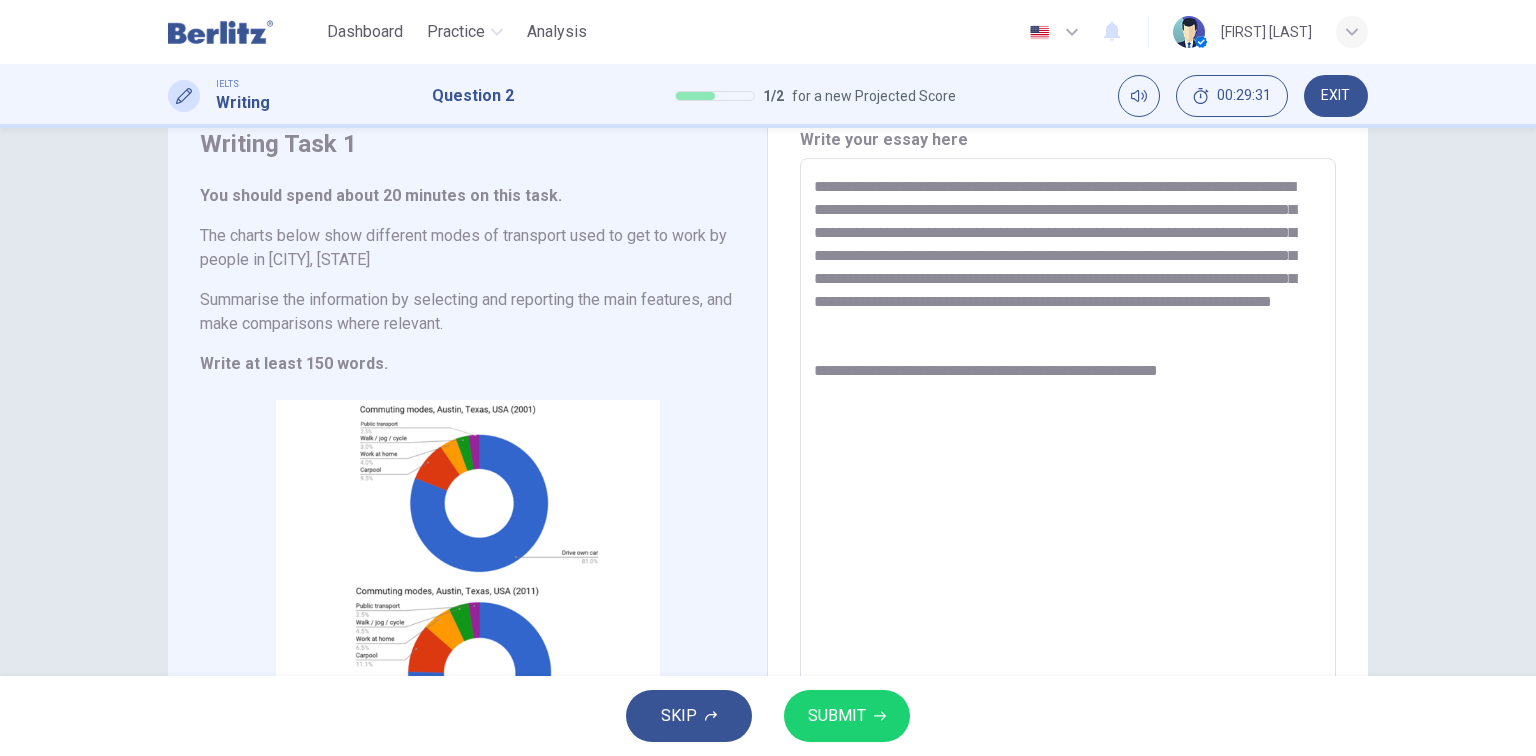 click on "**********" at bounding box center [1068, 454] 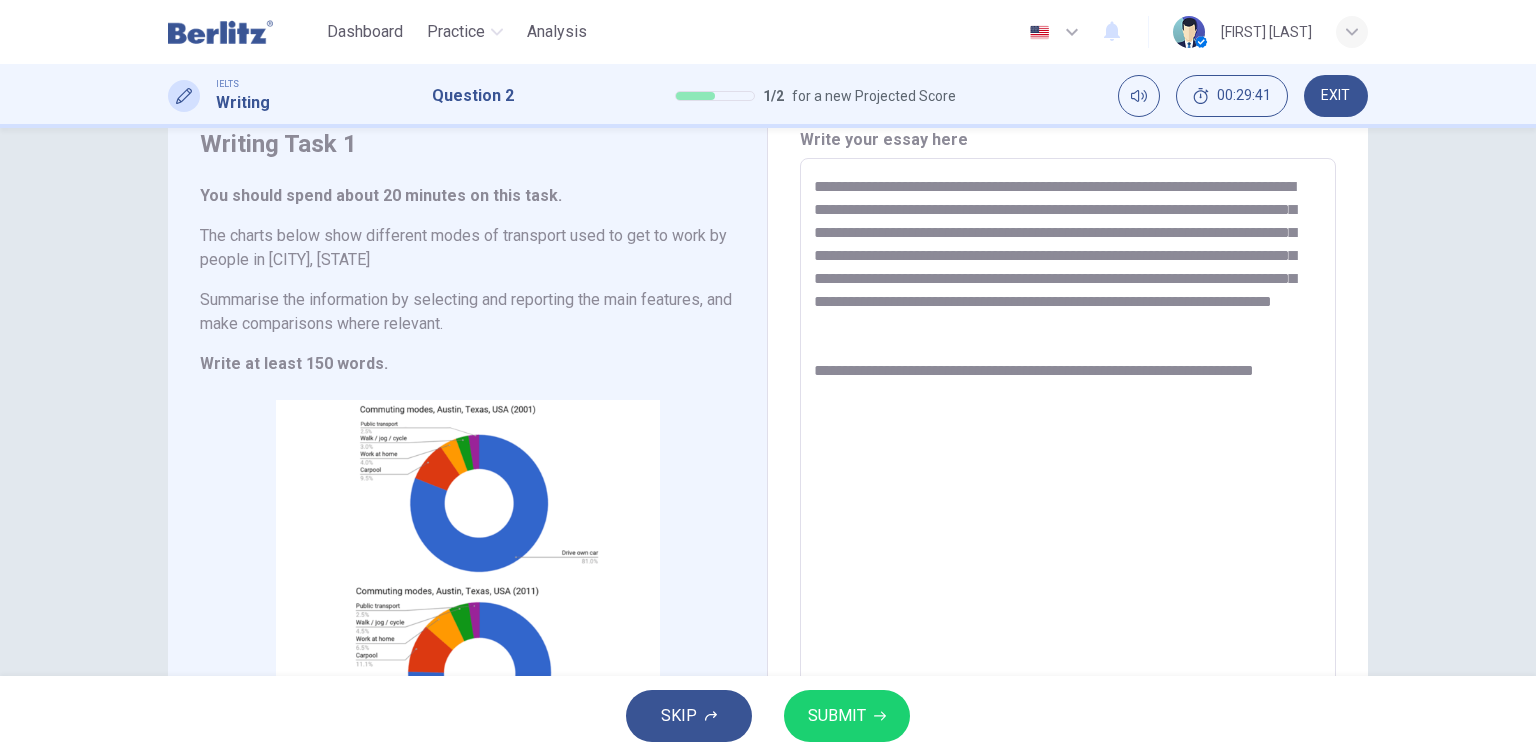 drag, startPoint x: 871, startPoint y: 412, endPoint x: 796, endPoint y: 401, distance: 75.802376 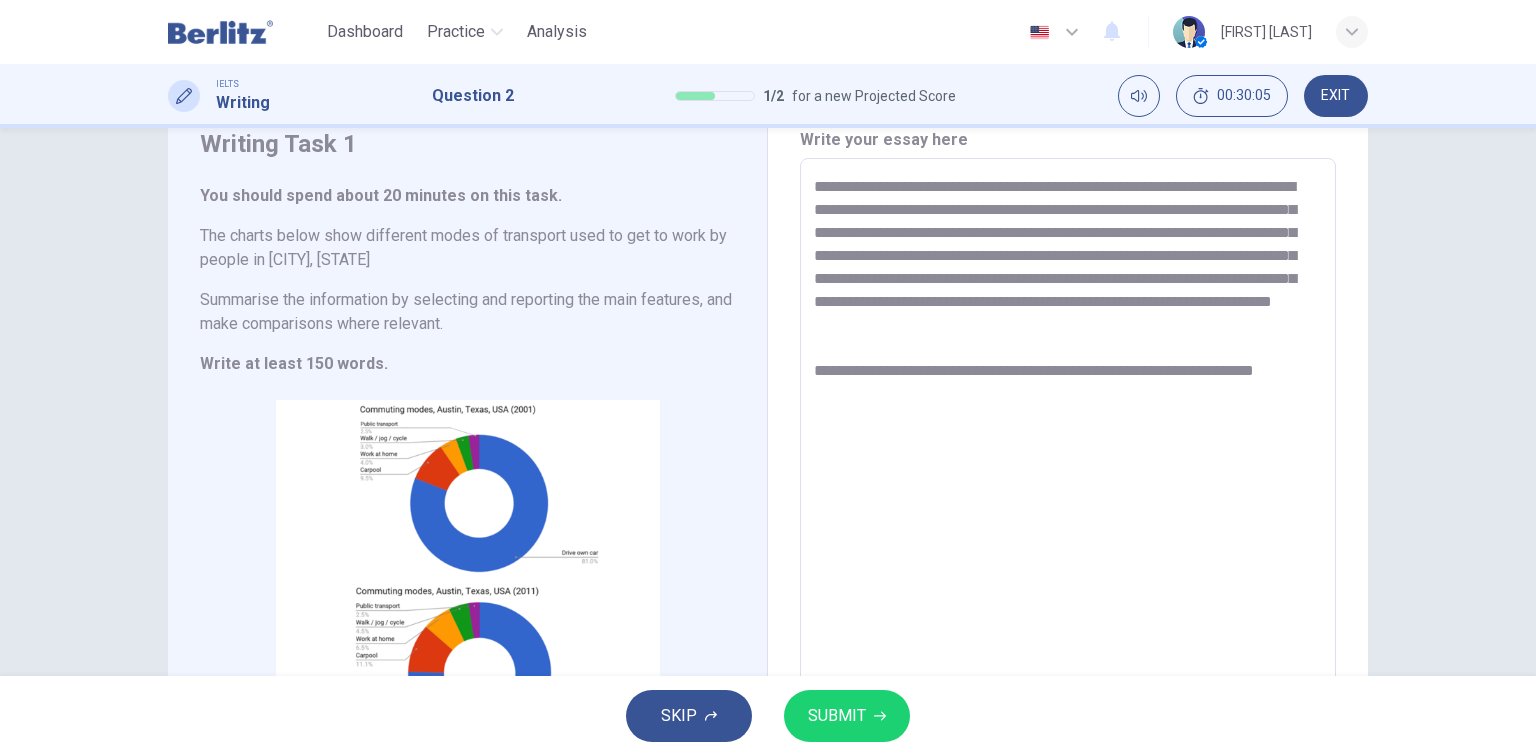 click on "**********" at bounding box center (1068, 454) 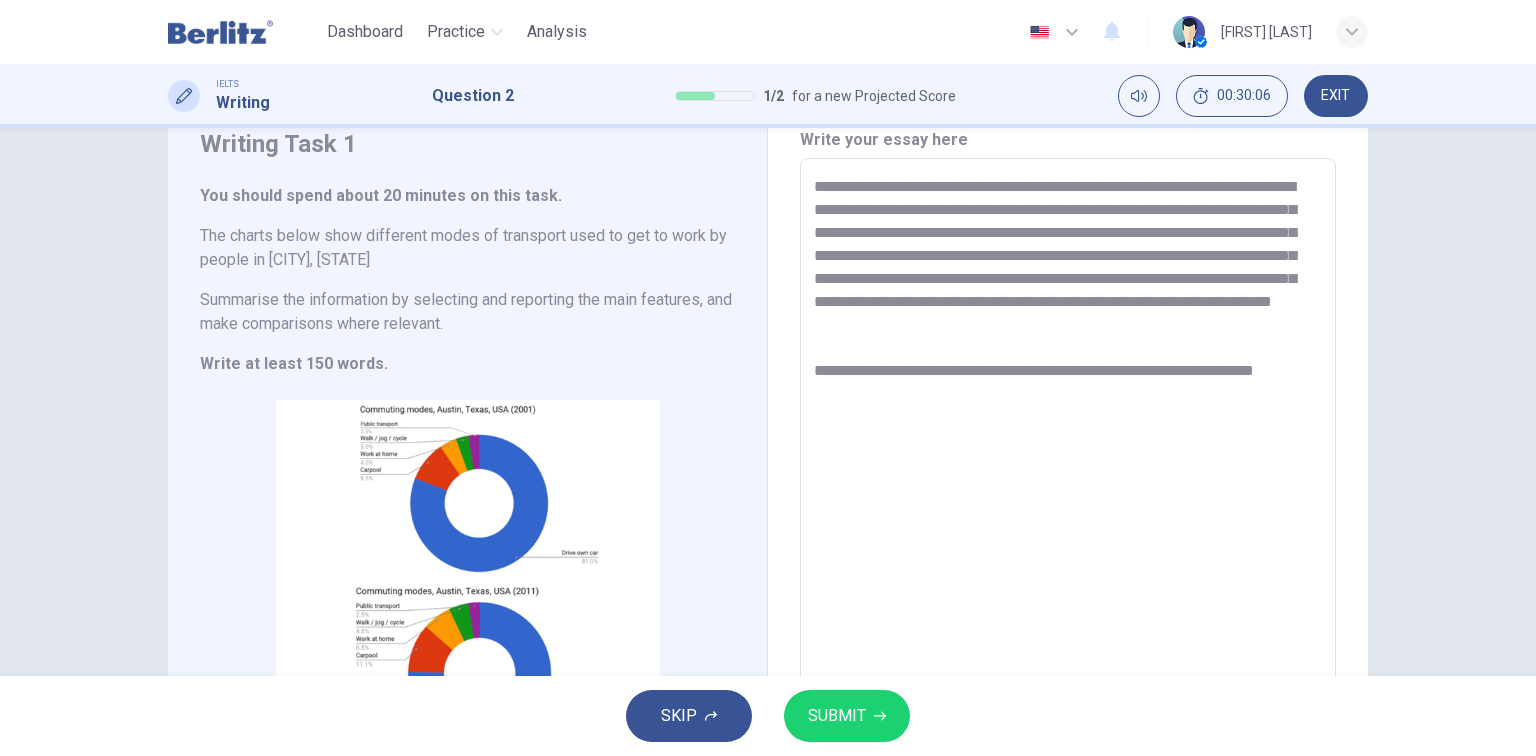 click on "**********" at bounding box center (1068, 454) 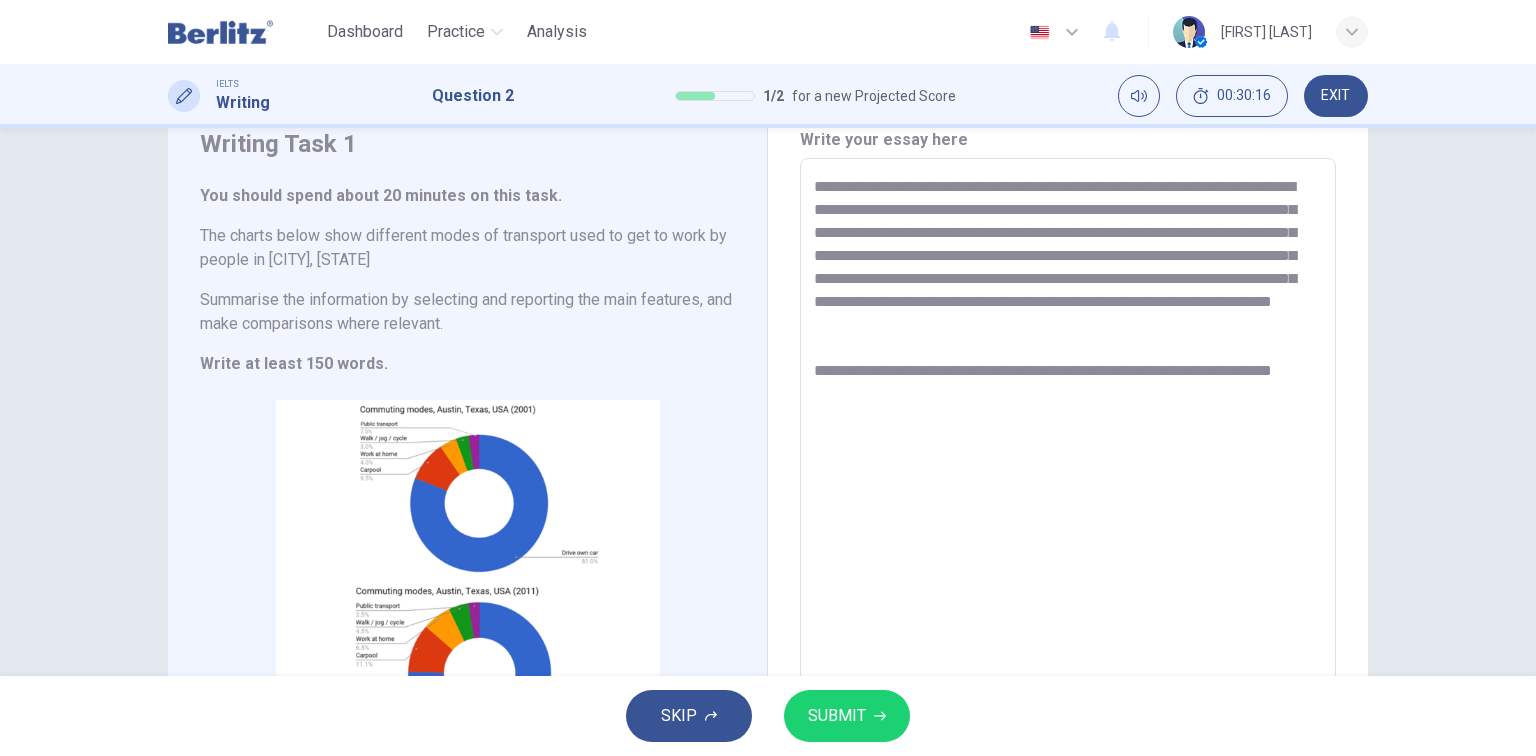 click on "**********" at bounding box center (1068, 454) 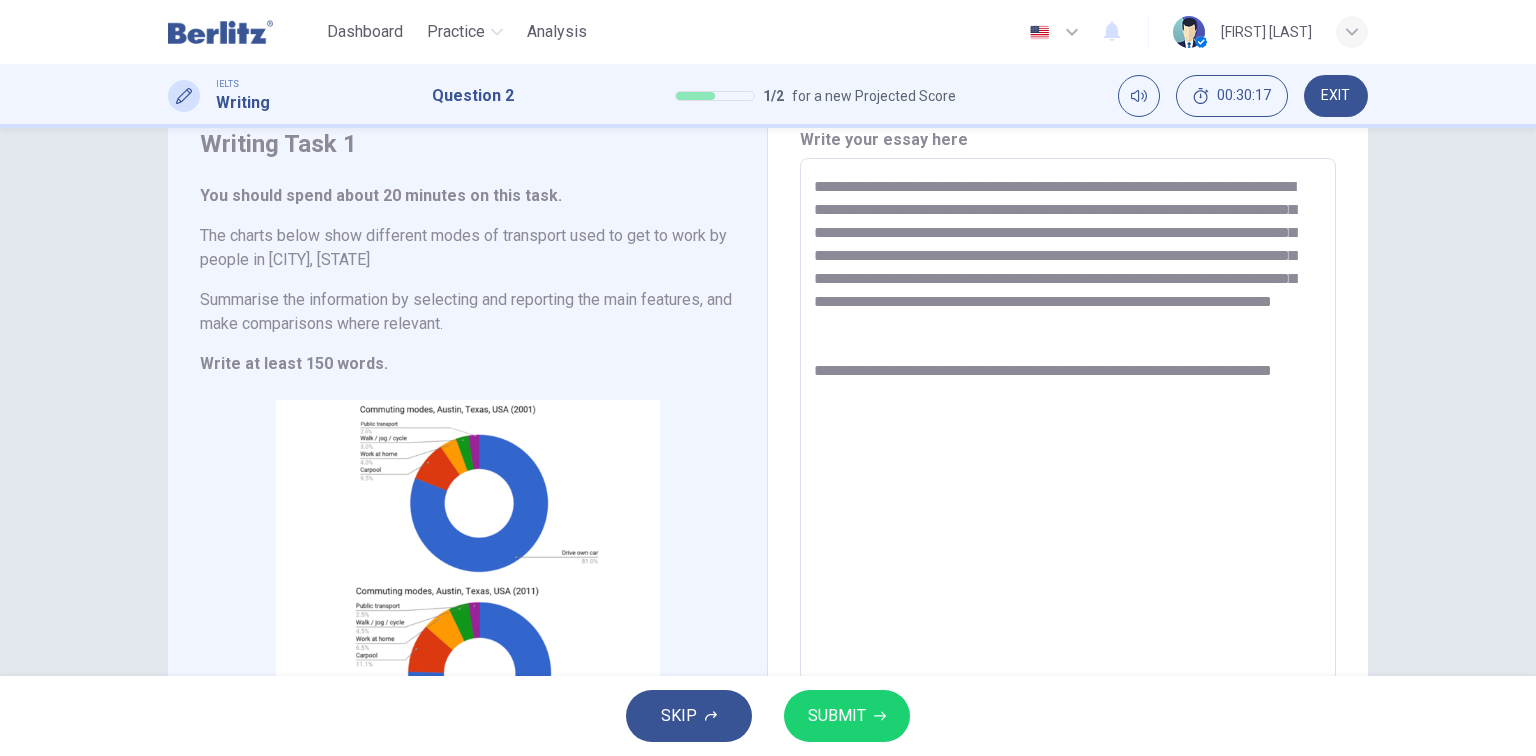 click on "**********" at bounding box center [1068, 454] 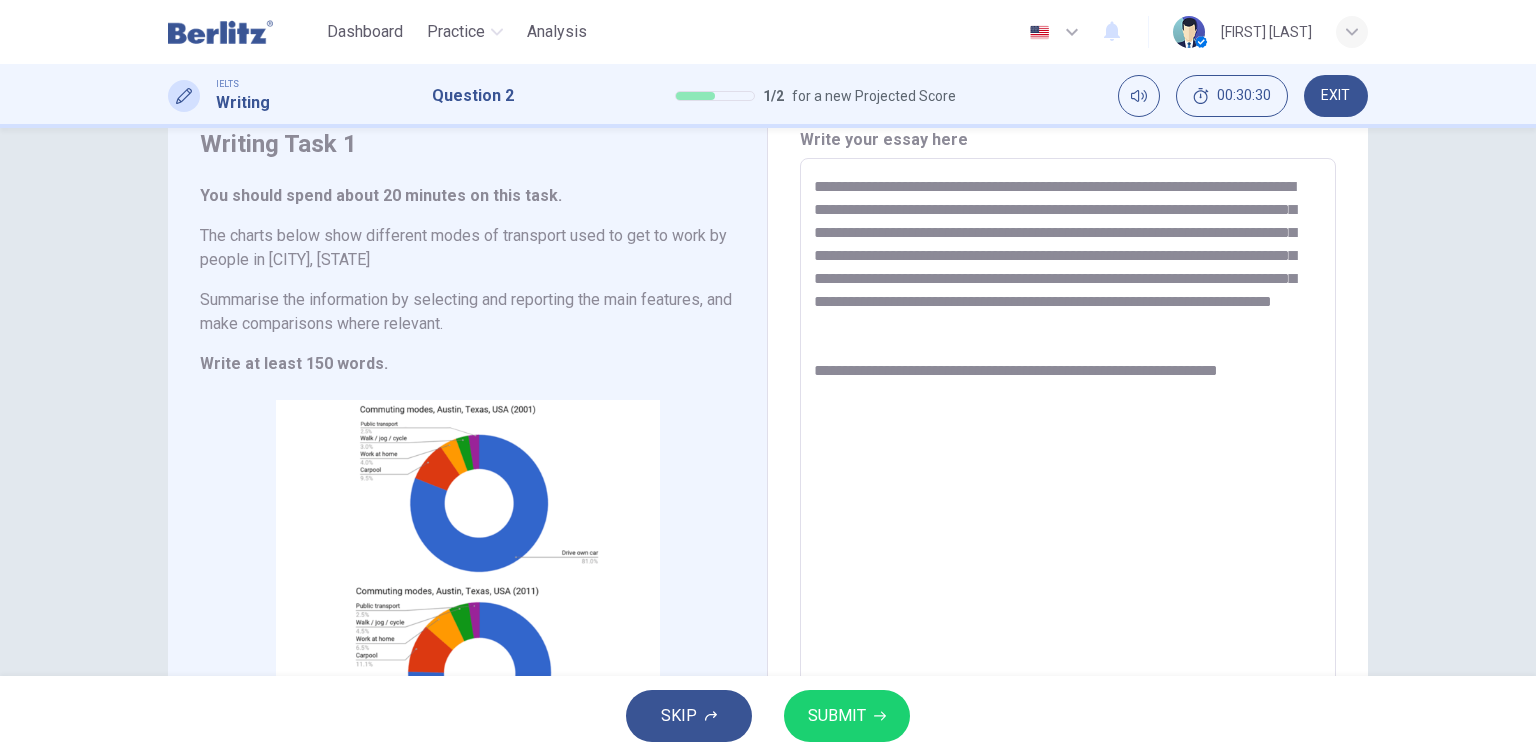 drag, startPoint x: 1103, startPoint y: 394, endPoint x: 1144, endPoint y: 392, distance: 41.04875 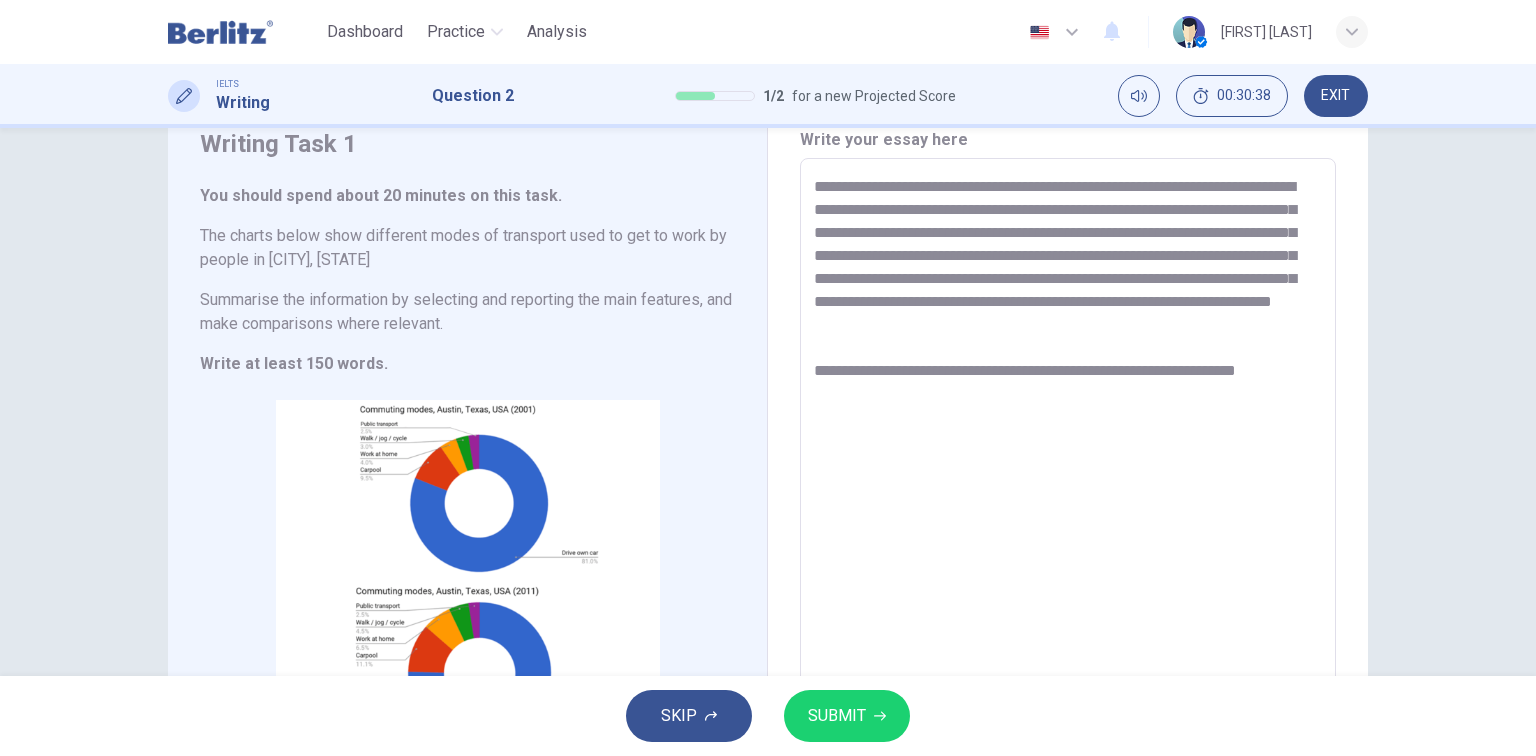 click on "**********" at bounding box center (1068, 454) 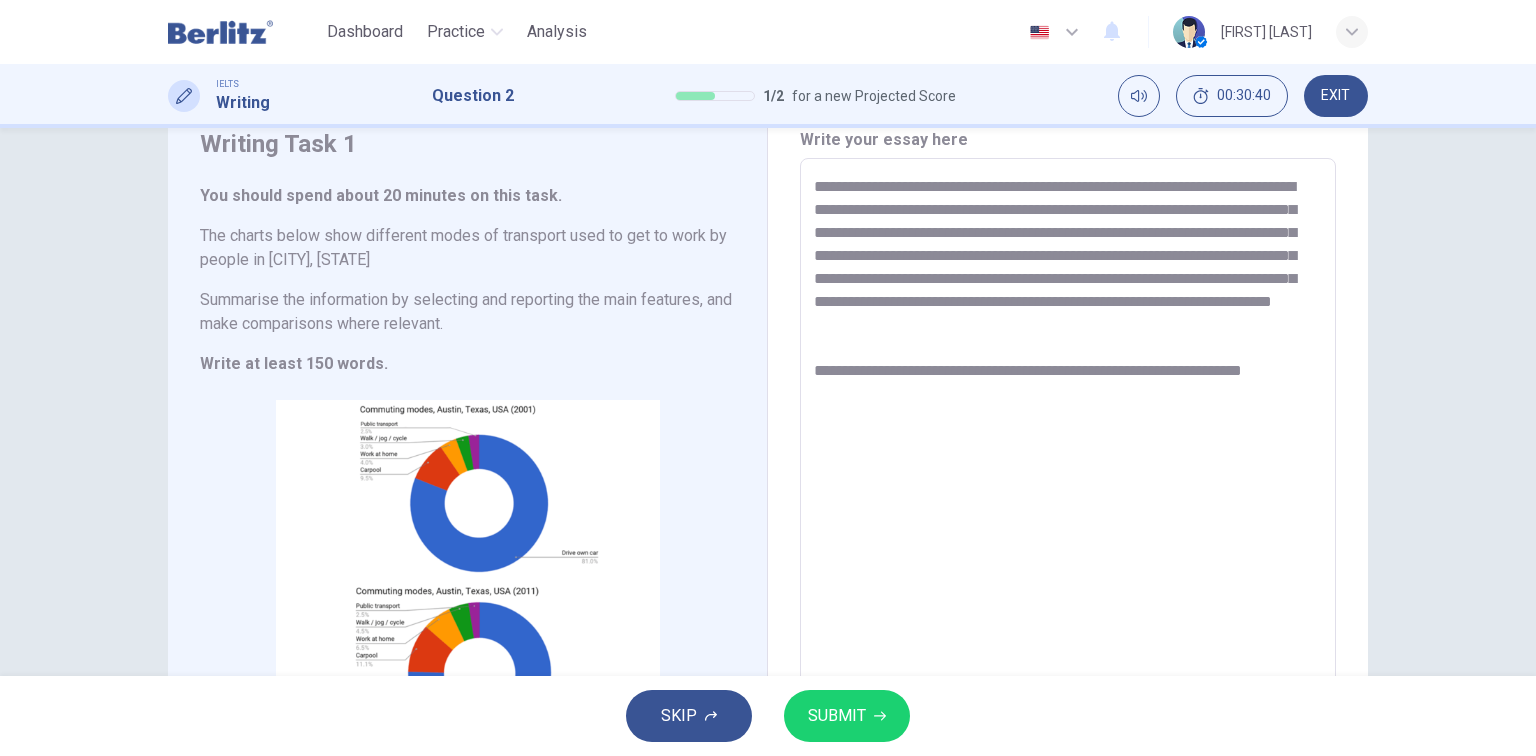 click on "**********" at bounding box center (1068, 454) 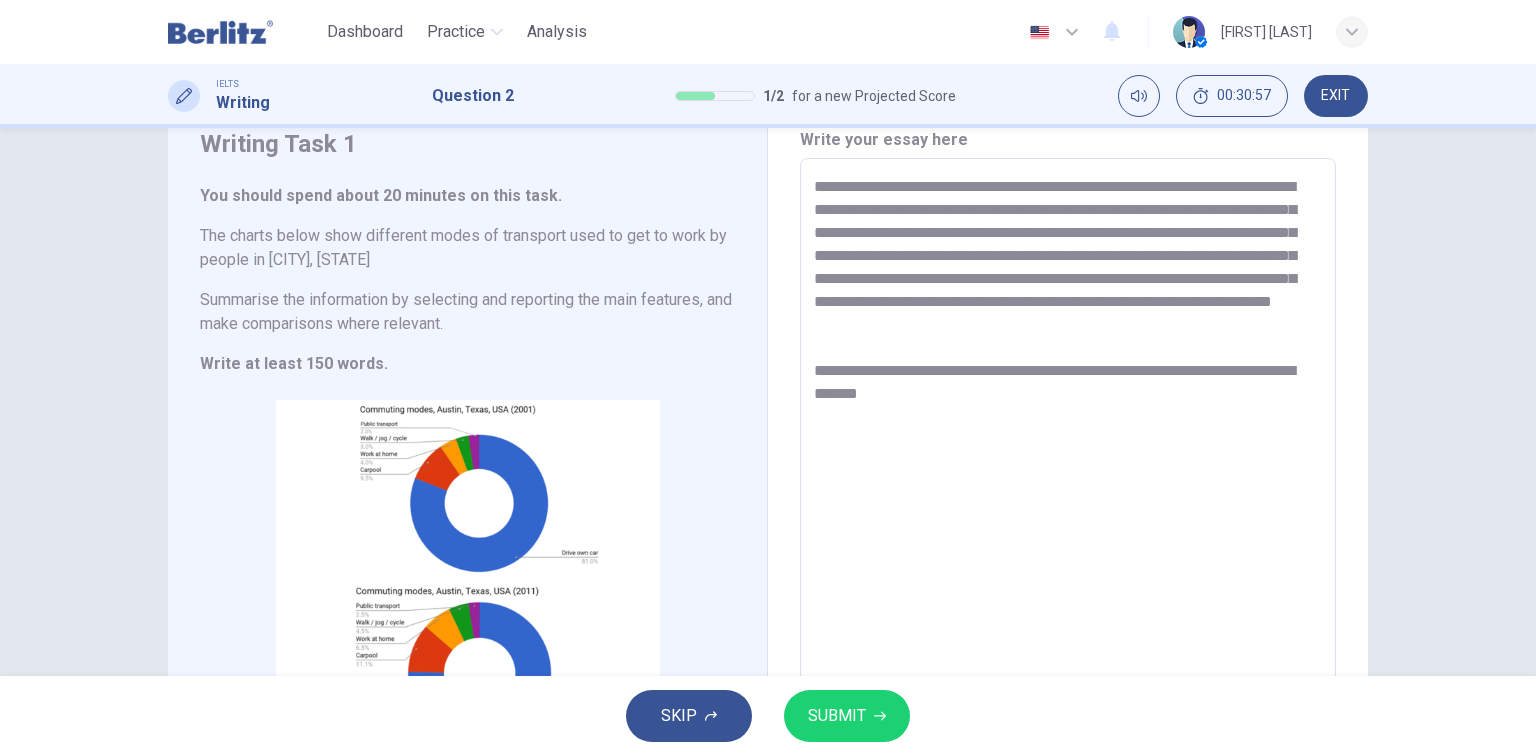 drag, startPoint x: 965, startPoint y: 419, endPoint x: 921, endPoint y: 416, distance: 44.102154 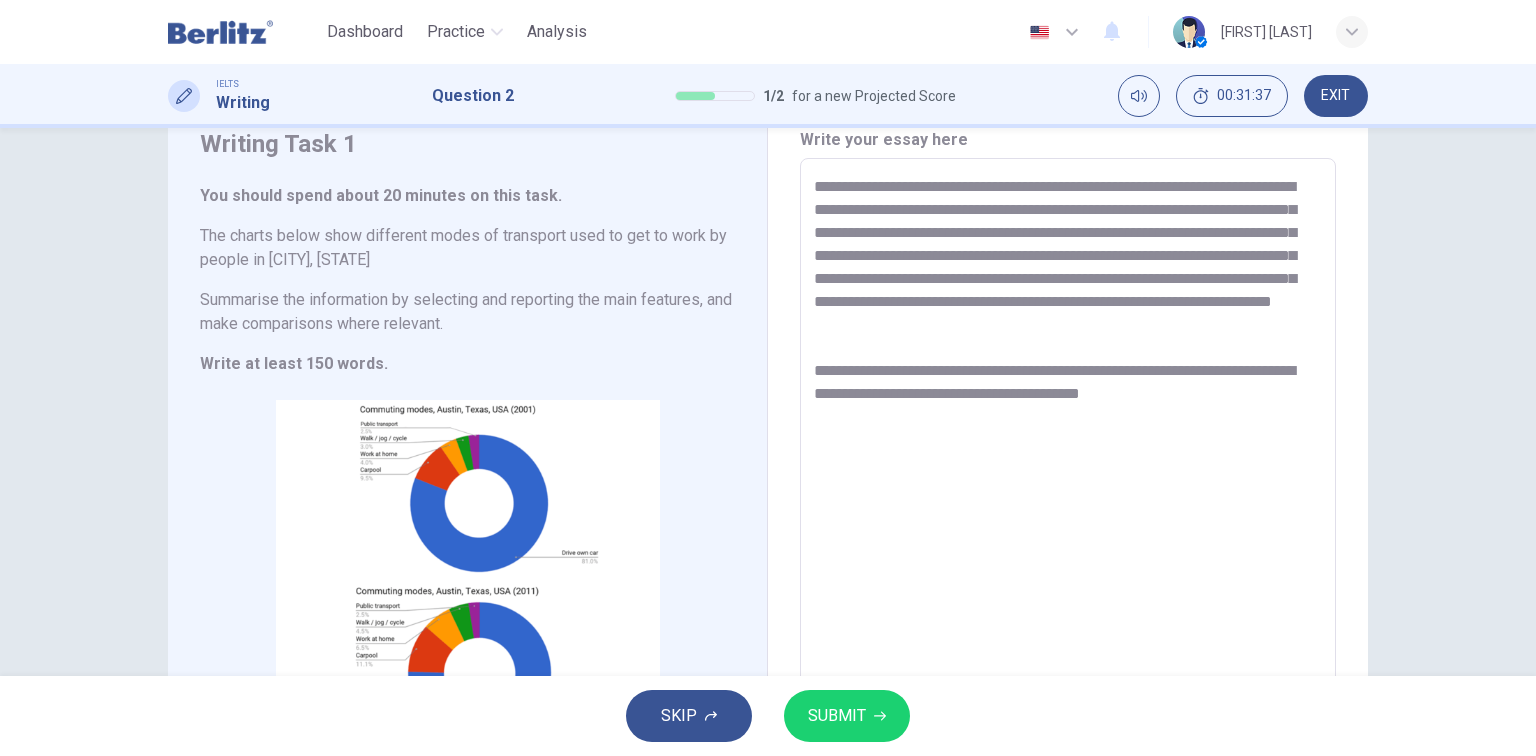 click on "**********" at bounding box center [1068, 454] 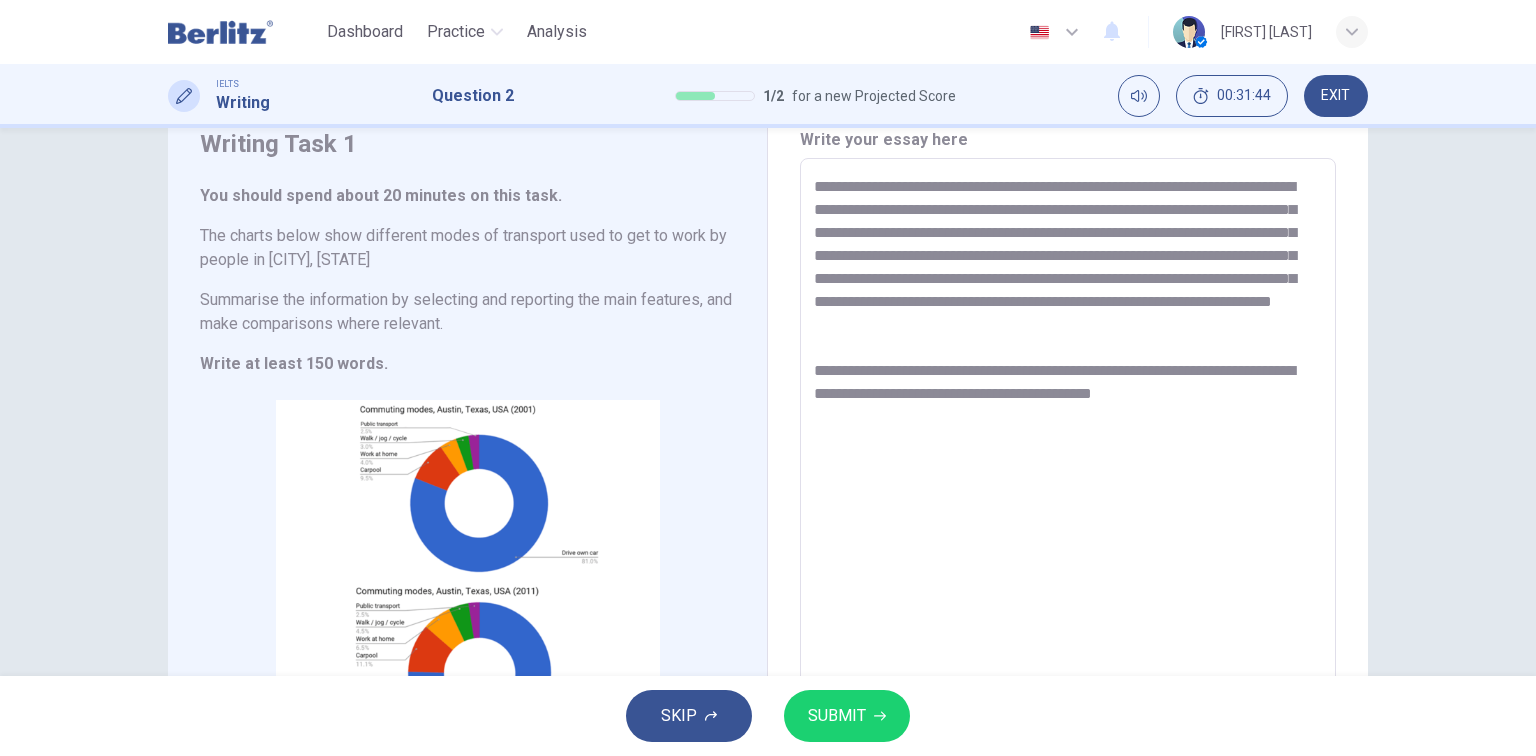 click on "**********" at bounding box center [1068, 454] 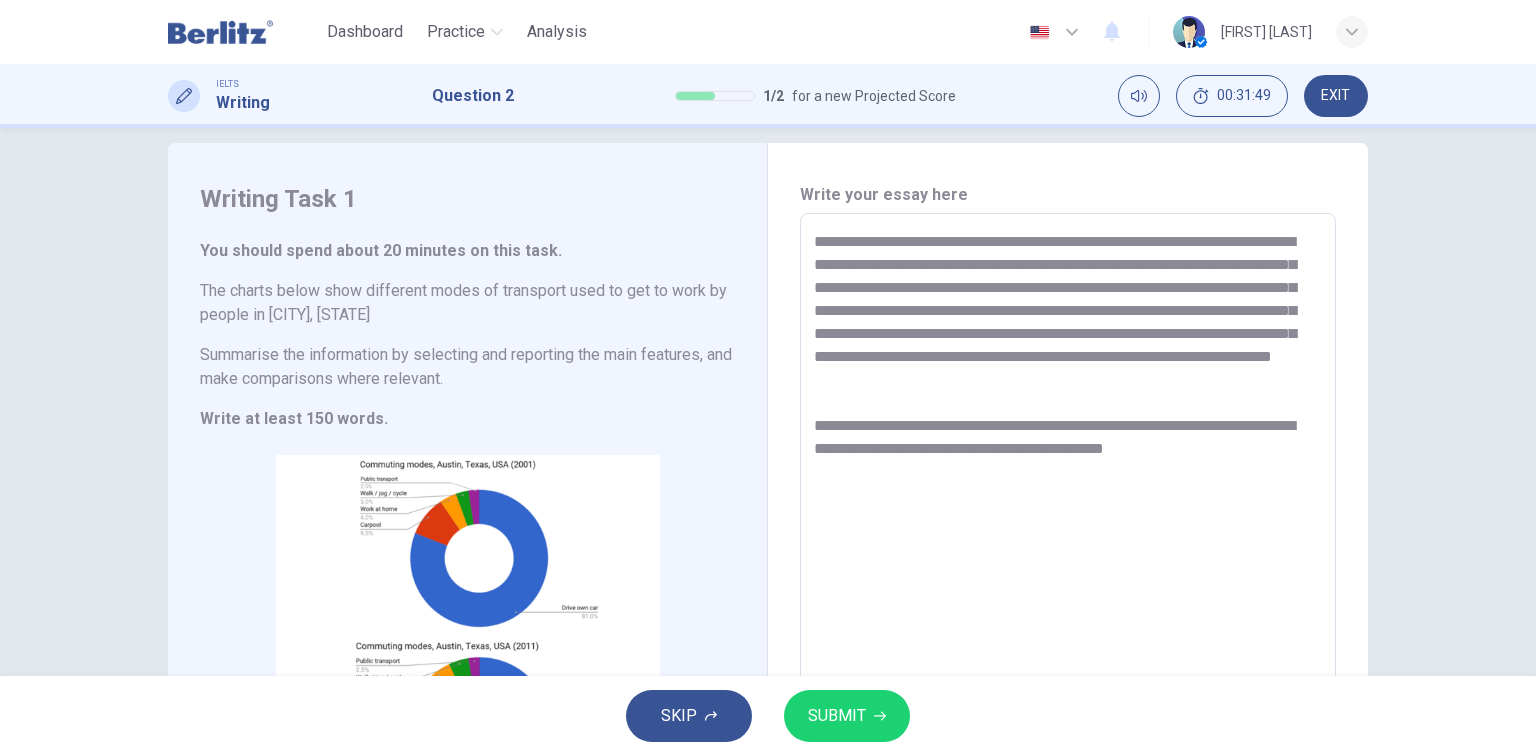scroll, scrollTop: 24, scrollLeft: 0, axis: vertical 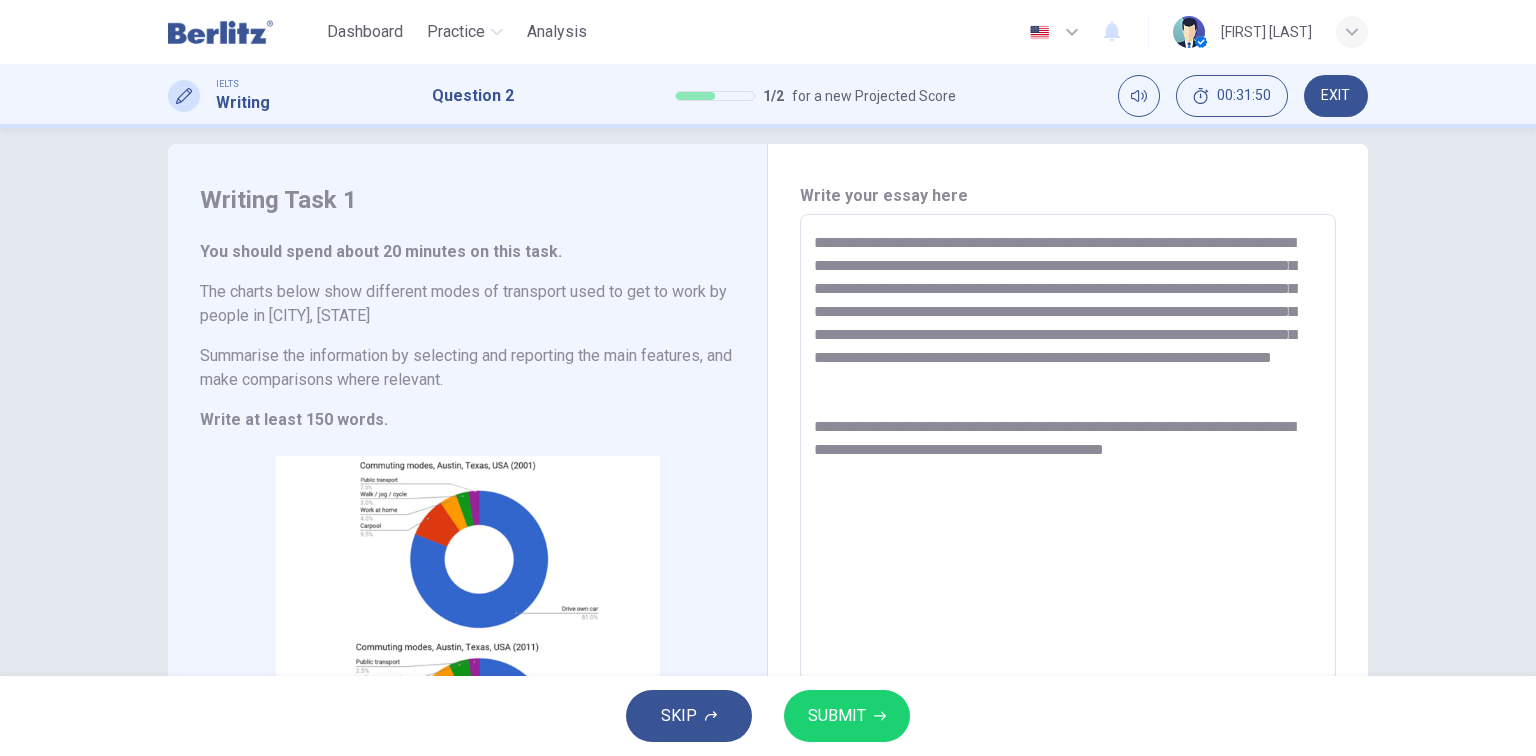 click on "**********" at bounding box center [1068, 510] 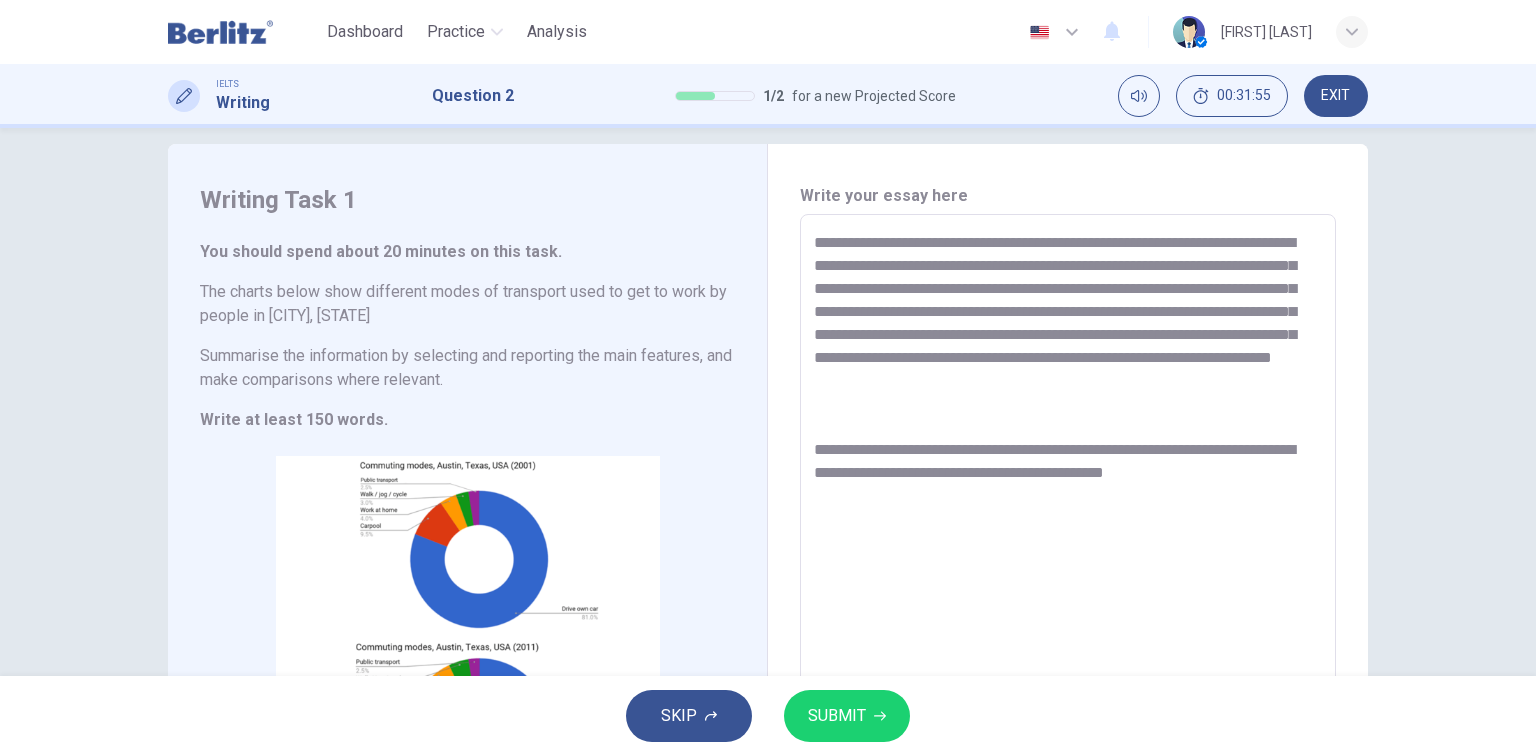 click on "**********" at bounding box center [1068, 510] 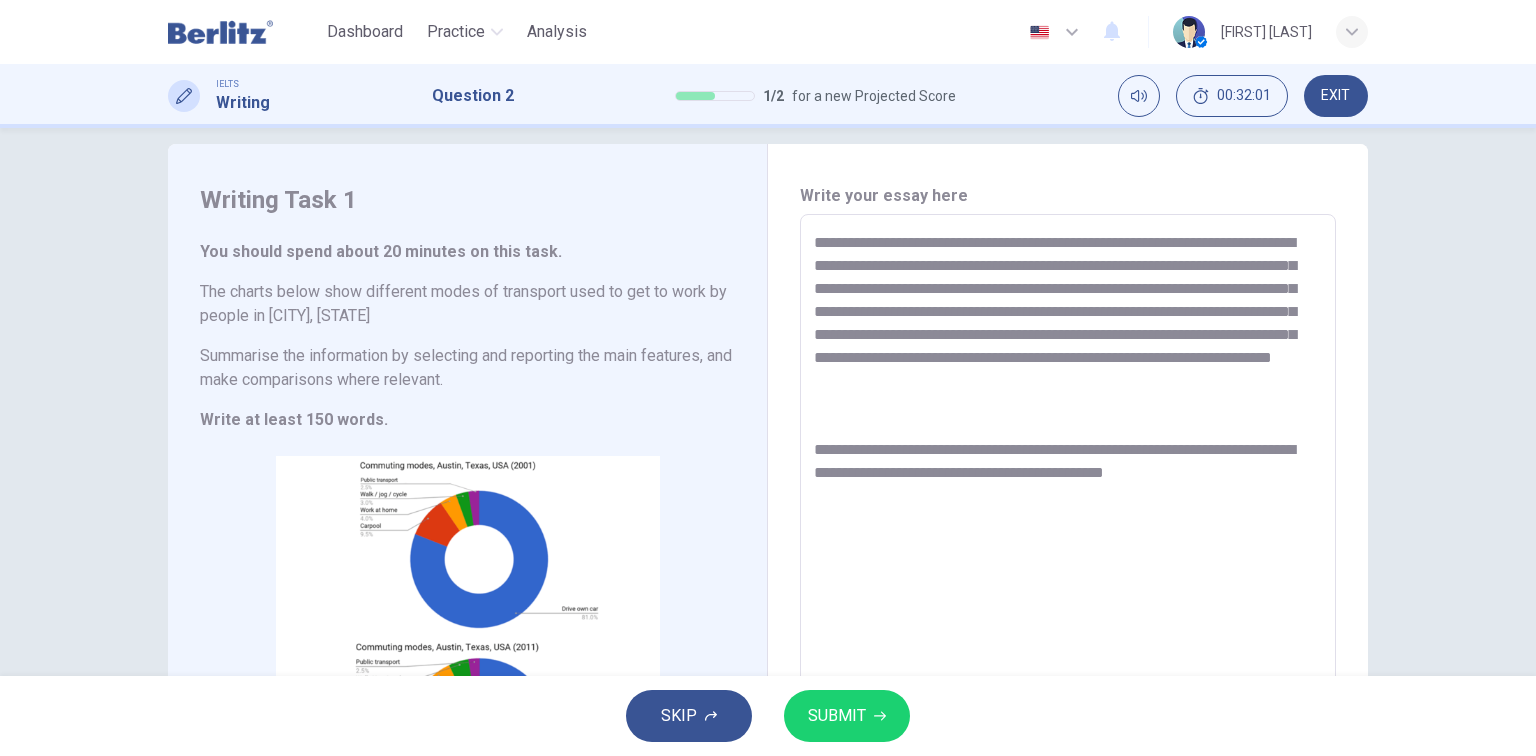 click on "**********" at bounding box center [1068, 510] 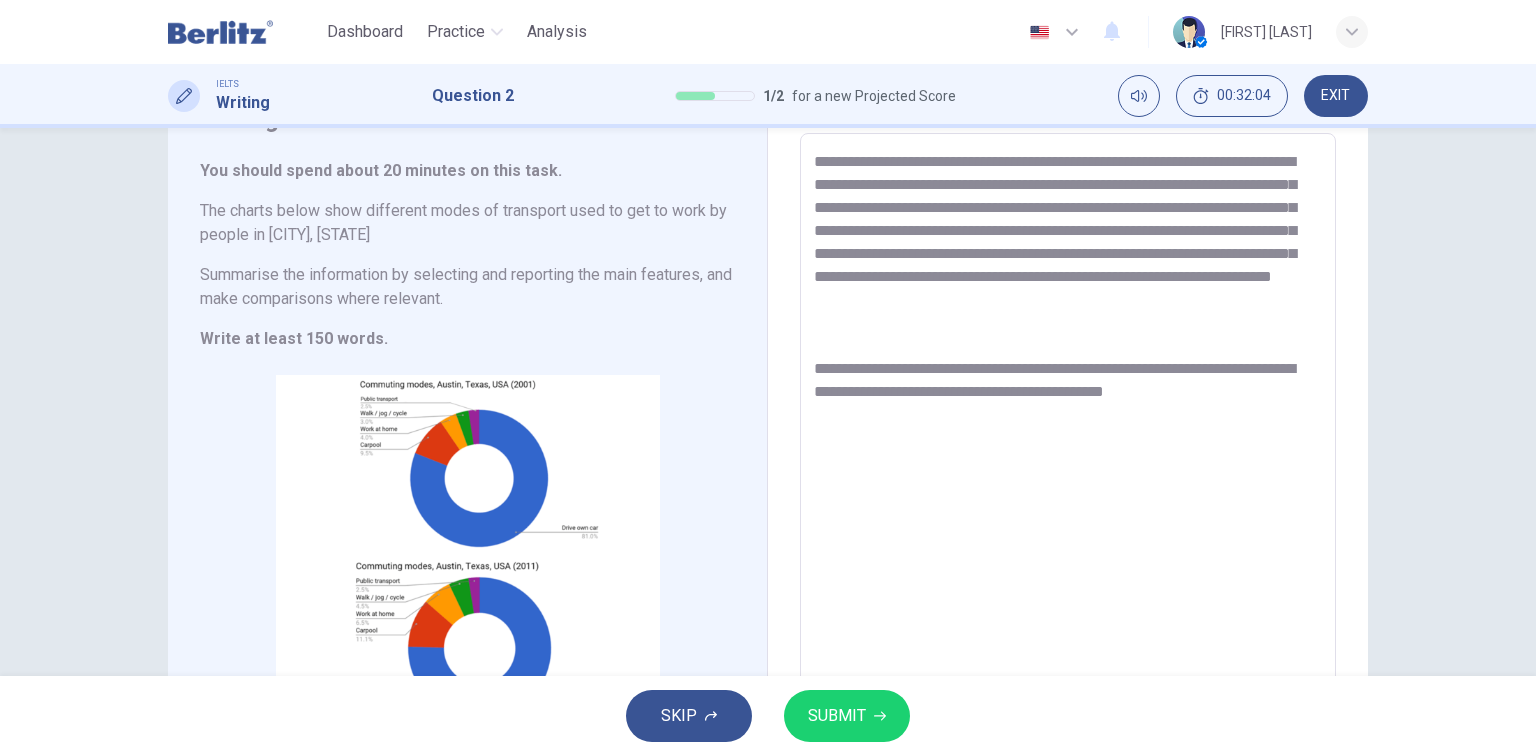 scroll, scrollTop: 104, scrollLeft: 0, axis: vertical 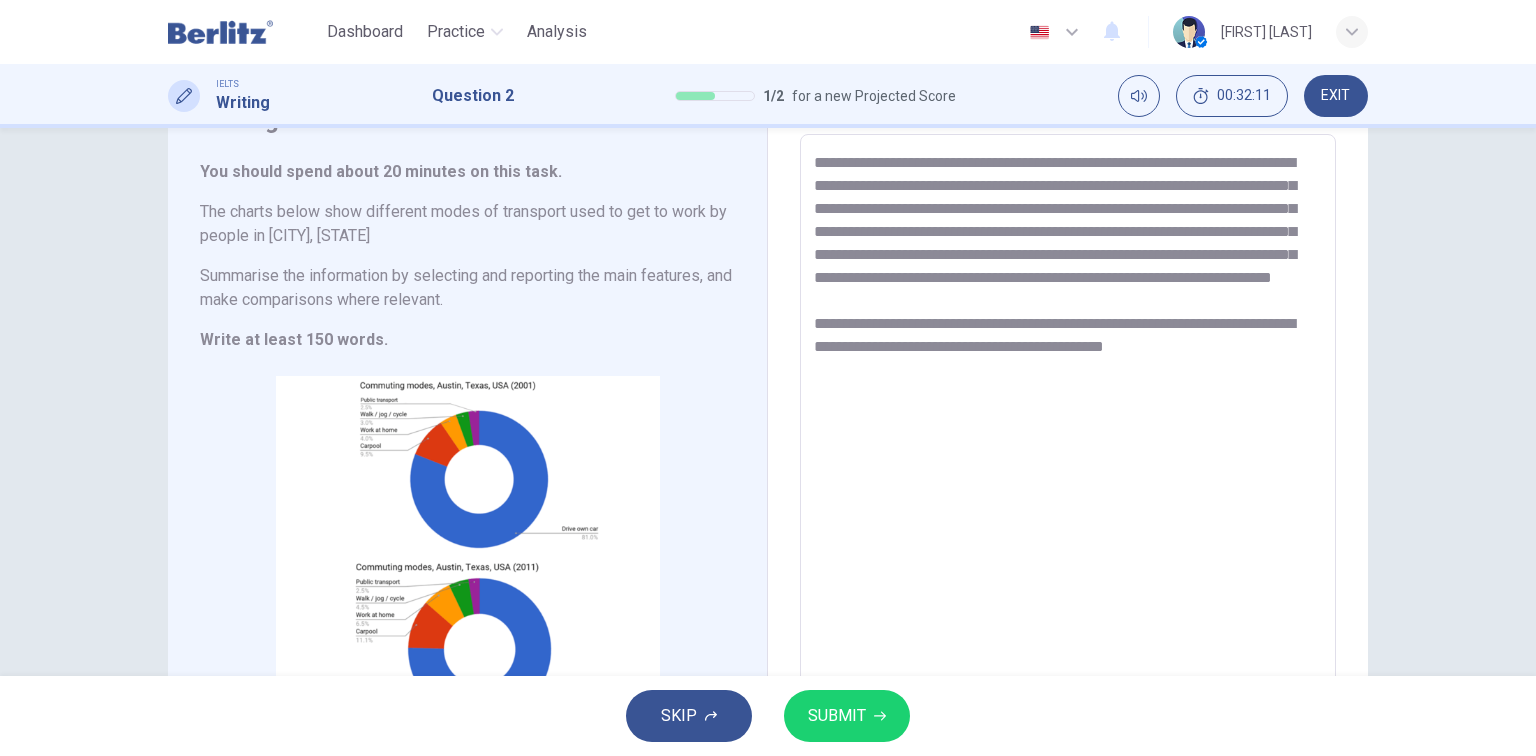 click on "**********" at bounding box center [1068, 430] 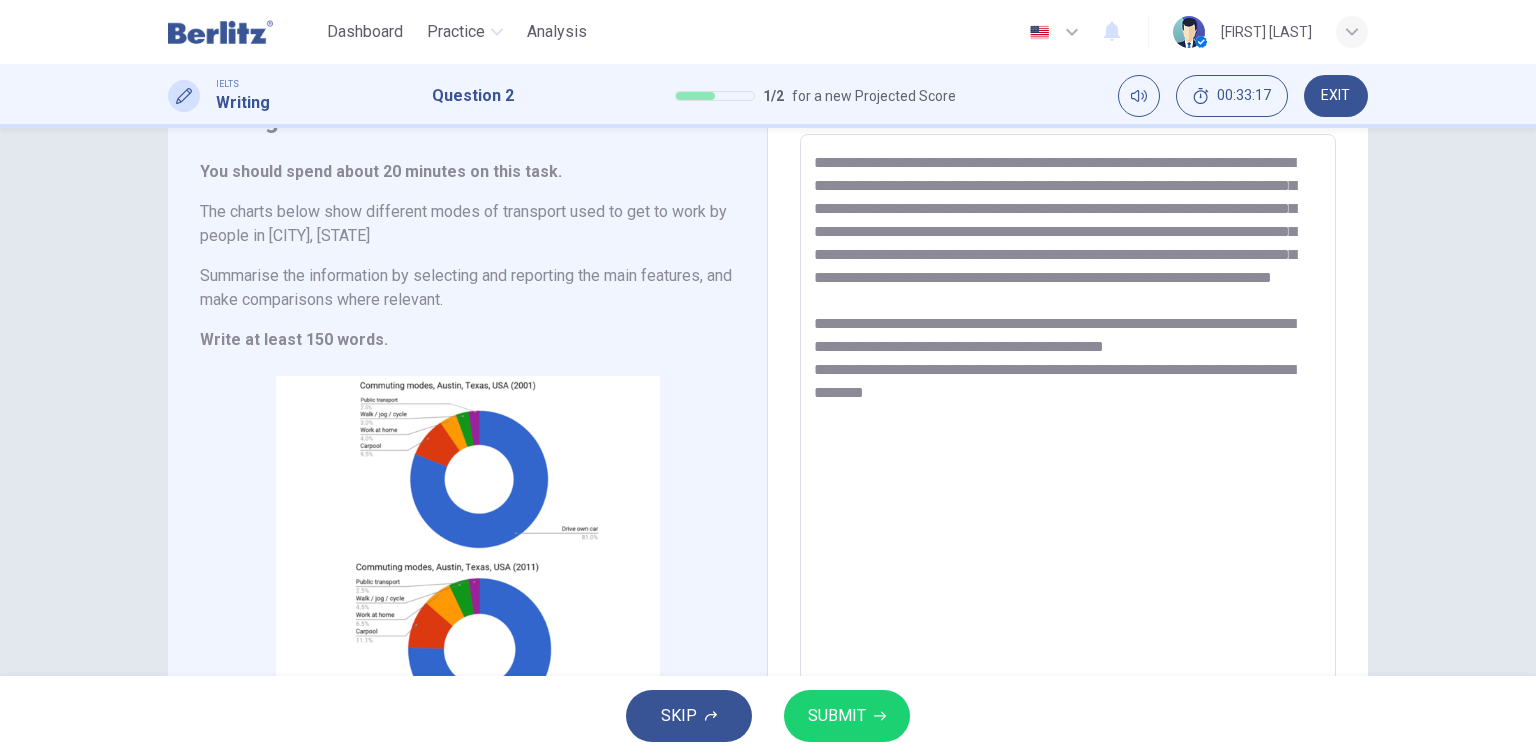 click on "**********" at bounding box center [1068, 430] 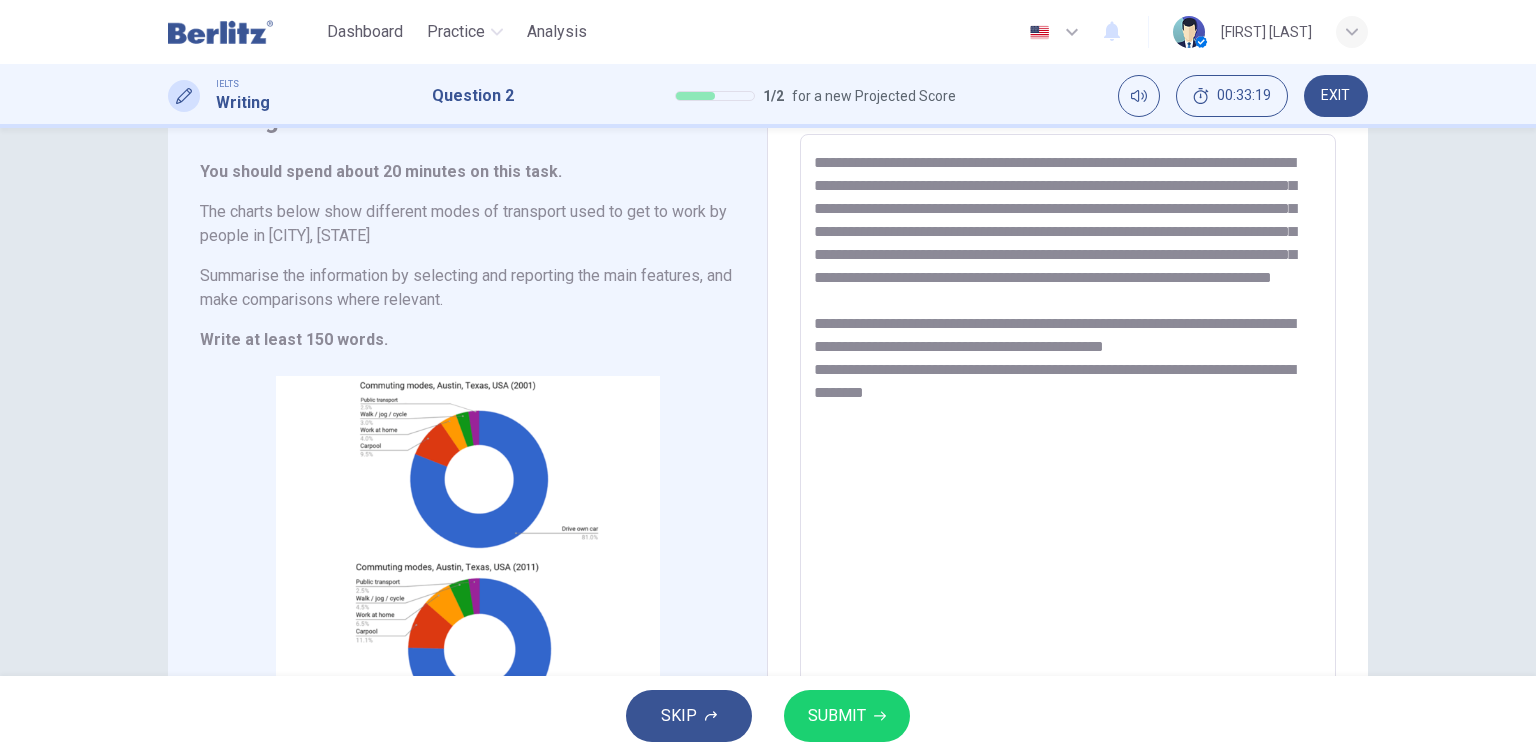 drag, startPoint x: 1001, startPoint y: 413, endPoint x: 927, endPoint y: 409, distance: 74.10803 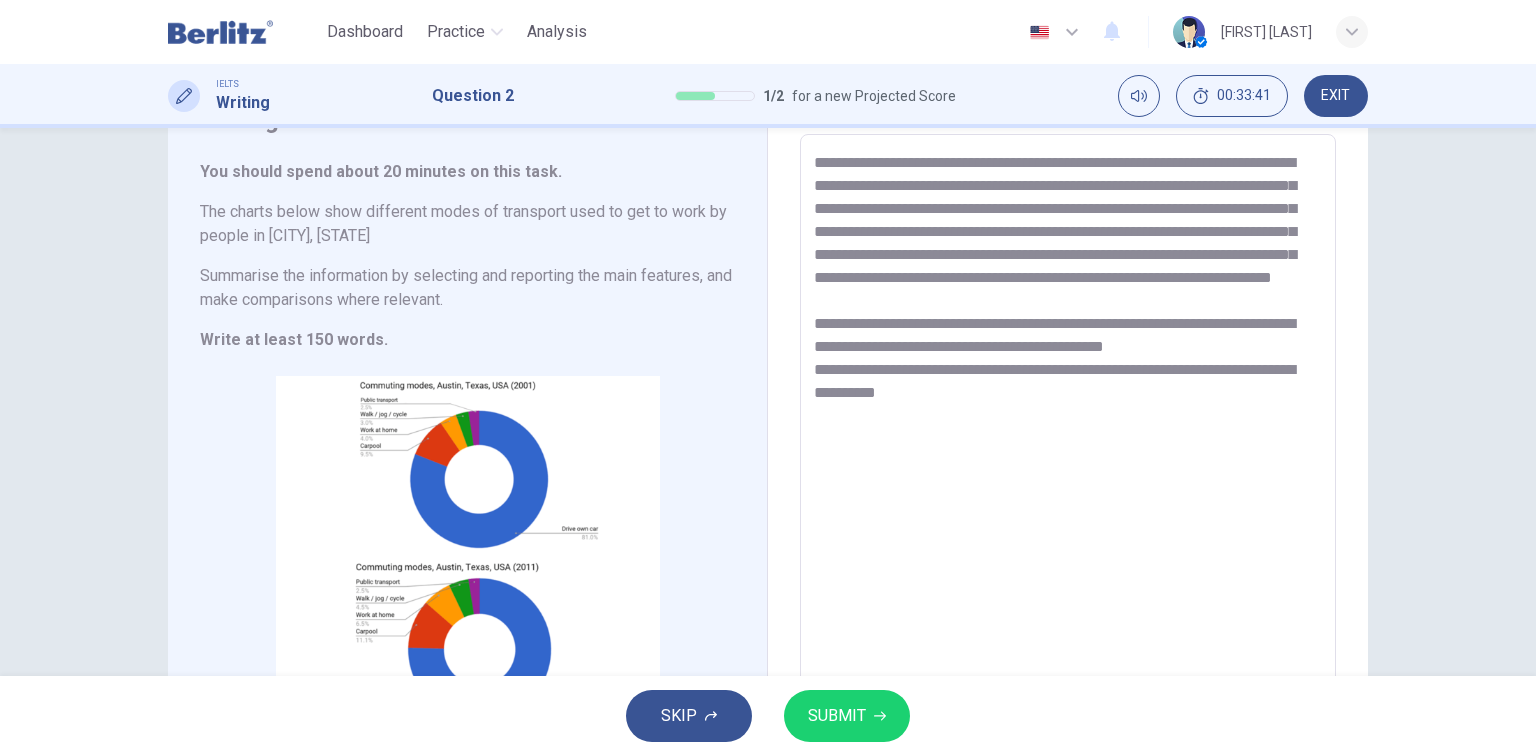 click on "**********" at bounding box center (1068, 430) 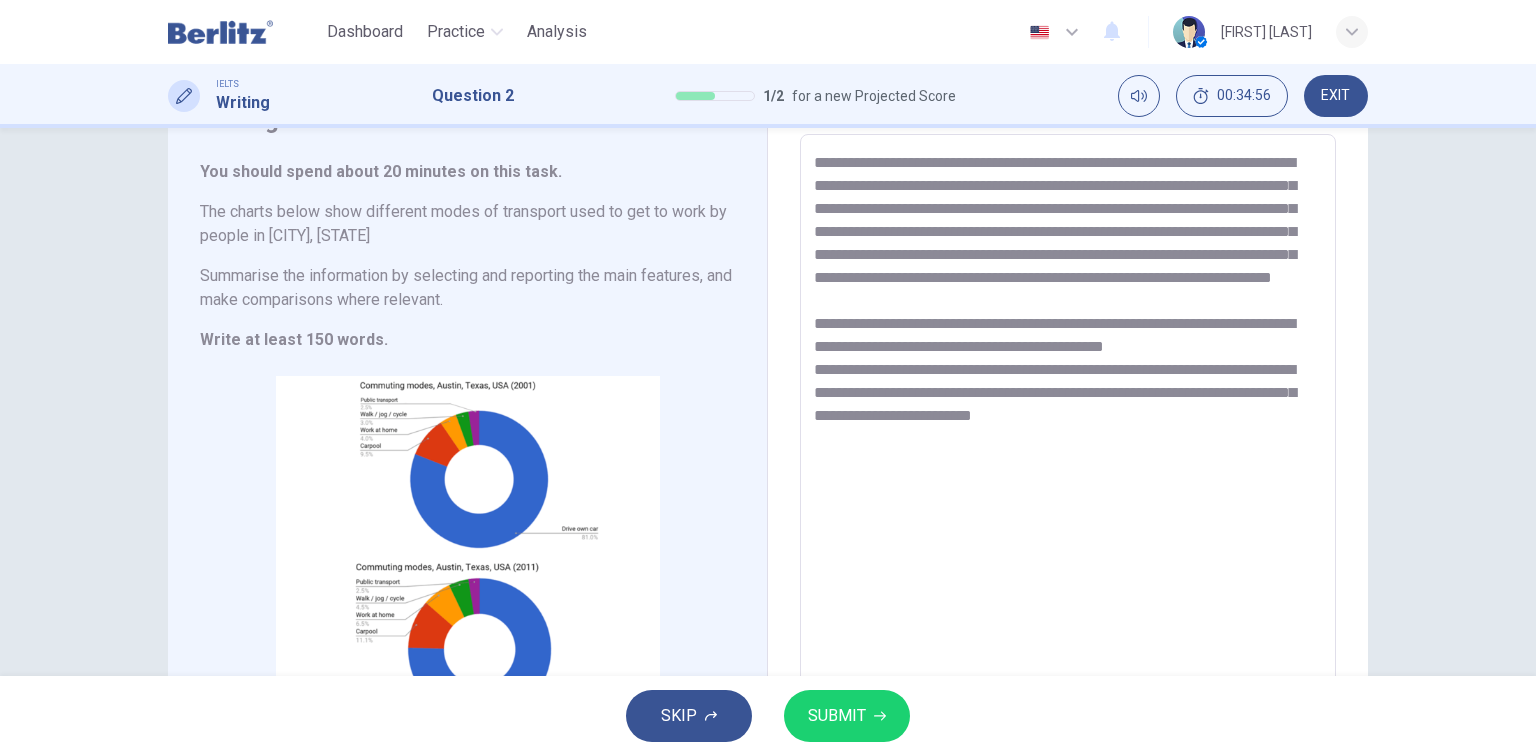 drag, startPoint x: 992, startPoint y: 450, endPoint x: 1008, endPoint y: 451, distance: 16.03122 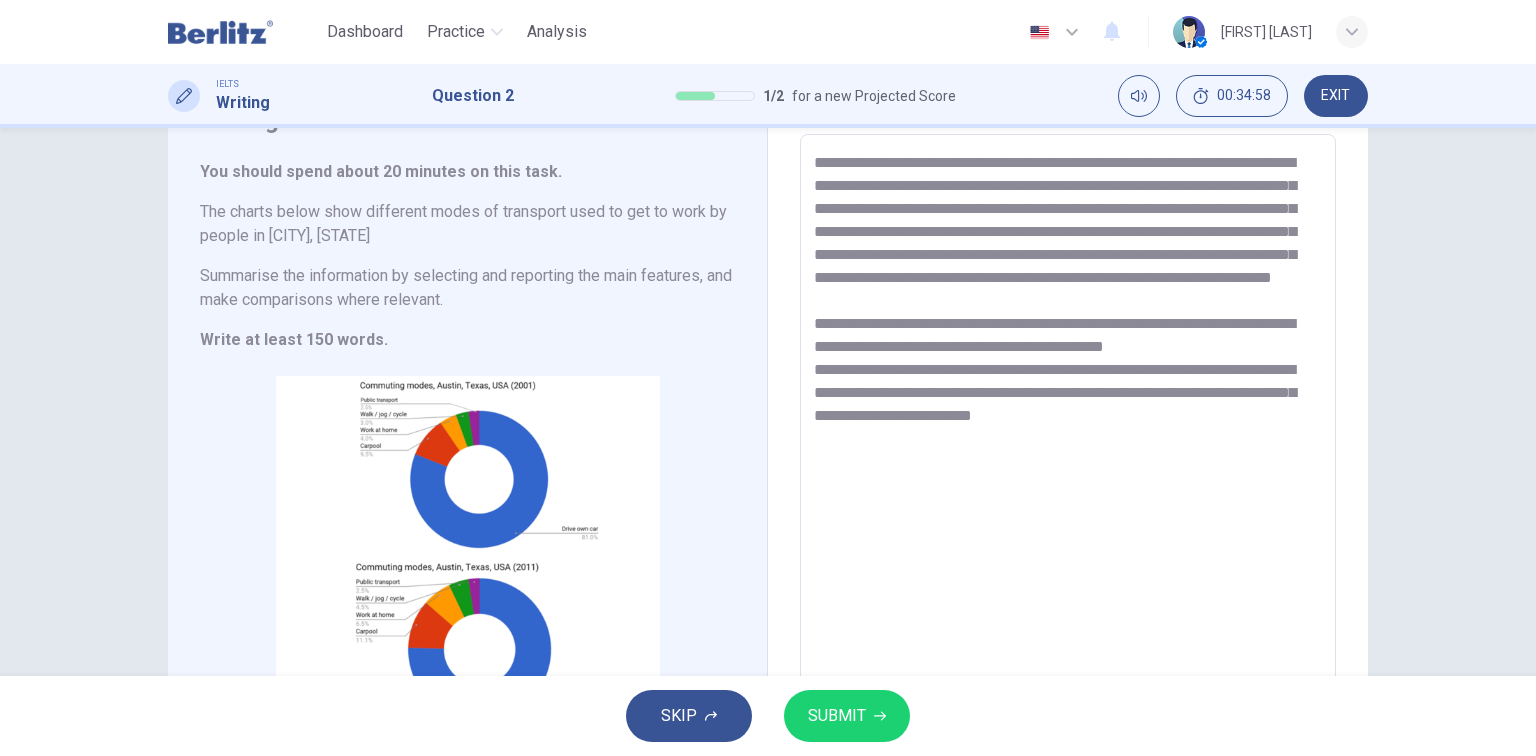 drag, startPoint x: 812, startPoint y: 439, endPoint x: 831, endPoint y: 439, distance: 19 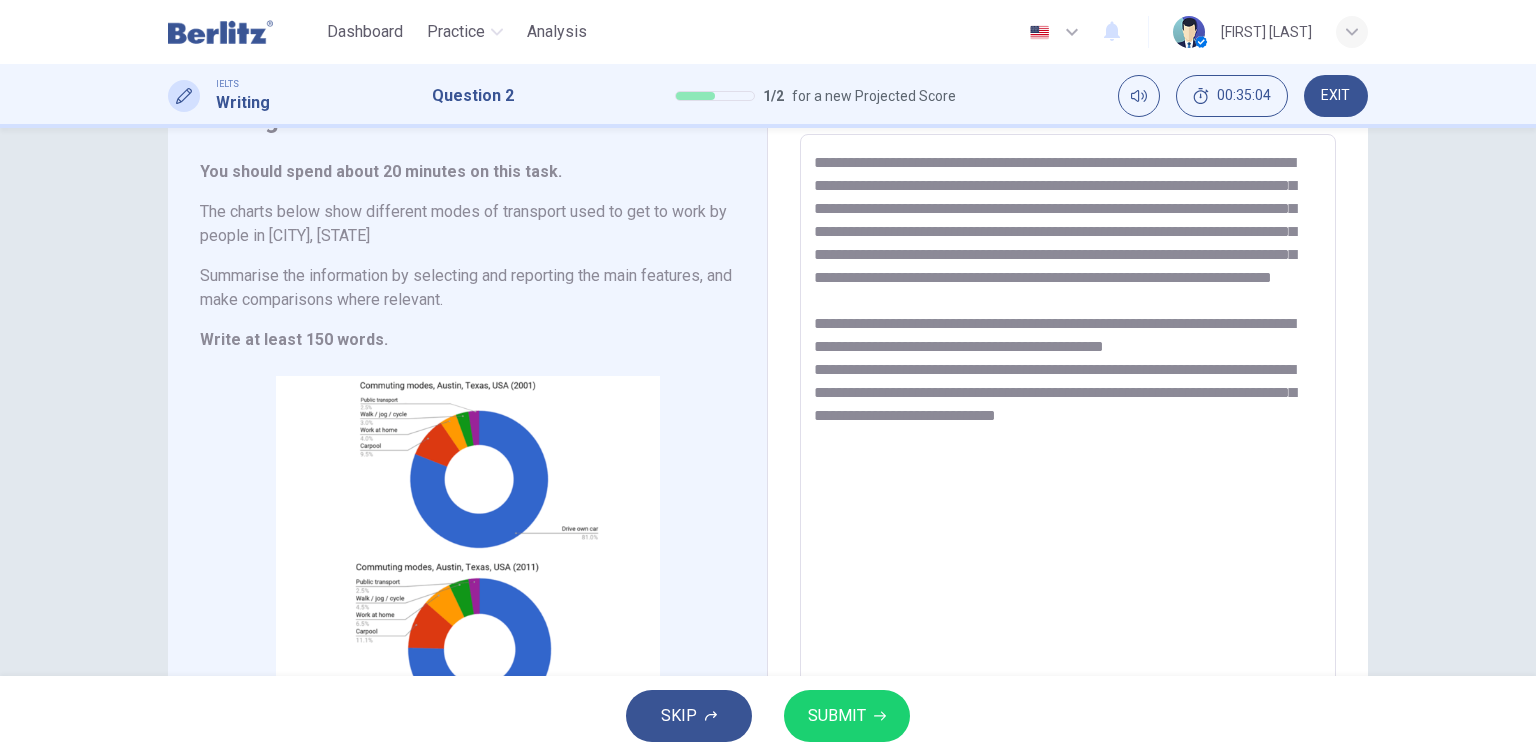 drag, startPoint x: 928, startPoint y: 436, endPoint x: 945, endPoint y: 438, distance: 17.117243 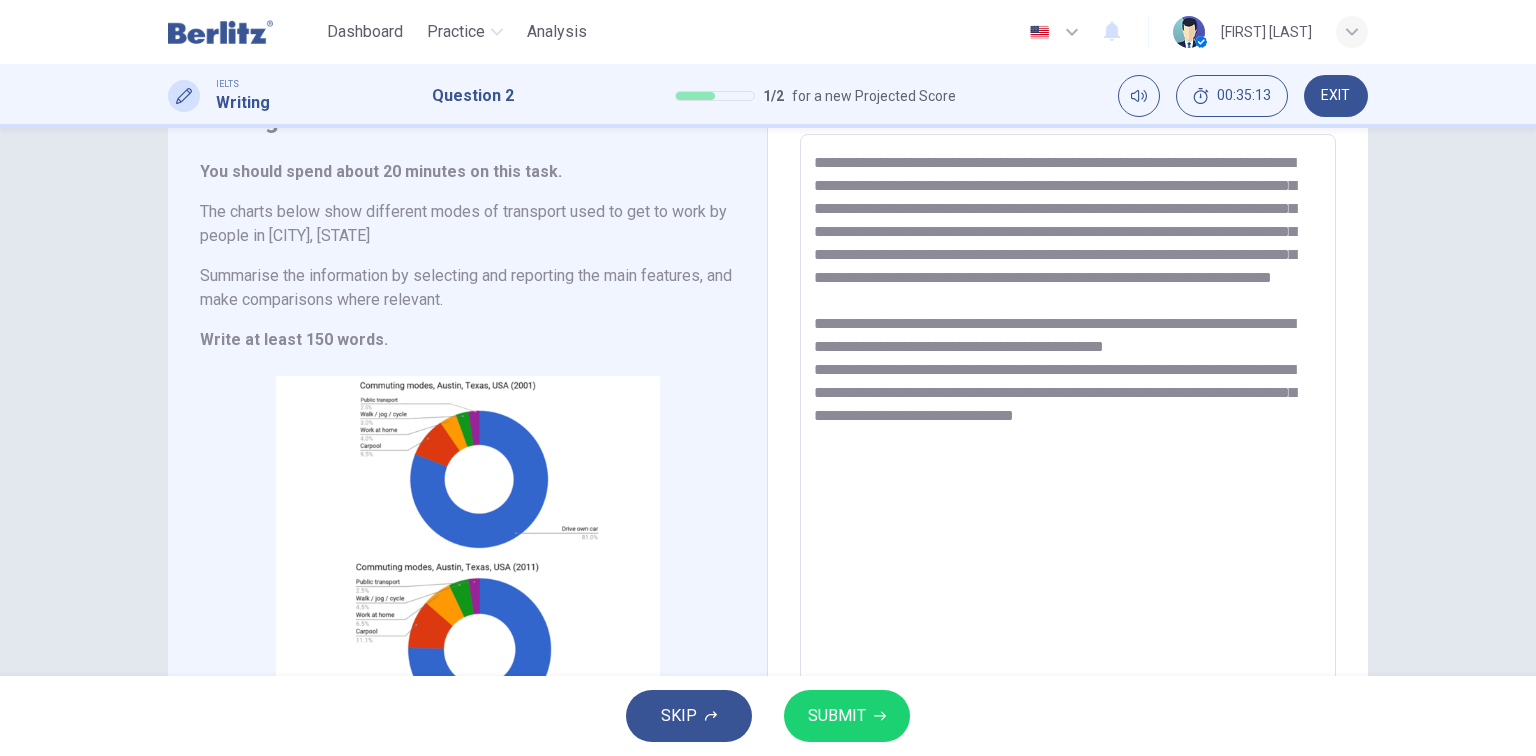 click on "**********" at bounding box center [1068, 430] 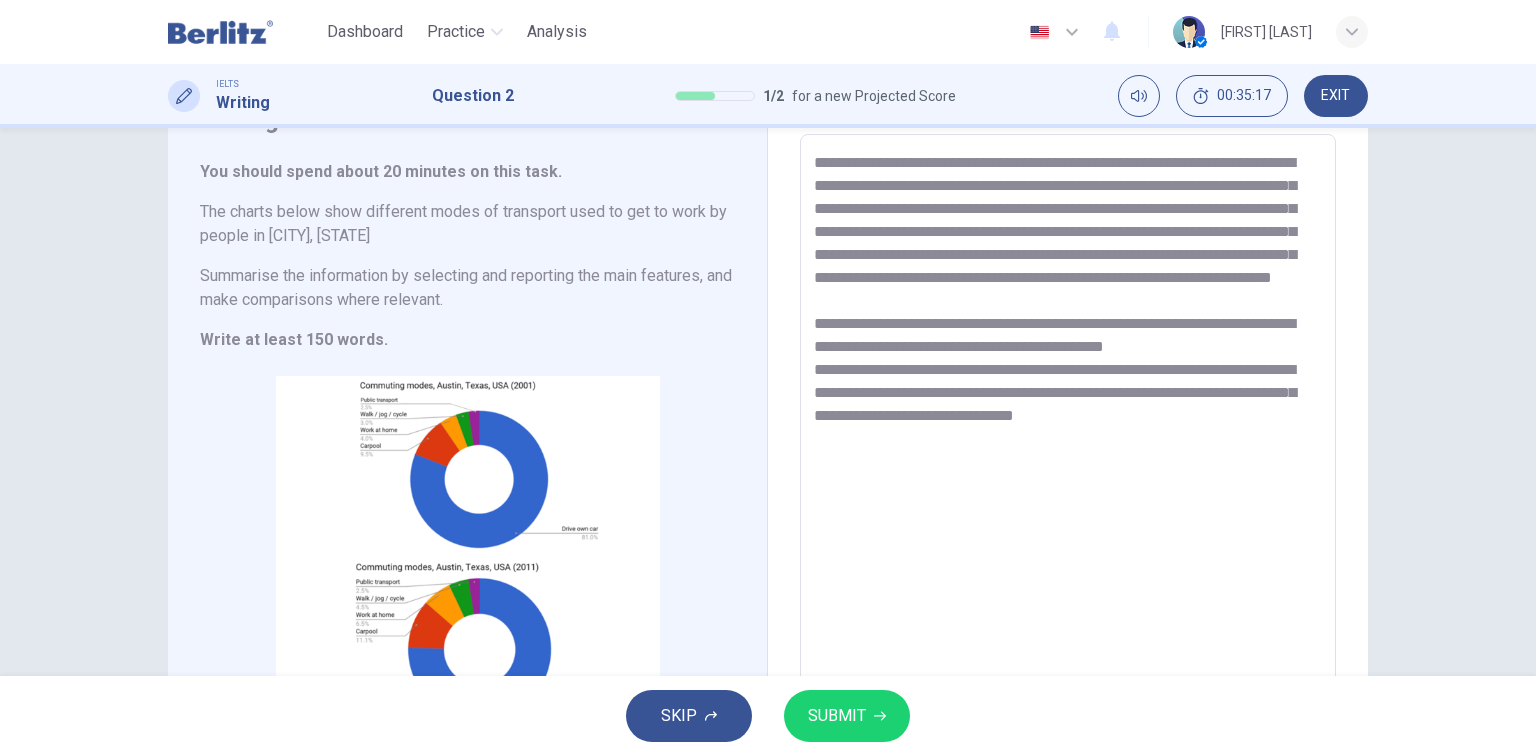 drag, startPoint x: 1116, startPoint y: 436, endPoint x: 1144, endPoint y: 436, distance: 28 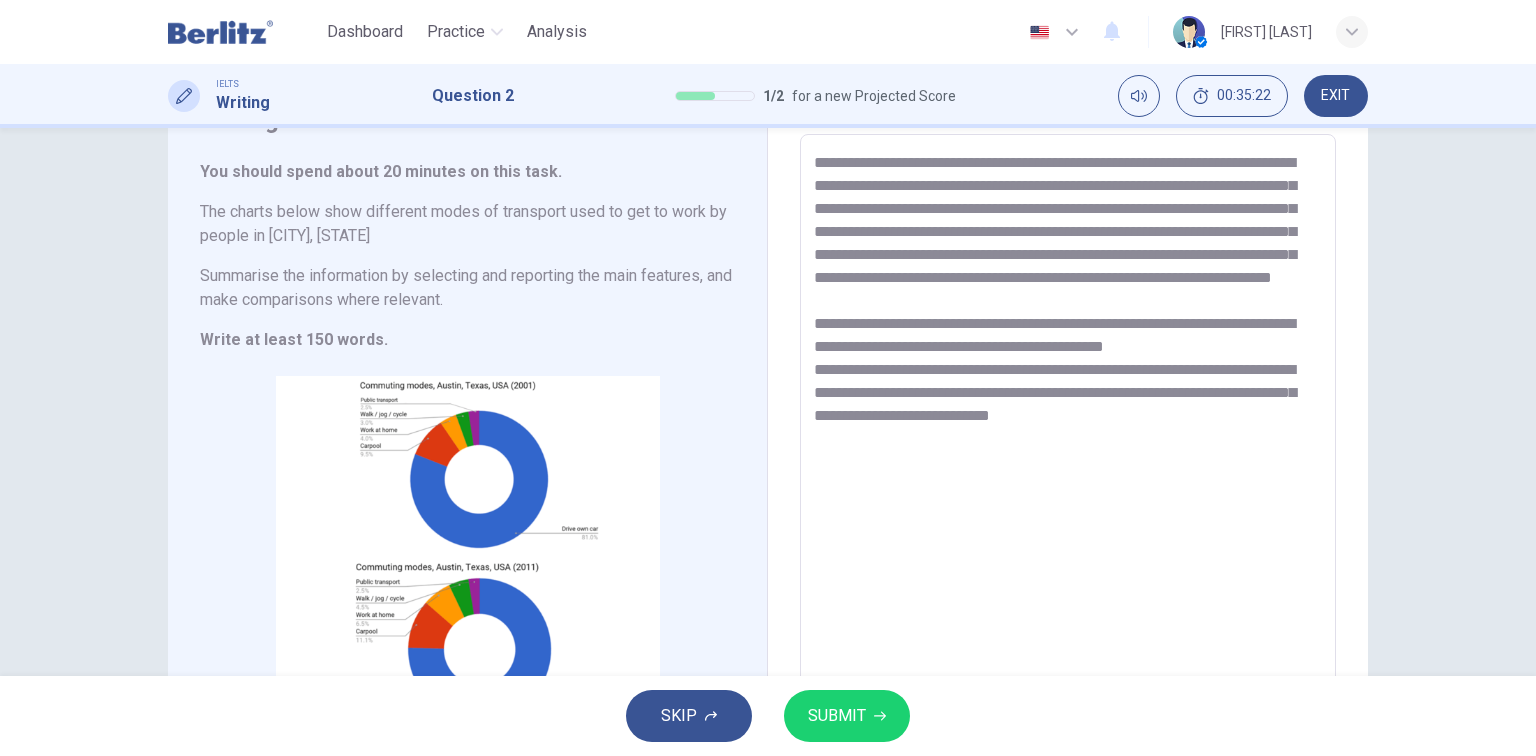 click on "**********" at bounding box center (1068, 430) 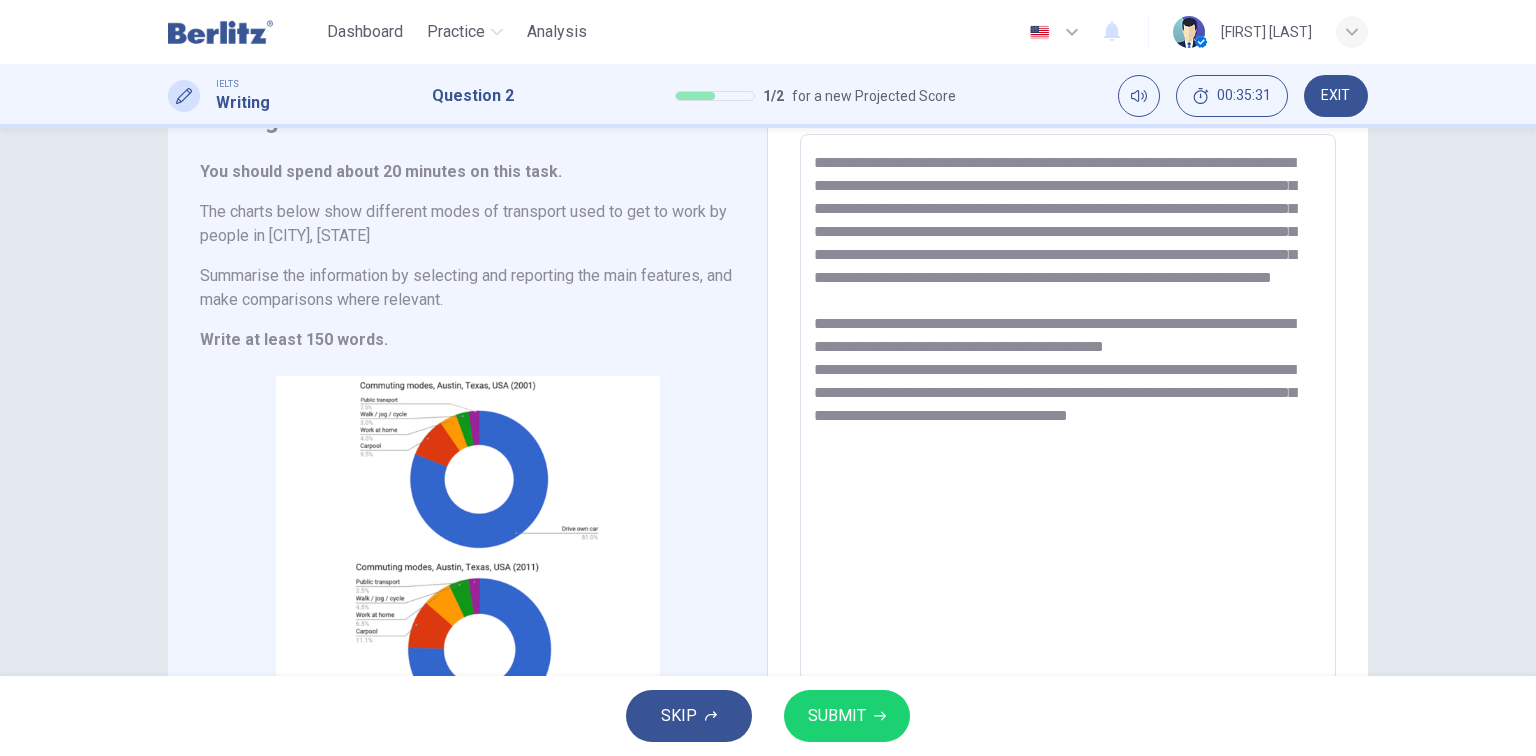 click on "**********" at bounding box center [1068, 430] 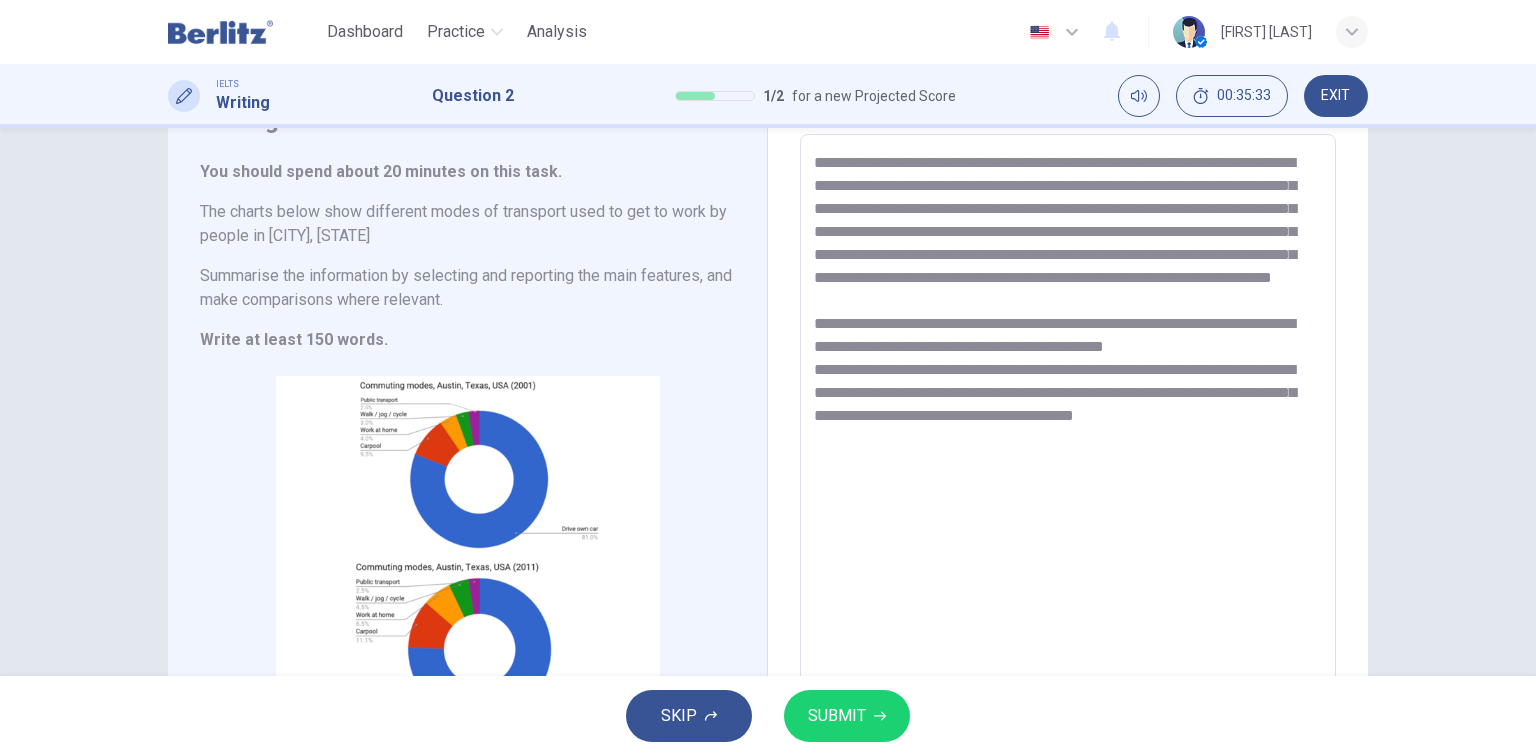 click on "**********" at bounding box center (1068, 430) 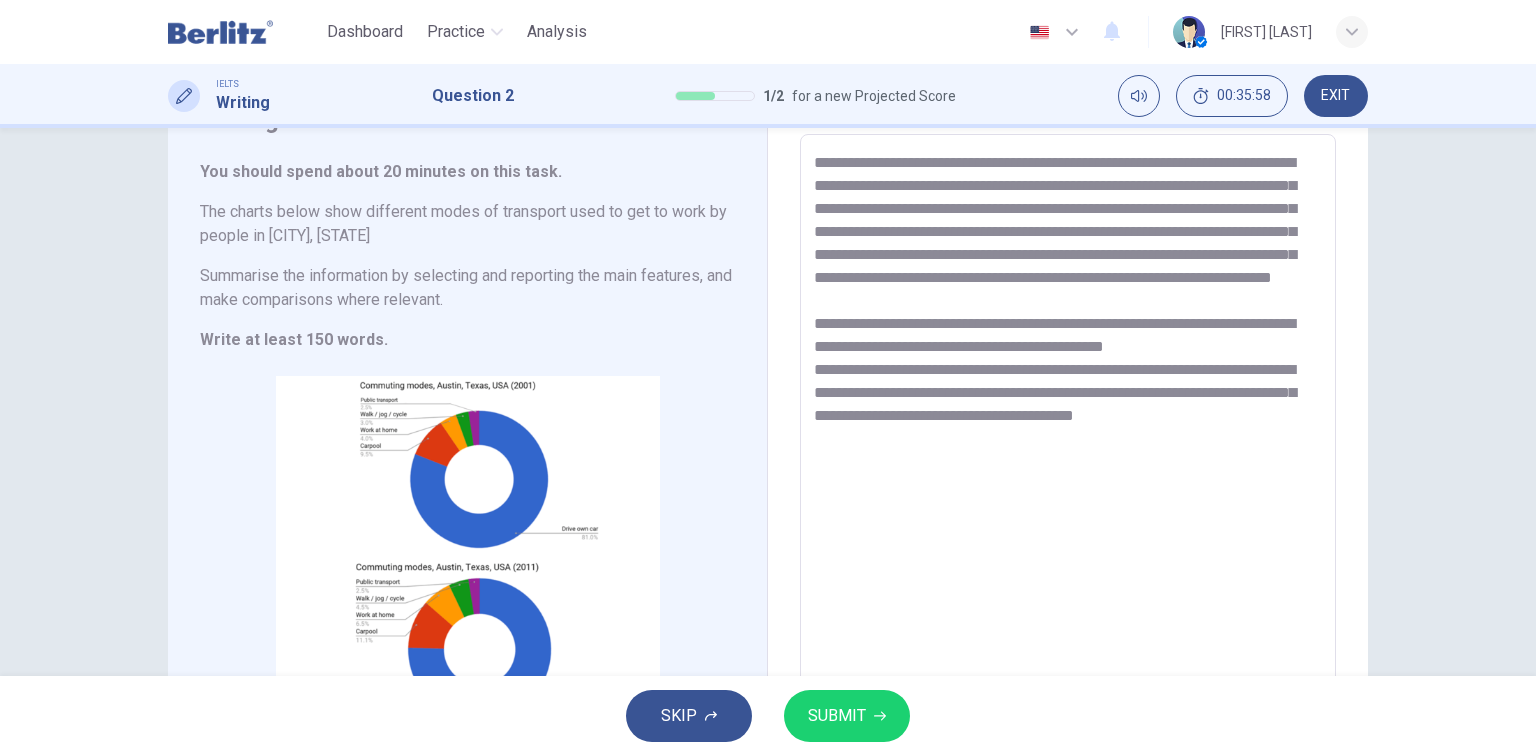 click on "**********" at bounding box center [1068, 430] 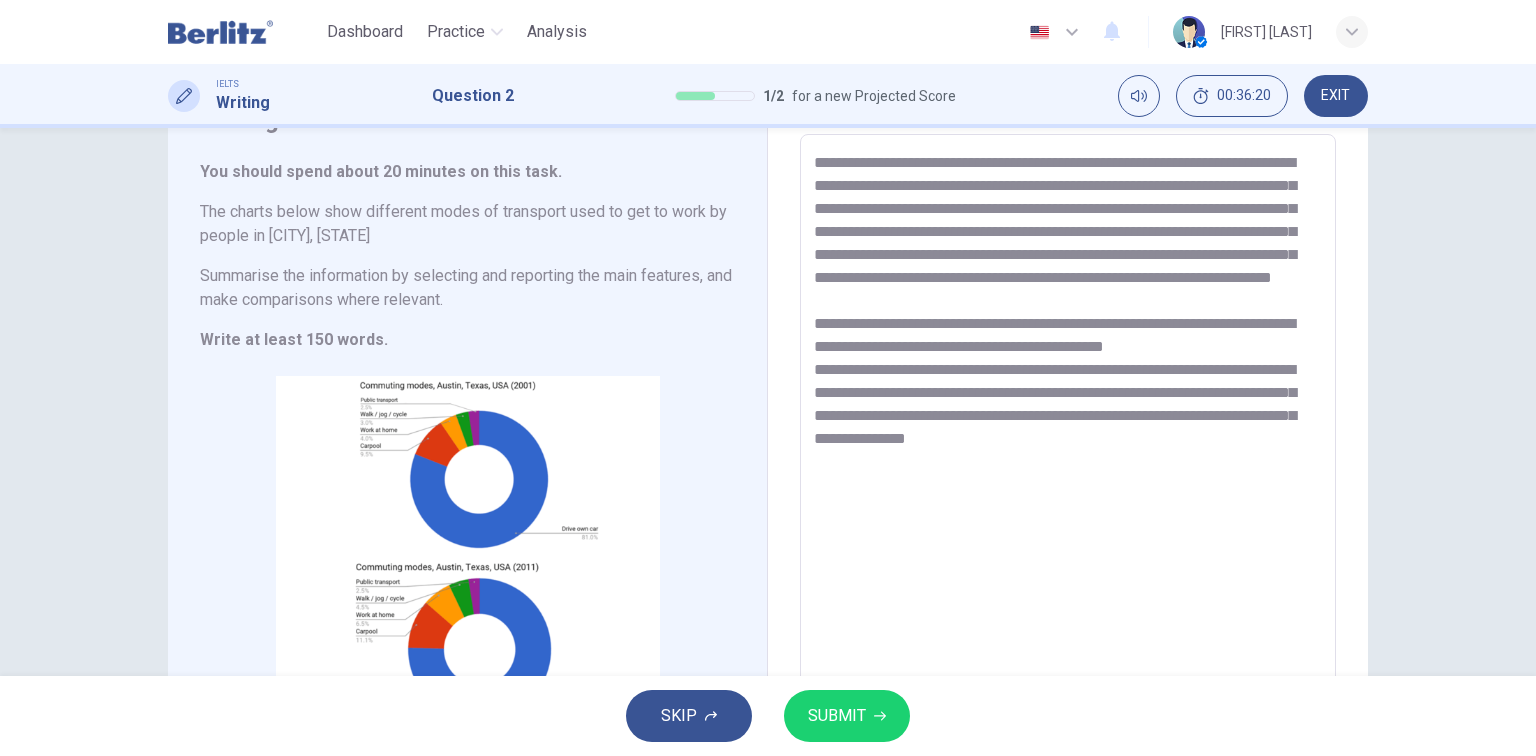click on "**********" at bounding box center [1068, 430] 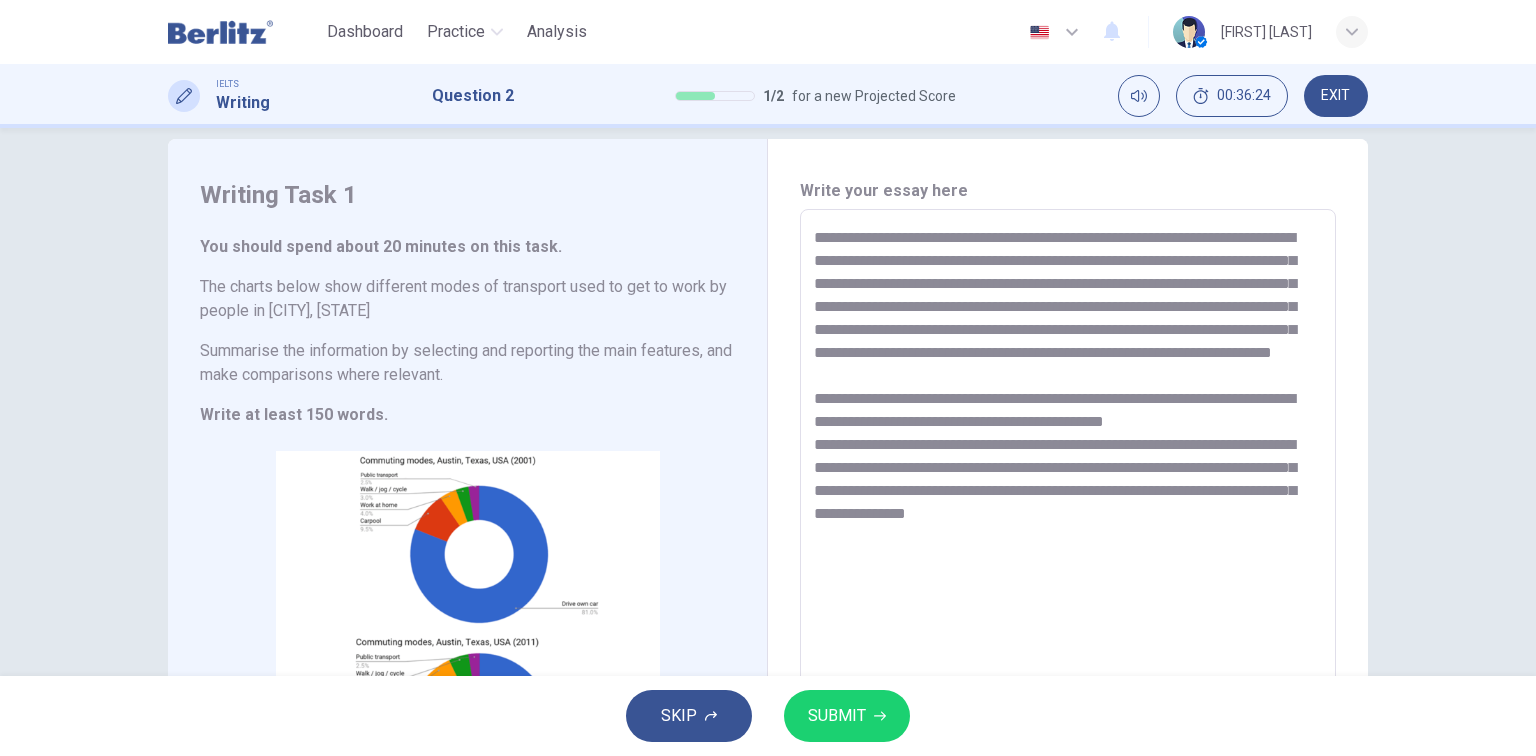 scroll, scrollTop: 24, scrollLeft: 0, axis: vertical 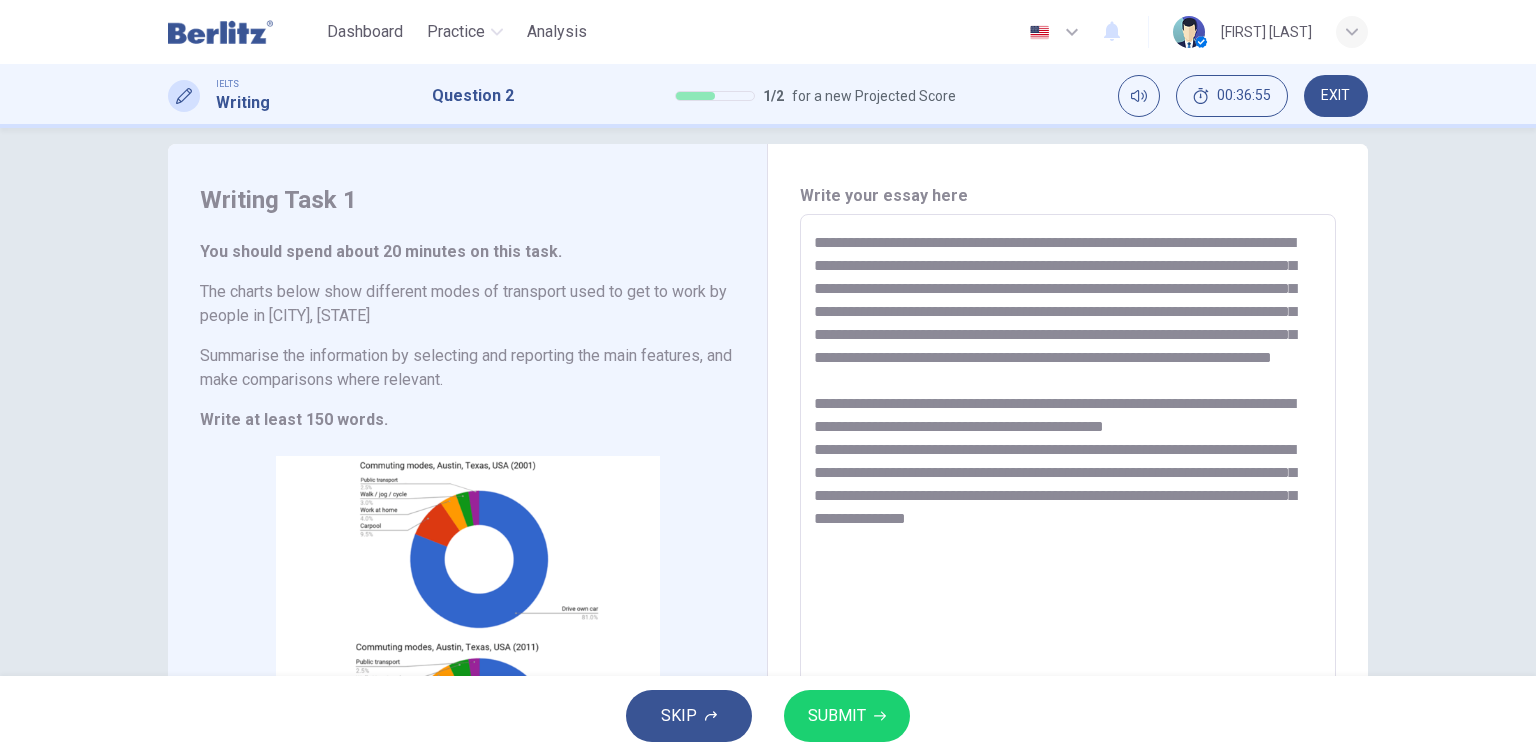 click on "**********" at bounding box center (1068, 510) 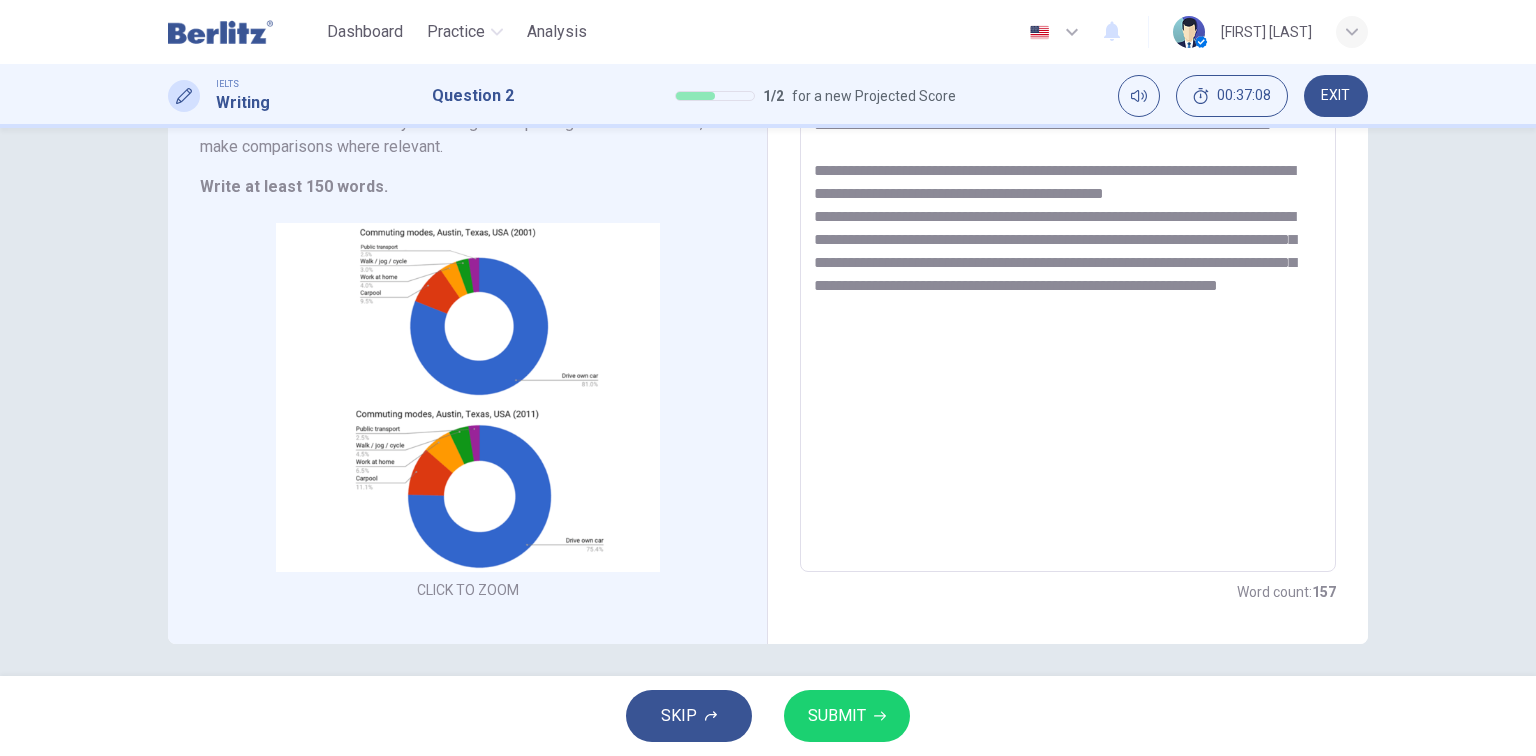 scroll, scrollTop: 264, scrollLeft: 0, axis: vertical 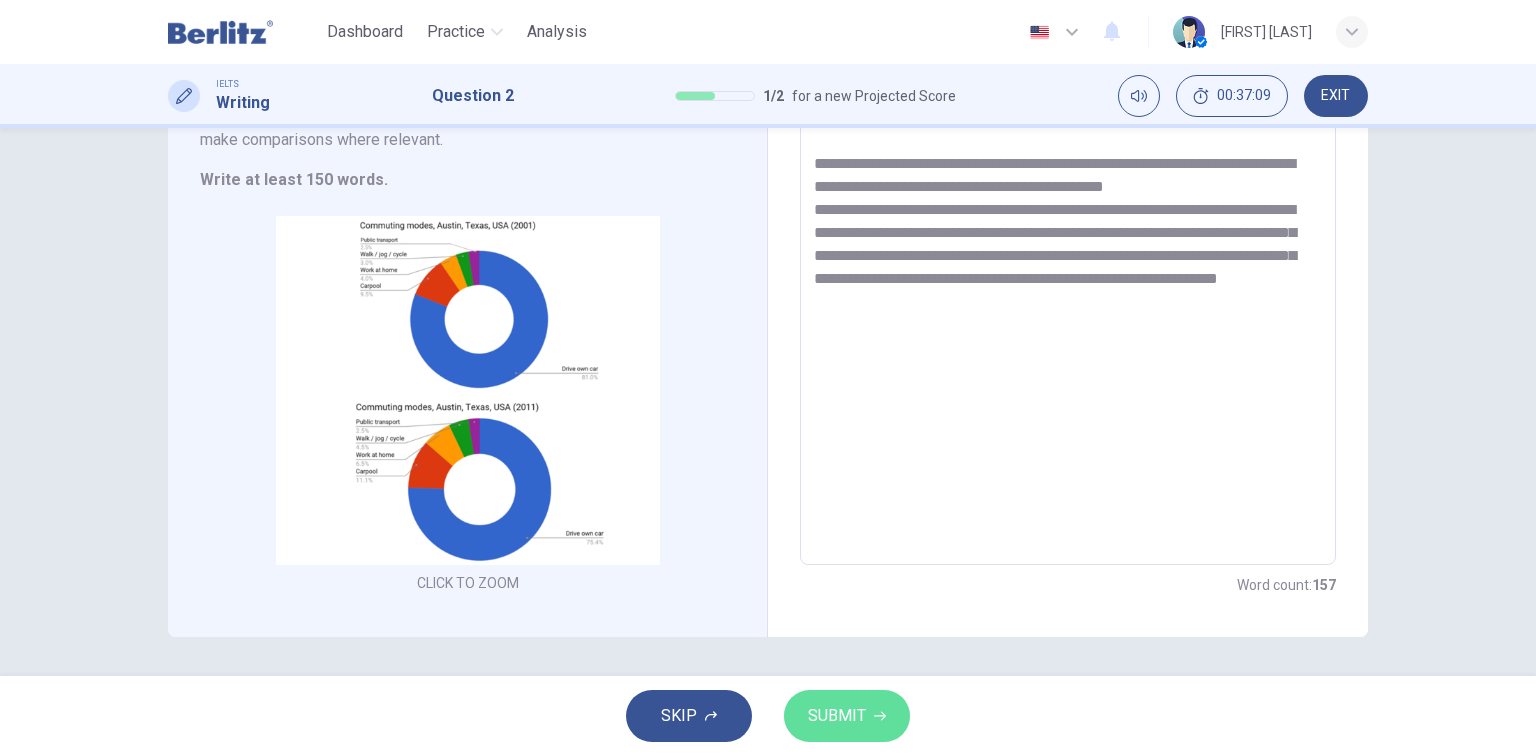 click on "SUBMIT" at bounding box center [837, 716] 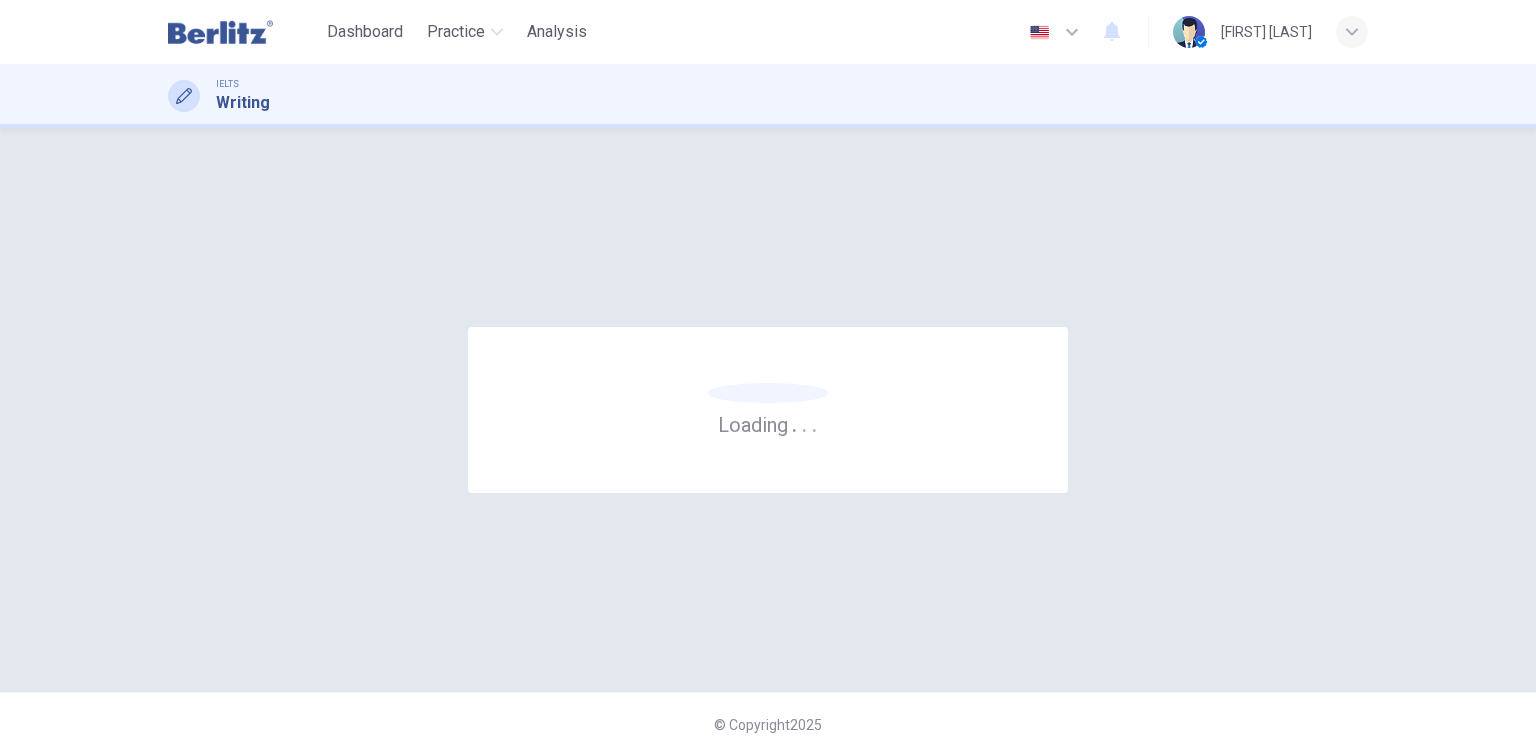 scroll, scrollTop: 0, scrollLeft: 0, axis: both 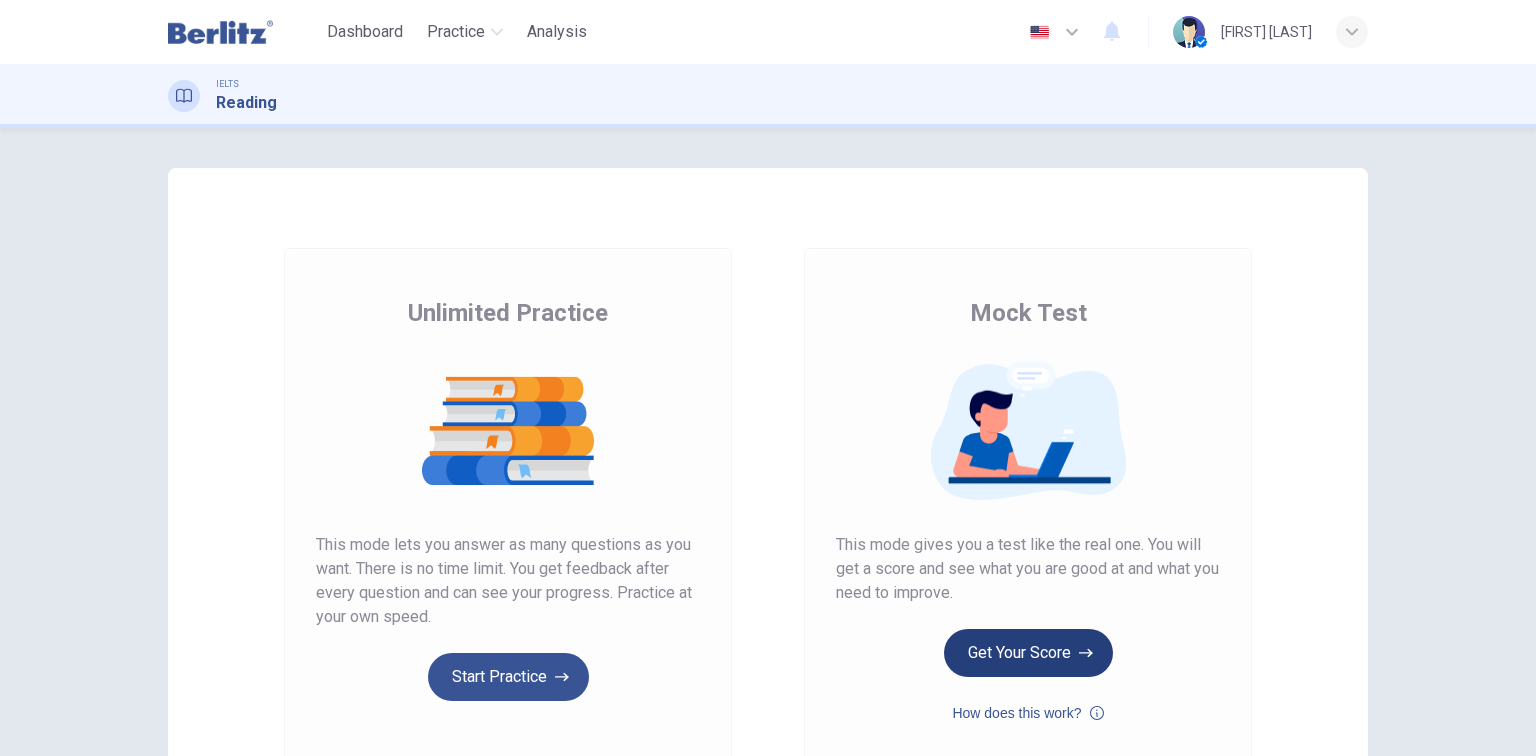 click on "Get Your Score" at bounding box center [1028, 653] 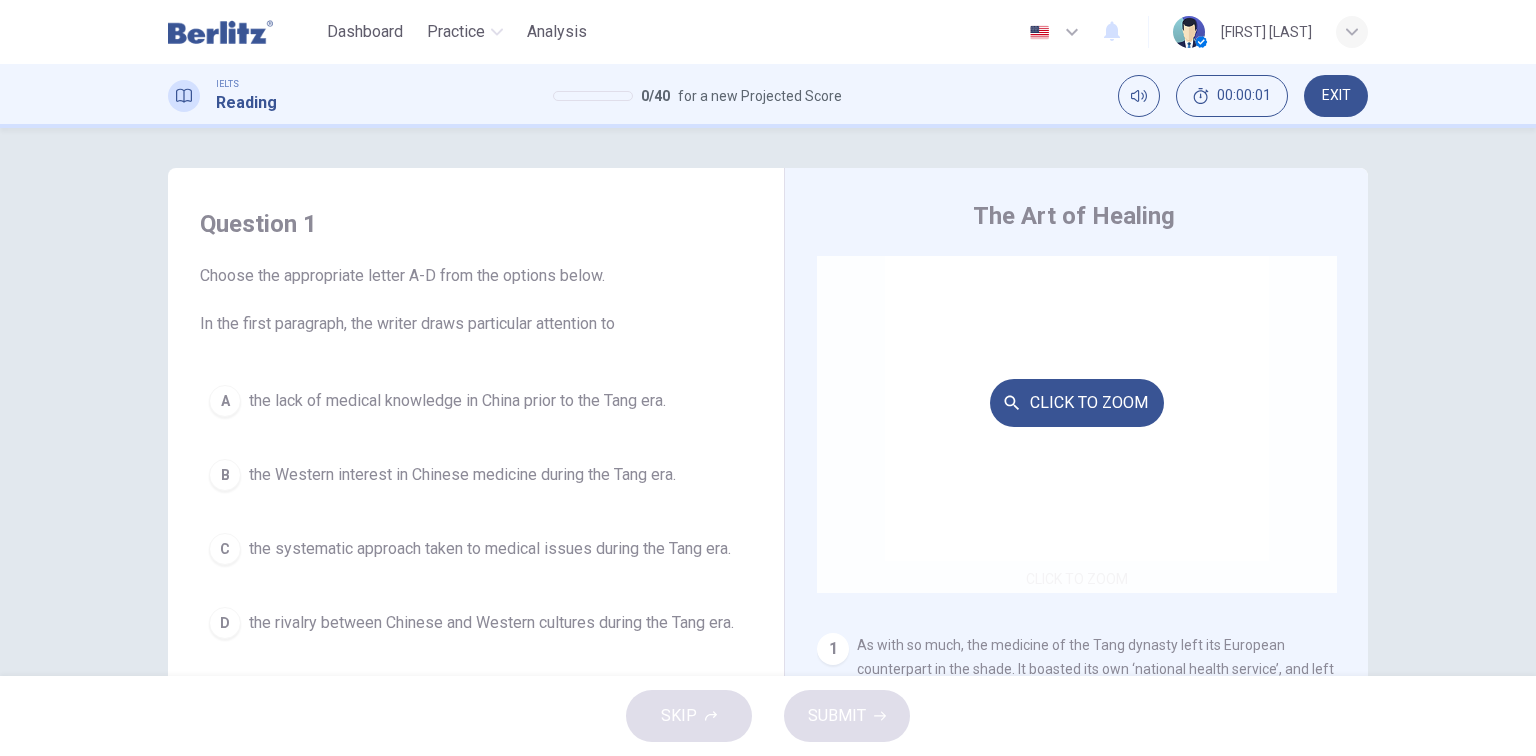 scroll, scrollTop: 80, scrollLeft: 0, axis: vertical 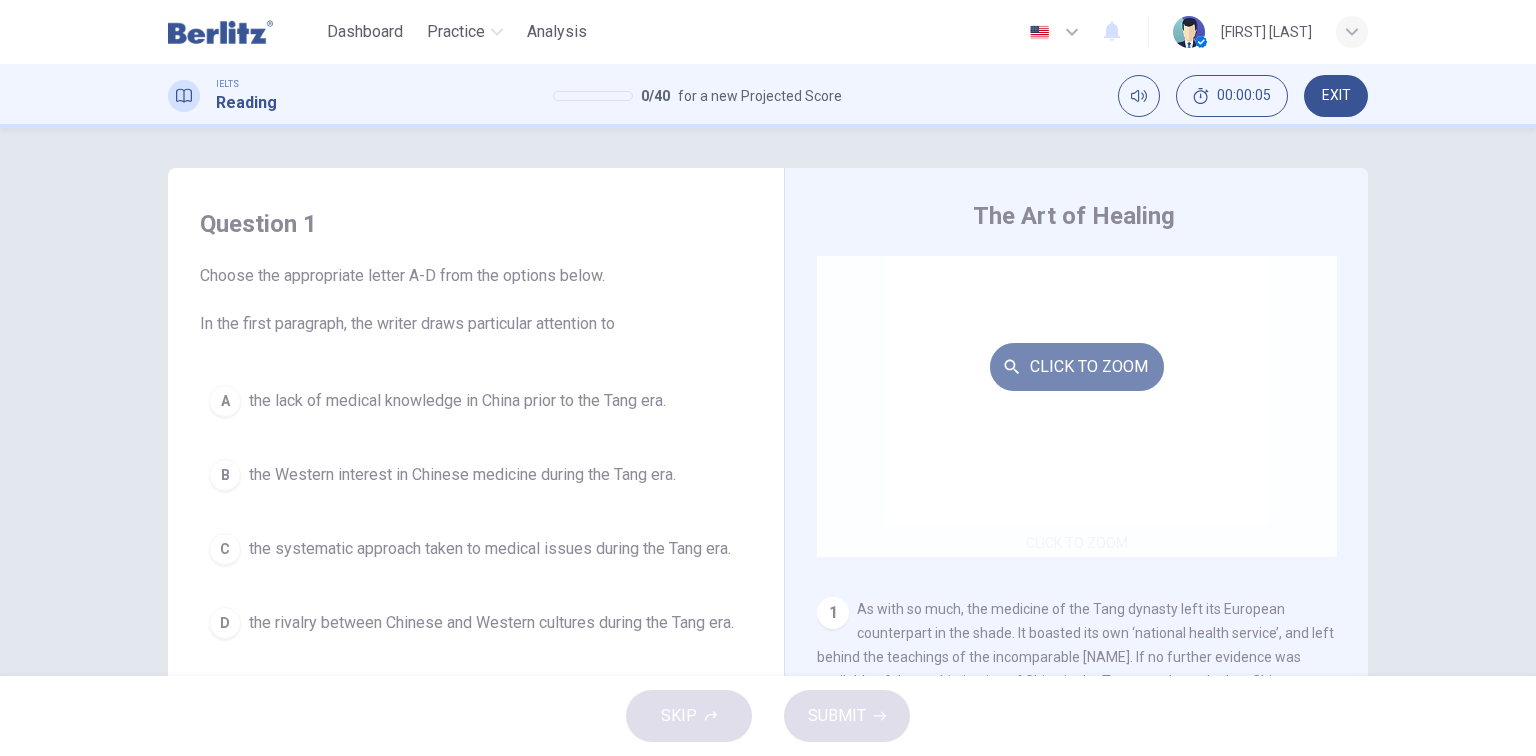 click on "Click to Zoom" at bounding box center (1077, 367) 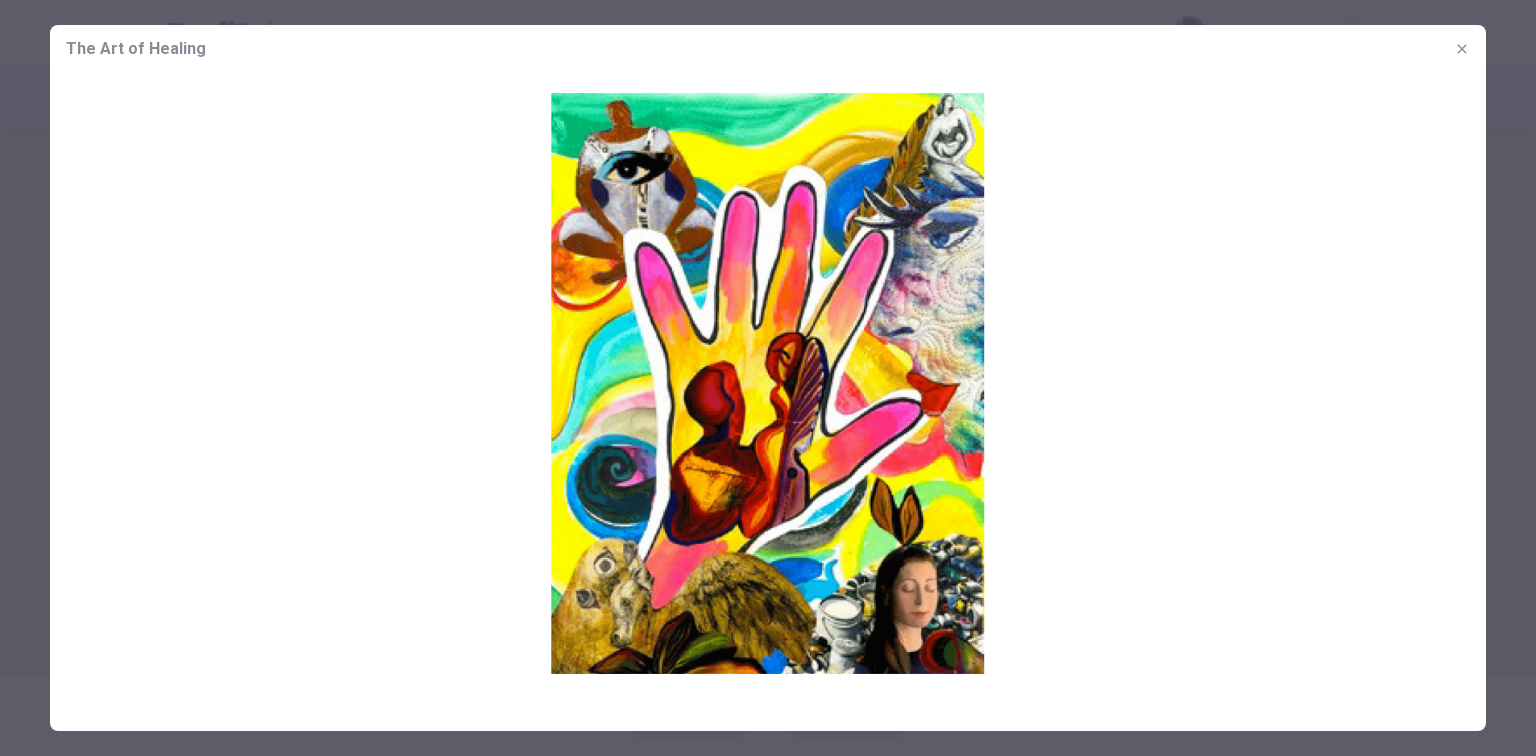 click at bounding box center (768, 383) 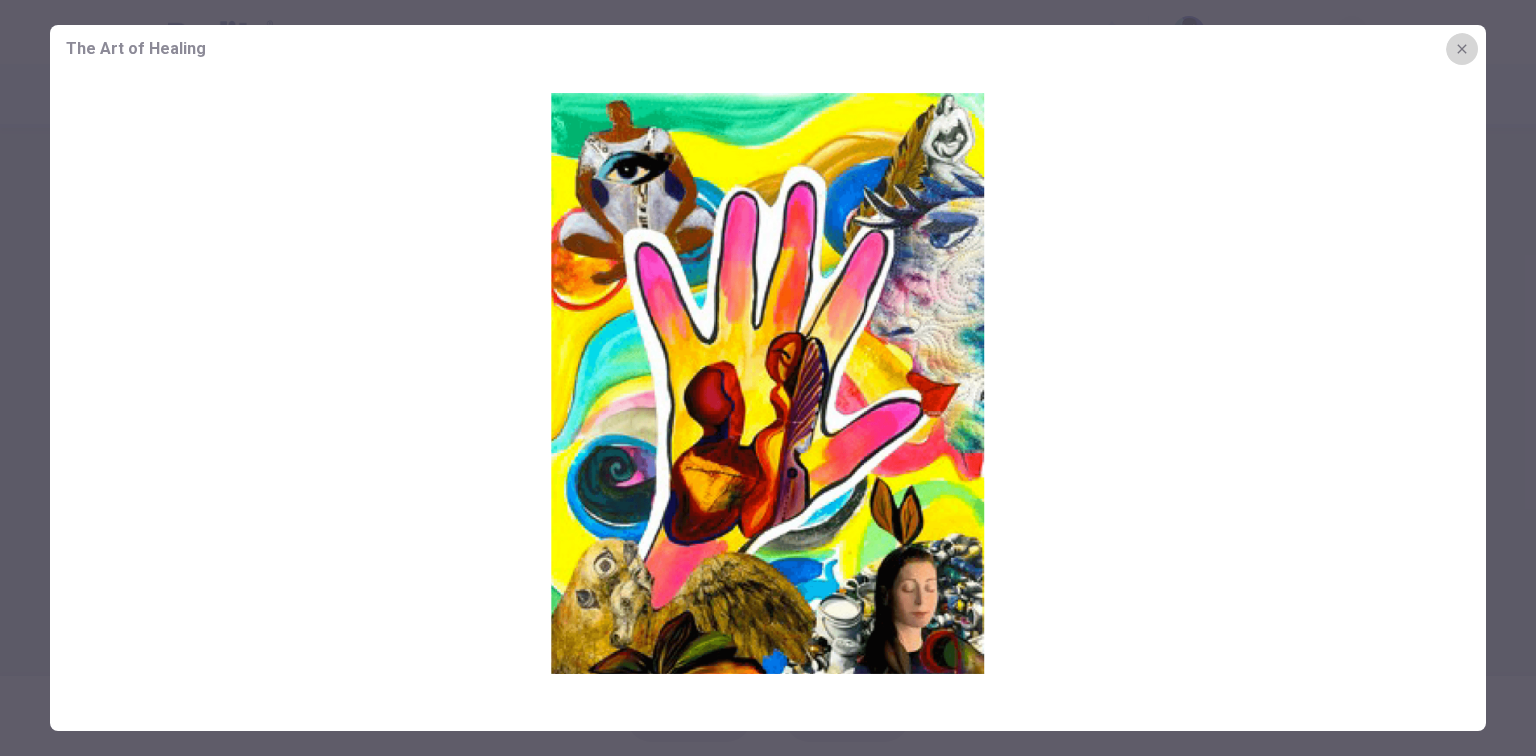 click at bounding box center [1462, 49] 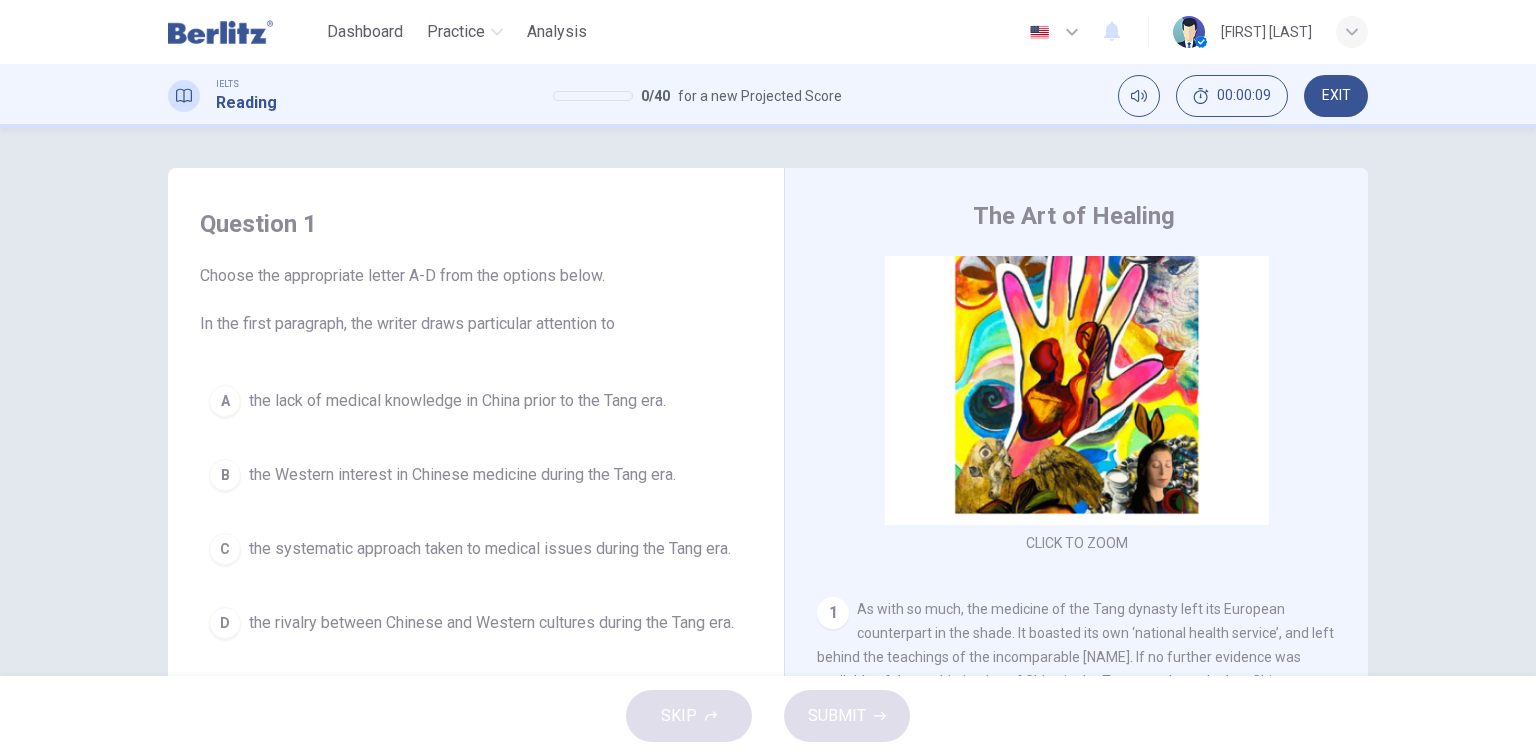 scroll, scrollTop: 80, scrollLeft: 0, axis: vertical 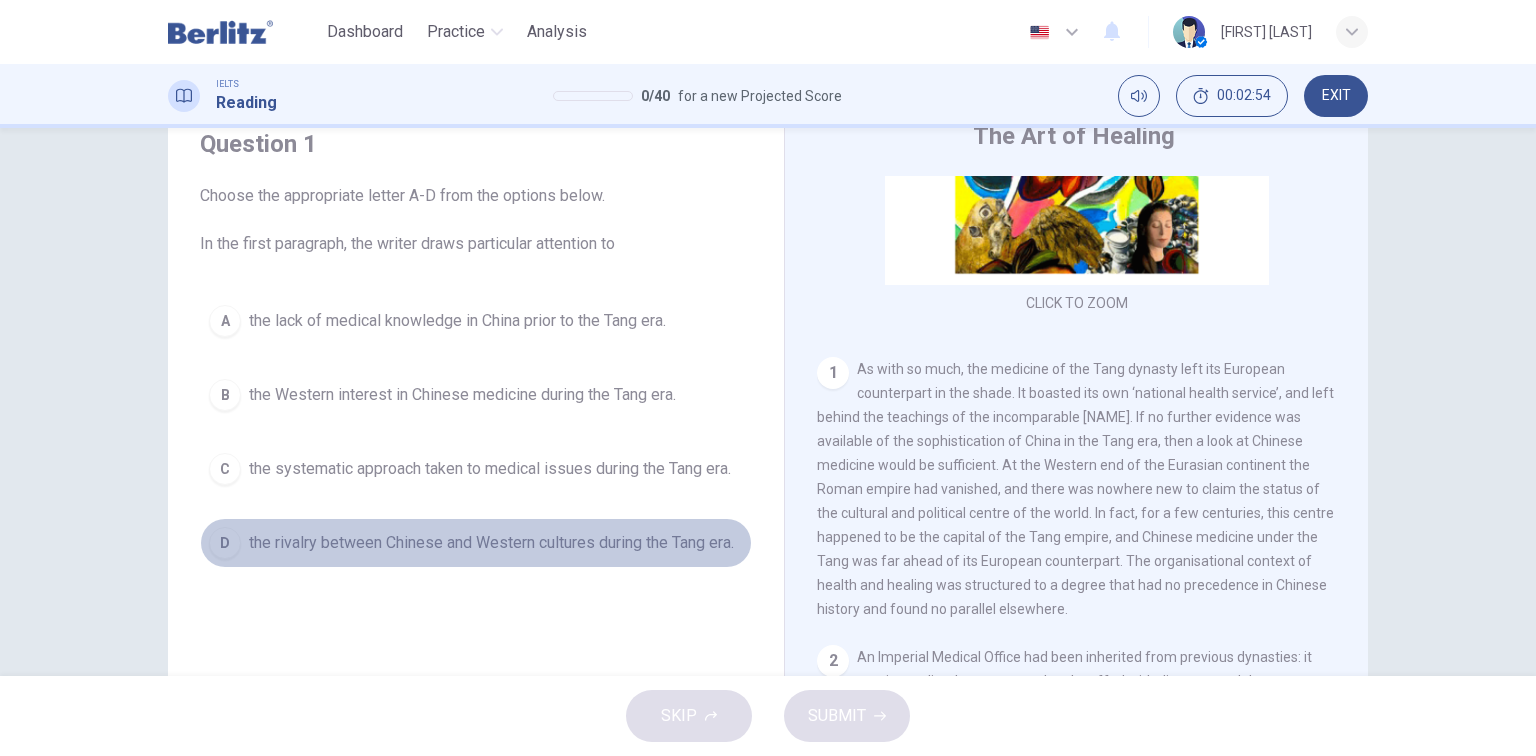 click on "the rivalry between Chinese and Western cultures during the Tang era." at bounding box center (491, 543) 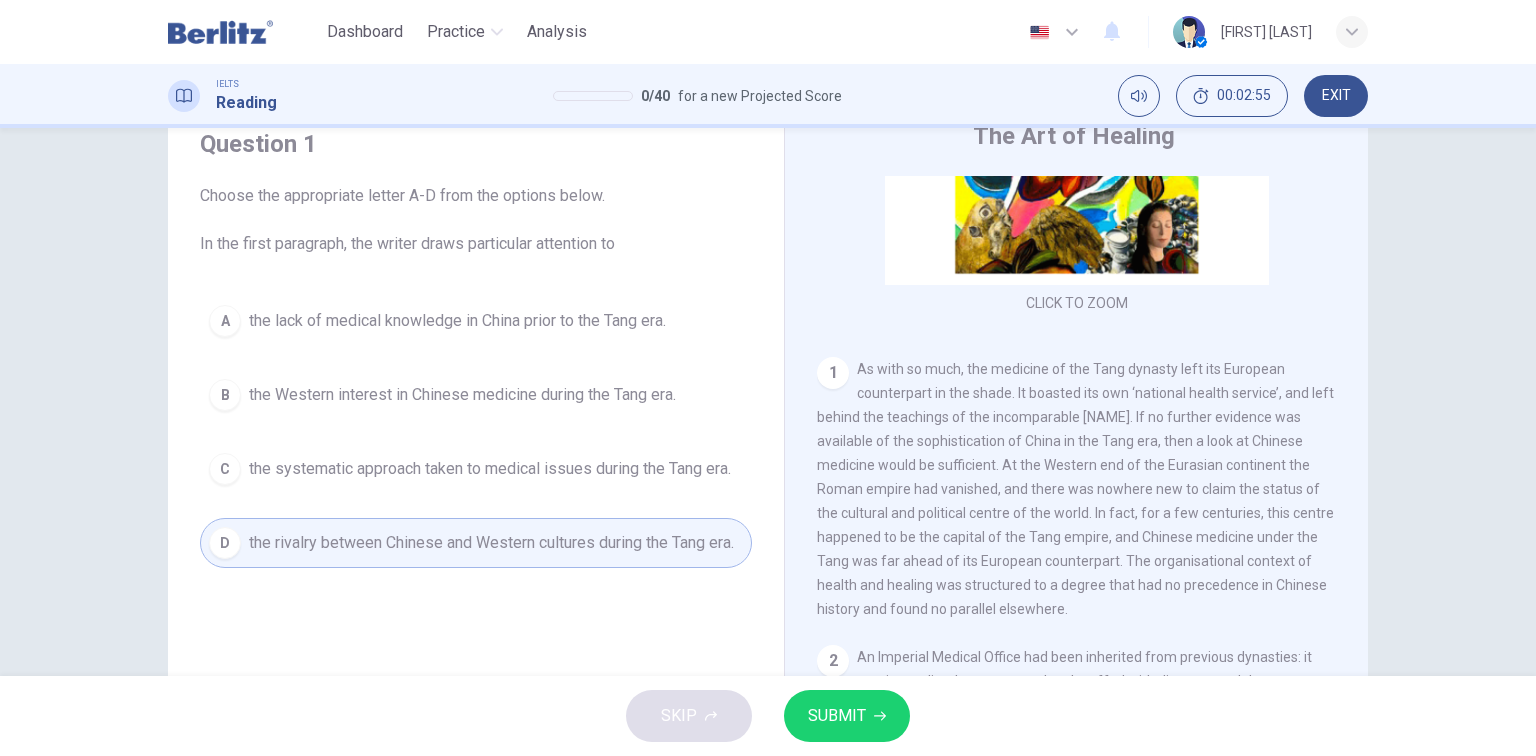 click on "SUBMIT" at bounding box center (837, 716) 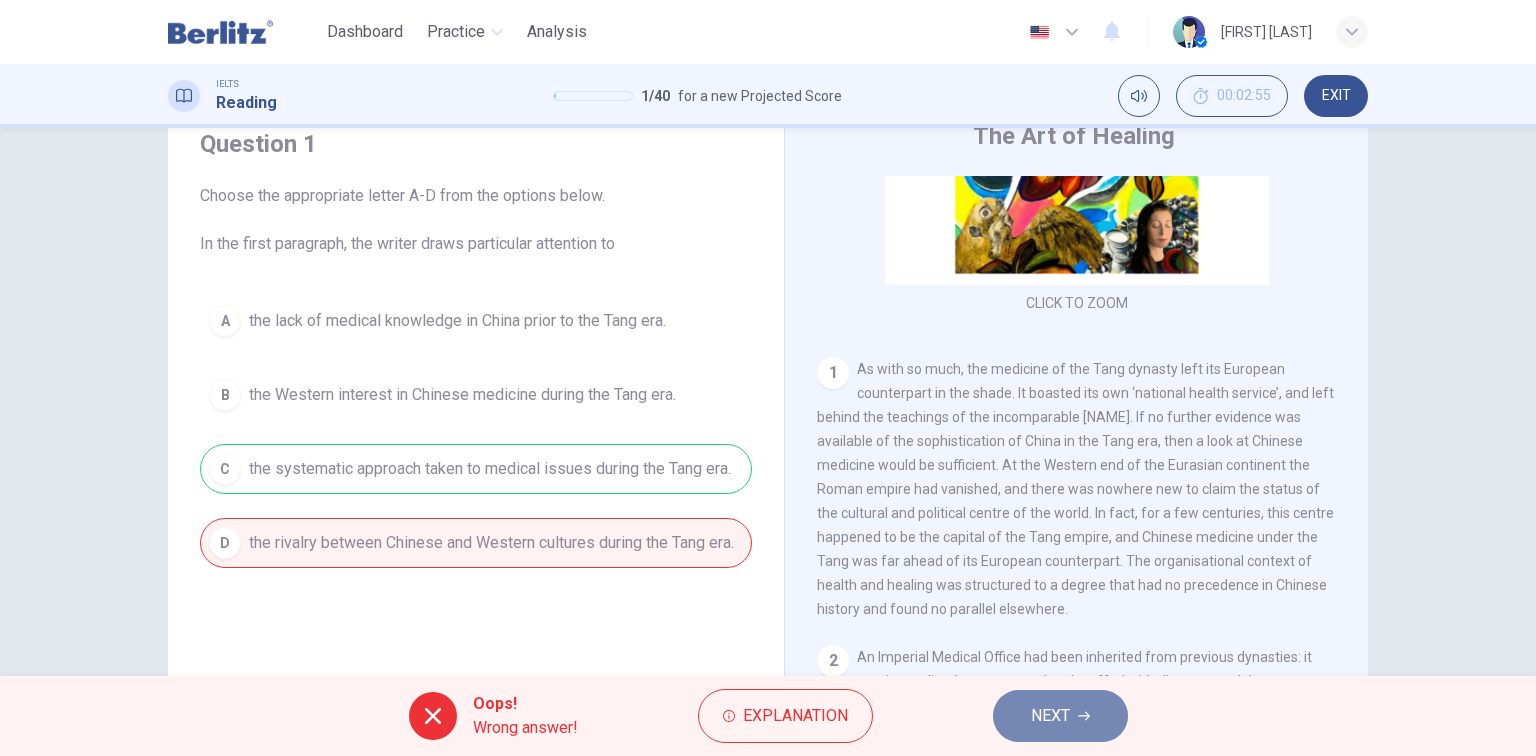 click on "NEXT" at bounding box center (1050, 716) 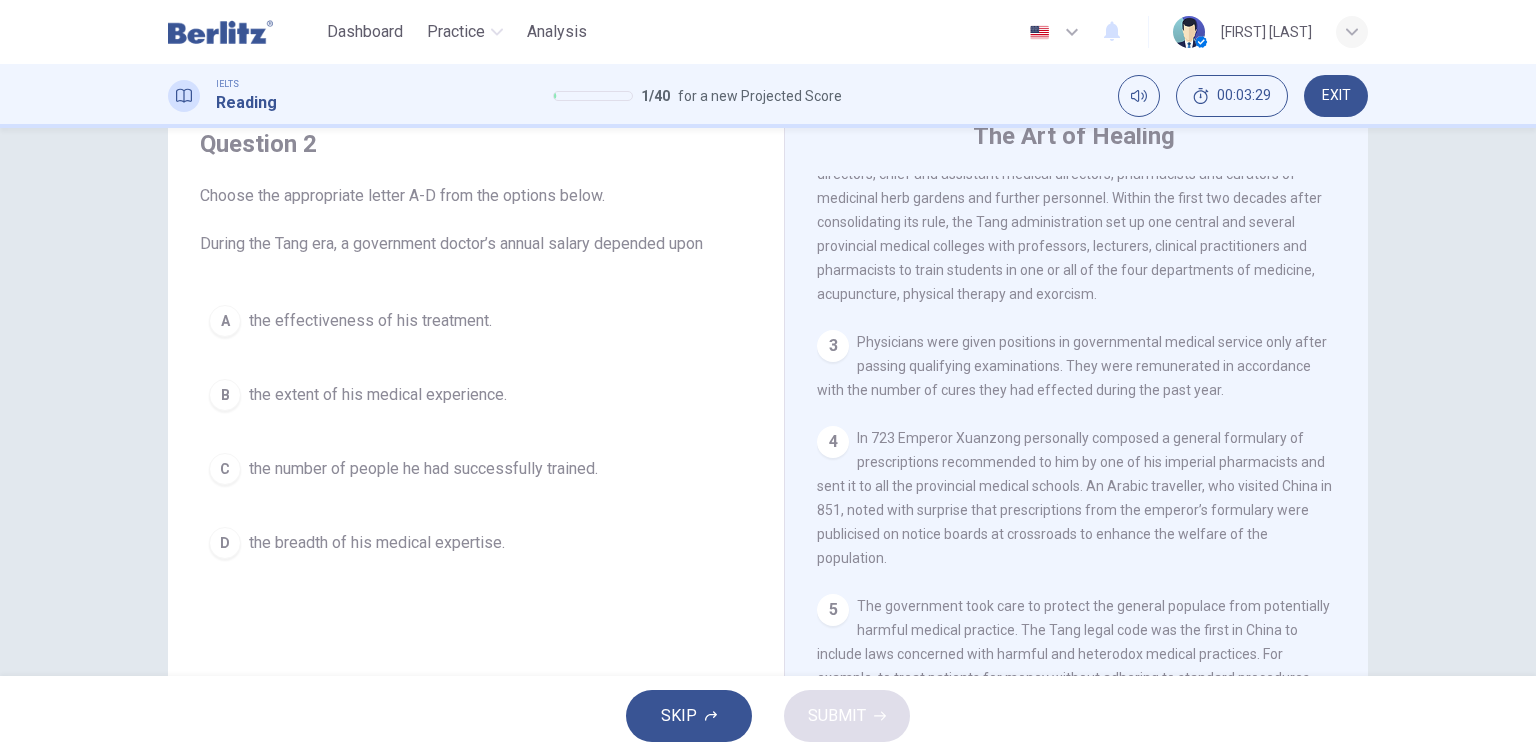 scroll, scrollTop: 800, scrollLeft: 0, axis: vertical 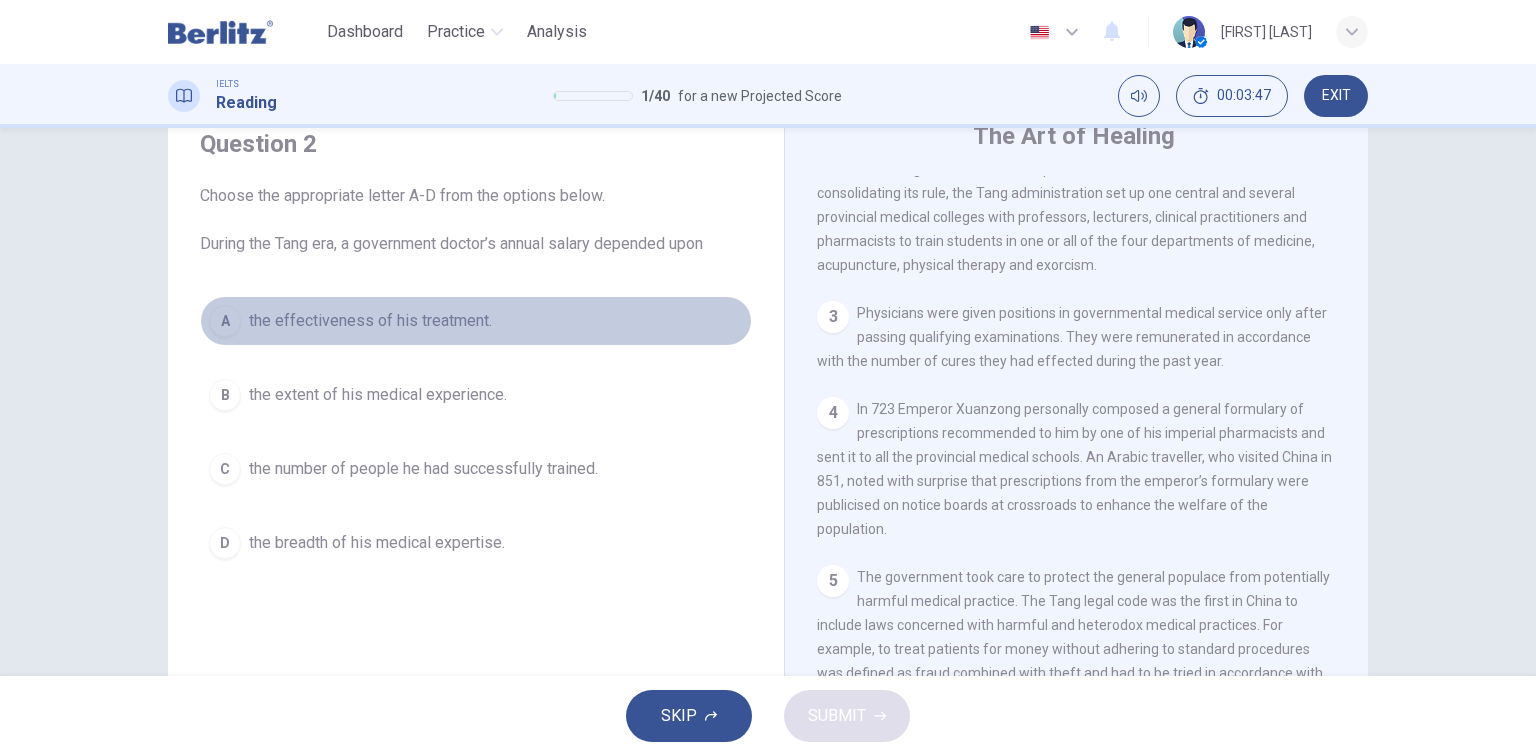 click on "the effectiveness of his treatment." at bounding box center [370, 321] 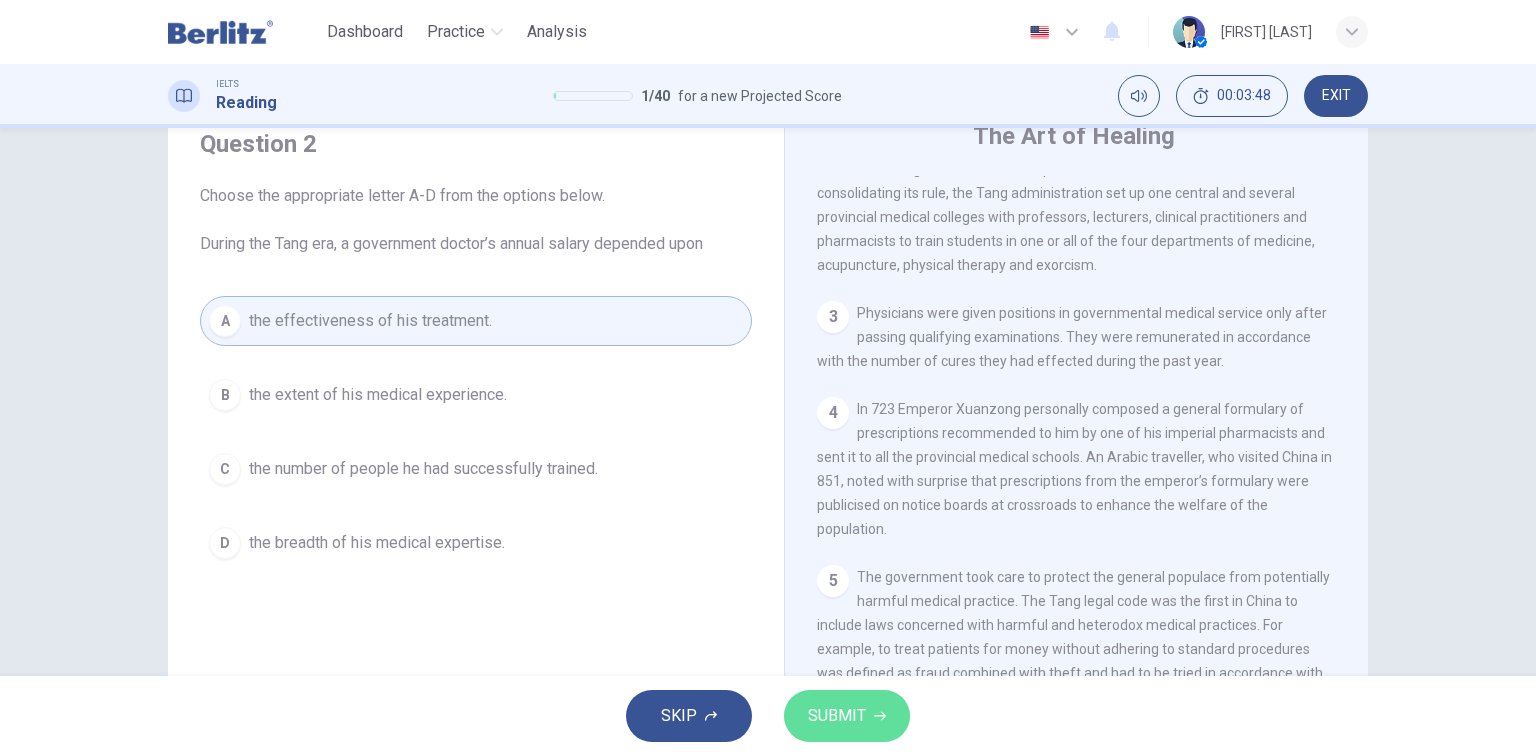 click on "SUBMIT" at bounding box center [837, 716] 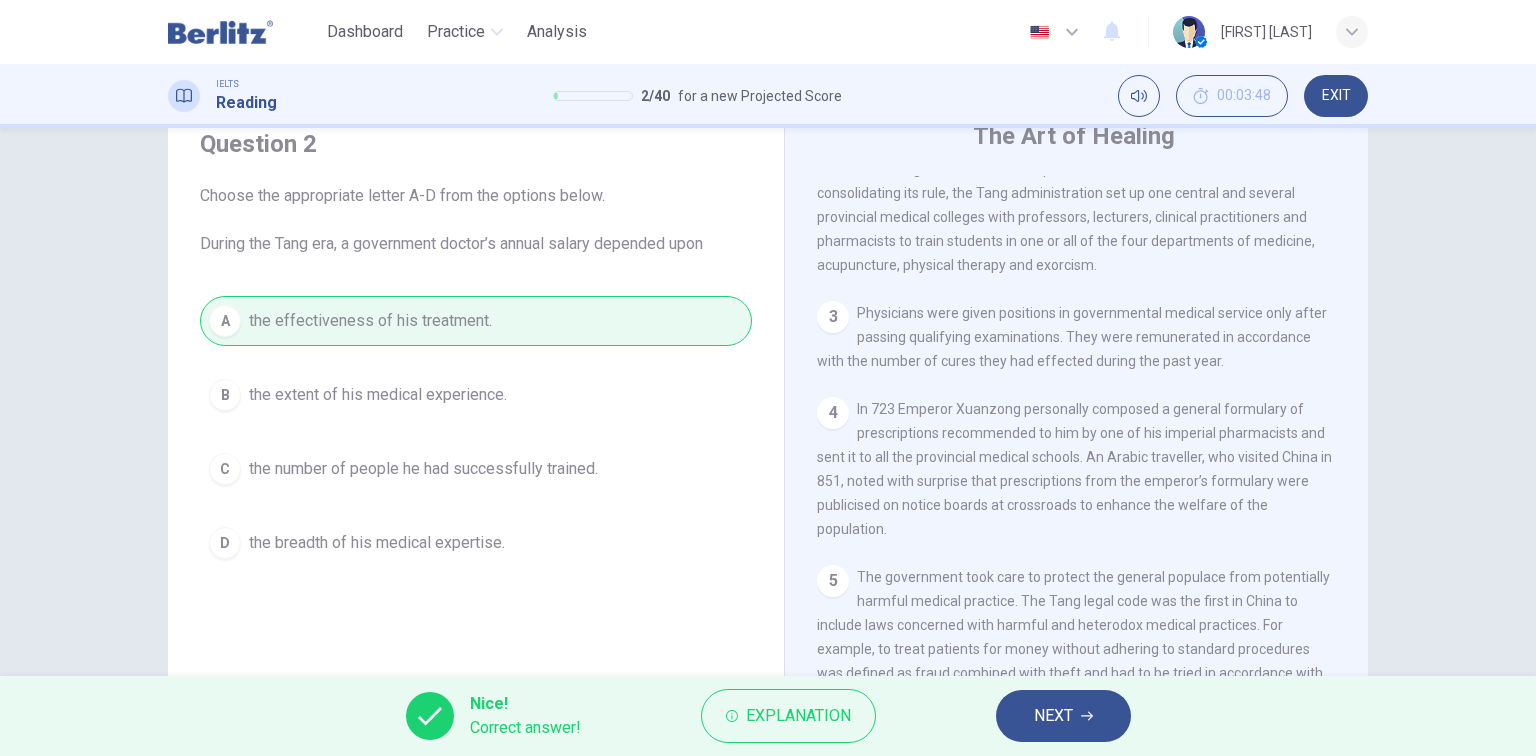 click on "NEXT" at bounding box center (1053, 716) 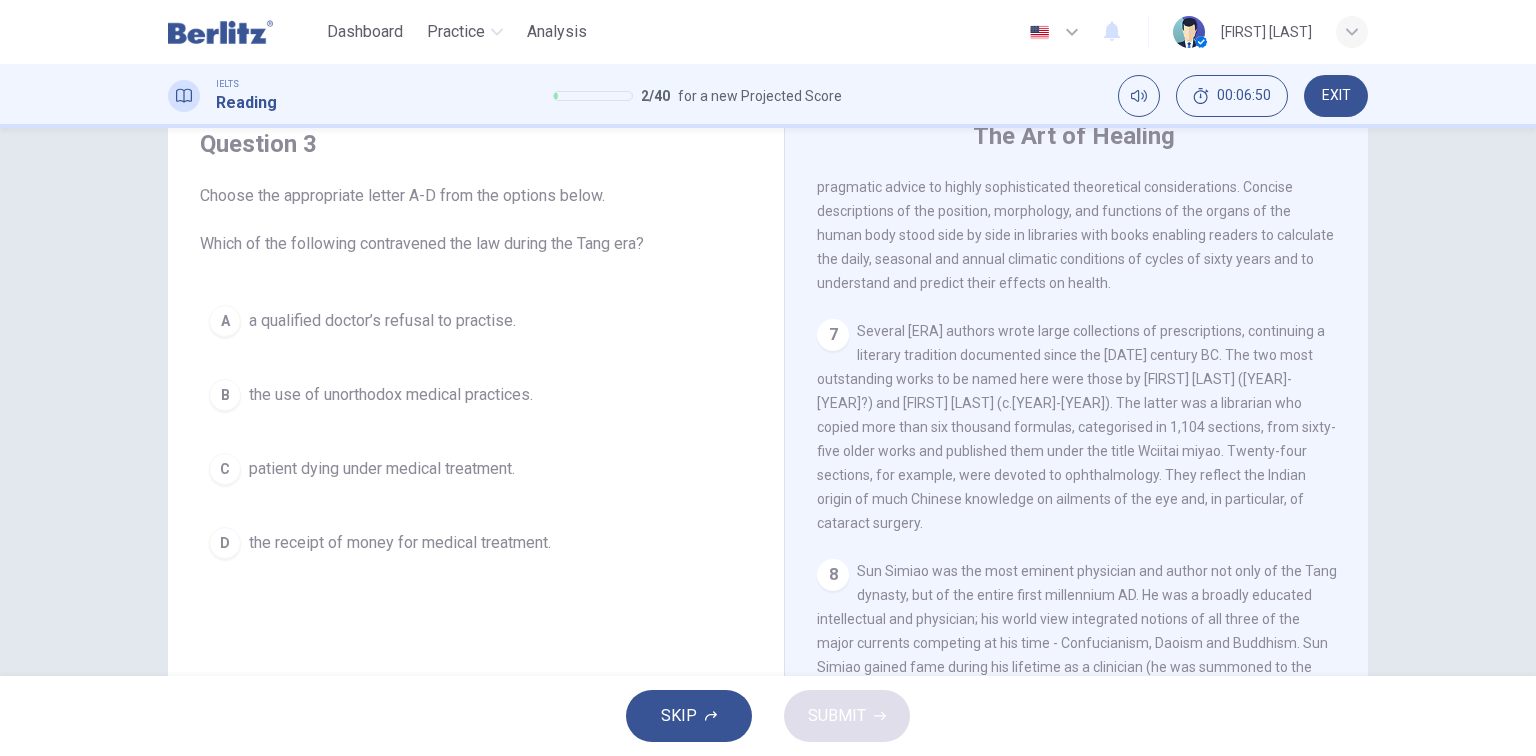 scroll, scrollTop: 1600, scrollLeft: 0, axis: vertical 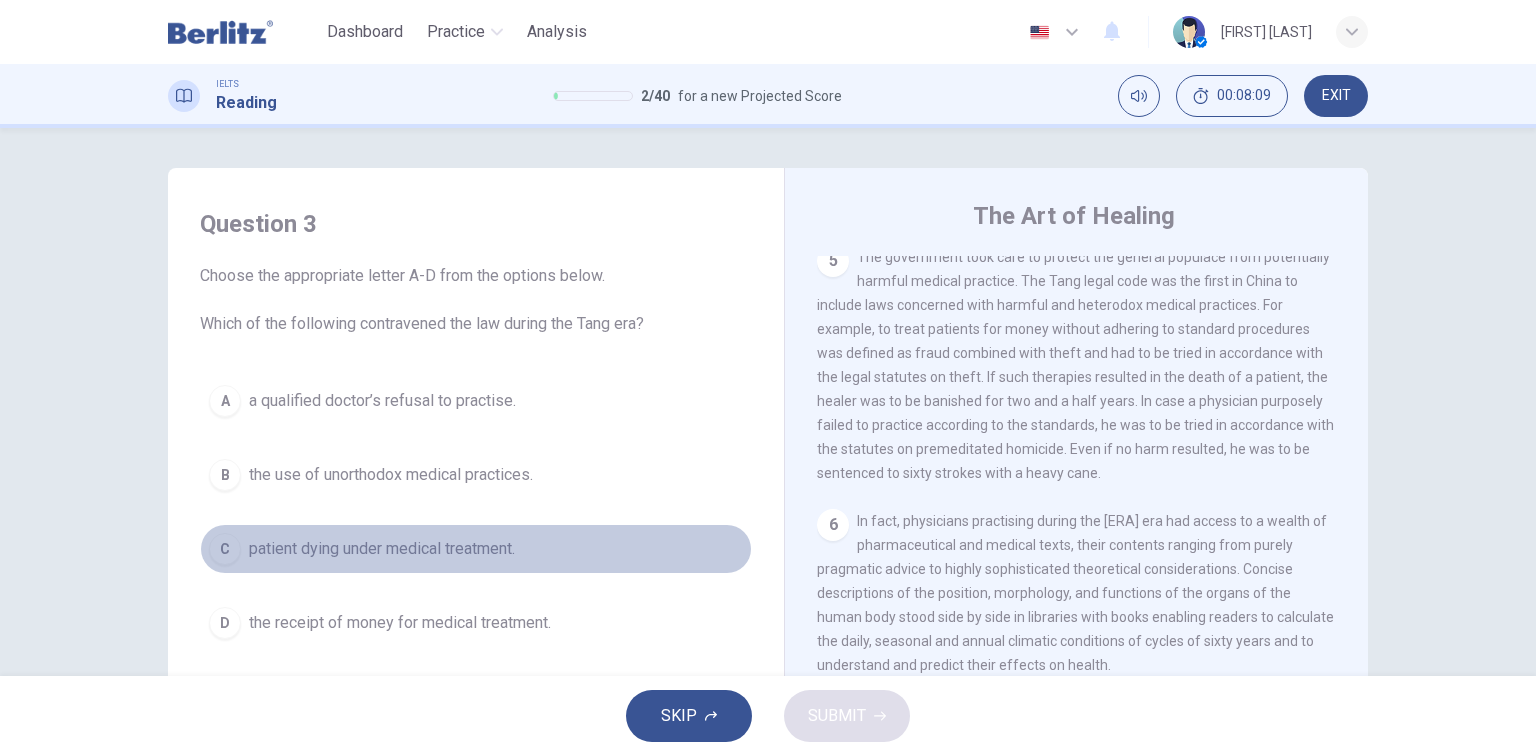 click on "patient dying under medical treatment." at bounding box center (382, 549) 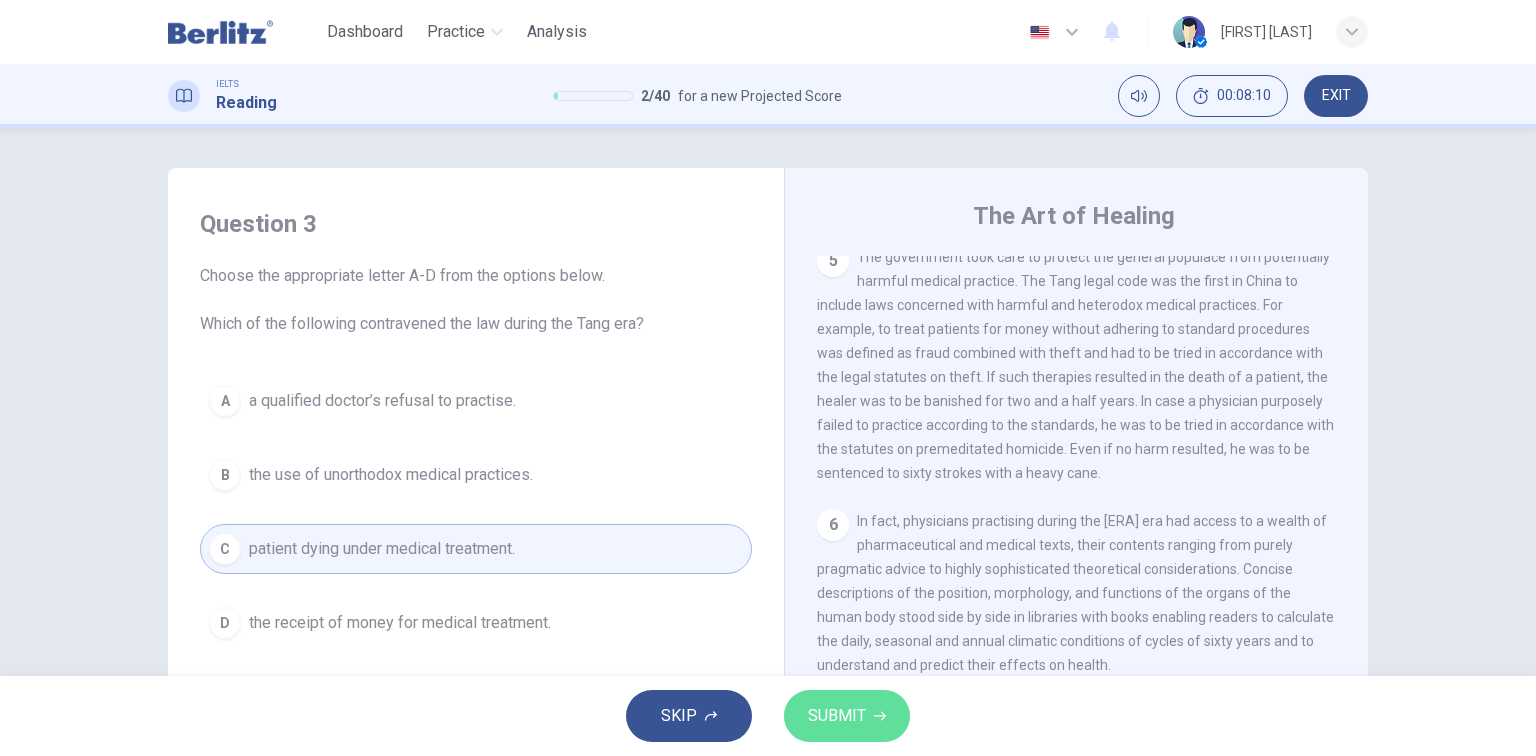 click on "SUBMIT" at bounding box center (837, 716) 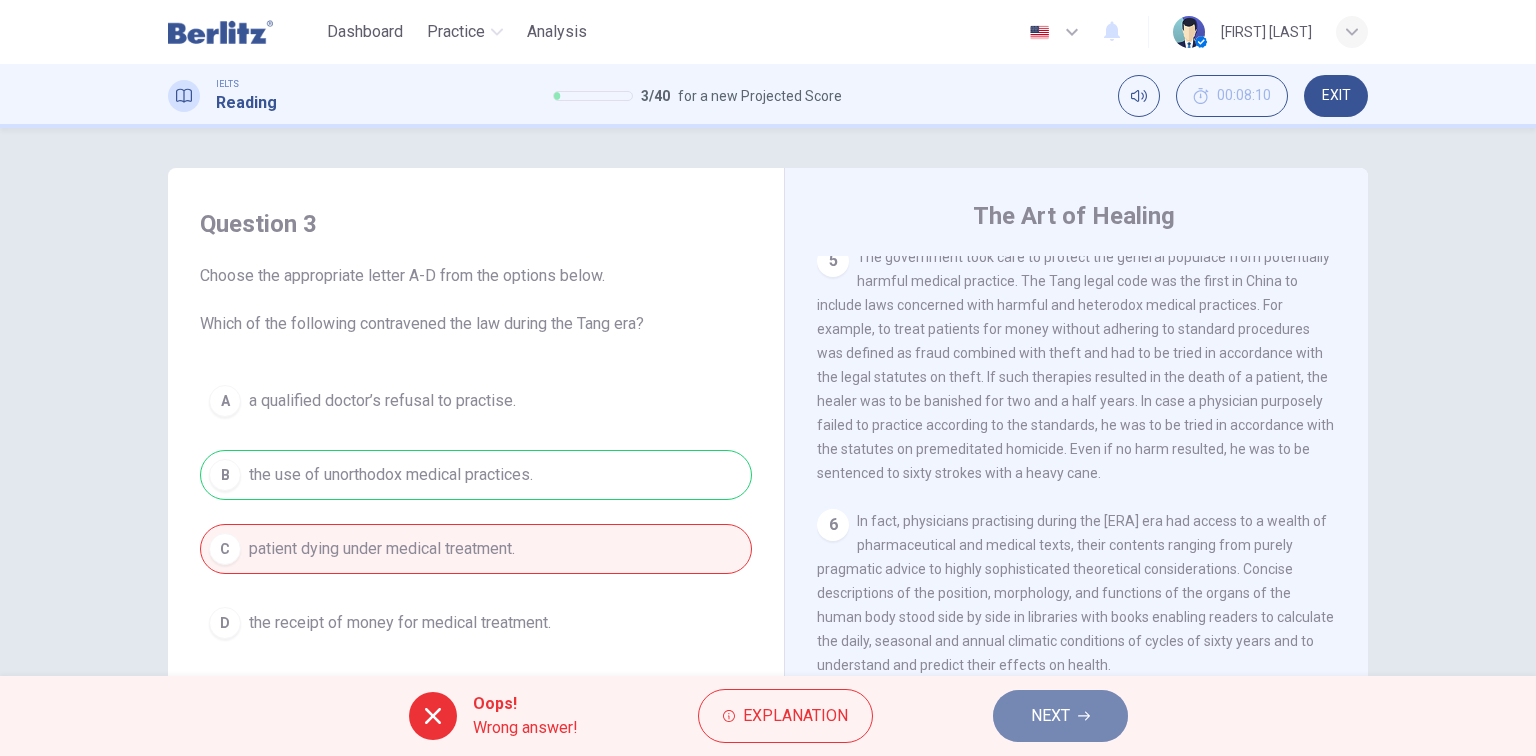 click on "NEXT" at bounding box center [1050, 716] 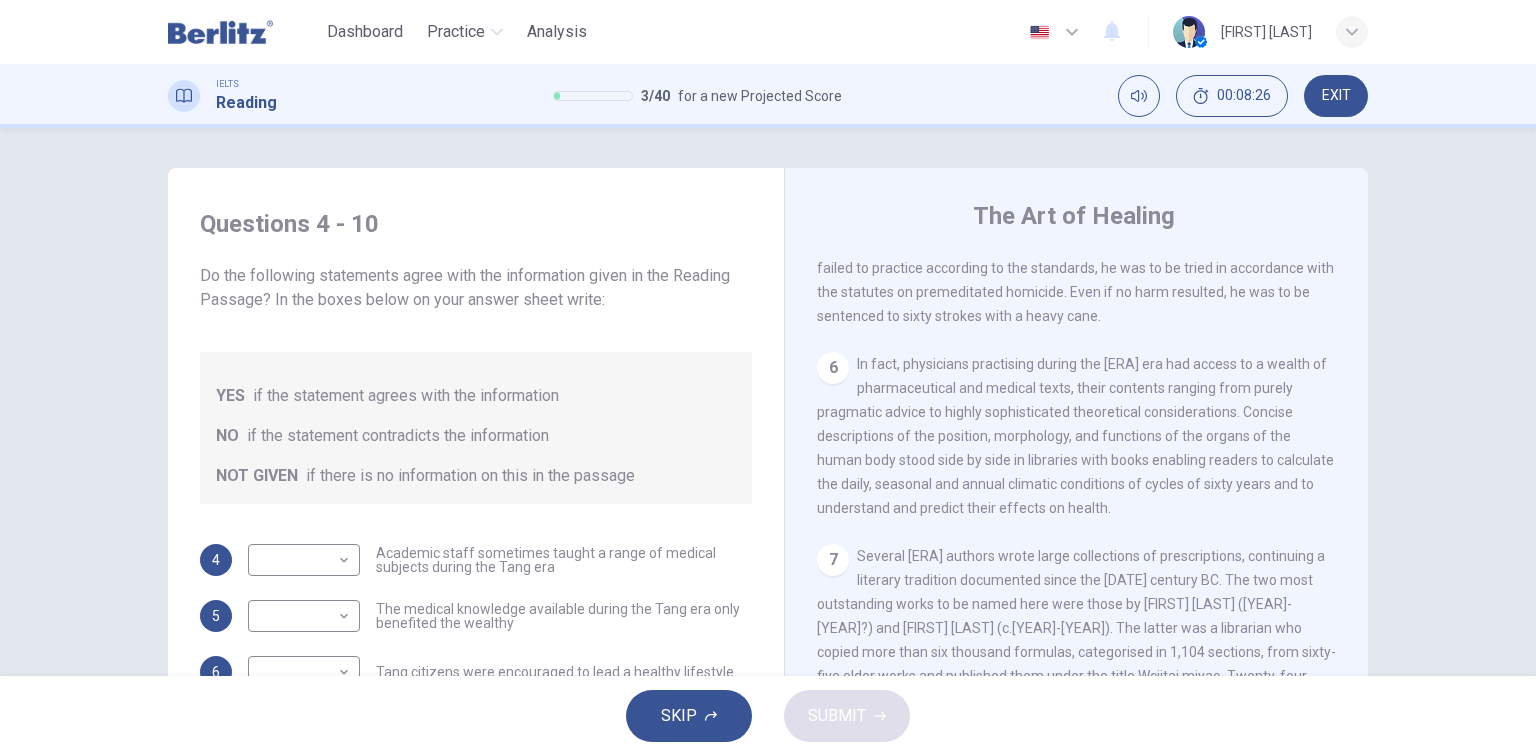 scroll, scrollTop: 1360, scrollLeft: 0, axis: vertical 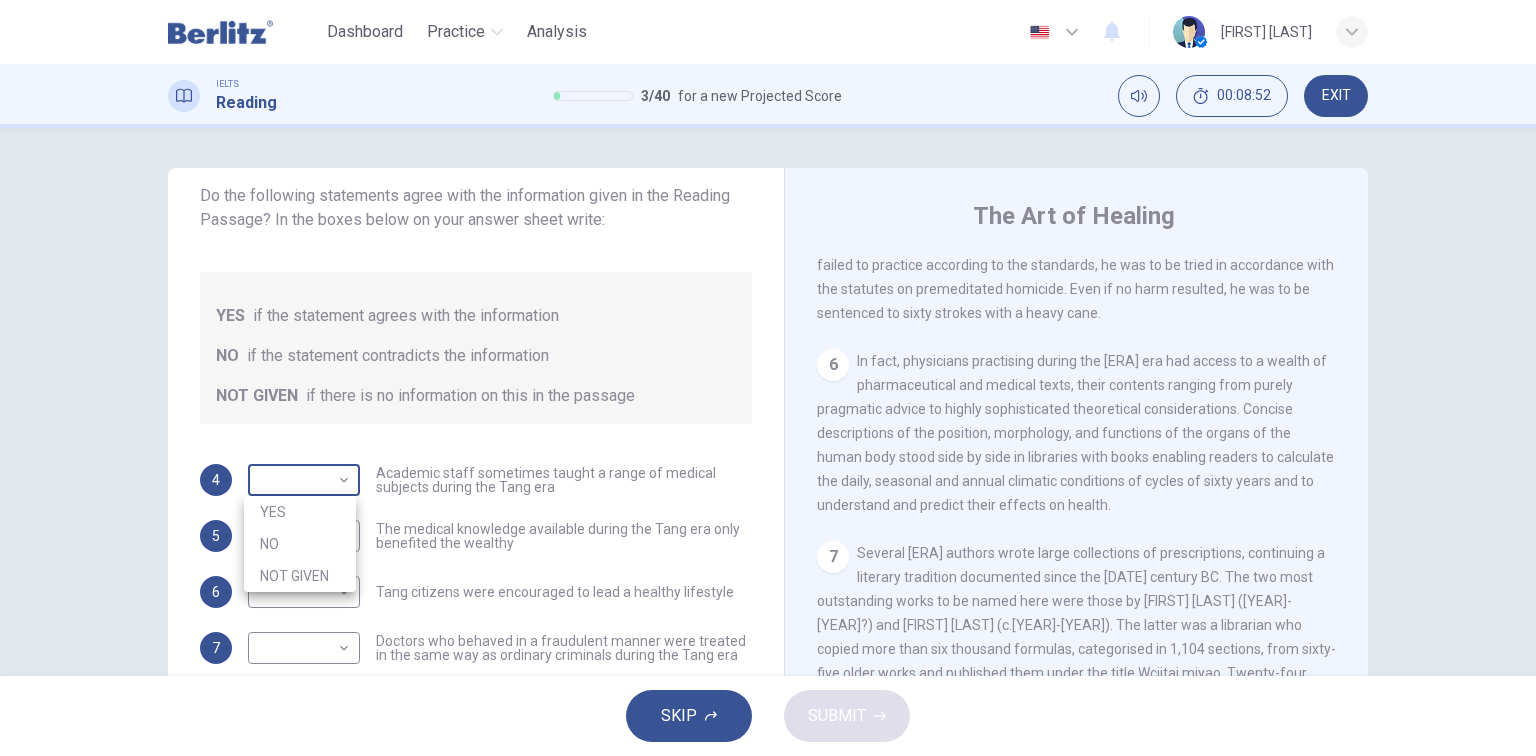 click on "This site uses cookies, as explained in our  Privacy Policy . If you agree to the use of cookies, please click the Accept button and continue to browse our site.   Privacy Policy Accept Dashboard Practice Analysis English ** ​ [FIRST] [LAST] IELTS Reading 3 / 40 for a new Projected Score 00:08:52 EXIT Questions 4 - 10 Do the following statements agree with the information given in the Reading Passage?
In the boxes below on your answer sheet write: YES if the statement agrees with the information NO if the statement contradicts the information NOT GIVEN if there is no information on this in the passage 4 ​ ​ Academic staff sometimes taught a range of medical subjects during the Tang era 5 ​ ​ The medical knowledge available during the Tang era only benefited the wealthy 6 ​ ​ Tang citizens were encouraged to lead a healthy lifestyle 7 ​ ​ Doctors who behaved in a fraudulent manner were treated in the same way as ordinary criminals during the Tang era 8 ​ ​ 9 ​ ​ 10 ​ ​ 1 2 3 4" at bounding box center (768, 378) 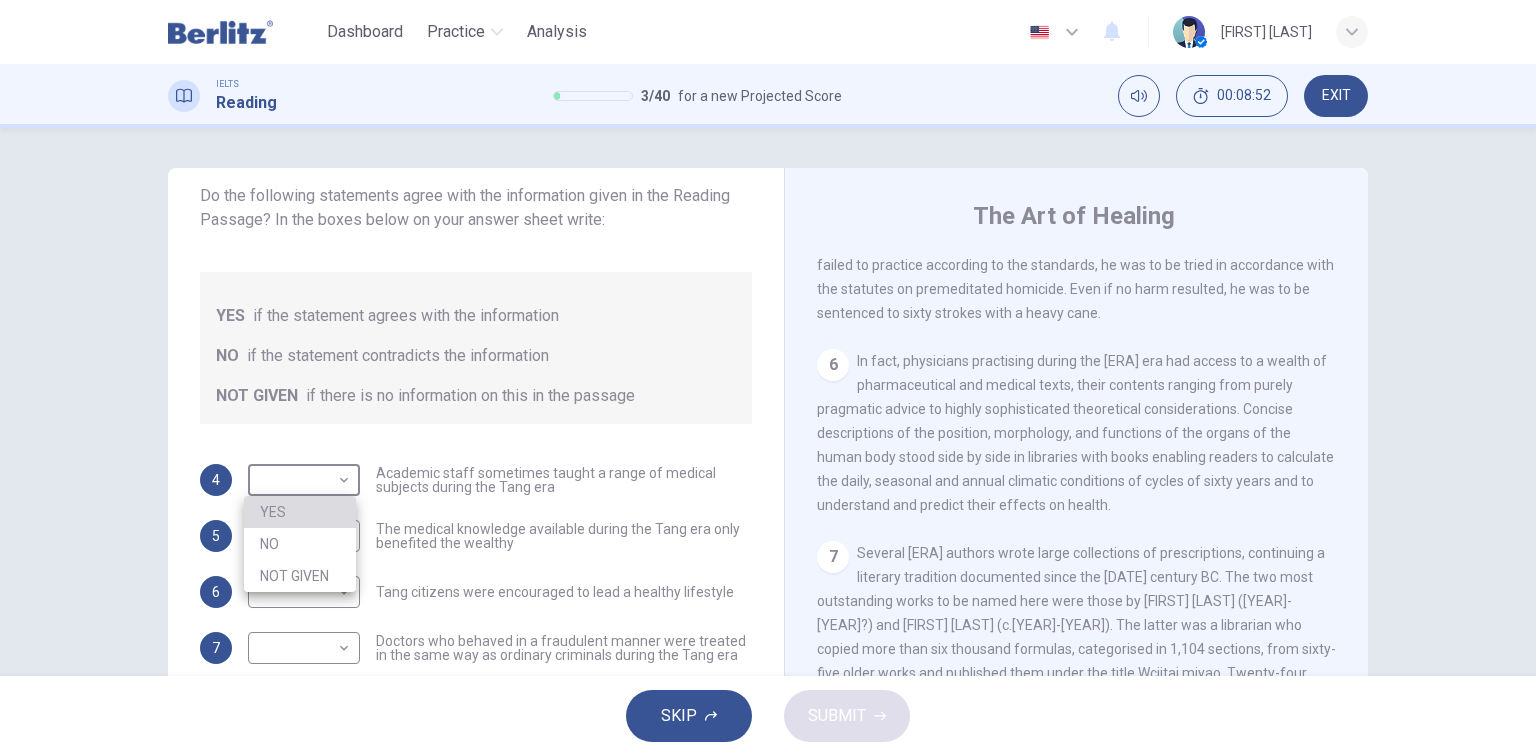 click on "YES" at bounding box center [300, 512] 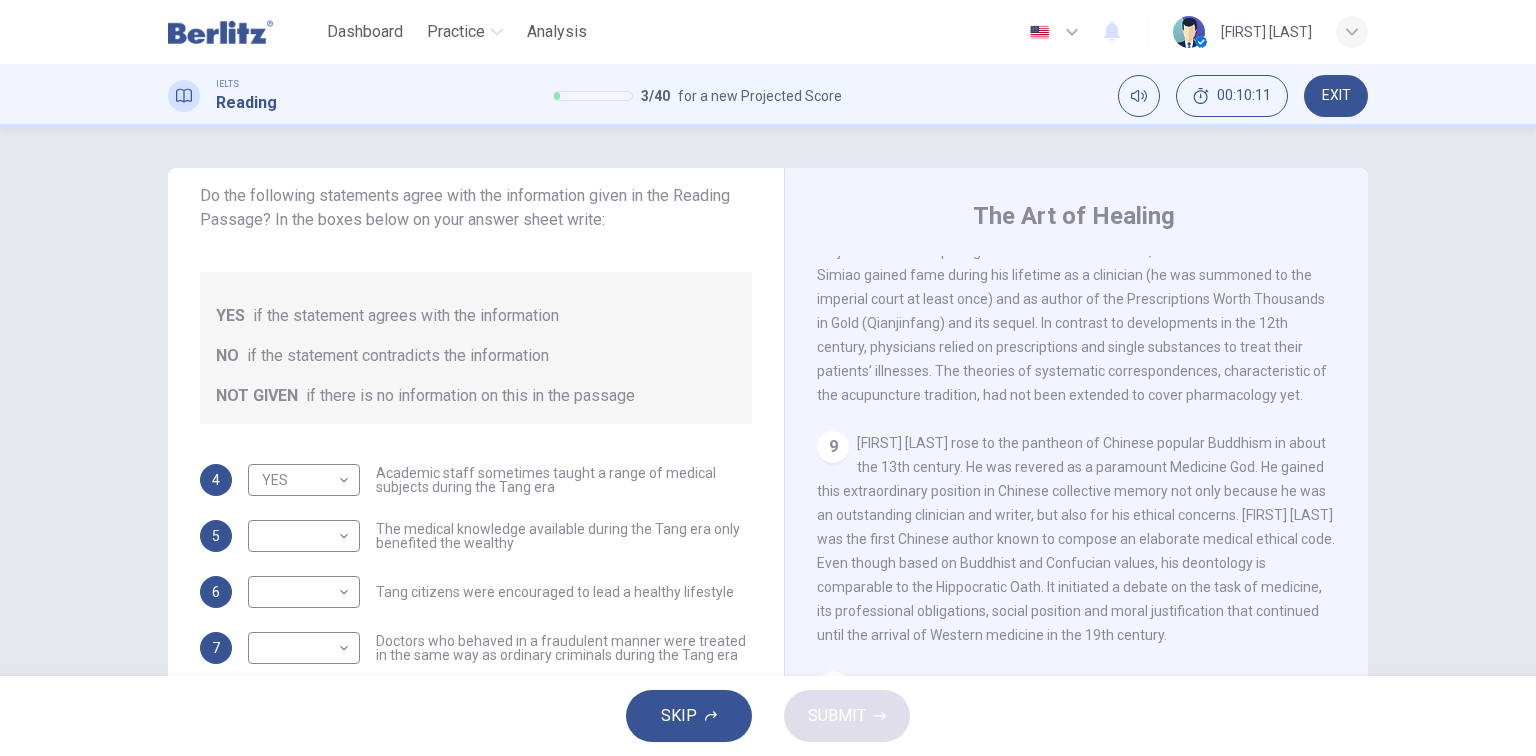 scroll, scrollTop: 2012, scrollLeft: 0, axis: vertical 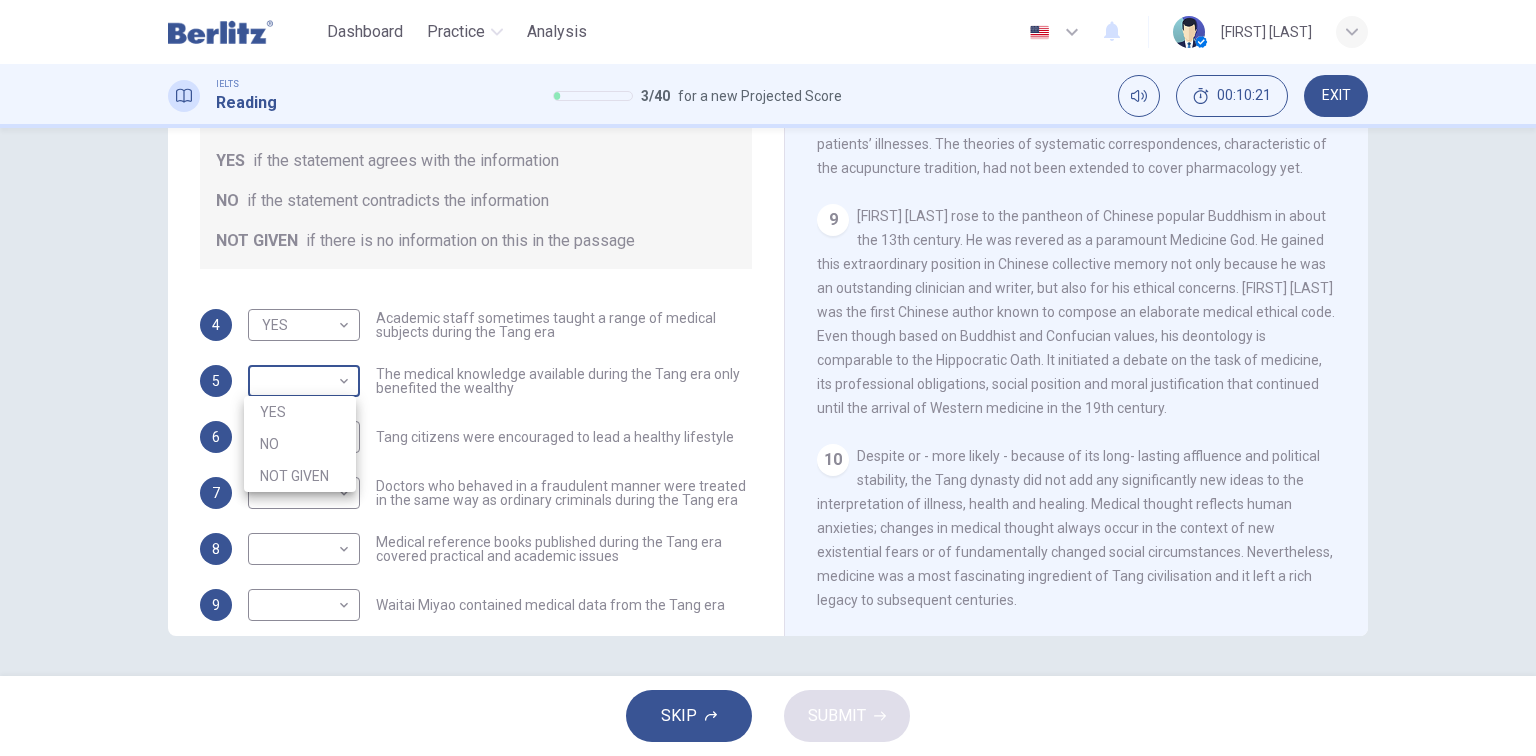 click on "This site uses cookies, as explained in our  Privacy Policy . If you agree to the use of cookies, please click the Accept button and continue to browse our site.   Privacy Policy Accept Dashboard Practice Analysis English ** ​ [FIRST] [LAST] IELTS Reading 3 / 40 for a new Projected Score 00:10:21 EXIT Questions 4 - 10 Do the following statements agree with the information given in the Reading Passage?
In the boxes below on your answer sheet write: YES if the statement agrees with the information NO if the statement contradicts the information NOT GIVEN if there is no information on this in the passage 4 YES *** ​ Academic staff sometimes taught a range of medical subjects during the Tang era 5 ​ ​ The medical knowledge available during the Tang era only benefited the wealthy 6 ​ ​ Tang citizens were encouraged to lead a healthy lifestyle 7 ​ ​ Doctors who behaved in a fraudulent manner were treated in the same way as ordinary criminals during the Tang era 8 ​ ​ 9 ​ ​ 10 ​ ​ 1 2" at bounding box center (768, 378) 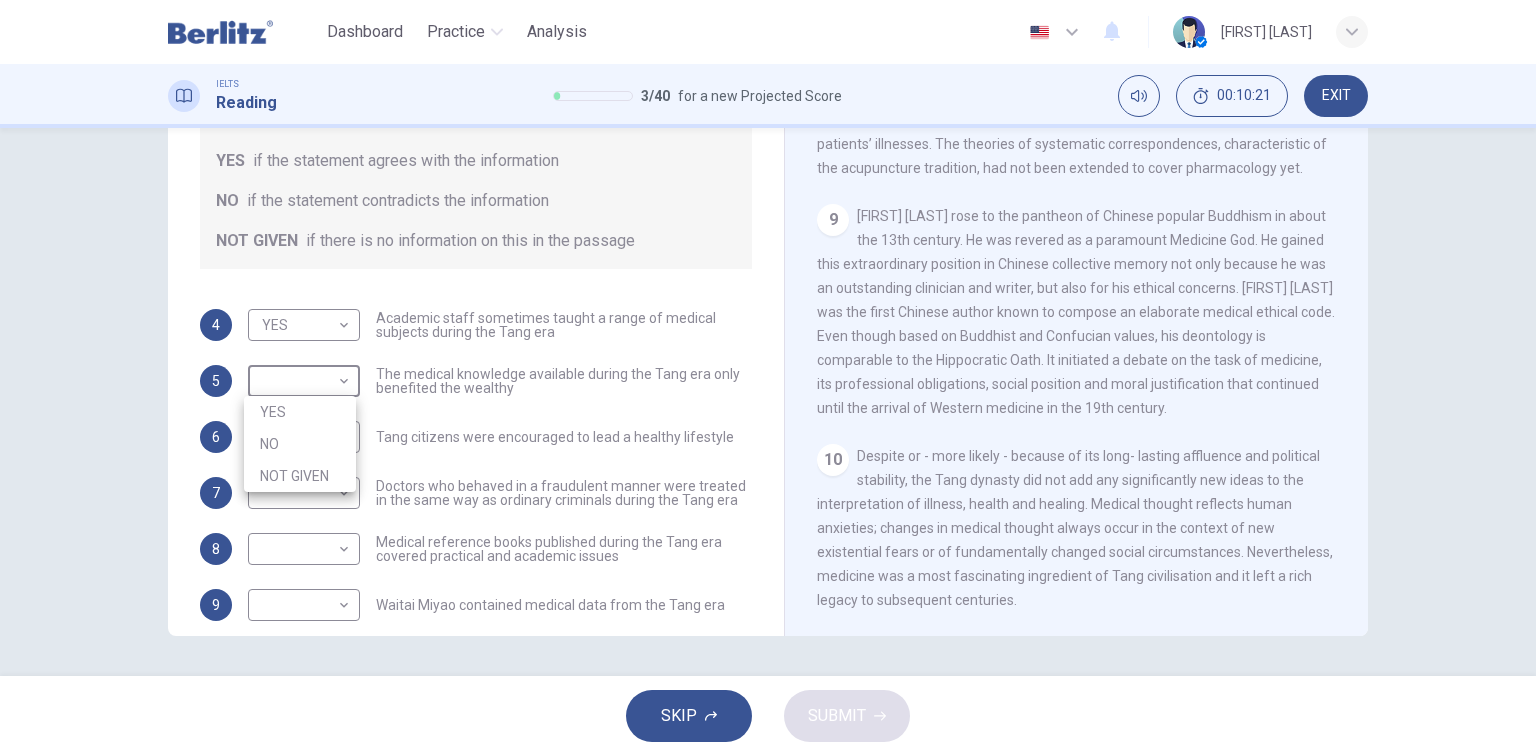 click on "YES" at bounding box center [300, 412] 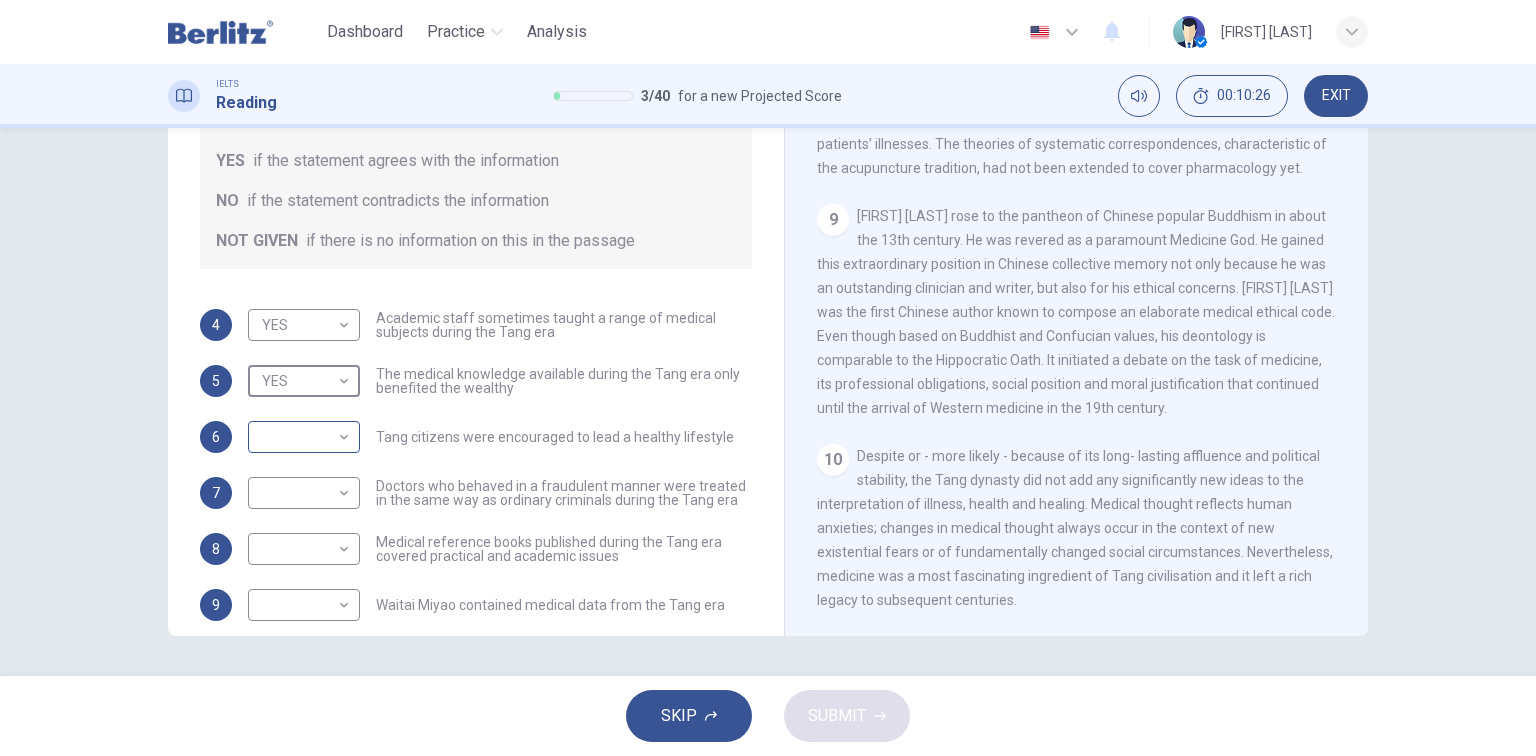 click on "This site uses cookies, as explained in our  Privacy Policy . If you agree to the use of cookies, please click the Accept button and continue to browse our site.   Privacy Policy Accept Dashboard Practice Analysis English ** ​ [FIRST] [LAST] IELTS Reading 3 / 40 for a new Projected Score 00:10:26 EXIT Questions 4 - 10 Do the following statements agree with the information given in the Reading Passage?
In the boxes below on your answer sheet write: YES if the statement agrees with the information NO if the statement contradicts the information NOT GIVEN if there is no information on this in the passage 4 YES *** ​ Academic staff sometimes taught a range of medical subjects during the Tang era 5 YES *** ​ The medical knowledge available during the Tang era only benefited the wealthy 6 ​ ​ Tang citizens were encouraged to lead a healthy lifestyle 7 ​ ​ Doctors who behaved in a fraudulent manner were treated in the same way as ordinary criminals during the Tang era 8 ​ ​ 9 ​ ​ 10 ​ ​" at bounding box center (768, 378) 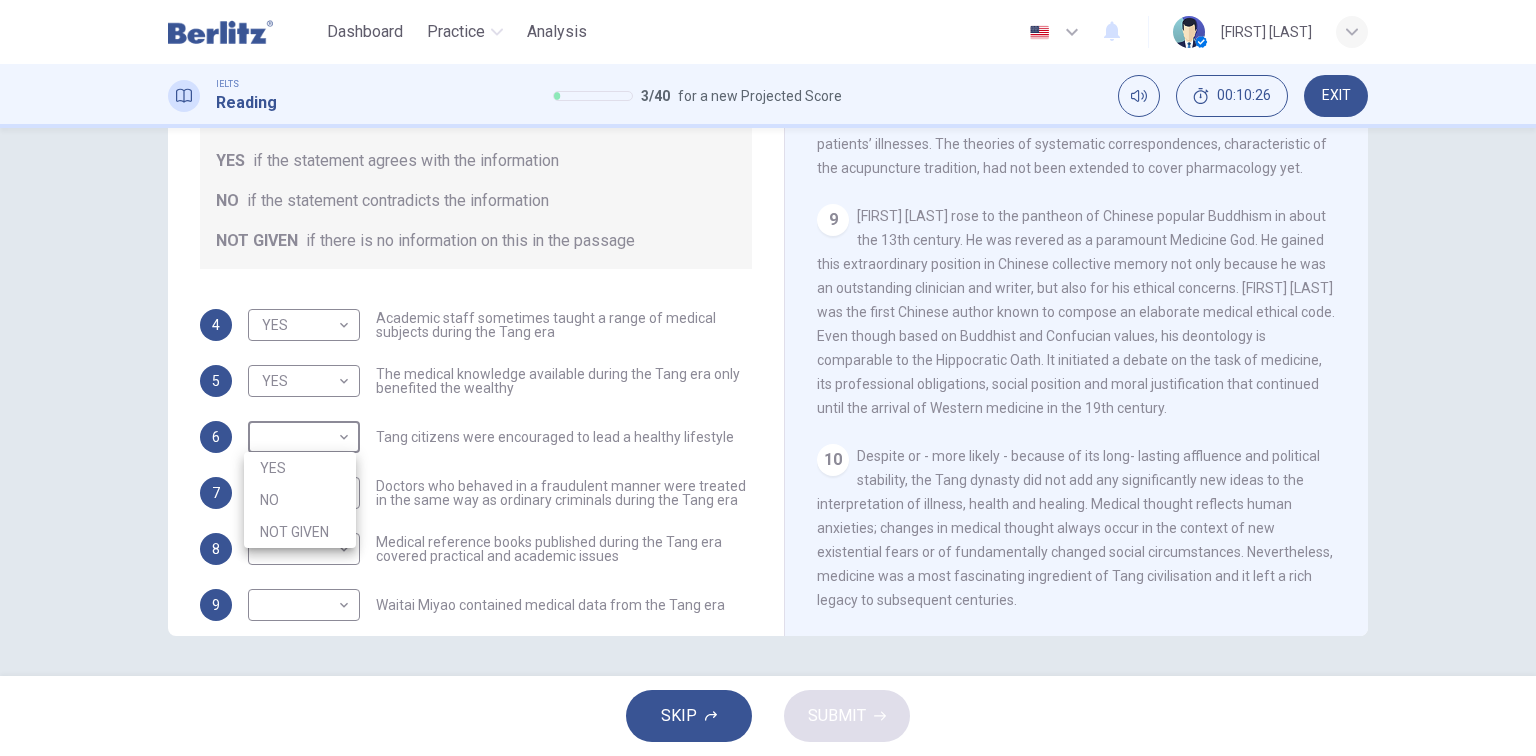 click on "NO" at bounding box center [300, 500] 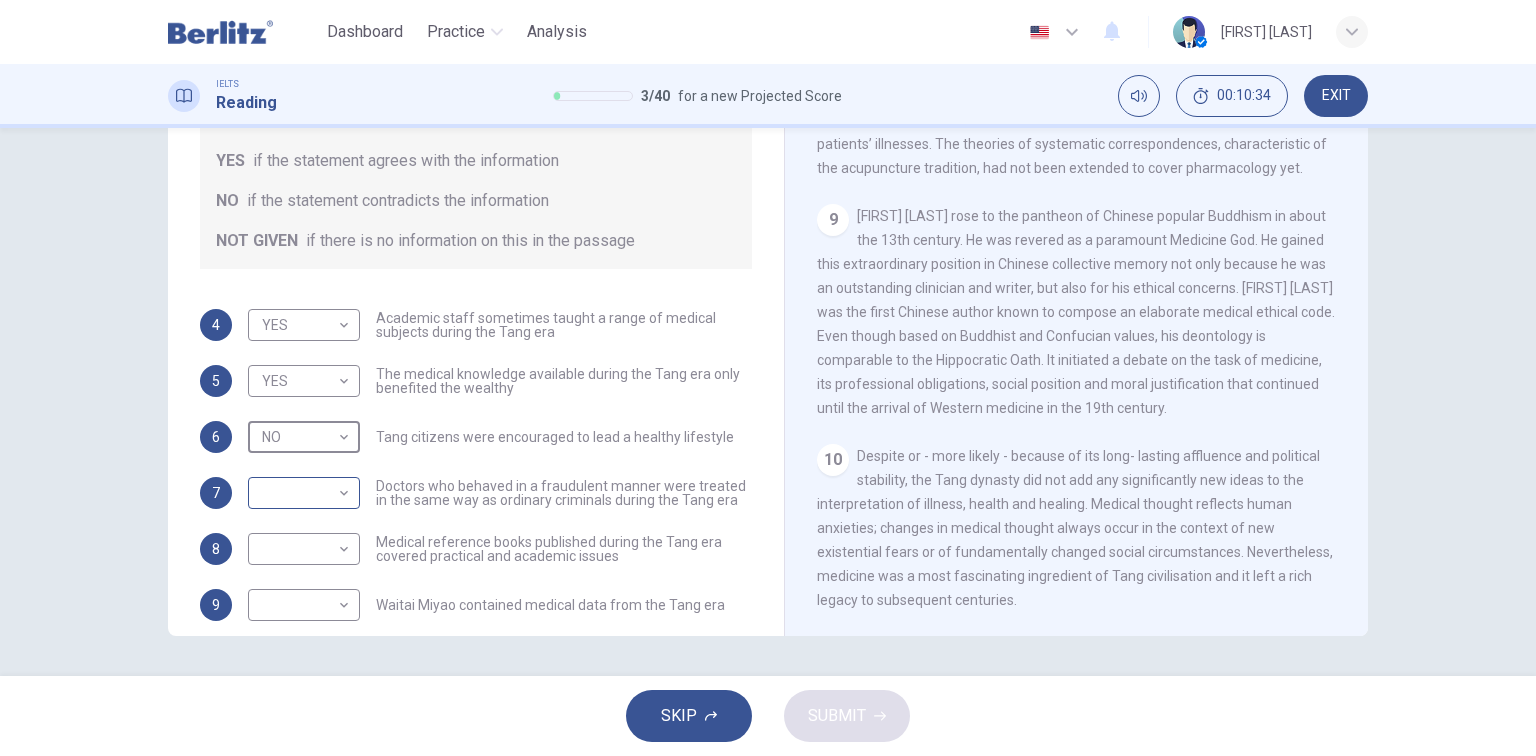 click on "This site uses cookies, as explained in our  Privacy Policy . If you agree to the use of cookies, please click the Accept button and continue to browse our site.   Privacy Policy Accept Dashboard Practice Analysis English ** ​ [FIRST] [LAST] IELTS Reading 3 / 40 for a new Projected Score 00:10:34 EXIT Questions 4 - 10 Do the following statements agree with the information given in the Reading Passage?
In the boxes below on your answer sheet write: YES if the statement agrees with the information NO if the statement contradicts the information NOT GIVEN if there is no information on this in the passage 4 YES *** ​ Academic staff sometimes taught a range of medical subjects during the Tang era 5 YES *** ​ The medical knowledge available during the Tang era only benefited the wealthy 6 NO ** ​ Tang citizens were encouraged to lead a healthy lifestyle 7 ​ ​ Doctors who behaved in a fraudulent manner were treated in the same way as ordinary criminals during the Tang era 8 ​ ​ 9 ​ ​ 10 ​ 1" at bounding box center [768, 378] 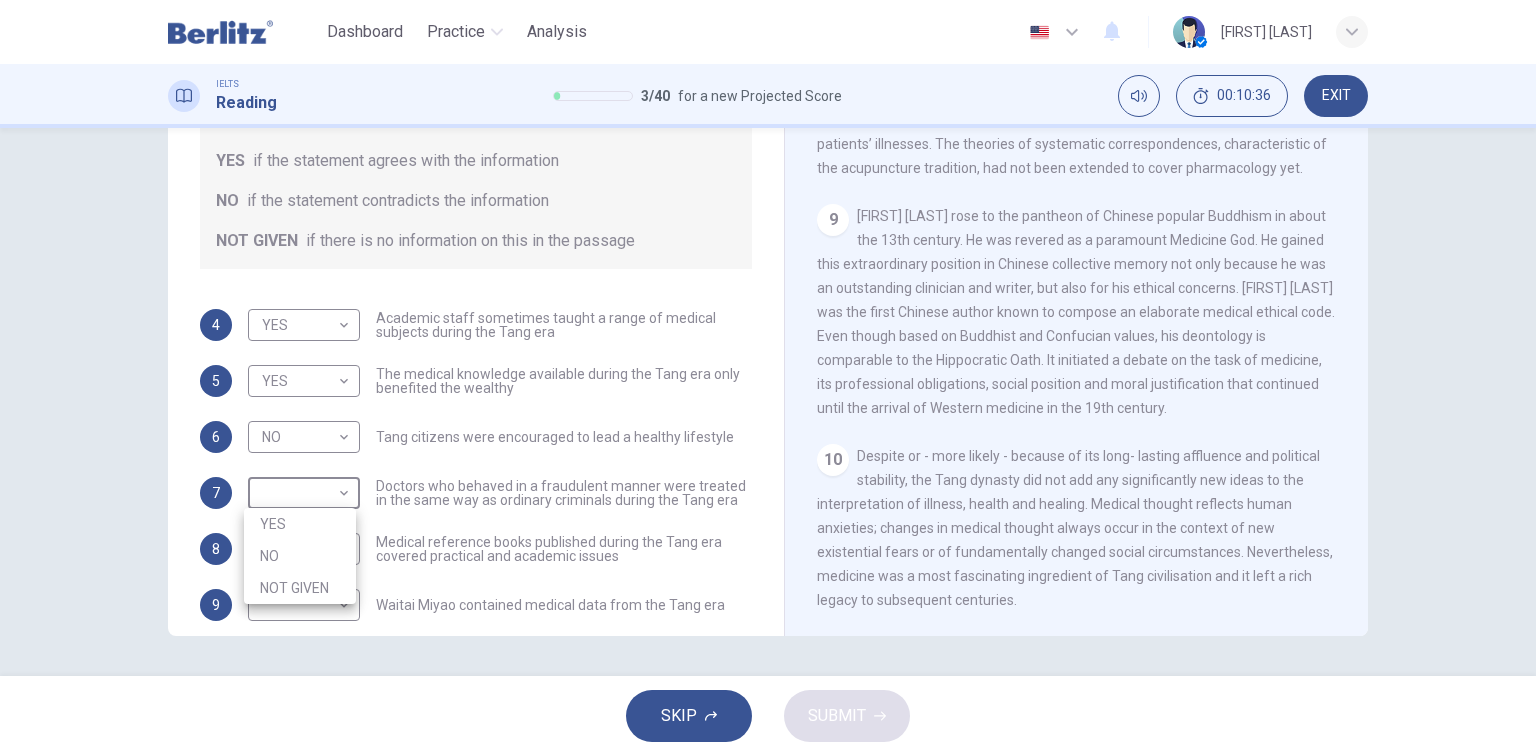 click on "NOT GIVEN" at bounding box center [300, 588] 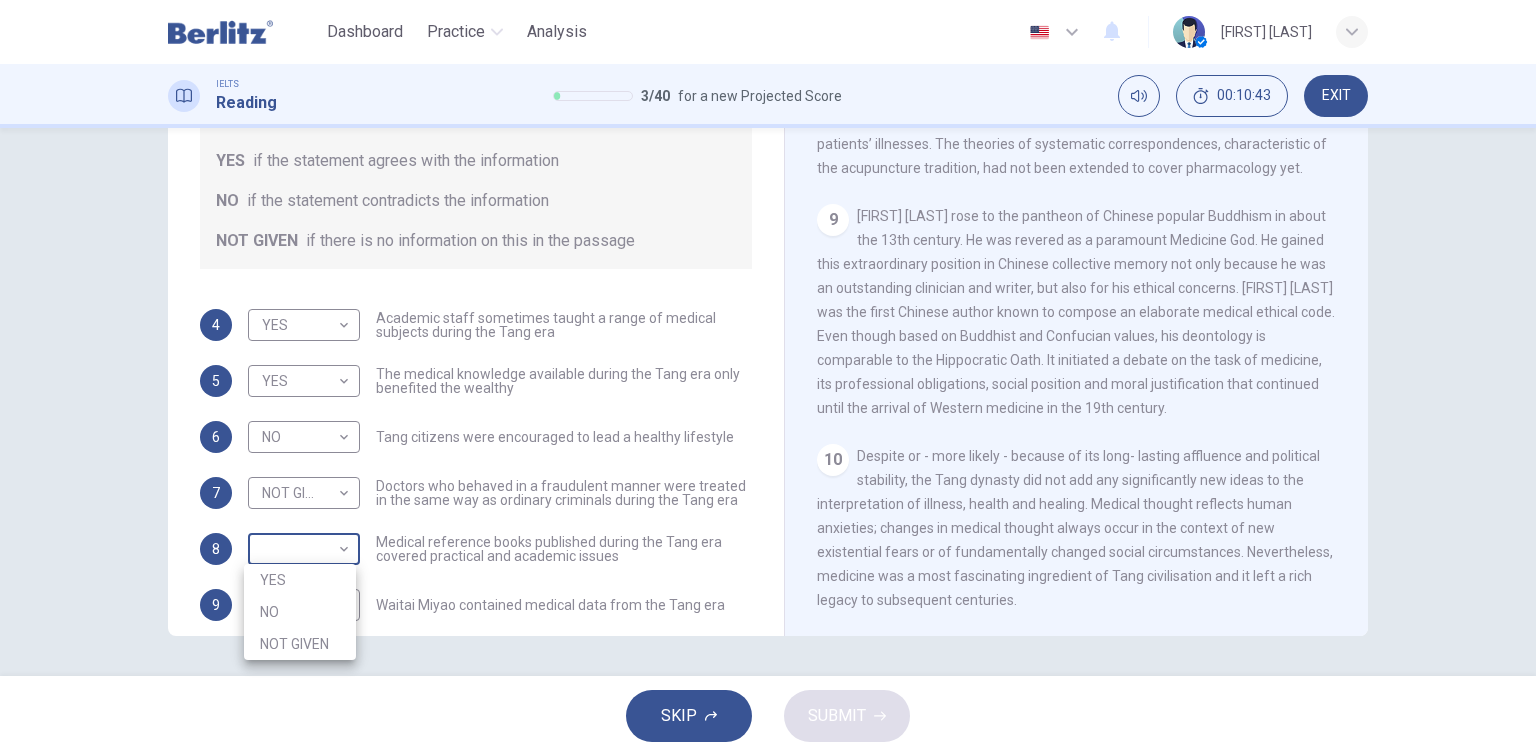 click on "This site uses cookies, as explained in our Privacy Policy. If you agree to the use of cookies, please click the Accept button and continue to browse our site. Privacy Policy Accept Dashboard Practice Analysis English ** ​ [FIRST] [LAST] IELTS Reading 3 / 40 for a new Projected Score 00:10:43 EXIT Questions 4 - 10 Do the following statements agree with the information given in the Reading Passage?
In the boxes below on your answer sheet write: YES if the statement agrees with the information NO if the statement contradicts the information NOT GIVEN if there is no information on this in the passage 4 YES *** ​ Academic staff sometimes taught a range of medical subjects during the [ERA] era 5 YES *** ​ The medical knowledge available during the [ERA] era only benefited the wealthy 6 NO ** ​ [ERA] citizens were encouraged to lead a healthy lifestyle 7 NOT GIVEN ********* ​ Doctors who behaved in a fraudulent manner were treated in the same way as ordinary criminals during the [ERA] era 8 ​ ​ 9 1" at bounding box center (768, 378) 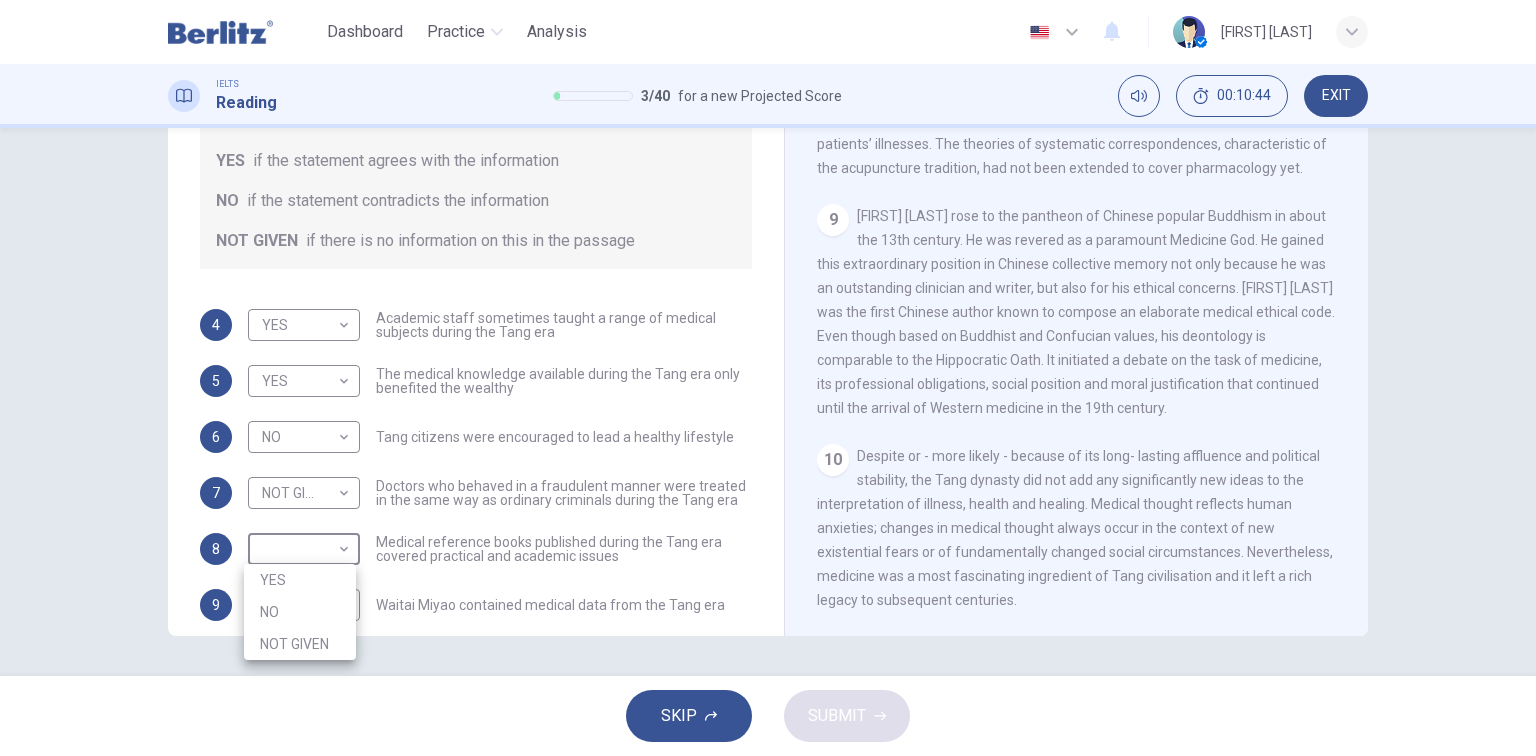 type on "***" 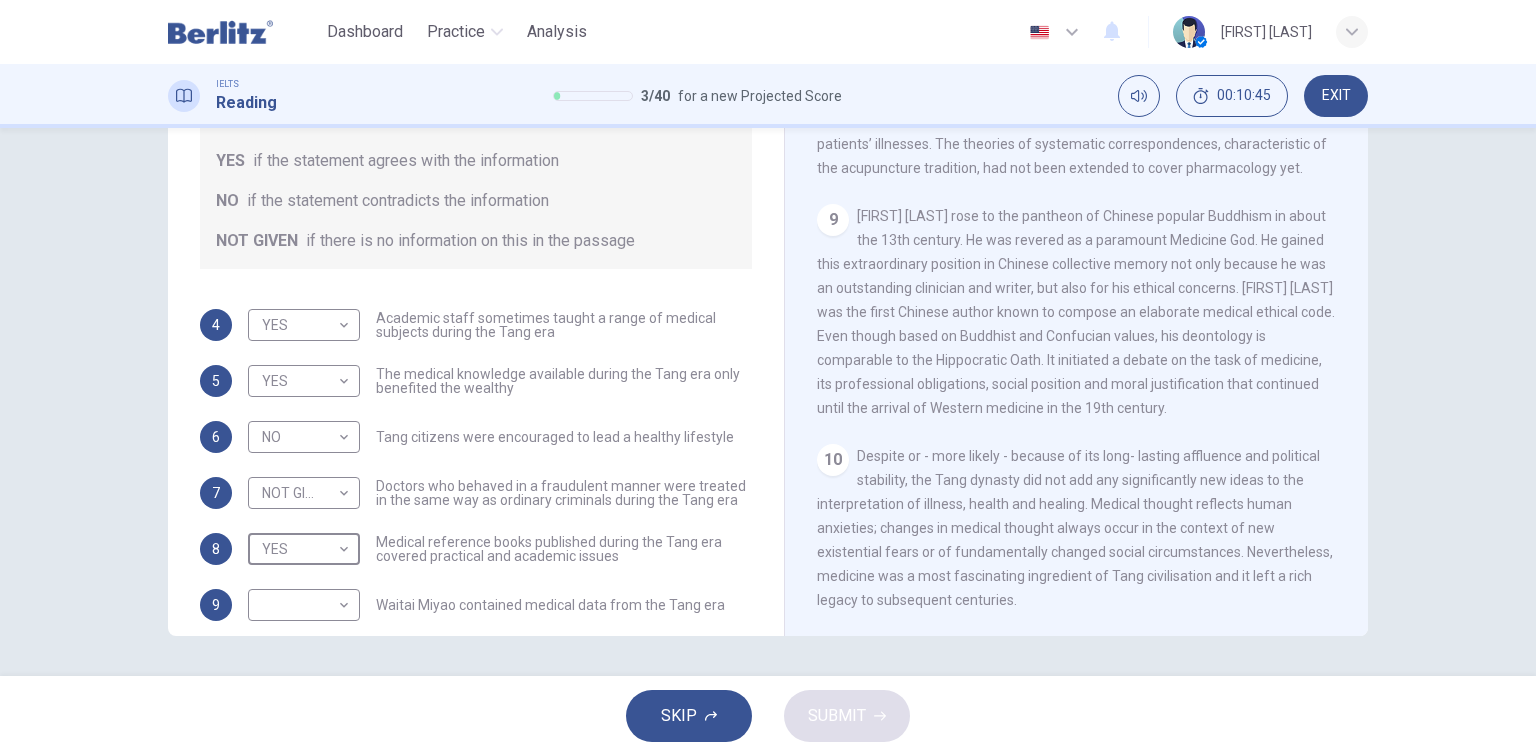 scroll, scrollTop: 88, scrollLeft: 0, axis: vertical 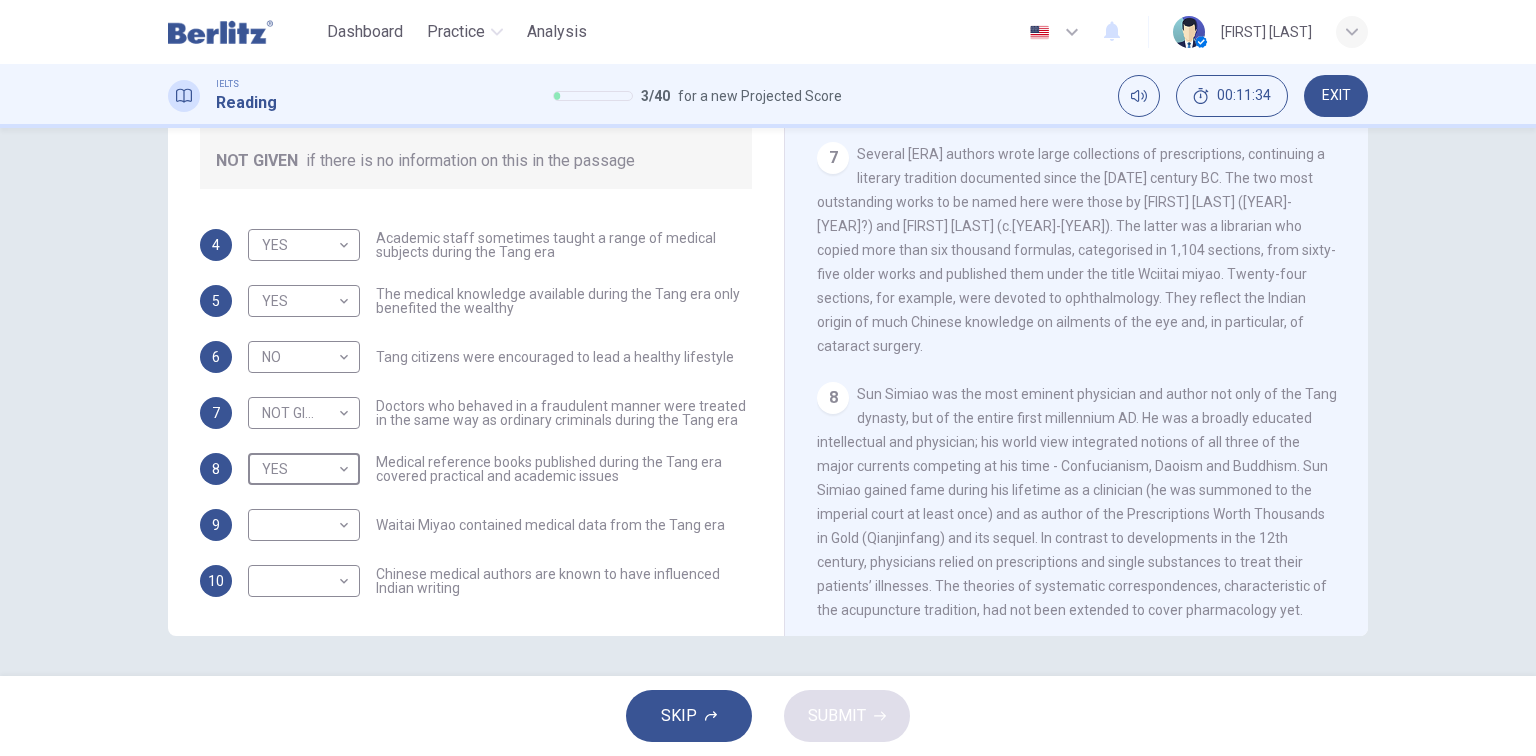 click on "​ ​ Waitai Miyao contained medical data from the Tang era" at bounding box center [486, 525] 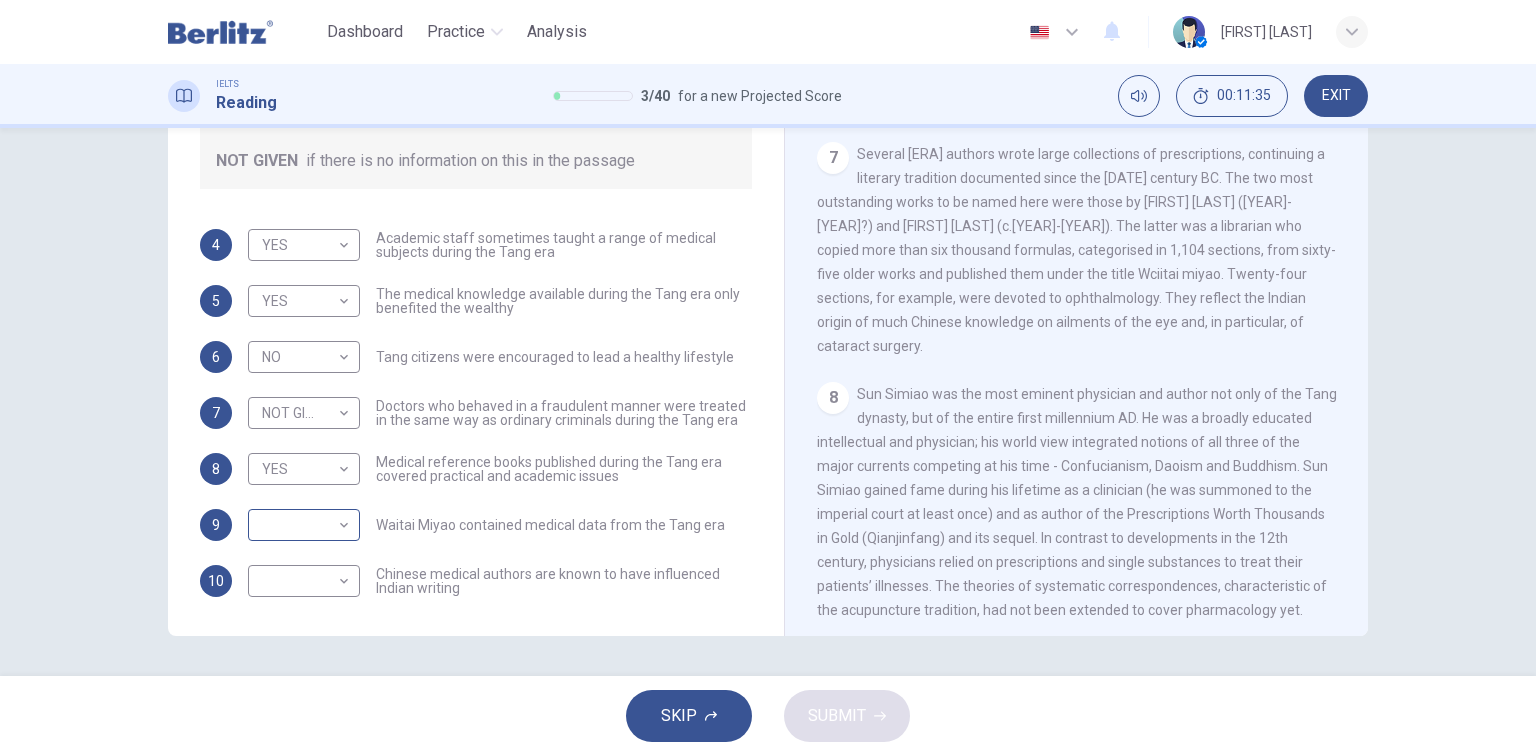 click on "This site uses cookies, as explained in our  Privacy Policy . If you agree to the use of cookies, please click the Accept button and continue to browse our site.   Privacy Policy Accept Dashboard Practice Analysis English ** ​ [FIRST] [LAST] IELTS Reading 3 / 40 for a new Projected Score 00:11:35 EXIT Questions 4 - 10 Do the following statements agree with the information given in the Reading Passage?
In the boxes below on your answer sheet write: YES if the statement agrees with the information NO if the statement contradicts the information NOT GIVEN if there is no information on this in the passage 4 YES *** ​ Academic staff sometimes taught a range of medical subjects during the Tang era 5 YES *** ​ The medical knowledge available during the Tang era only benefited the wealthy 6 NO ** ​ Tang citizens were encouraged to lead a healthy lifestyle 7 NOT GIVEN ********* ​ Doctors who behaved in a fraudulent manner were treated in the same way as ordinary criminals during the Tang era 8 YES *** ​" at bounding box center (768, 378) 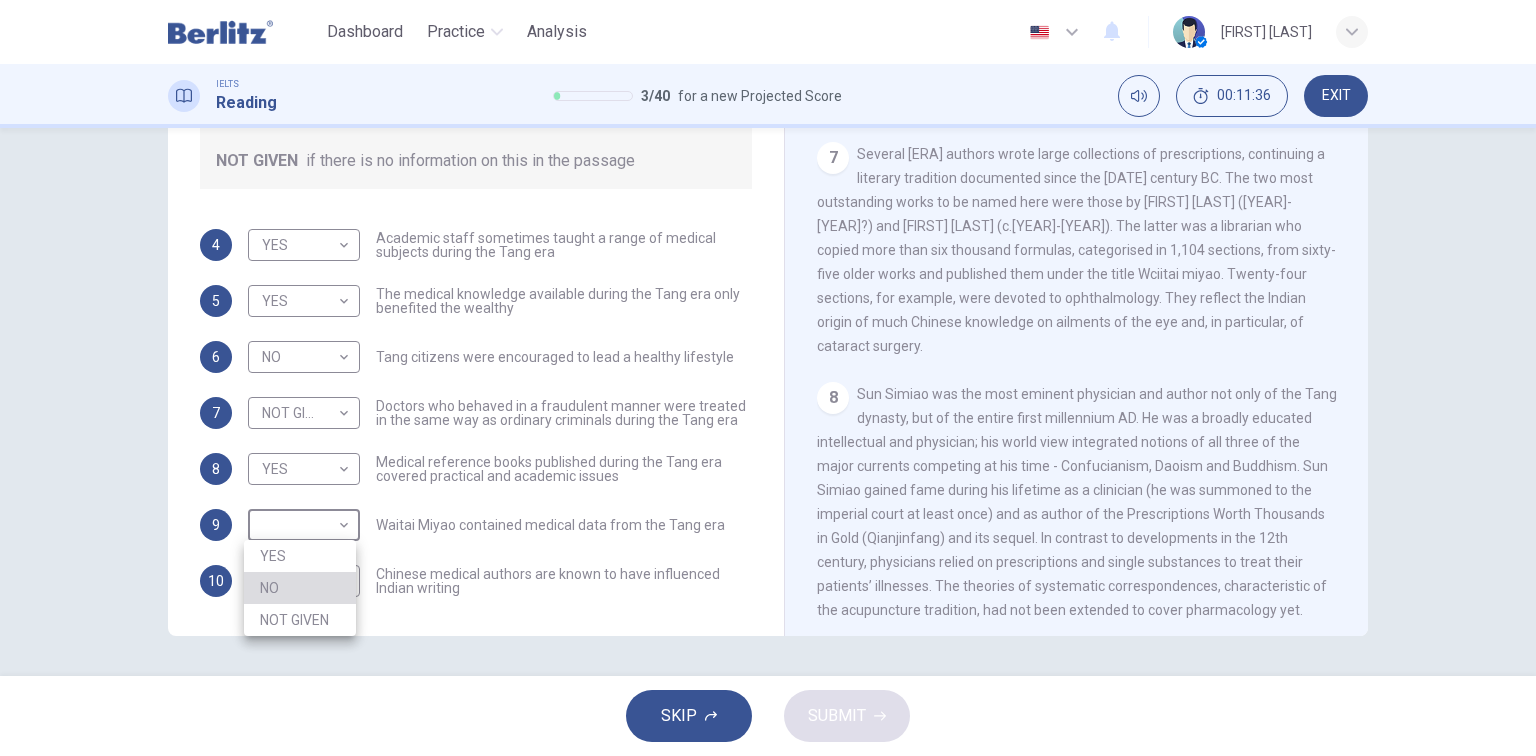 click on "NO" at bounding box center [300, 588] 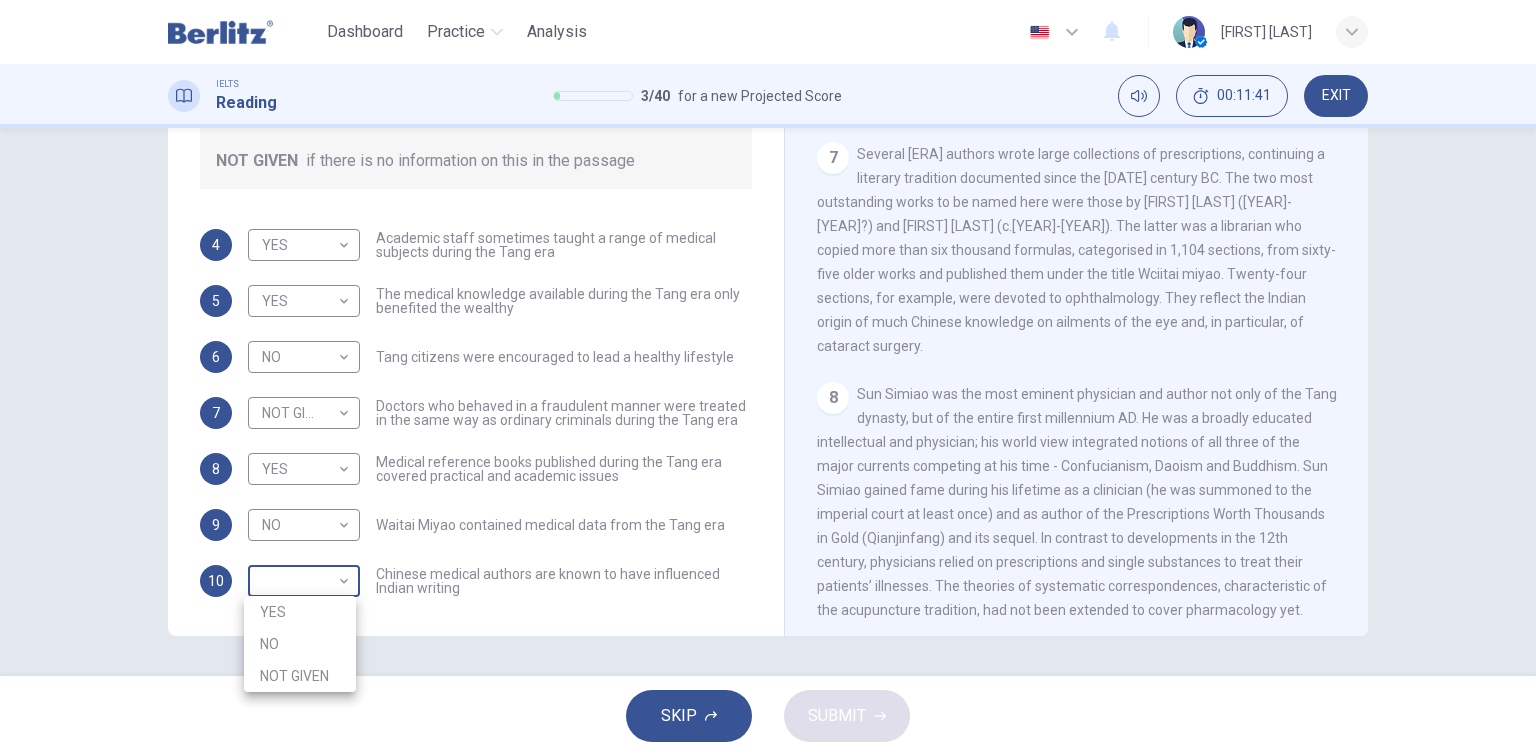click on "This site uses cookies, as explained in our Privacy Policy. If you agree to the use of cookies, please click the Accept button and continue to browse our site. Privacy Policy Accept Dashboard Practice Analysis English ** ​ [NAME] IELTS Reading [NUMBER] / [NUMBER] for a new Projected Score [TIME] EXIT Questions [NUMBER] - [NUMBER] Do the following statements agree with the information given in the Reading Passage?
In the boxes below on your answer sheet write: YES if the statement agrees with the information NO if the statement contradicts the information NOT GIVEN if there is no information on this in the passage [NUMBER] YES *** ​ Academic staff sometimes taught a range of medical subjects during the Tang era [NUMBER] YES *** ​ The medical knowledge available during the Tang era only benefited the wealthy [NUMBER] NO ** ​ Tang citizens were encouraged to lead a healthy lifestyle [NUMBER] NOT GIVEN ********* ​ Doctors who behaved in a fraudulent manner were treated in the same way as ordinary criminals during the Tang era [NUMBER] YES *** ​" at bounding box center (768, 378) 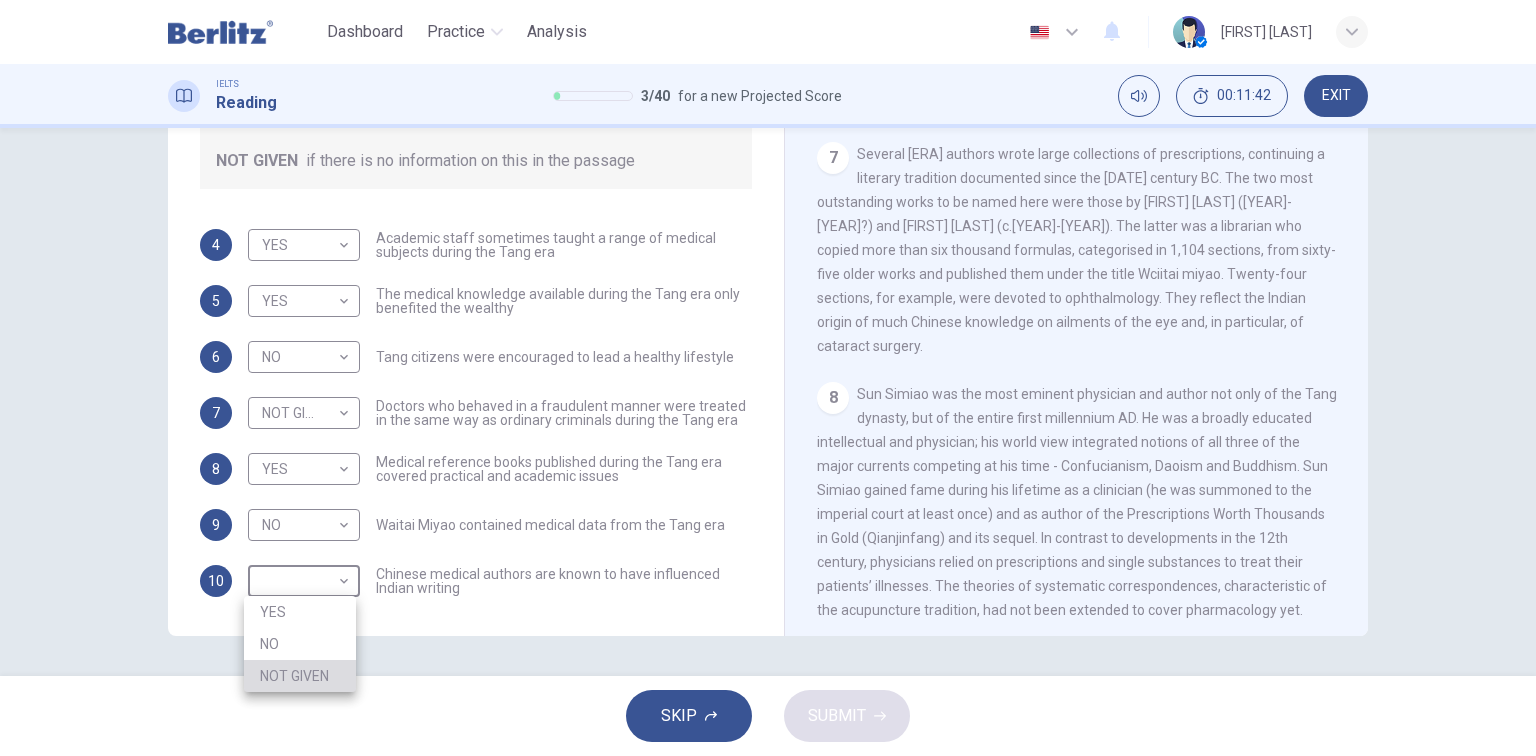 click on "NOT GIVEN" at bounding box center [300, 676] 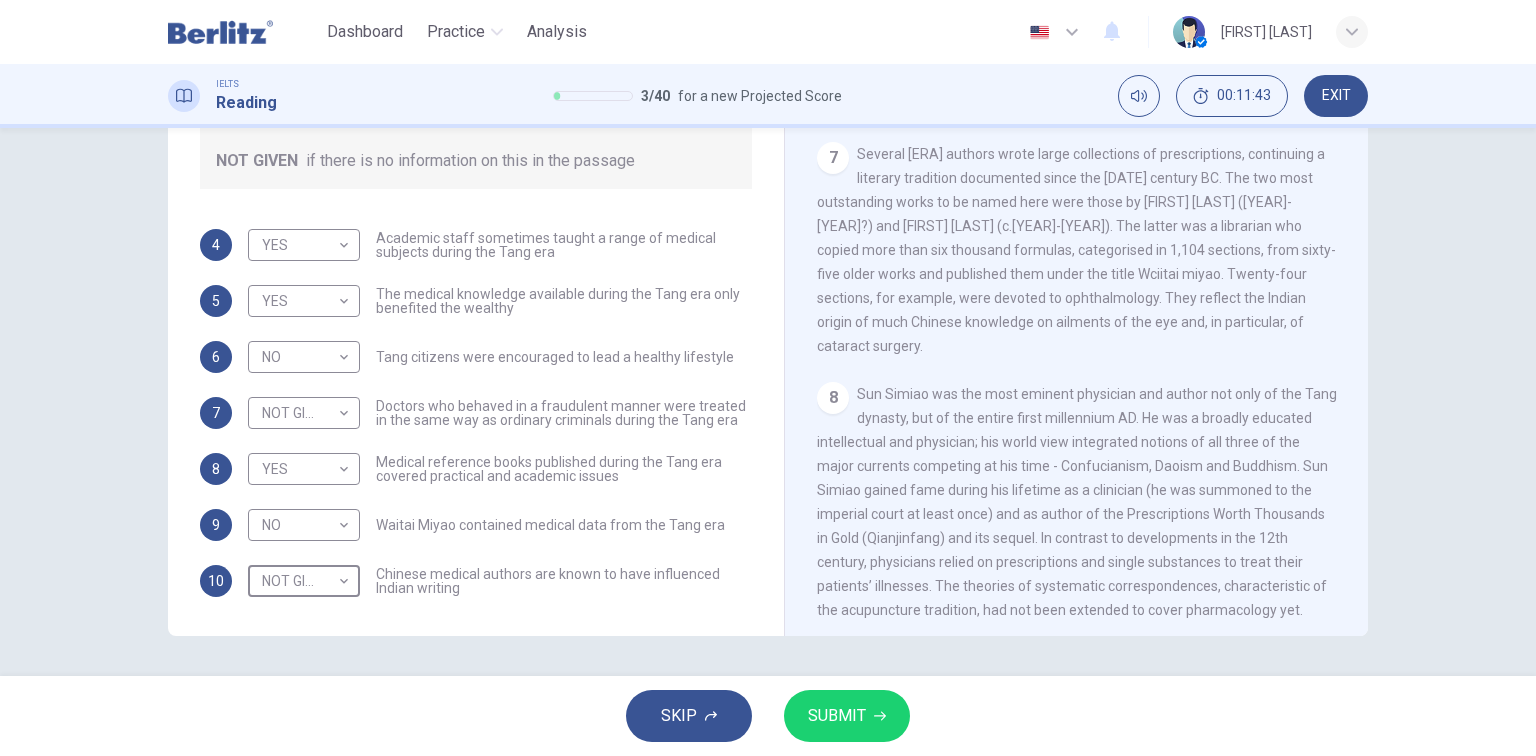 click on "SUBMIT" at bounding box center (847, 716) 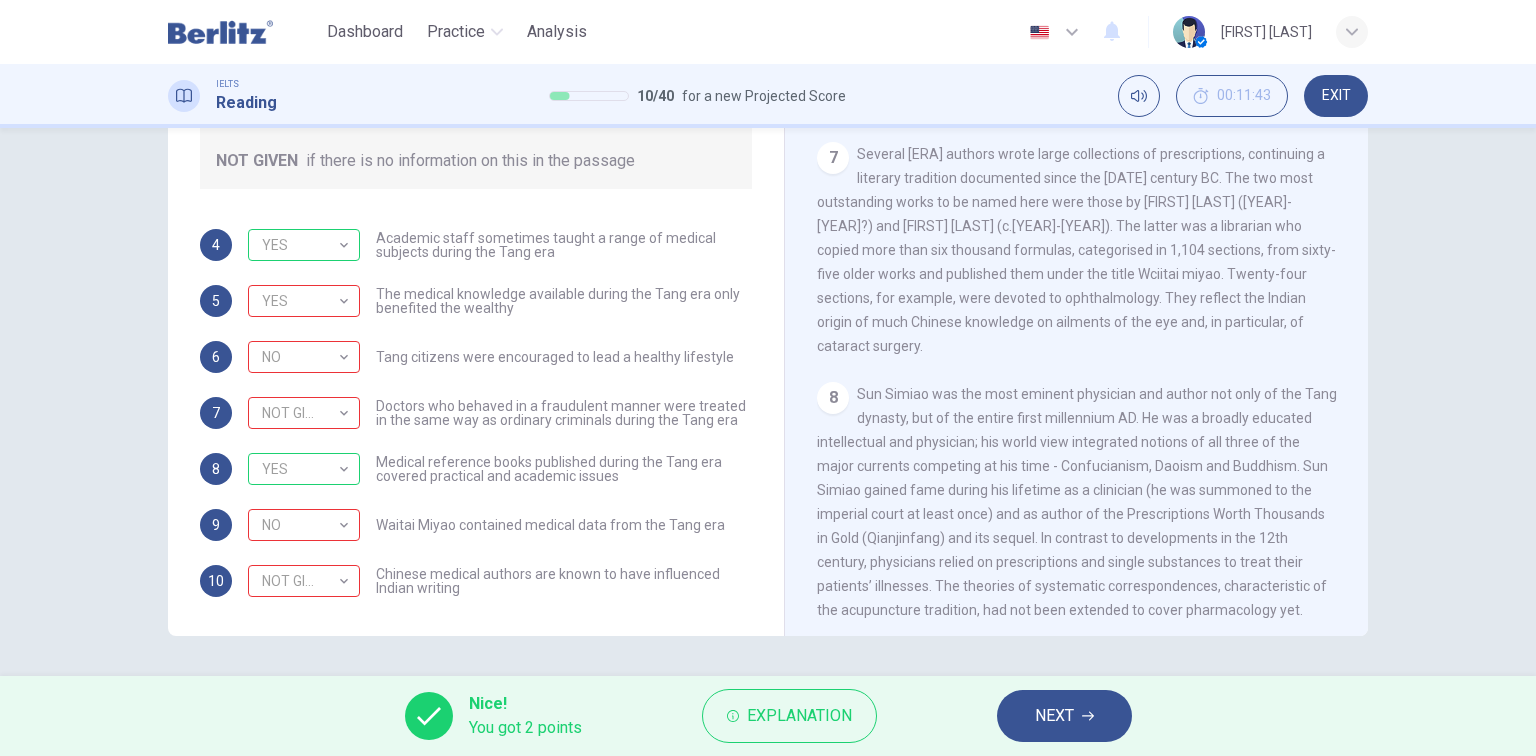 click on "NEXT" at bounding box center [1064, 716] 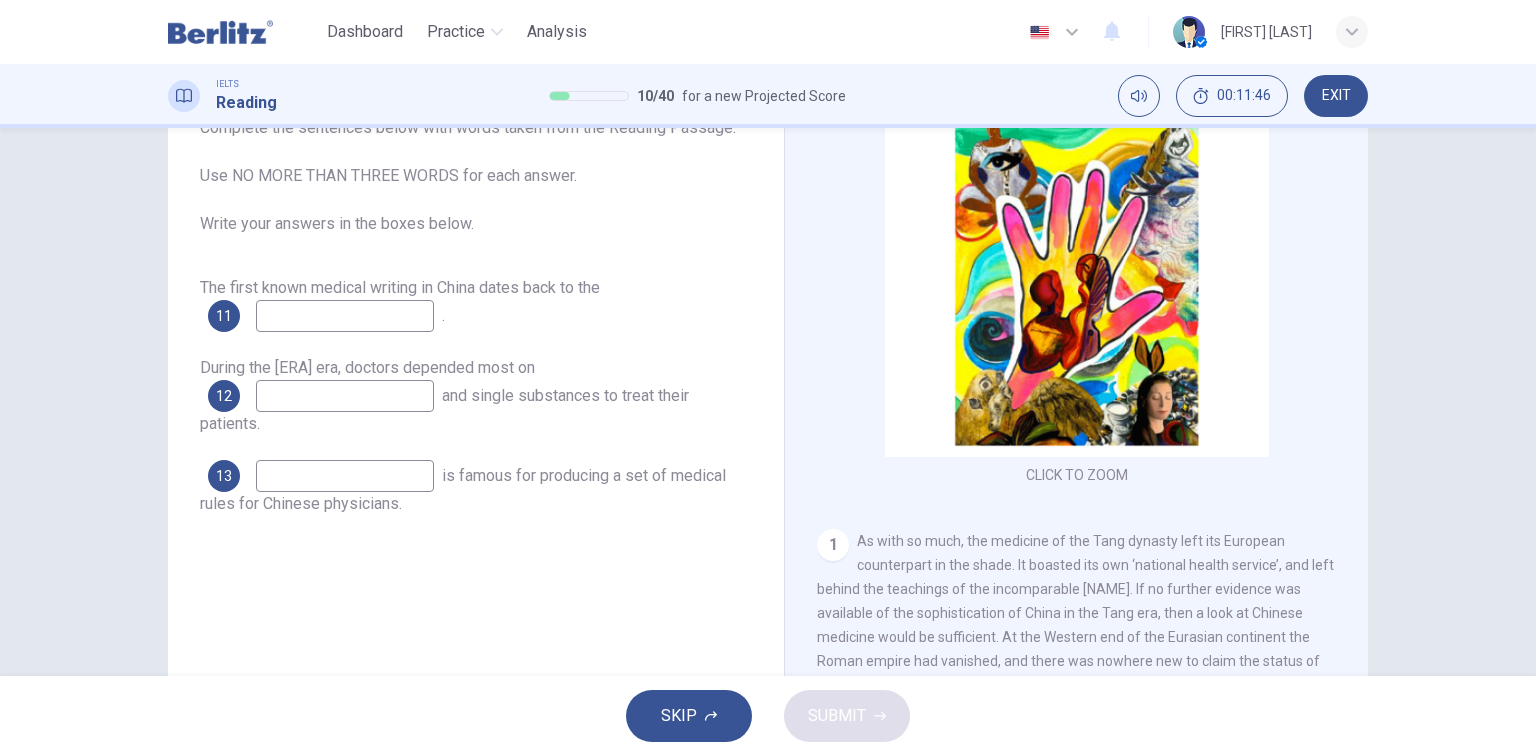 scroll, scrollTop: 147, scrollLeft: 0, axis: vertical 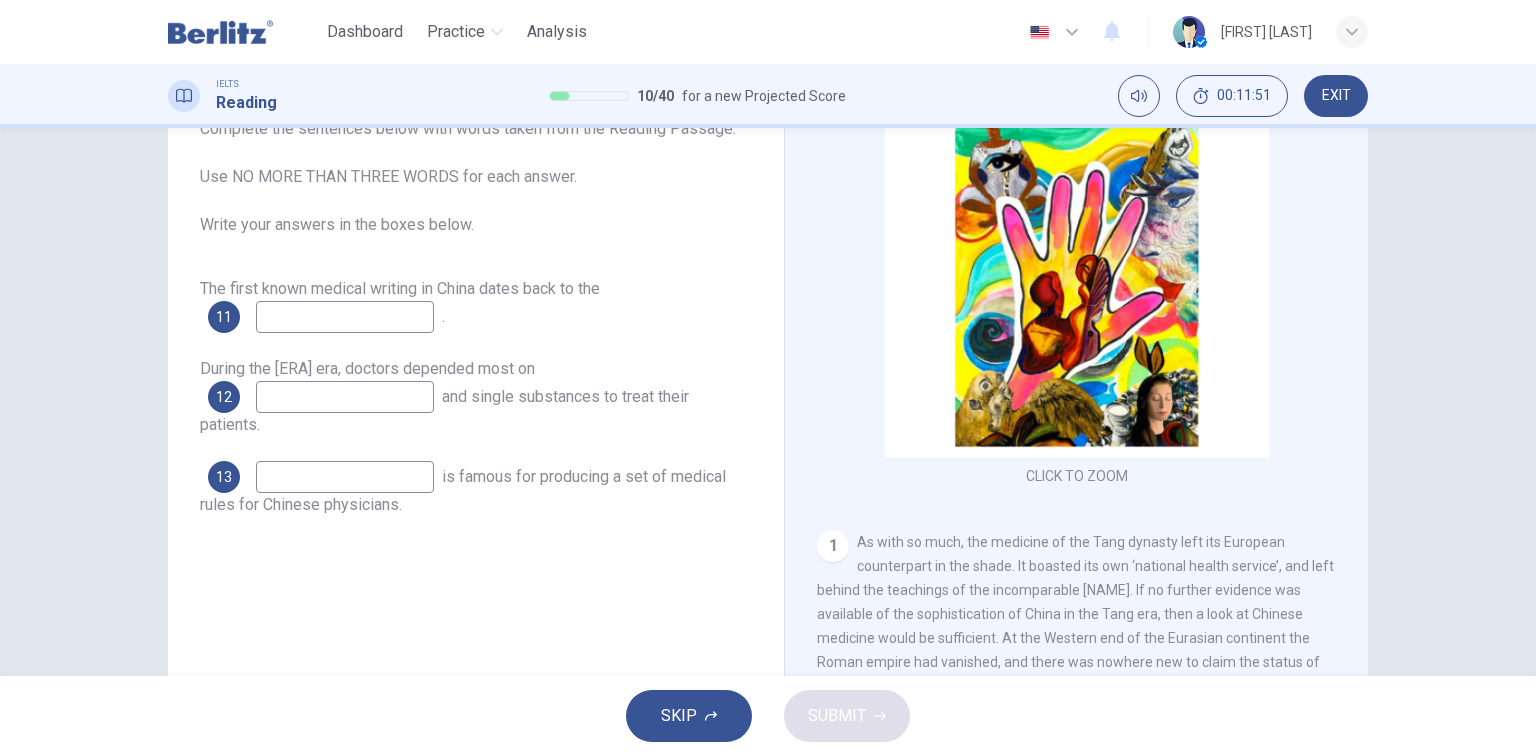 click at bounding box center (345, 317) 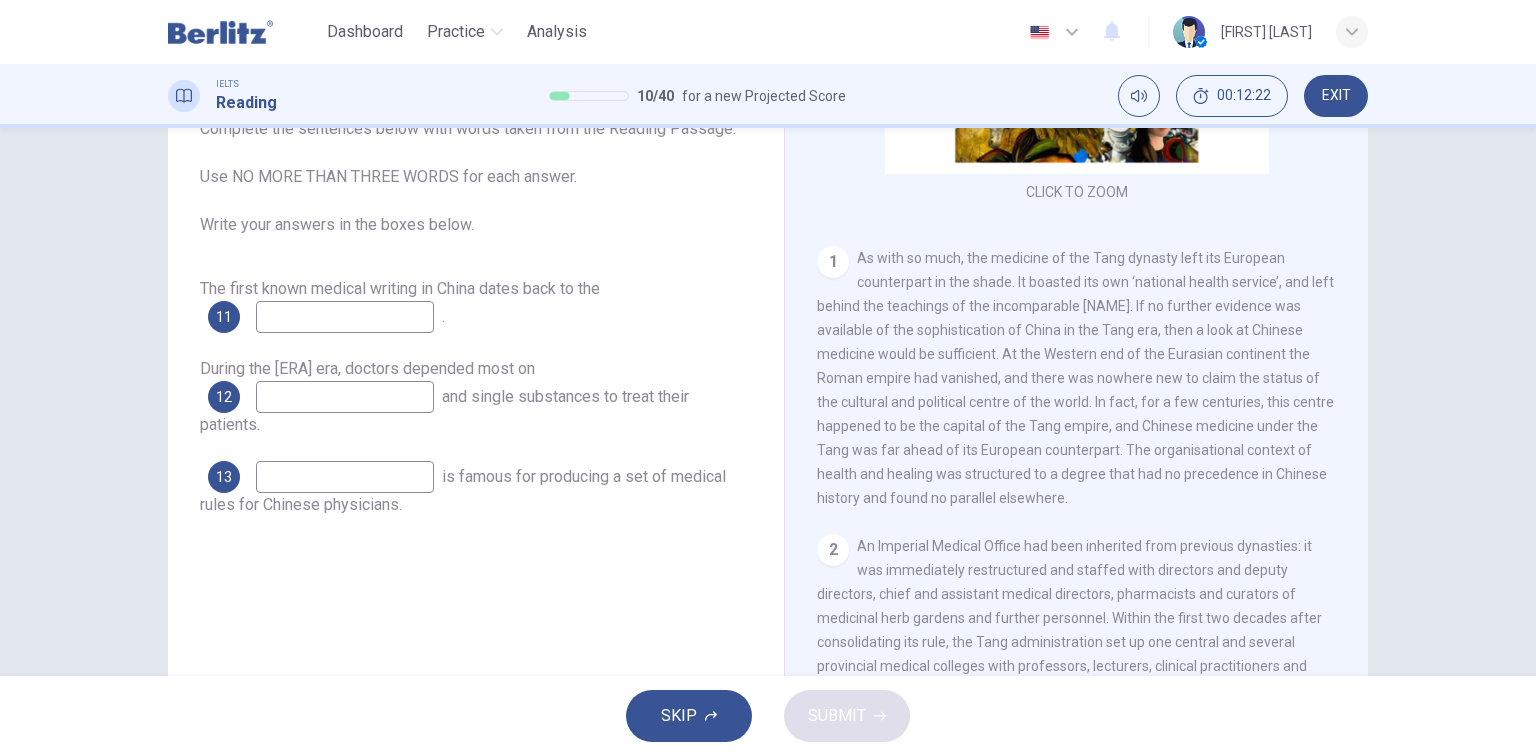 scroll, scrollTop: 400, scrollLeft: 0, axis: vertical 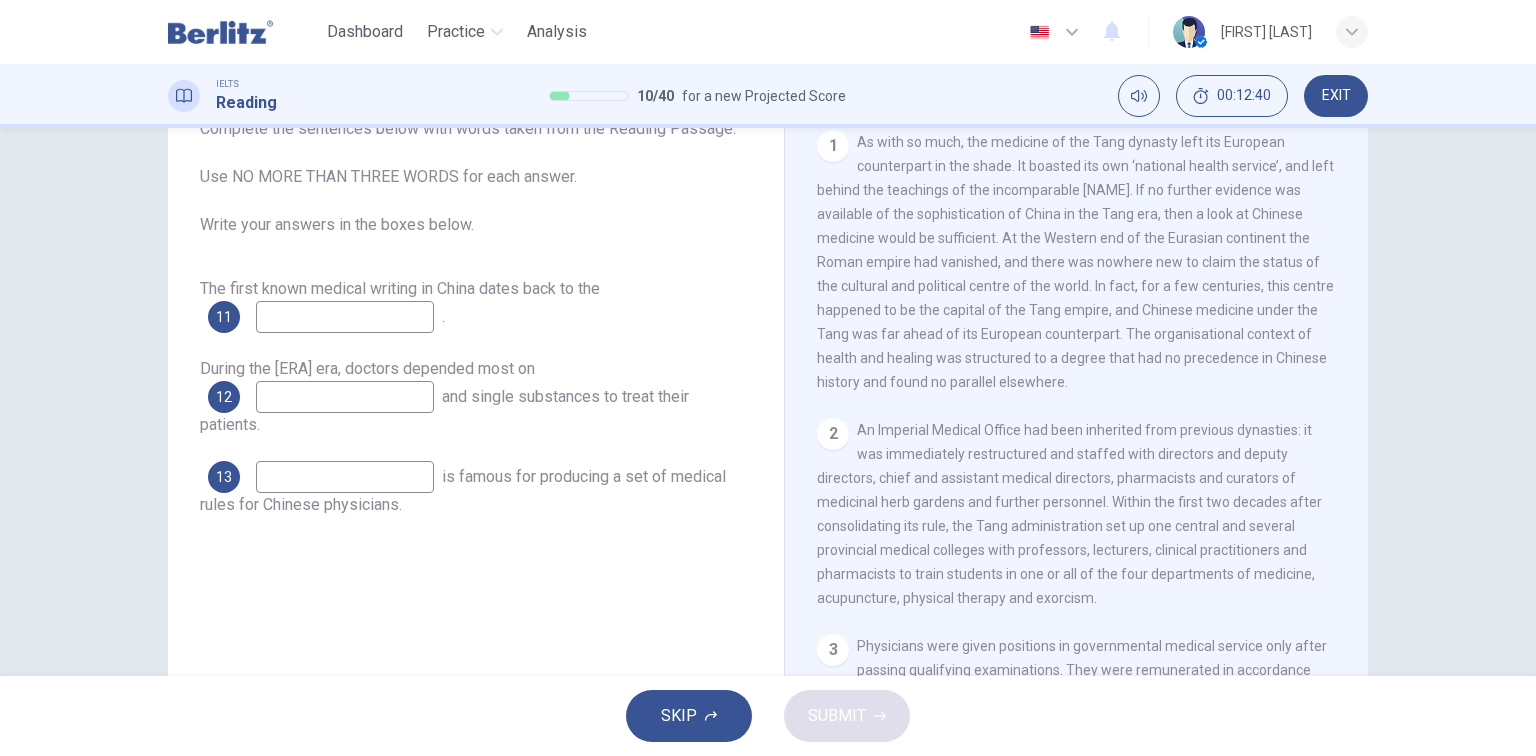 click at bounding box center [345, 397] 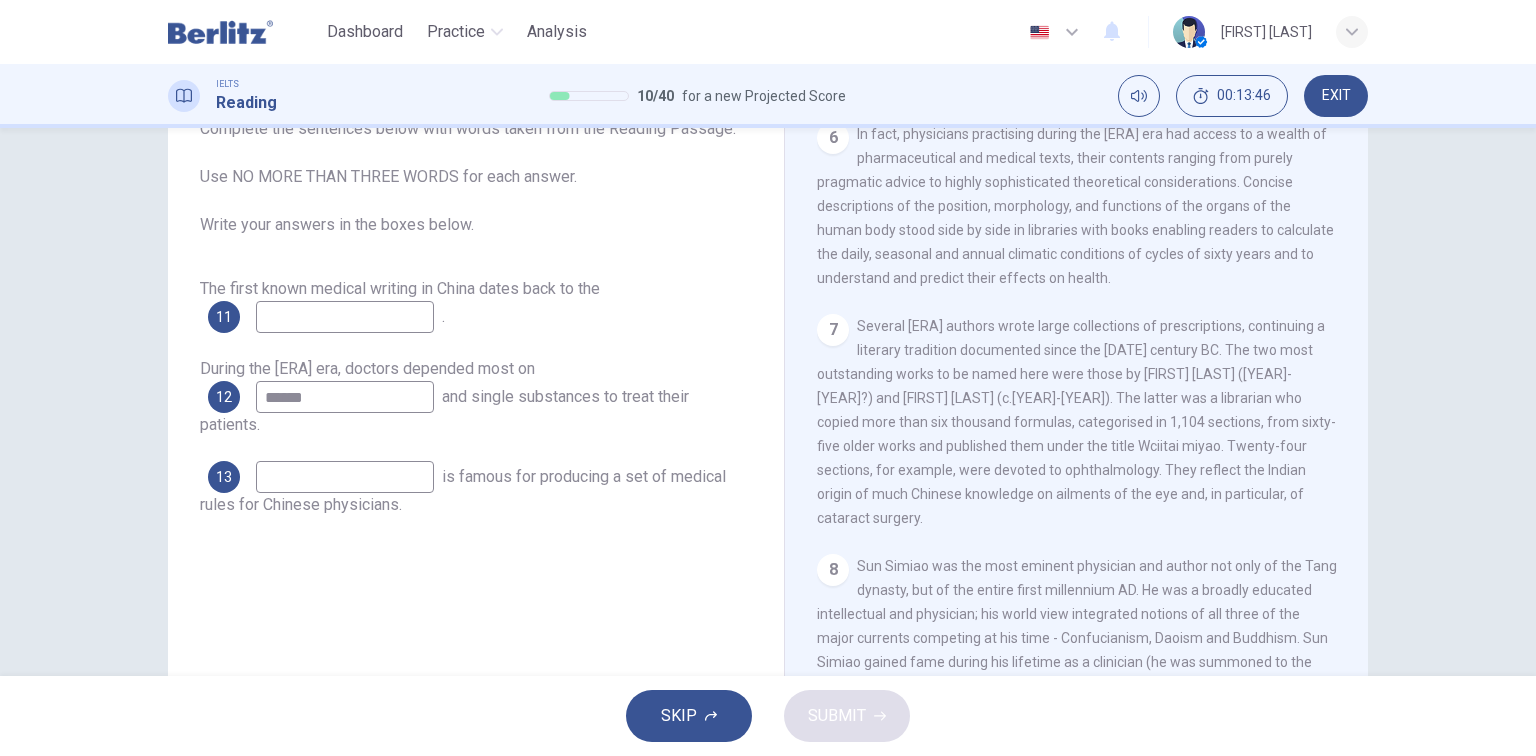 scroll, scrollTop: 1520, scrollLeft: 0, axis: vertical 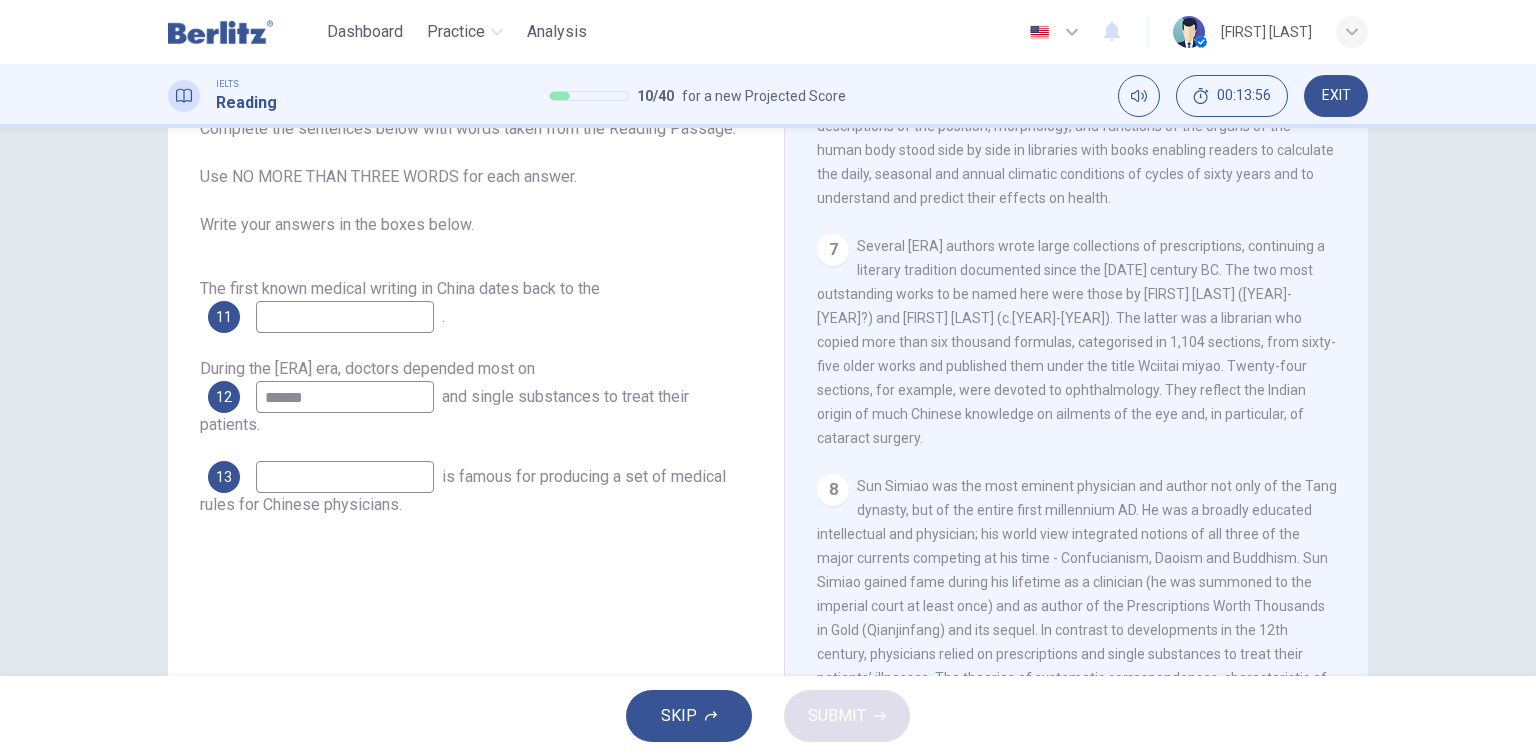 type on "******" 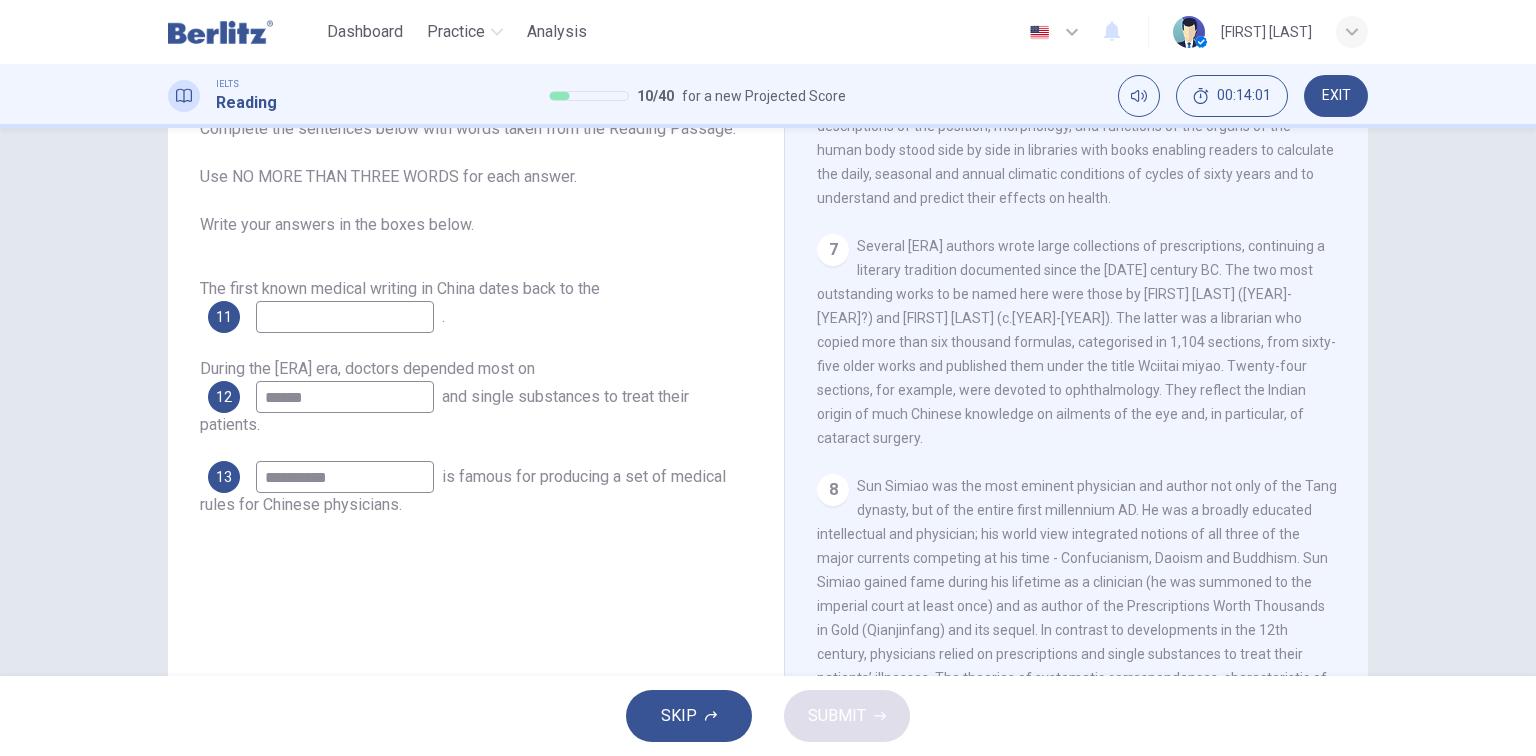 type on "**********" 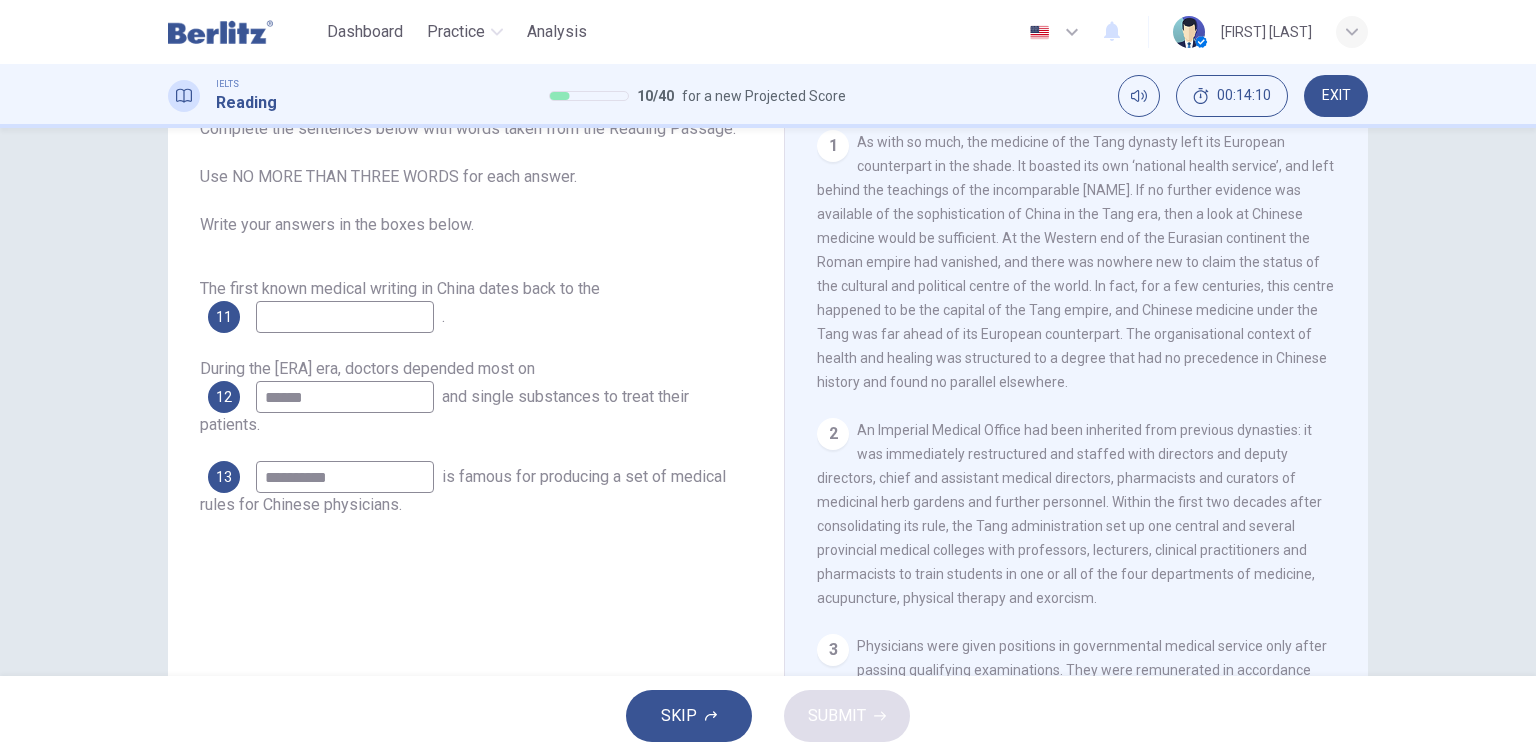 scroll, scrollTop: 320, scrollLeft: 0, axis: vertical 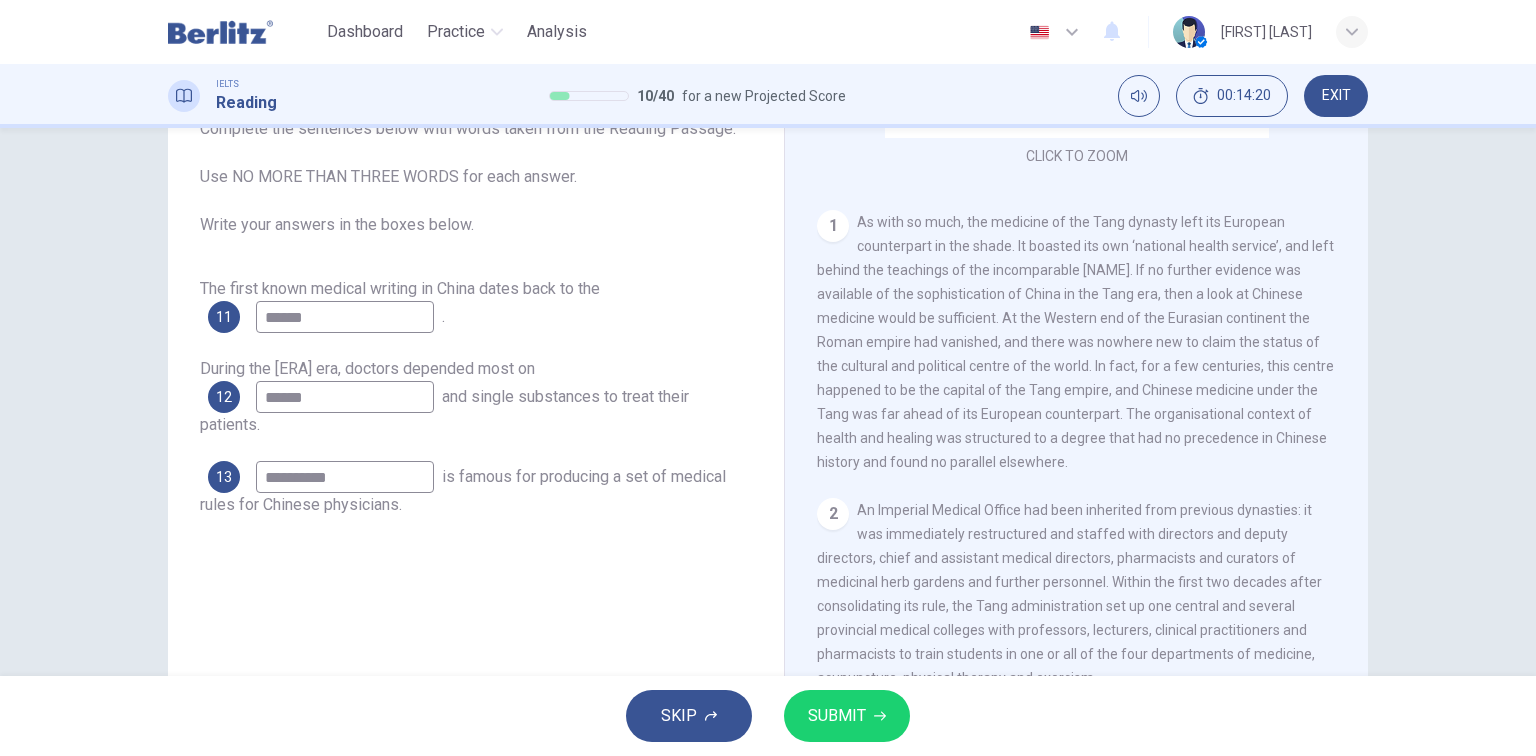 type on "******" 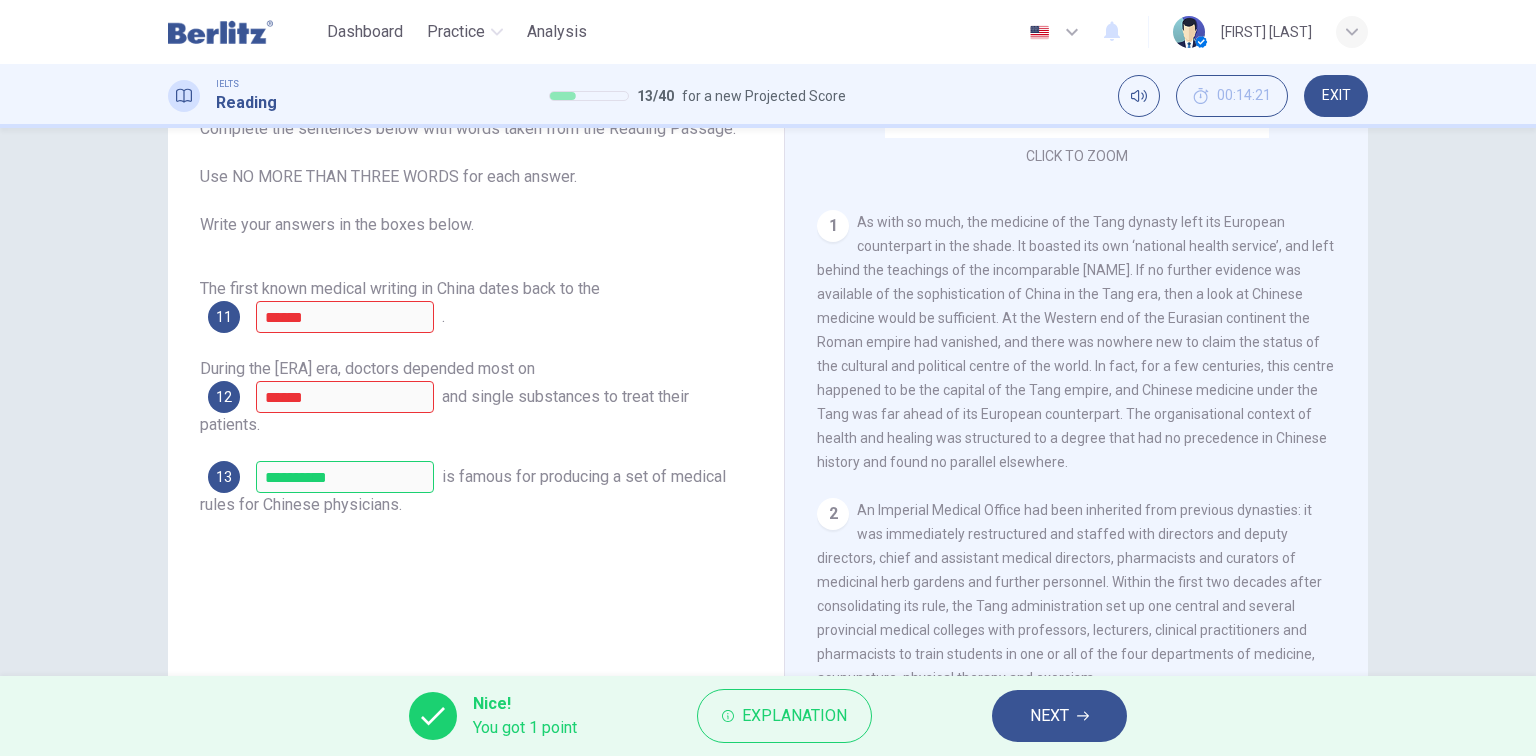 click on "NEXT" at bounding box center (1049, 716) 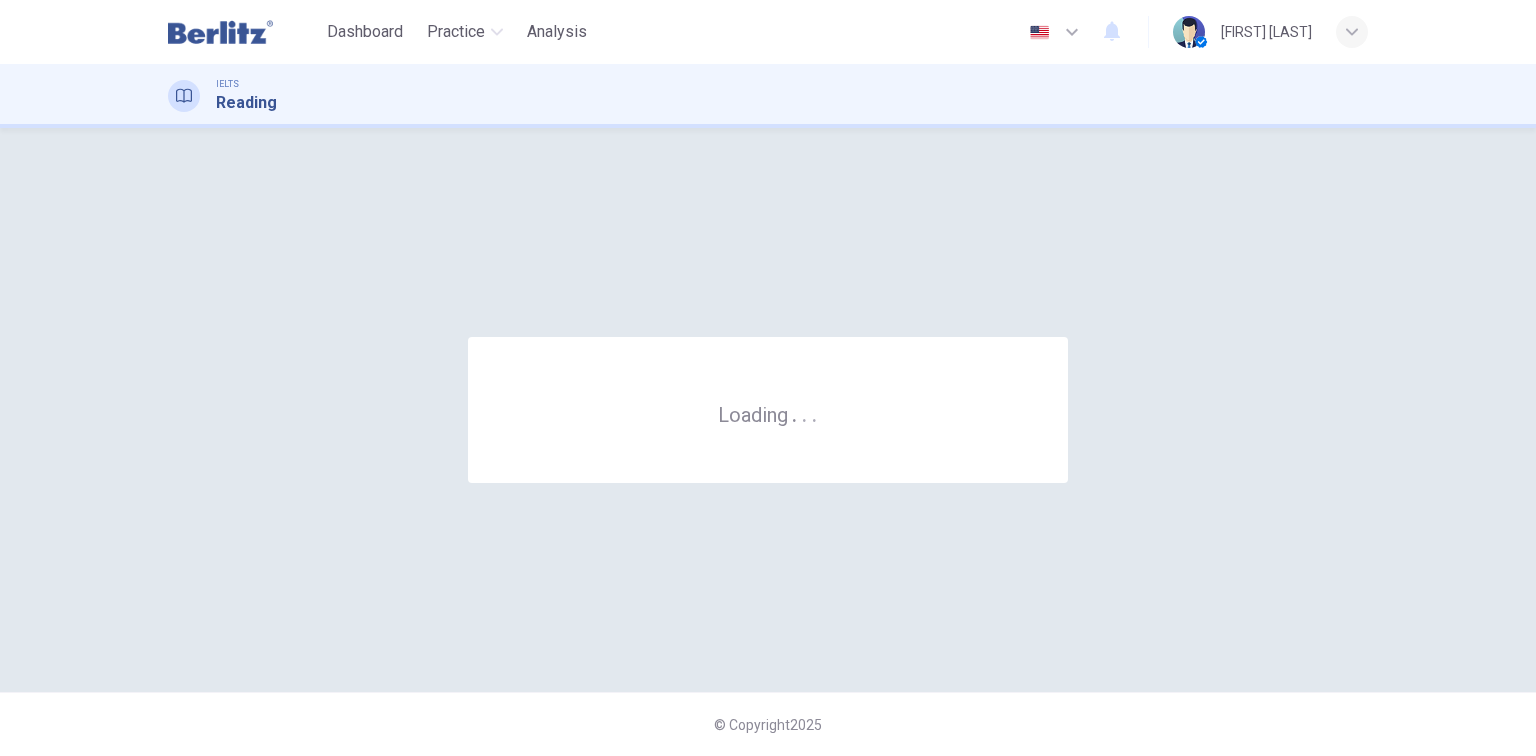 scroll, scrollTop: 0, scrollLeft: 0, axis: both 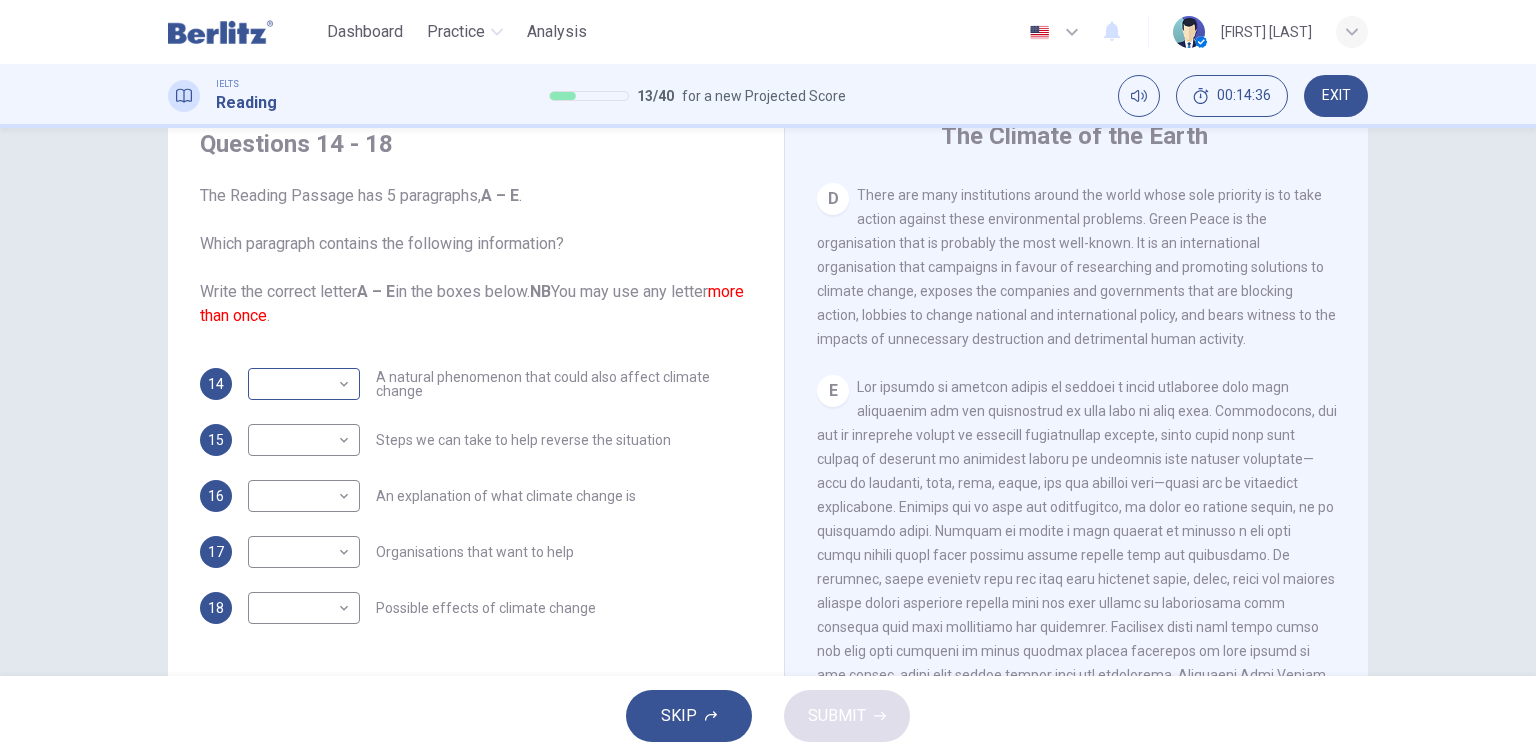 click on "This site uses cookies, as explained in our Privacy Policy. If you agree to the use of cookies, please click the Accept button and continue to browse our site. Privacy Policy Accept Dashboard Practice Analysis English ** ​ [NAME] IELTS Reading [NUMBER] / [NUMBER] for a new Projected Score [TIME] EXIT Questions [NUMBER] - [NUMBER] The Reading Passage has [NUMBER] paragraphs, A – E . Which paragraph contains the following information? Write the correct letter A – E in the boxes below.
NB You may use any letter more than once . [NUMBER] ​ ​ A natural phenomenon that could also affect climate change [NUMBER] ​ ​ Steps we can take to help reverse the situation [NUMBER] ​ ​ An explanation of what climate change is [NUMBER] ​ ​ Organisations that want to help [NUMBER] ​ ​ Possible effects of climate change The Climate of the Earth CLICK TO ZOOM Click to Zoom A B C D E SKIP SUBMIT Berlitz LatAm - Online Testing Platform Dashboard Practice Analysis Notifications © Copyright [YEAR]" at bounding box center (768, 378) 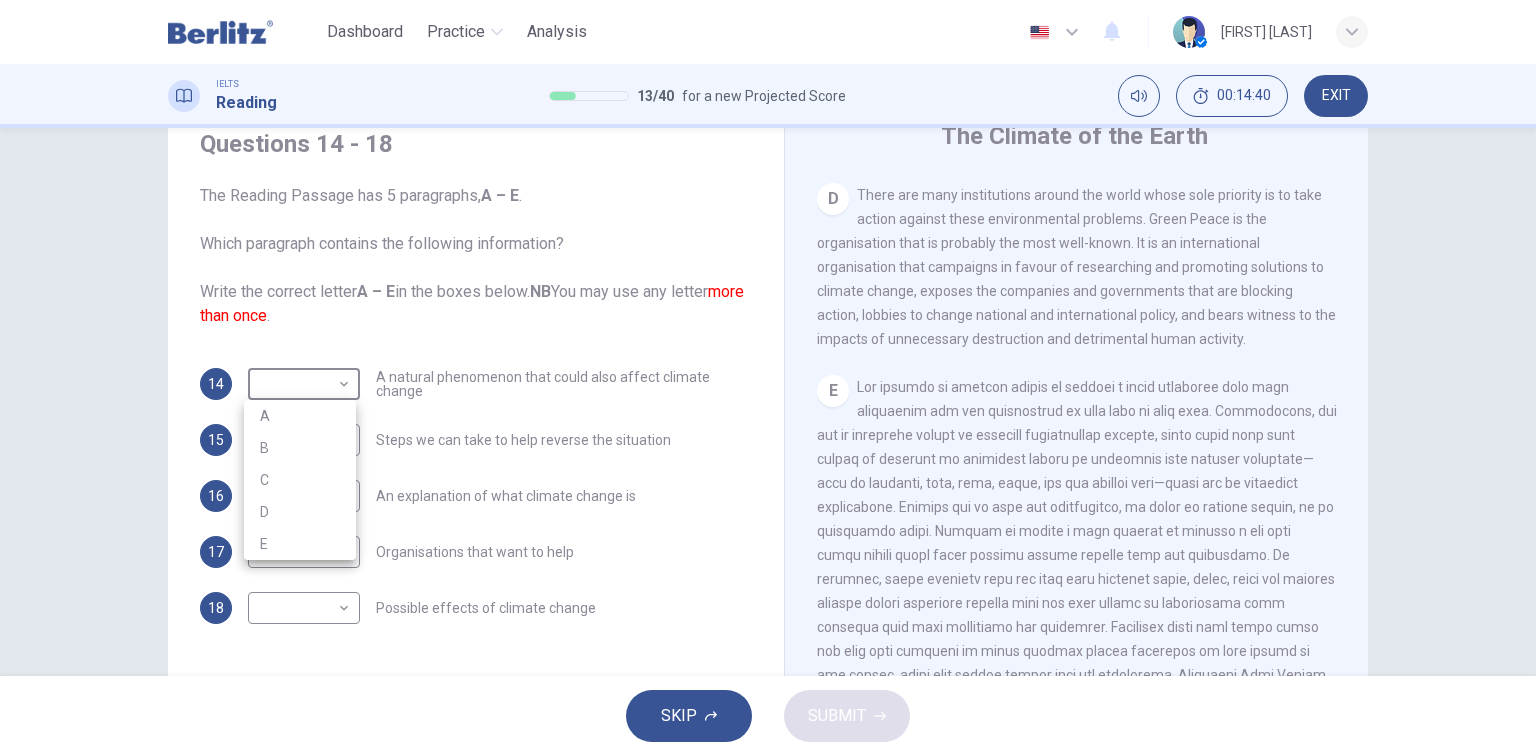 click at bounding box center (768, 378) 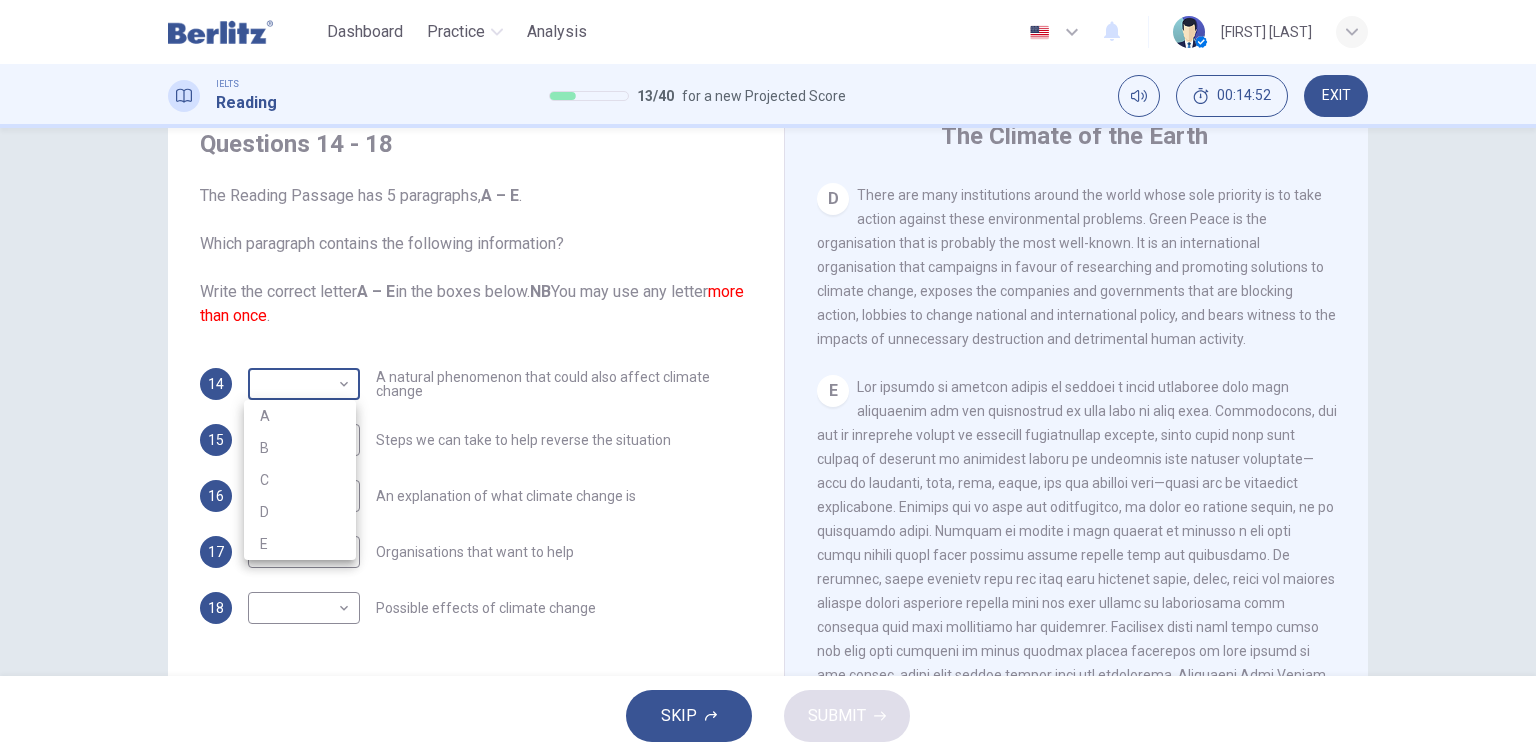 click on "This site uses cookies, as explained in our Privacy Policy. If you agree to the use of cookies, please click the Accept button and continue to browse our site. Privacy Policy Accept Dashboard Practice Analysis English ** ​ [FIRST] [LAST] IELTS Reading 13 / 40 for a new Projected Score 00:14:52 EXIT Questions 14 - 18 The Reading Passage has 5 paragraphs, A – E. Which paragraph contains the following information? Write the correct letter A – E in the boxes below.
NB You may use any letter more than once. 14 ​ ​ A natural phenomenon that could also affect climate change 15 ​ ​ Steps we can take to help reverse the situation 16 ​ ​ An explanation of what climate change is 17 ​ ​ Organisations that want to help 18 ​ ​ Possible effects of climate change The Climate of the Earth CLICK TO ZOOM Click to Zoom A B C D E SKIP SUBMIT Berlitz LatAm - Online Testing Platform Dashboard Practice Analysis Notifications © Copyright 2025 A B C D E" at bounding box center (768, 378) 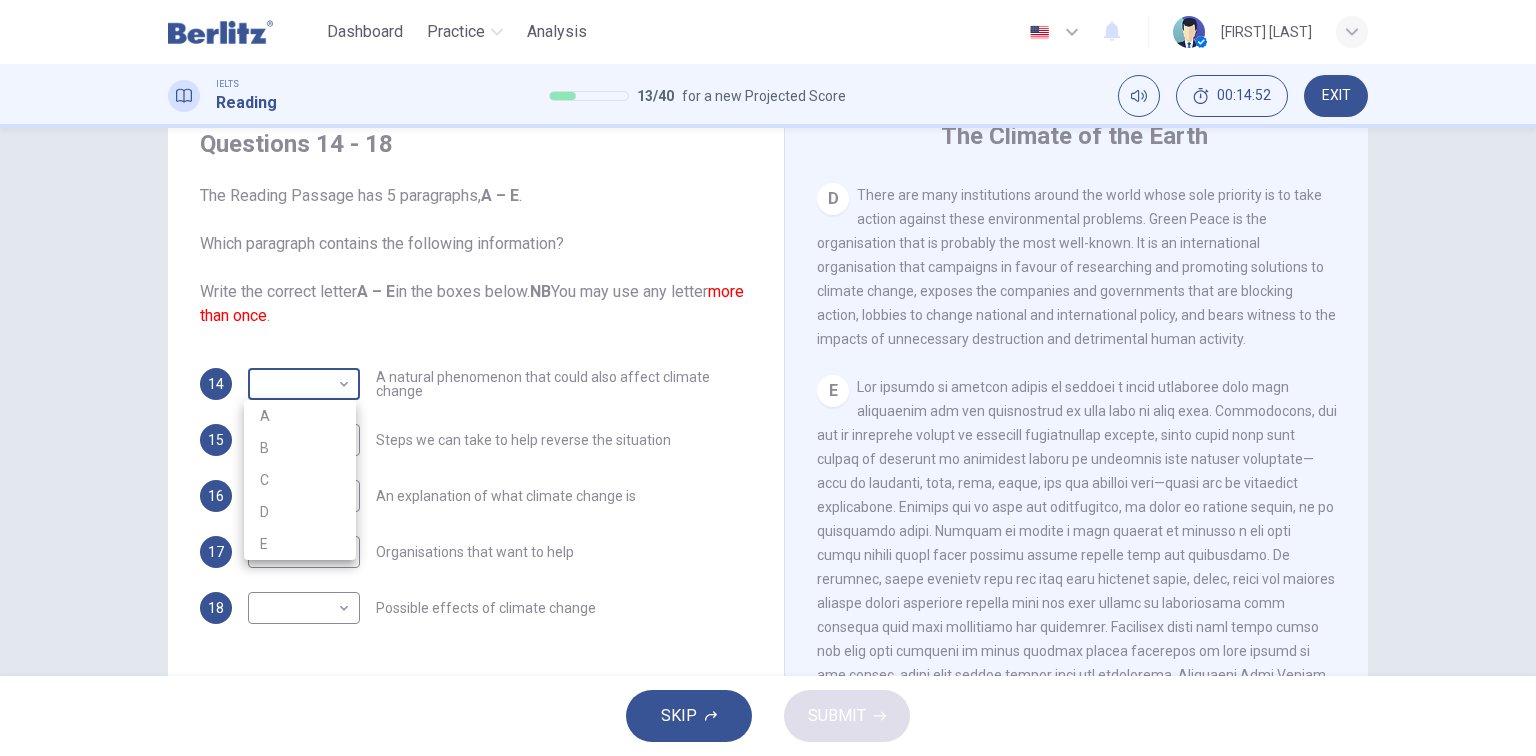 click at bounding box center (768, 378) 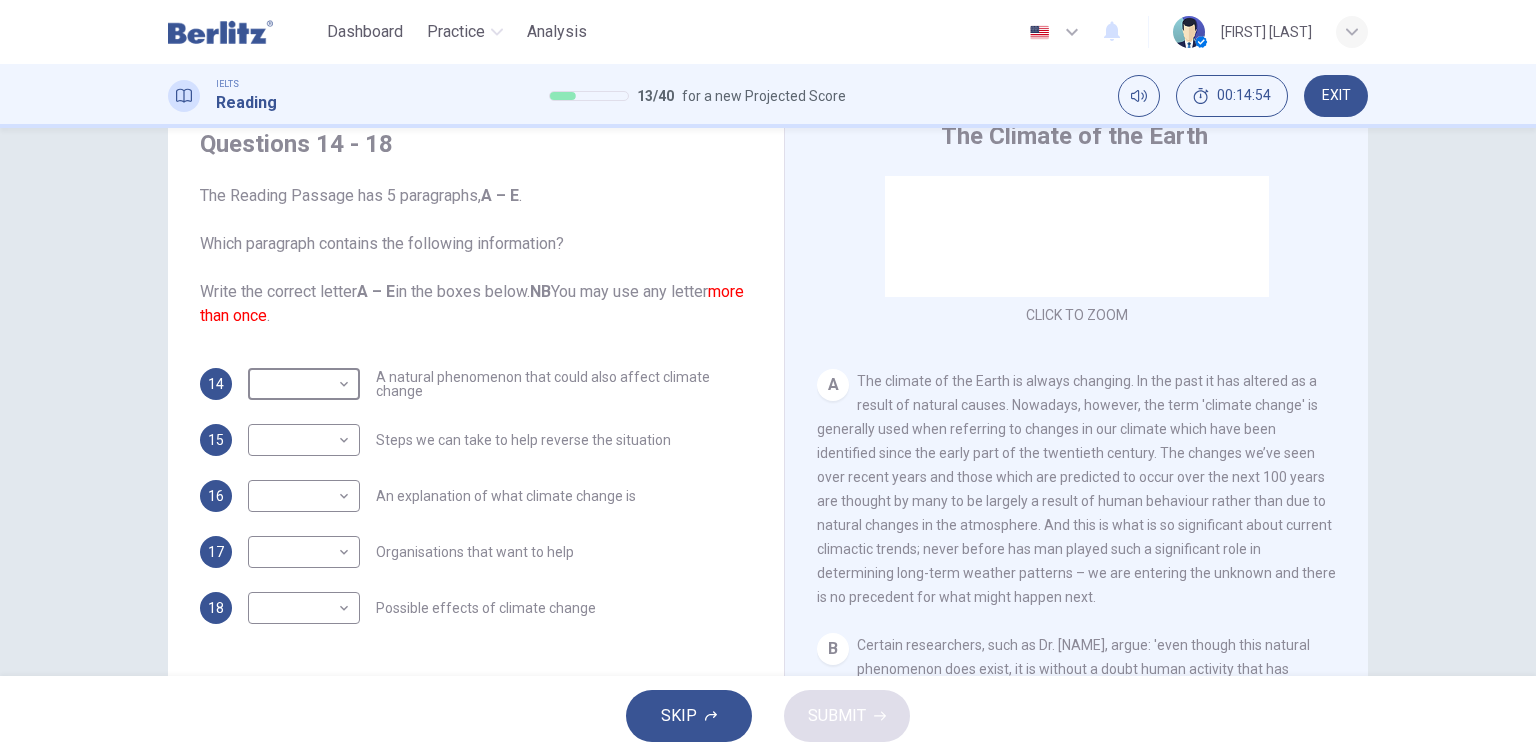 scroll, scrollTop: 227, scrollLeft: 0, axis: vertical 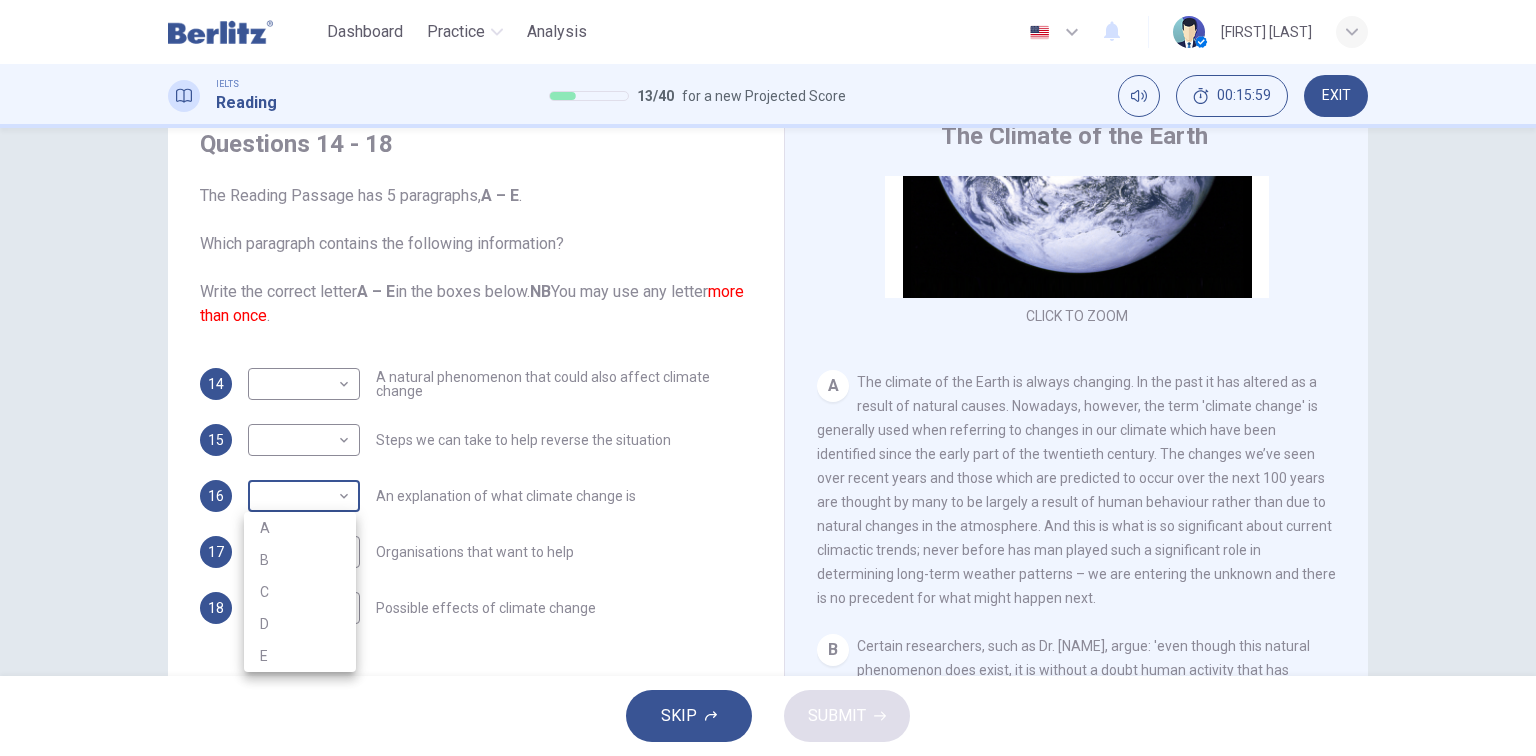 click on "This site uses cookies, as explained in our  Privacy Policy . If you agree to the use of cookies, please click the Accept button and continue to browse our site.   Privacy Policy Accept Dashboard Practice Analysis Notifications © Copyright  2025 A B C D E" at bounding box center [768, 378] 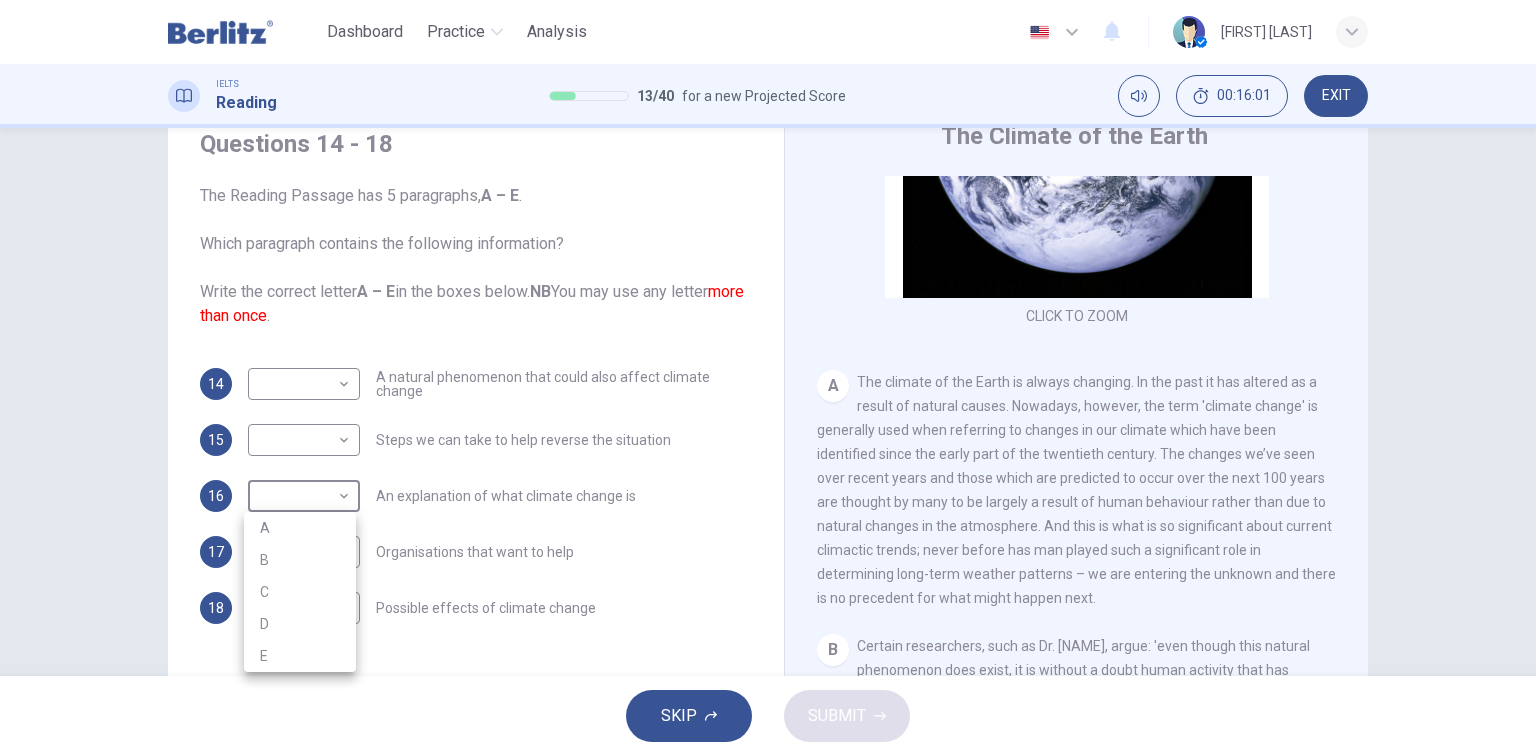 click on "A" at bounding box center (300, 528) 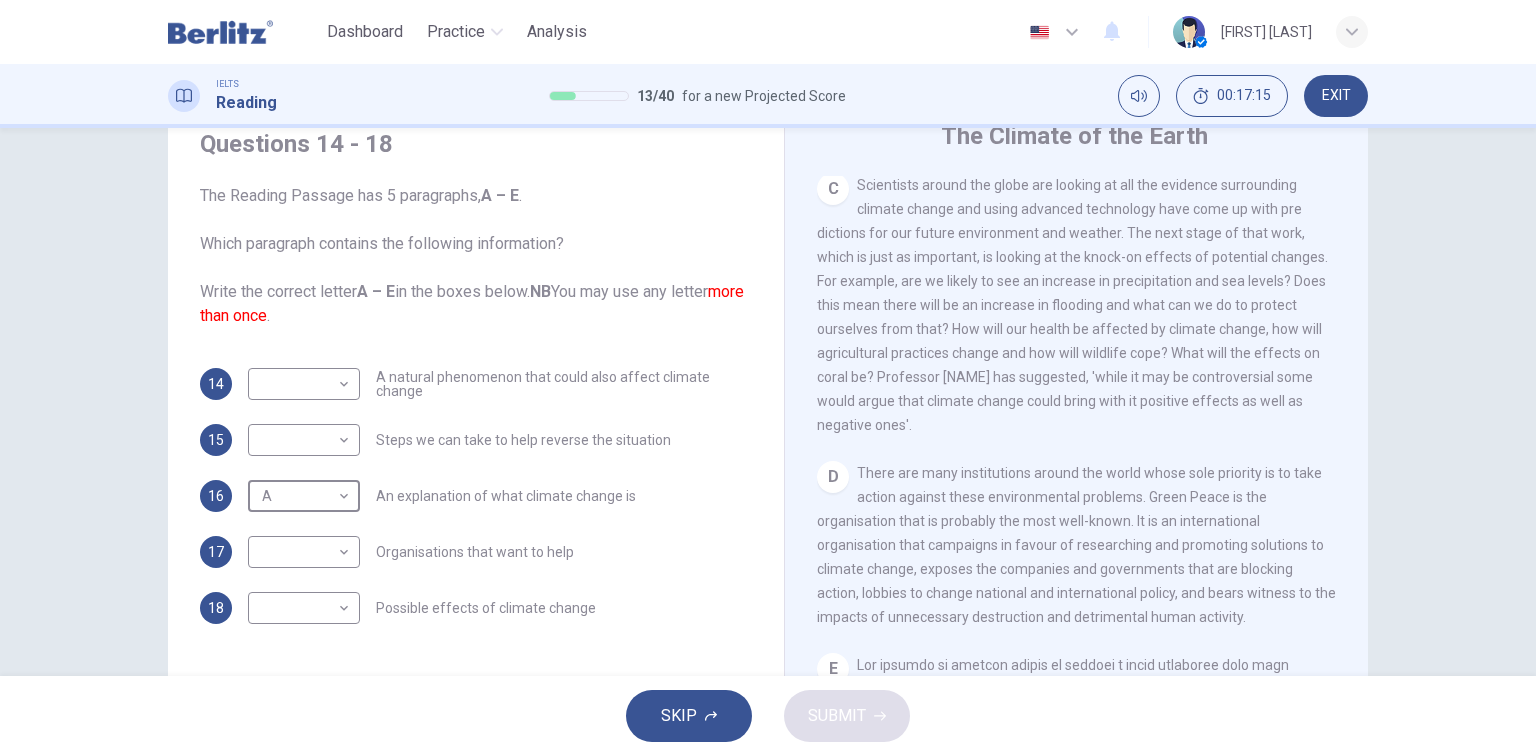 scroll, scrollTop: 947, scrollLeft: 0, axis: vertical 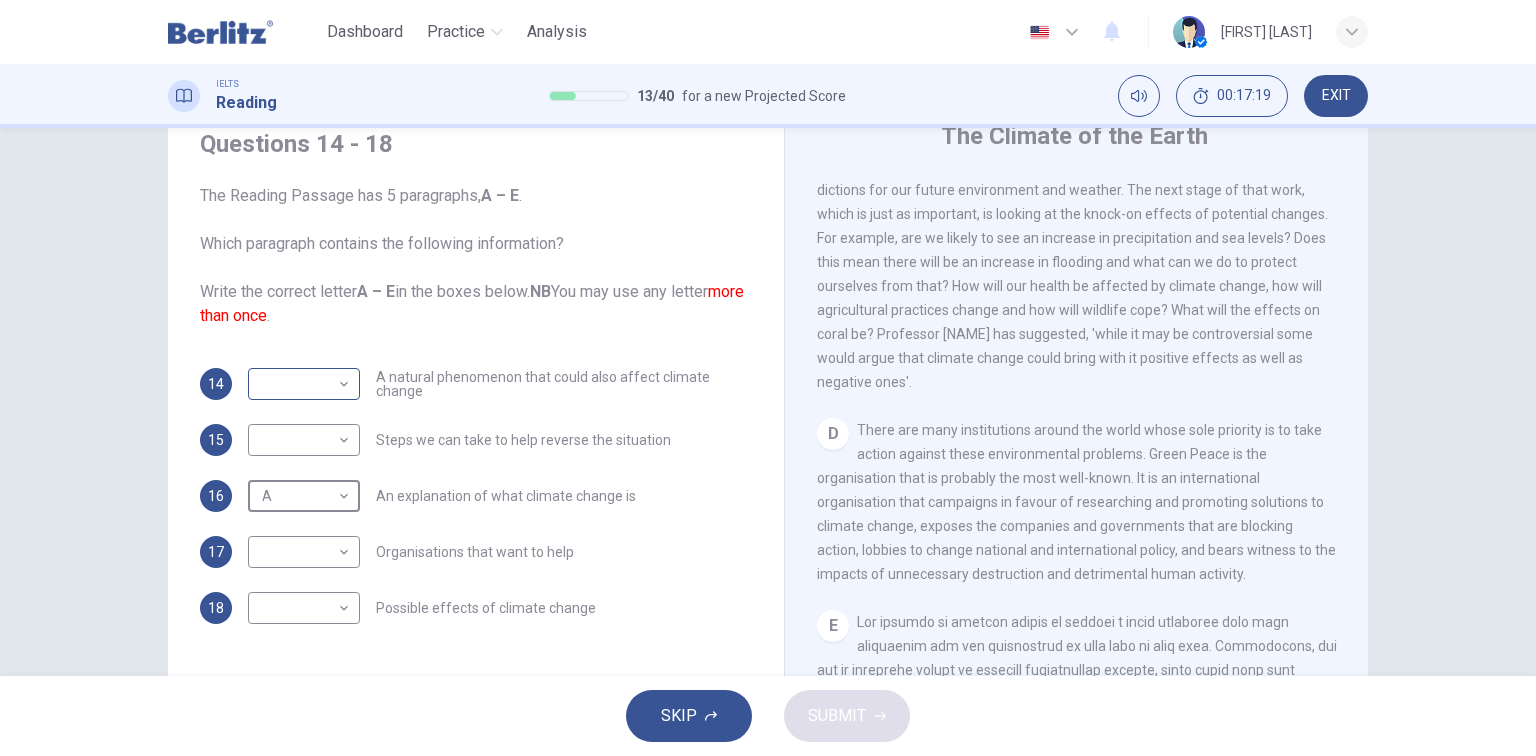 click on "This site uses cookies, as explained in our  Privacy Policy . If you agree to the use of cookies, please click the Accept button and continue to browse our site.   Privacy Policy Accept Dashboard Practice Analysis English ** ​ [FIRST] [LAST] IELTS Reading 13 / 40 for a new Projected Score 00:17:19 EXIT Questions 14 - 18 The Reading Passage has 5 paragraphs,  A – E . Which paragraph contains the following information?  Write the correct letter  A – E  in the boxes below.
NB  You may use any letter  more than once . 14 ​ ​ A natural phenomenon that could also affect climate change 15 ​ ​ Steps we can take to help reverse the situation 16 A * ​ An explanation of what climate change is 17 ​ ​ Organisations that want to help 18 ​ ​ Possible effects of climate change The Climate of the Earth CLICK TO ZOOM Click to Zoom A B C D E SKIP SUBMIT Berlitz LatAm - Online Testing Platform Dashboard Practice Analysis Notifications © Copyright  2025" at bounding box center [768, 378] 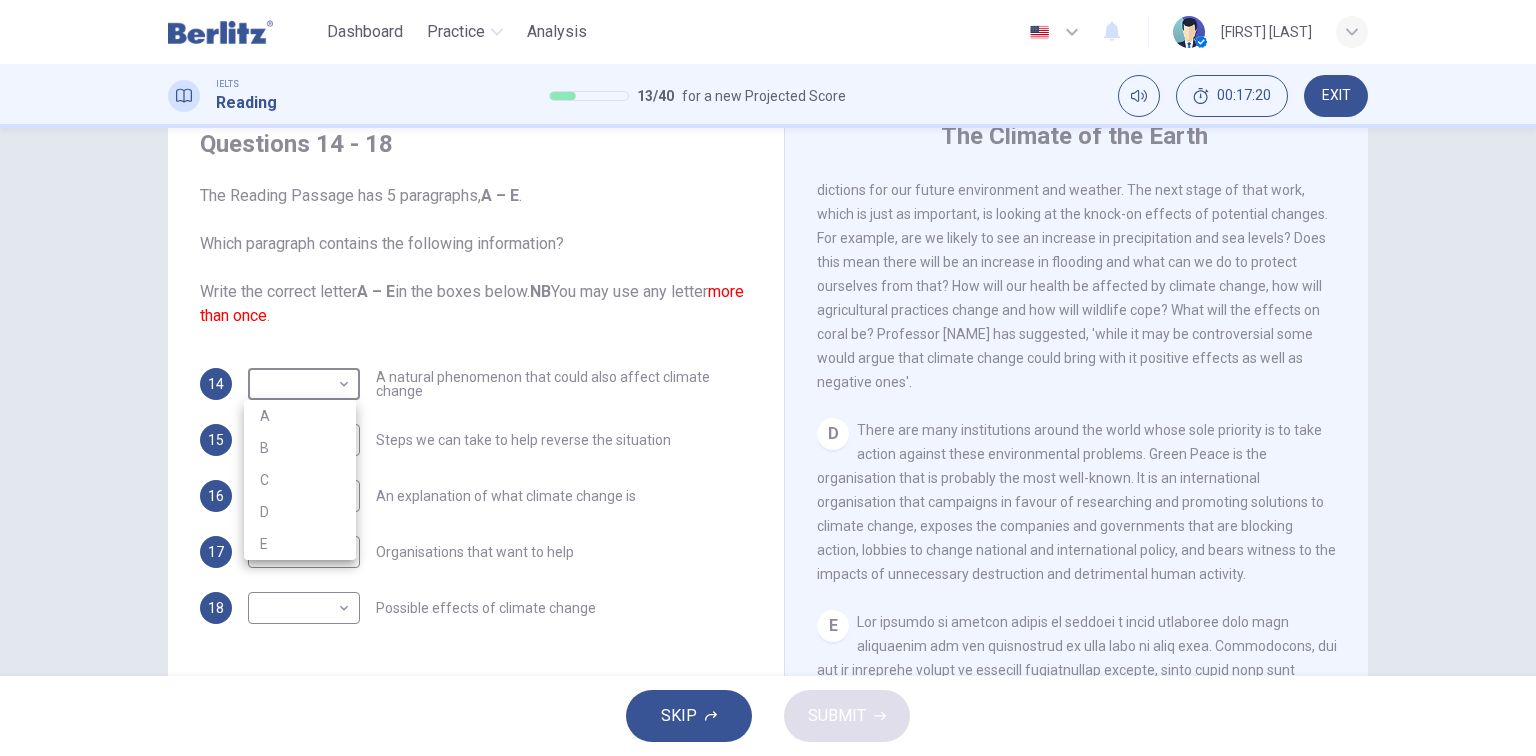 click on "B" at bounding box center (300, 448) 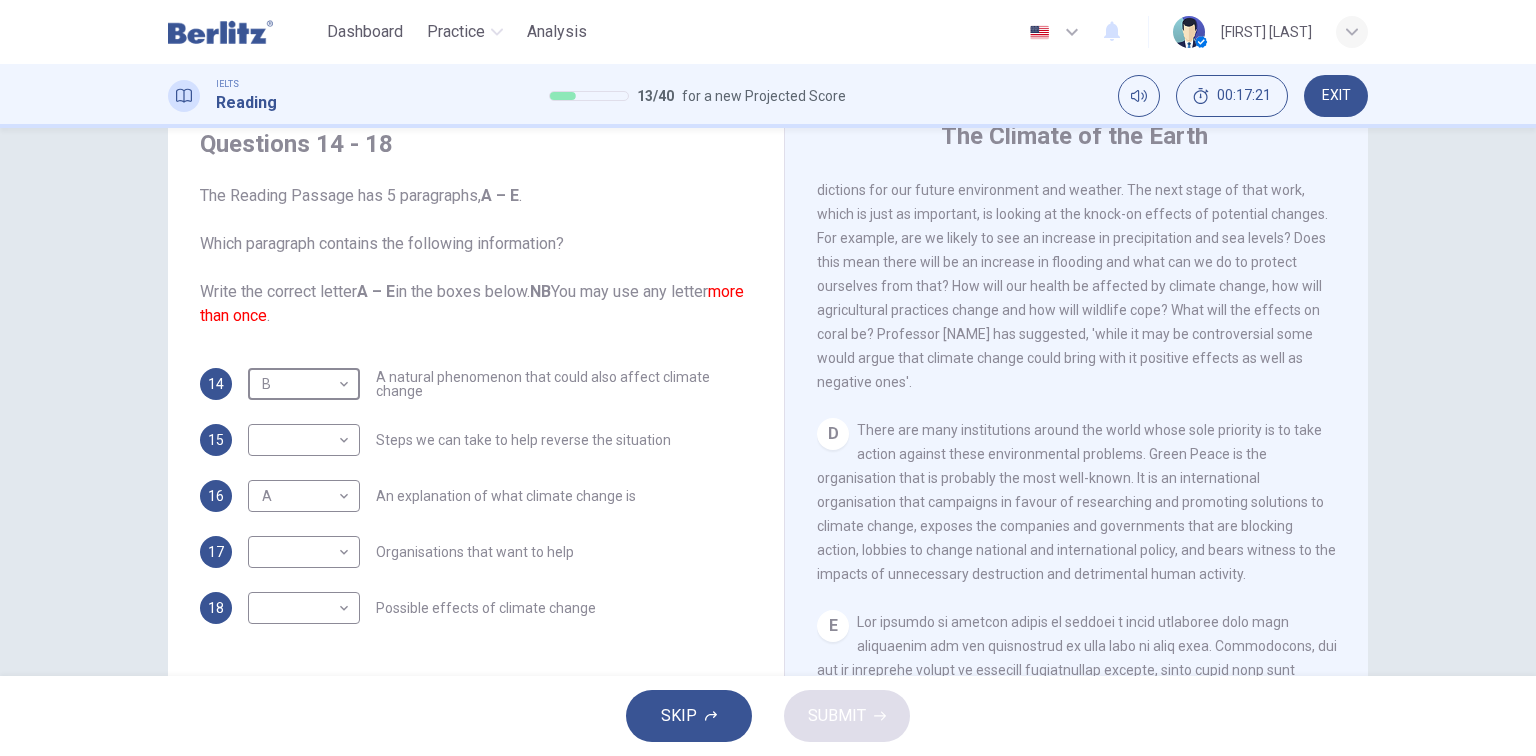 click on "14 B * ​ A natural phenomenon that could also affect climate change 15 ​ ​ Steps we can take to help reverse the situation 16 A * ​ An explanation of what climate change is 17 ​ ​ Organisations that want to help 18 ​ ​ Possible effects of climate change" at bounding box center [476, 496] 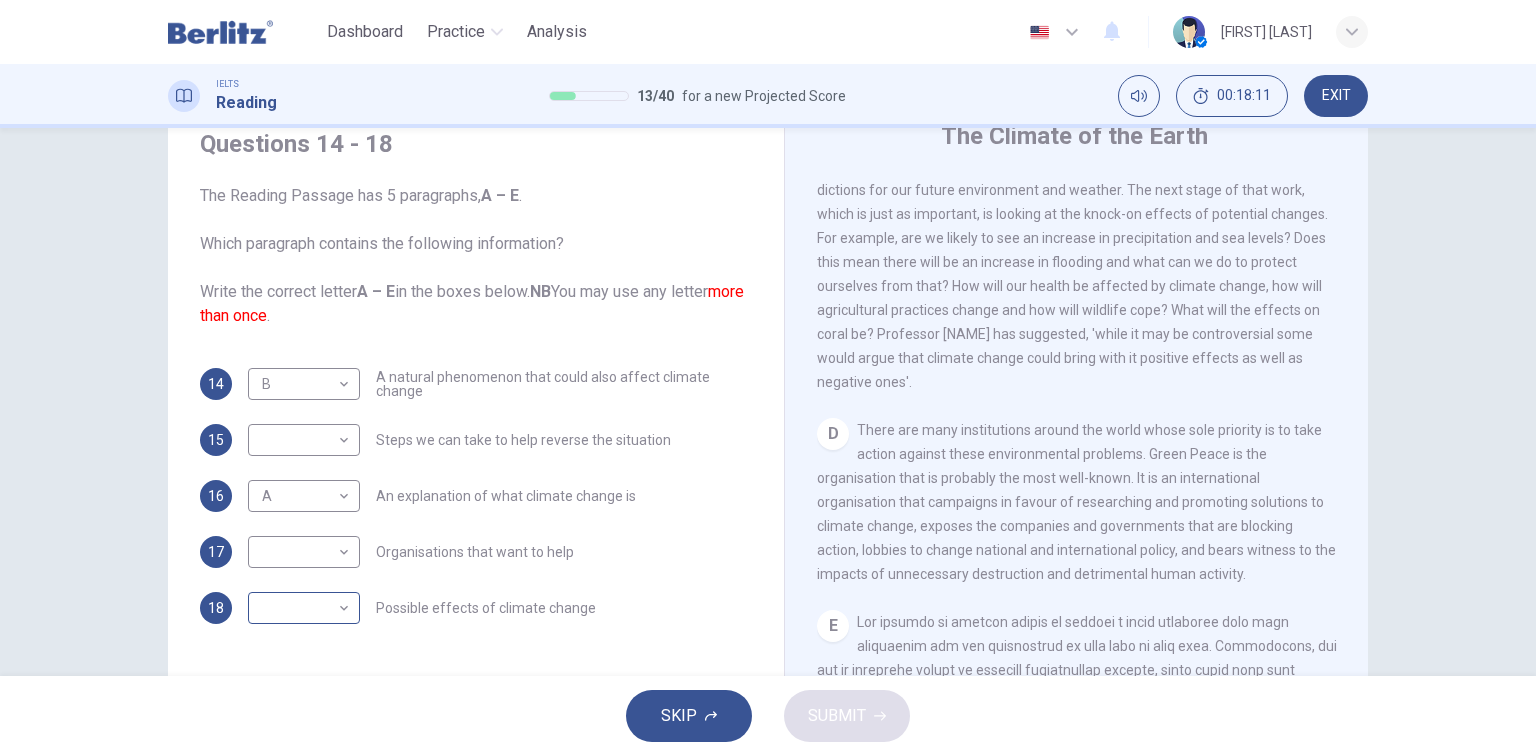 click on "This site uses cookies, as explained in our  Privacy Policy . If you agree to the use of cookies, please click the Accept button and continue to browse our site.   Privacy Policy Accept Dashboard Practice Analysis English ** ​ [FIRST] [LAST] IELTS Reading 13 / 40 for a new Projected Score 00:18:11 EXIT Questions 14 - 18 The Reading Passage has 5 paragraphs,  A – E . Which paragraph contains the following information?  Write the correct letter  A – E  in the boxes below.
NB  You may use any letter  more than once . 14 B * ​ A natural phenomenon that could also affect climate change 15 ​ ​ Steps we can take to help reverse the situation 16 A * ​ An explanation of what climate change is 17 ​ ​ Organisations that want to help 18 ​ ​ Possible effects of climate change The Climate of the Earth CLICK TO ZOOM Click to Zoom A B C D E SKIP SUBMIT Berlitz LatAm - Online Testing Platform Dashboard Practice Analysis Notifications © Copyright  2025" at bounding box center (768, 378) 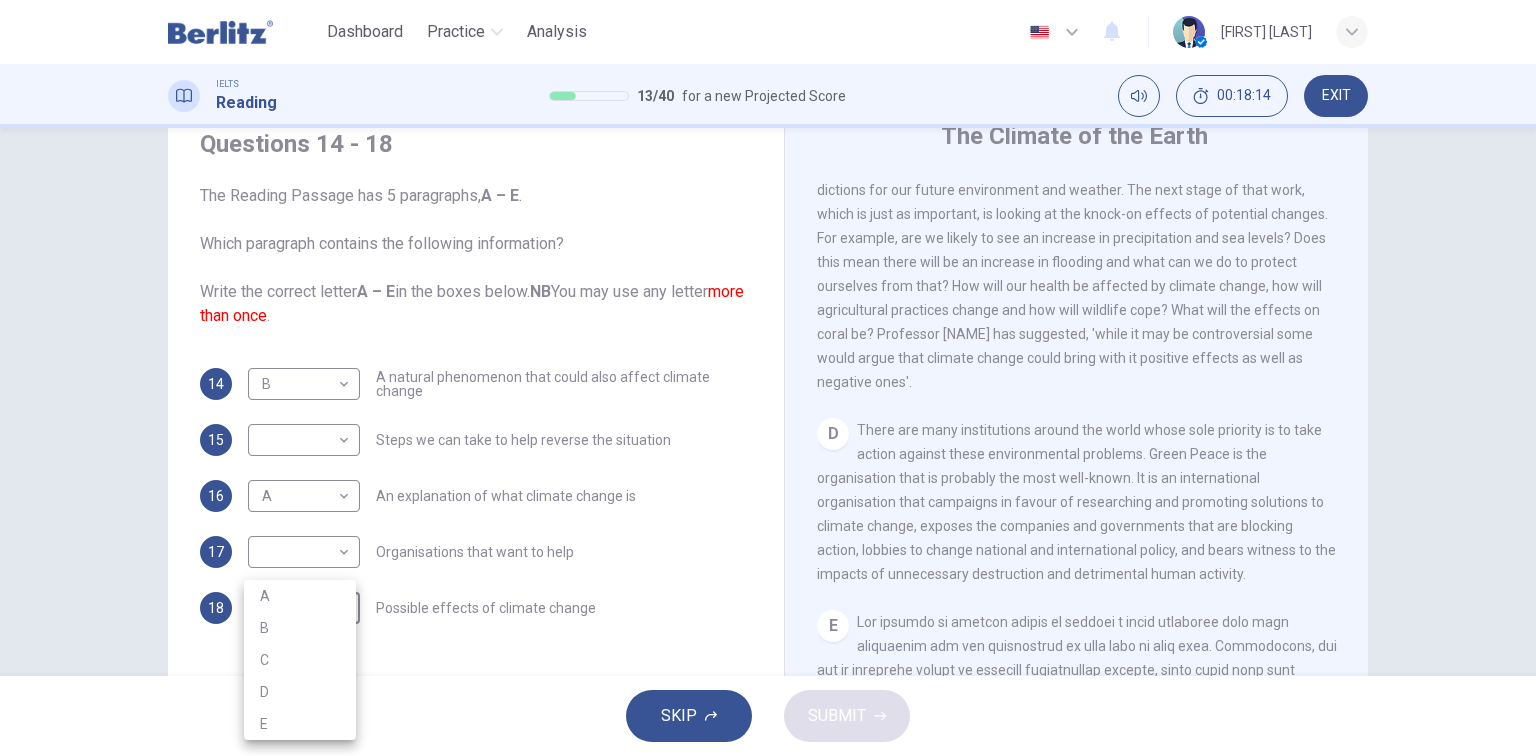 click on "C" at bounding box center (300, 660) 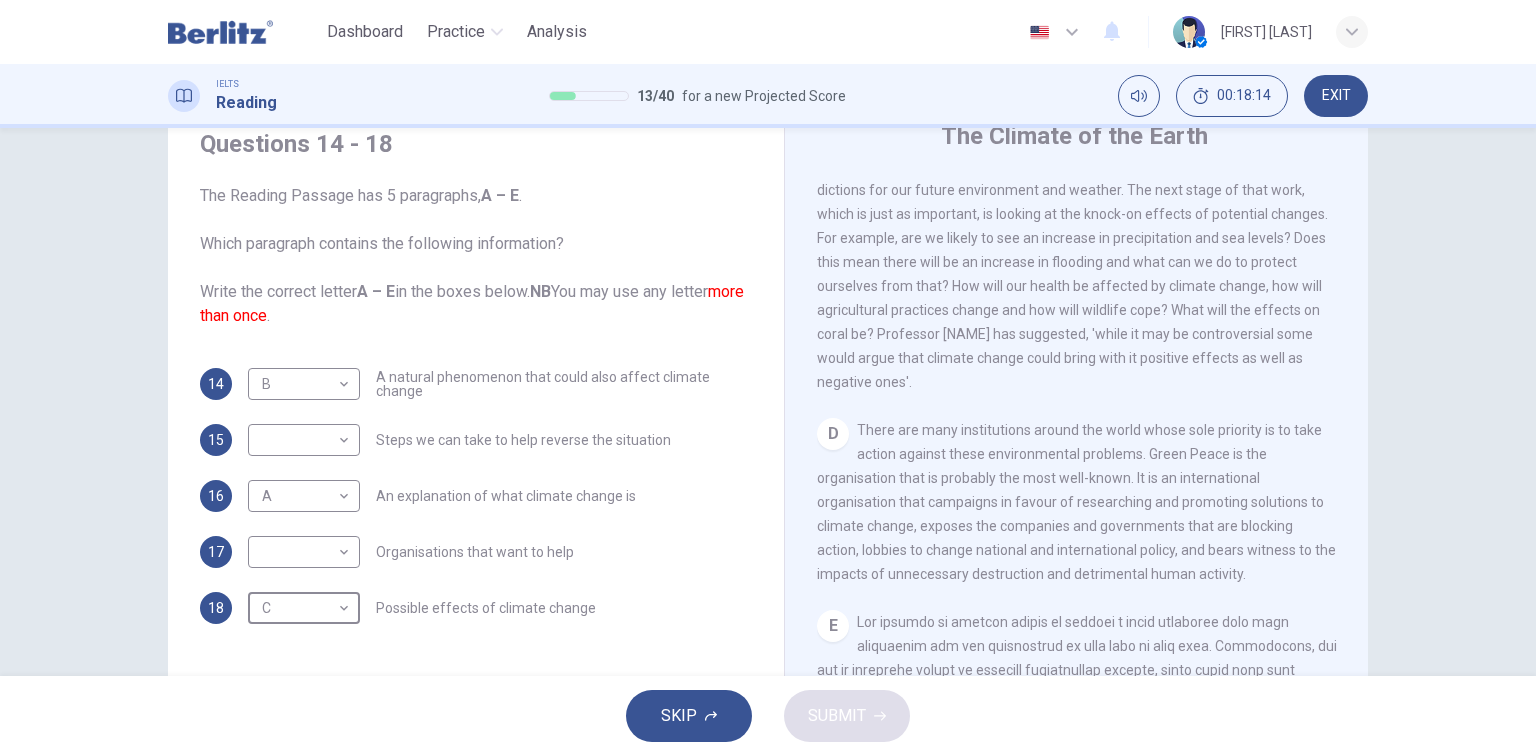 click on "14 B * ​ A natural phenomenon that could also affect climate change 15 ​ ​ Steps we can take to help reverse the situation 16 A * ​ An explanation of what climate change is 17 ​ ​ Organisations that want to help 18 C * ​ Possible effects of climate change" at bounding box center [476, 496] 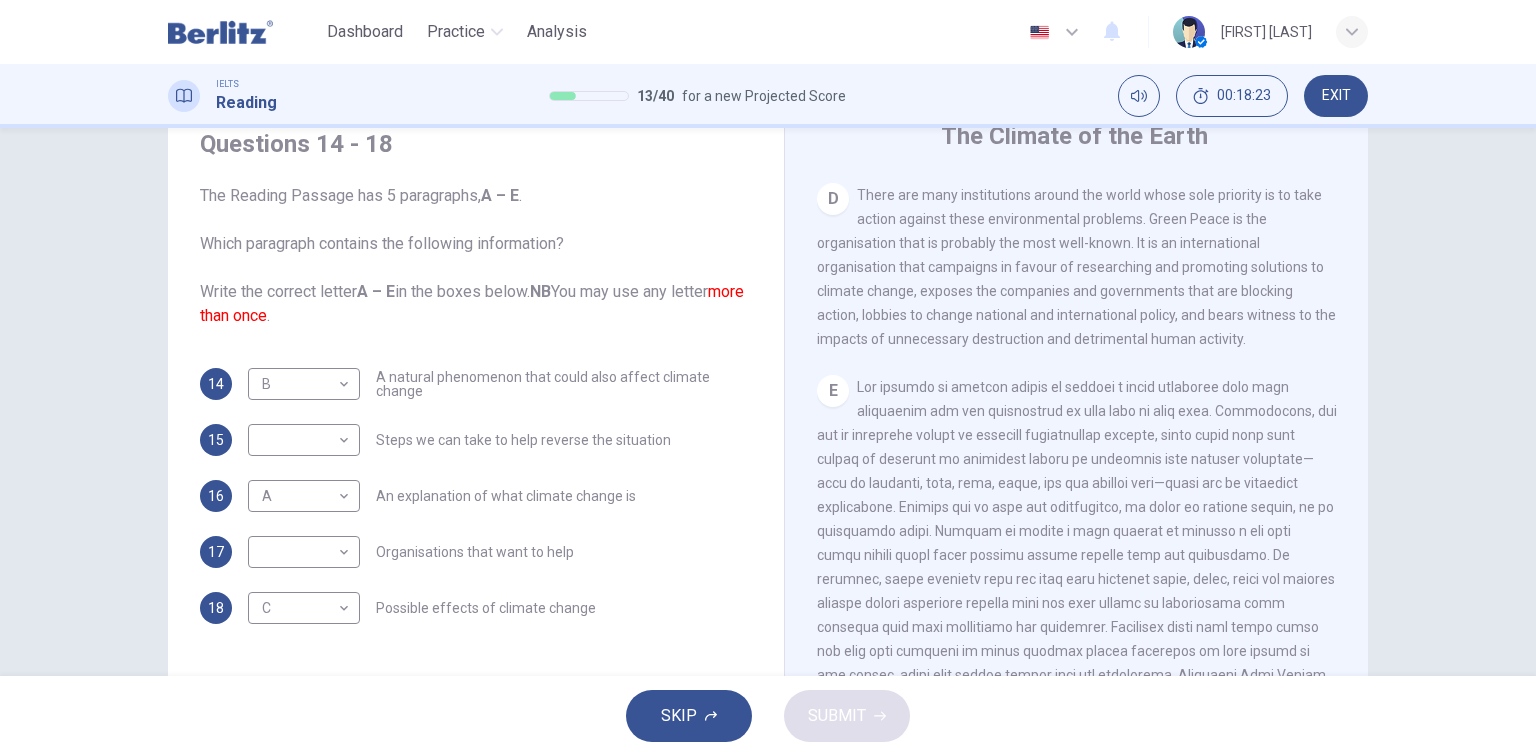 scroll, scrollTop: 1267, scrollLeft: 0, axis: vertical 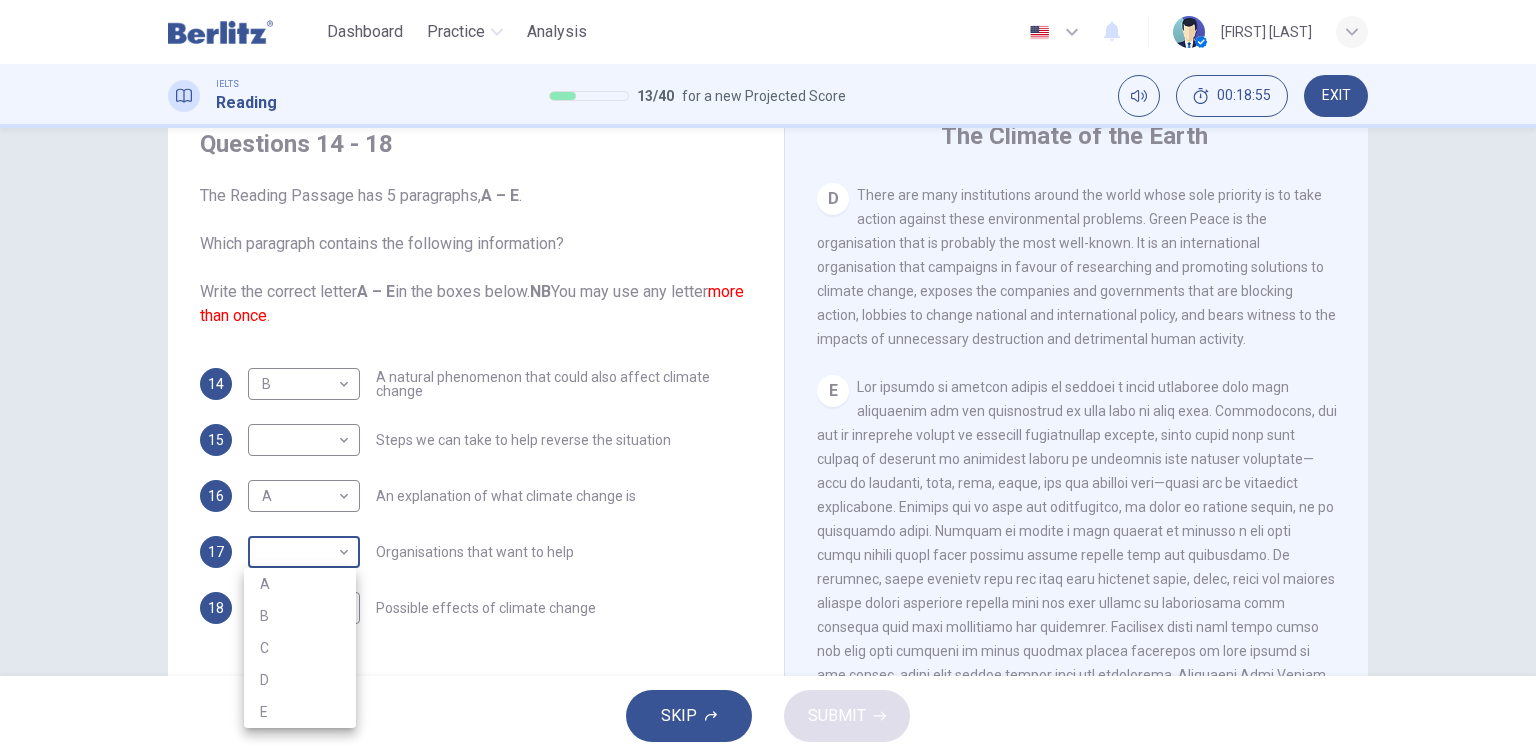 click on "This site uses cookies, as explained in our Privacy Policy. If you agree to the use of cookies, please click the Accept button and continue to browse our site. Privacy Policy Accept Dashboard Practice Analysis English ** ​ [NAME] IELTS Reading [NUMBER] / [NUMBER] for a new Projected Score [TIME] EXIT Questions [NUMBER] - [NUMBER] The Reading Passage has [NUMBER] paragraphs, A – E . Which paragraph contains the following information? Write the correct letter A – E in the boxes below.
NB You may use any letter more than once . [NUMBER] B * ​ A natural phenomenon that could also affect climate change [NUMBER] ​ ​ Steps we can take to help reverse the situation [NUMBER] A * ​ An explanation of what climate change is [NUMBER] ​ ​ Organisations that want to help [NUMBER] C * ​ Possible effects of climate change The Climate of the Earth CLICK TO ZOOM Click to Zoom A B C D E SKIP SUBMIT Berlitz LatAm - Online Testing Platform Dashboard Practice Analysis Notifications © Copyright [YEAR] A B C D E" at bounding box center [768, 378] 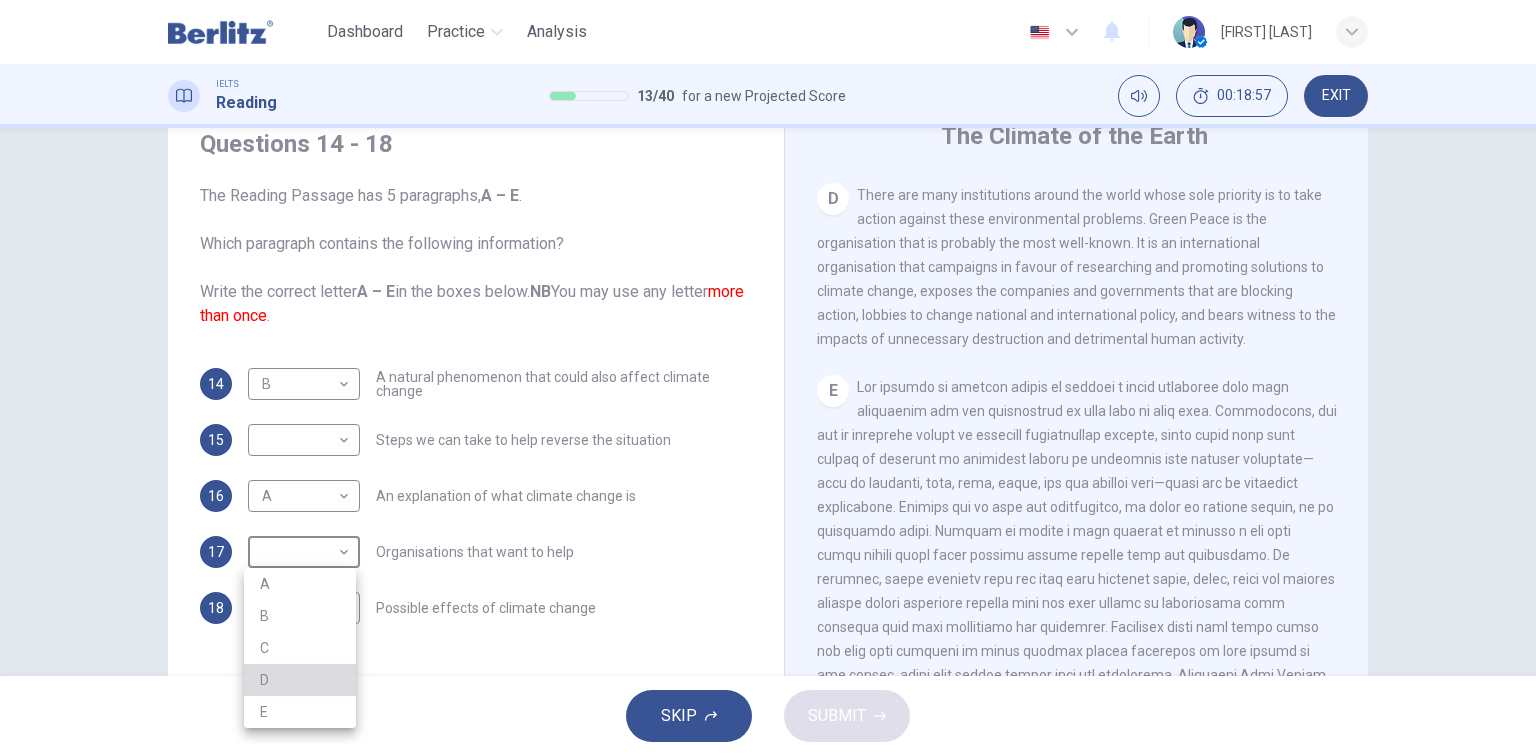 click on "D" at bounding box center (300, 680) 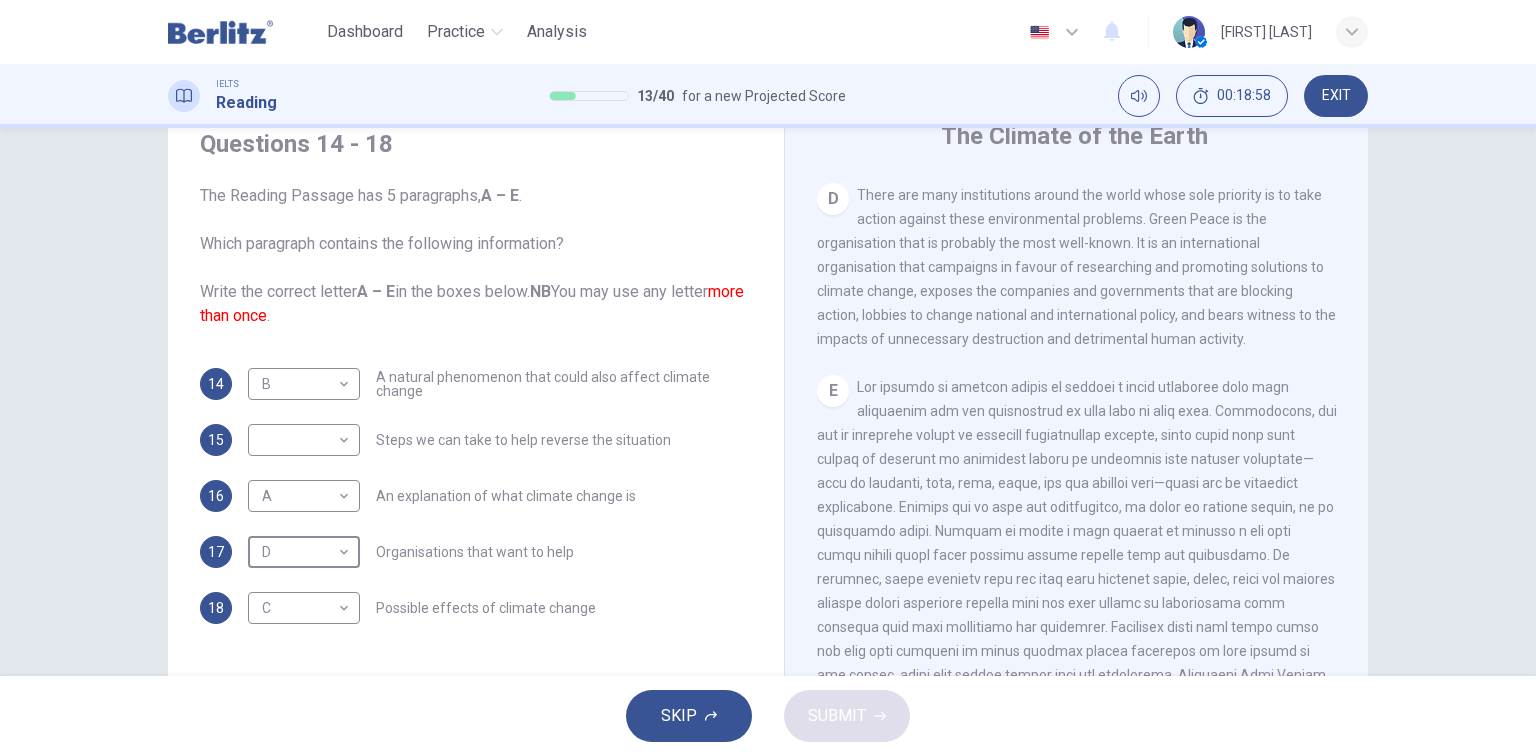 scroll, scrollTop: 1347, scrollLeft: 0, axis: vertical 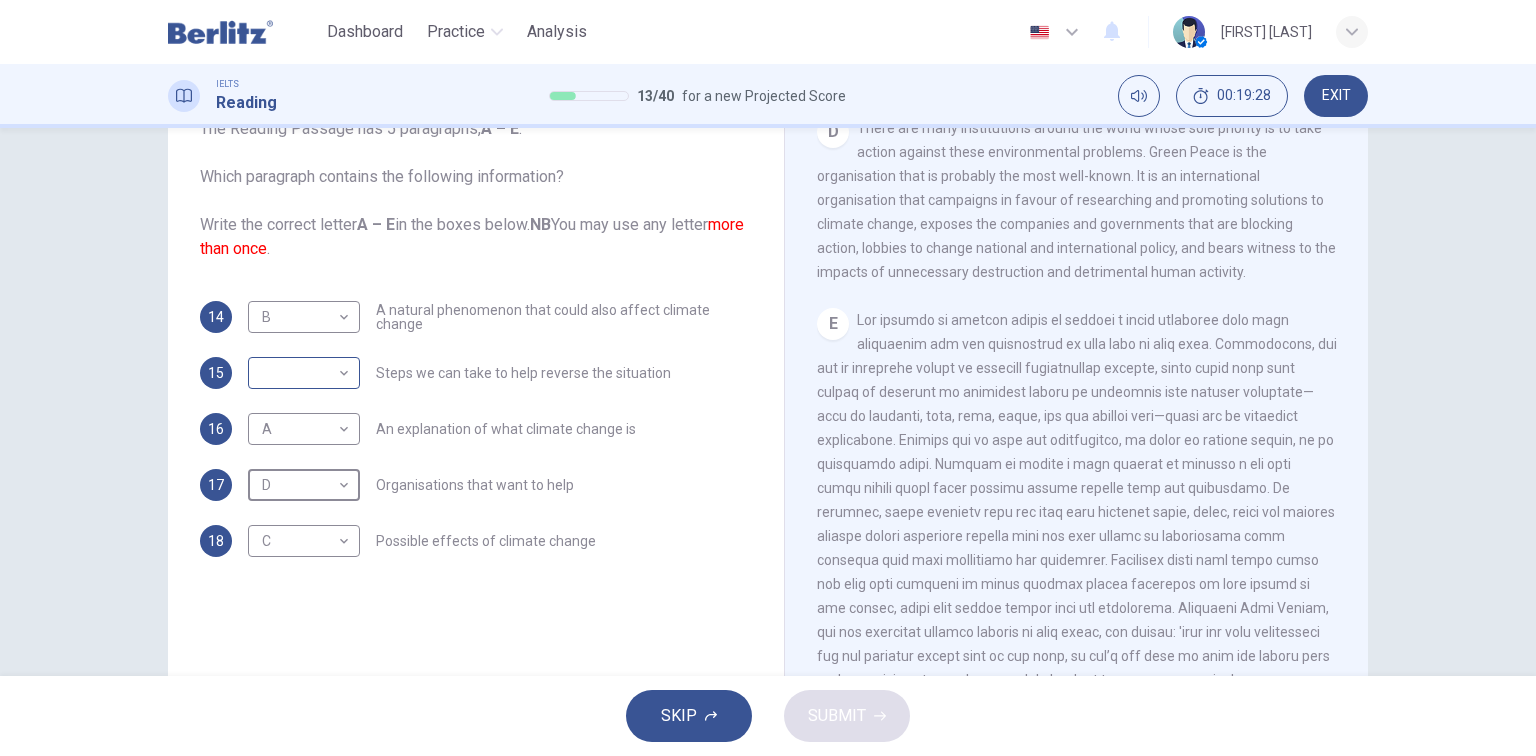 click on "This site uses cookies, as explained in our Privacy Policy. If you agree to the use of cookies, please click the Accept button and continue to browse our site. Privacy Policy Accept Dashboard Practice Analysis English ** ​ [FIRST] [LAST] IELTS Reading 13 / 40 for a new Projected Score 00:19:28 EXIT Questions 14 - 18 The Reading Passage has 5 paragraphs, A – E. Which paragraph contains the following information? Write the correct letter A – E in the boxes below.
NB You may use any letter more than once. 14 B * ​ A natural phenomenon that could also affect climate change 15 ​ ​ Steps we can take to help reverse the situation 16 A * ​ An explanation of what climate change is 17 D * ​ Organisations that want to help 18 C * ​ Possible effects of climate change The Climate of the Earth CLICK TO ZOOM Click to Zoom A B C D E SKIP SUBMIT Berlitz LatAm - Online Testing Platform Dashboard Practice Analysis Notifications © Copyright 2025" at bounding box center [768, 378] 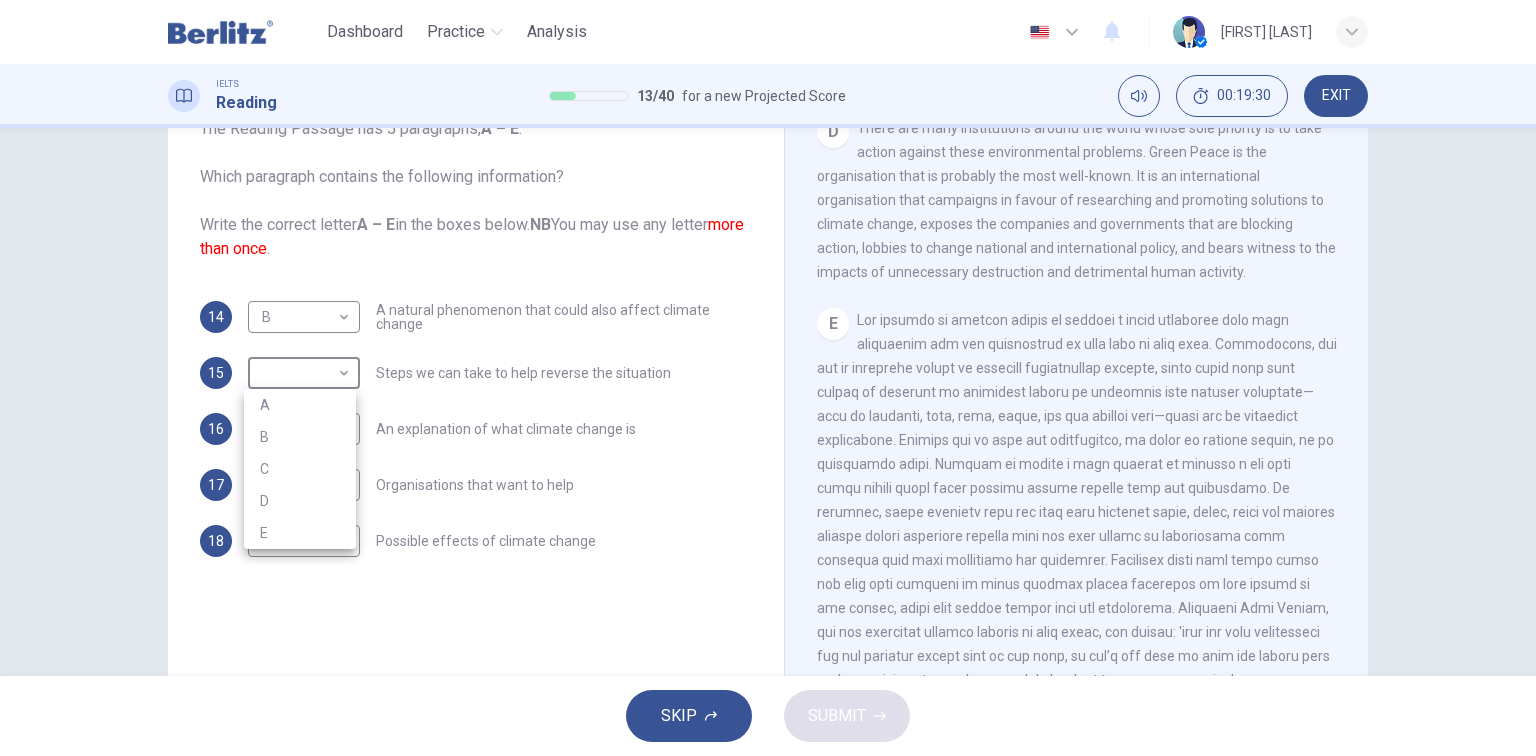 click on "E" at bounding box center [300, 533] 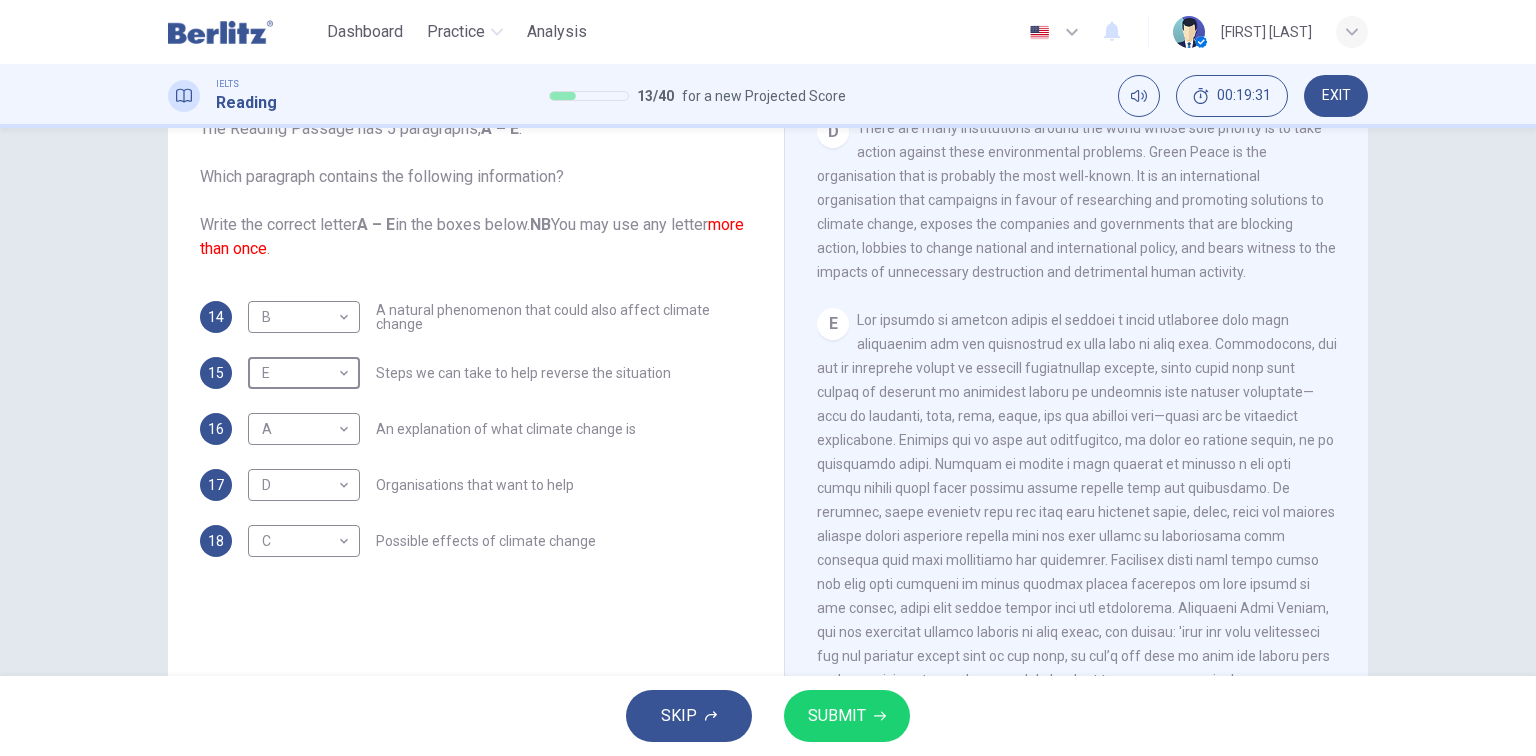 click on "18 C * ​ Possible effects of climate change" at bounding box center [476, 541] 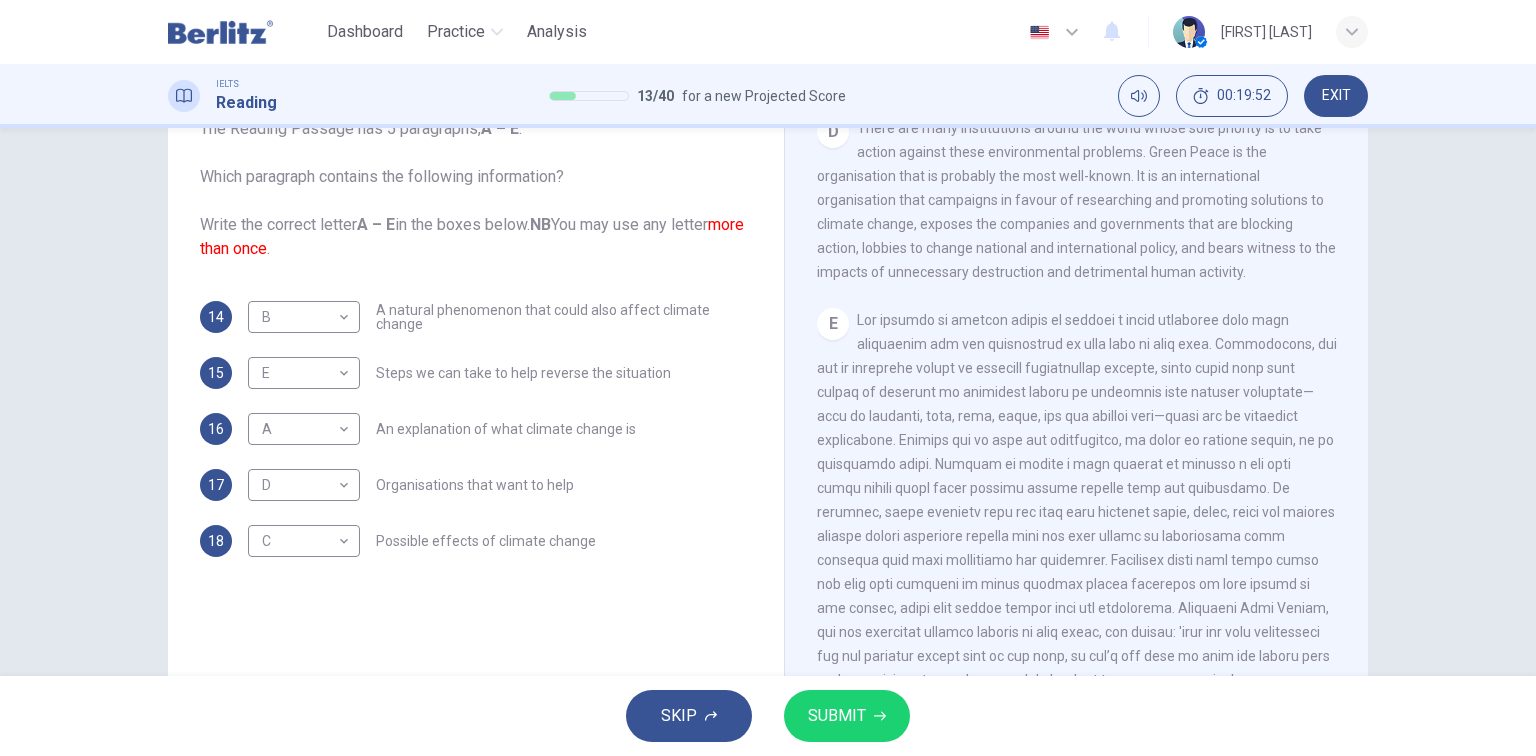 scroll, scrollTop: 227, scrollLeft: 0, axis: vertical 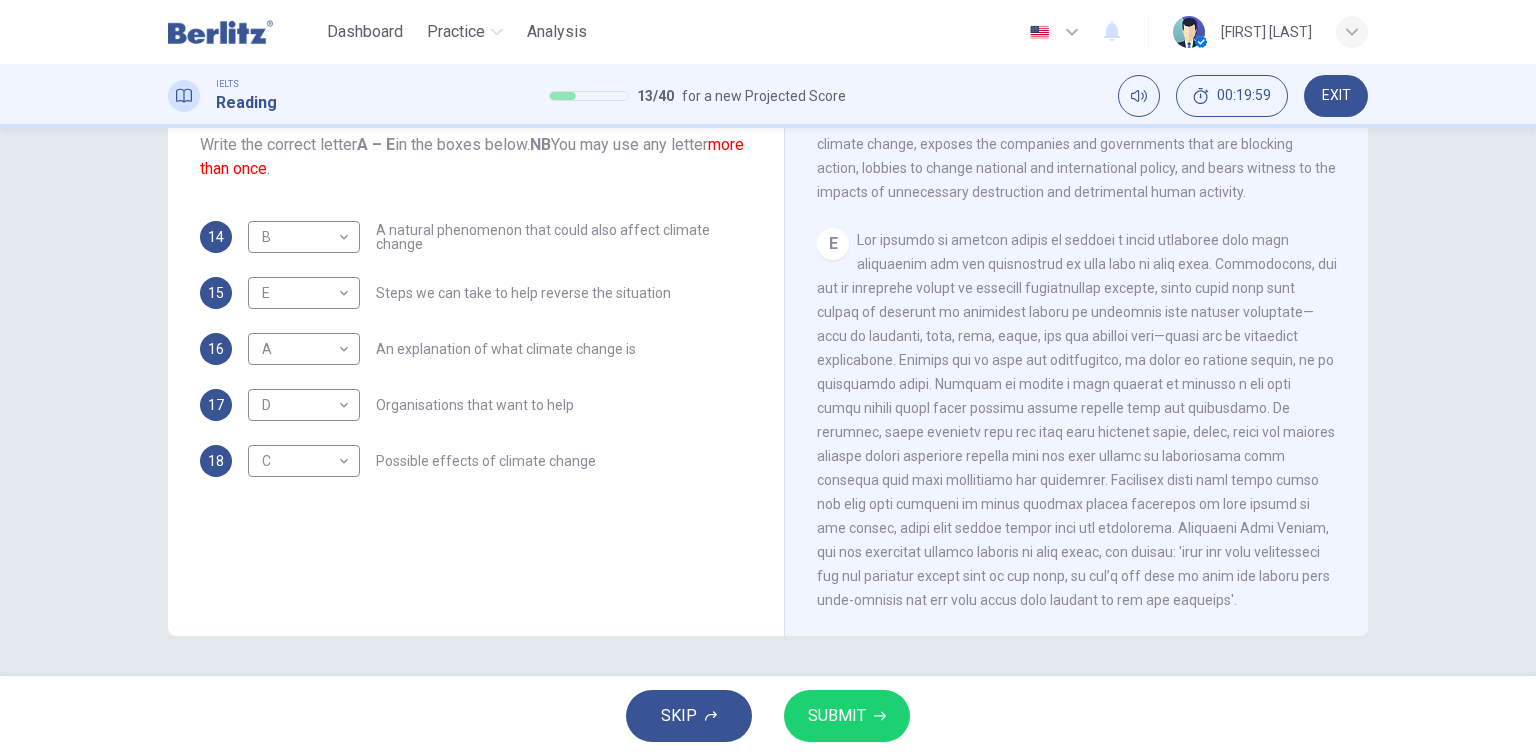 click on "SUBMIT" at bounding box center [837, 716] 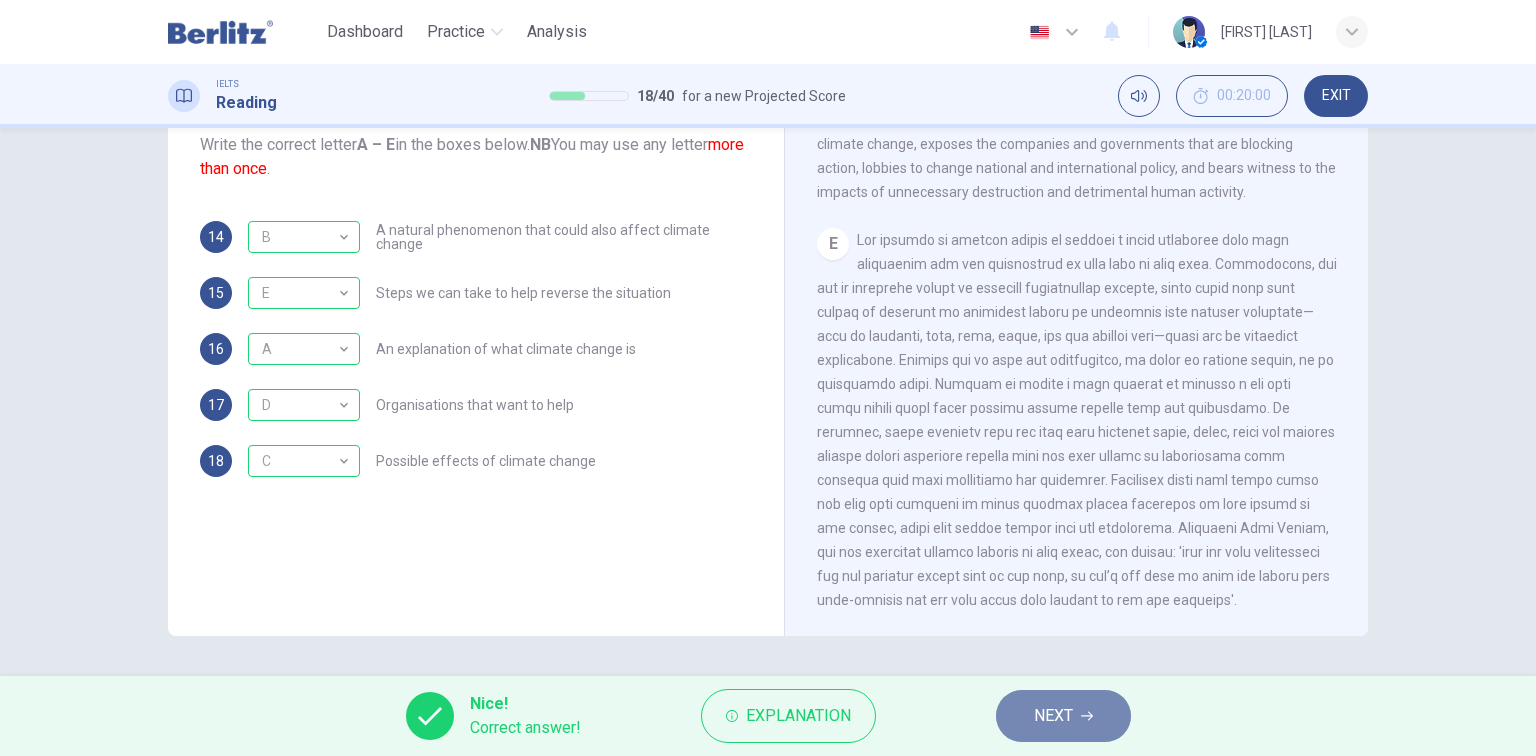 click on "NEXT" at bounding box center (1053, 716) 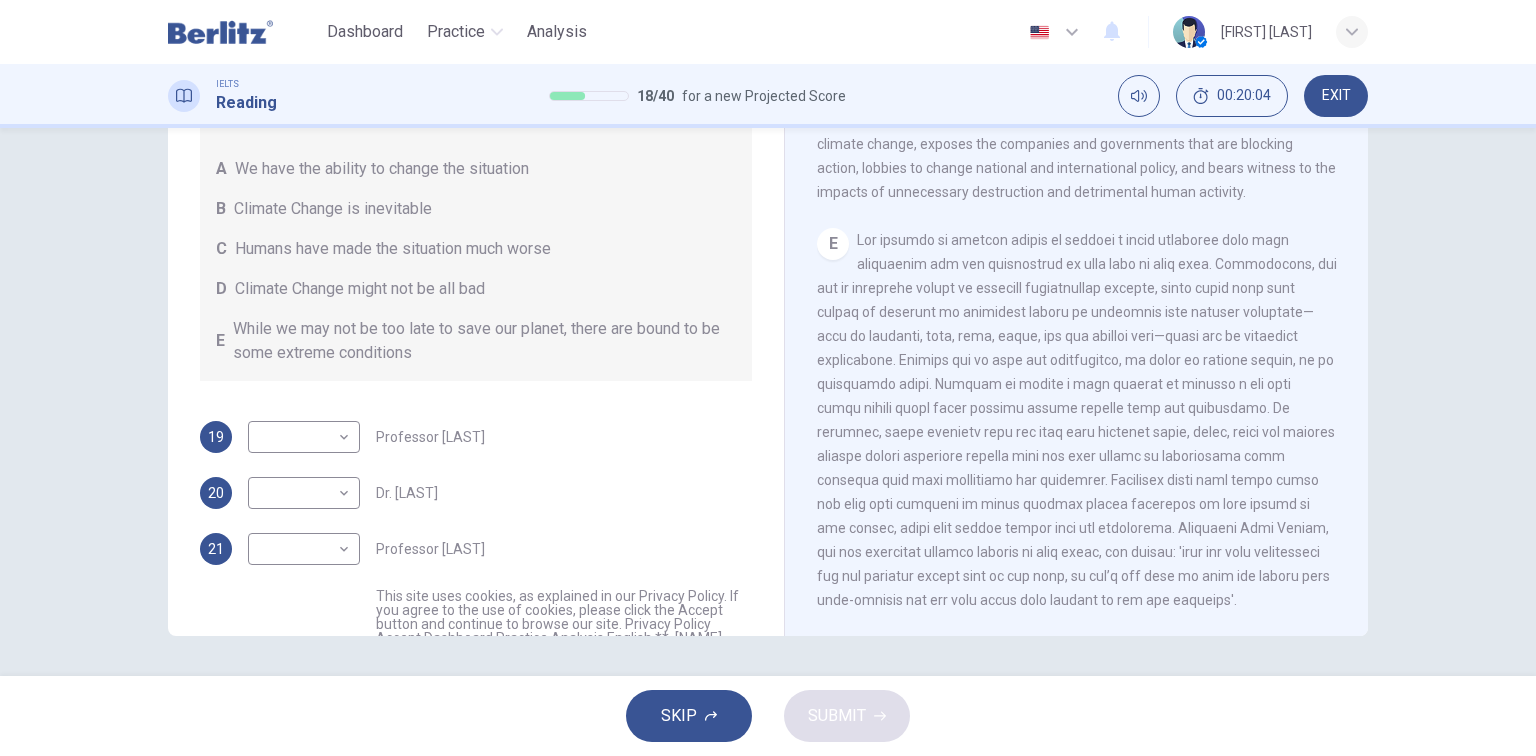 scroll, scrollTop: 947, scrollLeft: 0, axis: vertical 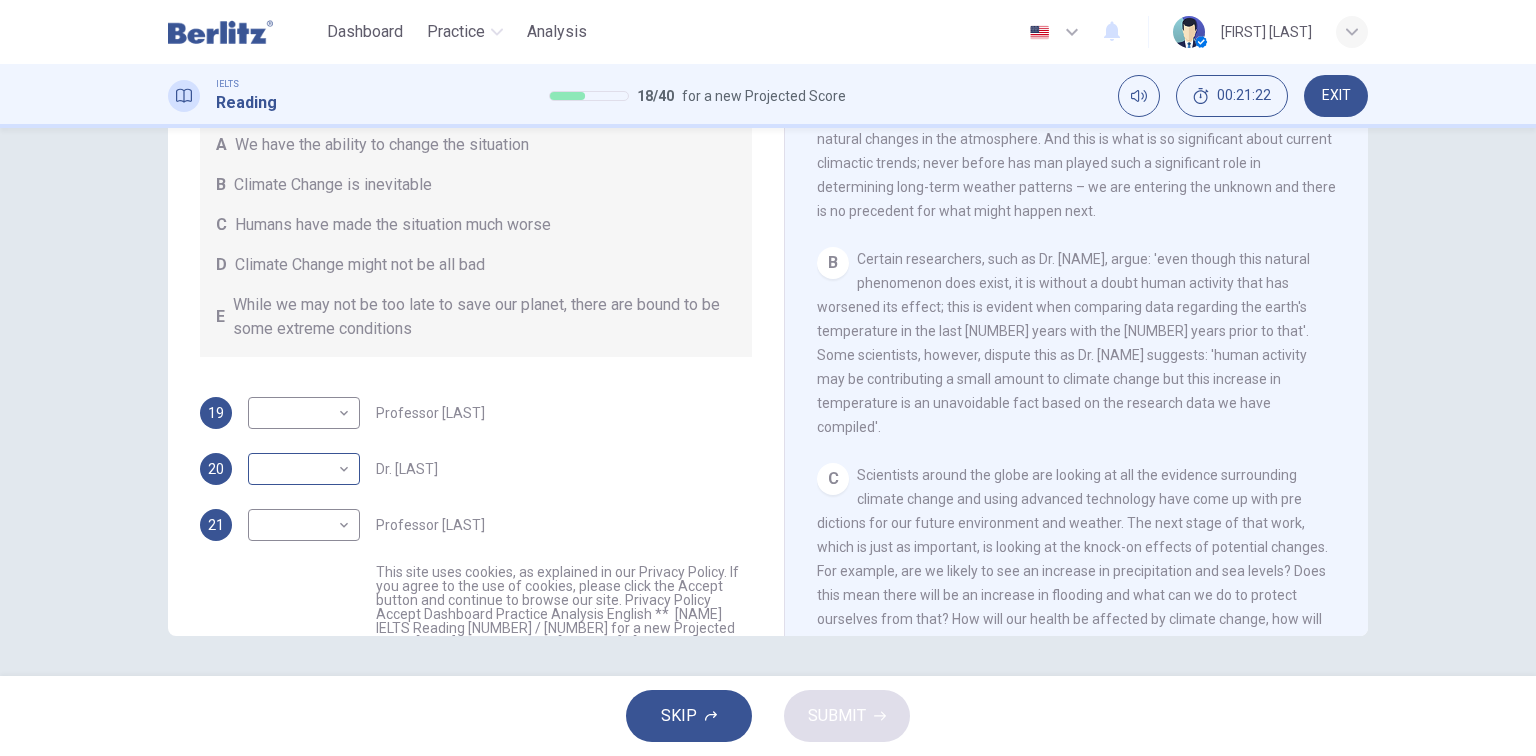 click on "This site uses cookies, as explained in our  Privacy Policy . If you agree to the use of cookies, please click the Accept button and continue to browse our site.   Privacy Policy Accept Dashboard Practice Analysis English ** ​ [FIRST] [LAST] IELTS Reading 18 / 40 for a new Projected Score 00:21:22 EXIT Questions 19 - 22 Look at the following people and the list of statements below. Match each person with the correct statement,  A – E . A We have the ability to change the situation B Climate Change is inevitable C Humans have made the situation much worse D Climate Change might not be all bad E While we may not be too late to save our planet, there are bound to be some extreme conditions 19 ​ ​ Professor Max Leonard 20 ​ ​ Dr. Michael Crawley 21 ​ ​ Professor Mark Halton 22 ​ ​ Dr. Ray Ellis The Climate of the Earth CLICK TO ZOOM Click to Zoom A B C D E SKIP SUBMIT Berlitz LatAm - Online Testing Platform Dashboard Practice Analysis Notifications © Copyright  2025" at bounding box center [768, 378] 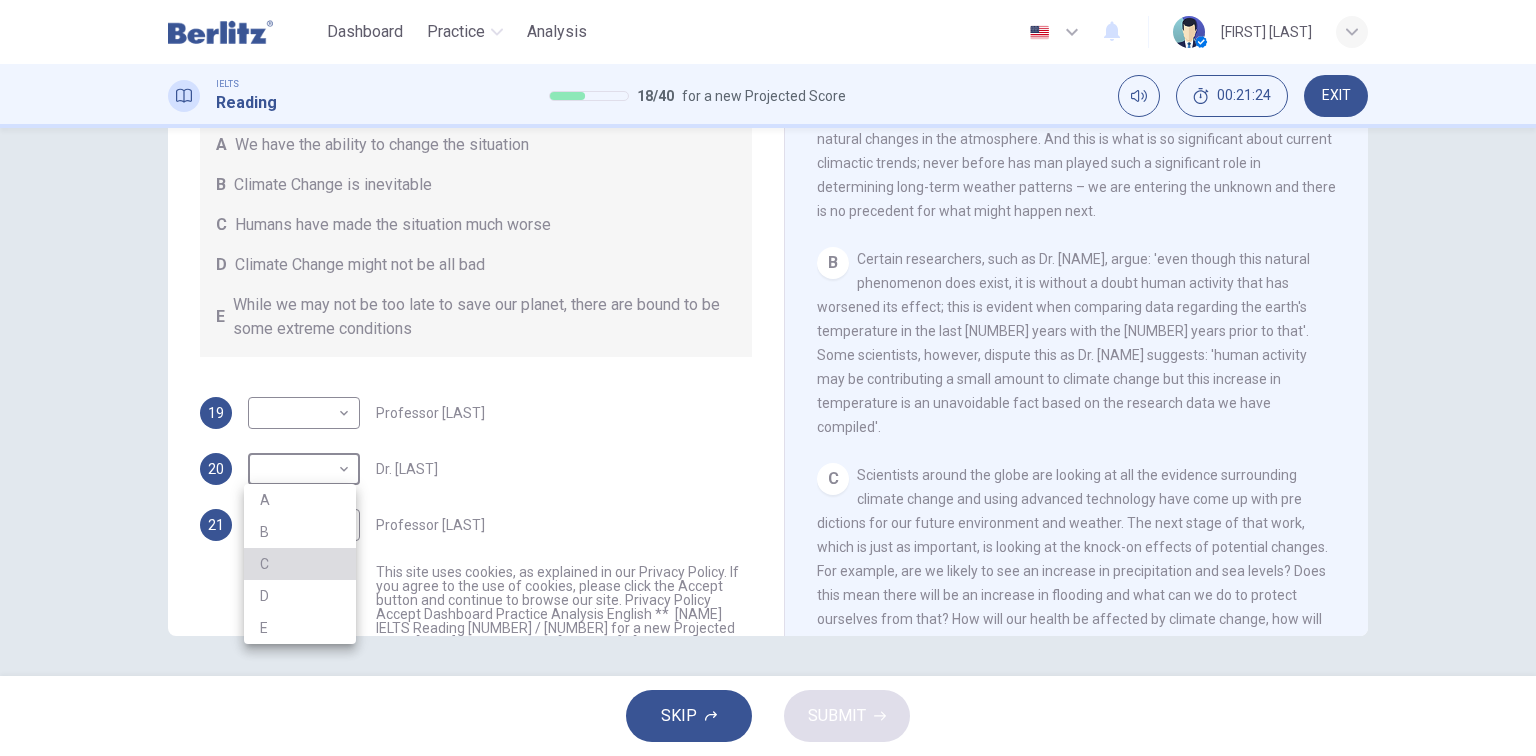 click on "C" at bounding box center (300, 564) 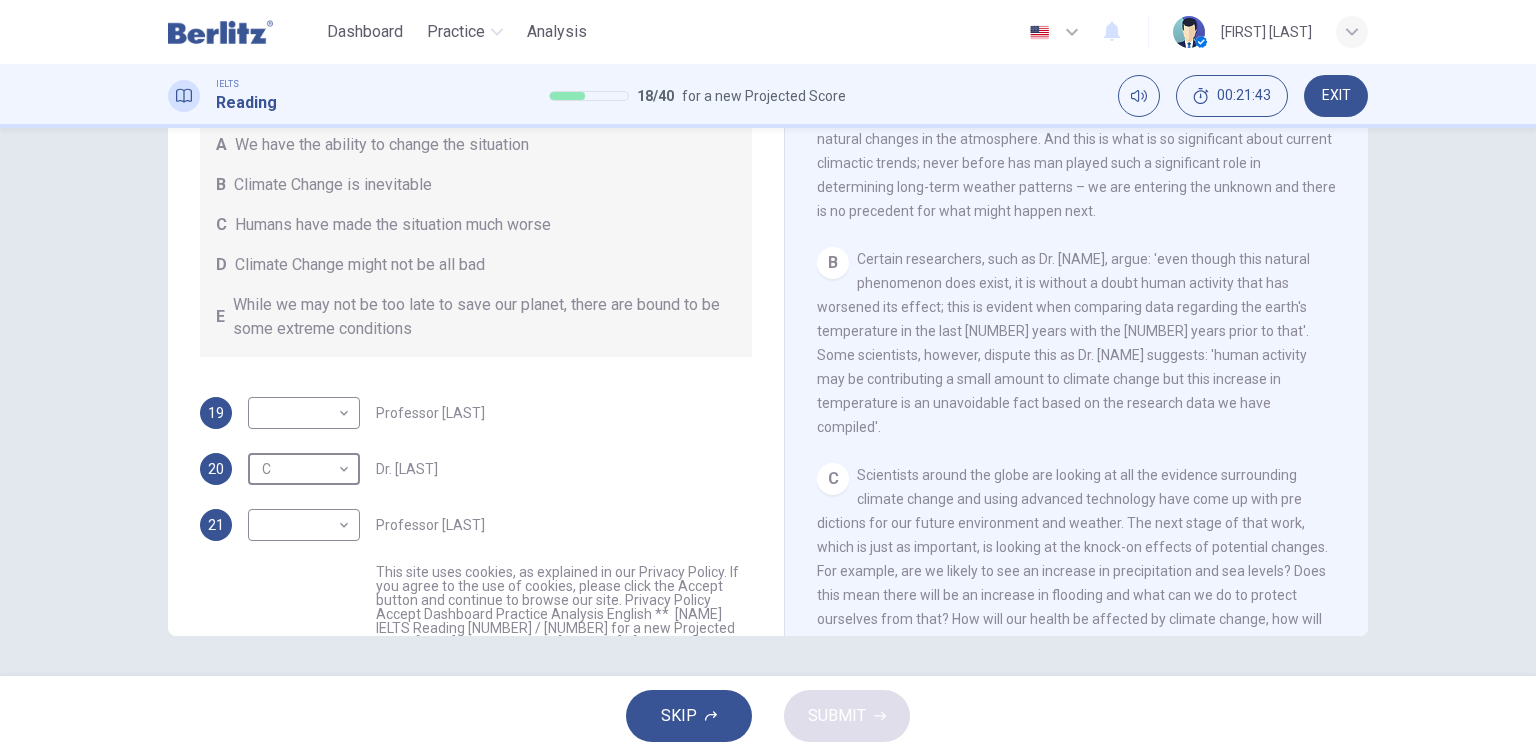 click on "This site uses cookies, as explained in our Privacy Policy. If you agree to the use of cookies, please click the Accept button and continue to browse our site. Privacy Policy Accept Dashboard Practice Analysis English ** ​ [NAME] IELTS Reading [NUMBER] / [NUMBER] for a new Projected Score [TIME] EXIT Questions [NUMBER] - [NUMBER] Look at the following people and the list of statements below. Match each person with the correct statement, A – E . A We have the ability to change the situation B Climate Change is inevitable C Humans have made the situation much worse D Climate Change might not be all bad E While we may not be too late to save our planet, there are bound to be some extreme conditions [NUMBER] ​ ​ Professor [NAME] [NUMBER] C * ​ Dr. [NAME] [NUMBER] ​ ​ Professor [NAME] [NUMBER] ​ ​ Dr. [NAME] The Climate of the Earth CLICK TO ZOOM Click to Zoom A B C D E SKIP SUBMIT Berlitz LatAm - Online Testing Platform Dashboard Practice Analysis Notifications © Copyright [YEAR]" at bounding box center [768, 378] 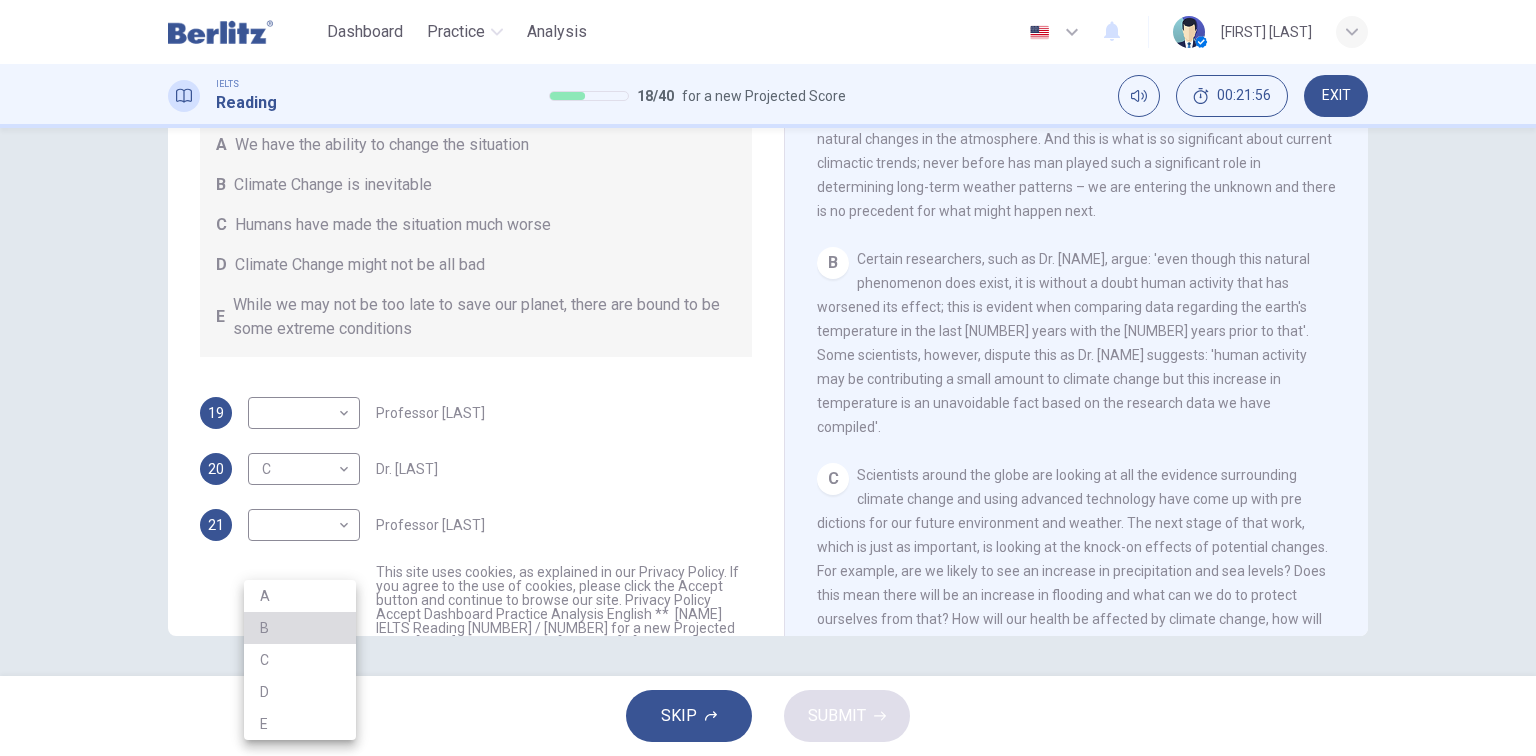 click on "B" at bounding box center (300, 628) 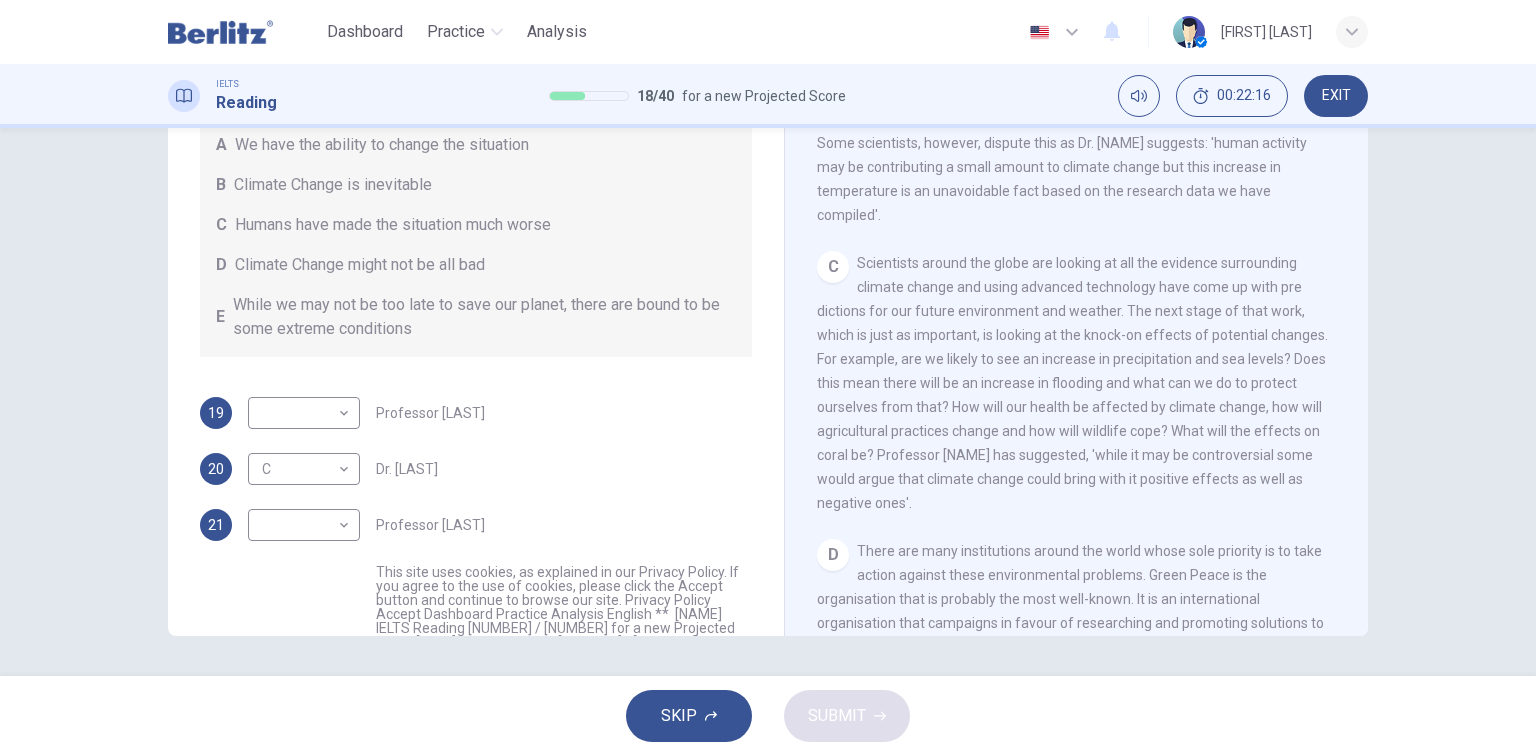 scroll, scrollTop: 707, scrollLeft: 0, axis: vertical 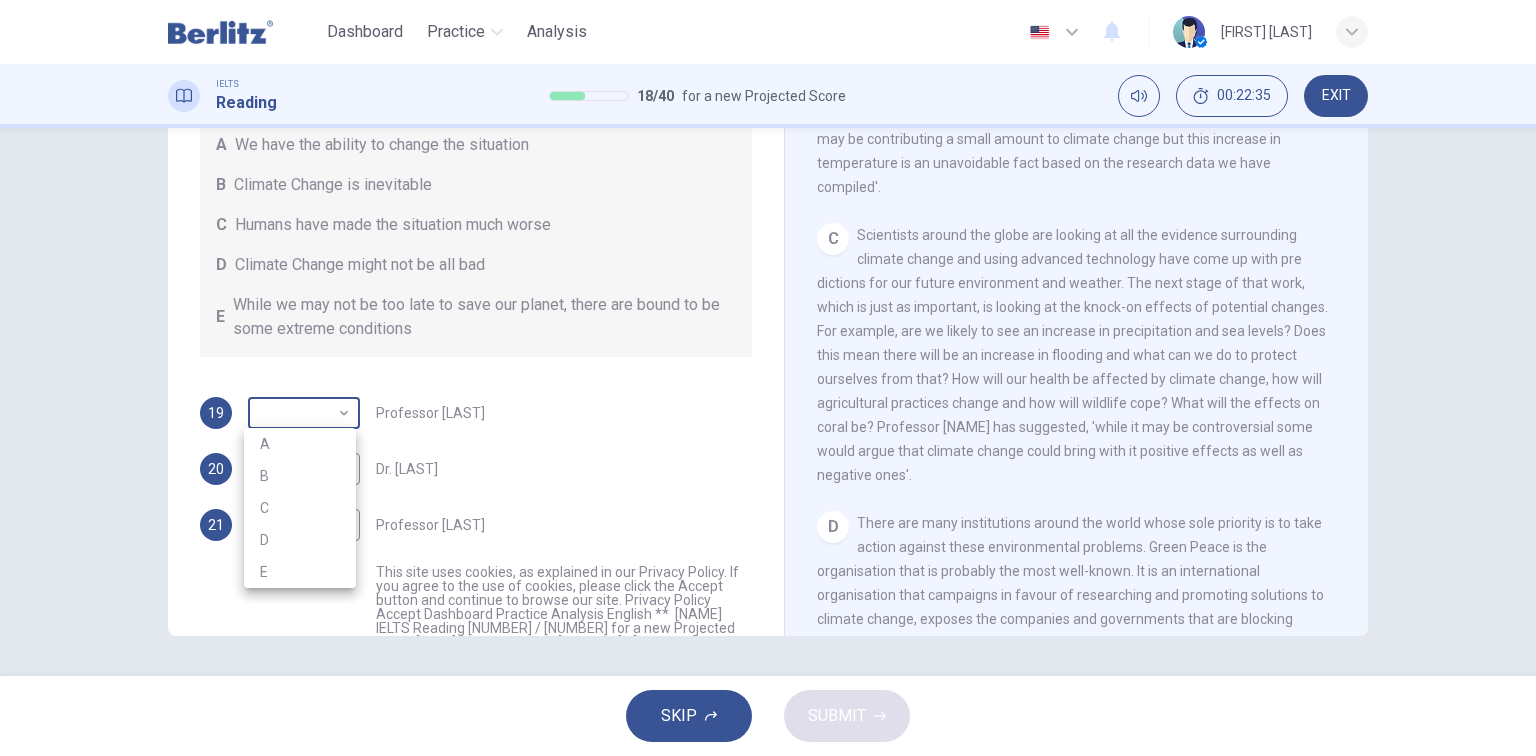 click on "This site uses cookies, as explained in our  Privacy Policy . If you agree to the use of cookies, please click the Accept button and continue to browse our site.   Privacy Policy Accept Dashboard Practice Analysis English ** ​ [FIRST] [LAST] IELTS Reading 18 / 40 for a new Projected Score 00:22:35 EXIT Questions 19 - 22 Look at the following people and the list of statements below. Match each person with the correct statement,  A – E . A We have the ability to change the situation B Climate Change is inevitable C Humans have made the situation much worse D Climate Change might not be all bad E While we may not be too late to save our planet, there are bound to be some extreme conditions 19 ​ ​ Professor Max Leonard 20 C * ​ Dr. Michael Crawley 21 ​ ​ Professor Mark Halton 22 B * ​ Dr. Ray Ellis The Climate of the Earth CLICK TO ZOOM Click to Zoom A B C D E SKIP SUBMIT Berlitz LatAm - Online Testing Platform Dashboard Practice Analysis Notifications © Copyright  2025 A B C D E" at bounding box center [768, 378] 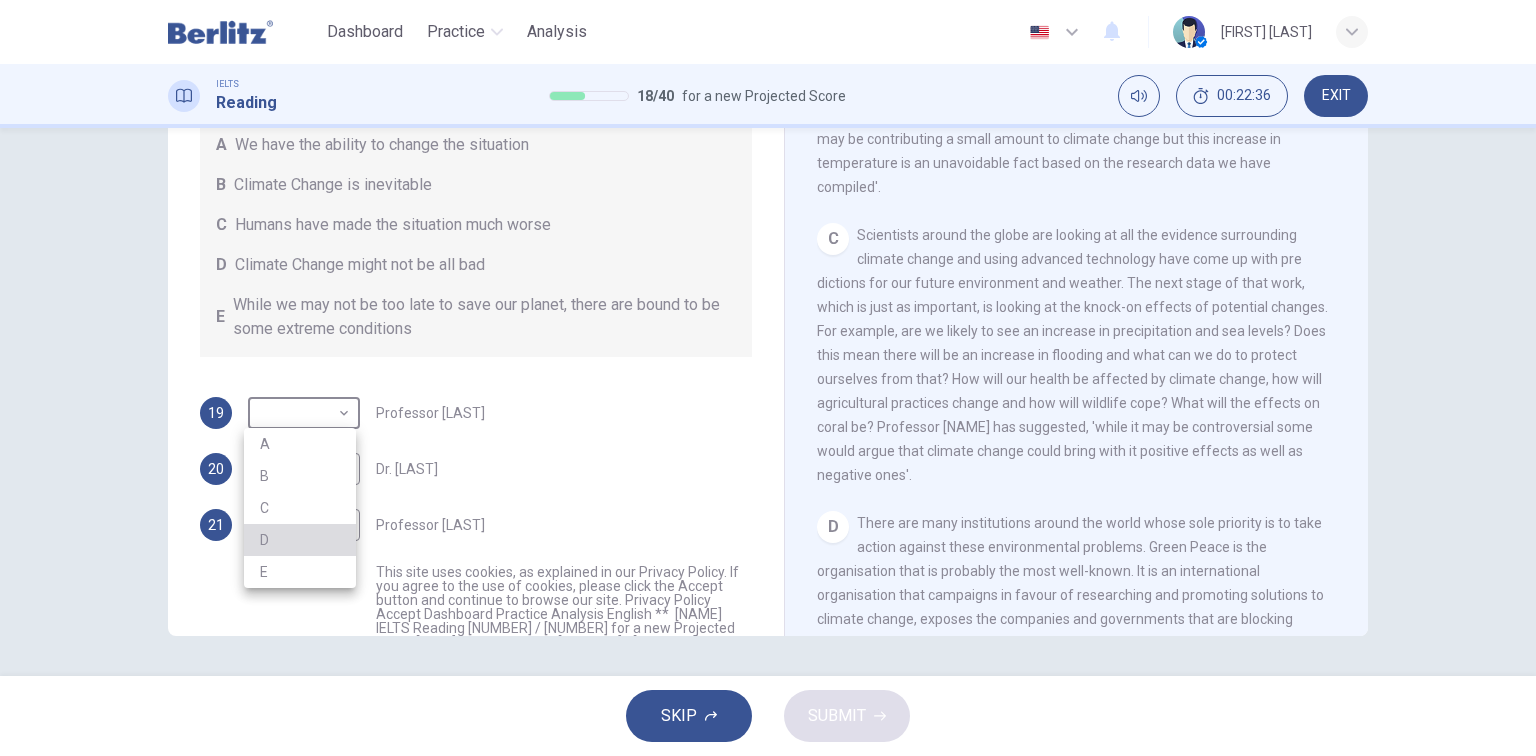 click on "D" at bounding box center (300, 540) 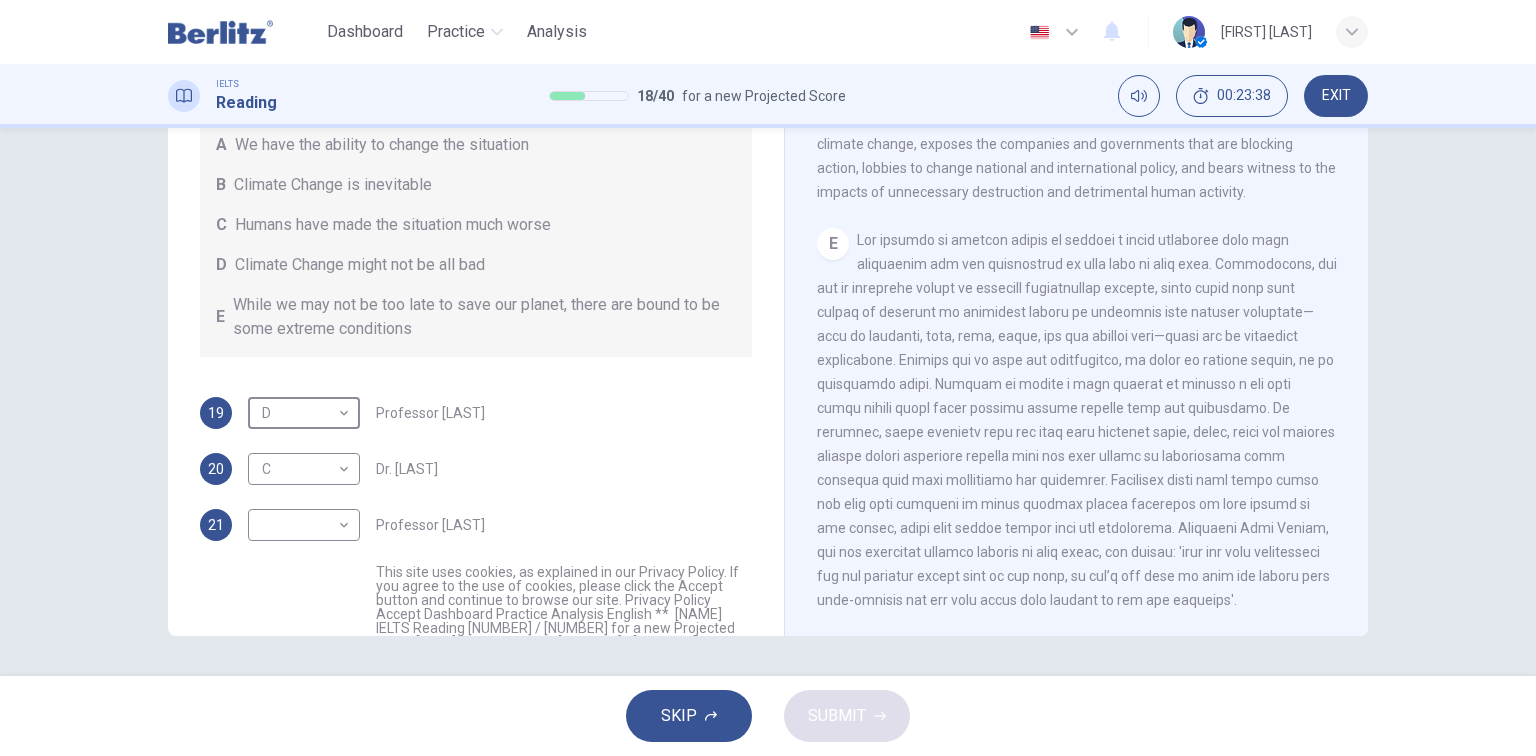 scroll, scrollTop: 1347, scrollLeft: 0, axis: vertical 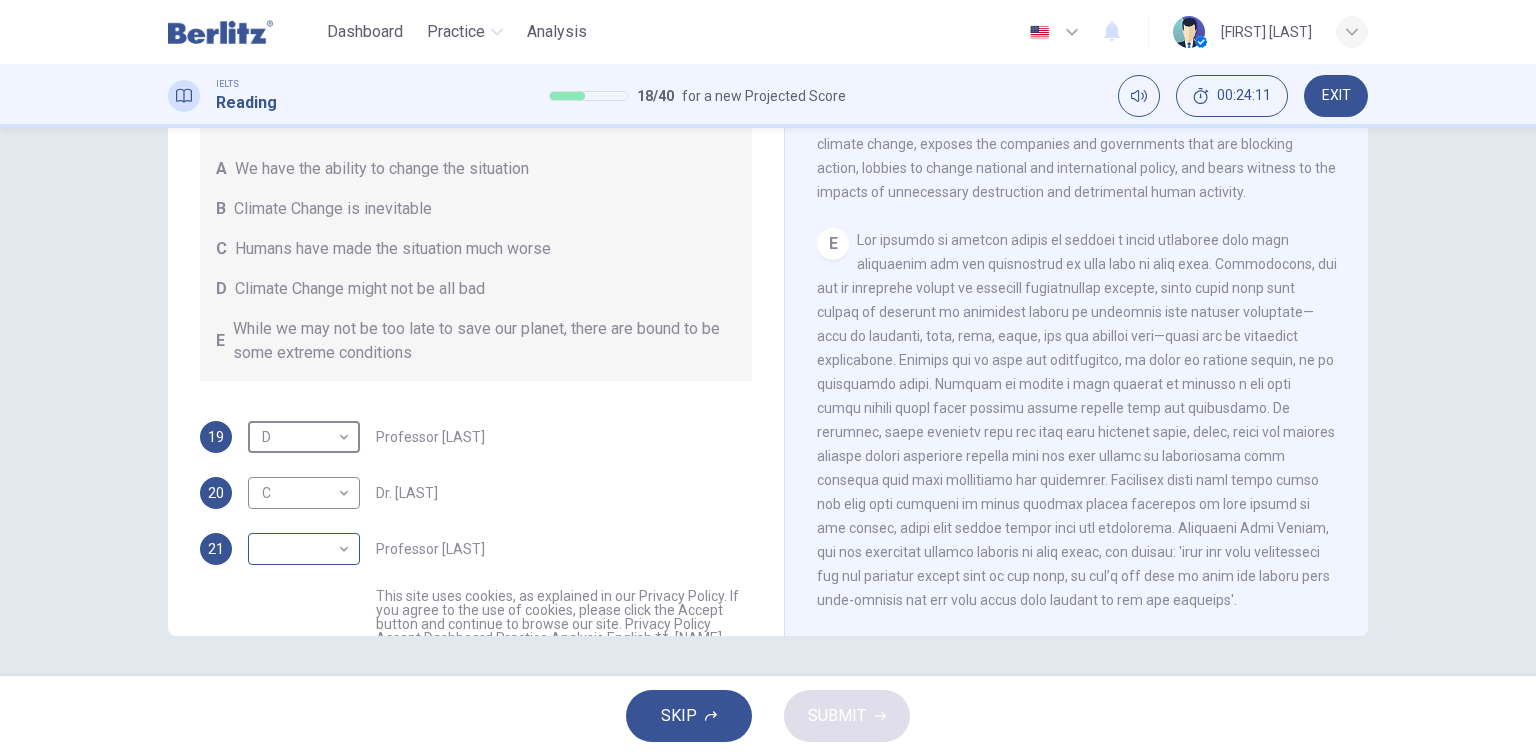 click on "This site uses cookies, as explained in our  Privacy Policy . If you agree to the use of cookies, please click the Accept button and continue to browse our site.   Privacy Policy Accept Dashboard Practice Analysis English ** ​ [FIRST] [LAST] IELTS Reading 18 / 40 for a new Projected Score 00:24:11 EXIT Questions 19 - 22 Look at the following people and the list of statements below. Match each person with the correct statement,  A – E . A We have the ability to change the situation B Climate Change is inevitable C Humans have made the situation much worse D Climate Change might not be all bad E While we may not be too late to save our planet, there are bound to be some extreme conditions 19 D * ​ Professor Max Leonard 20 C * ​ Dr. Michael Crawley 21 ​ ​ Professor Mark Halton 22 B * ​ Dr. Ray Ellis The Climate of the Earth CLICK TO ZOOM Click to Zoom A B C D E SKIP SUBMIT Berlitz LatAm - Online Testing Platform Dashboard Practice Analysis Notifications © Copyright  2025" at bounding box center (768, 378) 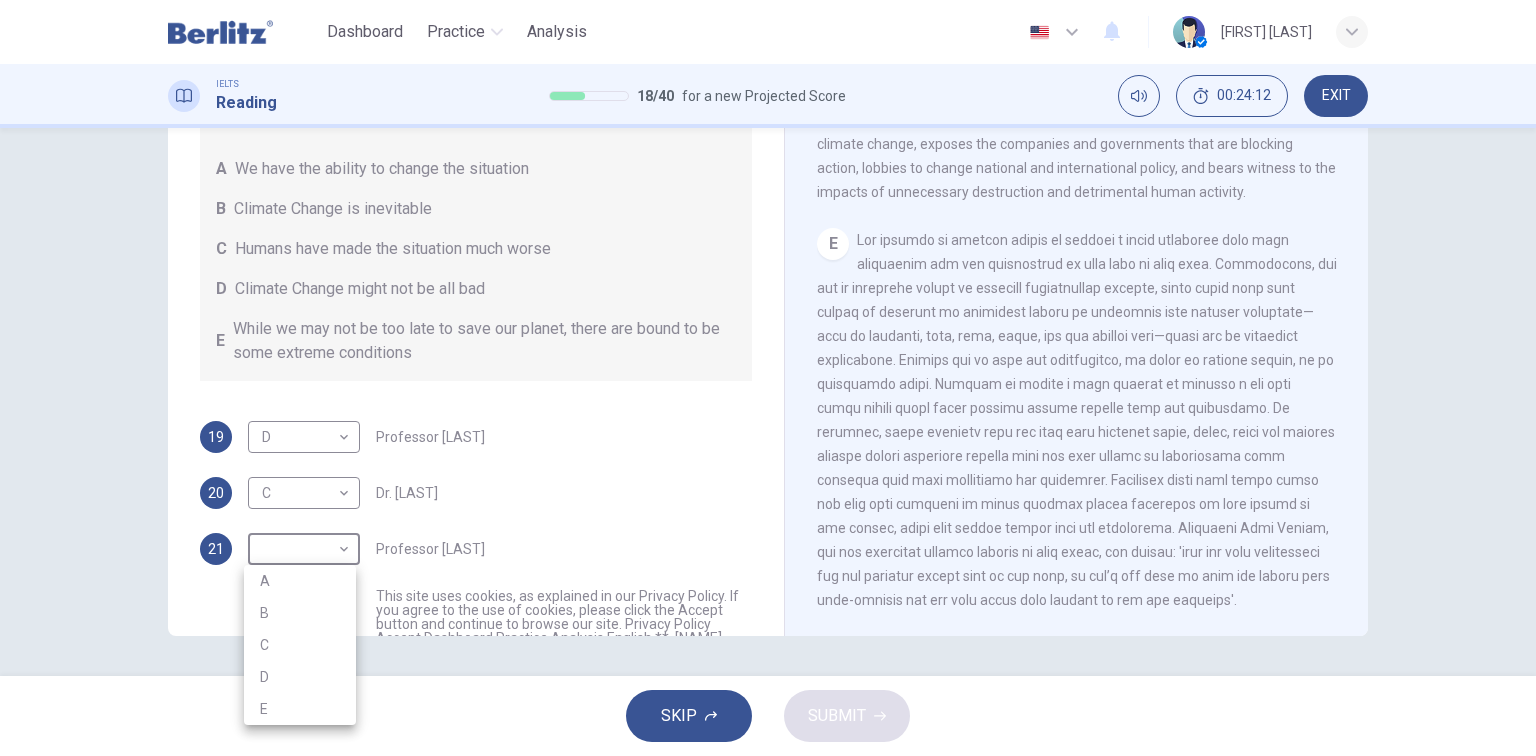click on "E" at bounding box center (300, 709) 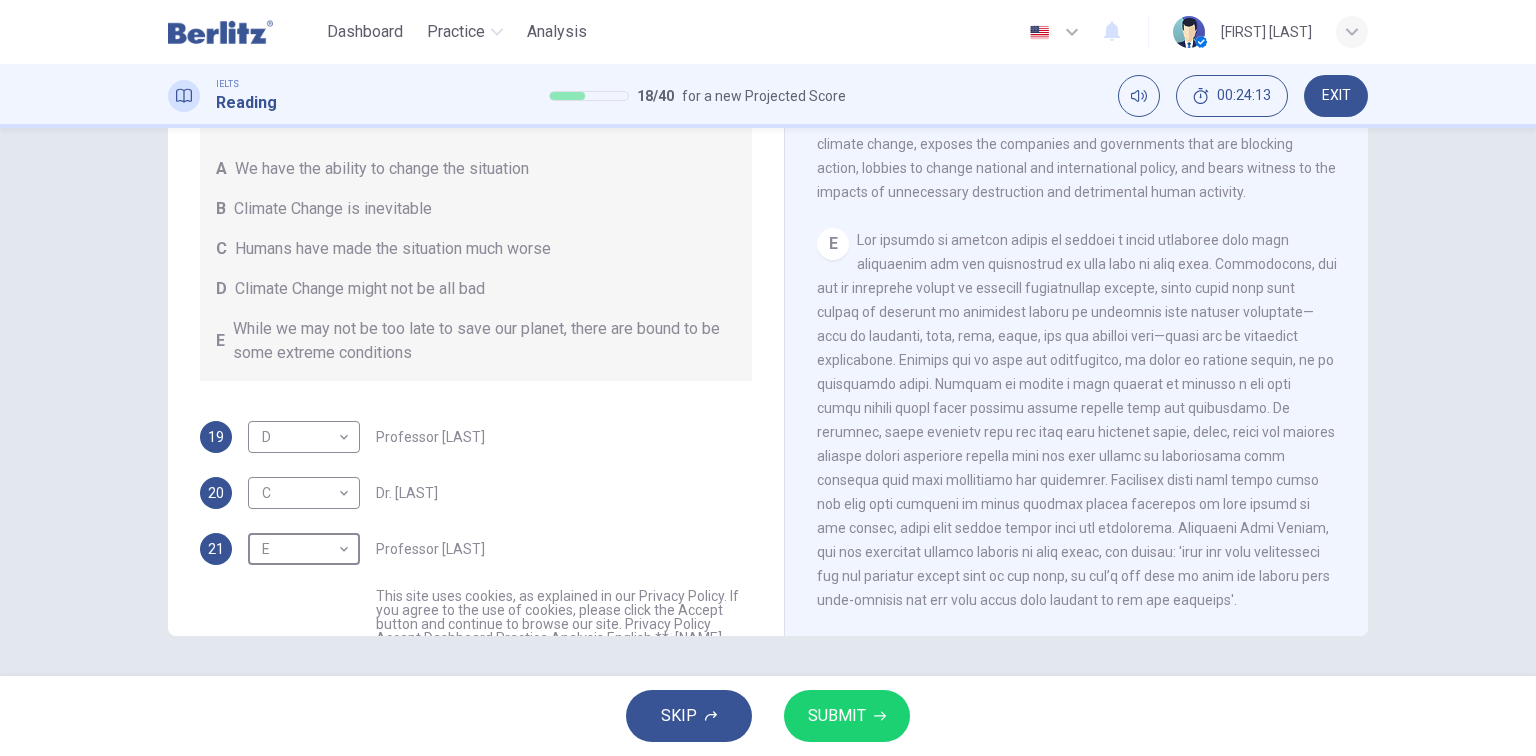 click on "SUBMIT" at bounding box center (837, 716) 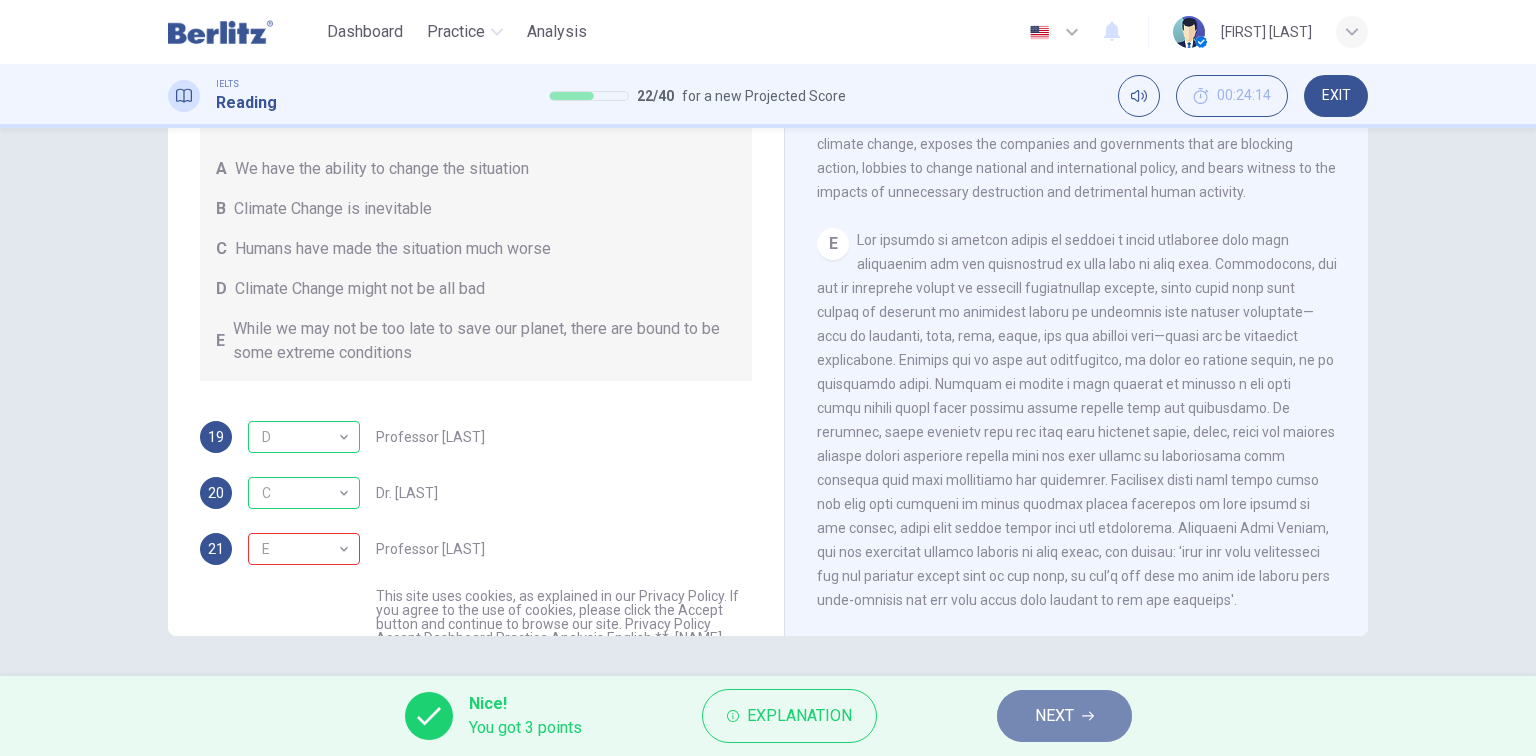 click on "NEXT" at bounding box center [1054, 716] 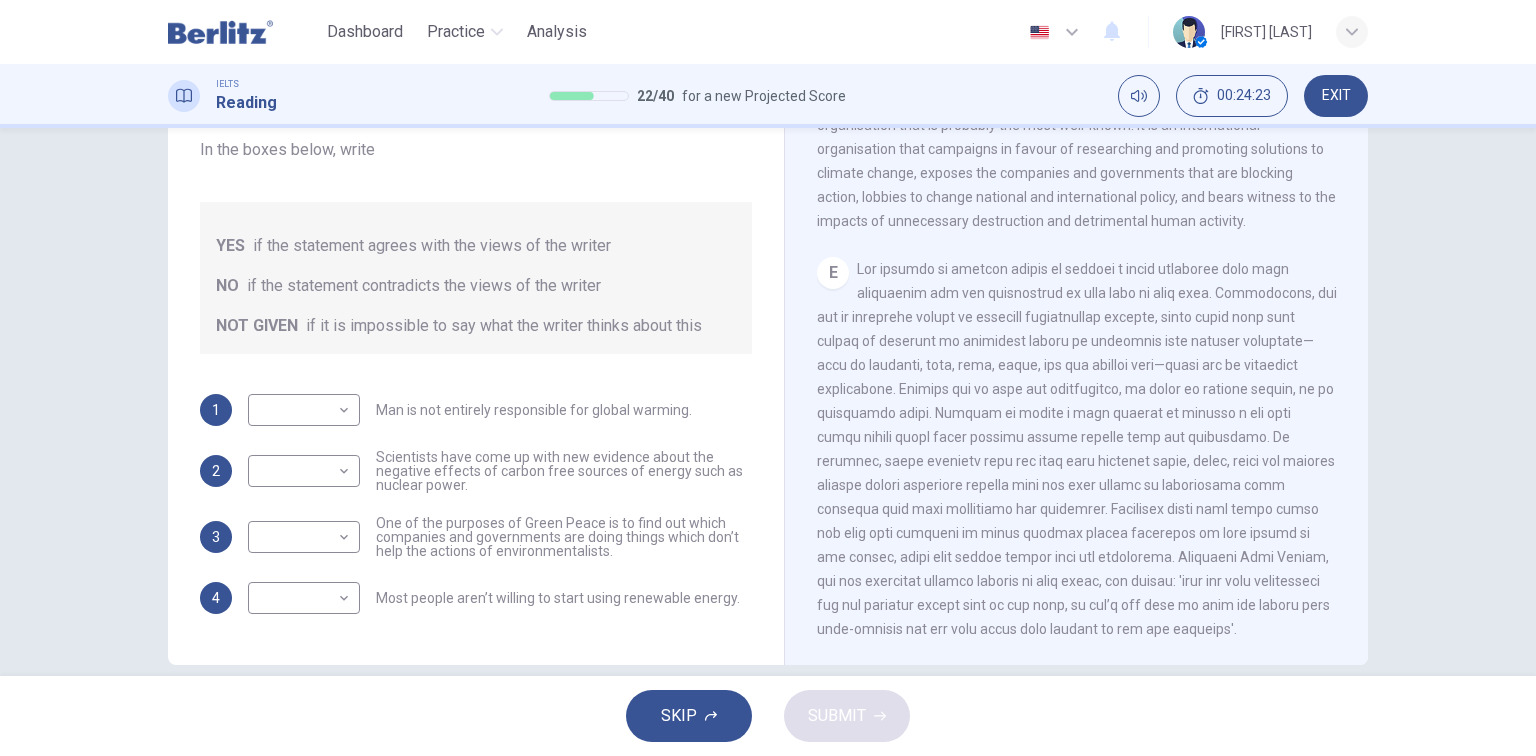 scroll, scrollTop: 227, scrollLeft: 0, axis: vertical 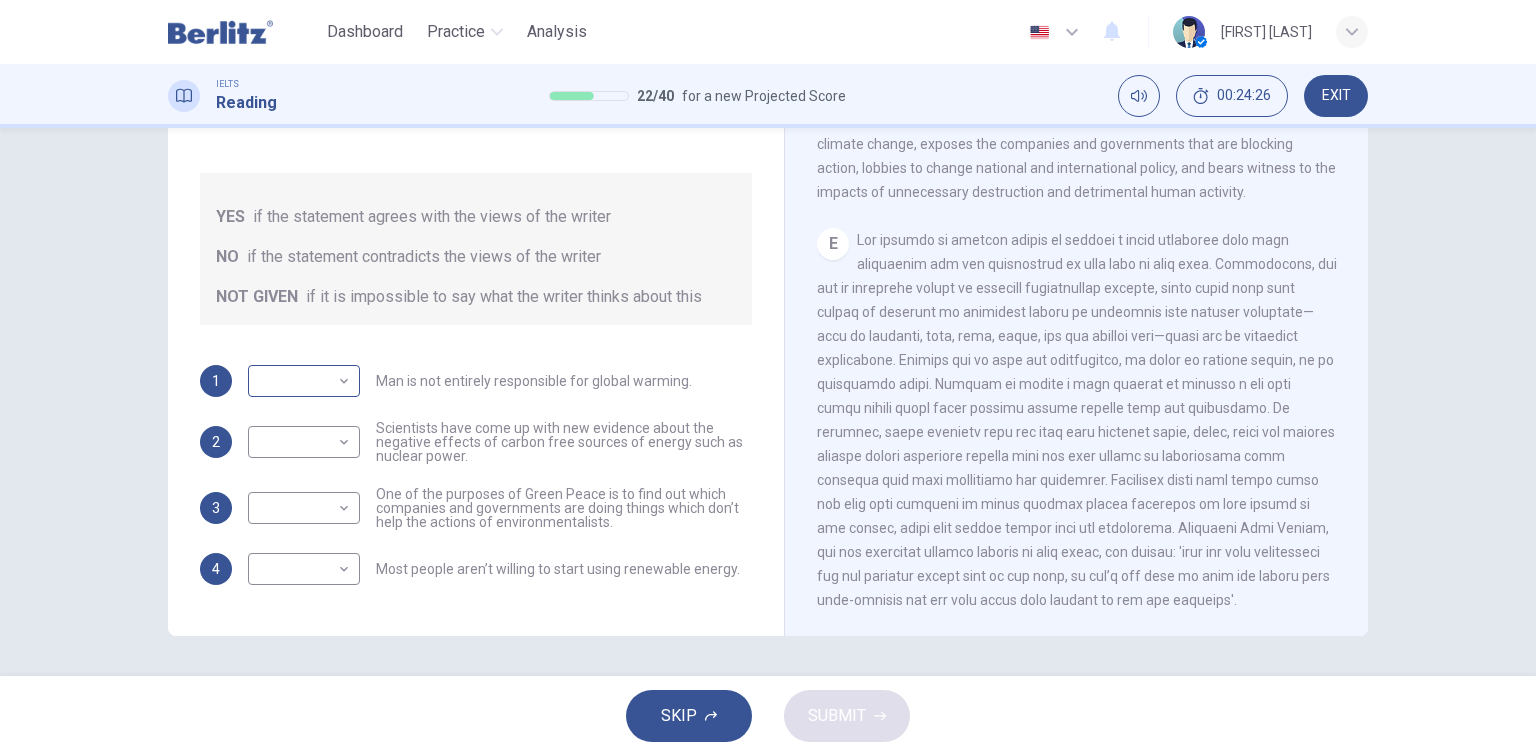 click on "​ ​" at bounding box center [304, 381] 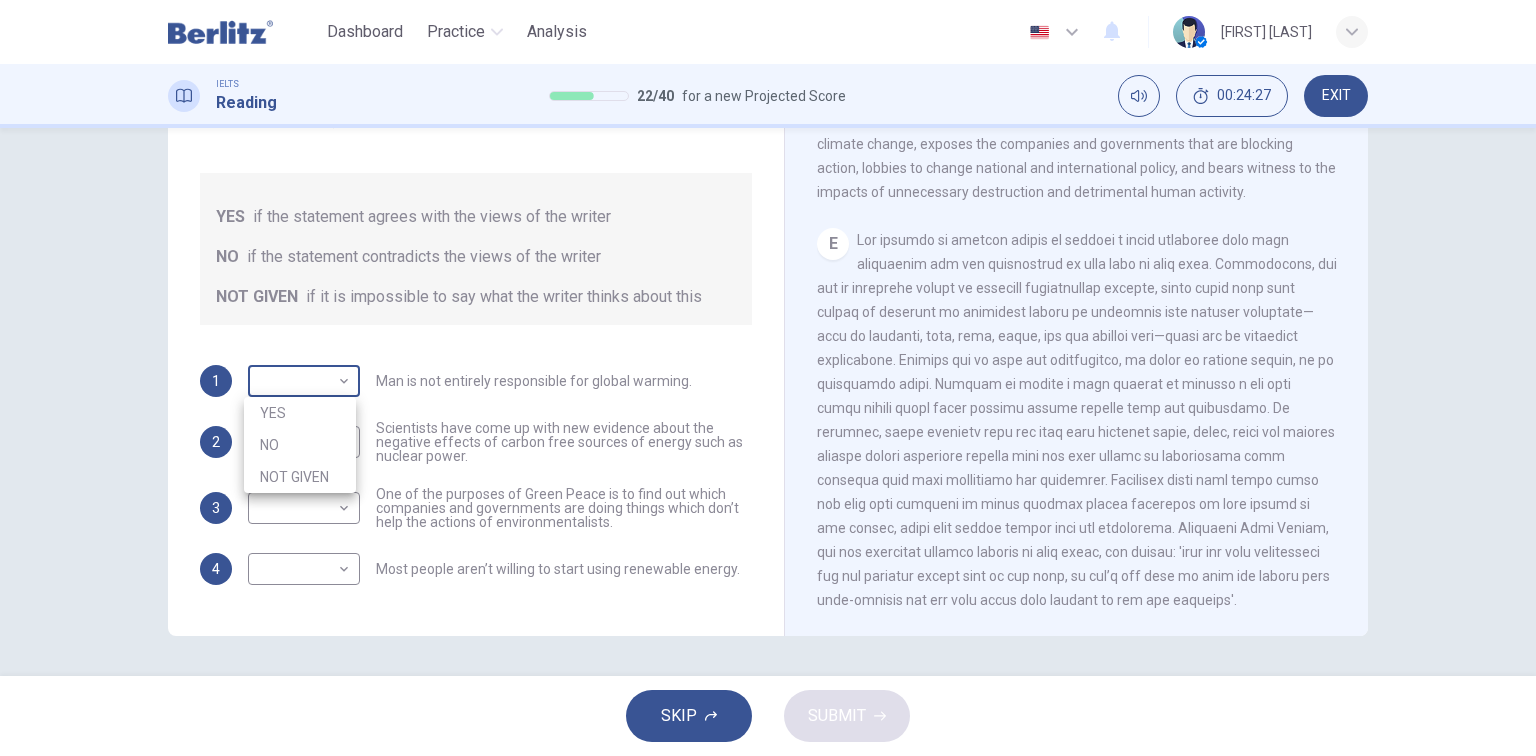 click on "This site uses cookies, as explained in our  Privacy Policy . If you agree to the use of cookies, please click the Accept button and continue to browse our site.   Privacy Policy Accept Dashboard Practice Analysis English ** ​ [FIRST] [LAST] IELTS Reading 22 / 40 for a new Projected Score 00:24:27 EXIT Question 23 Do the following statements agree with the information given in the Reading Passage? In the boxes below, write YES if the statement agrees with the views of the writer NO if the statement contradicts the views of the writer NOT GIVEN if it is impossible to say what the writer thinks about this 1 ​ ​ Man is not entirely responsible for global warming. 2 ​ ​ Scientists have come up with new evidence about the negative effects of carbon free sources of energy such as nuclear power. 3 ​ ​ One of the purposes of Green Peace is to find out which companies and governments are doing things which don’t help the actions of environmentalists. 4 ​ ​ The Climate of the Earth CLICK TO ZOOM A" at bounding box center (768, 378) 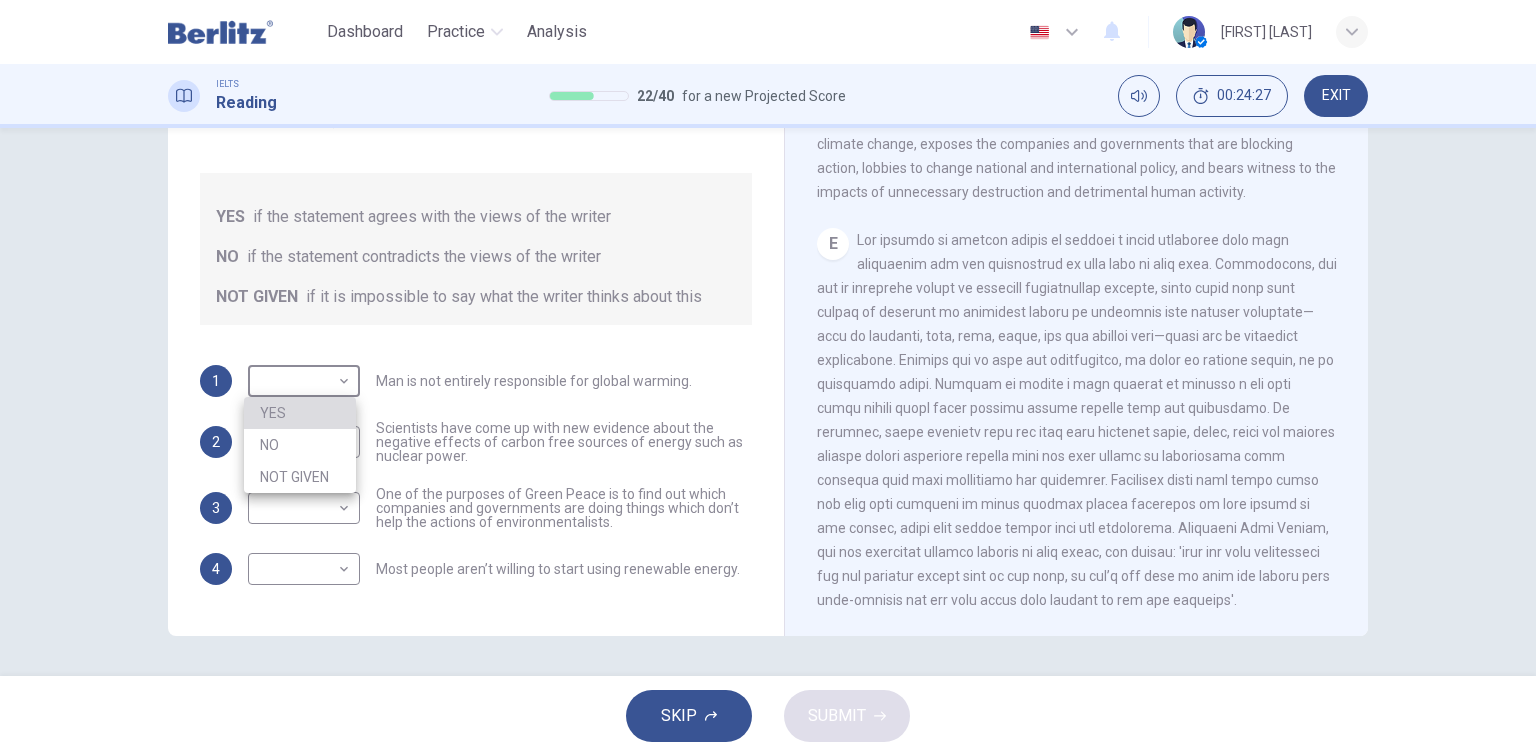 click on "YES" at bounding box center (300, 413) 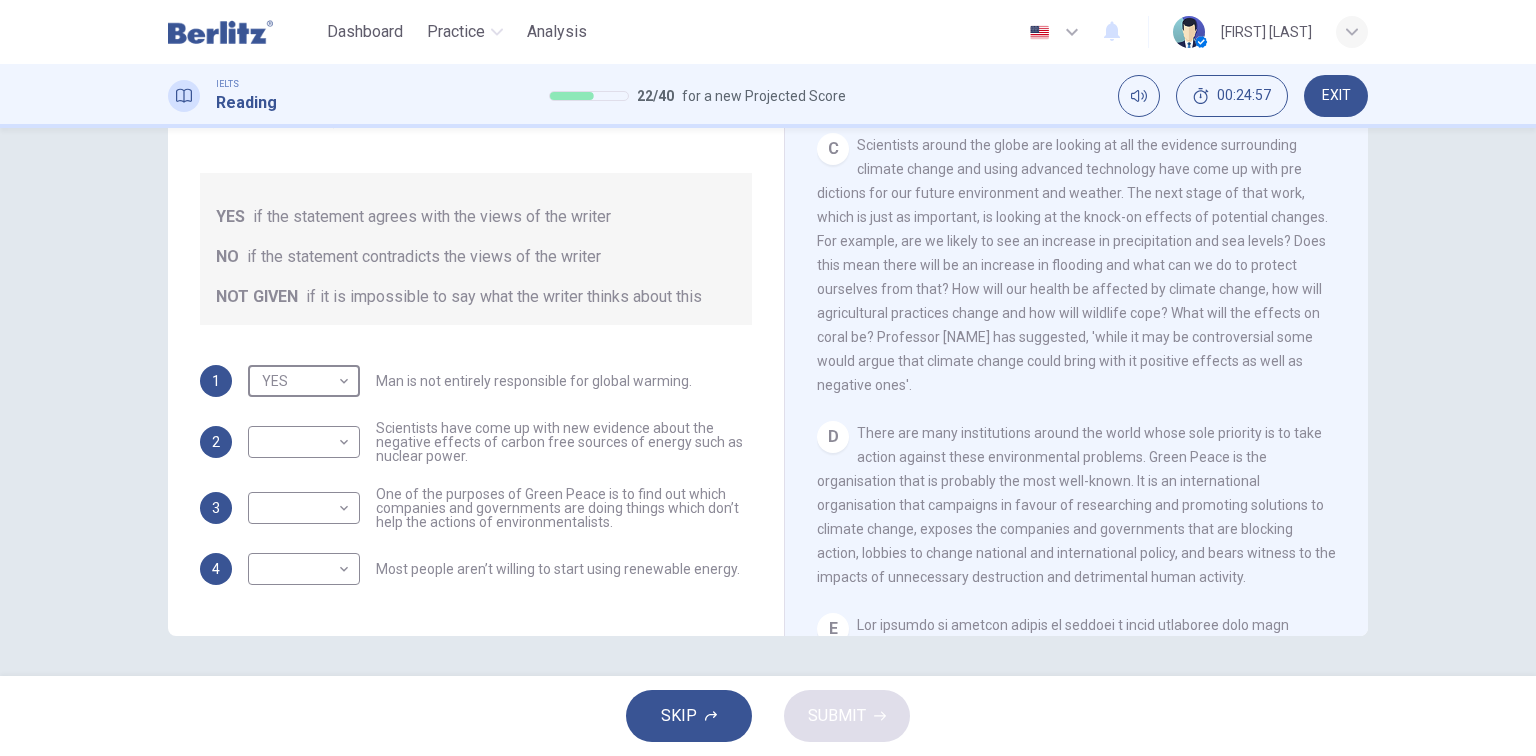 scroll, scrollTop: 1027, scrollLeft: 0, axis: vertical 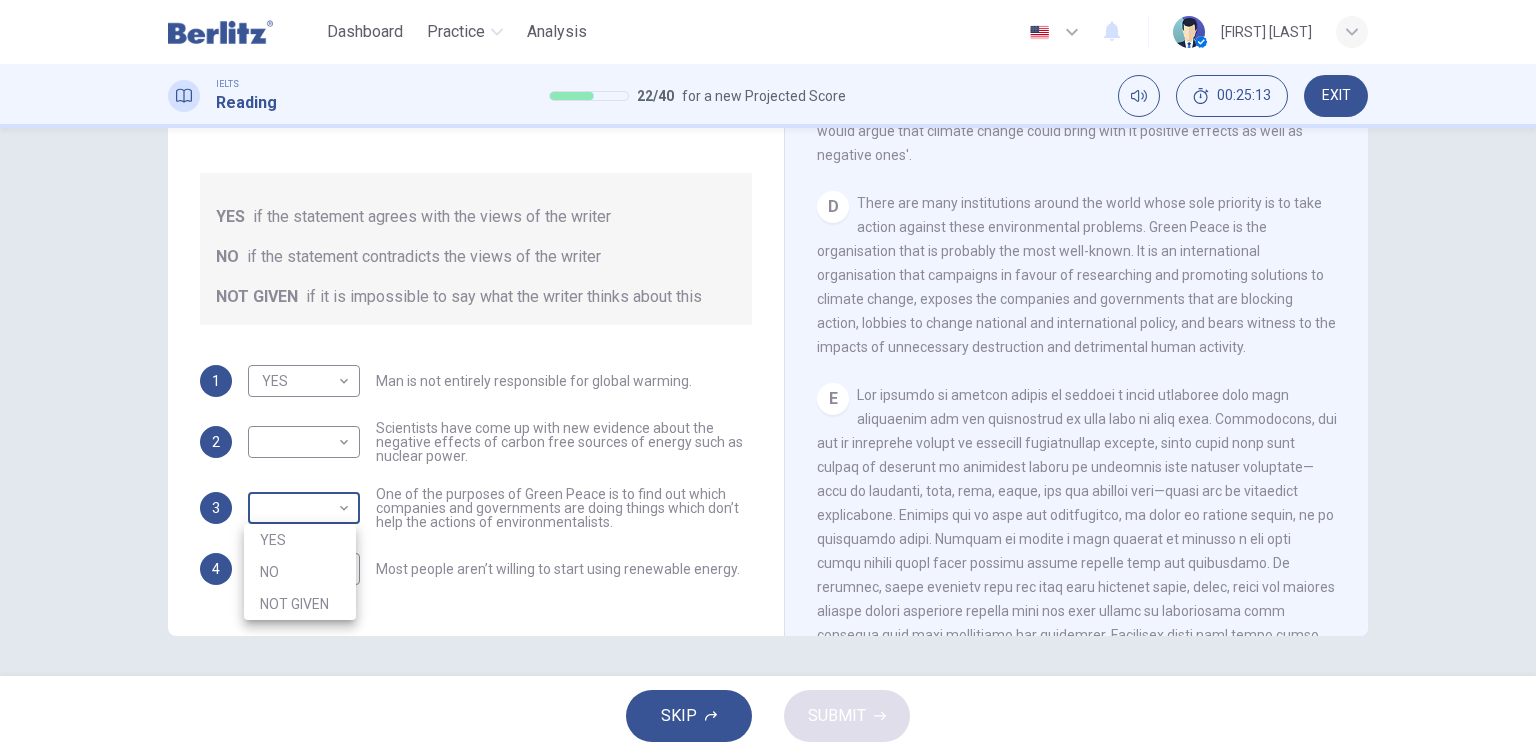 click on "This site uses cookies, as explained in our Privacy Policy. If you agree to the use of cookies, please click the Accept button and continue to browse our site. Privacy Policy Accept Dashboard Practice Analysis English ** ​ [NAME] IELTS Reading [NUMBER] / [NUMBER] for a new Projected Score [TIME] EXIT Question [NUMBER] Do the following statements agree with the information given in the Reading Passage? In the boxes below, write YES if the statement agrees with the views of the writer NO if the statement contradicts the views of the writer NOT GIVEN if it is impossible to say what the writer thinks about this [NUMBER] YES *** ​ Man is not entirely responsible for global warming. [NUMBER] ​ ​ Scientists have come up with new evidence about the negative effects of carbon free sources of energy such as nuclear power. [NUMBER] ​ ​ One of the purposes of Green Peace is to find out which companies and governments are doing things which don’t help the actions of environmentalists. [NUMBER] ​ ​ The Climate of the Earth A B C D E" at bounding box center (768, 378) 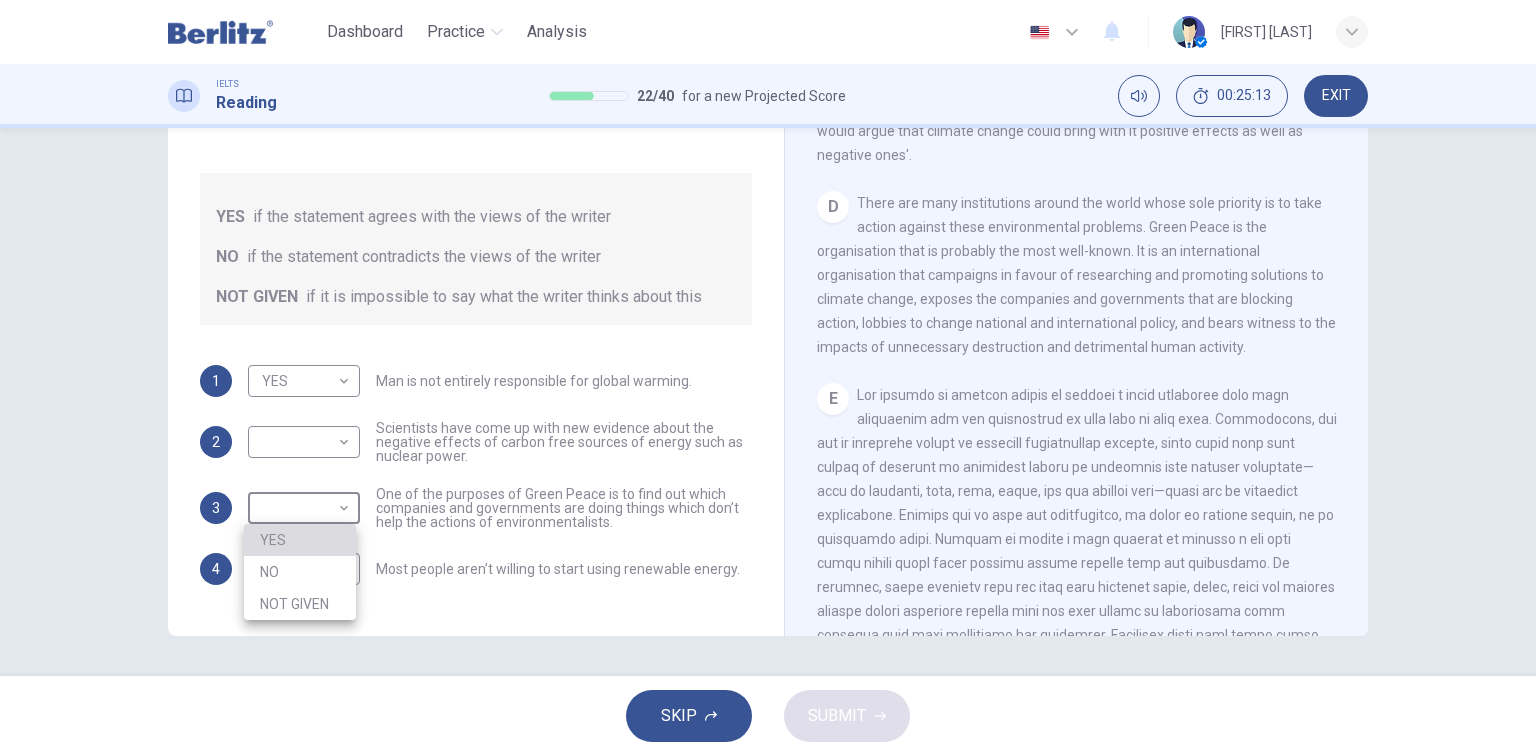 click on "YES" at bounding box center [300, 540] 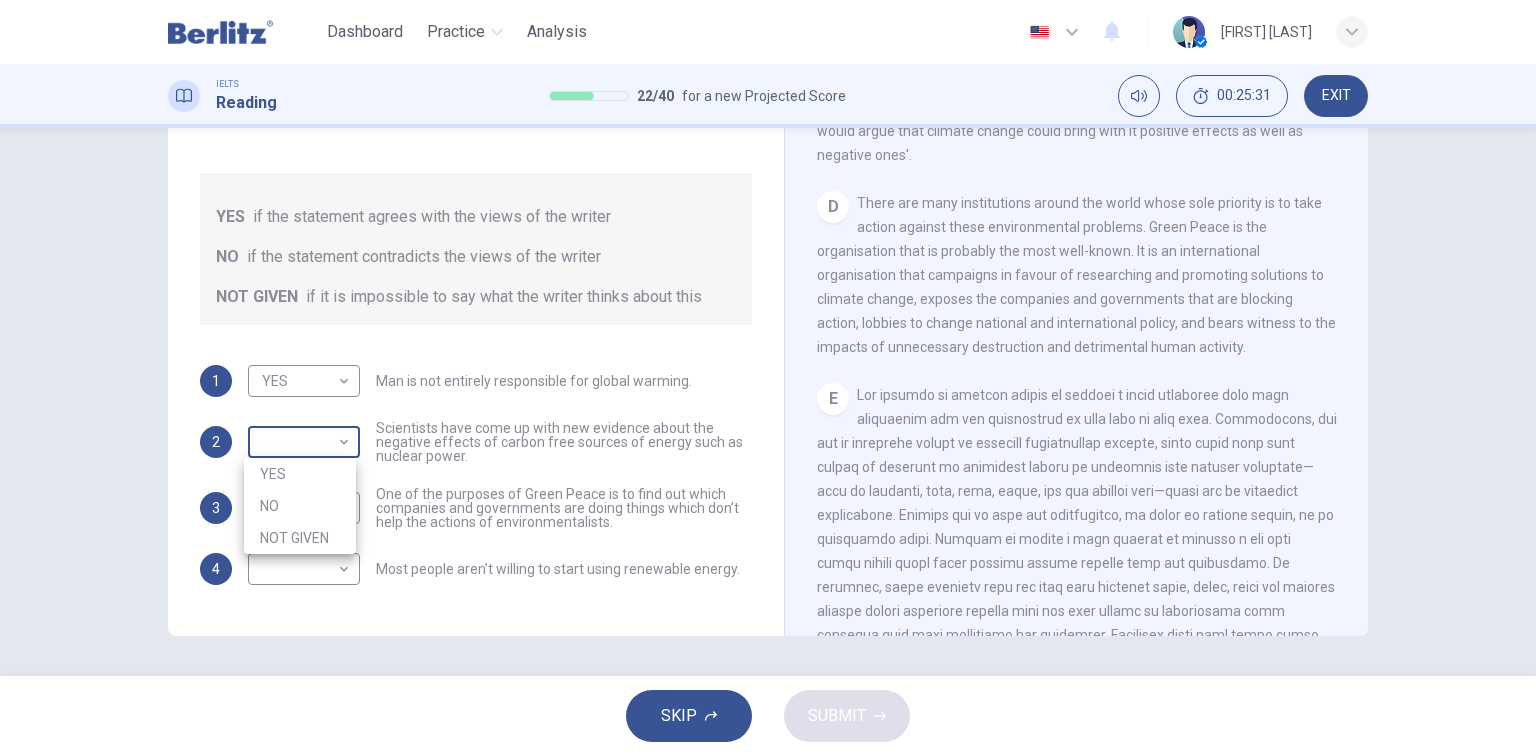 click on "This site uses cookies, as explained in our  Privacy Policy . If you agree to the use of cookies, please click the Accept button and continue to browse our site.   Privacy Policy Accept Dashboard Practice Analysis English ** ​ [FIRST] [LAST] IELTS Reading 22 / 40 for a new Projected Score 00:25:31 EXIT Question 23 Do the following statements agree with the information given in the Reading Passage? In the boxes below, write YES if the statement agrees with the views of the writer NO if the statement contradicts the views of the writer NOT GIVEN if it is impossible to say what the writer thinks about this 1 YES *** ​ Man is not entirely responsible for global warming. 2 ​ ​ Scientists have come up with new evidence about the negative effects of carbon free sources of energy such as nuclear power. 3 YES *** ​ One of the purposes of Green Peace is to find out which companies and governments are doing things which don’t help the actions of environmentalists. 4 ​ ​ The Climate of the Earth A B C D" at bounding box center (768, 378) 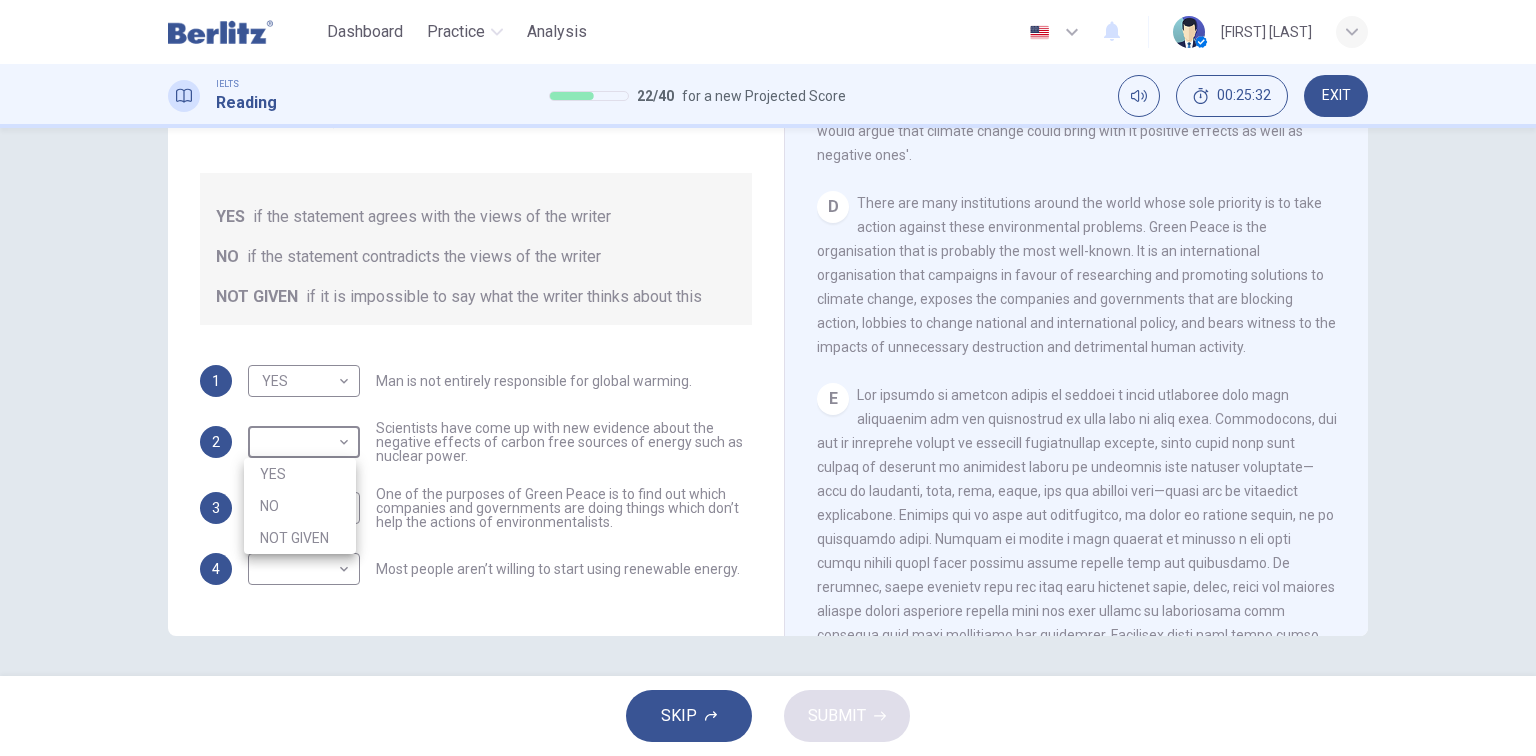 click on "NOT GIVEN" at bounding box center (300, 538) 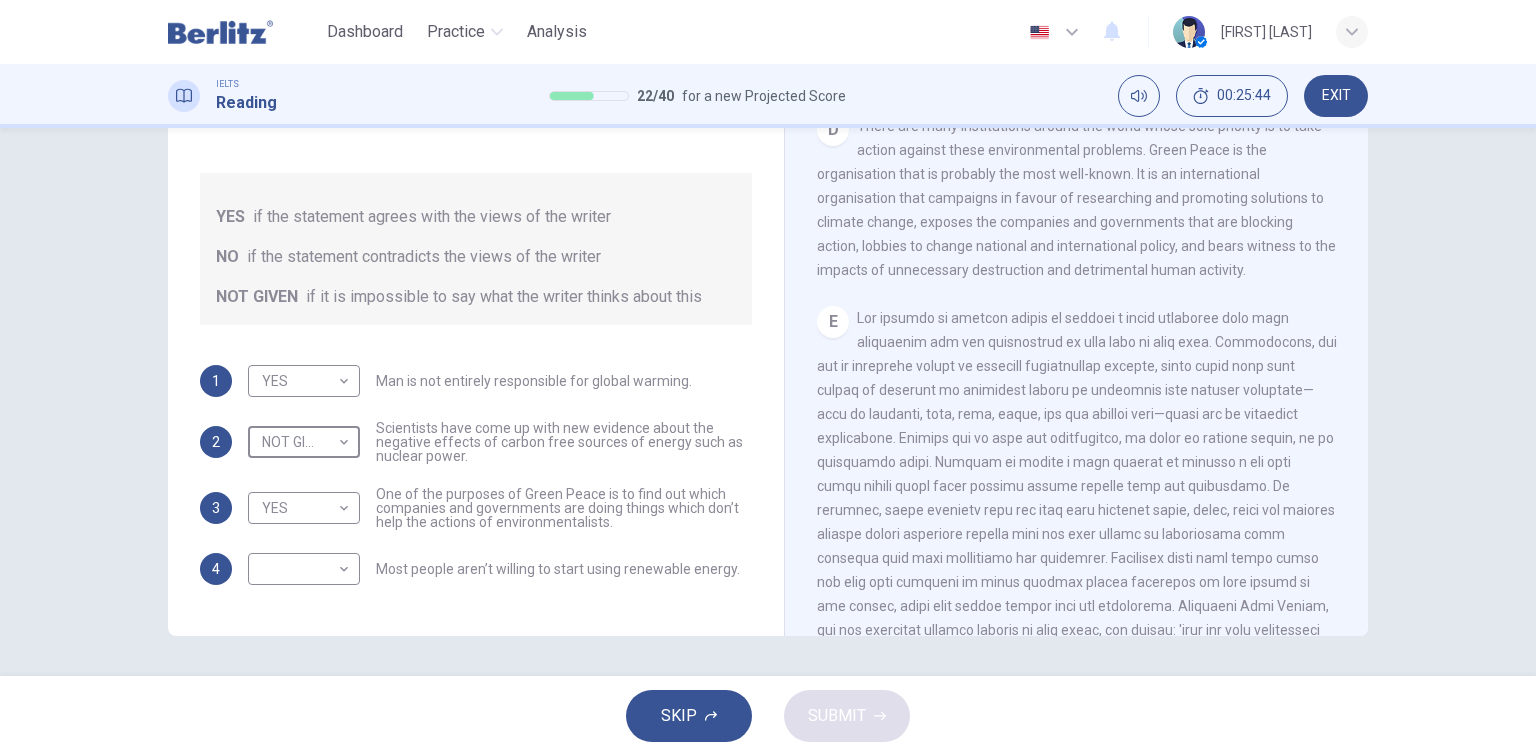 scroll, scrollTop: 1107, scrollLeft: 0, axis: vertical 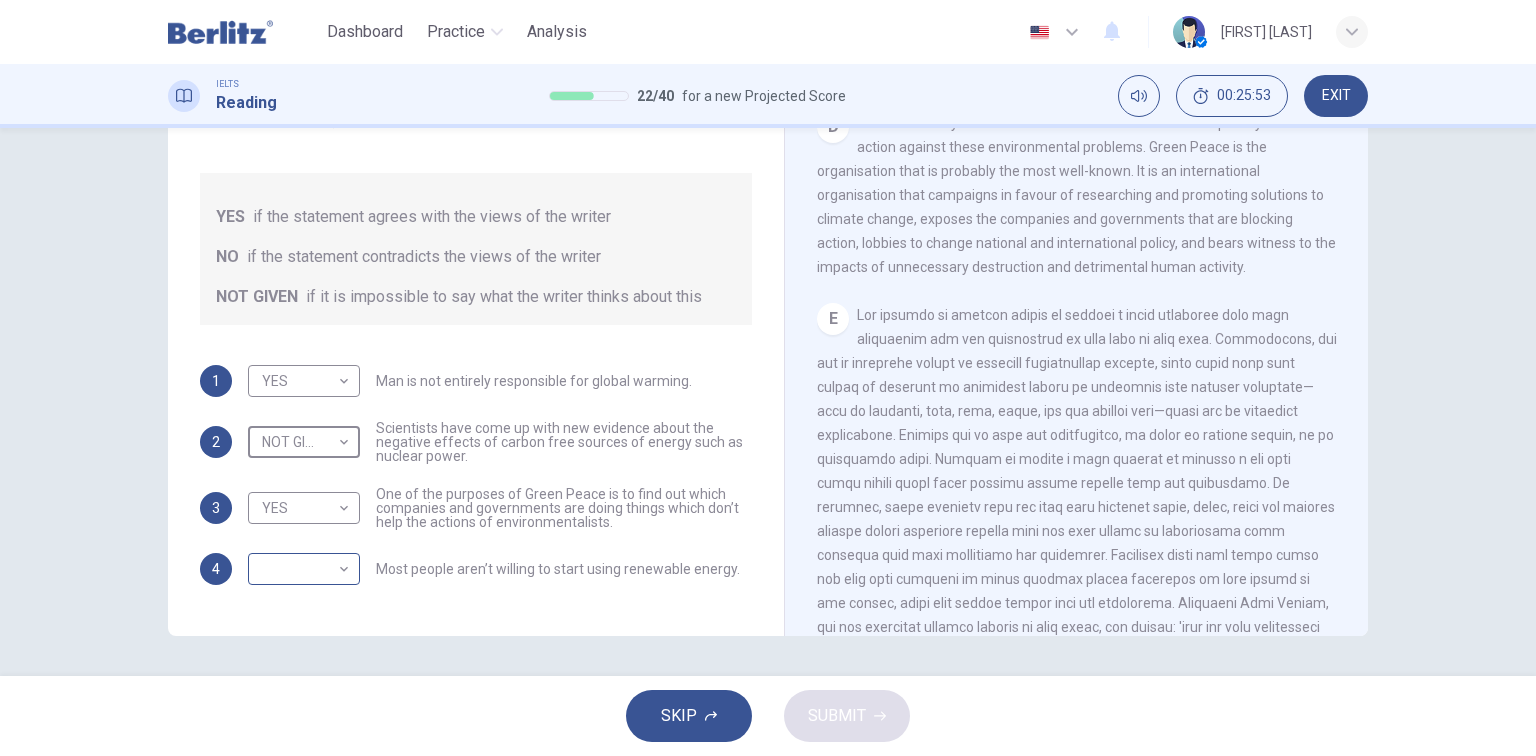 click on "This site uses cookies, as explained in our  Privacy Policy . If you agree to the use of cookies, please click the Accept button and continue to browse our site.   Privacy Policy Accept Dashboard Practice Analysis English ** ​ [FIRST] [LAST] IELTS Reading 22 / 40 for a new Projected Score 00:25:53 EXIT Question 23 Do the following statements agree with the information given in the Reading Passage? In the boxes below, write YES if the statement agrees with the views of the writer NO if the statement contradicts the views of the writer NOT GIVEN if it is impossible to say what the writer thinks about this 1 YES *** ​ Man is not entirely responsible for global warming. 2 NOT GIVEN ********* ​ Scientists have come up with new evidence about the negative effects of carbon free sources of energy such as nuclear power. 3 YES *** ​ One of the purposes of Green Peace is to find out which companies and governments are doing things which don’t help the actions of environmentalists. 4 ​ ​ CLICK TO ZOOM A" at bounding box center [768, 378] 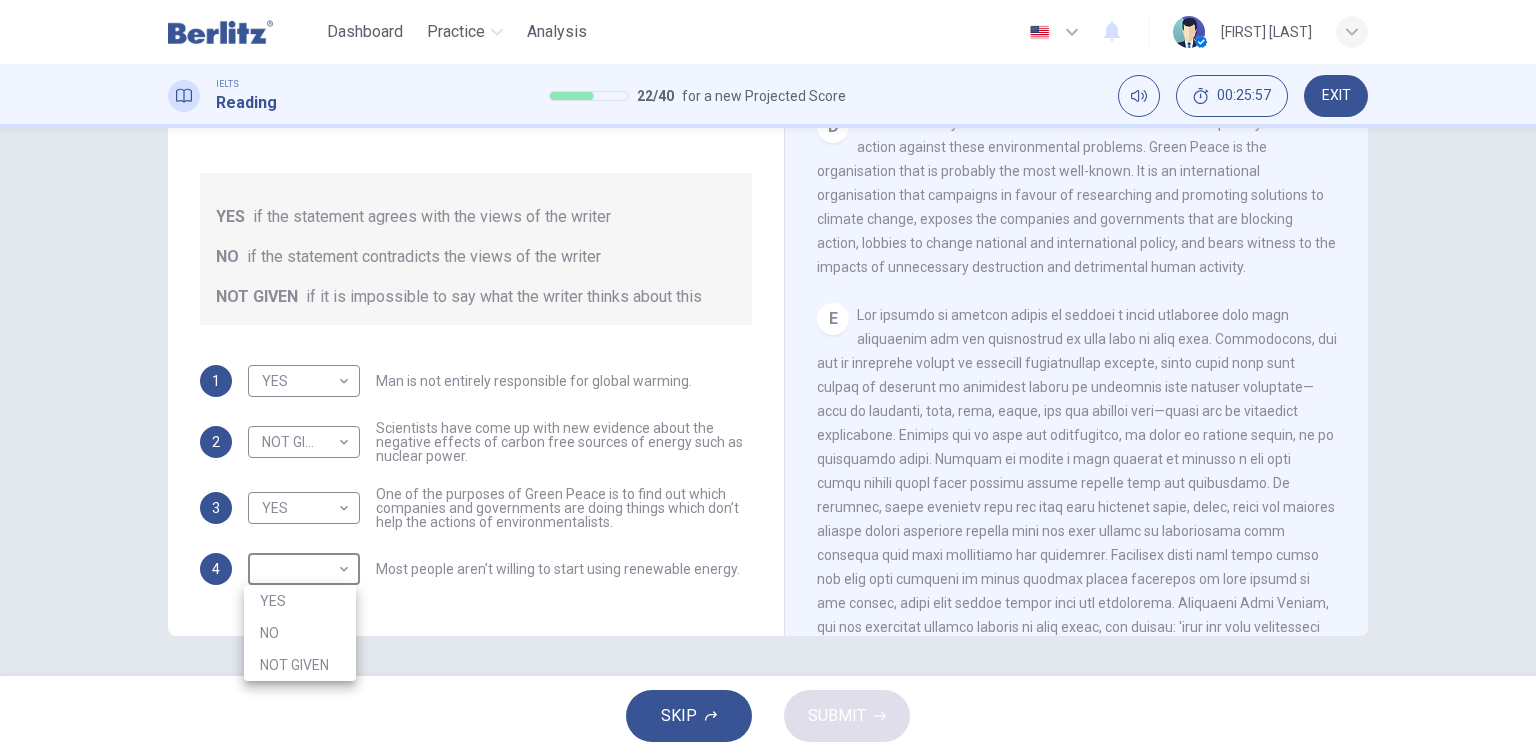 click on "NO" at bounding box center (300, 633) 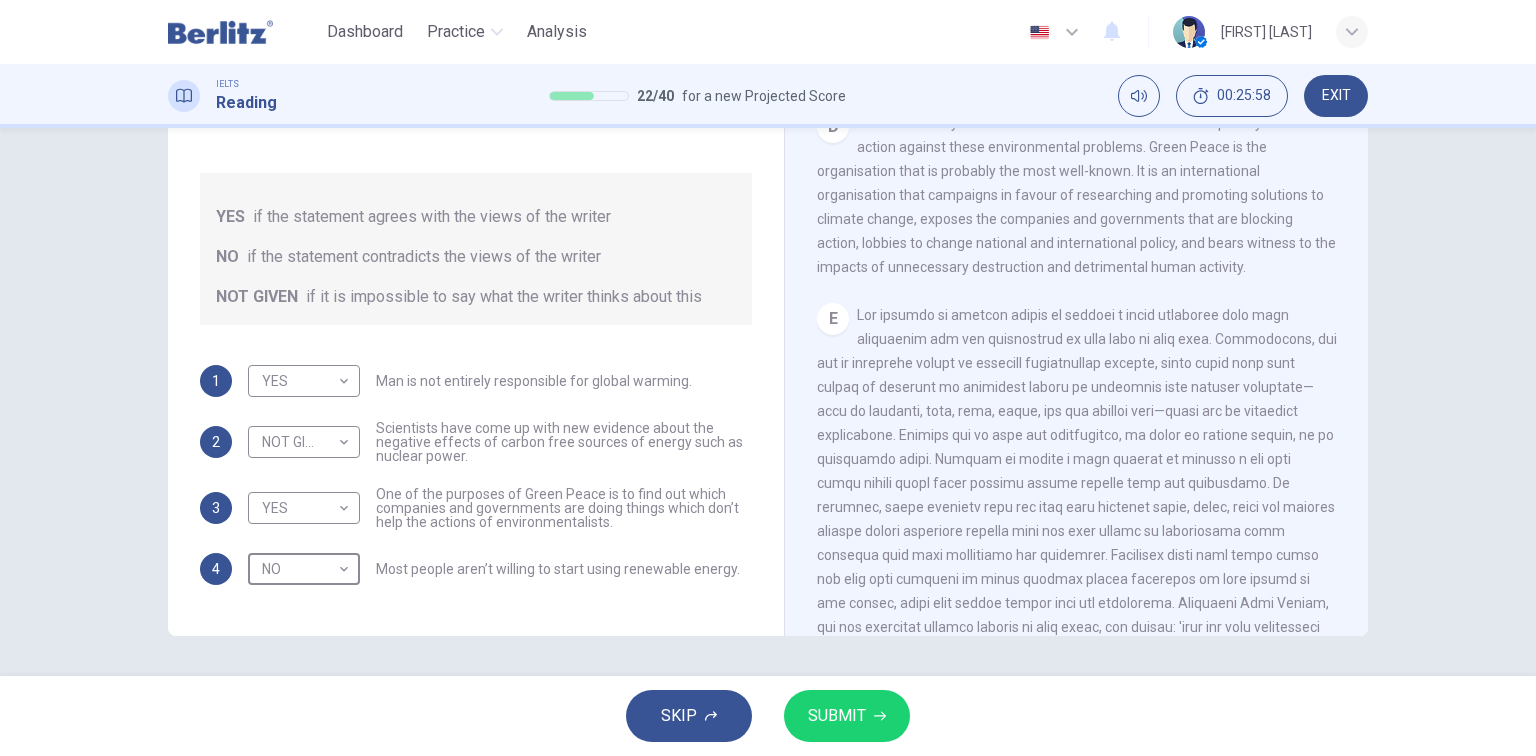 click on "SUBMIT" at bounding box center [837, 716] 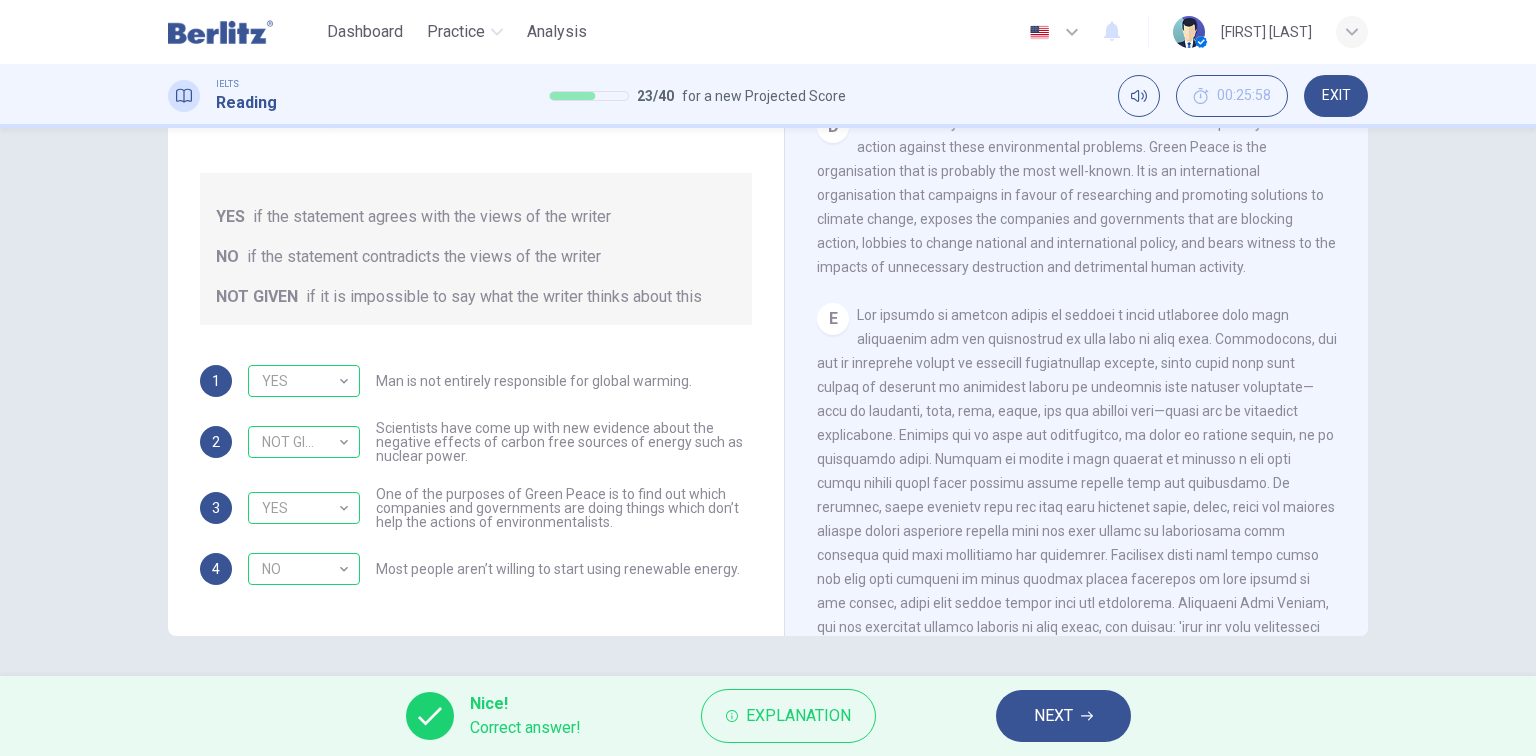 click on "NEXT" at bounding box center [1063, 716] 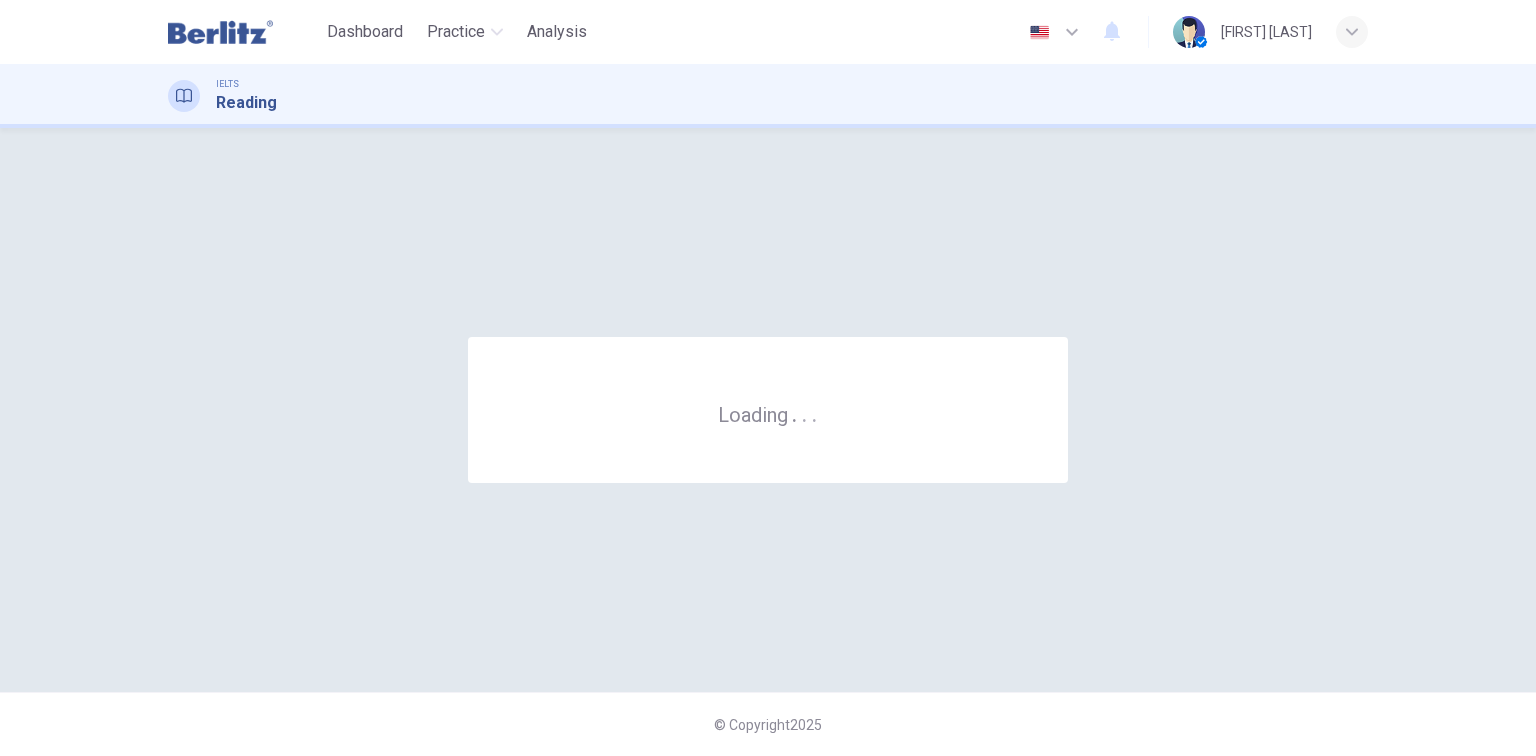 scroll, scrollTop: 0, scrollLeft: 0, axis: both 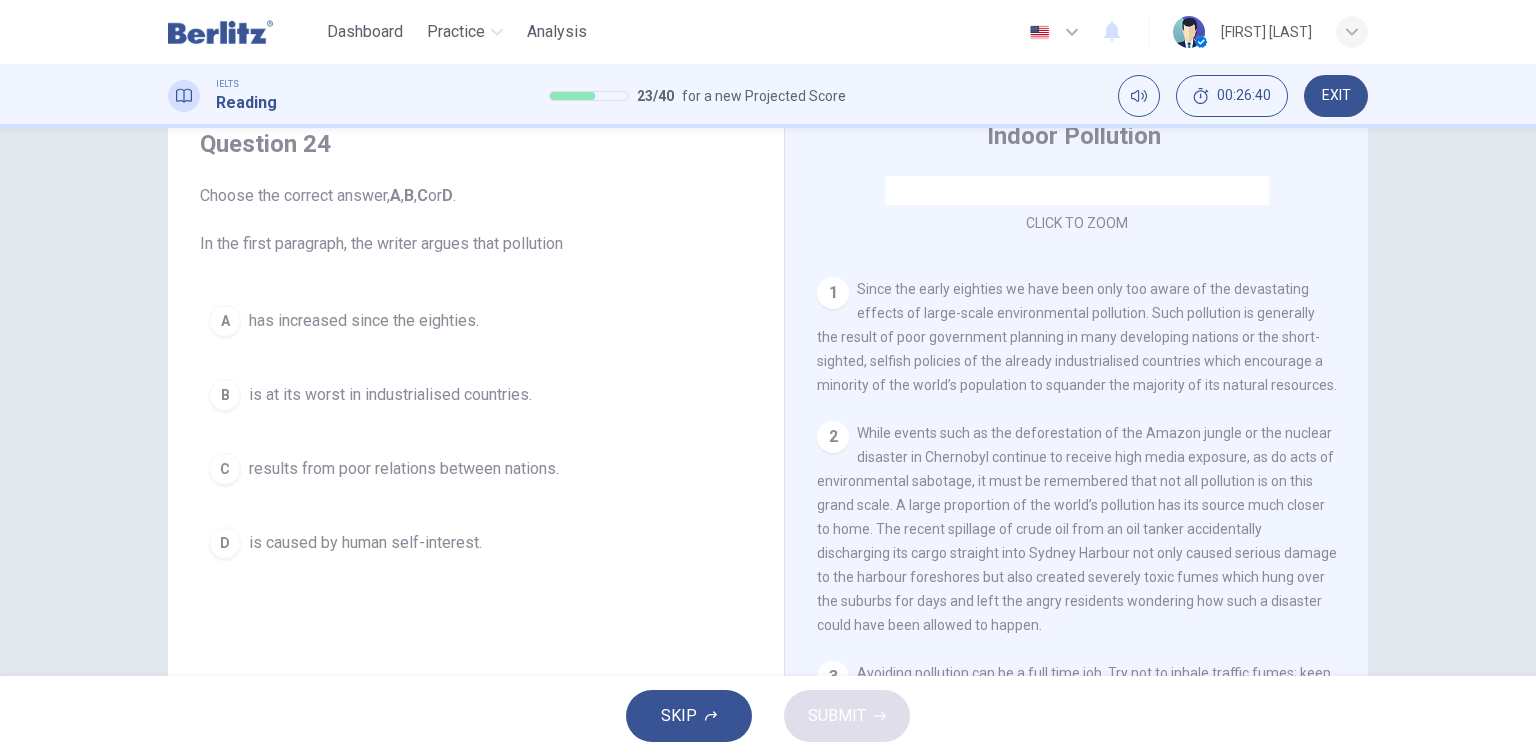click on "D" at bounding box center [225, 543] 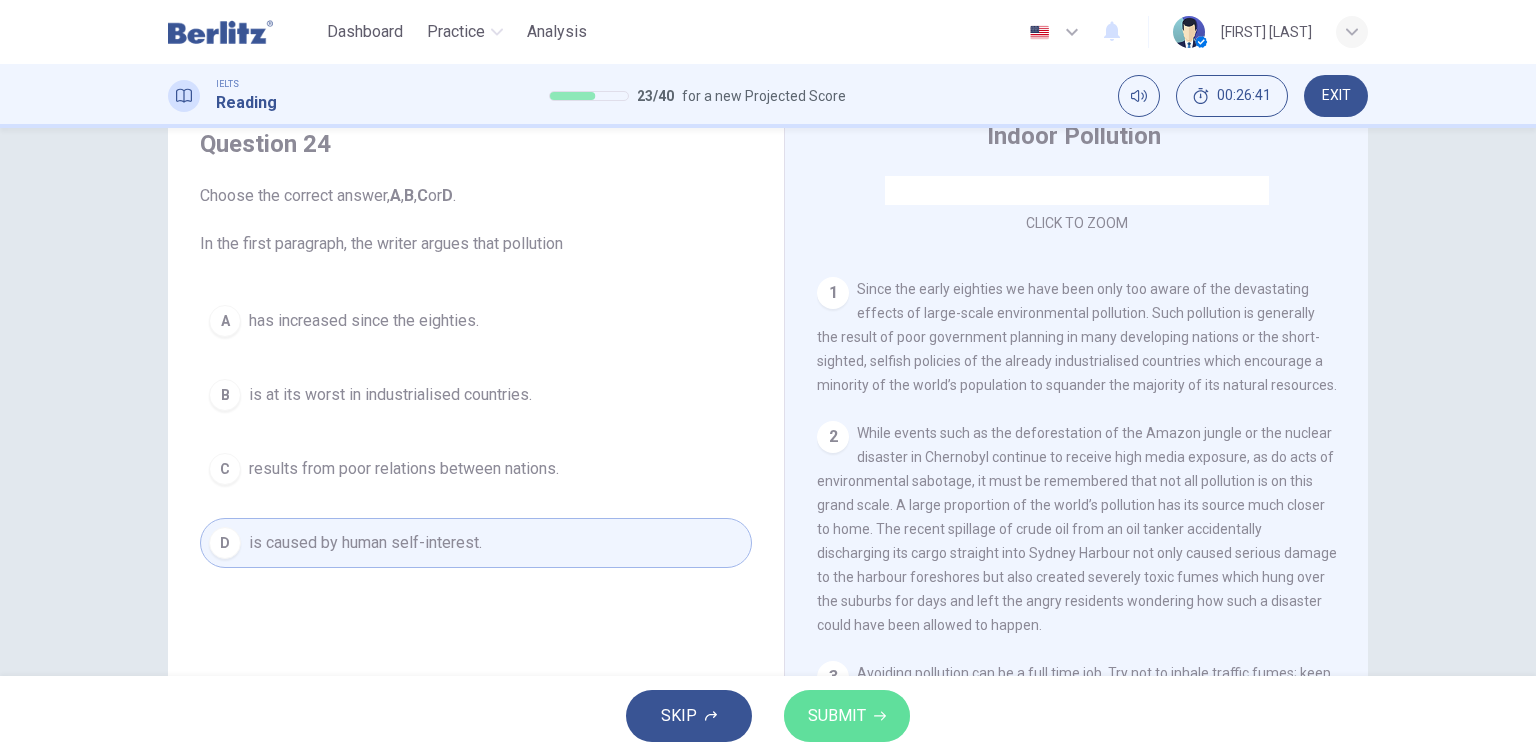 click on "SUBMIT" at bounding box center (837, 716) 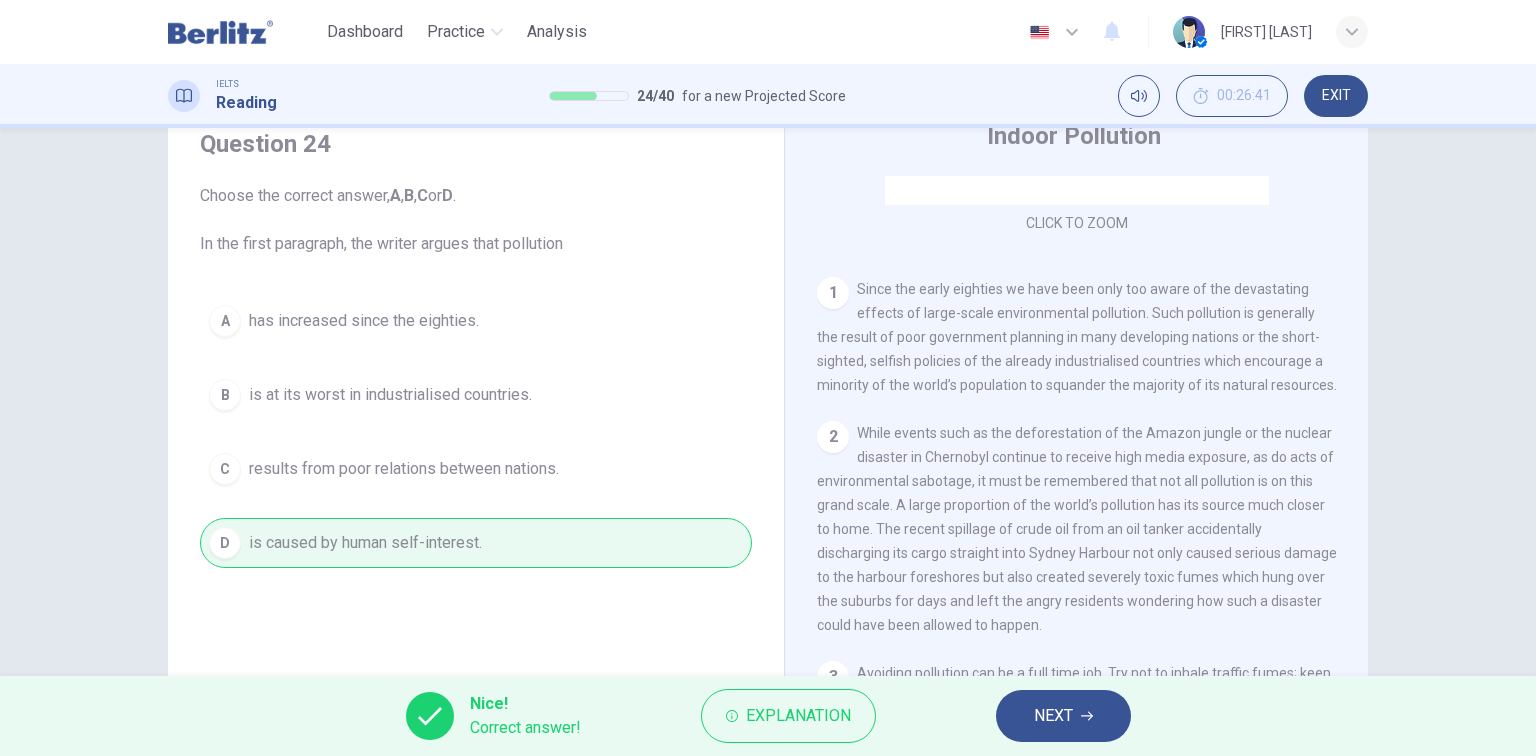 scroll, scrollTop: 400, scrollLeft: 0, axis: vertical 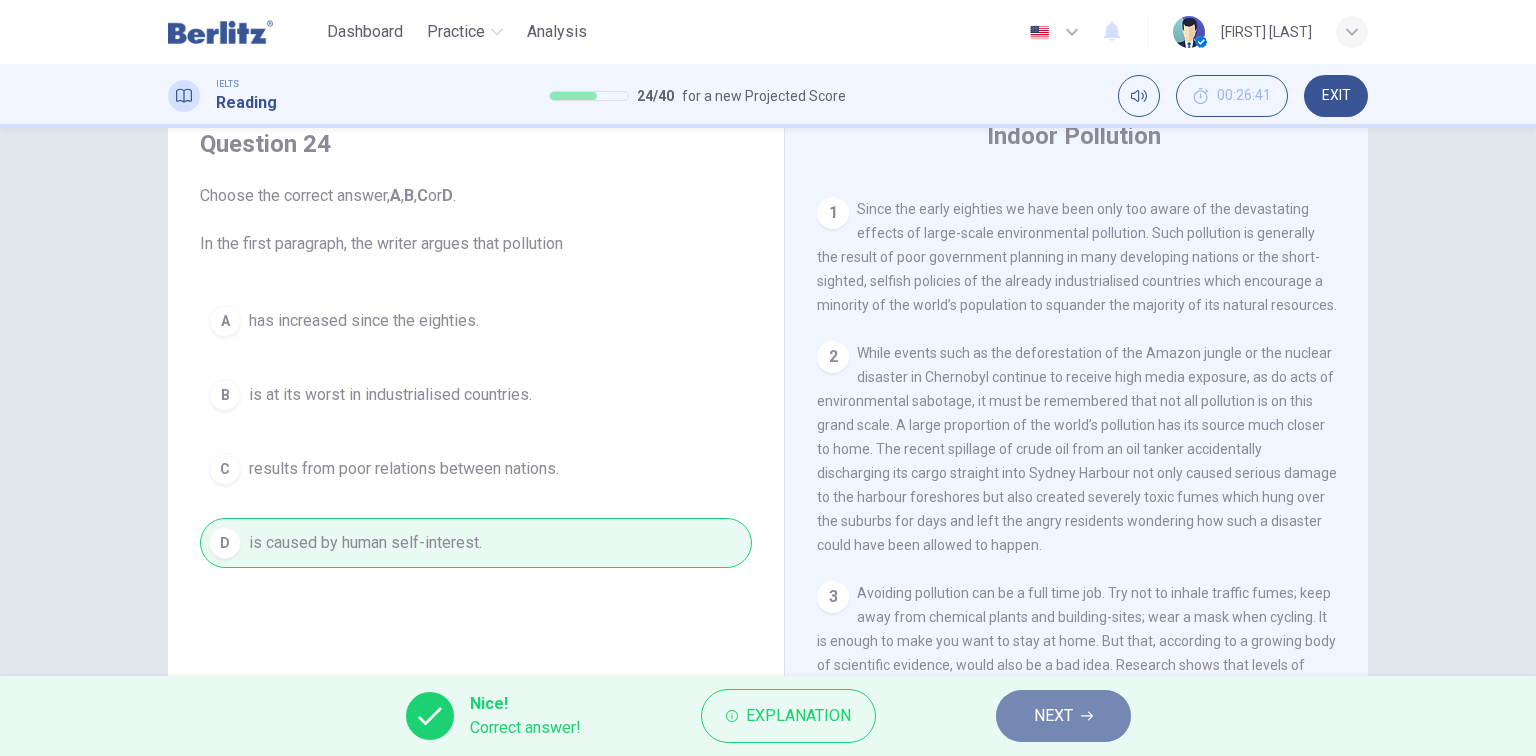 click on "NEXT" at bounding box center (1053, 716) 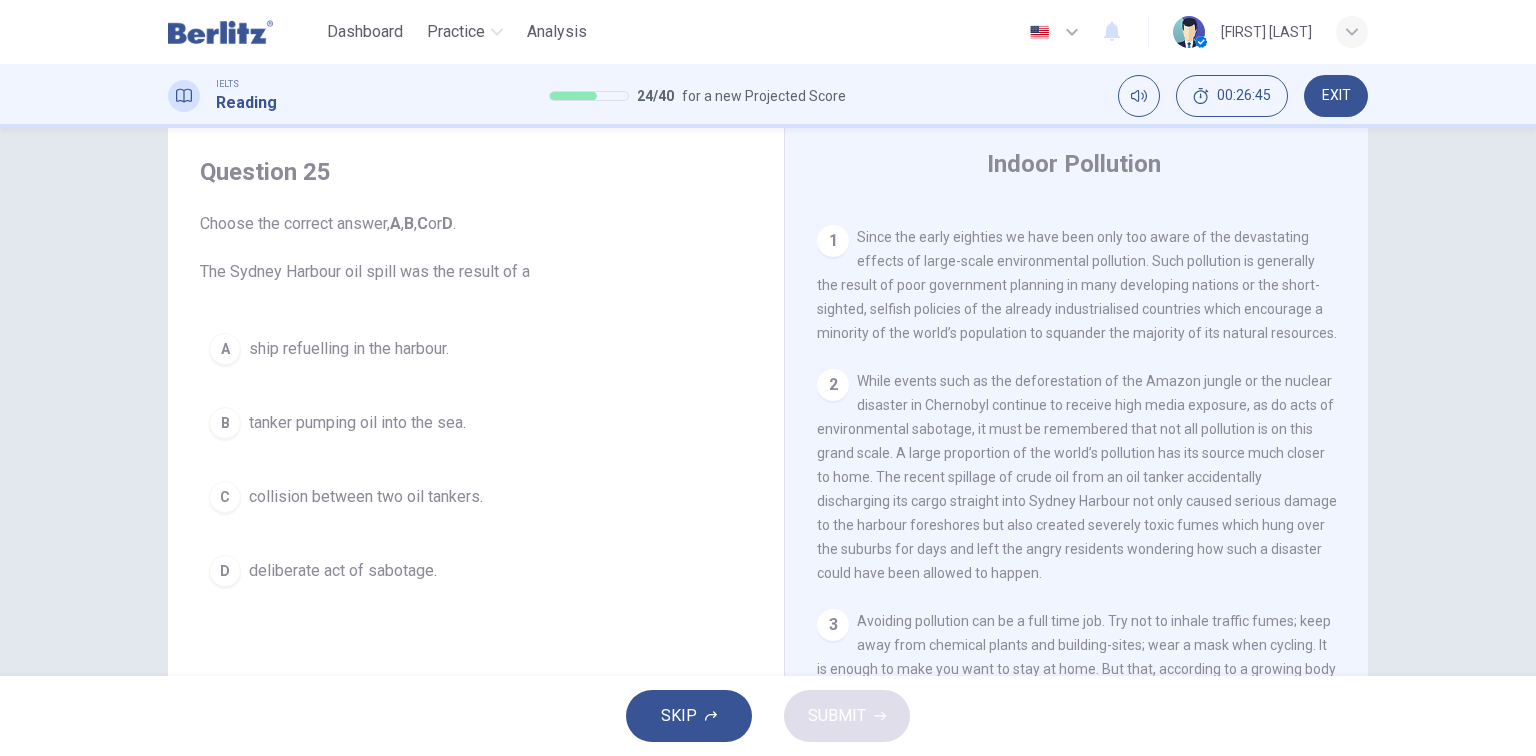 scroll, scrollTop: 80, scrollLeft: 0, axis: vertical 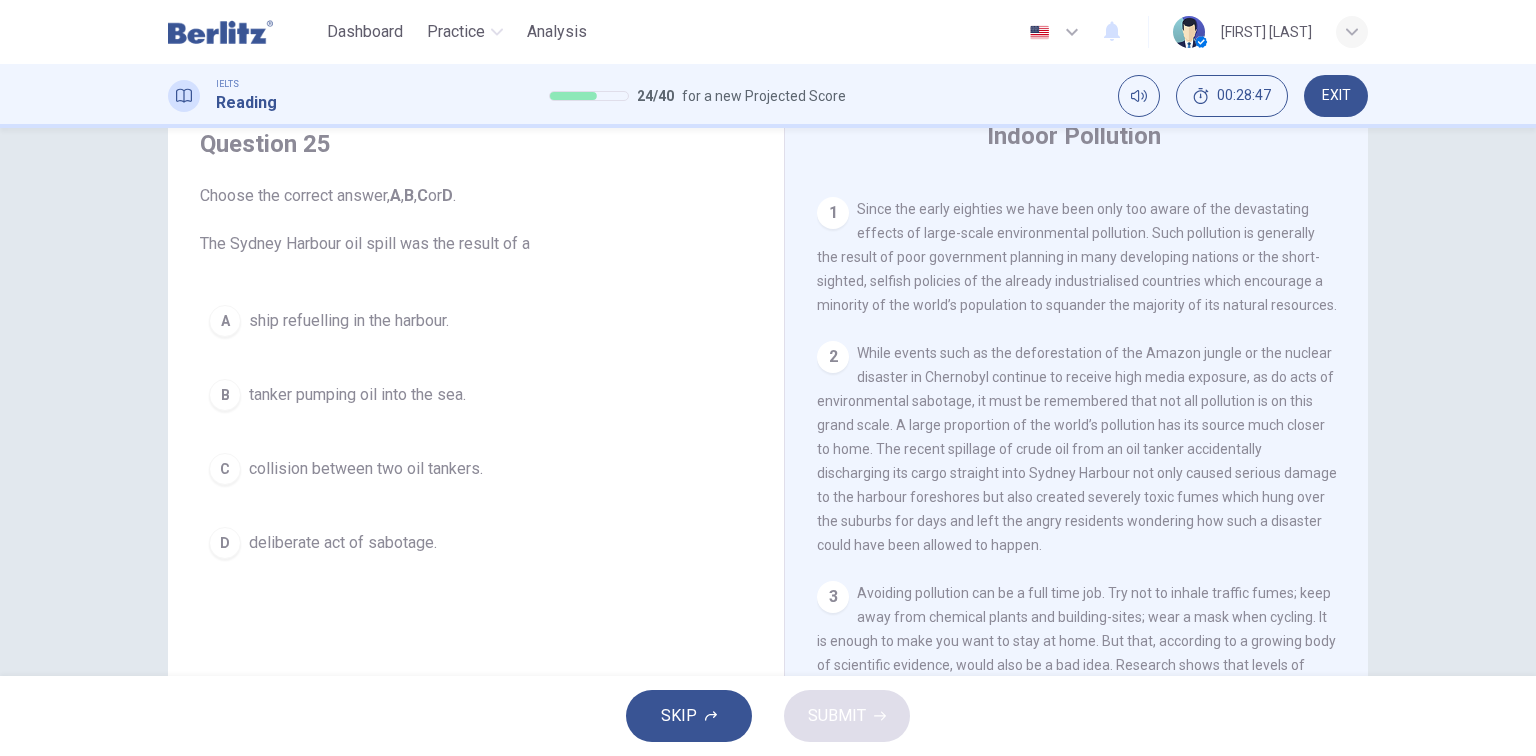 drag, startPoint x: 287, startPoint y: 396, endPoint x: 310, endPoint y: 413, distance: 28.600698 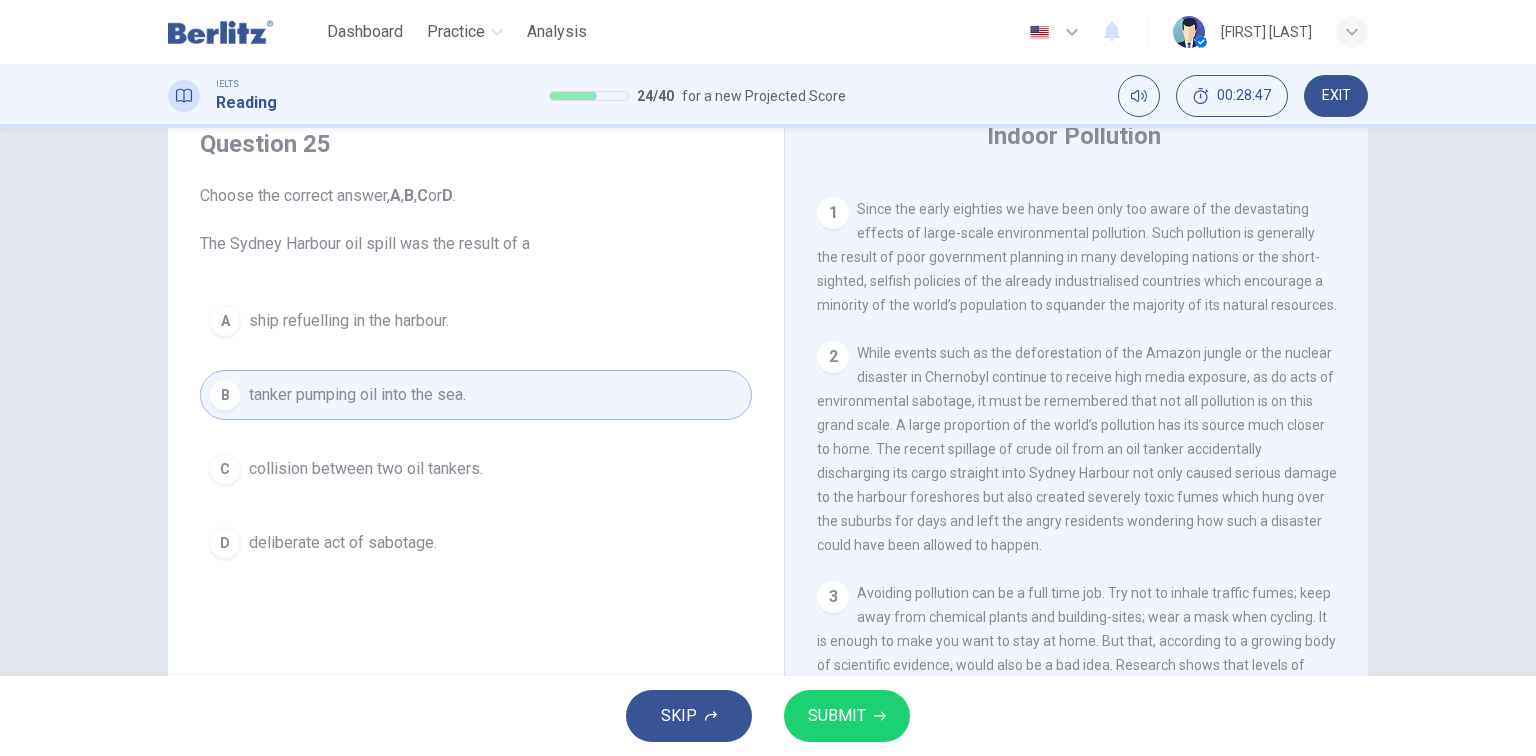 click on "SUBMIT" at bounding box center (837, 716) 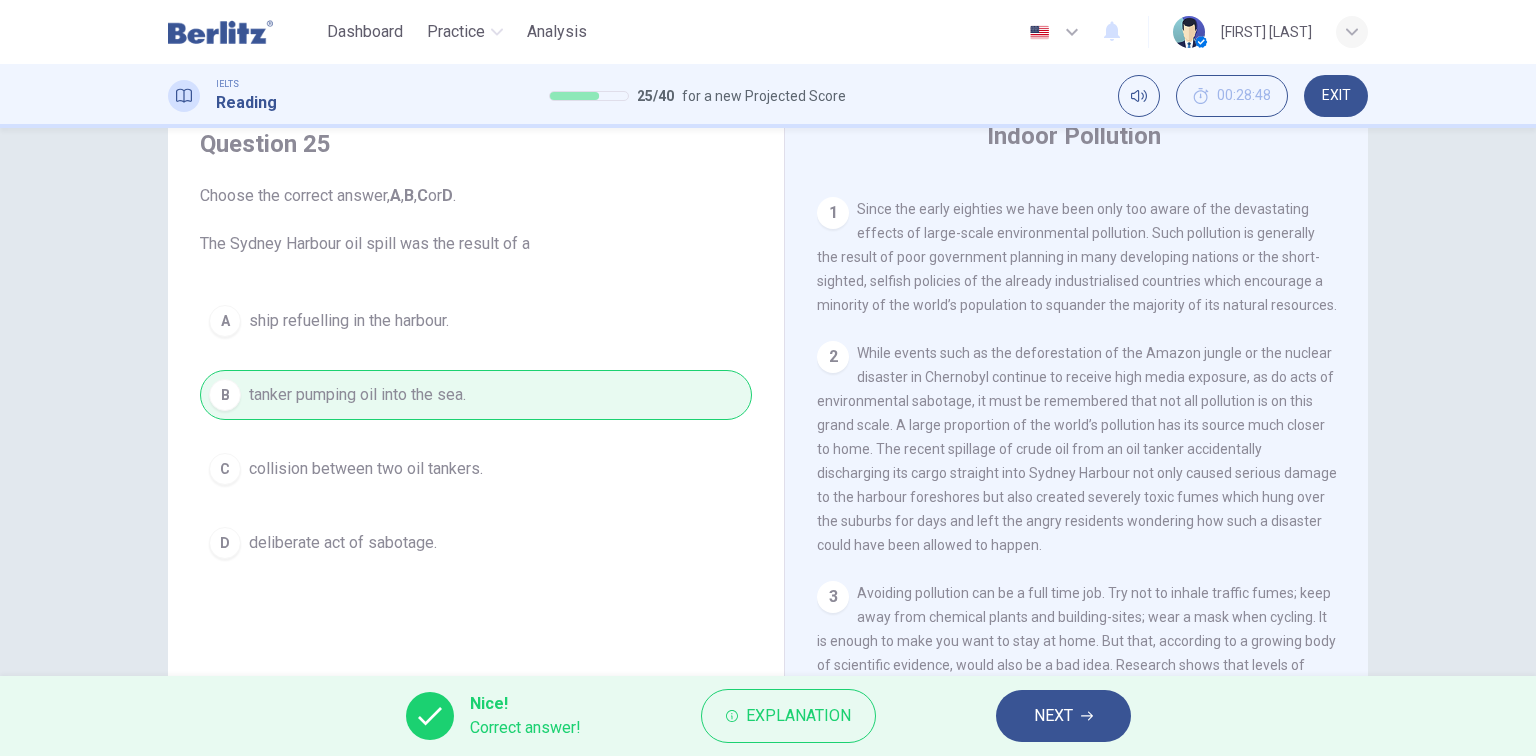 click on "NEXT" at bounding box center (1053, 716) 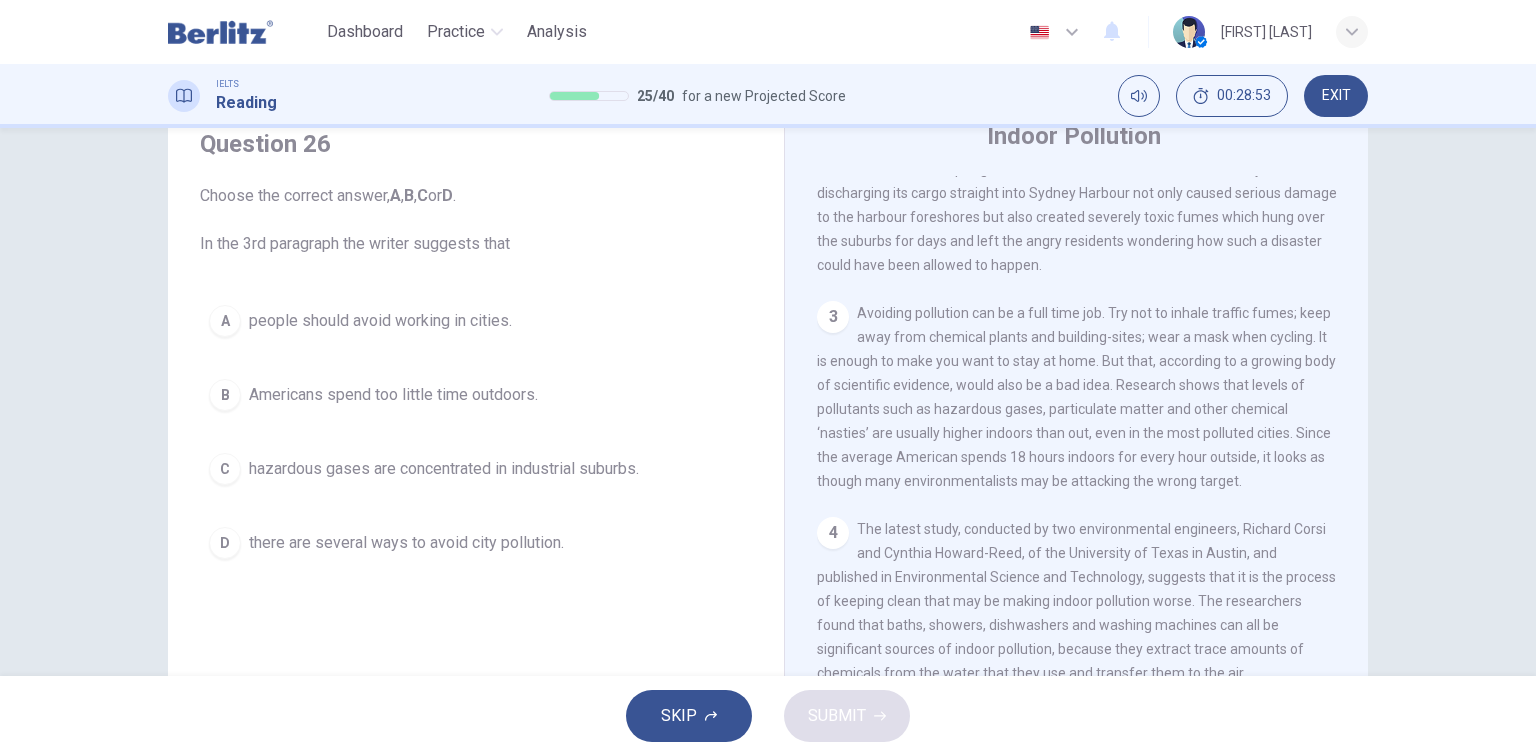 scroll, scrollTop: 720, scrollLeft: 0, axis: vertical 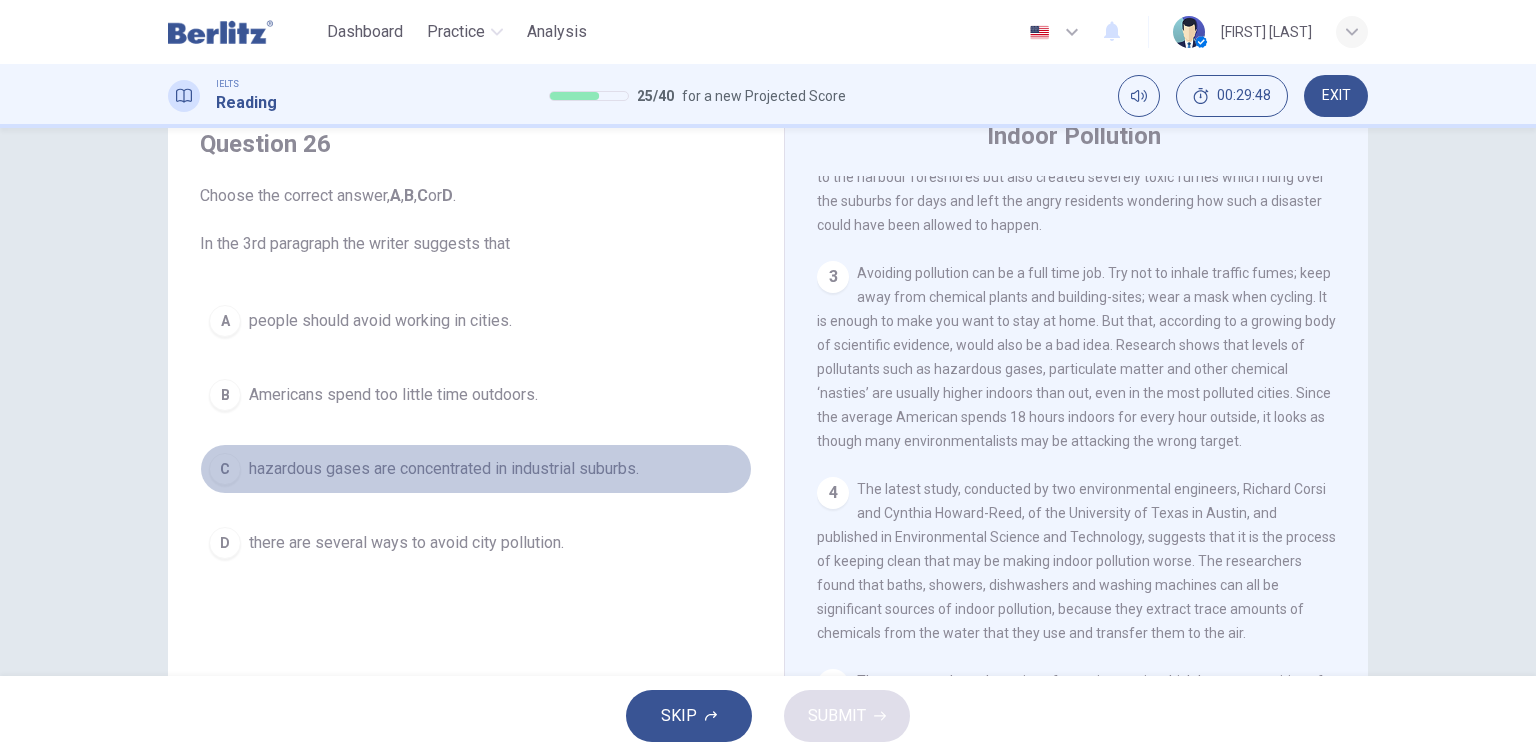 click on "hazardous gases are concentrated in industrial suburbs." at bounding box center (444, 469) 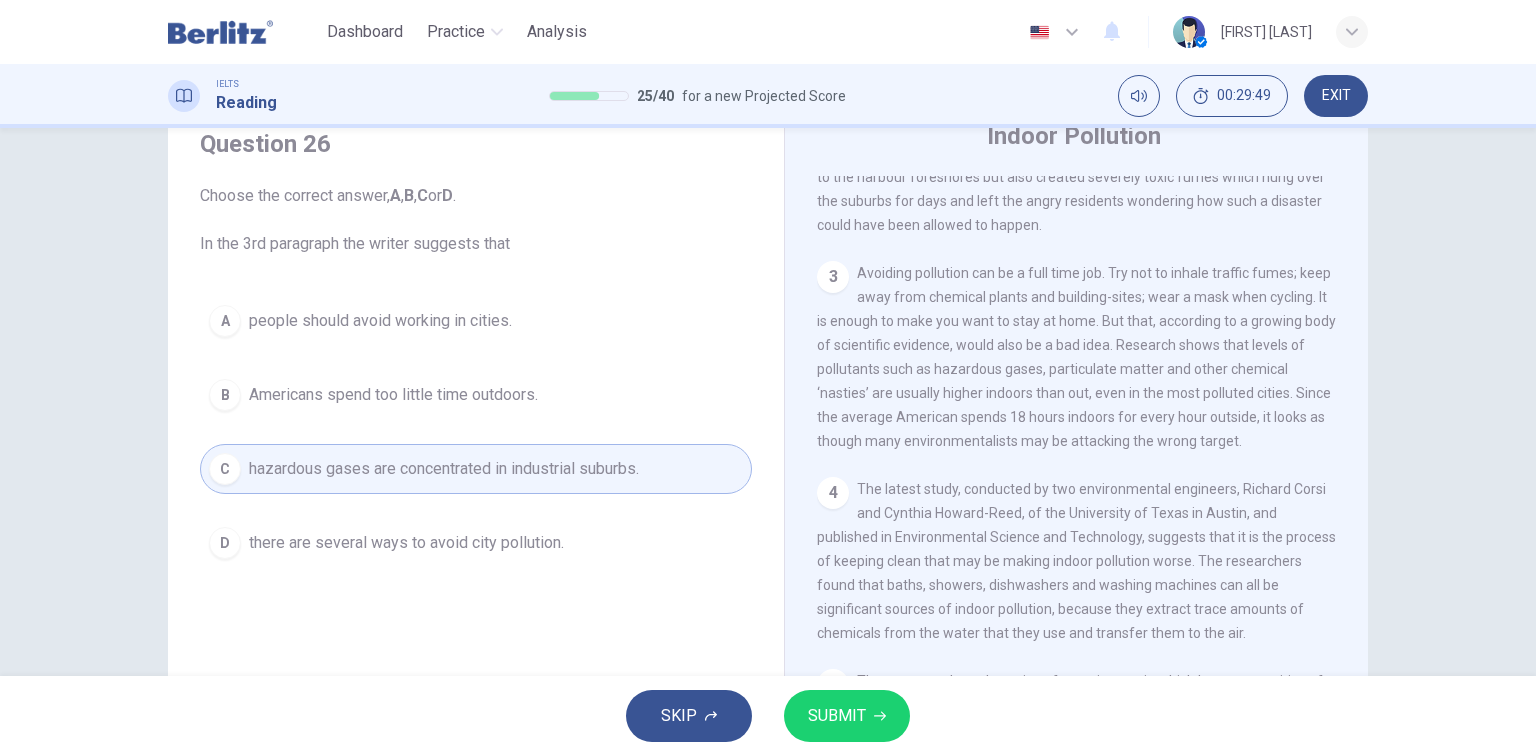 click on "SUBMIT" at bounding box center (837, 716) 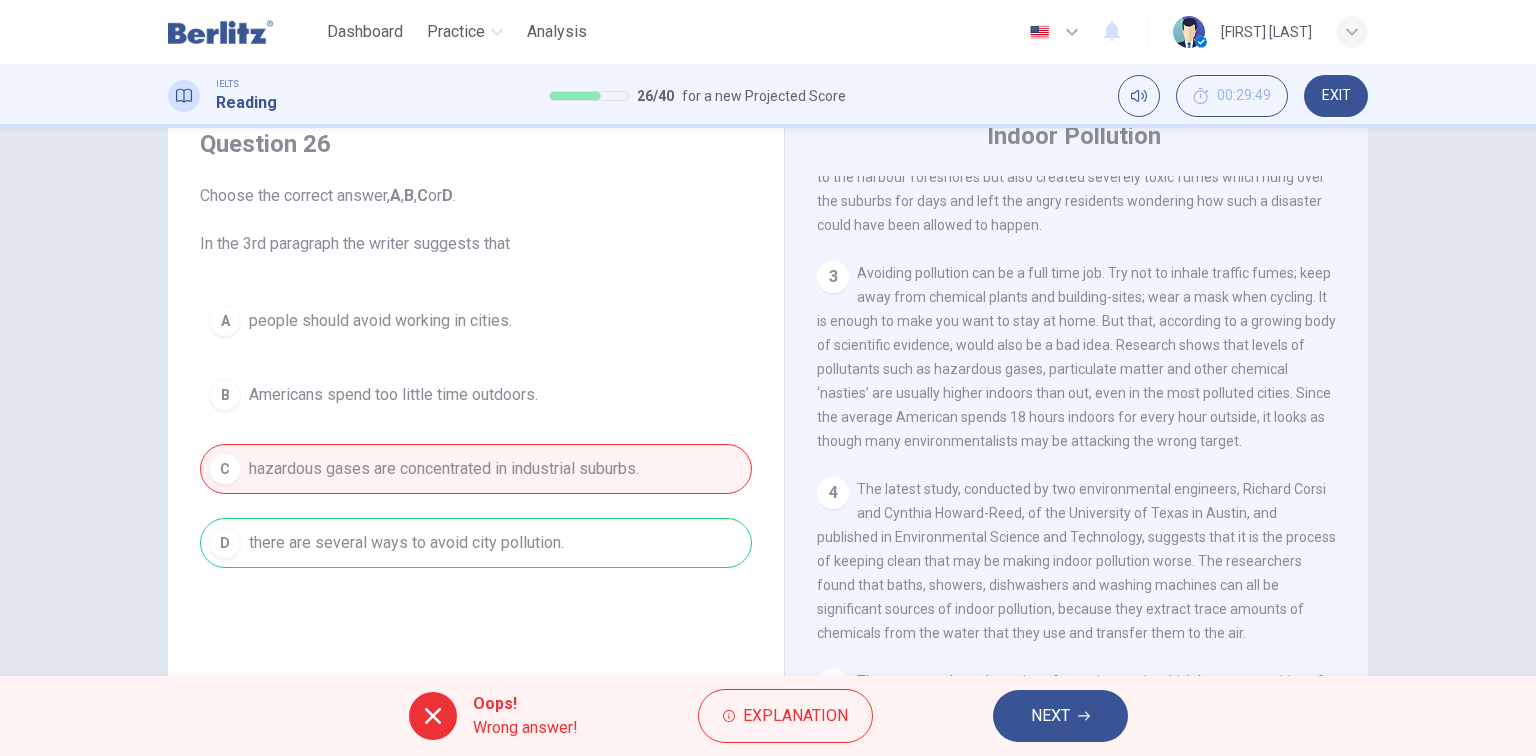 click on "NEXT" at bounding box center [1050, 716] 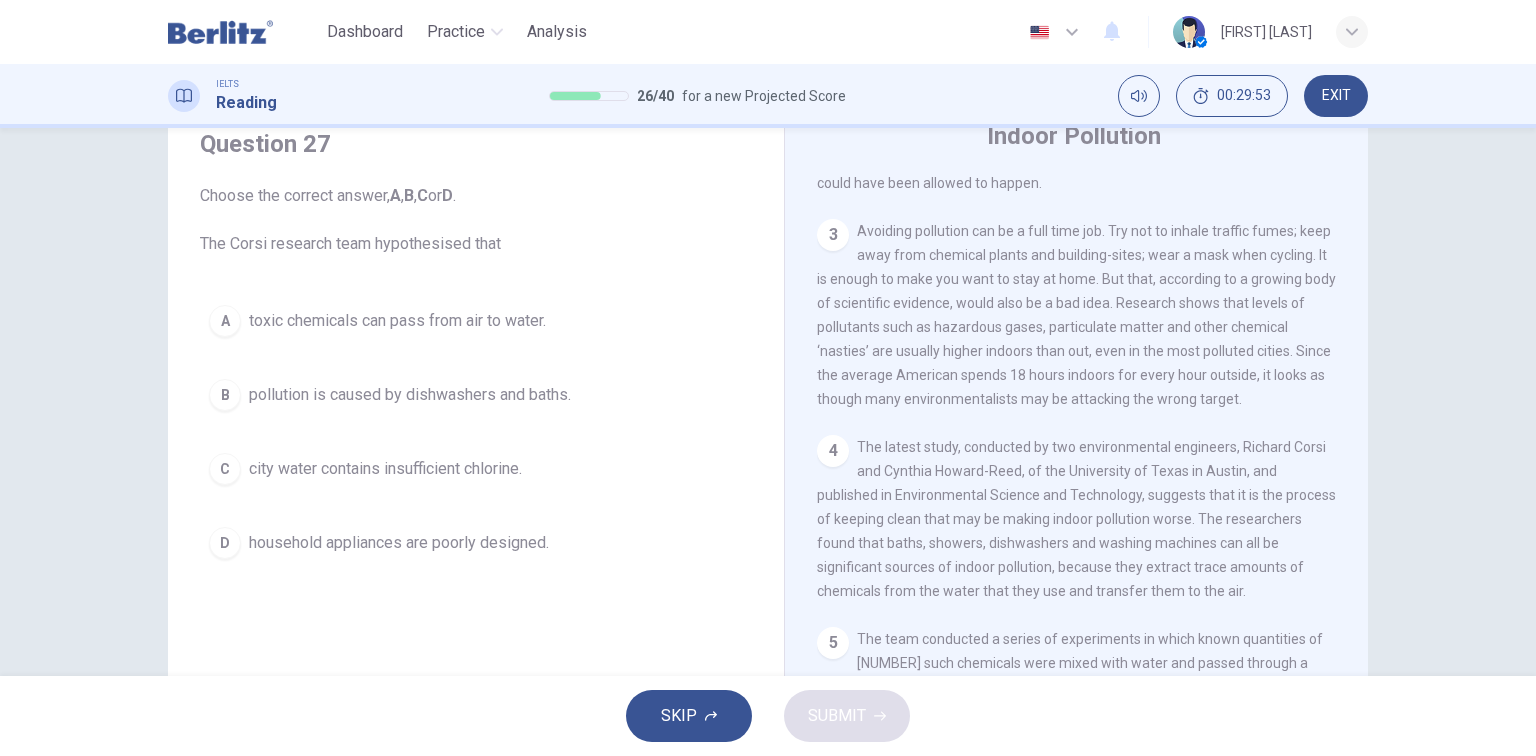 scroll, scrollTop: 880, scrollLeft: 0, axis: vertical 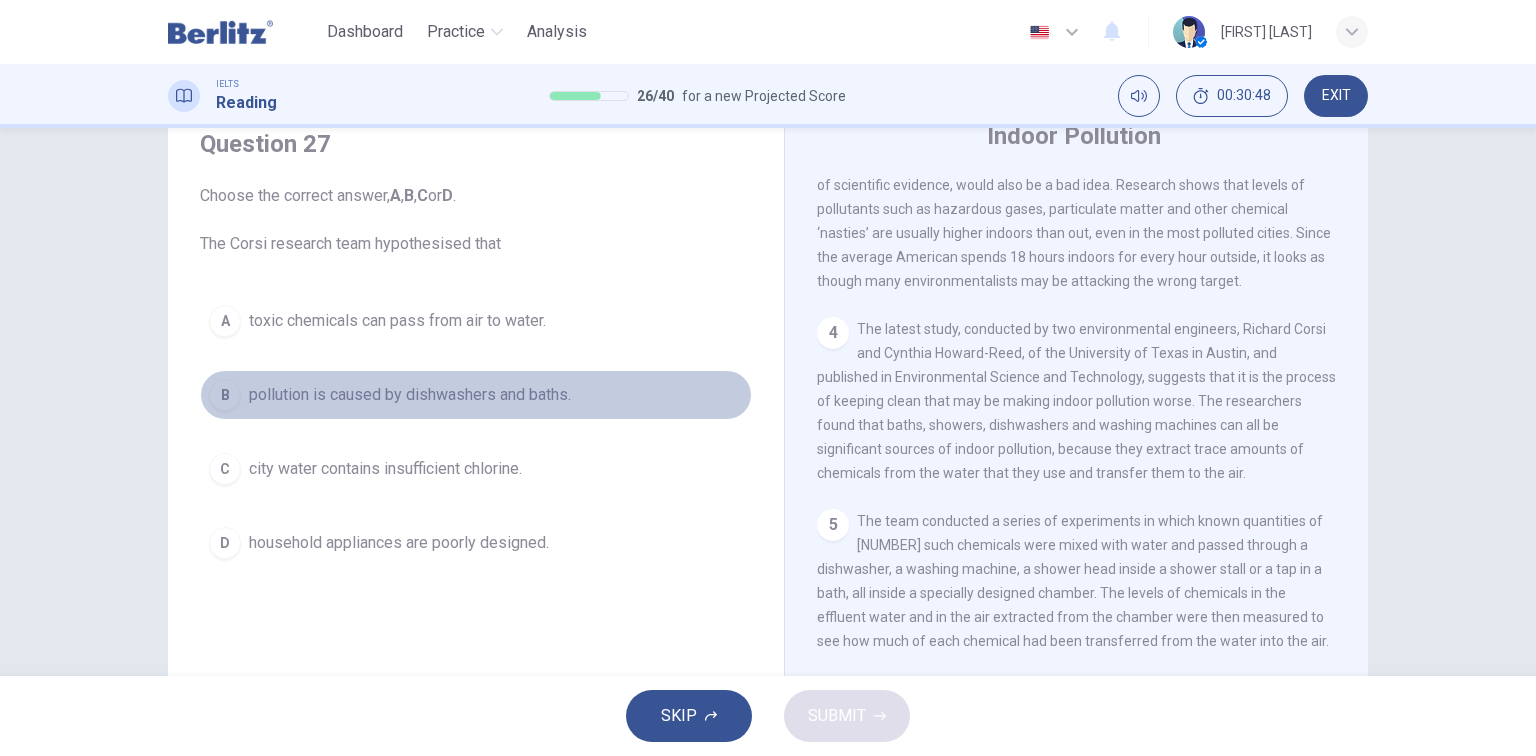 click on "pollution is caused by dishwashers and baths." at bounding box center (410, 395) 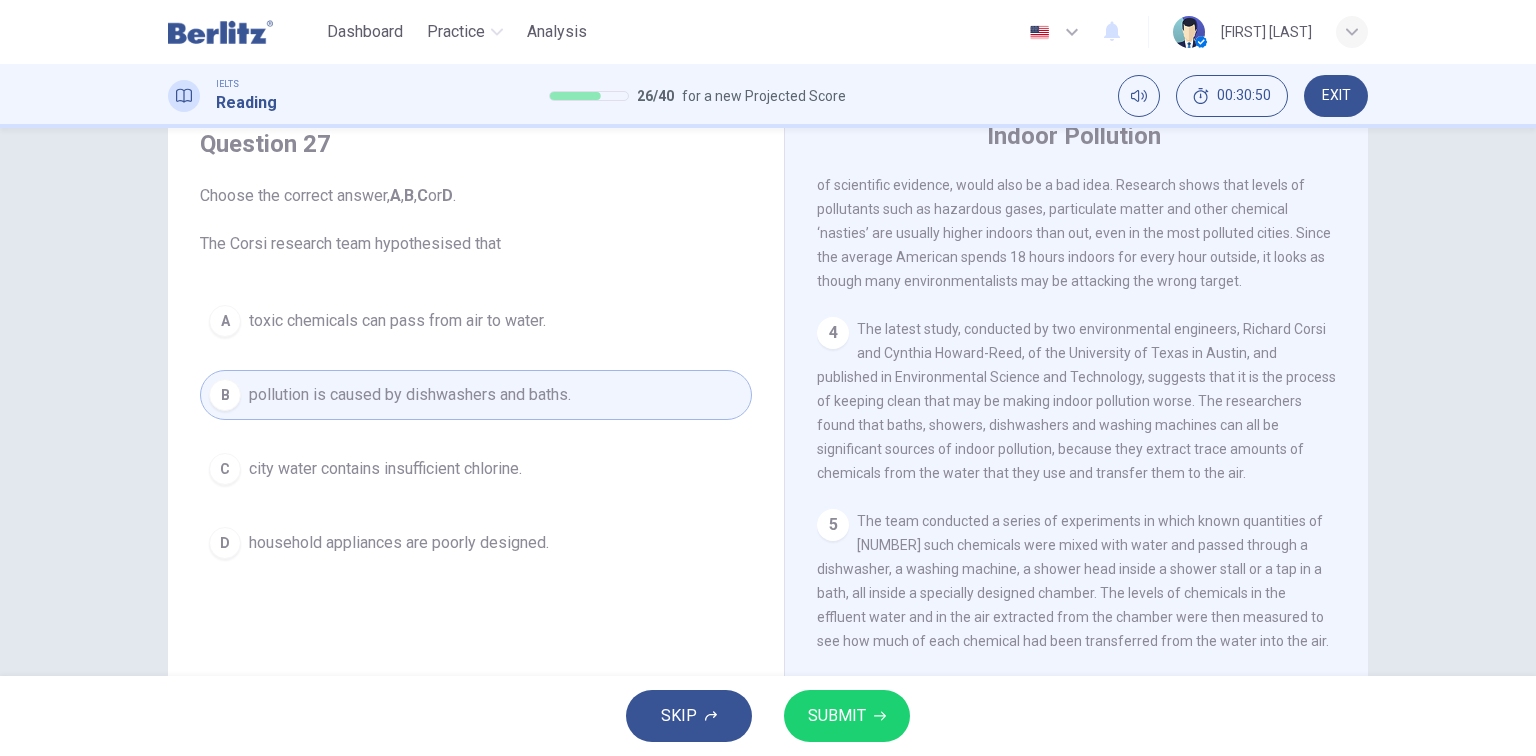 click on "SUBMIT" at bounding box center [837, 716] 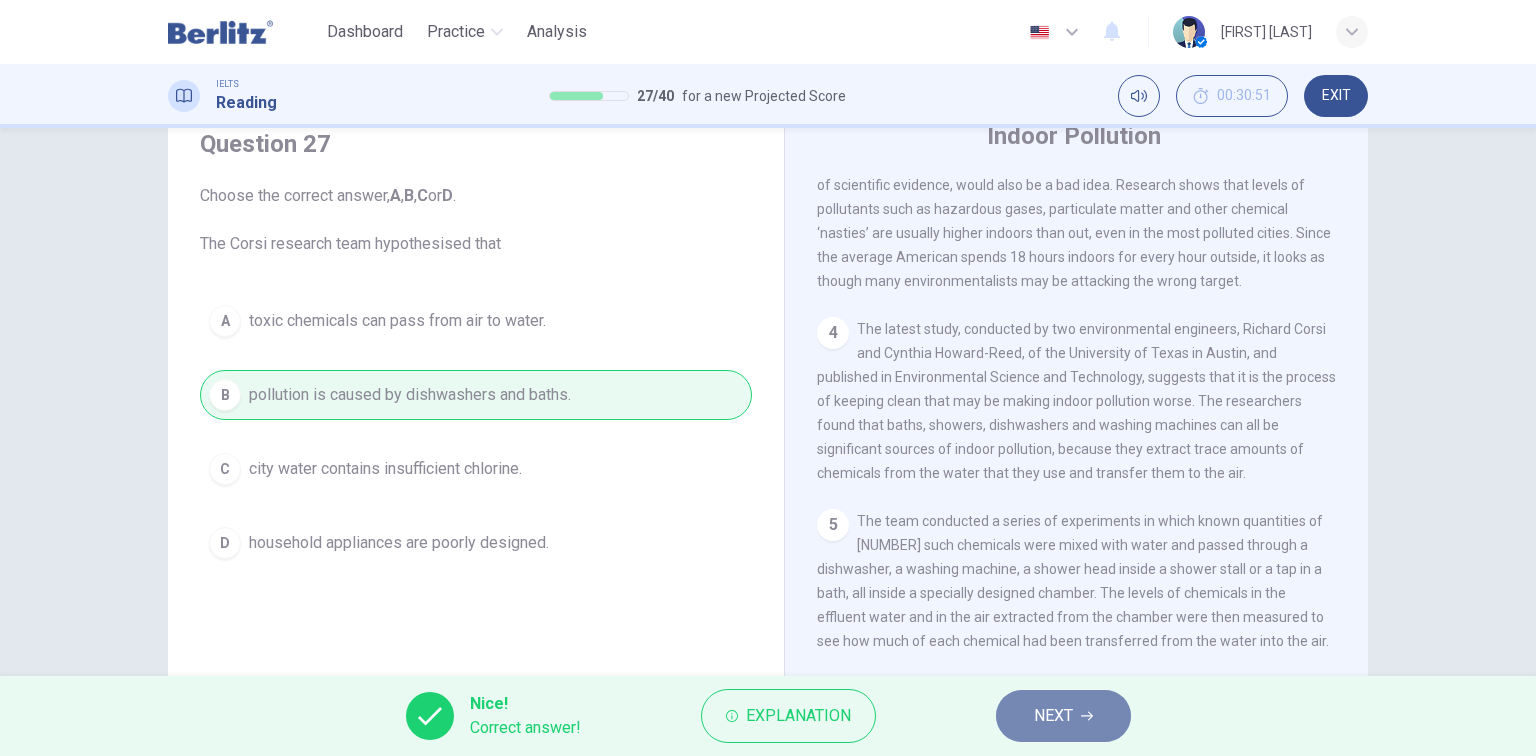 click on "NEXT" at bounding box center [1063, 716] 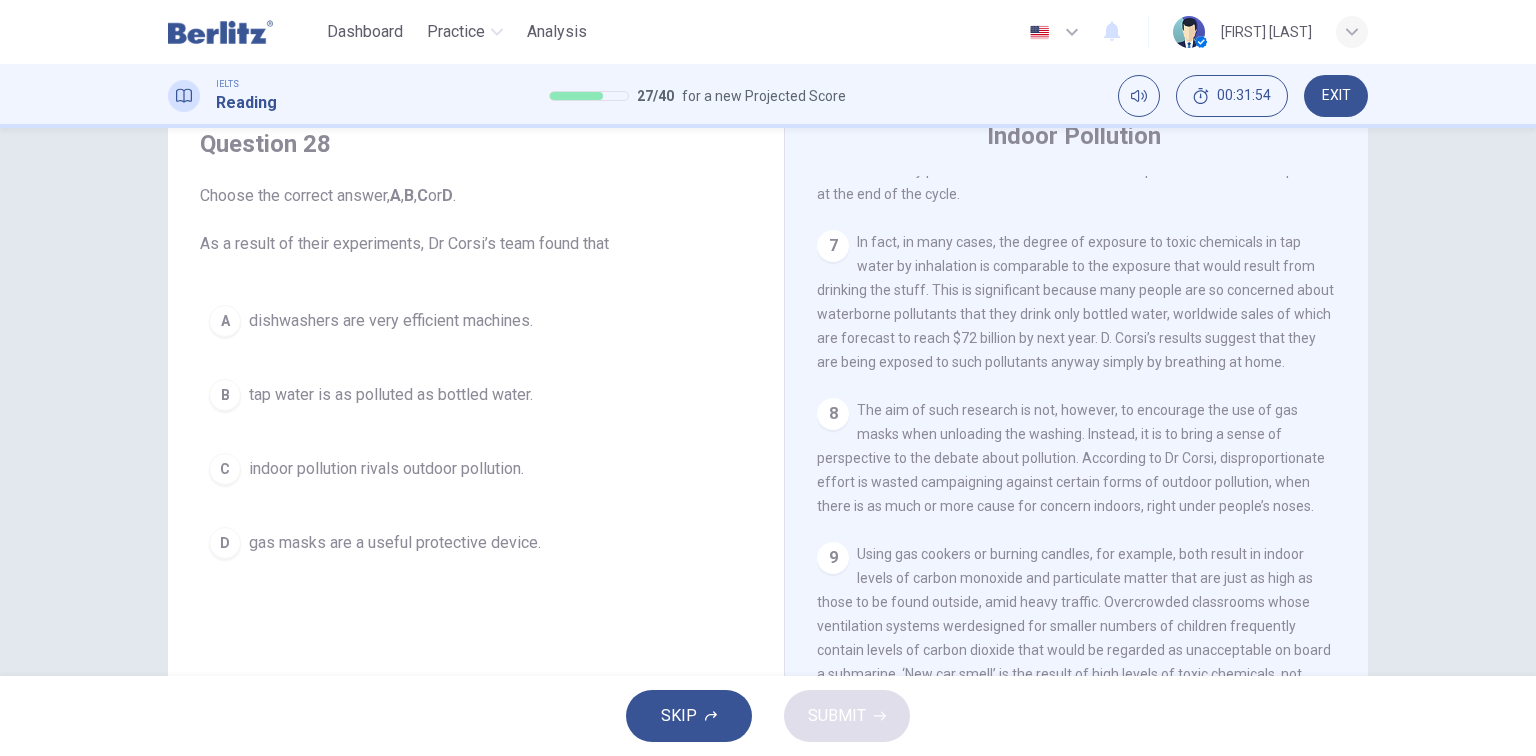 scroll, scrollTop: 1520, scrollLeft: 0, axis: vertical 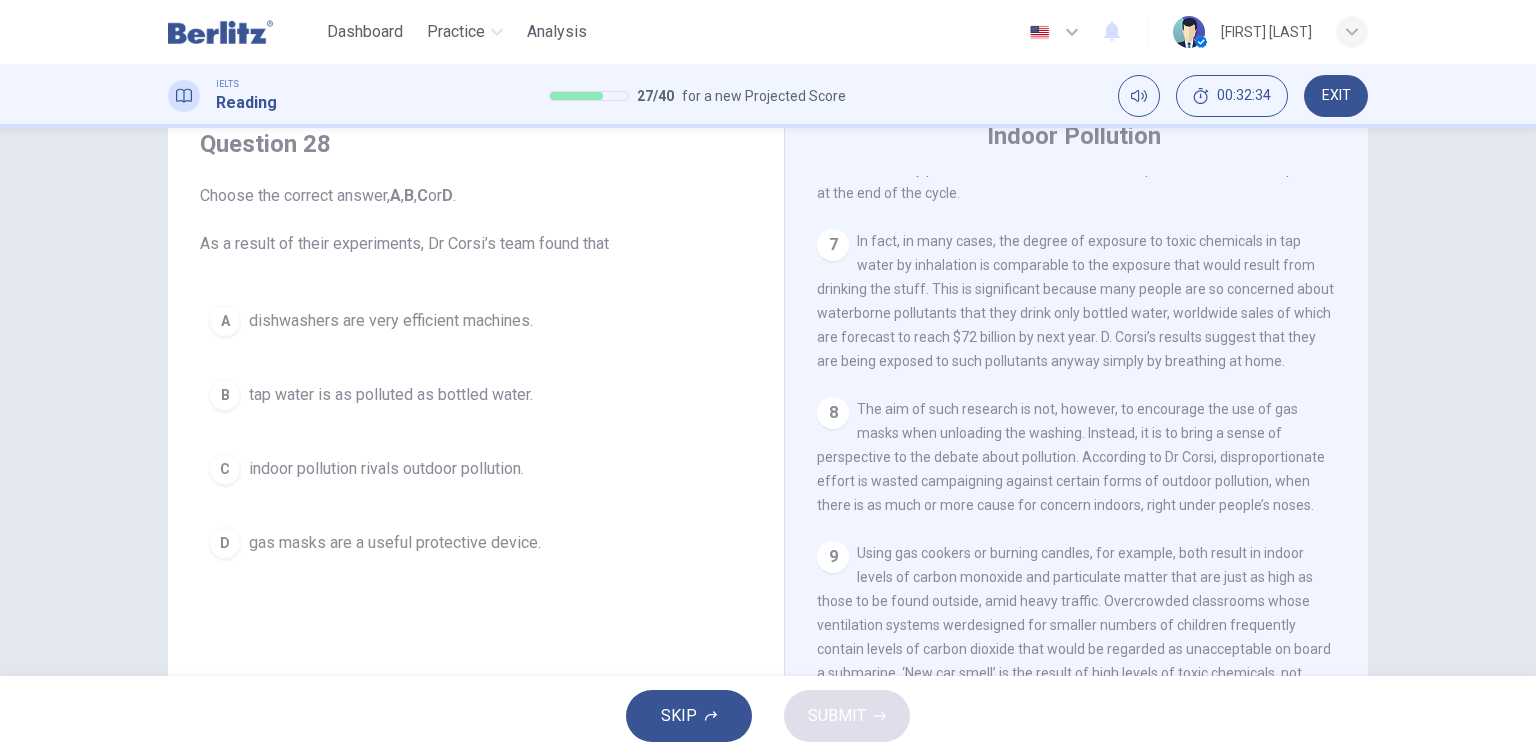 click on "tap water is as polluted as bottled water." at bounding box center (391, 395) 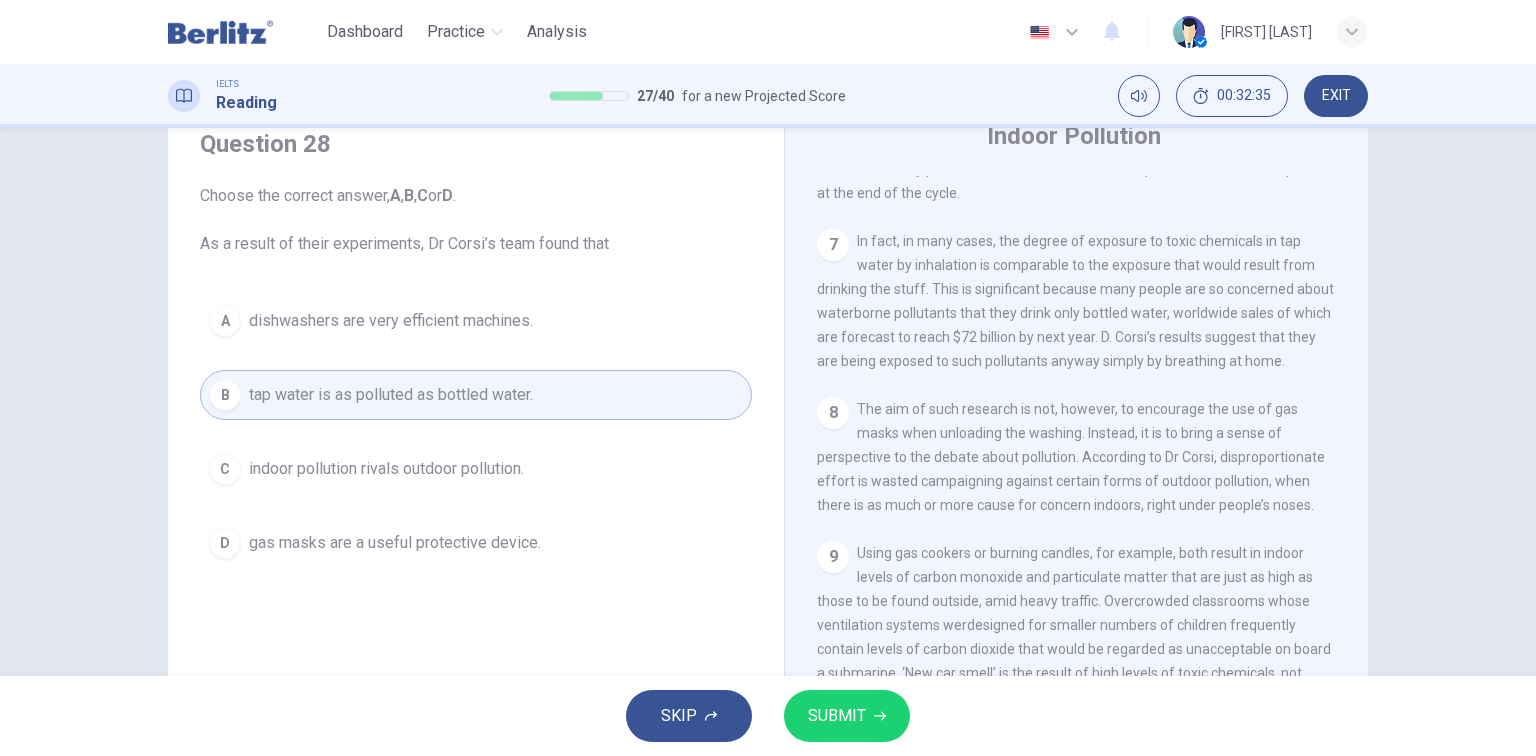 click on "SUBMIT" at bounding box center [837, 716] 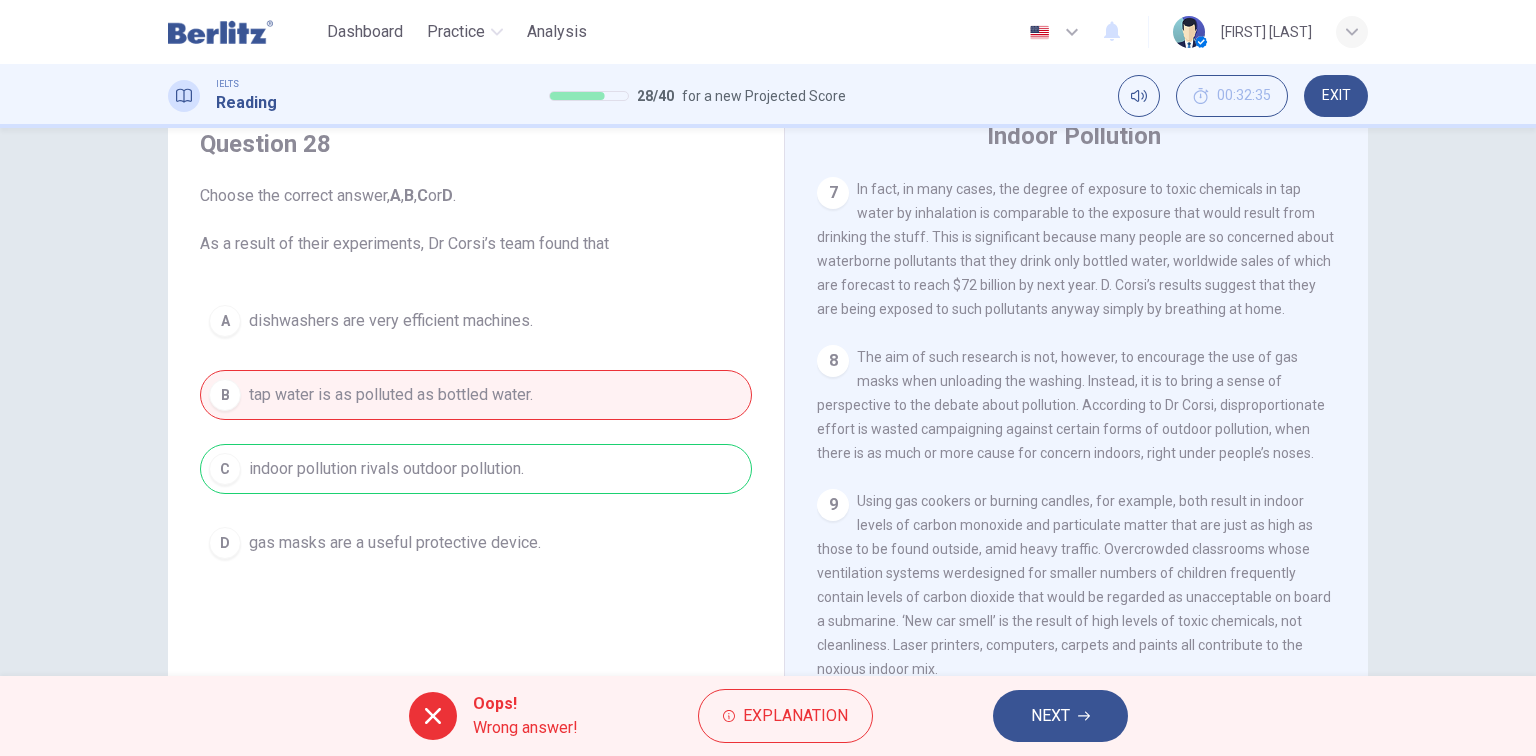 scroll, scrollTop: 1600, scrollLeft: 0, axis: vertical 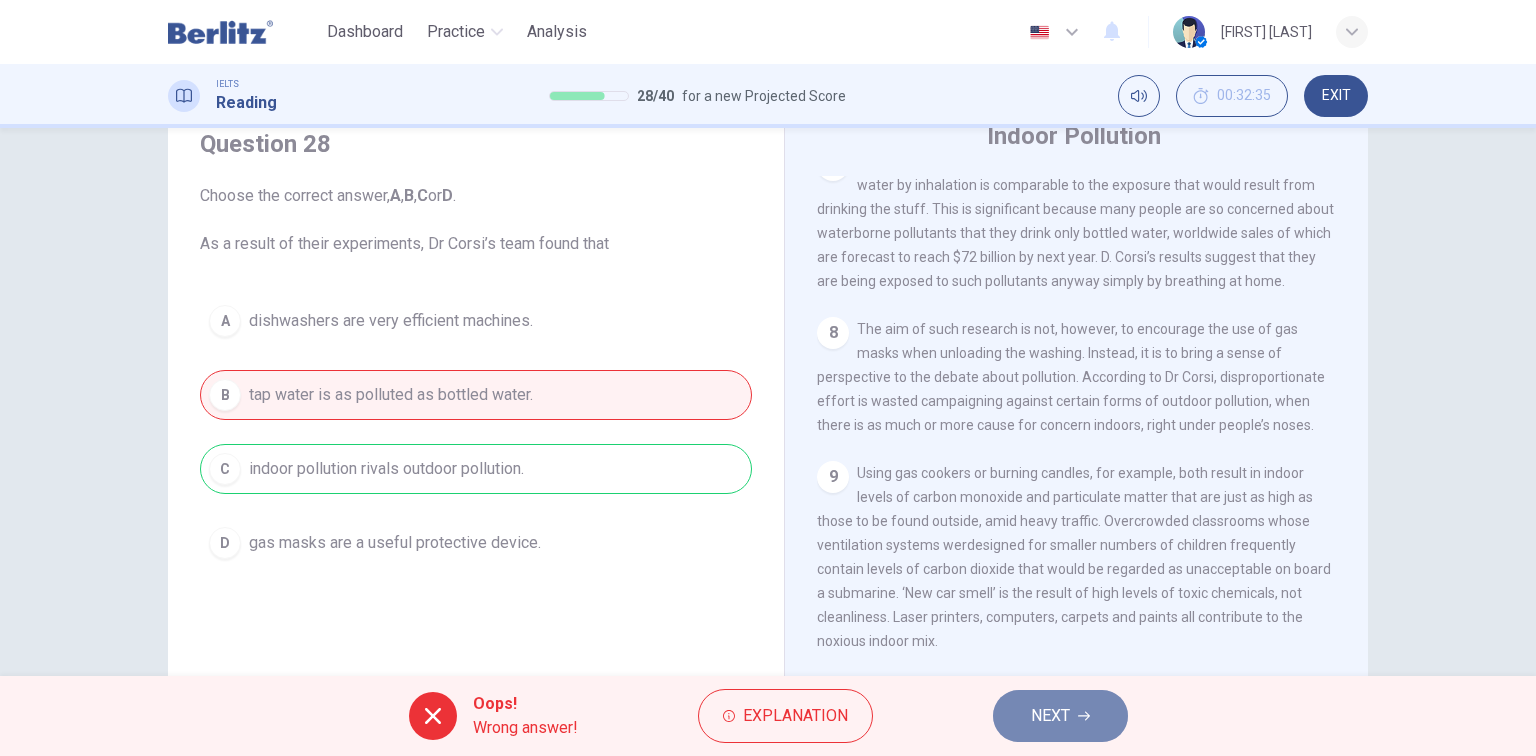 click on "NEXT" at bounding box center [1050, 716] 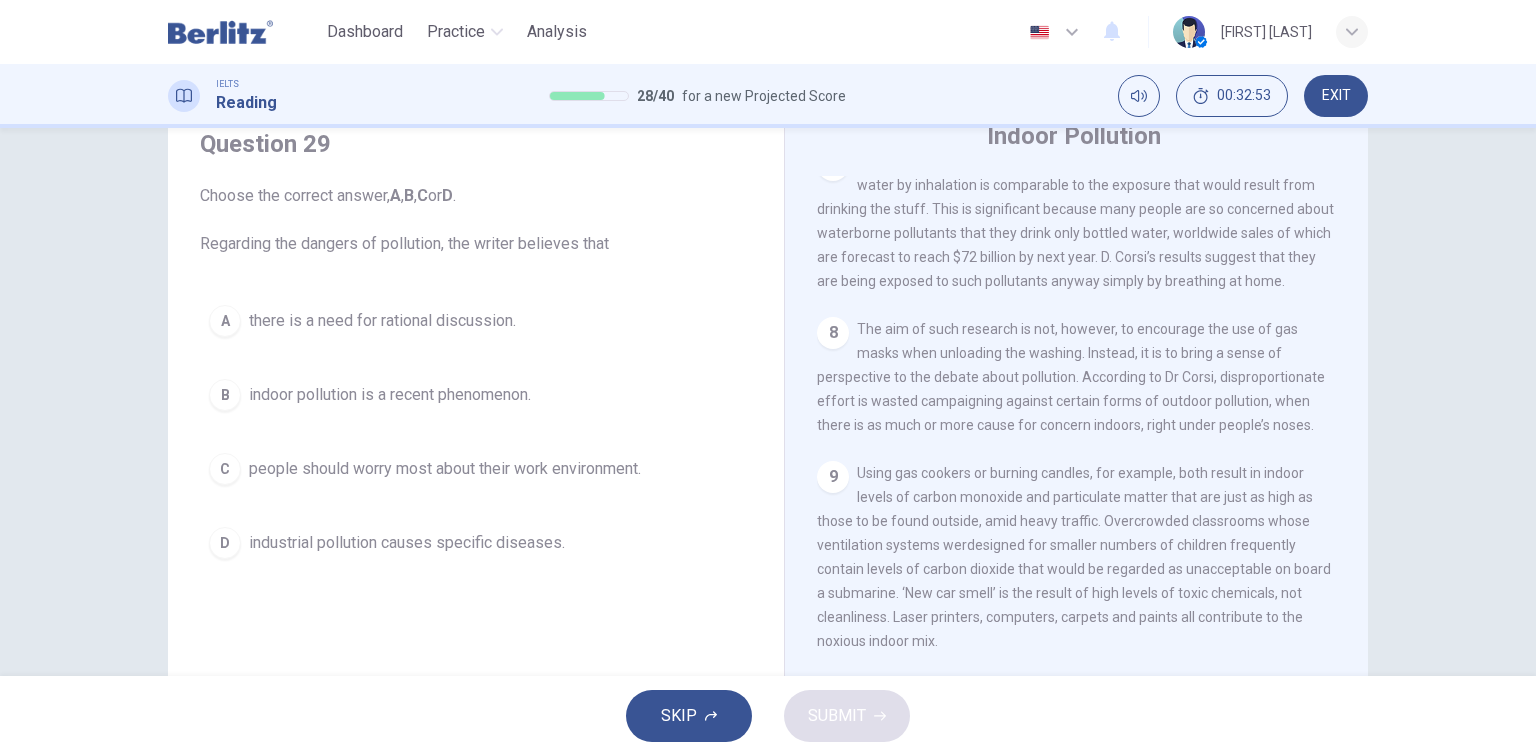 click on "industrial pollution causes specific diseases." at bounding box center [407, 543] 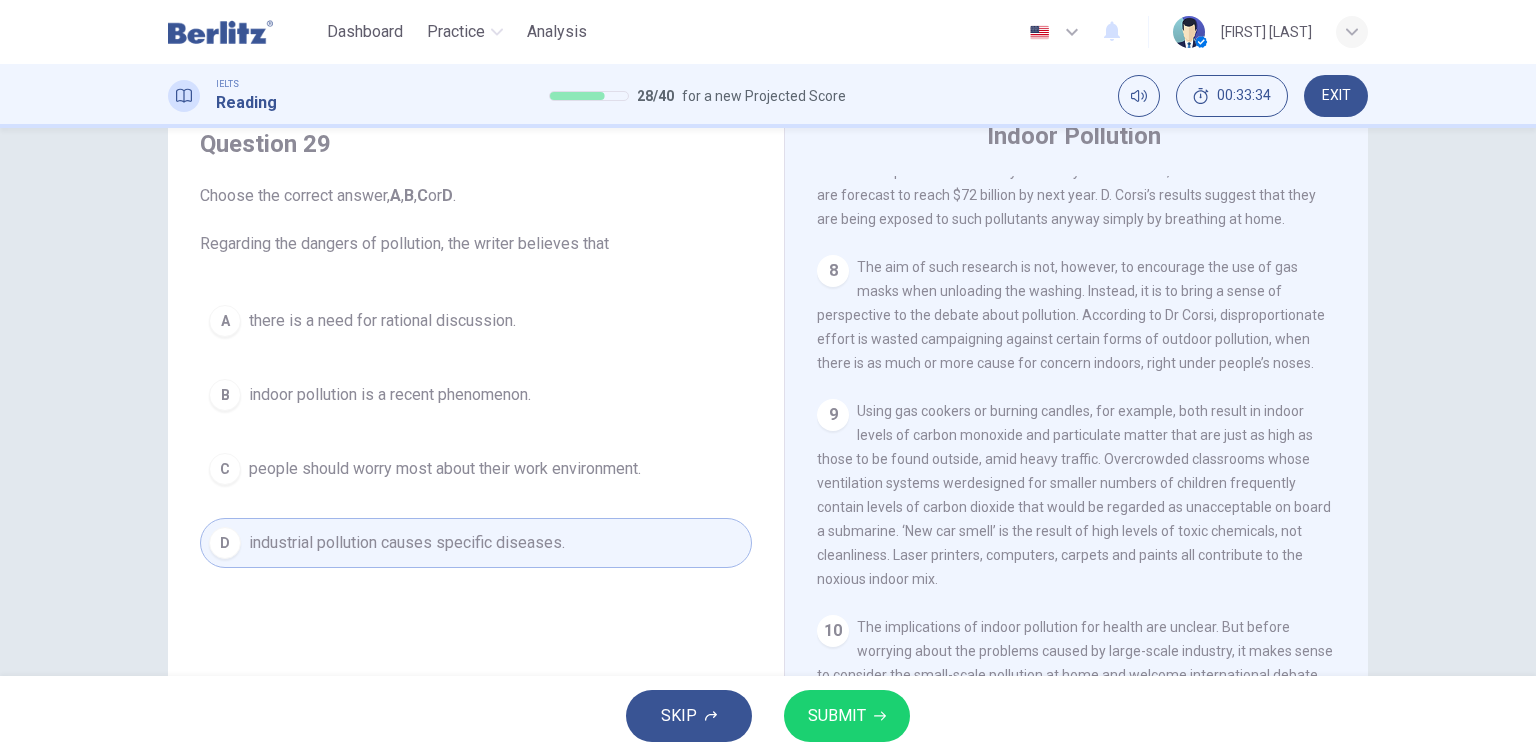 scroll, scrollTop: 1839, scrollLeft: 0, axis: vertical 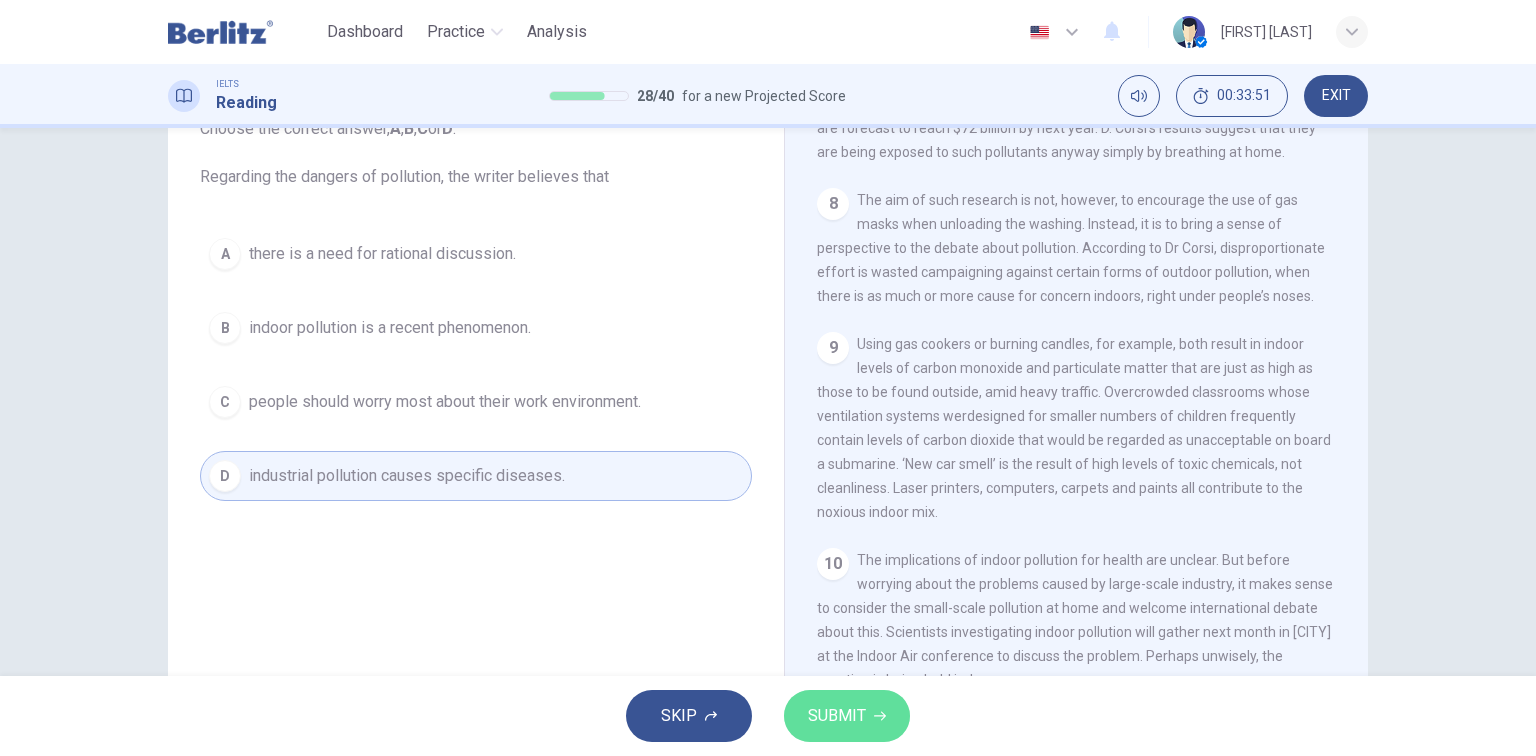 click on "SUBMIT" at bounding box center [837, 716] 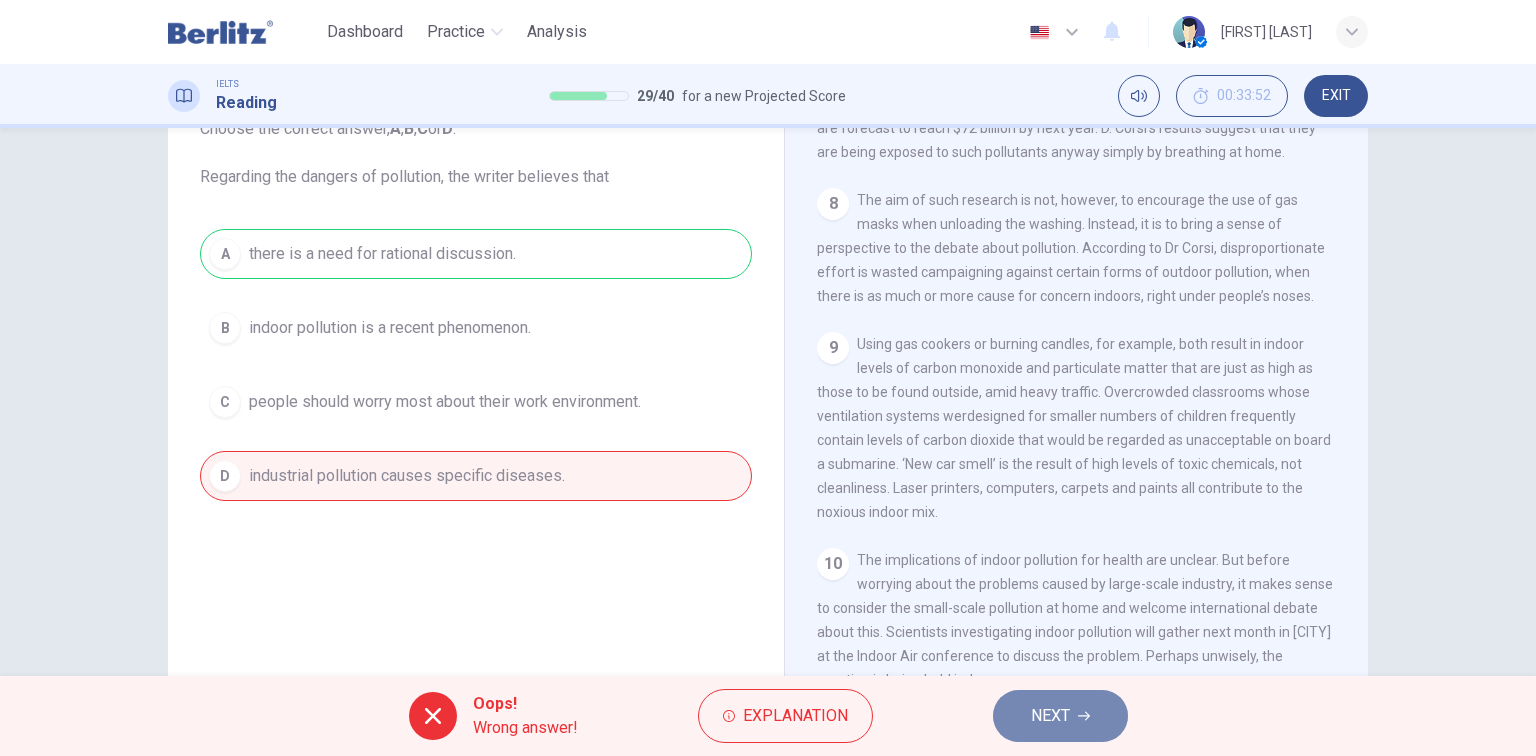 click on "NEXT" at bounding box center (1050, 716) 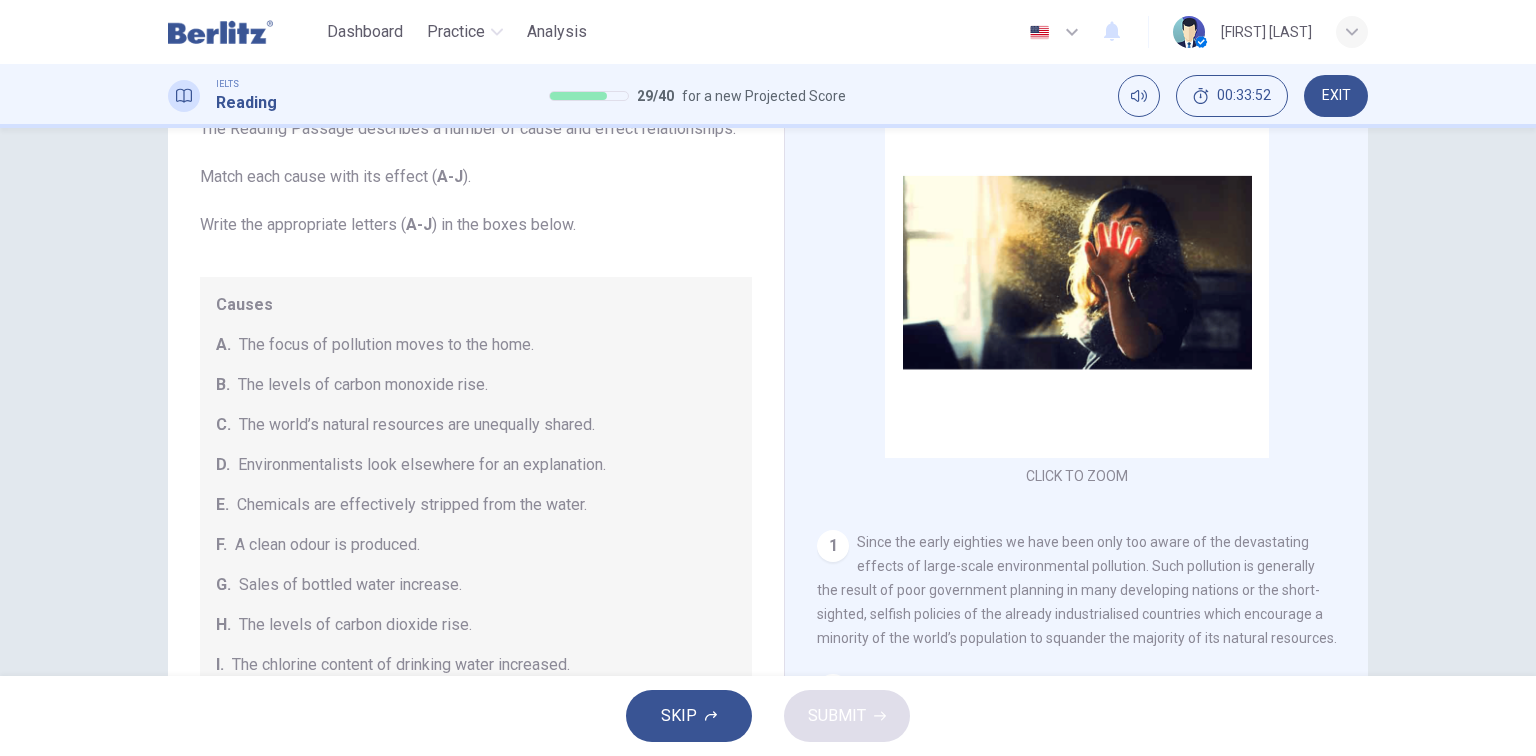 scroll, scrollTop: 67, scrollLeft: 0, axis: vertical 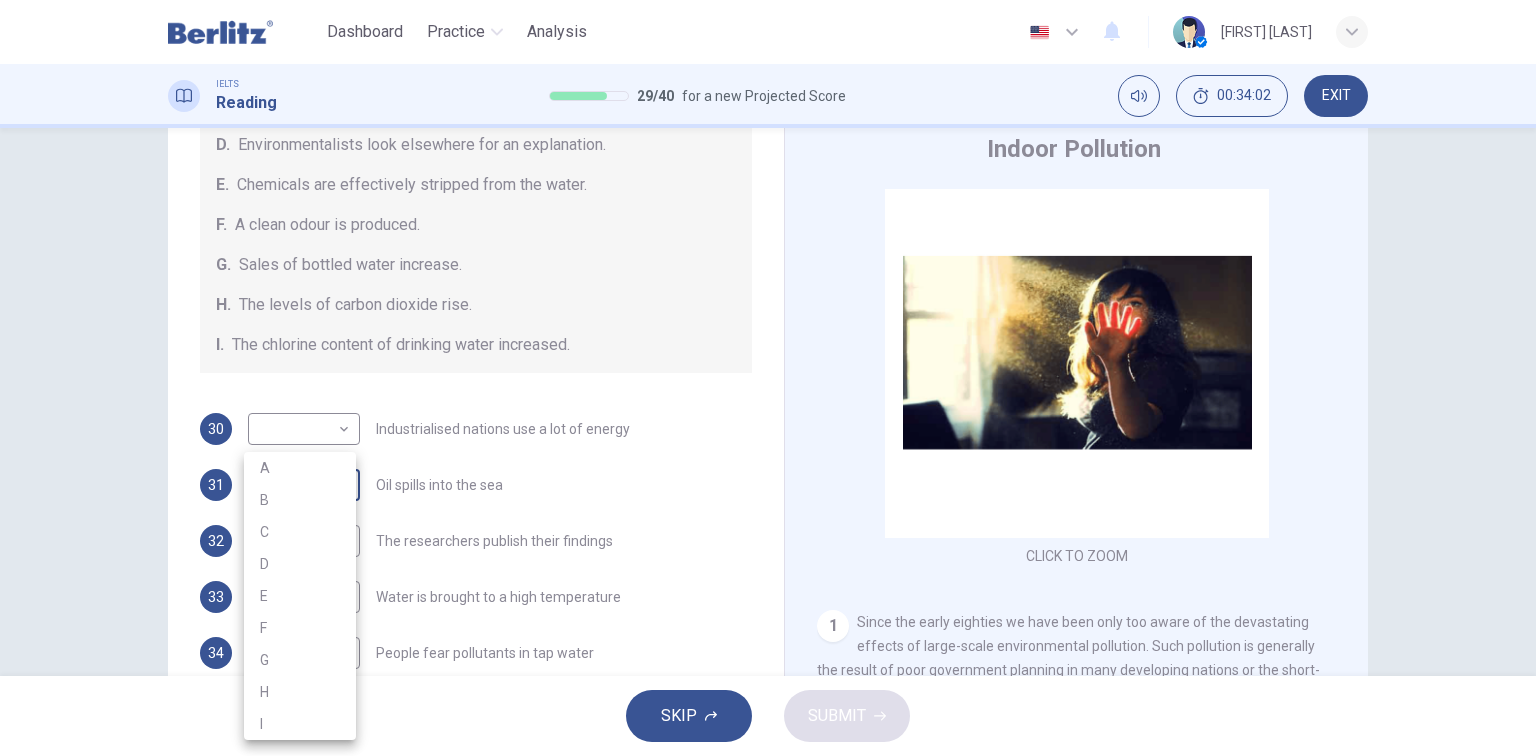 click on "This site uses cookies, as explained in our  Privacy Policy . If you agree to the use of cookies, please click the Accept button and continue to browse our site.   Privacy Policy Accept Dashboard Practice Analysis English ** ​ [FIRST] [LAST] IELTS Reading 29 / 40 for a new Projected Score 00:34:02 EXIT Questions 30 - 36 The Reading Passage describes a number of cause and effect relationships.
Match each cause with its effect ( A-J ).
Write the appropriate letters ( A-J ) in the boxes below. Causes A. The focus of pollution moves to the home. B. The levels of carbon monoxide rise. C. The world’s natural resources are unequally shared. D. Environmentalists look elsewhere for an explanation. E. Chemicals are effectively stripped from the water. F. A clean odour is produced. G. Sales of bottled water increase. H. The levels of carbon dioxide rise. I. The chlorine content of drinking water increased. 30 ​ ​ Industrialised nations use a lot of energy 31 ​ ​ Oil spills into the sea 32 ​ ​ 33 ​" at bounding box center [768, 378] 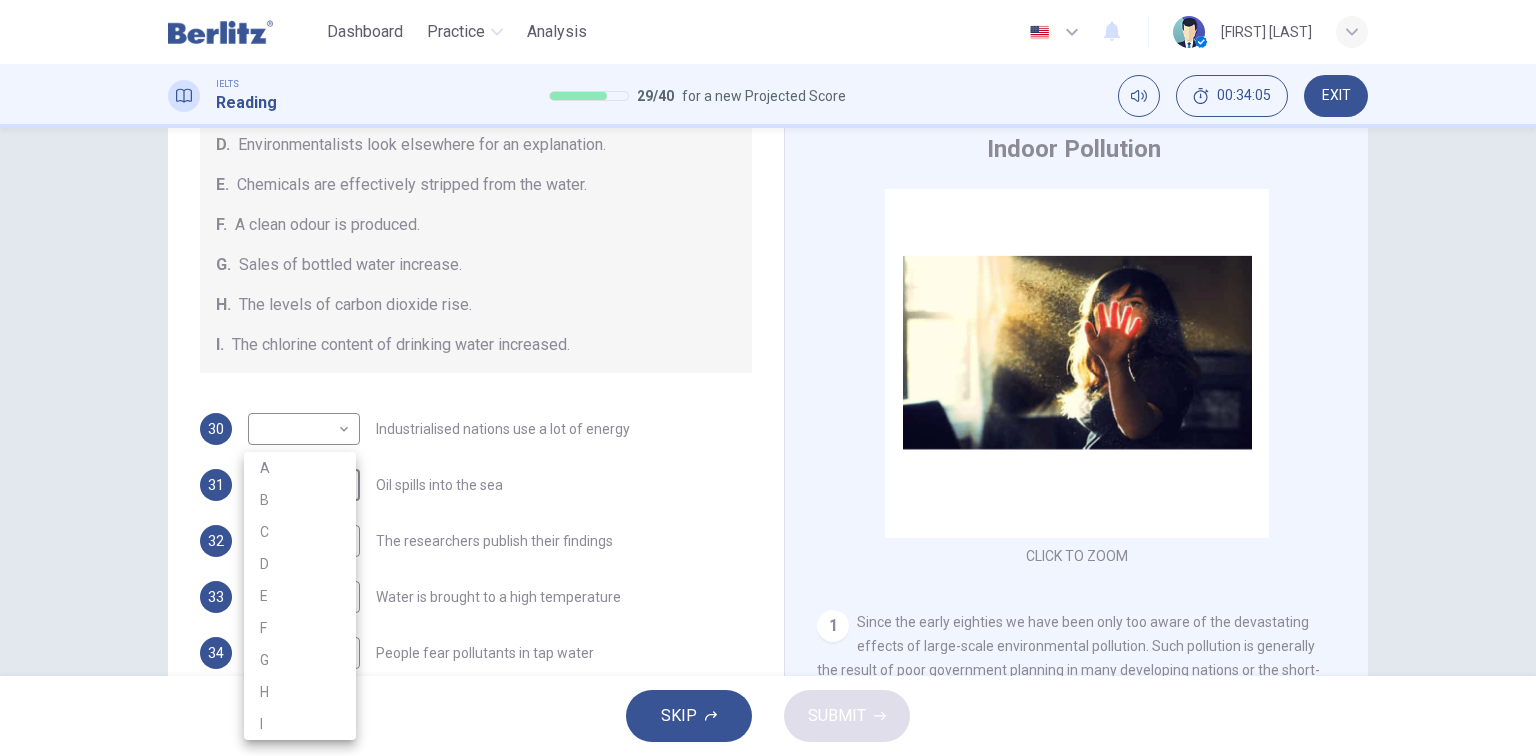 click at bounding box center (768, 378) 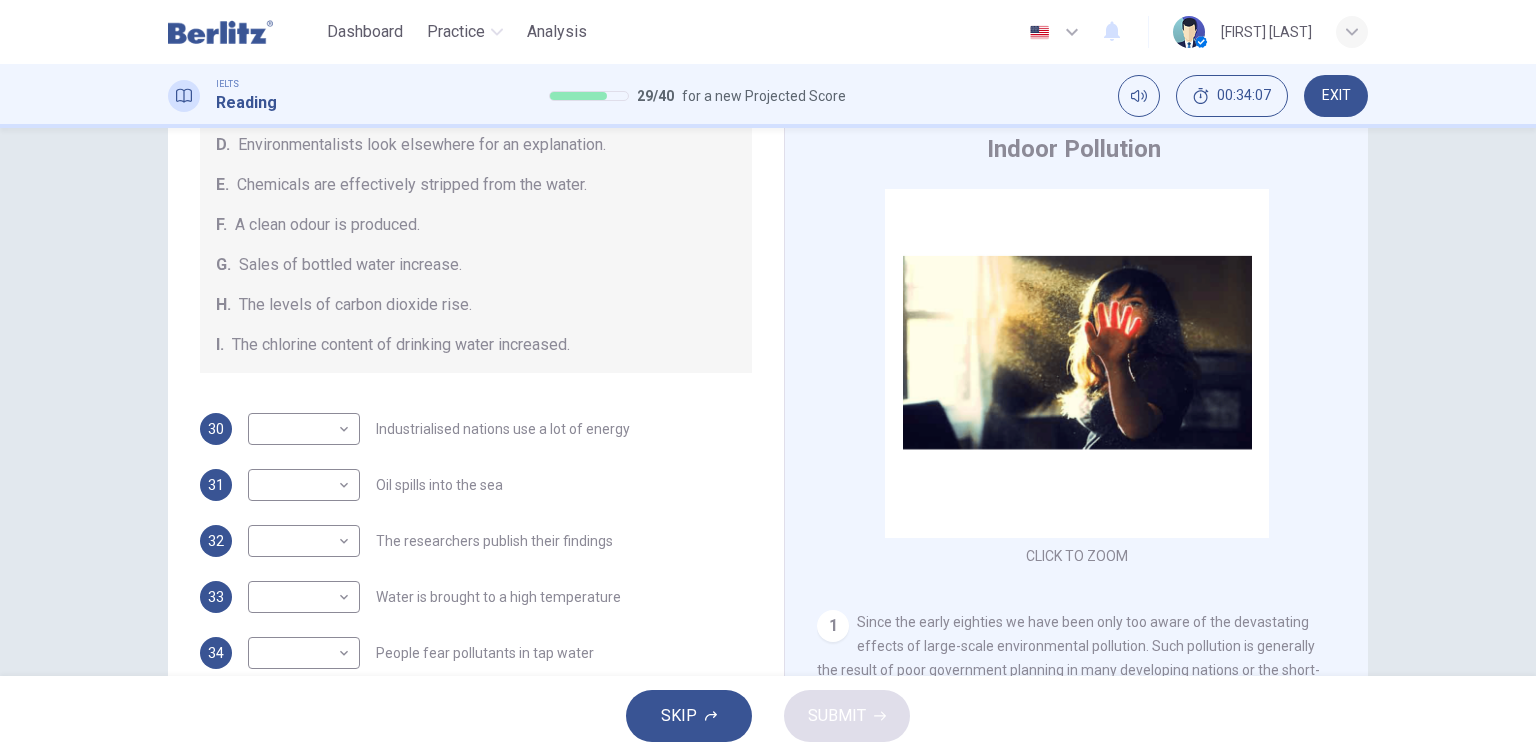 drag, startPoint x: 751, startPoint y: 452, endPoint x: 764, endPoint y: 444, distance: 15.264338 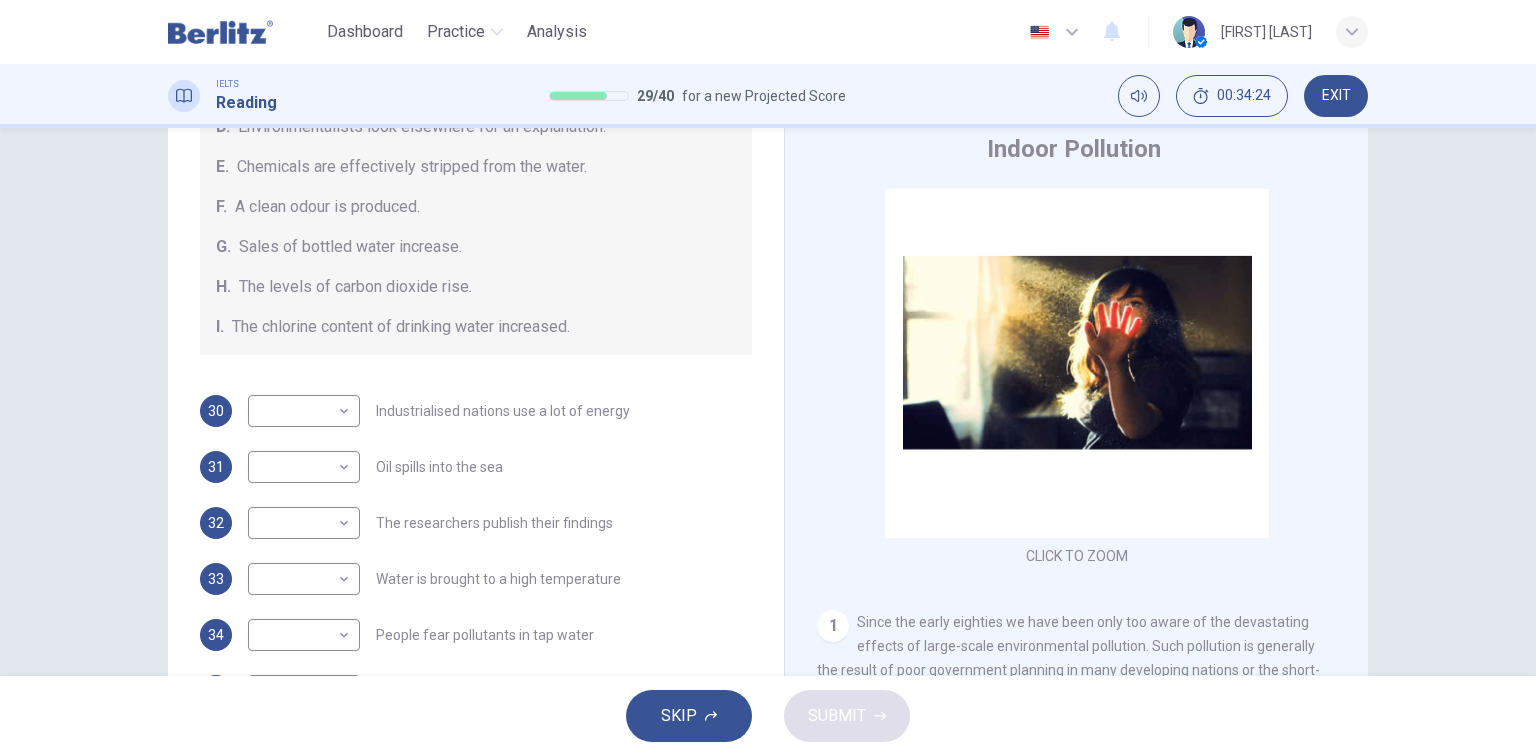 scroll, scrollTop: 424, scrollLeft: 0, axis: vertical 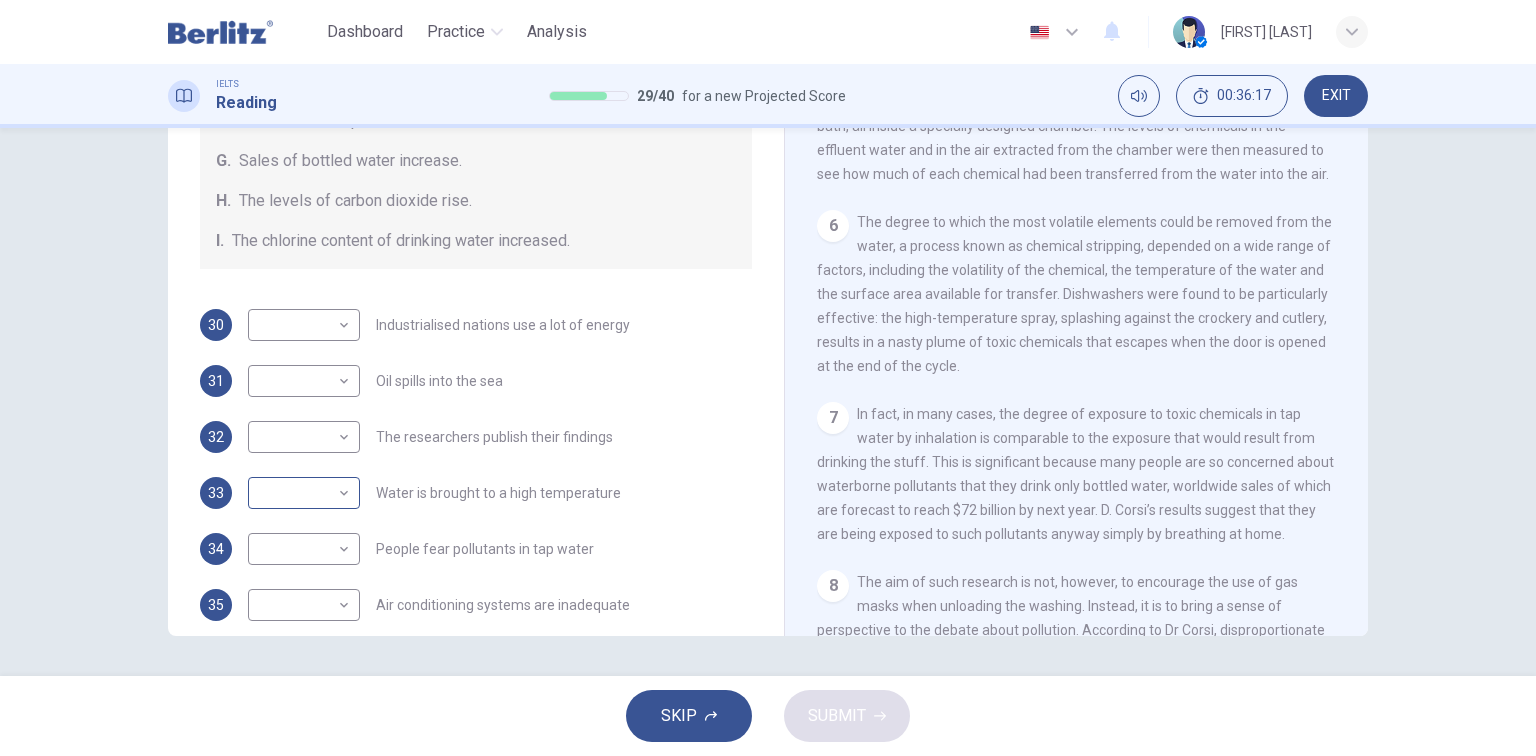 click on "This site uses cookies, as explained in our Privacy Policy. If you agree to the use of cookies, please click the Accept button and continue to browse our site. Privacy Policy Accept Dashboard Practice Analysis English ** ​ [NAME] IELTS Reading [NUMBER] / [NUMBER] for a new Projected Score [TIME] EXIT Questions [NUMBER] - [NUMBER] The Reading Passage describes a number of cause and effect relationships.
Match each cause with its effect ( A-J ).
Write the appropriate letters ( A-J ) in the boxes below. Causes A. The focus of pollution moves to the home. B. The levels of carbon monoxide rise. C. The world’s natural resources are unequally shared. D. Environmentalists look elsewhere for an explanation. E. Chemicals are effectively stripped from the water. F. A clean odour is produced. G. Sales of bottled water increase. H. The levels of carbon dioxide rise. I. The chlorine content of drinking water increased. [NUMBER] ​ ​ Industrialised nations use a lot of energy [NUMBER] ​ ​ Oil spills into the sea [NUMBER] ​ ​ [NUMBER] ​" at bounding box center (768, 378) 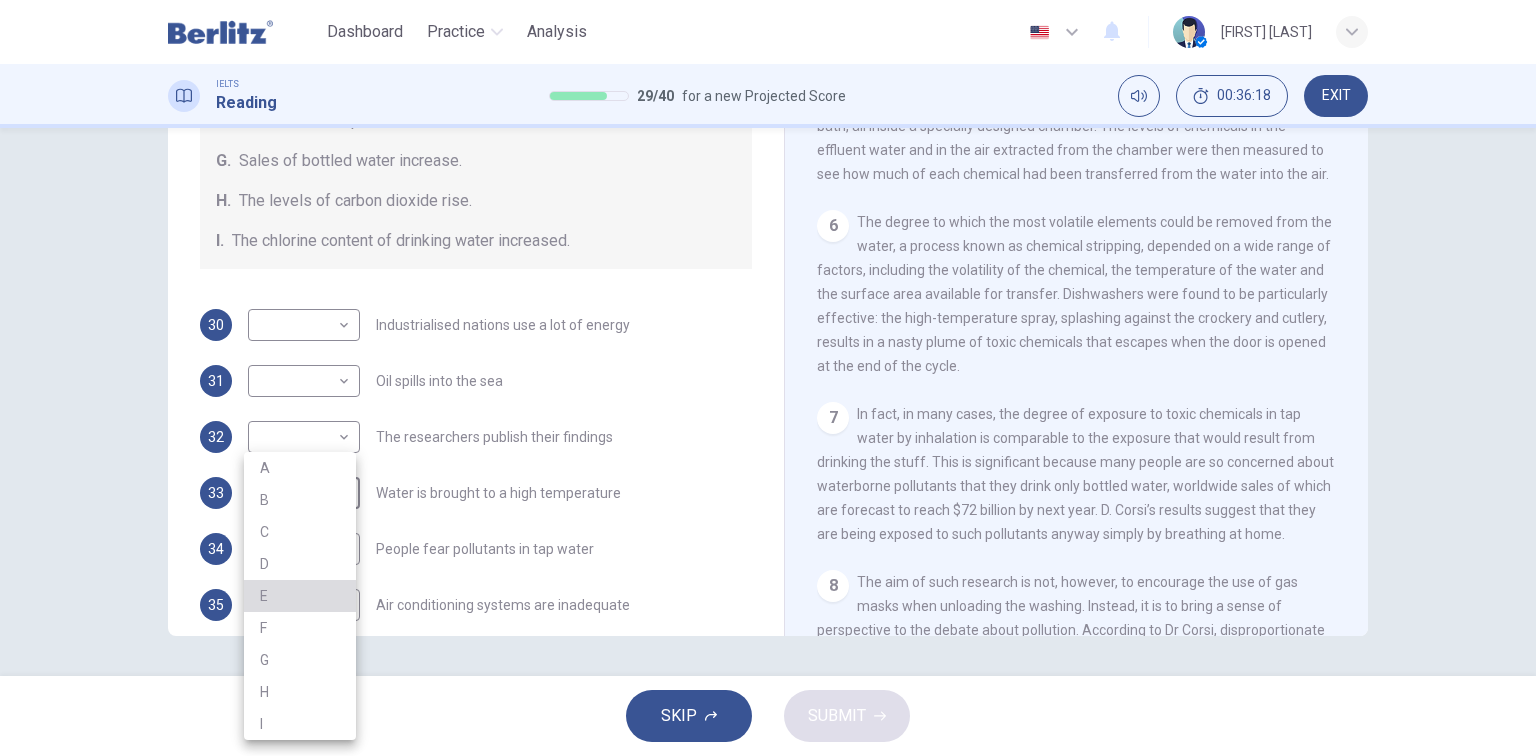 click on "E" at bounding box center [300, 596] 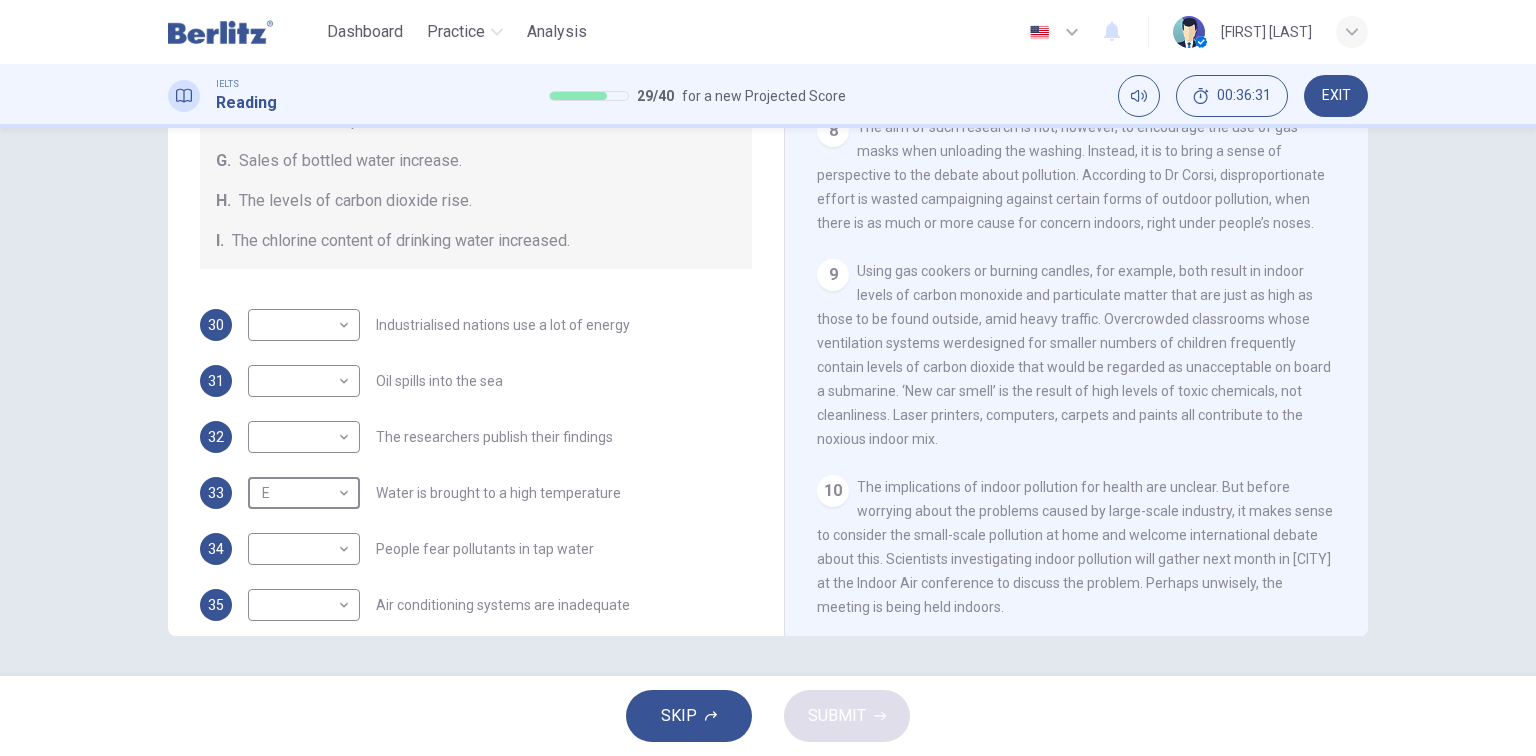 scroll, scrollTop: 1760, scrollLeft: 0, axis: vertical 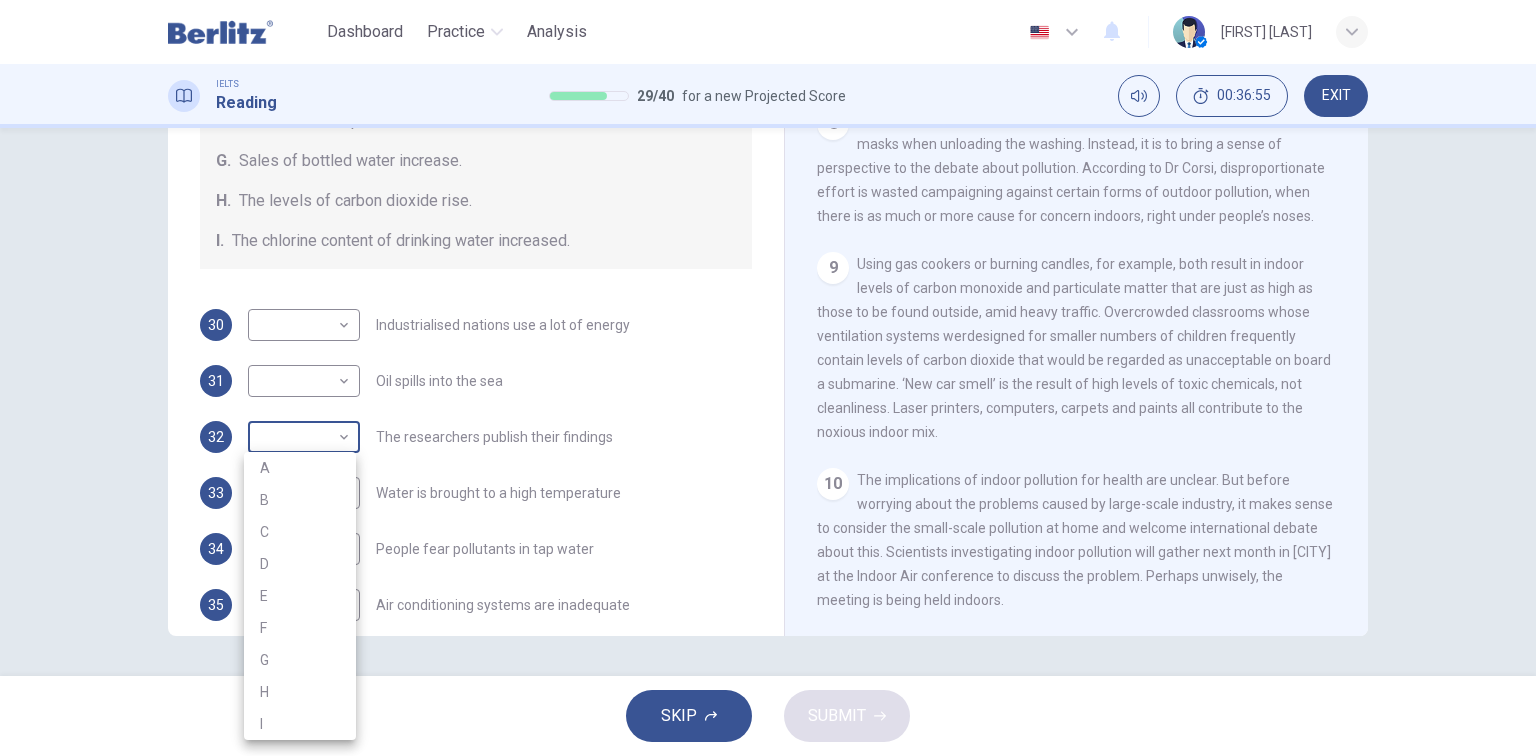 click on "This site uses cookies, as explained in our Privacy Policy. If you agree to the use of cookies, please click the Accept button and continue to browse our site. Privacy Policy Accept Dashboard Practice Analysis English ** ​ [FIRST] [LAST] IELTS Reading 29 / 40 for a new Projected Score 00:36:55 EXIT Questions 30 - 36 The Reading Passage describes a number of cause and effect relationships.
Match each cause with its effect ( A-J ).
Write the appropriate letters ( A-J ) in the boxes below. Causes A. The focus of pollution moves to the home. B. The levels of carbon monoxide rise. C. The world’s natural resources are unequally shared. D. Environmentalists look elsewhere for an explanation. E. Chemicals are effectively stripped from the water. F. A clean odour is produced. G. Sales of bottled water increase. H. The levels of carbon dioxide rise. I. The chlorine content of drinking water increased. 30 ​ ​ Industrialised nations use a lot of energy 31 ​ ​ Oil spills into the sea 32 ​ ​ 33 E *" at bounding box center [768, 378] 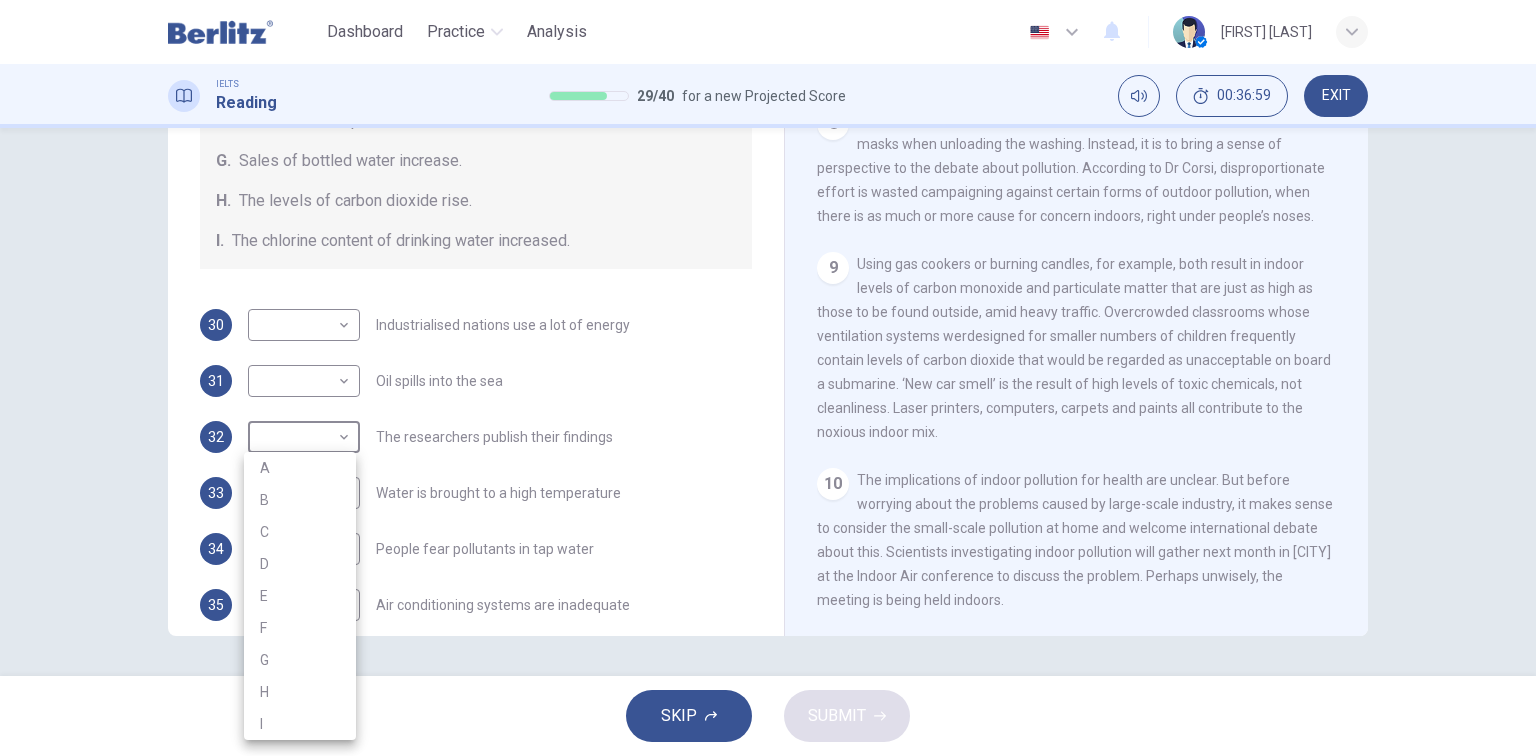 click at bounding box center [768, 378] 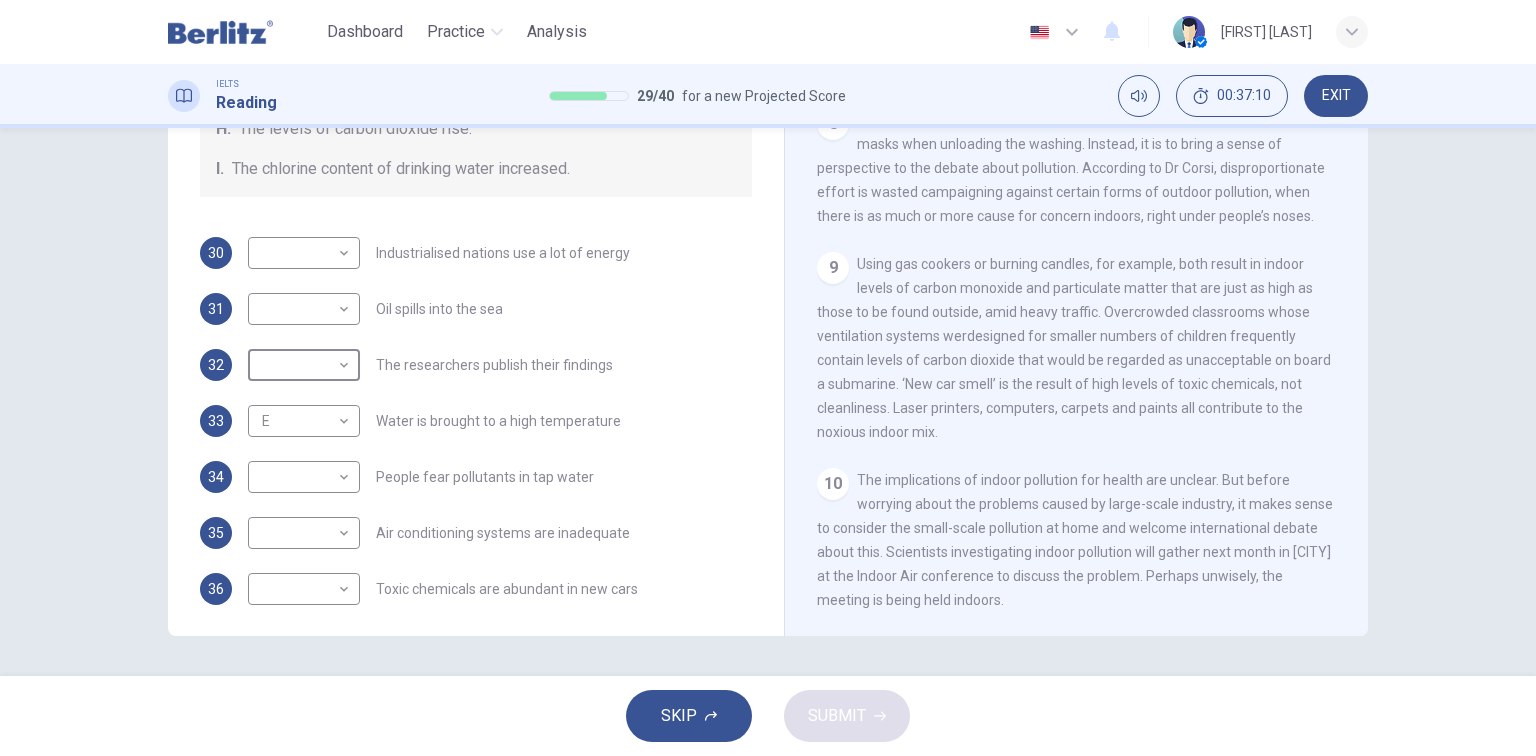 scroll, scrollTop: 424, scrollLeft: 0, axis: vertical 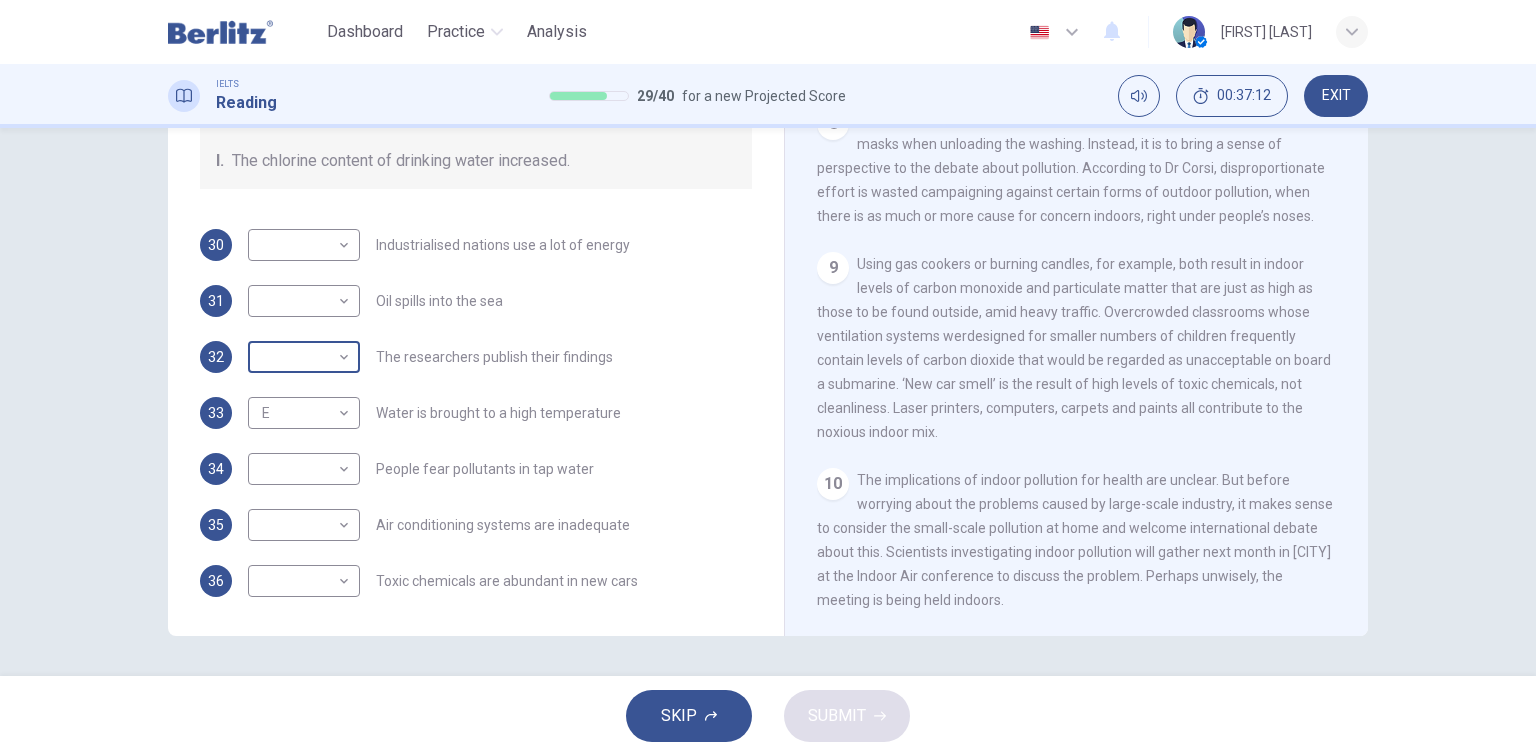 click on "This site uses cookies, as explained in our  Privacy Policy . If you agree to the use of cookies, please click the Accept button and continue to browse our site.   Privacy Policy Accept Dashboard Practice Analysis English ** ​ [FIRST] [LAST] IELTS Reading 29 / 40 for a new Projected Score 00:37:12 EXIT Questions 30 - 36 The Reading Passage describes a number of cause and effect relationships.
Match each cause with its effect ( A-J ).
Write the appropriate letters ( A-J ) in the boxes below. Causes A. The focus of pollution moves to the home. B. The levels of carbon monoxide rise. C. The world’s natural resources are unequally shared. D. Environmentalists look elsewhere for an explanation. E. Chemicals are effectively stripped from the water. F. A clean odour is produced. G. Sales of bottled water increase. H. The levels of carbon dioxide rise. I. The chlorine content of drinking water increased. 30 ​ ​ Industrialised nations use a lot of energy 31 ​ ​ Oil spills into the sea 32 ​ ​ 33 E *" at bounding box center (768, 378) 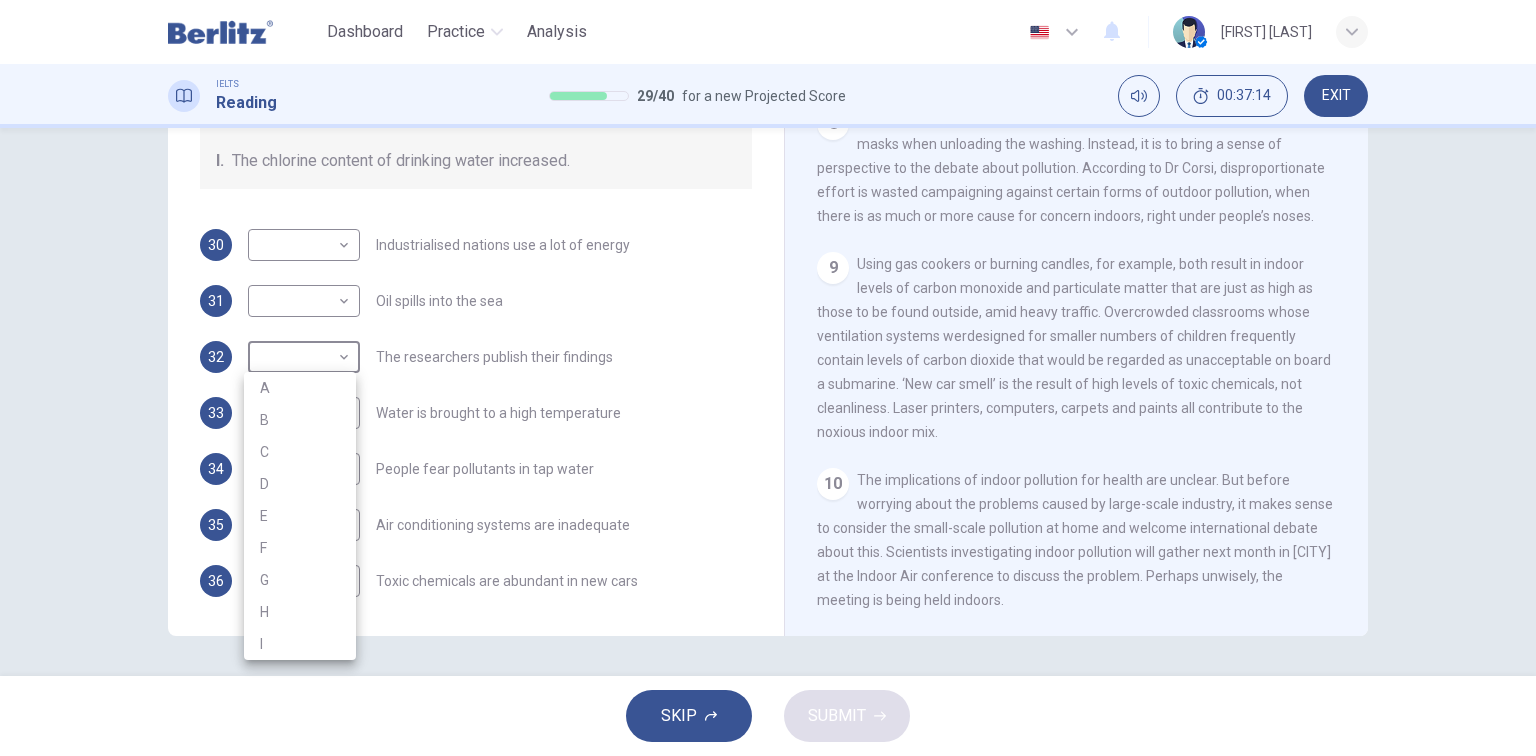 drag, startPoint x: 756, startPoint y: 402, endPoint x: 762, endPoint y: 258, distance: 144.12494 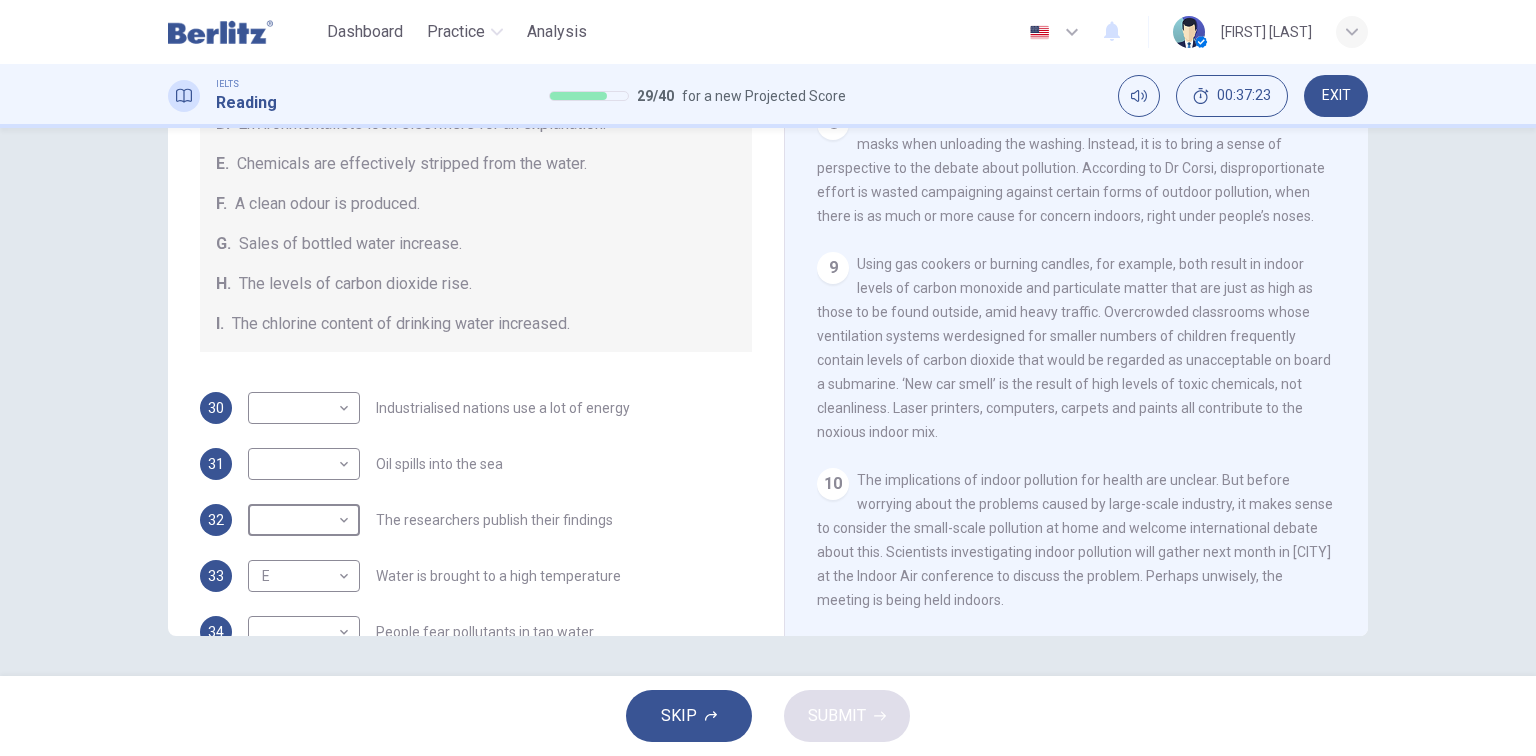 scroll, scrollTop: 422, scrollLeft: 0, axis: vertical 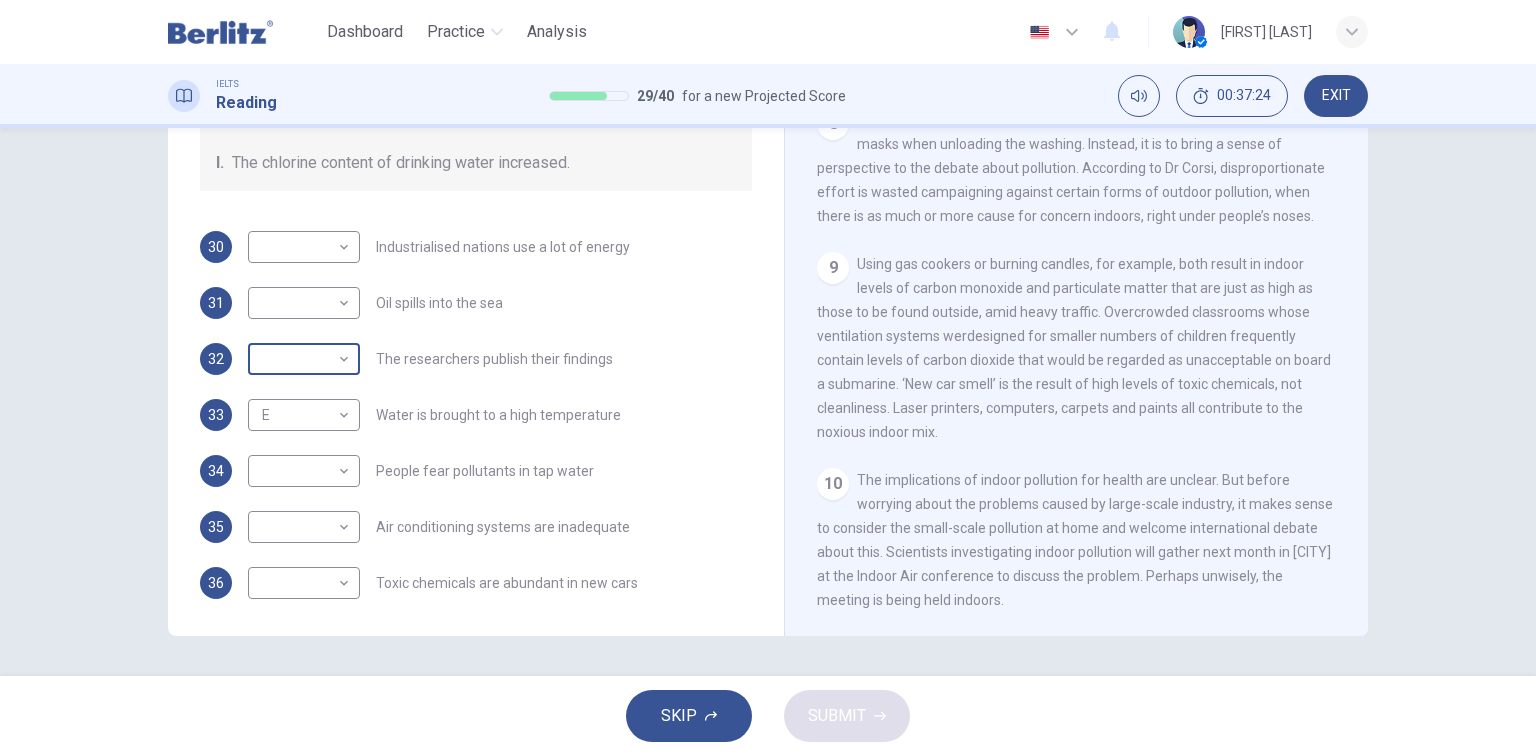click on "This site uses cookies, as explained in our  Privacy Policy . If you agree to the use of cookies, please click the Accept button and continue to browse our site.   Privacy Policy Accept Dashboard Practice Analysis English ** ​ [FIRST] [LAST] IELTS Reading 29 / 40 for a new Projected Score 00:37:24 EXIT Questions 30 - 36 The Reading Passage describes a number of cause and effect relationships.
Match each cause with its effect ( A-J ).
Write the appropriate letters ( A-J ) in the boxes below. Causes A. The focus of pollution moves to the home. B. The levels of carbon monoxide rise. C. The world’s natural resources are unequally shared. D. Environmentalists look elsewhere for an explanation. E. Chemicals are effectively stripped from the water. F. A clean odour is produced. G. Sales of bottled water increase. H. The levels of carbon dioxide rise. I. The chlorine content of drinking water increased. 30 ​ ​ Industrialised nations use a lot of energy 31 ​ ​ Oil spills into the sea 32 ​ ​ 33 E *" at bounding box center [768, 378] 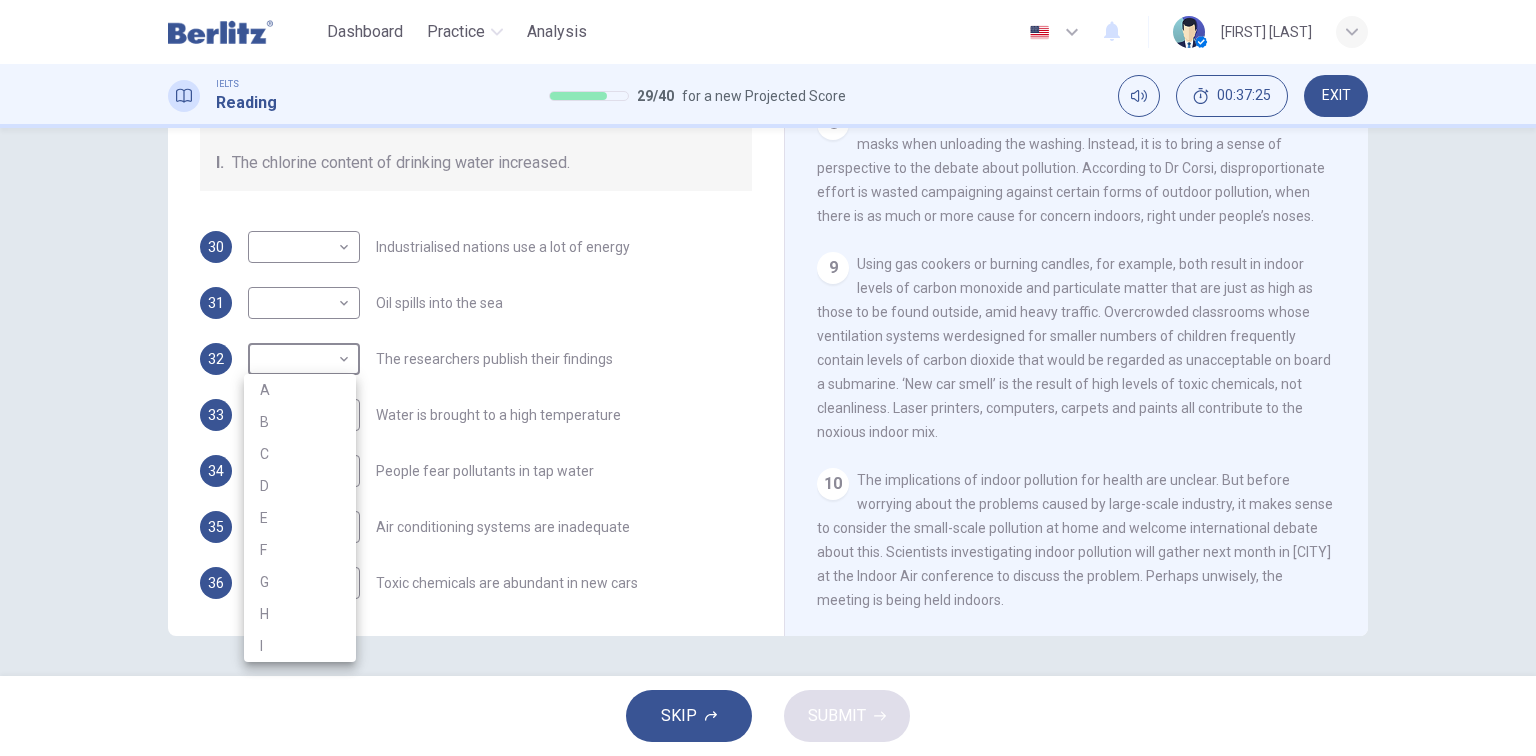click on "A" at bounding box center [300, 390] 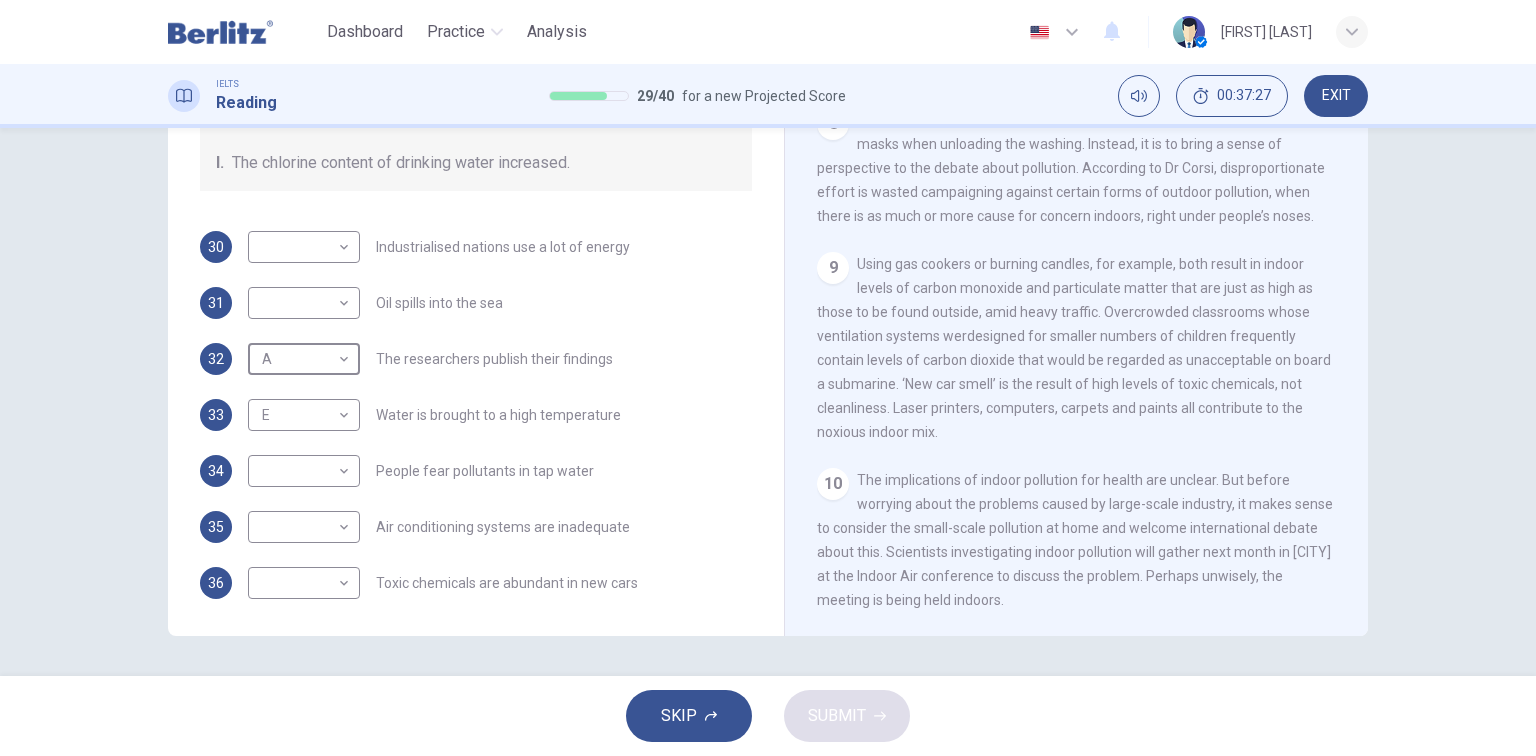 scroll, scrollTop: 1839, scrollLeft: 0, axis: vertical 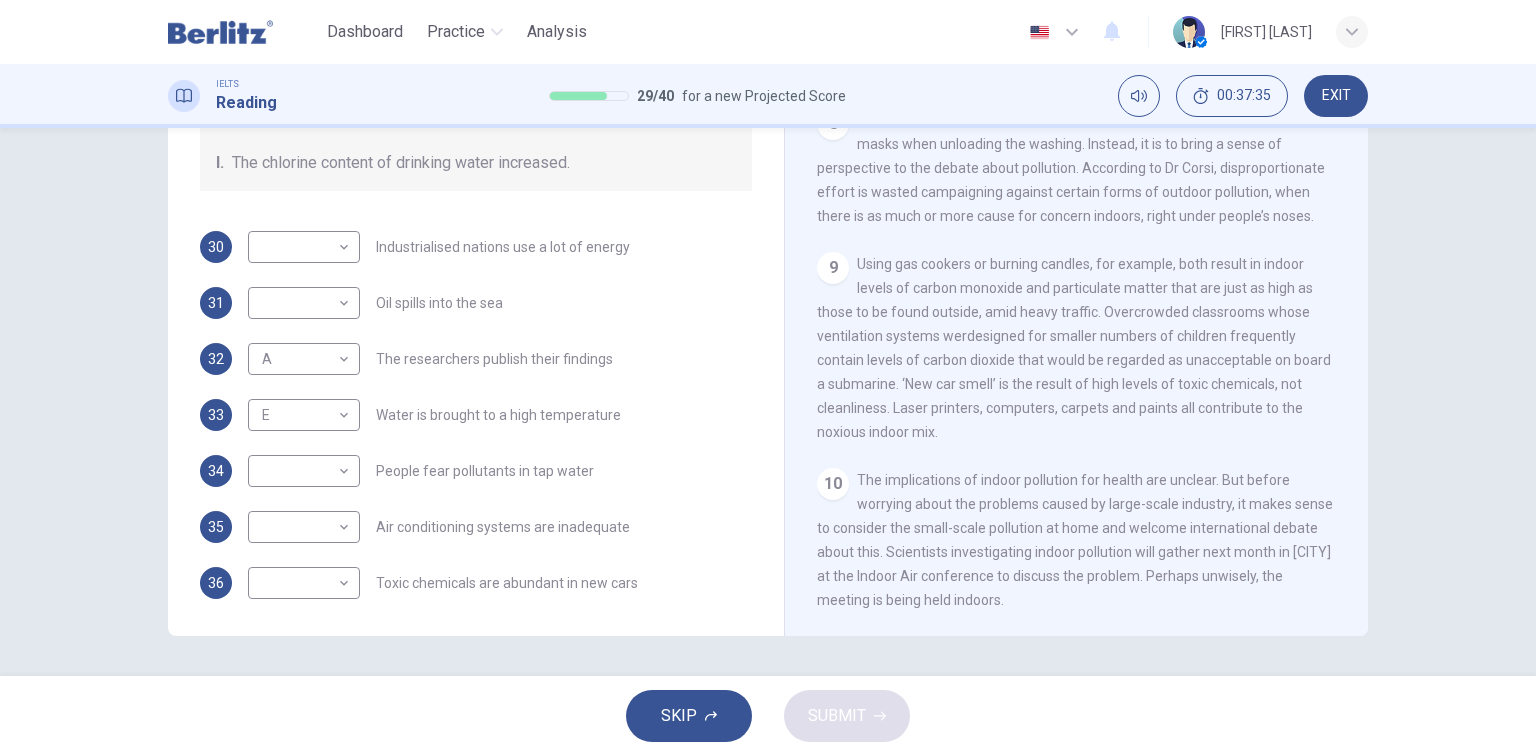 drag, startPoint x: 772, startPoint y: 428, endPoint x: 767, endPoint y: 408, distance: 20.615528 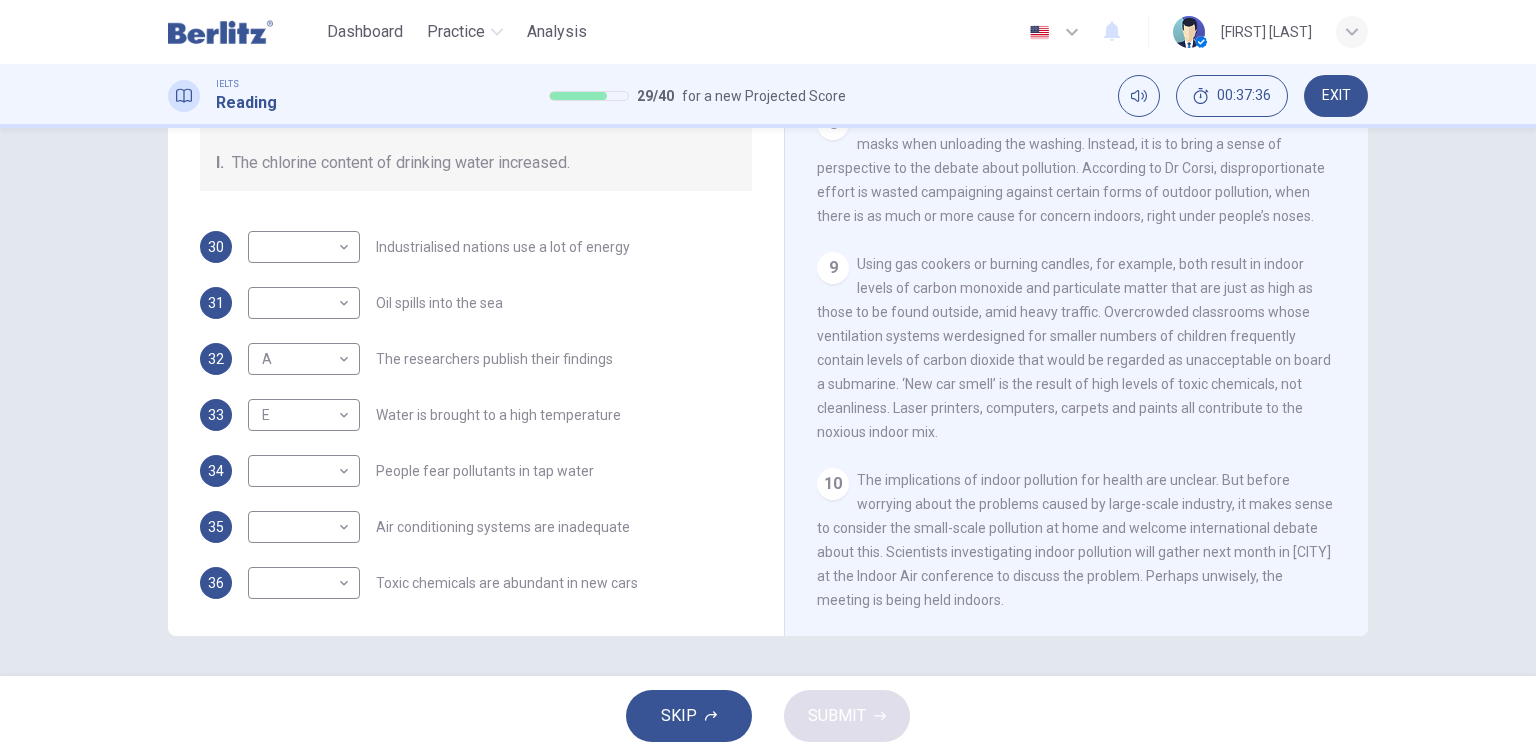 scroll, scrollTop: 67, scrollLeft: 0, axis: vertical 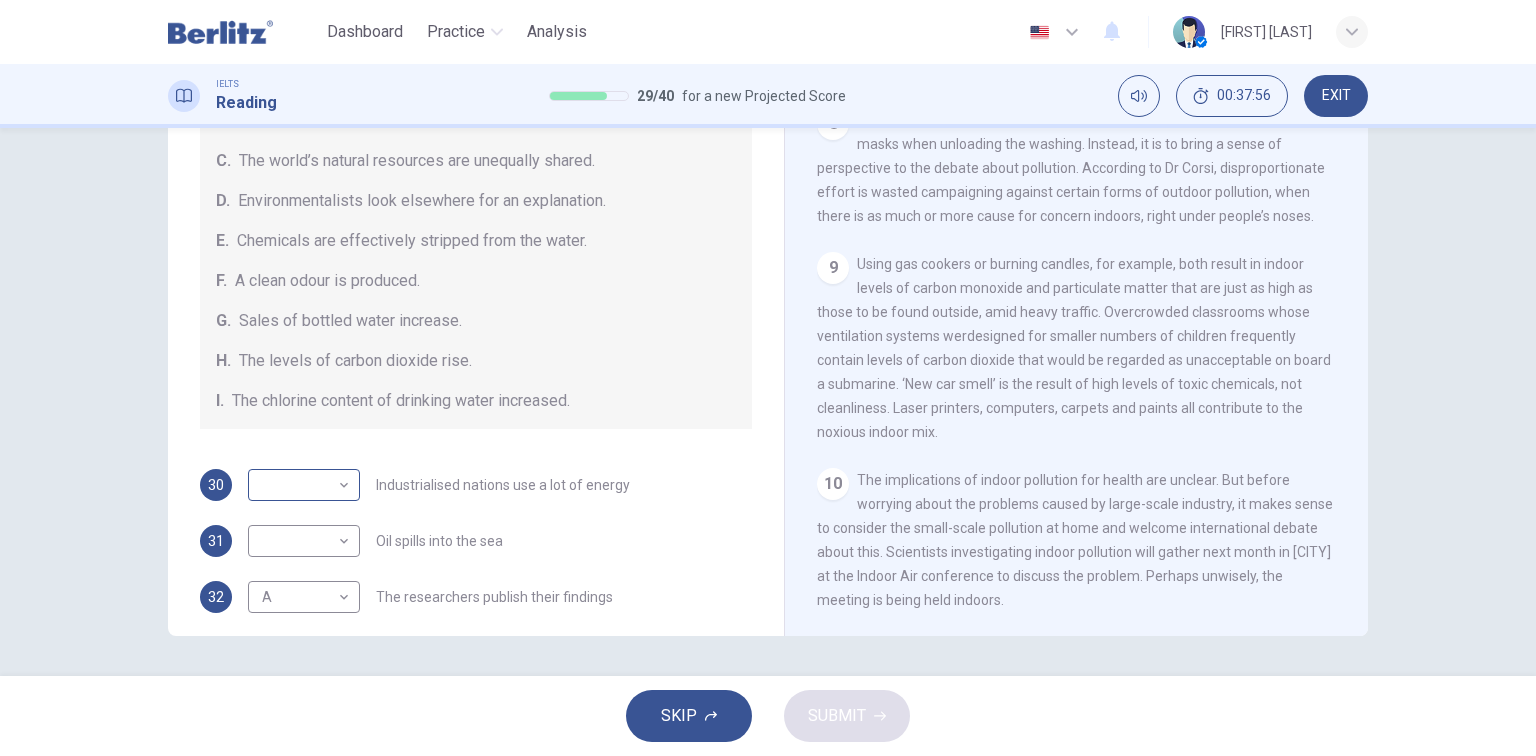 click on "This site uses cookies, as explained in our  Privacy Policy . If you agree to the use of cookies, please click the Accept button and continue to browse our site.   Privacy Policy Accept Dashboard Practice Analysis English ** ​ [FIRST] [LAST] IELTS Reading 29 / 40 for a new Projected Score 00:37:56 EXIT Questions 30 - 36 The Reading Passage describes a number of cause and effect relationships.
Match each cause with its effect ( A-J ).
Write the appropriate letters ( A-J ) in the boxes below. Causes A. The focus of pollution moves to the home. B. The levels of carbon monoxide rise. C. The world’s natural resources are unequally shared. D. Environmentalists look elsewhere for an explanation. E. Chemicals are effectively stripped from the water. F. A clean odour is produced. G. Sales of bottled water increase. H. The levels of carbon dioxide rise. I. The chlorine content of drinking water increased. 30 ​ ​ Industrialised nations use a lot of energy 31 ​ ​ Oil spills into the sea 32 A * ​ 33 E *" at bounding box center (768, 378) 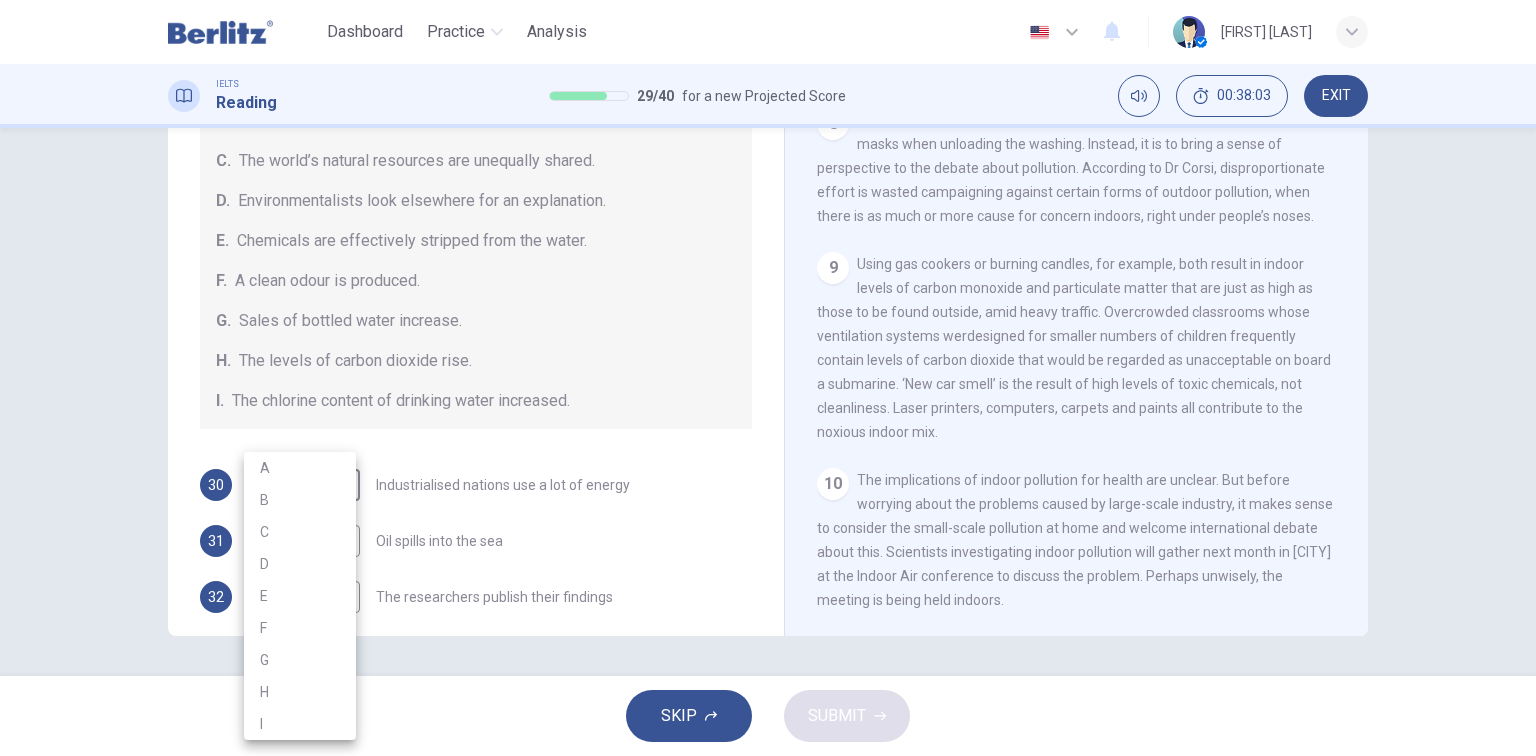 drag, startPoint x: 760, startPoint y: 456, endPoint x: 760, endPoint y: 435, distance: 21 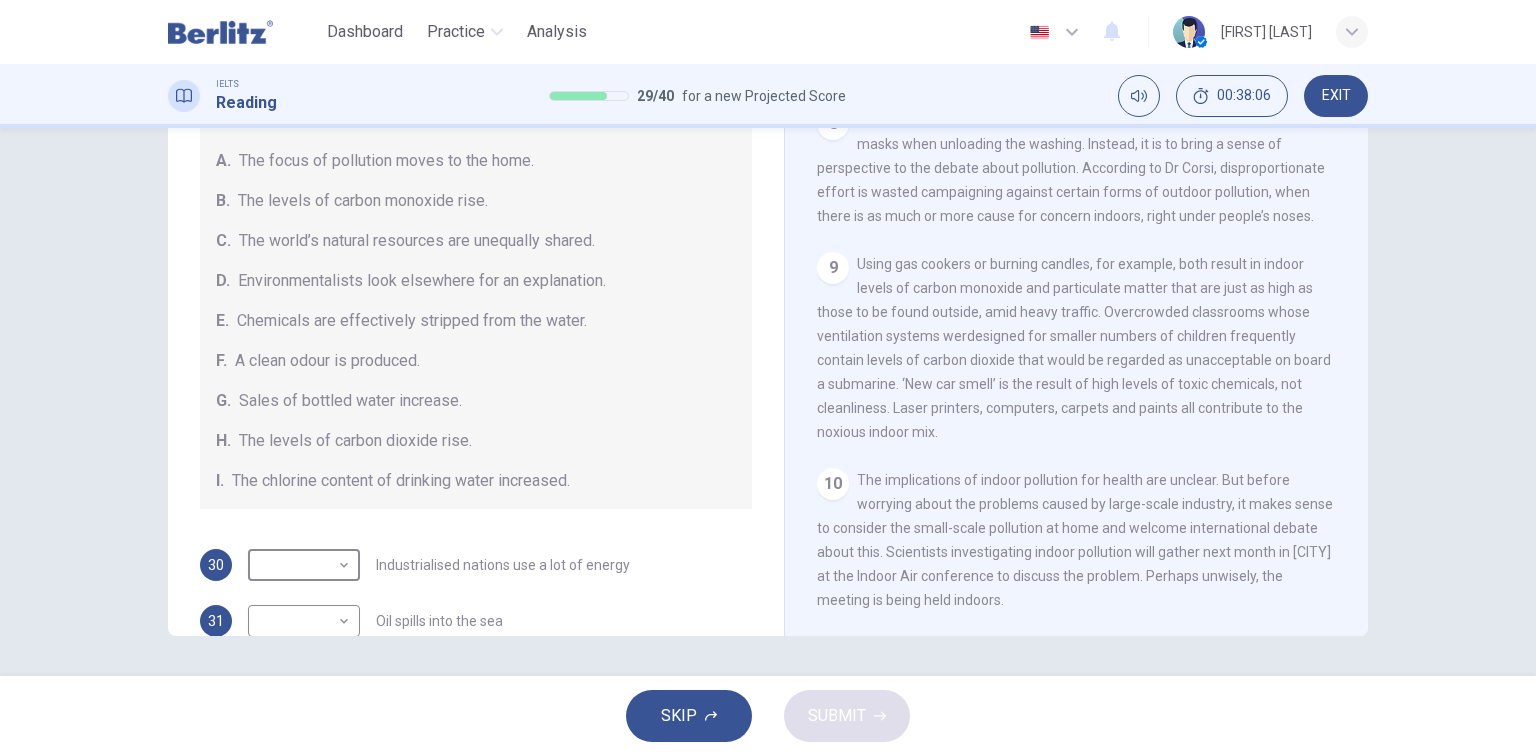 scroll, scrollTop: 184, scrollLeft: 0, axis: vertical 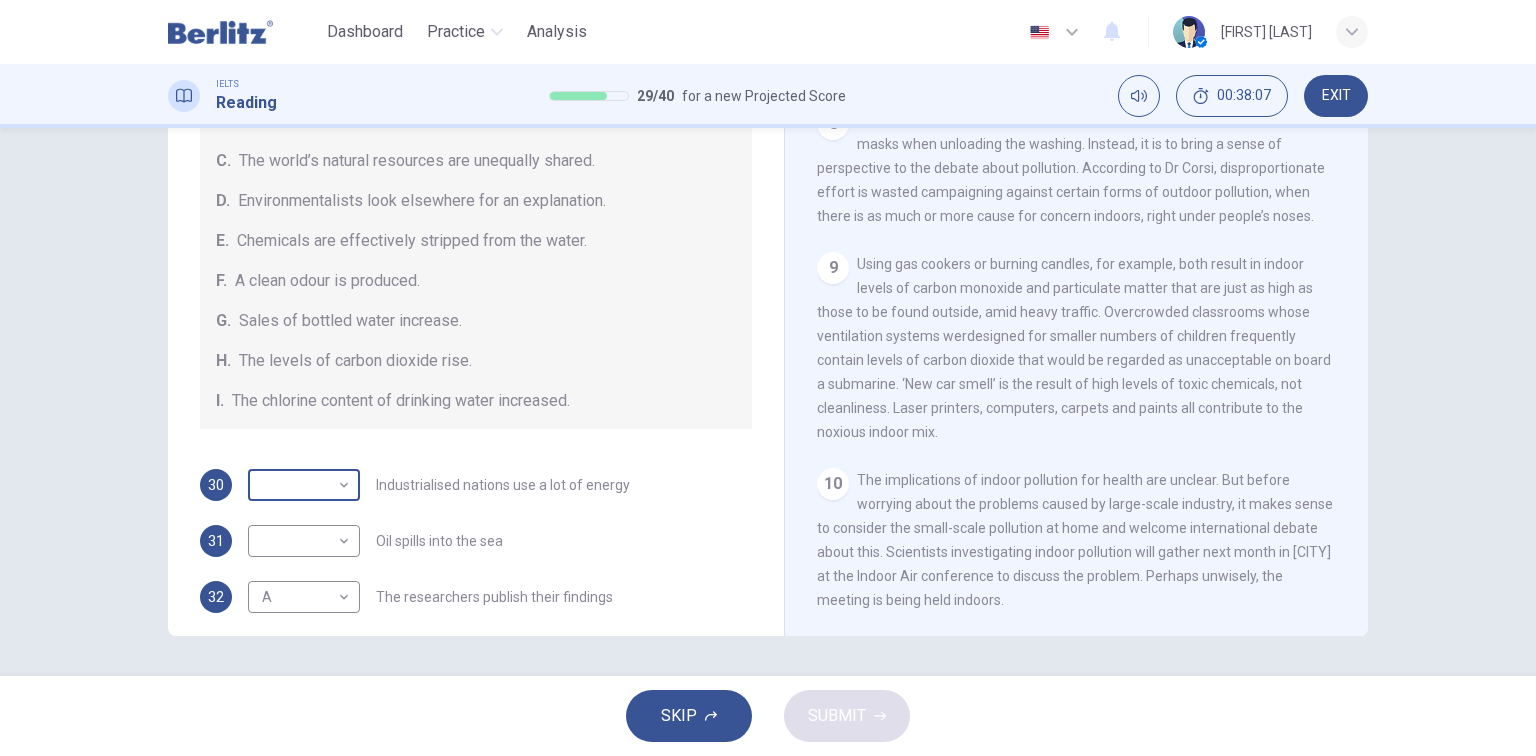 click on "This site uses cookies, as explained in our Privacy Policy. If you agree to the use of cookies, please click the Accept button and continue to browse our site. Privacy Policy Accept Dashboard Practice Analysis English ** ​ [FIRST] [LAST] IELTS Reading 29 / 40 for a new Projected Score 00:38:07 EXIT Questions 30 - 36 The Reading Passage describes a number of cause and effect relationships.
Match each cause with its effect ( A-J ).
Write the appropriate letters ( A-J ) in the boxes below. Causes A. The focus of pollution moves to the home. B. The levels of carbon monoxide rise. C. The world’s natural resources are unequally shared. D. Environmentalists look elsewhere for an explanation. E. Chemicals are effectively stripped from the water. F. A clean odour is produced. G. Sales of bottled water increase. H. The levels of carbon dioxide rise. I. The chlorine content of drinking water increased. 30 ​ ​ Industrialised nations use a lot of energy 31 ​ ​ Oil spills into the sea 32 A * ​ 33 E *" at bounding box center [768, 378] 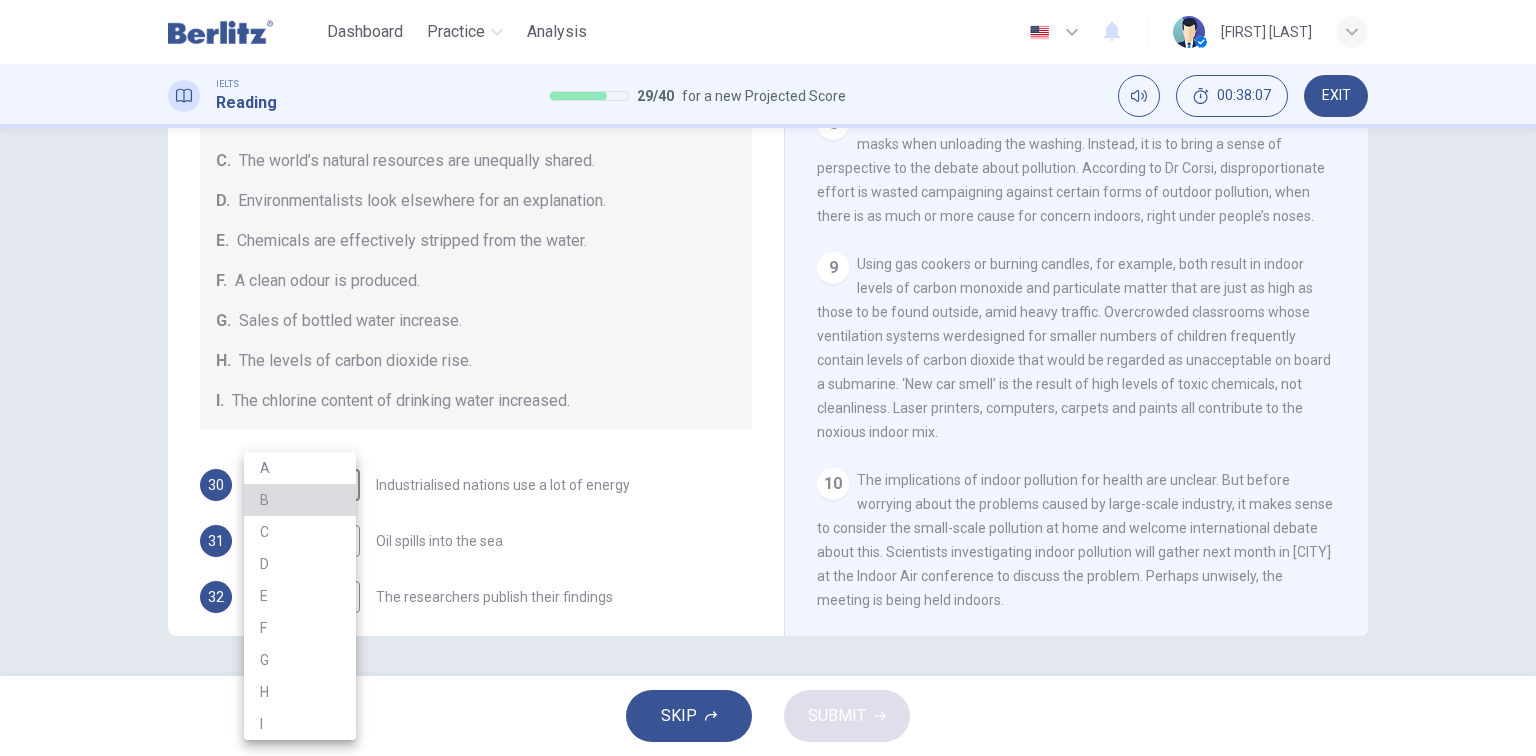 click on "B" at bounding box center (300, 500) 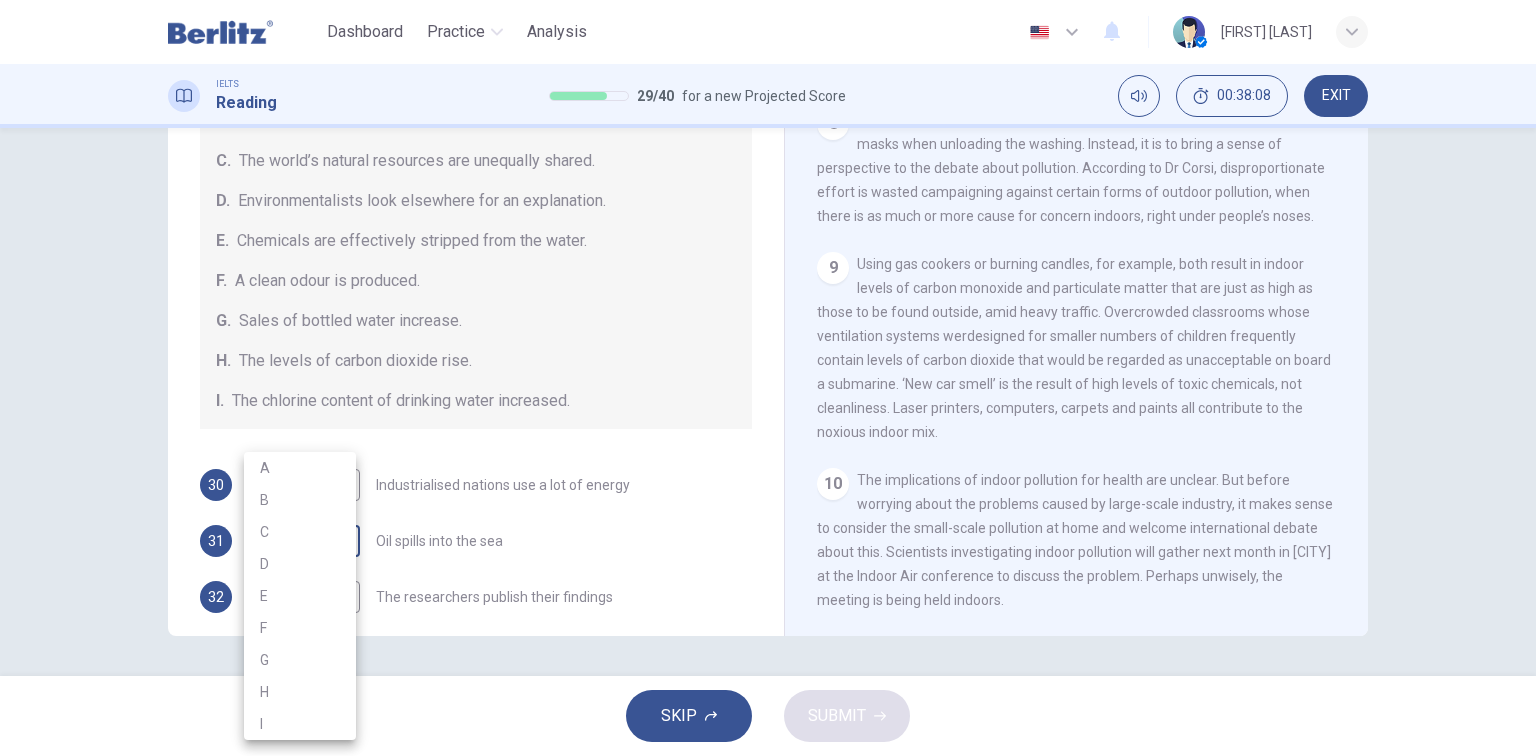 click on "This site uses cookies, as explained in our  Privacy Policy . If you agree to the use of cookies, please click the Accept button and continue to browse our site.   Privacy Policy Accept Dashboard Practice Analysis English ** ​ [FIRST] [LAST] IELTS Reading 29 / 40 for a new Projected Score 00:38:08 EXIT Questions 30 - 36 The Reading Passage describes a number of cause and effect relationships.
Match each cause with its effect ( A-J ).
Write the appropriate letters ( A-J ) in the boxes below. Causes A. The focus of pollution moves to the home. B. The levels of carbon monoxide rise. C. The world’s natural resources are unequally shared. D. Environmentalists look elsewhere for an explanation. E. Chemicals are effectively stripped from the water. F. A clean odour is produced. G. Sales of bottled water increase. H. The levels of carbon dioxide rise. I. The chlorine content of drinking water increased. 30 B * ​ Industrialised nations use a lot of energy 31 ​ ​ Oil spills into the sea 32 A * ​ 33 E *" at bounding box center (768, 378) 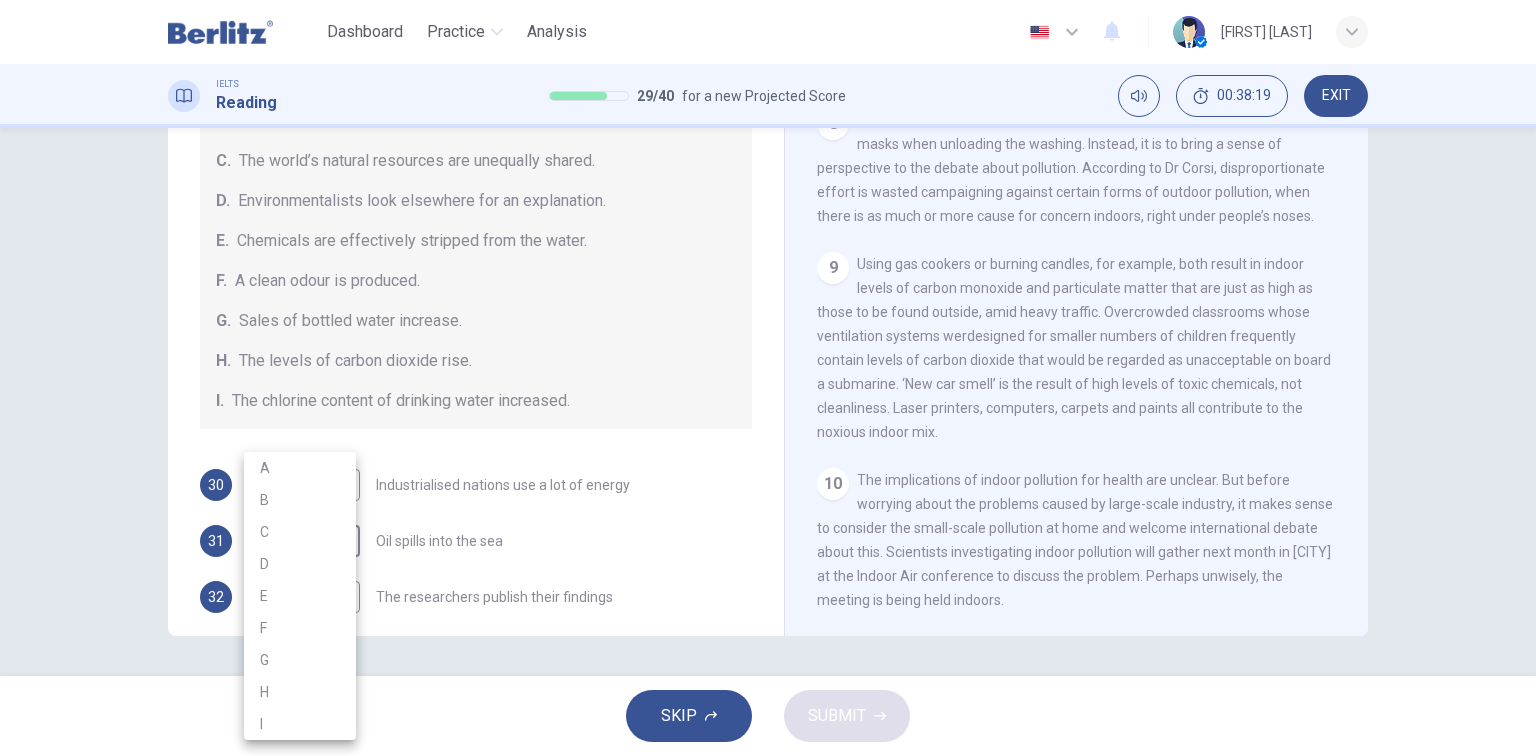 click at bounding box center [768, 378] 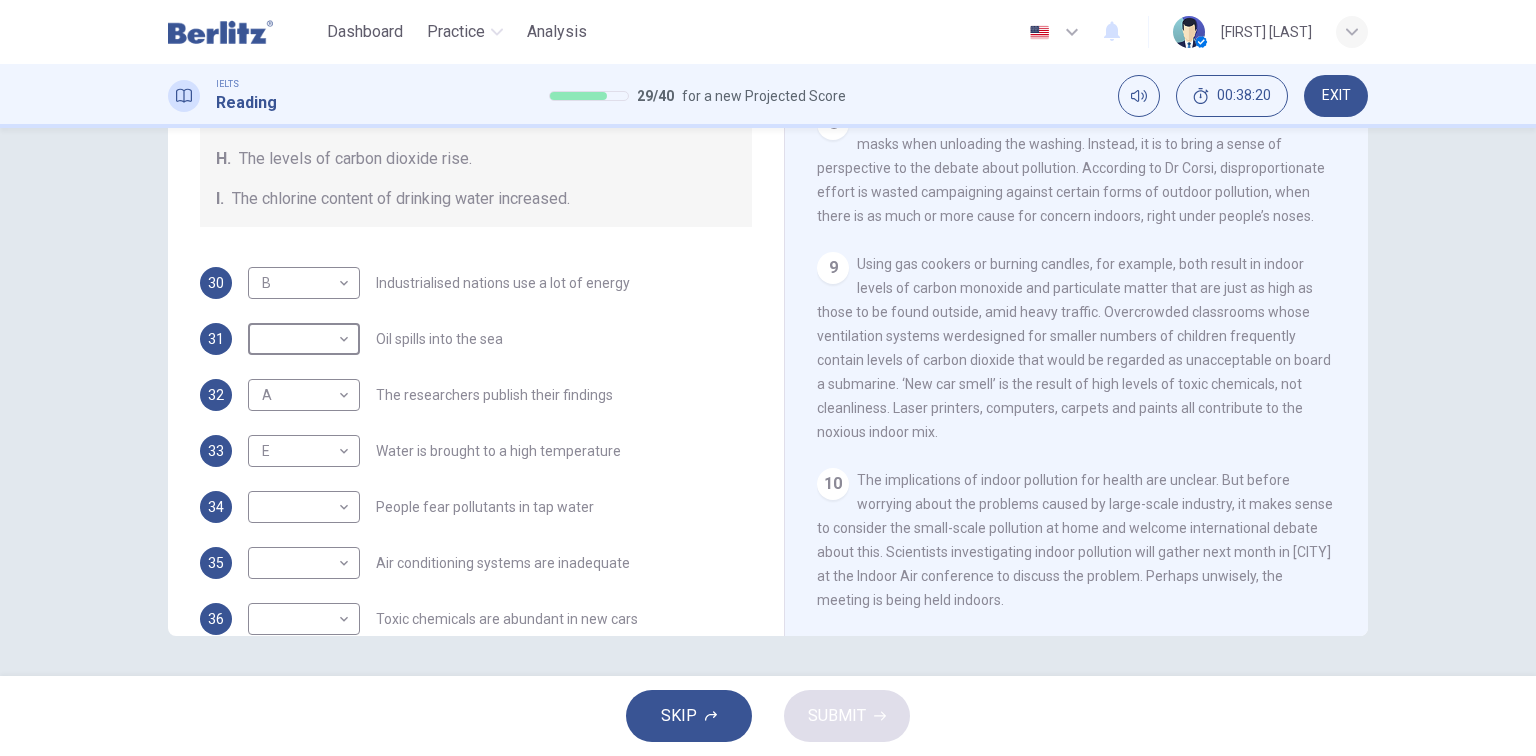 scroll, scrollTop: 424, scrollLeft: 0, axis: vertical 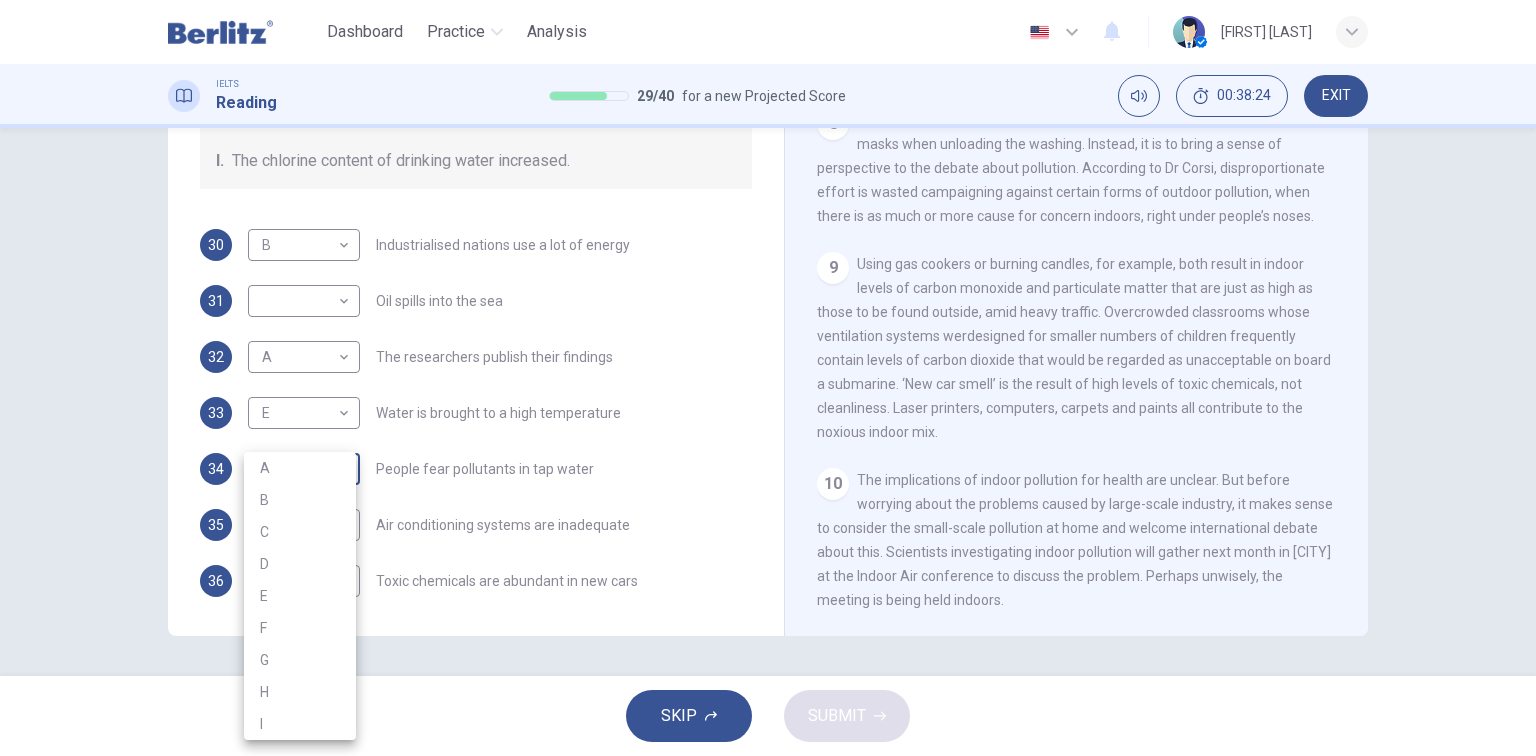 click on "This site uses cookies, as explained in our  Privacy Policy . If you agree to the use of cookies, please click the Accept button and continue to browse our site.   Privacy Policy Accept Dashboard Practice Analysis English ** ​ [FIRST] [LAST] IELTS Reading 29 / 40 for a new Projected Score 00:38:24 EXIT Questions 30 - 36 The Reading Passage describes a number of cause and effect relationships.
Match each cause with its effect ( A-J ).
Write the appropriate letters ( A-J ) in the boxes below. Causes A. The focus of pollution moves to the home. B. The levels of carbon monoxide rise. C. The world’s natural resources are unequally shared. D. Environmentalists look elsewhere for an explanation. E. Chemicals are effectively stripped from the water. F. A clean odour is produced. G. Sales of bottled water increase. H. The levels of carbon dioxide rise. I. The chlorine content of drinking water increased. 30 B * ​ Industrialised nations use a lot of energy 31 ​ ​ Oil spills into the sea 32 A * ​ 33 E *" at bounding box center (768, 378) 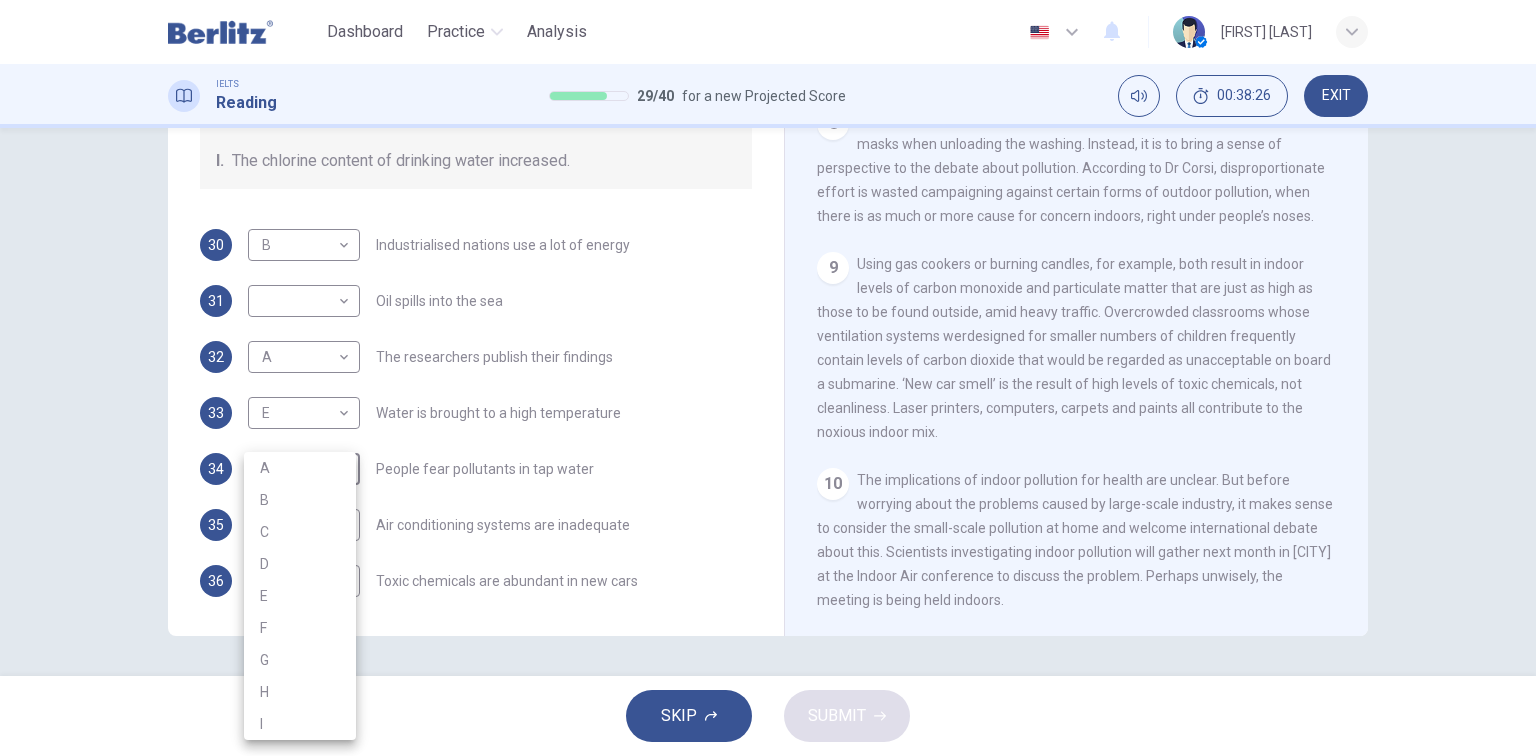 click at bounding box center [768, 378] 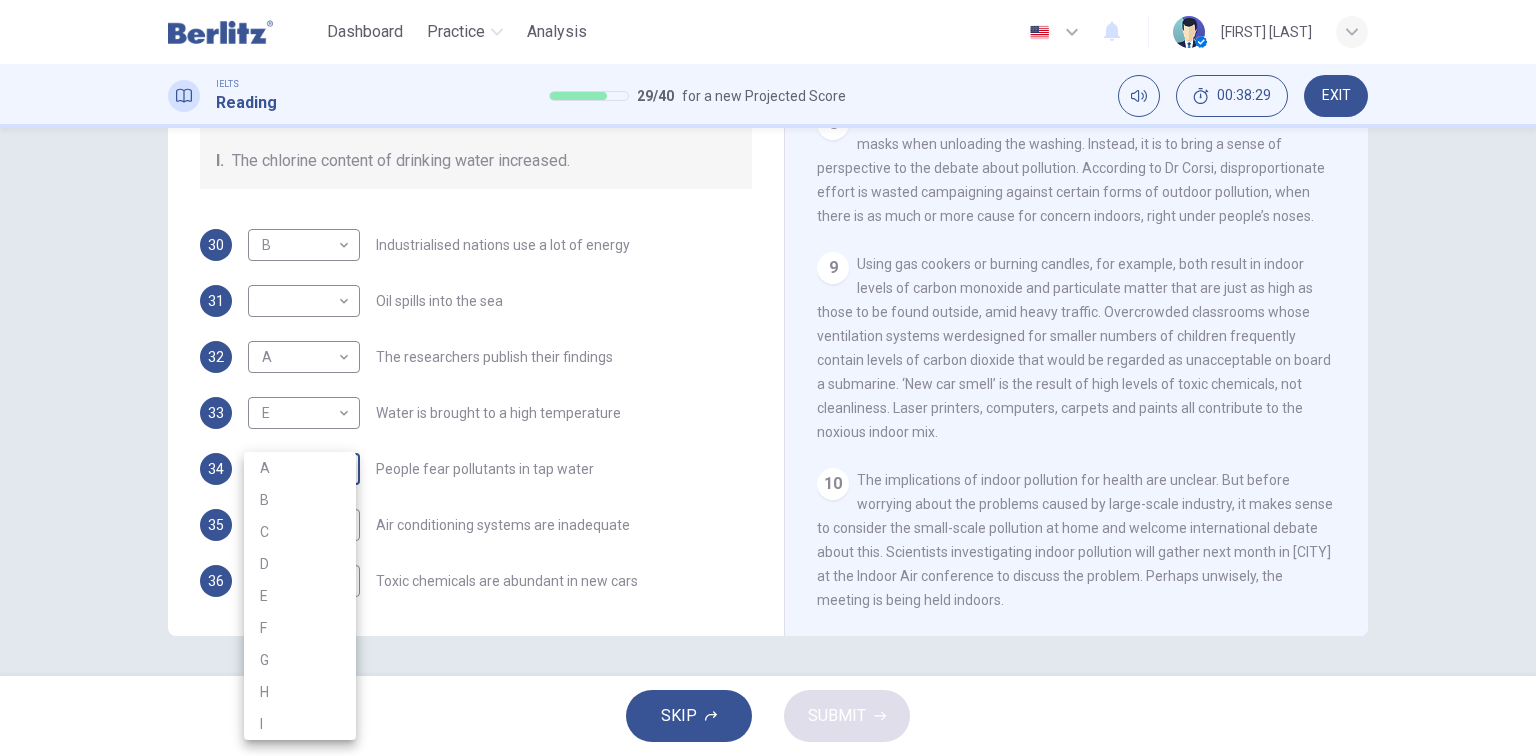 click on "This site uses cookies, as explained in our  Privacy Policy . If you agree to the use of cookies, please click the Accept button and continue to browse our site.   Privacy Policy Accept Dashboard Practice Analysis English ** ​ [FIRST] [LAST] IELTS Reading 29 / 40 for a new Projected Score 00:38:29 EXIT Questions 30 - 36 The Reading Passage describes a number of cause and effect relationships.
Match each cause with its effect ( A-J ).
Write the appropriate letters ( A-J ) in the boxes below. Causes A. The focus of pollution moves to the home. B. The levels of carbon monoxide rise. C. The world’s natural resources are unequally shared. D. Environmentalists look elsewhere for an explanation. E. Chemicals are effectively stripped from the water. F. A clean odour is produced. G. Sales of bottled water increase. H. The levels of carbon dioxide rise. I. The chlorine content of drinking water increased. 30 B * ​ Industrialised nations use a lot of energy 31 ​ ​ Oil spills into the sea 32 A * ​ 33 E *" at bounding box center [768, 378] 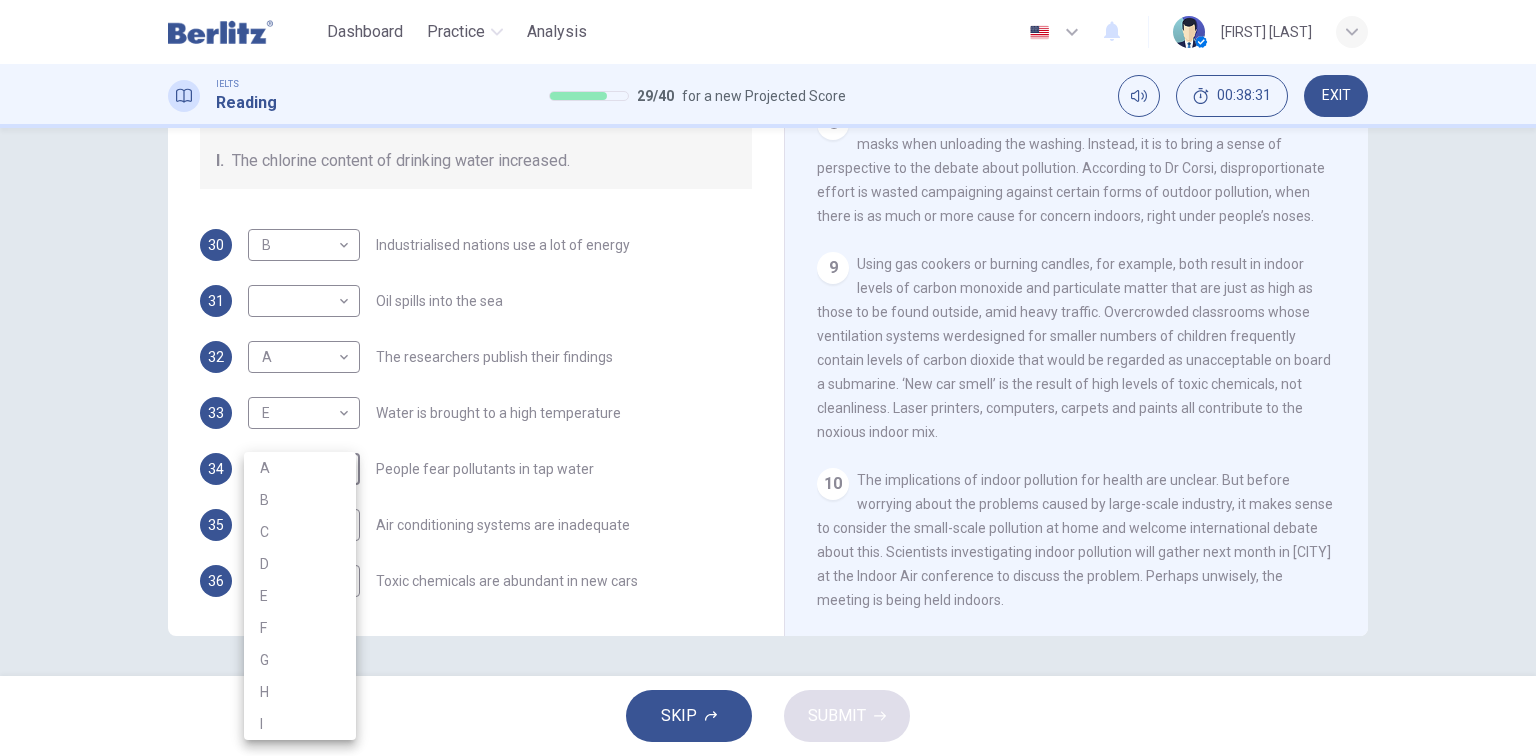 click on "I" at bounding box center (300, 724) 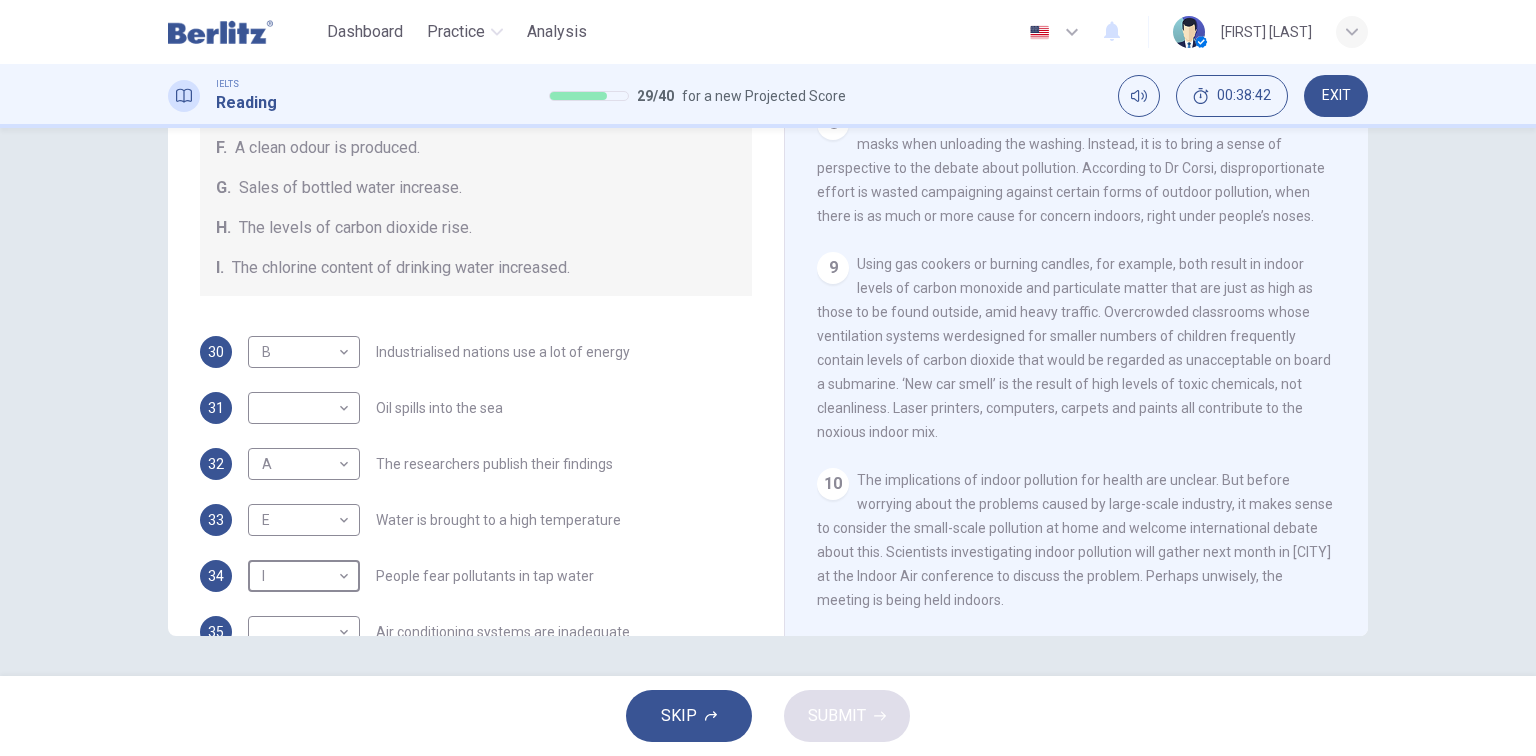 scroll, scrollTop: 424, scrollLeft: 0, axis: vertical 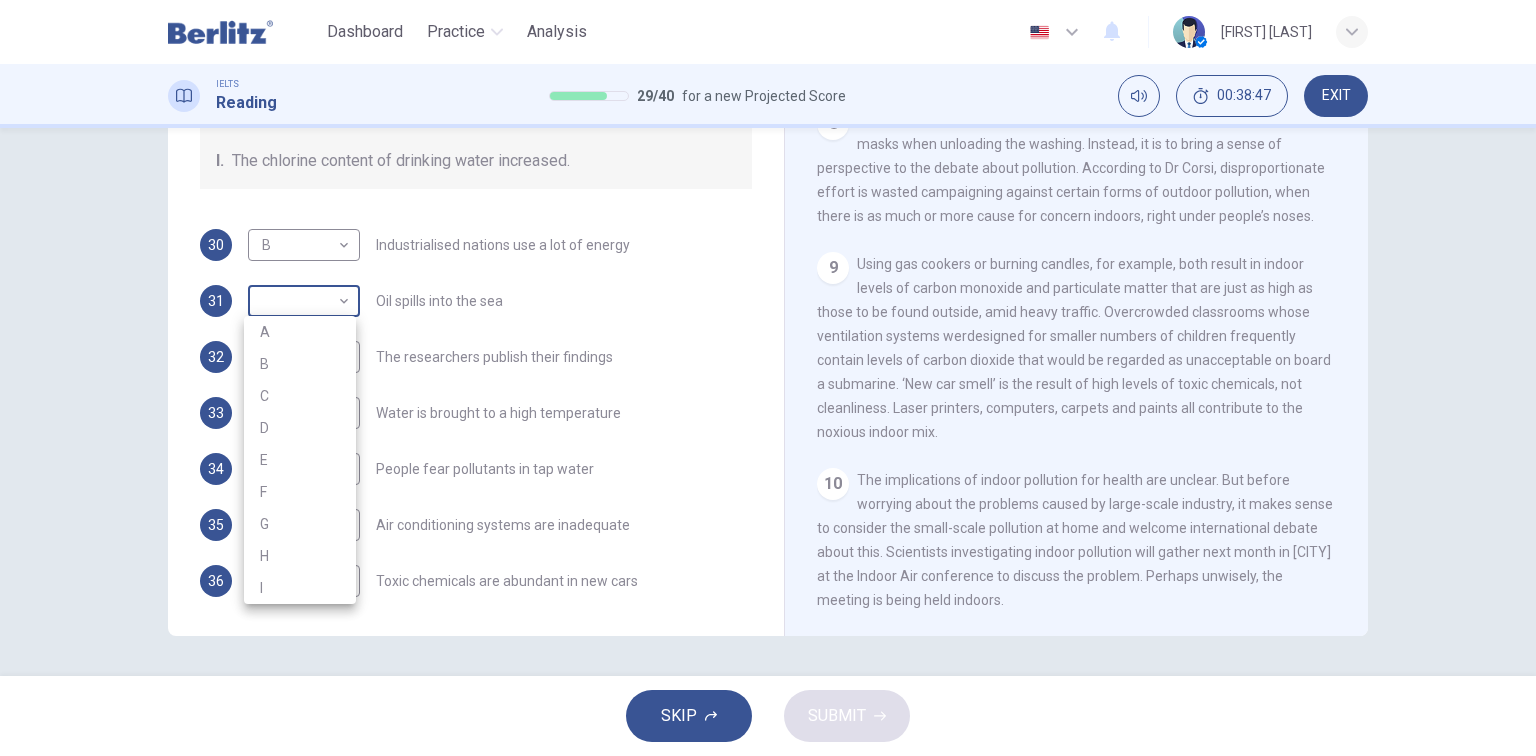 click on "This site uses cookies, as explained in our  Privacy Policy . If you agree to the use of cookies, please click the Accept button and continue to browse our site.   Privacy Policy Accept Dashboard Practice Analysis English ** ​ [FIRST] [LAST] IELTS Reading 29 / 40 for a new Projected Score 00:38:47 EXIT Questions 30 - 36 The Reading Passage describes a number of cause and effect relationships.
Match each cause with its effect ( A-J ).
Write the appropriate letters ( A-J ) in the boxes below. Causes A. The focus of pollution moves to the home. B. The levels of carbon monoxide rise. C. The world’s natural resources are unequally shared. D. Environmentalists look elsewhere for an explanation. E. Chemicals are effectively stripped from the water. F. A clean odour is produced. G. Sales of bottled water increase. H. The levels of carbon dioxide rise. I. The chlorine content of drinking water increased. 30 B * ​ Industrialised nations use a lot of energy 31 ​ ​ Oil spills into the sea 32 A * ​ 33 E *" at bounding box center [768, 378] 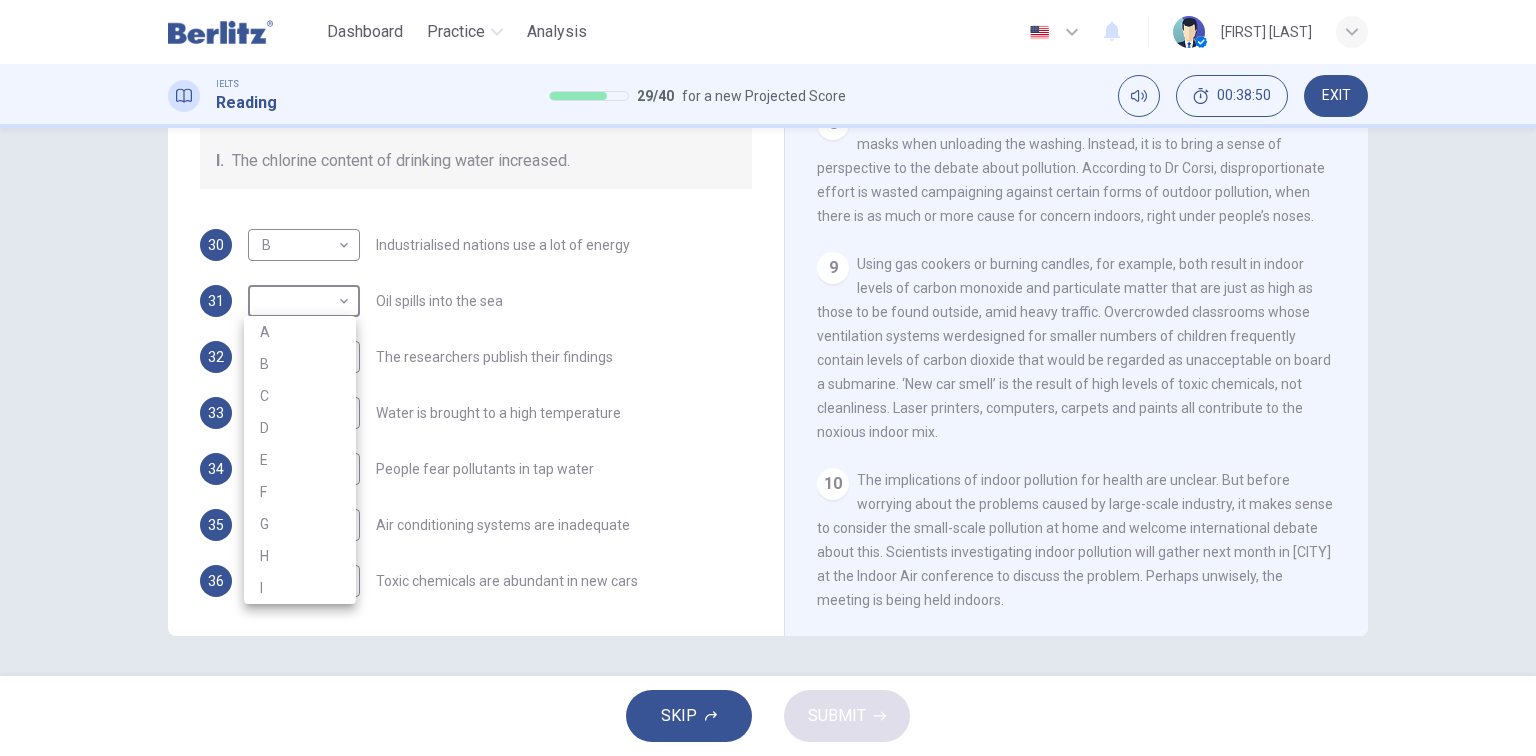 click at bounding box center [768, 378] 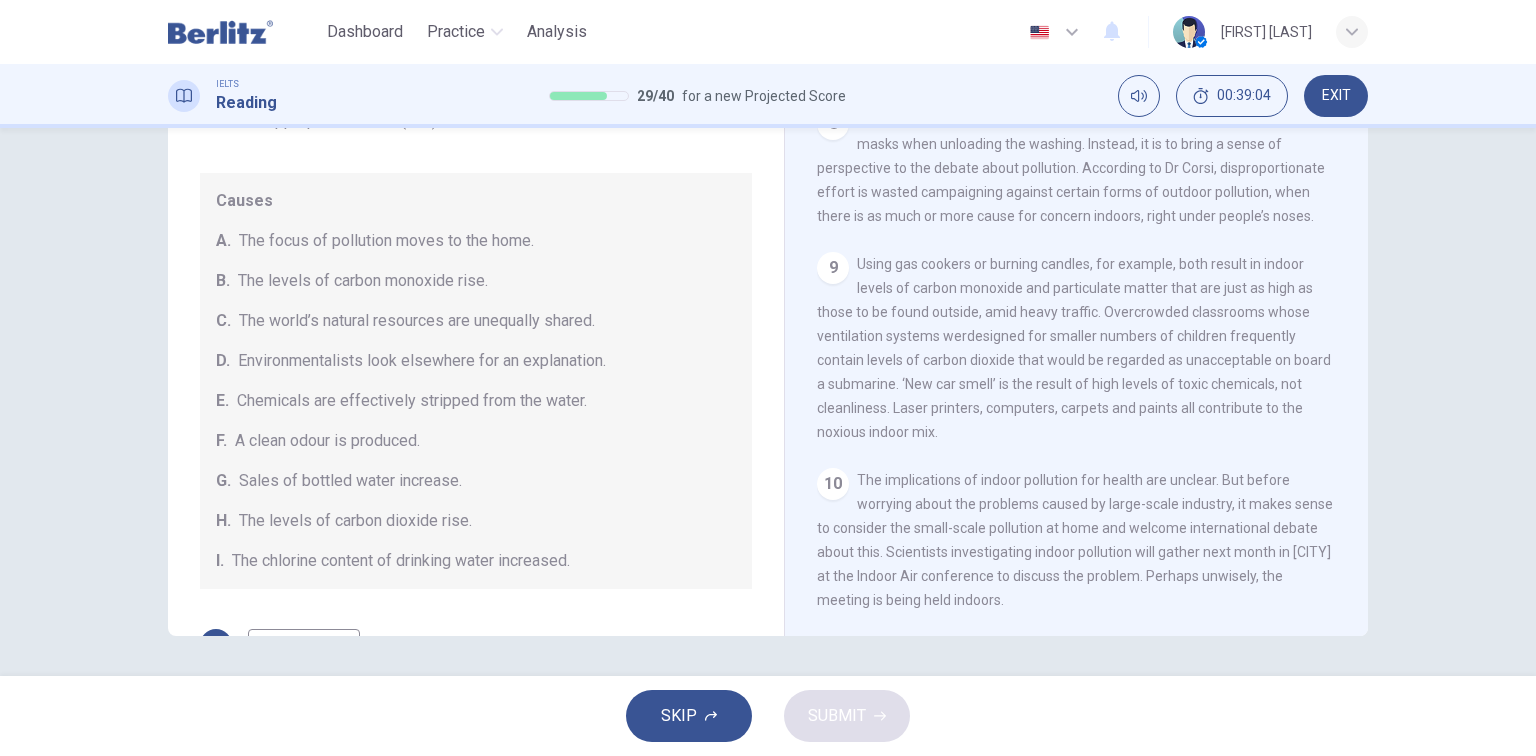 scroll, scrollTop: 104, scrollLeft: 0, axis: vertical 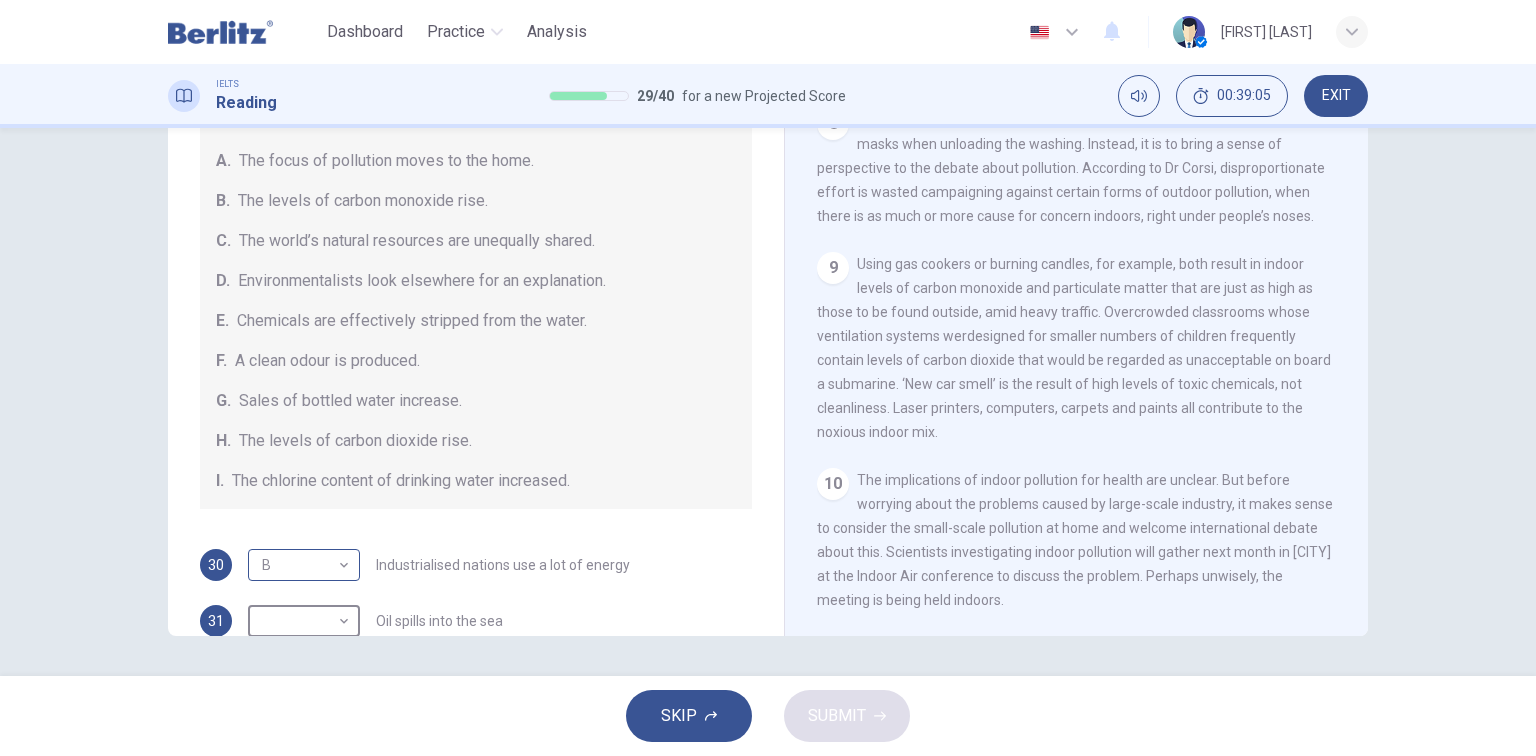 click on "[NAME]" at bounding box center [768, 378] 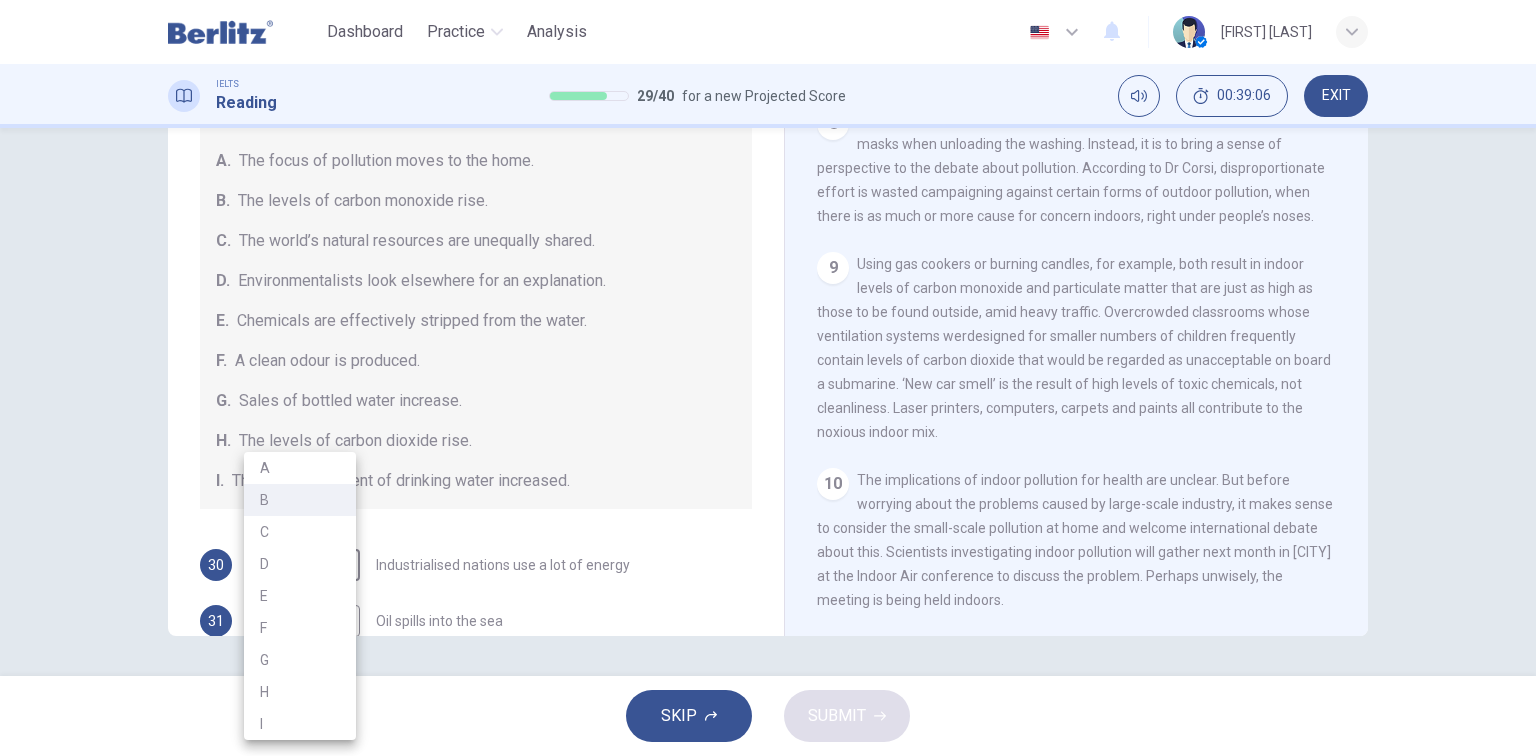 click on "A" at bounding box center [300, 468] 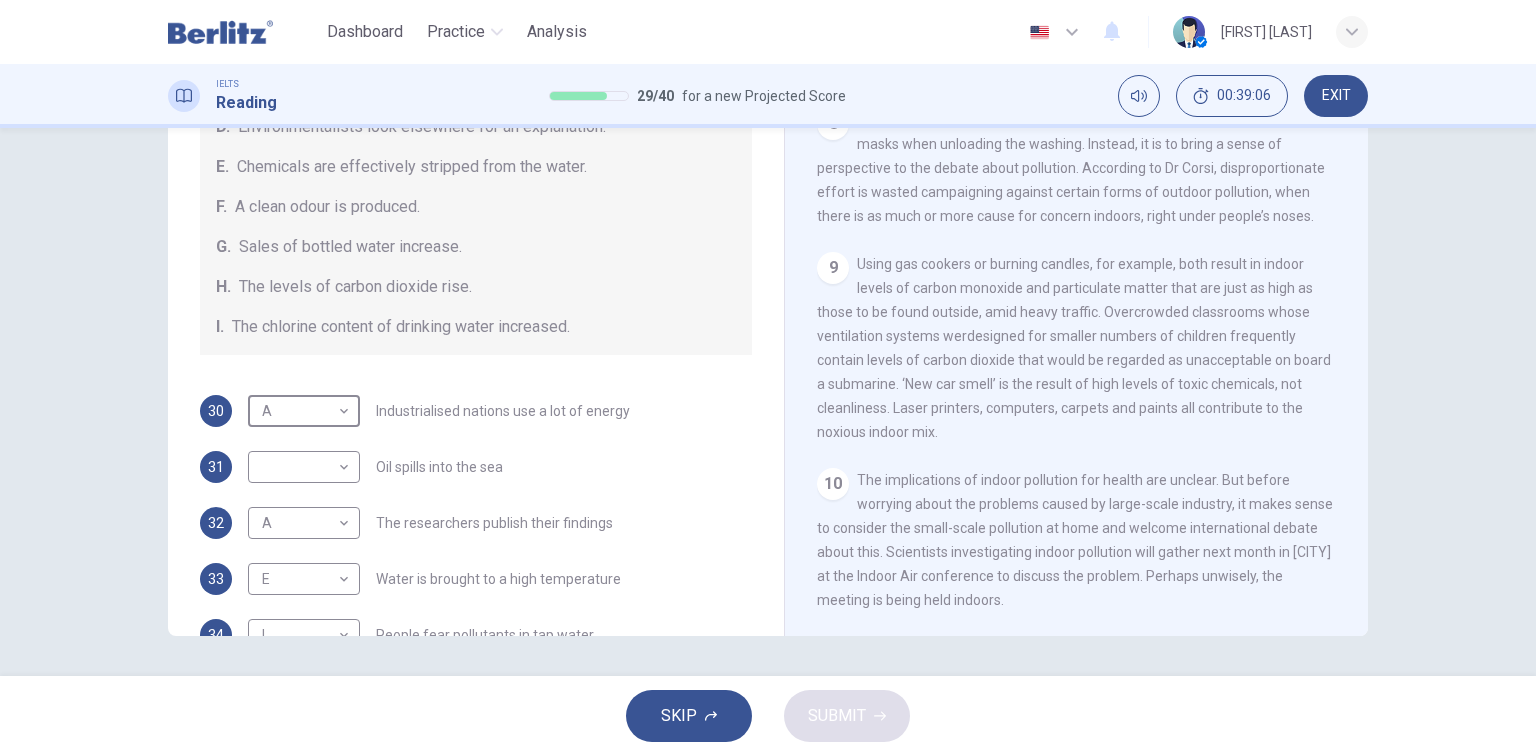 scroll, scrollTop: 424, scrollLeft: 0, axis: vertical 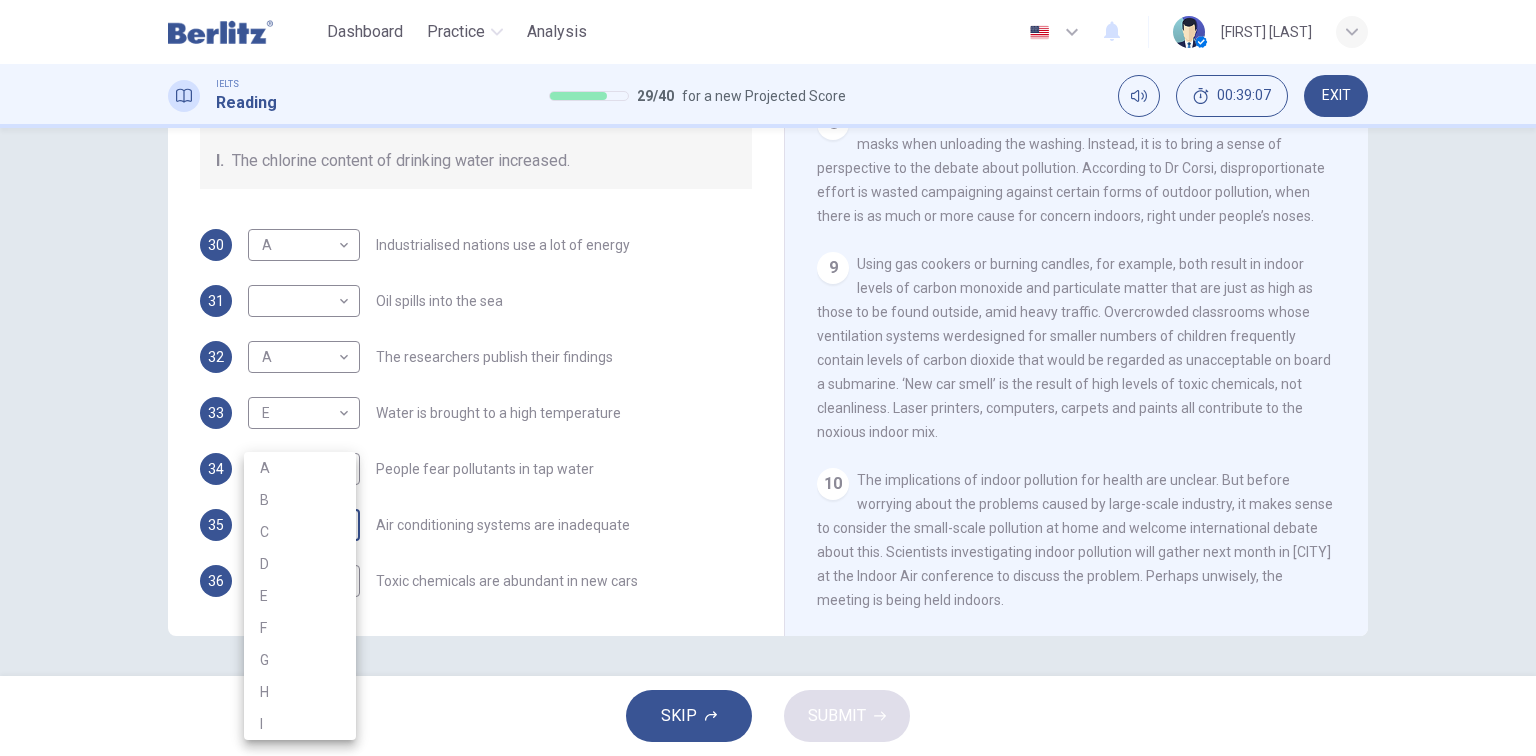 click on "This site uses cookies, as explained in our  Privacy Policy . If you agree to the use of cookies, please click the Accept button and continue to browse our site.   Privacy Policy Accept Dashboard Practice Analysis English ** ​ [FIRST] [LAST] IELTS Reading 29 / 40 for a new Projected Score 00:39:07 EXIT Questions 30 - 36 The Reading Passage describes a number of cause and effect relationships.
Match each cause with its effect ( A-J ).
Write the appropriate letters ( A-J ) in the boxes below. Causes A. The focus of pollution moves to the home. B. The levels of carbon monoxide rise. C. The world’s natural resources are unequally shared. D. Environmentalists look elsewhere for an explanation. E. Chemicals are effectively stripped from the water. F. A clean odour is produced. G. Sales of bottled water increase. H. The levels of carbon dioxide rise. I. The chlorine content of drinking water increased. 30 A * ​ Industrialised nations use a lot of energy 31 ​ ​ Oil spills into the sea 32 A * ​ 33 E *" at bounding box center [768, 378] 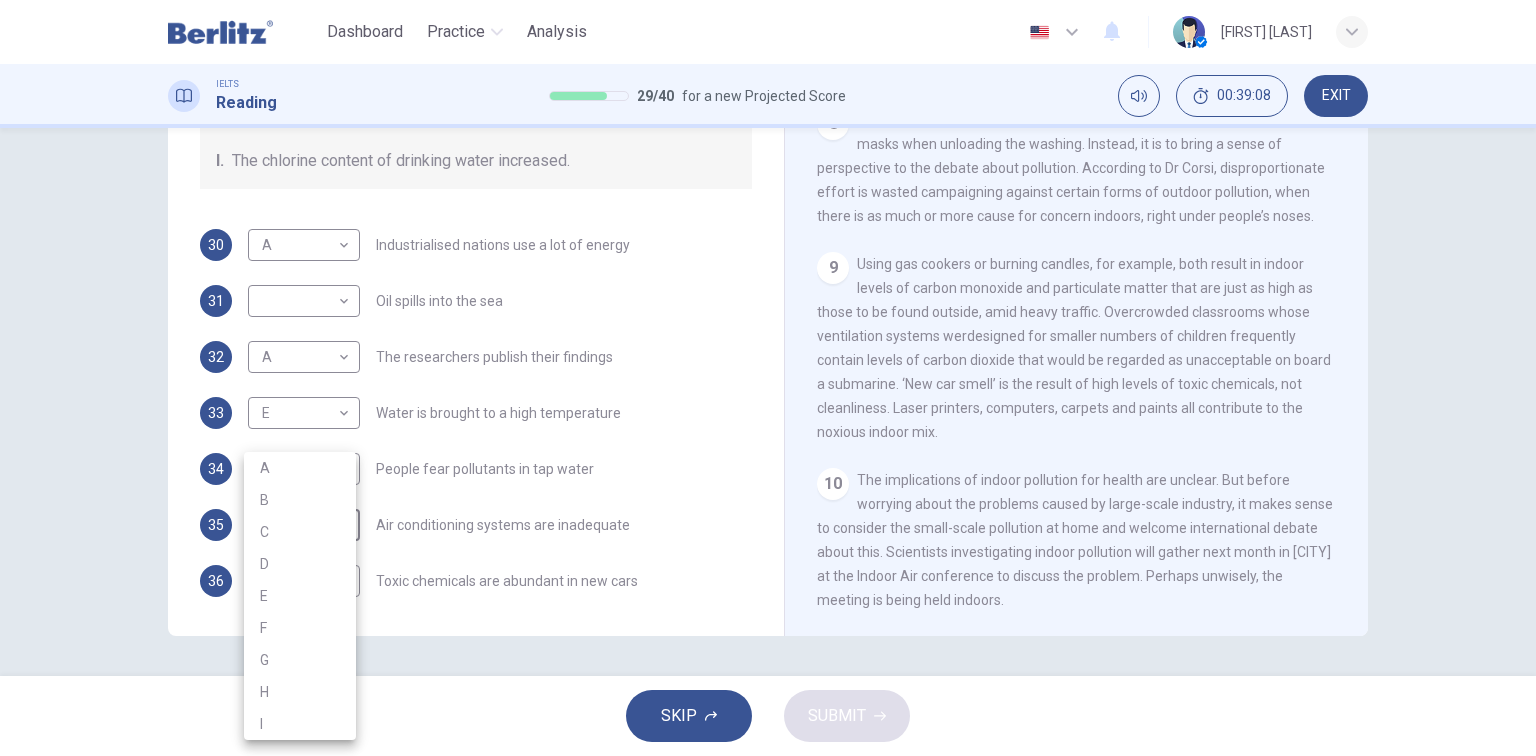 click at bounding box center (768, 378) 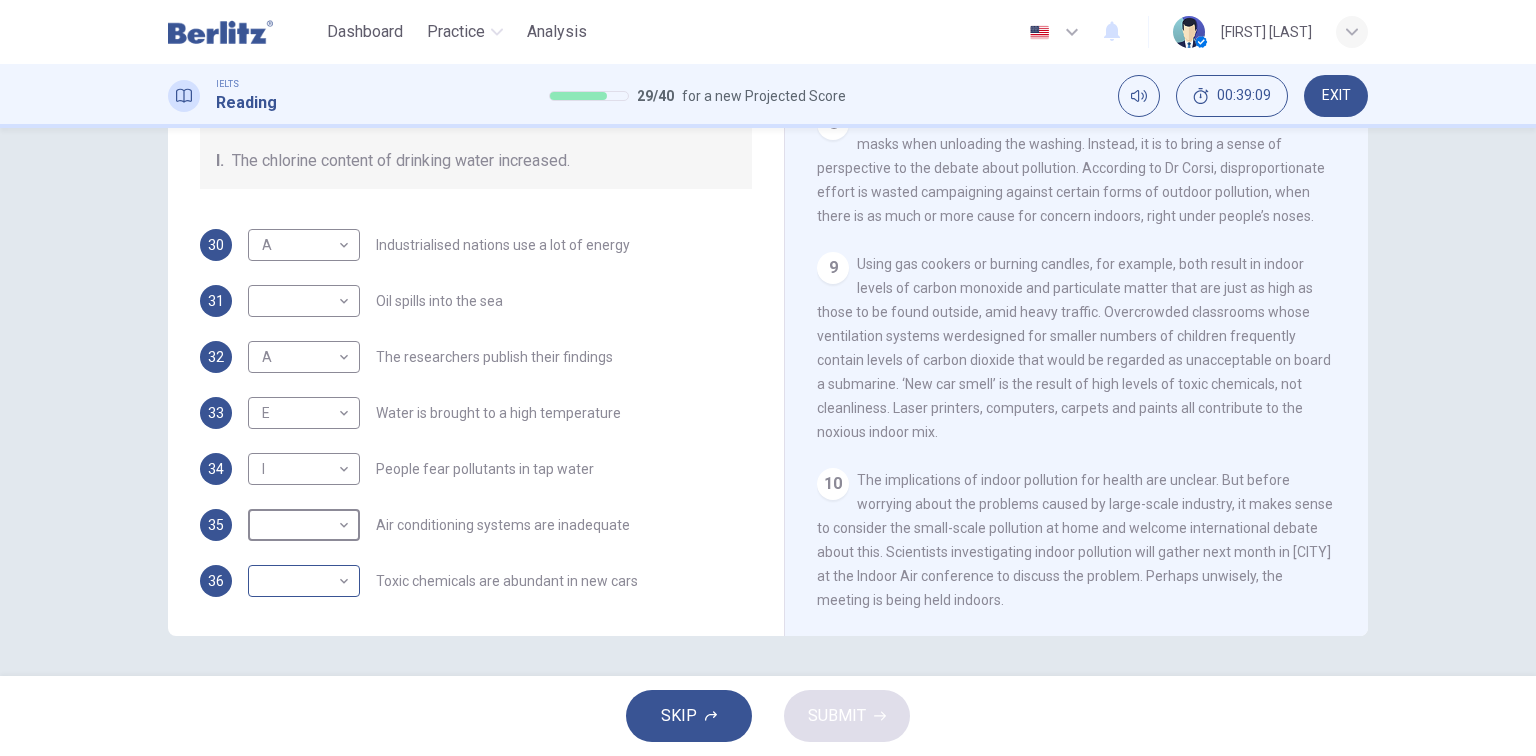 click on "This site uses cookies, as explained in our  Privacy Policy . If you agree to the use of cookies, please click the Accept button and continue to browse our site.   Privacy Policy Accept Dashboard Practice Analysis English ** ​ [FIRST] [LAST] IELTS Reading 29 / 40 for a new Projected Score 00:39:09 EXIT Questions 30 - 36 The Reading Passage describes a number of cause and effect relationships.
Match each cause with its effect ( A-J ).
Write the appropriate letters ( A-J ) in the boxes below. Causes A. The focus of pollution moves to the home. B. The levels of carbon monoxide rise. C. The world’s natural resources are unequally shared. D. Environmentalists look elsewhere for an explanation. E. Chemicals are effectively stripped from the water. F. A clean odour is produced. G. Sales of bottled water increase. H. The levels of carbon dioxide rise. I. The chlorine content of drinking water increased. 30 A * ​ Industrialised nations use a lot of energy 31 ​ ​ Oil spills into the sea 32 A * ​ 33 E *" at bounding box center [768, 378] 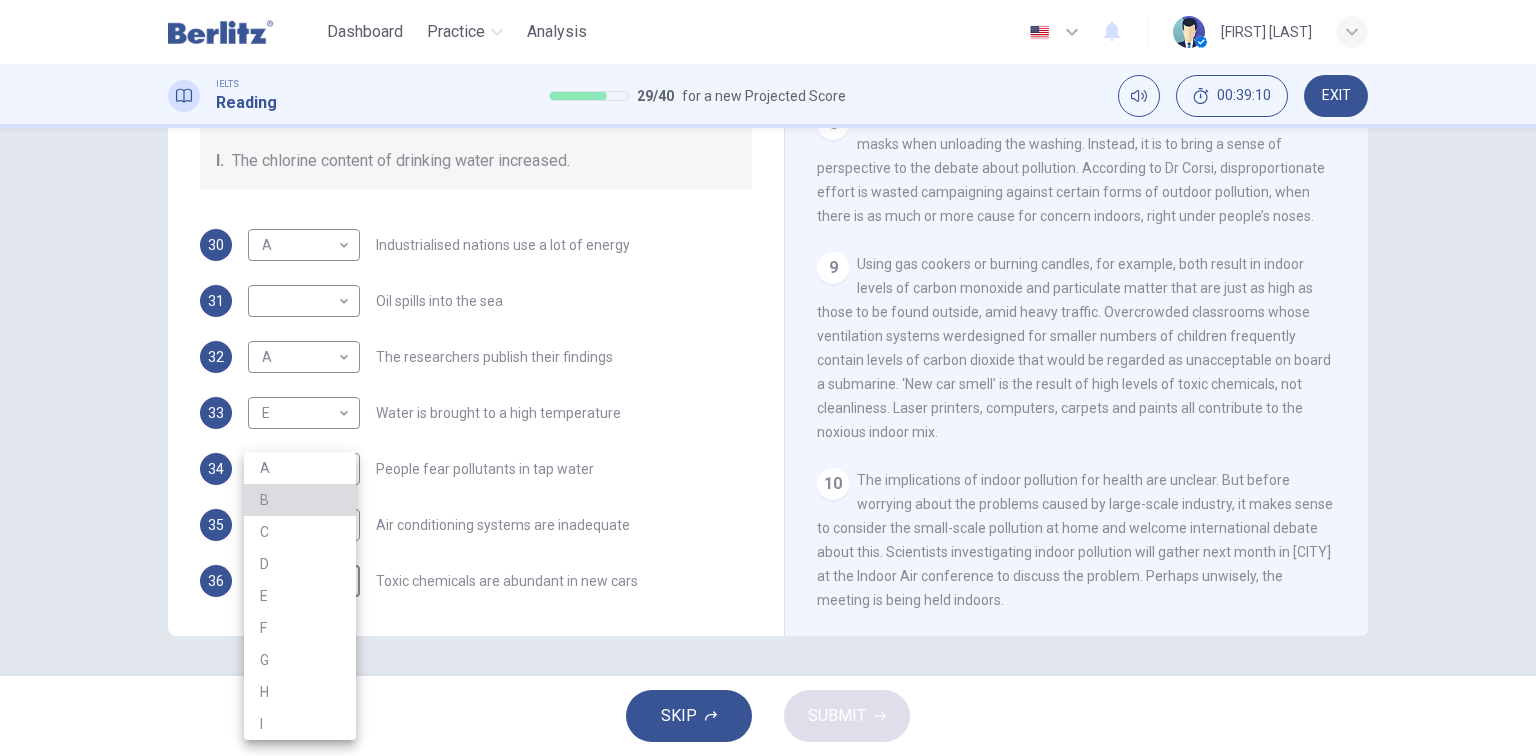 click on "B" at bounding box center [300, 500] 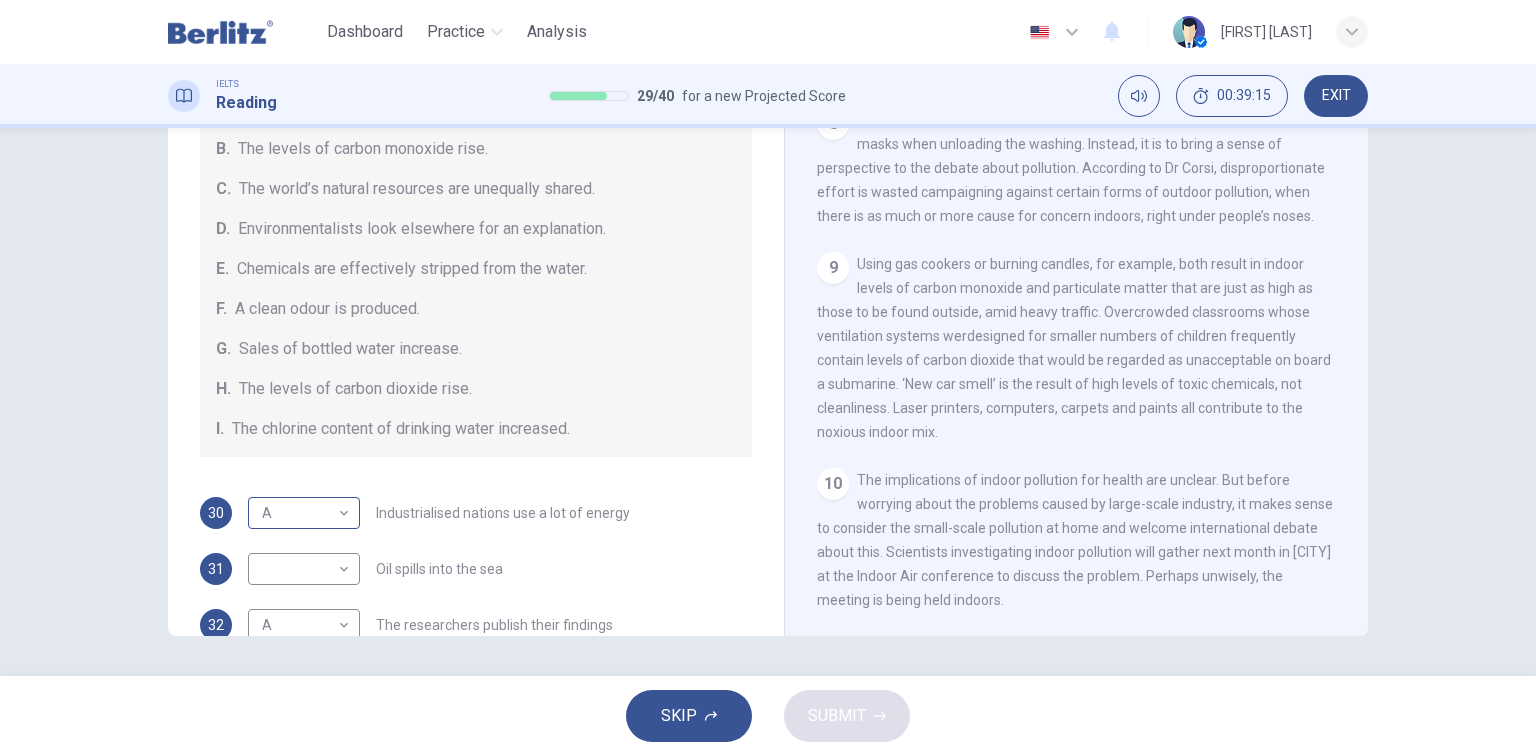 scroll, scrollTop: 184, scrollLeft: 0, axis: vertical 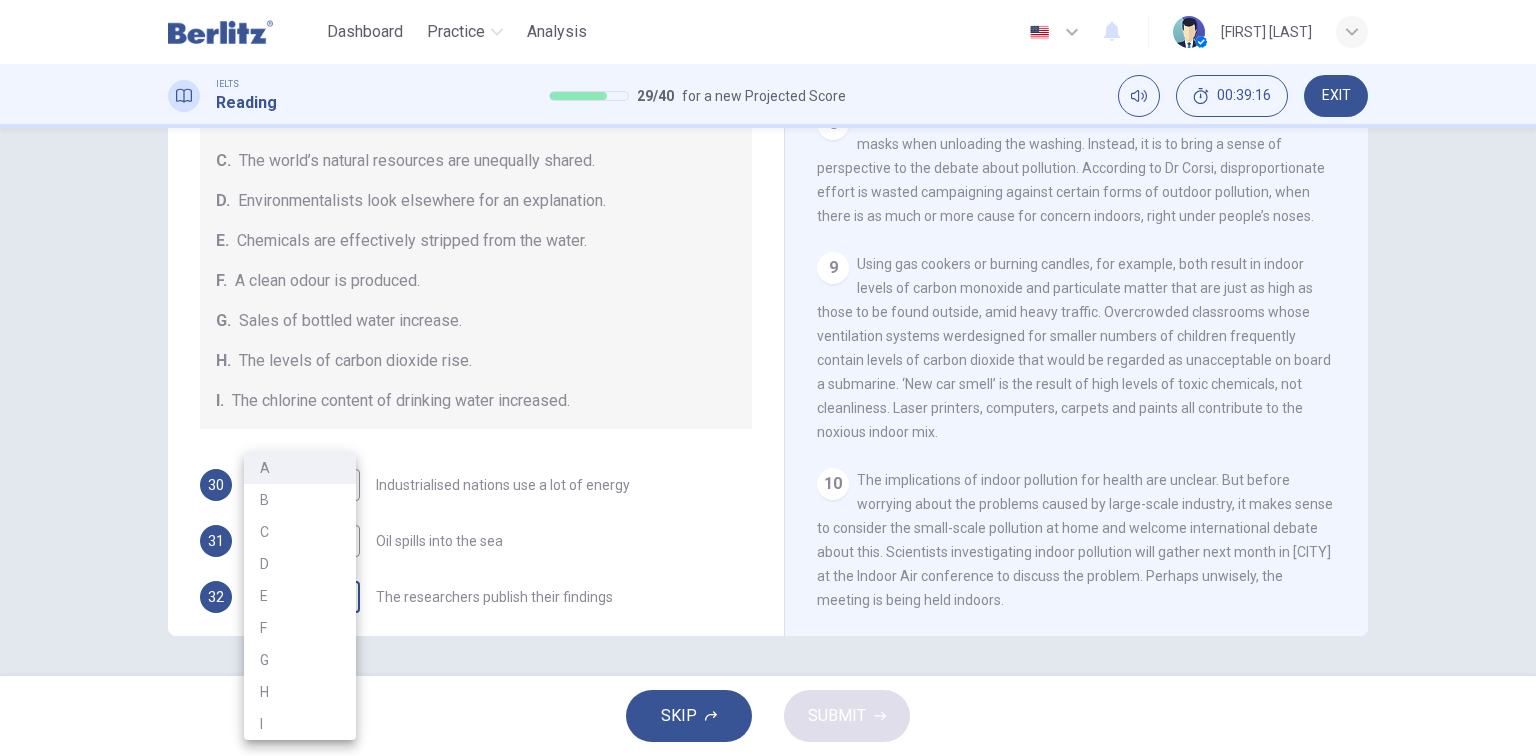 click on "This site uses cookies, as explained in our  Privacy Policy . If you agree to the use of cookies, please click the Accept button and continue to browse our site.   Privacy Policy Accept Dashboard Practice Analysis English ** ​ [FIRST] [LAST] IELTS Reading 29 / 40 for a new Projected Score 00:39:16 EXIT Questions 30 - 36 The Reading Passage describes a number of cause and effect relationships.
Match each cause with its effect ( A-J ).
Write the appropriate letters ( A-J ) in the boxes below. Causes A. The focus of pollution moves to the home. B. The levels of carbon monoxide rise. C. The world’s natural resources are unequally shared. D. Environmentalists look elsewhere for an explanation. E. Chemicals are effectively stripped from the water. F. A clean odour is produced. G. Sales of bottled water increase. H. The levels of carbon dioxide rise. I. The chlorine content of drinking water increased. 30 A * ​ Industrialised nations use a lot of energy 31 ​ ​ Oil spills into the sea 32 A * ​ 33 E *" at bounding box center [768, 378] 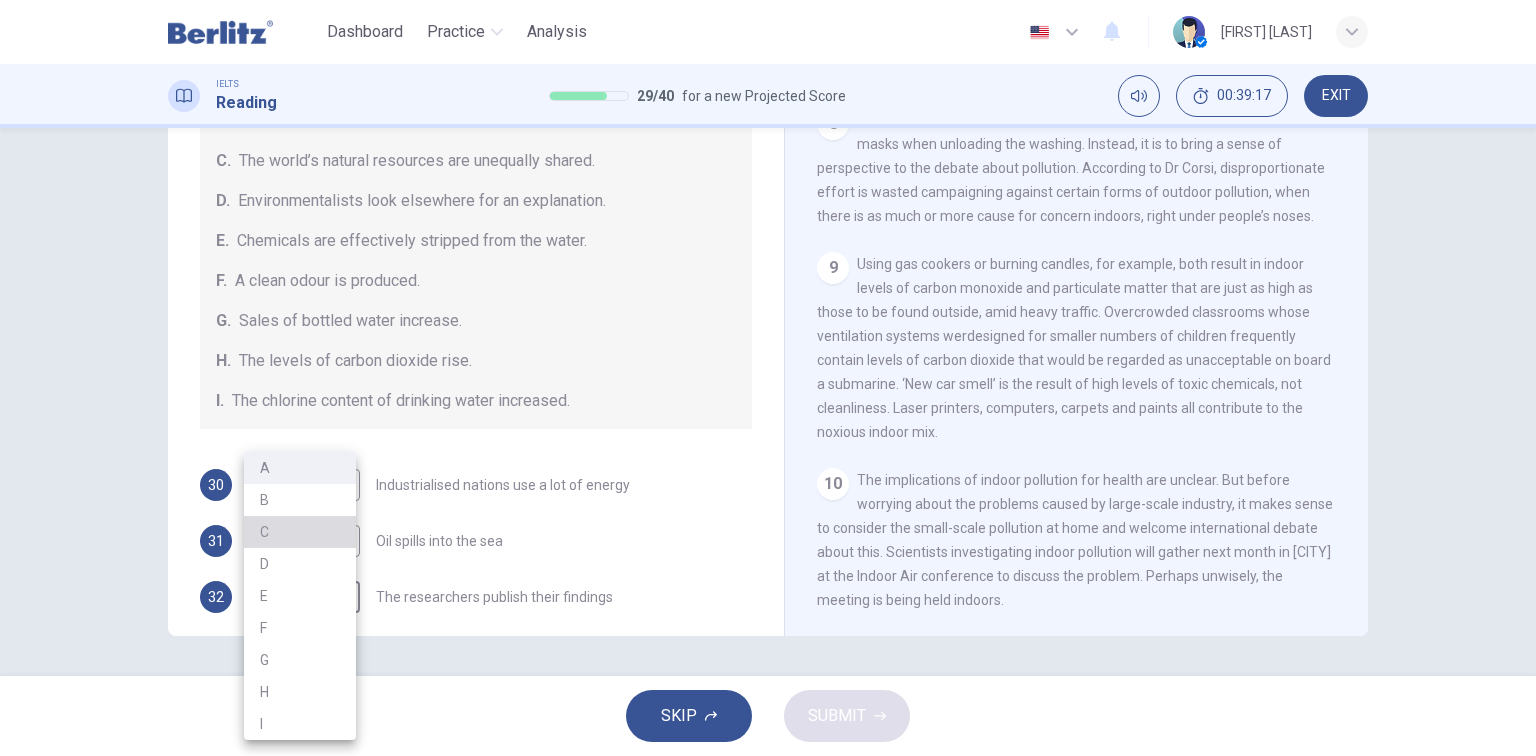 click on "C" at bounding box center [300, 532] 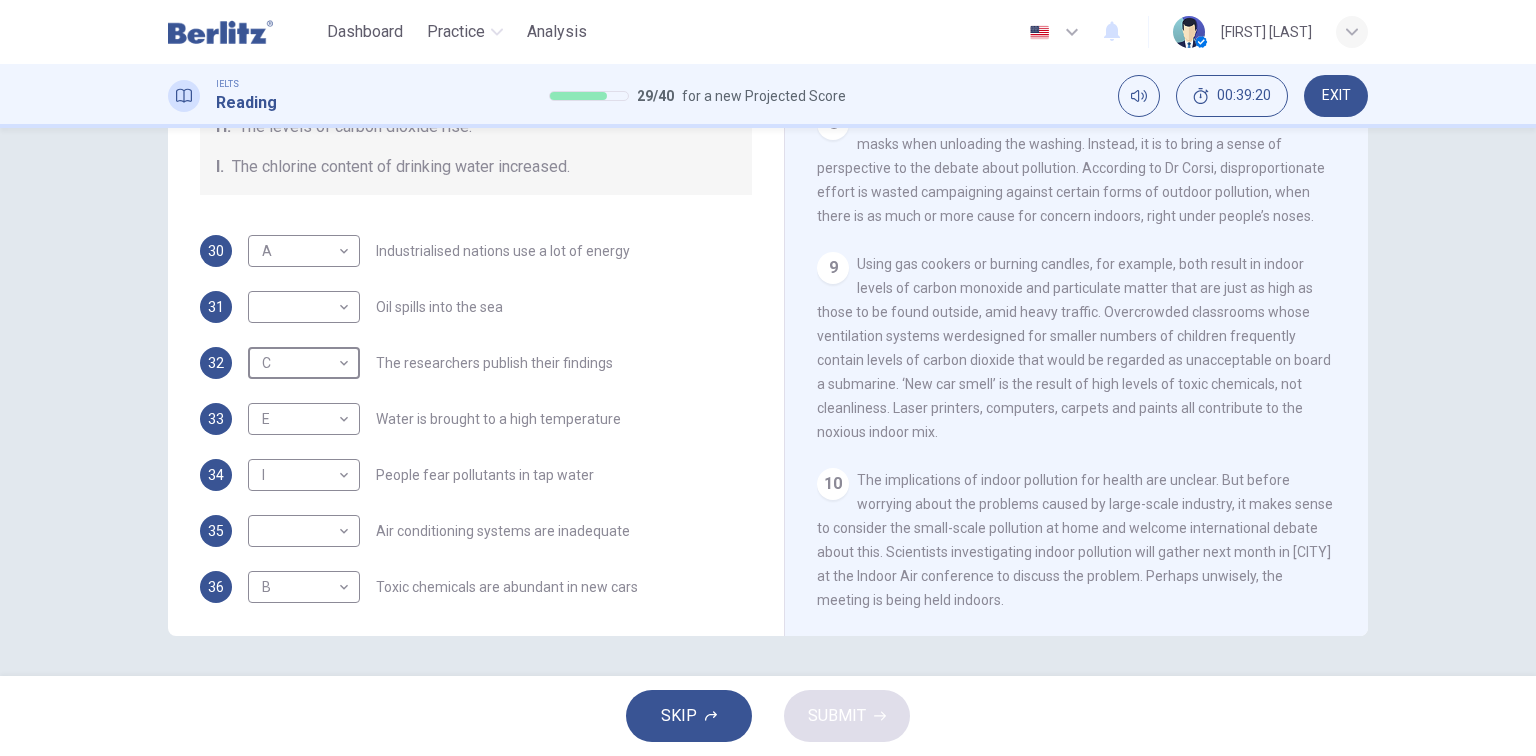 scroll, scrollTop: 424, scrollLeft: 0, axis: vertical 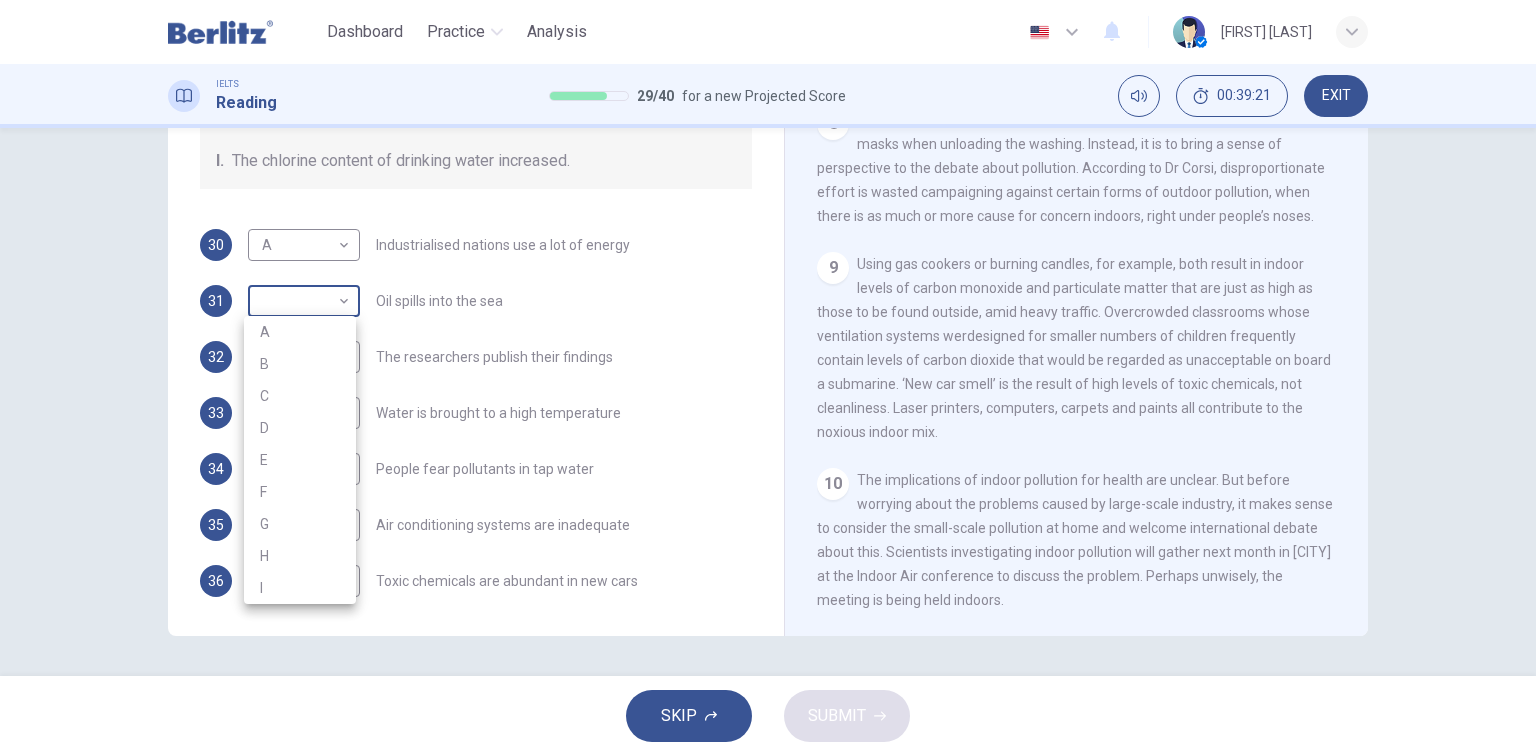 click on "This site uses cookies, as explained in our  Privacy Policy . If you agree to the use of cookies, please click the Accept button and continue to browse our site.   Privacy Policy Accept Dashboard Practice Analysis English ** ​ [FIRST] [LAST] IELTS Reading 29 / 40 for a new Projected Score 00:39:21 EXIT Questions 30 - 36 The Reading Passage describes a number of cause and effect relationships.
Match each cause with its effect ( A-J ).
Write the appropriate letters ( A-J ) in the boxes below. Causes A. The focus of pollution moves to the home. B. The levels of carbon monoxide rise. C. The world’s natural resources are unequally shared. D. Environmentalists look elsewhere for an explanation. E. Chemicals are effectively stripped from the water. F. A clean odour is produced. G. Sales of bottled water increase. H. The levels of carbon dioxide rise. I. The chlorine content of drinking water increased. 30 A * ​ Industrialised nations use a lot of energy 31 ​ ​ Oil spills into the sea 32 C * ​ 33 E *" at bounding box center (768, 378) 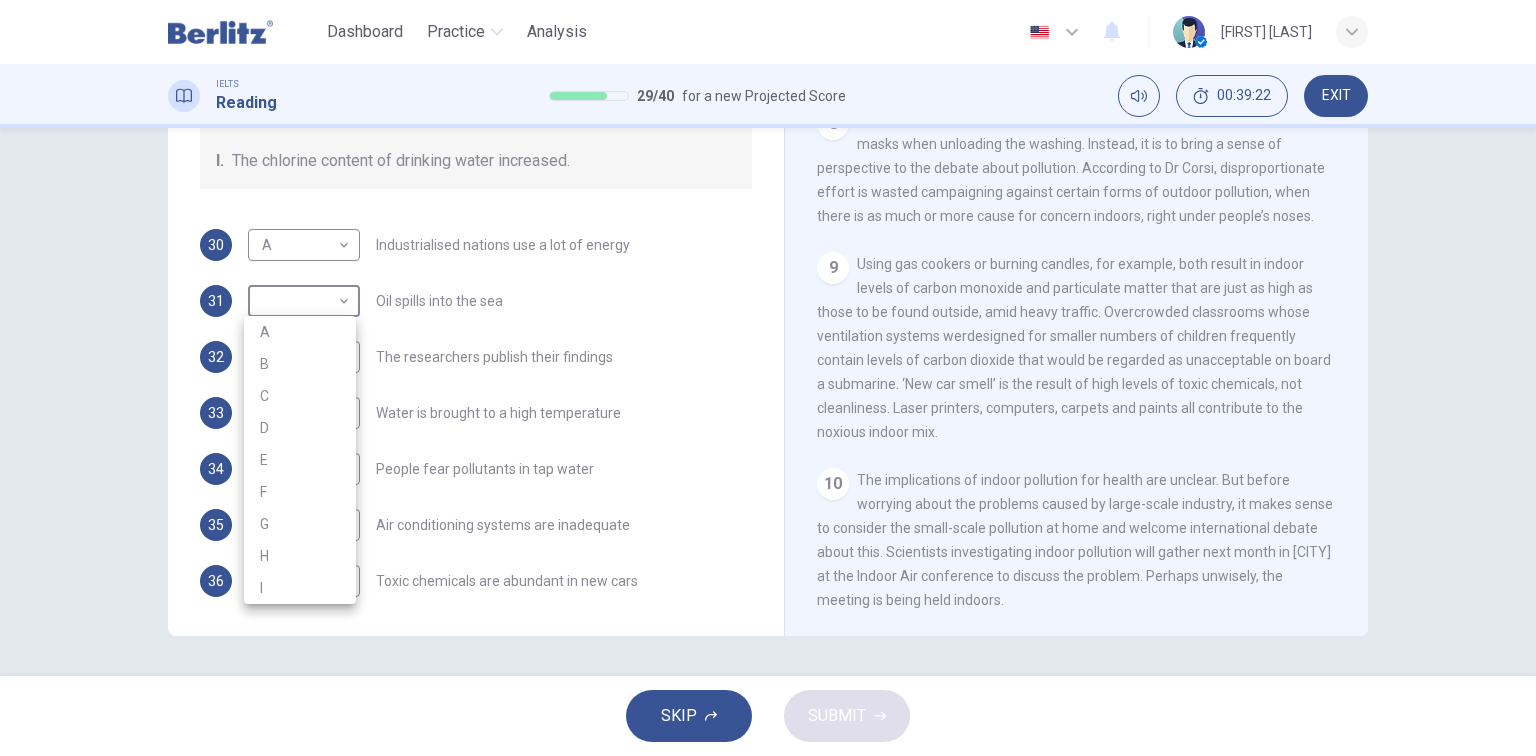 click on "F" at bounding box center (300, 492) 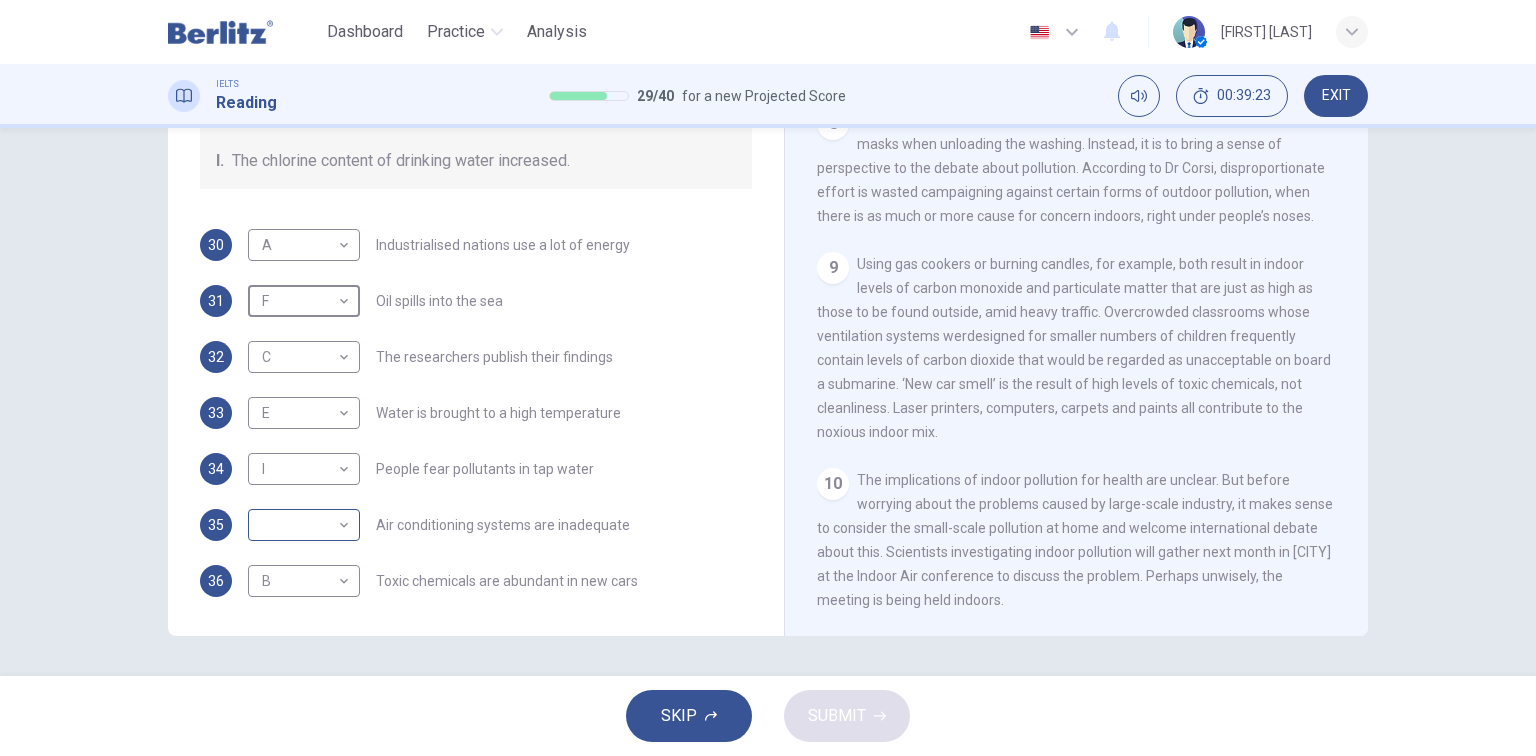 click on "This site uses cookies, as explained in our  Privacy Policy . If you agree to the use of cookies, please click the Accept button and continue to browse our site.   Privacy Policy Accept Dashboard Practice Analysis English ** ​ [FIRST] [LAST] IELTS Reading 29 / 40 for a new Projected Score 00:39:23 EXIT Questions 30 - 36 The Reading Passage describes a number of cause and effect relationships.
Match each cause with its effect ( A-J ).
Write the appropriate letters ( A-J ) in the boxes below. Causes A. The focus of pollution moves to the home. B. The levels of carbon monoxide rise. C. The world’s natural resources are unequally shared. D. Environmentalists look elsewhere for an explanation. E. Chemicals are effectively stripped from the water. F. A clean odour is produced. G. Sales of bottled water increase. H. The levels of carbon dioxide rise. I. The chlorine content of drinking water increased. 30 A * ​ Industrialised nations use a lot of energy 31 F * ​ Oil spills into the sea 32 C * ​ 33 E *" at bounding box center (768, 378) 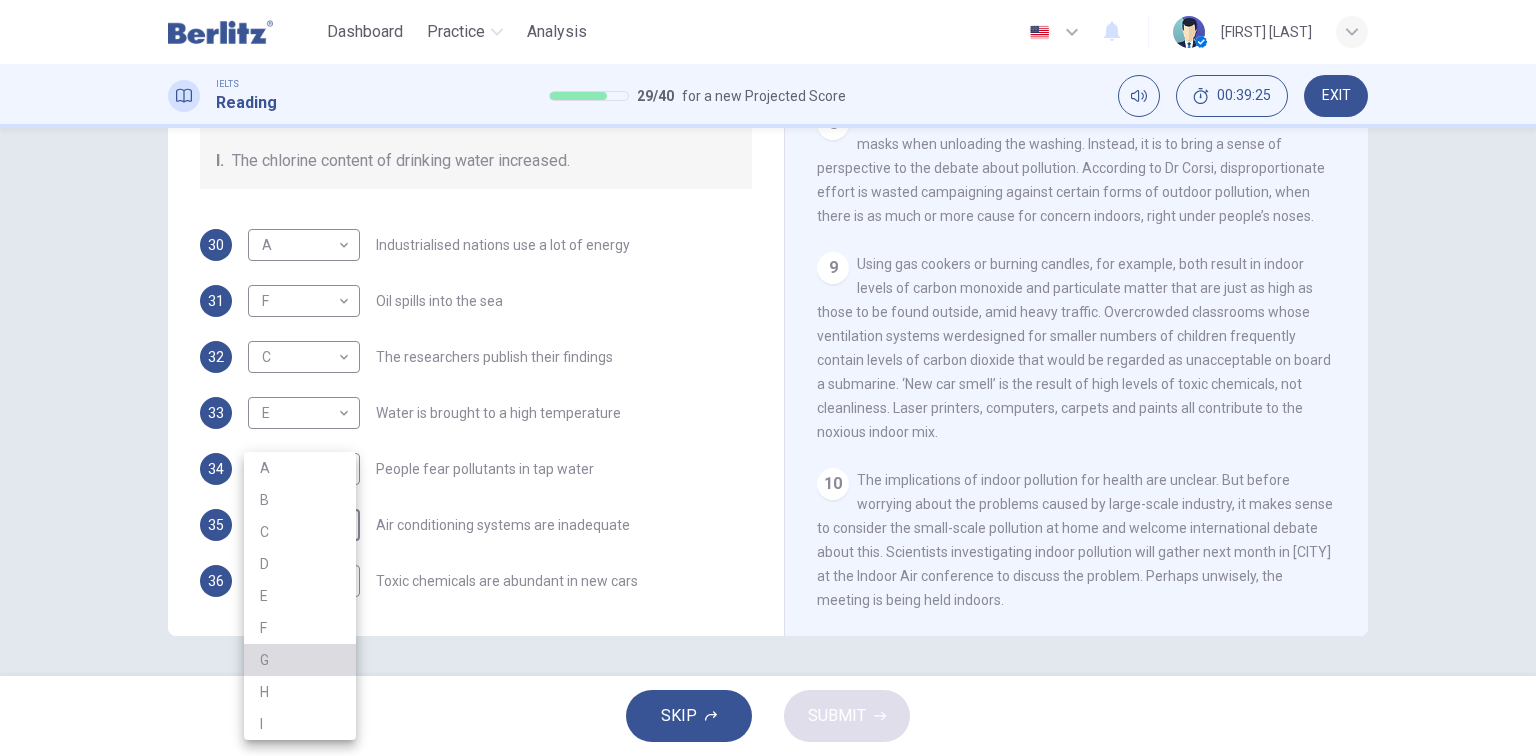 click on "G" at bounding box center [300, 660] 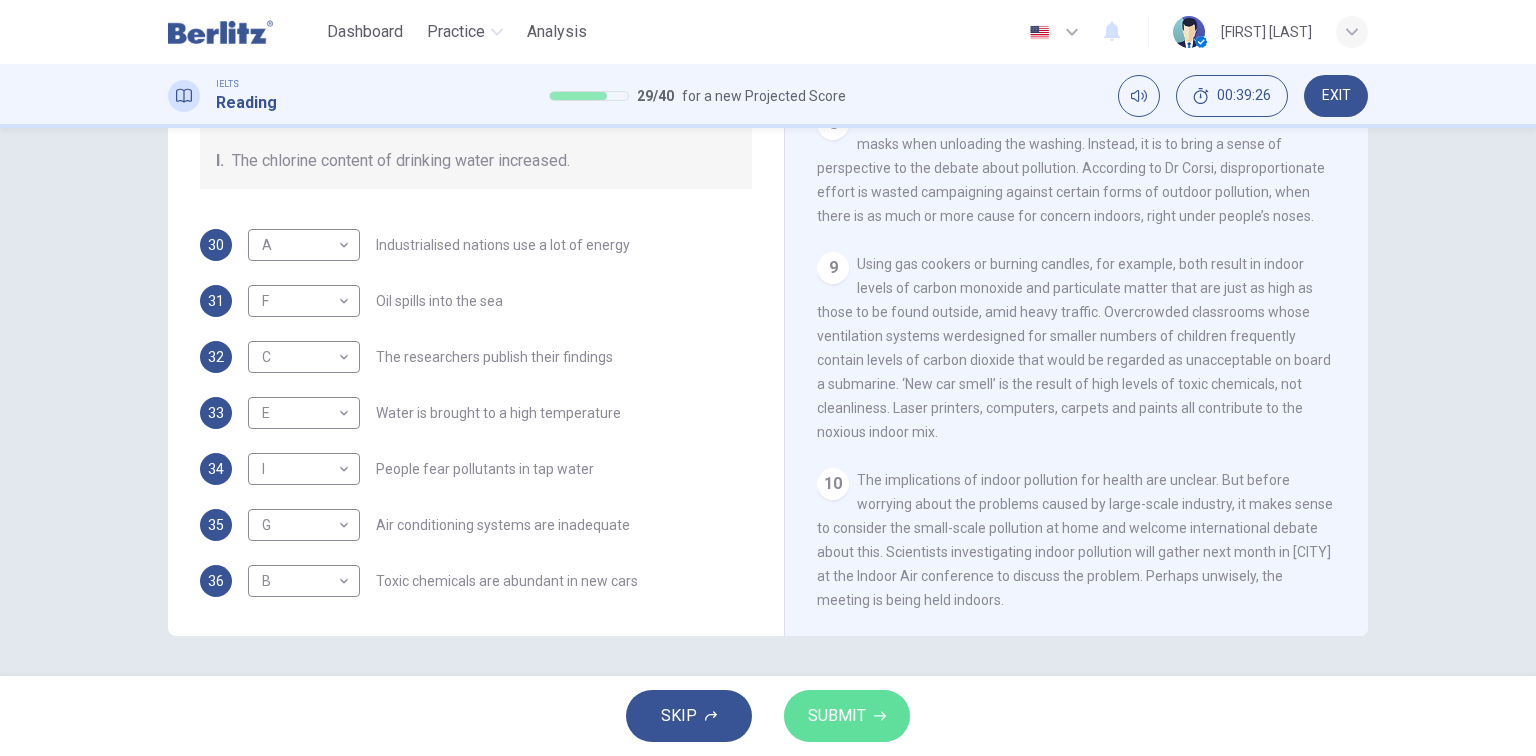 click on "SUBMIT" at bounding box center [837, 716] 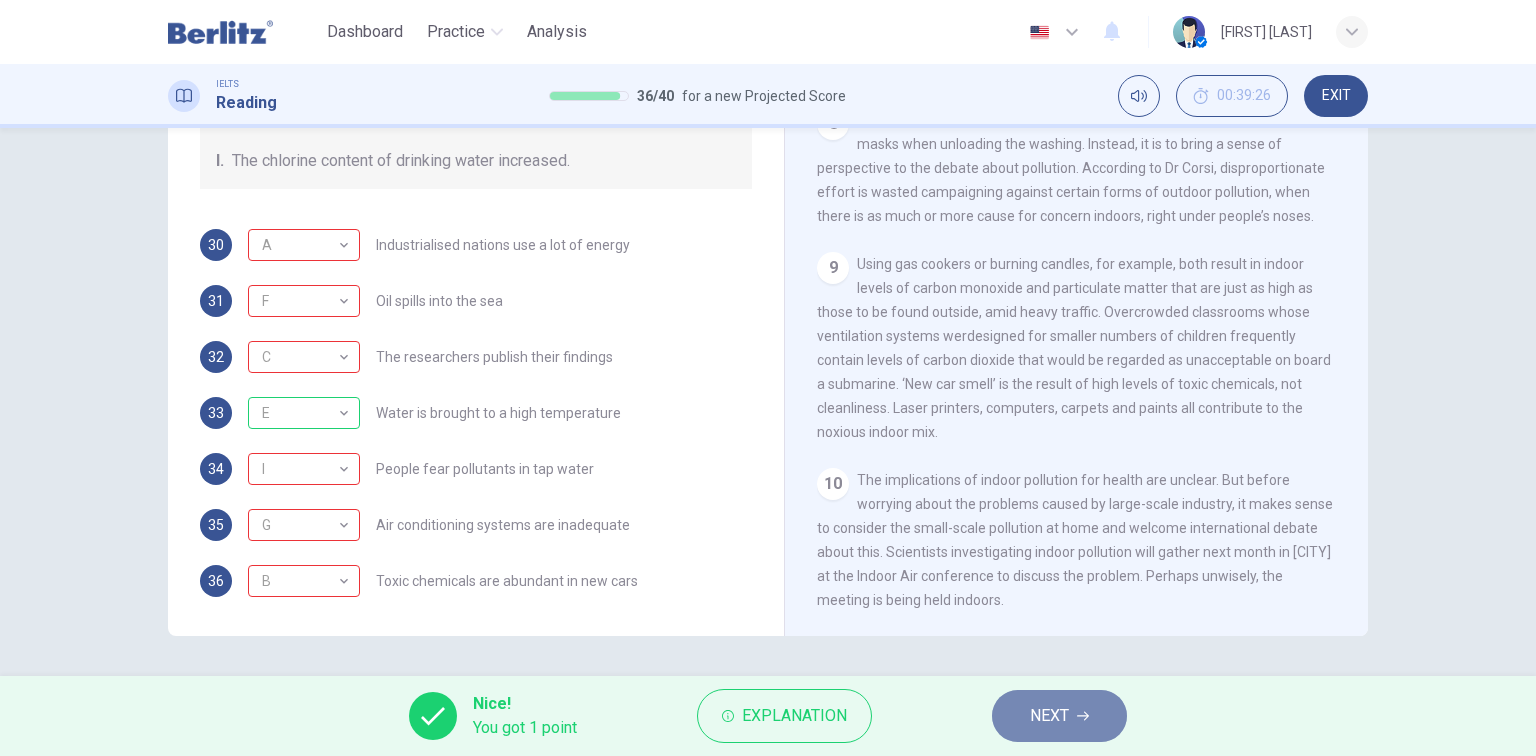 click on "NEXT" at bounding box center [1059, 716] 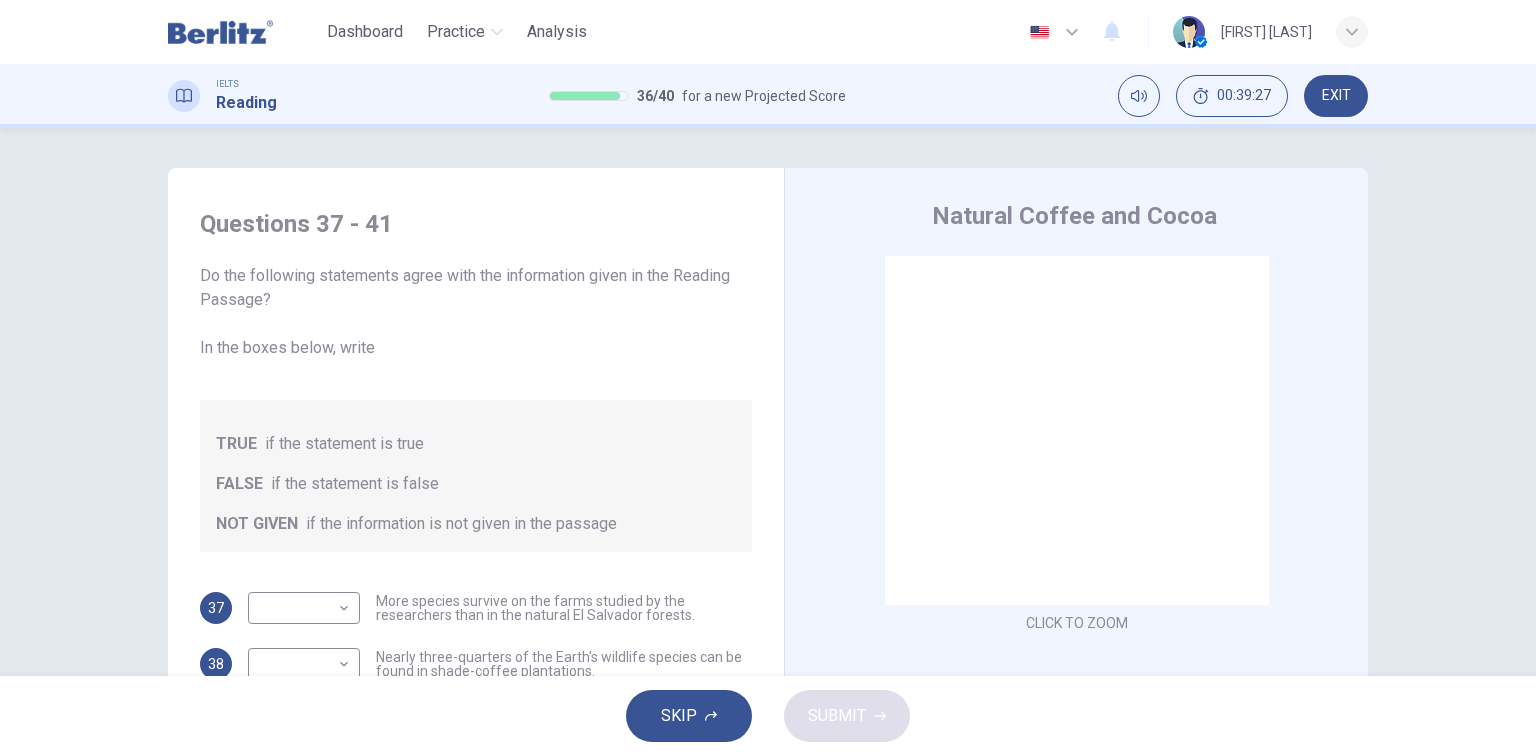 scroll, scrollTop: 24, scrollLeft: 0, axis: vertical 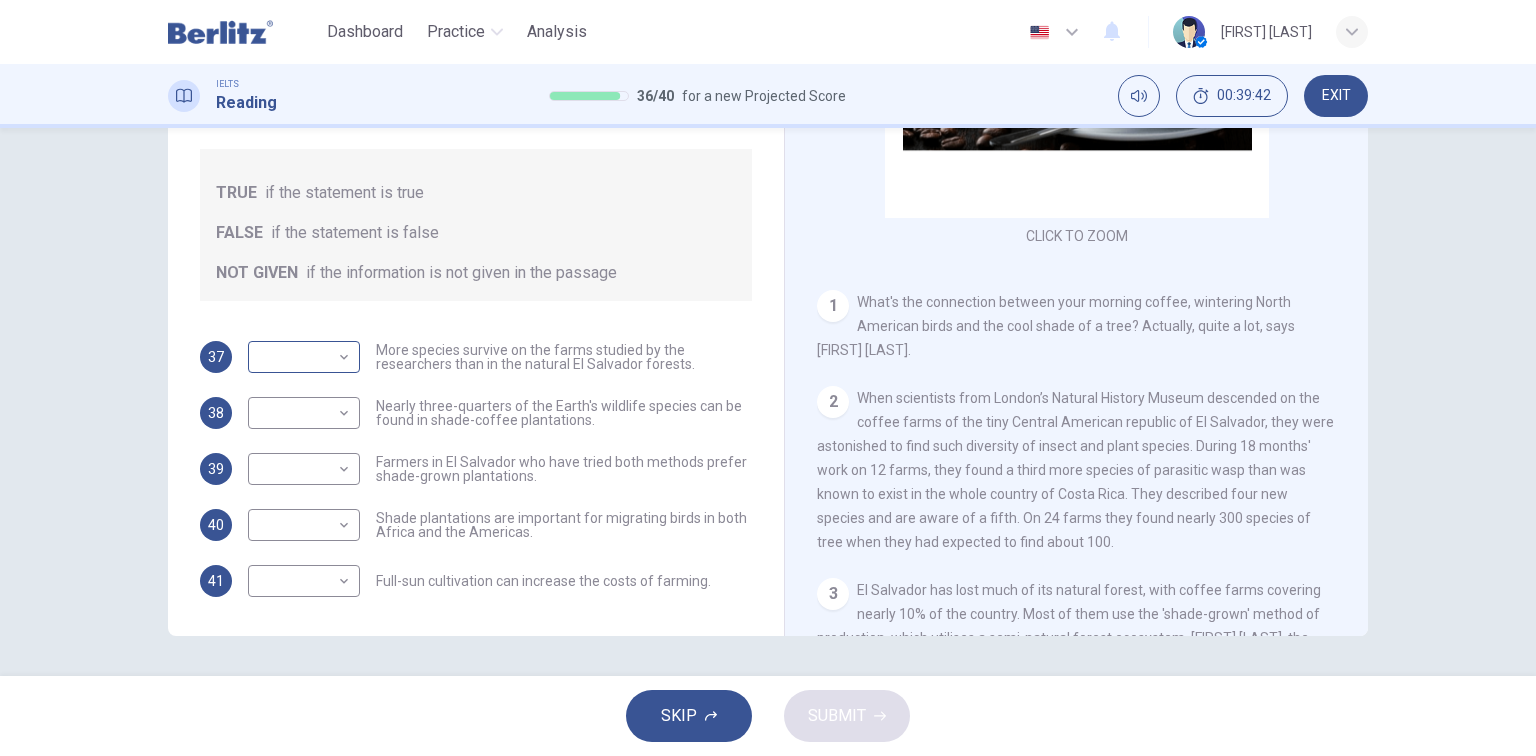 click on "This site uses cookies, as explained in our  Privacy Policy . If you agree to the use of cookies, please click the Accept button and continue to browse our site.   Privacy Policy Accept Dashboard Practice Analysis English ** ​ [FIRST] [LAST] IELTS Reading 36 / 40 for a new Projected Score 00:39:42 EXIT Questions 37 - 41 Do the following statements agree with the information given in the Reading
Passage?
In the boxes below, write TRUE if the statement is true FALSE if the statement is false NOT GIVEN if the information is not given in the passage 37 ​ ​ More species survive on the farms studied by the researchers than in the natural El Salvador forests. 38 ​ ​ Nearly three-quarters of the Earth's wildlife species can be found in shade-coffee plantations. 39 ​ ​ Farmers in El Salvador who have tried both methods prefer shade-grown plantations. 40 ​ ​ Shade plantations are important for migrating birds in both Africa and the Americas. 41 ​ ​ Natural Coffee and Cocoa CLICK TO ZOOM 1 2 3 4" at bounding box center [768, 378] 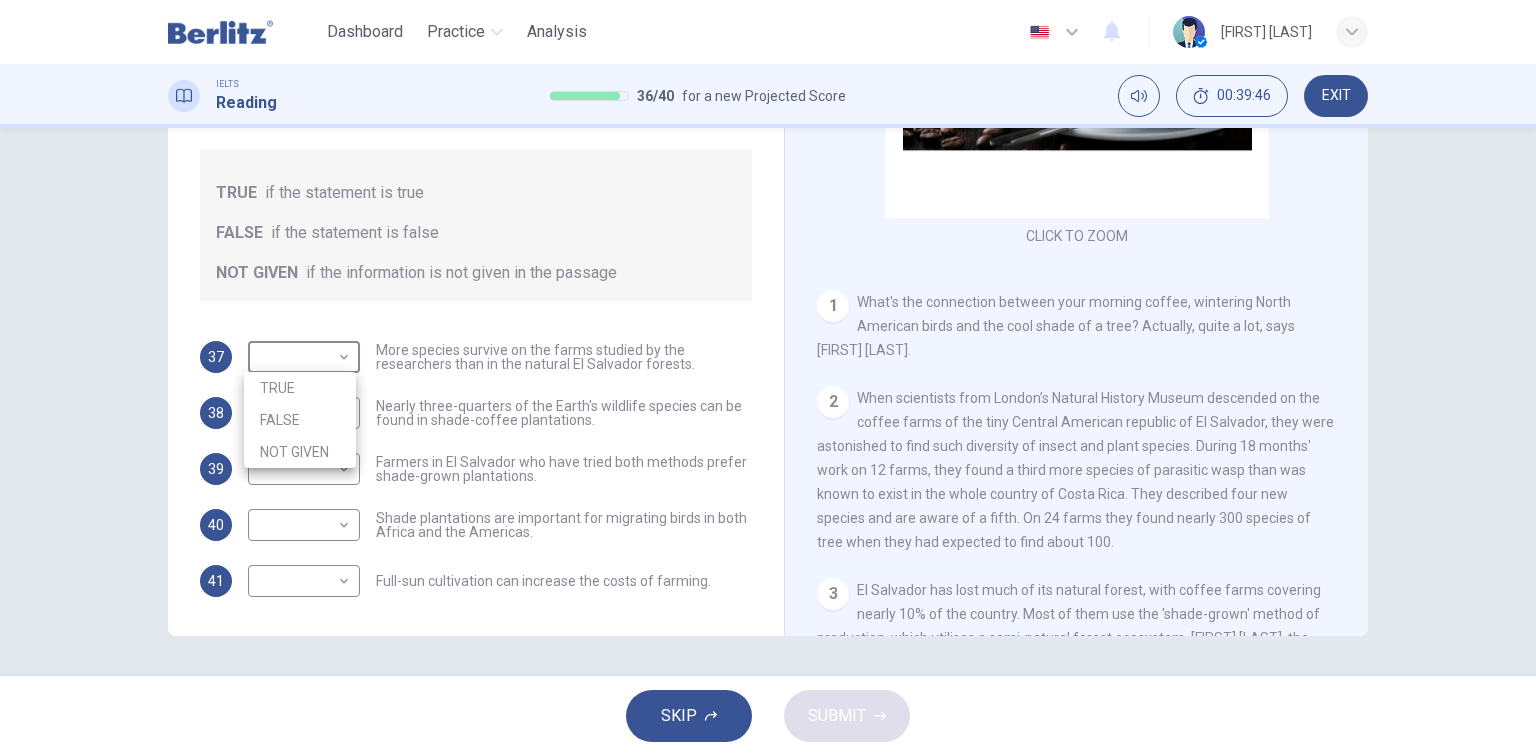 click at bounding box center [768, 378] 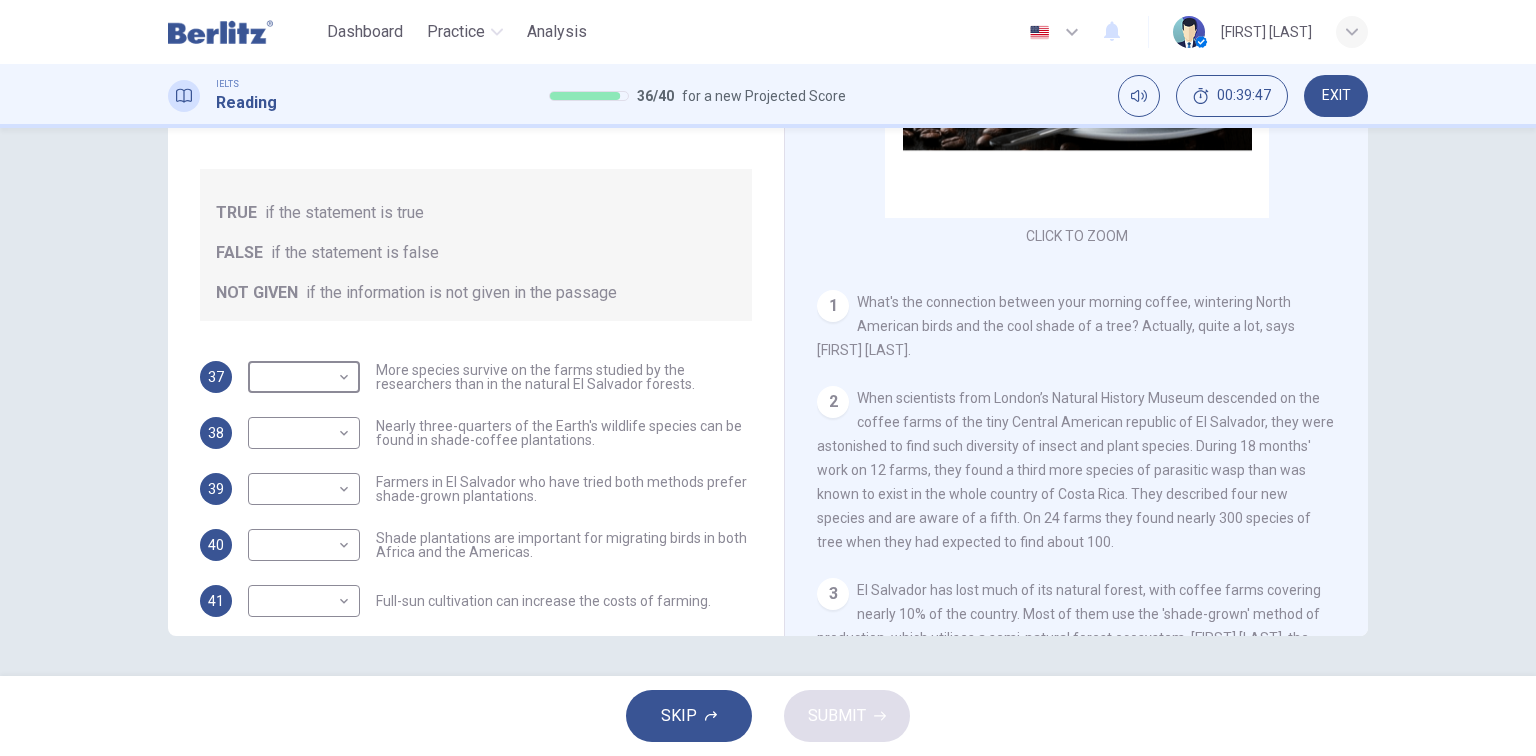 scroll, scrollTop: 0, scrollLeft: 0, axis: both 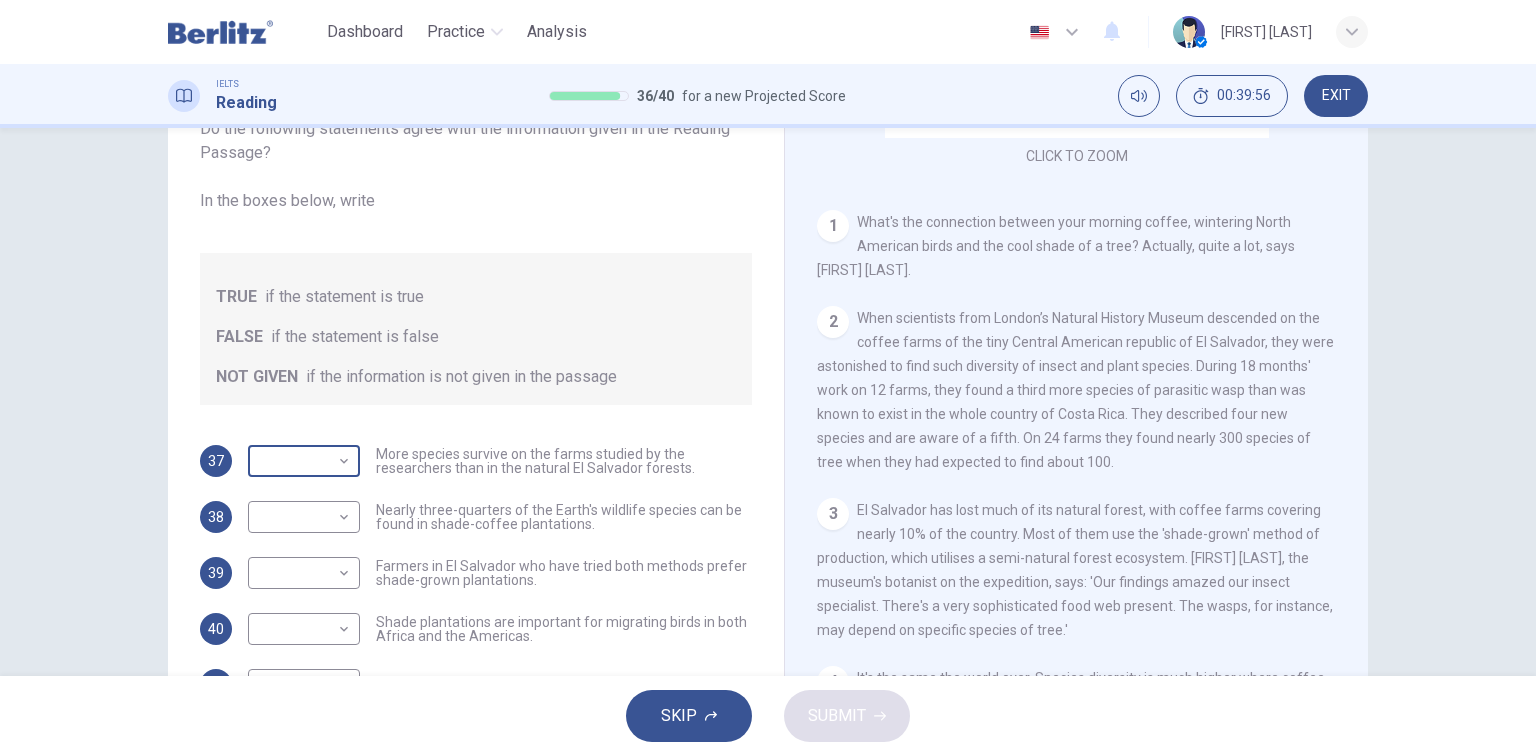 click on "This site uses cookies, as explained in our Privacy Policy. If you agree to the use of cookies, please click the Accept button and continue to browse our site. Privacy Policy Accept Dashboard Practice Analysis English ** ​ [FIRST] [LAST] IELTS Reading 36 / 40 for a new Projected Score 00:39:56 EXIT Questions 37 - 41 Do the following statements agree with the information given in the Reading
Passage?
In the boxes below, write TRUE if the statement is true FALSE if the statement is false NOT GIVEN if the information is not given in the passage 37 FALSE ***** ​ More species survive on the farms studied by the researchers than in the natural El Salvador forests. 38 TRUE **** ​ Nearly three-quarters of the Earth's wildlife species can be found in shade-coffee plantations. 39 NOT GIVEN ********* ​ Farmers in El Salvador who have tried both methods prefer shade-grown plantations. 40 TRUE **** ​ Shade plantations are important for migrating birds in both Africa and the Americas. 41 ​ ​ 1 2 3 4" at bounding box center (768, 378) 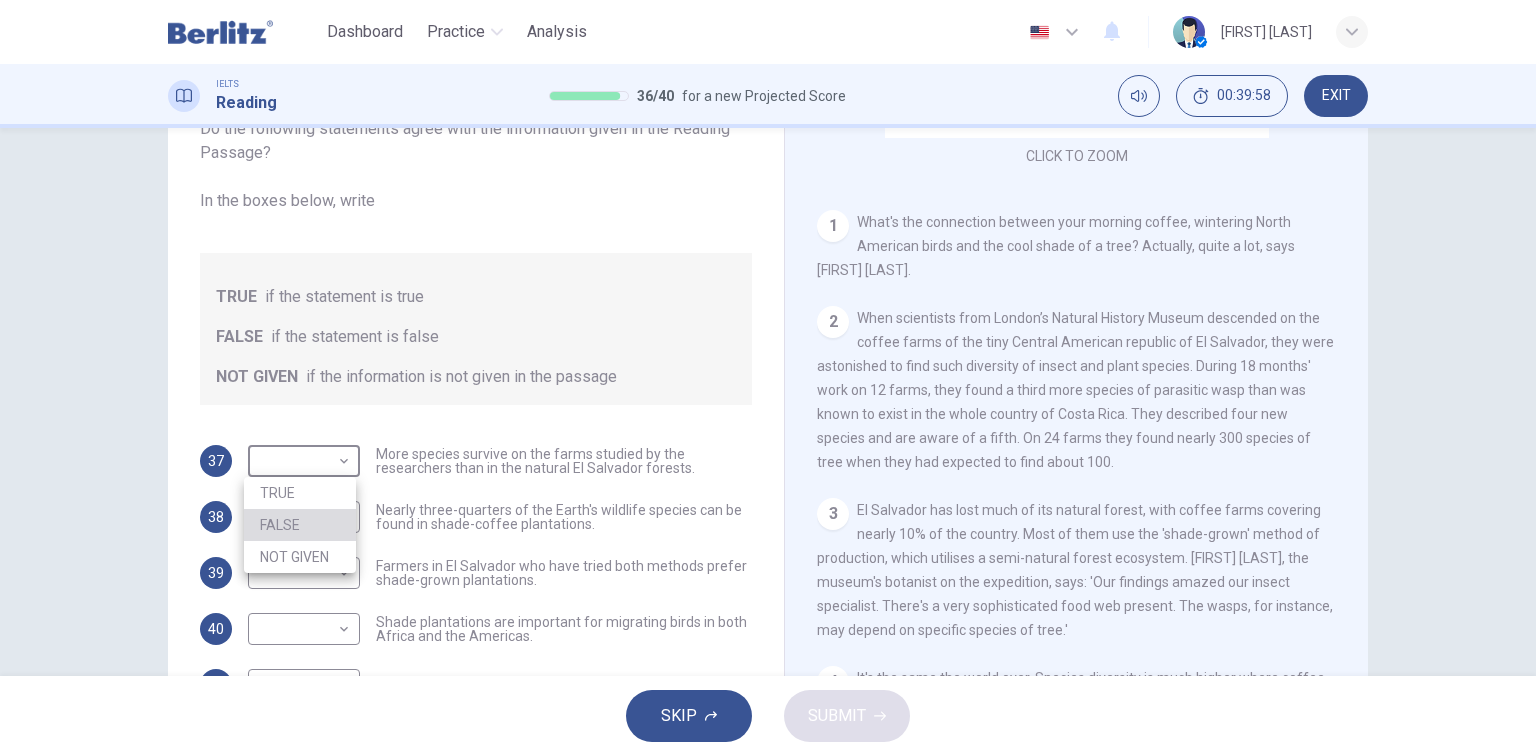 click on "FALSE" at bounding box center (300, 525) 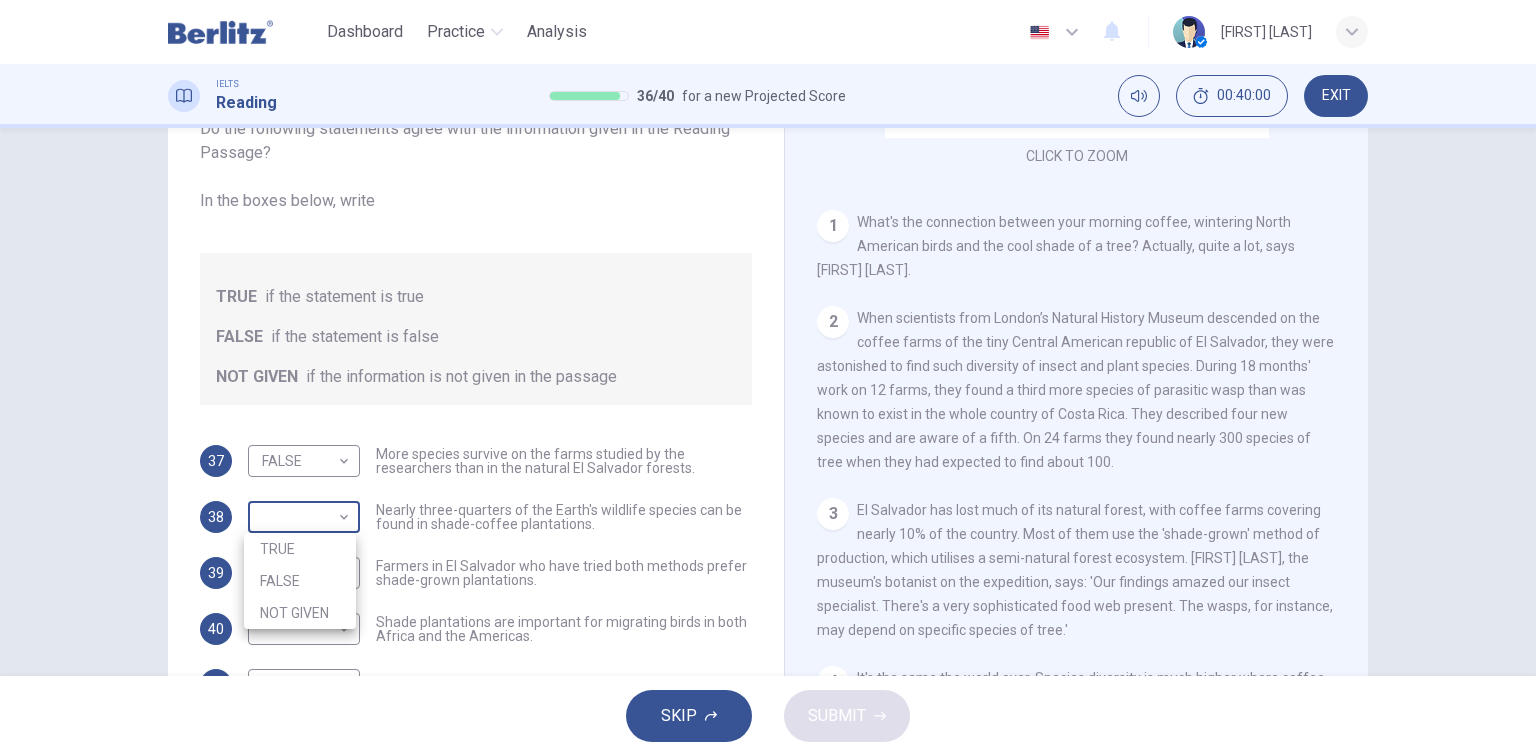 click on "This site uses cookies, as explained in our  Privacy Policy . If you agree to the use of cookies, please click the Accept button and continue to browse our site.   Privacy Policy Accept Dashboard Practice Analysis English ** ​ [FIRST] [LAST] IELTS Reading 36 / 40 for a new Projected Score 00:40:00 EXIT Questions 37 - 41 Do the following statements agree with the information given in the Reading
Passage?
In the boxes below, write TRUE if the statement is true FALSE if the statement is false NOT GIVEN if the information is not given in the passage 37 FALSE ***** ​ More species survive on the farms studied by the researchers than in the natural El Salvador forests. 38 ​ ​ Nearly three-quarters of the Earth's wildlife species can be found in shade-coffee plantations. 39 ​ ​ Farmers in El Salvador who have tried both methods prefer shade-grown plantations. 40 ​ ​ Shade plantations are important for migrating birds in both Africa and the Americas. 41 ​ ​ Natural Coffee and Cocoa CLICK TO ZOOM" at bounding box center [768, 378] 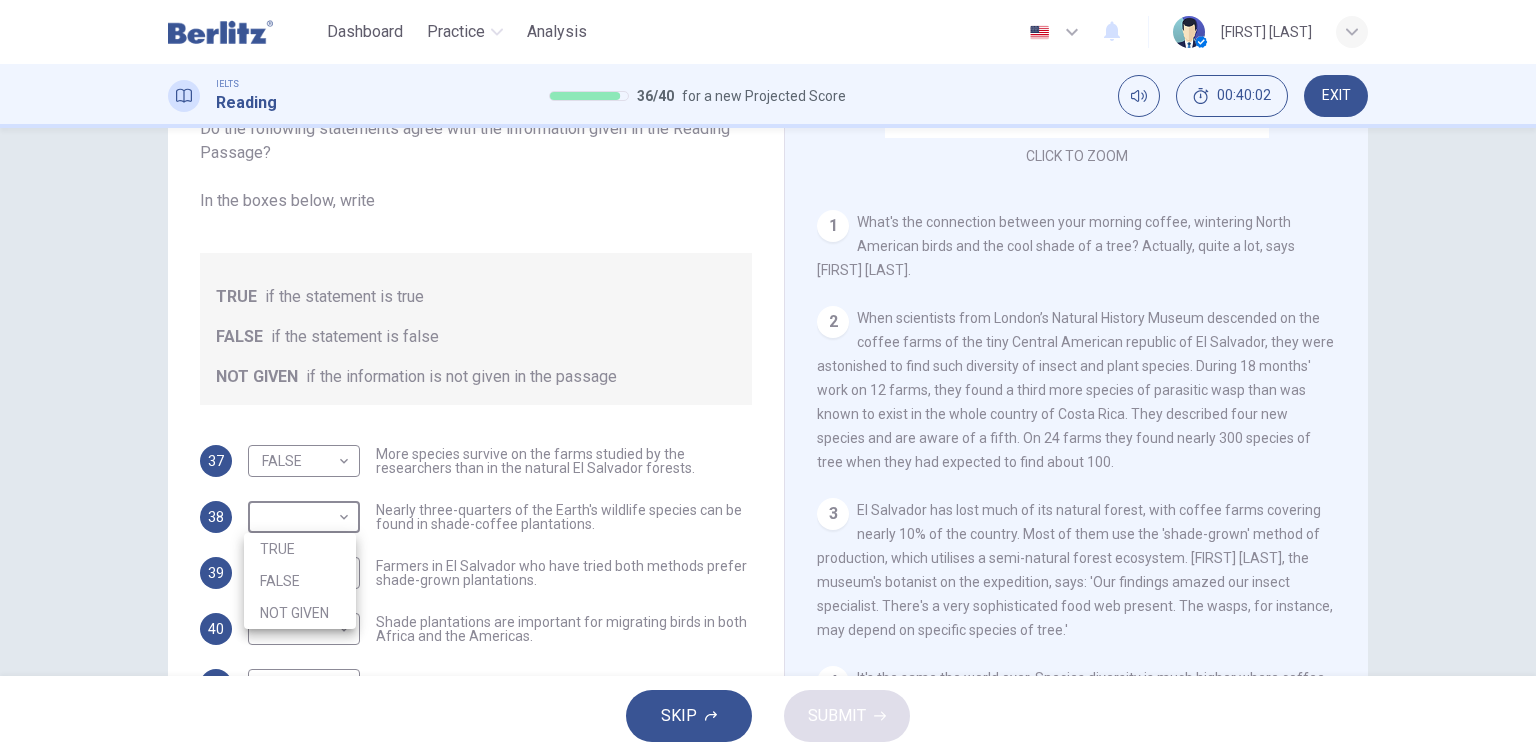 click at bounding box center (768, 378) 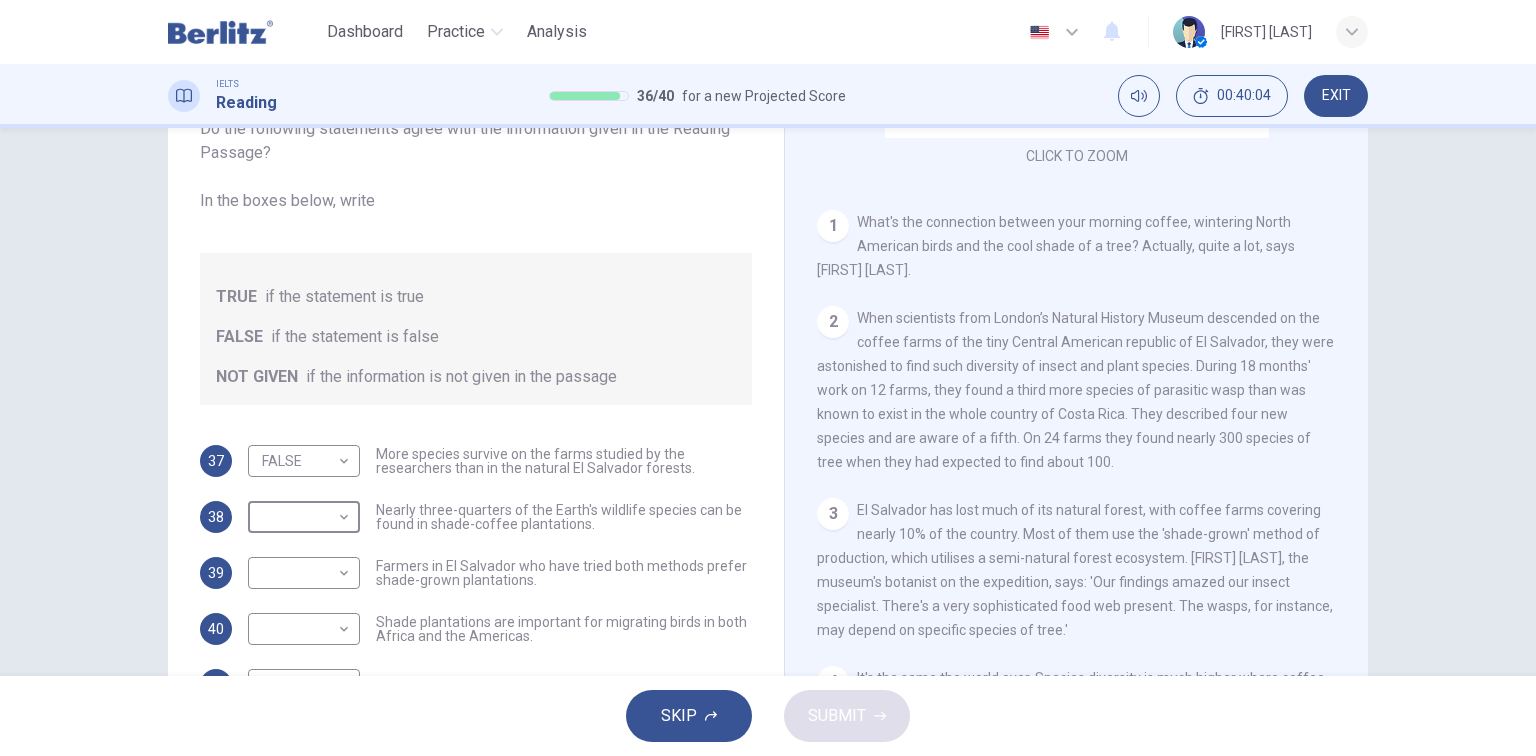 scroll, scrollTop: 24, scrollLeft: 0, axis: vertical 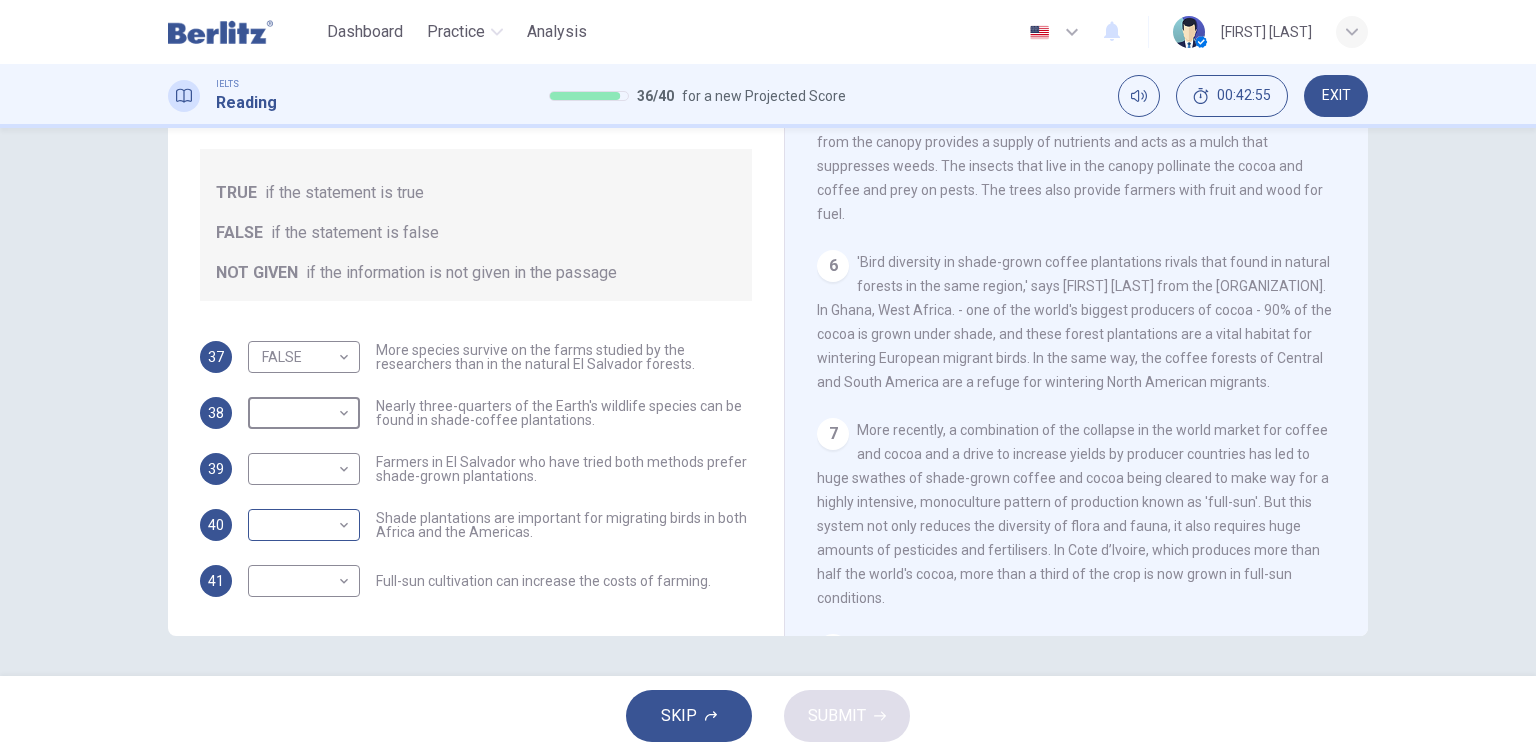 click on "This site uses cookies, as explained in our  Privacy Policy . If you agree to the use of cookies, please click the Accept button and continue to browse our site.   Privacy Policy Accept Dashboard Practice Analysis English ** ​ [FIRST] [LAST] IELTS Reading 36 / 40 for a new Projected Score 00:42:55 EXIT Questions 37 - 41 Do the following statements agree with the information given in the Reading
Passage?
In the boxes below, write TRUE if the statement is true FALSE if the statement is false NOT GIVEN if the information is not given in the passage 37 FALSE ***** ​ More species survive on the farms studied by the researchers than in the natural El Salvador forests. 38 ​ ​ Nearly three-quarters of the Earth's wildlife species can be found in shade-coffee plantations. 39 ​ ​ Farmers in El Salvador who have tried both methods prefer shade-grown plantations. 40 ​ ​ Shade plantations are important for migrating birds in both Africa and the Americas. 41 ​ ​ Natural Coffee and Cocoa CLICK TO ZOOM" at bounding box center [768, 378] 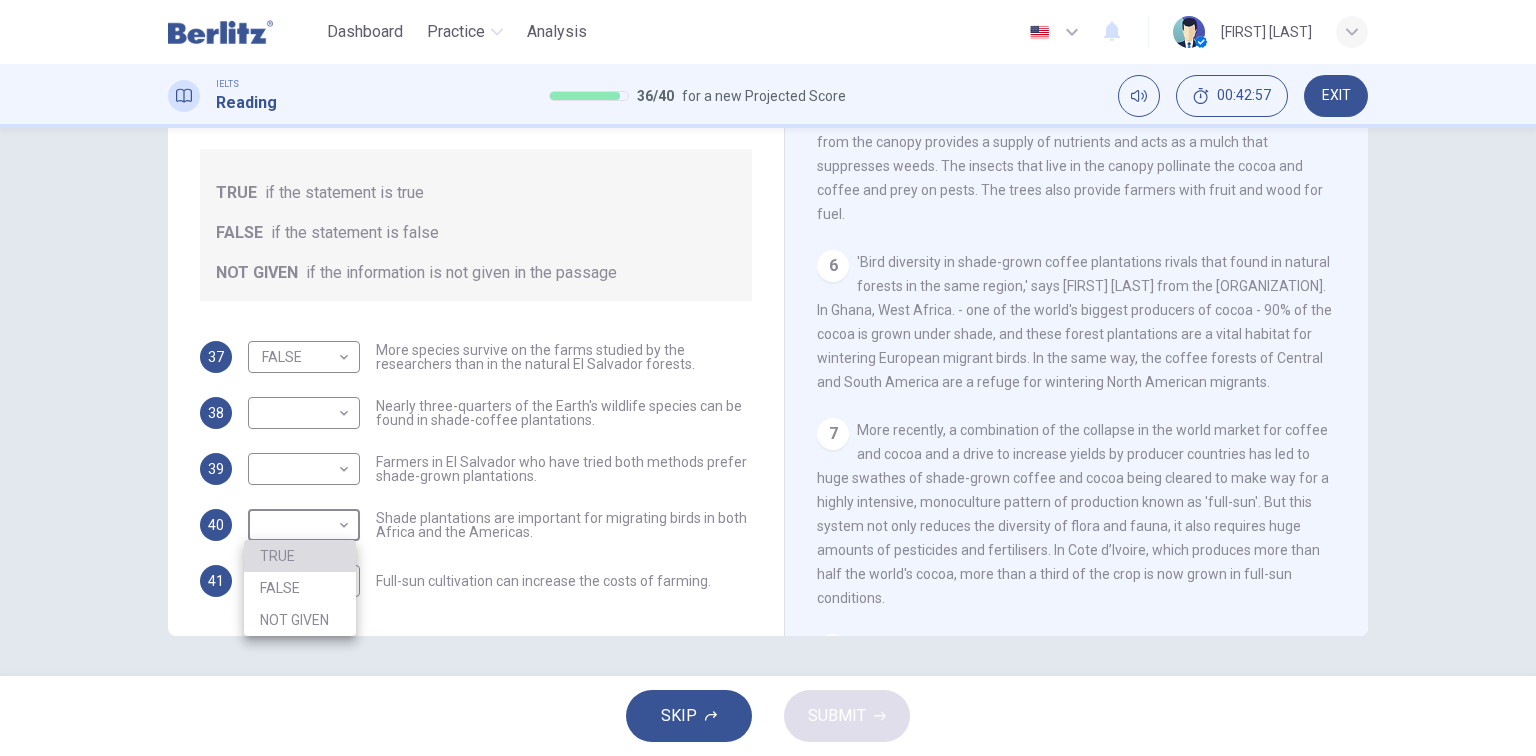 click on "TRUE" at bounding box center [300, 556] 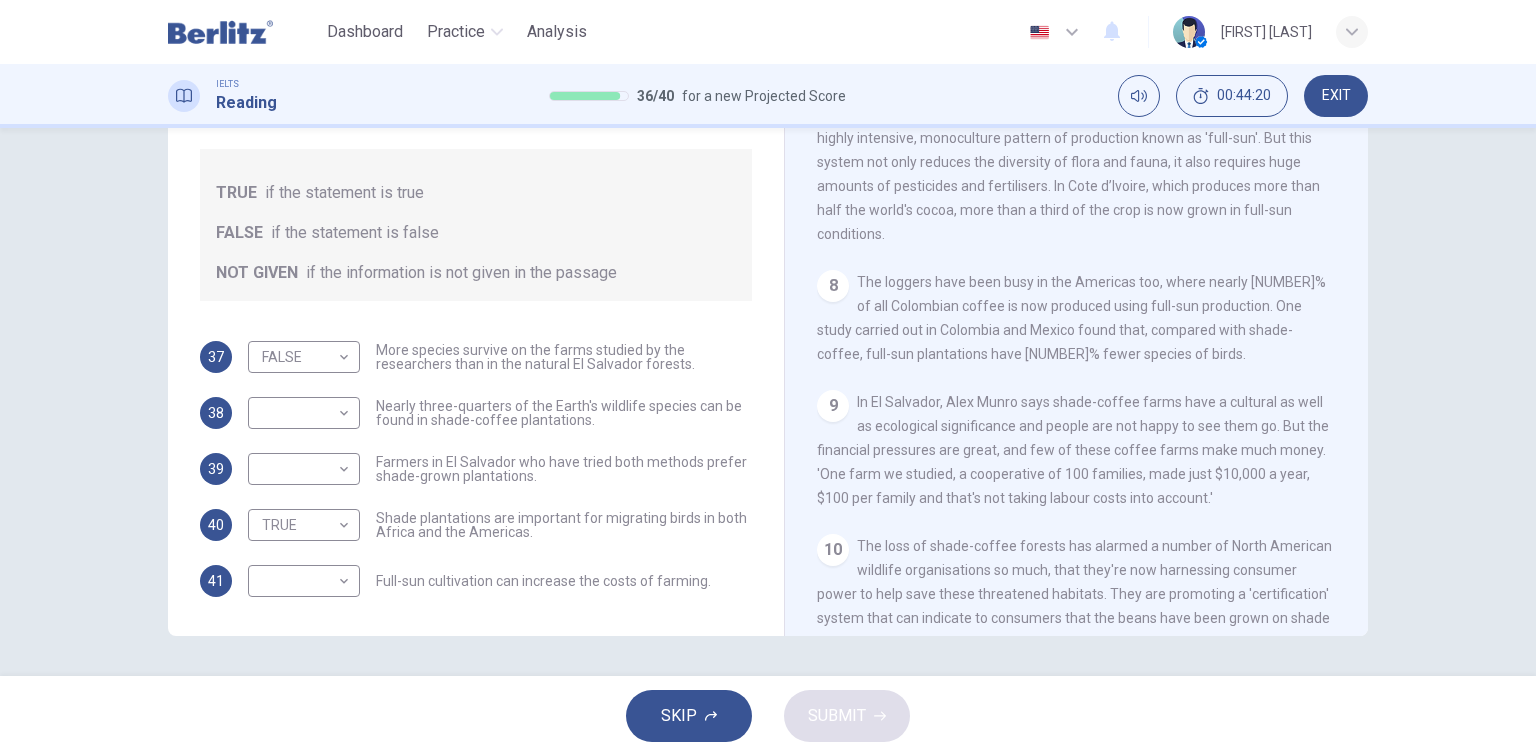 scroll, scrollTop: 1440, scrollLeft: 0, axis: vertical 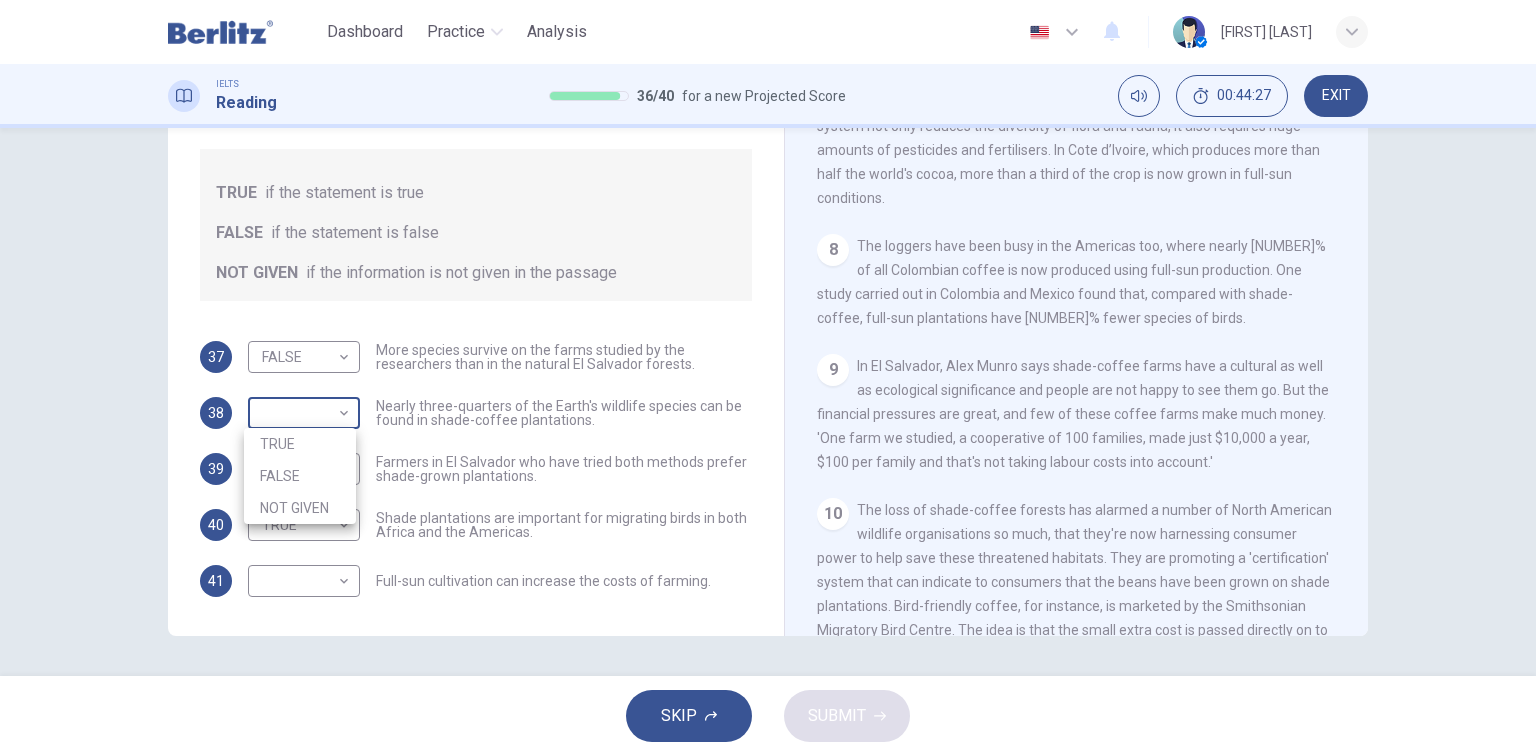 click on "This site uses cookies, as explained in our  Privacy Policy . If you agree to the use of cookies, please click the Accept button and continue to browse our site.   Privacy Policy Accept Dashboard Practice Analysis English ** ​ [FIRST] [LAST] IELTS Reading 36 / 40 for a new Projected Score 00:44:27 EXIT Questions 37 - 41 Do the following statements agree with the information given in the Reading
Passage?
In the boxes below, write TRUE if the statement is true FALSE if the statement is false NOT GIVEN if the information is not given in the passage 37 FALSE ***** ​ More species survive on the farms studied by the researchers than in the natural El Salvador forests. 38 ​ ​ Nearly three-quarters of the Earth's wildlife species can be found in shade-coffee plantations. 39 ​ ​ Farmers in El Salvador who have tried both methods prefer shade-grown plantations. 40 TRUE **** ​ Shade plantations are important for migrating birds in both Africa and the Americas. 41 ​ ​ Natural Coffee and Cocoa 1 2 3 4" at bounding box center (768, 378) 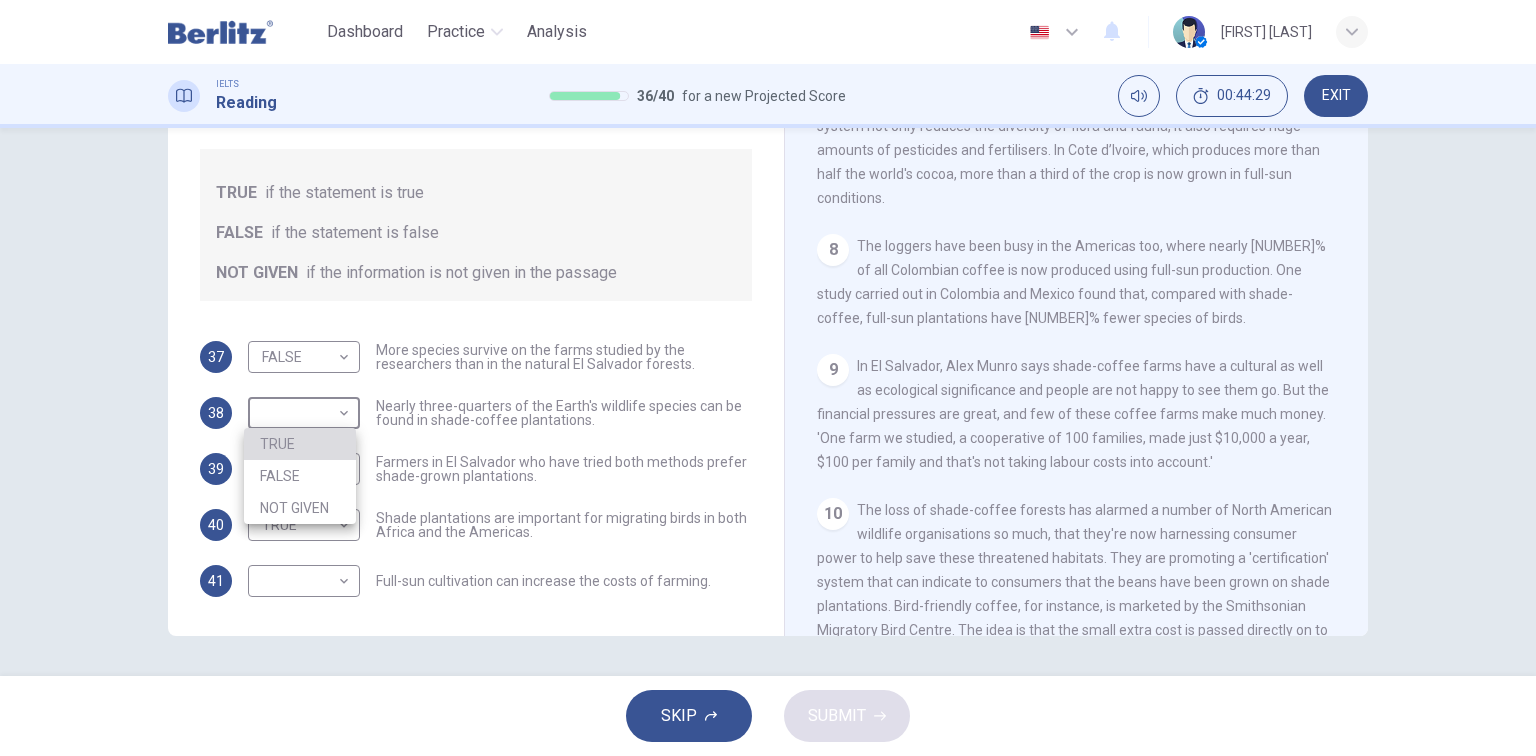 click on "TRUE" at bounding box center (300, 444) 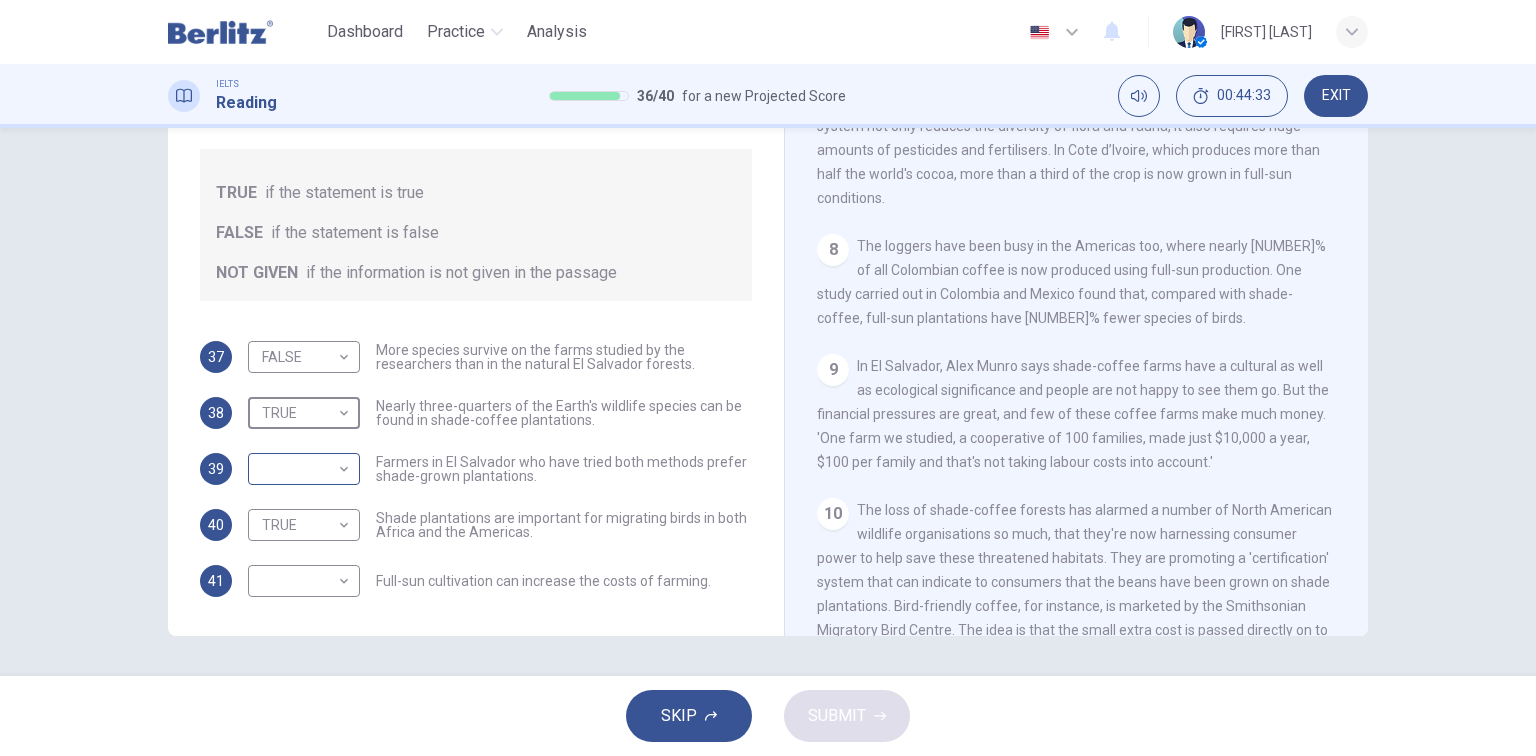click on "This site uses cookies, as explained in our  Privacy Policy . If you agree to the use of cookies, please click the Accept button and continue to browse our site.   Privacy Policy Accept Dashboard Practice Analysis English ** ​ [FIRST] [LAST] IELTS Reading 36 / 40 for a new Projected Score 00:44:33 EXIT Questions 37 - 41 Do the following statements agree with the information given in the Reading
Passage?
In the boxes below, write TRUE if the statement is true FALSE if the statement is false NOT GIVEN if the information is not given in the passage 37 FALSE ***** ​ More species survive on the farms studied by the researchers than in the natural El Salvador forests. 38 TRUE **** ​ Nearly three-quarters of the Earth's wildlife species can be found in shade-coffee plantations. 39 ​ ​ Farmers in El Salvador who have tried both methods prefer shade-grown plantations. 40 TRUE **** ​ Shade plantations are important for migrating birds in both Africa and the Americas. 41 ​ ​ Natural Coffee and Cocoa 1" at bounding box center (768, 378) 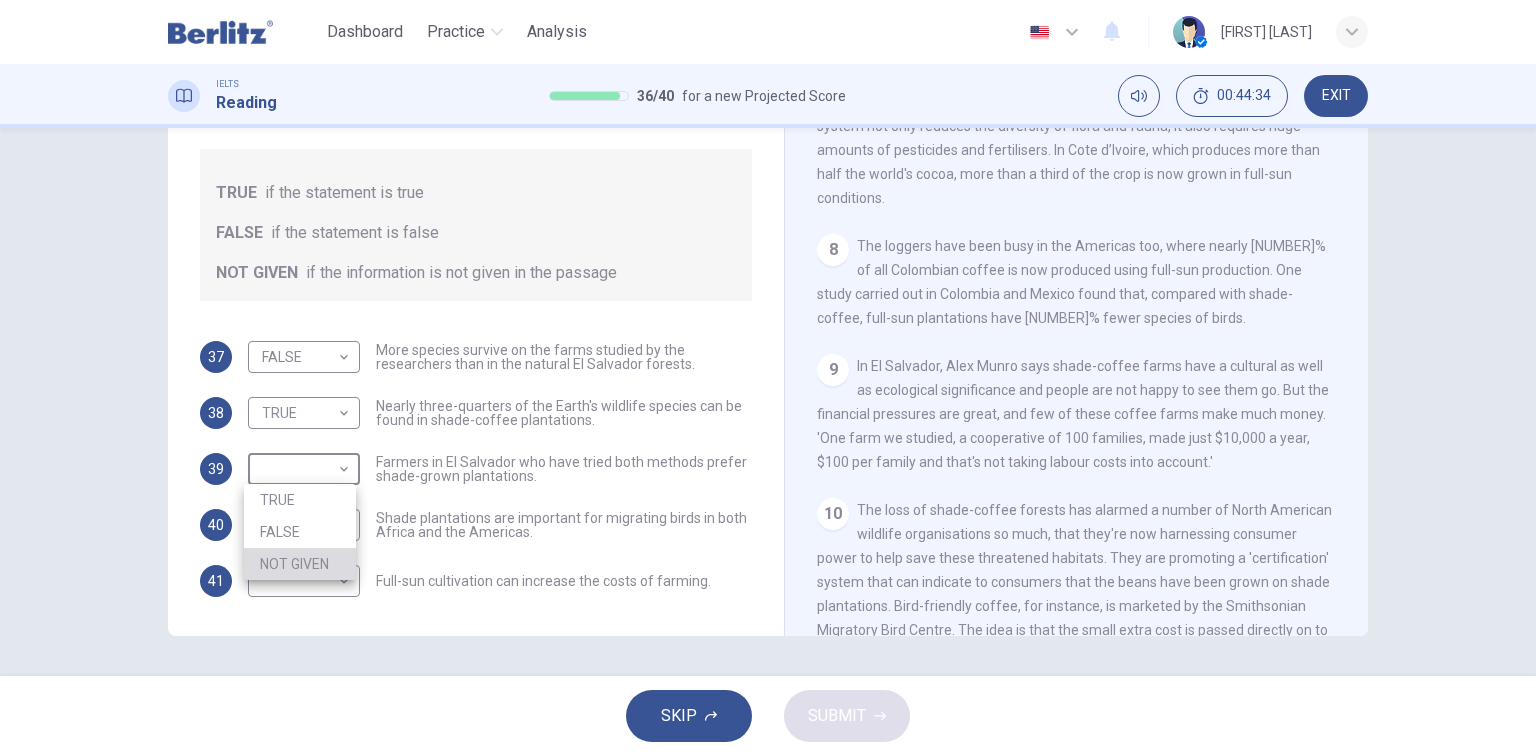 click on "NOT GIVEN" at bounding box center [300, 564] 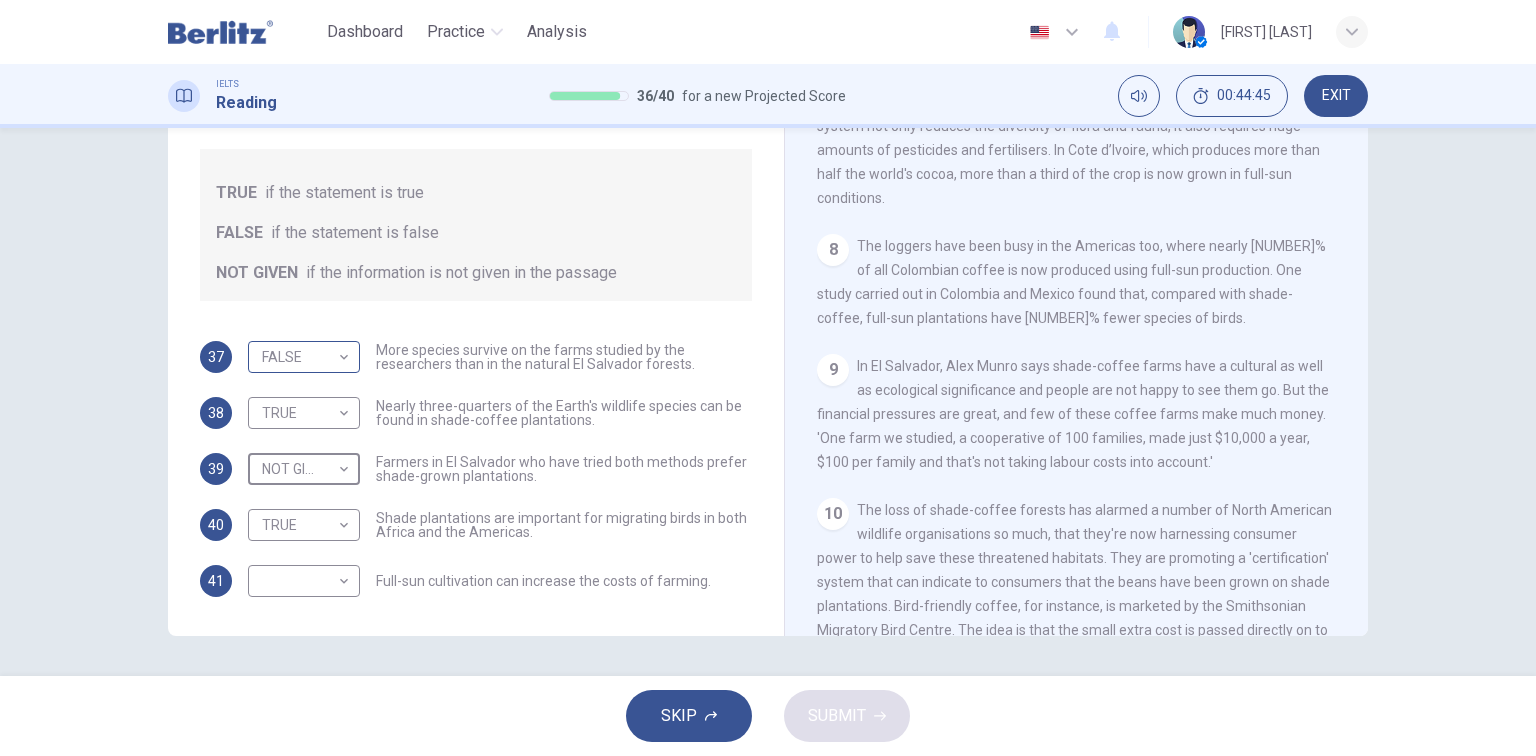 click on "This site uses cookies, as explained in our Privacy Policy. If you agree to the use of cookies, please click the Accept button and continue to browse our site. Privacy Policy Accept Dashboard Practice Analysis English ** ​ [FIRST] [LAST] IELTS Reading 36 / 40 for a new Projected Score 00:44:45 EXIT Questions 37 - 41 Do the following statements agree with the information given in the Reading
Passage?
In the boxes below, write TRUE if the statement is true FALSE if the statement is false NOT GIVEN if the information is not given in the passage 37 FALSE ***** ​ More species survive on the farms studied by the researchers than in the natural El Salvador forests. 38 TRUE **** ​ Nearly three-quarters of the Earth's wildlife species can be found in shade-coffee plantations. 39 NOT GIVEN ********* ​ Farmers in El Salvador who have tried both methods prefer shade-grown plantations. 40 TRUE **** ​ Shade plantations are important for migrating birds in both Africa and the Americas. 41 ​ ​ 1 2 3 4 5" at bounding box center (768, 378) 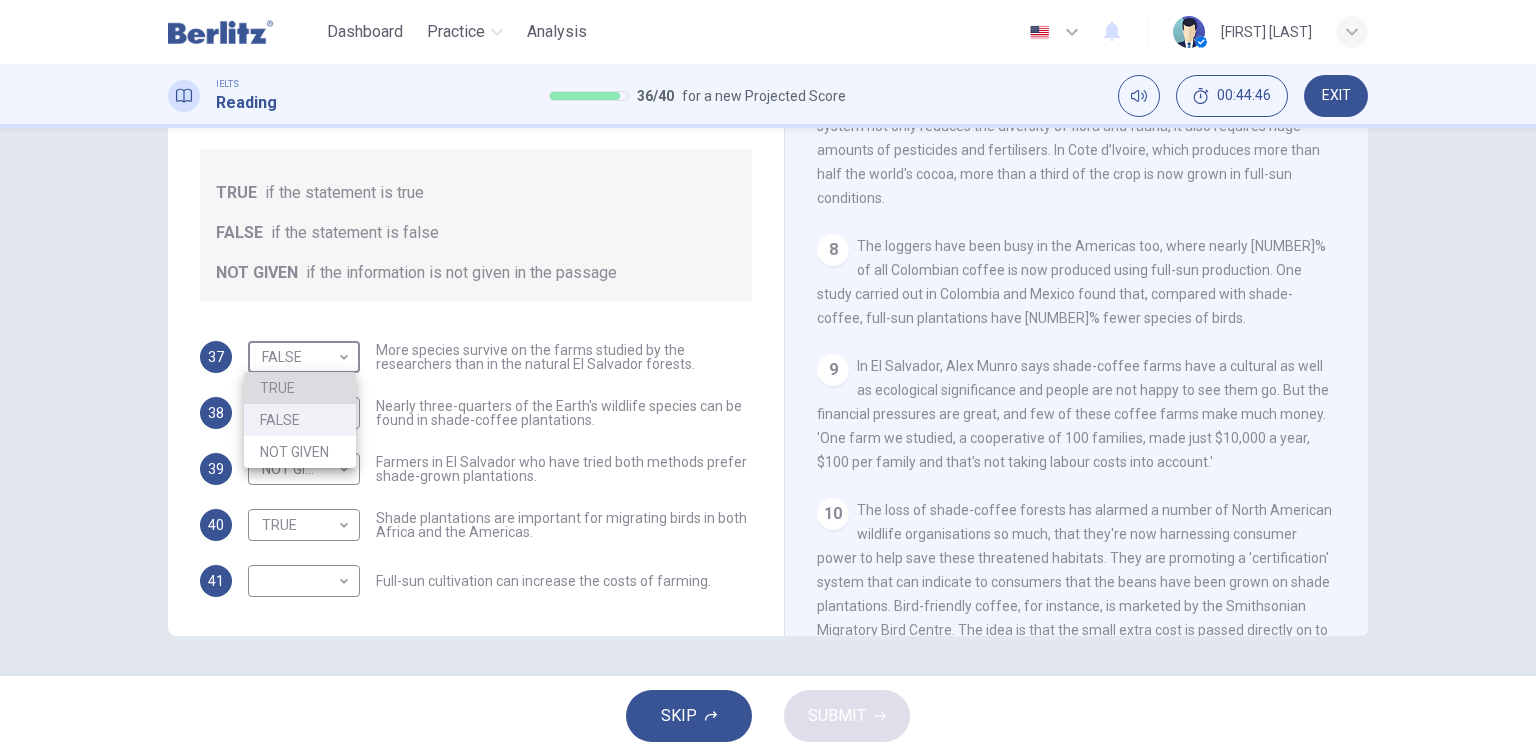 click on "TRUE" at bounding box center [300, 388] 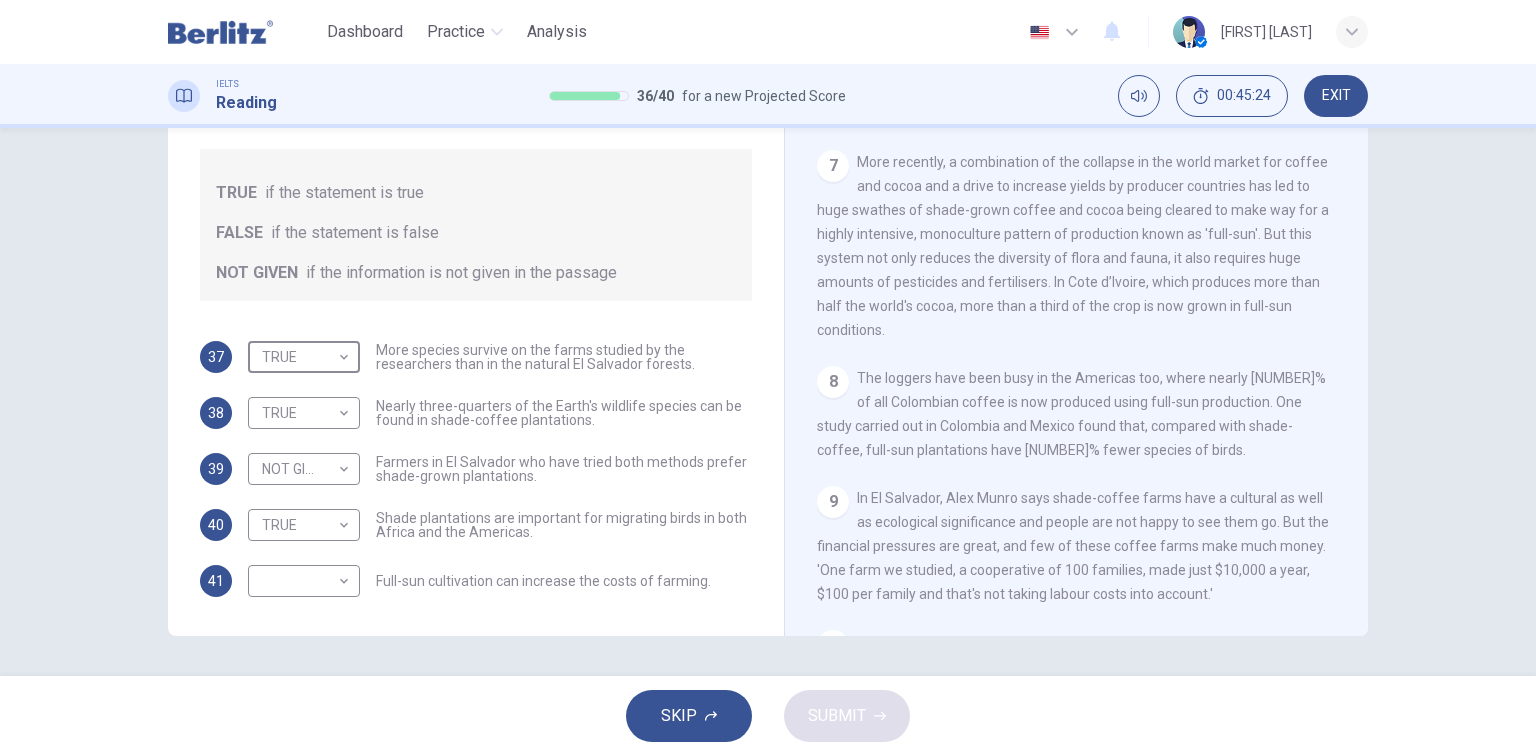 scroll, scrollTop: 1280, scrollLeft: 0, axis: vertical 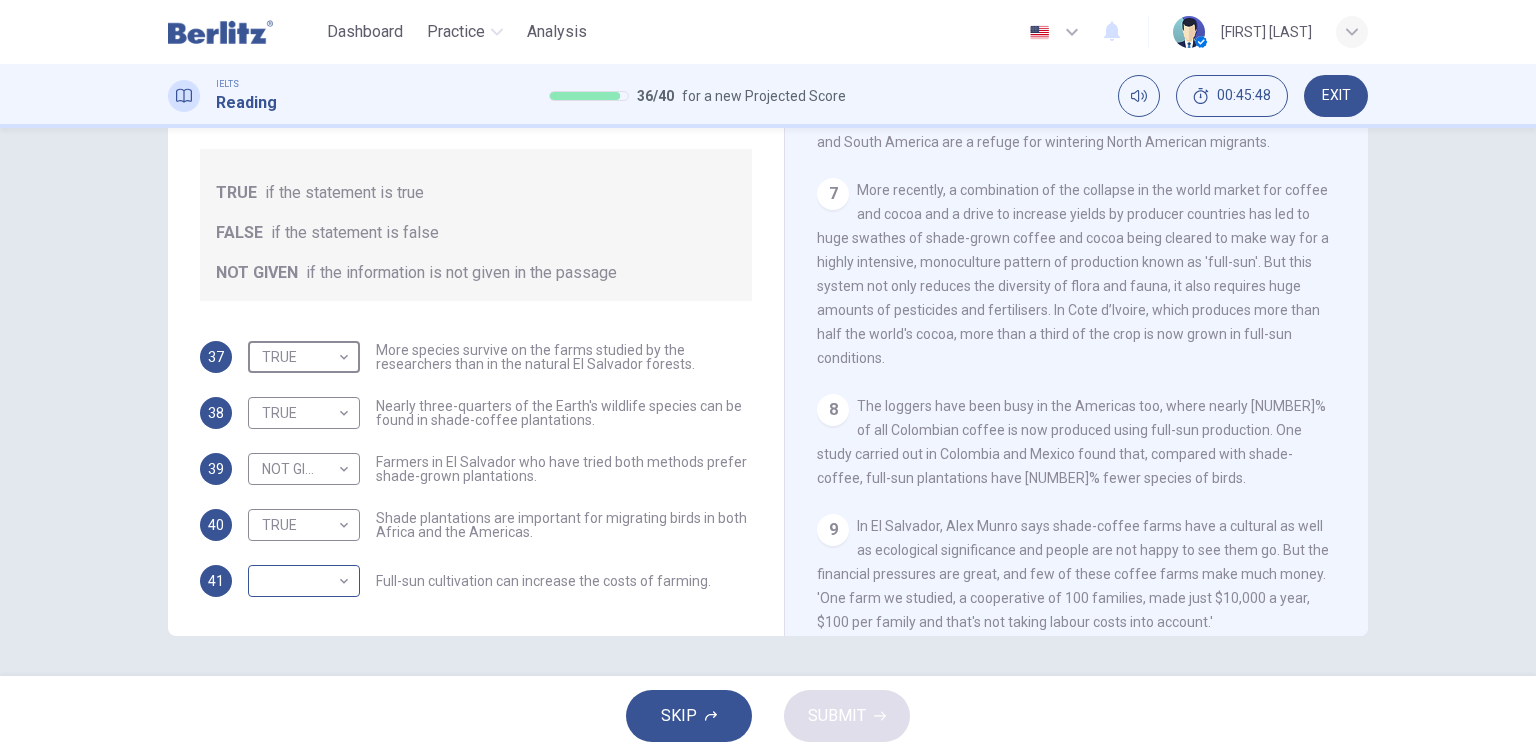 click on "​ ​" at bounding box center [304, 581] 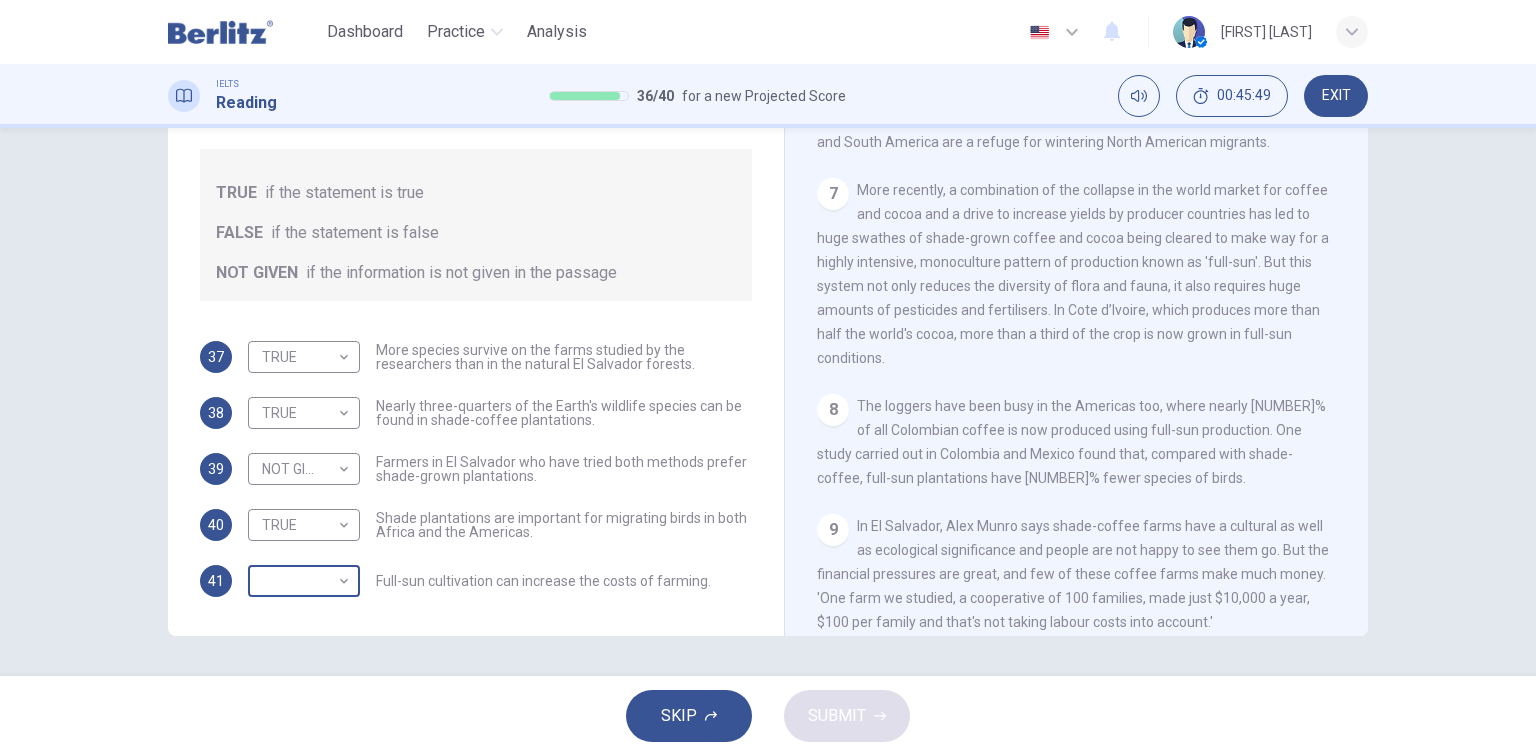 click on "​ ​" at bounding box center (304, 581) 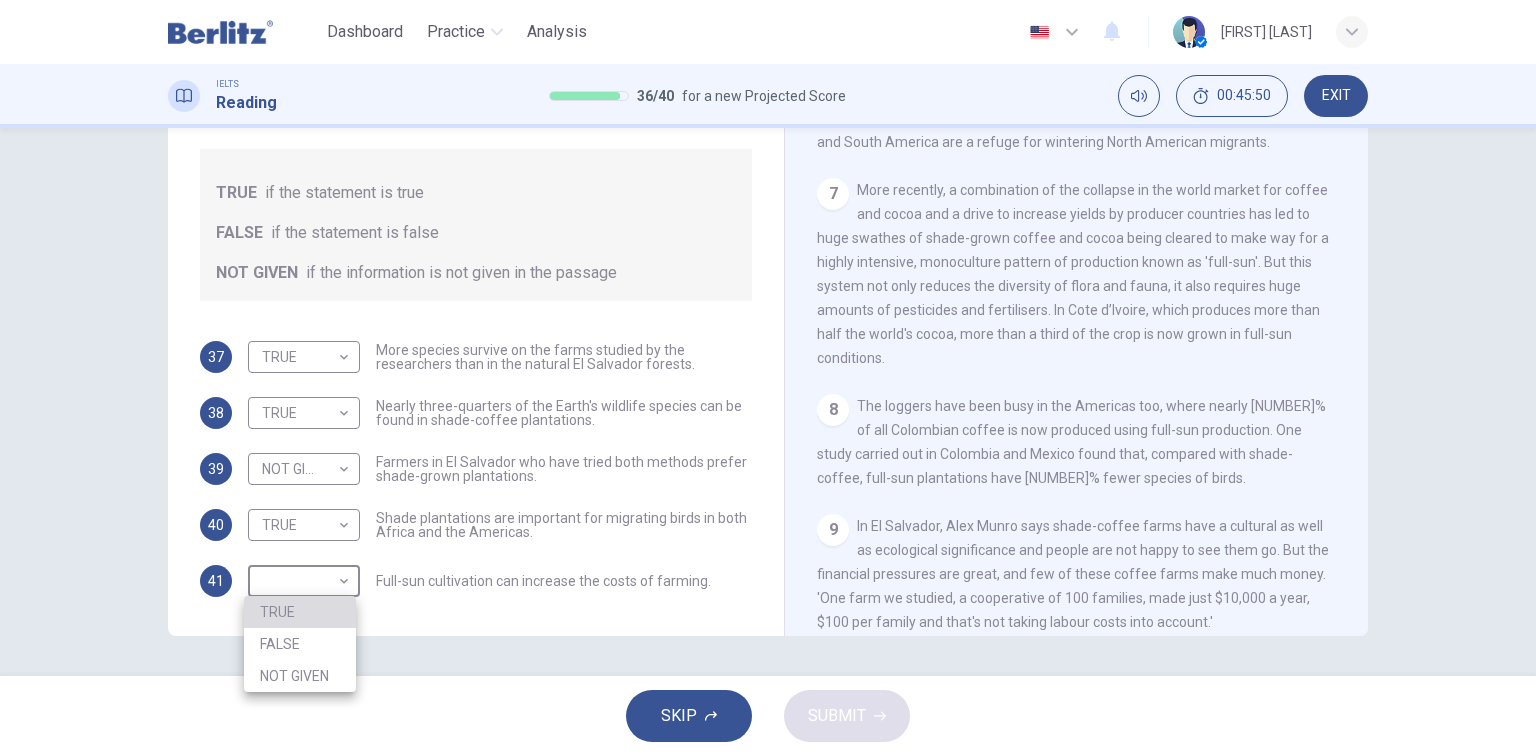 click on "TRUE" at bounding box center (300, 612) 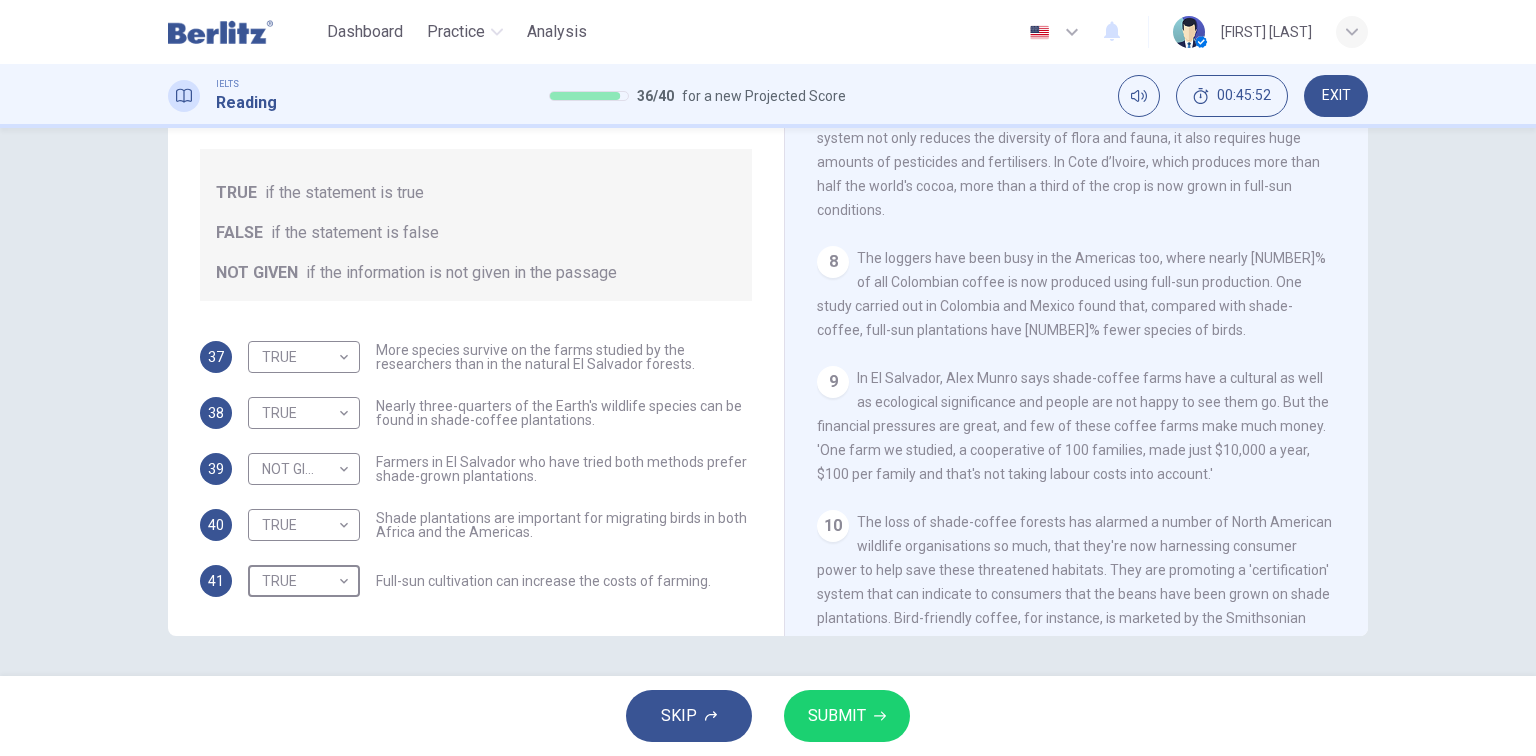 scroll, scrollTop: 1440, scrollLeft: 0, axis: vertical 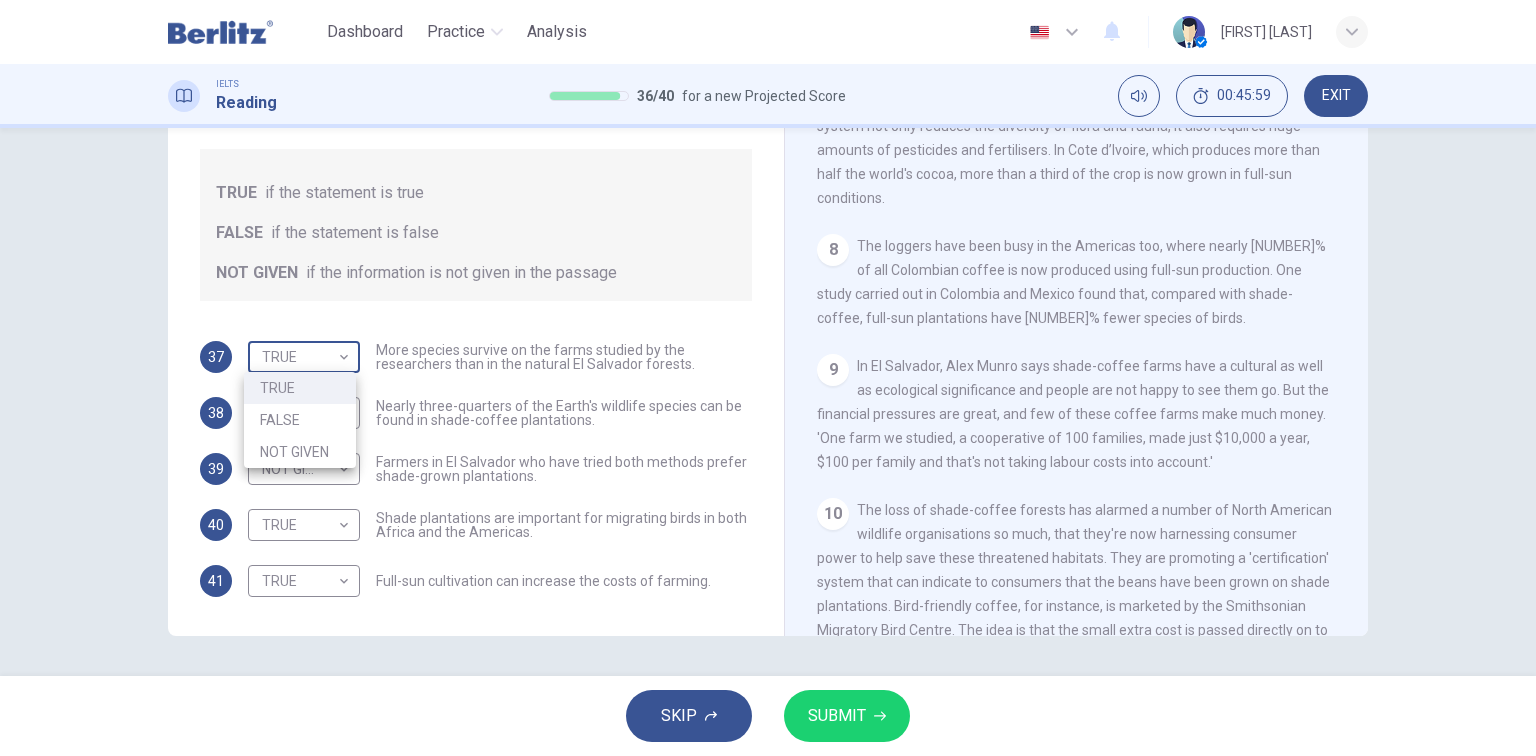 click on "This site uses cookies, as explained in our  Privacy Policy . If you agree to the use of cookies, please click the Accept button and continue to browse our site.   Privacy Policy Accept Dashboard Practice Analysis English ** ​ [FIRST] [LAST] IELTS Reading 36 / 40 for a new Projected Score 00:45:59 EXIT Questions 37 - 41 Do the following statements agree with the information given in the Reading
Passage?
In the boxes below, write TRUE if the statement is true FALSE if the statement is false NOT GIVEN if the information is not given in the passage 37 TRUE **** ​ More species survive on the farms studied by the researchers than in the natural El Salvador forests. 38 TRUE **** ​ Nearly three-quarters of the Earth's wildlife species can be found in shade-coffee plantations. 39 NOT GIVEN ********* ​ Farmers in El Salvador who have tried both methods prefer shade-grown plantations. 40 TRUE **** ​ Shade plantations are important for migrating birds in both Africa and the Americas. 41 TRUE **** ​ 1 2 3" at bounding box center (768, 378) 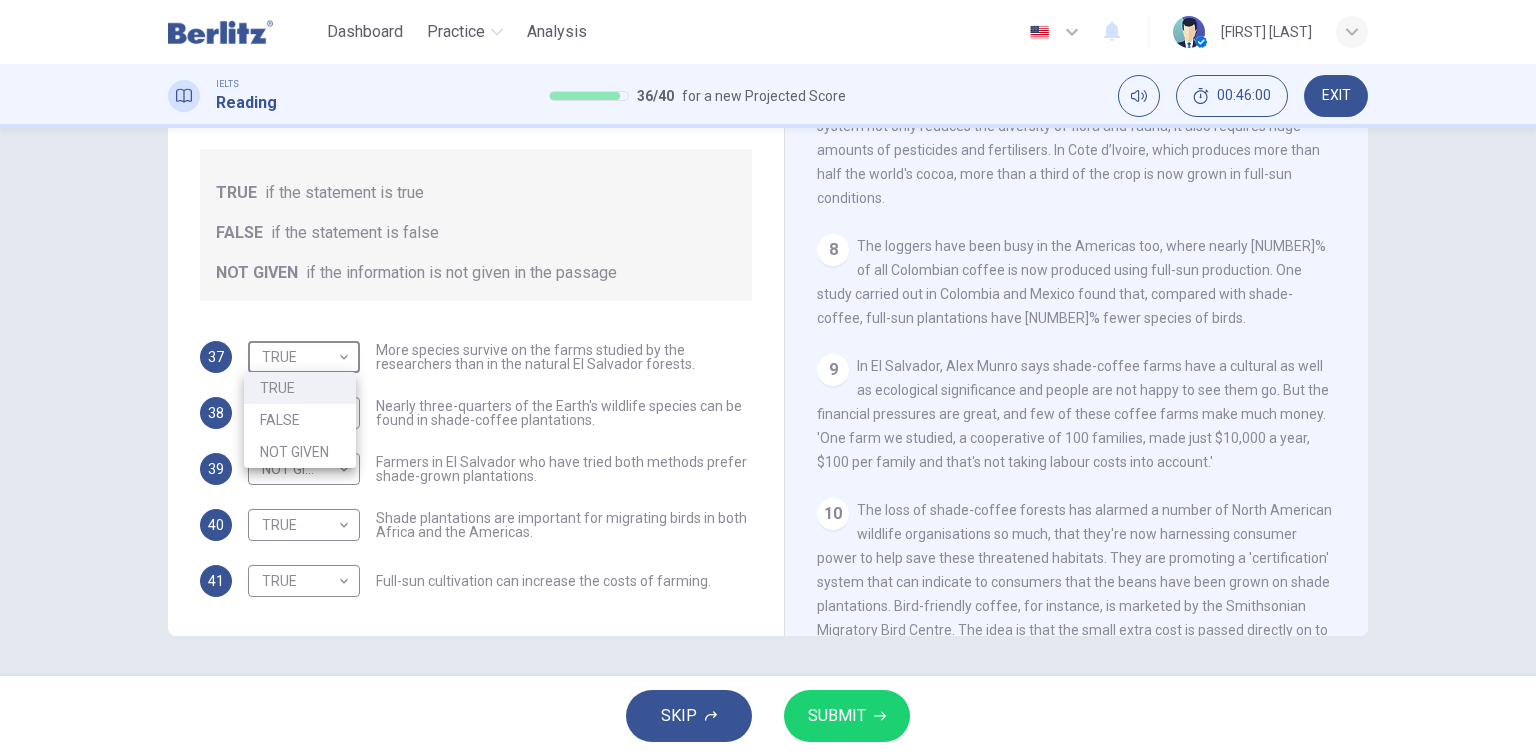 click at bounding box center (768, 378) 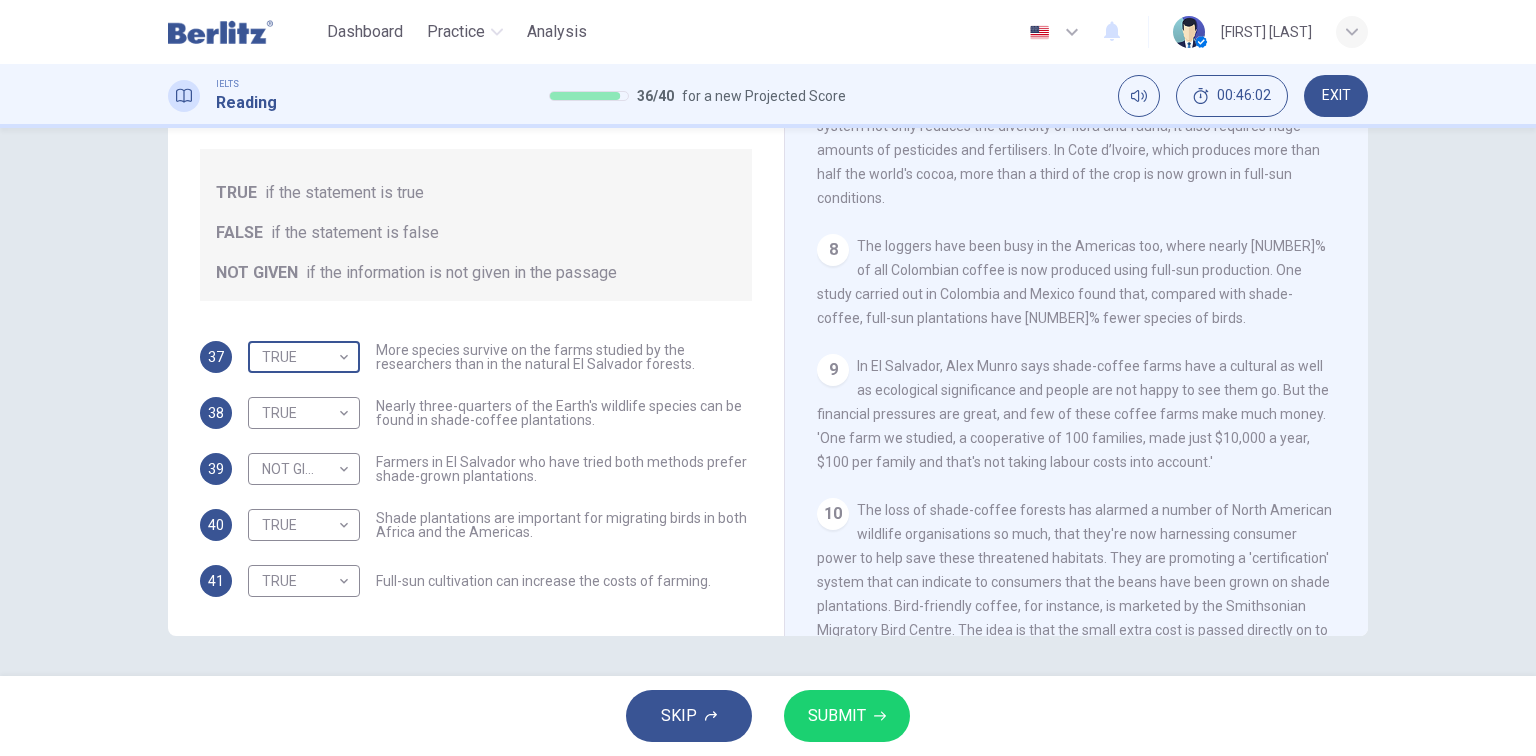 click on "This site uses cookies, as explained in our  Privacy Policy . If you agree to the use of cookies, please click the Accept button and continue to browse our site.   Privacy Policy Accept Dashboard Practice Analysis English ** ​ [FIRST] [LAST] IELTS Reading 36 / 40 for a new Projected Score 00:46:02 EXIT Questions 37 - 41 Do the following statements agree with the information given in the Reading
Passage?
In the boxes below, write TRUE if the statement is true FALSE if the statement is false NOT GIVEN if the information is not given in the passage 37 TRUE **** ​ More species survive on the farms studied by the researchers than in the natural El Salvador forests. 38 TRUE **** ​ Nearly three-quarters of the Earth's wildlife species can be found in shade-coffee plantations. 39 NOT GIVEN ********* ​ Farmers in El Salvador who have tried both methods prefer shade-grown plantations. 40 TRUE **** ​ Shade plantations are important for migrating birds in both Africa and the Americas. 41 TRUE **** ​ 1 2 3" at bounding box center (768, 378) 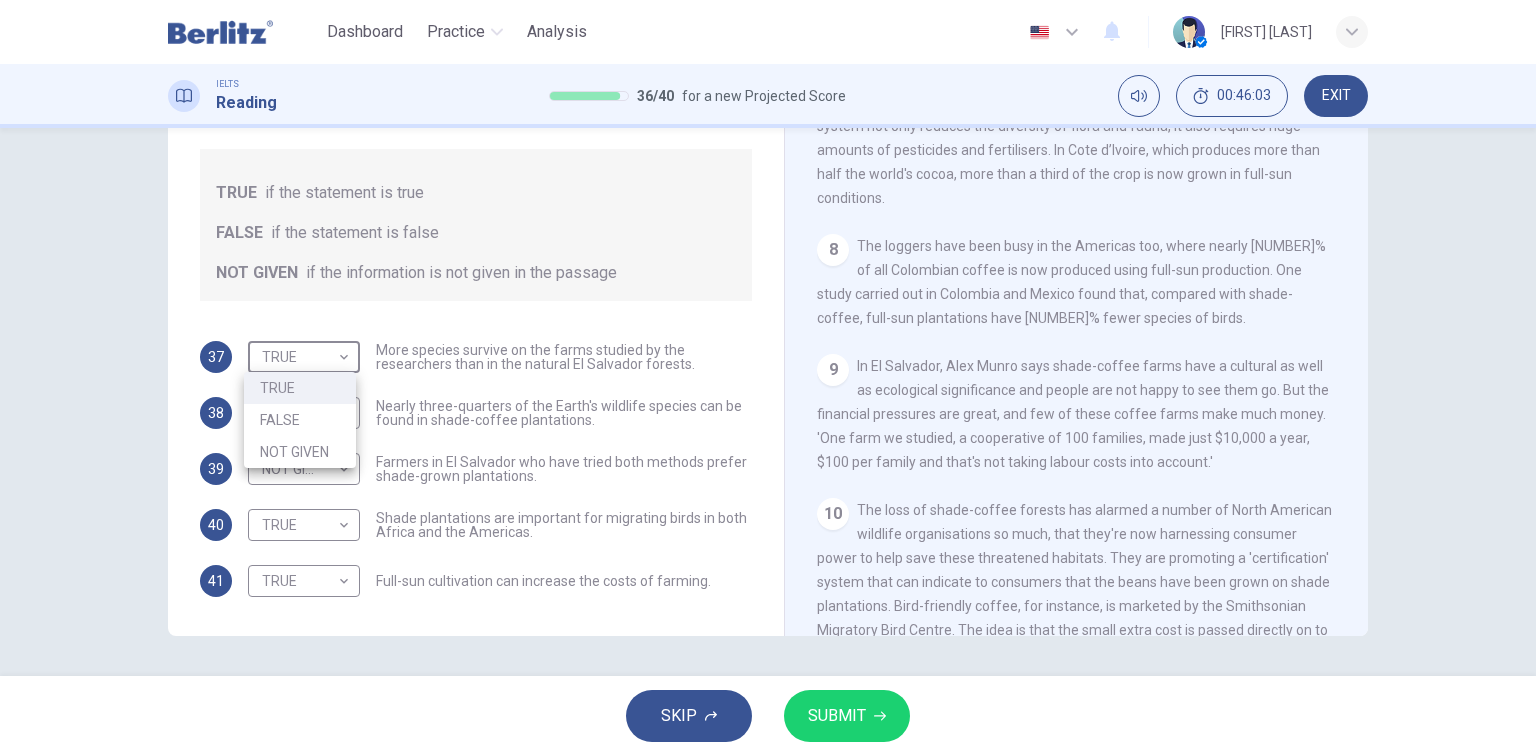 click on "FALSE" at bounding box center [300, 420] 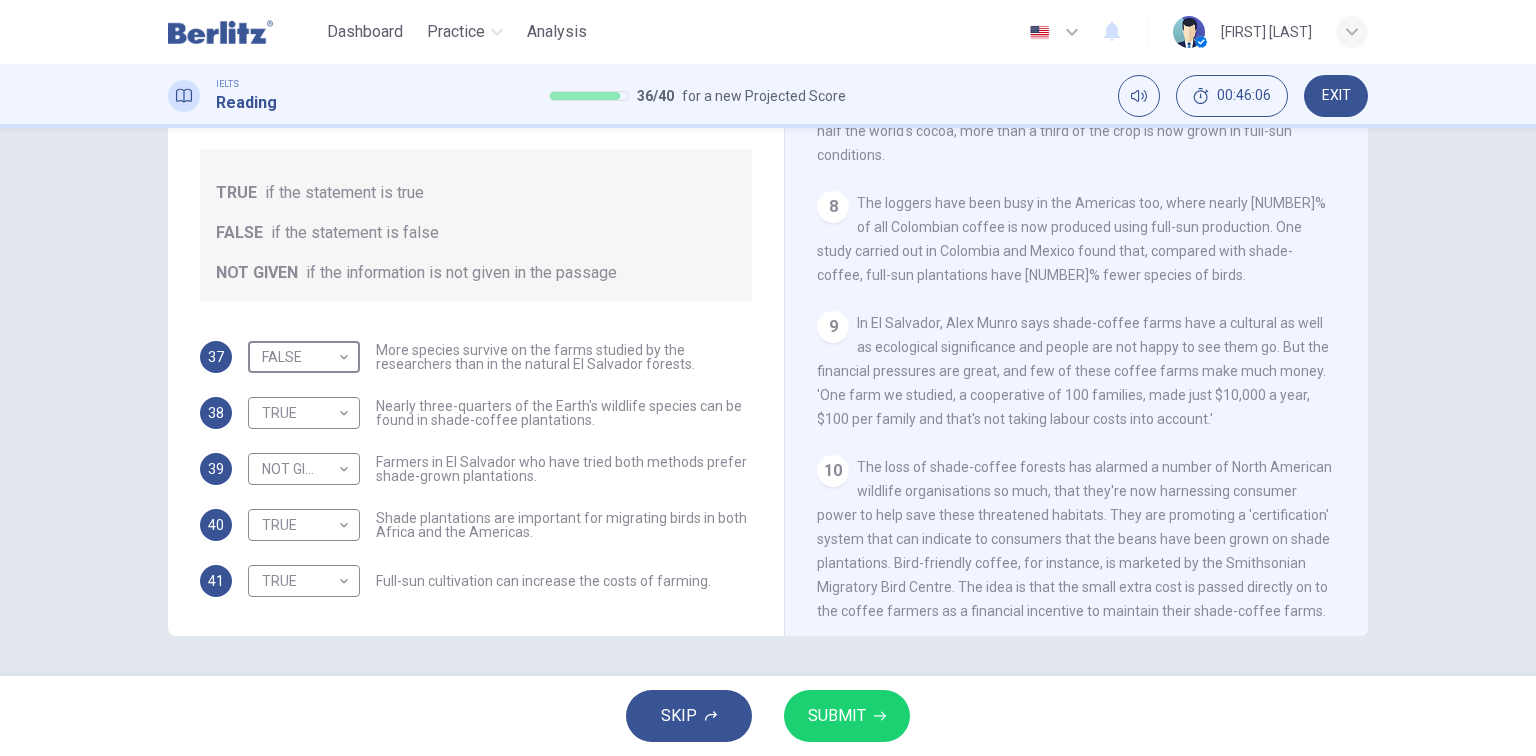 scroll, scrollTop: 1600, scrollLeft: 0, axis: vertical 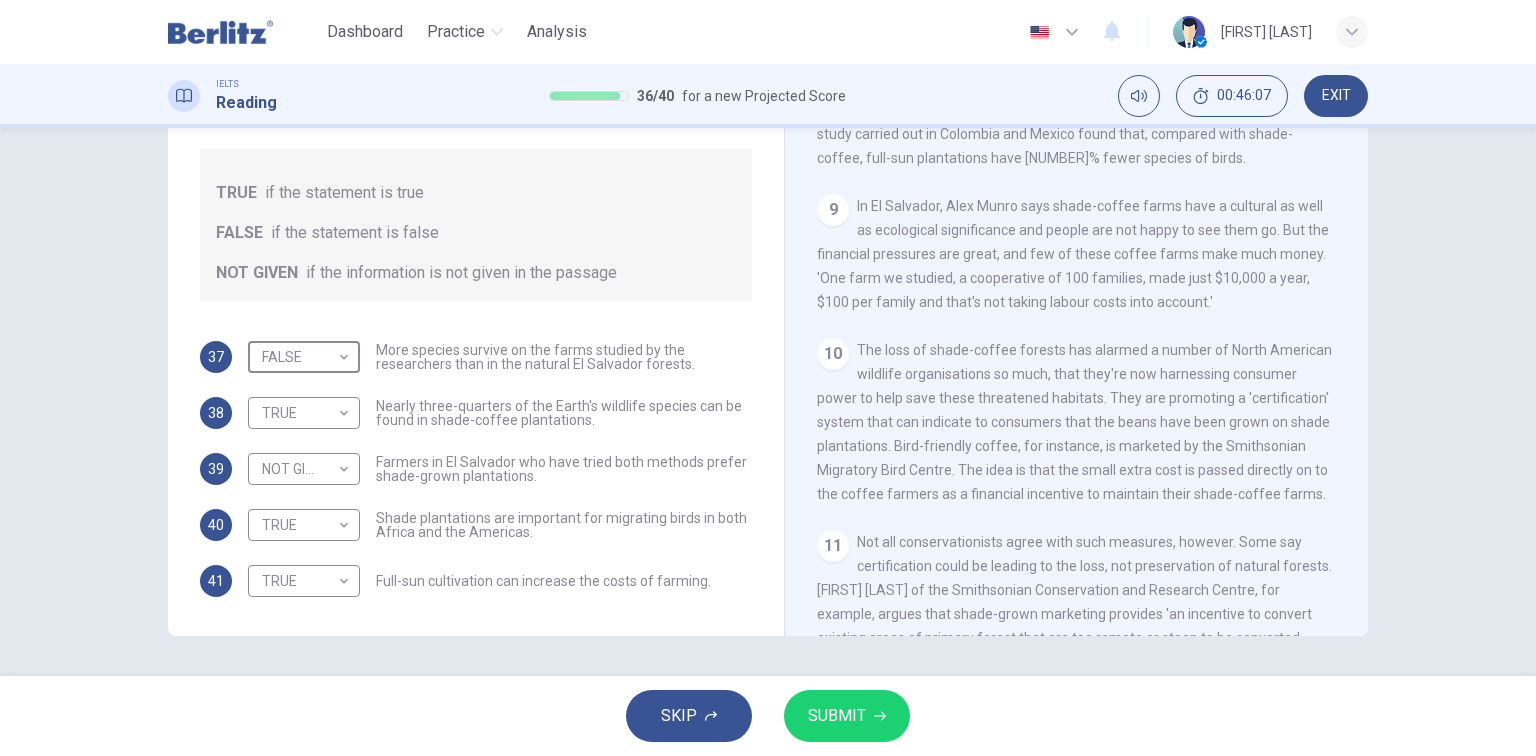 click on "SUBMIT" at bounding box center (837, 716) 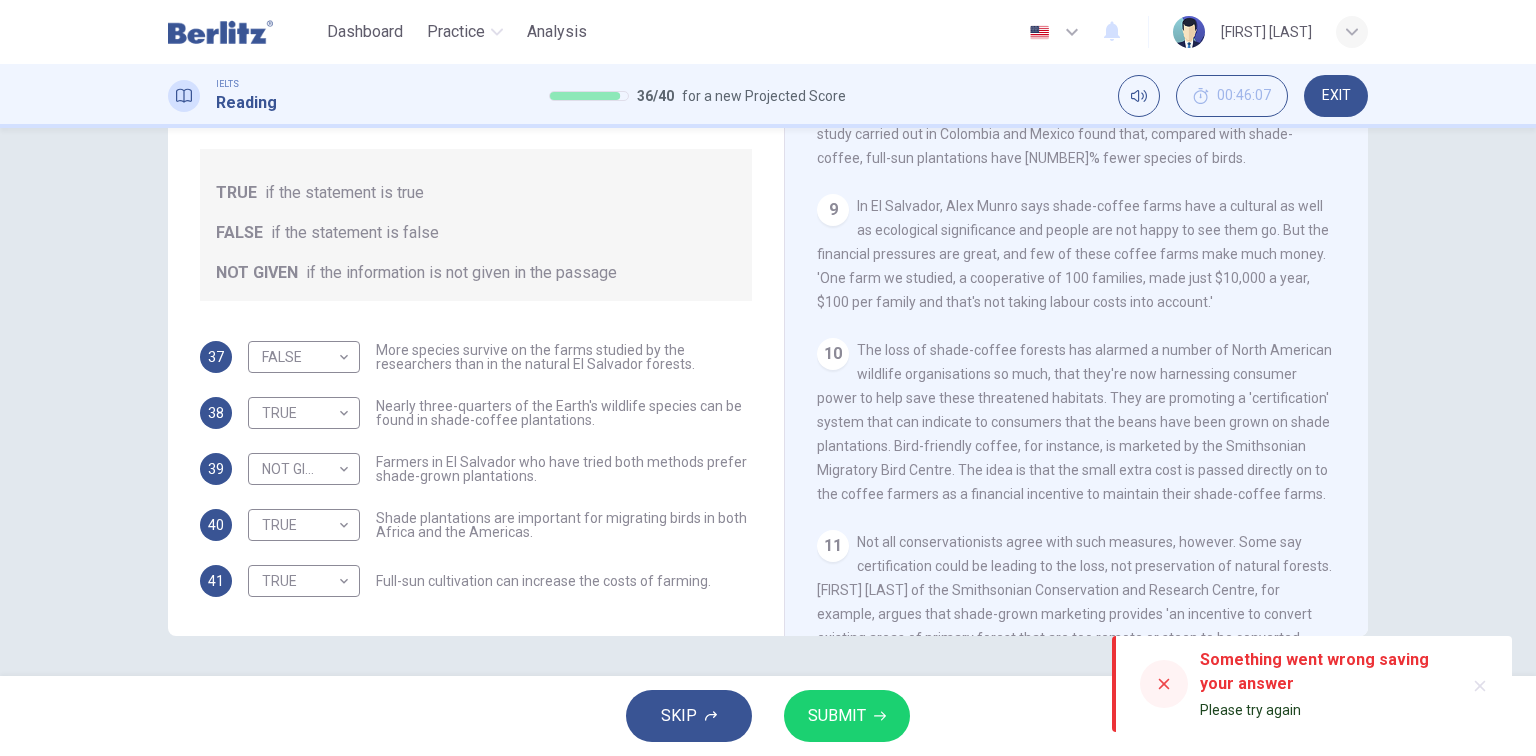 click 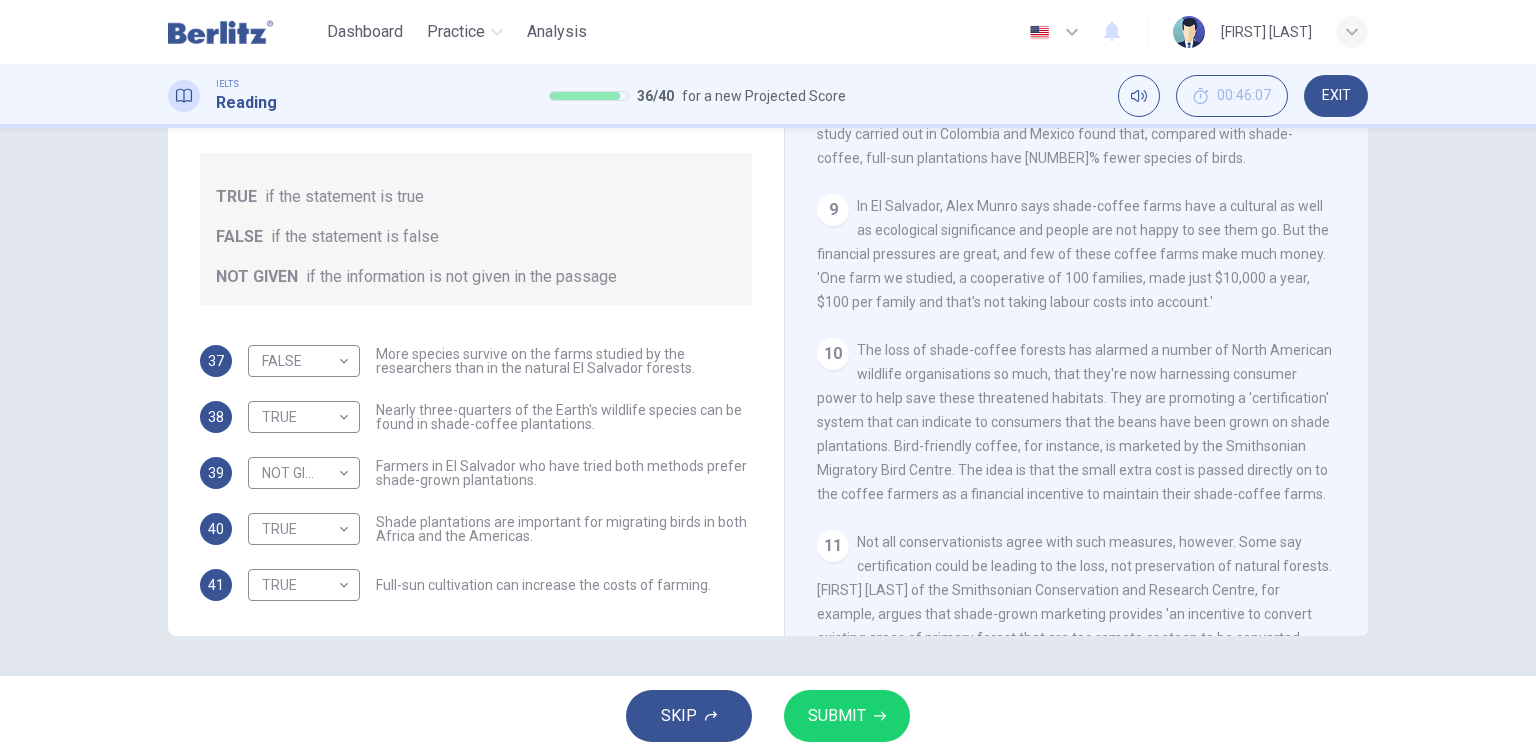 scroll, scrollTop: 24, scrollLeft: 0, axis: vertical 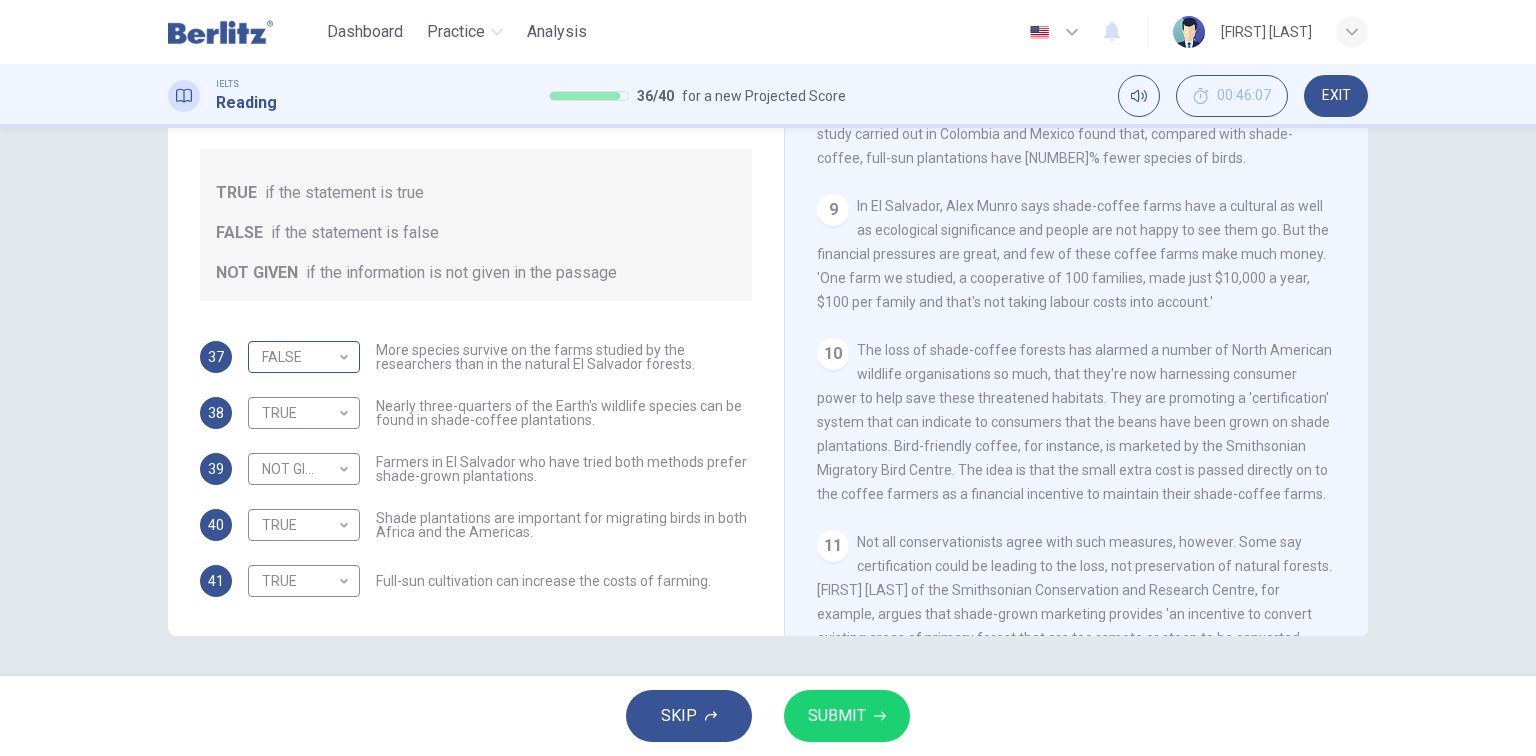 click on "This site uses cookies, as explained in our  Privacy Policy . If you agree to the use of cookies, please click the Accept button and continue to browse our site.   Privacy Policy Accept Dashboard Practice Analysis English ** ​ [FIRST] [LAST] IELTS Reading 36 / 40 for a new Projected Score 00:46:07 EXIT Questions 37 - 41 Do the following statements agree with the information given in the Reading
Passage?
In the boxes below, write TRUE if the statement is true FALSE if the statement is false NOT GIVEN if the information is not given in the passage 37 FALSE ***** ​ More species survive on the farms studied by the researchers than in the natural El Salvador forests. 38 TRUE **** ​ Nearly three-quarters of the Earth's wildlife species can be found in shade-coffee plantations. 39 NOT GIVEN ********* ​ Farmers in El Salvador who have tried both methods prefer shade-grown plantations. 40 TRUE **** ​ Shade plantations are important for migrating birds in both Africa and the Americas. 41 TRUE **** ​ 1 2" at bounding box center (768, 378) 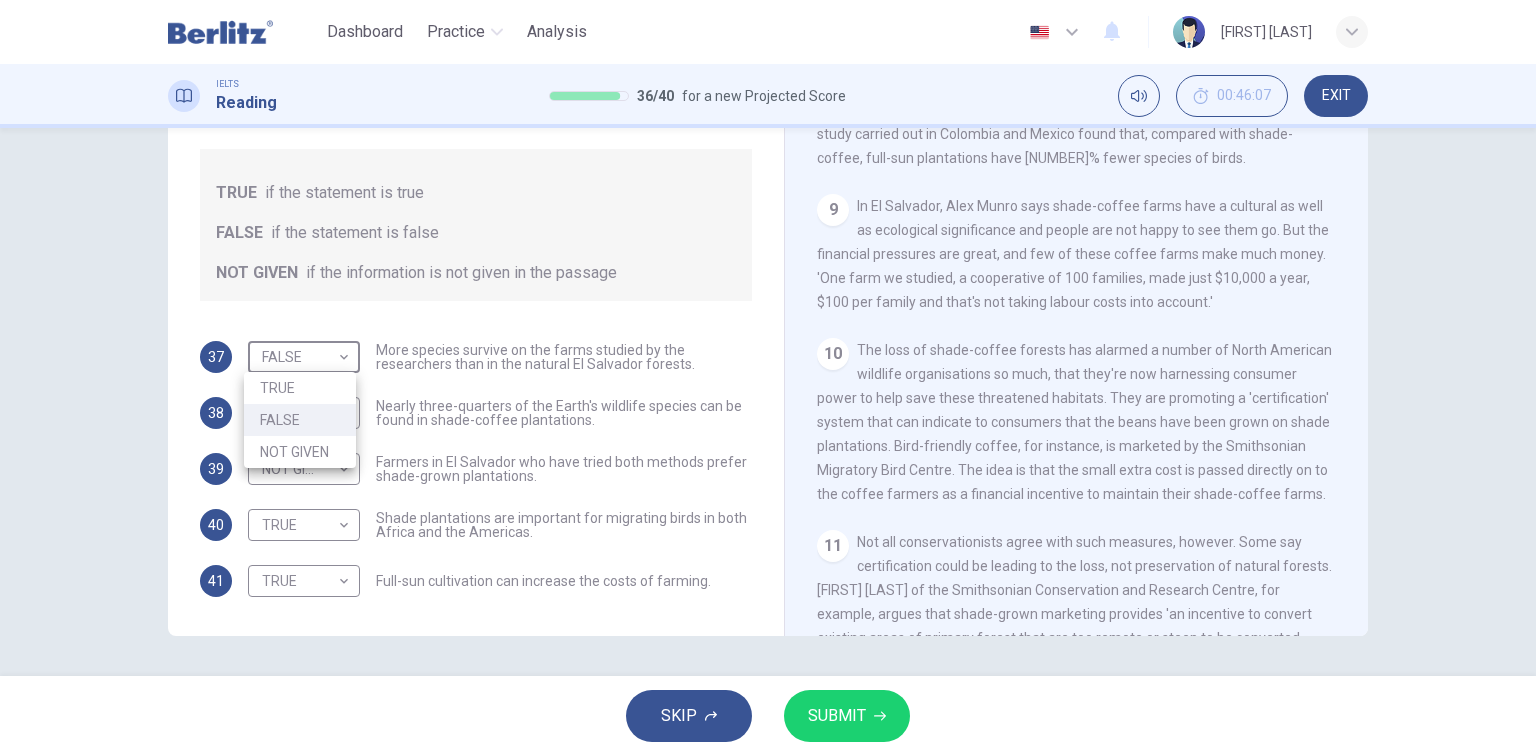 click on "FALSE" at bounding box center [300, 420] 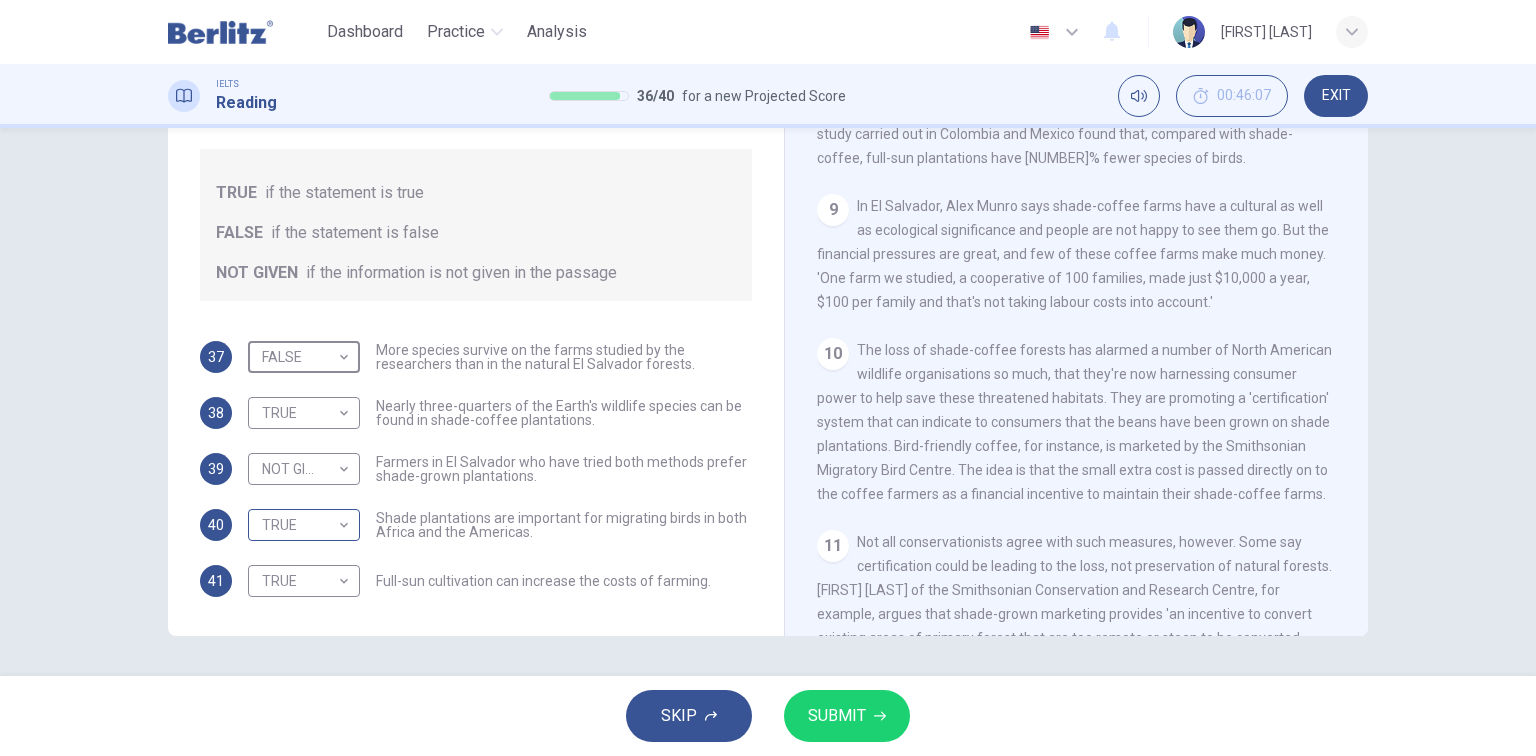 click on "This site uses cookies, as explained in our  Privacy Policy . If you agree to the use of cookies, please click the Accept button and continue to browse our site.   Privacy Policy Accept Dashboard Practice Analysis English ** ​ [FIRST] [LAST] IELTS Reading 36 / 40 for a new Projected Score 00:46:07 EXIT Questions 37 - 41 Do the following statements agree with the information given in the Reading
Passage?
In the boxes below, write TRUE if the statement is true FALSE if the statement is false NOT GIVEN if the information is not given in the passage 37 FALSE ***** ​ More species survive on the farms studied by the researchers than in the natural El Salvador forests. 38 TRUE **** ​ Nearly three-quarters of the Earth's wildlife species can be found in shade-coffee plantations. 39 NOT GIVEN ********* ​ Farmers in El Salvador who have tried both methods prefer shade-grown plantations. 40 TRUE **** ​ Shade plantations are important for migrating birds in both Africa and the Americas. 41 TRUE **** ​ 1 2" at bounding box center (768, 378) 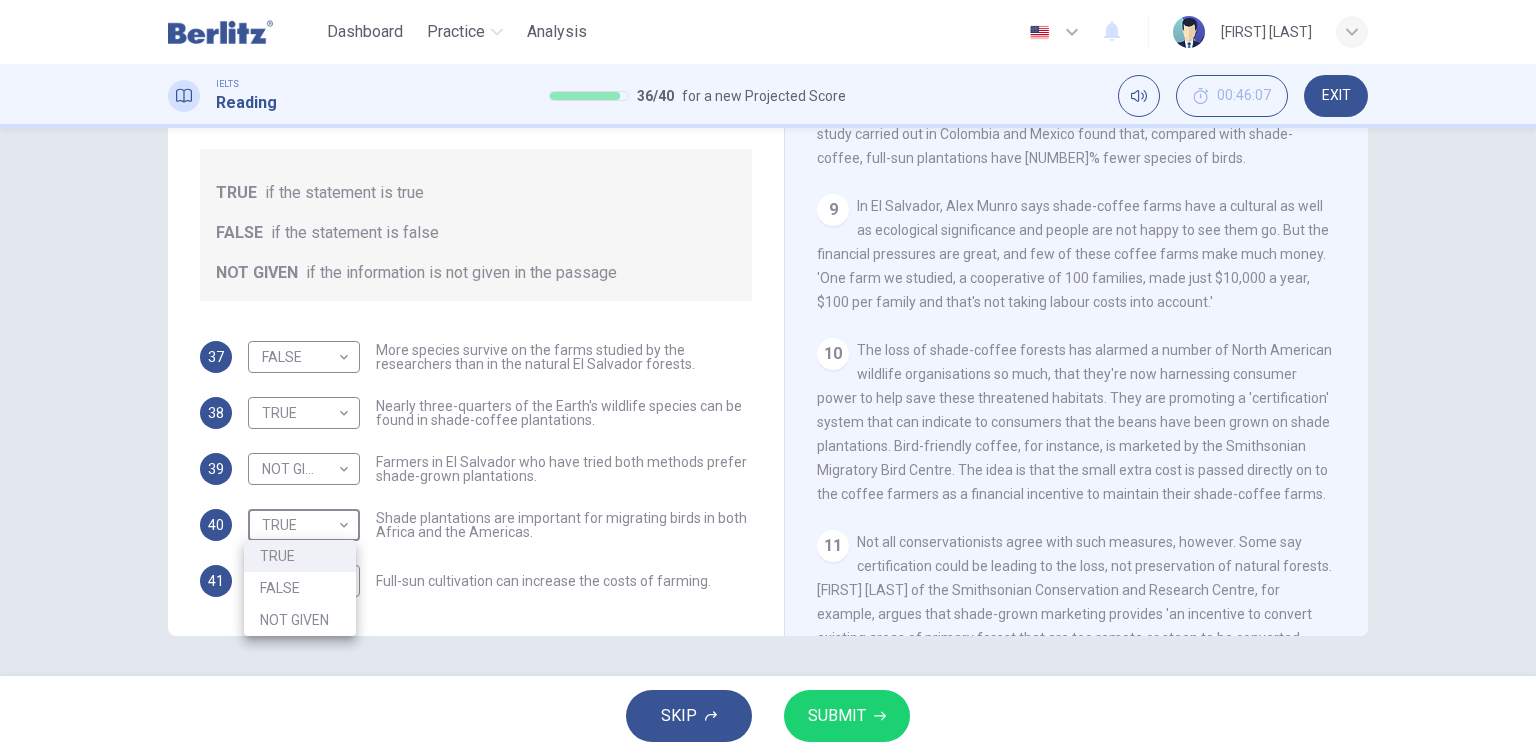 click at bounding box center (768, 378) 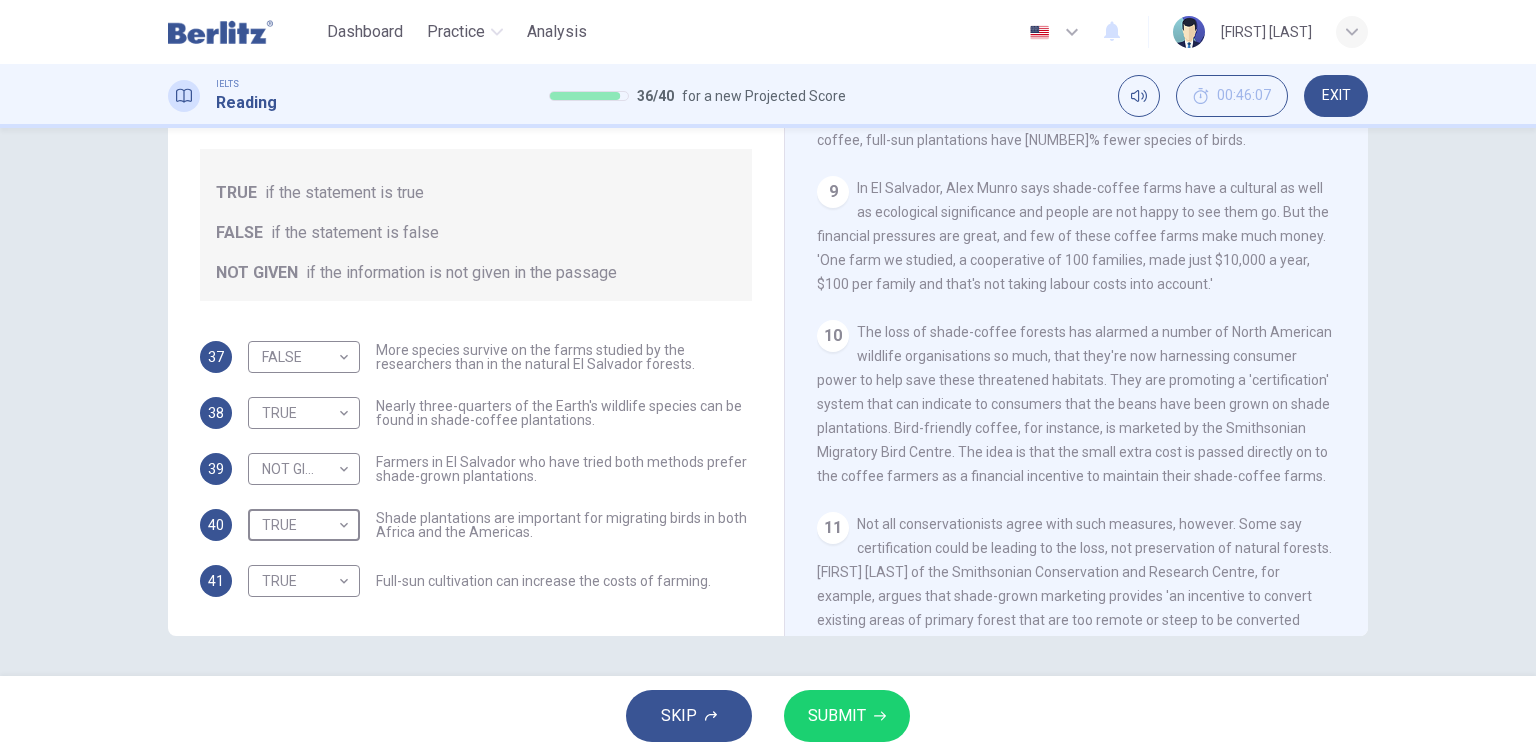 scroll, scrollTop: 1561, scrollLeft: 0, axis: vertical 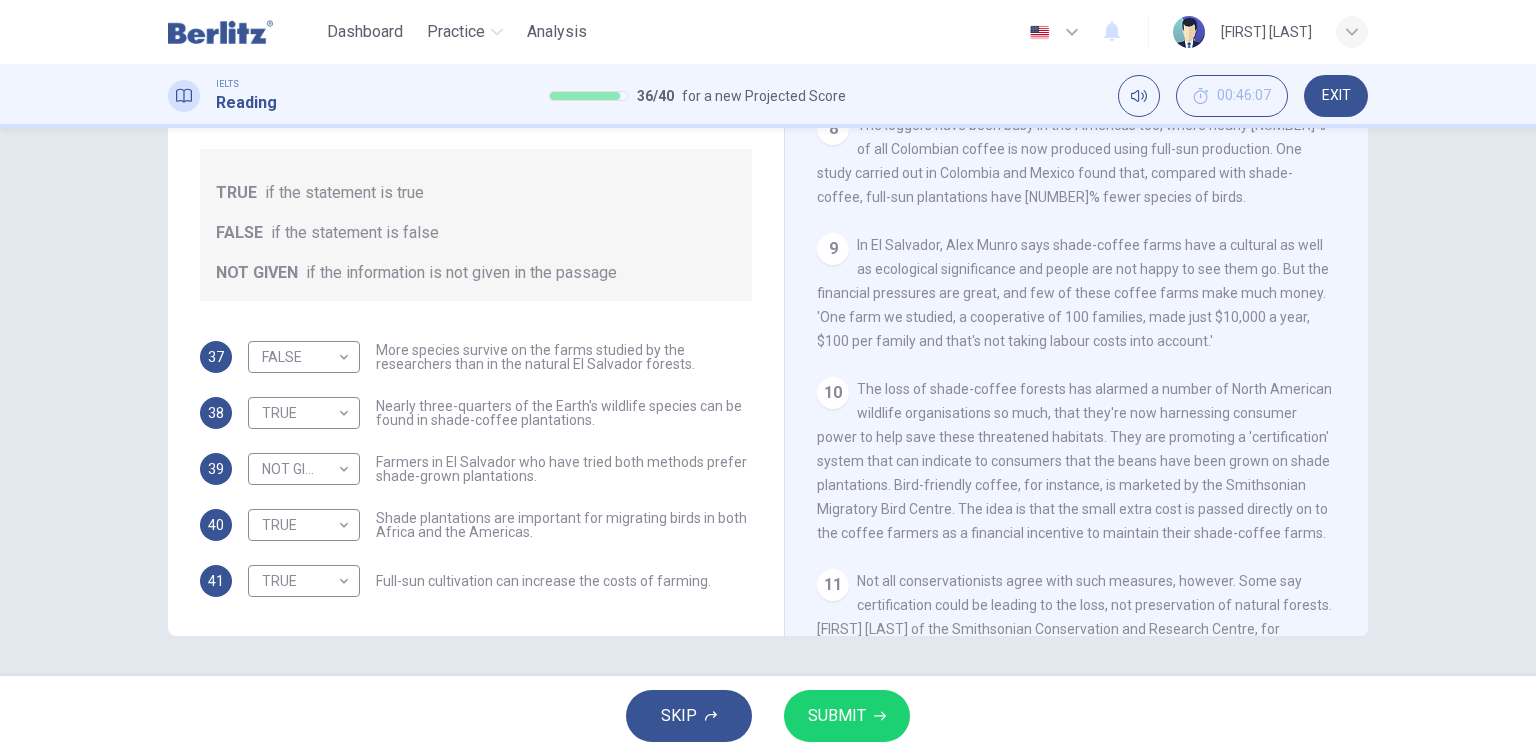 click on "SKIP SUBMIT" at bounding box center (768, 716) 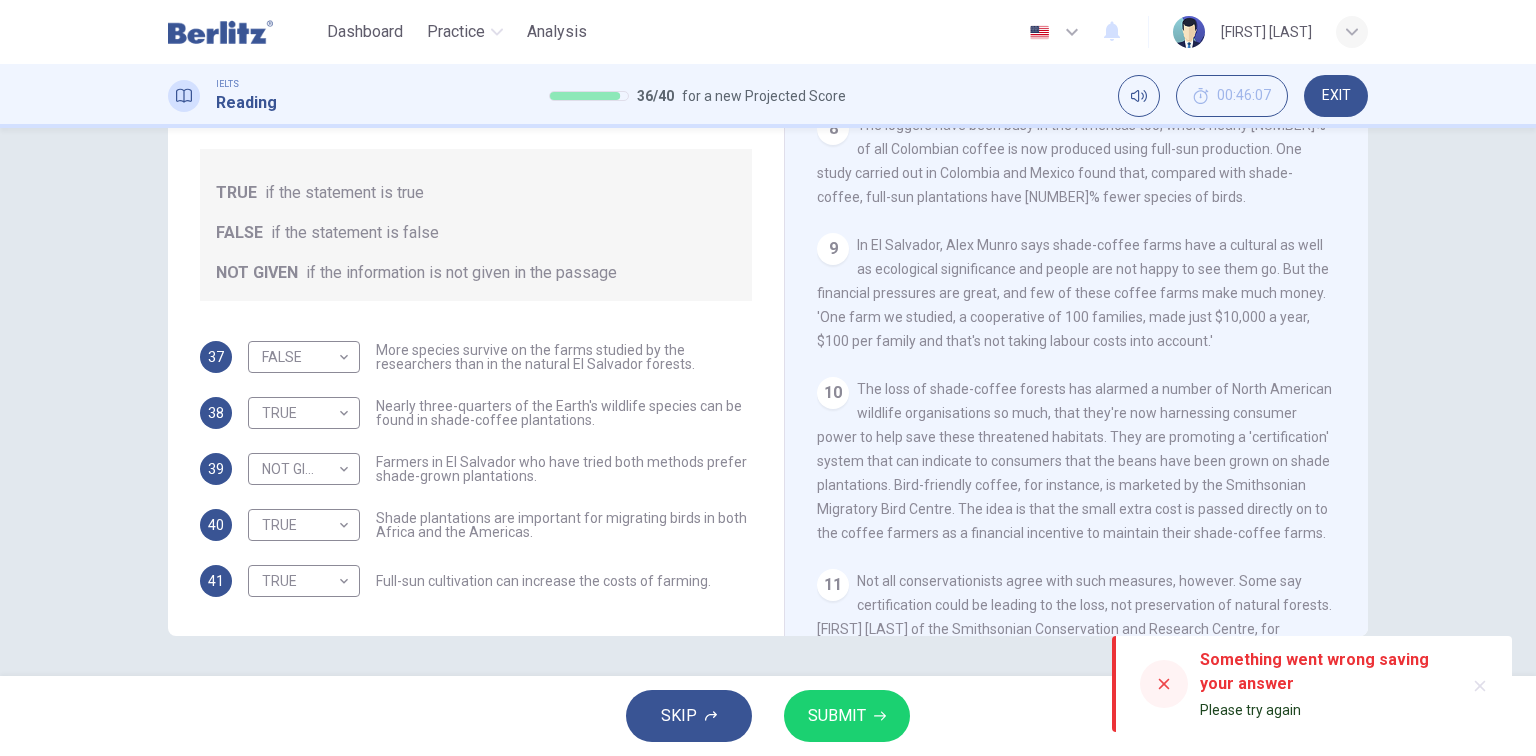 click at bounding box center (1164, 684) 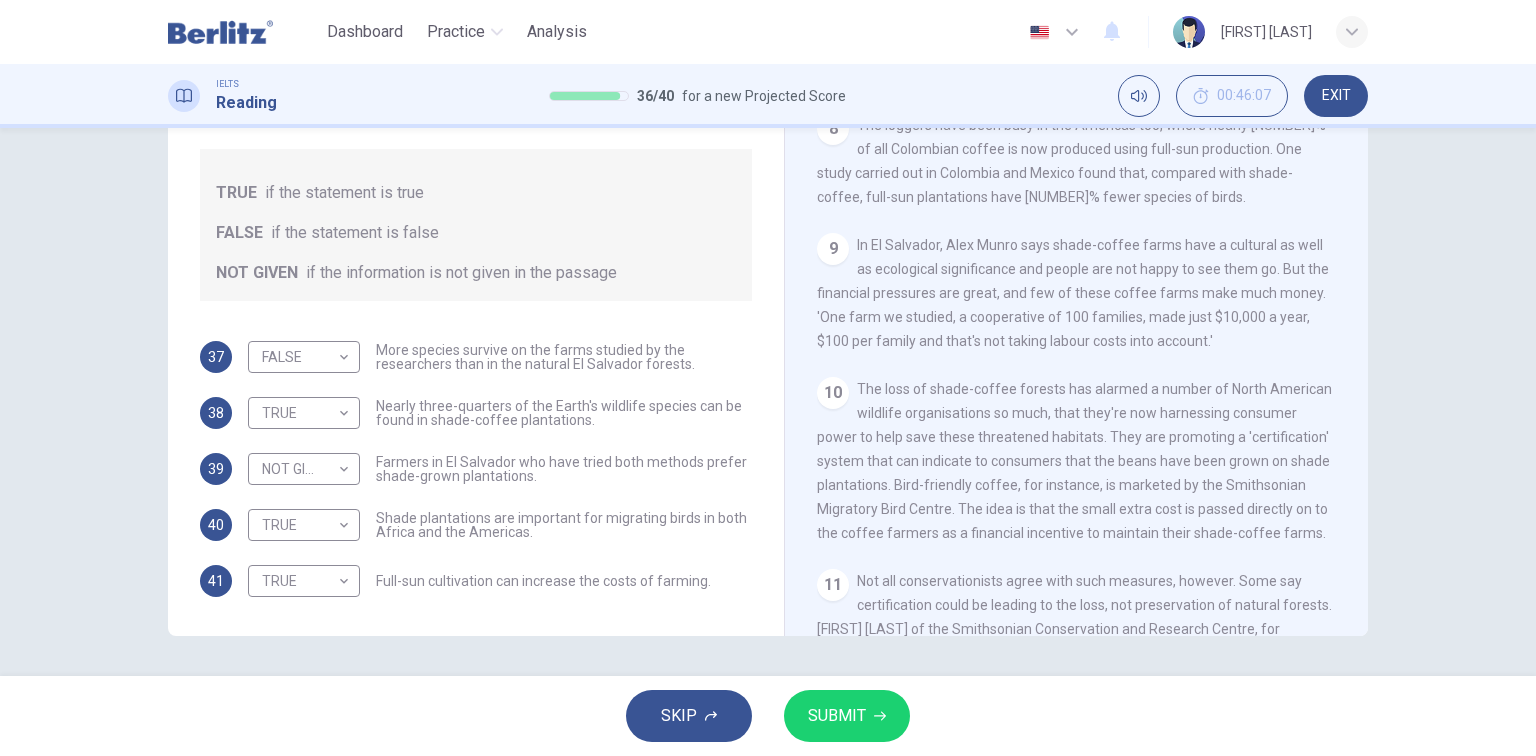 click on "SKIP SUBMIT" at bounding box center (768, 716) 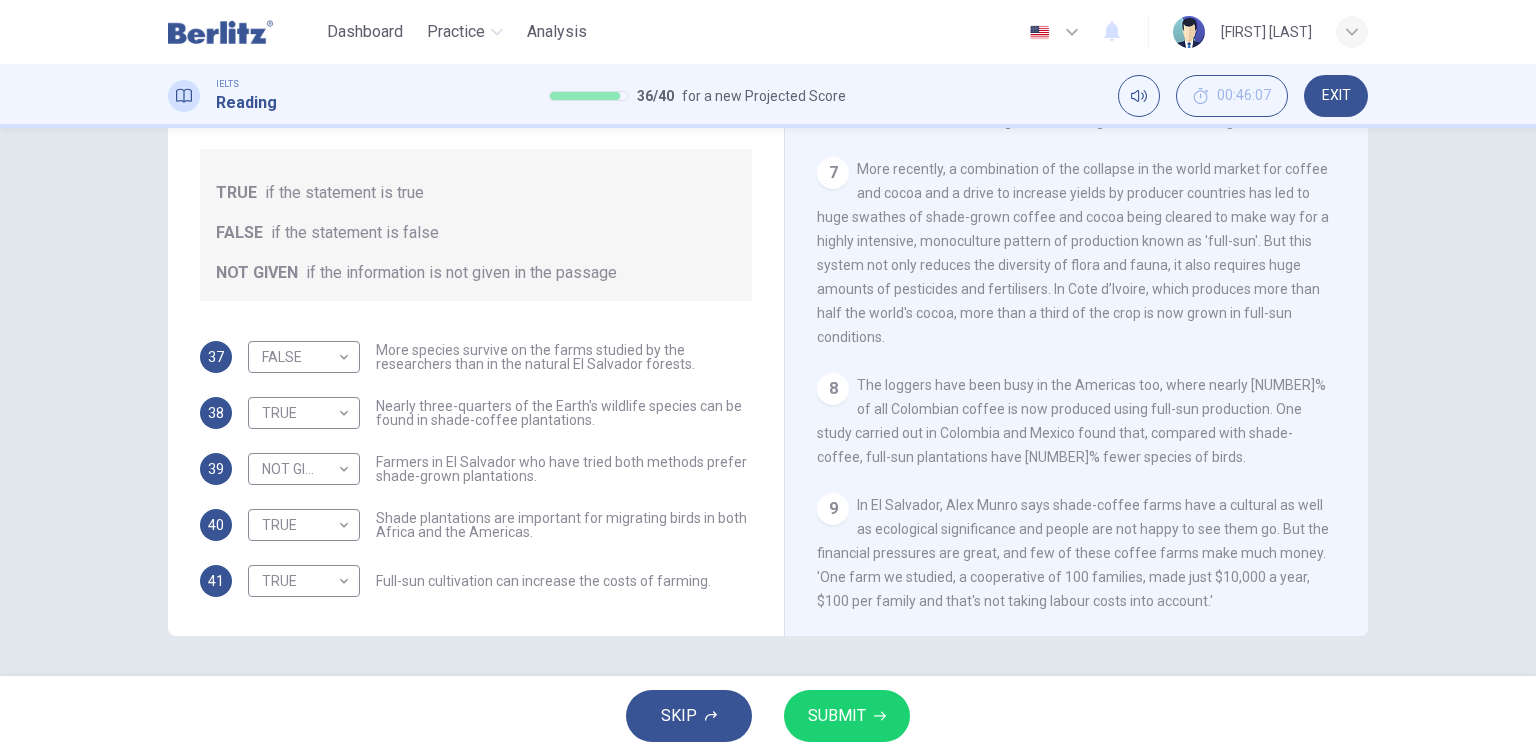 scroll, scrollTop: 1241, scrollLeft: 0, axis: vertical 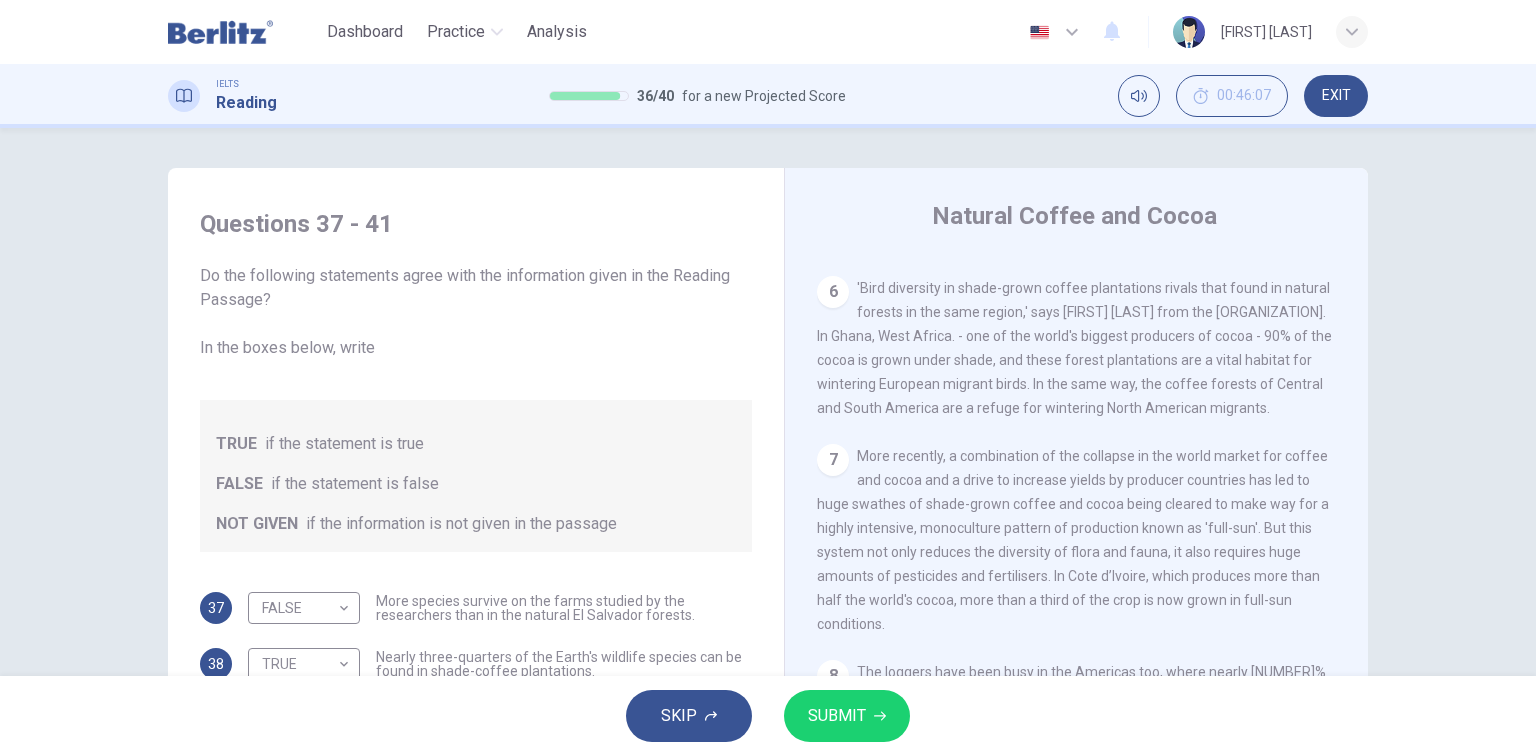 click on "Do the following statements agree with the information given in the Reading
Passage?
In the boxes below, write" at bounding box center [476, 312] 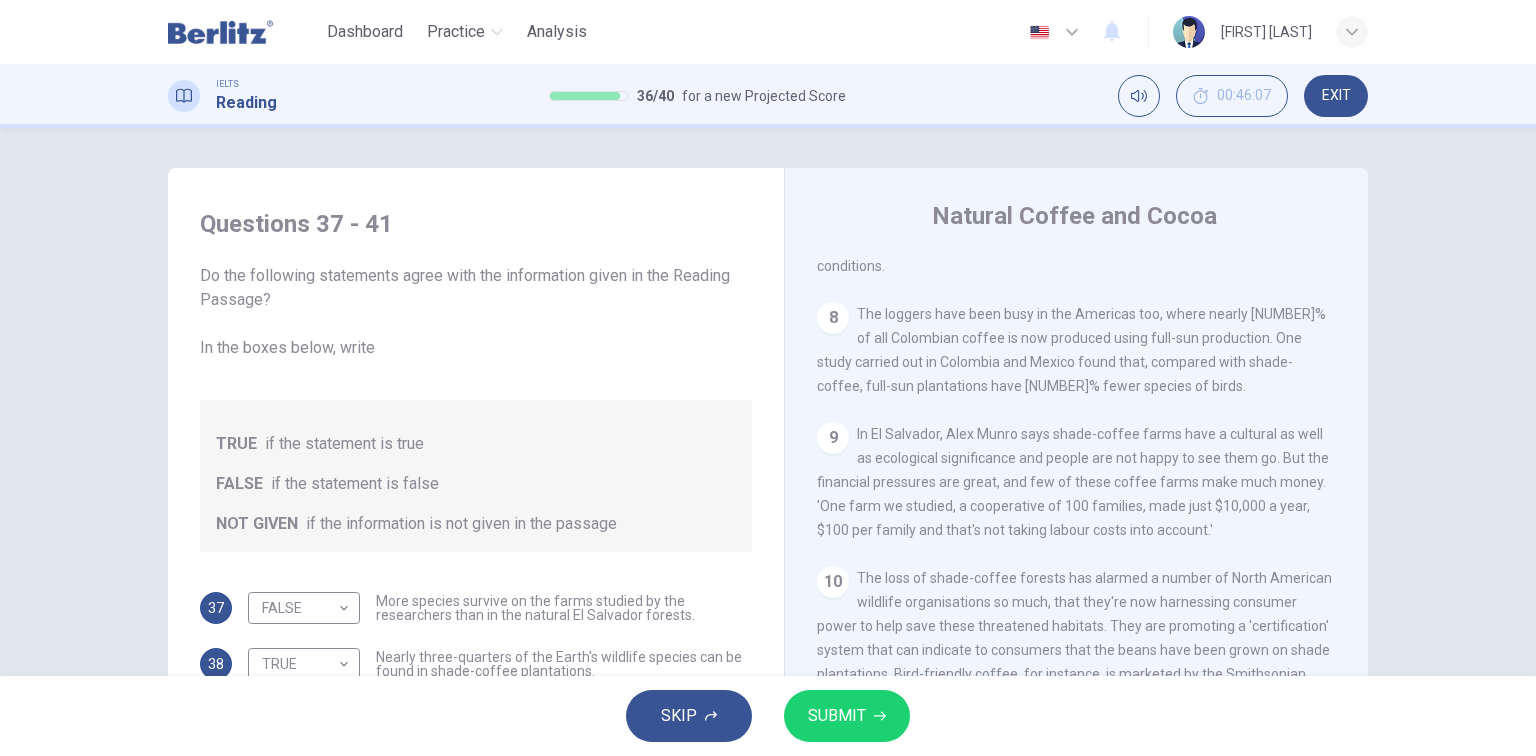 scroll, scrollTop: 1592, scrollLeft: 0, axis: vertical 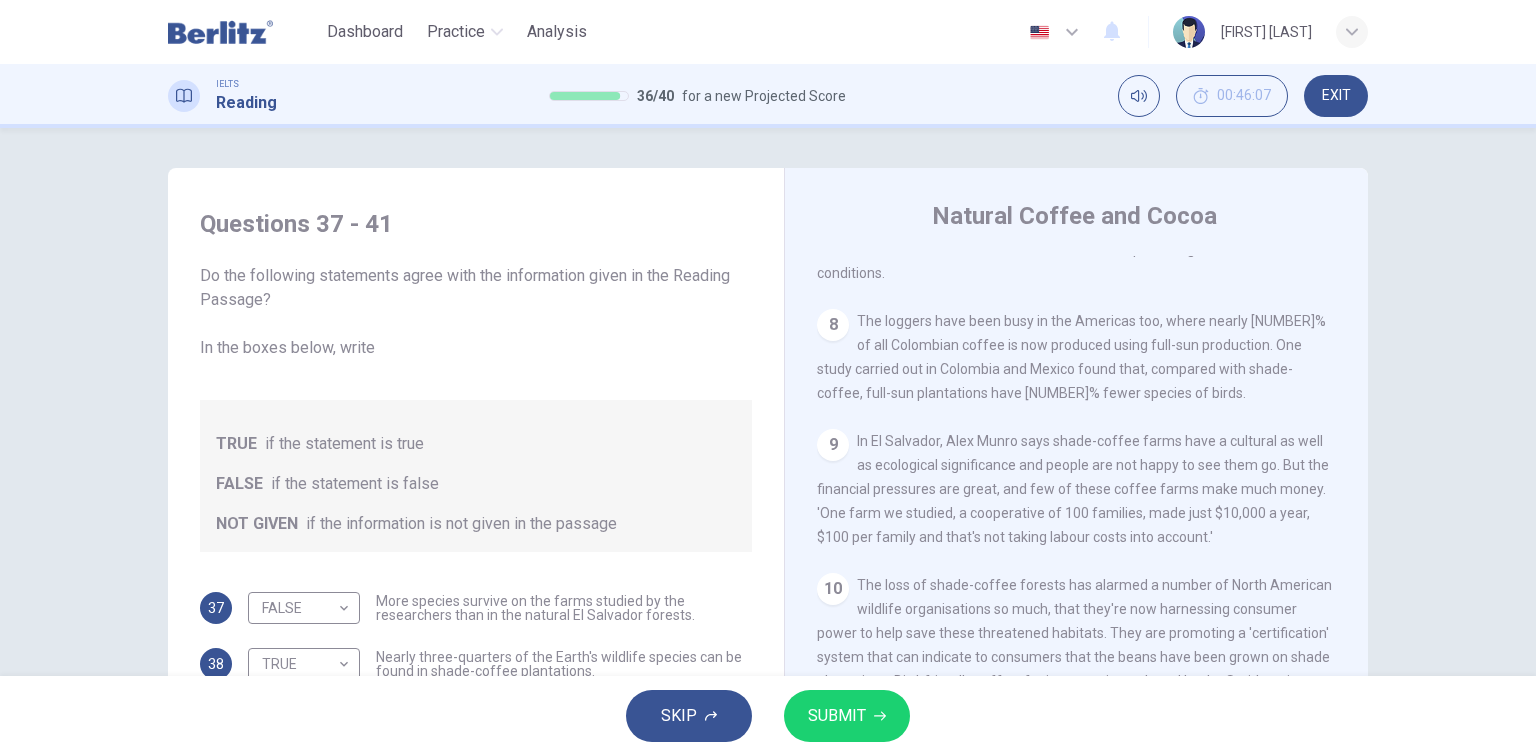 click on "Questions 37 - 41 Do the following statements agree with the information given in the Reading
Passage?
In the boxes below, write TRUE if the statement is true FALSE if the statement is false NOT GIVEN if the information is not given in the passage 37 FALSE ***** ​ More species survive on the farms studied by the researchers than in the natural El Salvador forests. 38 TRUE **** ​ Nearly three-quarters of the Earth's wildlife species can be found in shade-coffee plantations. 39 NOT GIVEN ********* ​ Farmers in El Salvador who have tried both methods prefer shade-grown plantations. 40 TRUE **** ​ Shade plantations are important for migrating birds in both Africa and the Americas. 41 TRUE **** ​ Full-sun cultivation can increase the costs of farming." at bounding box center (476, 528) 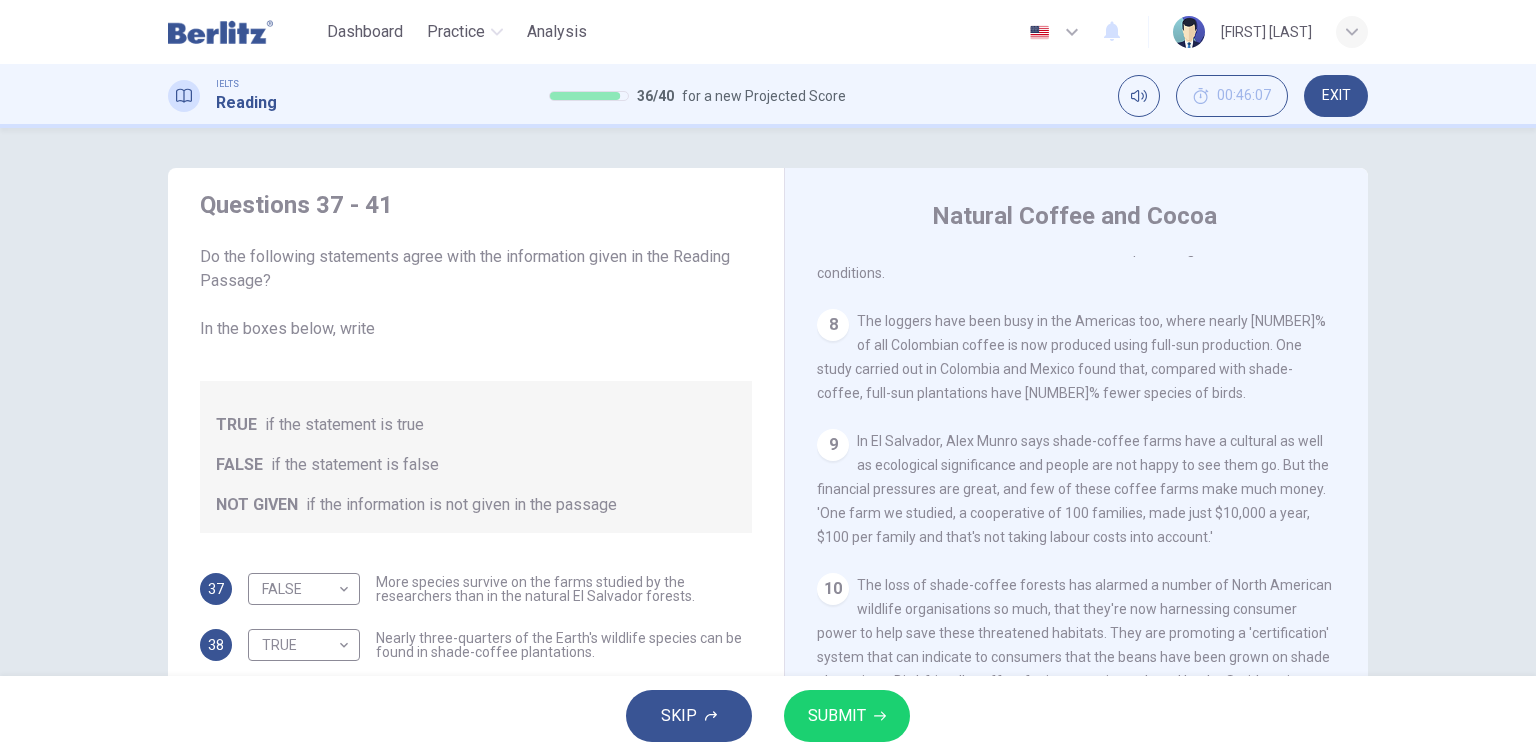 scroll, scrollTop: 24, scrollLeft: 0, axis: vertical 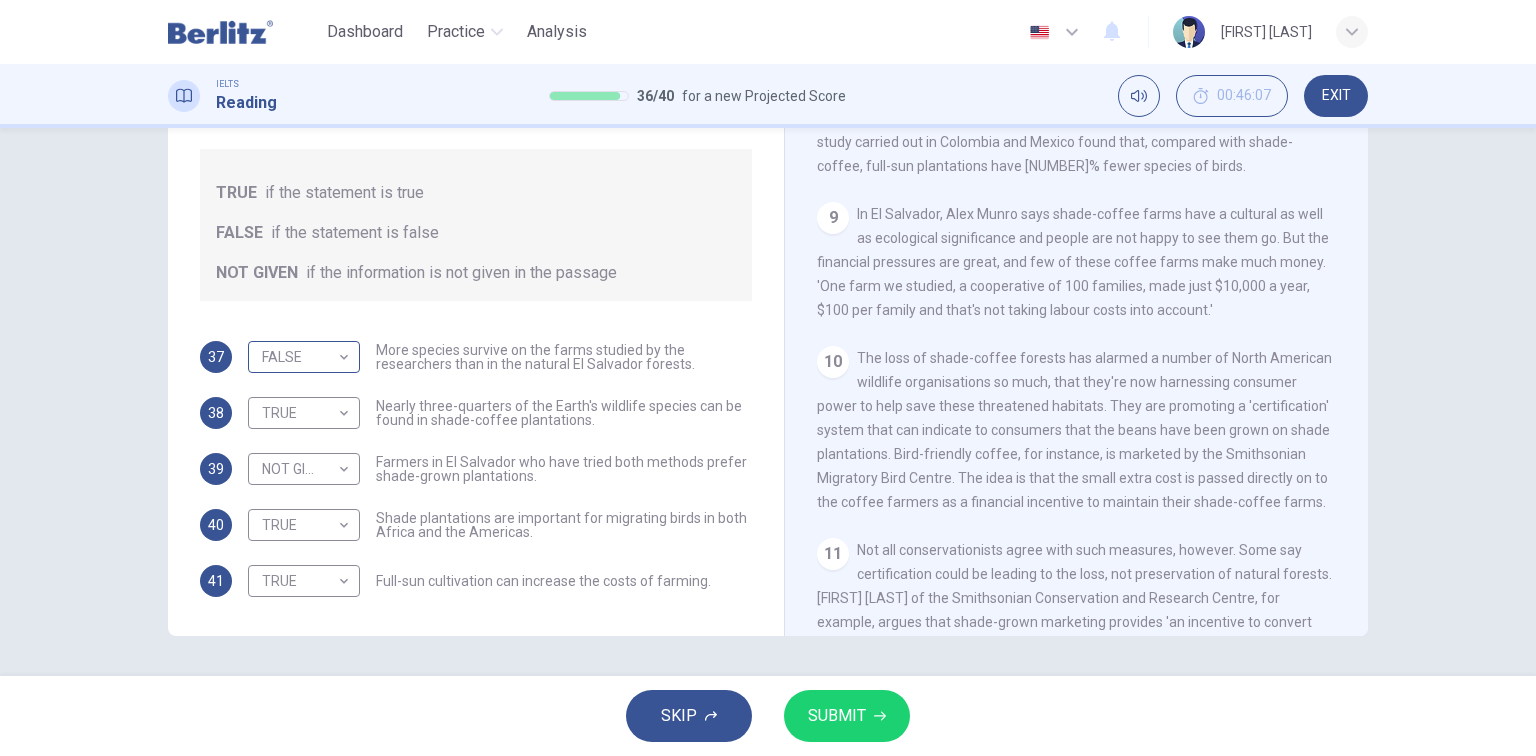 click on "This site uses cookies, as explained in our  Privacy Policy . If you agree to the use of cookies, please click the Accept button and continue to browse our site.   Privacy Policy Accept Dashboard Practice Analysis English ** ​ [FIRST] [LAST] IELTS Reading 36 / 40 for a new Projected Score 00:46:07 EXIT Questions 37 - 41 Do the following statements agree with the information given in the Reading
Passage?
In the boxes below, write TRUE if the statement is true FALSE if the statement is false NOT GIVEN if the information is not given in the passage 37 FALSE ***** ​ More species survive on the farms studied by the researchers than in the natural El Salvador forests. 38 TRUE **** ​ Nearly three-quarters of the Earth's wildlife species can be found in shade-coffee plantations. 39 NOT GIVEN ********* ​ Farmers in El Salvador who have tried both methods prefer shade-grown plantations. 40 TRUE **** ​ Shade plantations are important for migrating birds in both Africa and the Americas. 41 TRUE **** ​ 1 2" at bounding box center [768, 378] 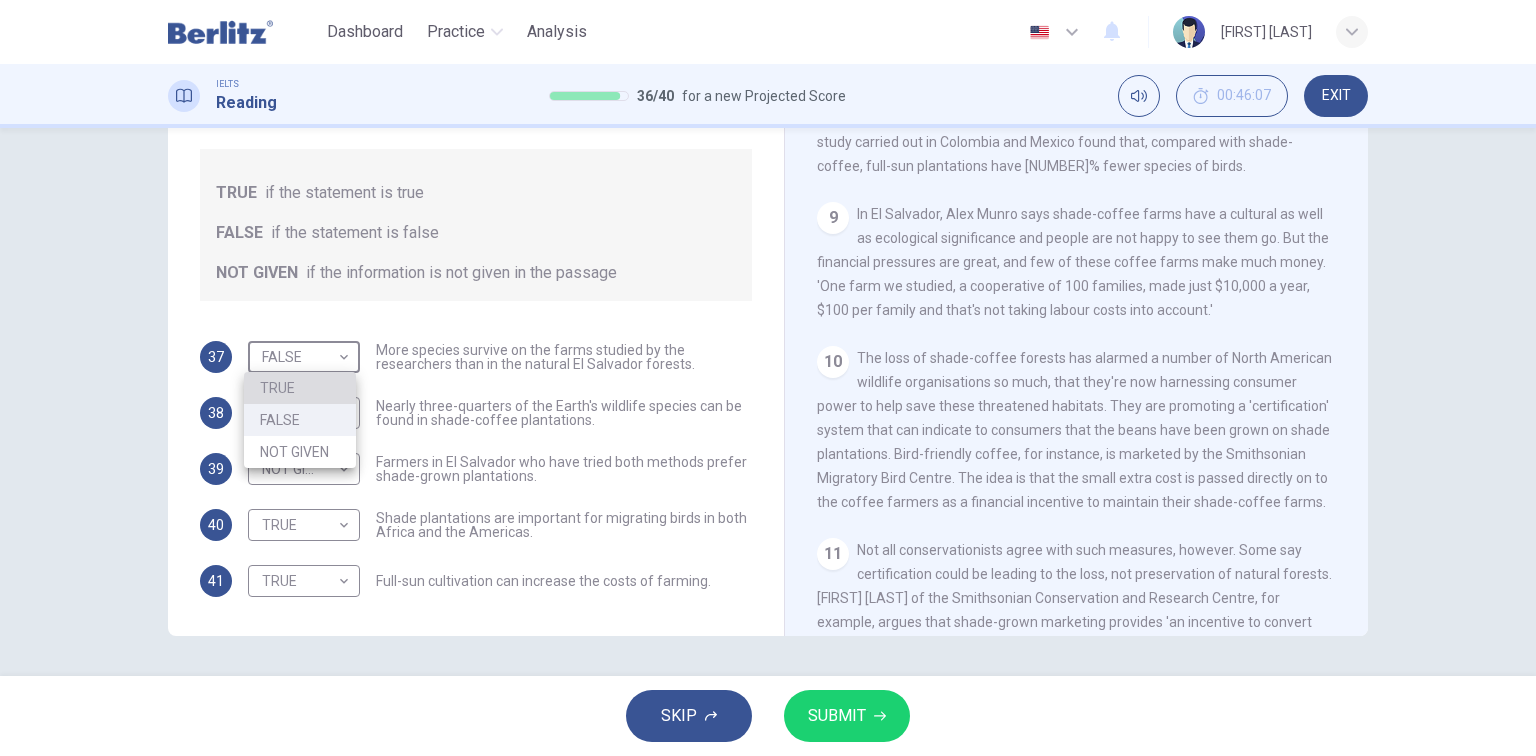 click on "TRUE" at bounding box center (300, 388) 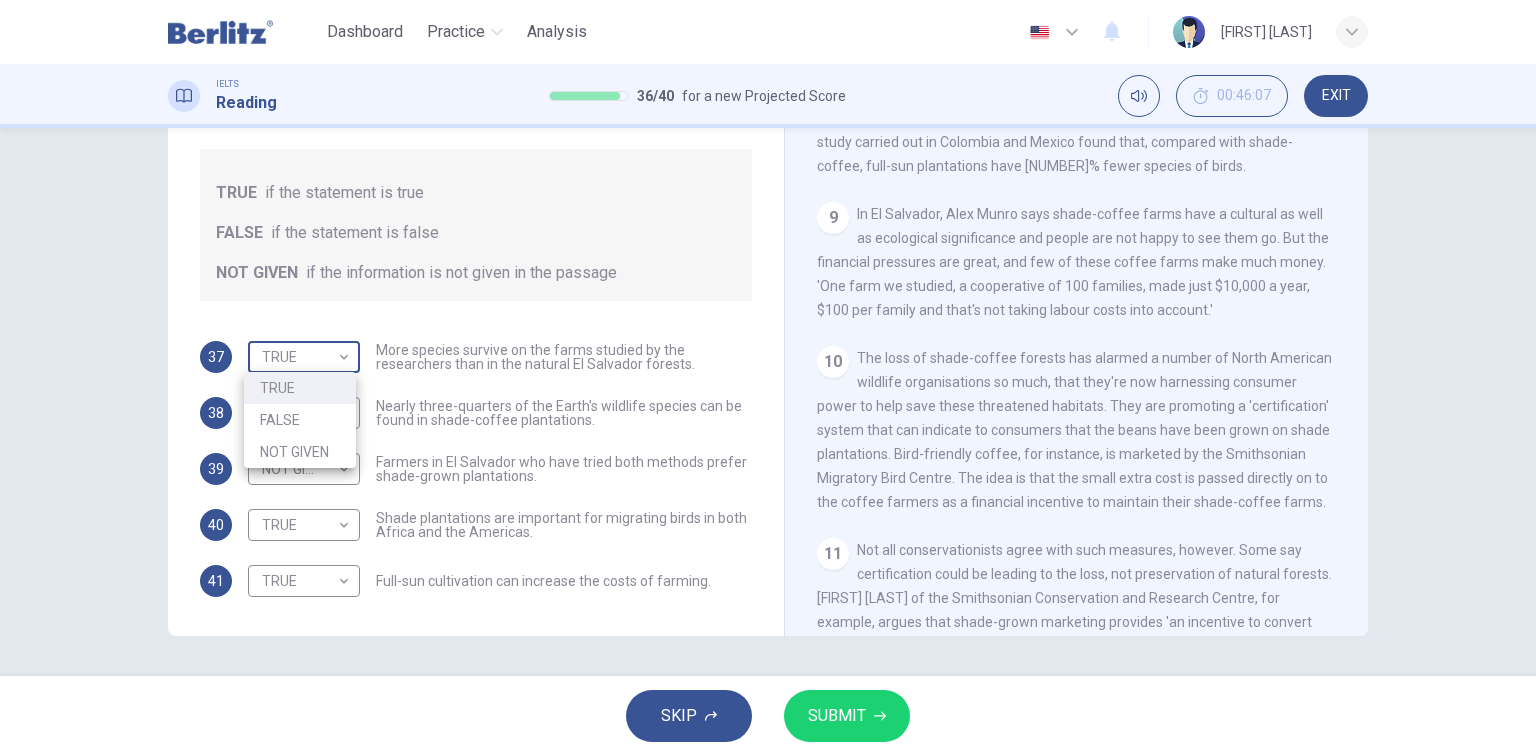click on "This site uses cookies, as explained in our  Privacy Policy . If you agree to the use of cookies, please click the Accept button and continue to browse our site.   Privacy Policy Accept Dashboard Practice Analysis English ** ​ [FIRST] [LAST] IELTS Reading 36 / 40 for a new Projected Score 00:46:07 EXIT Questions 37 - 41 Do the following statements agree with the information given in the Reading
Passage?
In the boxes below, write TRUE if the statement is true FALSE if the statement is false NOT GIVEN if the information is not given in the passage 37 TRUE **** ​ More species survive on the farms studied by the researchers than in the natural El Salvador forests. 38 TRUE **** ​ Nearly three-quarters of the Earth's wildlife species can be found in shade-coffee plantations. 39 NOT GIVEN ********* ​ Farmers in El Salvador who have tried both methods prefer shade-grown plantations. 40 TRUE **** ​ Shade plantations are important for migrating birds in both Africa and the Americas. 41 TRUE **** ​ 1 2 3" at bounding box center [768, 378] 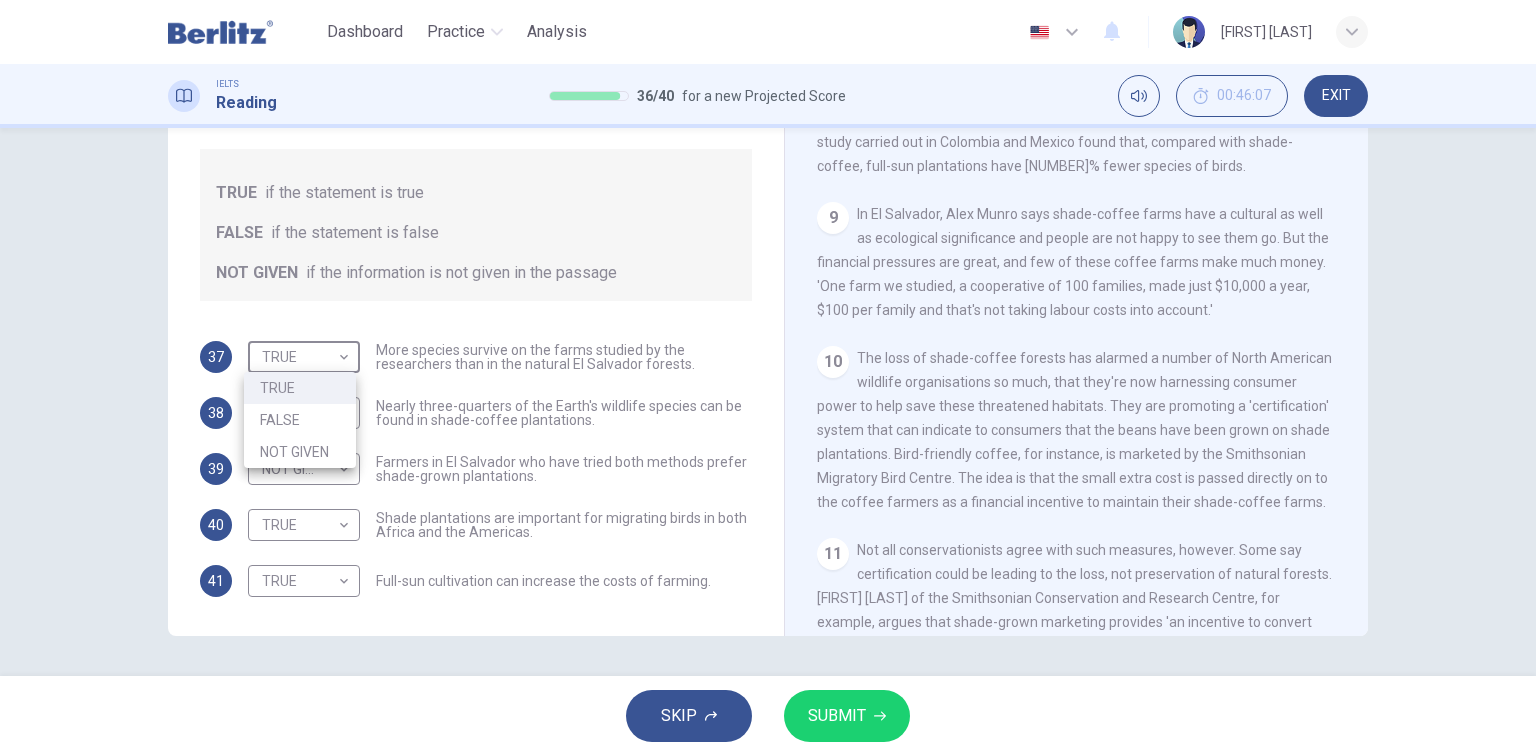 click on "FALSE" at bounding box center (300, 420) 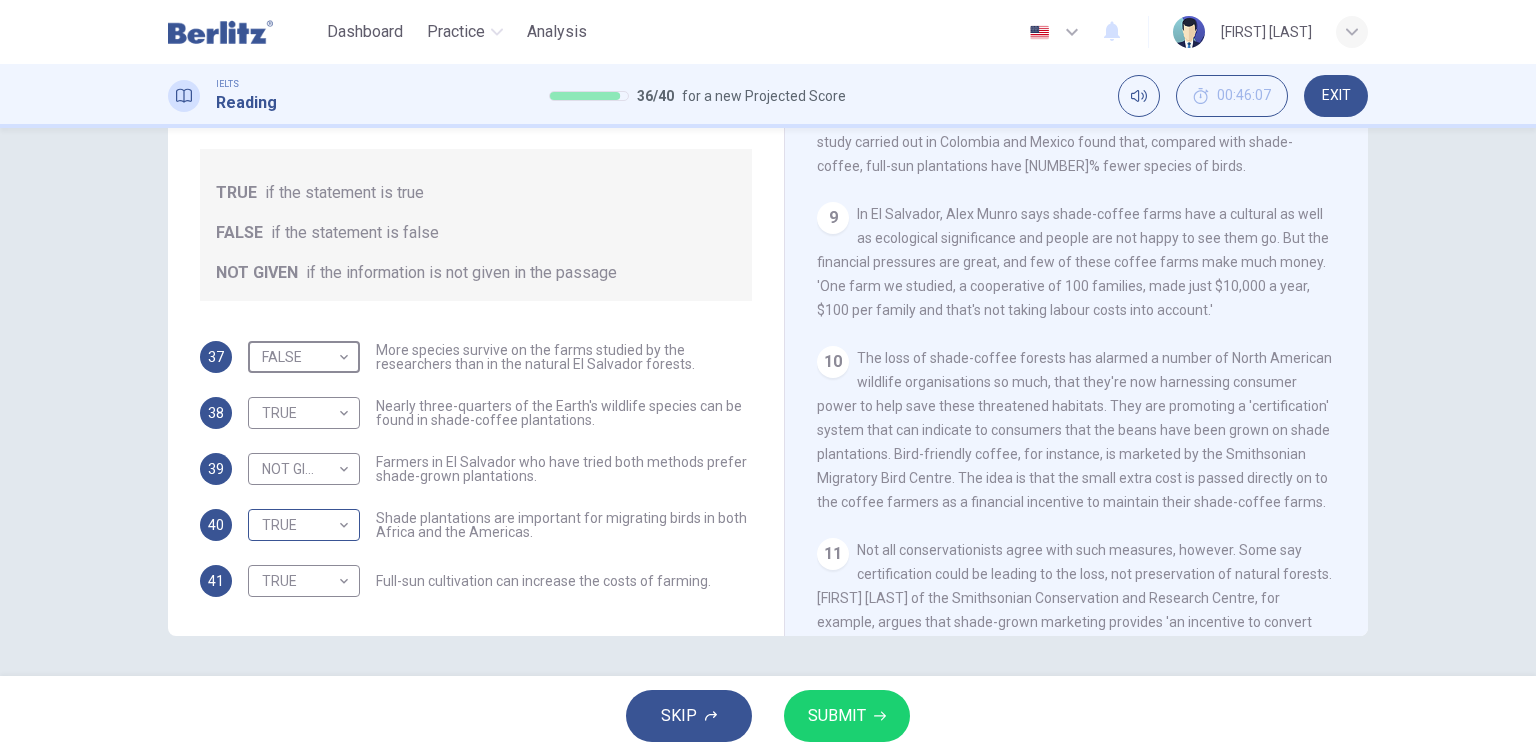 click on "This site uses cookies, as explained in our  Privacy Policy . If you agree to the use of cookies, please click the Accept button and continue to browse our site.   Privacy Policy Accept Dashboard Practice Analysis English ** ​ [FIRST] [LAST] IELTS Reading 36 / 40 for a new Projected Score 00:46:07 EXIT Questions 37 - 41 Do the following statements agree with the information given in the Reading
Passage?
In the boxes below, write TRUE if the statement is true FALSE if the statement is false NOT GIVEN if the information is not given in the passage 37 FALSE ***** ​ More species survive on the farms studied by the researchers than in the natural El Salvador forests. 38 TRUE **** ​ Nearly three-quarters of the Earth's wildlife species can be found in shade-coffee plantations. 39 NOT GIVEN ********* ​ Farmers in El Salvador who have tried both methods prefer shade-grown plantations. 40 TRUE **** ​ Shade plantations are important for migrating birds in both Africa and the Americas. 41 TRUE **** ​ 1 2" at bounding box center (768, 378) 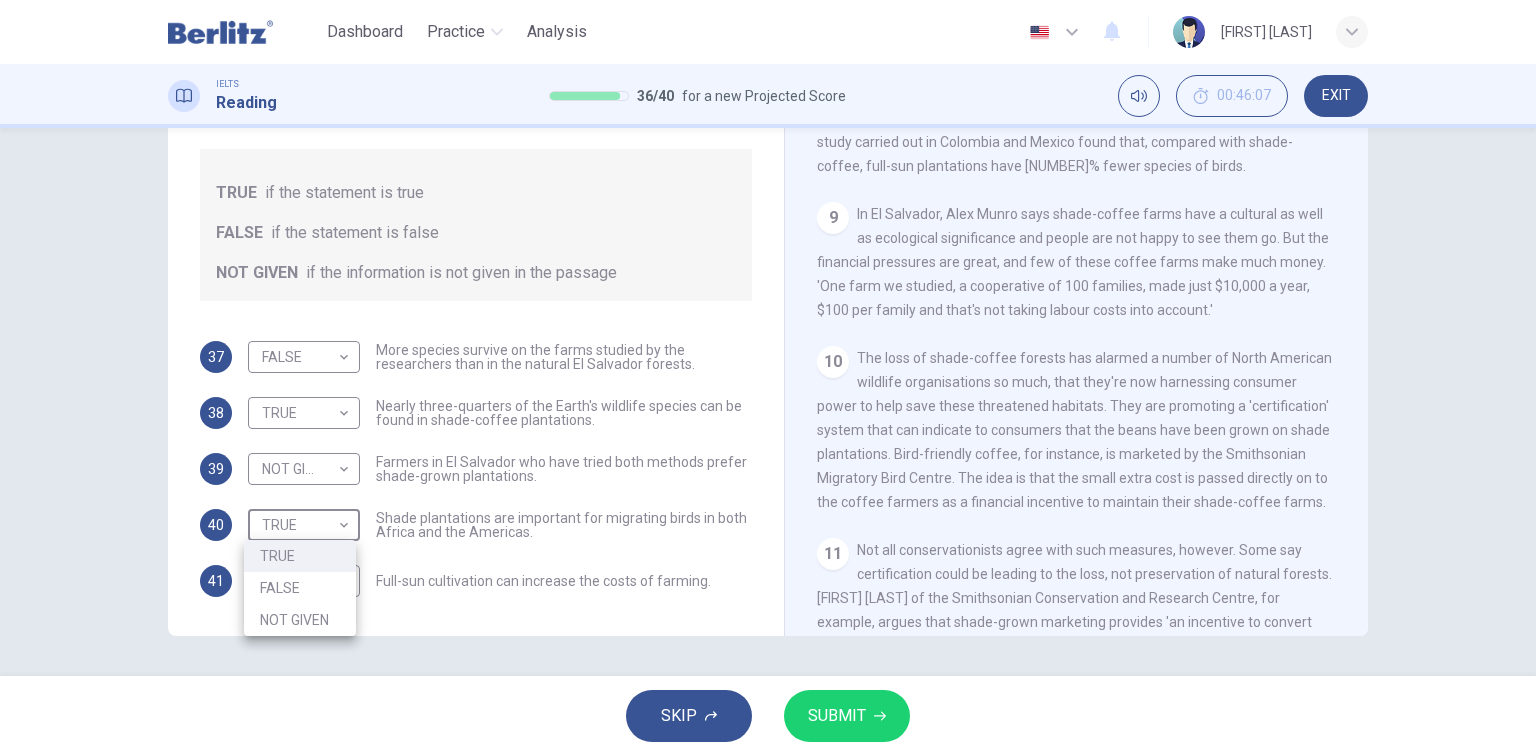 click on "FALSE" at bounding box center [300, 588] 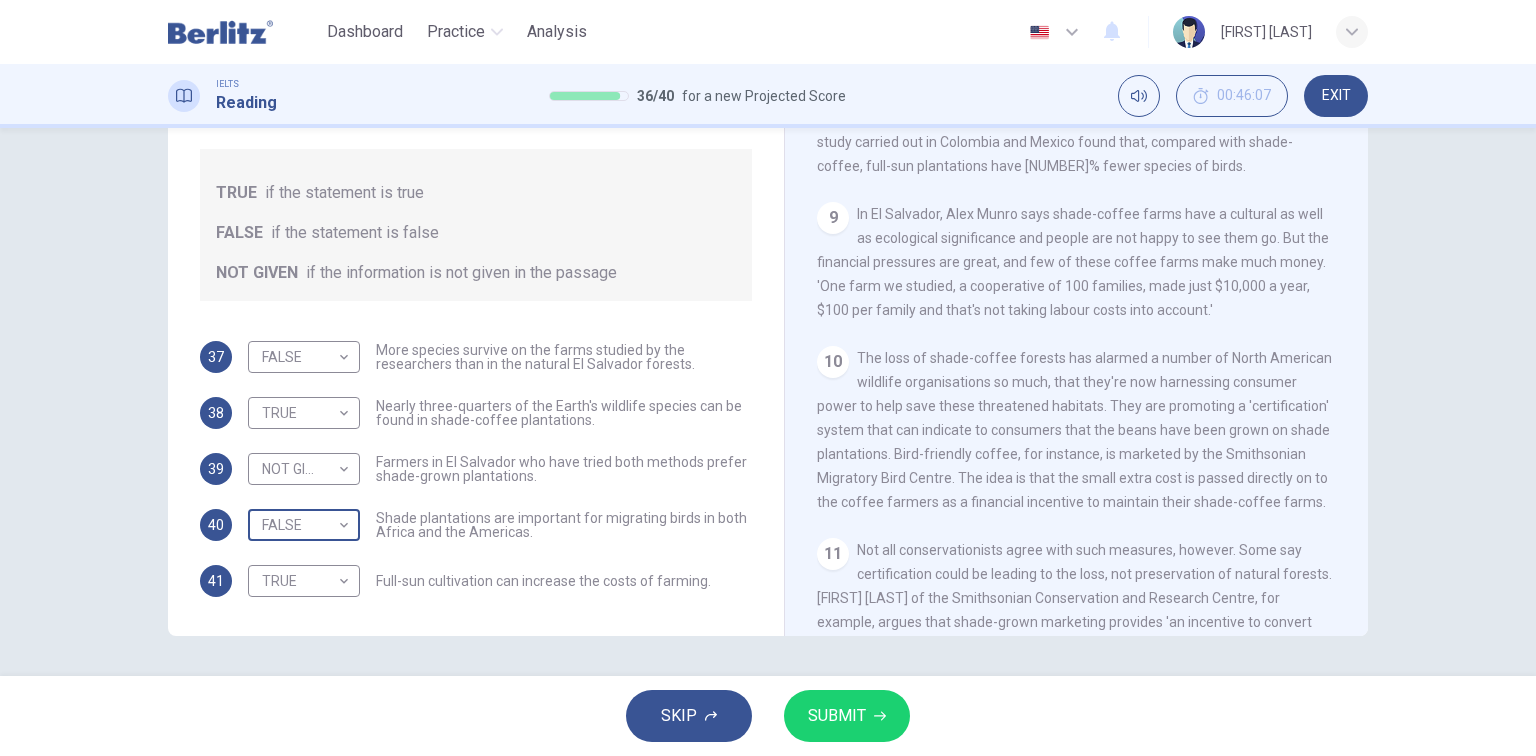 click on "This site uses cookies, as explained in our  Privacy Policy . If you agree to the use of cookies, please click the Accept button and continue to browse our site.   Privacy Policy Accept Dashboard Practice Analysis English ** ​ [FIRST] [LAST] IELTS Reading 36 / 40 for a new Projected Score 00:46:07 EXIT Questions 37 - 41 Do the following statements agree with the information given in the Reading
Passage?
In the boxes below, write TRUE if the statement is true FALSE if the statement is false NOT GIVEN if the information is not given in the passage 37 FALSE ***** ​ More species survive on the farms studied by the researchers than in the natural El Salvador forests. 38 TRUE **** ​ Nearly three-quarters of the Earth's wildlife species can be found in shade-coffee plantations. 39 NOT GIVEN ********* ​ Farmers in El Salvador who have tried both methods prefer shade-grown plantations. 40 FALSE ***** ​ Shade plantations are important for migrating birds in both Africa and the Americas. 41 TRUE **** ​ 1" at bounding box center (768, 378) 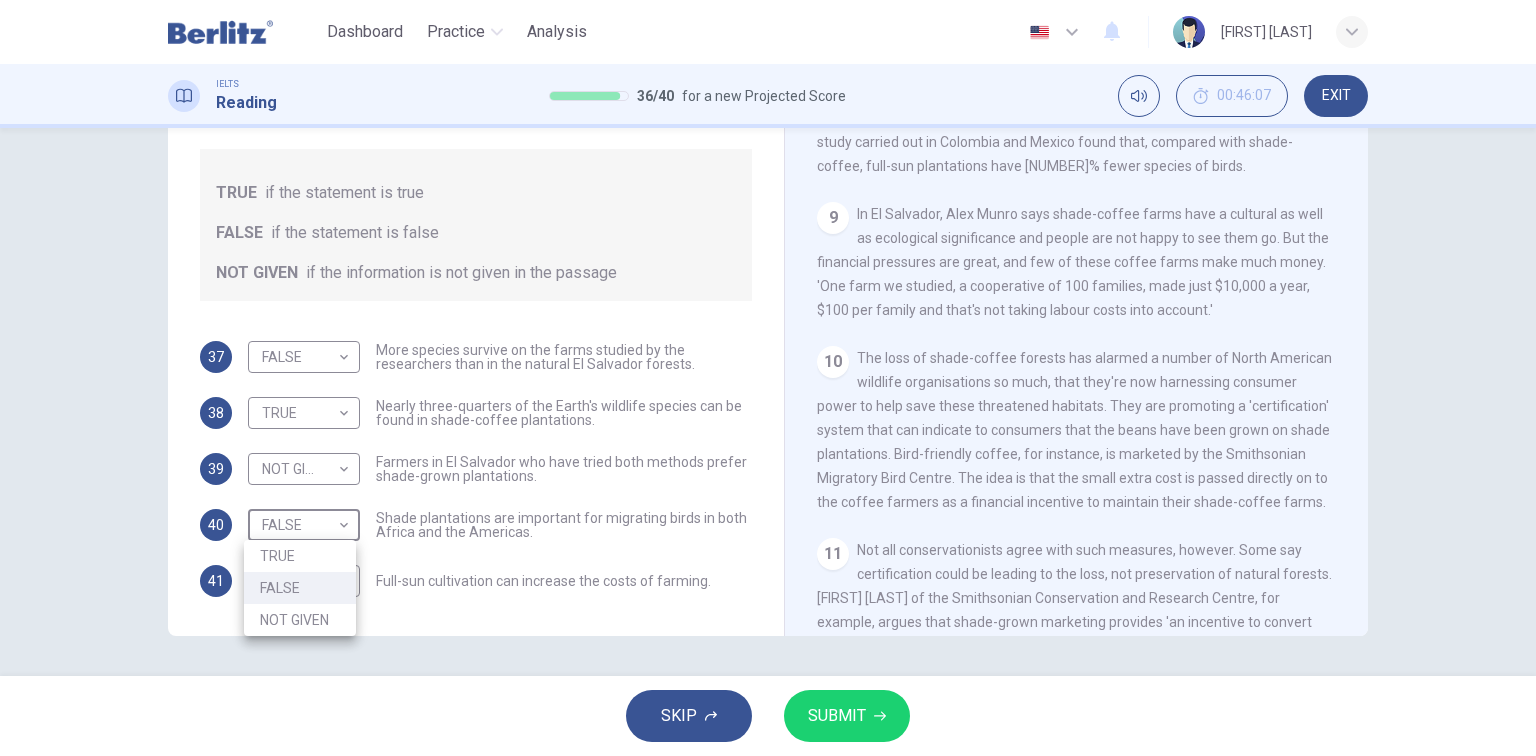 click on "TRUE" at bounding box center (300, 556) 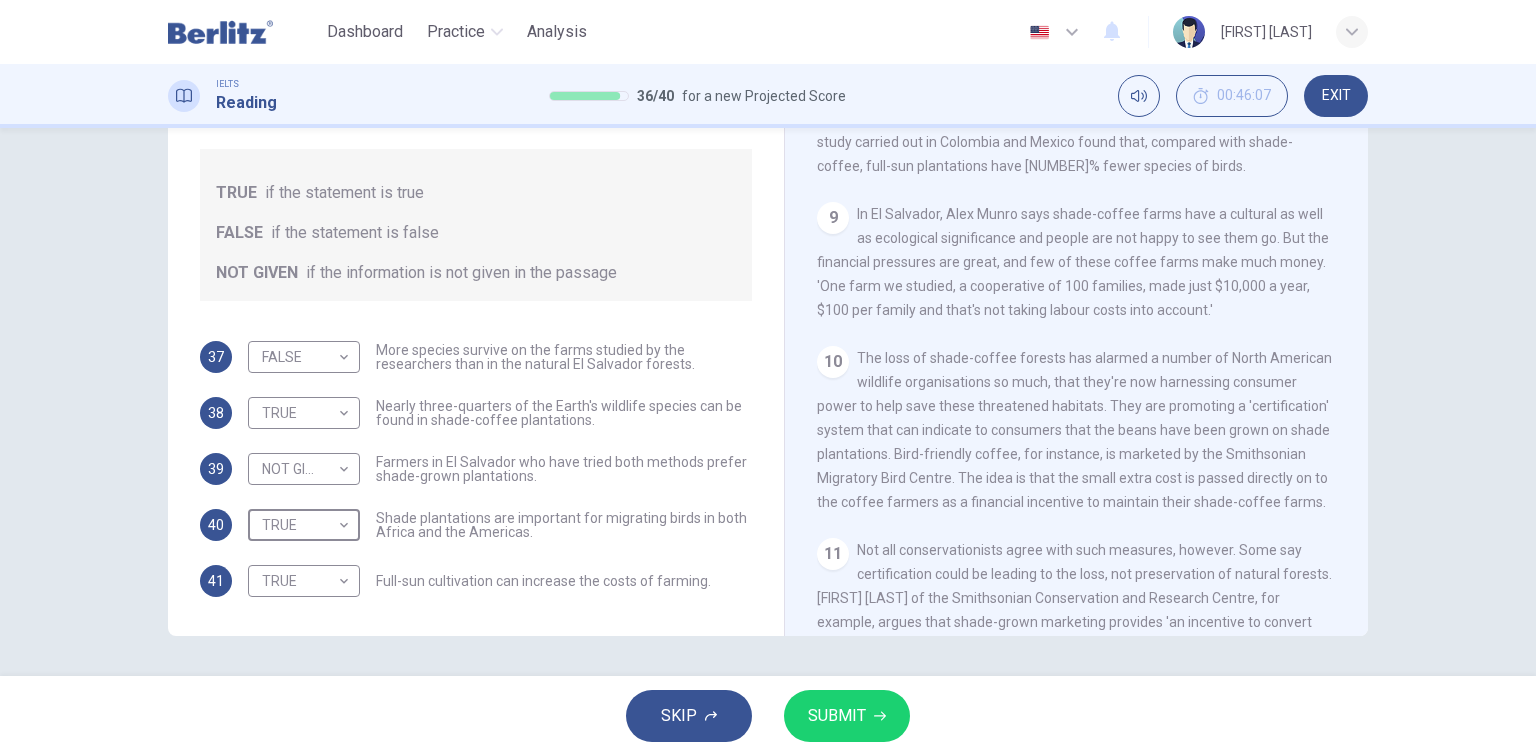click on "This site uses cookies, as explained in our  Privacy Policy . If you agree to the use of cookies, please click the Accept button and continue to browse our site.   Privacy Policy Accept Dashboard Practice Analysis English ** ​ [FIRST] [LAST] IELTS Reading 36 / 40 for a new Projected Score 00:46:07 EXIT Questions 37 - 41 Do the following statements agree with the information given in the Reading
Passage?
In the boxes below, write TRUE if the statement is true FALSE if the statement is false NOT GIVEN if the information is not given in the passage 37 FALSE ***** ​ More species survive on the farms studied by the researchers than in the natural El Salvador forests. 38 TRUE **** ​ Nearly three-quarters of the Earth's wildlife species can be found in shade-coffee plantations. 39 NOT GIVEN ********* ​ Farmers in El Salvador who have tried both methods prefer shade-grown plantations. 40 TRUE **** ​ Shade plantations are important for migrating birds in both Africa and the Americas. 41 TRUE **** ​ 1 2" at bounding box center (768, 378) 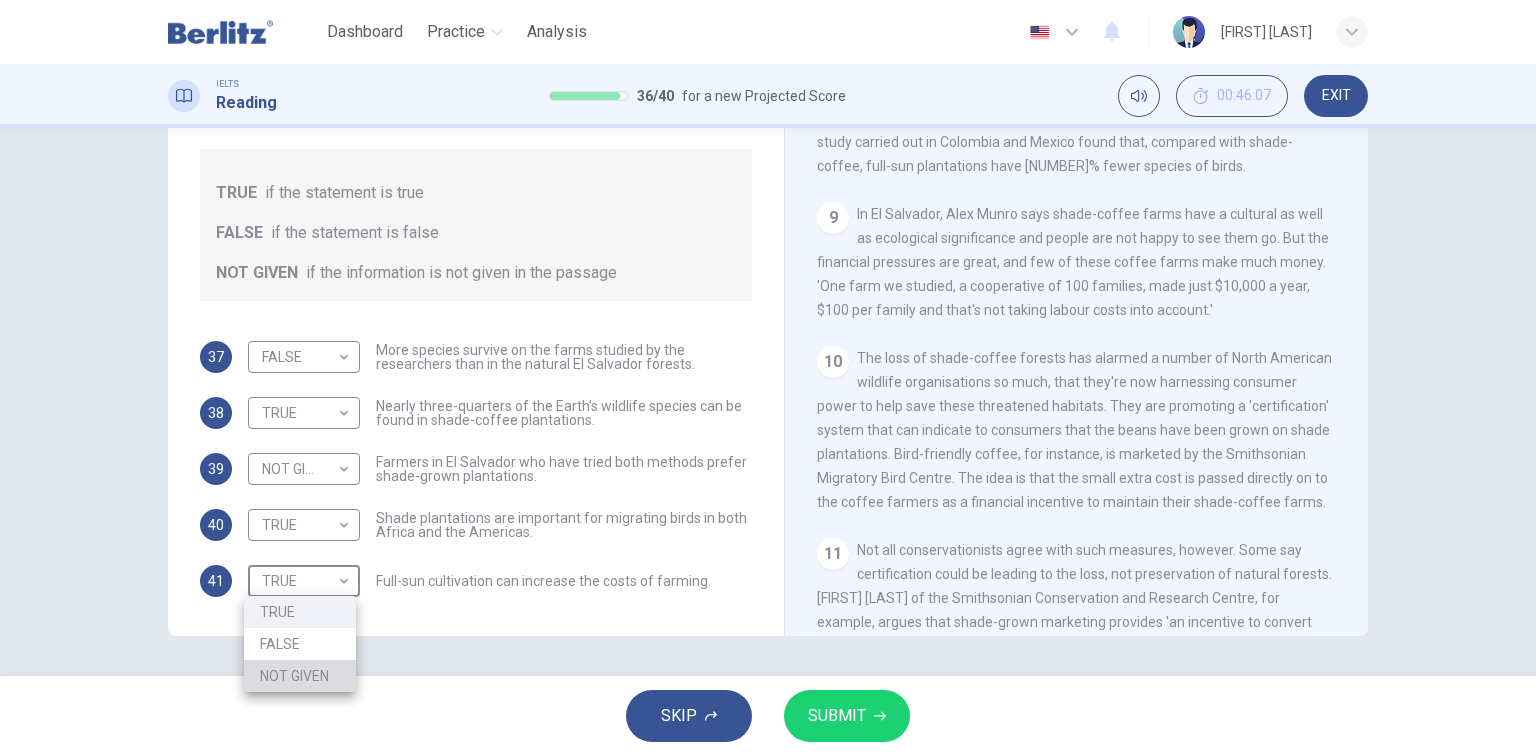click on "NOT GIVEN" at bounding box center [300, 676] 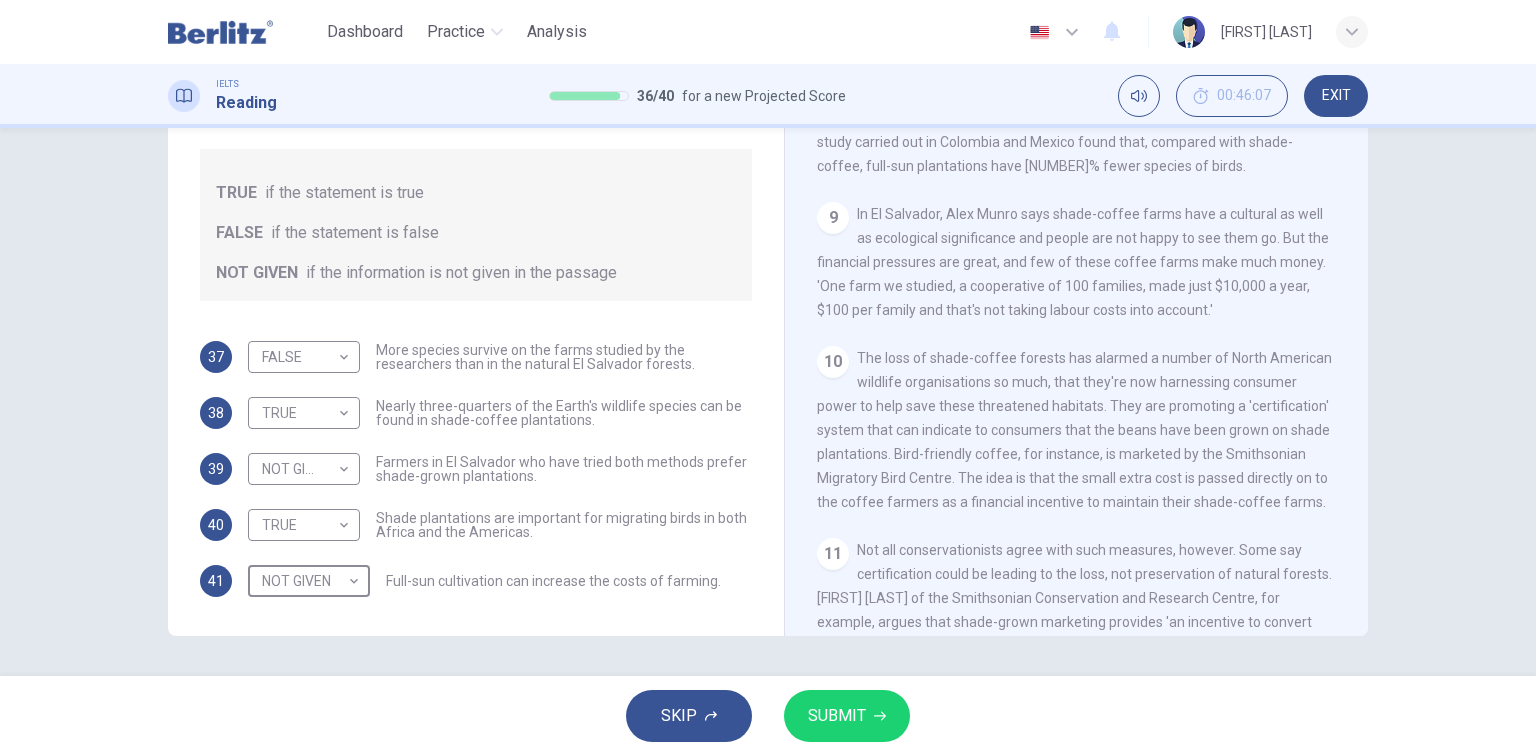 click on "SUBMIT" at bounding box center (847, 716) 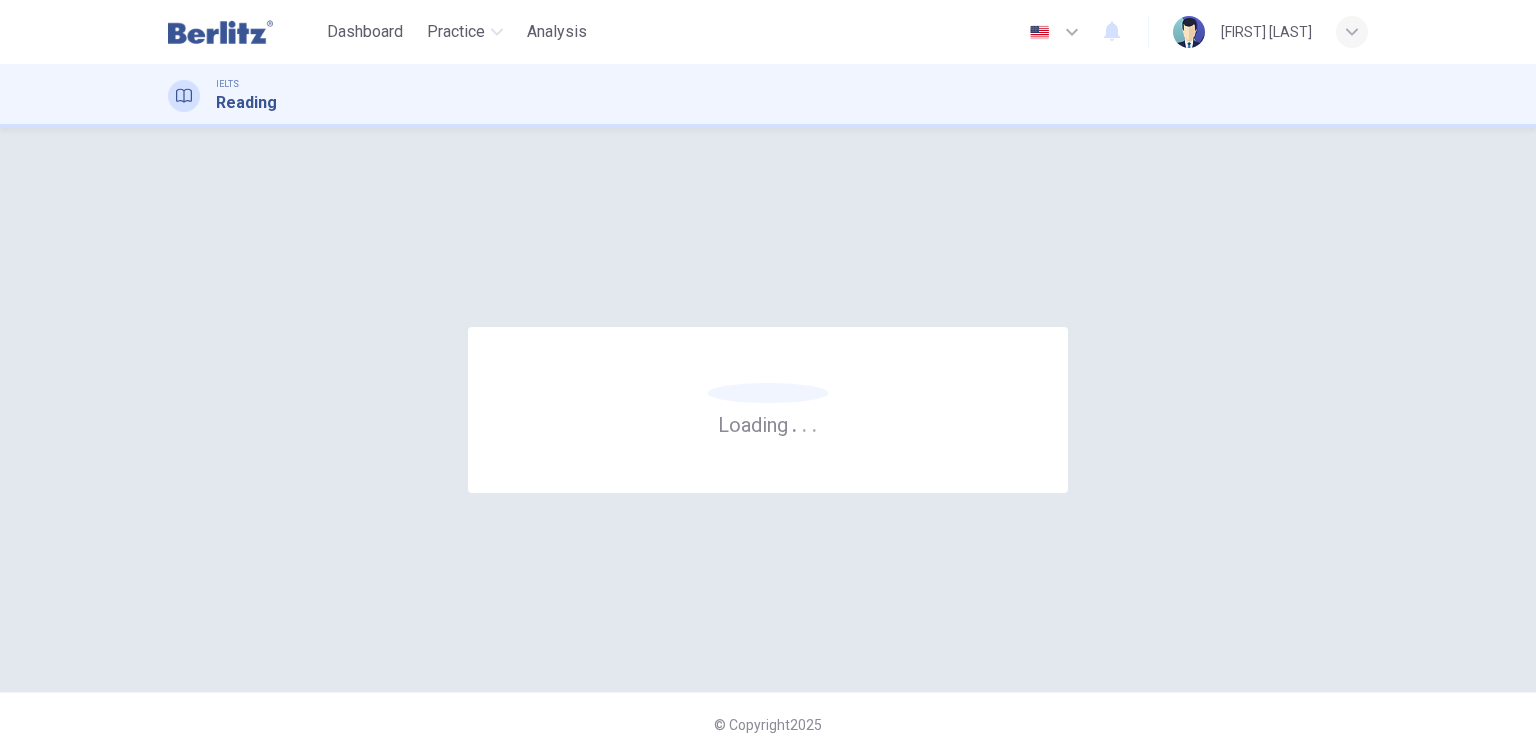 scroll, scrollTop: 0, scrollLeft: 0, axis: both 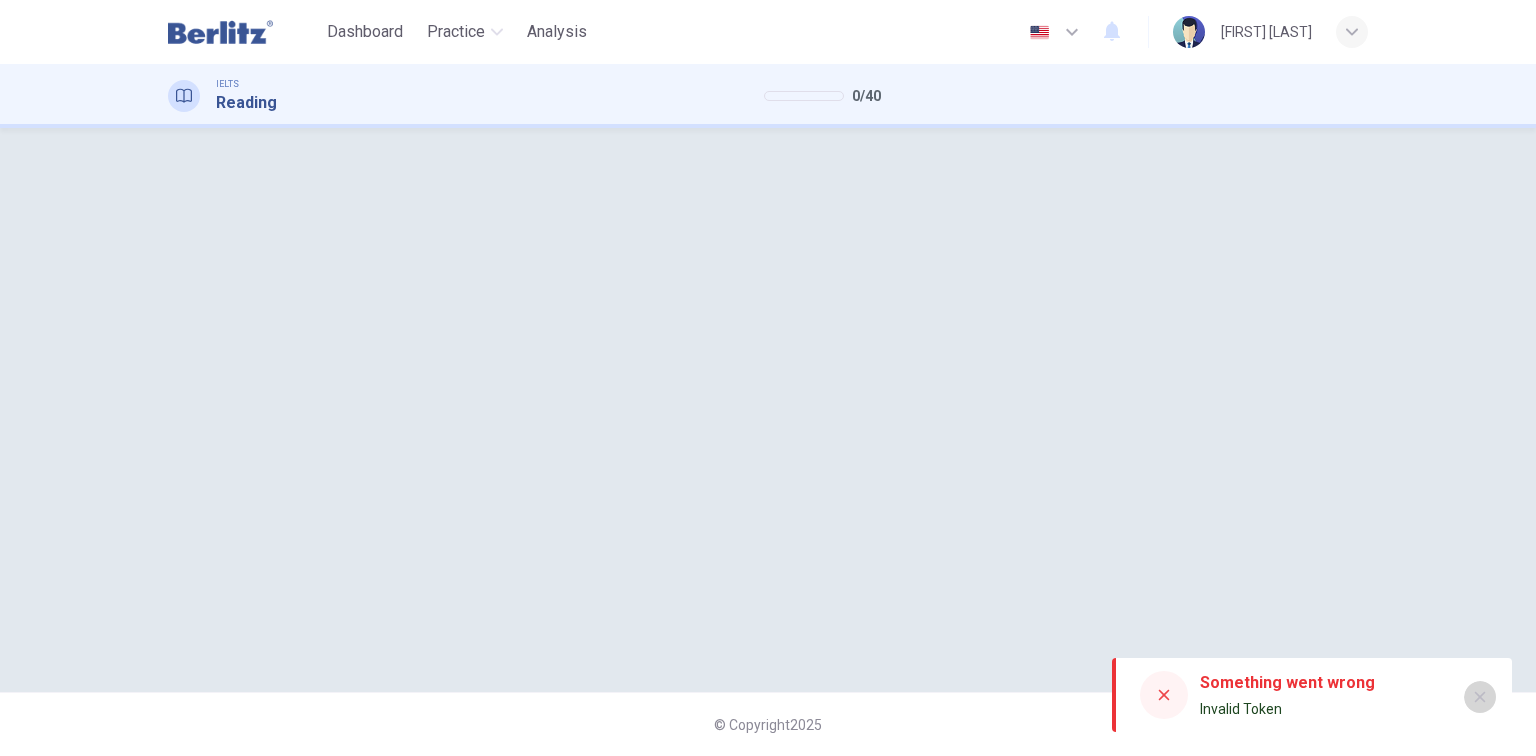 click 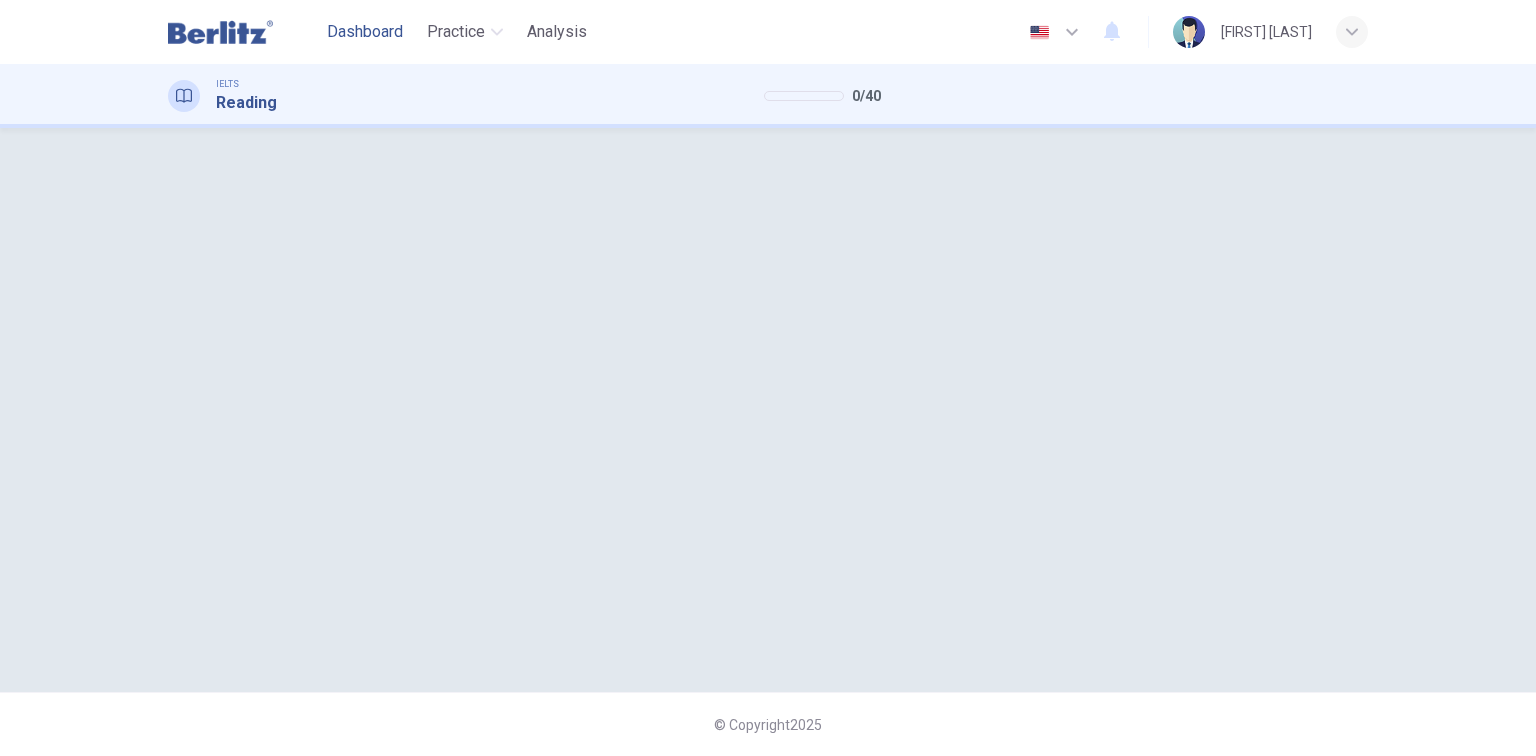 click on "Dashboard" at bounding box center [365, 32] 